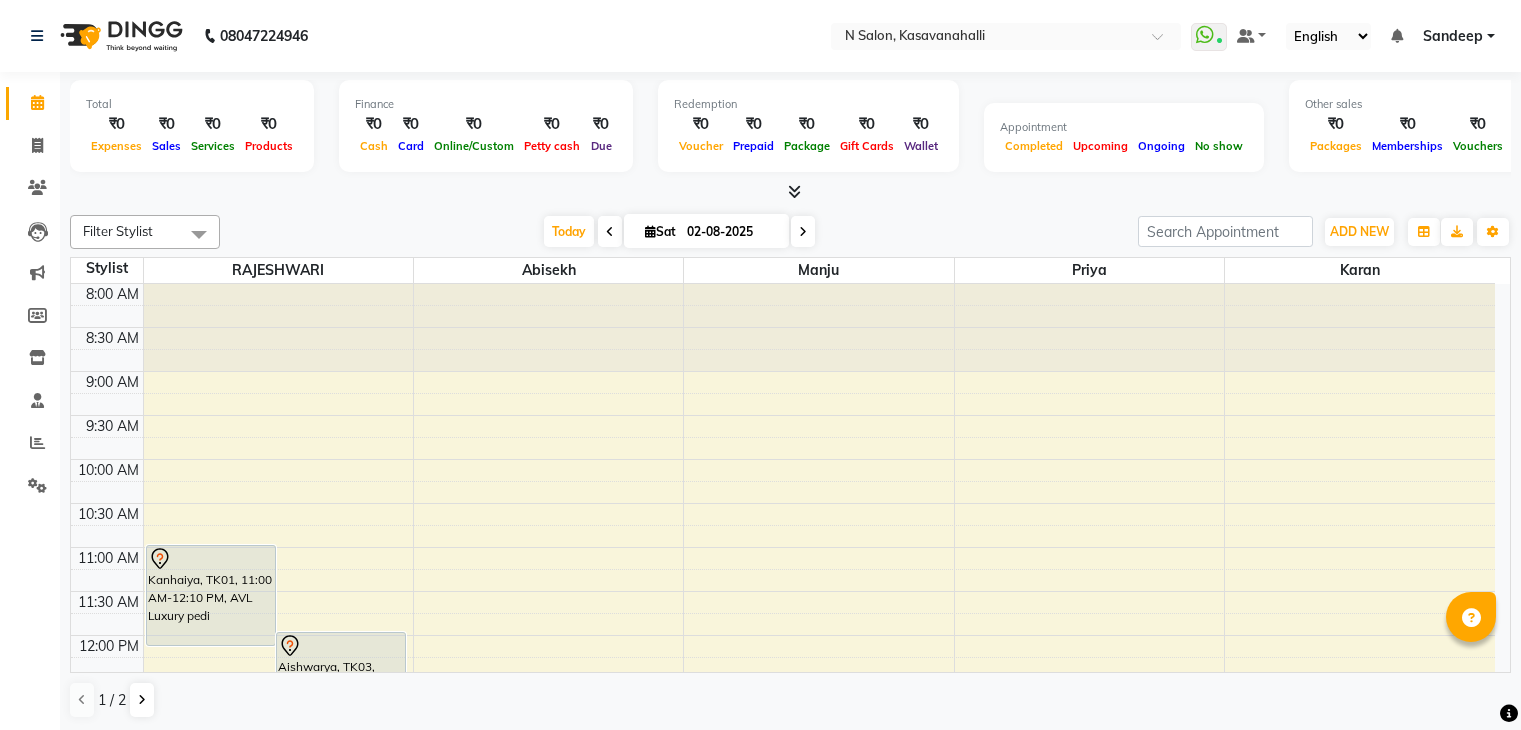 scroll, scrollTop: 0, scrollLeft: 0, axis: both 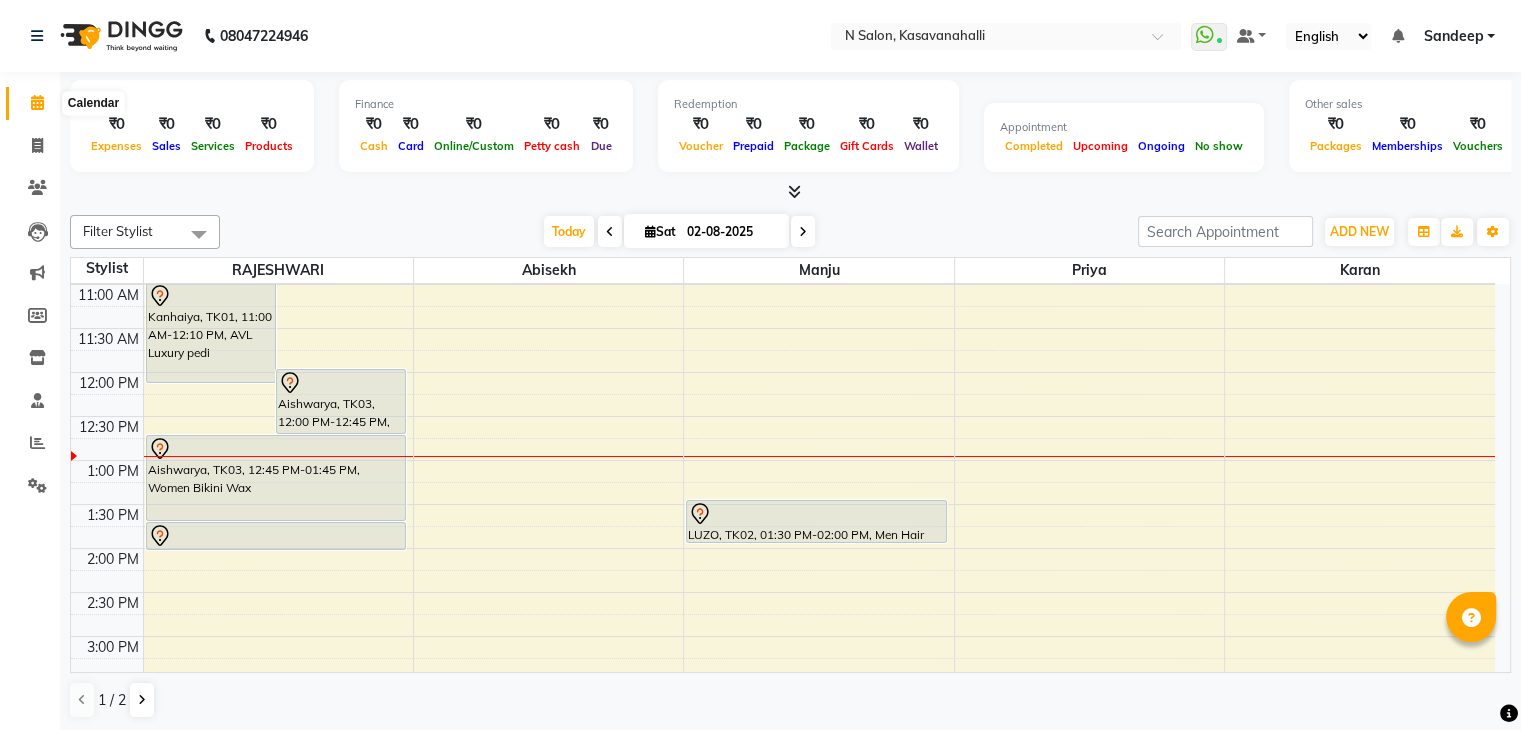 click 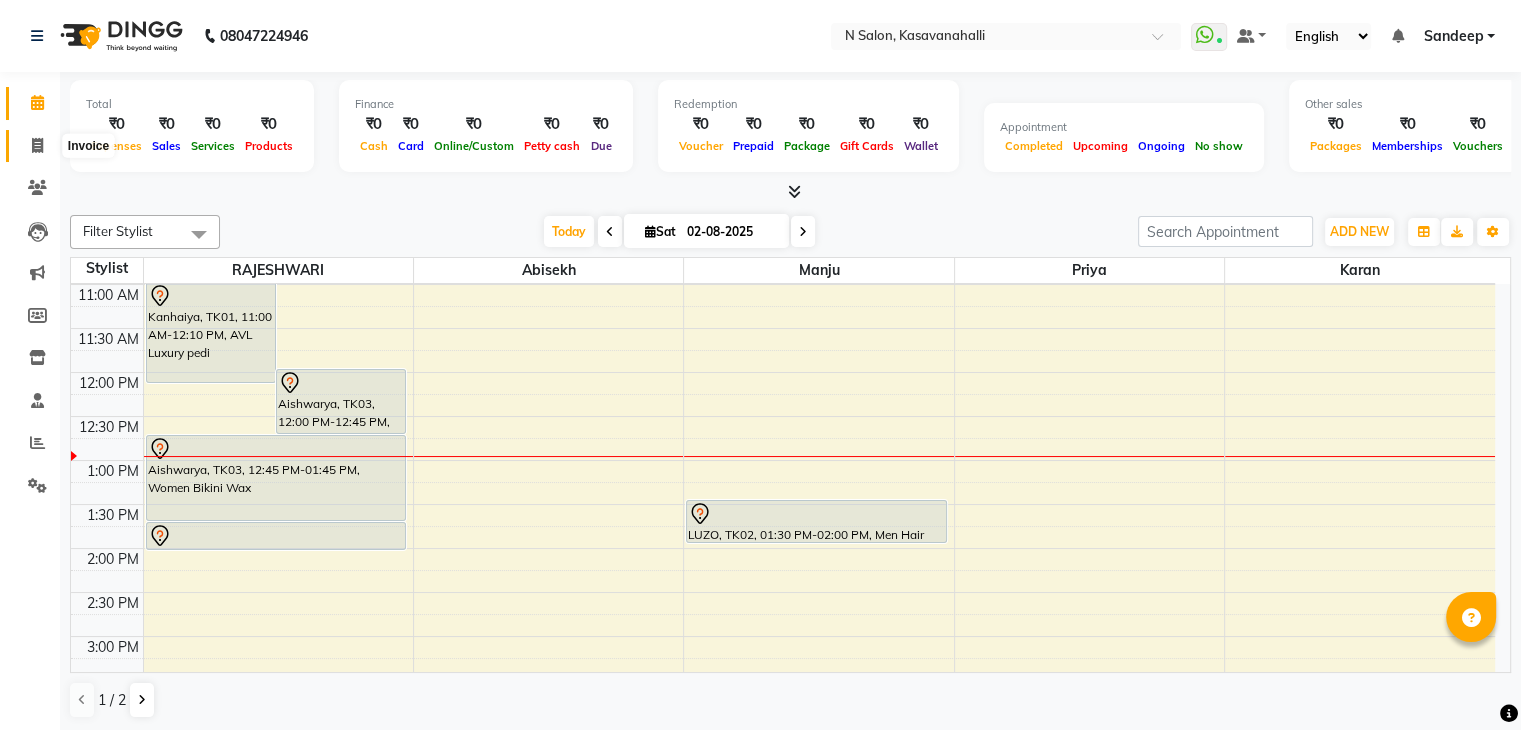 click 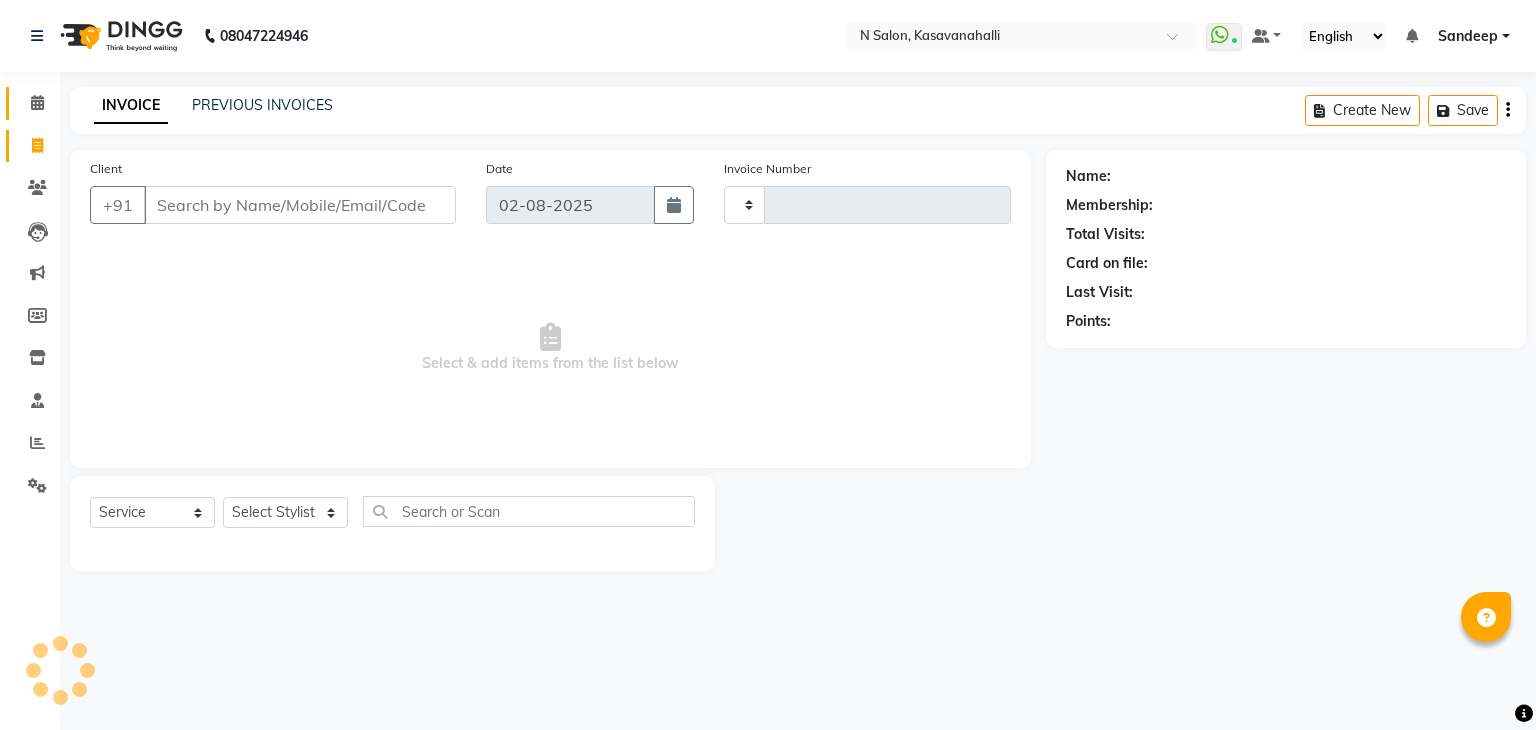 type on "1507" 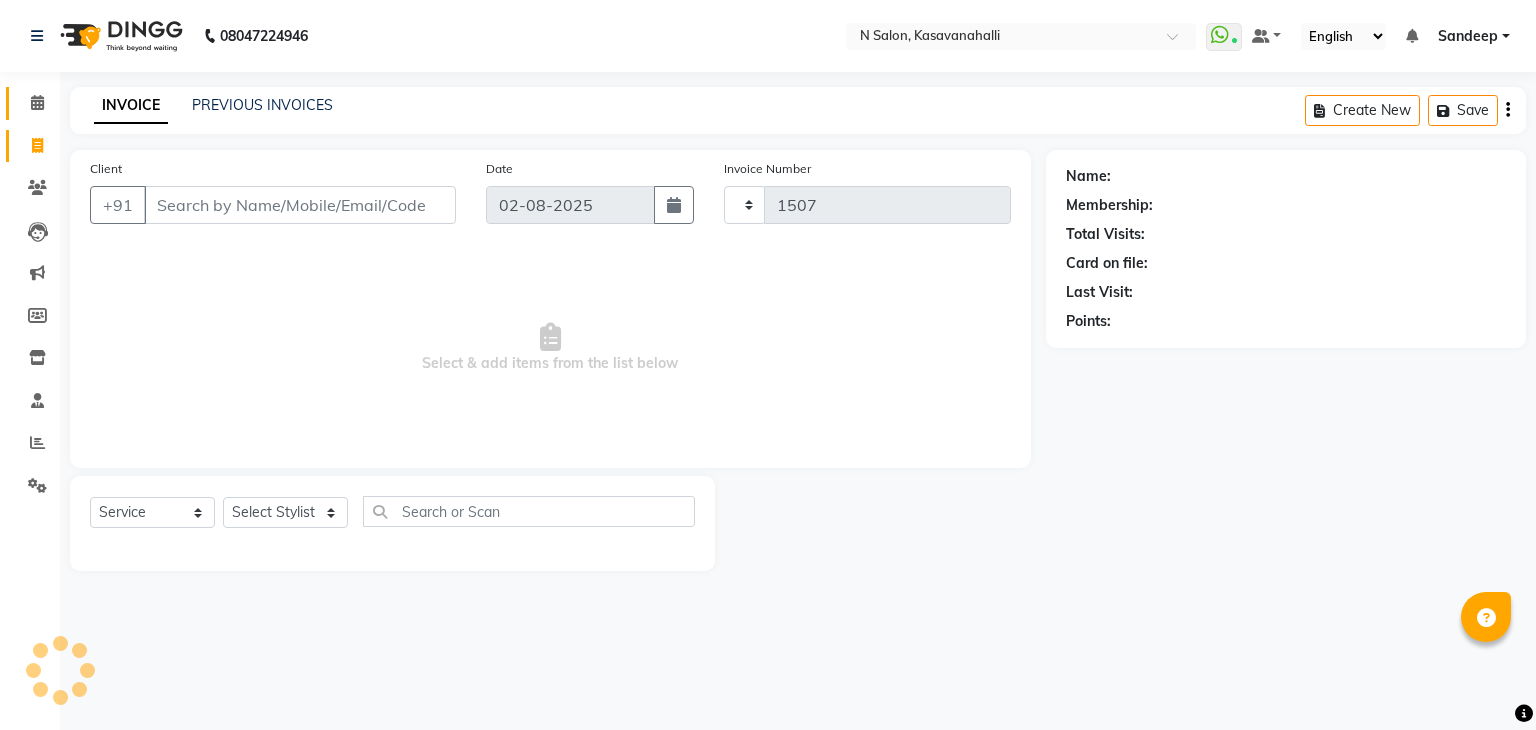 select on "7111" 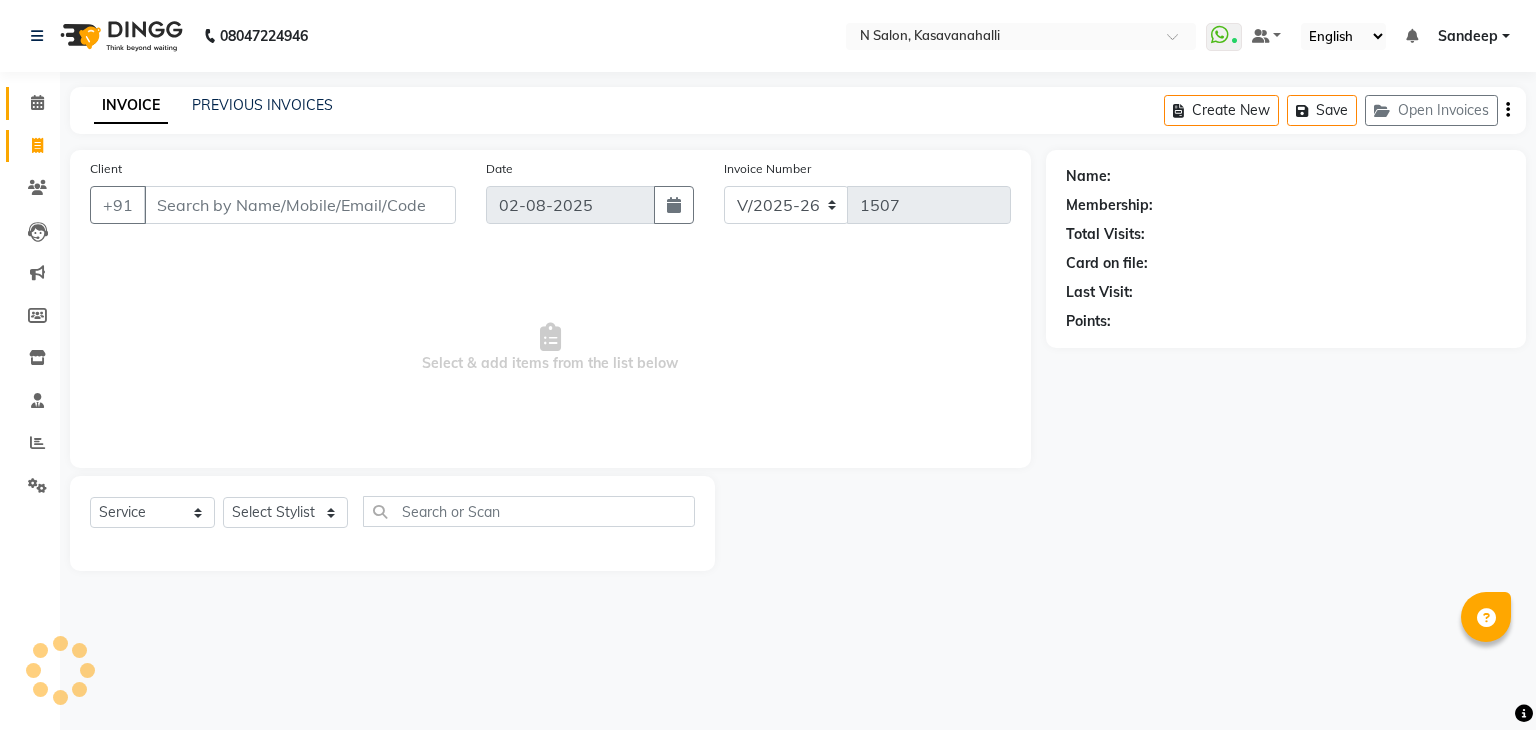 click 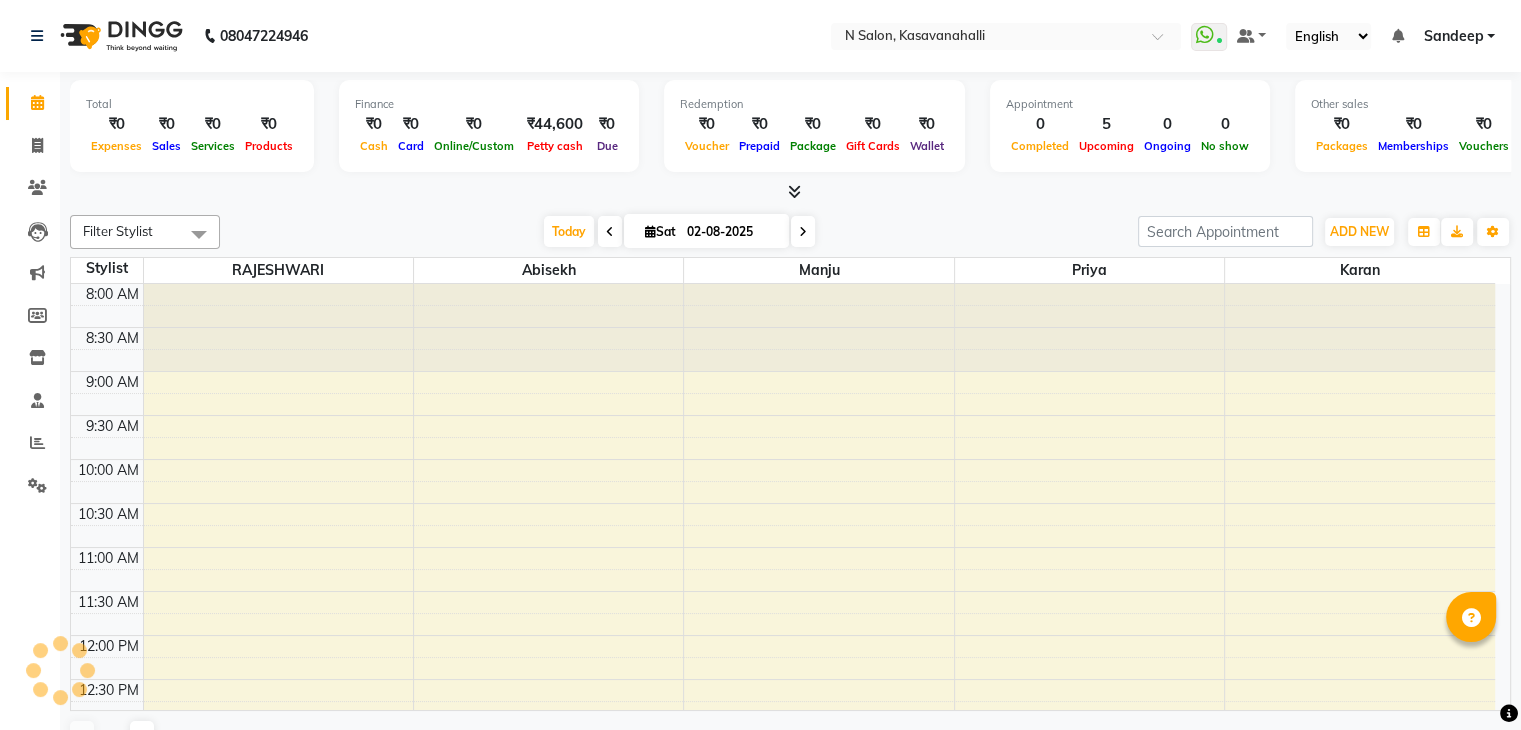 scroll, scrollTop: 0, scrollLeft: 0, axis: both 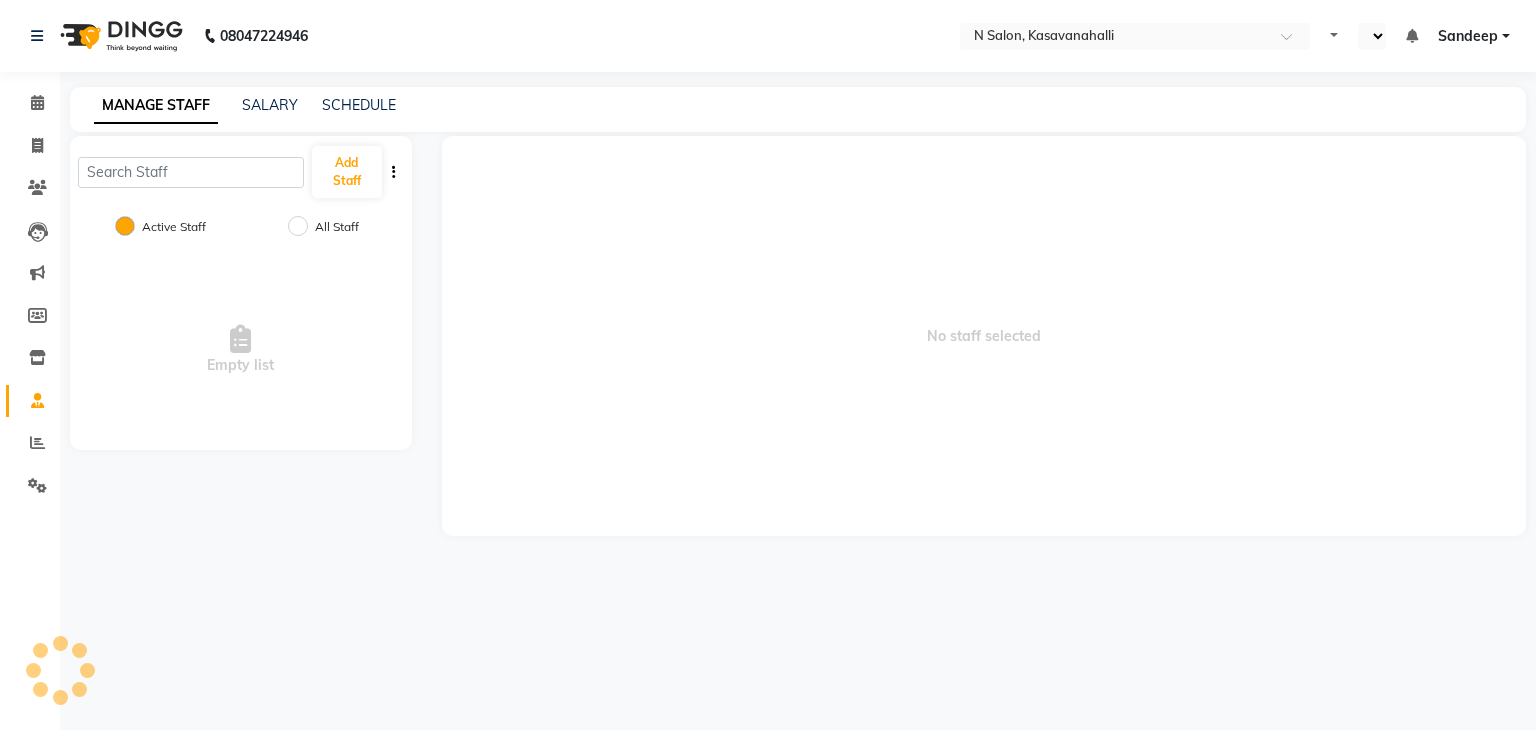 select on "en" 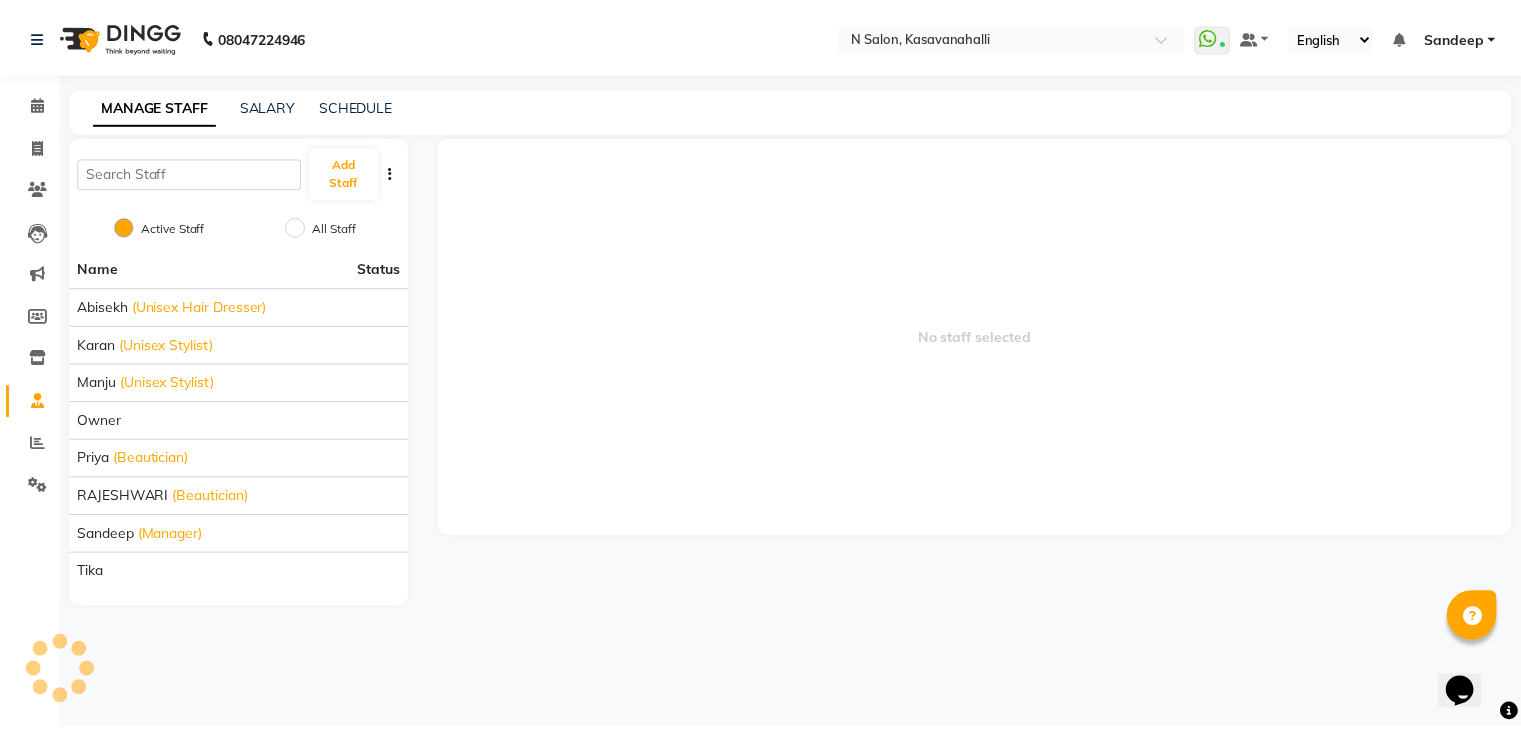 scroll, scrollTop: 0, scrollLeft: 0, axis: both 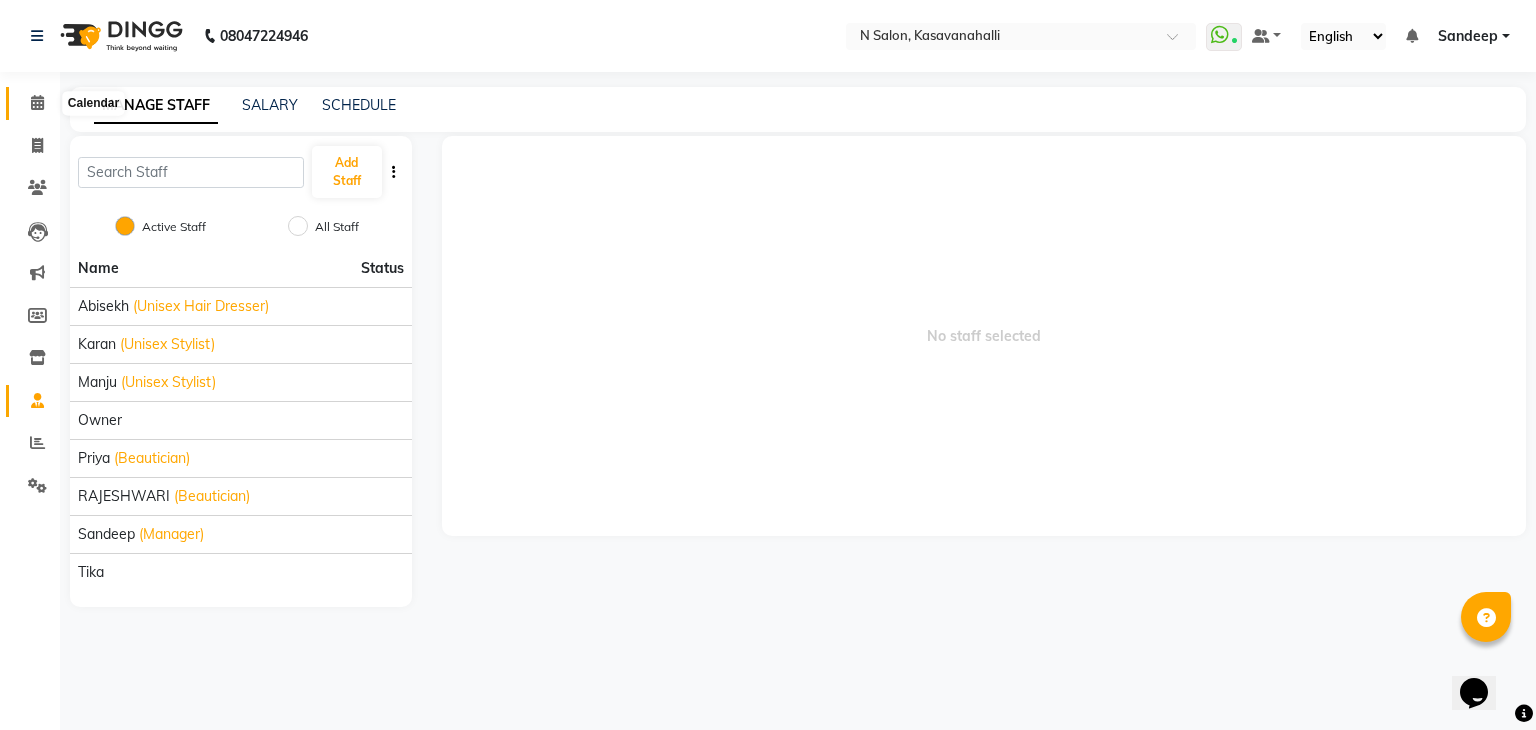 click 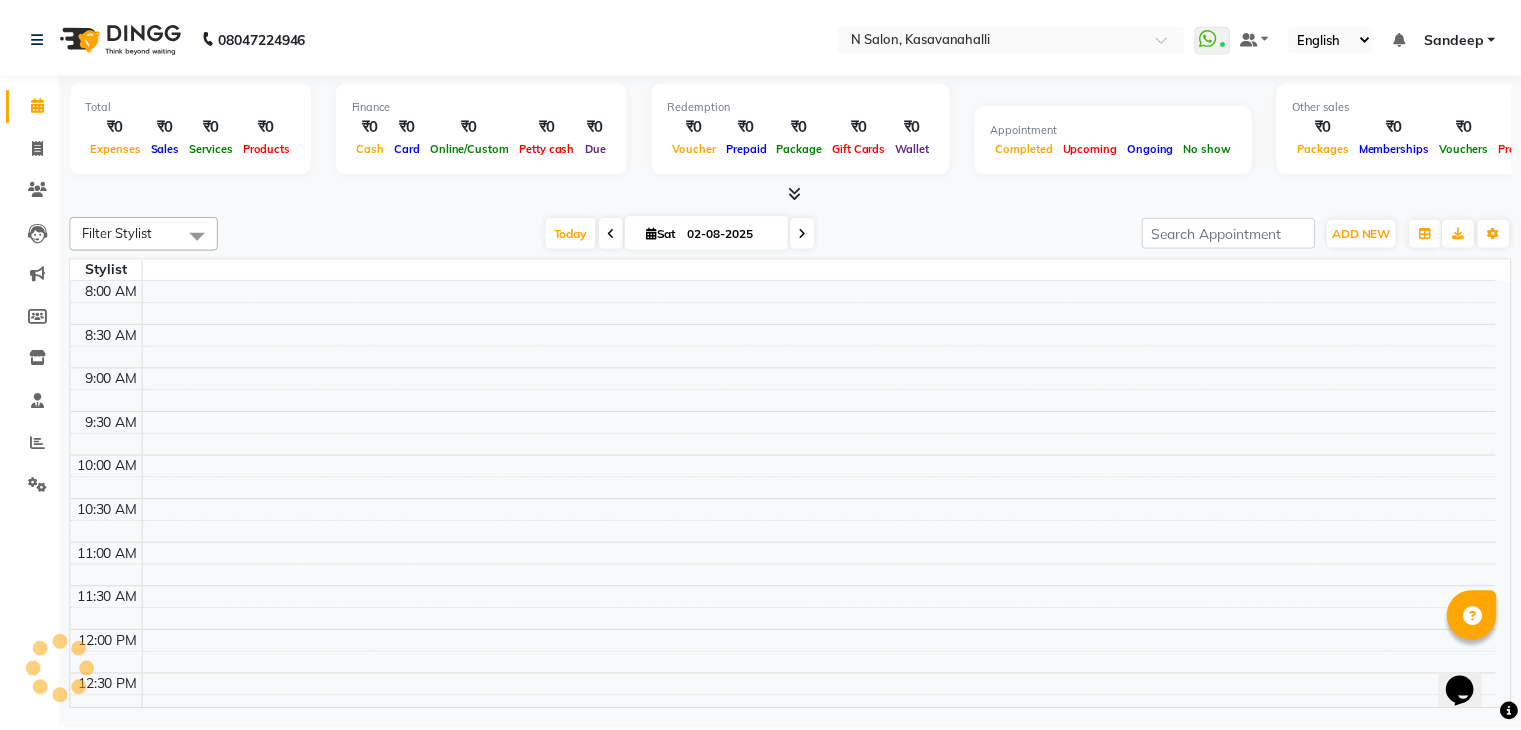 scroll, scrollTop: 0, scrollLeft: 0, axis: both 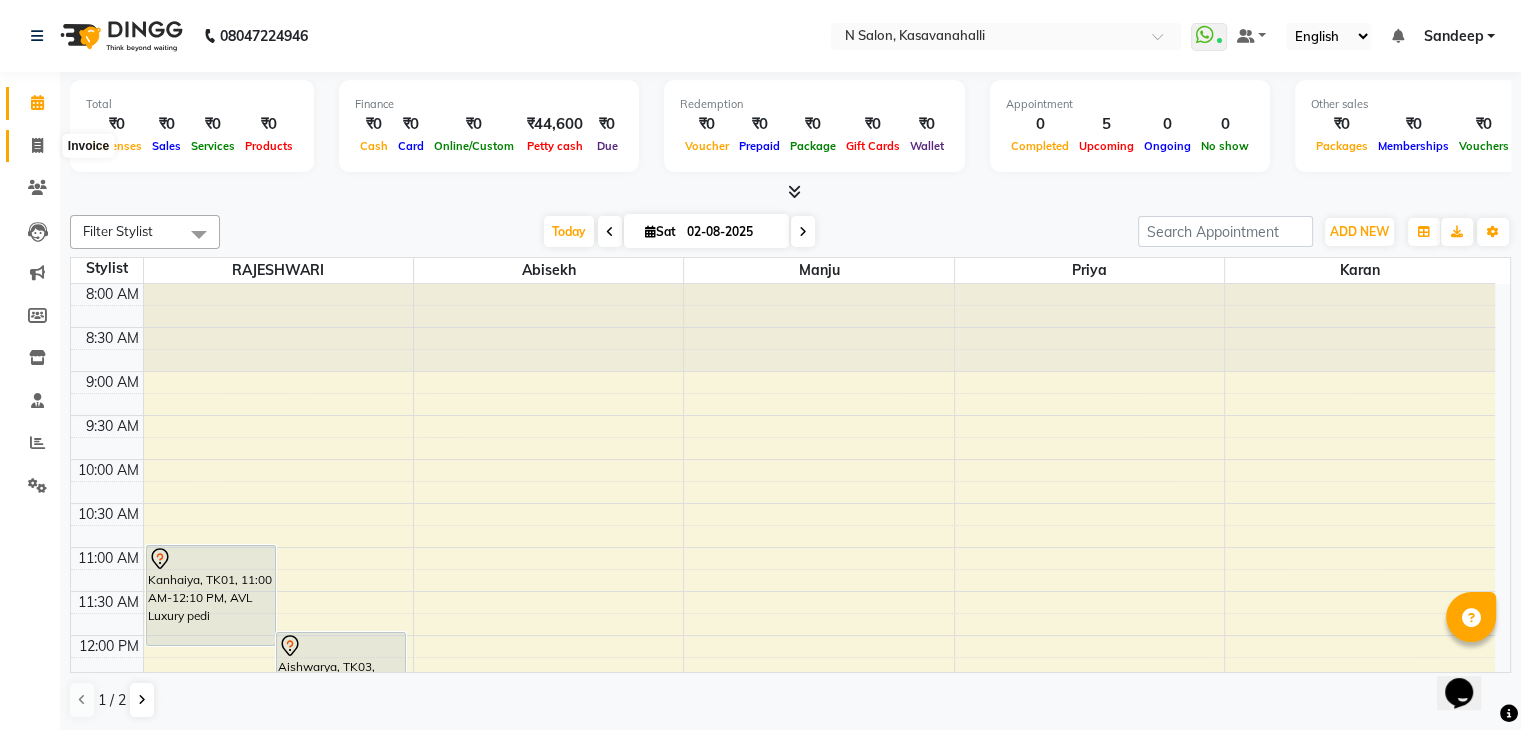 drag, startPoint x: 26, startPoint y: 140, endPoint x: 67, endPoint y: 139, distance: 41.01219 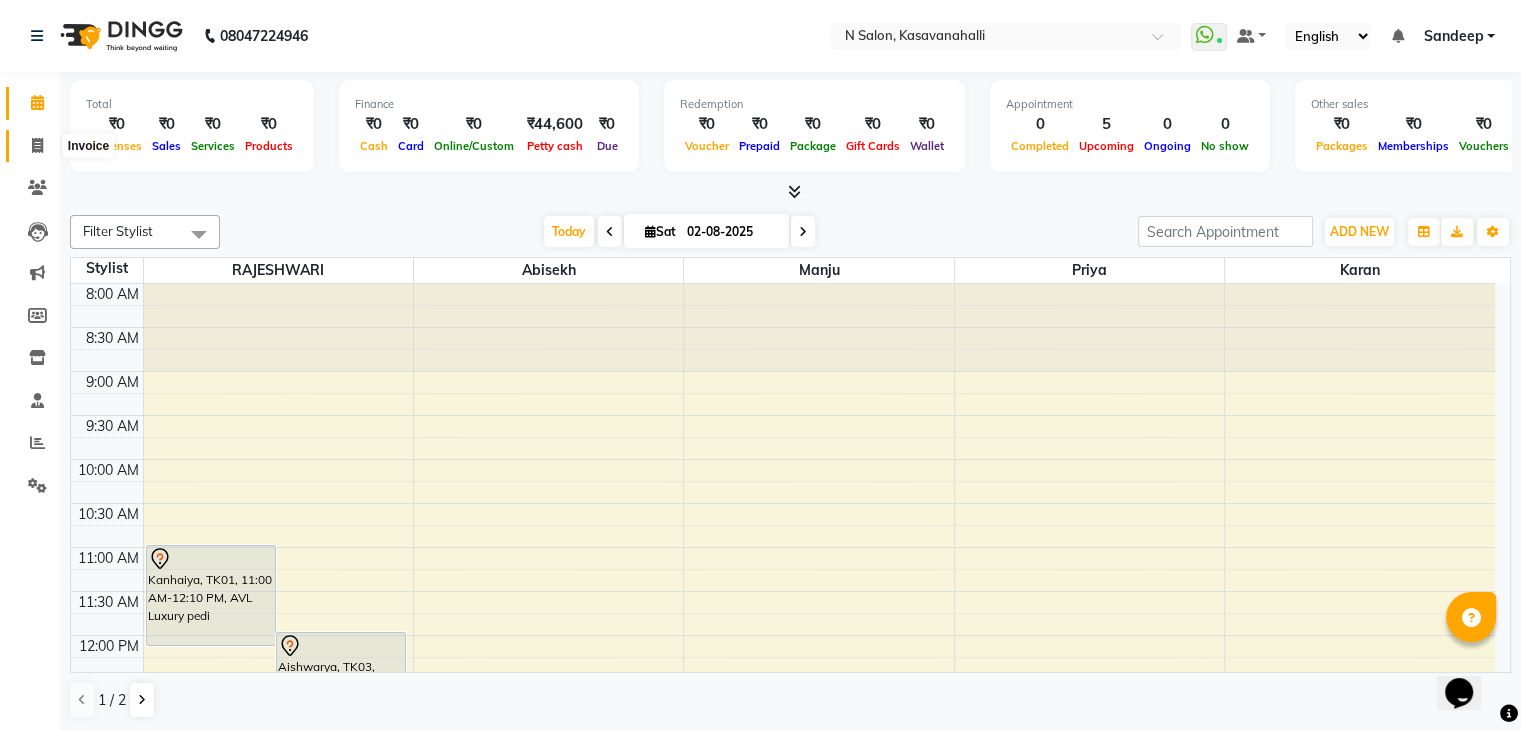 click 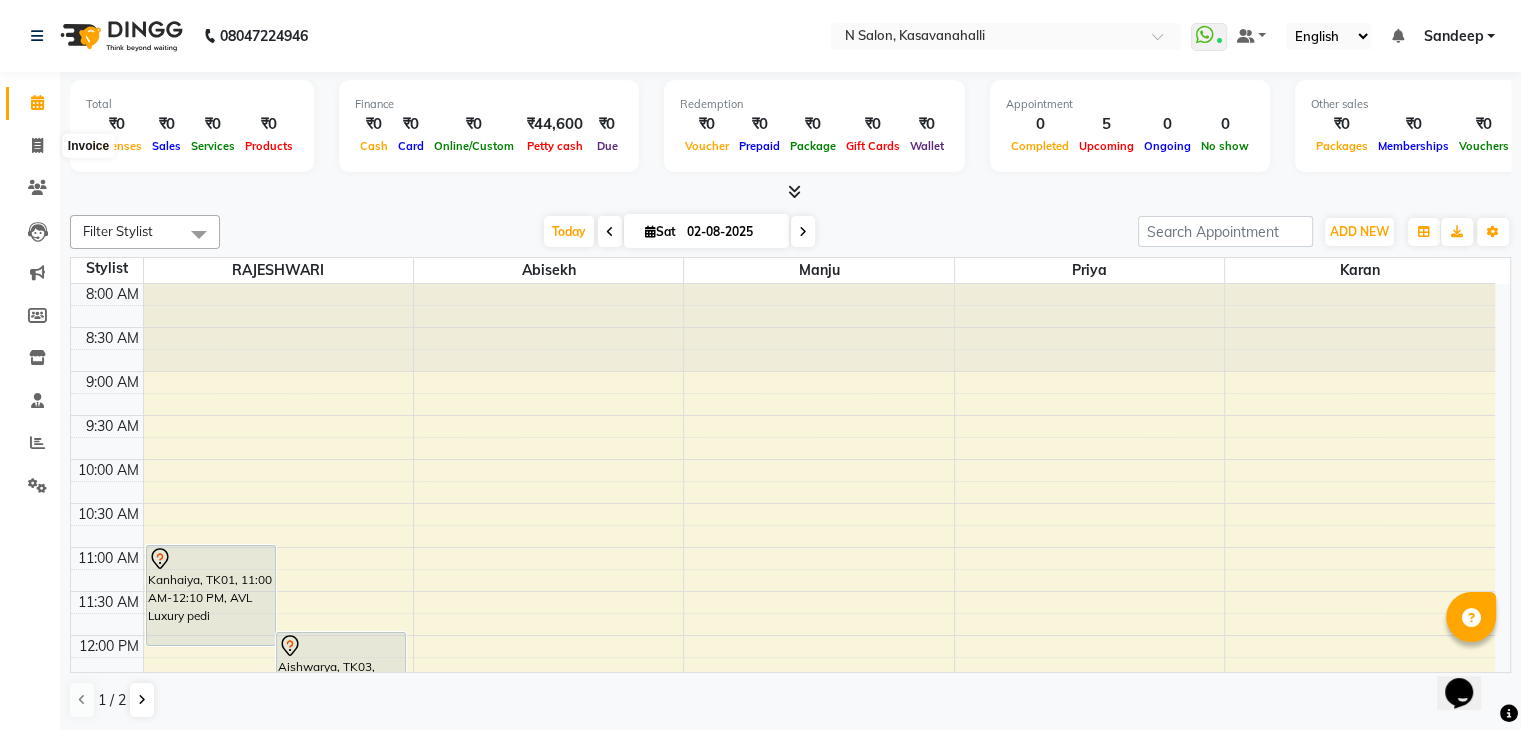select on "service" 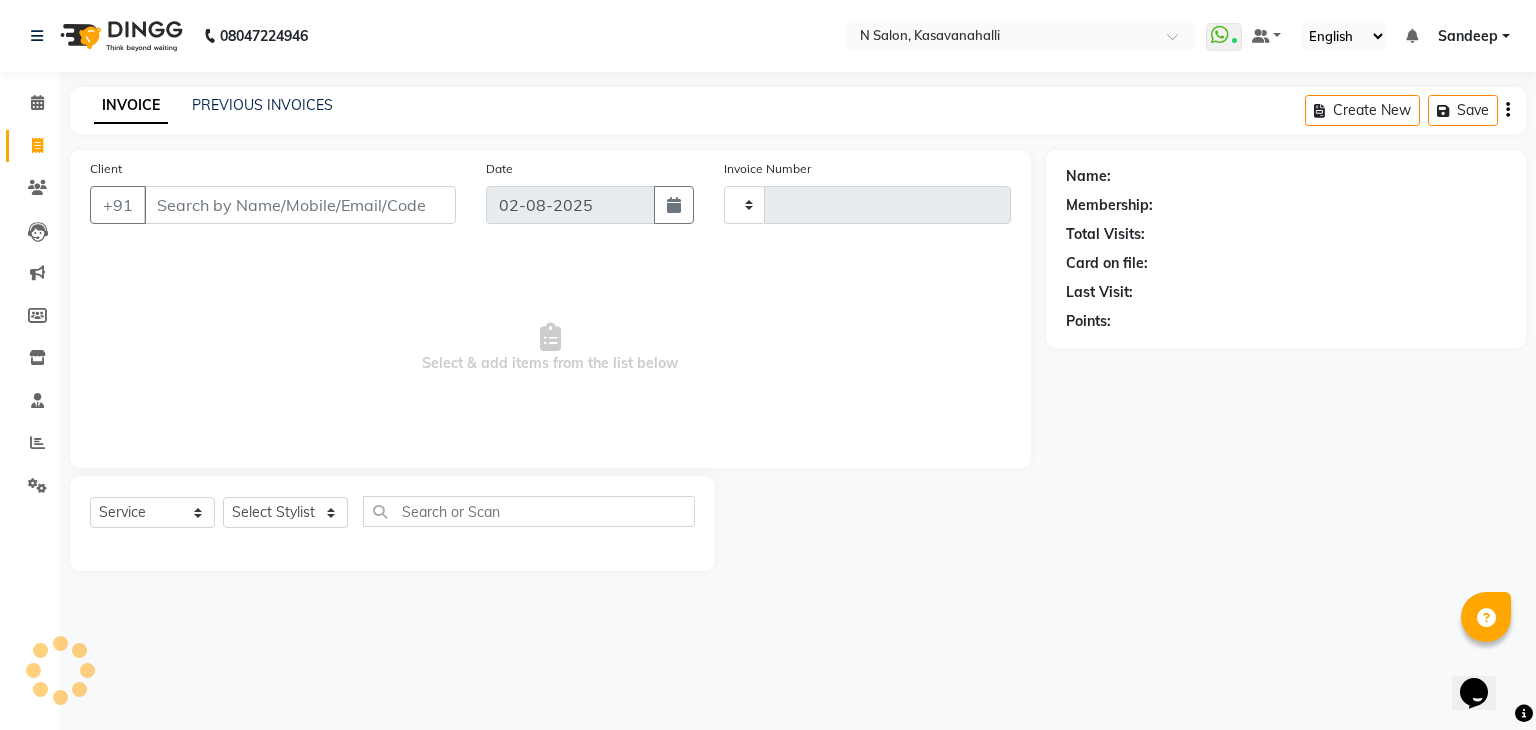 type on "1507" 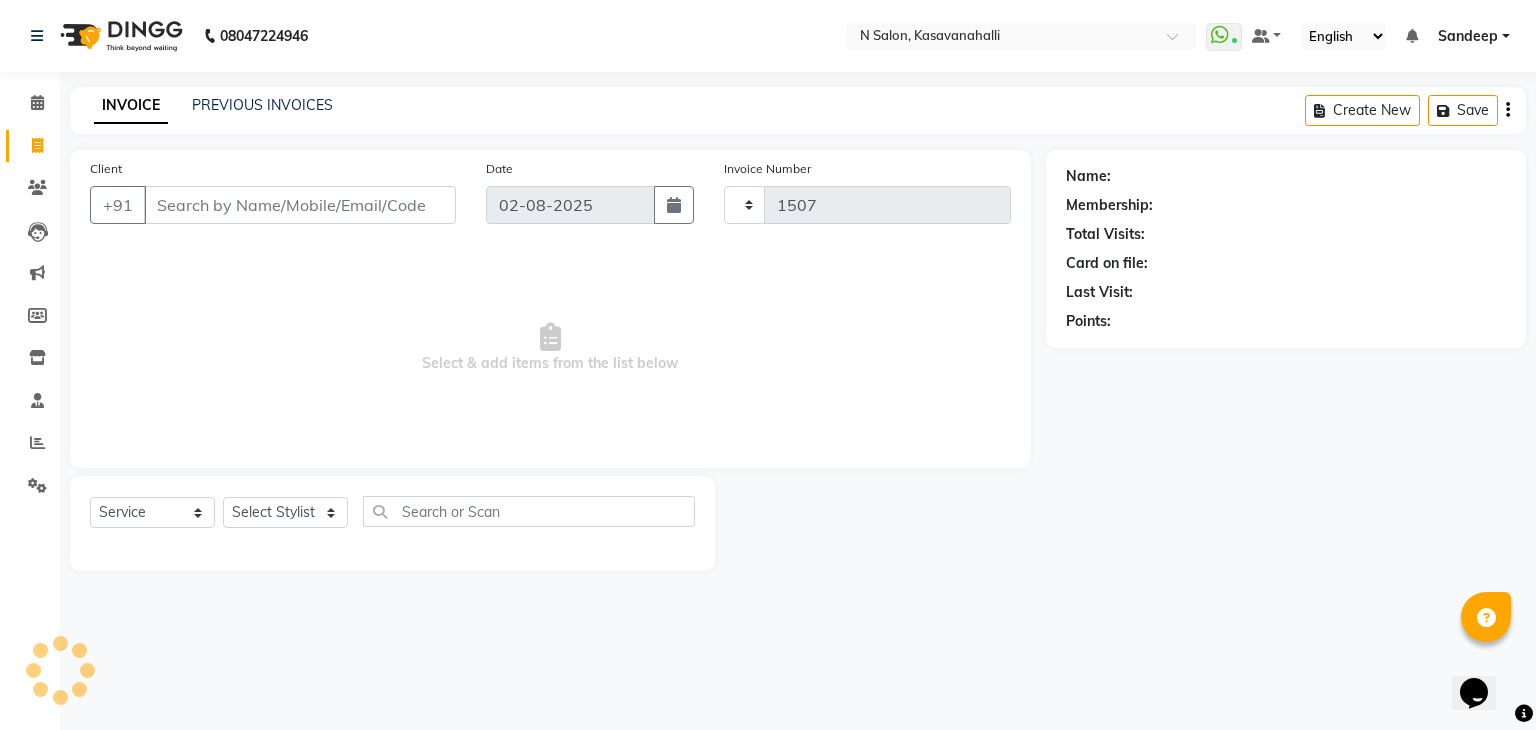 select on "7111" 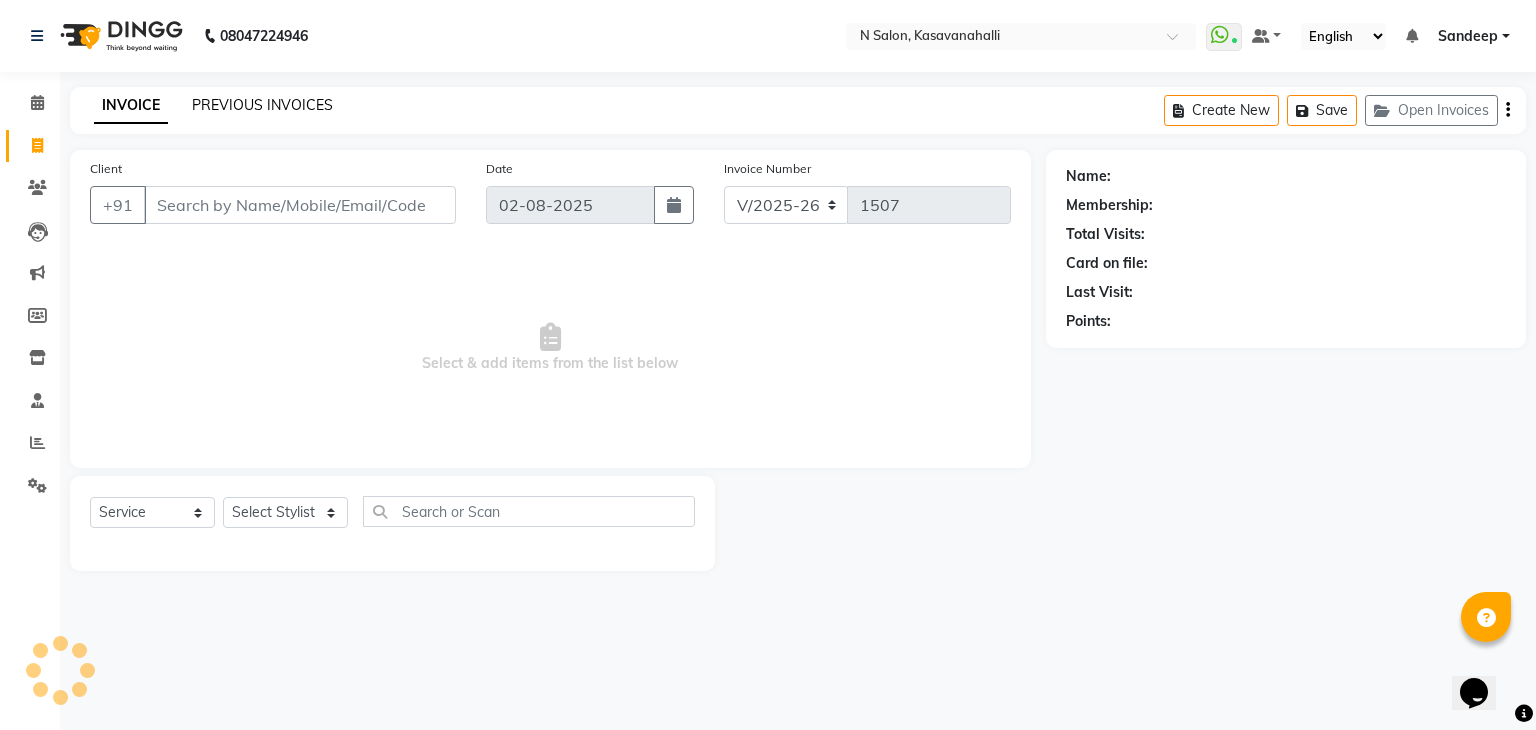 click on "PREVIOUS INVOICES" 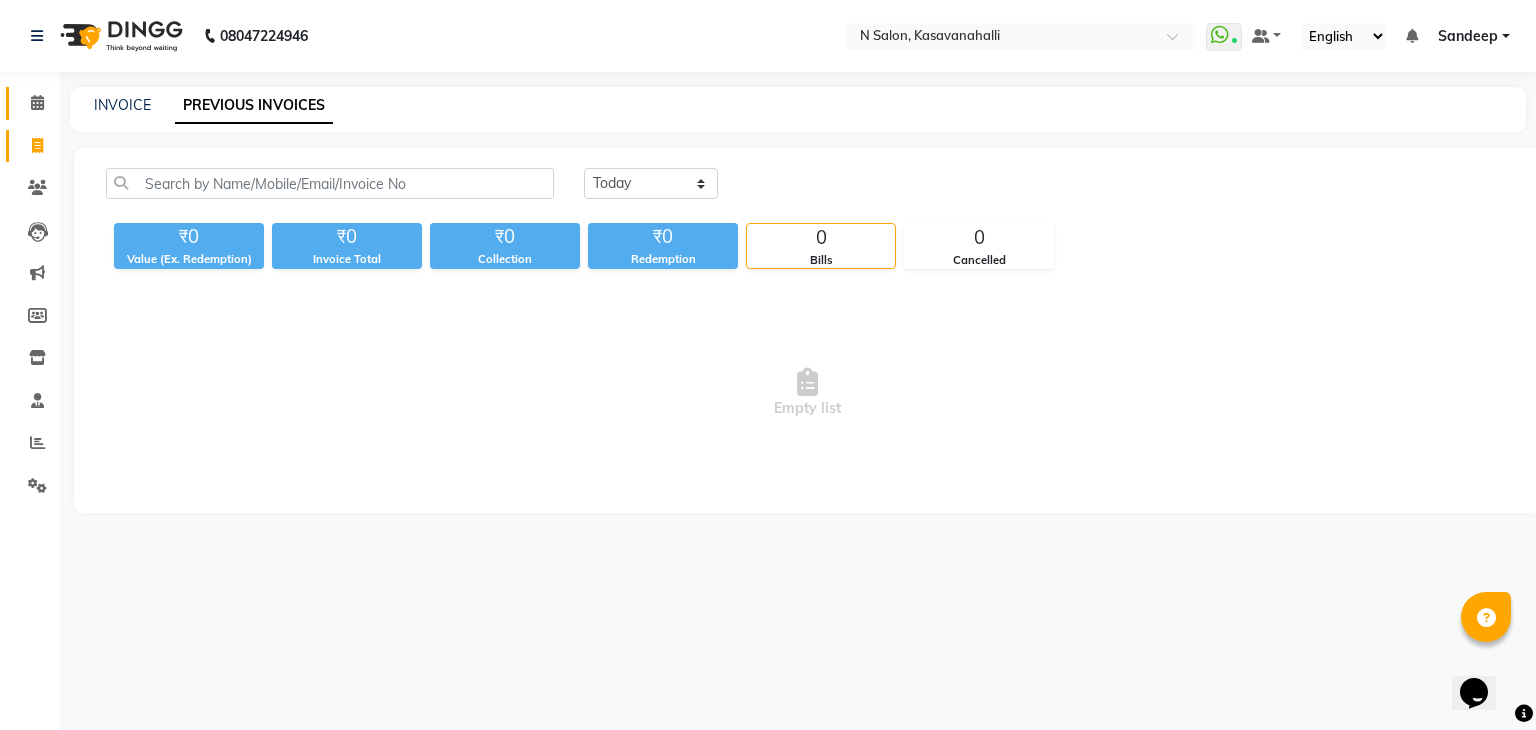 click 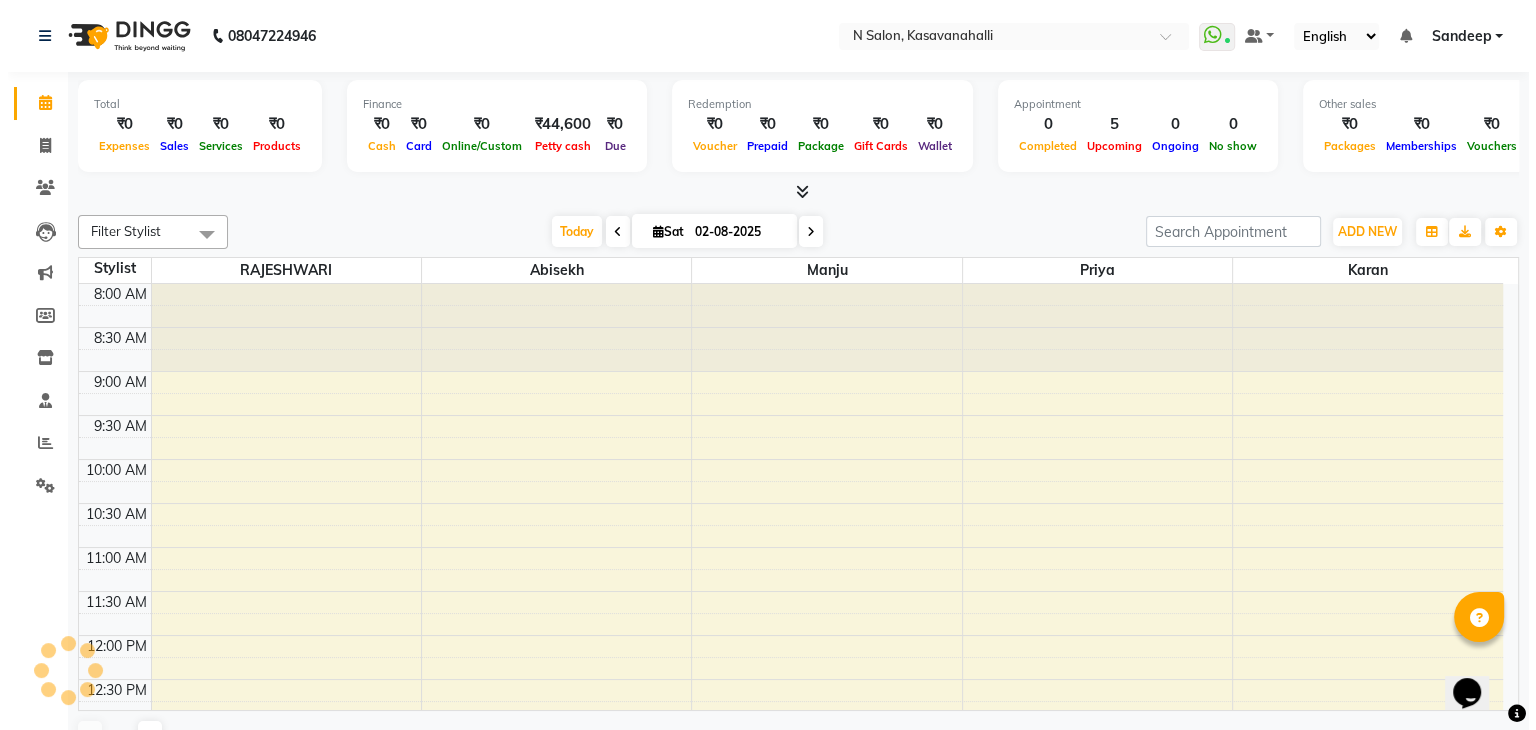 scroll, scrollTop: 436, scrollLeft: 0, axis: vertical 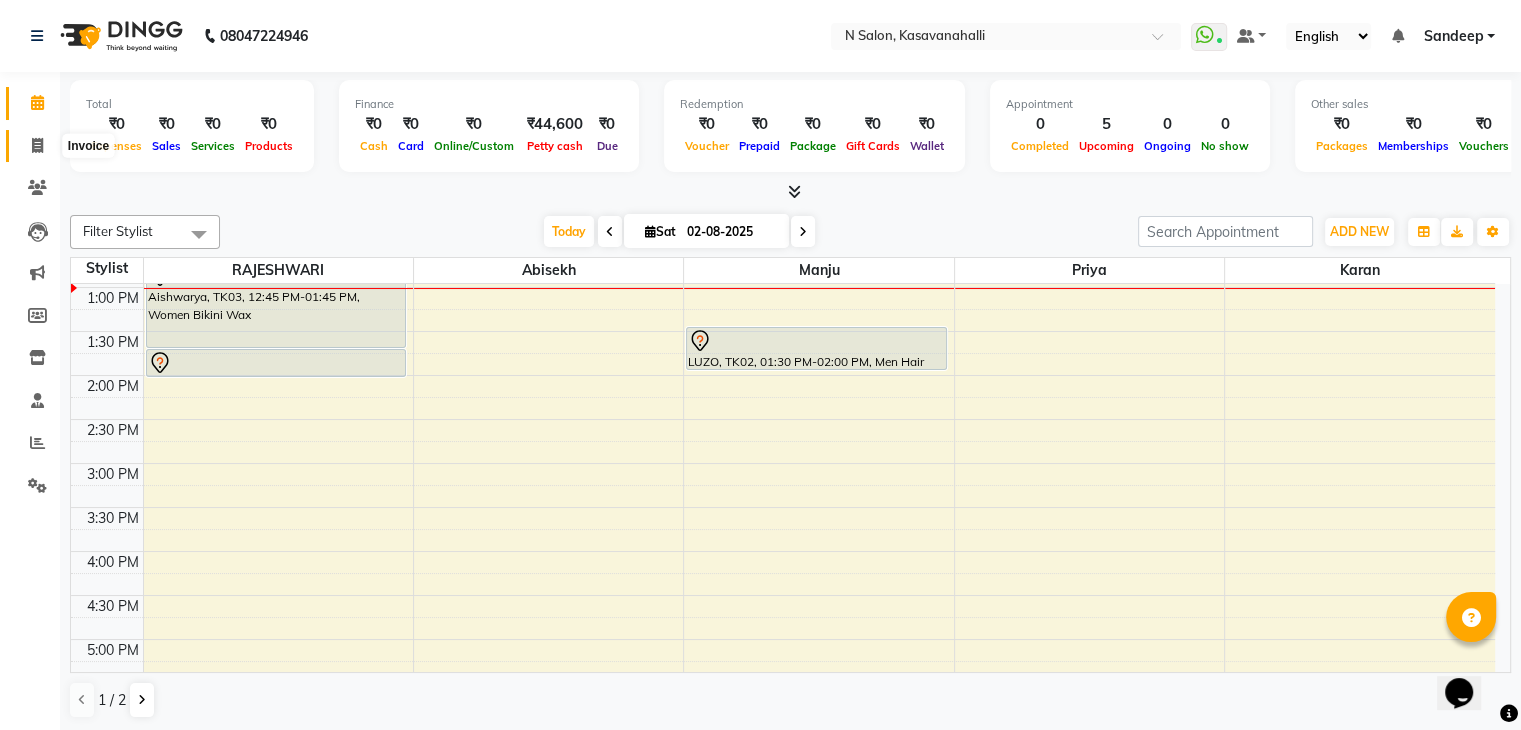 drag, startPoint x: 41, startPoint y: 142, endPoint x: 82, endPoint y: 130, distance: 42.72002 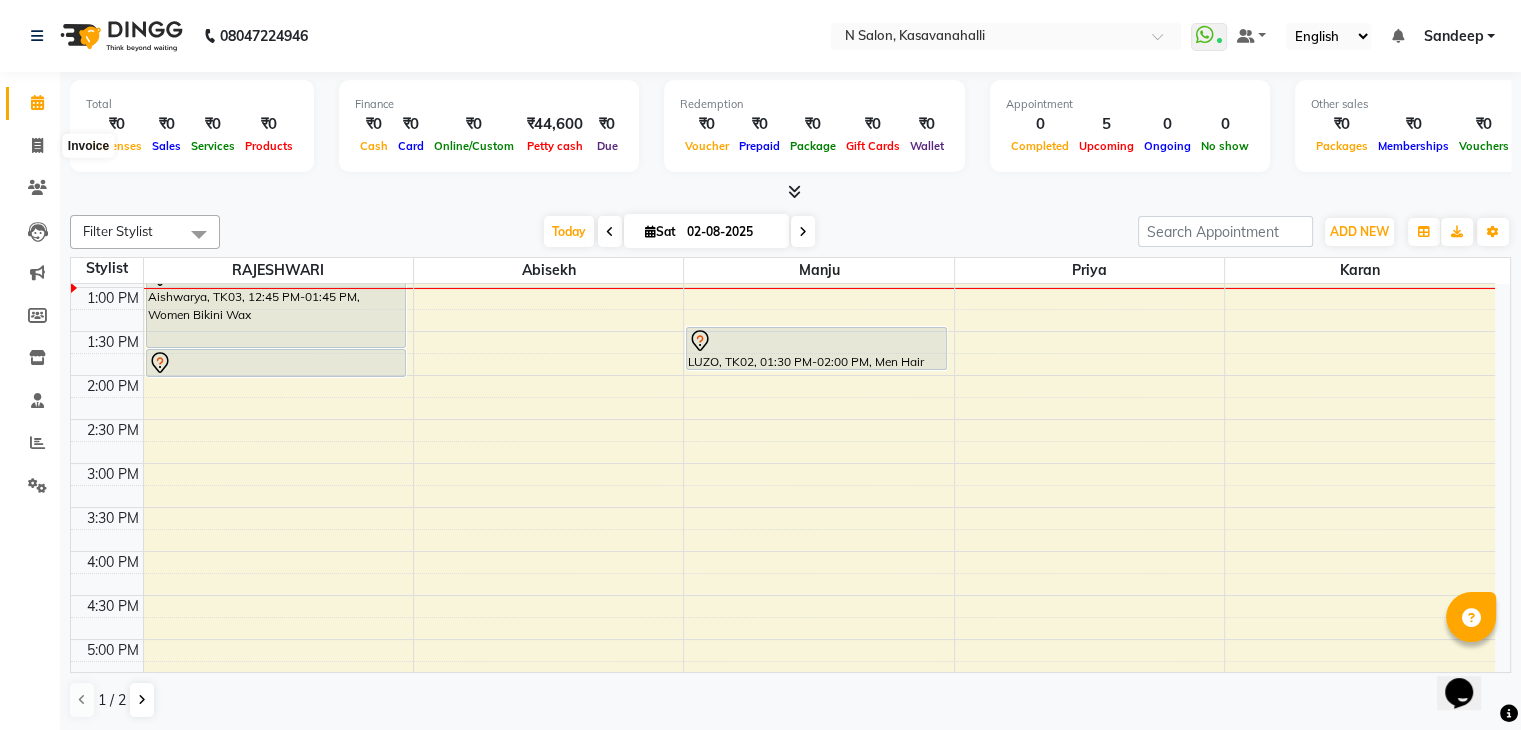 select on "service" 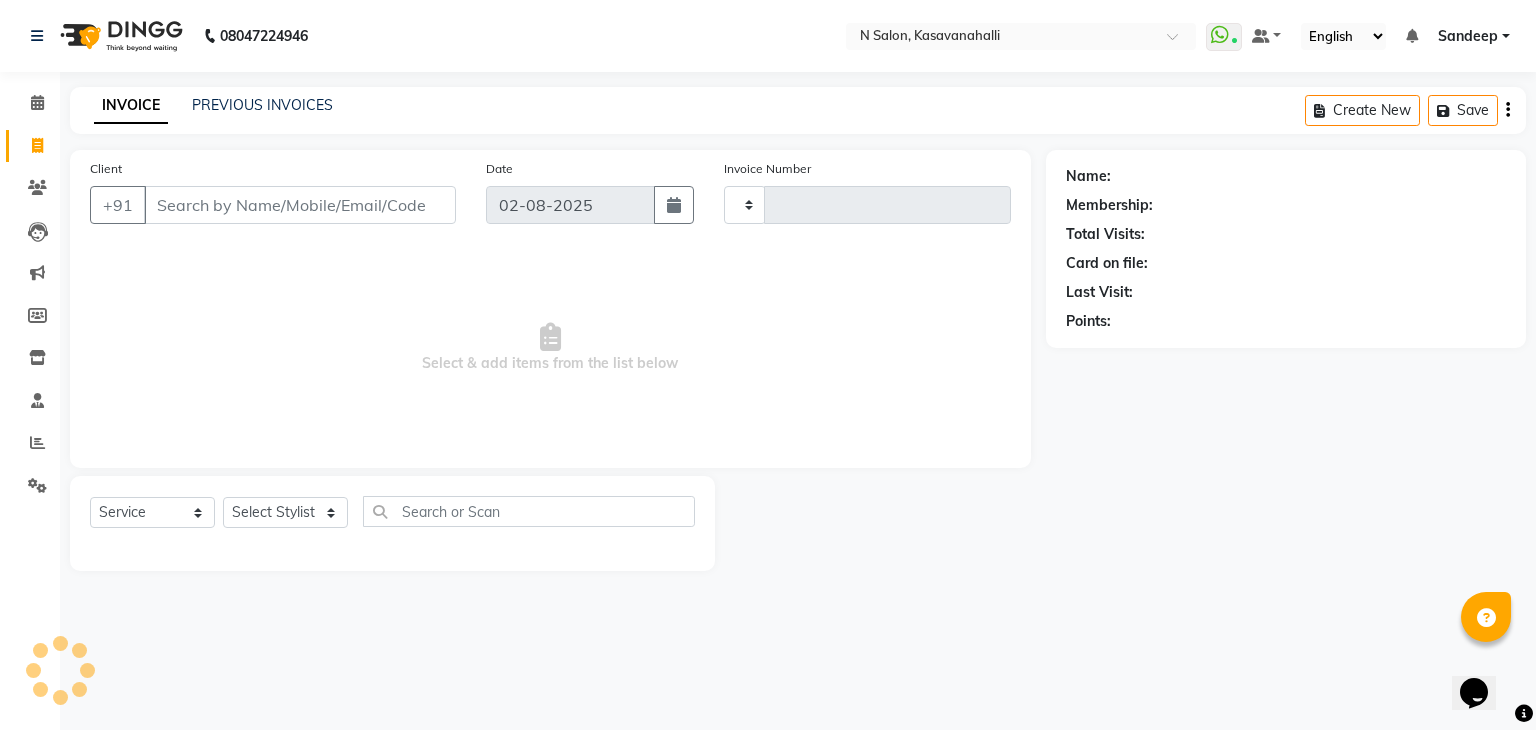 type on "1507" 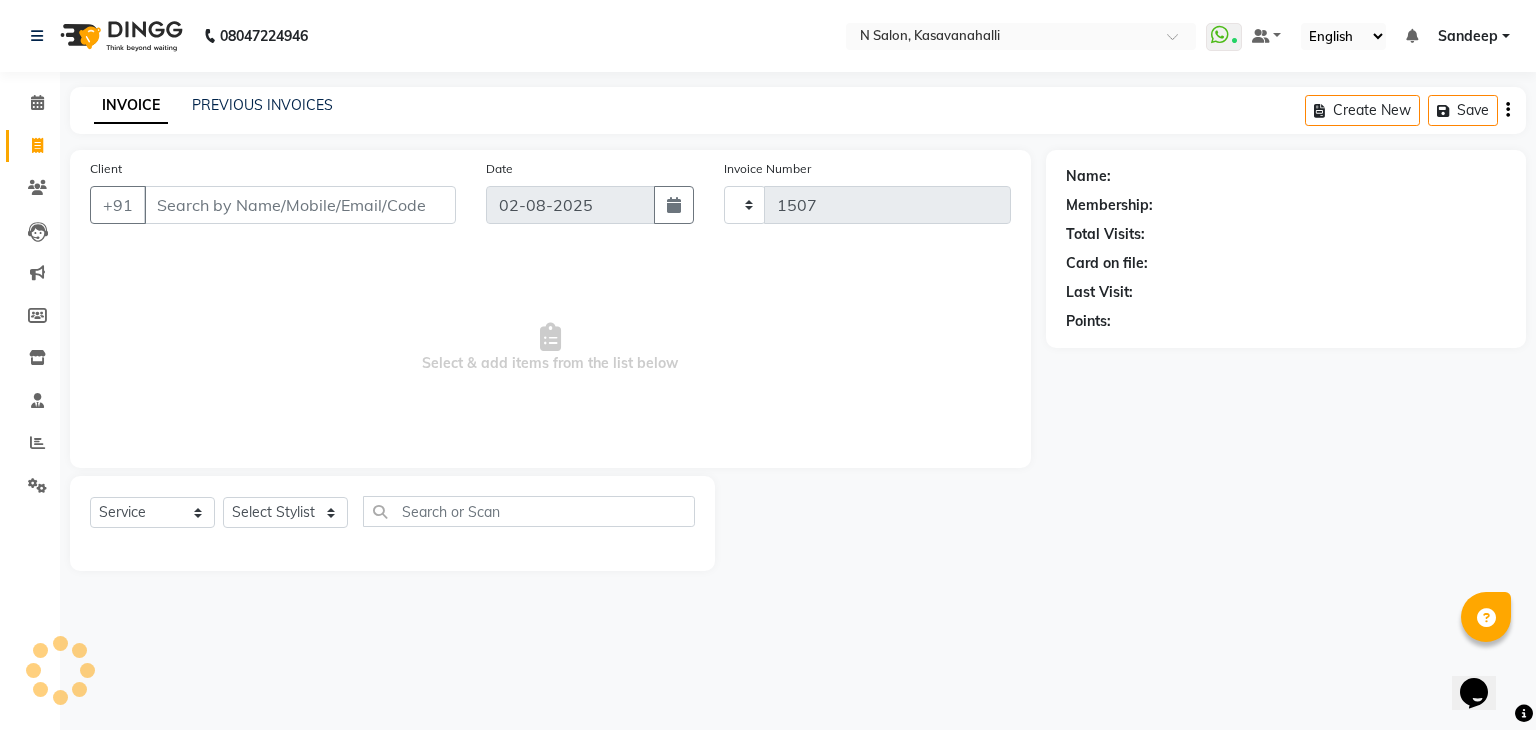 select on "7111" 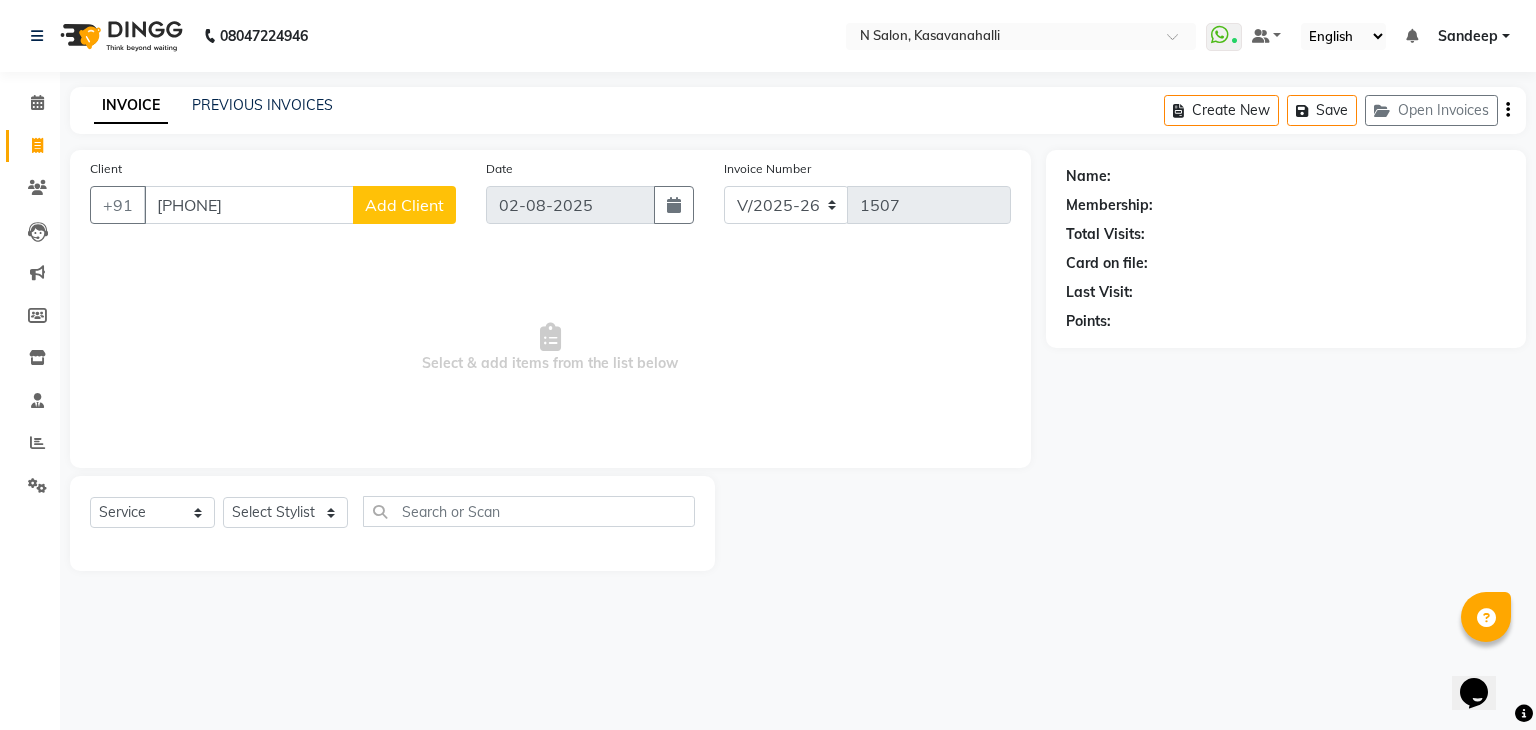 type on "[PHONE]" 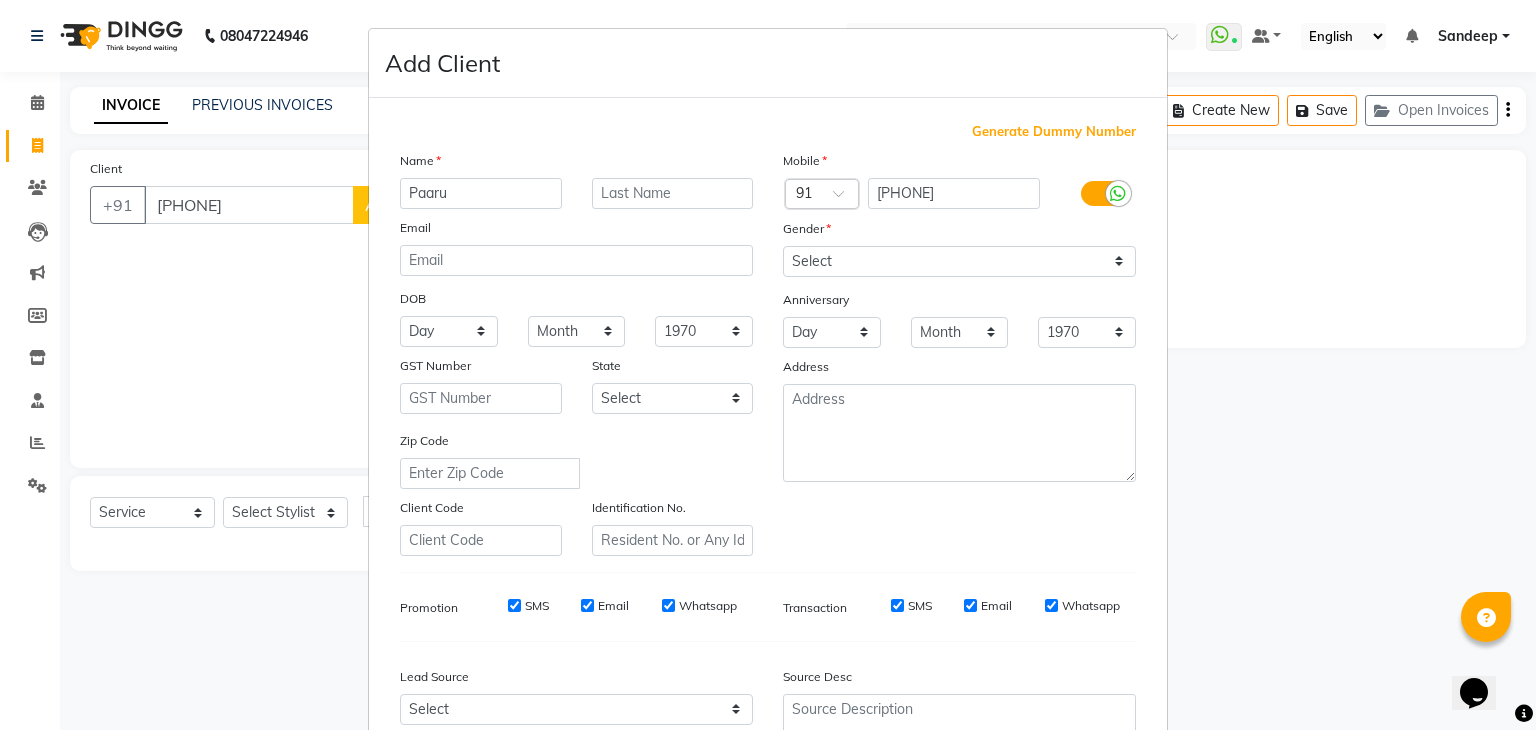 type on "Paaru" 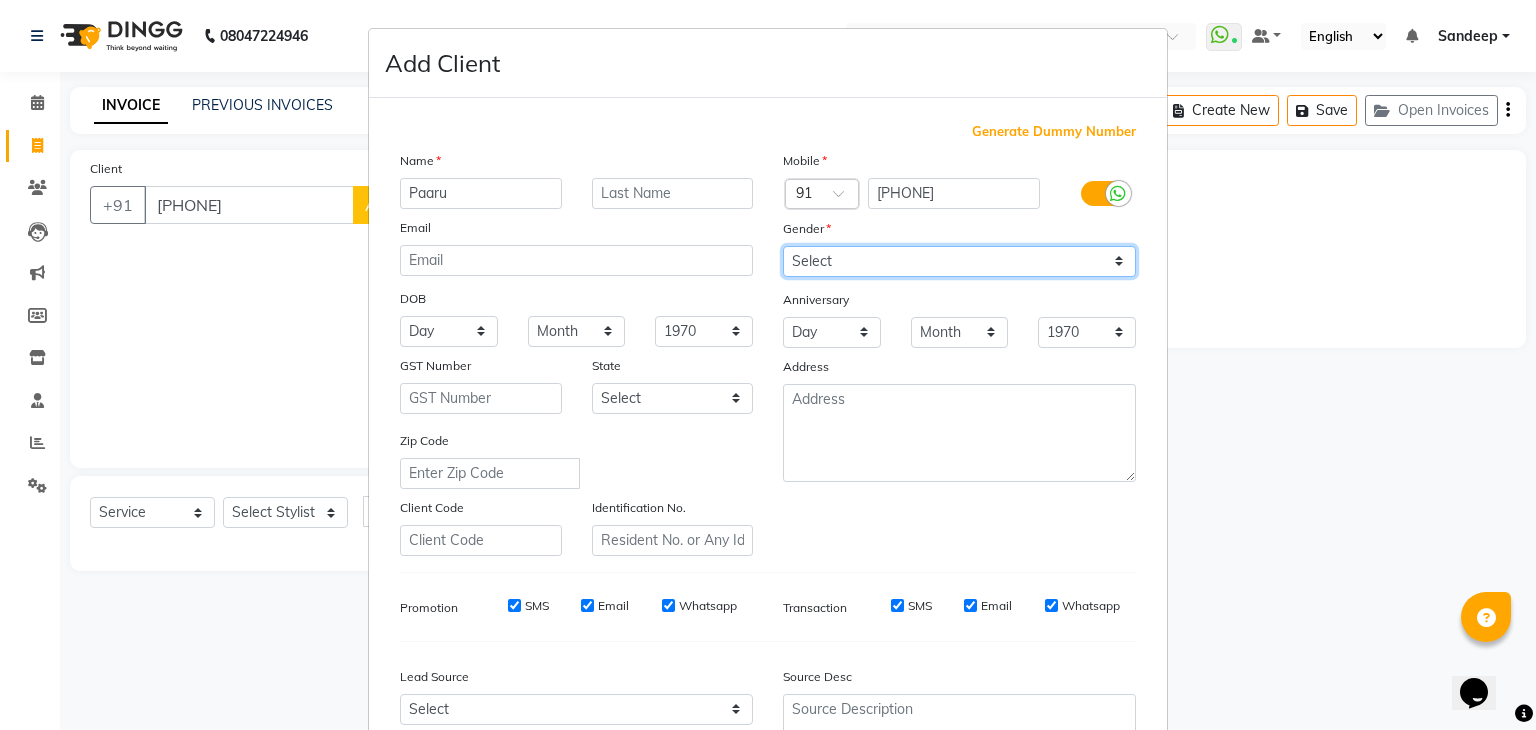 click on "Select Male Female Other Prefer Not To Say" at bounding box center [959, 261] 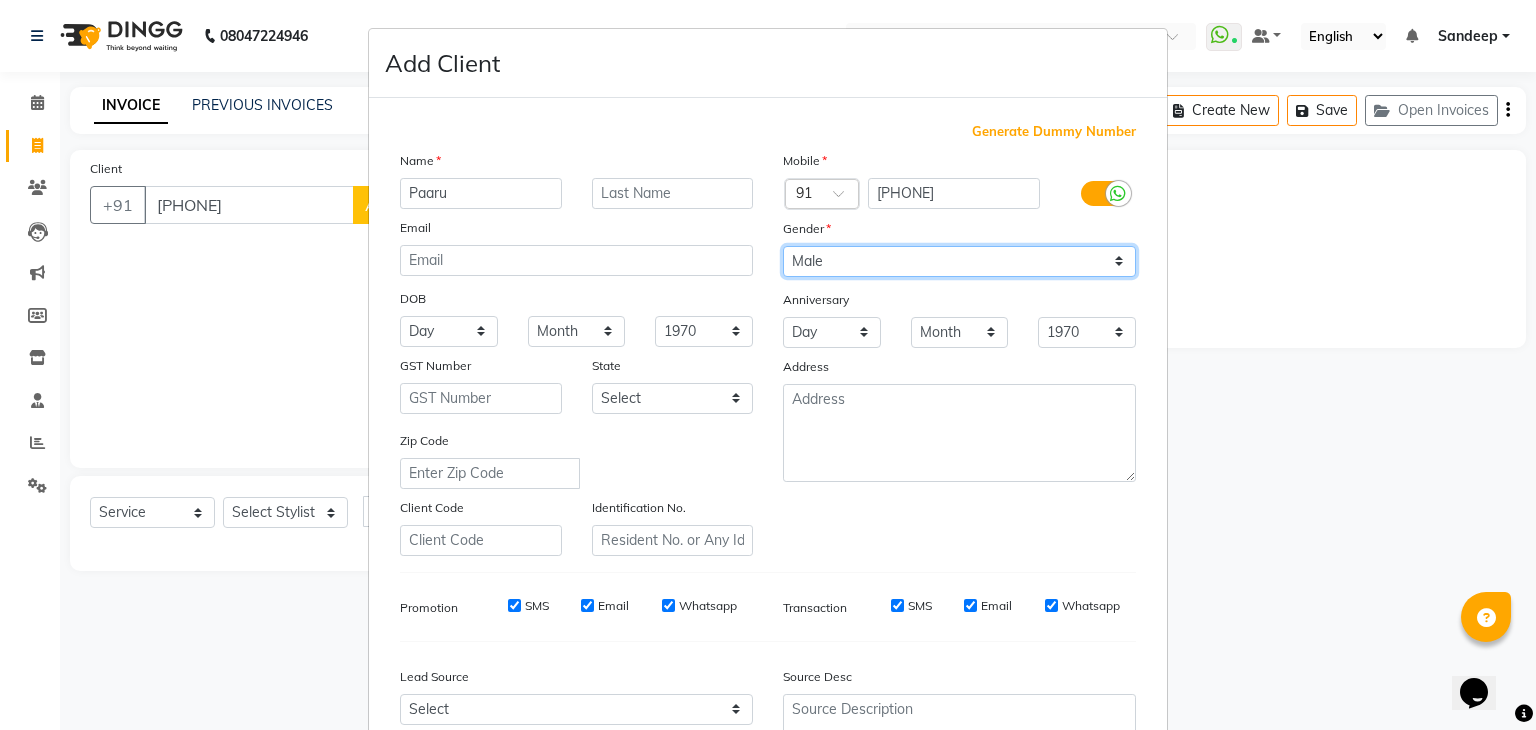 click on "Select Male Female Other Prefer Not To Say" at bounding box center [959, 261] 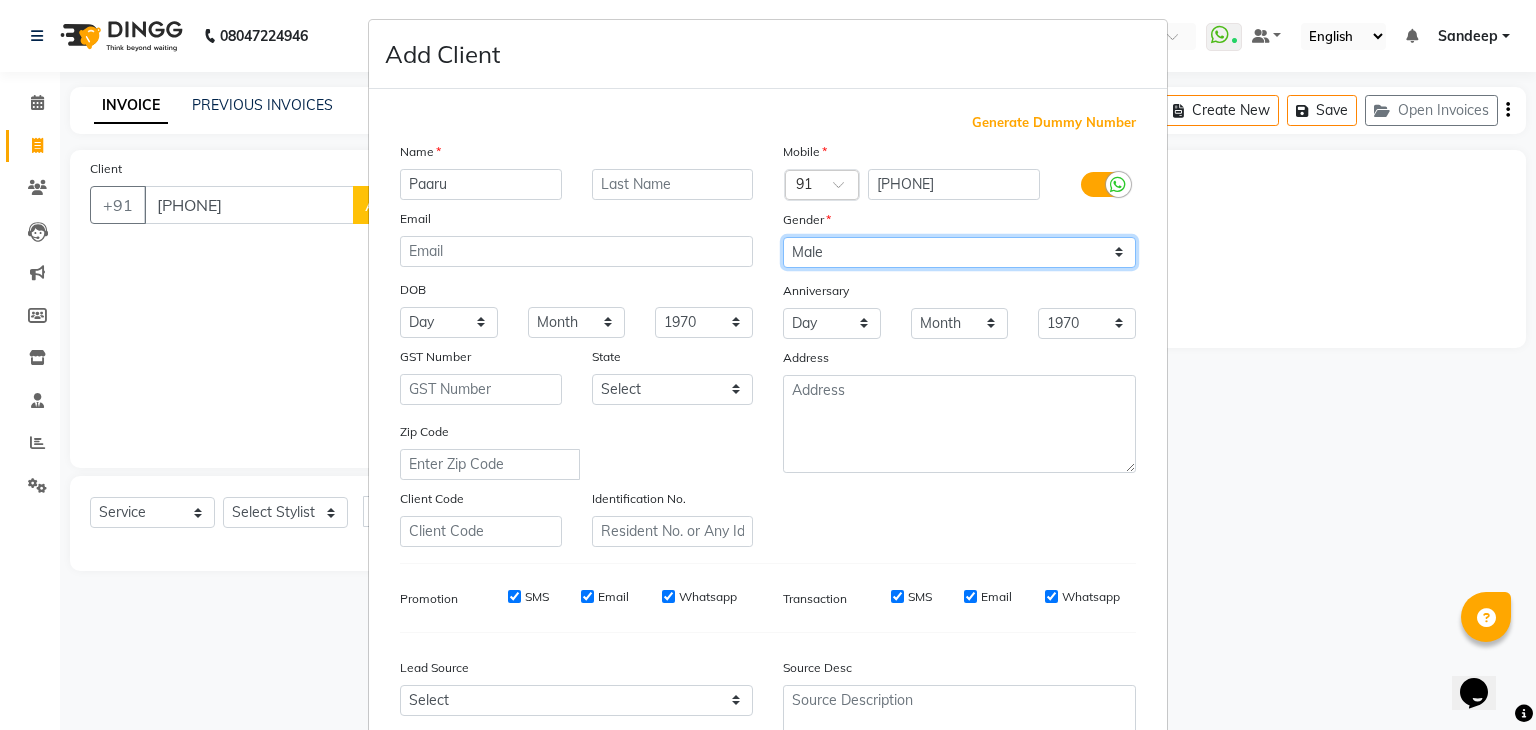 scroll, scrollTop: 0, scrollLeft: 0, axis: both 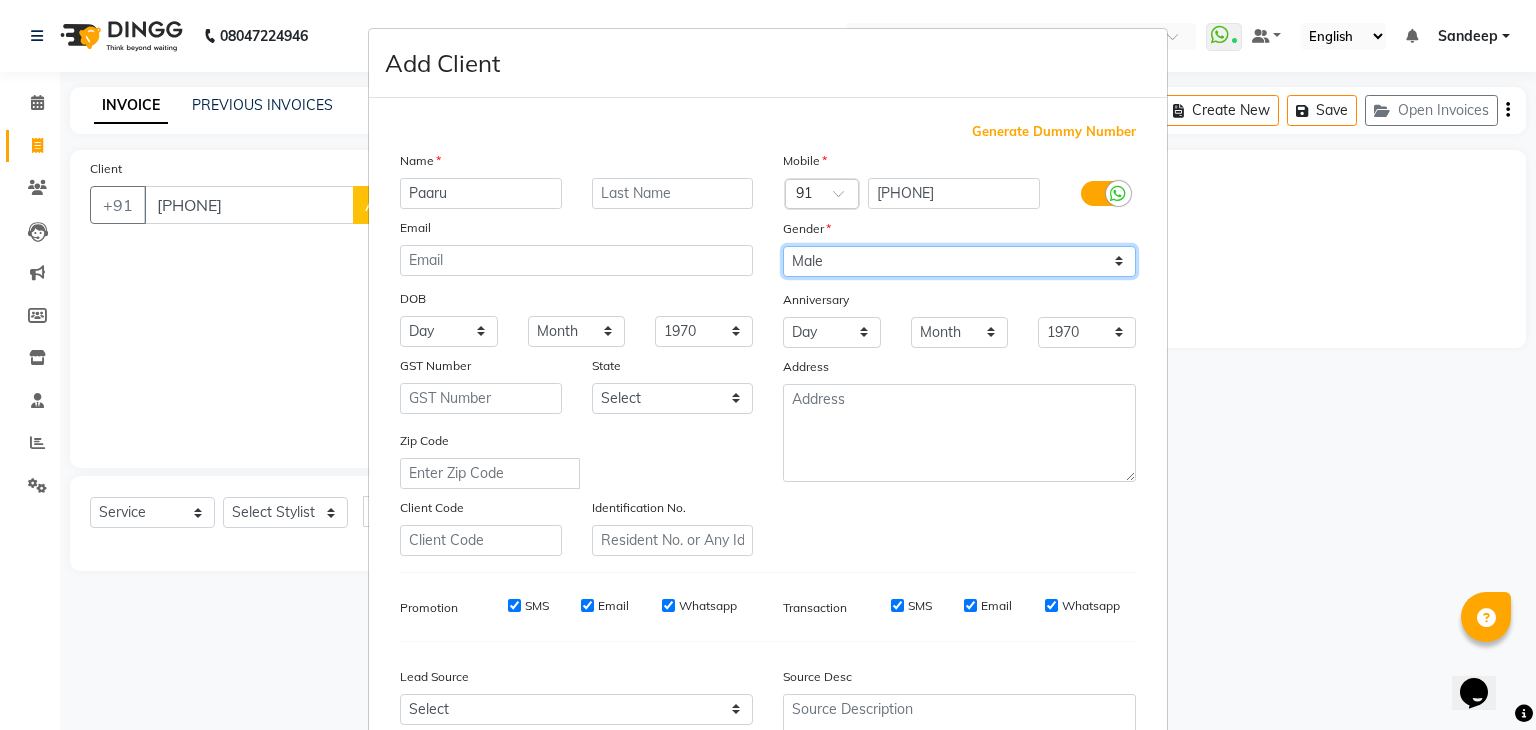 drag, startPoint x: 1036, startPoint y: 262, endPoint x: 1023, endPoint y: 270, distance: 15.264338 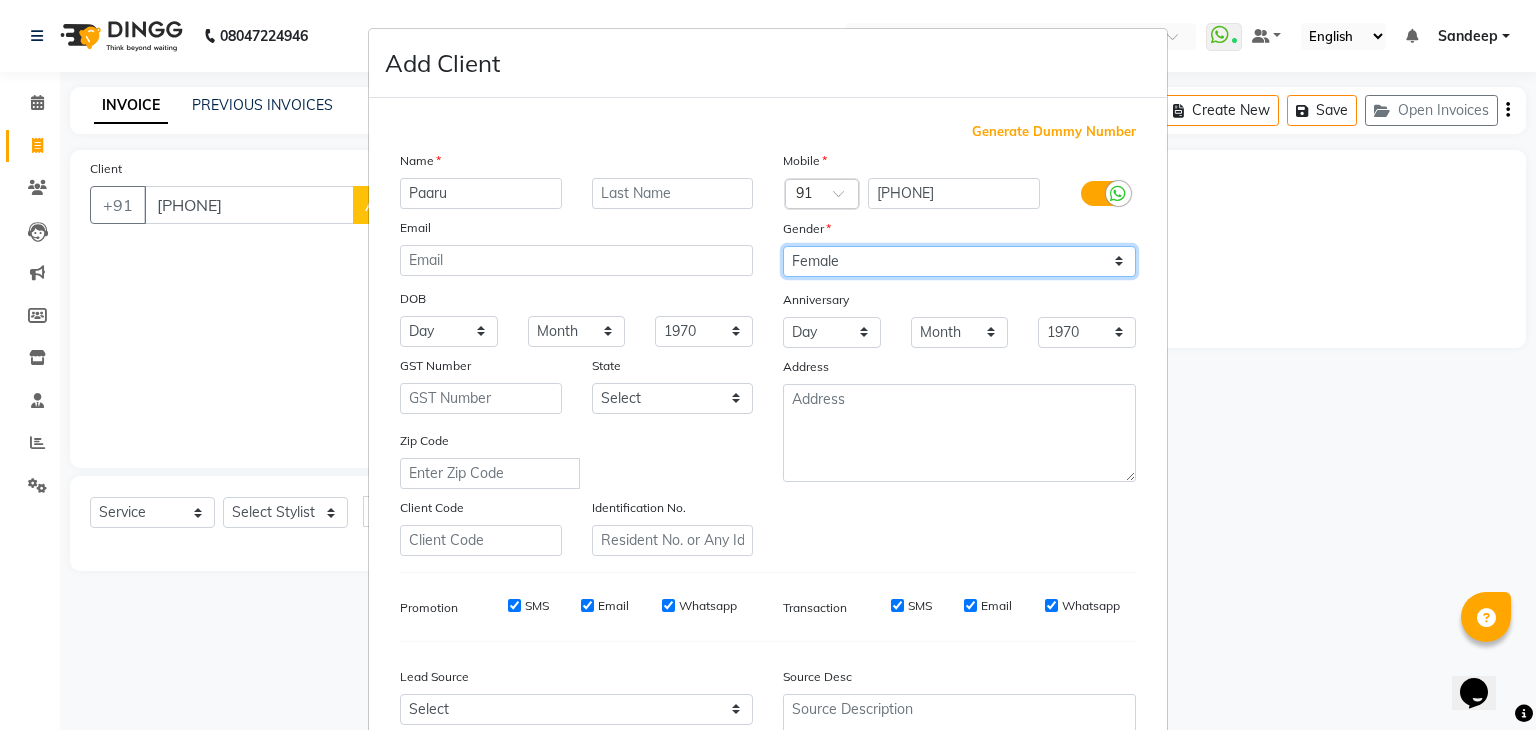 click on "Select Male Female Other Prefer Not To Say" at bounding box center (959, 261) 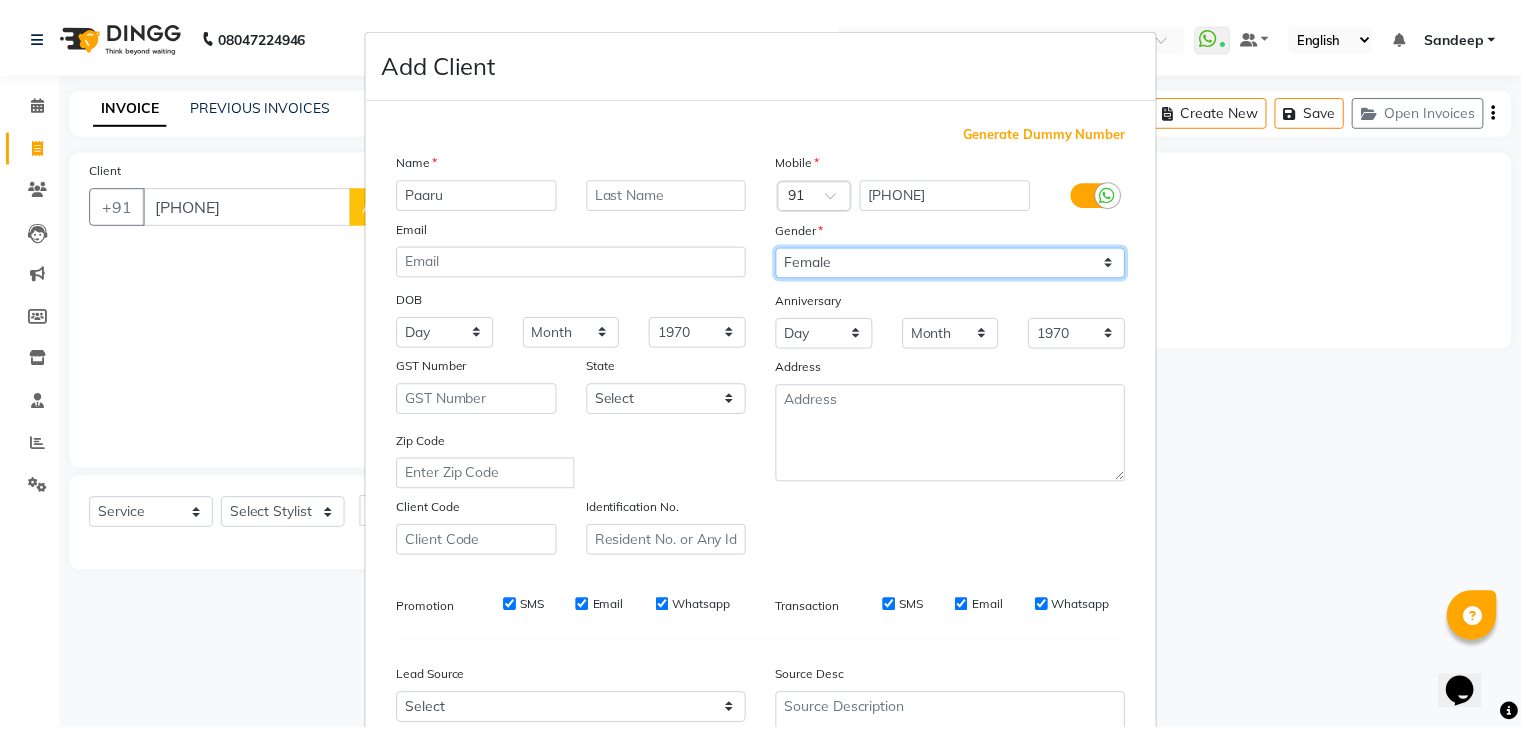 scroll, scrollTop: 203, scrollLeft: 0, axis: vertical 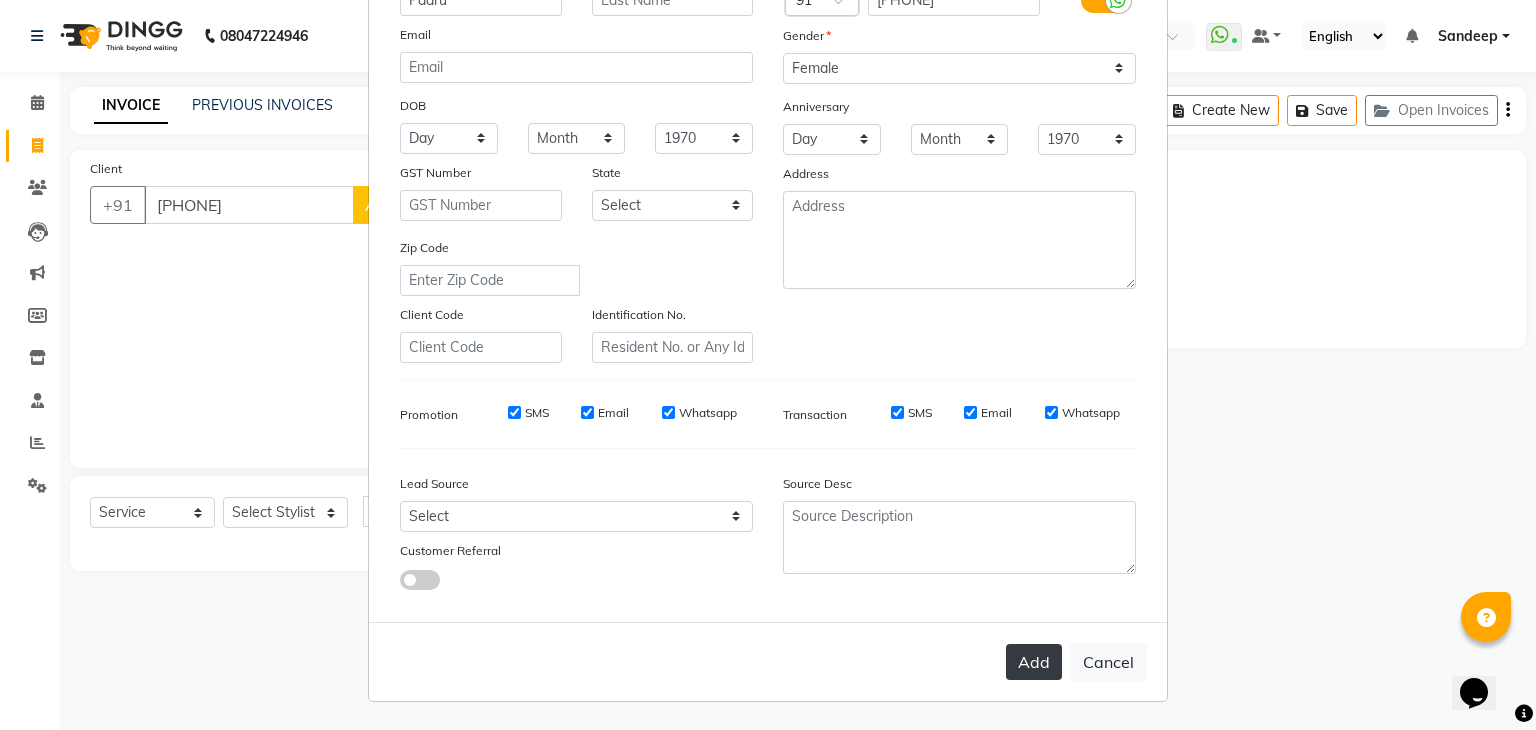 click on "Add" at bounding box center [1034, 662] 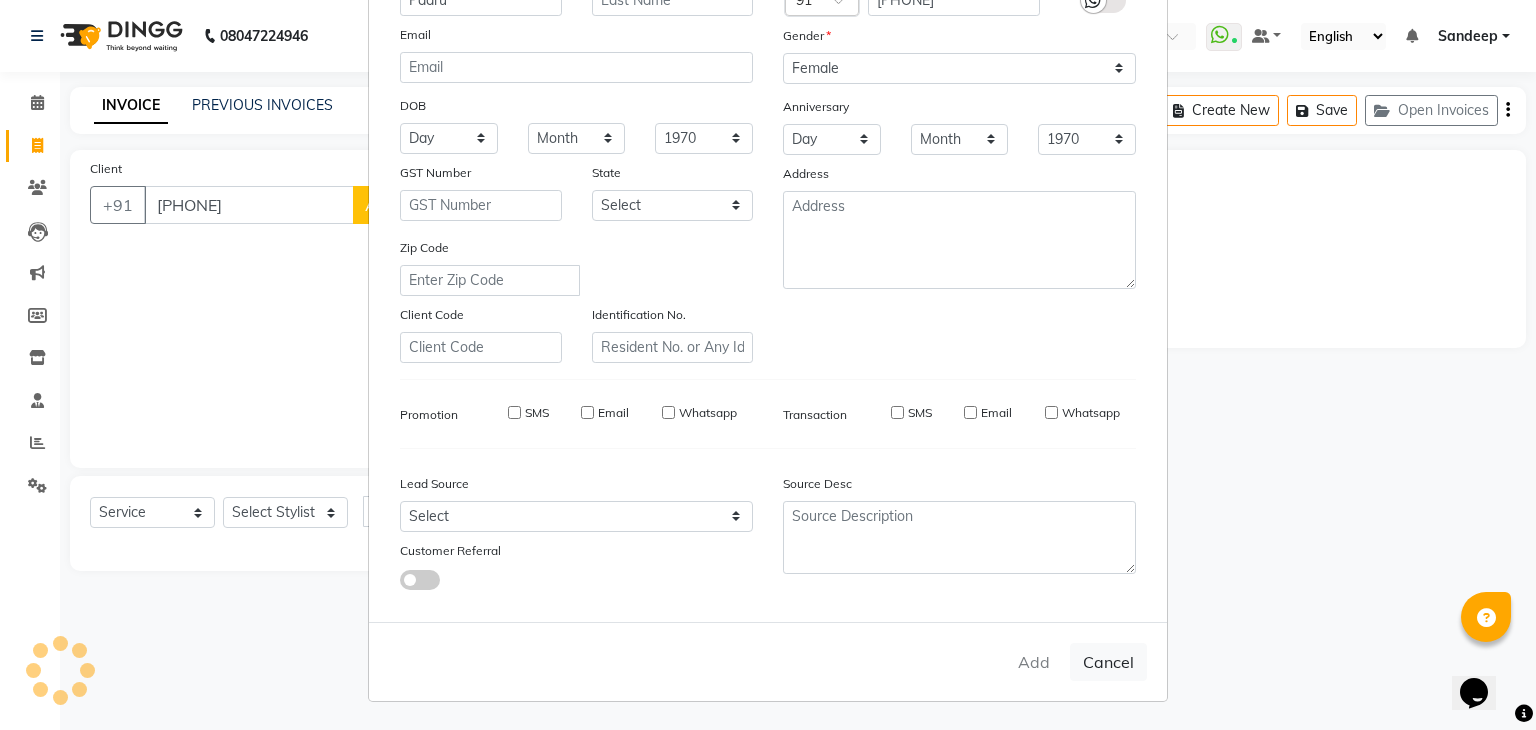 type 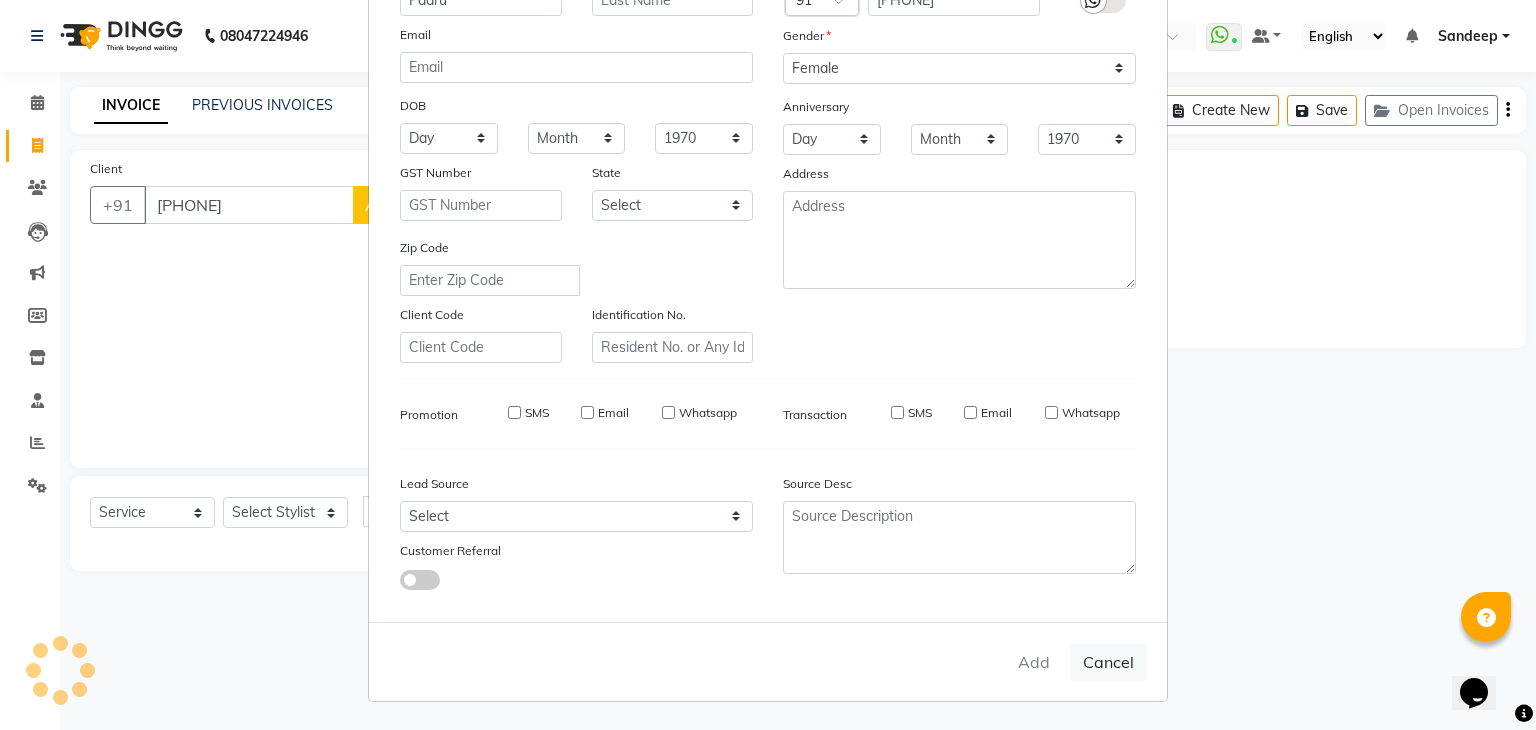 select 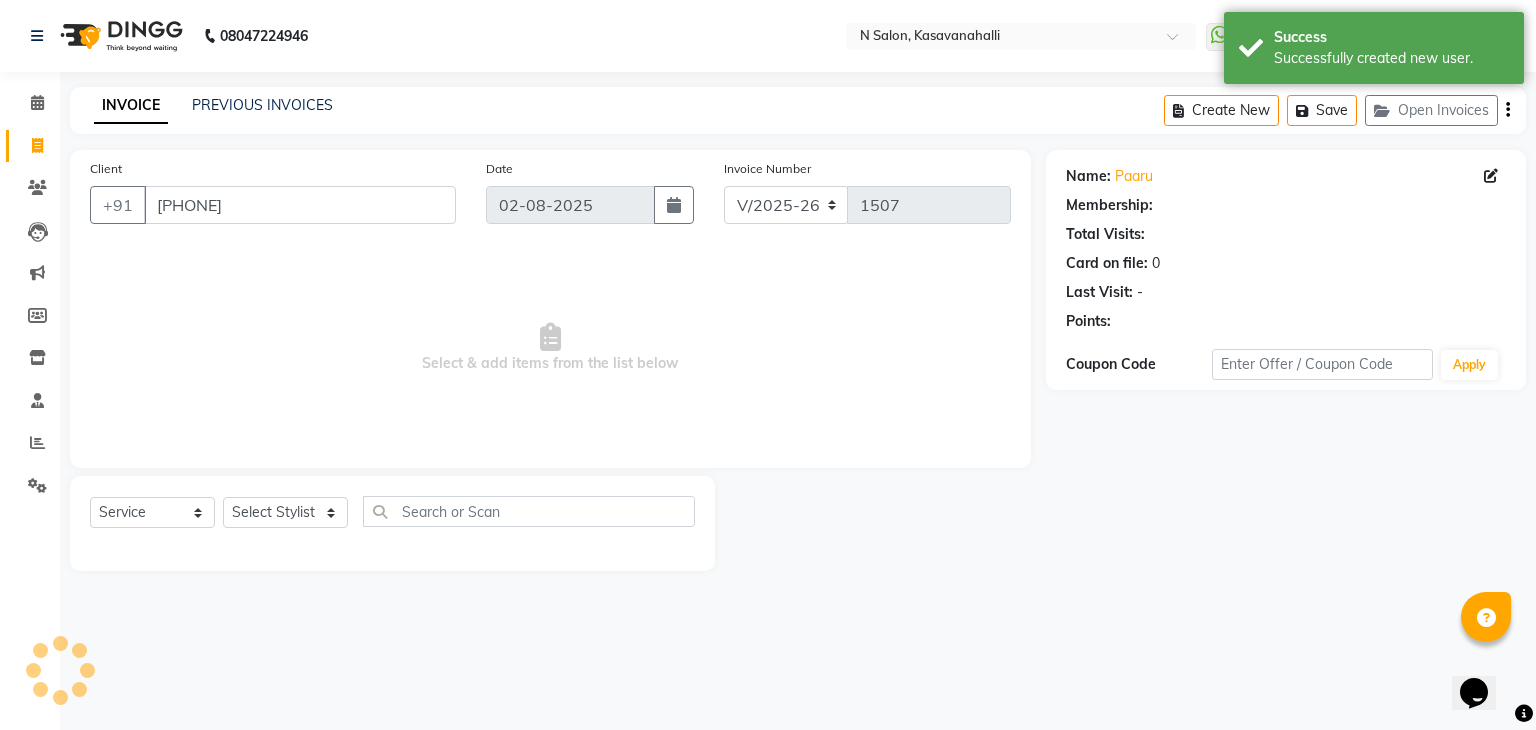 select on "1: Object" 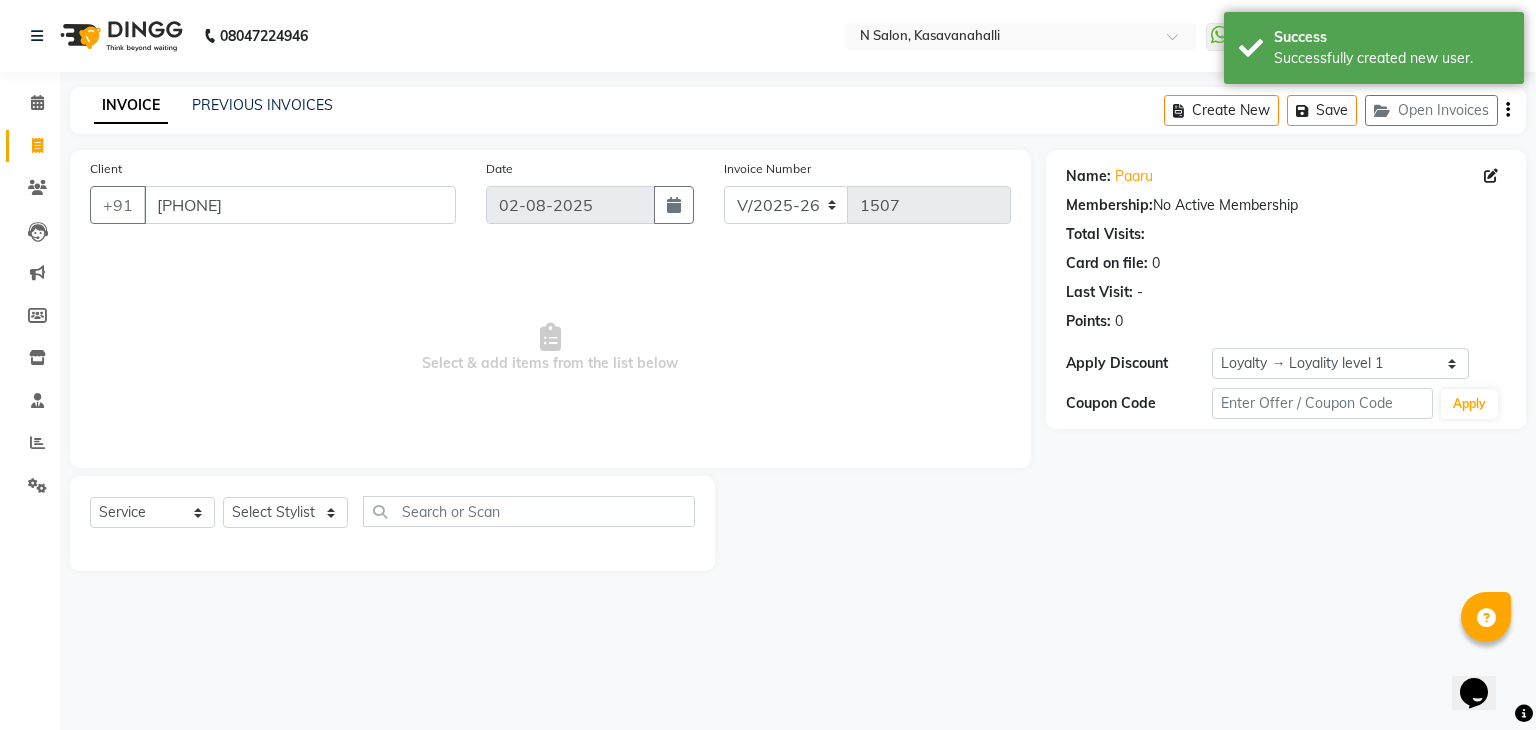 click on "Select  Service  Product  Membership  Package Voucher Prepaid Gift Card  Select Stylist Abisekh Karan  Manju Owner Priya RAJESHWARI  Sandeep Tika" 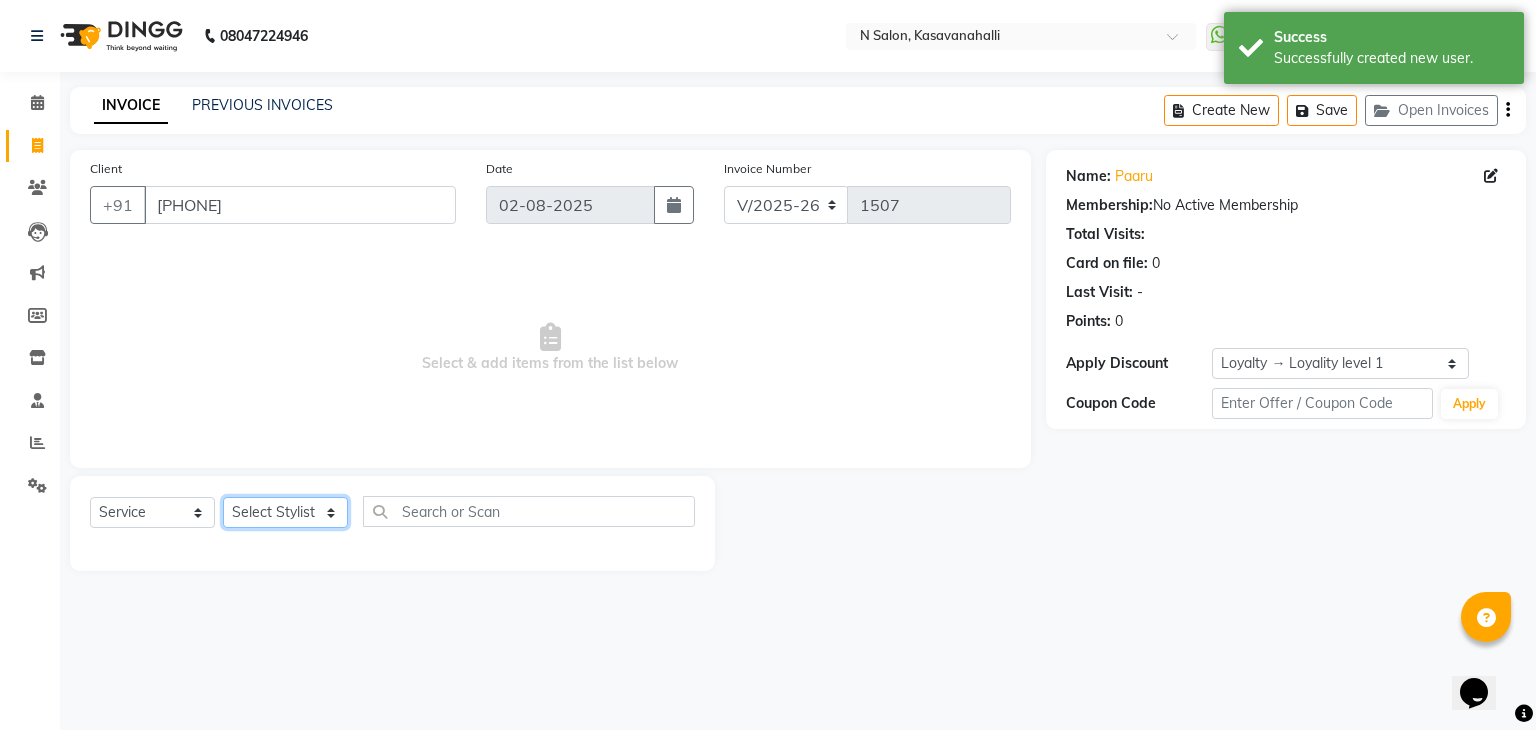 click on "Select Stylist Abisekh Karan  Manju Owner Priya RAJESHWARI  Sandeep Tika" 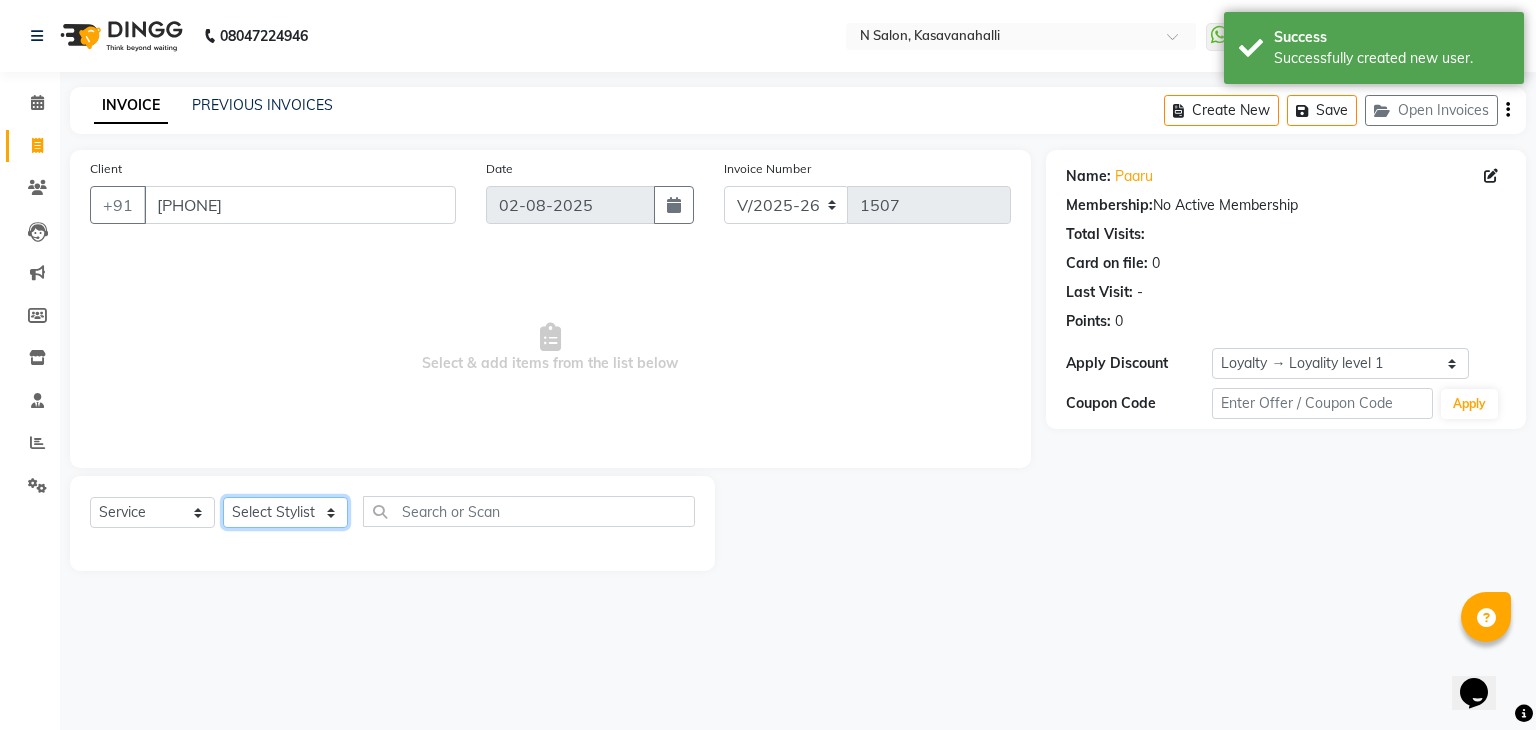 select on "82995" 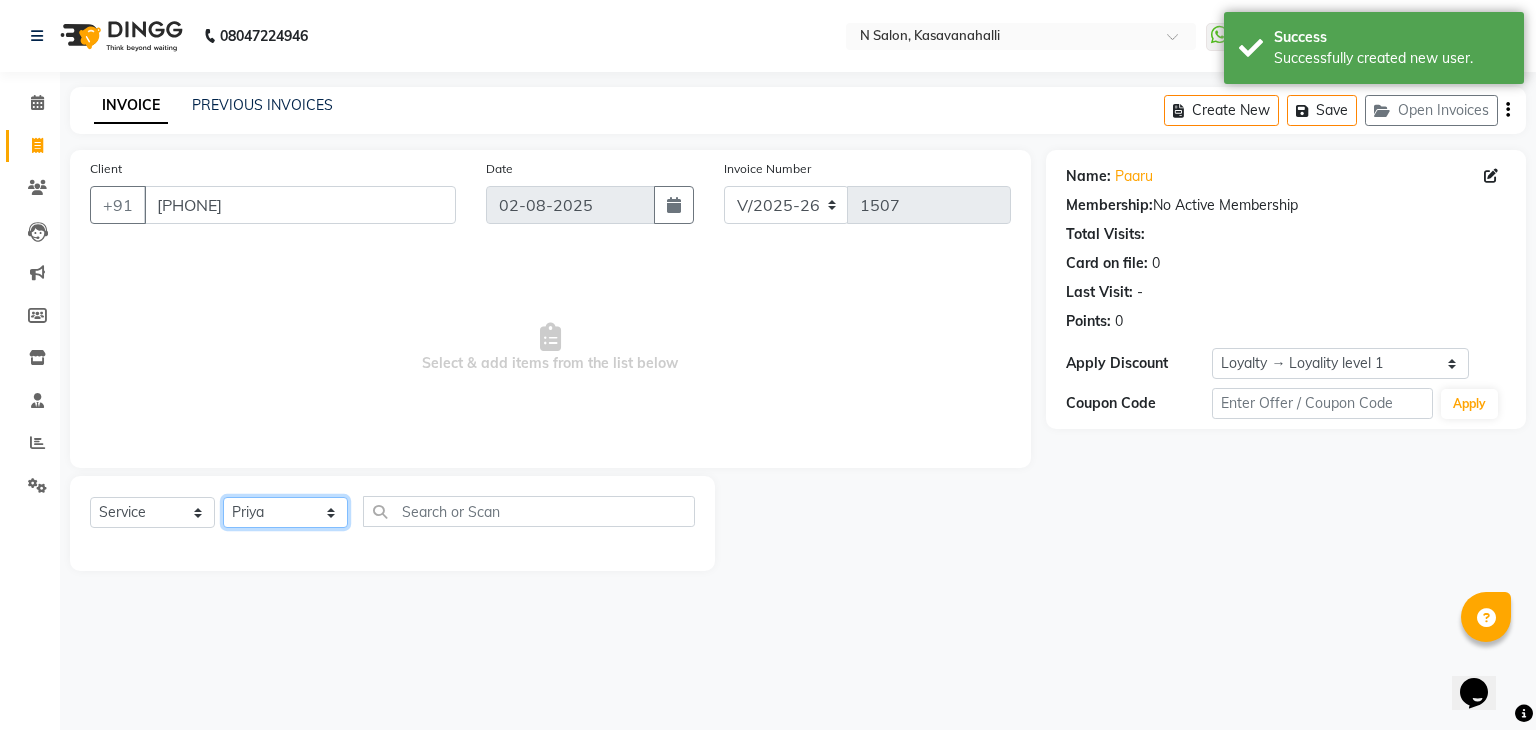 click on "Select Stylist Abisekh Karan  Manju Owner Priya RAJESHWARI  Sandeep Tika" 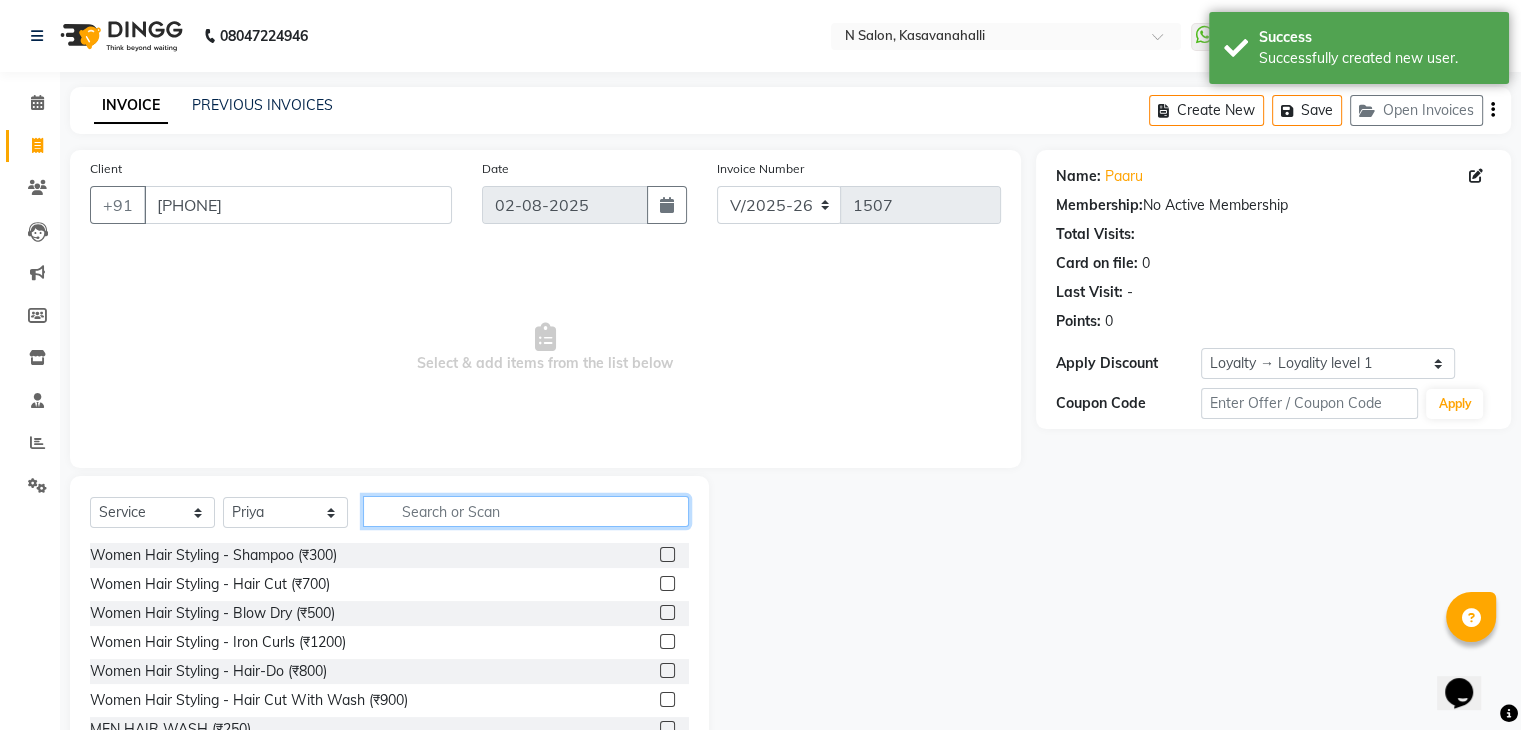 click 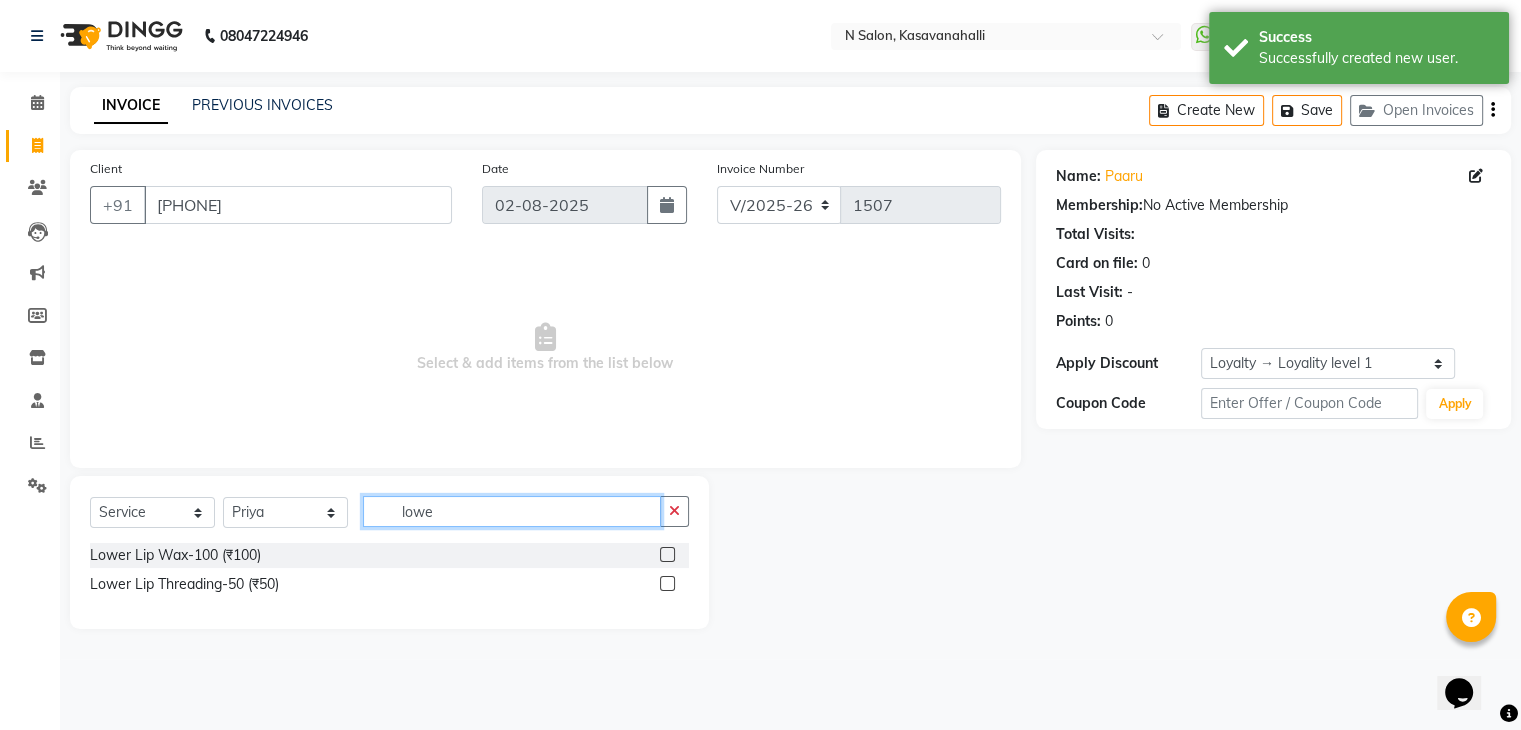 scroll, scrollTop: 0, scrollLeft: 0, axis: both 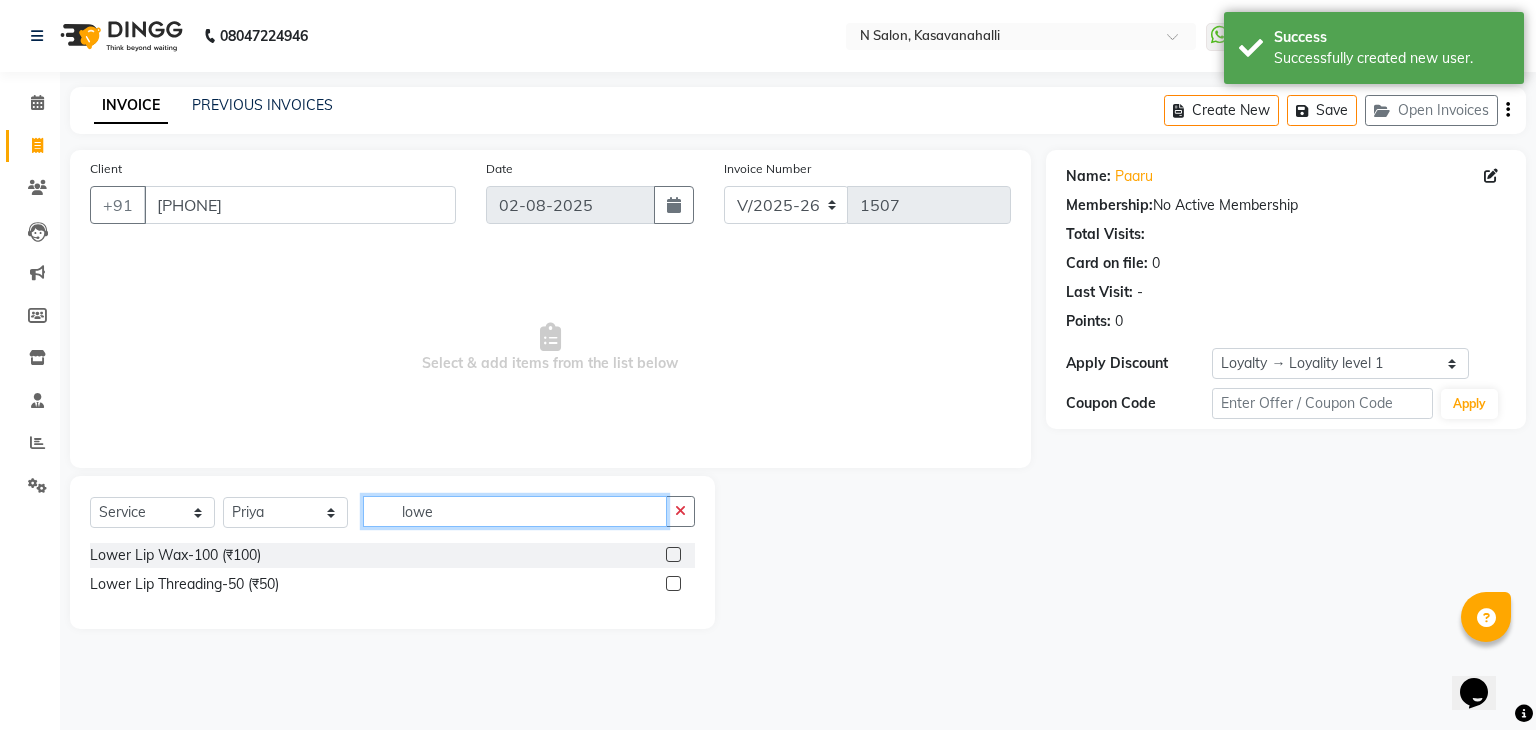 type on "lowe" 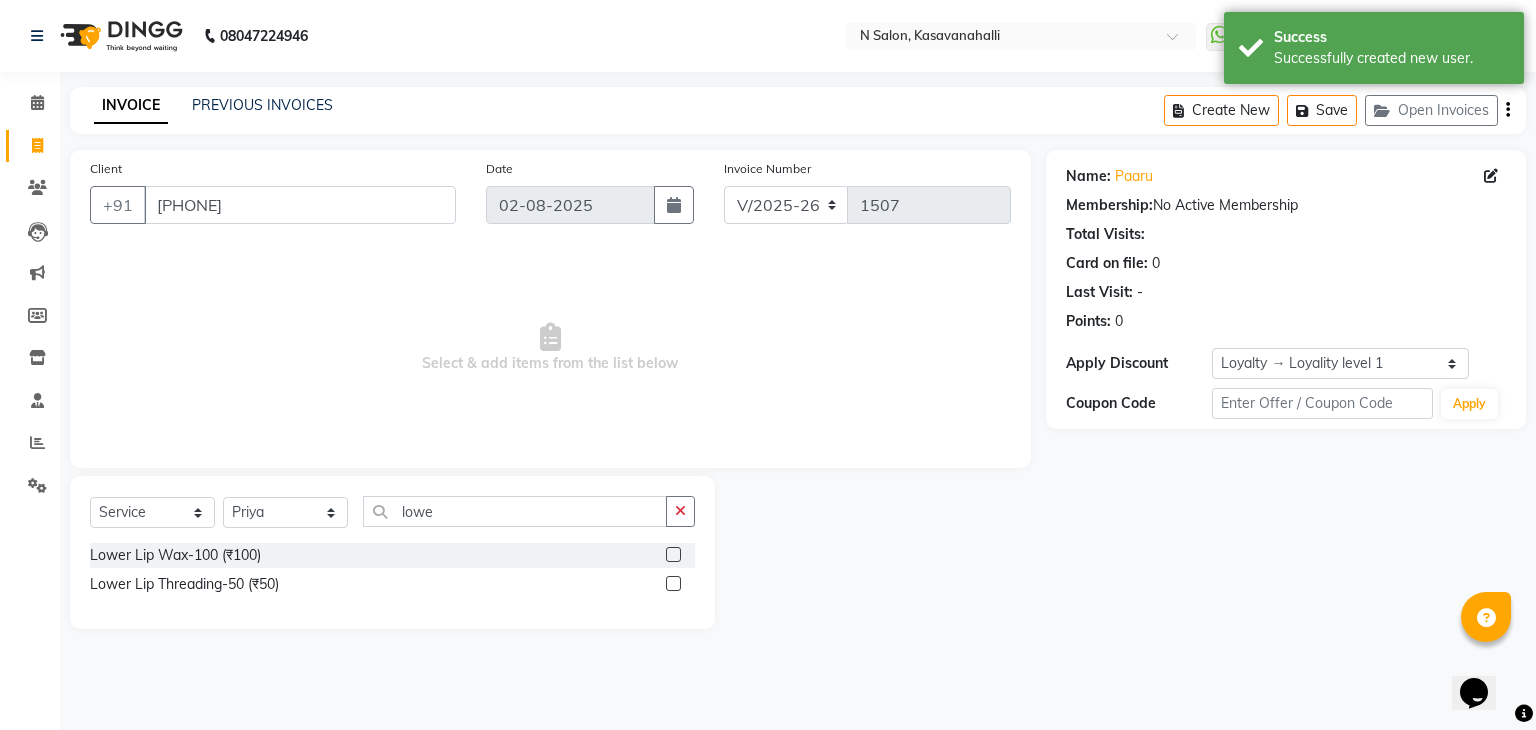 click 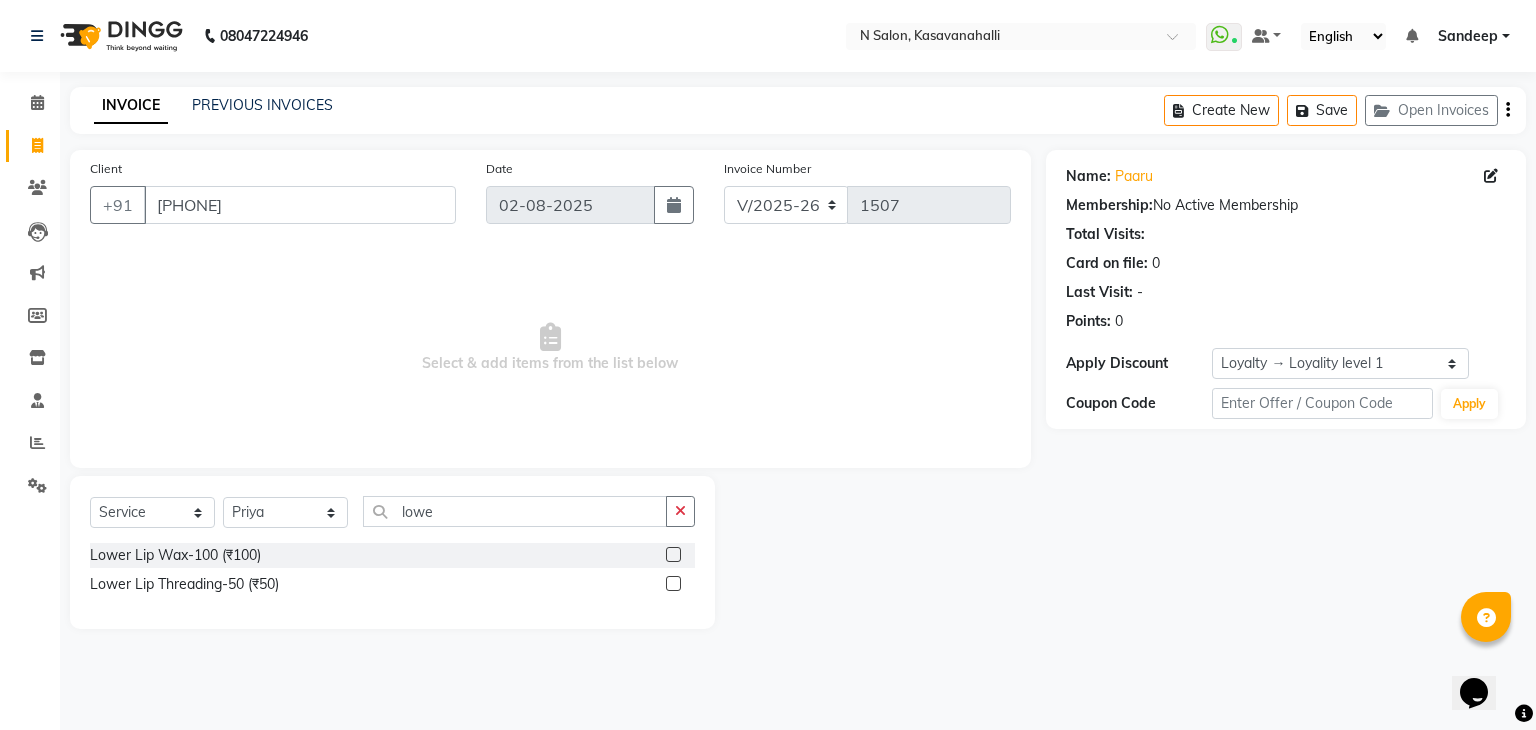 click 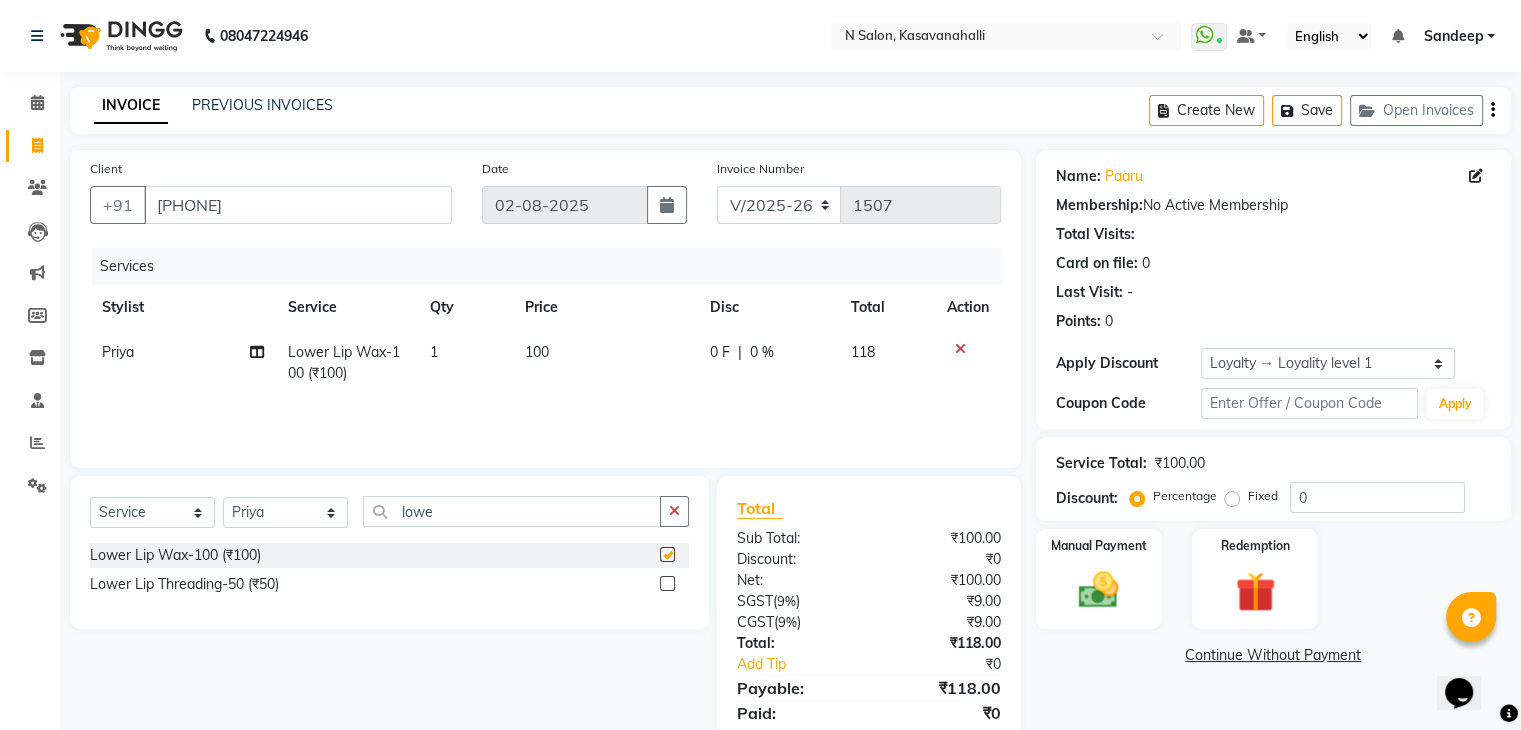 checkbox on "false" 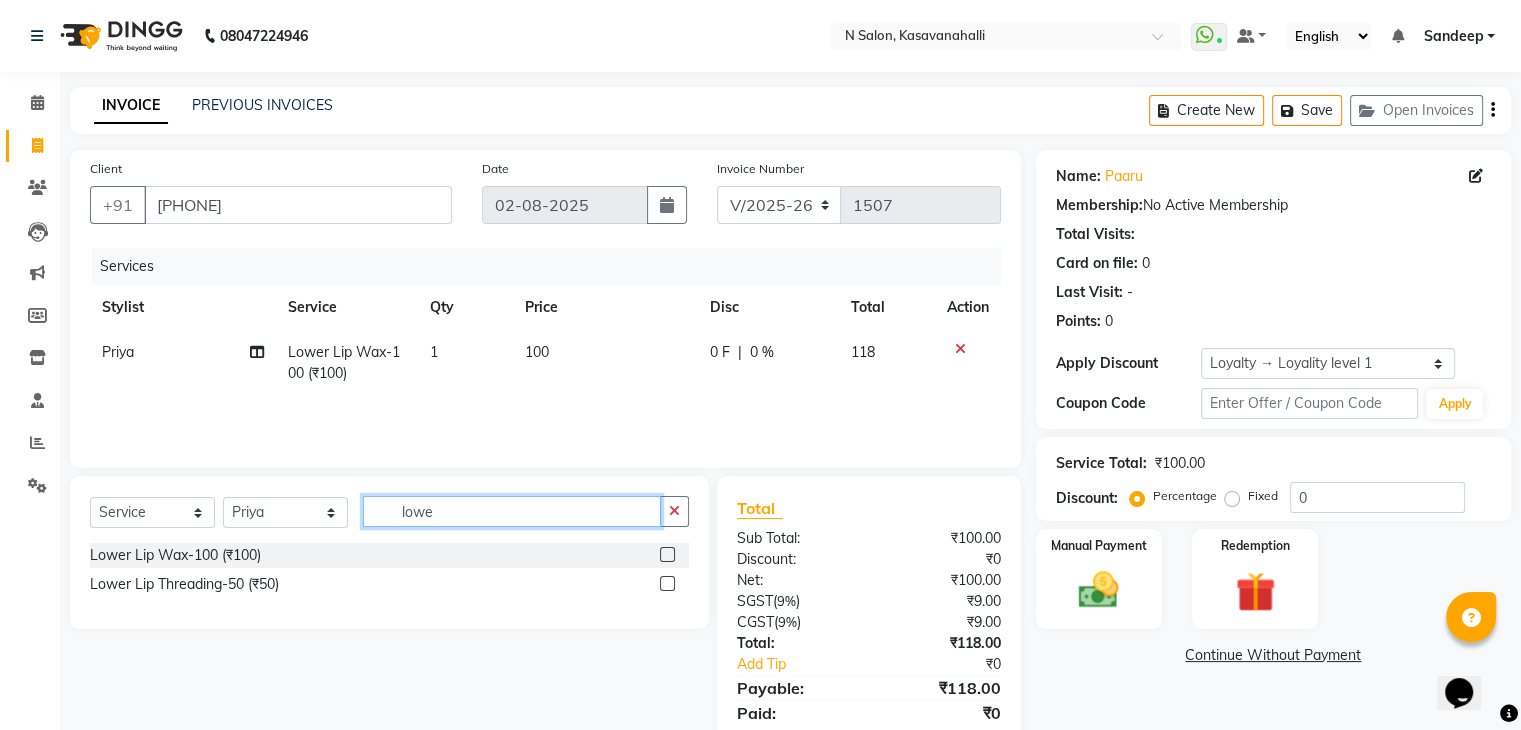 click on "lowe" 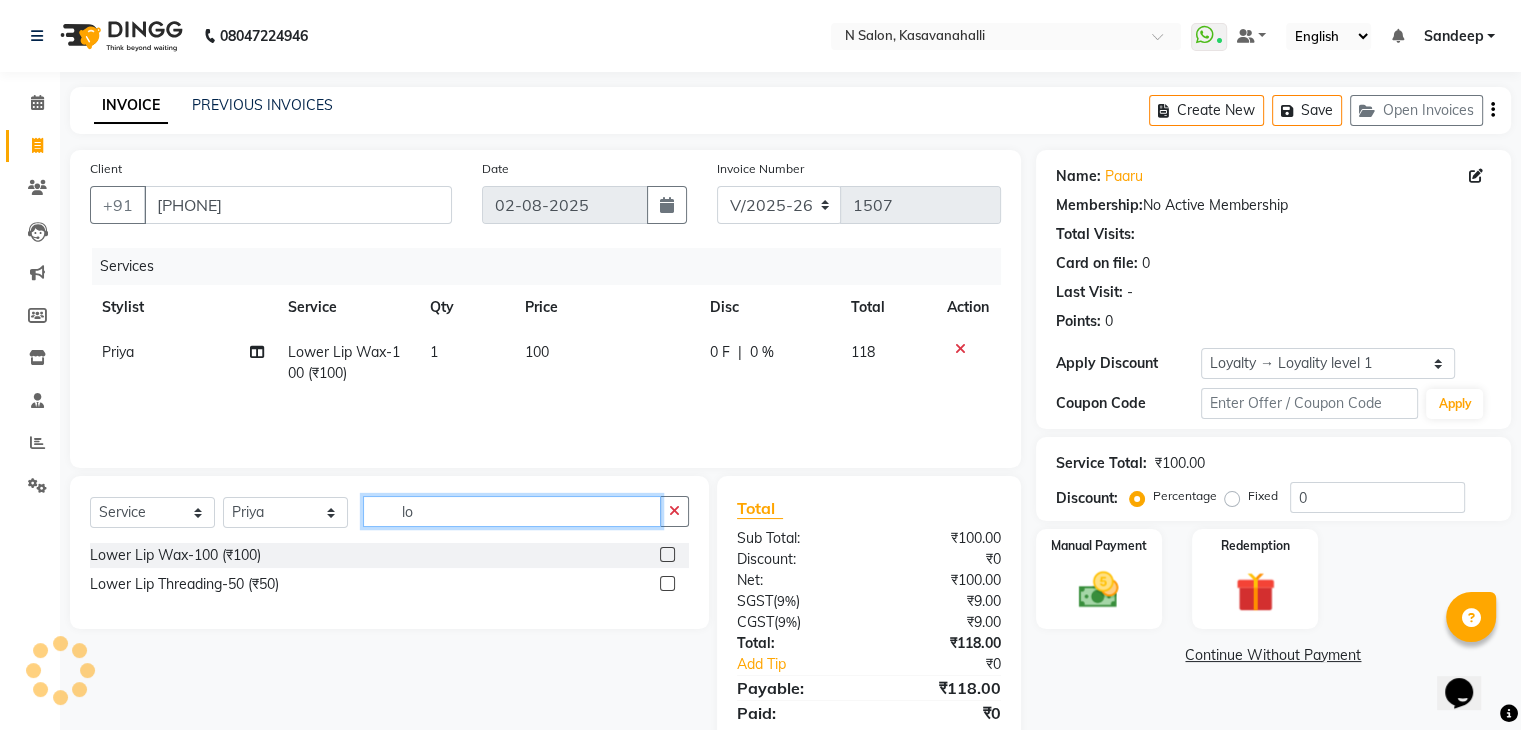 type on "l" 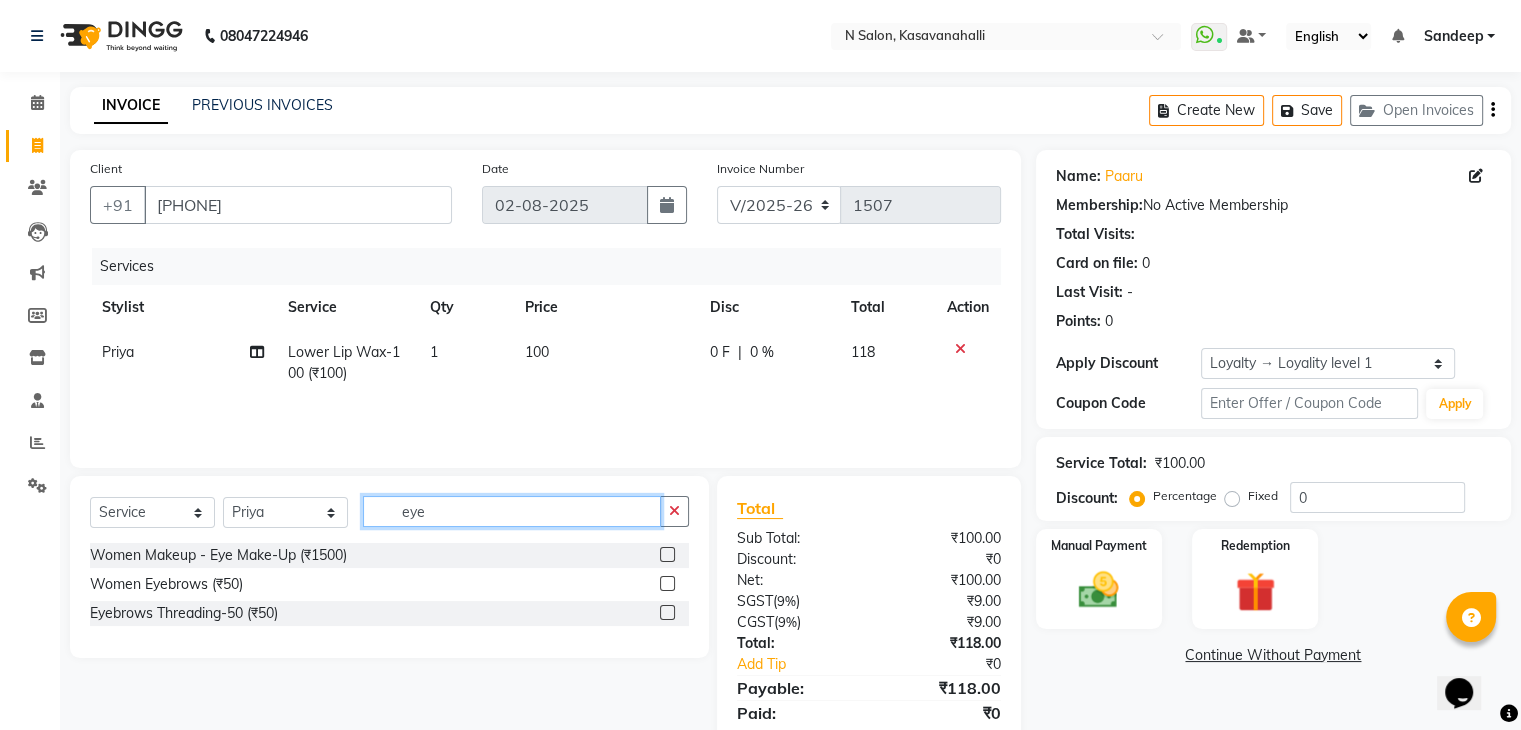 type on "eye" 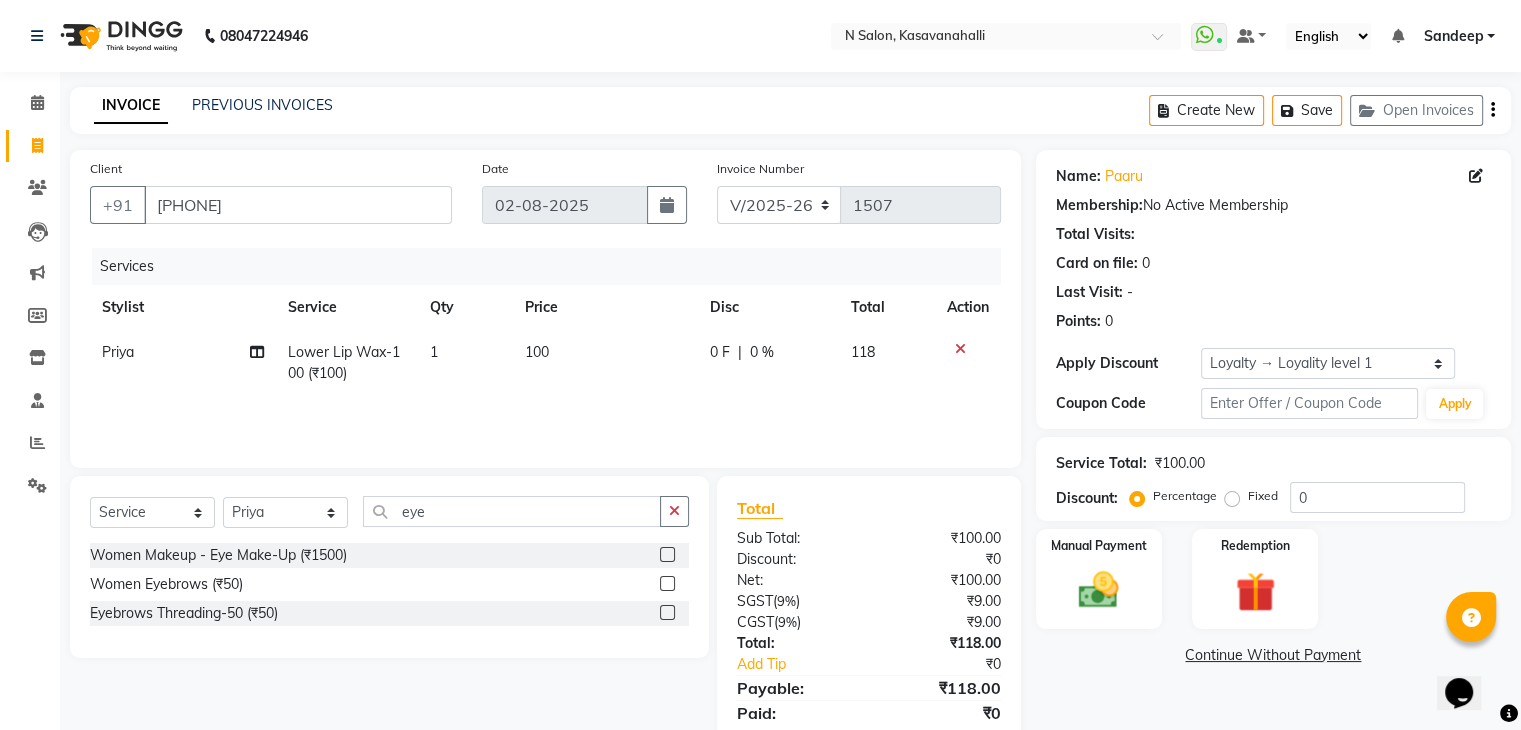 click 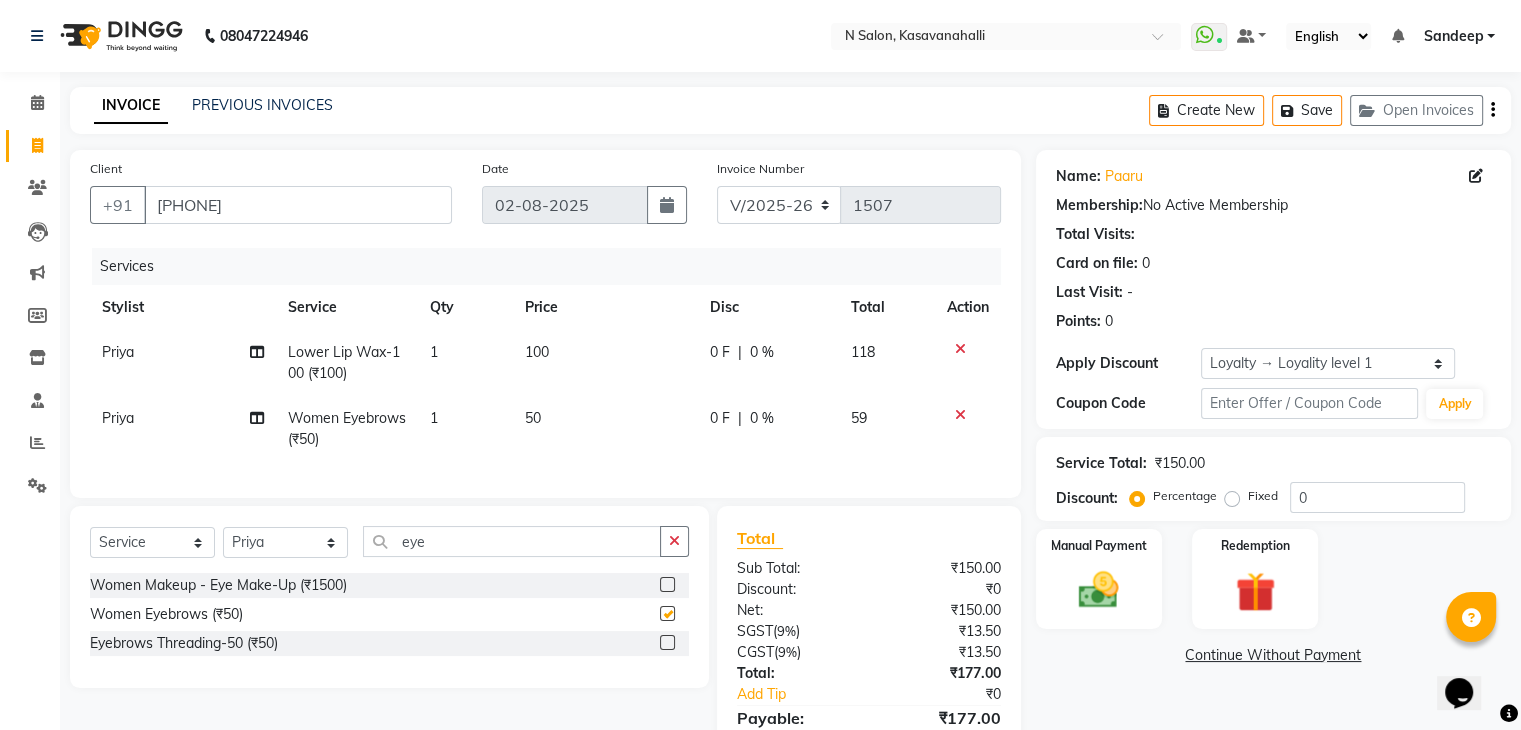 checkbox on "false" 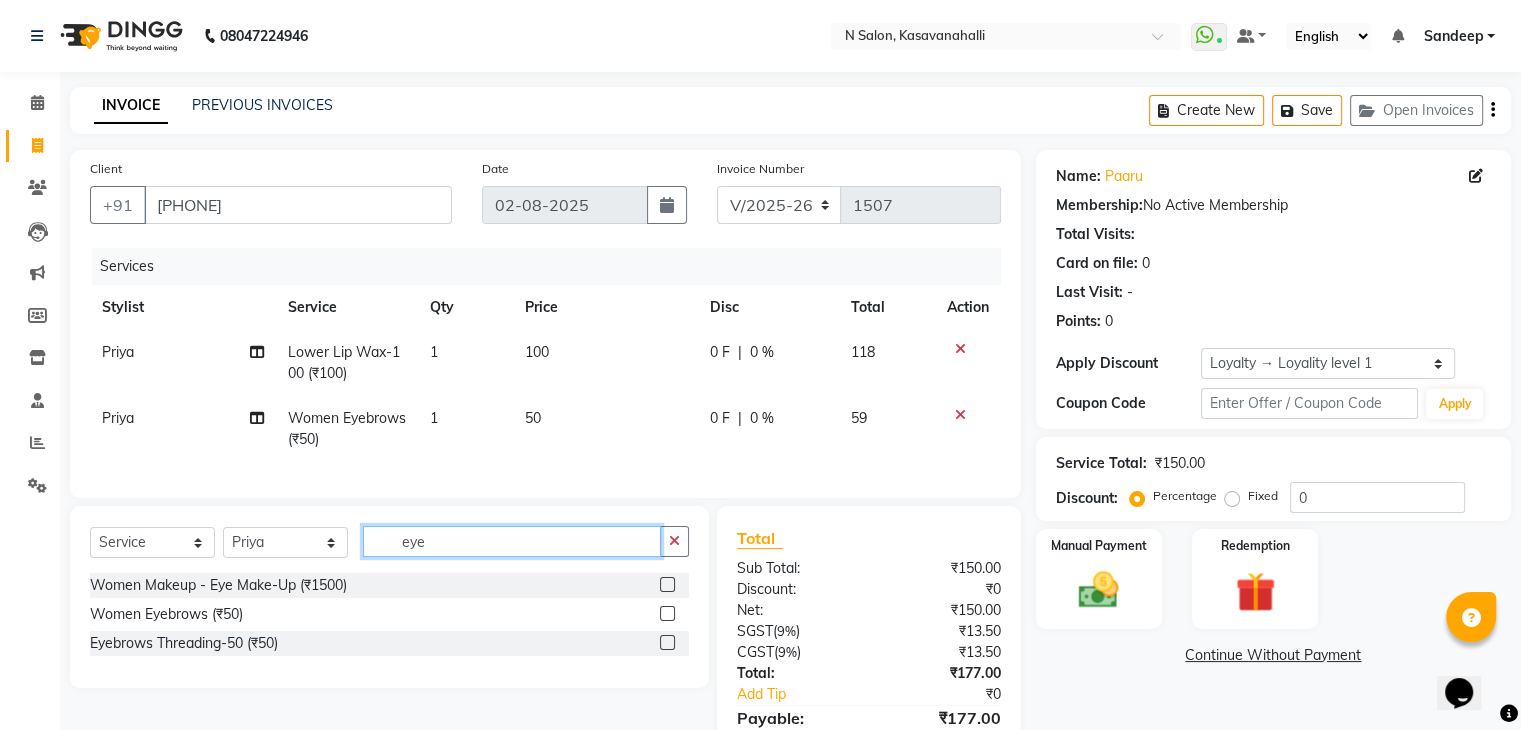 click on "eye" 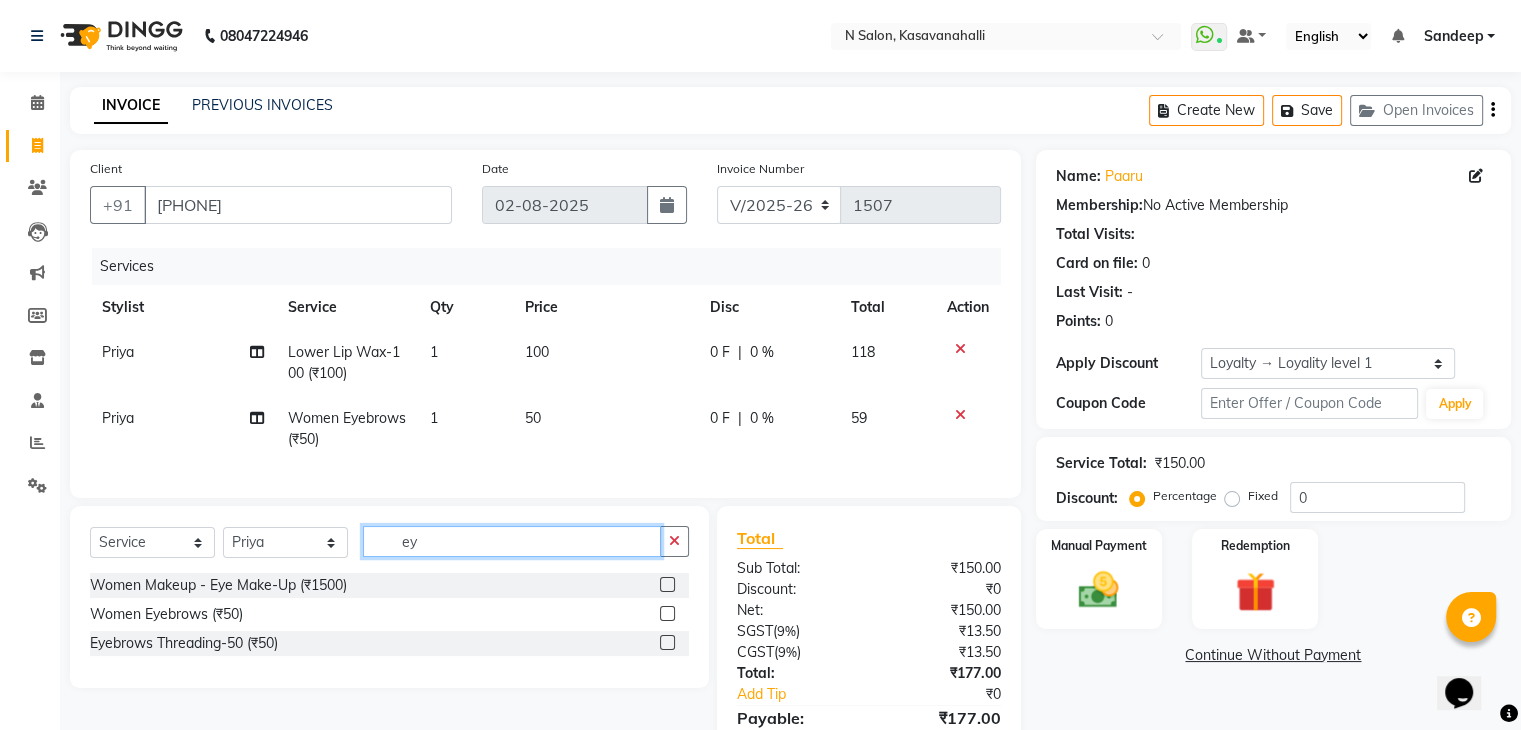 type on "e" 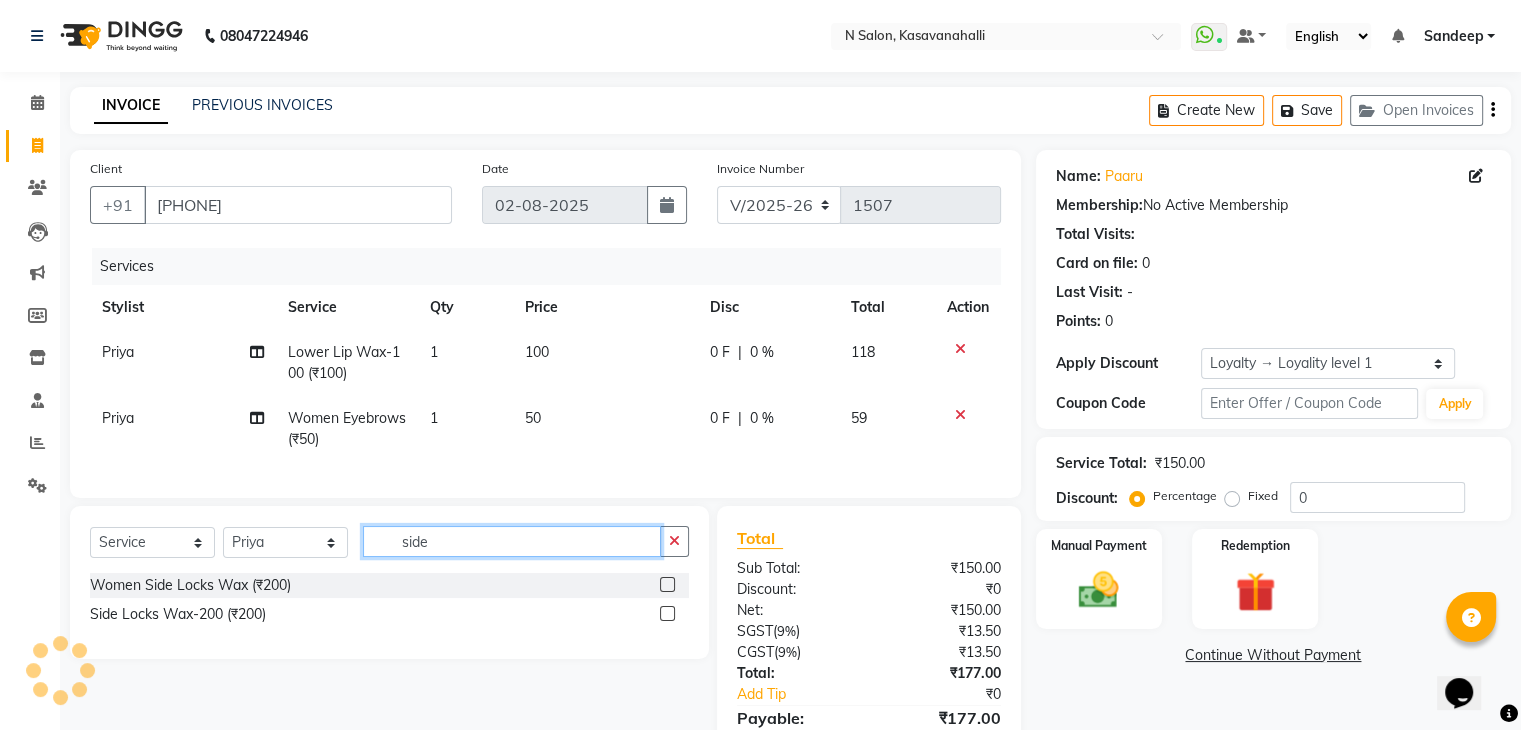 type on "side" 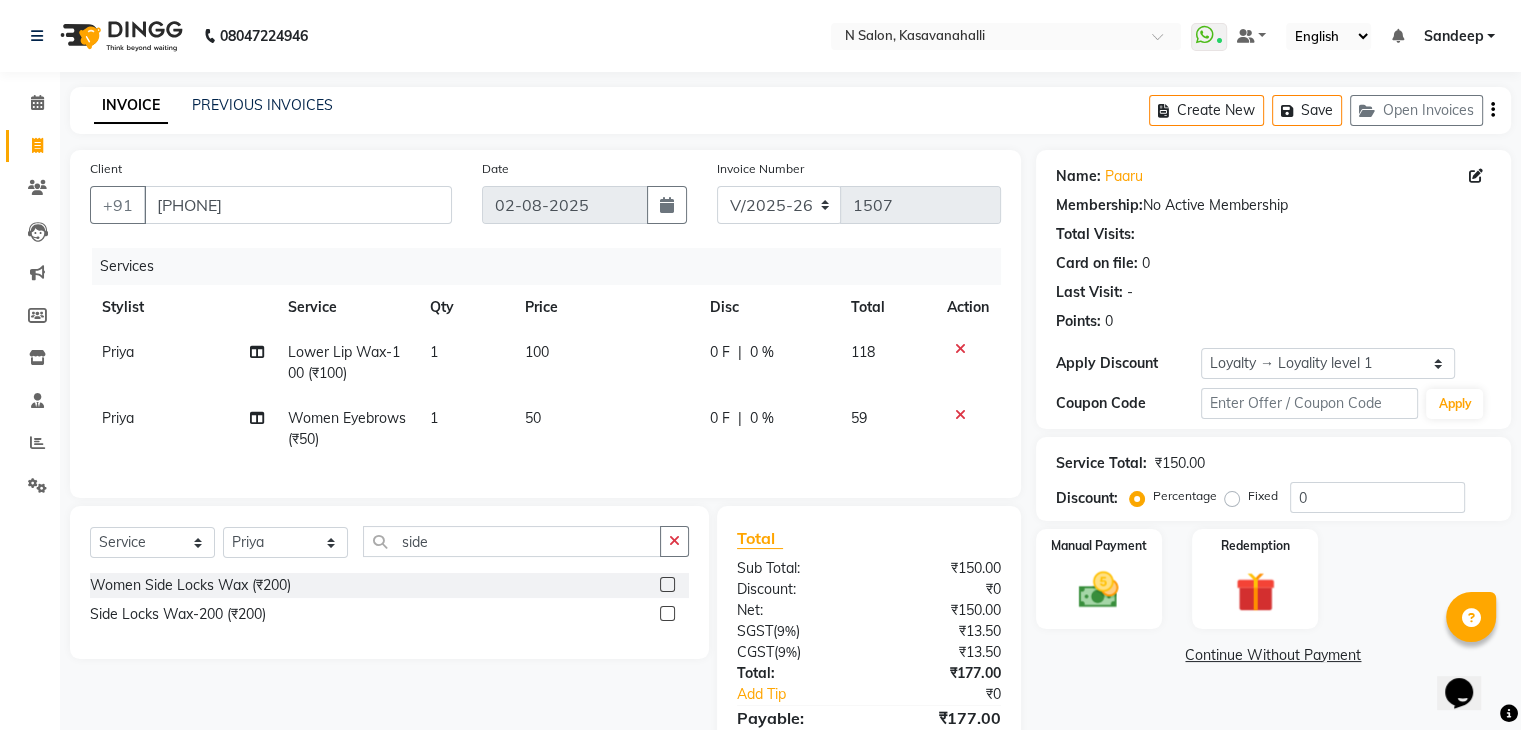 click 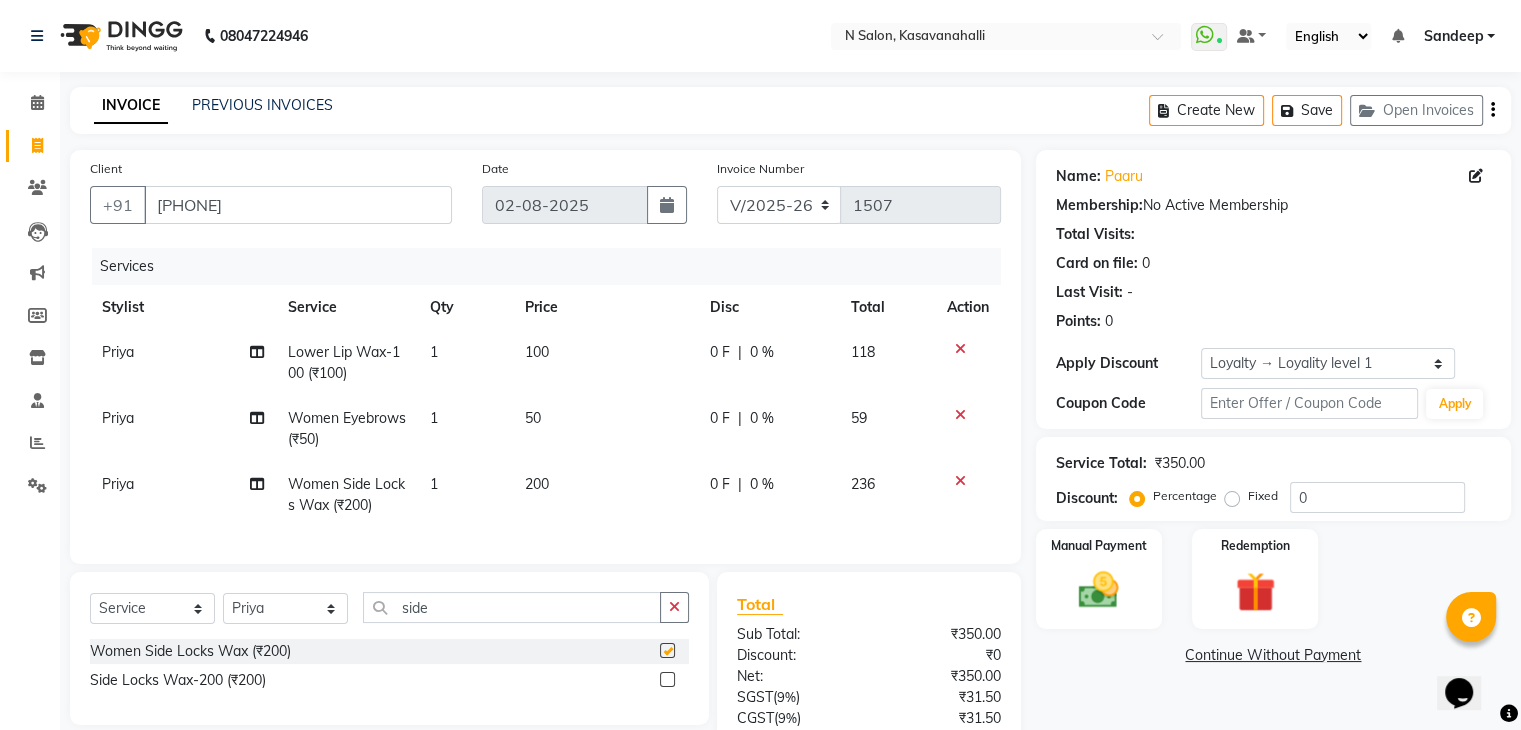 checkbox on "false" 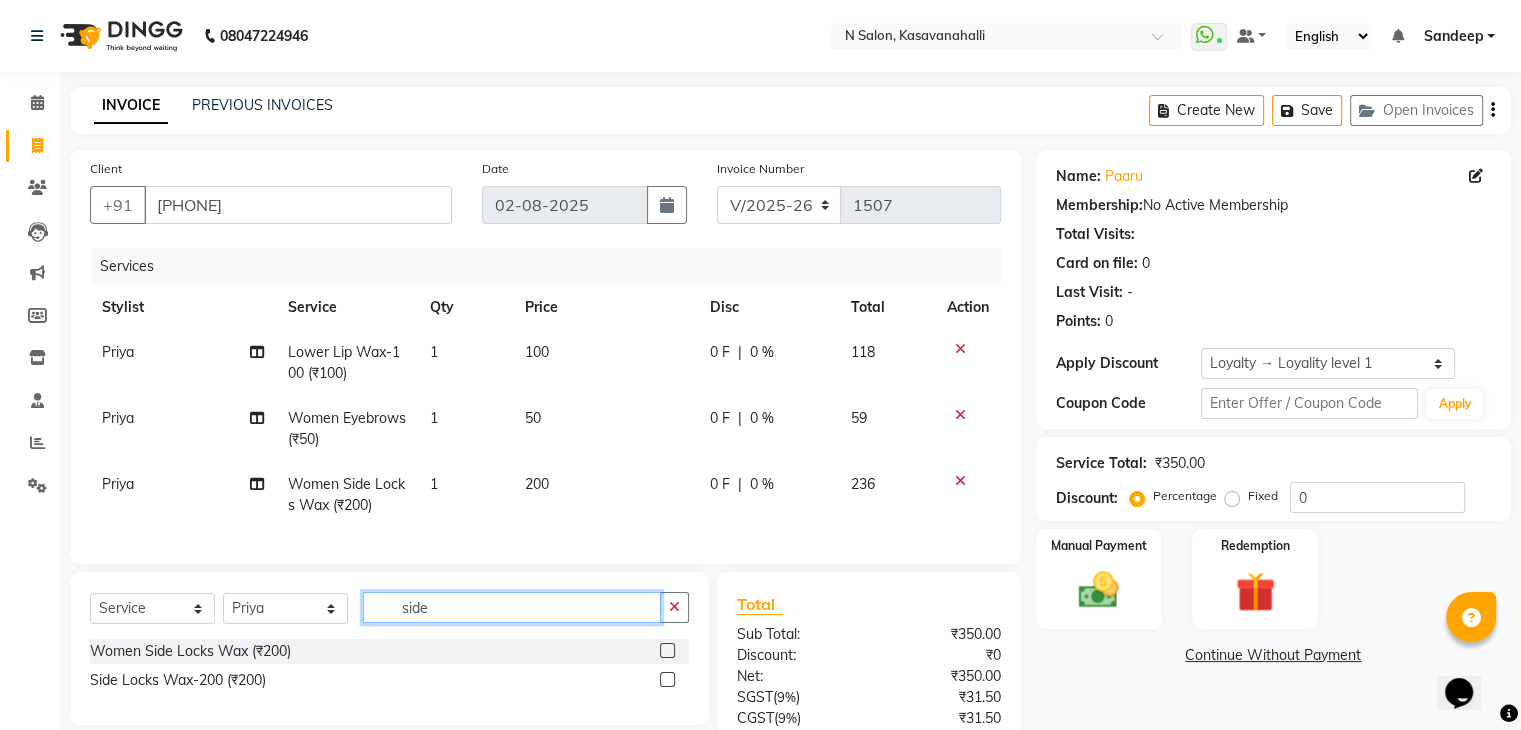 click on "side" 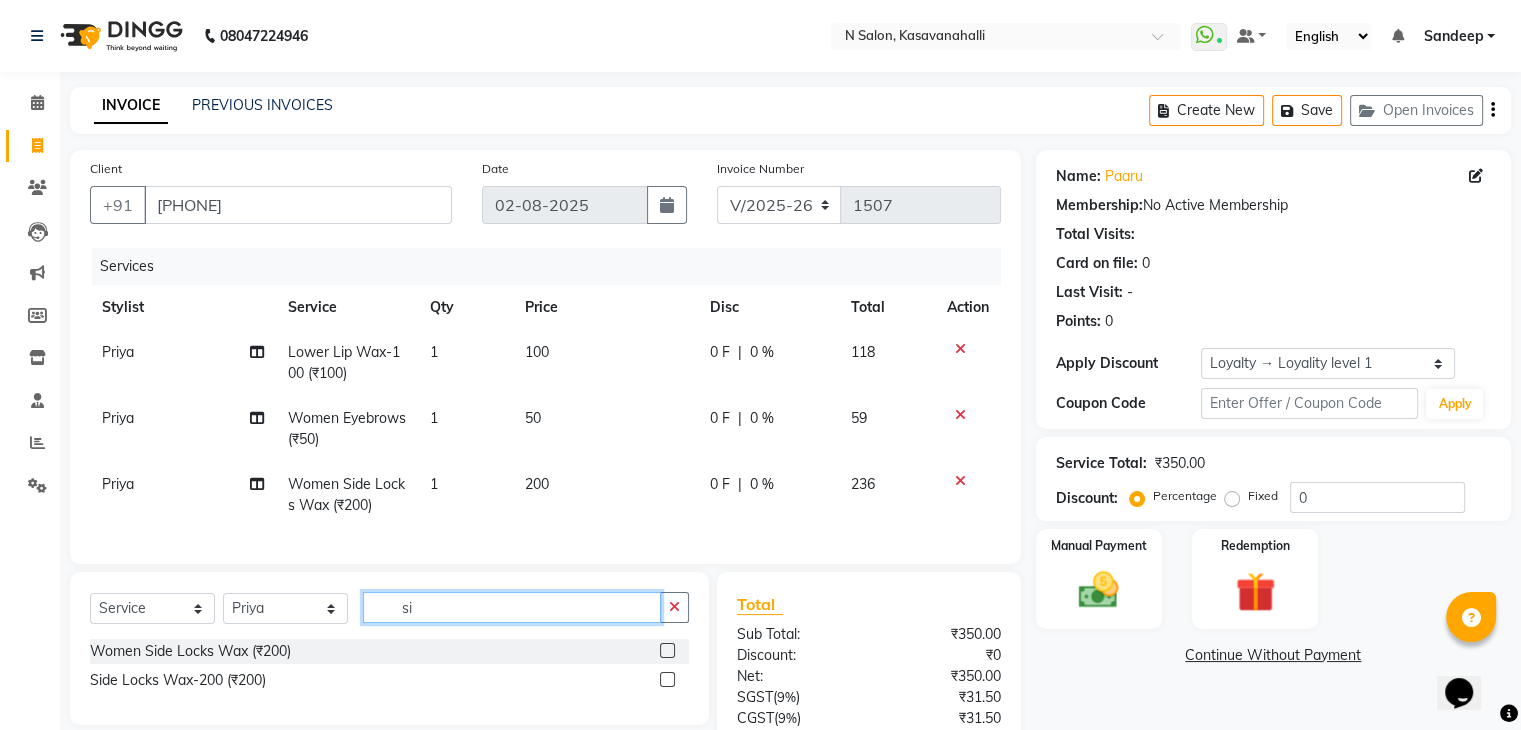type on "s" 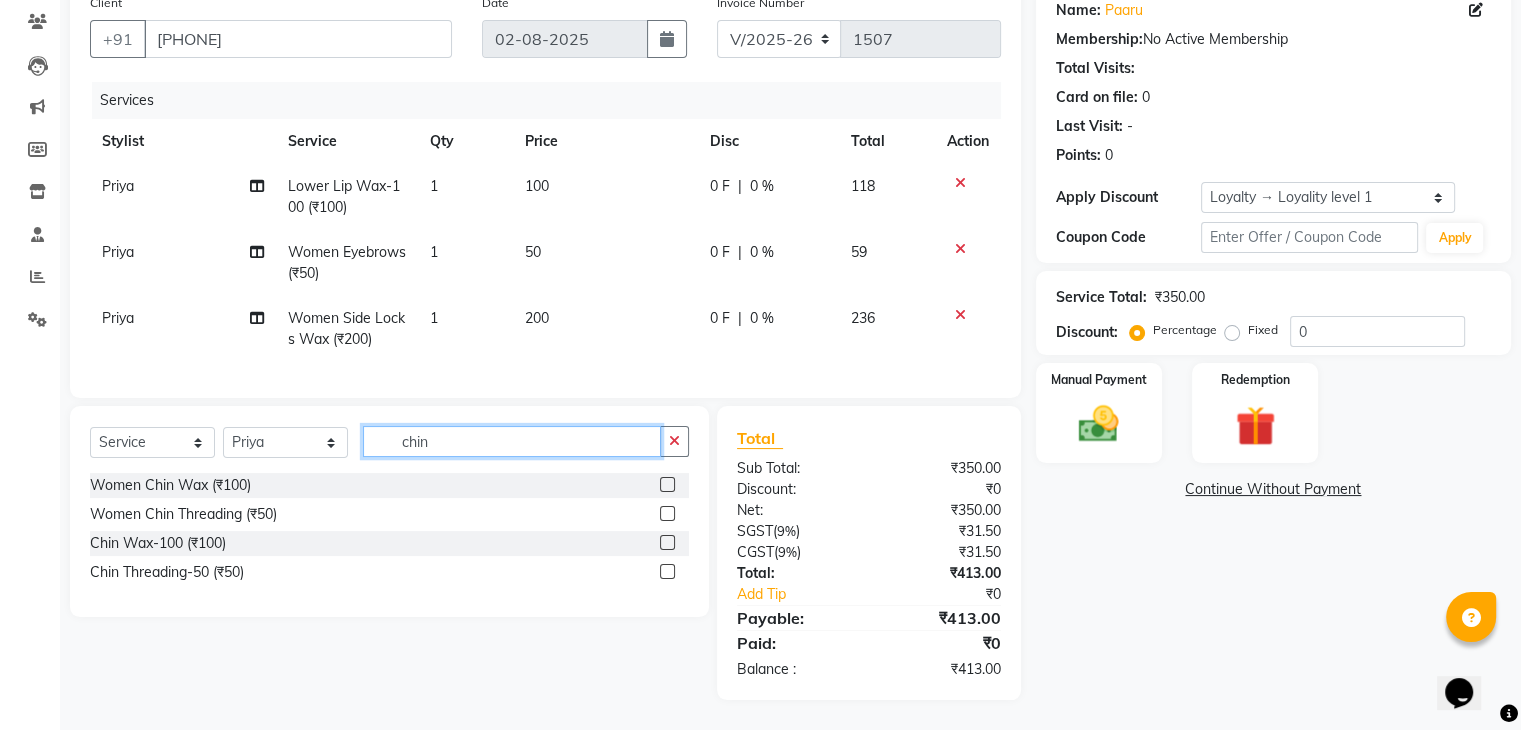 scroll, scrollTop: 182, scrollLeft: 0, axis: vertical 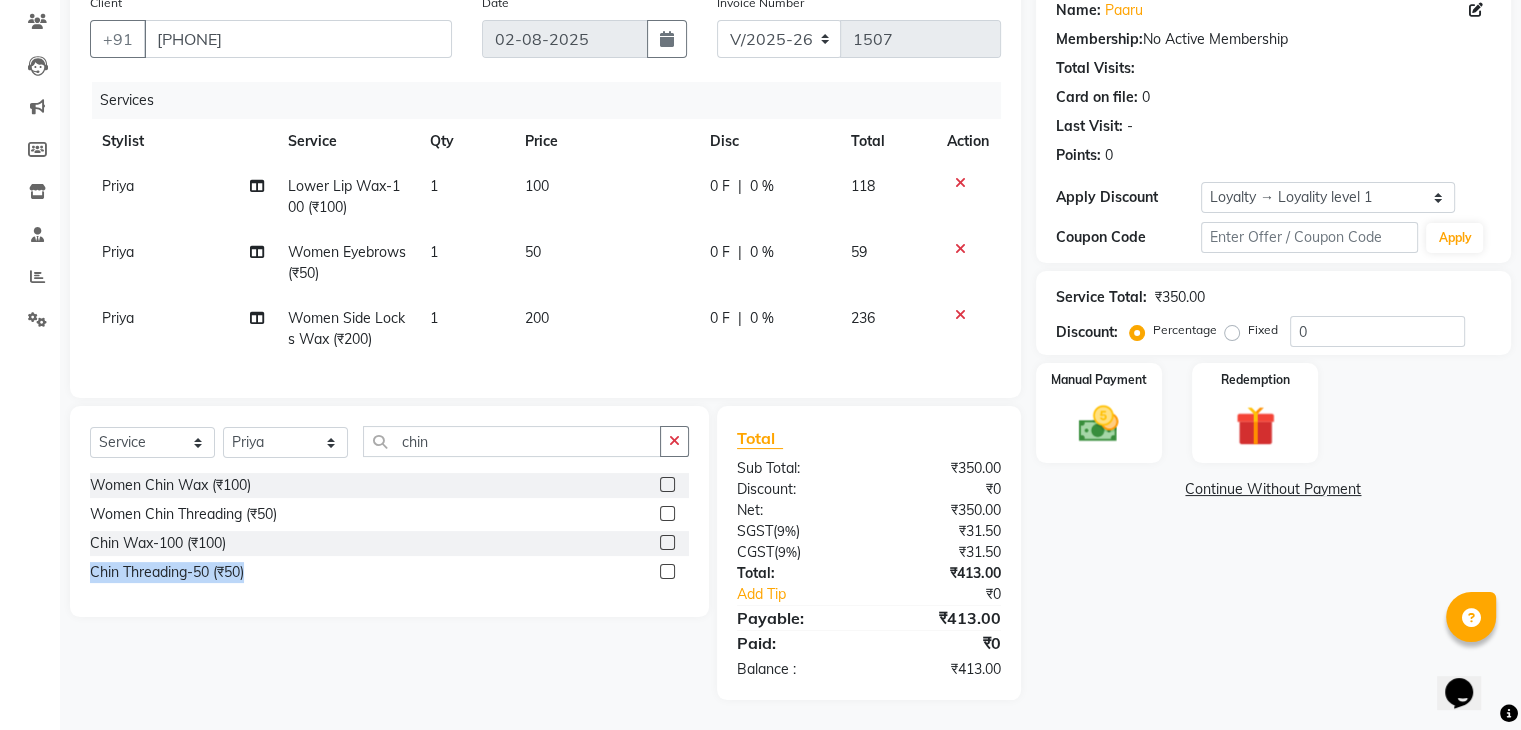 drag, startPoint x: 666, startPoint y: 570, endPoint x: 672, endPoint y: 547, distance: 23.769728 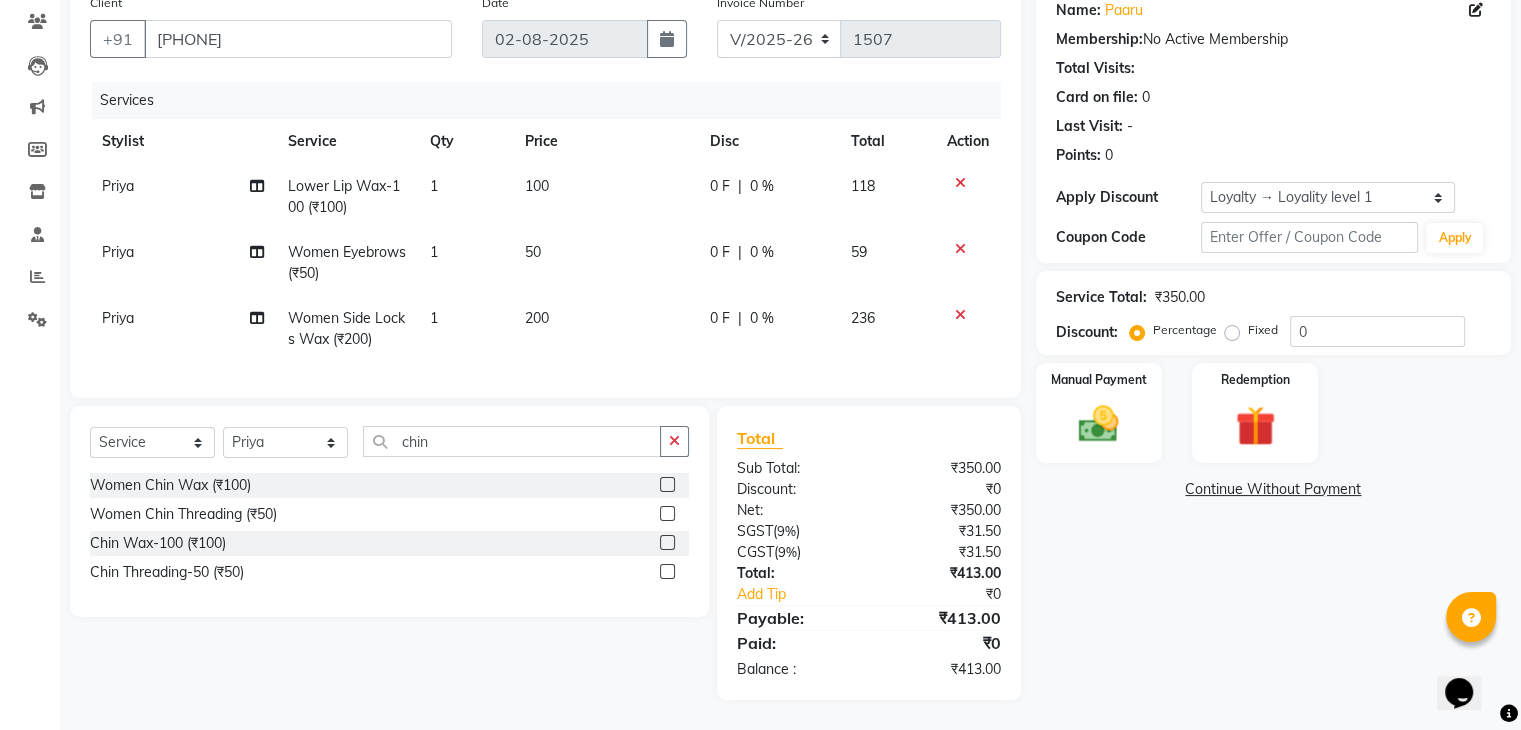 click on "Chin Wax-100 (₹100)" 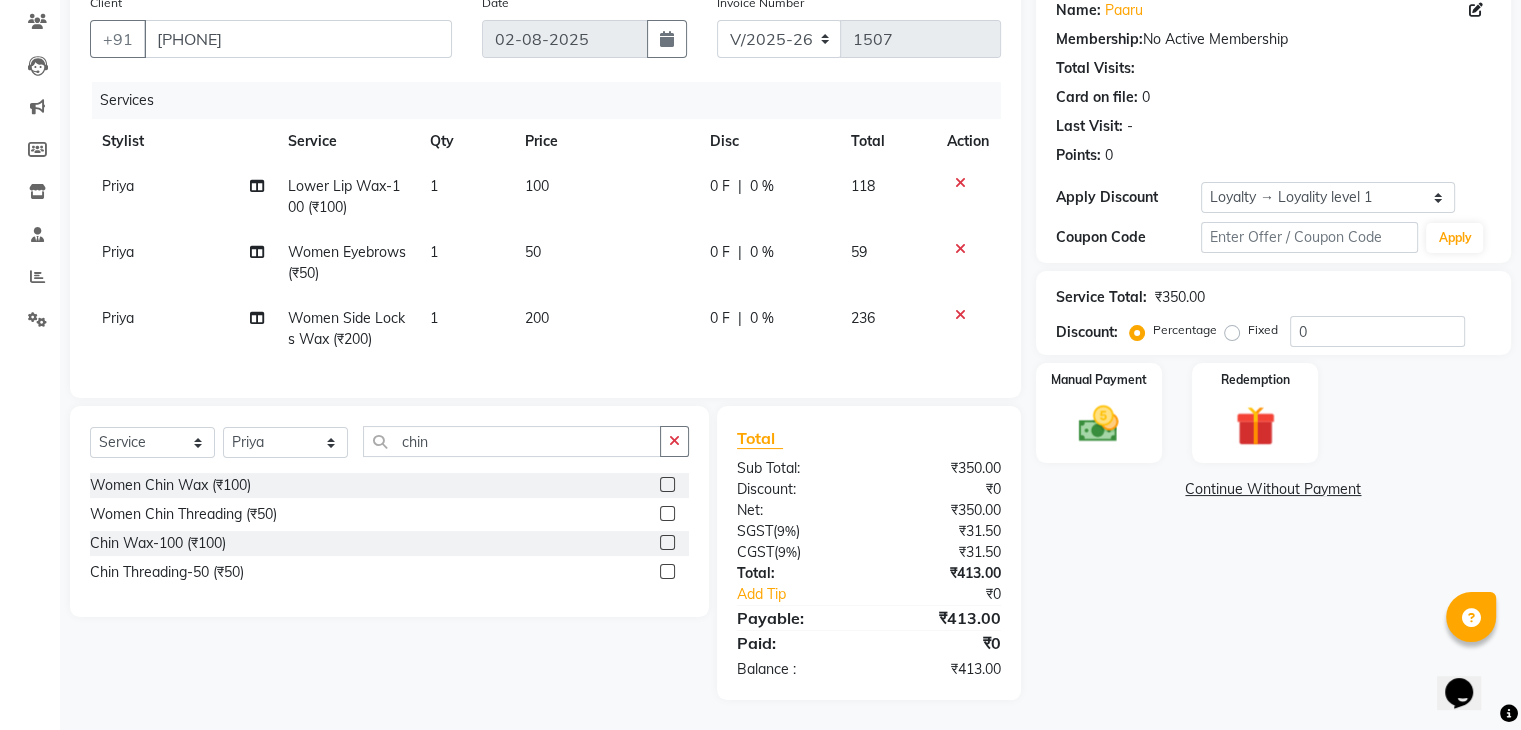 click 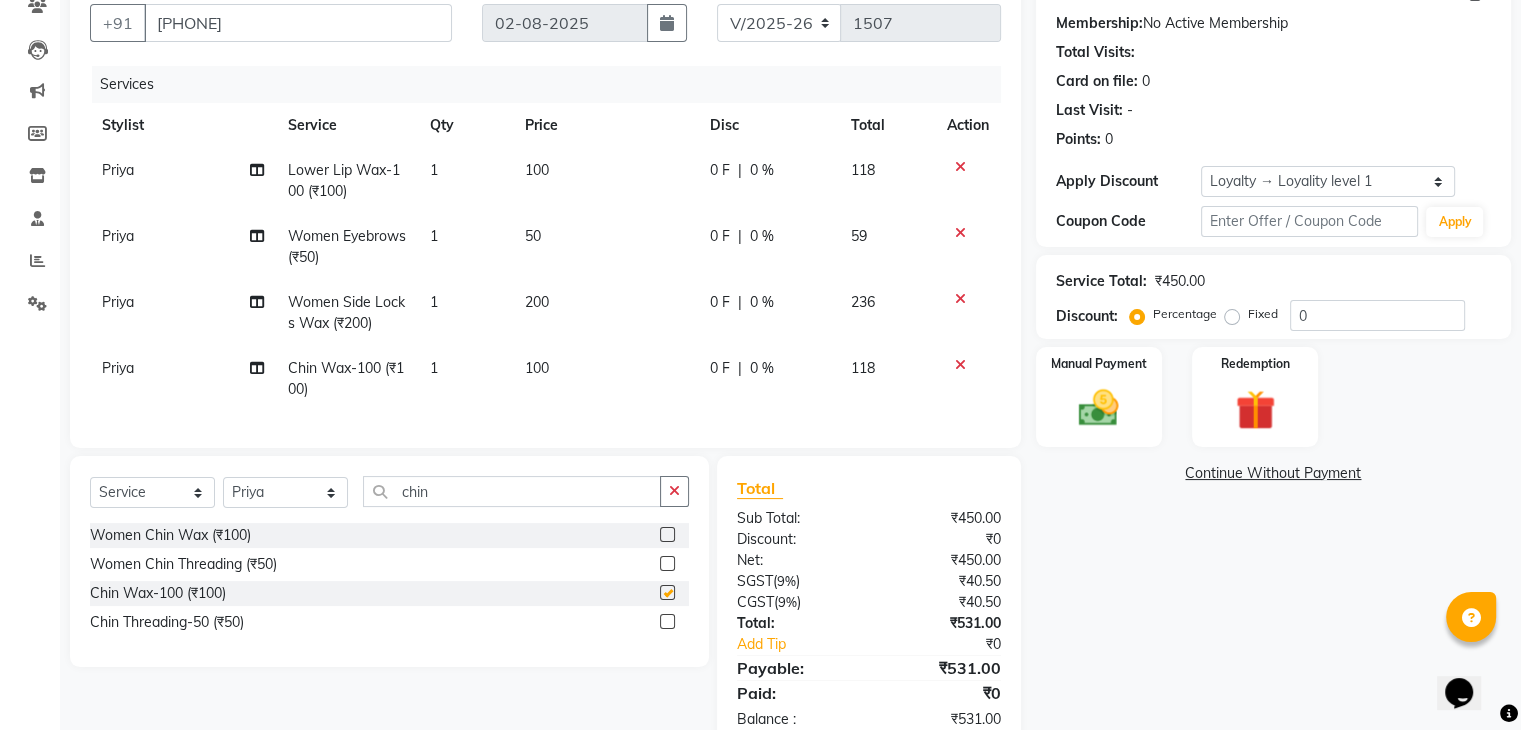 checkbox on "false" 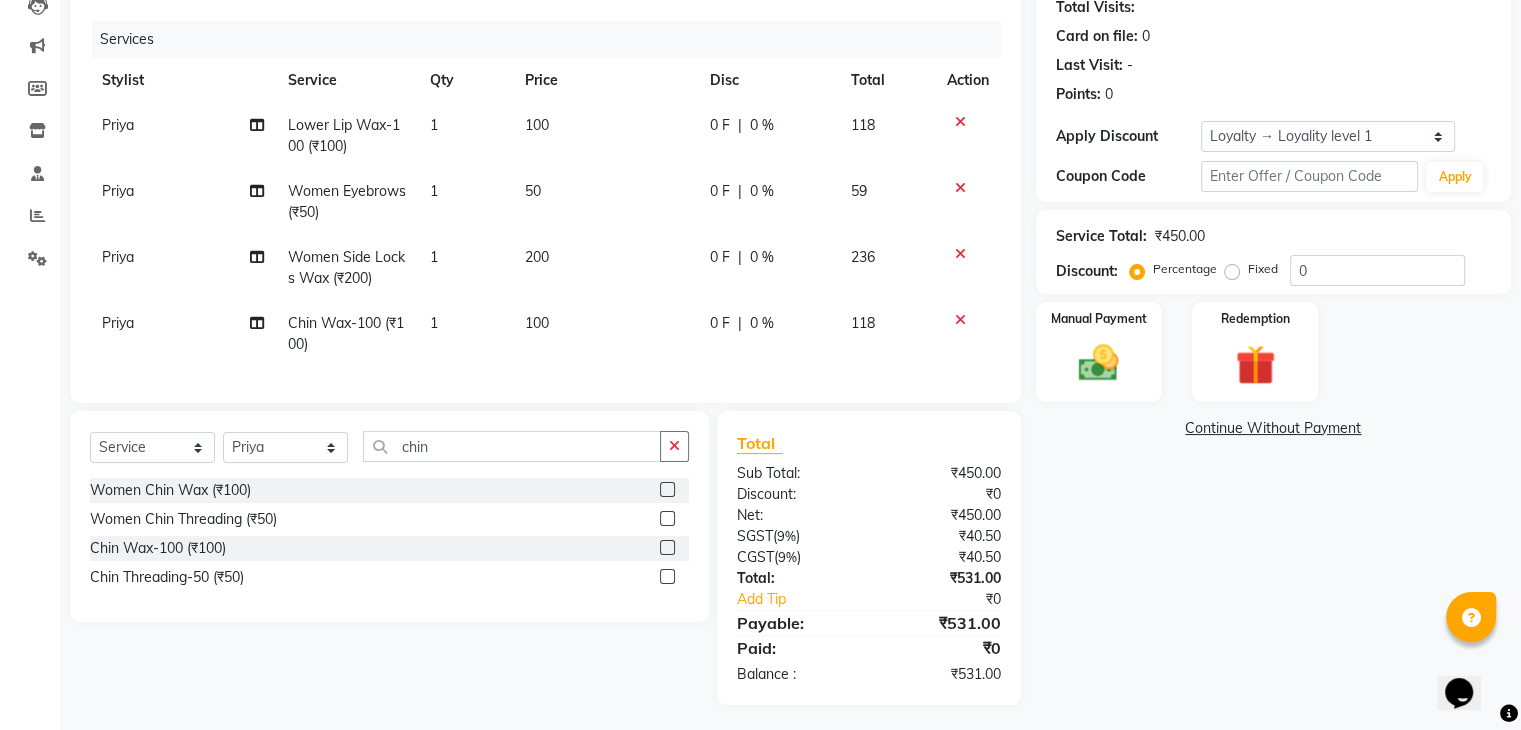 scroll, scrollTop: 248, scrollLeft: 0, axis: vertical 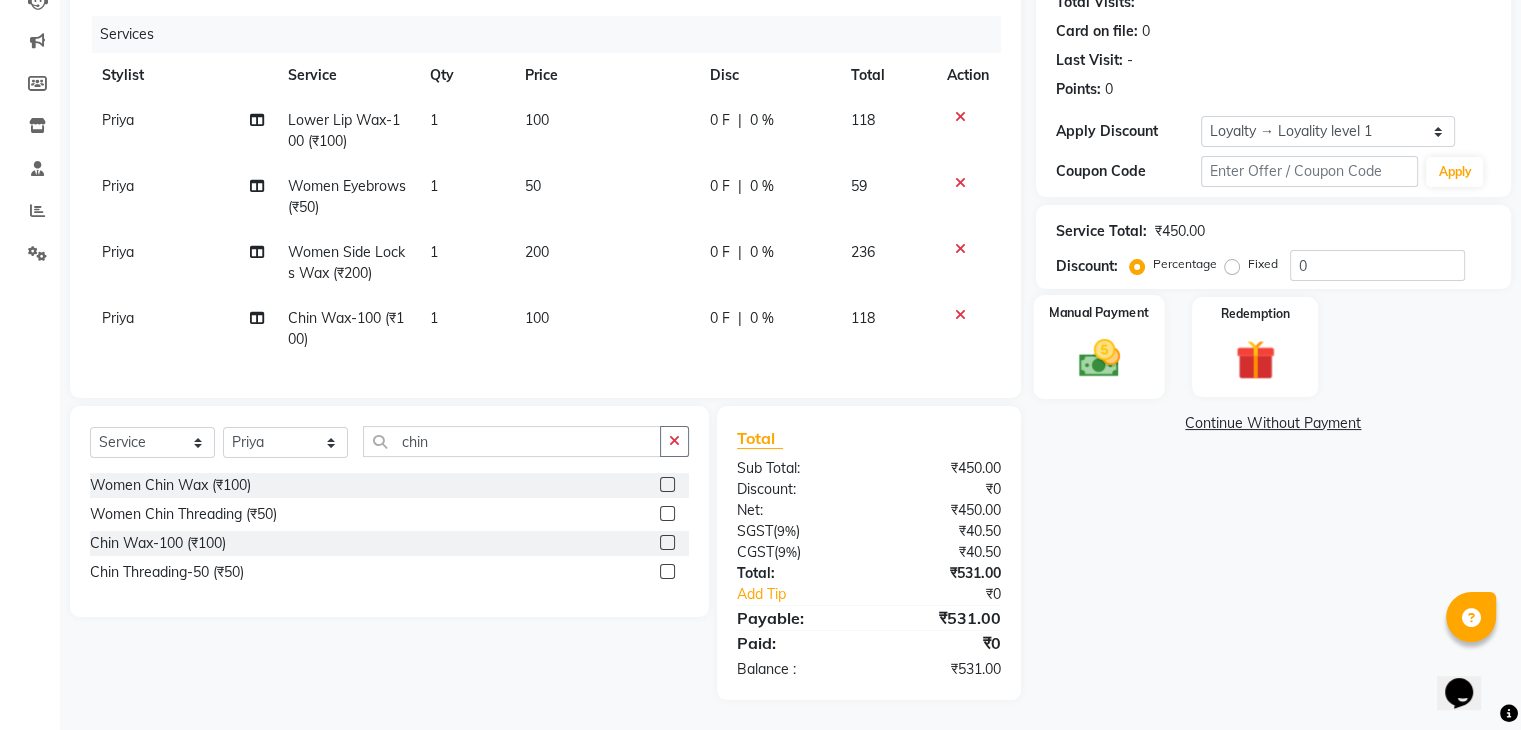 click on "Manual Payment" 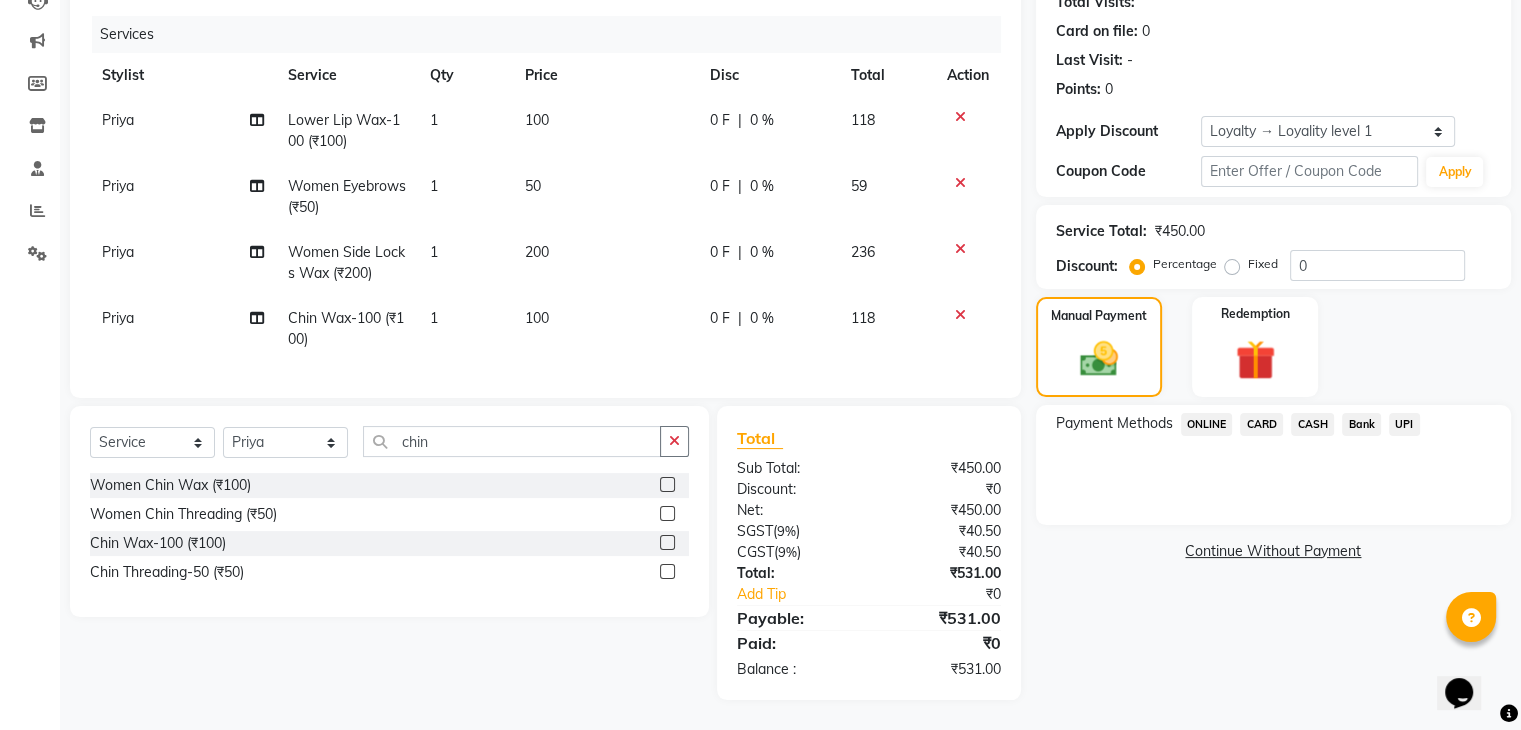 click on "CARD" 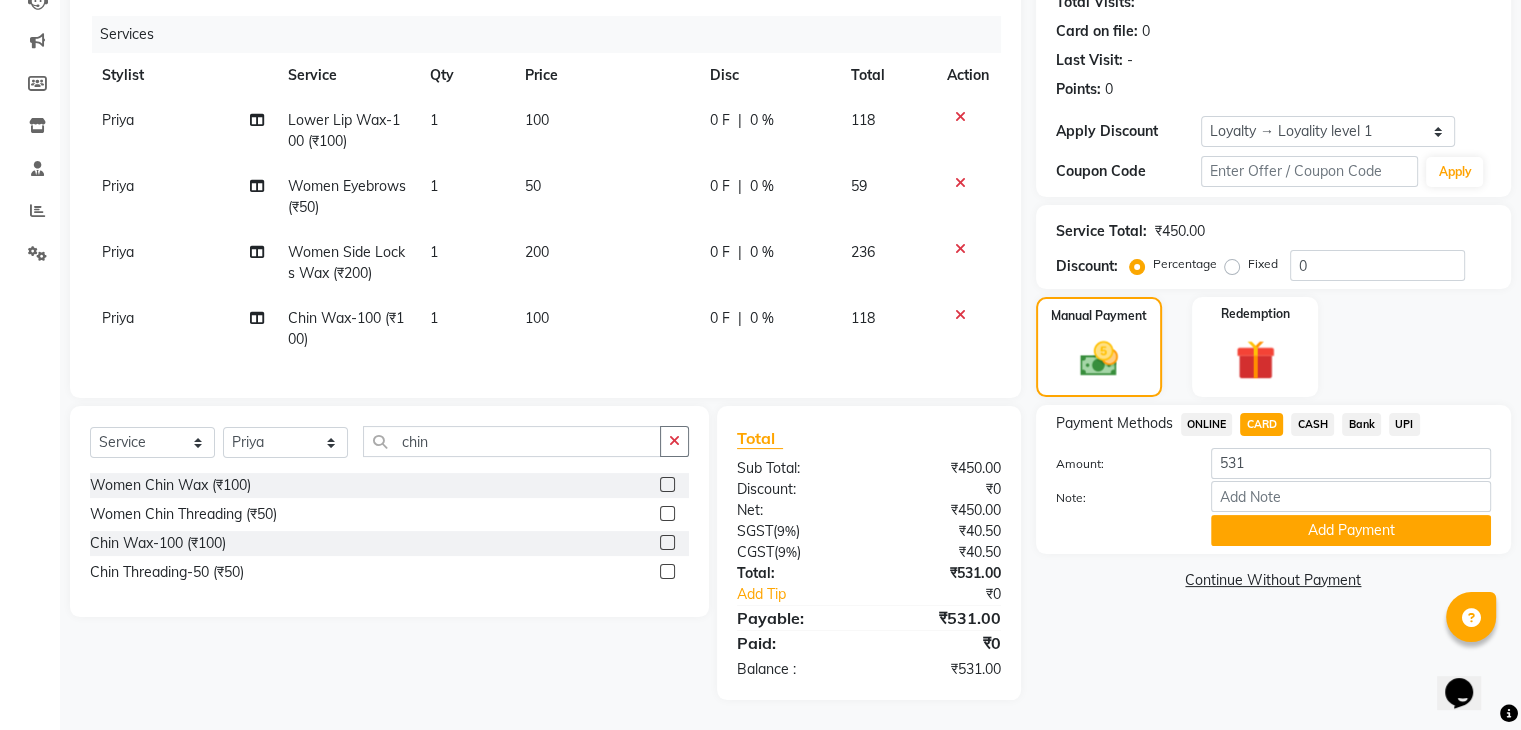click on "Add Payment" 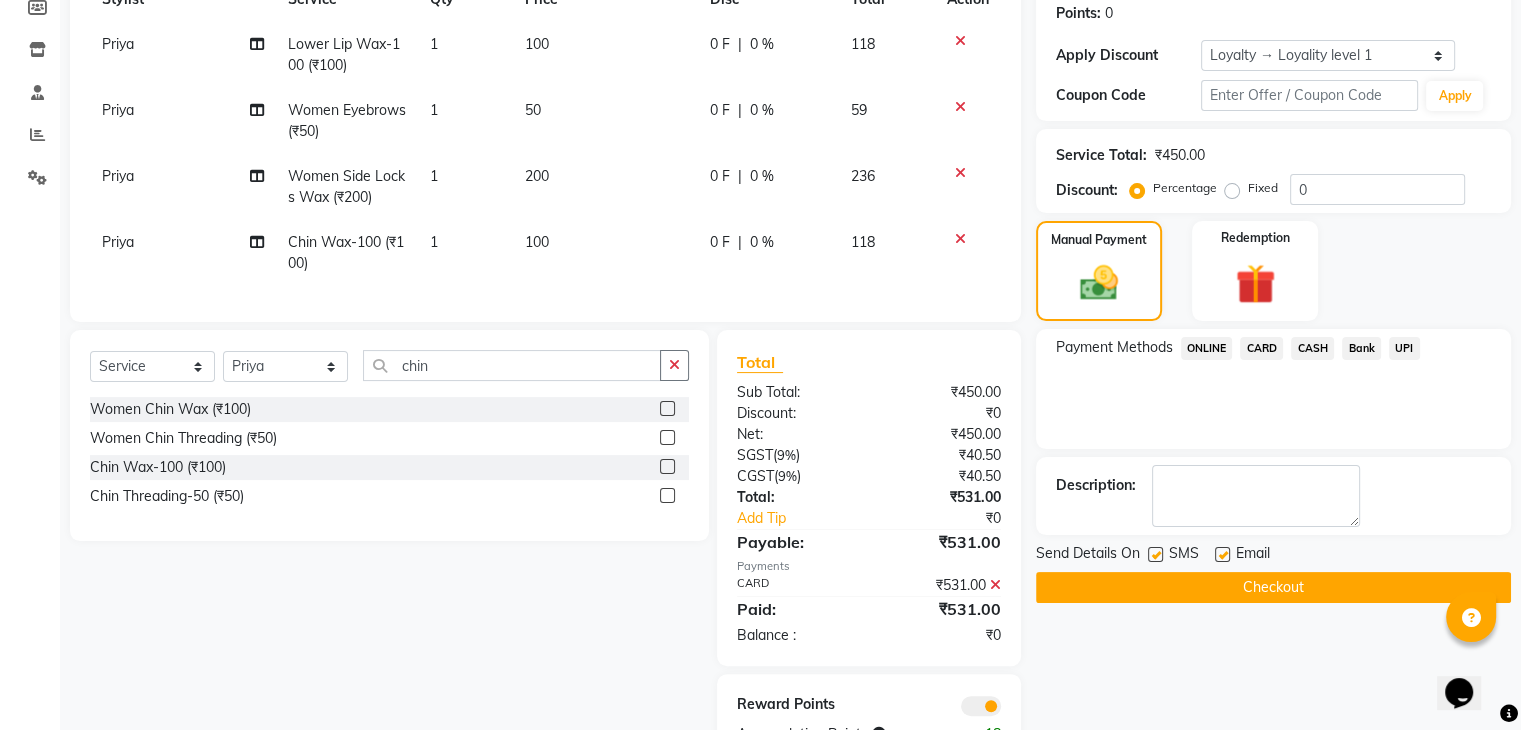 scroll, scrollTop: 390, scrollLeft: 0, axis: vertical 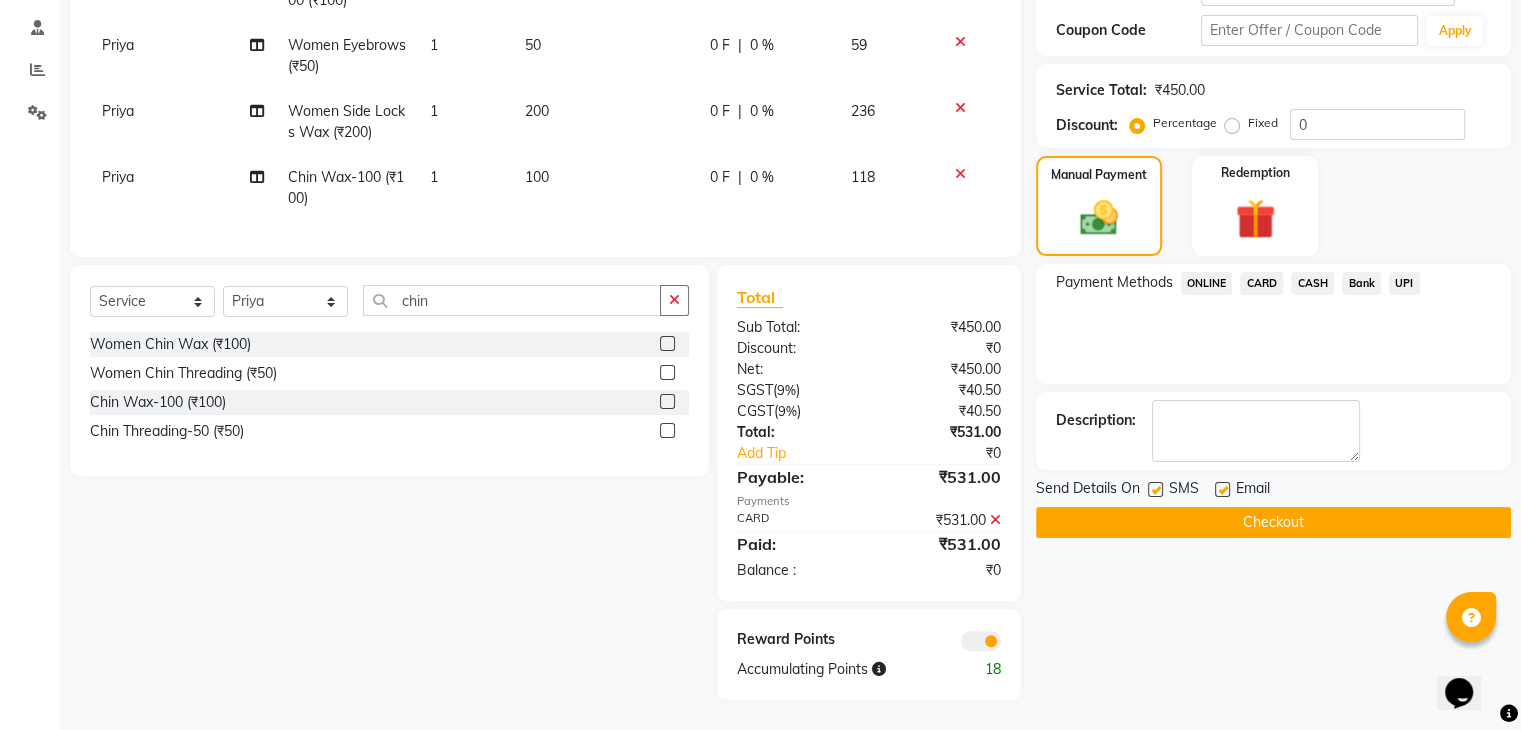 click on "Checkout" 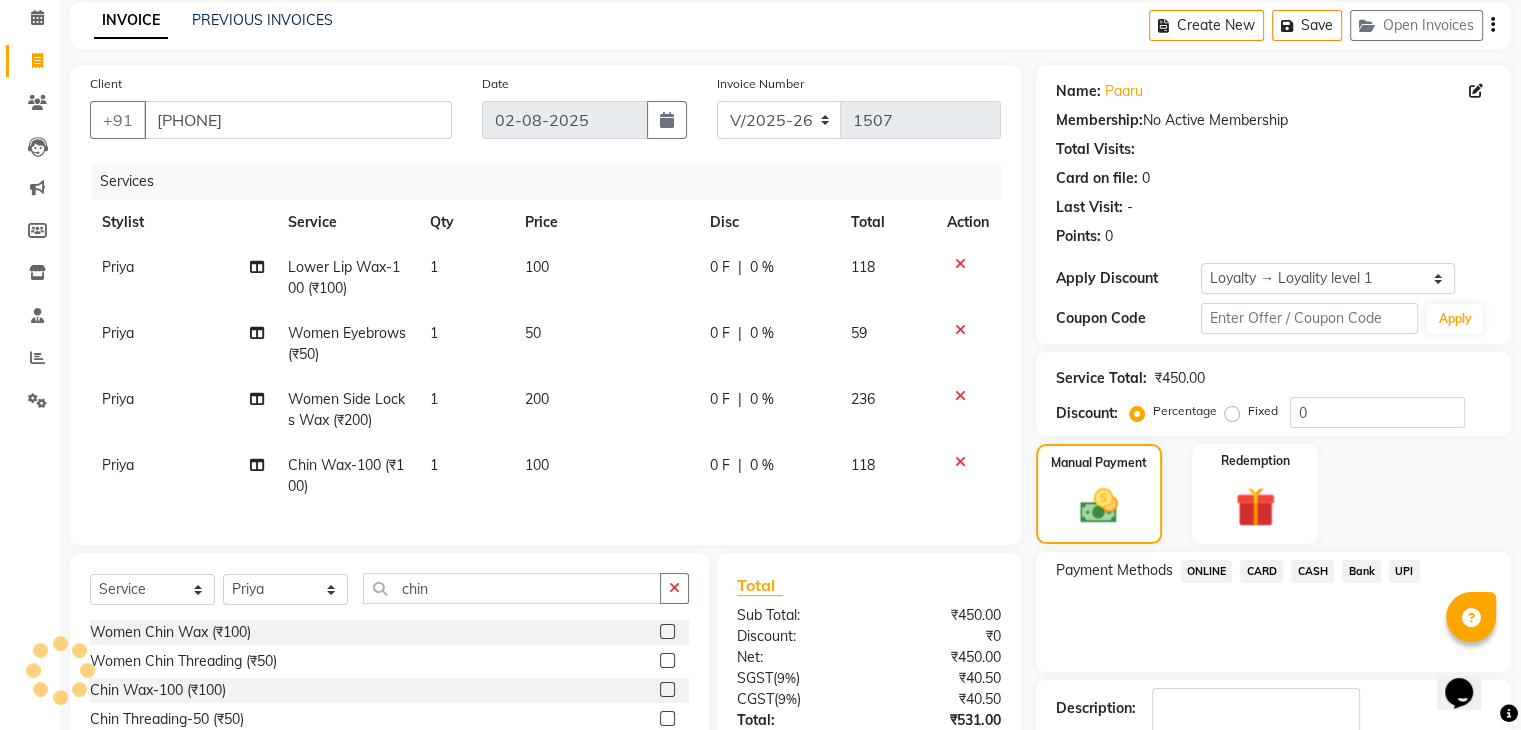 scroll, scrollTop: 0, scrollLeft: 0, axis: both 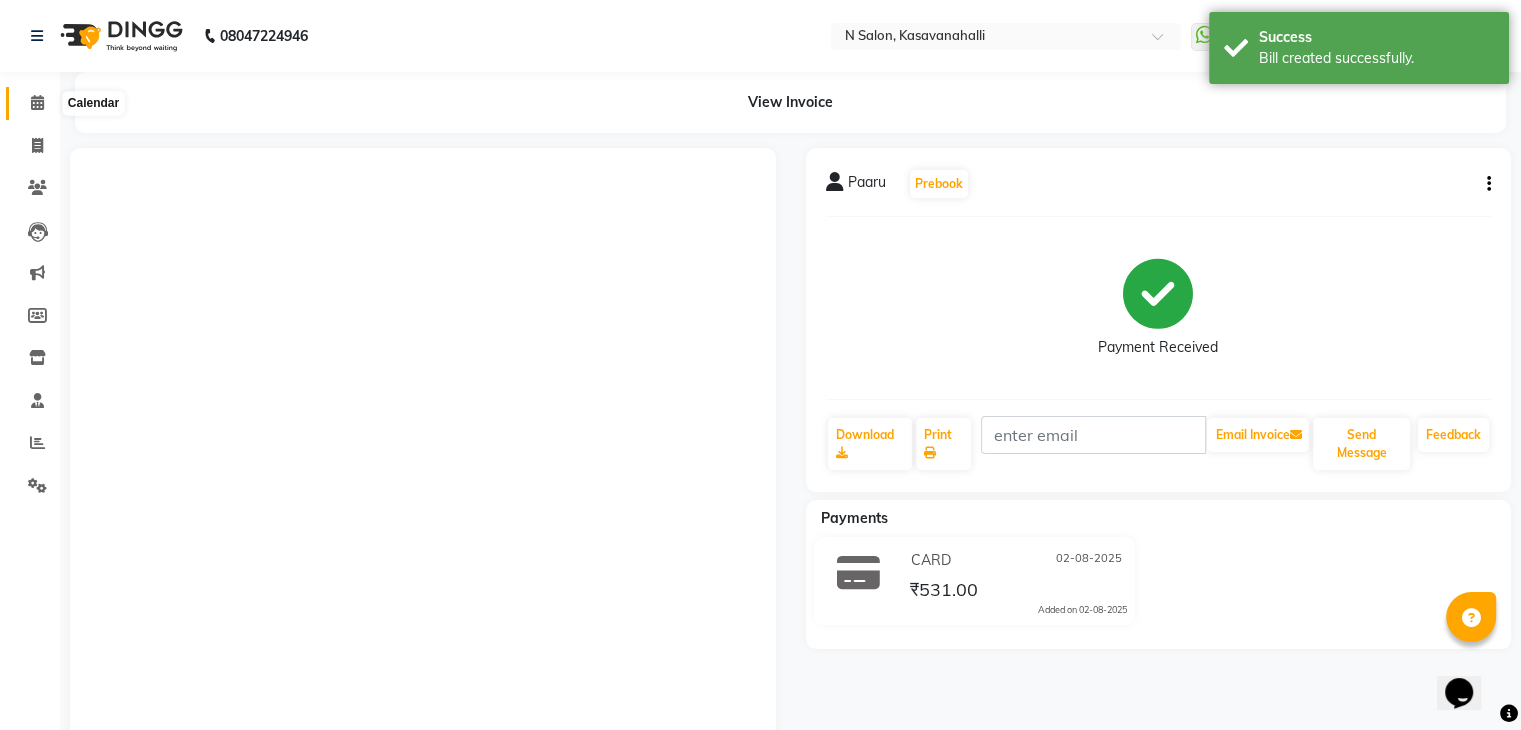 click 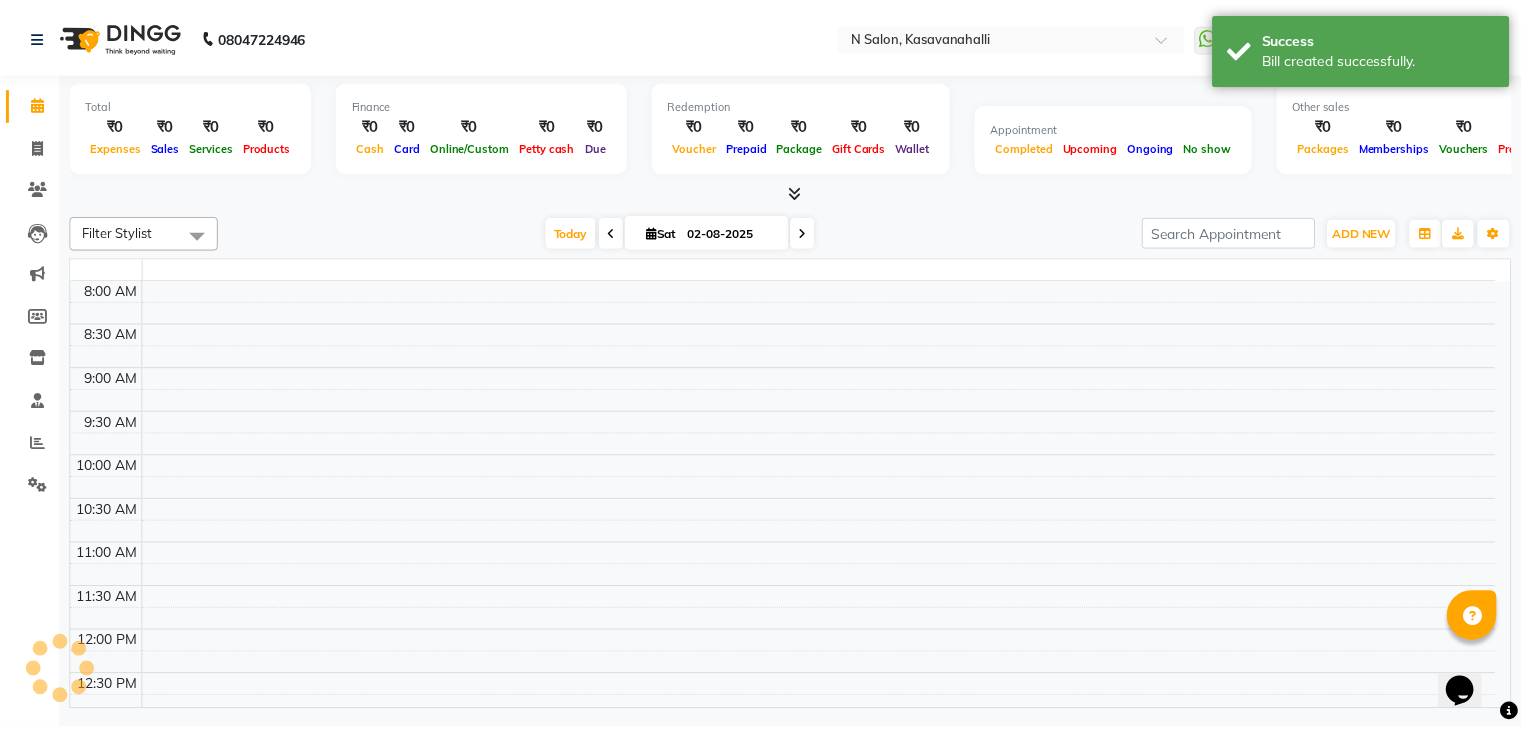 scroll, scrollTop: 0, scrollLeft: 0, axis: both 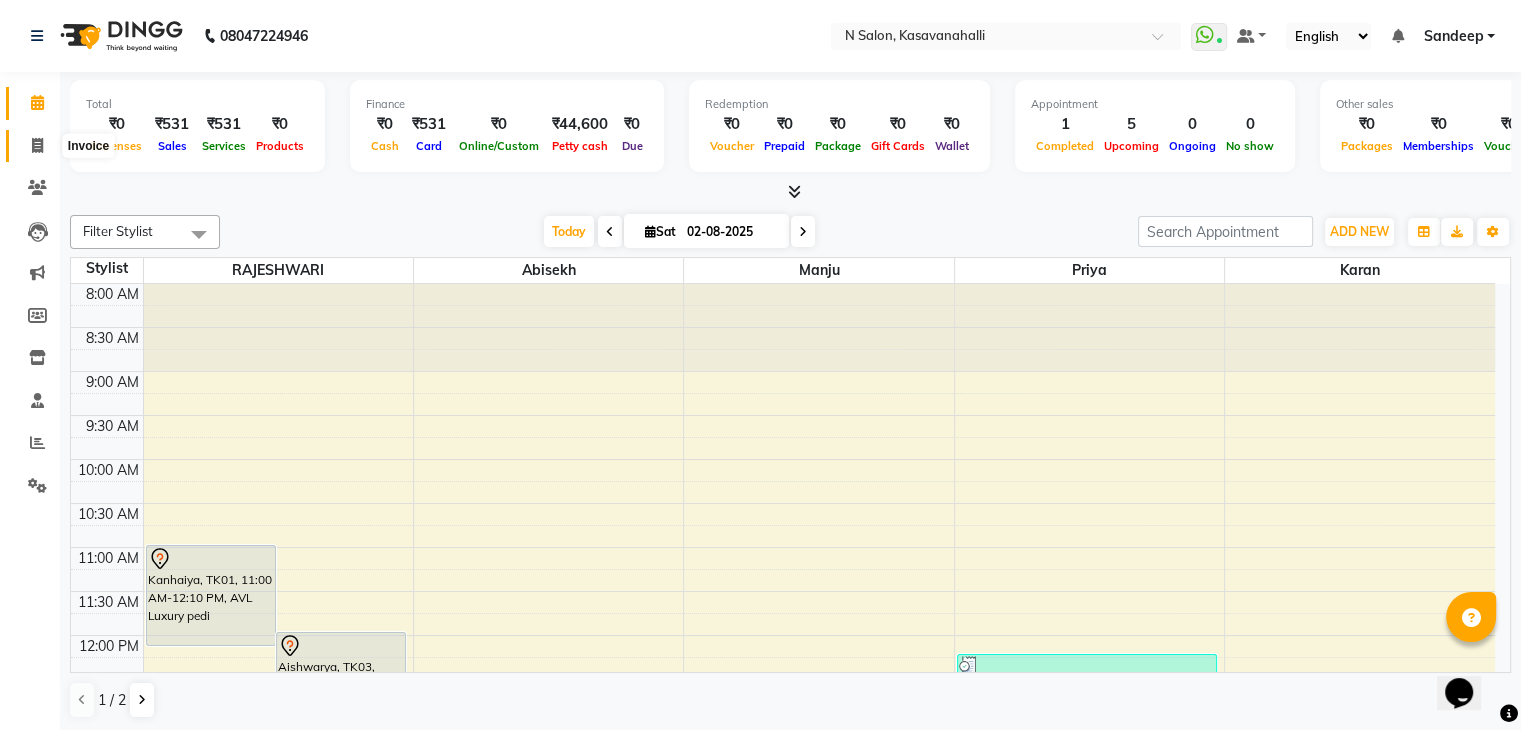 click 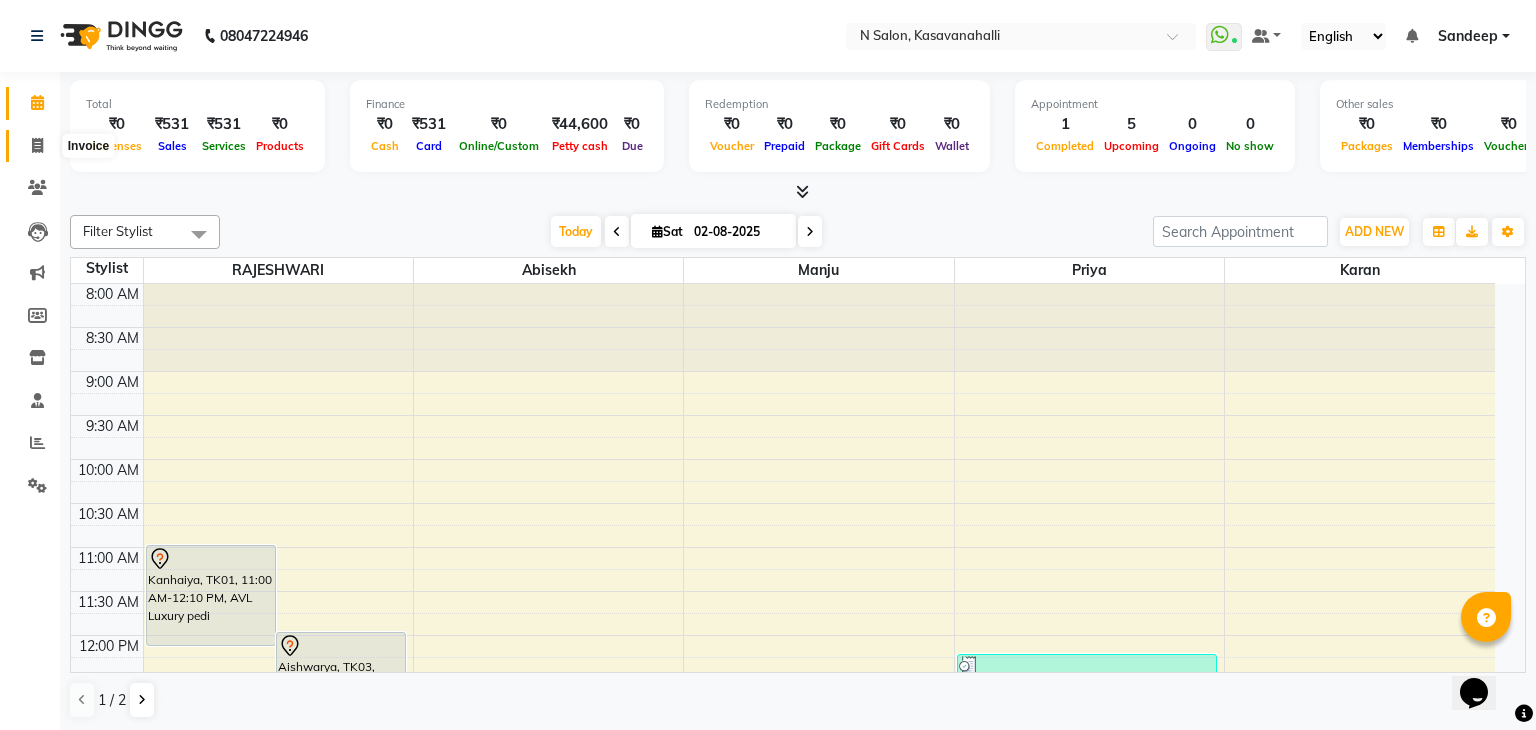 select on "7111" 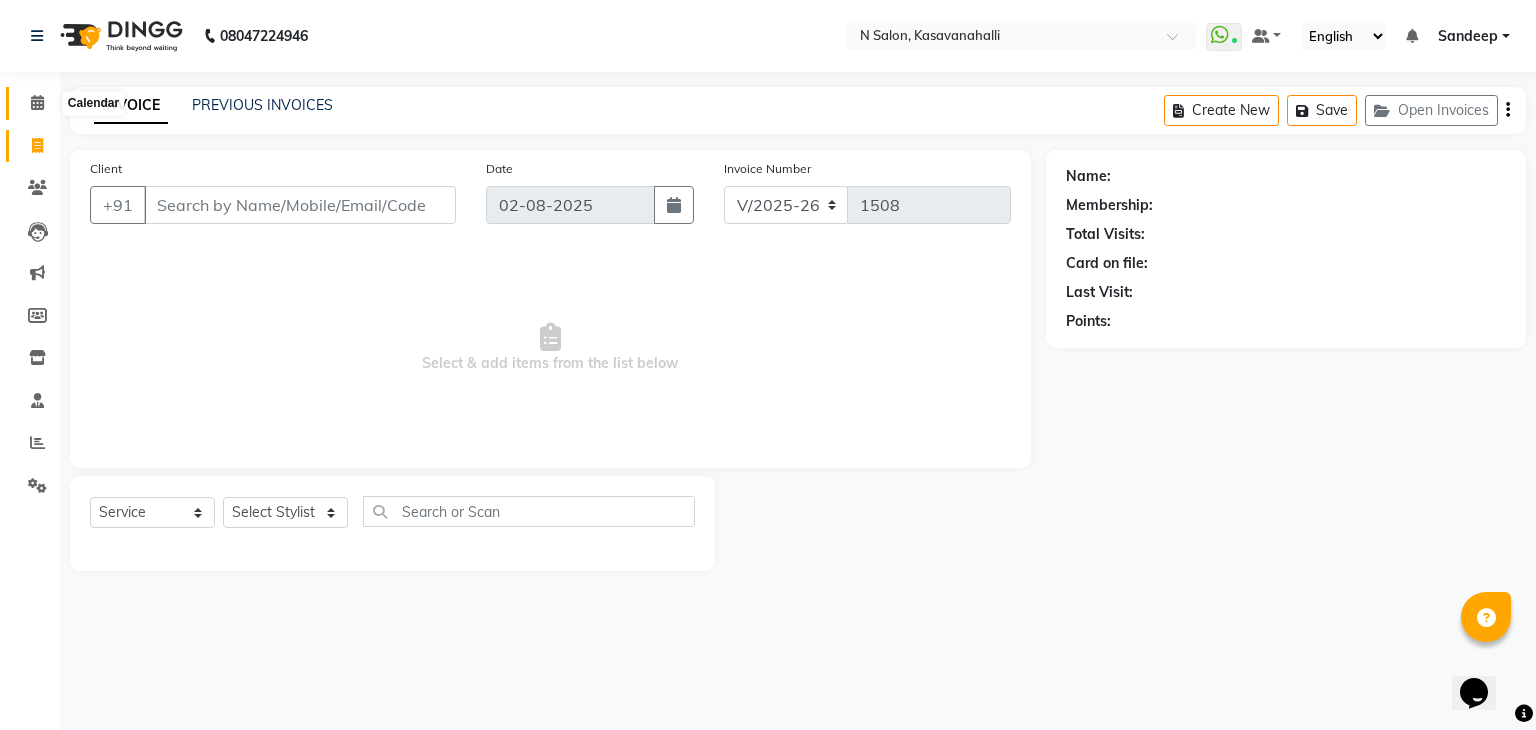 click 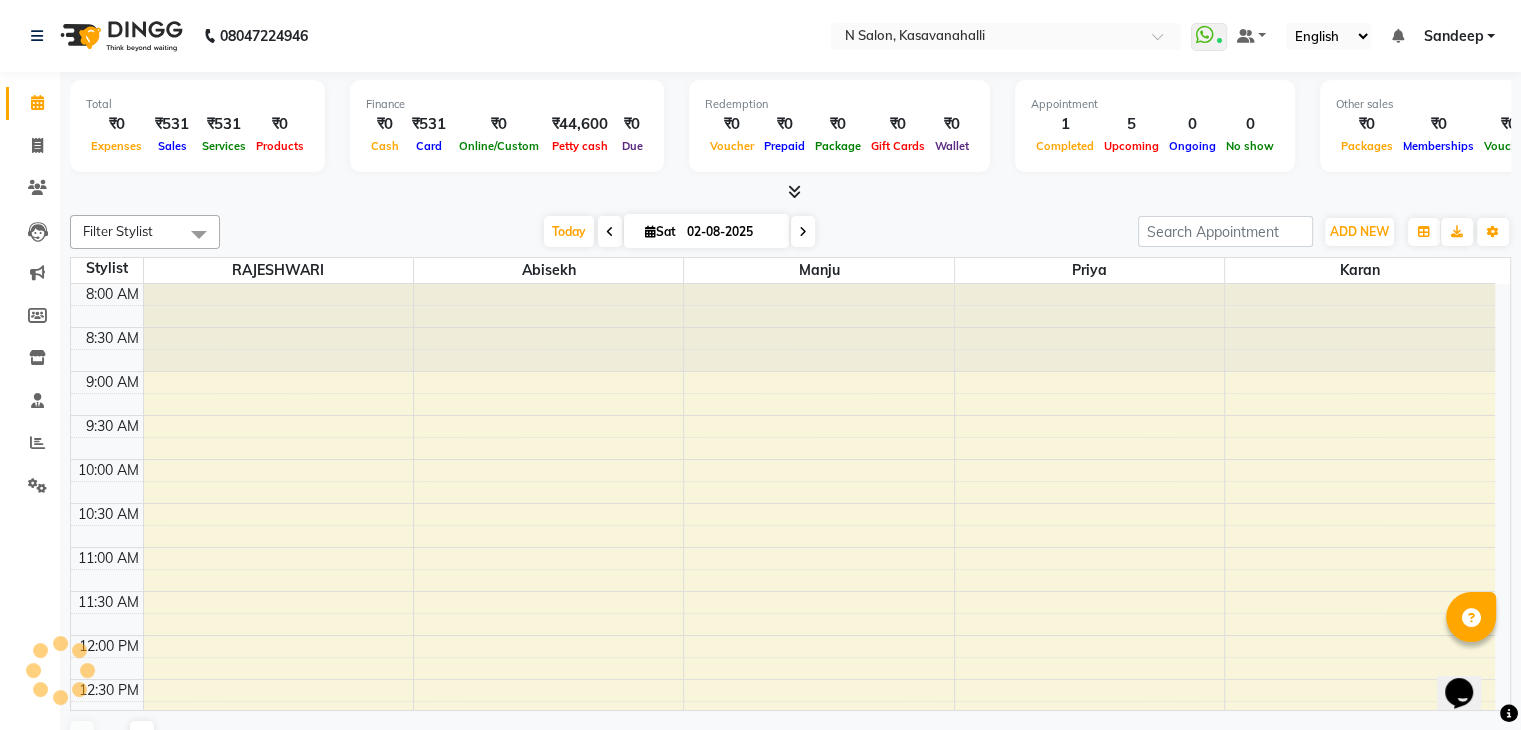 scroll, scrollTop: 0, scrollLeft: 0, axis: both 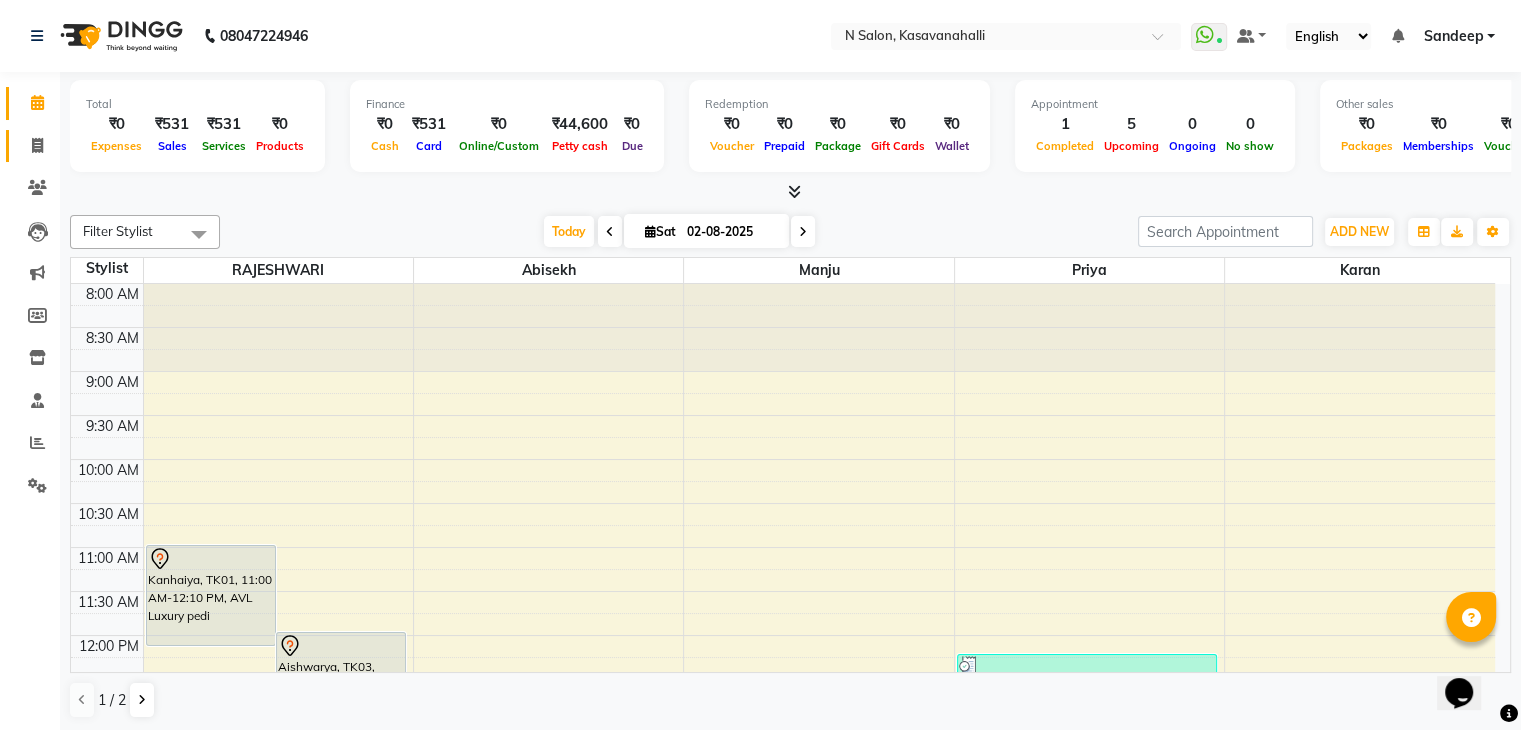 click on "Invoice" 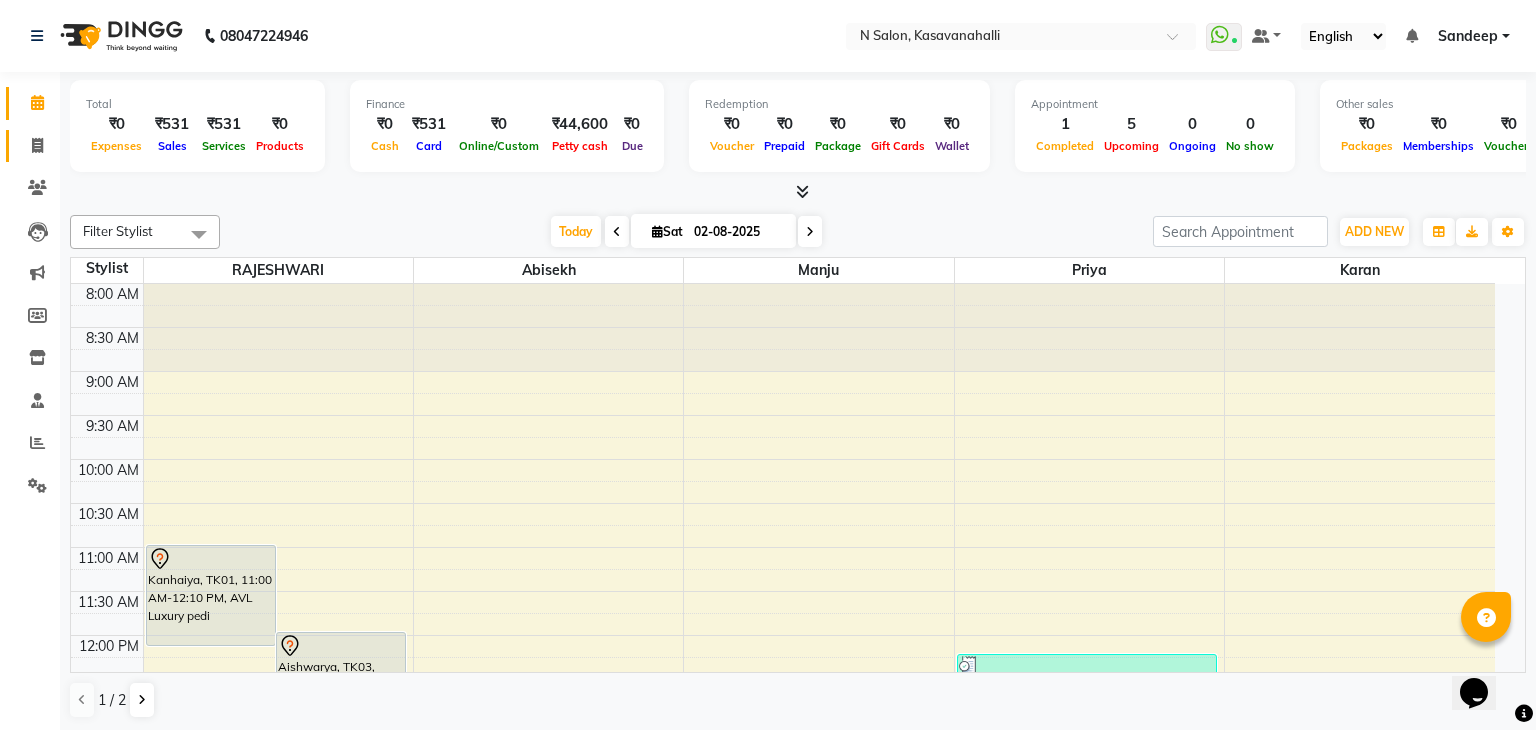 select on "service" 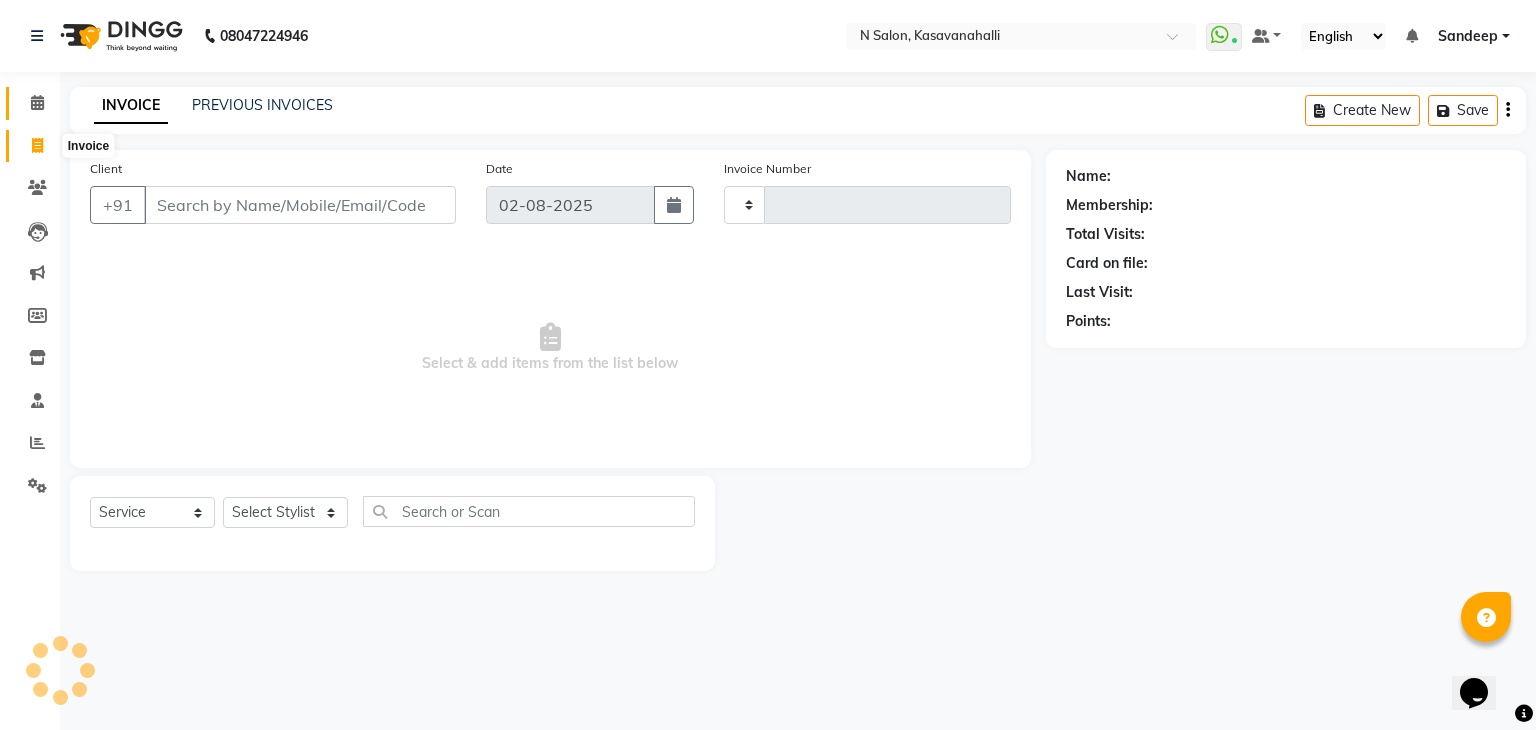 type on "1508" 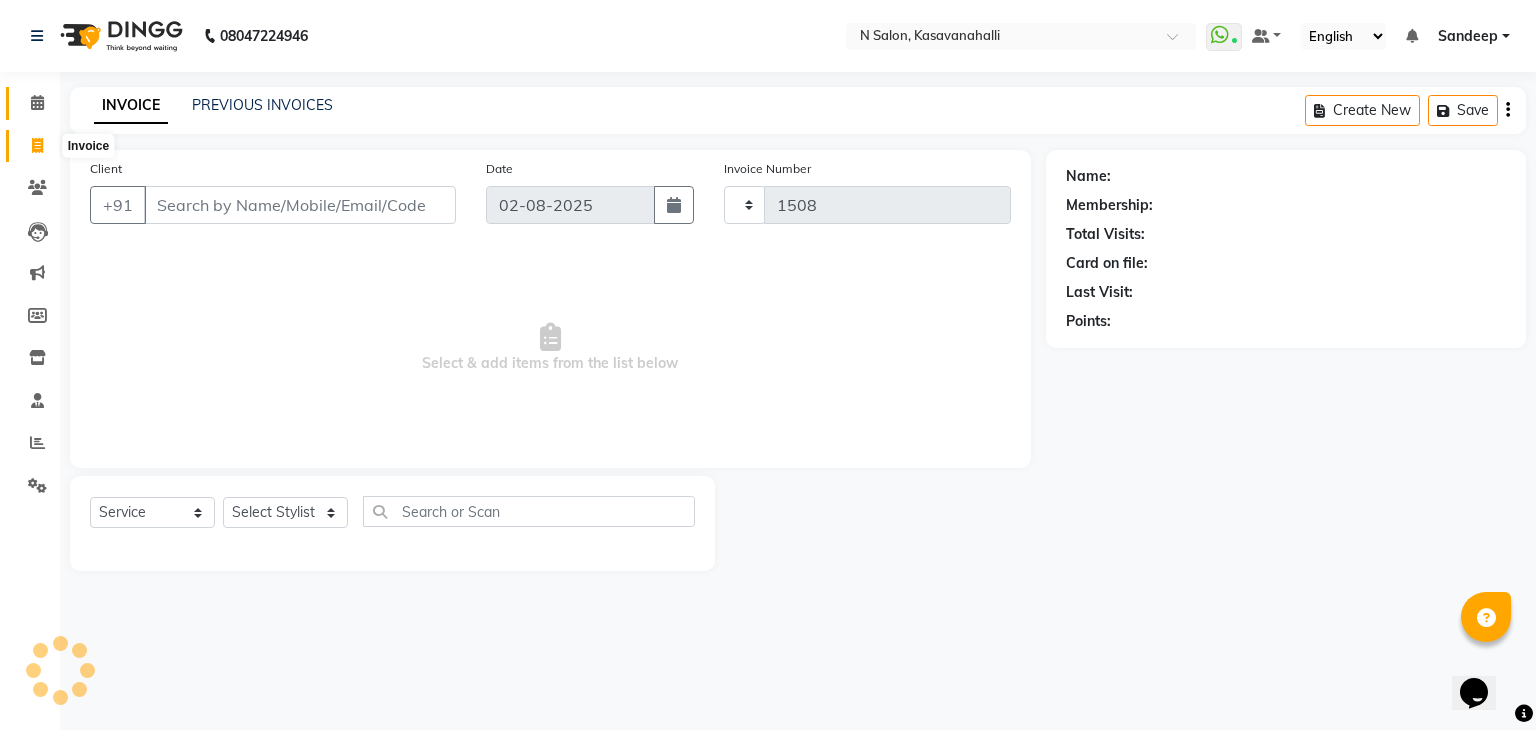 select on "7111" 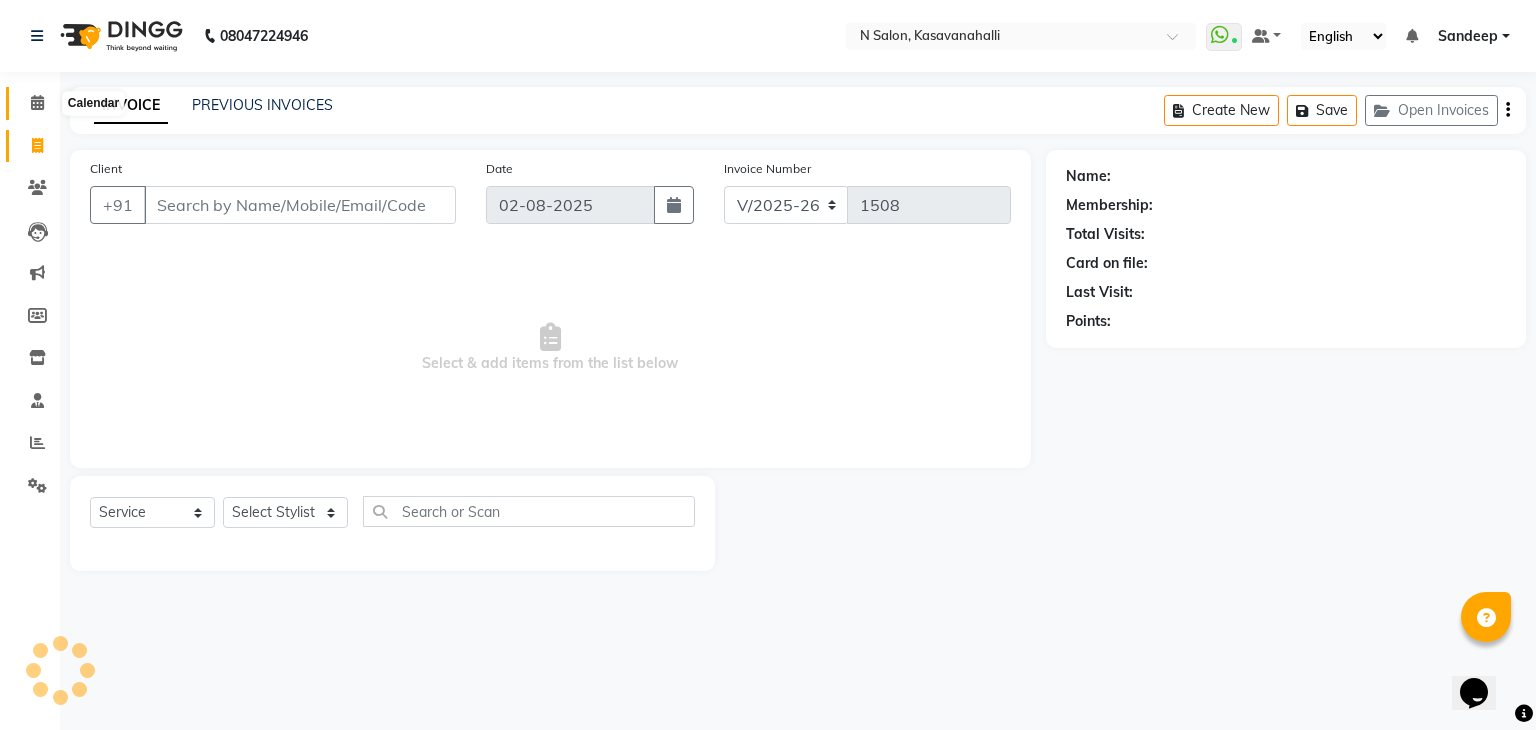 click 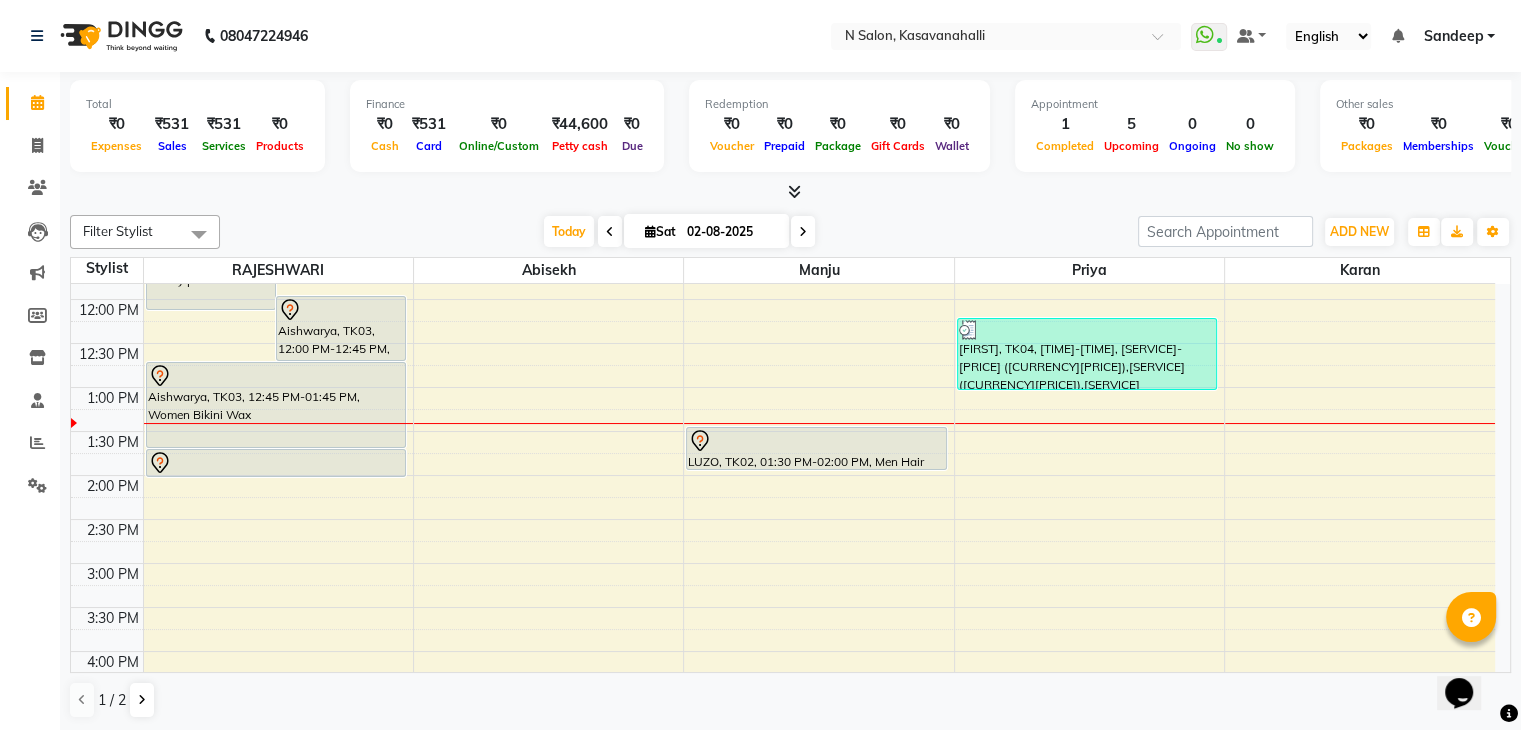 scroll, scrollTop: 436, scrollLeft: 0, axis: vertical 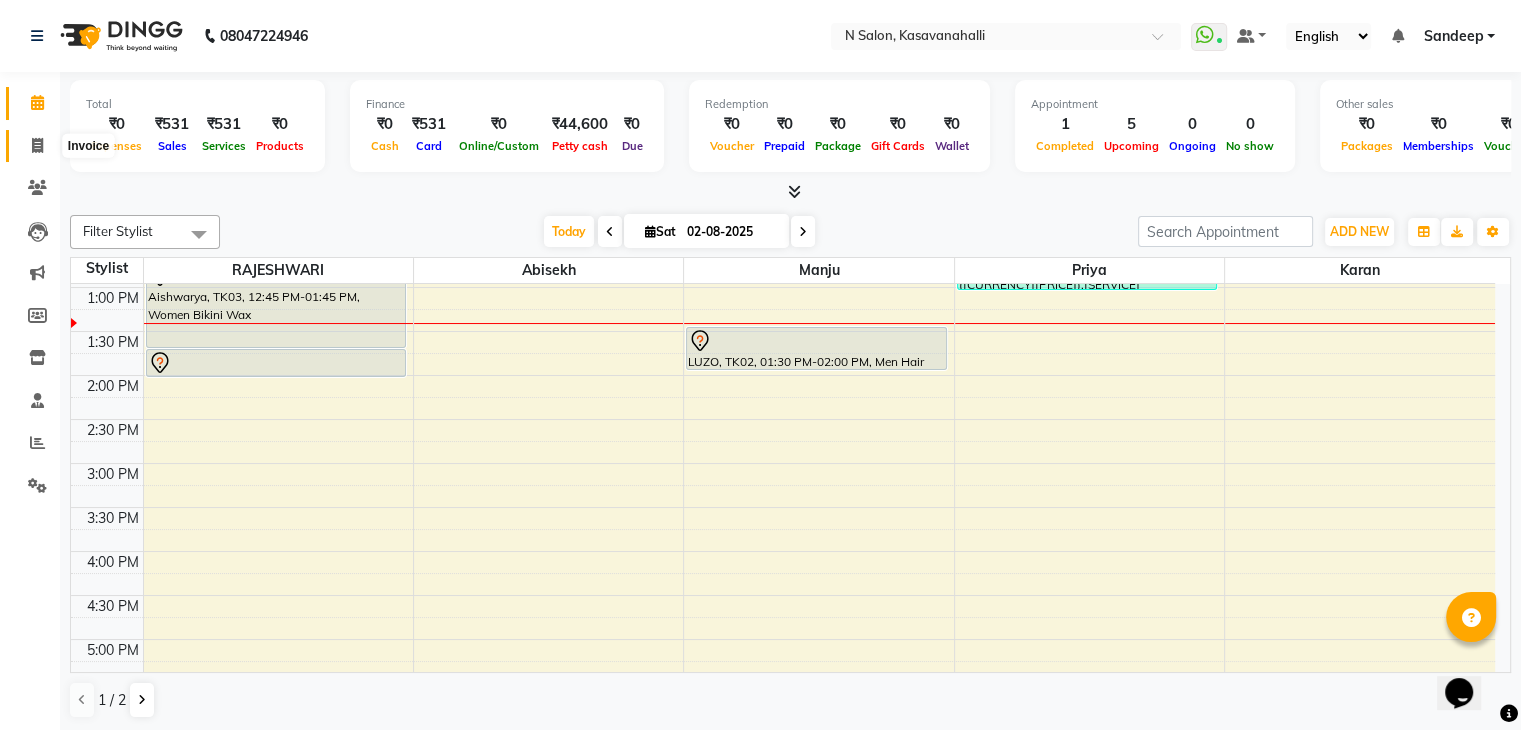 drag, startPoint x: 41, startPoint y: 139, endPoint x: 35, endPoint y: 120, distance: 19.924858 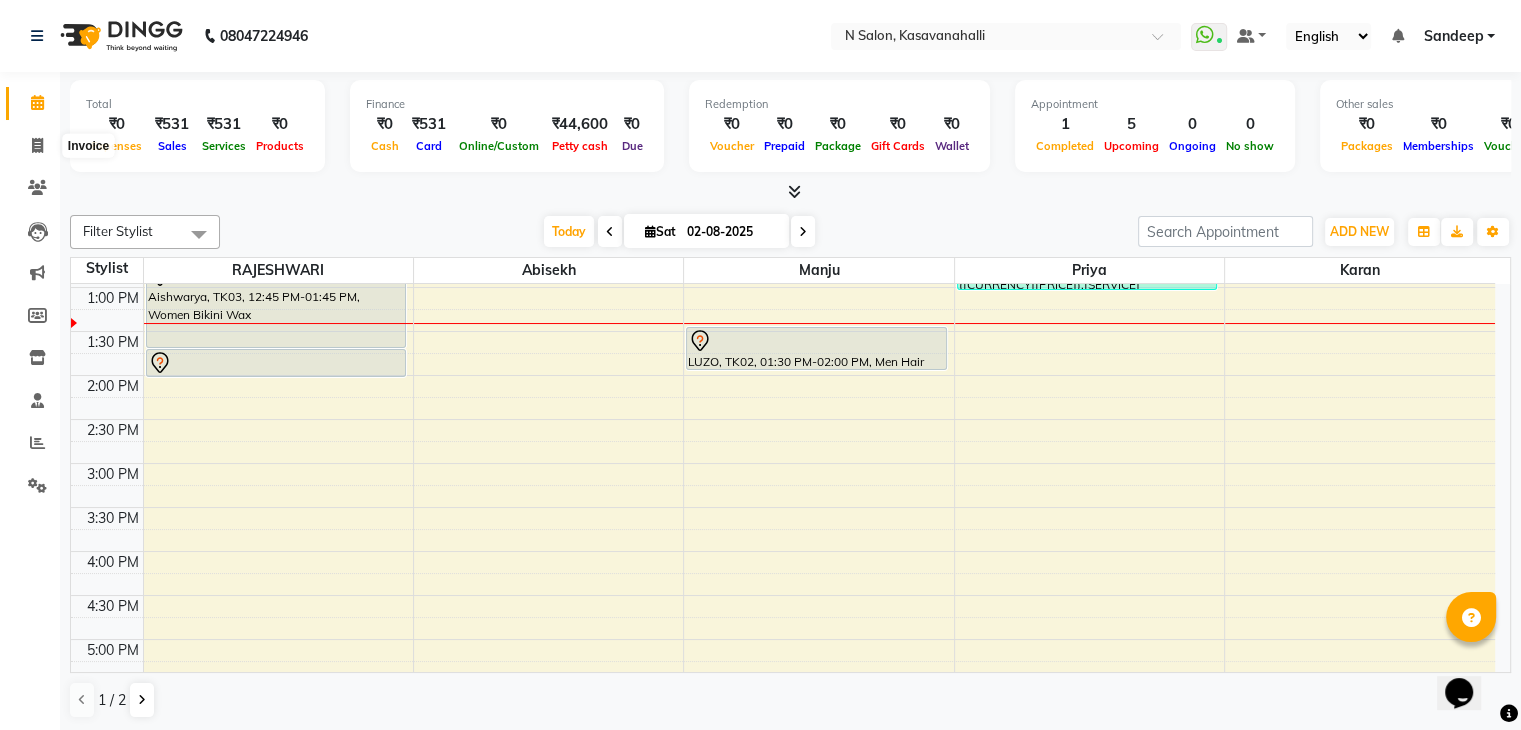select on "service" 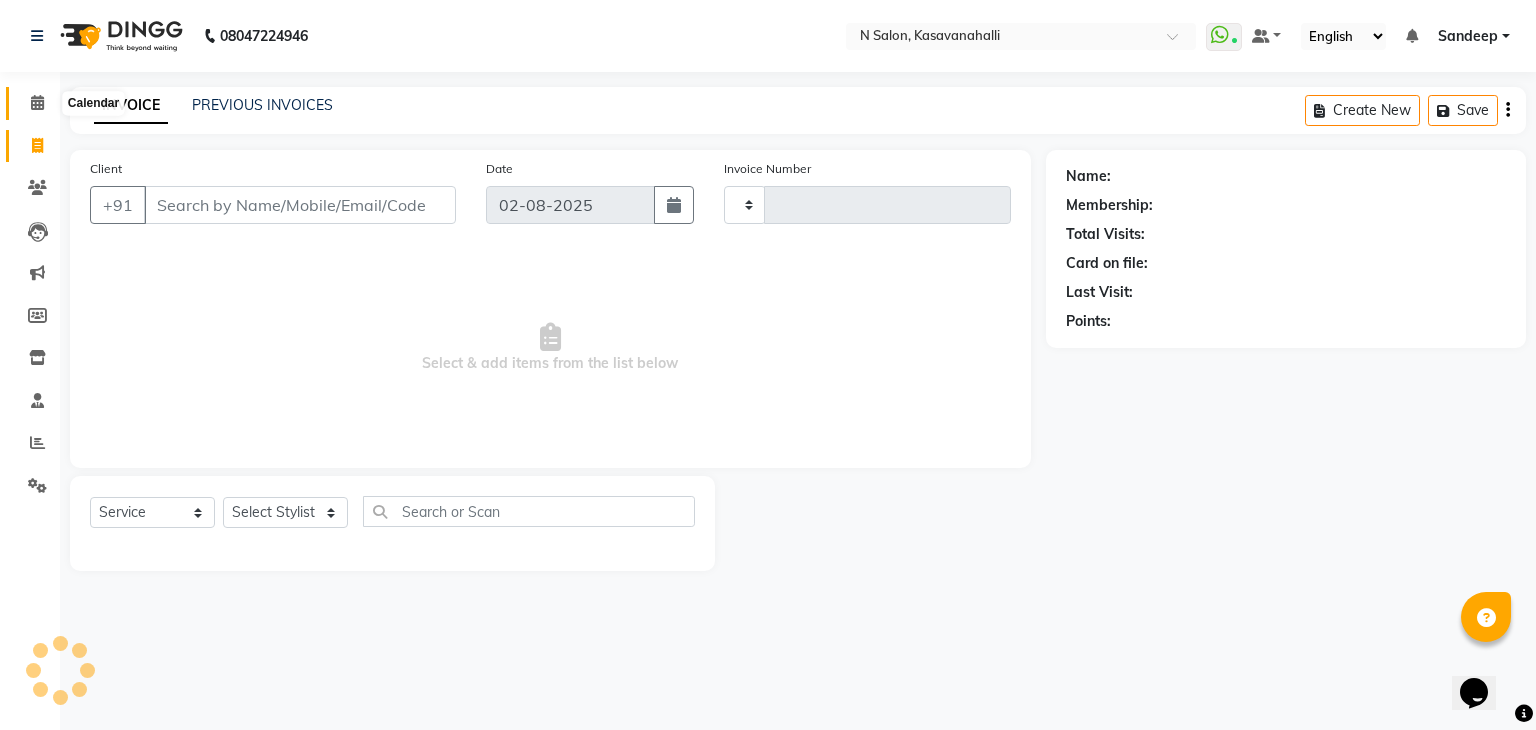 type on "1508" 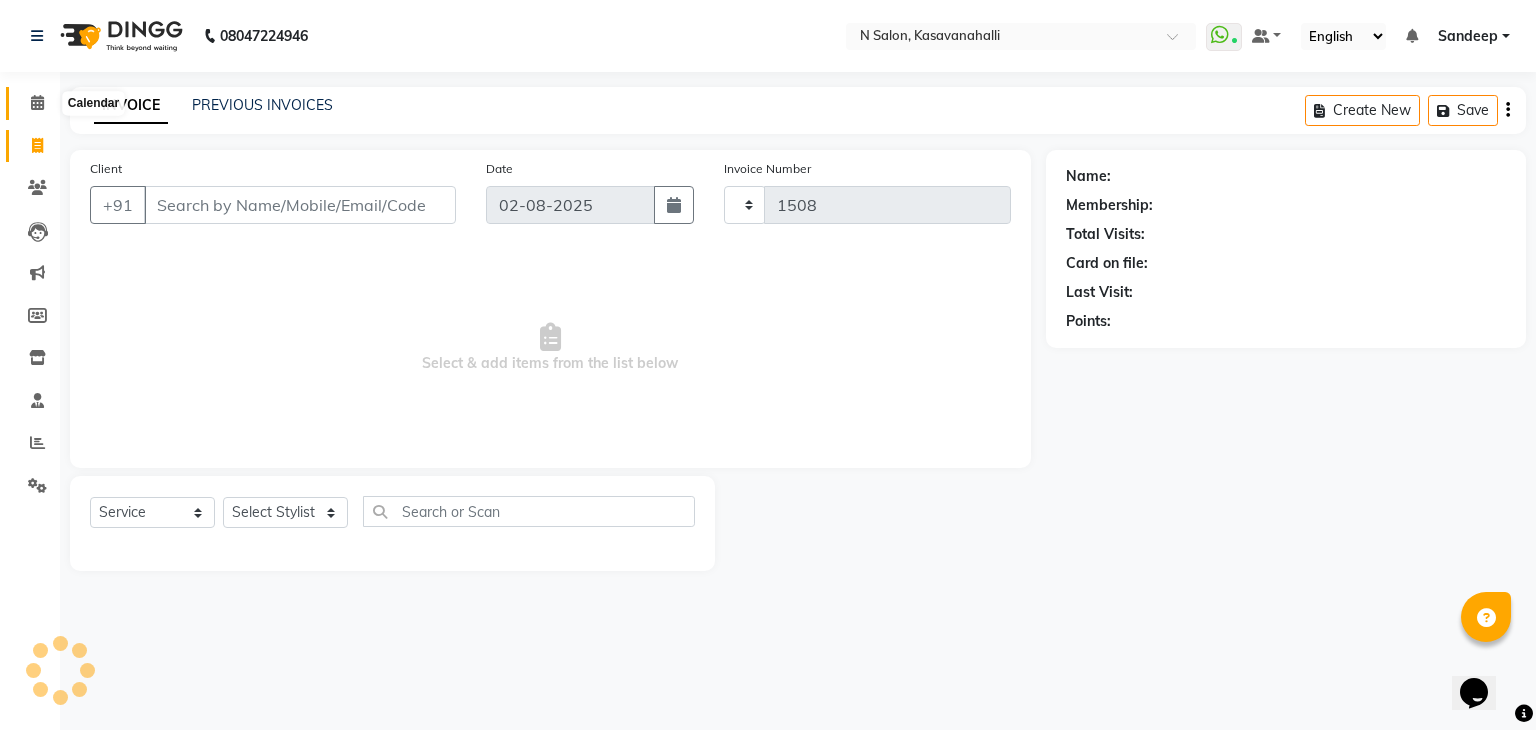 drag, startPoint x: 34, startPoint y: 108, endPoint x: 47, endPoint y: 113, distance: 13.928389 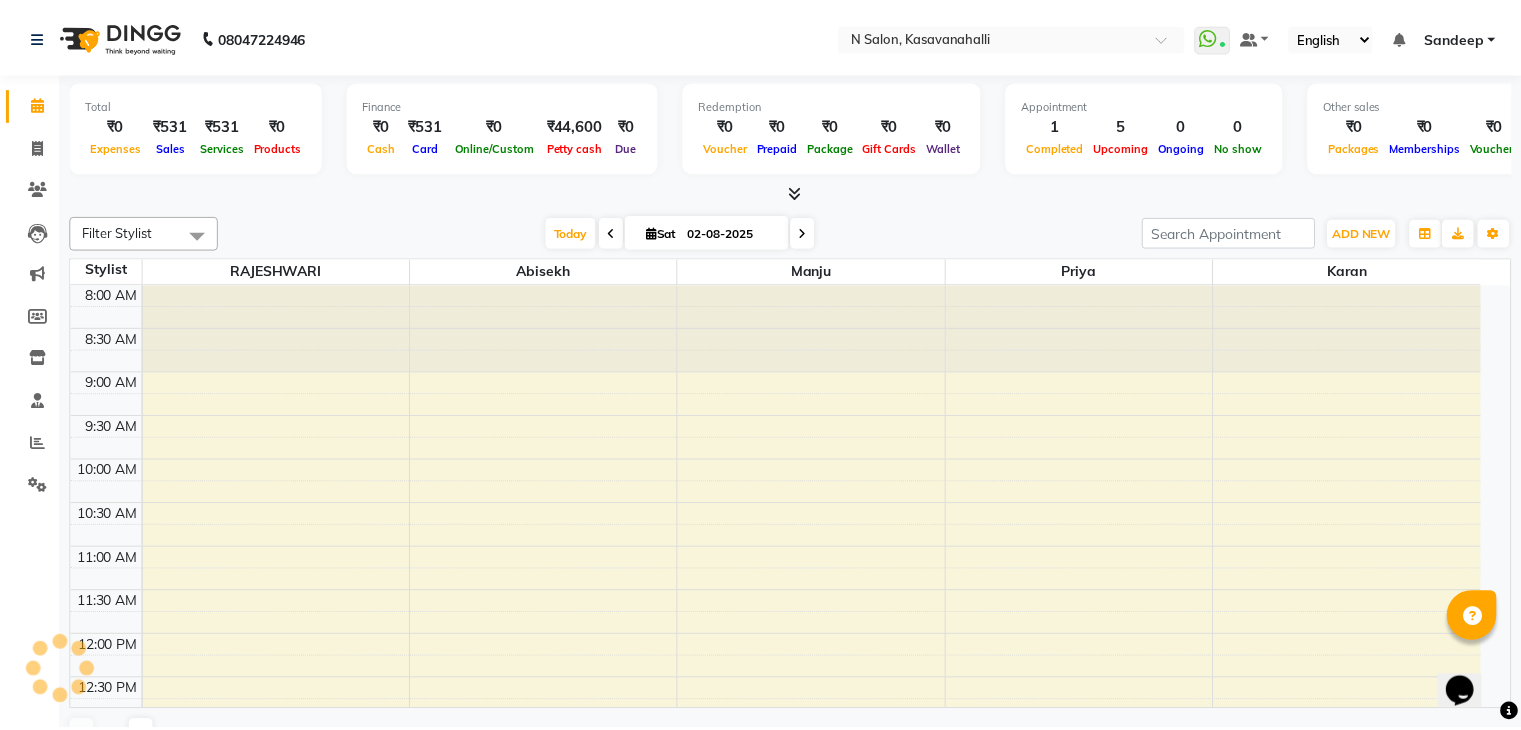scroll, scrollTop: 436, scrollLeft: 0, axis: vertical 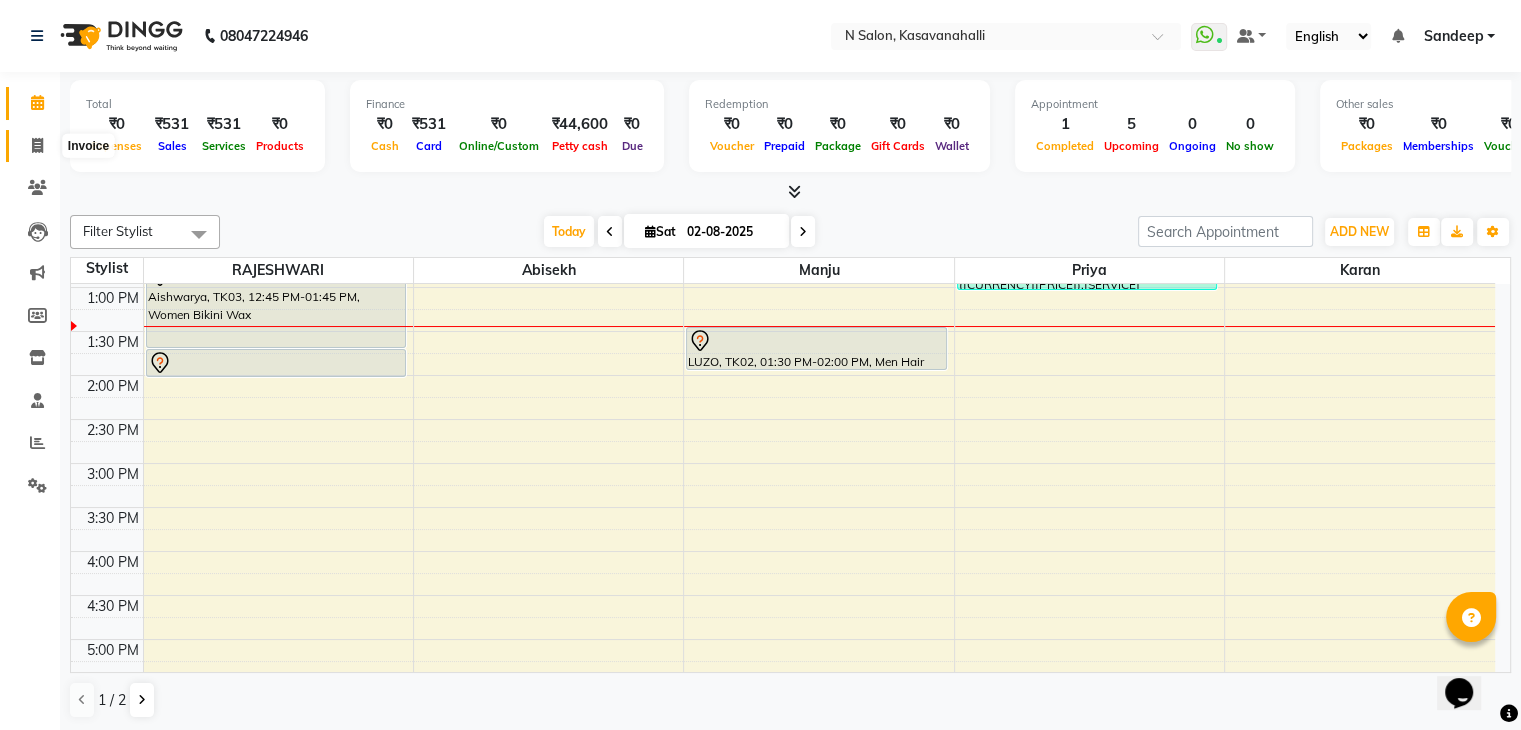 click 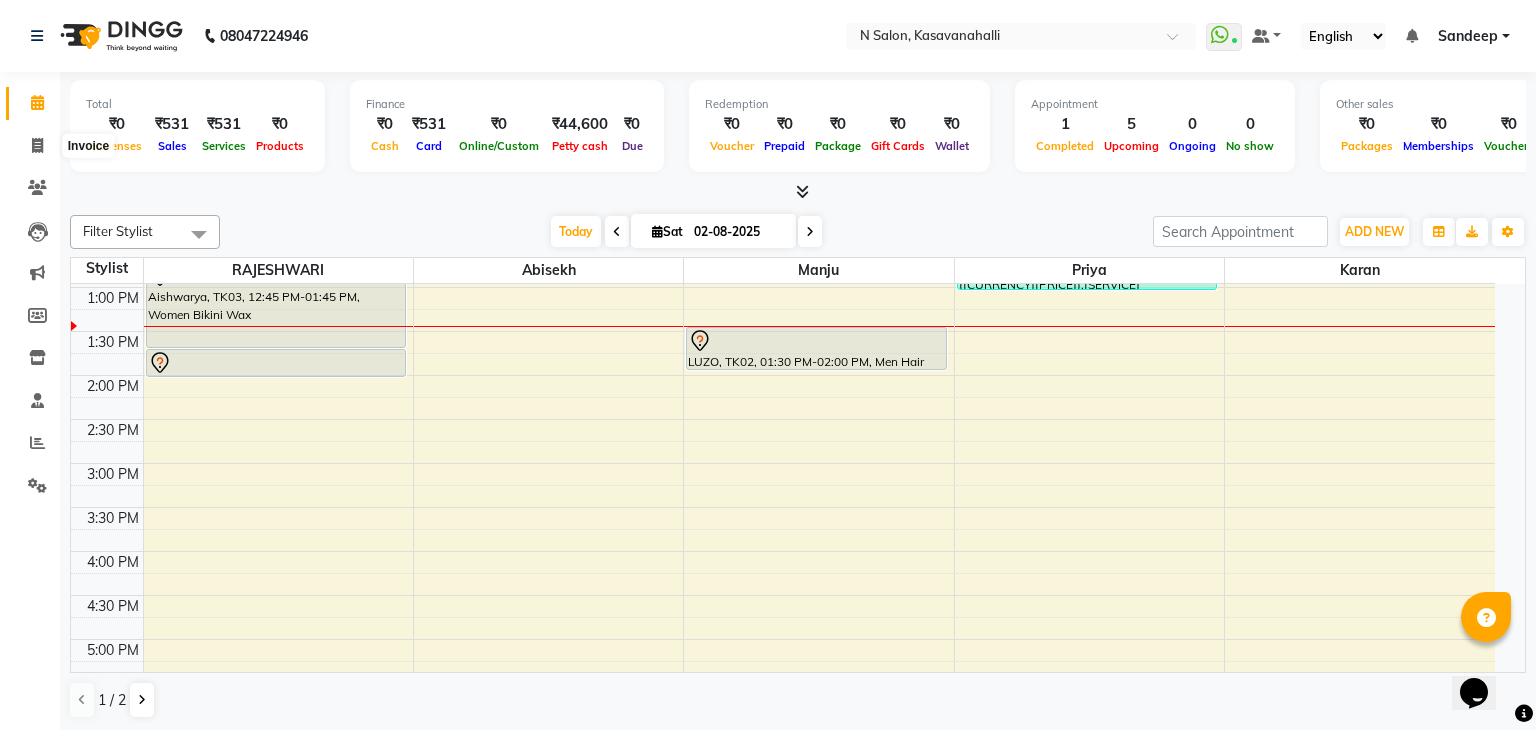 select on "7111" 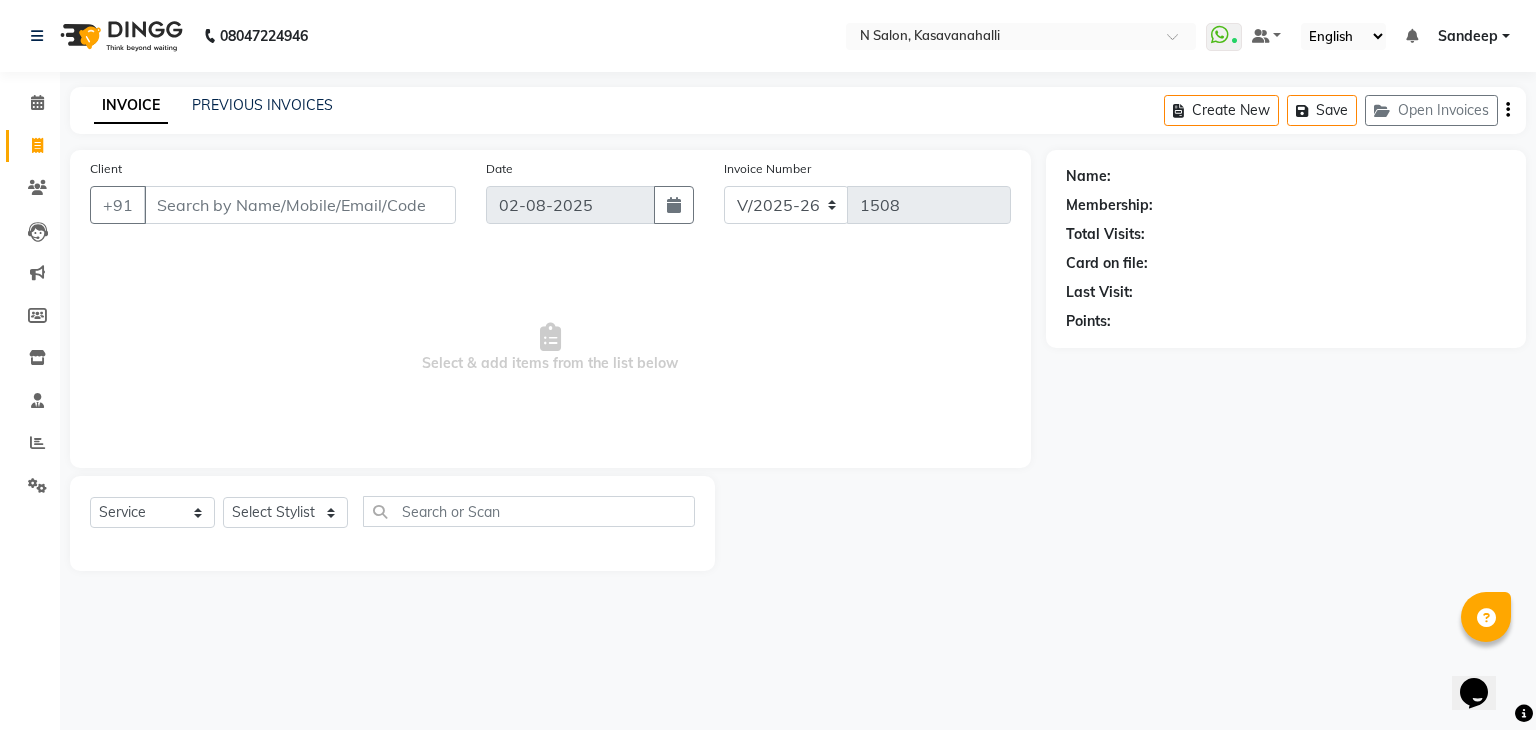 click on "Client" at bounding box center [300, 205] 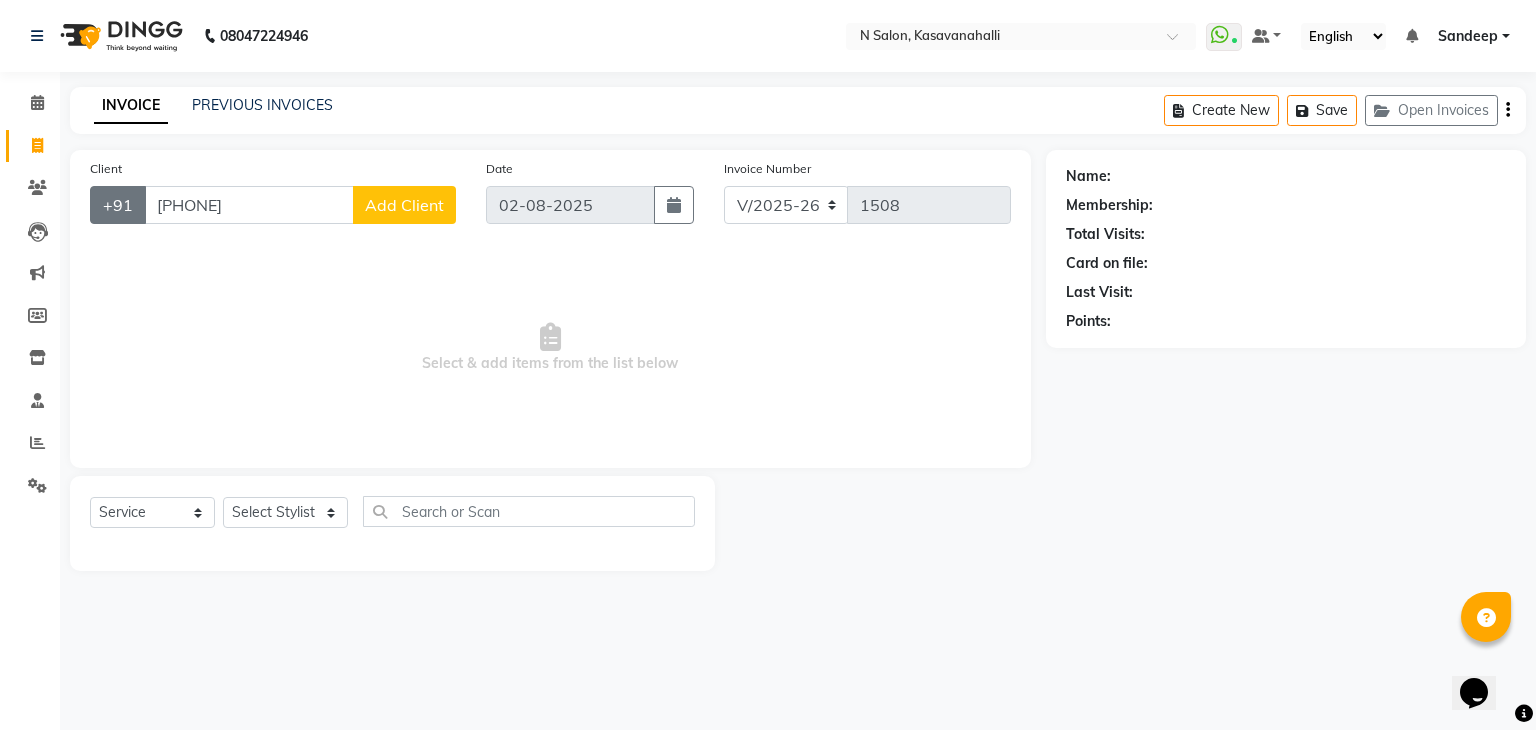 drag, startPoint x: 266, startPoint y: 213, endPoint x: 174, endPoint y: 211, distance: 92.021736 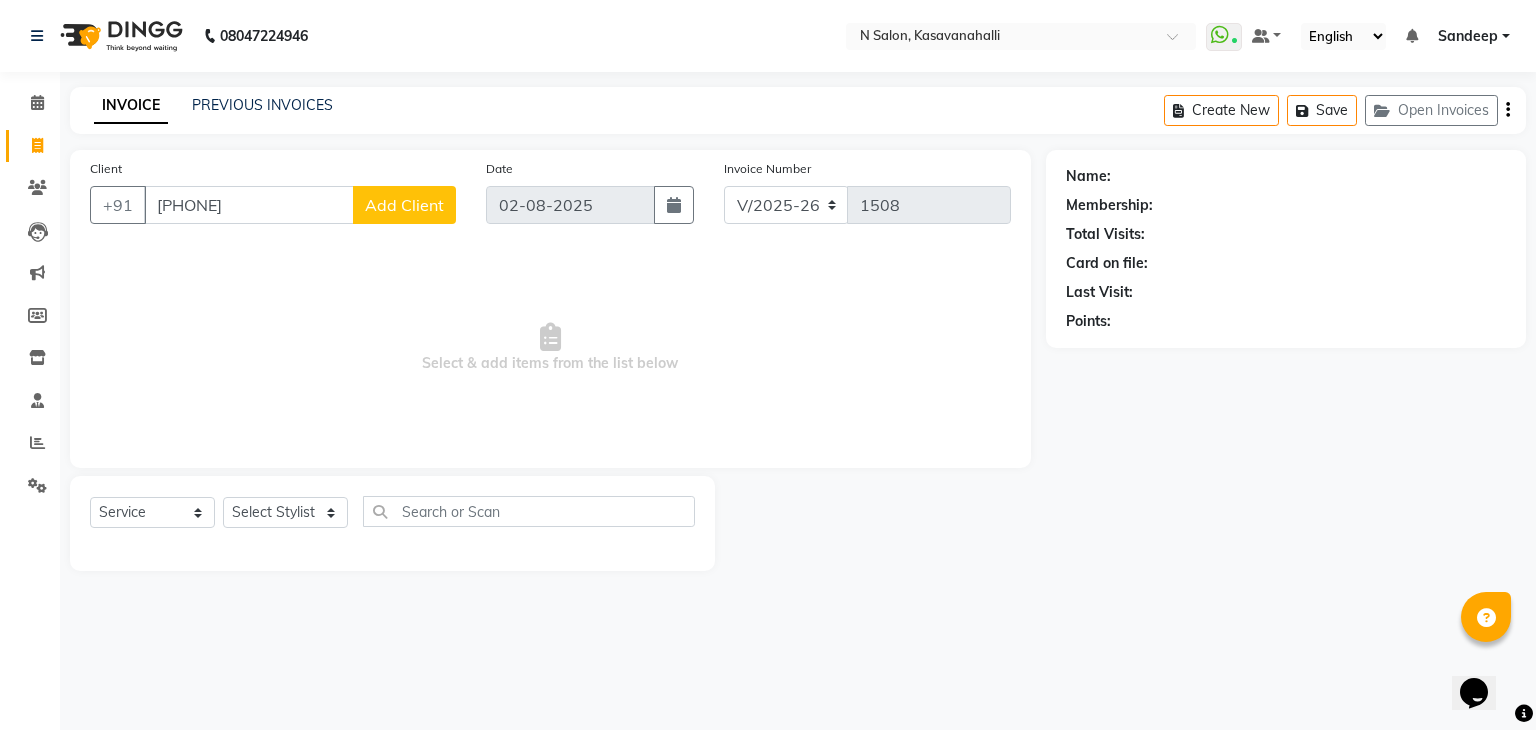 type on "9179663034" 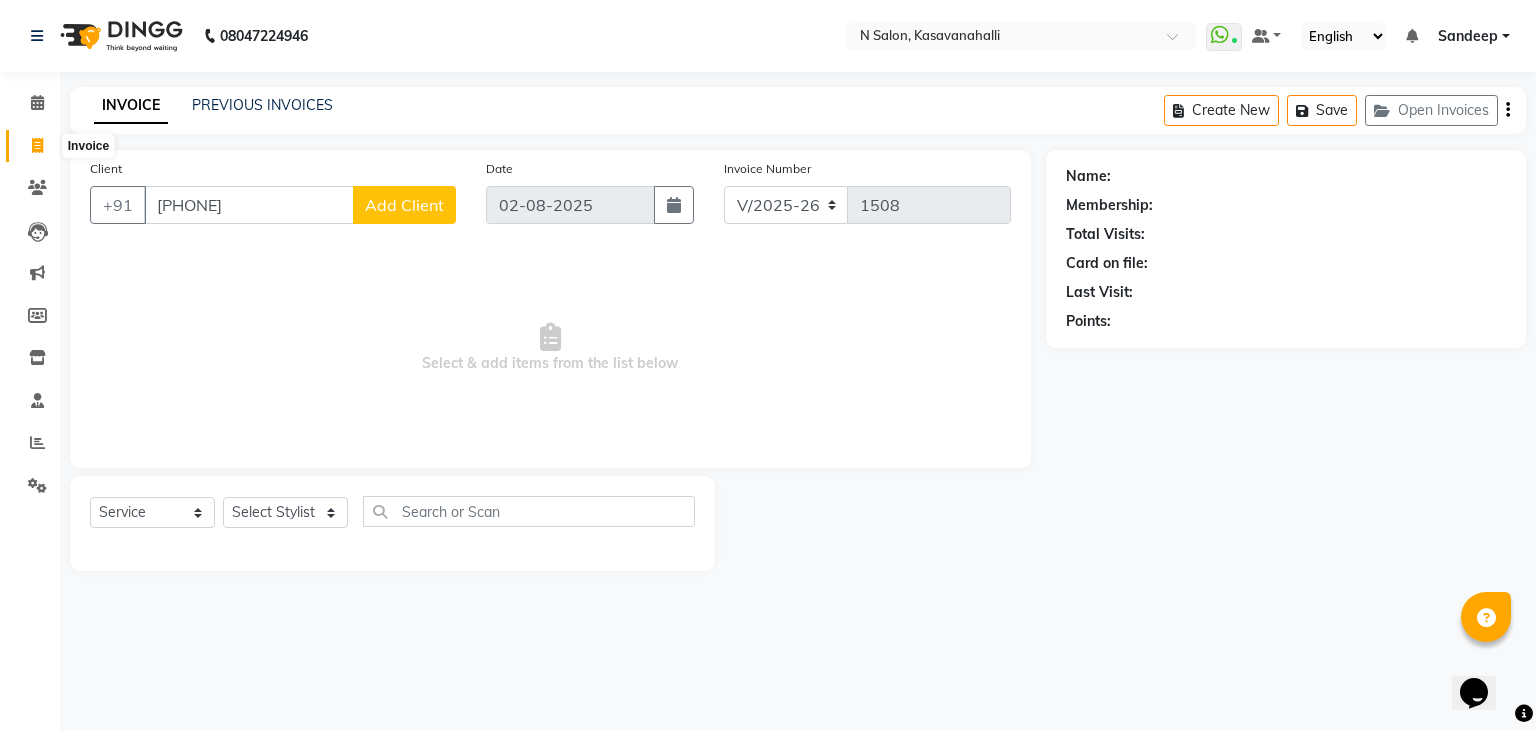 click 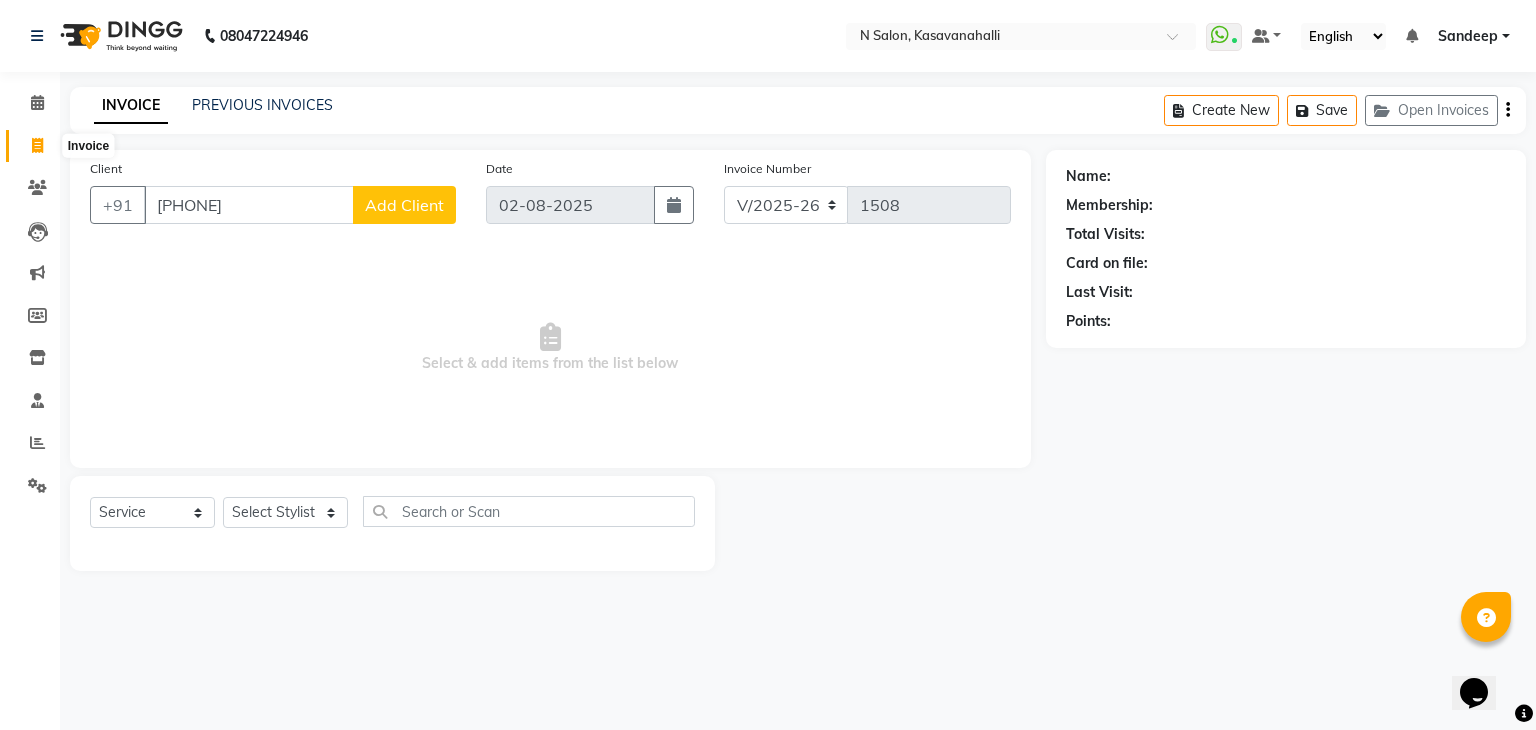 select on "service" 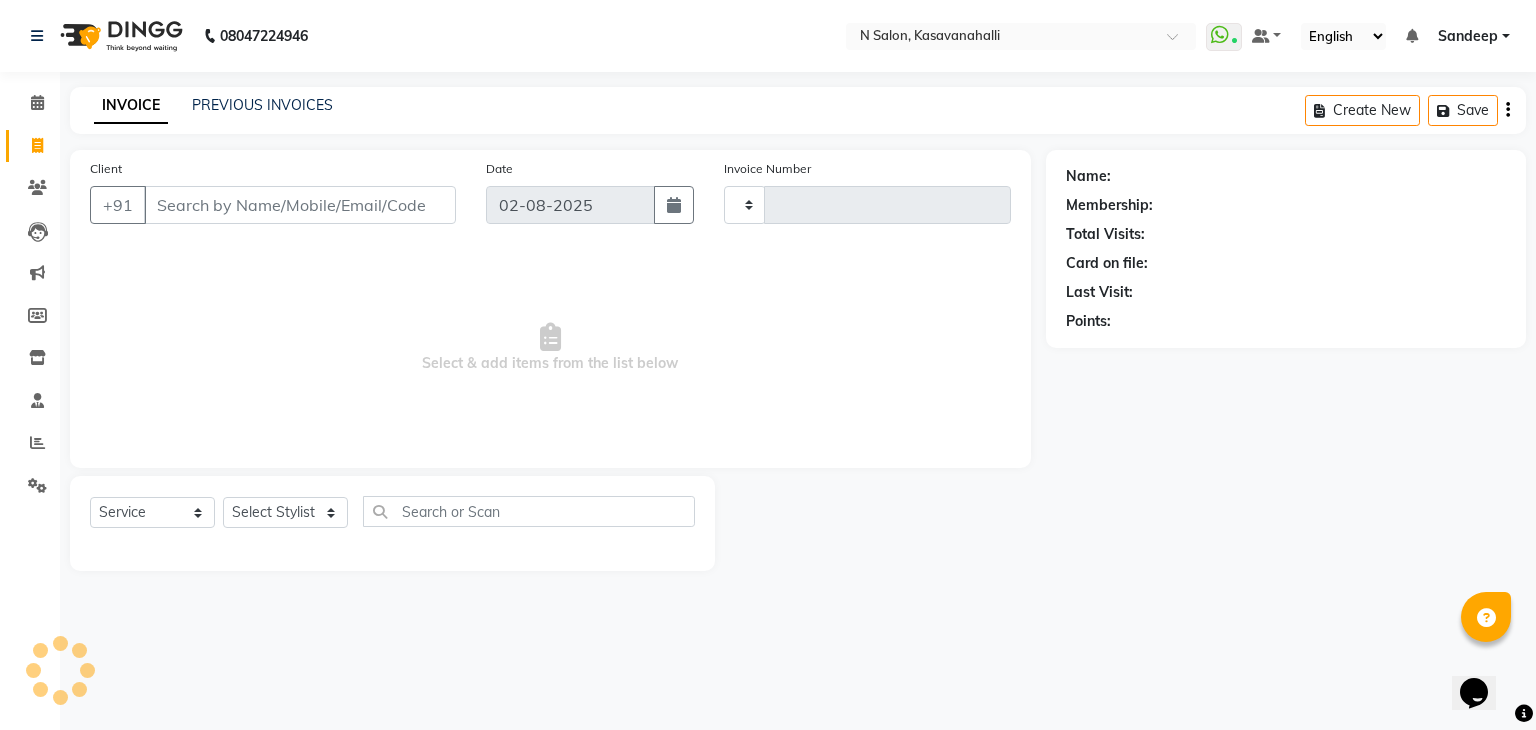 type on "1508" 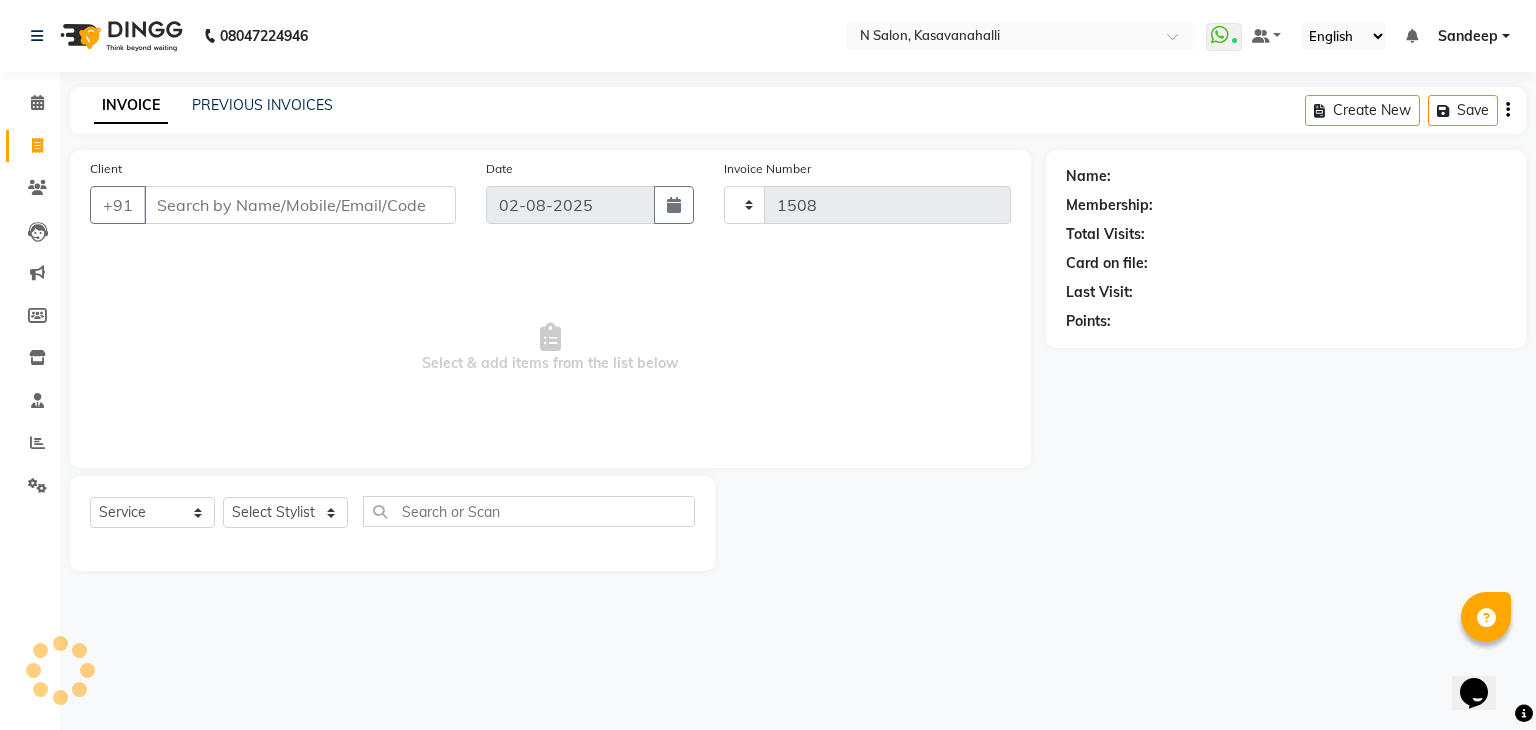select on "7111" 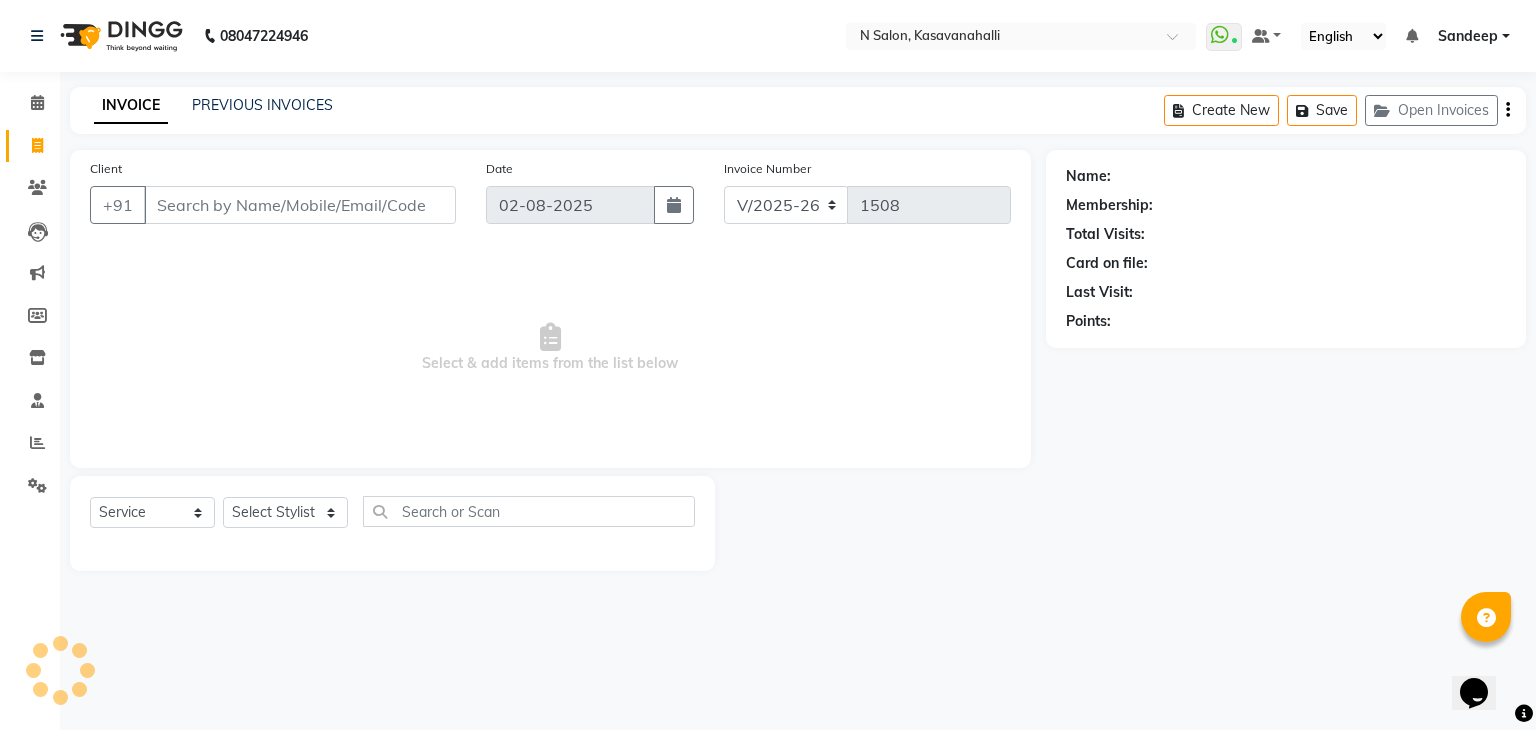 drag, startPoint x: 324, startPoint y: 193, endPoint x: 336, endPoint y: 185, distance: 14.422205 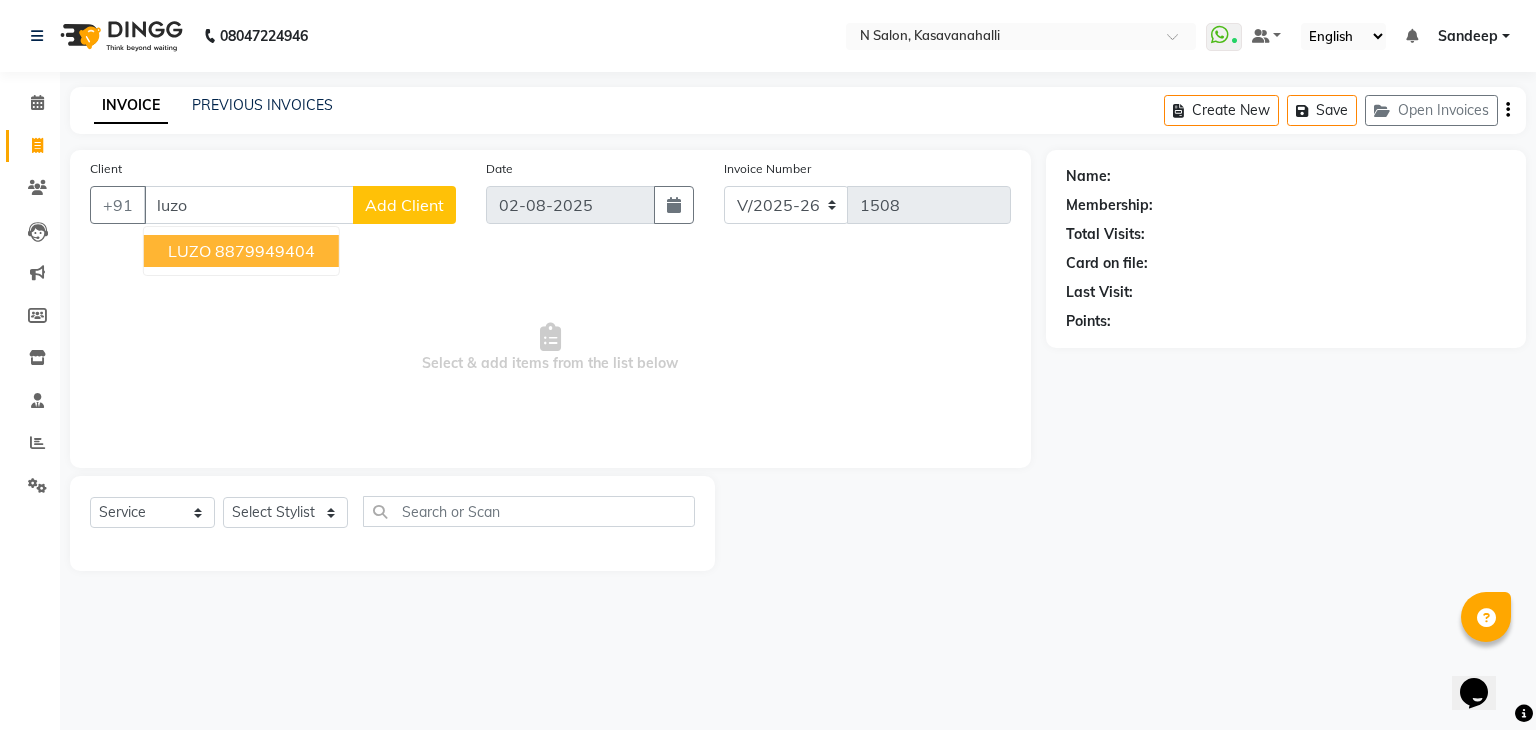 click on "8879949404" at bounding box center [265, 251] 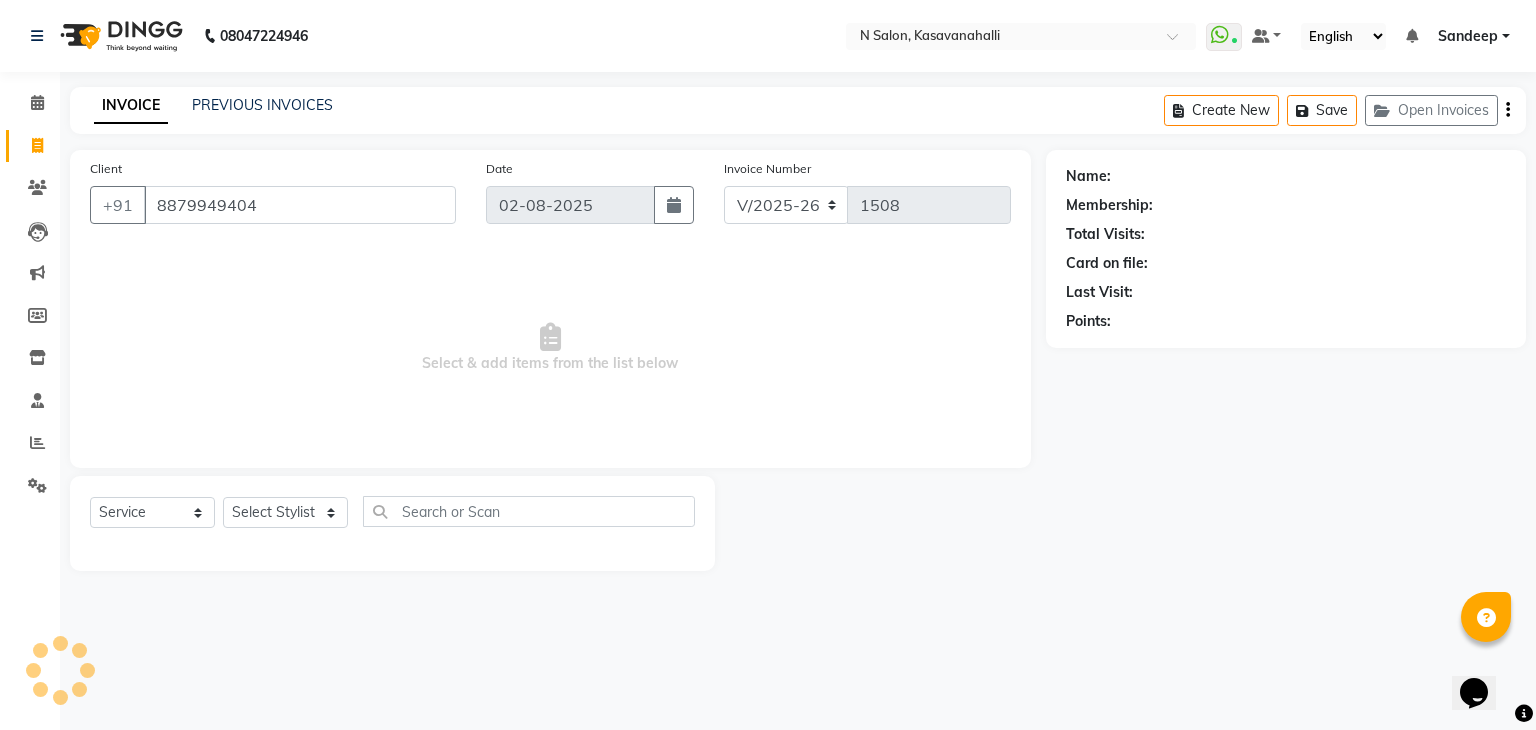 type on "8879949404" 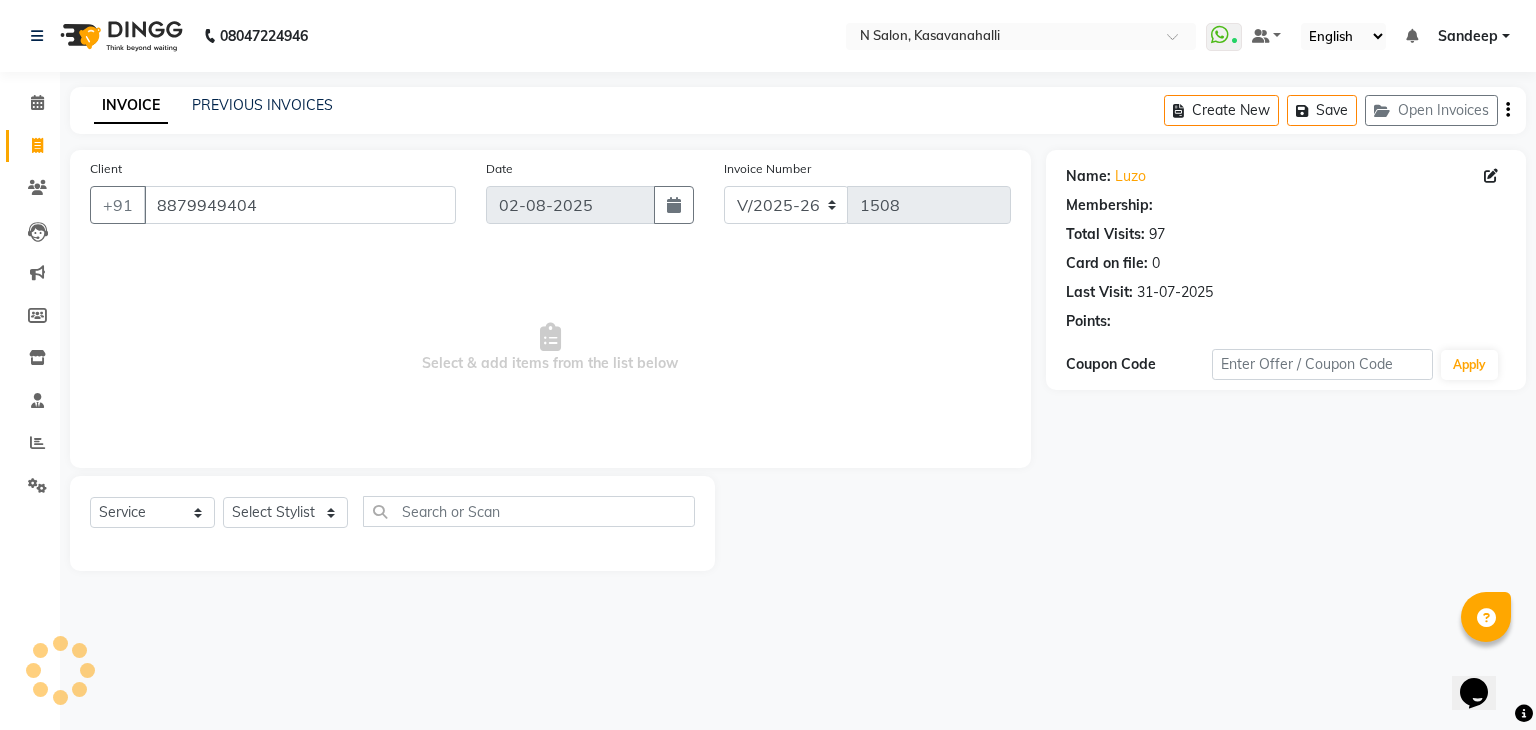 select on "1: Object" 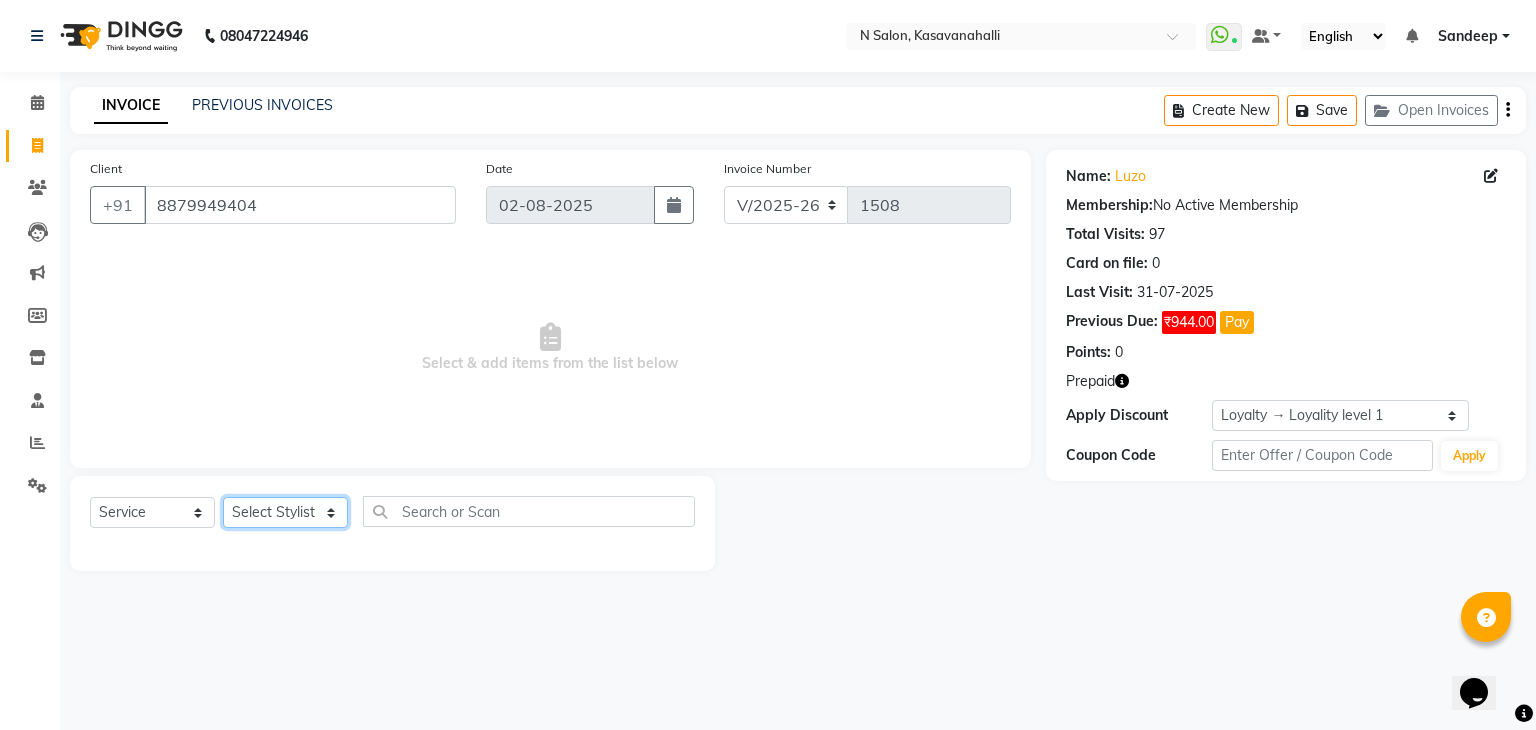 click on "Select Stylist Abisekh Karan  Manju Owner Priya RAJESHWARI  Sandeep Tika" 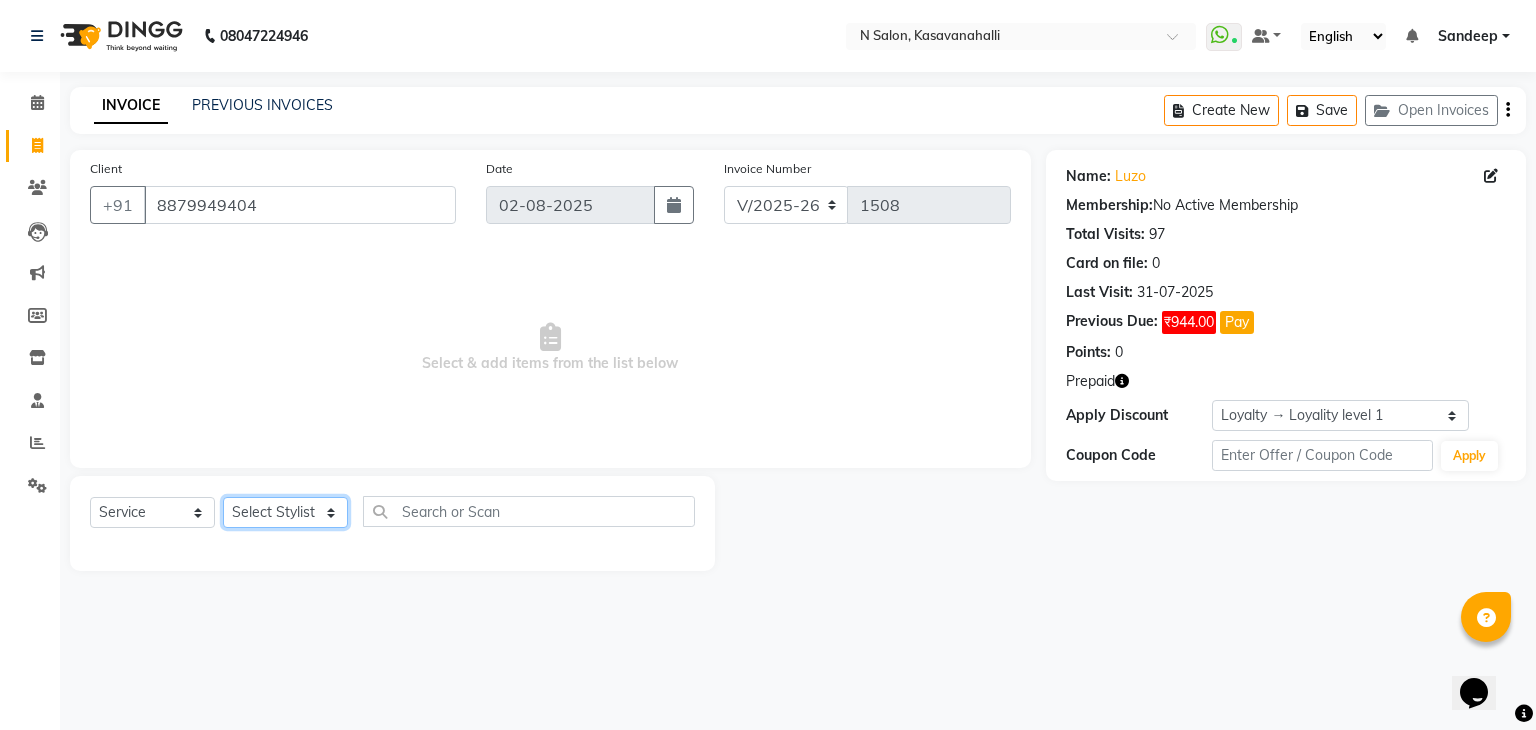 select on "75765" 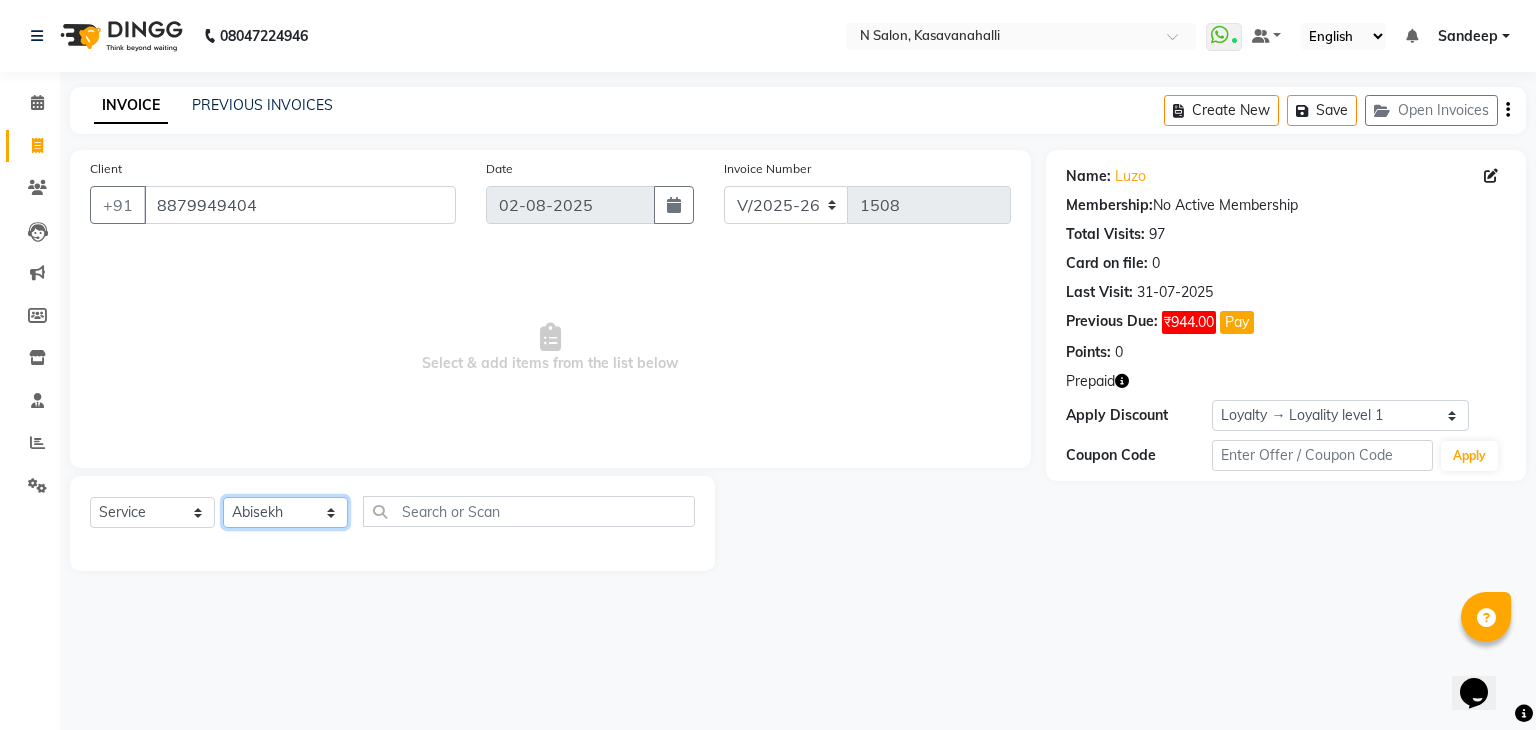 click on "Select Stylist Abisekh Karan  Manju Owner Priya RAJESHWARI  Sandeep Tika" 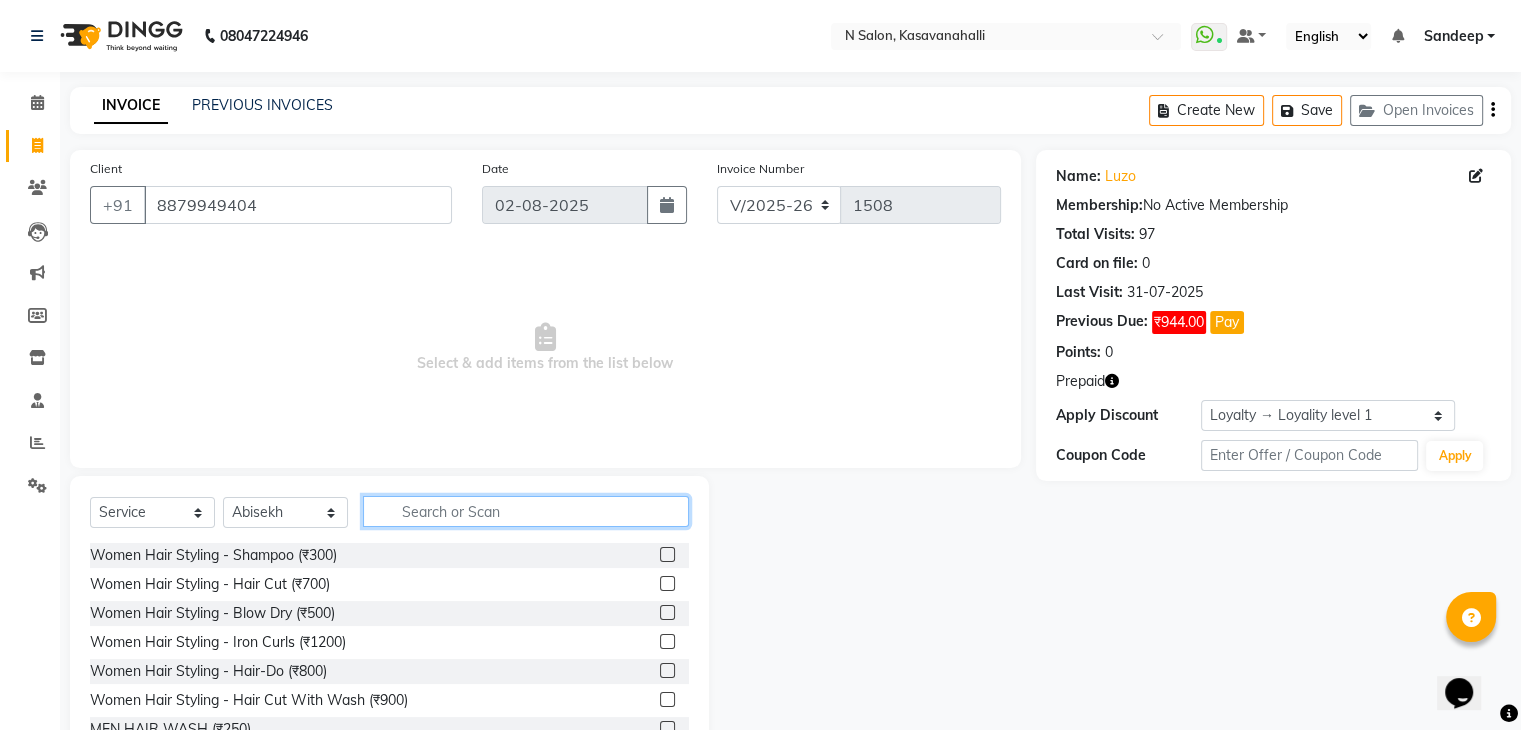 click 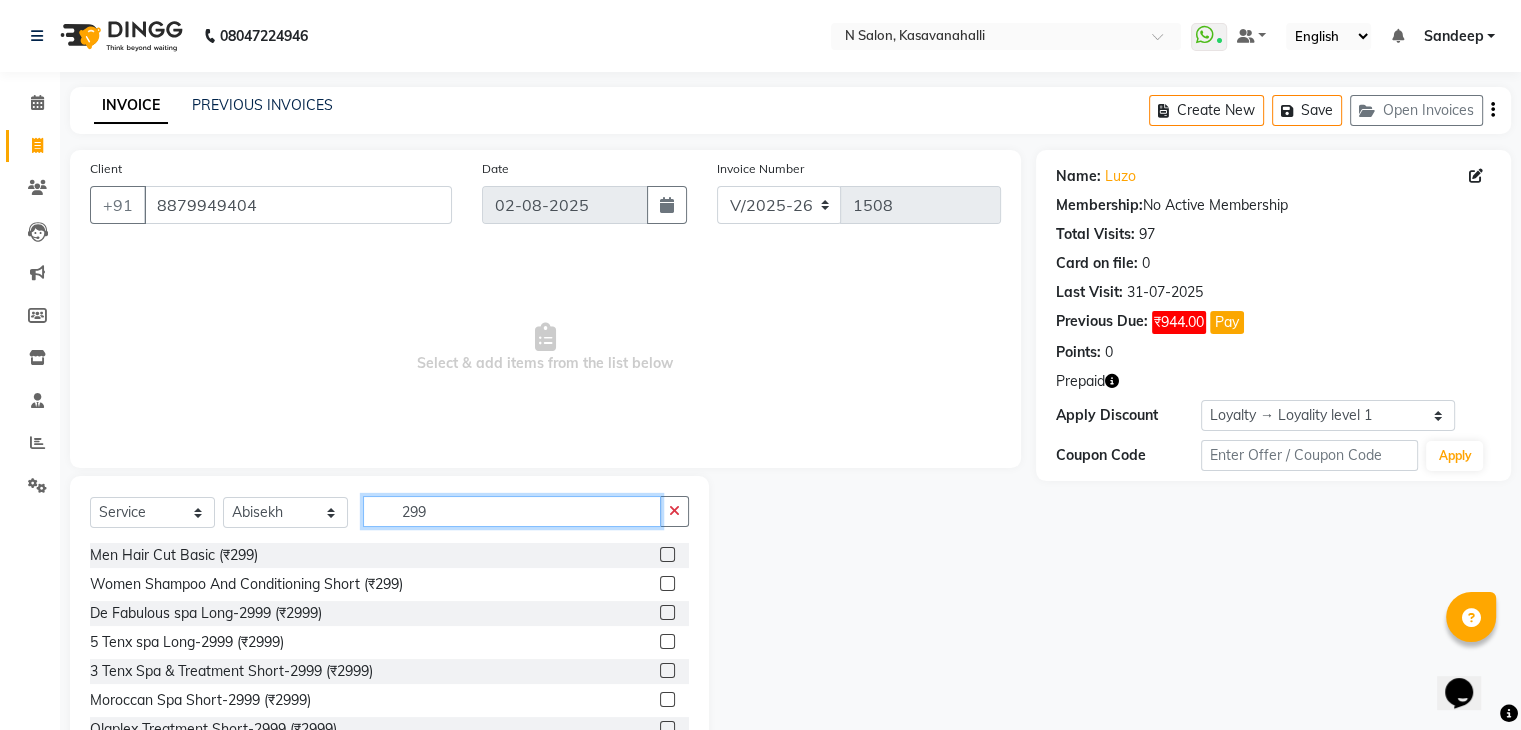 type on "299" 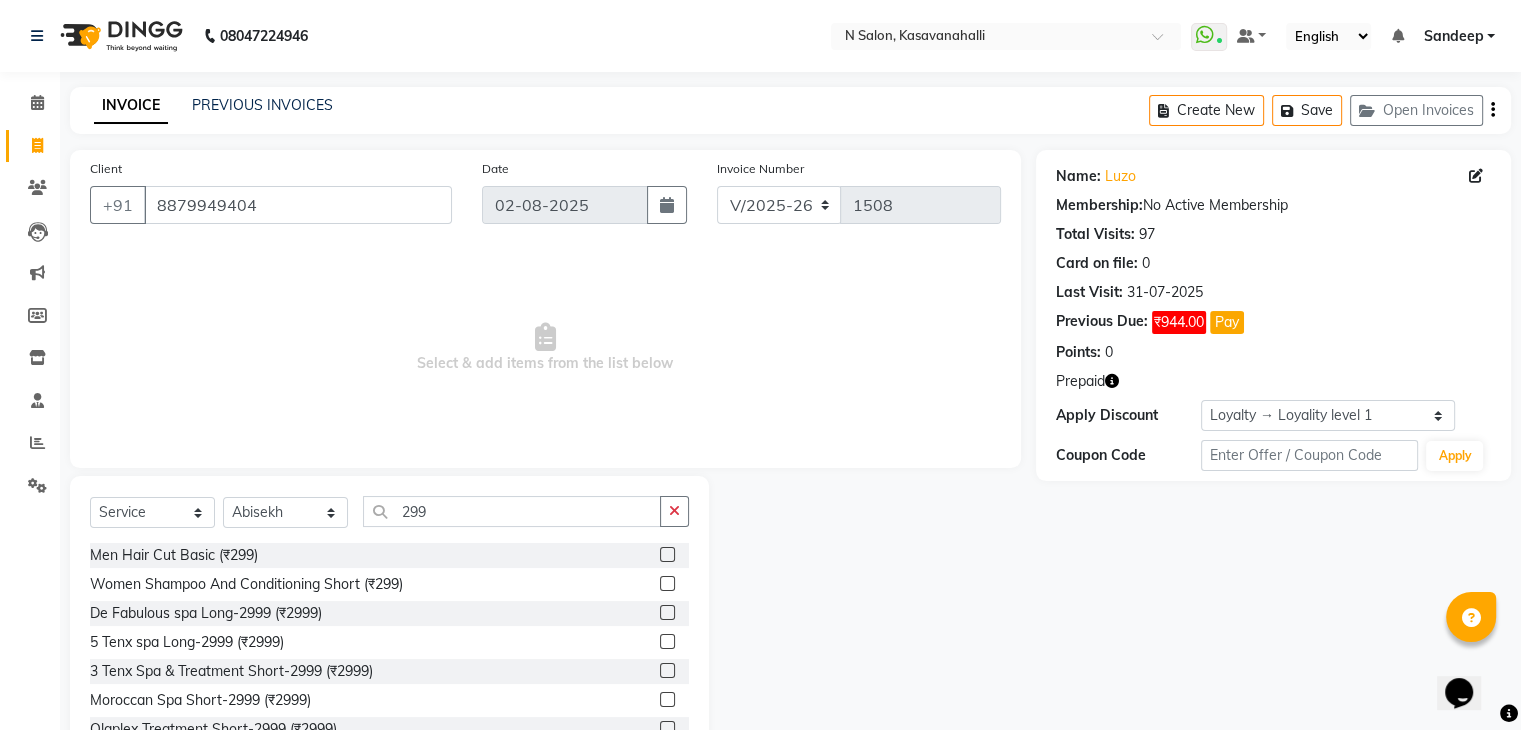drag, startPoint x: 658, startPoint y: 550, endPoint x: 641, endPoint y: 551, distance: 17.029387 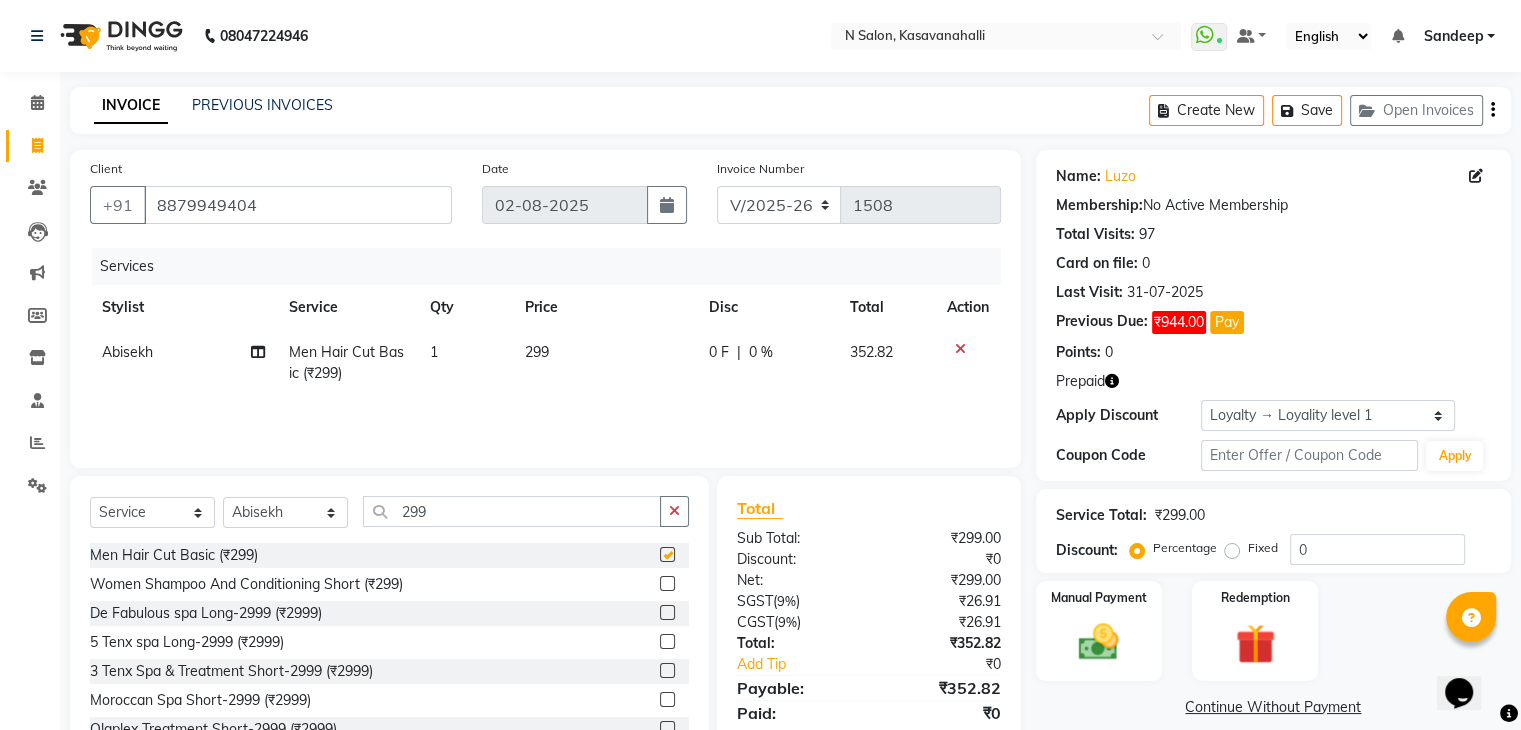 checkbox on "false" 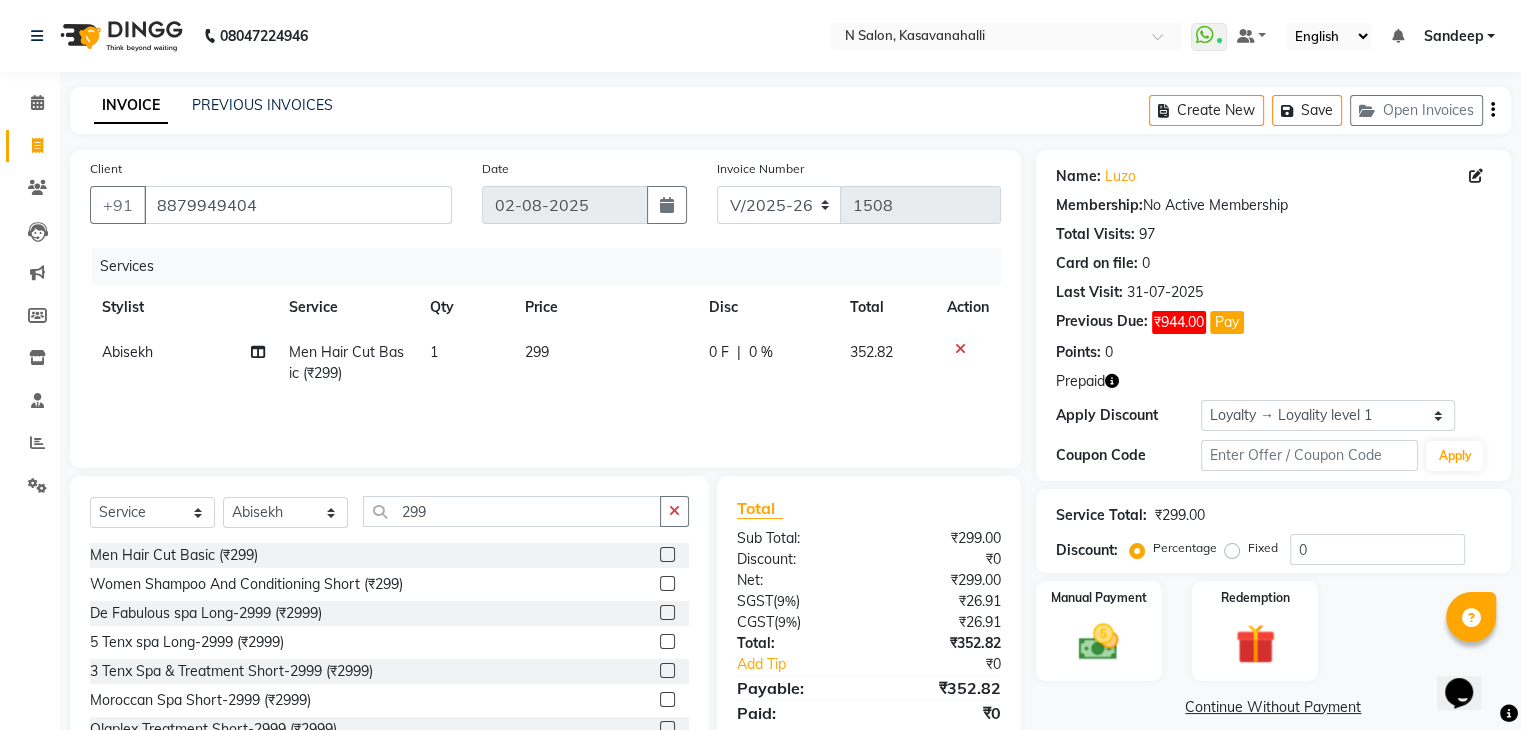 click on "299" 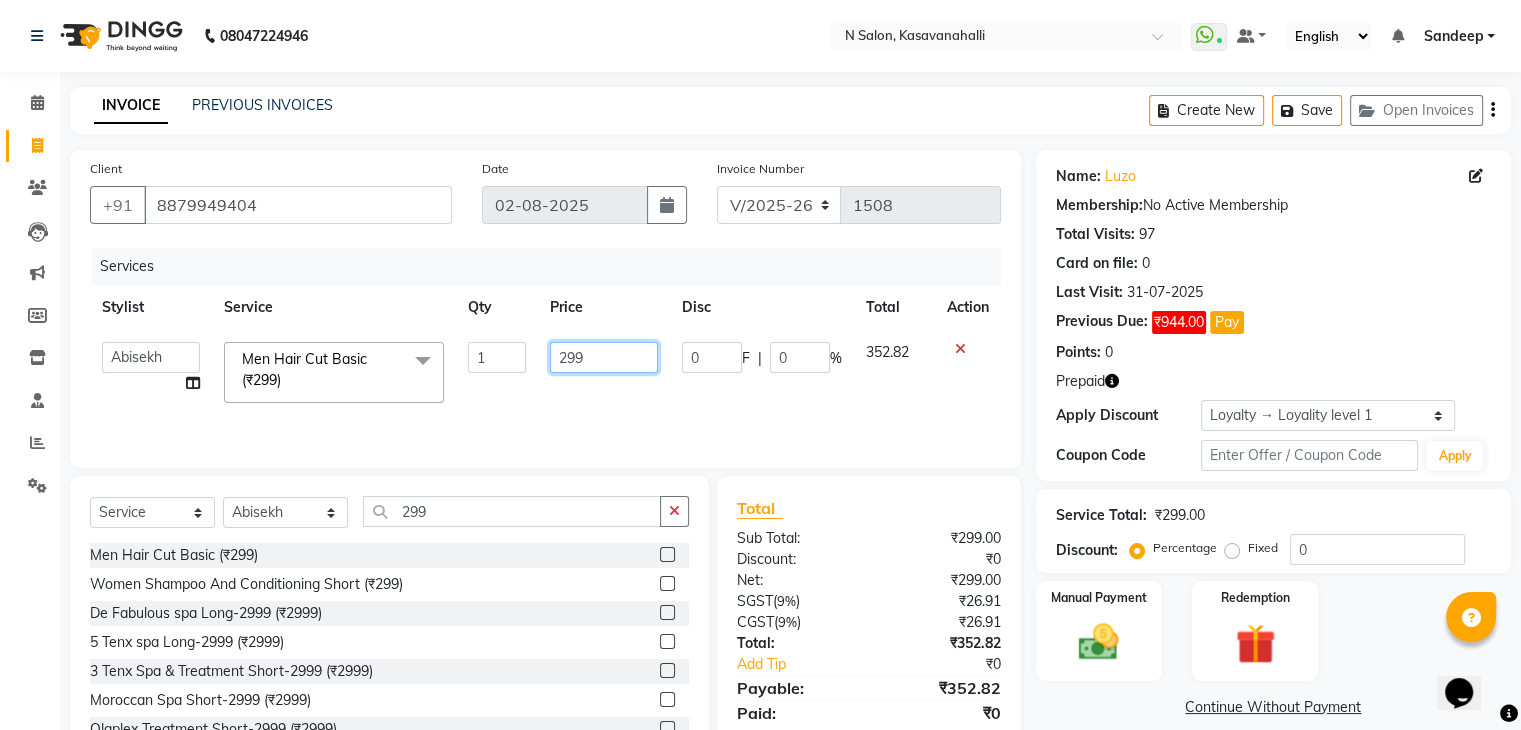 click on "299" 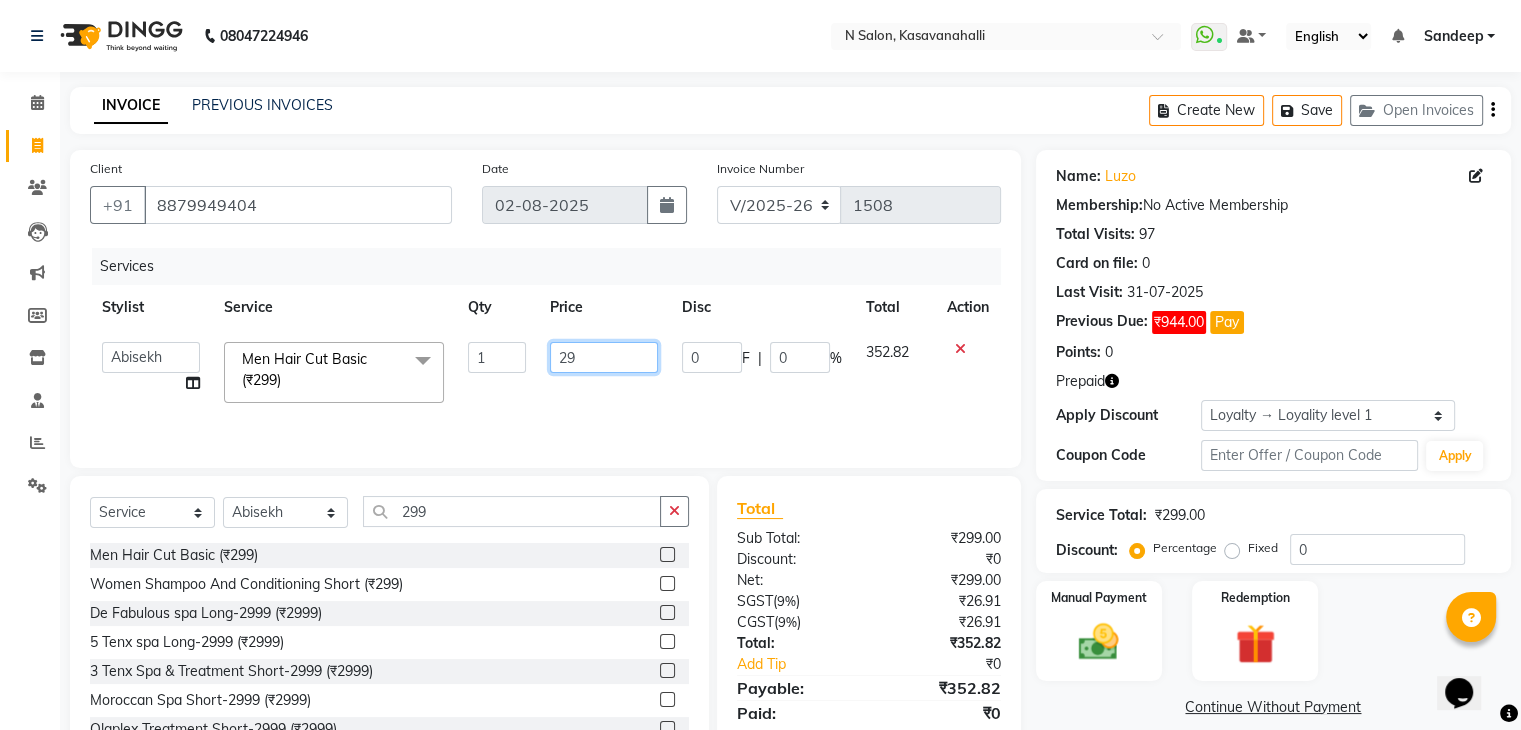 type on "2" 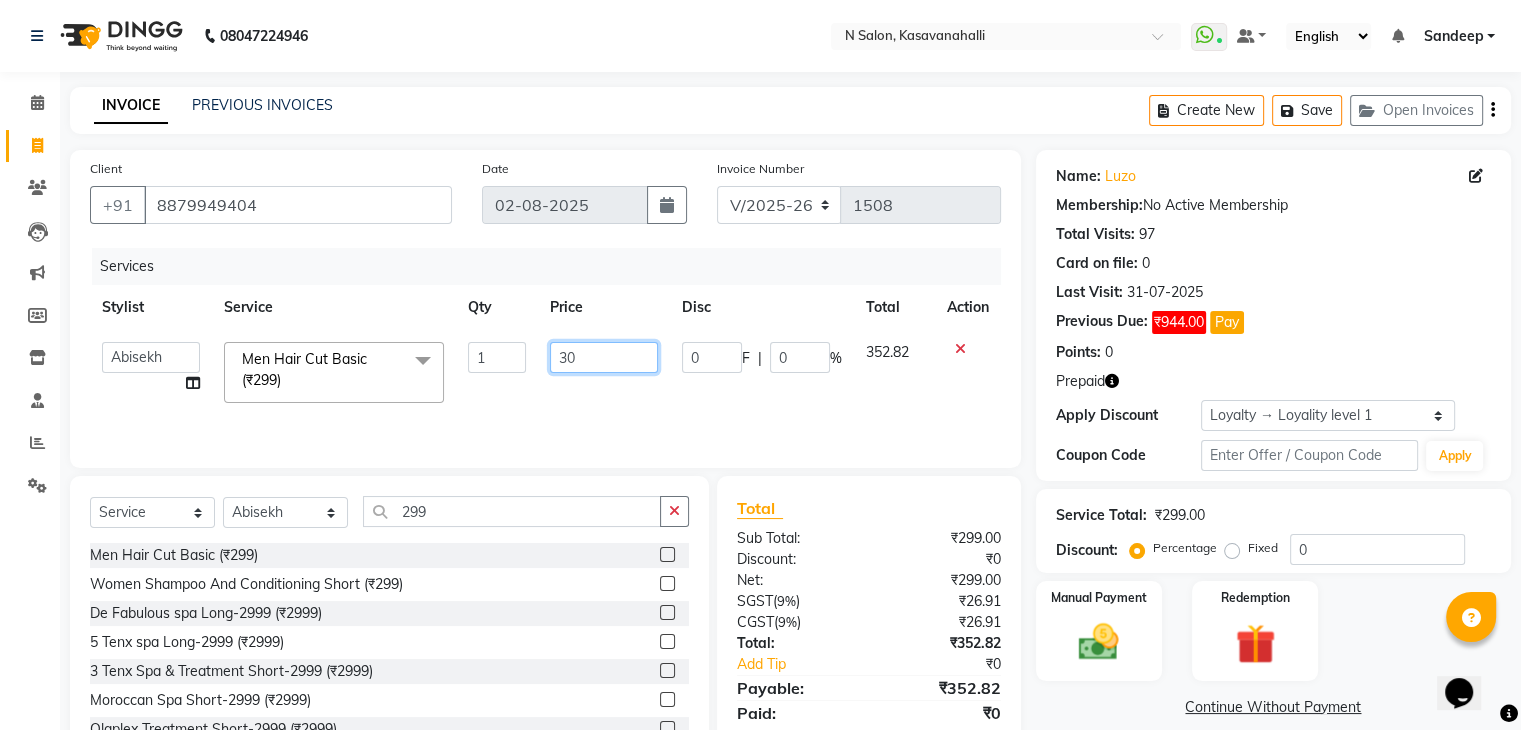 type on "300" 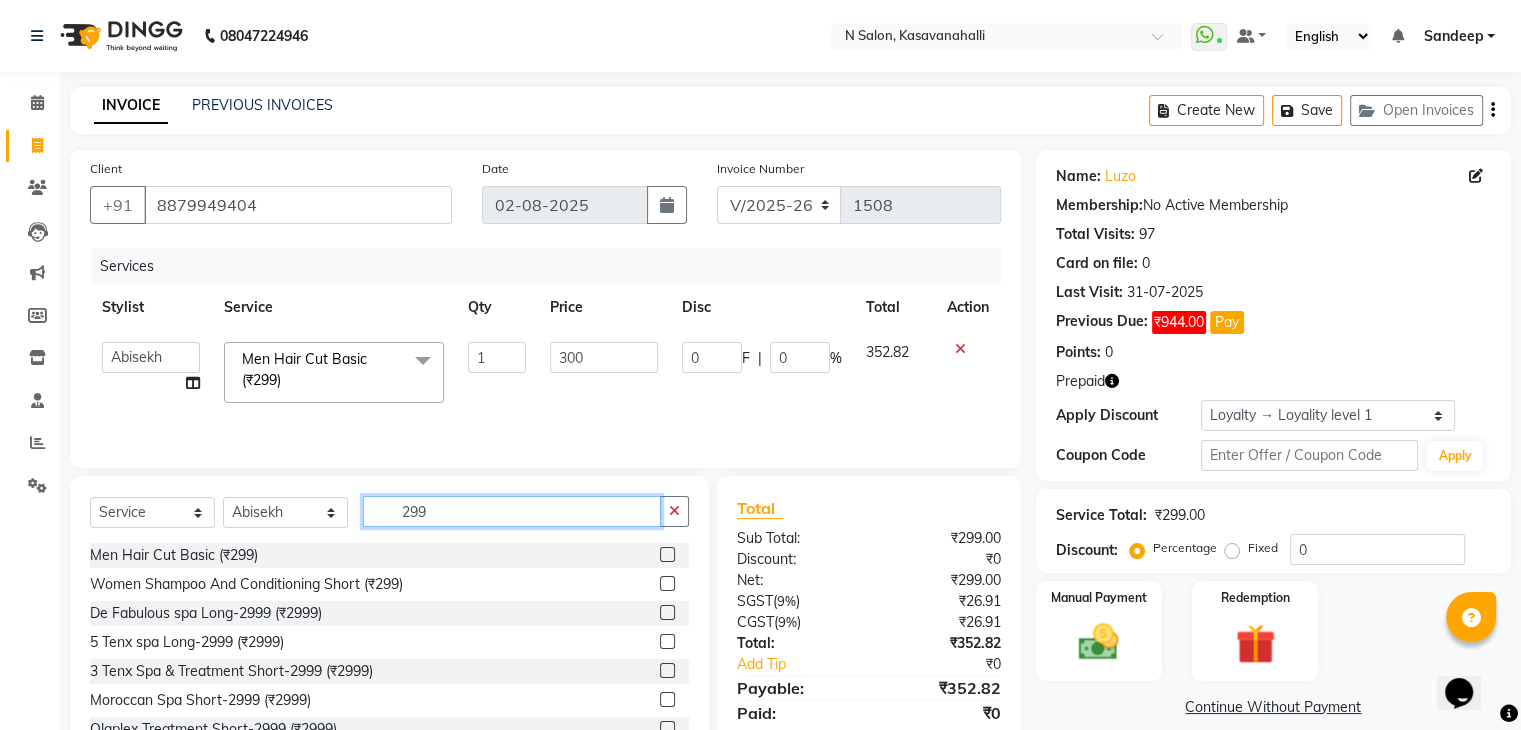 click on "299" 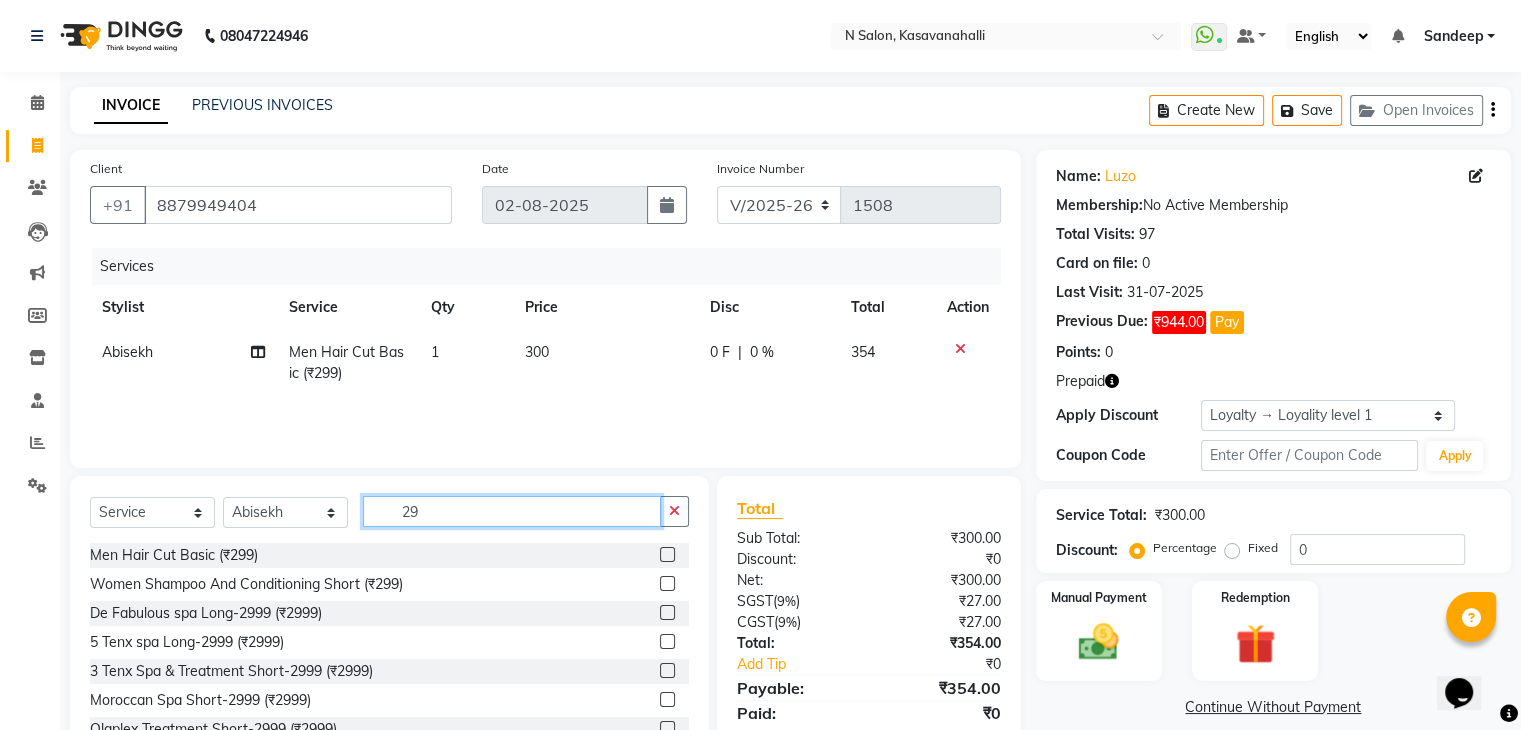 type on "2" 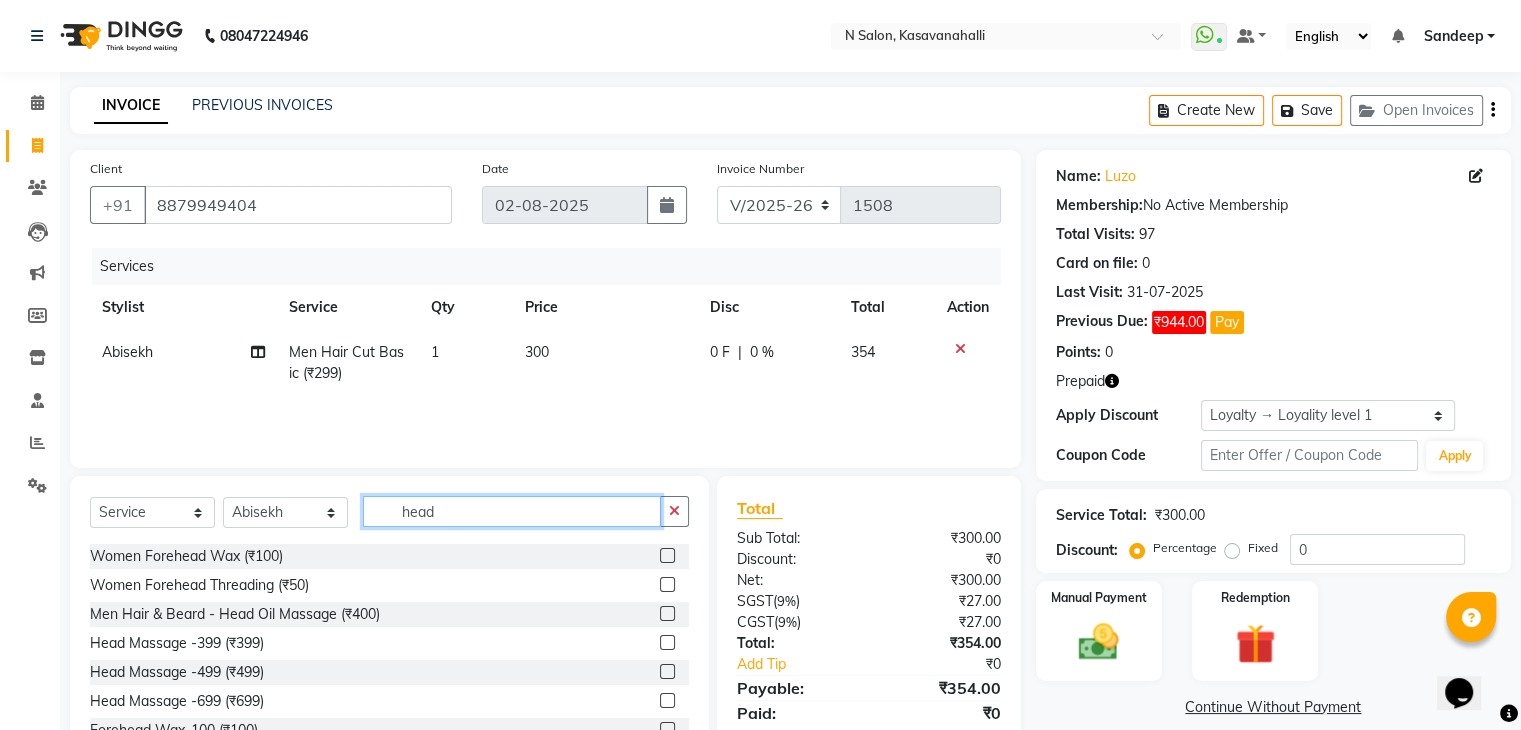 scroll, scrollTop: 89, scrollLeft: 0, axis: vertical 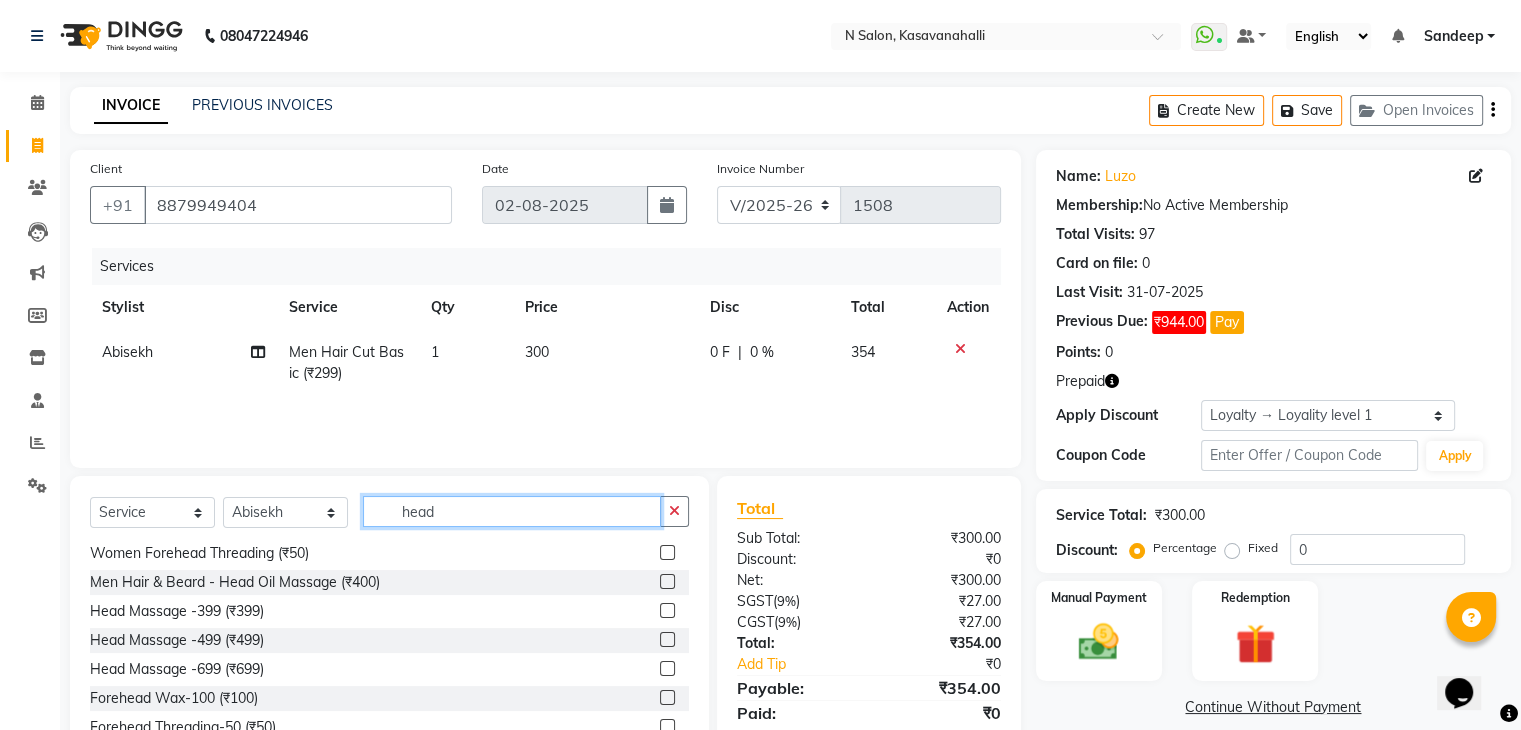 type on "head" 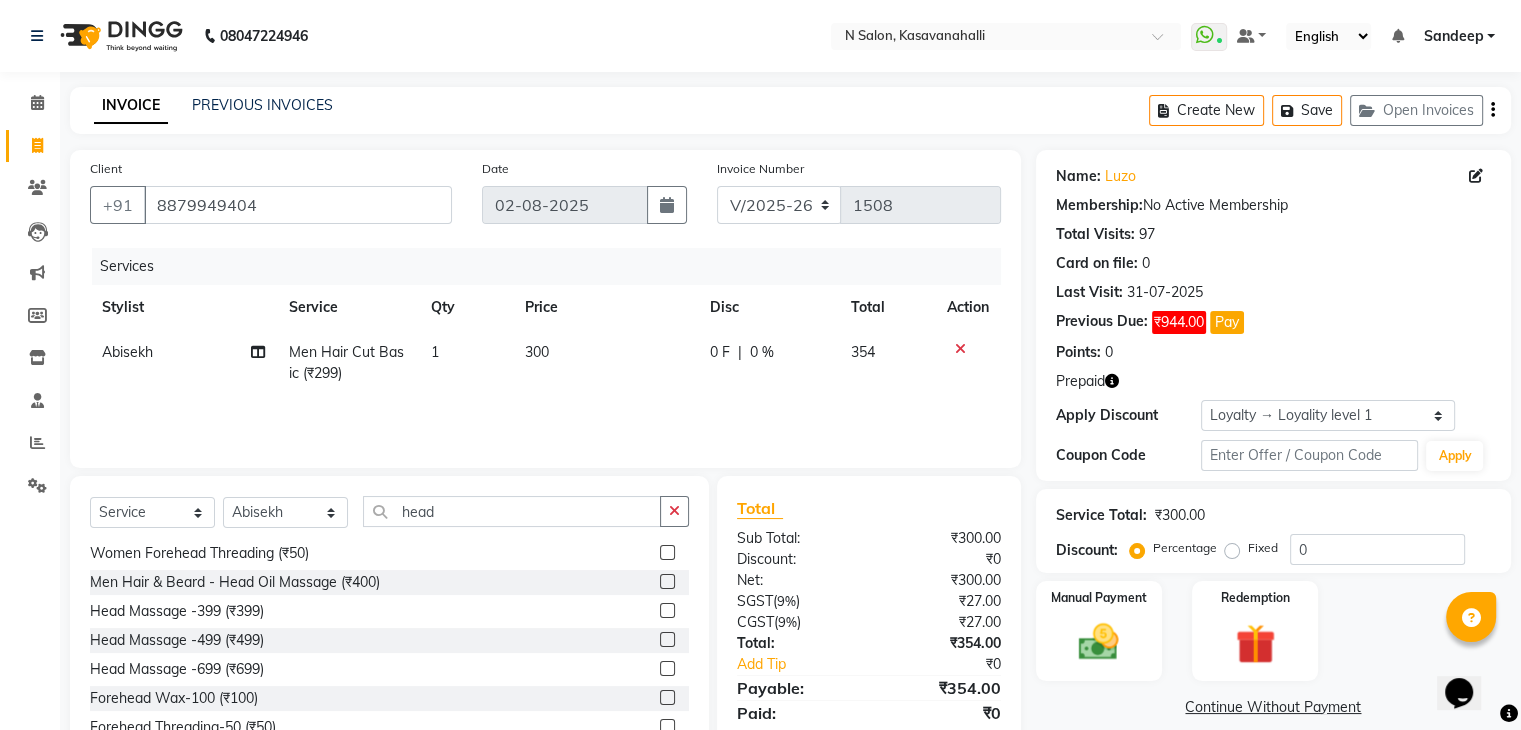 click 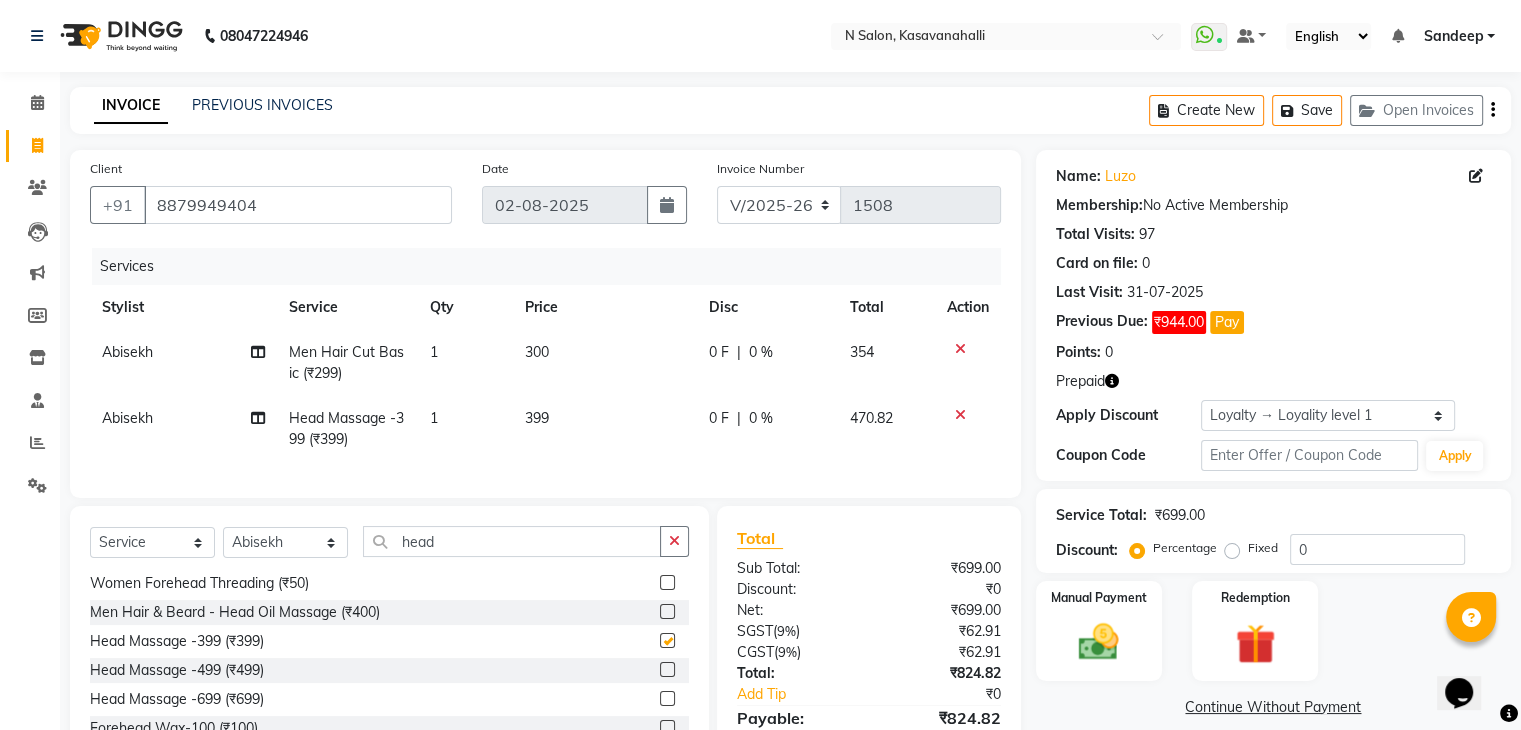 checkbox on "false" 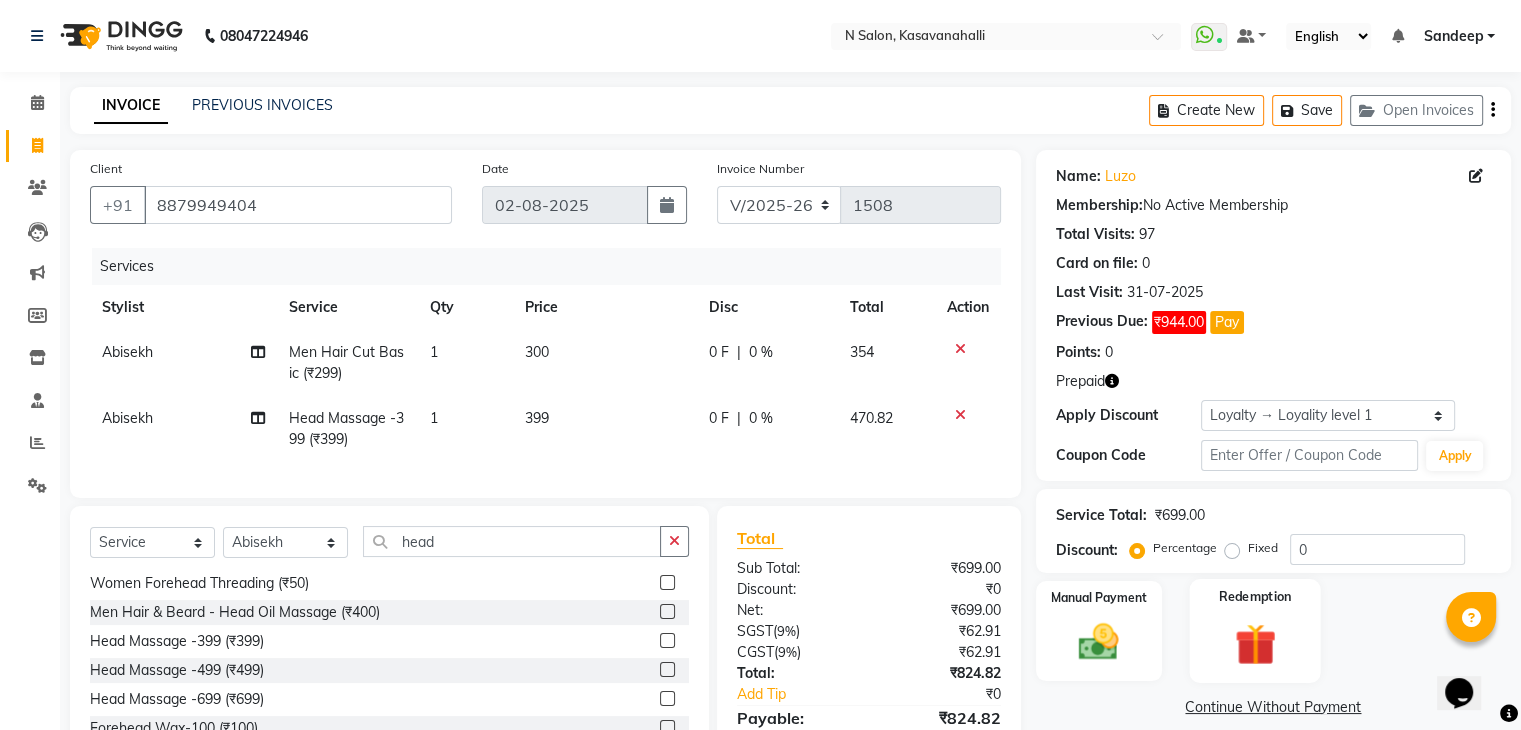 click on "Redemption" 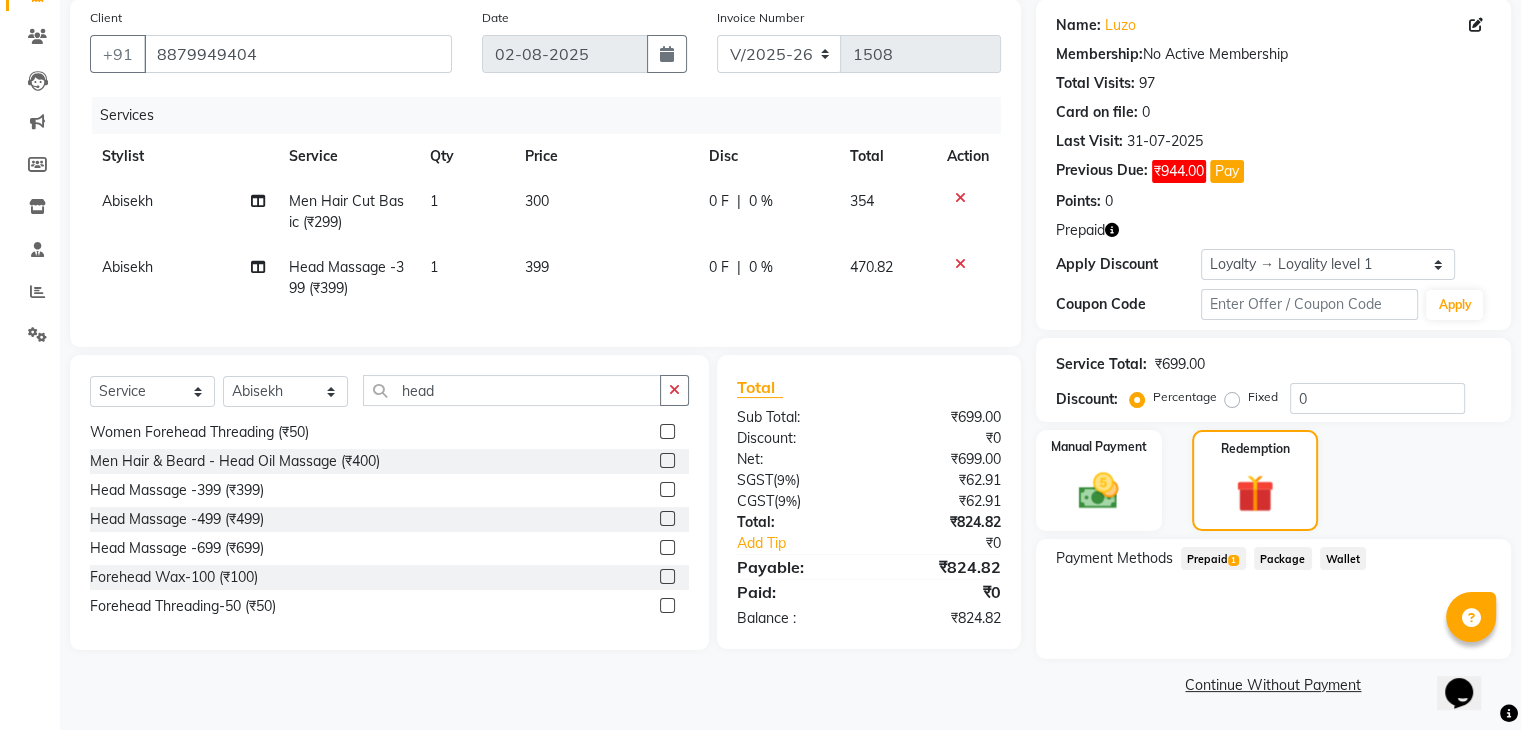 click on "Prepaid  1" 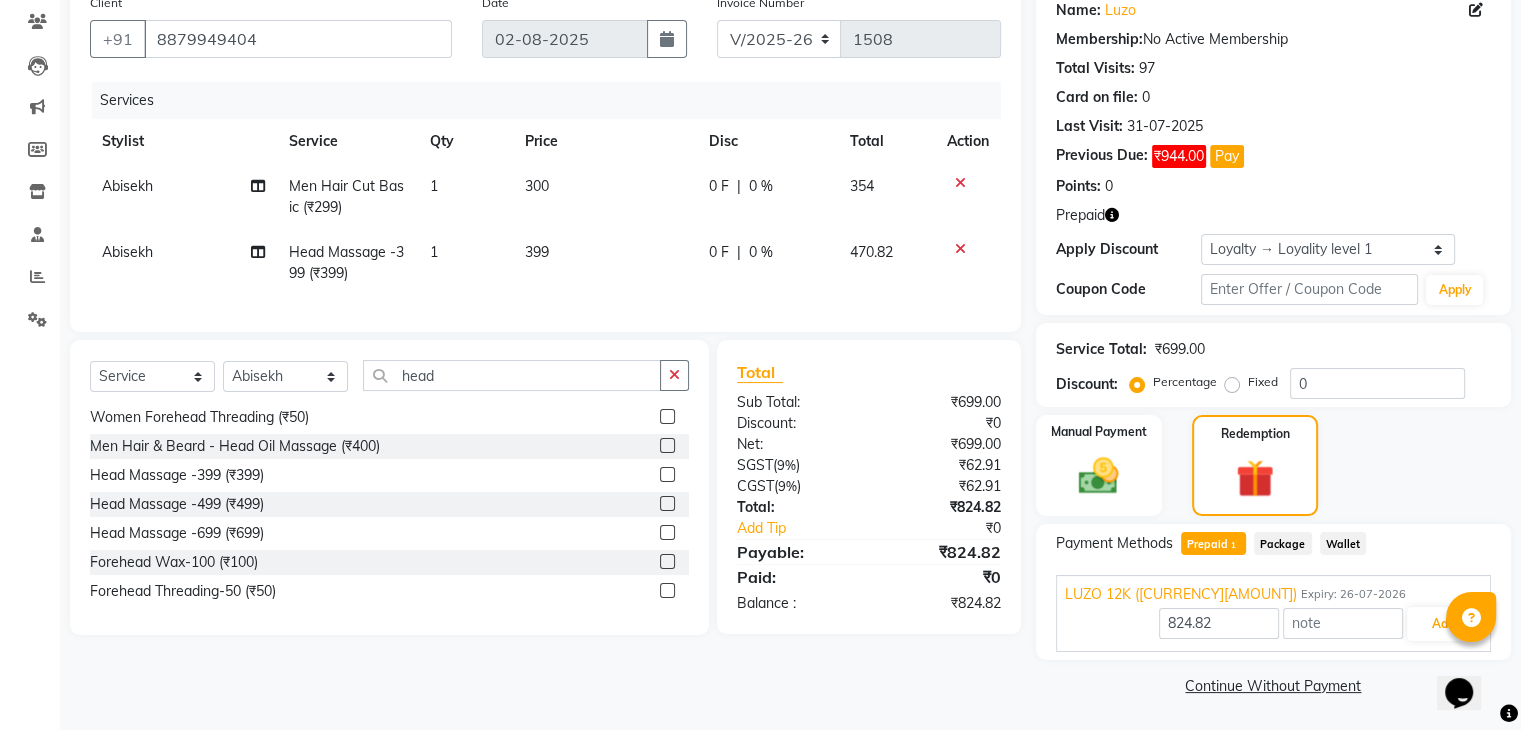 scroll, scrollTop: 167, scrollLeft: 0, axis: vertical 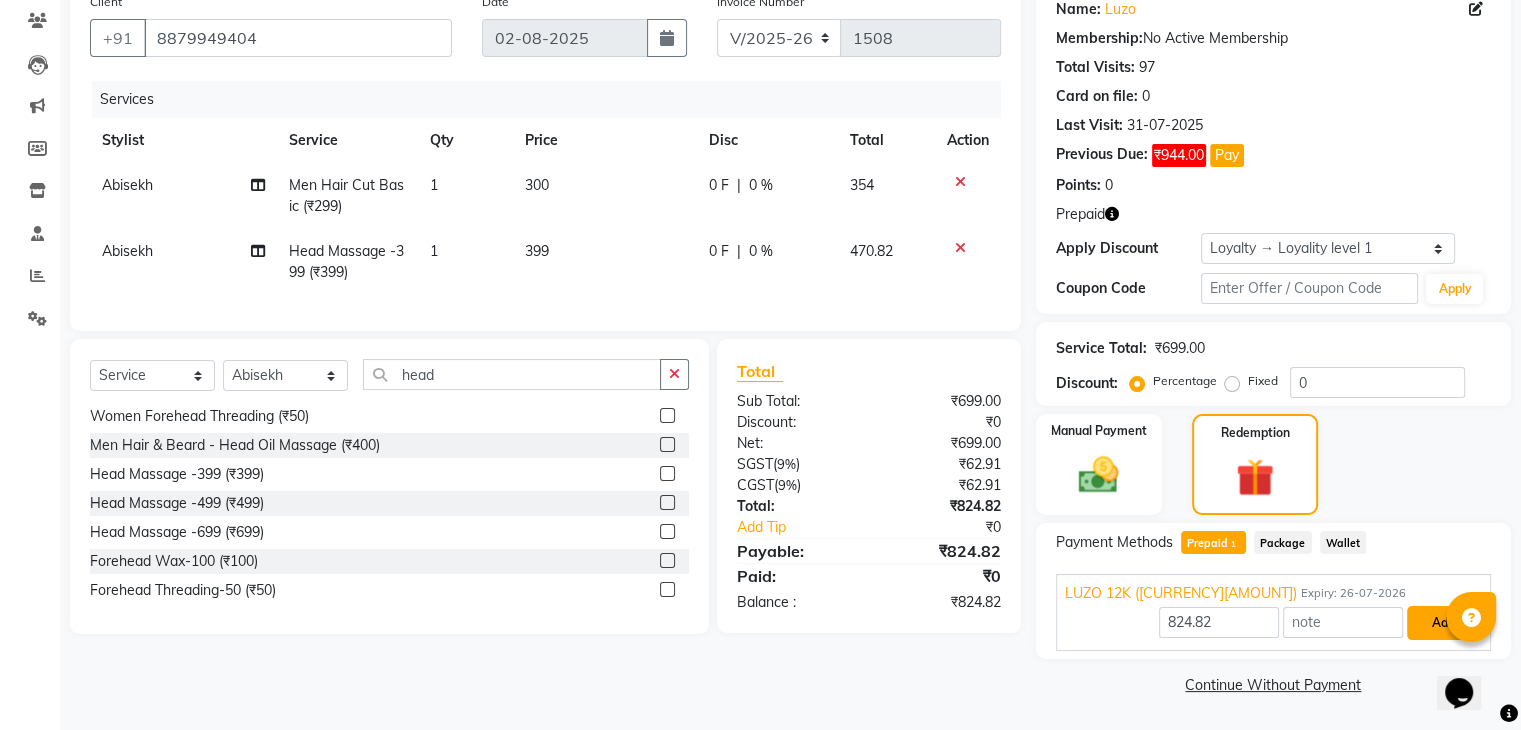 drag, startPoint x: 1433, startPoint y: 623, endPoint x: 1412, endPoint y: 625, distance: 21.095022 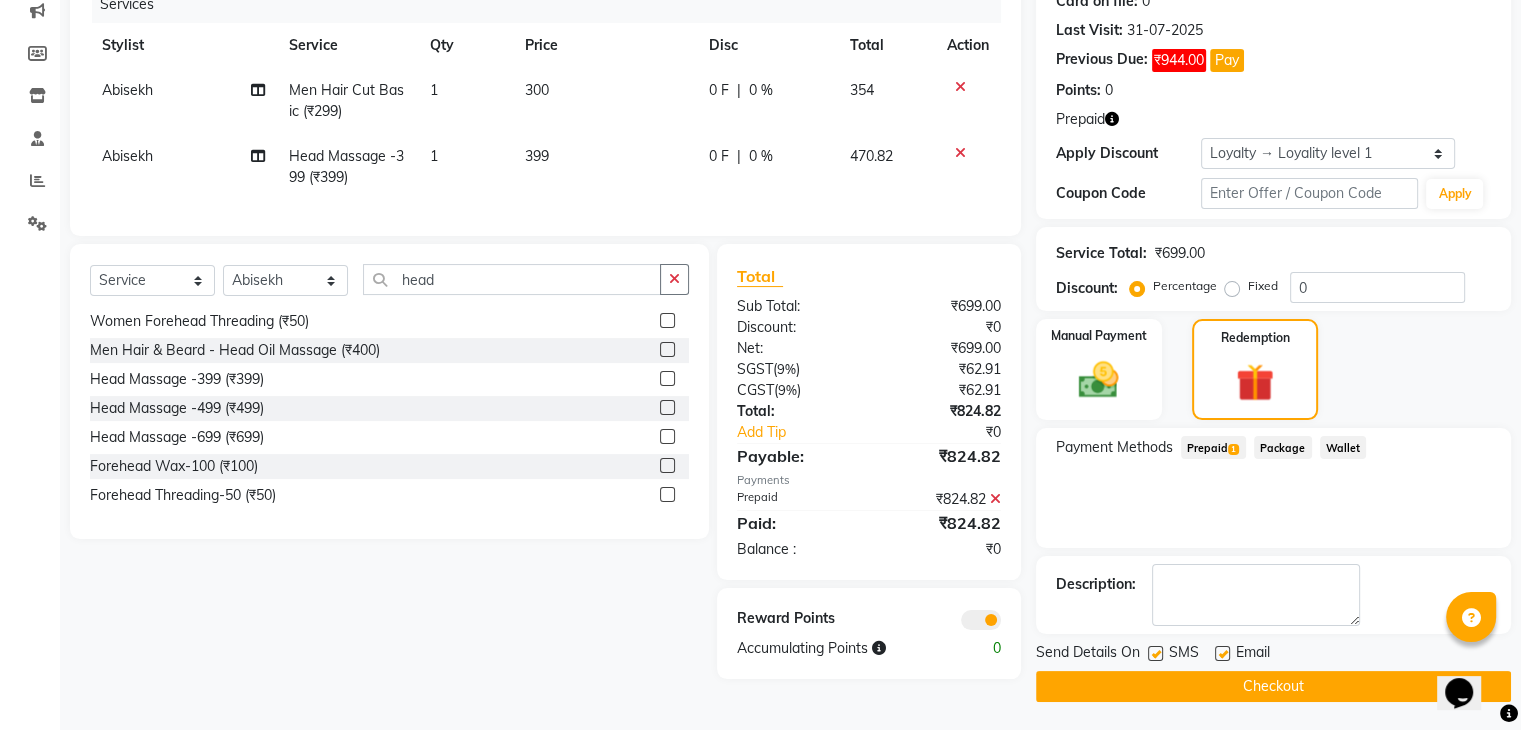 scroll, scrollTop: 263, scrollLeft: 0, axis: vertical 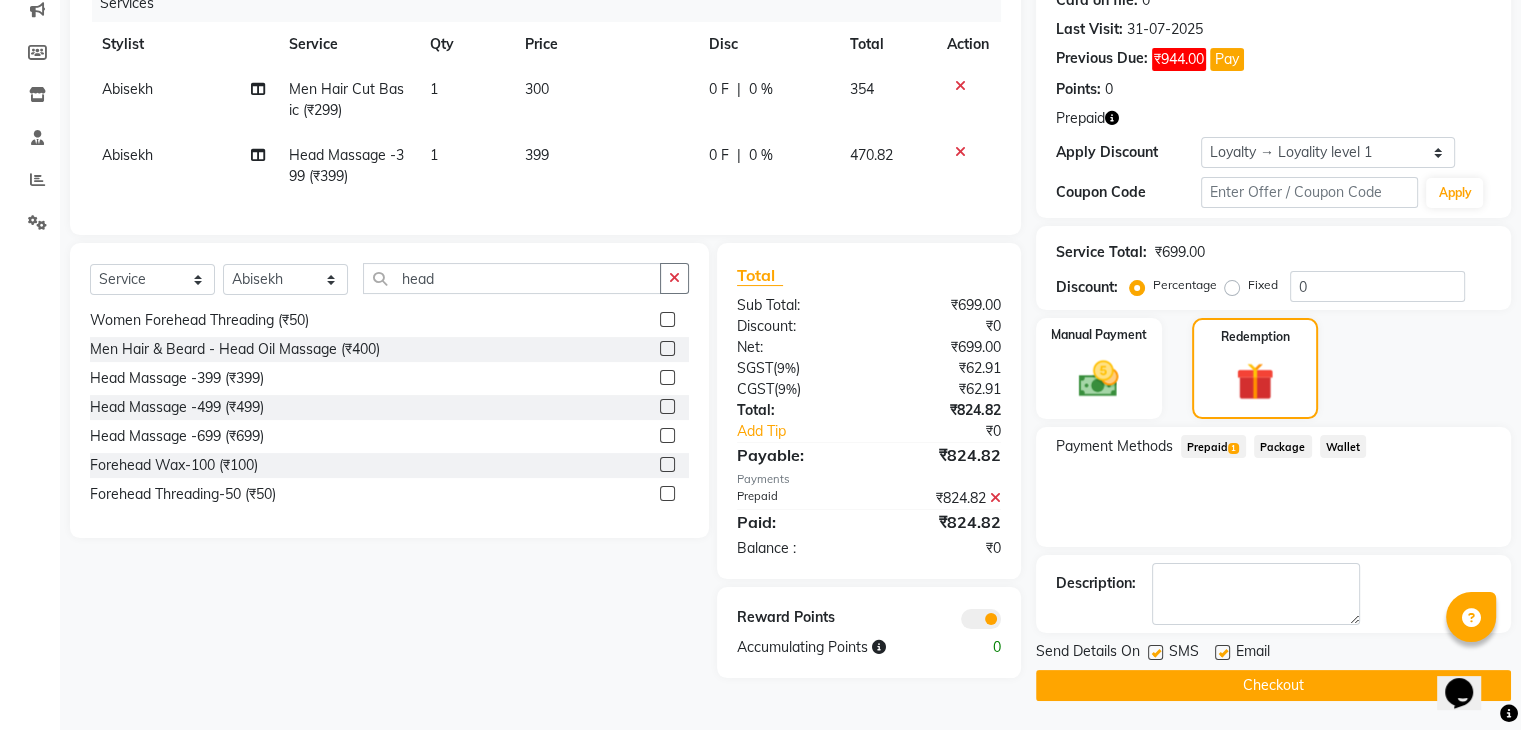 click on "Checkout" 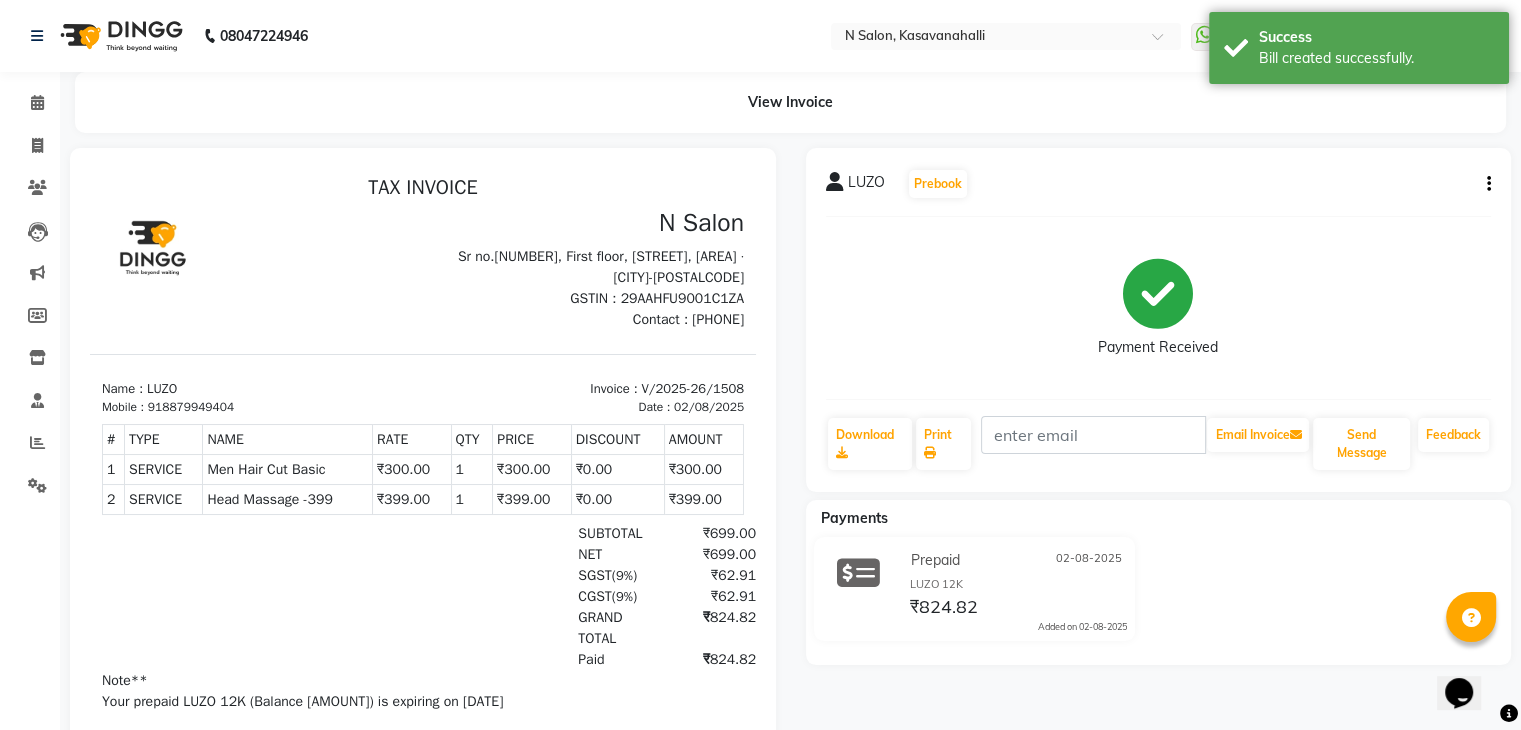scroll, scrollTop: 0, scrollLeft: 0, axis: both 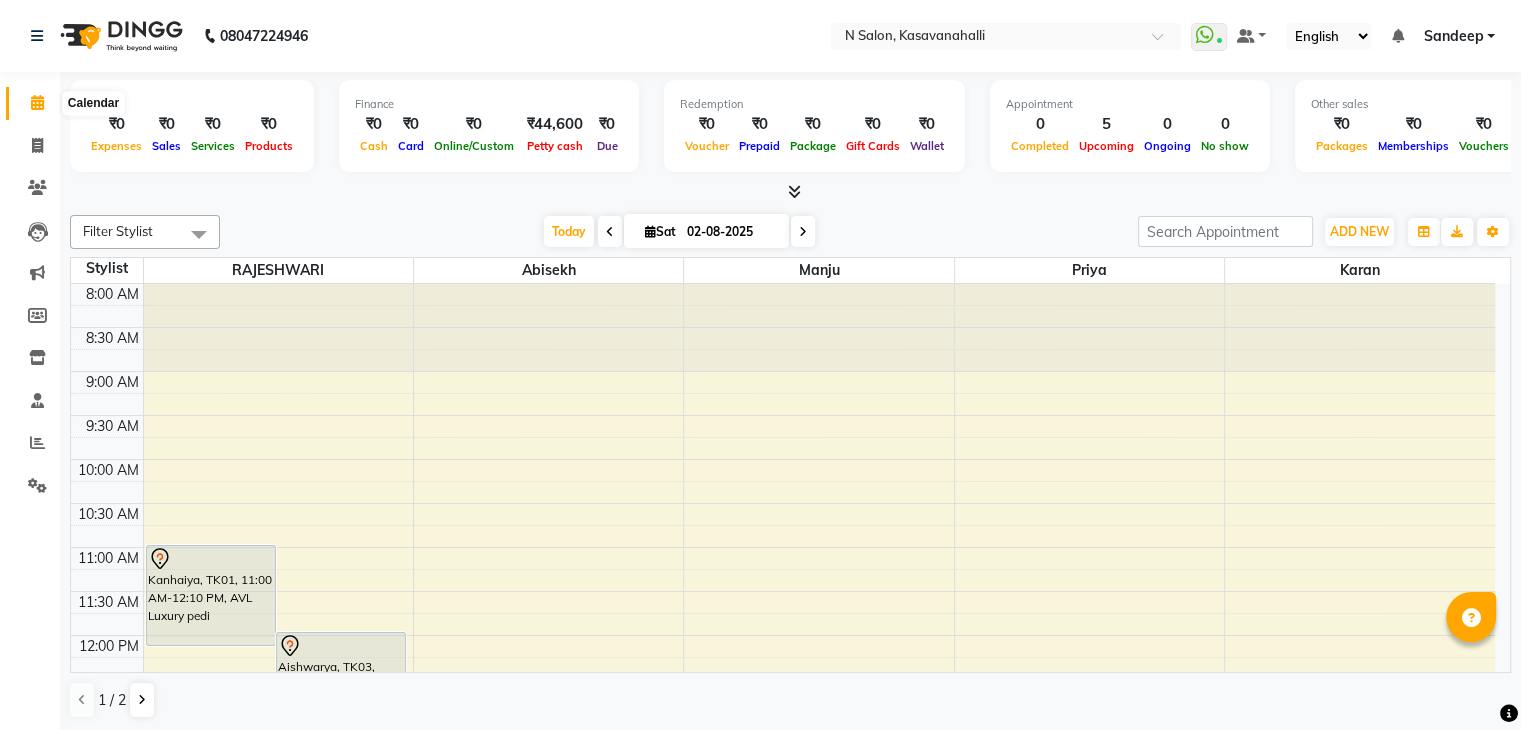click 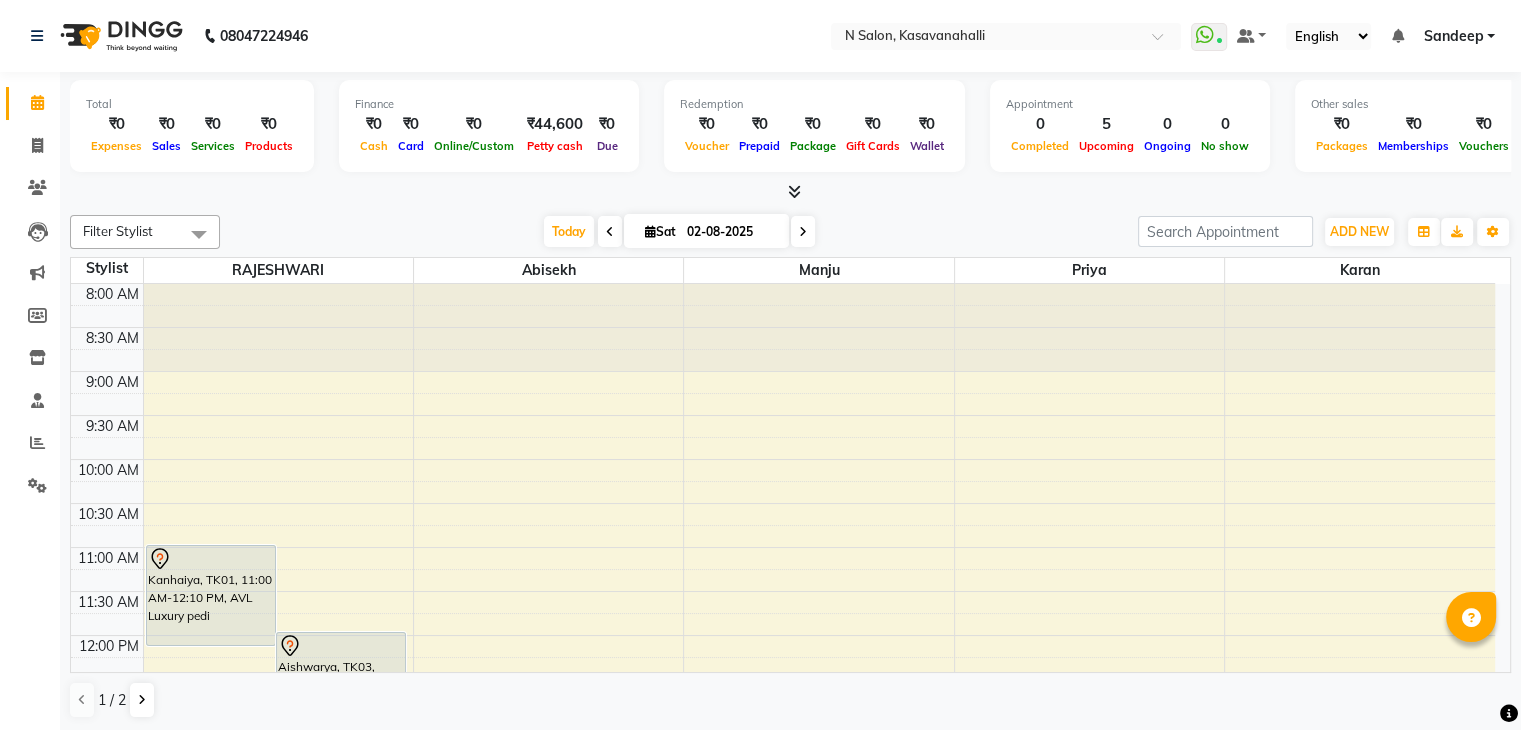click at bounding box center [803, 231] 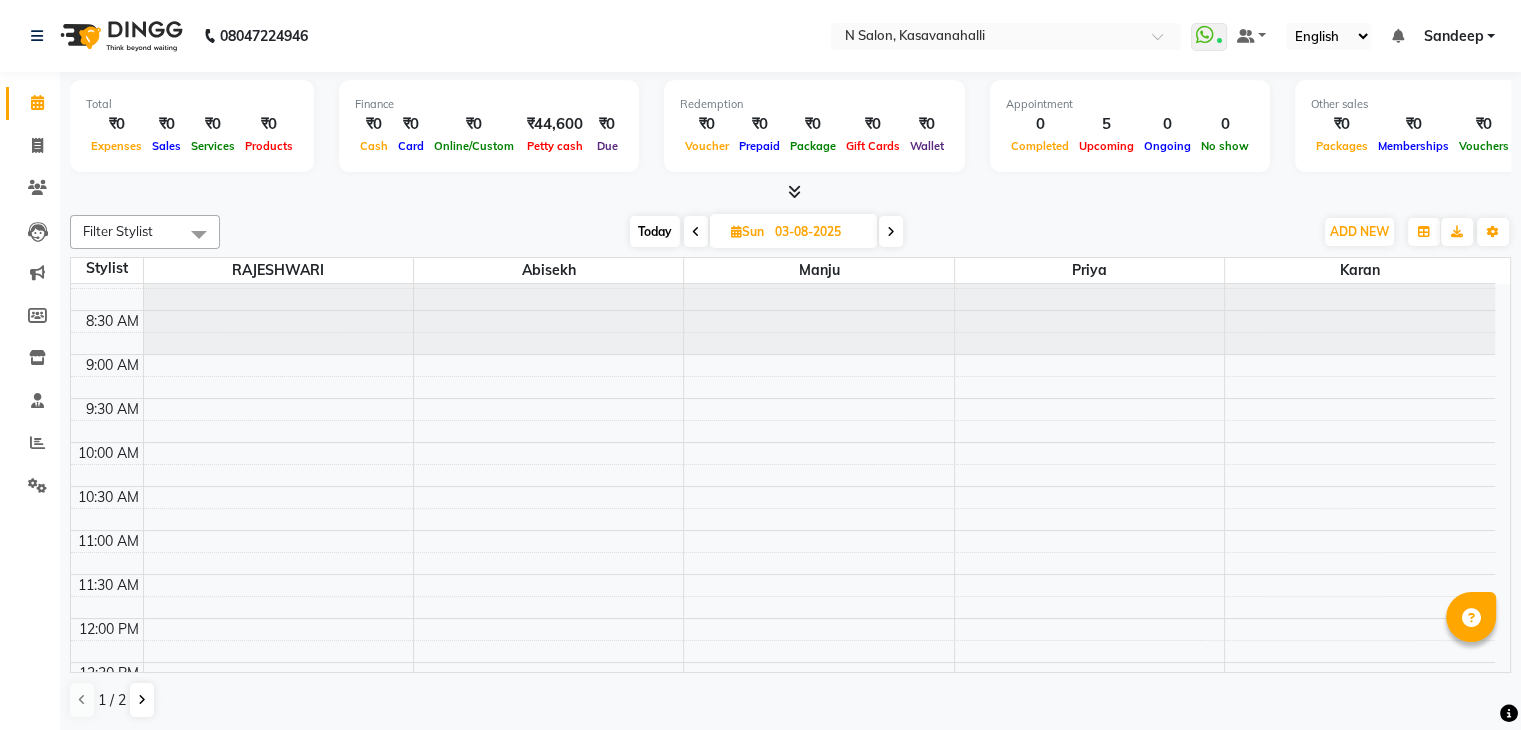 scroll, scrollTop: 0, scrollLeft: 0, axis: both 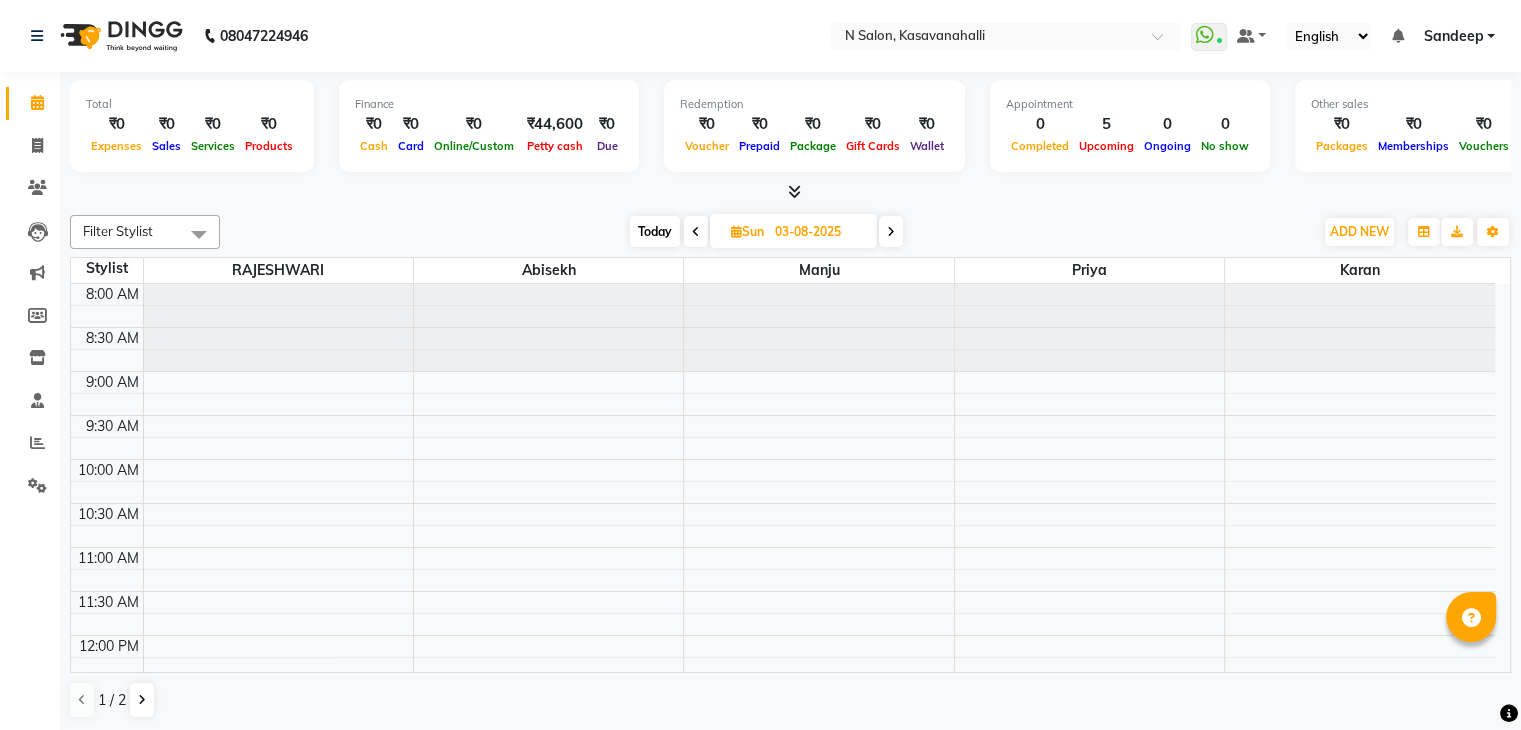 click on "8:00 AM 8:30 AM 9:00 AM 9:30 AM 10:00 AM 10:30 AM 11:00 AM 11:30 AM 12:00 PM 12:30 PM 1:00 PM 1:30 PM 2:00 PM 2:30 PM 3:00 PM 3:30 PM 4:00 PM 4:30 PM 5:00 PM 5:30 PM 6:00 PM 6:30 PM 7:00 PM 7:30 PM 8:00 PM 8:30 PM" at bounding box center (783, 855) 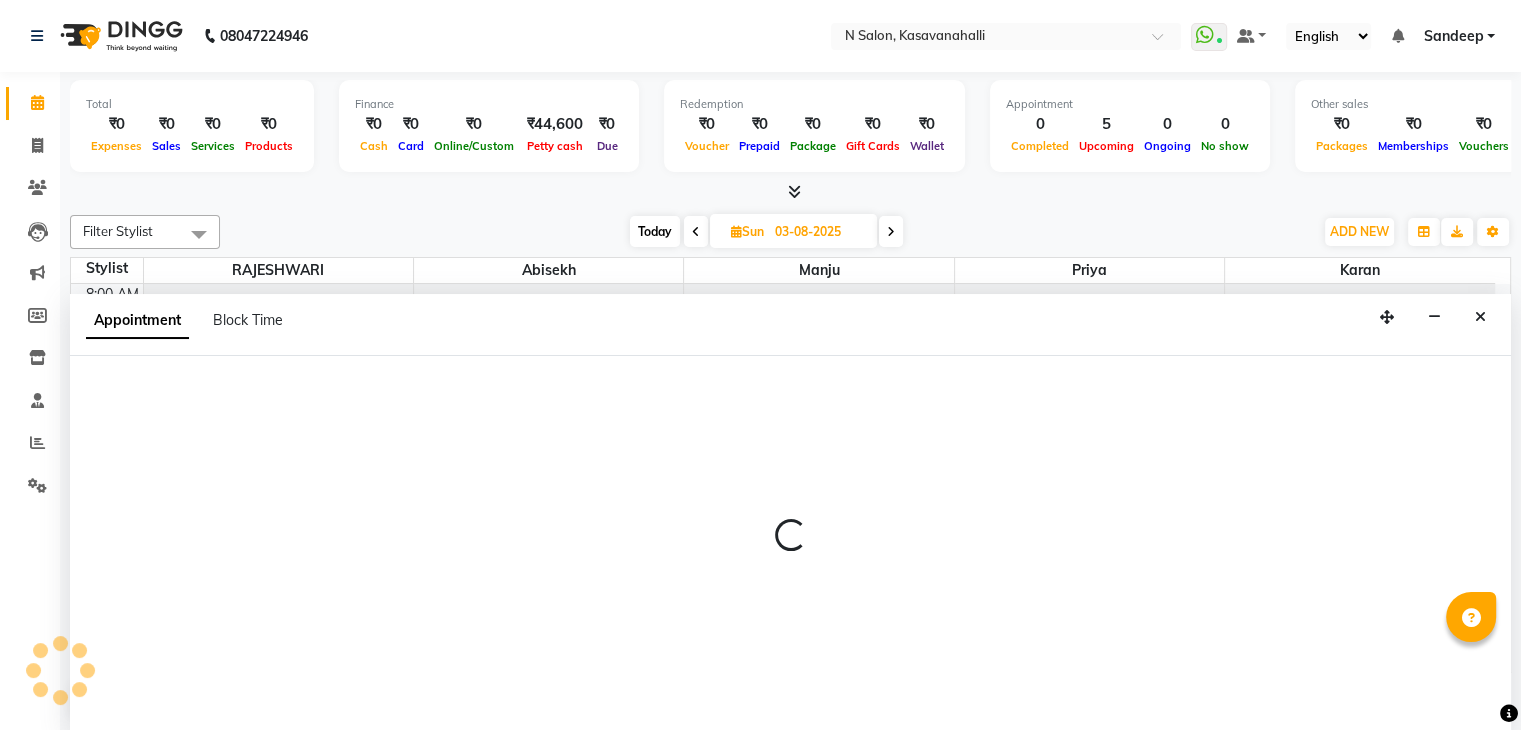 scroll, scrollTop: 1, scrollLeft: 0, axis: vertical 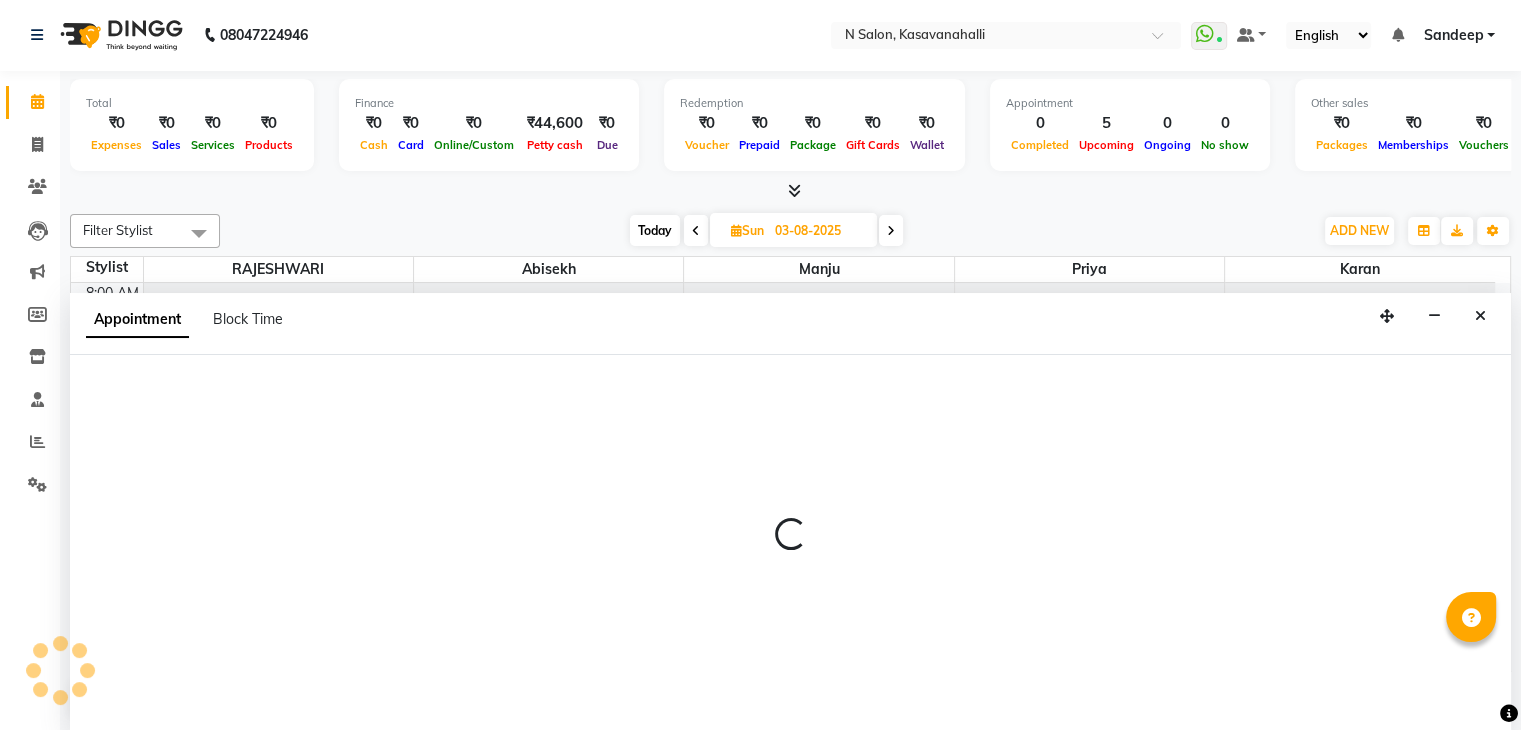 select on "59865" 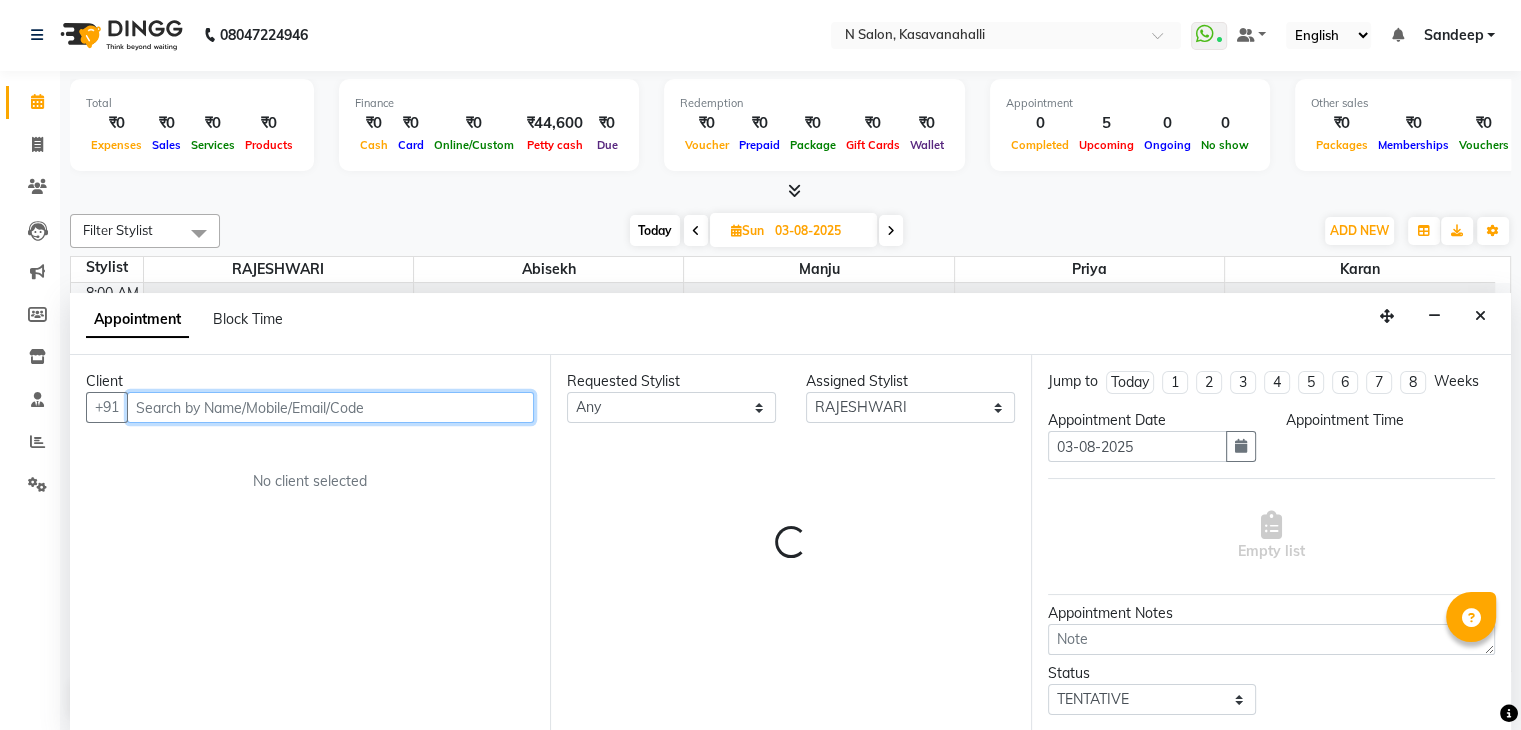select on "600" 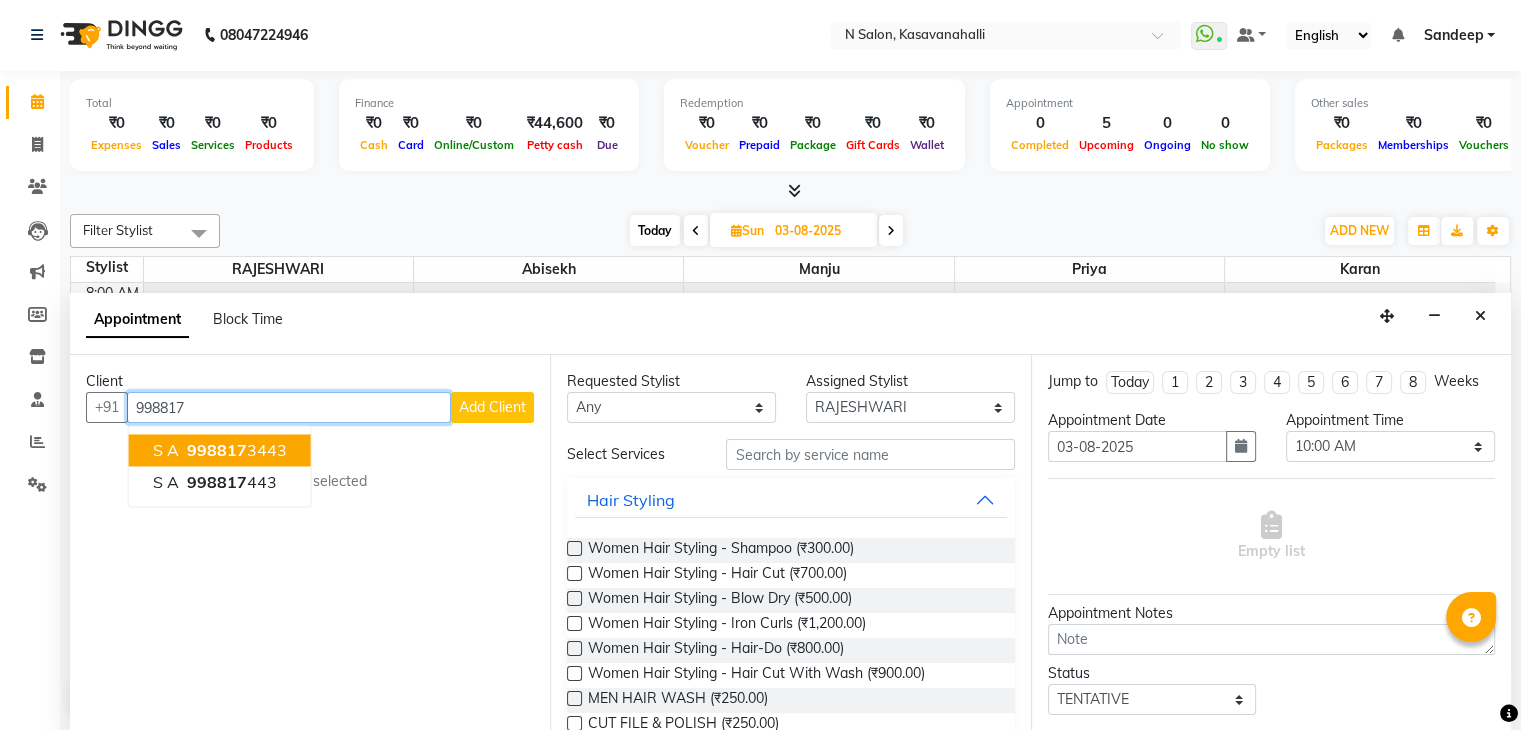 click on "998817" at bounding box center (217, 451) 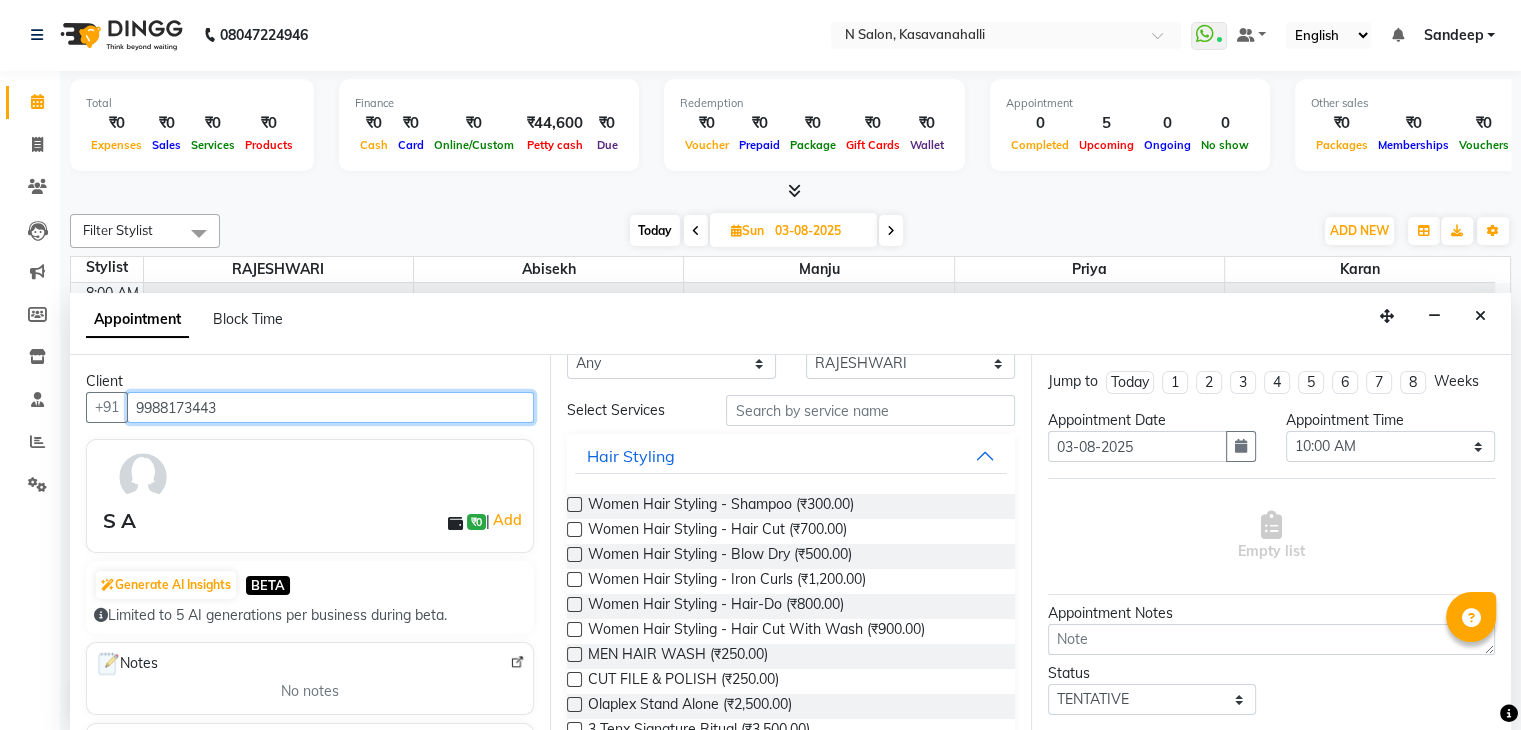 scroll, scrollTop: 0, scrollLeft: 0, axis: both 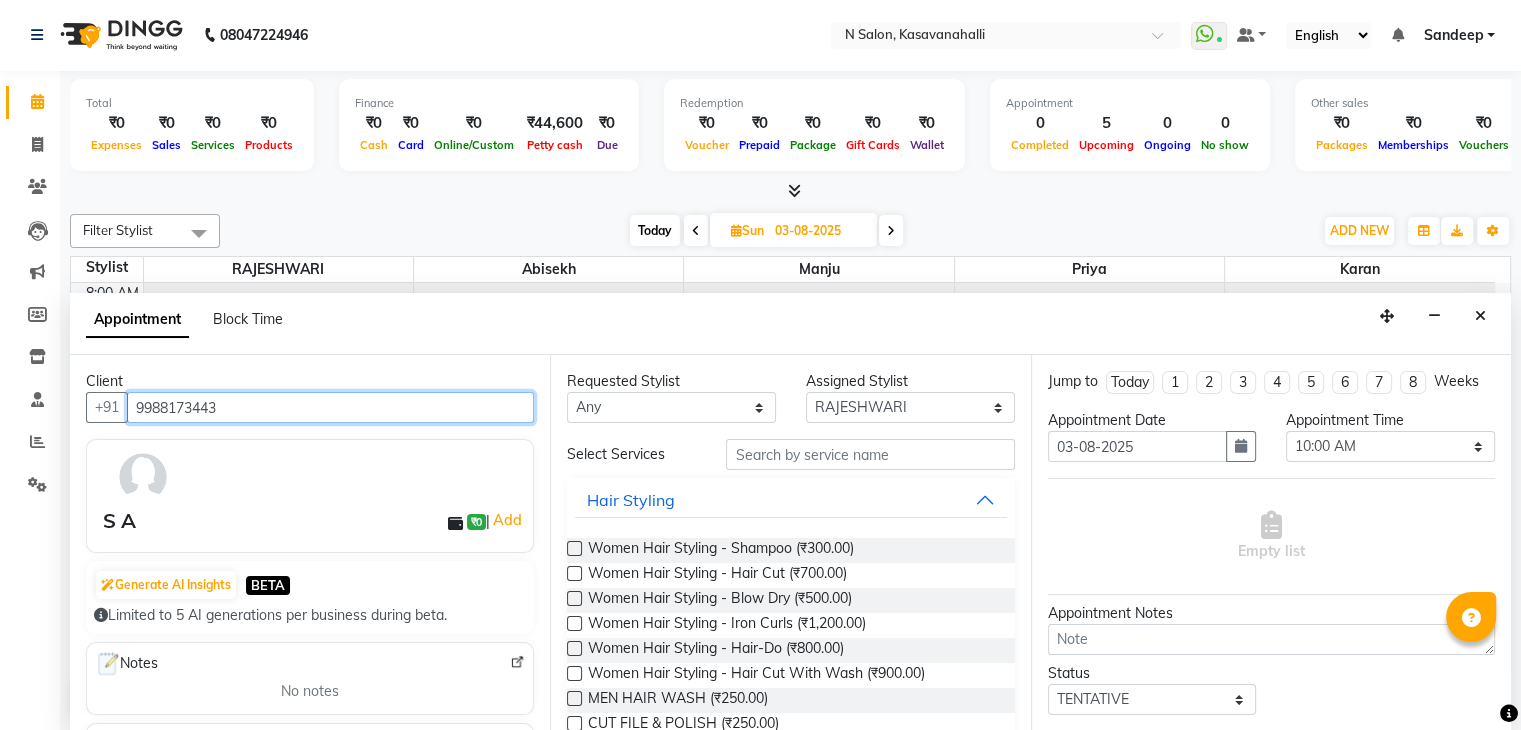 type on "9988173443" 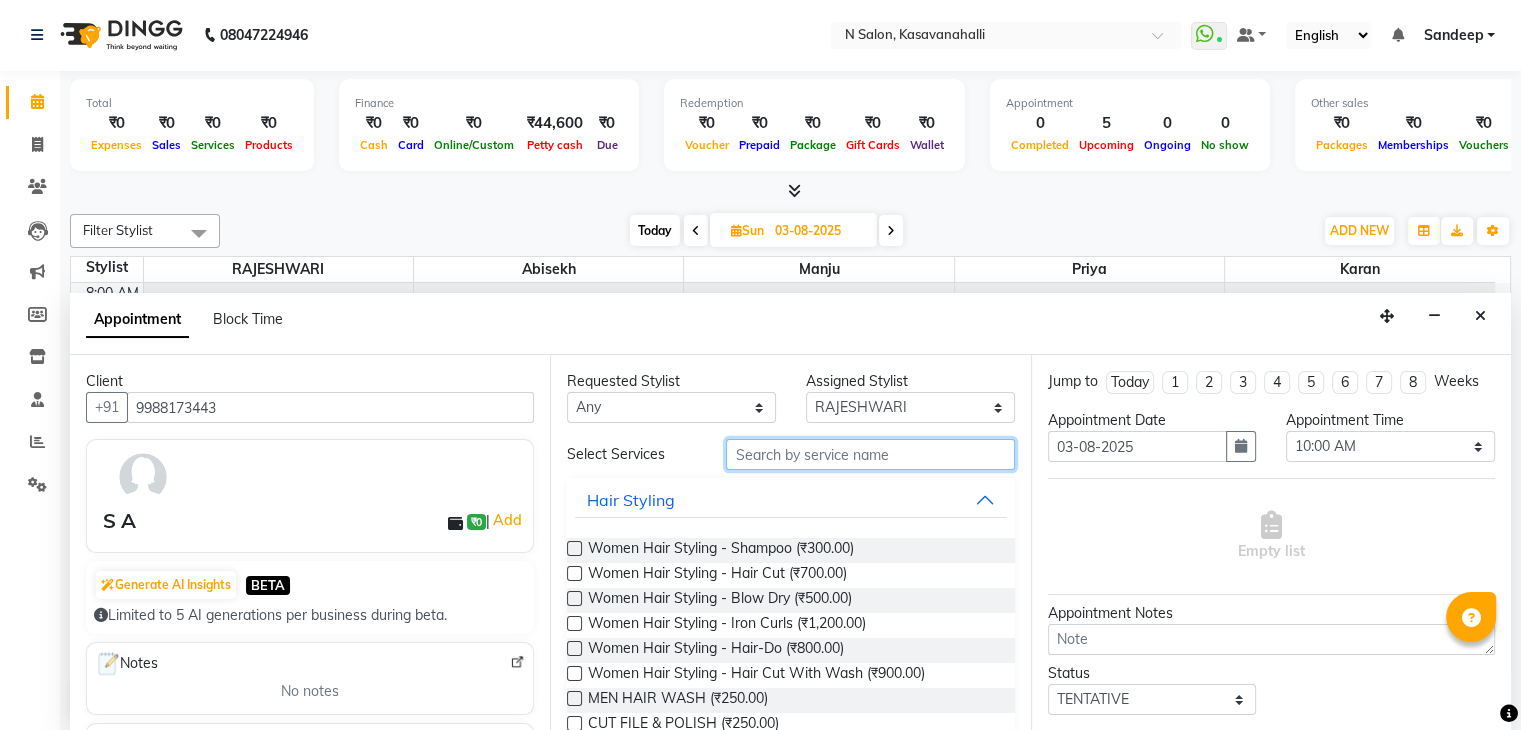click at bounding box center [870, 454] 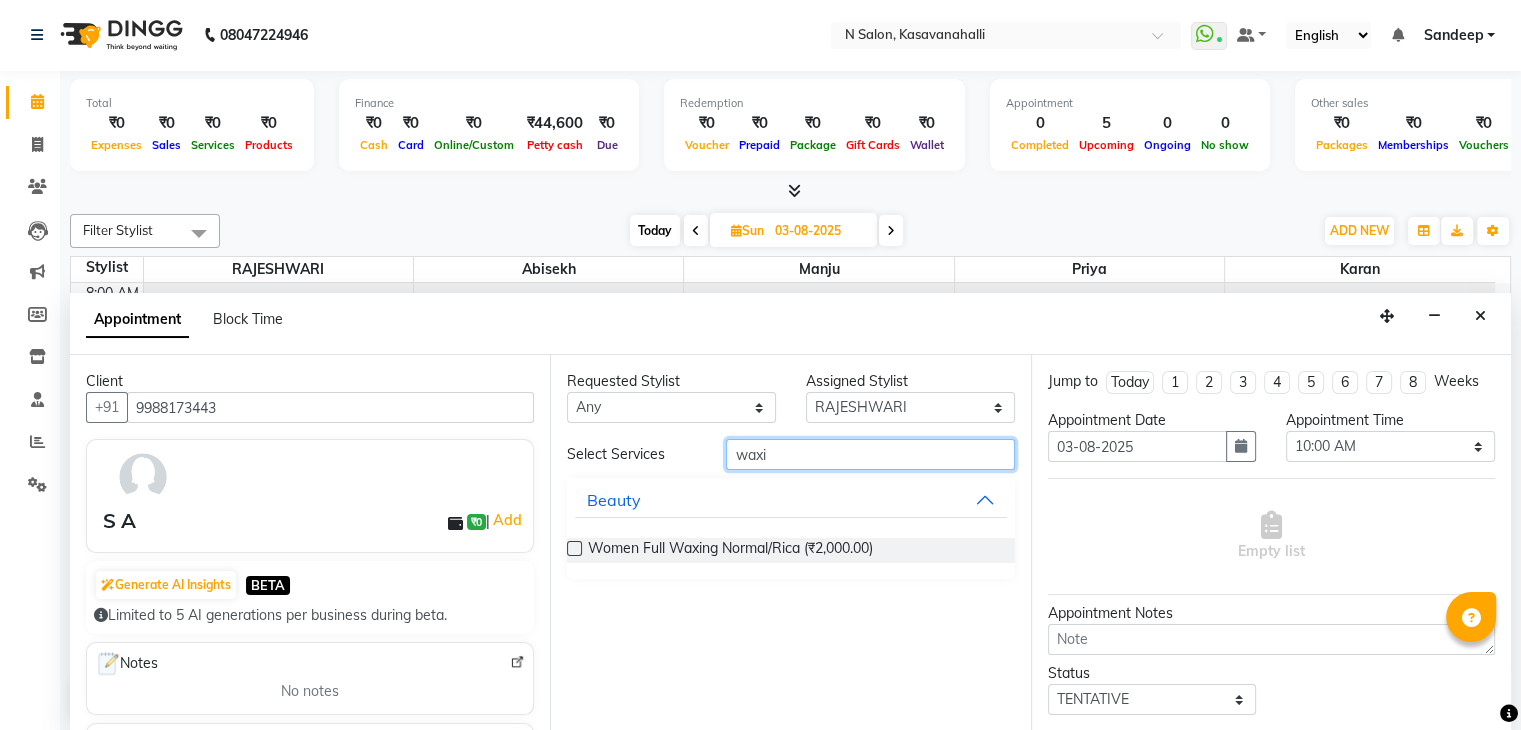 type on "waxi" 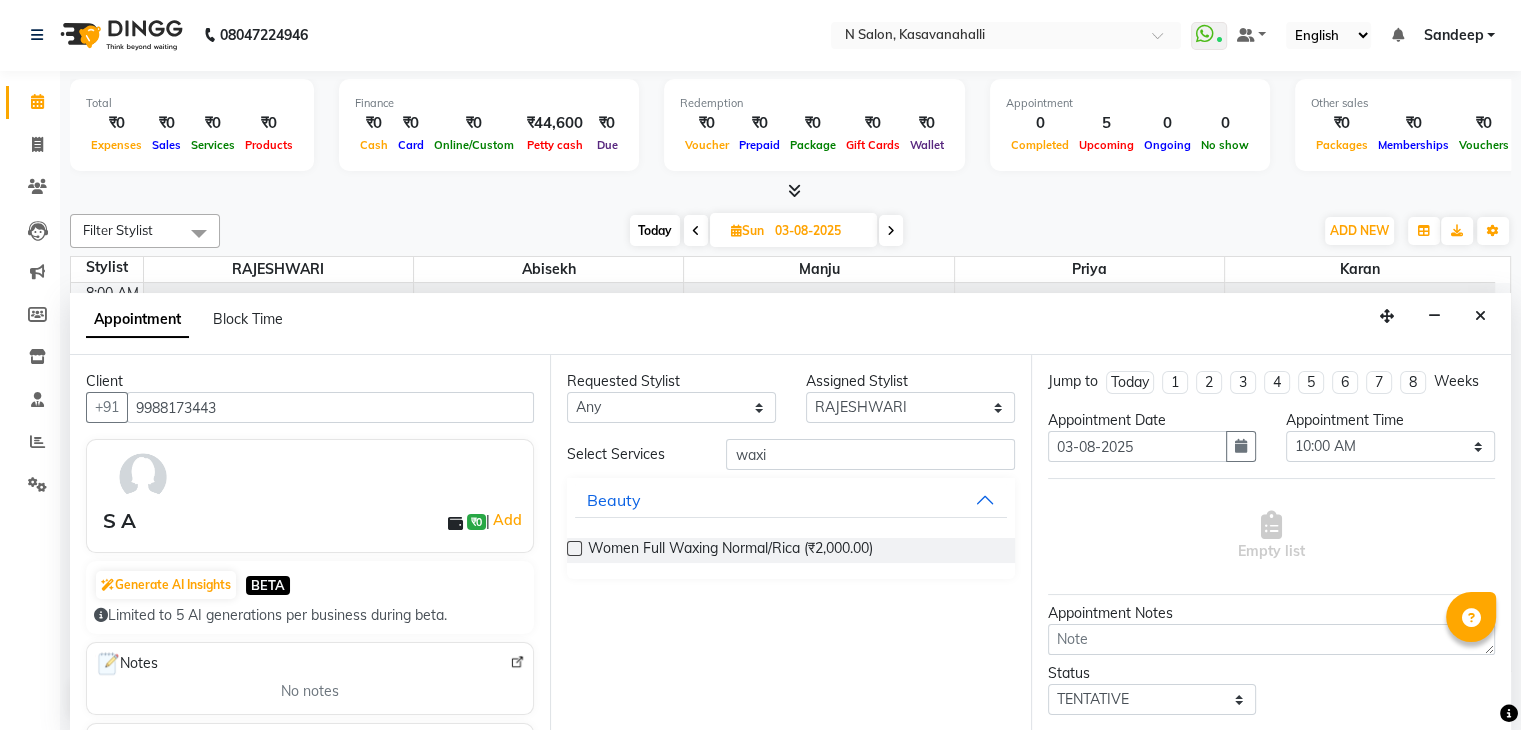 click at bounding box center [574, 548] 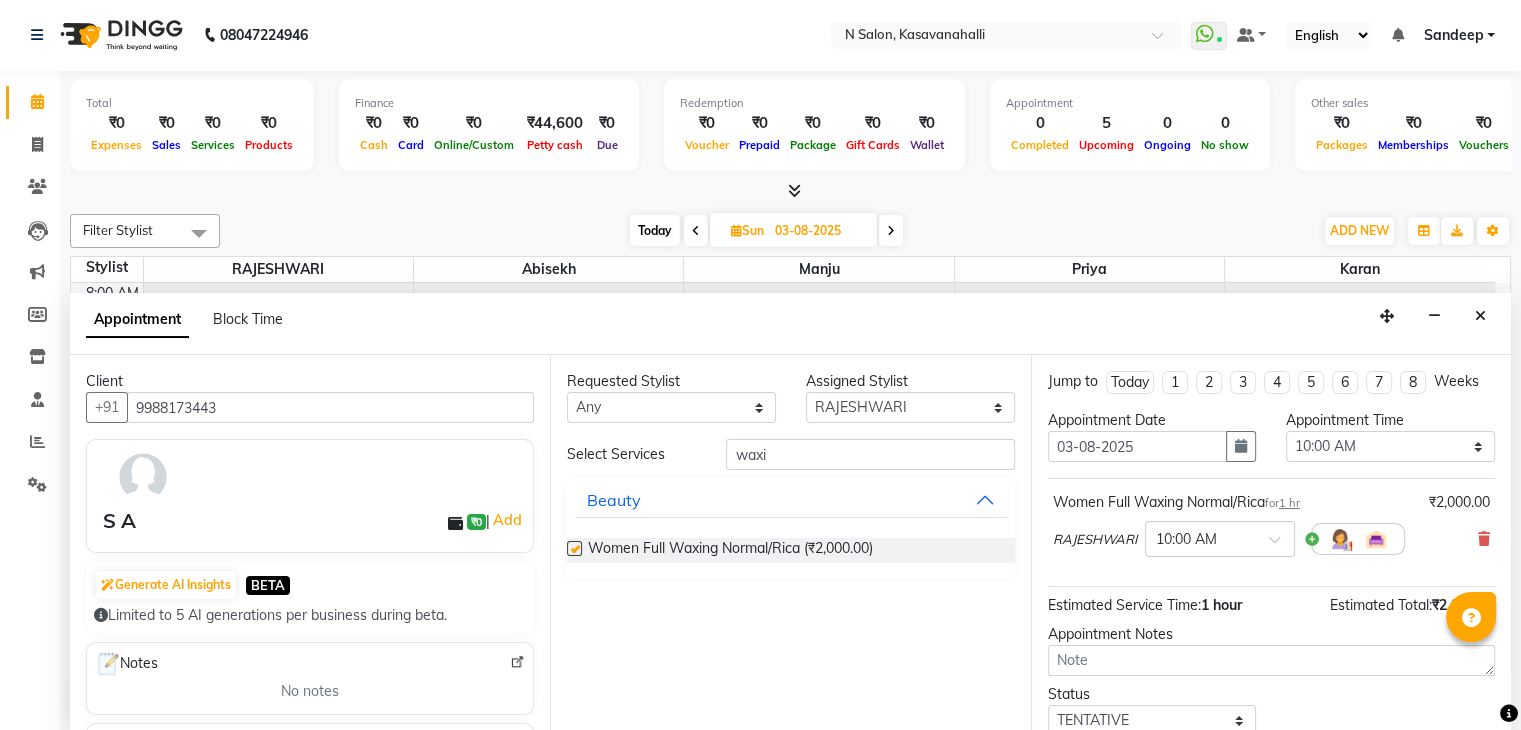 scroll, scrollTop: 130, scrollLeft: 0, axis: vertical 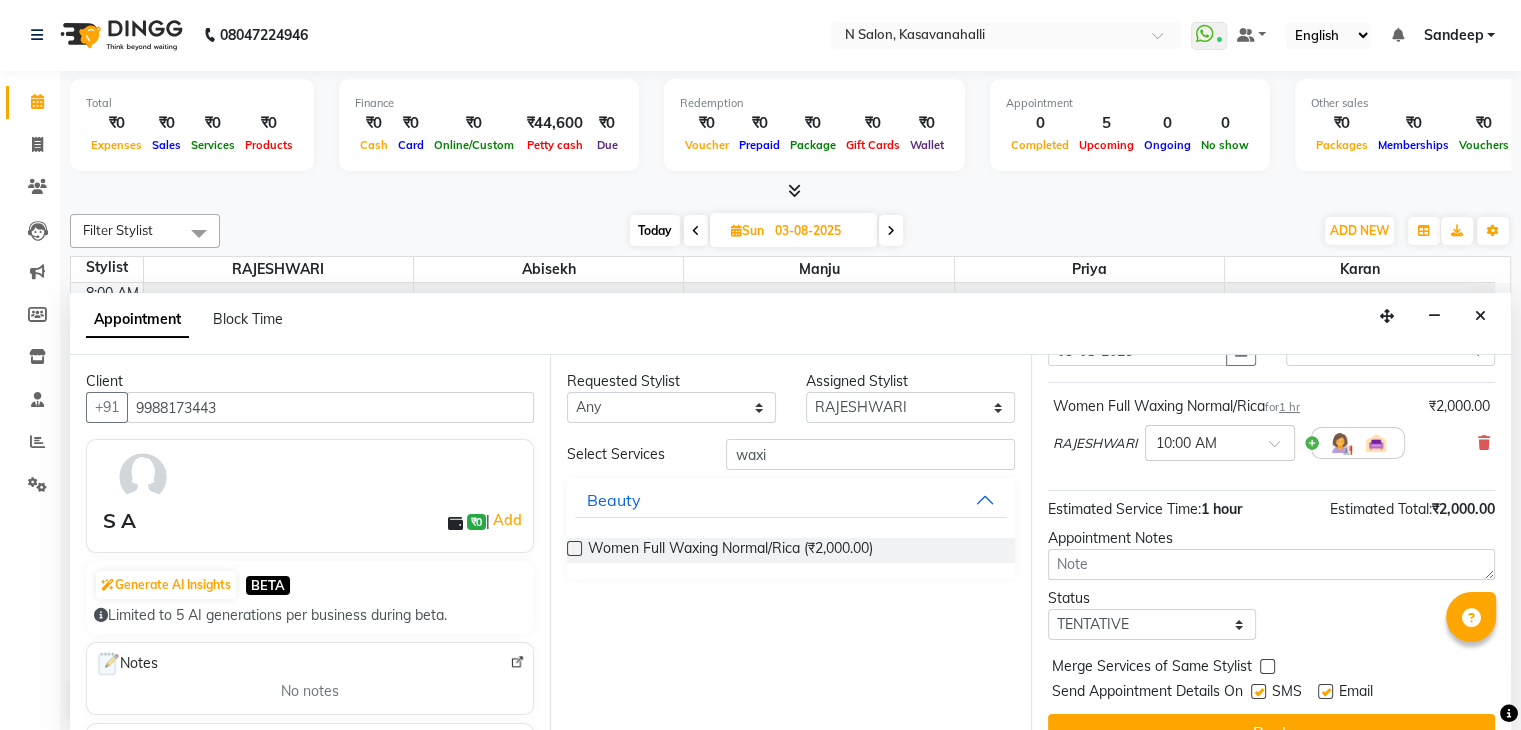 checkbox on "false" 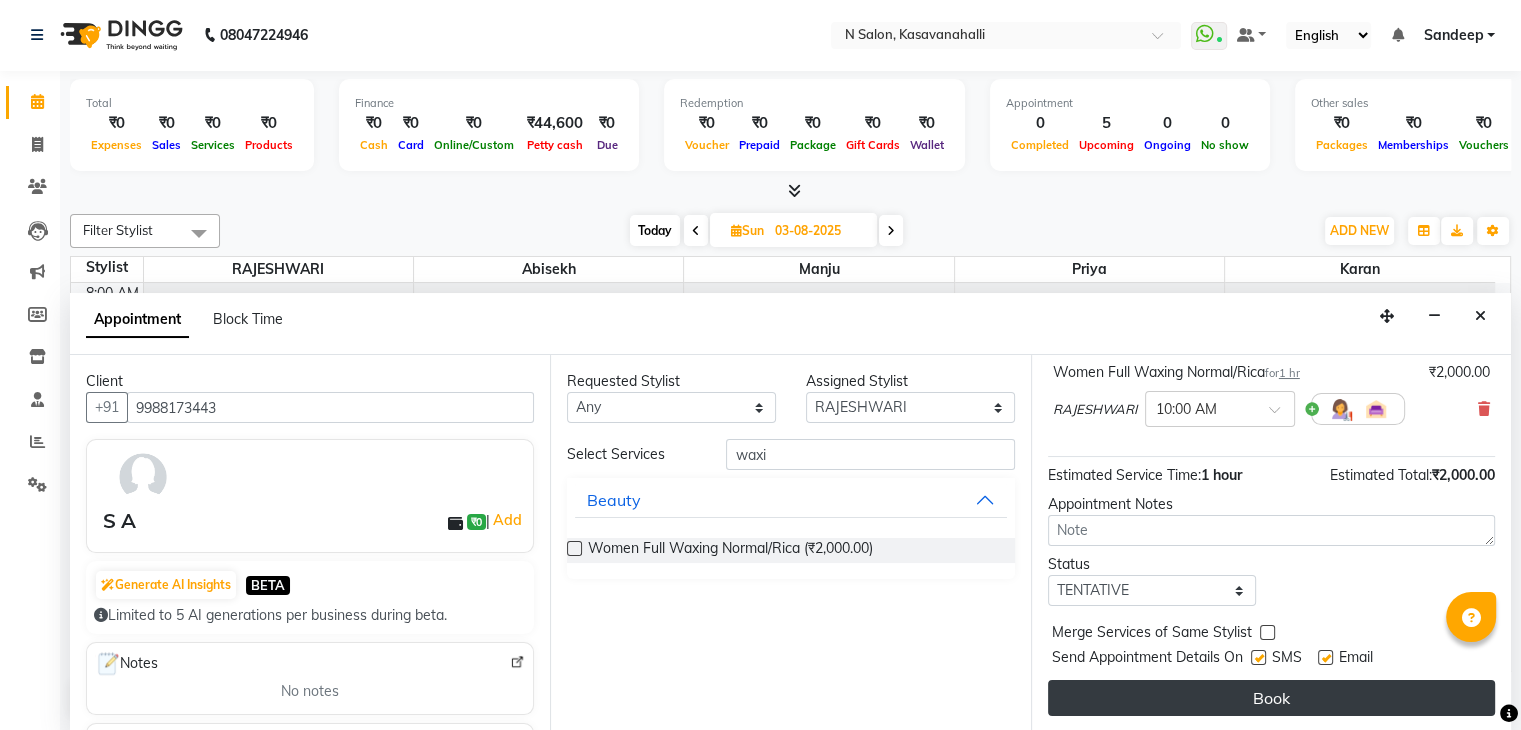 click on "Book" at bounding box center [1271, 698] 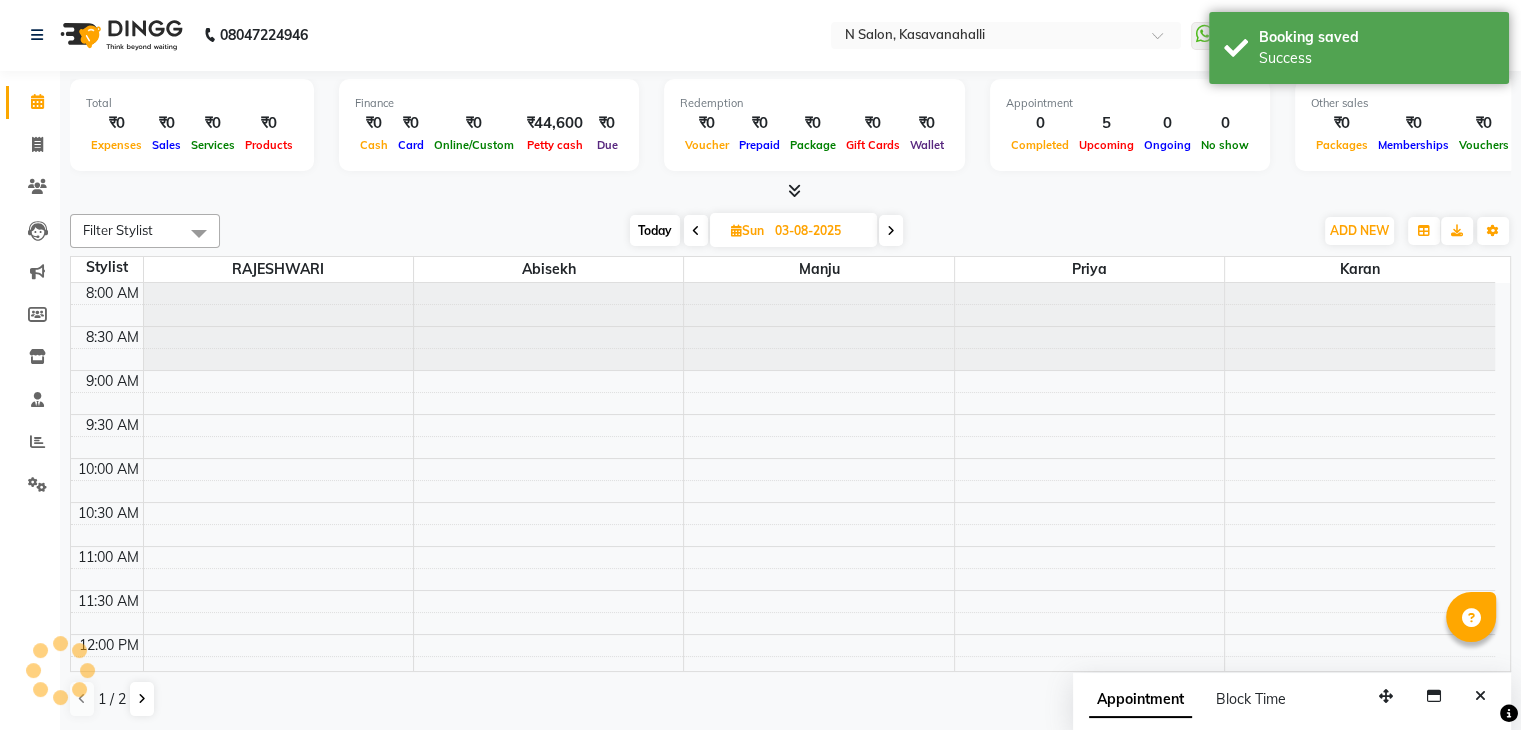 scroll, scrollTop: 0, scrollLeft: 0, axis: both 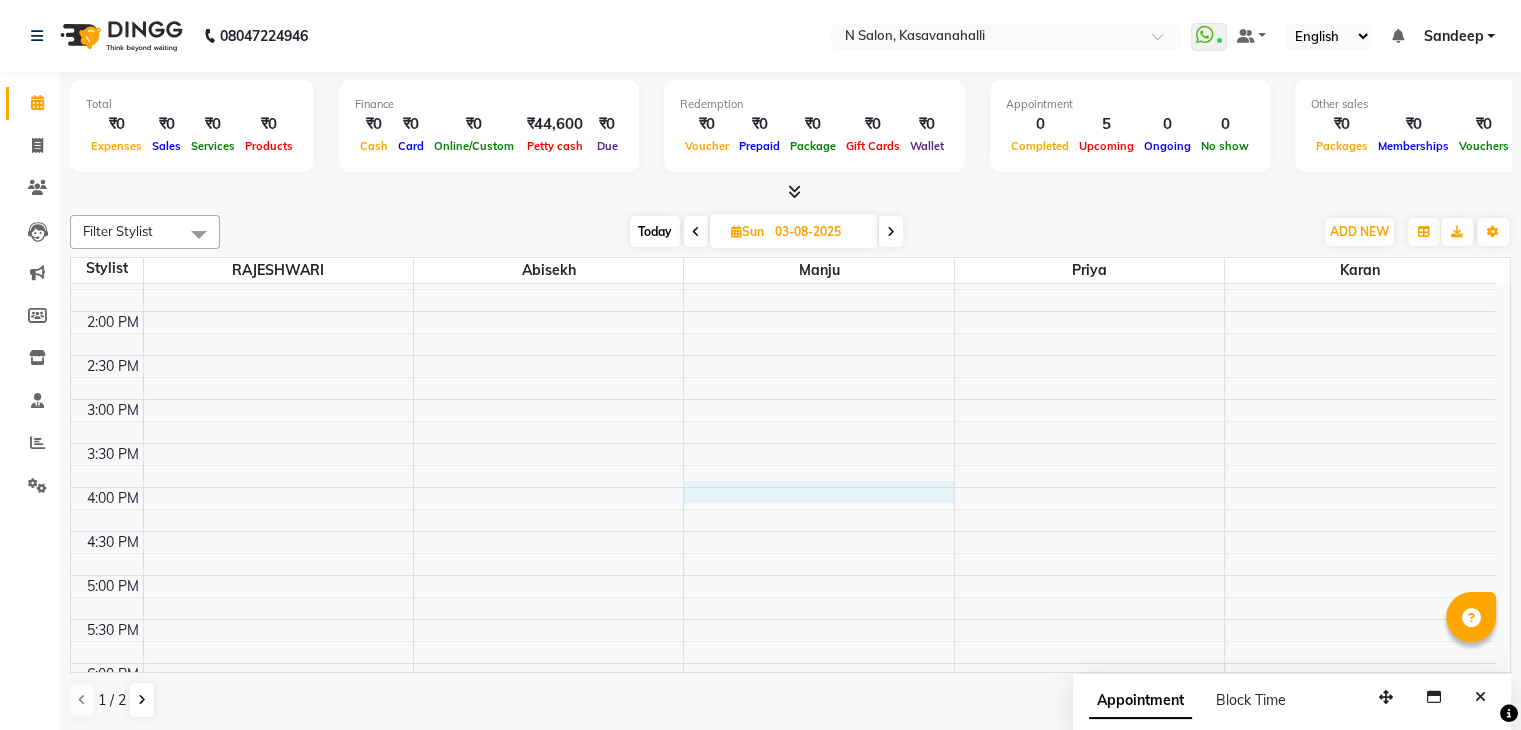 click on "8:00 AM 8:30 AM 9:00 AM 9:30 AM 10:00 AM 10:30 AM 11:00 AM 11:30 AM 12:00 PM 12:30 PM 1:00 PM 1:30 PM 2:00 PM 2:30 PM 3:00 PM 3:30 PM 4:00 PM 4:30 PM 5:00 PM 5:30 PM 6:00 PM 6:30 PM 7:00 PM 7:30 PM 8:00 PM 8:30 PM             S Anull, 10:00 AM-11:00 AM, Women Full Waxing Normal/Rica" at bounding box center [783, 355] 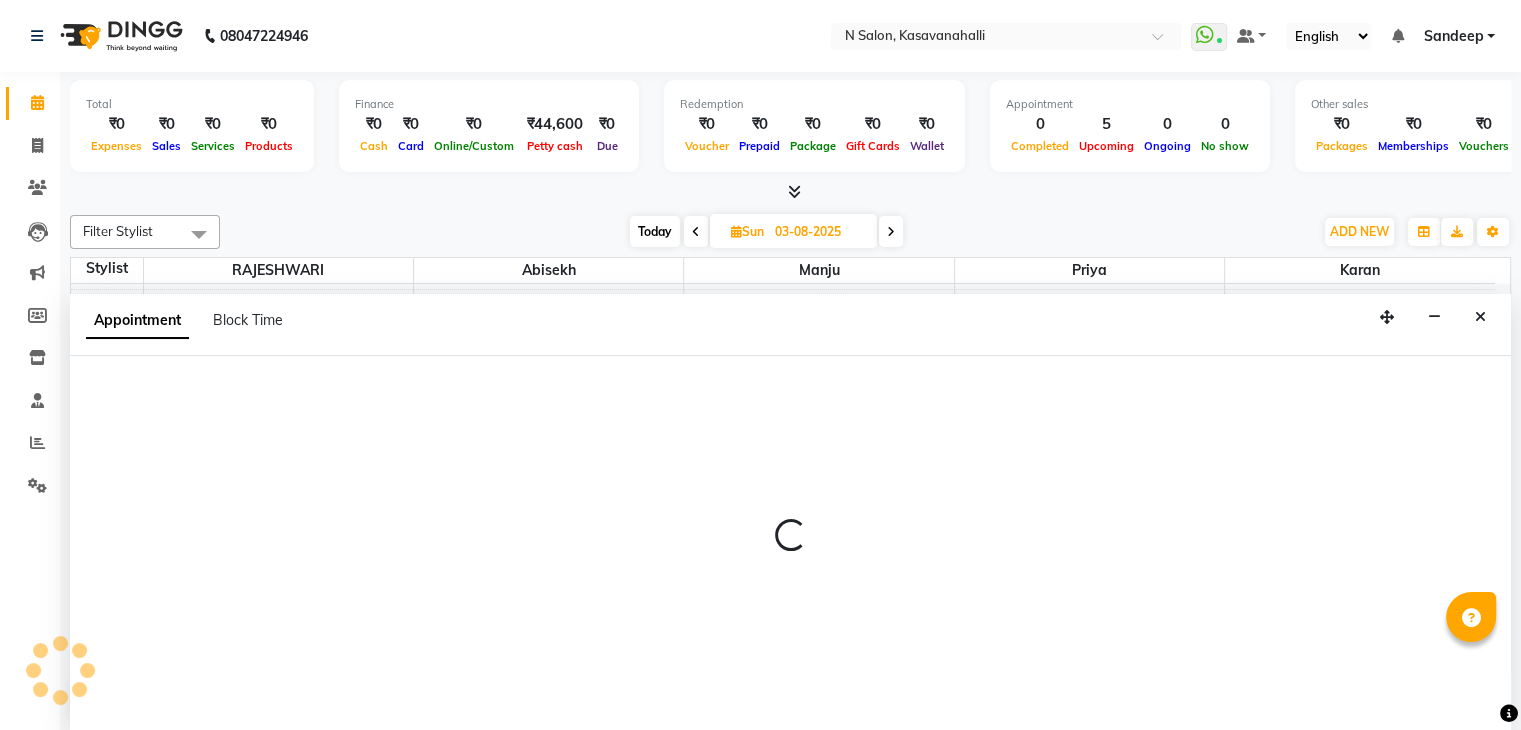 scroll, scrollTop: 1, scrollLeft: 0, axis: vertical 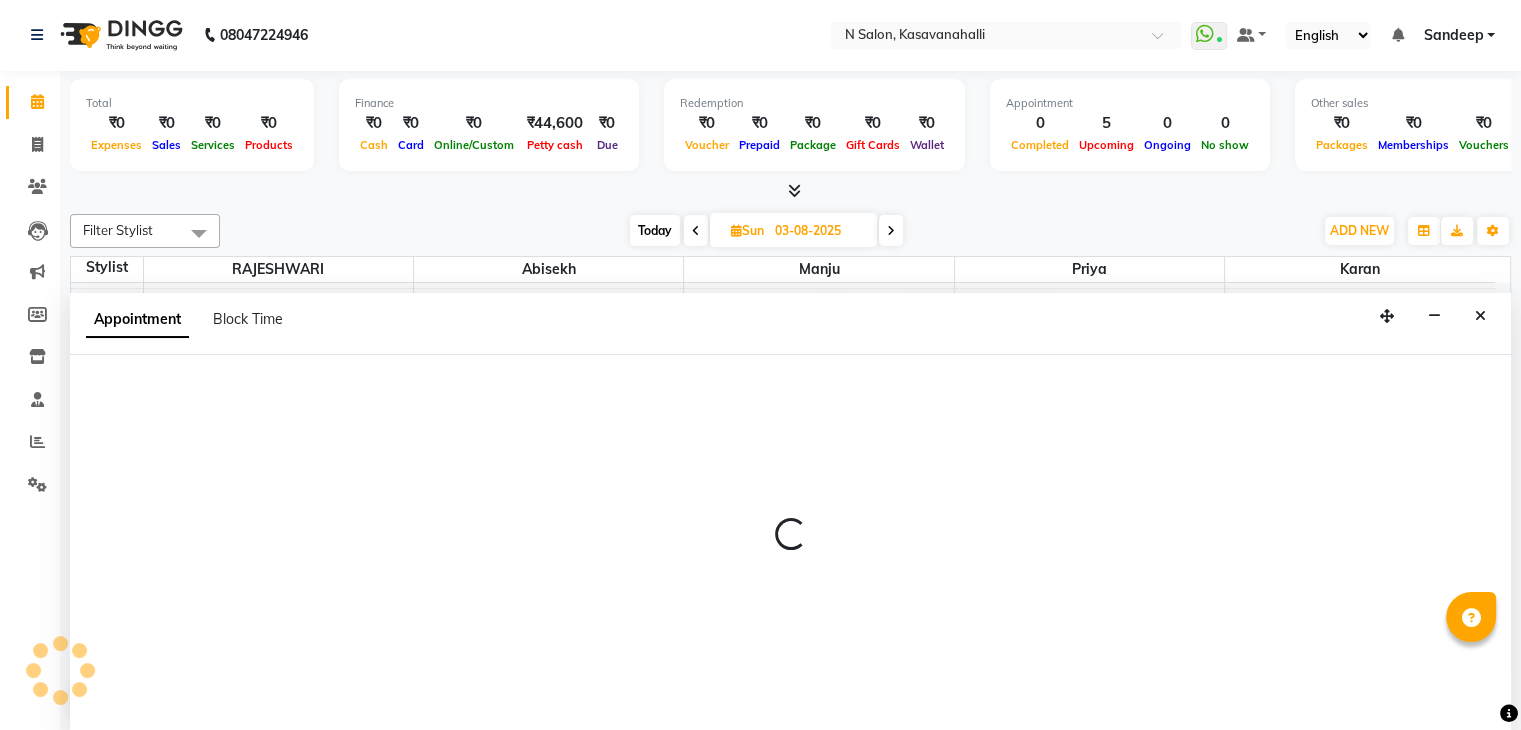 select on "78172" 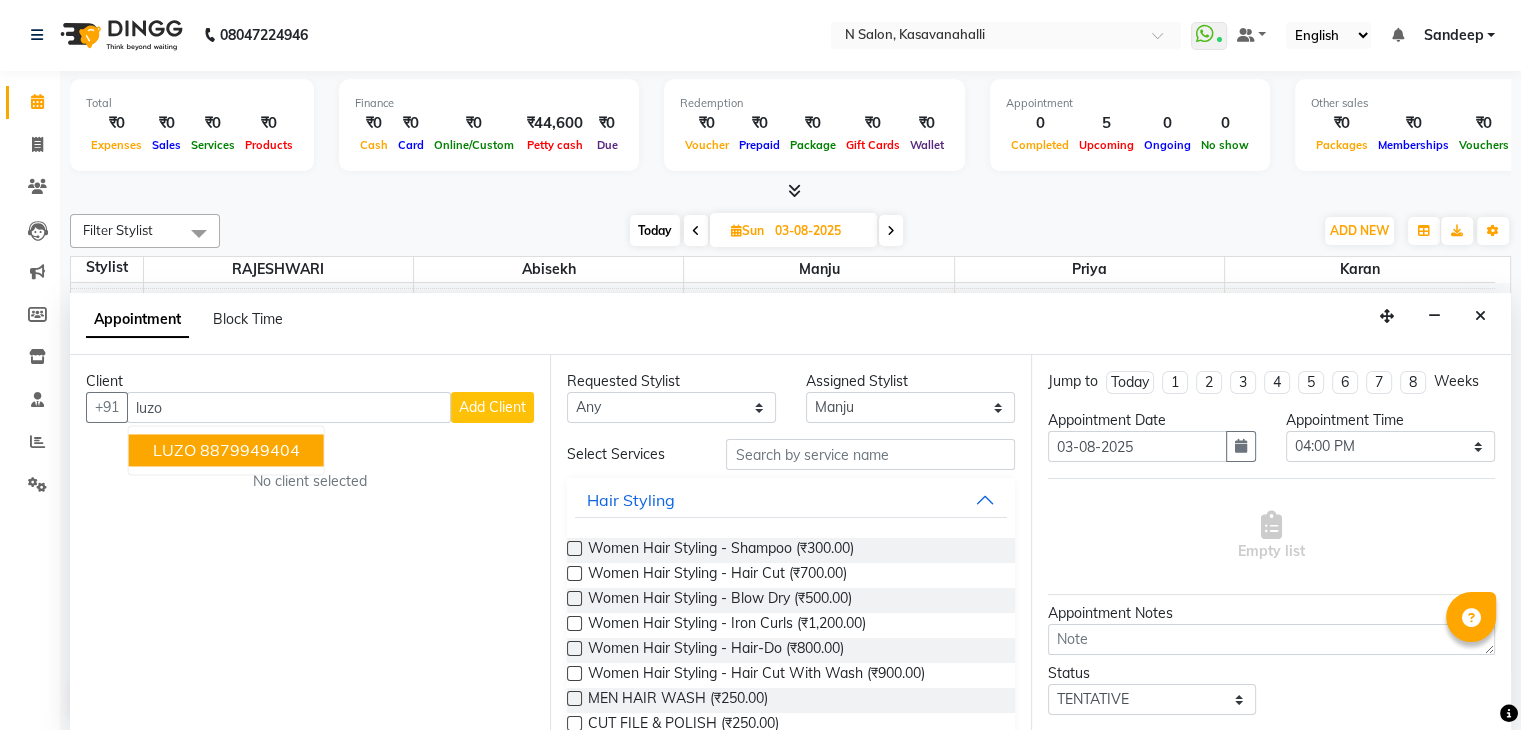 click on "8879949404" at bounding box center [250, 451] 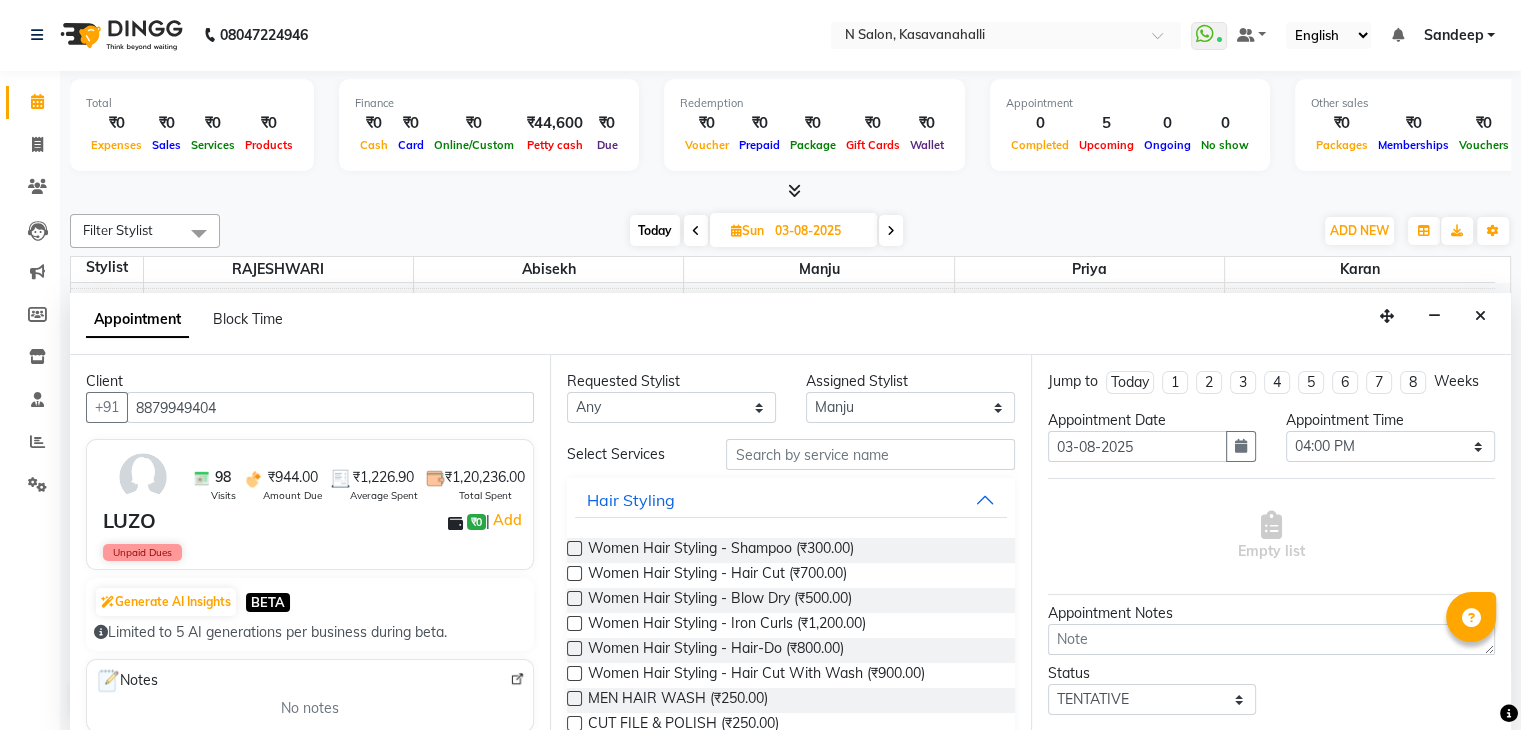 type on "8879949404" 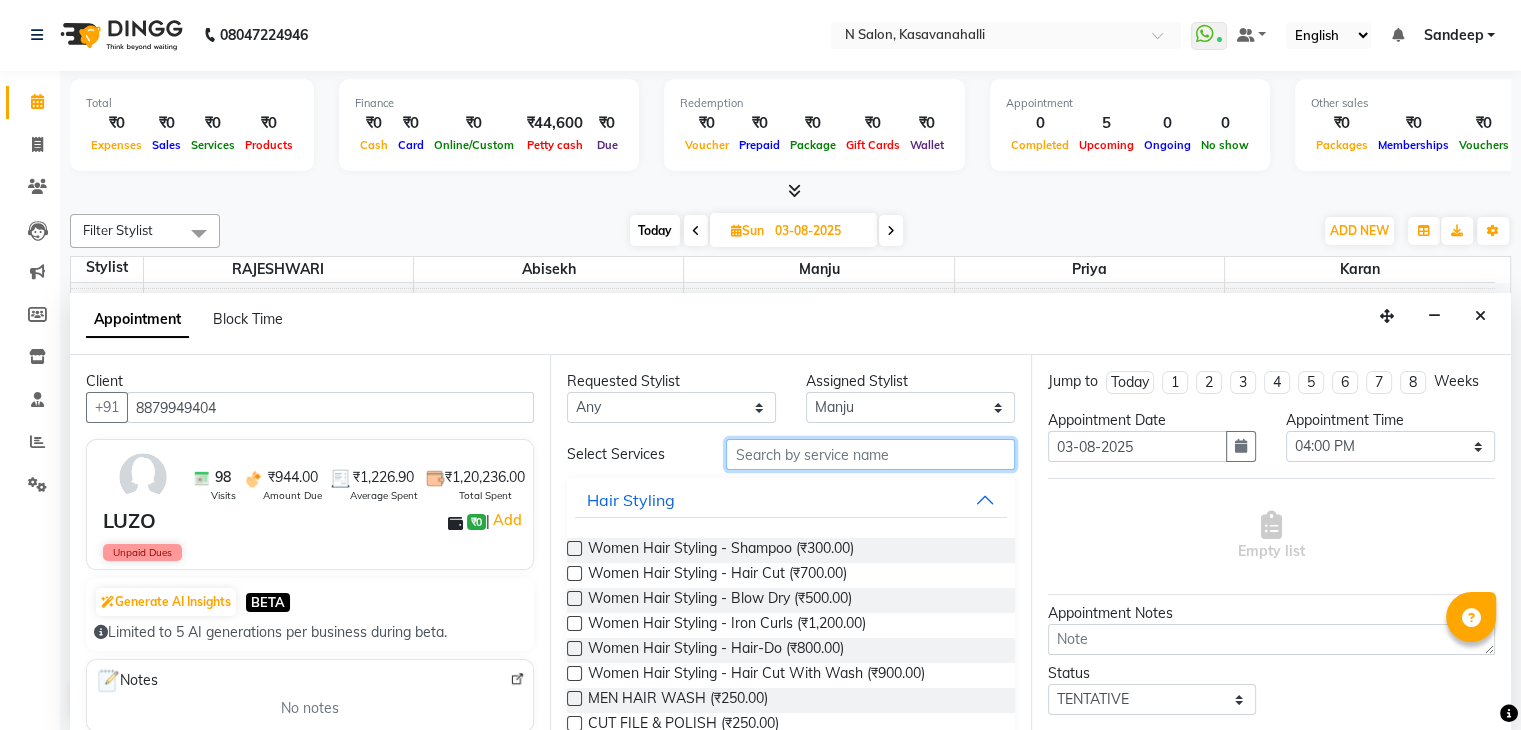 click at bounding box center (870, 454) 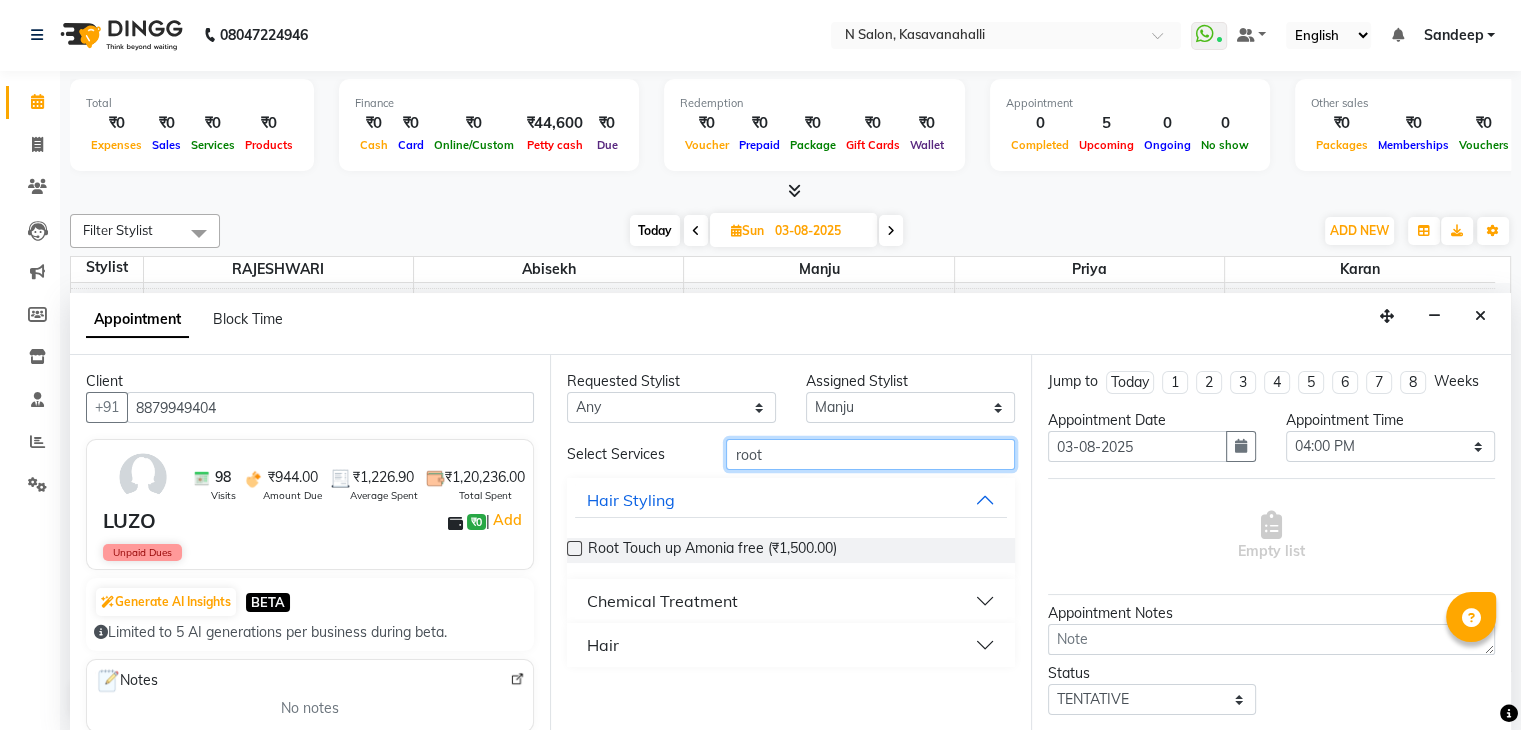 type on "root" 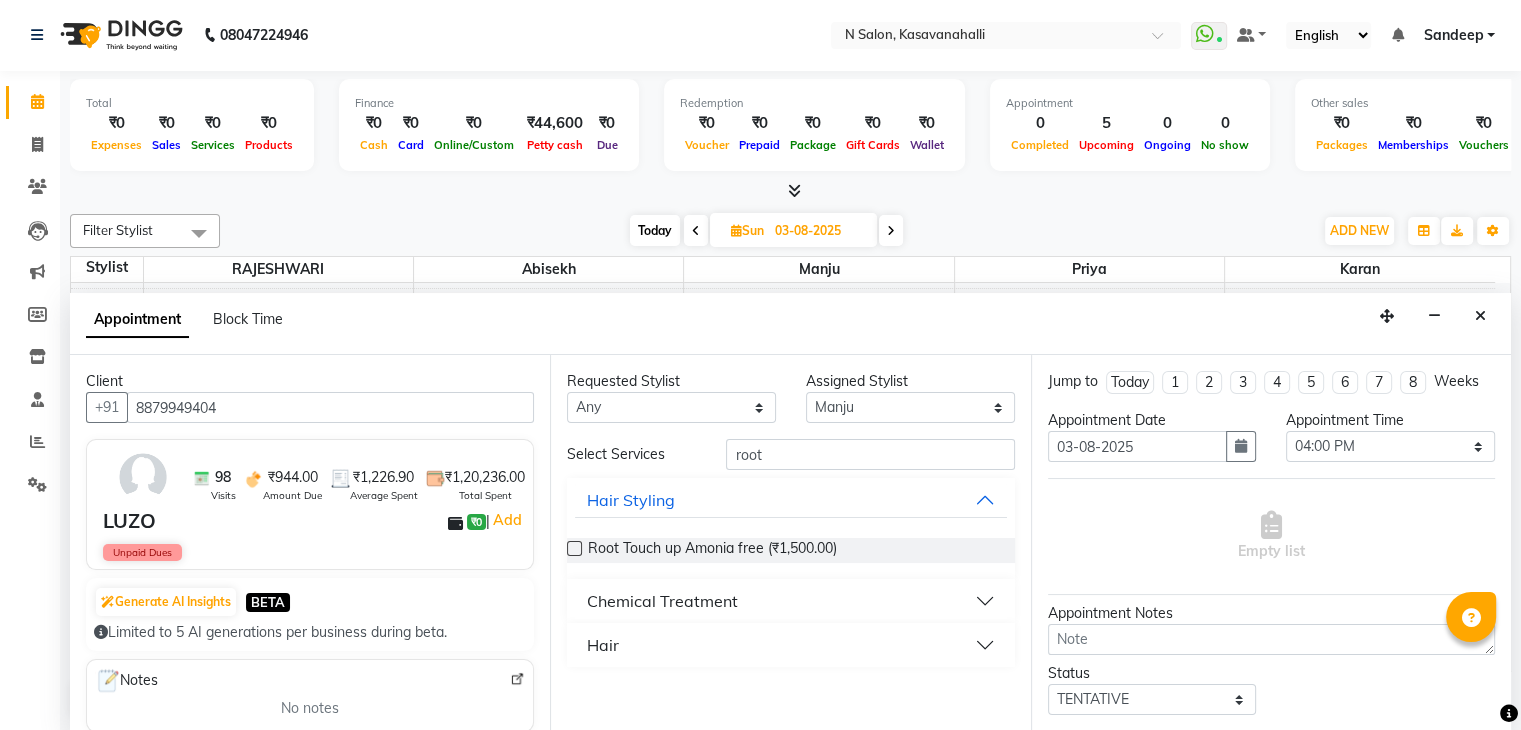 click at bounding box center (574, 548) 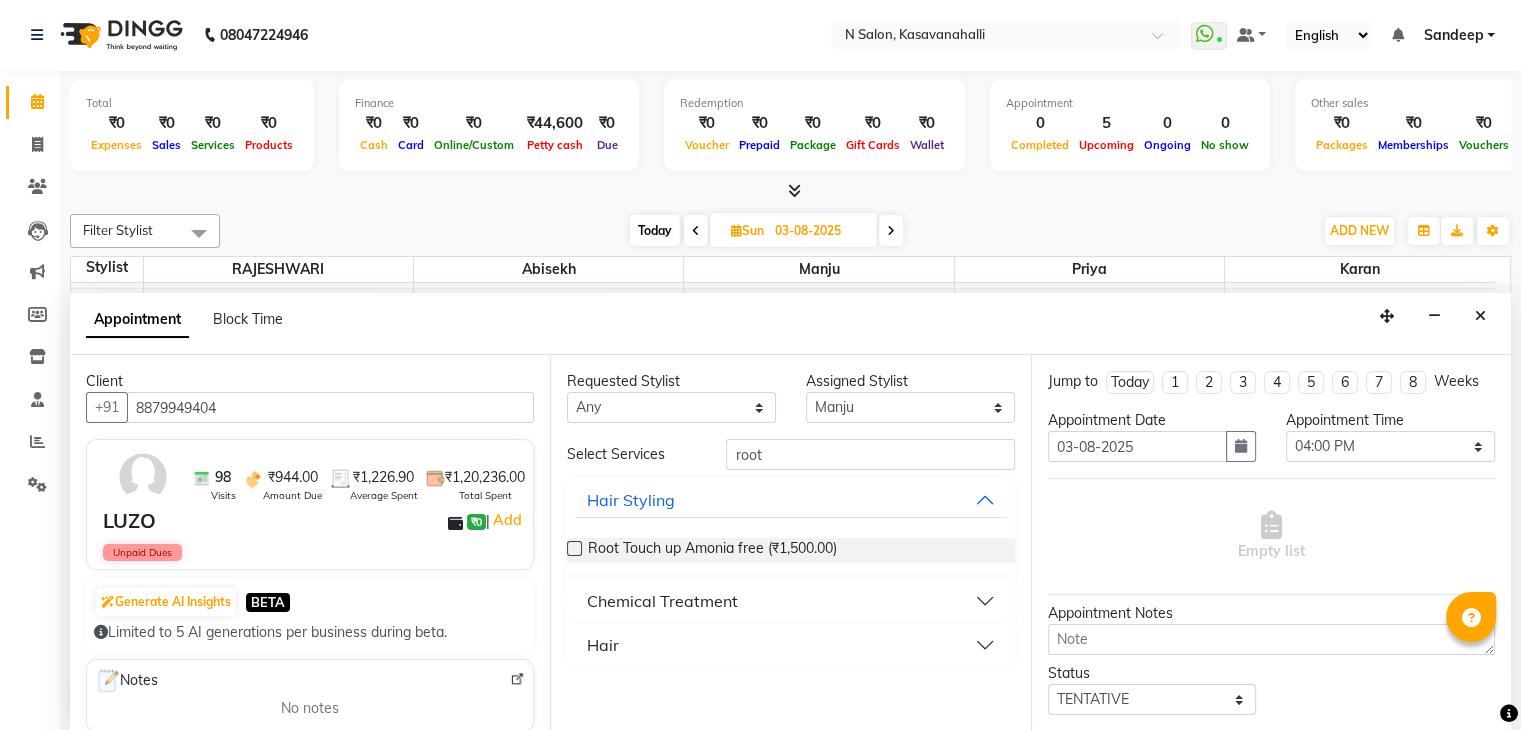 click at bounding box center [573, 550] 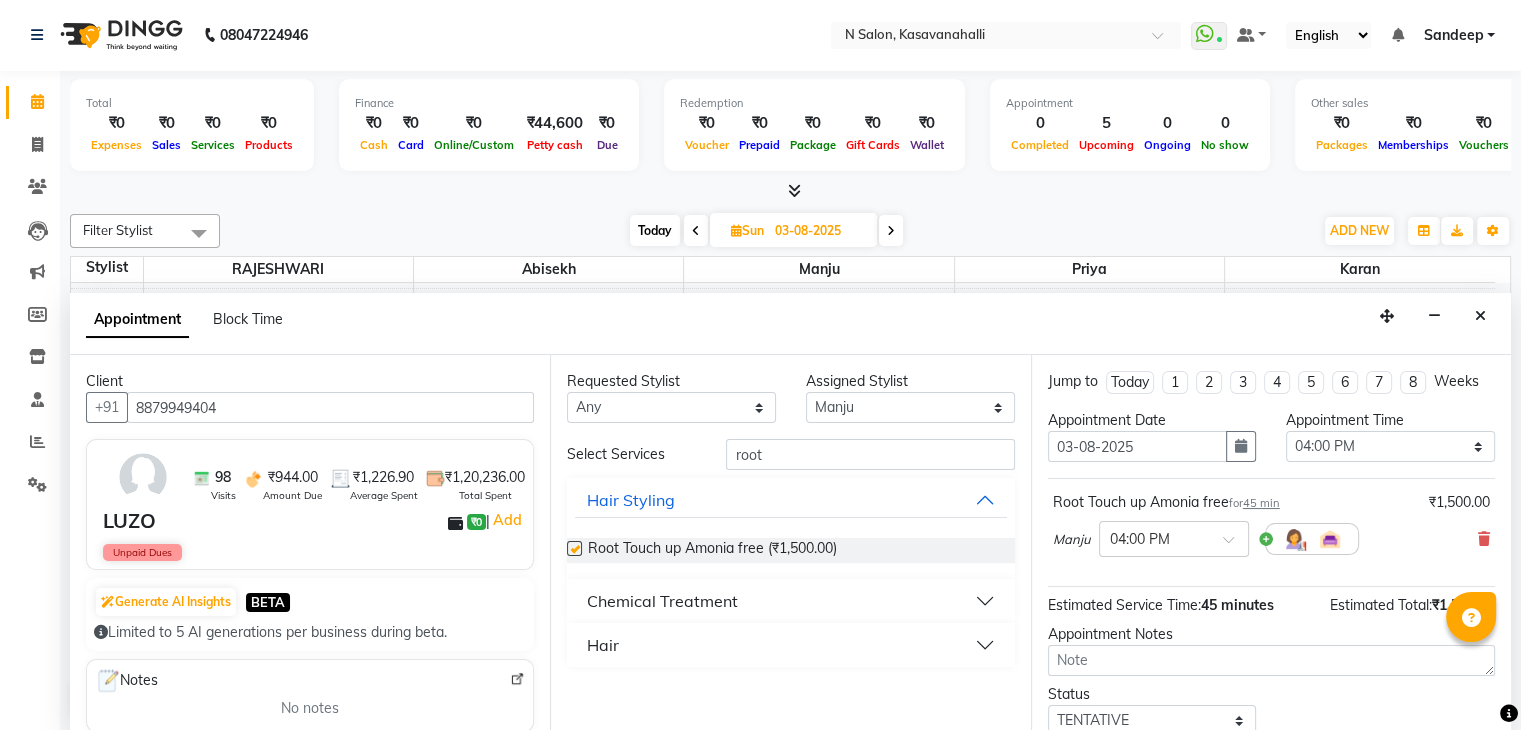 checkbox on "false" 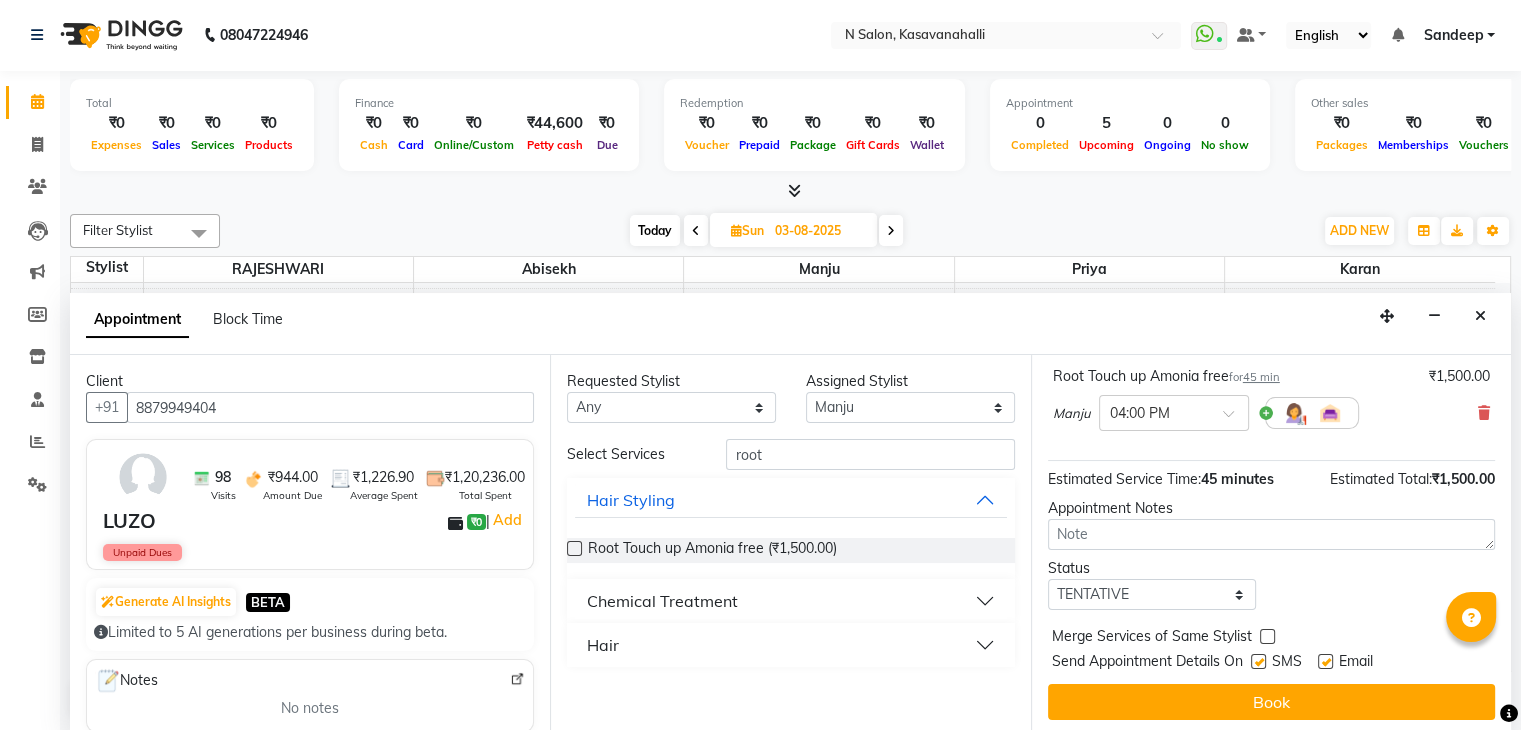 scroll, scrollTop: 130, scrollLeft: 0, axis: vertical 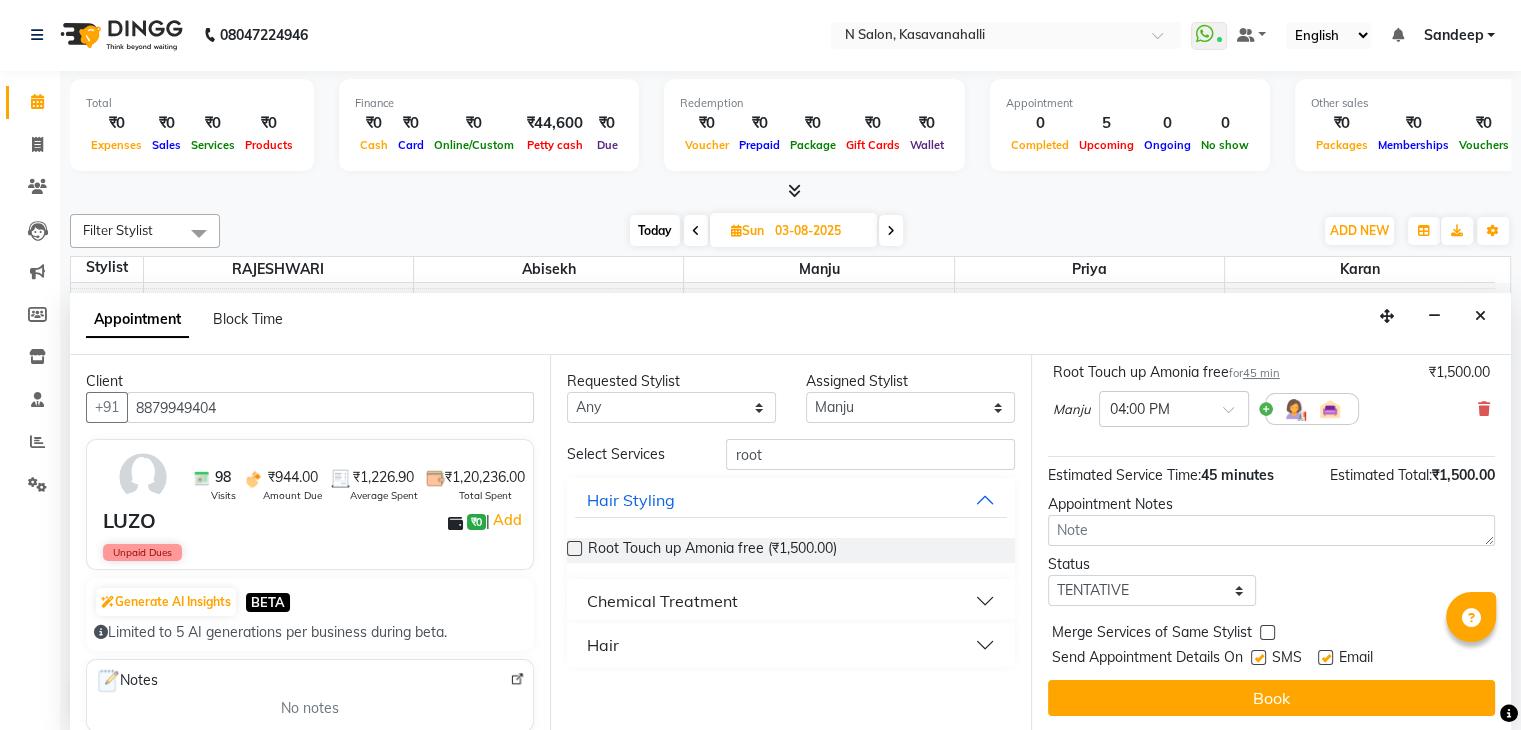 click on "Jump to Today 1 2 3 4 5 6 7 8 Weeks Appointment Date 03-08-2025 Appointment Time Select 09:00 AM 09:15 AM 09:30 AM 09:45 AM 10:00 AM 10:15 AM 10:30 AM 10:45 AM 11:00 AM 11:15 AM 11:30 AM 11:45 AM 12:00 PM 12:15 PM 12:30 PM 12:45 PM 01:00 PM 01:15 PM 01:30 PM 01:45 PM 02:00 PM 02:15 PM 02:30 PM 02:45 PM 03:00 PM 03:15 PM 03:30 PM 03:45 PM 04:00 PM 04:15 PM 04:30 PM 04:45 PM 05:00 PM 05:15 PM 05:30 PM 05:45 PM 06:00 PM 06:15 PM 06:30 PM 06:45 PM 07:00 PM 07:15 PM 07:30 PM 07:45 PM 08:00 PM Root Touch up Amonia free   for  45 min ₹1,500.00 Manju × 04:00 PM Estimated Service Time:  45 minutes Estimated Total:  ₹1,500.00 Appointment Notes Status Select TENTATIVE CONFIRM UPCOMING Merge Services of Same Stylist Send Appointment Details On SMS Email  Book" at bounding box center (1271, 543) 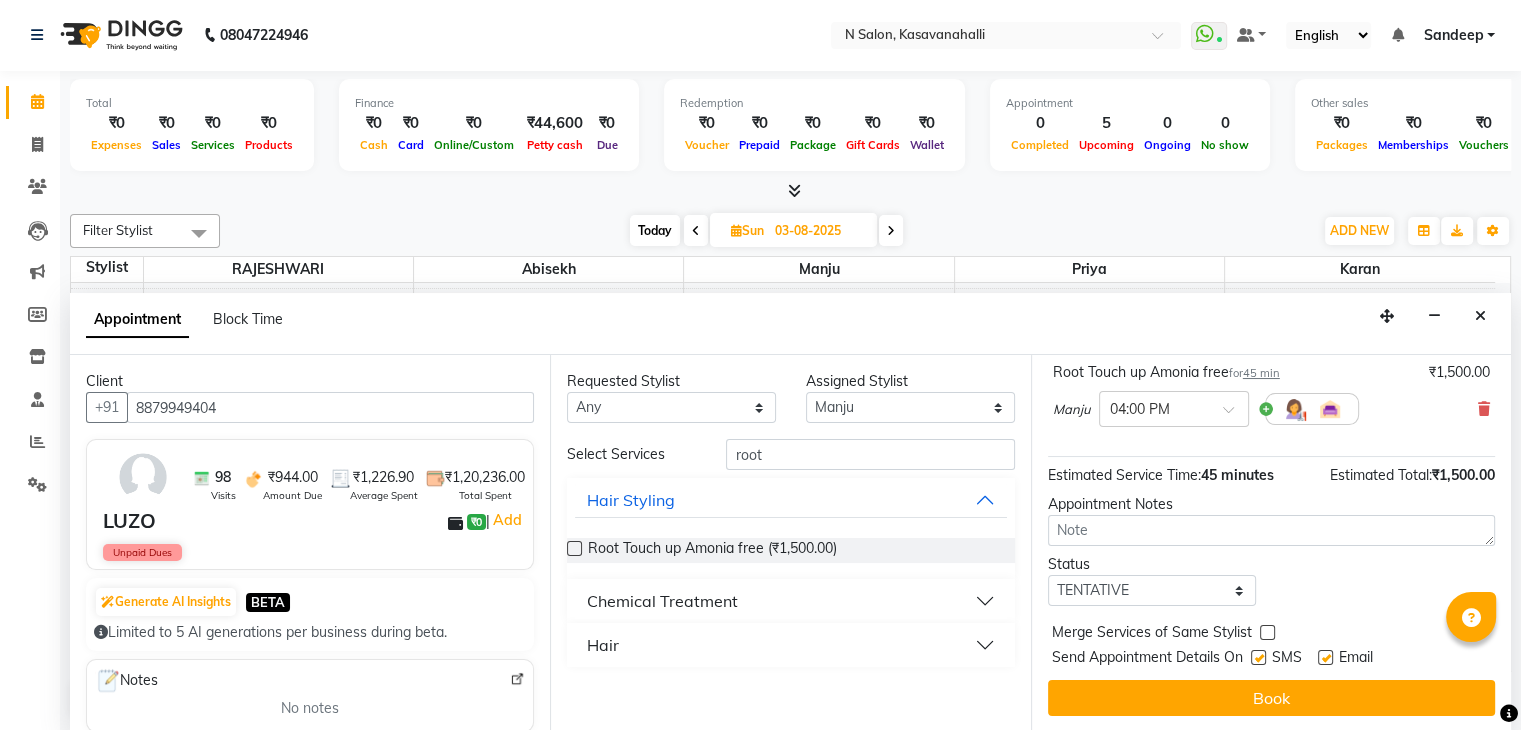 click on "Book" at bounding box center (1271, 698) 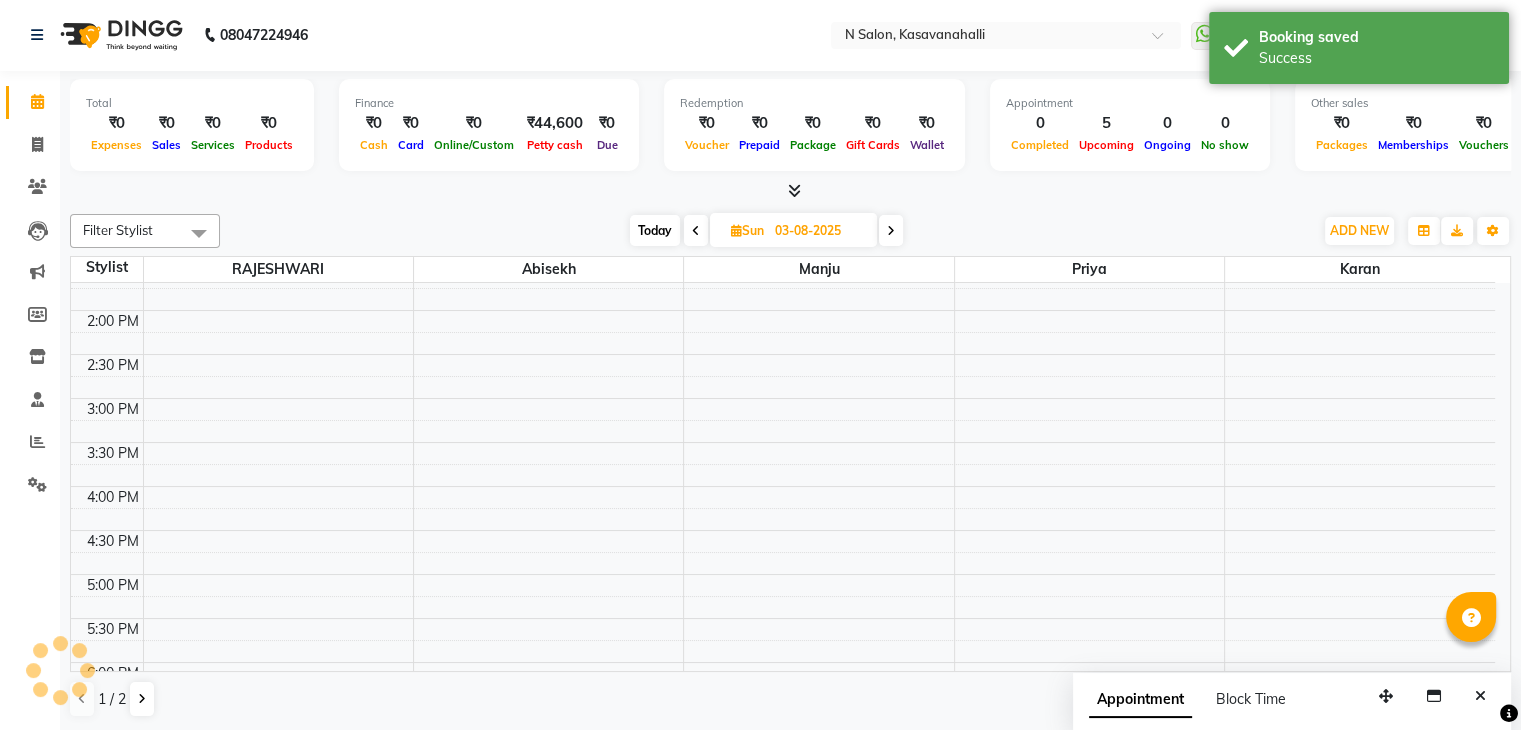 scroll, scrollTop: 0, scrollLeft: 0, axis: both 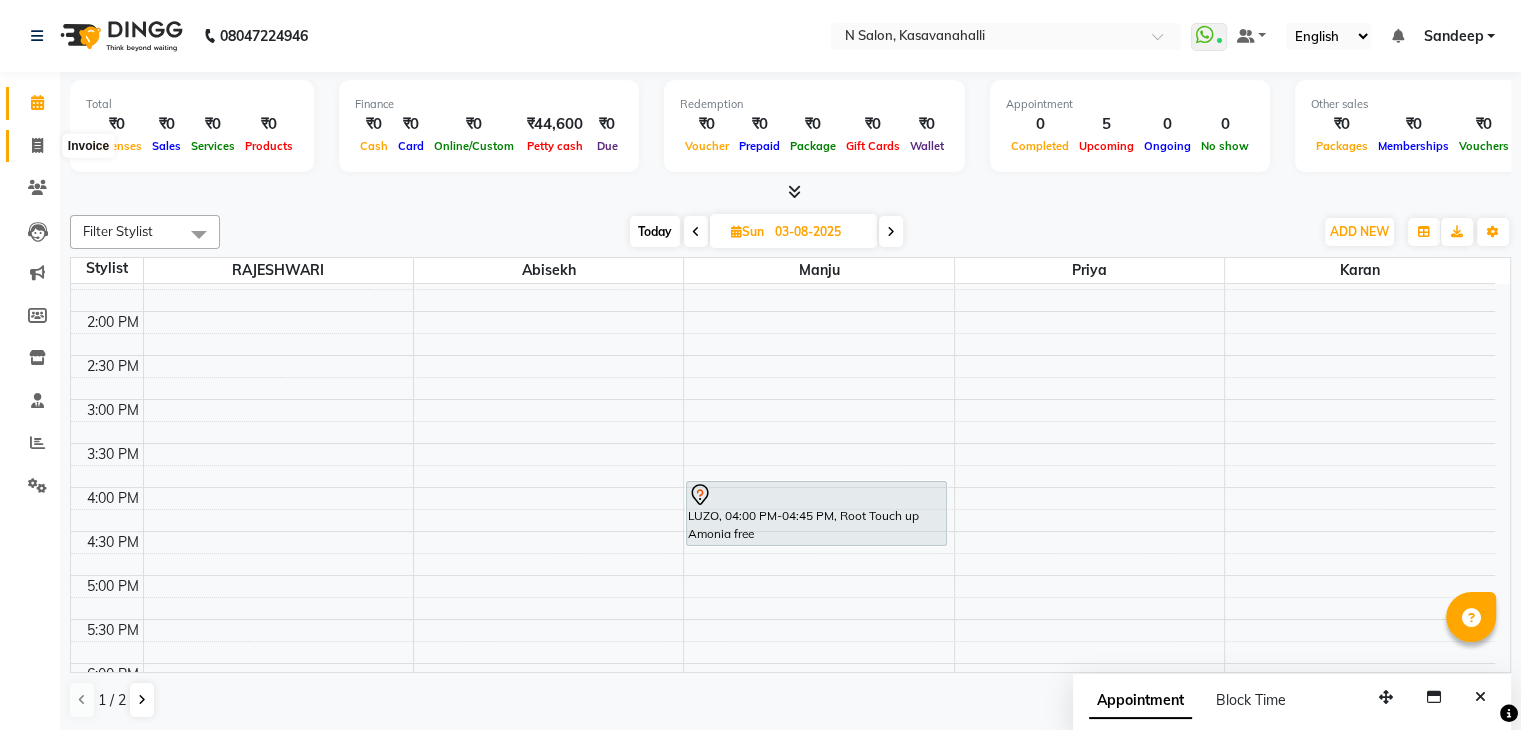 click 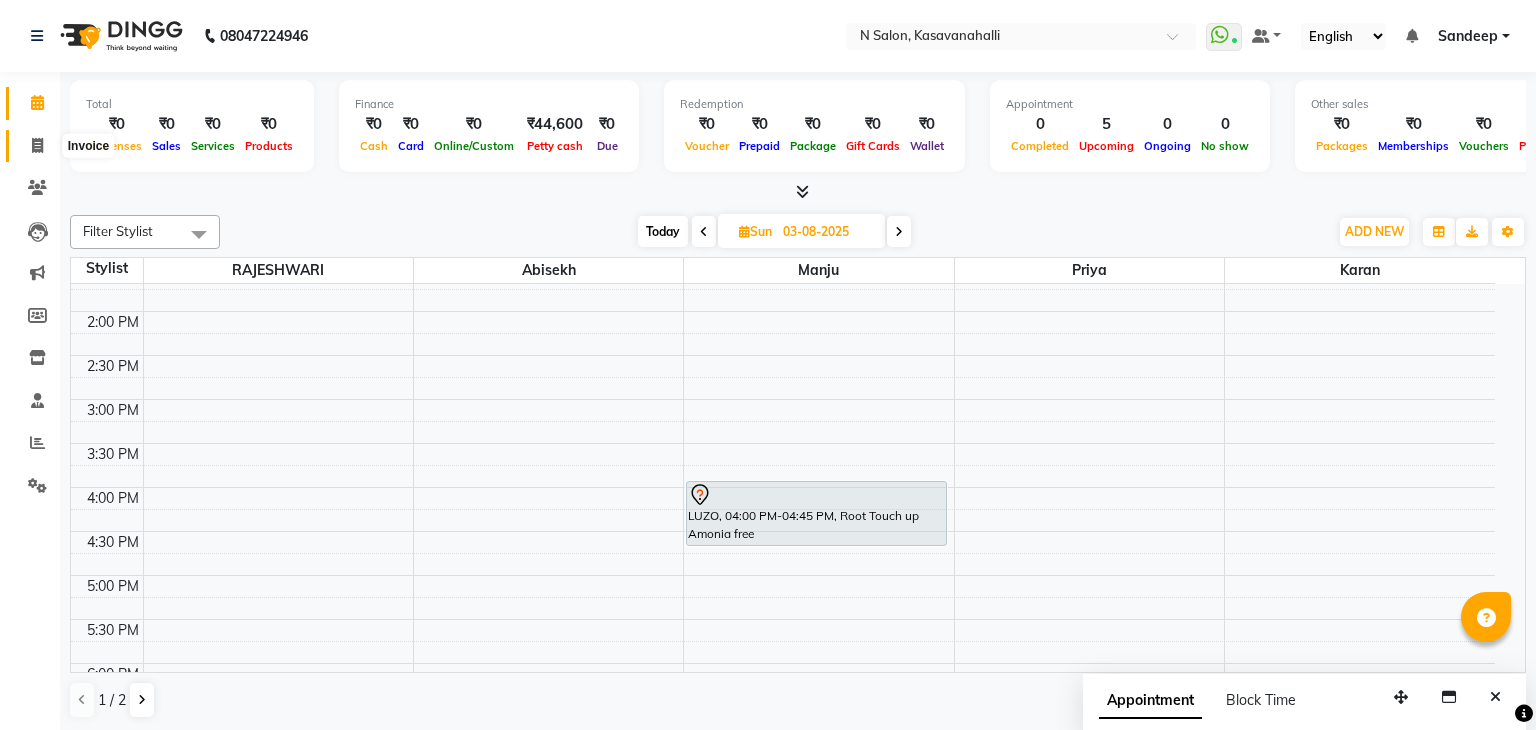 select on "service" 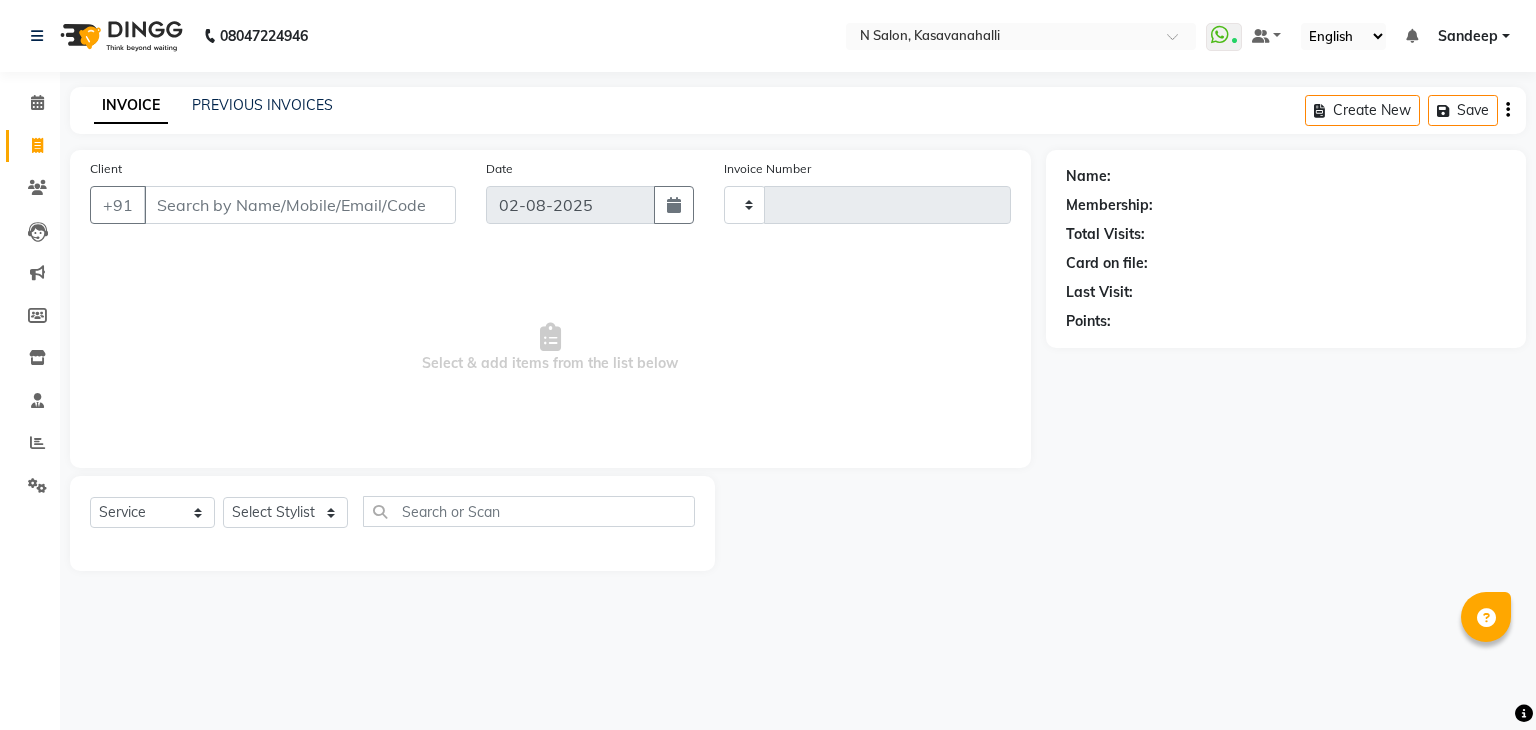 type on "1509" 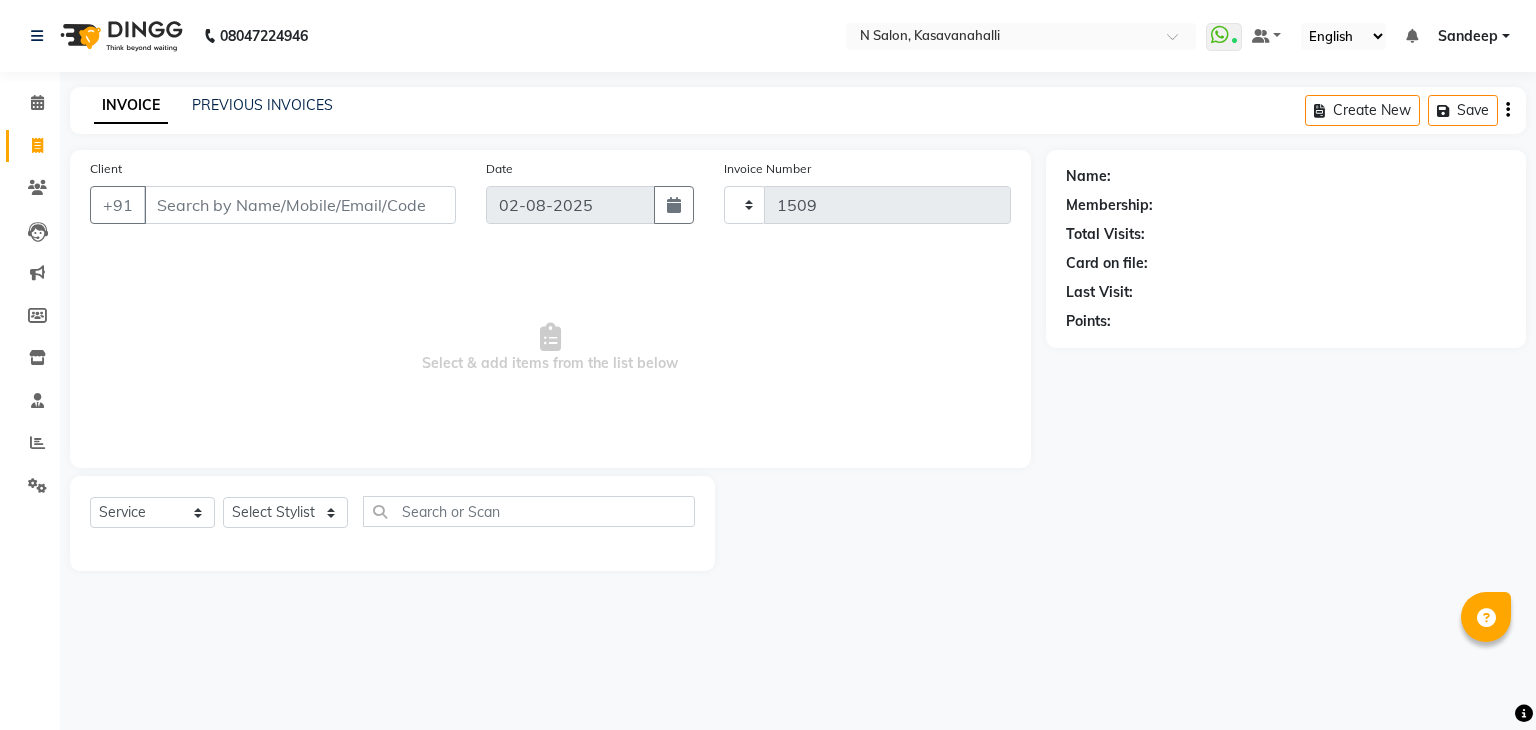 select on "7111" 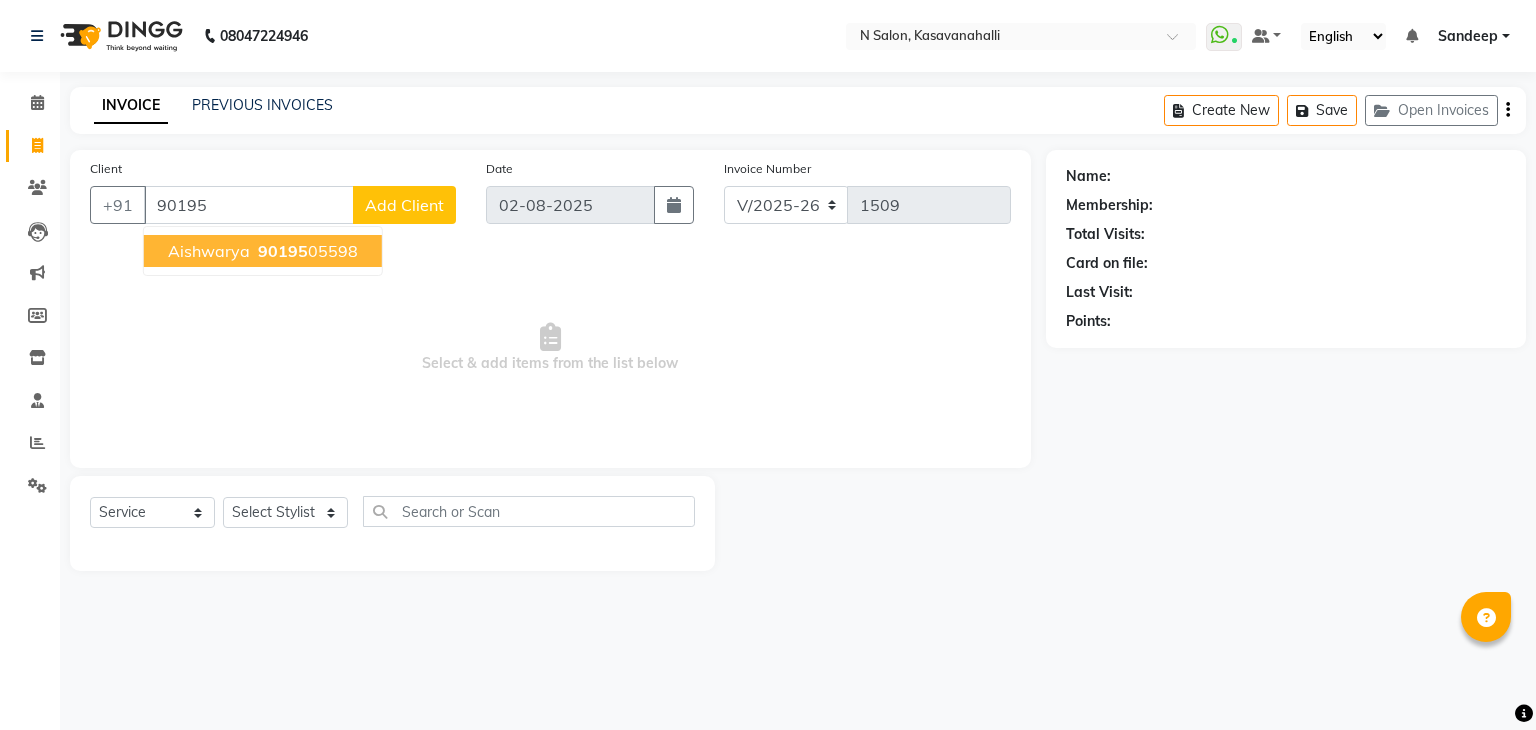 click on "90195 05598" at bounding box center [306, 251] 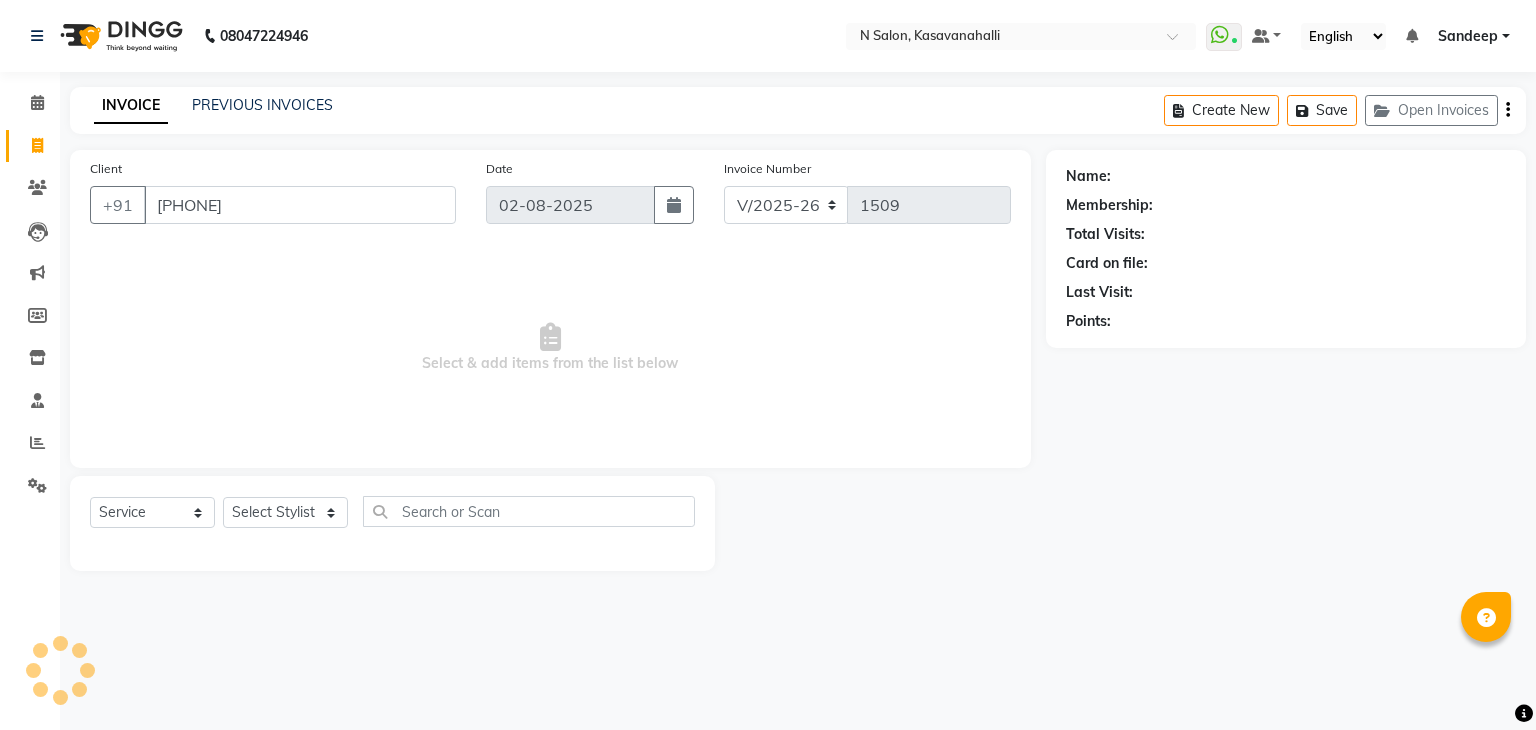 type on "[PHONE]" 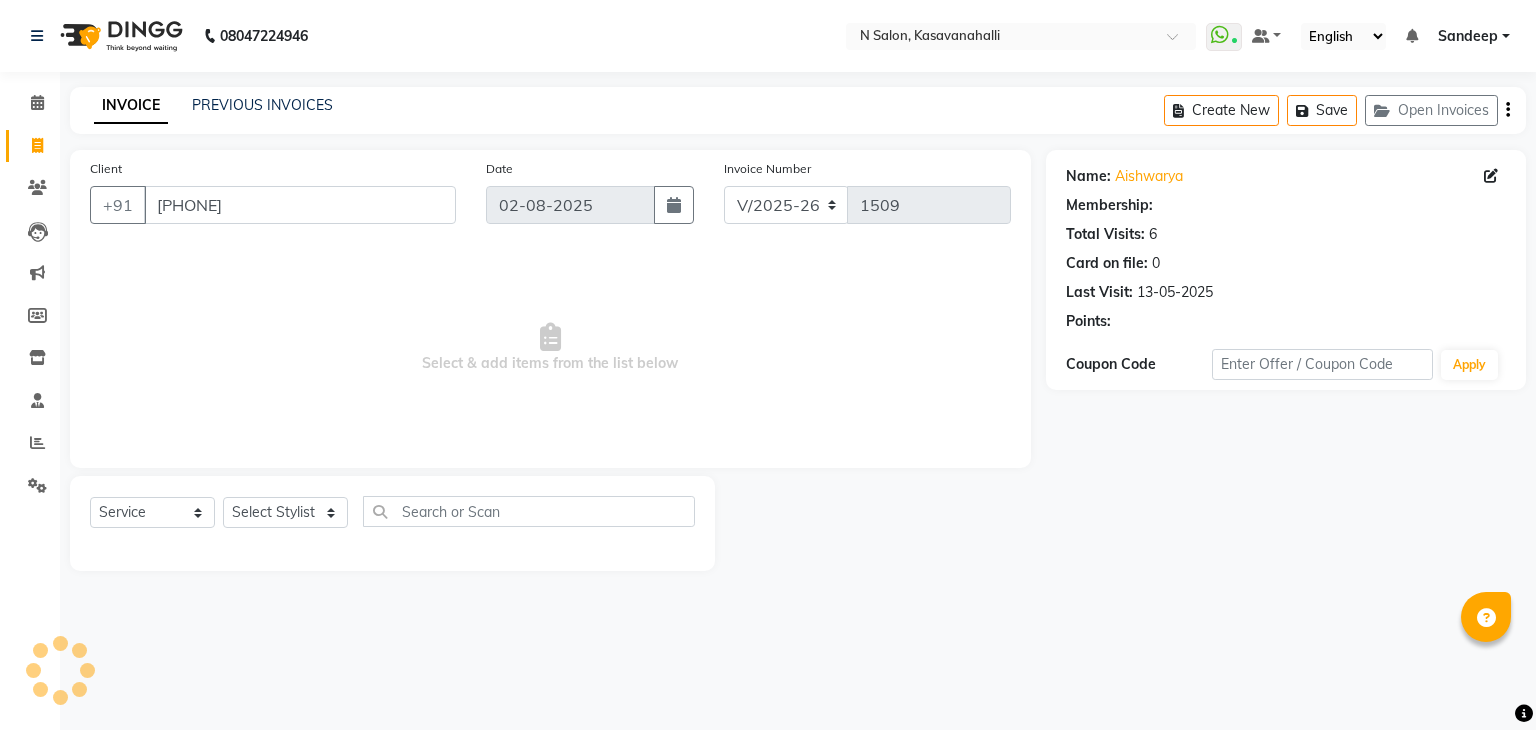 click on "Select  Service  Product  Membership  Package Voucher Prepaid Gift Card  Select Stylist Abisekh Karan  Manju Owner Priya RAJESHWARI  Sandeep Tika" 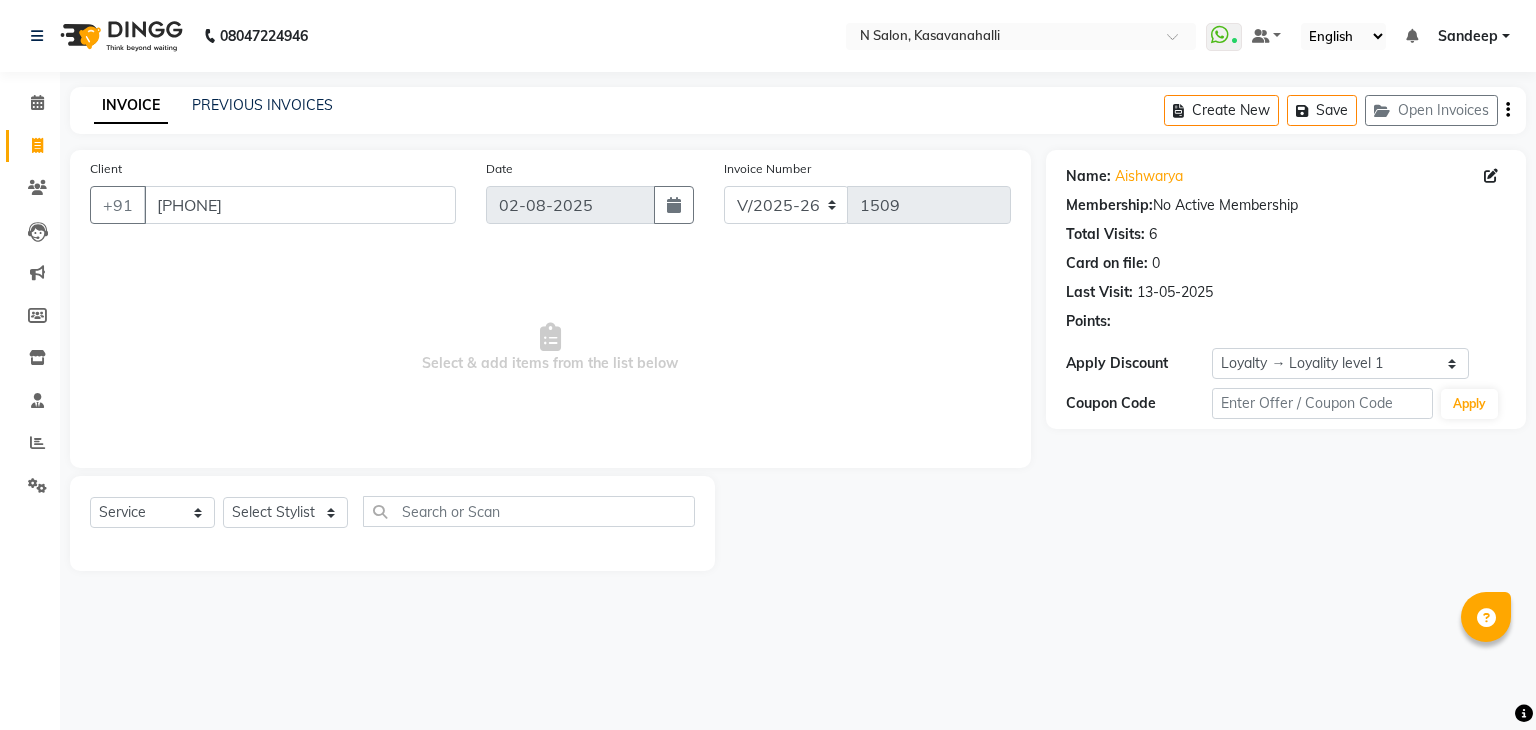 drag, startPoint x: 315, startPoint y: 530, endPoint x: 312, endPoint y: 513, distance: 17.262676 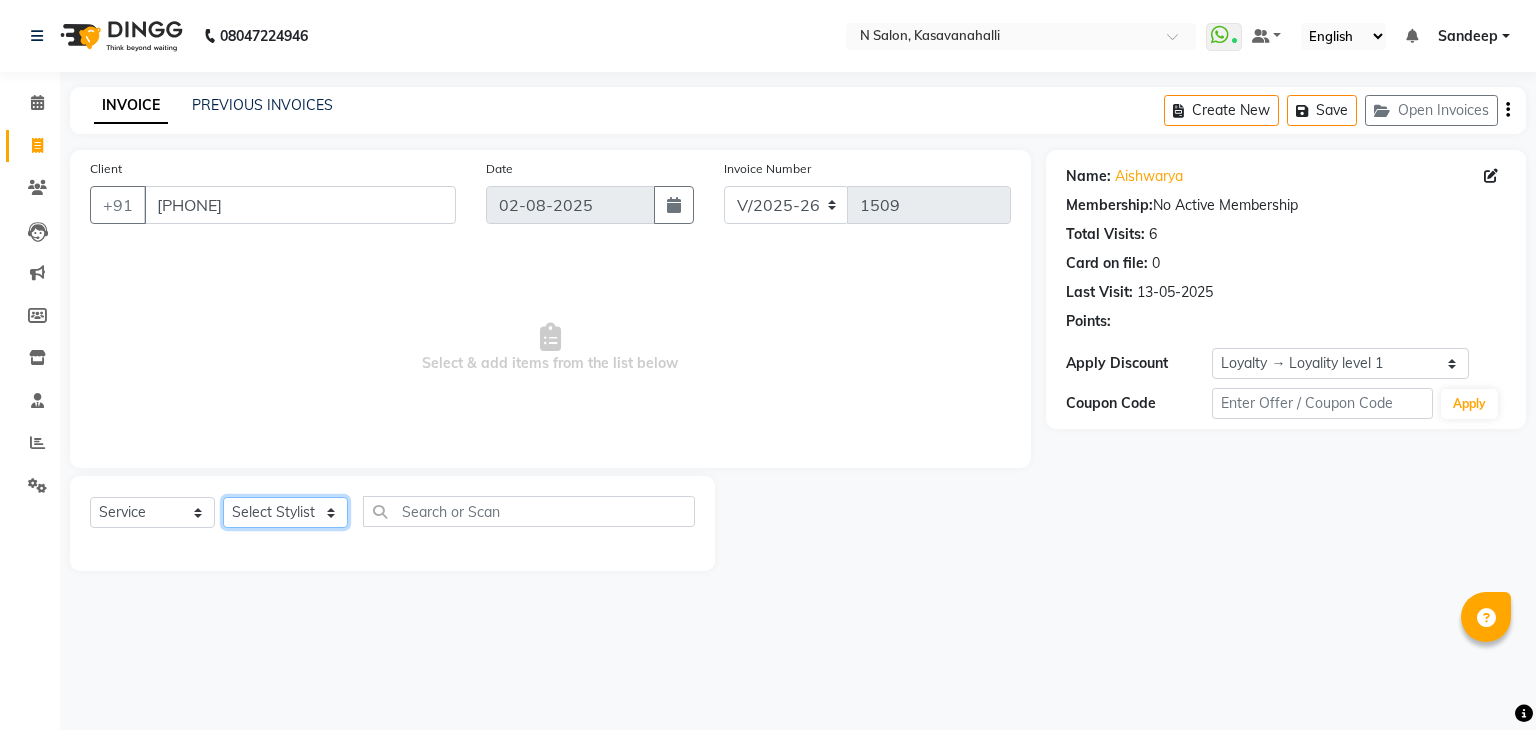 click on "Select Stylist Abisekh Karan  Manju Owner Priya RAJESHWARI  Sandeep Tika" 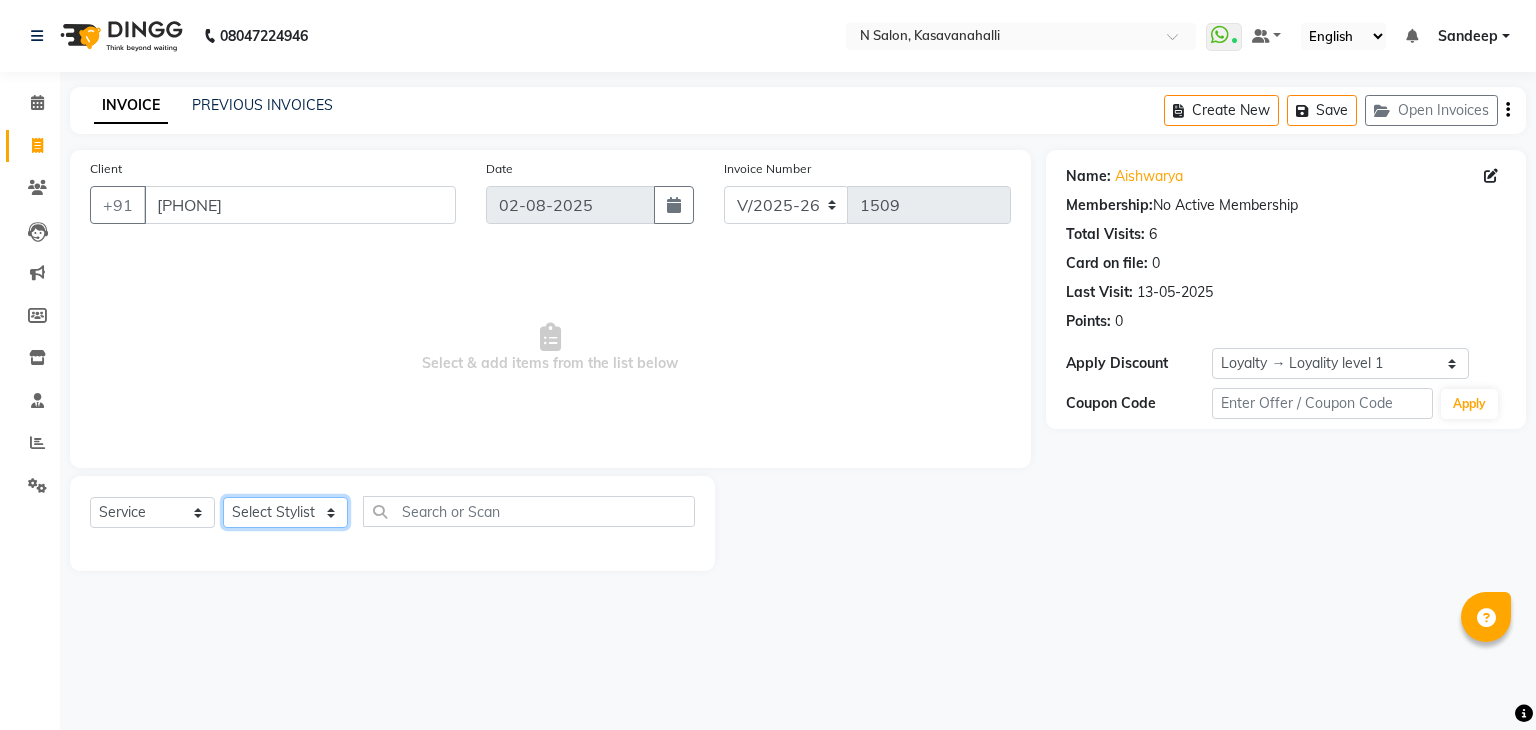 select on "59865" 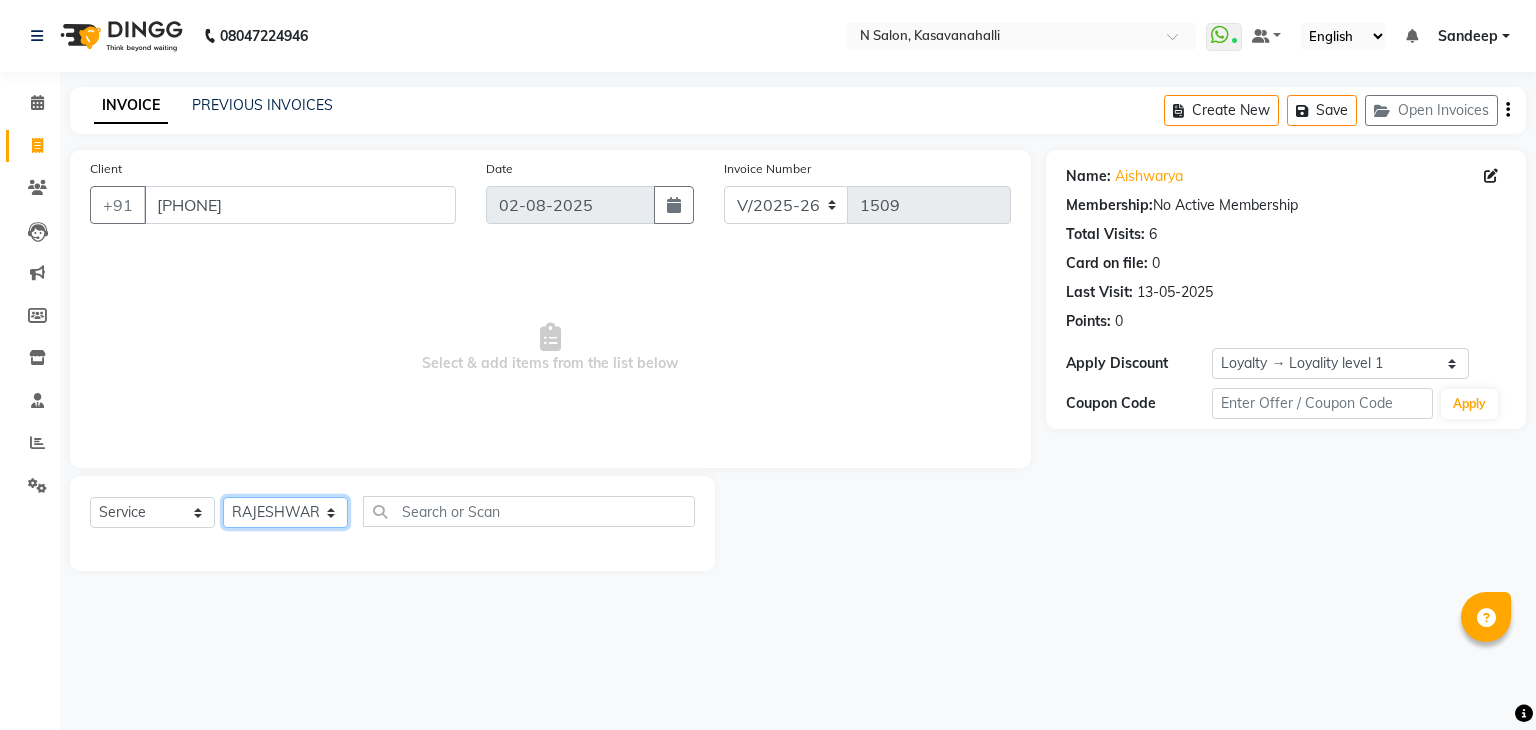 click on "Select Stylist Abisekh Karan  Manju Owner Priya RAJESHWARI  Sandeep Tika" 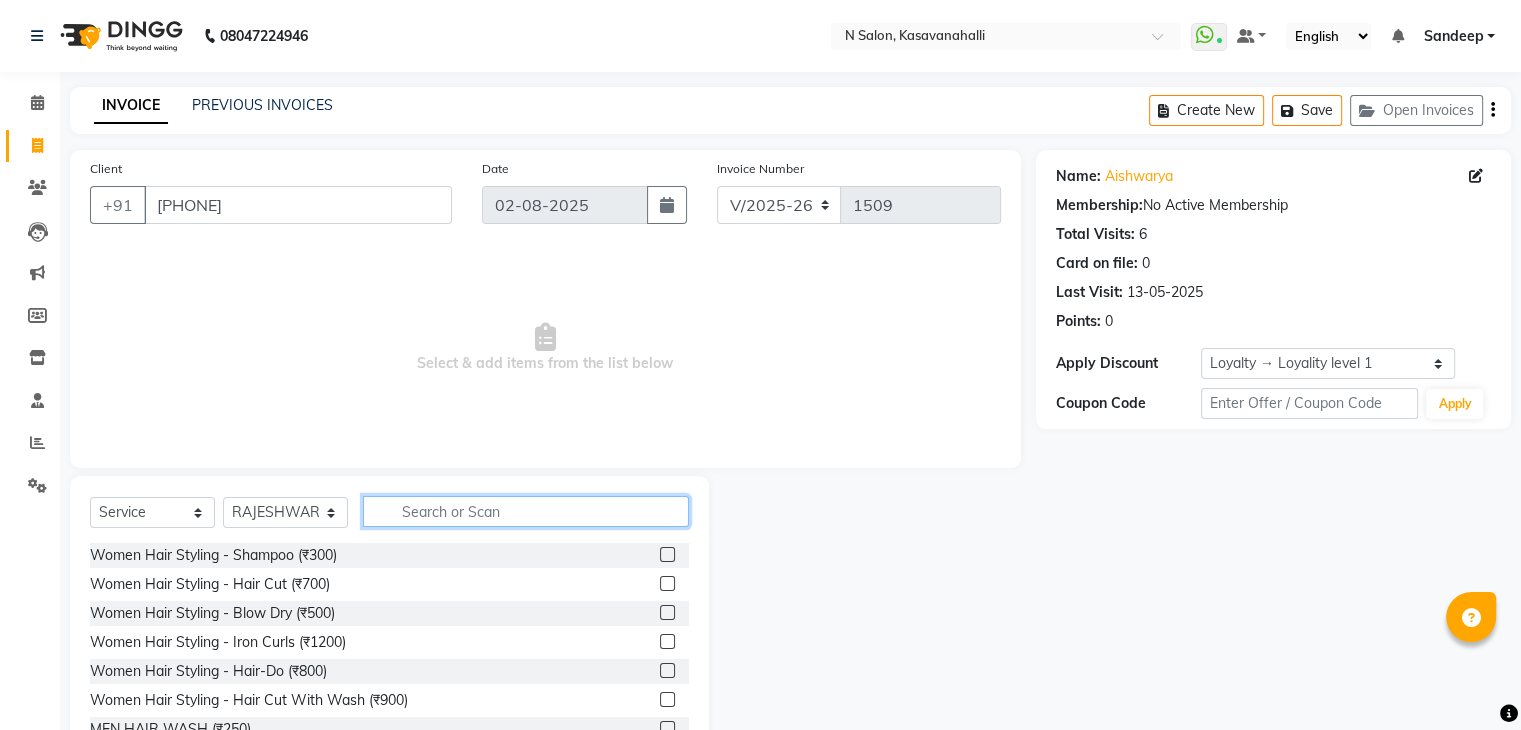 click 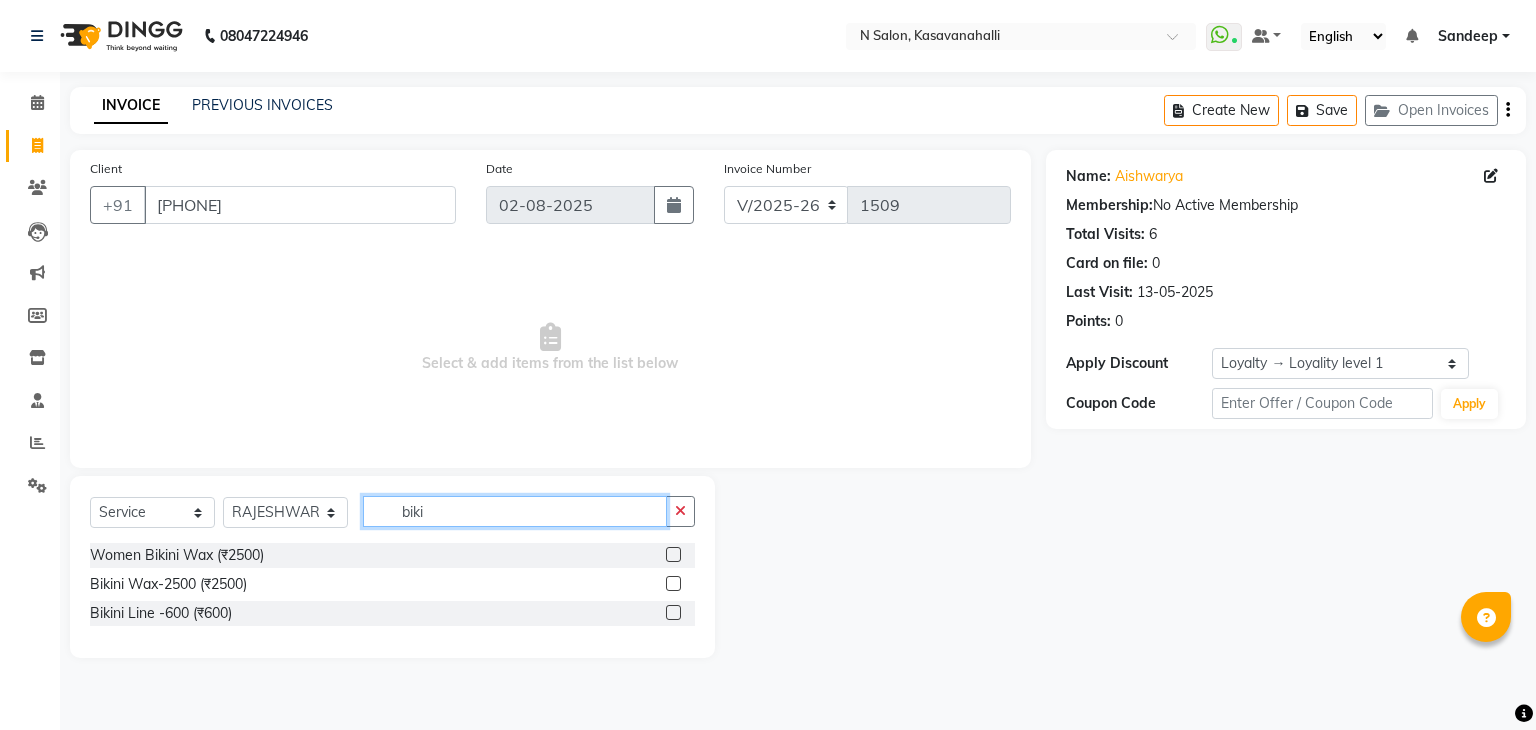 type on "biki" 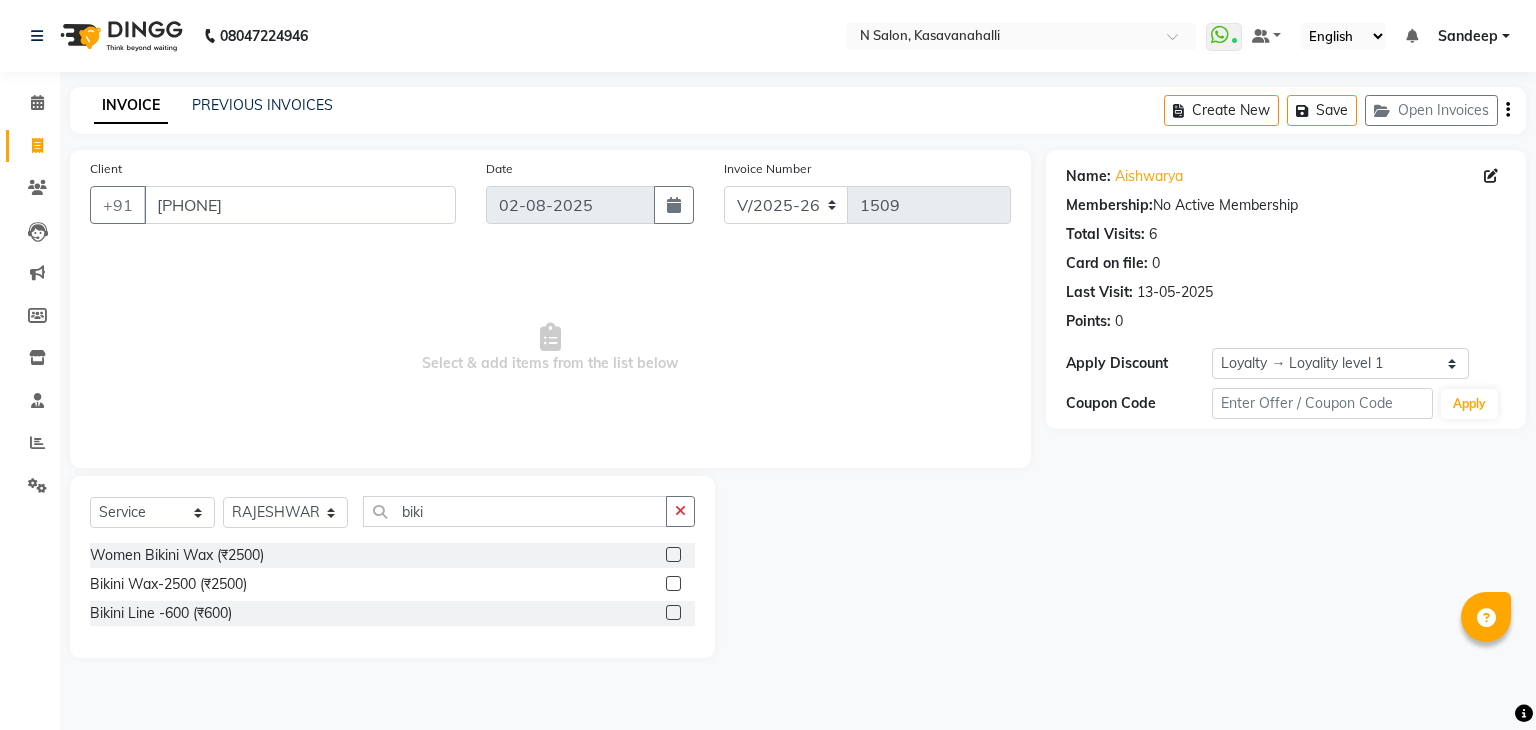 click 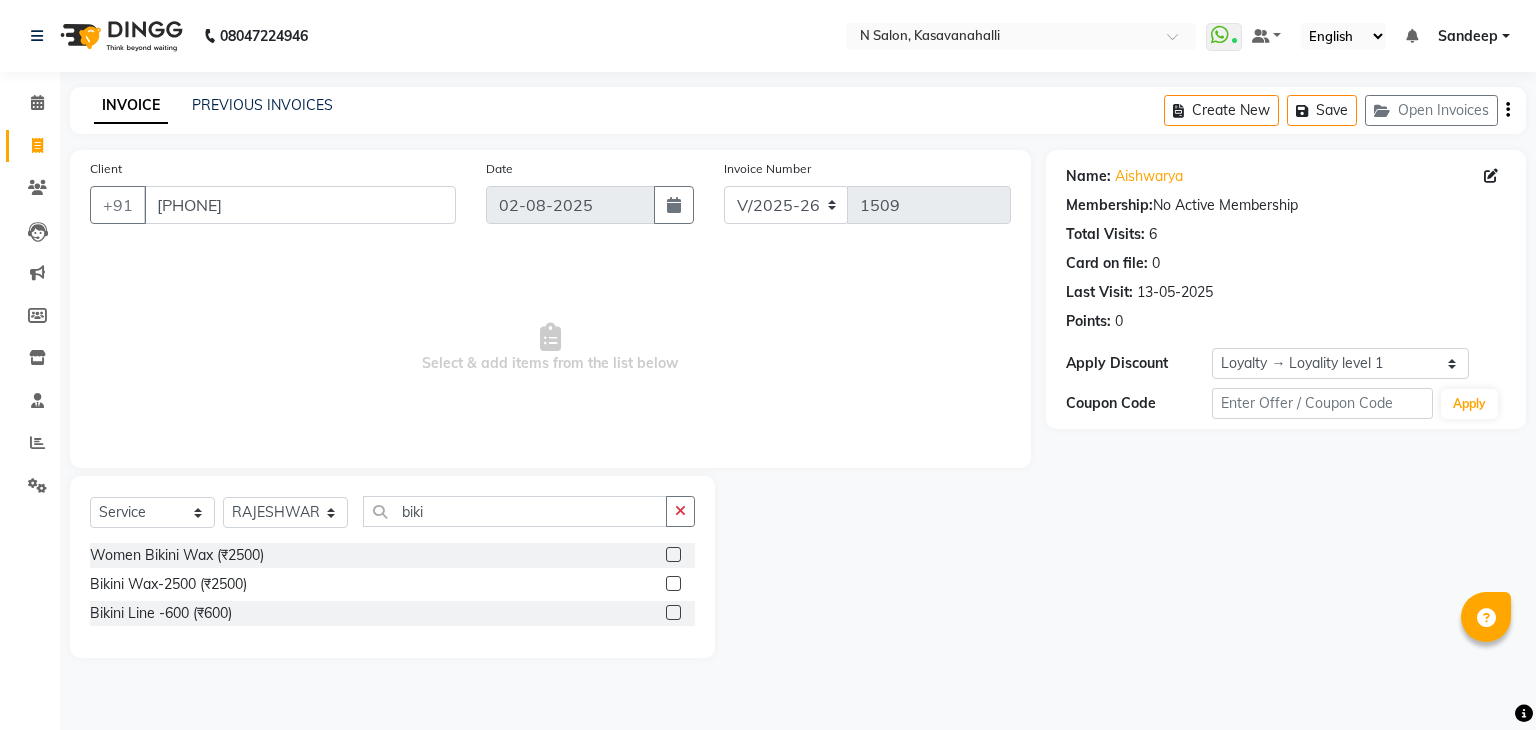 click 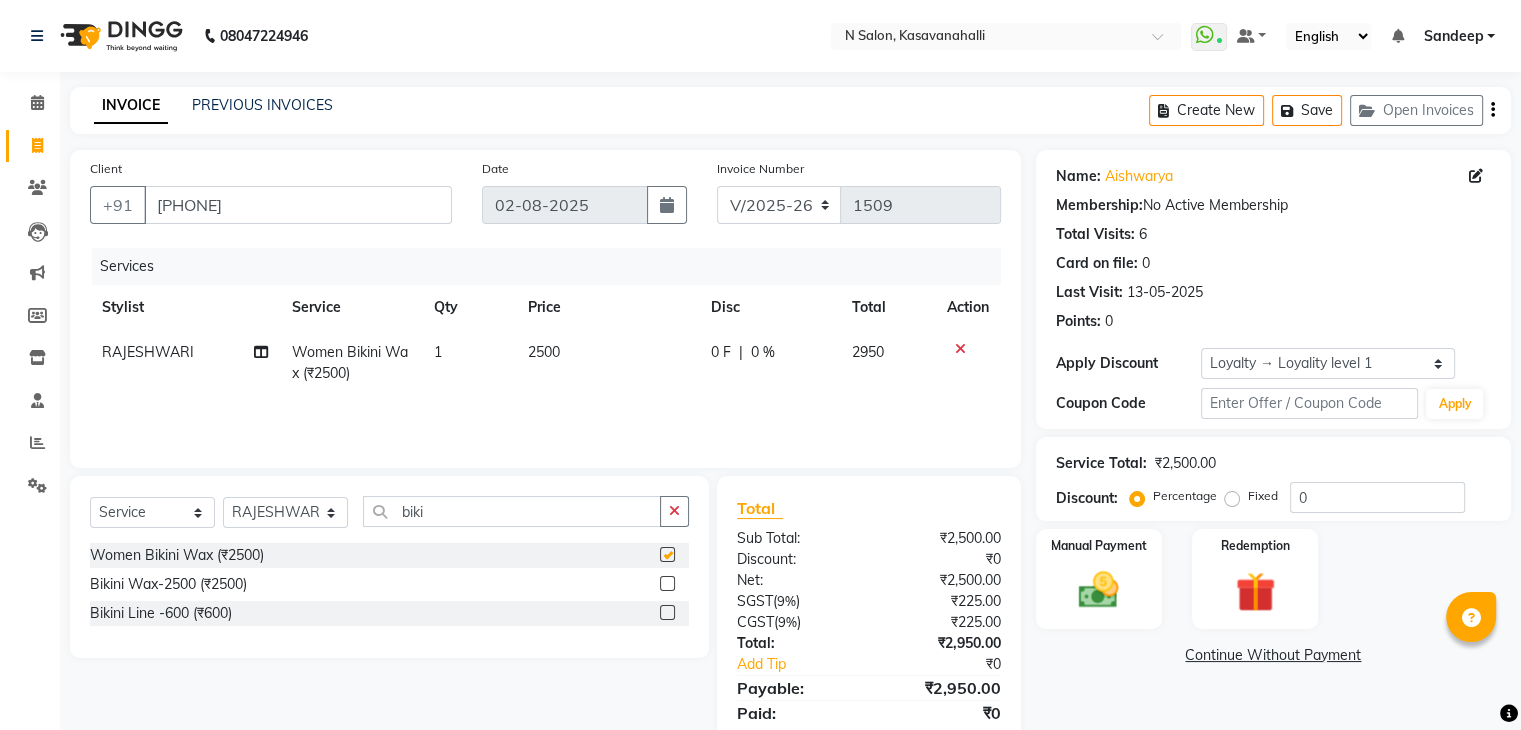checkbox on "false" 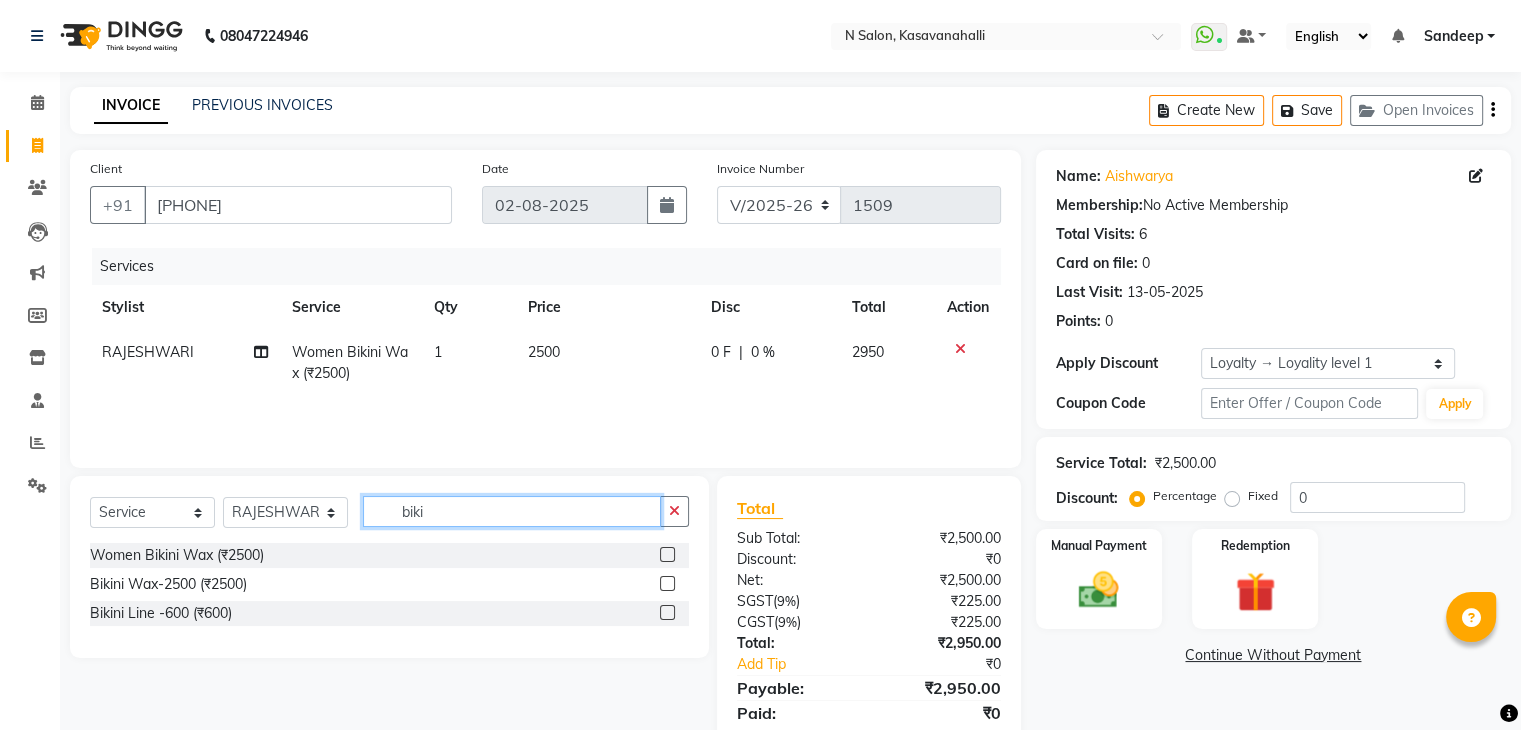 click on "biki" 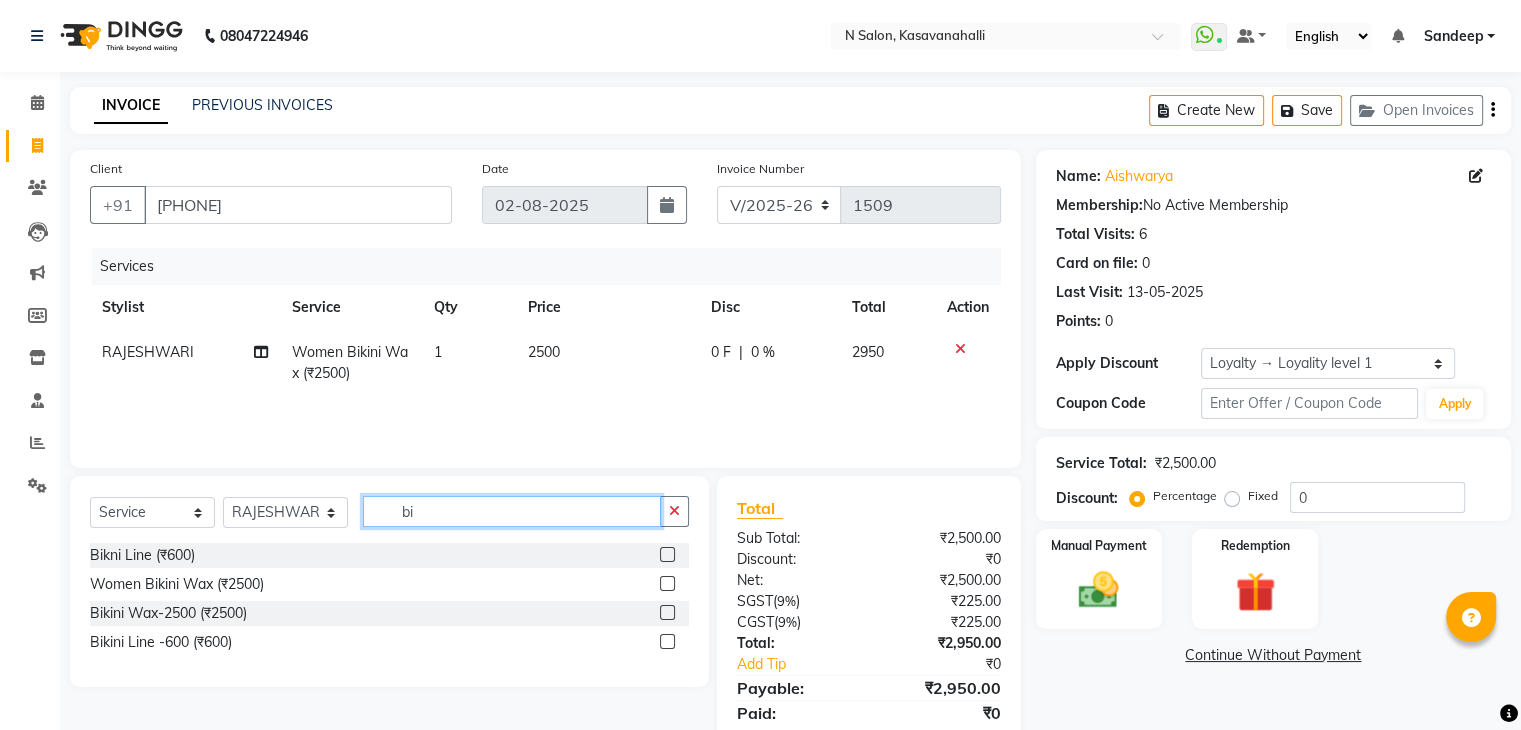 type on "b" 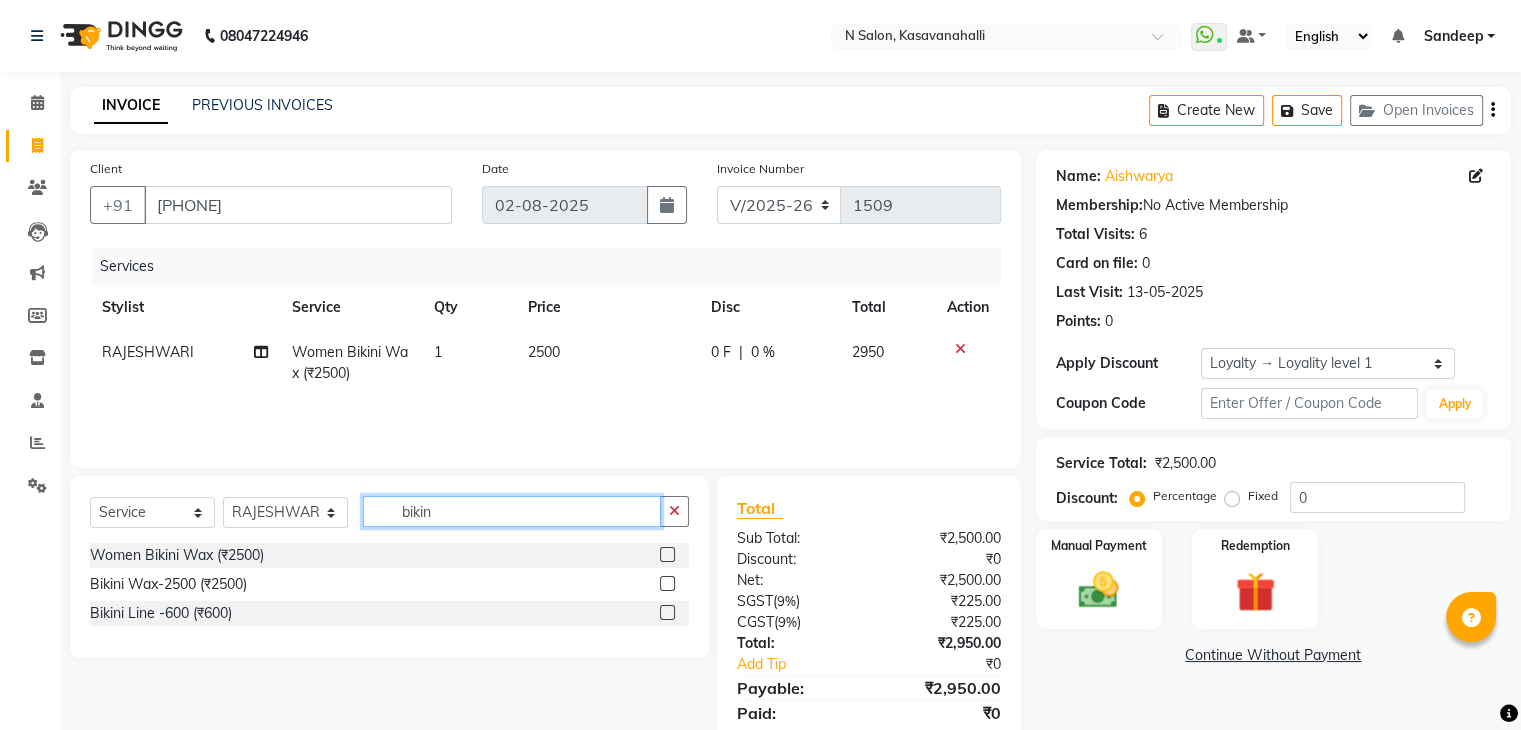 type on "bikin" 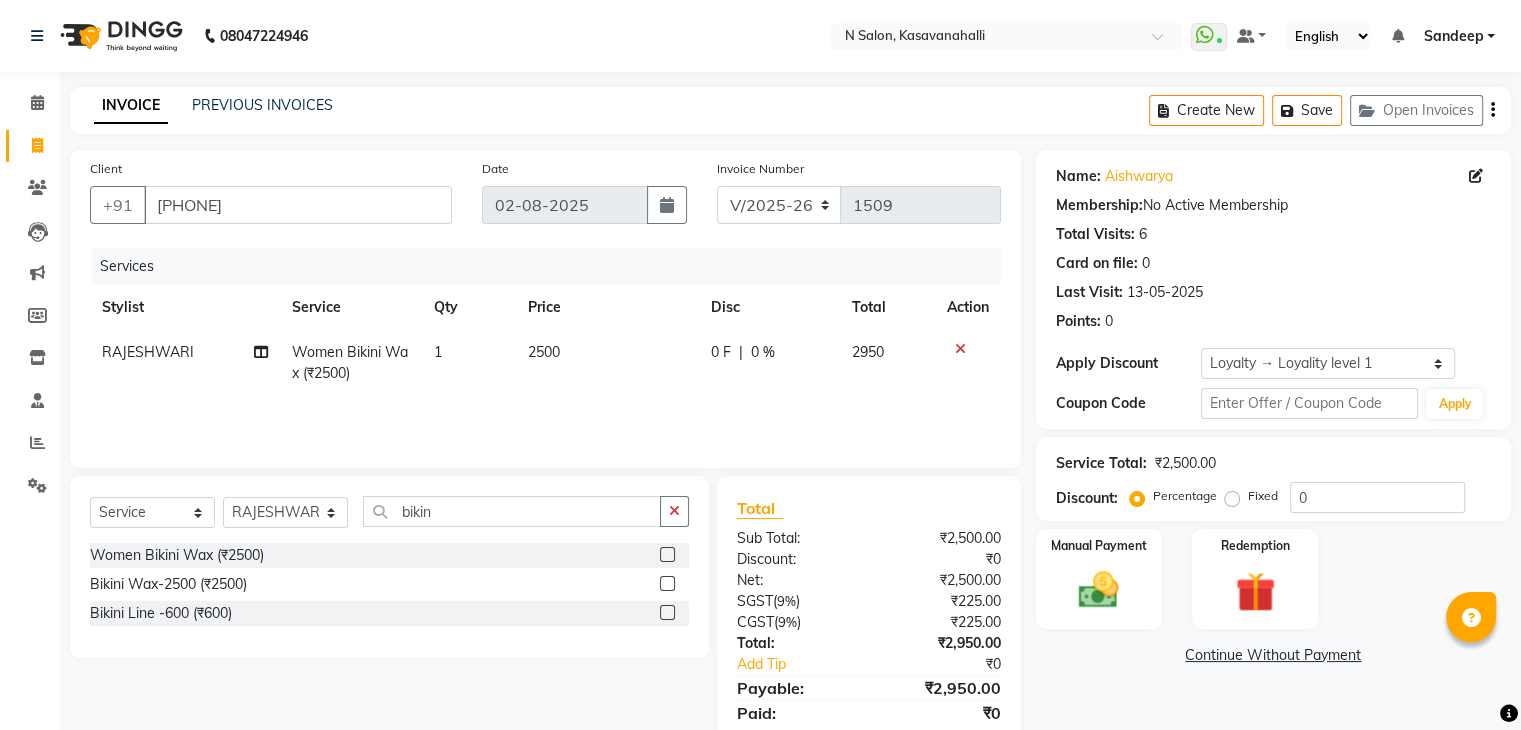click 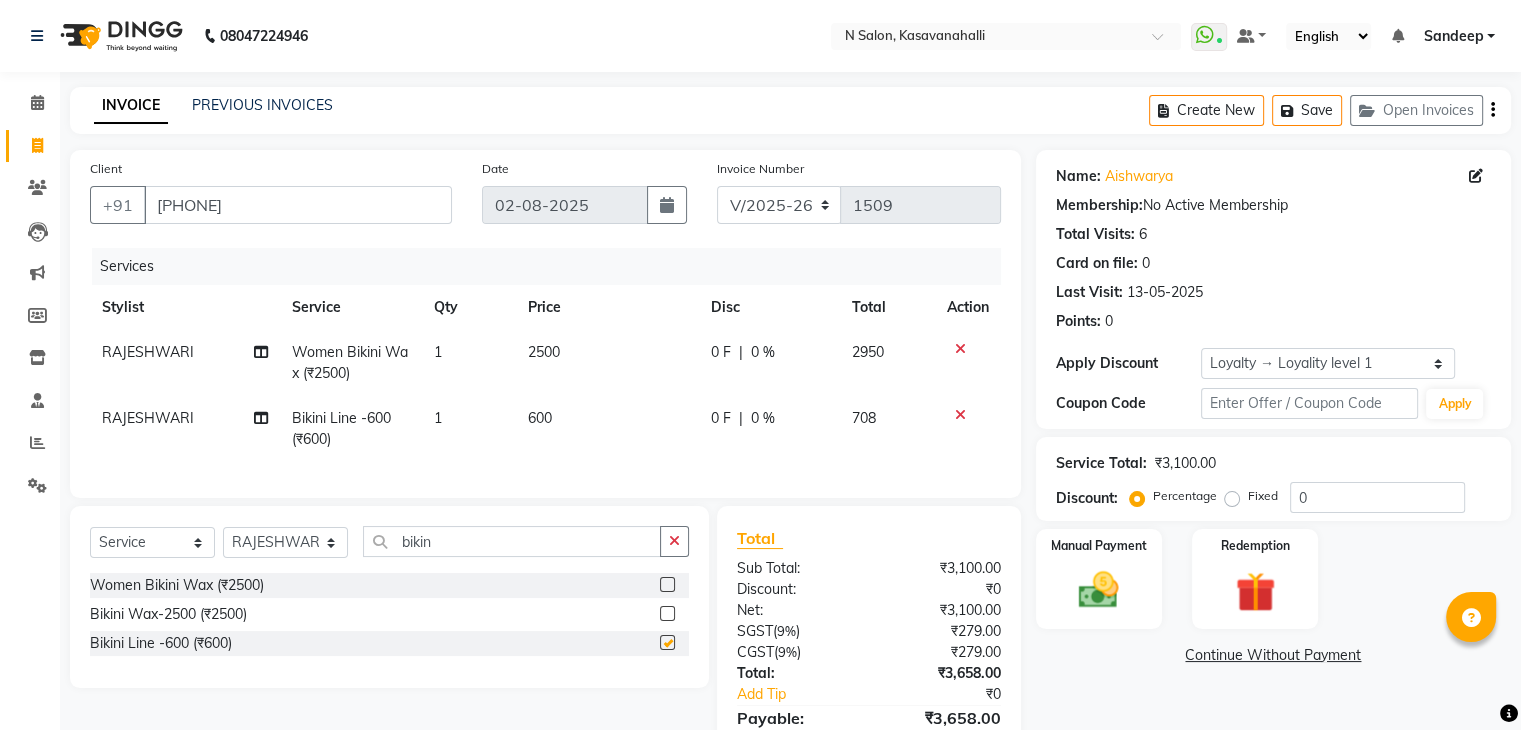 checkbox on "false" 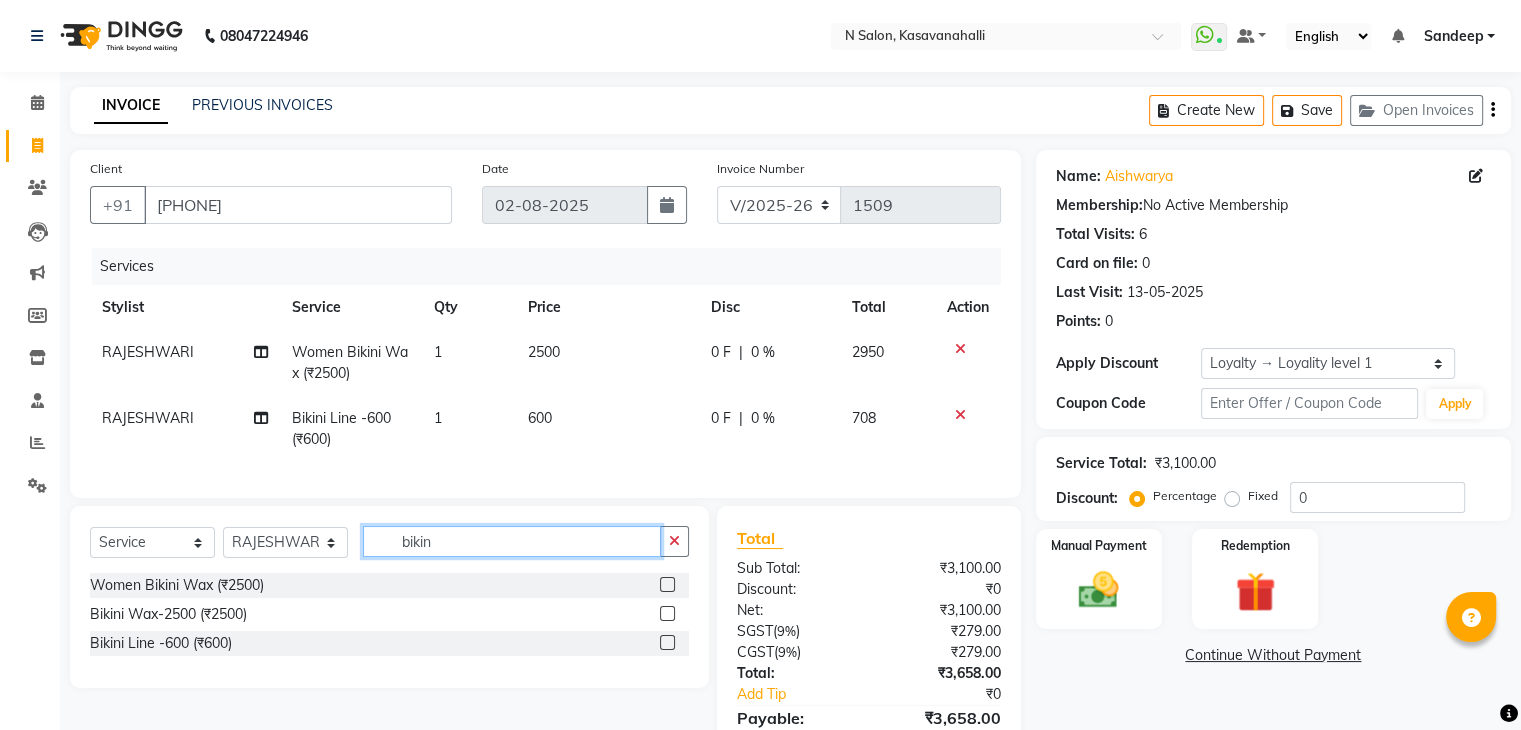 click on "bikin" 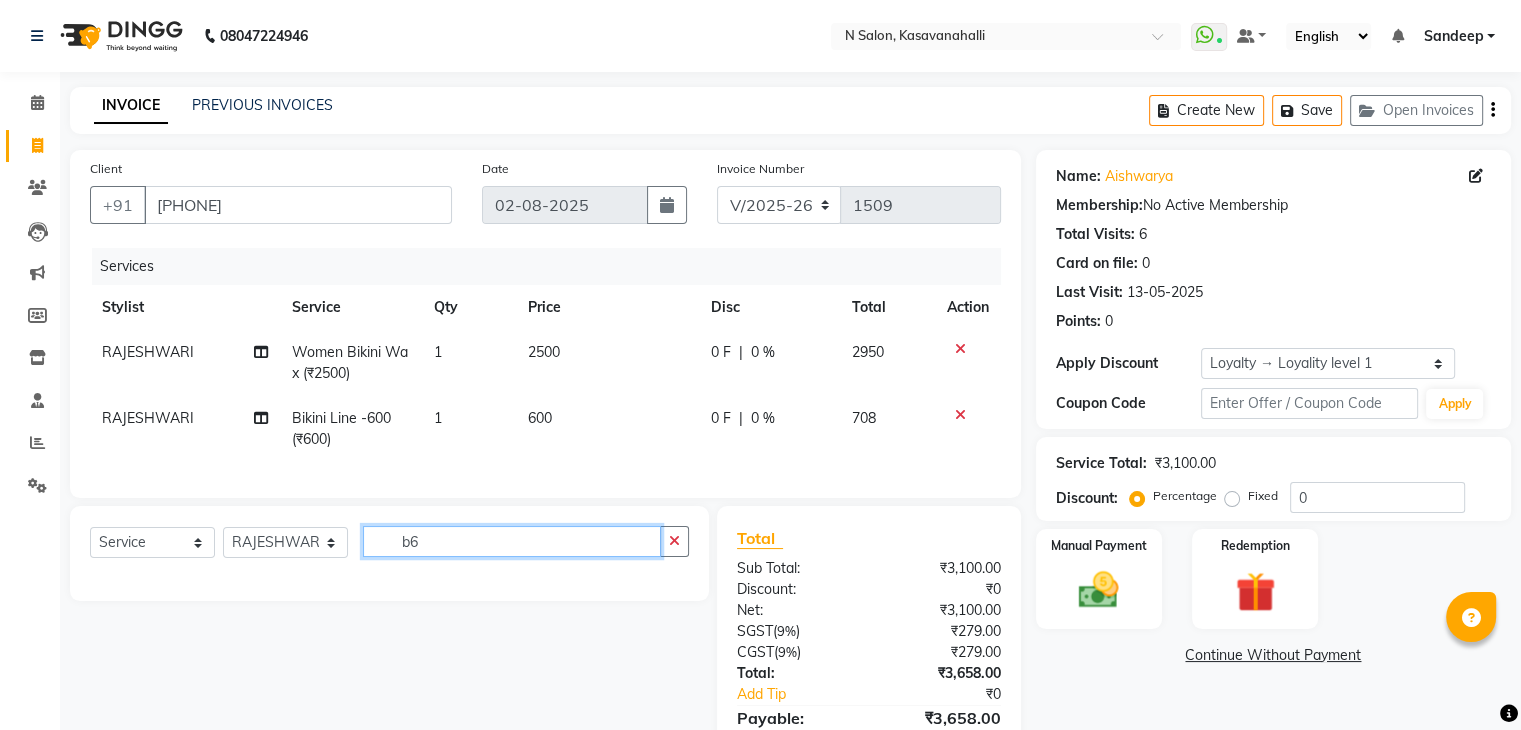 type on "b" 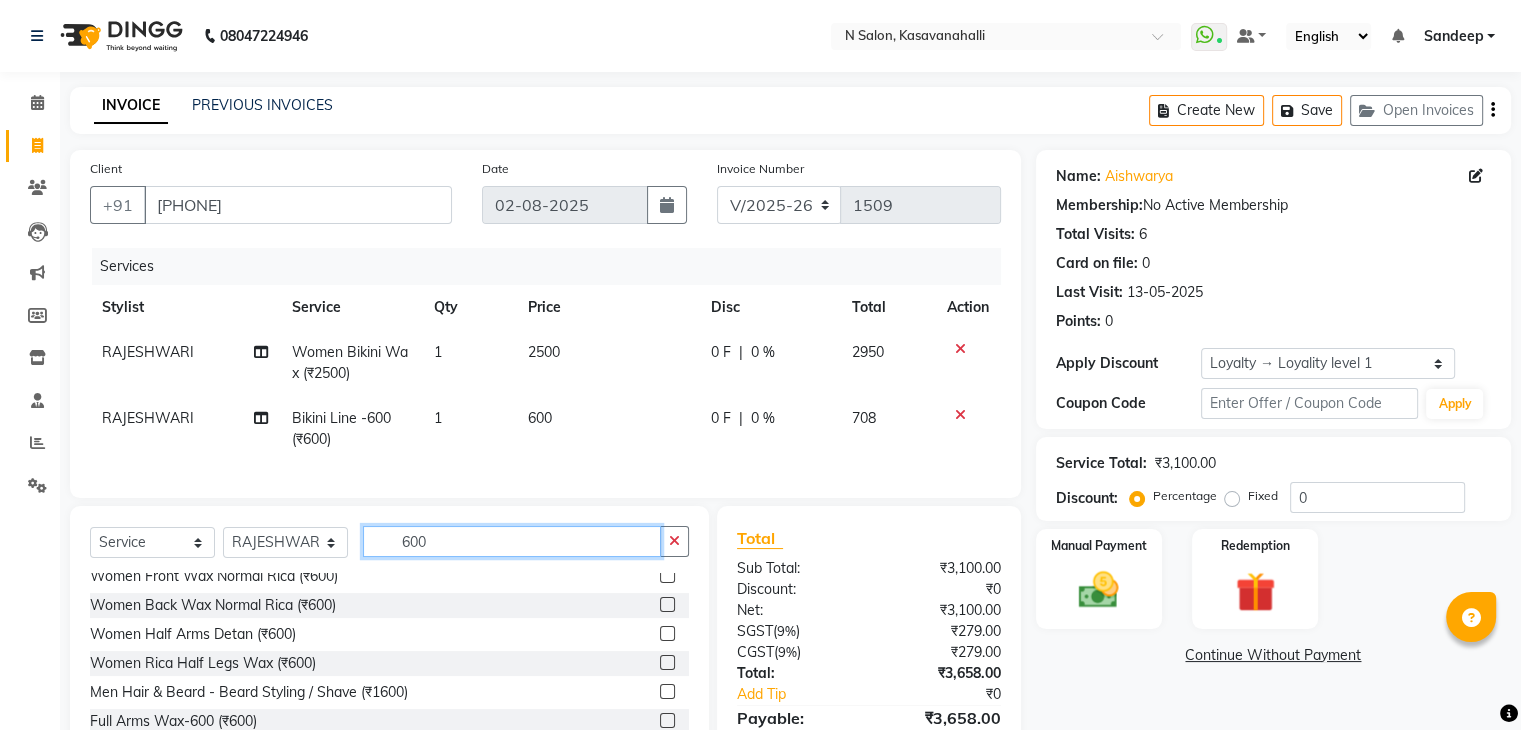 scroll, scrollTop: 438, scrollLeft: 0, axis: vertical 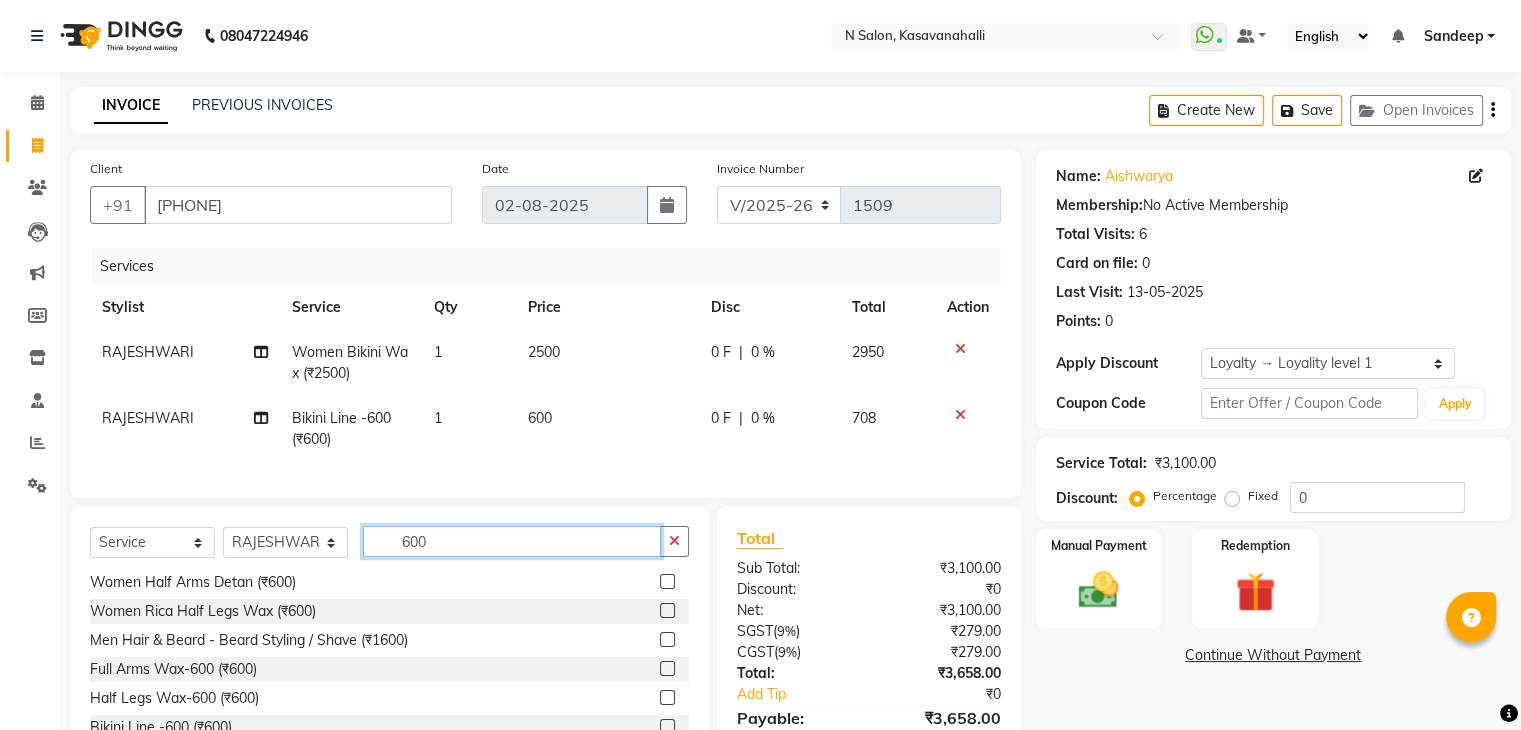 type on "600" 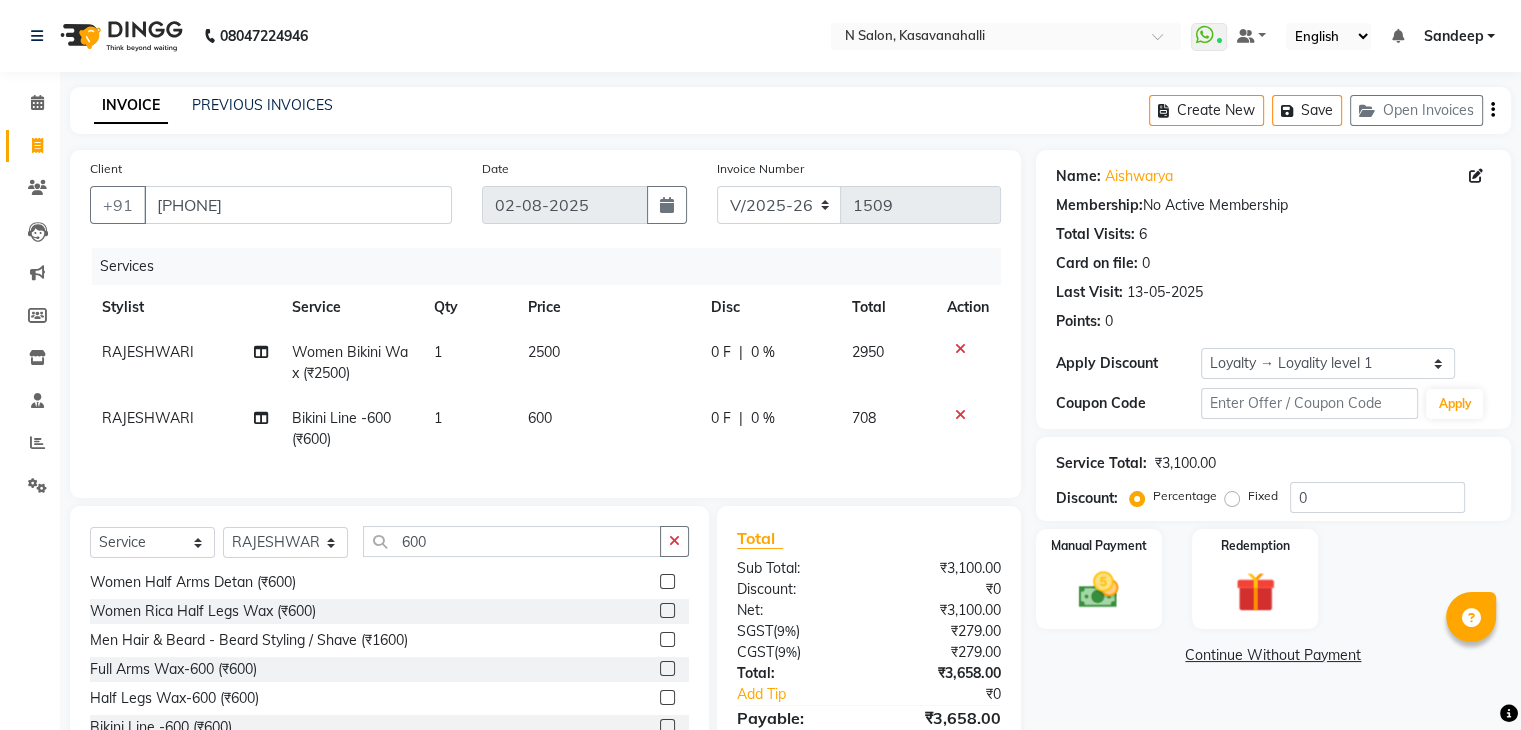 click 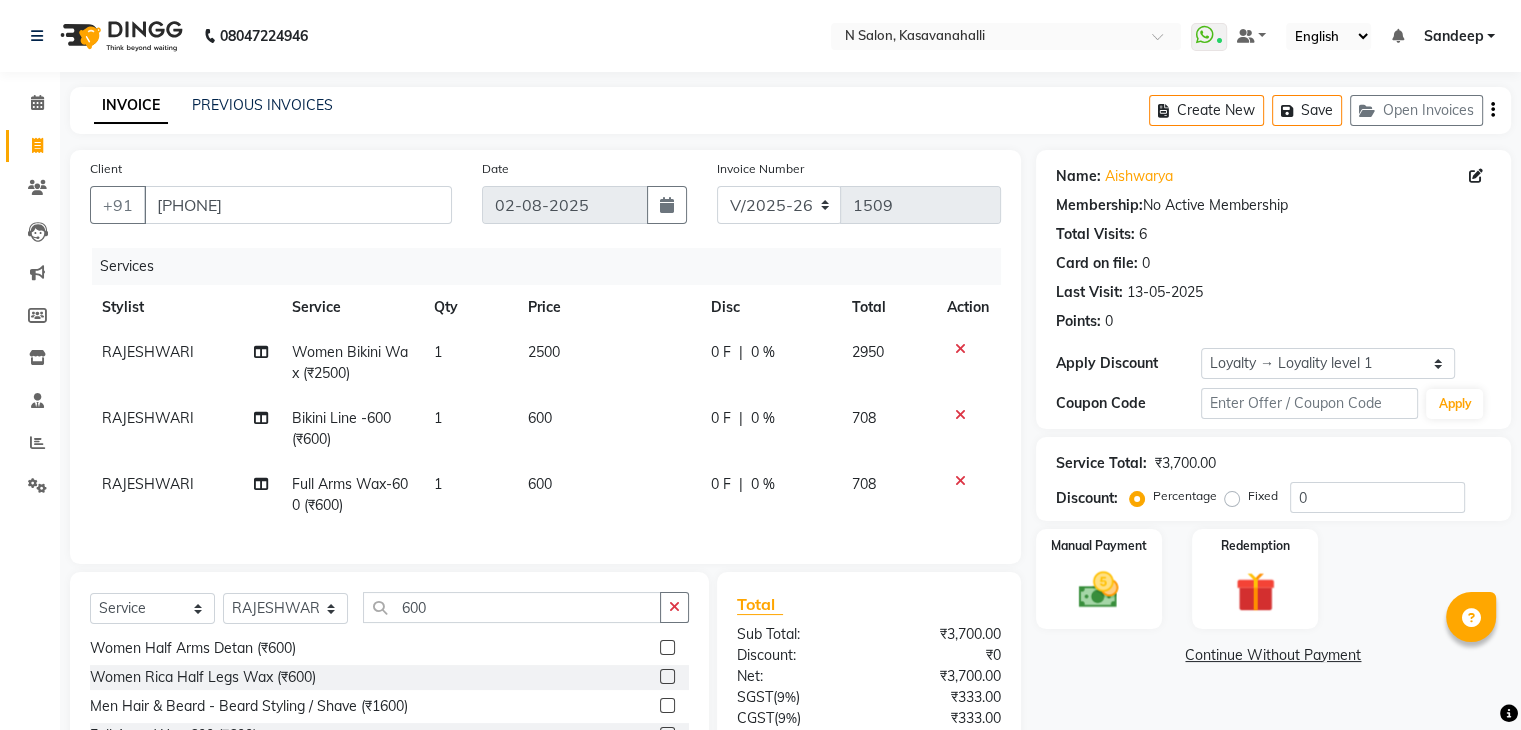 checkbox on "false" 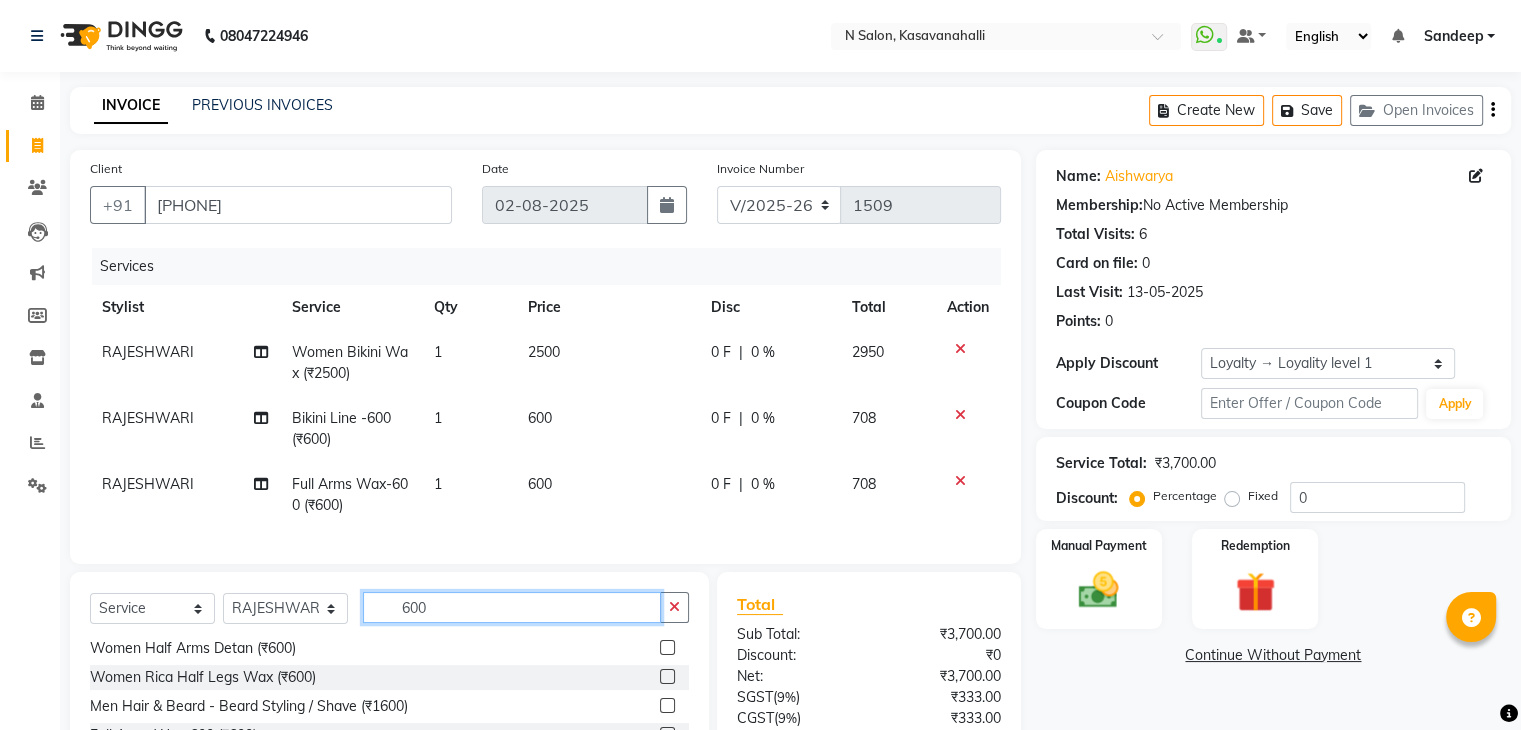 click on "600" 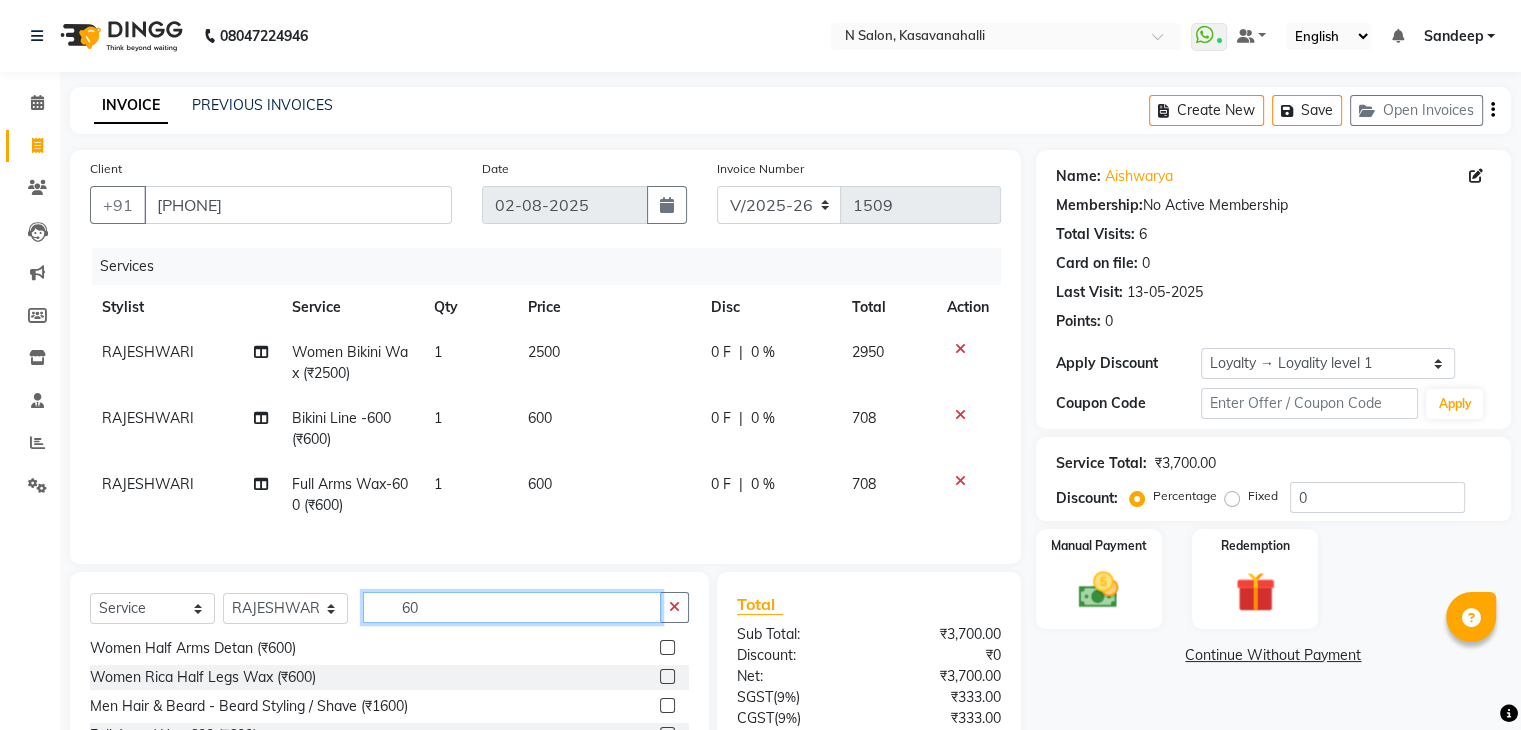 type on "6" 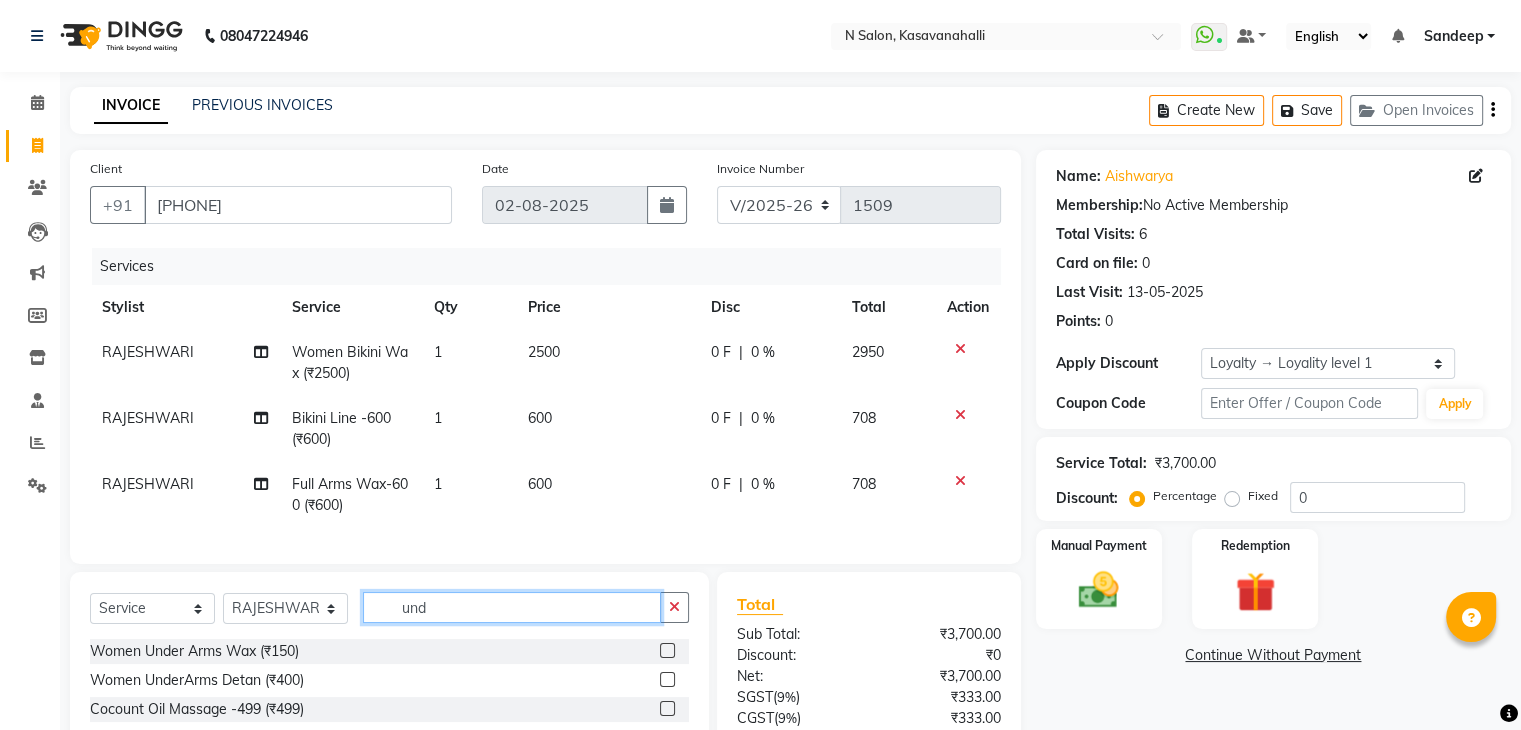 scroll, scrollTop: 0, scrollLeft: 0, axis: both 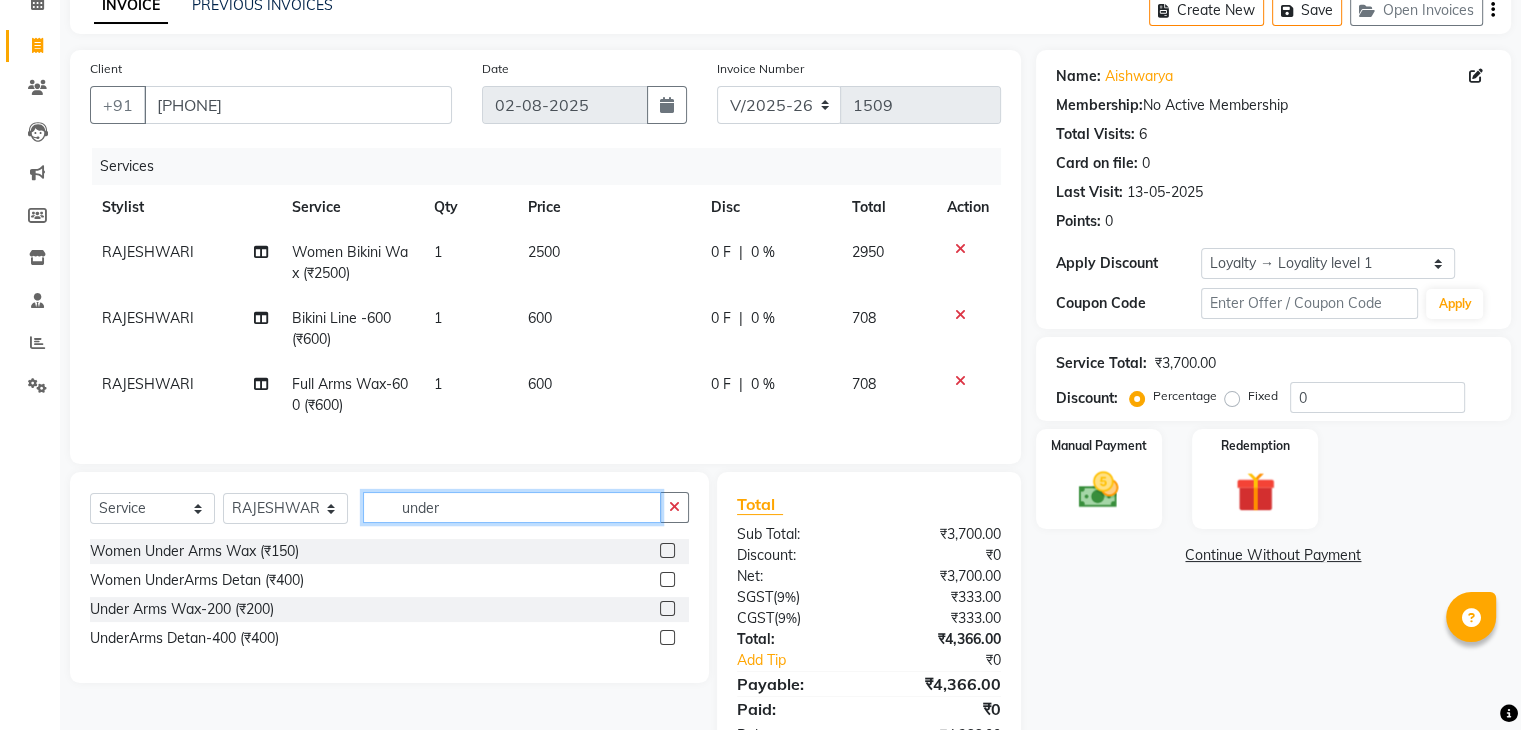 type on "under" 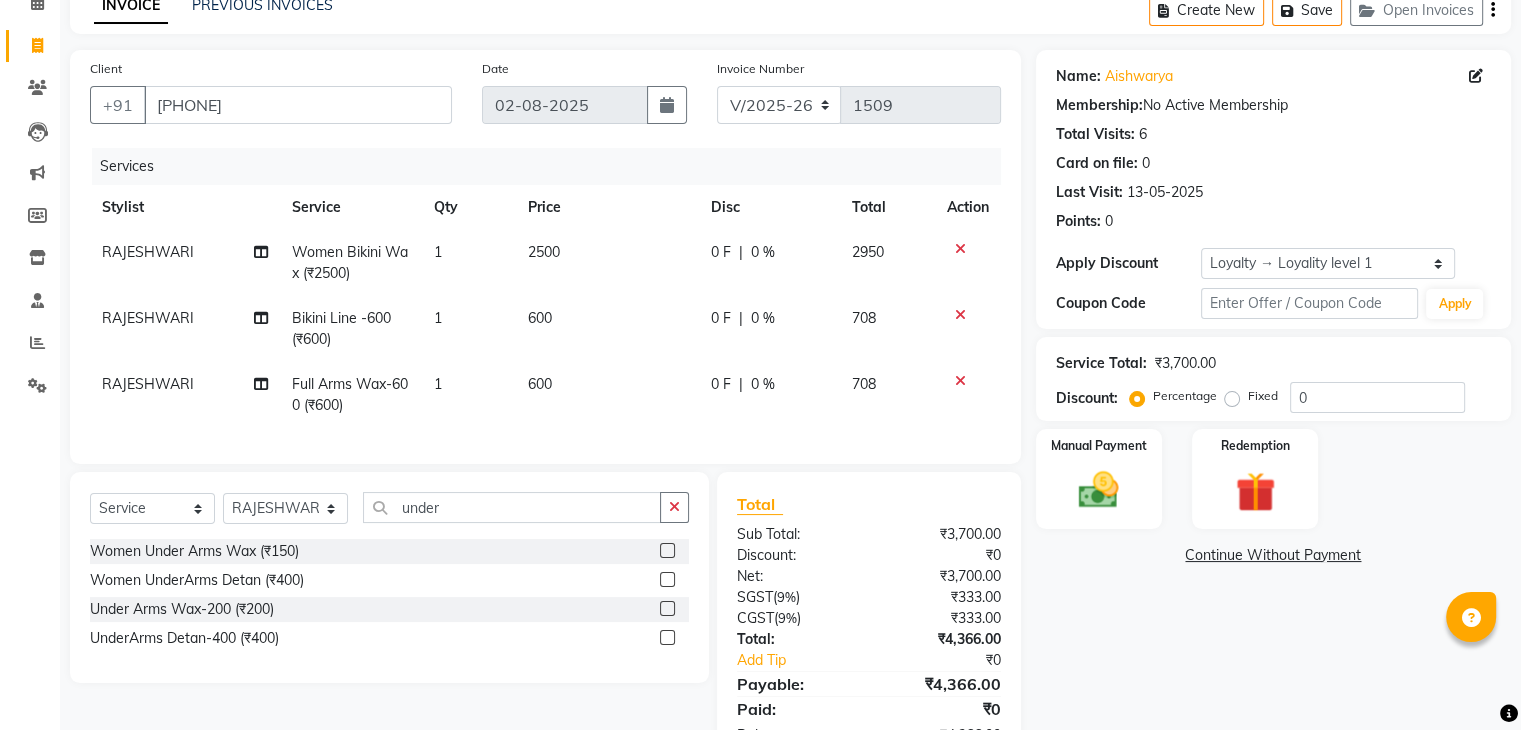 click 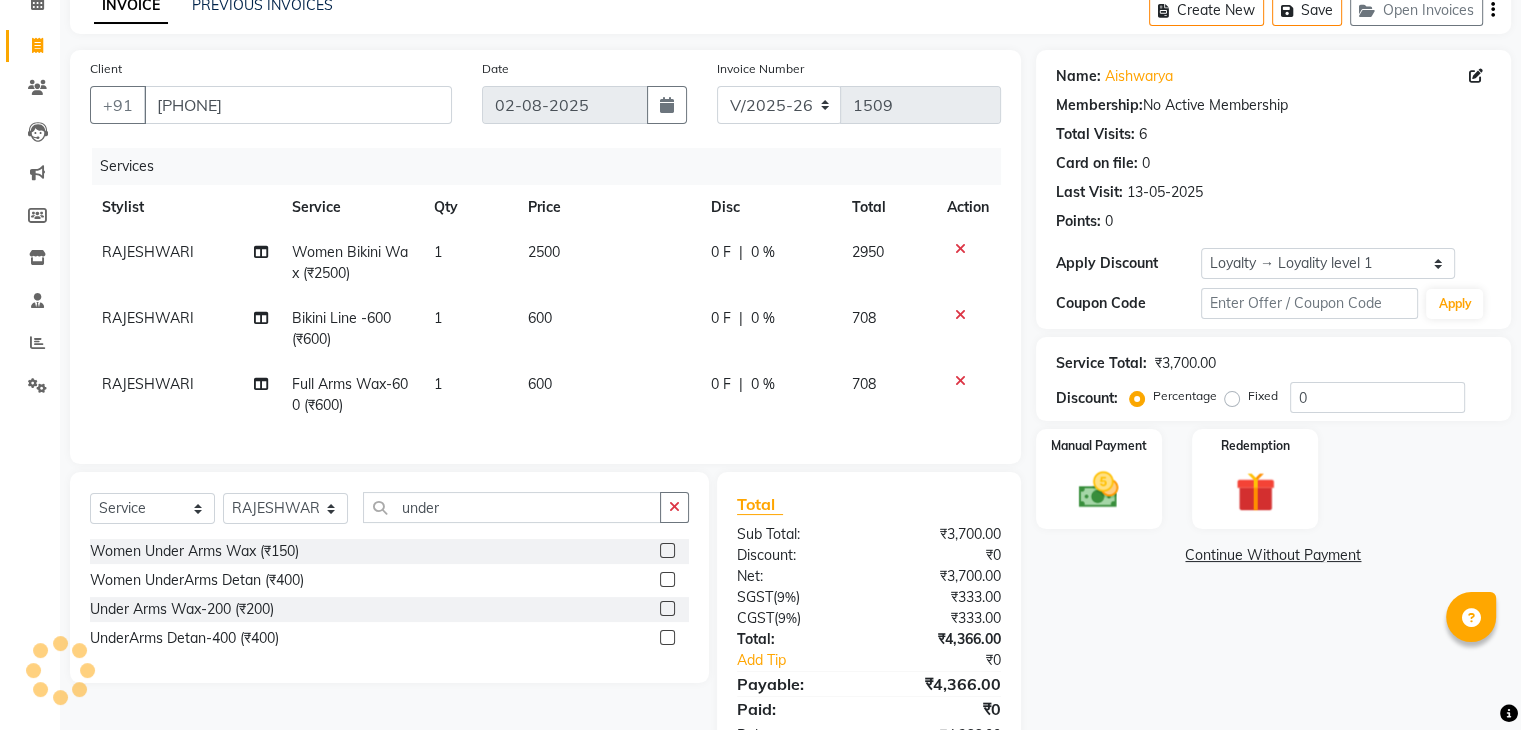 click 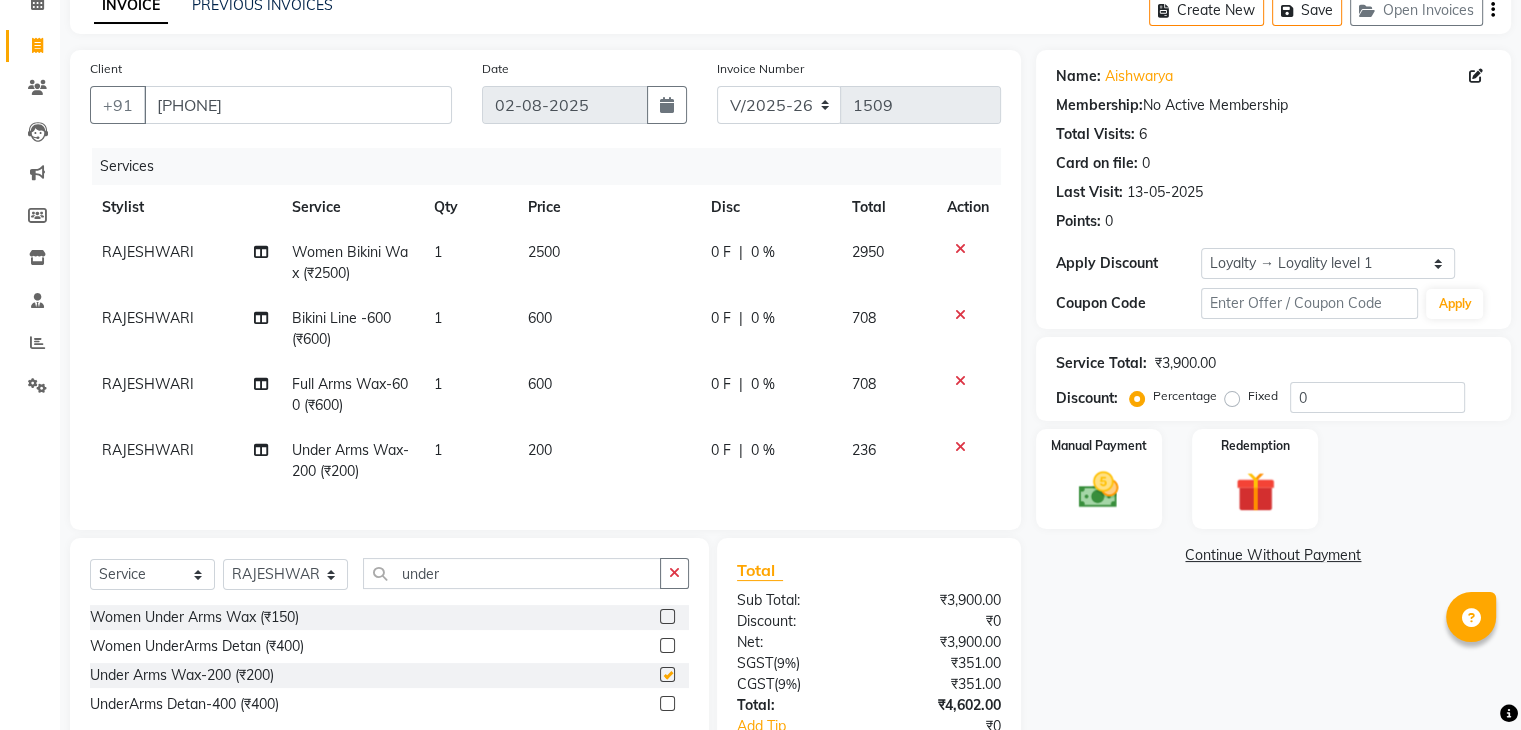 checkbox on "false" 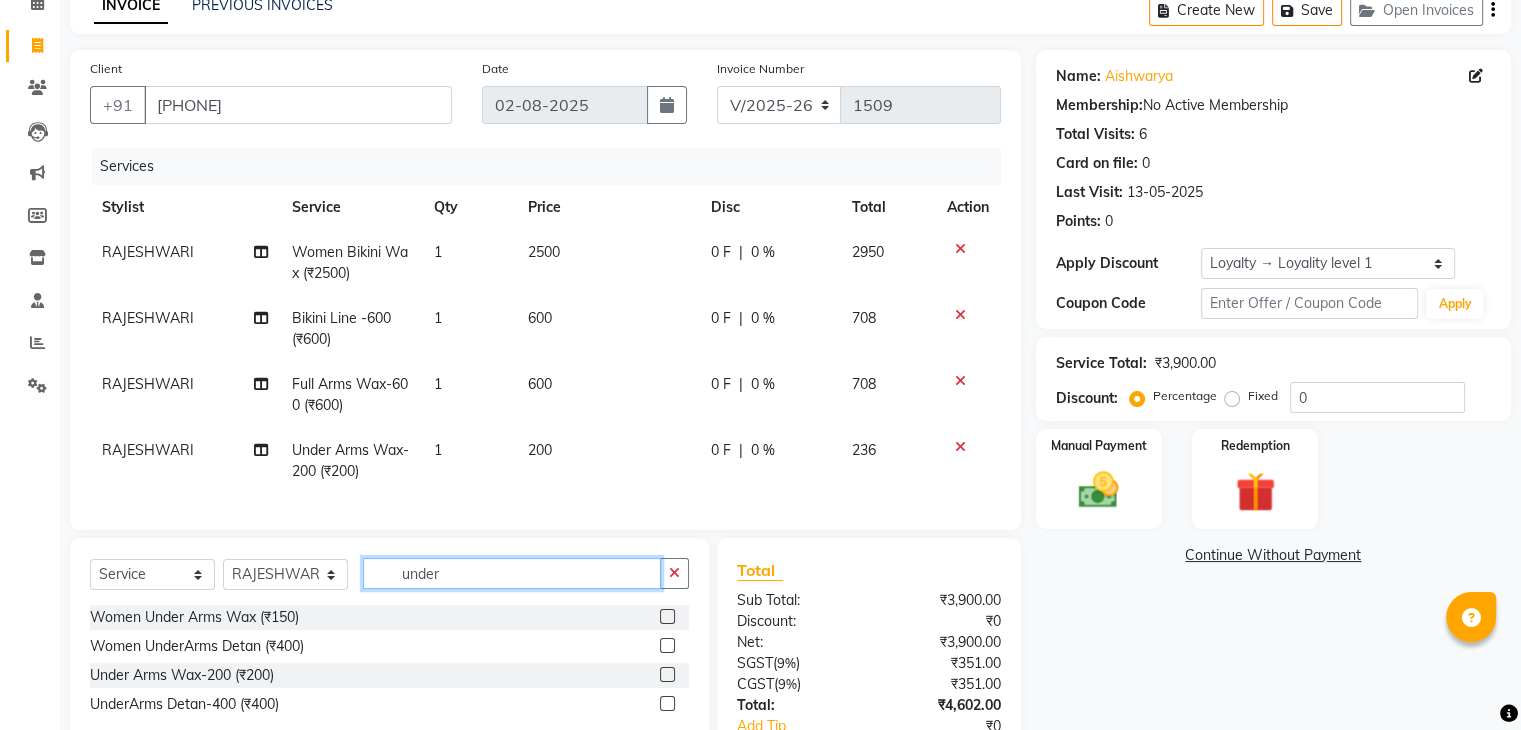 click on "under" 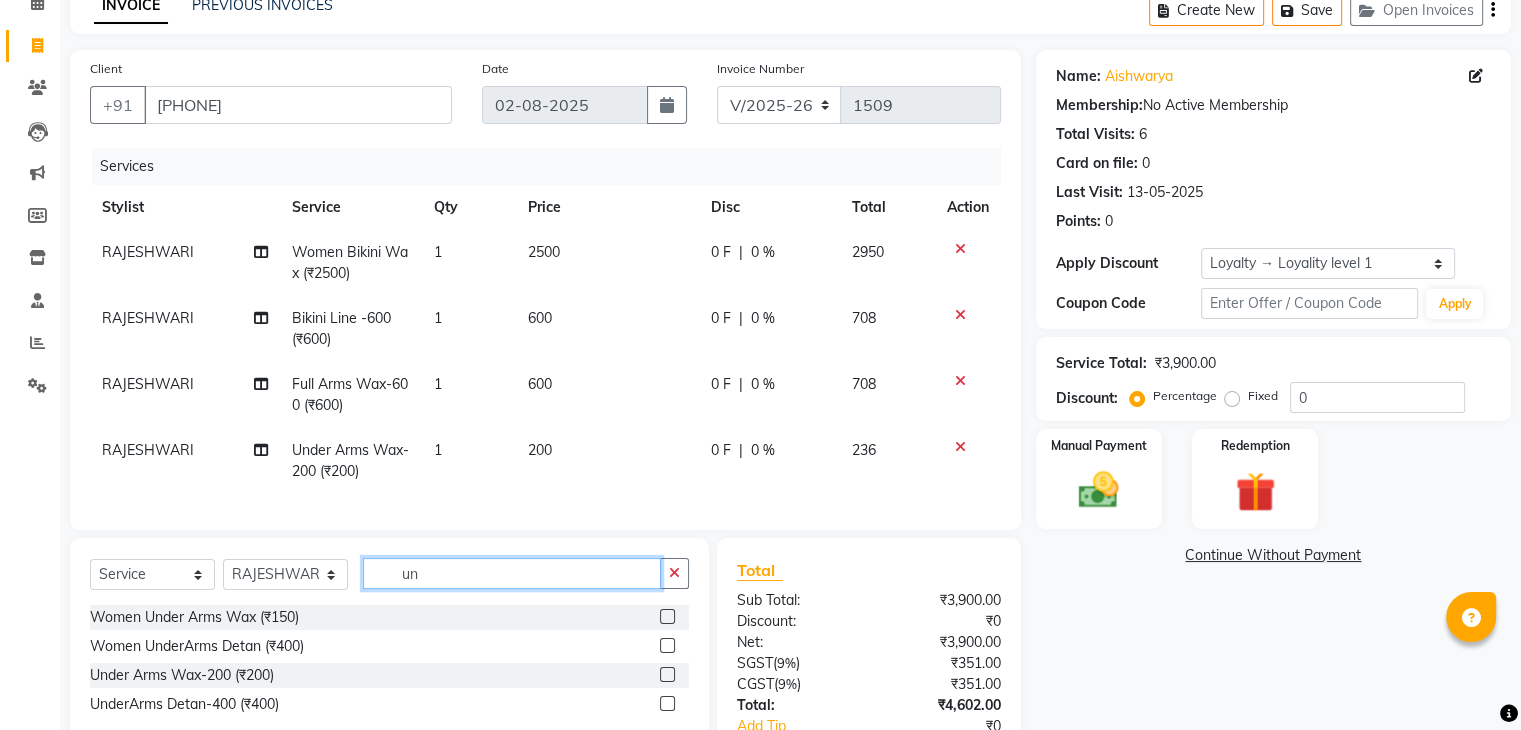 type on "u" 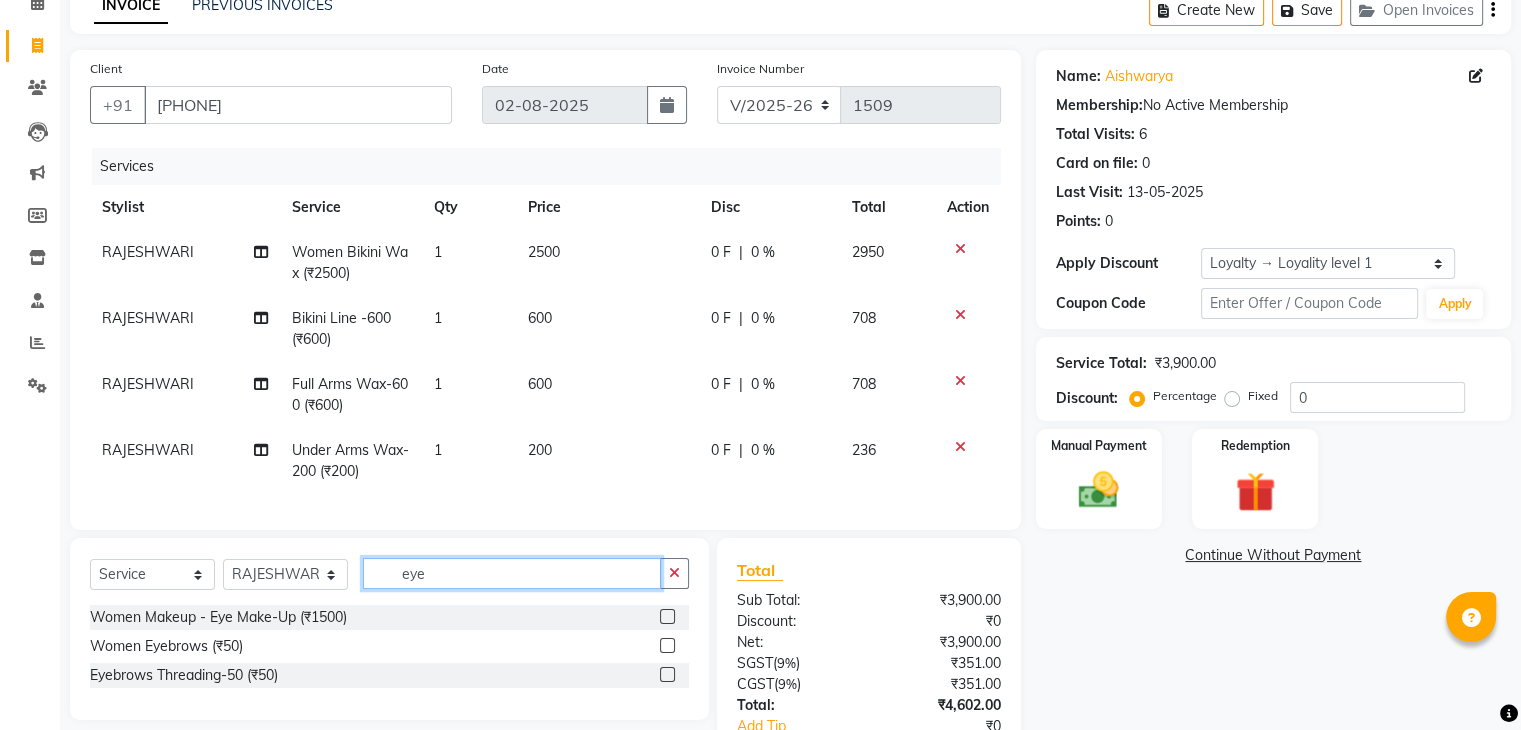 type on "eye" 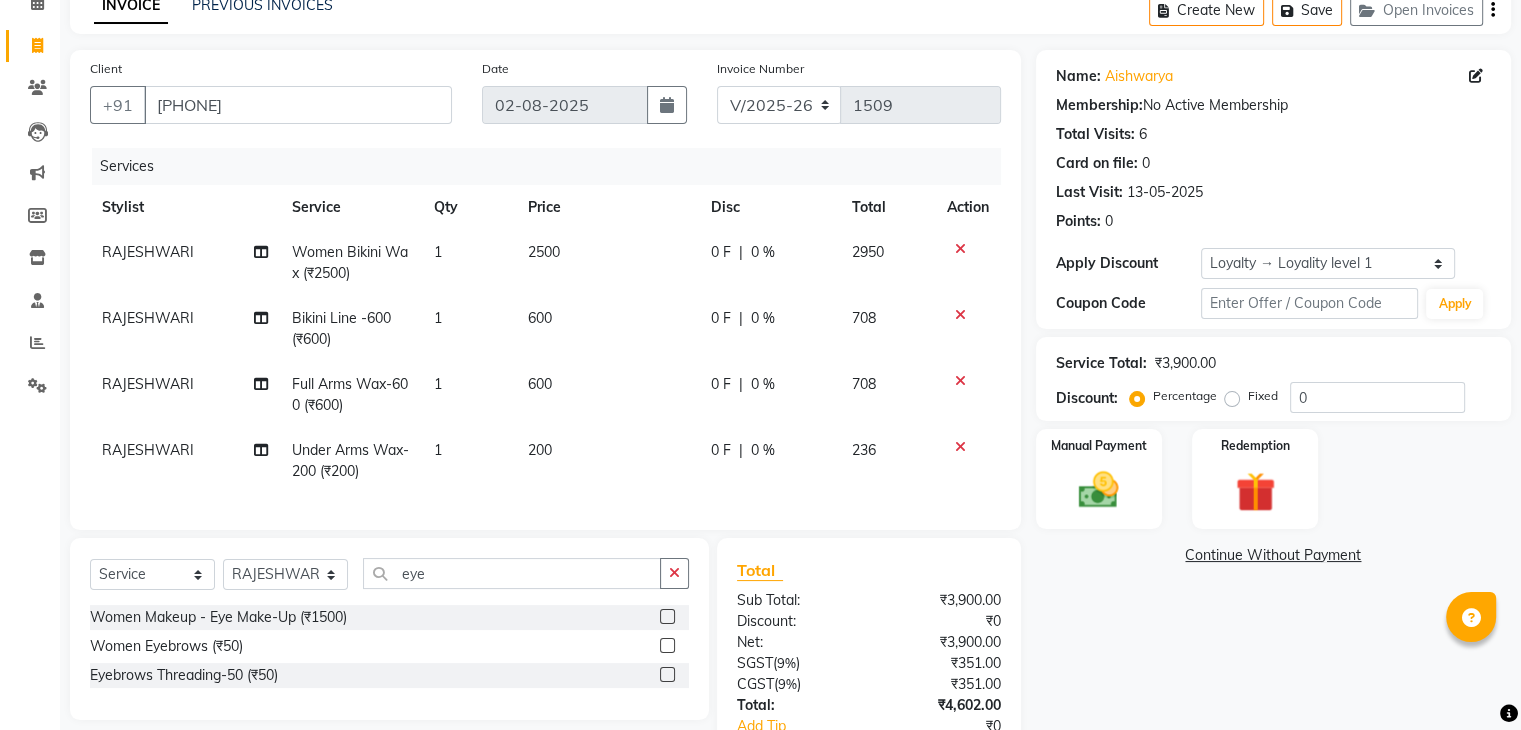 click 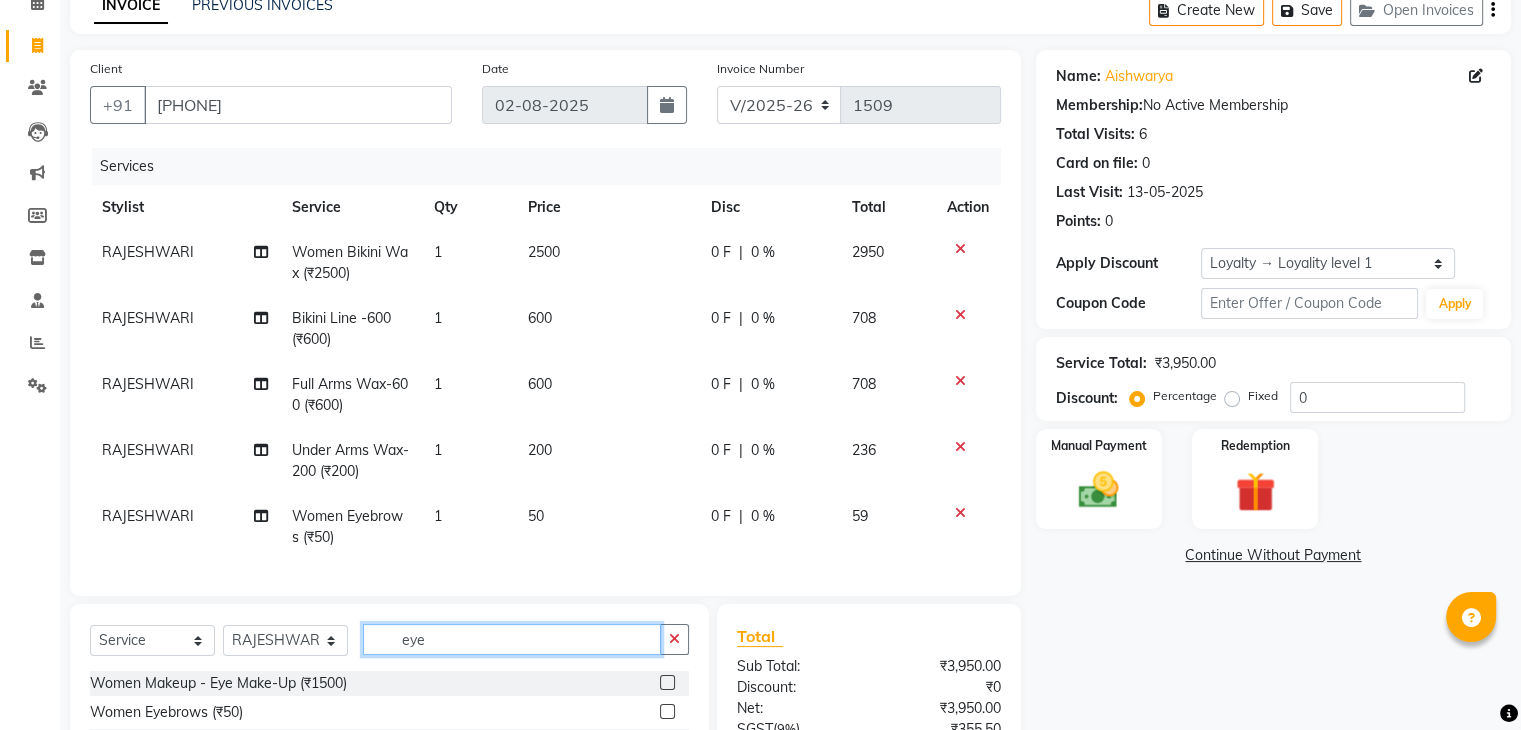checkbox on "false" 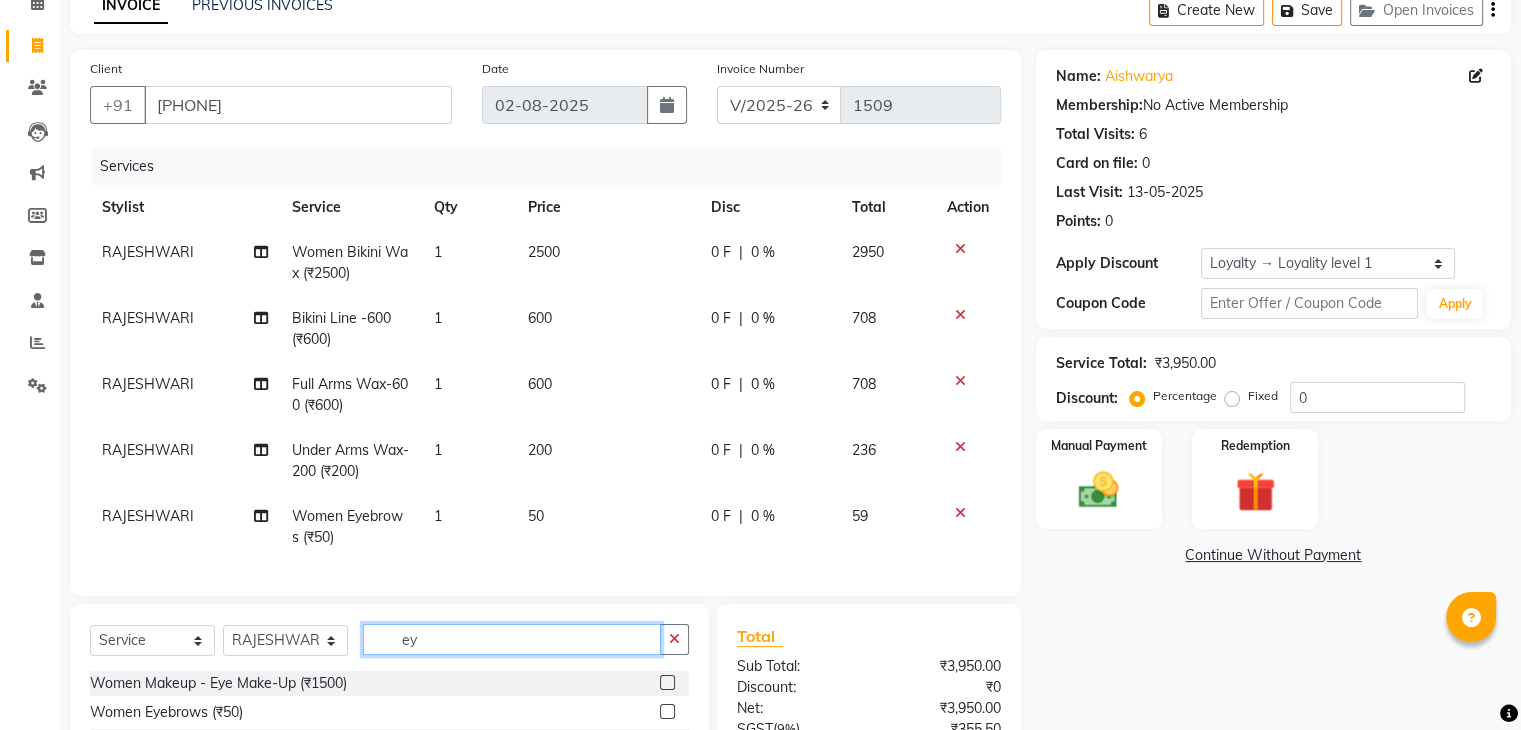 type on "e" 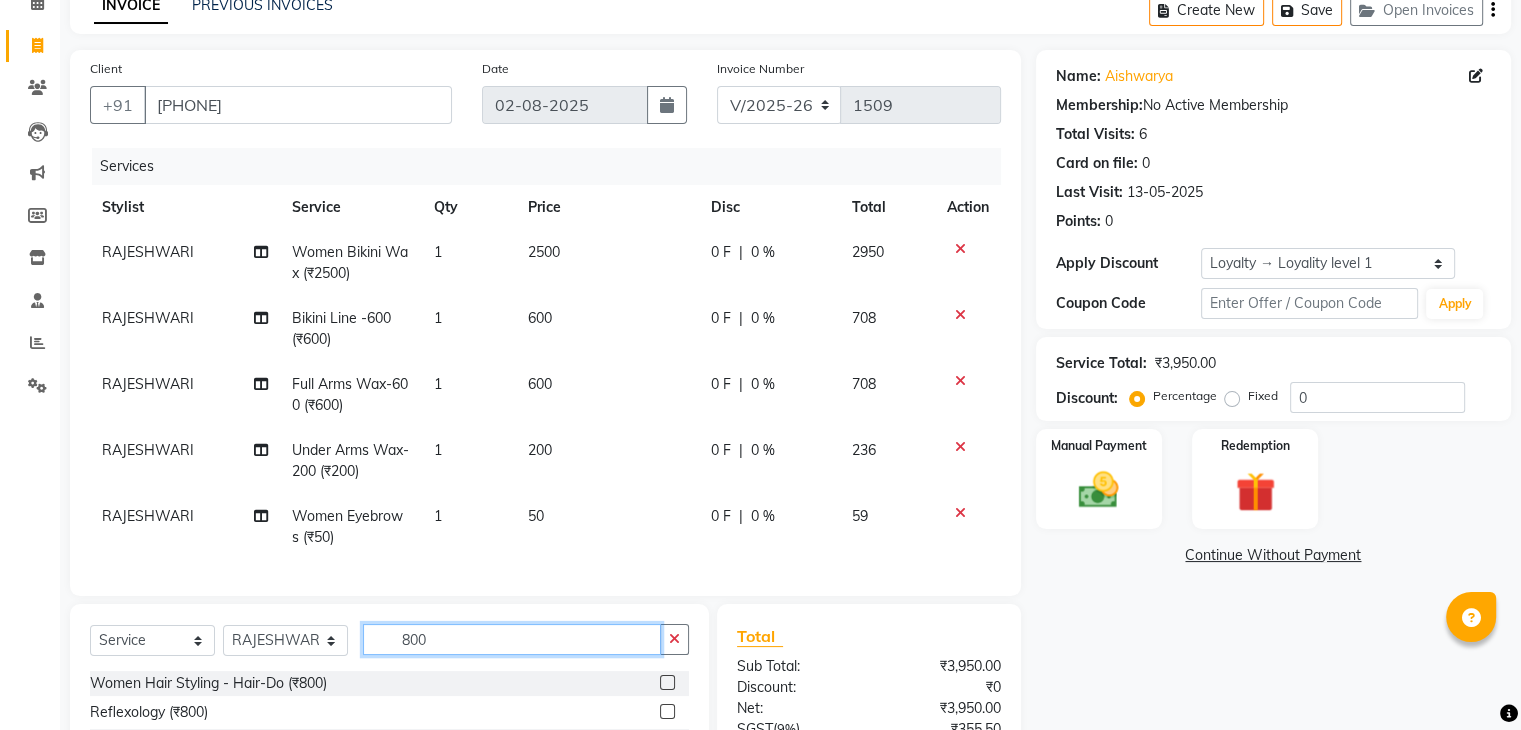 scroll, scrollTop: 315, scrollLeft: 0, axis: vertical 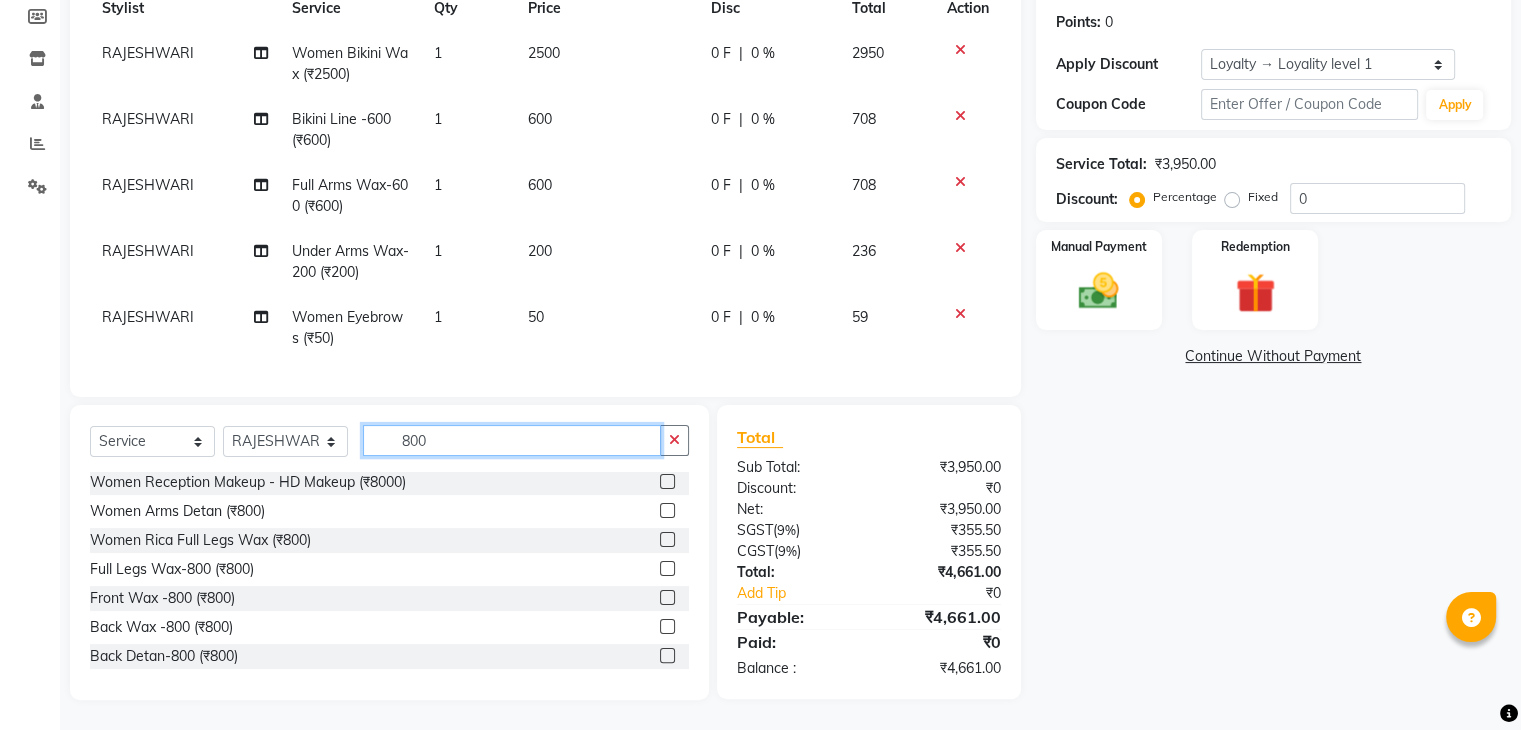 type on "800" 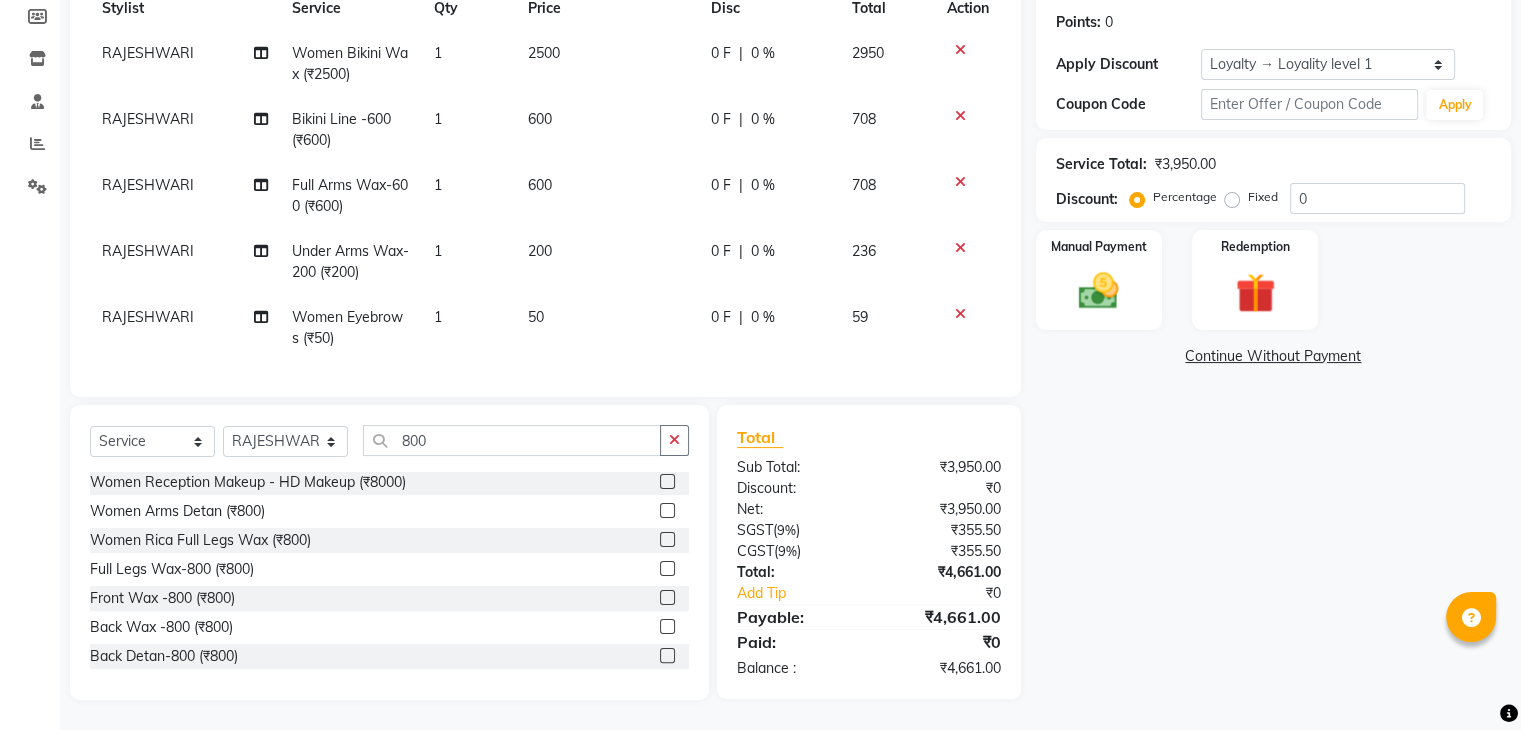 click 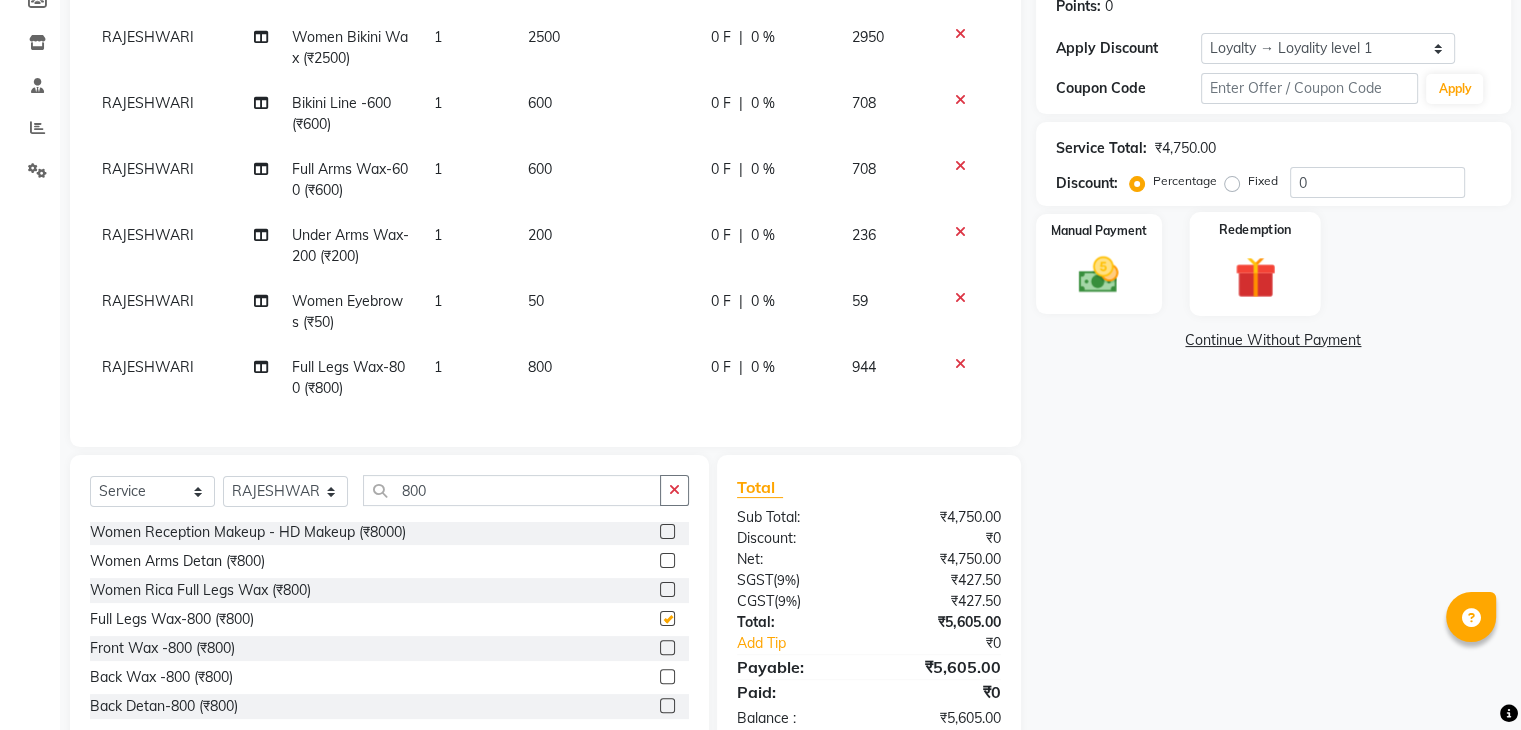 checkbox on "false" 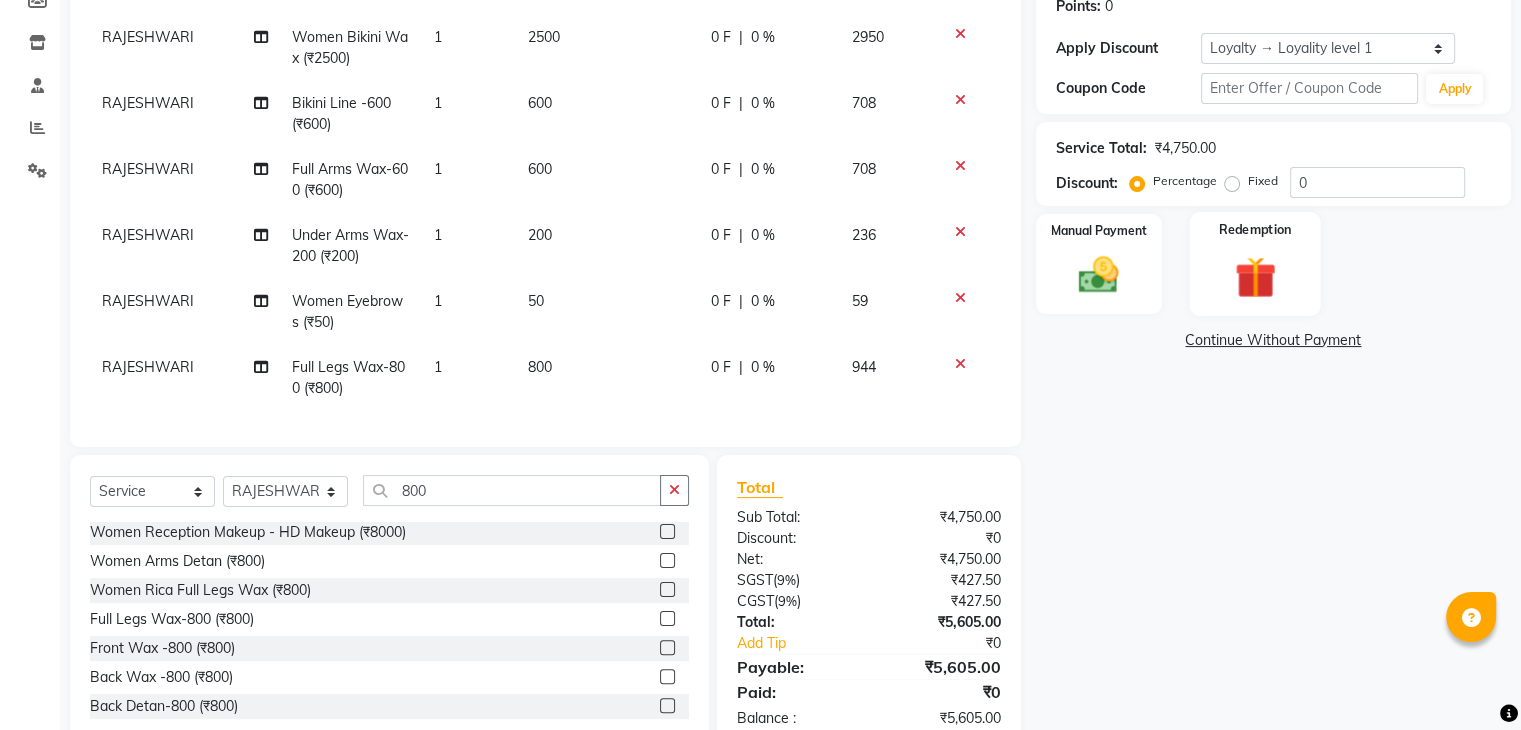 click 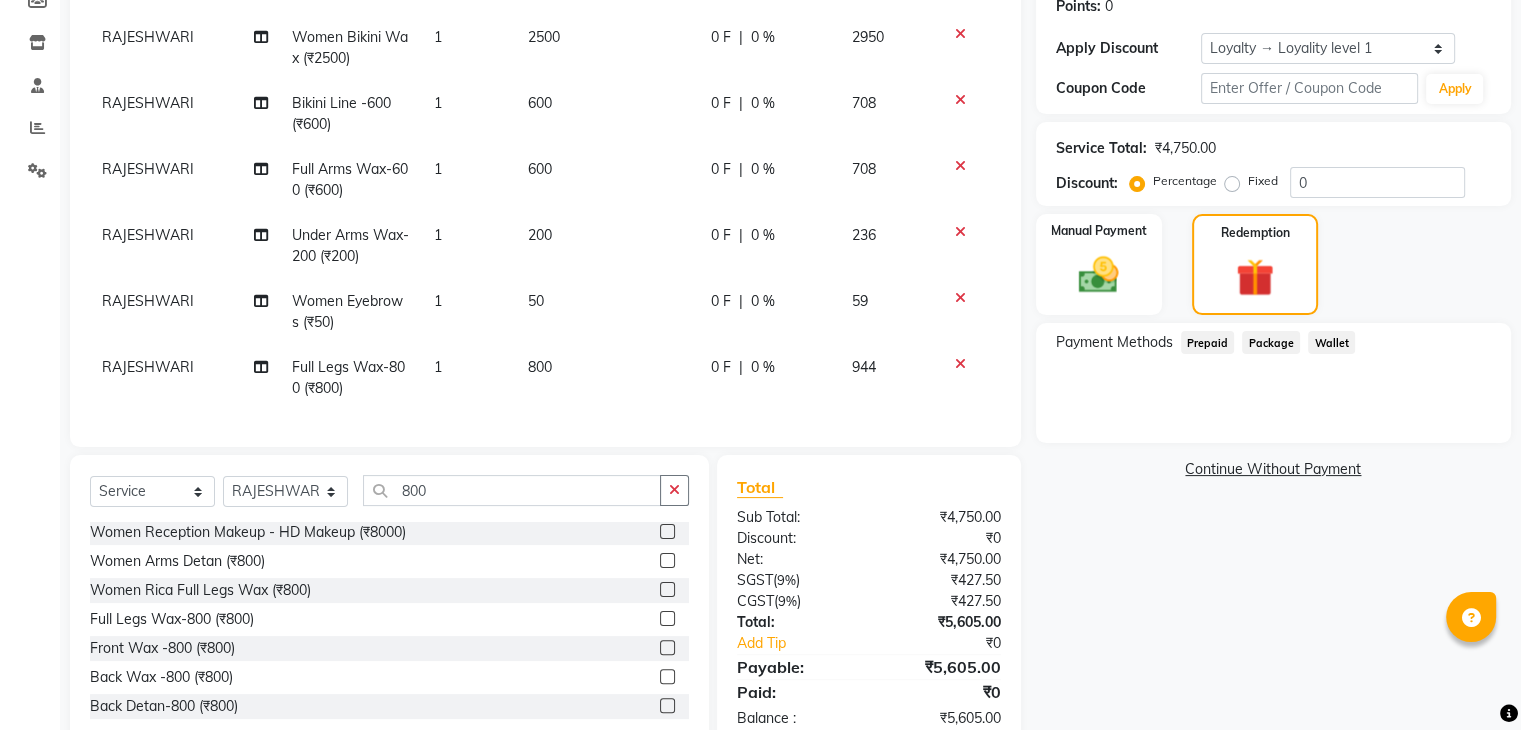 scroll, scrollTop: 9, scrollLeft: 0, axis: vertical 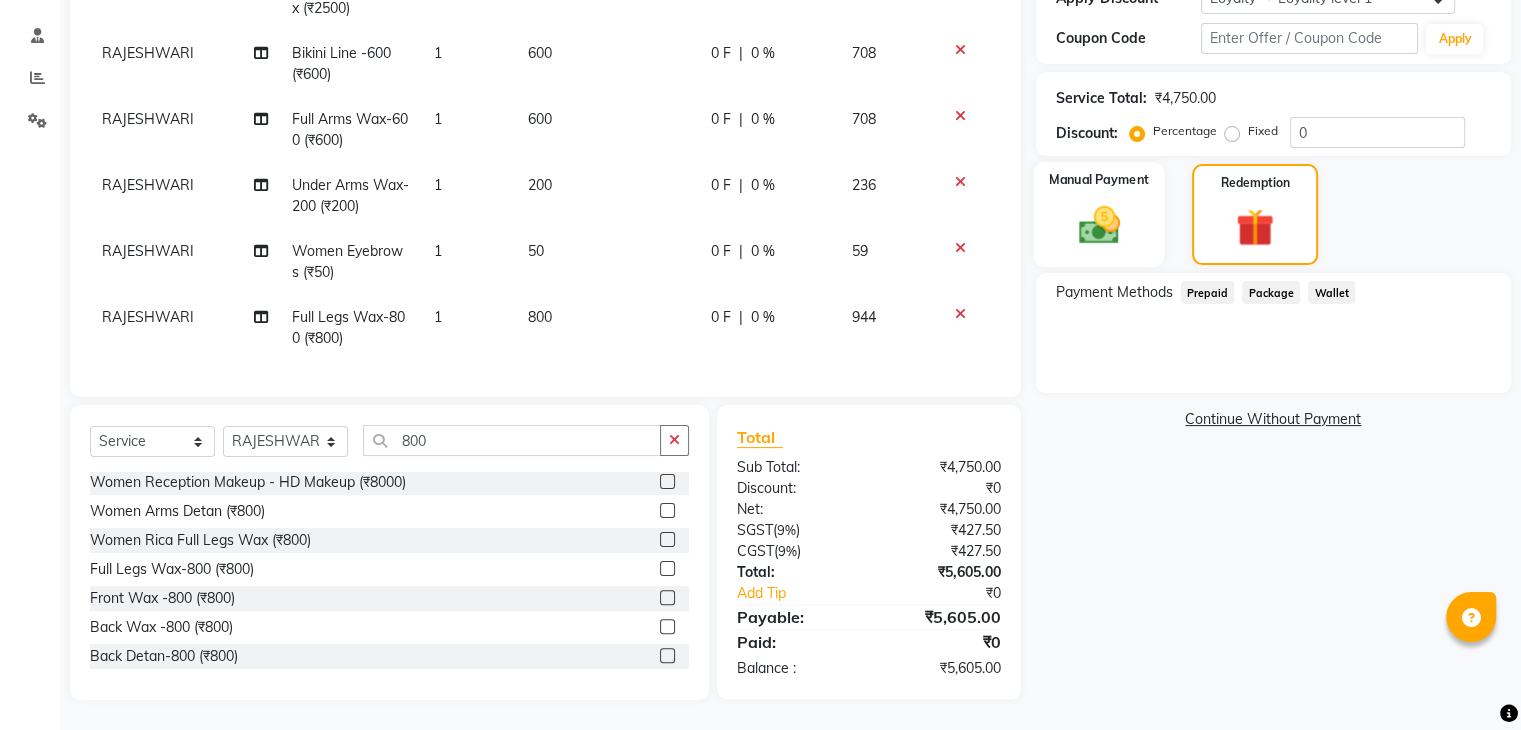 drag, startPoint x: 1111, startPoint y: 229, endPoint x: 1144, endPoint y: 232, distance: 33.13608 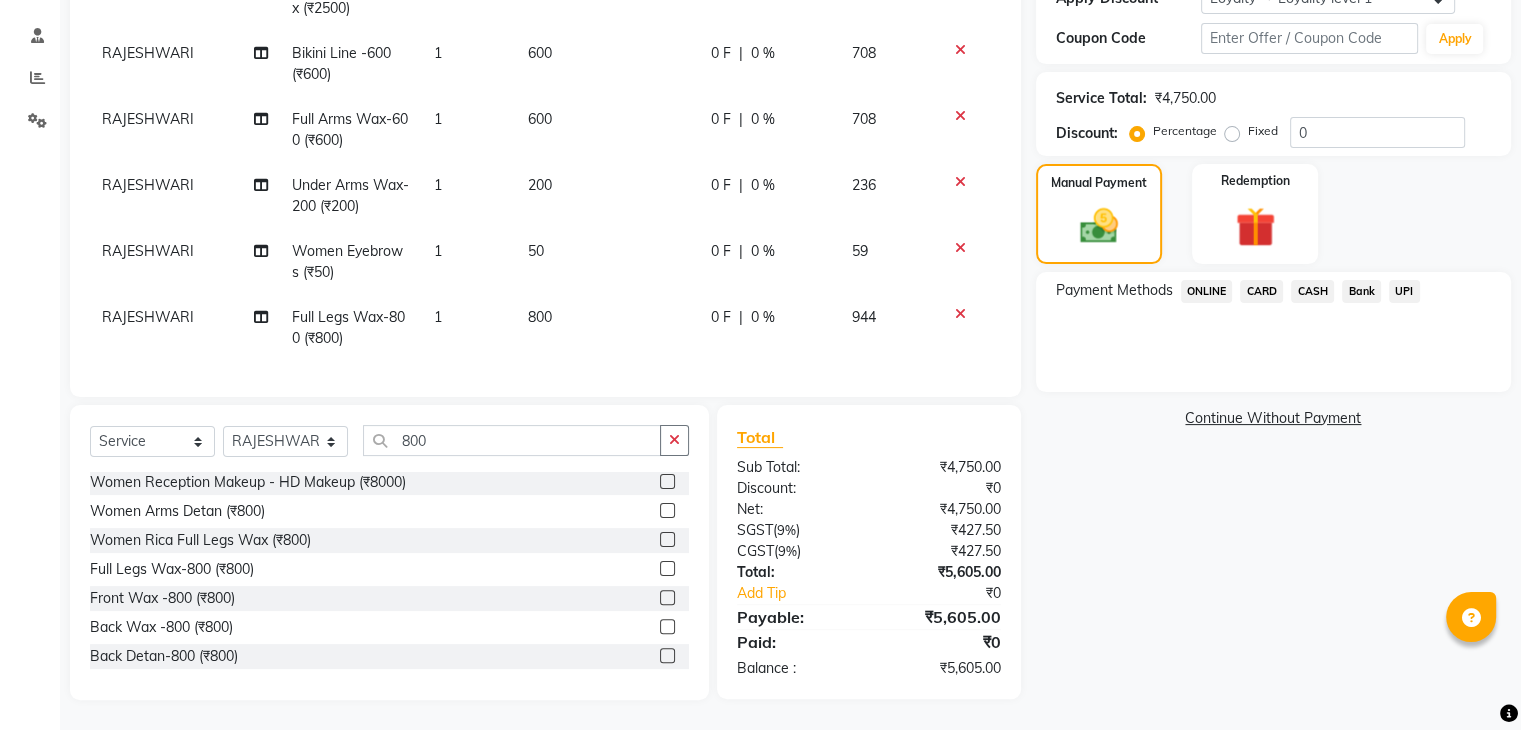 click on "CARD" 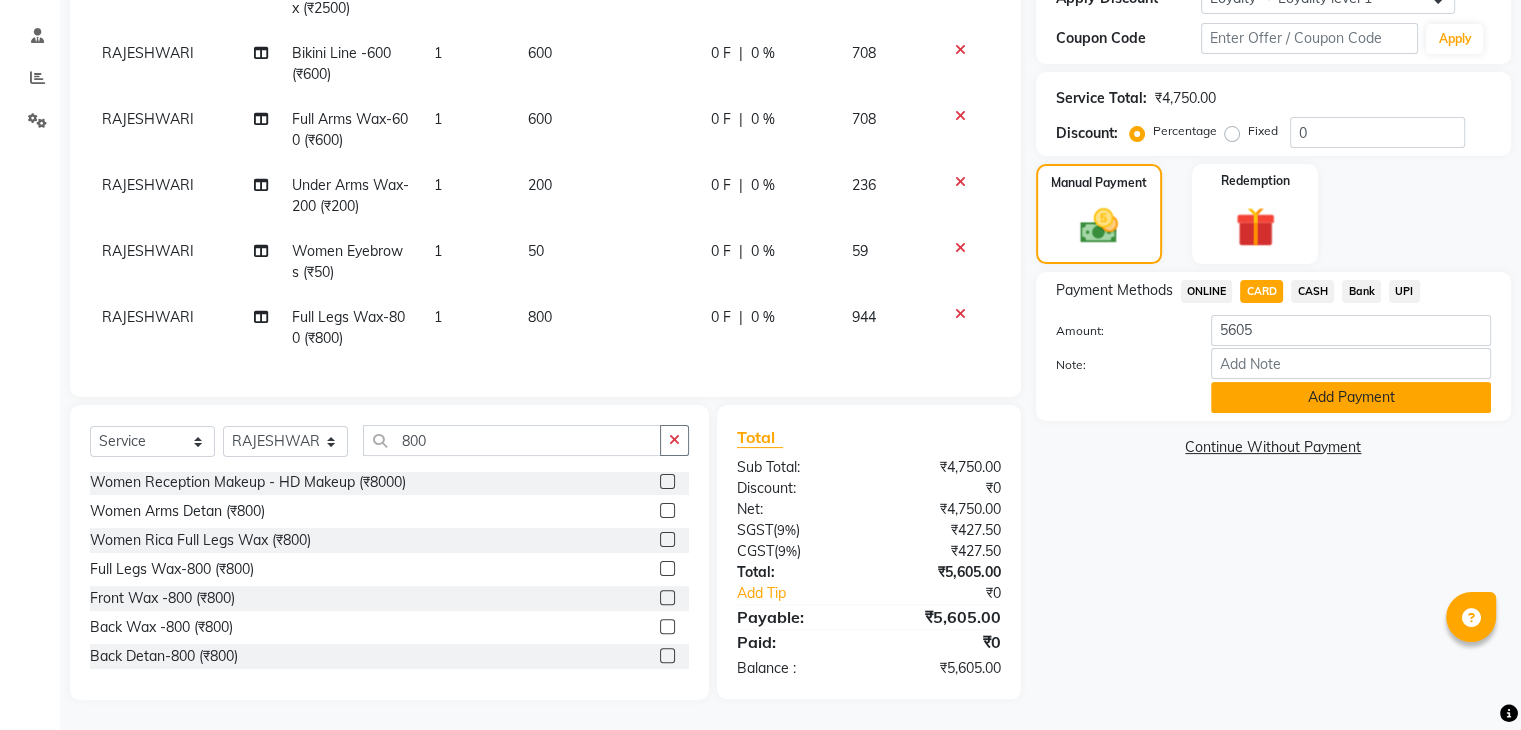 click on "Add Payment" 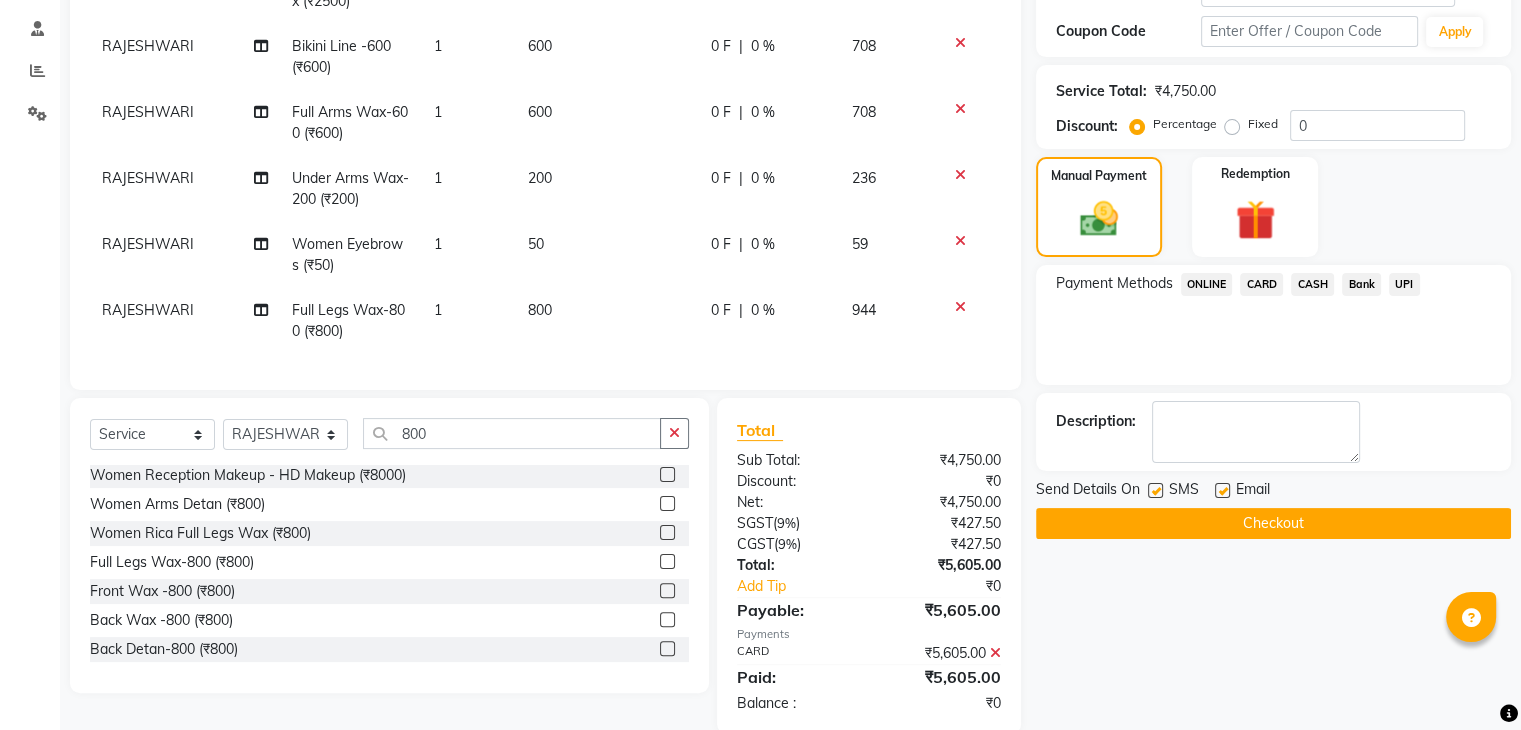 scroll, scrollTop: 512, scrollLeft: 0, axis: vertical 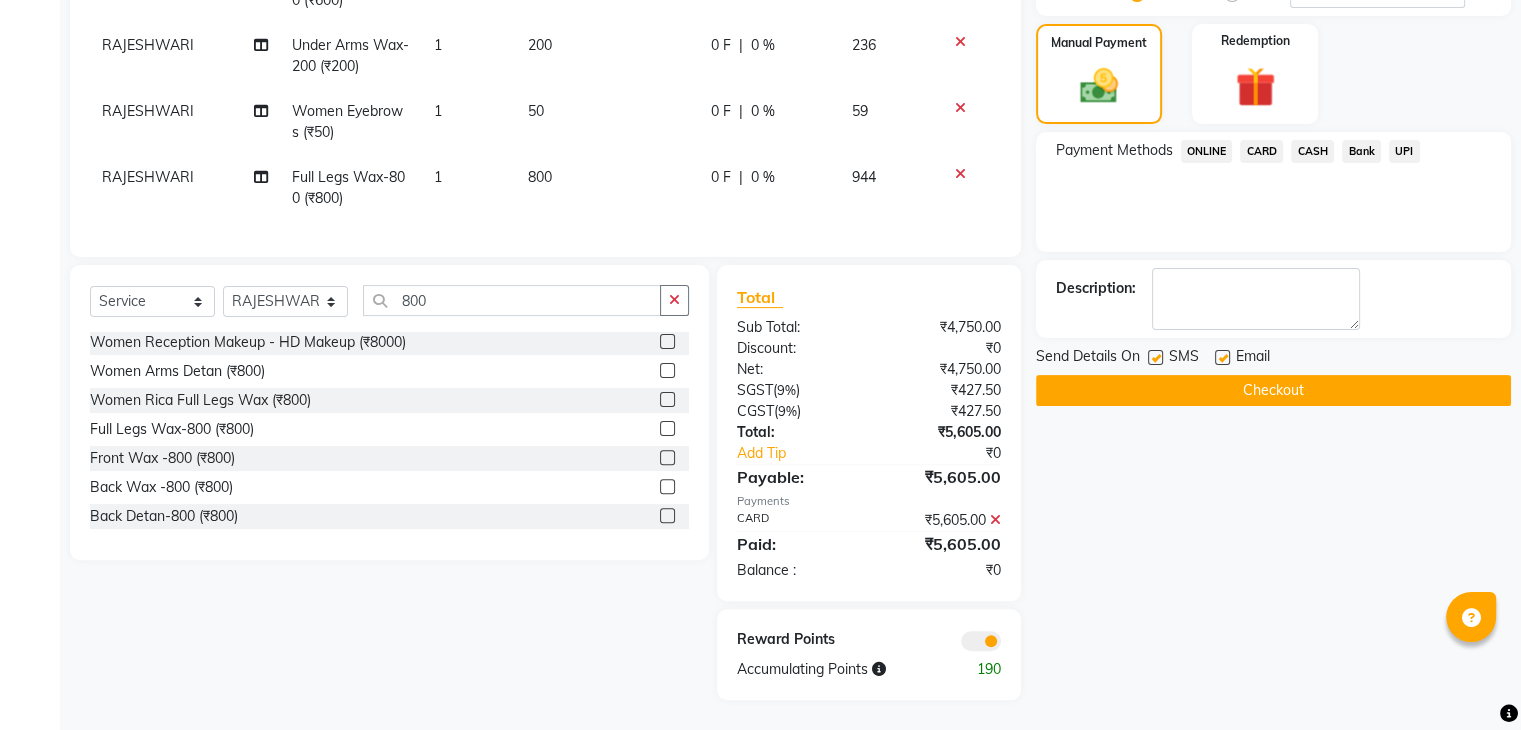 click on "Checkout" 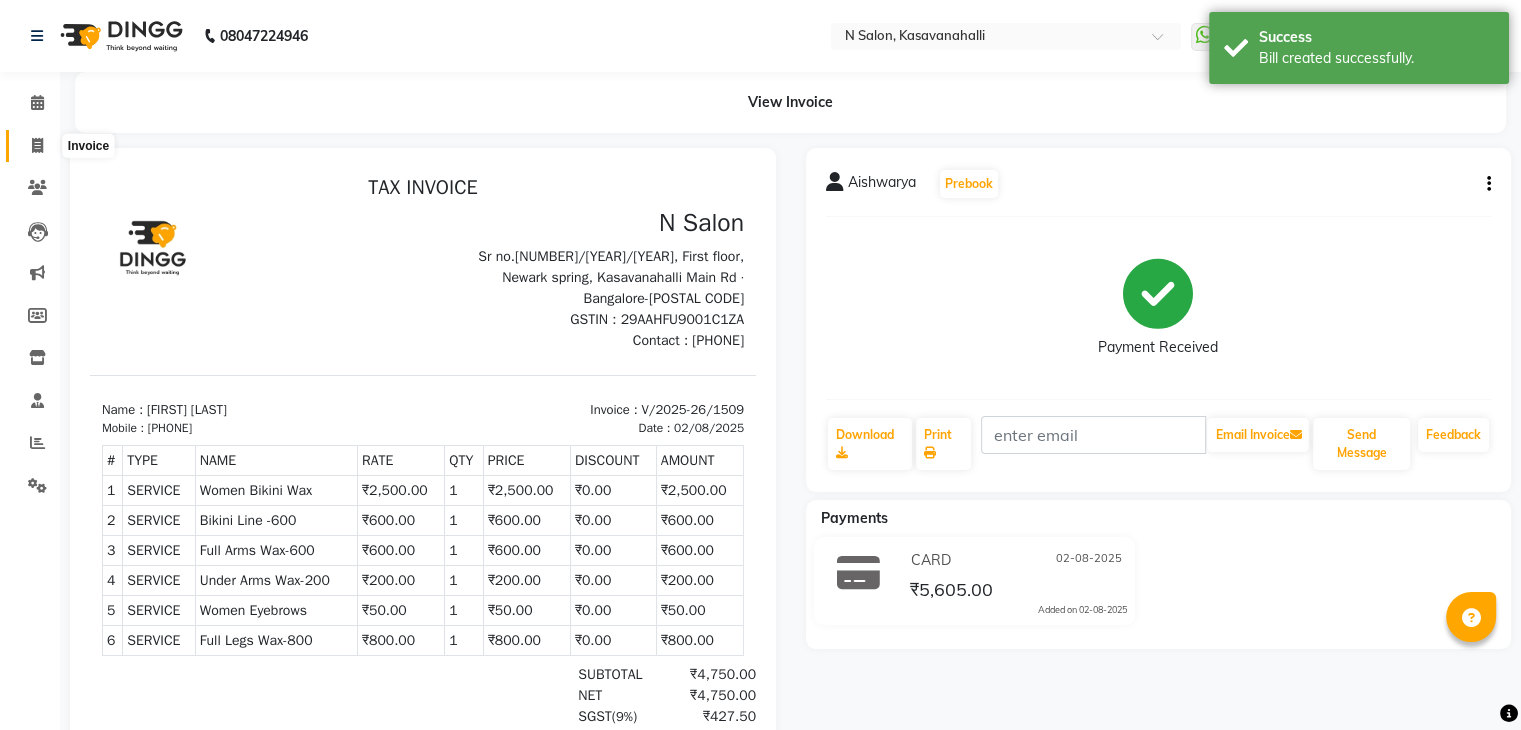 scroll, scrollTop: 0, scrollLeft: 0, axis: both 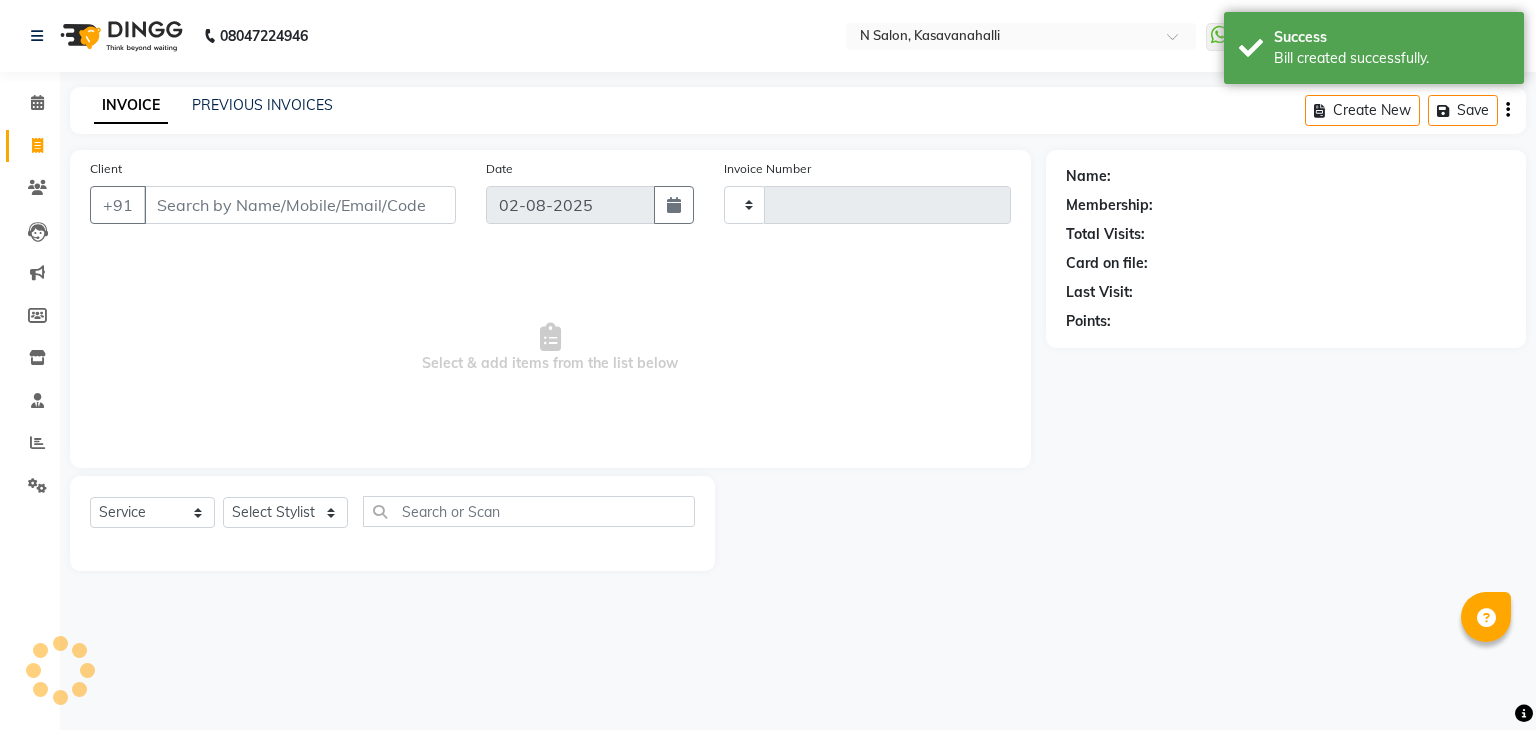 type on "1510" 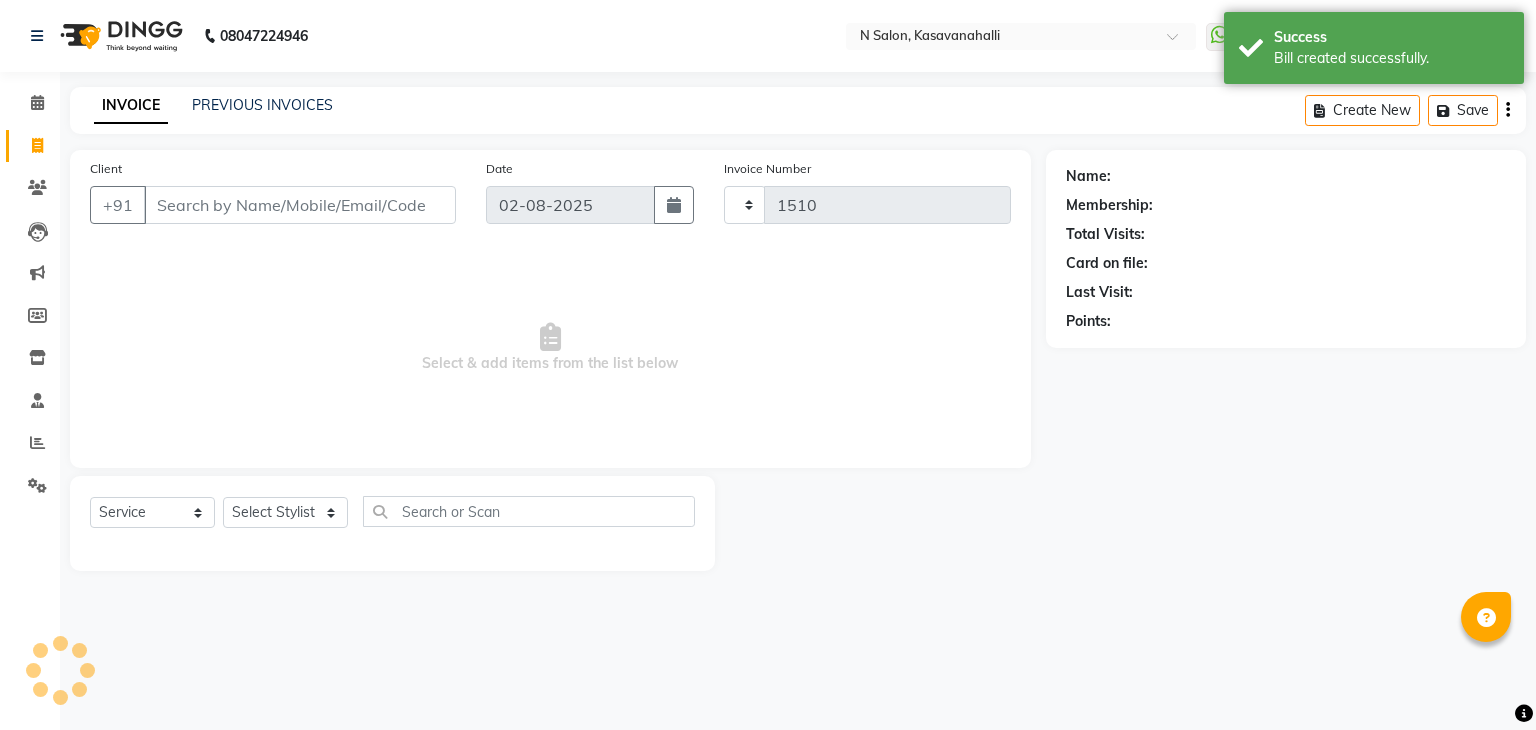 select on "7111" 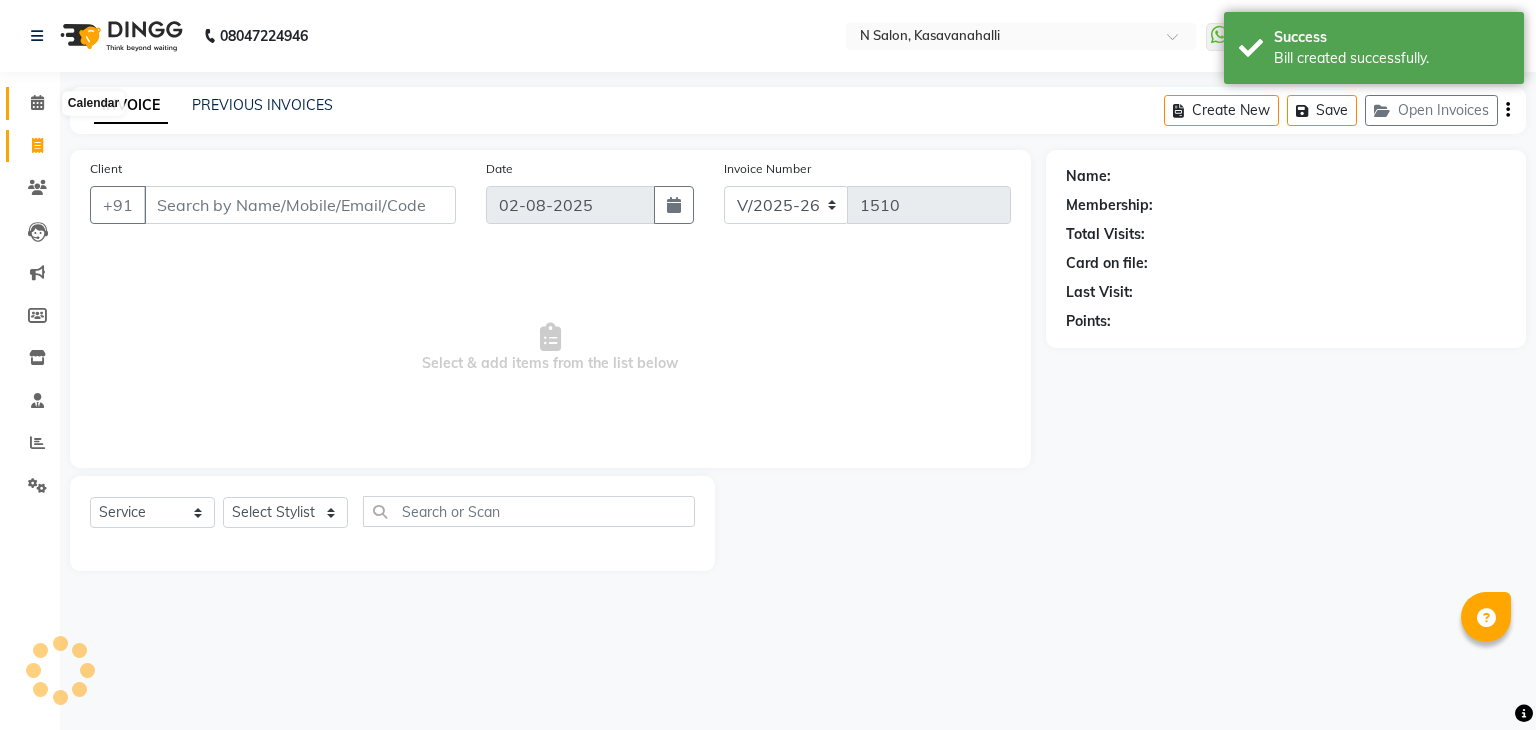 click 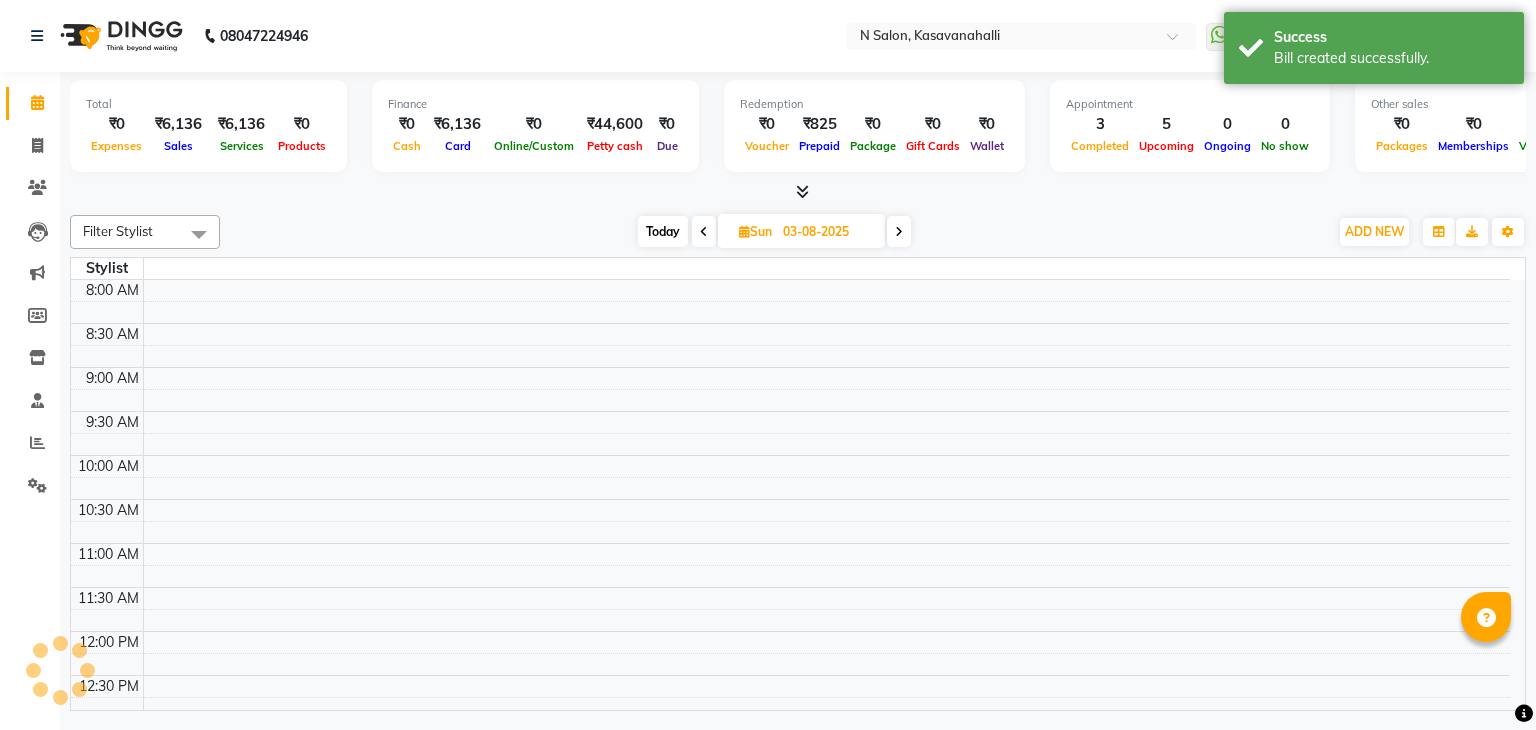 scroll, scrollTop: 524, scrollLeft: 0, axis: vertical 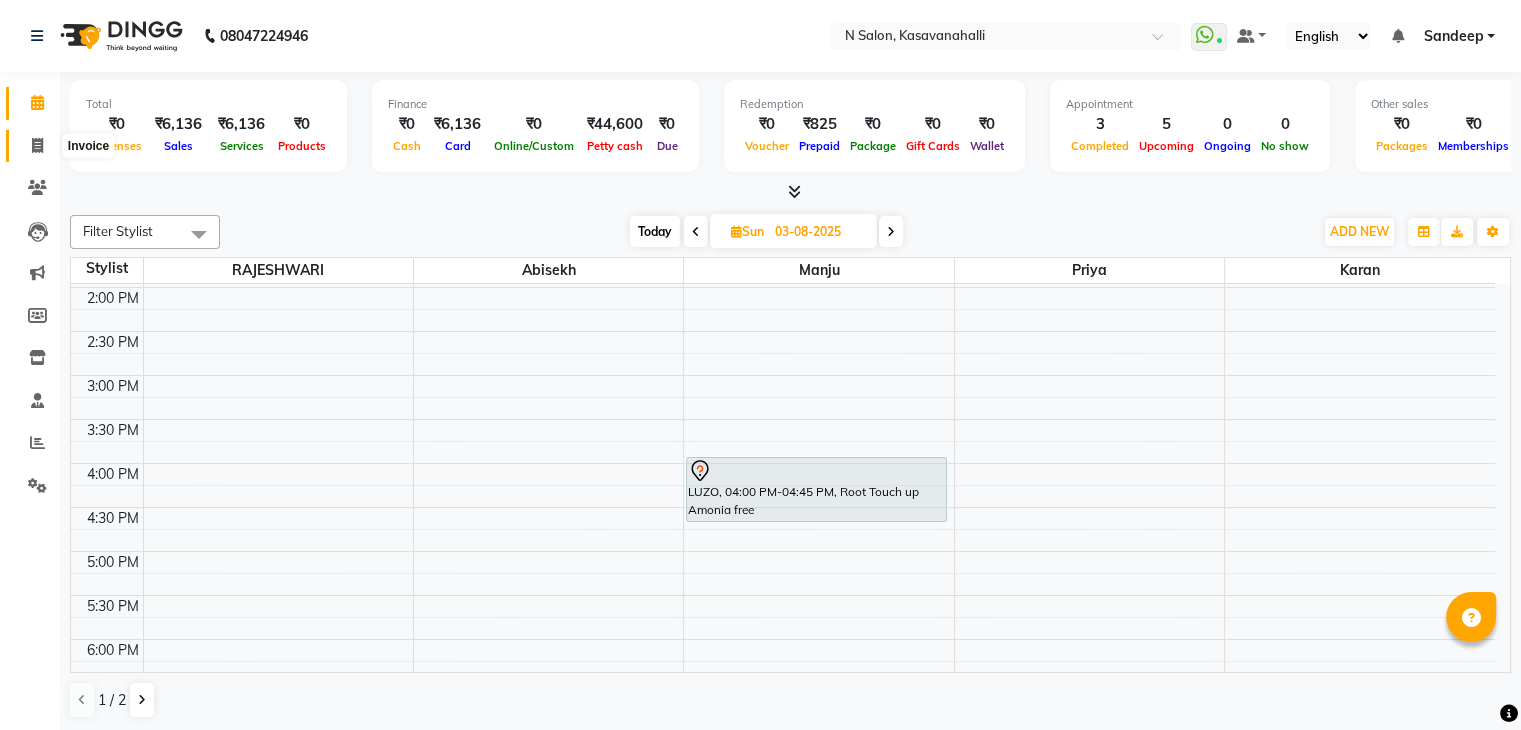click 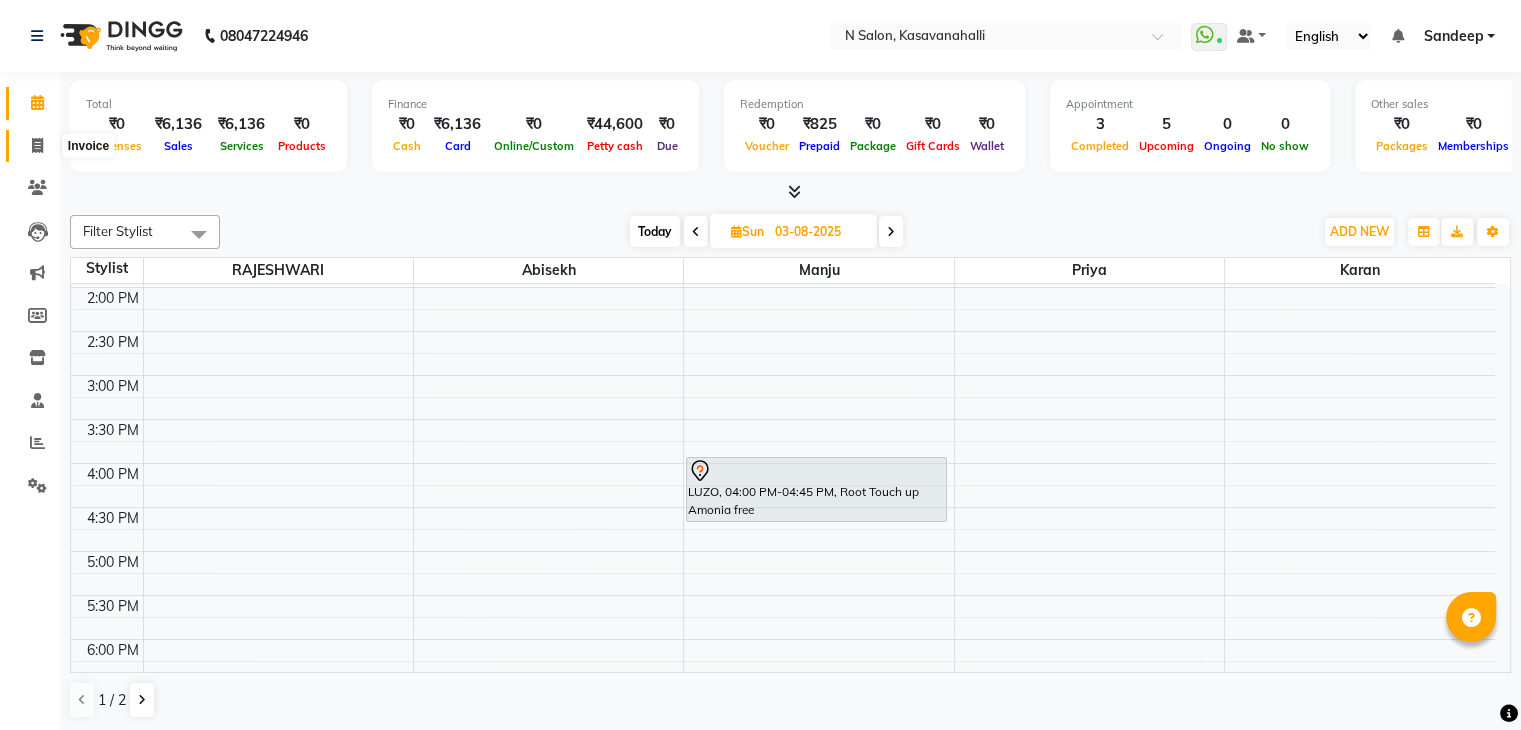 select on "service" 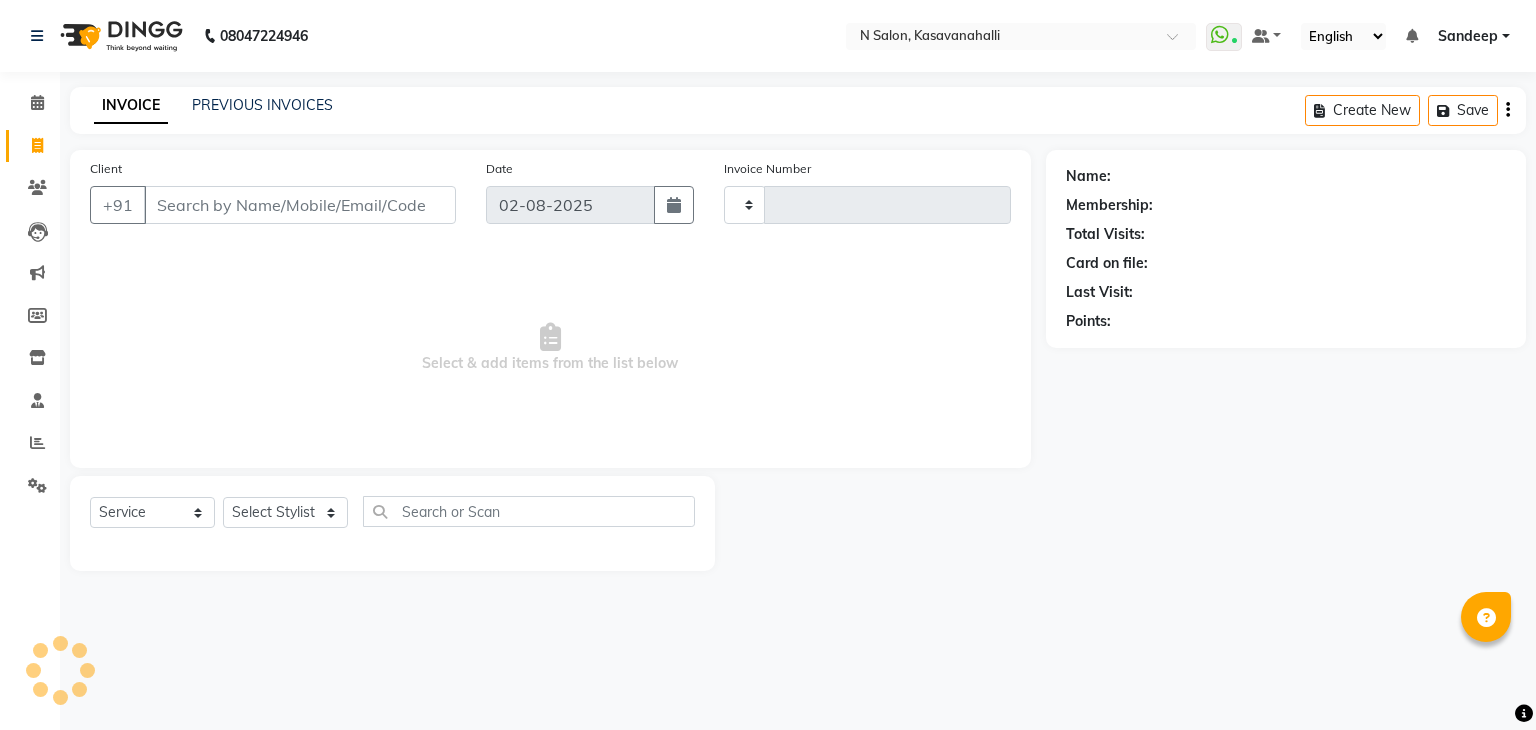 type on "1510" 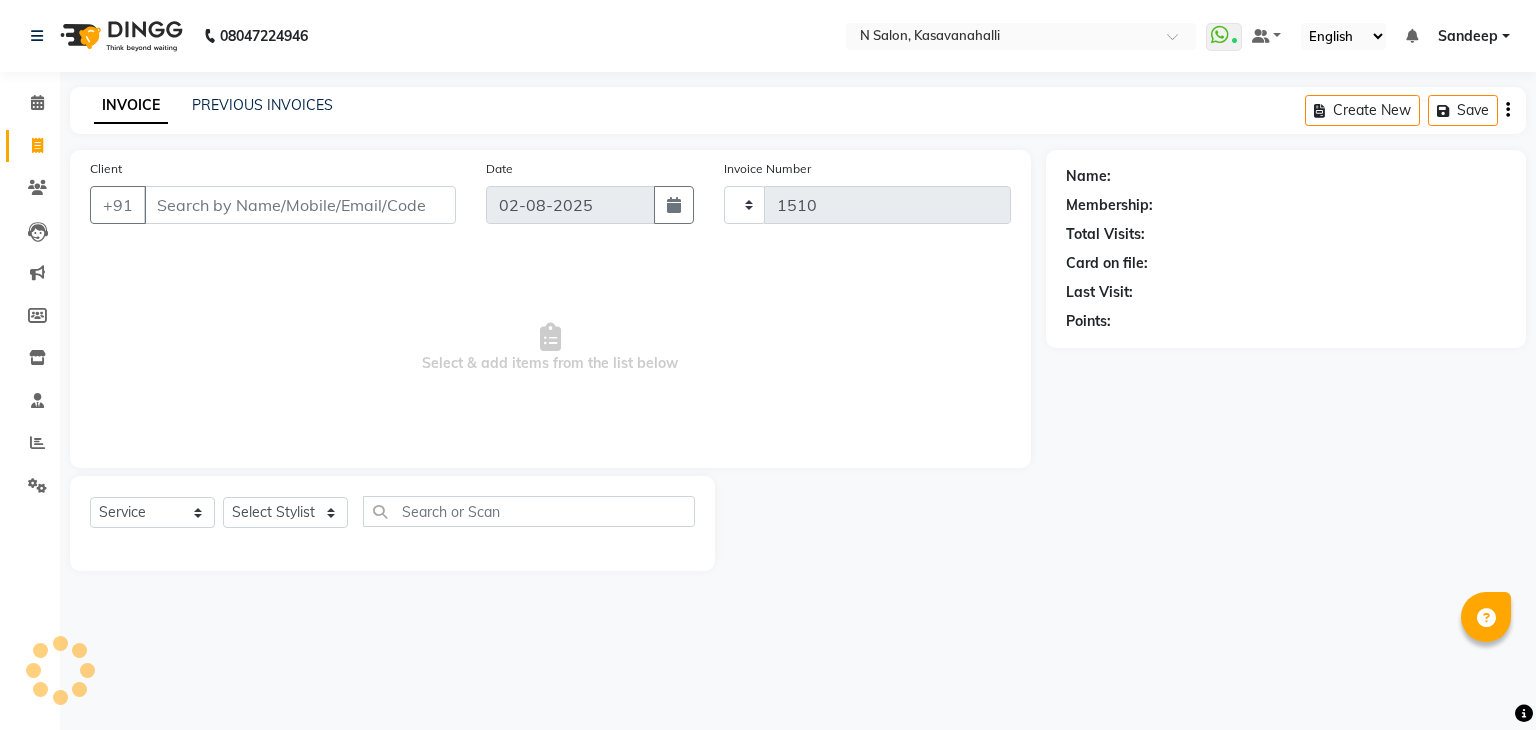 select on "7111" 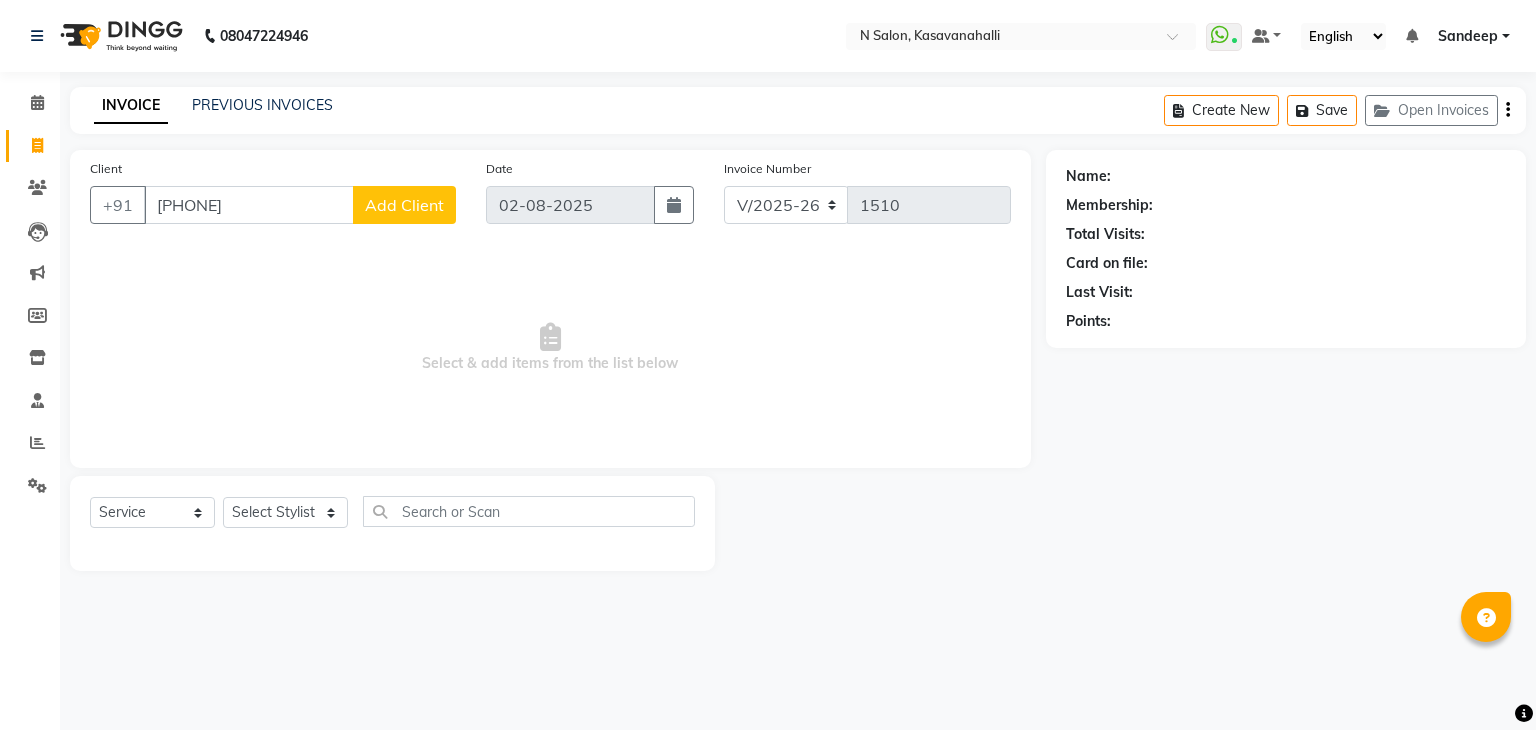 type on "7019648324" 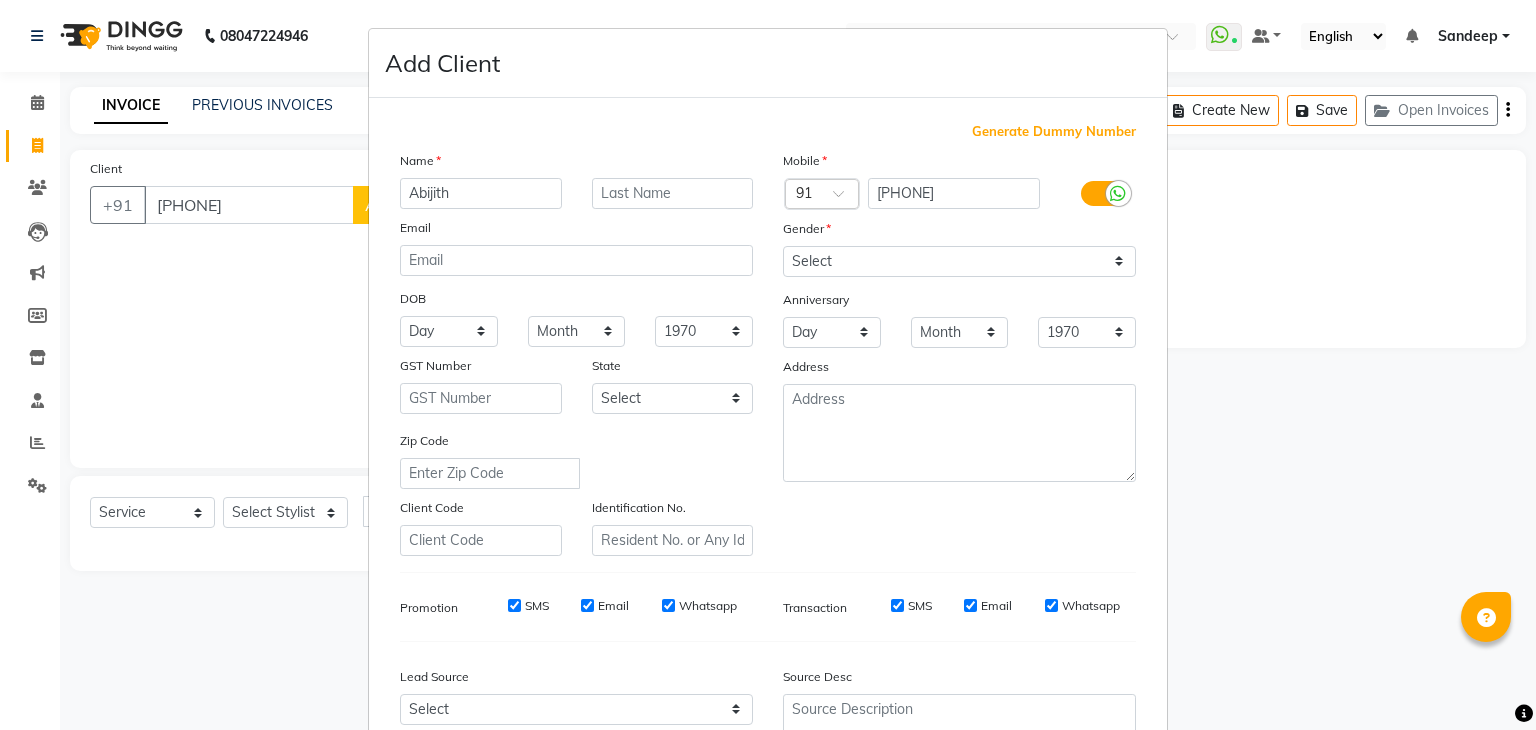 type on "Abijith" 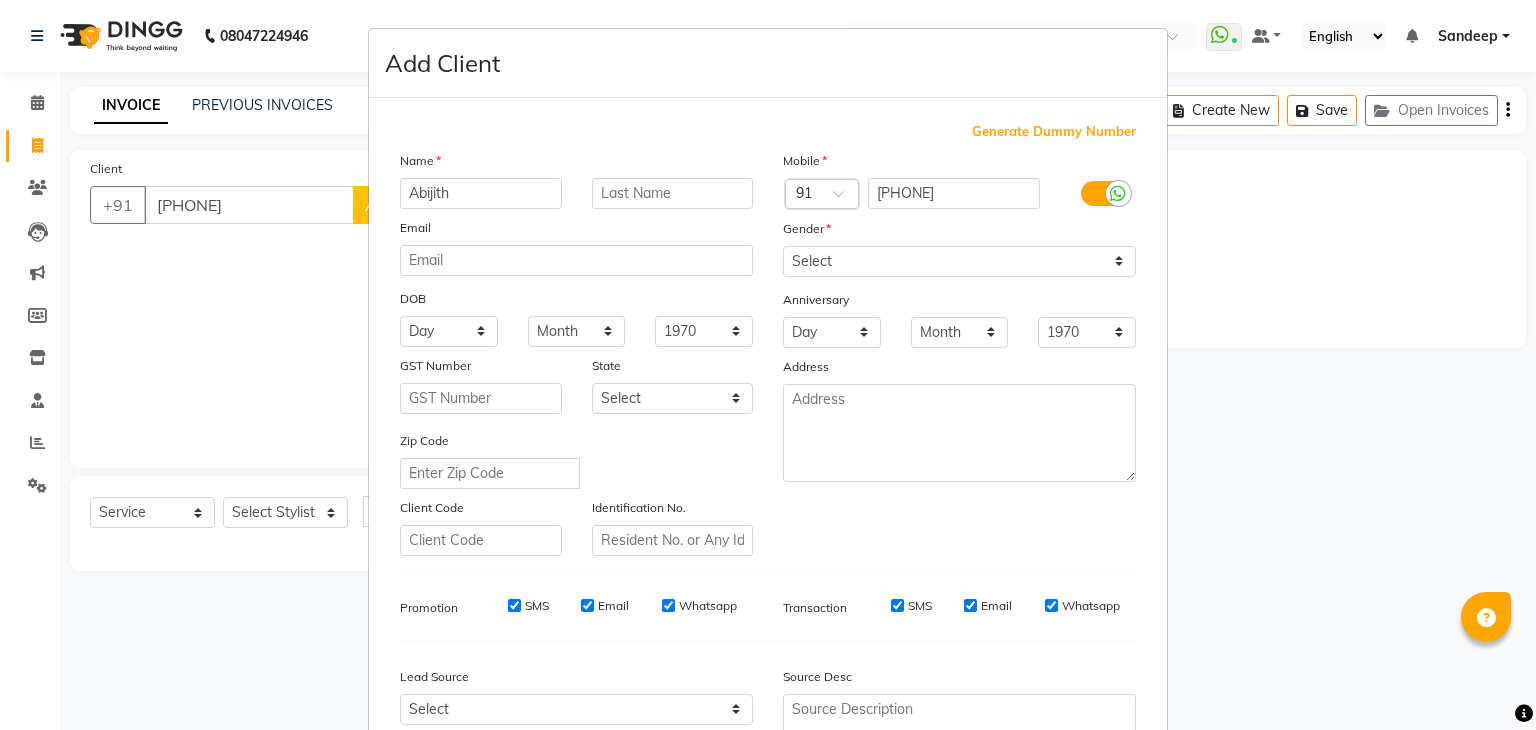 click on "Anniversary" at bounding box center [959, 301] 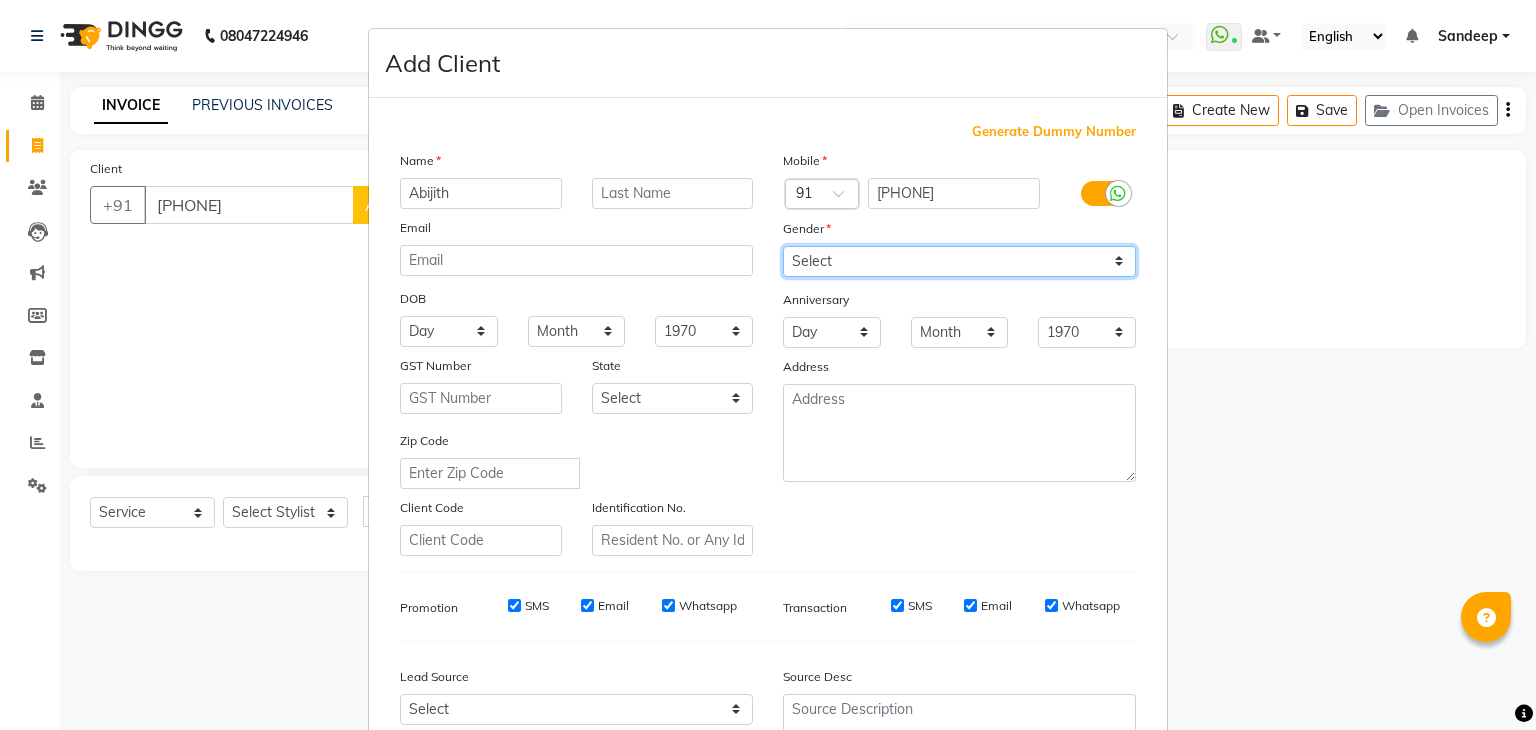 click on "Select Male Female Other Prefer Not To Say" at bounding box center [959, 261] 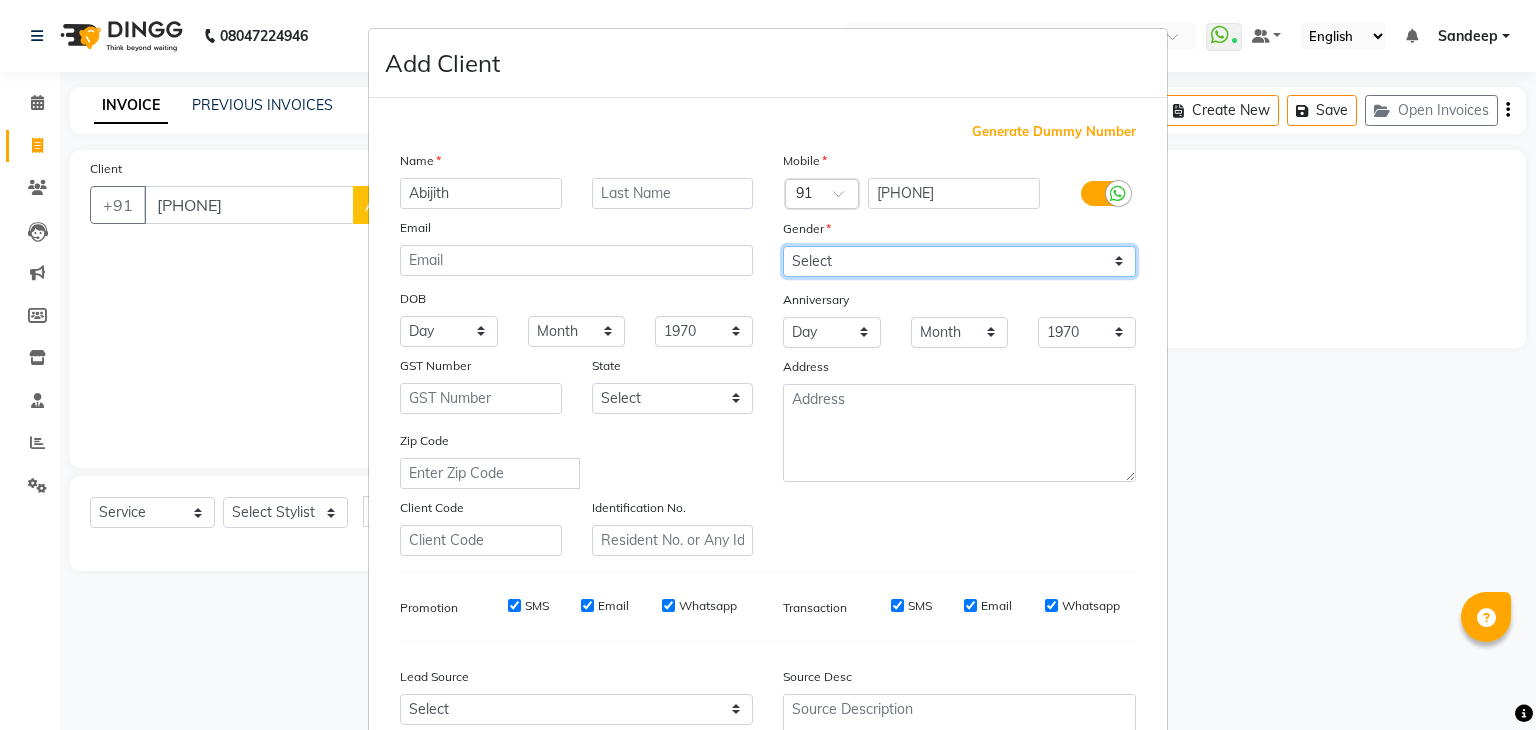 select on "male" 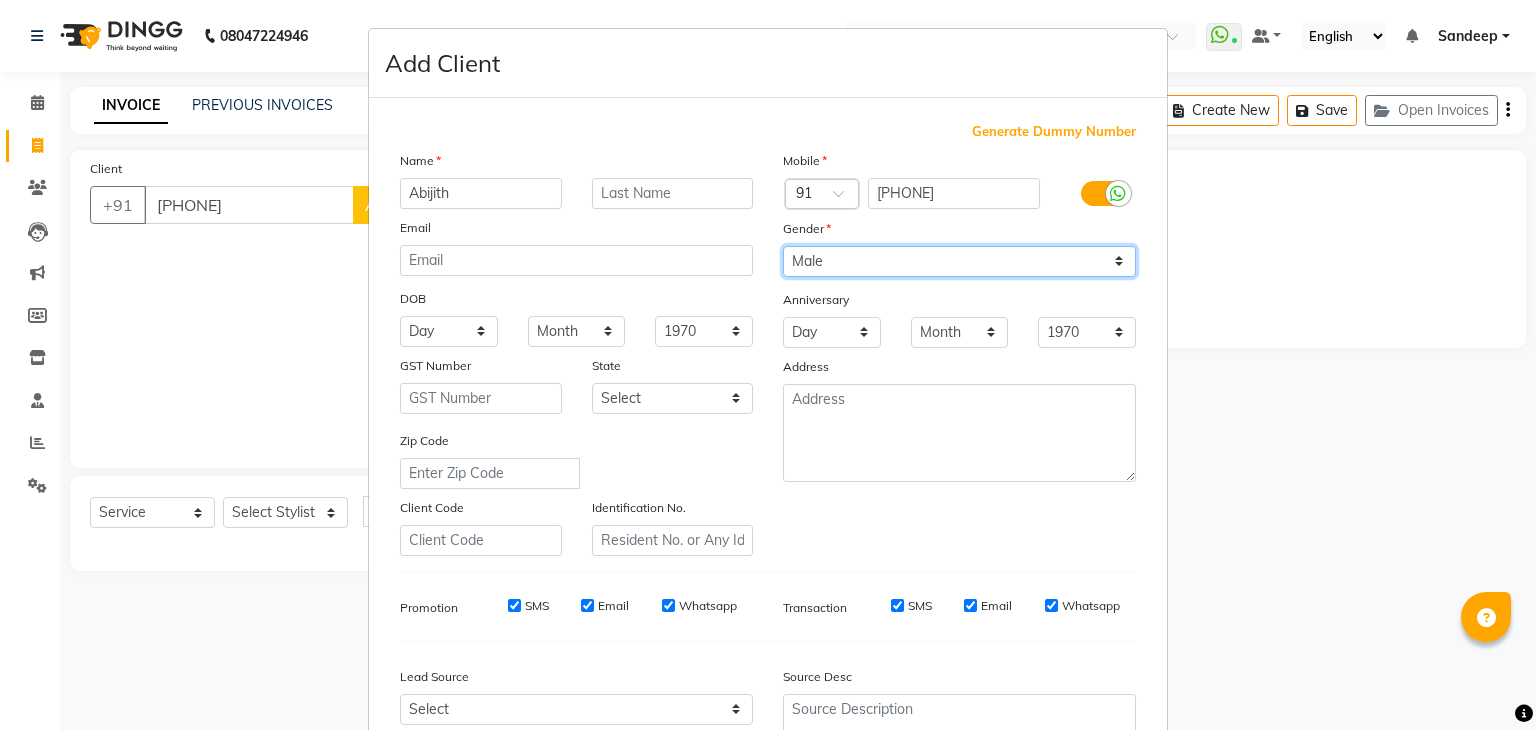 click on "Select Male Female Other Prefer Not To Say" at bounding box center [959, 261] 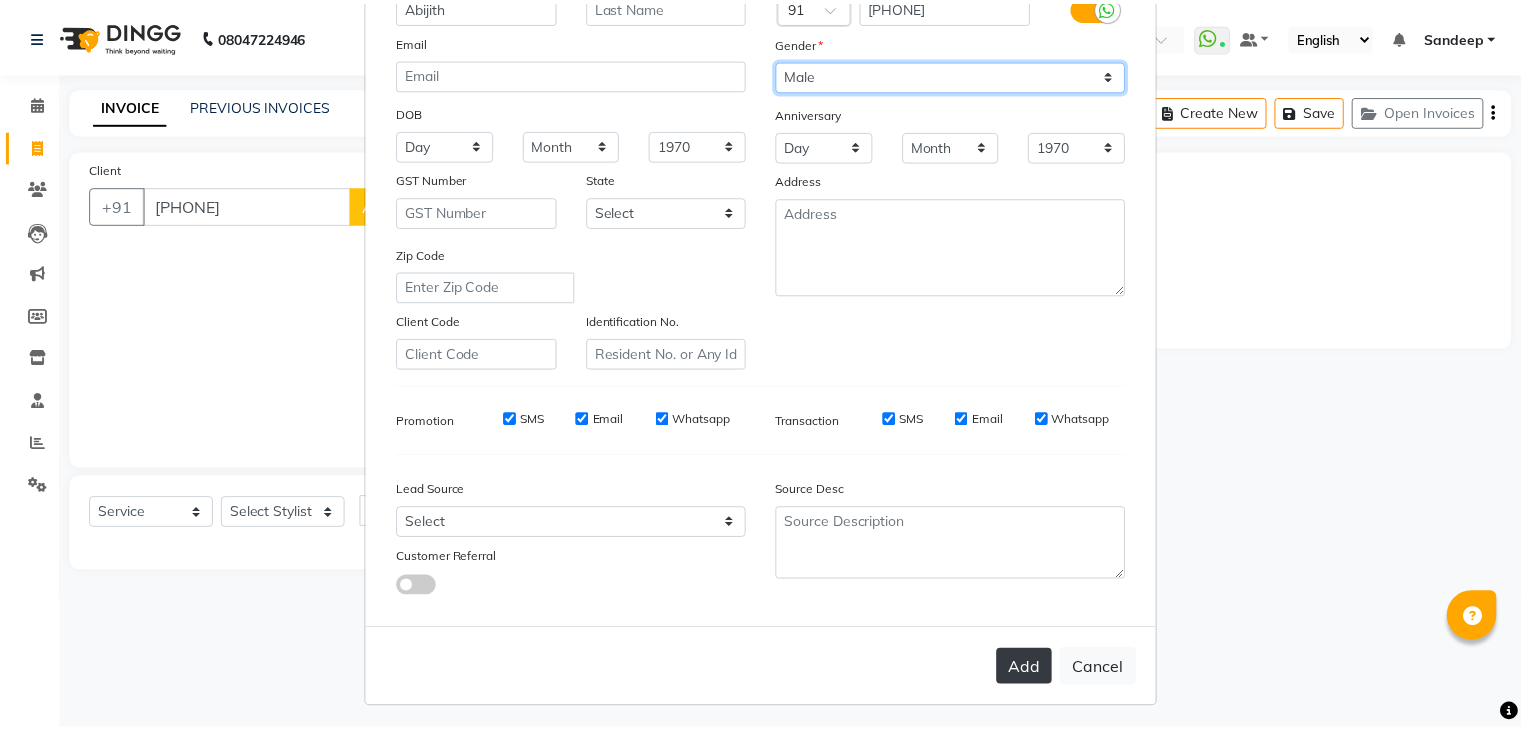 scroll, scrollTop: 200, scrollLeft: 0, axis: vertical 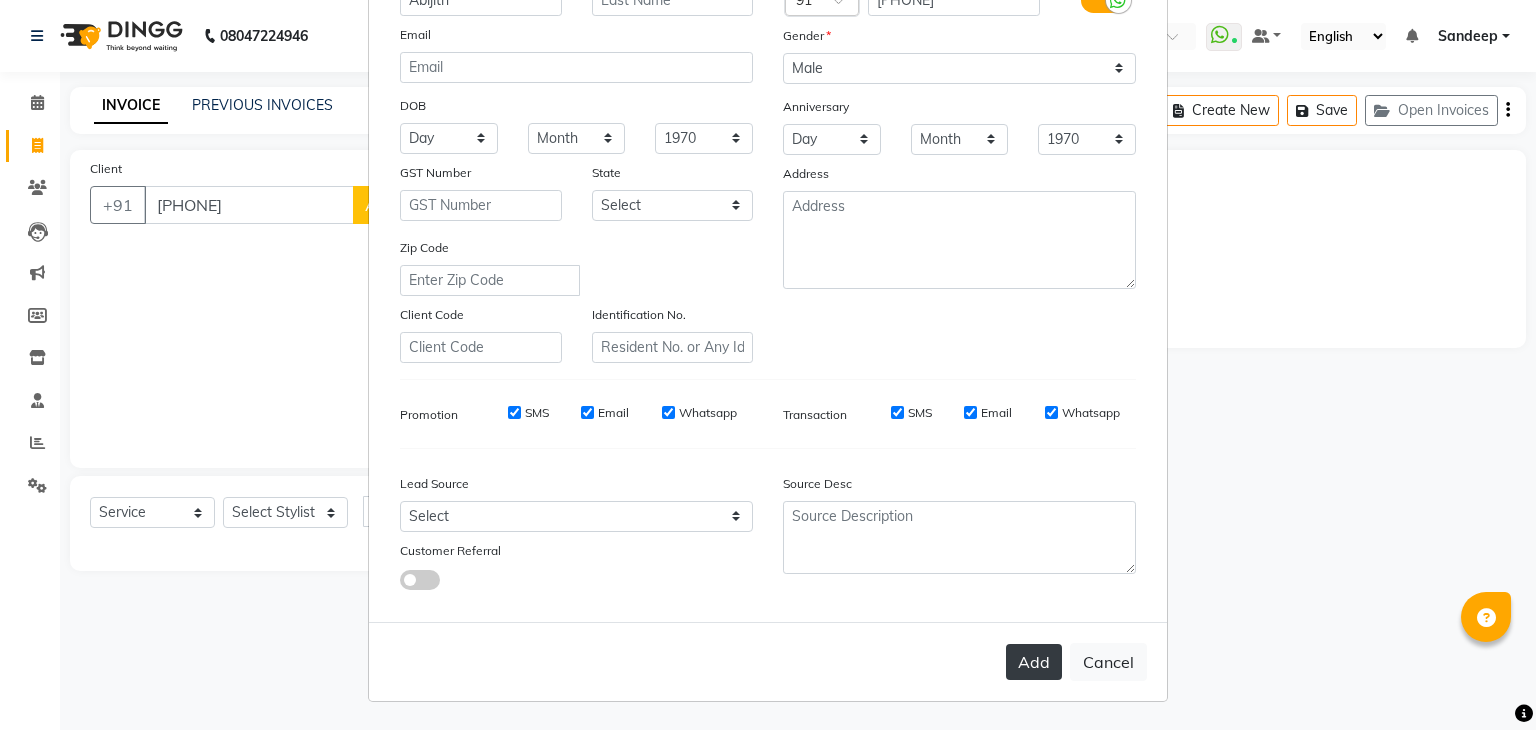 click on "Add" at bounding box center (1034, 662) 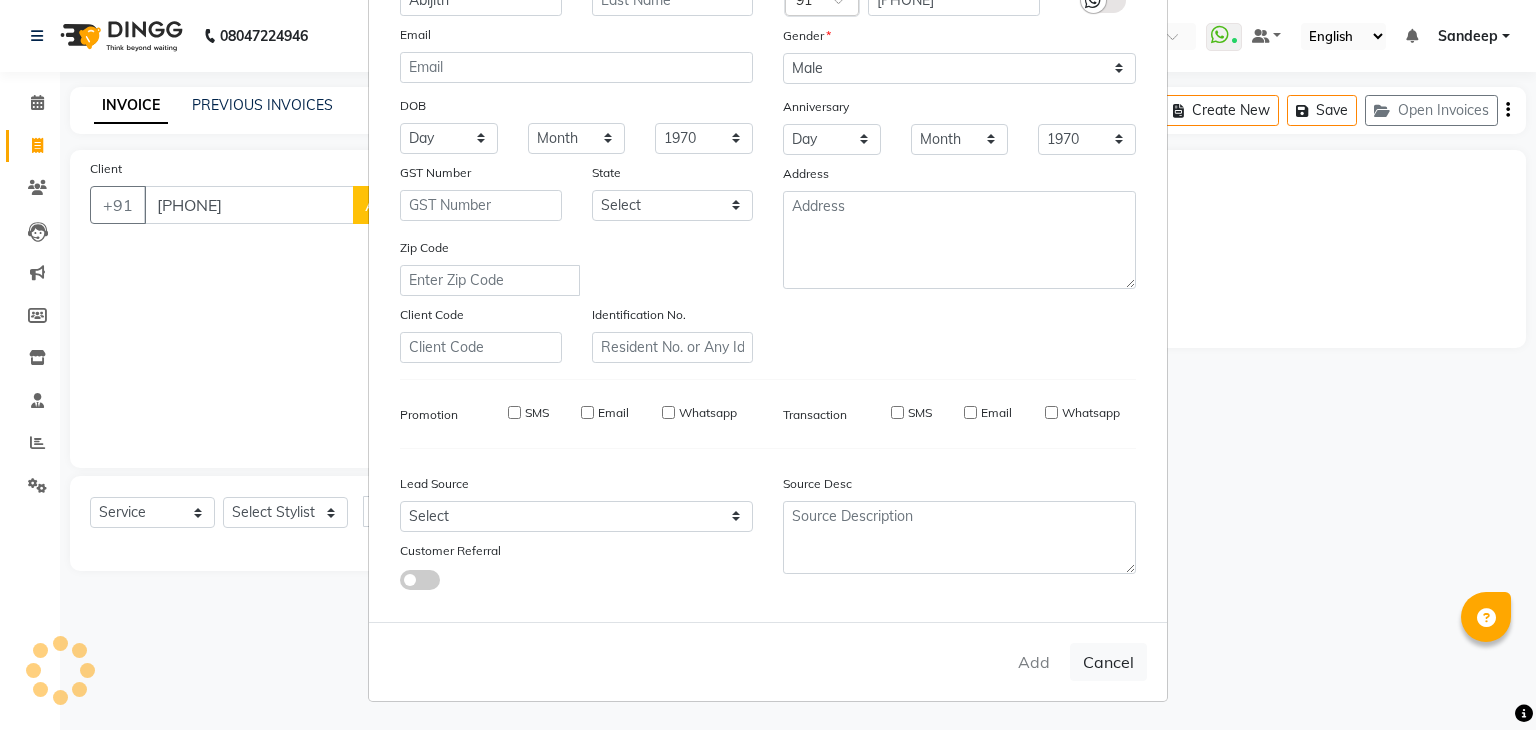 type 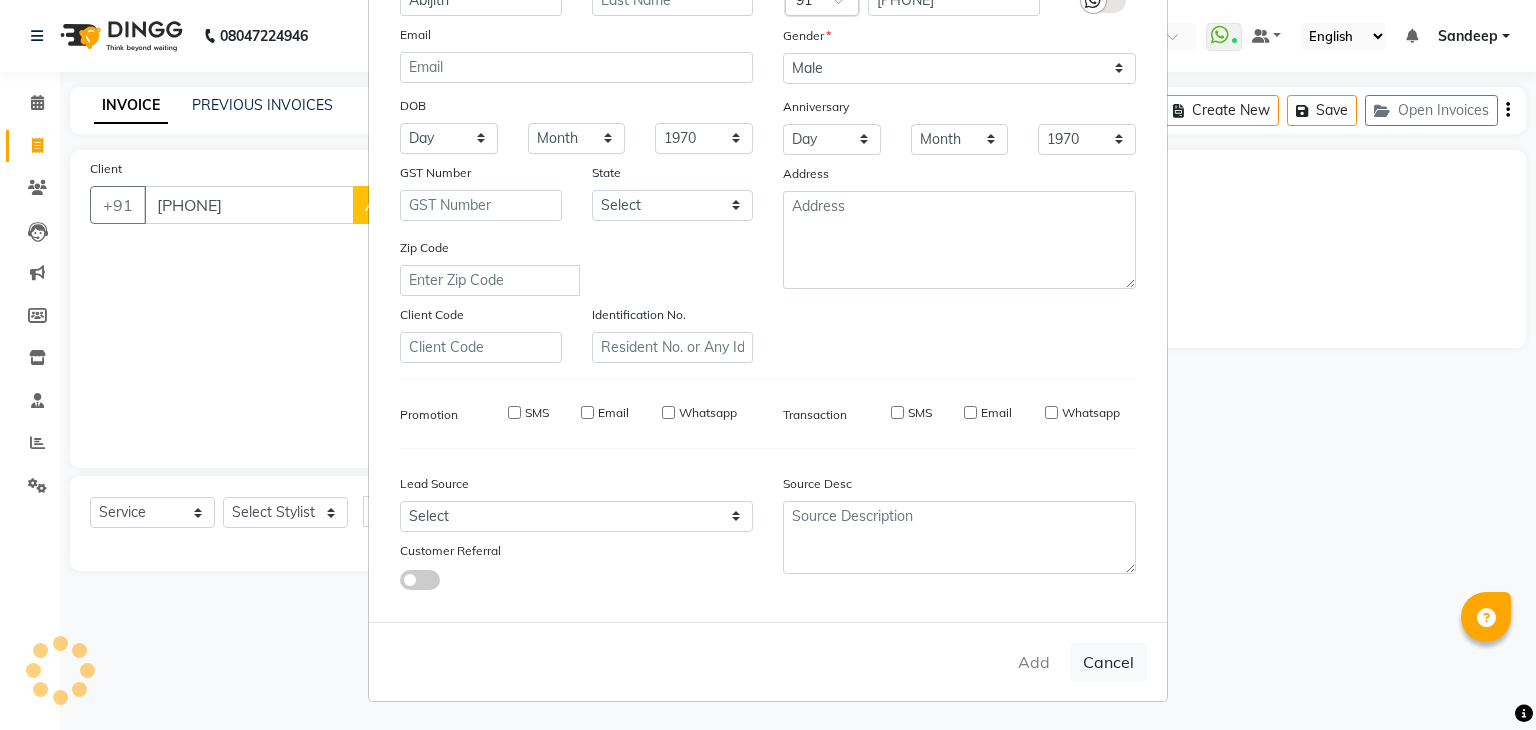 select 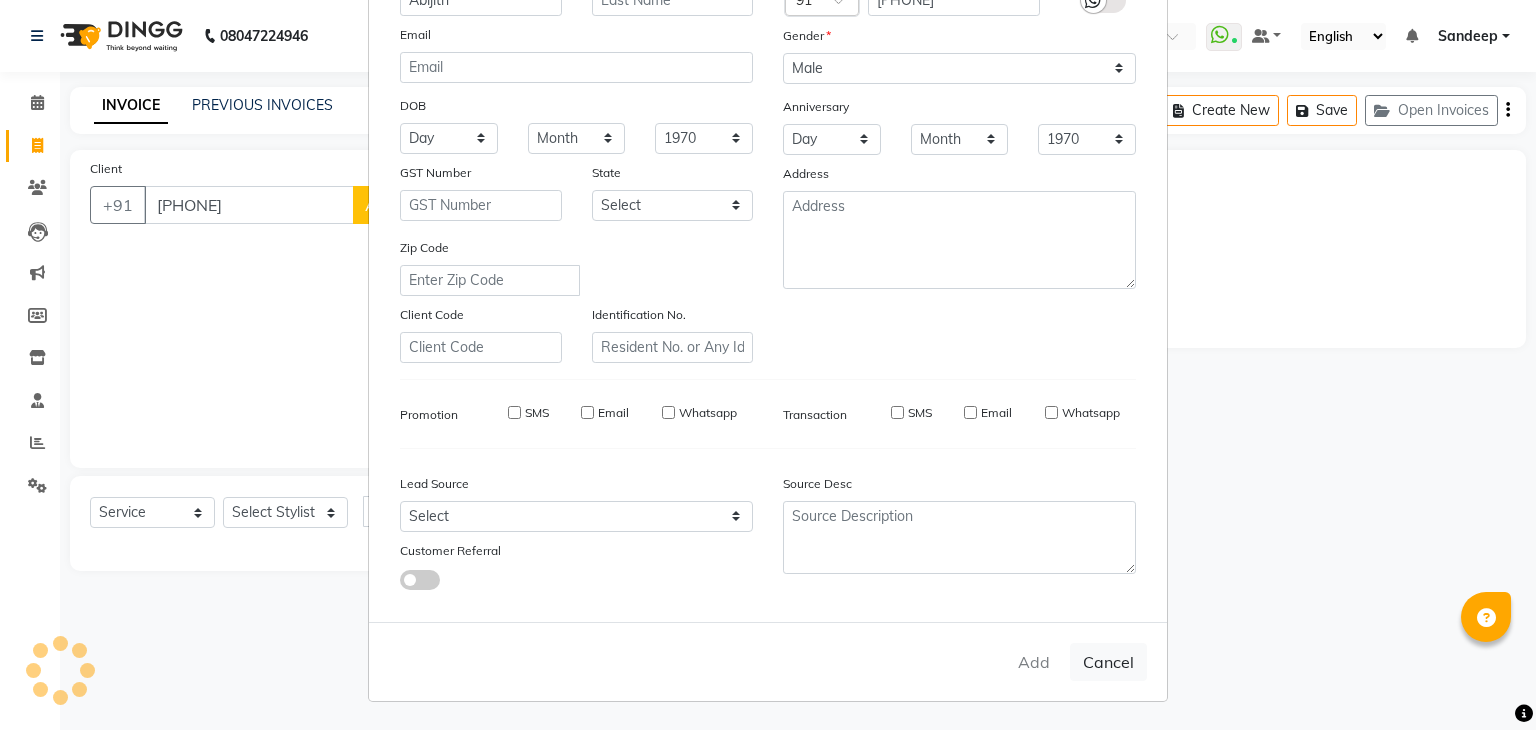select 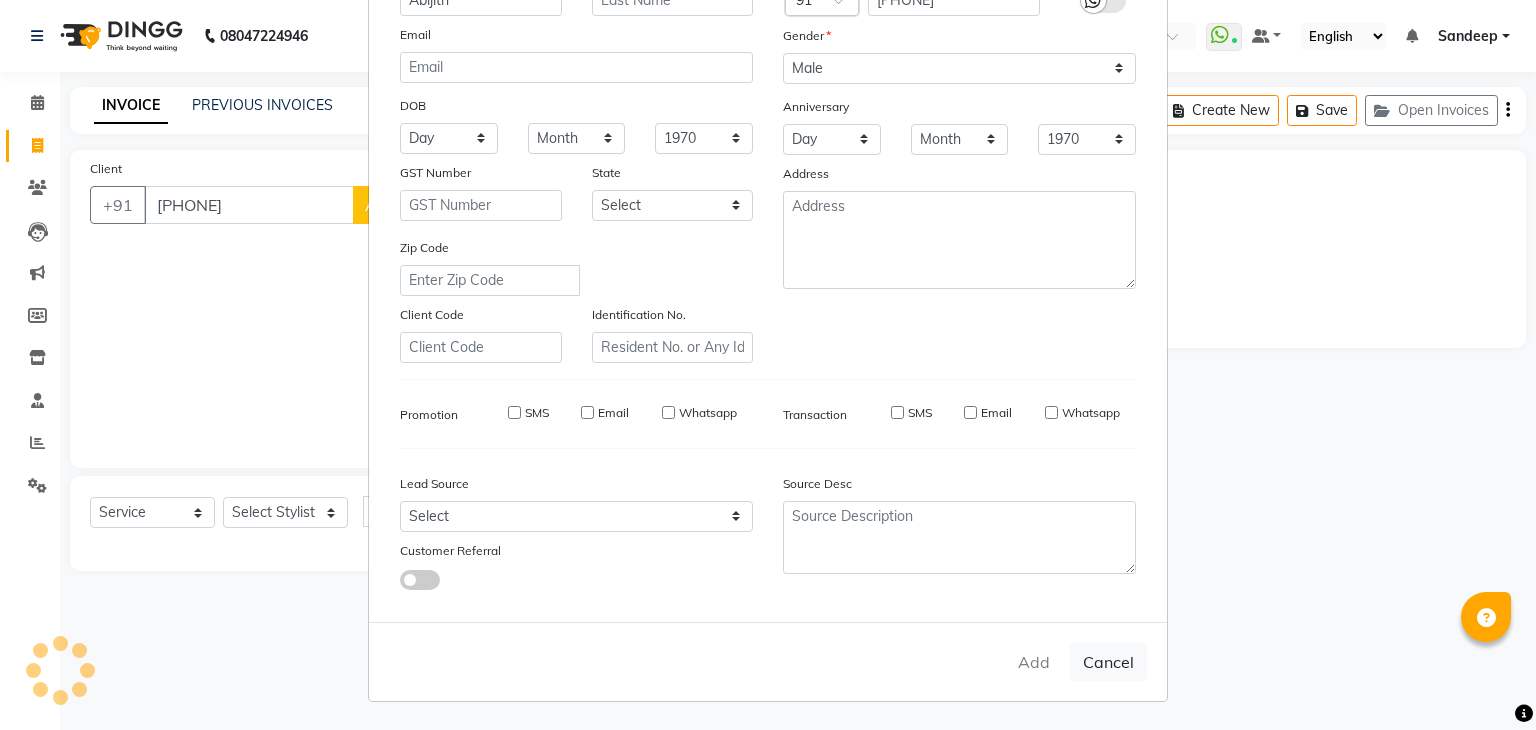 type 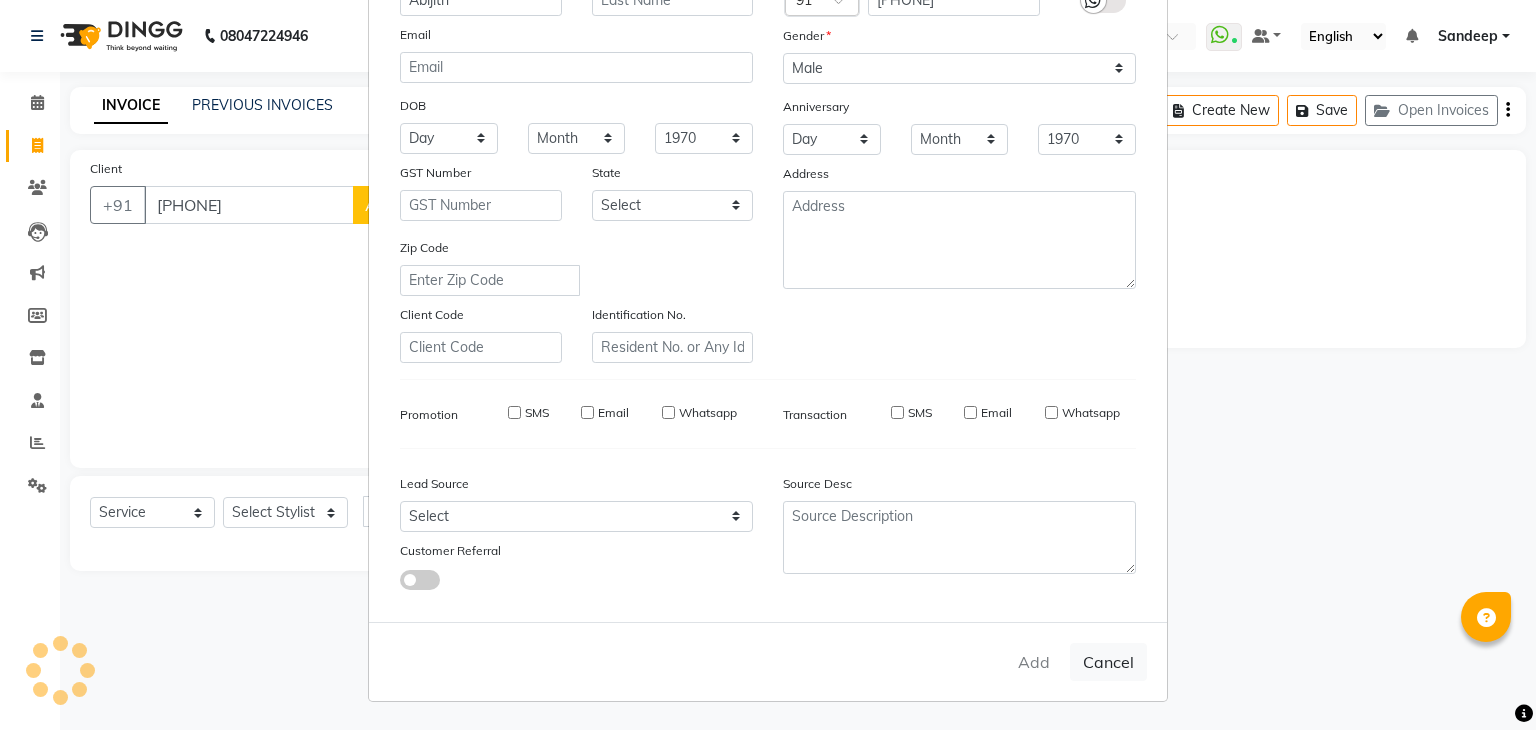 select 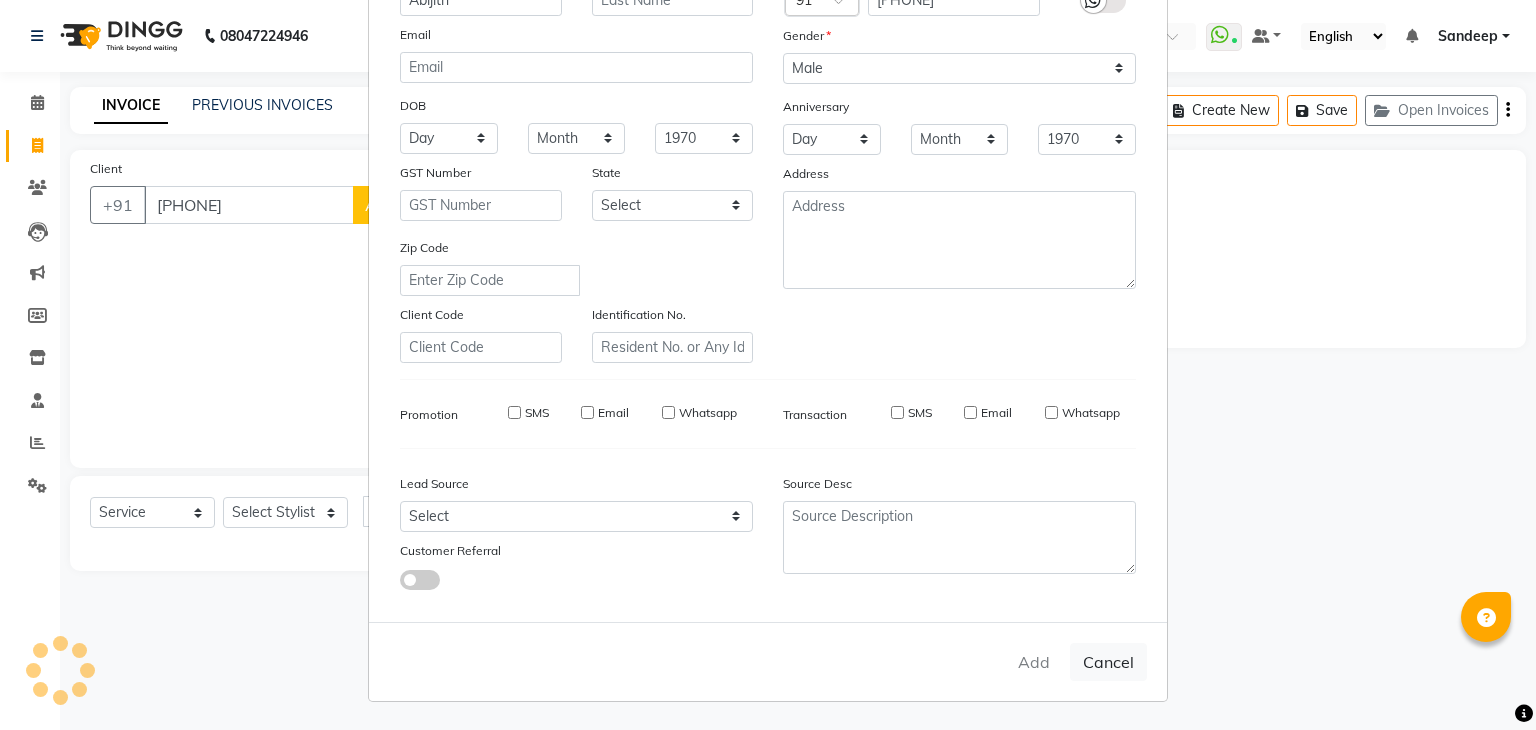 select 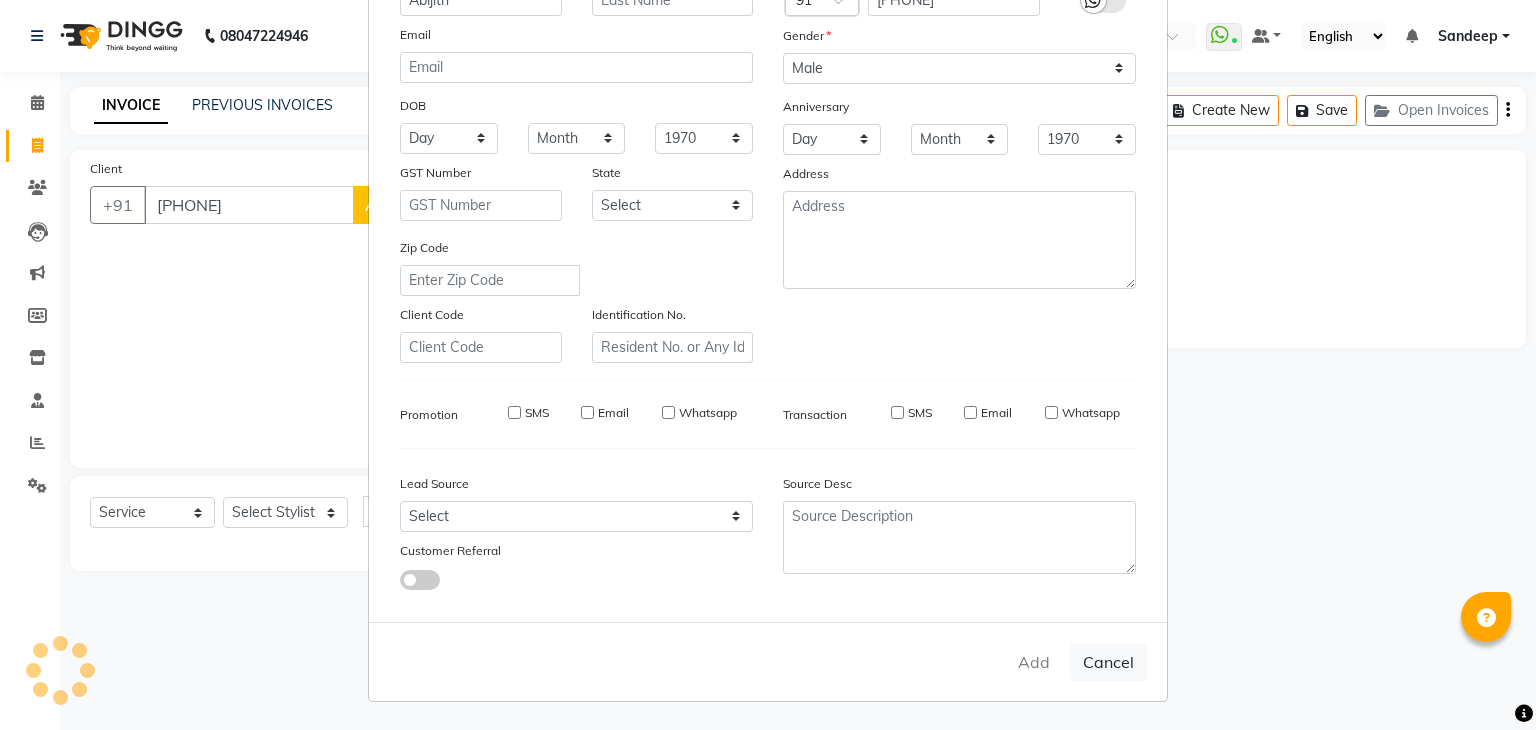 select 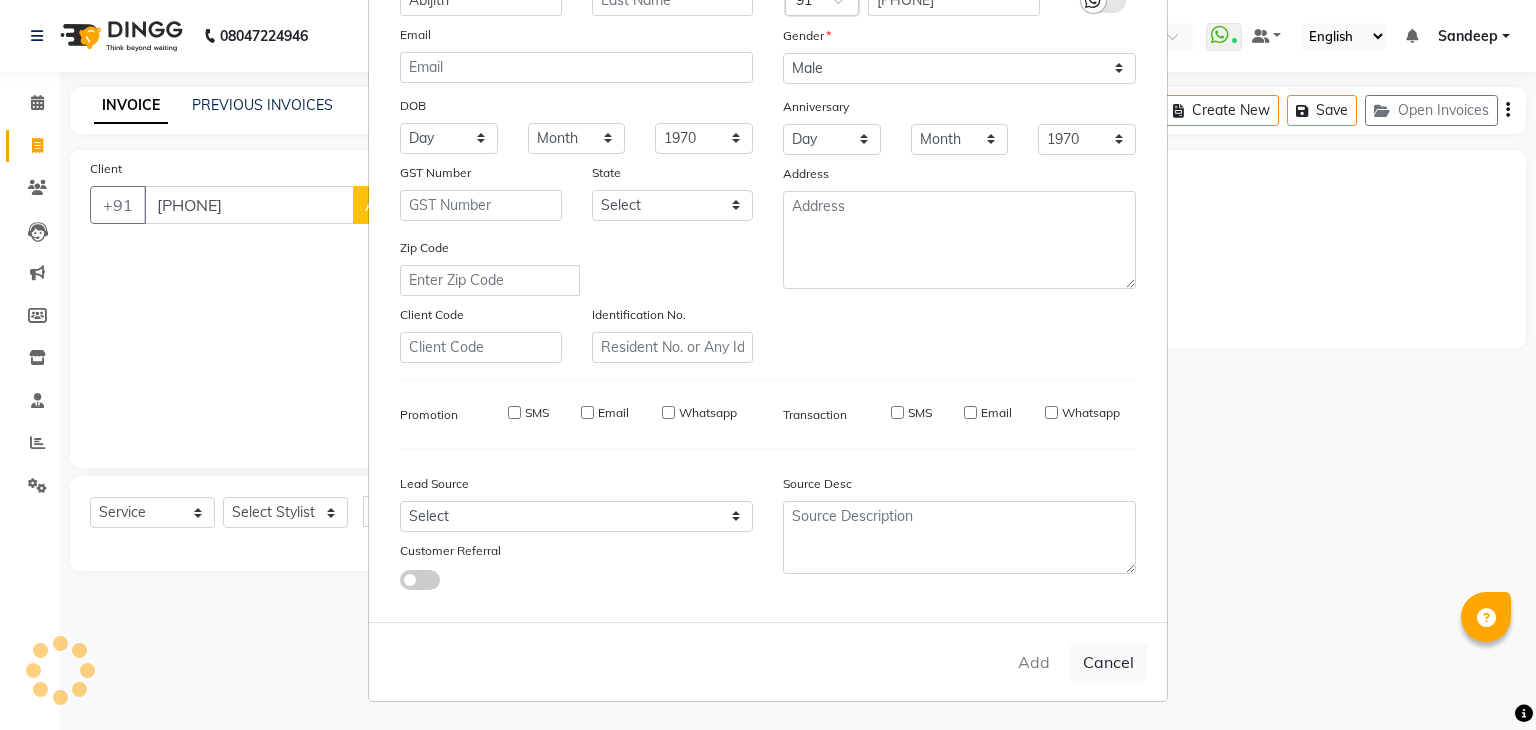 checkbox on "false" 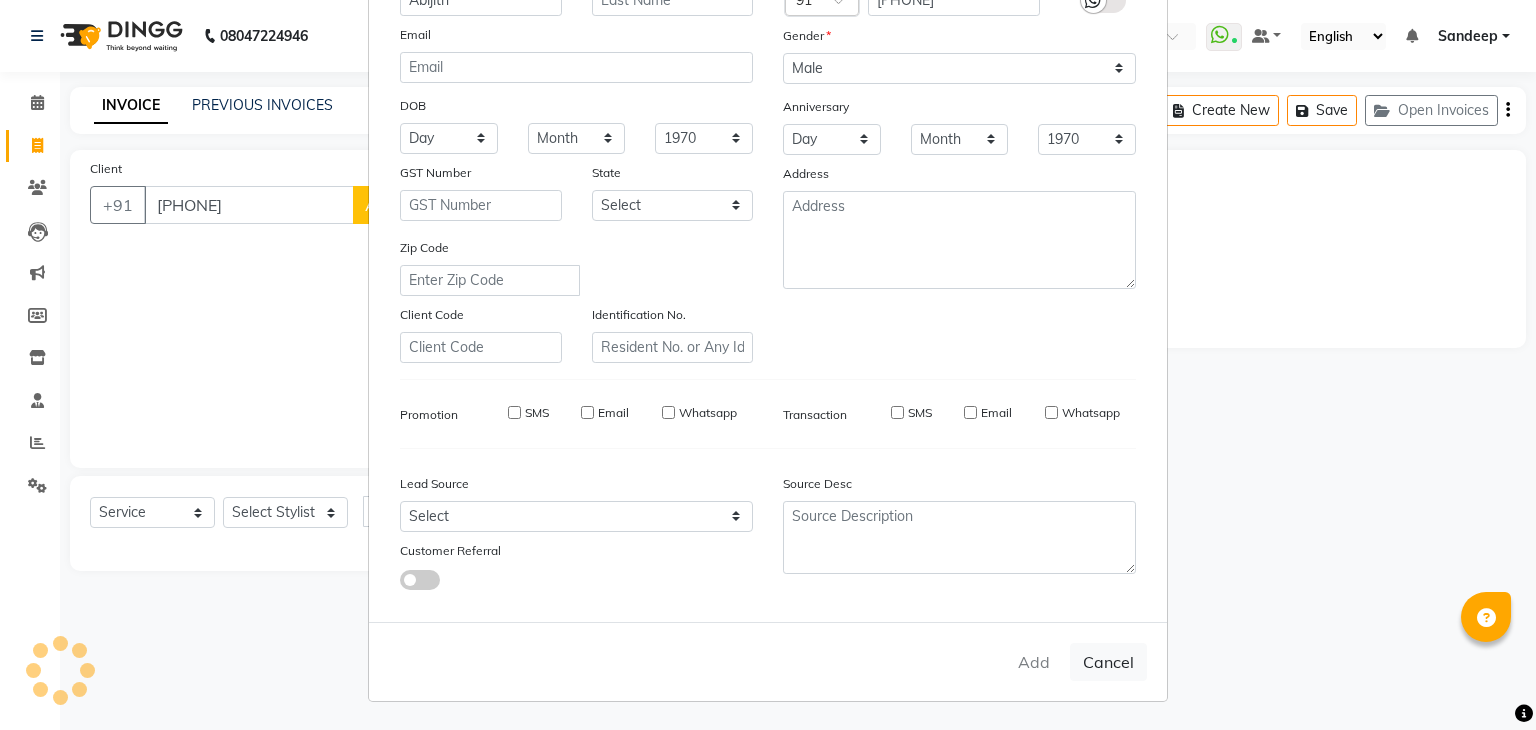 checkbox on "false" 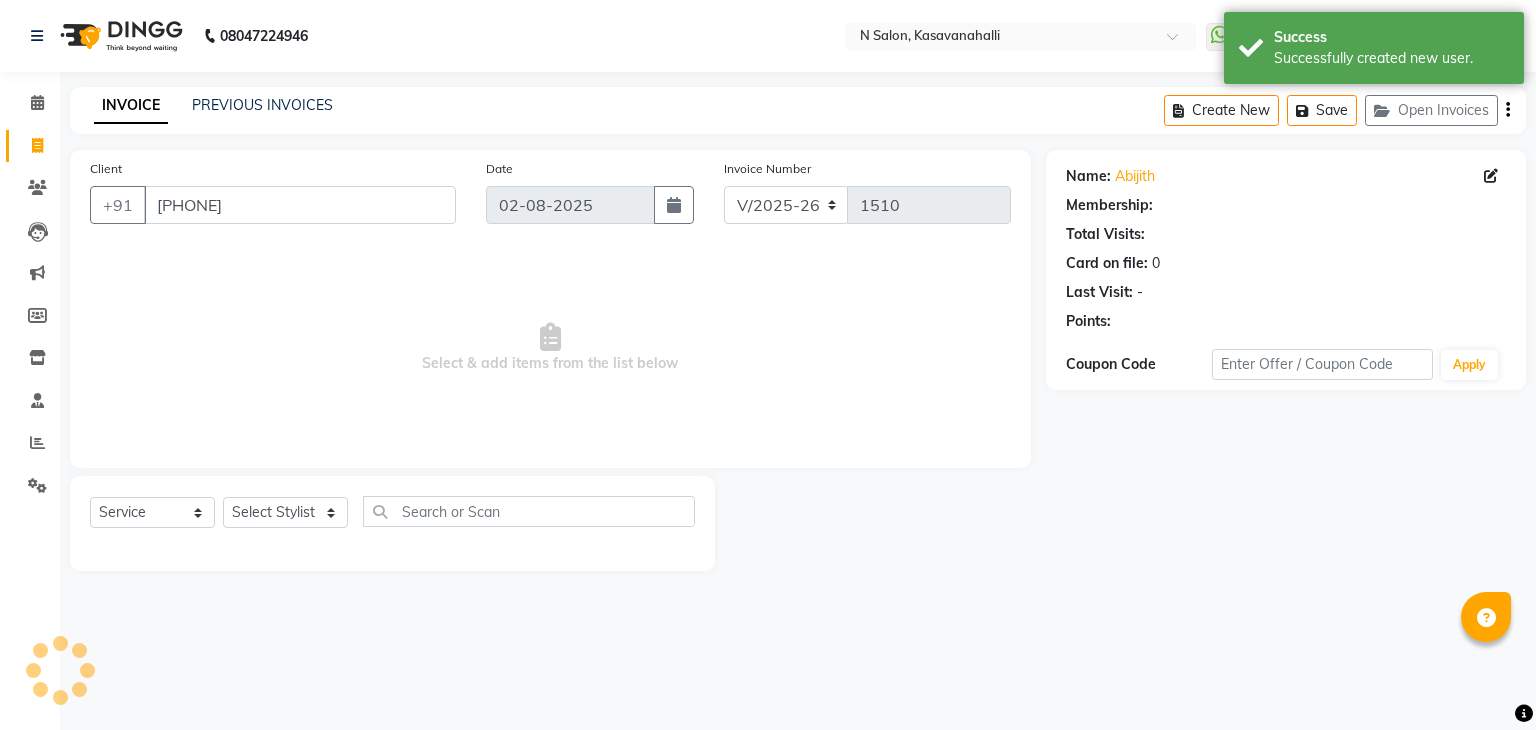 select on "1: Object" 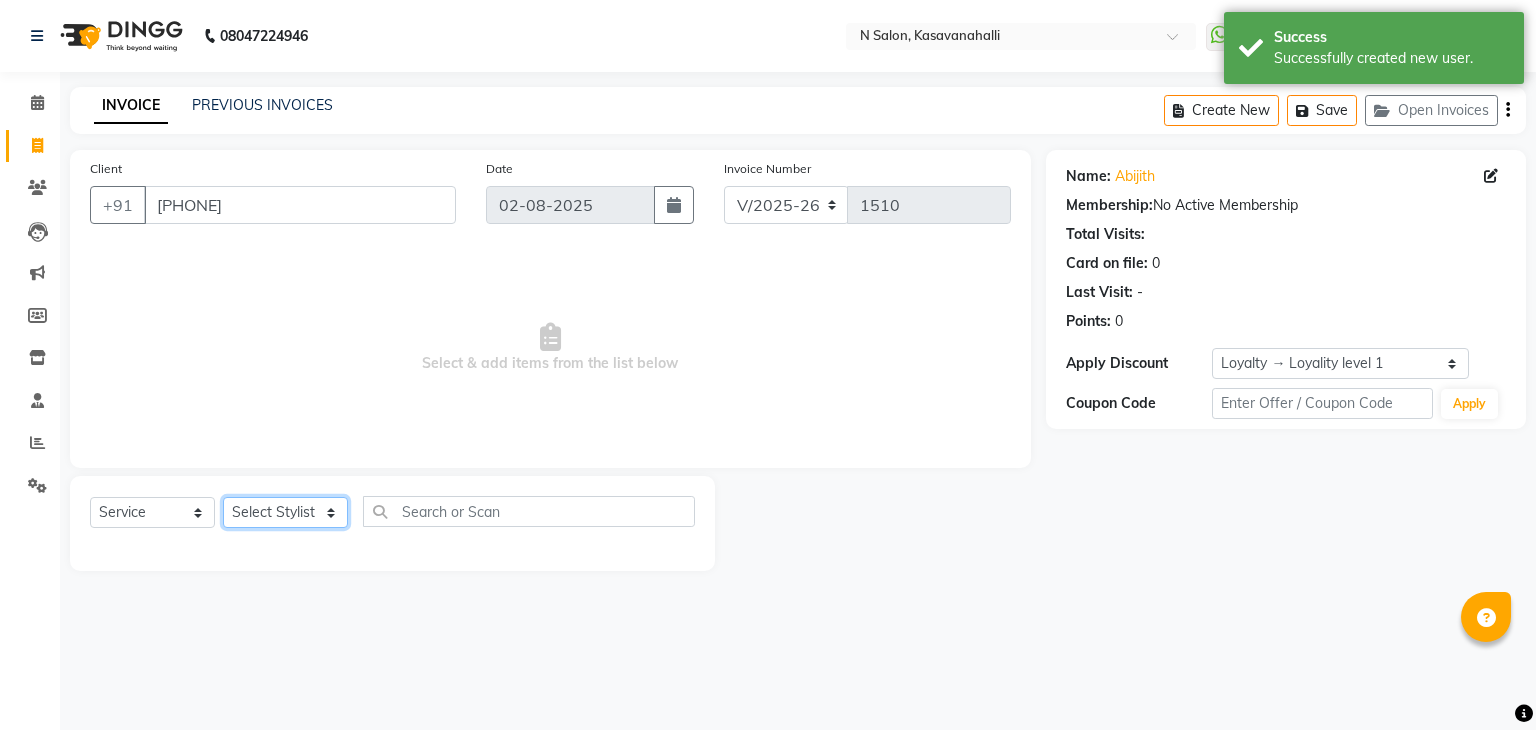 click on "Select Stylist Abisekh Karan  Manju Owner Priya RAJESHWARI  Sandeep Tika" 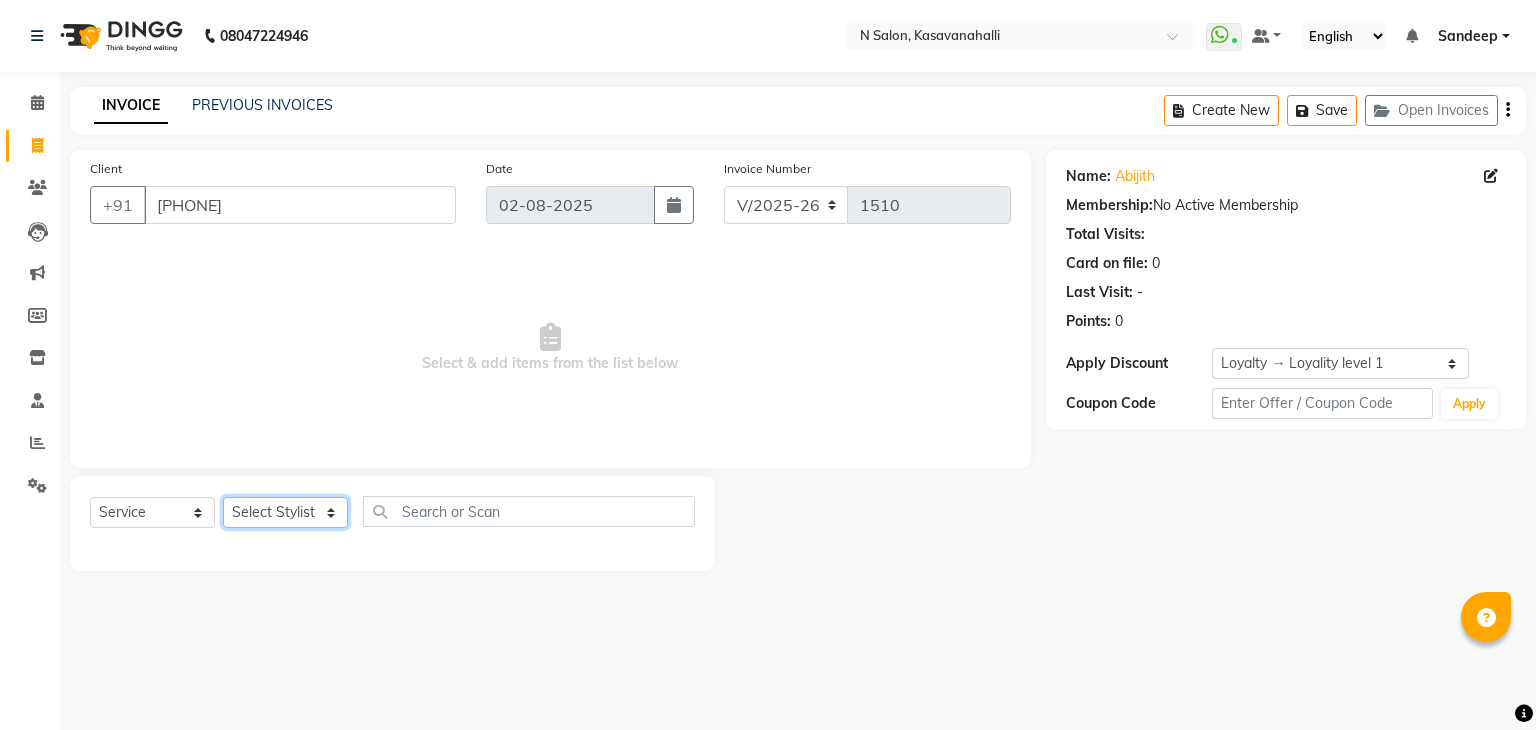select on "86035" 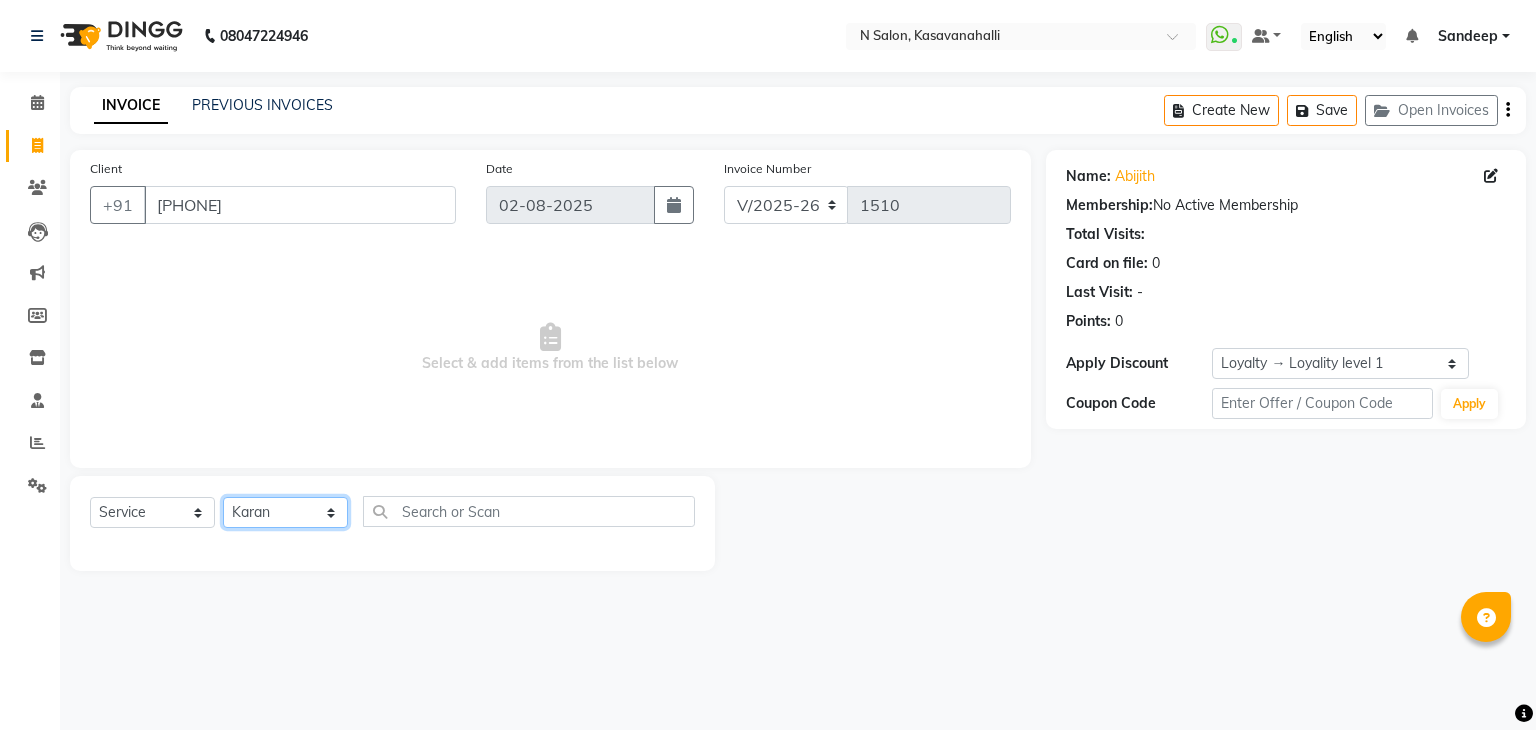 click on "Select Stylist Abisekh Karan  Manju Owner Priya RAJESHWARI  Sandeep Tika" 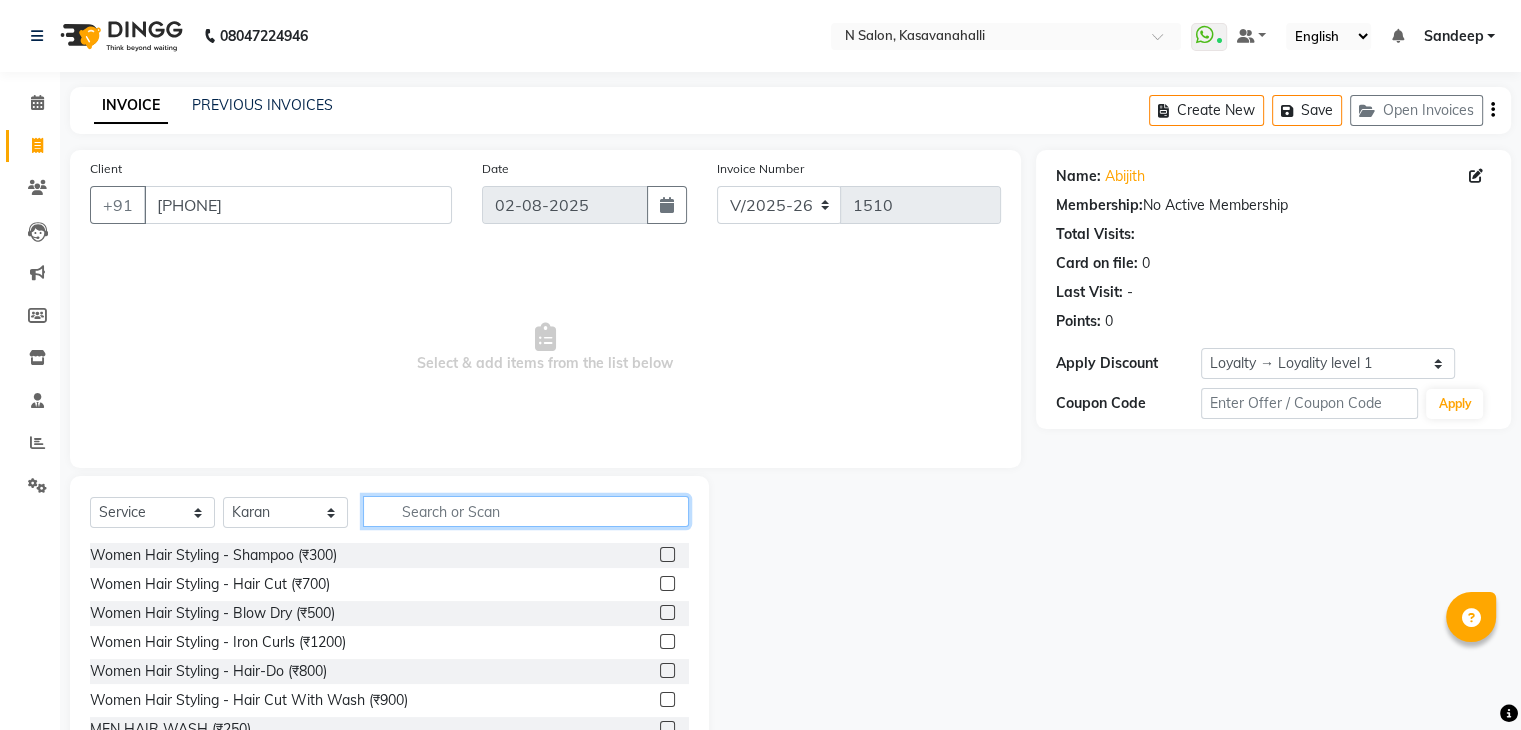 click 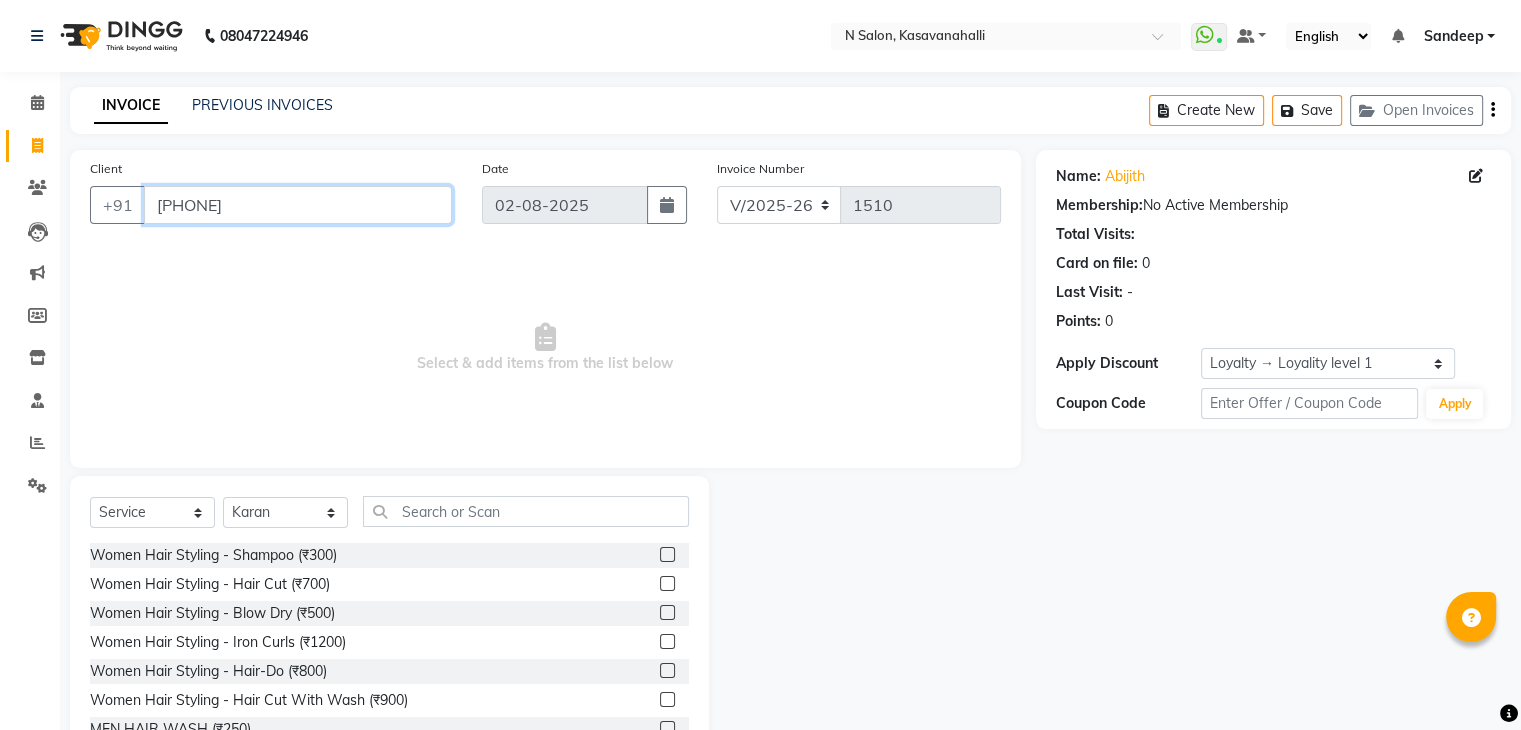 click on "7019648324" at bounding box center (298, 205) 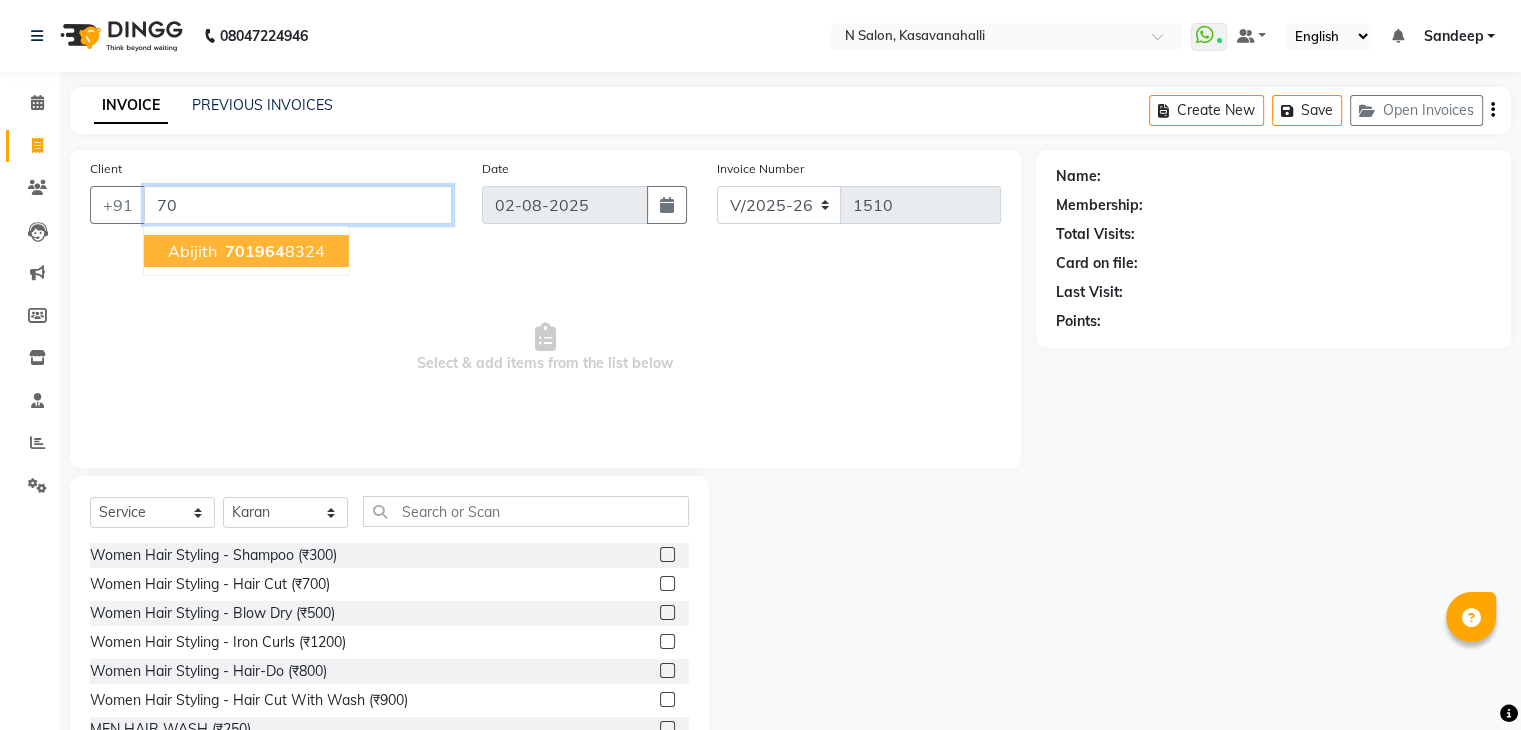 type on "7" 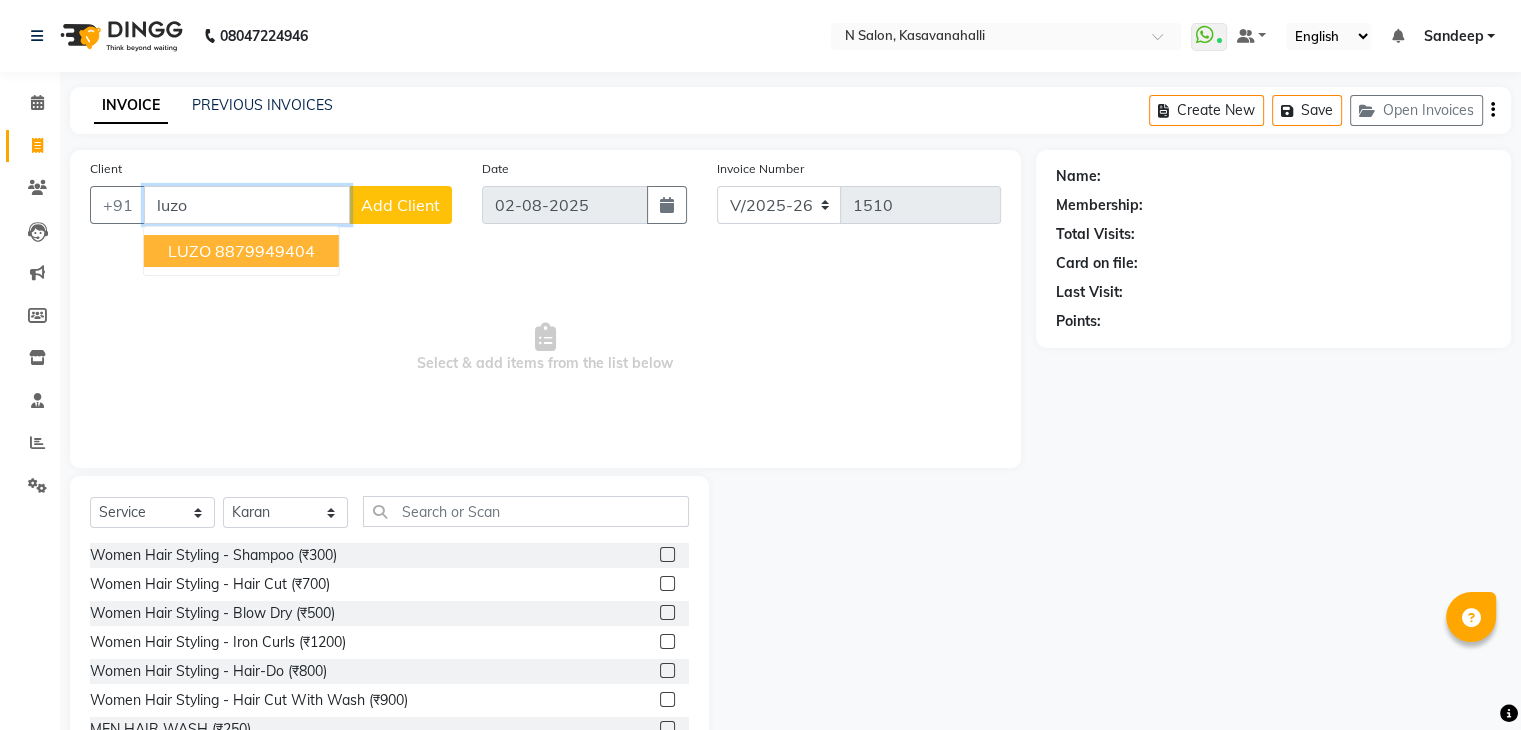 click on "8879949404" at bounding box center (265, 251) 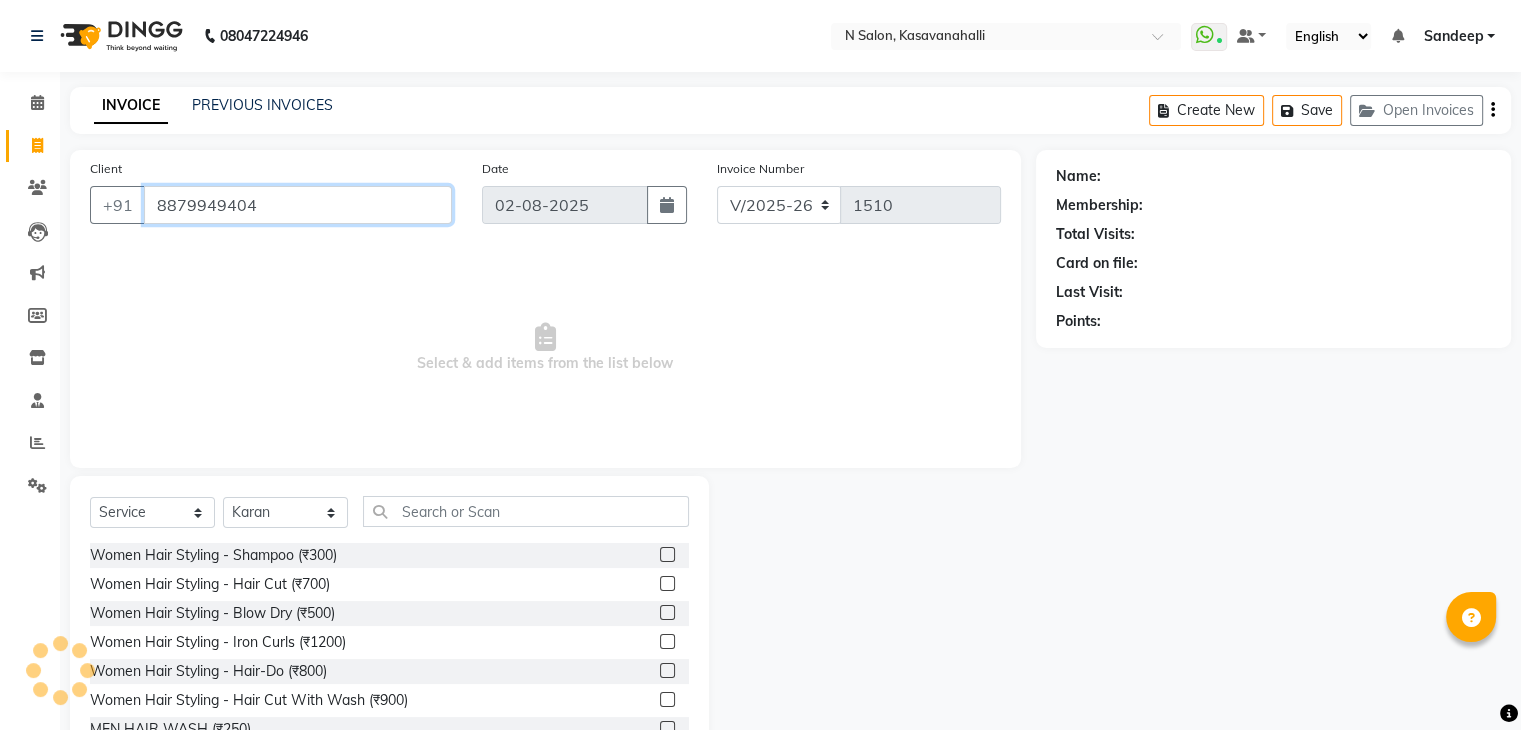 type on "8879949404" 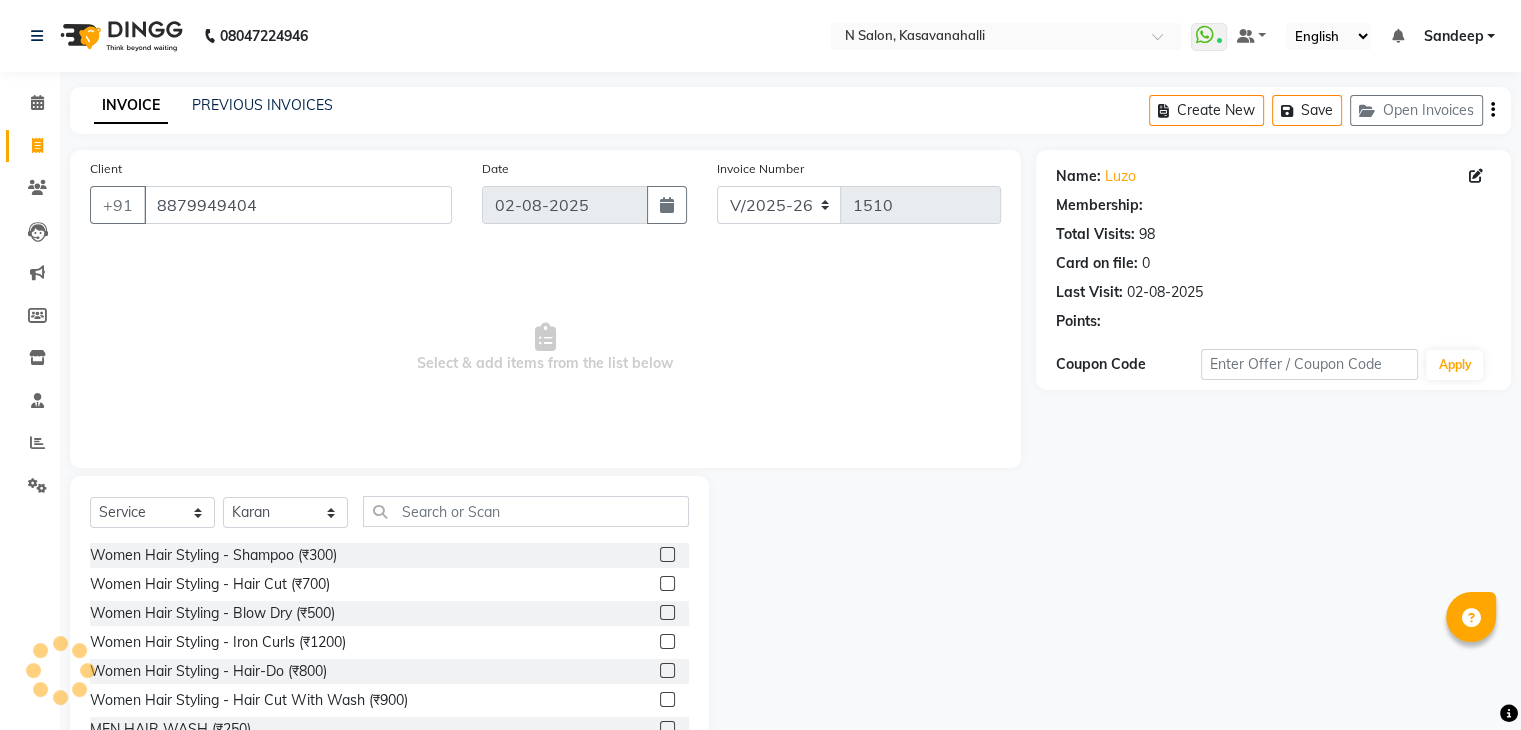 select on "1: Object" 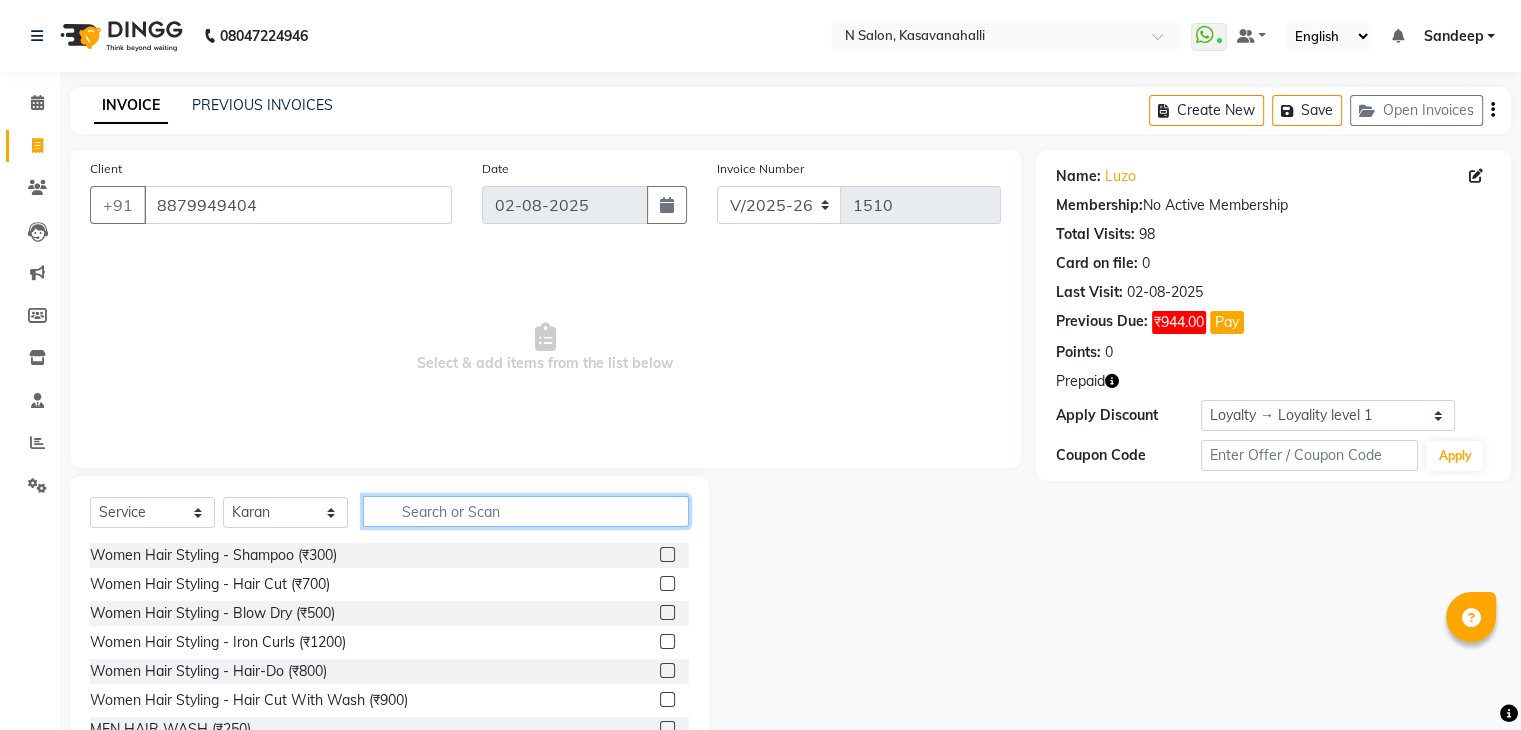 click 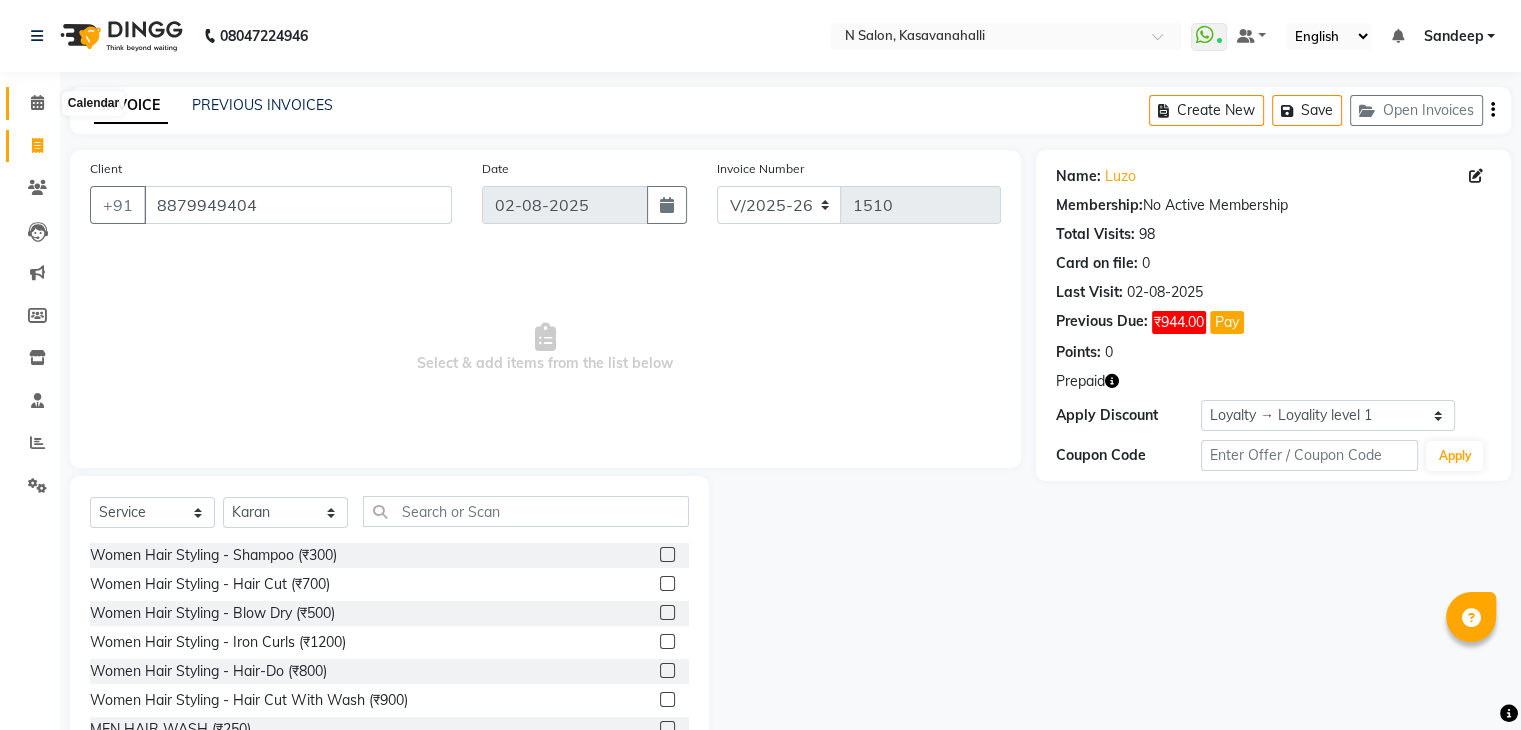 click 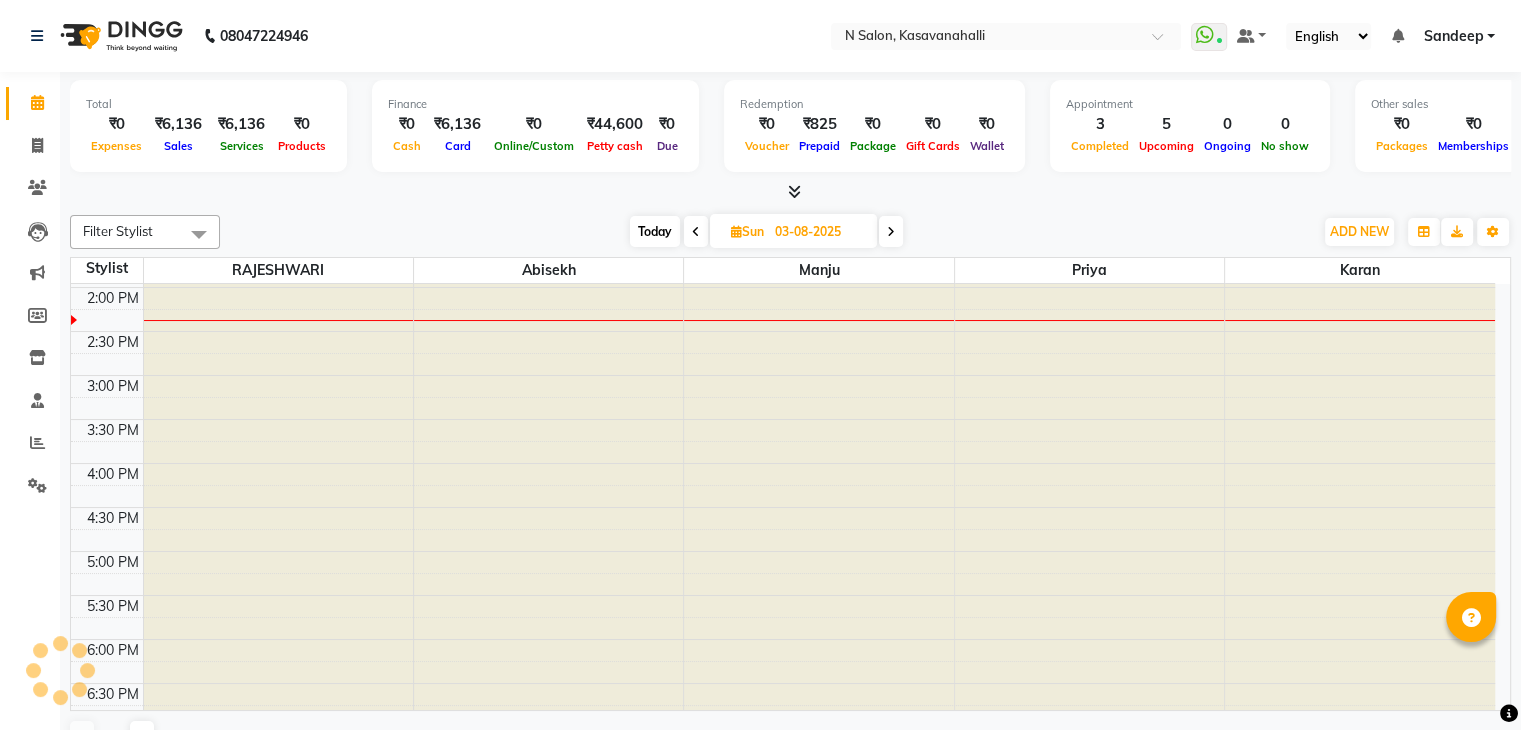 scroll, scrollTop: 0, scrollLeft: 0, axis: both 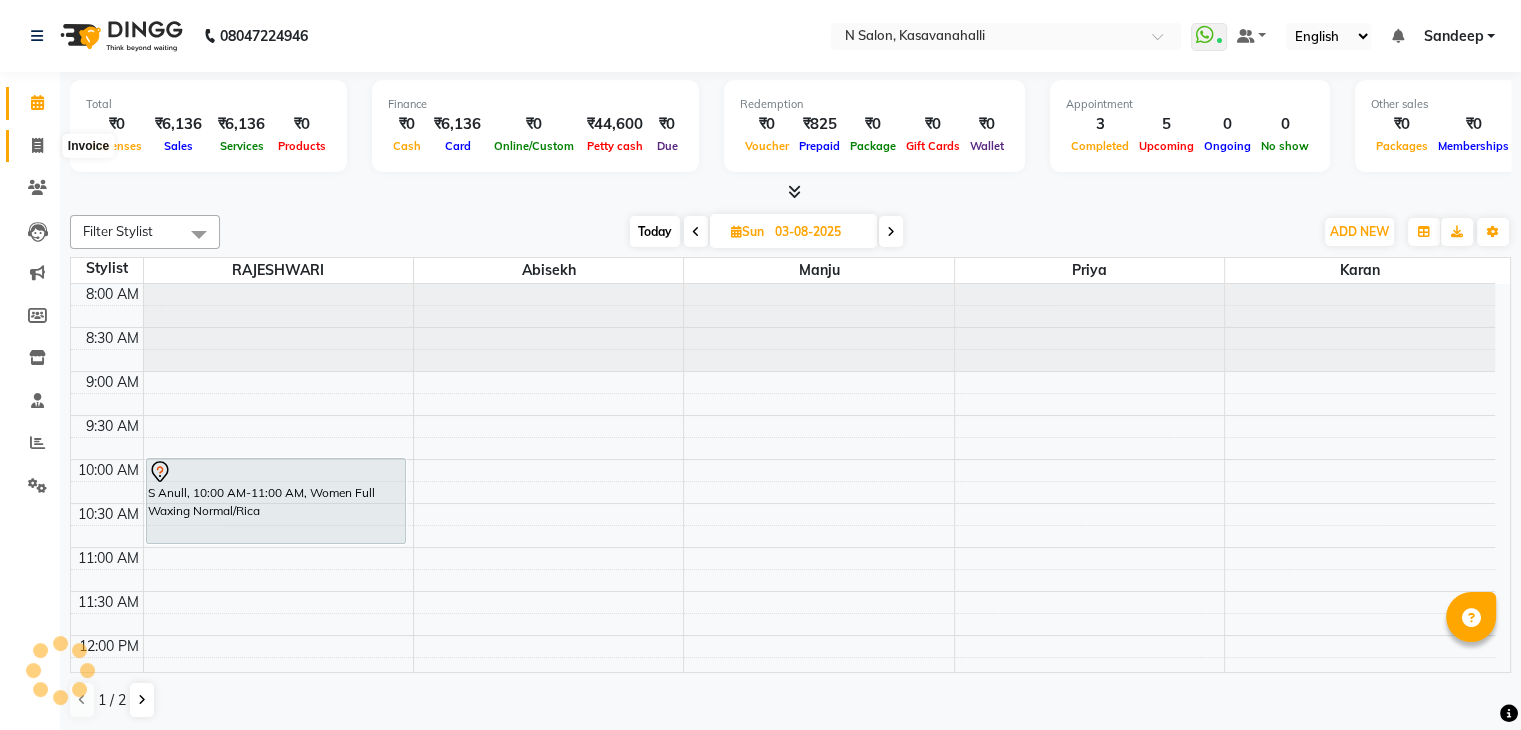 click 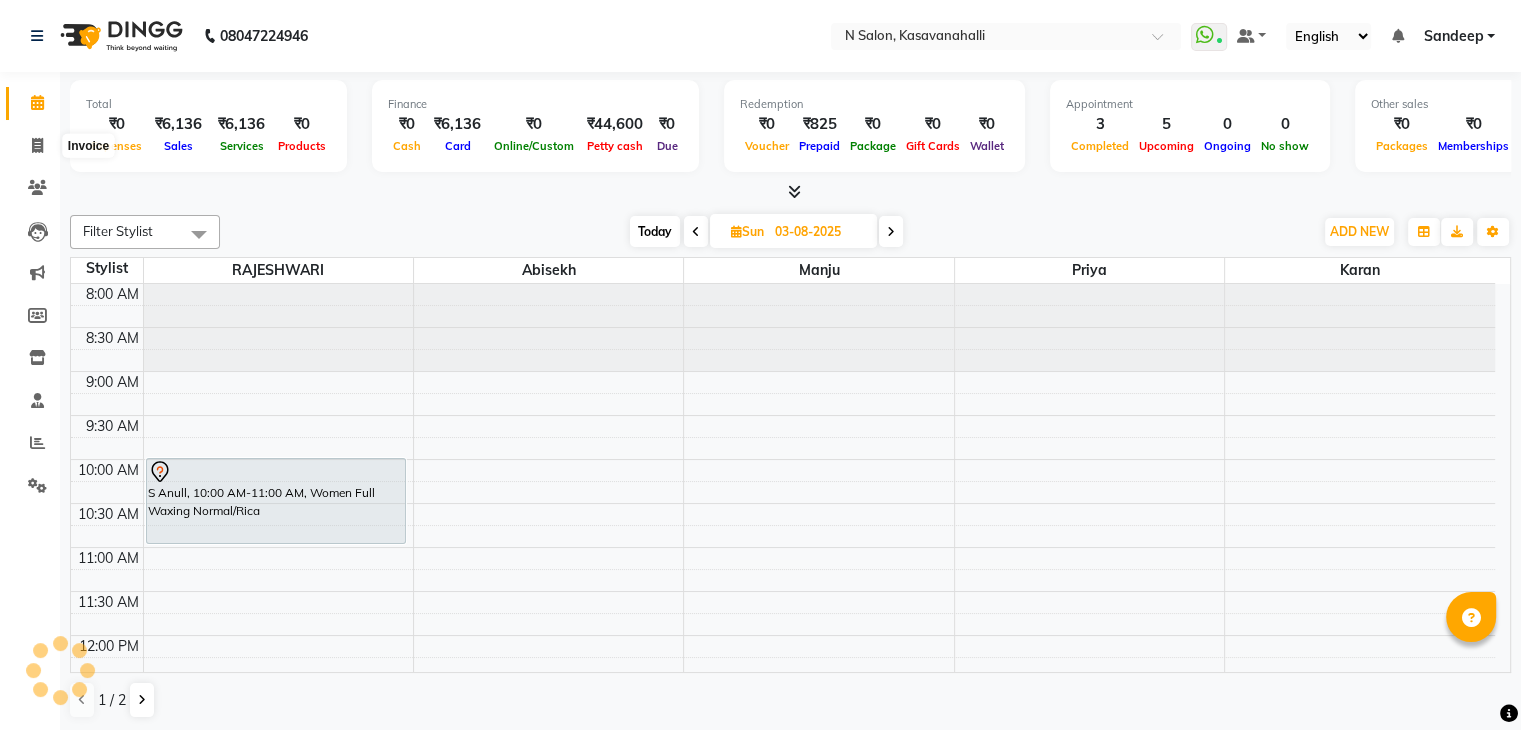 select on "service" 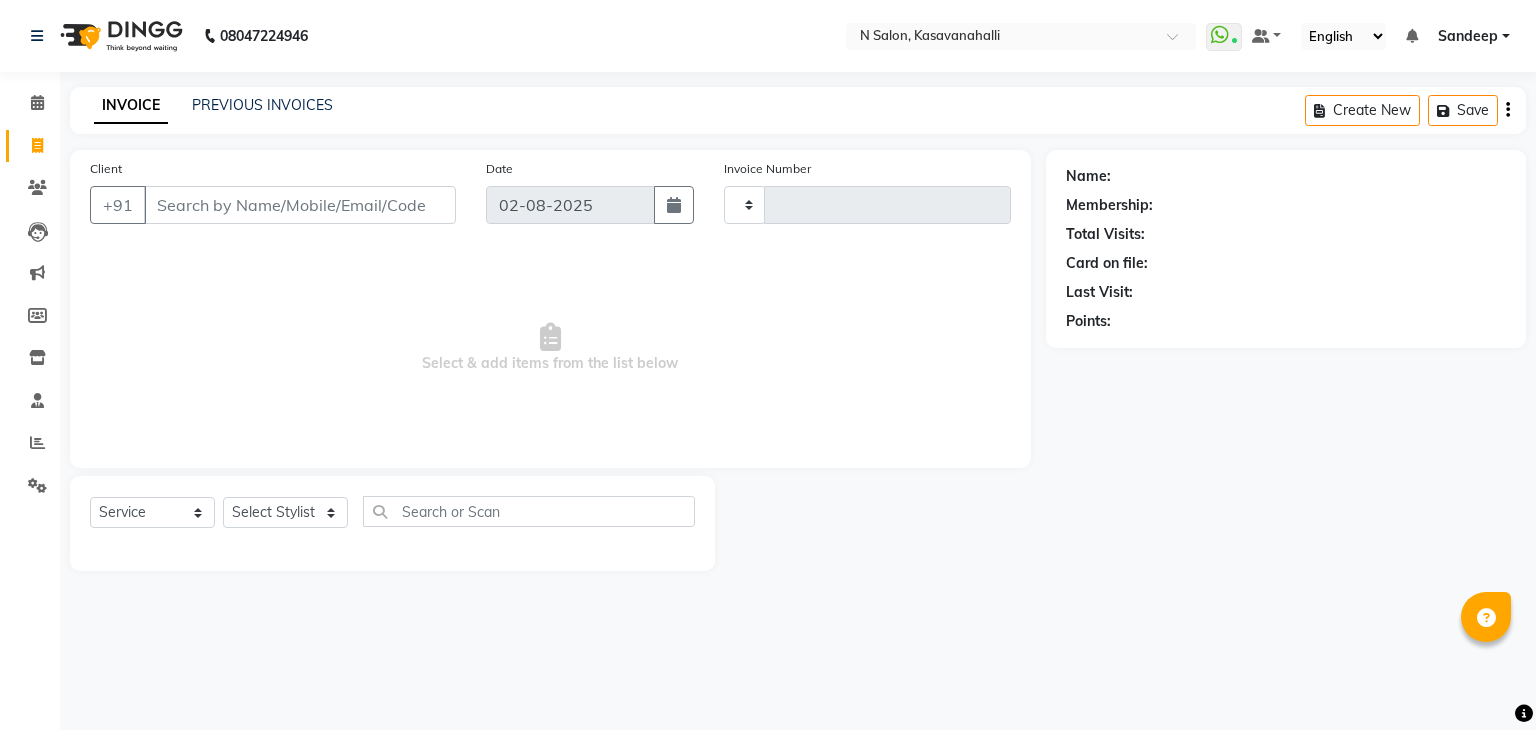 type on "1510" 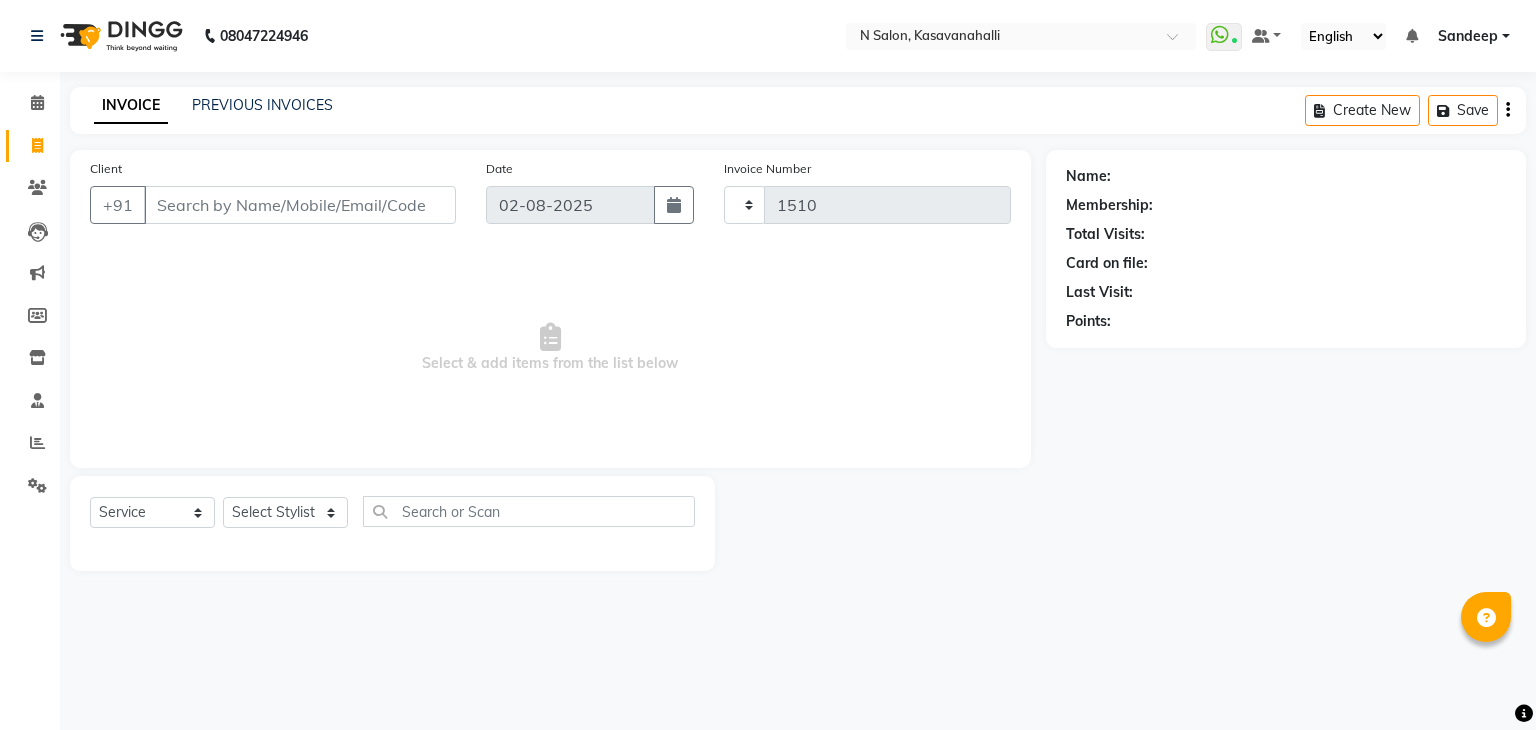 select on "7111" 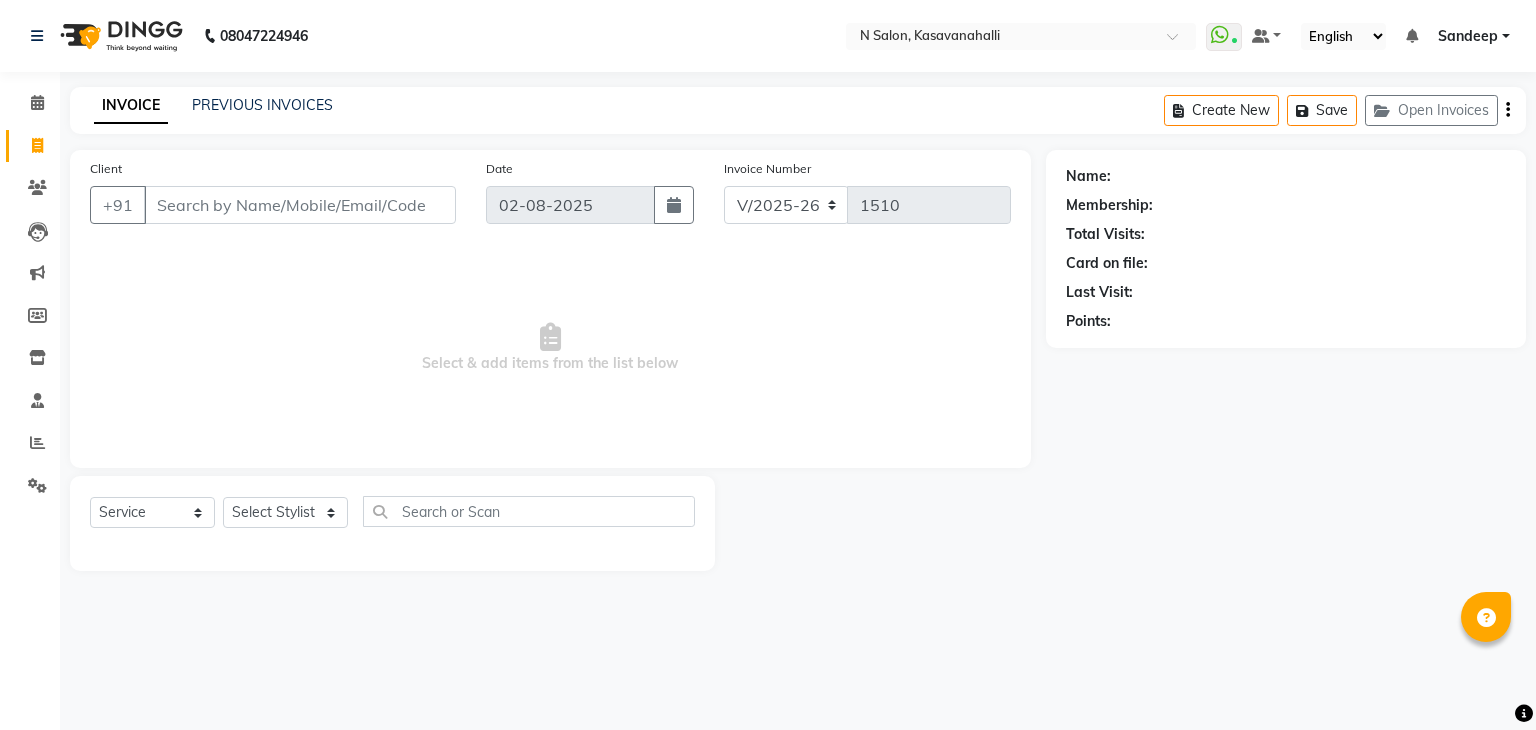 click on "INVOICE PREVIOUS INVOICES Create New   Save   Open Invoices" 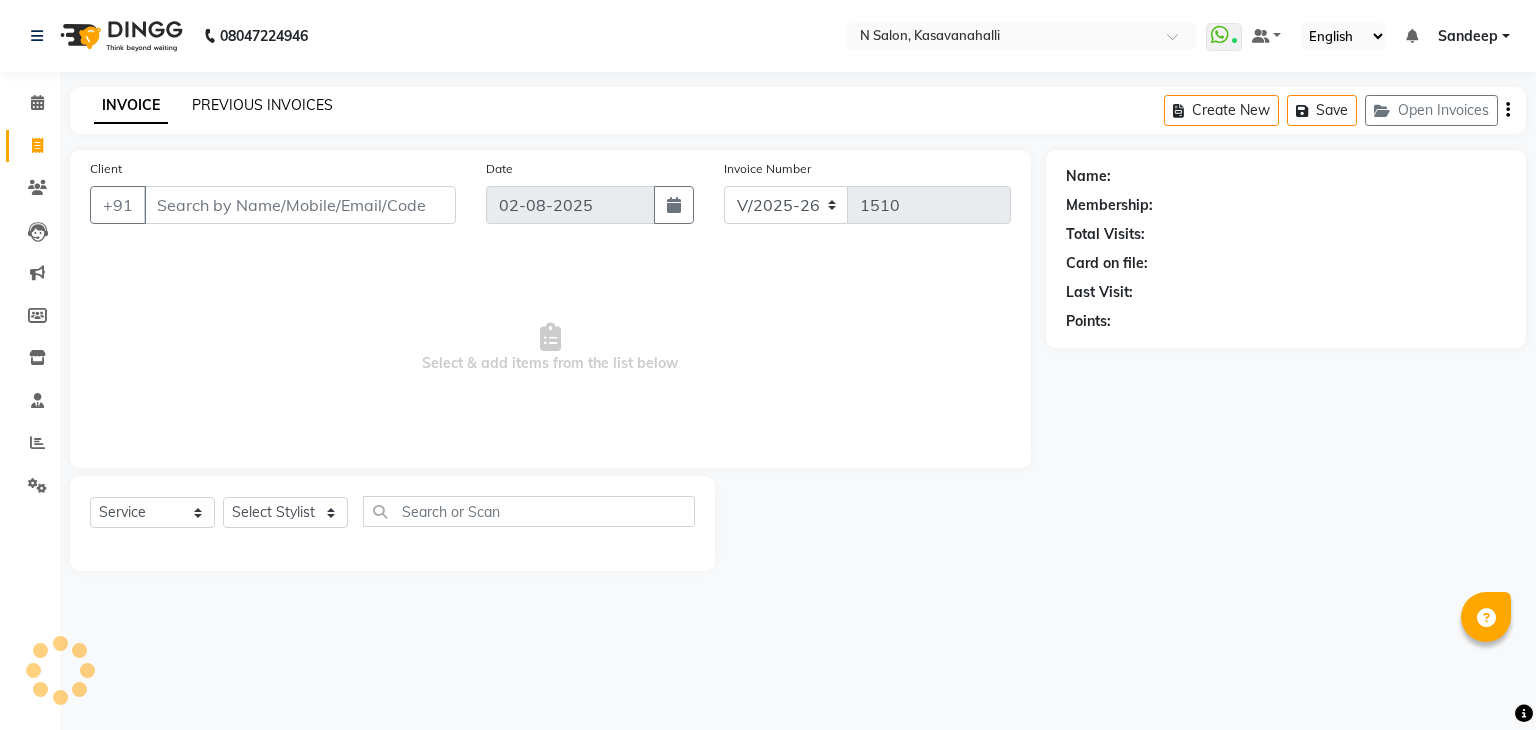 click on "PREVIOUS INVOICES" 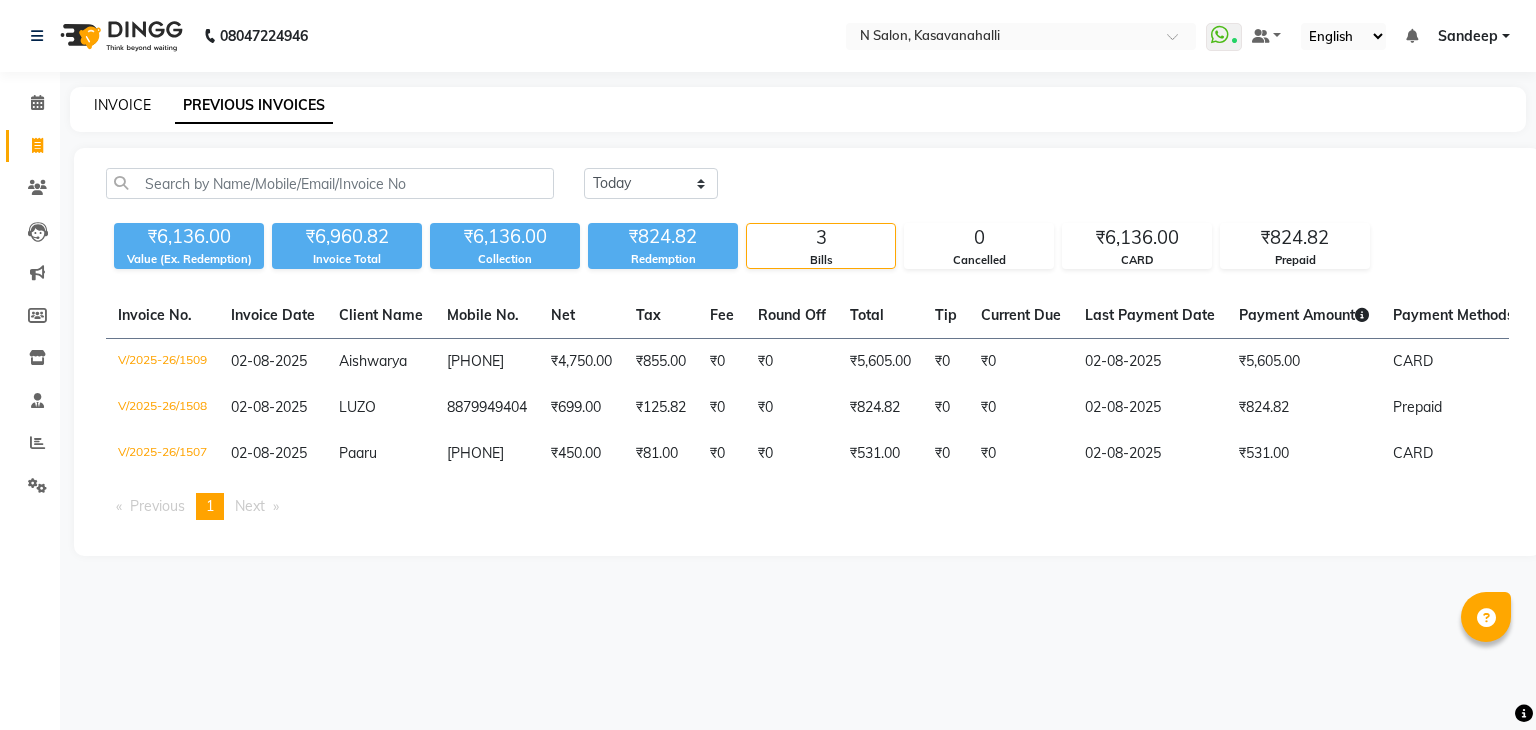 click on "INVOICE" 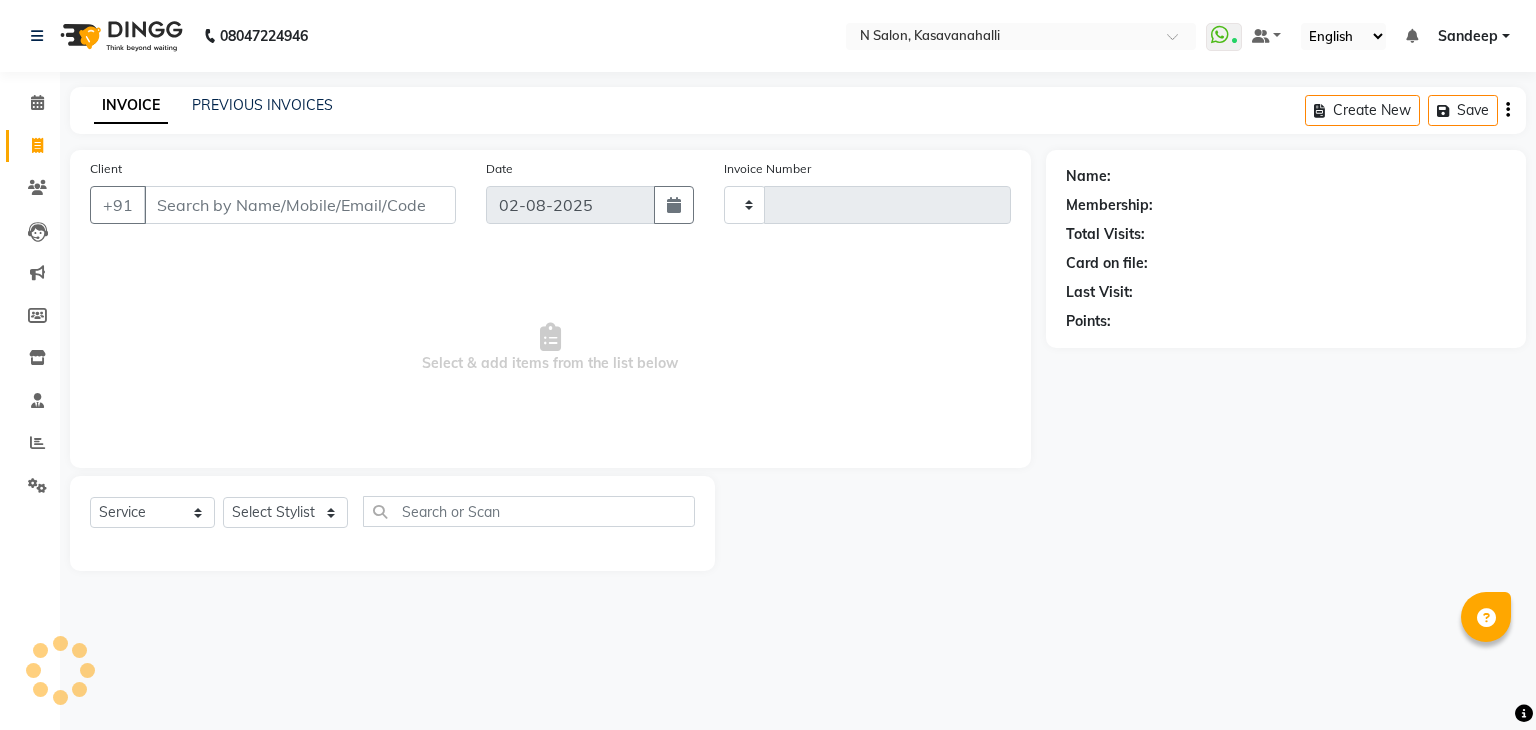 type on "1510" 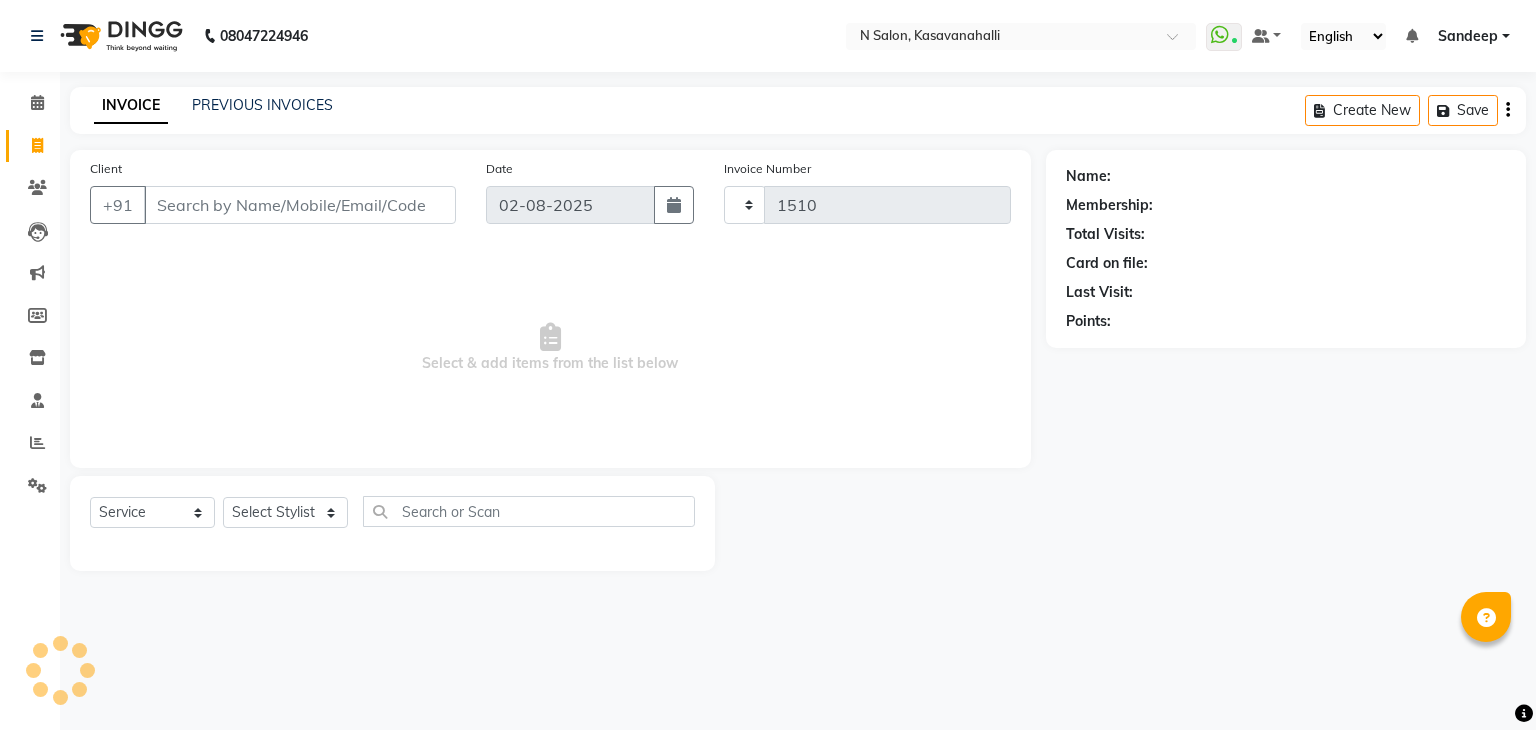 select on "7111" 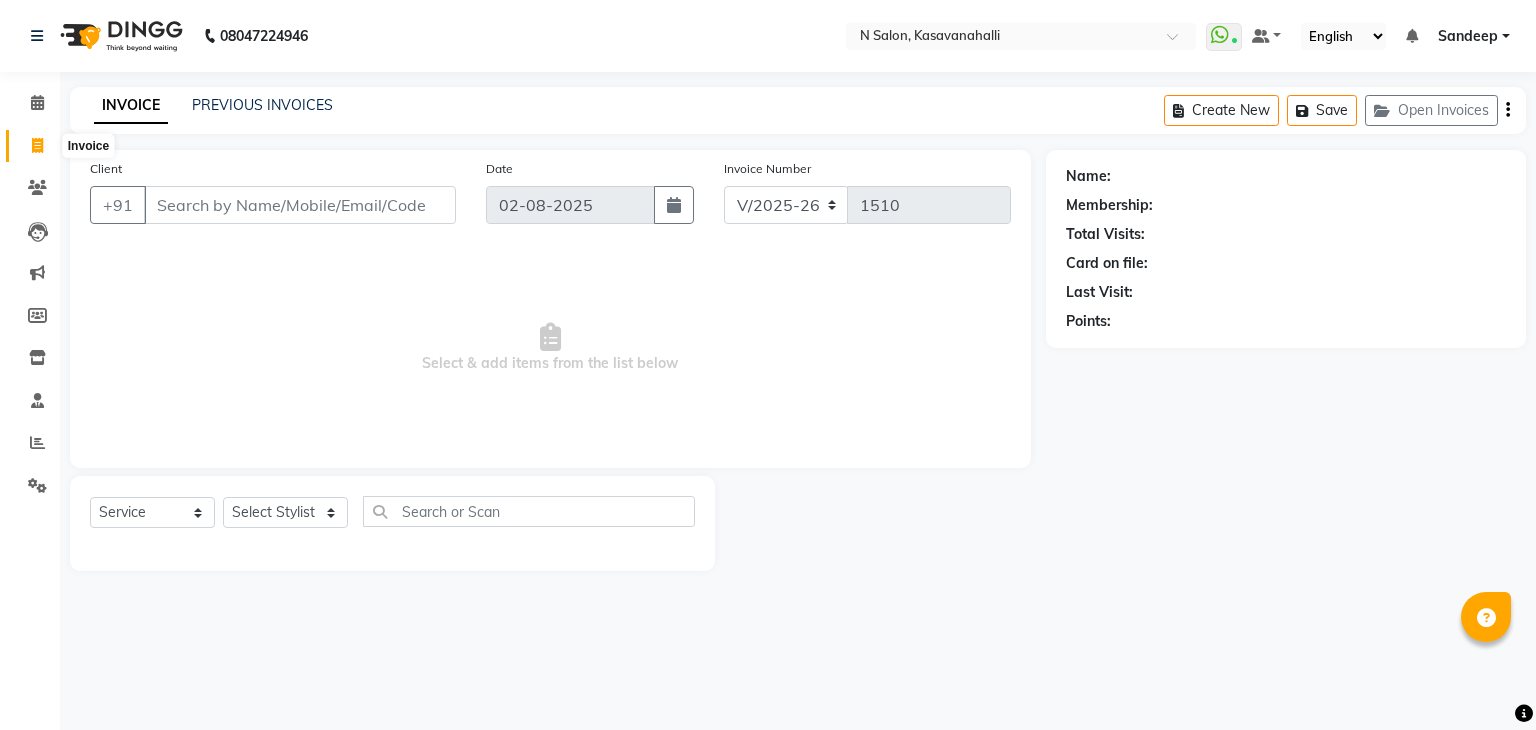 drag, startPoint x: 38, startPoint y: 156, endPoint x: 100, endPoint y: 146, distance: 62.801273 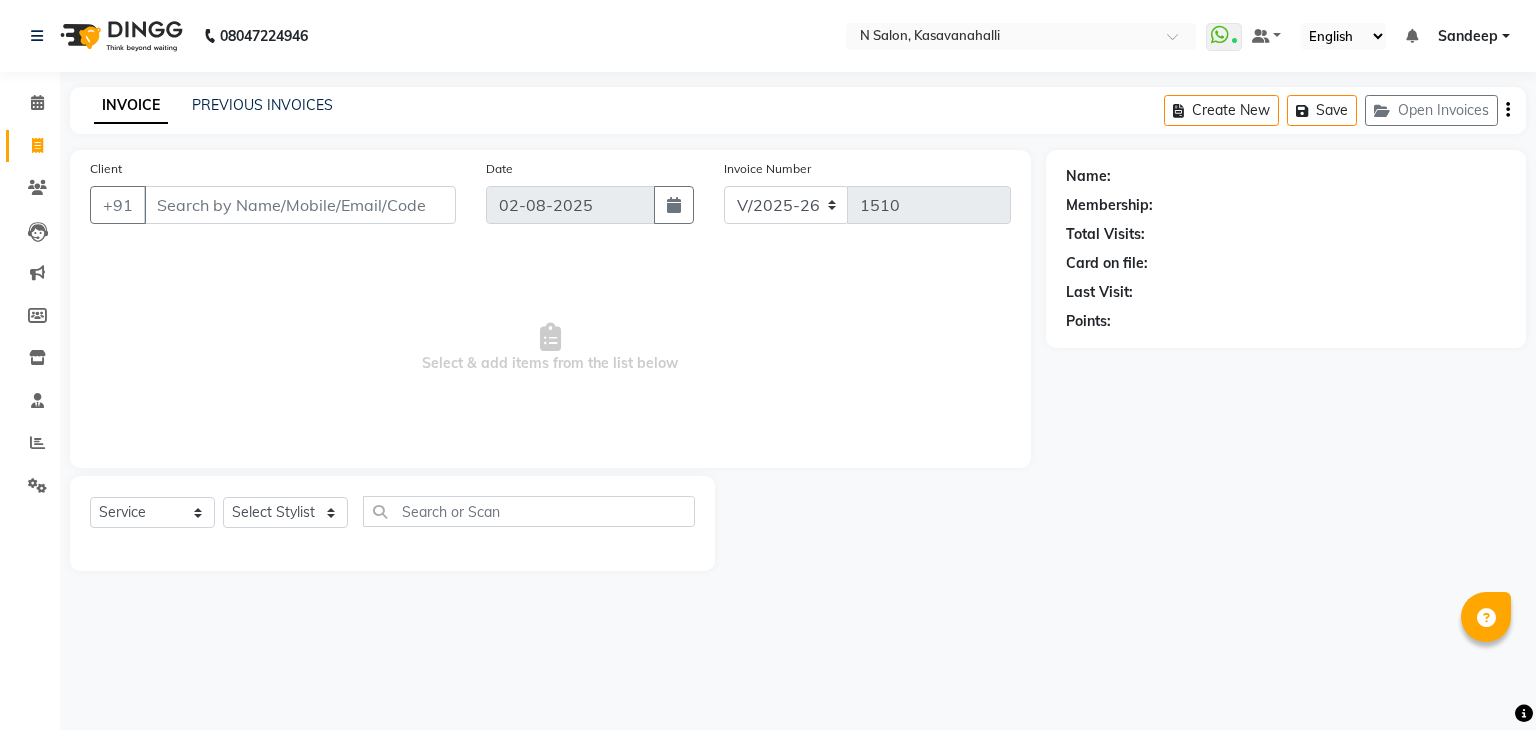 click on "Client" at bounding box center (300, 205) 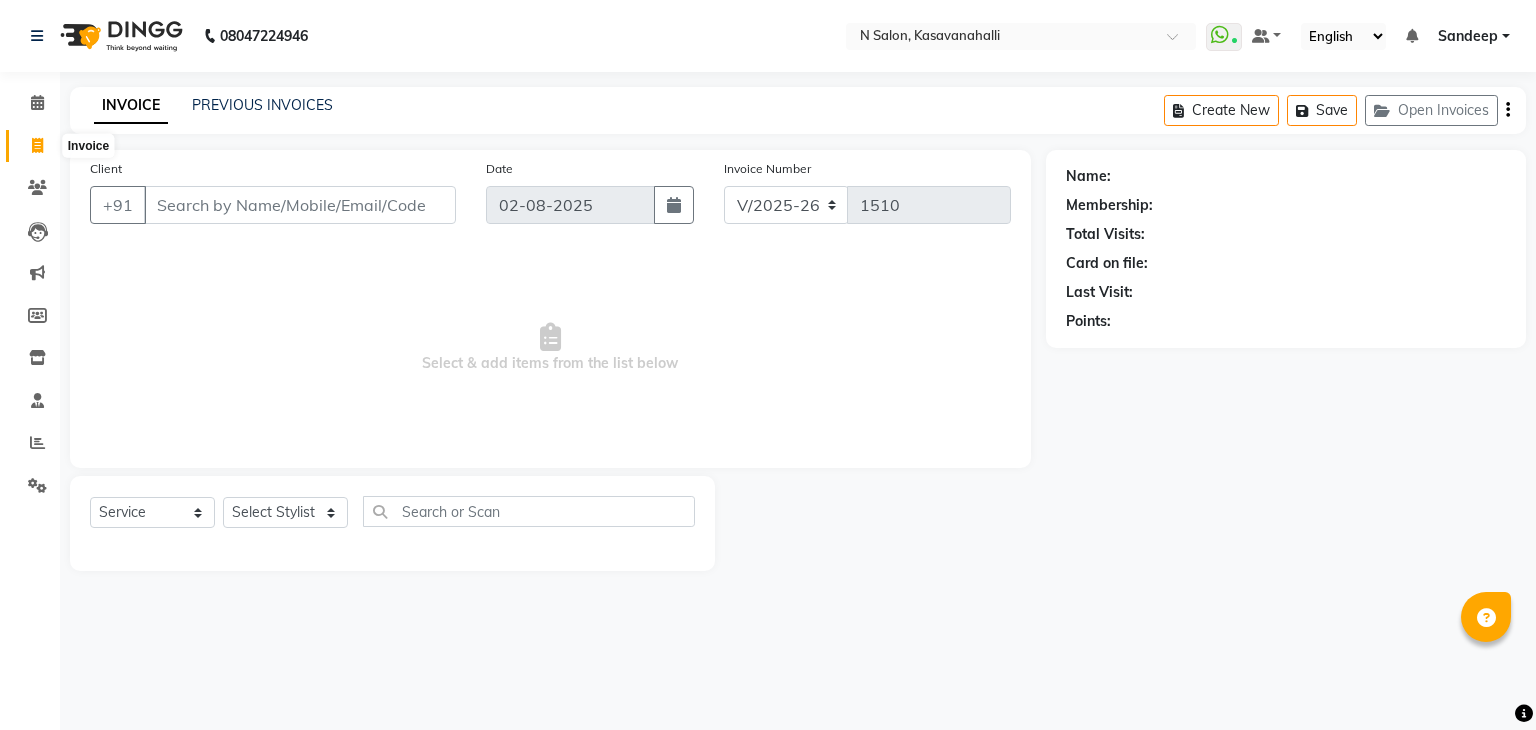 click 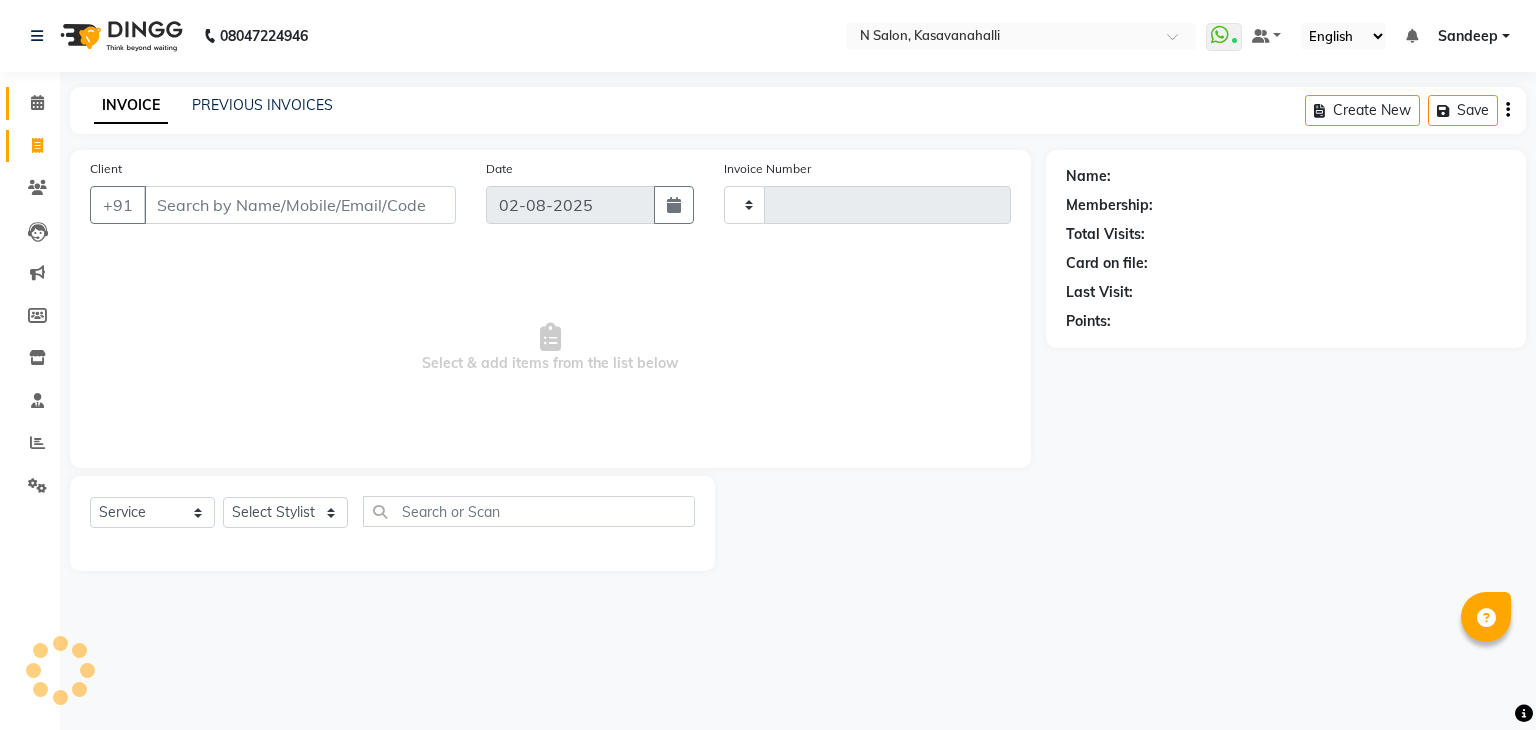 type on "1510" 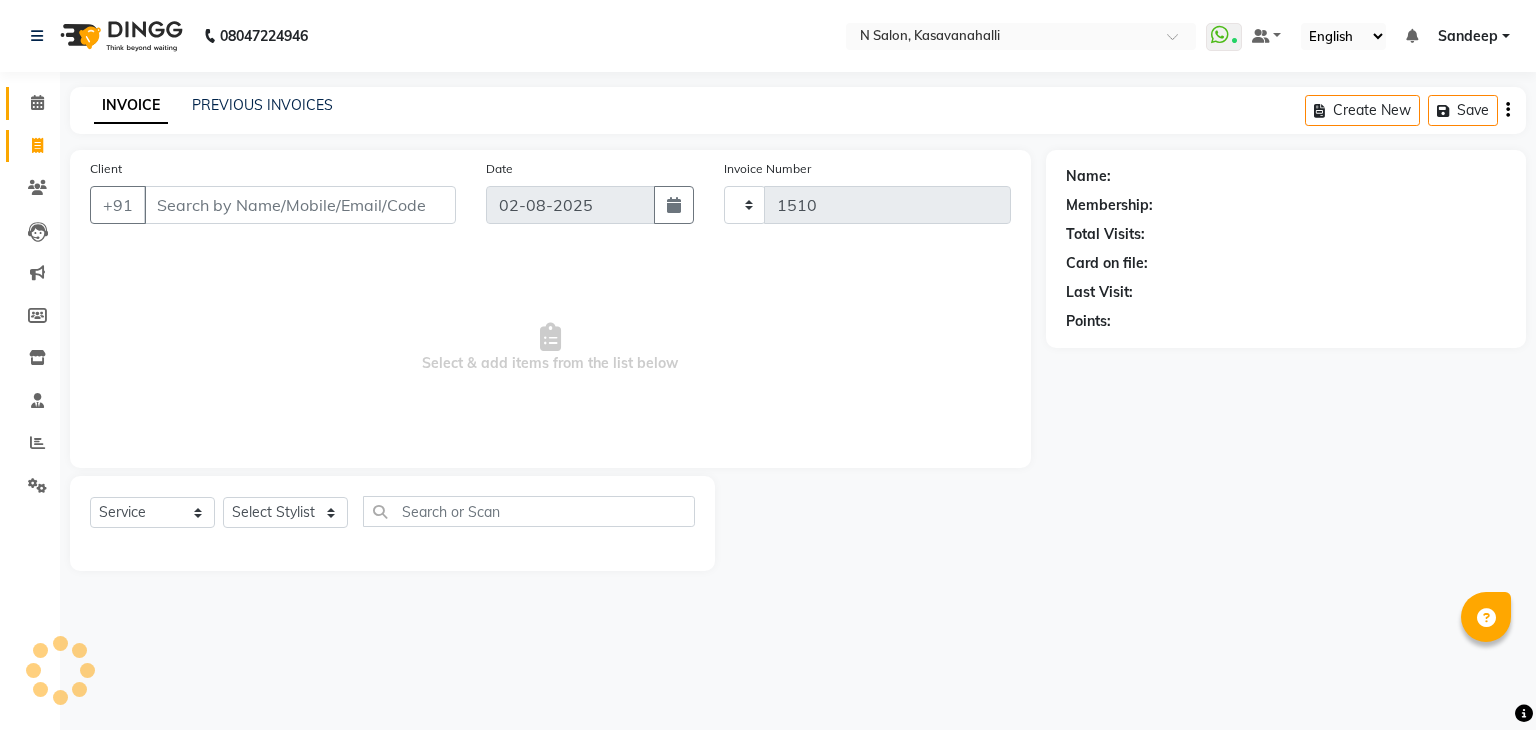 select on "7111" 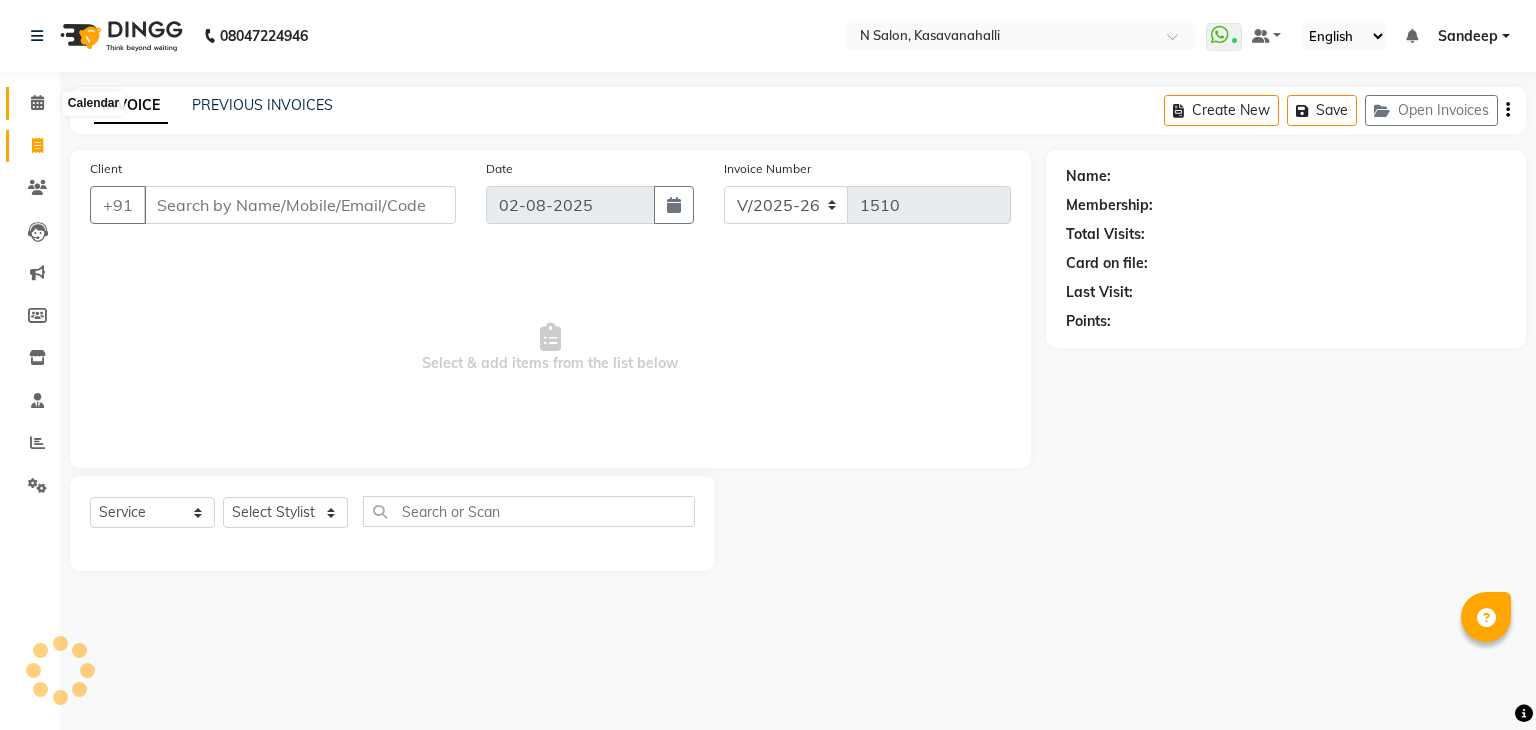 click 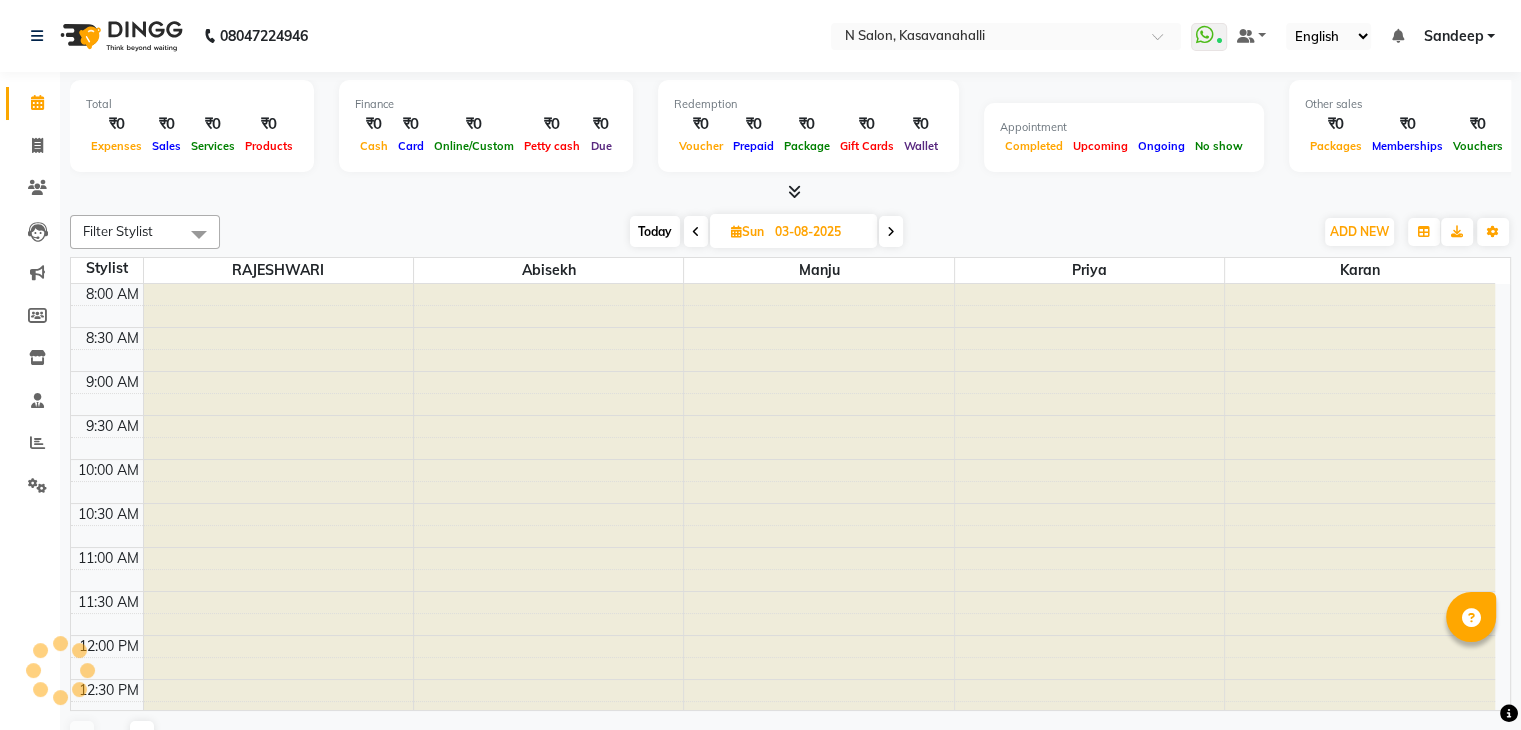 scroll, scrollTop: 0, scrollLeft: 0, axis: both 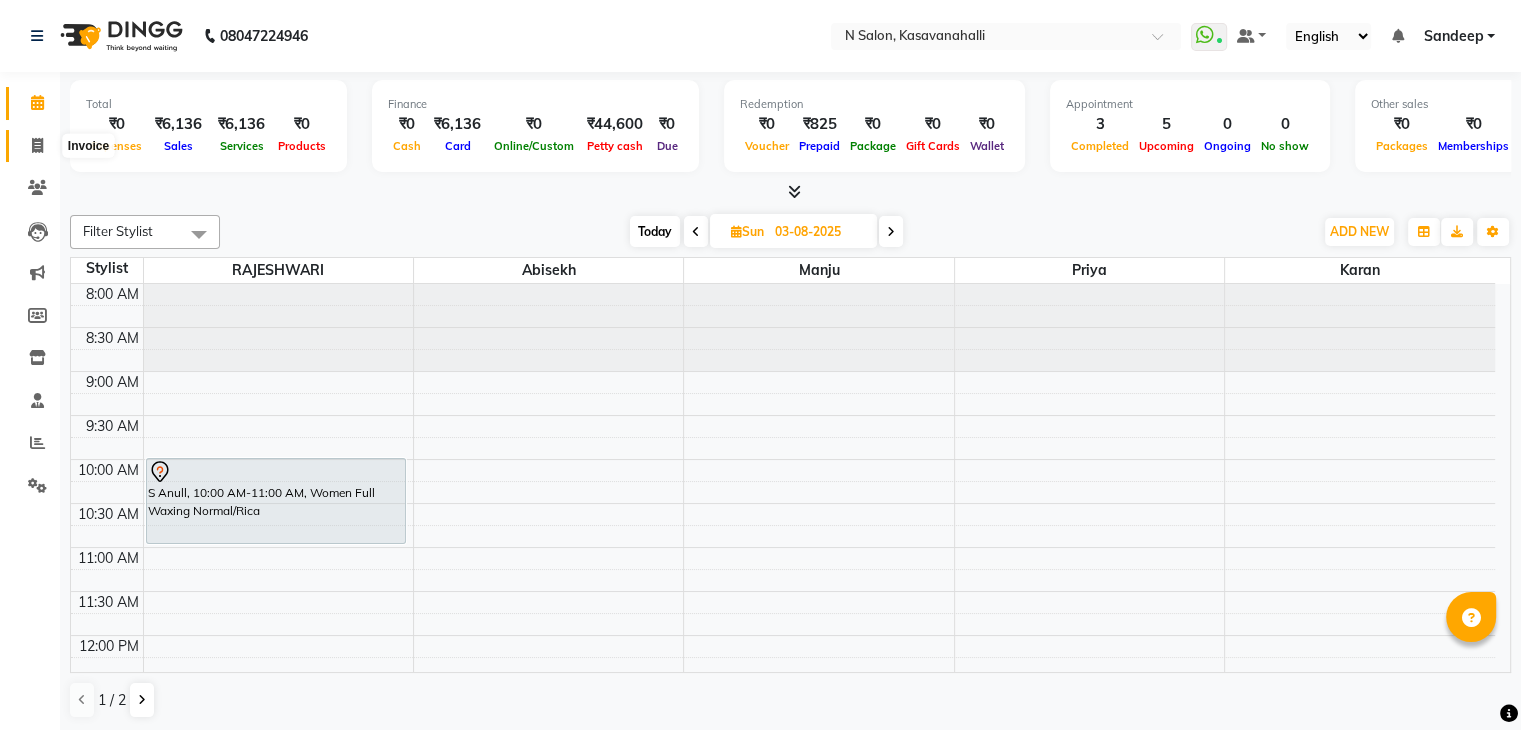 click 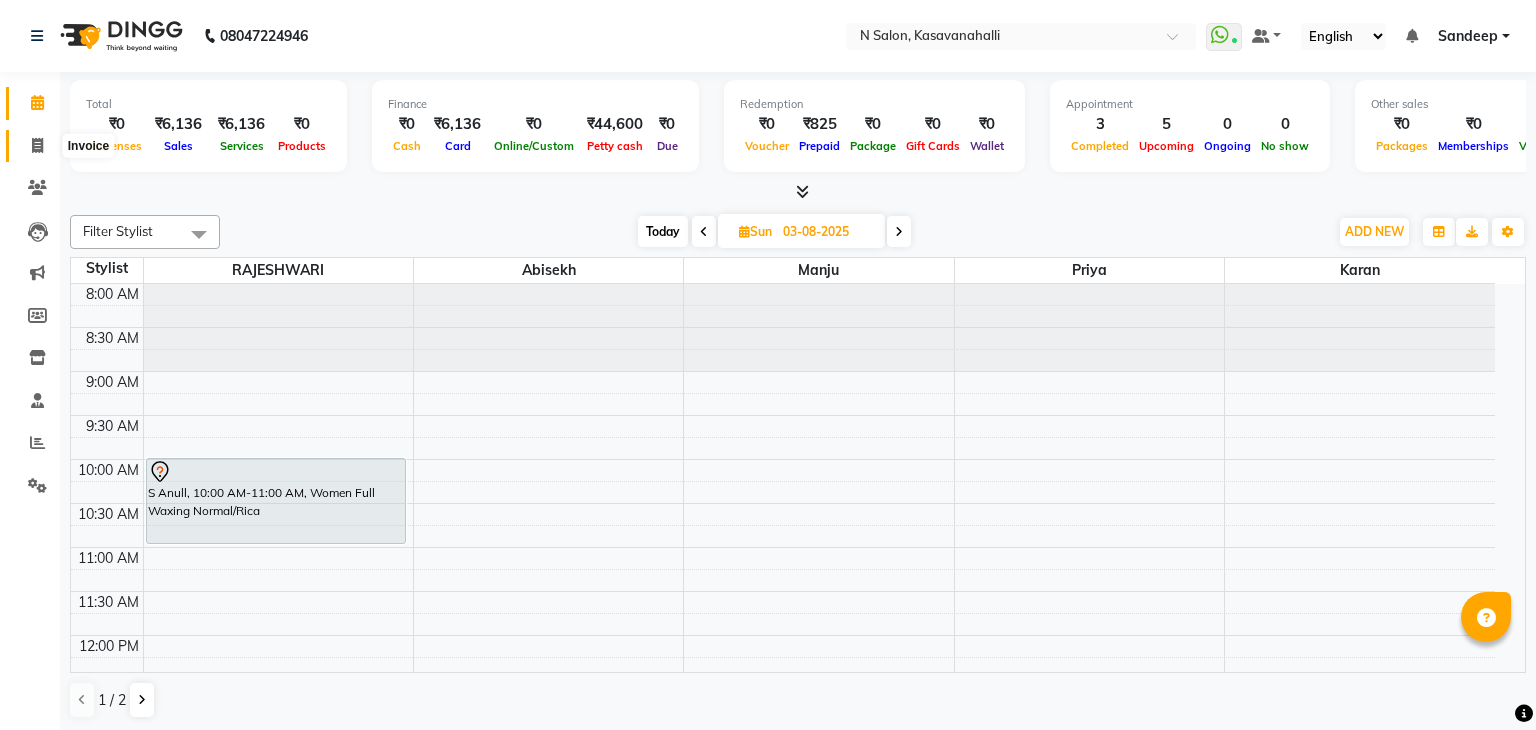 select on "7111" 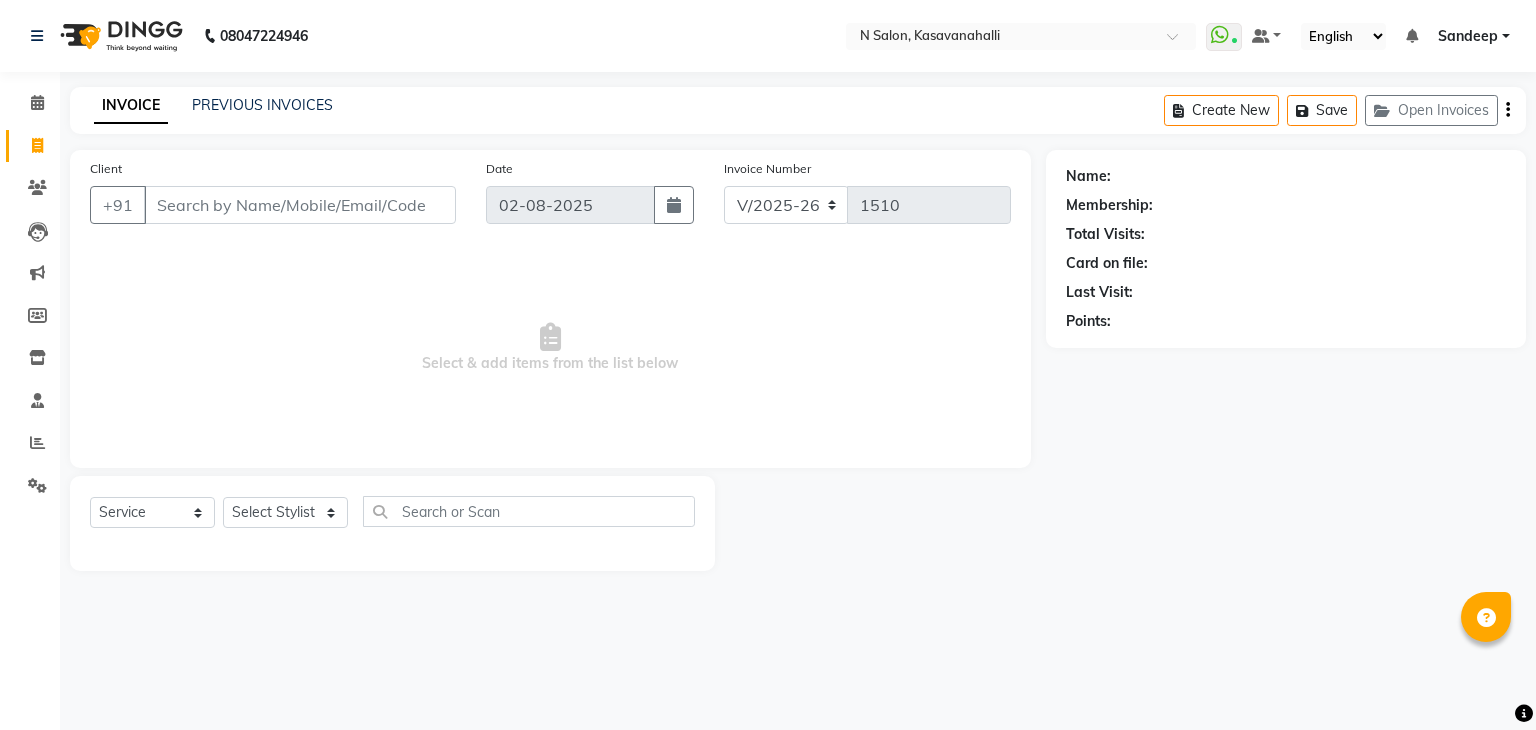 click on "Client" at bounding box center [300, 205] 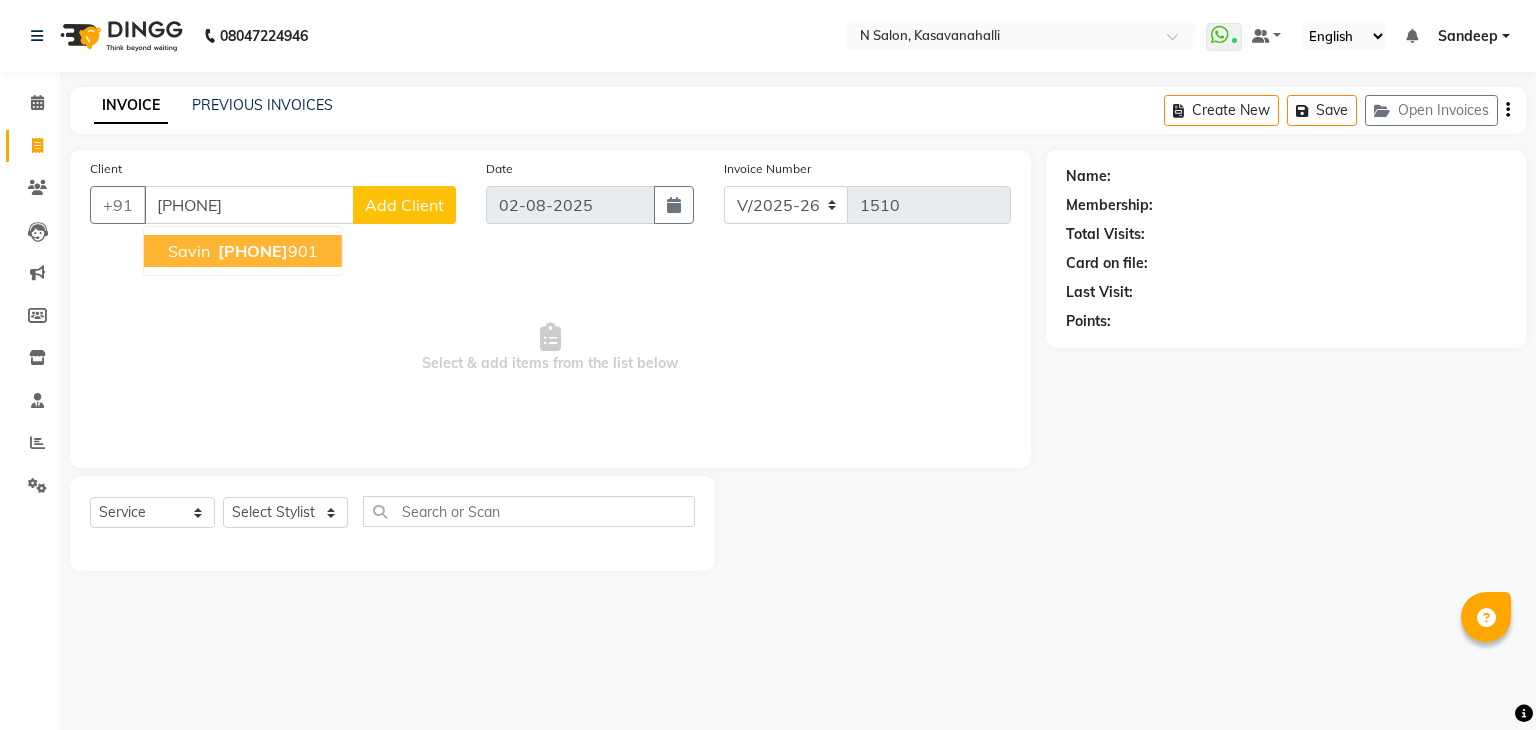 click on "8123732" at bounding box center (253, 251) 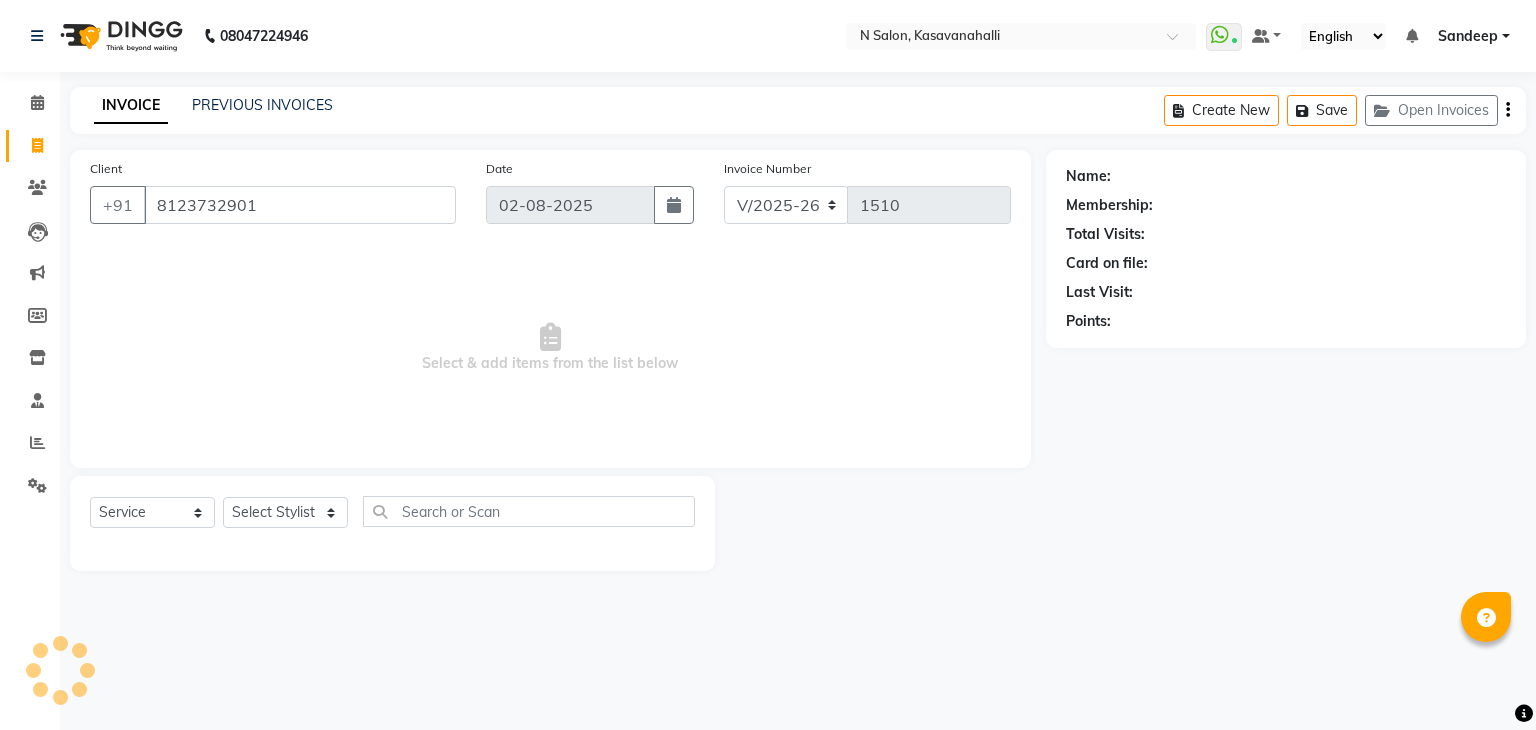 type on "[PHONE]" 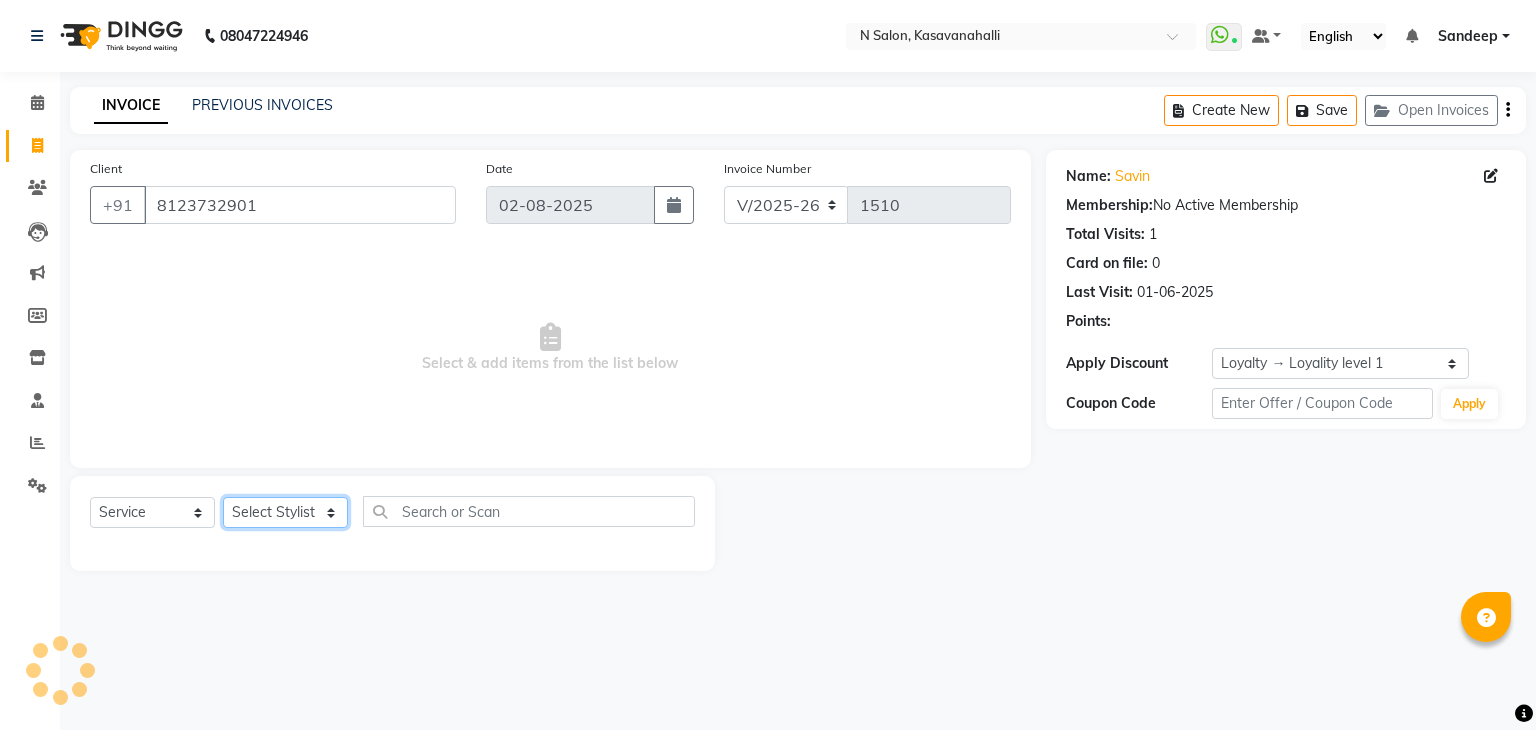 click on "Select Stylist Abisekh Karan  Manju Owner Priya RAJESHWARI  Sandeep Tika" 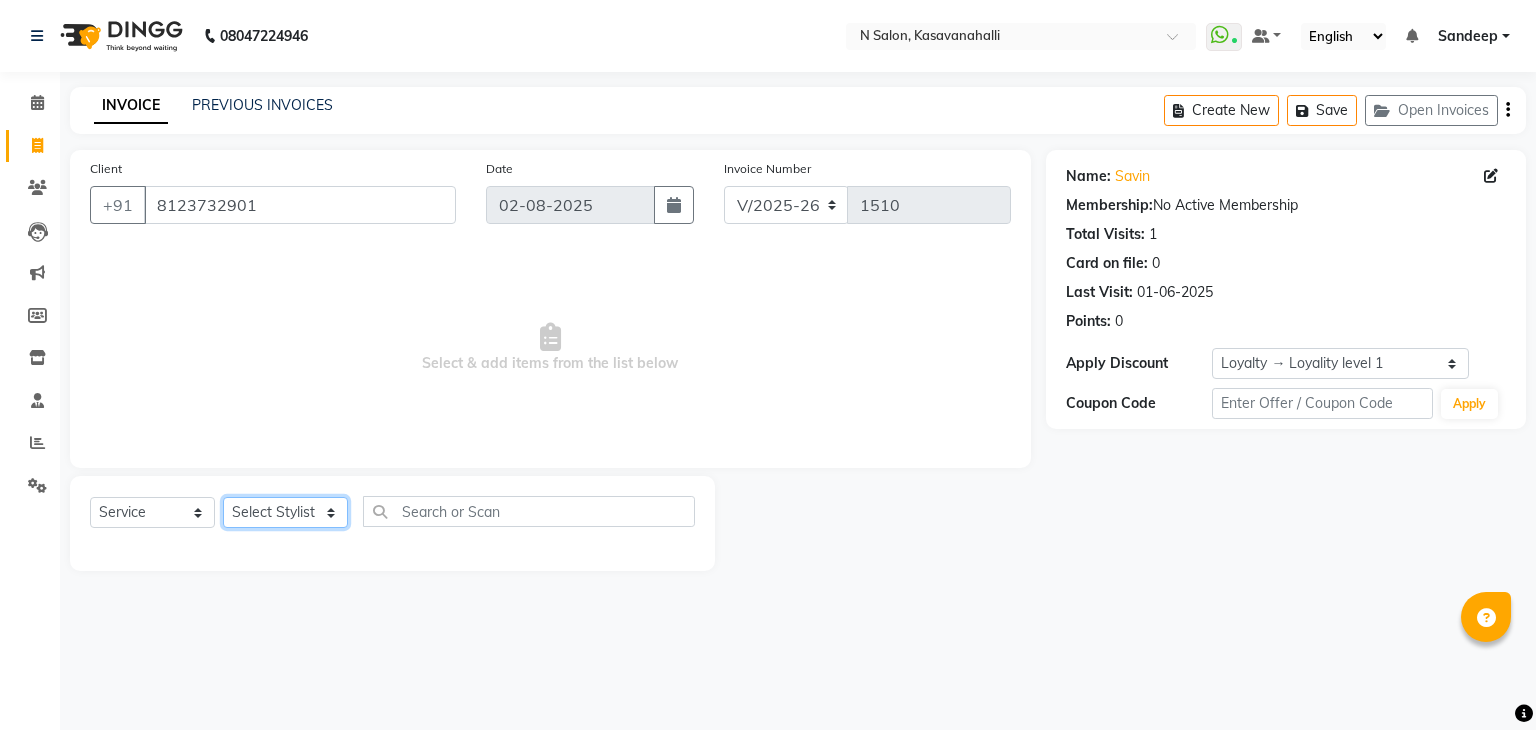 select on "78172" 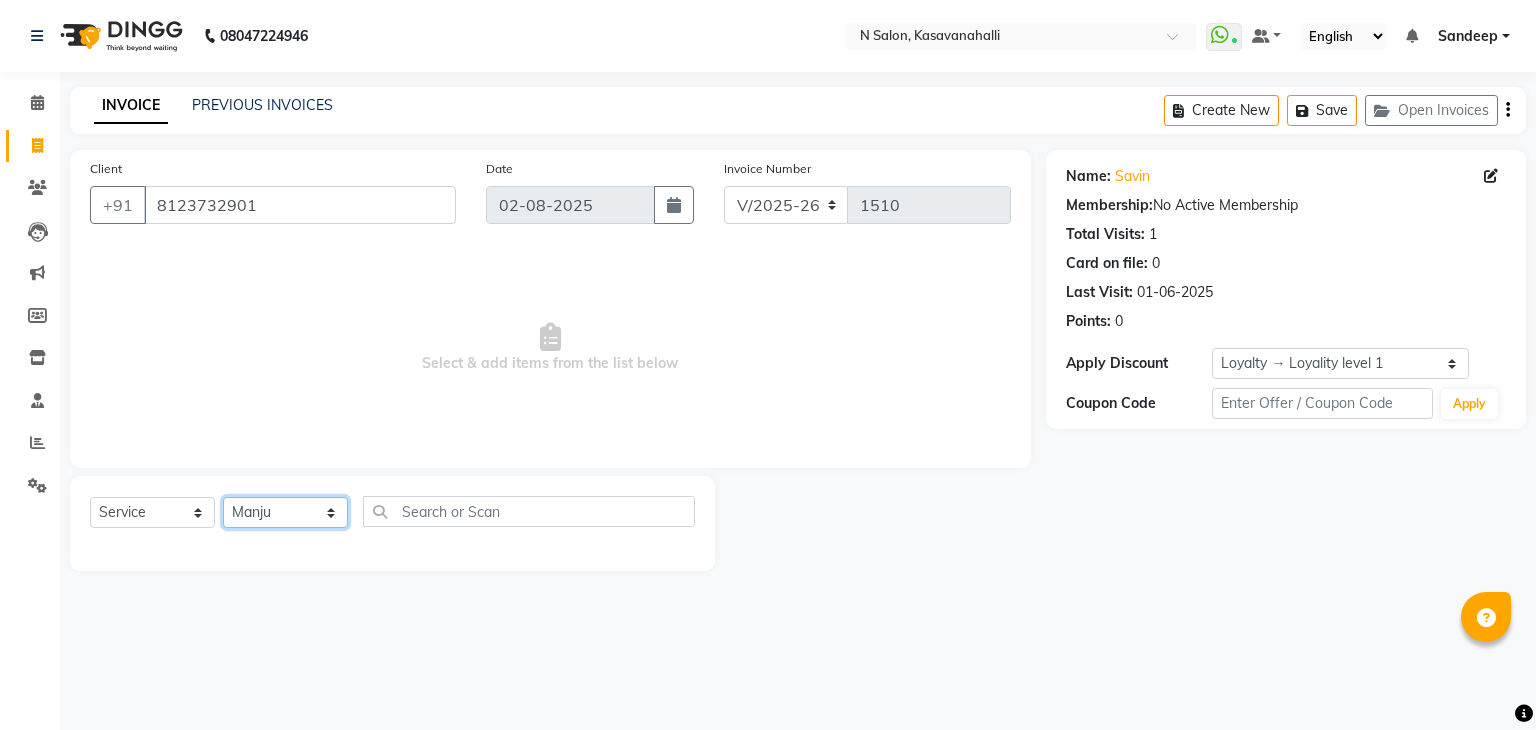click on "Select Stylist Abisekh Karan  Manju Owner Priya RAJESHWARI  Sandeep Tika" 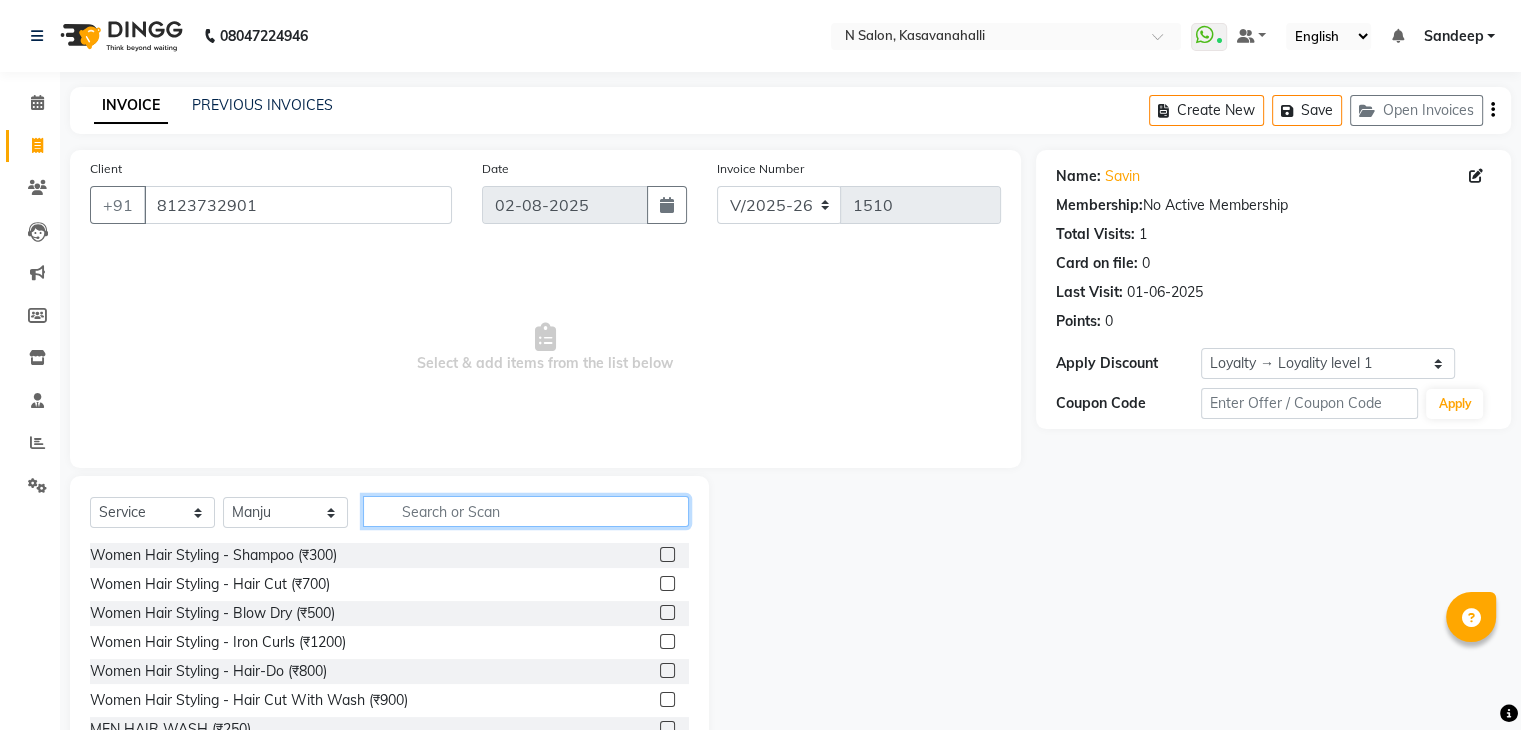 click 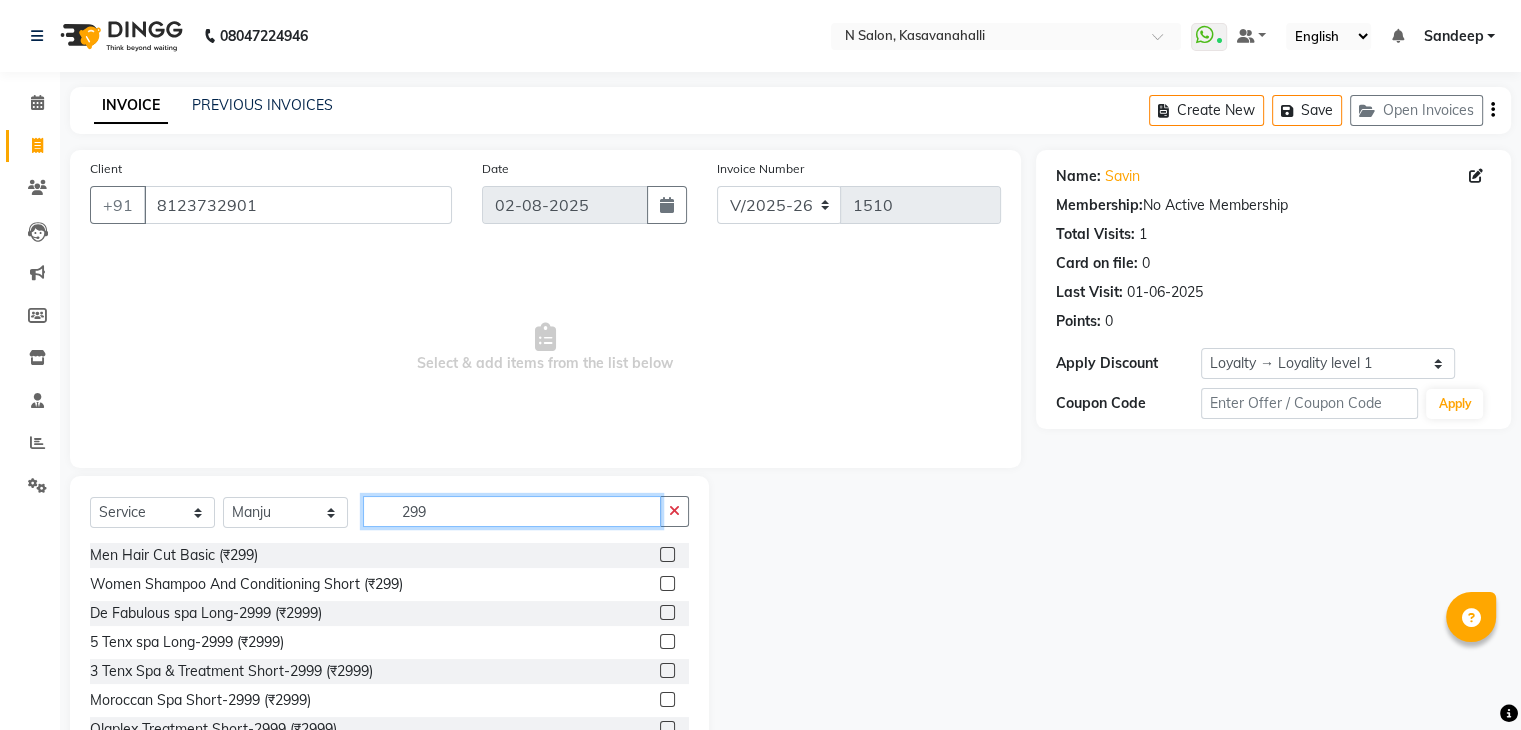 type on "299" 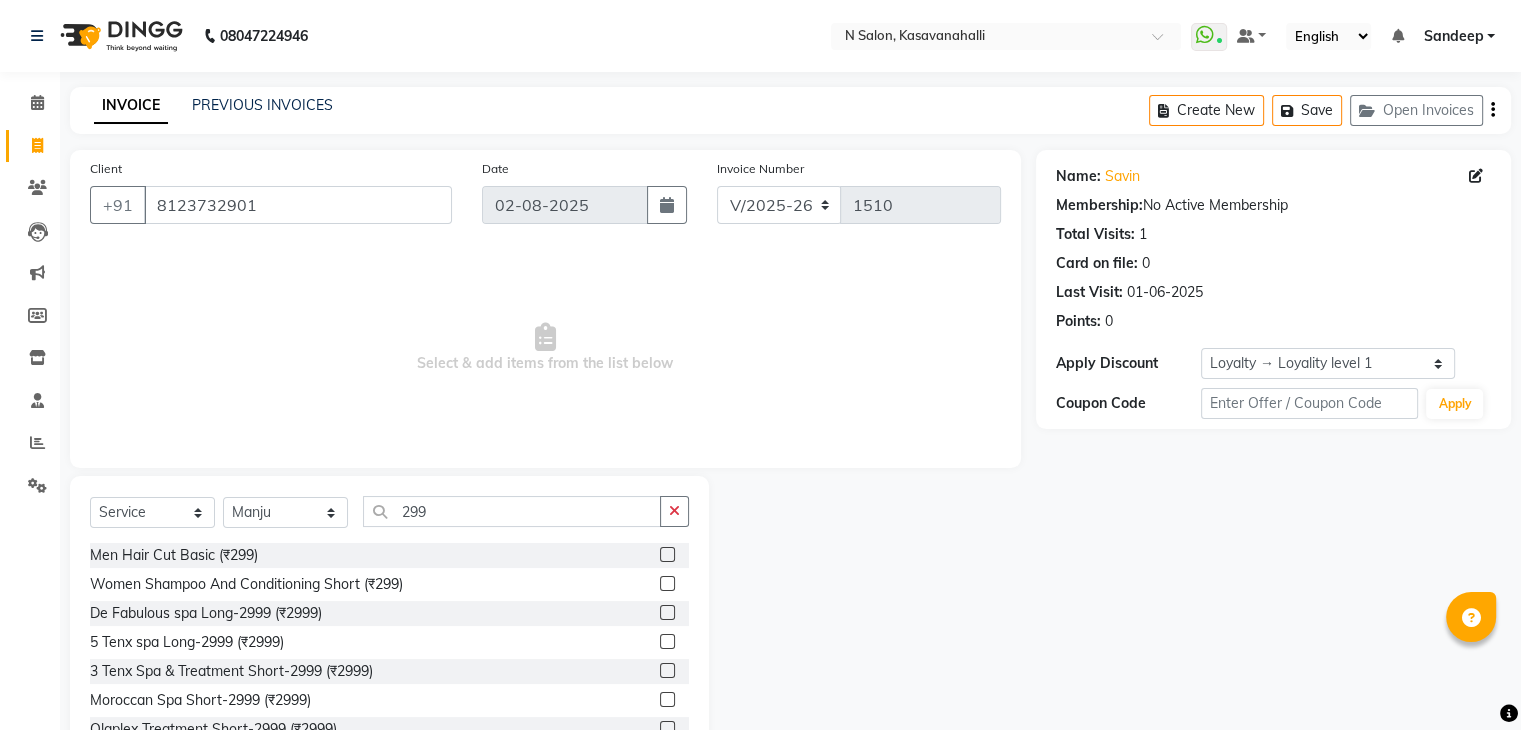 drag, startPoint x: 651, startPoint y: 549, endPoint x: 649, endPoint y: 537, distance: 12.165525 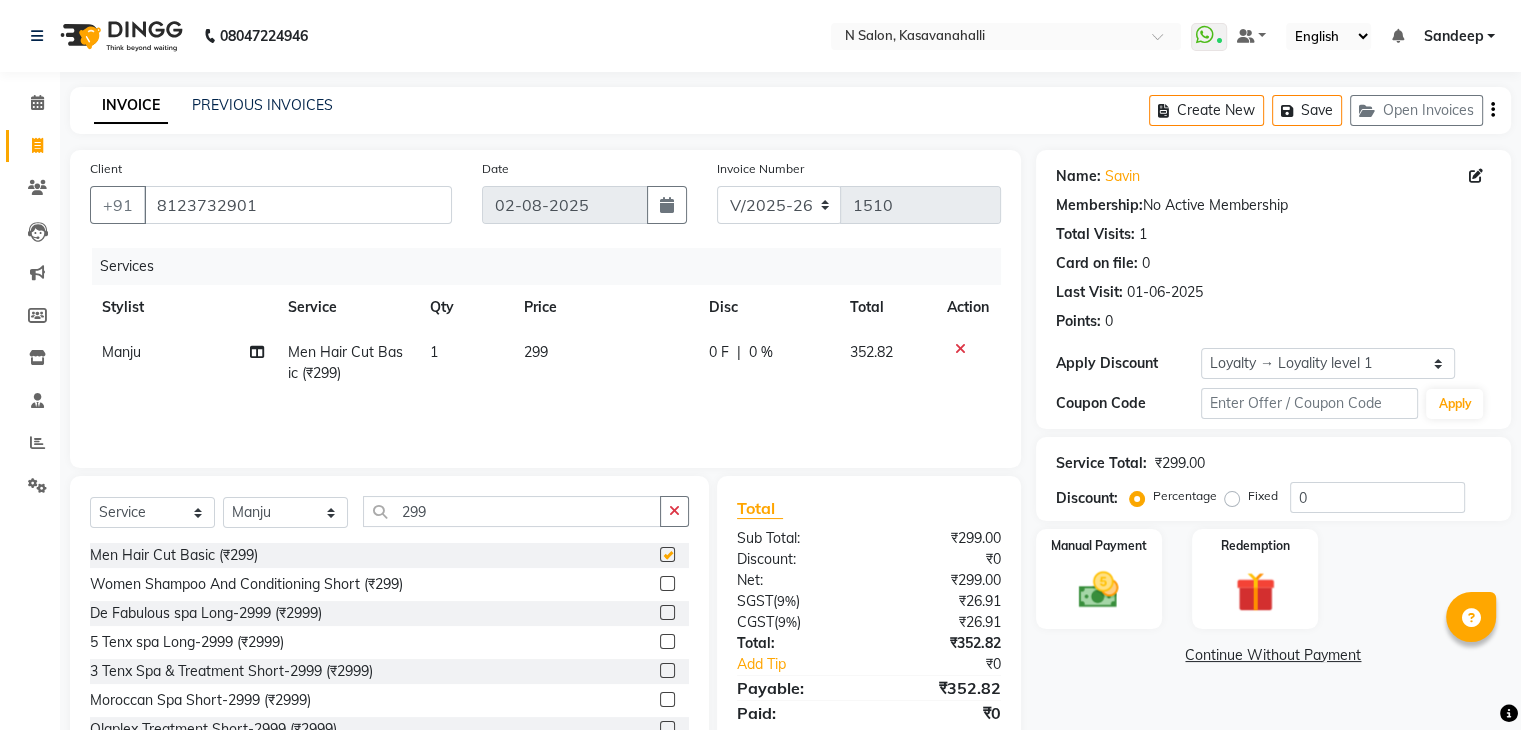 checkbox on "false" 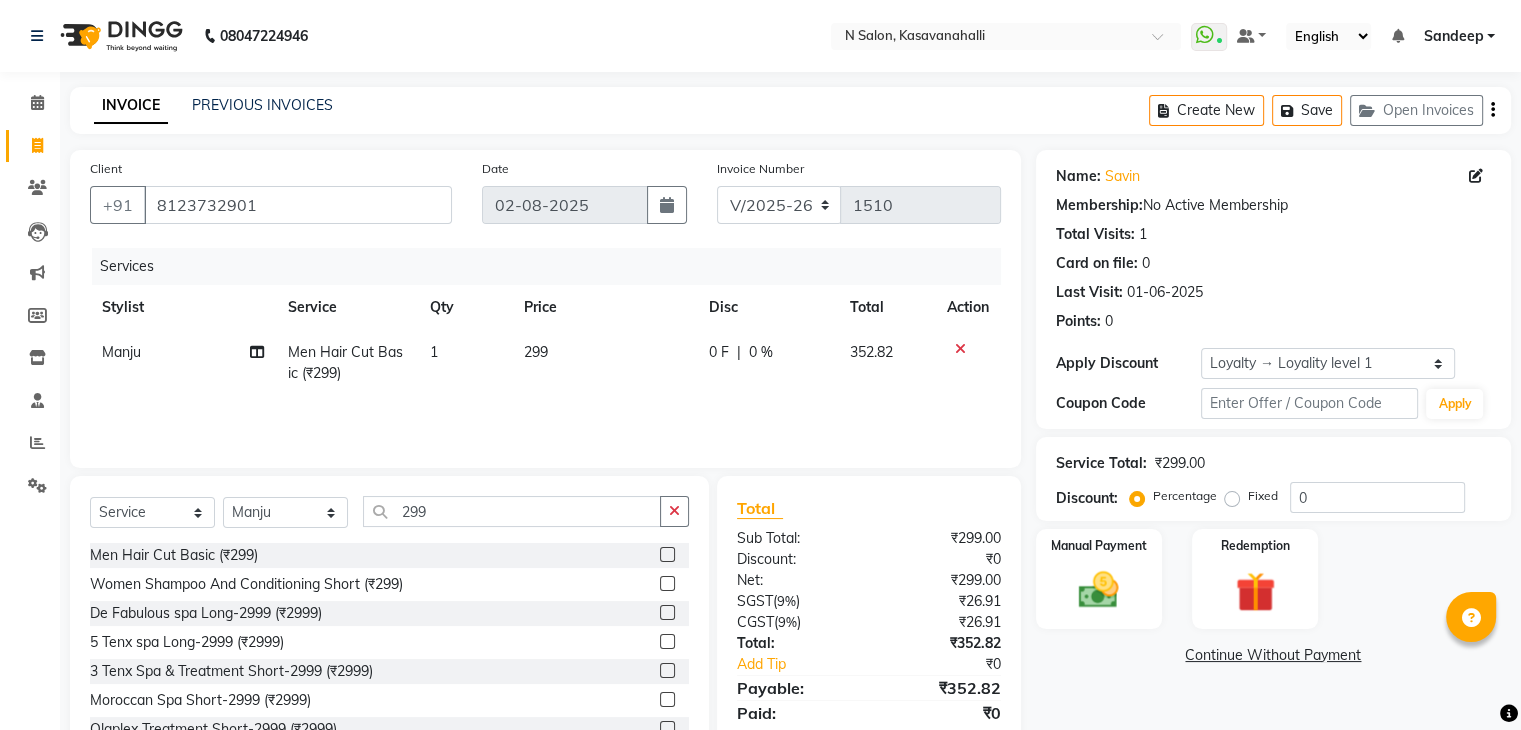 click on "299" 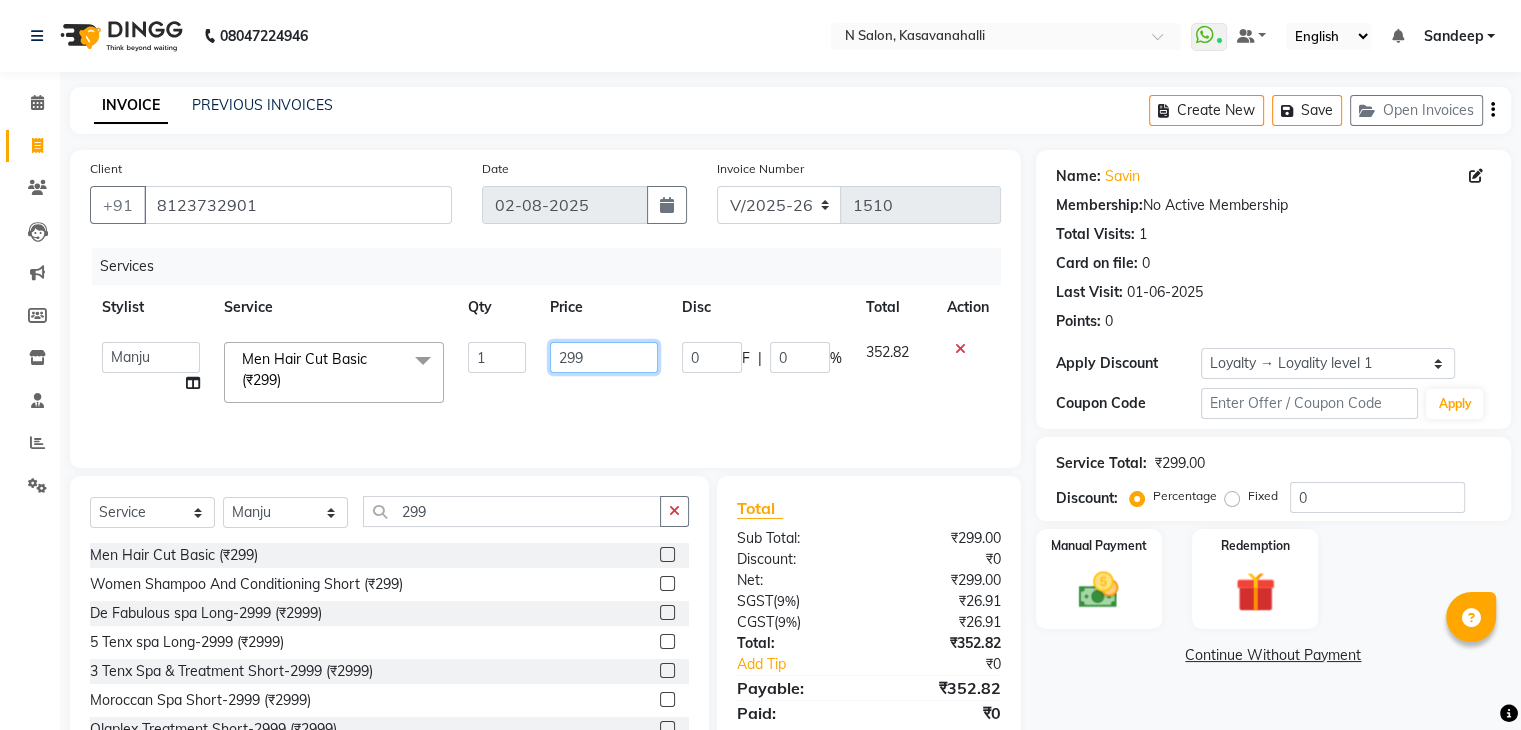click on "299" 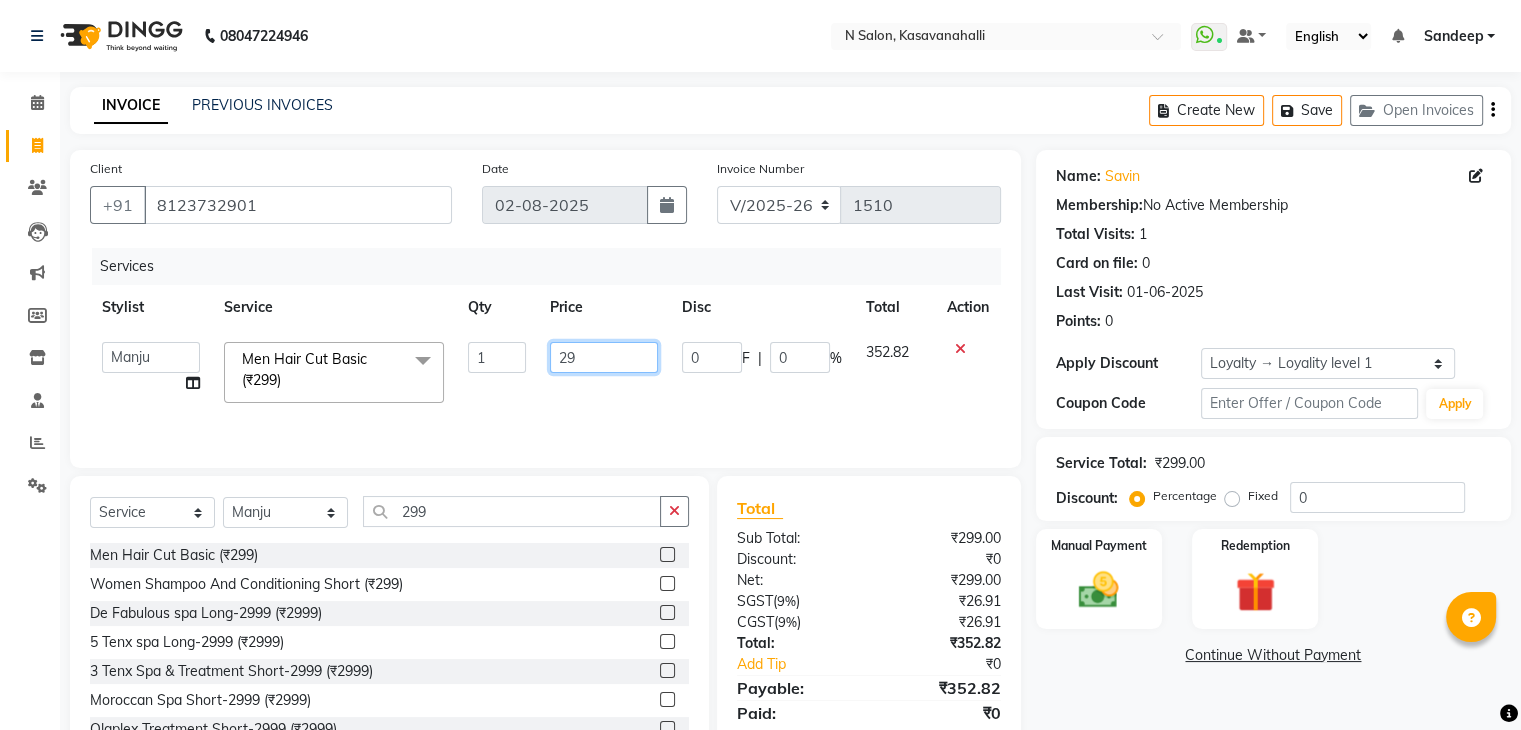 type on "2" 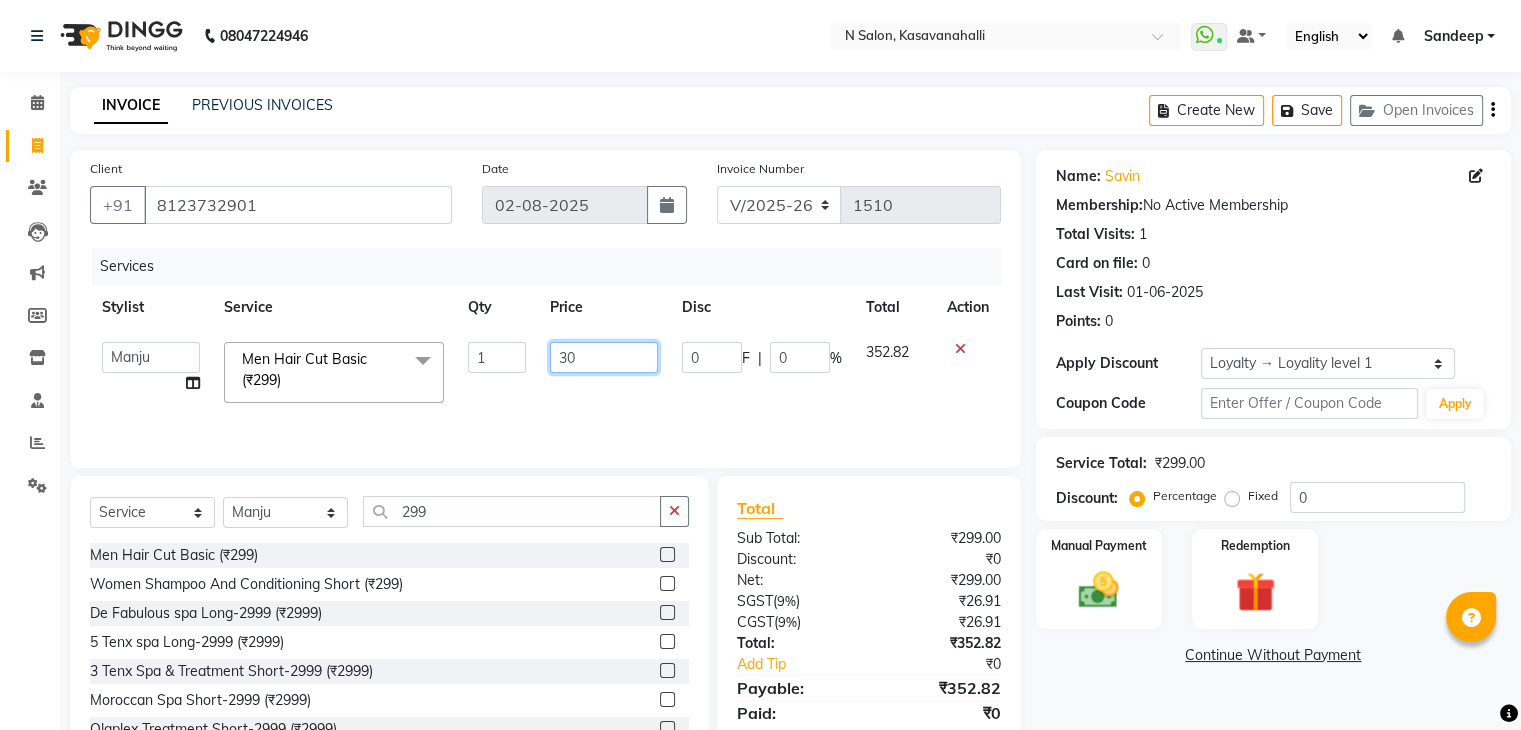 type on "300" 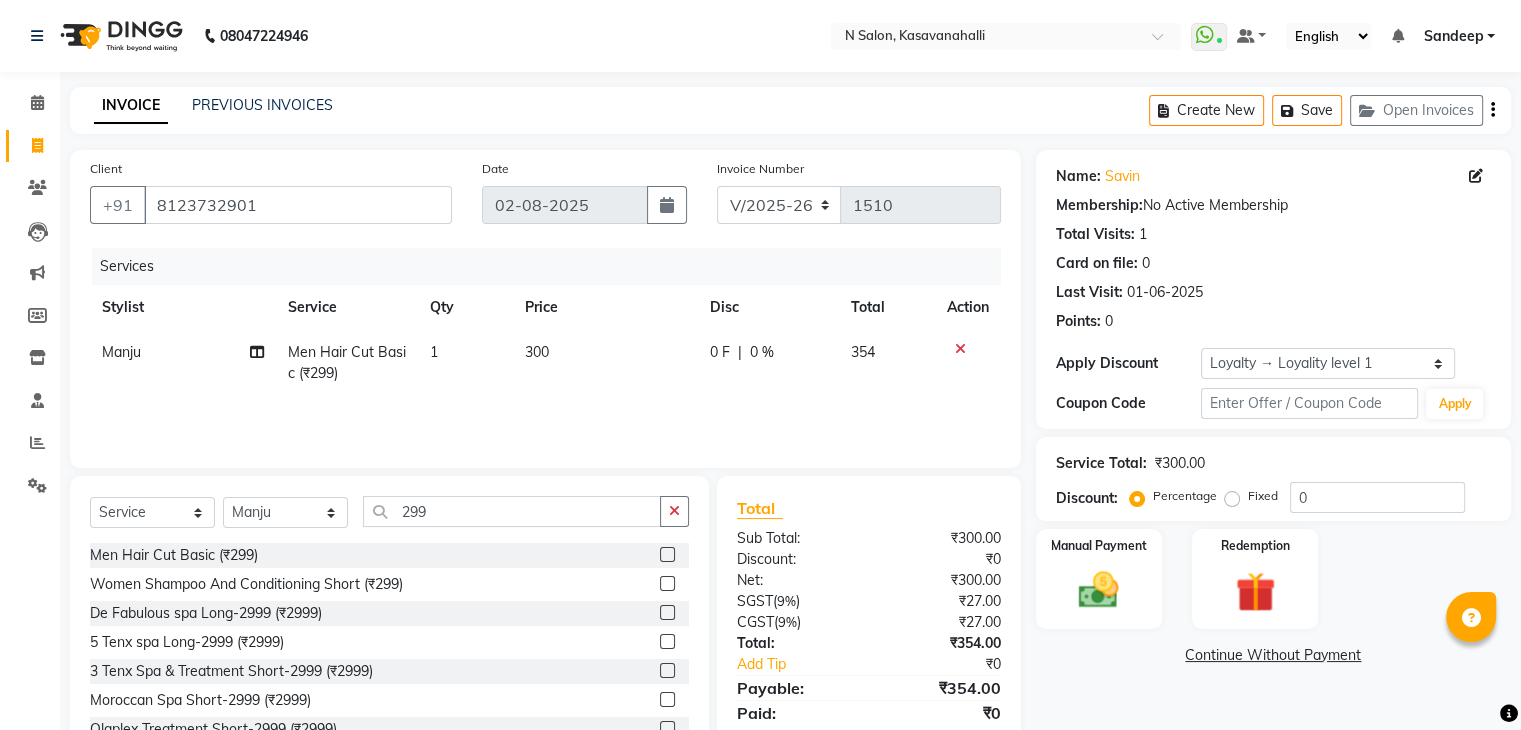 click on "Services Stylist Service Qty Price Disc Total Action Manju Men Hair Cut  Basic (₹299) 1 300 0 F | 0 % 354" 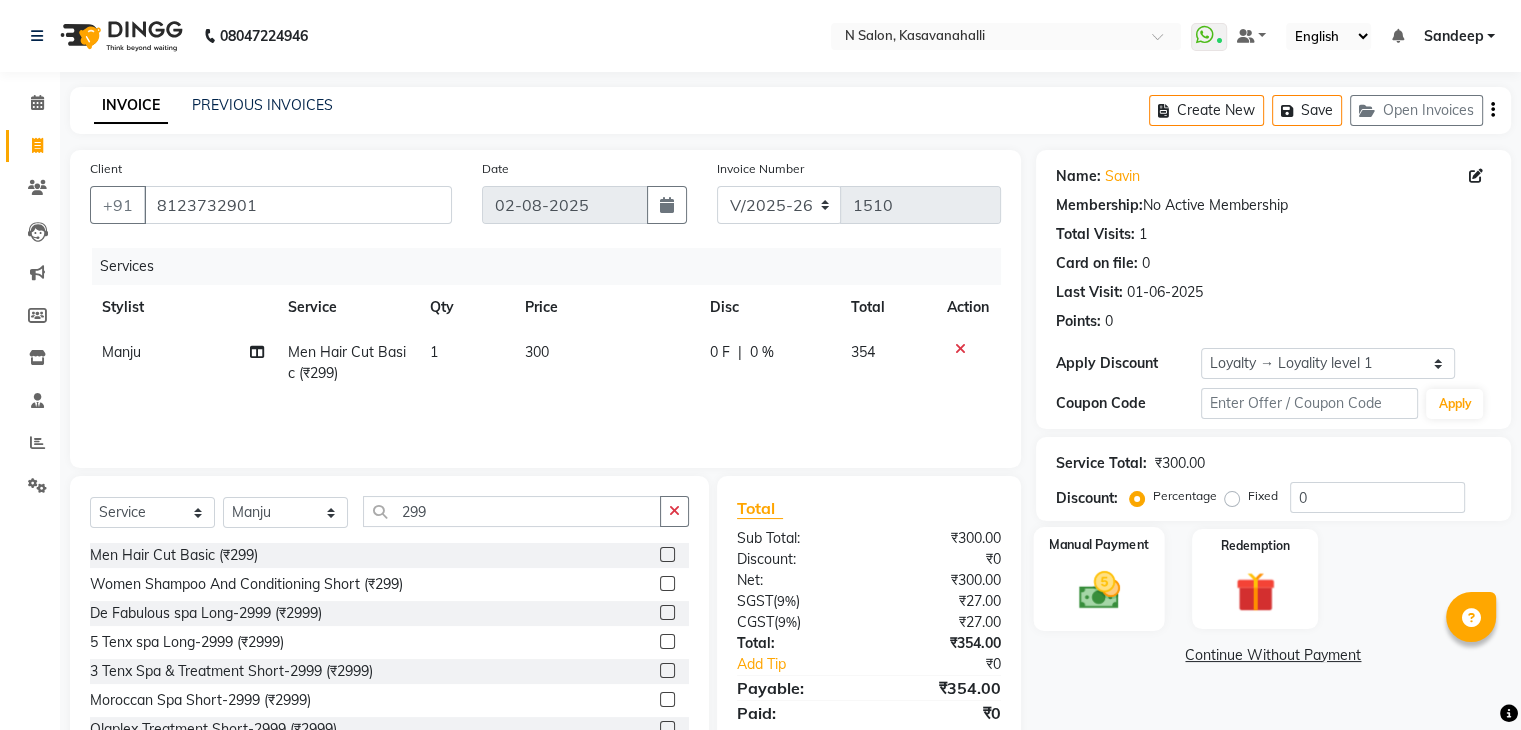 click 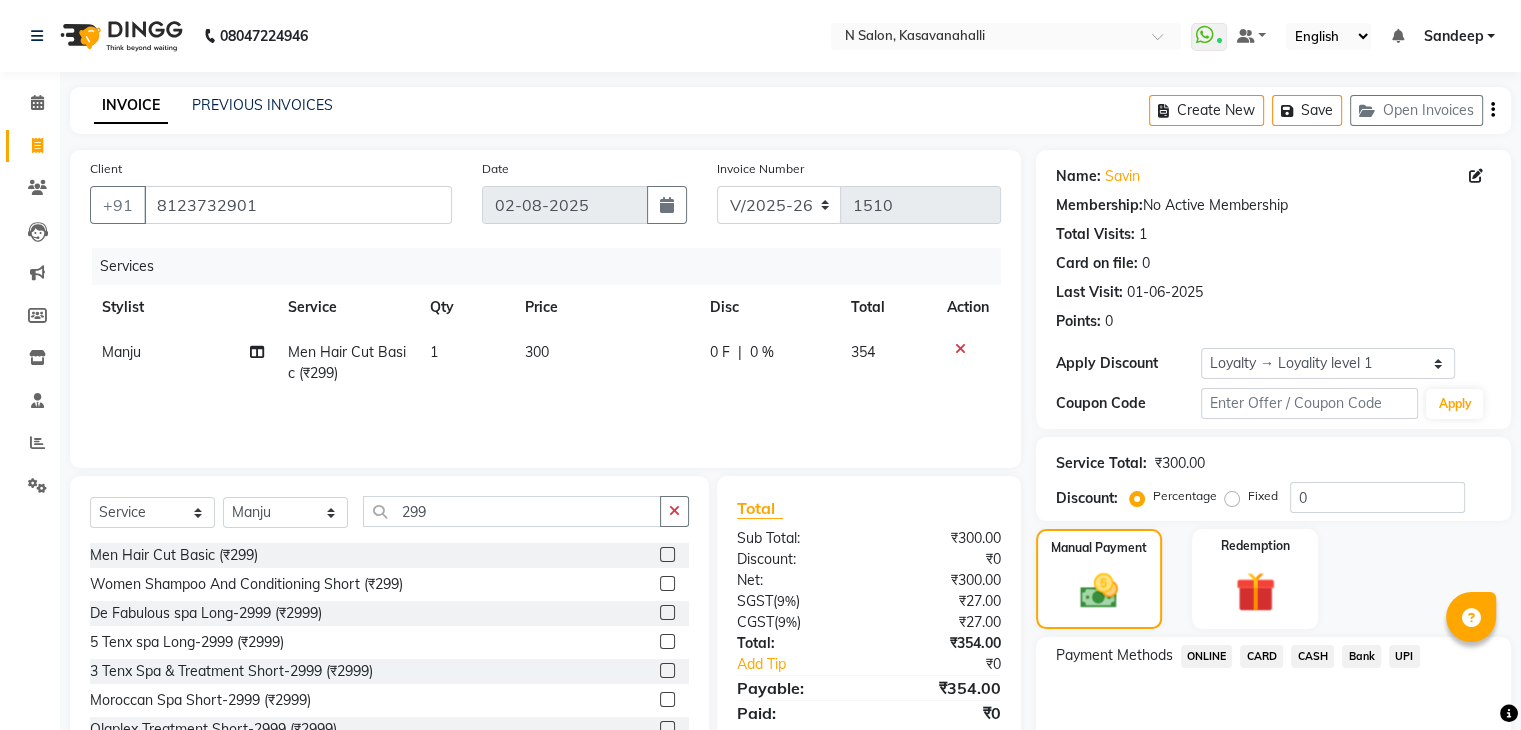 click on "CARD" 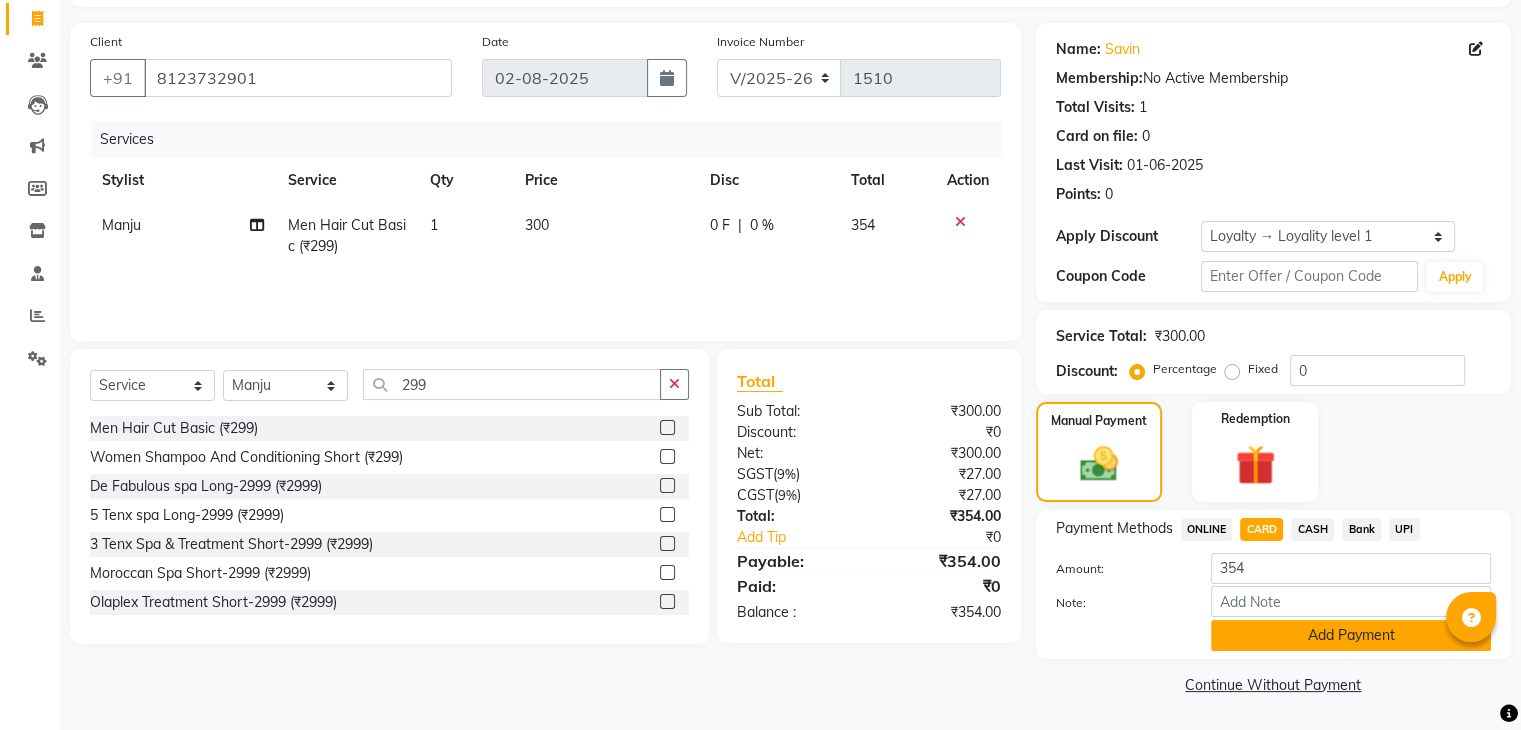click on "Add Payment" 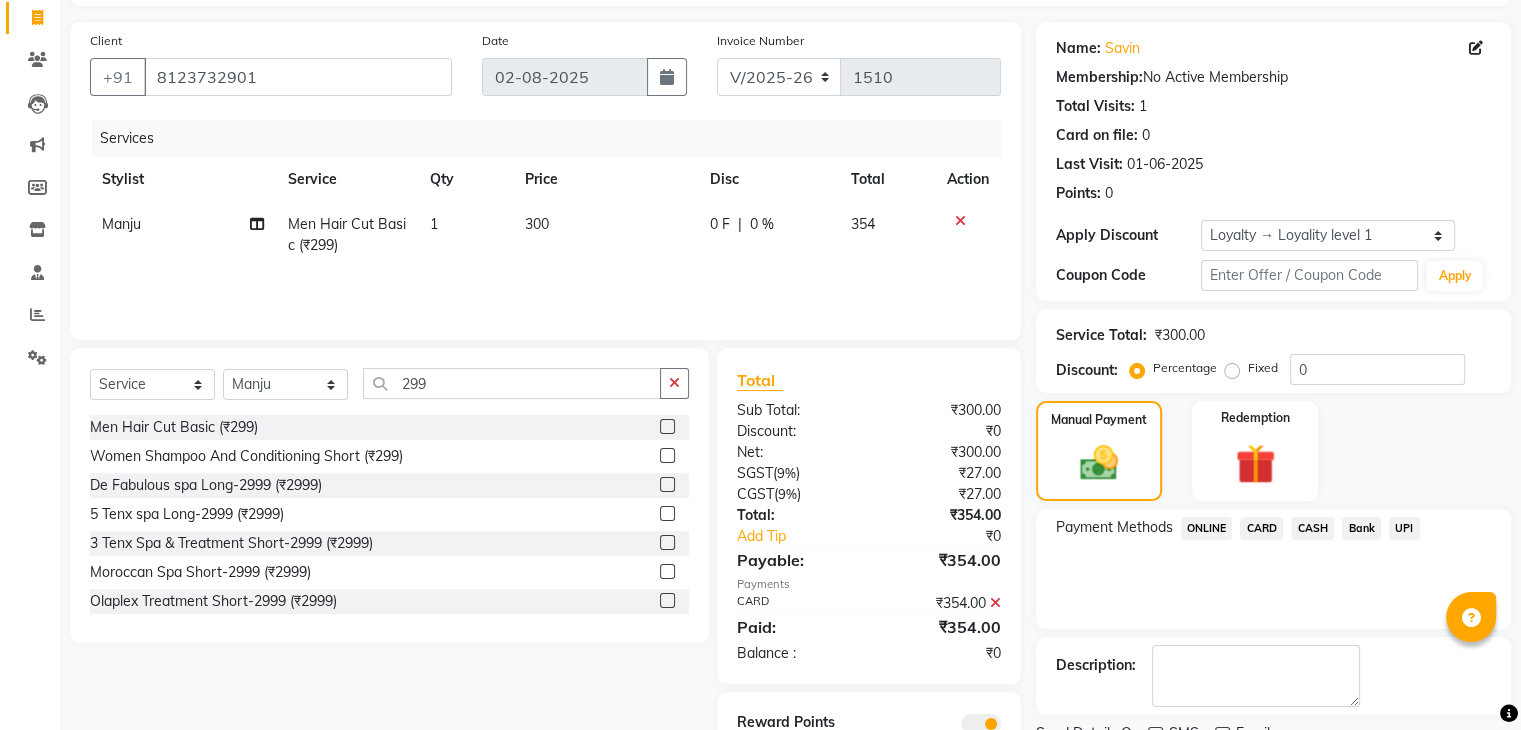 click on "Checkout" 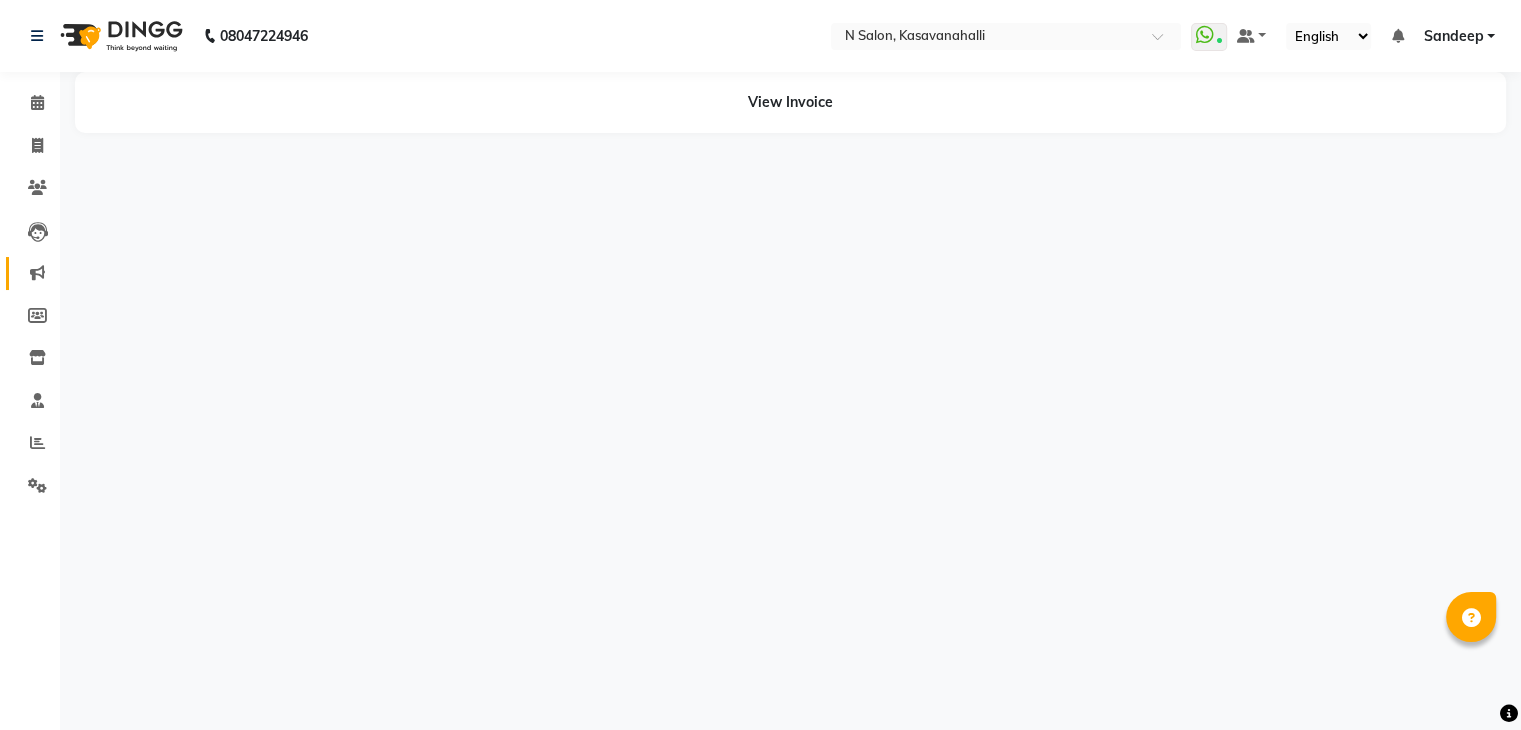 scroll, scrollTop: 0, scrollLeft: 0, axis: both 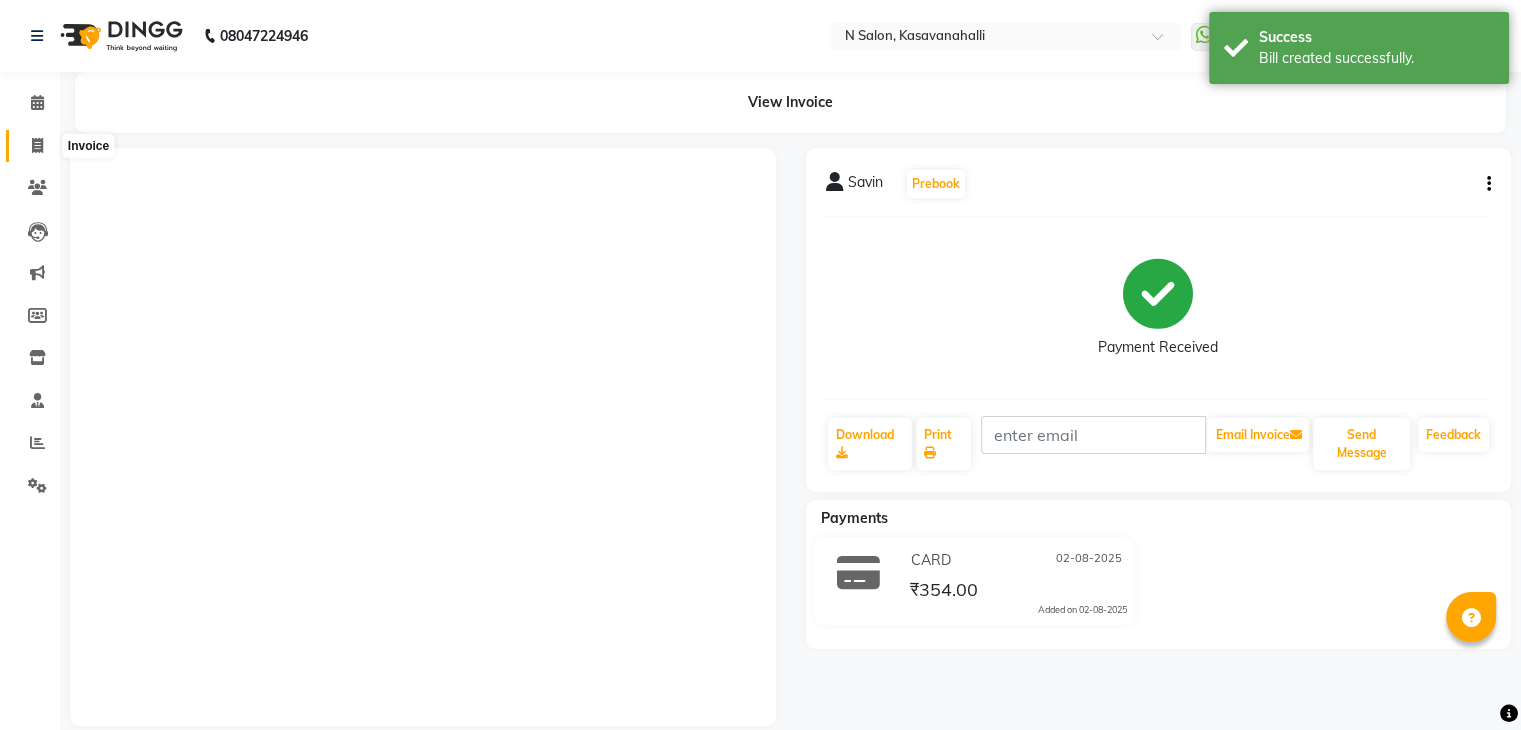 click 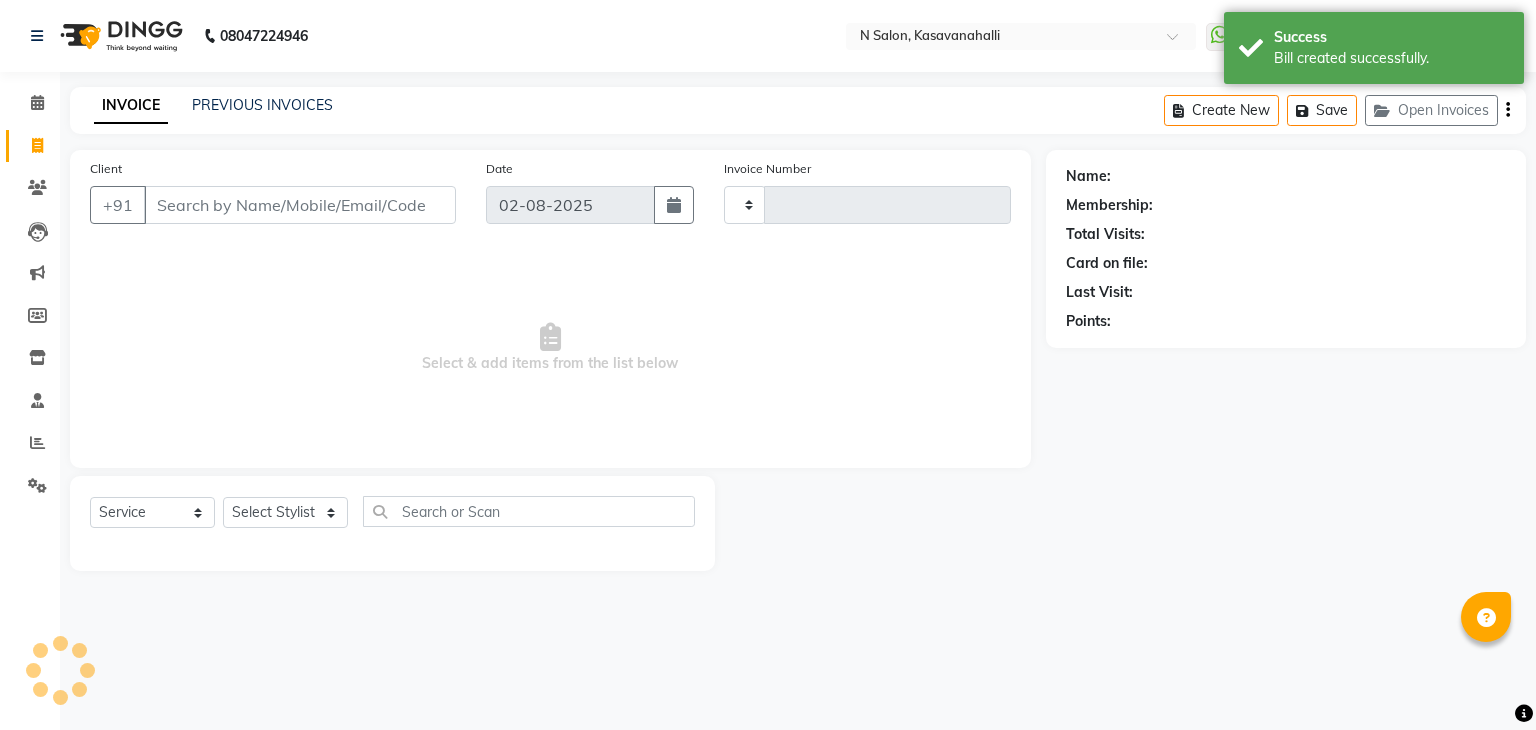type on "1511" 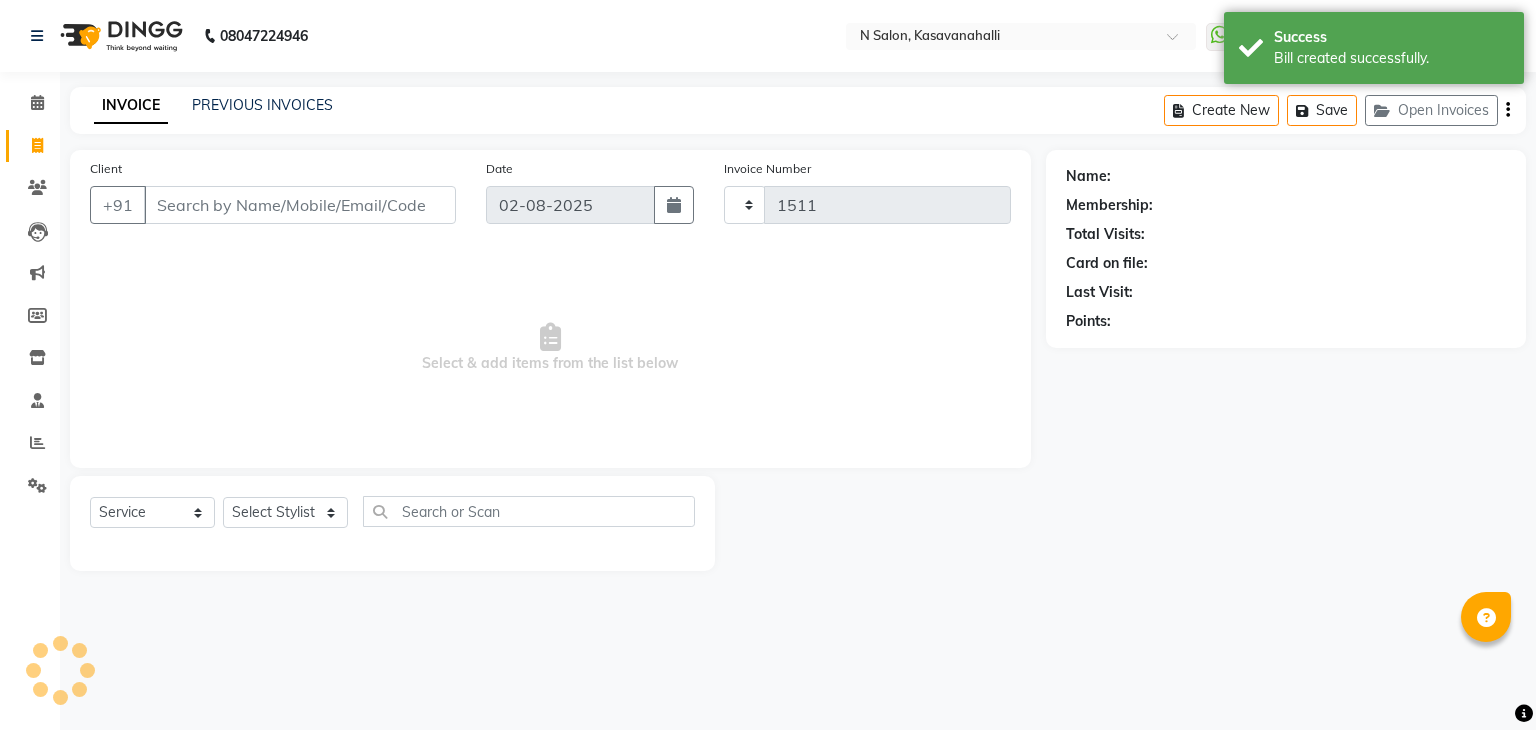 select on "7111" 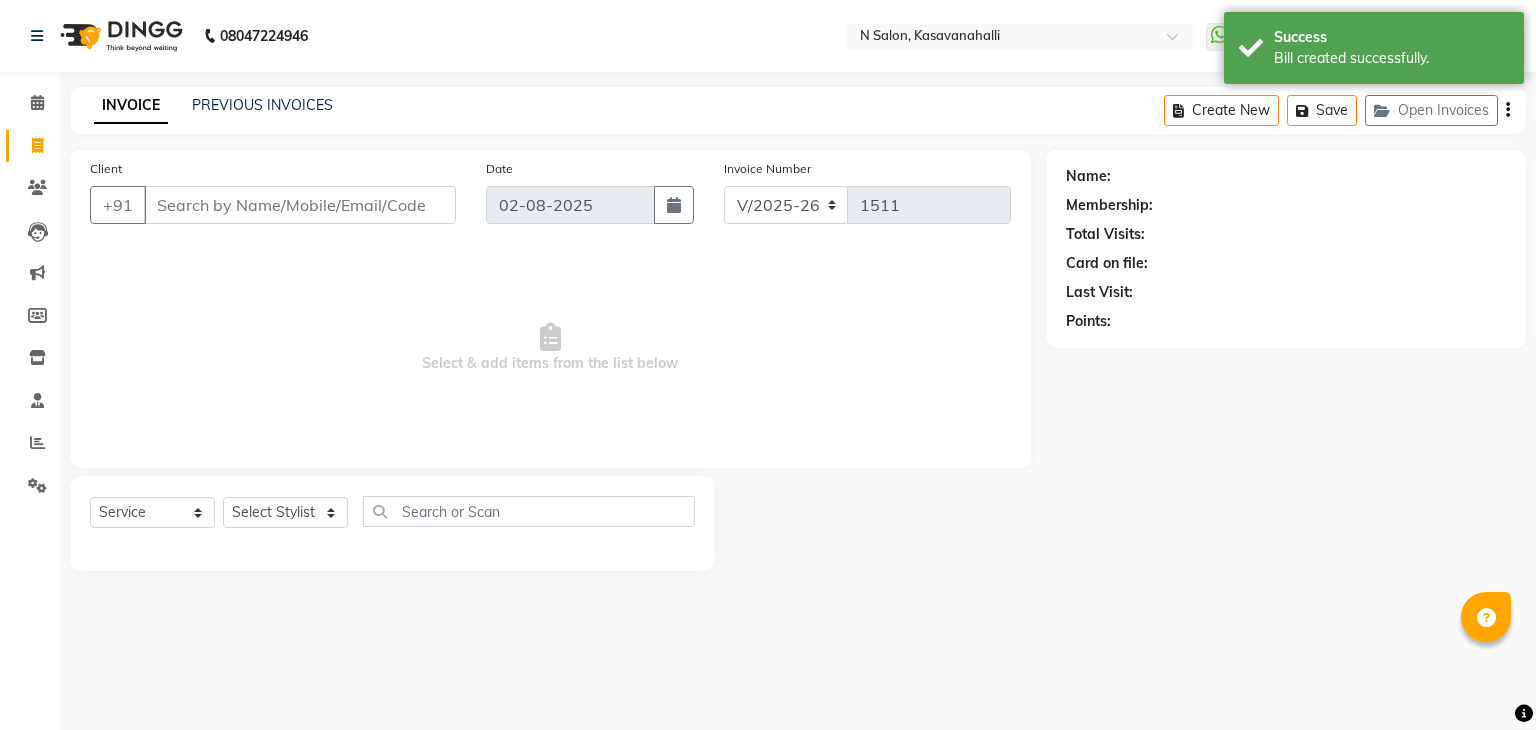 click on "Client" at bounding box center [300, 205] 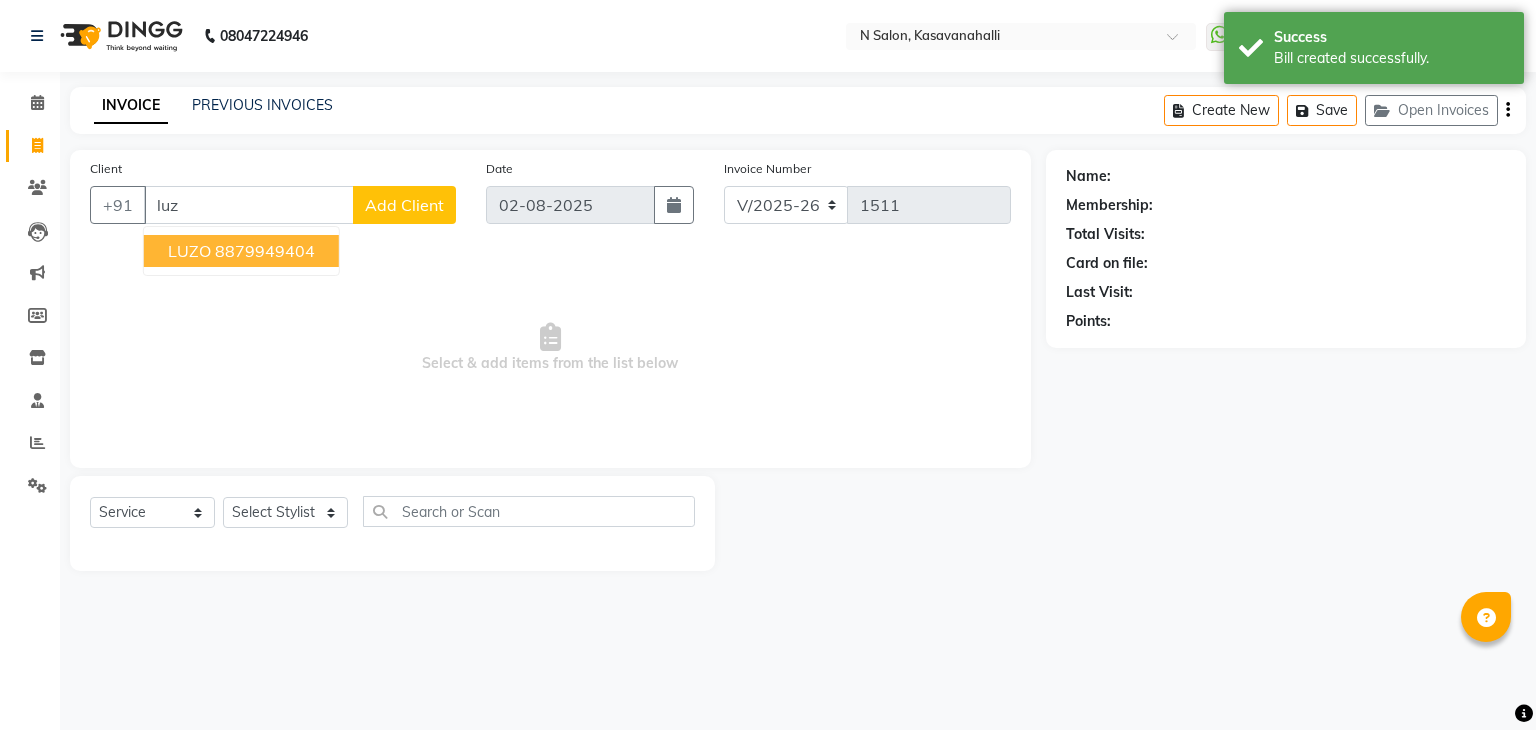 click on "8879949404" at bounding box center [265, 251] 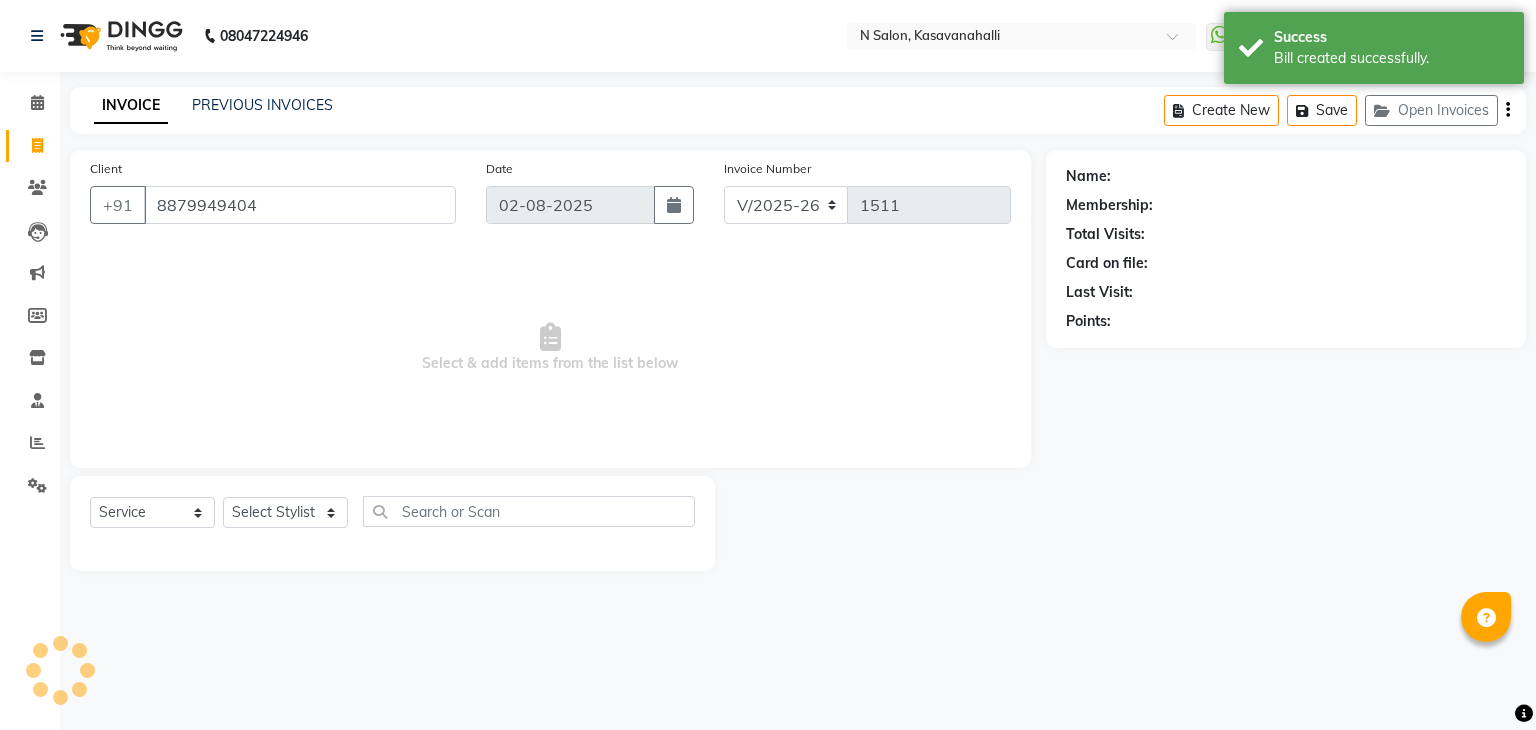 type on "8879949404" 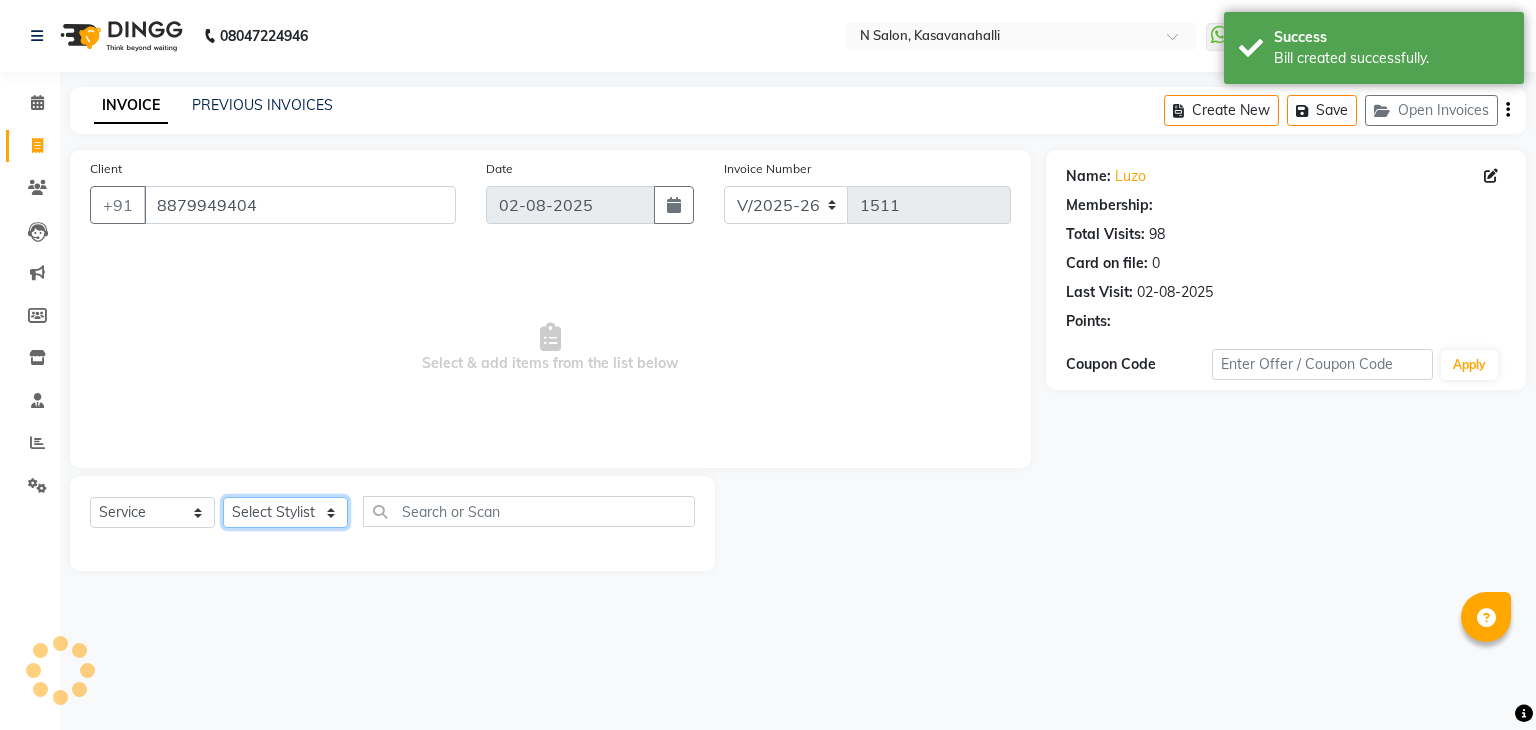 click on "Select Stylist Abisekh Karan  Manju Owner Priya RAJESHWARI  Sandeep Tika" 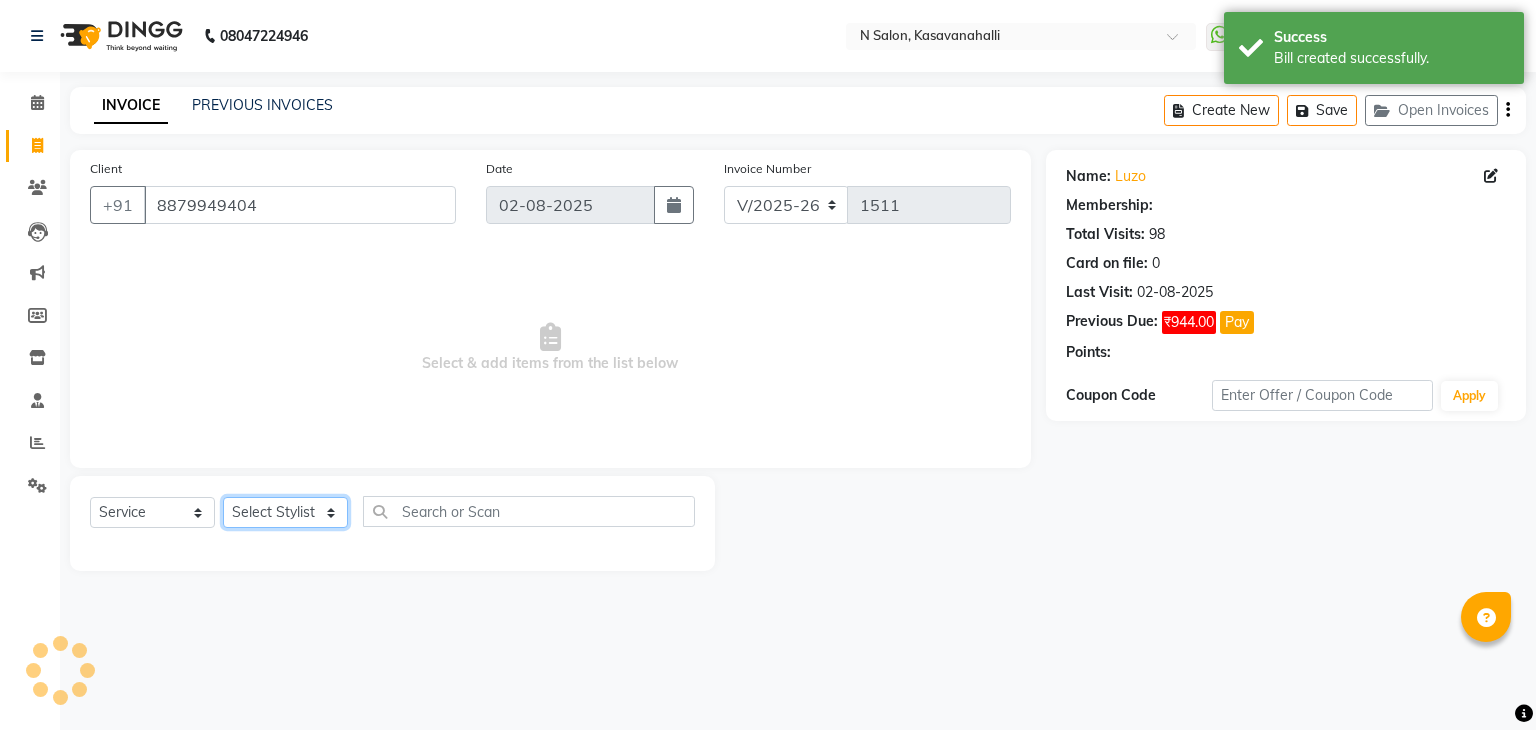select on "86035" 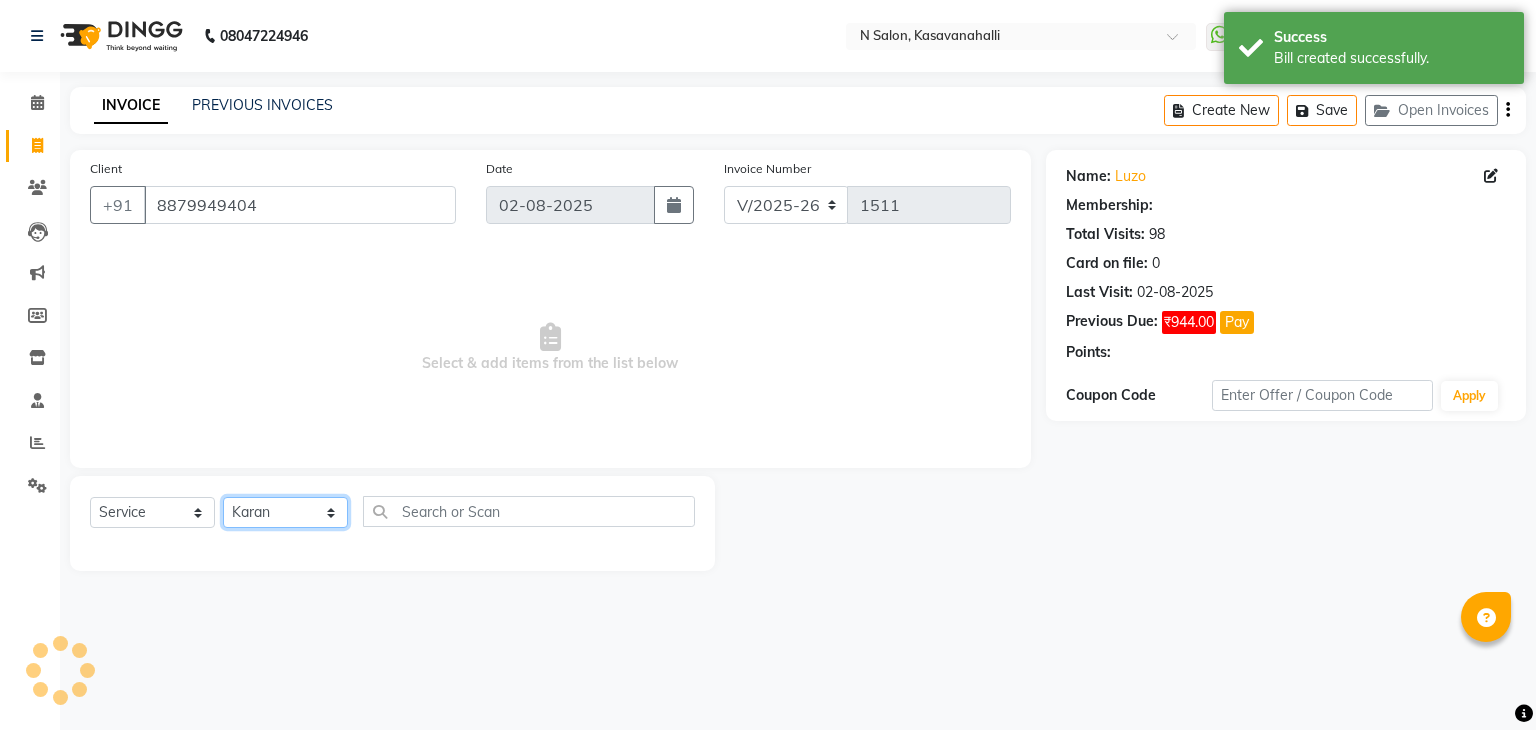click on "Select Stylist Abisekh Karan  Manju Owner Priya RAJESHWARI  Sandeep Tika" 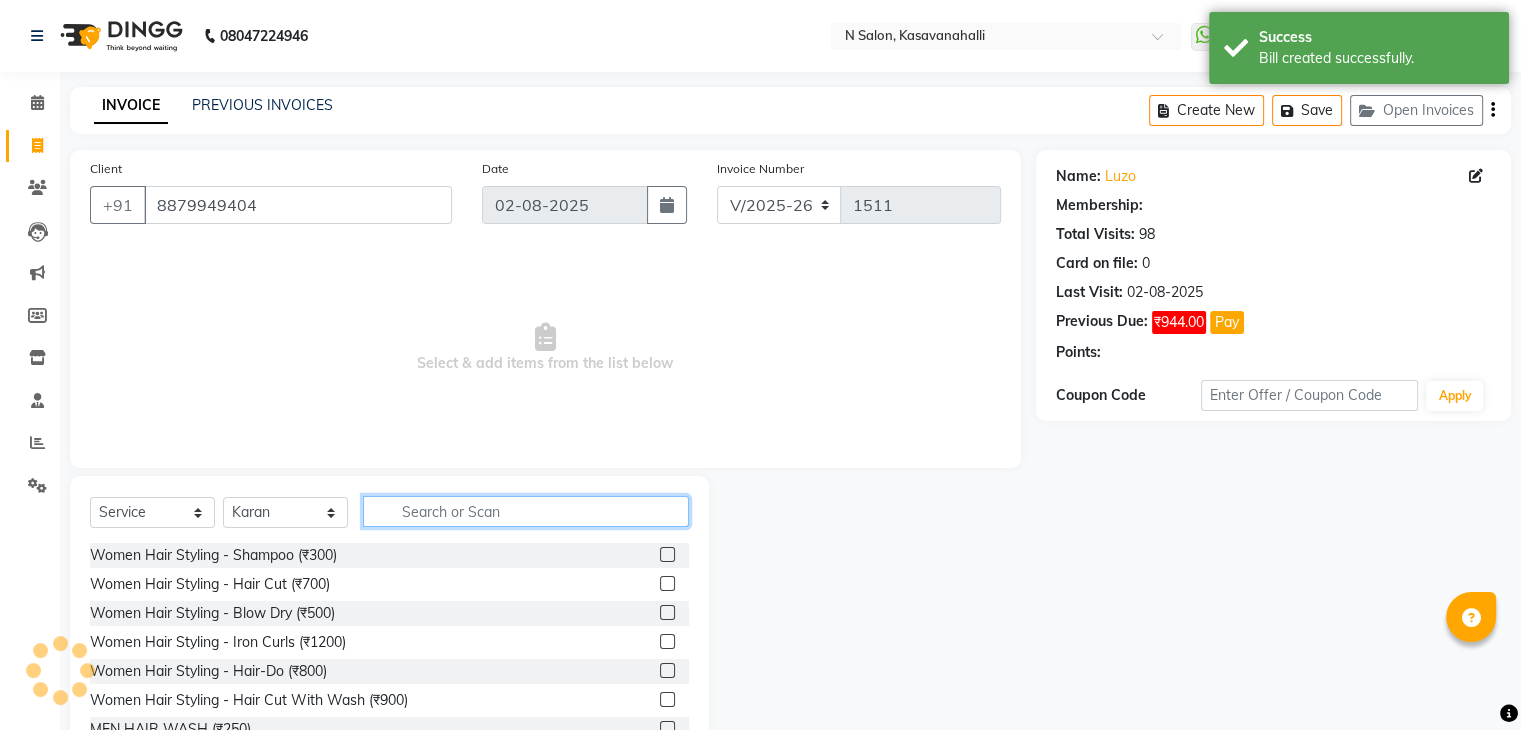 select on "1: Object" 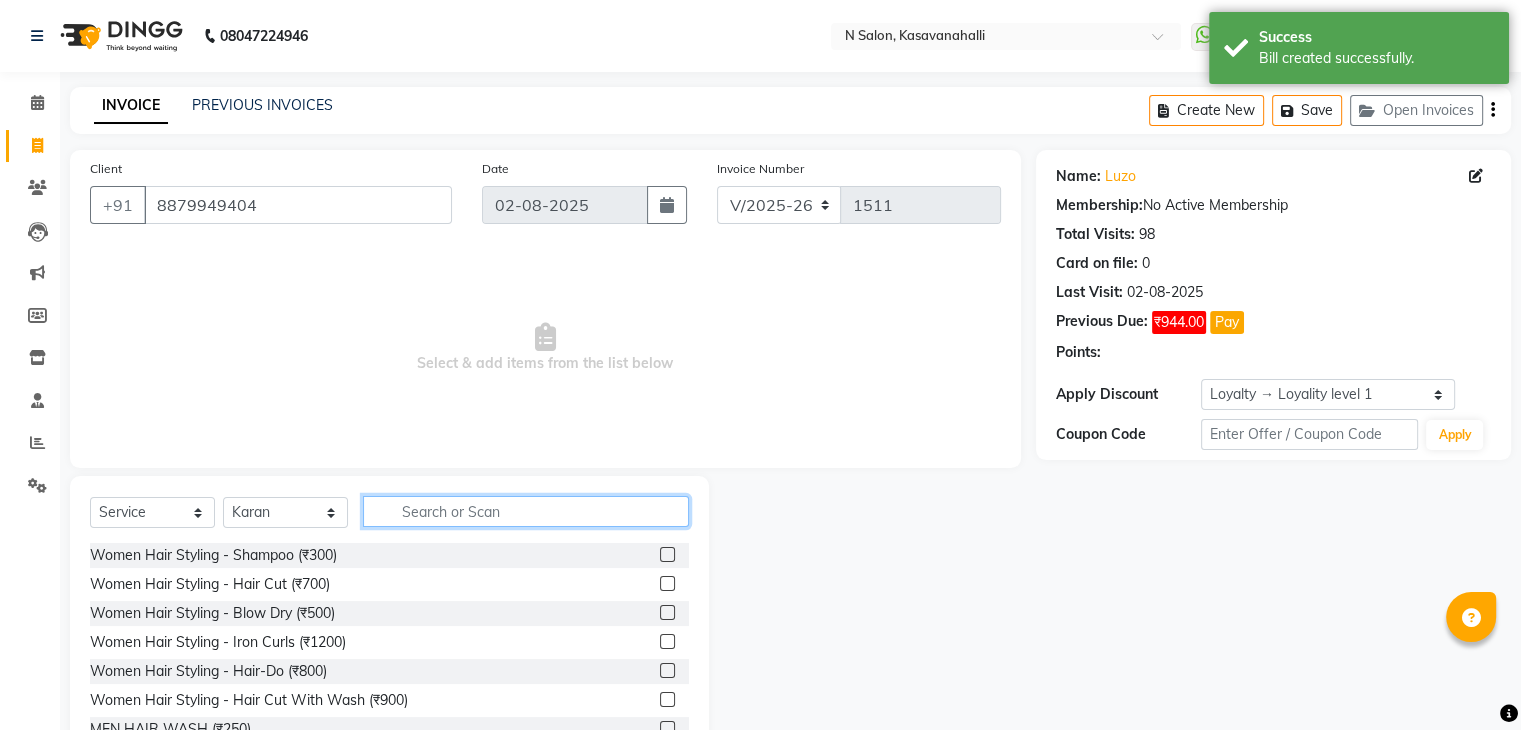 click 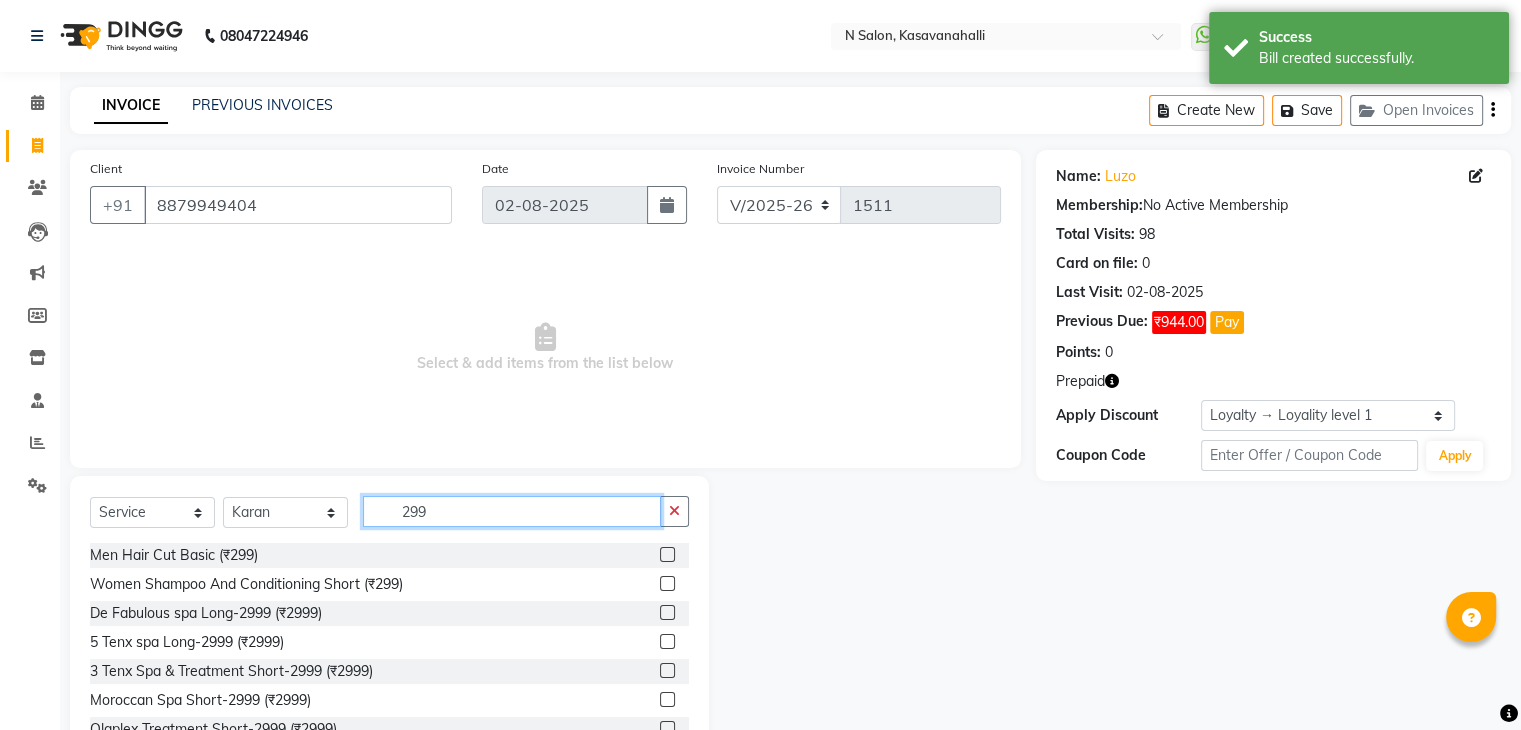 type on "299" 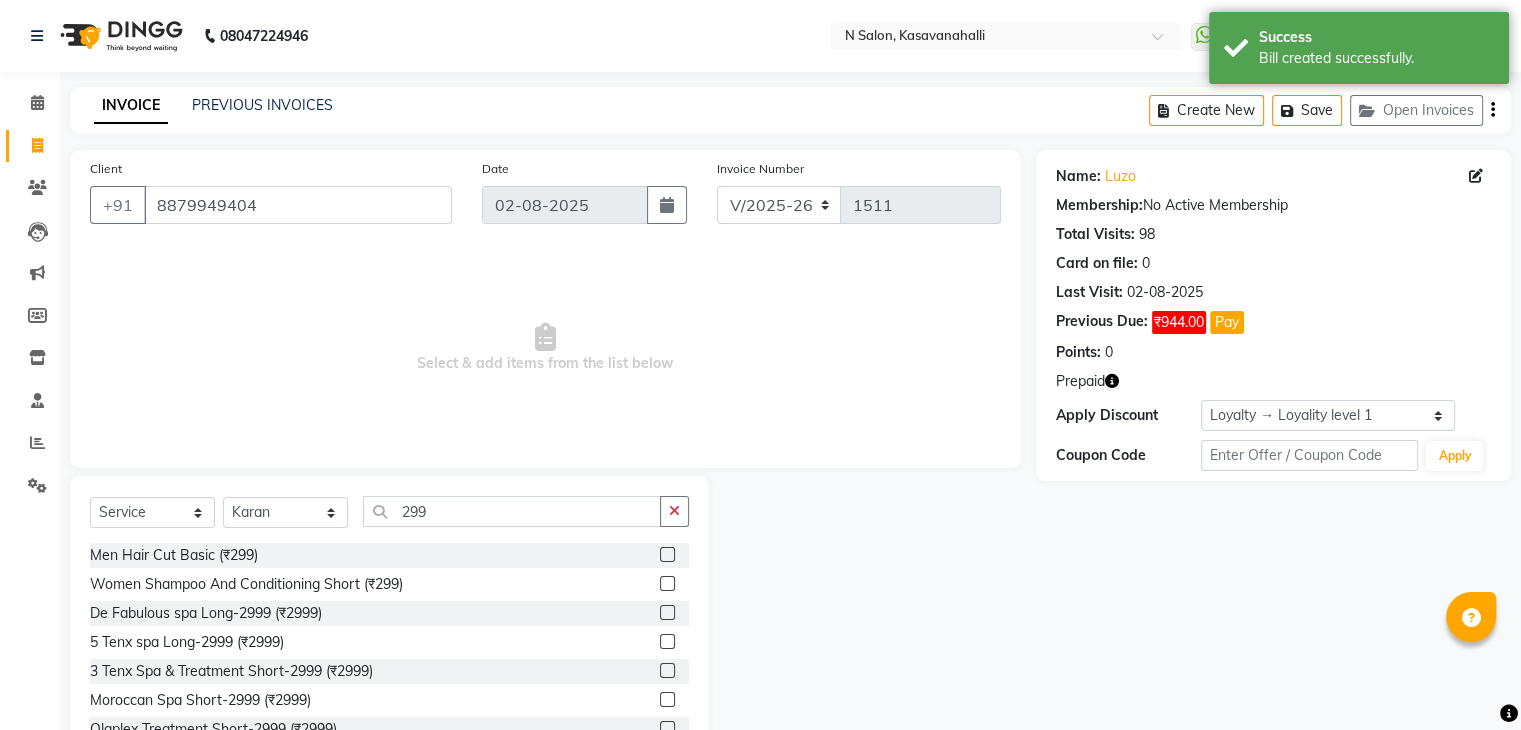 click 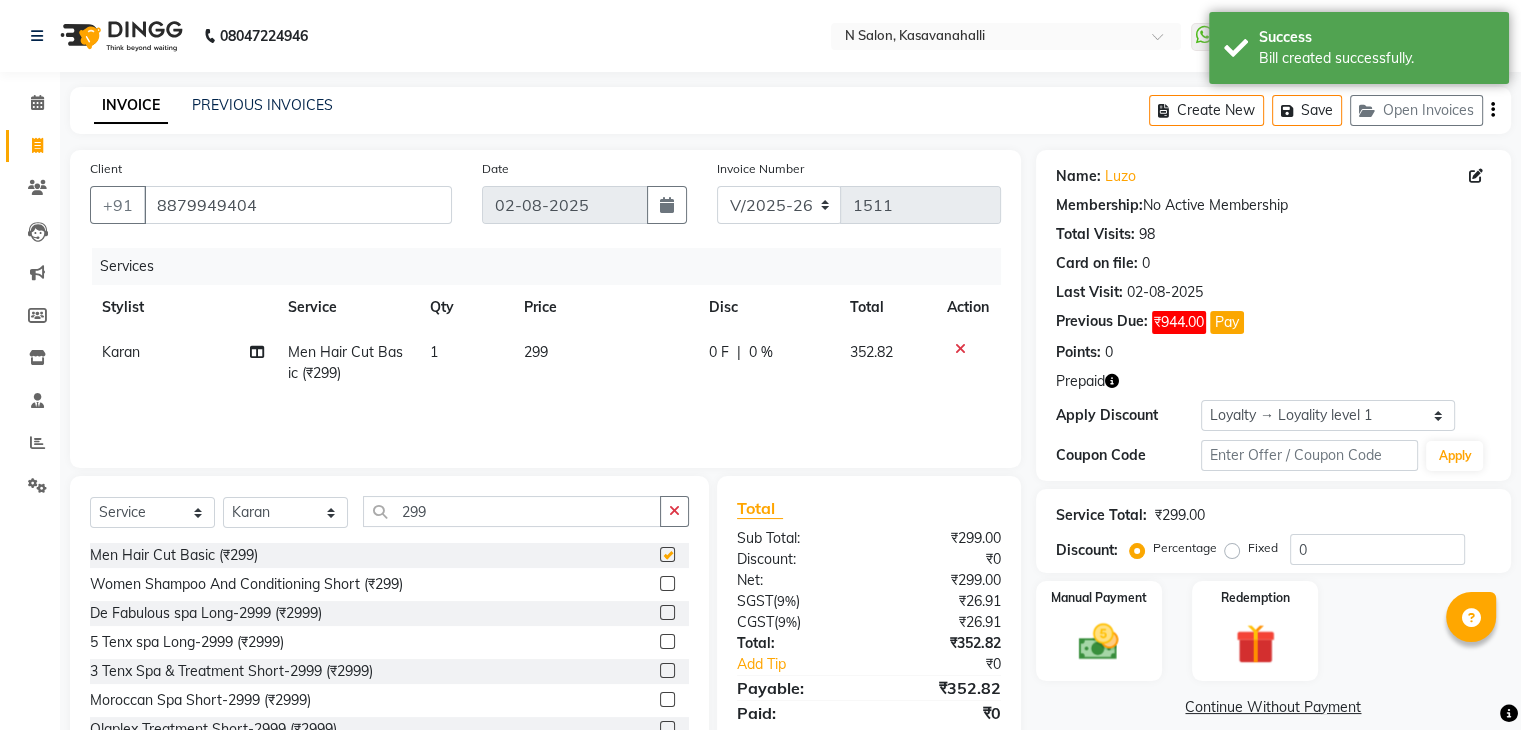 checkbox on "false" 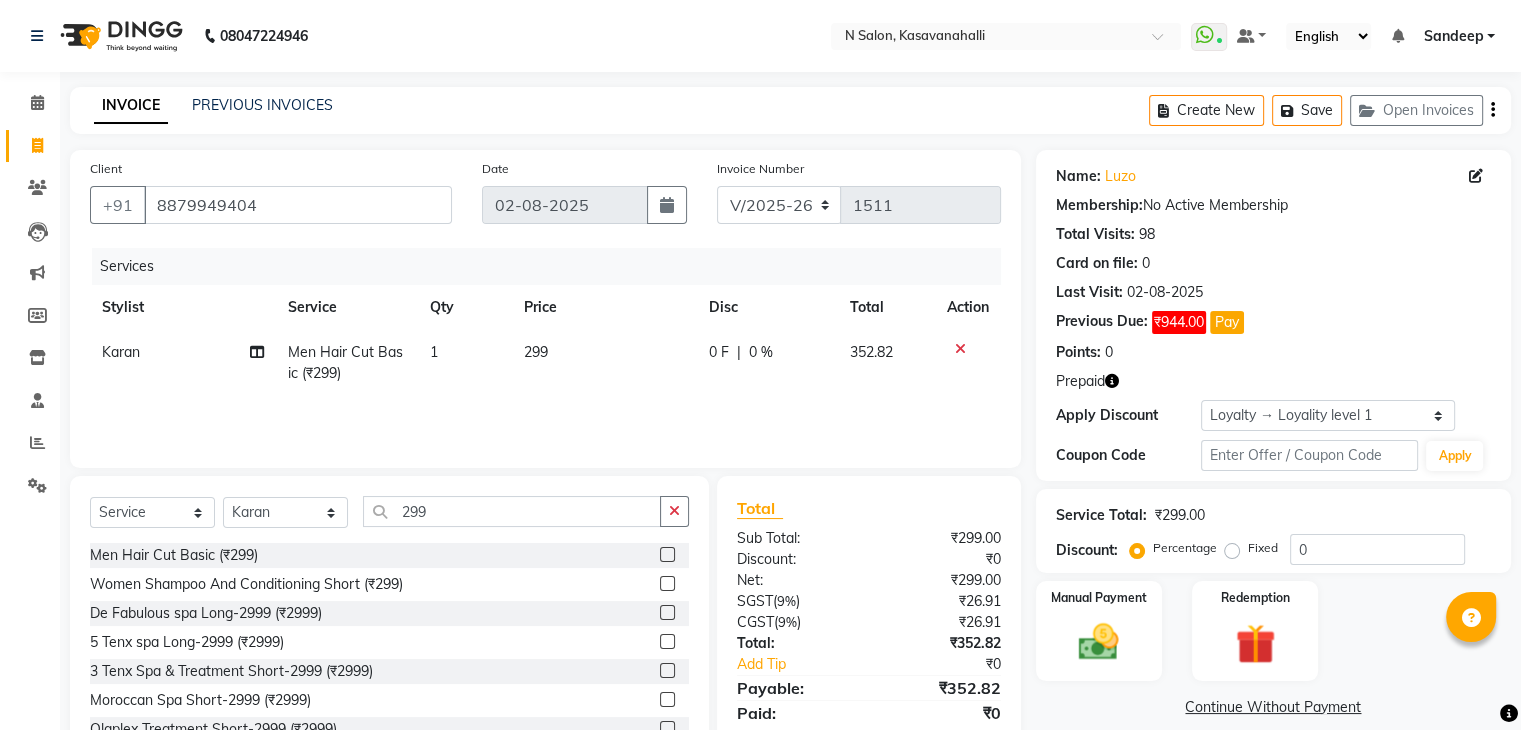 click on "299" 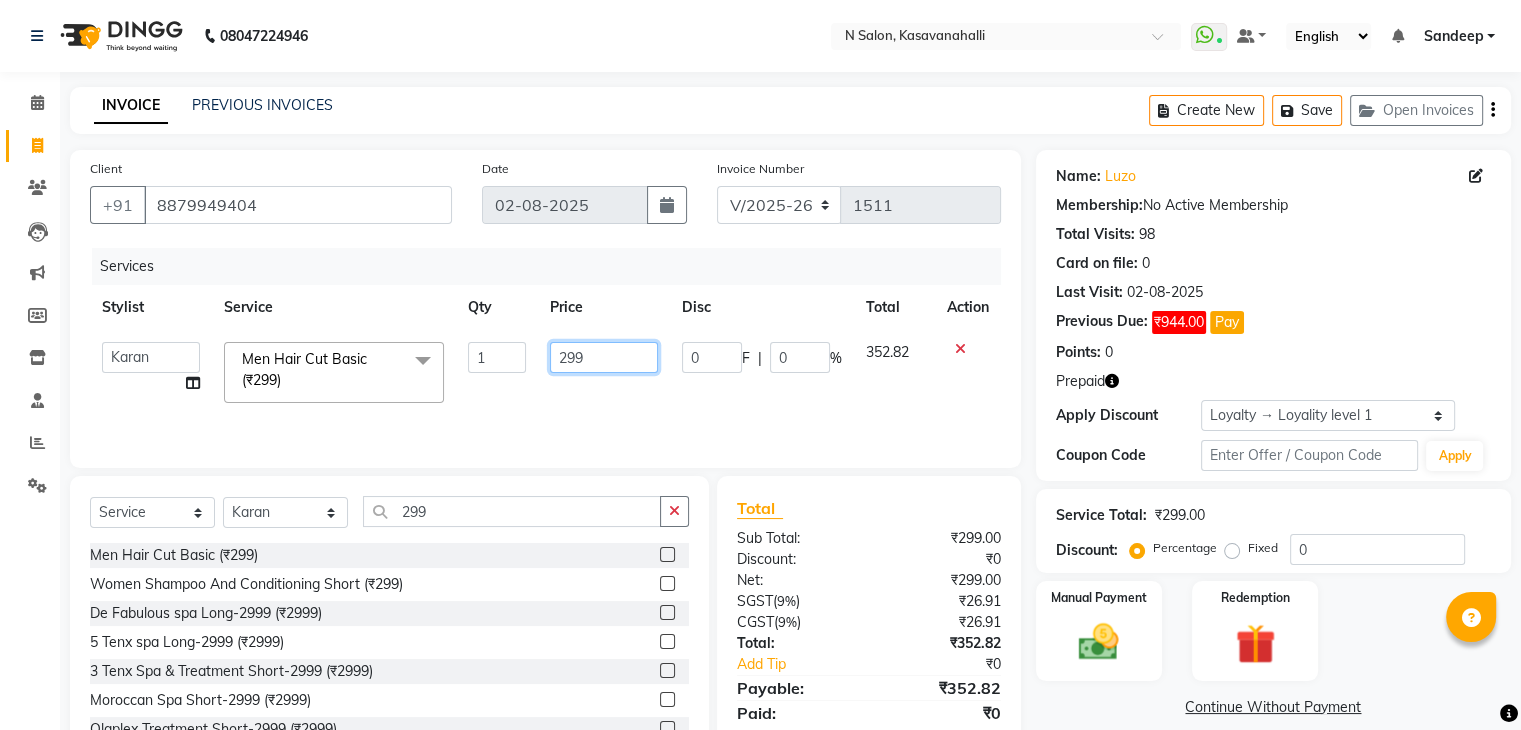 click on "299" 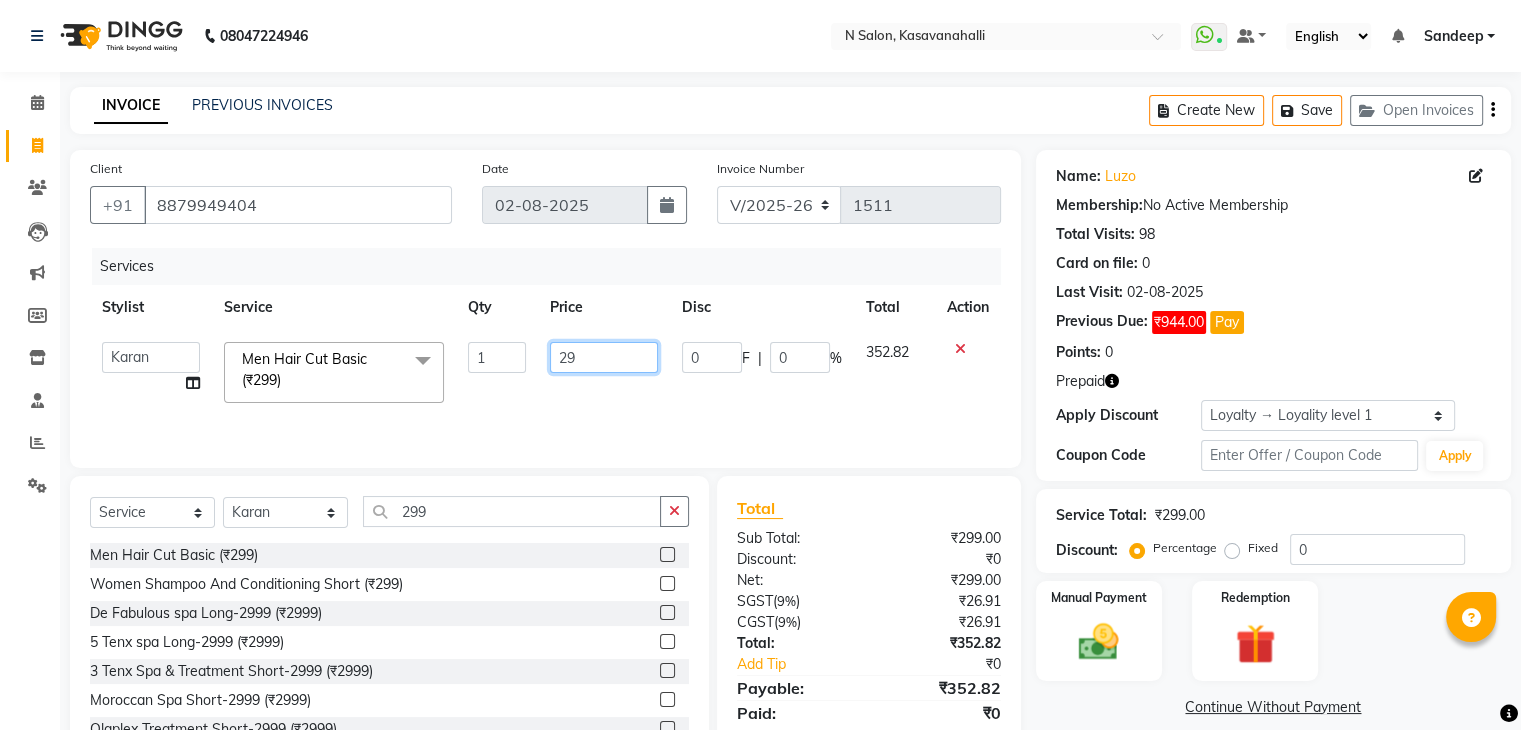 type on "2" 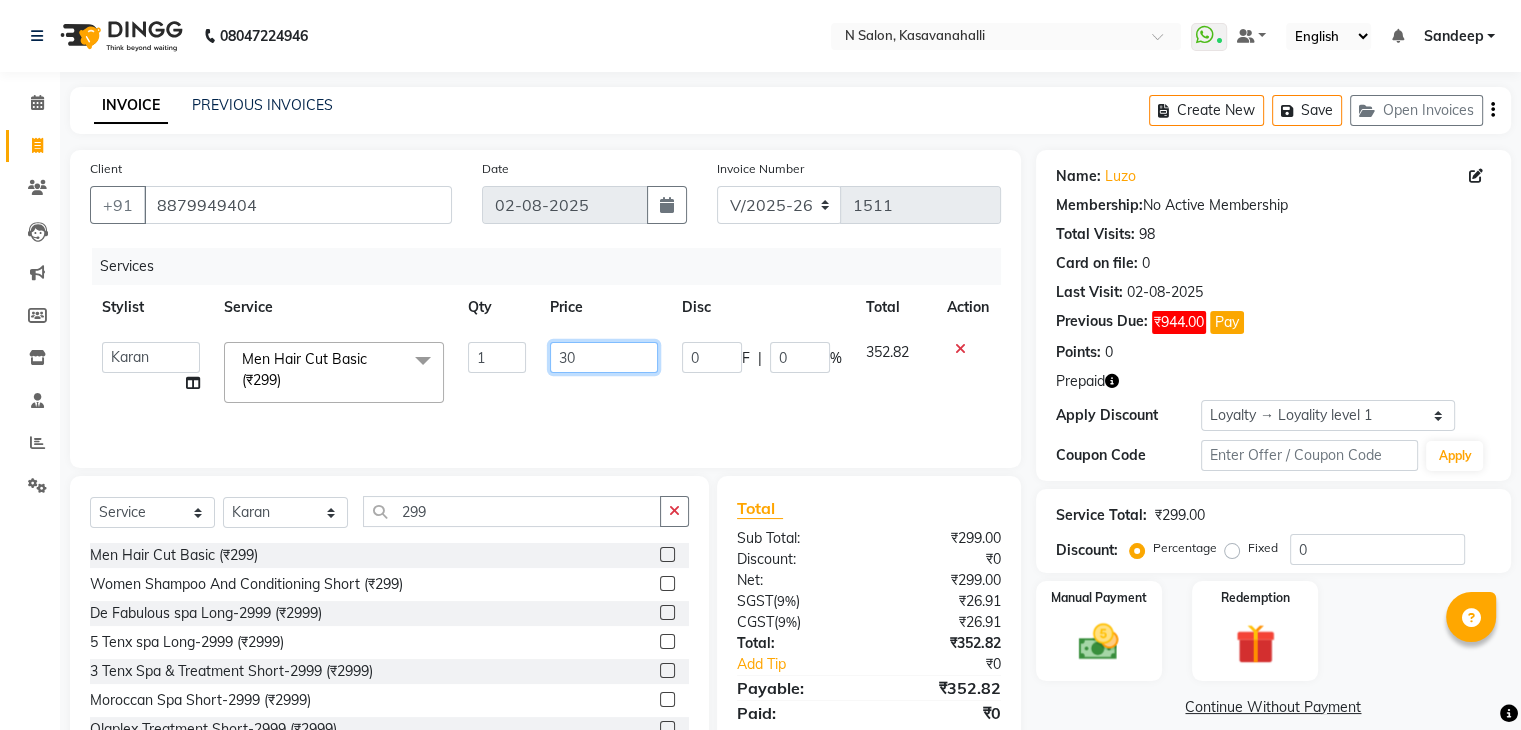 type on "300" 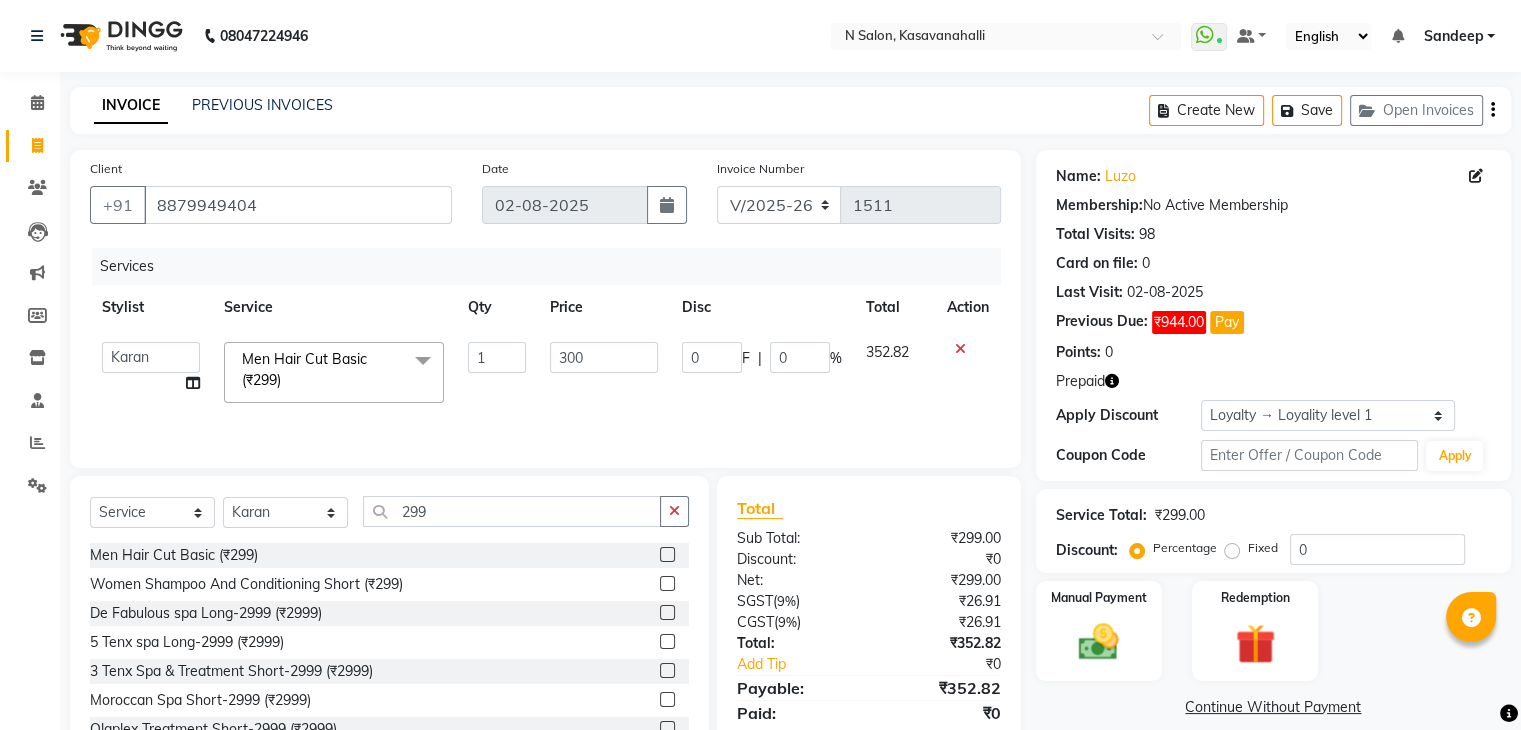 click on "300" 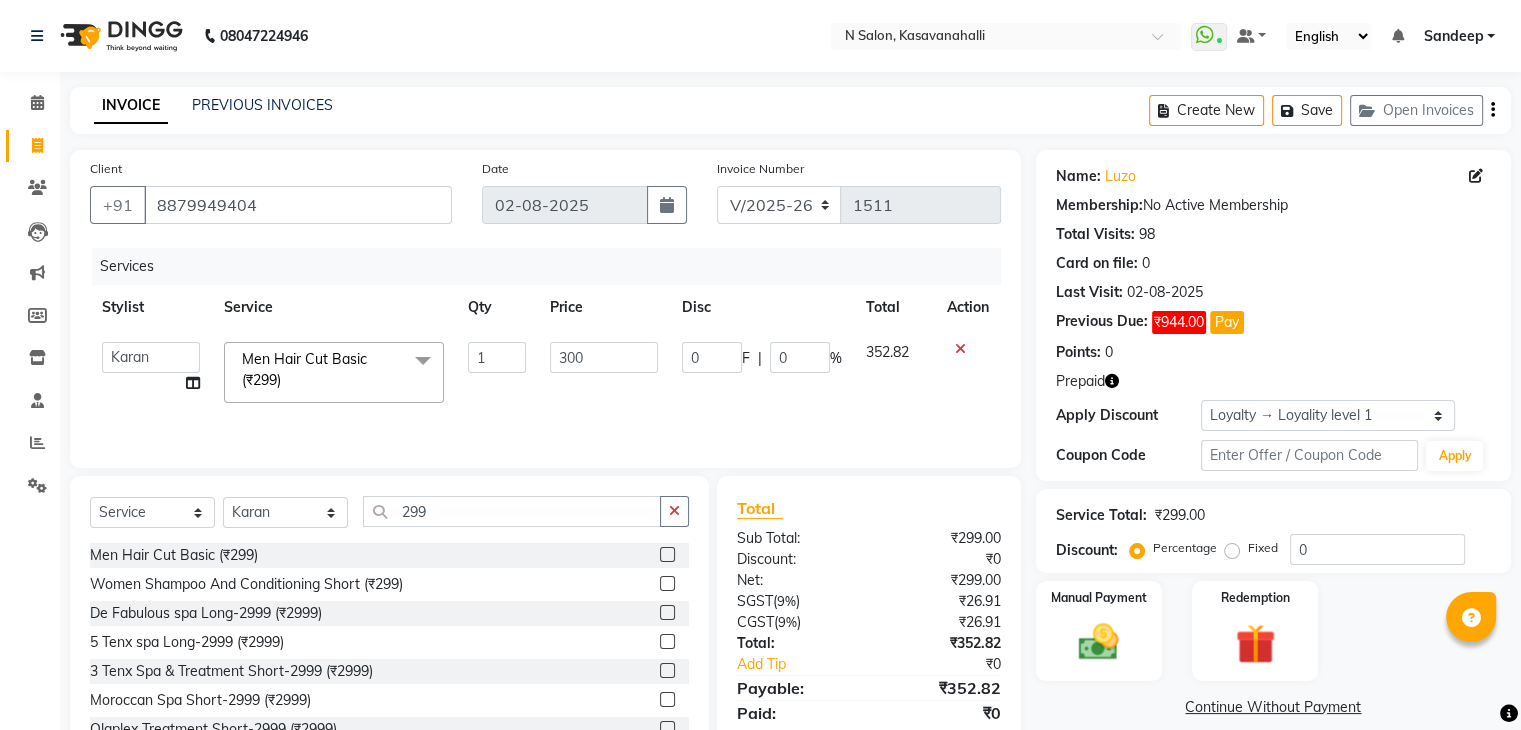 select on "86035" 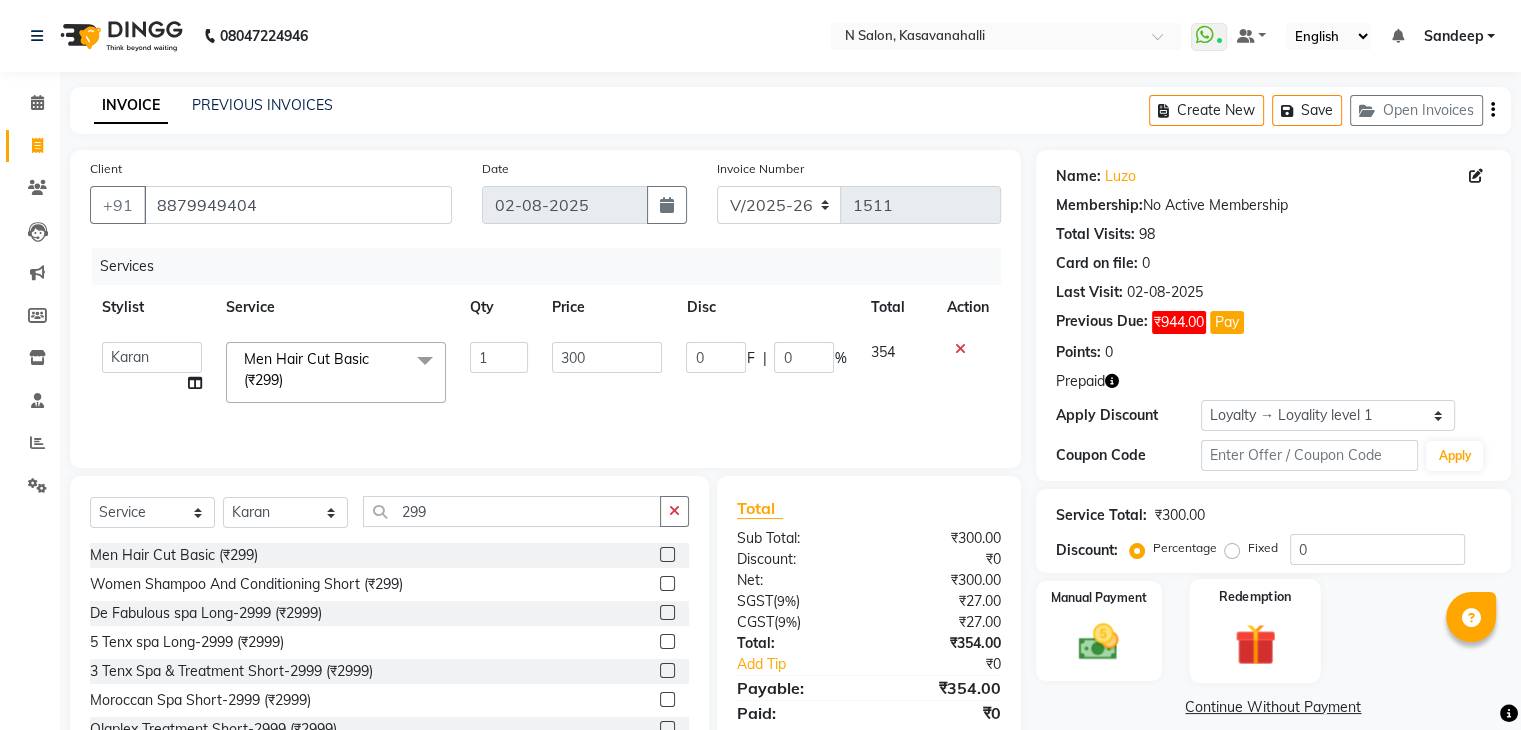 click on "Redemption" 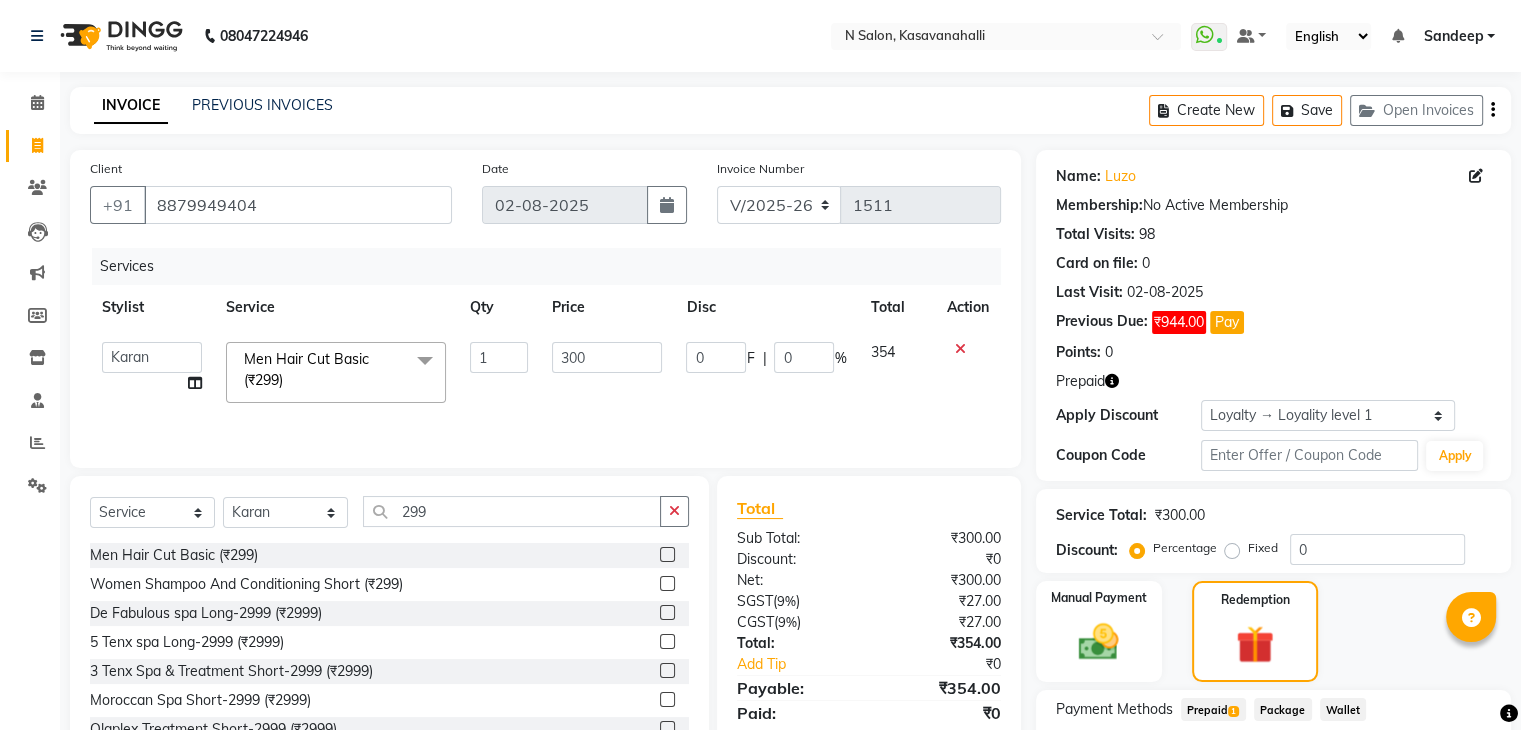 click on "Prepaid  1" 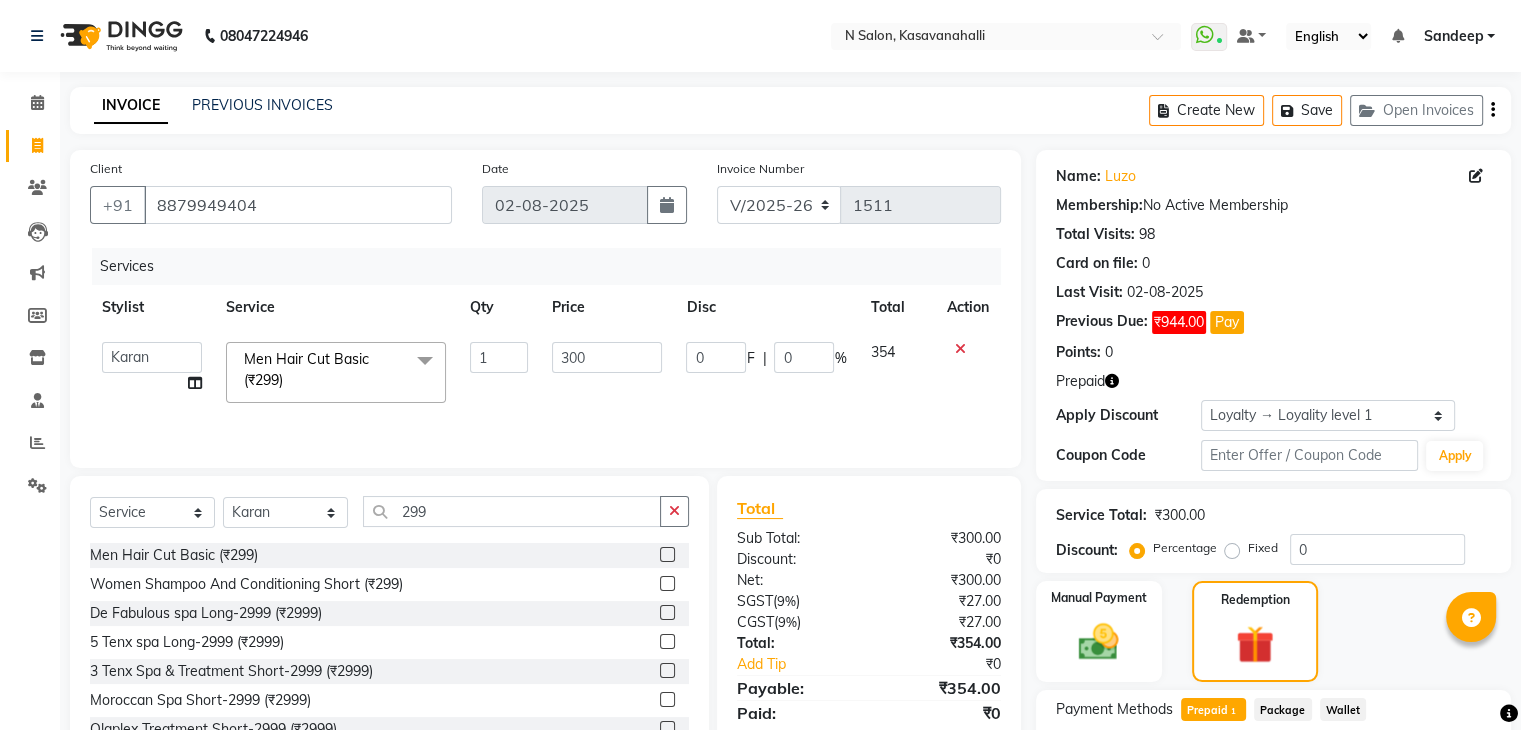 scroll, scrollTop: 151, scrollLeft: 0, axis: vertical 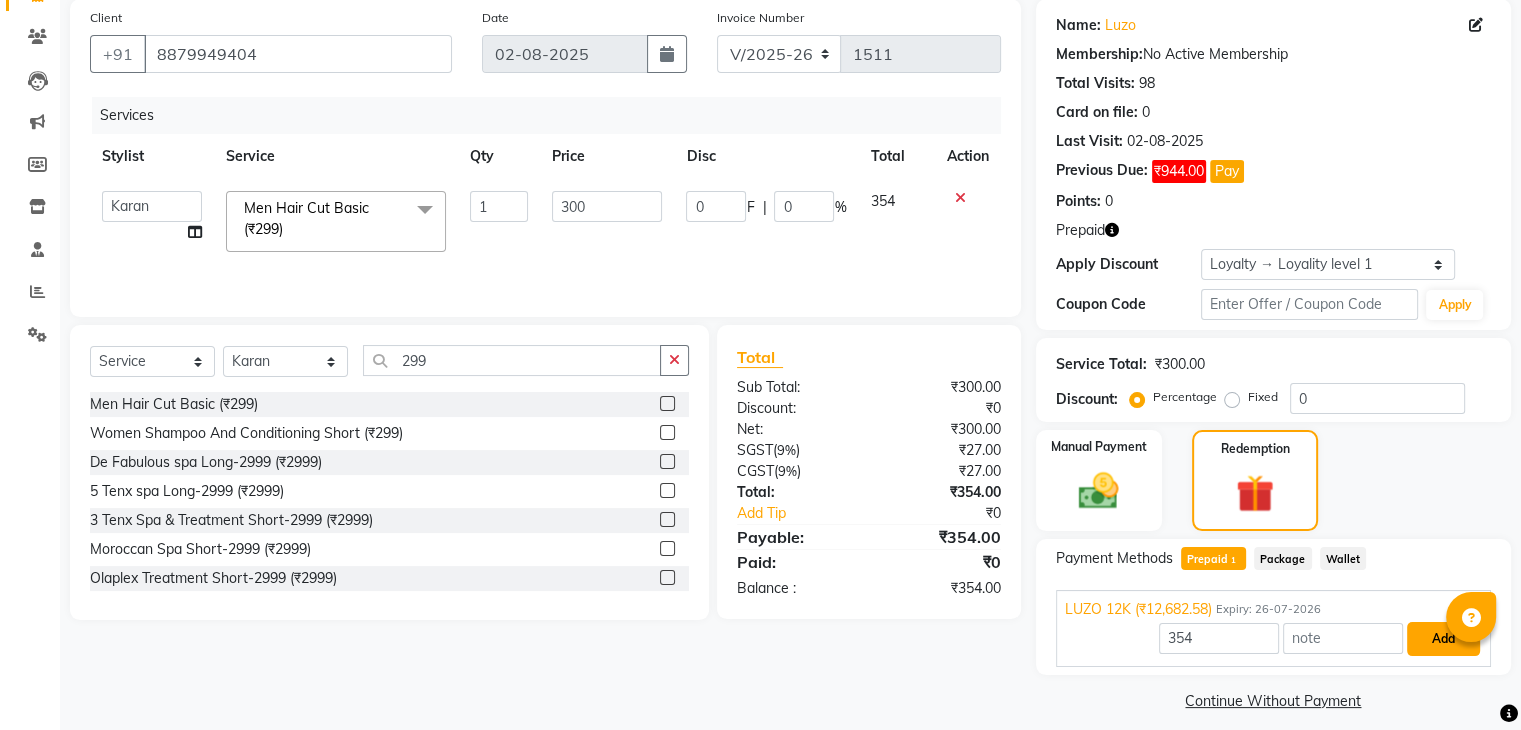 click on "Add" at bounding box center [1443, 639] 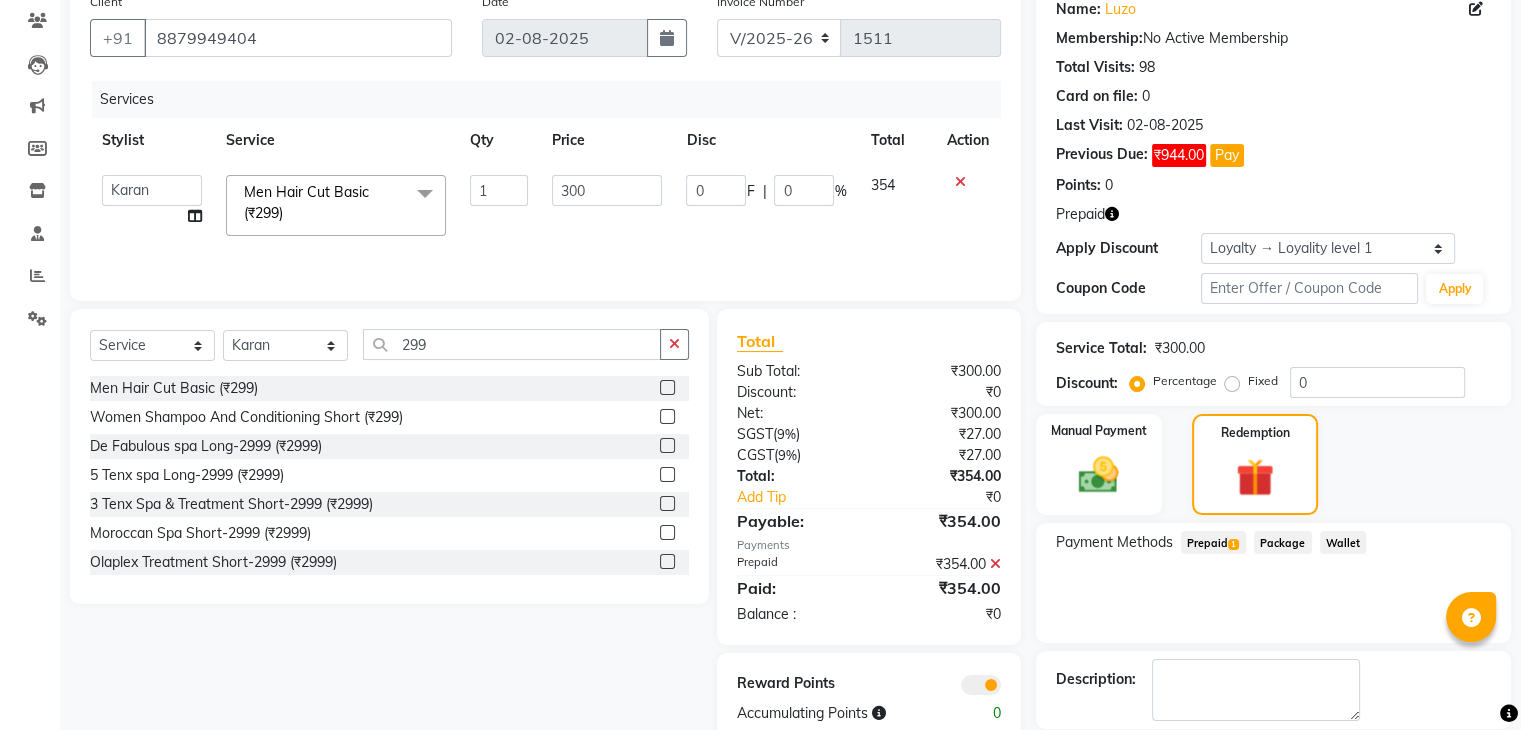 scroll, scrollTop: 263, scrollLeft: 0, axis: vertical 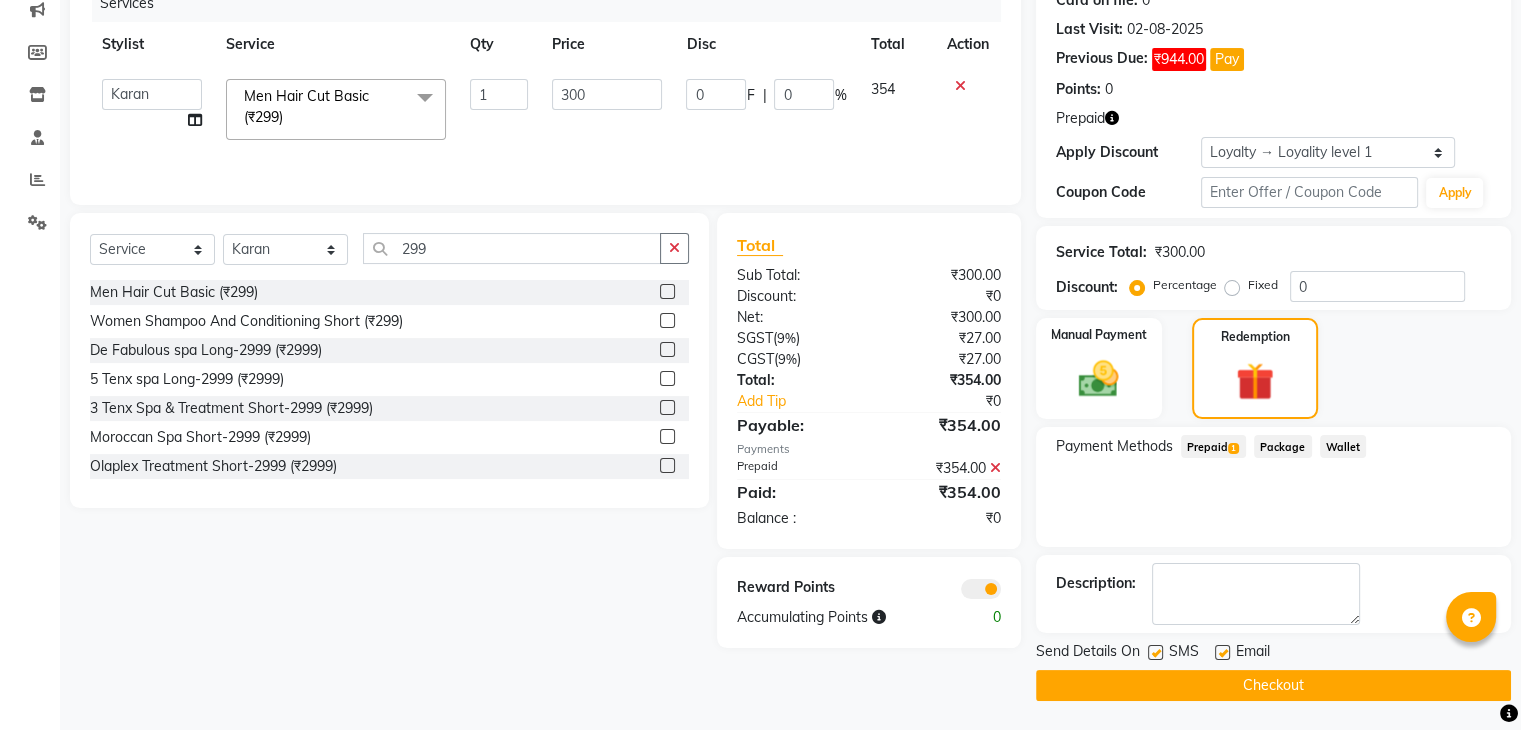 click on "Checkout" 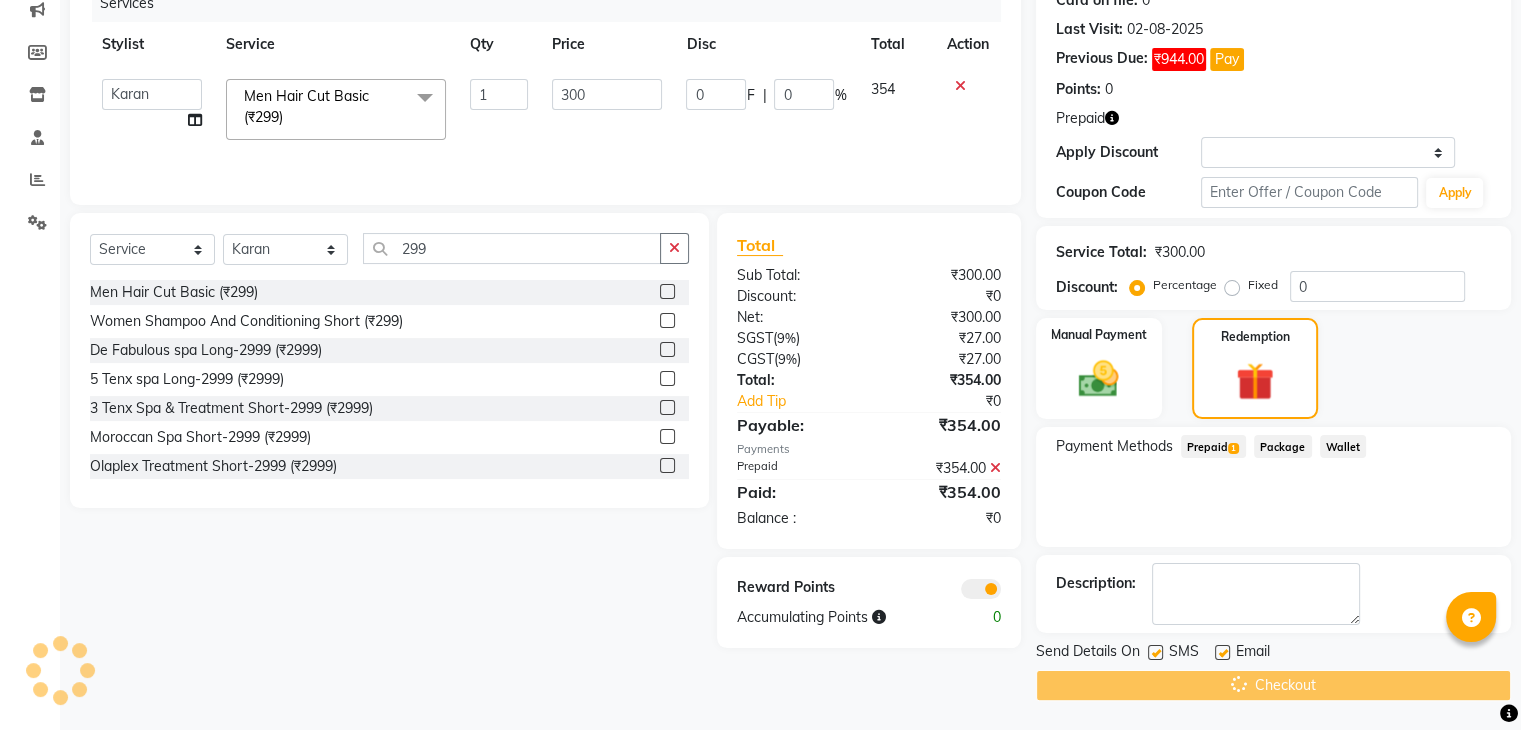 scroll, scrollTop: 0, scrollLeft: 0, axis: both 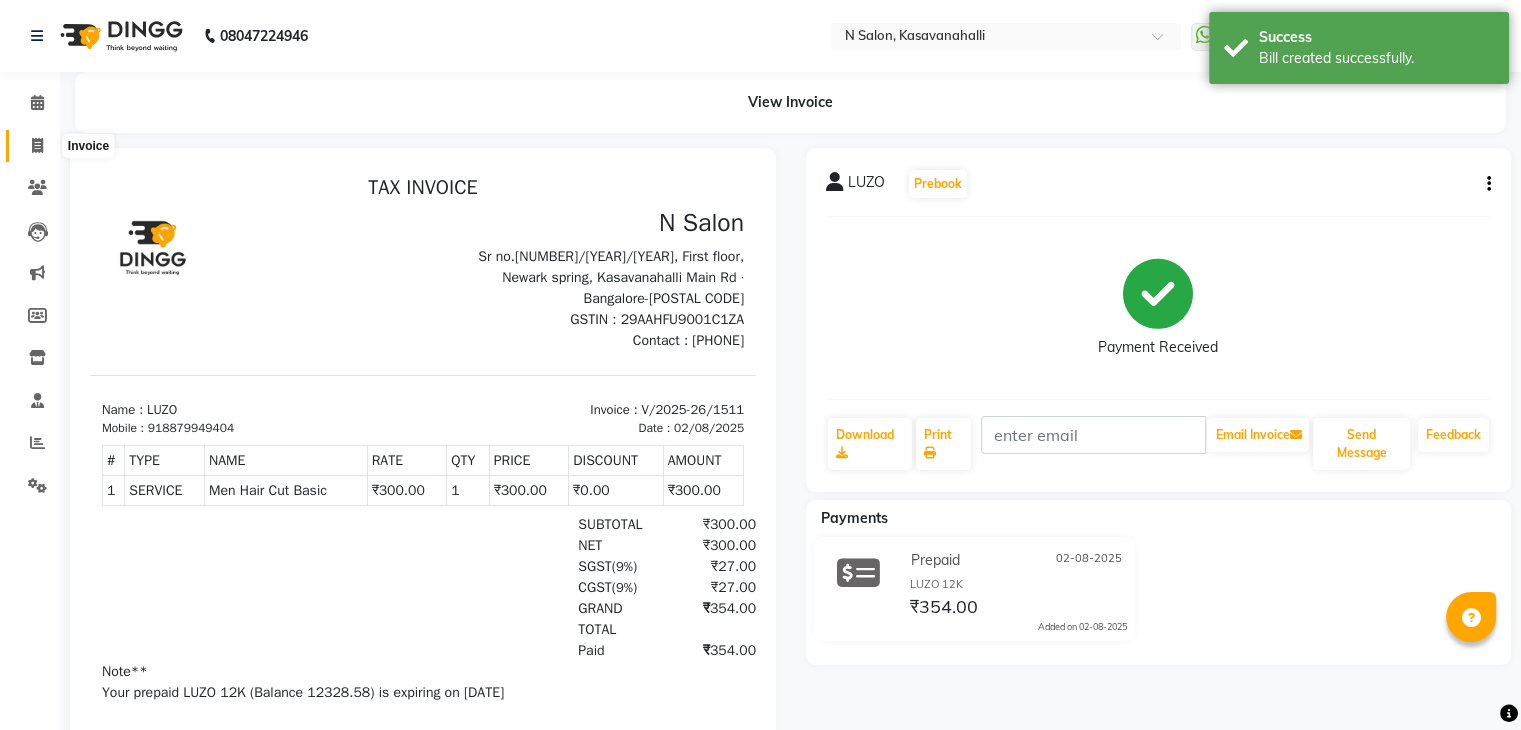 click 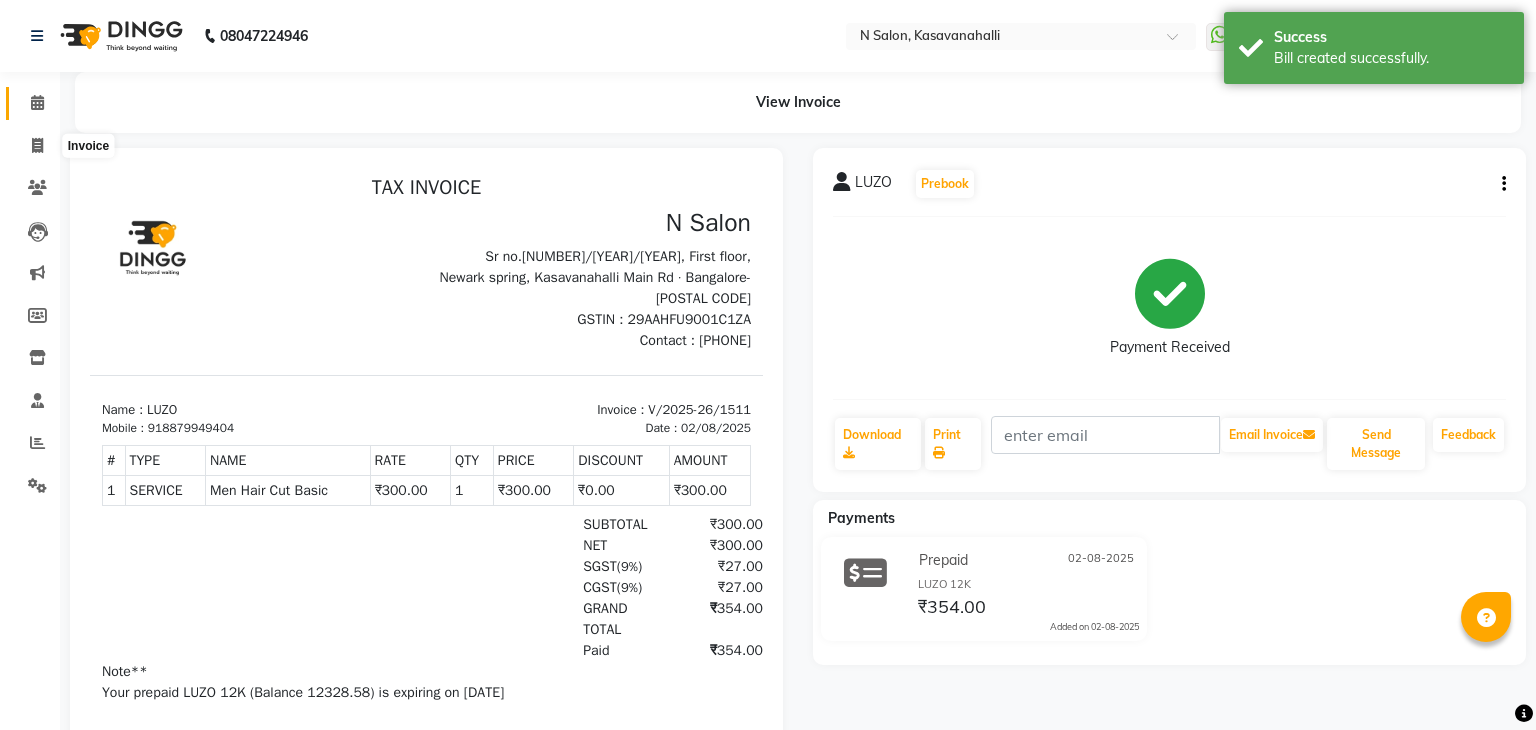 select on "service" 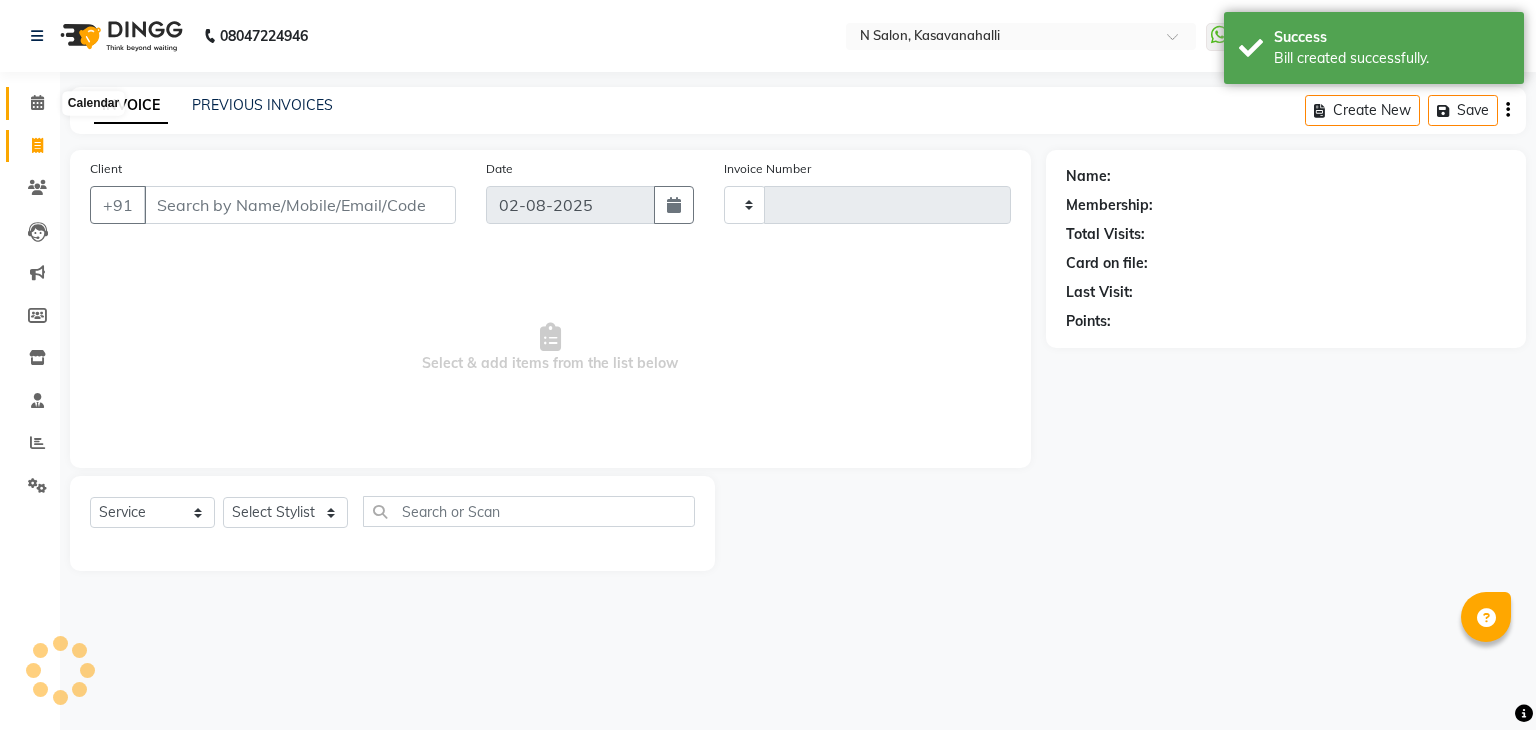 type on "1512" 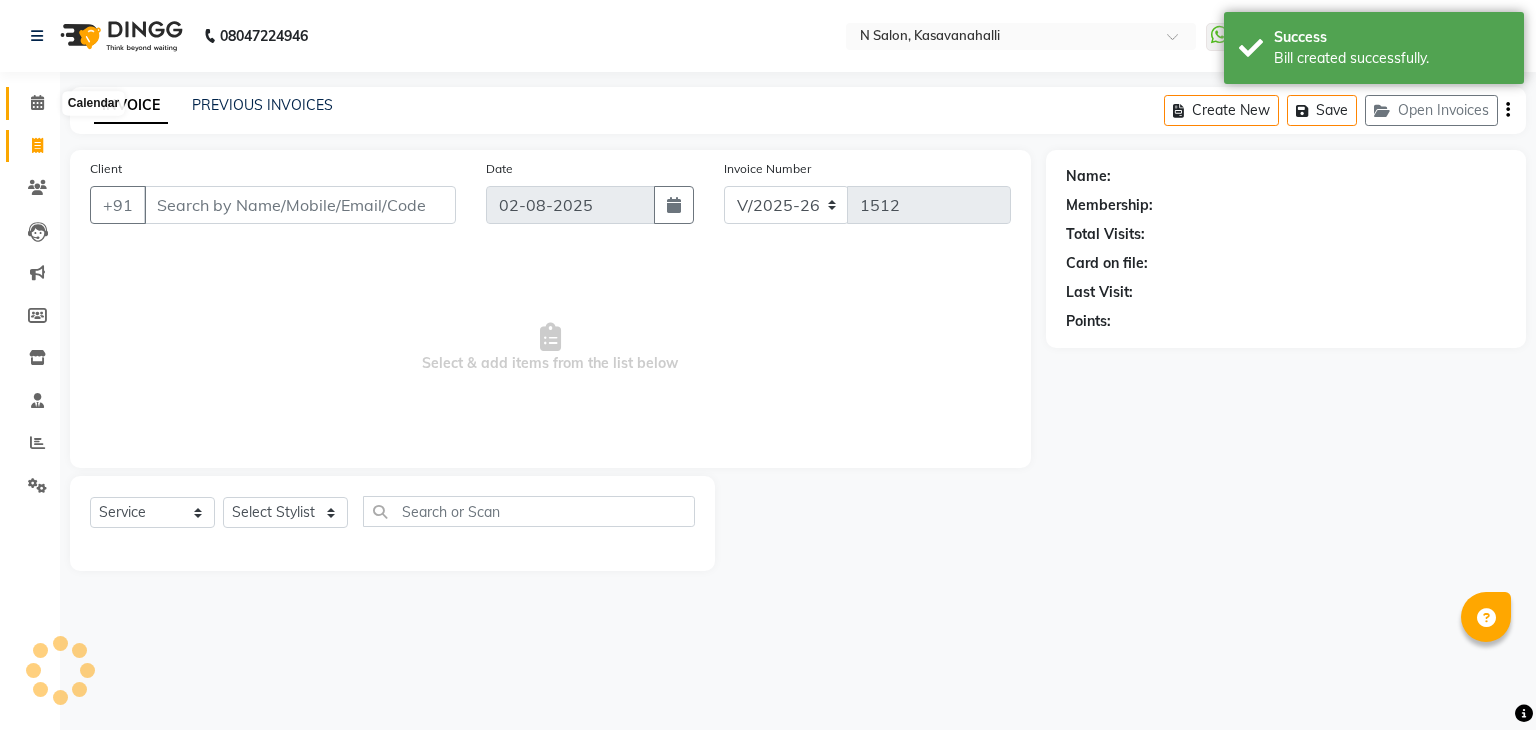 click 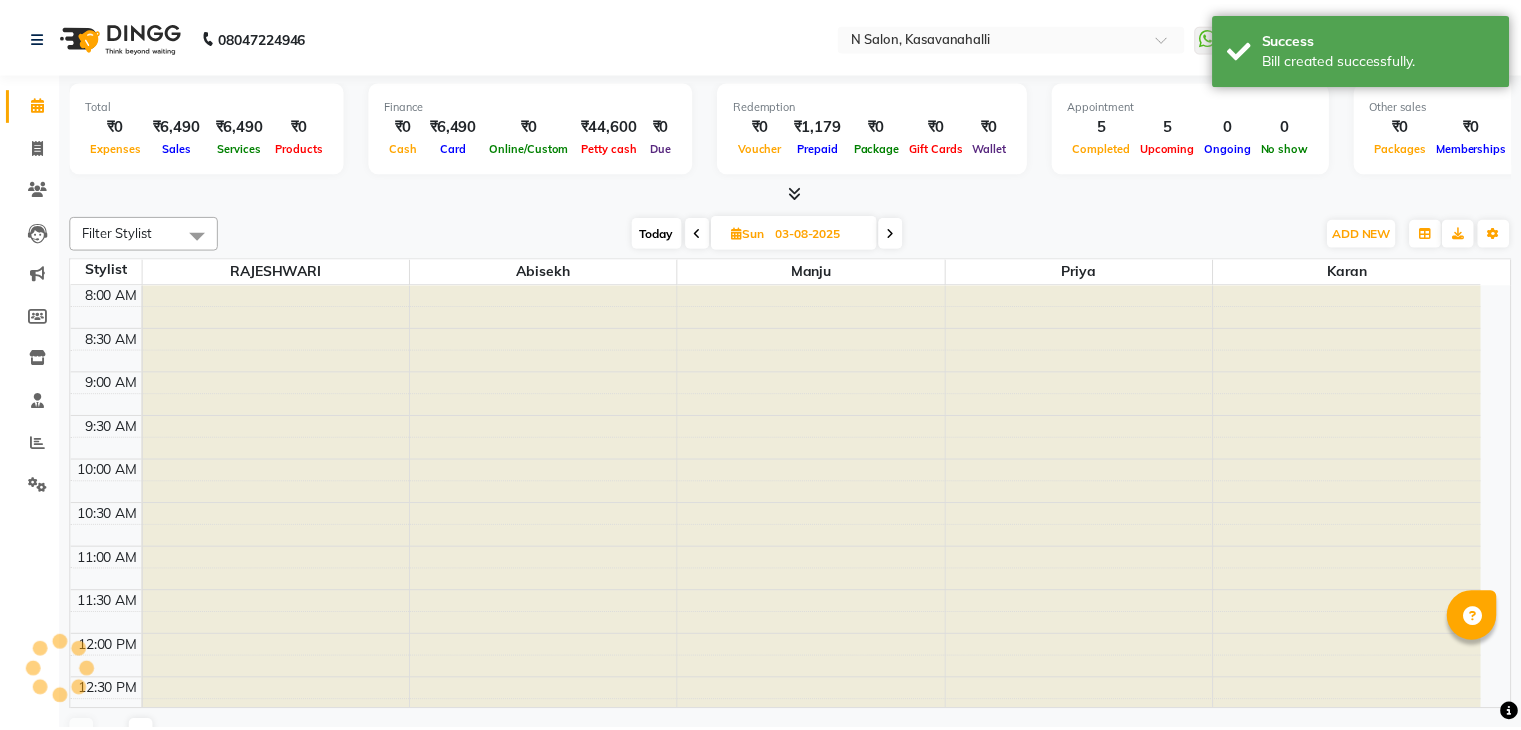 scroll, scrollTop: 0, scrollLeft: 0, axis: both 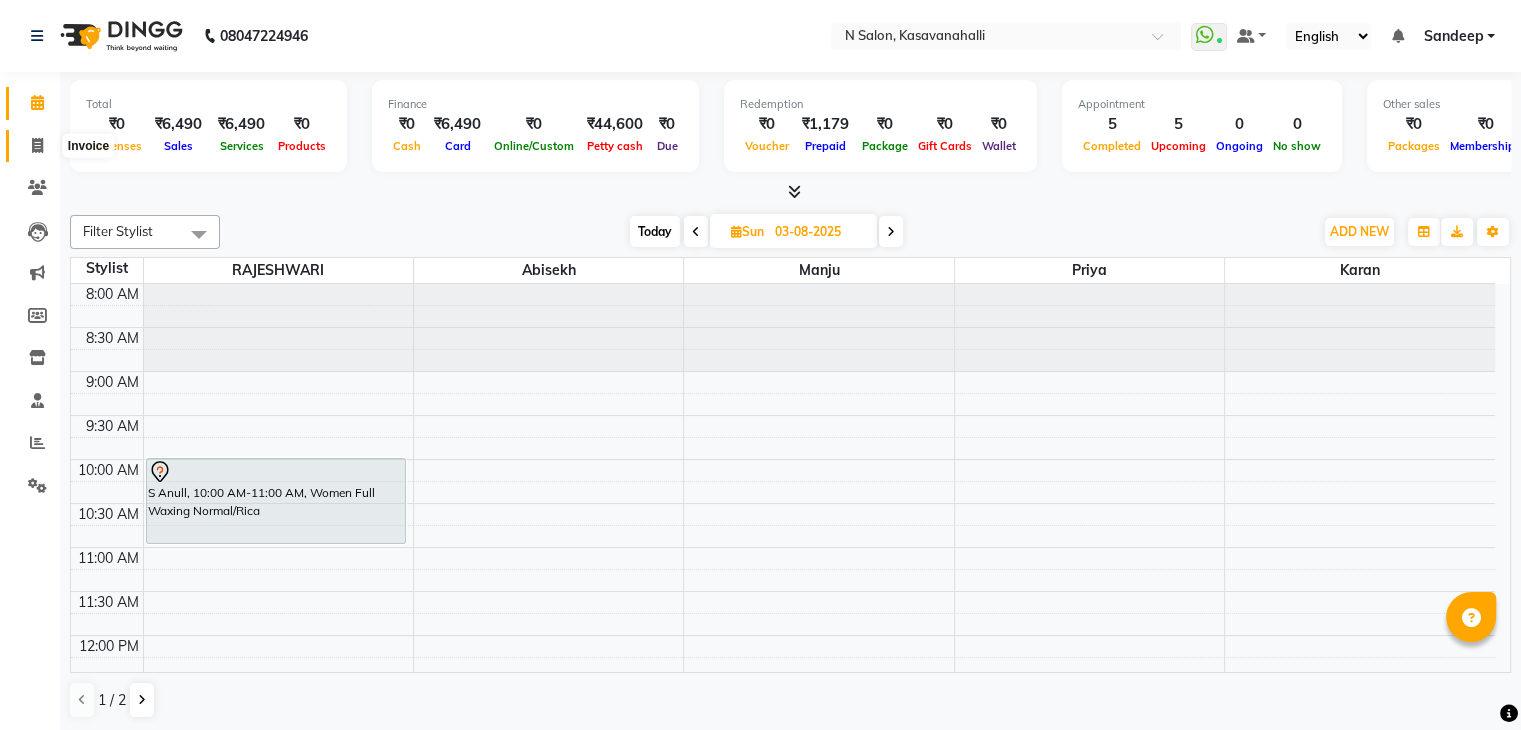 click 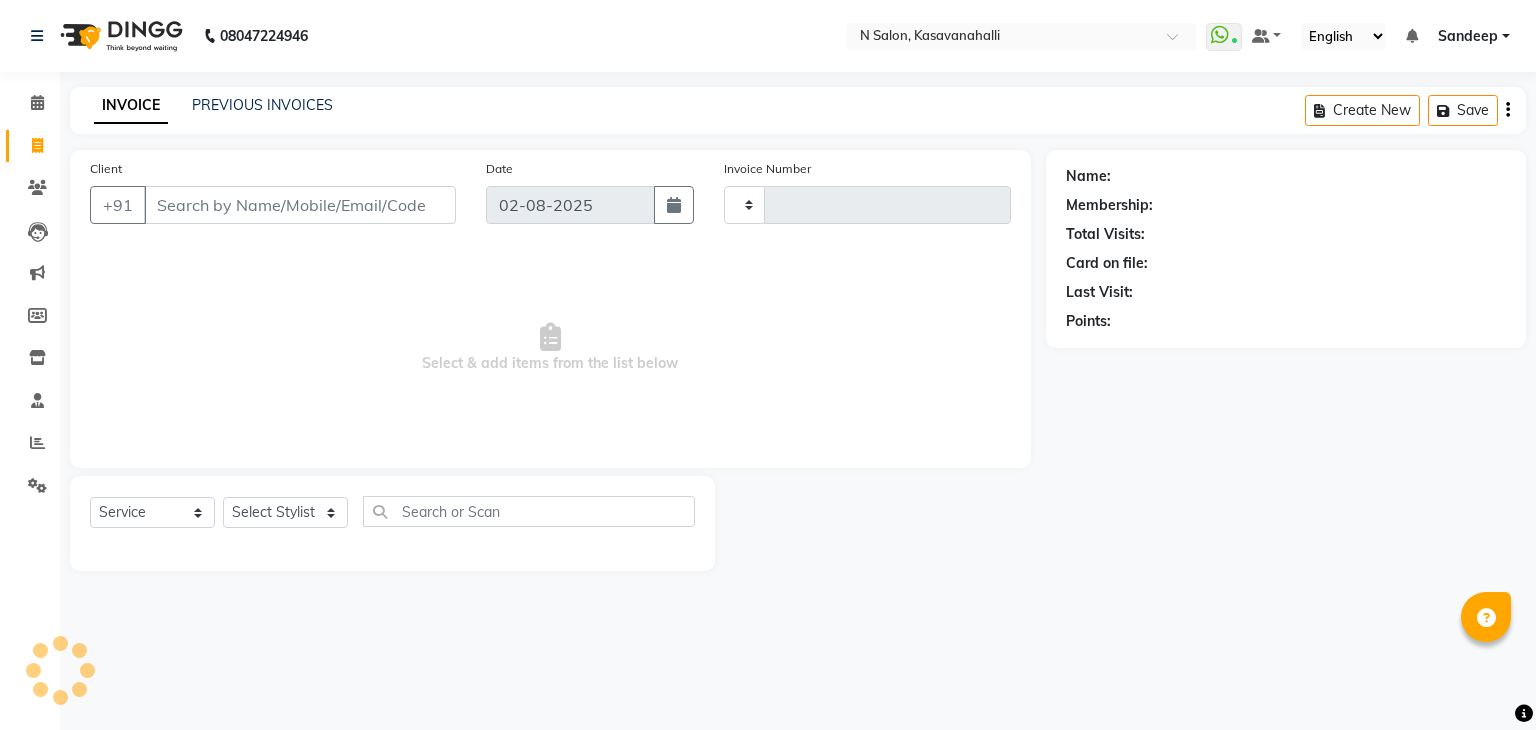 type on "1512" 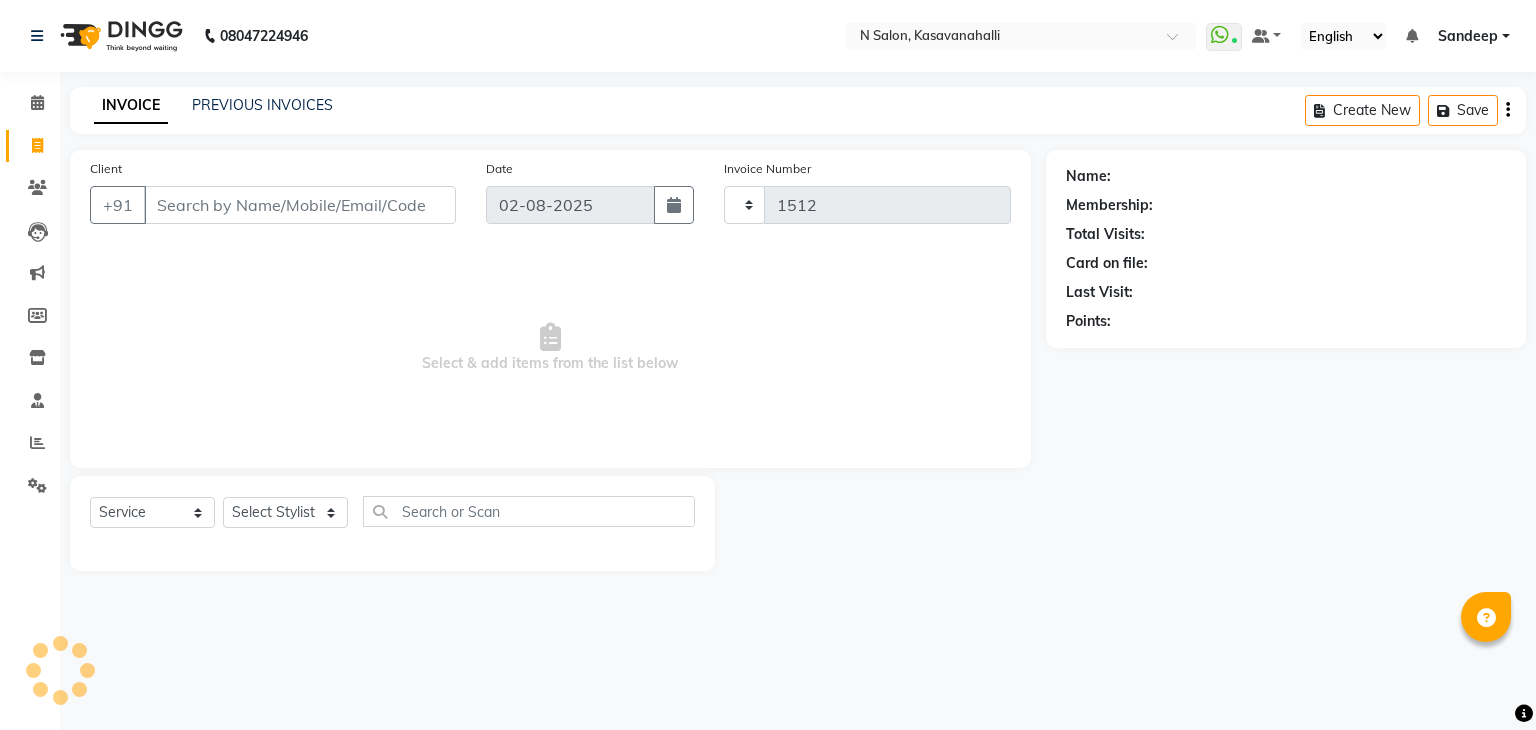 select on "7111" 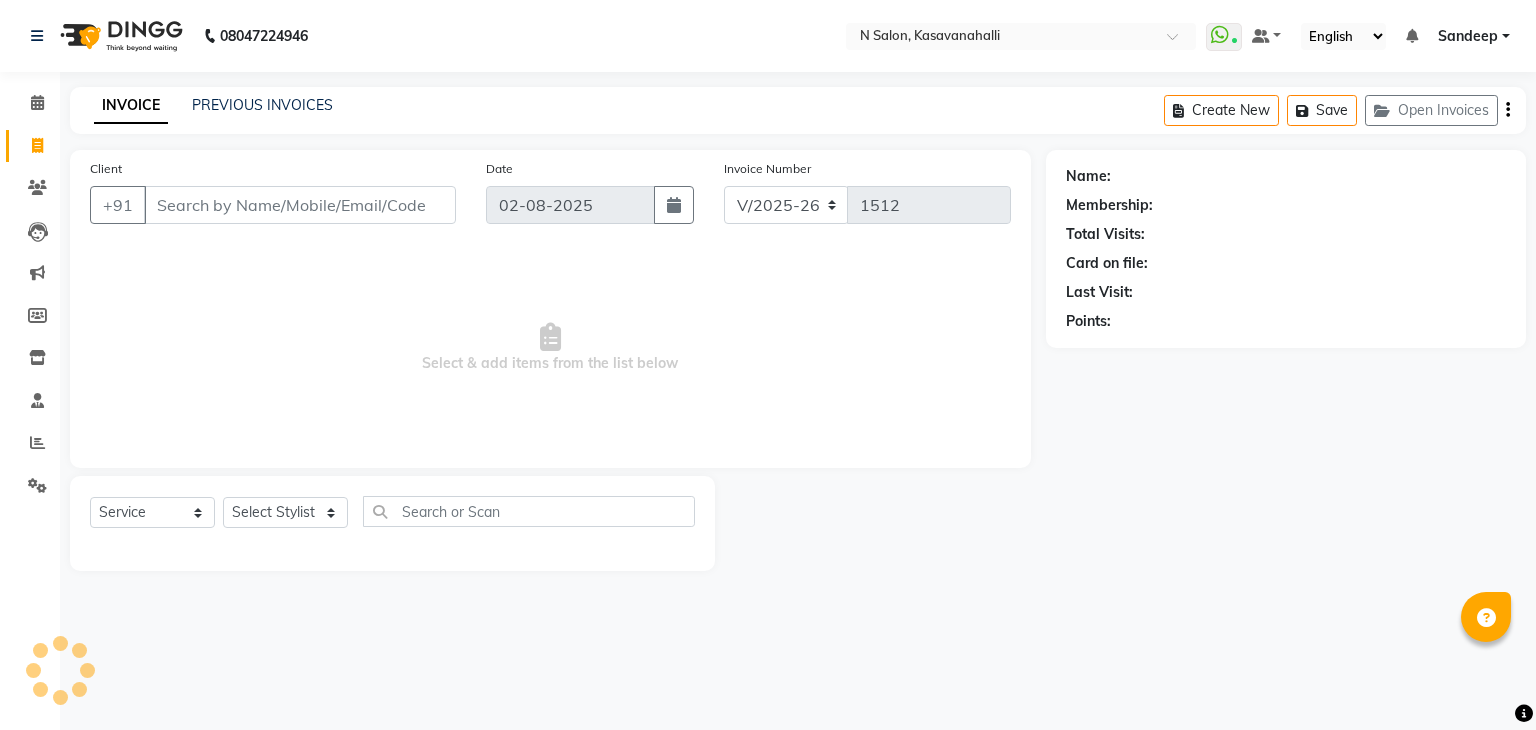 click on "Client" at bounding box center [300, 205] 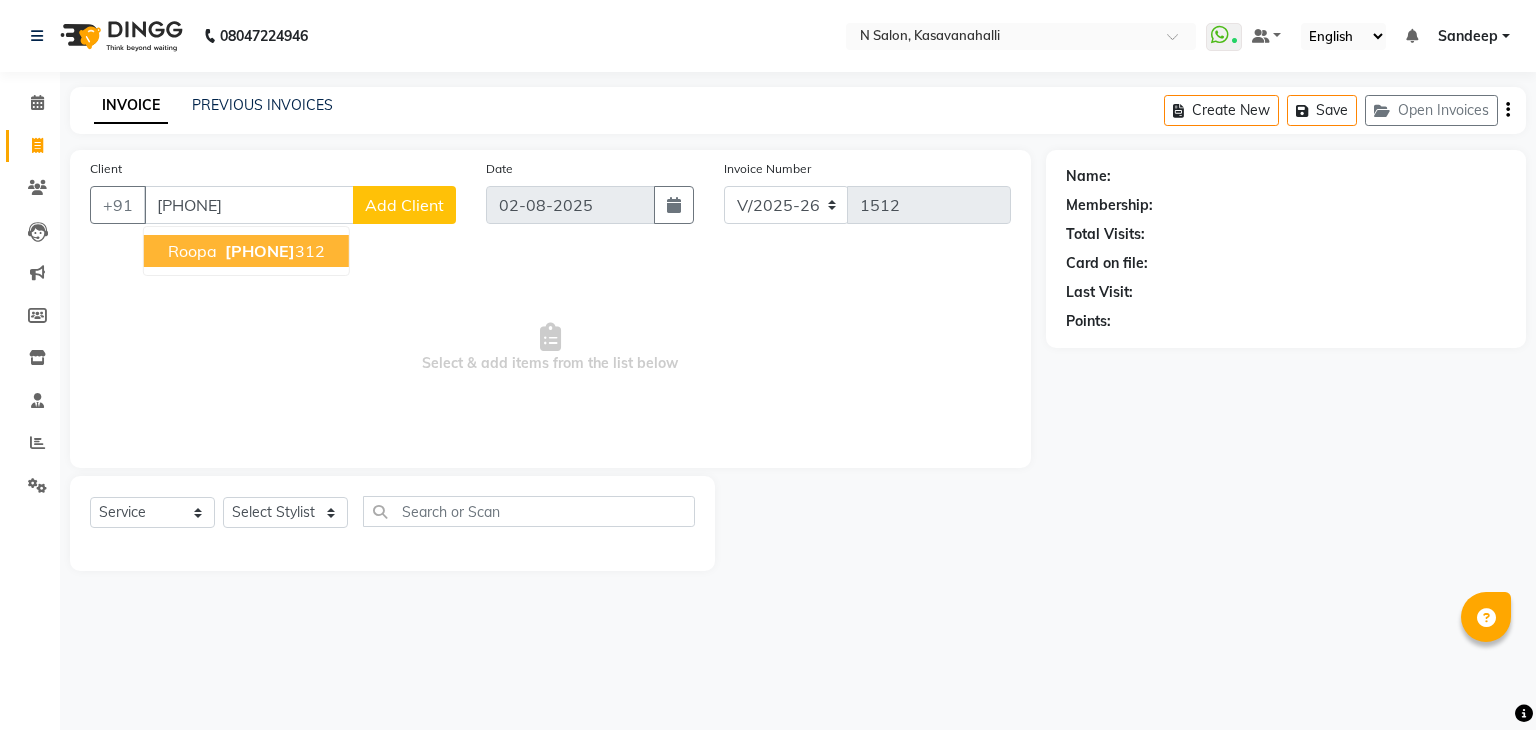 click on "9818426" at bounding box center [260, 251] 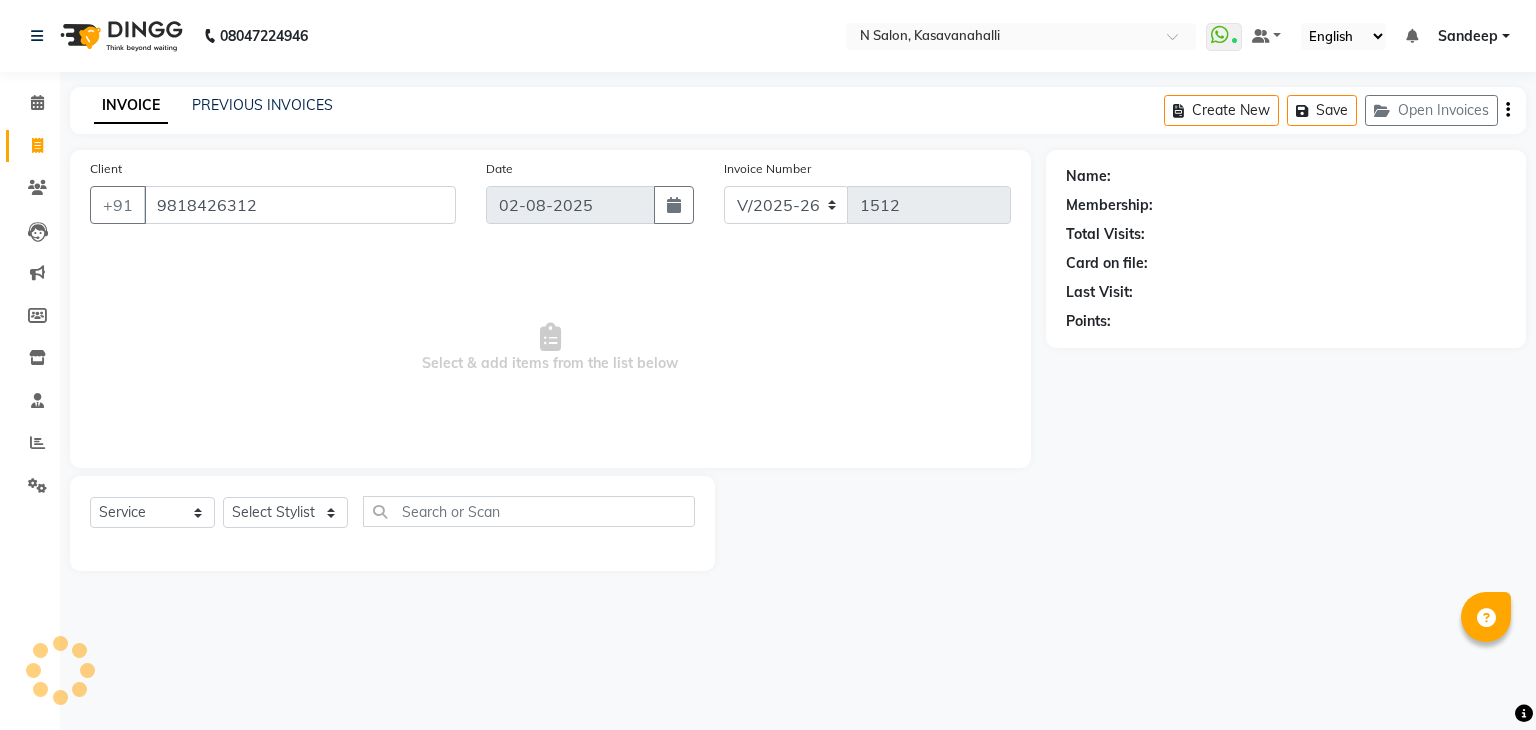 type on "[PHONE]" 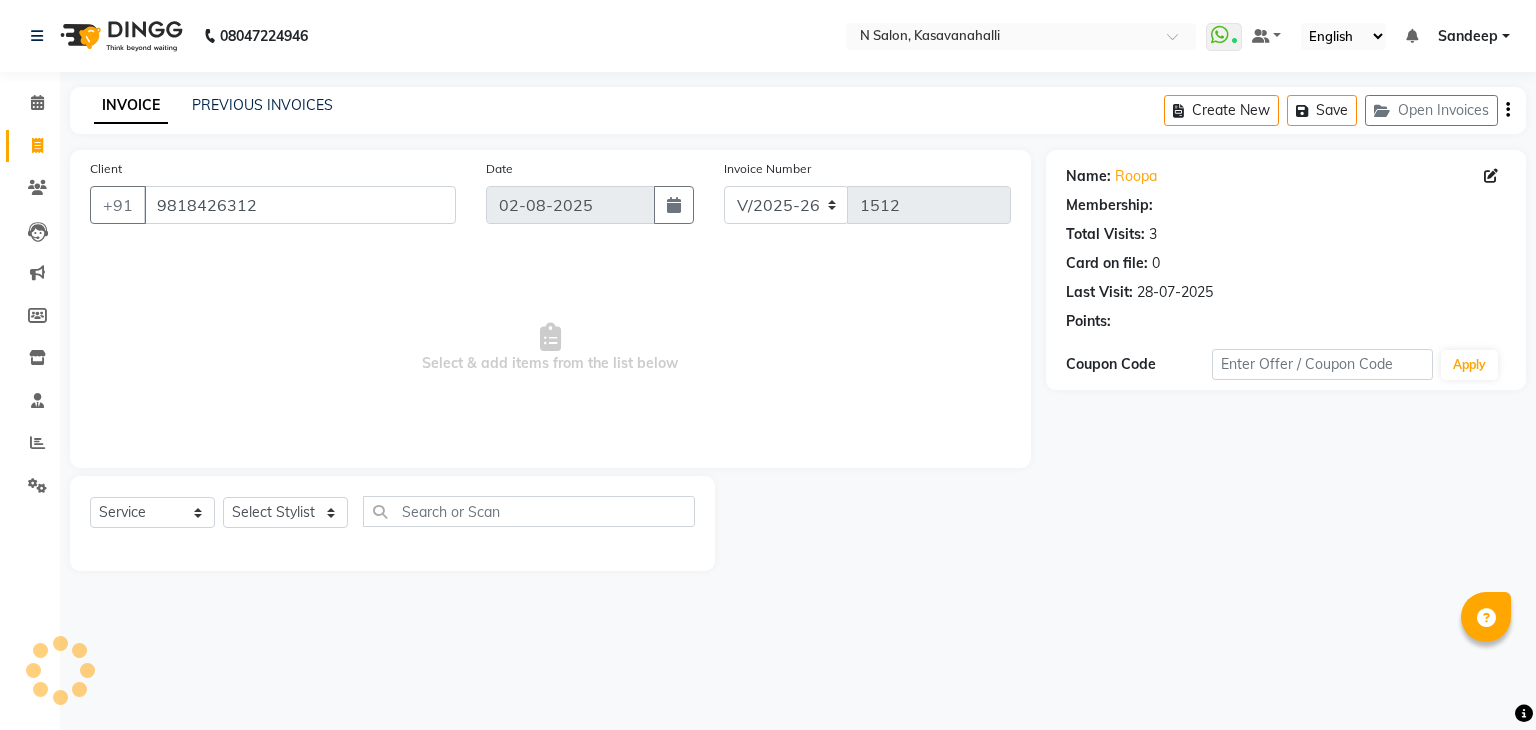 select on "1: Object" 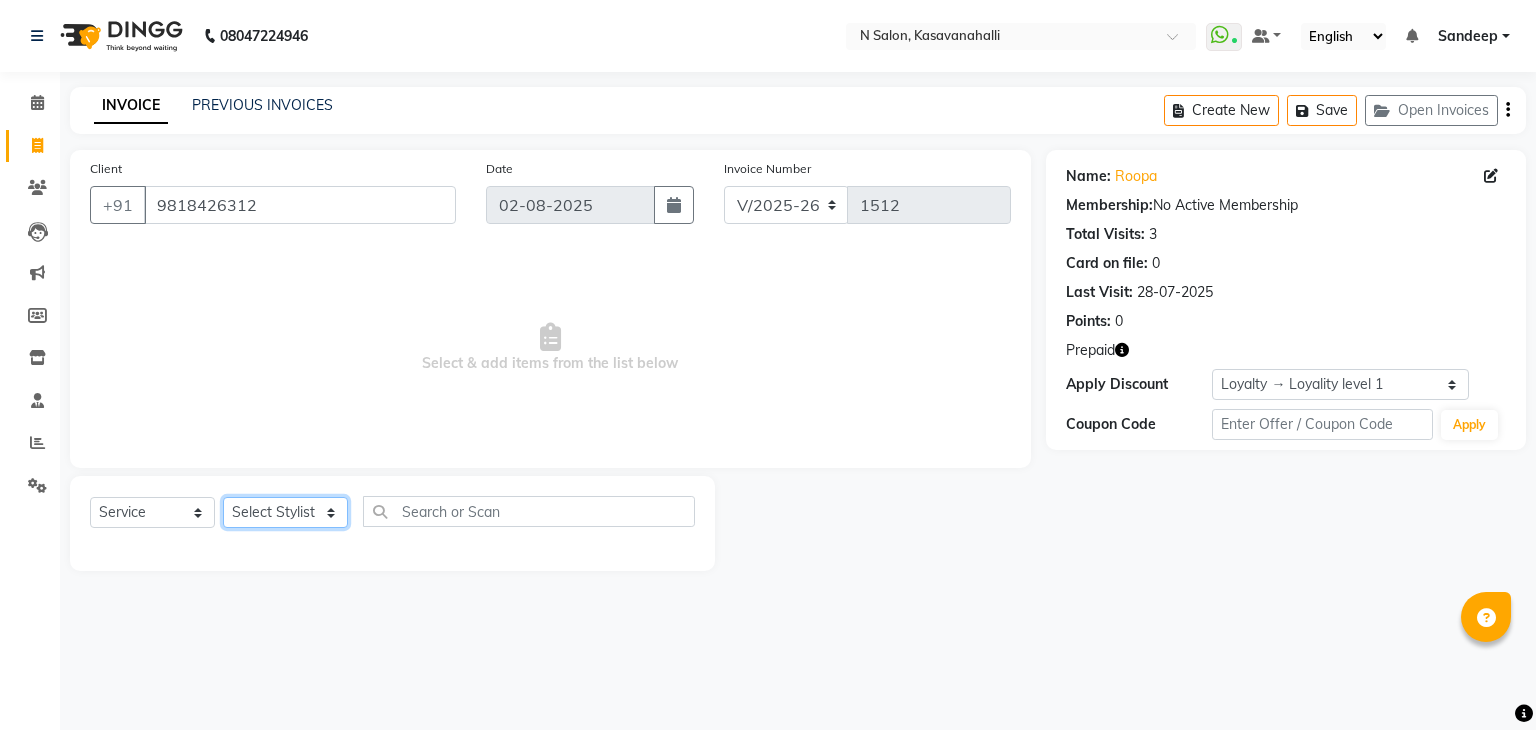 click on "Select Stylist Abisekh Karan  Manju Owner Priya RAJESHWARI  Sandeep Tika" 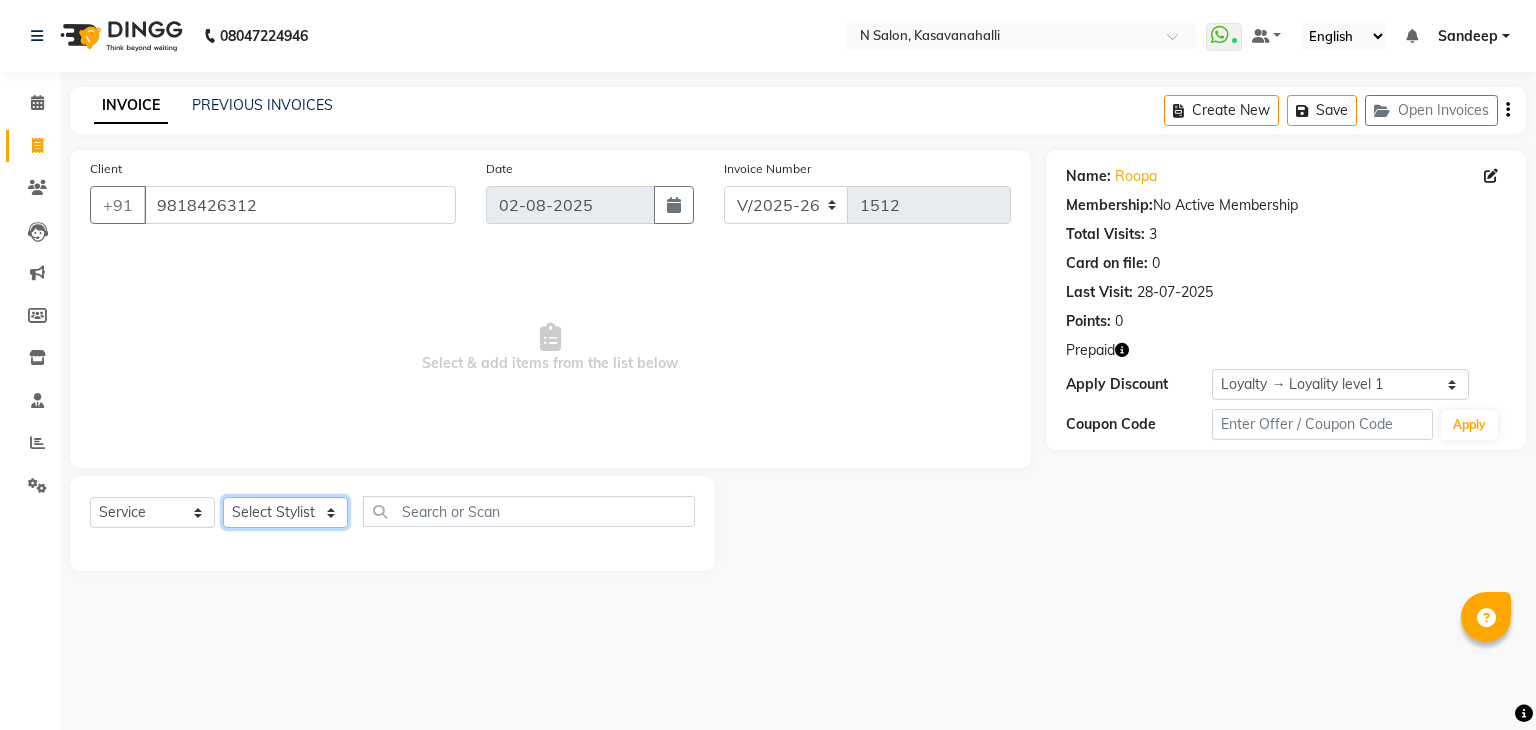 select on "59865" 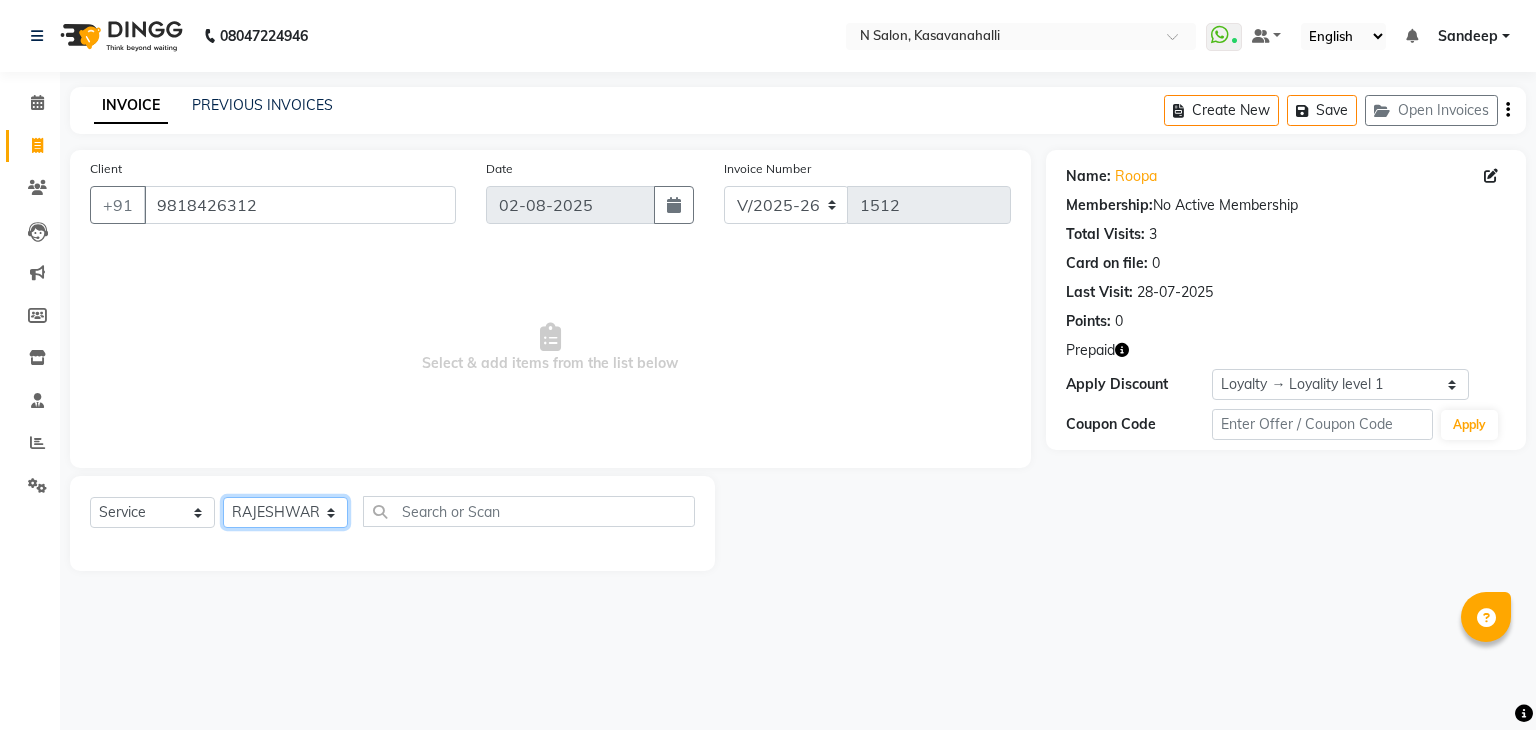 click on "Select Stylist Abisekh Karan  Manju Owner Priya RAJESHWARI  Sandeep Tika" 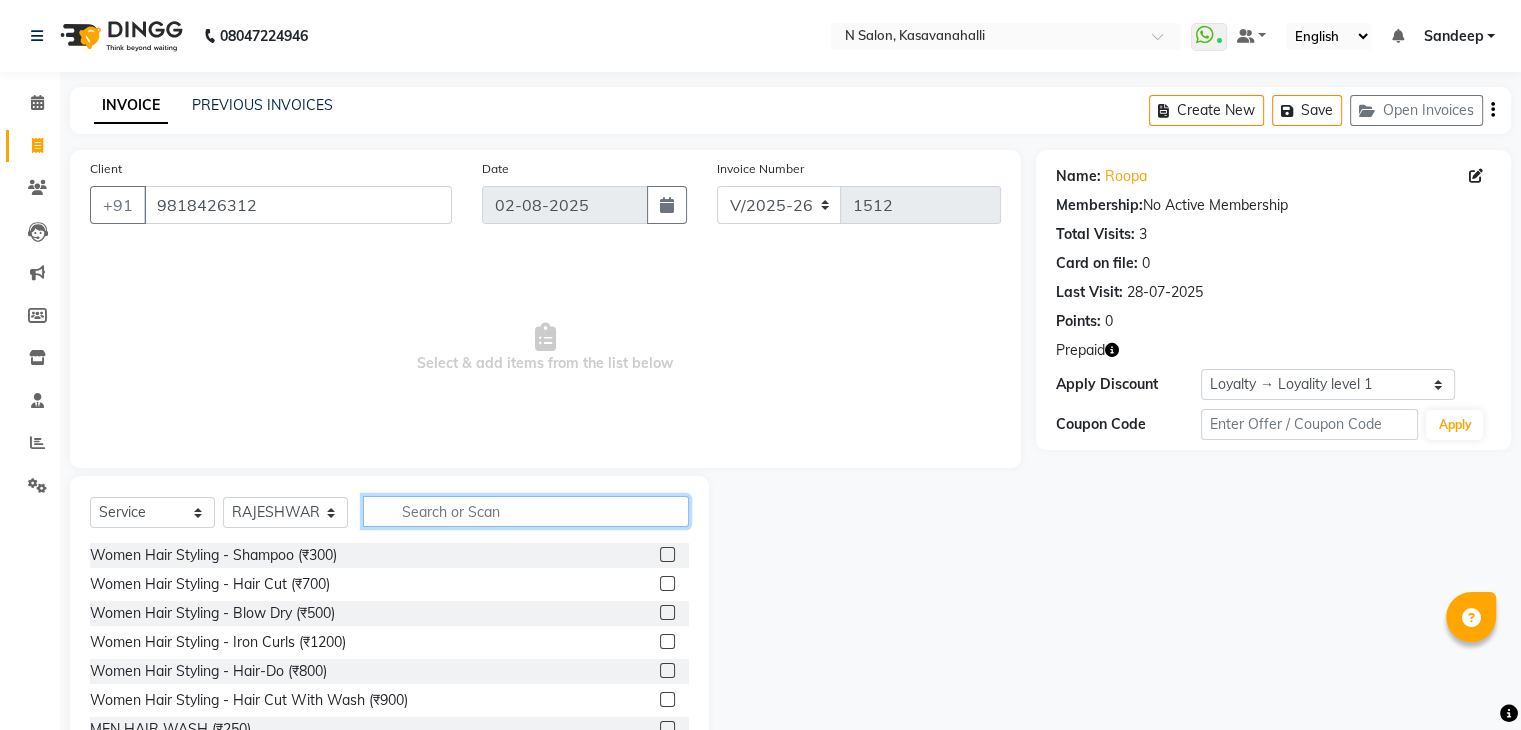 click 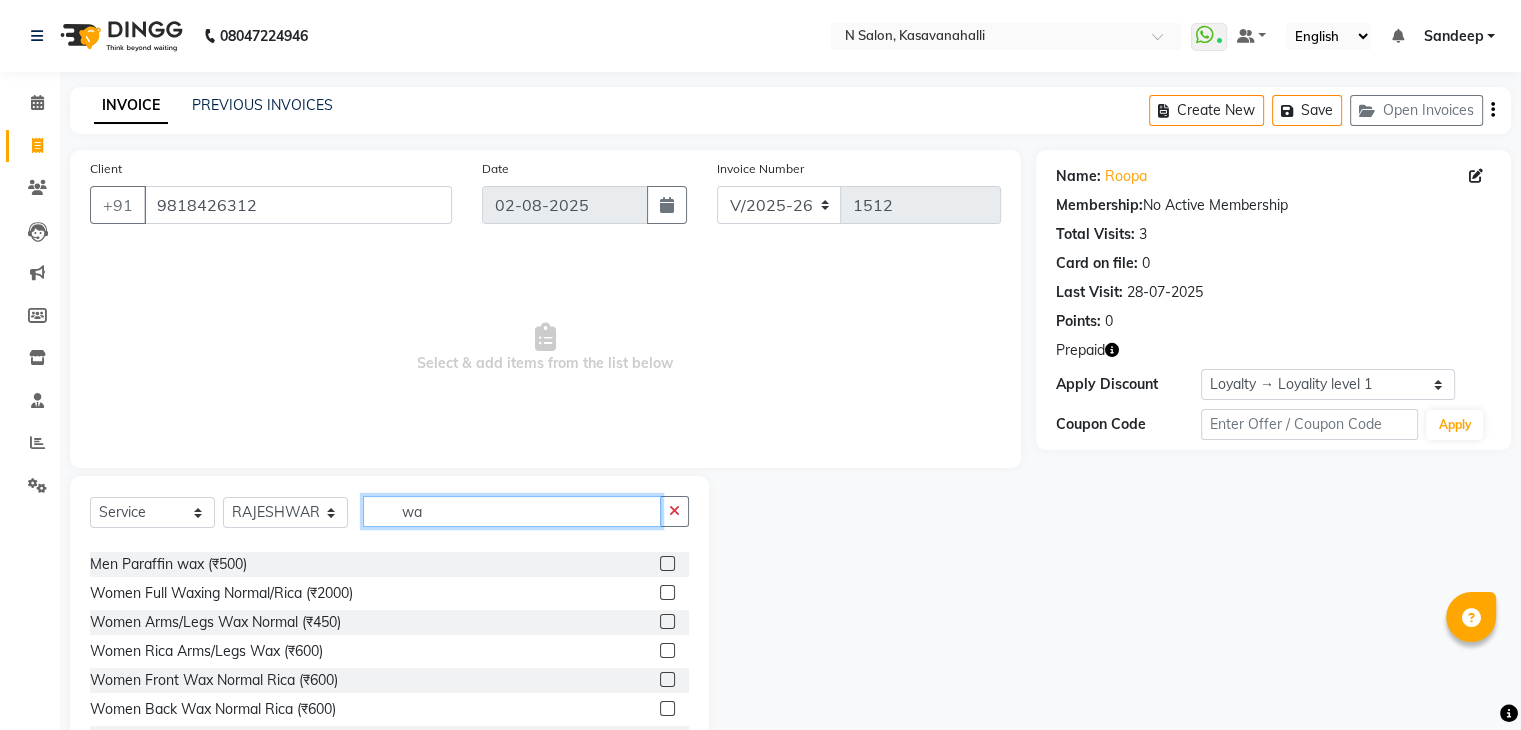 scroll, scrollTop: 200, scrollLeft: 0, axis: vertical 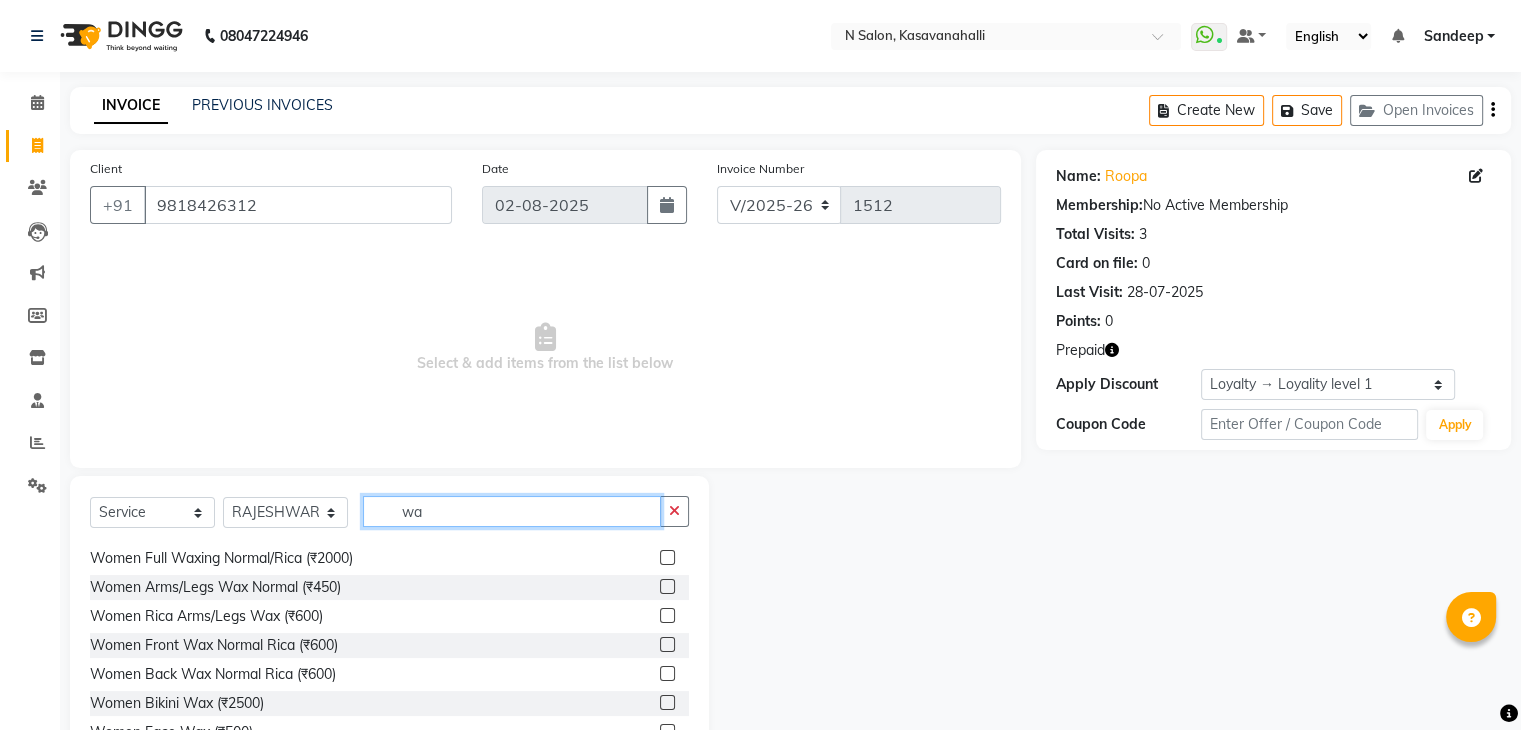 type on "wa" 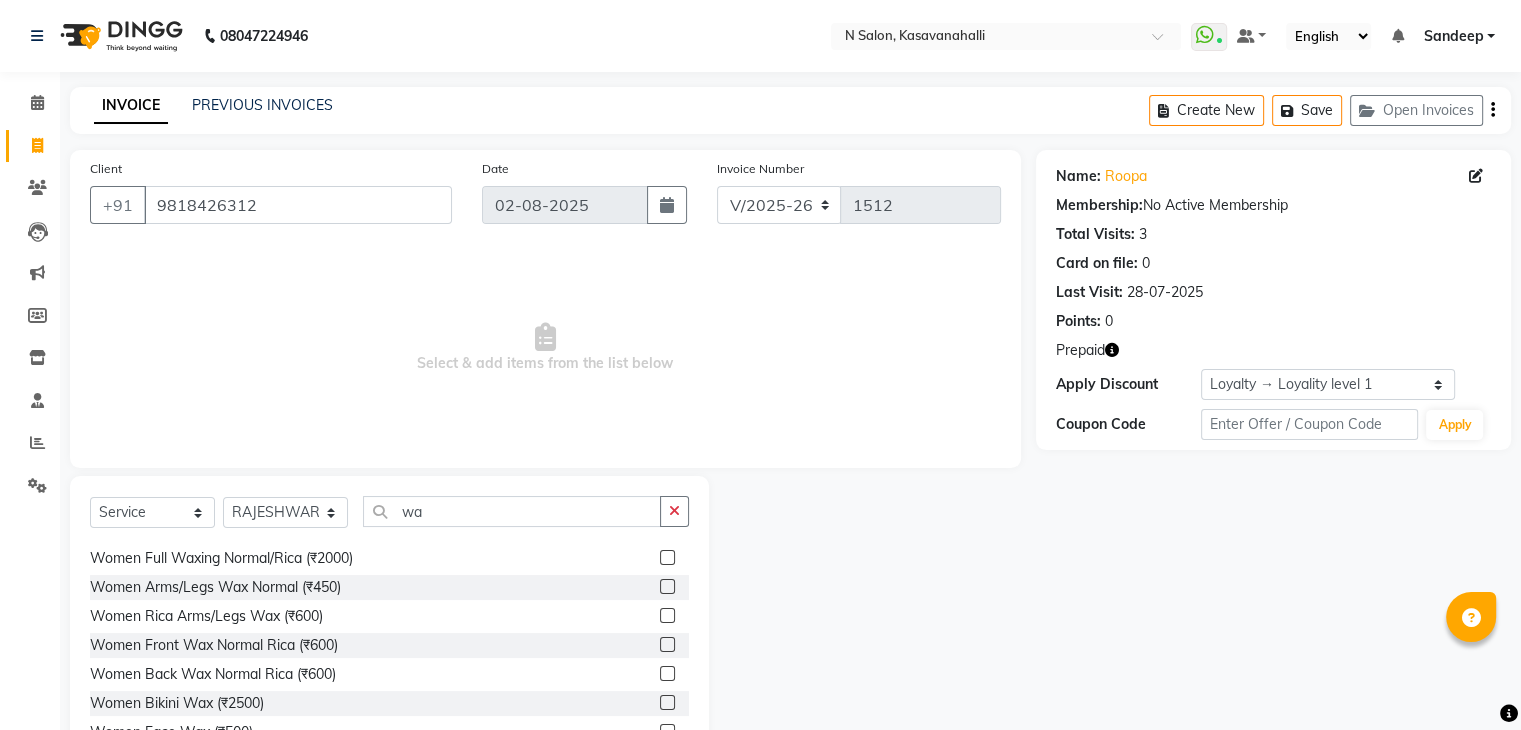 click 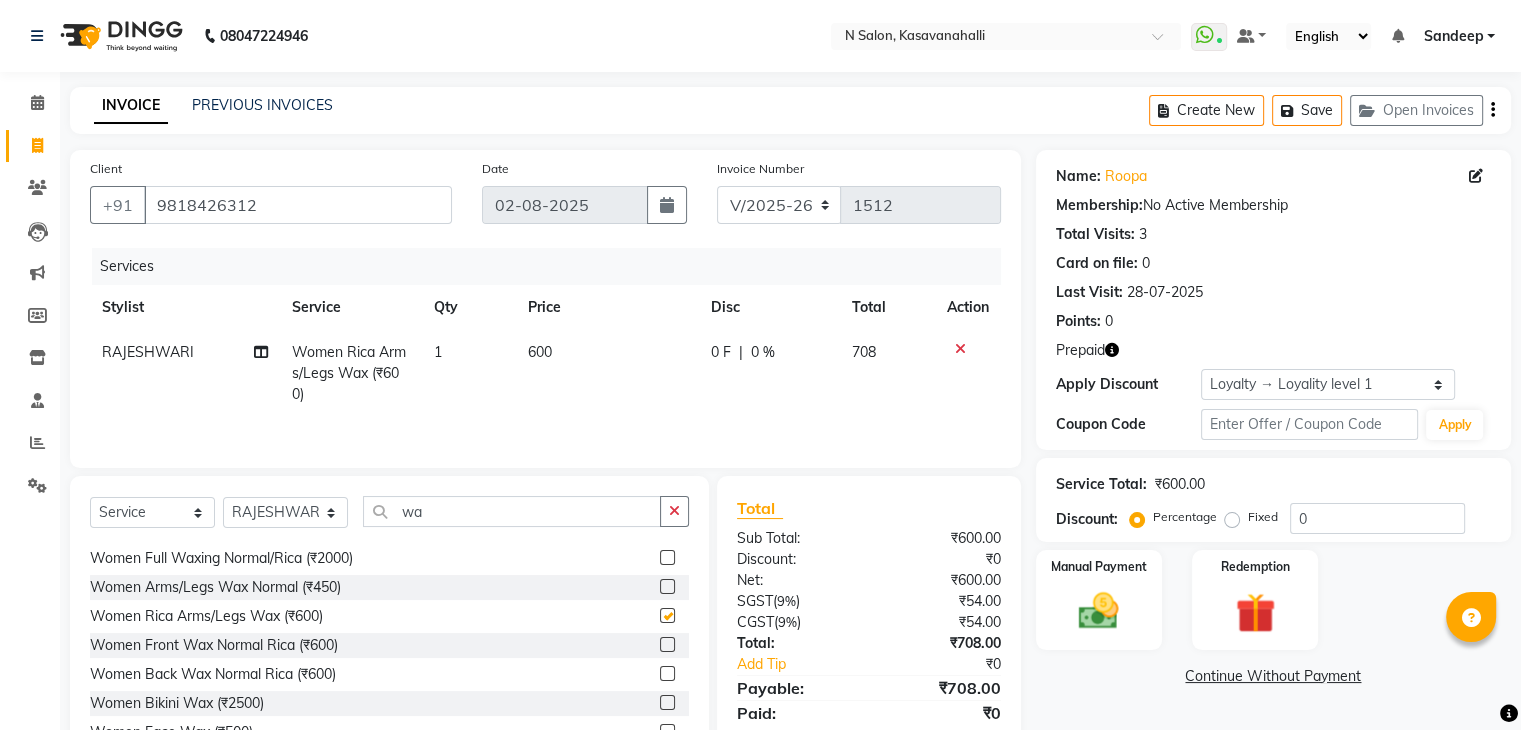 checkbox on "false" 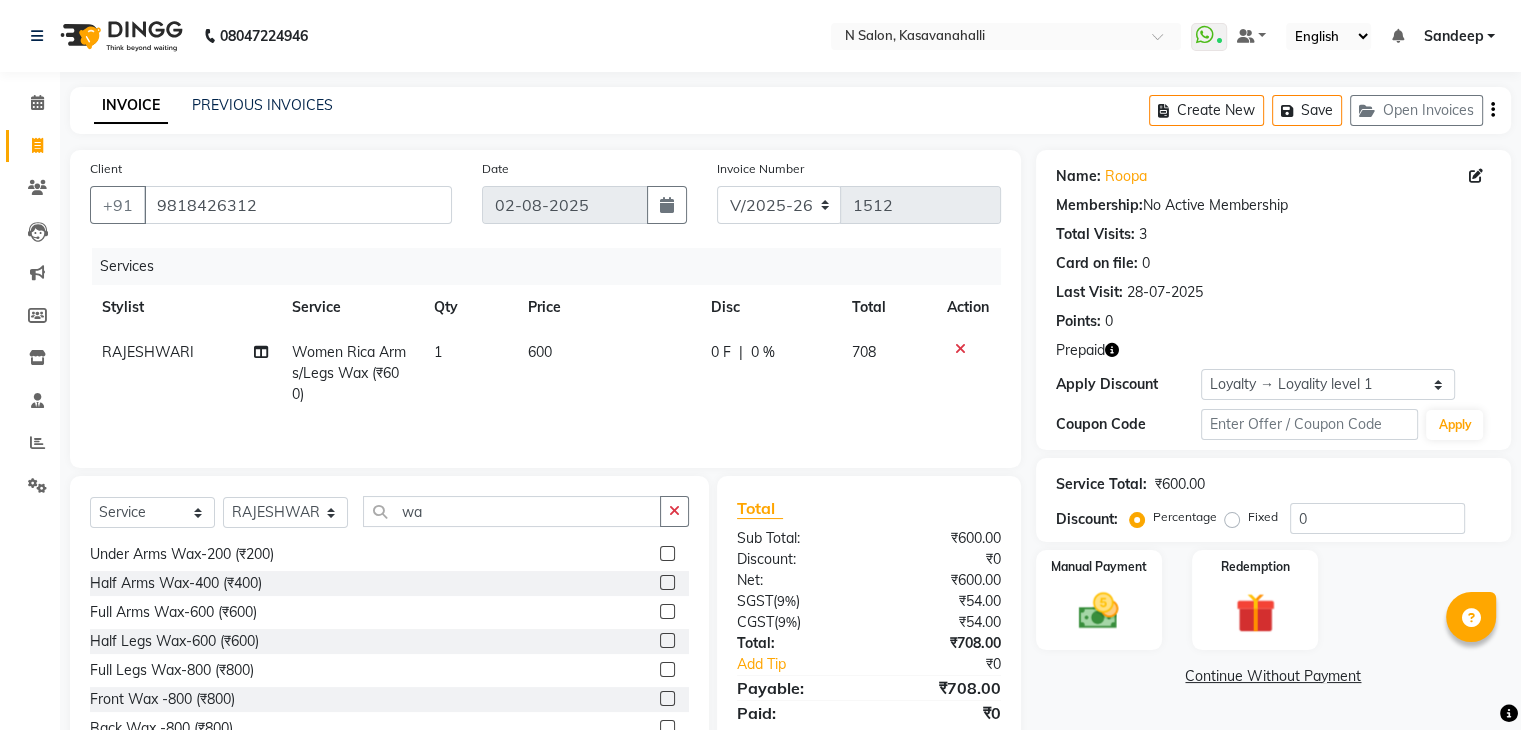 scroll, scrollTop: 960, scrollLeft: 0, axis: vertical 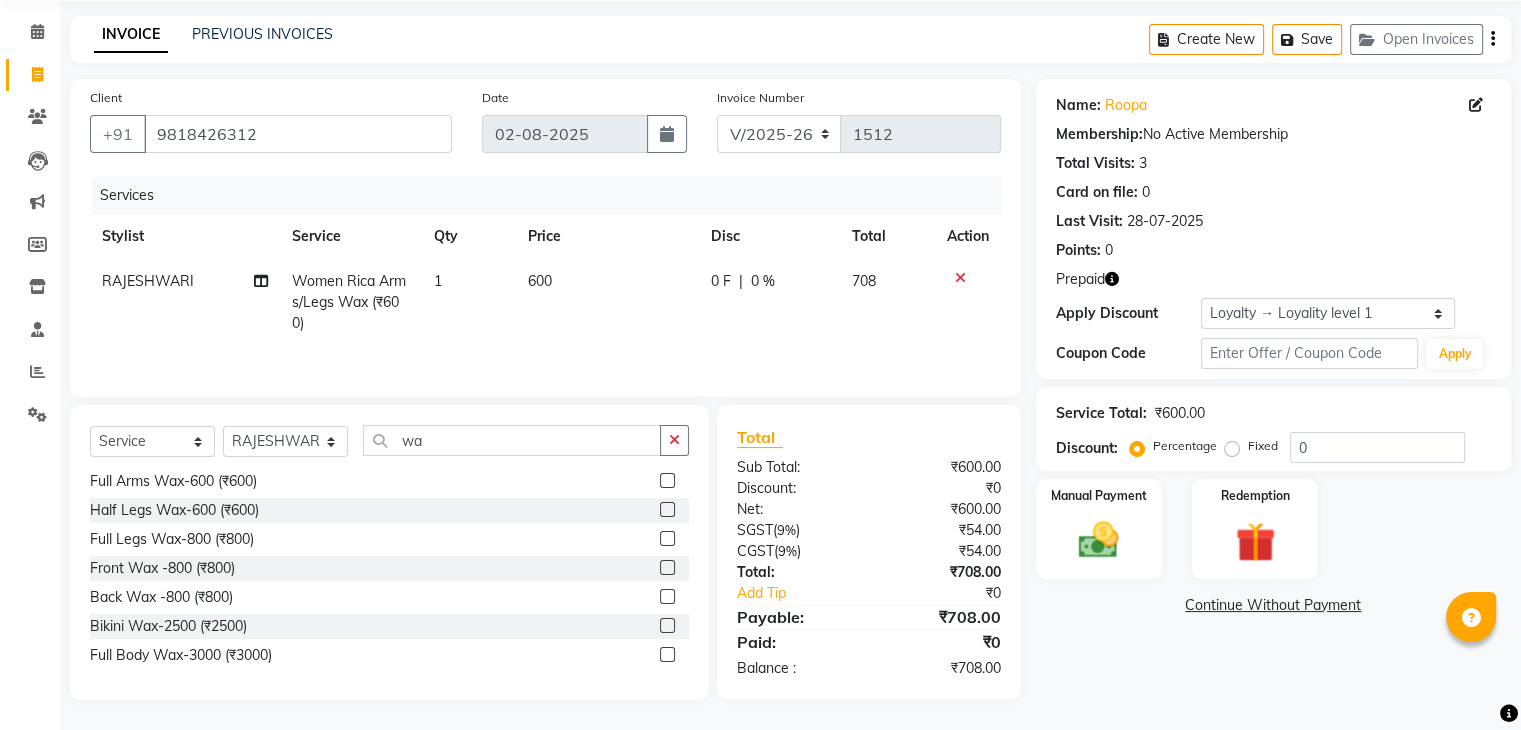 click 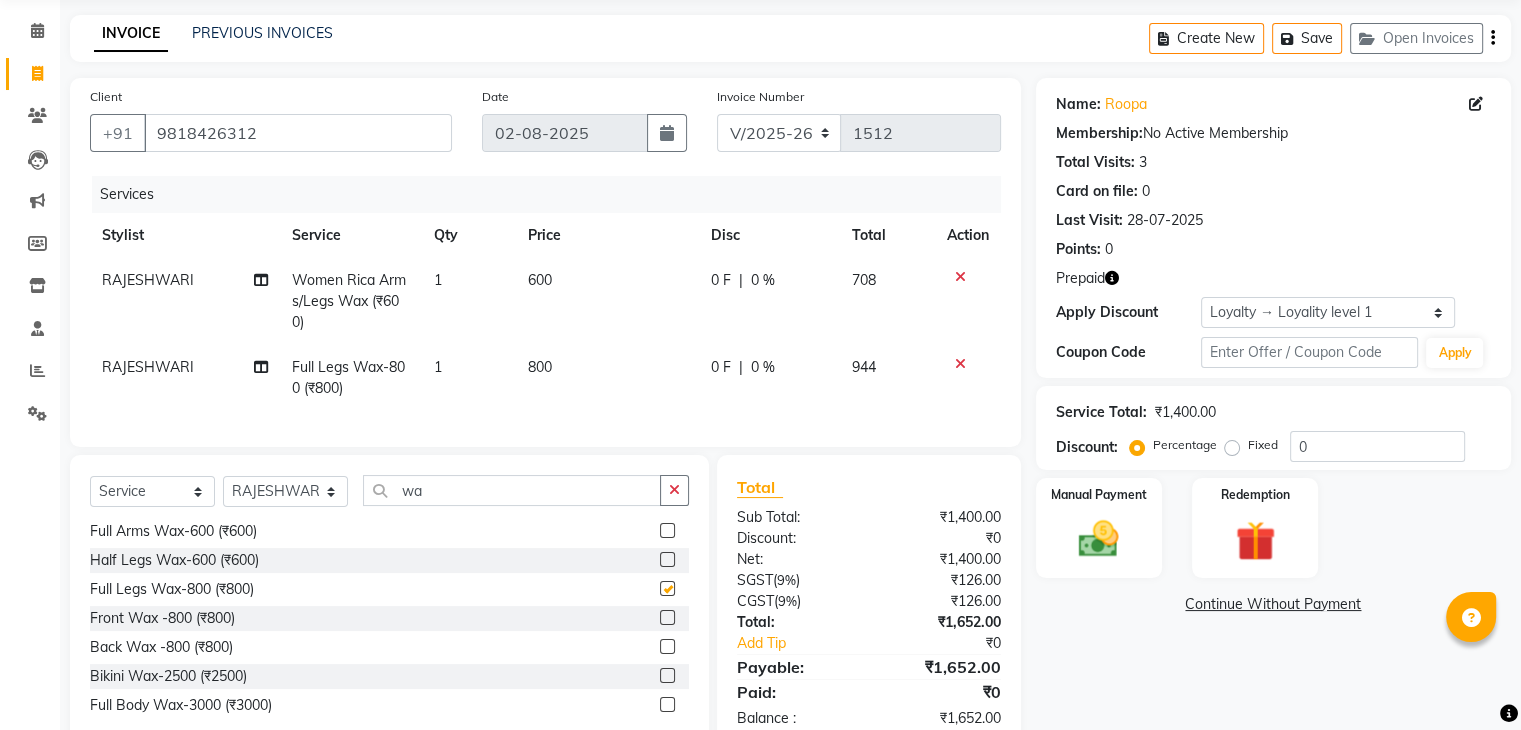 checkbox on "false" 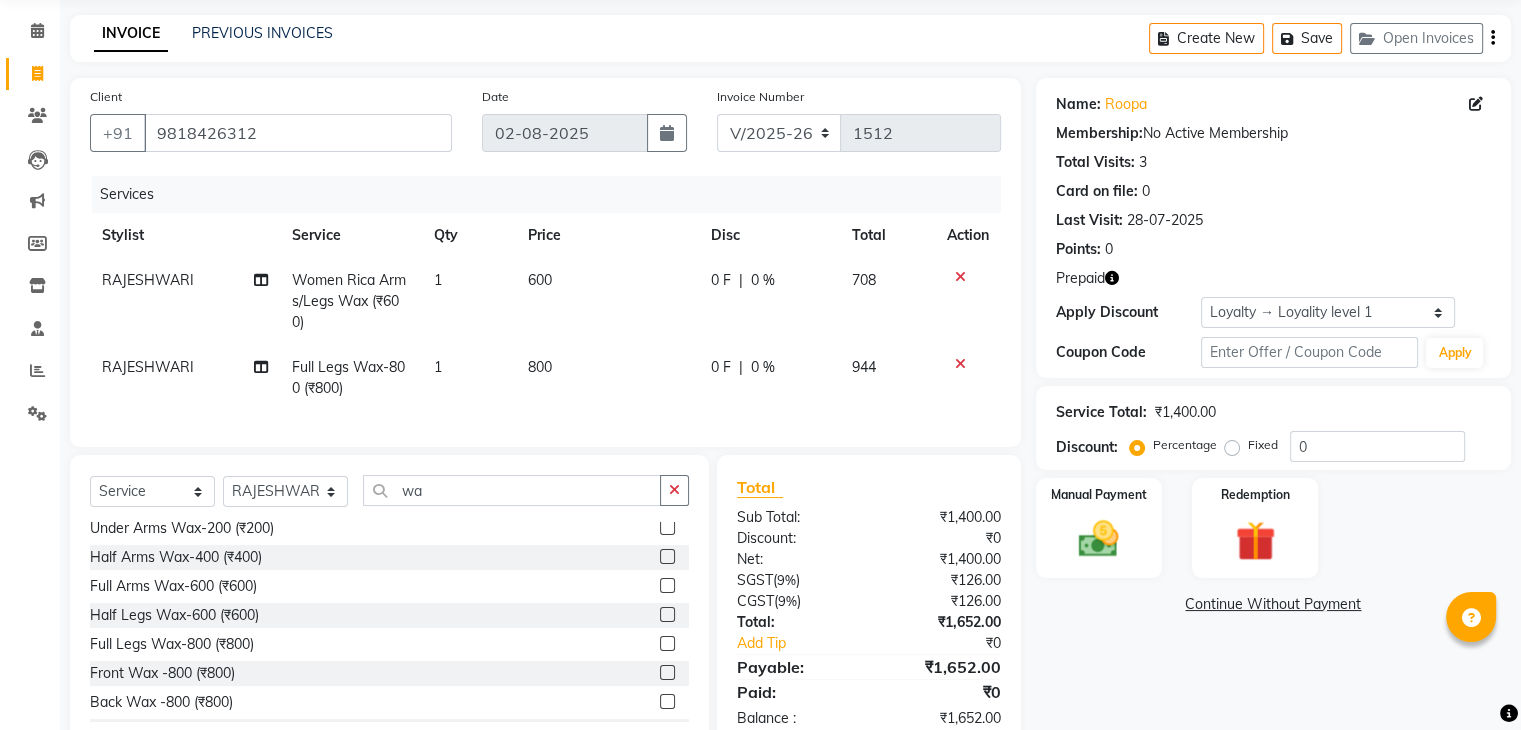scroll, scrollTop: 860, scrollLeft: 0, axis: vertical 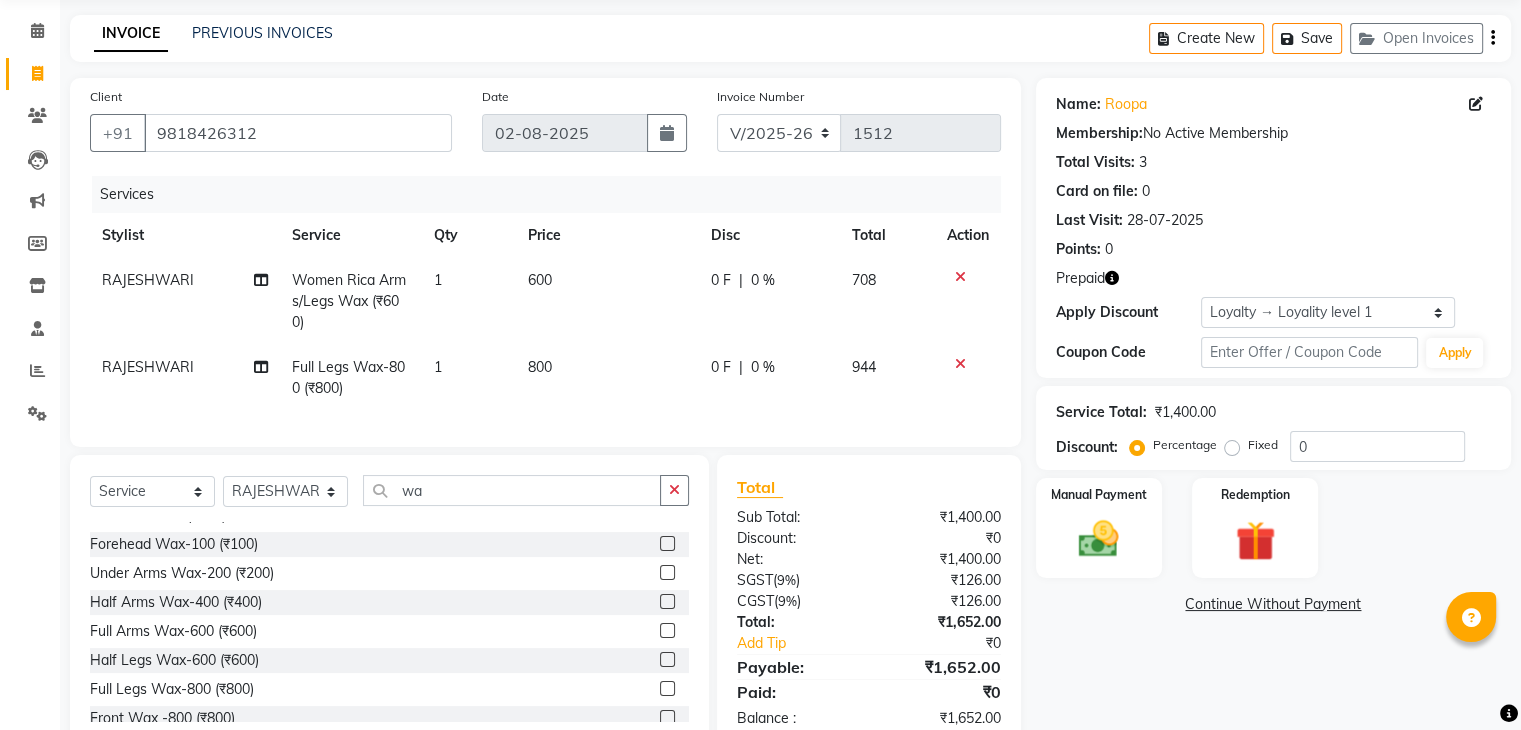 click 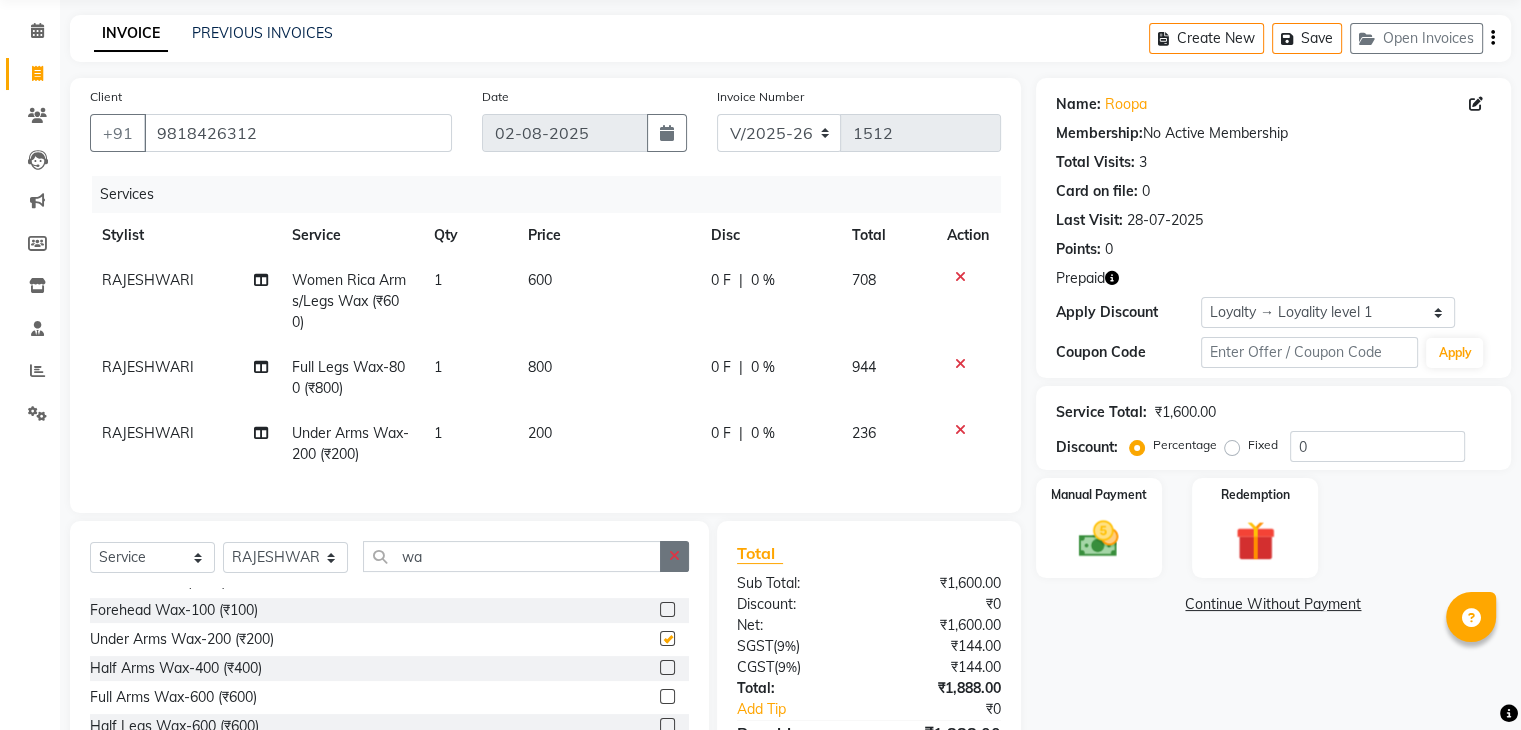 checkbox on "false" 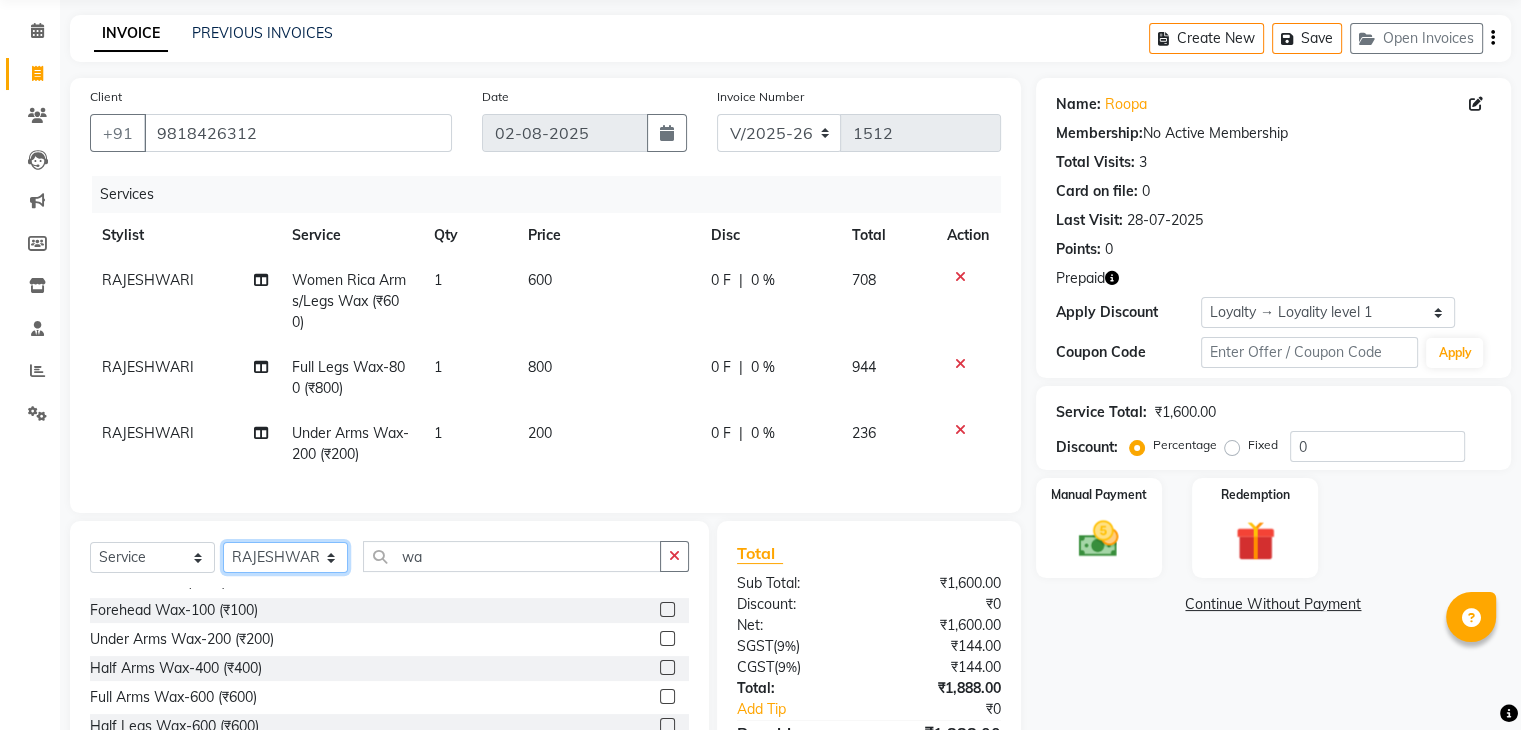 click on "Select Stylist Abisekh Karan  Manju Owner Priya RAJESHWARI  Sandeep Tika" 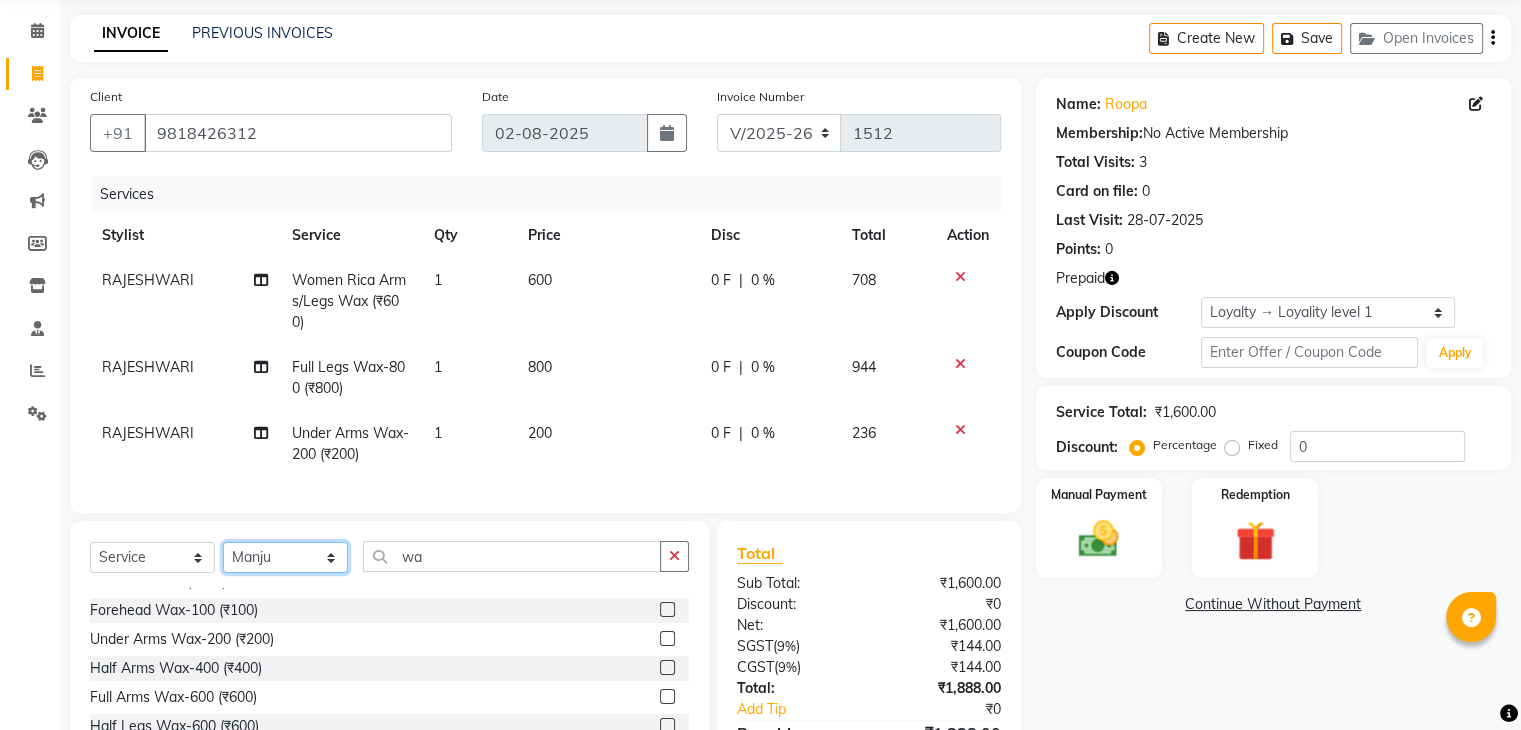 click on "Select Stylist Abisekh Karan  Manju Owner Priya RAJESHWARI  Sandeep Tika" 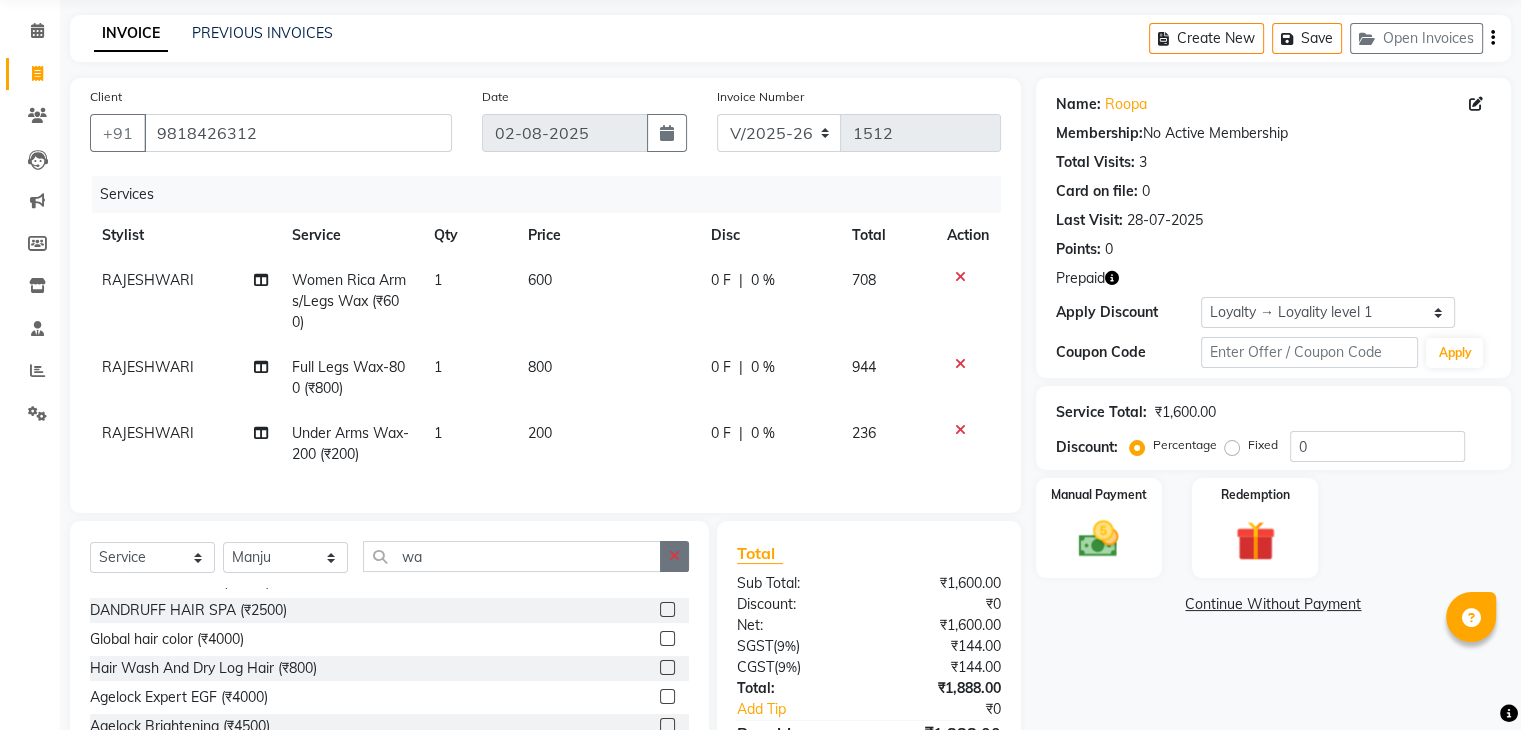 click 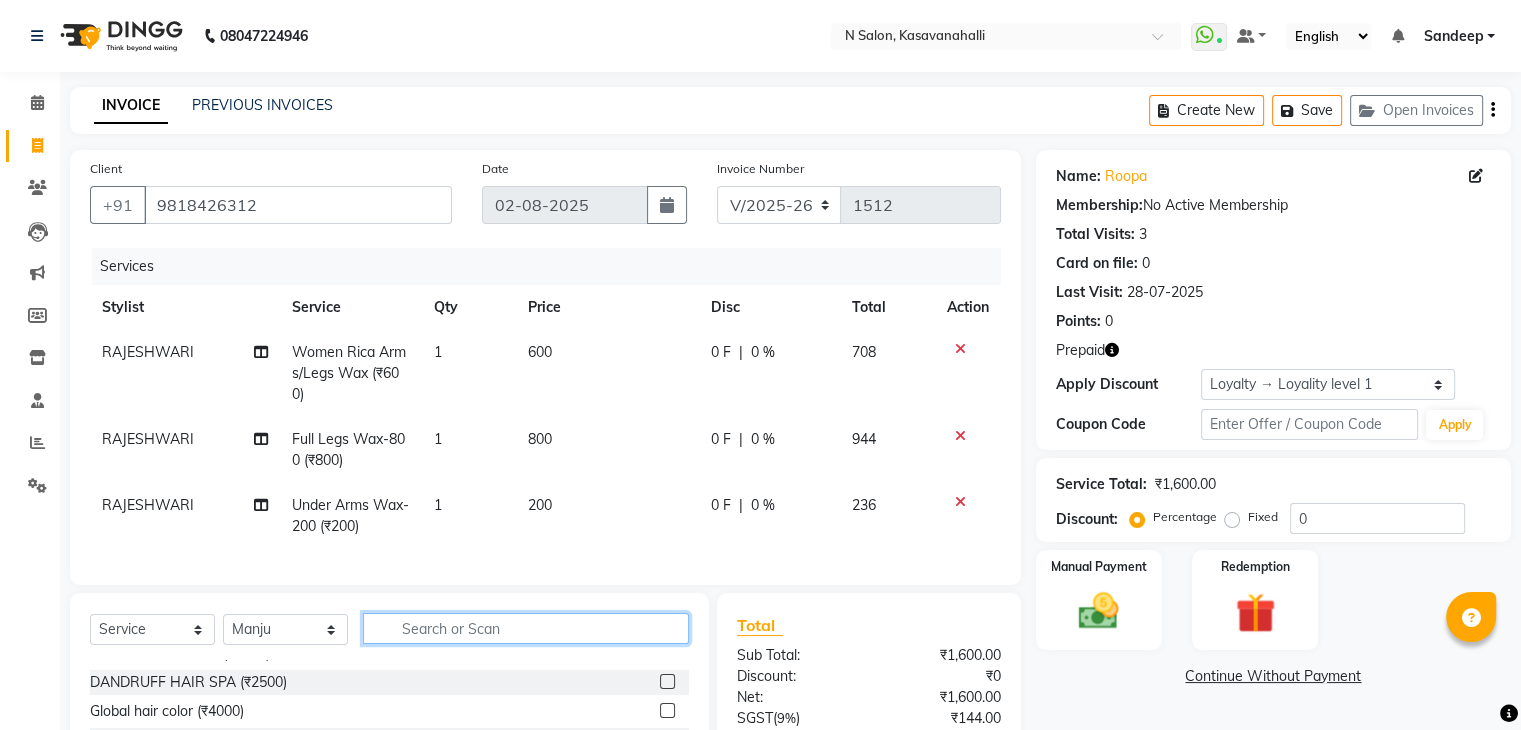 scroll, scrollTop: 200, scrollLeft: 0, axis: vertical 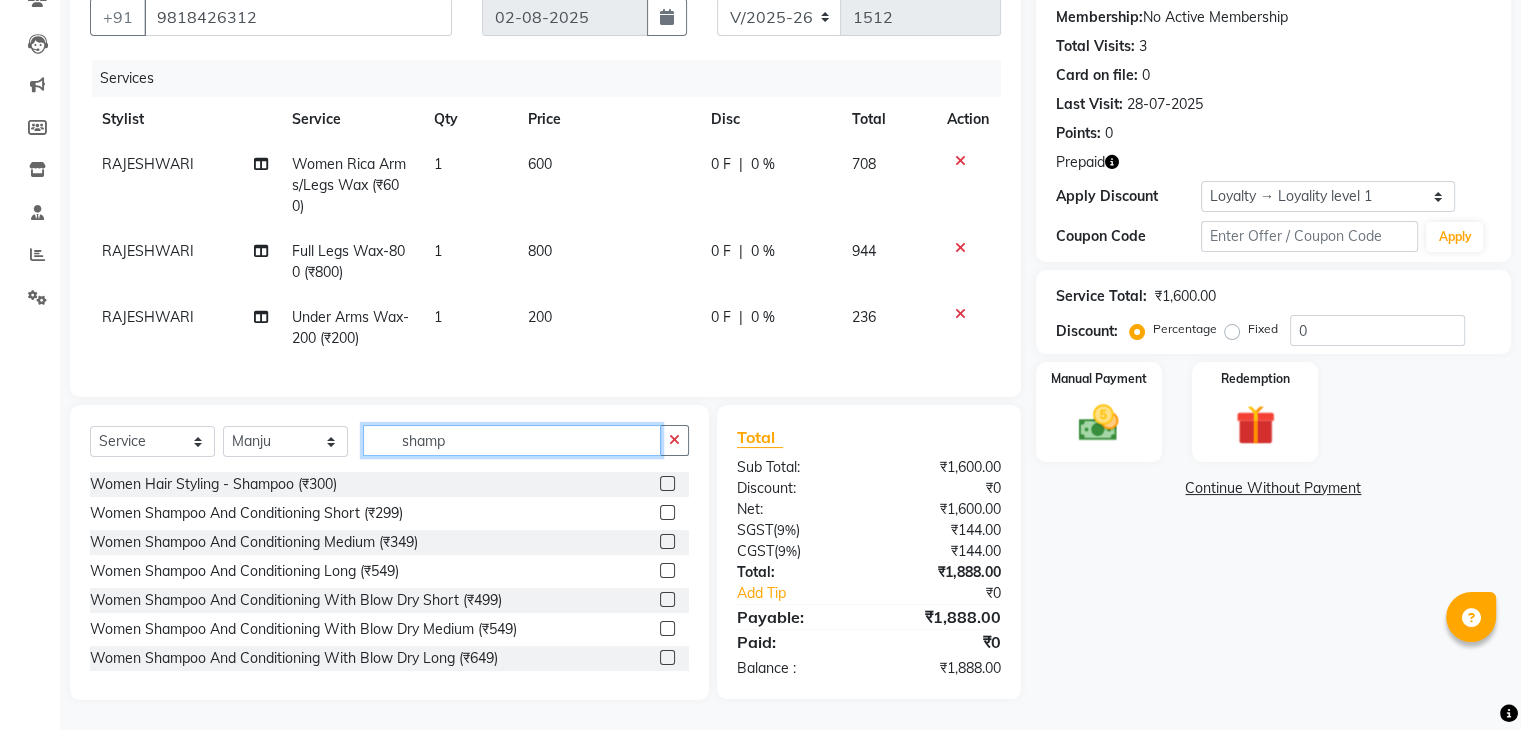 type on "shamp" 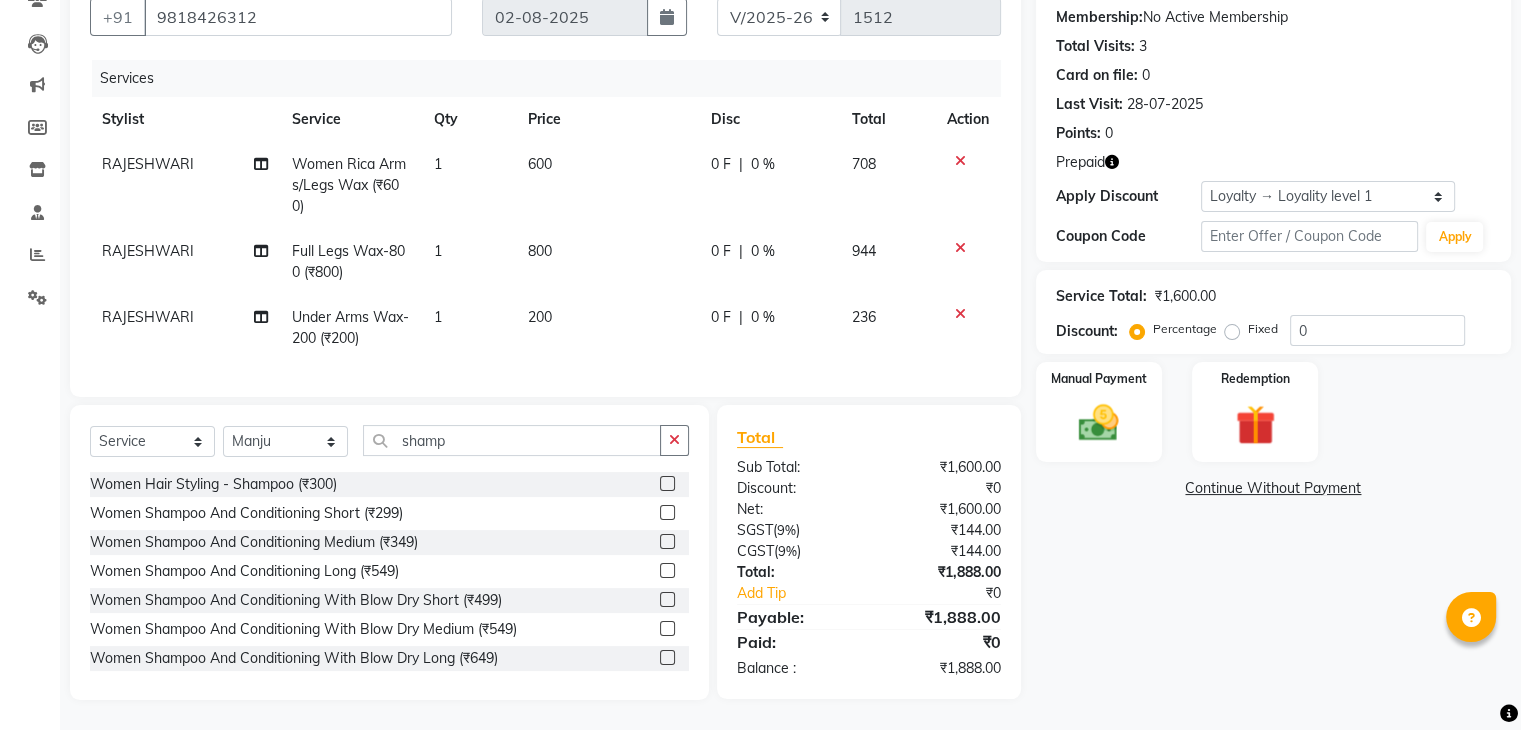 click 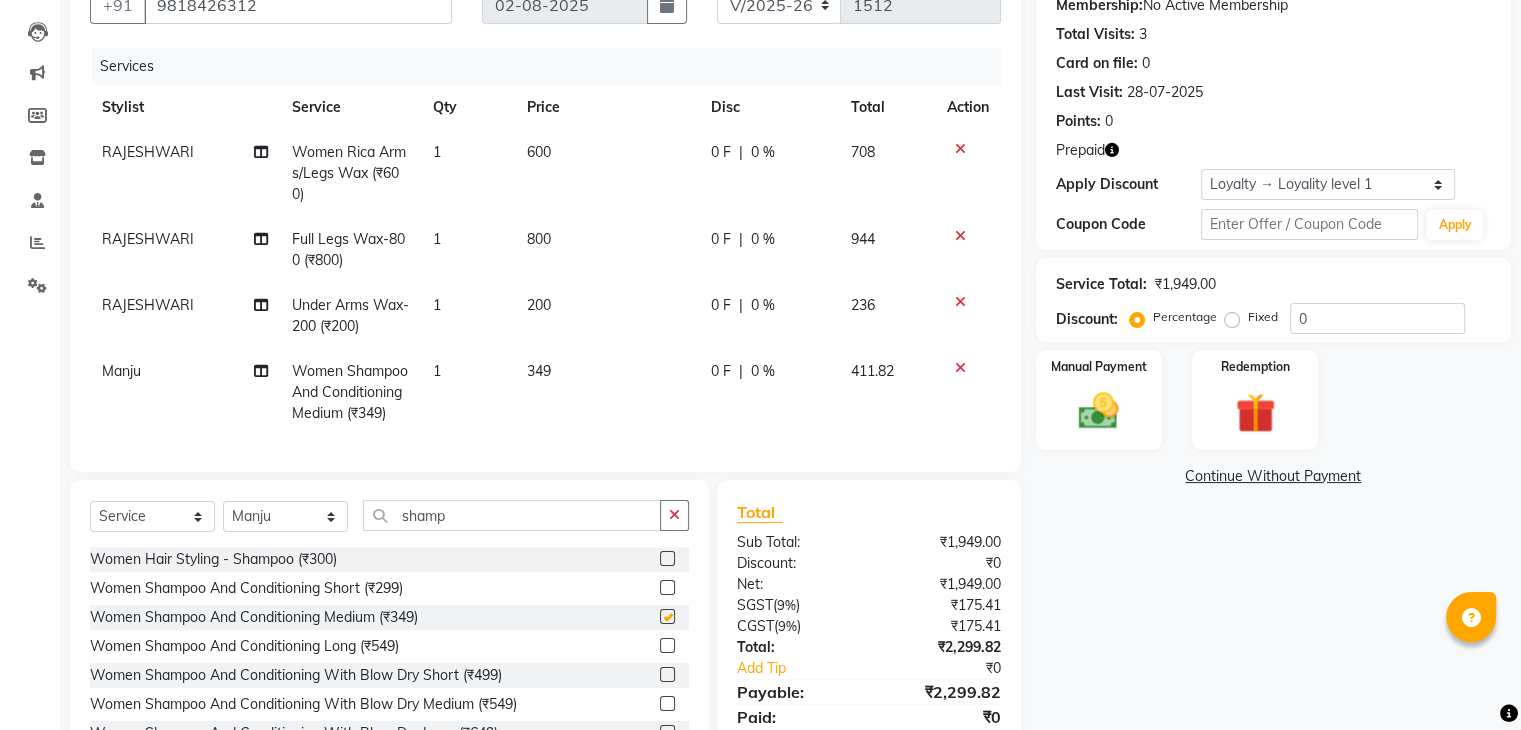 checkbox on "false" 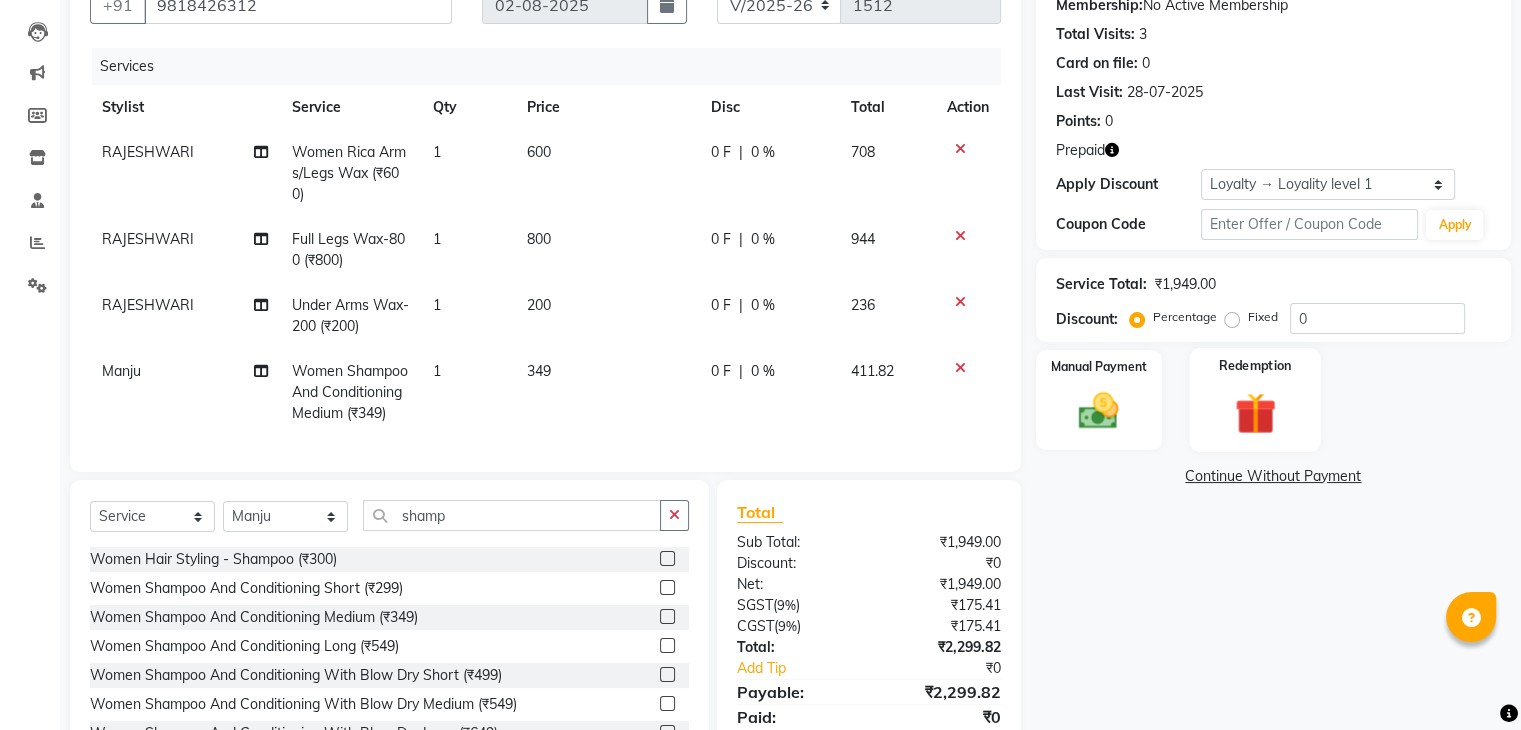 click 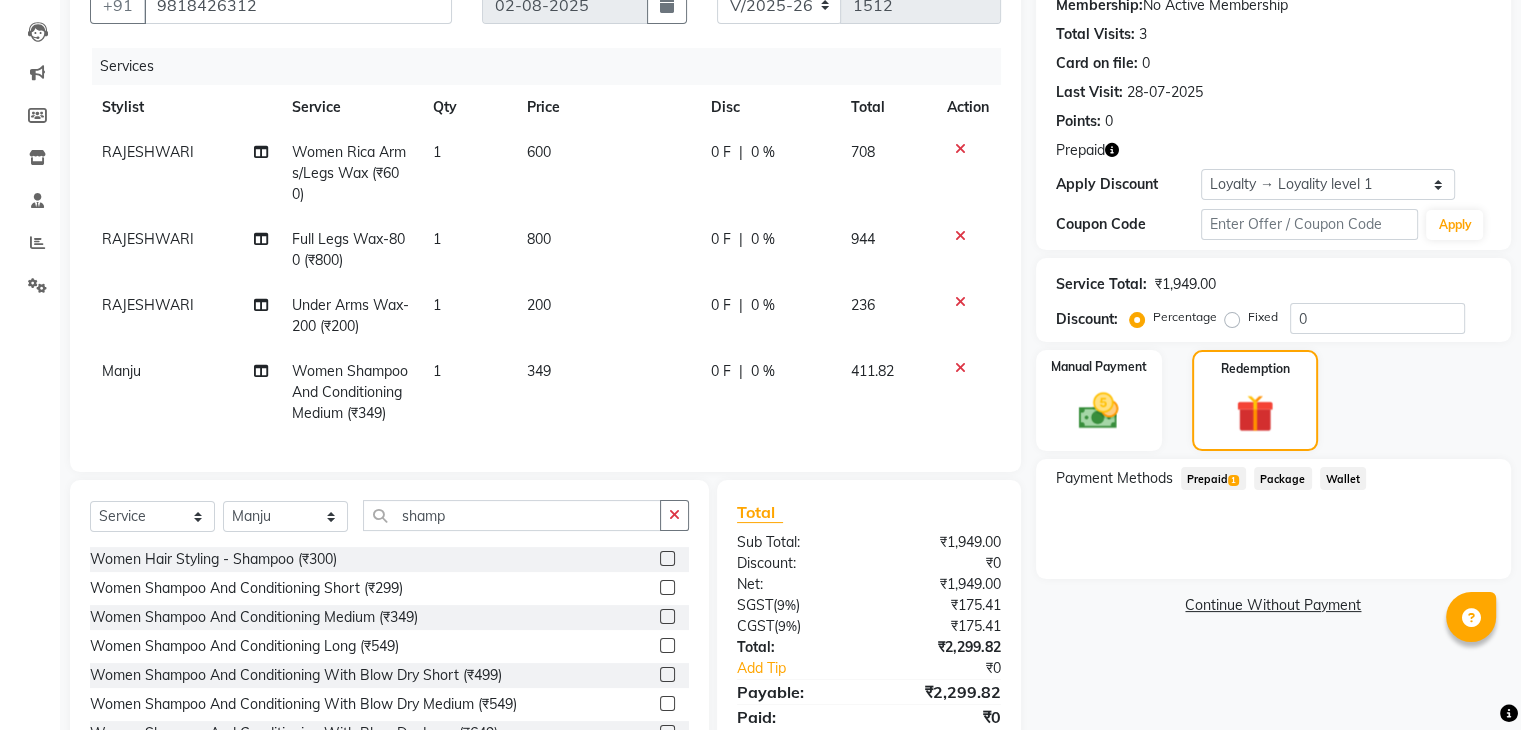 click on "Prepaid  1" 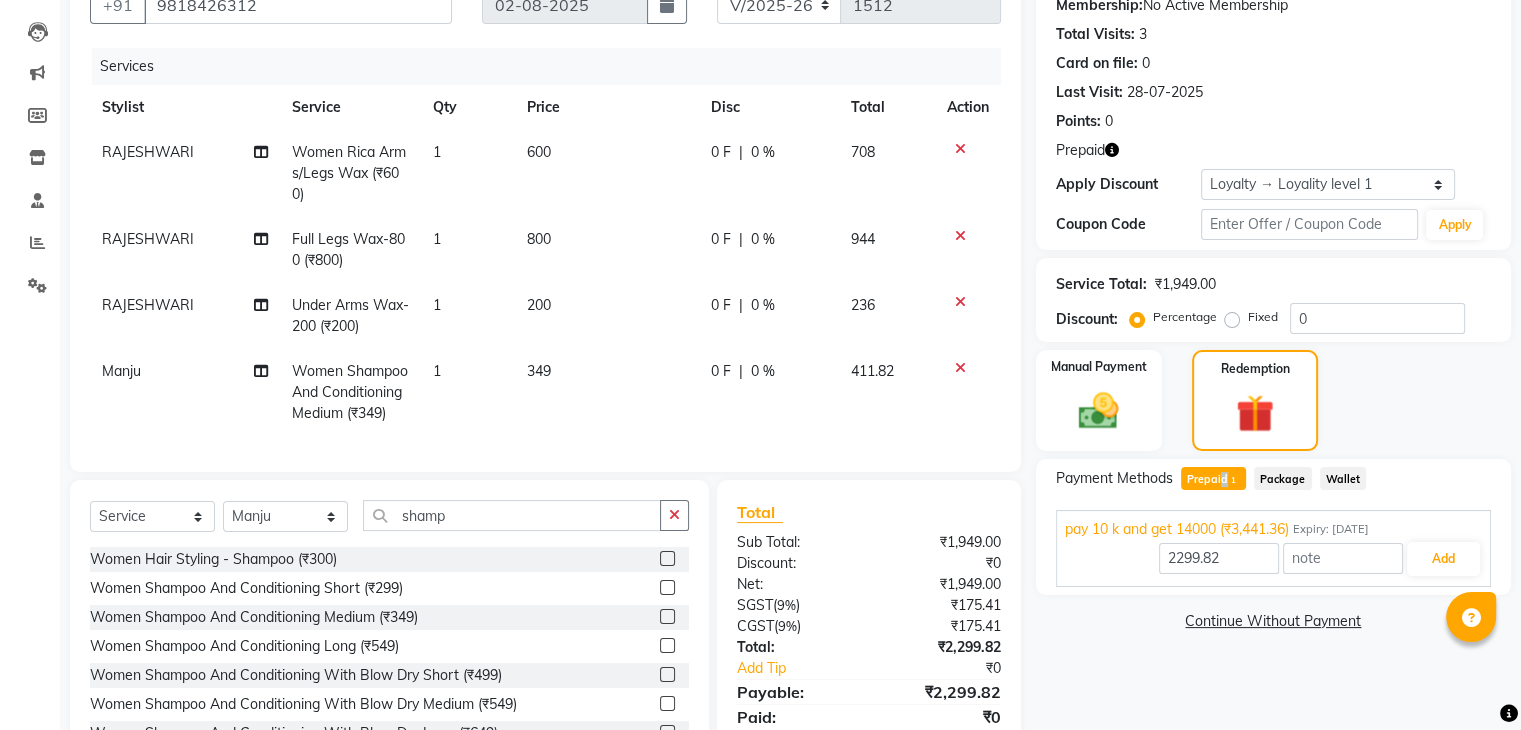 scroll, scrollTop: 291, scrollLeft: 0, axis: vertical 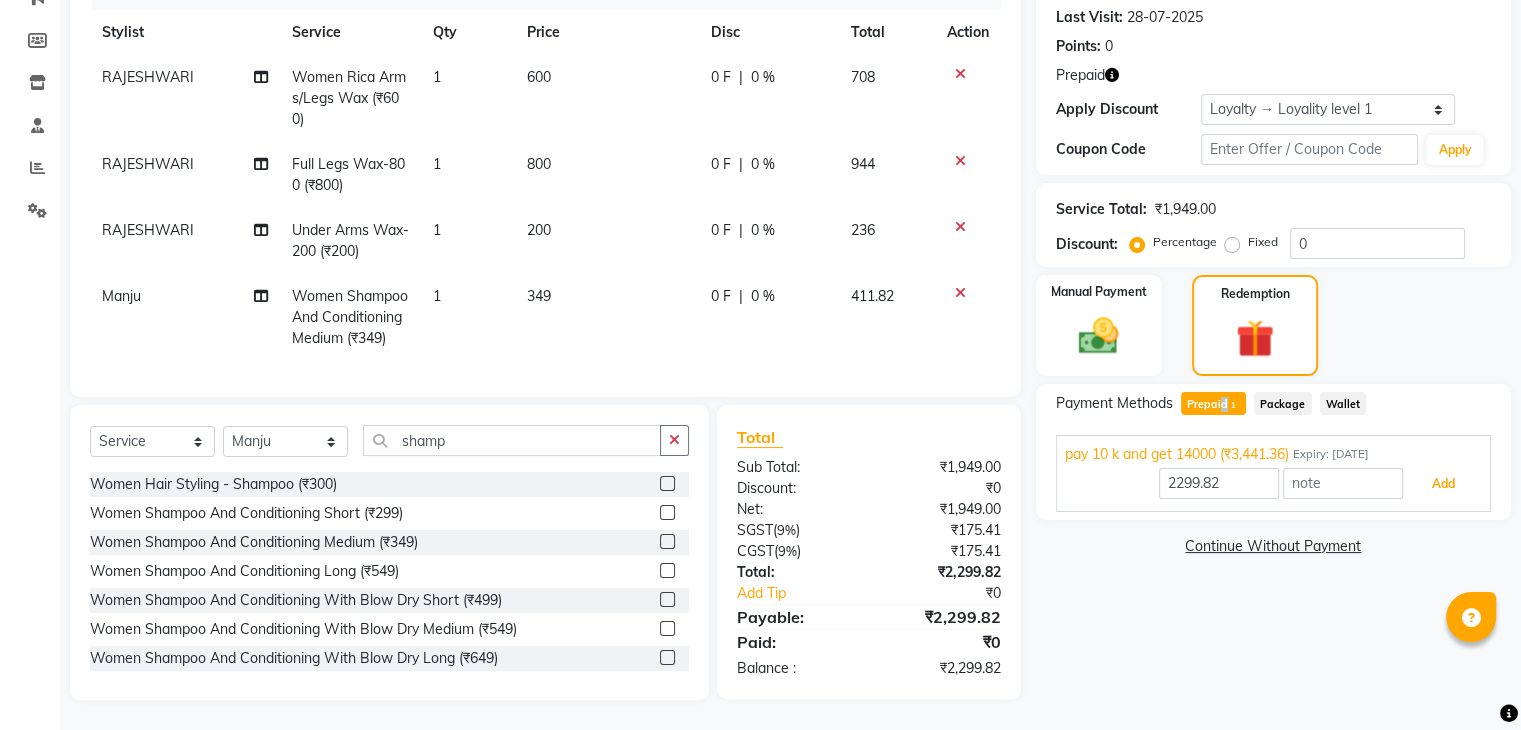 click on "Add" at bounding box center (1443, 484) 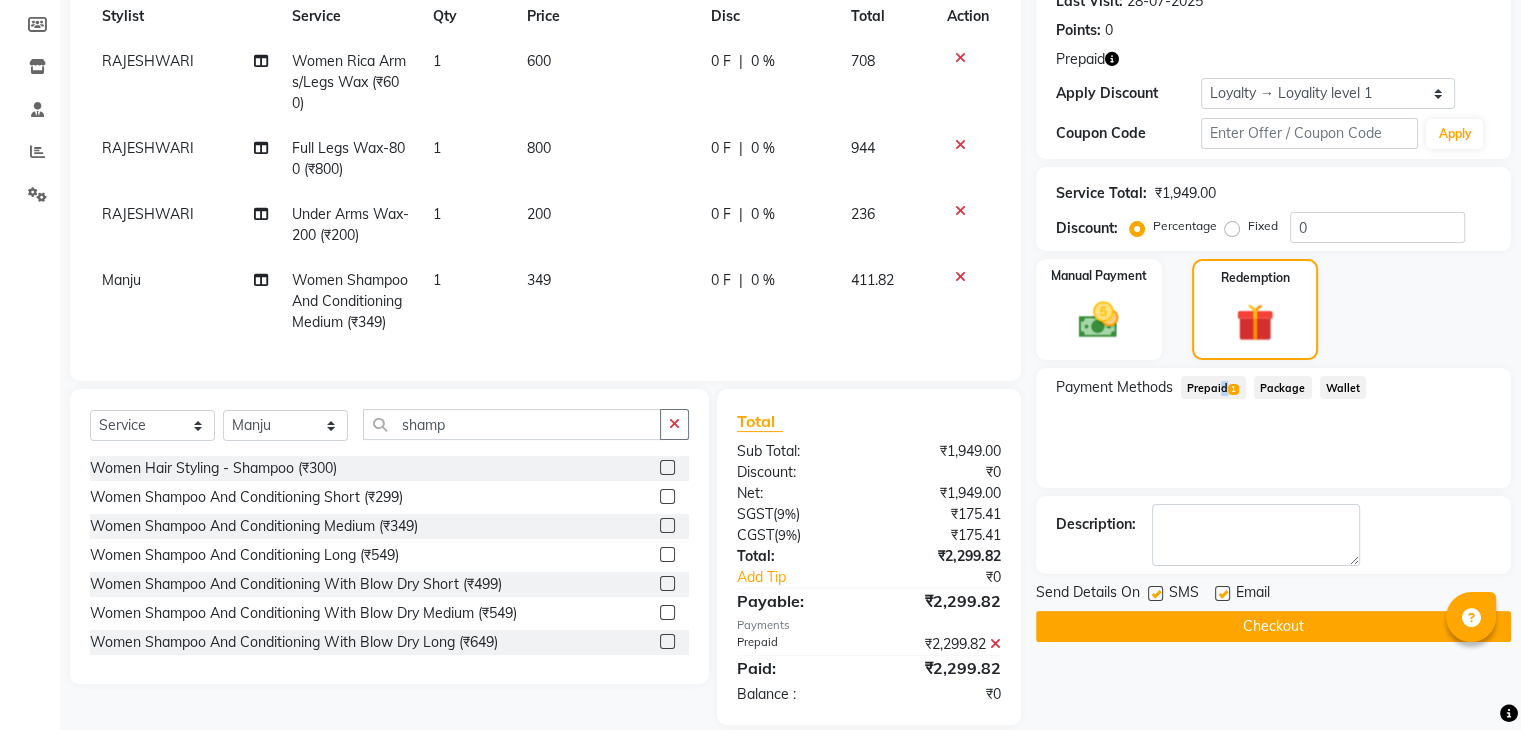 scroll, scrollTop: 432, scrollLeft: 0, axis: vertical 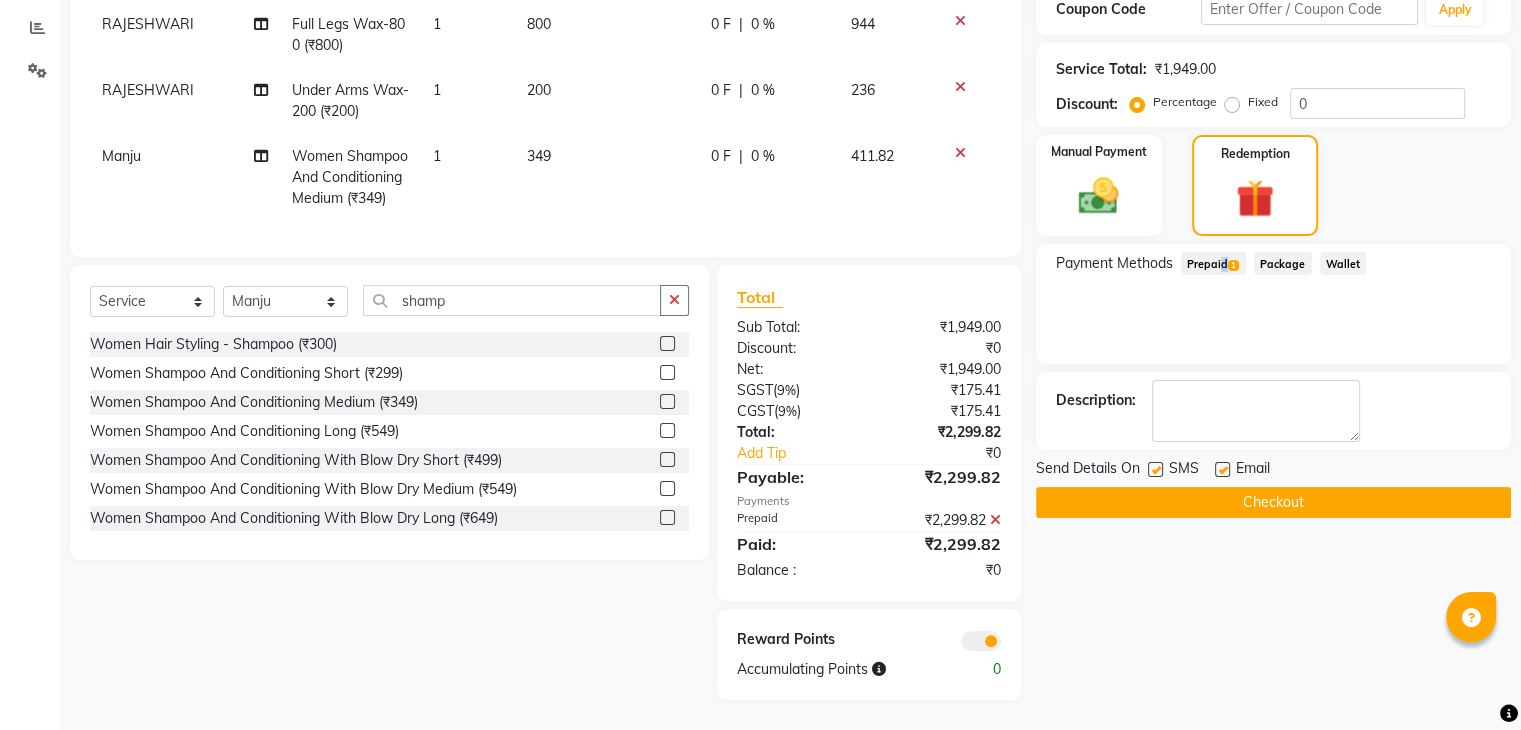 click on "Checkout" 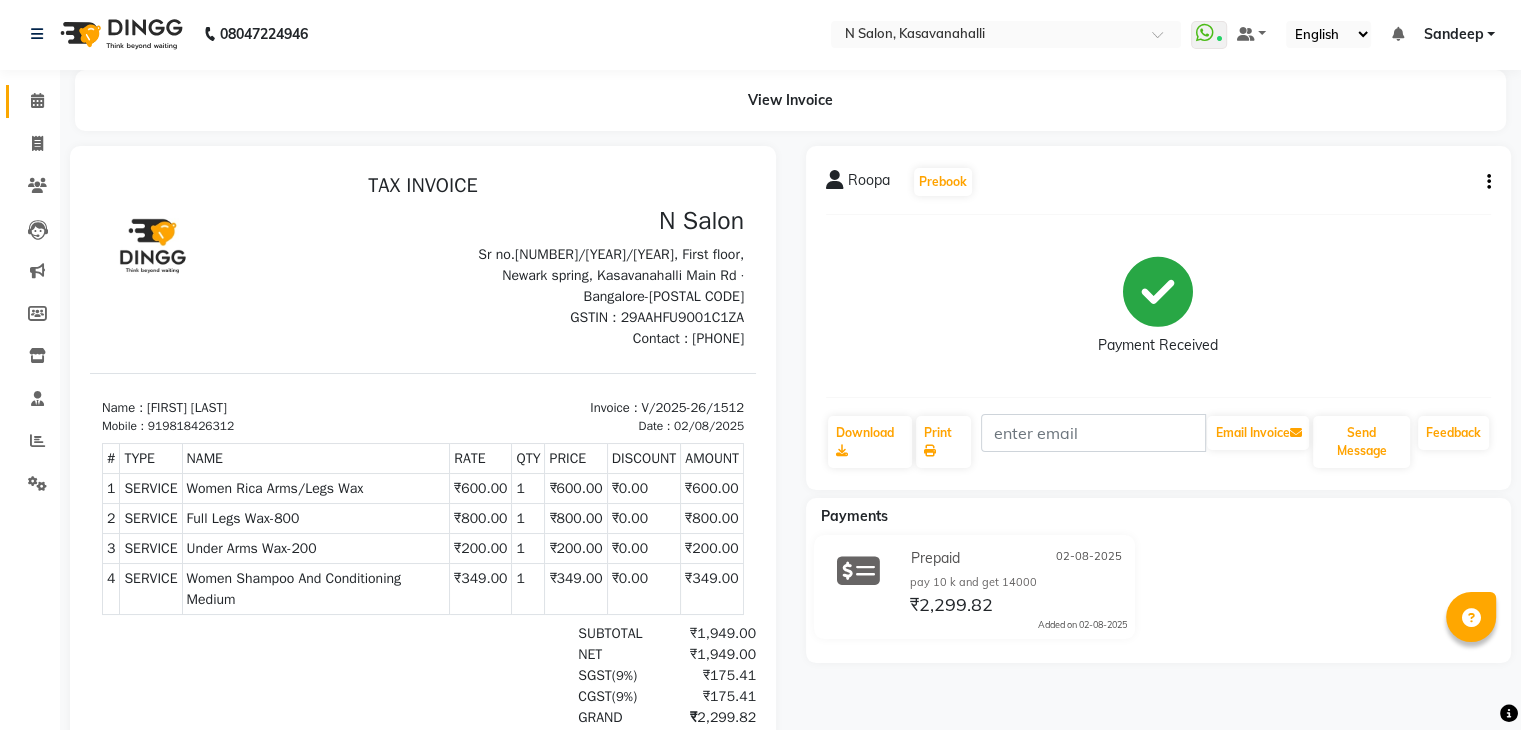 scroll, scrollTop: 0, scrollLeft: 0, axis: both 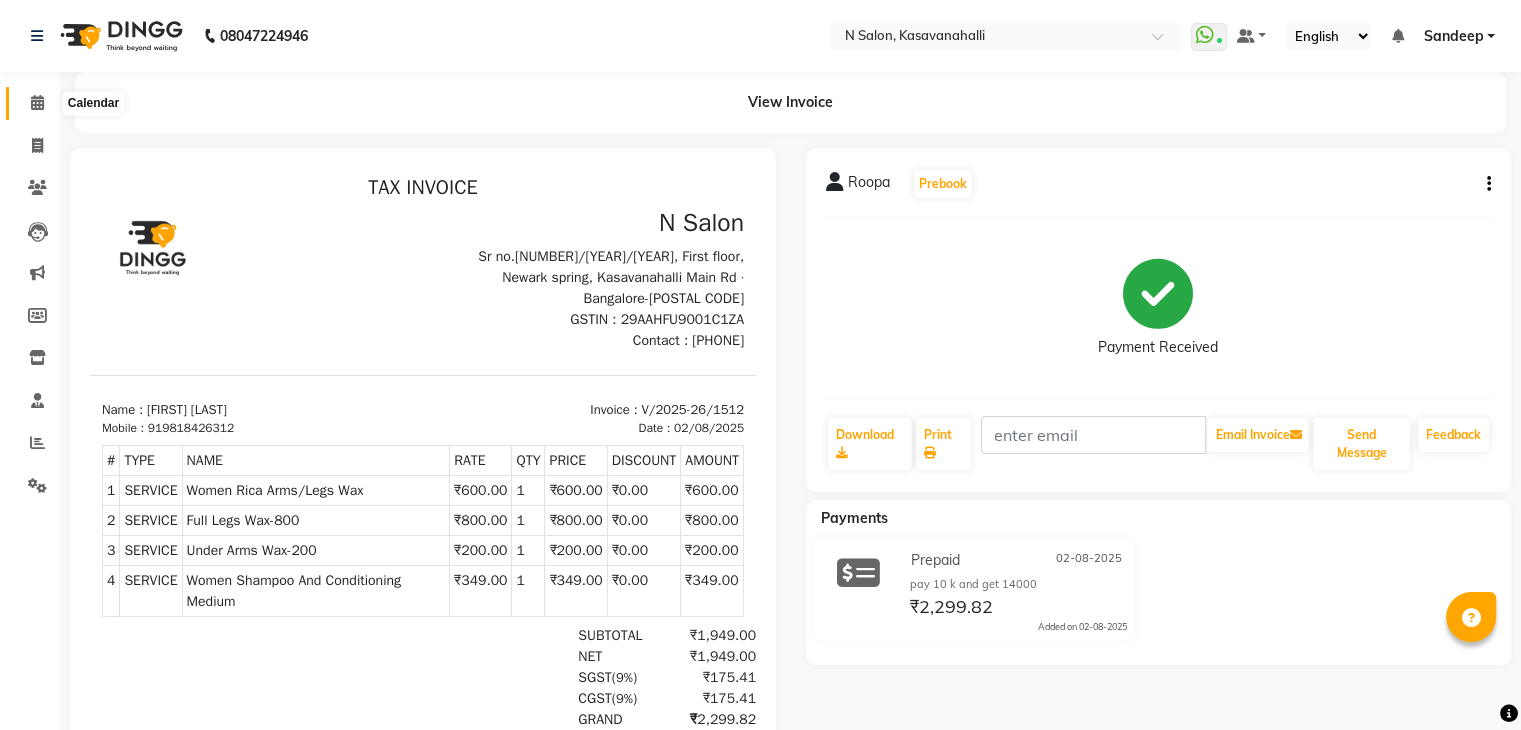 click 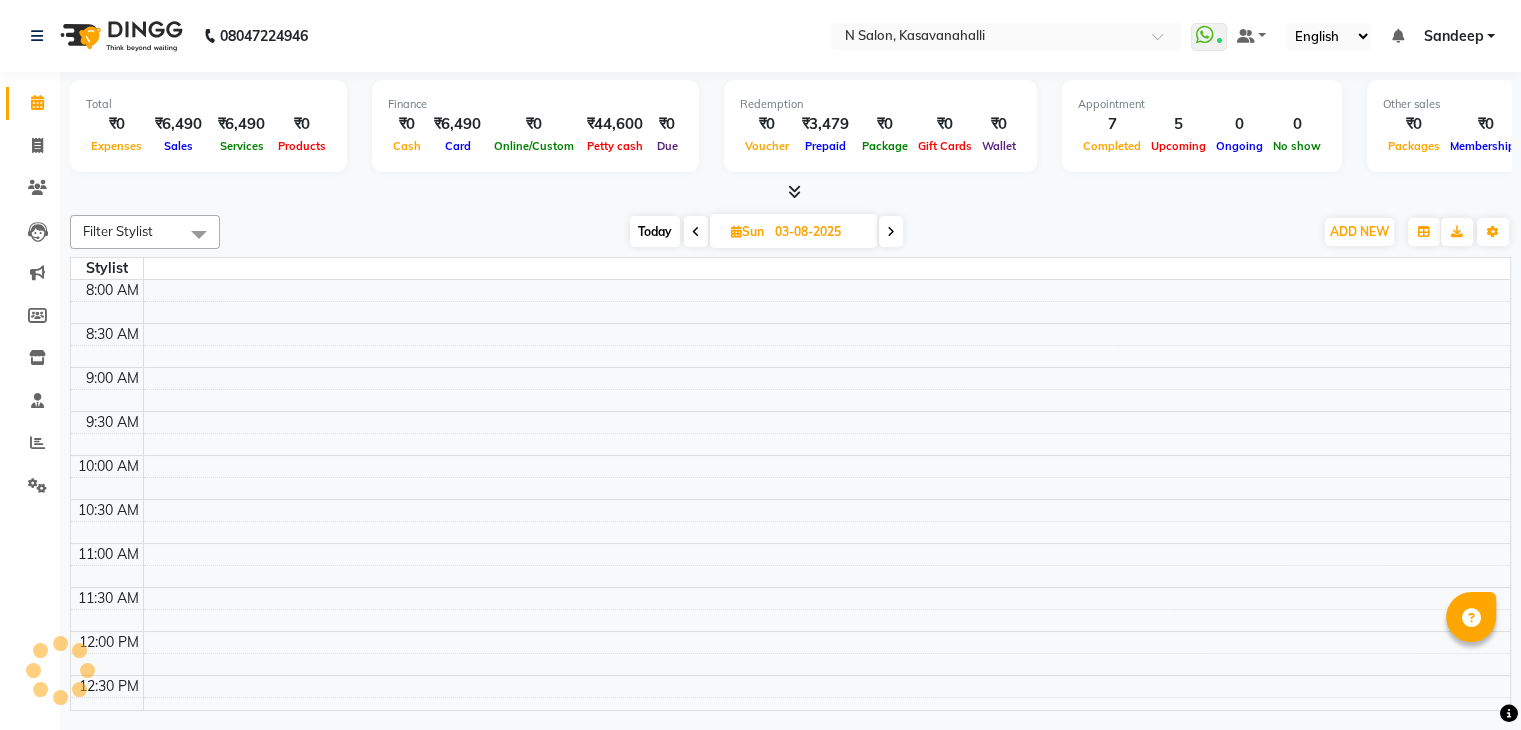 scroll, scrollTop: 611, scrollLeft: 0, axis: vertical 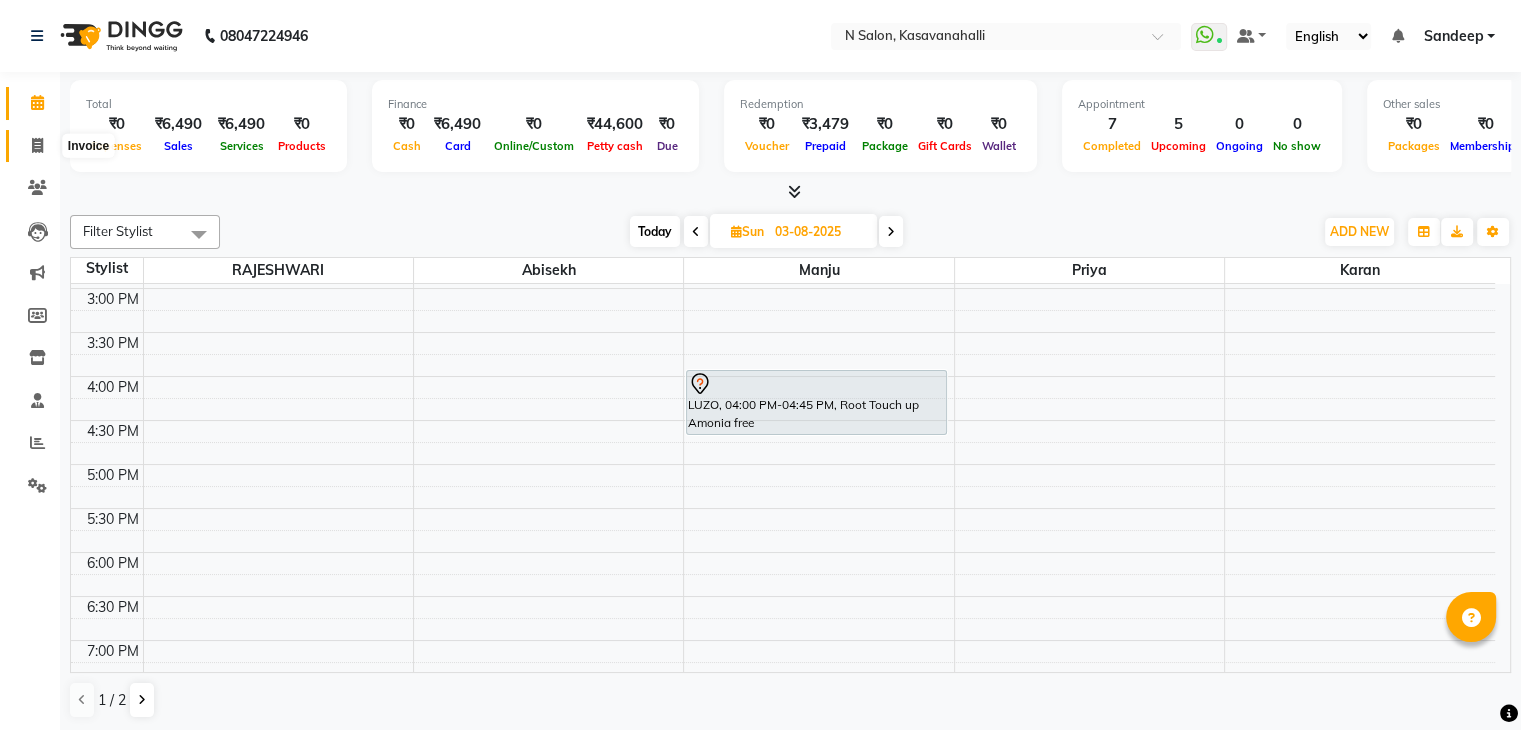 click 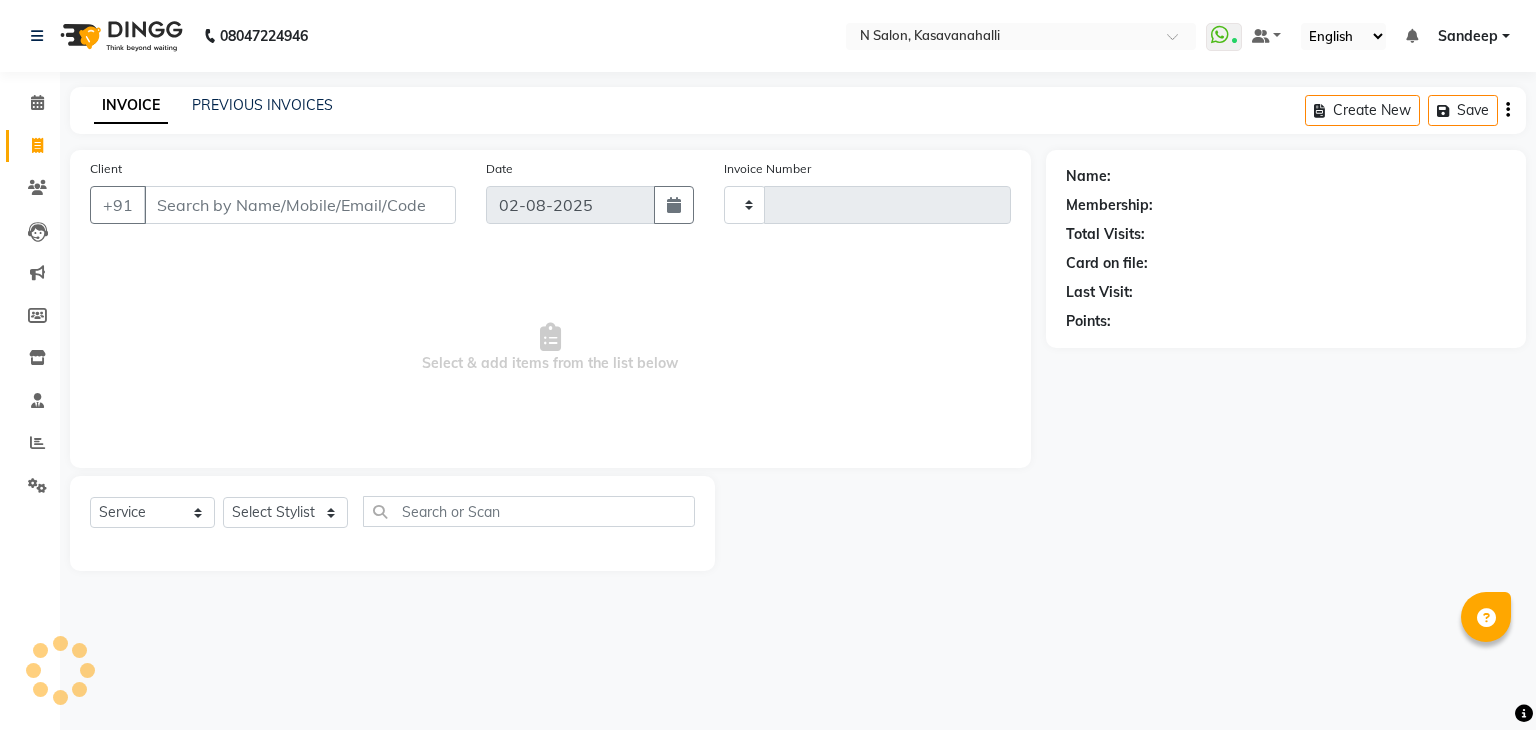 type on "1513" 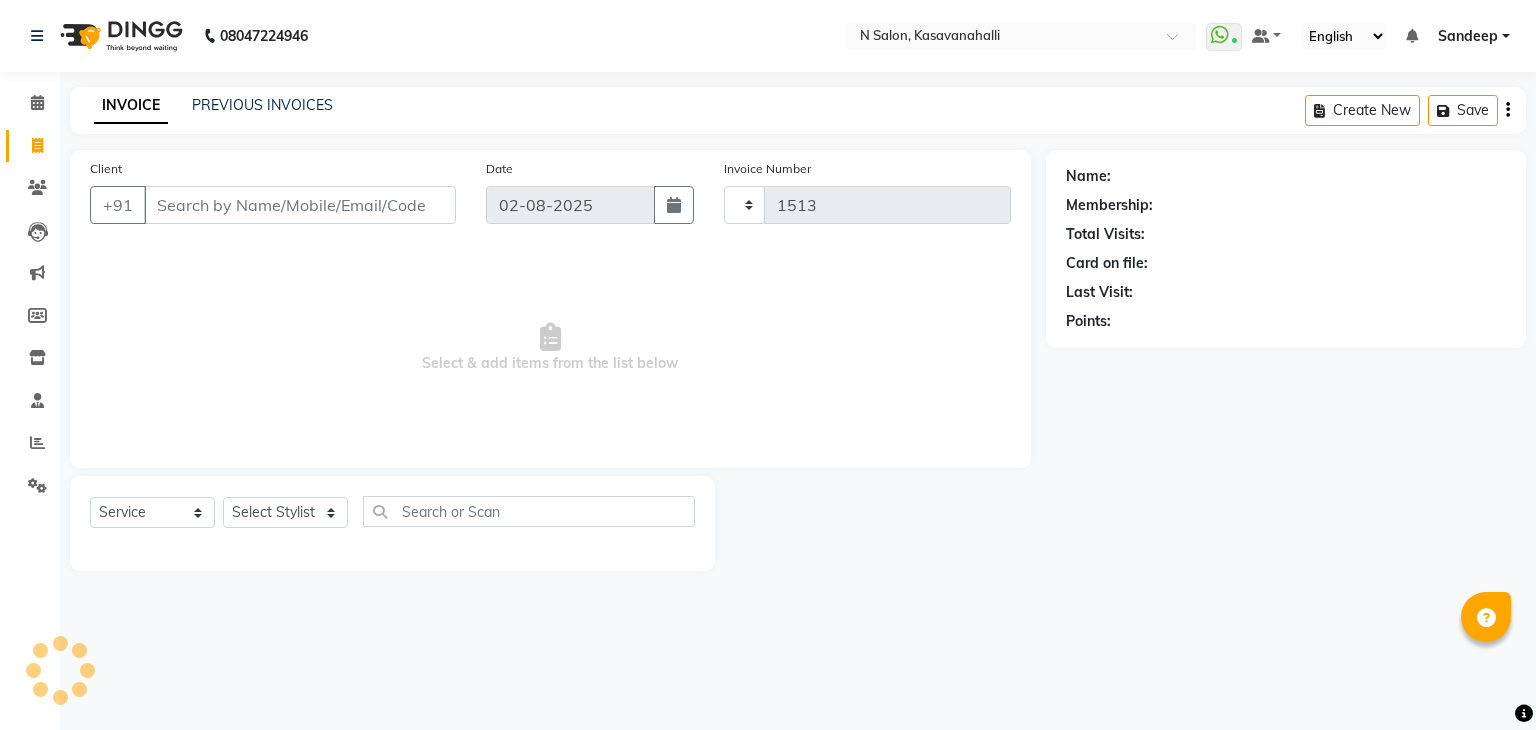 select on "7111" 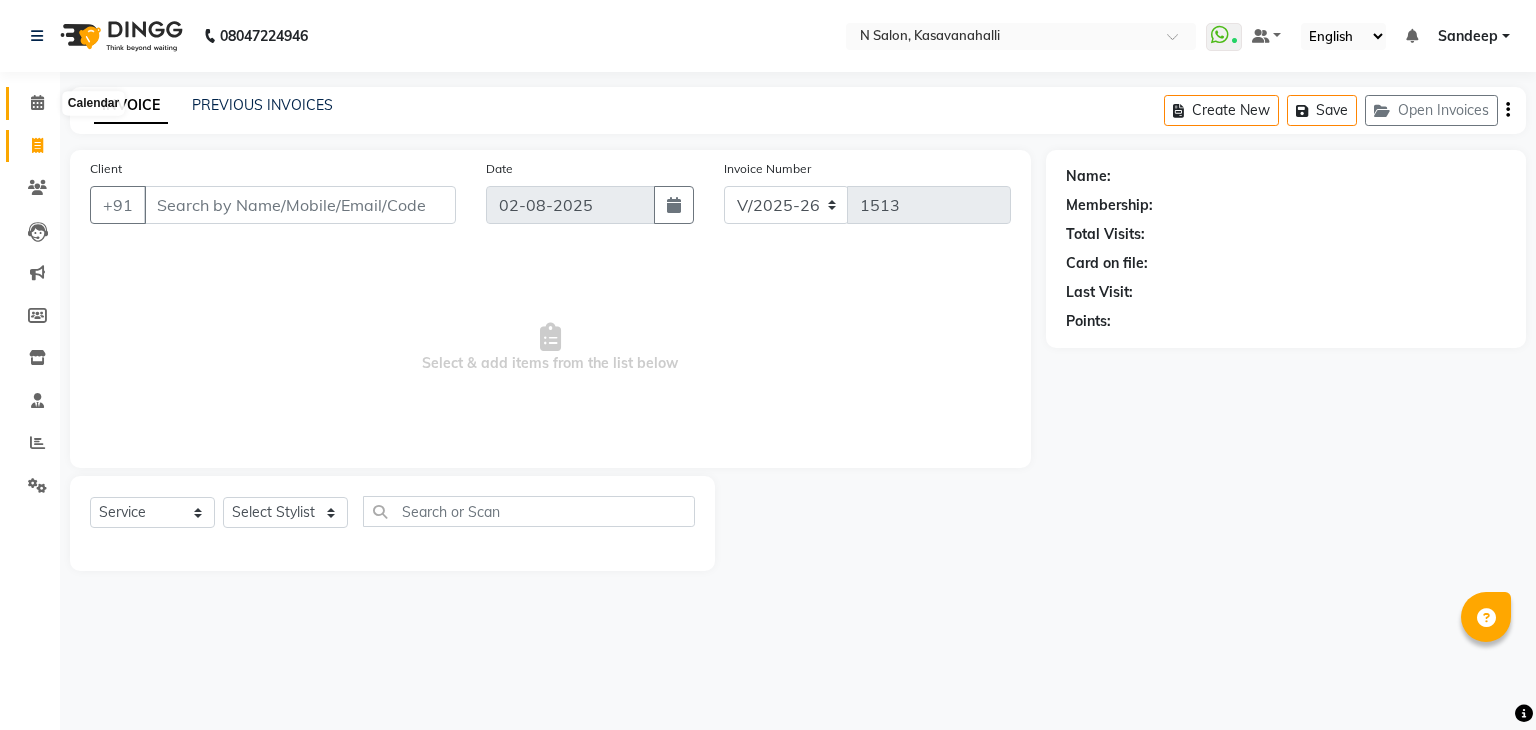 click 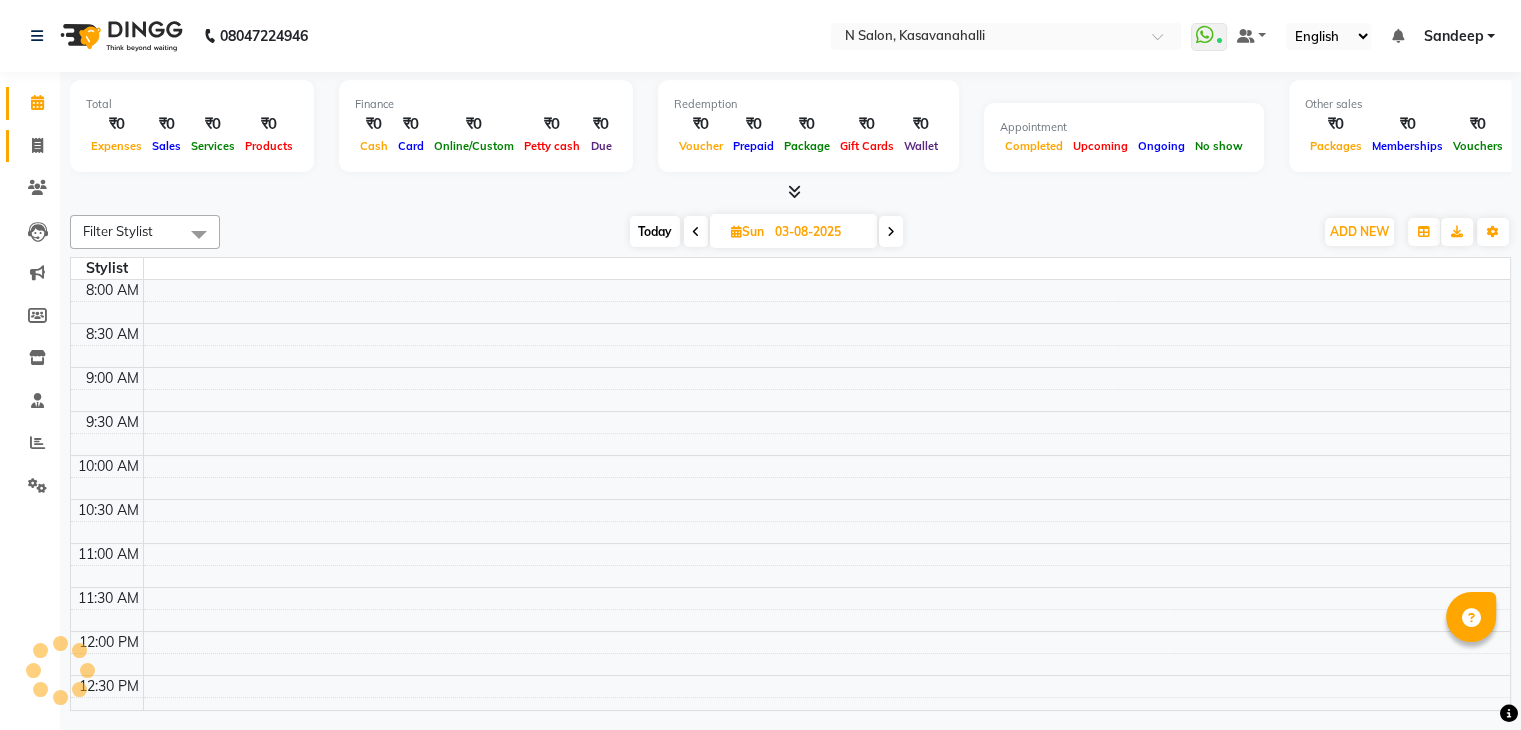 scroll, scrollTop: 0, scrollLeft: 0, axis: both 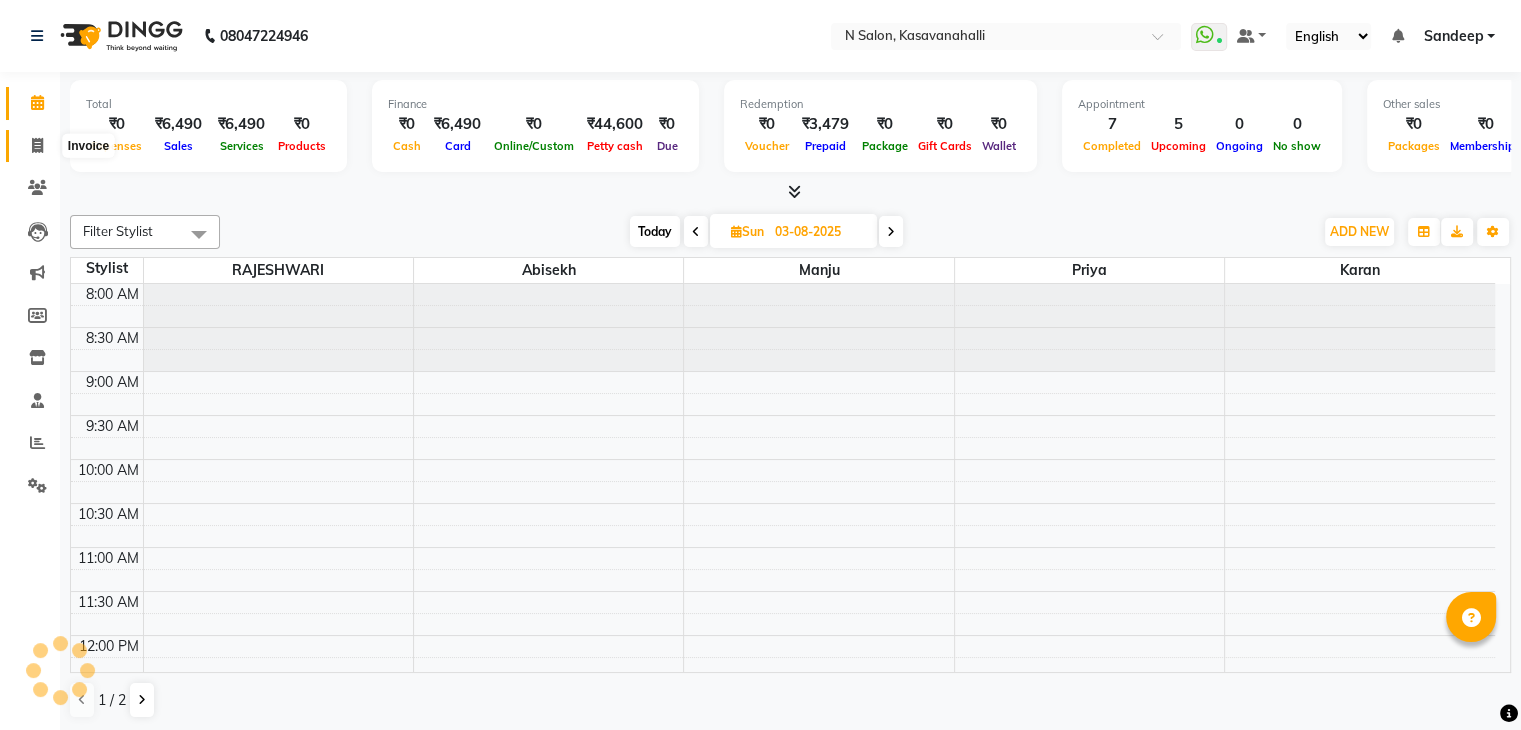 click 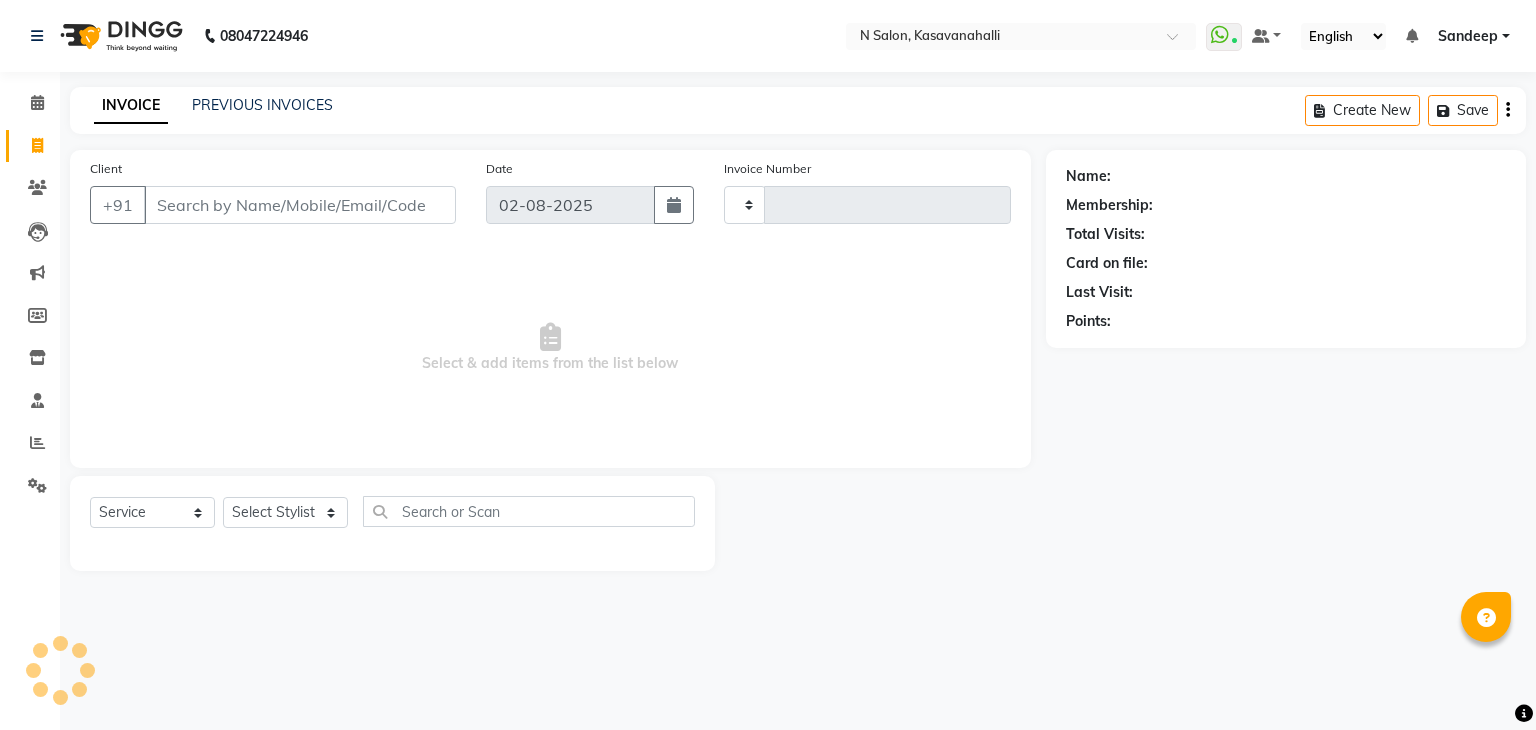 type on "1513" 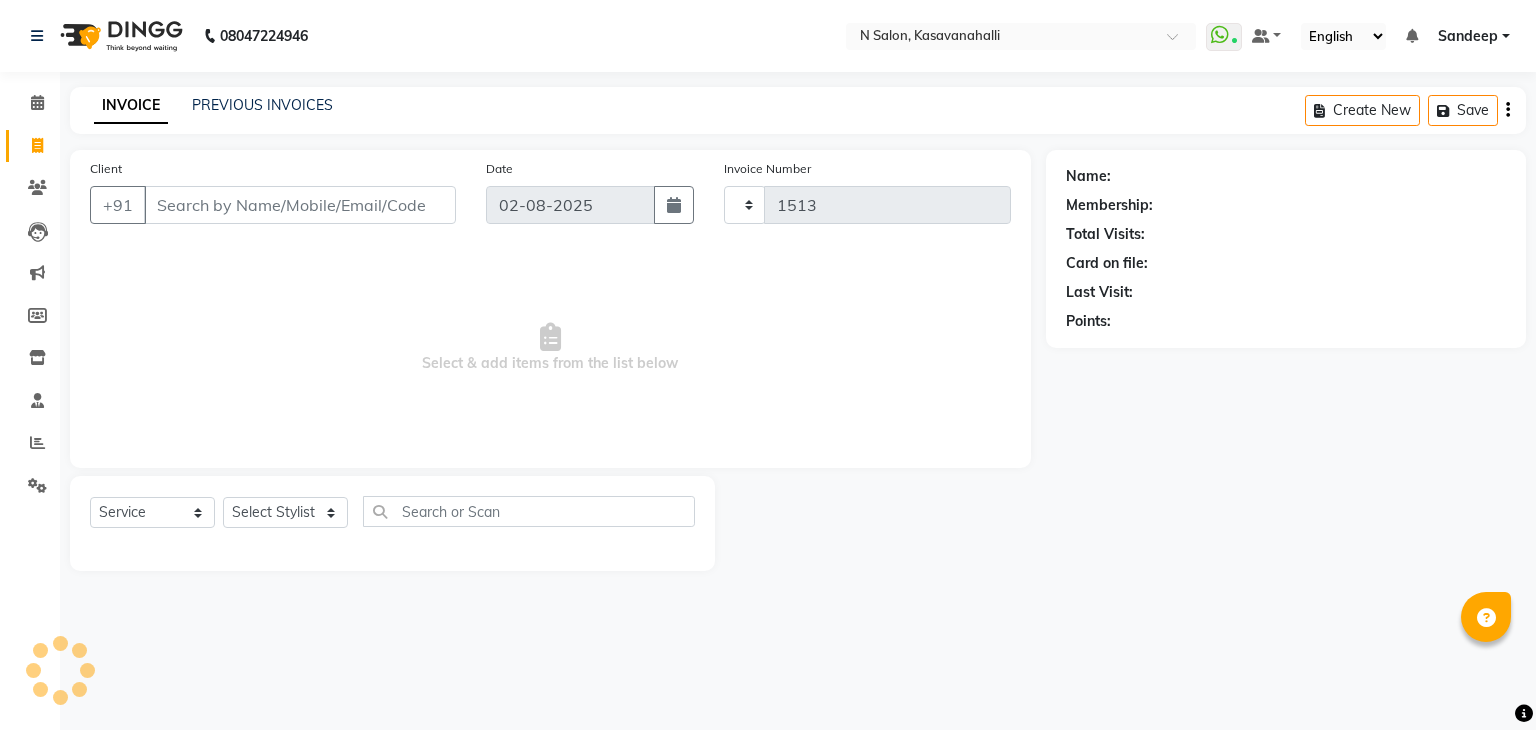 select on "7111" 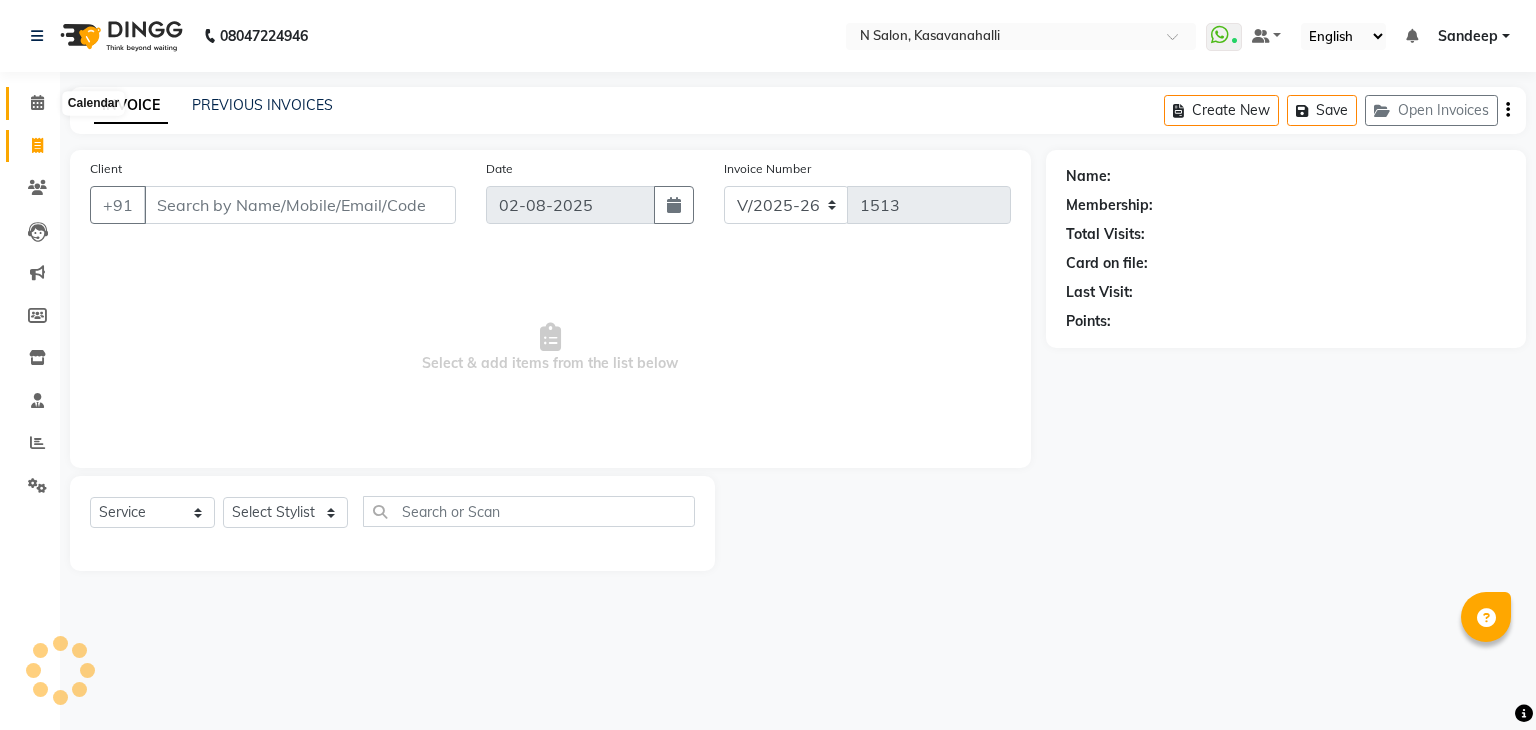 click 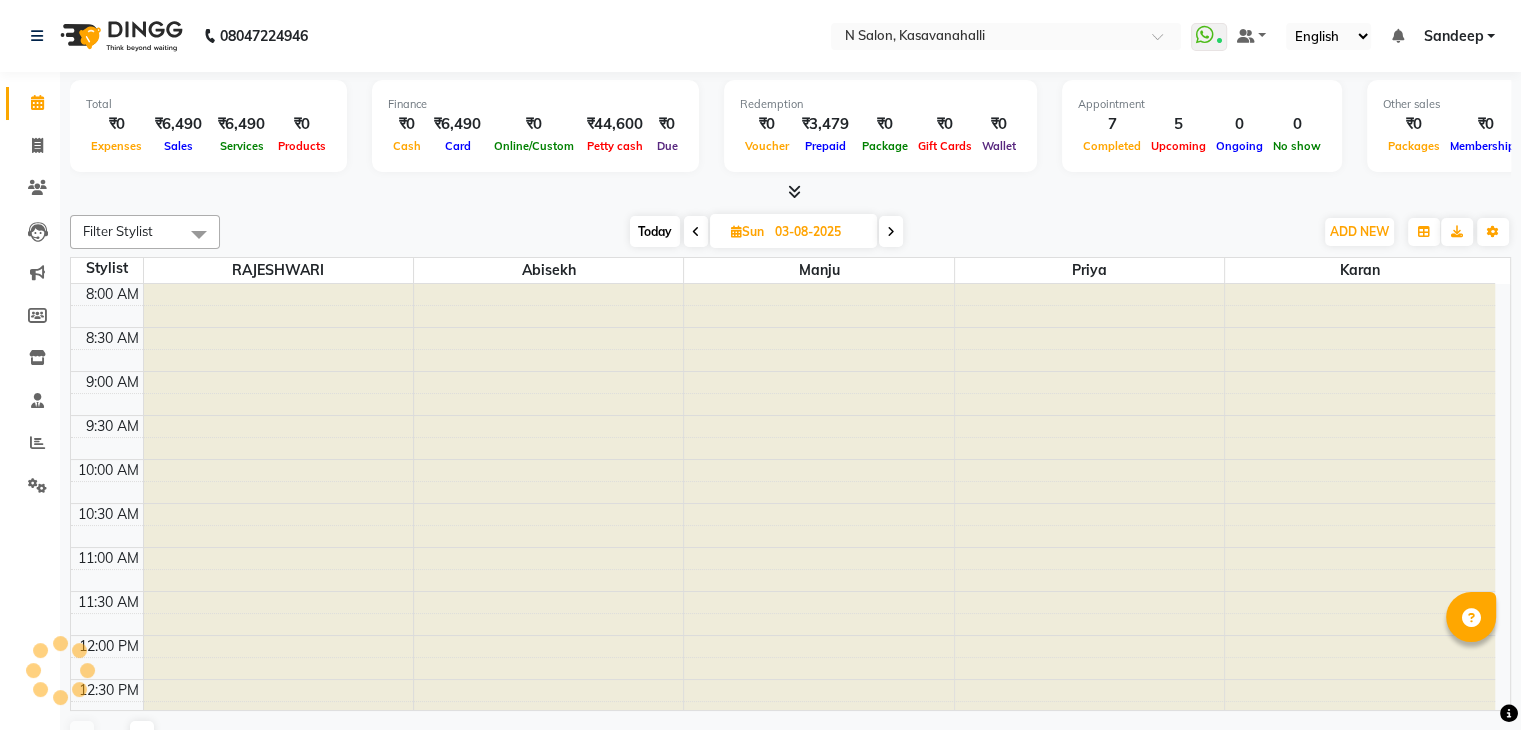 scroll, scrollTop: 0, scrollLeft: 0, axis: both 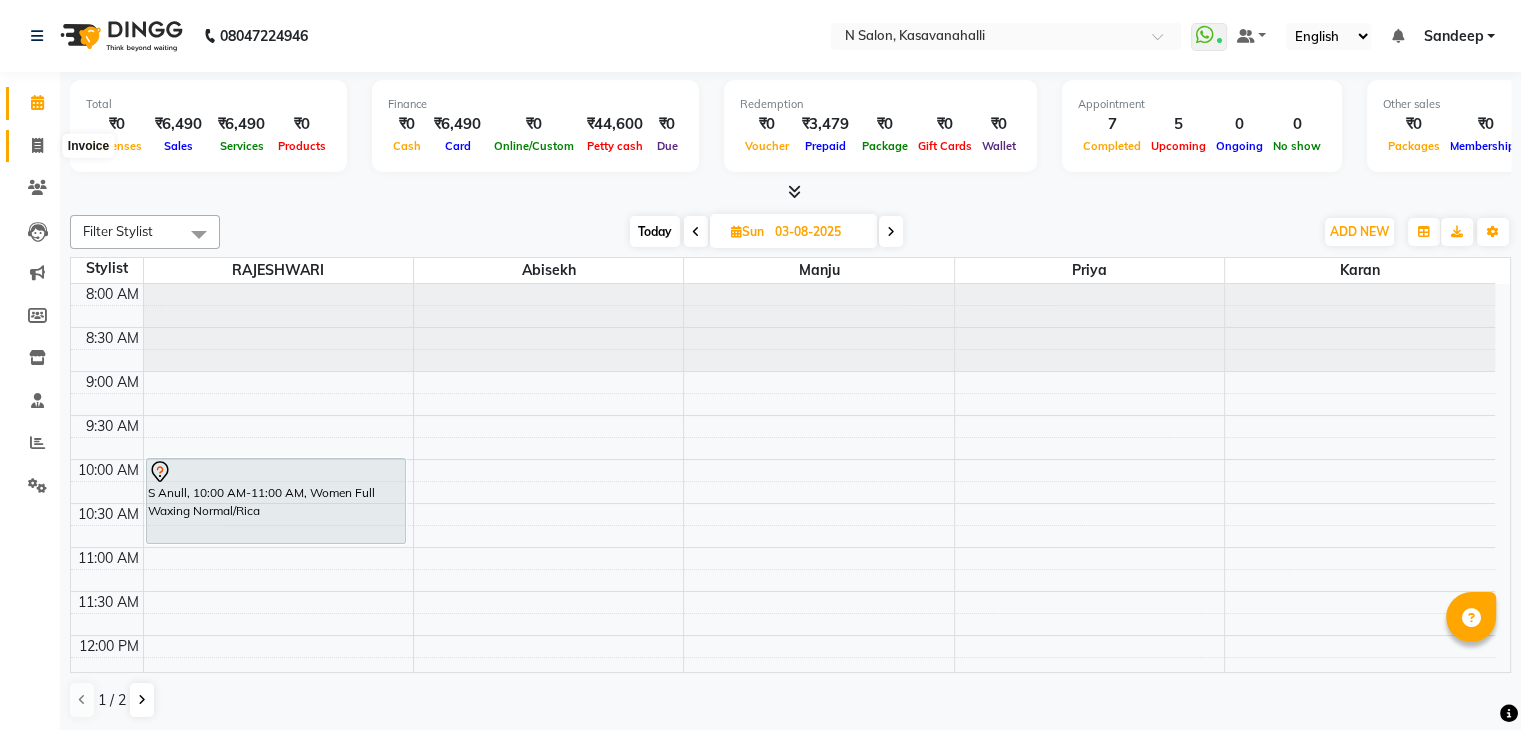 click 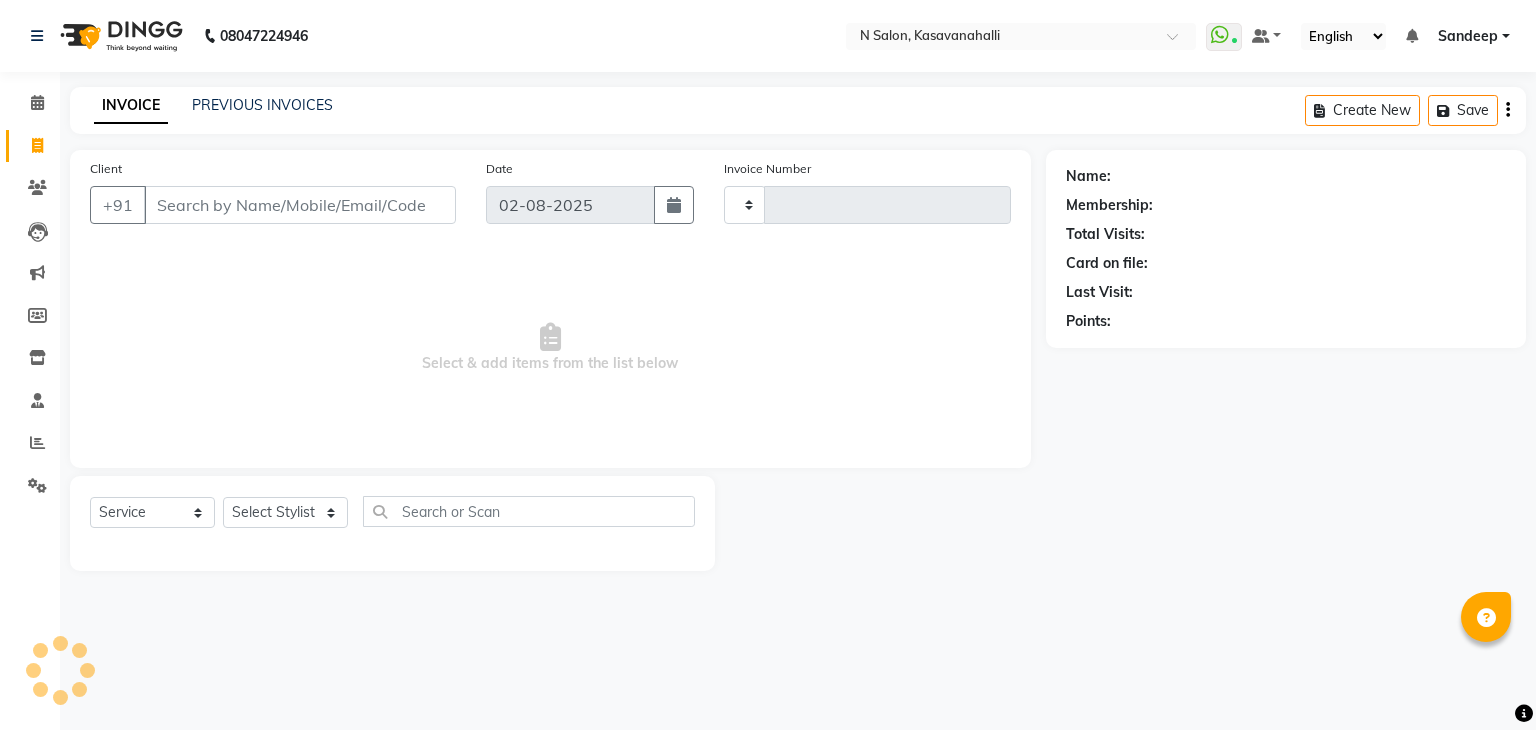 type on "1513" 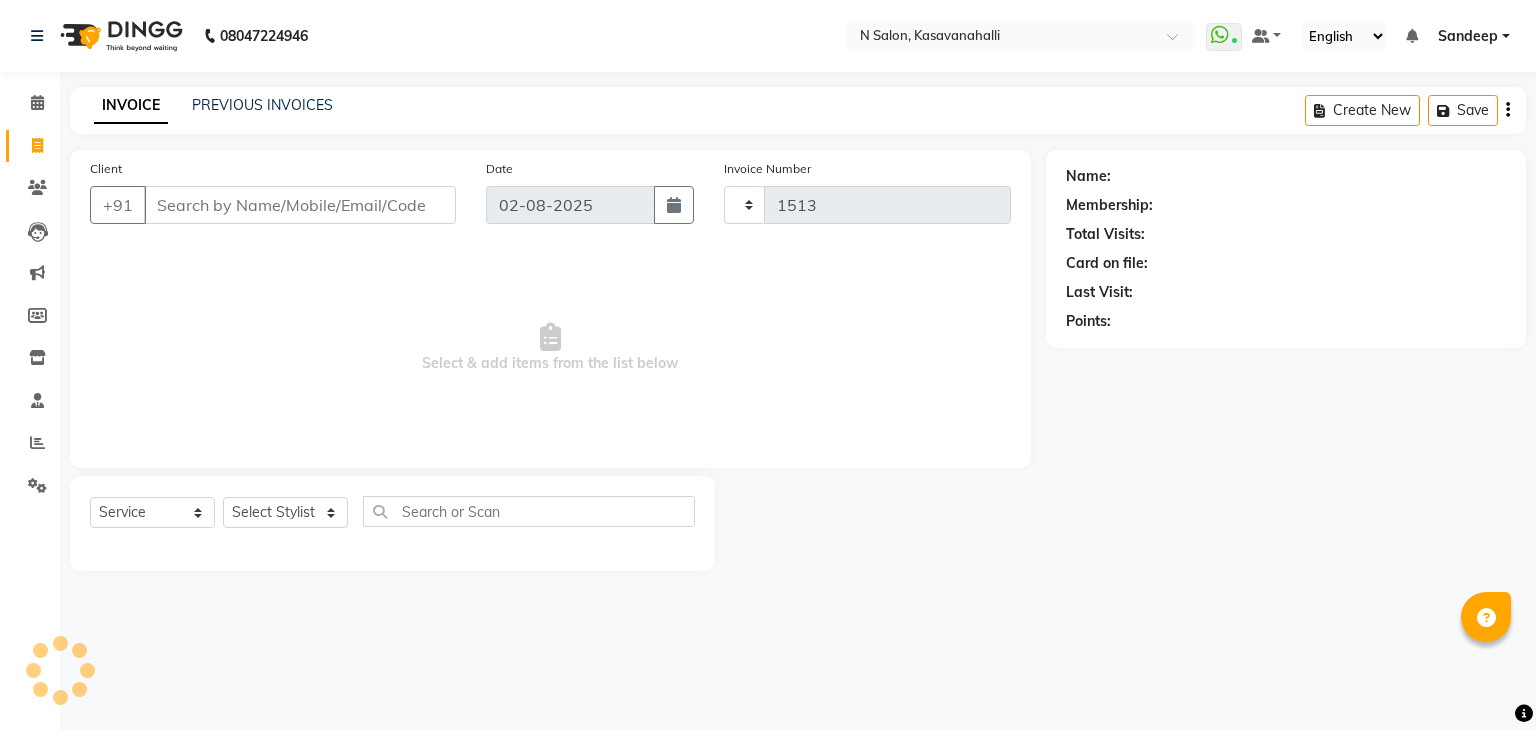 select on "7111" 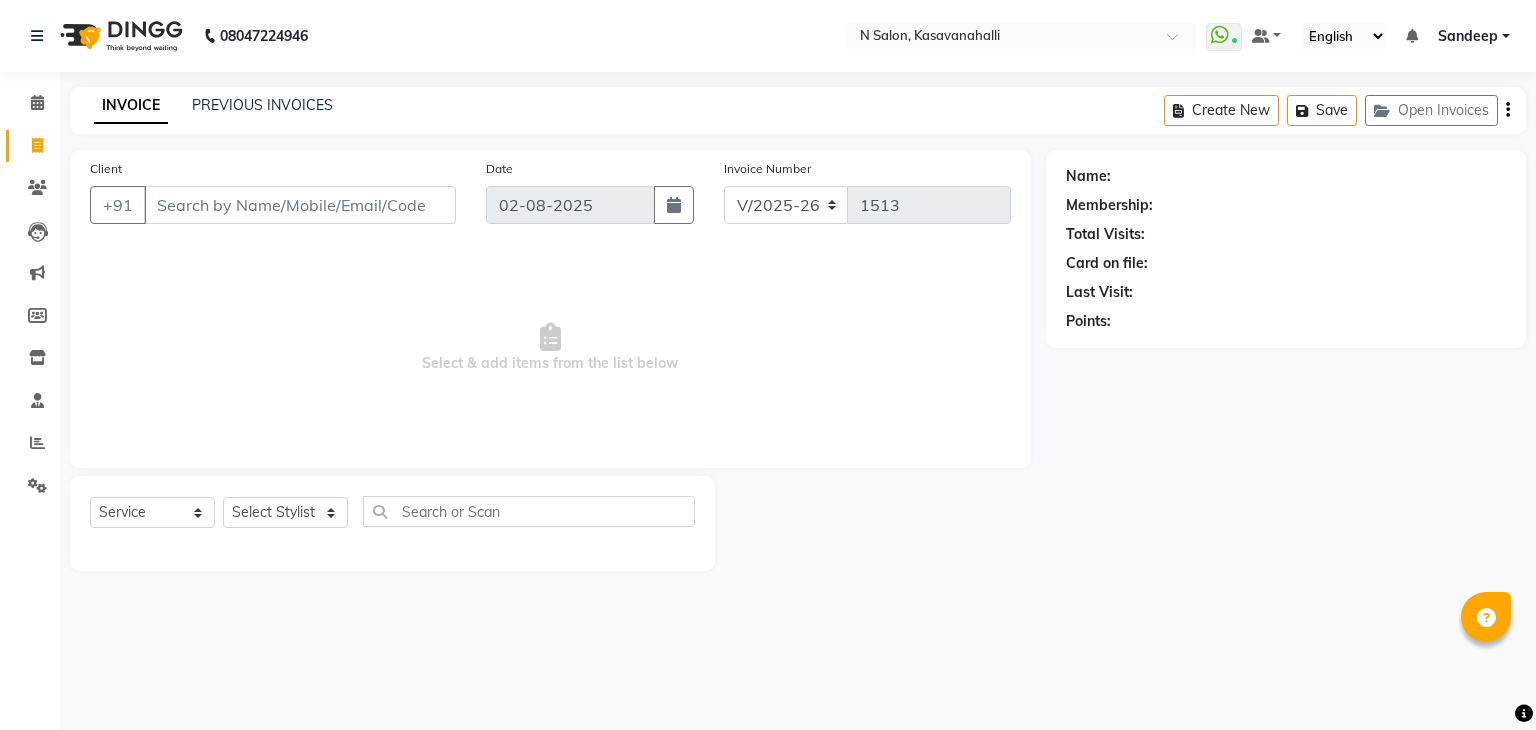 click on "INVOICE PREVIOUS INVOICES Create New   Save   Open Invoices" 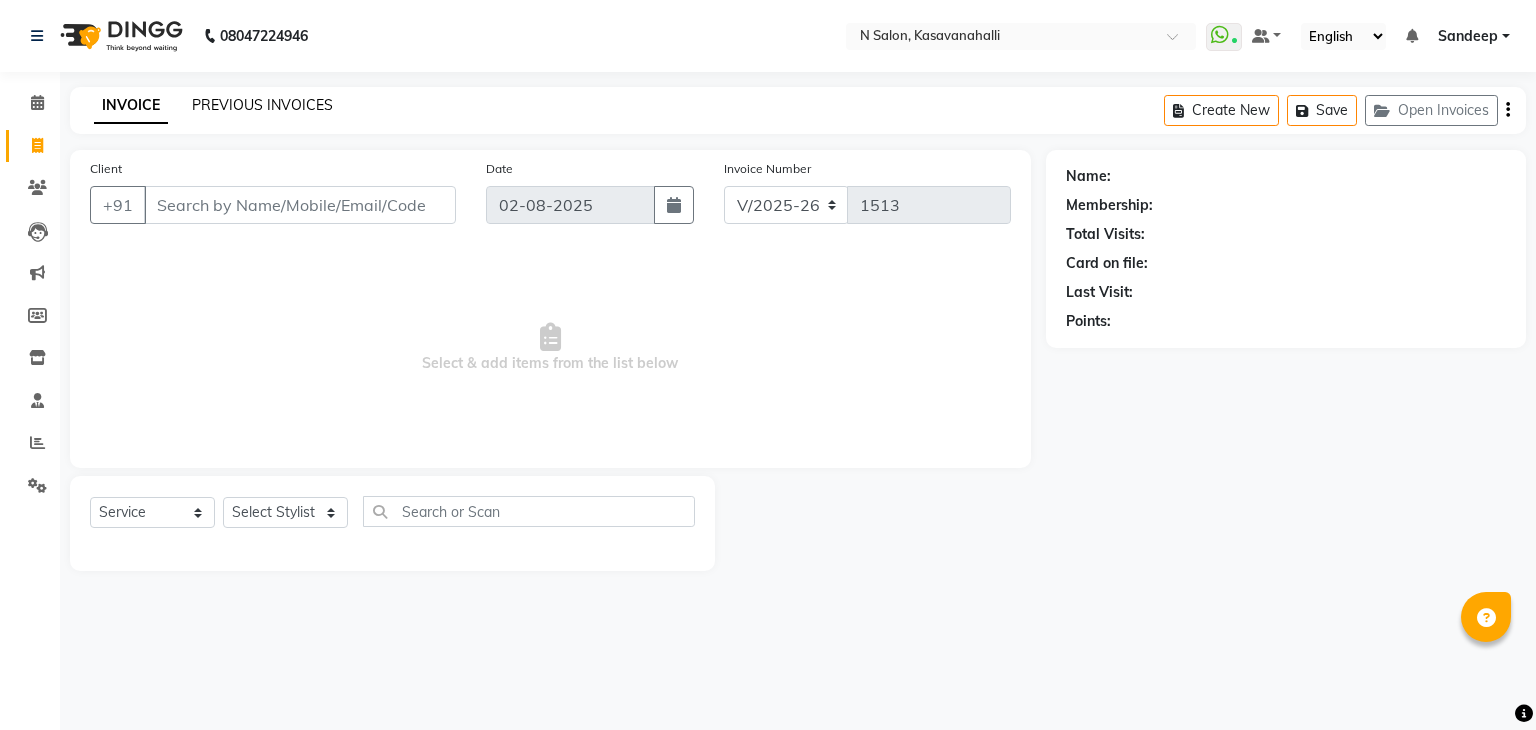 click on "PREVIOUS INVOICES" 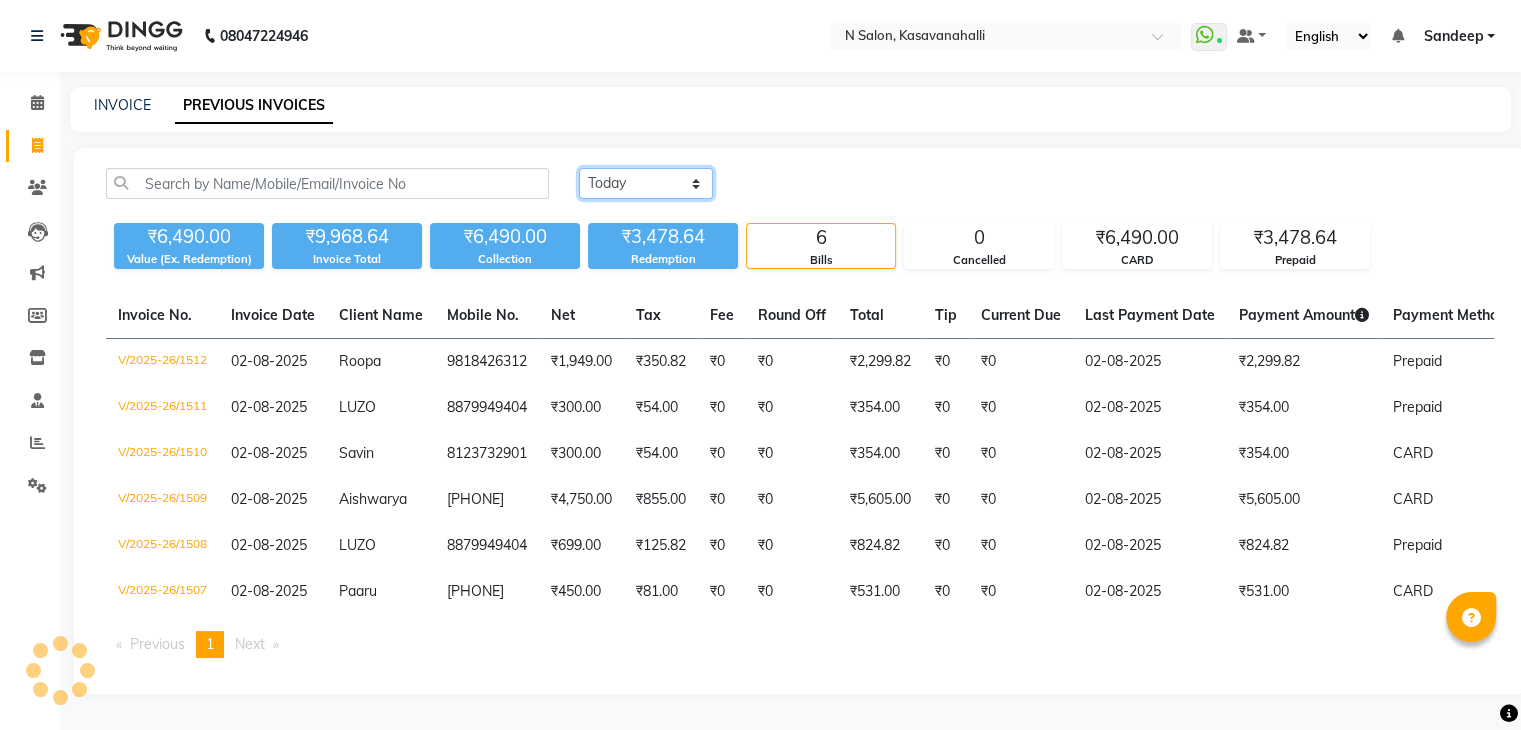 click on "Today Yesterday Custom Range" 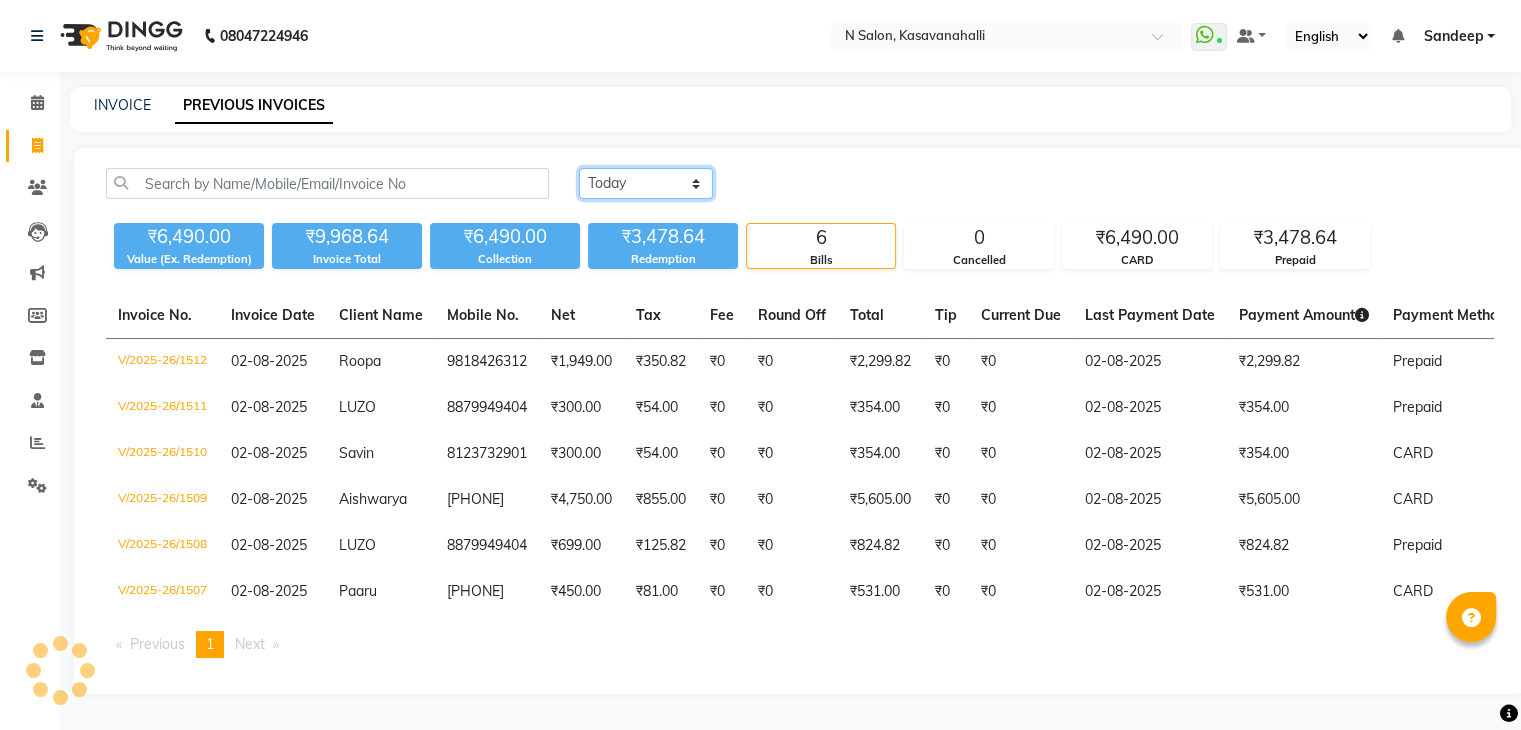 select on "yesterday" 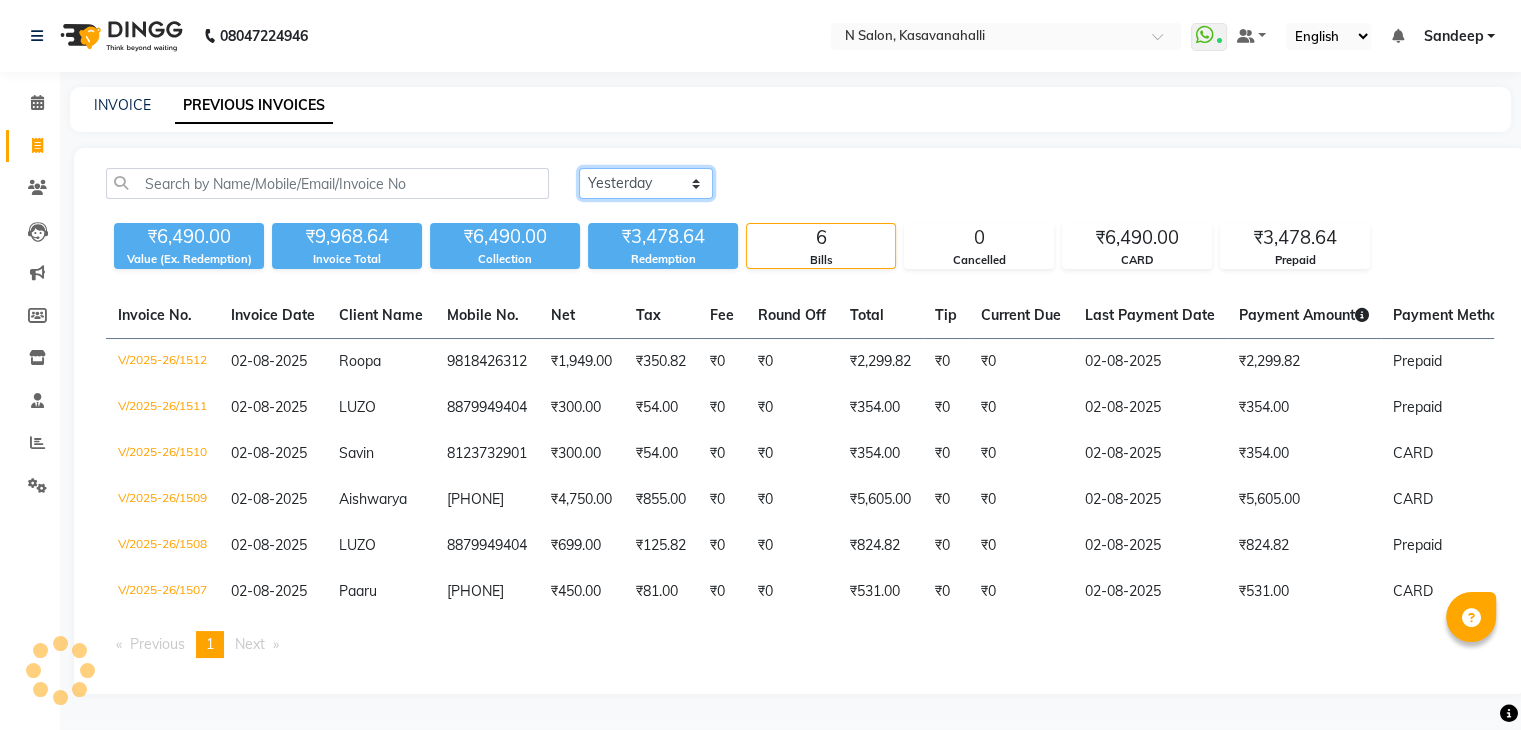 click on "Today Yesterday Custom Range" 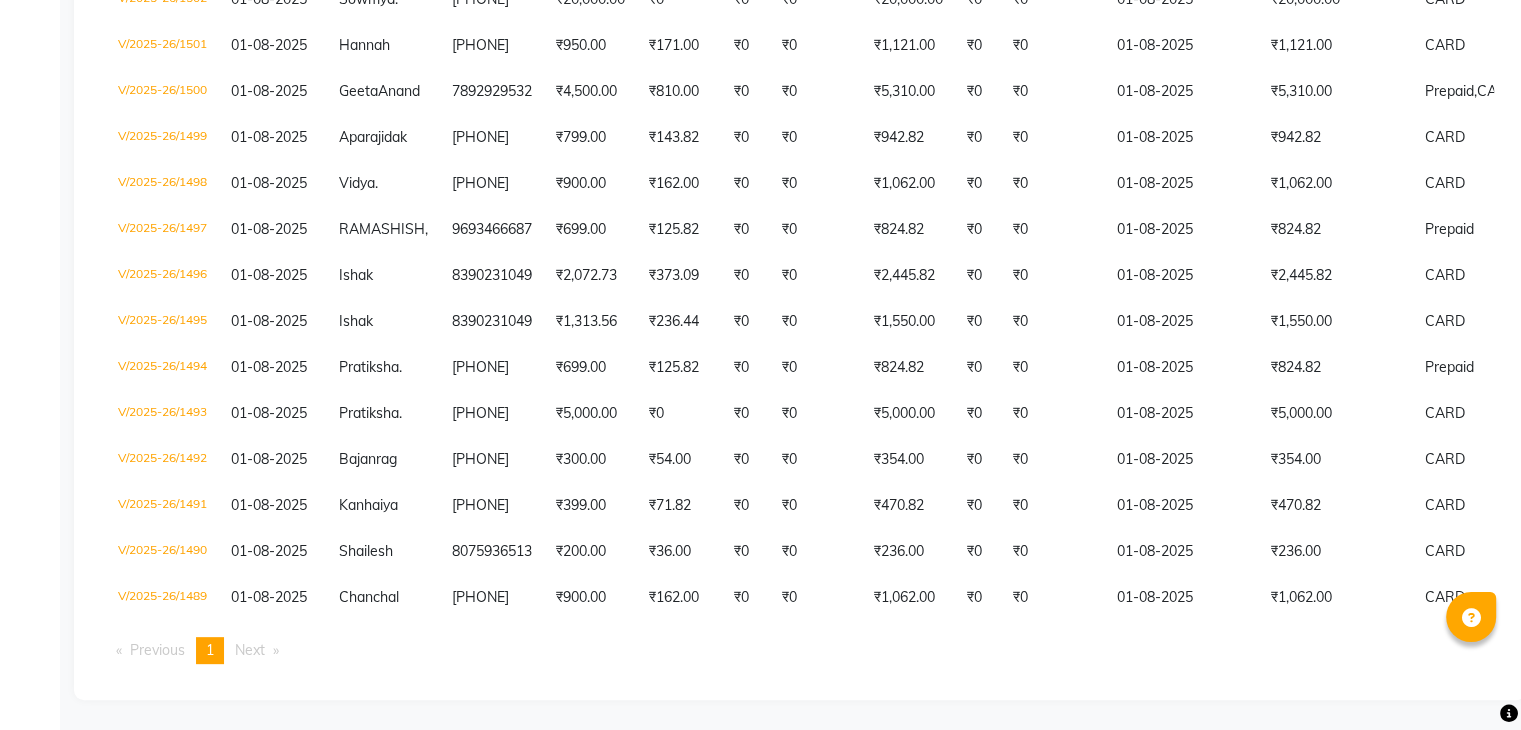 scroll, scrollTop: 604, scrollLeft: 0, axis: vertical 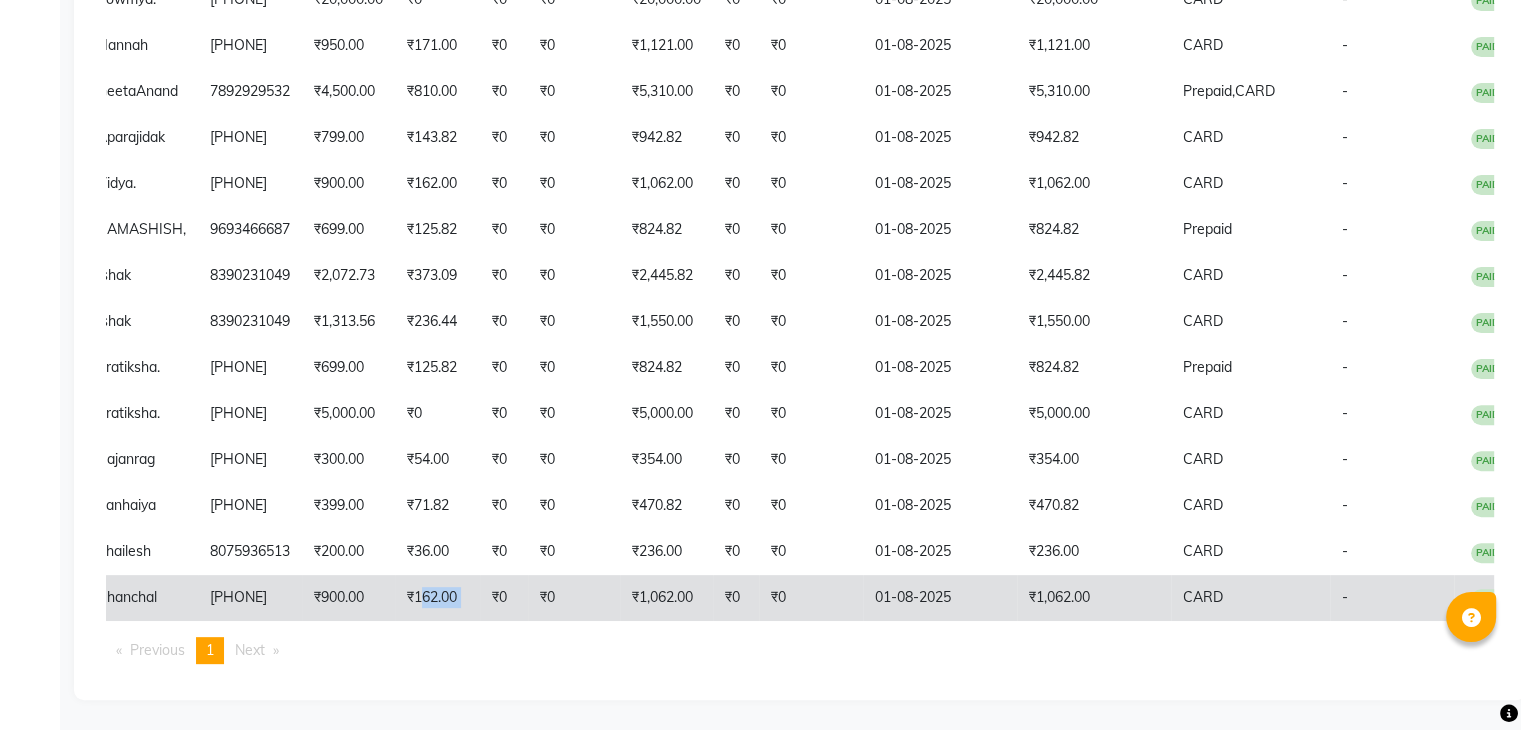 drag, startPoint x: 503, startPoint y: 601, endPoint x: 402, endPoint y: 602, distance: 101.00495 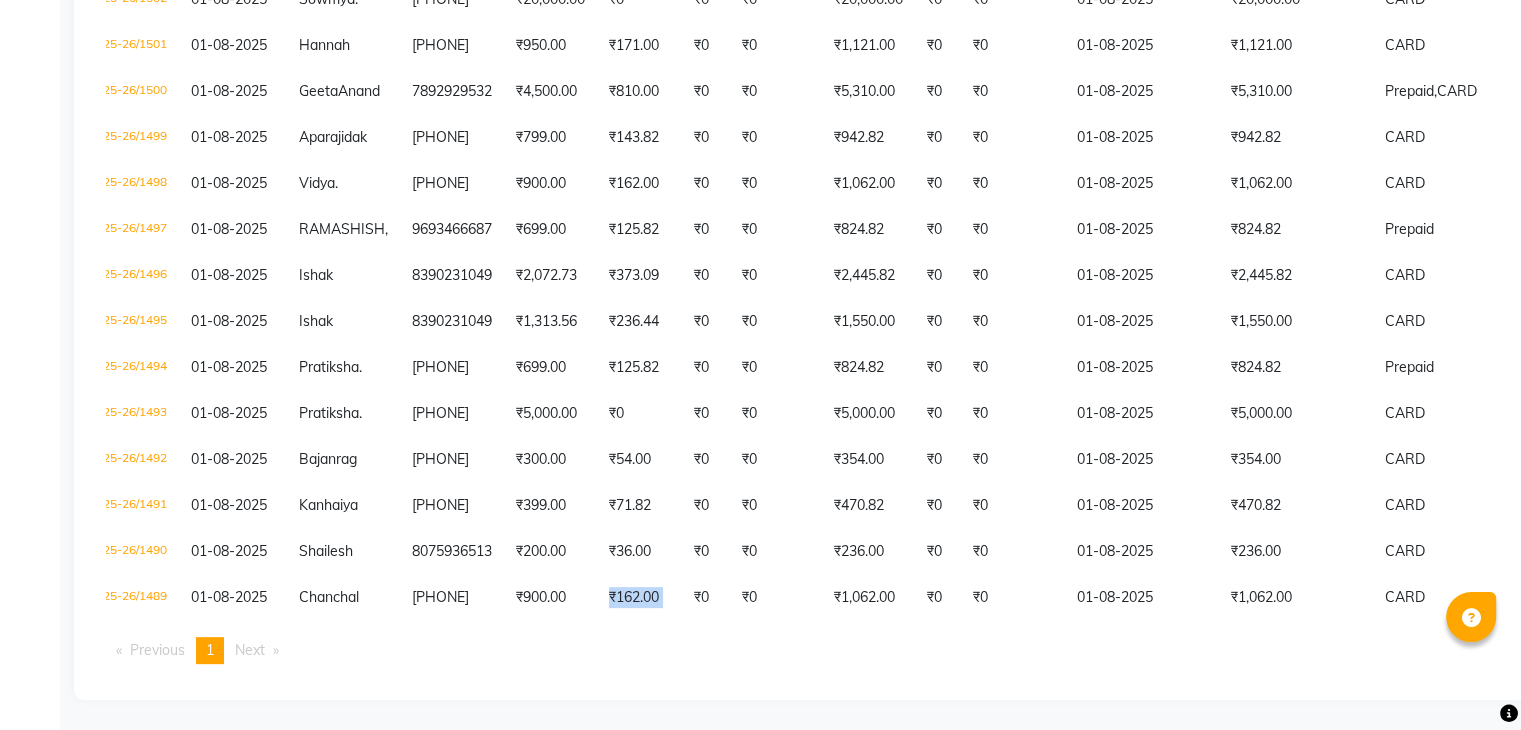 scroll, scrollTop: 0, scrollLeft: 0, axis: both 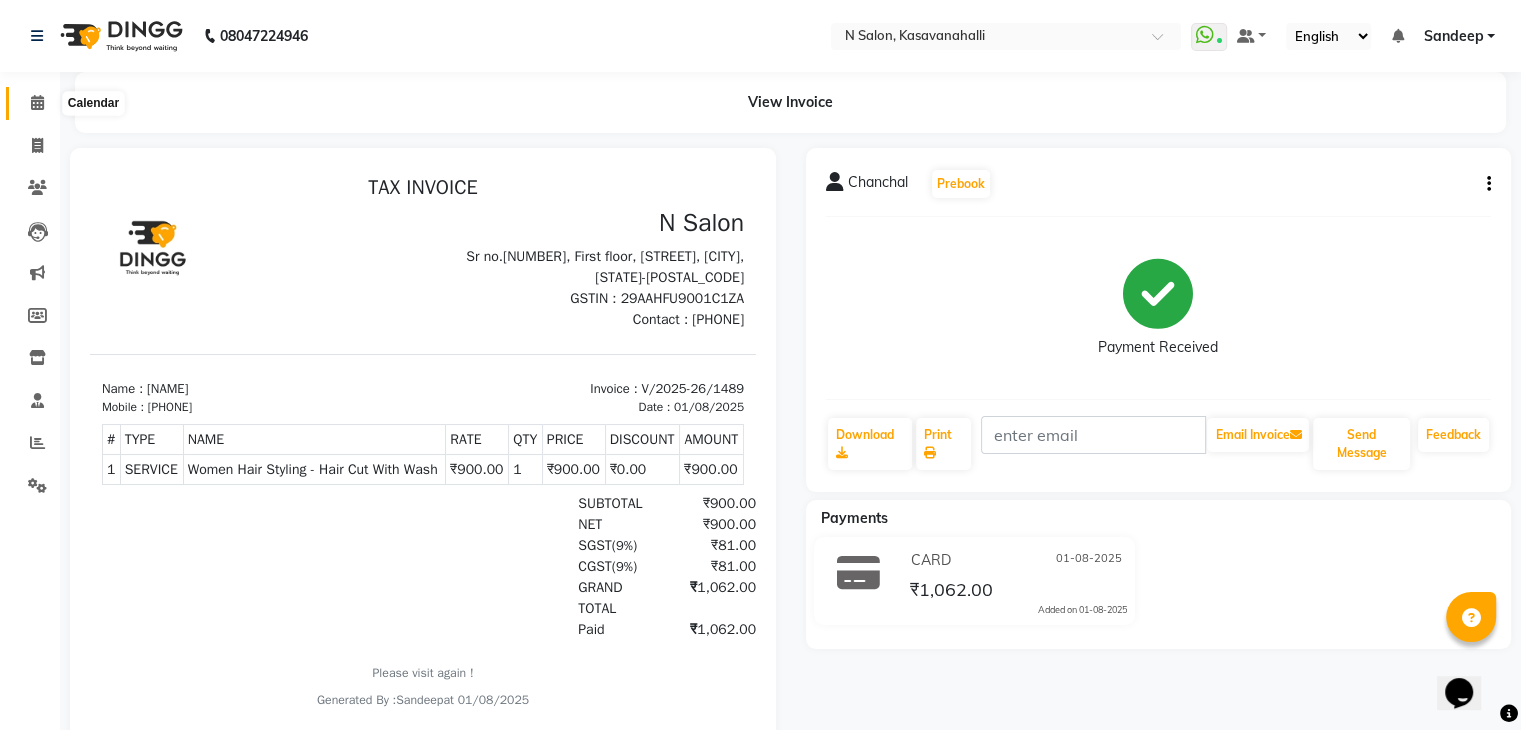 click 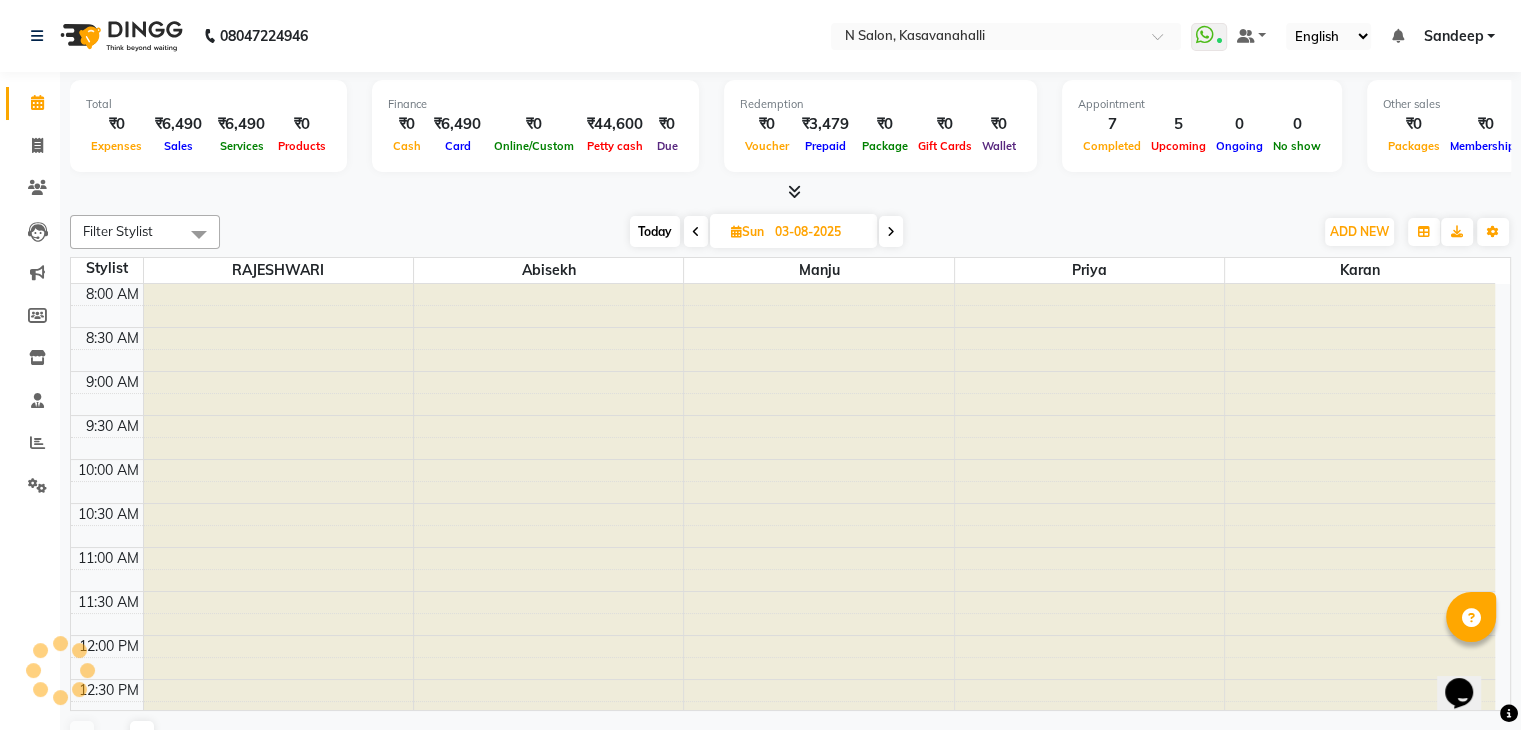 scroll, scrollTop: 0, scrollLeft: 0, axis: both 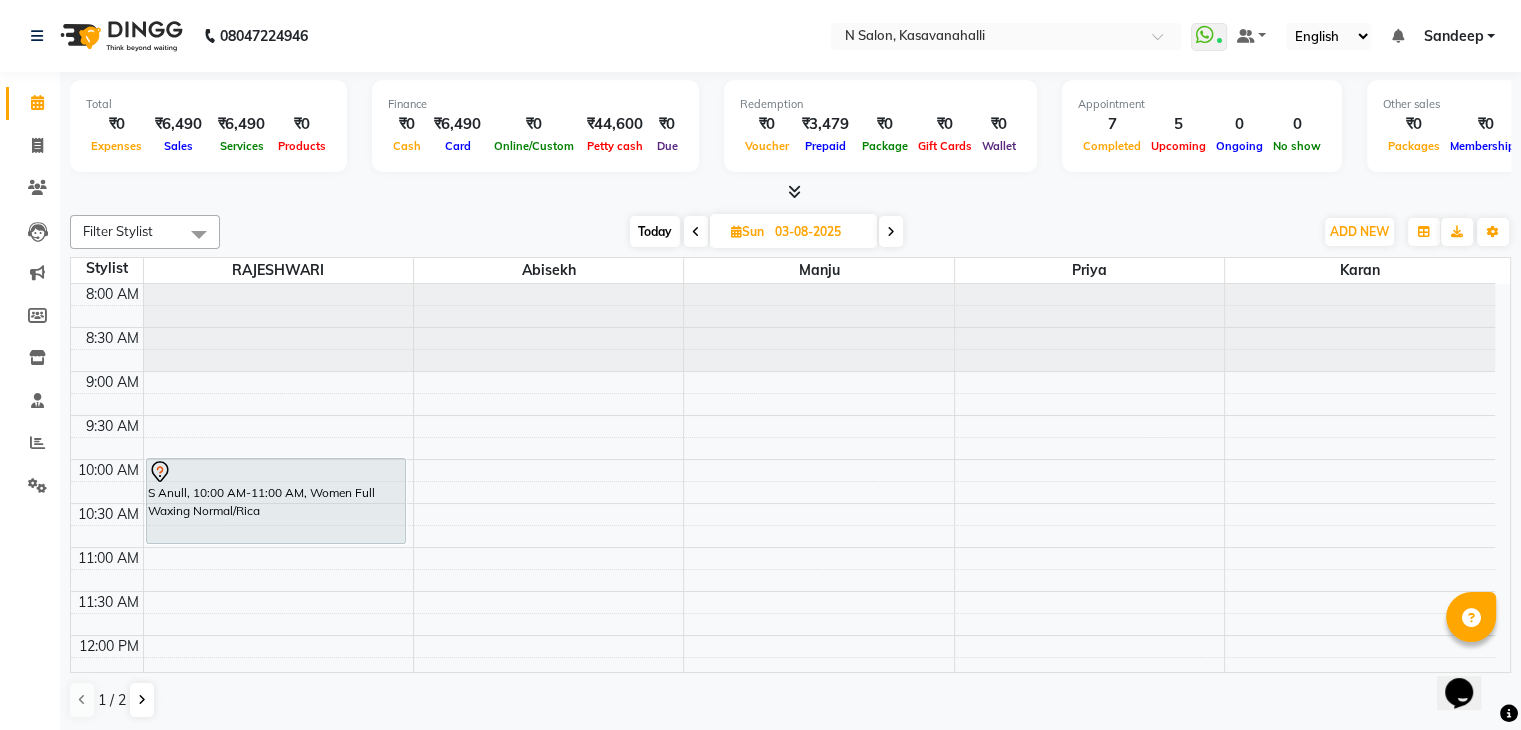 click at bounding box center (891, 231) 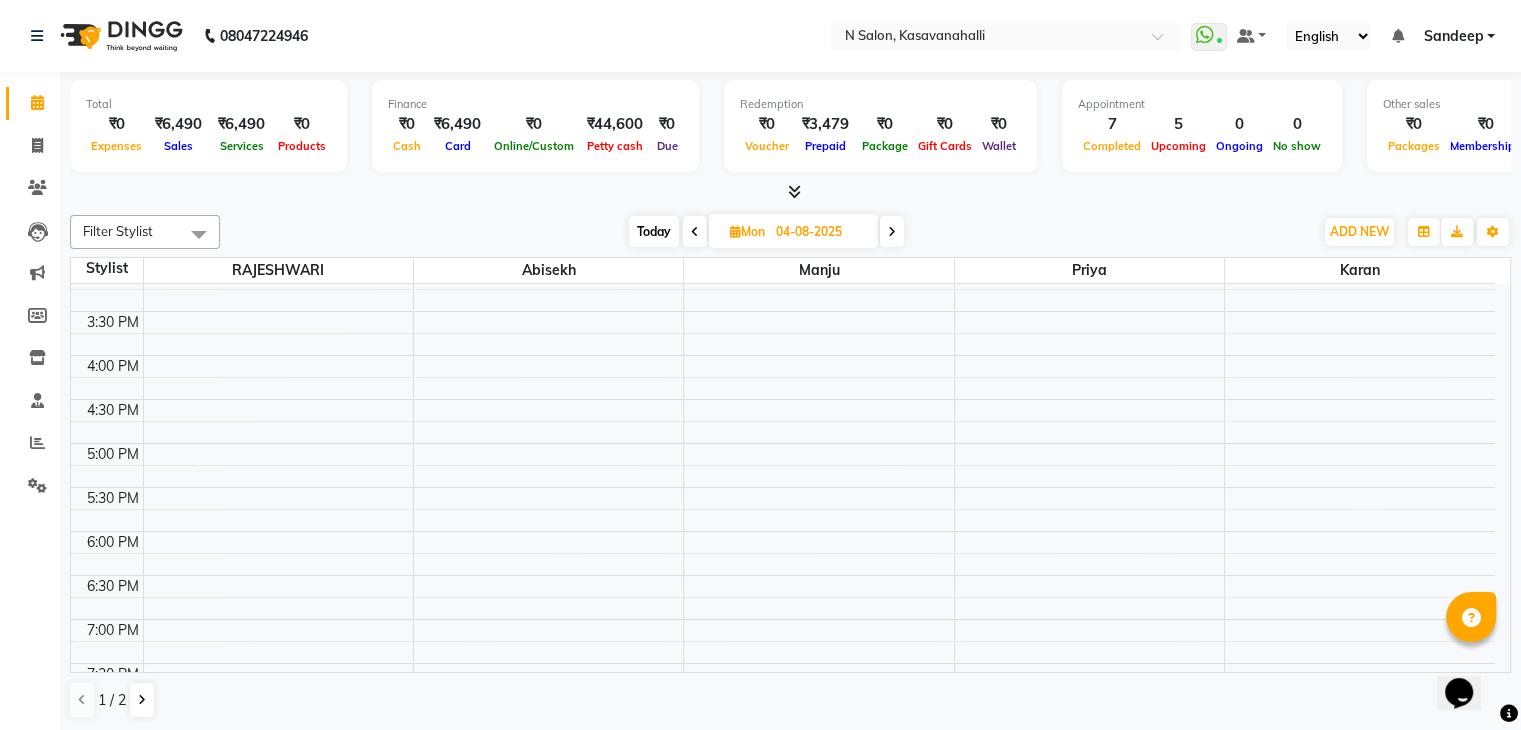 scroll, scrollTop: 599, scrollLeft: 0, axis: vertical 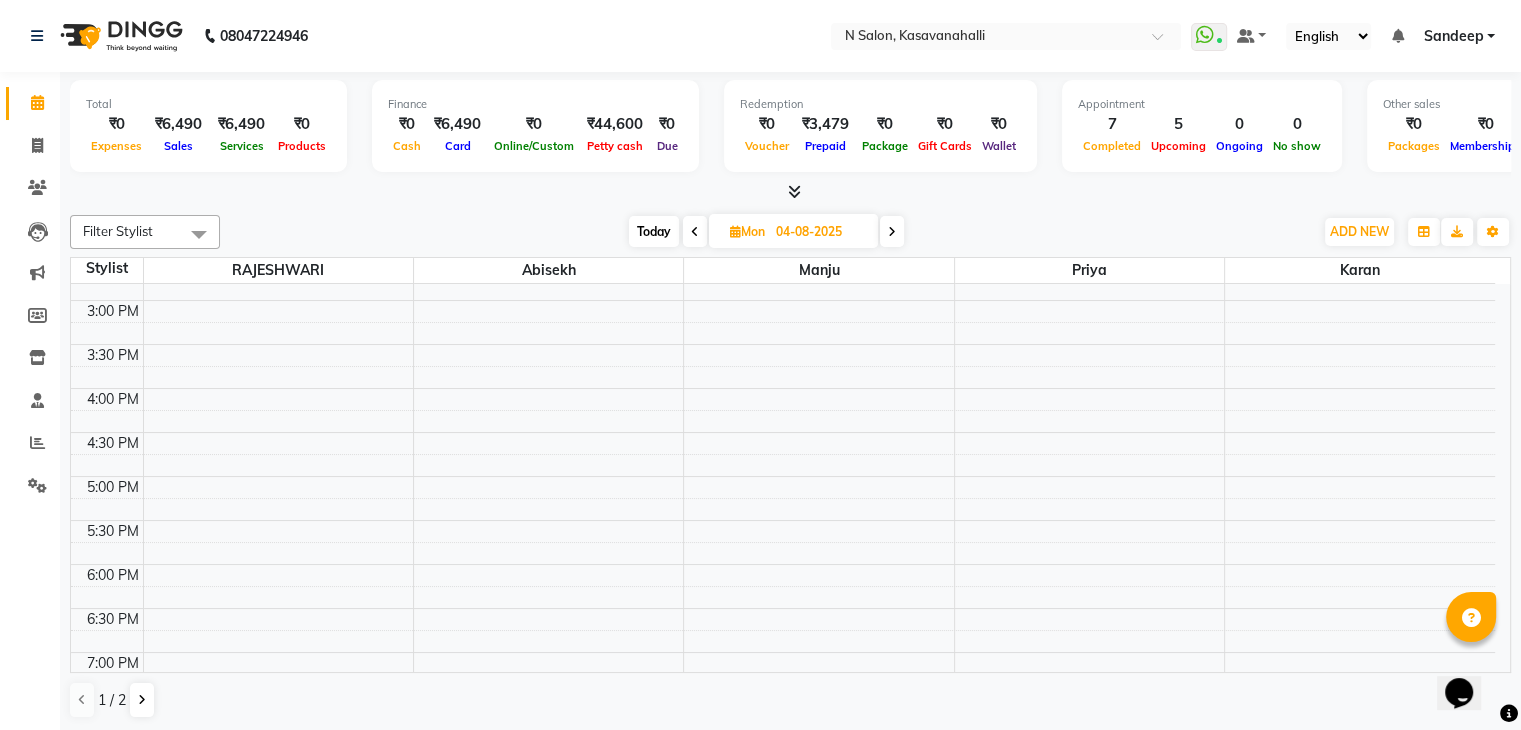 click on "Today  Mon 04-08-2025" at bounding box center [766, 232] 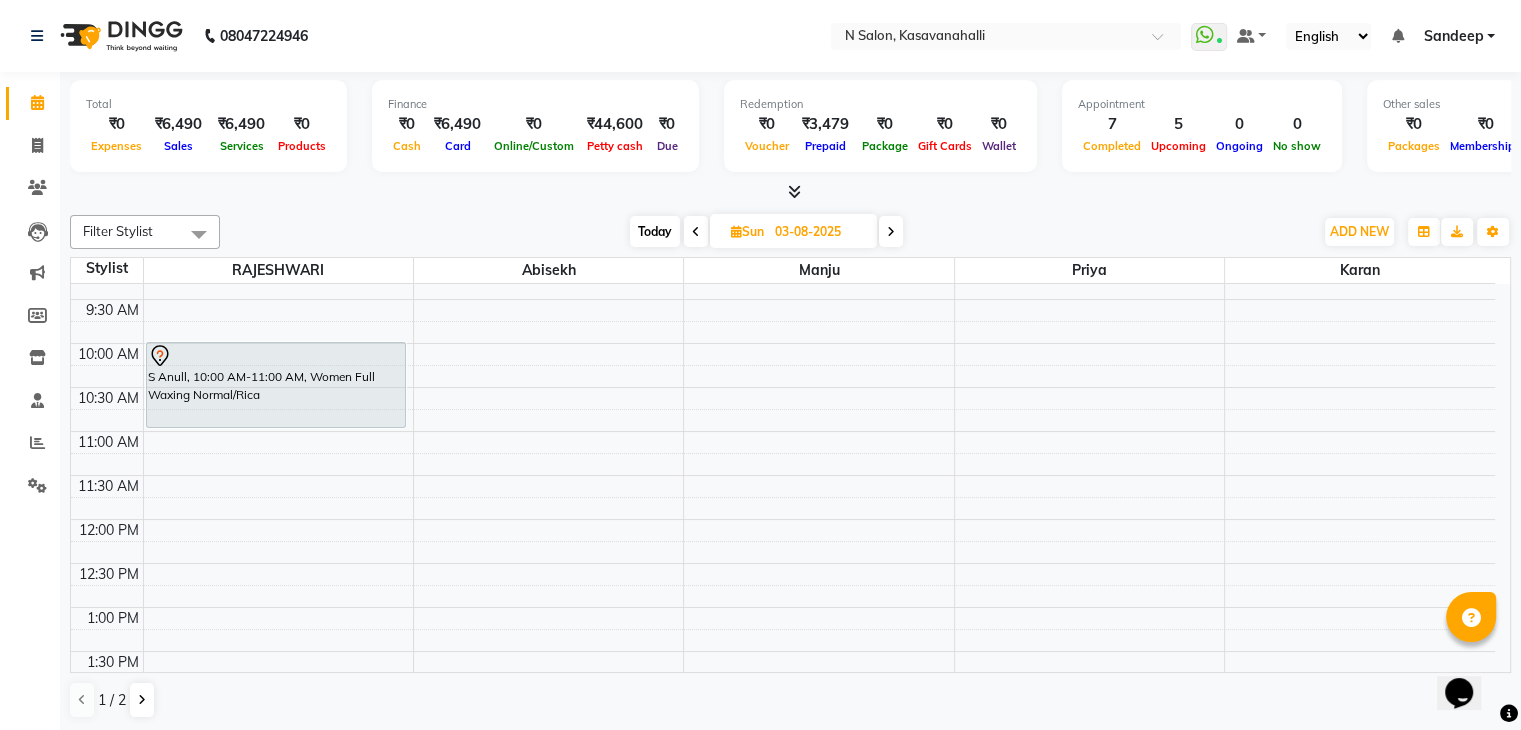 scroll, scrollTop: 0, scrollLeft: 0, axis: both 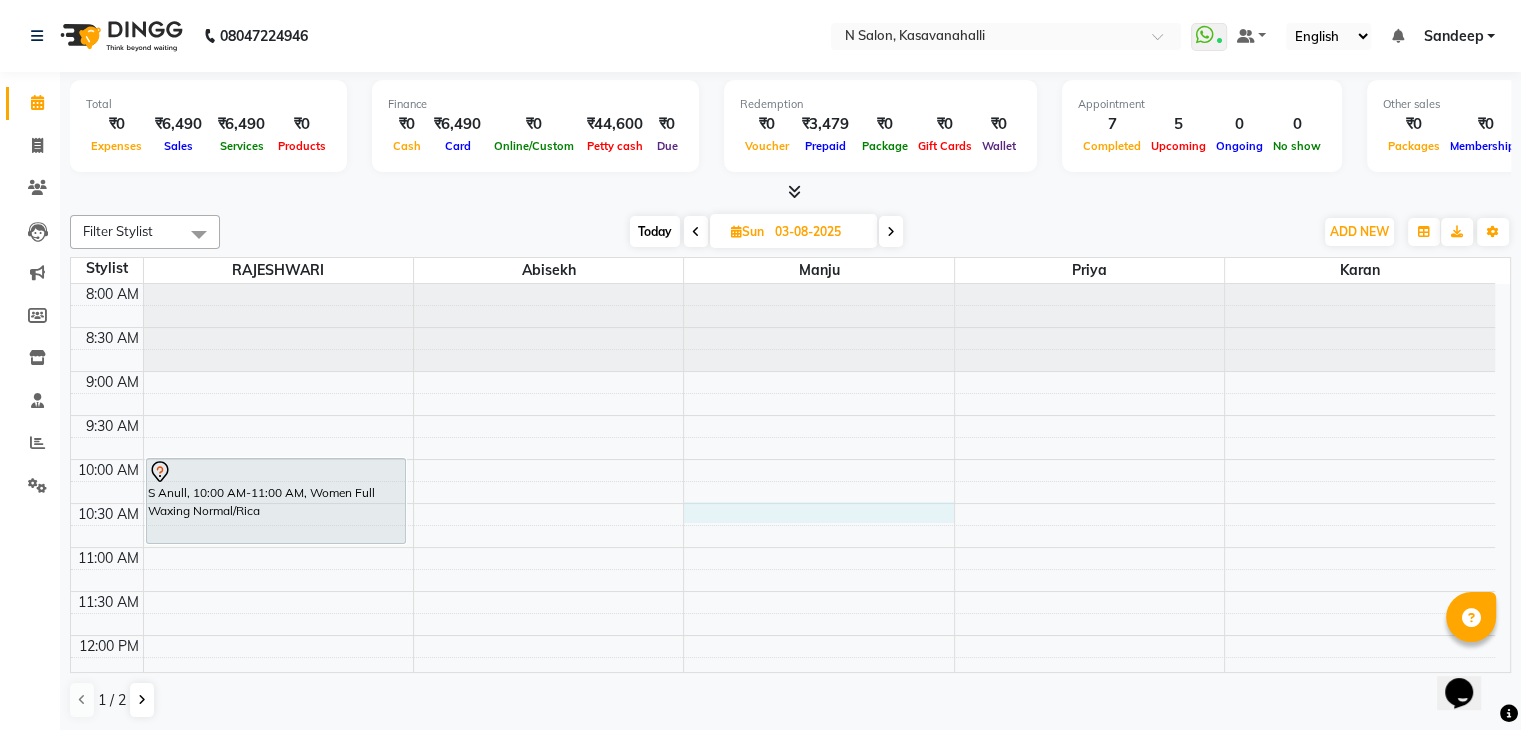 click on "8:00 AM 8:30 AM 9:00 AM 9:30 AM 10:00 AM 10:30 AM 11:00 AM 11:30 AM 12:00 PM 12:30 PM 1:00 PM 1:30 PM 2:00 PM 2:30 PM 3:00 PM 3:30 PM 4:00 PM 4:30 PM 5:00 PM 5:30 PM 6:00 PM 6:30 PM 7:00 PM 7:30 PM 8:00 PM 8:30 PM             S Anull, 10:00 AM-11:00 AM, Women Full Waxing Normal/Rica             LUZO, 04:00 PM-04:45 PM, Root Touch up Amonia free" at bounding box center [783, 855] 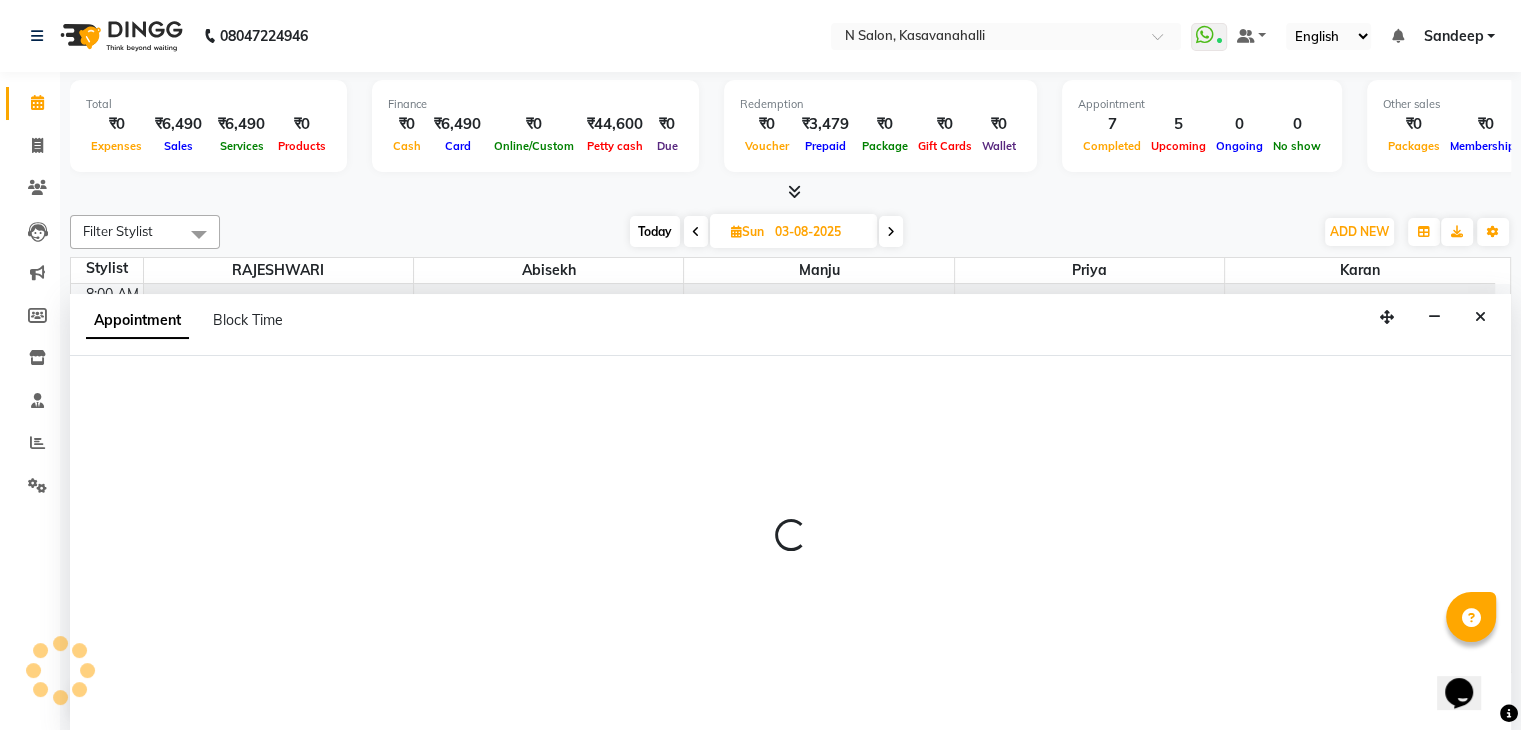 scroll, scrollTop: 1, scrollLeft: 0, axis: vertical 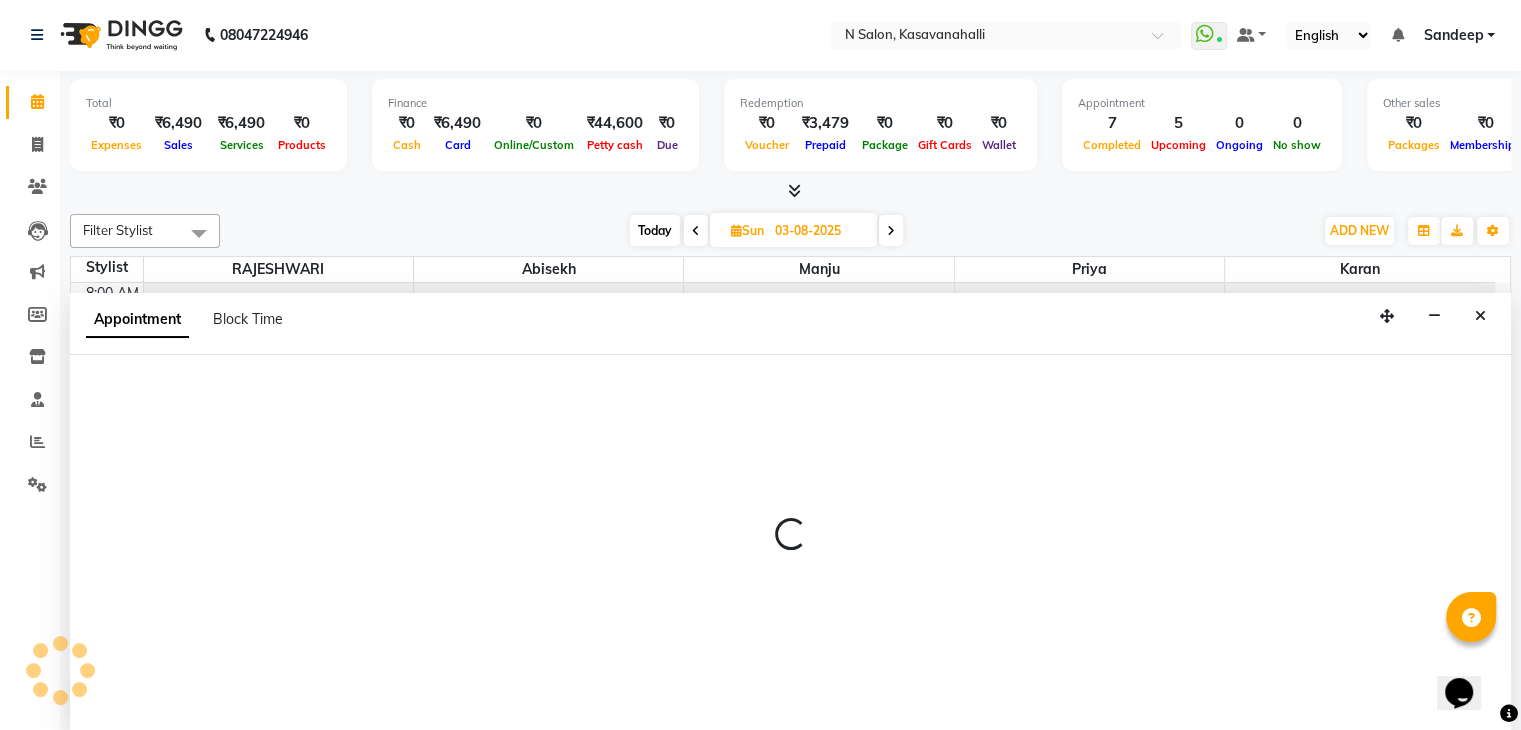 select on "78172" 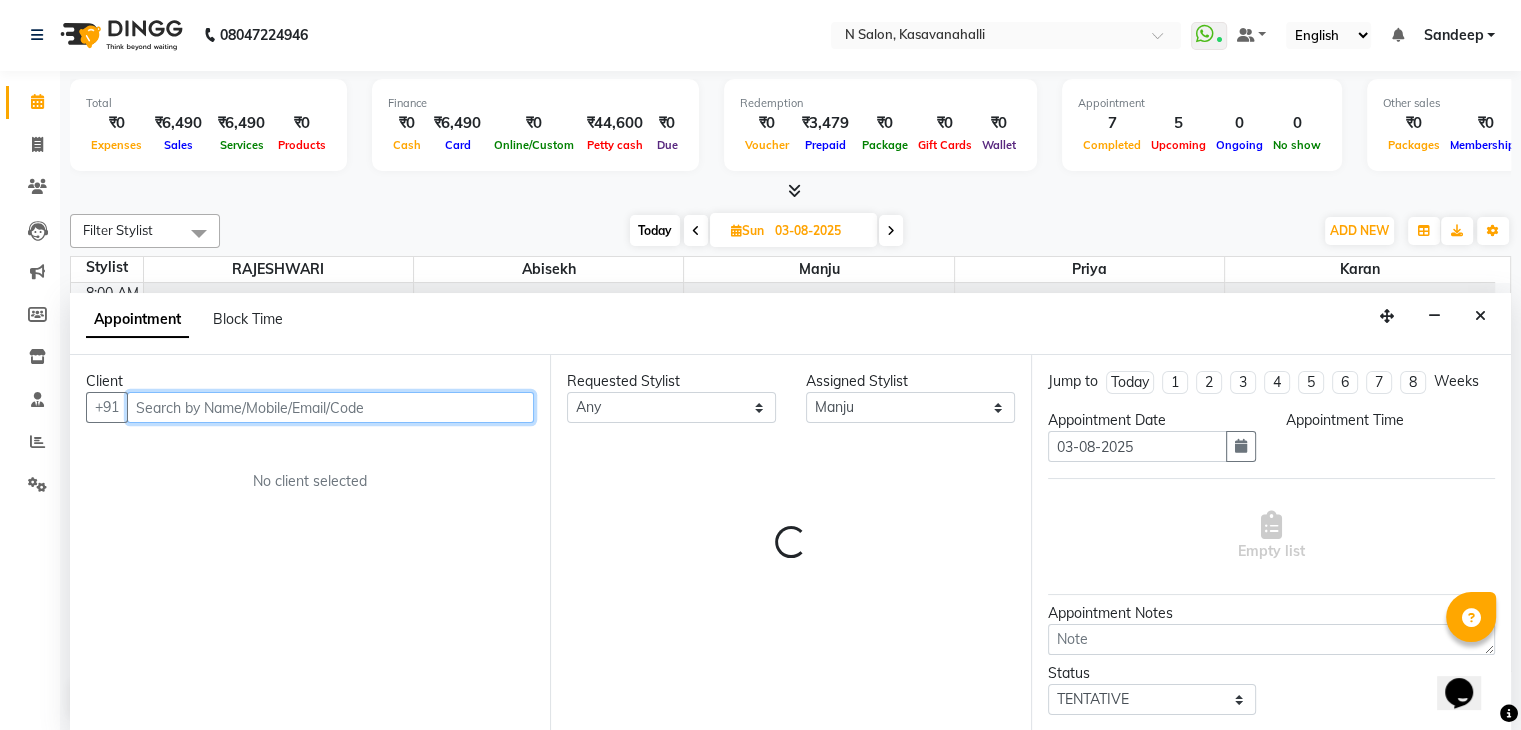 select on "630" 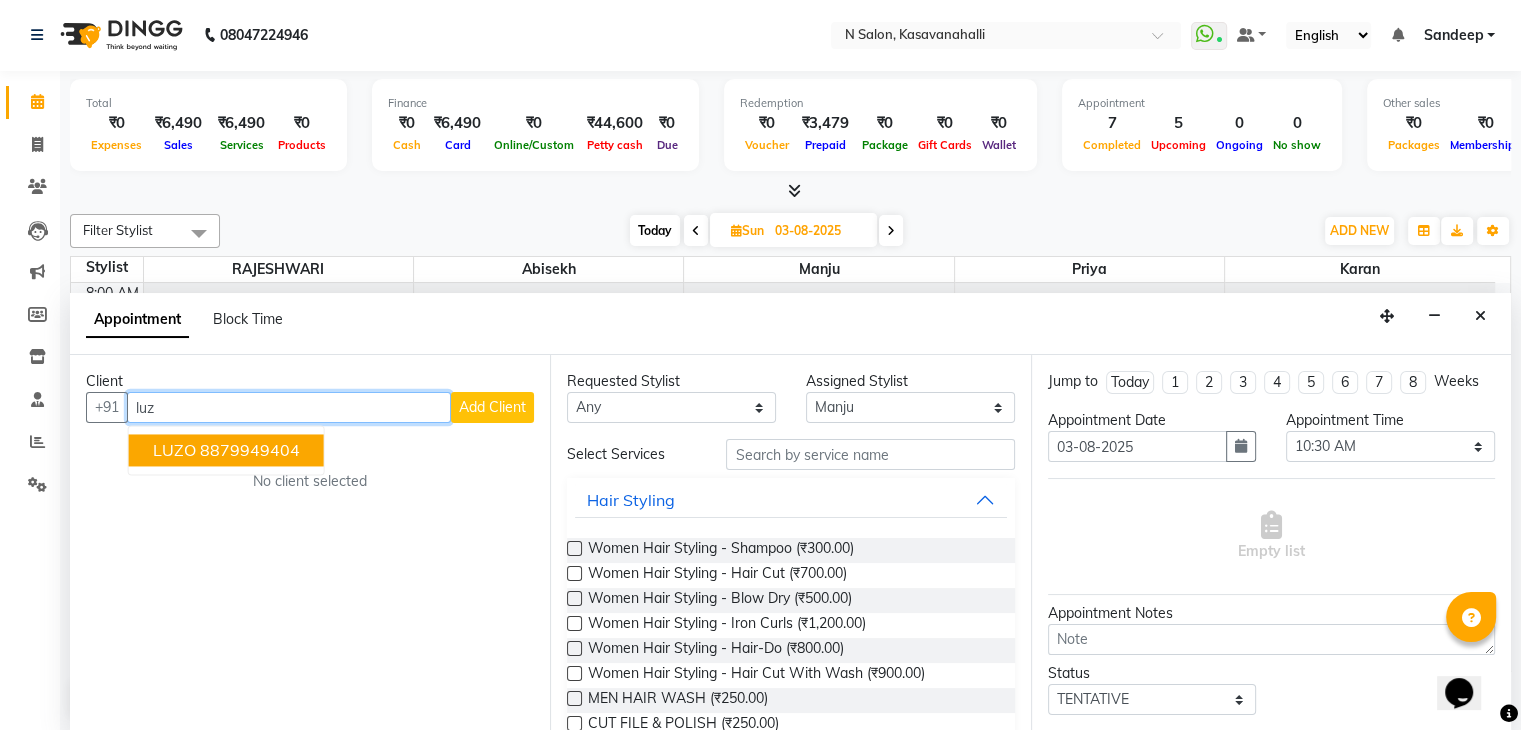 click on "LUZO" at bounding box center (174, 451) 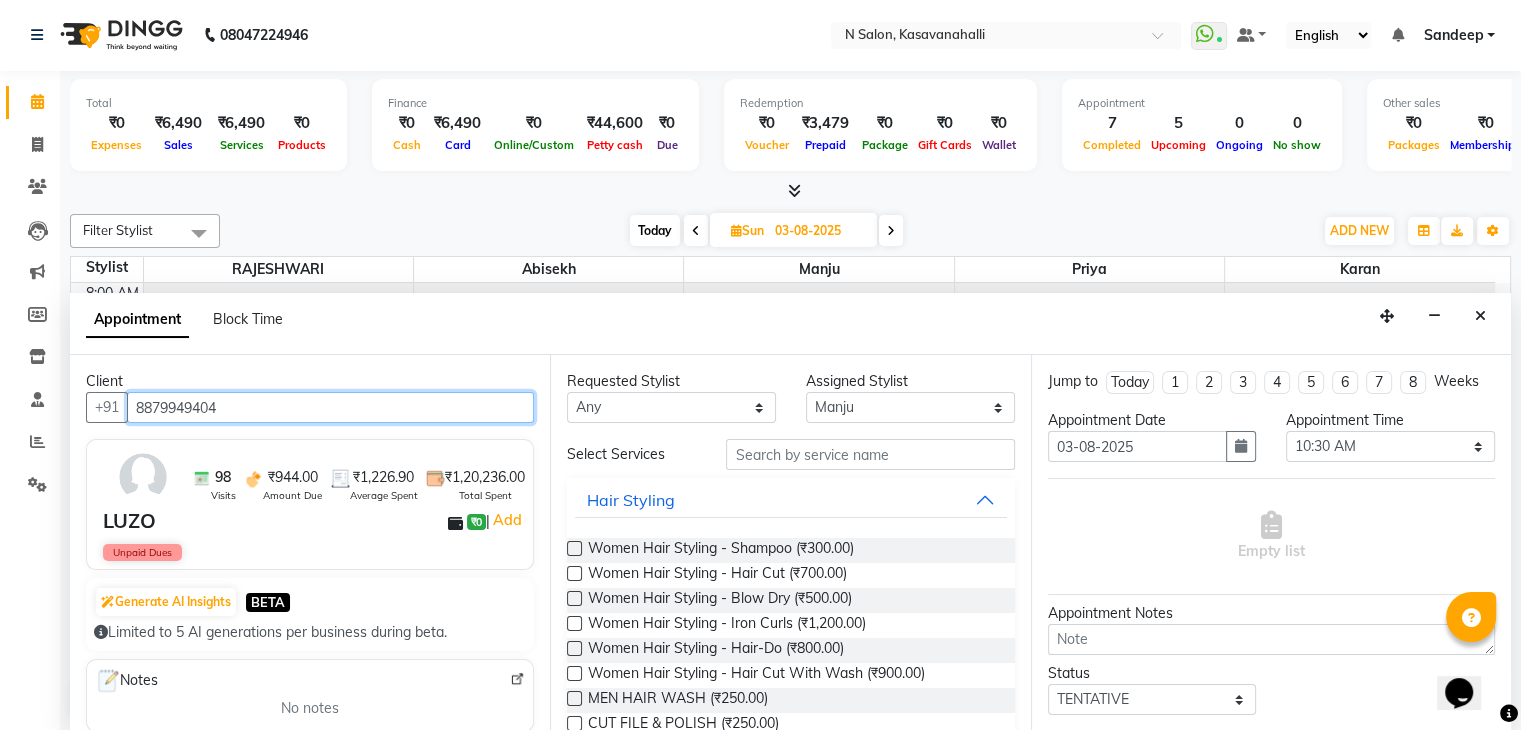 type on "8879949404" 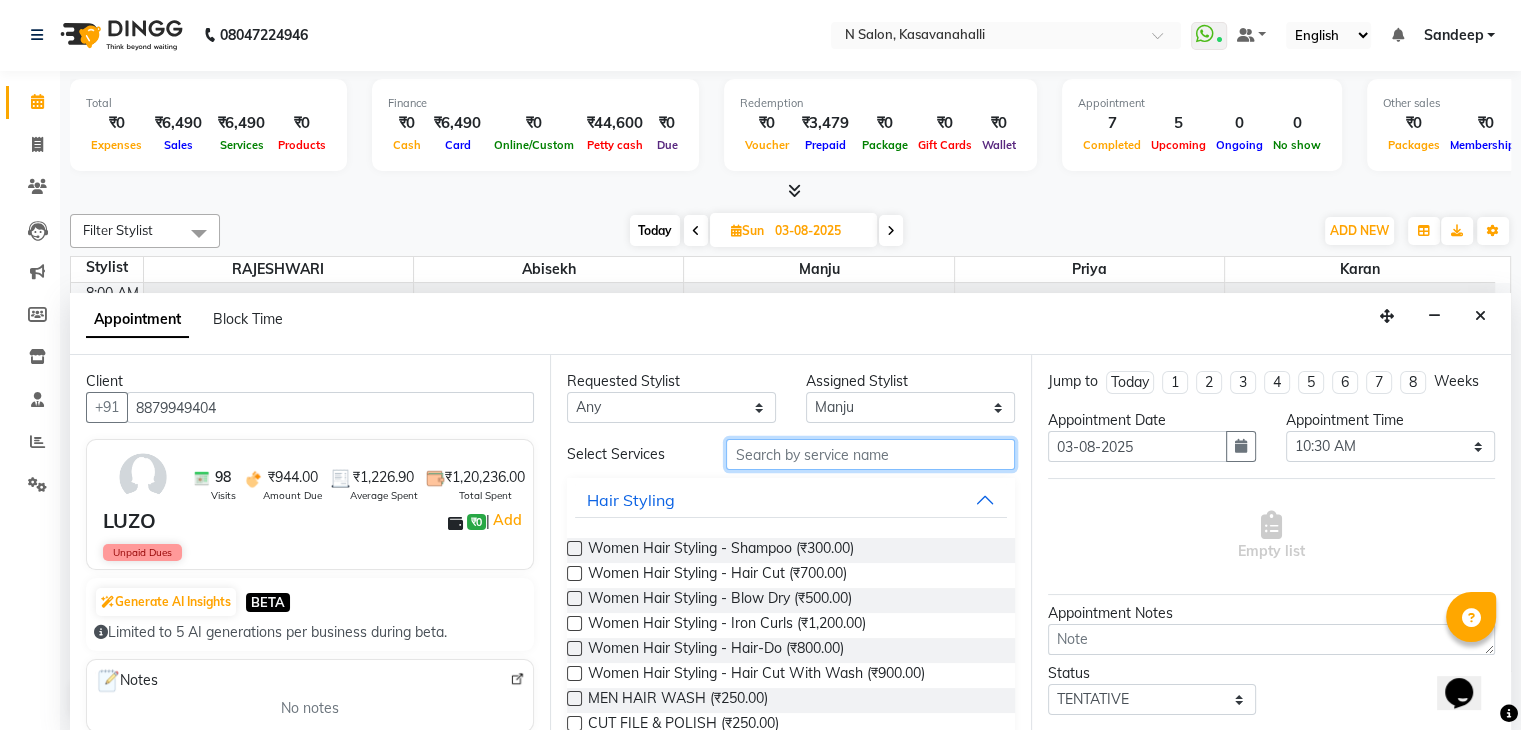 click at bounding box center [870, 454] 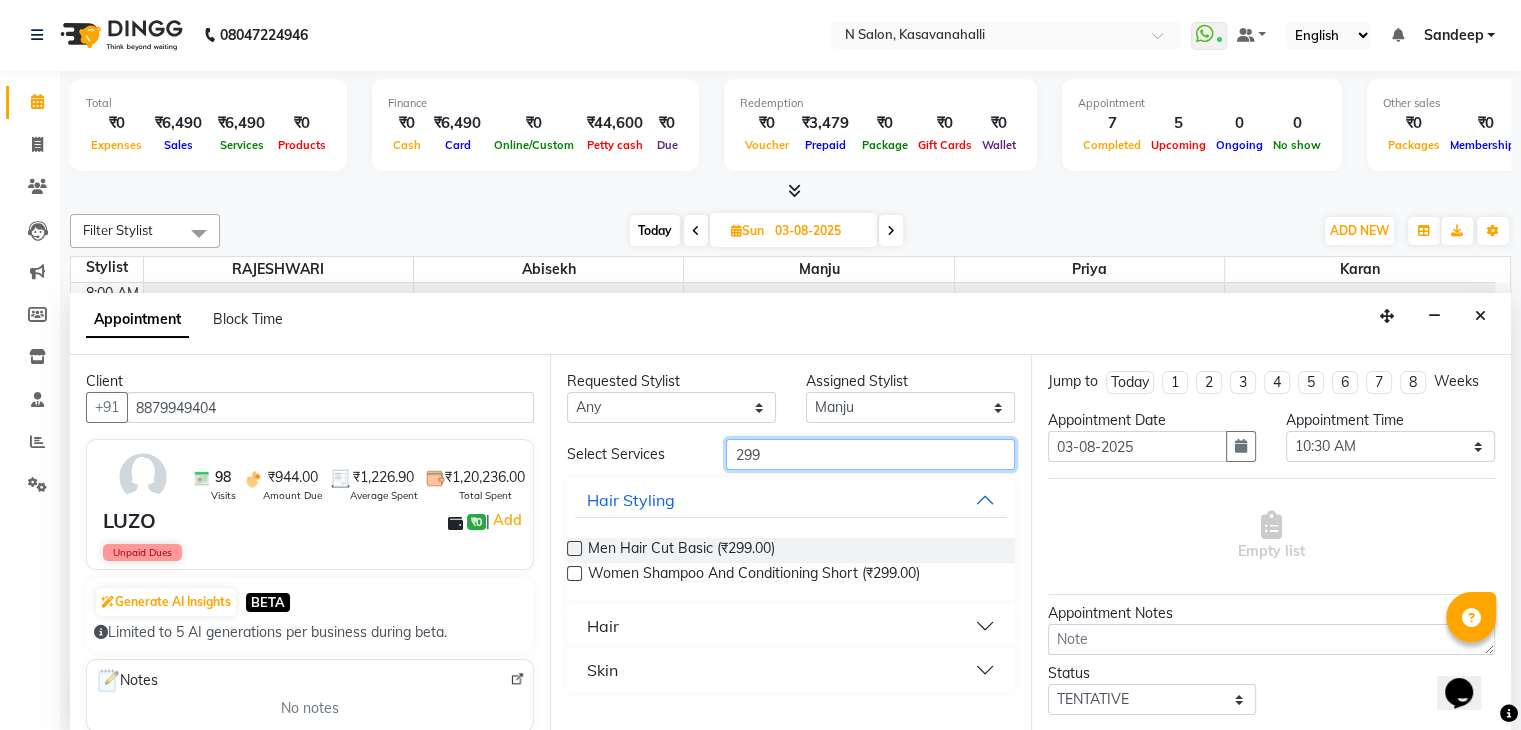 type on "299" 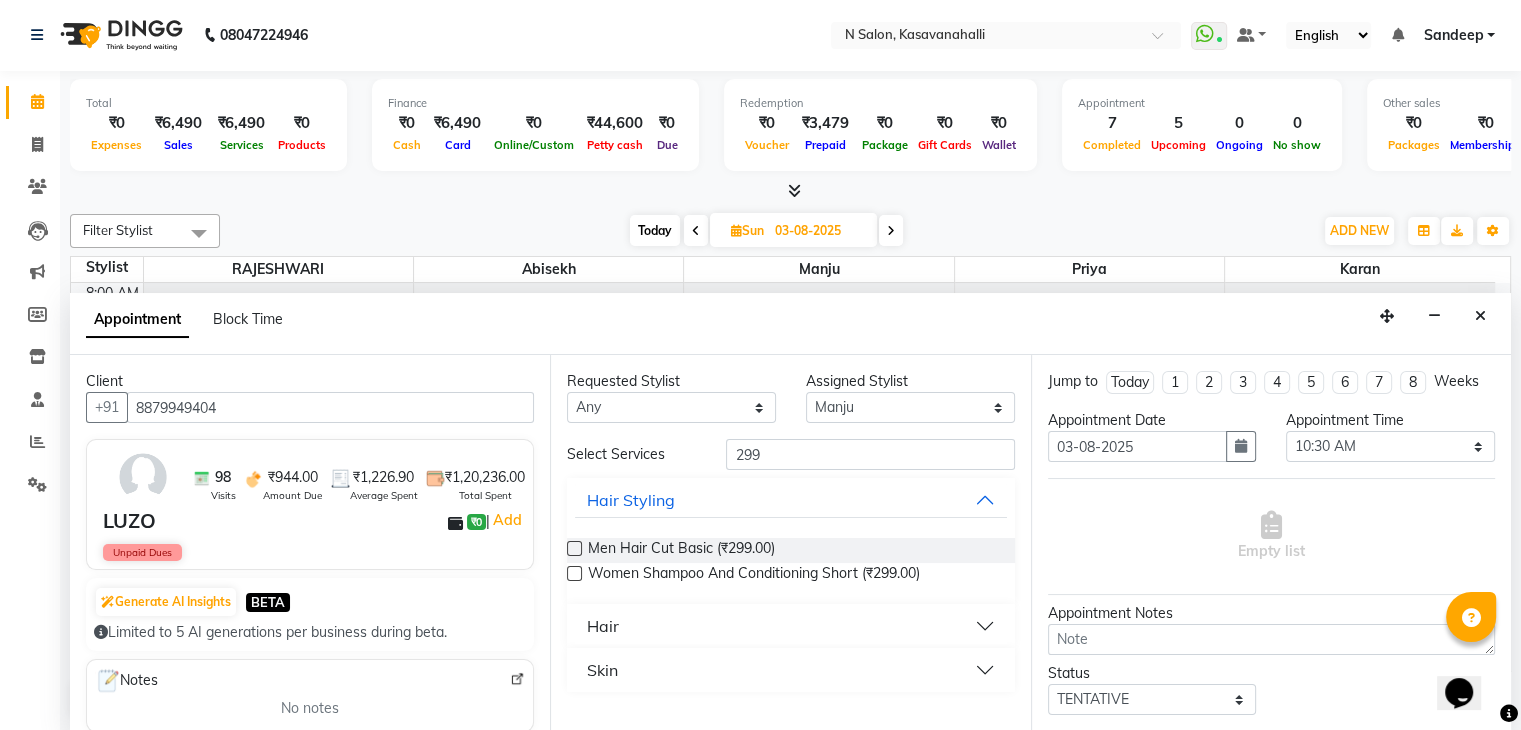 click at bounding box center (574, 548) 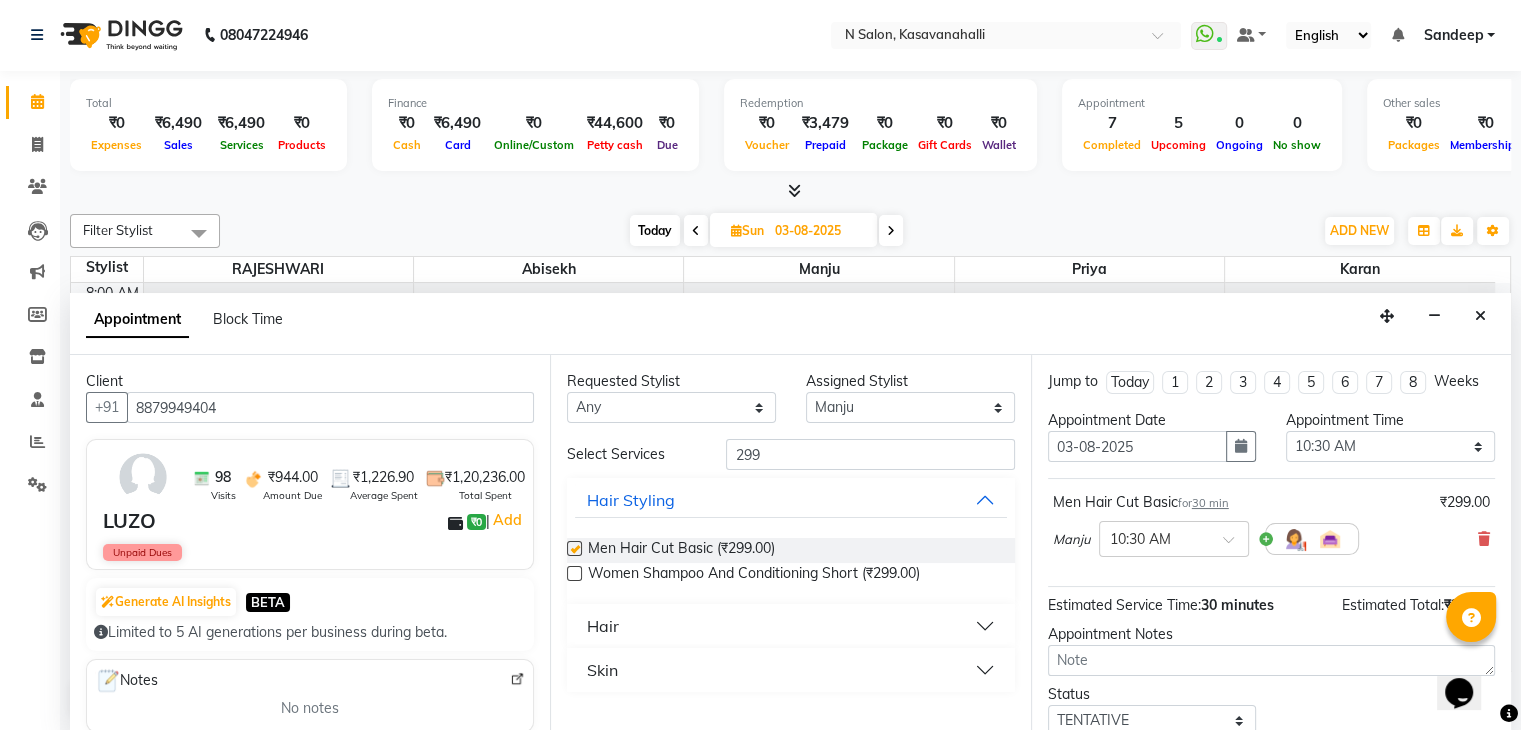 checkbox on "false" 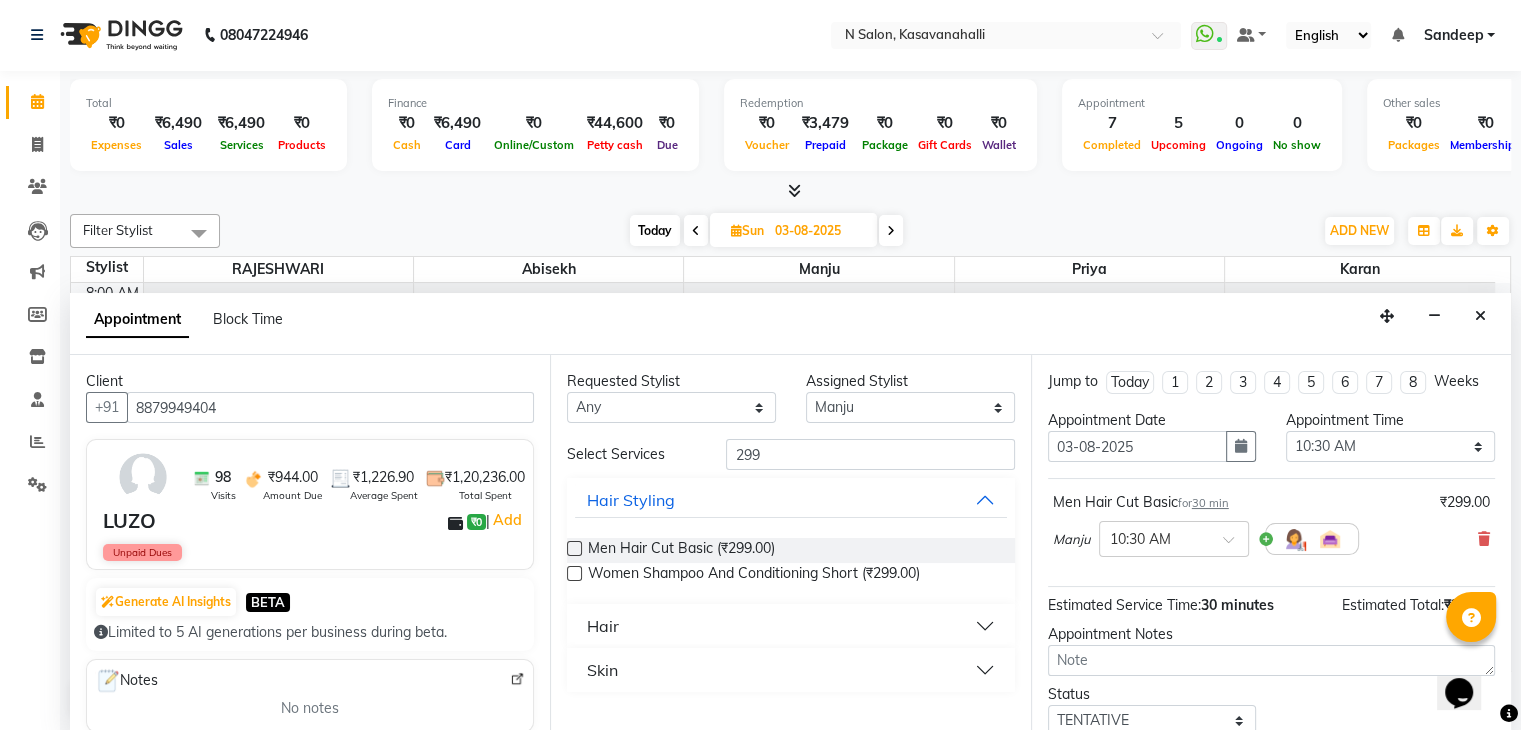 scroll, scrollTop: 130, scrollLeft: 0, axis: vertical 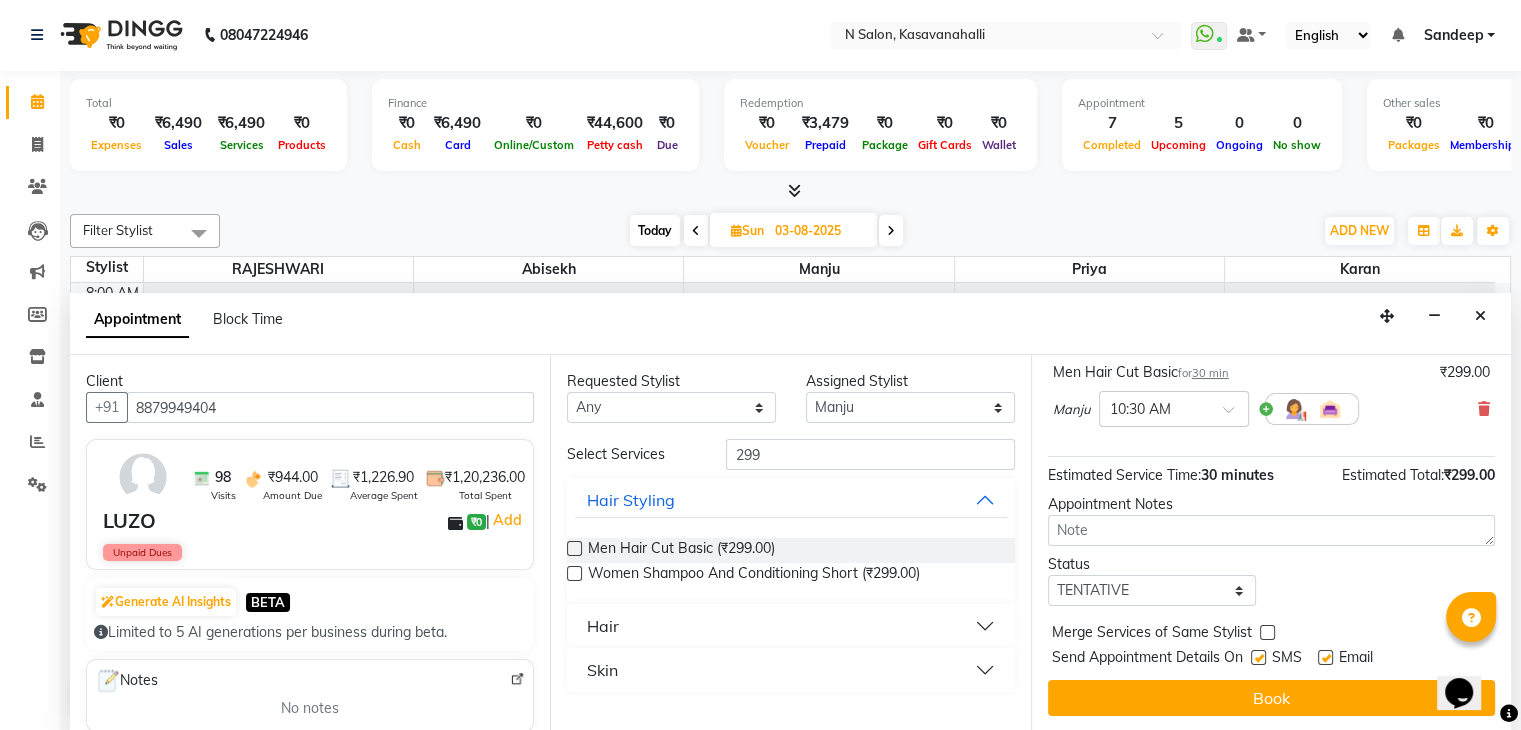 click on "Book" at bounding box center (1271, 698) 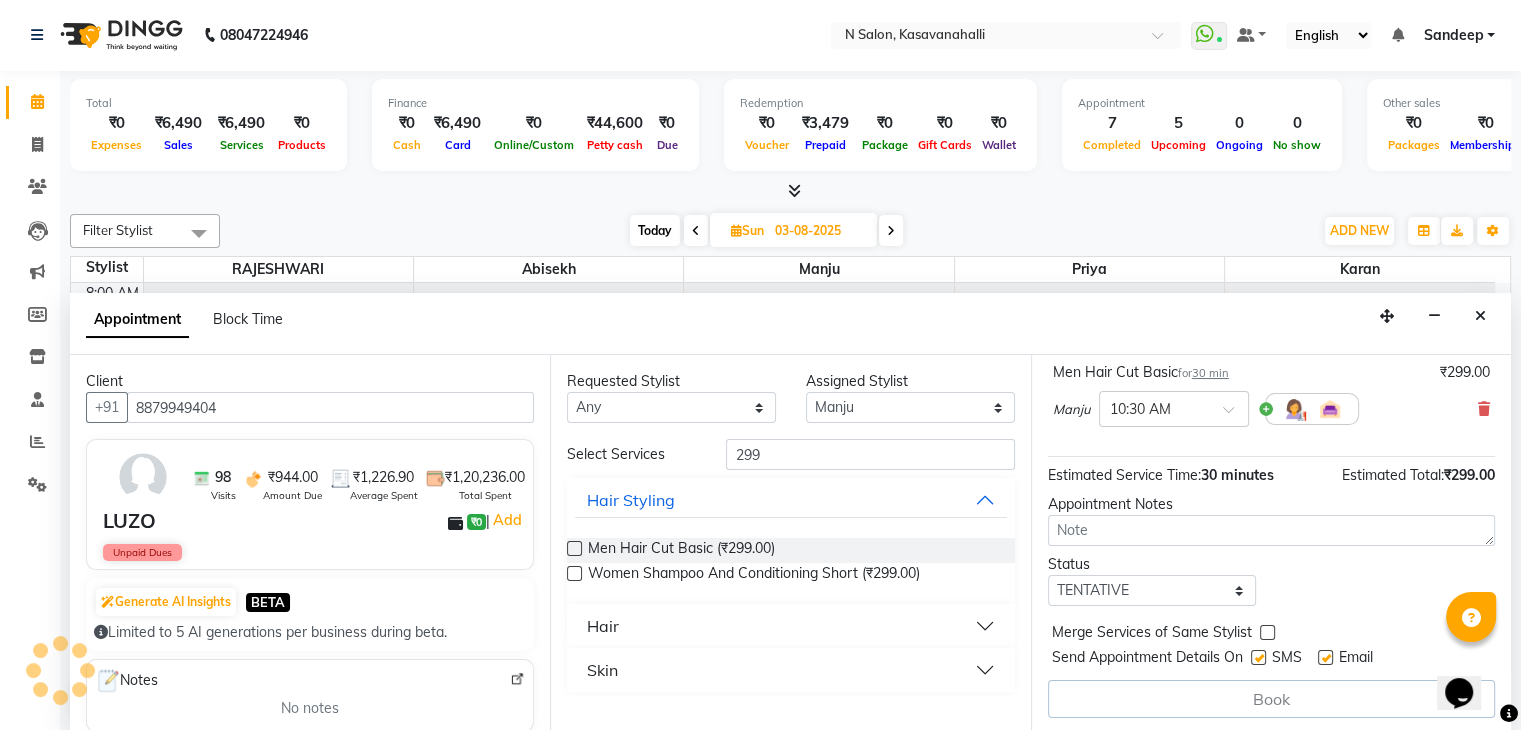 scroll, scrollTop: 0, scrollLeft: 0, axis: both 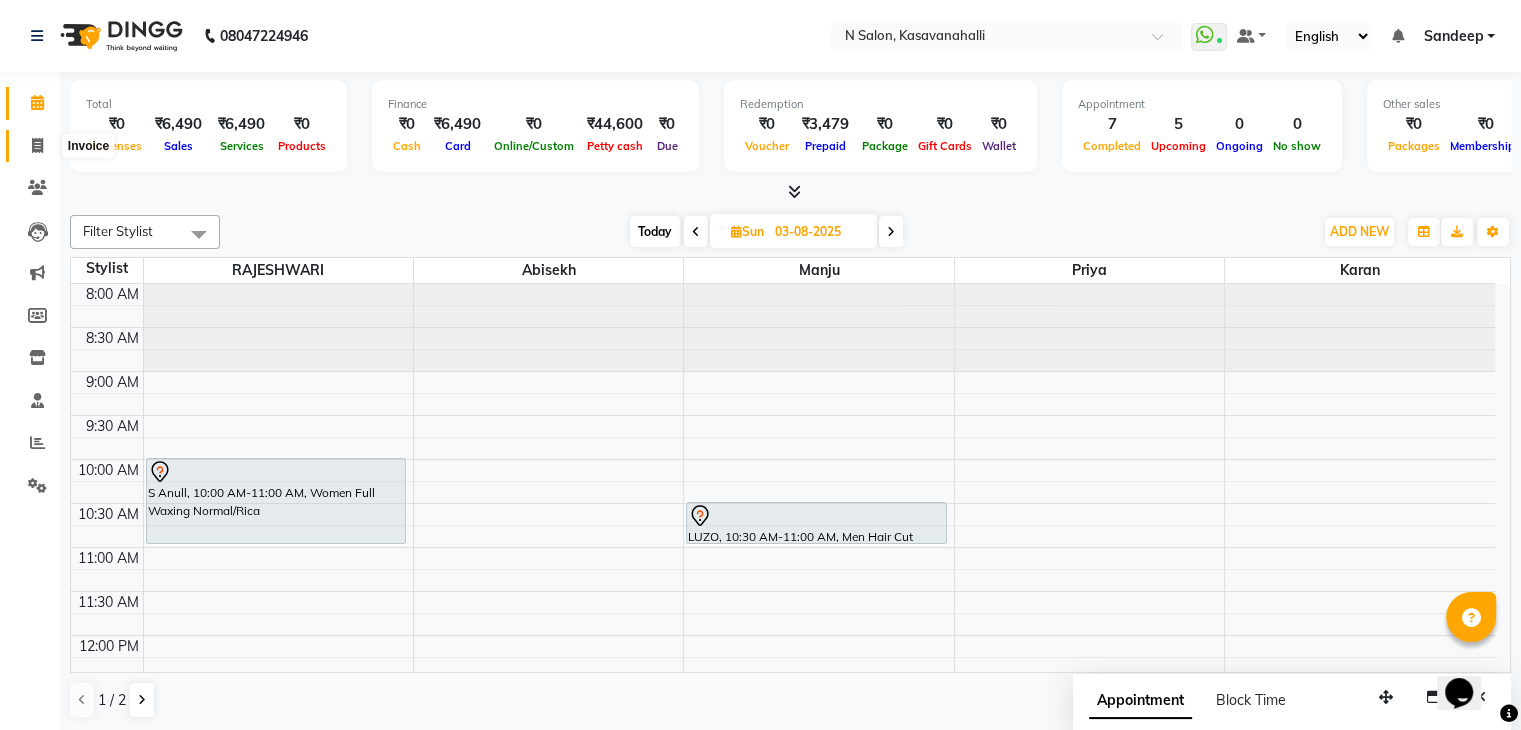 click 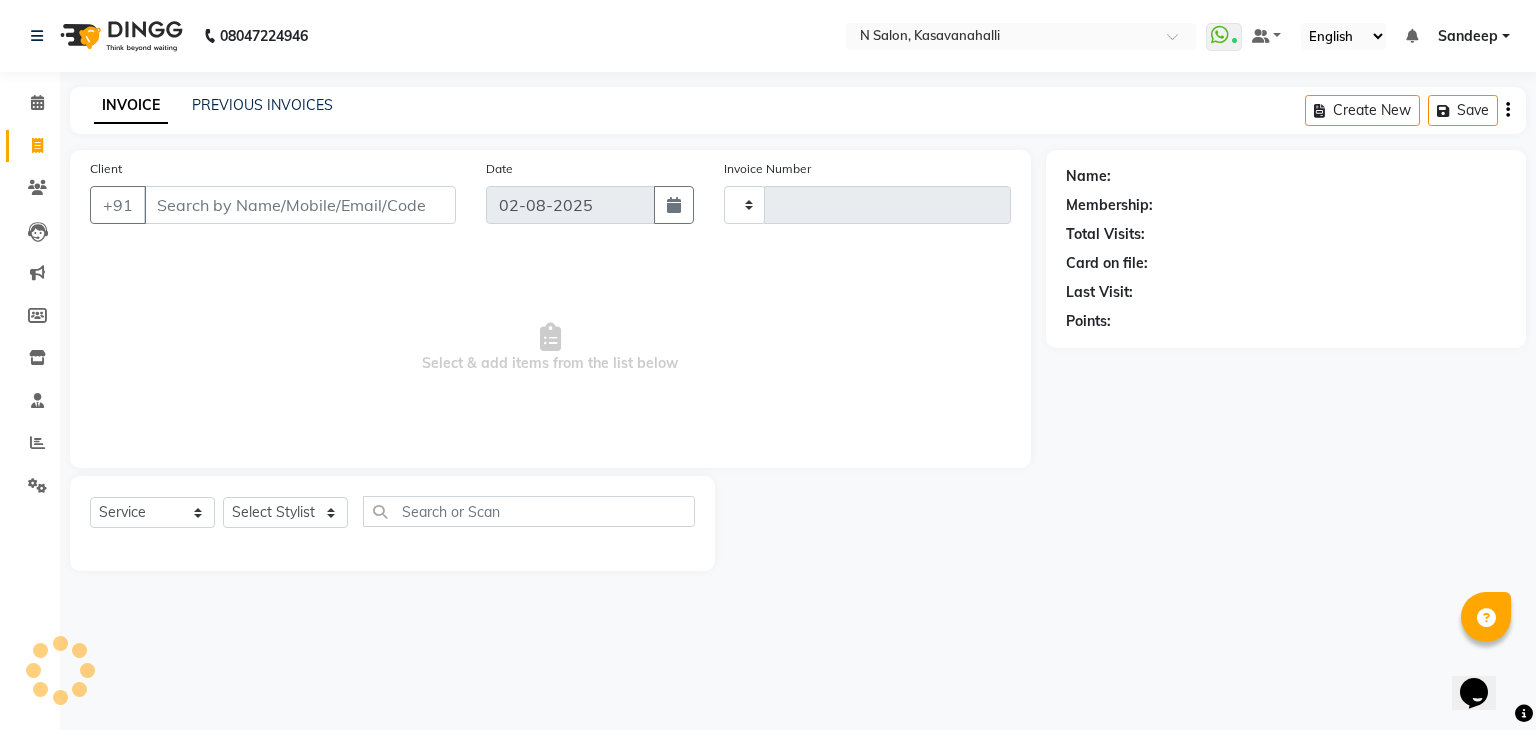type on "1513" 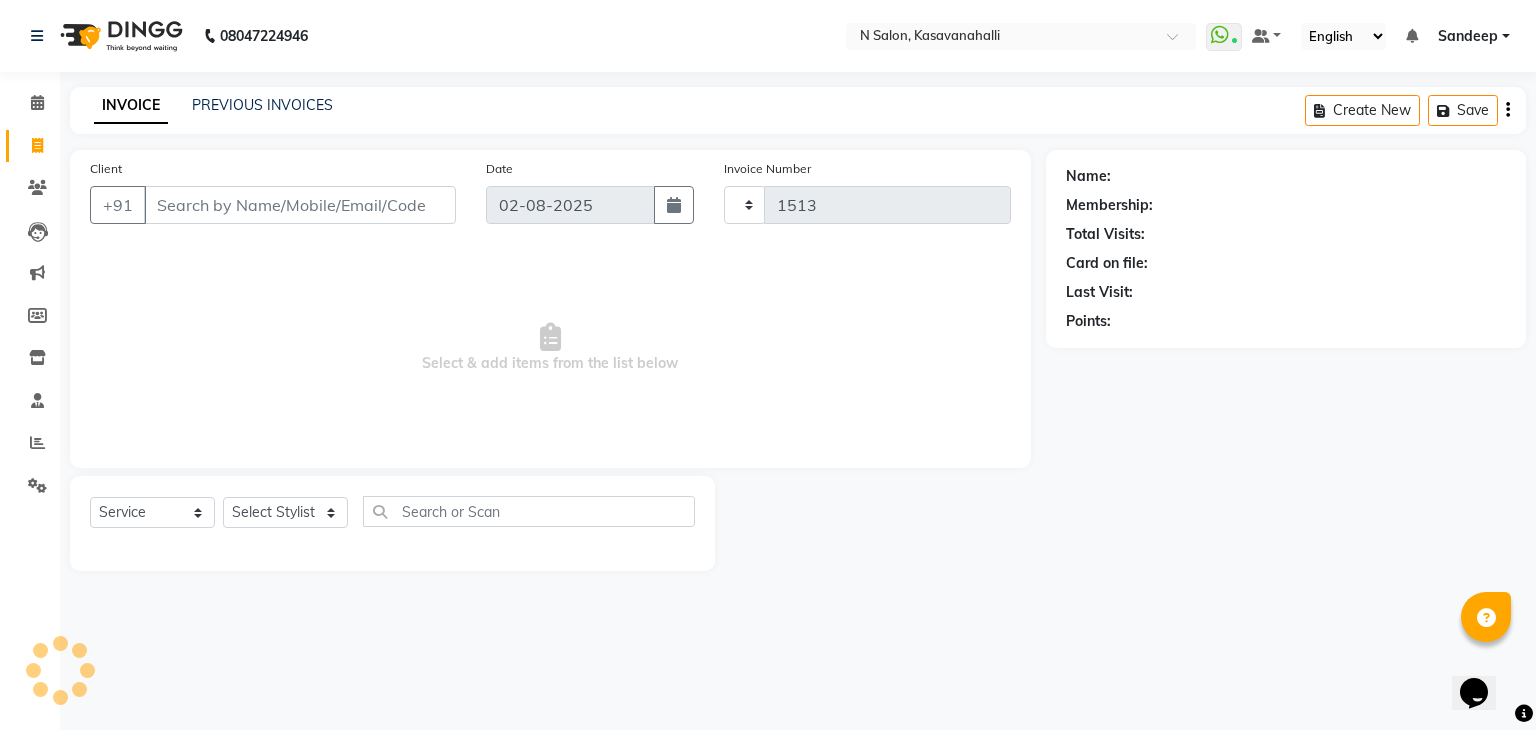 select on "7111" 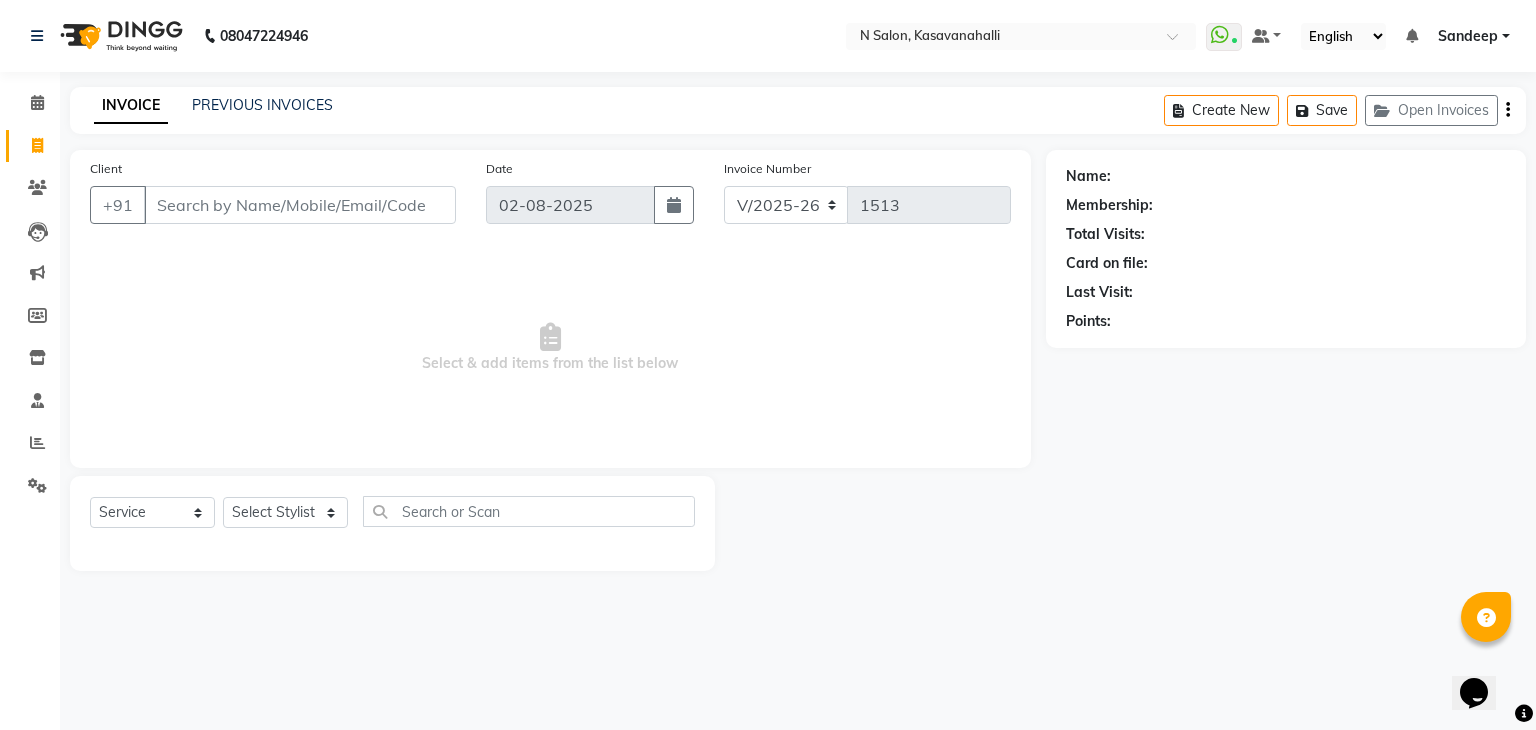 click on "Client" at bounding box center [300, 205] 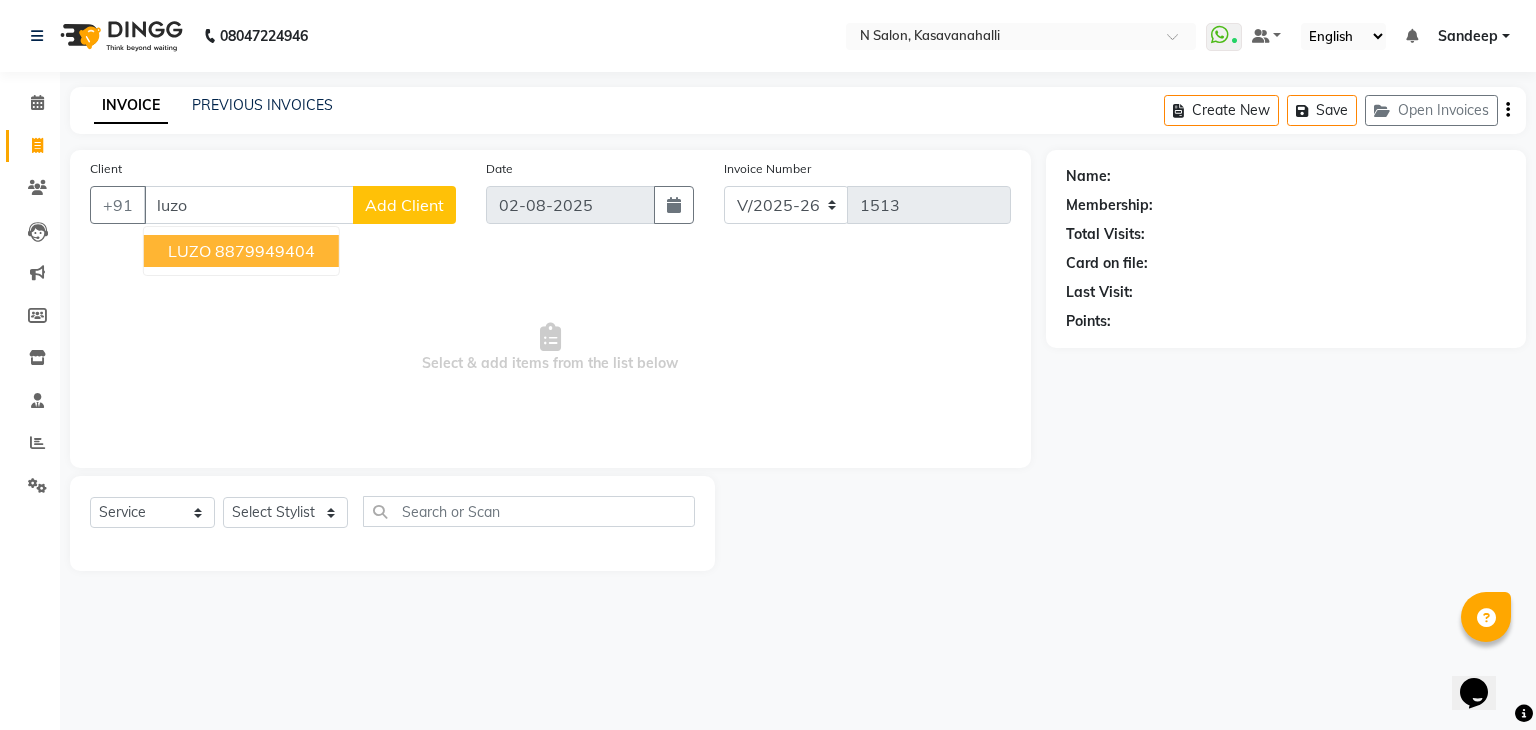 click on "8879949404" at bounding box center (265, 251) 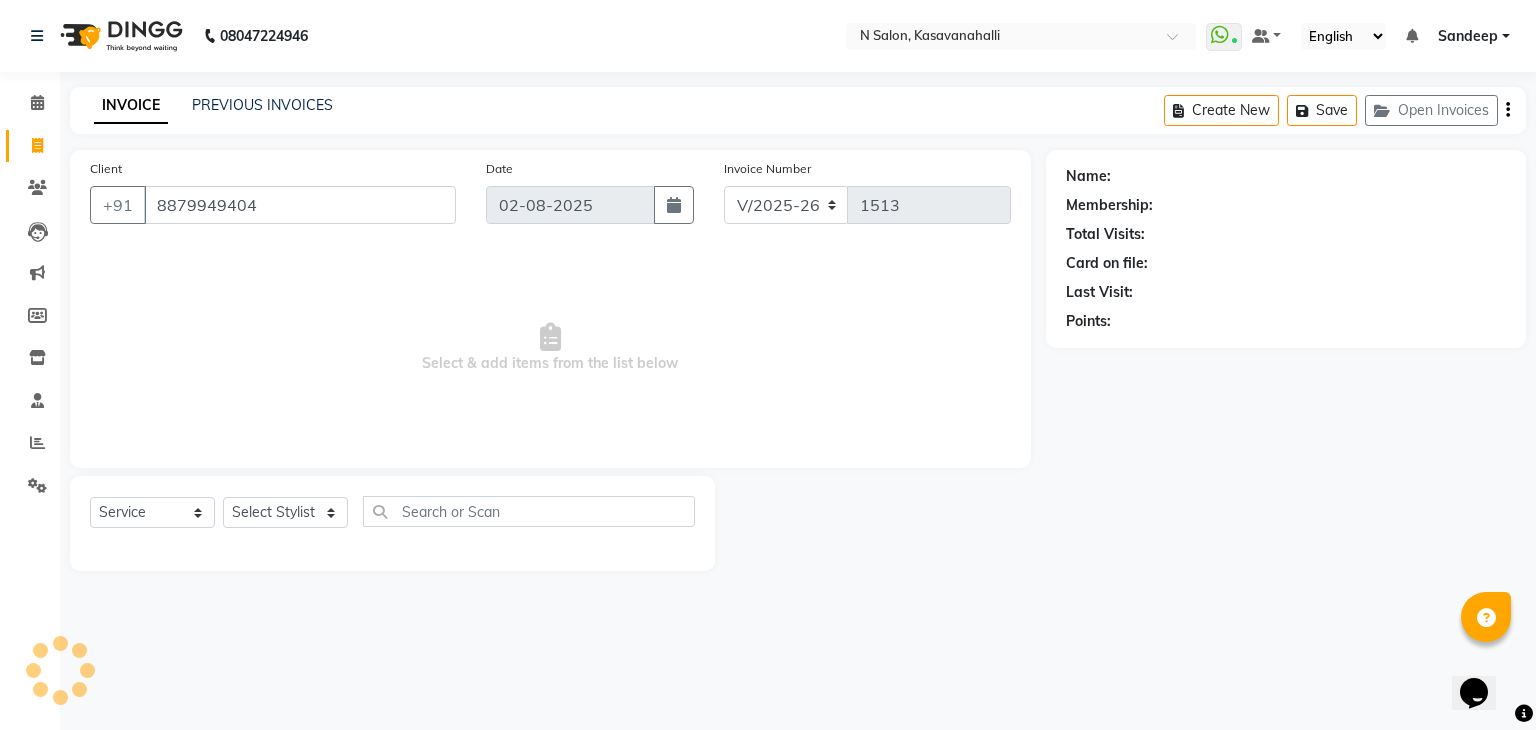 type on "8879949404" 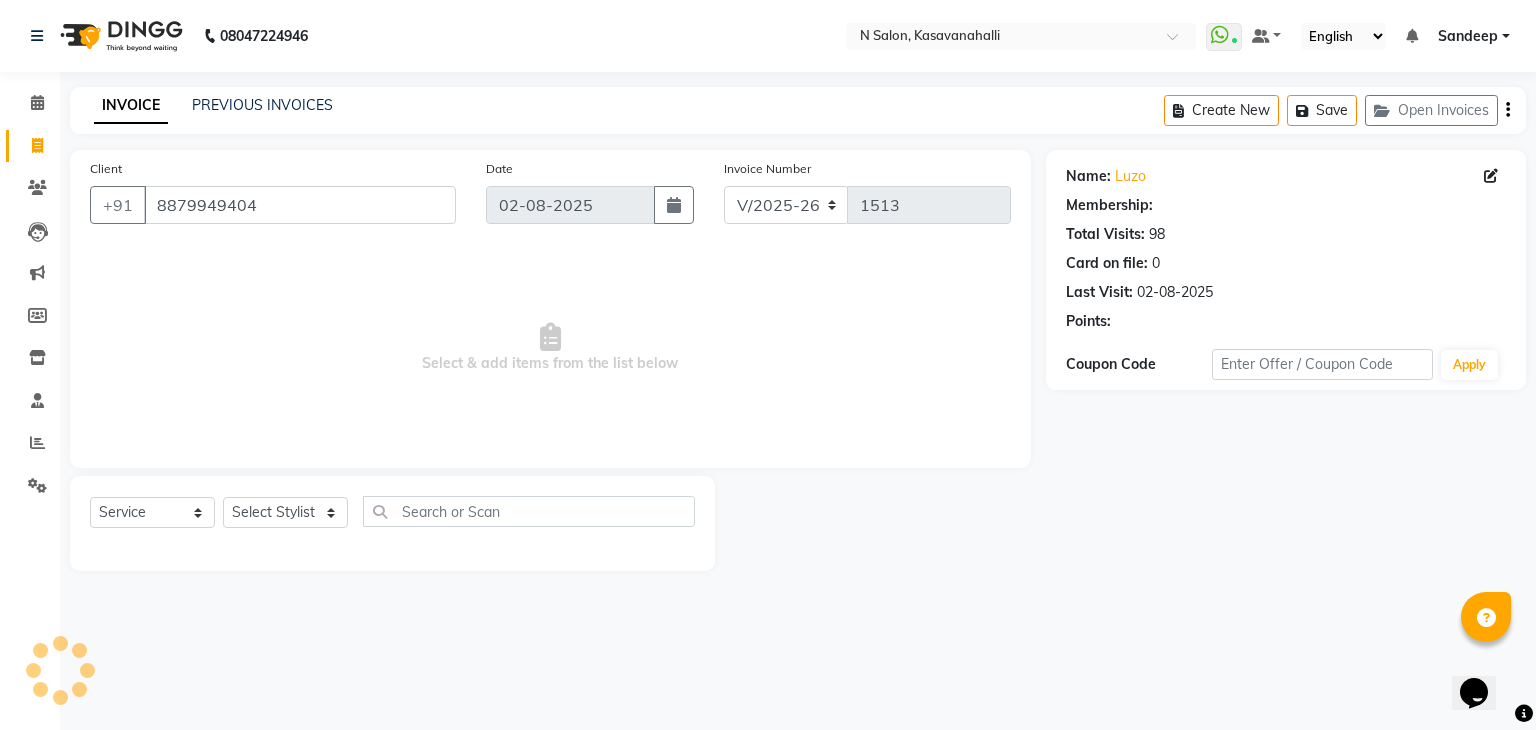 select on "1: Object" 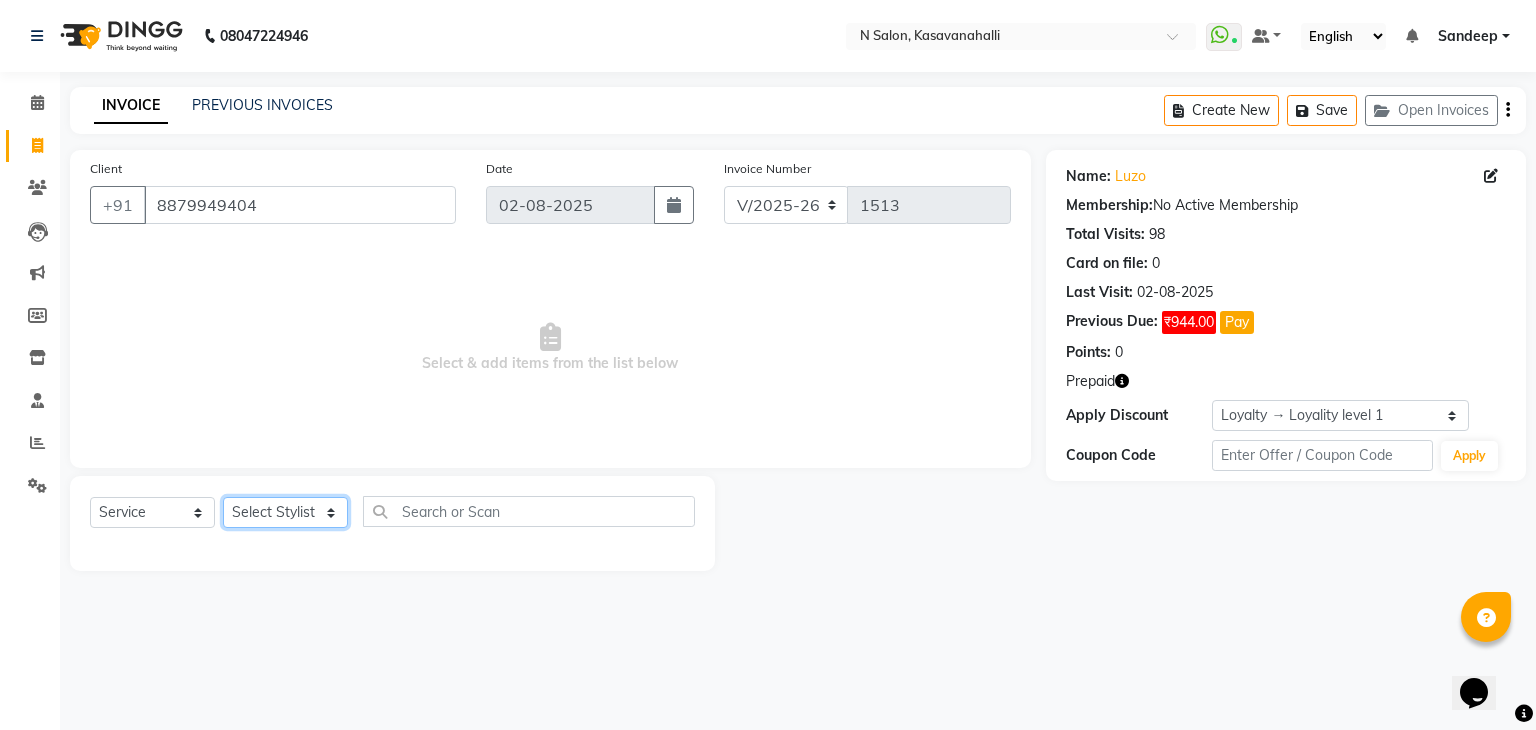 click on "Select Stylist Abisekh Karan  Manju Owner Priya RAJESHWARI  Sandeep Tika" 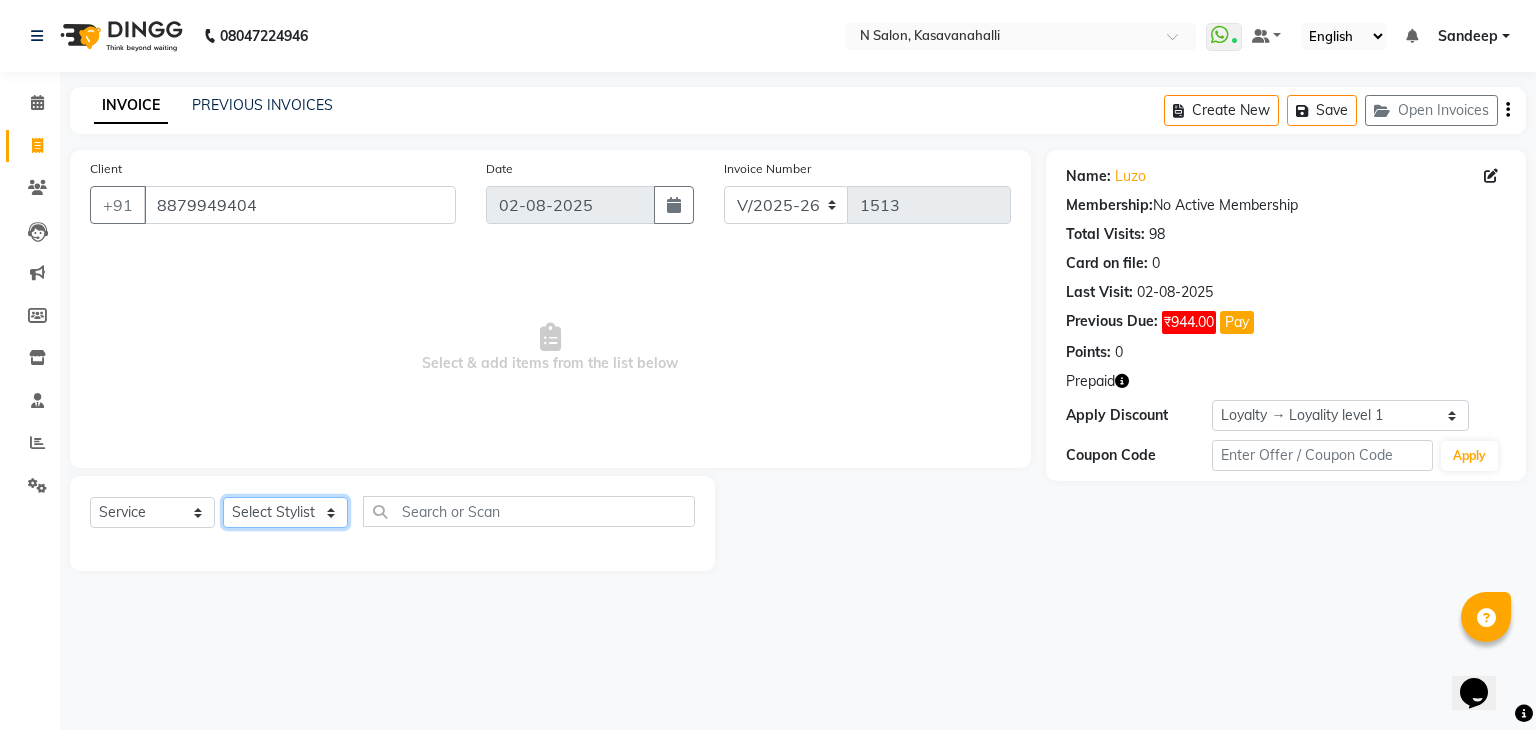 select on "75765" 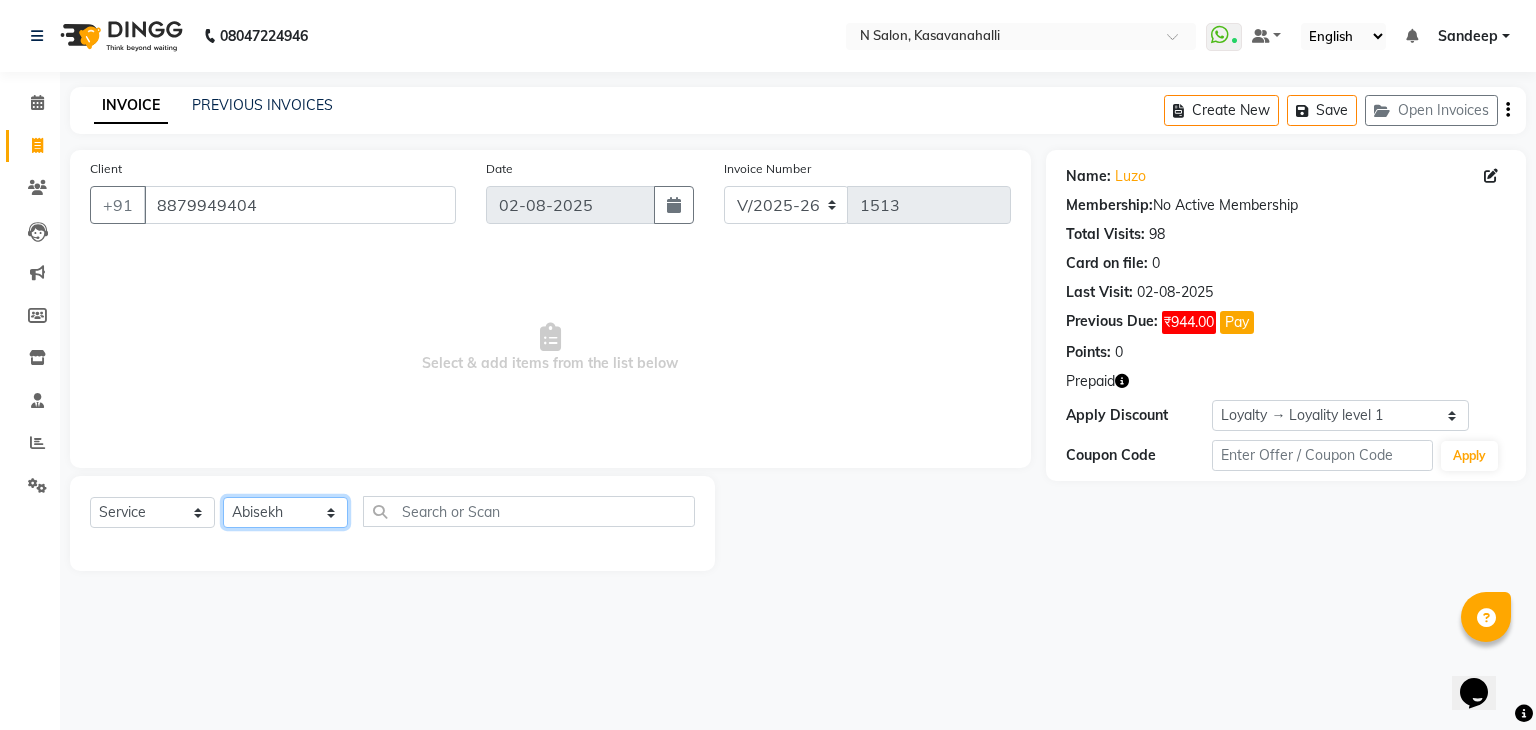 click on "Select Stylist Abisekh Karan  Manju Owner Priya RAJESHWARI  Sandeep Tika" 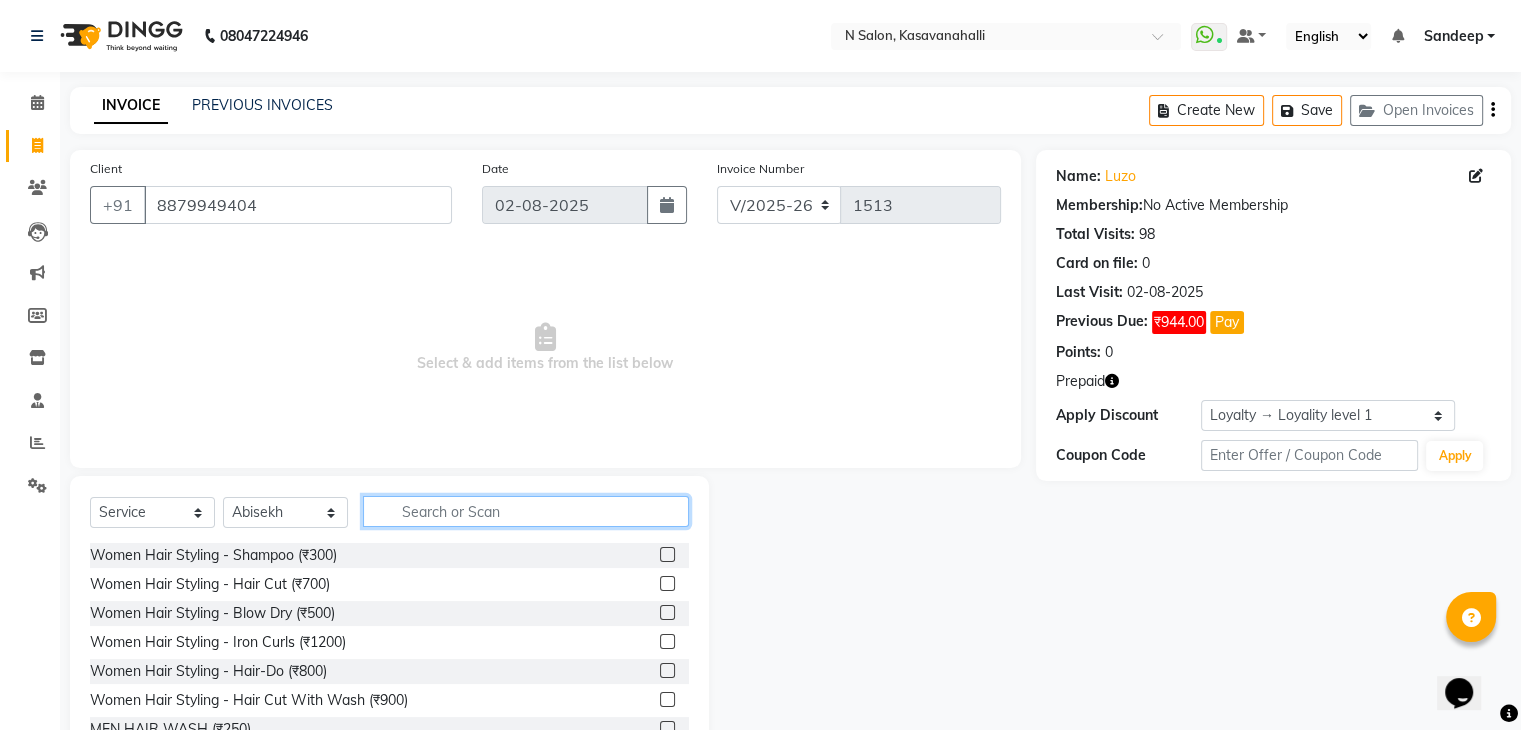 click 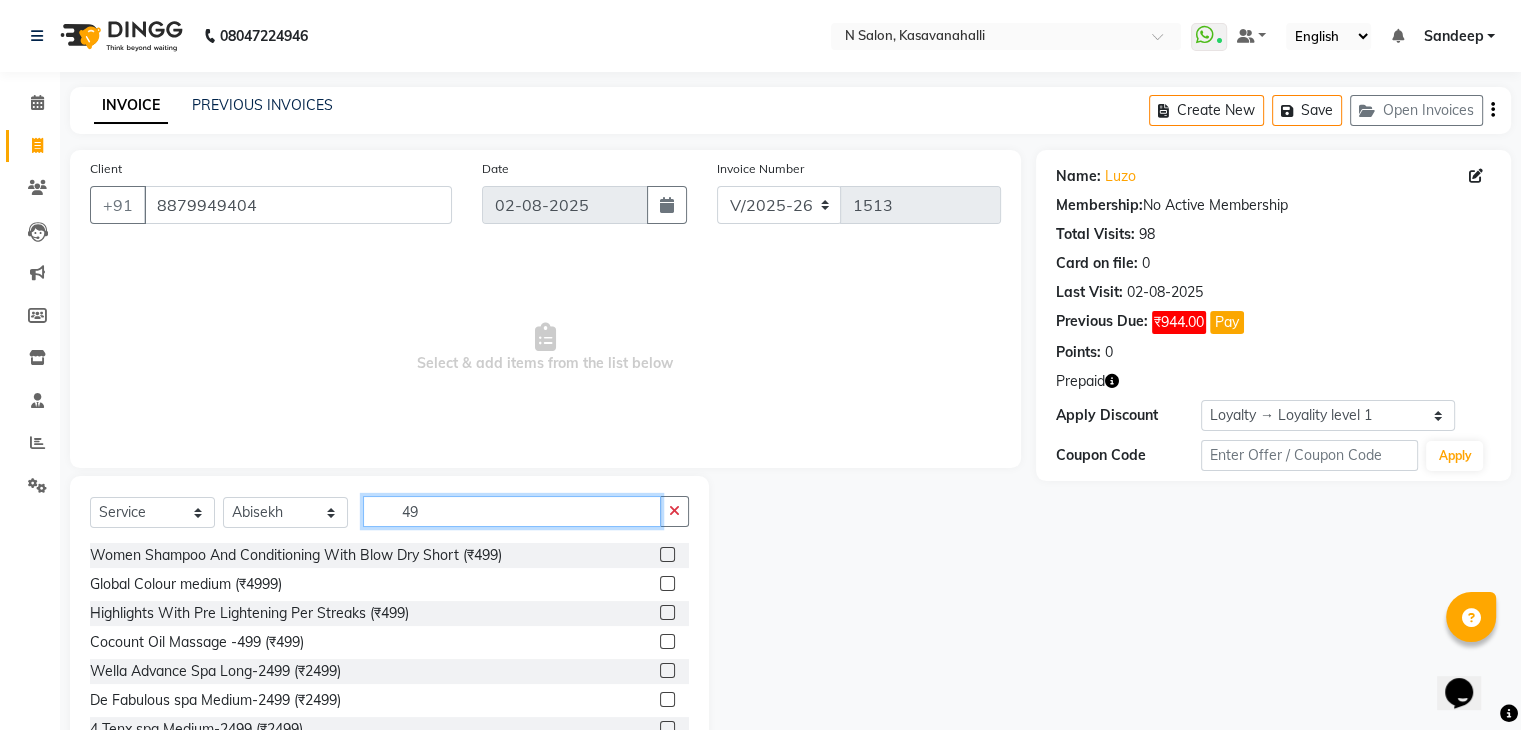 type on "4" 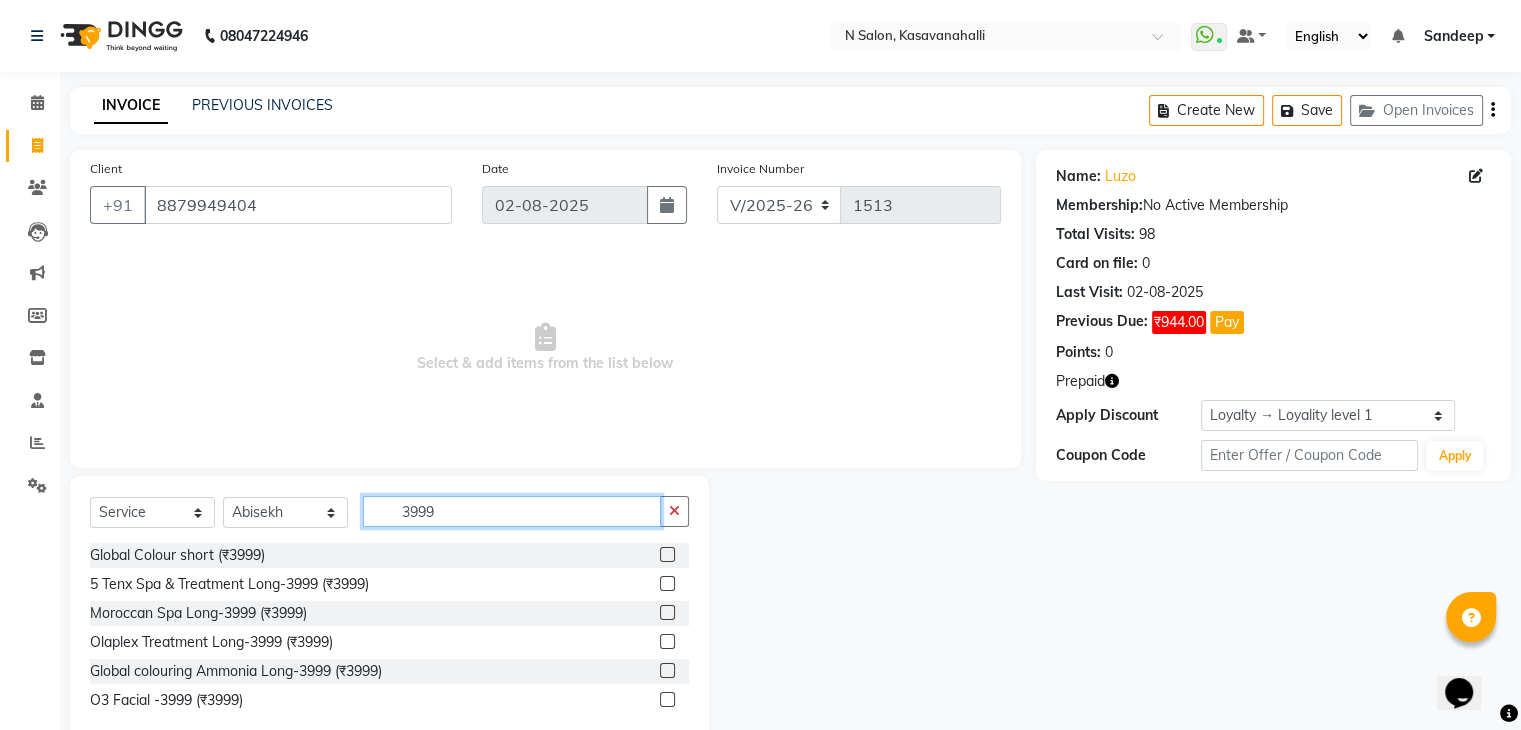 type on "3999" 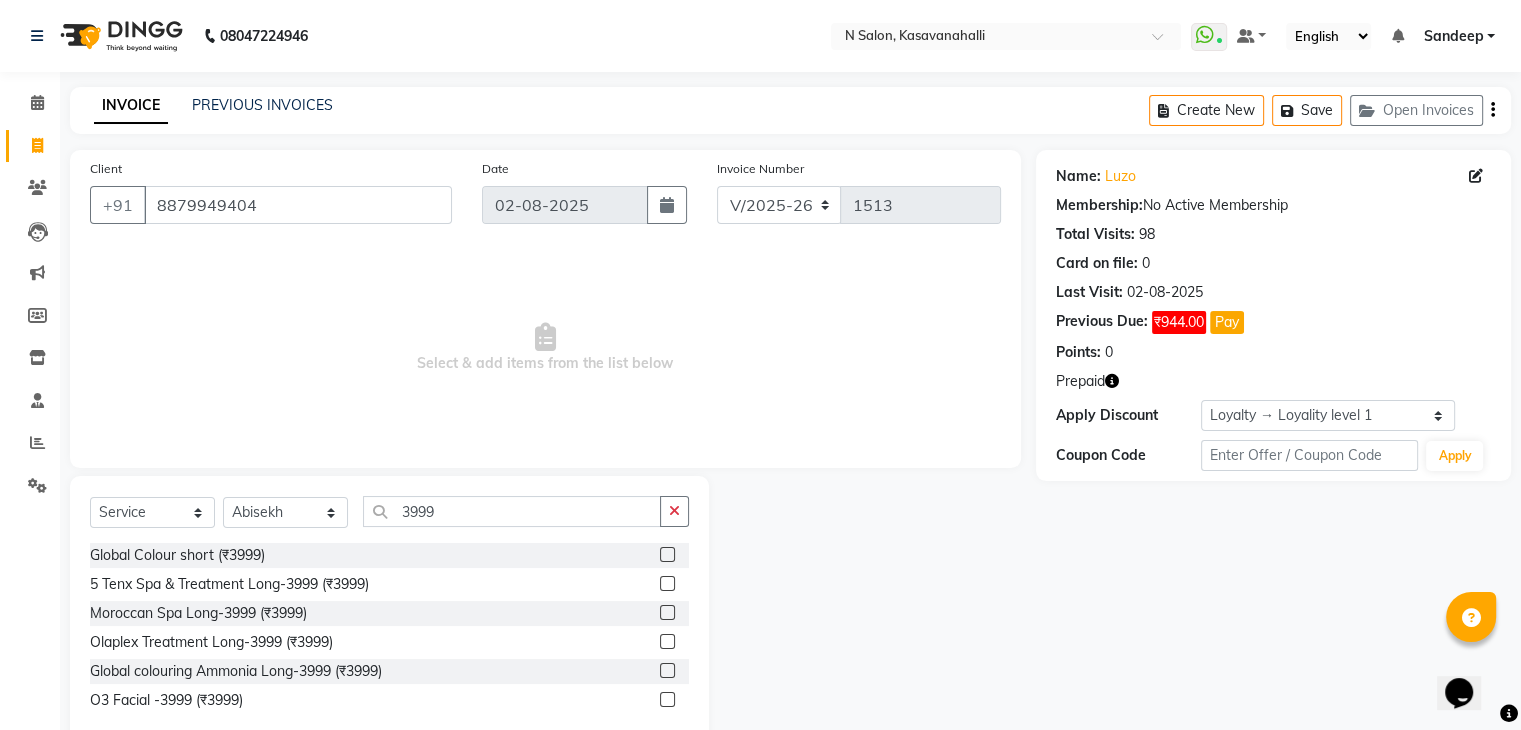 drag, startPoint x: 665, startPoint y: 557, endPoint x: 636, endPoint y: 548, distance: 30.364452 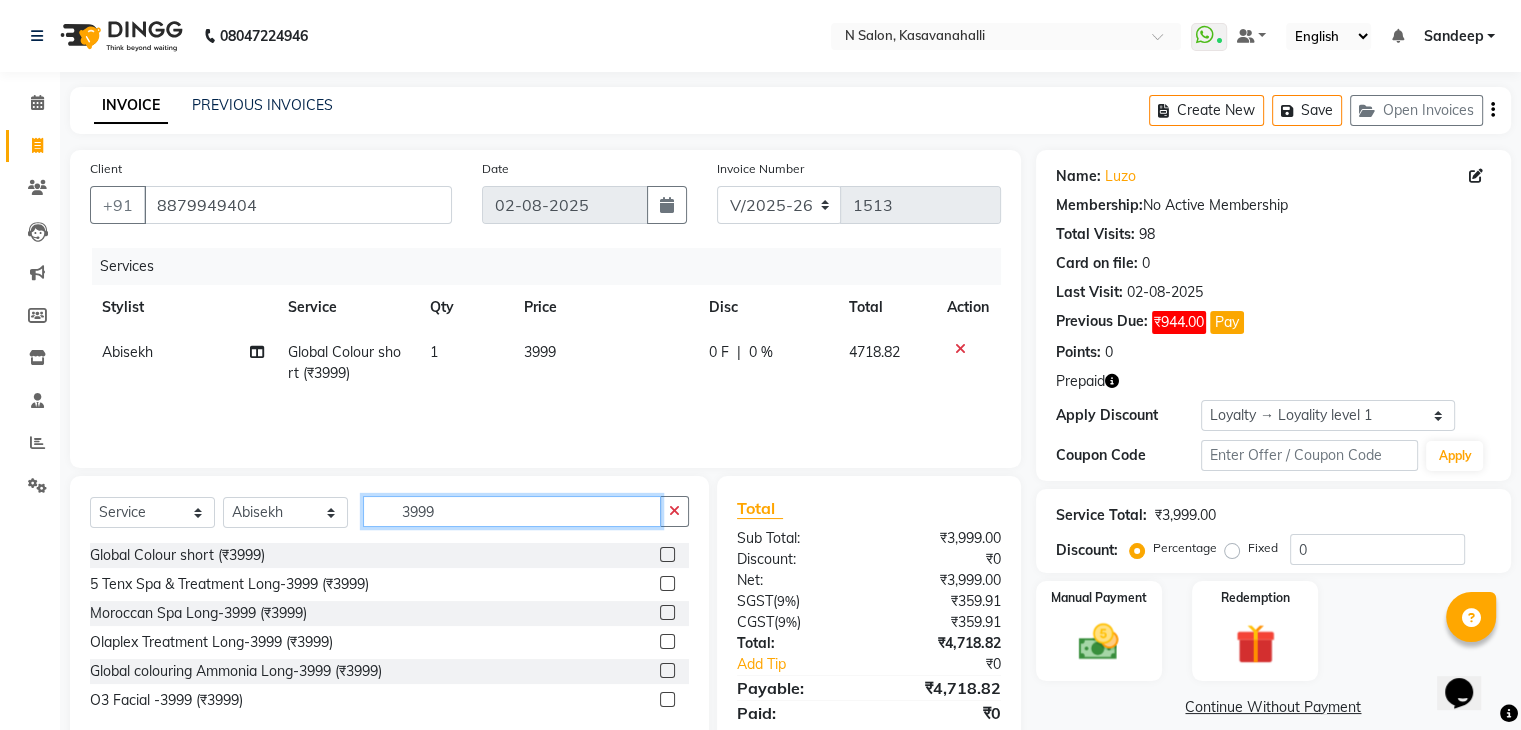click on "3999" 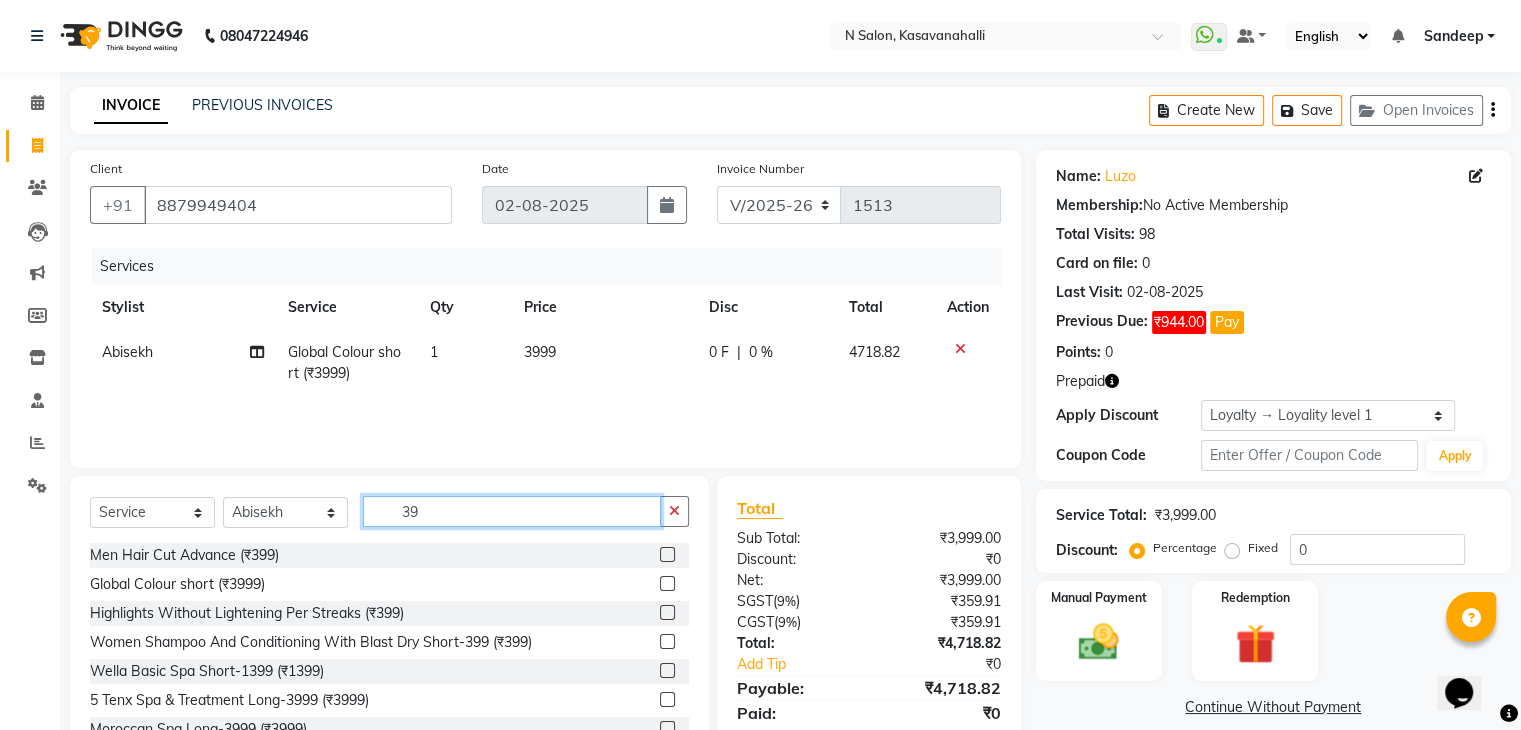 type on "3" 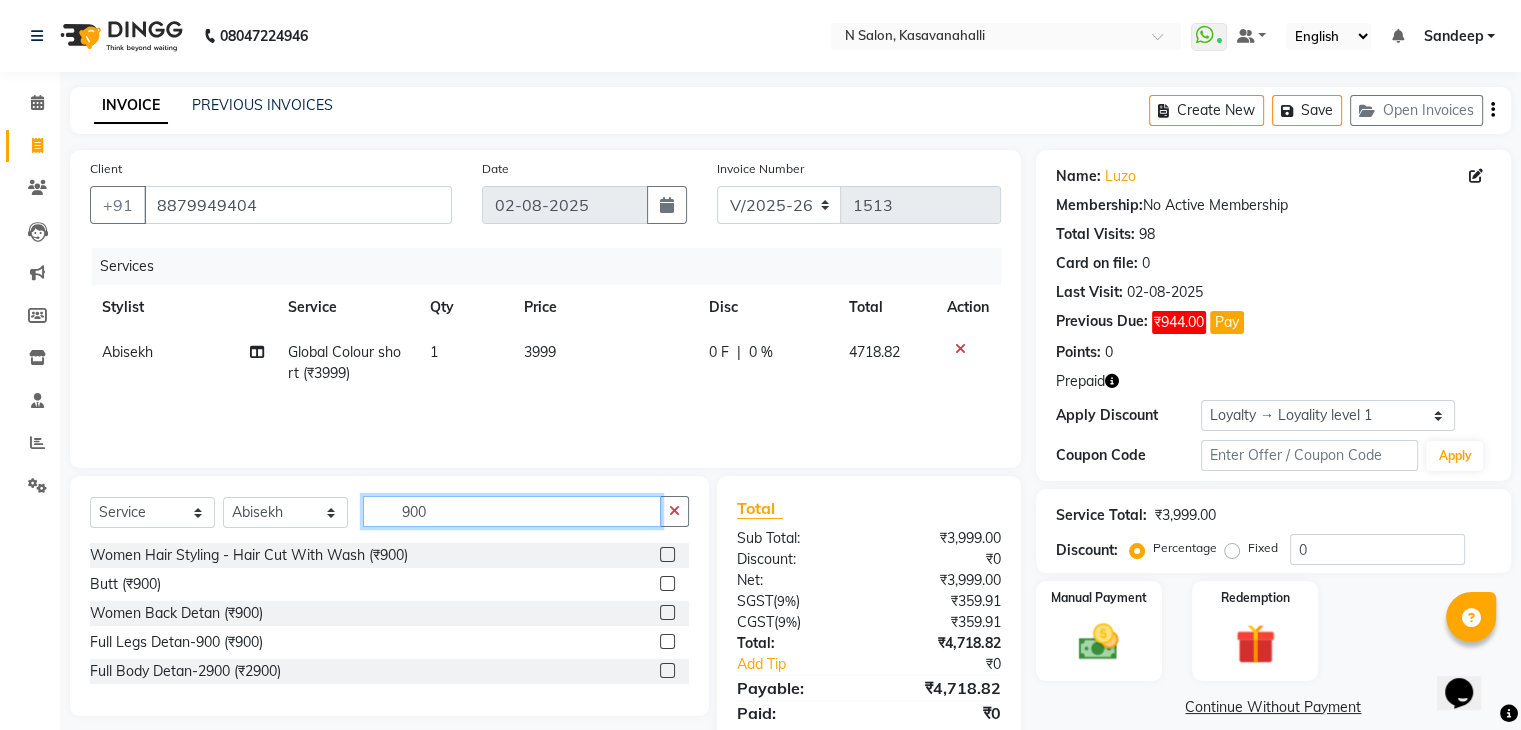 type on "900" 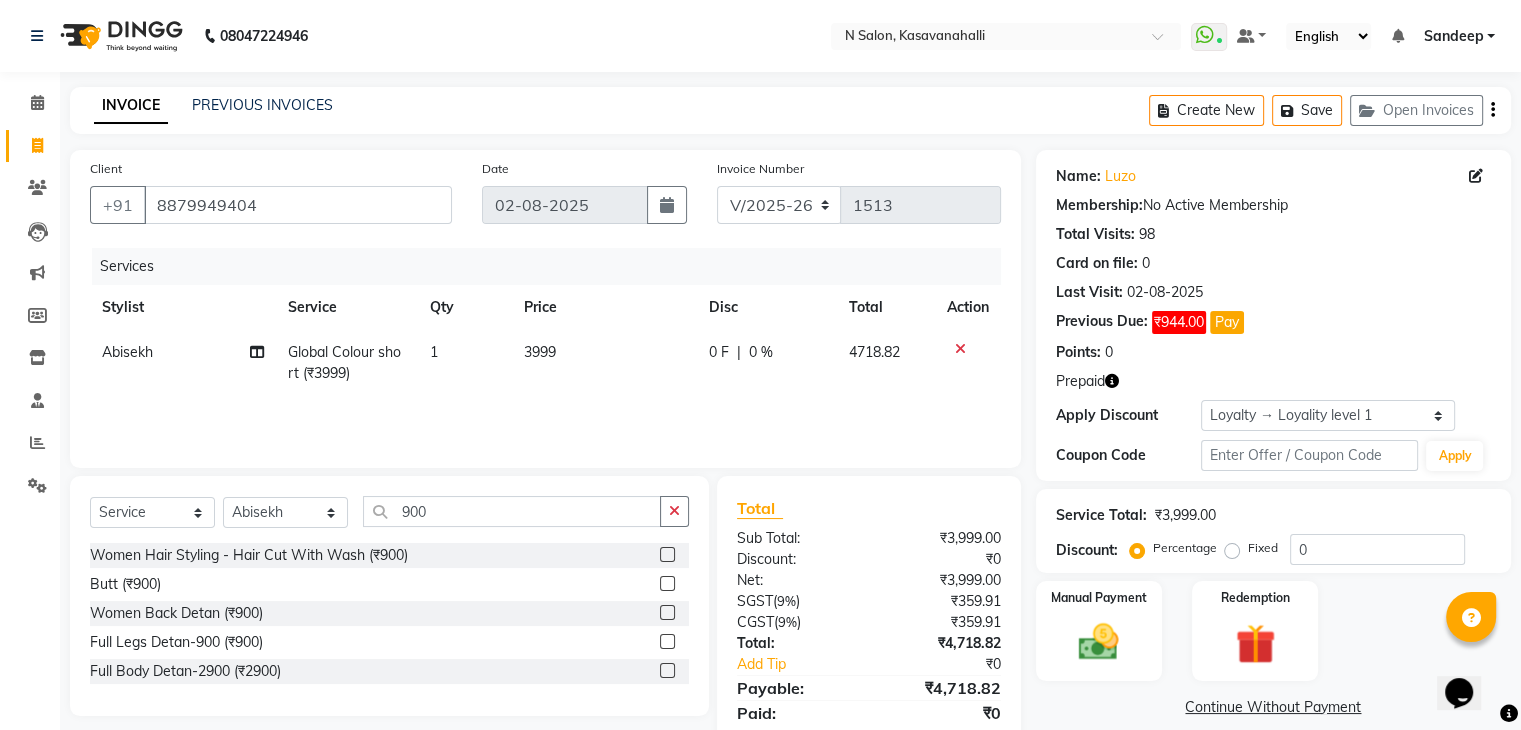 drag, startPoint x: 660, startPoint y: 557, endPoint x: 651, endPoint y: 549, distance: 12.0415945 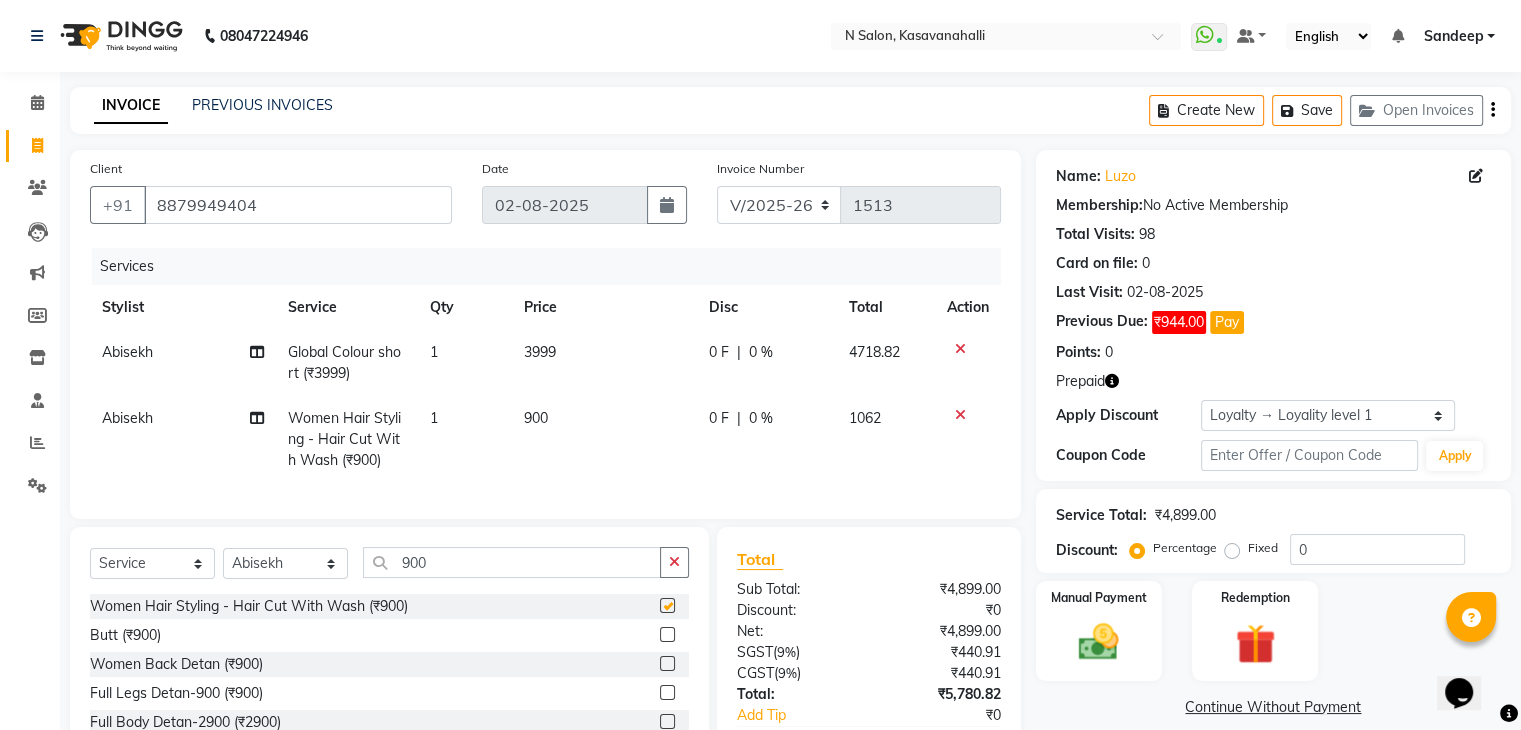 checkbox on "false" 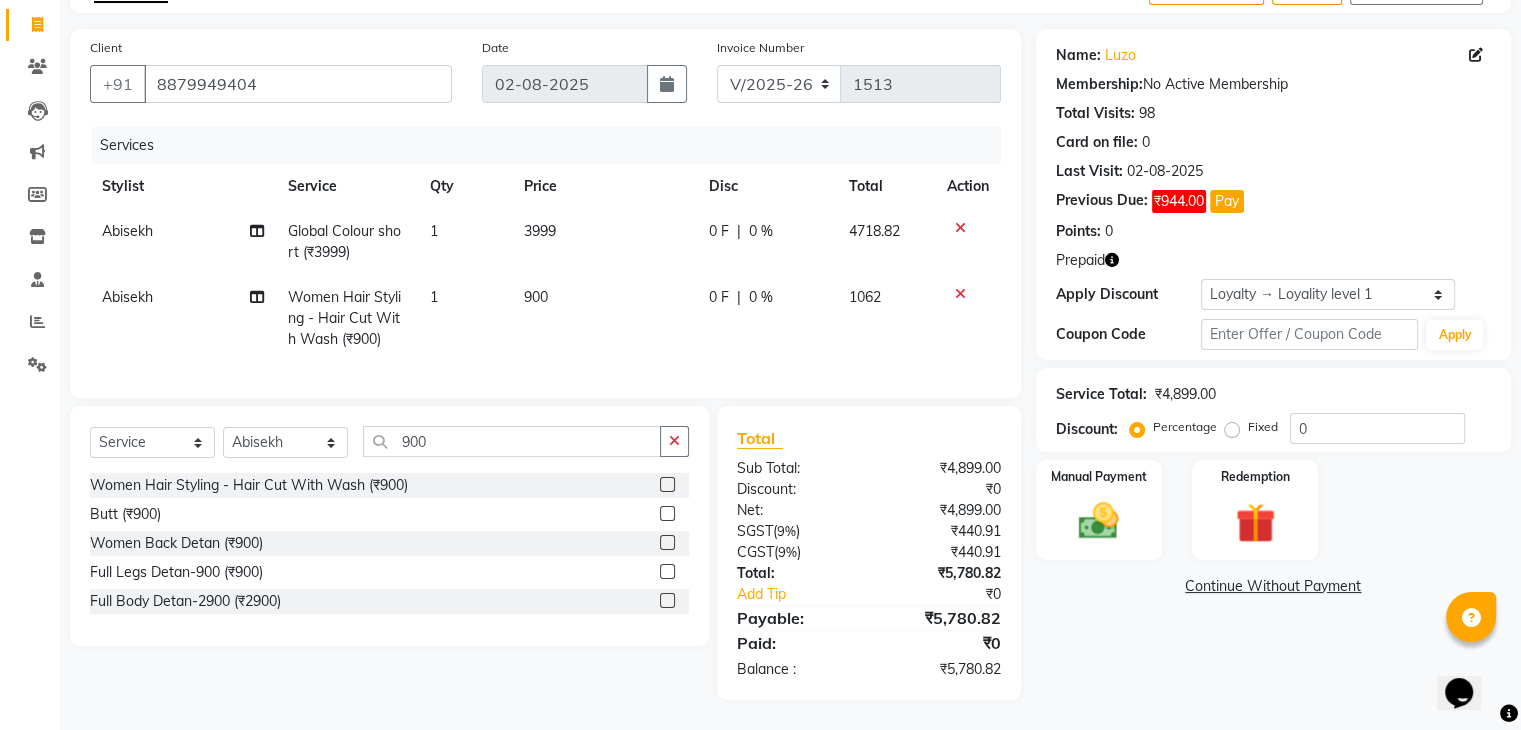 scroll, scrollTop: 137, scrollLeft: 0, axis: vertical 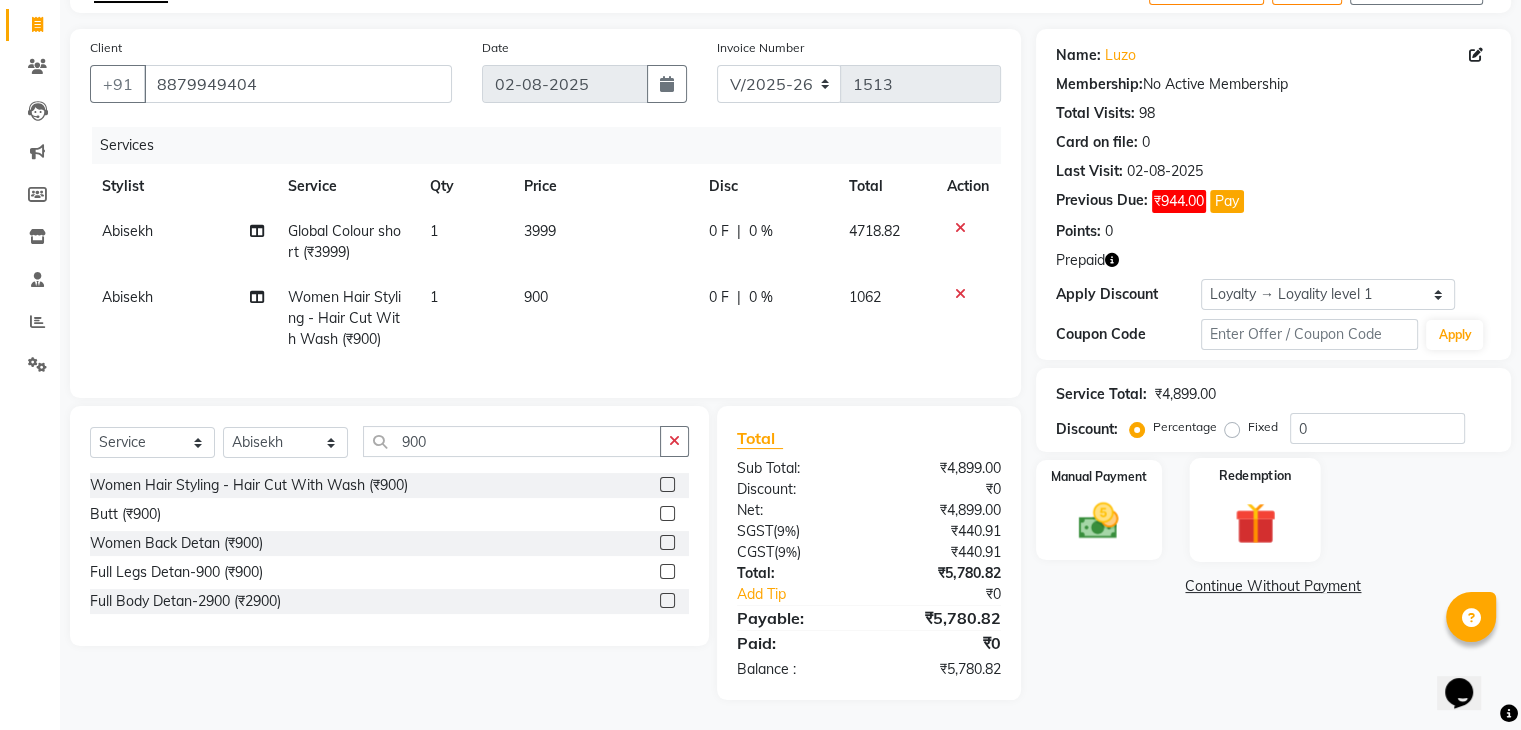 click on "Redemption" 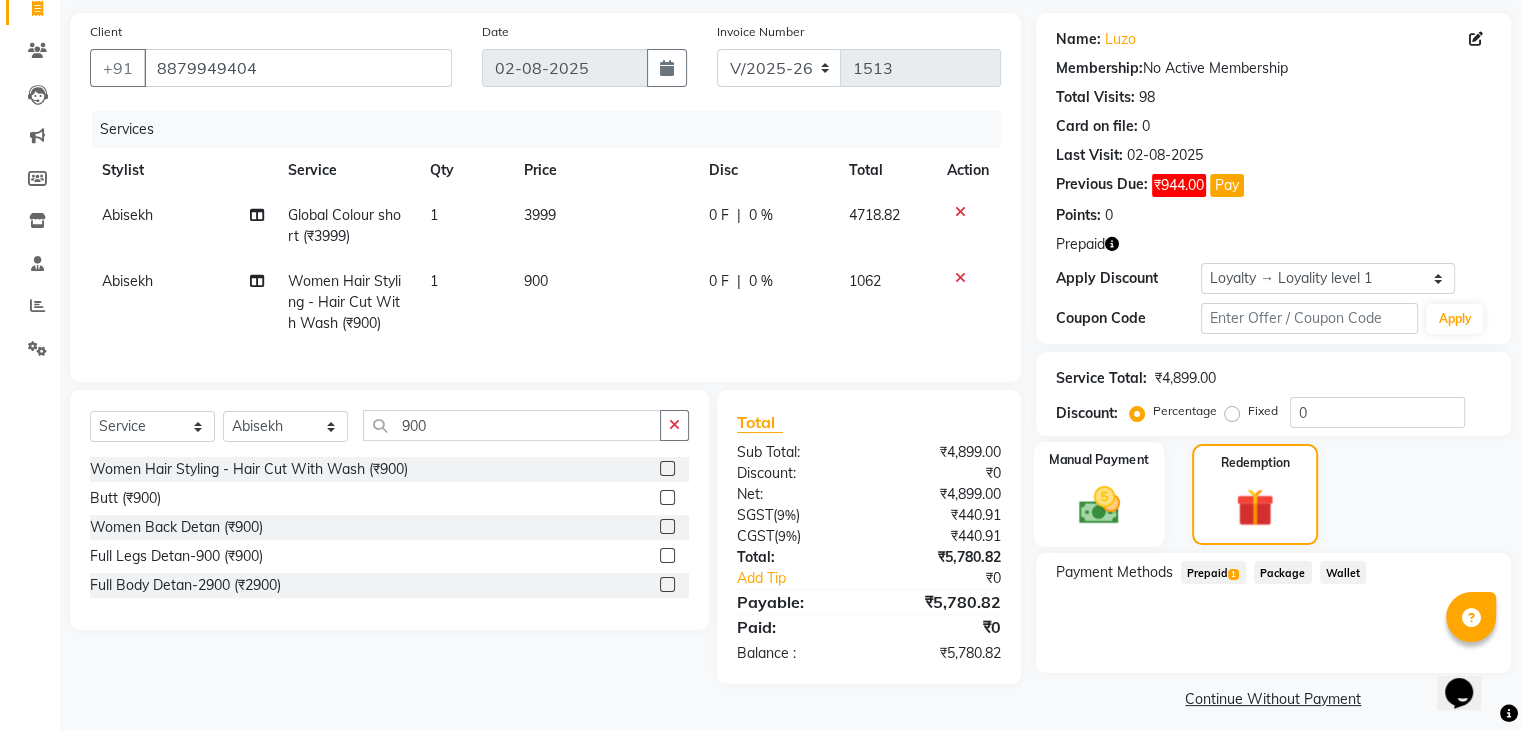 click 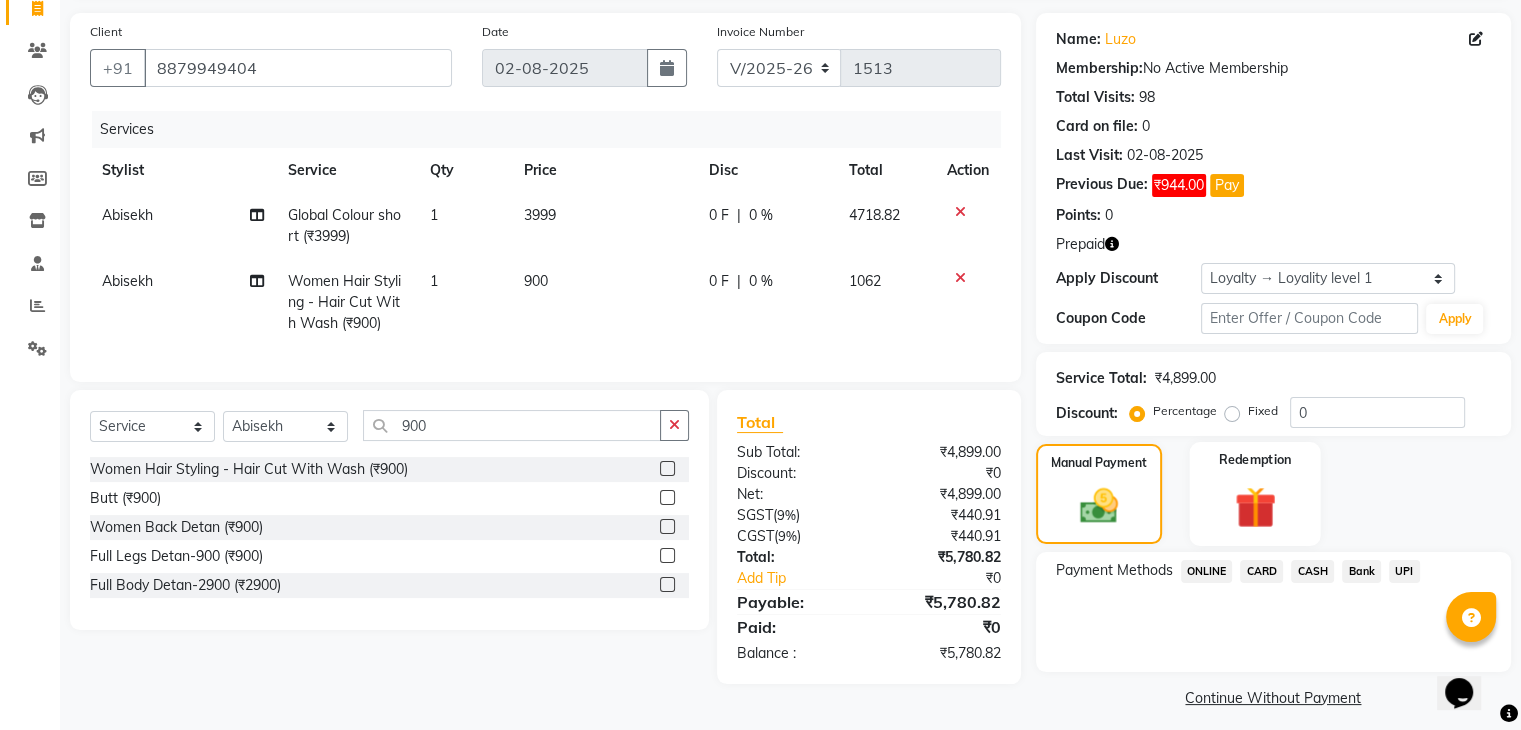 click on "Redemption" 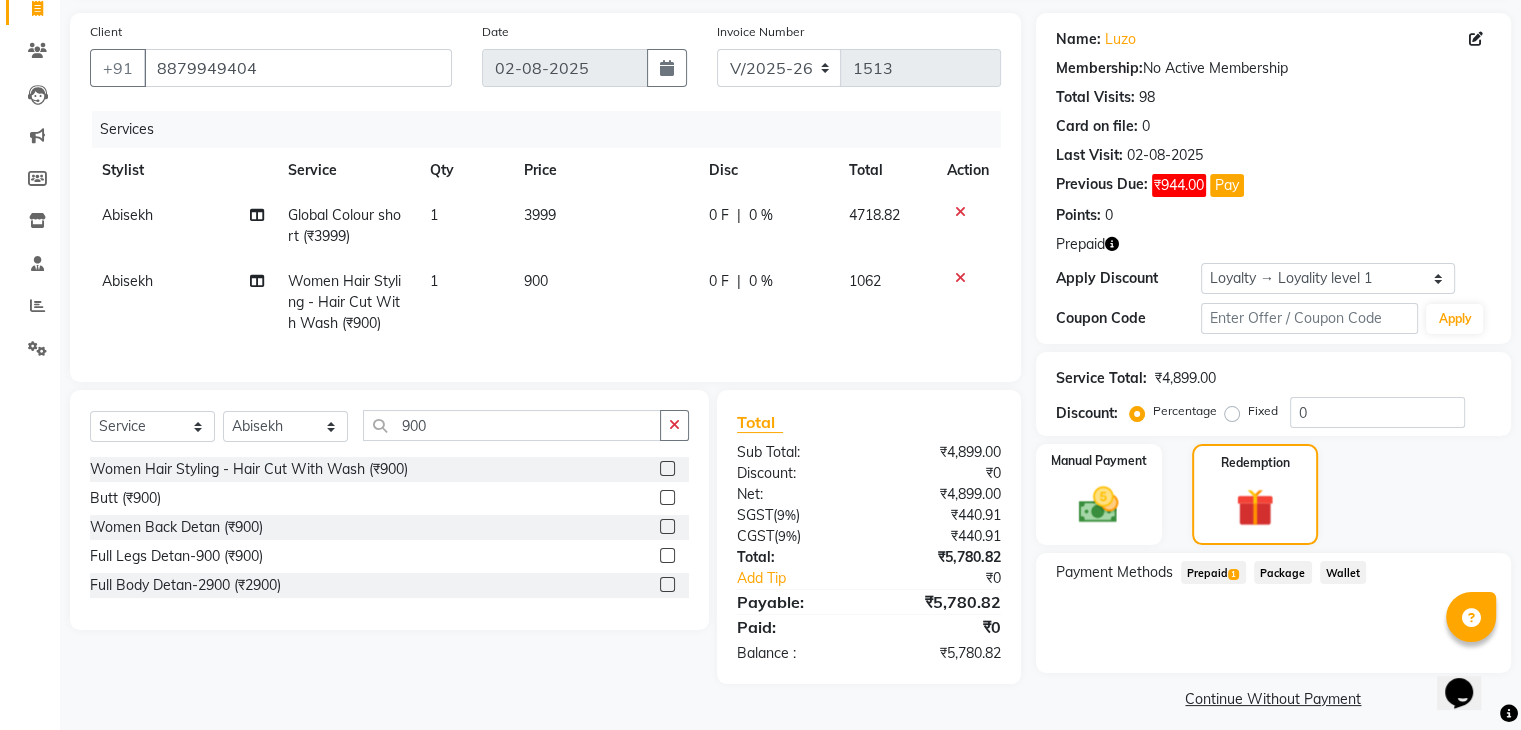 click on "Prepaid  1" 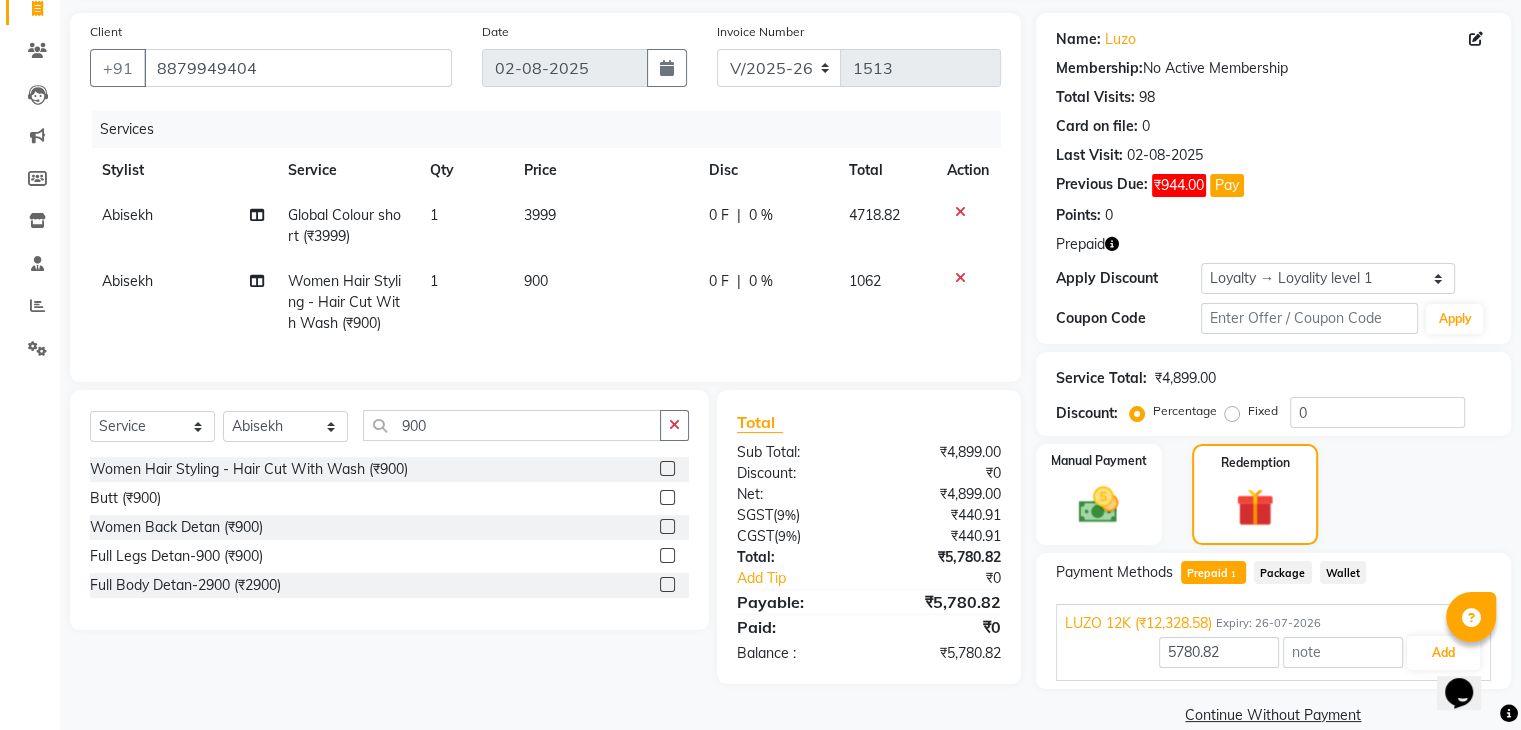 scroll, scrollTop: 167, scrollLeft: 0, axis: vertical 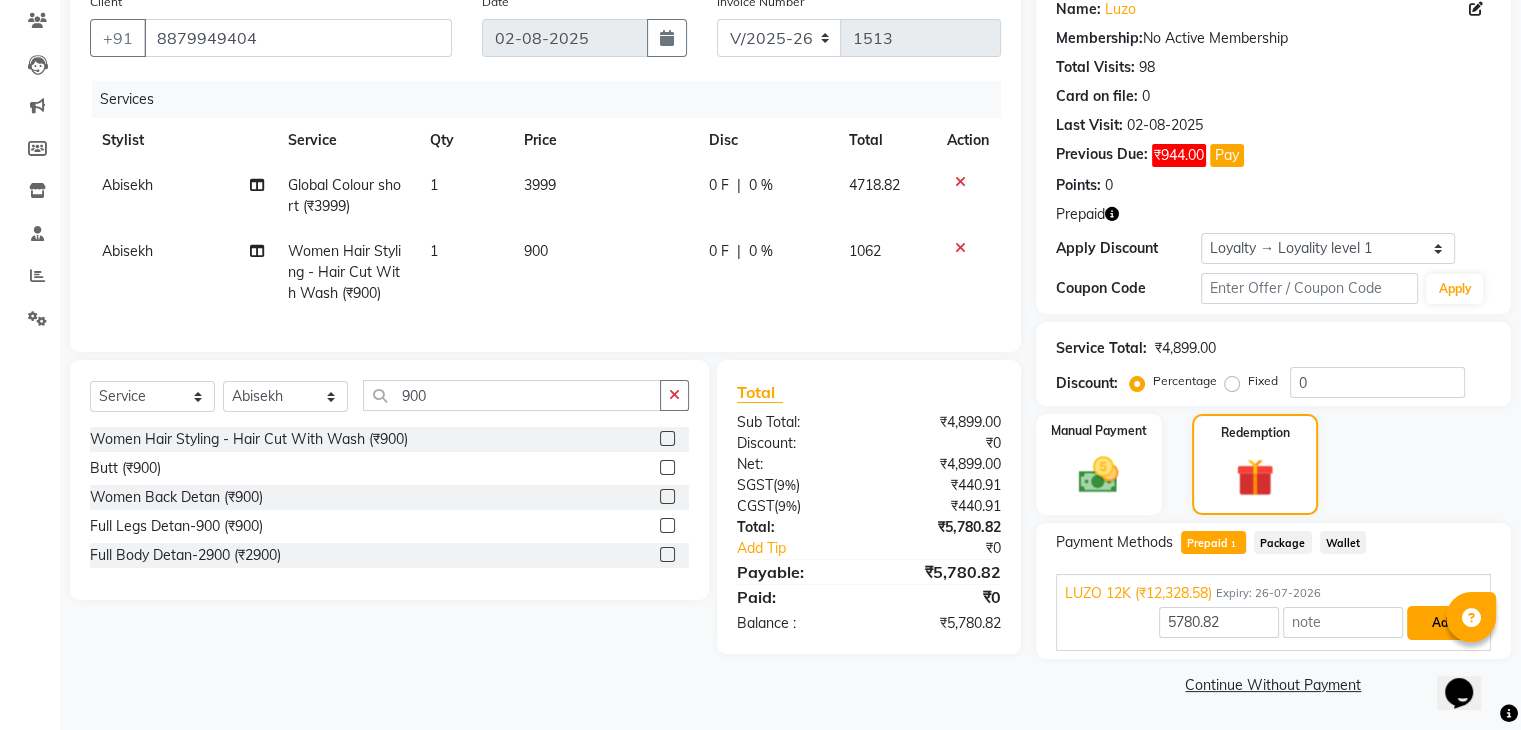 click on "Add" at bounding box center (1443, 623) 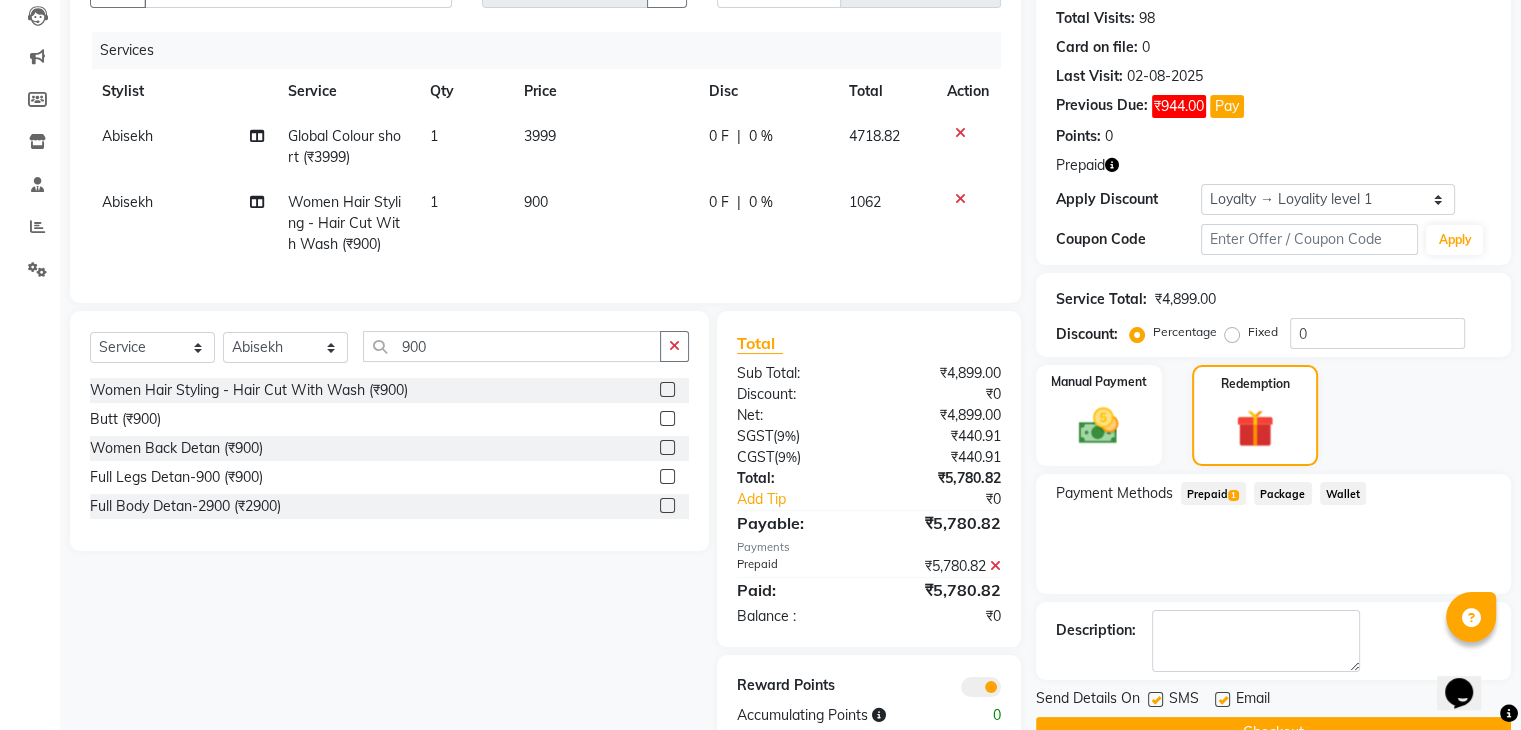 scroll, scrollTop: 279, scrollLeft: 0, axis: vertical 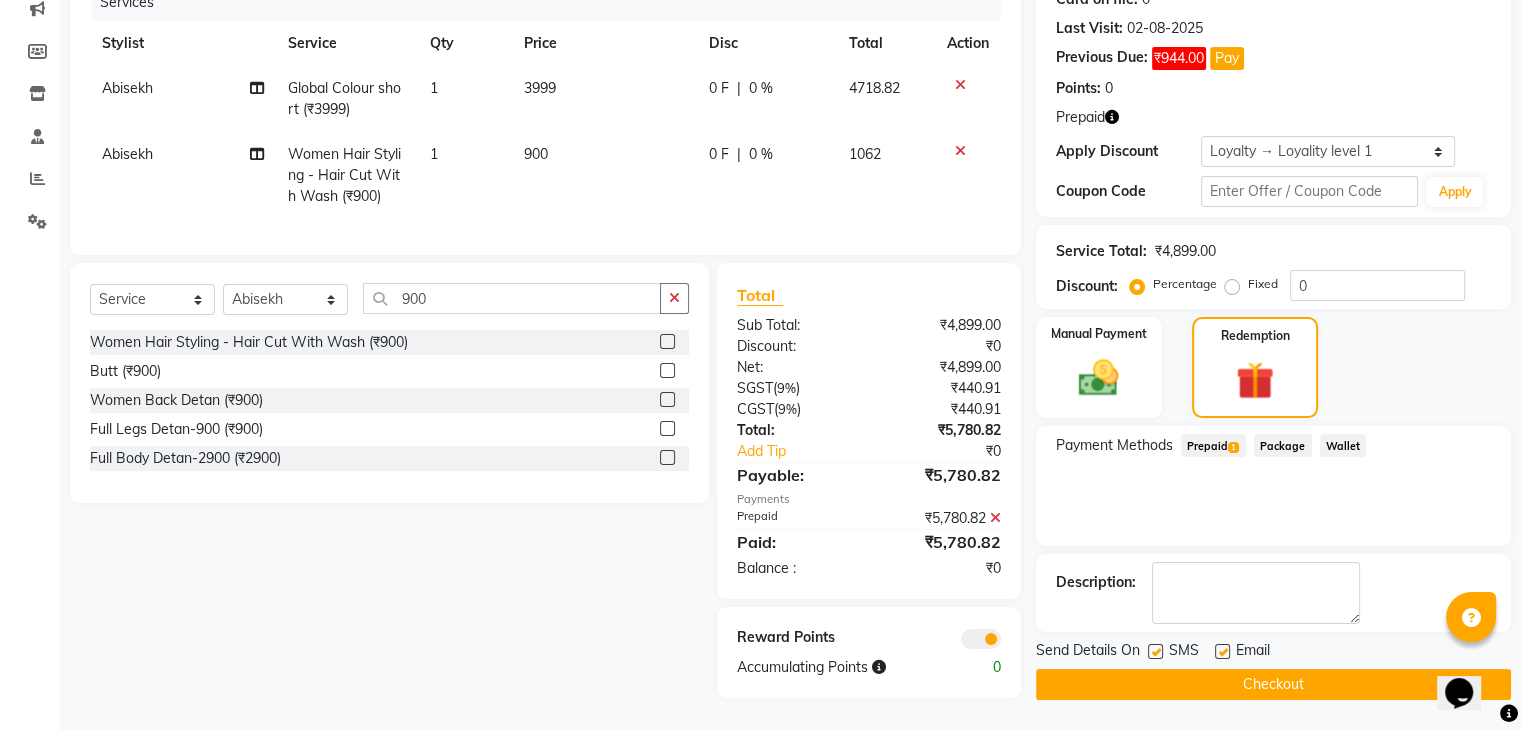 click on "Checkout" 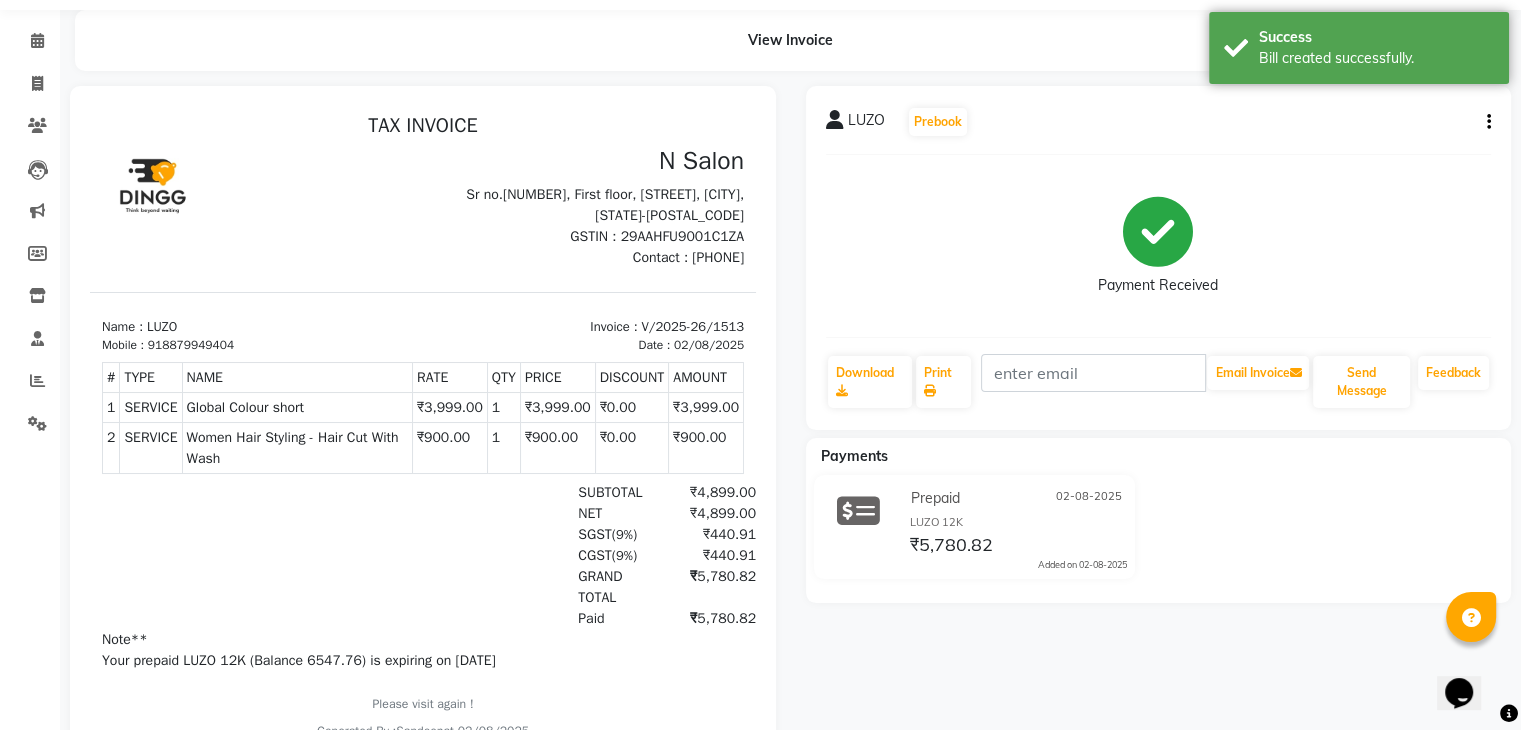 scroll, scrollTop: 0, scrollLeft: 0, axis: both 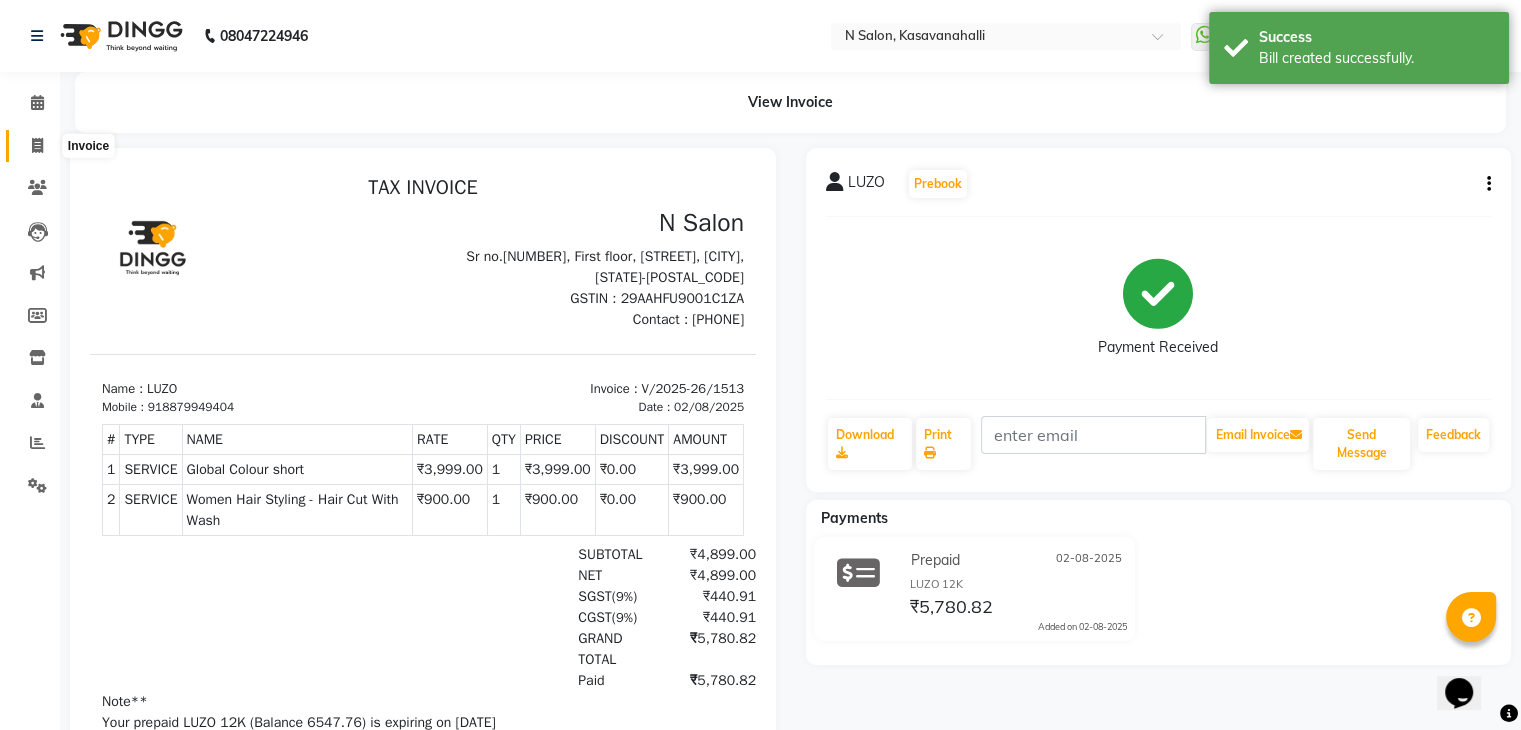 click 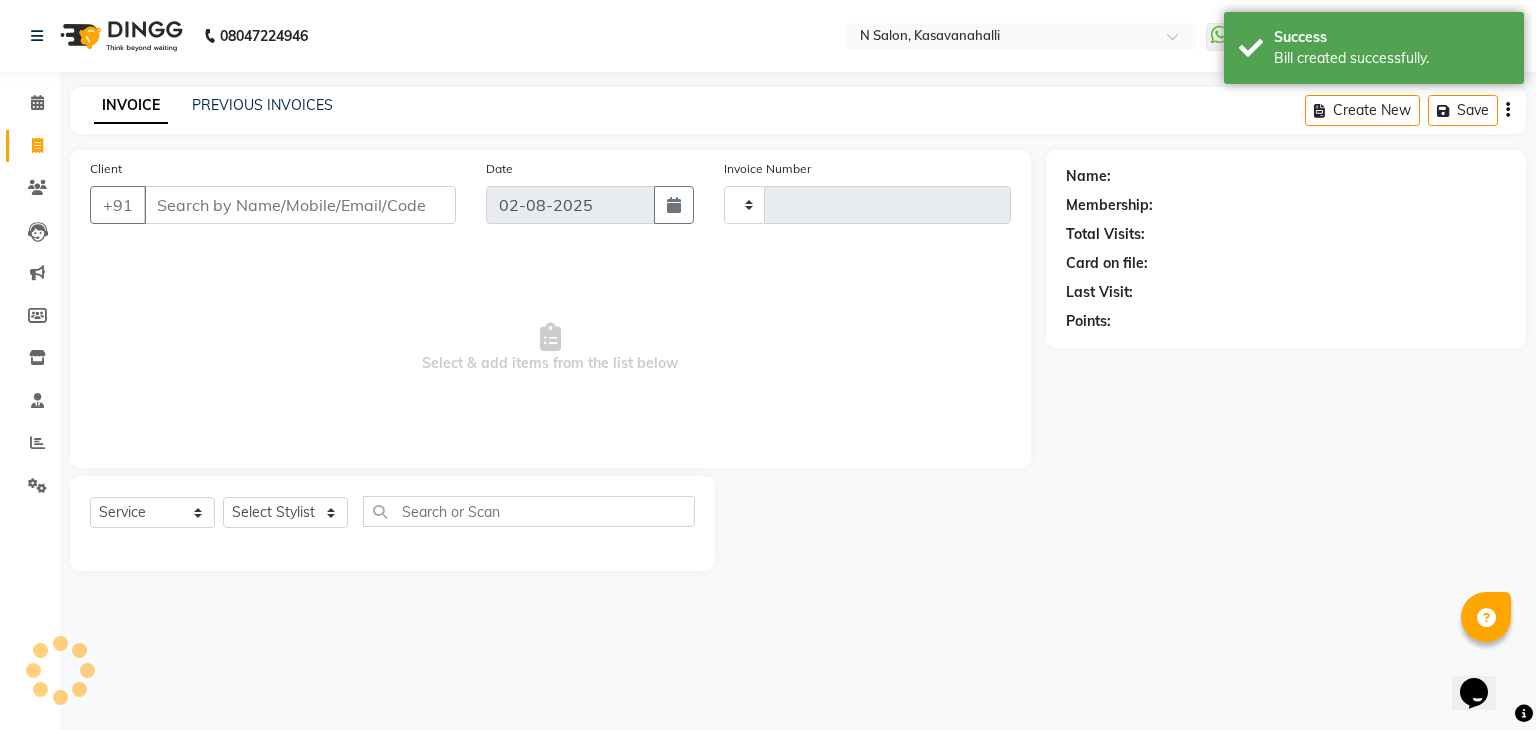 type on "1514" 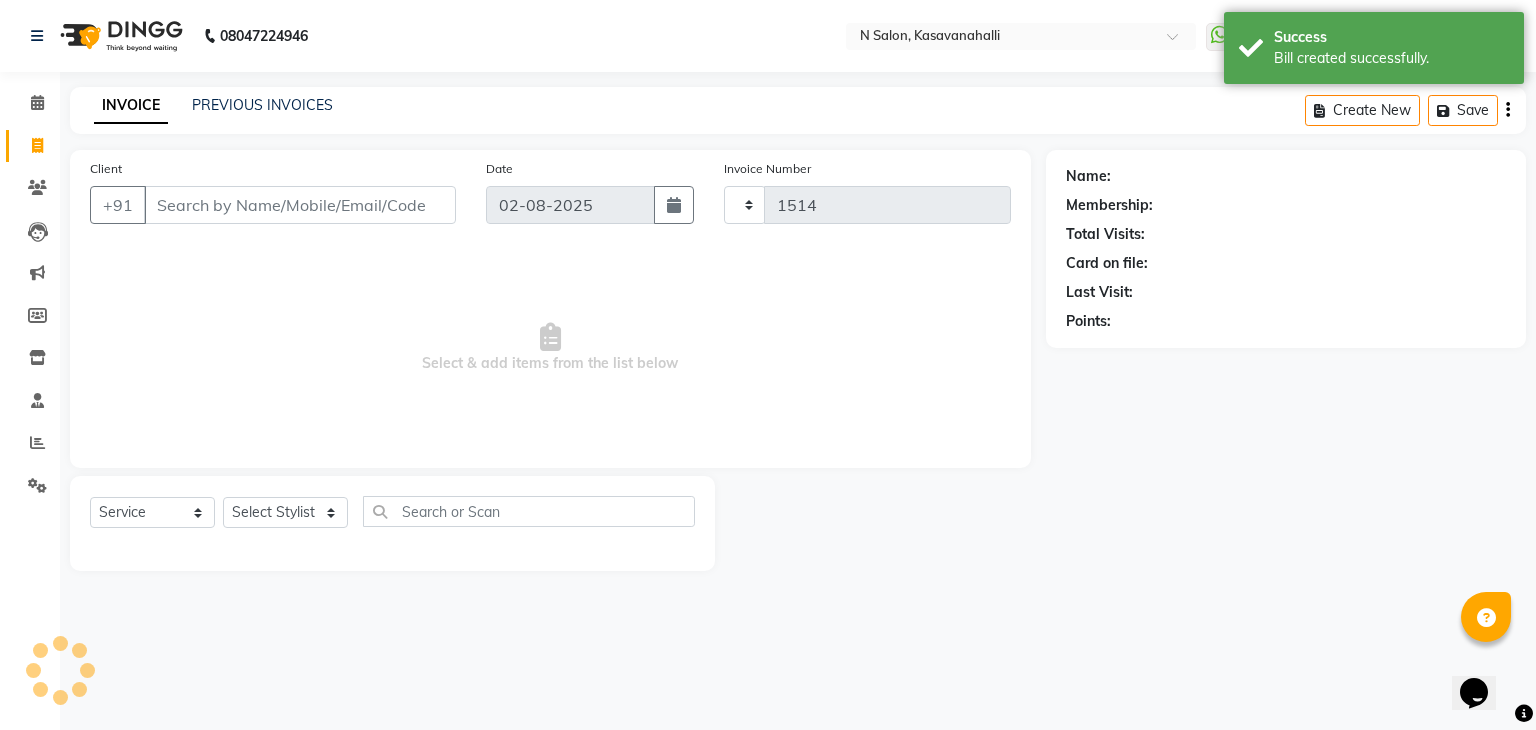 select on "7111" 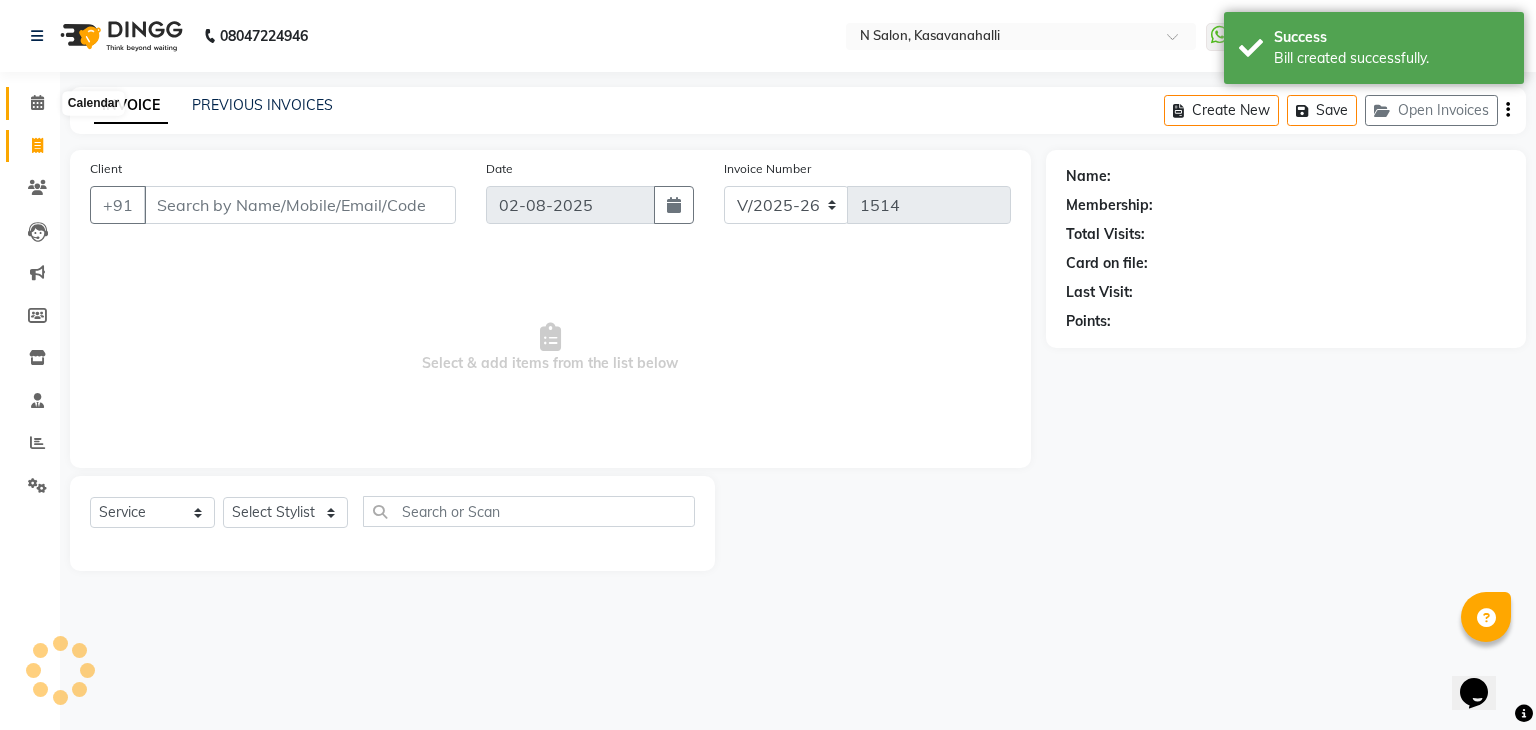 click 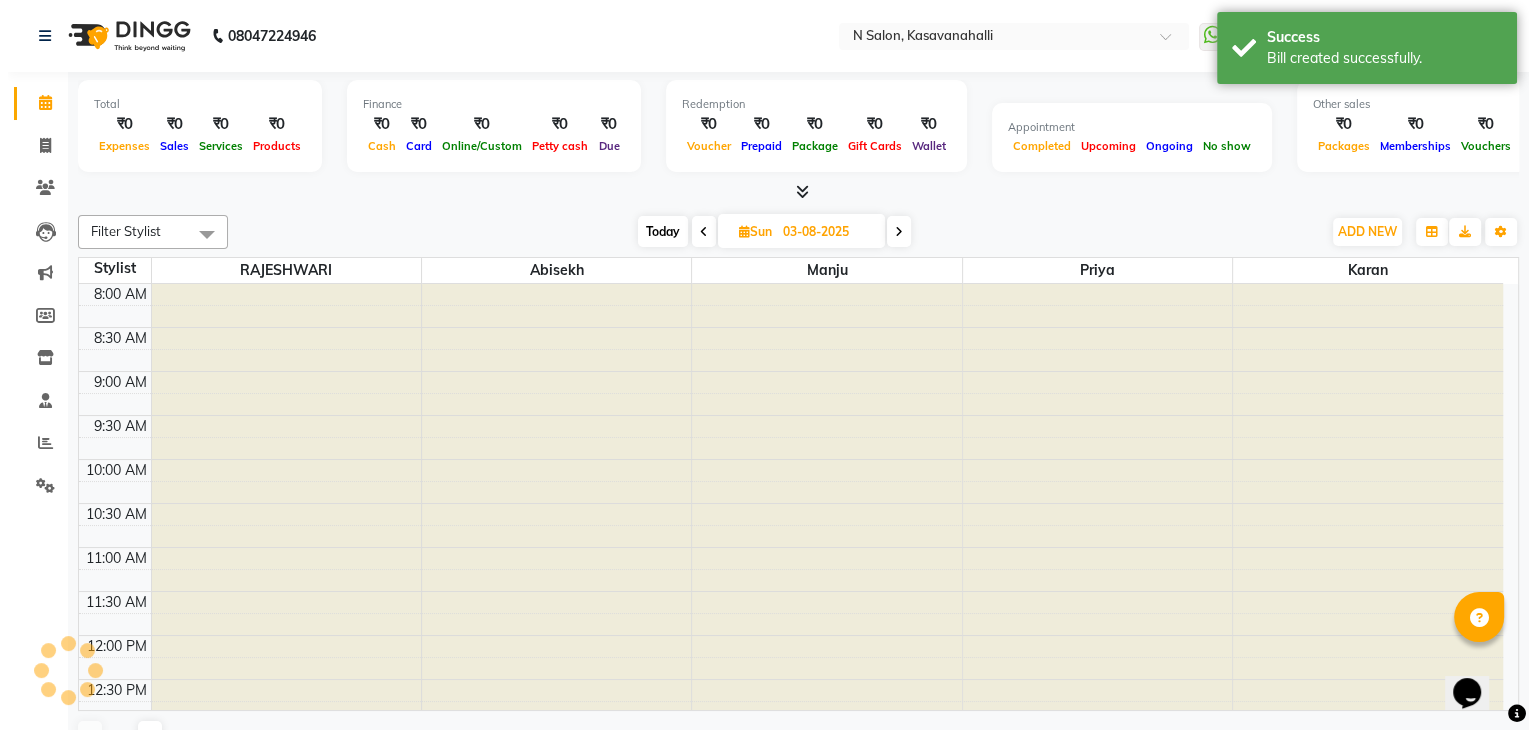 scroll, scrollTop: 0, scrollLeft: 0, axis: both 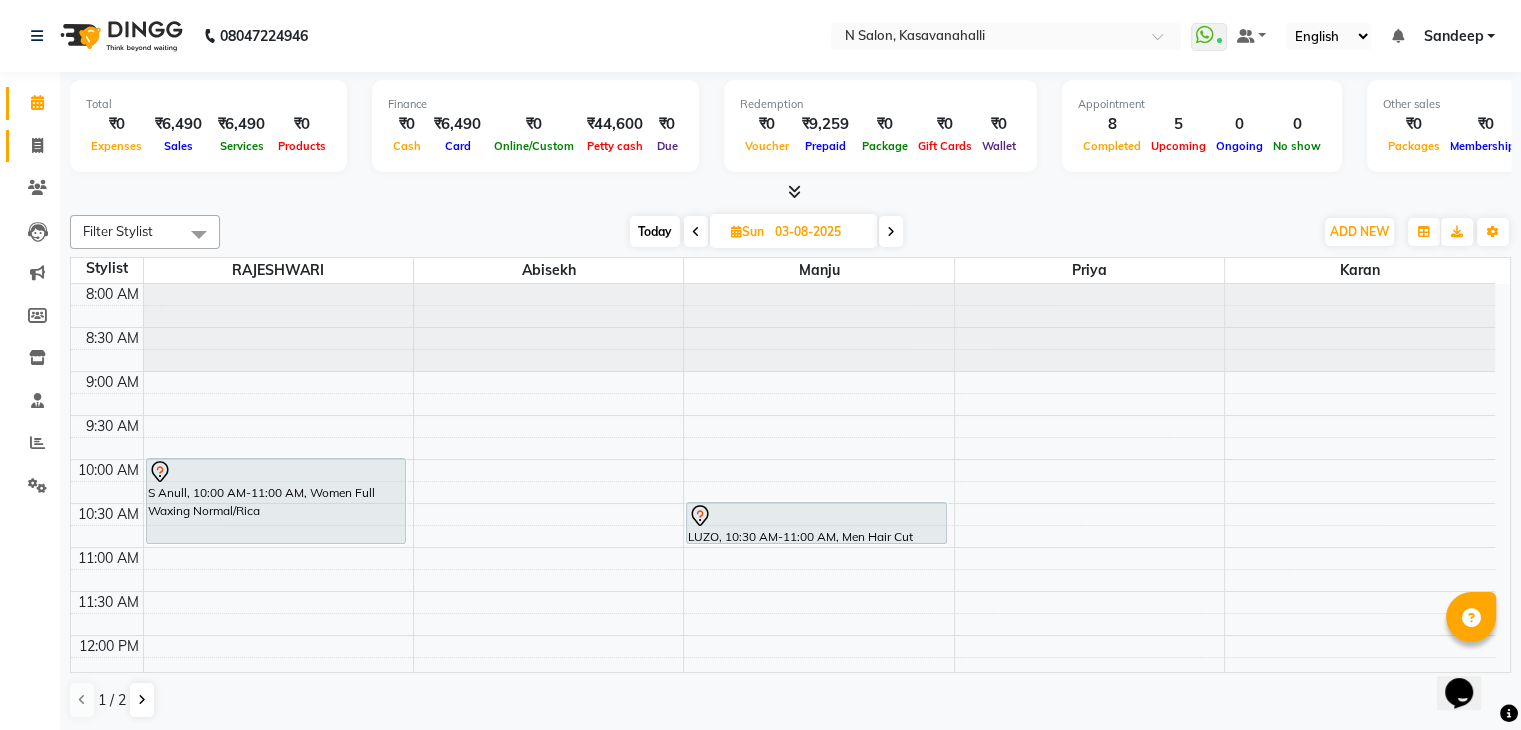 click 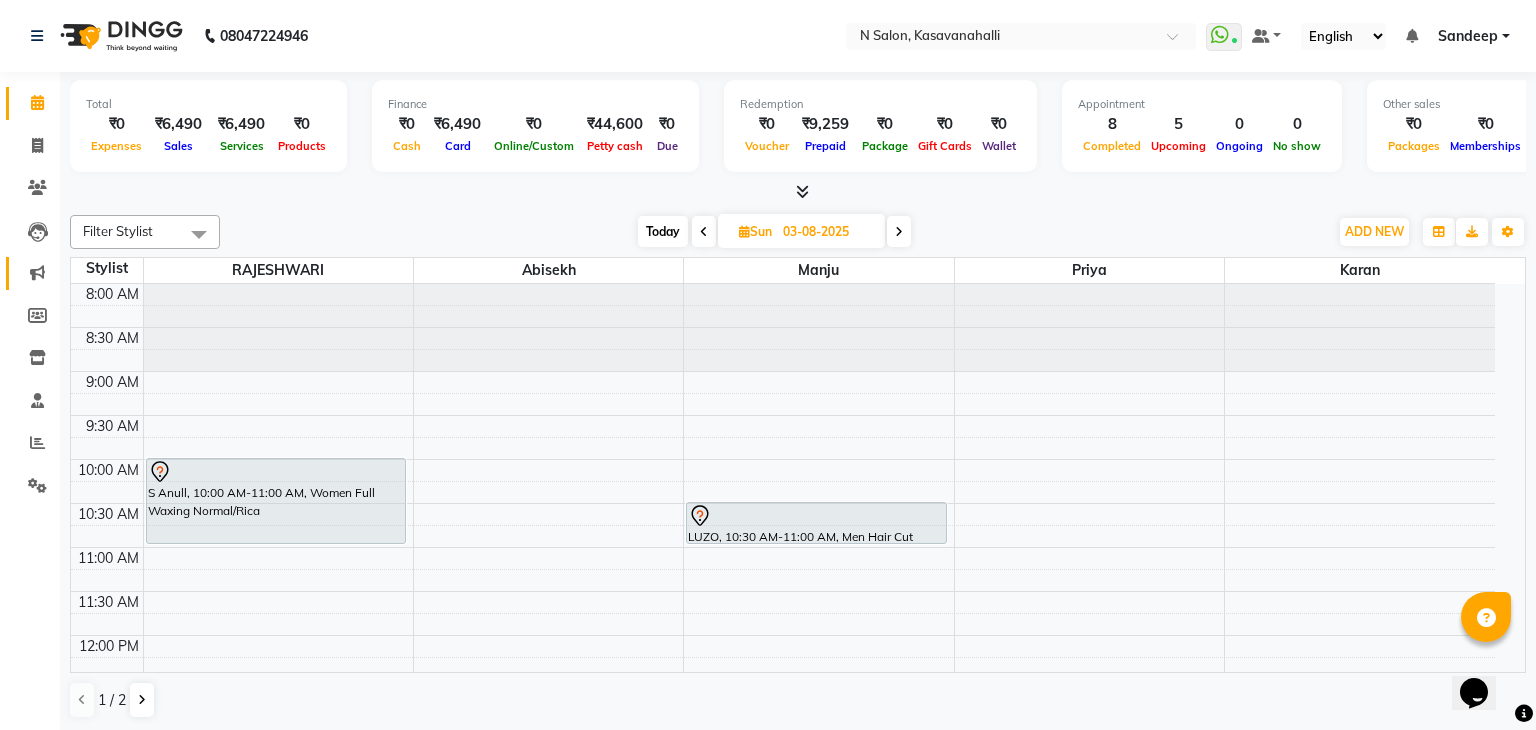 select on "service" 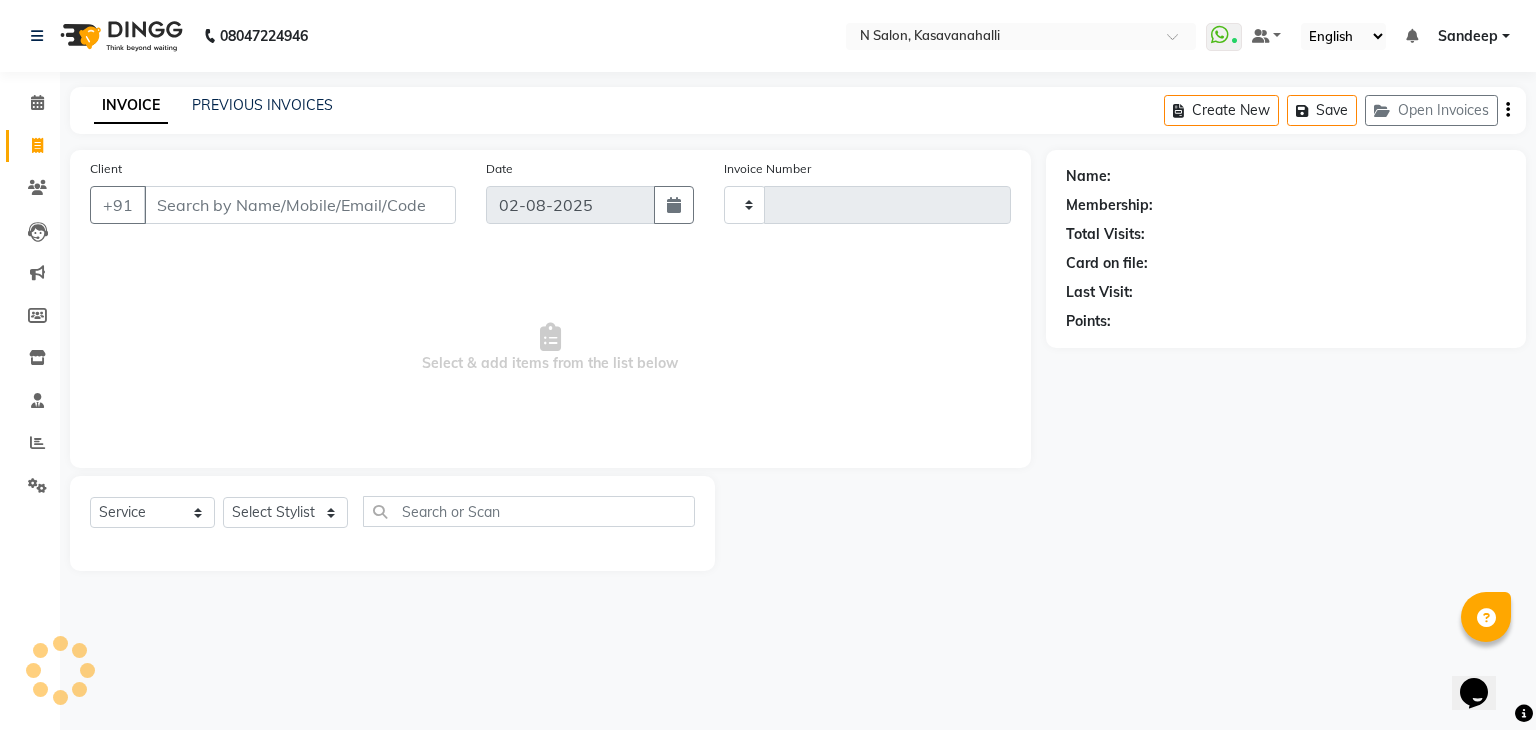 type on "1514" 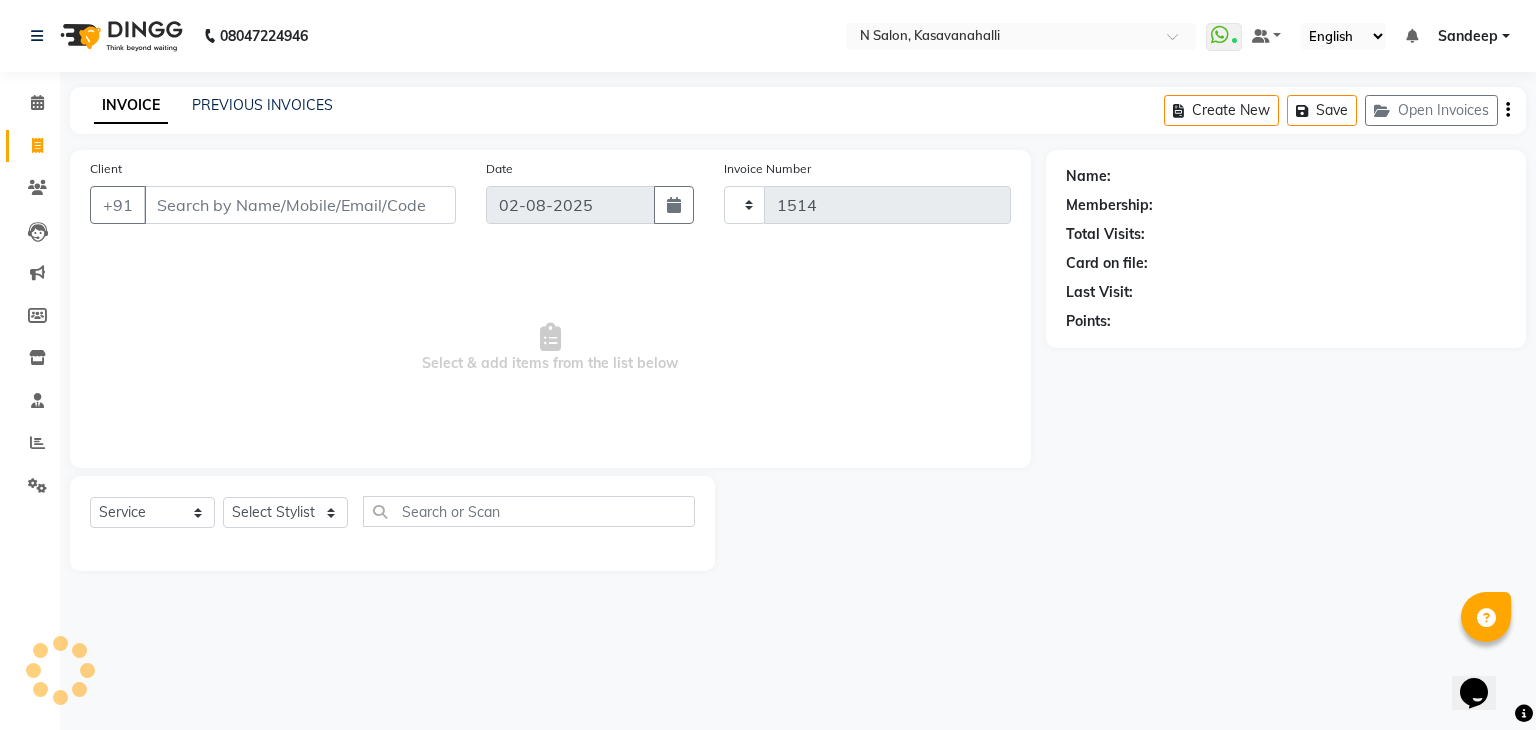 select on "7111" 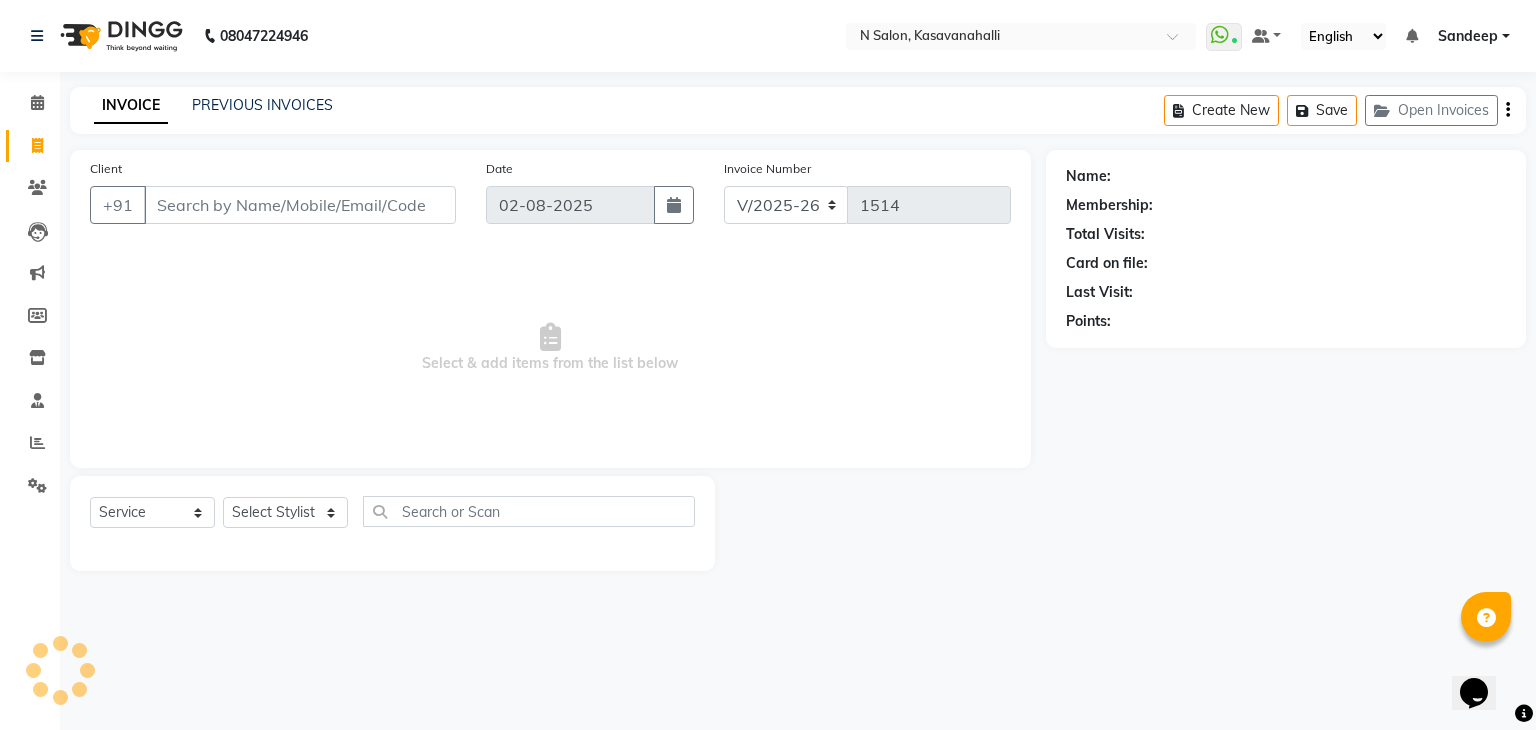 click on "Client" at bounding box center (300, 205) 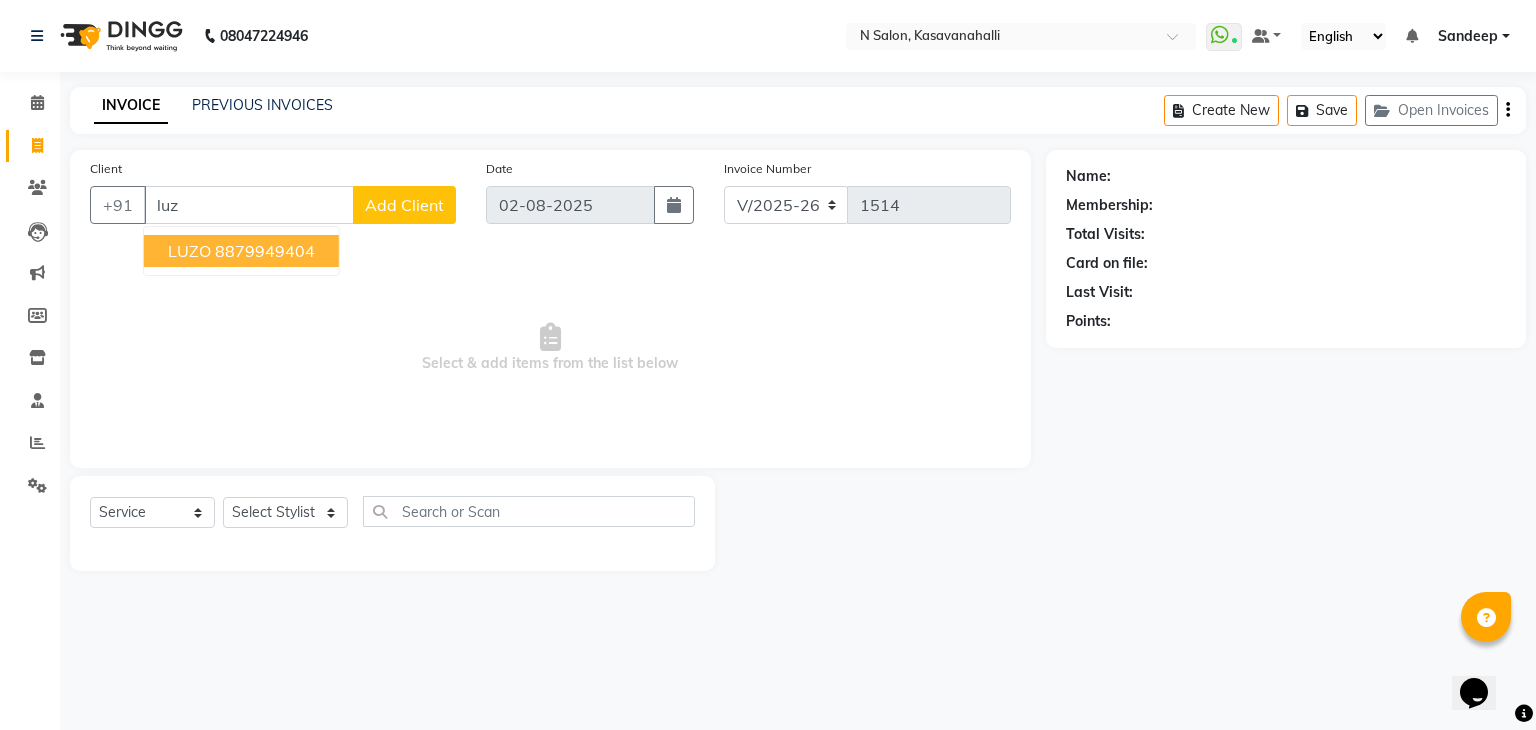 type on "luz" 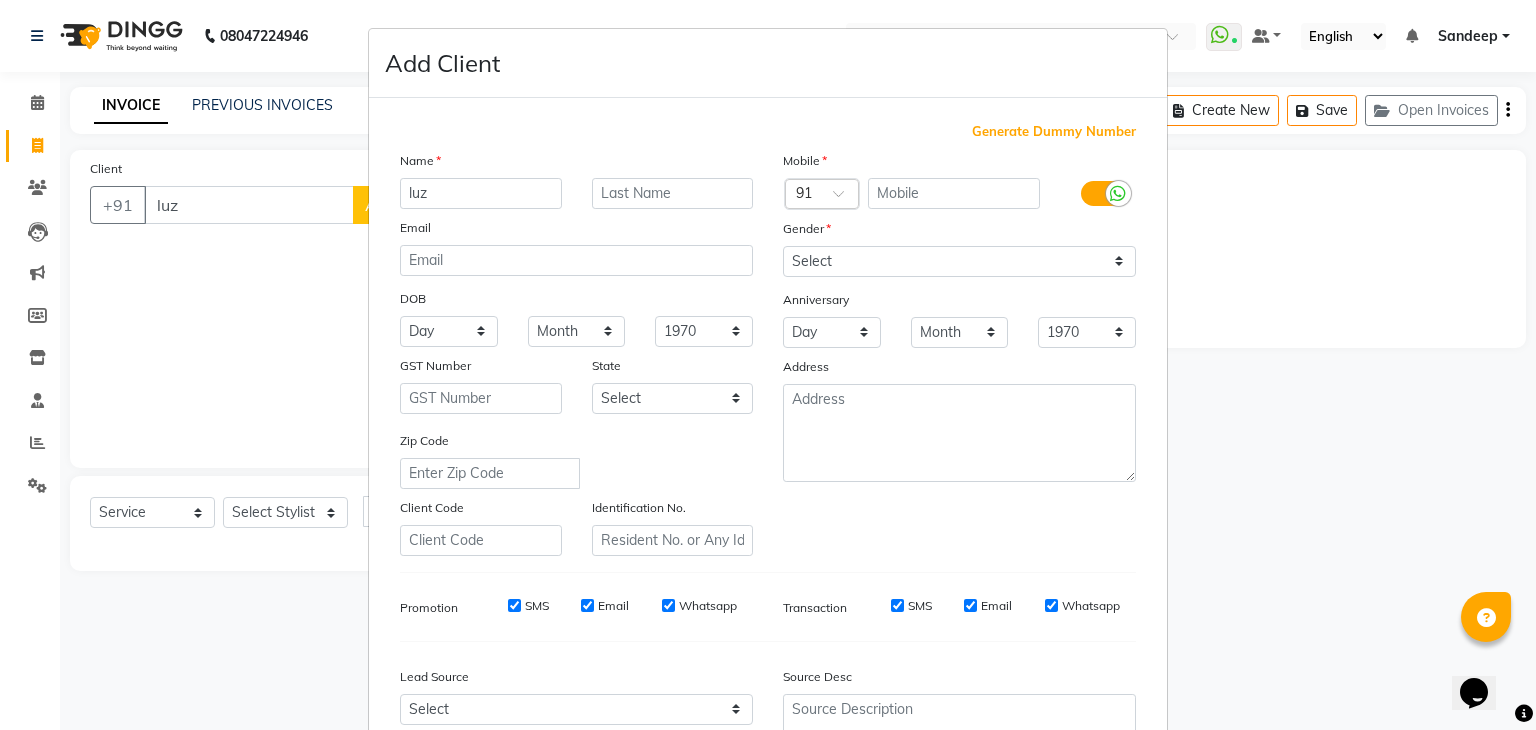 click on "Add Client Generate Dummy Number Name luz Email DOB Day 01 02 03 04 05 06 07 08 09 10 11 12 13 14 15 16 17 18 19 20 21 22 23 24 25 26 27 28 29 30 31 Month January February March April May June July August September October November December 1940 1941 1942 1943 1944 1945 1946 1947 1948 1949 1950 1951 1952 1953 1954 1955 1956 1957 1958 1959 1960 1961 1962 1963 1964 1965 1966 1967 1968 1969 1970 1971 1972 1973 1974 1975 1976 1977 1978 1979 1980 1981 1982 1983 1984 1985 1986 1987 1988 1989 1990 1991 1992 1993 1994 1995 1996 1997 1998 1999 2000 2001 2002 2003 2004 2005 2006 2007 2008 2009 2010 2011 2012 2013 2014 2015 2016 2017 2018 2019 2020 2021 2022 2023 2024 GST Number State Select Andaman and Nicobar Islands Andhra Pradesh Arunachal Pradesh Assam Bihar Chandigarh Chhattisgarh Dadra and Nagar Haveli Daman and Diu Delhi Goa Gujarat Haryana Himachal Pradesh Jammu and Kashmir Jharkhand Karnataka Kerala Lakshadweep Madhya Pradesh Maharashtra Manipur Meghalaya Mizoram Nagaland Odisha Pondicherry Punjab Rajasthan ×" at bounding box center (768, 365) 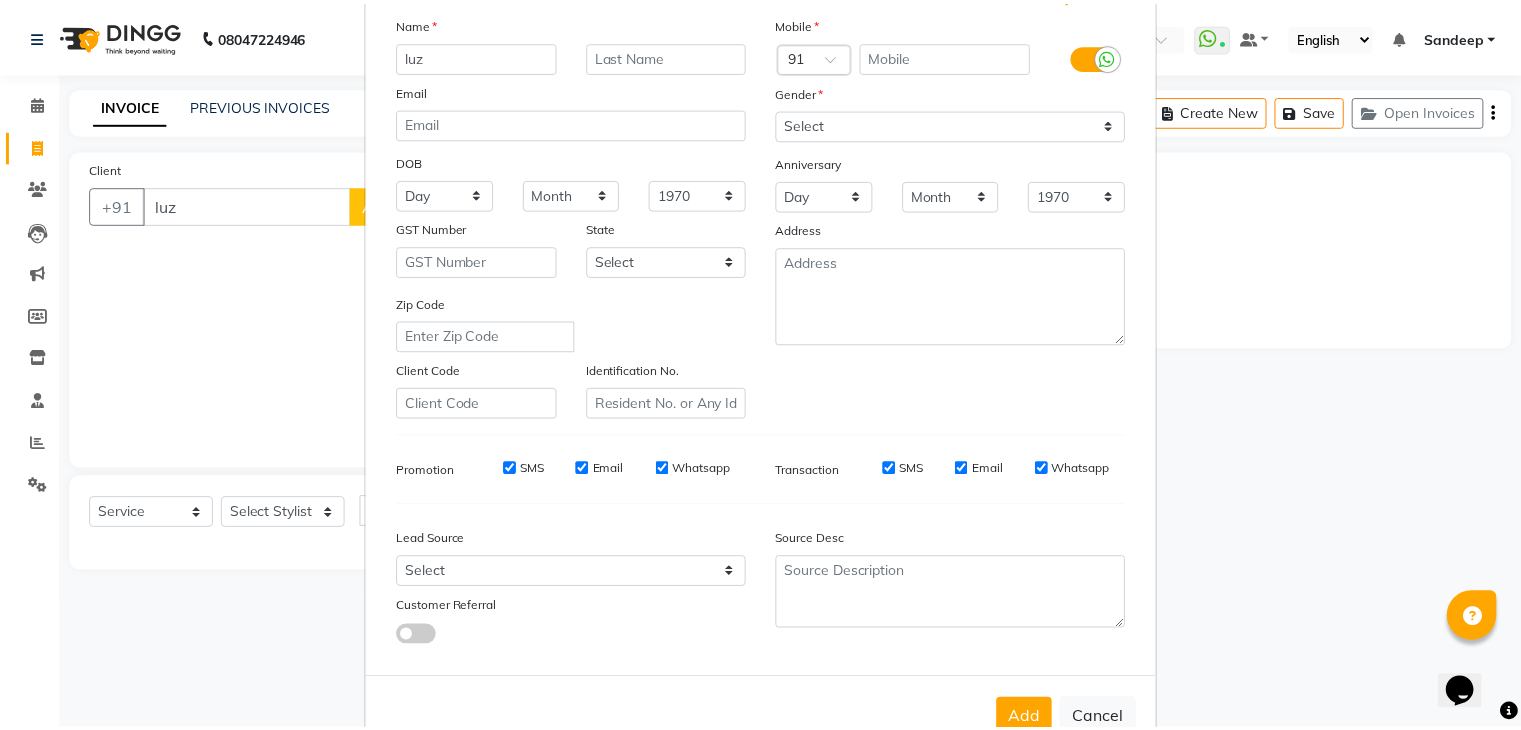 scroll, scrollTop: 203, scrollLeft: 0, axis: vertical 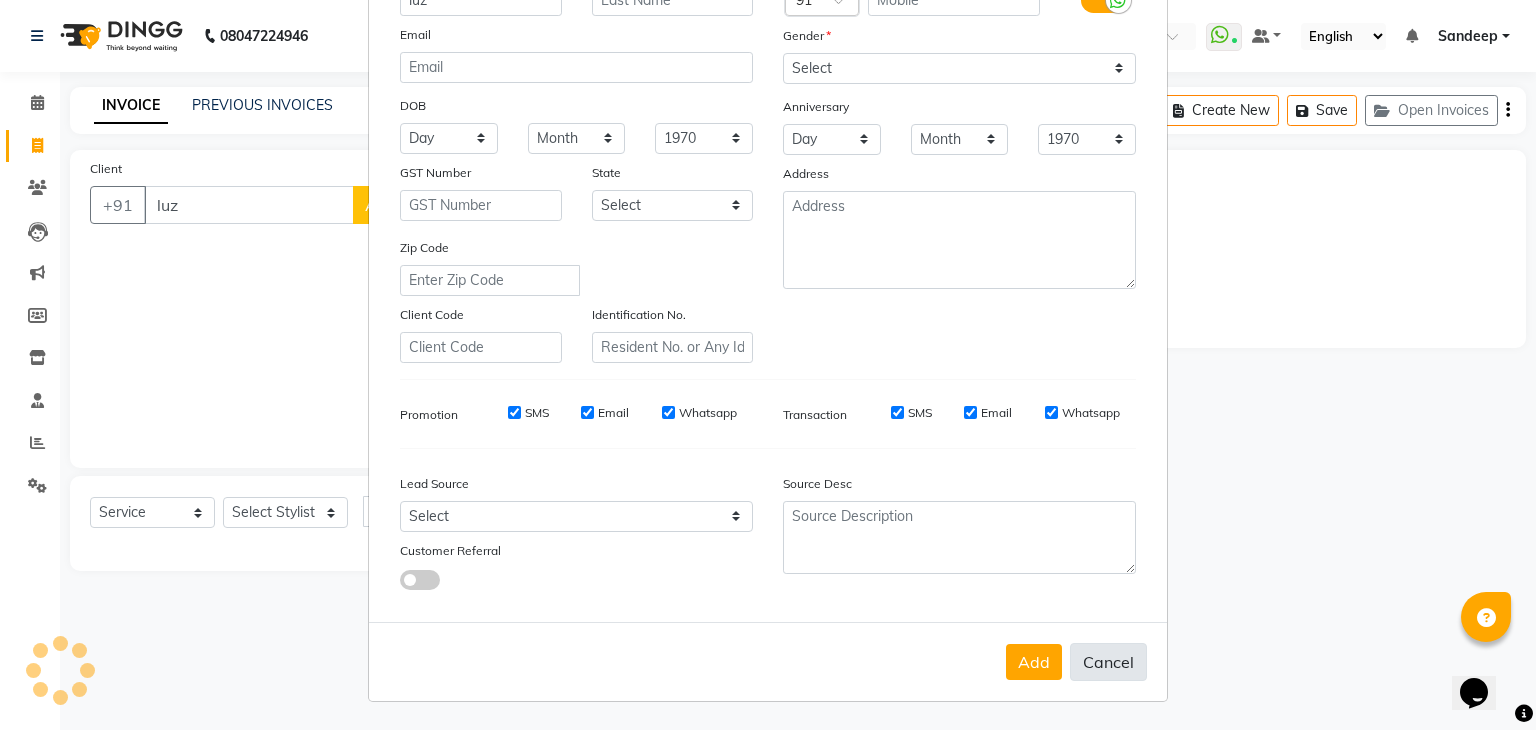 click on "Cancel" at bounding box center (1108, 662) 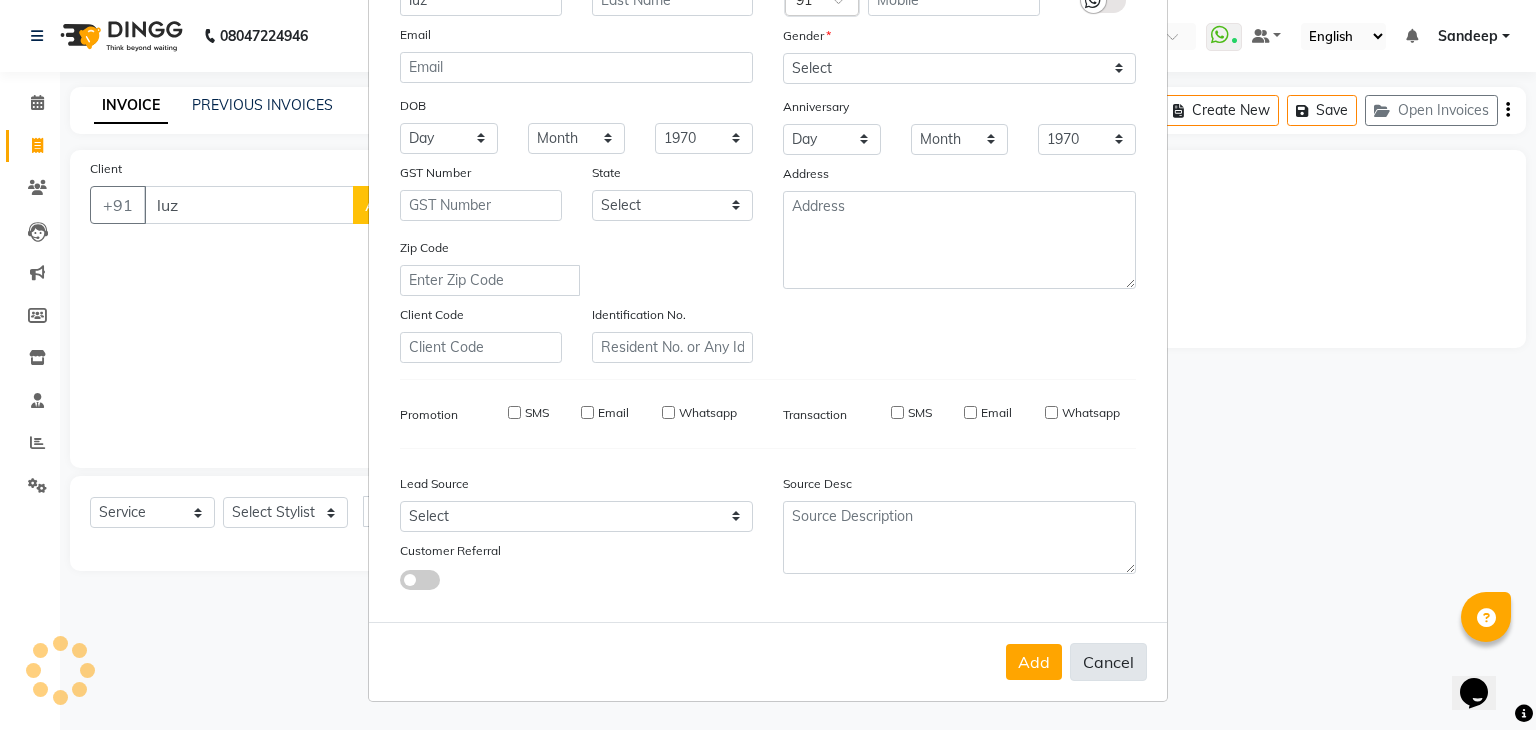 type 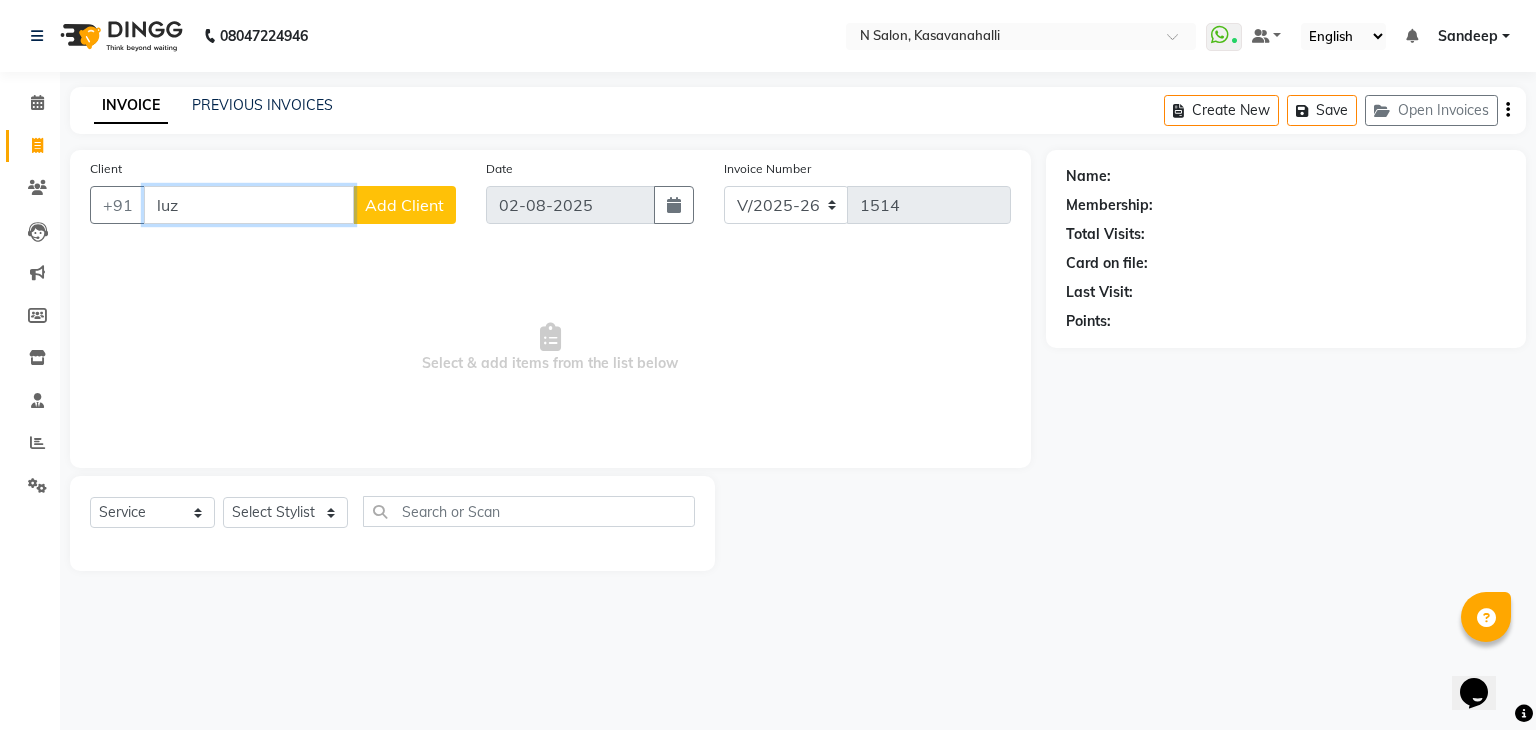 click on "luz" at bounding box center [249, 205] 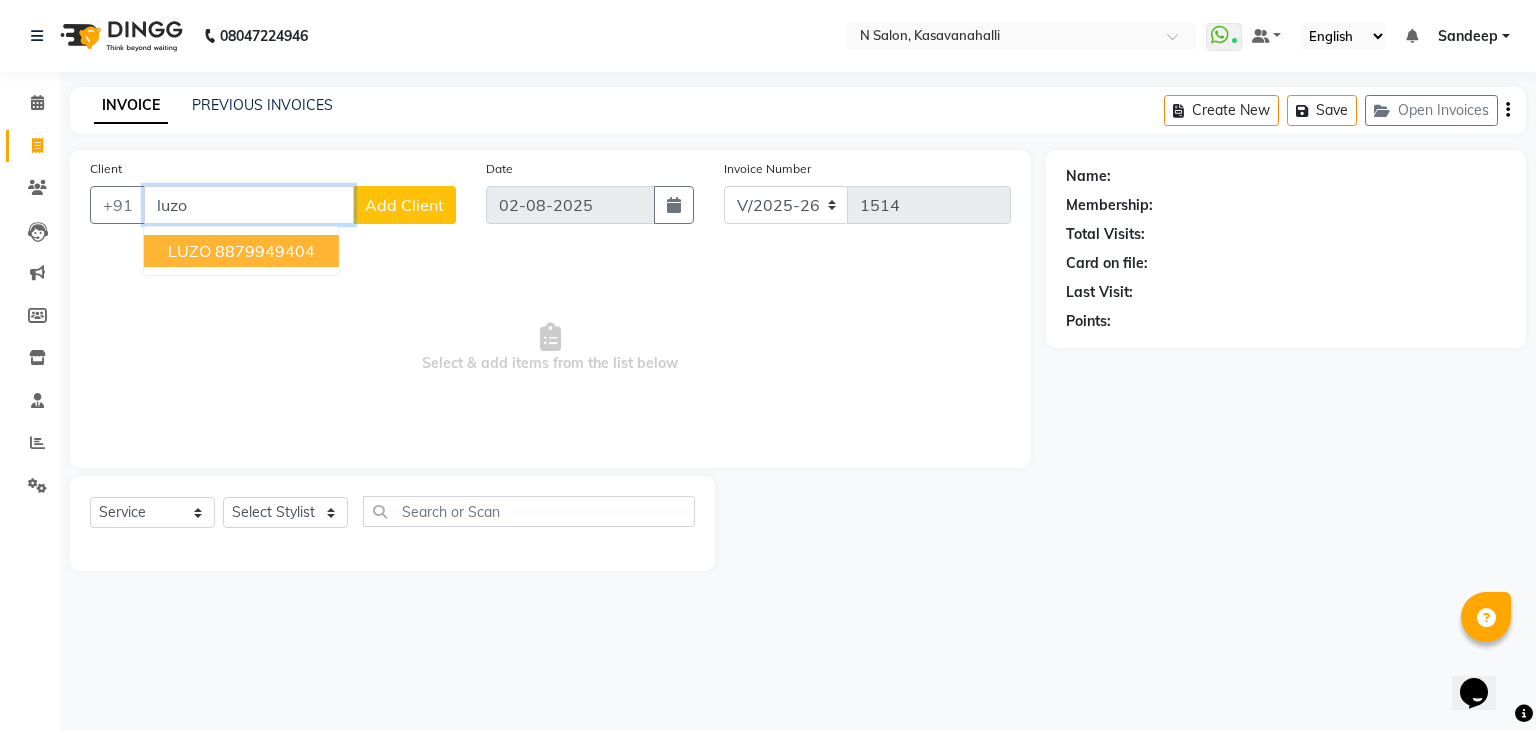 click on "LUZO  8879949404" at bounding box center (241, 251) 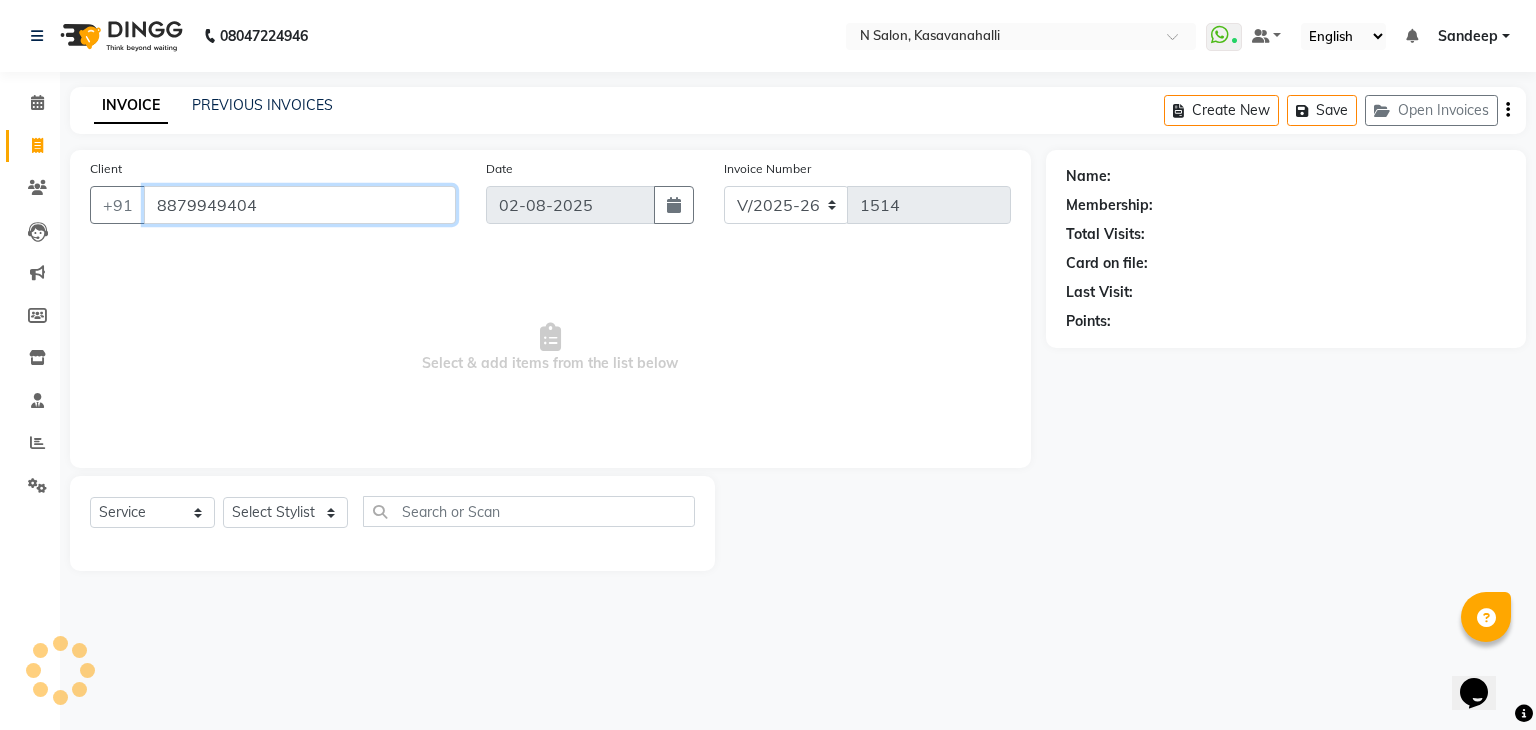 type on "8879949404" 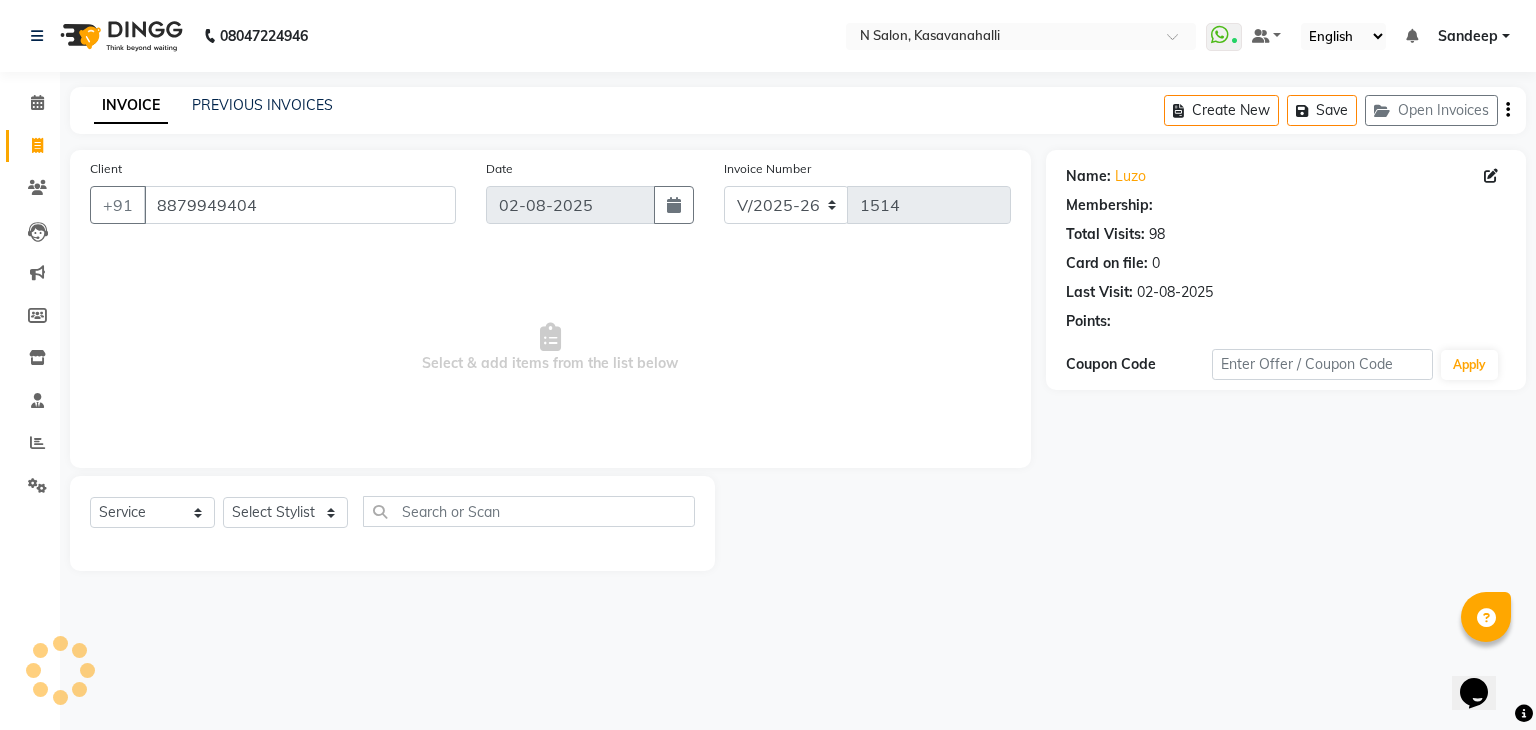 select on "1: Object" 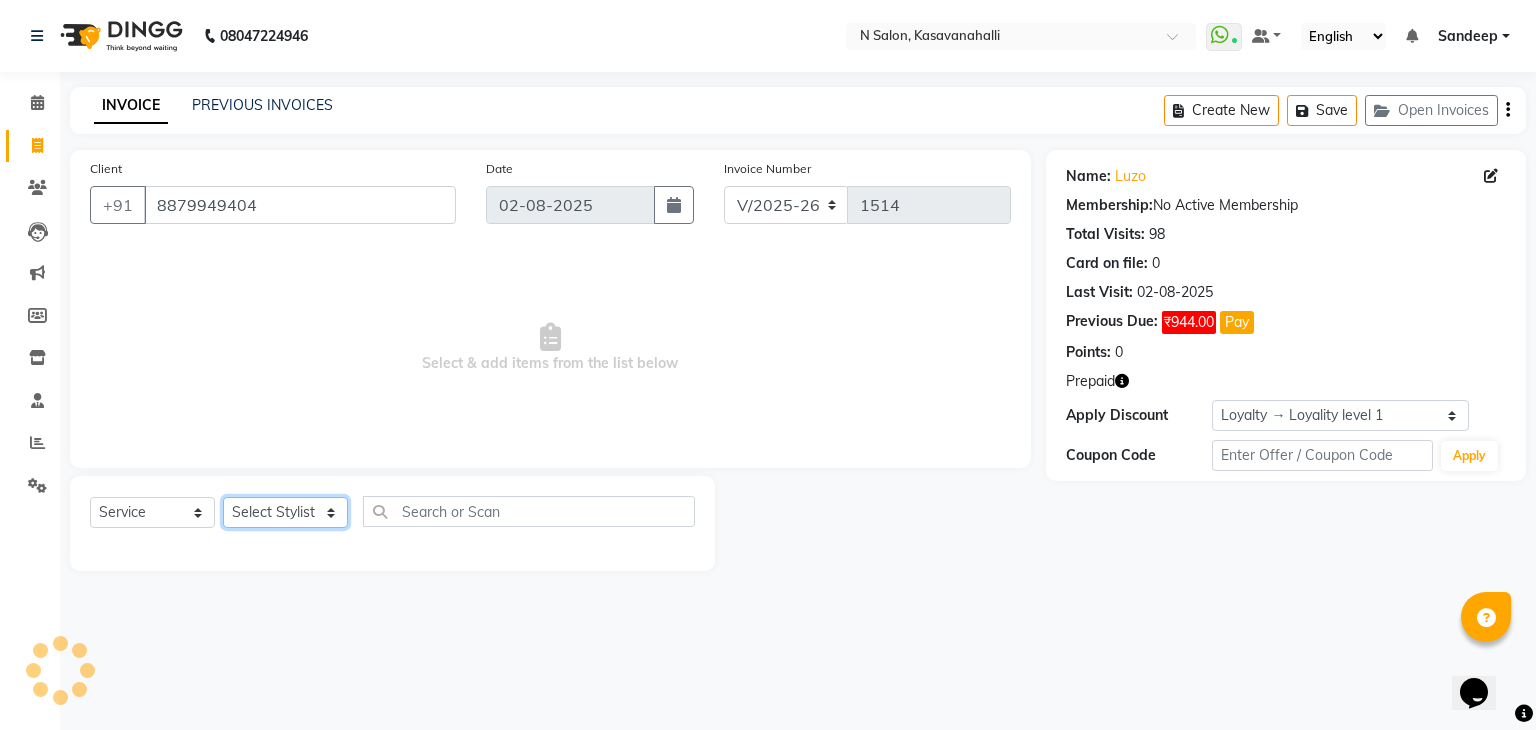 click on "Select Stylist Abisekh Karan  Manju Owner Priya RAJESHWARI  Sandeep Tika" 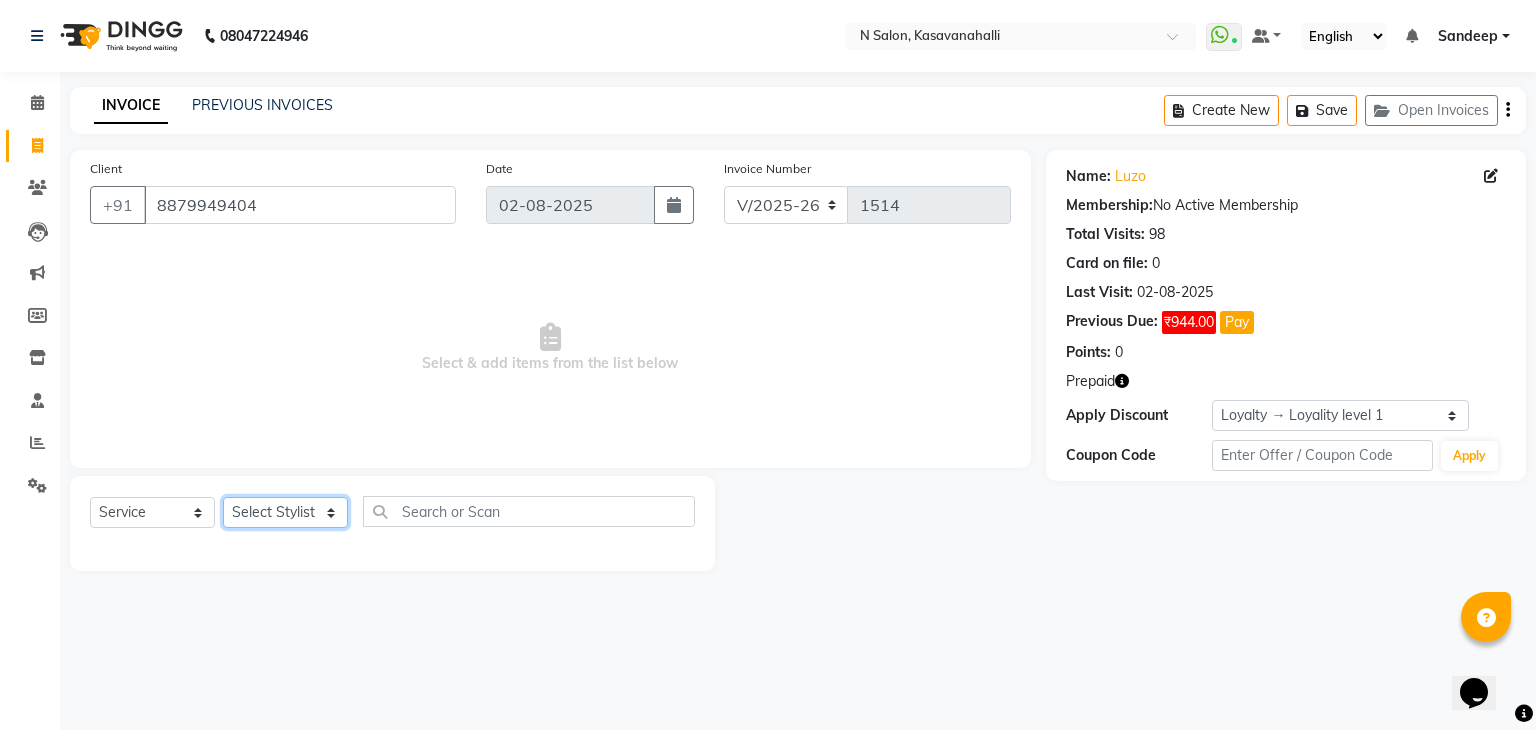 select on "86035" 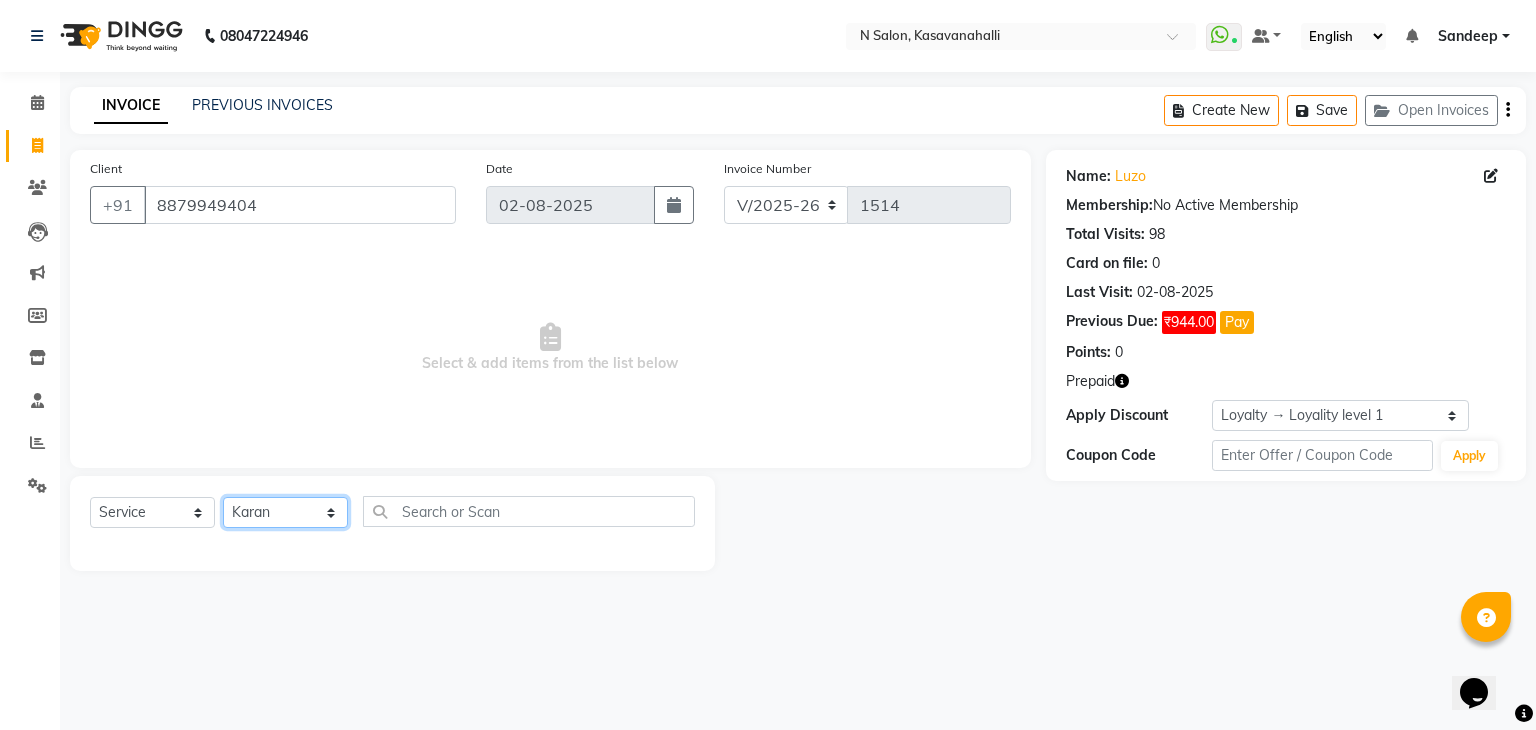click on "Select Stylist Abisekh Karan  Manju Owner Priya RAJESHWARI  Sandeep Tika" 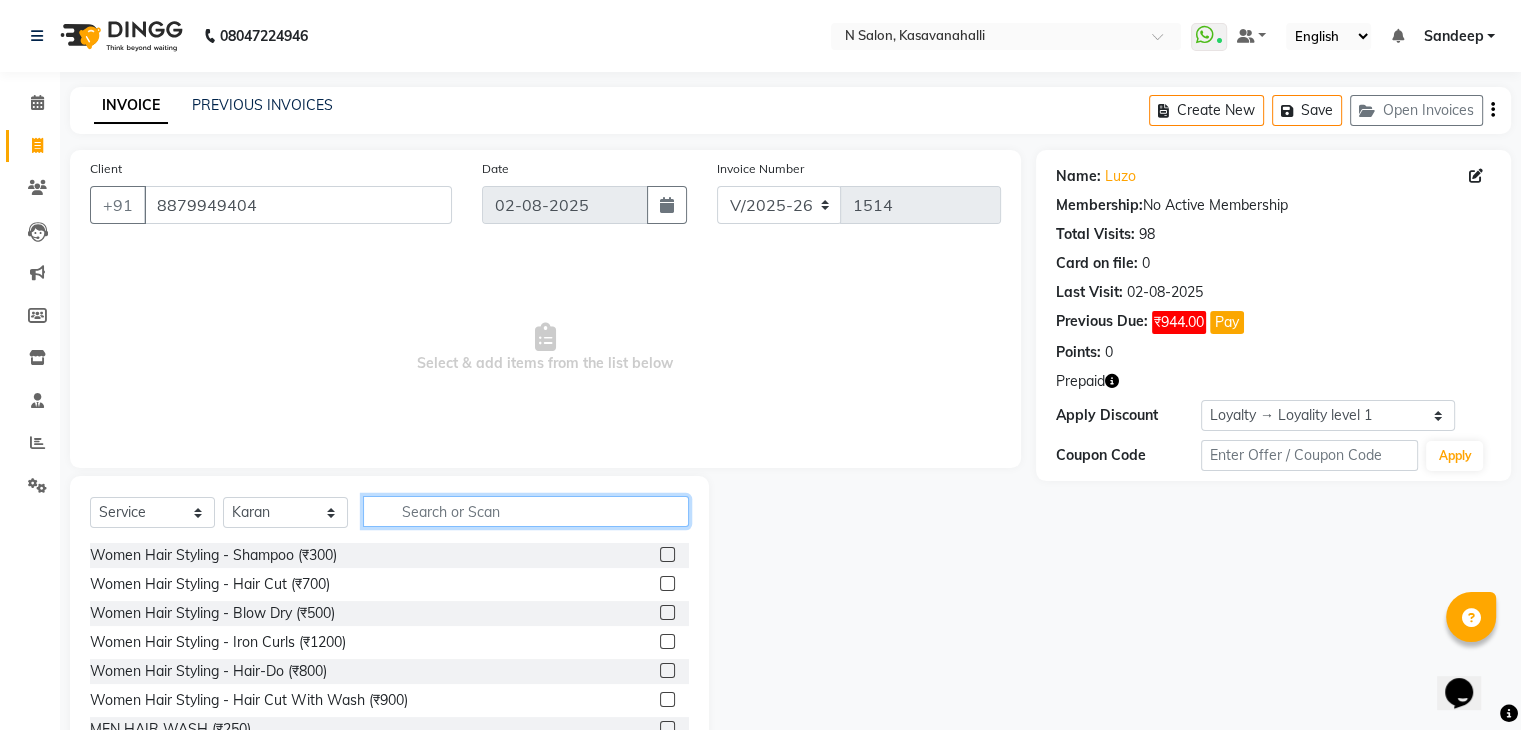 click 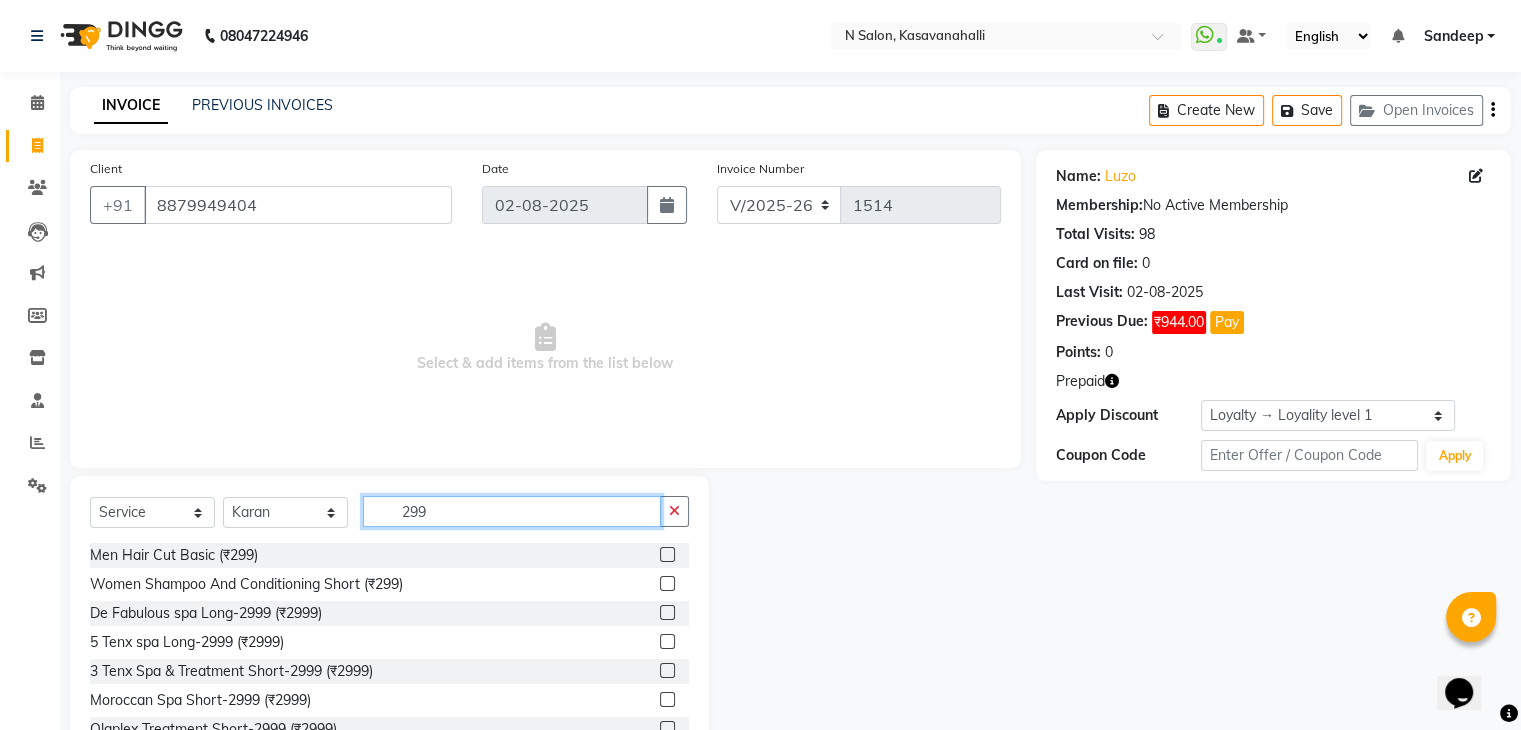 type on "299" 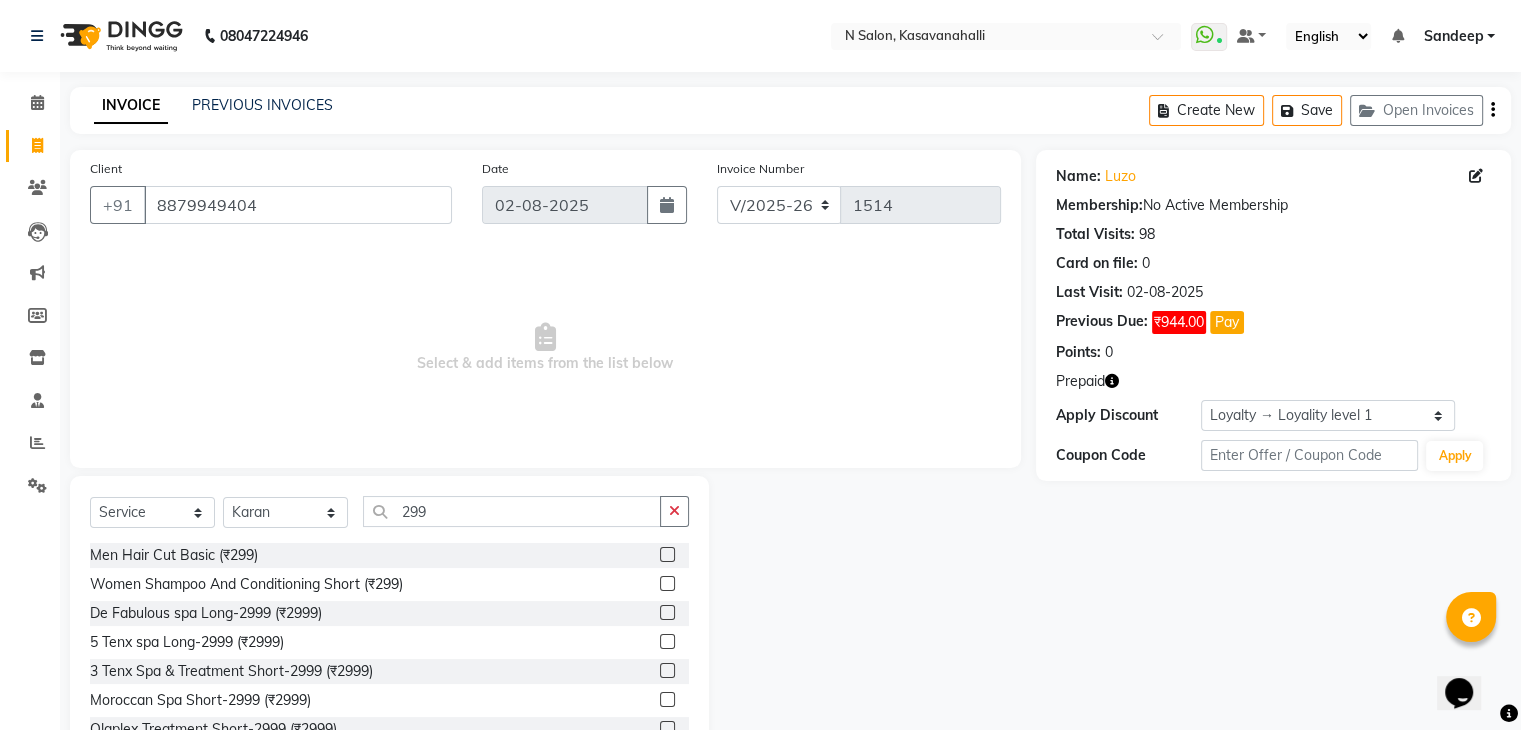 click 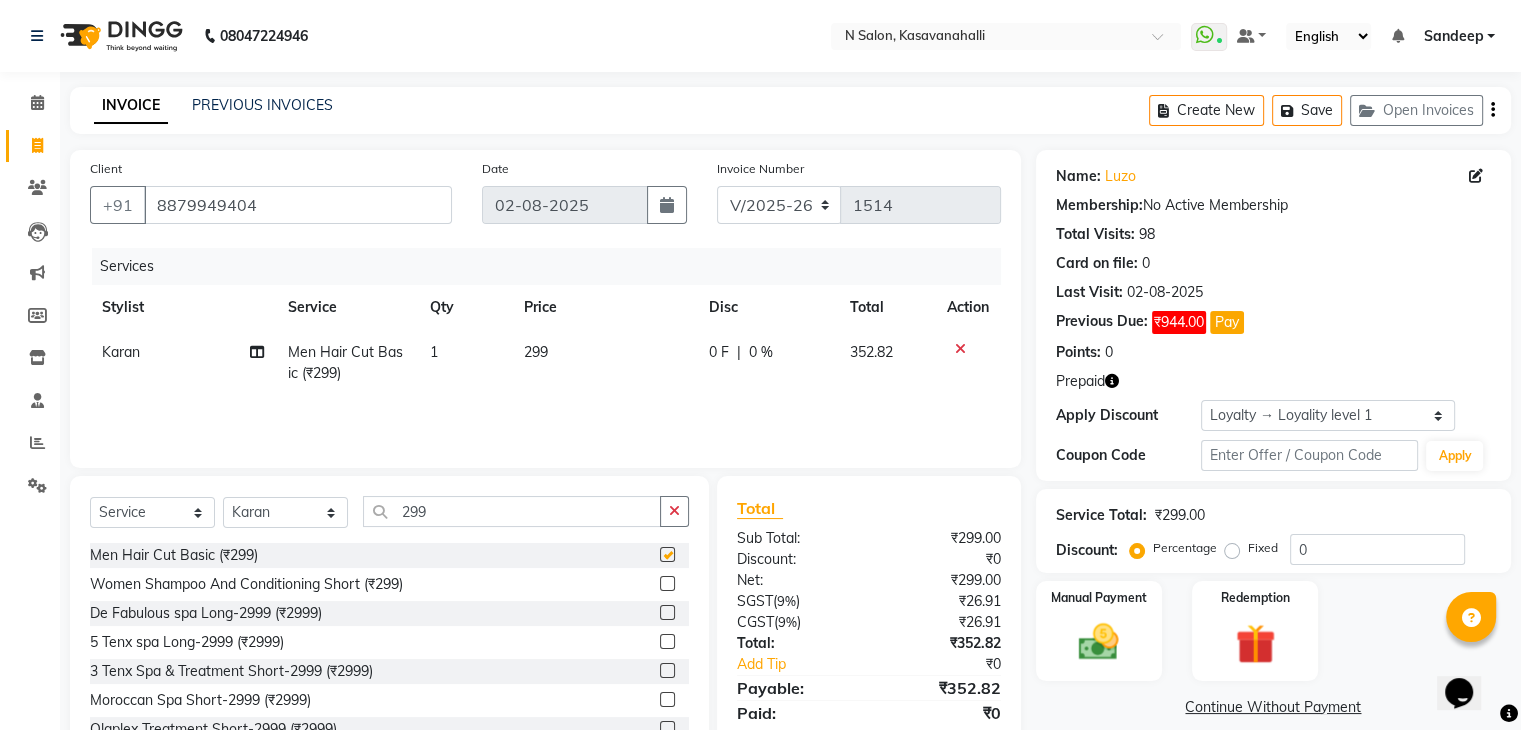 checkbox on "false" 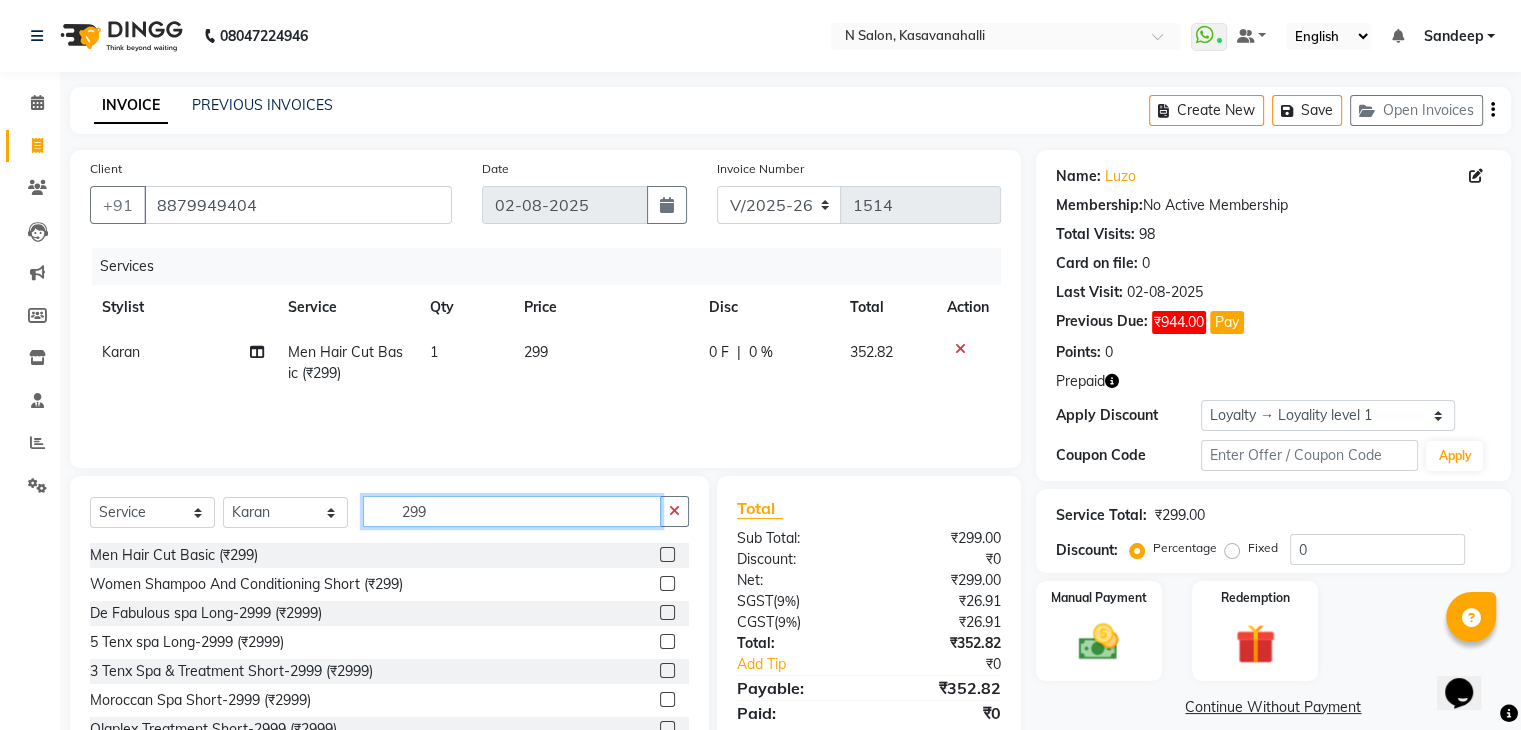 click on "299" 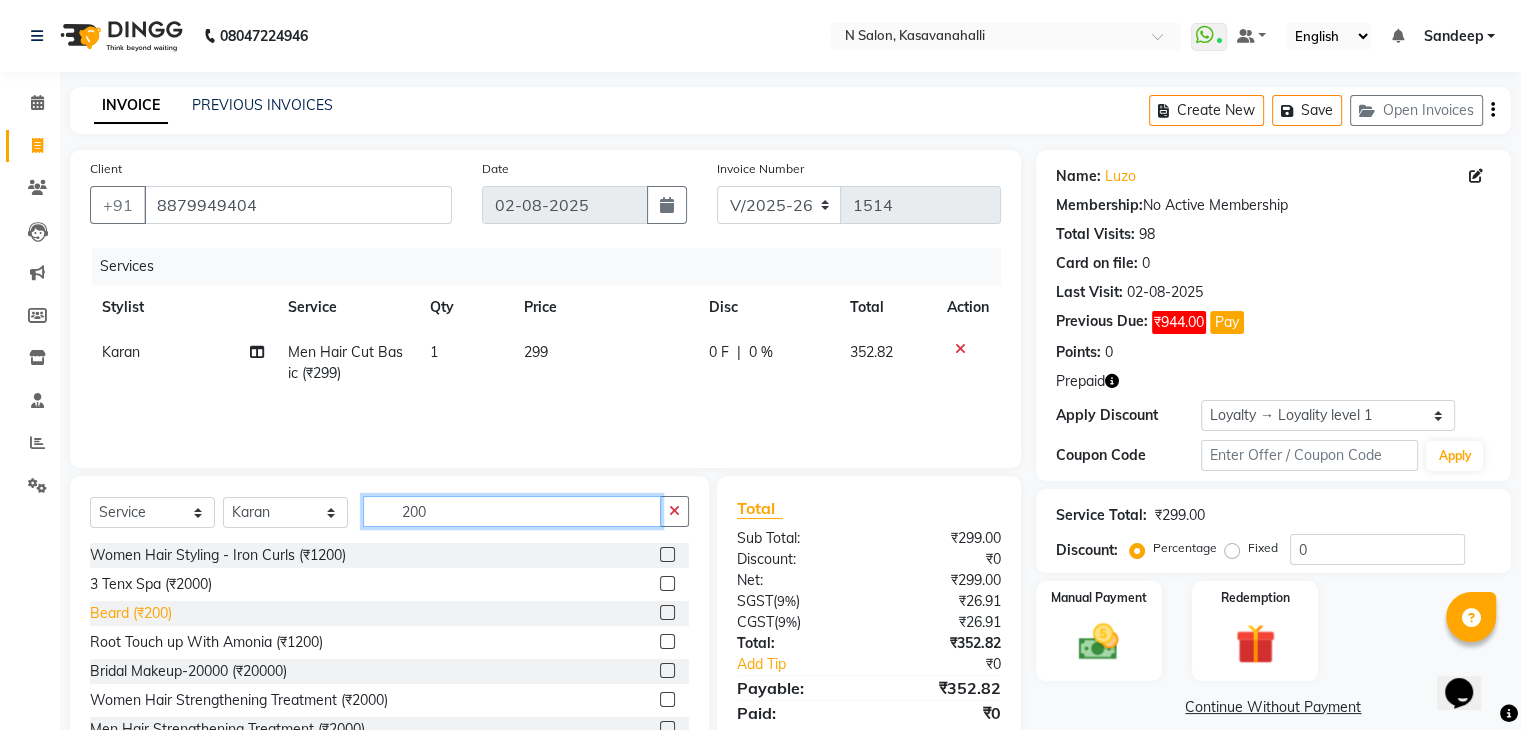type on "200" 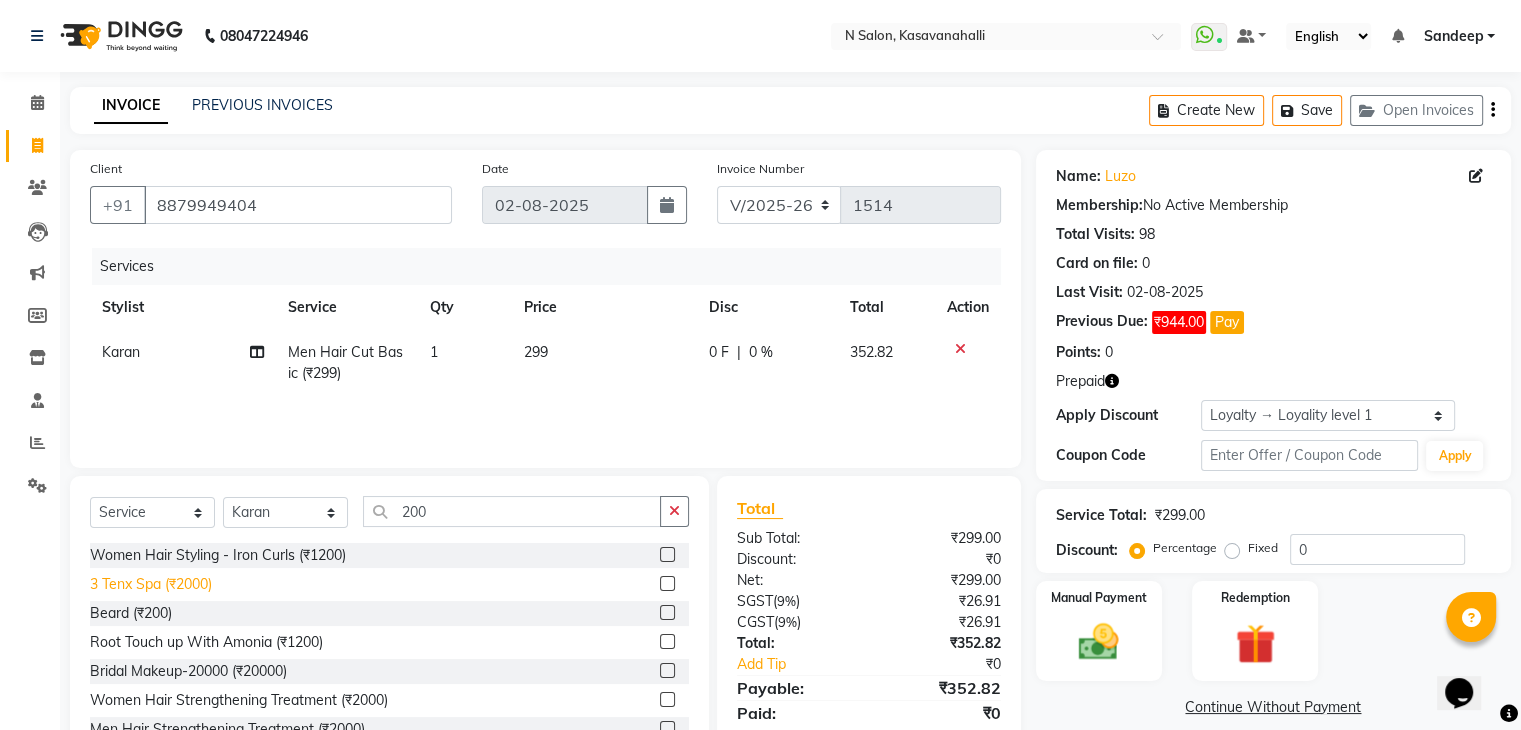 click on "Beard (₹200)" 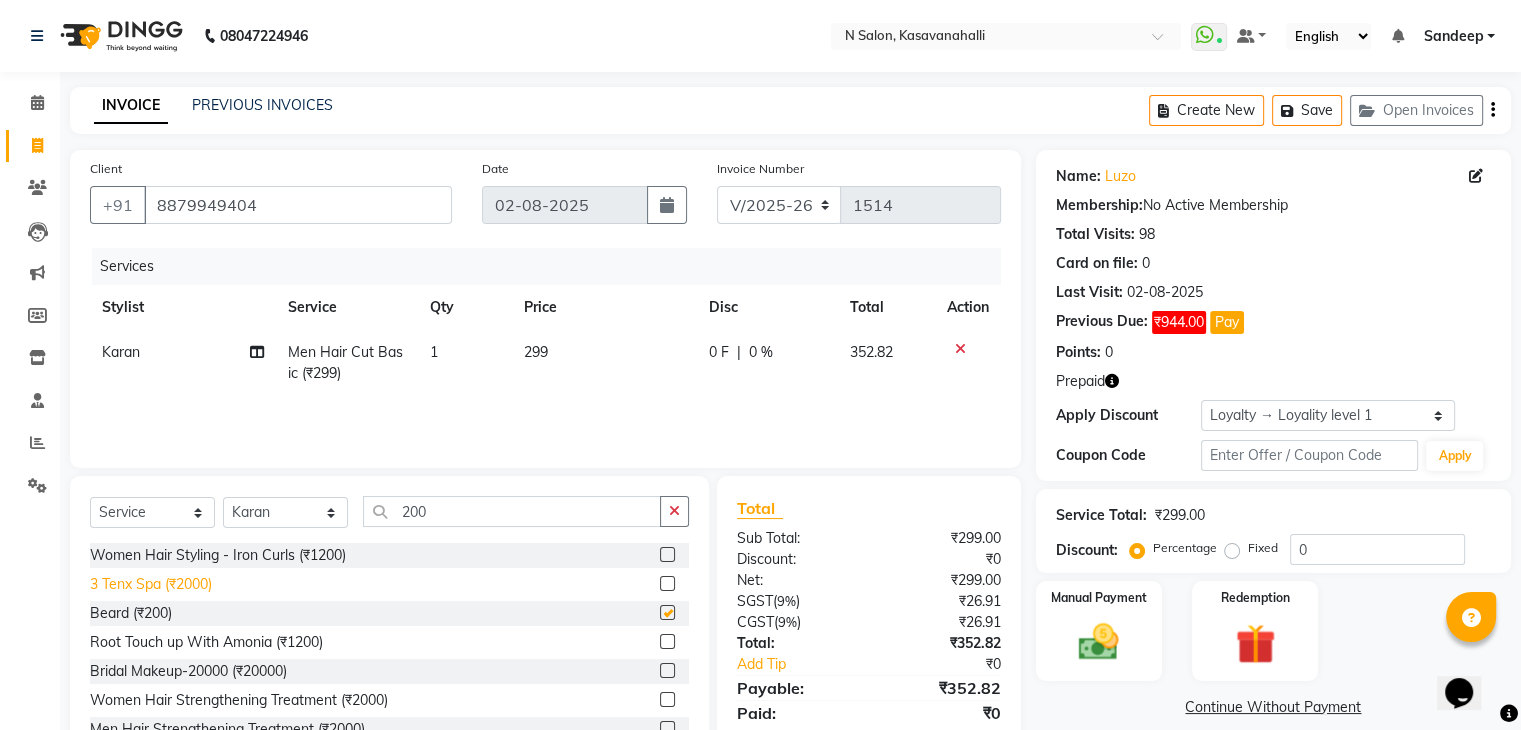 checkbox on "false" 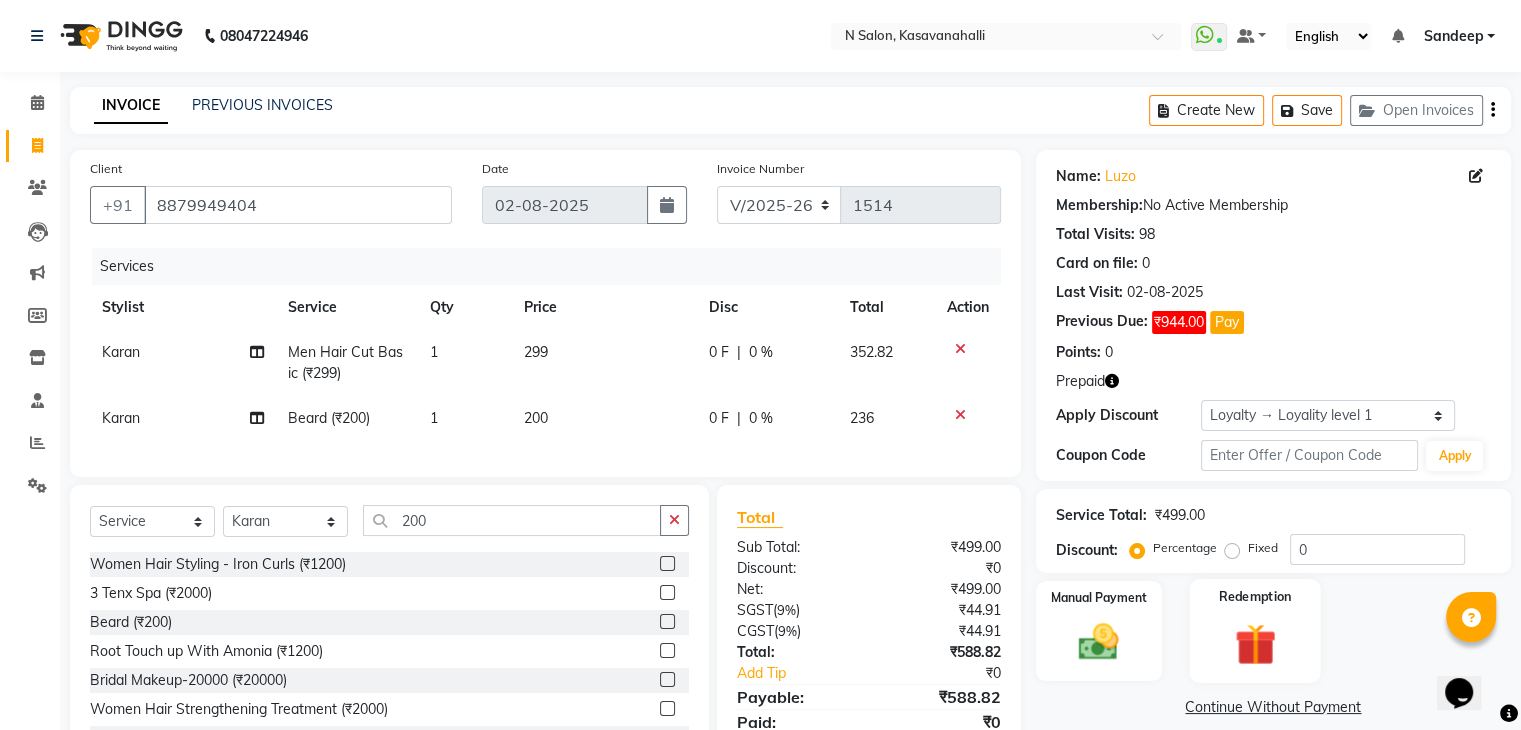 click 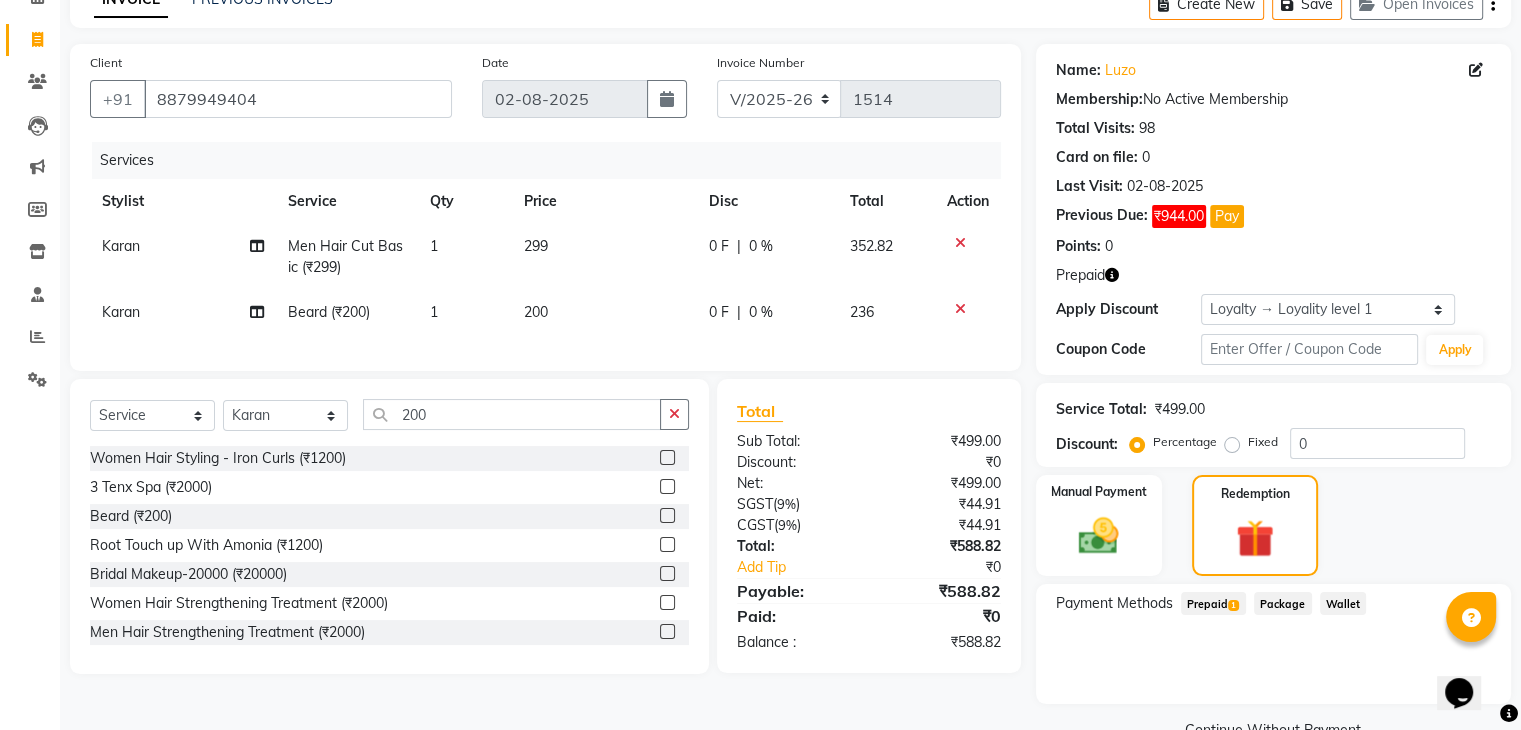 scroll, scrollTop: 151, scrollLeft: 0, axis: vertical 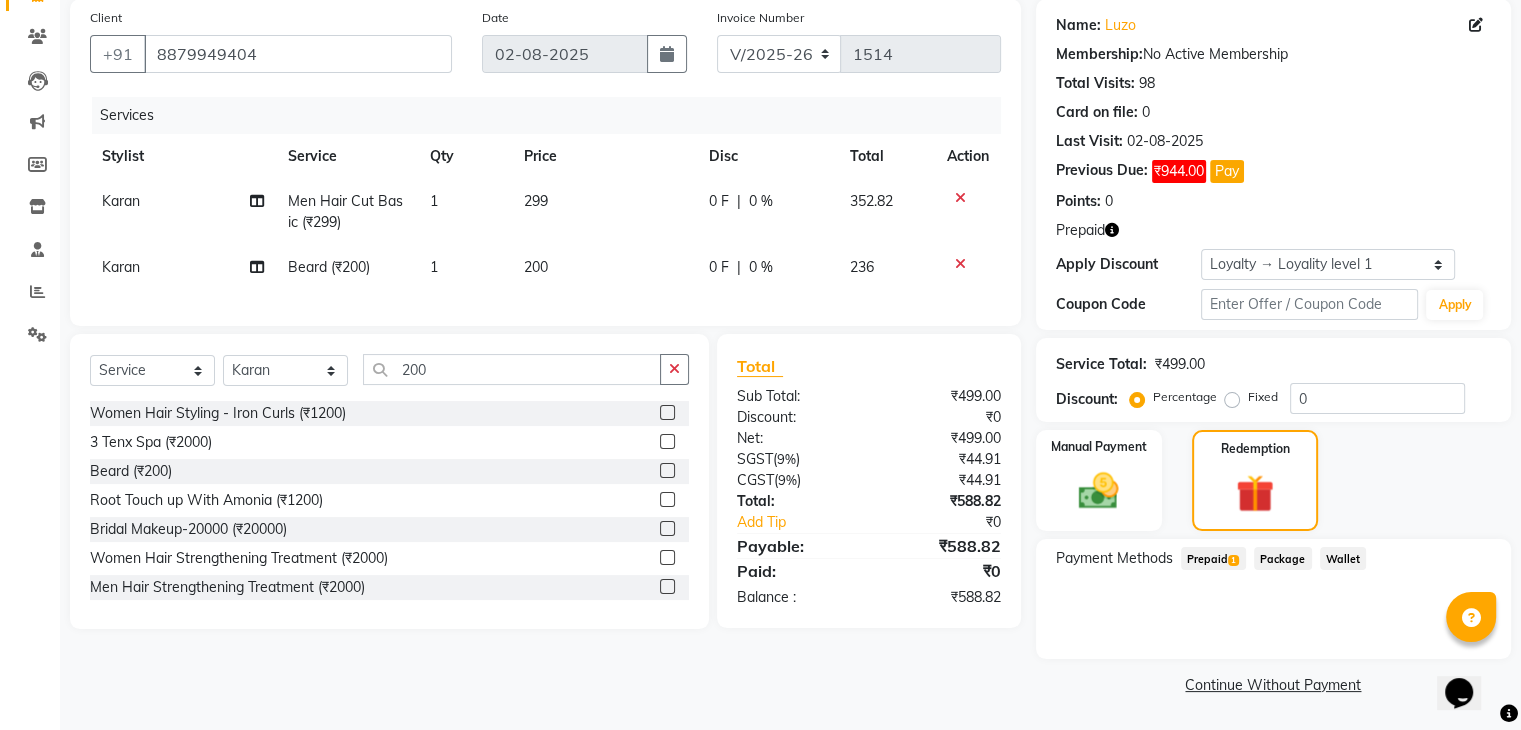 click on "Prepaid  1" 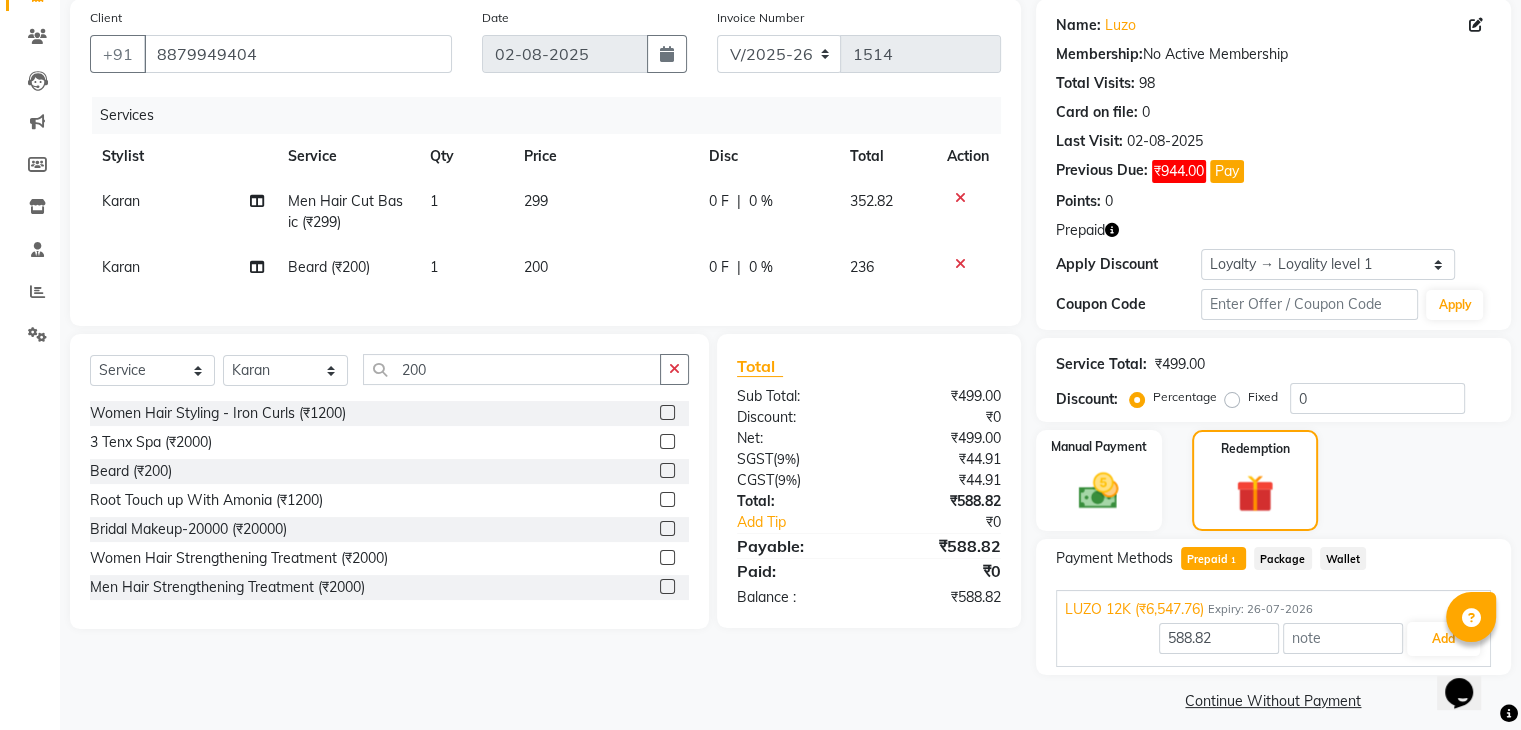 scroll, scrollTop: 167, scrollLeft: 0, axis: vertical 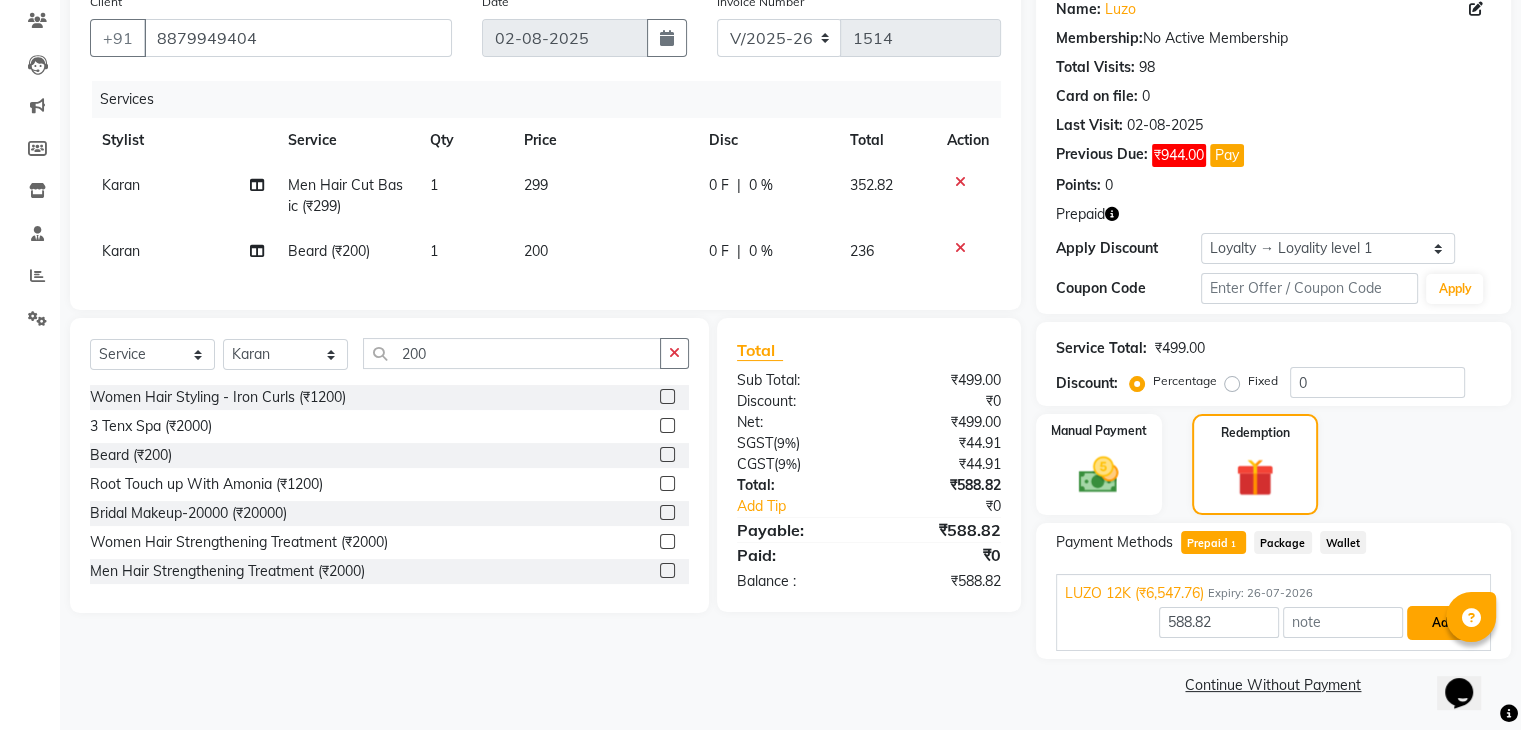 click on "Add" at bounding box center (1443, 623) 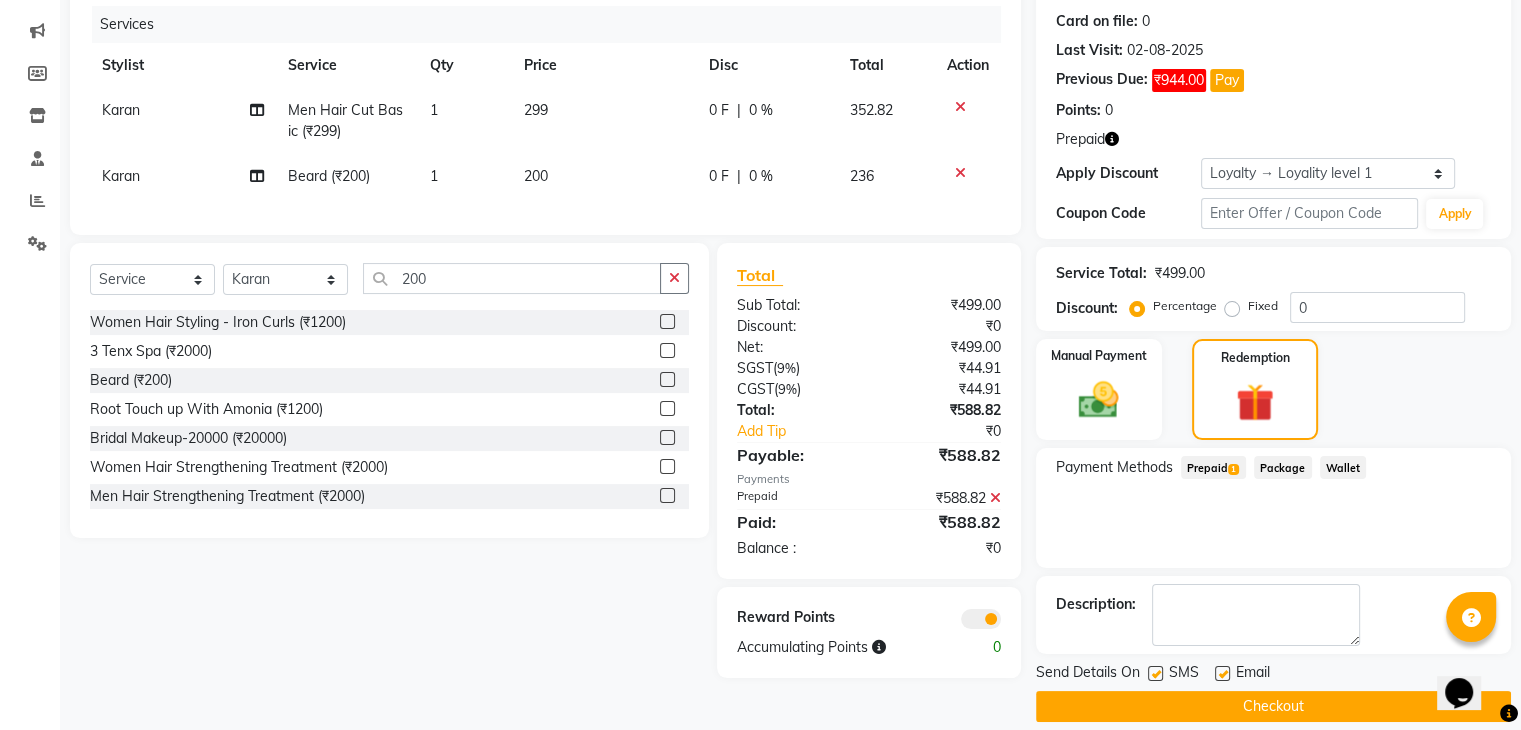 scroll, scrollTop: 263, scrollLeft: 0, axis: vertical 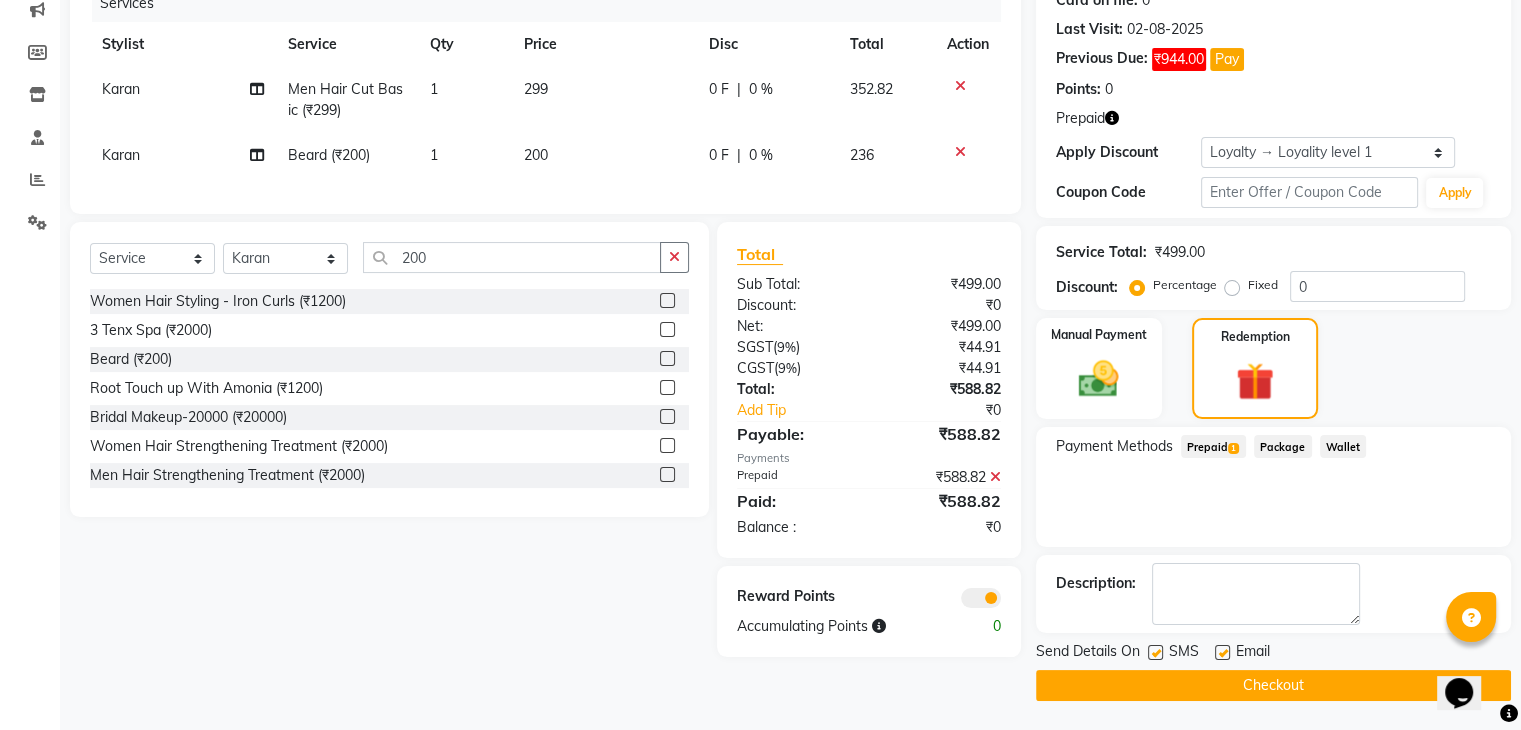 click on "Checkout" 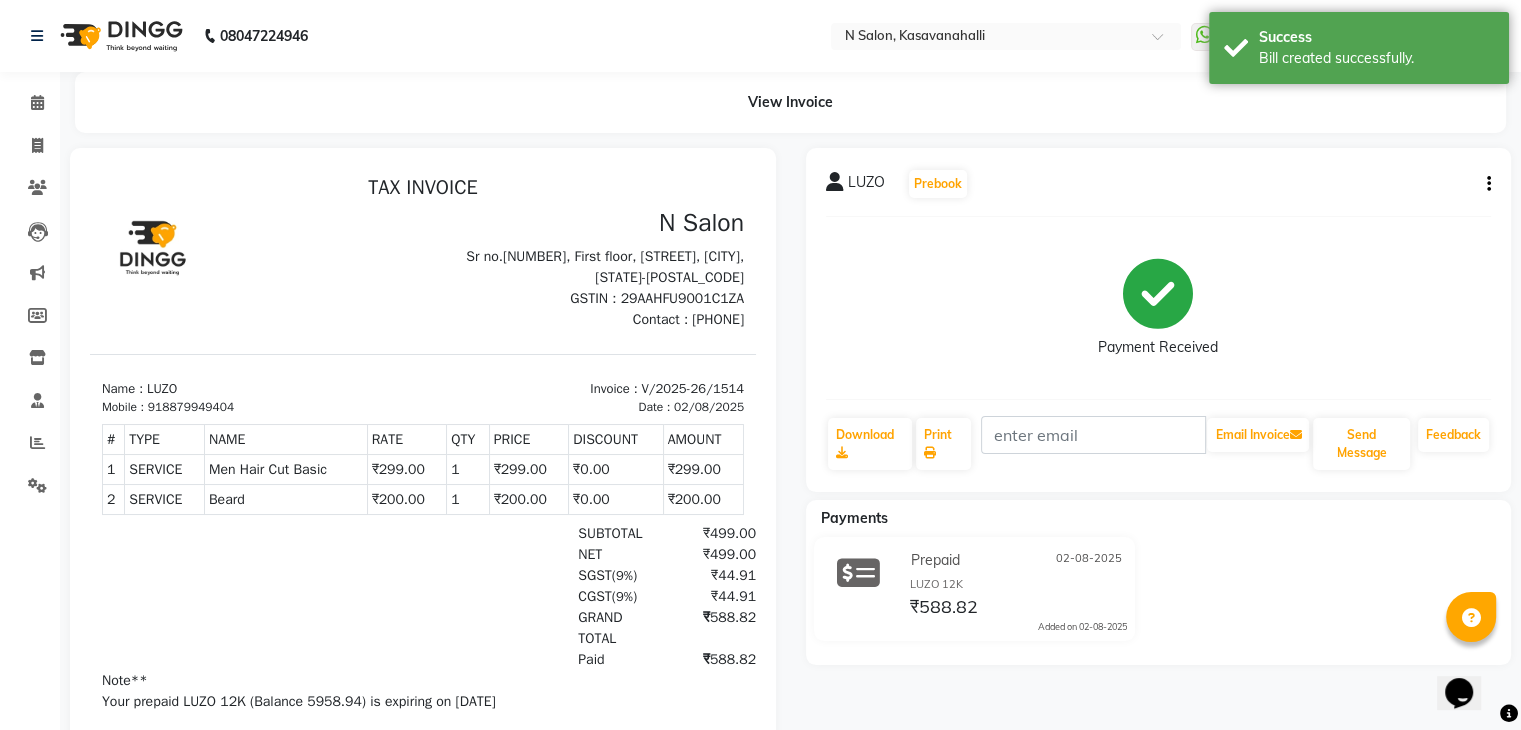 scroll, scrollTop: 0, scrollLeft: 0, axis: both 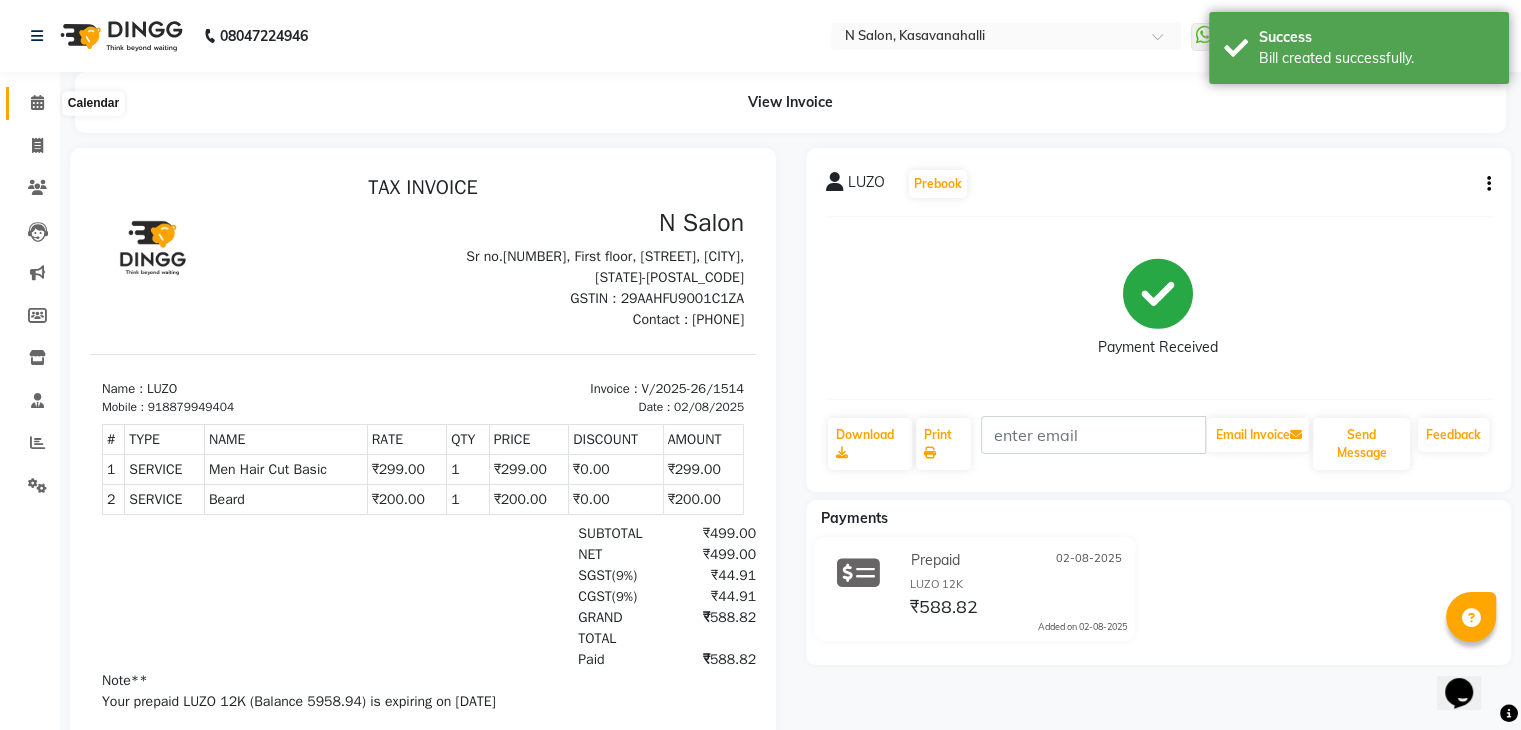 click 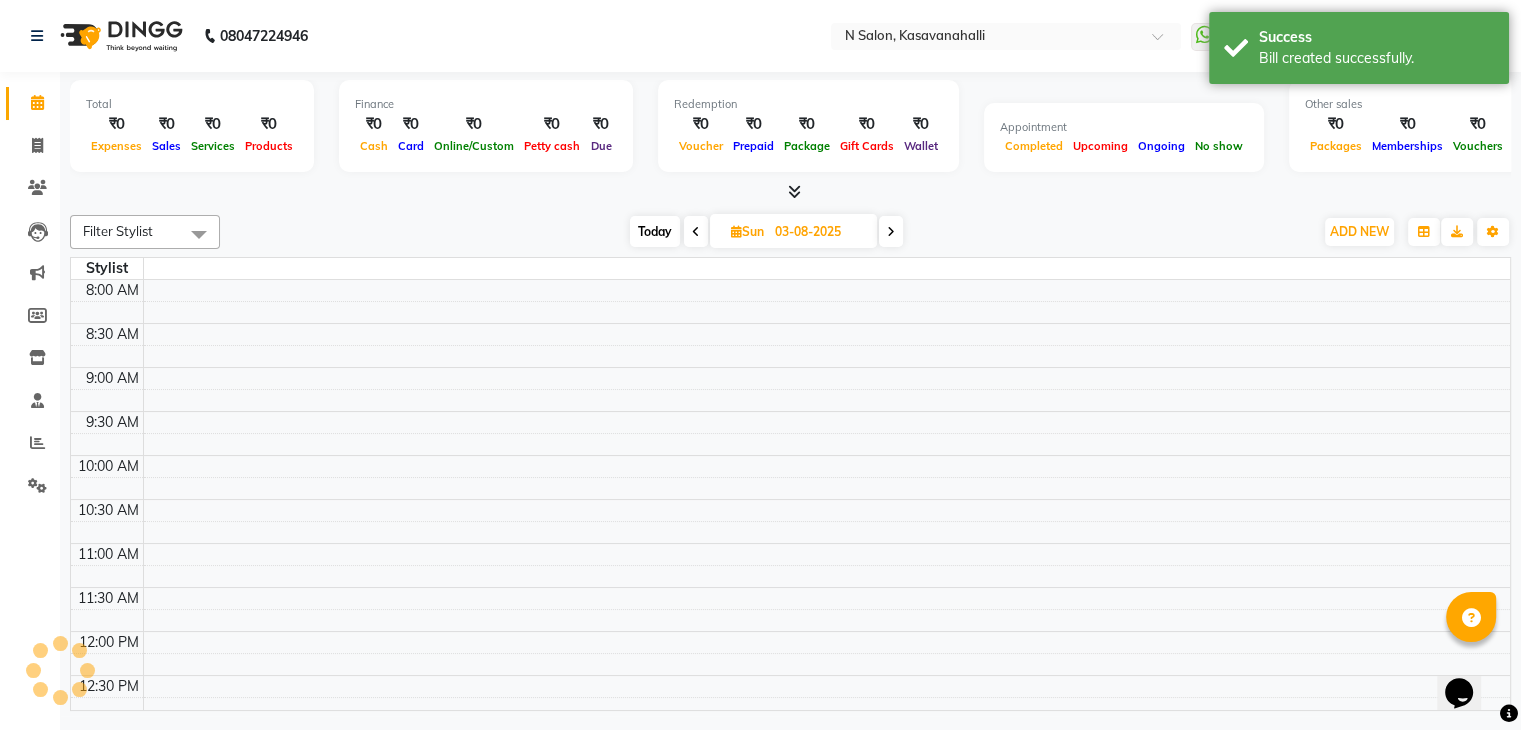 scroll, scrollTop: 0, scrollLeft: 0, axis: both 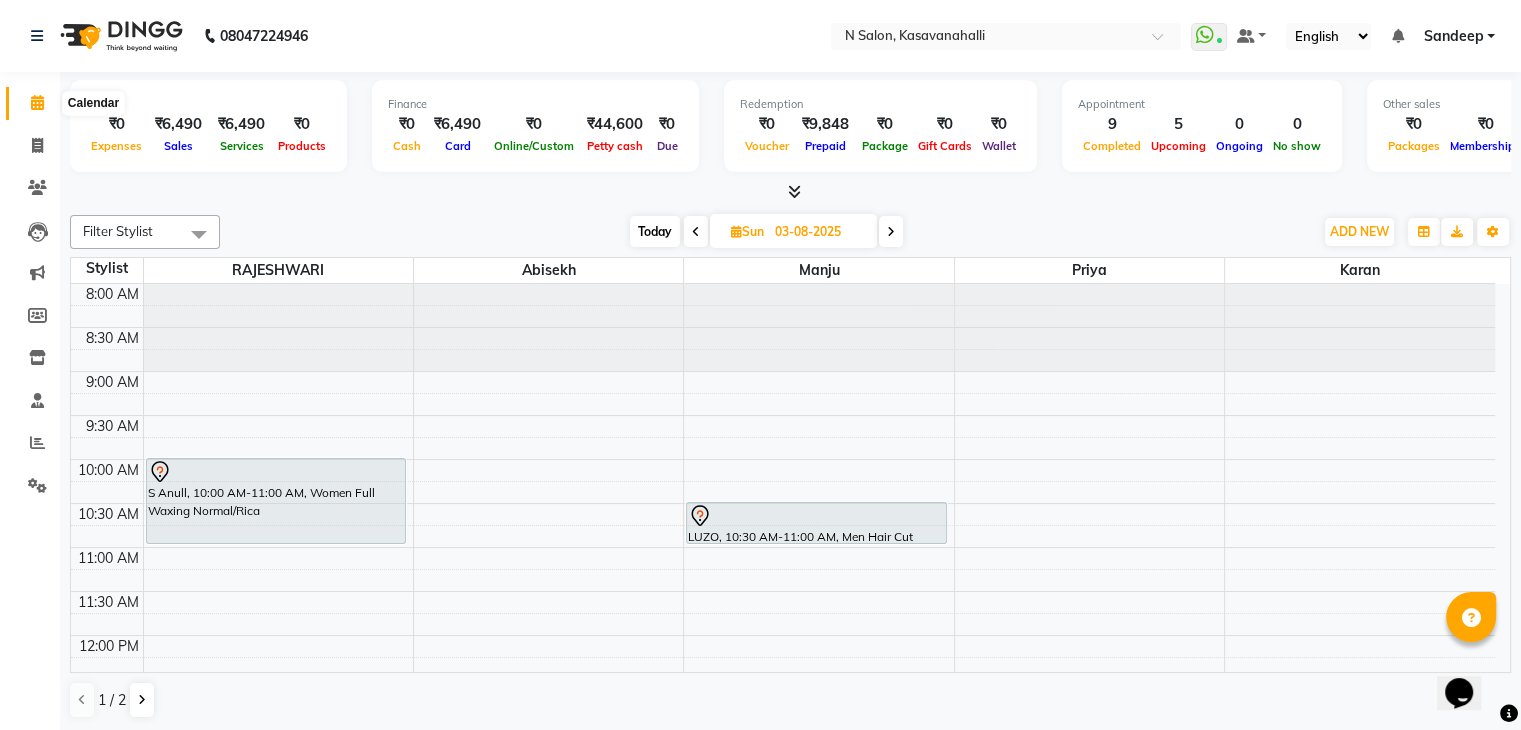 click 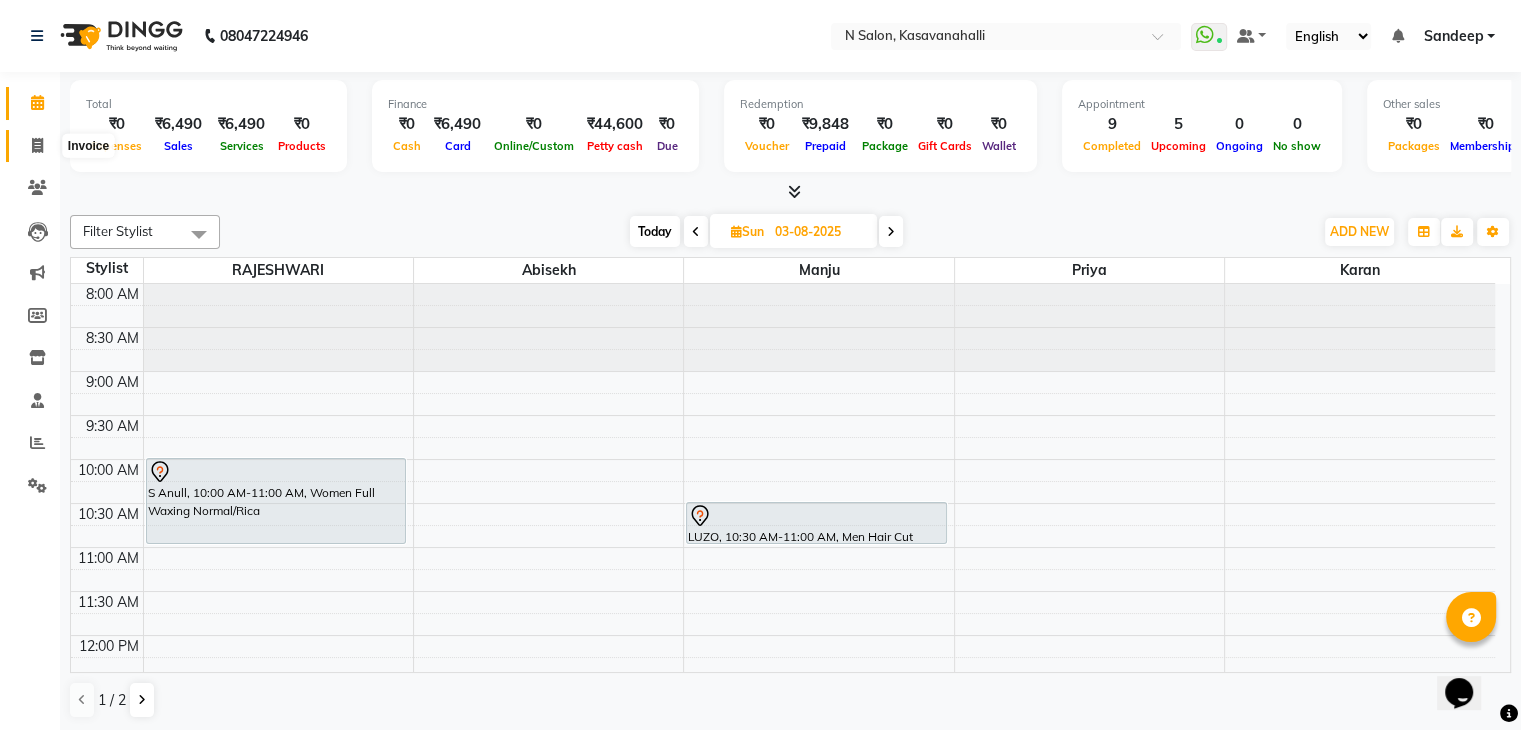 drag, startPoint x: 42, startPoint y: 145, endPoint x: 36, endPoint y: 130, distance: 16.155495 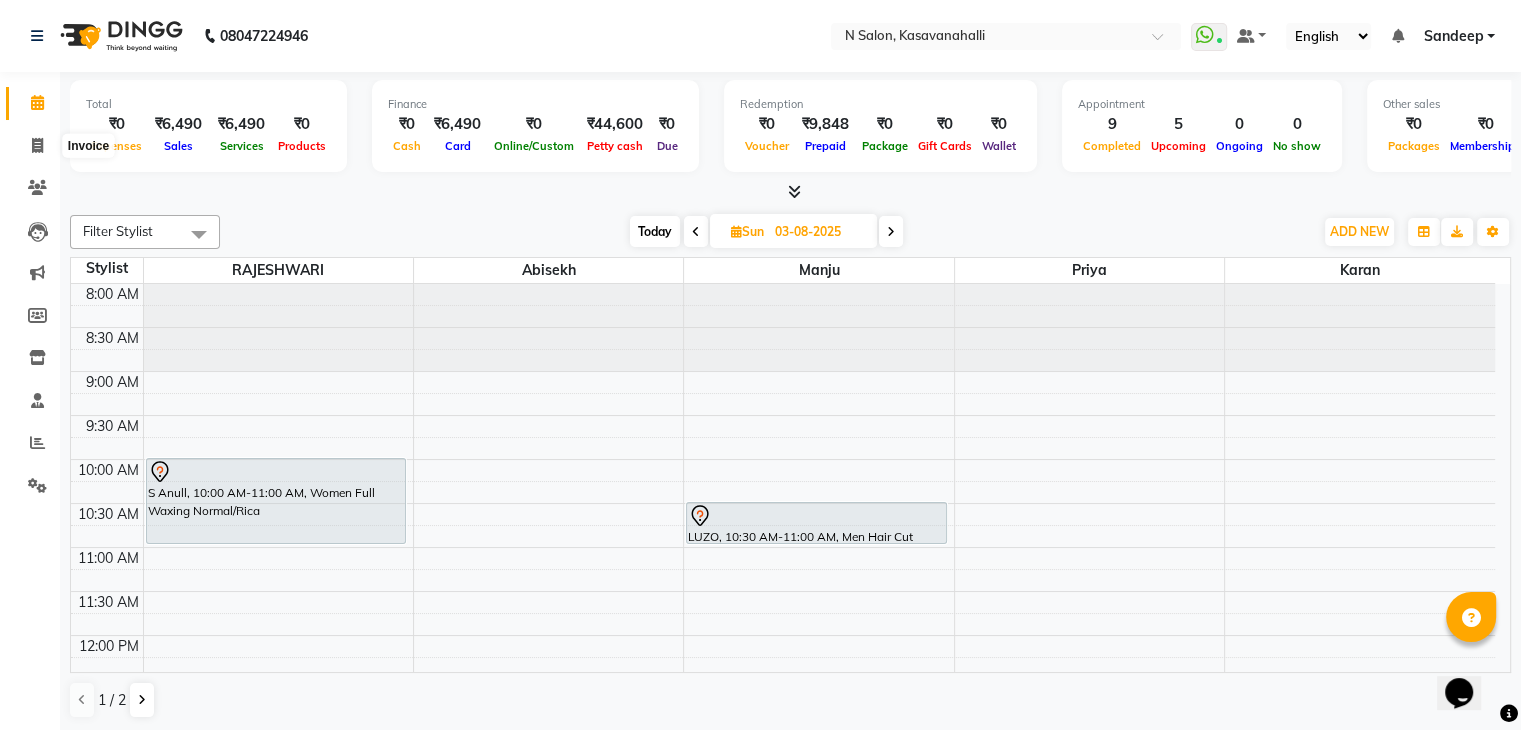 select on "service" 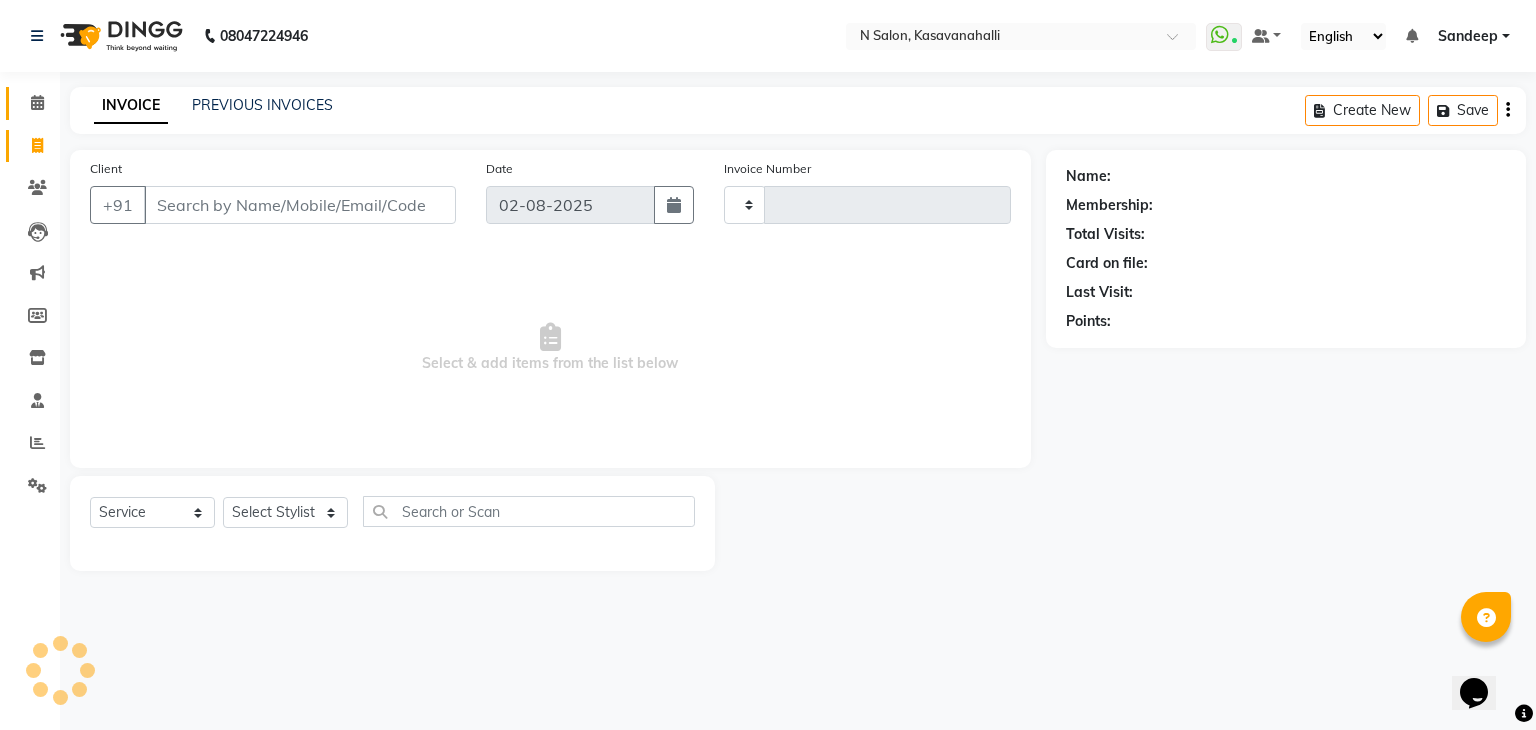 type on "1515" 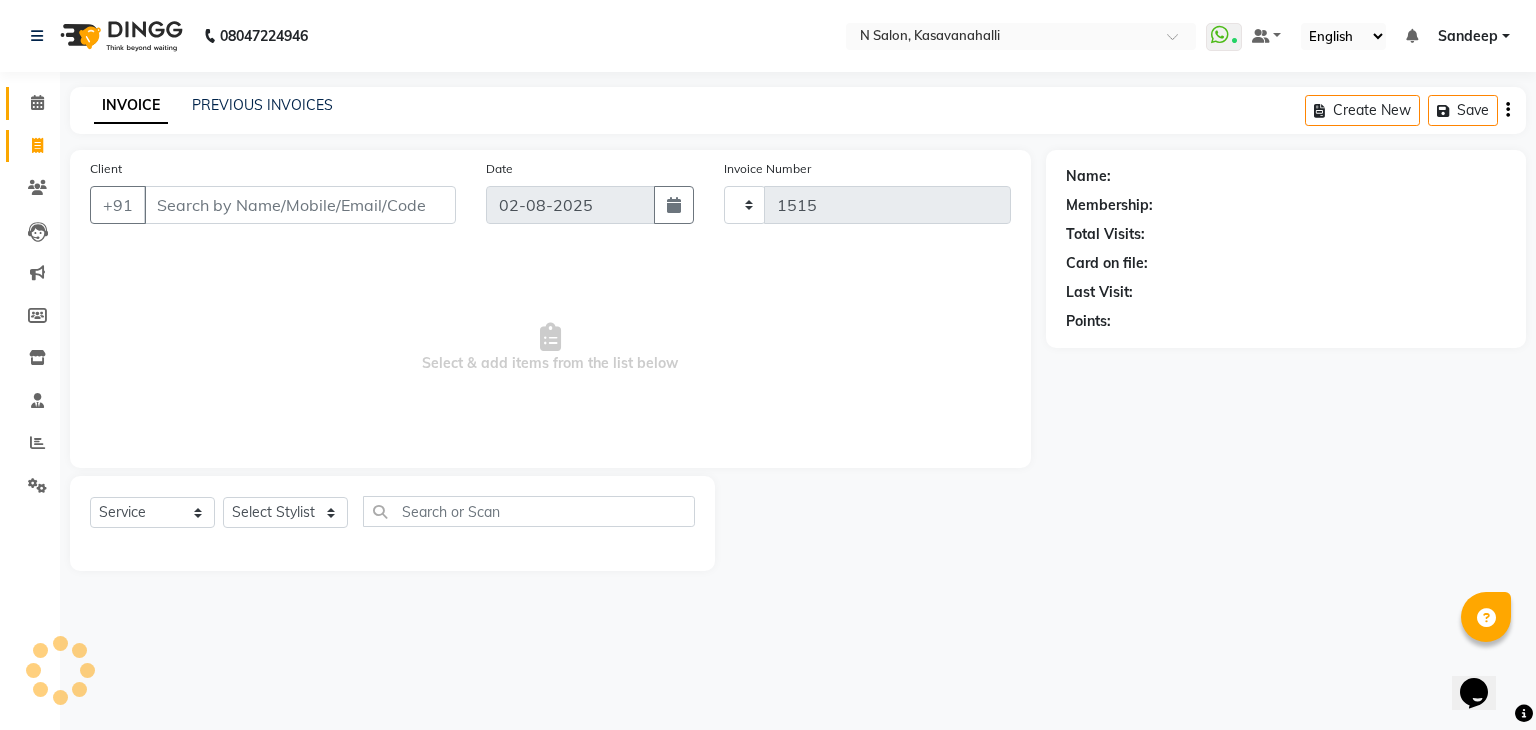 select on "7111" 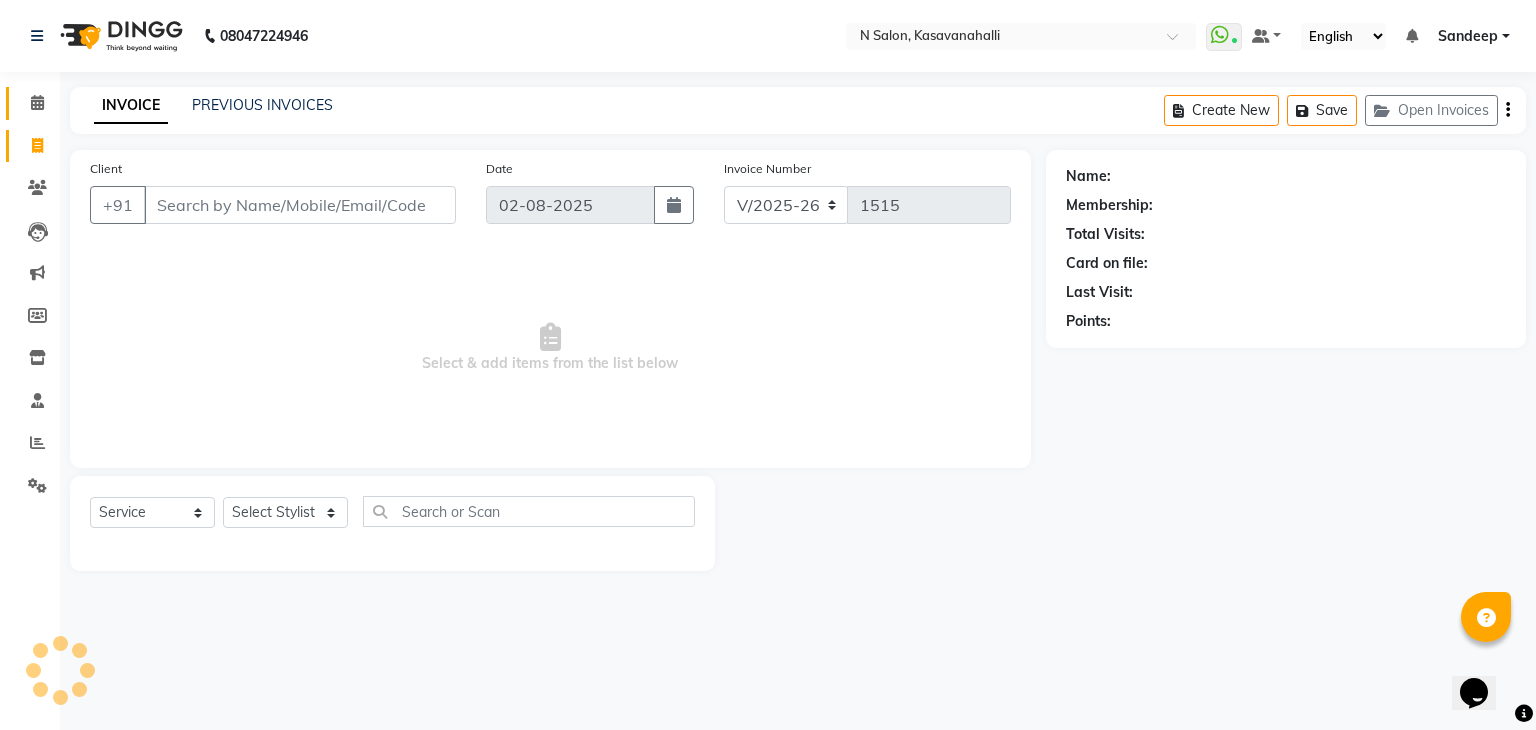 click on "Calendar" 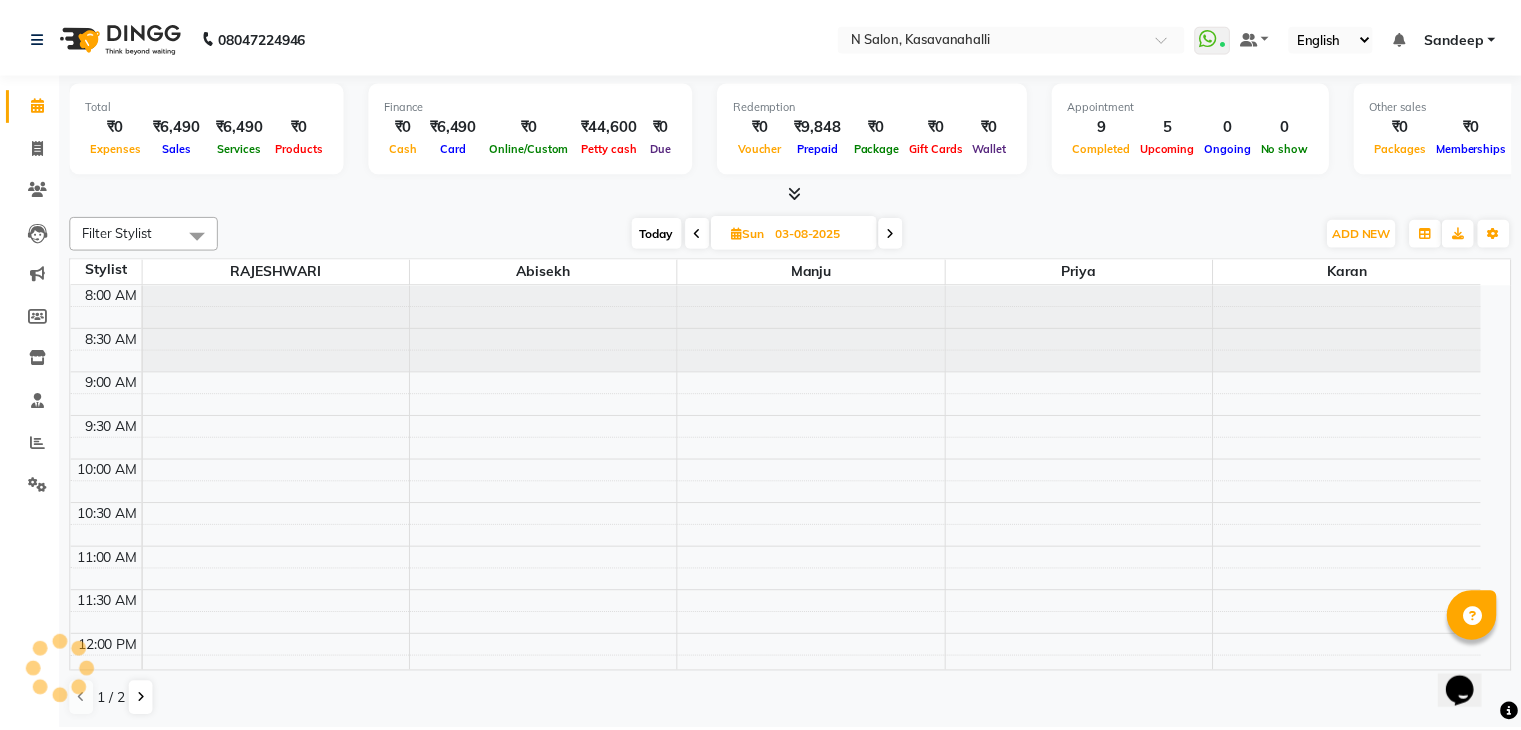 scroll, scrollTop: 699, scrollLeft: 0, axis: vertical 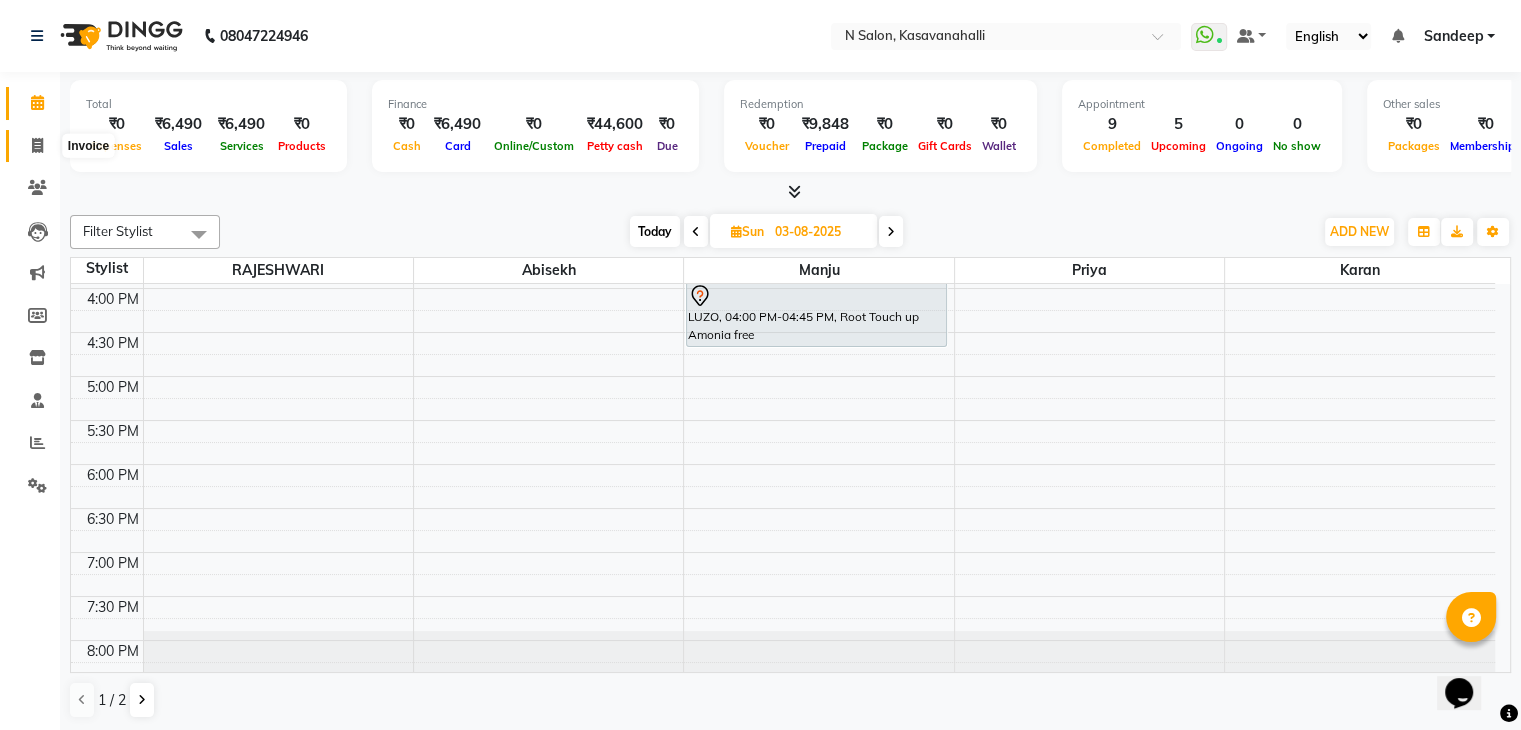 click 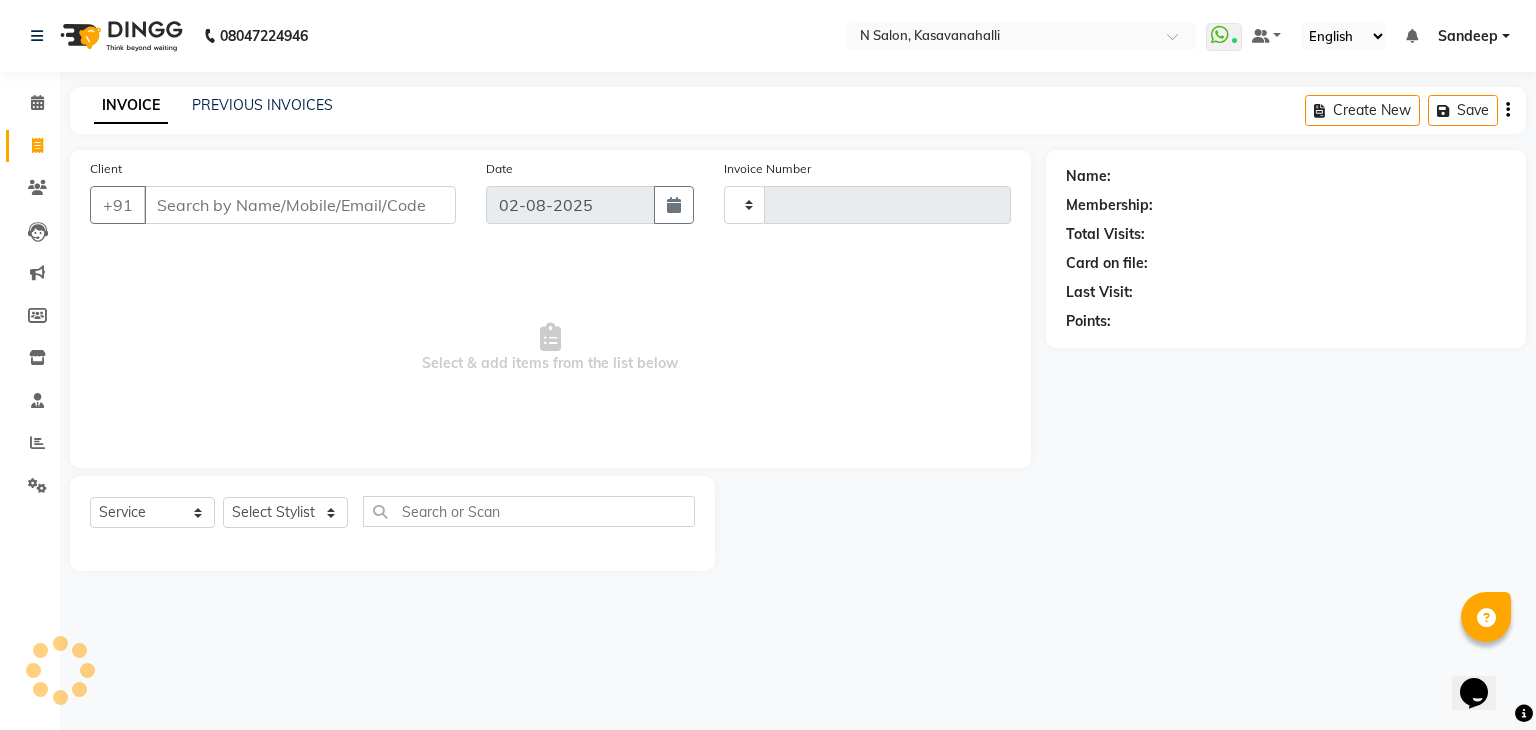 type on "1515" 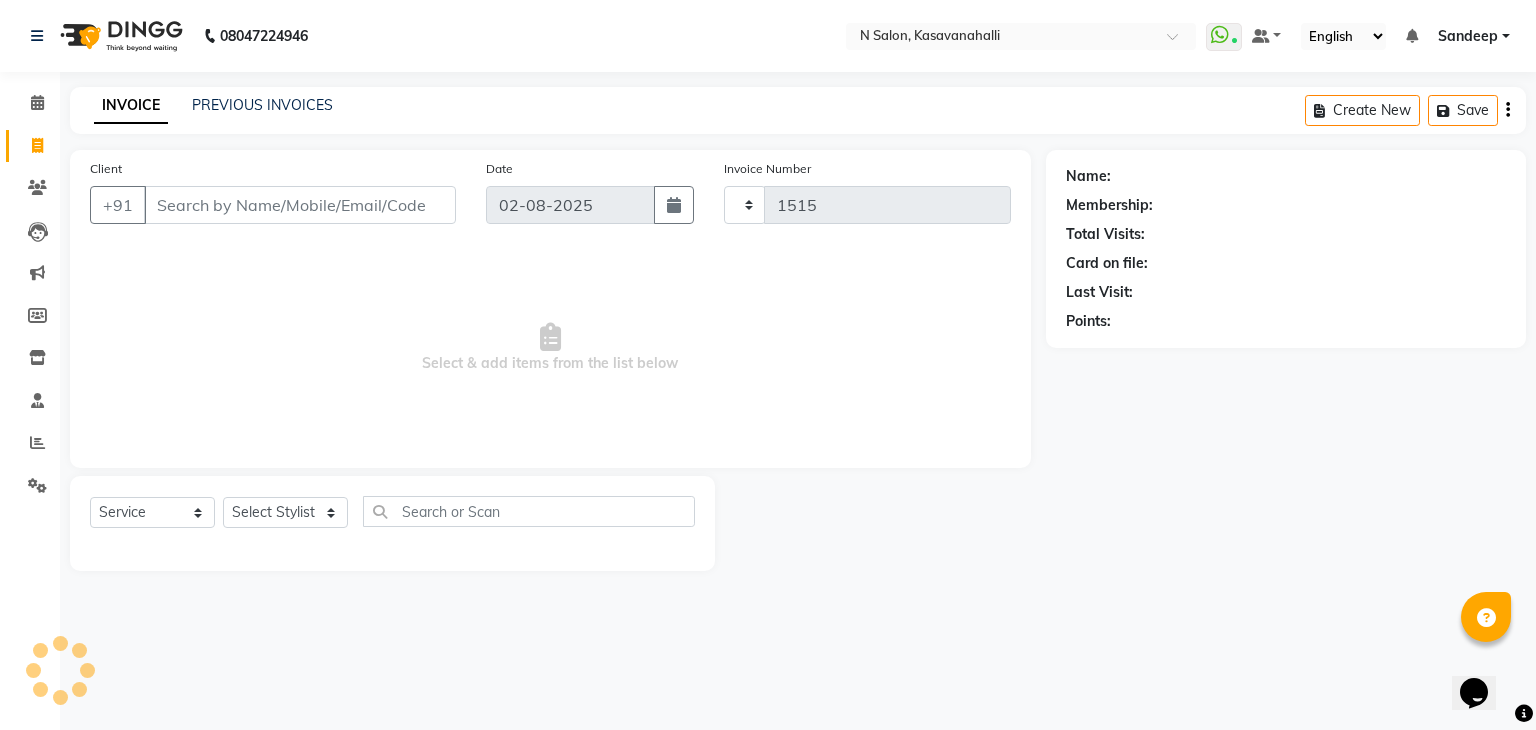 select on "[NUMBER]" 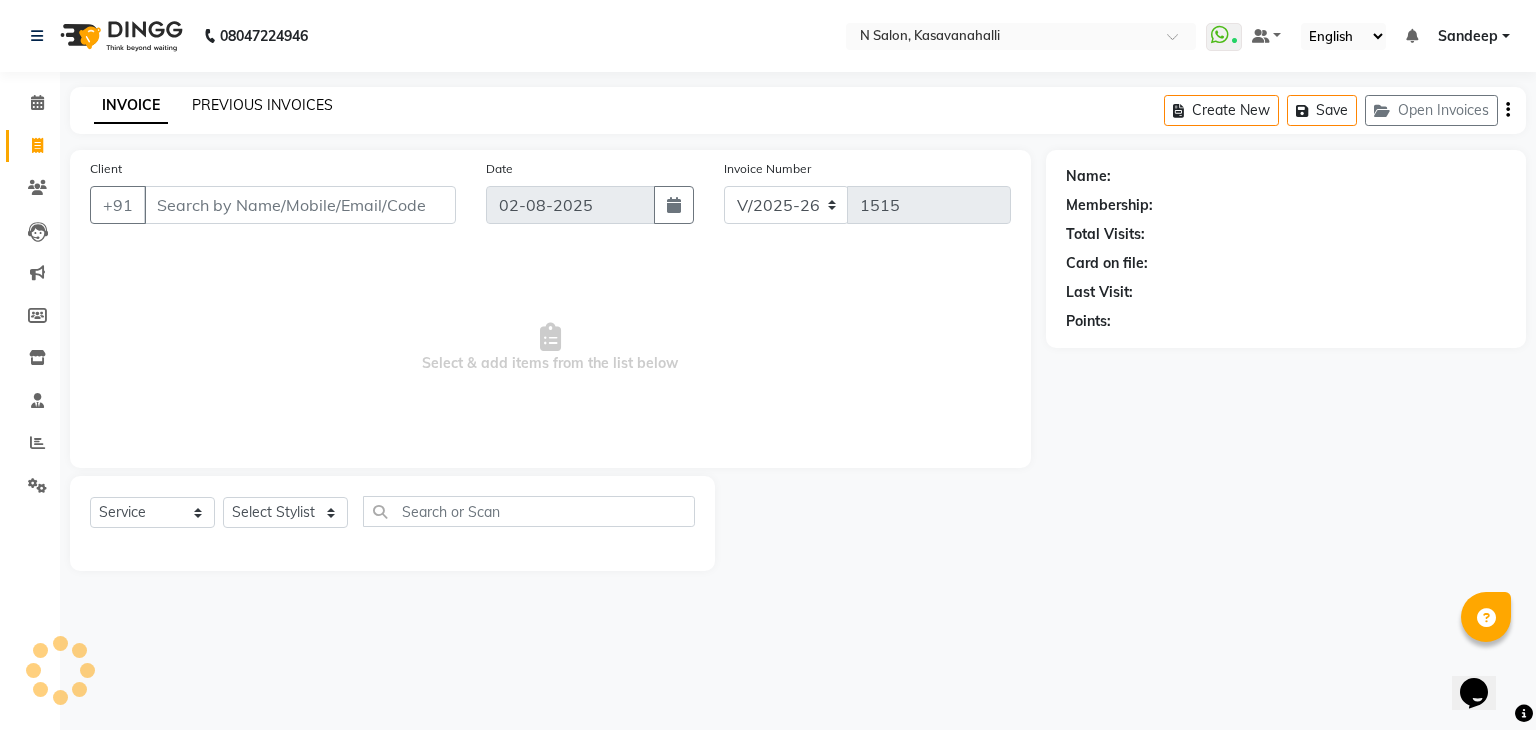 click on "PREVIOUS INVOICES" 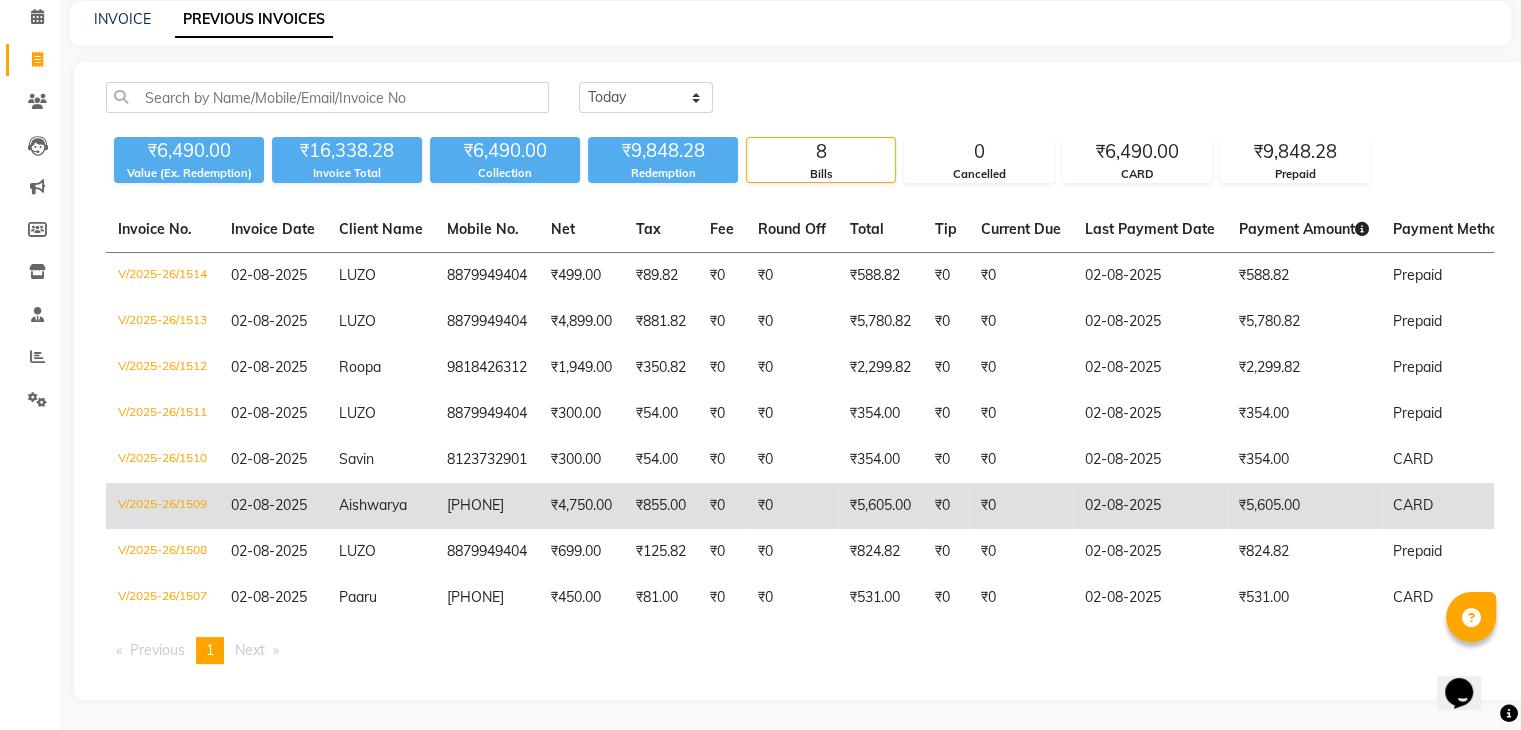 scroll, scrollTop: 103, scrollLeft: 0, axis: vertical 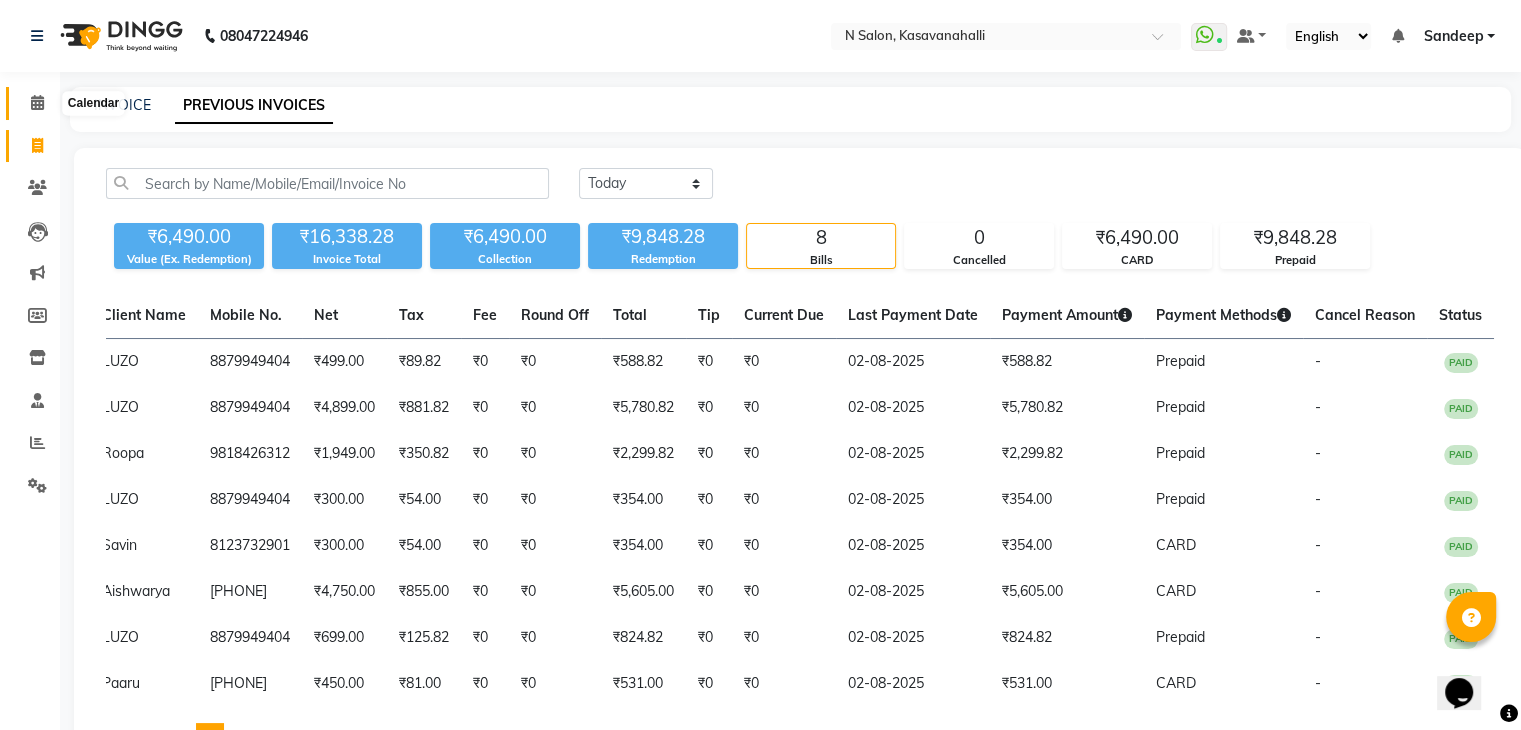 click 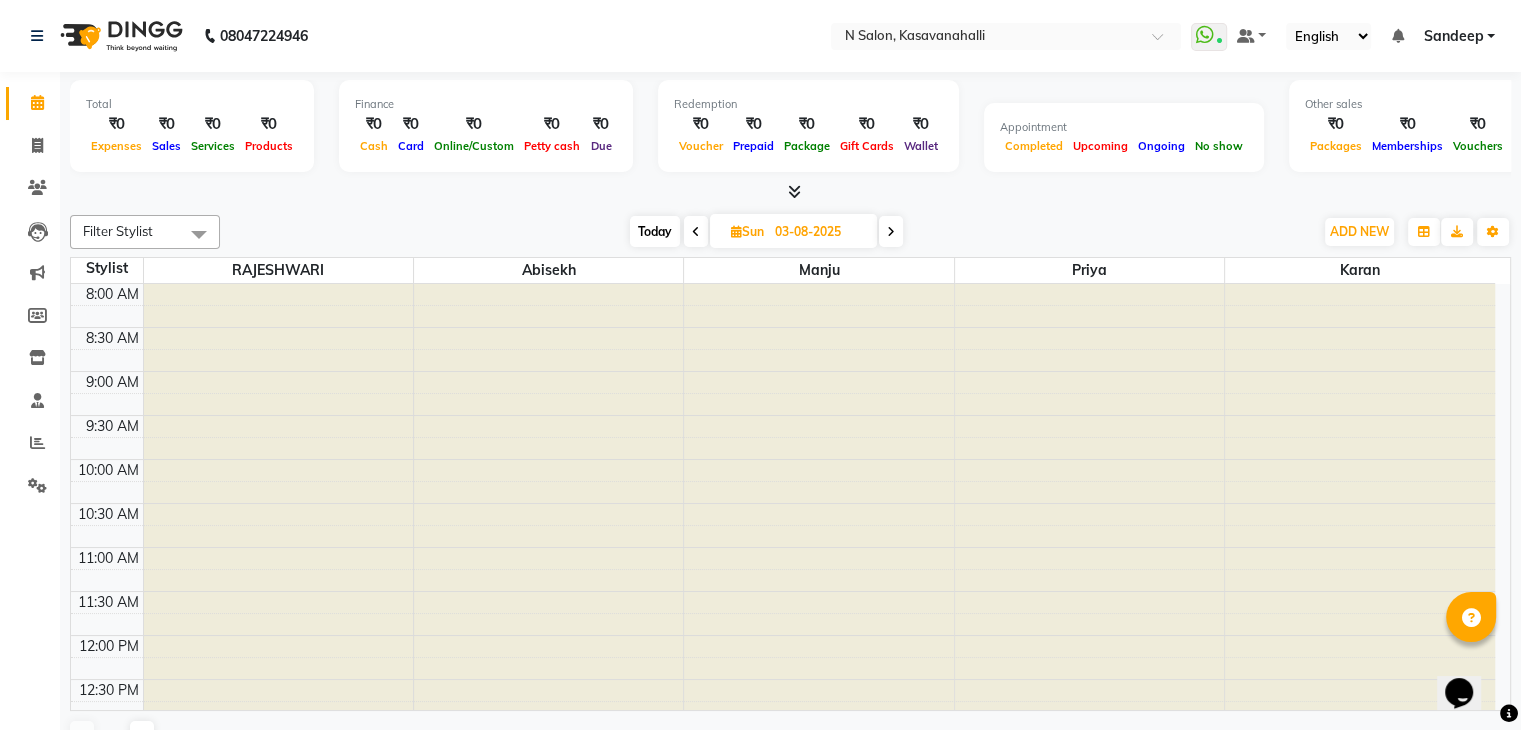 scroll, scrollTop: 0, scrollLeft: 0, axis: both 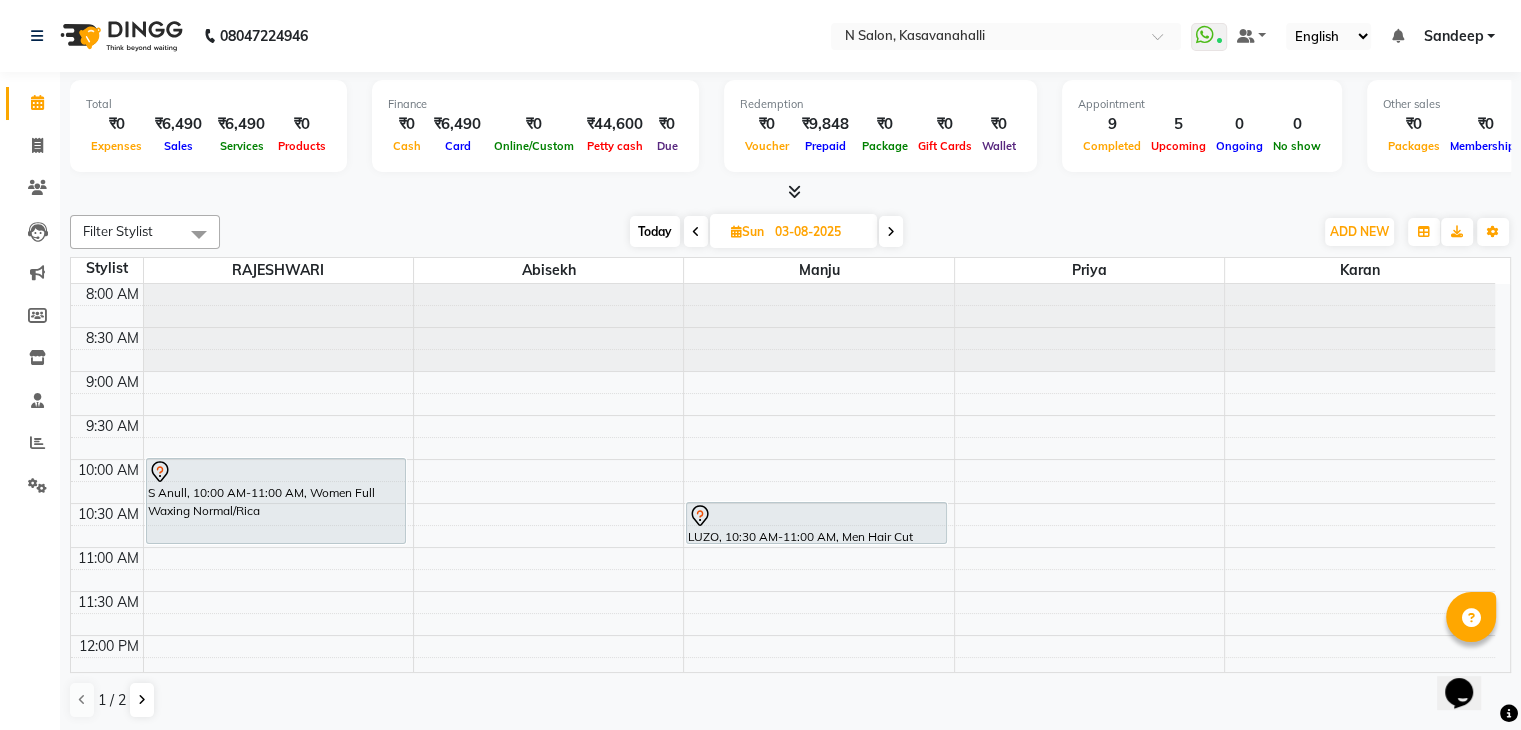 click at bounding box center [794, 191] 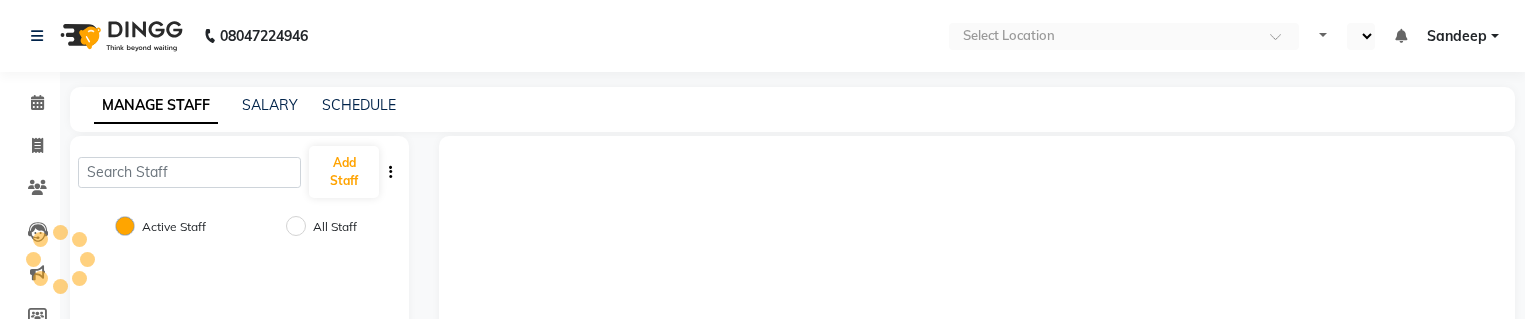 scroll, scrollTop: 0, scrollLeft: 0, axis: both 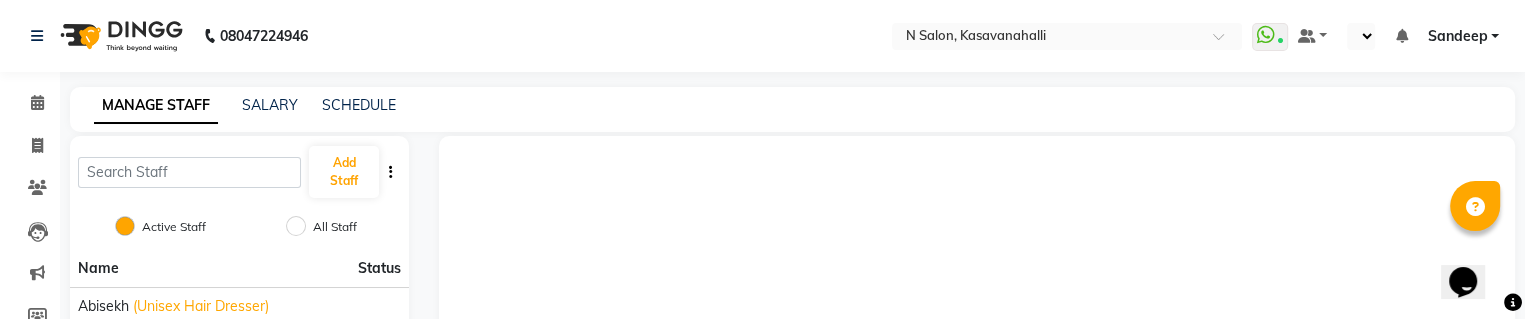 select on "en" 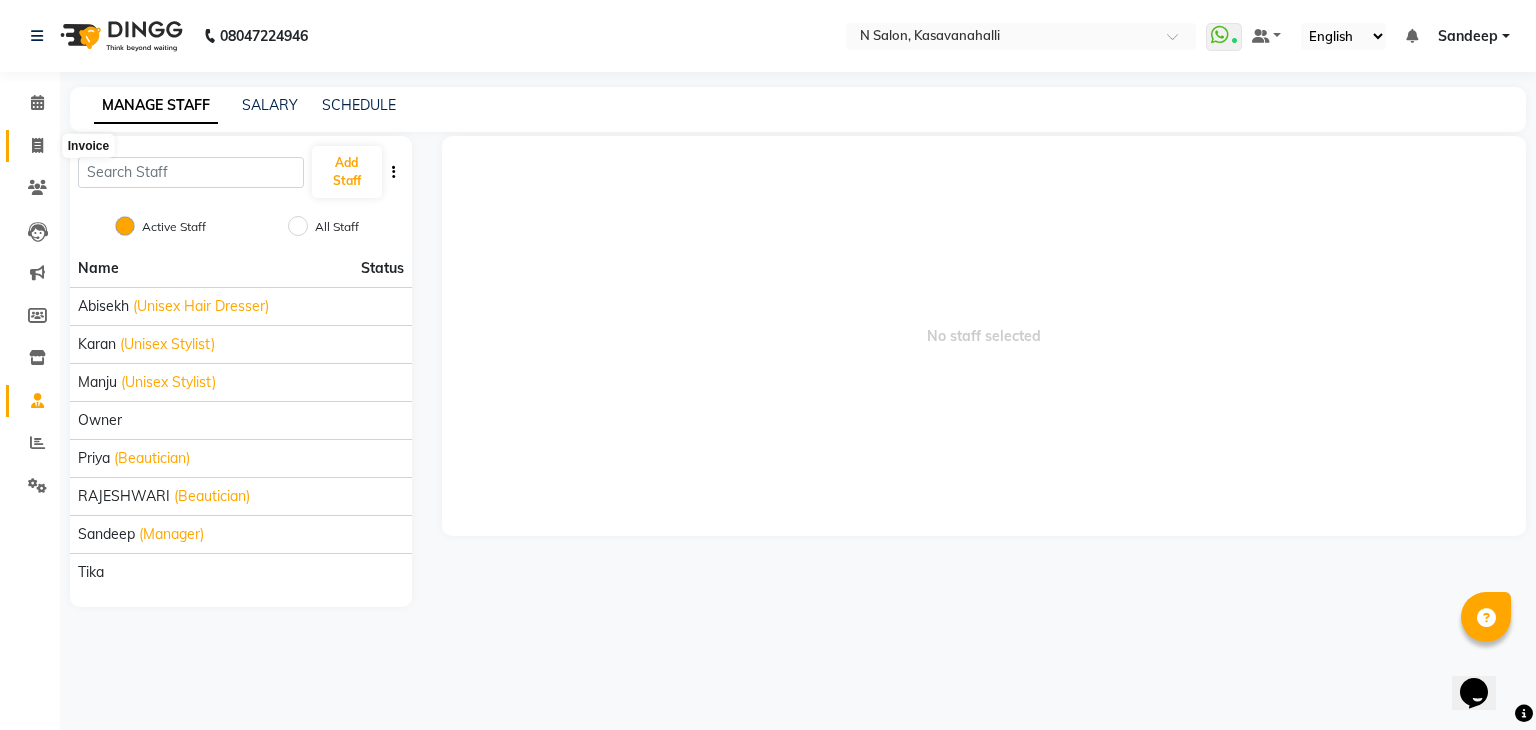 click 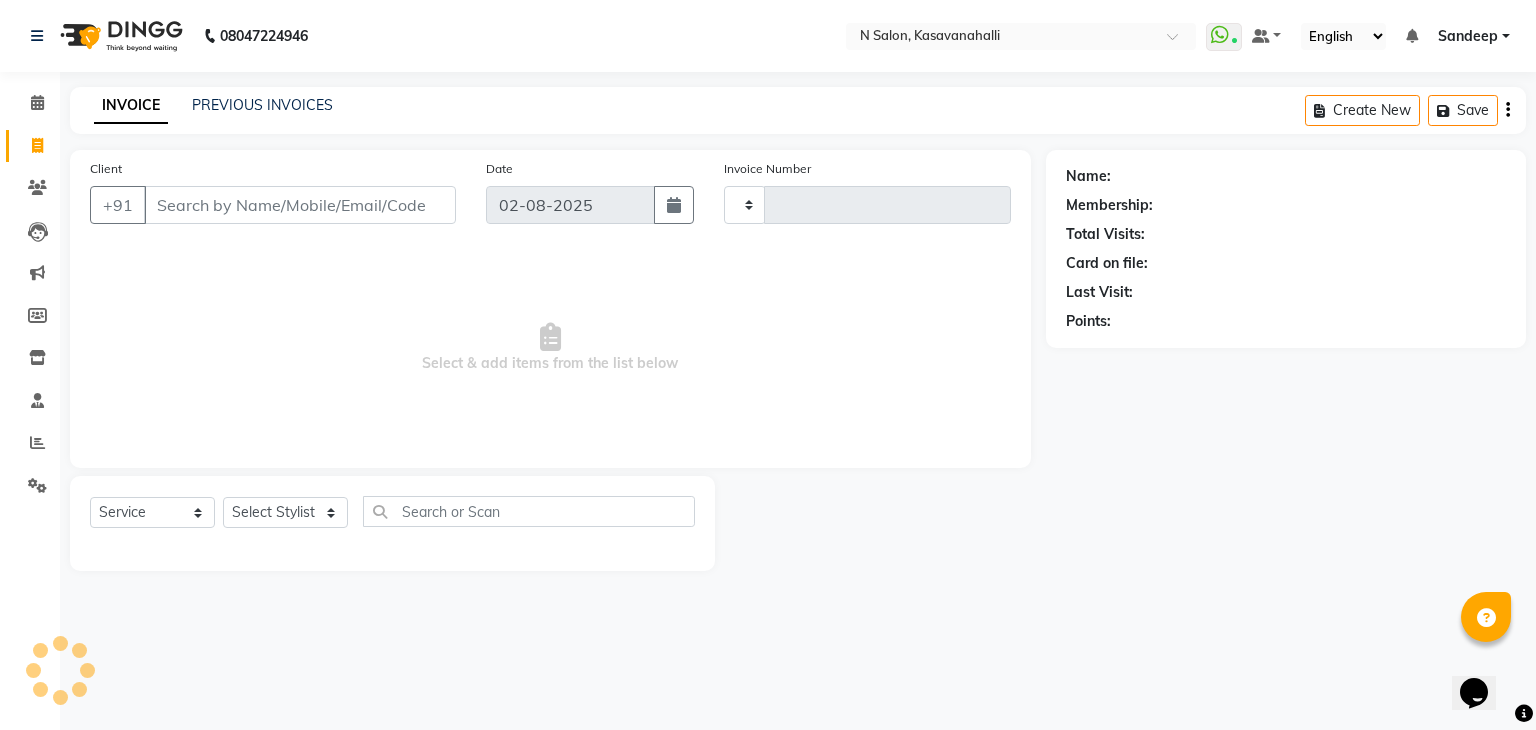 type on "1515" 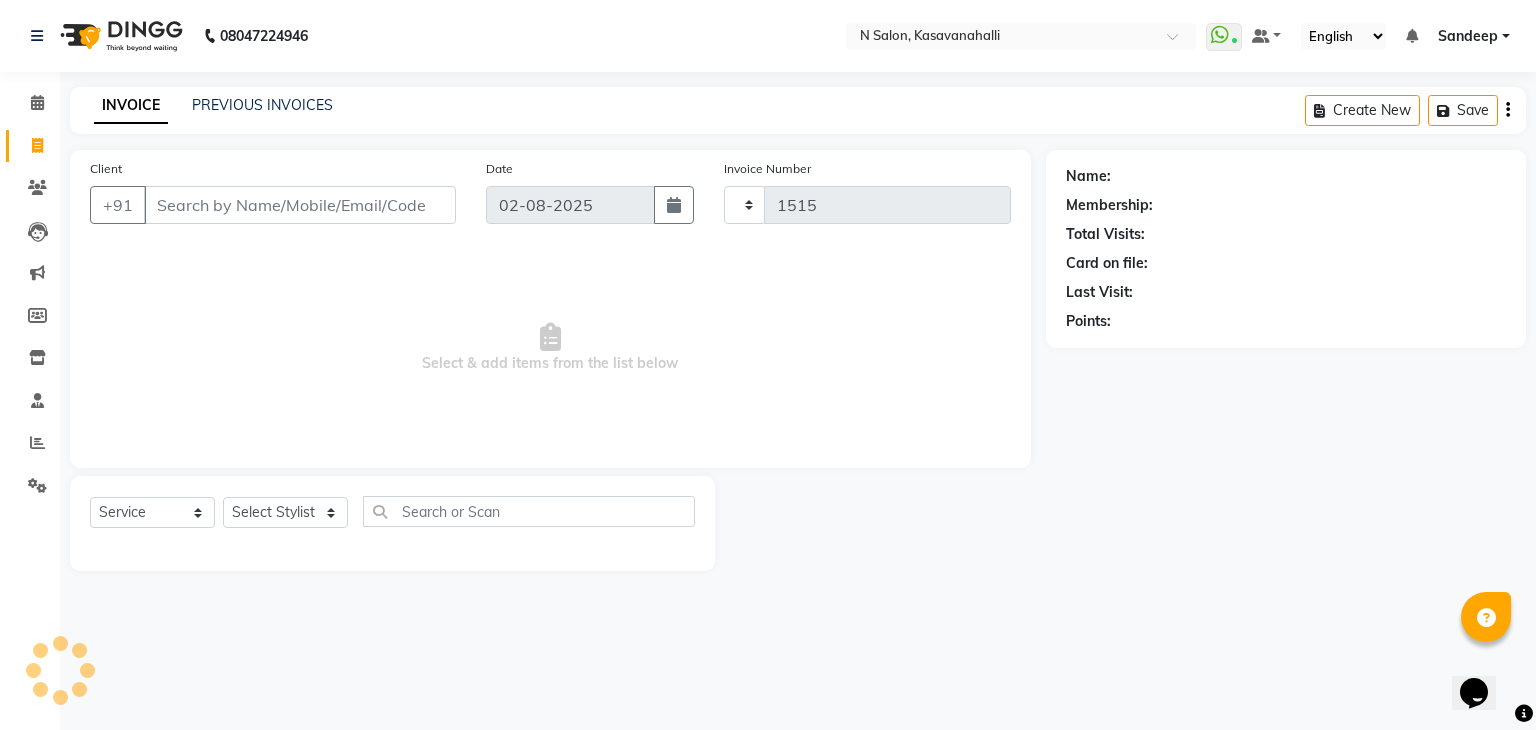 select on "7111" 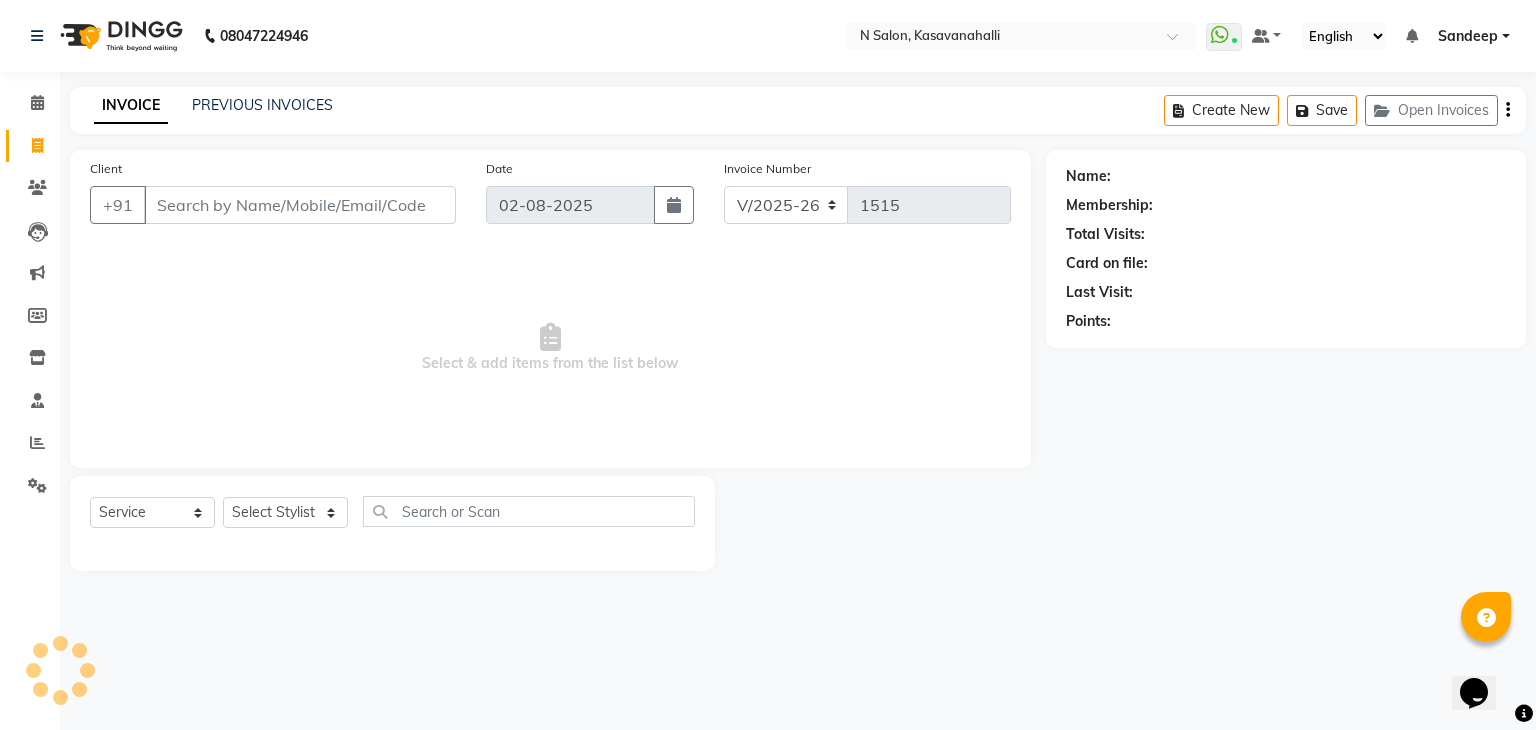 click on "Client" at bounding box center (300, 205) 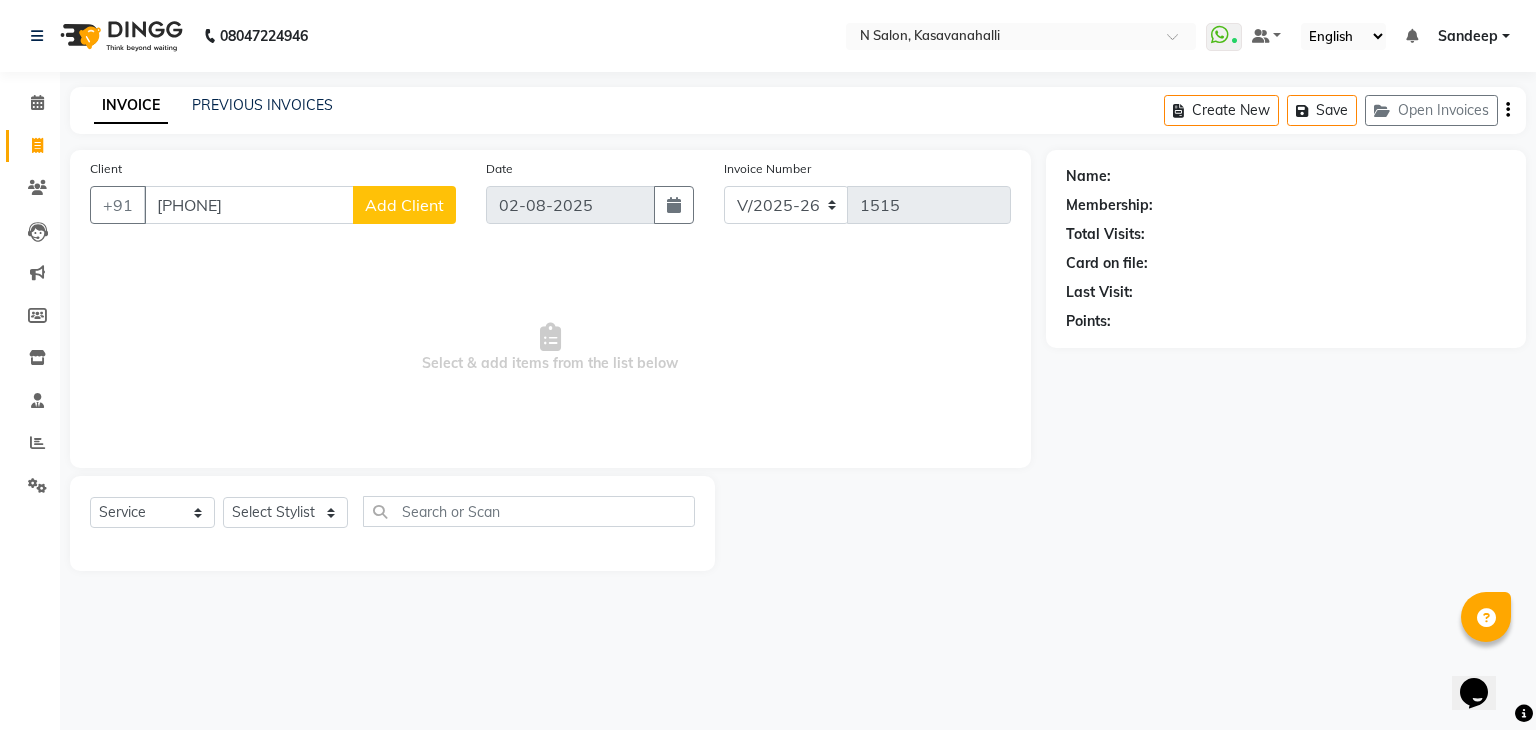 type on "9035280217" 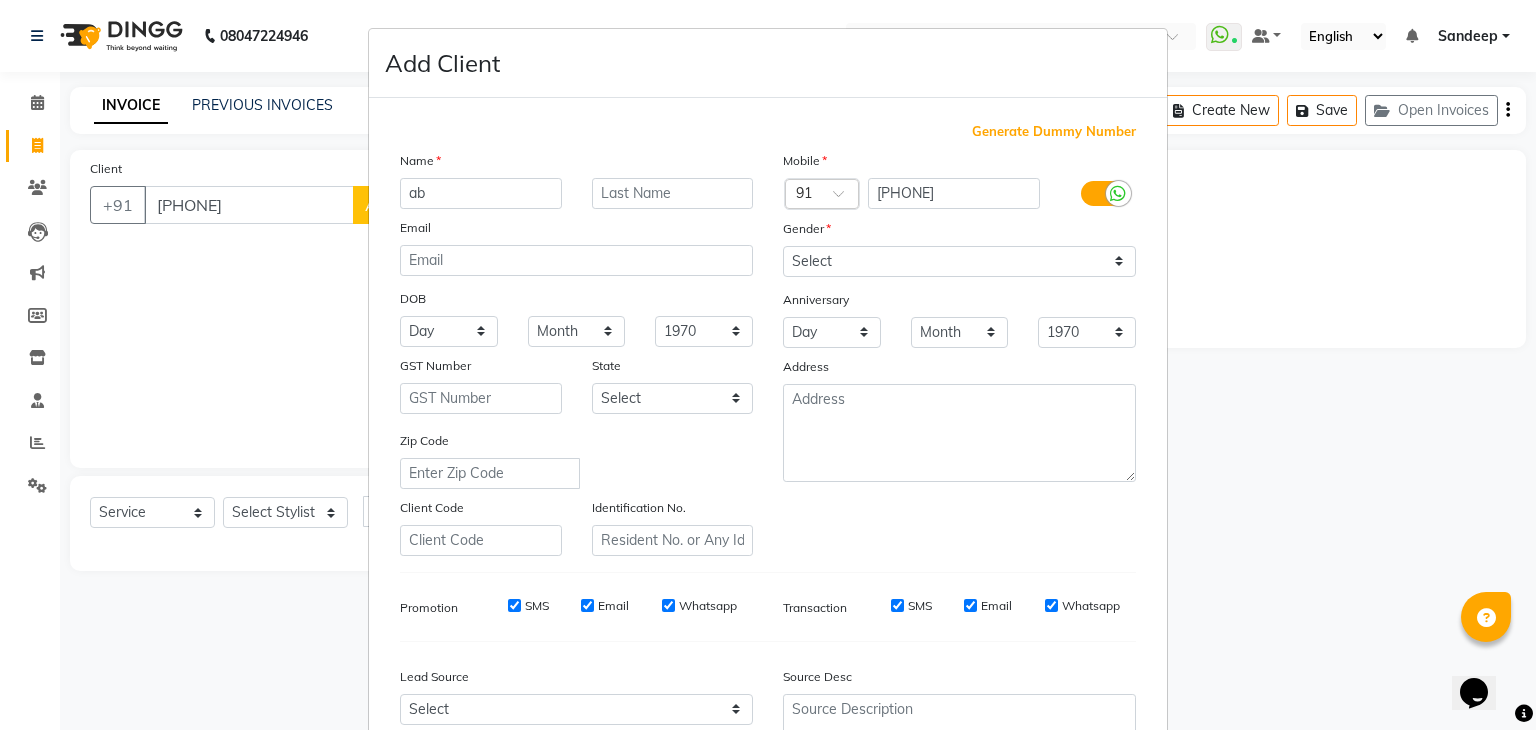 type on "a" 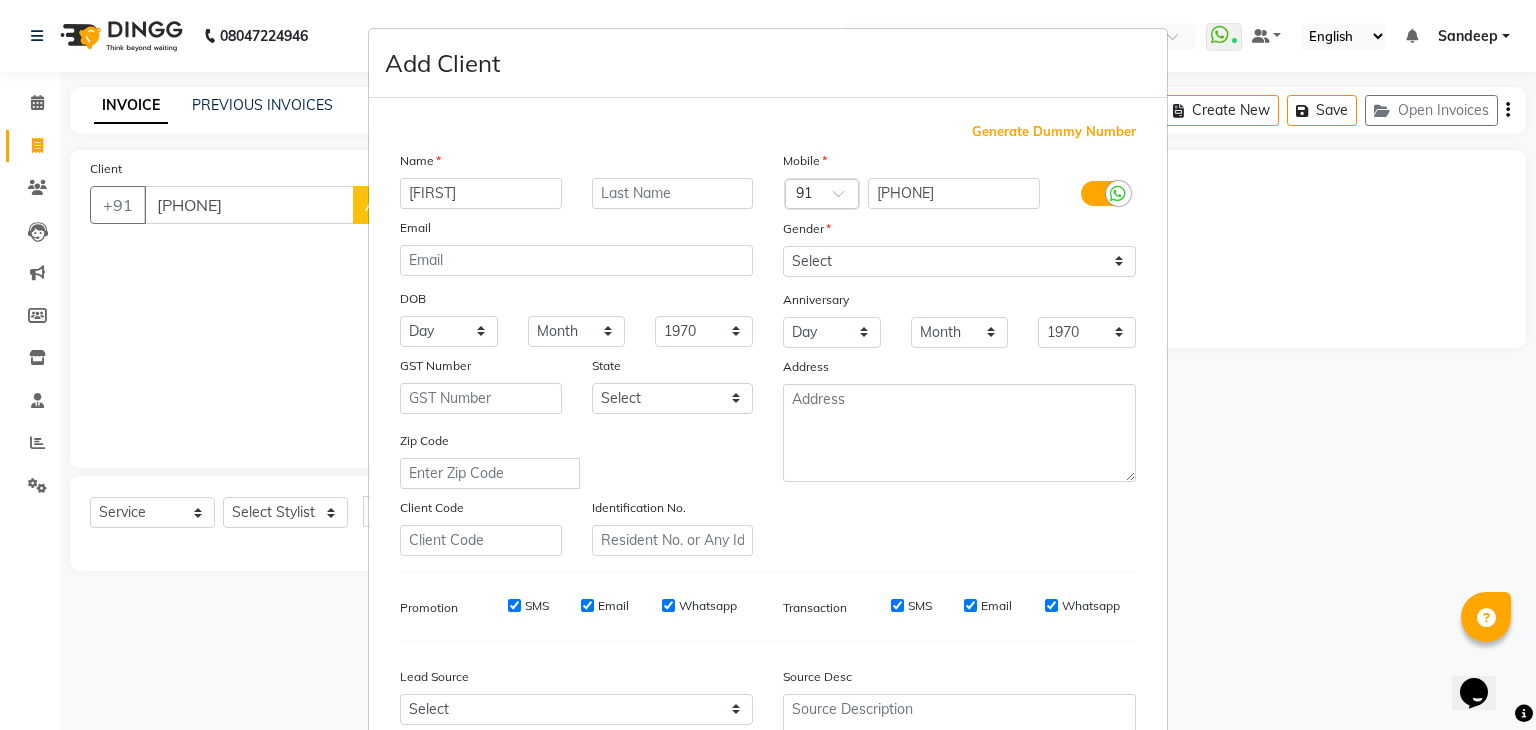 type on "Abishek" 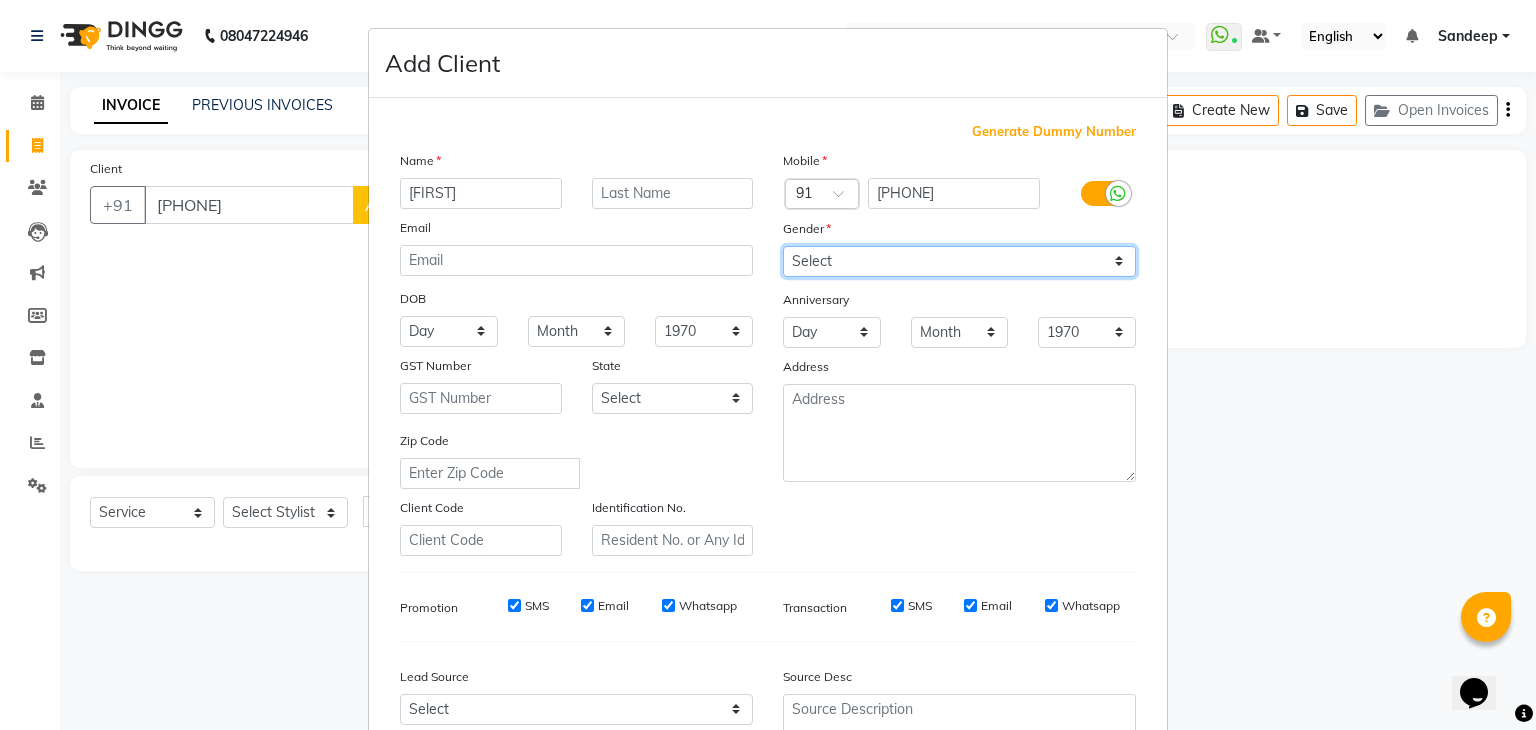 click on "Select Male Female Other Prefer Not To Say" at bounding box center [959, 261] 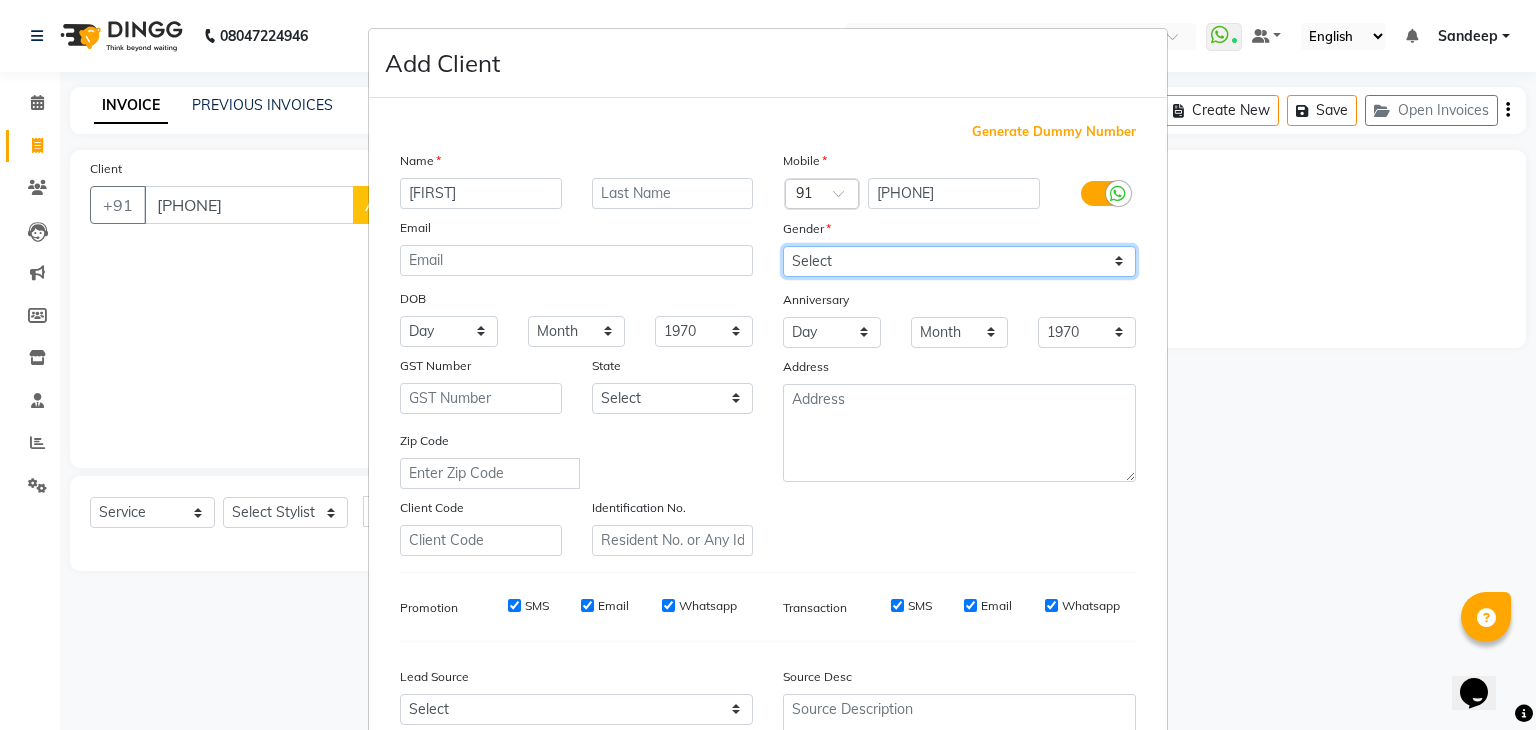 select on "male" 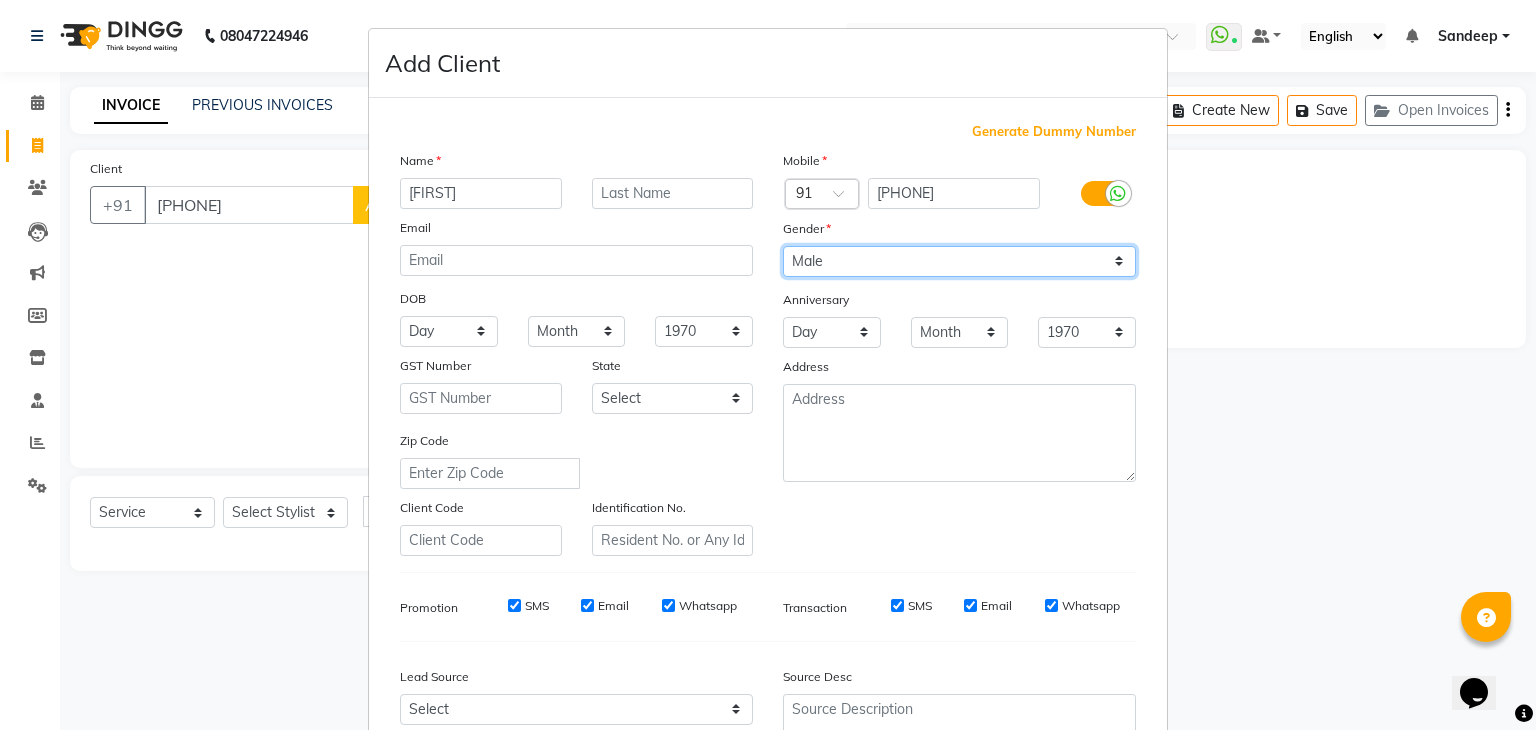 click on "Select Male Female Other Prefer Not To Say" at bounding box center [959, 261] 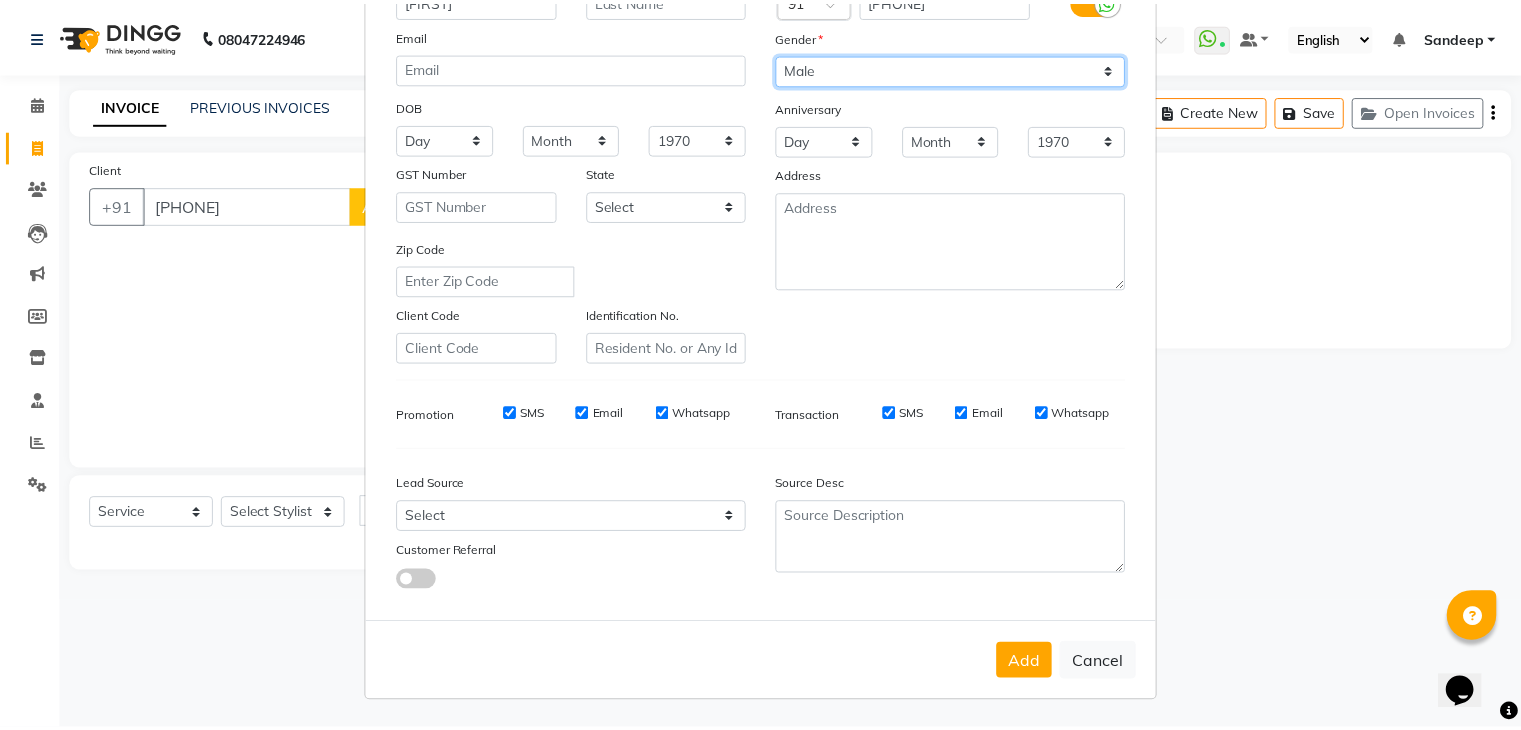 scroll, scrollTop: 203, scrollLeft: 0, axis: vertical 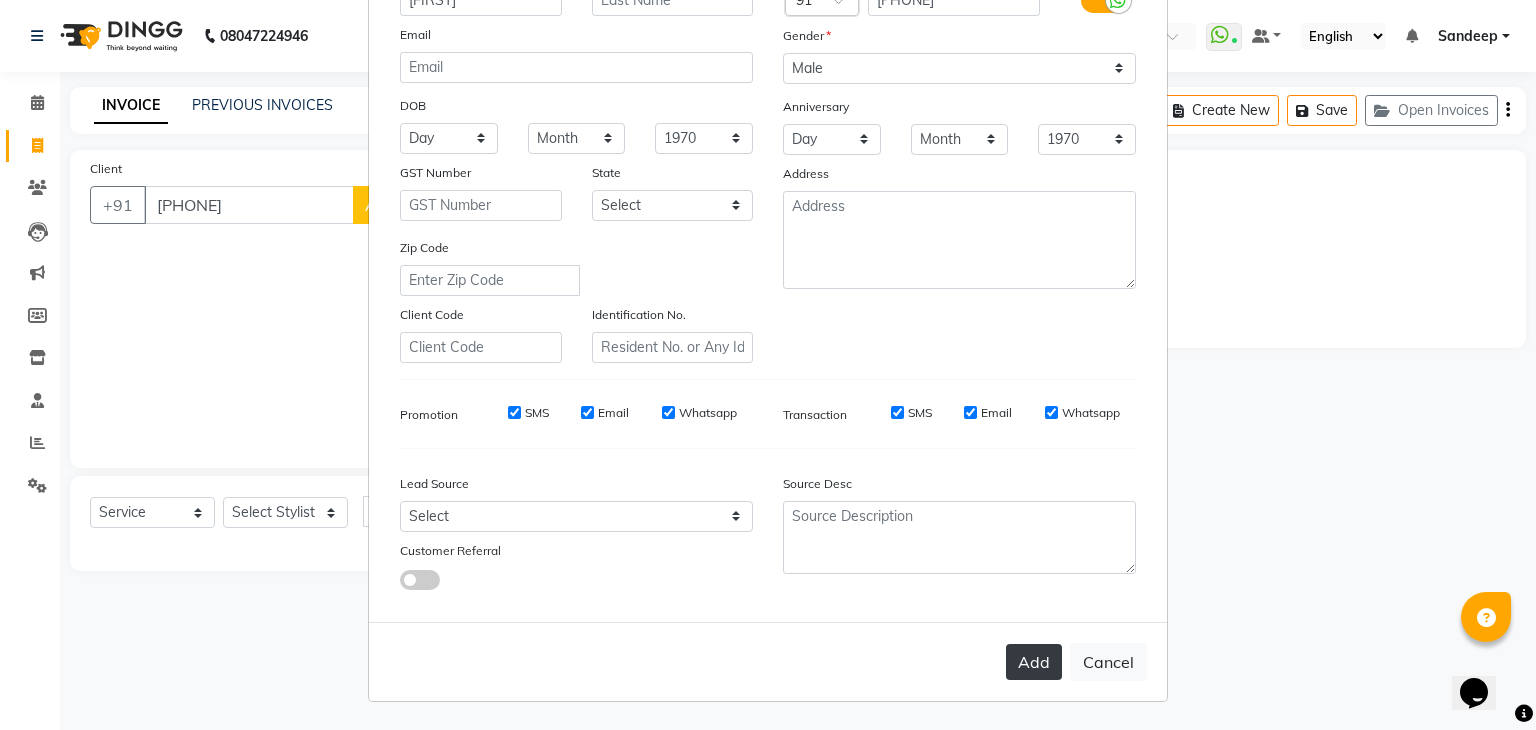 click on "Add" at bounding box center [1034, 662] 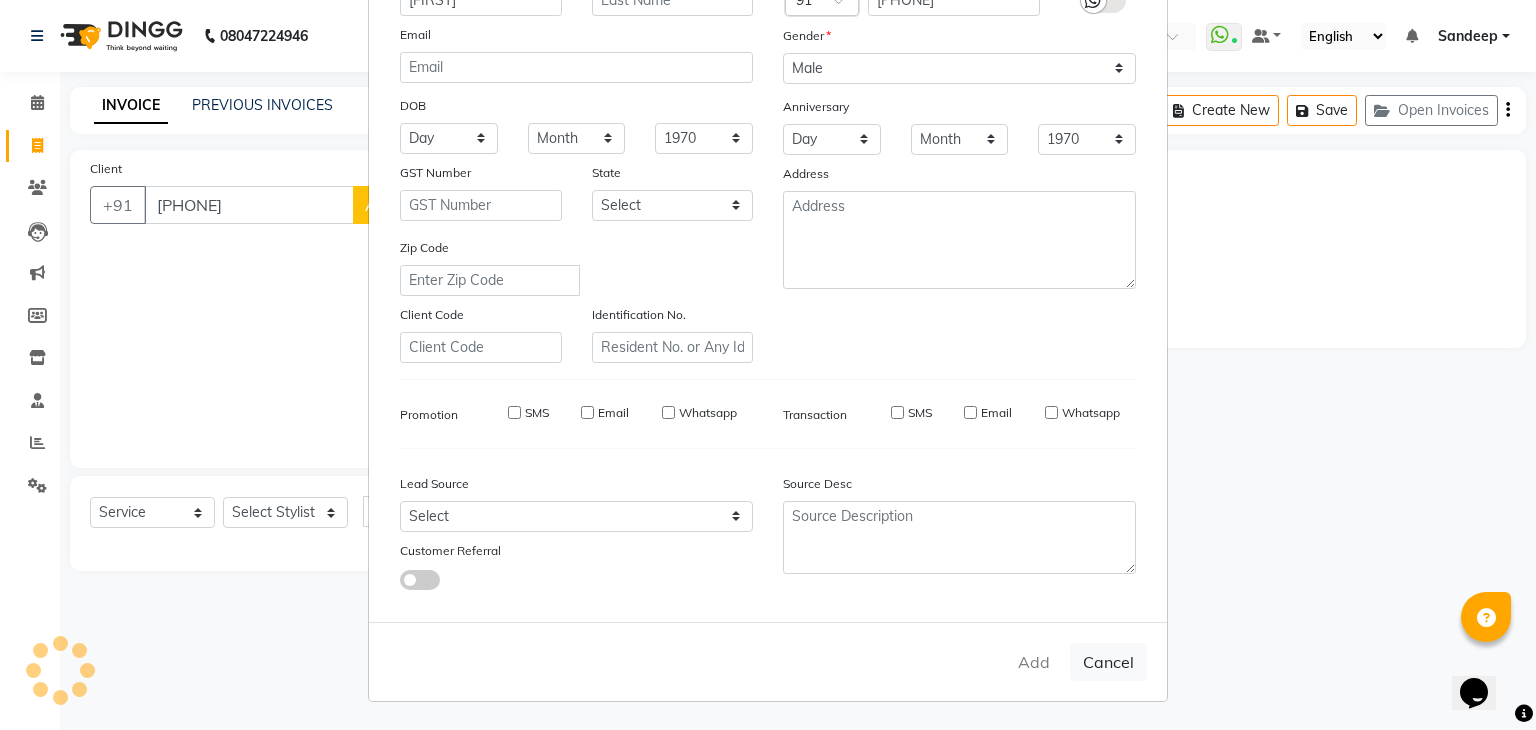 type 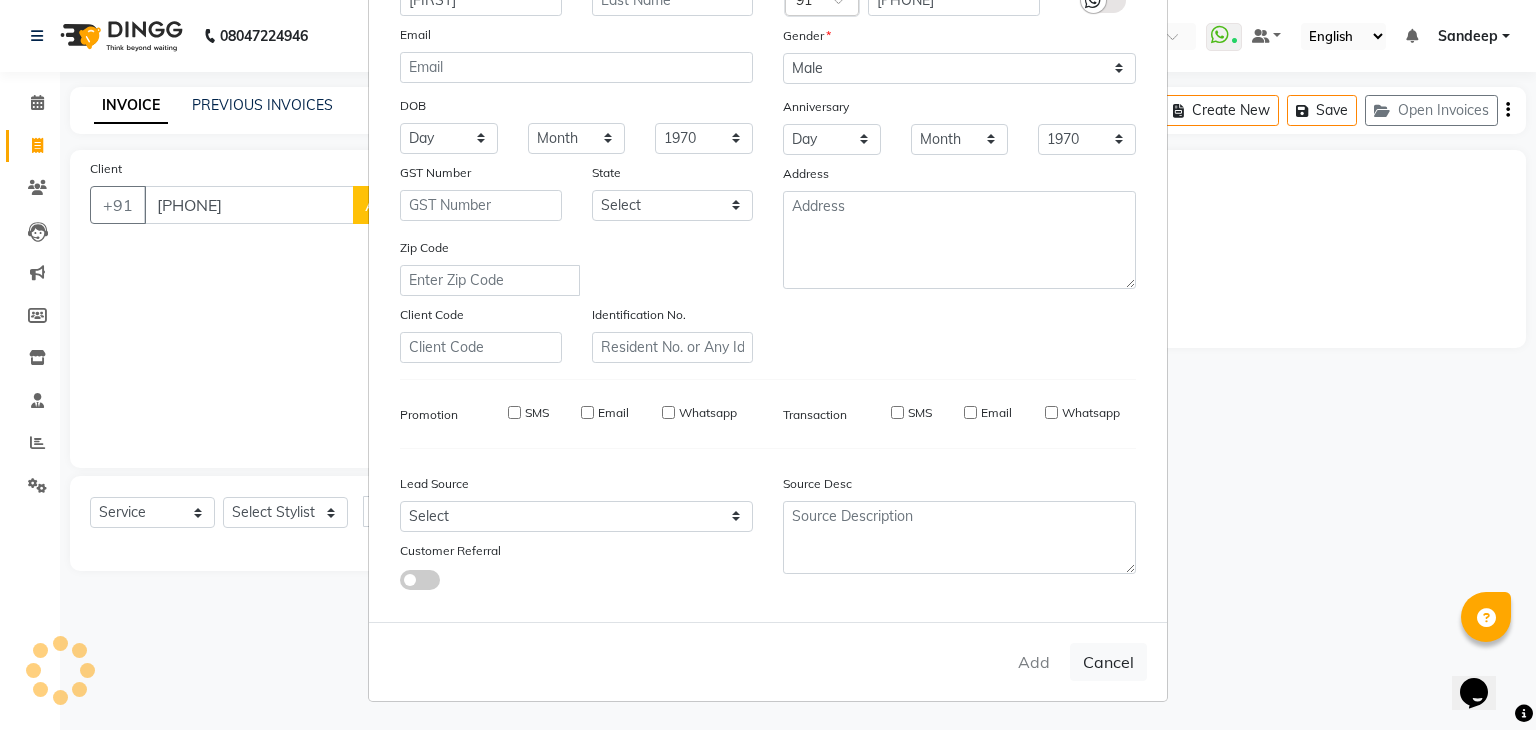 select 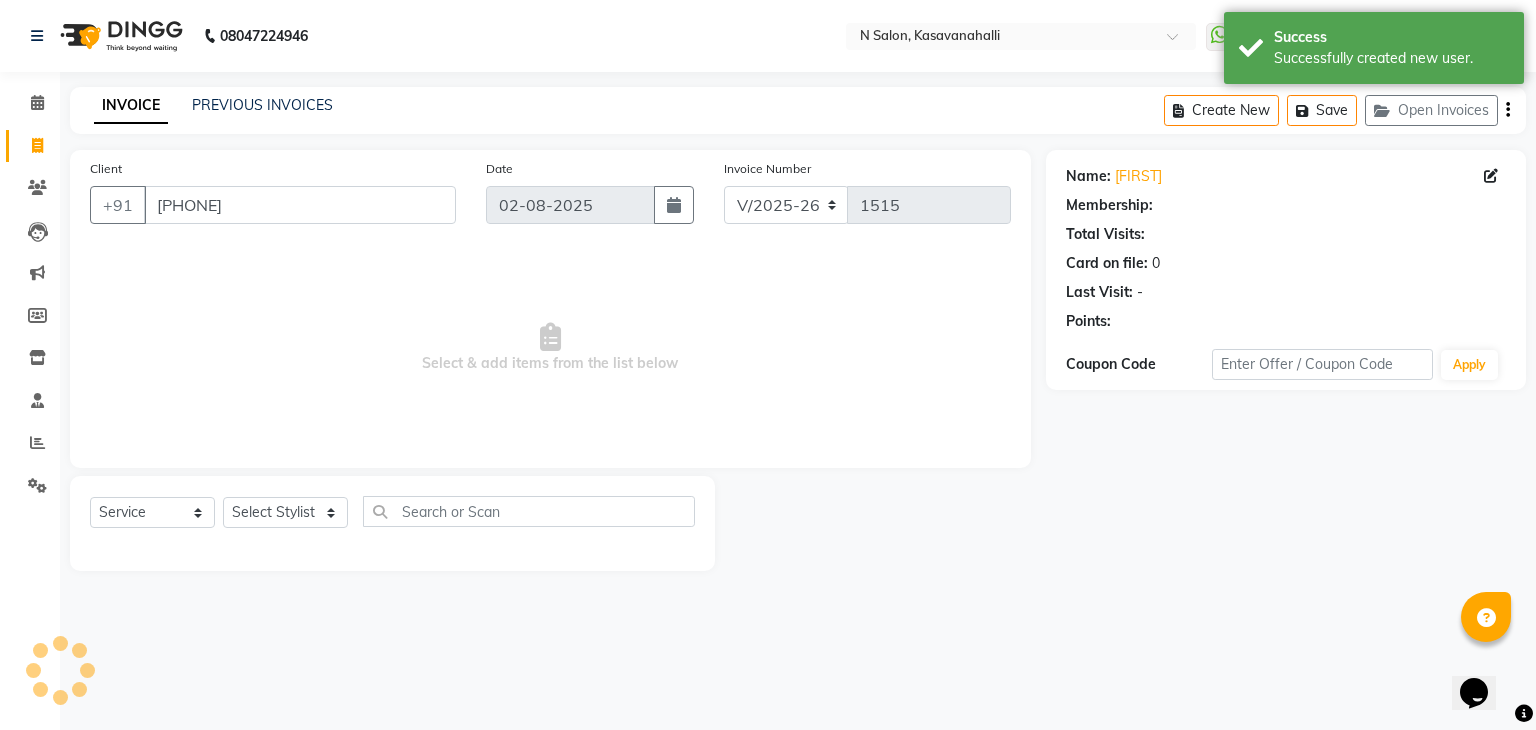 select on "1: Object" 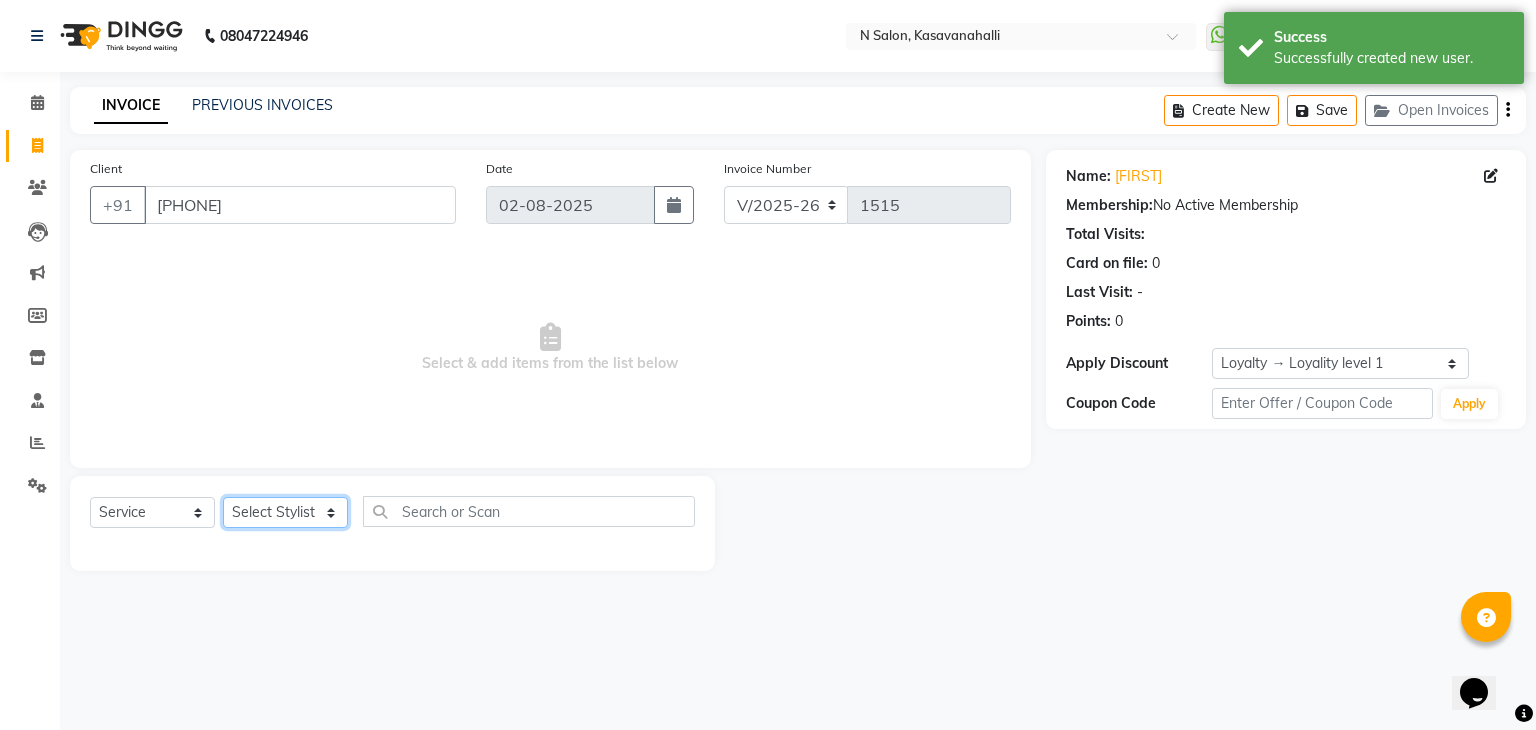 click on "Select Stylist Abisekh Karan  Manju Owner Priya RAJESHWARI  Sandeep Tika" 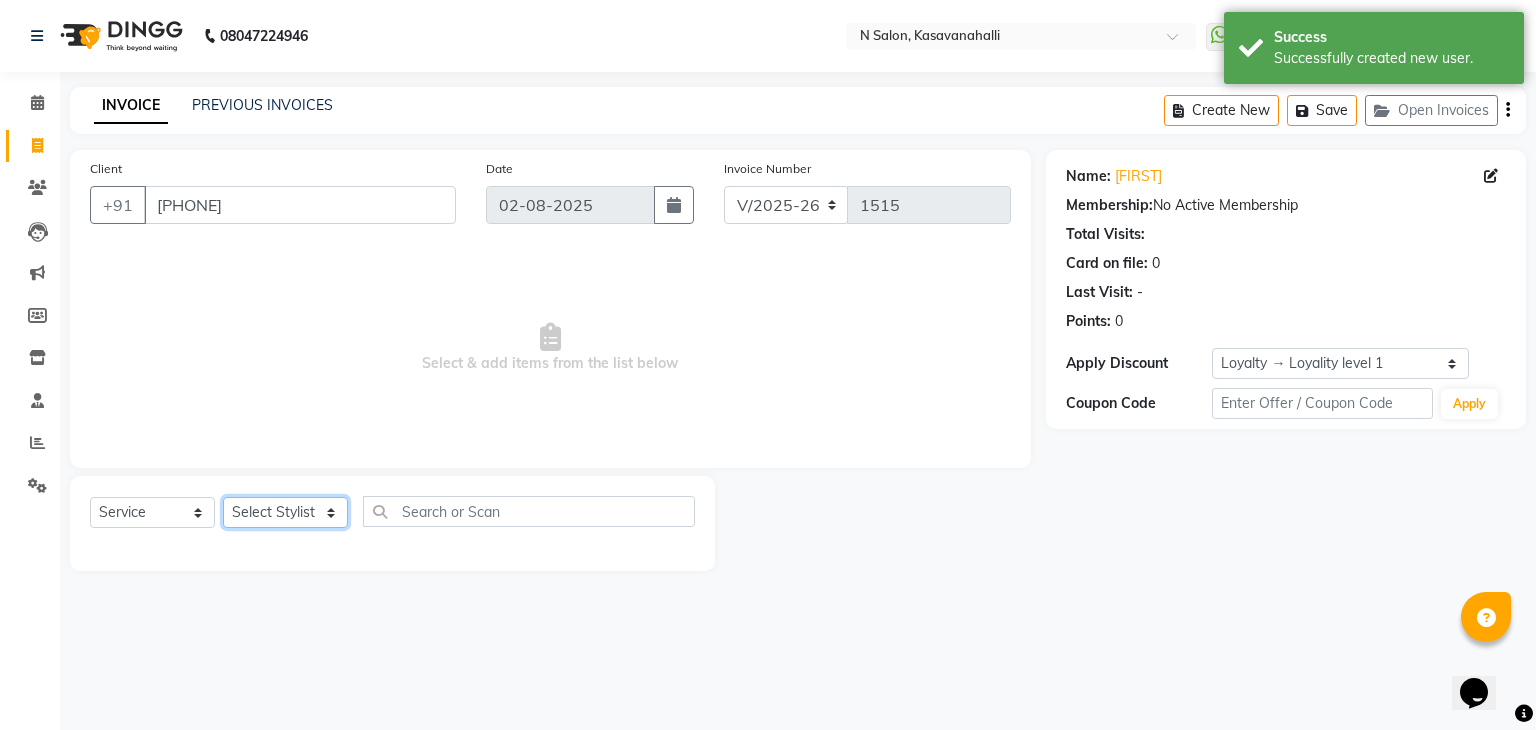 select on "78172" 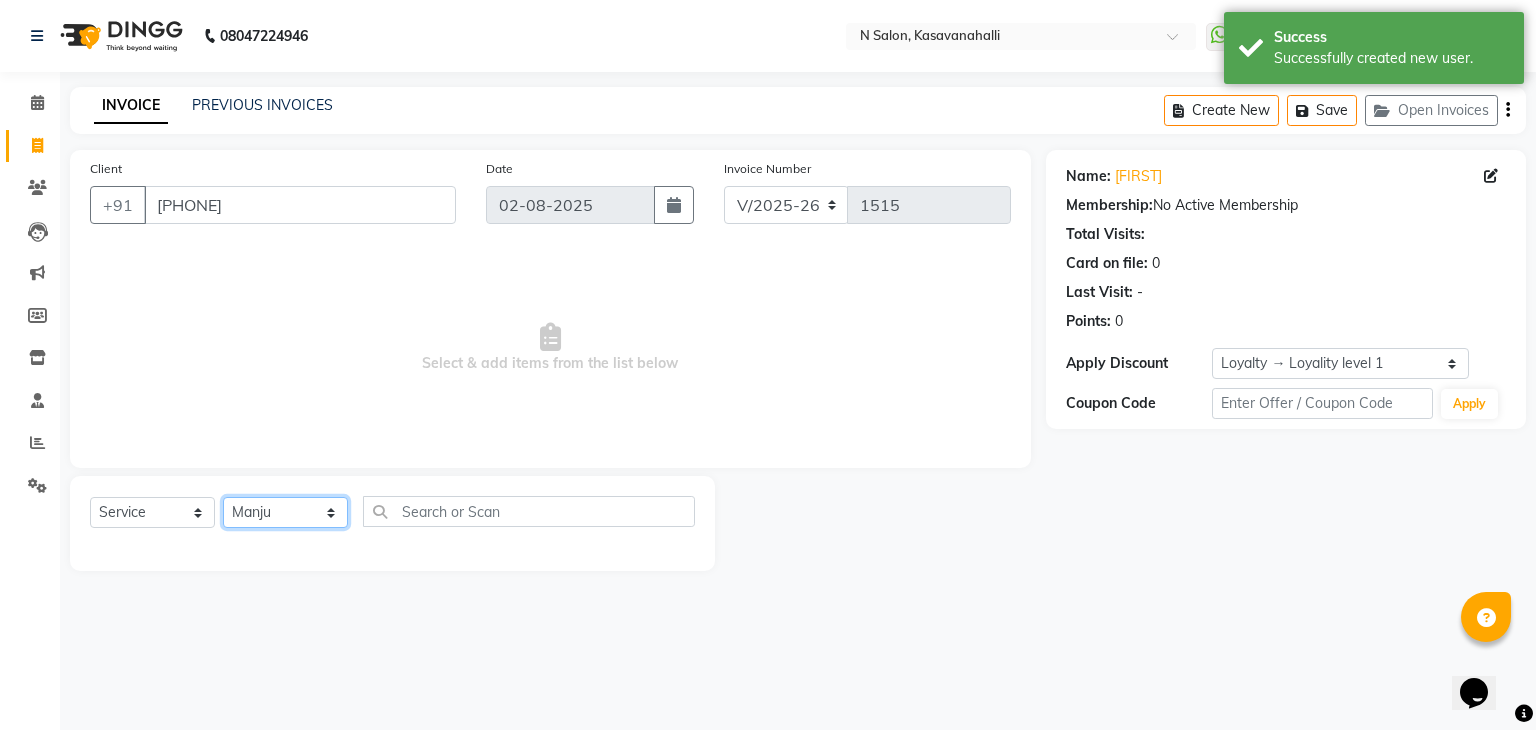 click on "Select Stylist Abisekh Karan  Manju Owner Priya RAJESHWARI  Sandeep Tika" 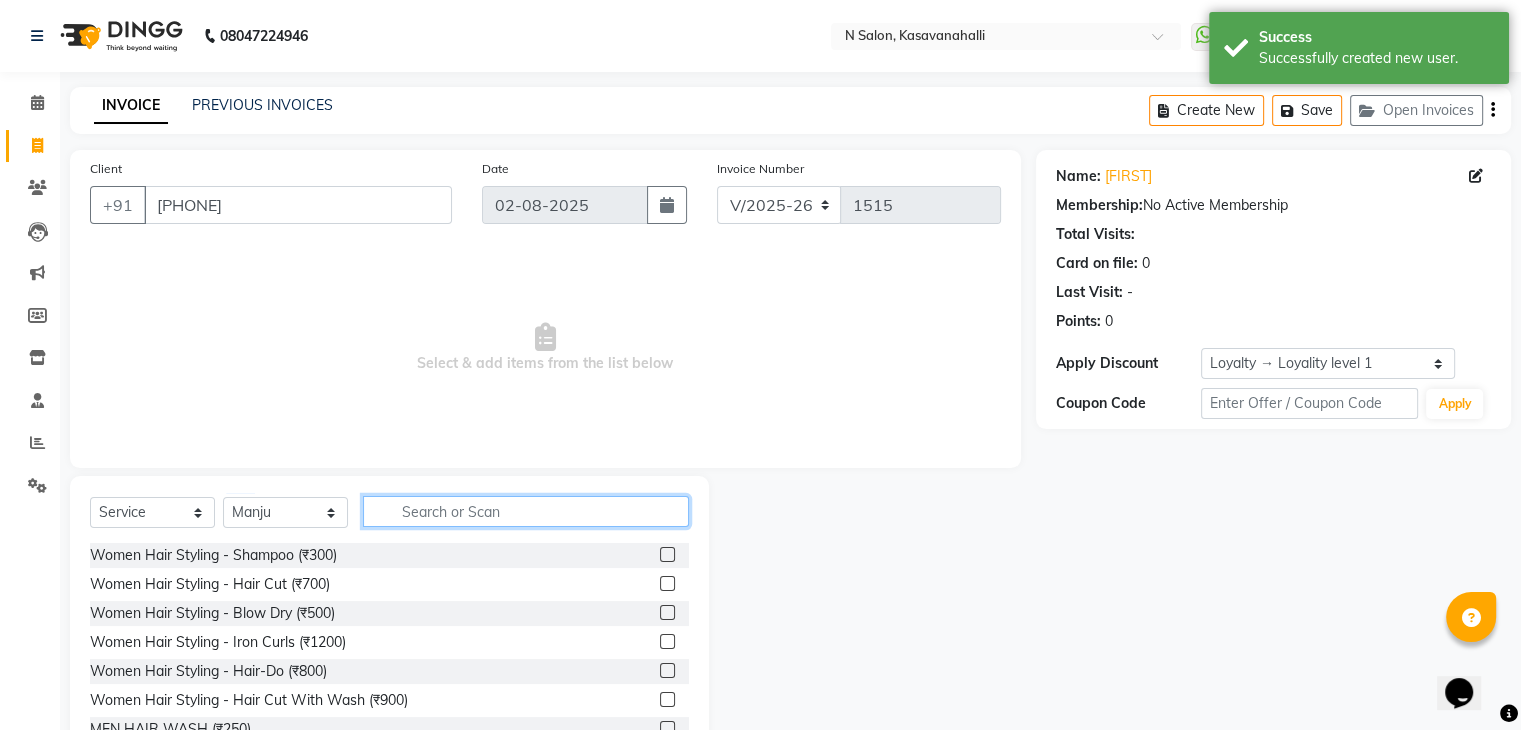 click 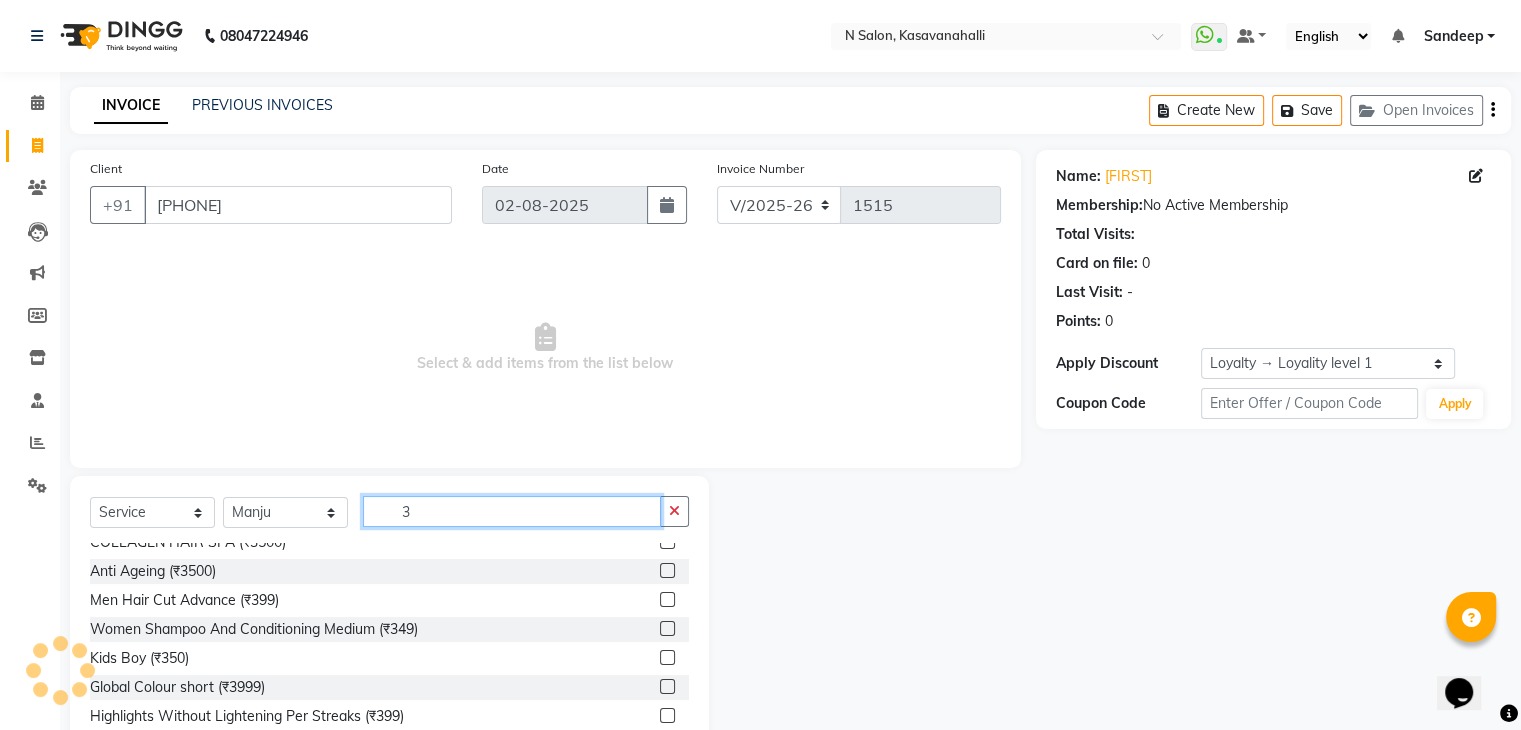 scroll, scrollTop: 0, scrollLeft: 0, axis: both 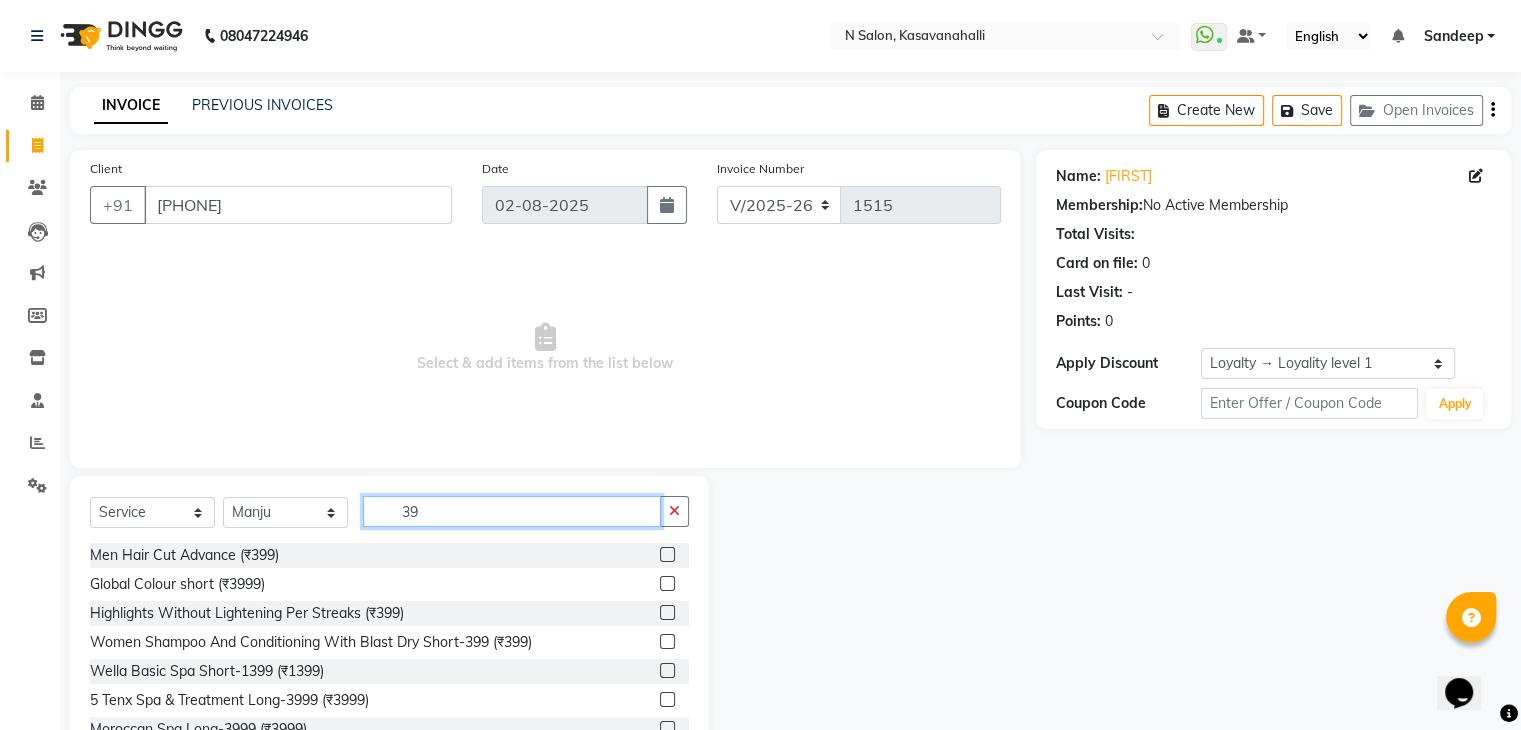 type on "3" 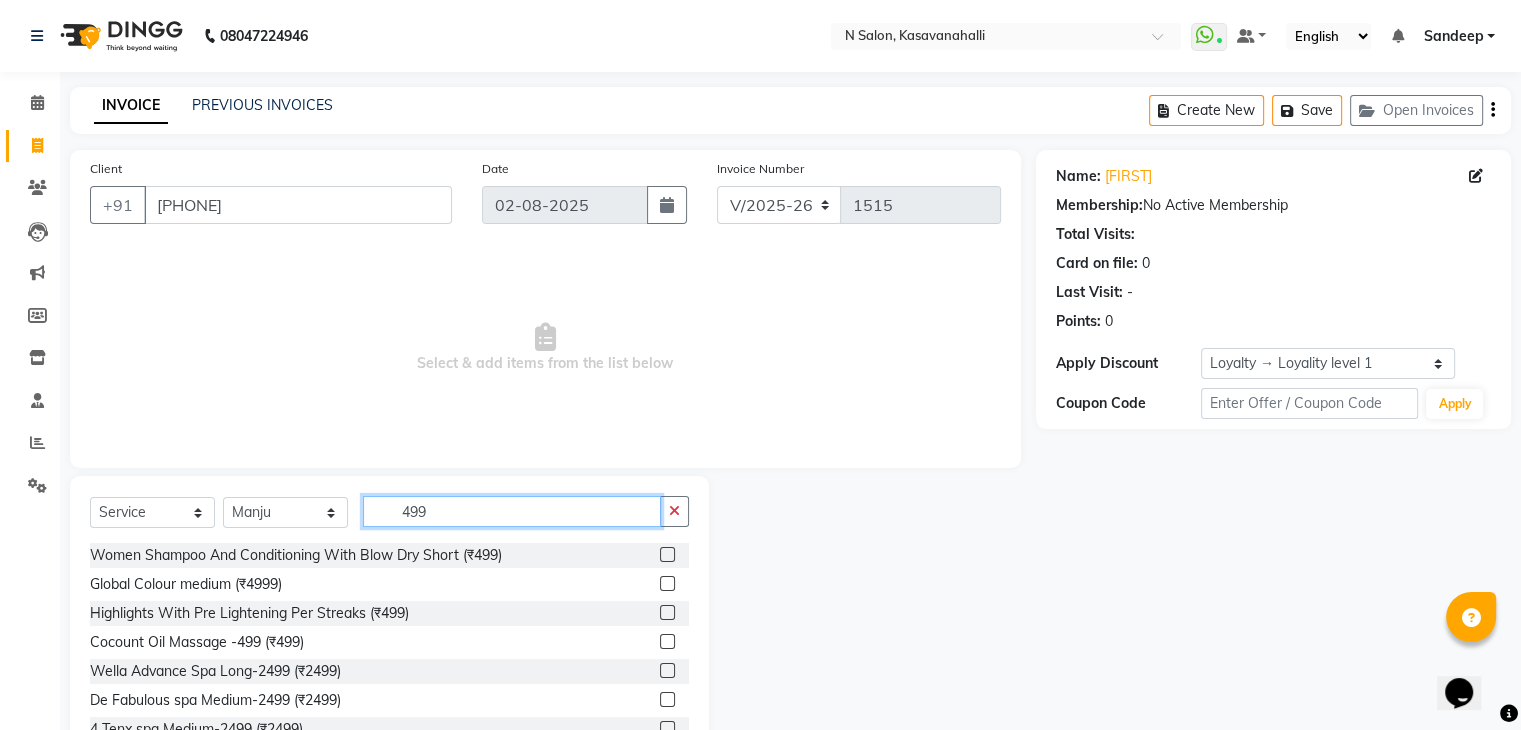 type on "499" 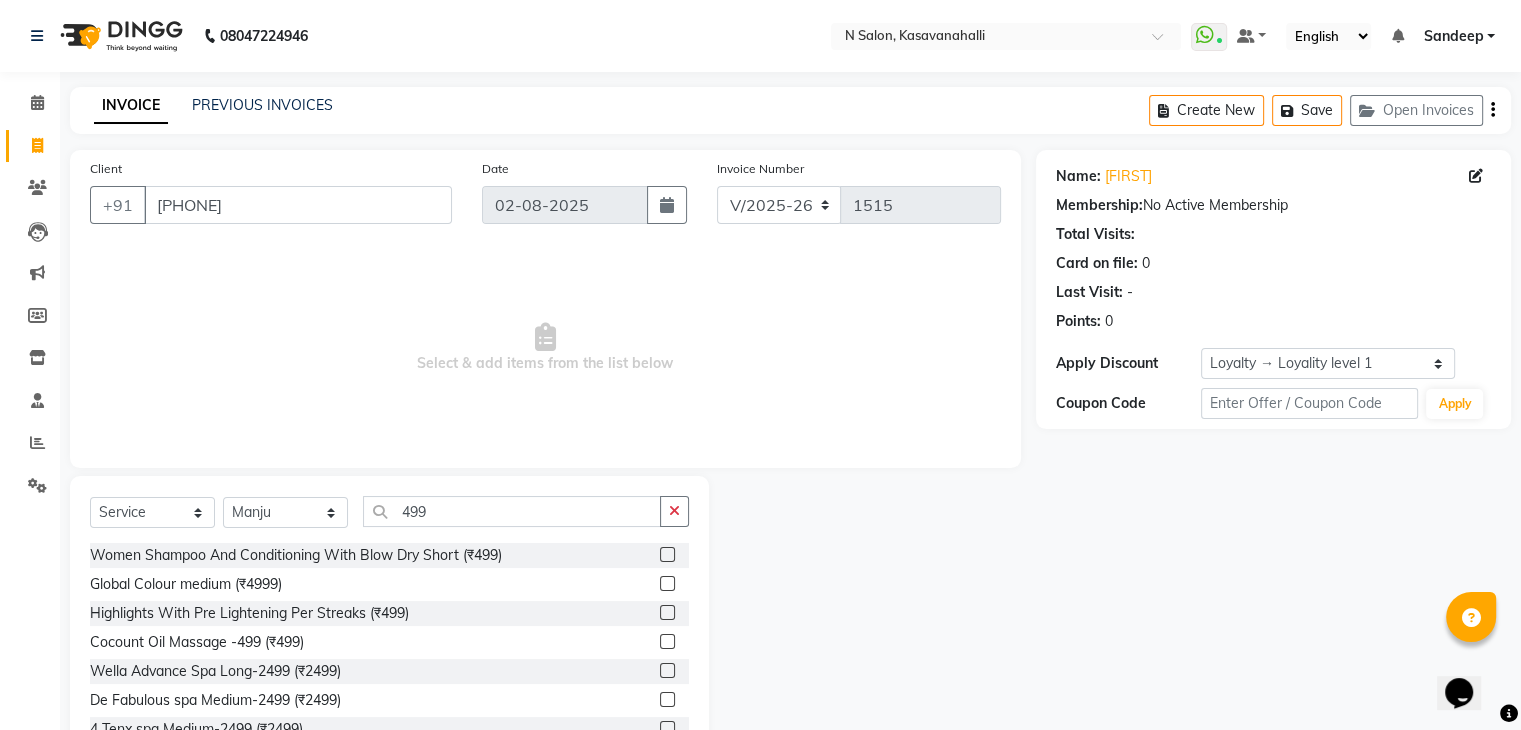 click 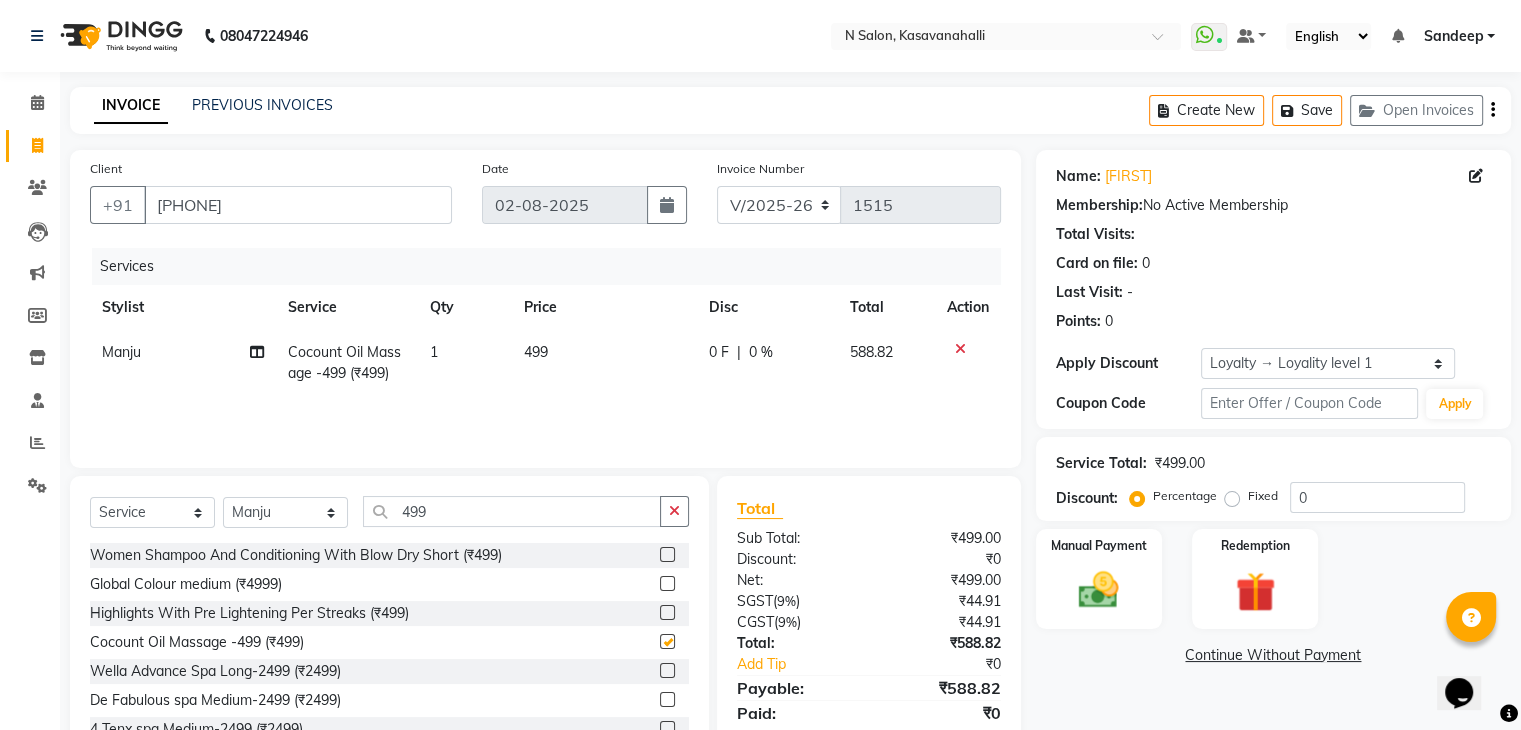 checkbox on "false" 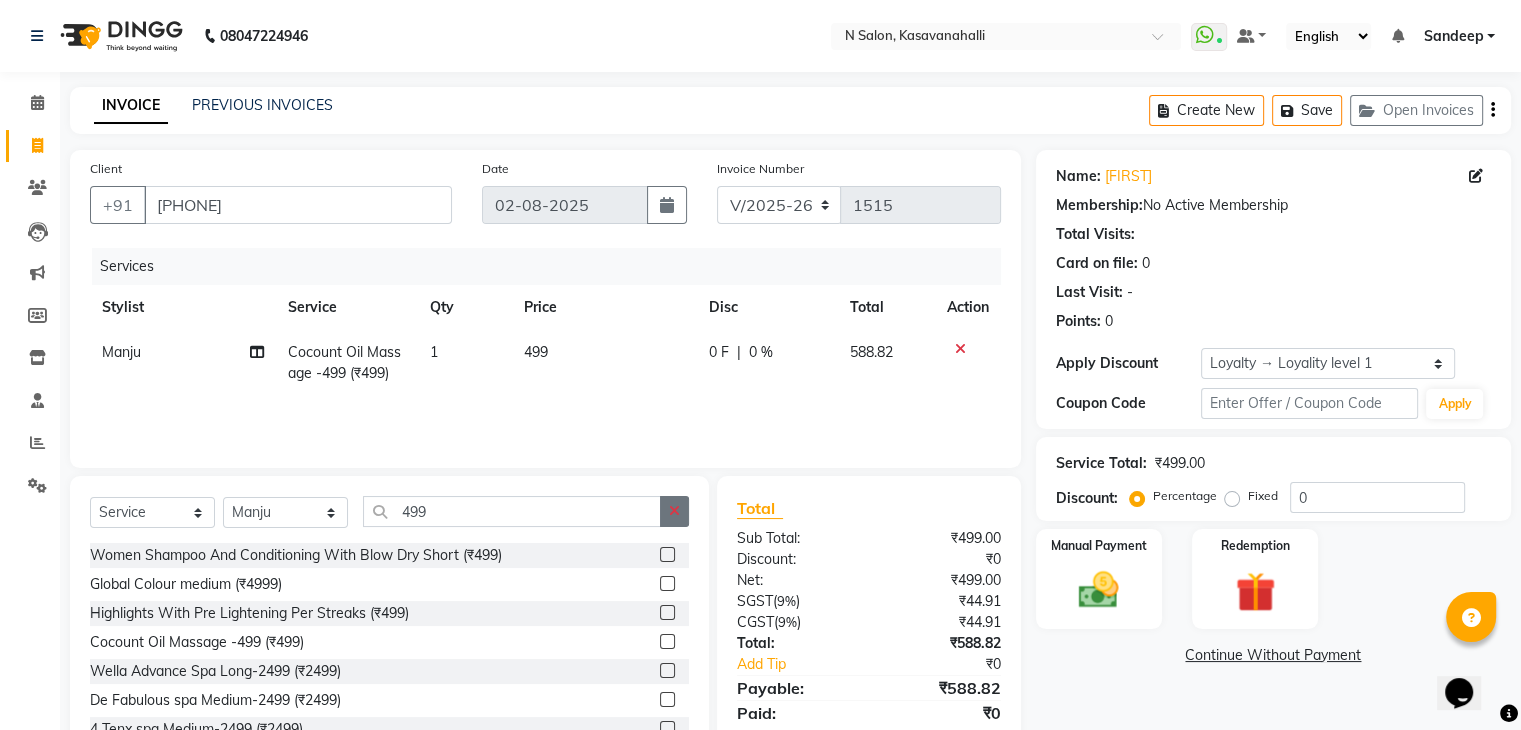 click 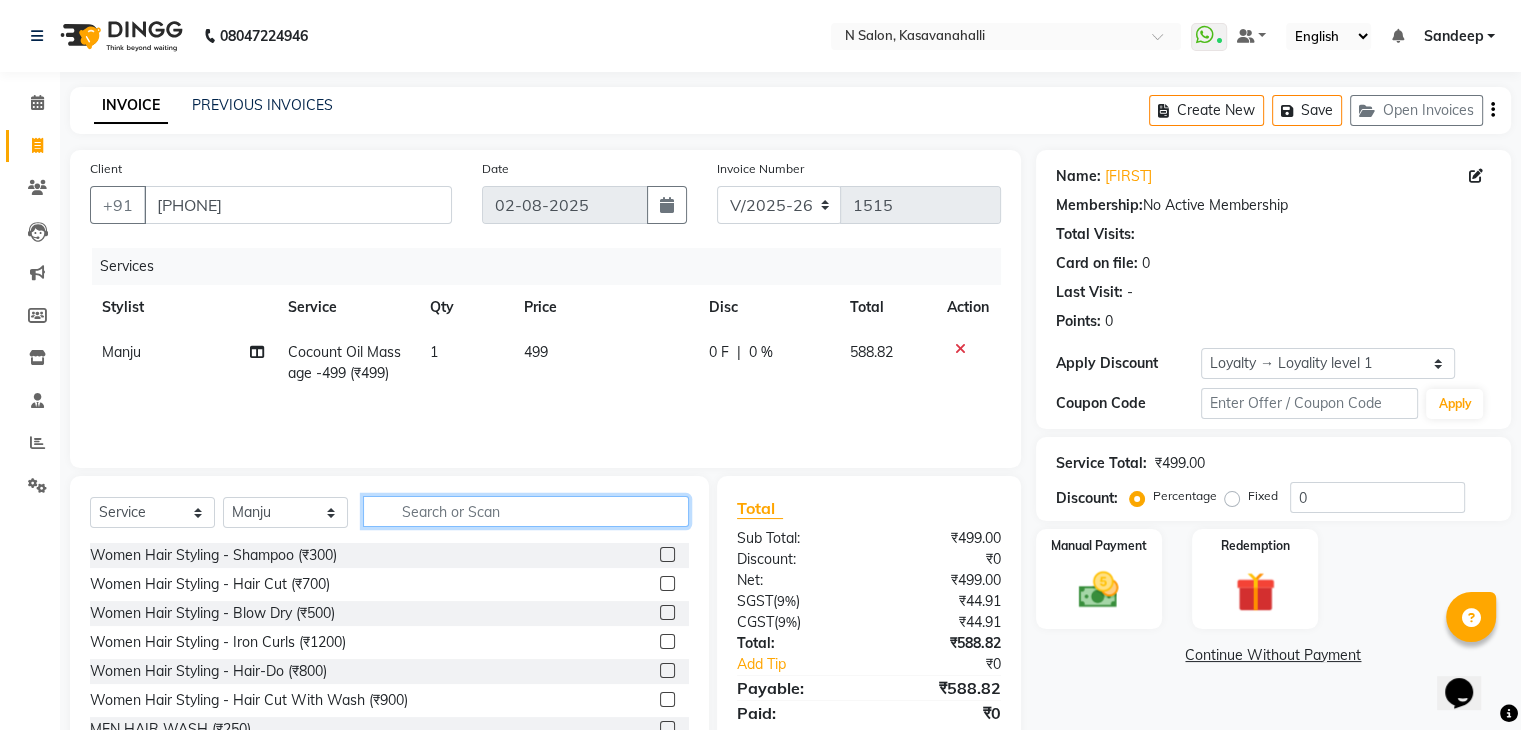 click 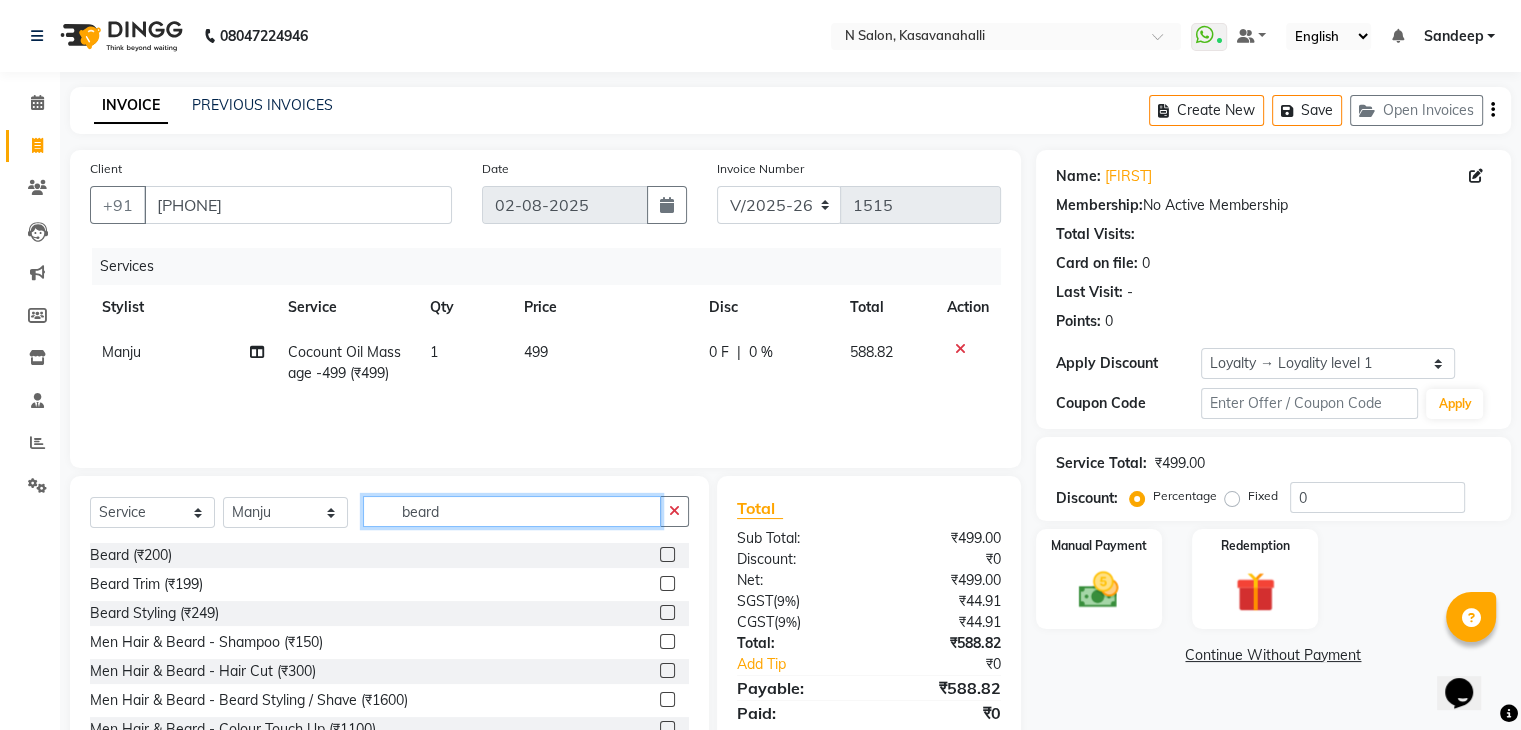 type on "beard" 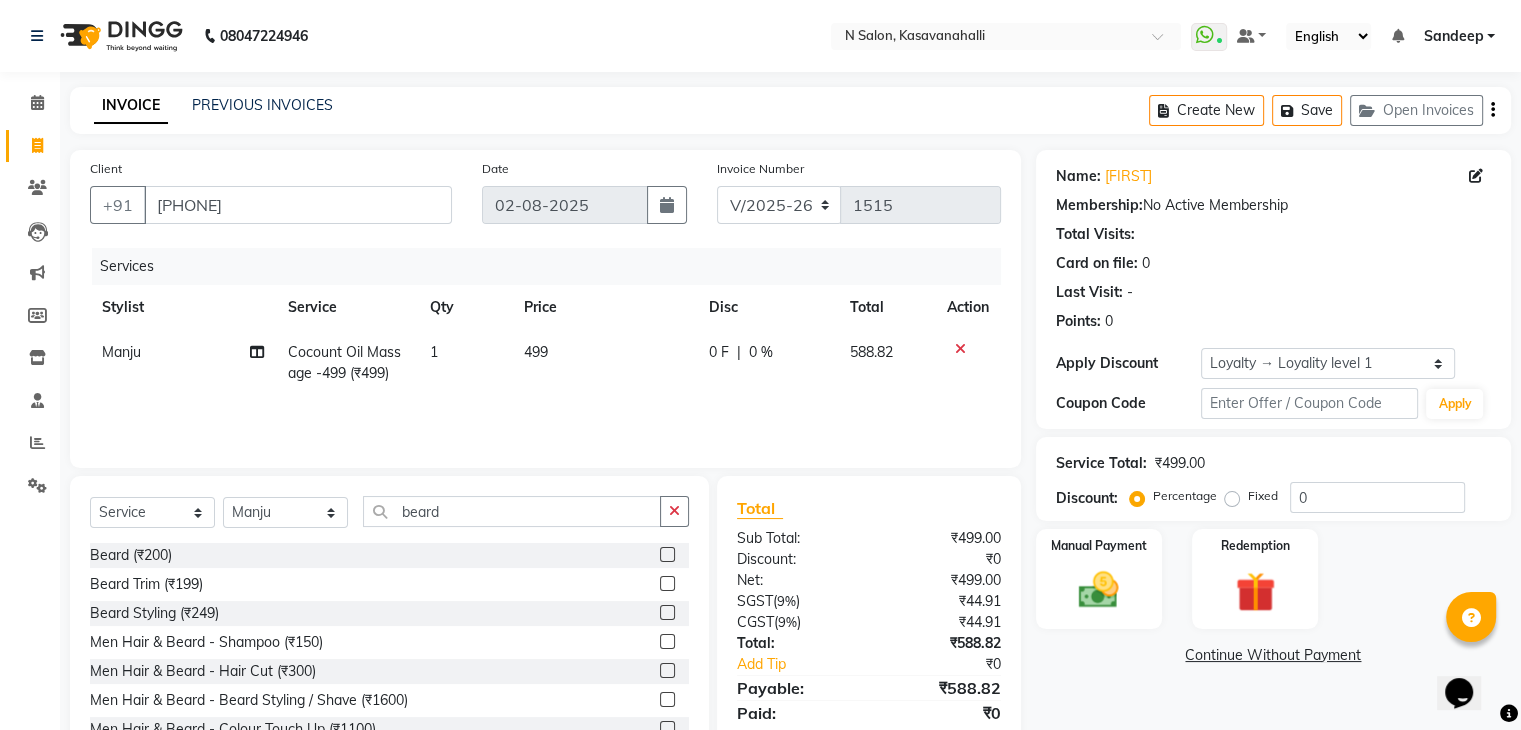 click 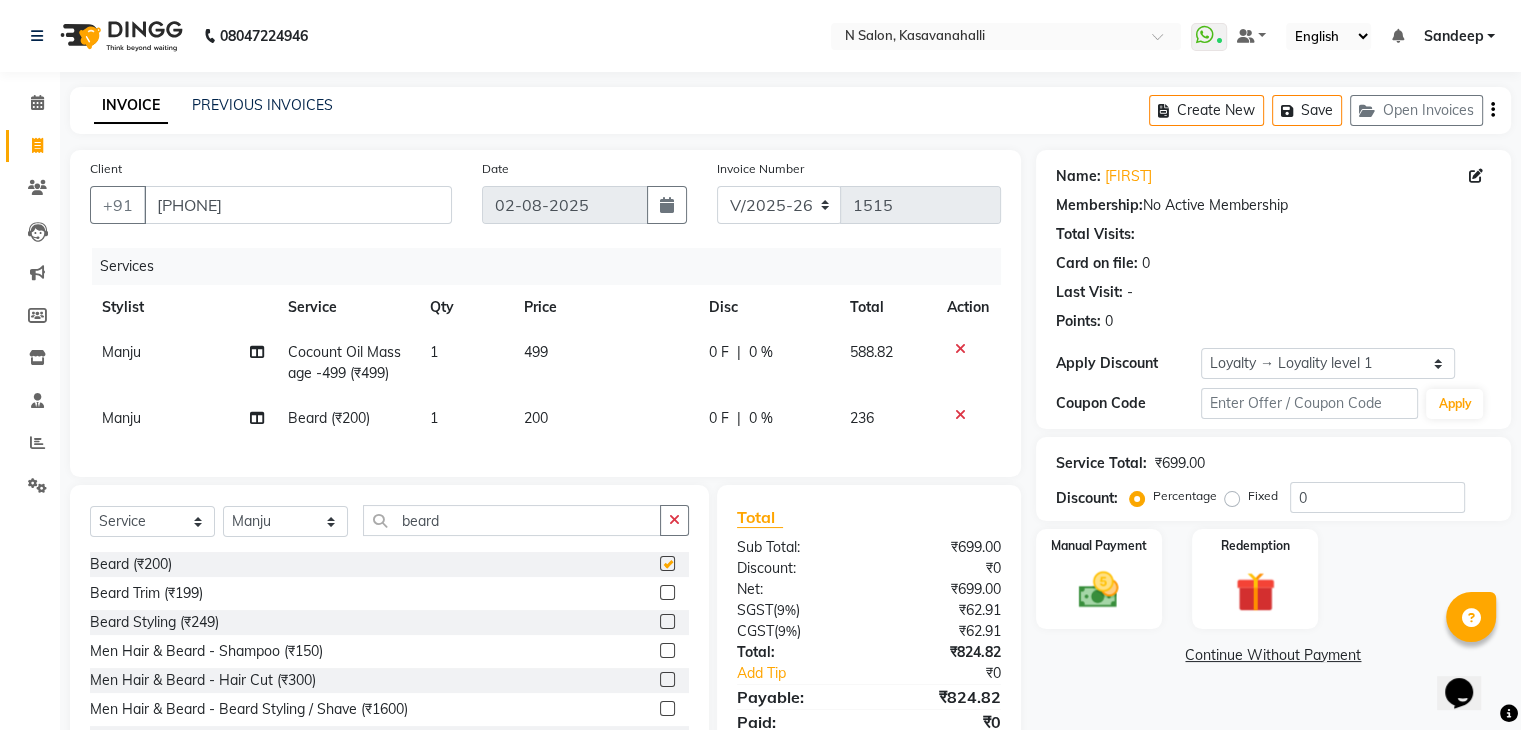 checkbox on "false" 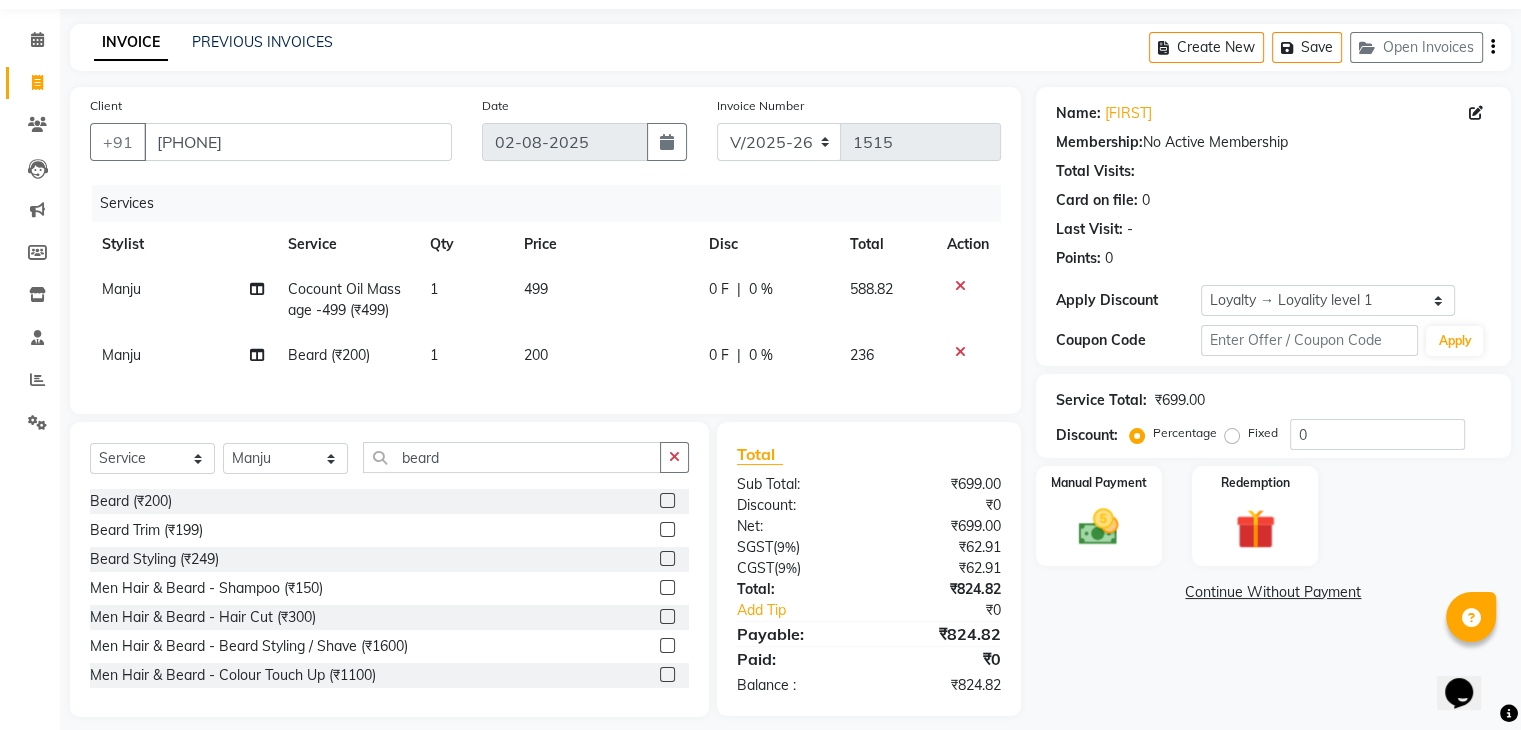 scroll, scrollTop: 96, scrollLeft: 0, axis: vertical 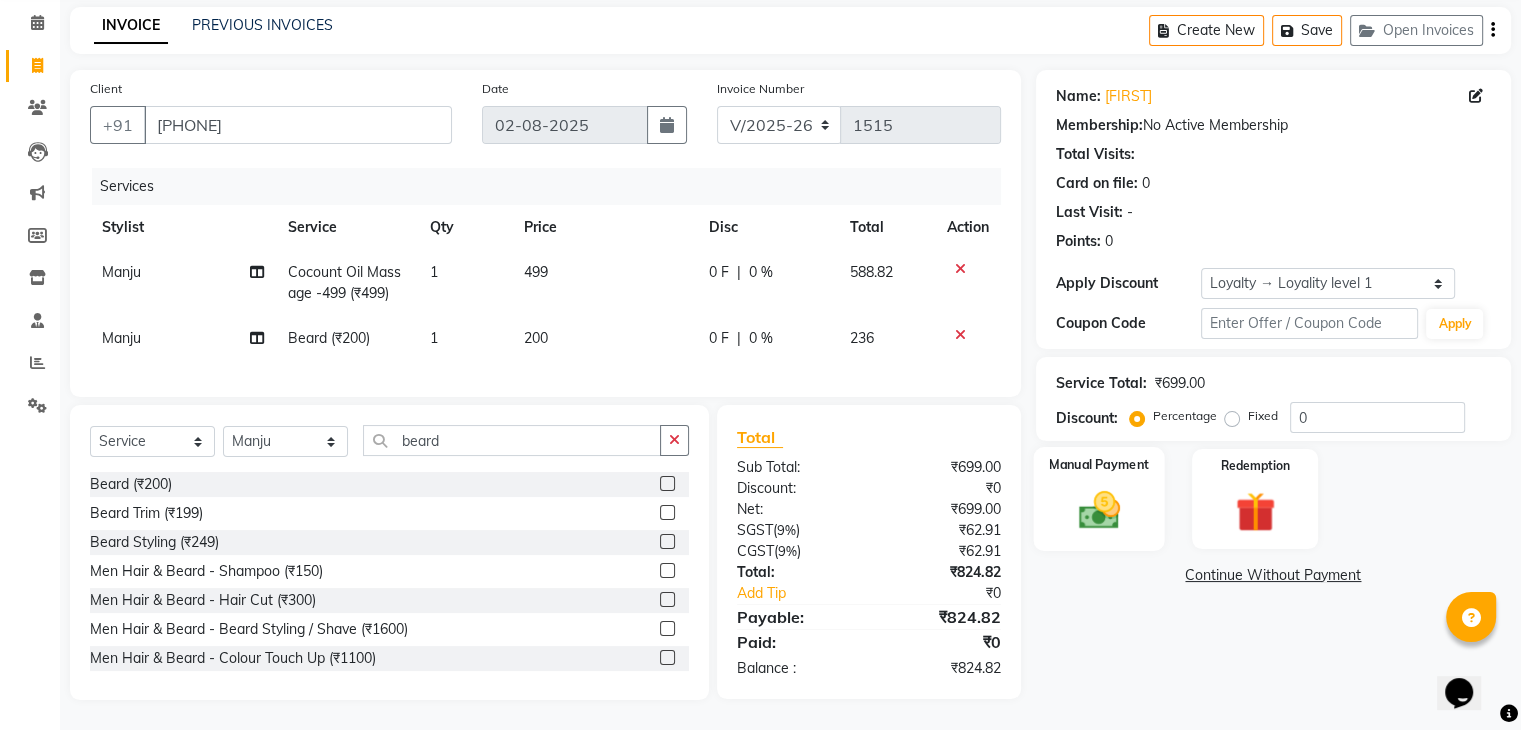 click 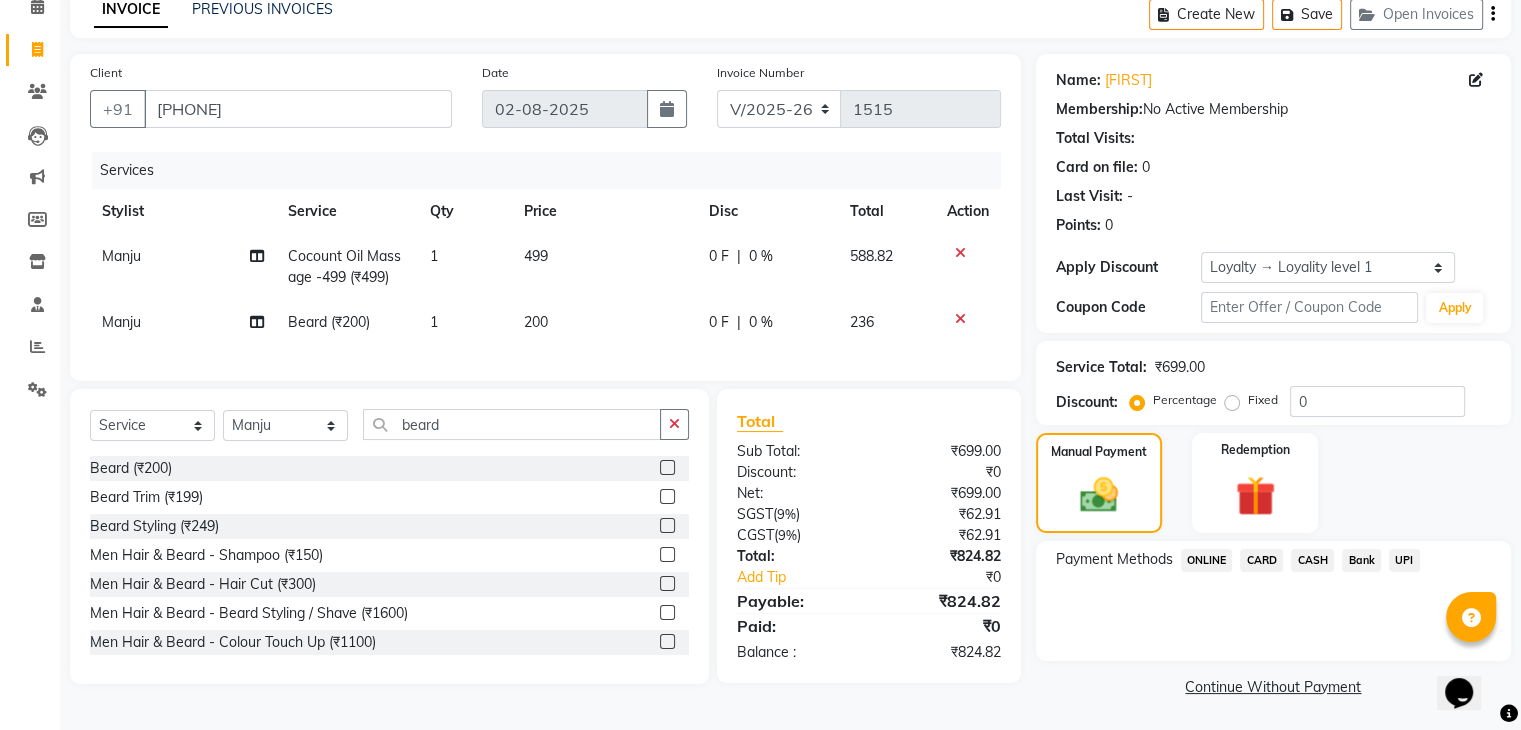 click on "CARD" 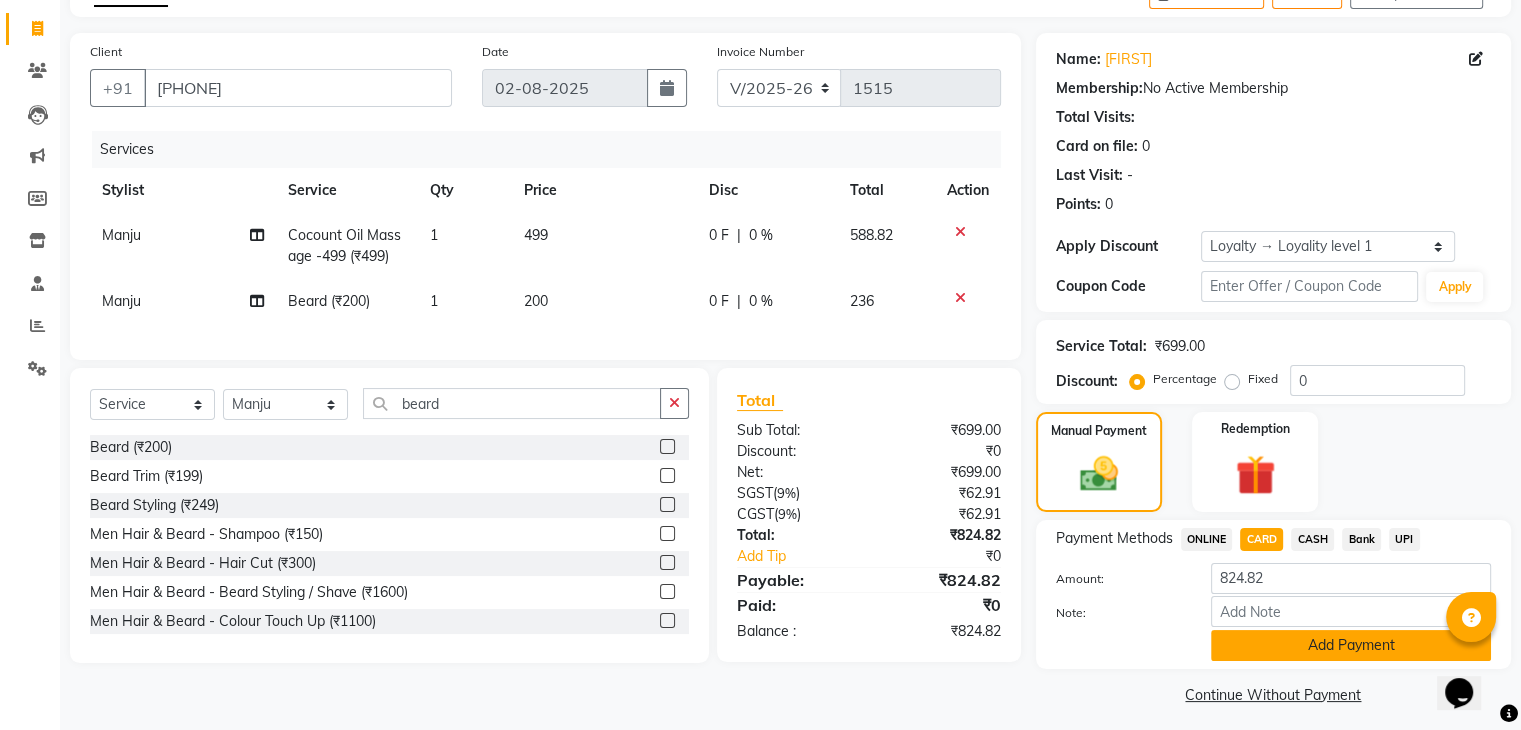 scroll, scrollTop: 128, scrollLeft: 0, axis: vertical 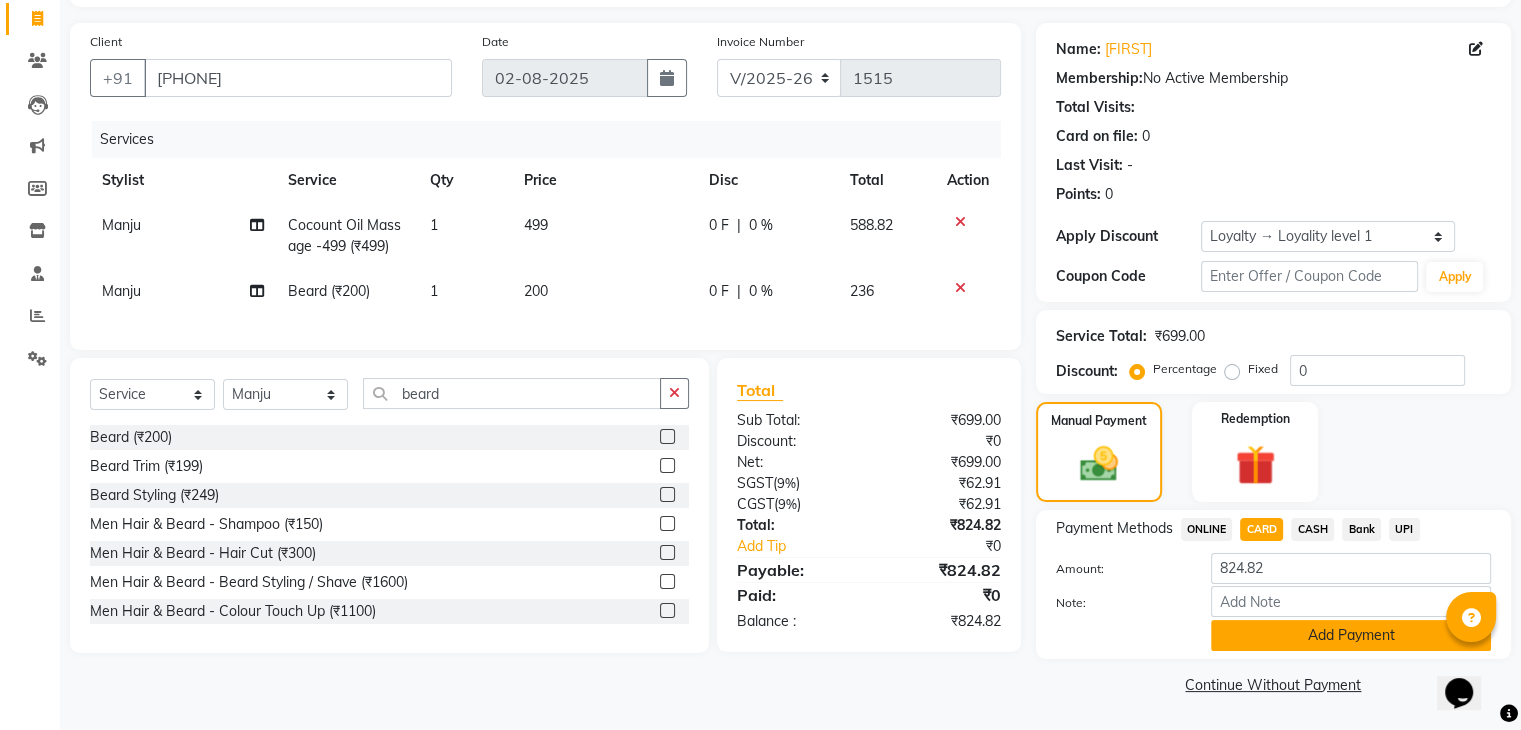click on "Add Payment" 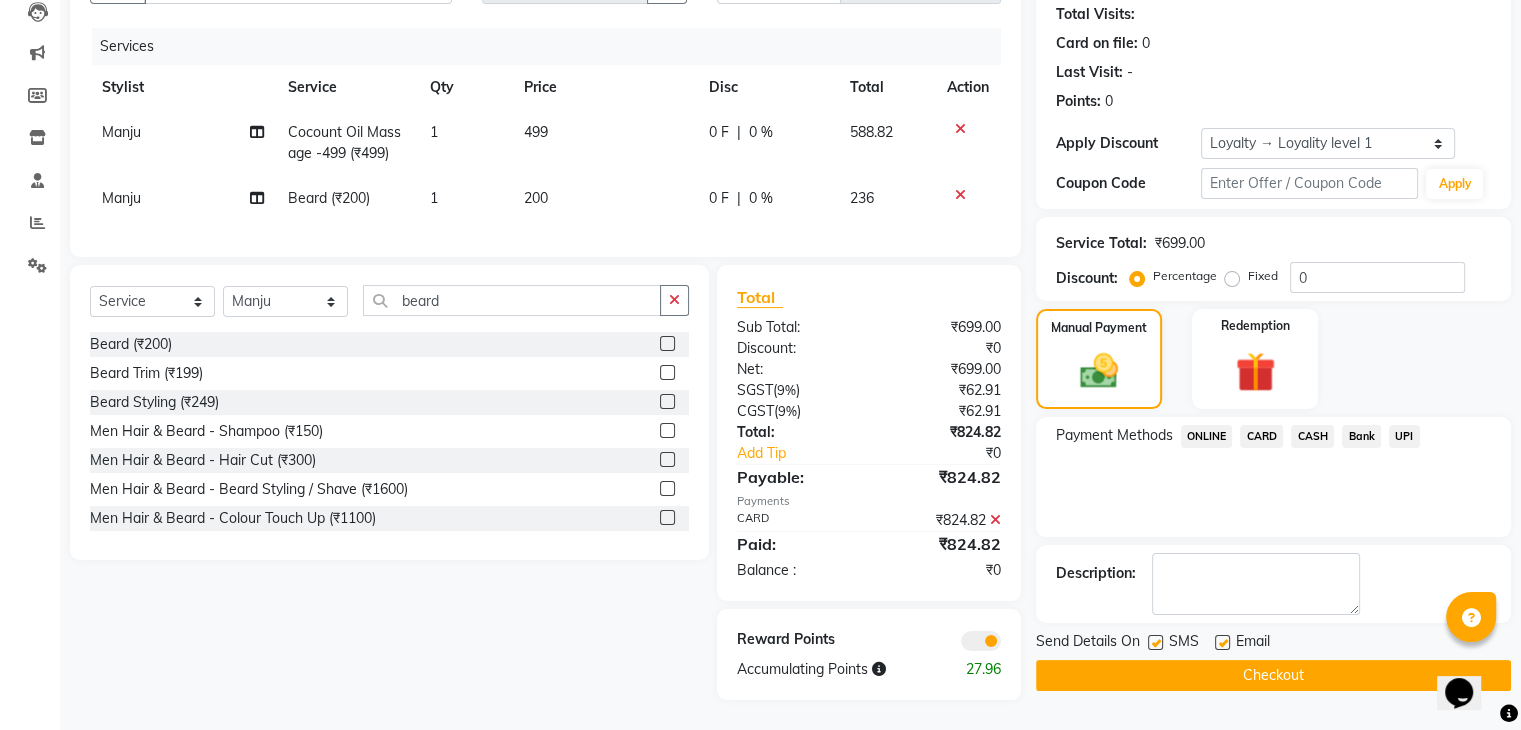 scroll, scrollTop: 237, scrollLeft: 0, axis: vertical 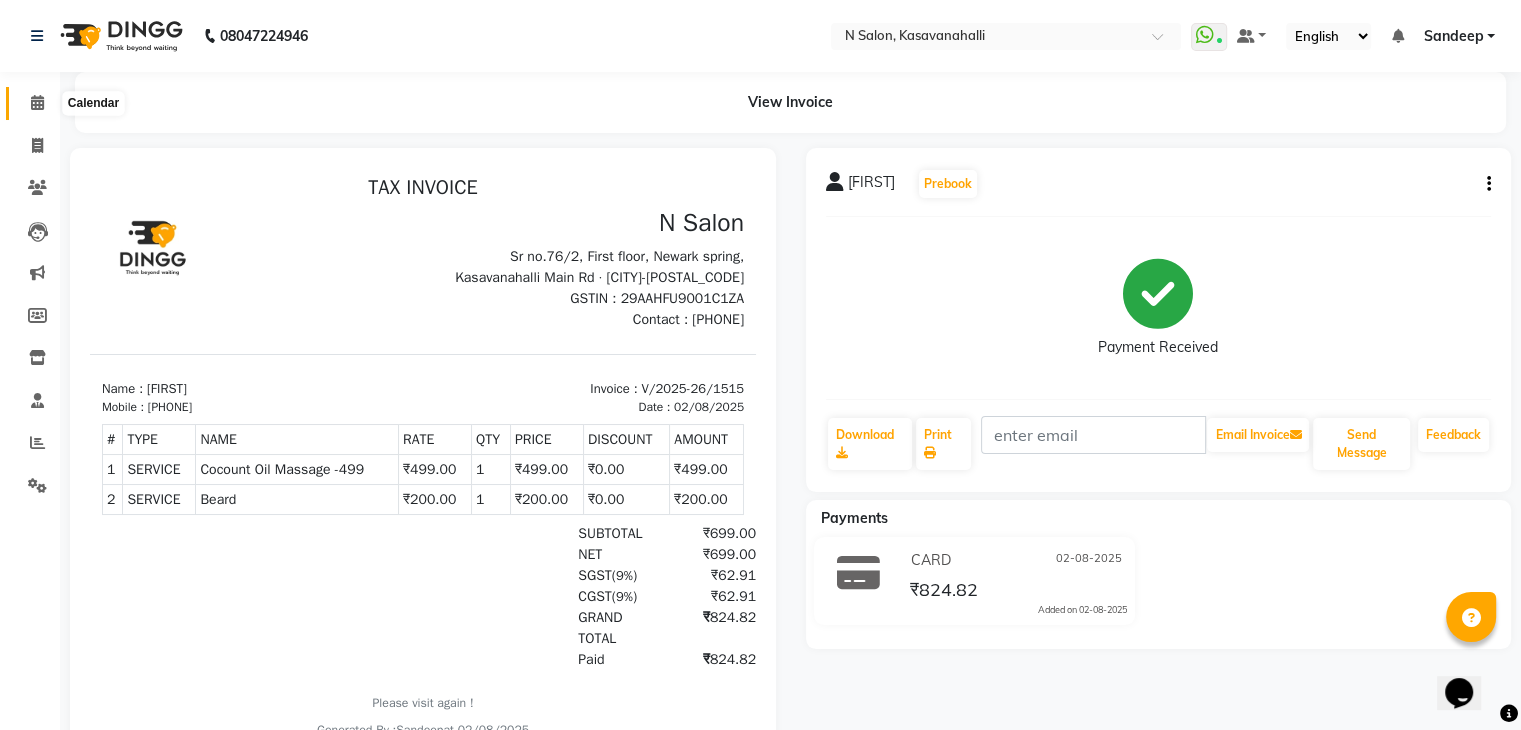 click 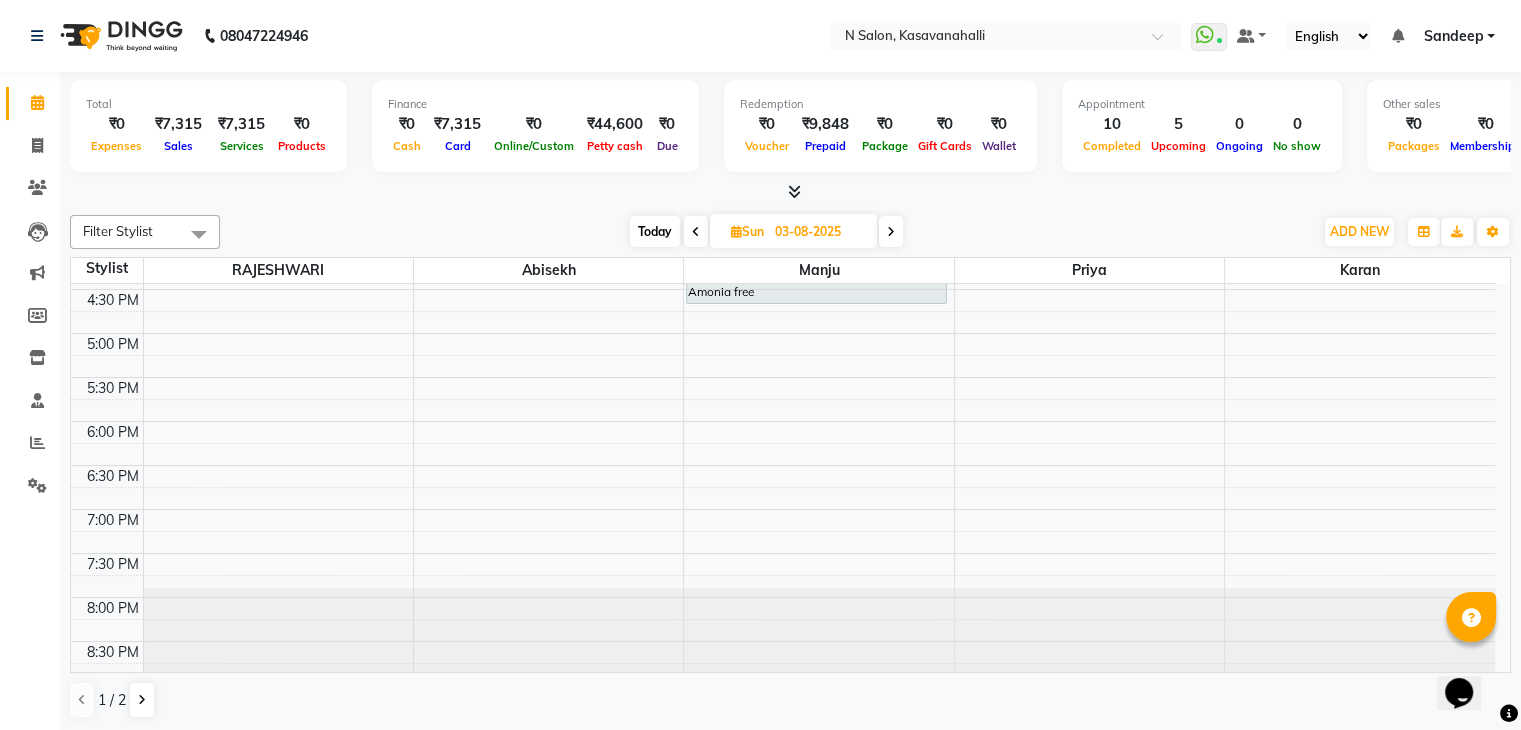 scroll, scrollTop: 744, scrollLeft: 0, axis: vertical 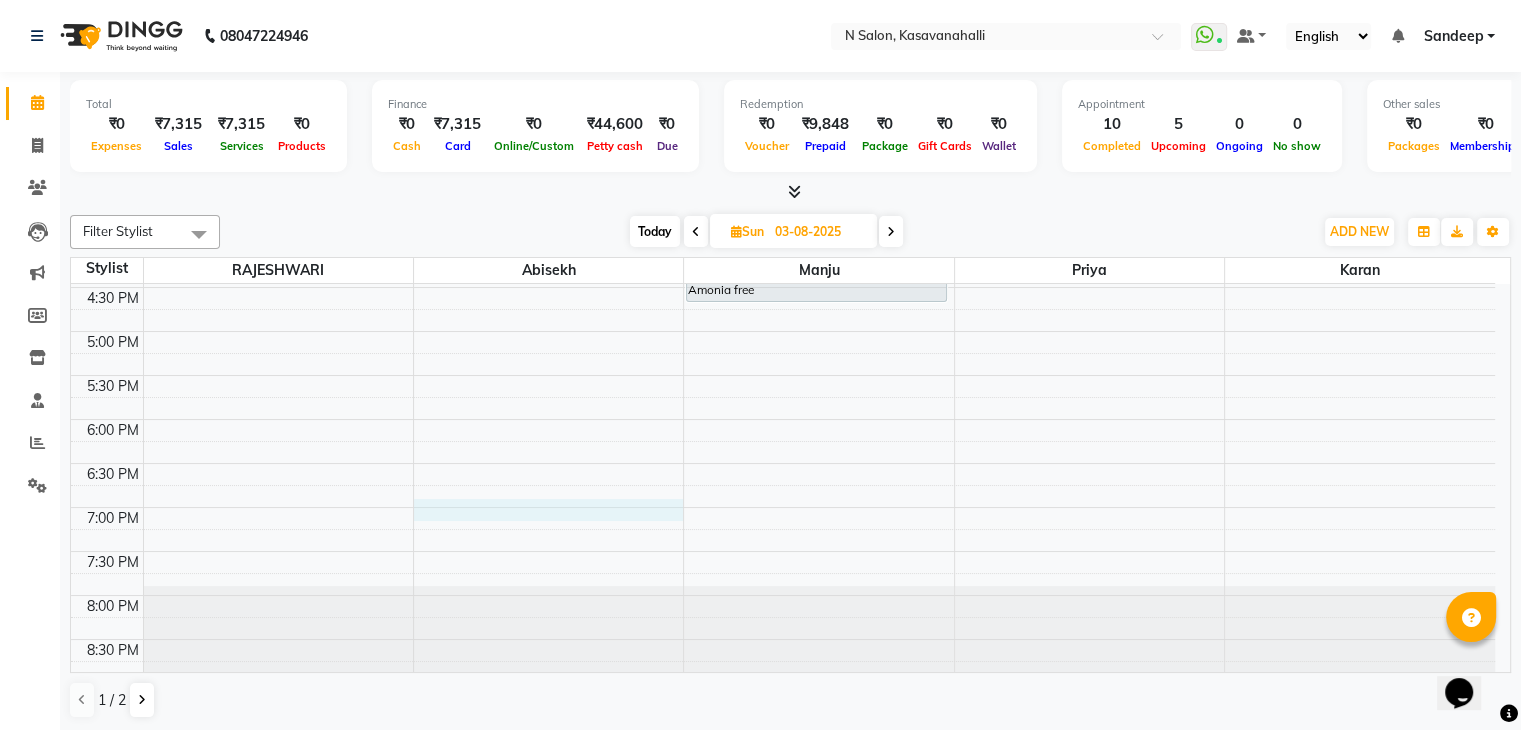 click on "8:00 AM 8:30 AM 9:00 AM 9:30 AM 10:00 AM 10:30 AM 11:00 AM 11:30 AM 12:00 PM 12:30 PM 1:00 PM 1:30 PM 2:00 PM 2:30 PM 3:00 PM 3:30 PM 4:00 PM 4:30 PM 5:00 PM 5:30 PM 6:00 PM 6:30 PM 7:00 PM 7:30 PM 8:00 PM 8:30 PM             S Anull, 10:00 AM-11:00 AM, Women Full Waxing Normal/Rica             LUZO, 10:30 AM-11:00 AM, Men Hair Cut  Basic             LUZO, 04:00 PM-04:45 PM, Root Touch up Amonia free" at bounding box center (783, 111) 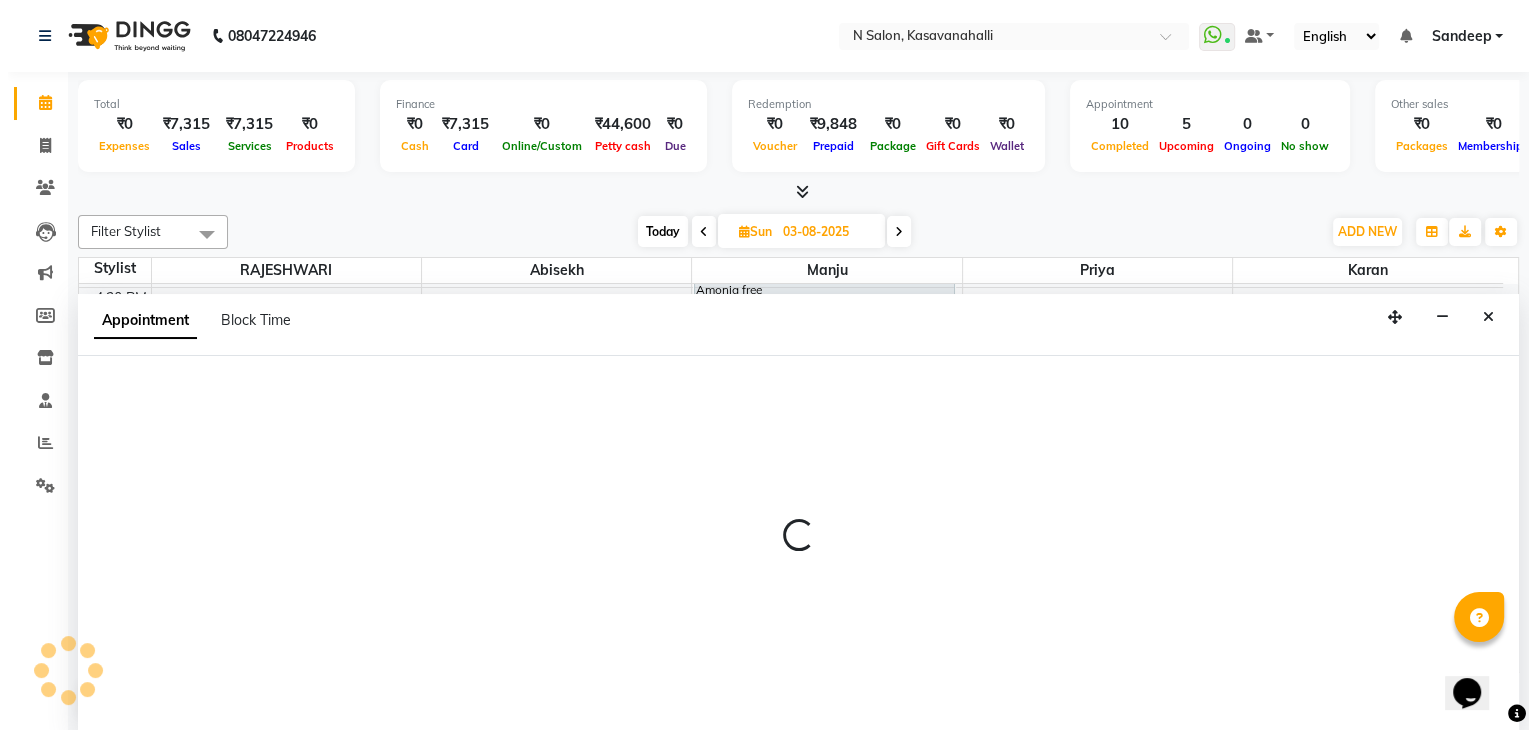 scroll, scrollTop: 1, scrollLeft: 0, axis: vertical 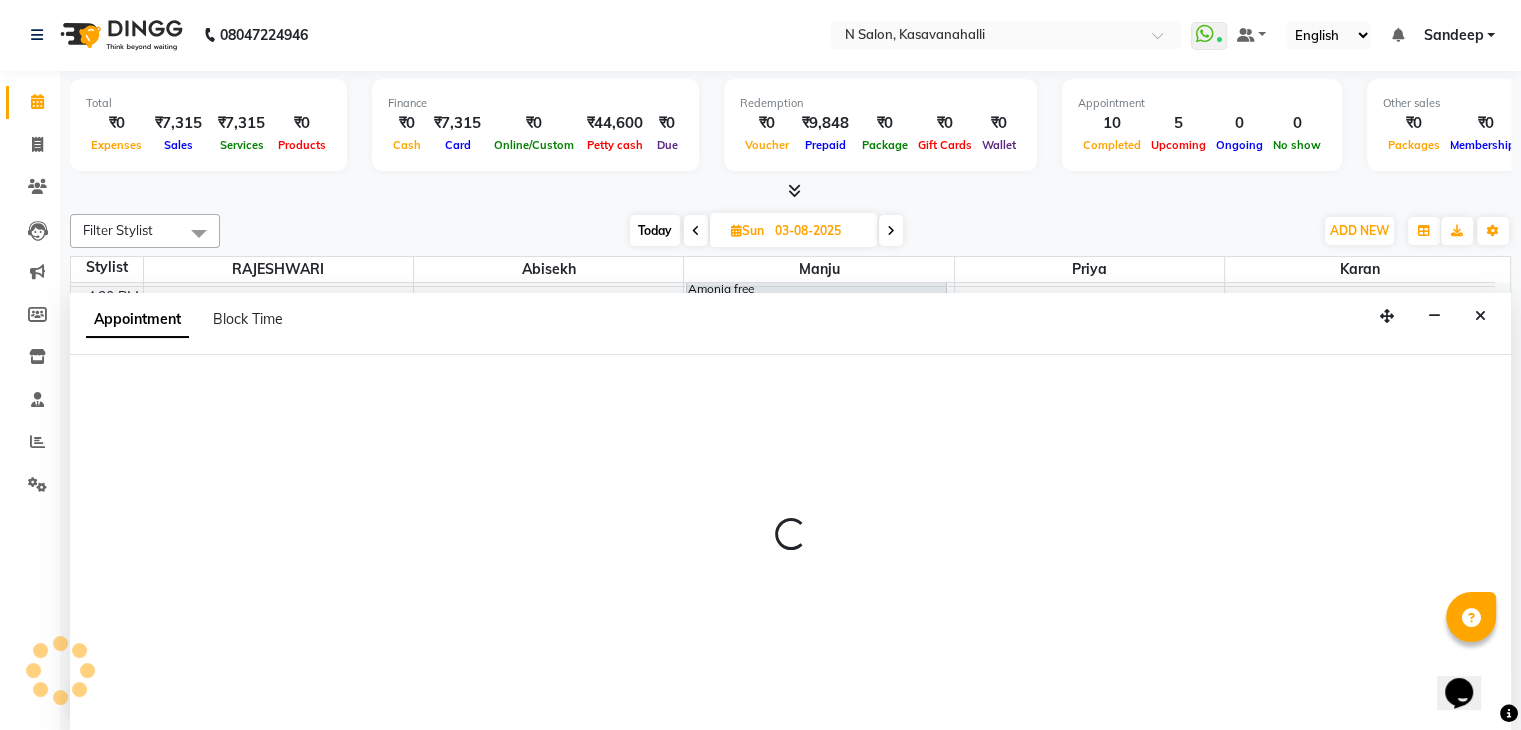 select on "75765" 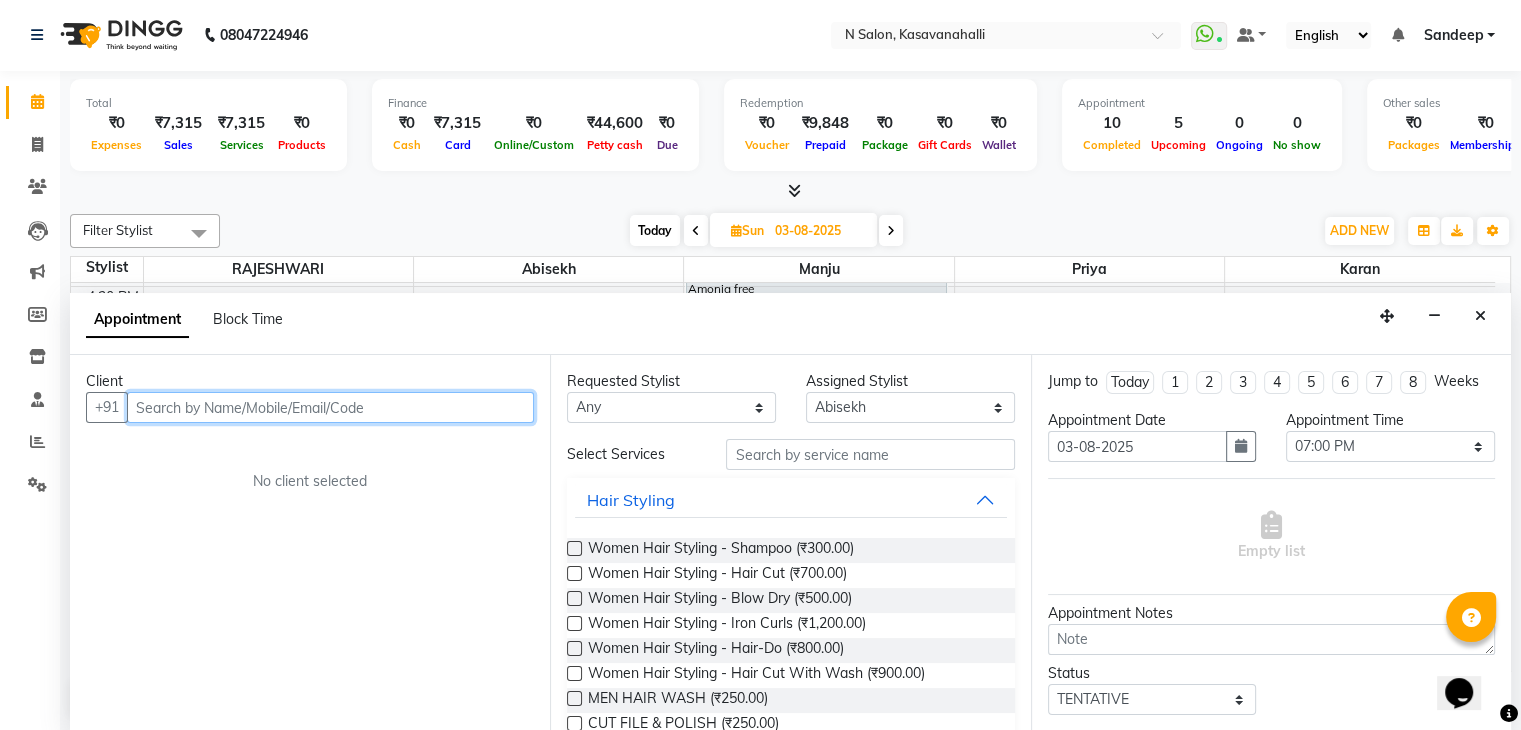 click at bounding box center (330, 407) 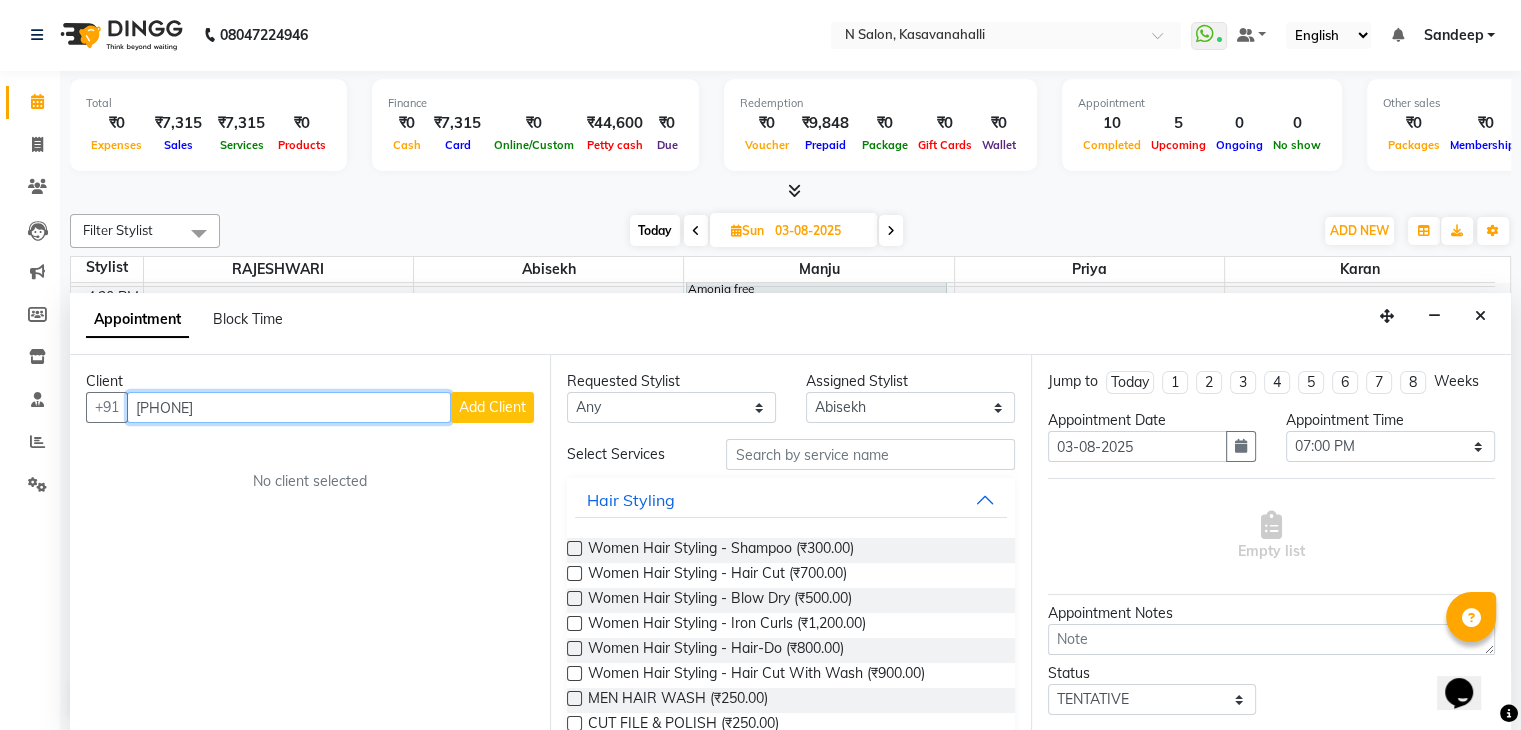 type on "7847035692" 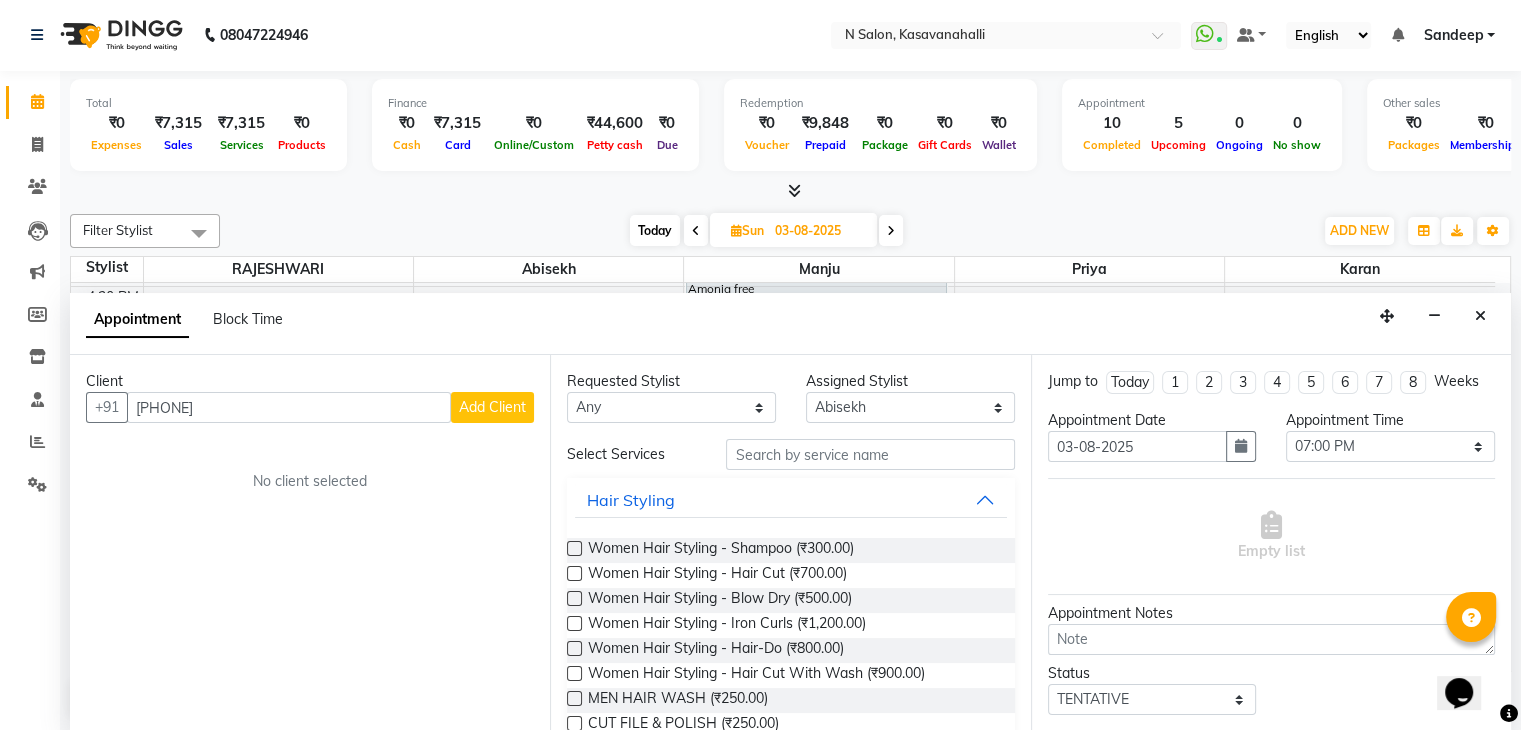 click on "Add Client" at bounding box center [492, 407] 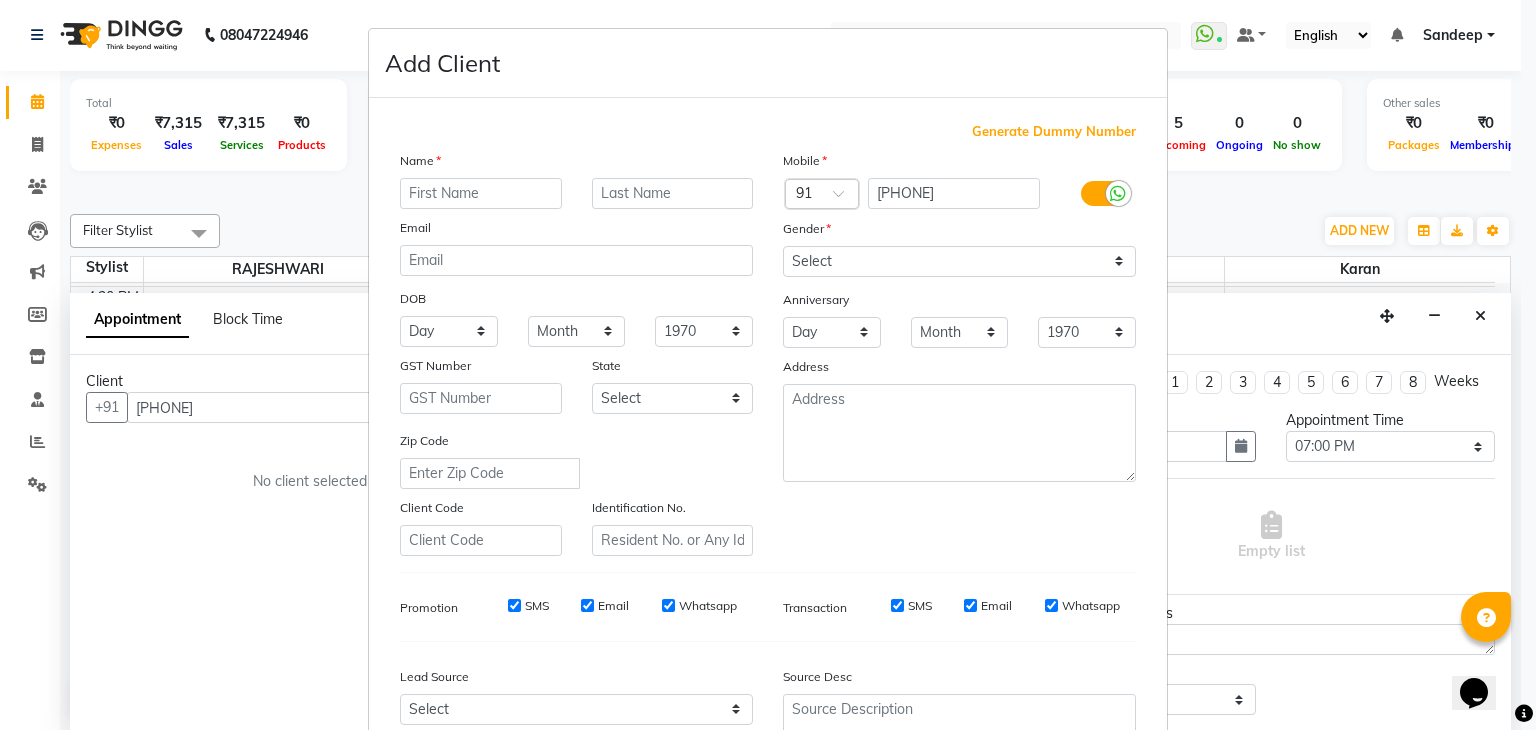 click at bounding box center (481, 193) 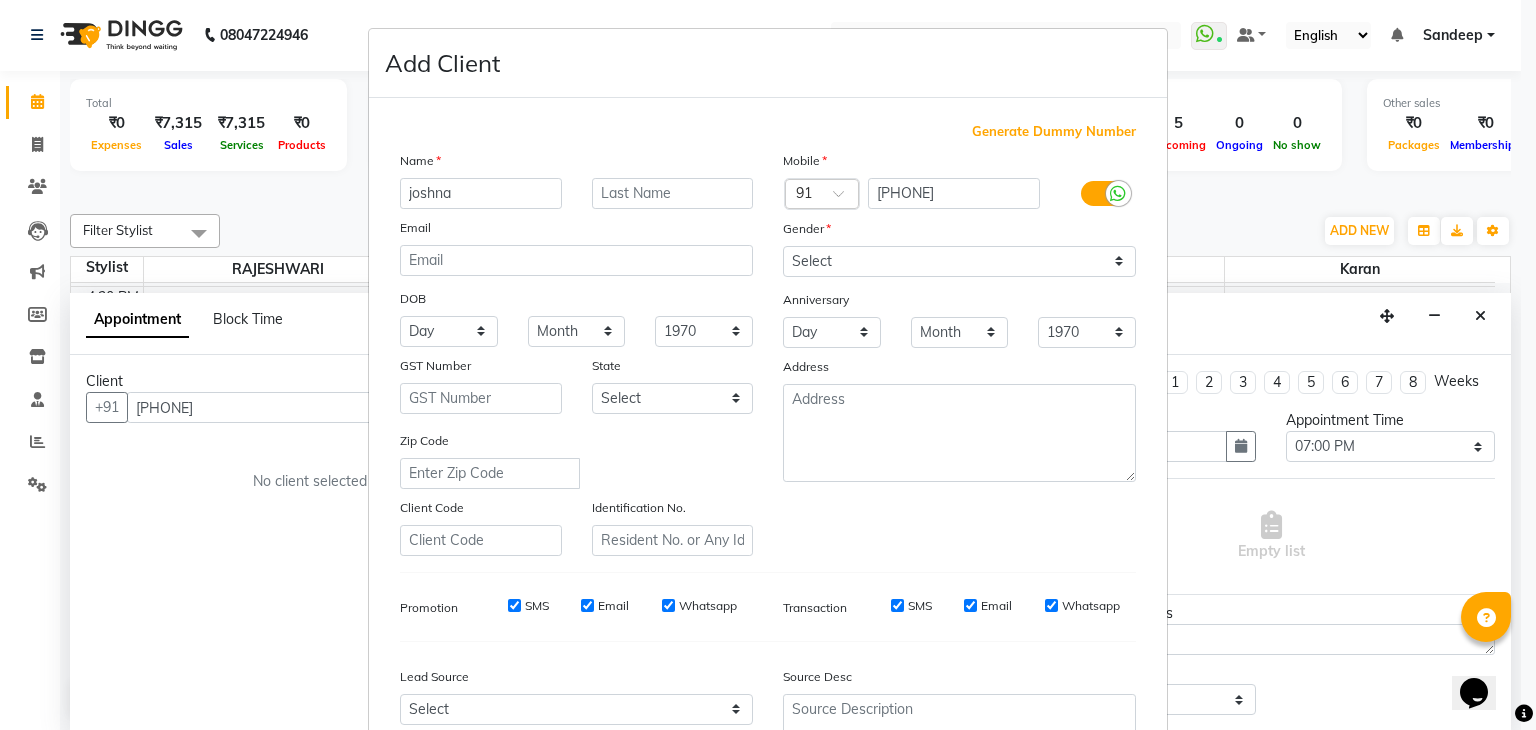 type on "joshna" 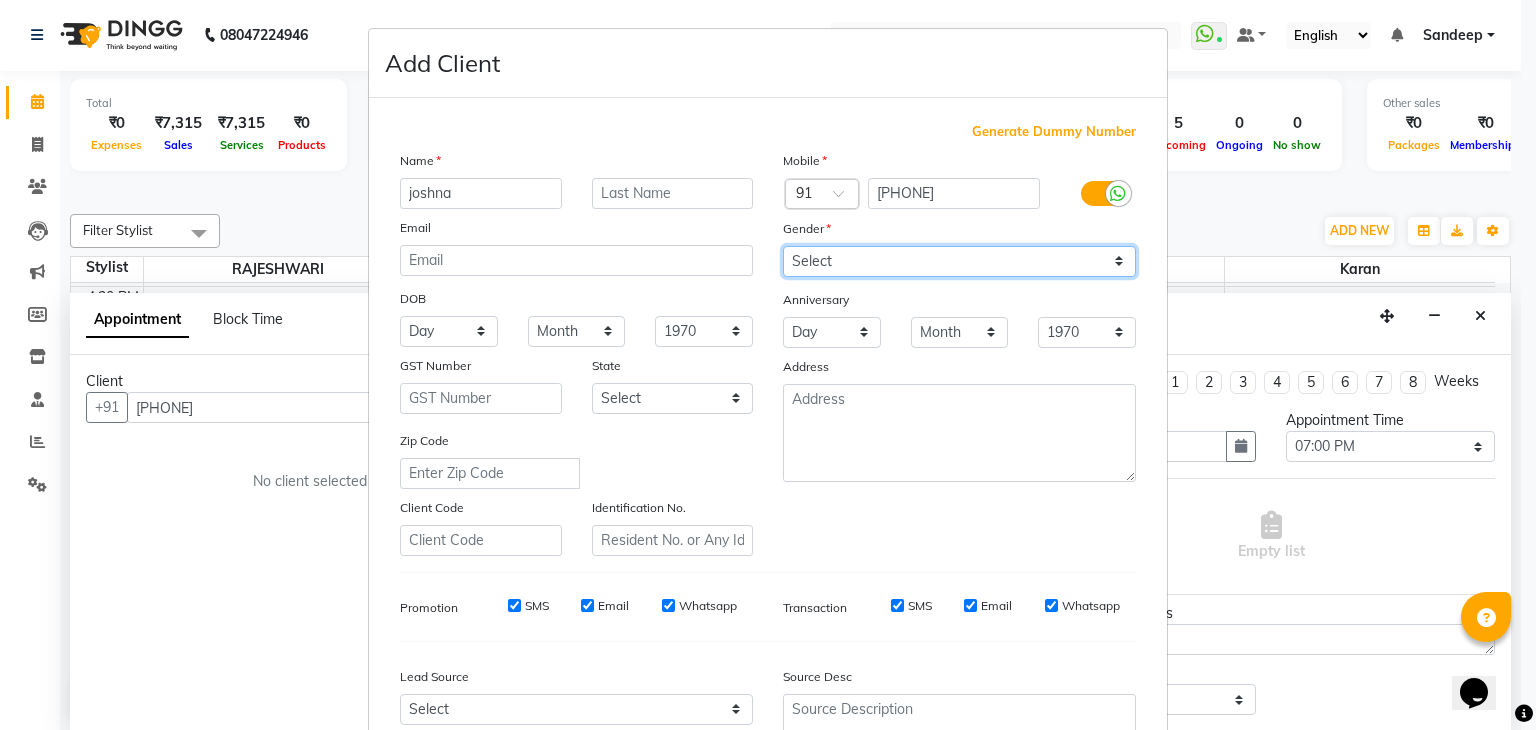 click on "Select Male Female Other Prefer Not To Say" at bounding box center [959, 261] 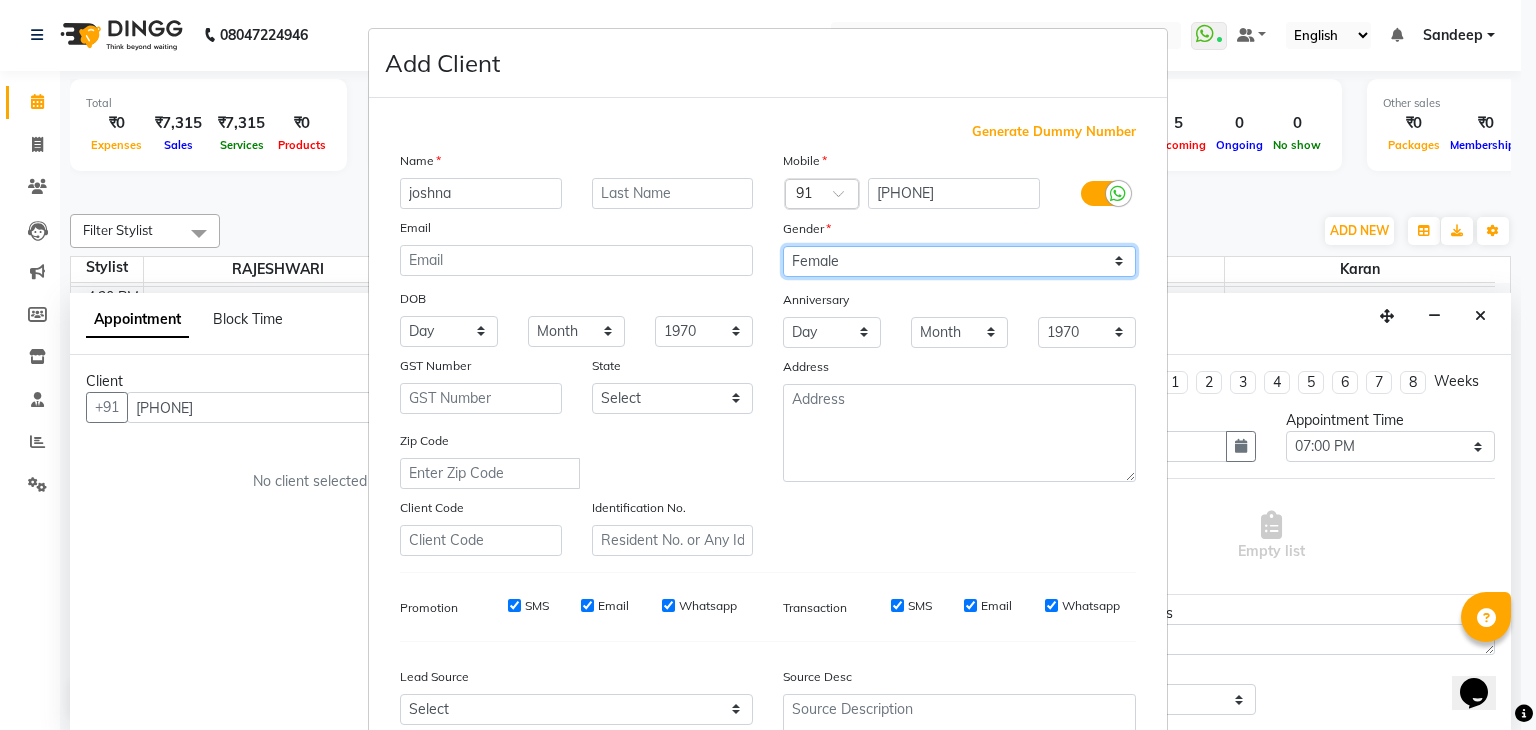 click on "Select Male Female Other Prefer Not To Say" at bounding box center [959, 261] 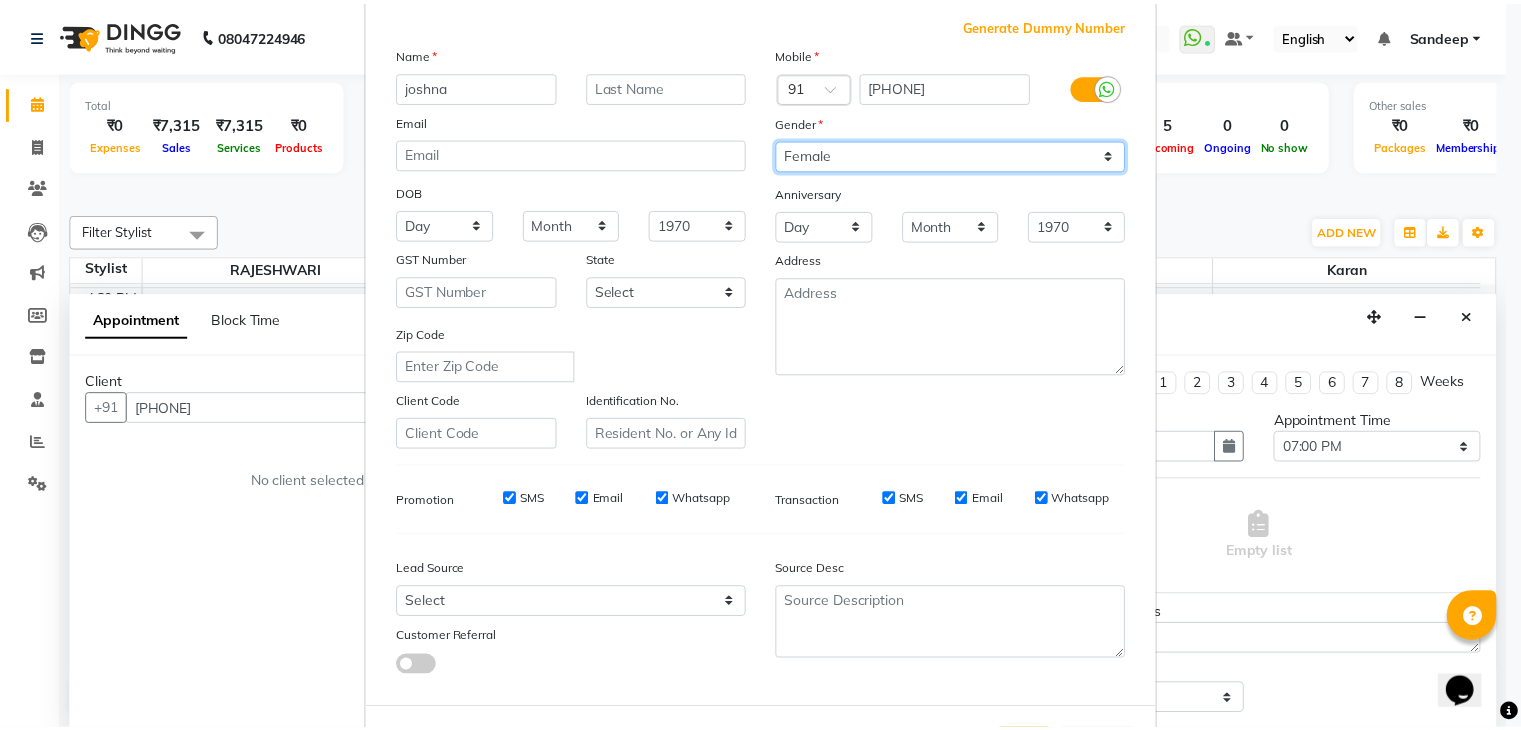 scroll, scrollTop: 203, scrollLeft: 0, axis: vertical 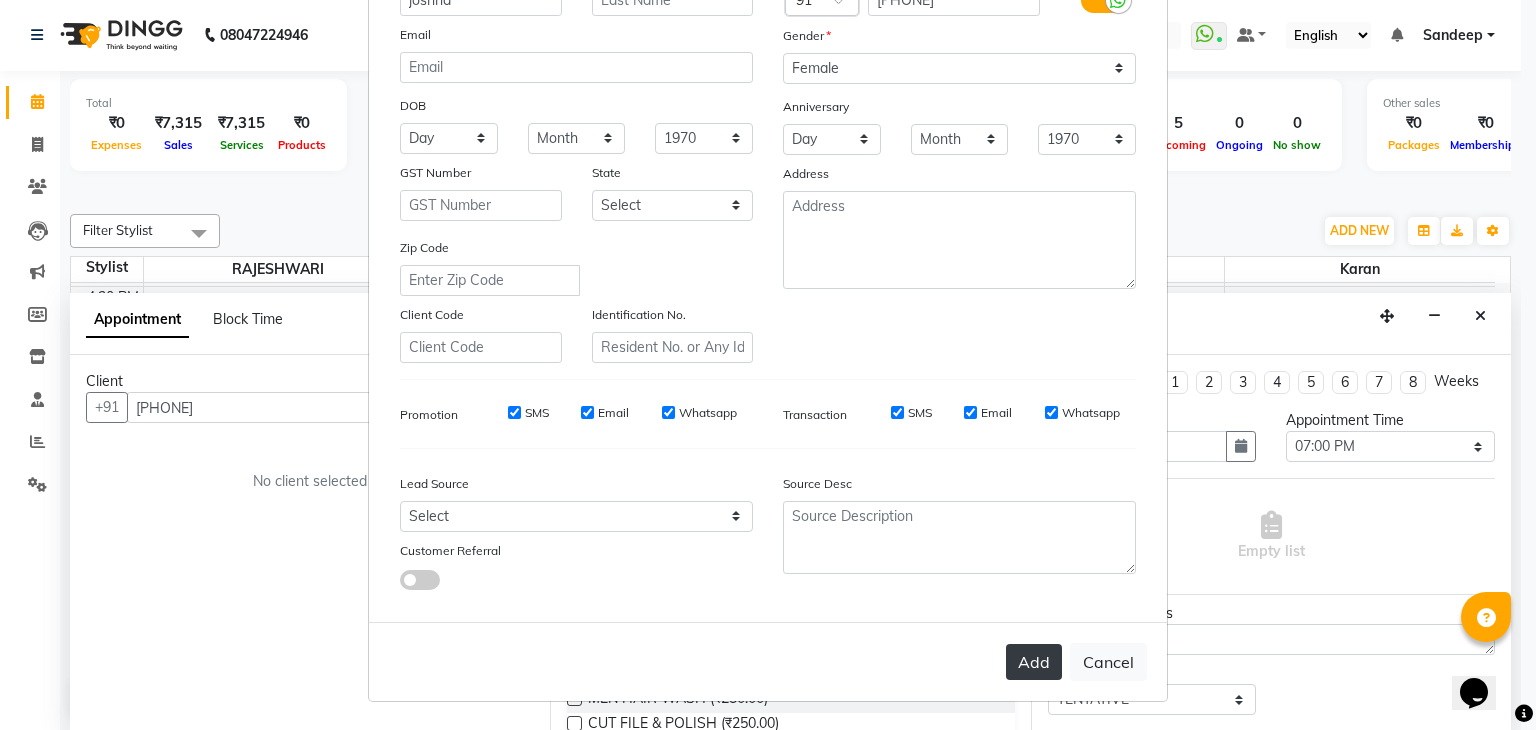 click on "Add" at bounding box center (1034, 662) 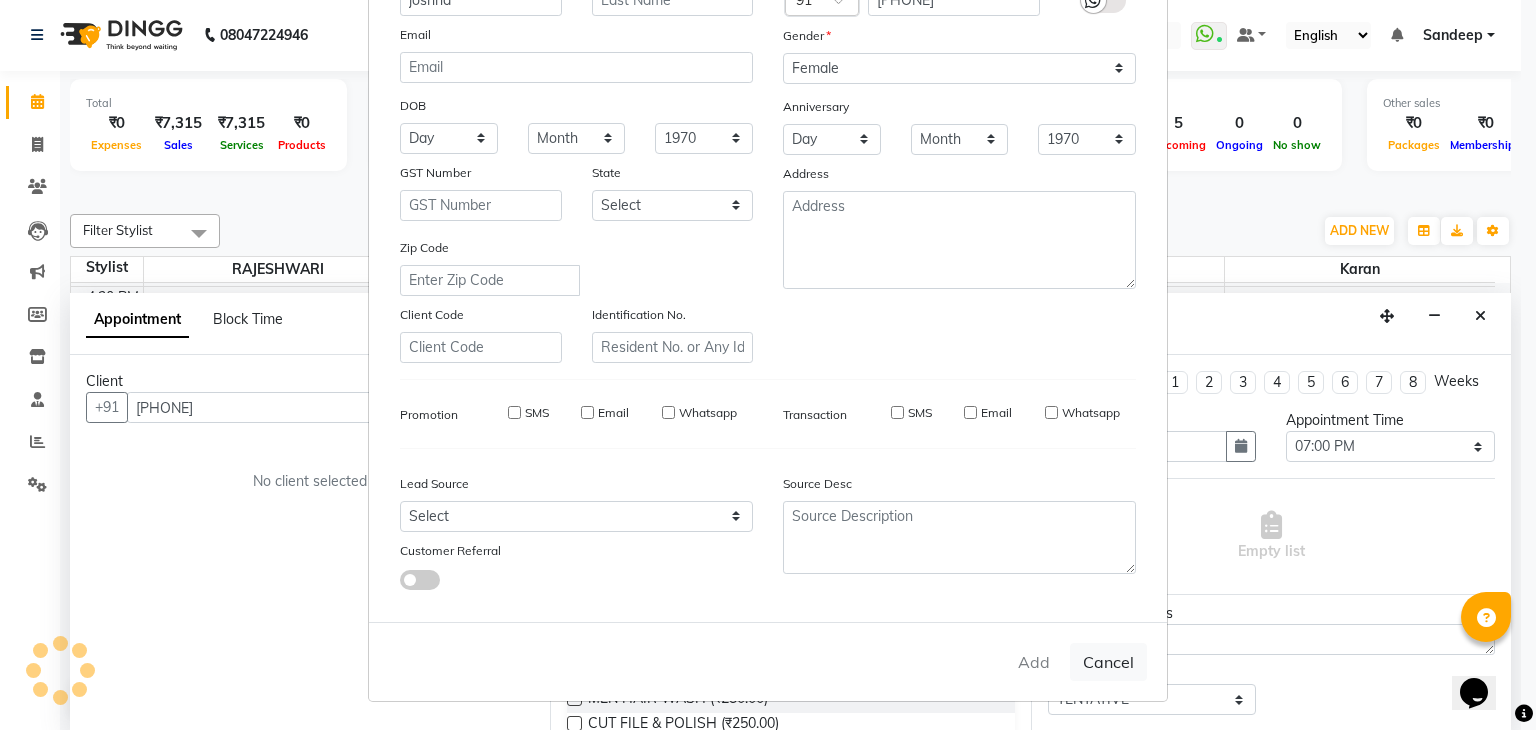 type 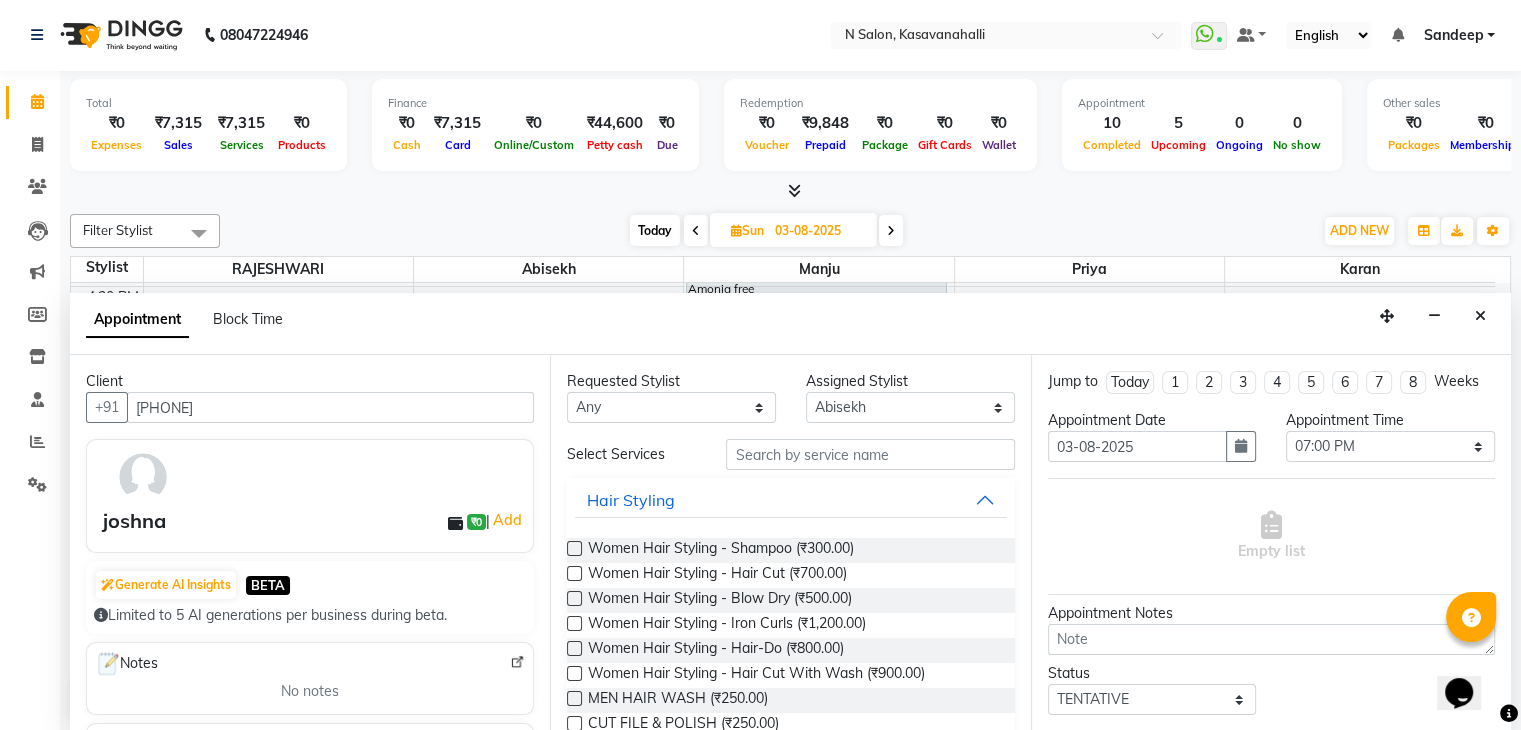 click at bounding box center [574, 673] 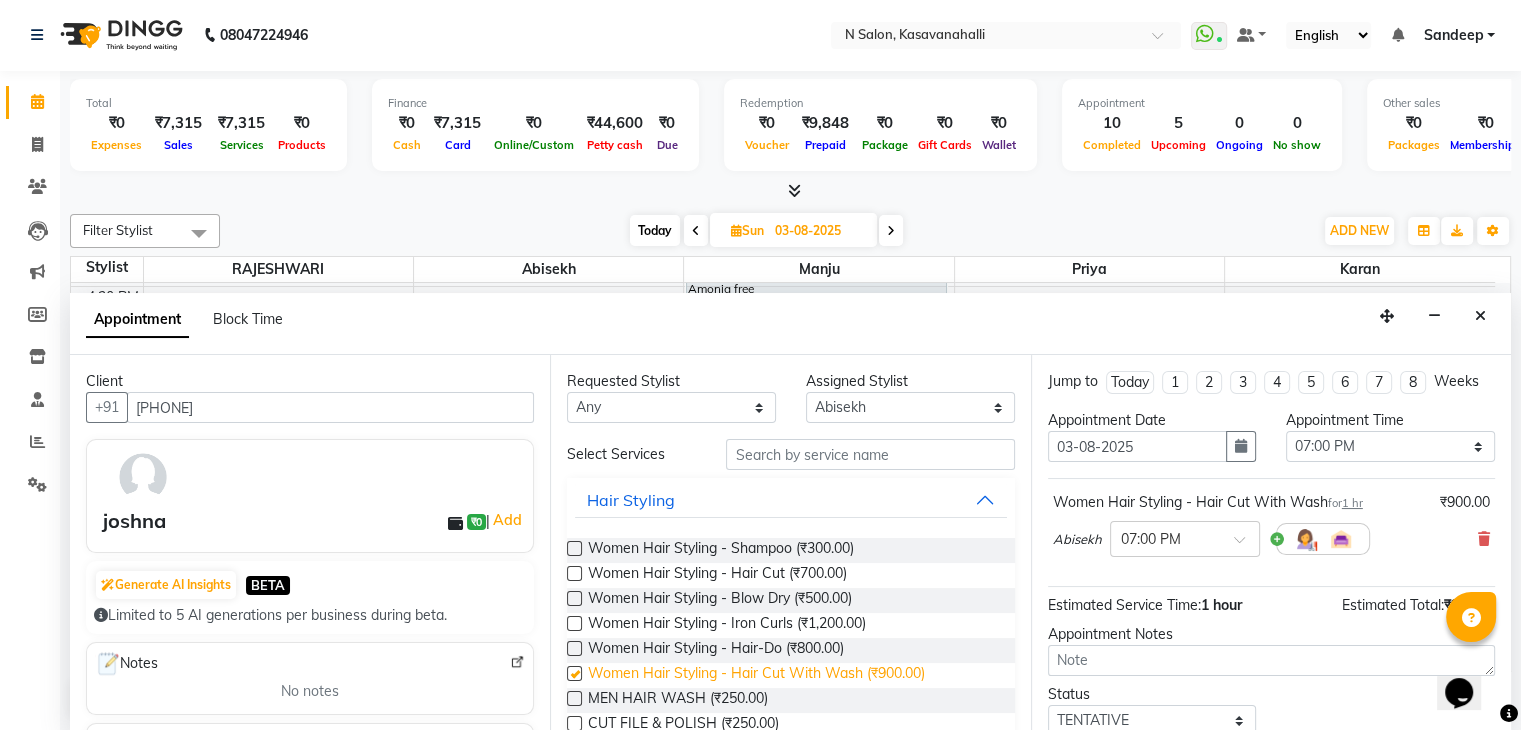 checkbox on "false" 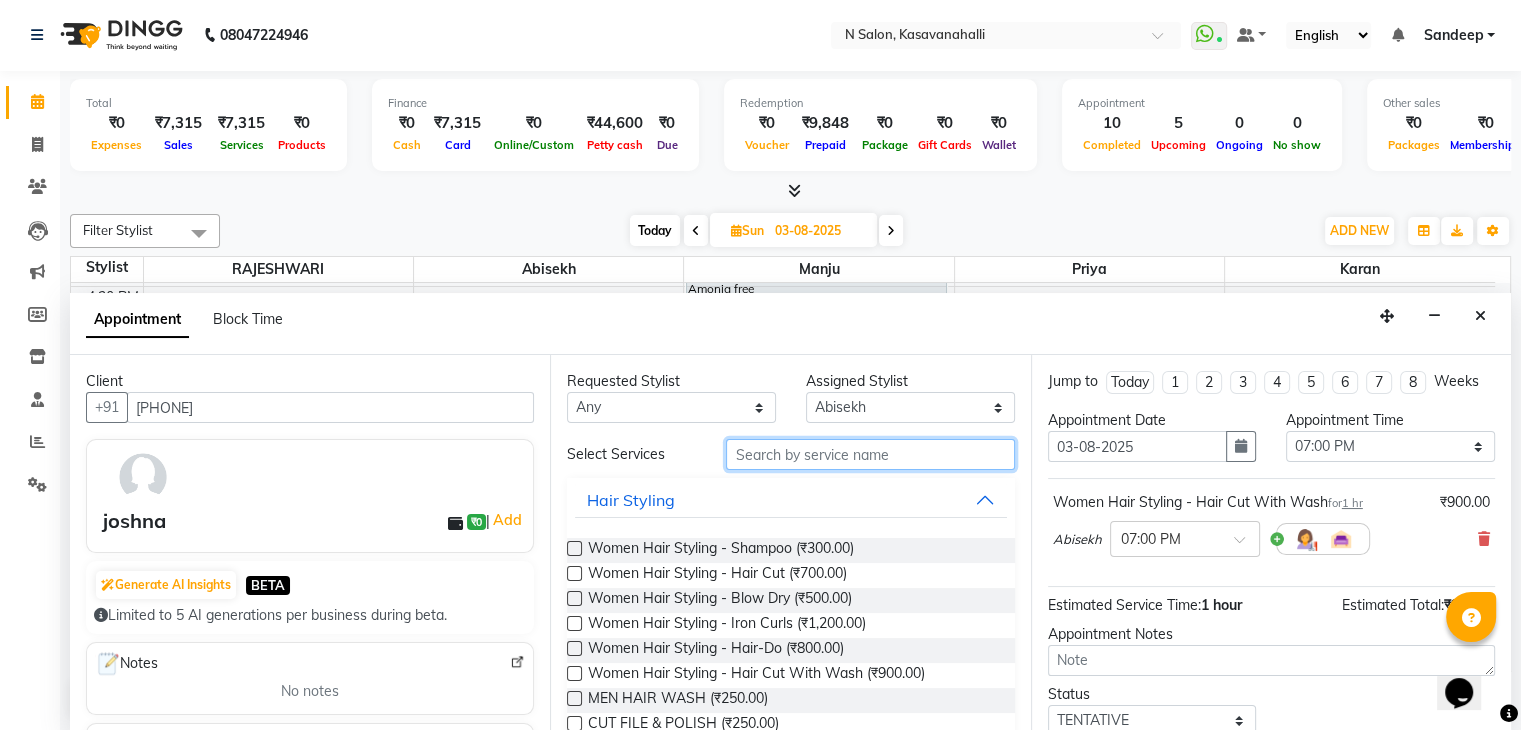click at bounding box center [870, 454] 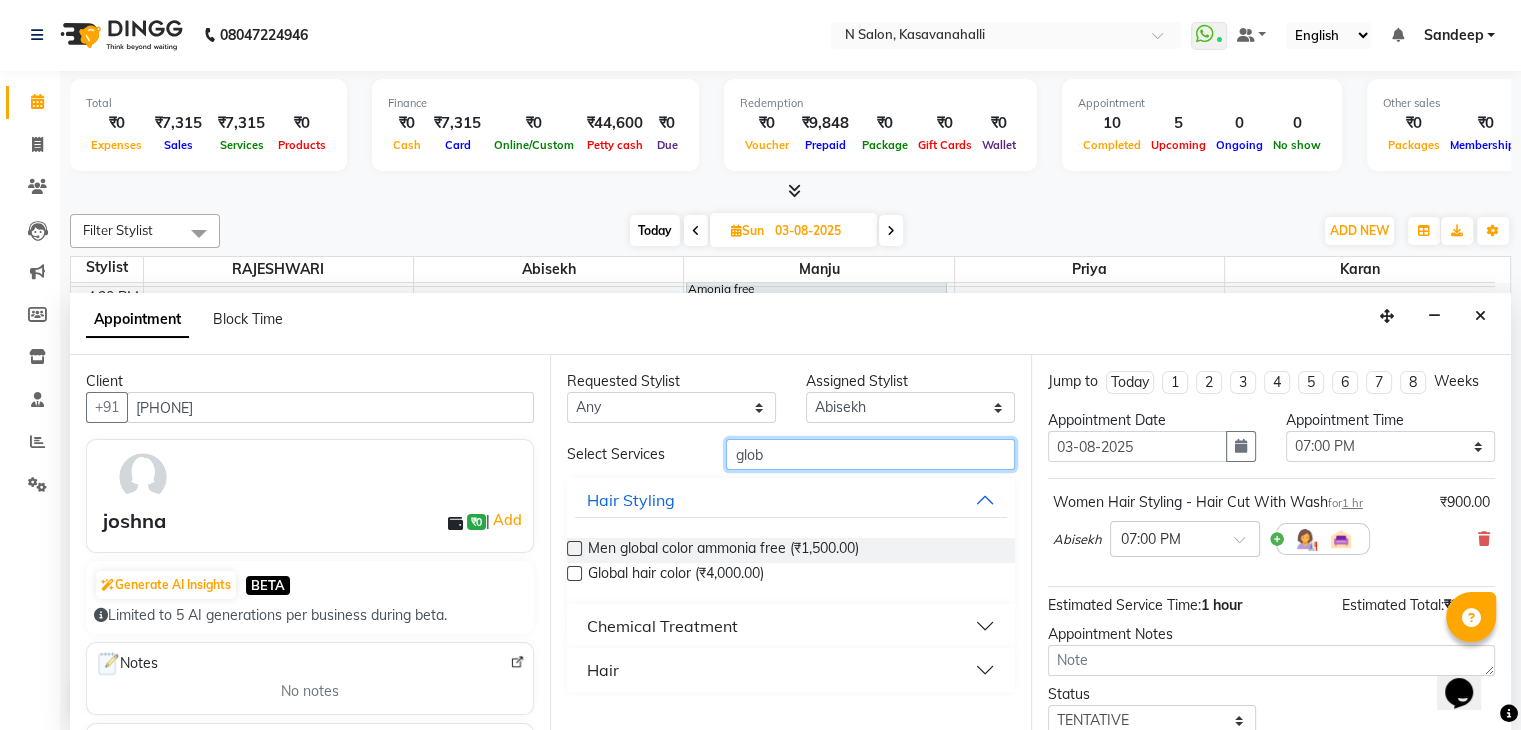 type on "glob" 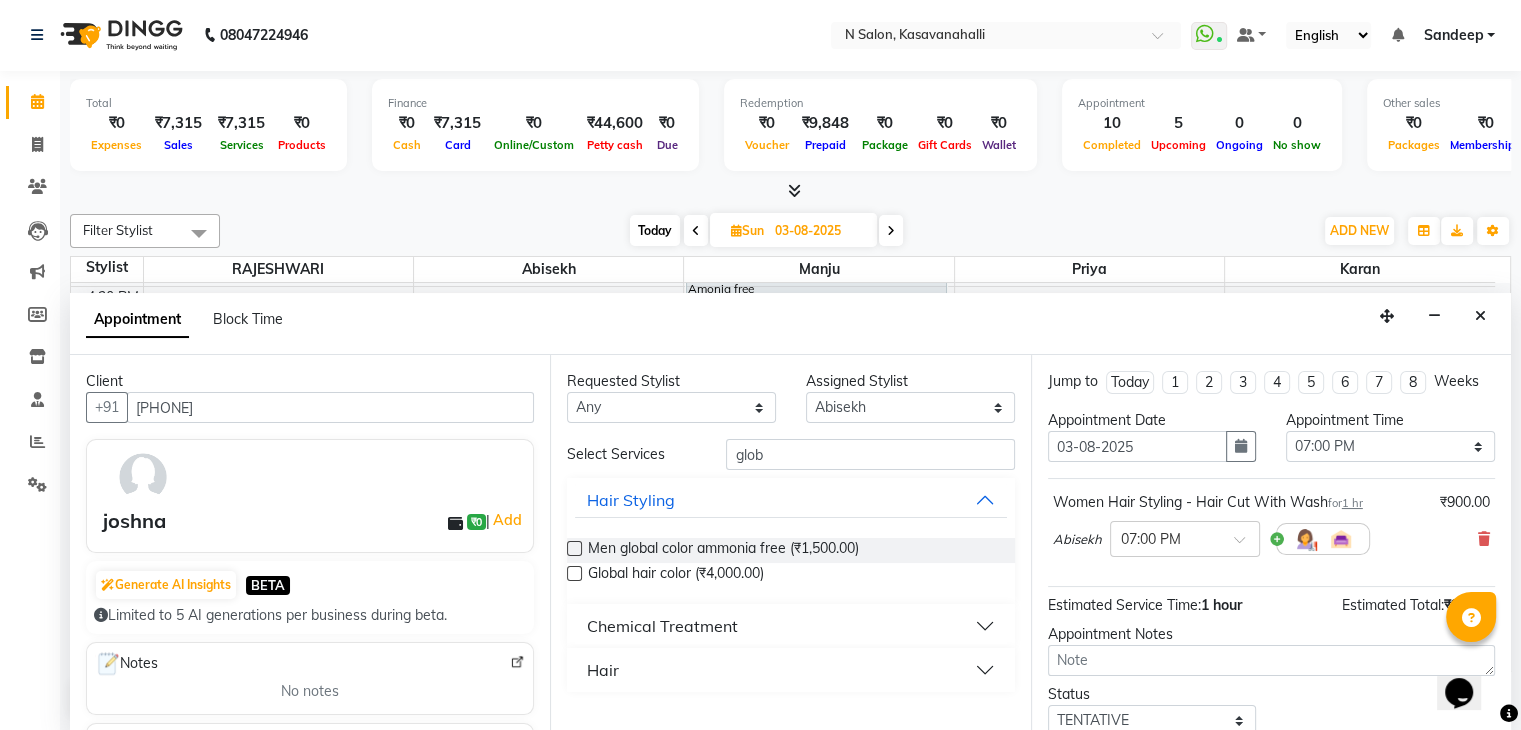 click at bounding box center (574, 573) 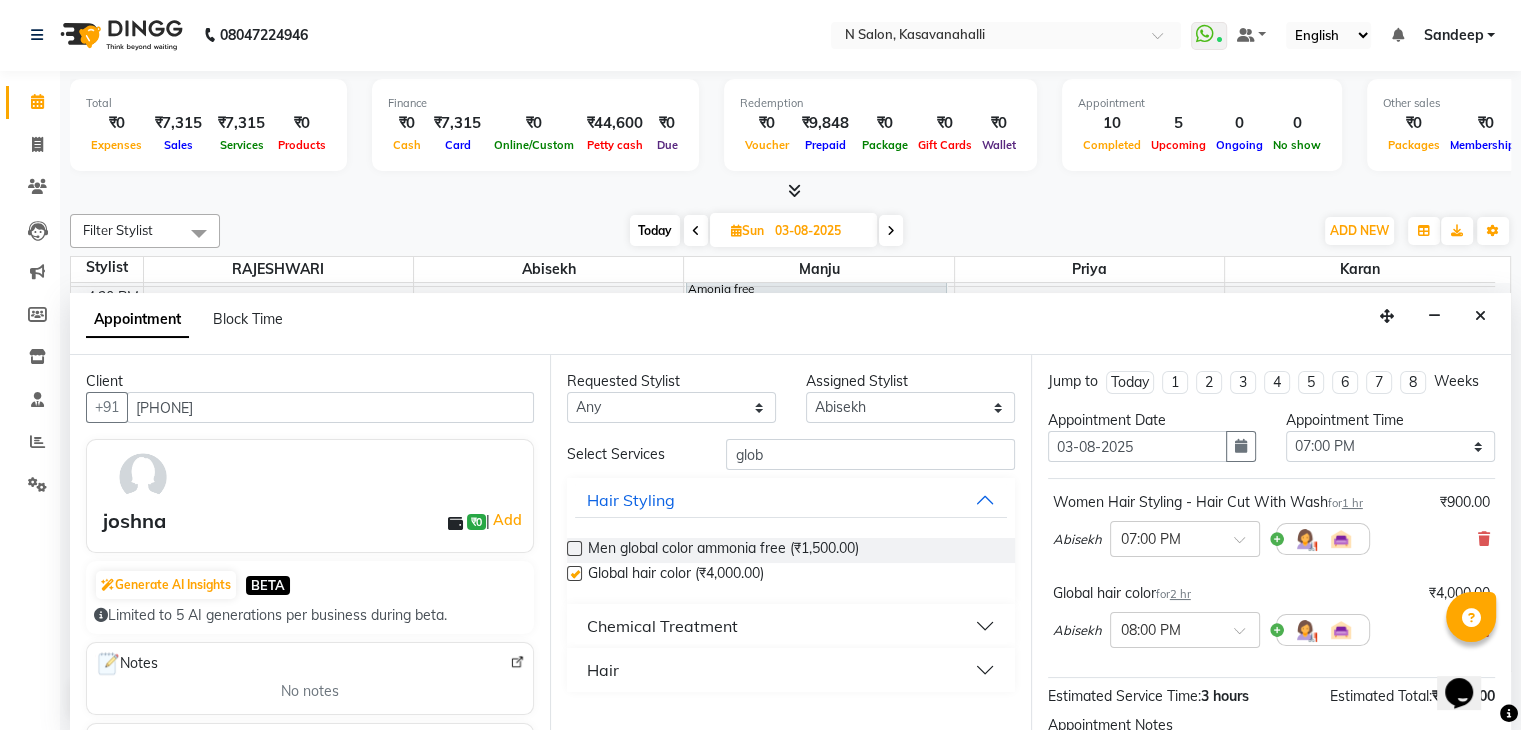 checkbox on "false" 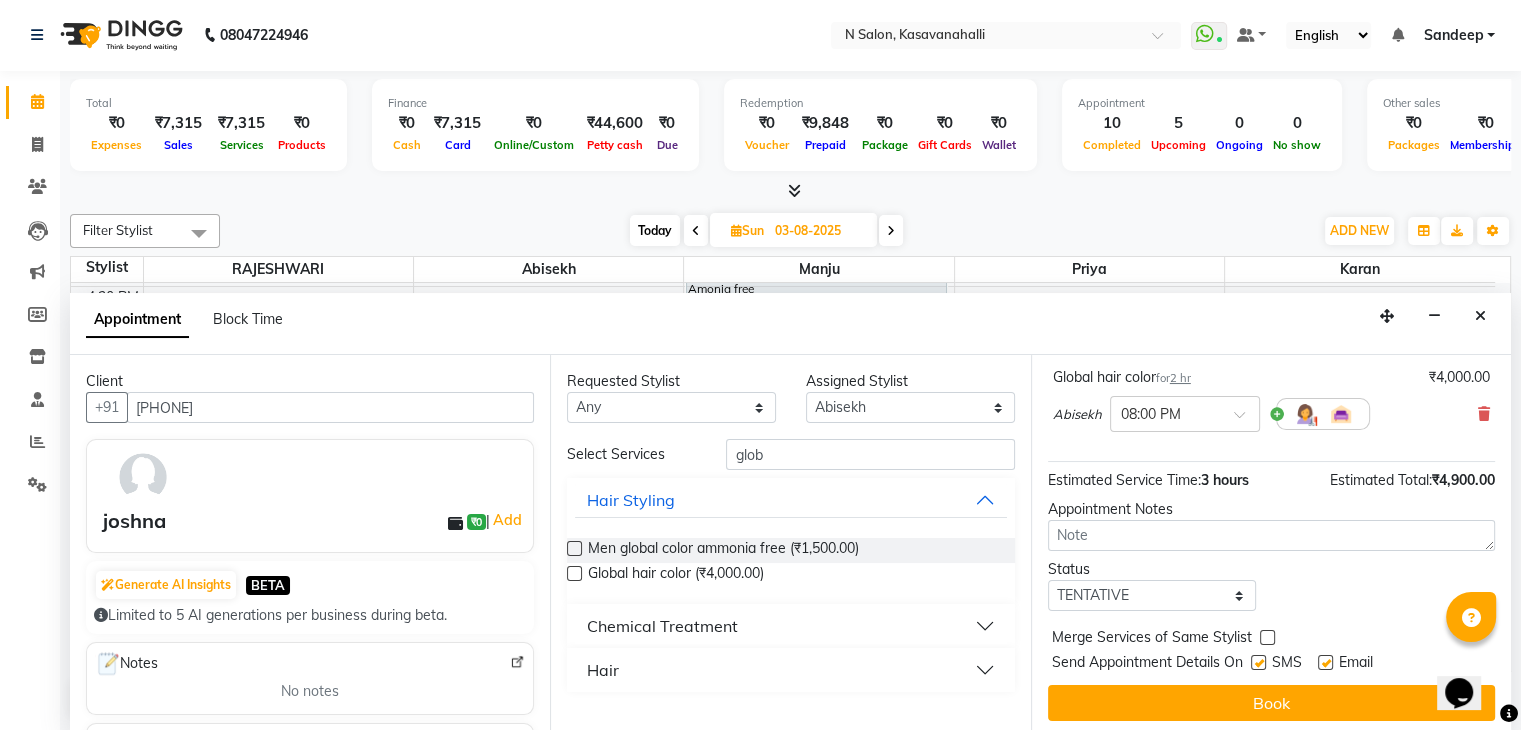 scroll, scrollTop: 220, scrollLeft: 0, axis: vertical 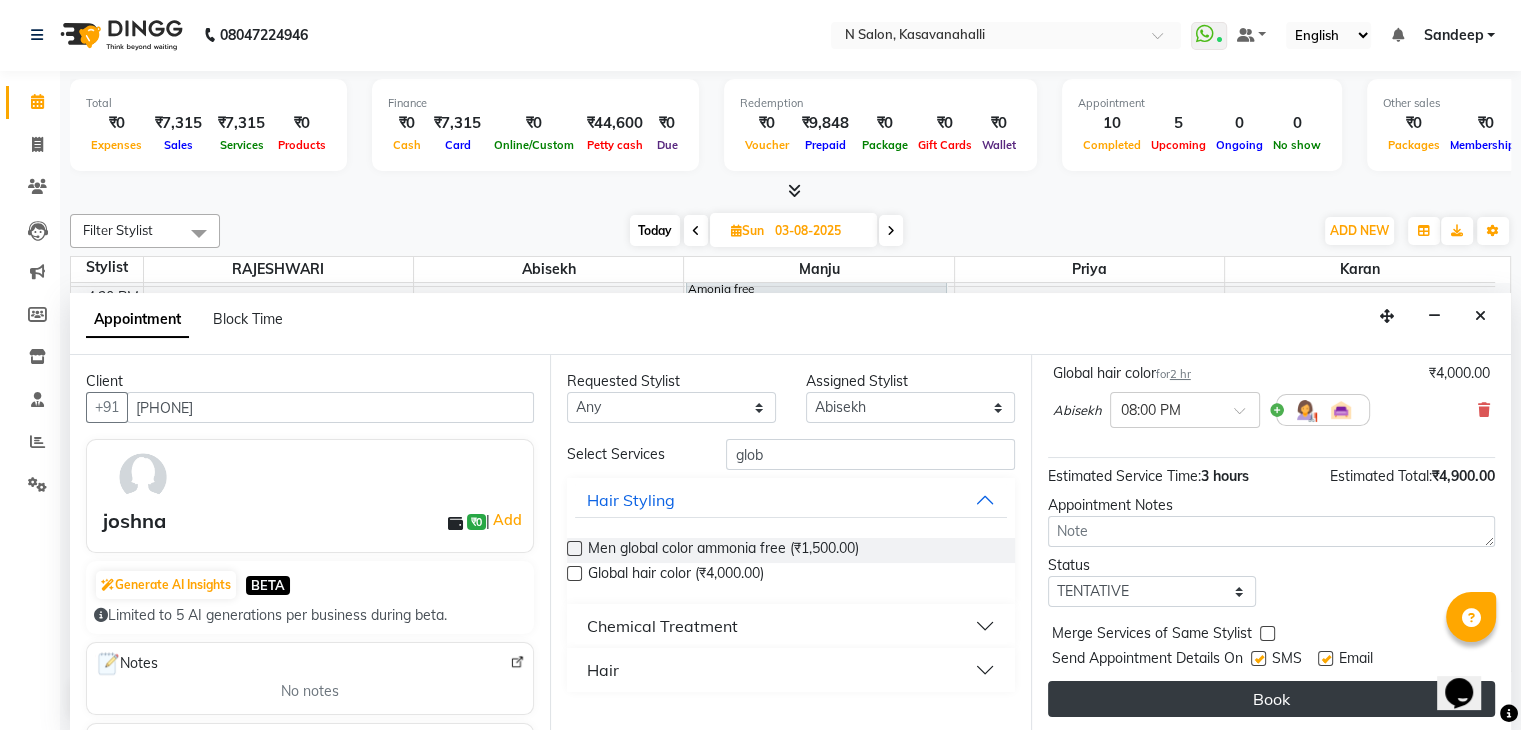 click on "Book" at bounding box center [1271, 699] 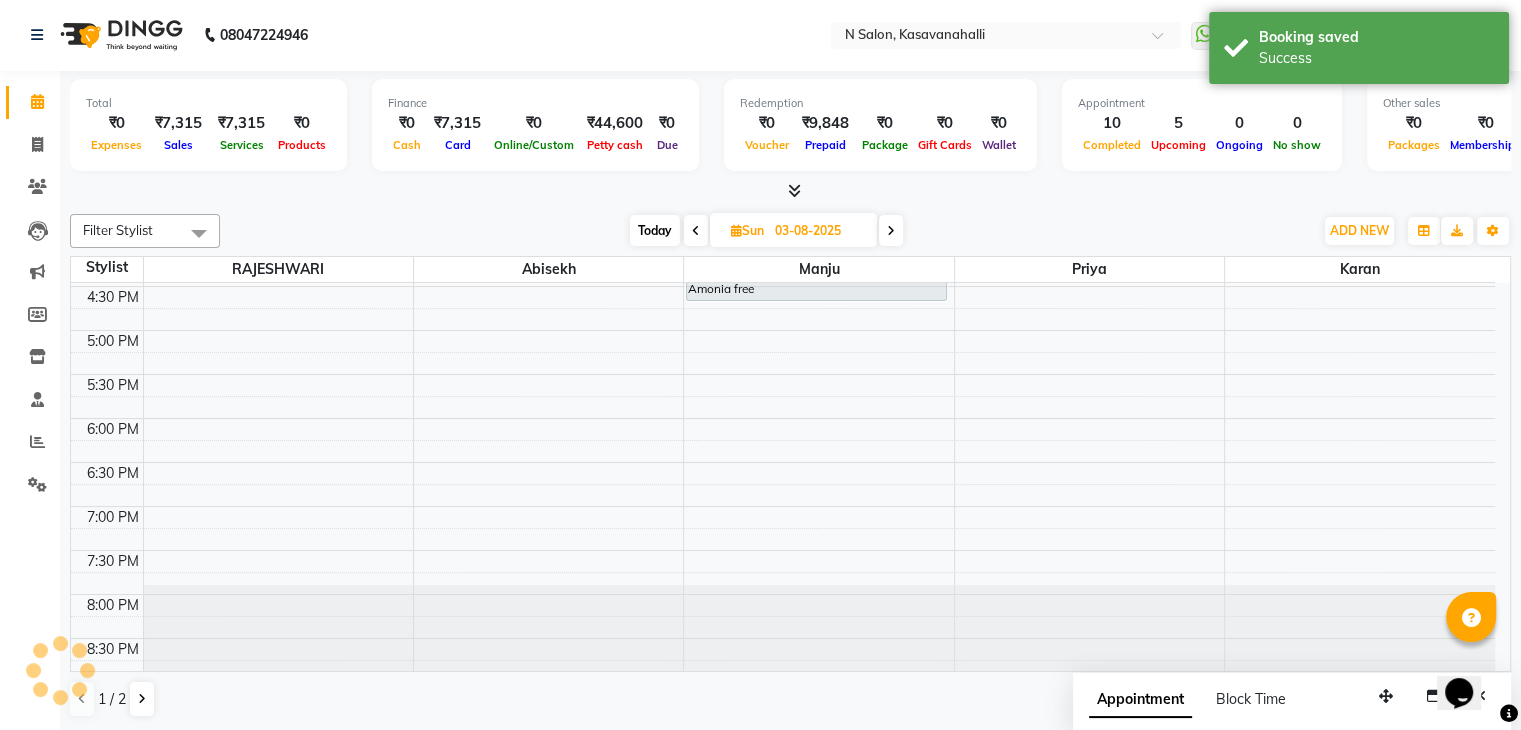 scroll, scrollTop: 0, scrollLeft: 0, axis: both 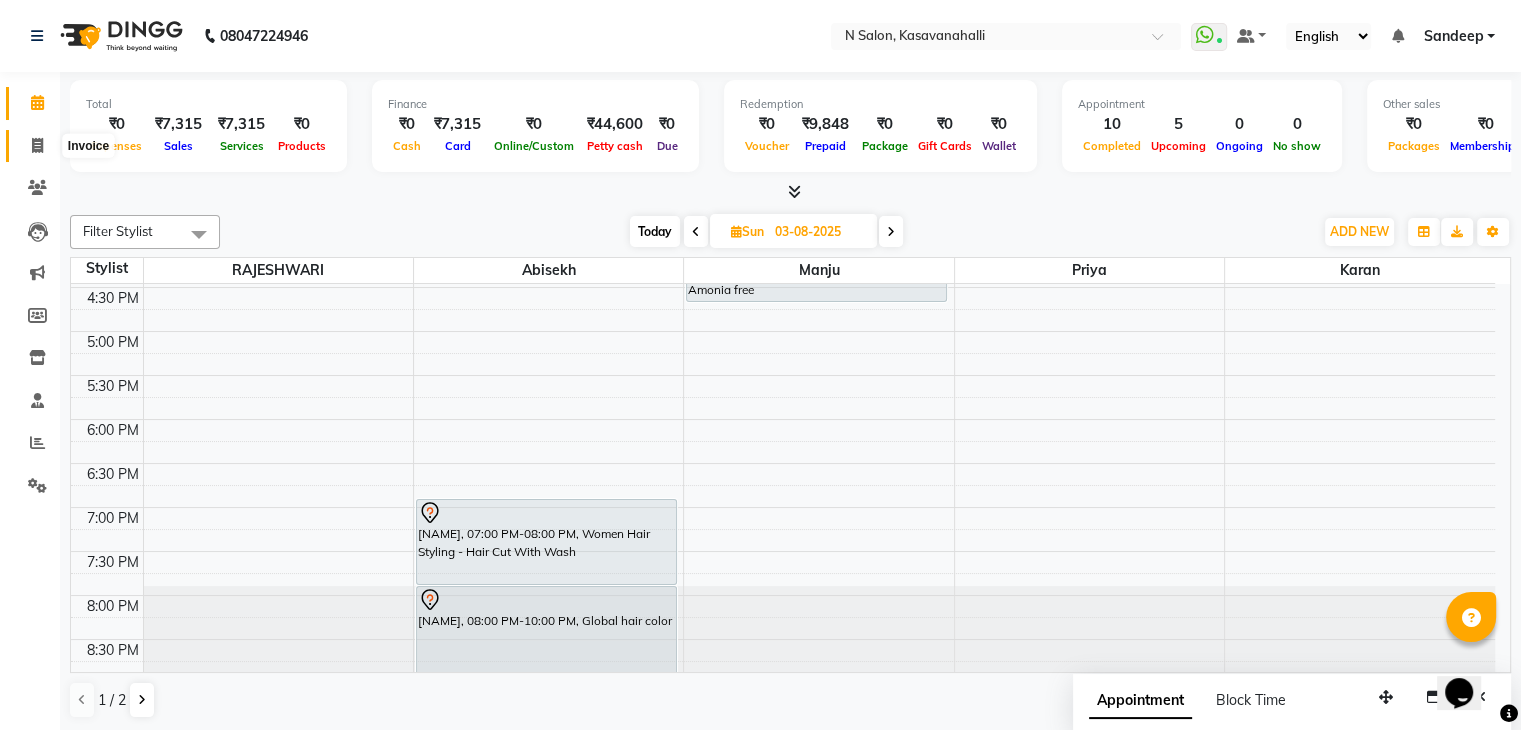 click 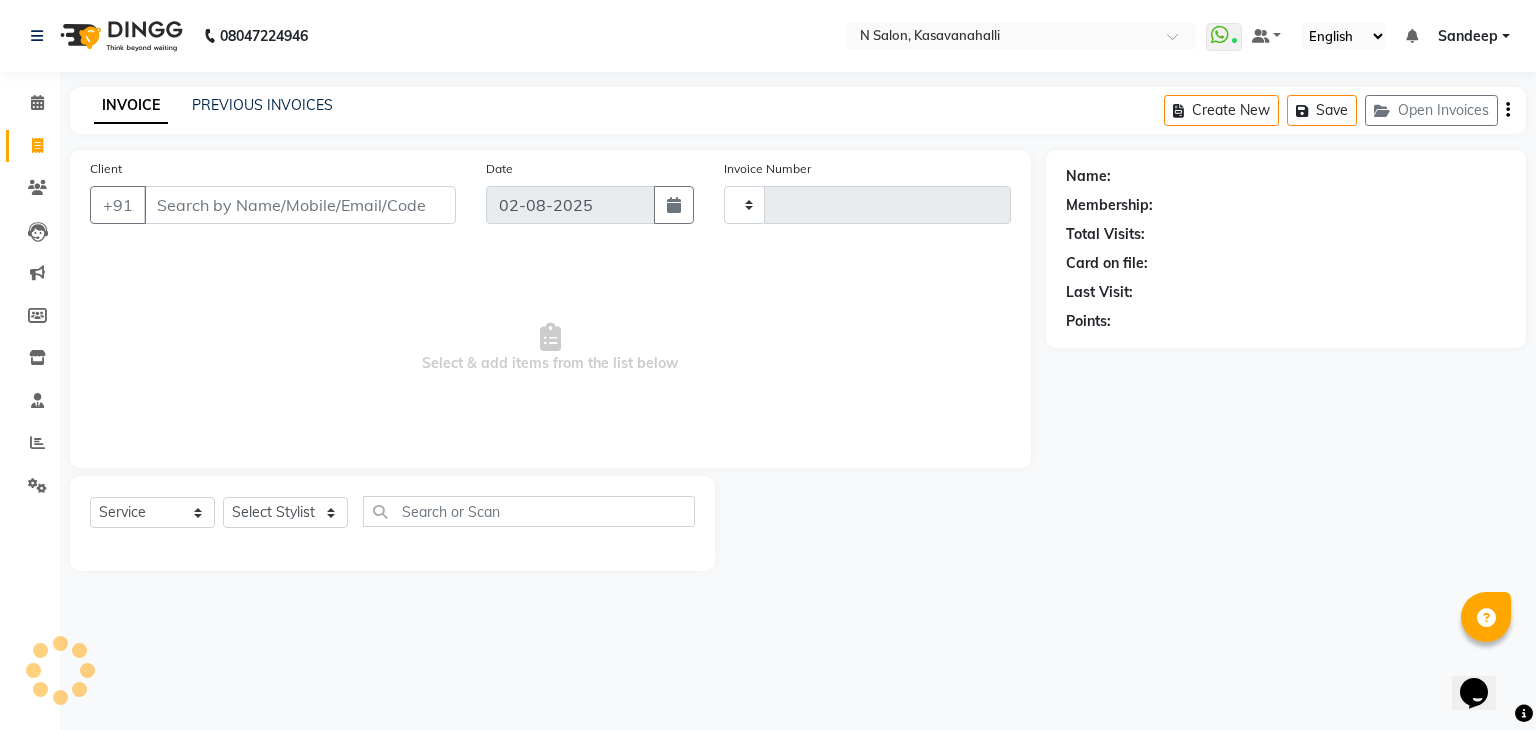 type on "1516" 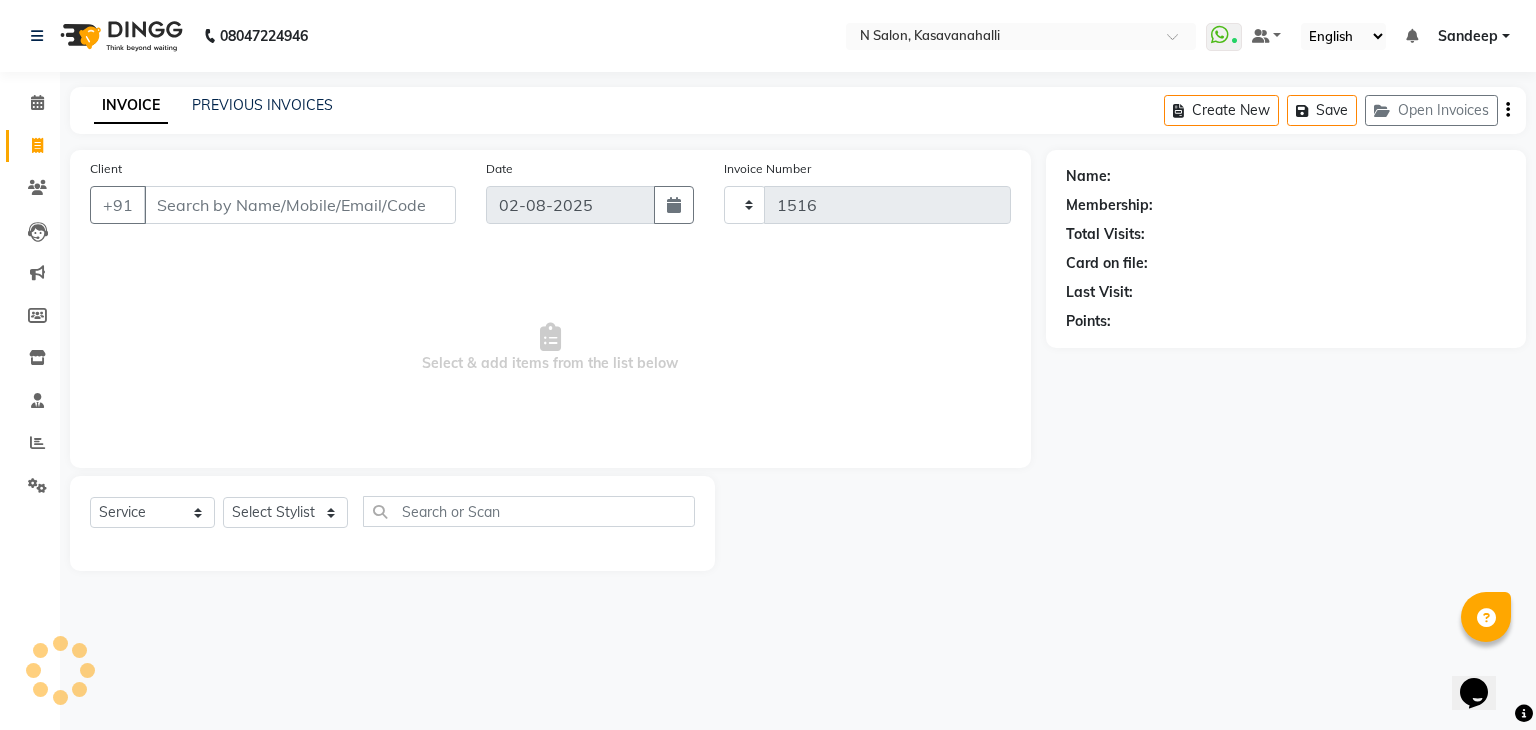 select on "7111" 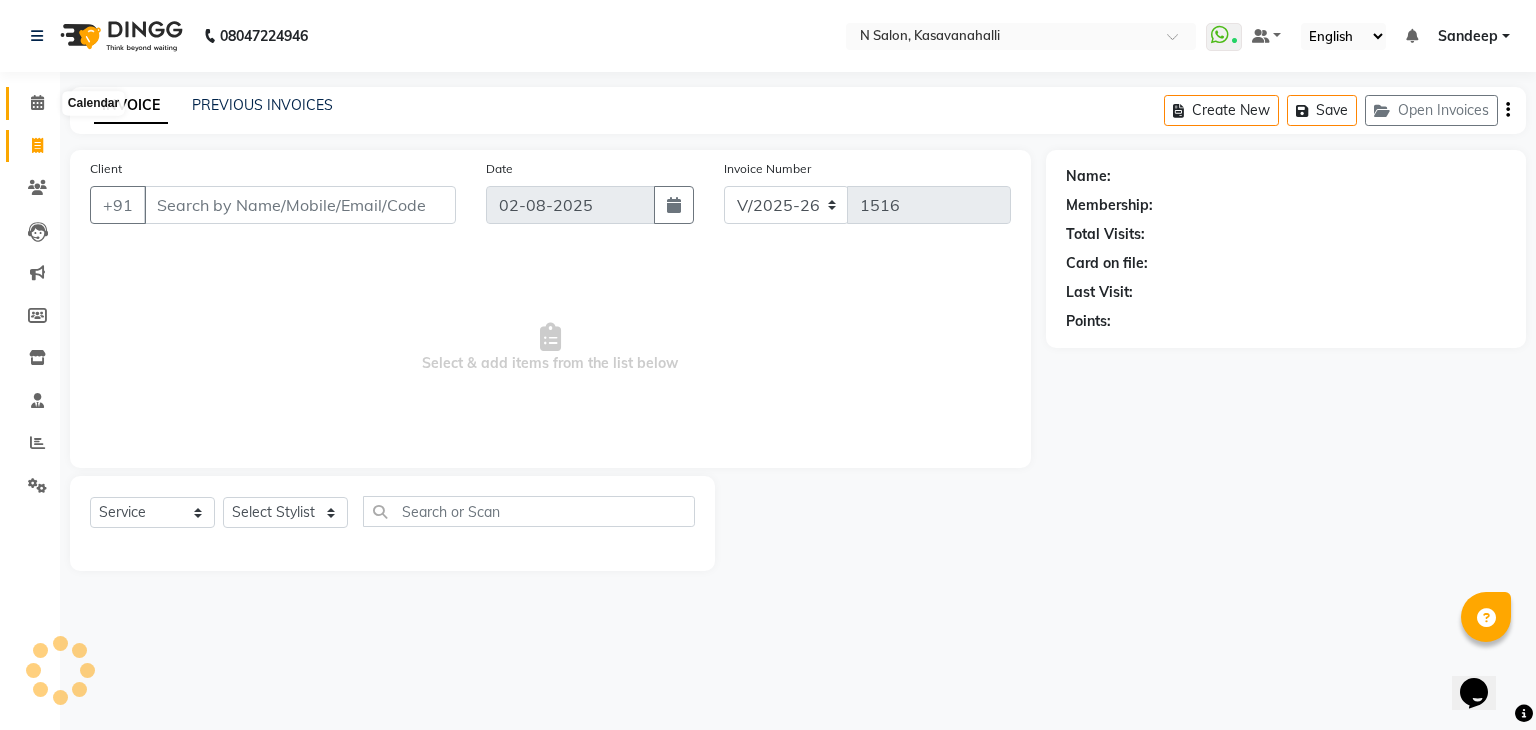 click 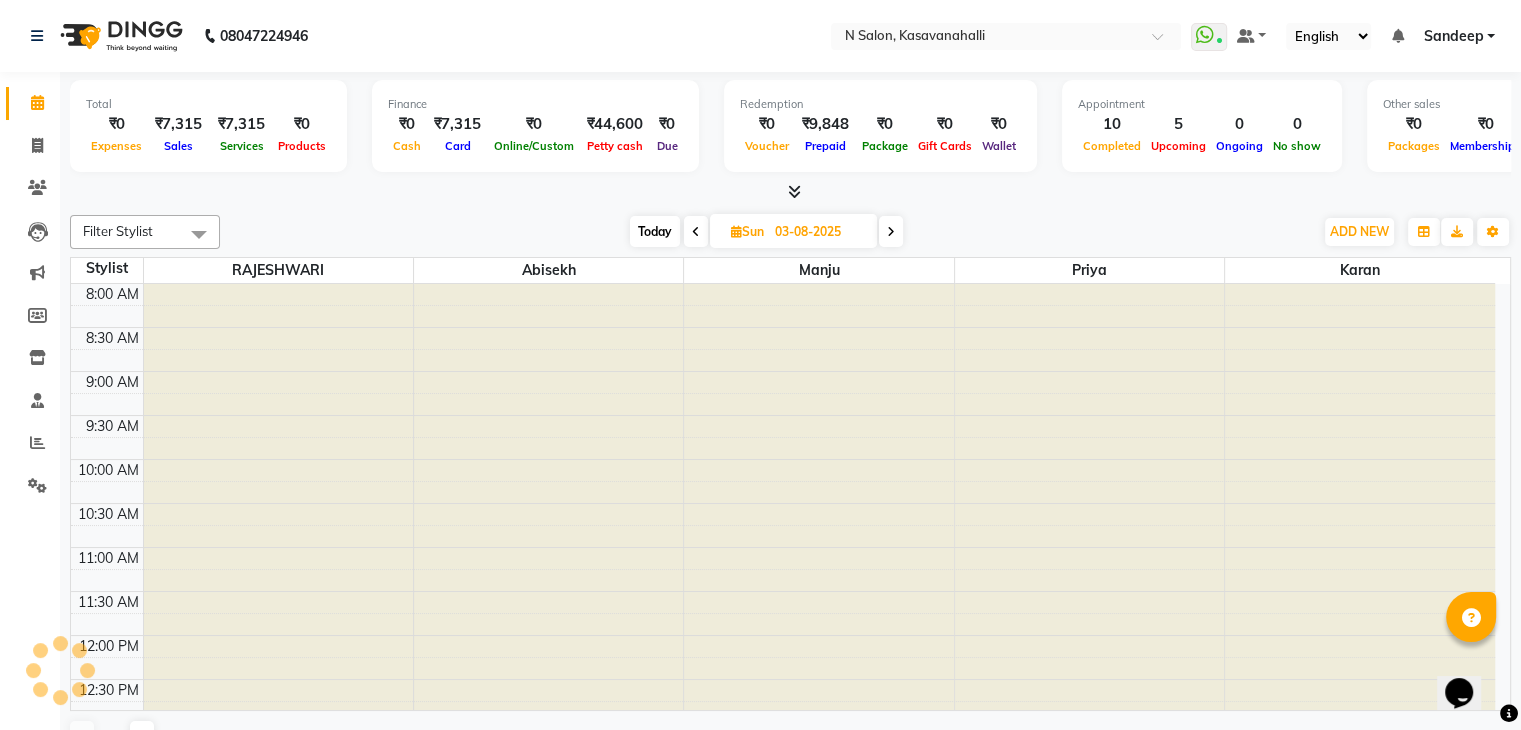 scroll, scrollTop: 0, scrollLeft: 0, axis: both 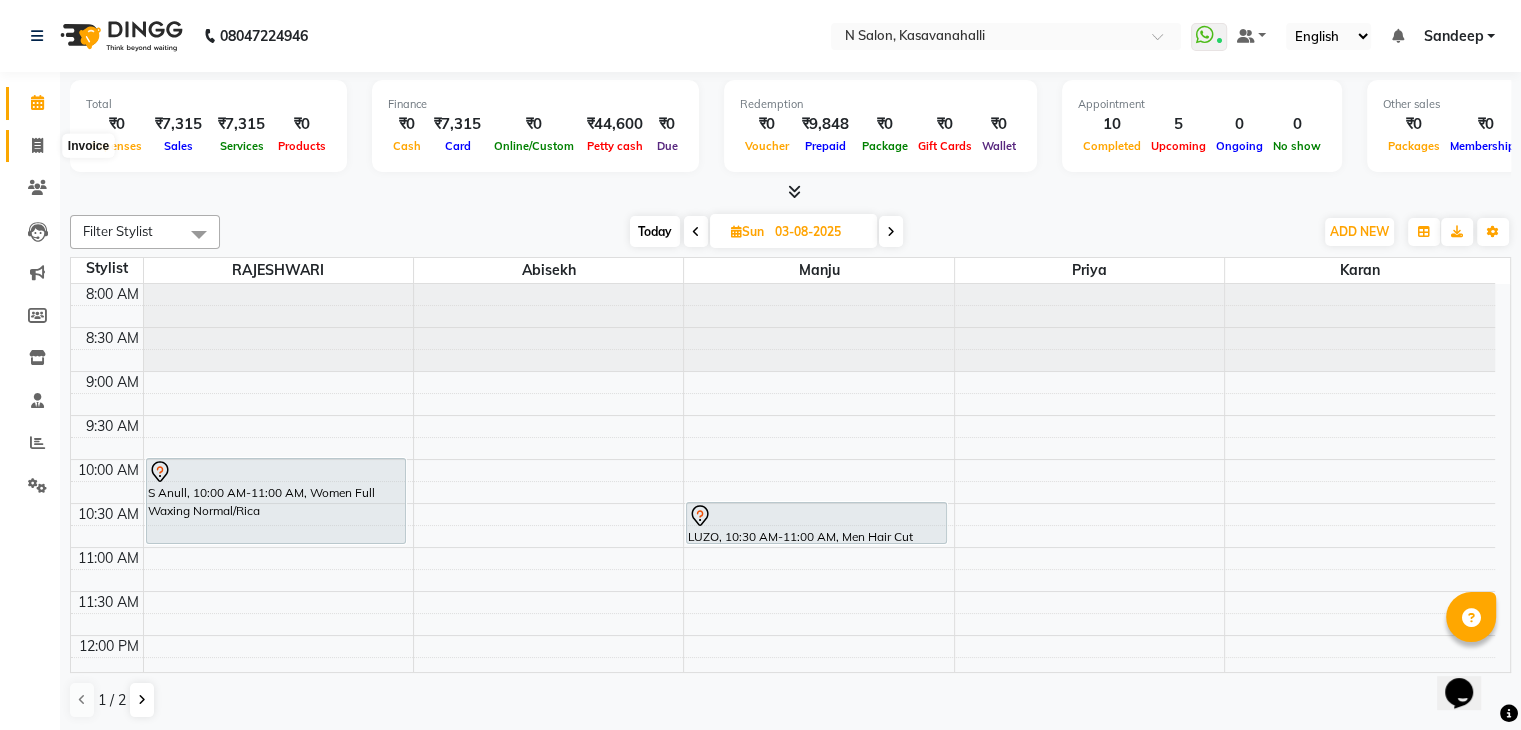 click 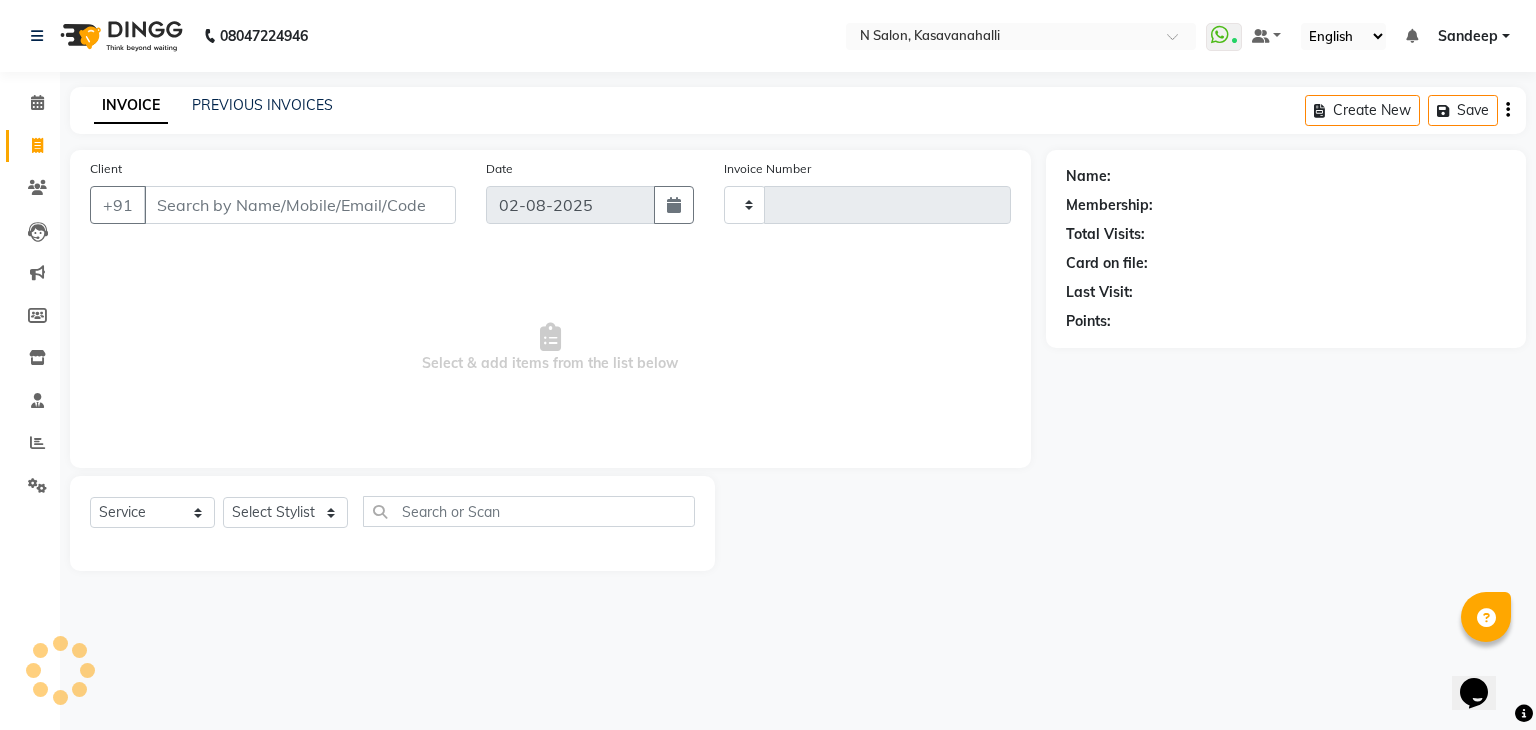 type on "1516" 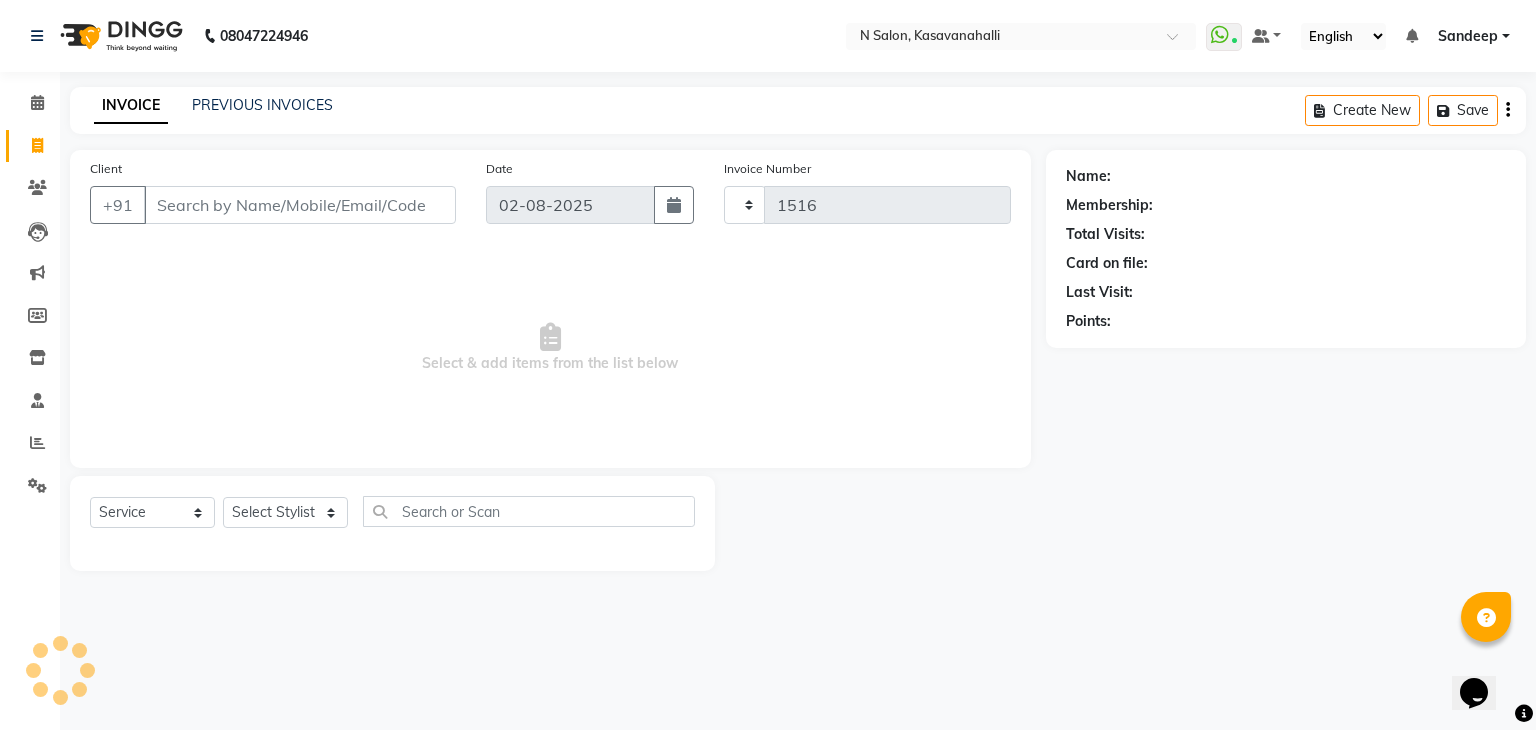 select on "7111" 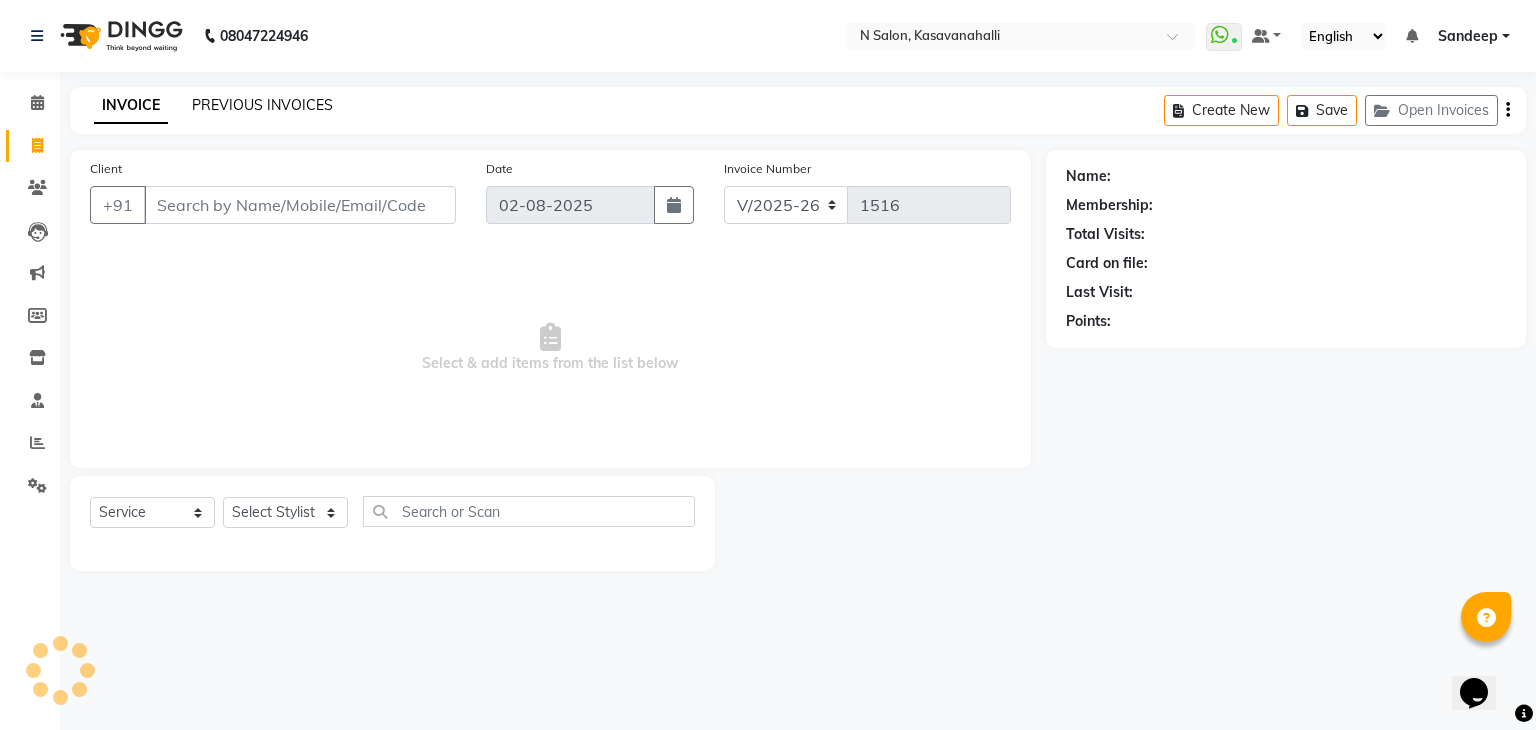 click on "PREVIOUS INVOICES" 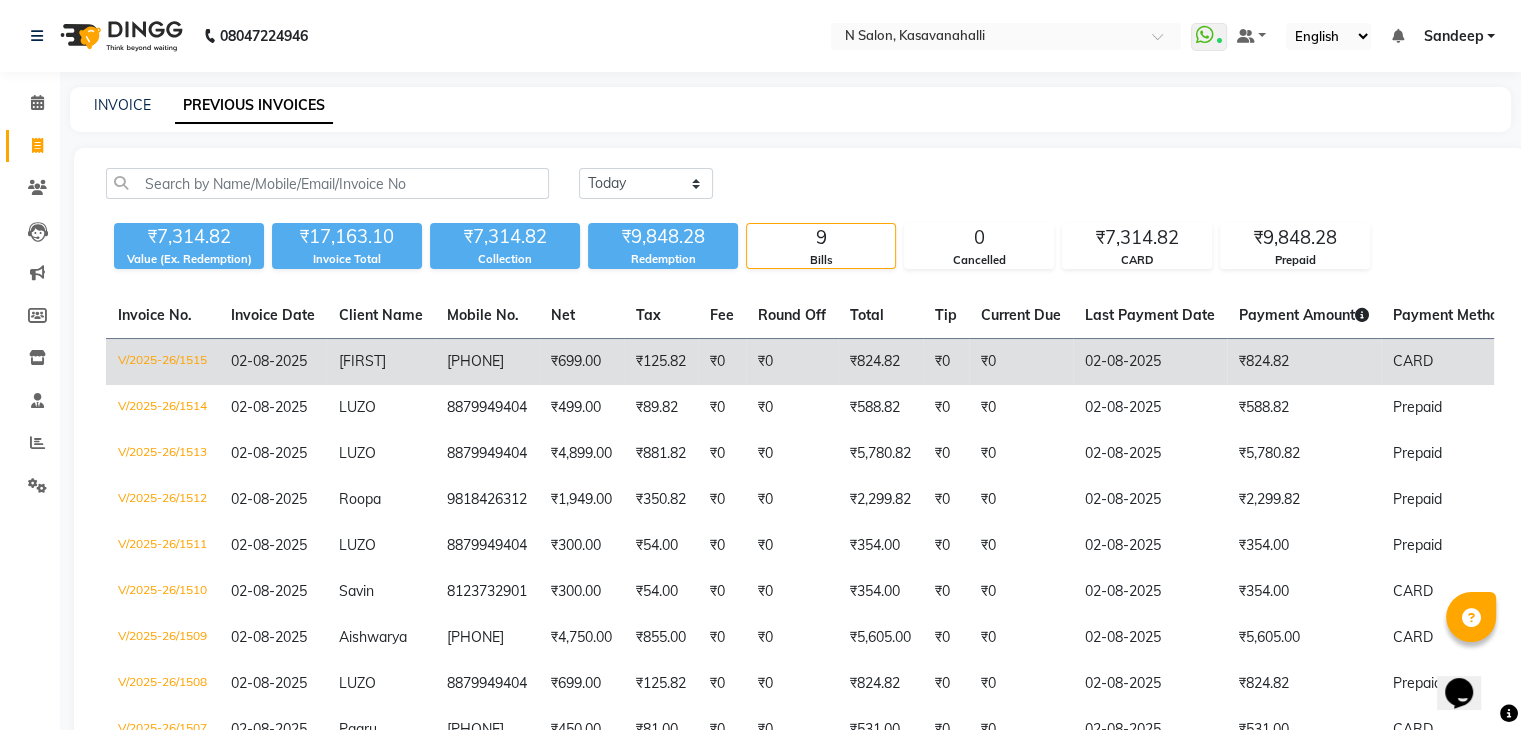 click on "[FIRST]" 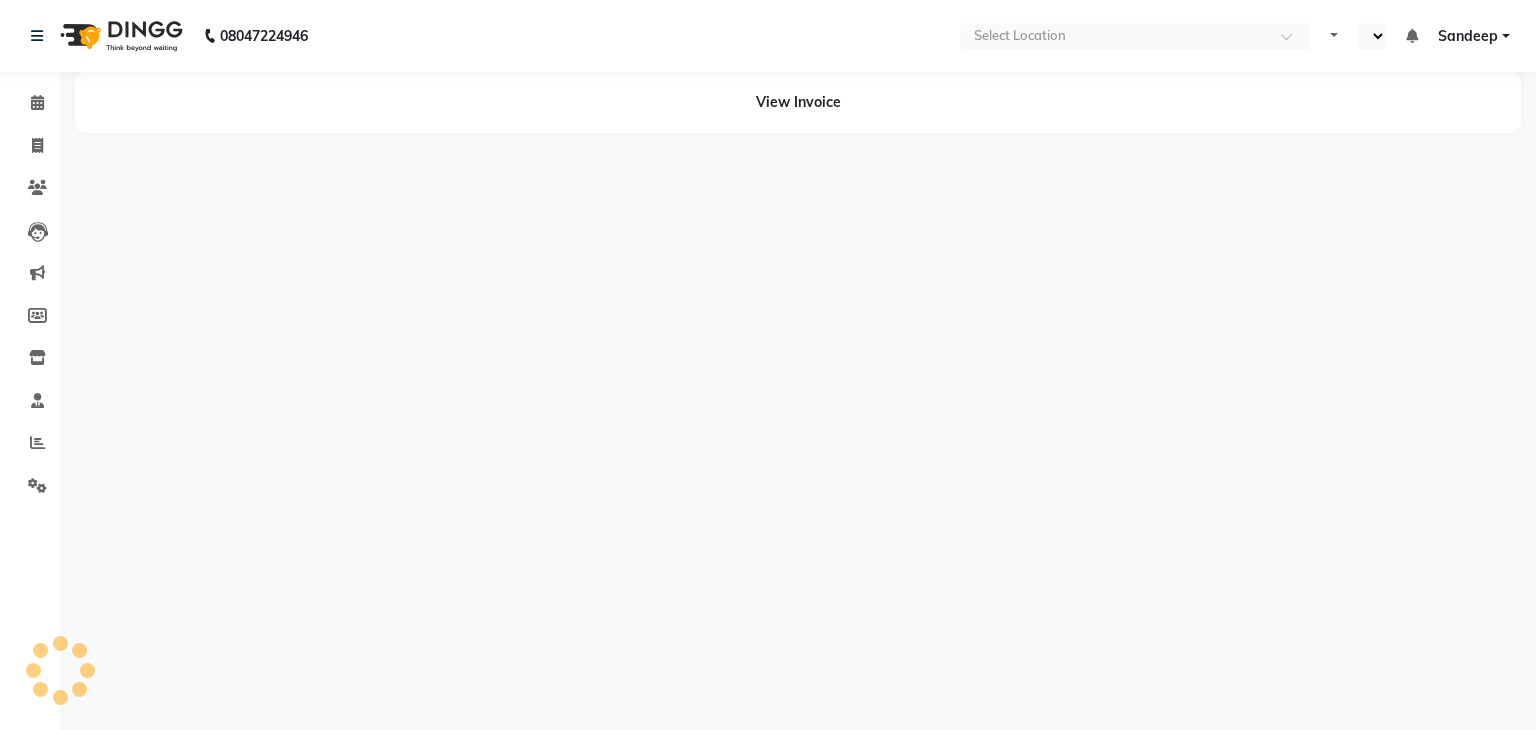 scroll, scrollTop: 0, scrollLeft: 0, axis: both 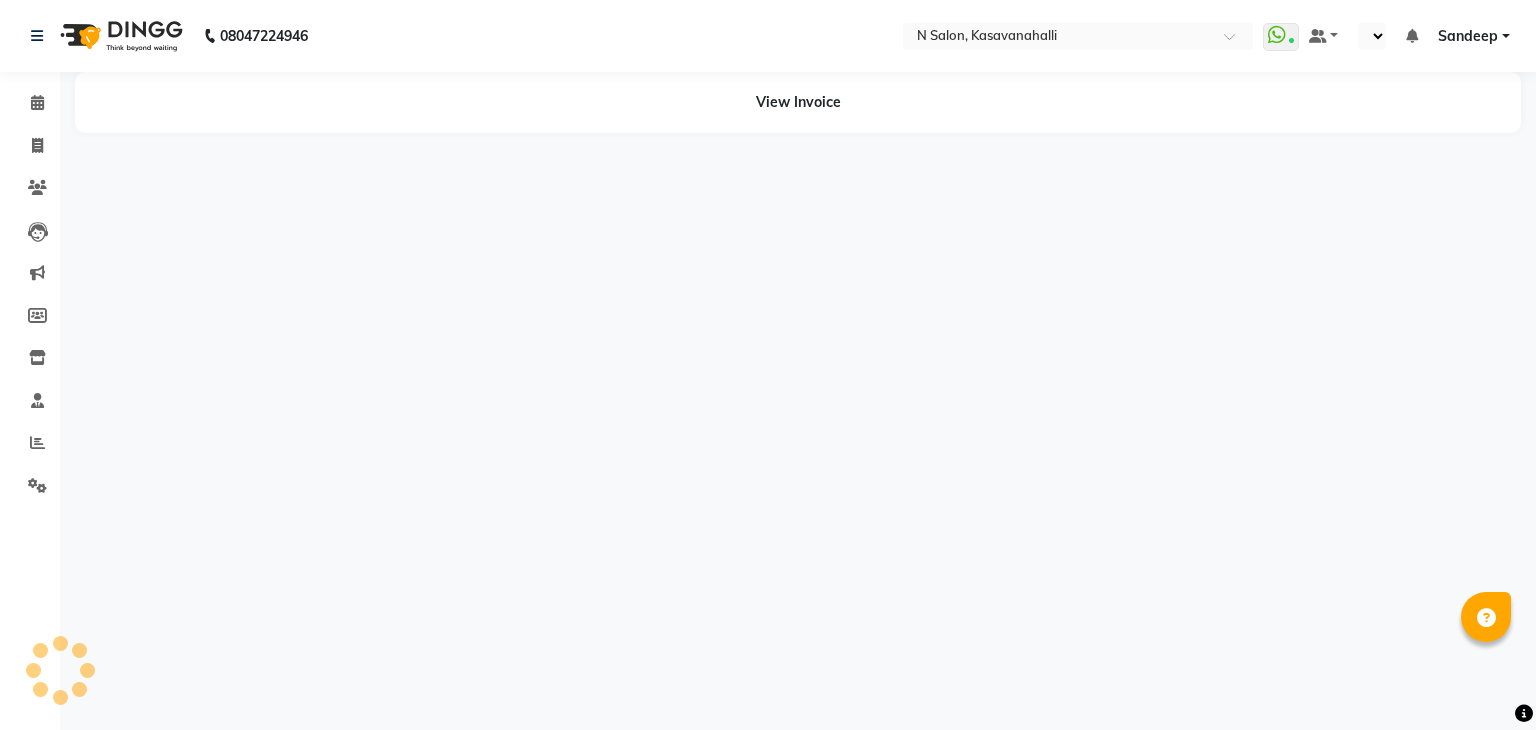 select on "en" 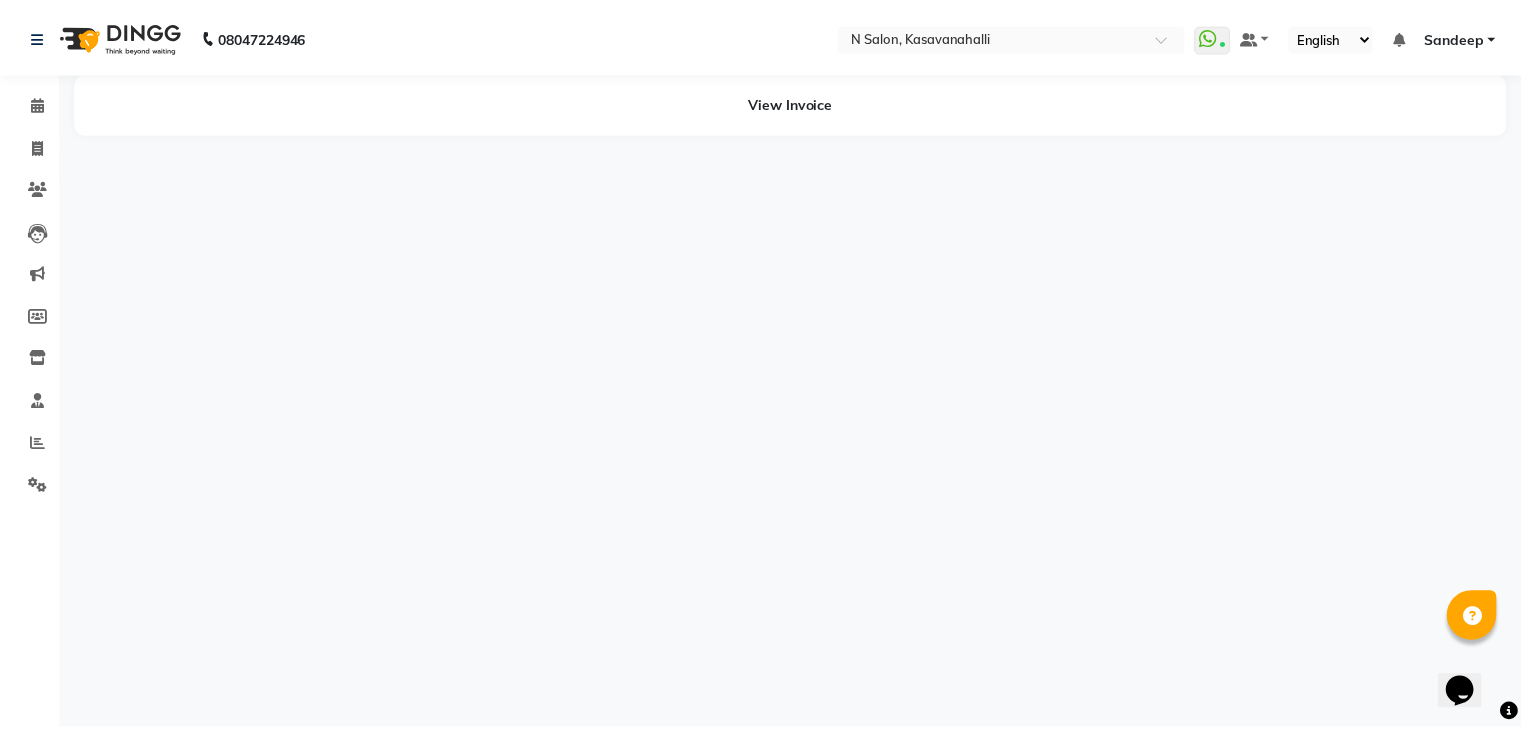 scroll, scrollTop: 0, scrollLeft: 0, axis: both 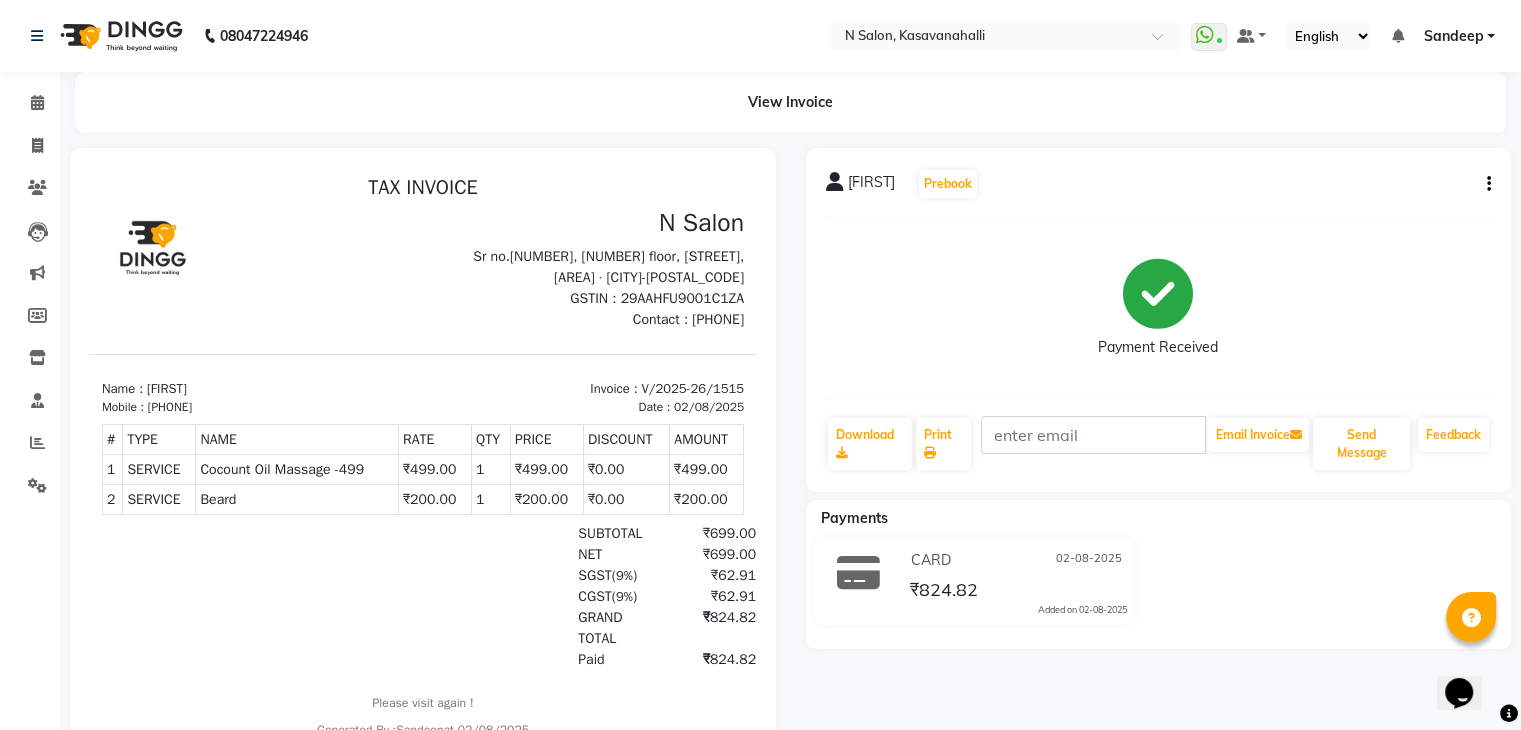 click 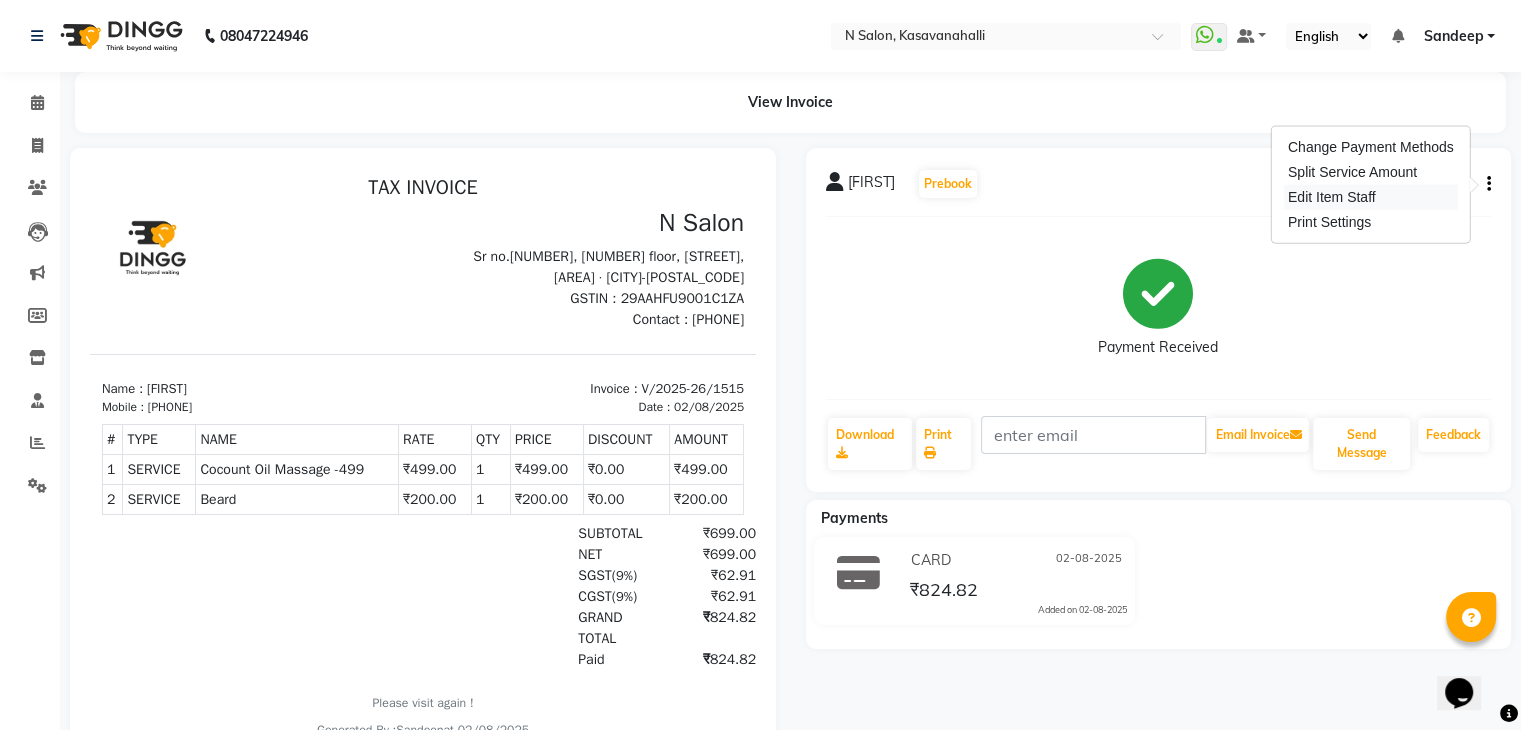 click on "Edit Item Staff" at bounding box center (1371, 197) 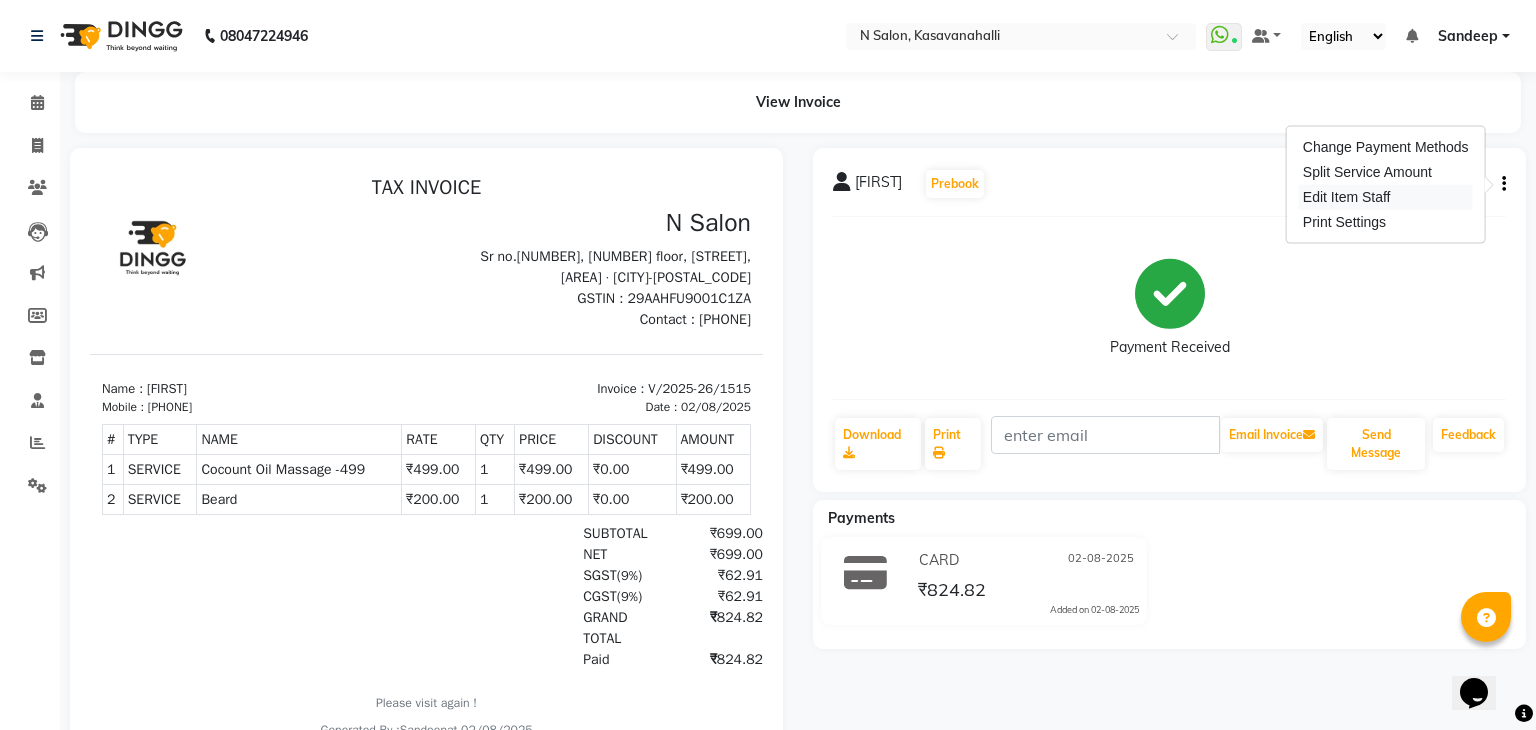 select on "78172" 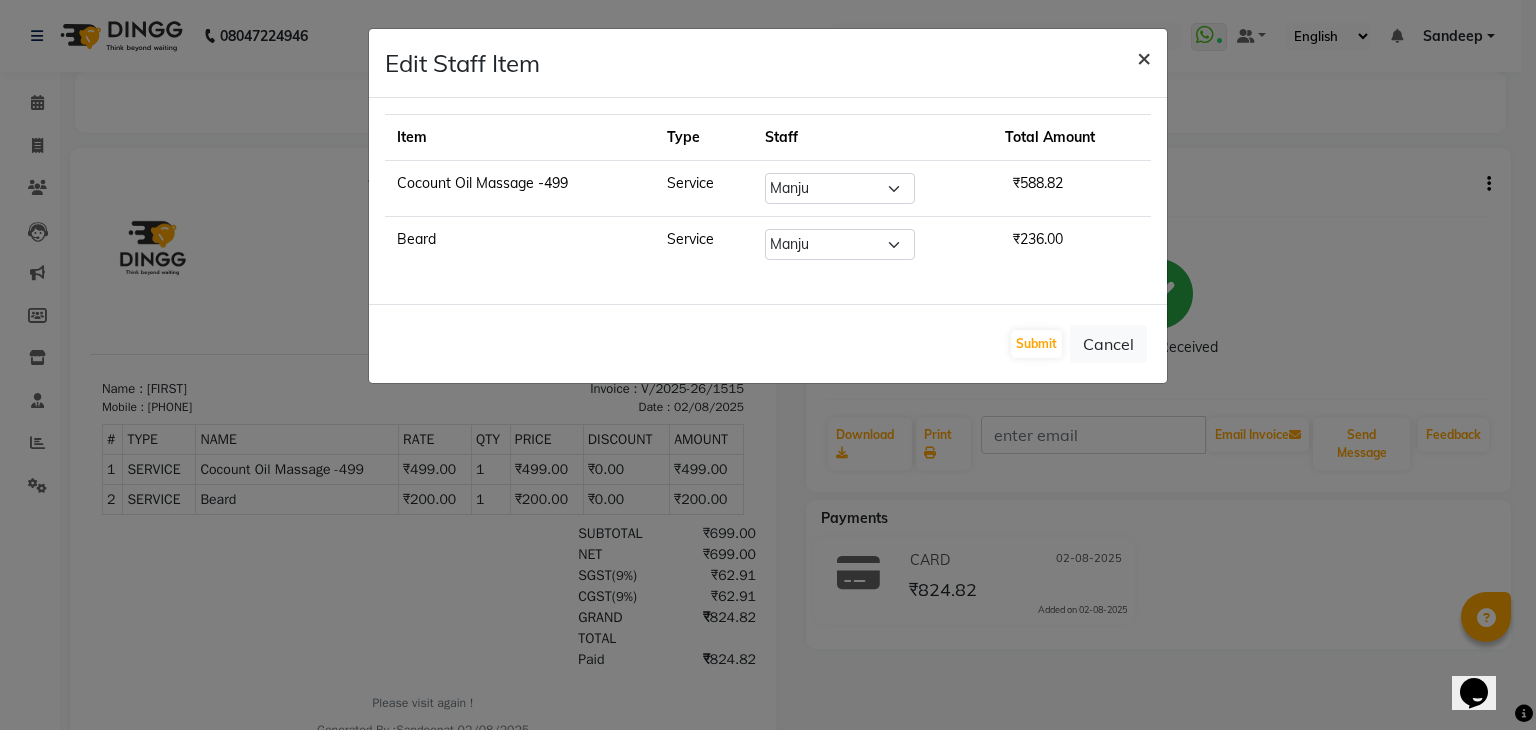 click on "×" 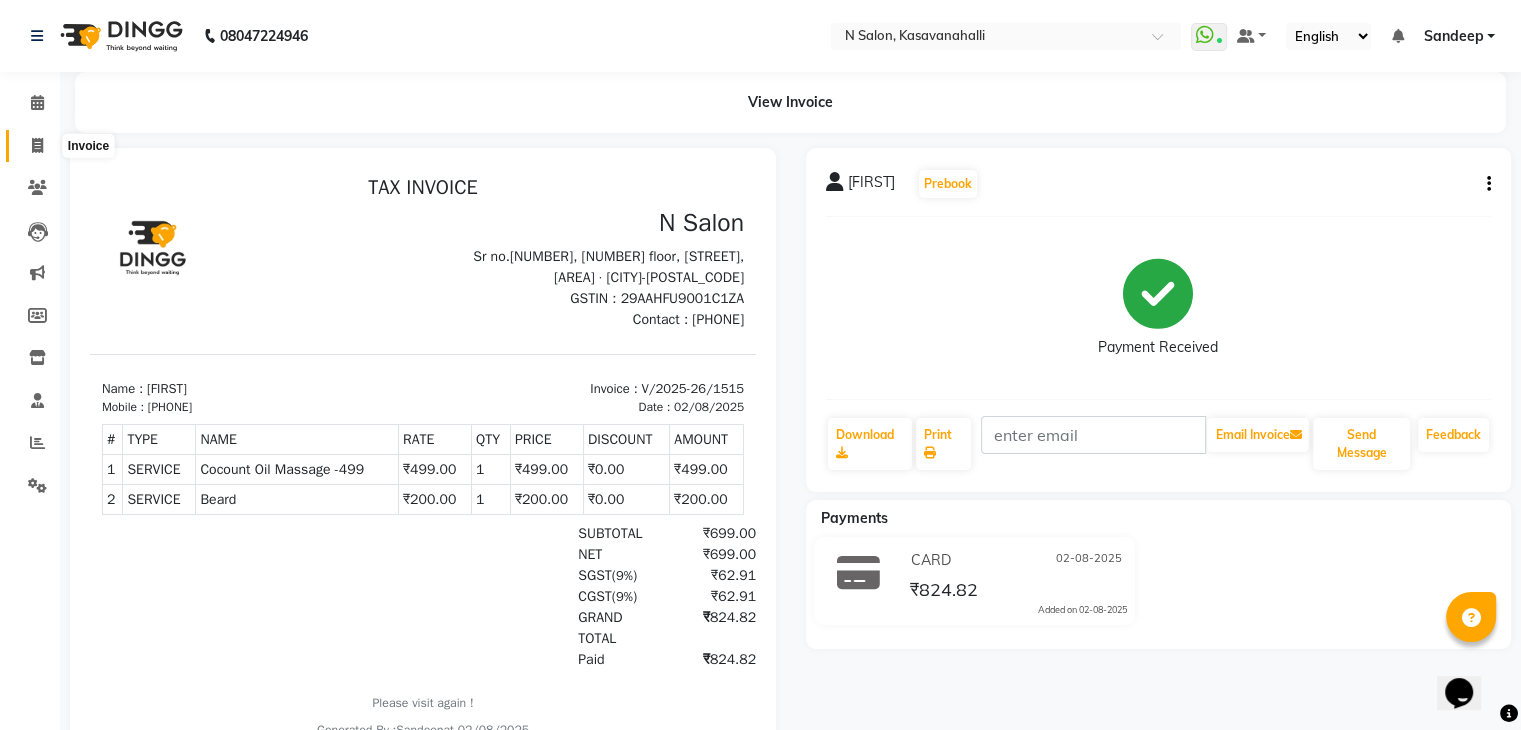 click 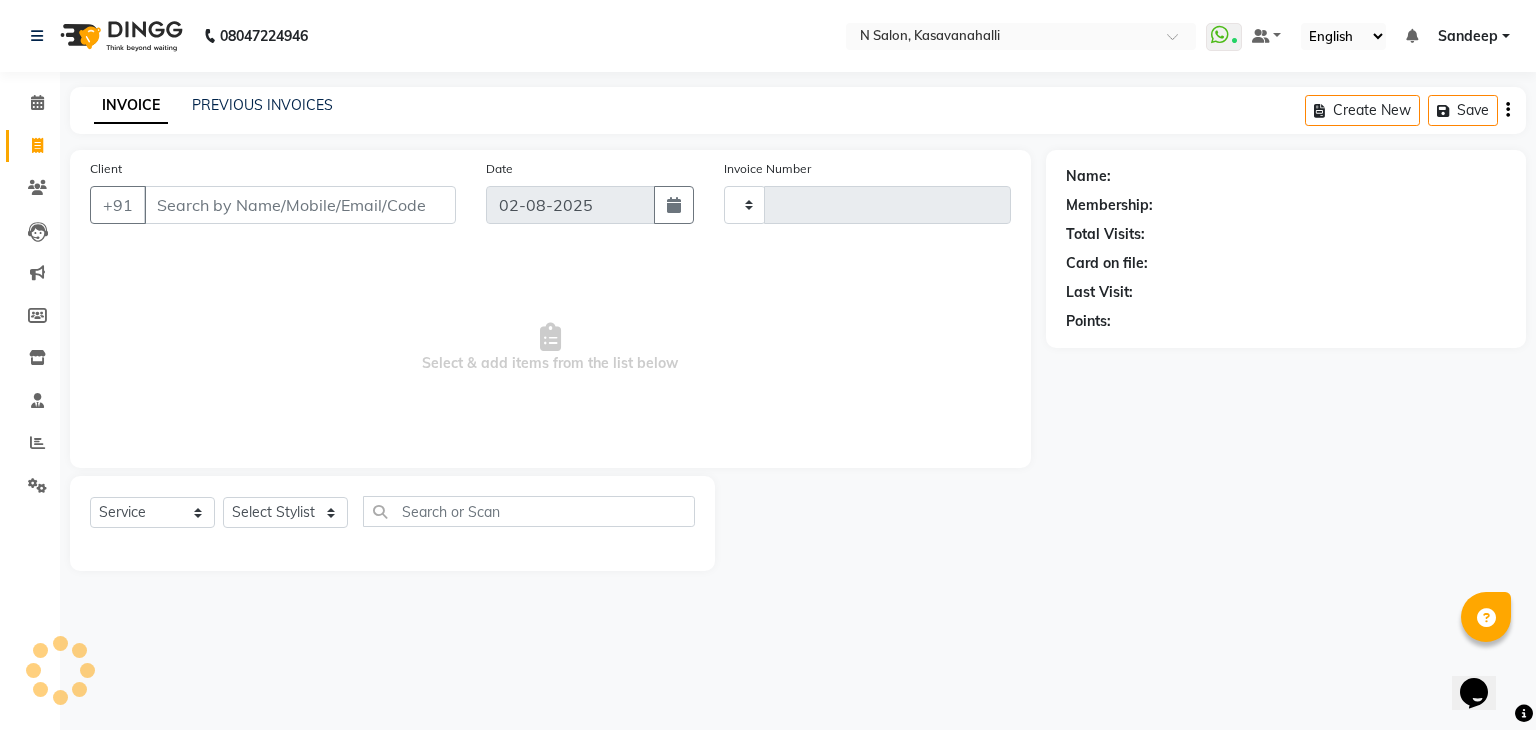 type on "1516" 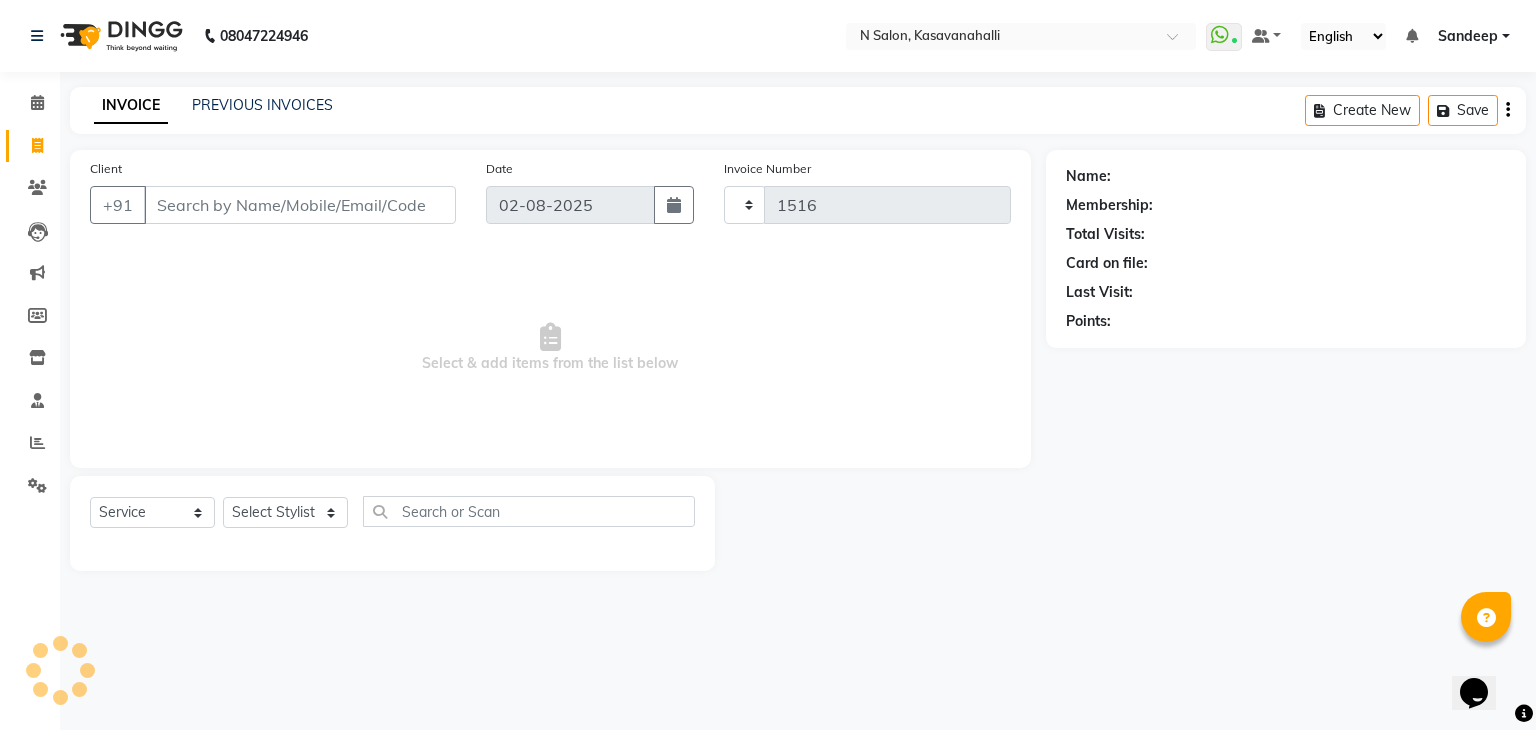 select on "7111" 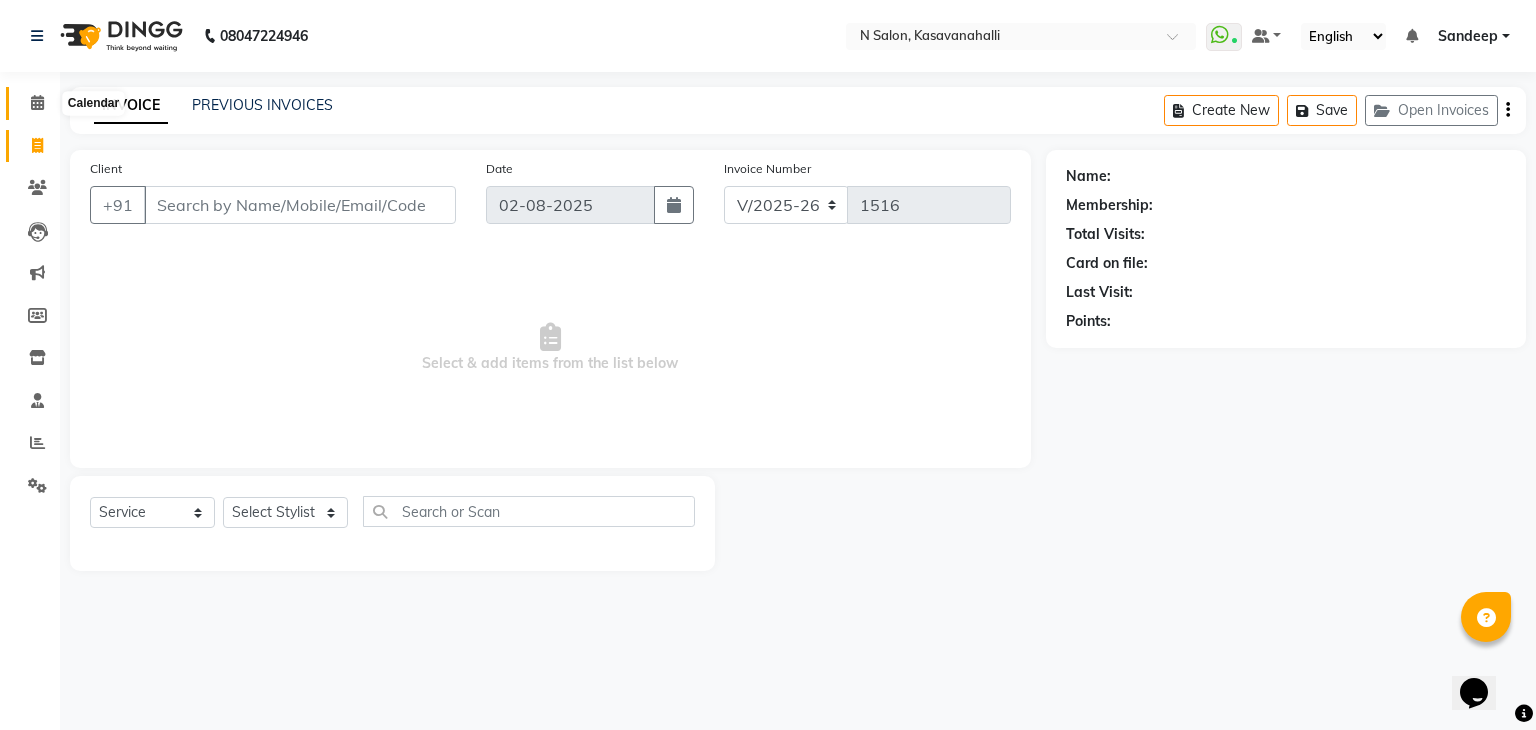 click 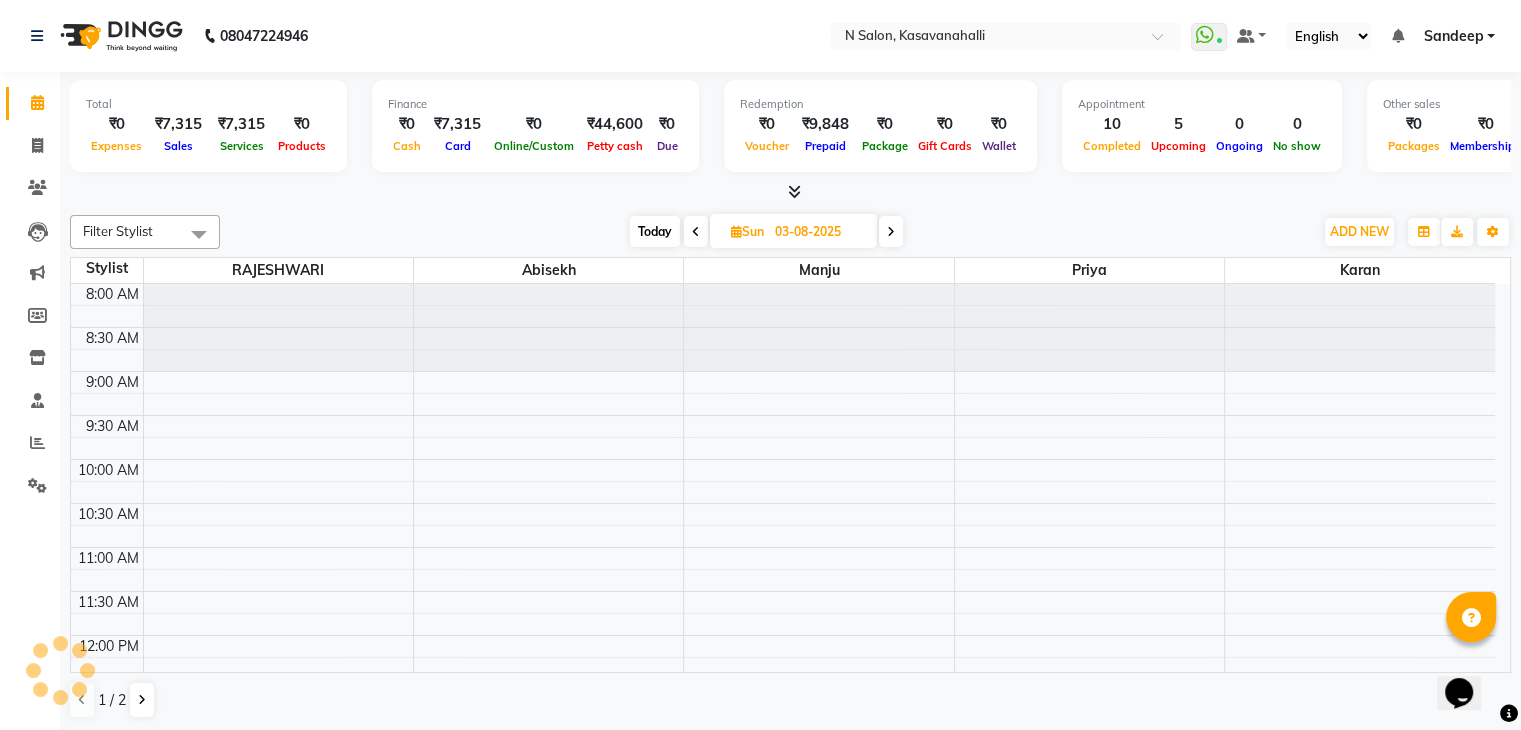 scroll, scrollTop: 0, scrollLeft: 0, axis: both 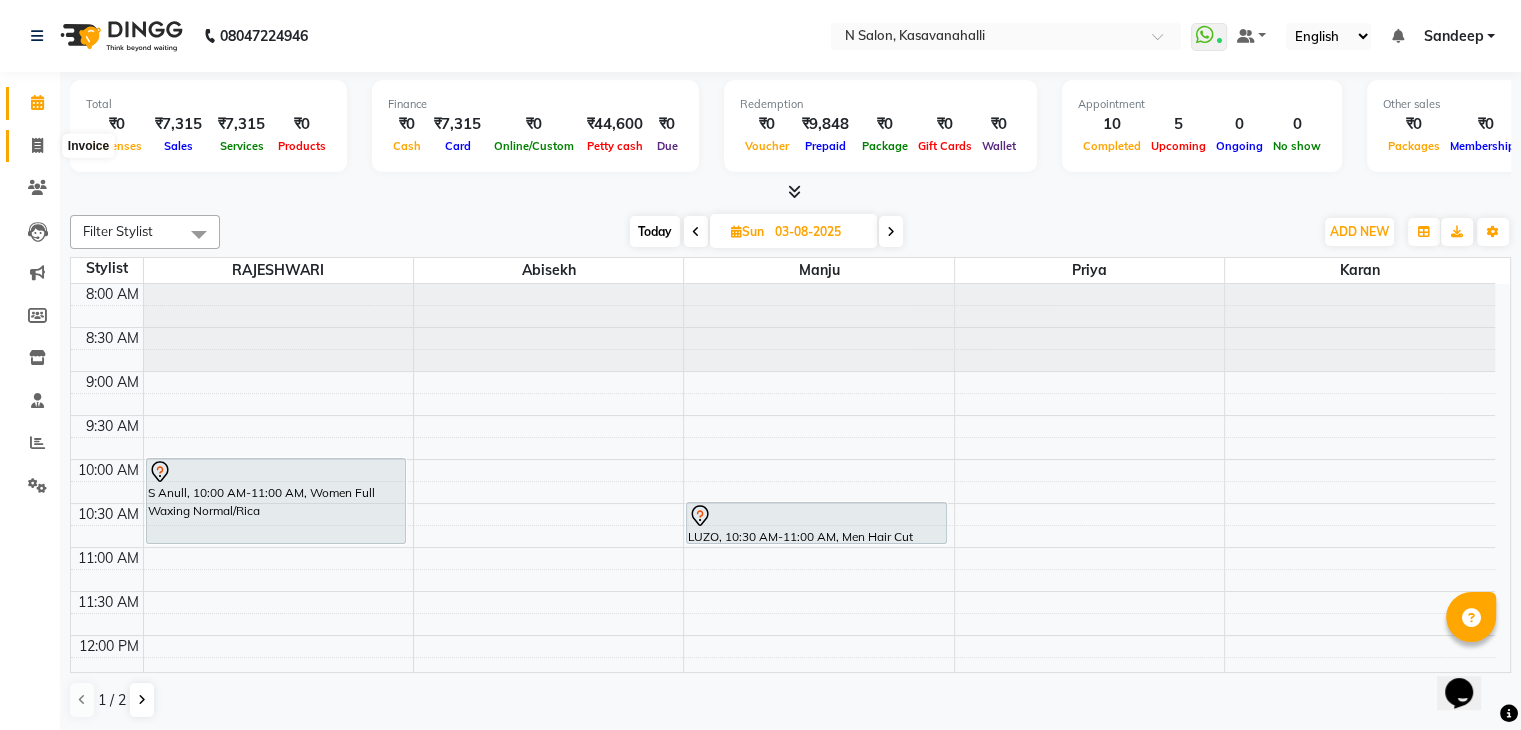drag, startPoint x: 35, startPoint y: 141, endPoint x: 36, endPoint y: 127, distance: 14.035668 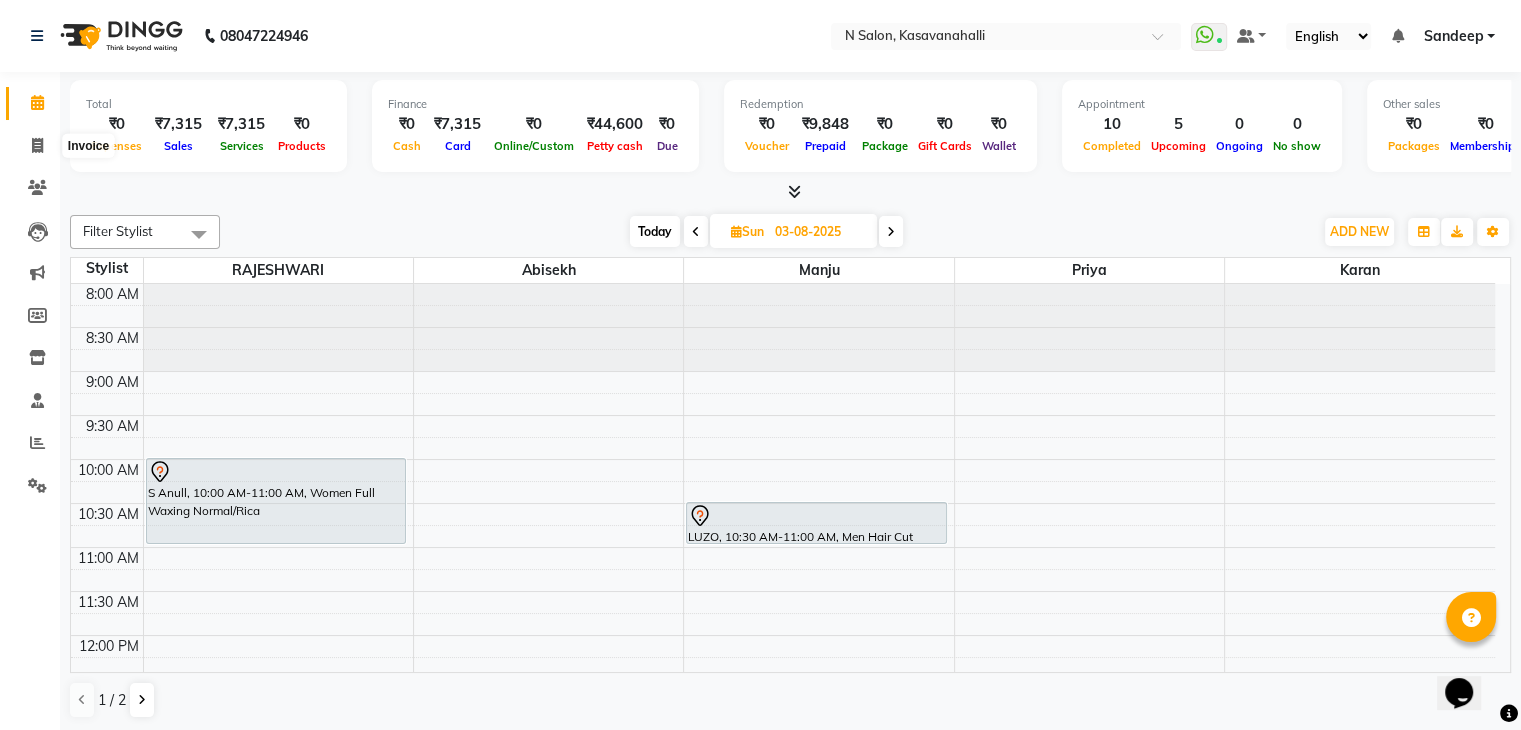 select on "service" 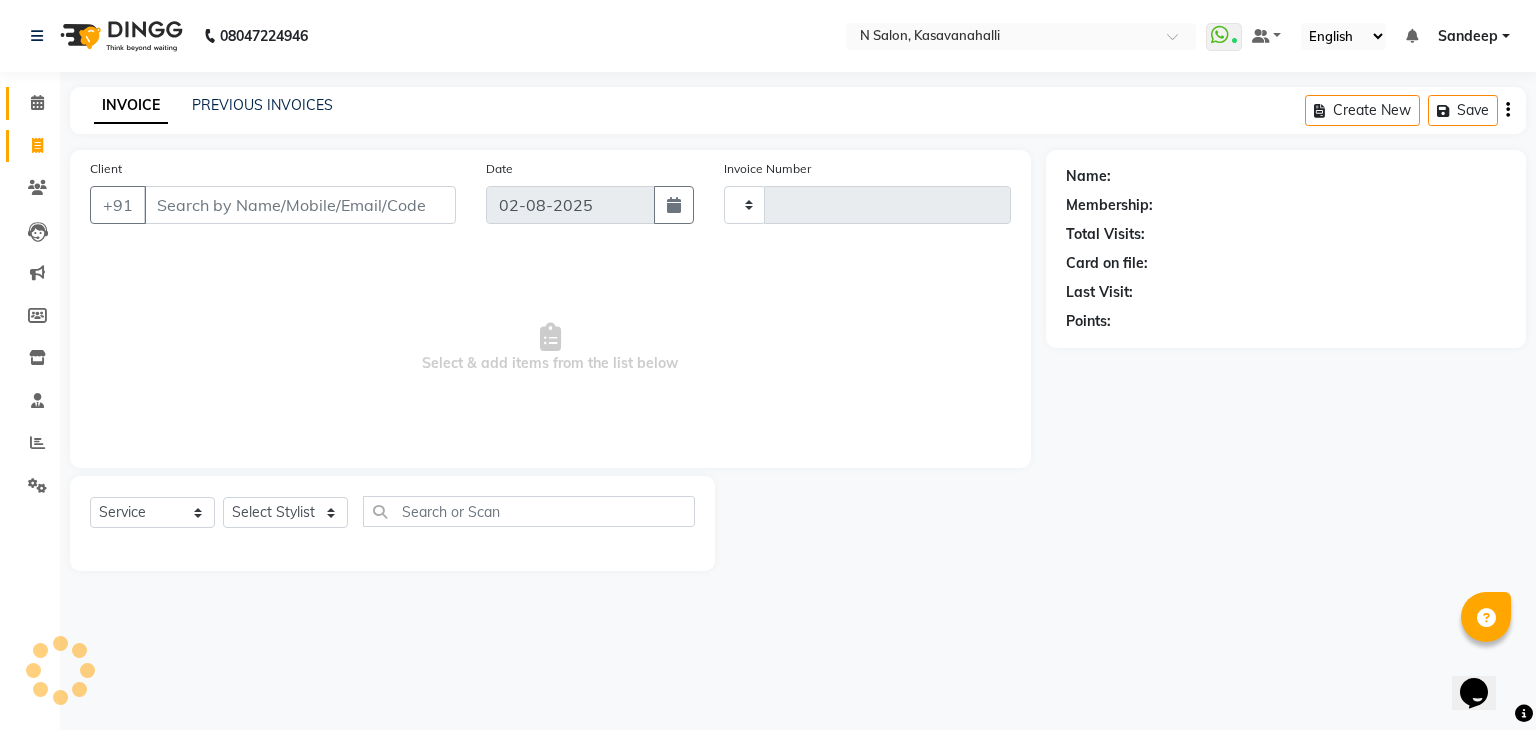 type on "1516" 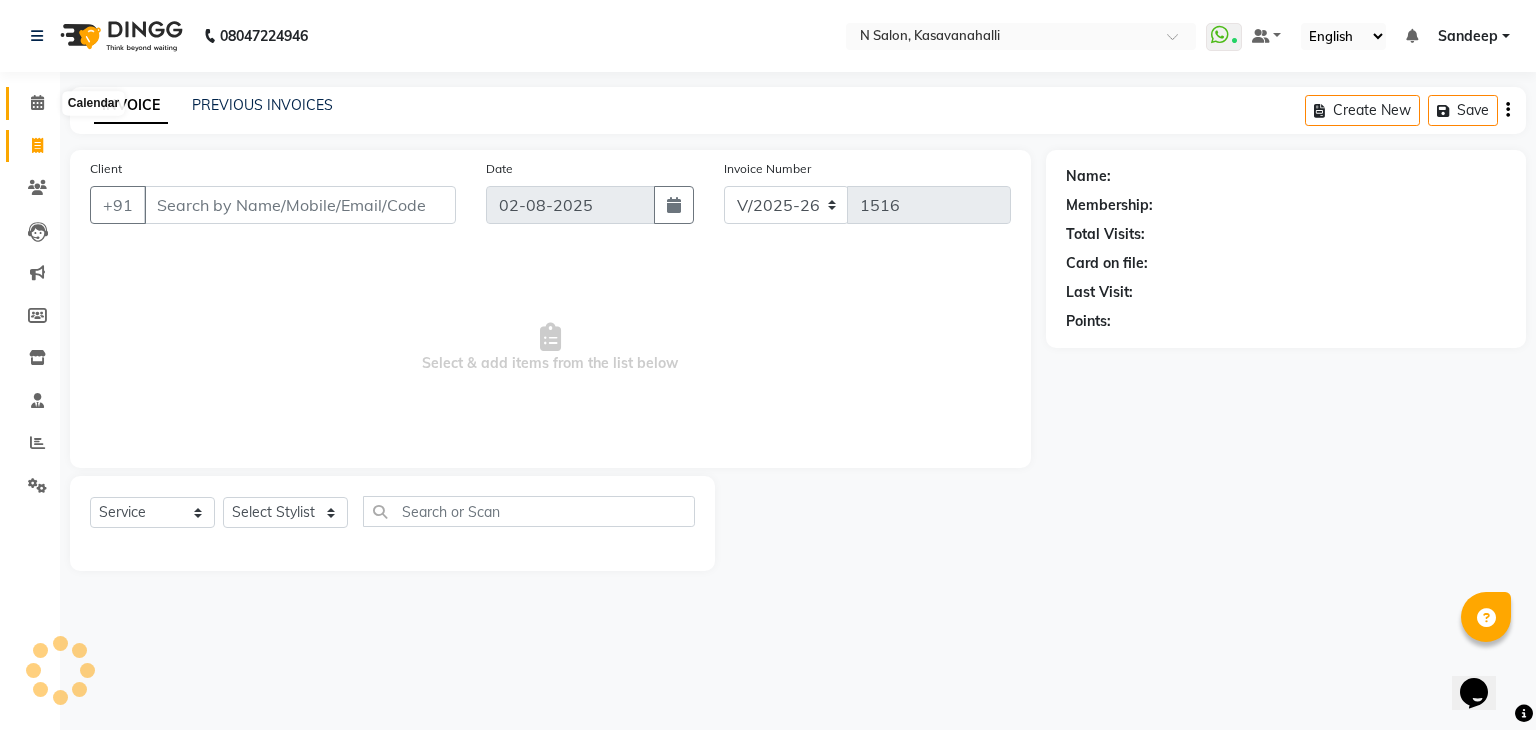 click 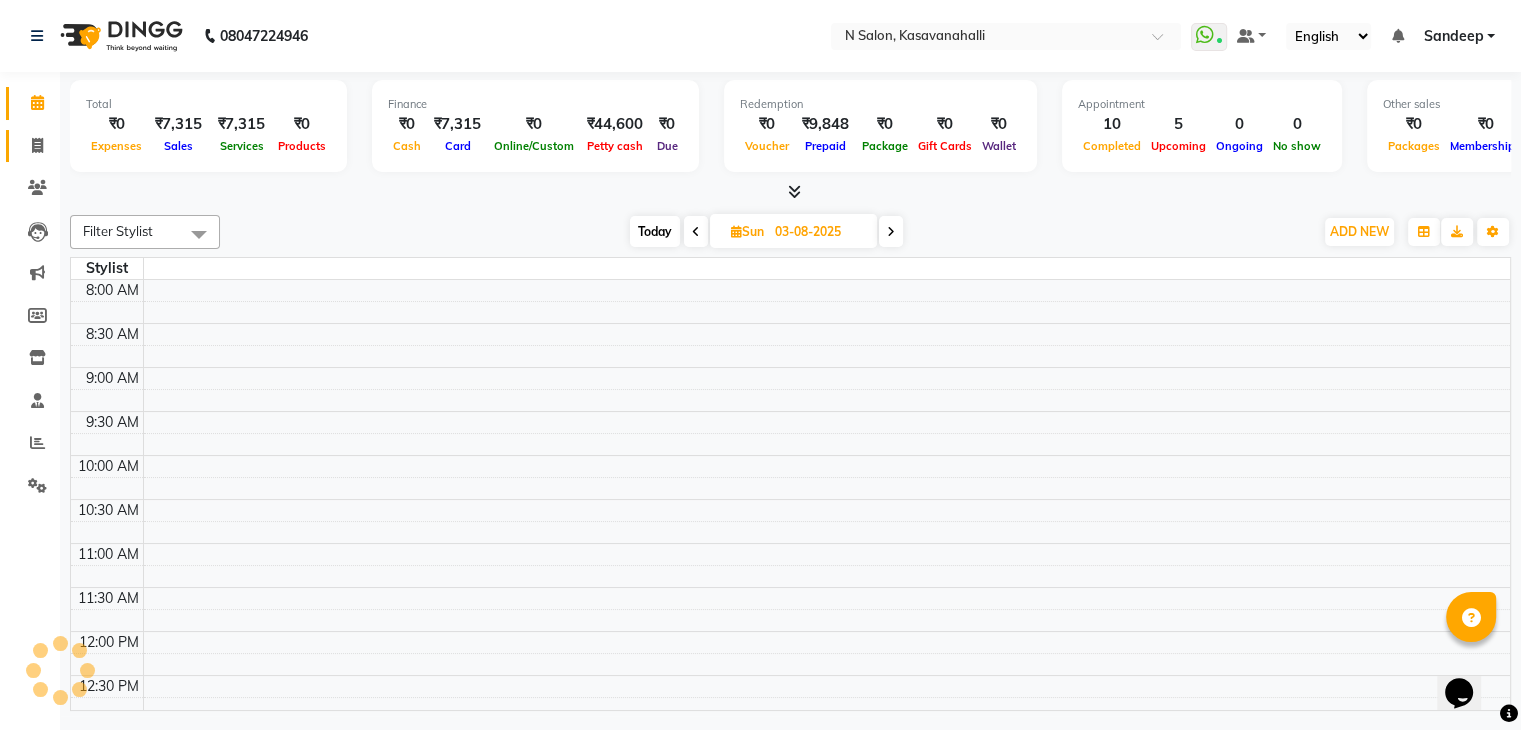 scroll, scrollTop: 0, scrollLeft: 0, axis: both 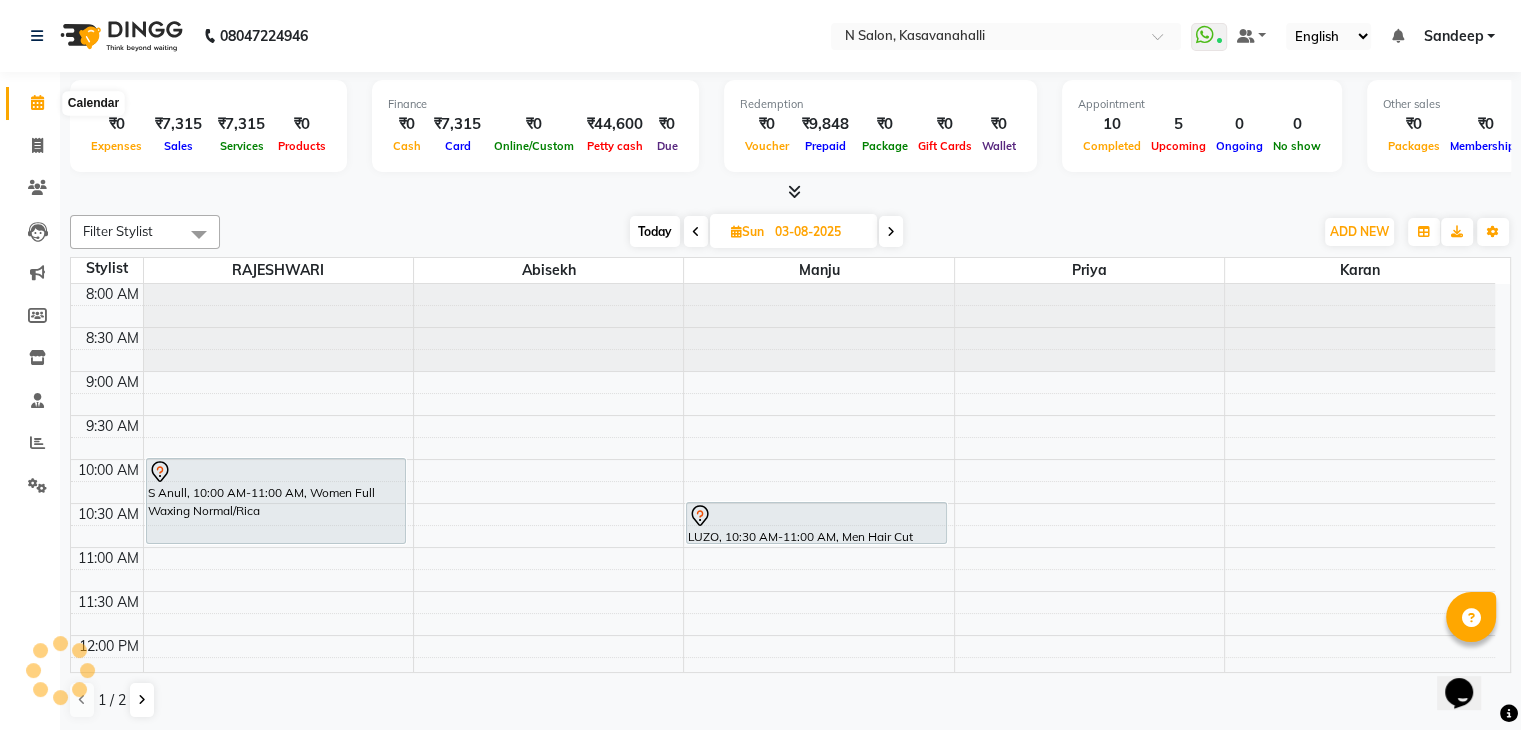 click 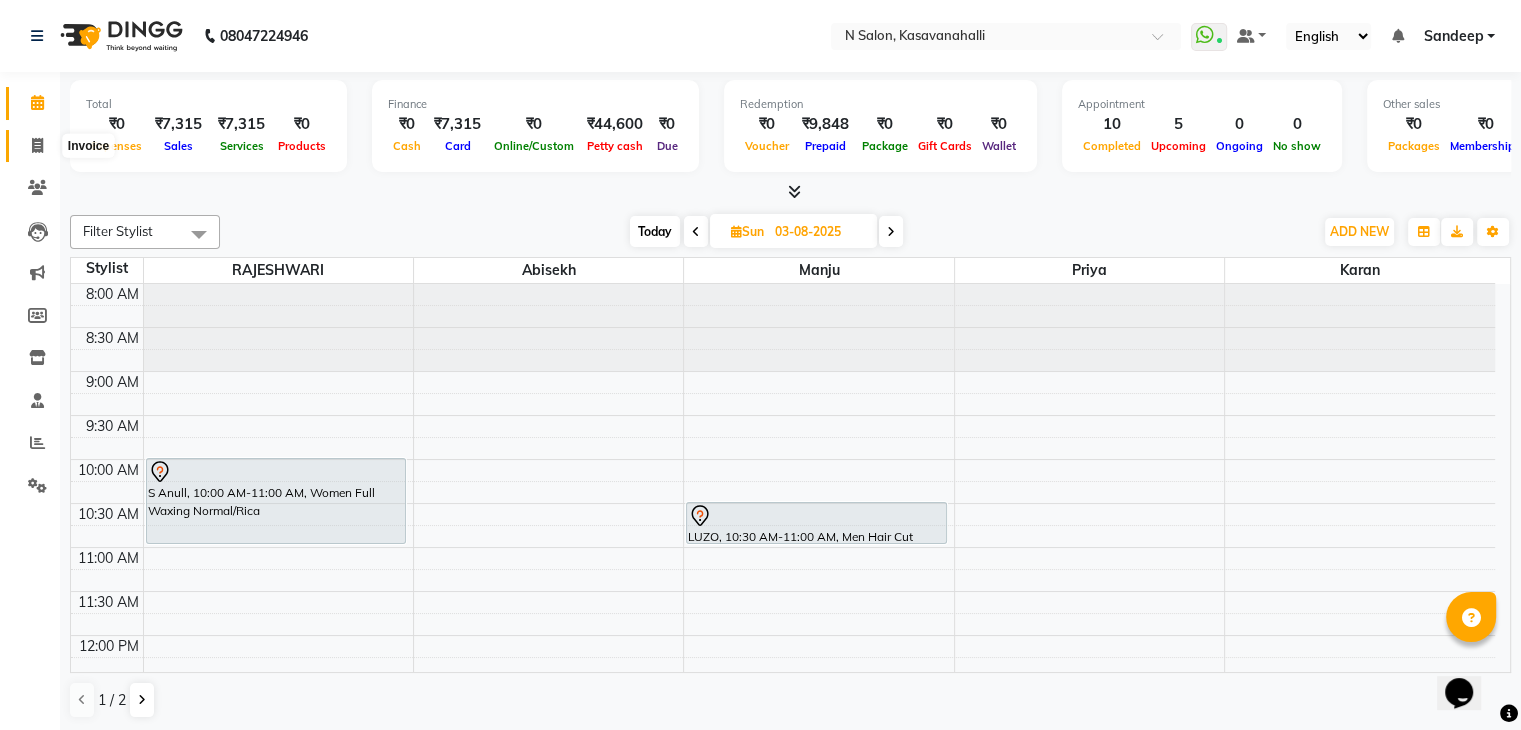 click 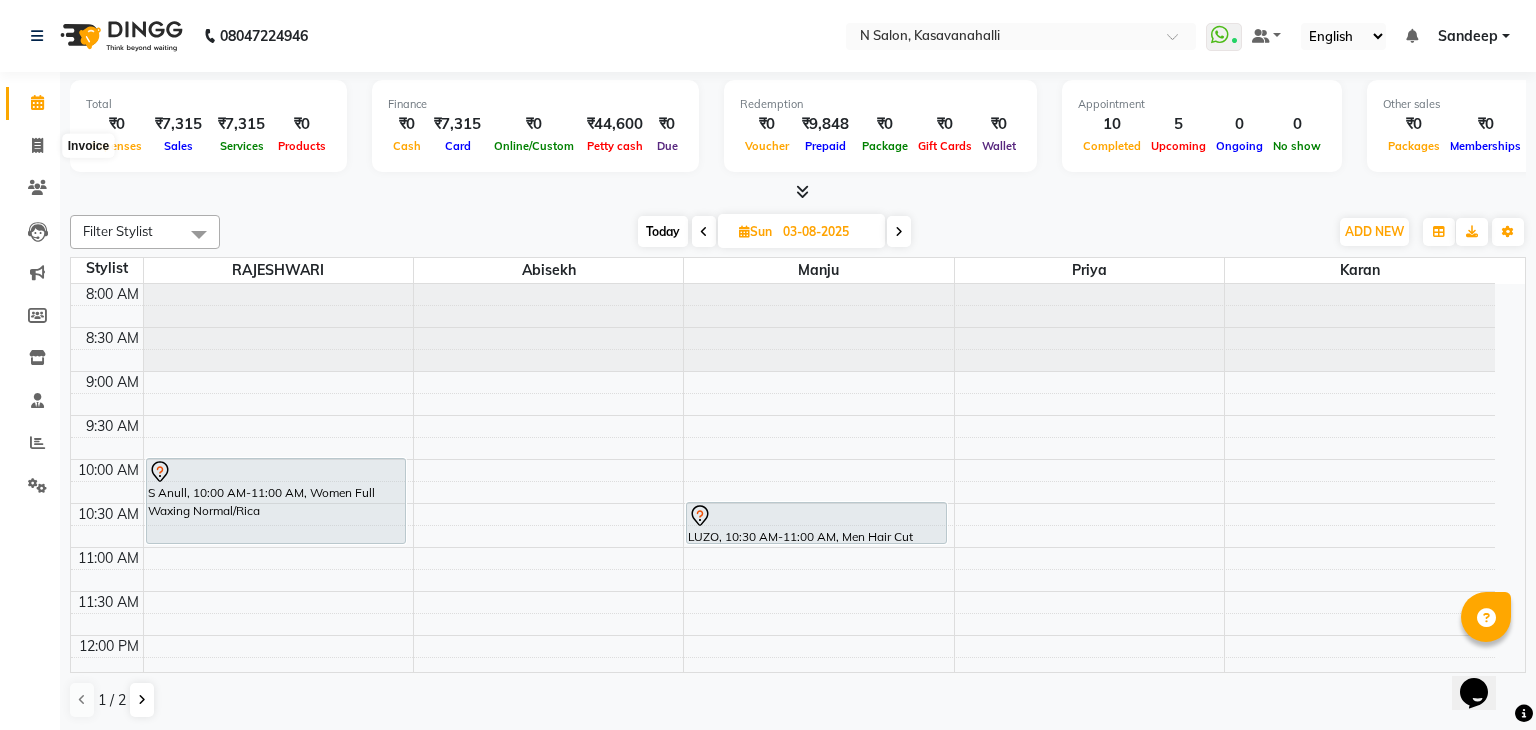 select on "7111" 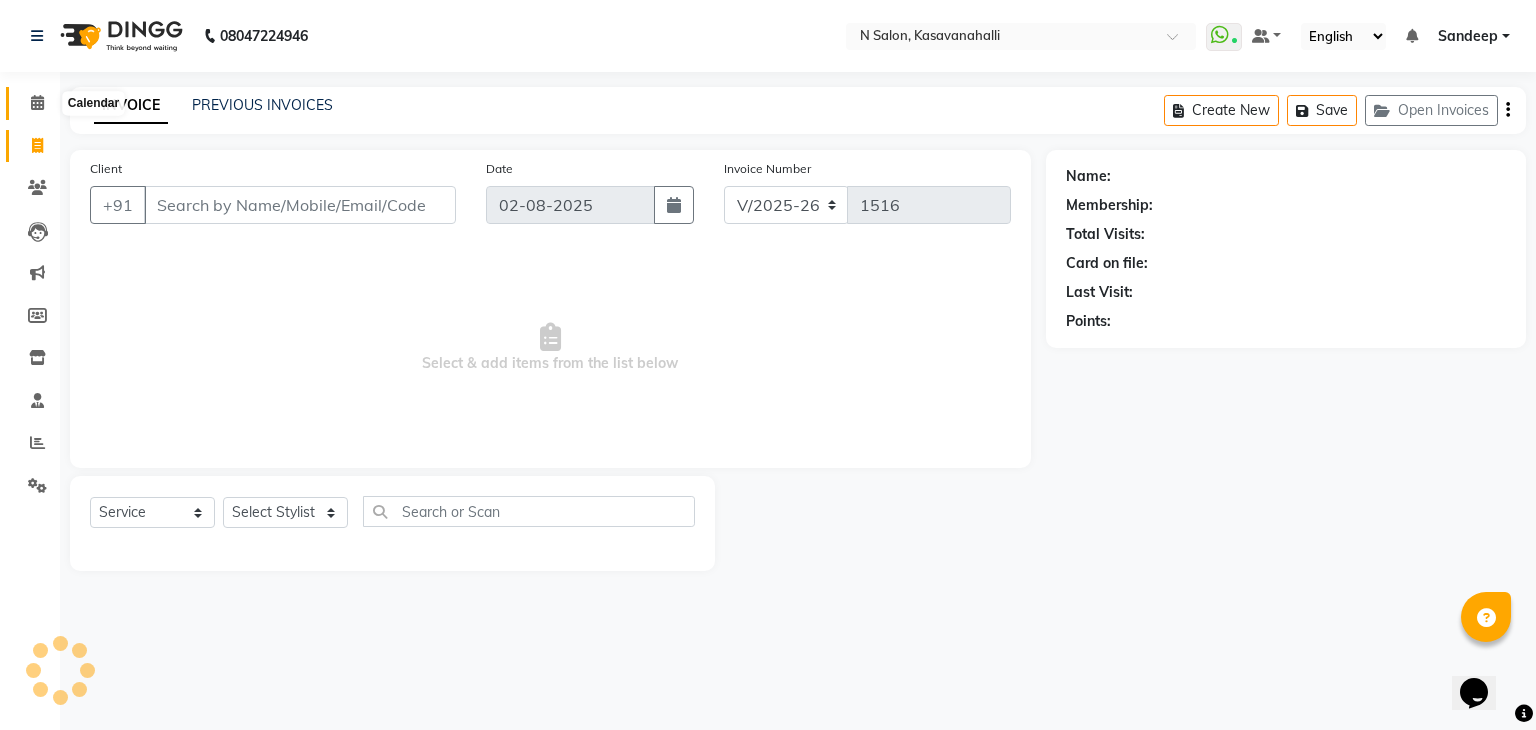 click 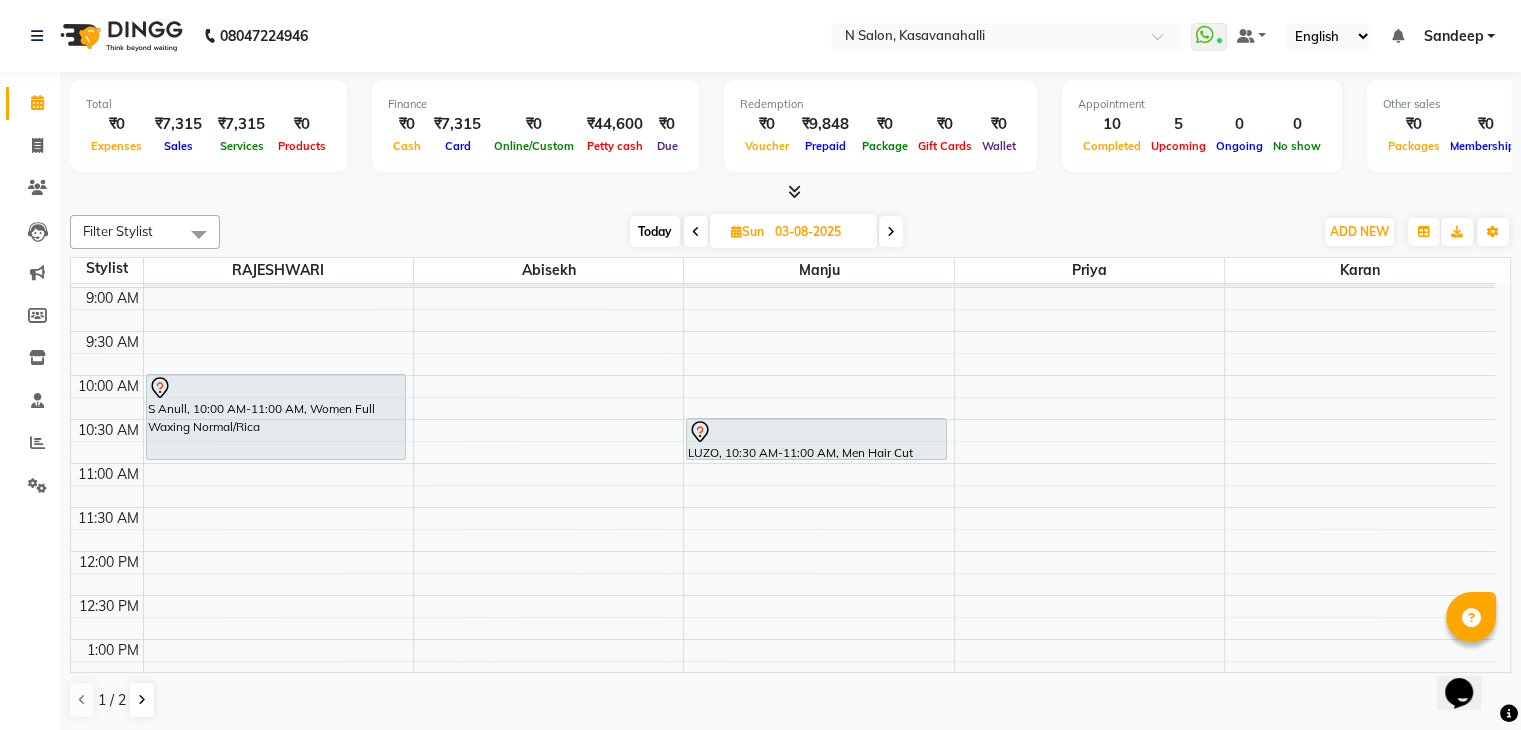 scroll, scrollTop: 300, scrollLeft: 0, axis: vertical 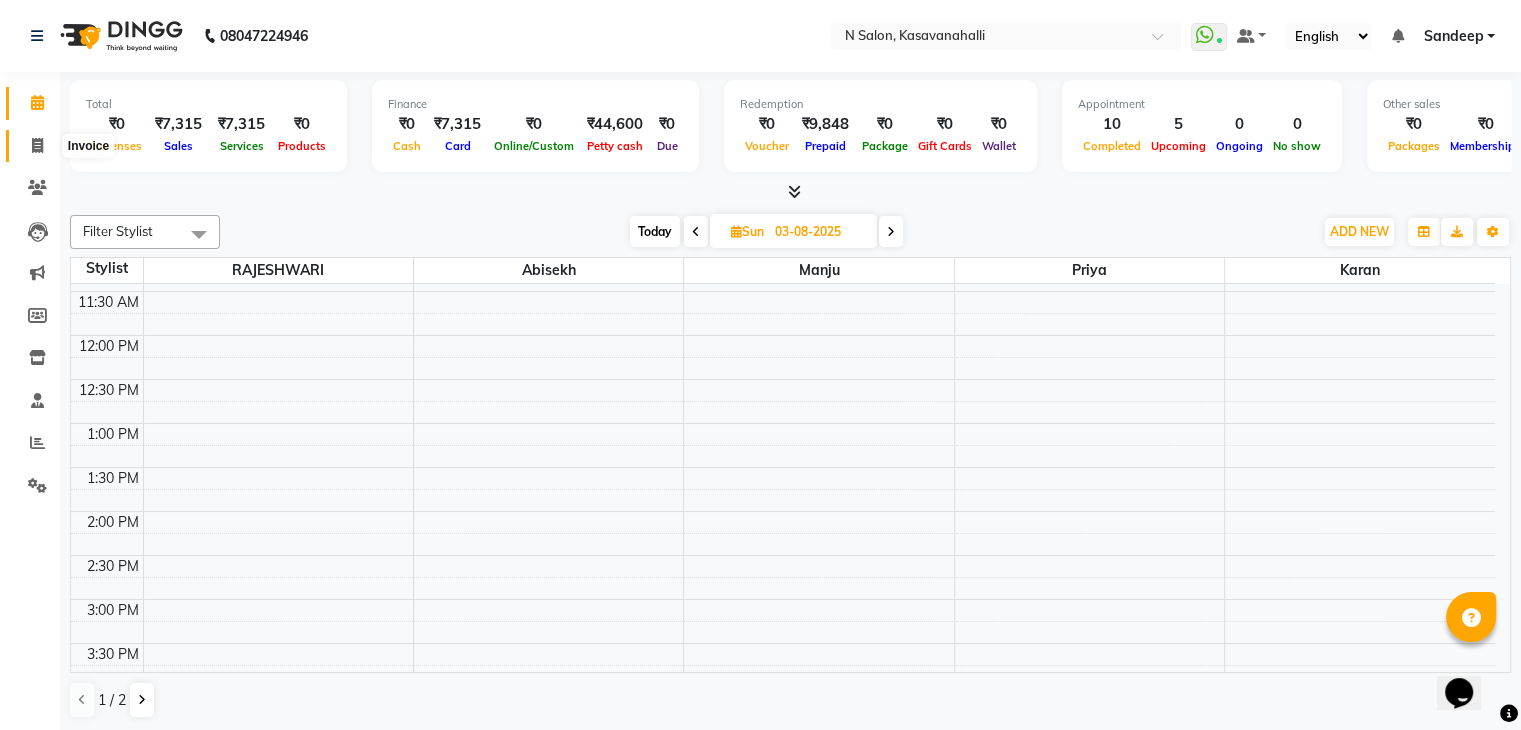 drag, startPoint x: 32, startPoint y: 145, endPoint x: 30, endPoint y: 130, distance: 15.132746 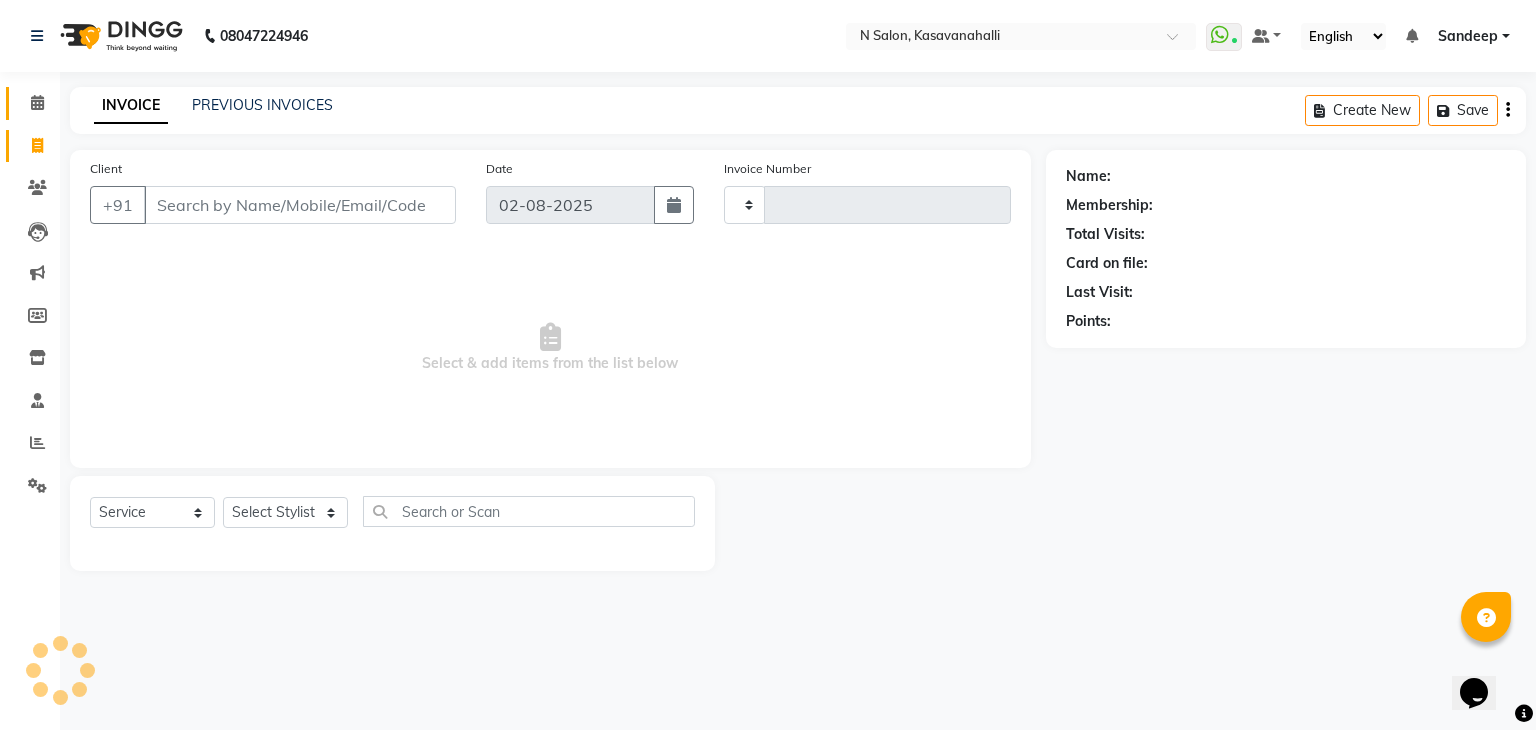 type on "1516" 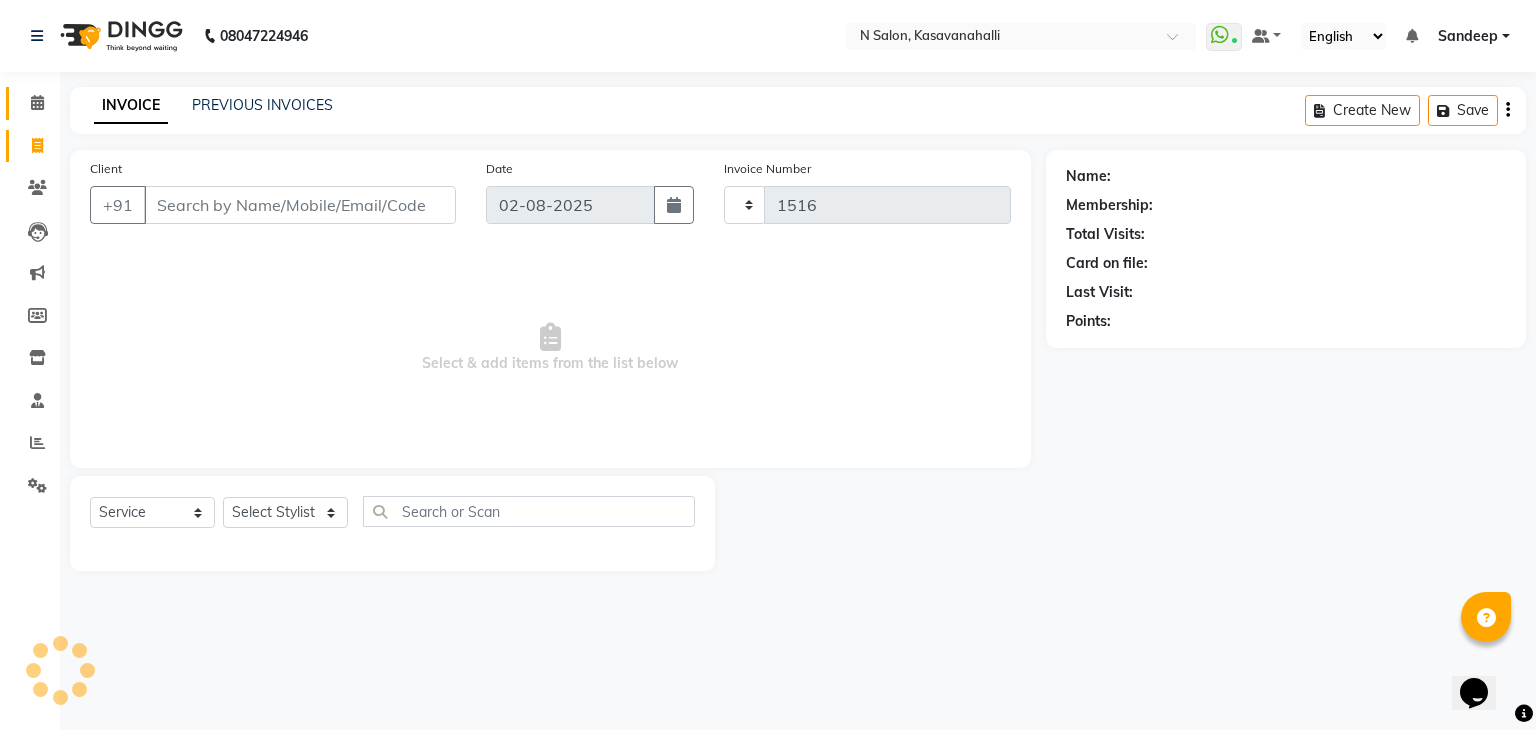 select on "7111" 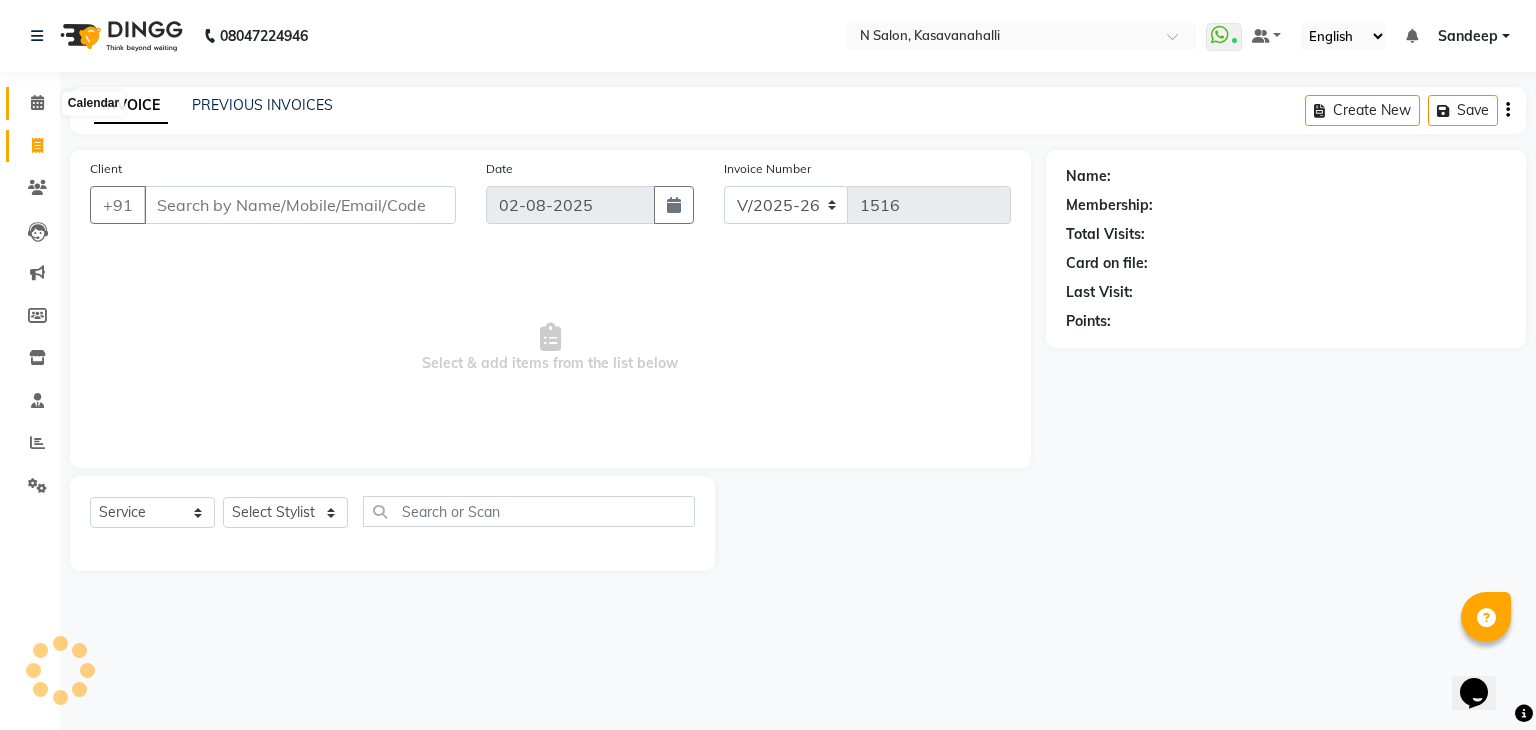 click 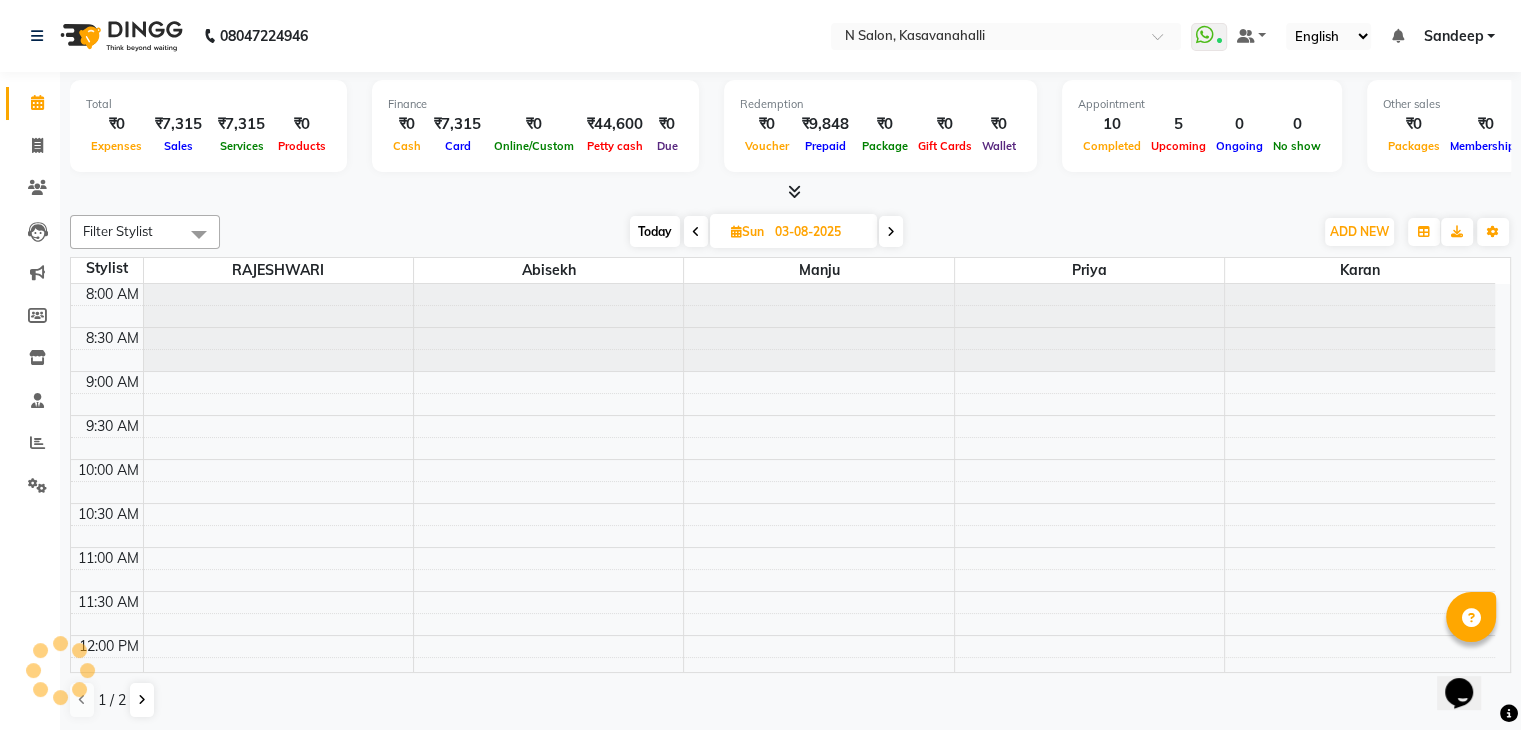 scroll, scrollTop: 0, scrollLeft: 0, axis: both 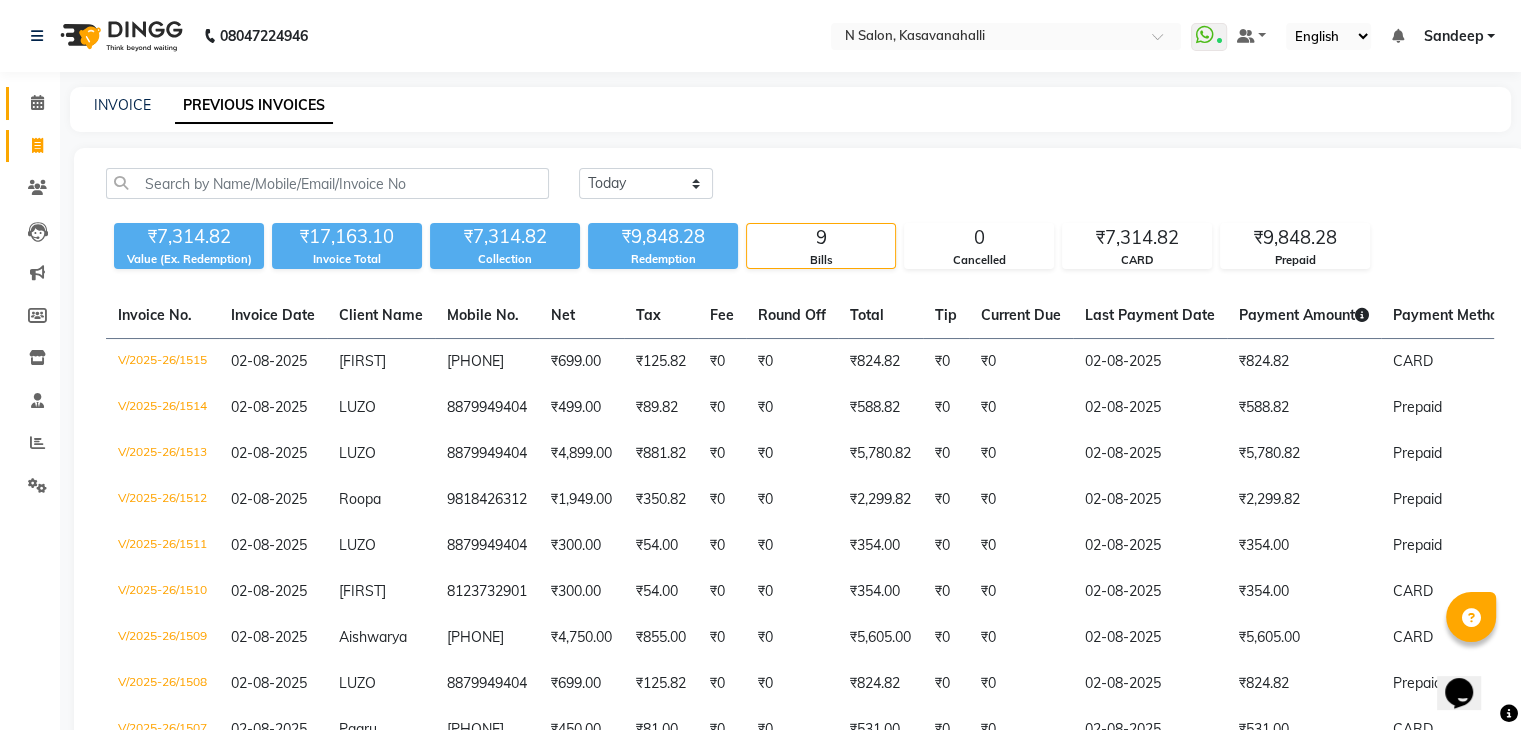 click on "Calendar" 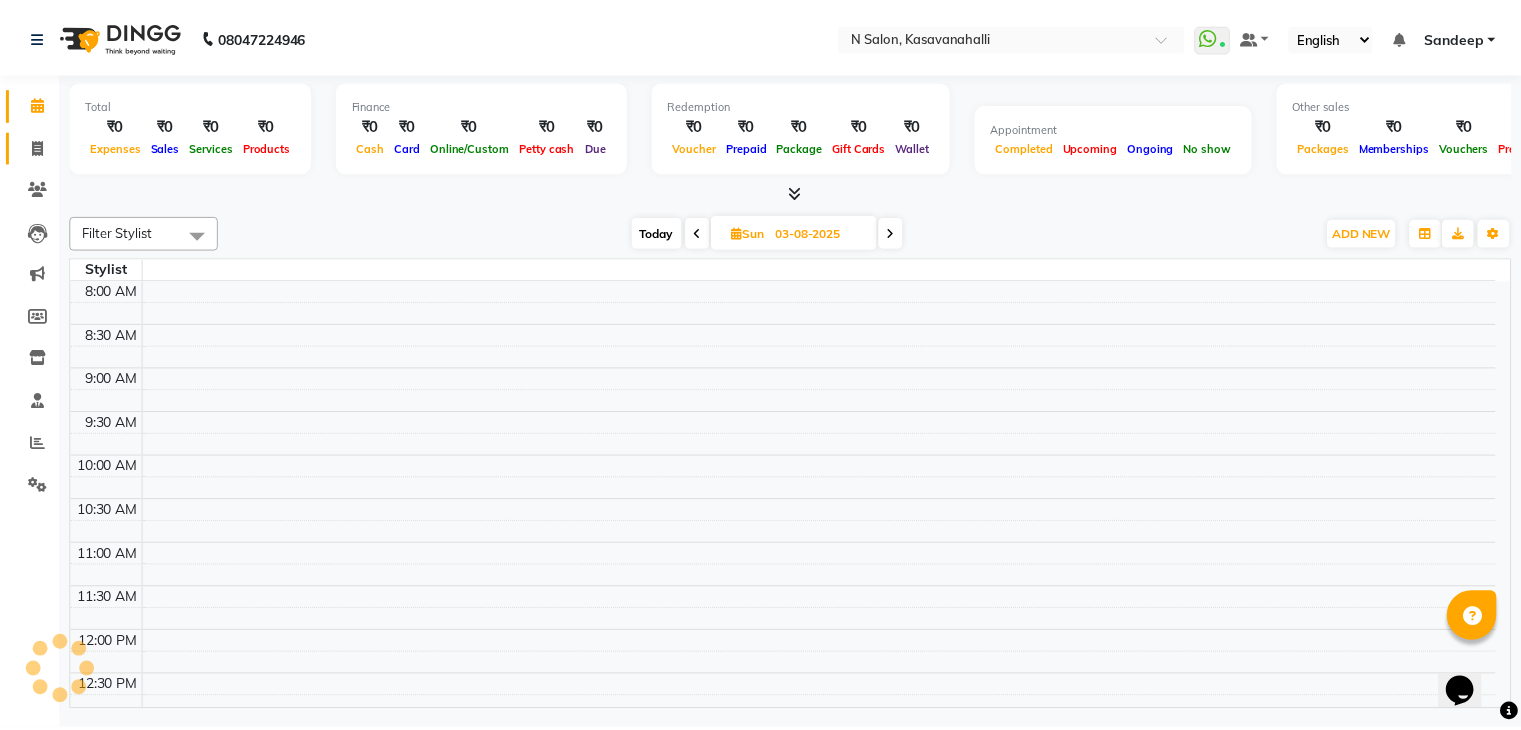 scroll, scrollTop: 0, scrollLeft: 0, axis: both 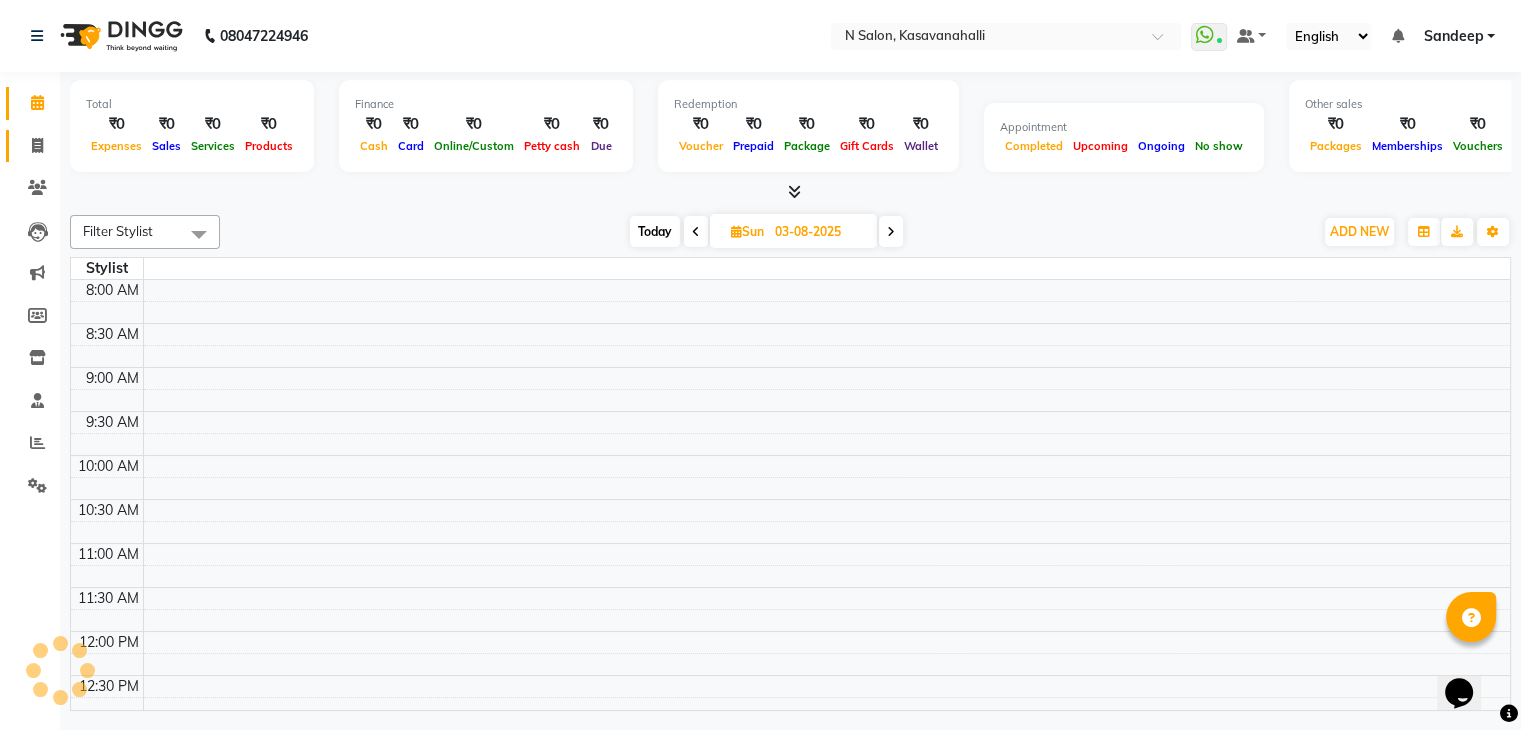 click 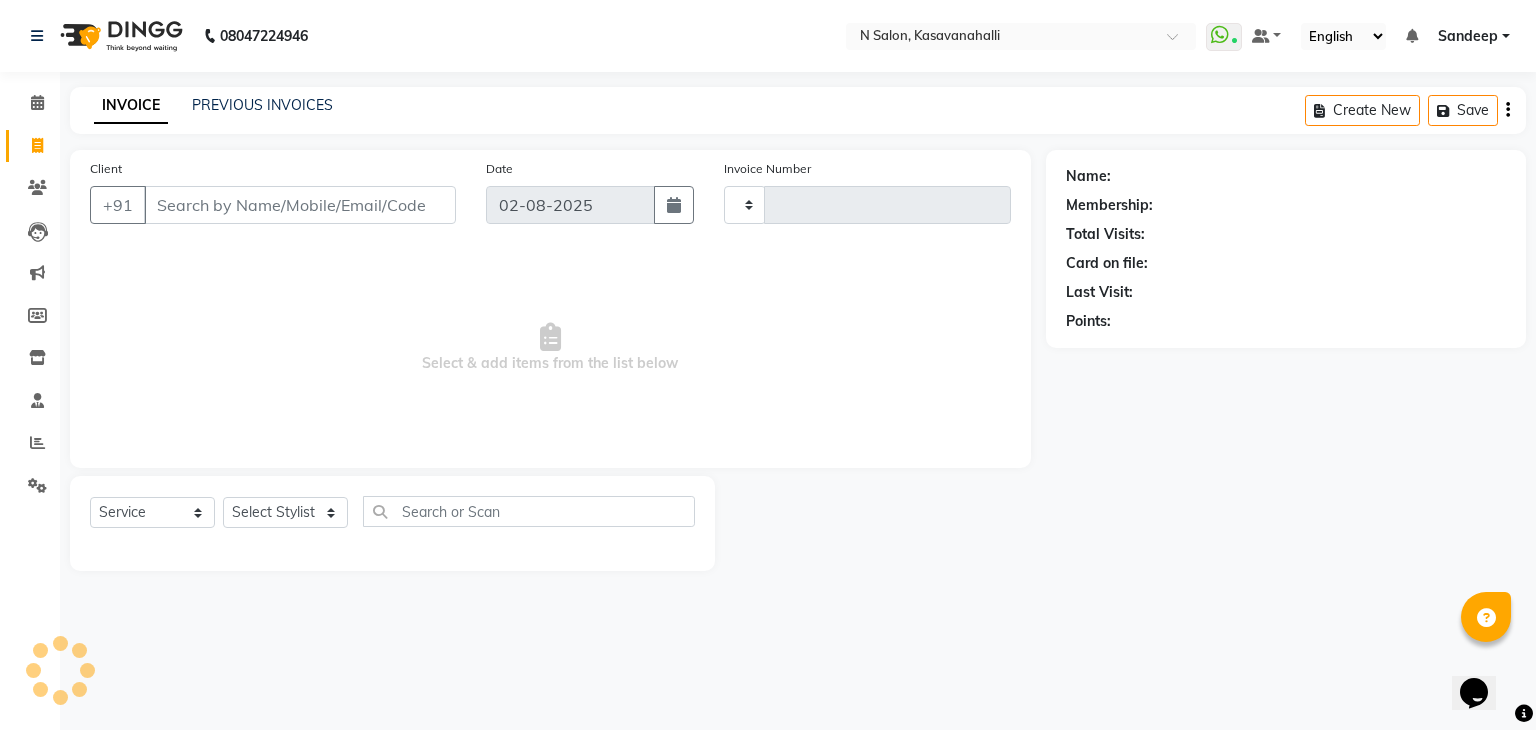 type on "1516" 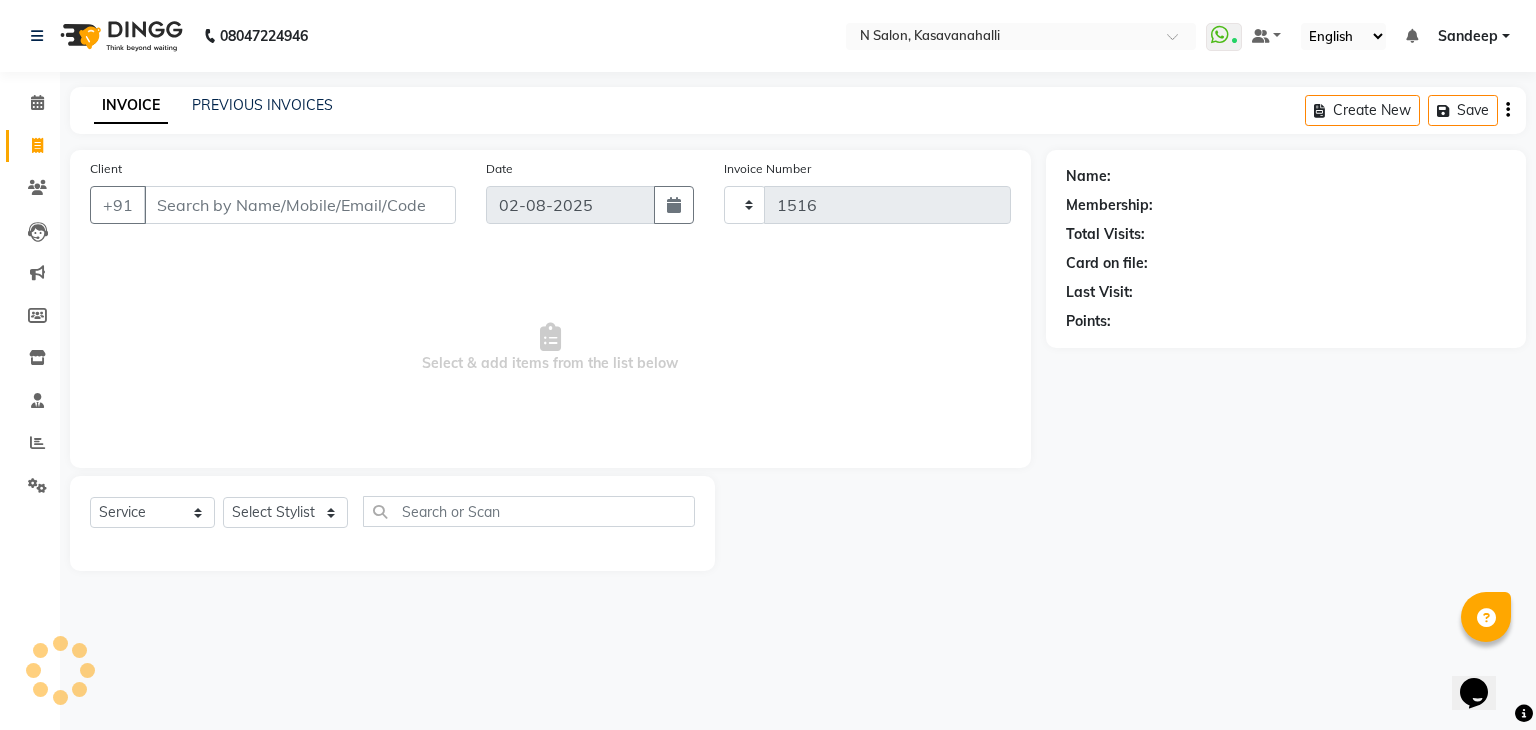 select on "7111" 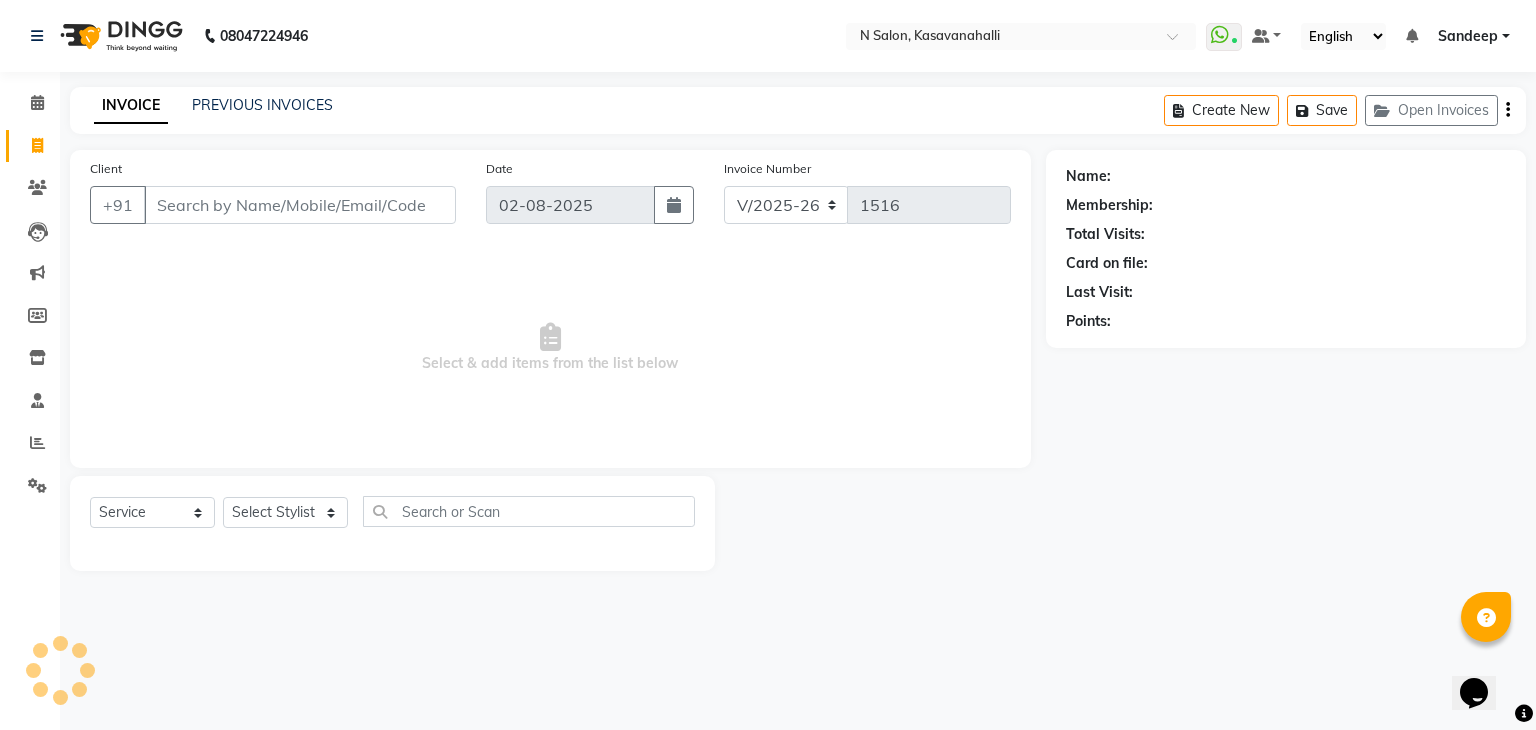 click on "Client" at bounding box center [300, 205] 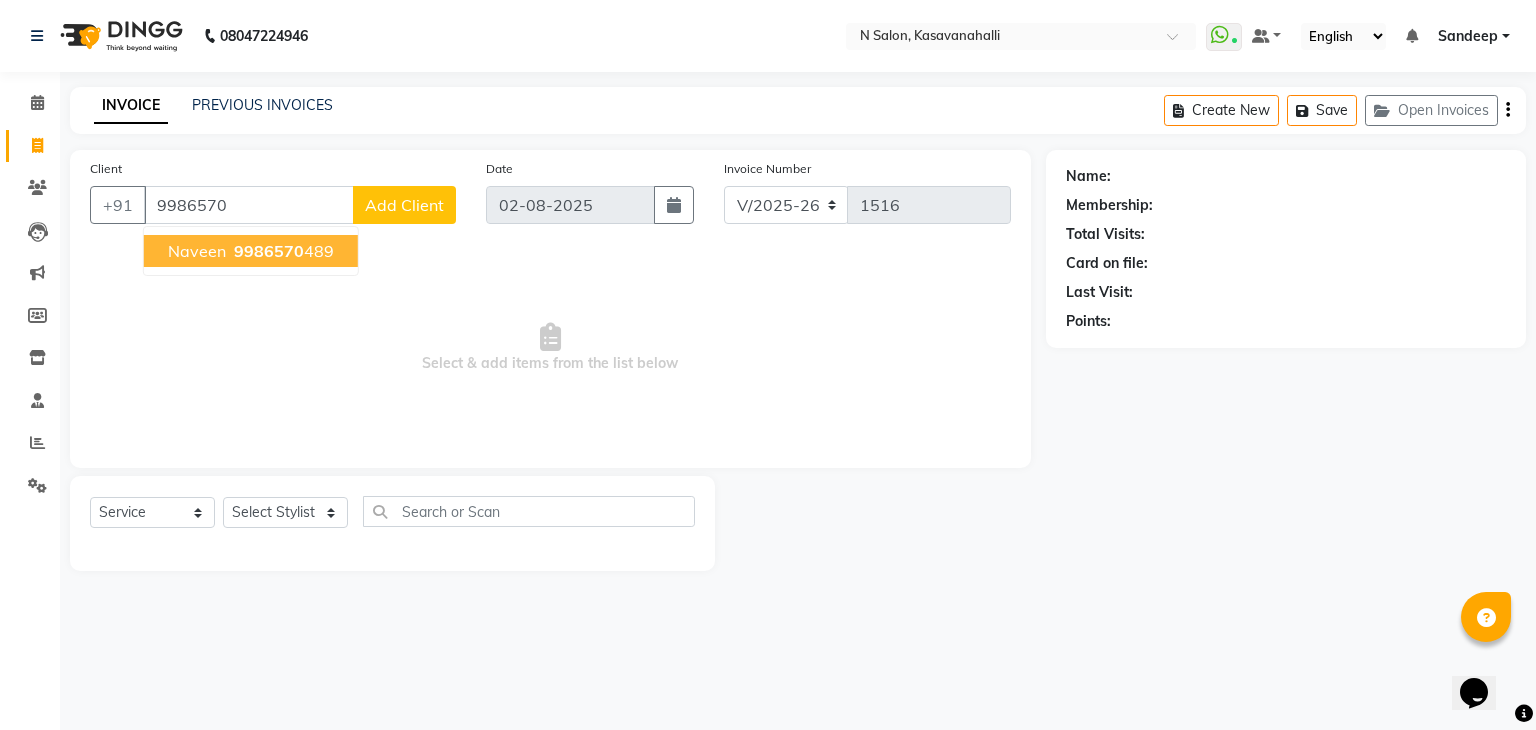 click on "9986570" at bounding box center (269, 251) 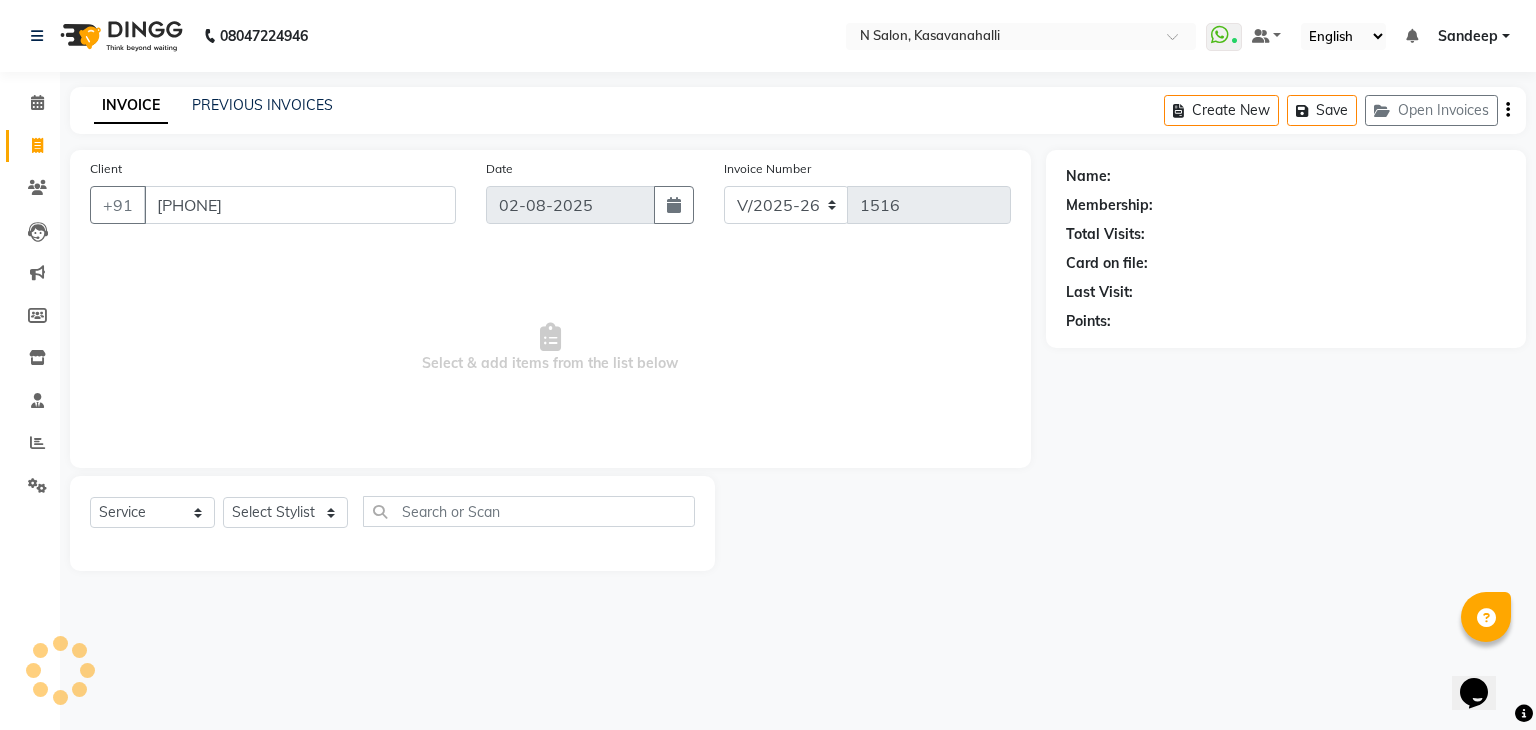 type on "[PHONE]" 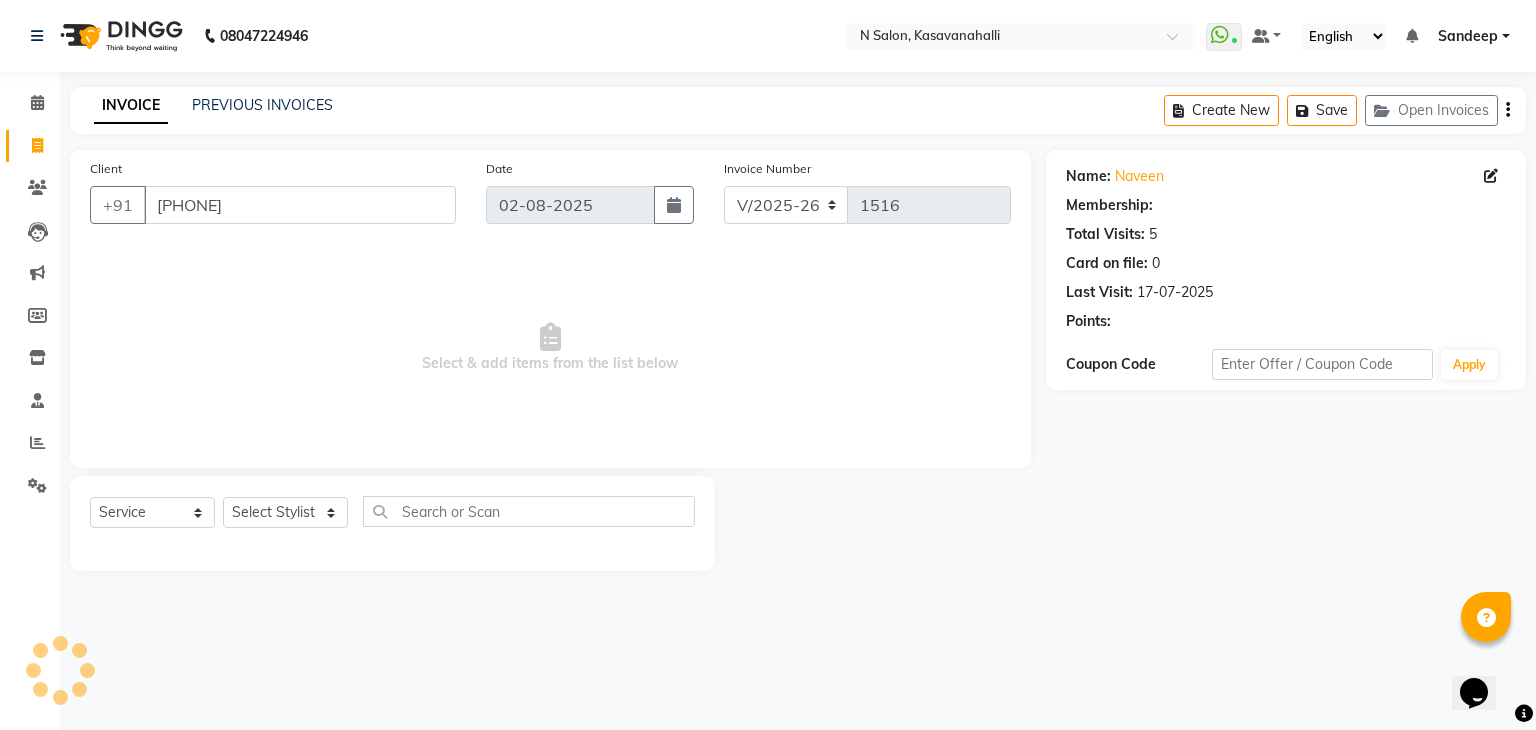 select on "1: Object" 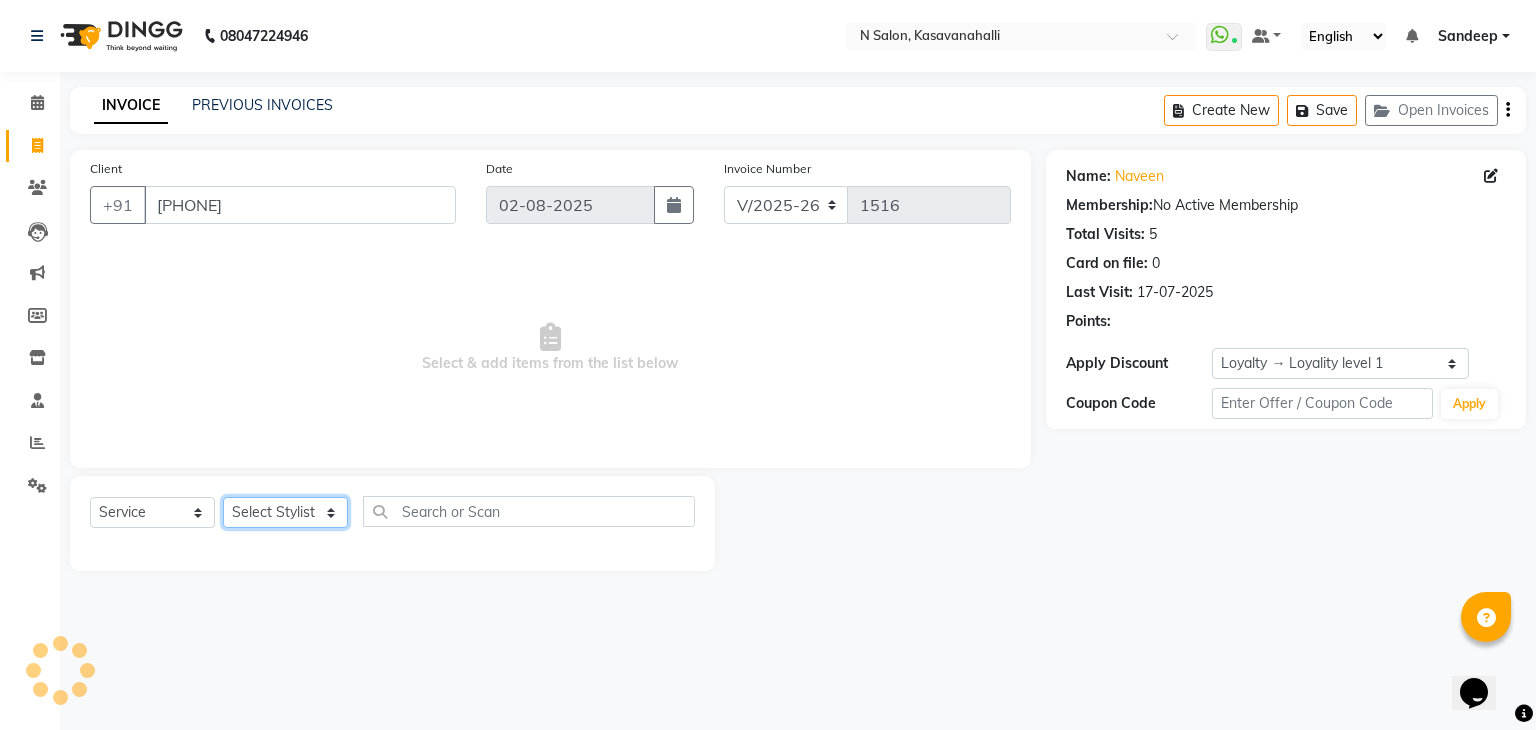 click on "Select Stylist Abisekh Karan  Manju Owner Priya RAJESHWARI  Sandeep Tika" 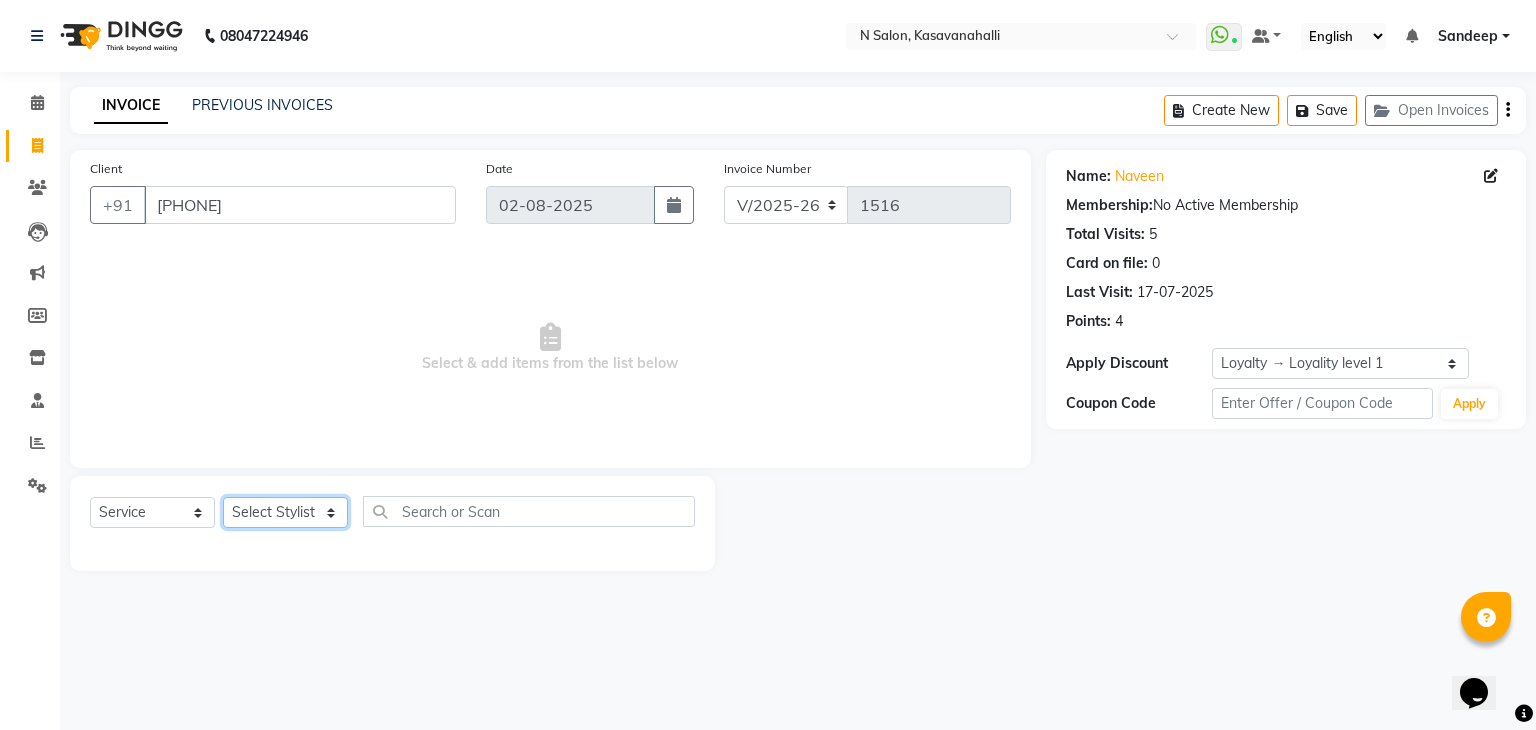 select on "82995" 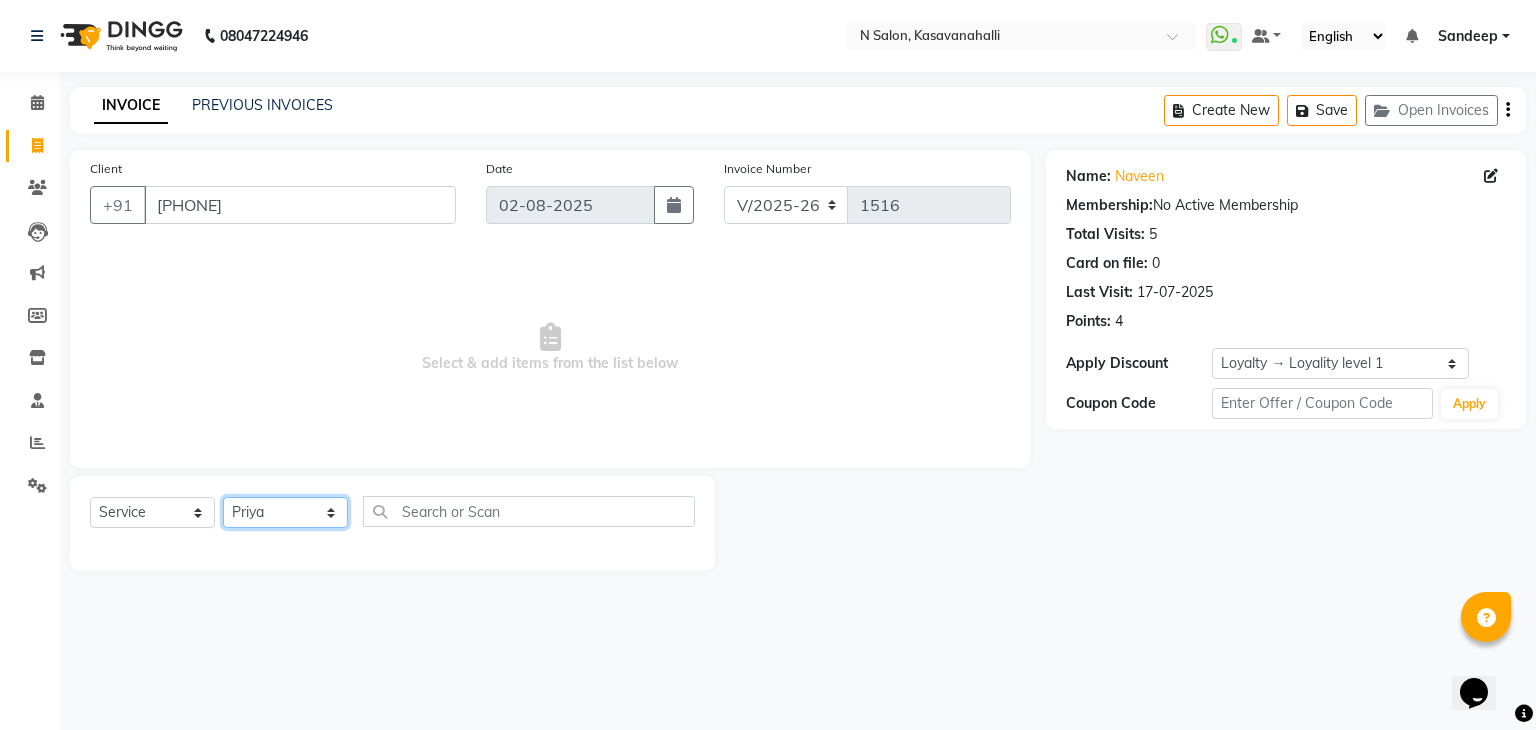 click on "Select Stylist Abisekh Karan  Manju Owner Priya RAJESHWARI  Sandeep Tika" 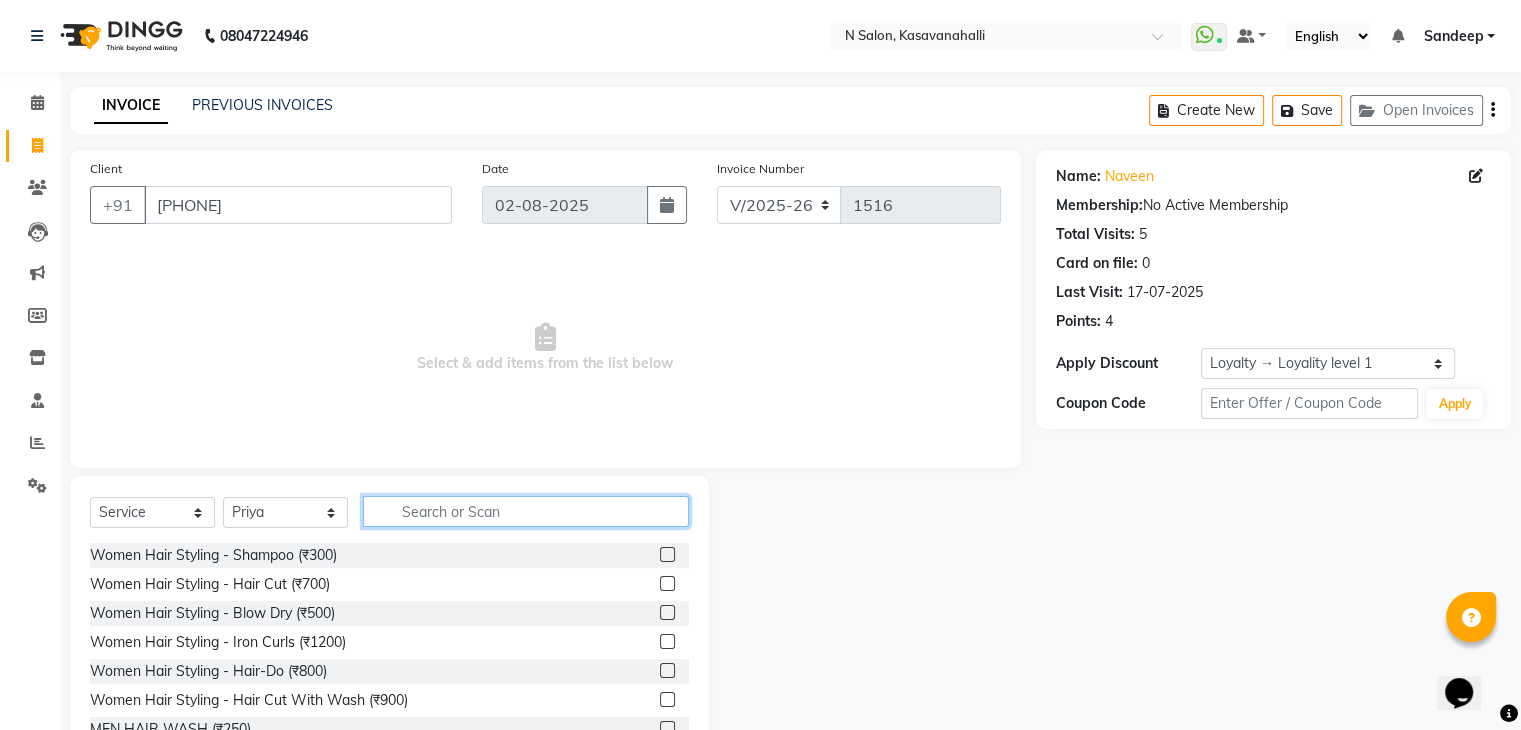 click 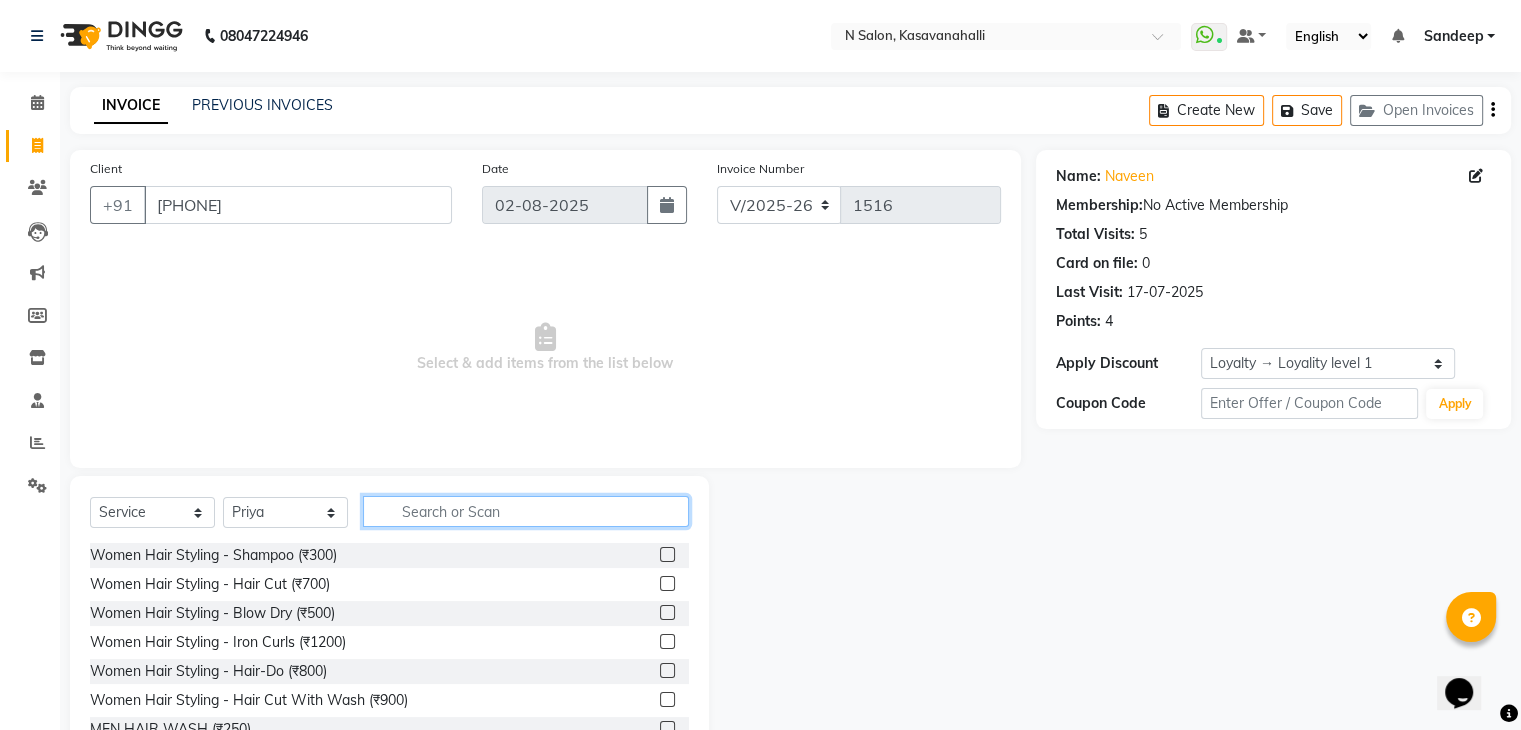 type on "d" 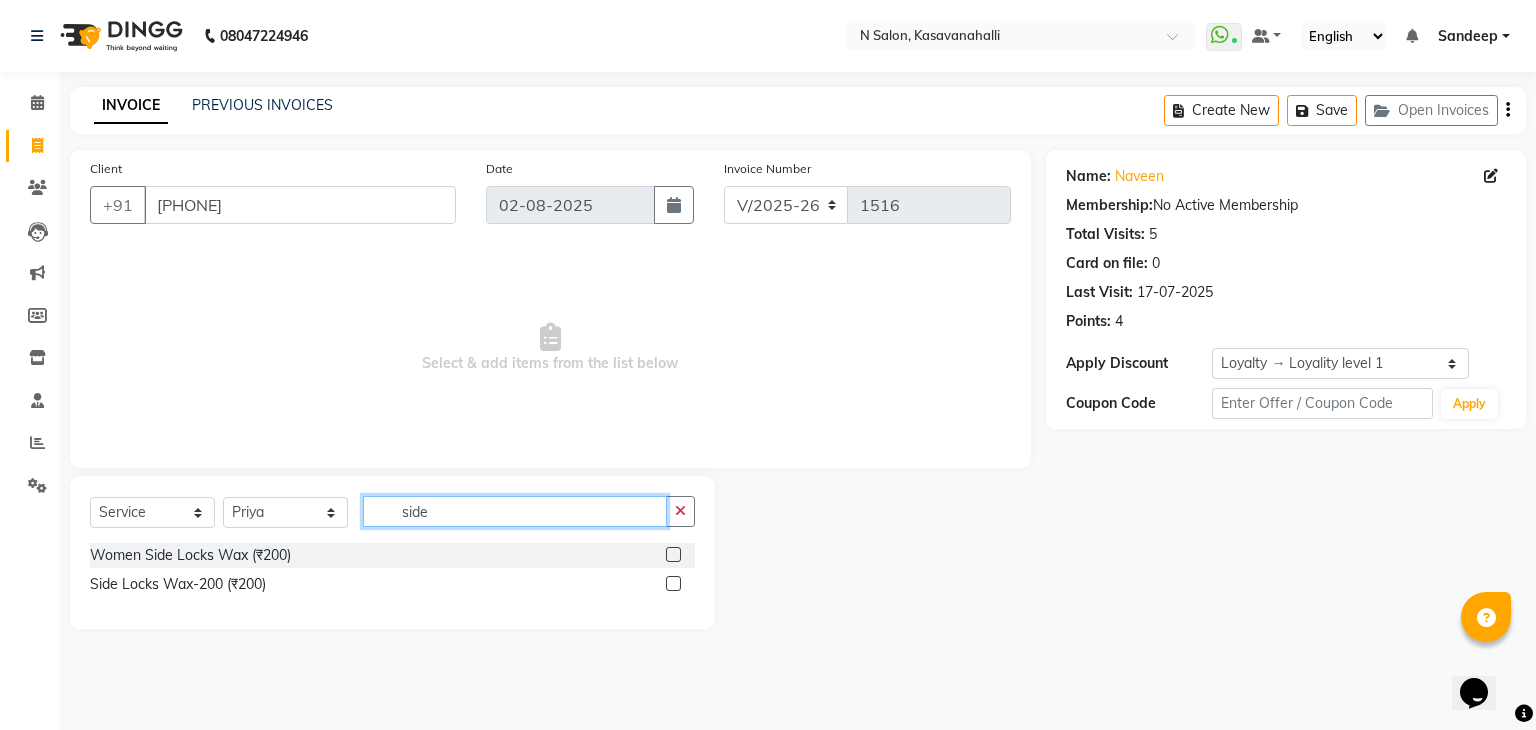 type on "side" 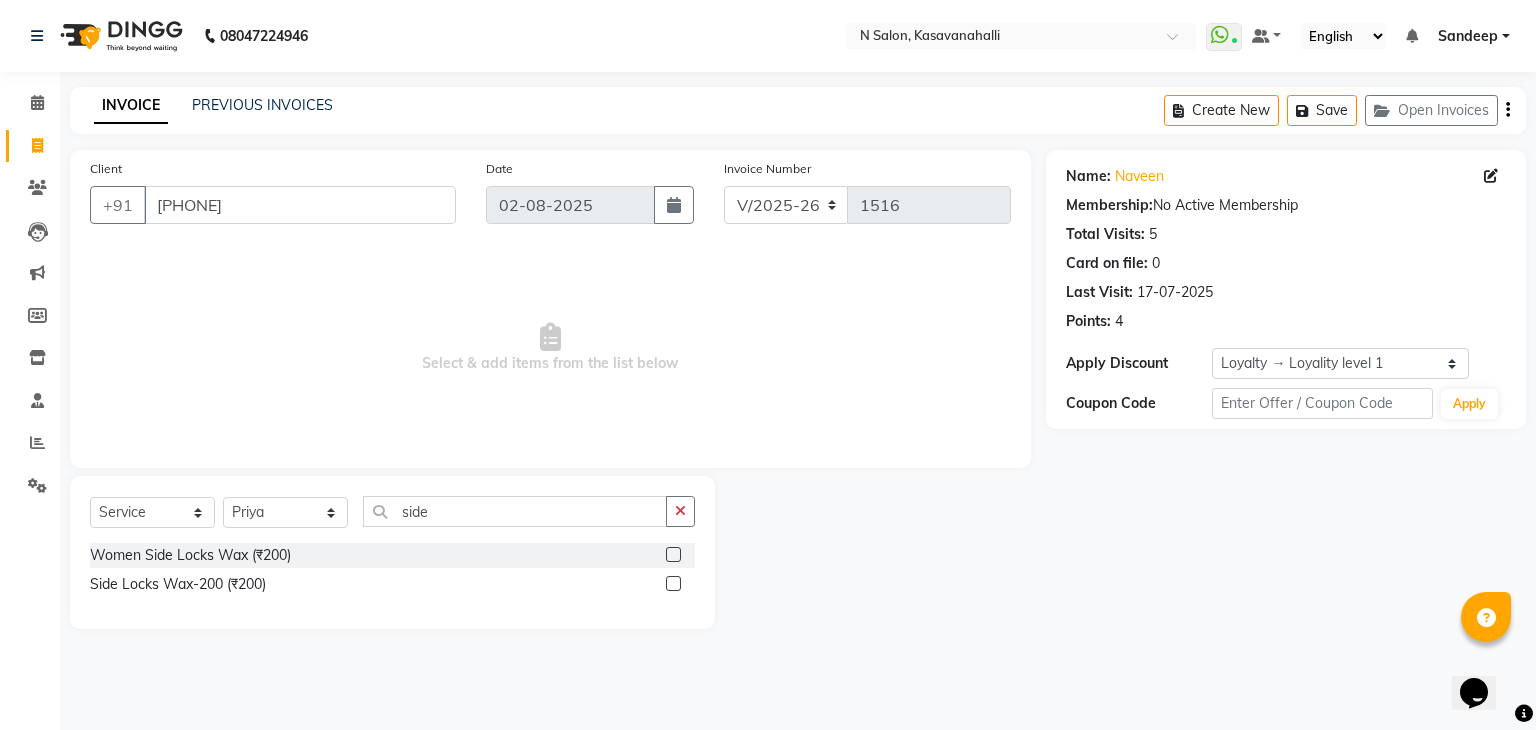 click 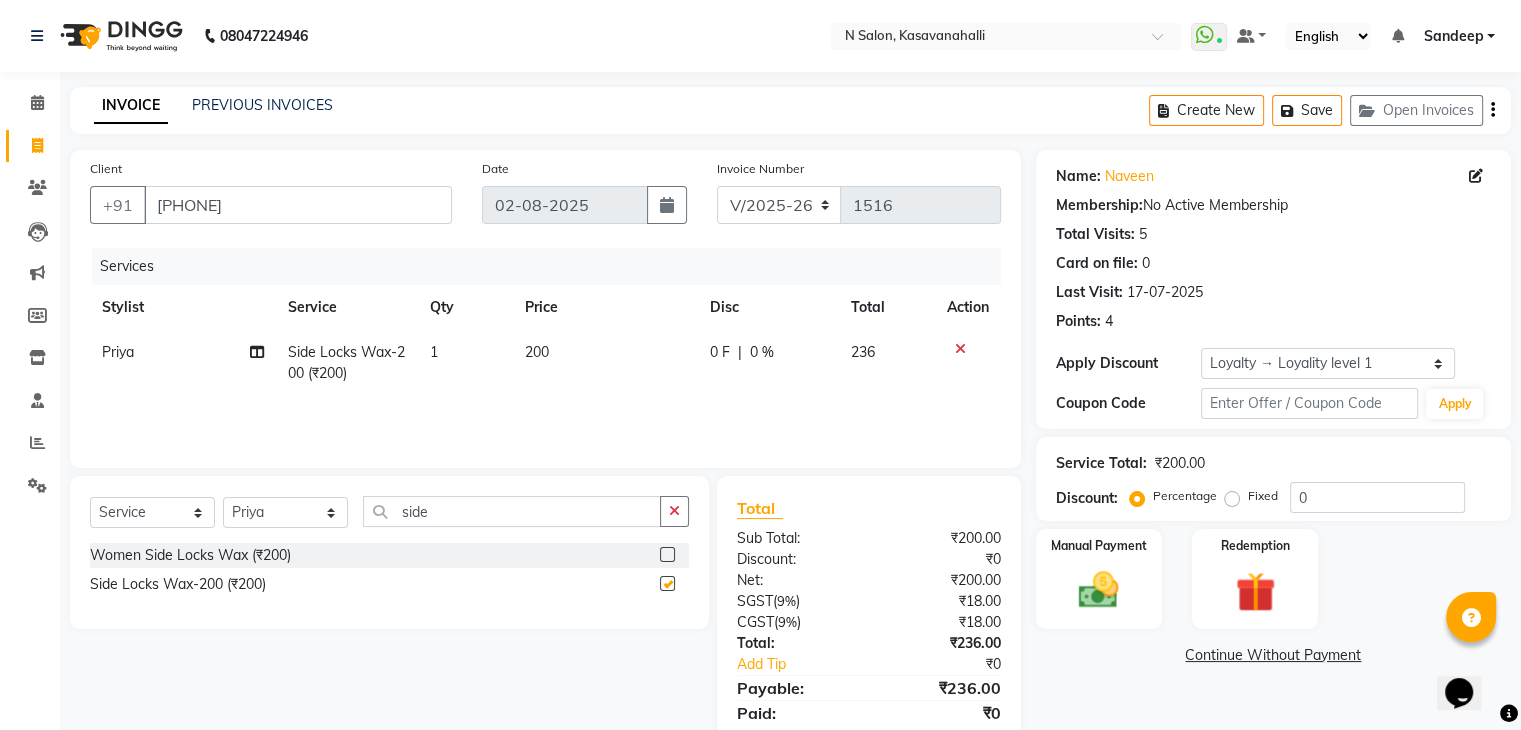 checkbox on "false" 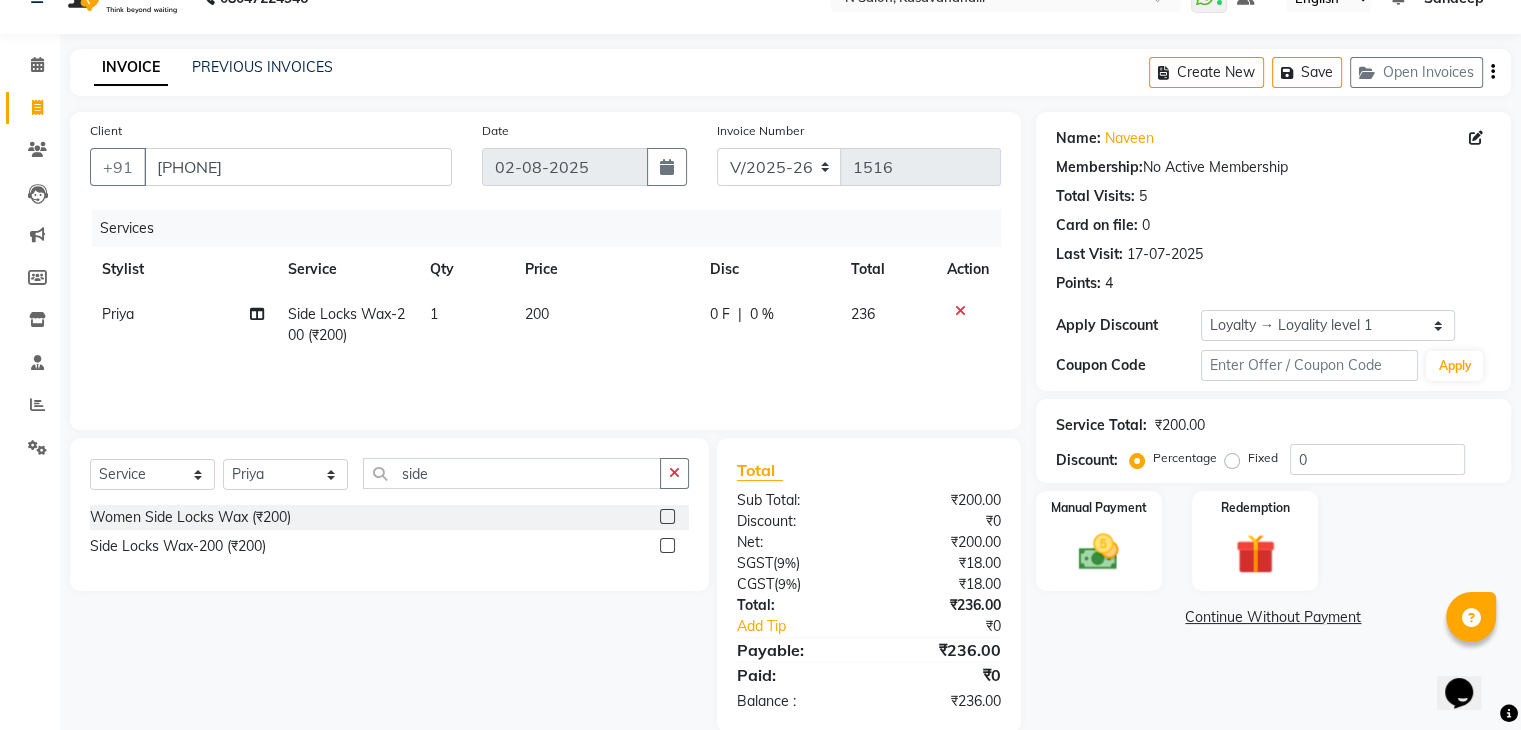 scroll, scrollTop: 71, scrollLeft: 0, axis: vertical 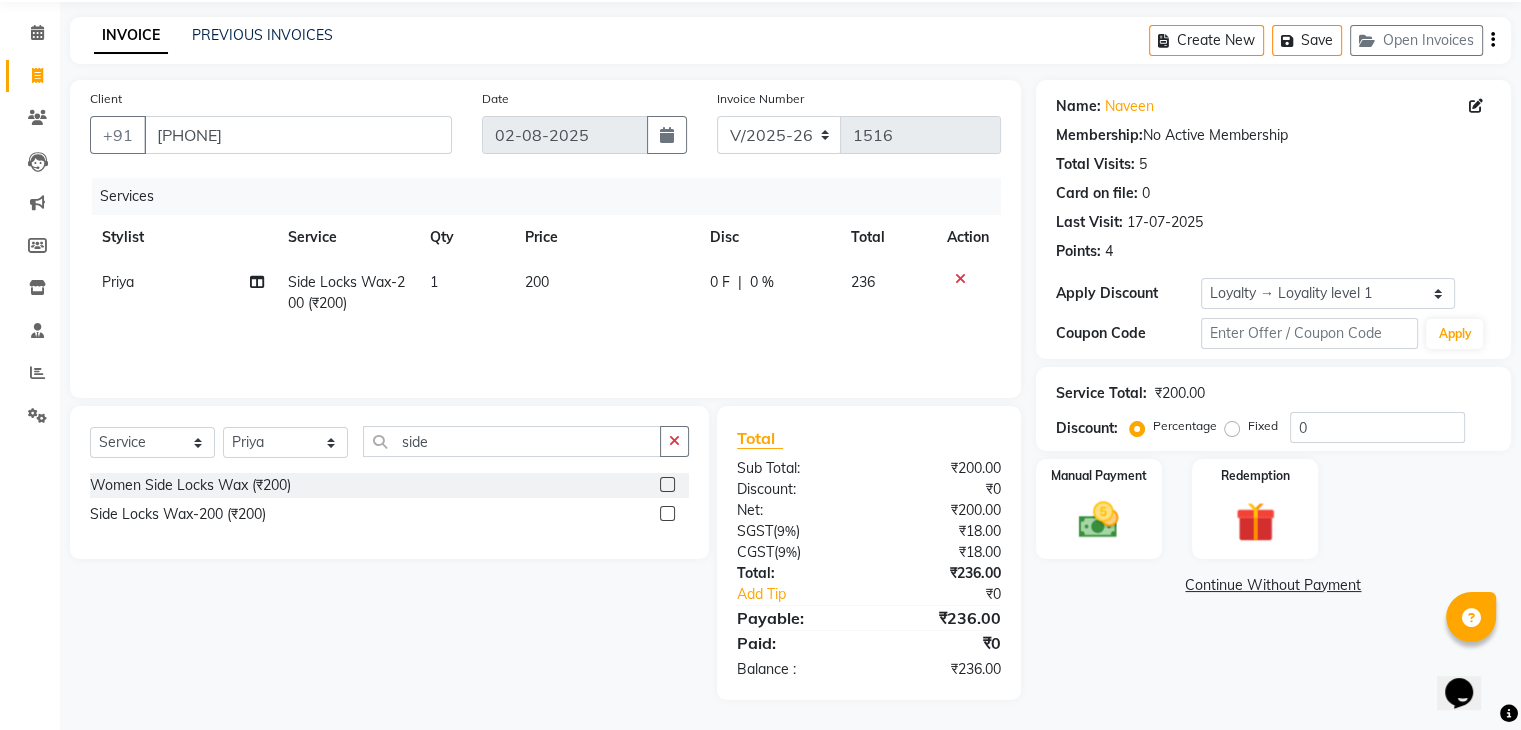 click on "Priya" 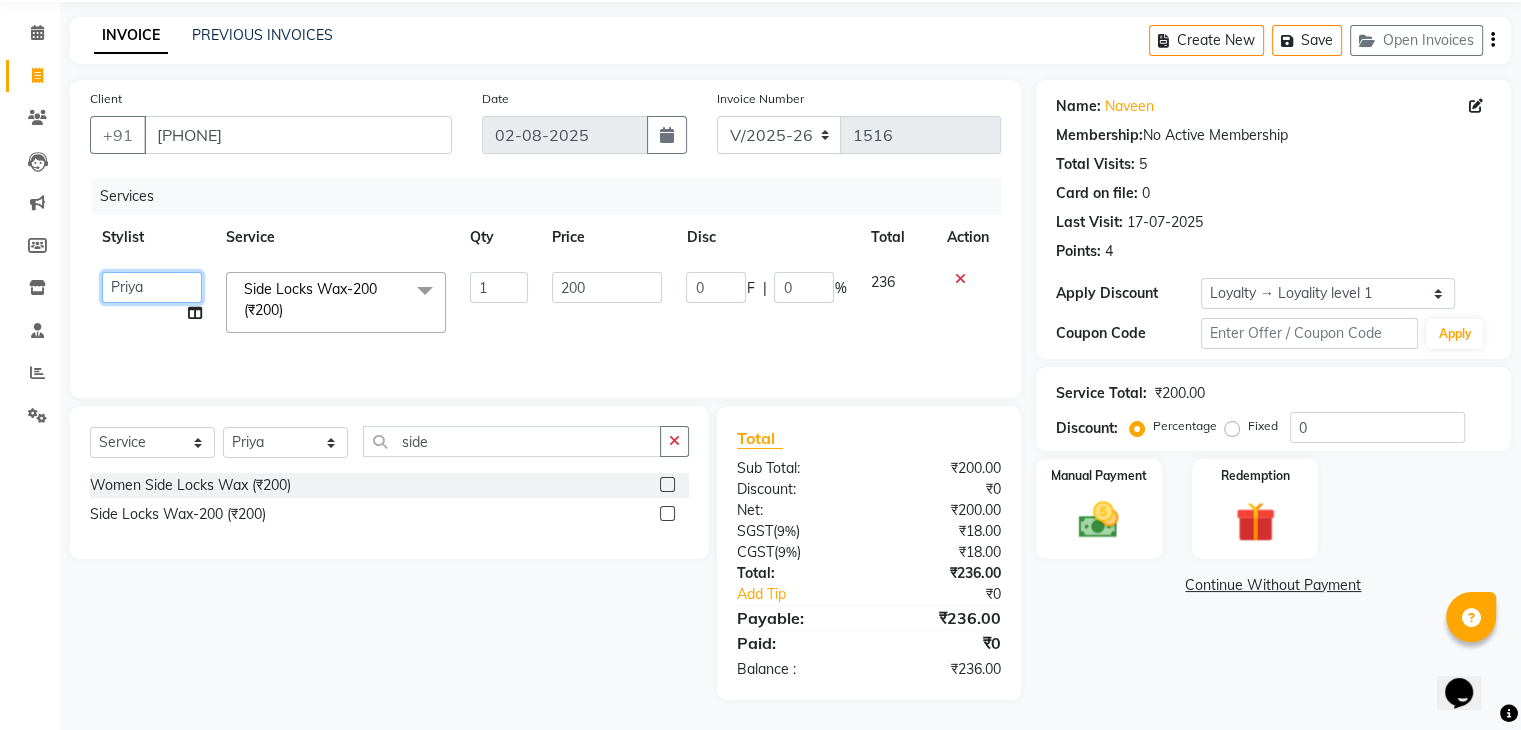 click on "Abisekh   Karan    Manju   Owner   Priya   RAJESHWARI    Sandeep   Tika" 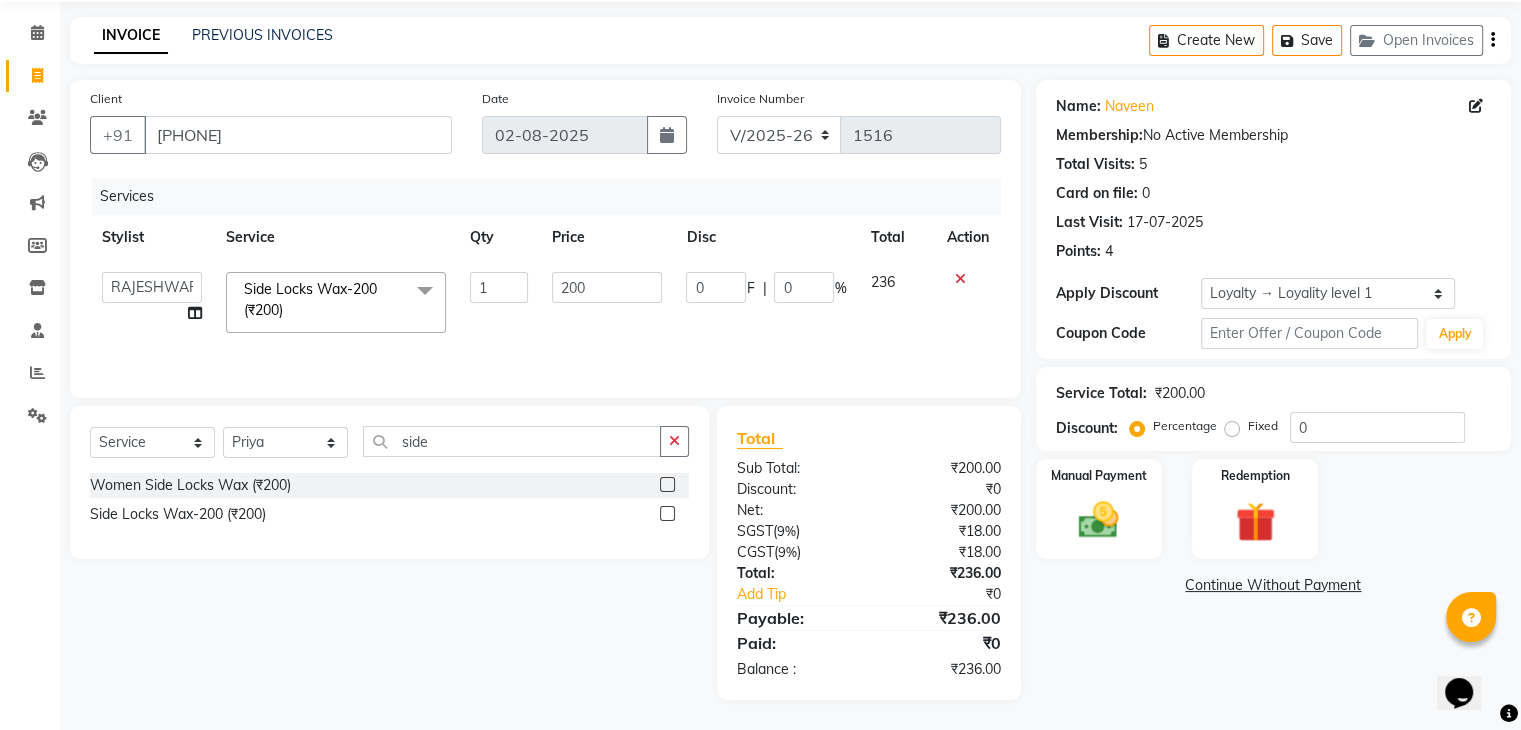 select on "59865" 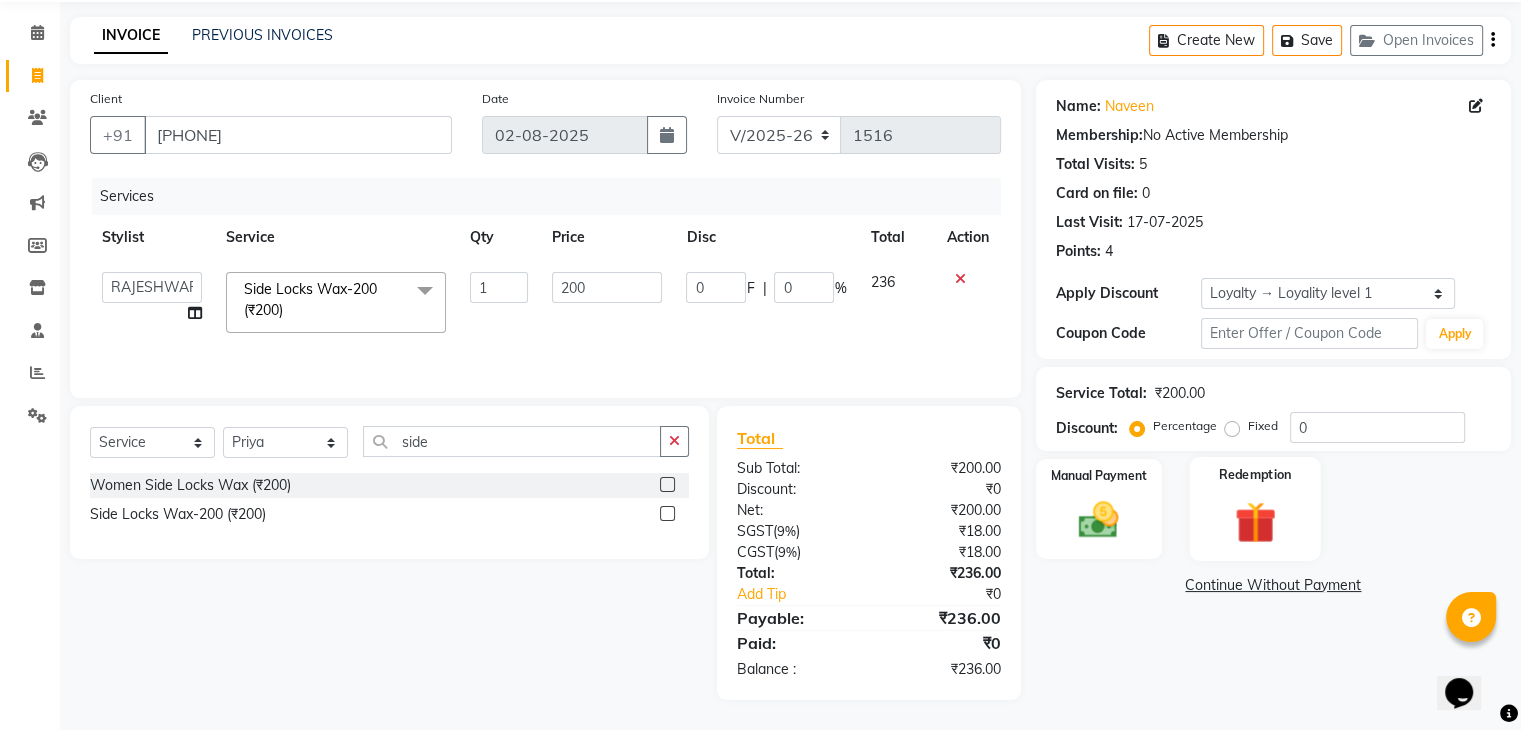 click 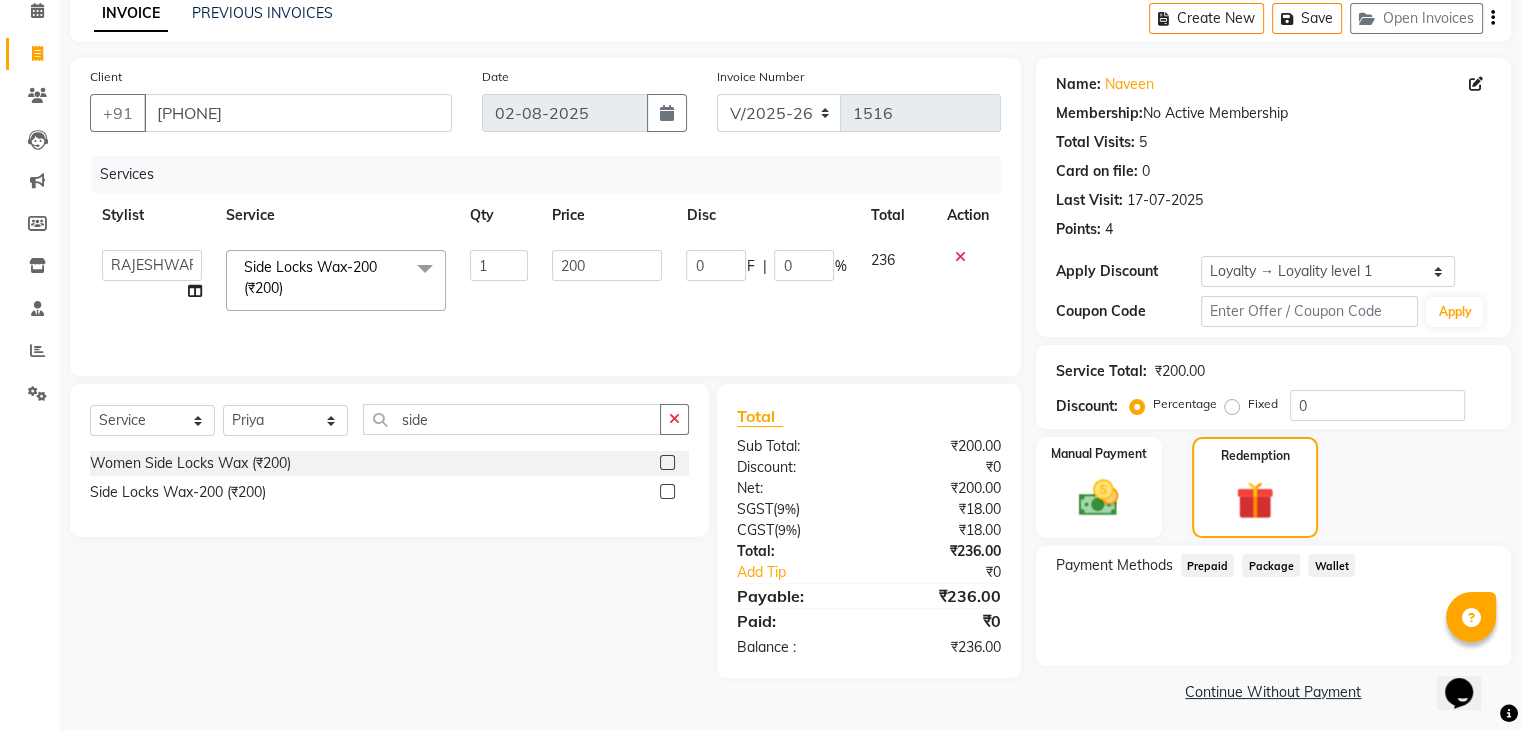 scroll, scrollTop: 99, scrollLeft: 0, axis: vertical 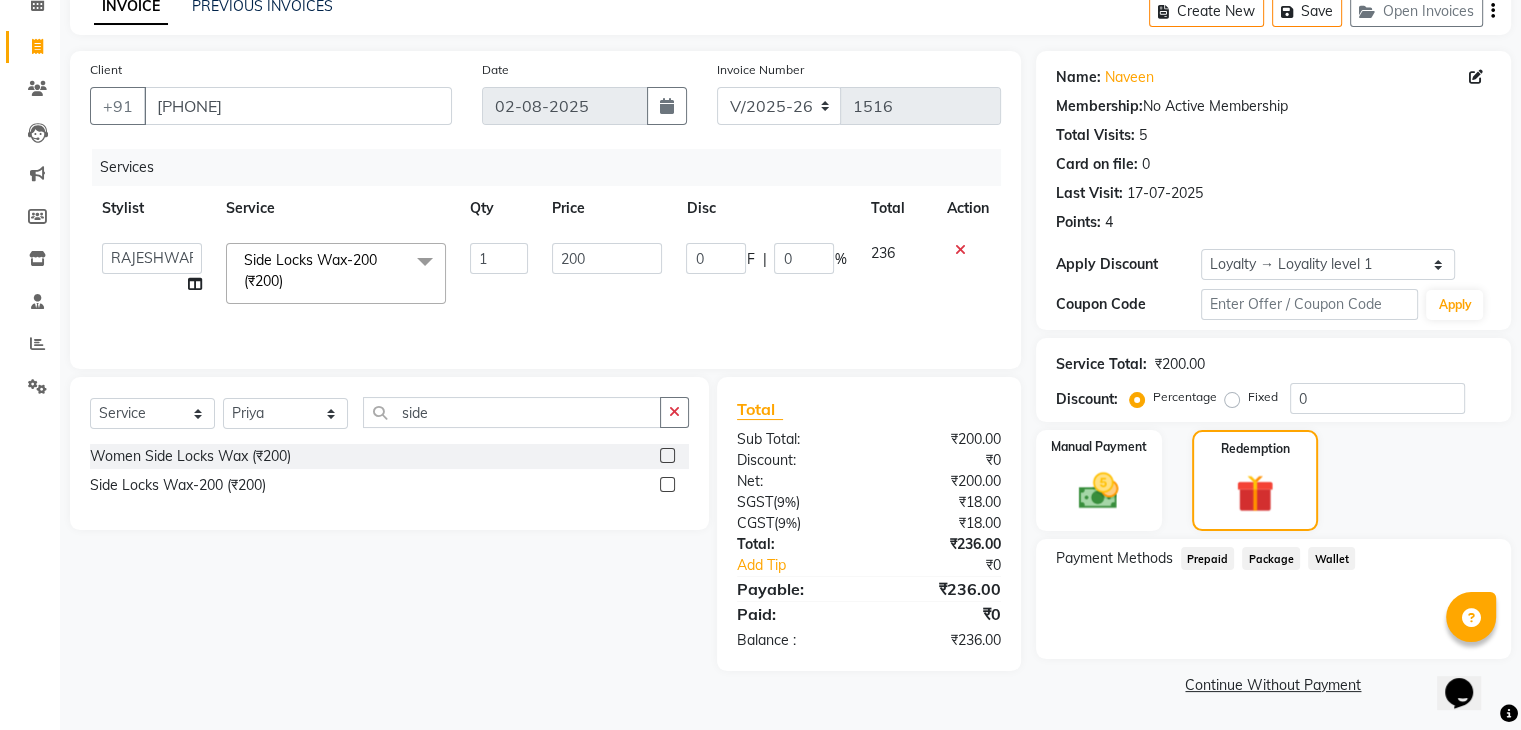 click on "Prepaid" 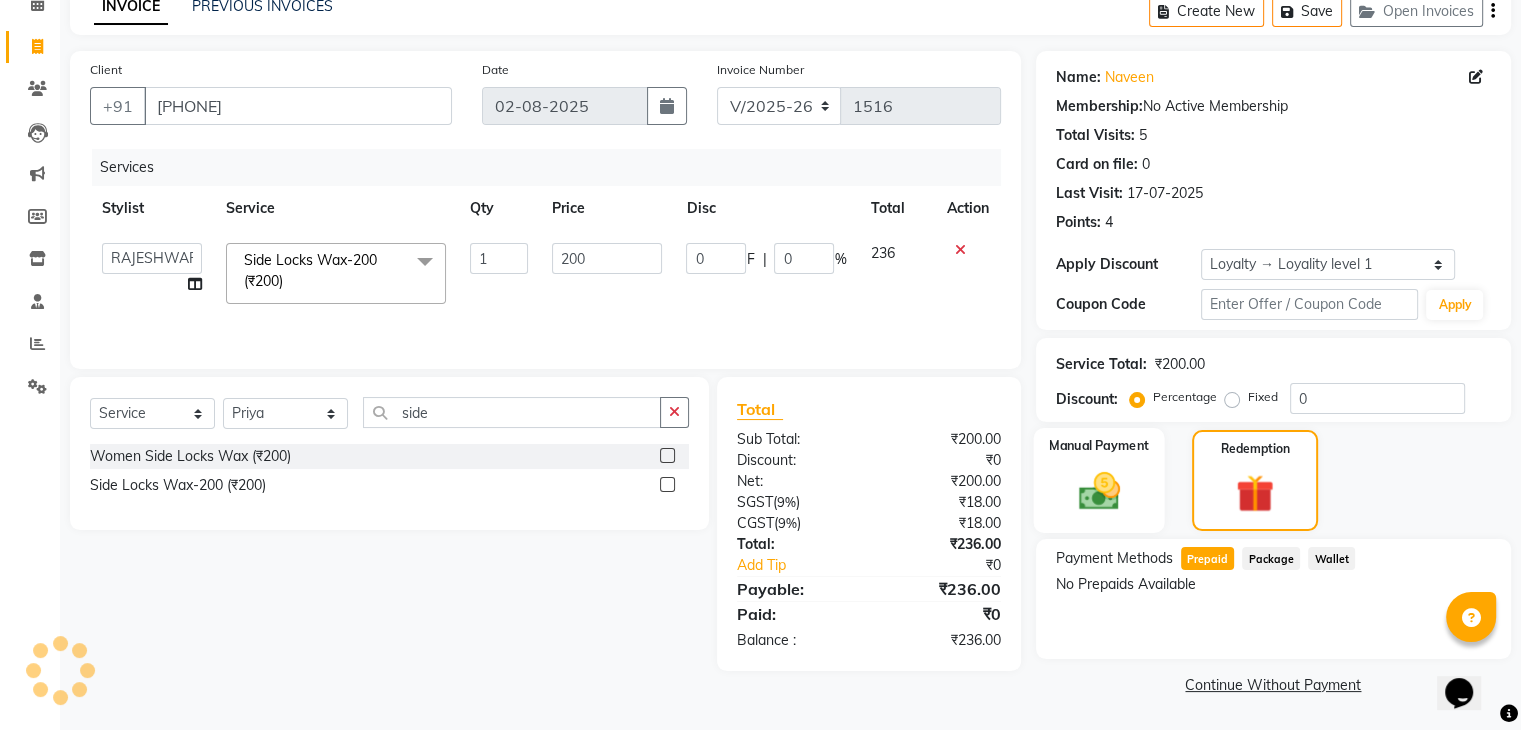 click on "Manual Payment" 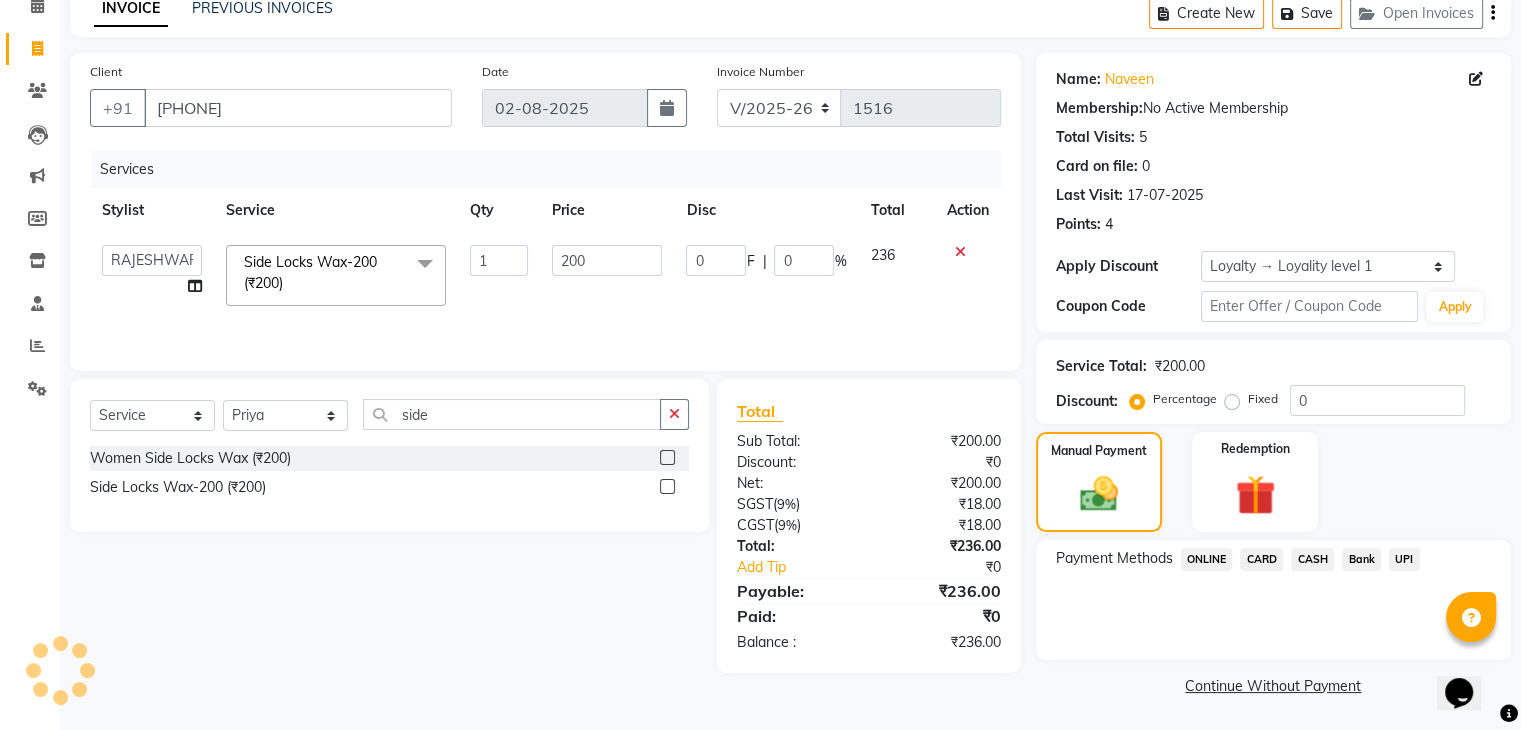 click on "CARD" 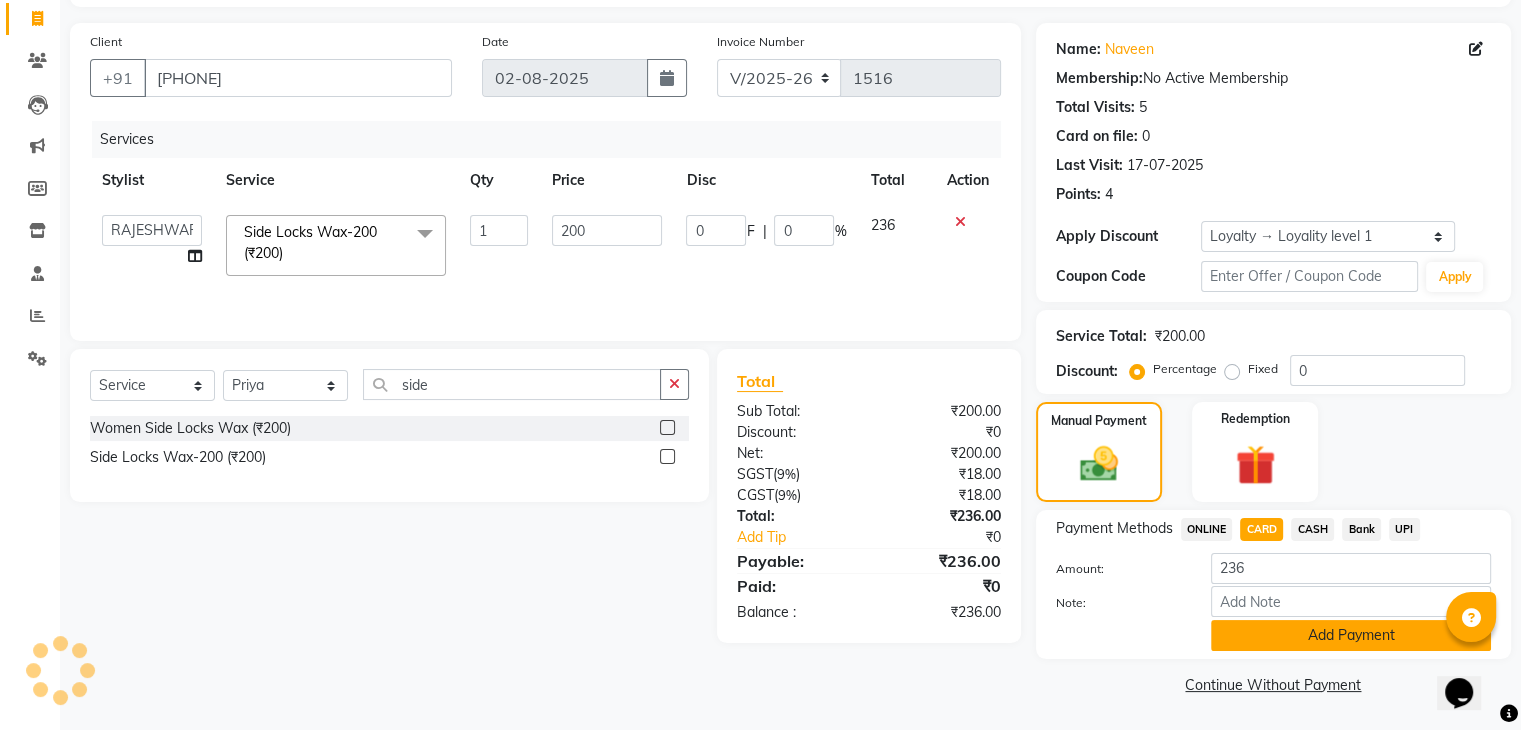 click on "Add Payment" 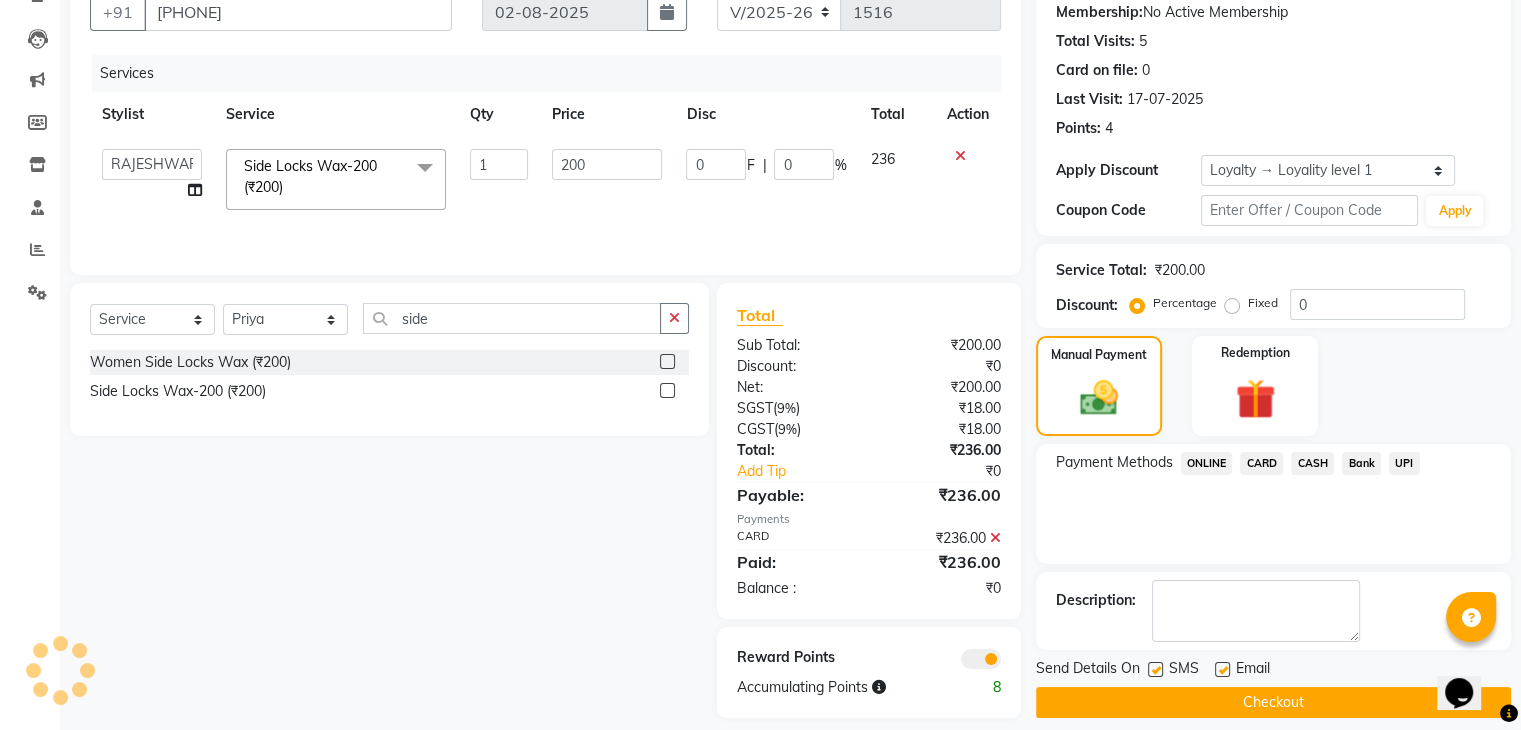 scroll, scrollTop: 212, scrollLeft: 0, axis: vertical 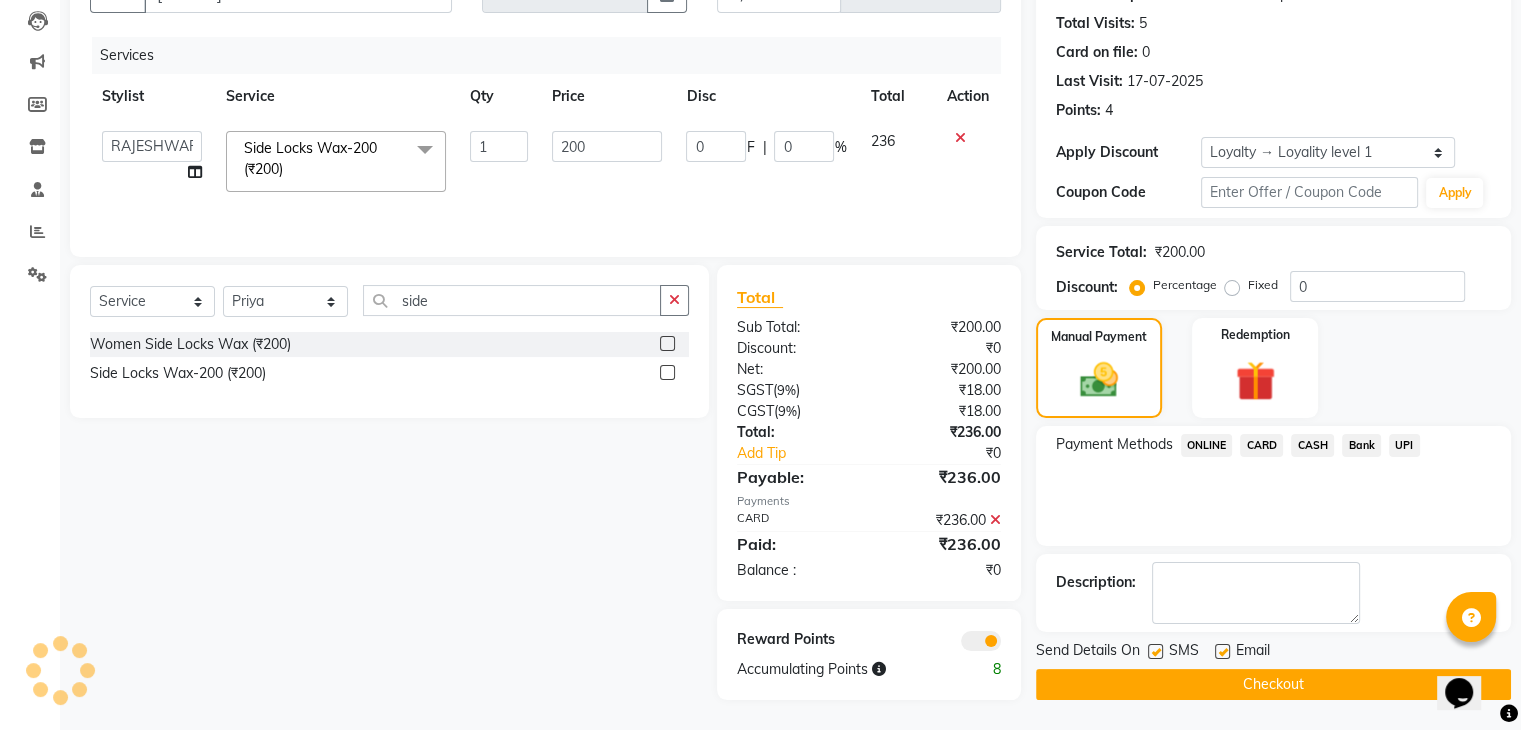 click on "Checkout" 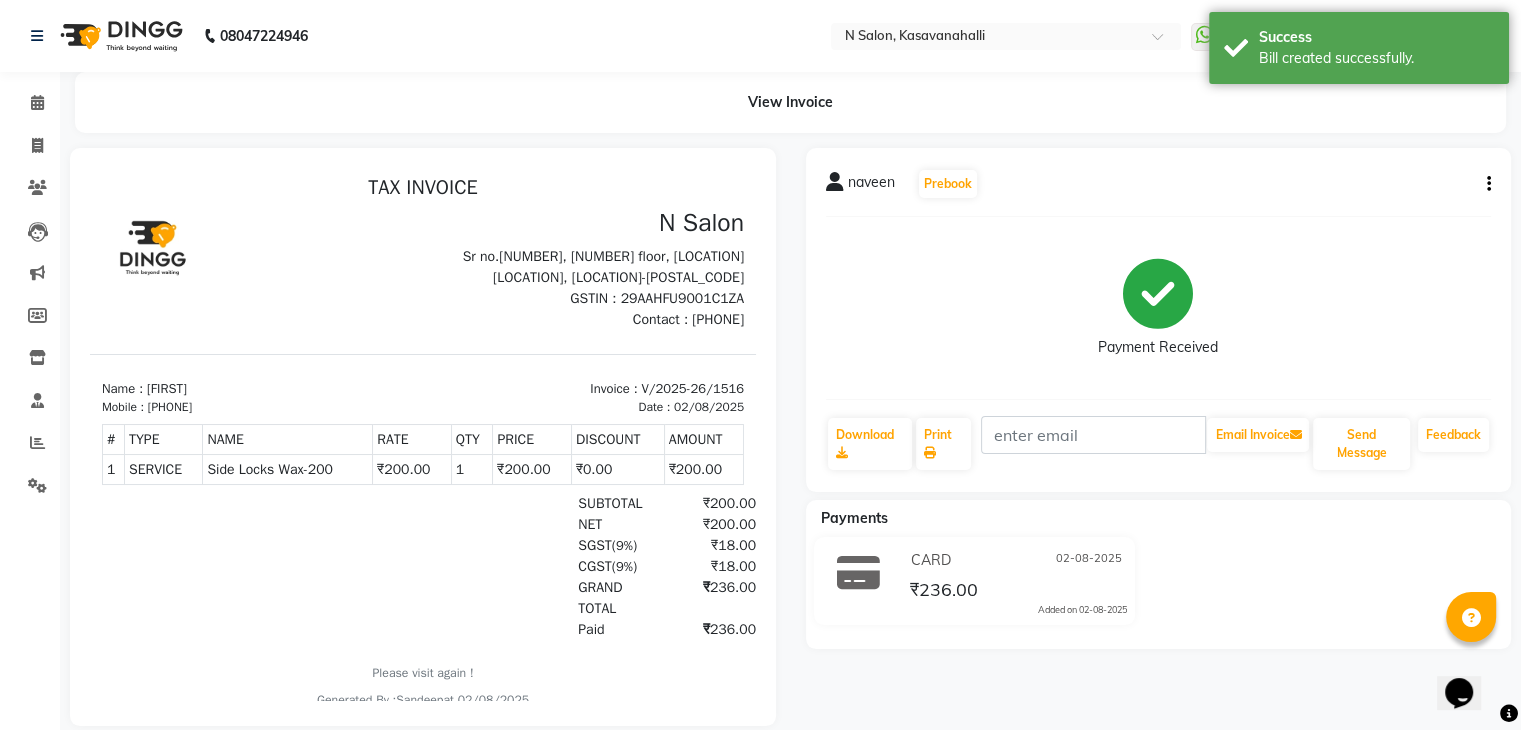 scroll, scrollTop: 0, scrollLeft: 0, axis: both 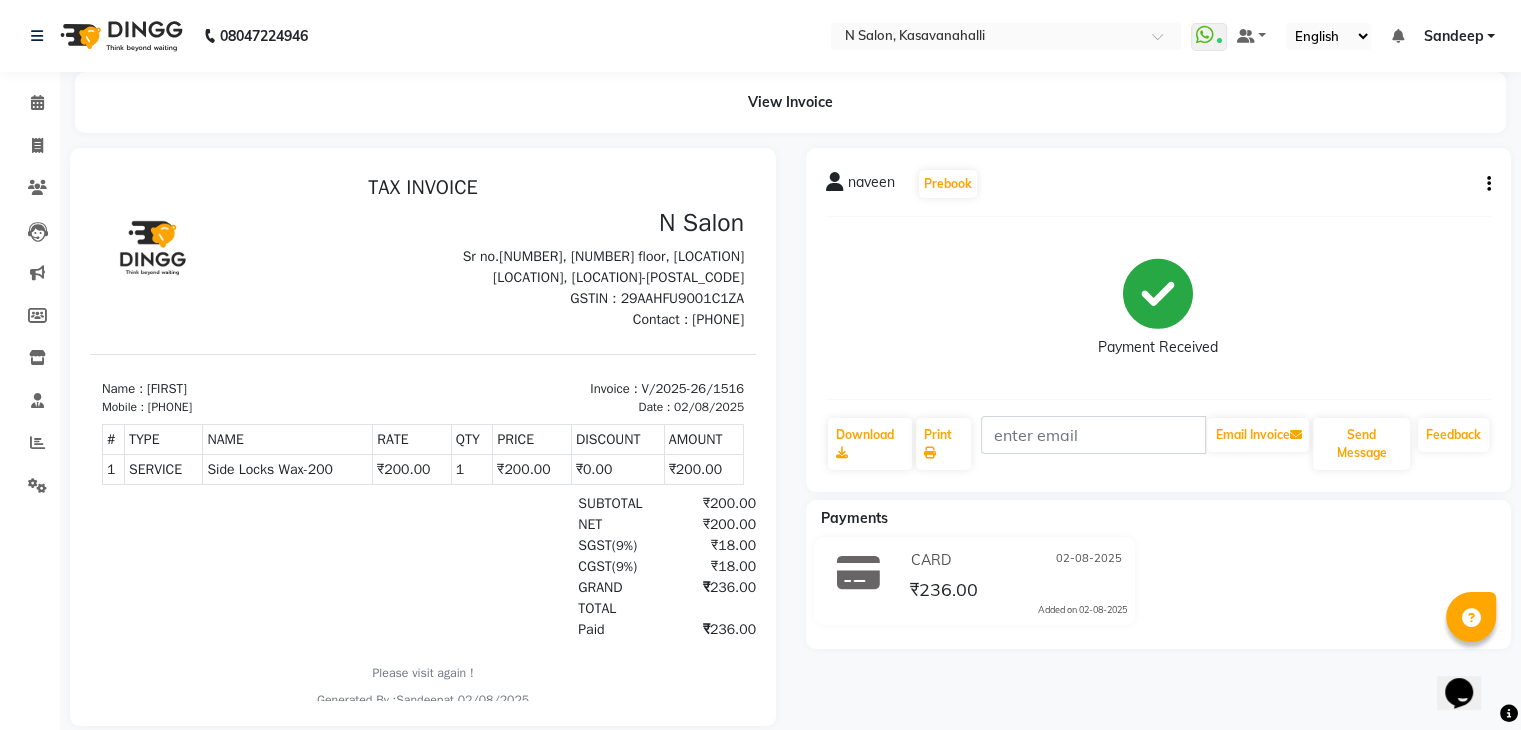 click on "Invoice" 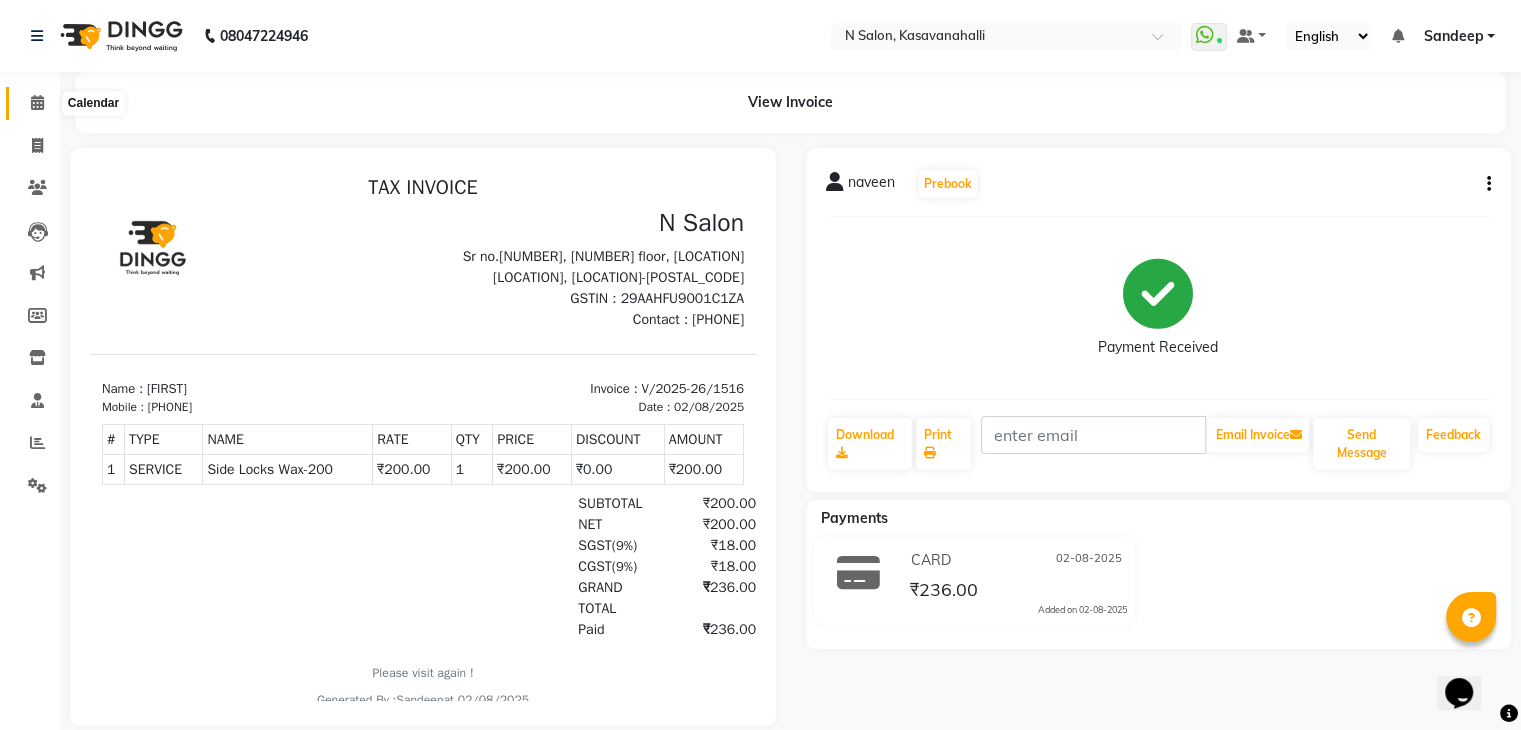 click 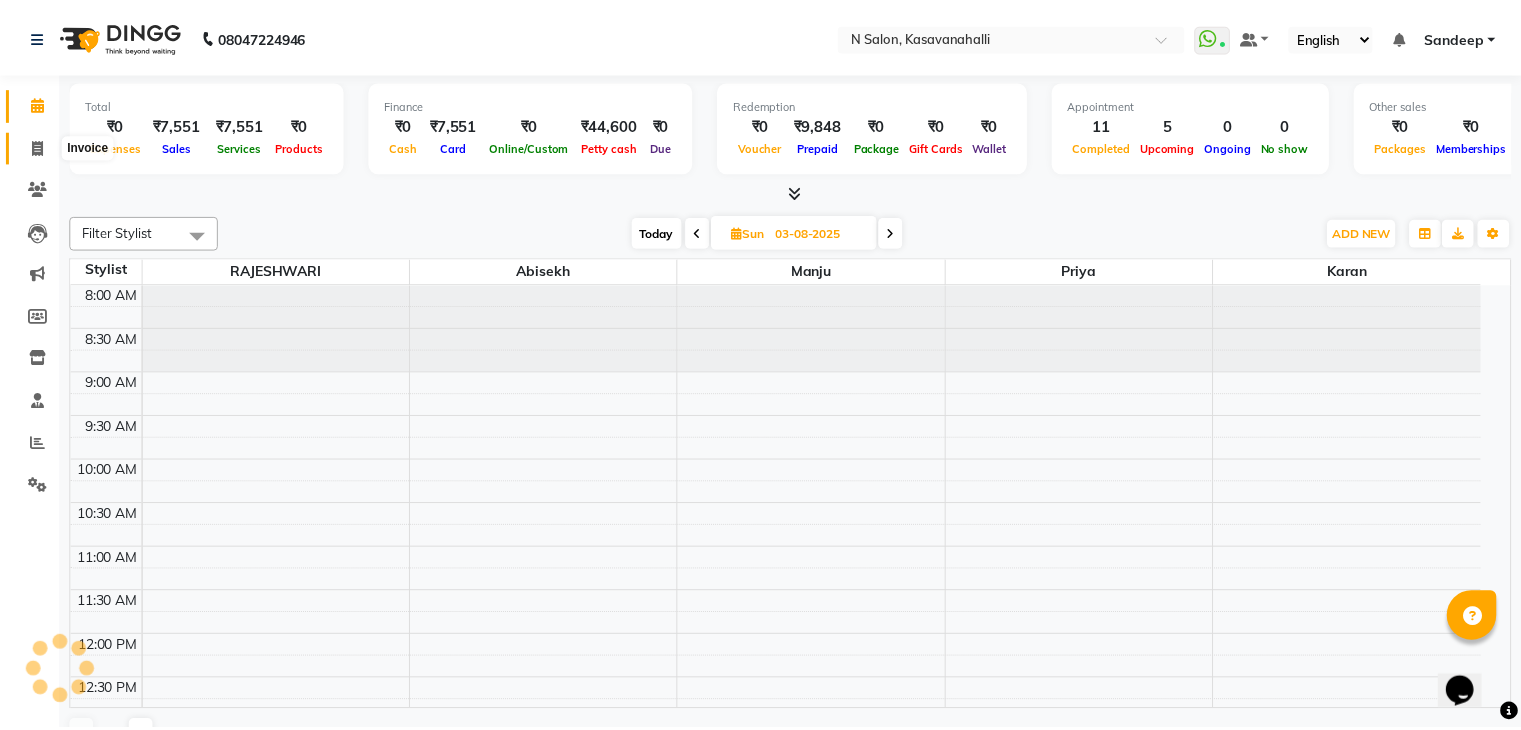 scroll, scrollTop: 705, scrollLeft: 0, axis: vertical 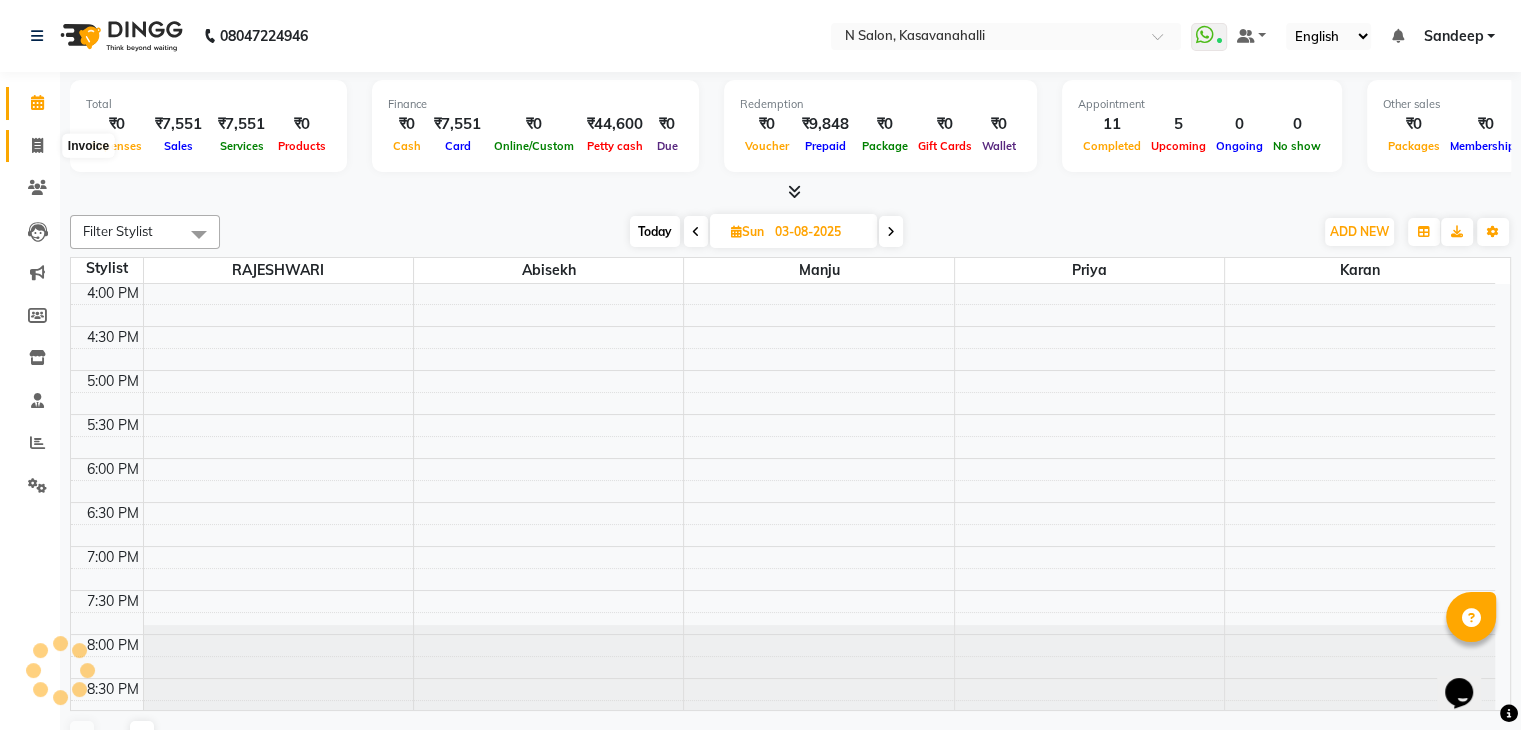 click 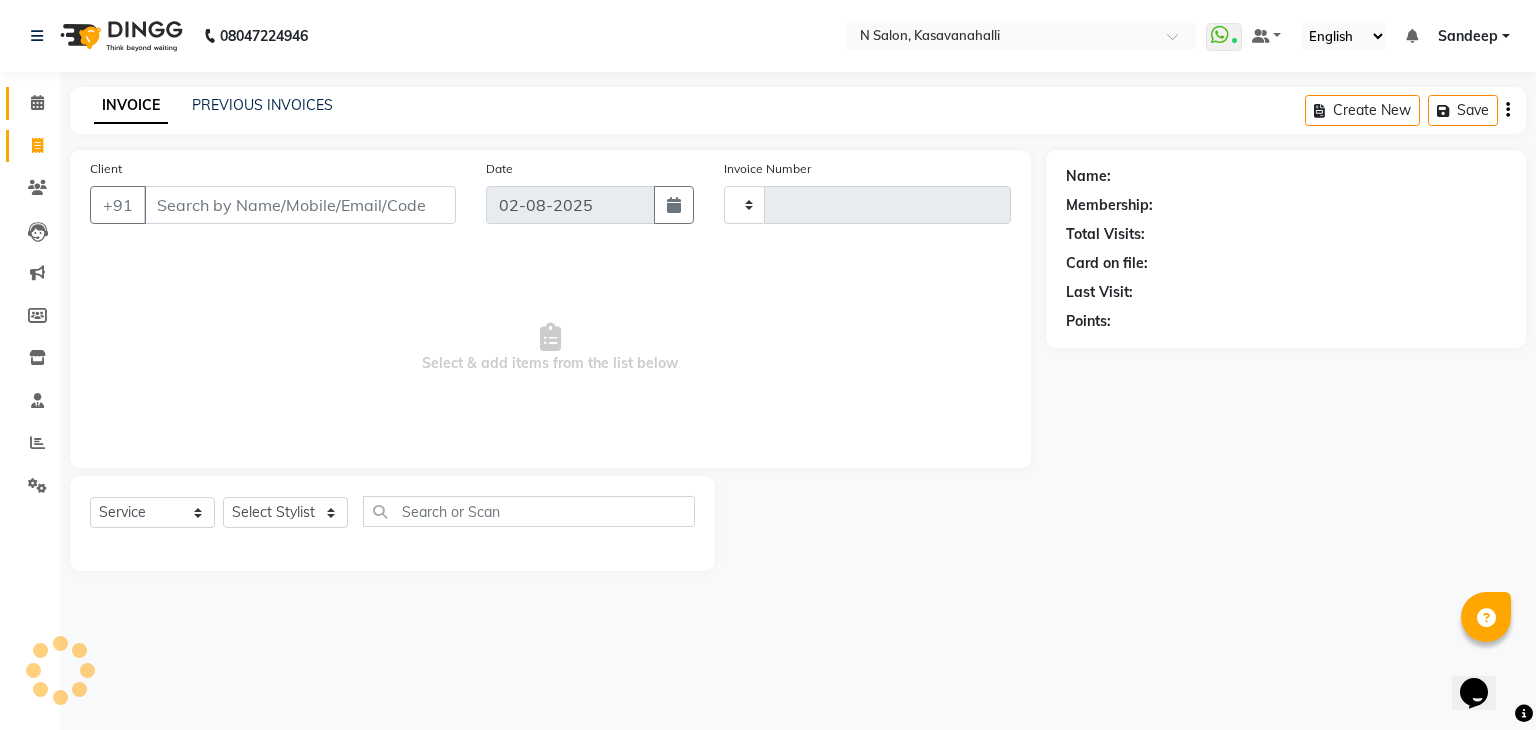 type on "1517" 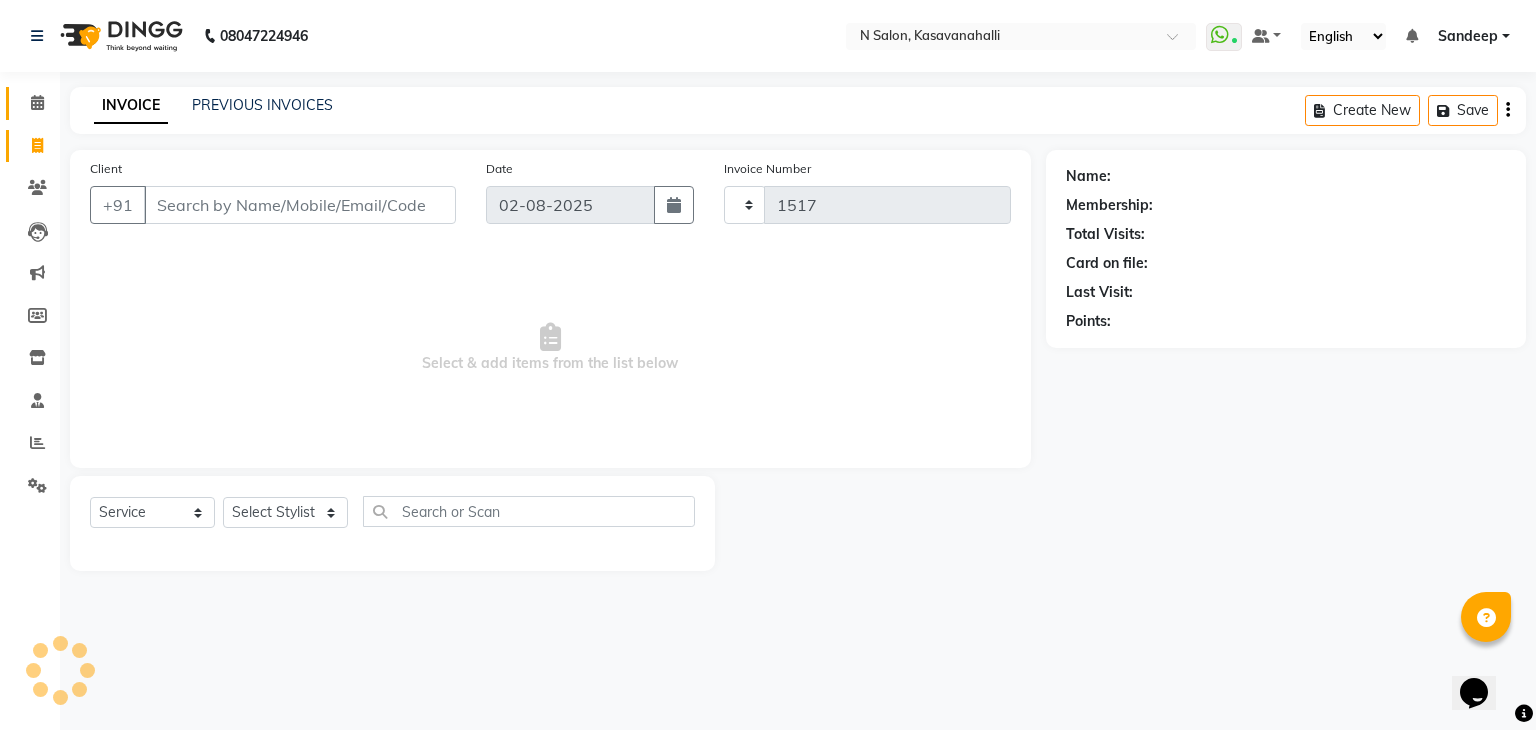 select on "7111" 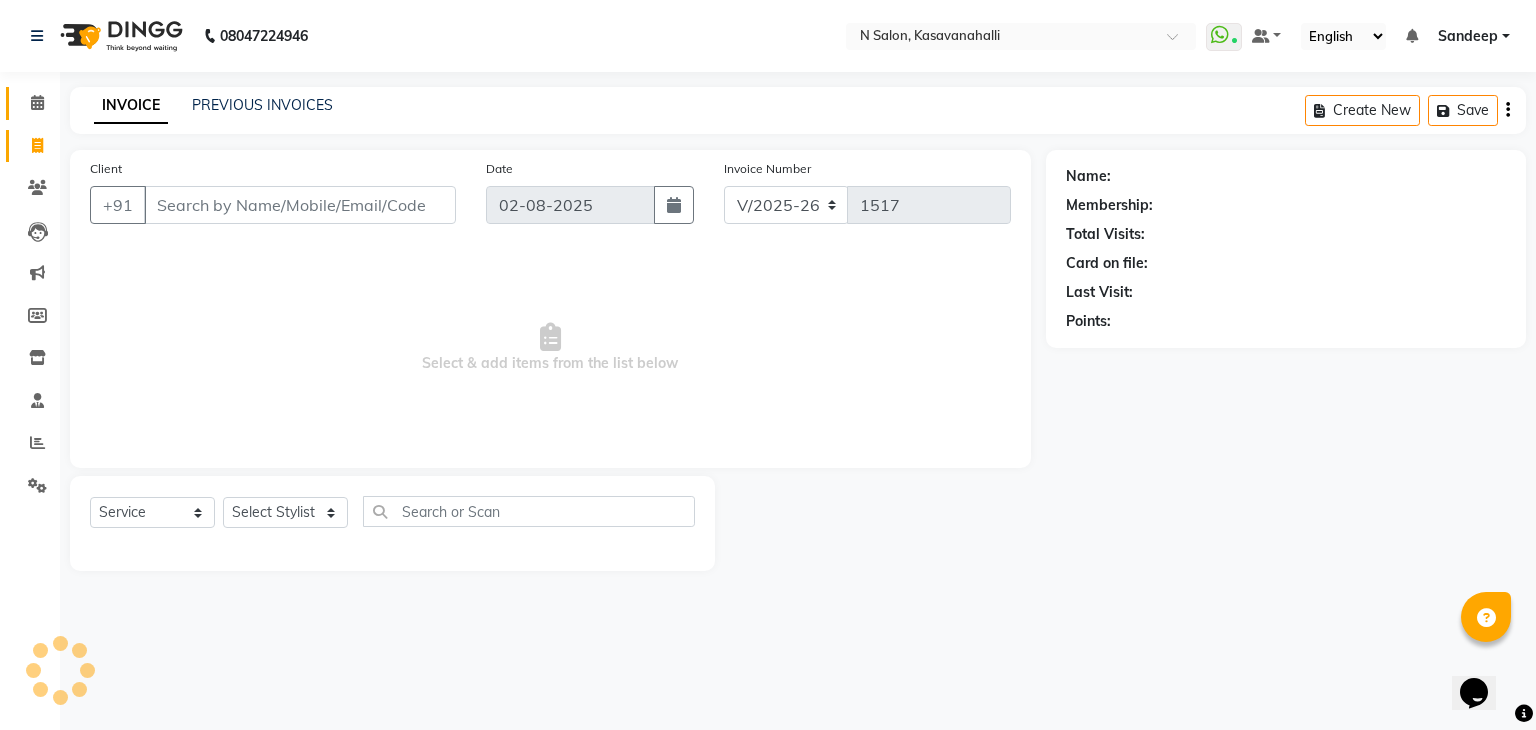 drag, startPoint x: 32, startPoint y: 89, endPoint x: 33, endPoint y: 125, distance: 36.013885 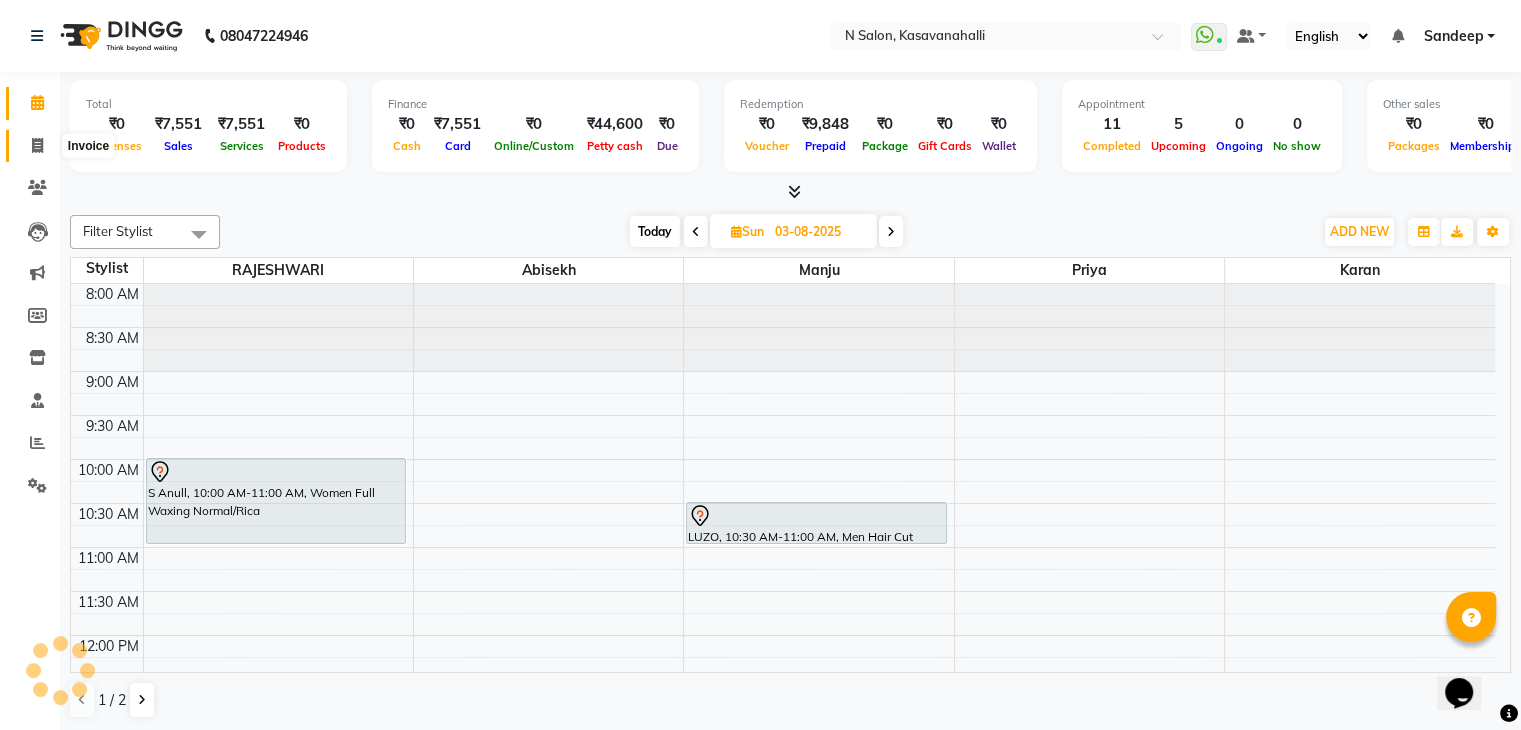 scroll, scrollTop: 0, scrollLeft: 0, axis: both 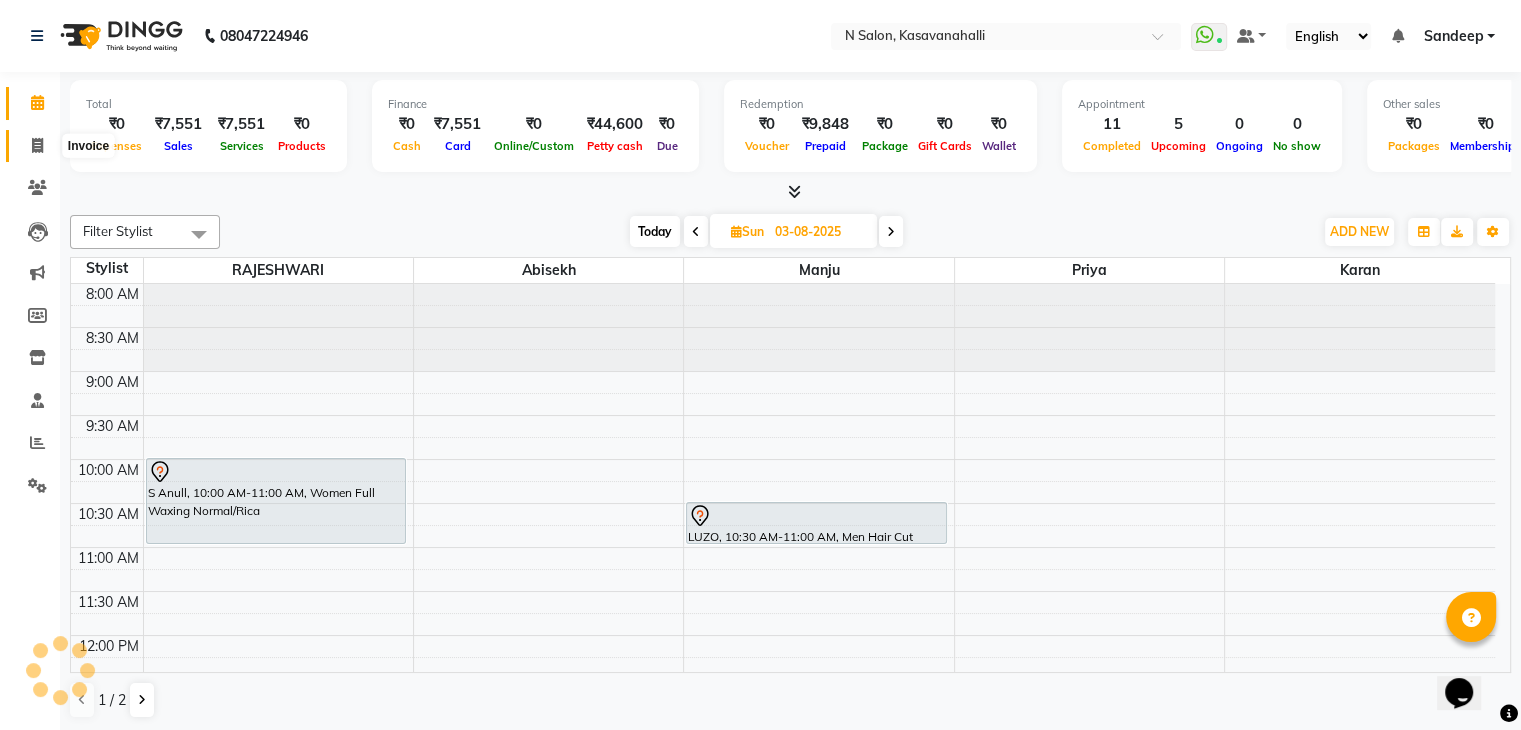 click 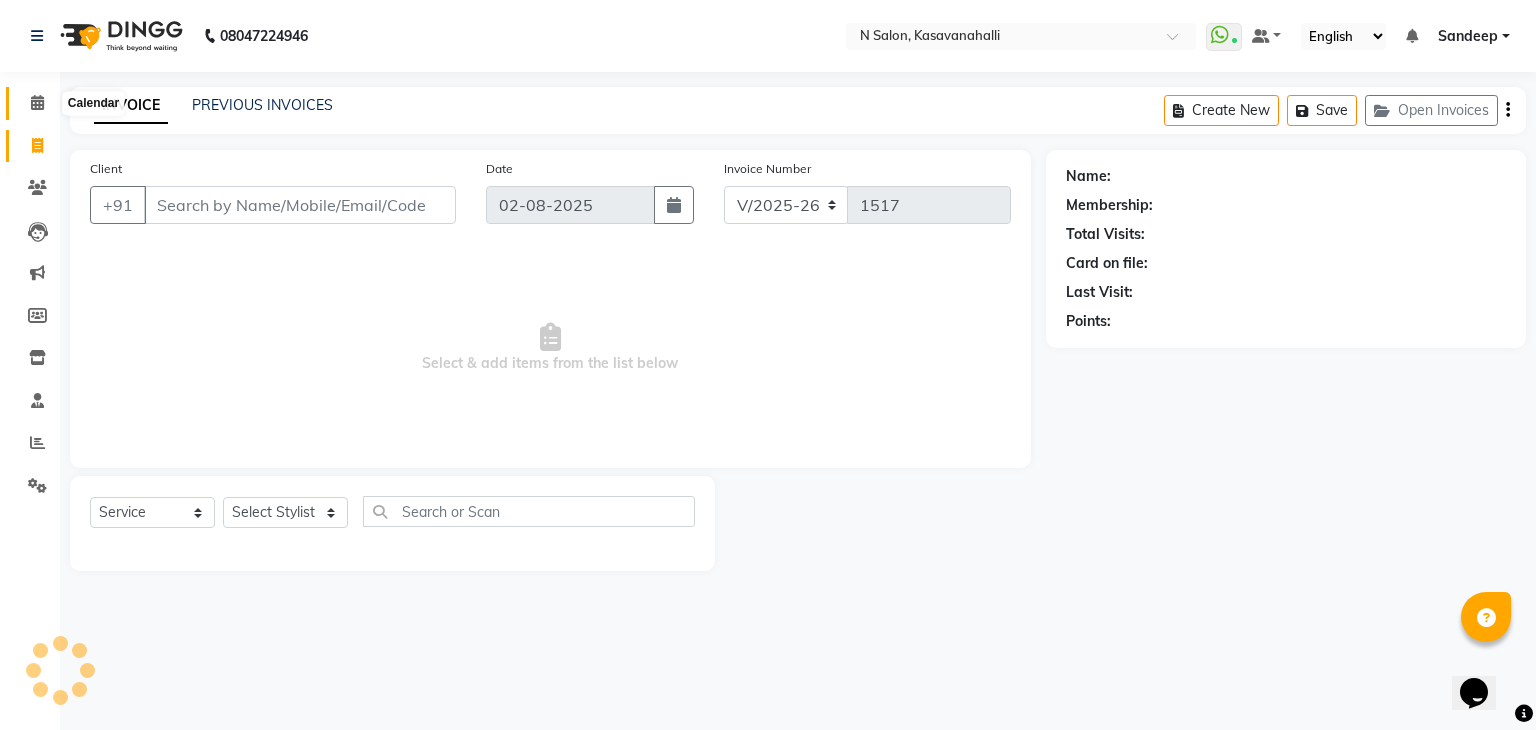 click 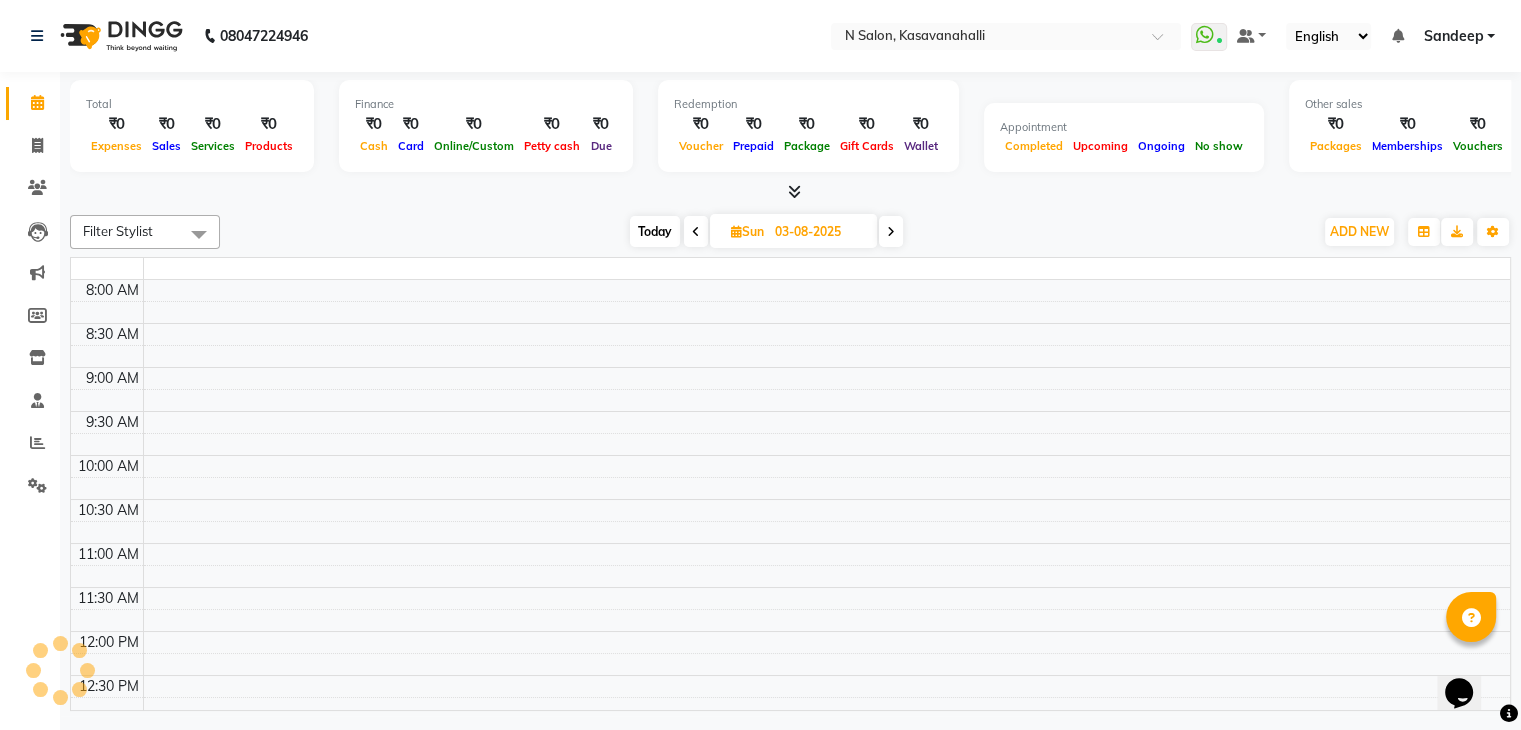 scroll, scrollTop: 0, scrollLeft: 0, axis: both 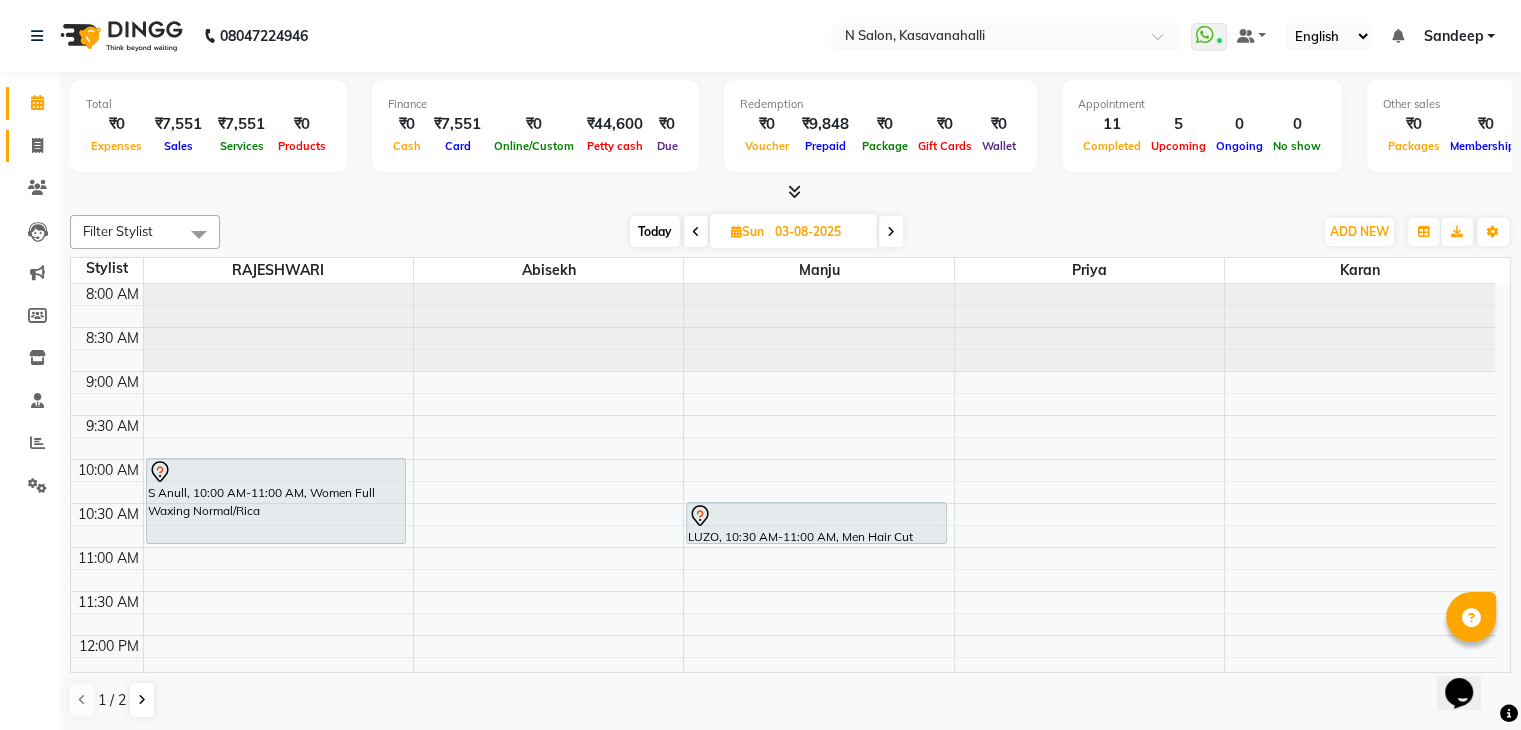 click on "Invoice" 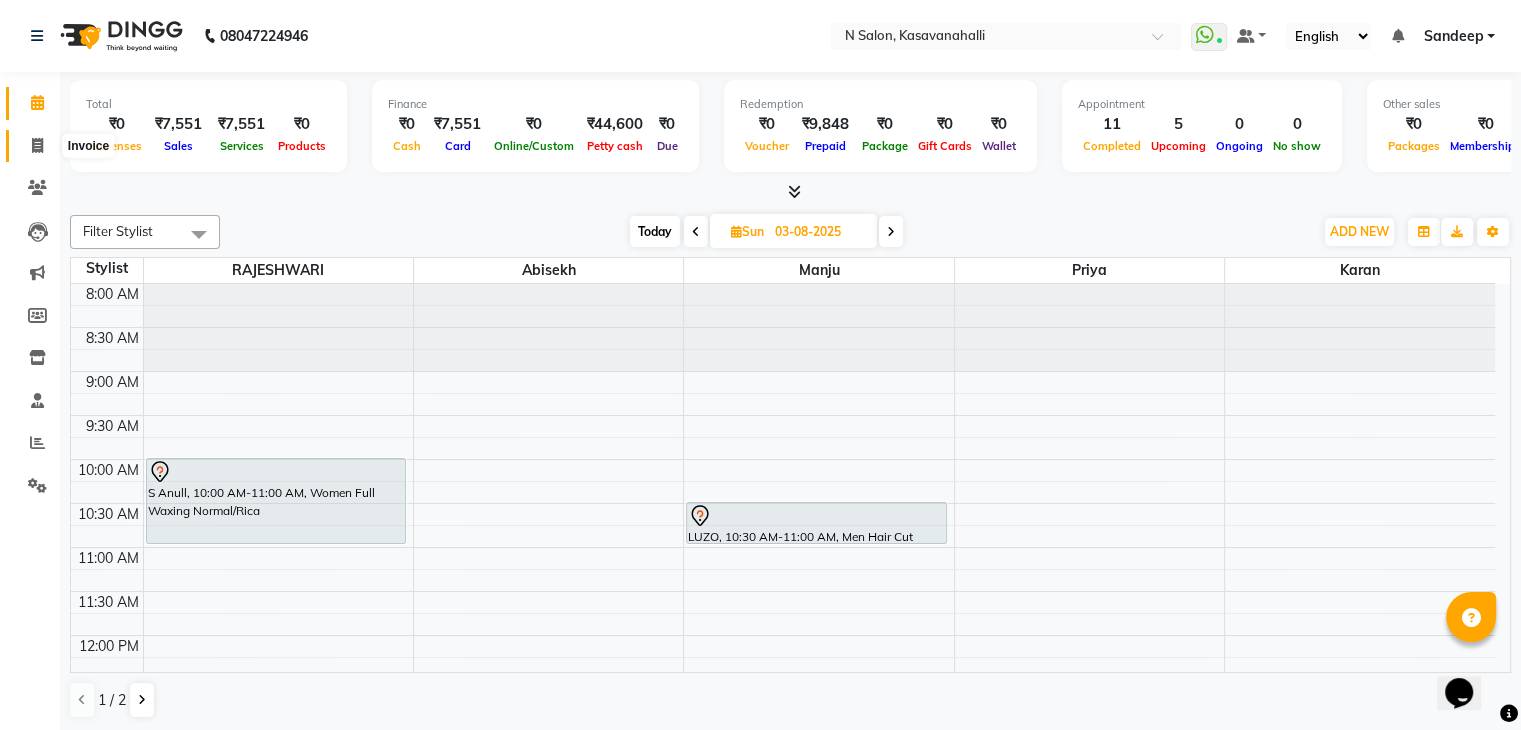 click 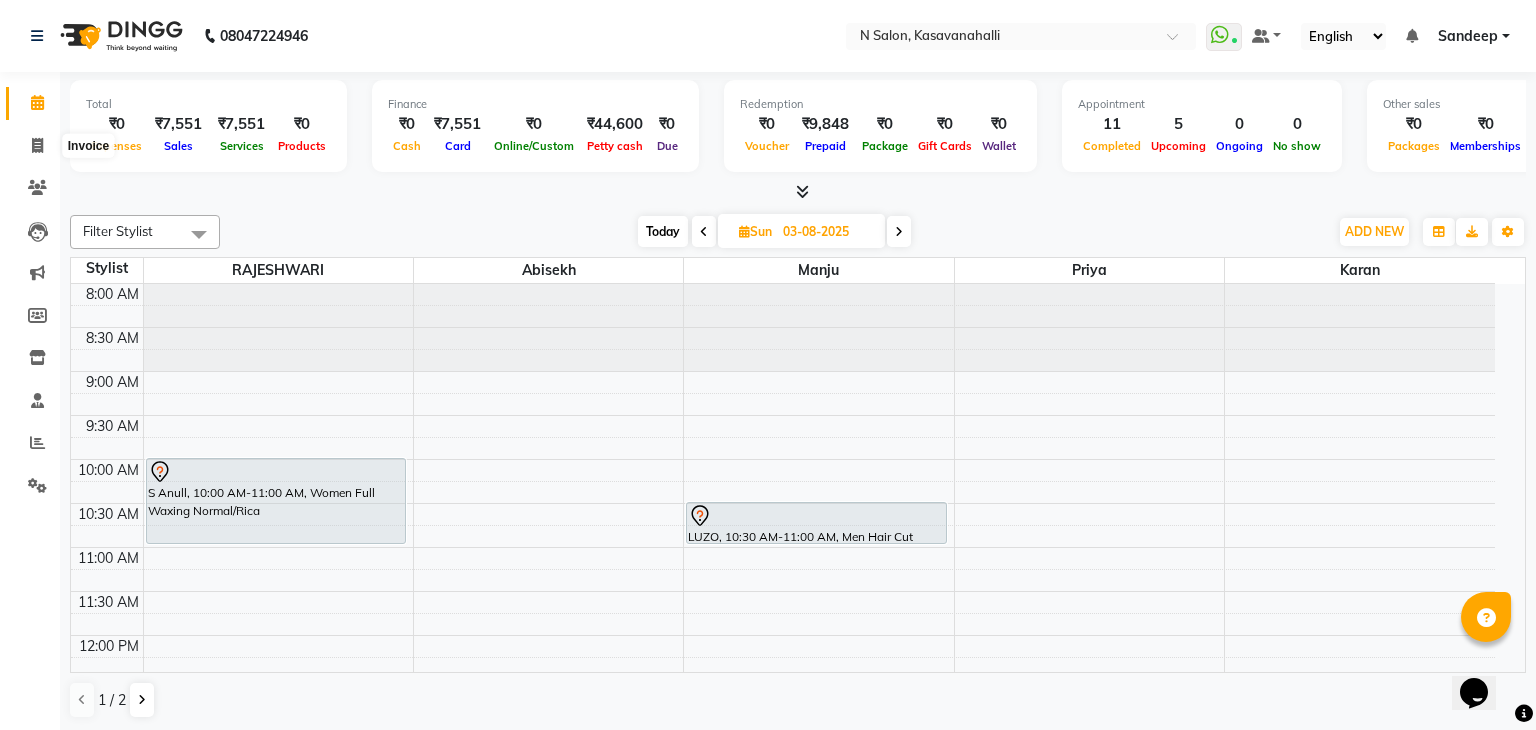 select on "service" 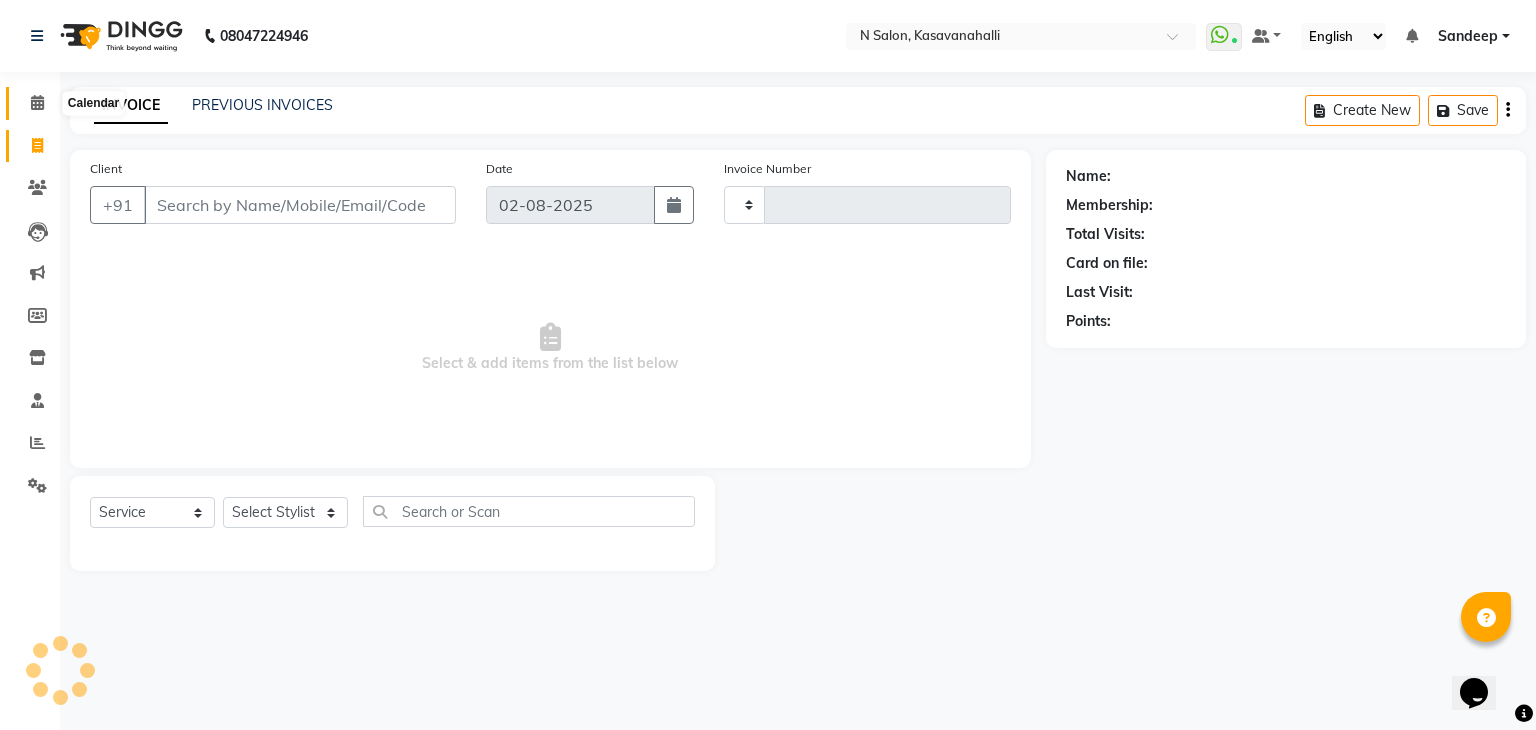 type on "1517" 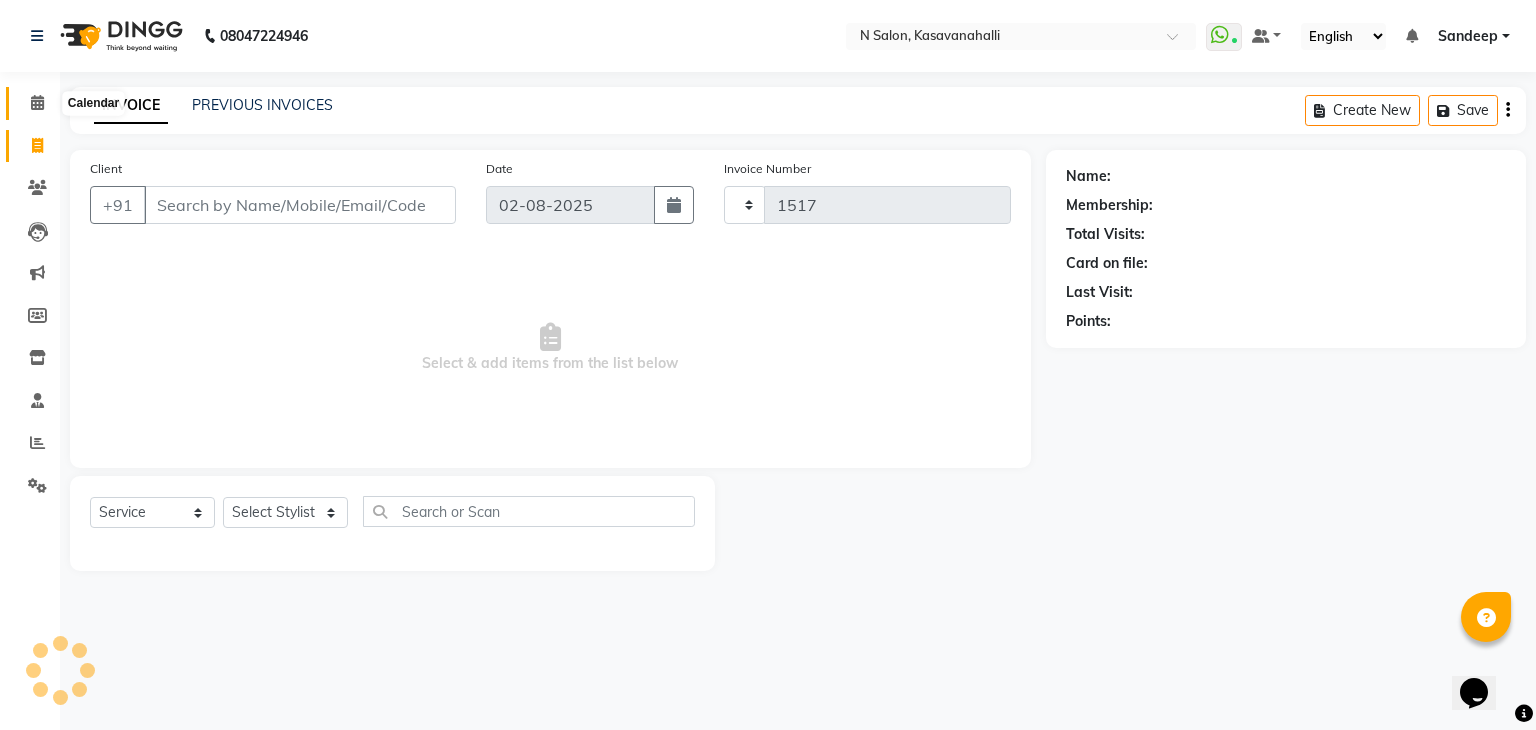 click 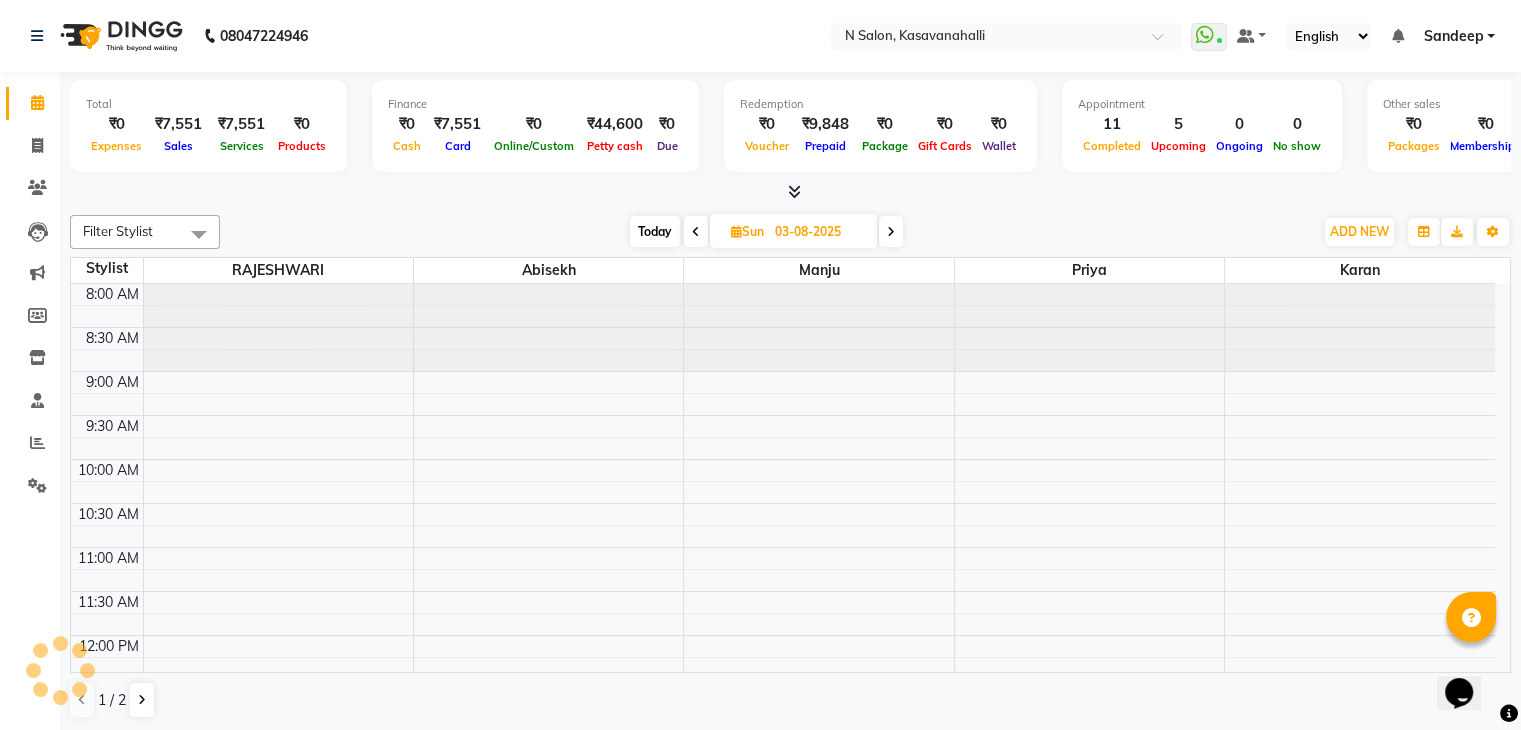 scroll, scrollTop: 705, scrollLeft: 0, axis: vertical 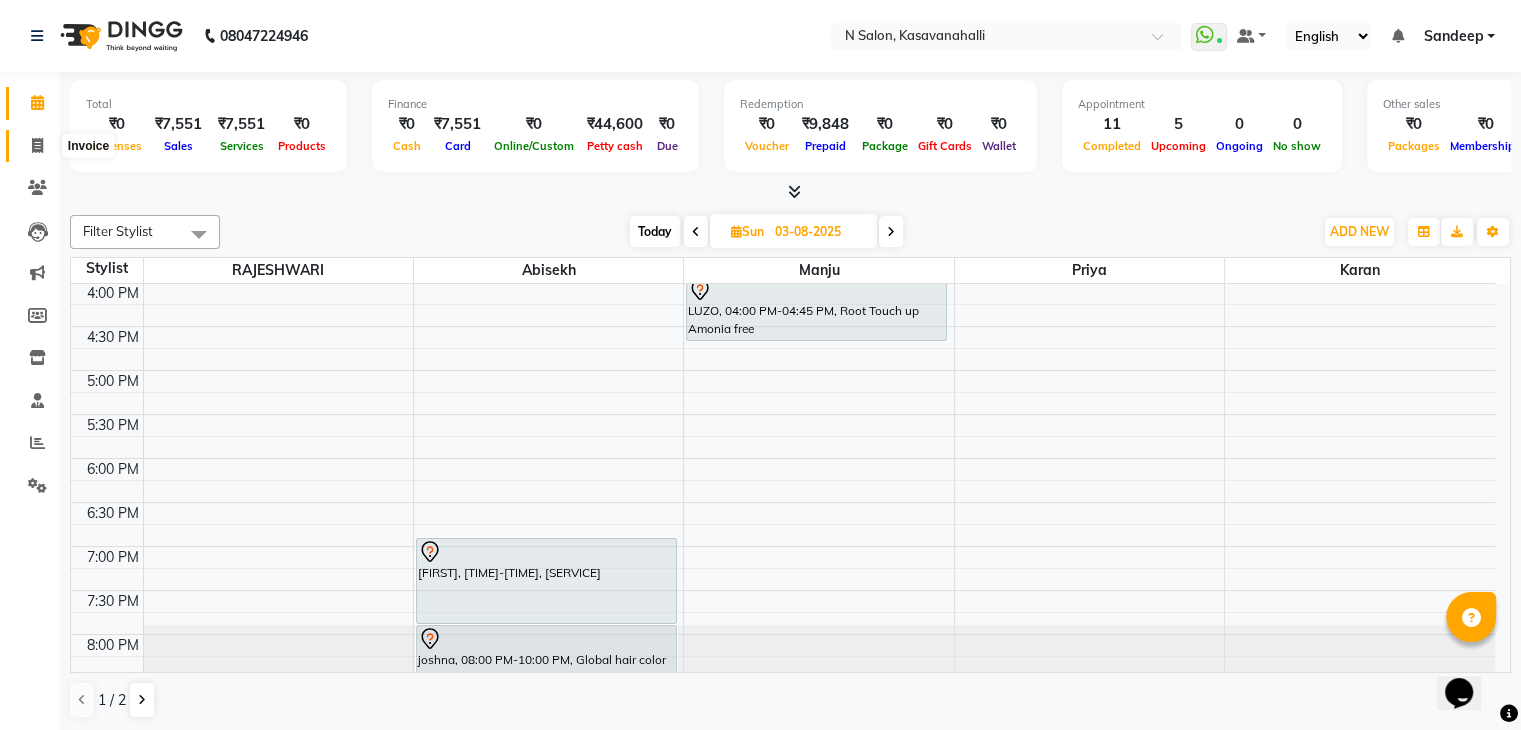 drag, startPoint x: 40, startPoint y: 147, endPoint x: 36, endPoint y: 136, distance: 11.7046995 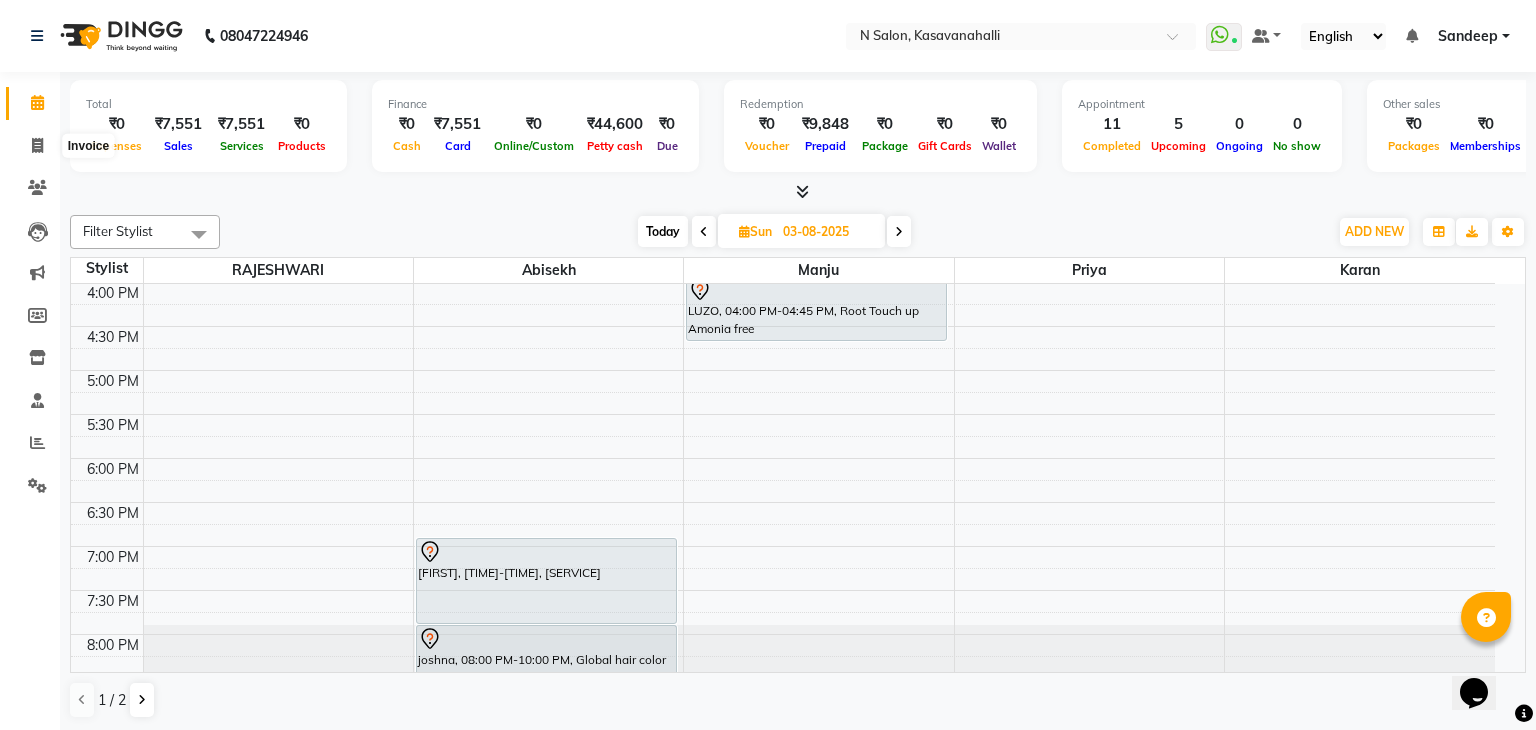 select on "service" 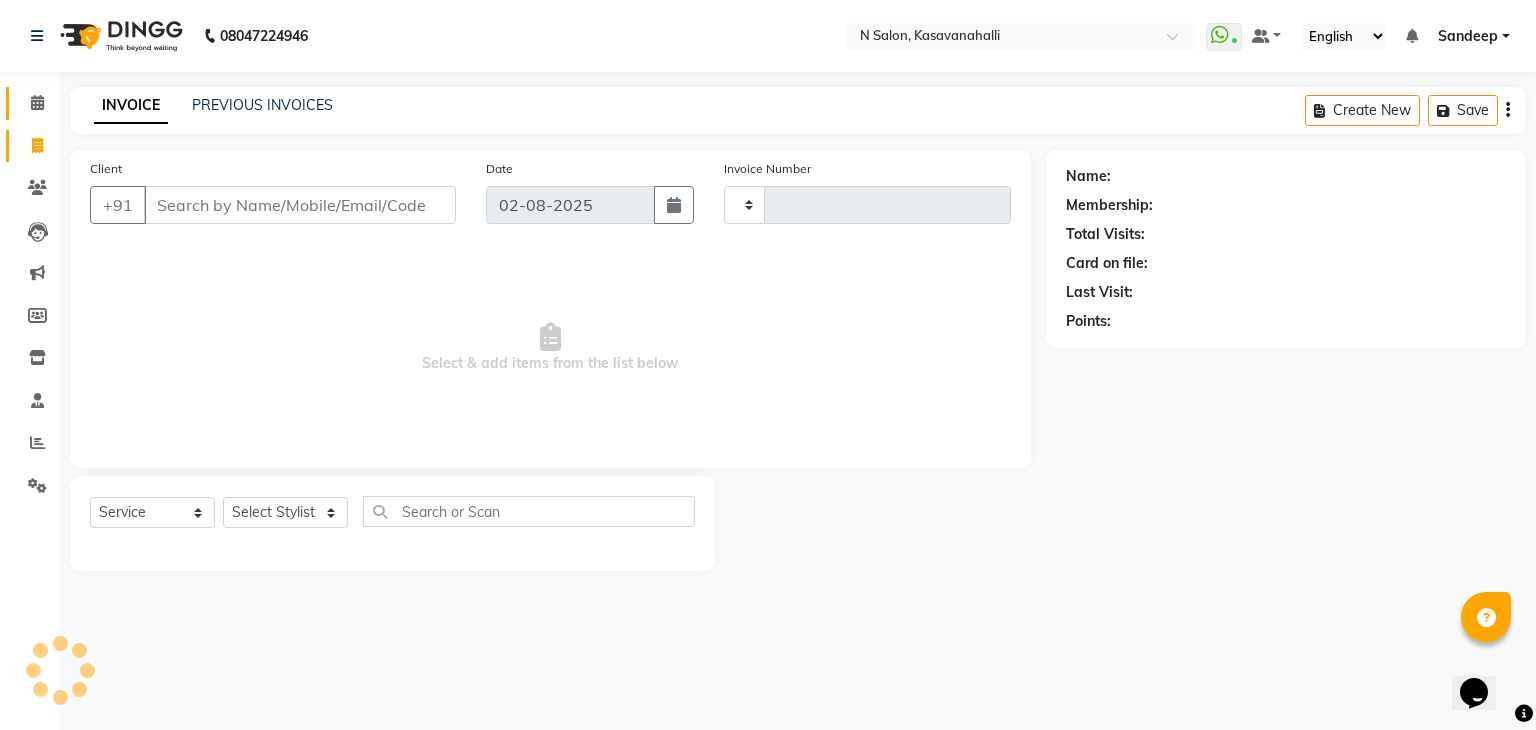 type on "1517" 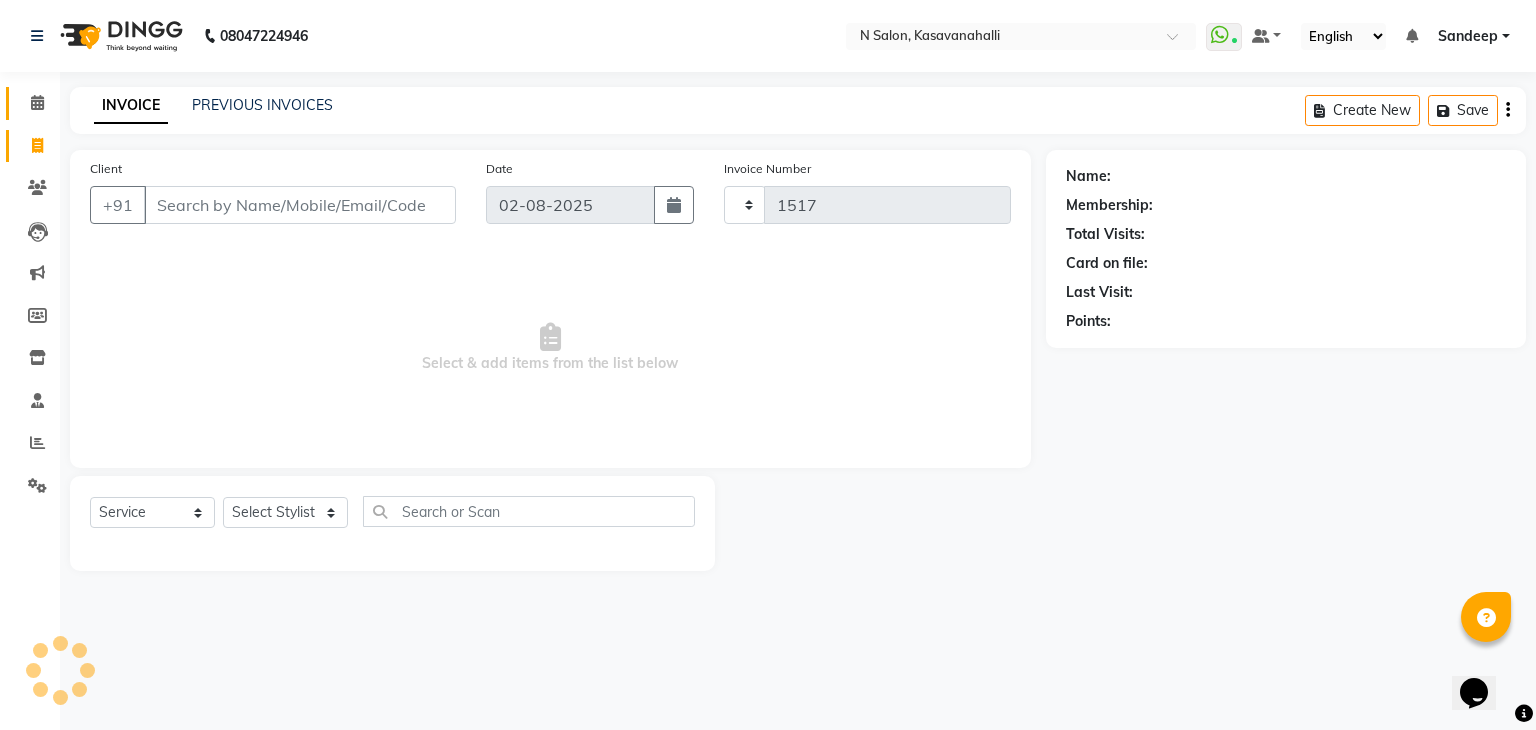 select on "7111" 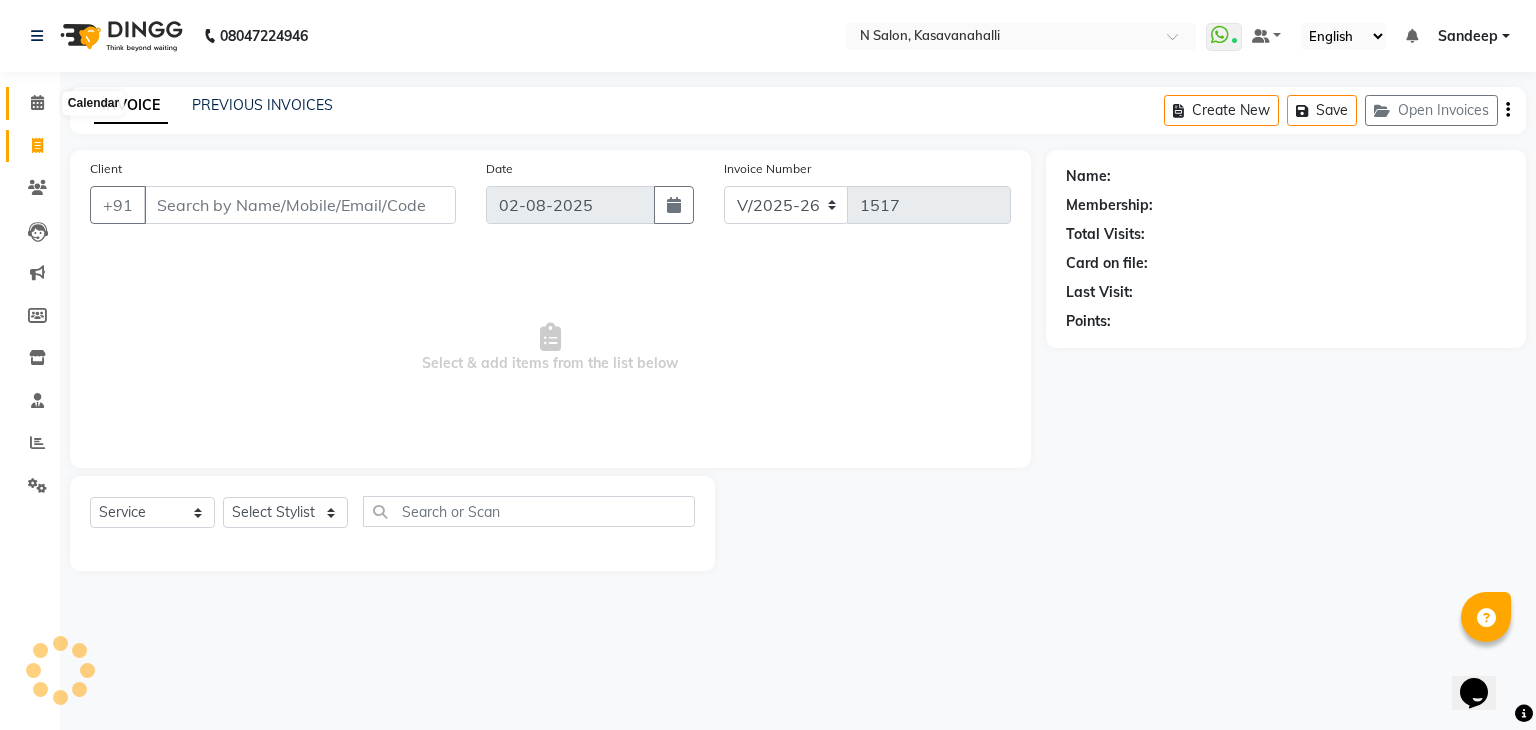 click 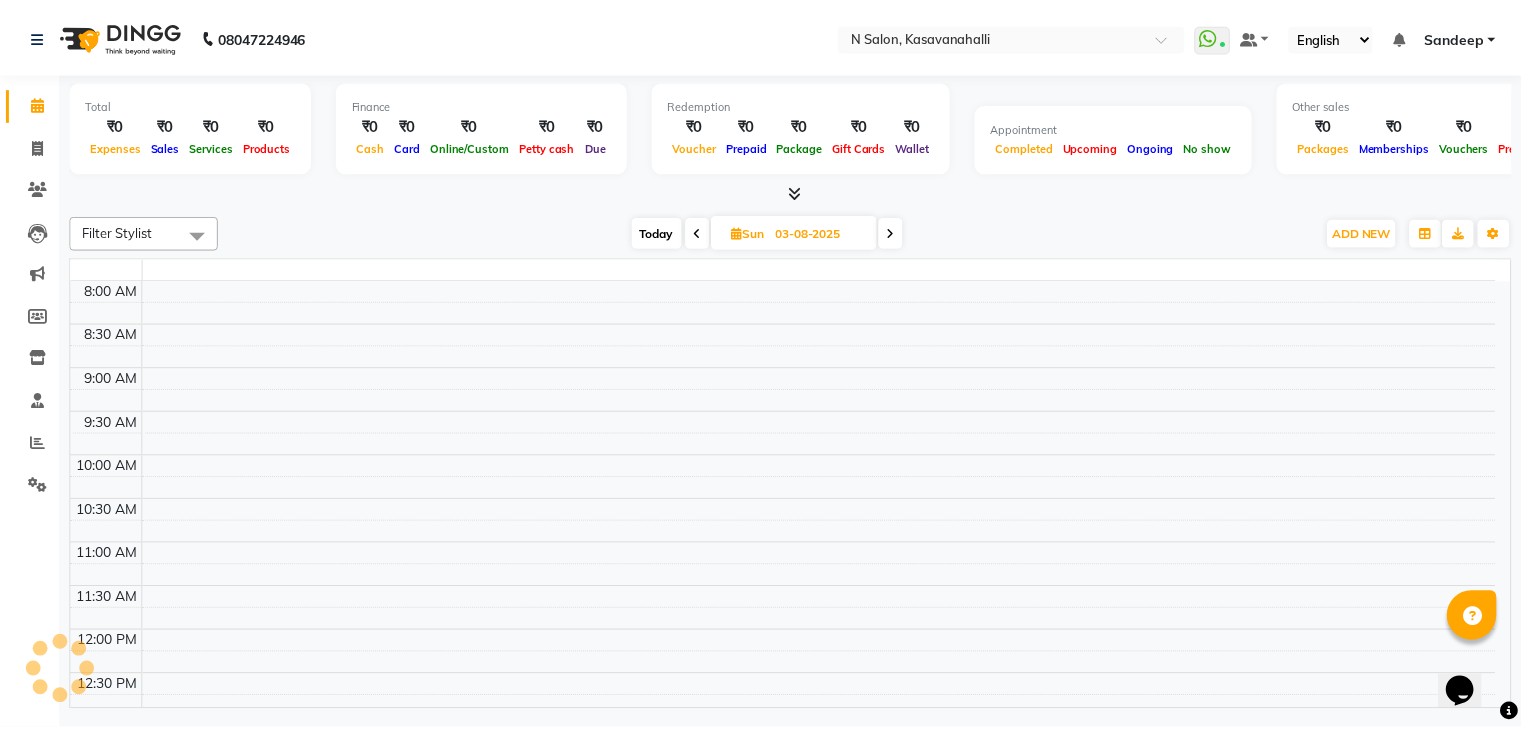scroll, scrollTop: 0, scrollLeft: 0, axis: both 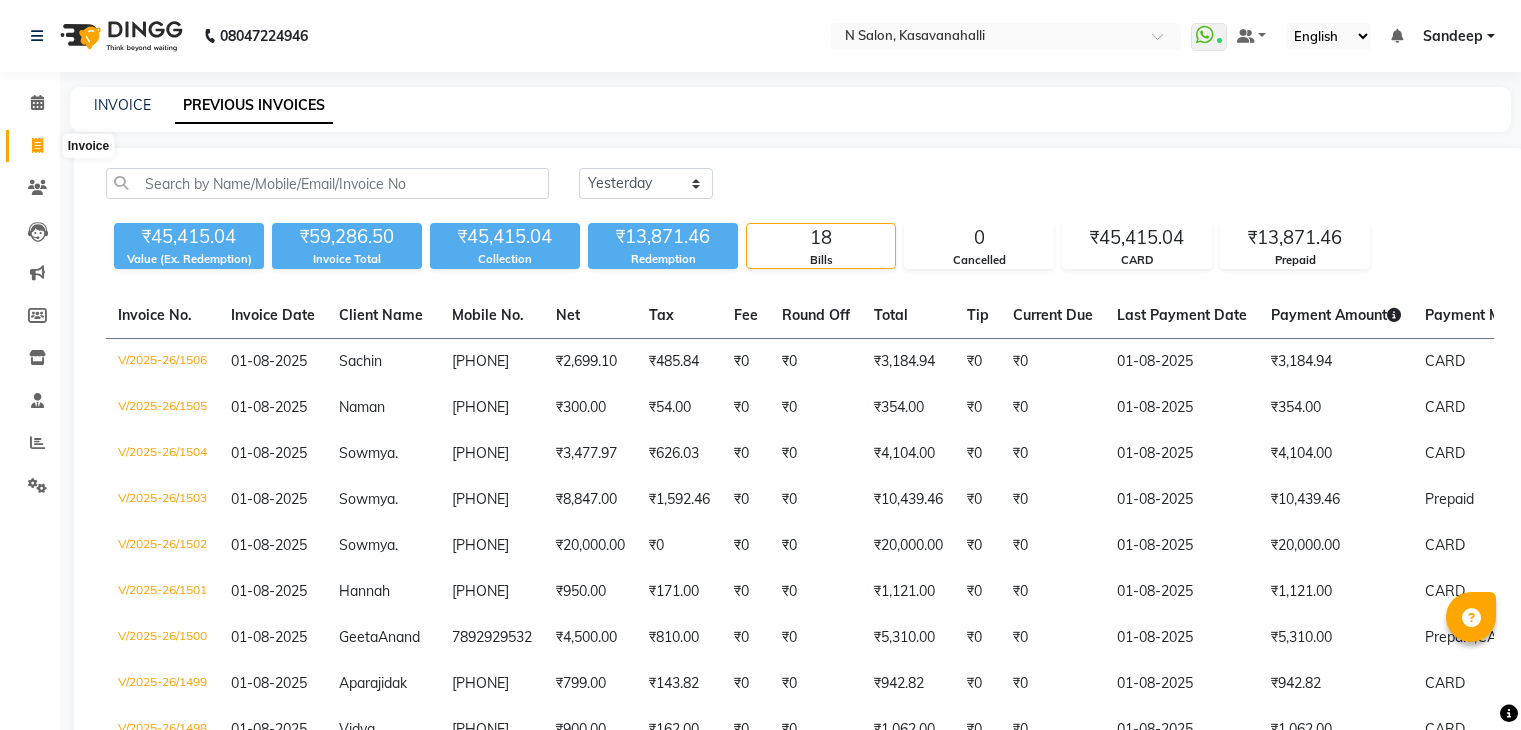 select on "yesterday" 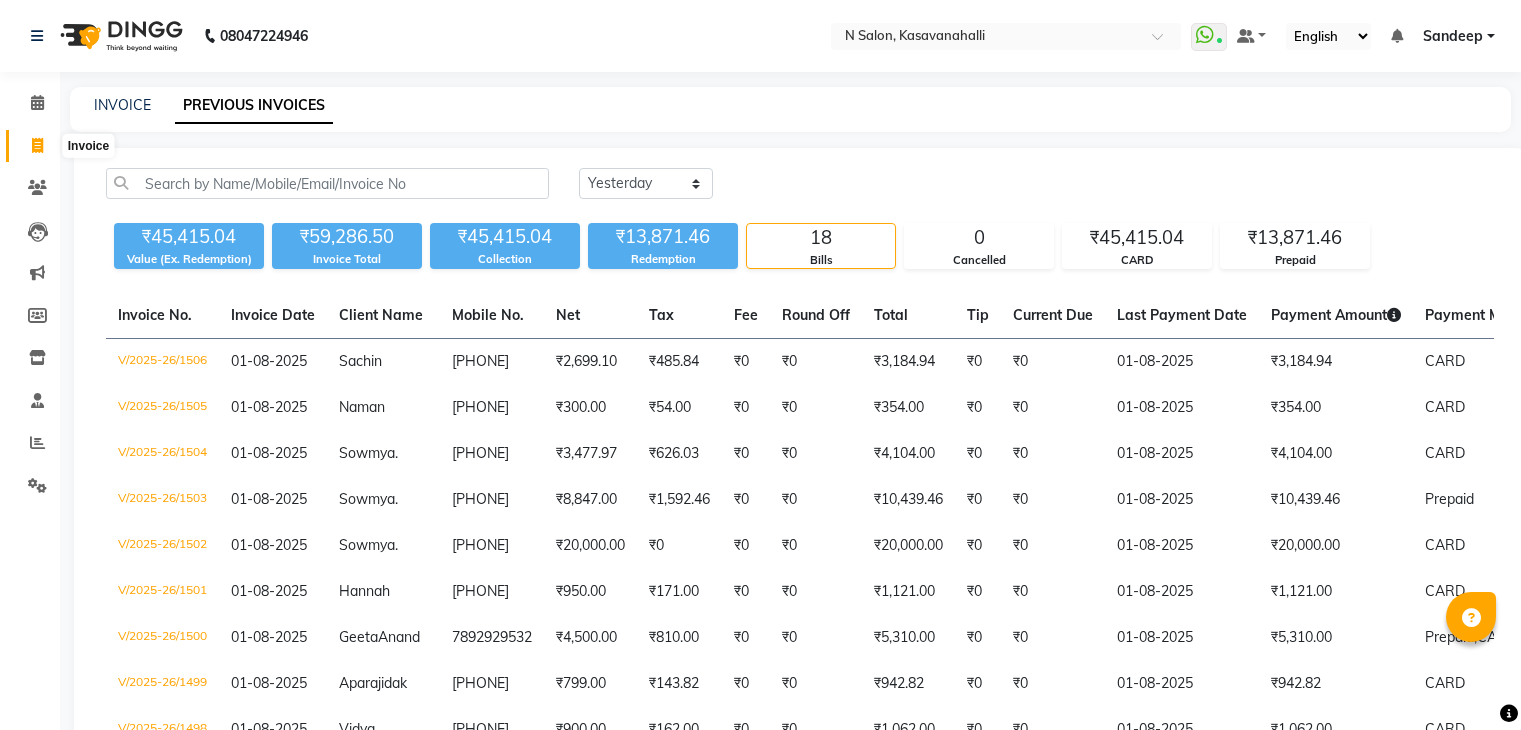 scroll, scrollTop: 0, scrollLeft: 0, axis: both 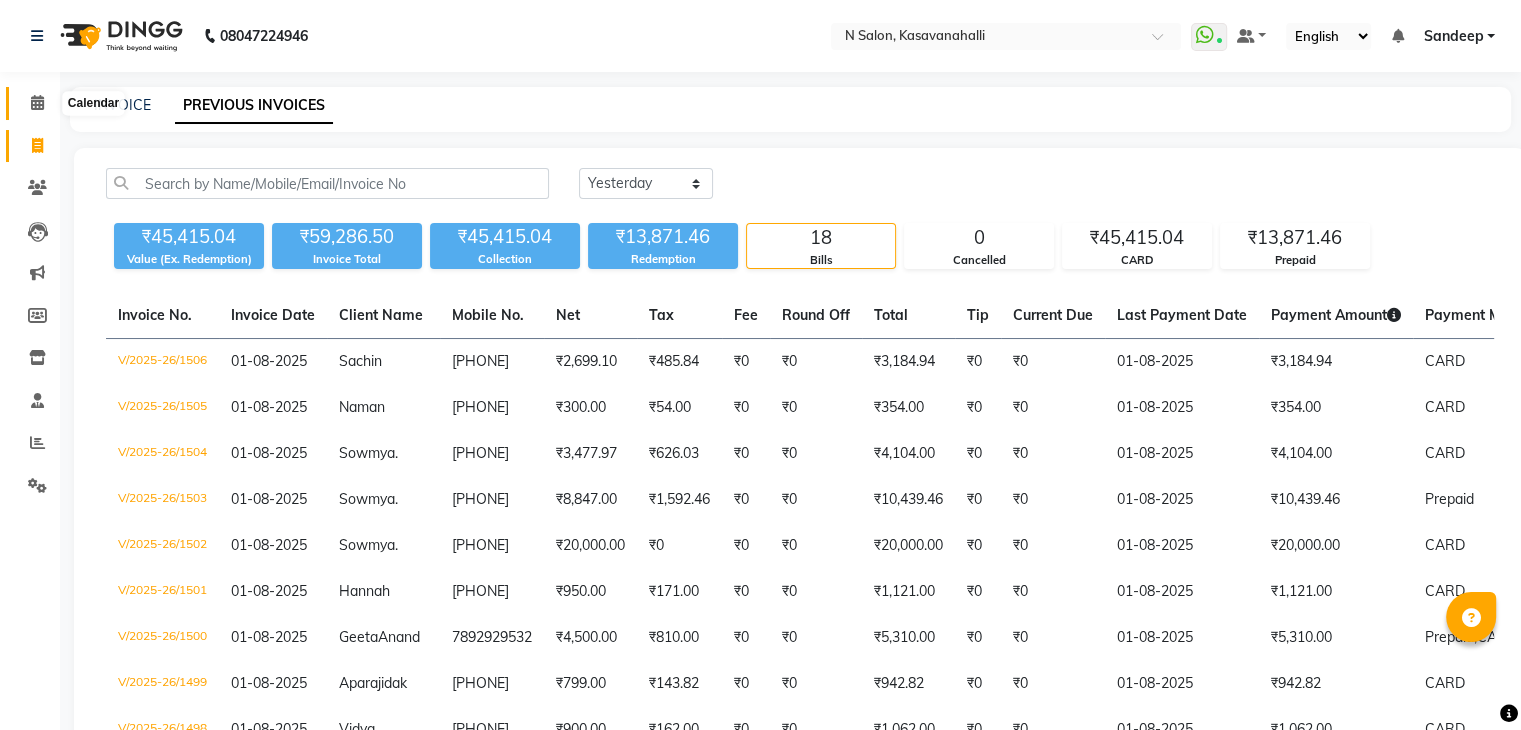 click 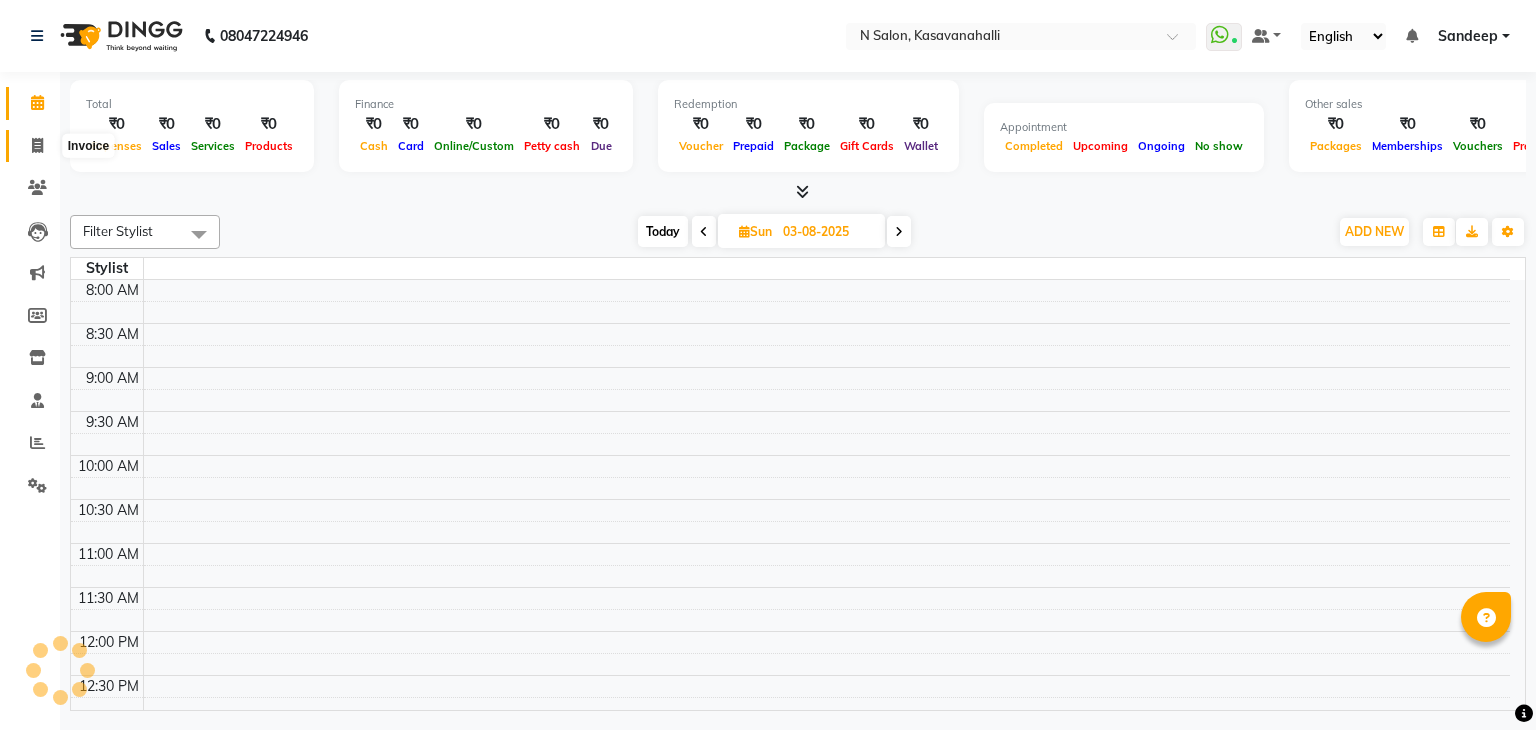 click 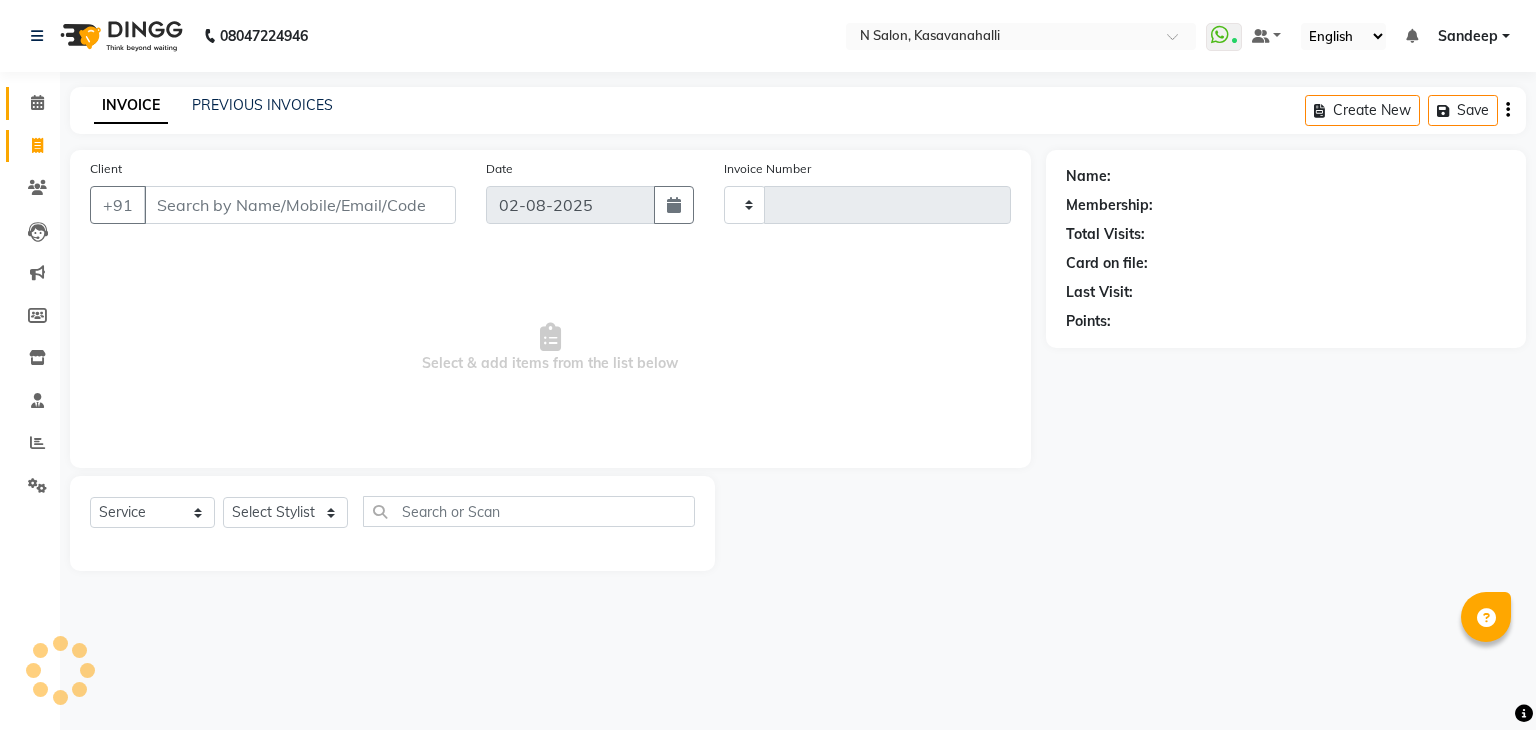 type on "1517" 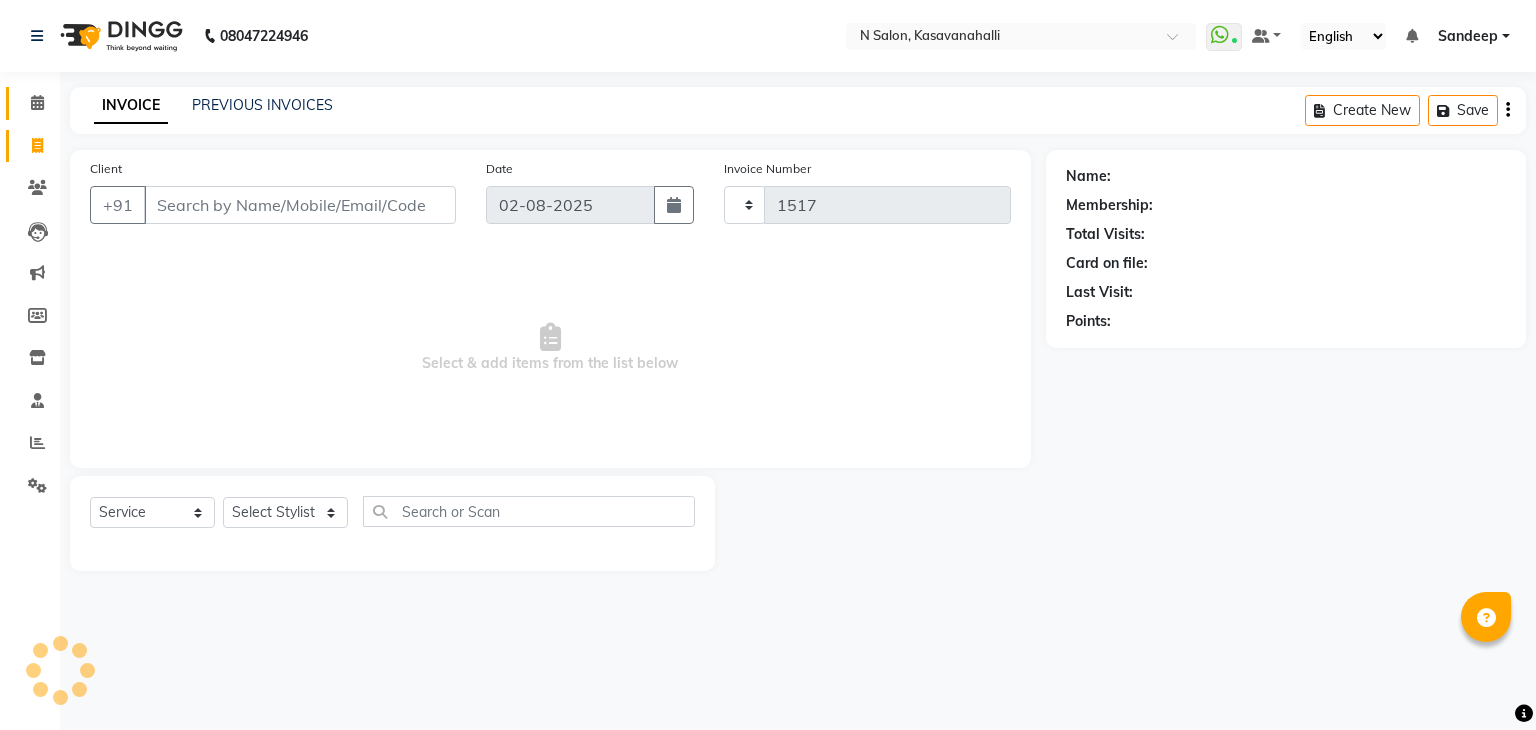 select on "7111" 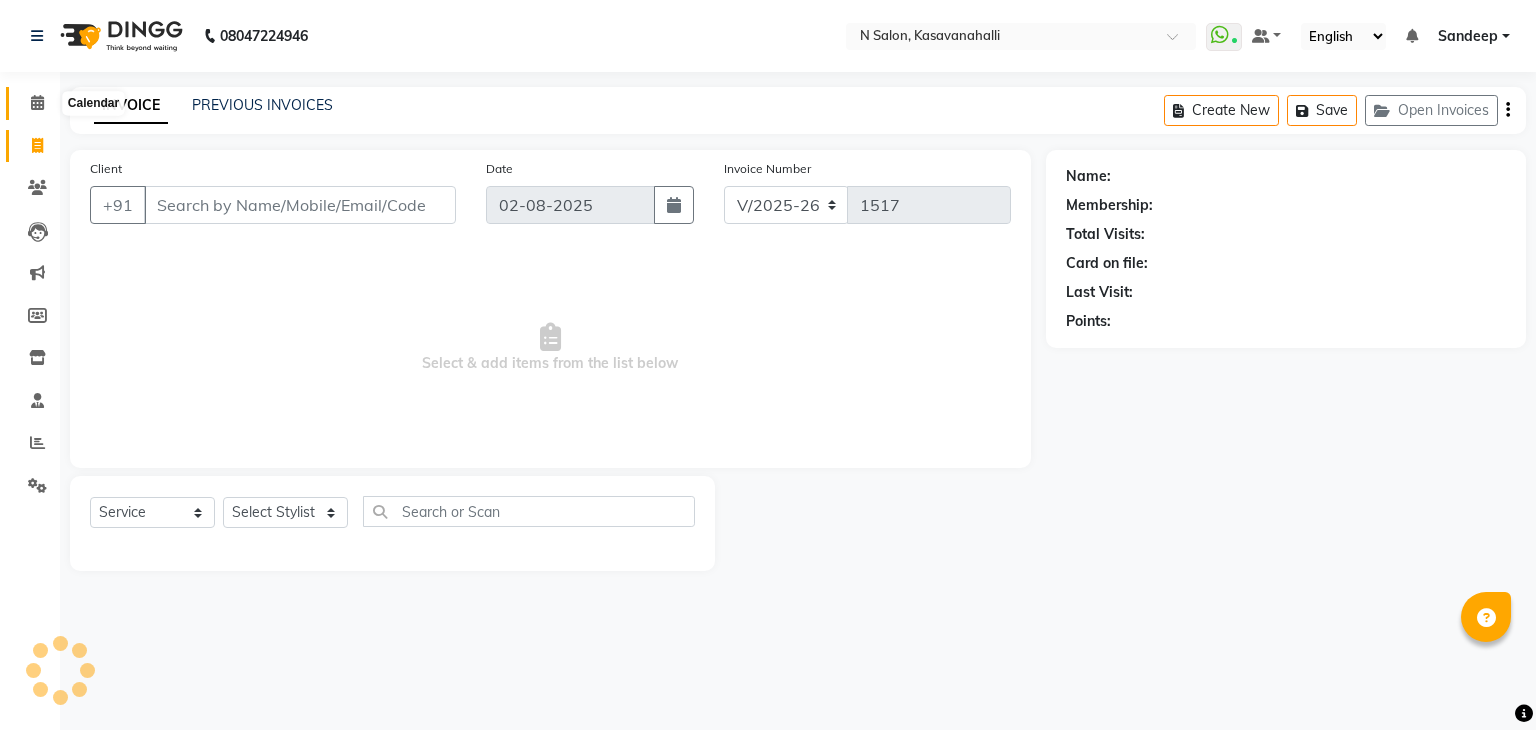 click 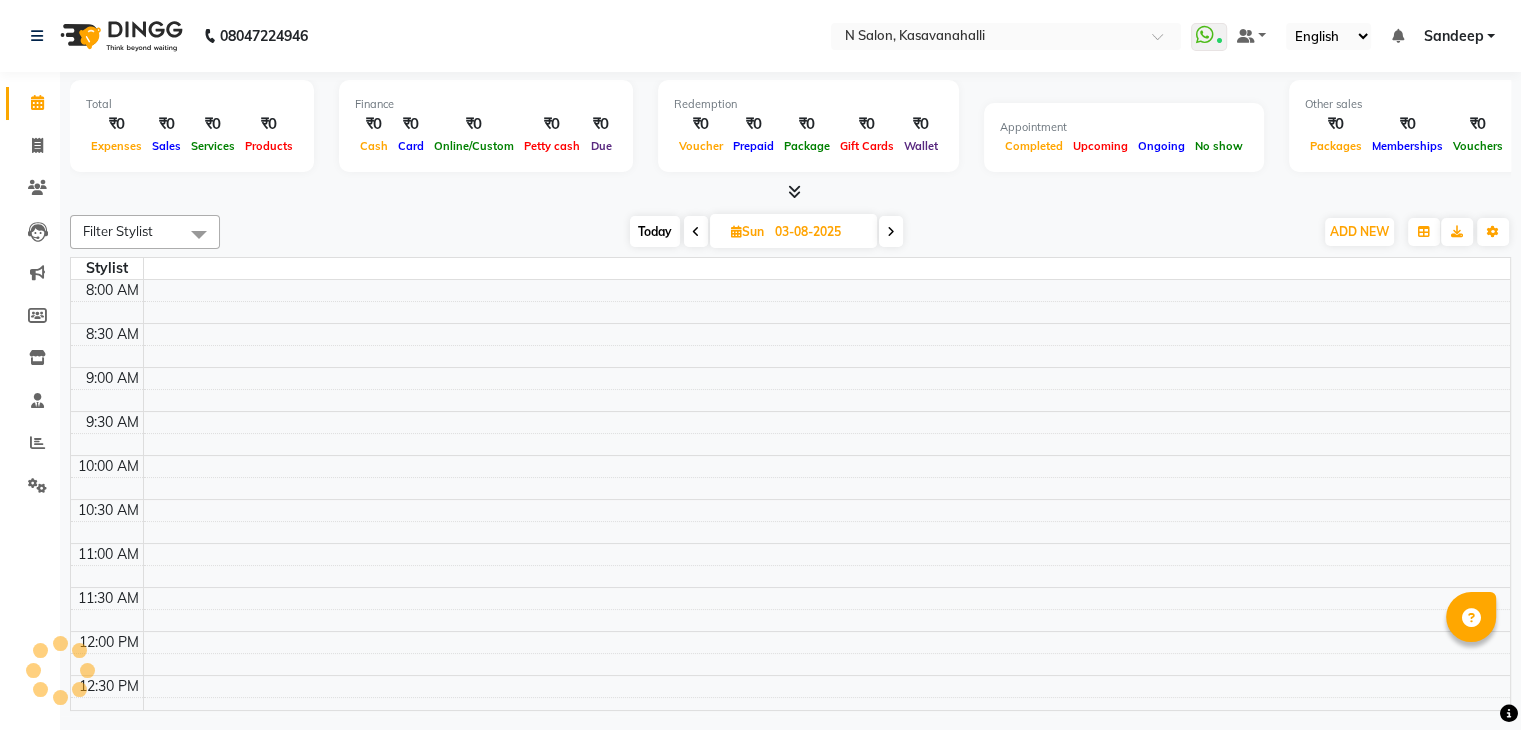 scroll, scrollTop: 0, scrollLeft: 0, axis: both 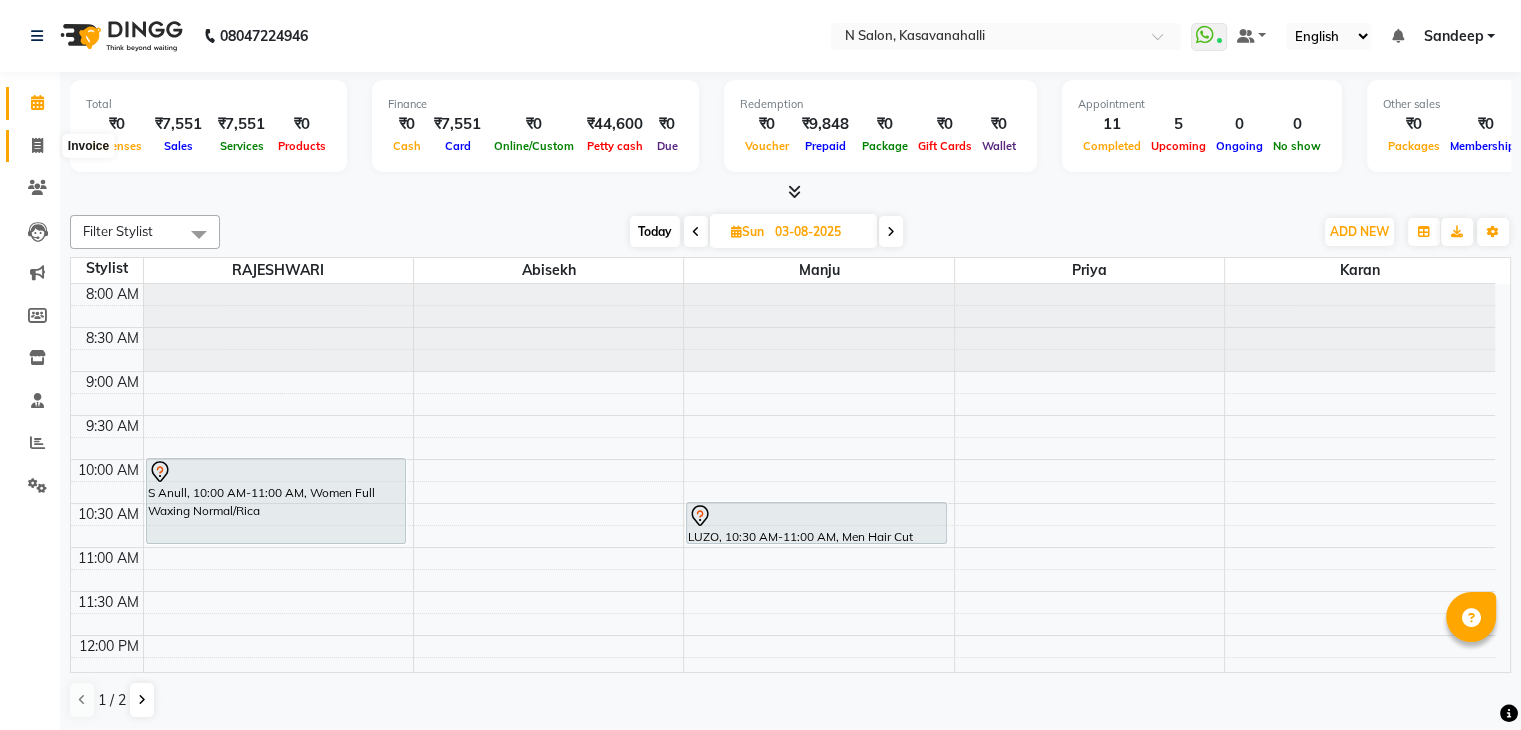 click 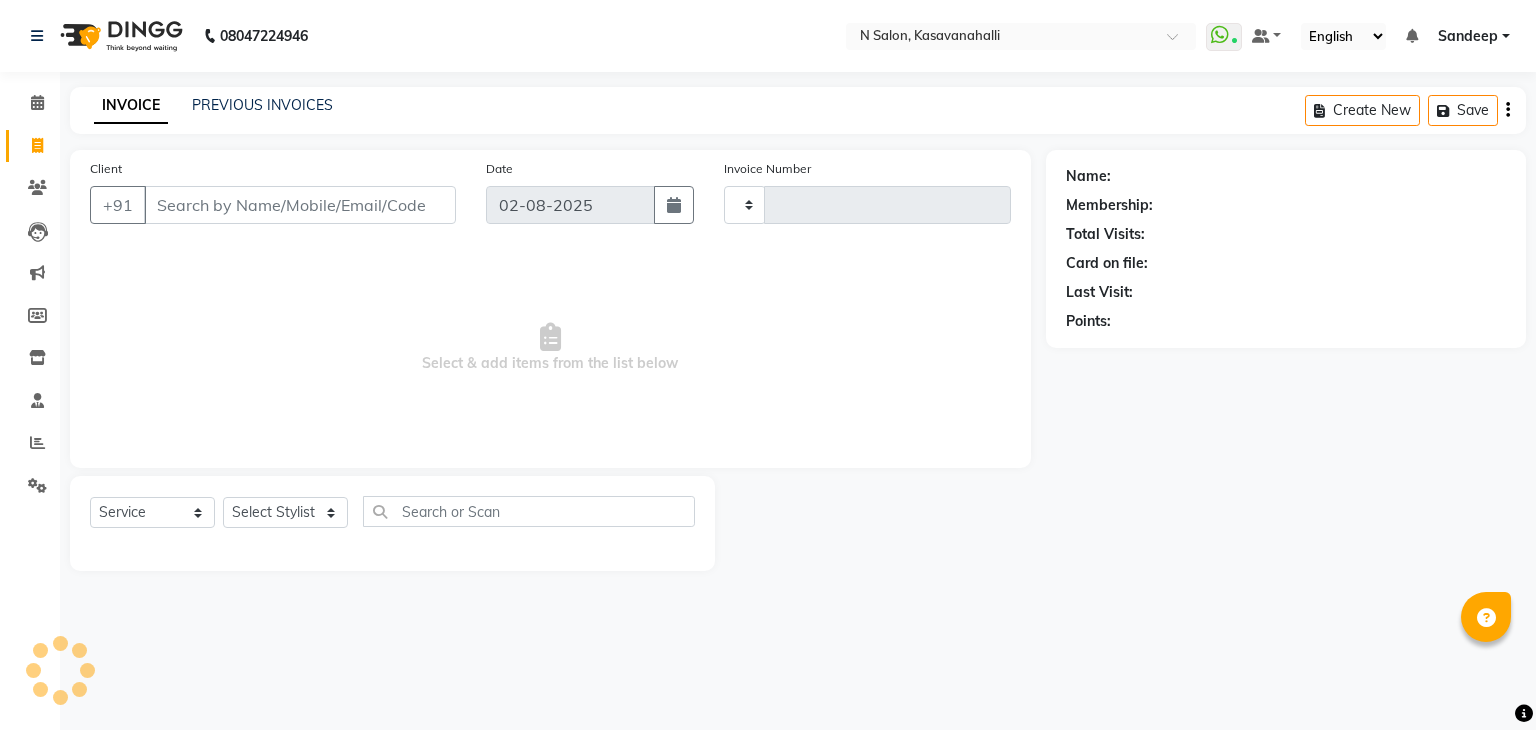 type on "1517" 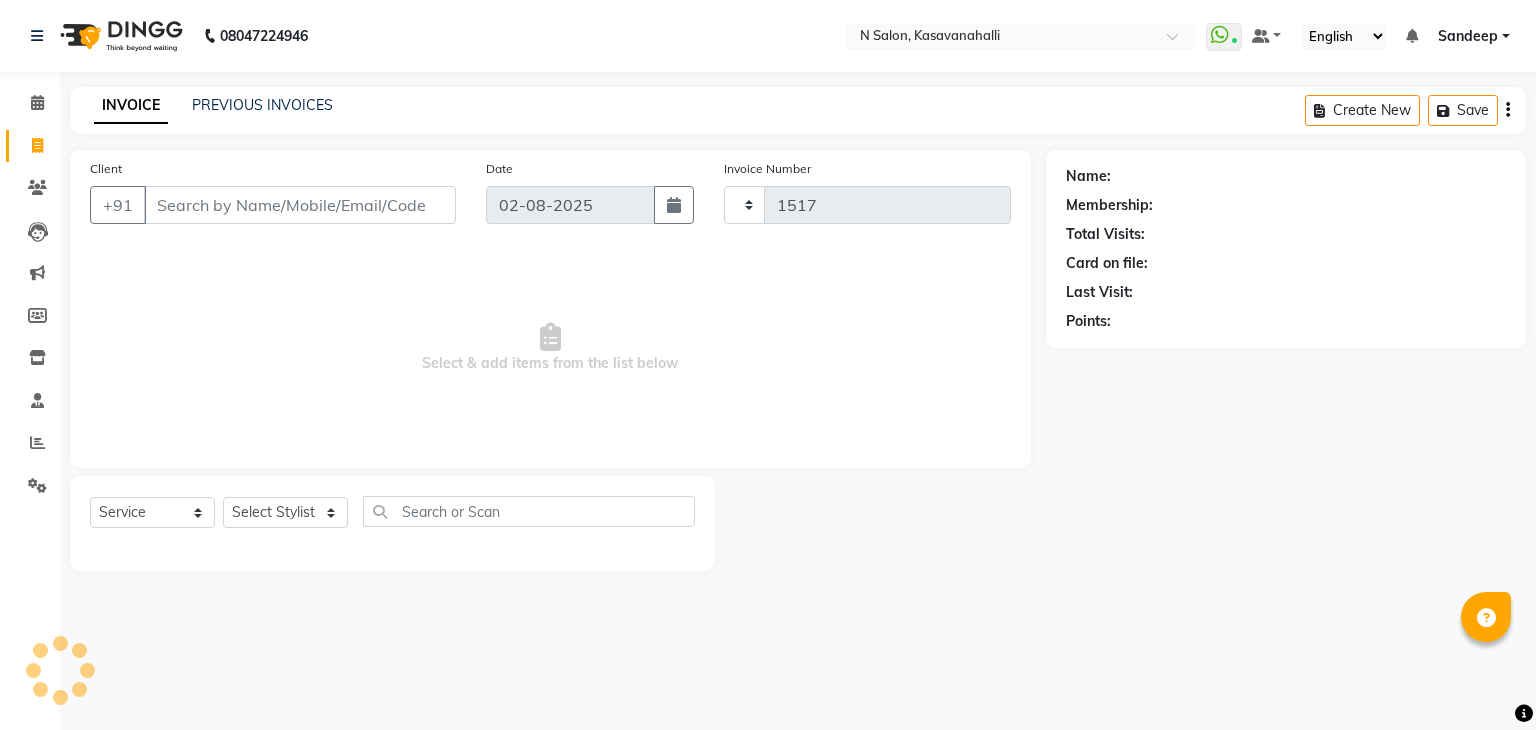 select on "7111" 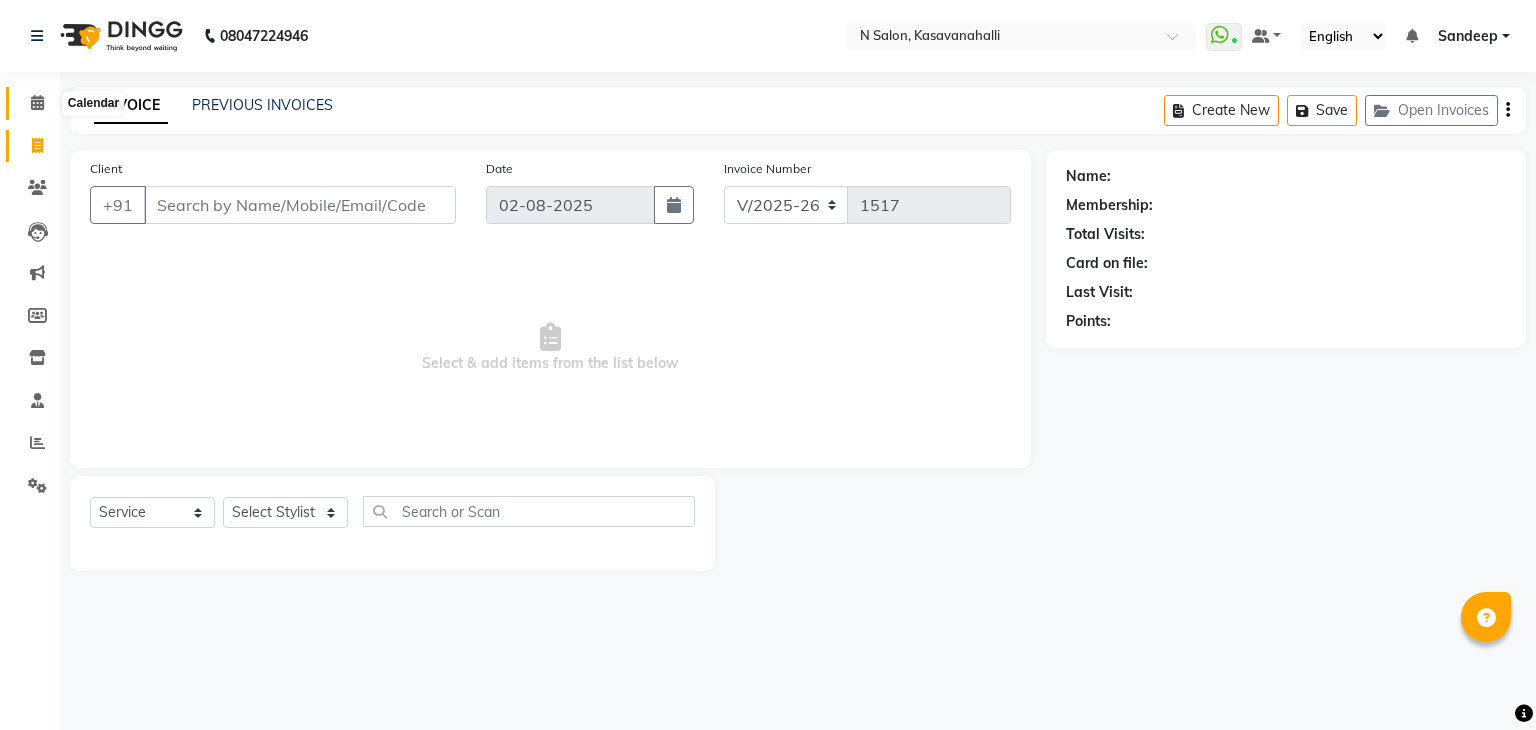 click 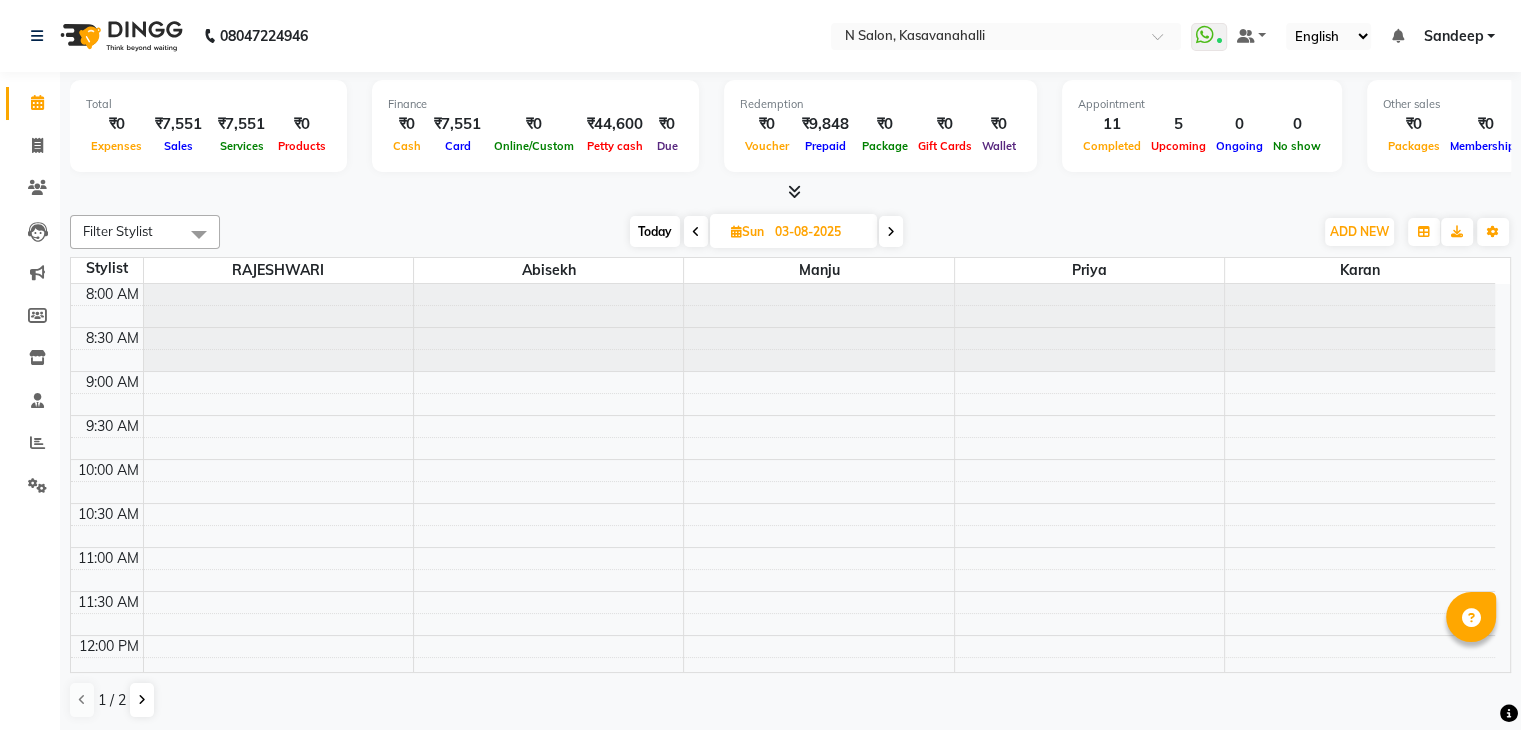 scroll, scrollTop: 0, scrollLeft: 0, axis: both 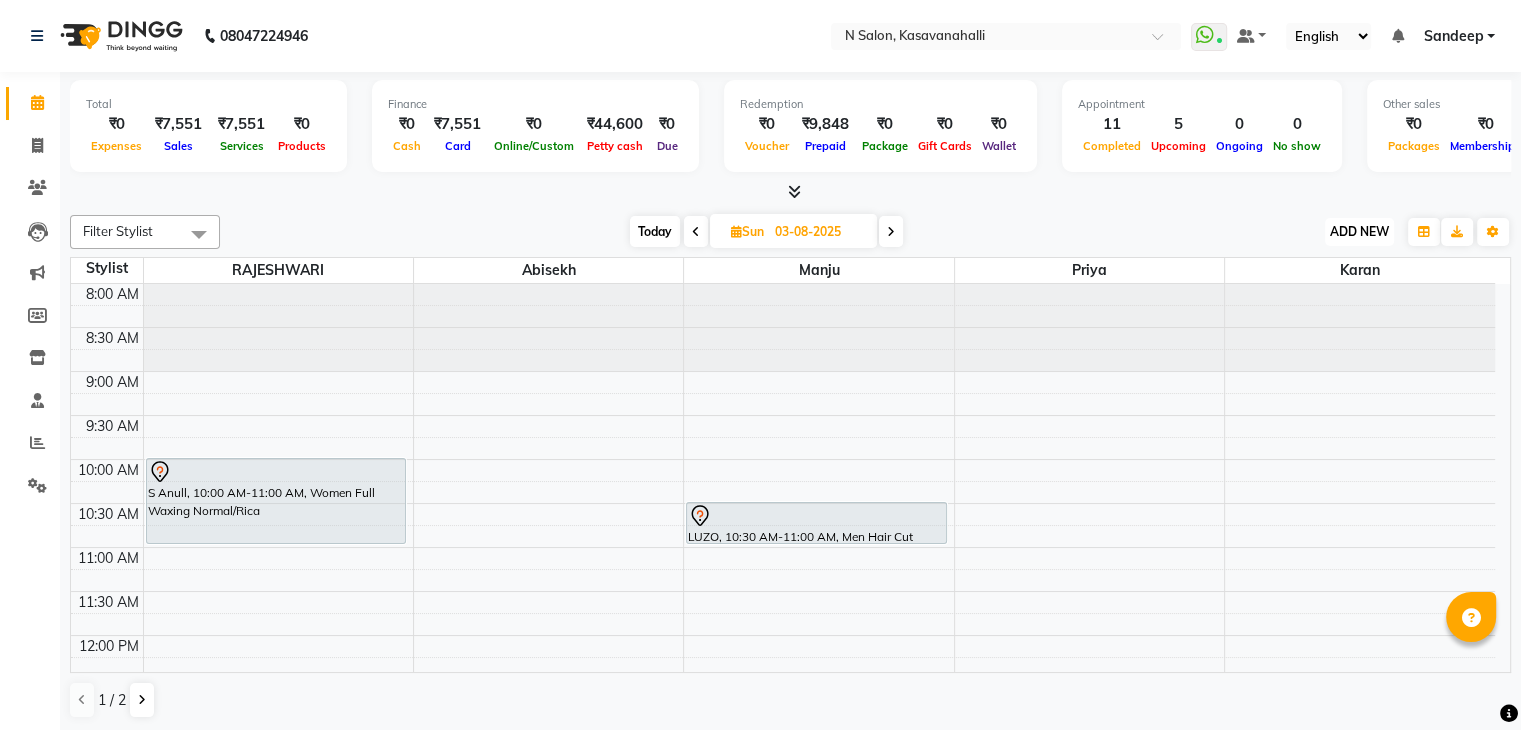 click on "ADD NEW" at bounding box center (1359, 231) 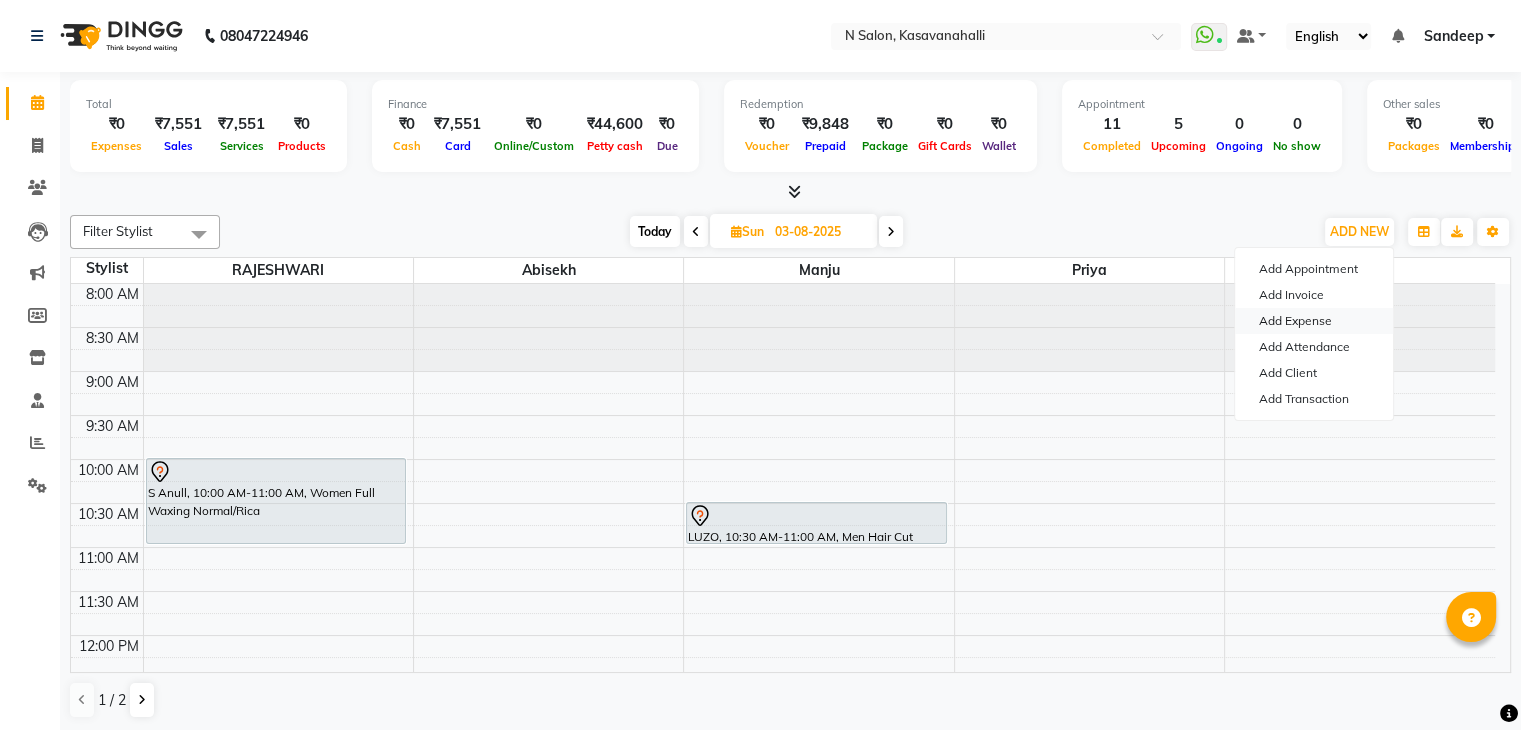 click on "Add Expense" at bounding box center (1314, 321) 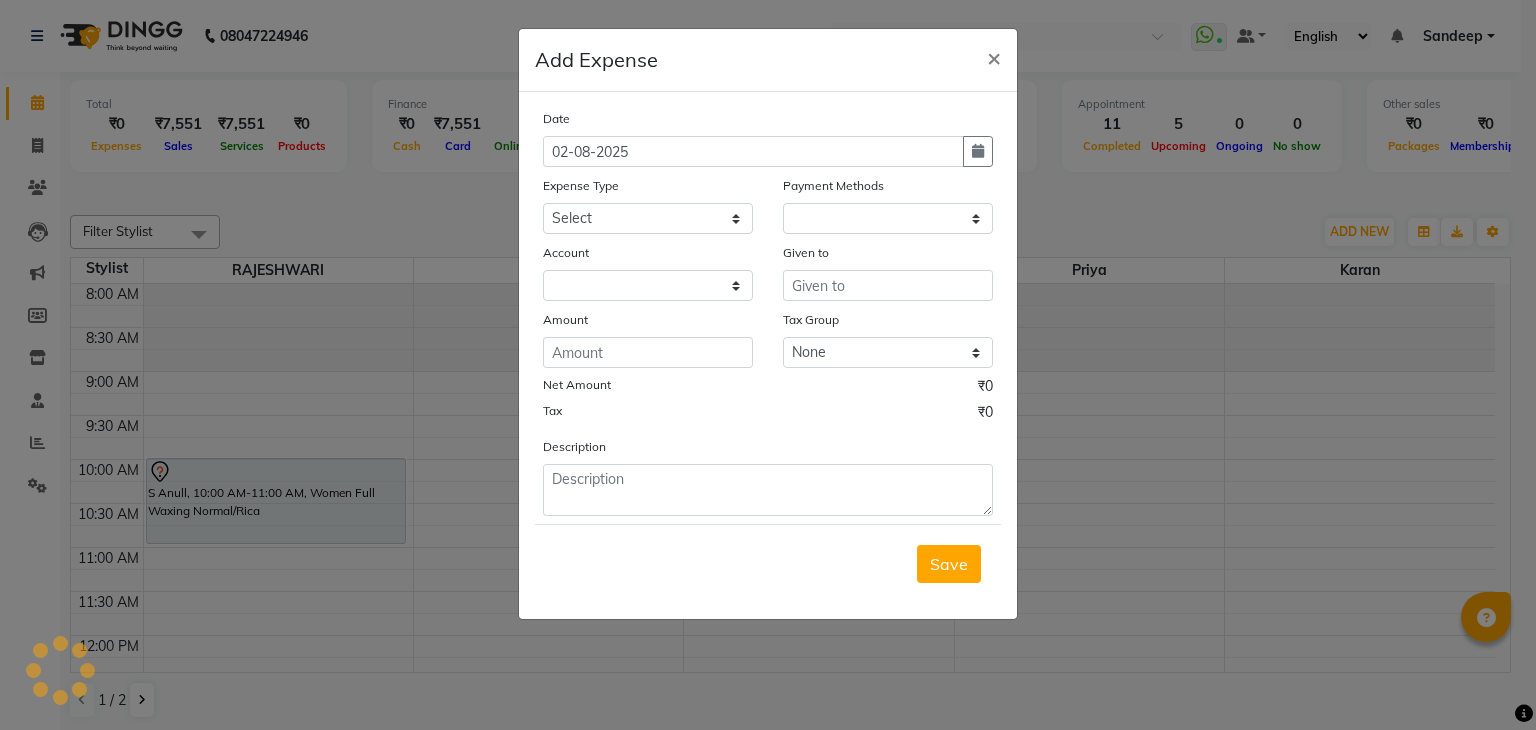 select on "1" 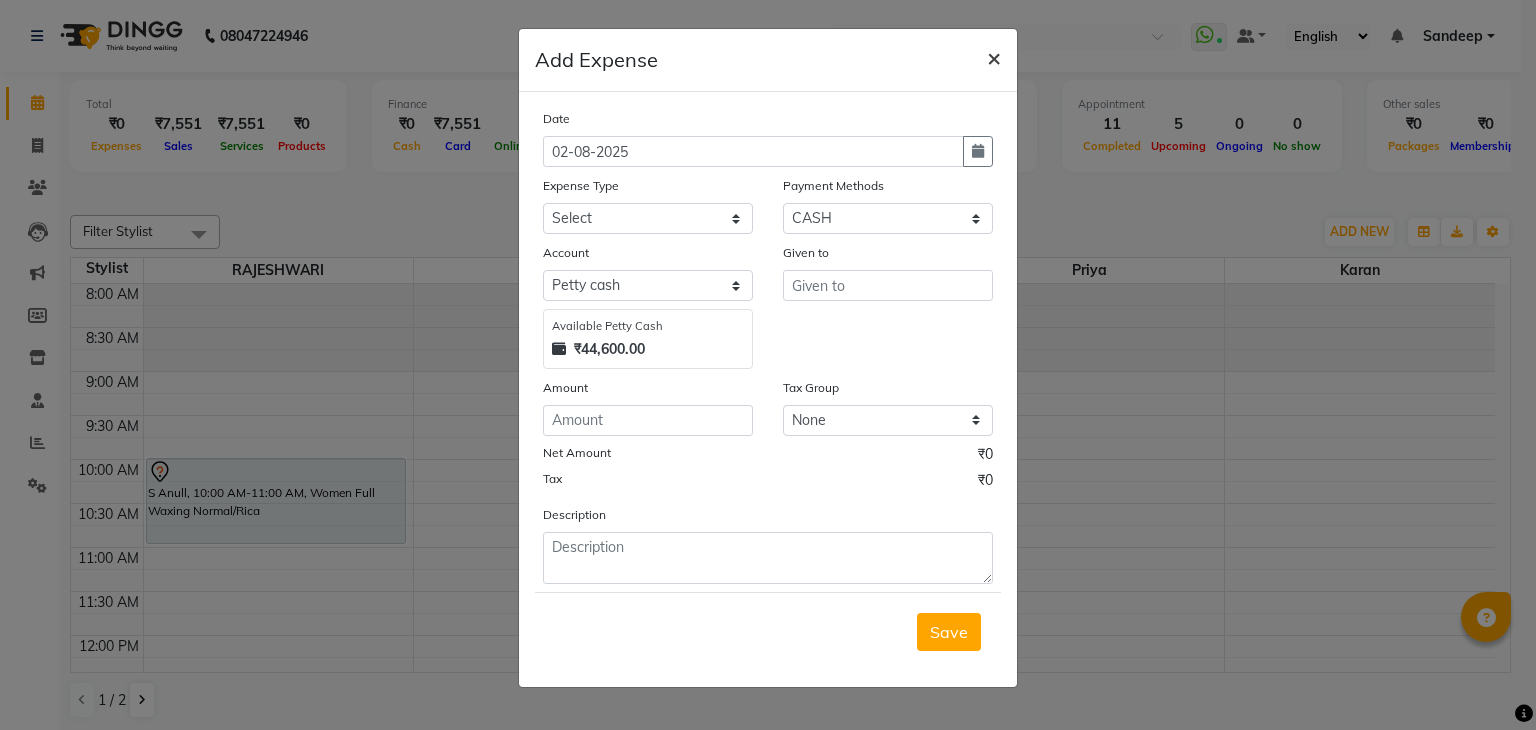click on "×" 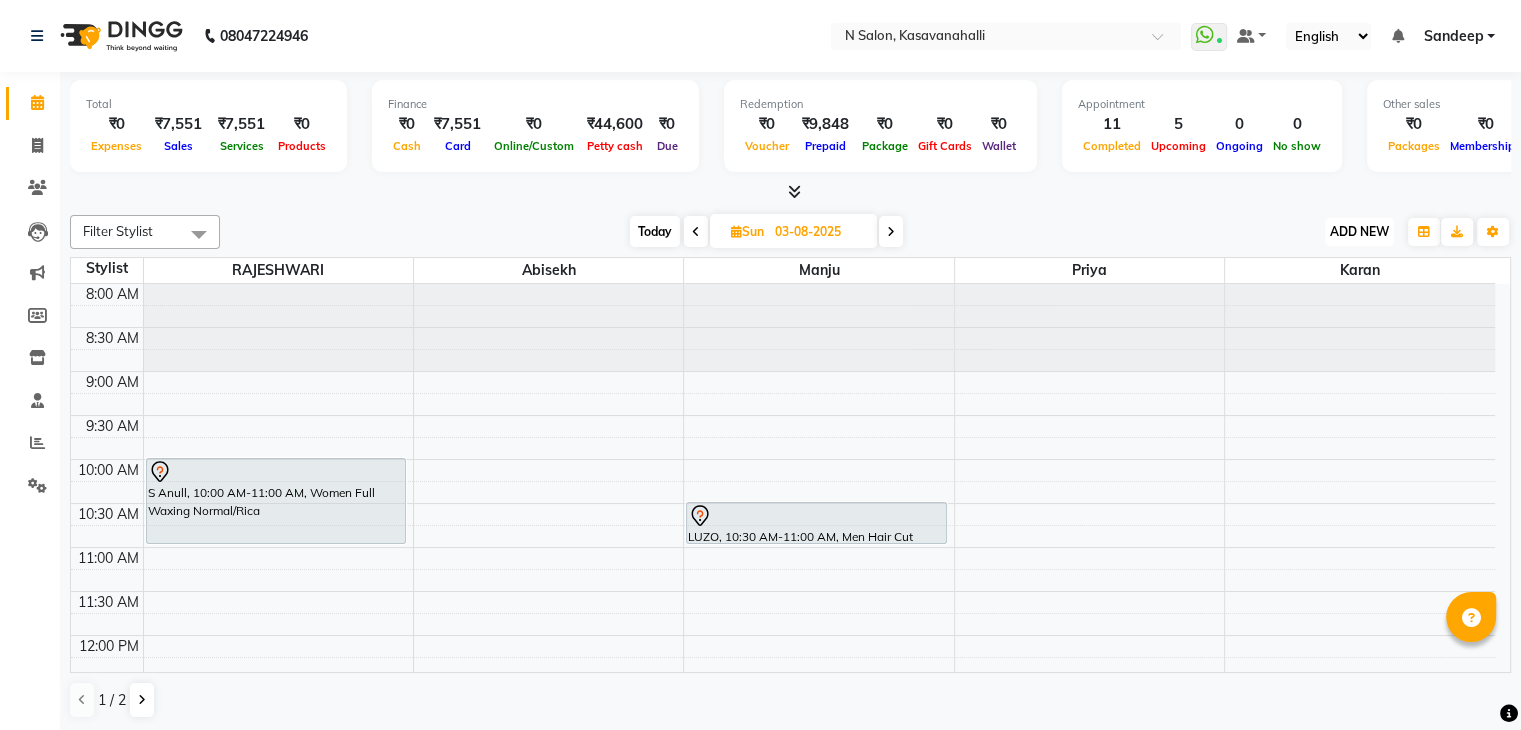 click on "ADD NEW" at bounding box center (1359, 231) 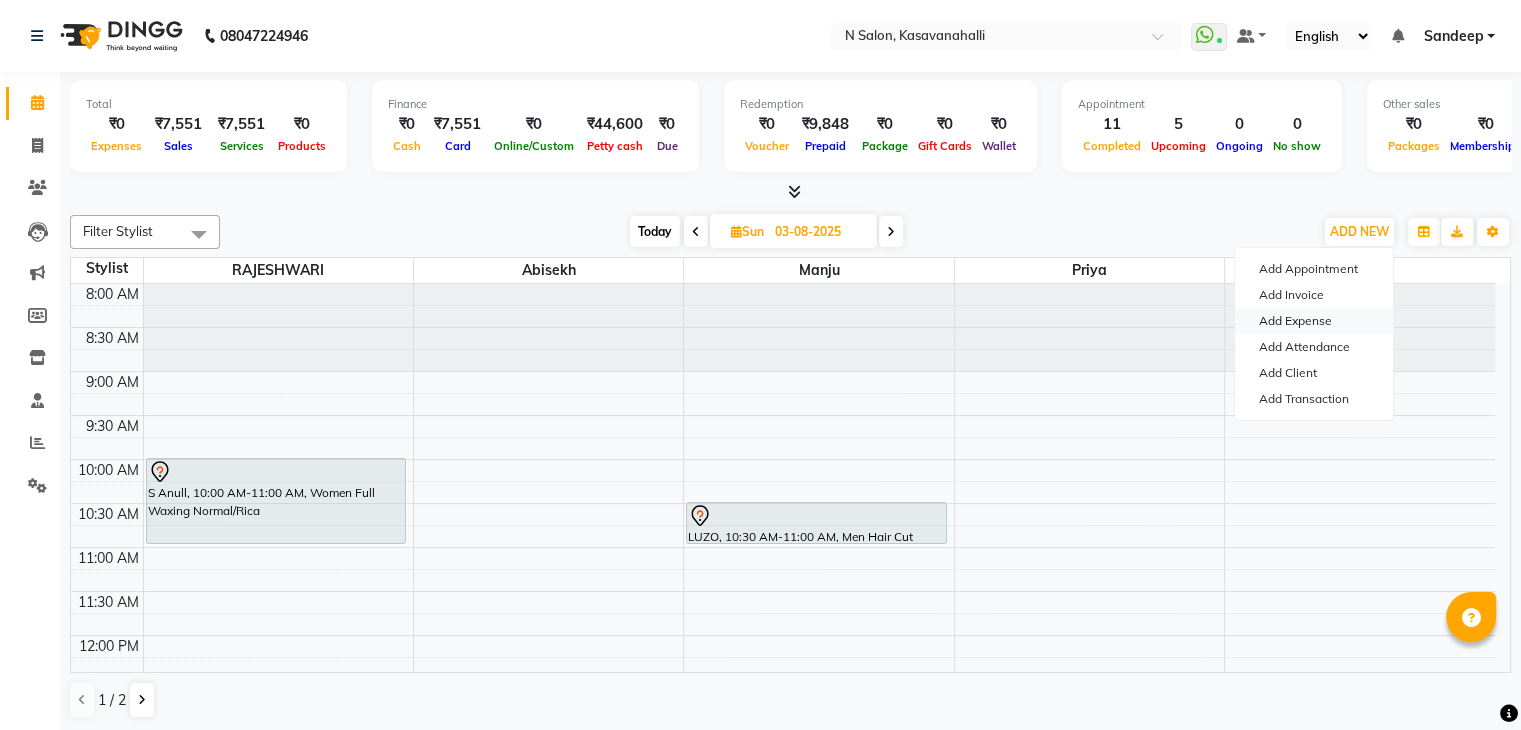 click on "Add Expense" at bounding box center [1314, 321] 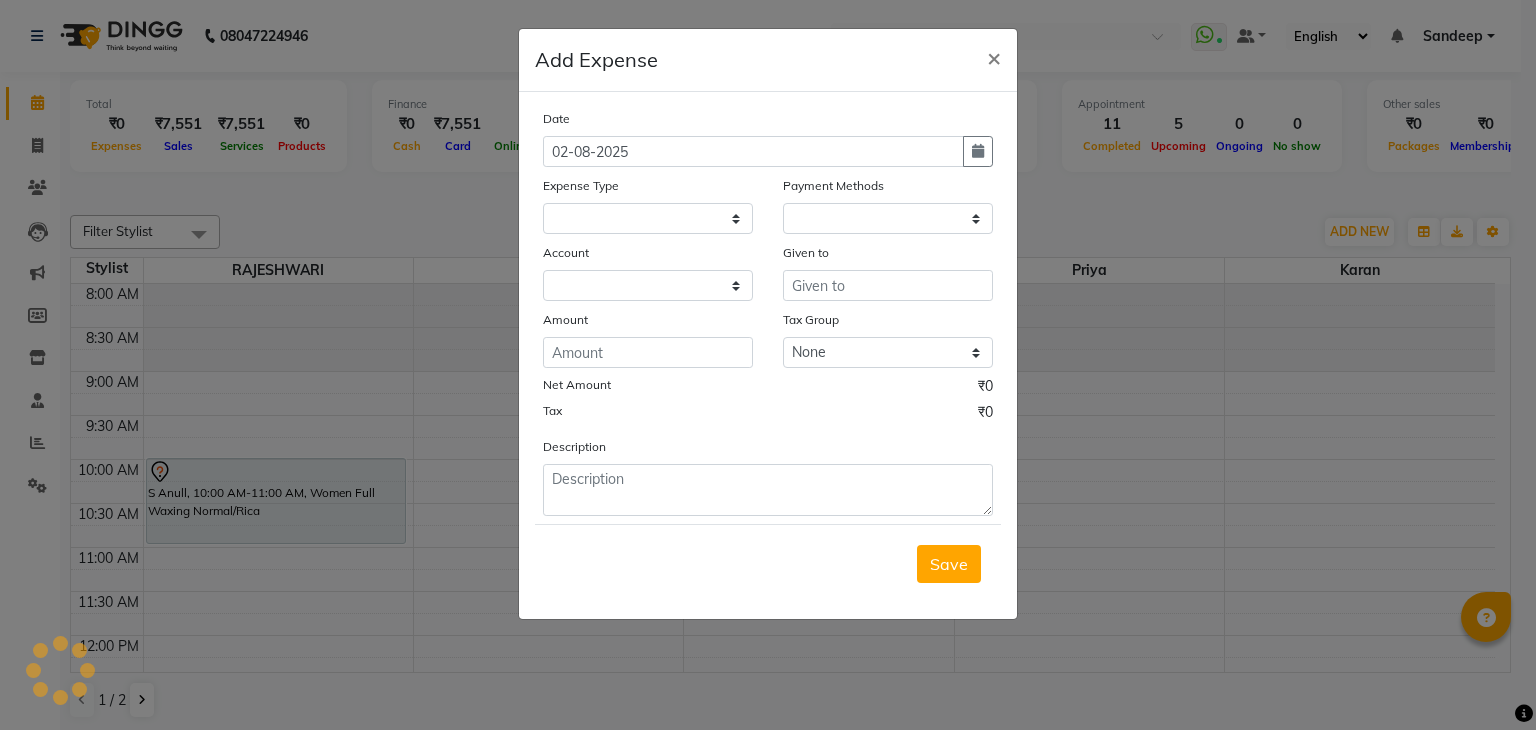 select 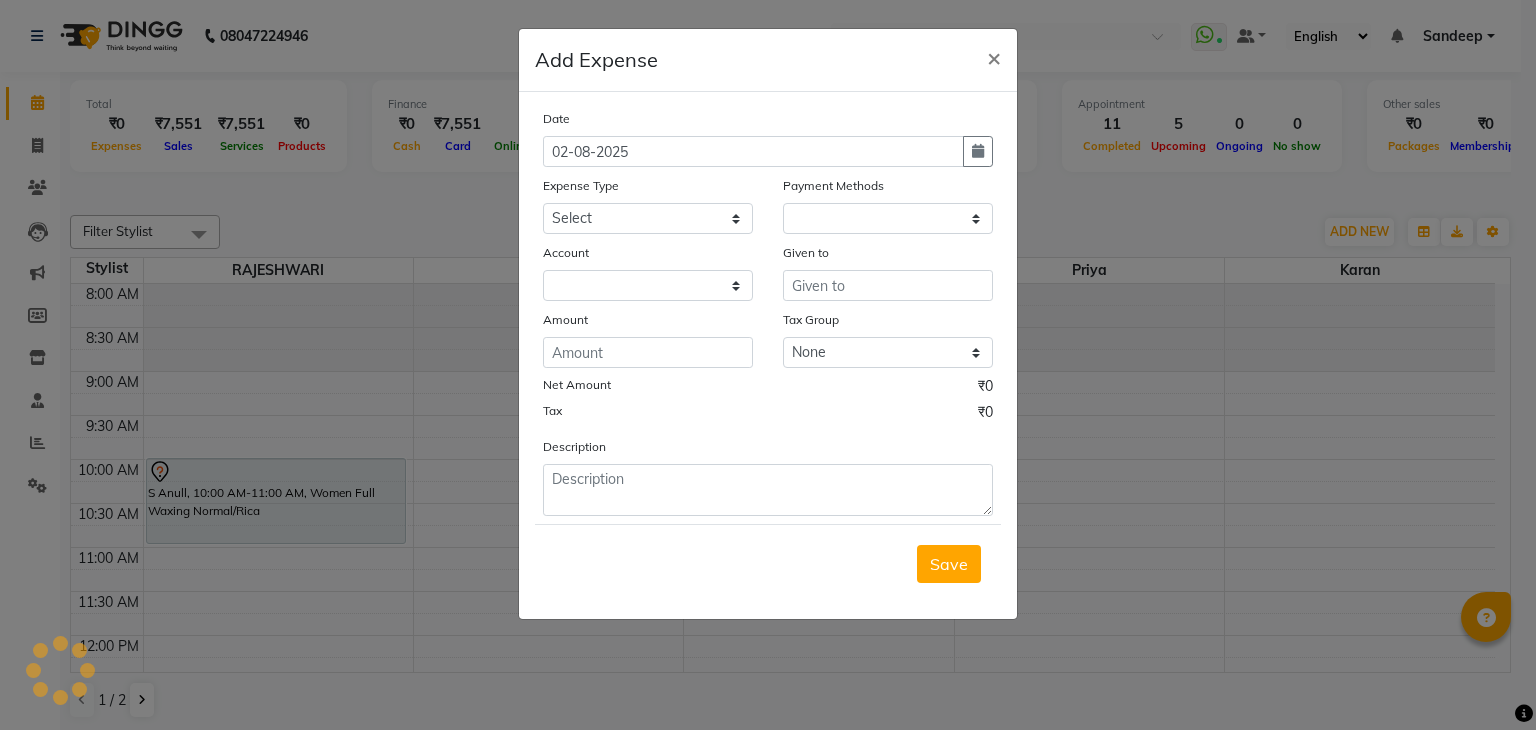 select on "1" 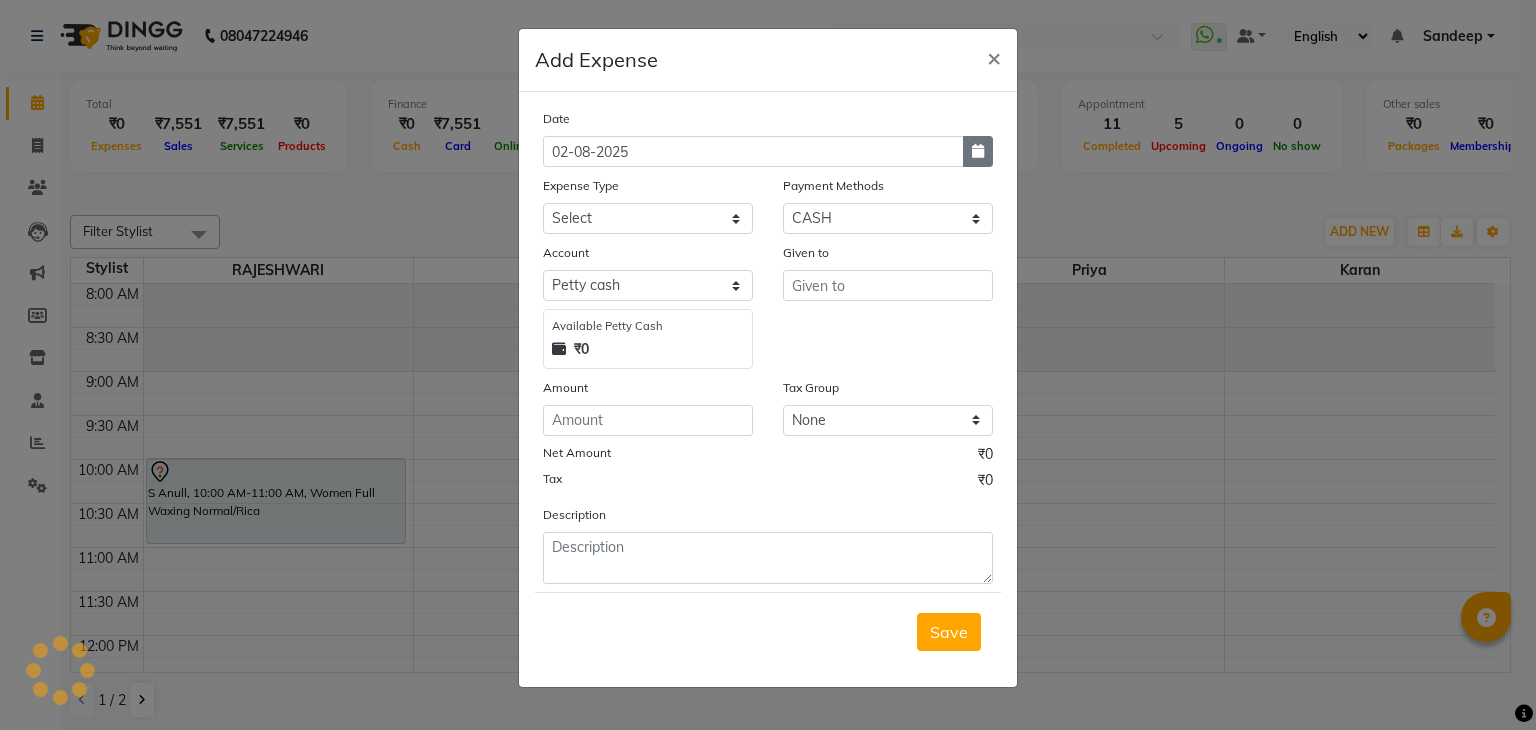 click 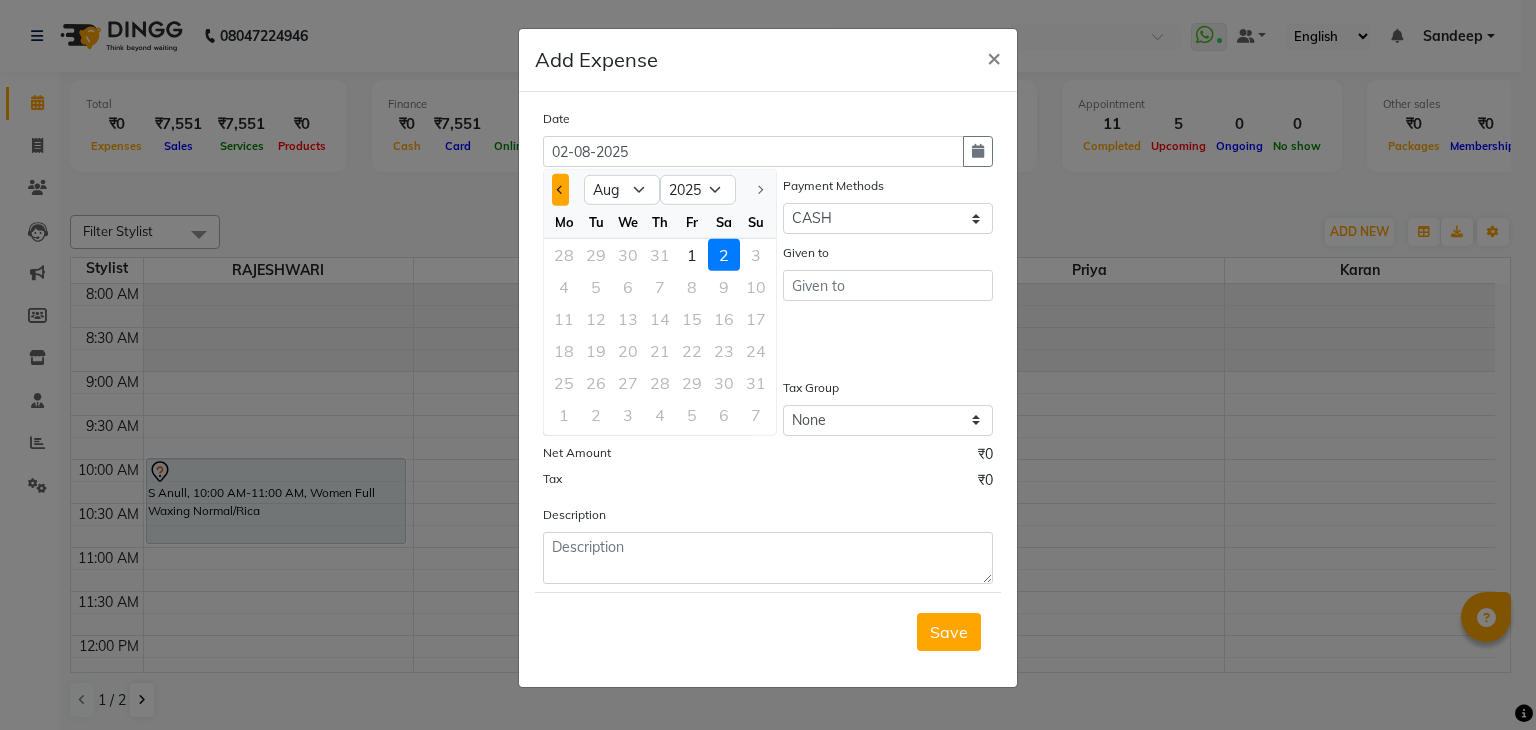 click 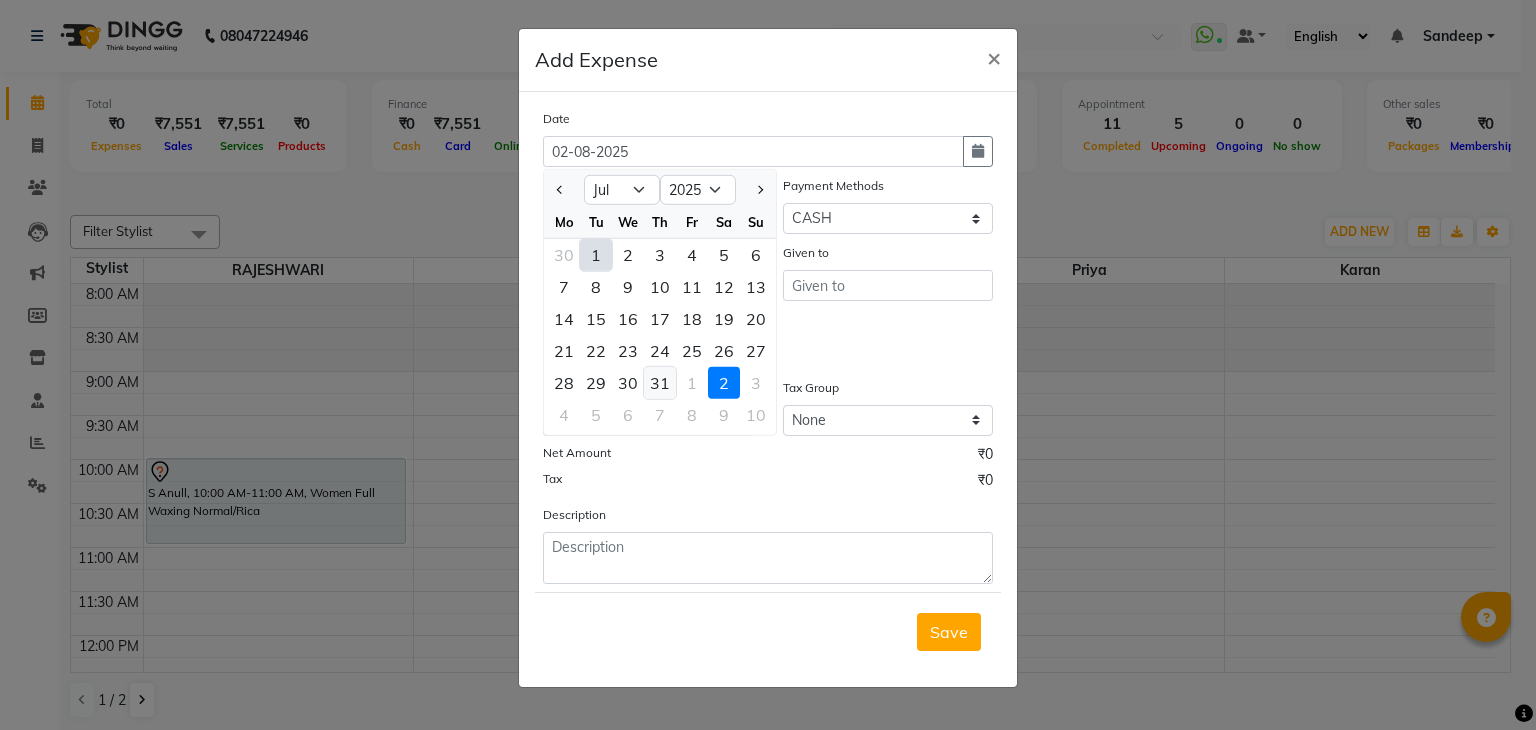 click on "31" 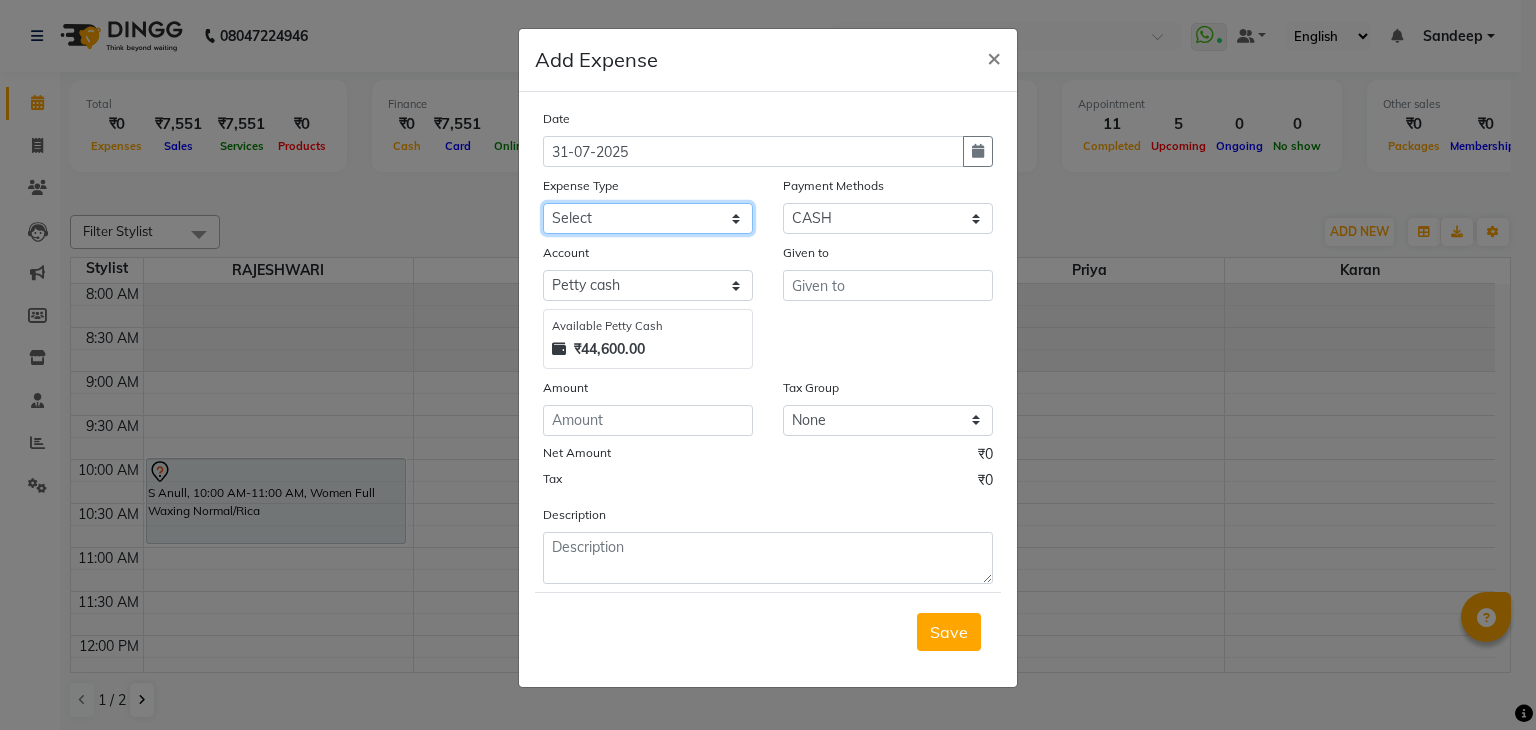 click on "Select advance salary BANK DEPOSIT building  maintenance Day target DIESEL electrician charges foil Fuel garbage HandOver Incentive Laundry lunch Maintenance majirel colour tube mandir Membership milk Miscellaneous office expense OT OTHER overtime OWNER Pantry pedicure incentive phone bill plumber charges Poter Product Rent room freshner Salary salon stock Tea & Refreshment tip TIPS FOR STAFF WATER water charges" 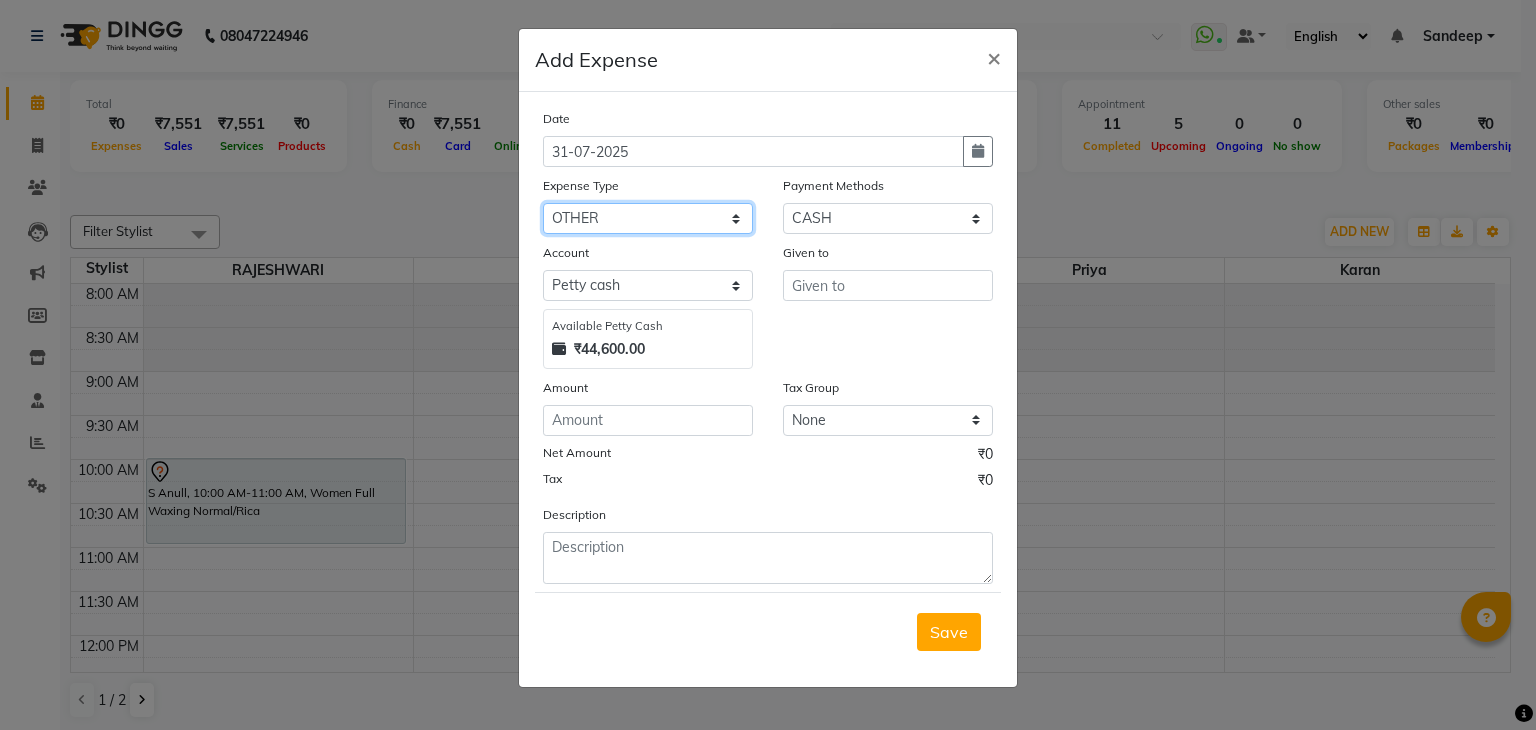 click on "Select advance salary BANK DEPOSIT building  maintenance Day target DIESEL electrician charges foil Fuel garbage HandOver Incentive Laundry lunch Maintenance majirel colour tube mandir Membership milk Miscellaneous office expense OT OTHER overtime OWNER Pantry pedicure incentive phone bill plumber charges Poter Product Rent room freshner Salary salon stock Tea & Refreshment tip TIPS FOR STAFF WATER water charges" 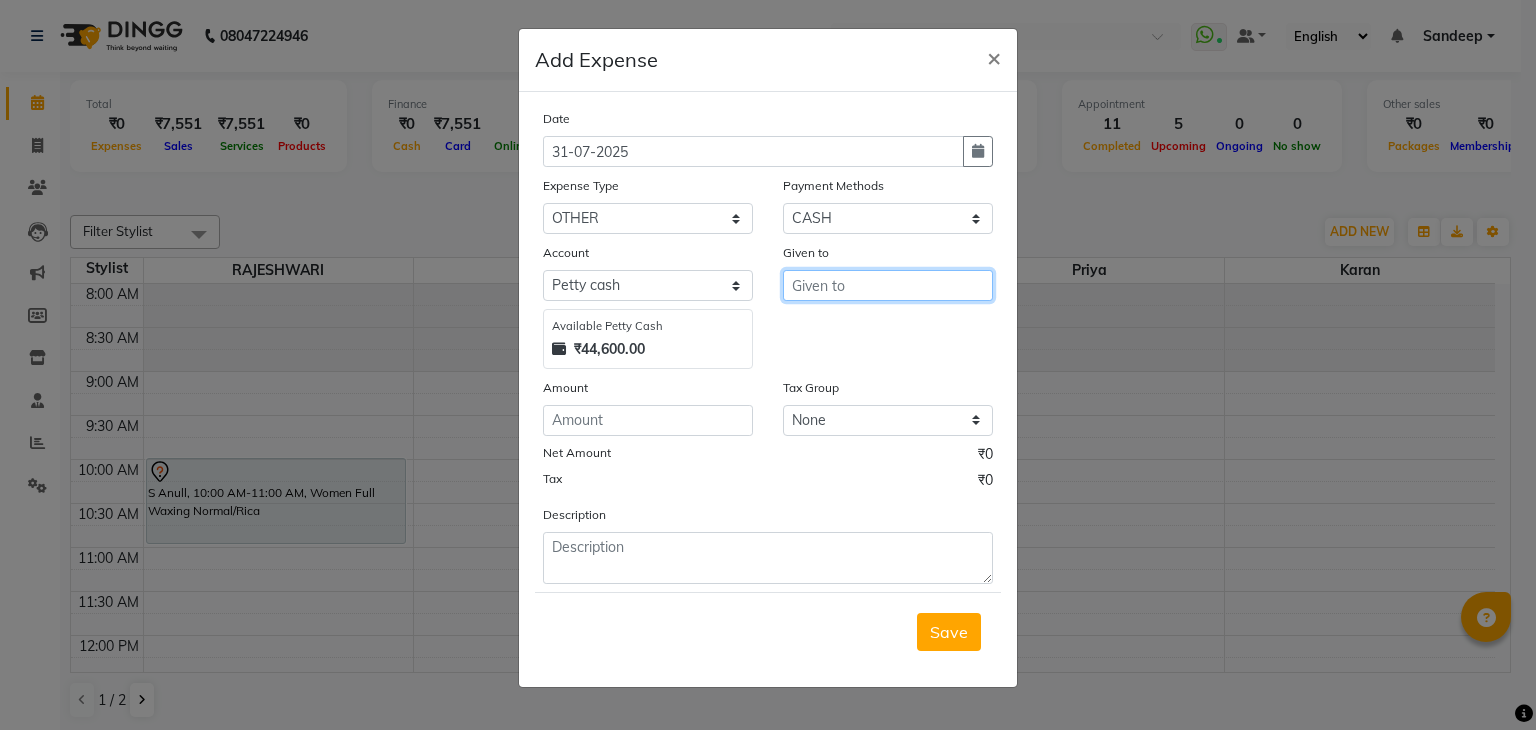 click at bounding box center (888, 285) 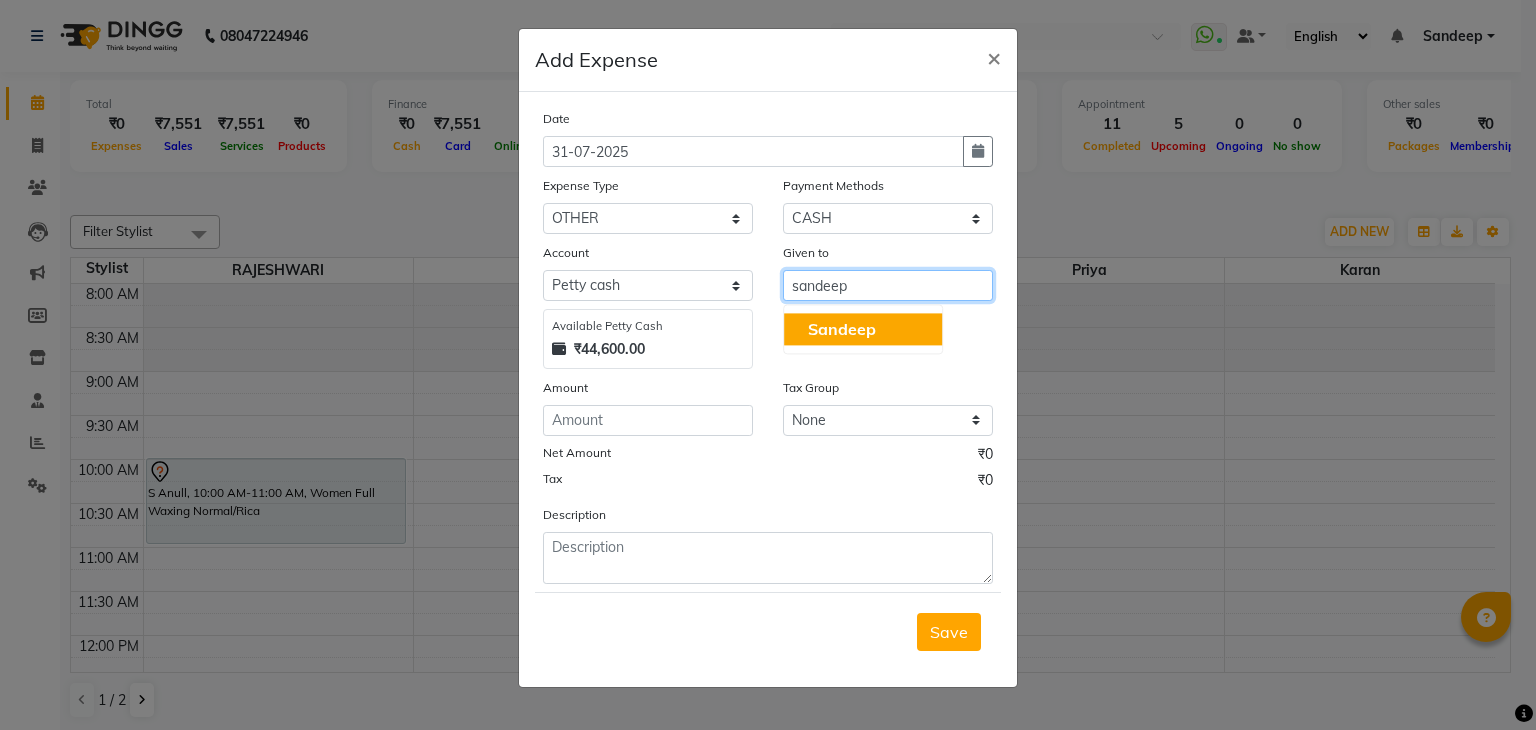 type on "sandeep" 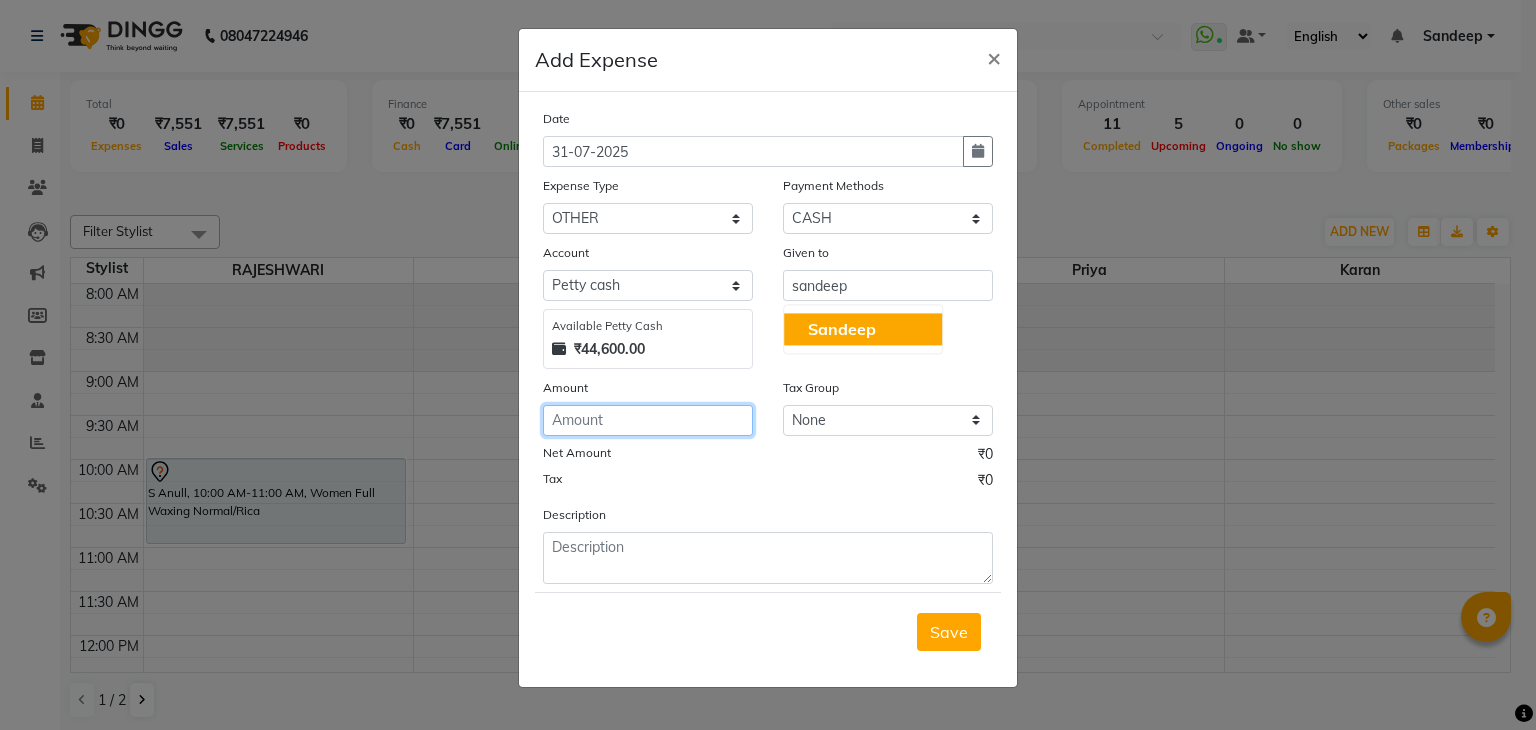 click 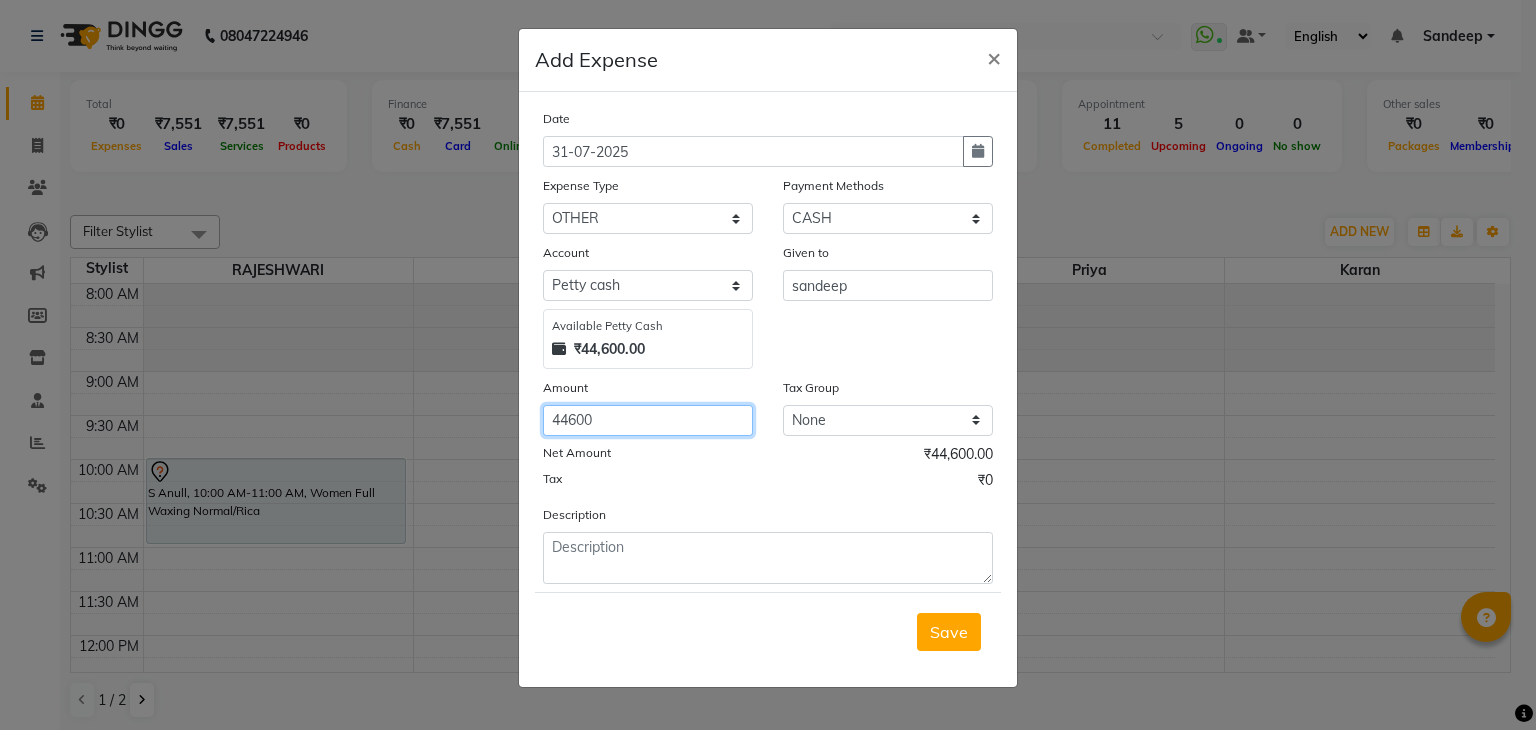 type on "44600" 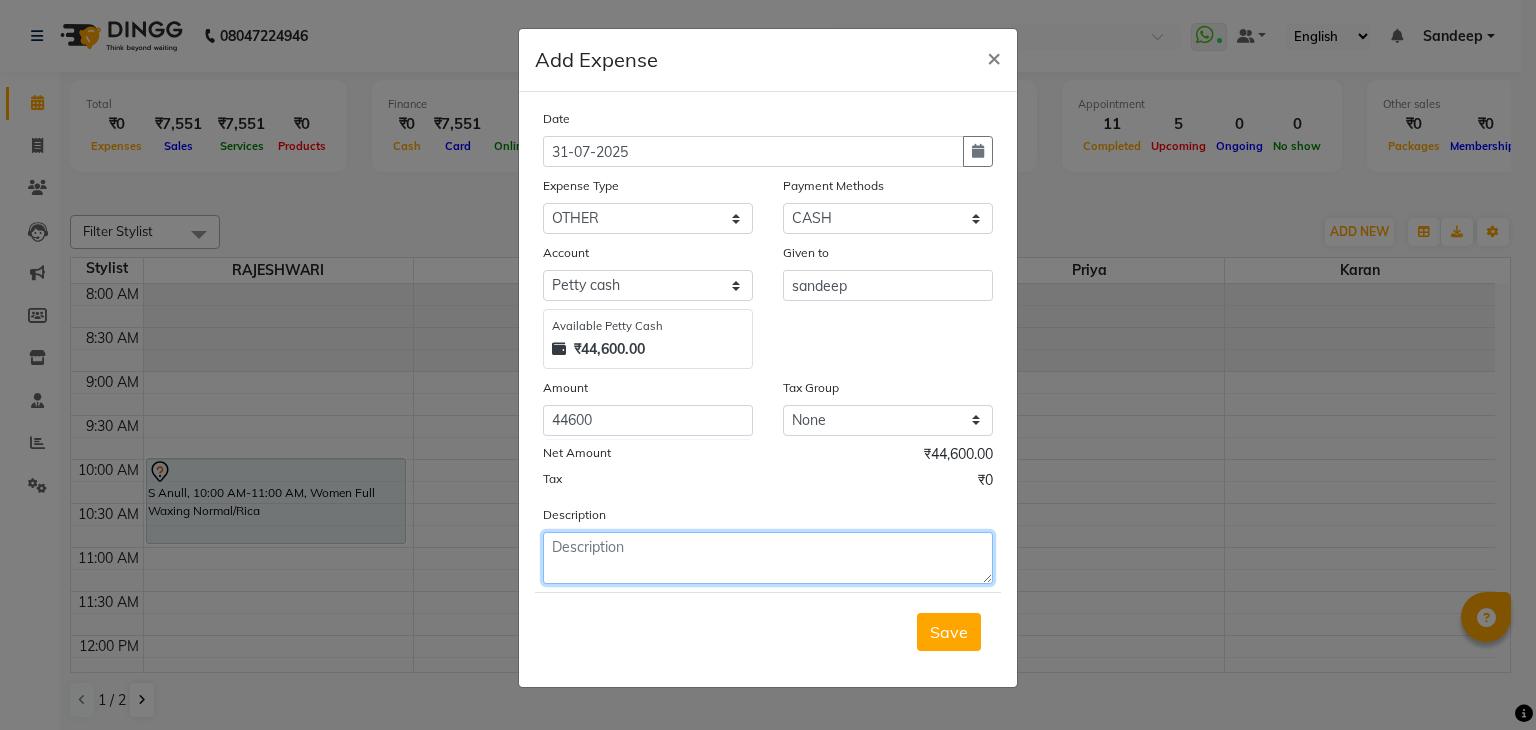 click 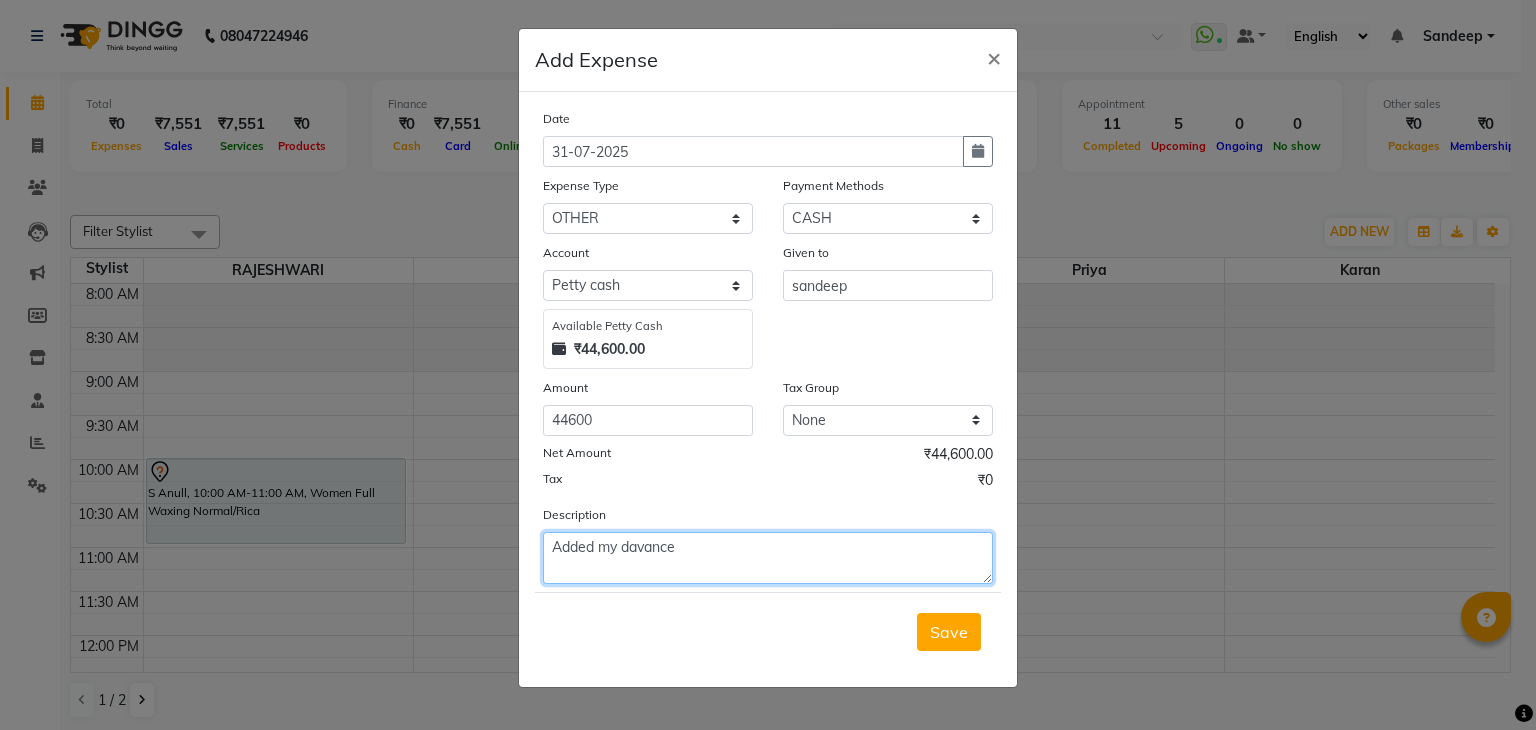 click on "Added my davance" 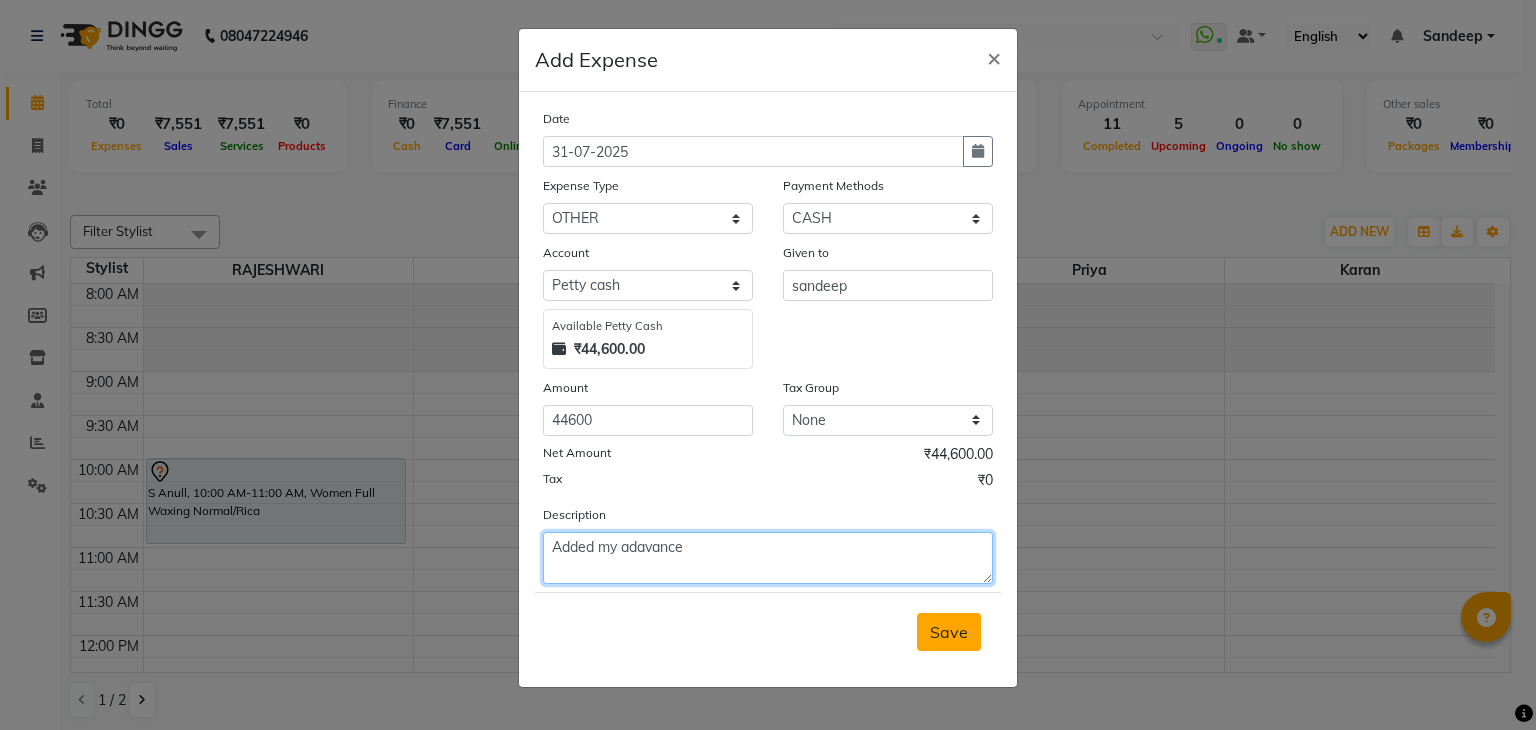 type on "Added my adavance" 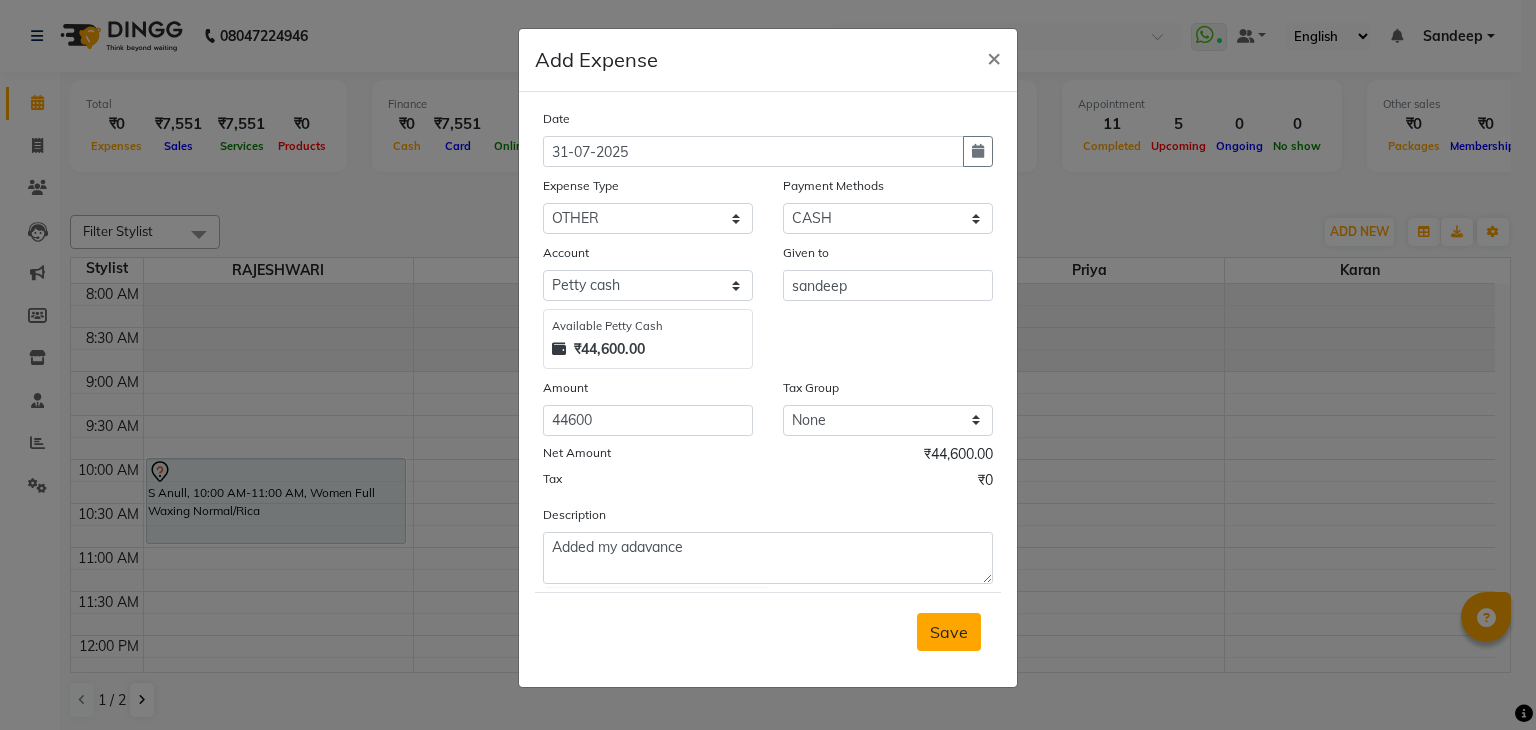 click on "Save" at bounding box center (949, 632) 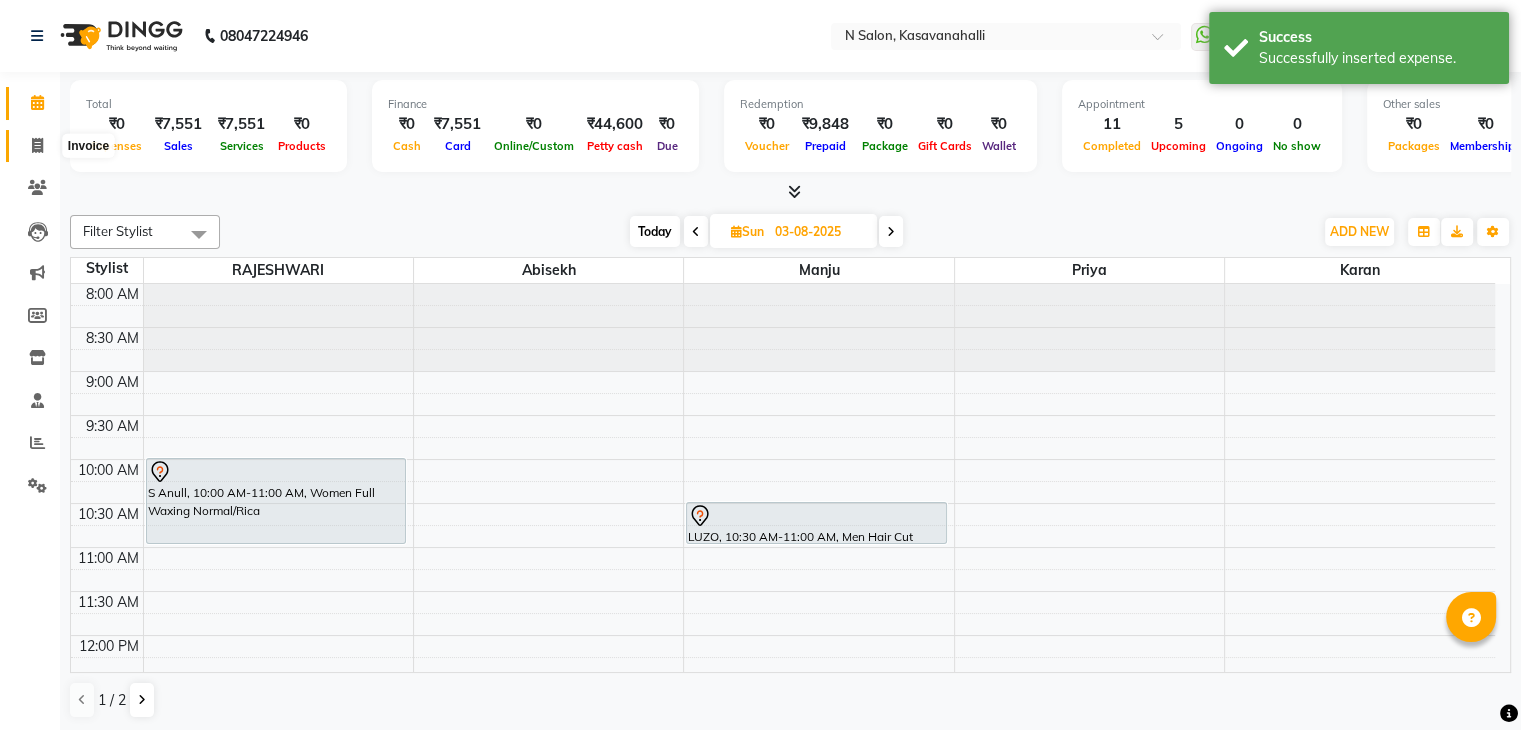 click 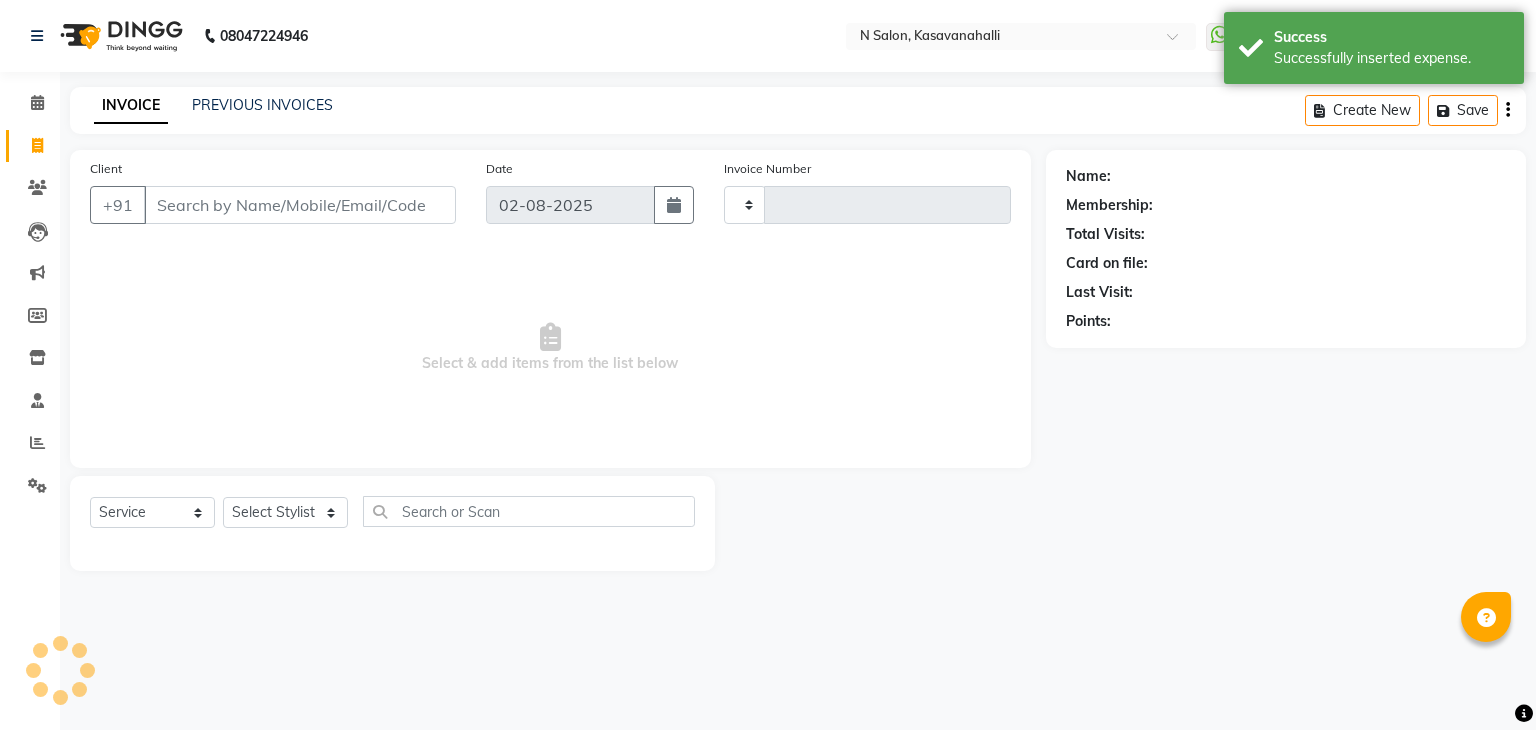 type on "1517" 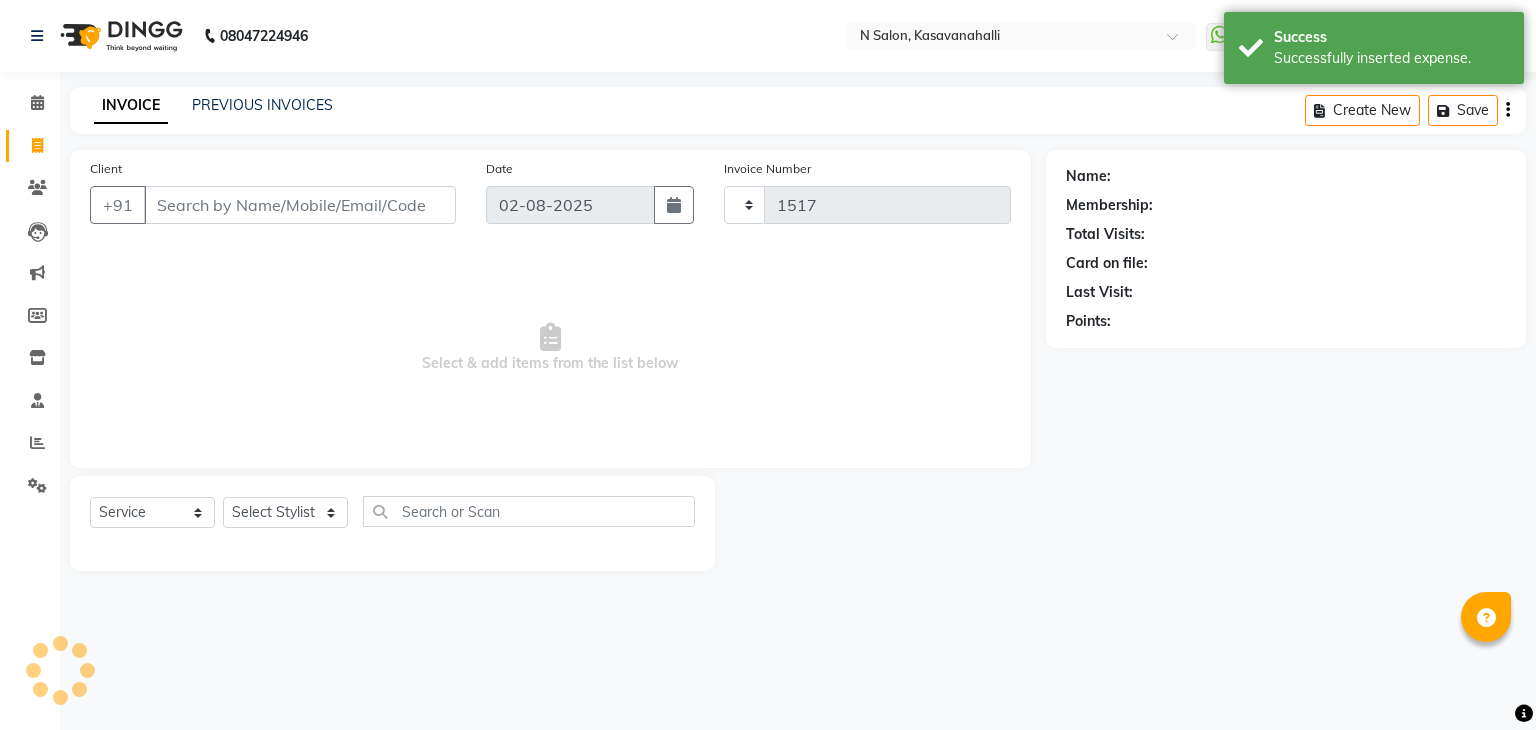 select on "7111" 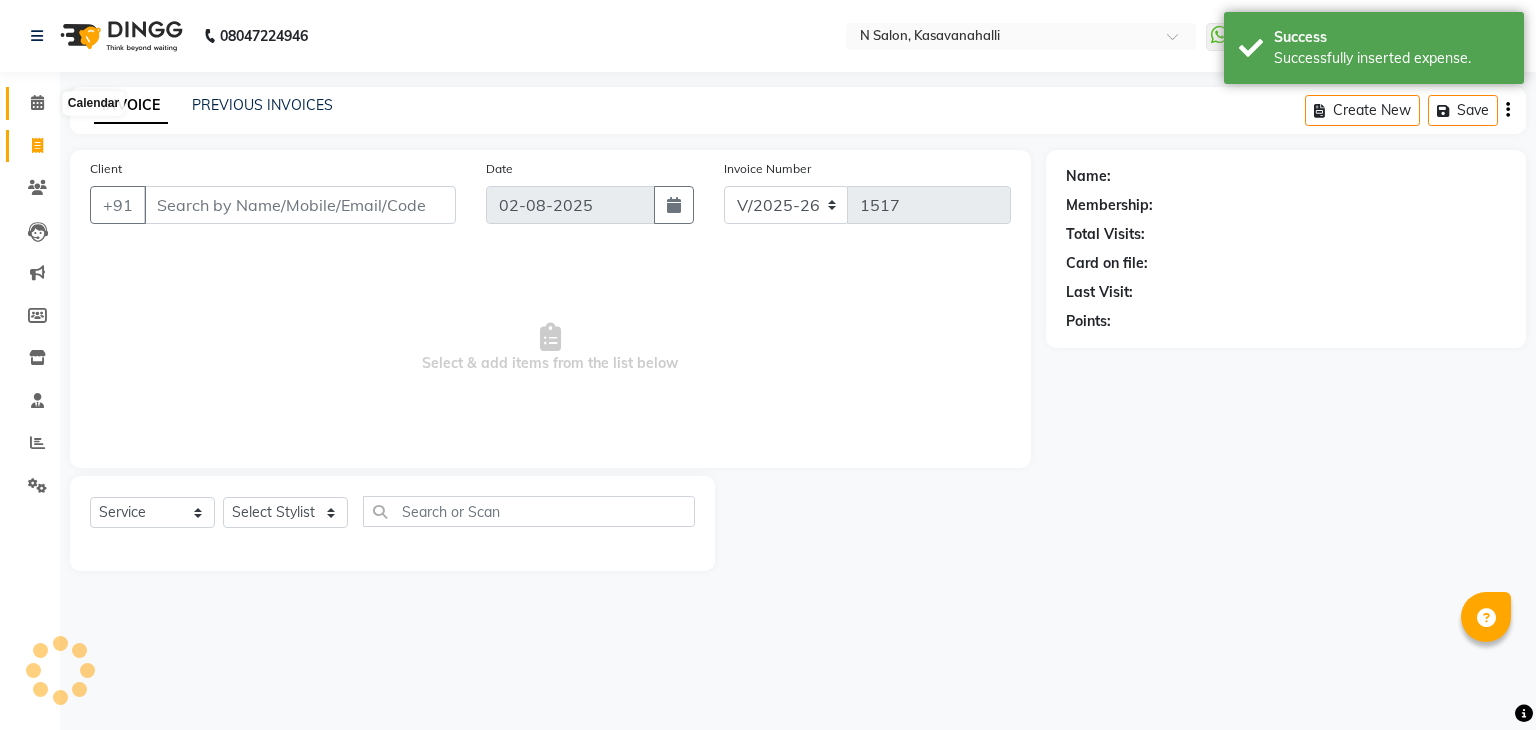 click 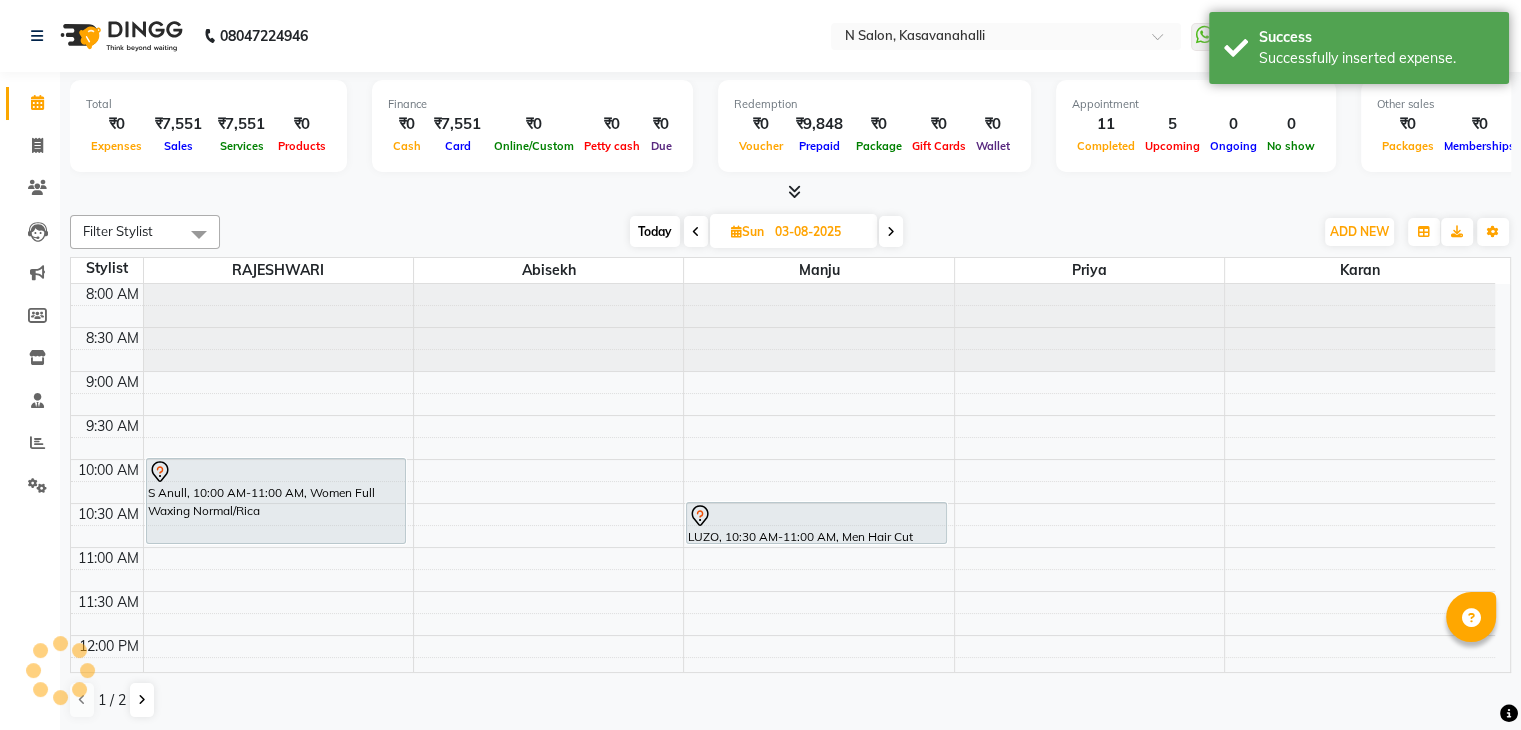 scroll, scrollTop: 744, scrollLeft: 0, axis: vertical 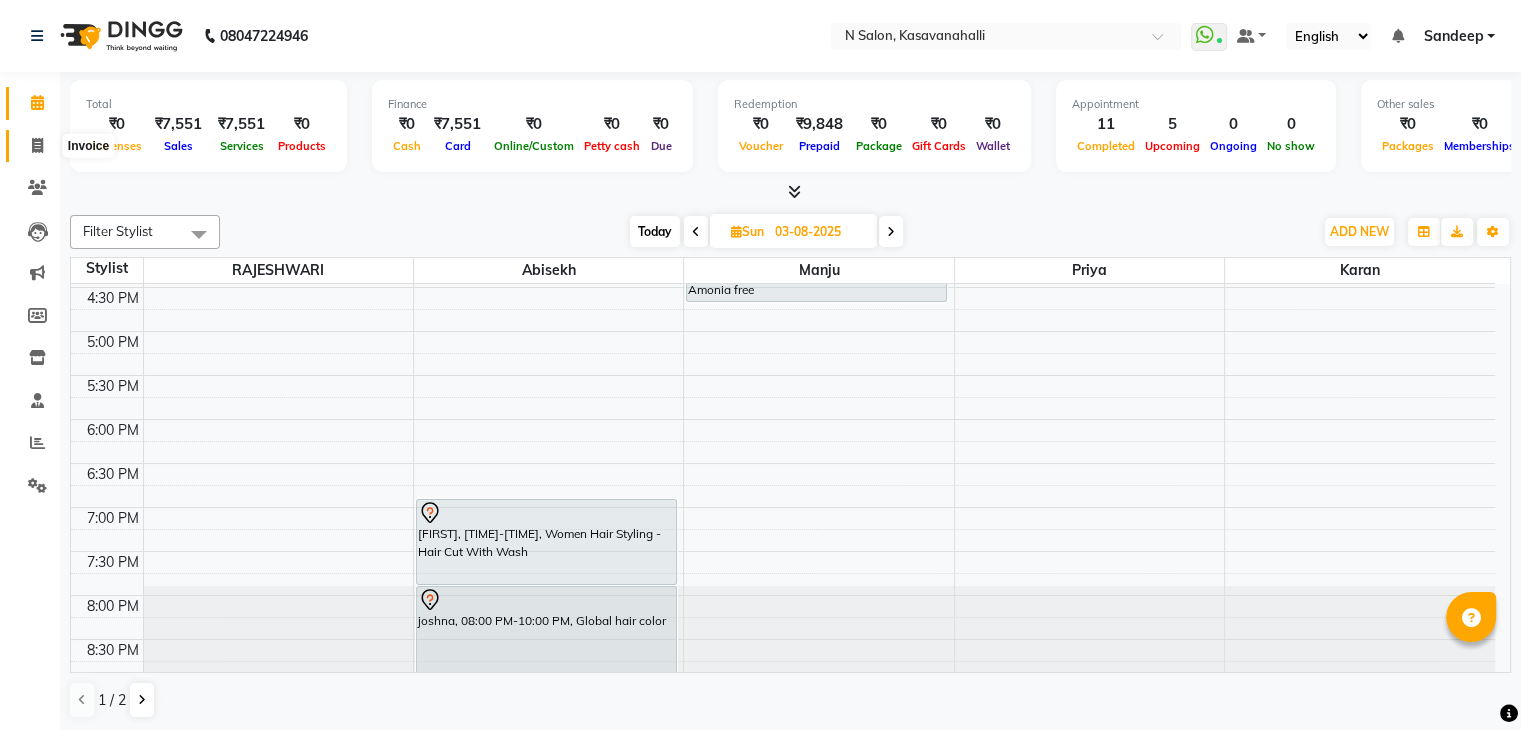 click 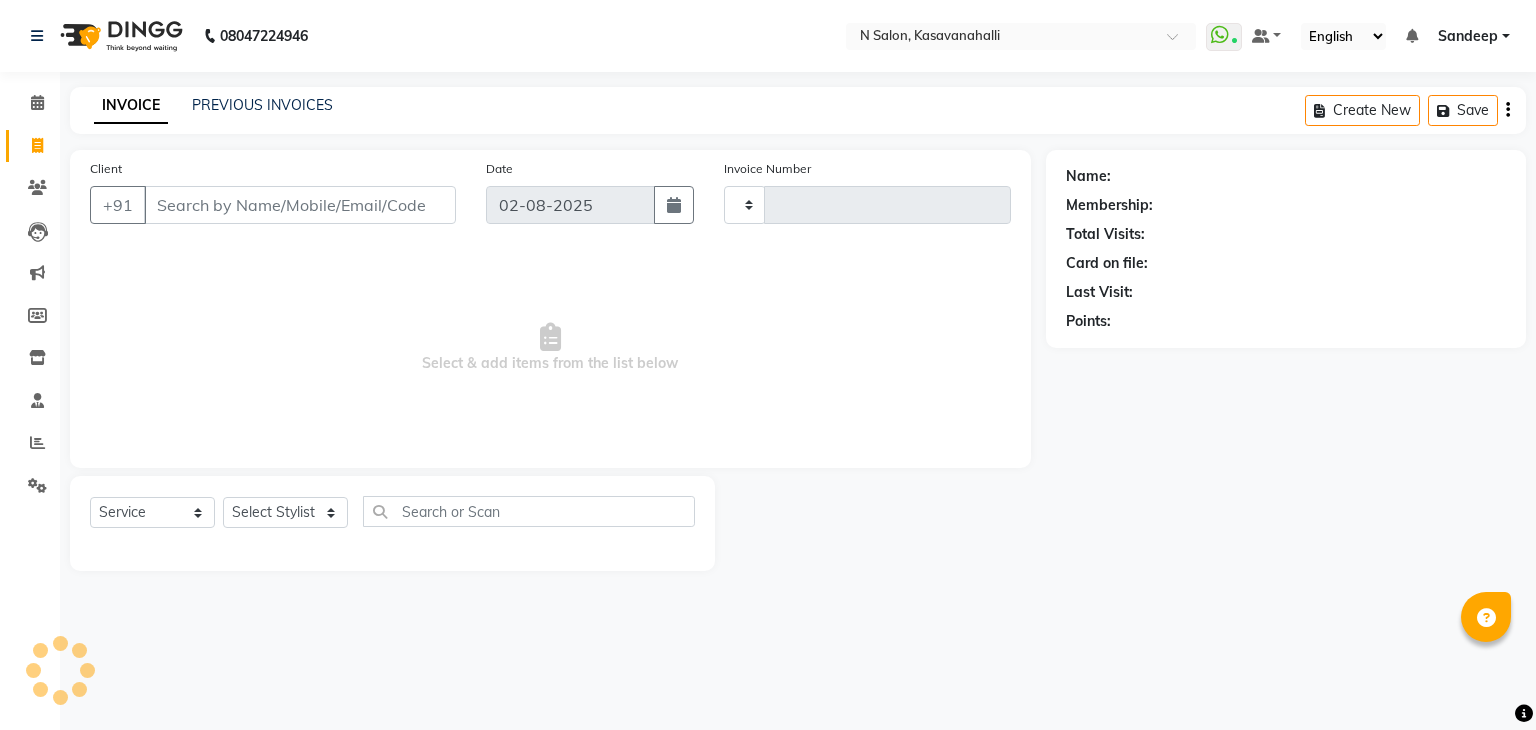 type on "1517" 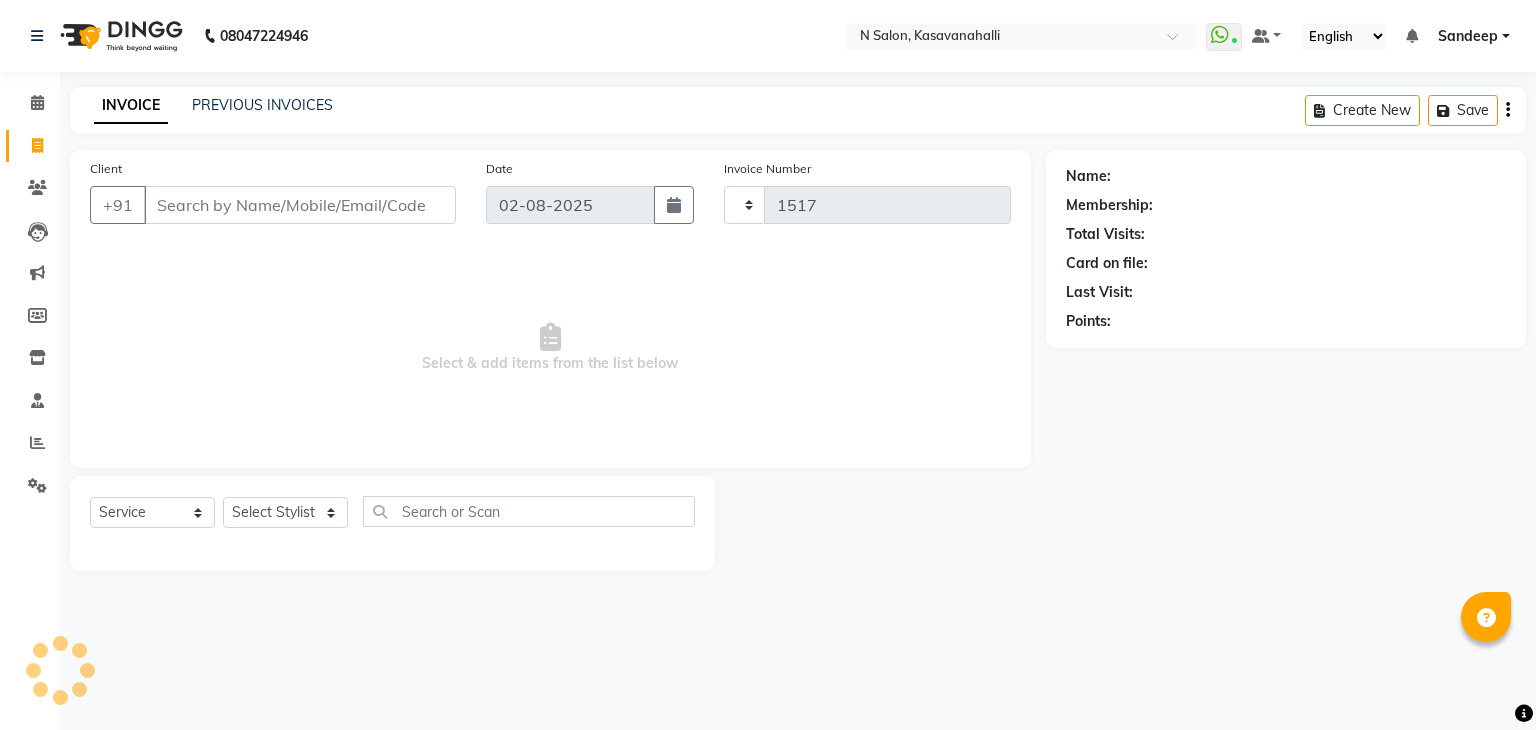 select on "7111" 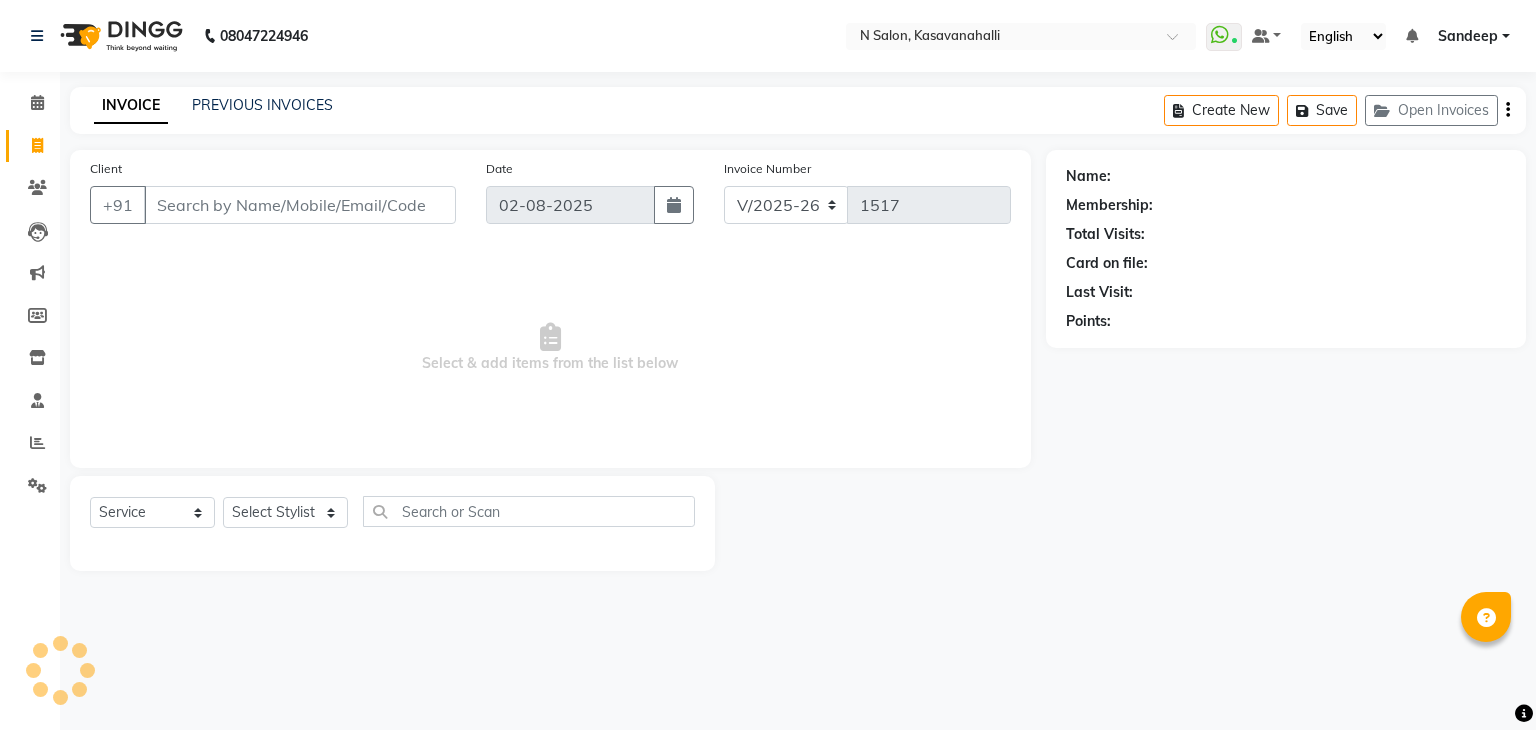 drag, startPoint x: 360, startPoint y: 109, endPoint x: 322, endPoint y: 117, distance: 38.832977 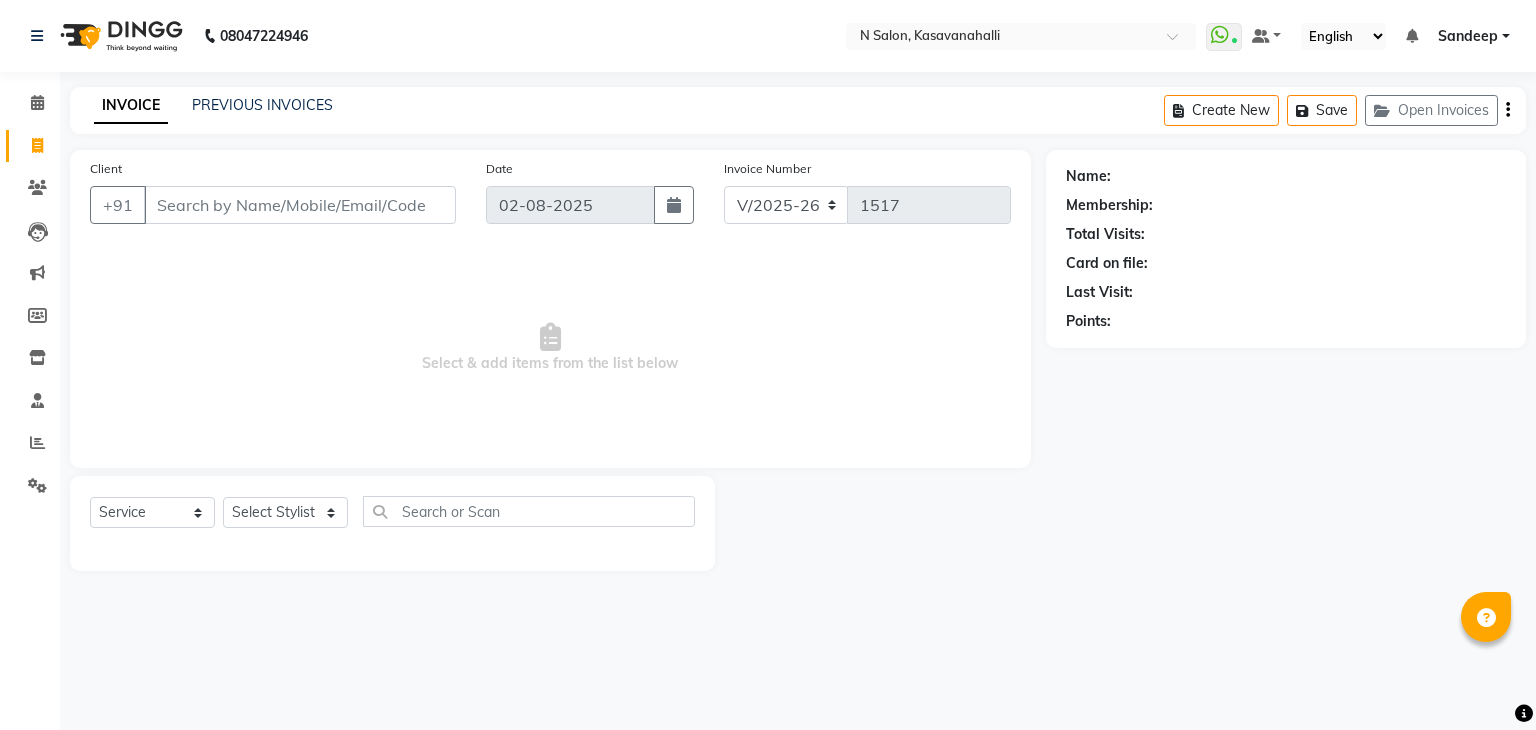 click on "INVOICE PREVIOUS INVOICES" 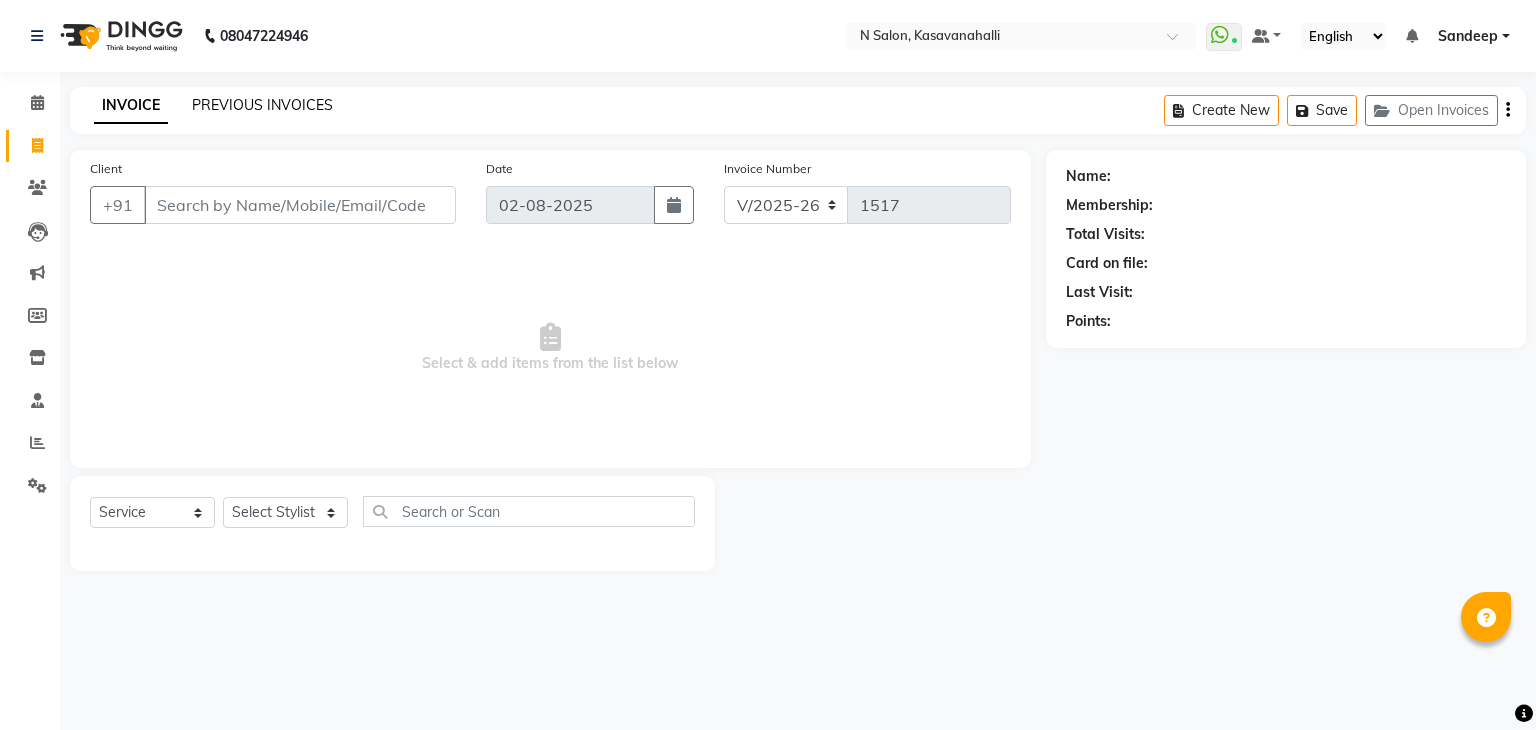 click on "PREVIOUS INVOICES" 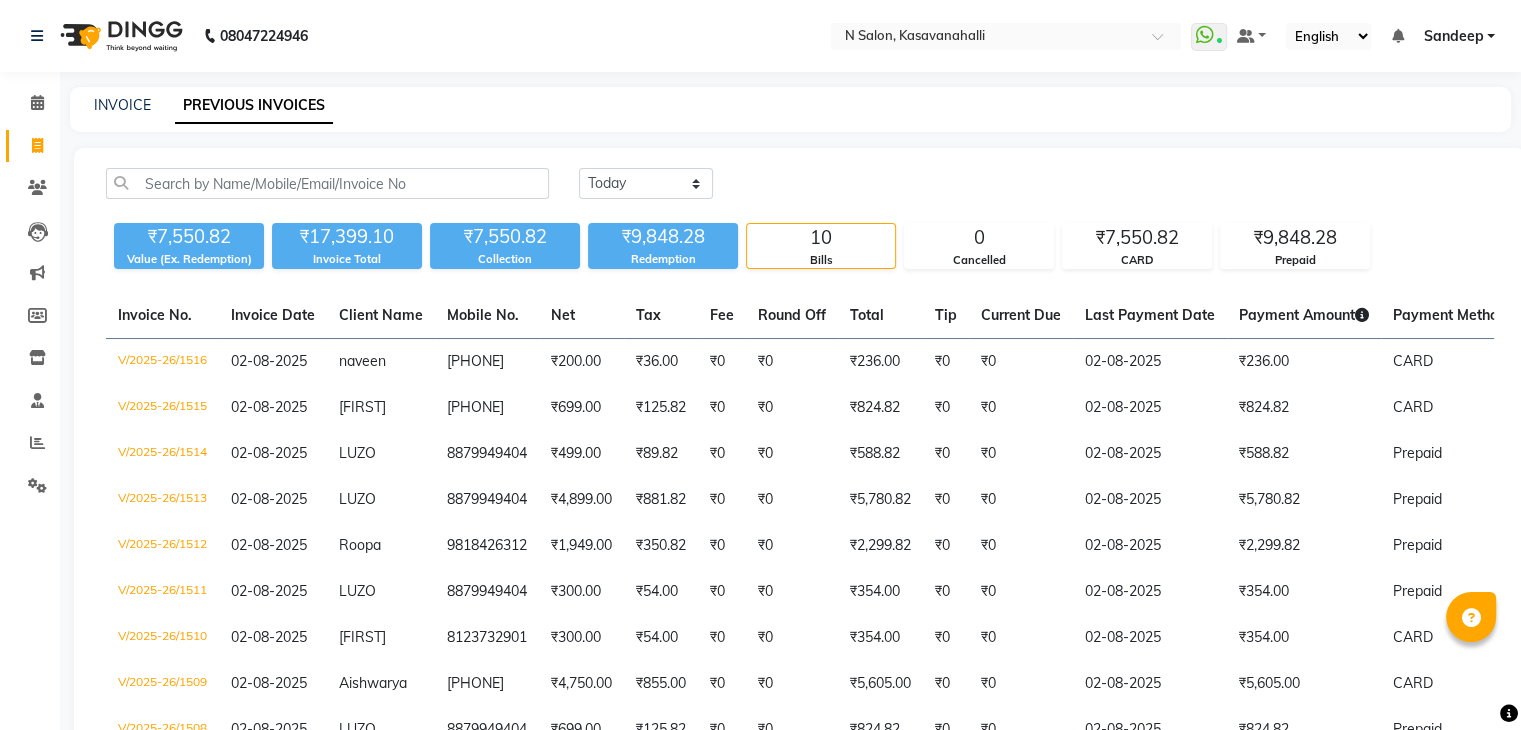 drag, startPoint x: 678, startPoint y: 202, endPoint x: 677, endPoint y: 192, distance: 10.049875 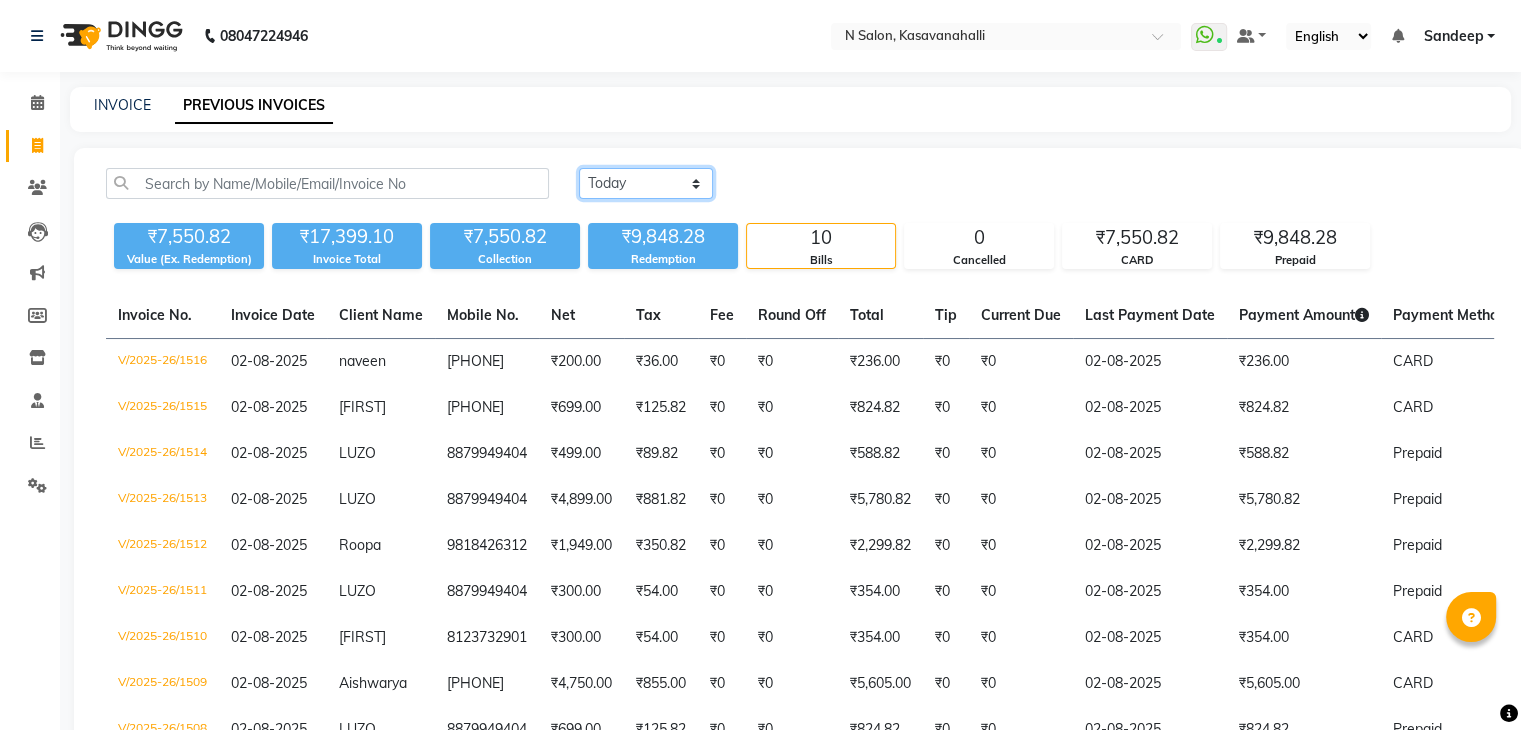 click on "Today Yesterday Custom Range" 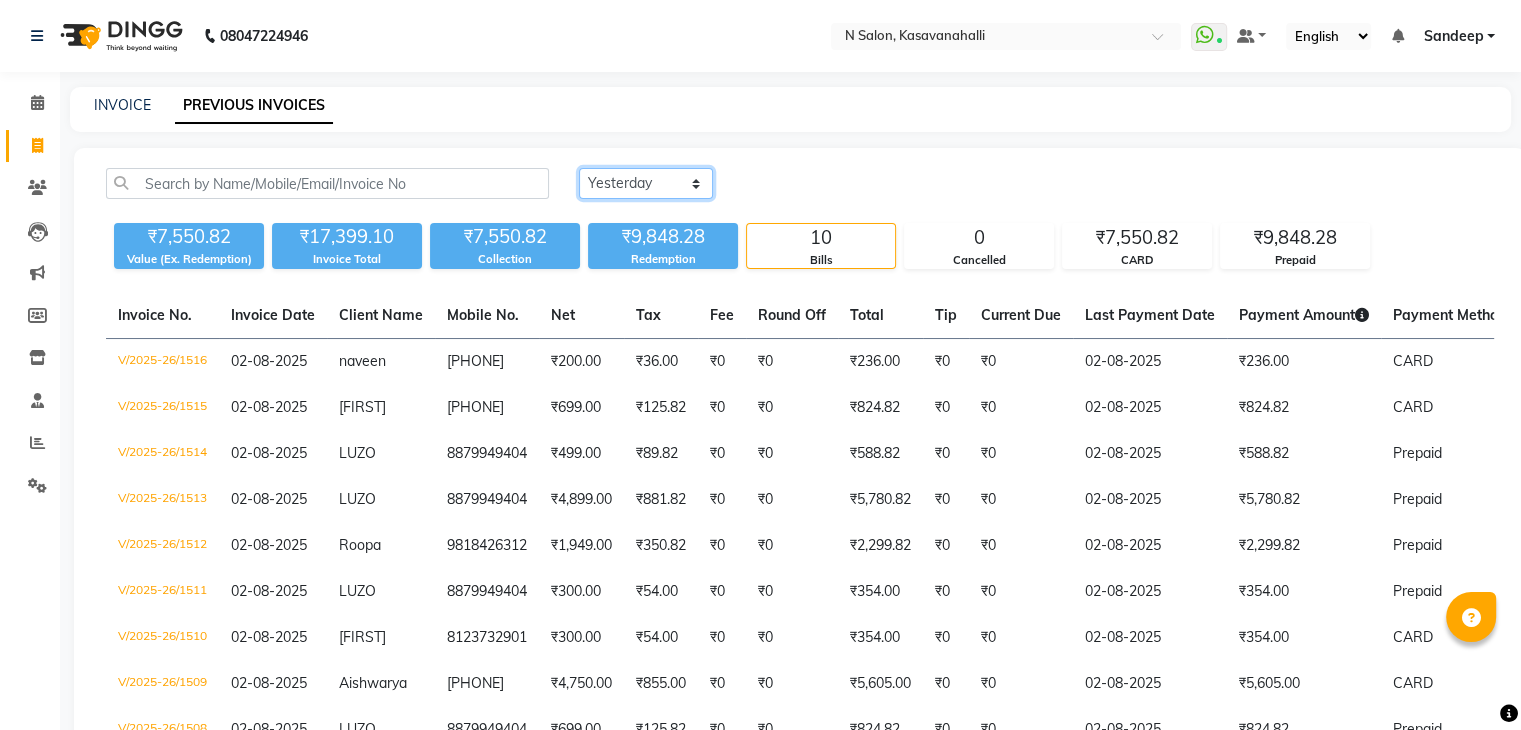 click on "Today Yesterday Custom Range" 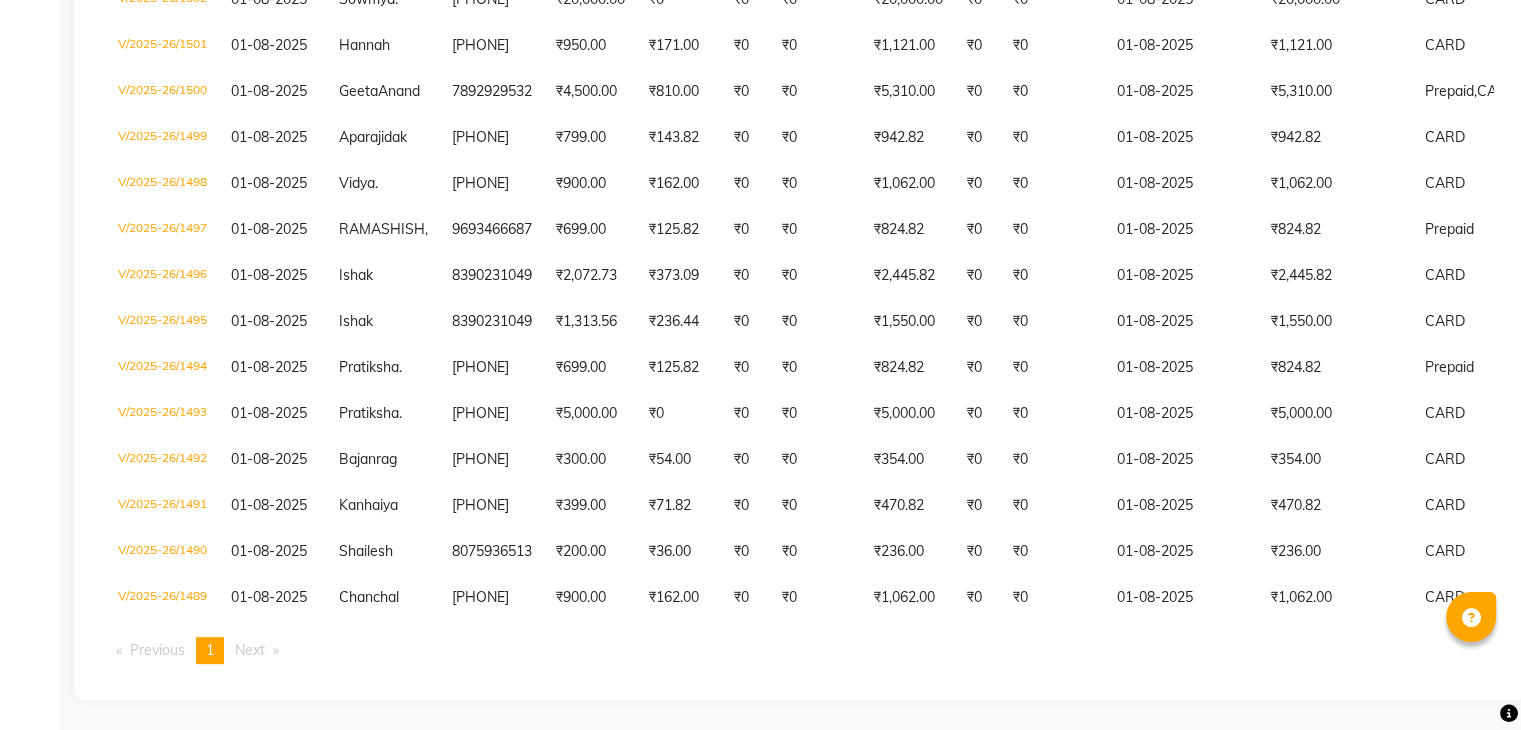 scroll, scrollTop: 604, scrollLeft: 0, axis: vertical 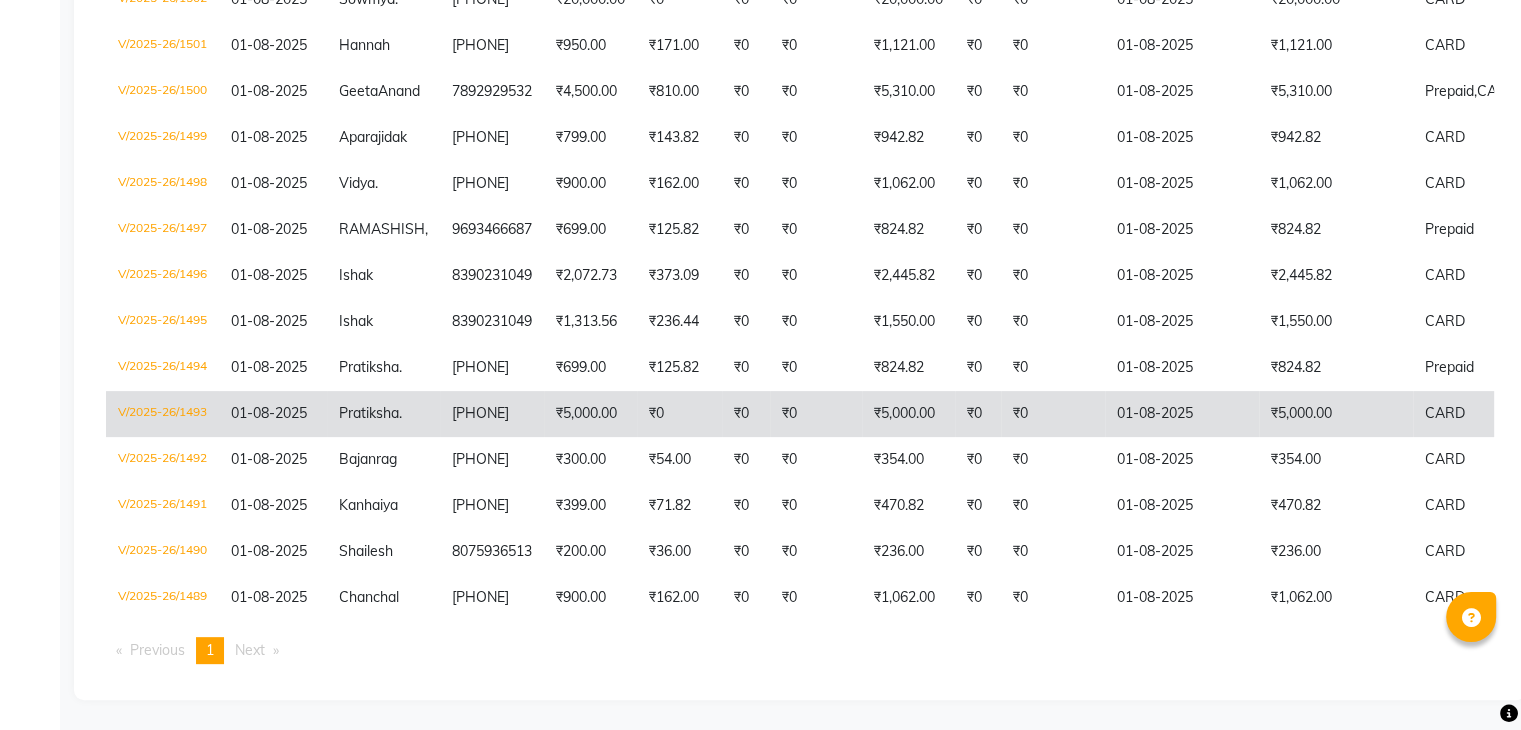 click on "V/2025-26/1493" 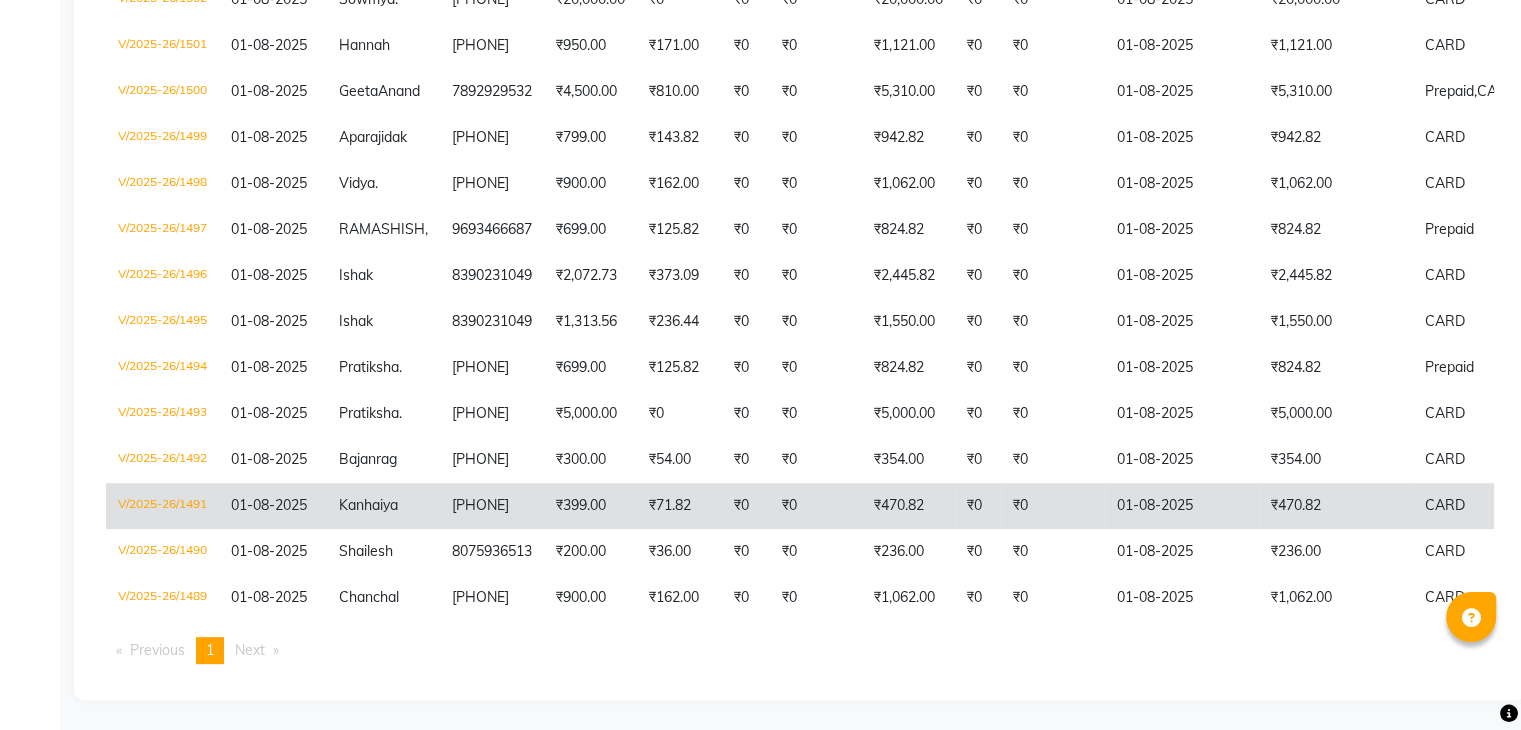 scroll, scrollTop: 304, scrollLeft: 0, axis: vertical 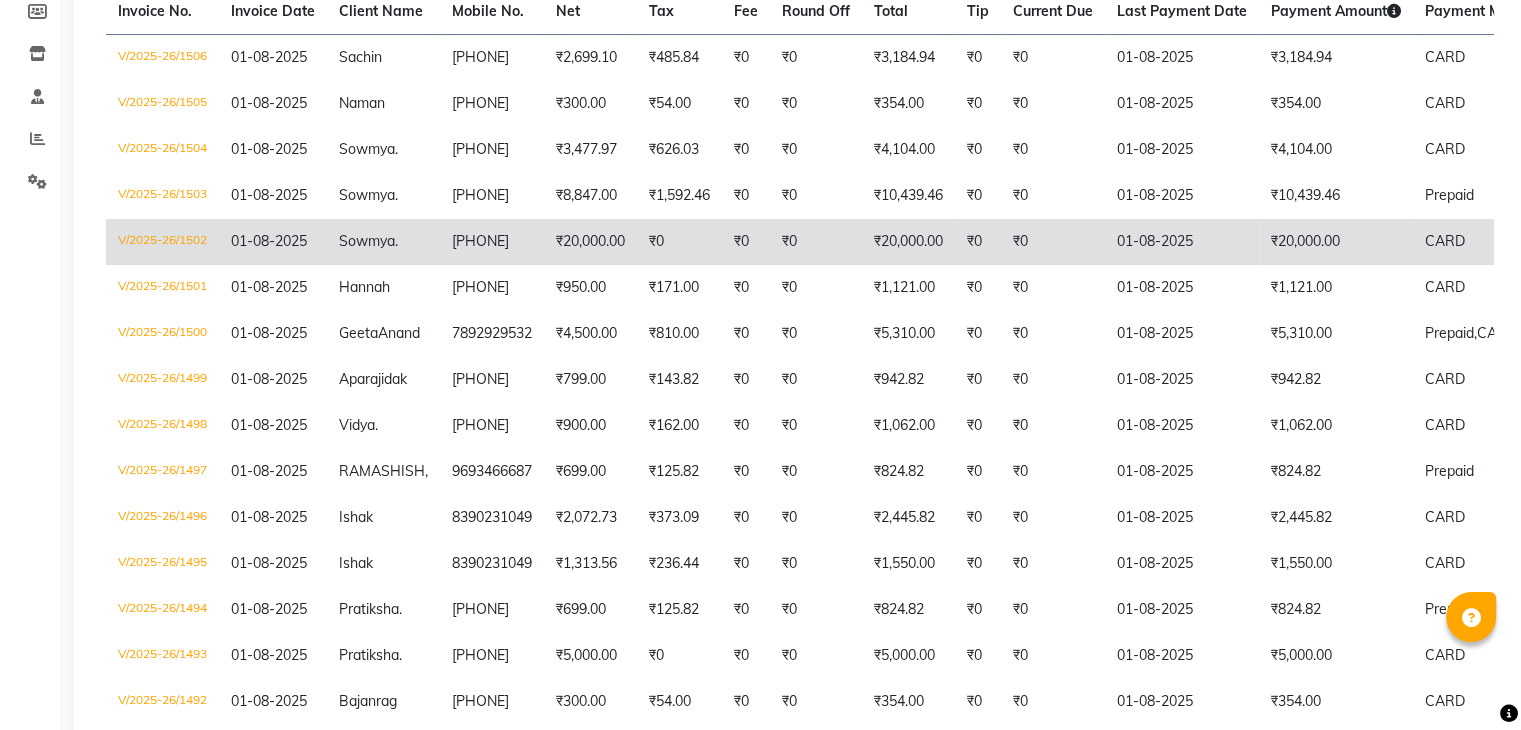 click on "V/2025-26/1502" 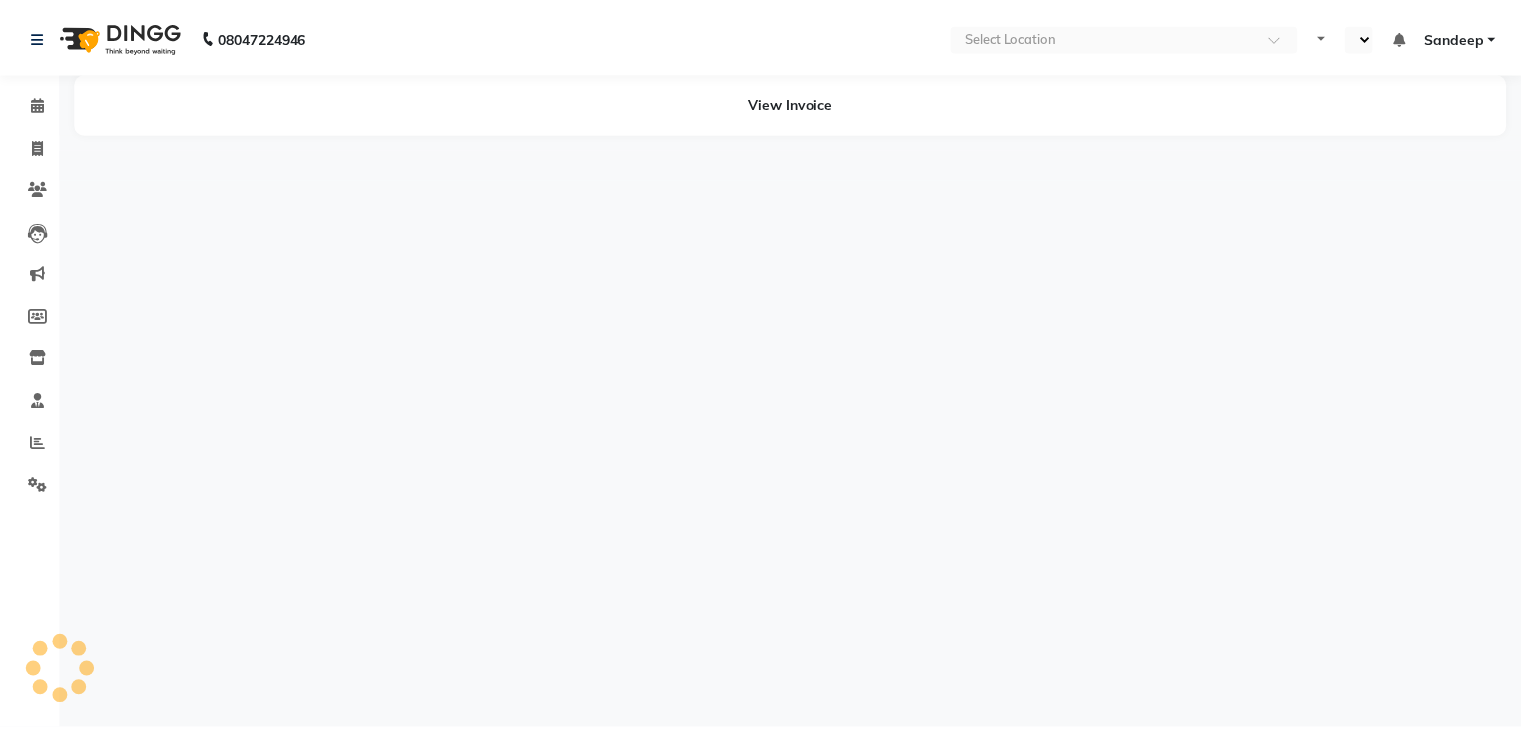 scroll, scrollTop: 0, scrollLeft: 0, axis: both 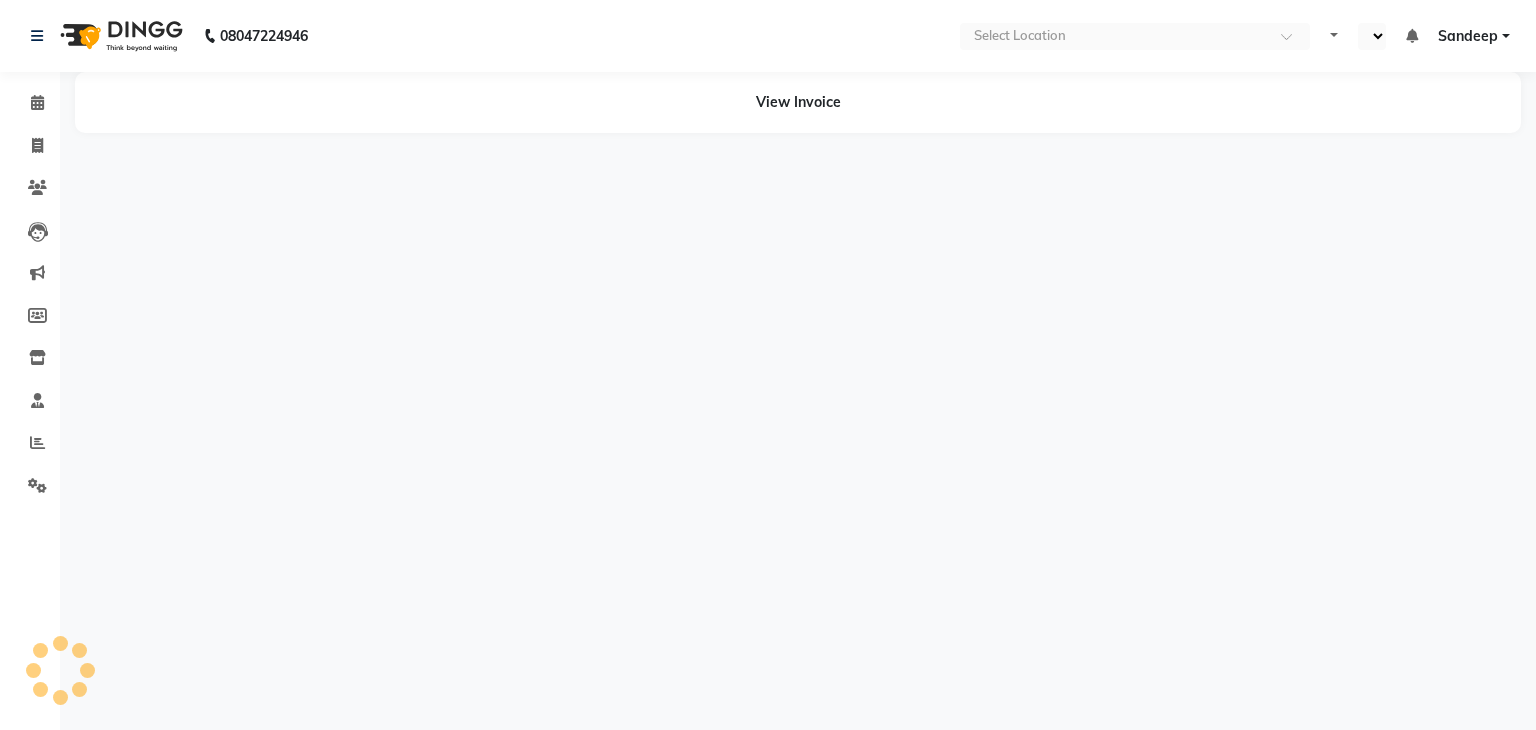 select on "en" 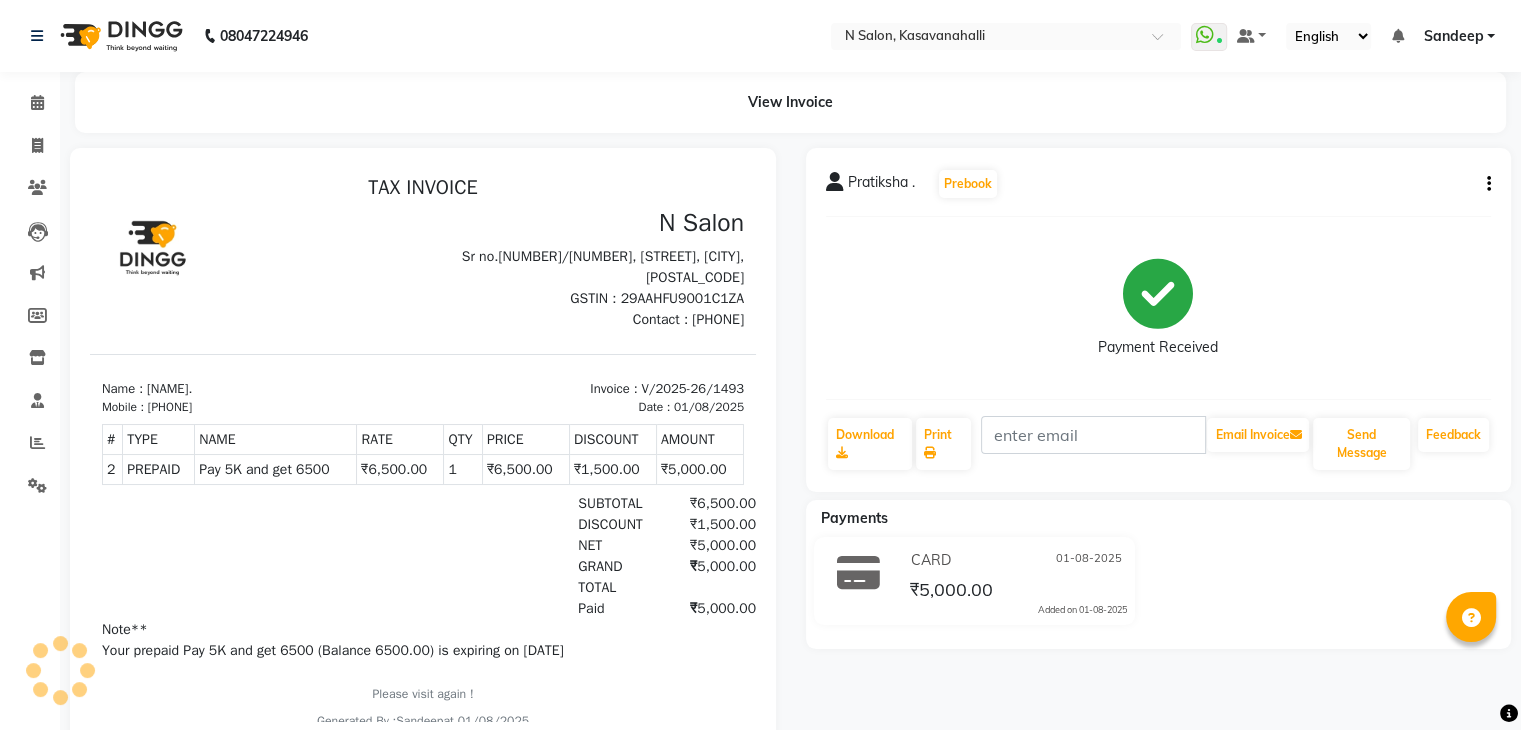 scroll, scrollTop: 0, scrollLeft: 0, axis: both 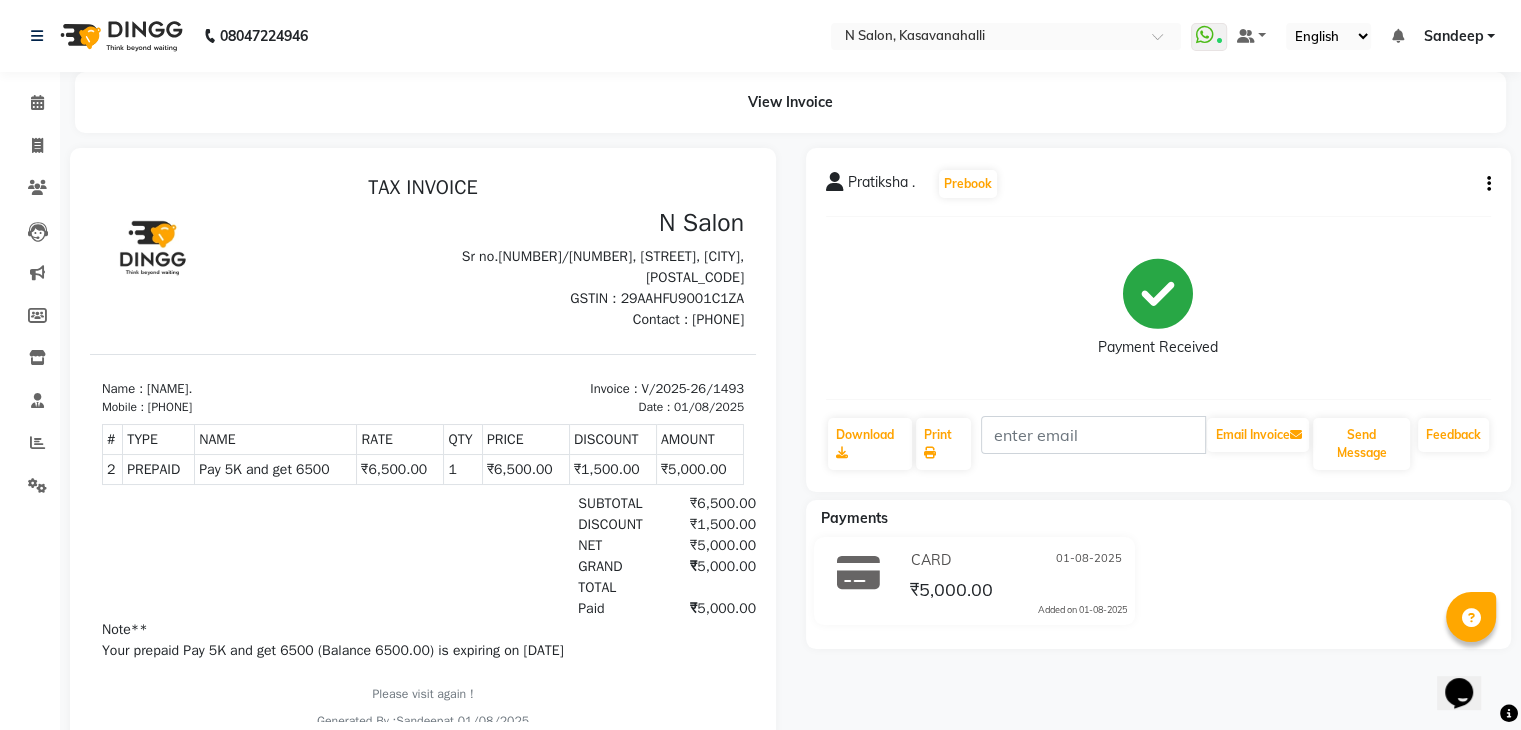 drag, startPoint x: 166, startPoint y: 405, endPoint x: 257, endPoint y: 408, distance: 91.04944 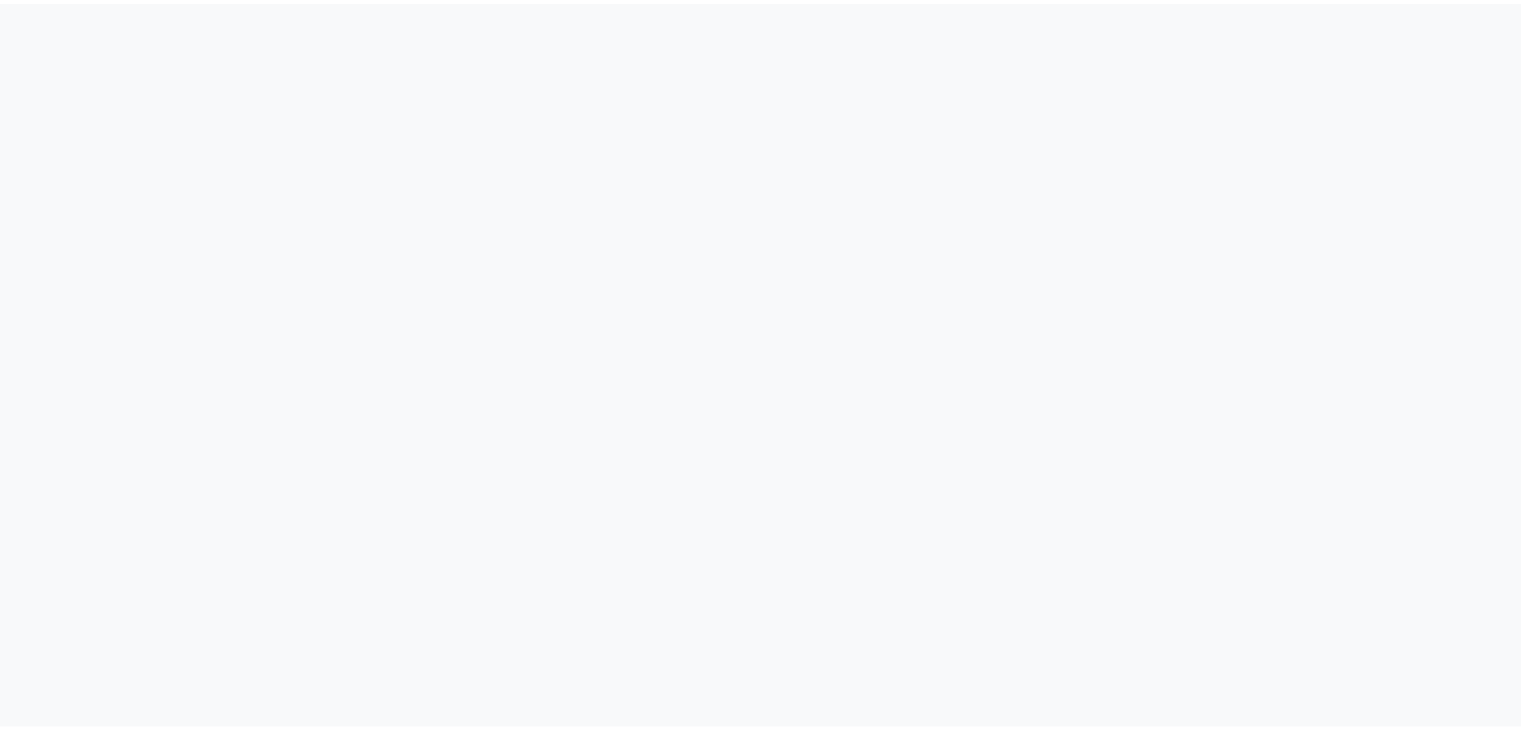 scroll, scrollTop: 0, scrollLeft: 0, axis: both 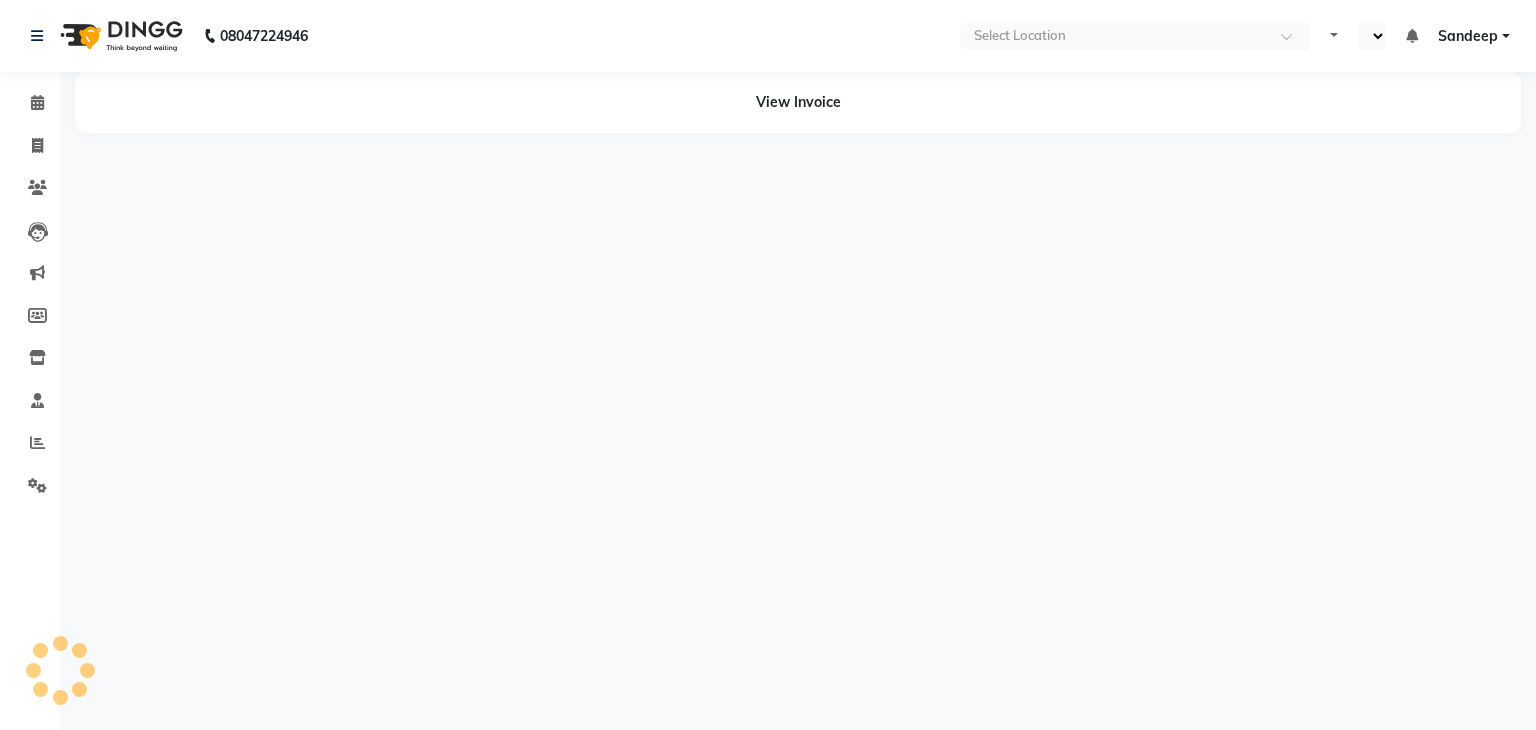 select on "en" 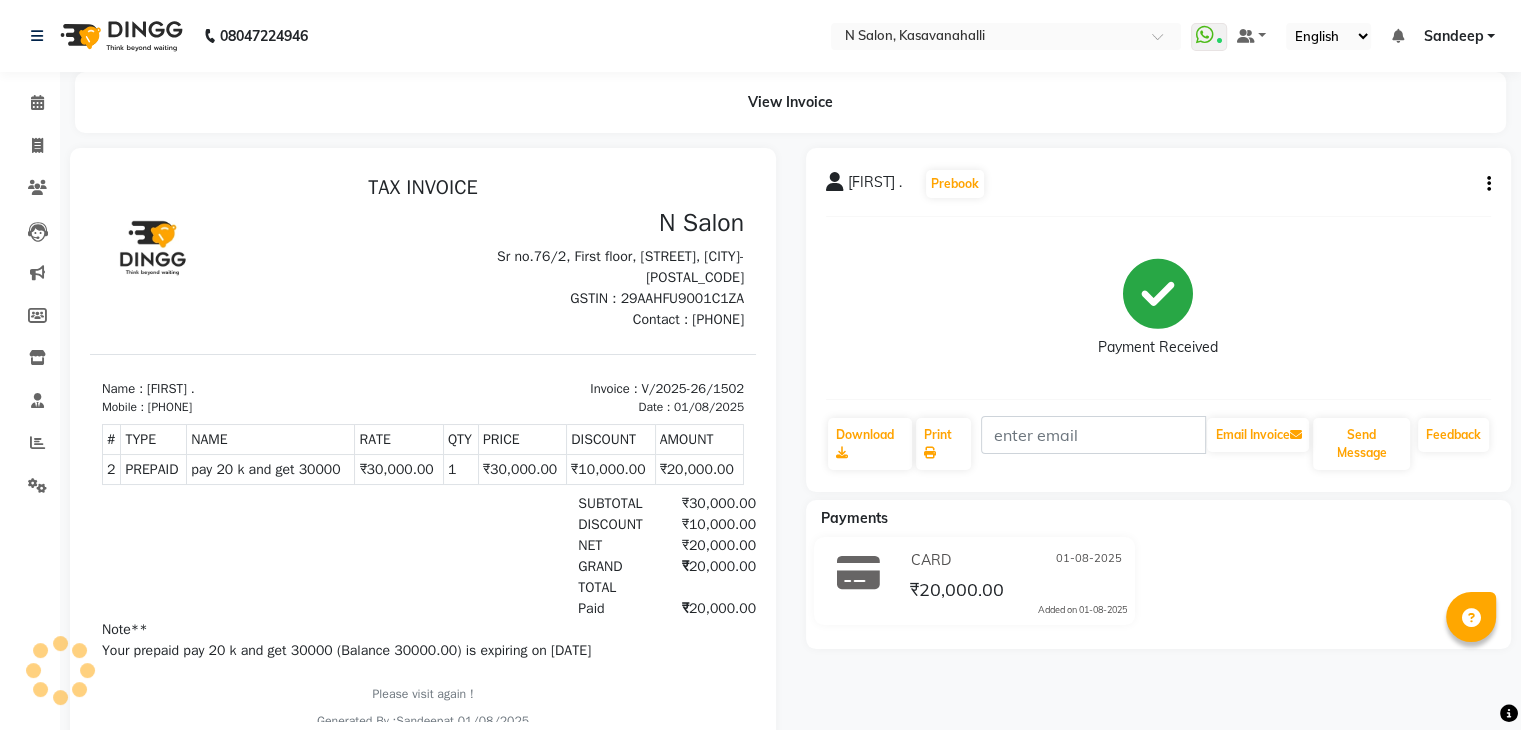 scroll, scrollTop: 0, scrollLeft: 0, axis: both 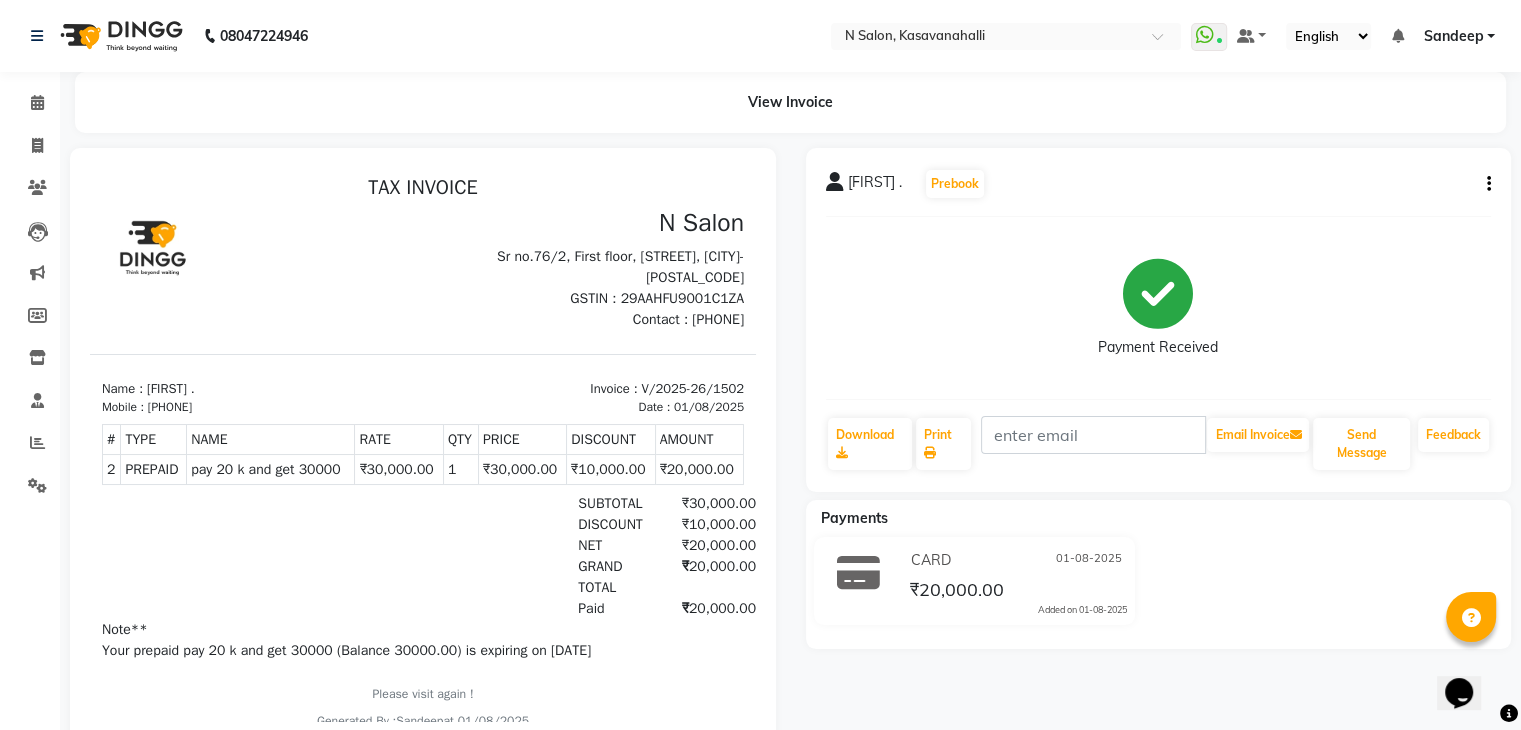 drag, startPoint x: 170, startPoint y: 407, endPoint x: 218, endPoint y: 399, distance: 48.6621 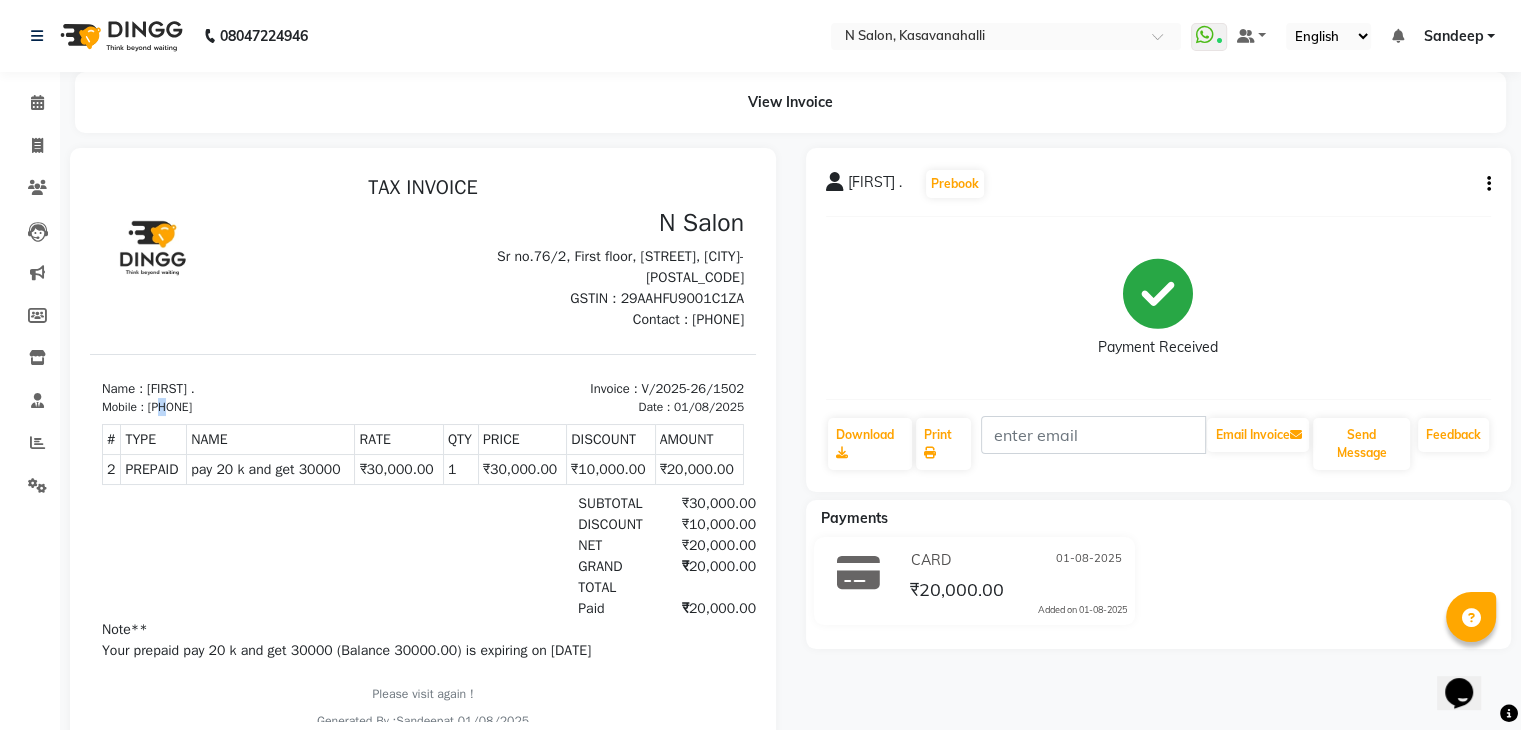 drag, startPoint x: 212, startPoint y: 397, endPoint x: 169, endPoint y: 405, distance: 43.737854 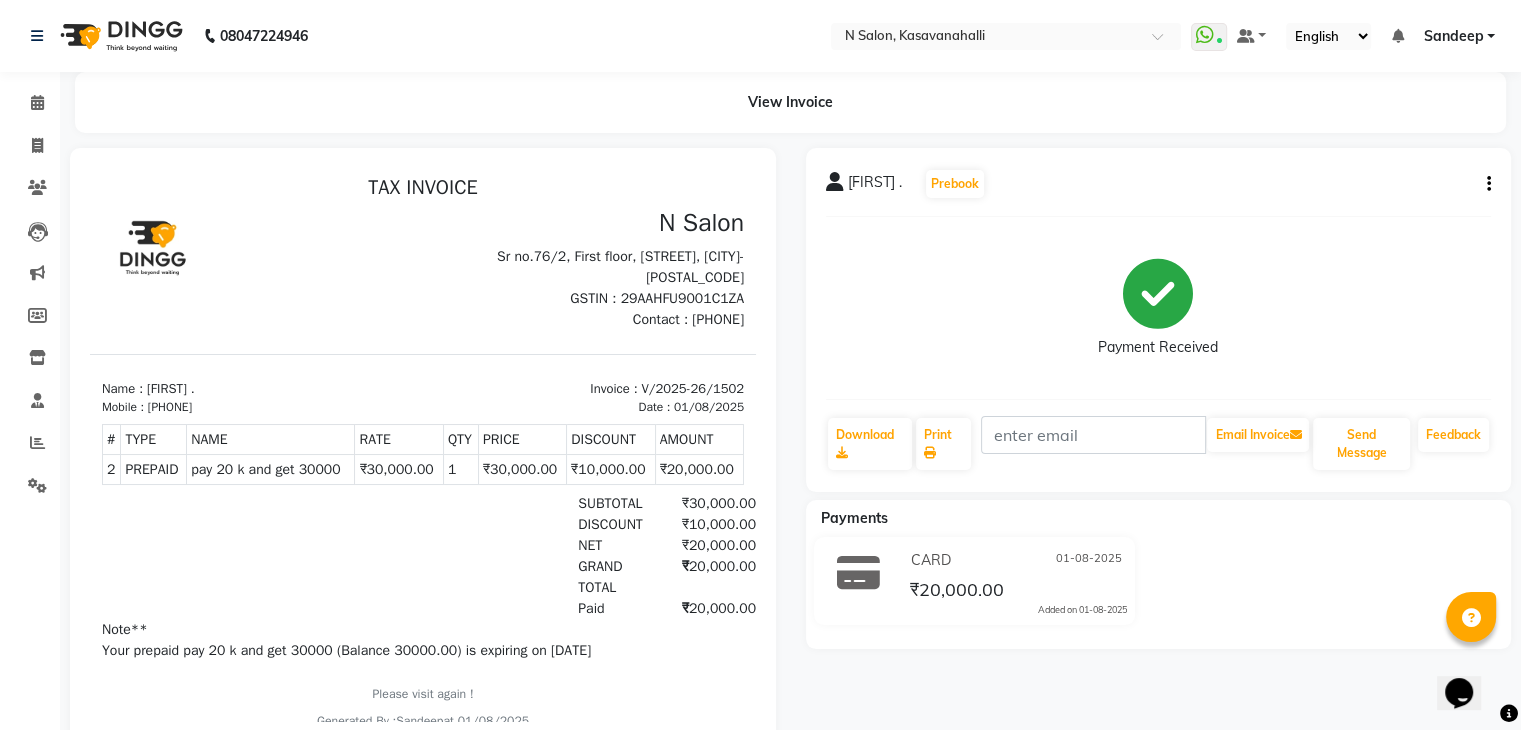 click on "Name  : [FIRST] ." at bounding box center [256, 389] 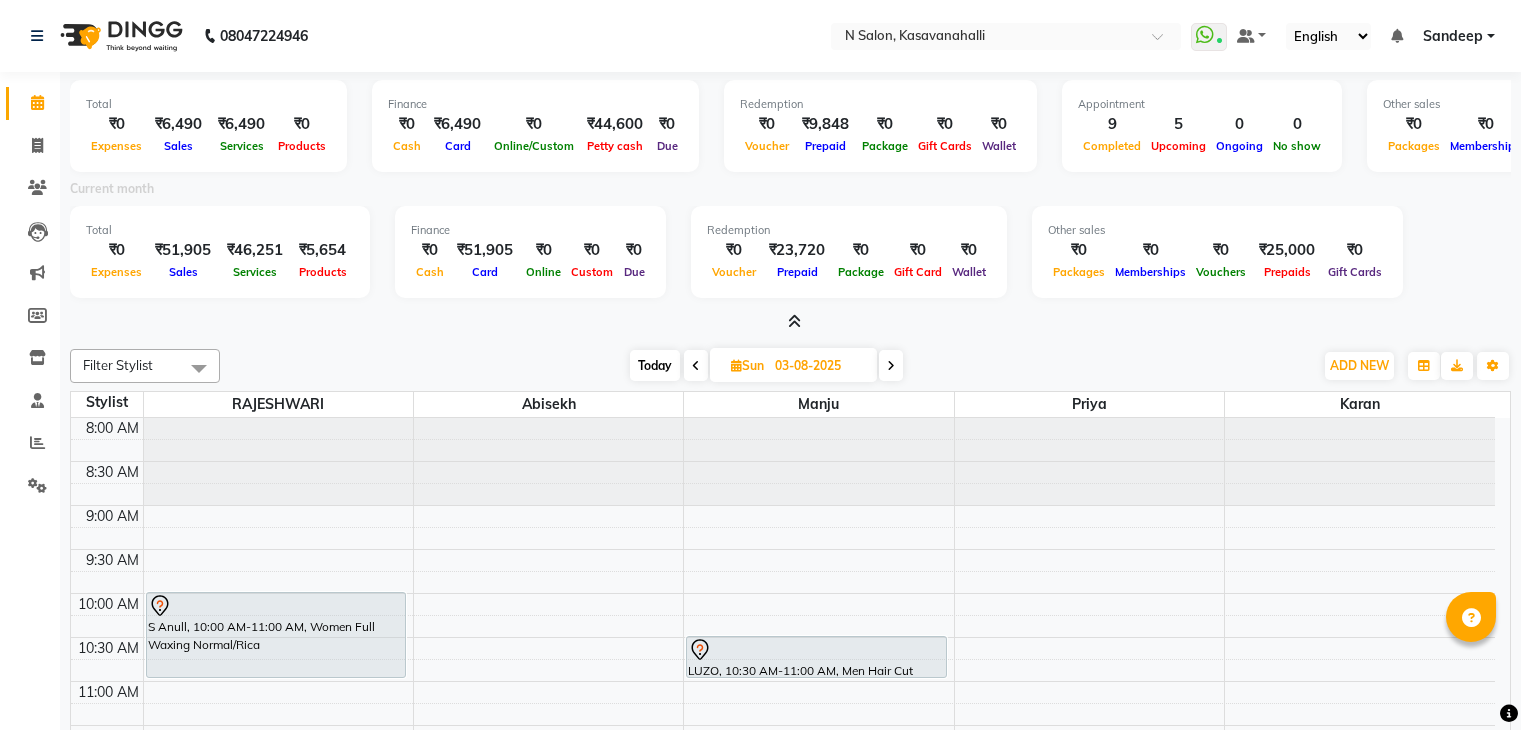 scroll, scrollTop: 0, scrollLeft: 0, axis: both 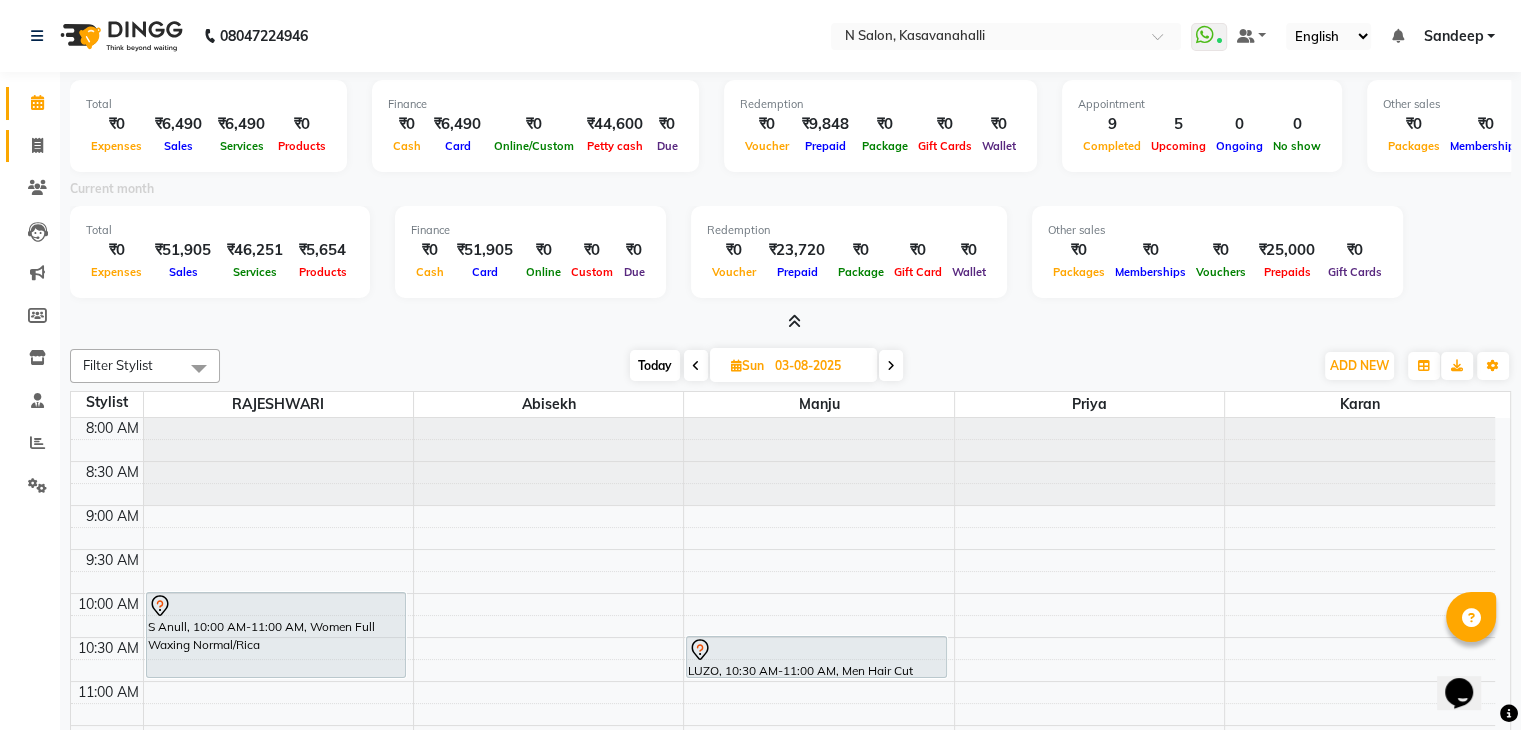 click 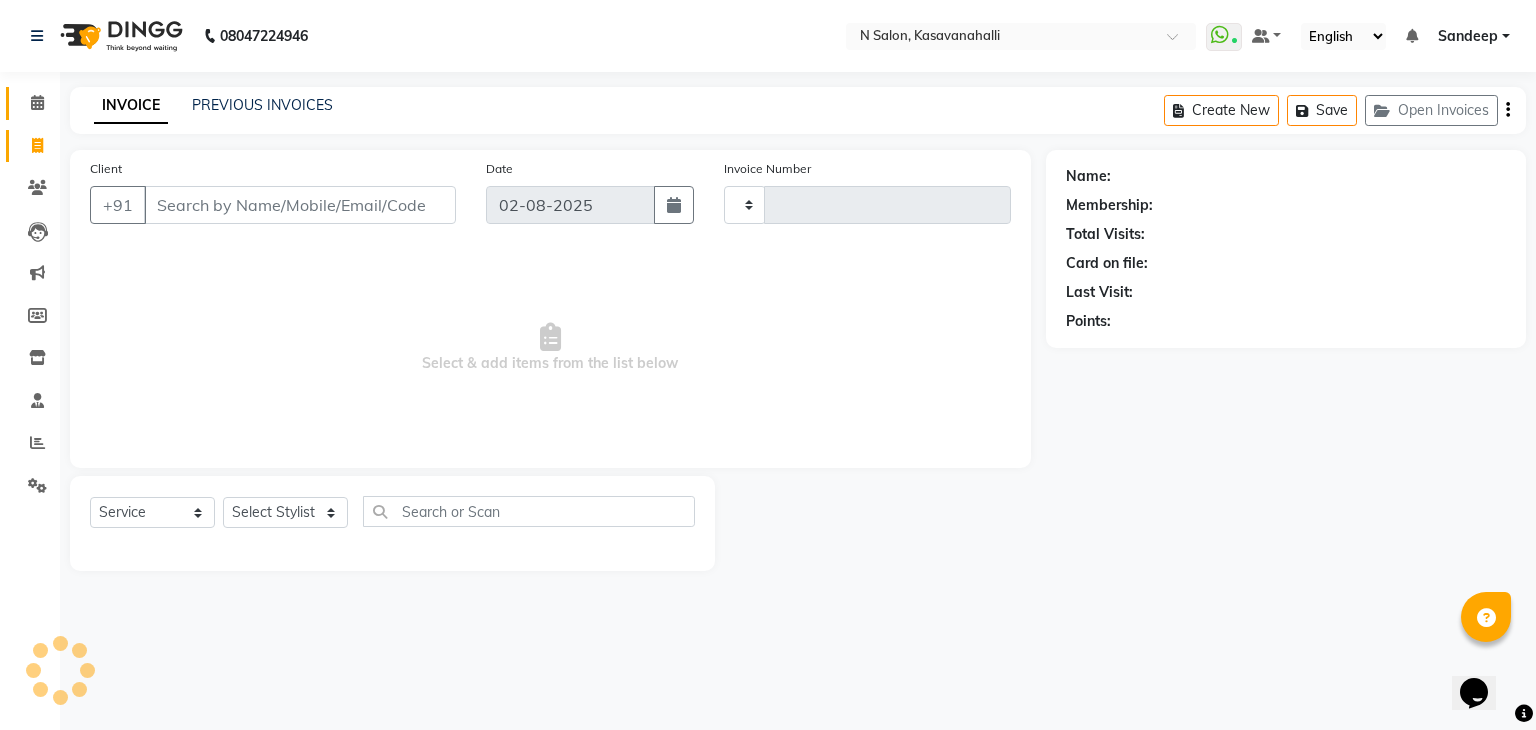 type on "1519" 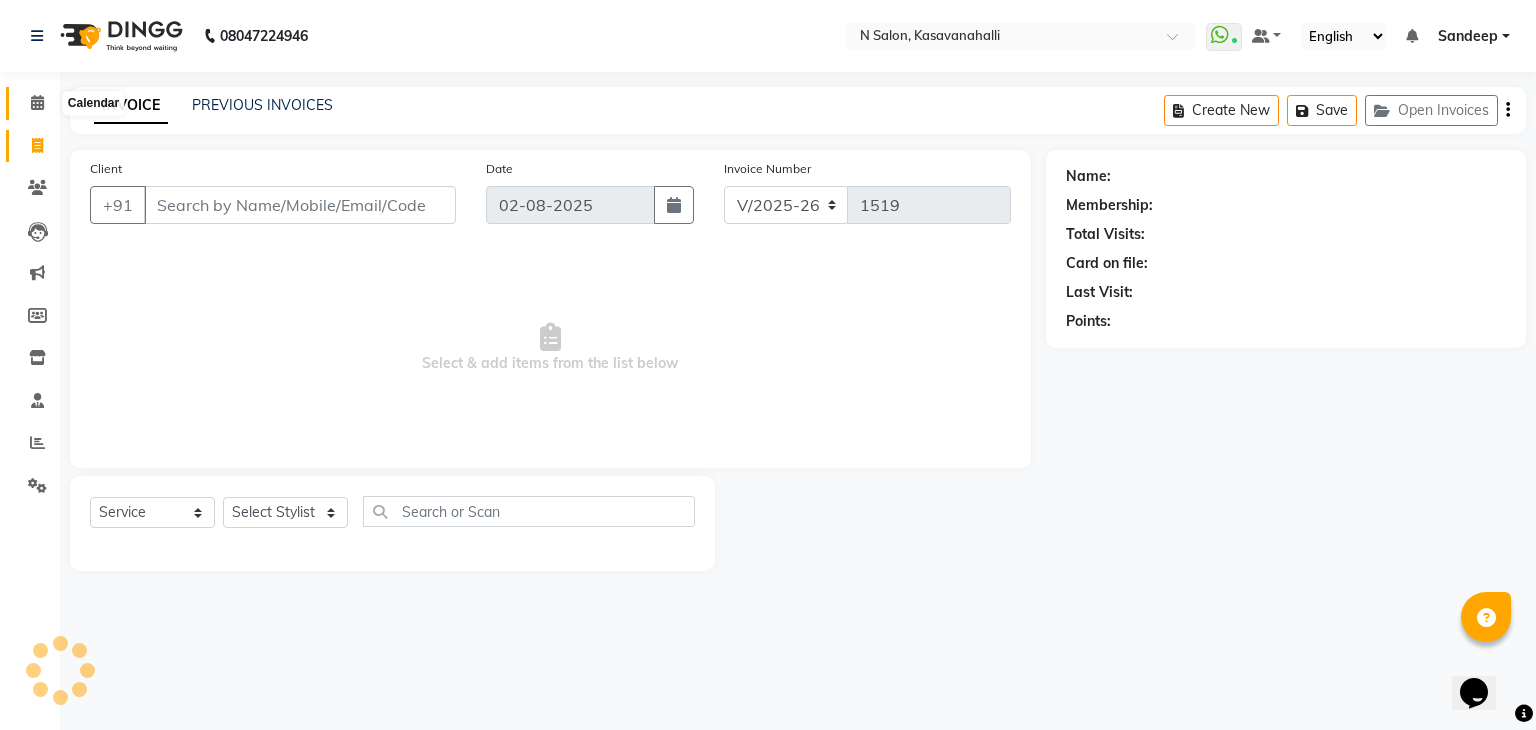 click 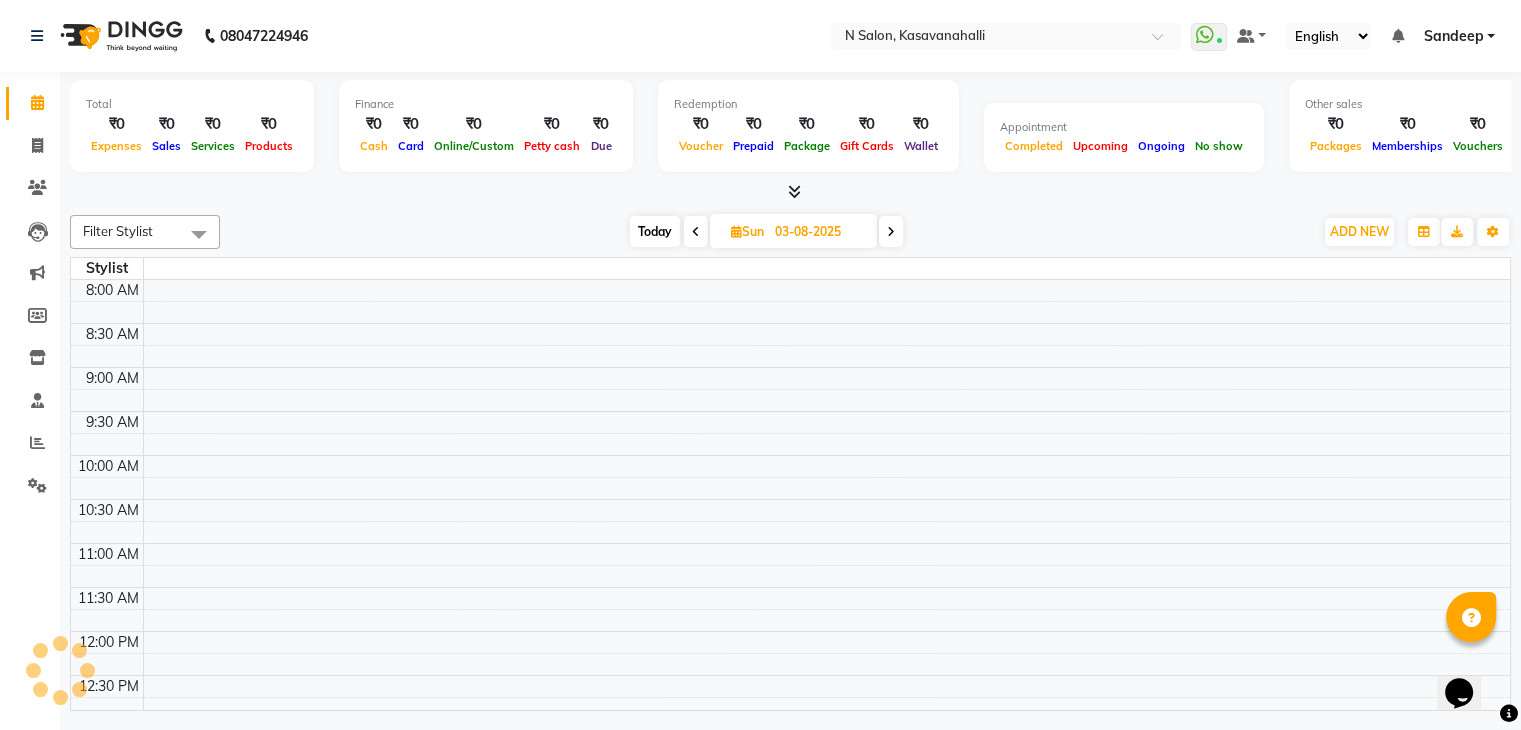 scroll, scrollTop: 0, scrollLeft: 0, axis: both 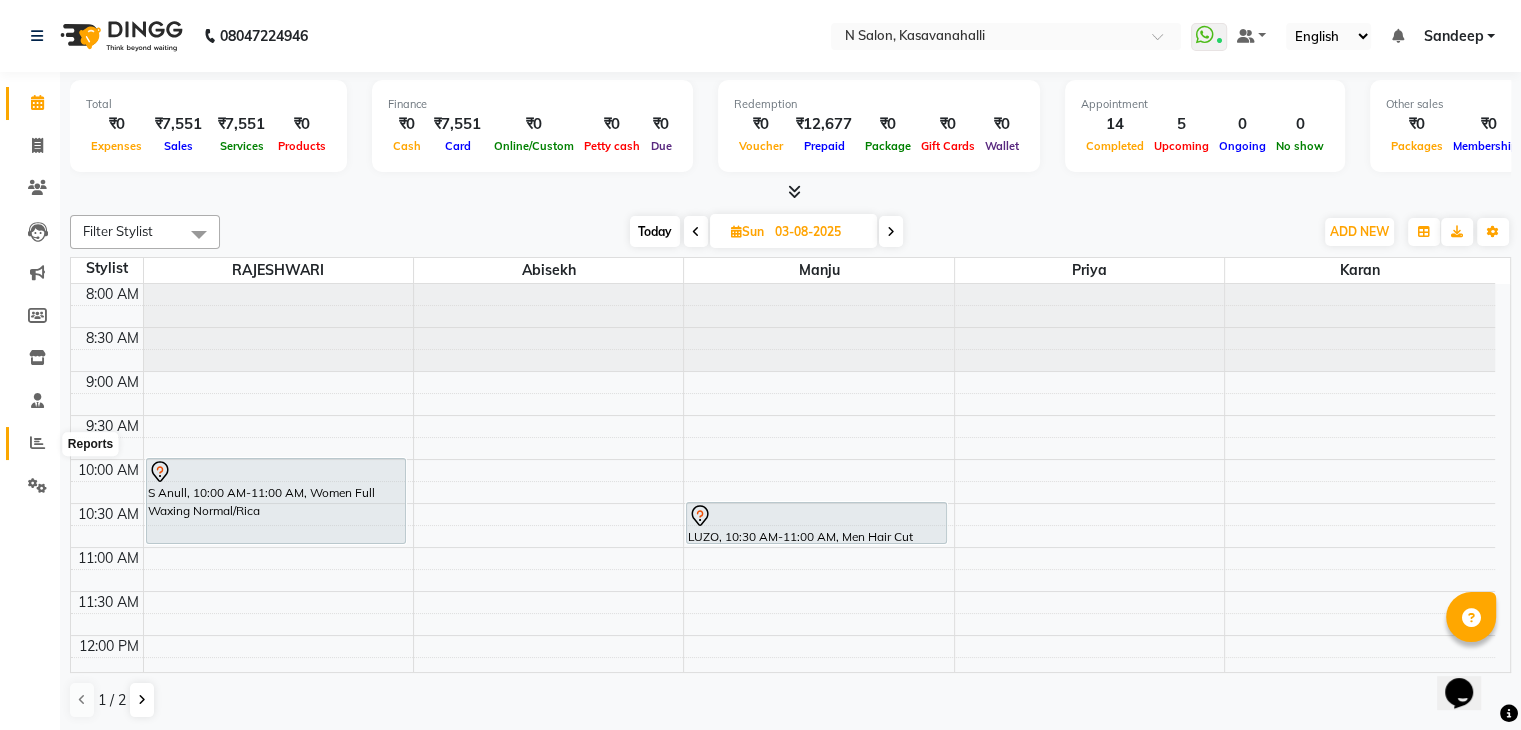 click 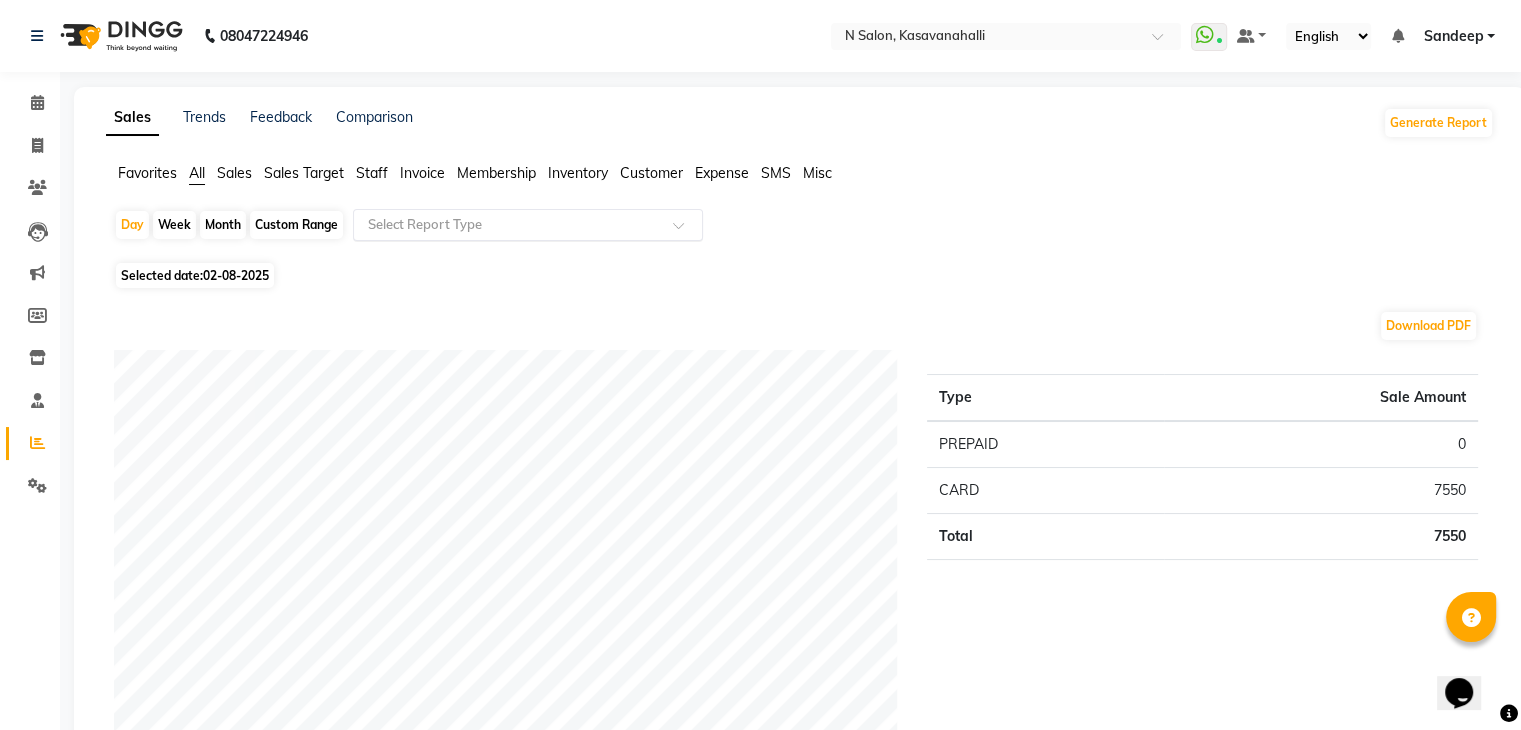 click 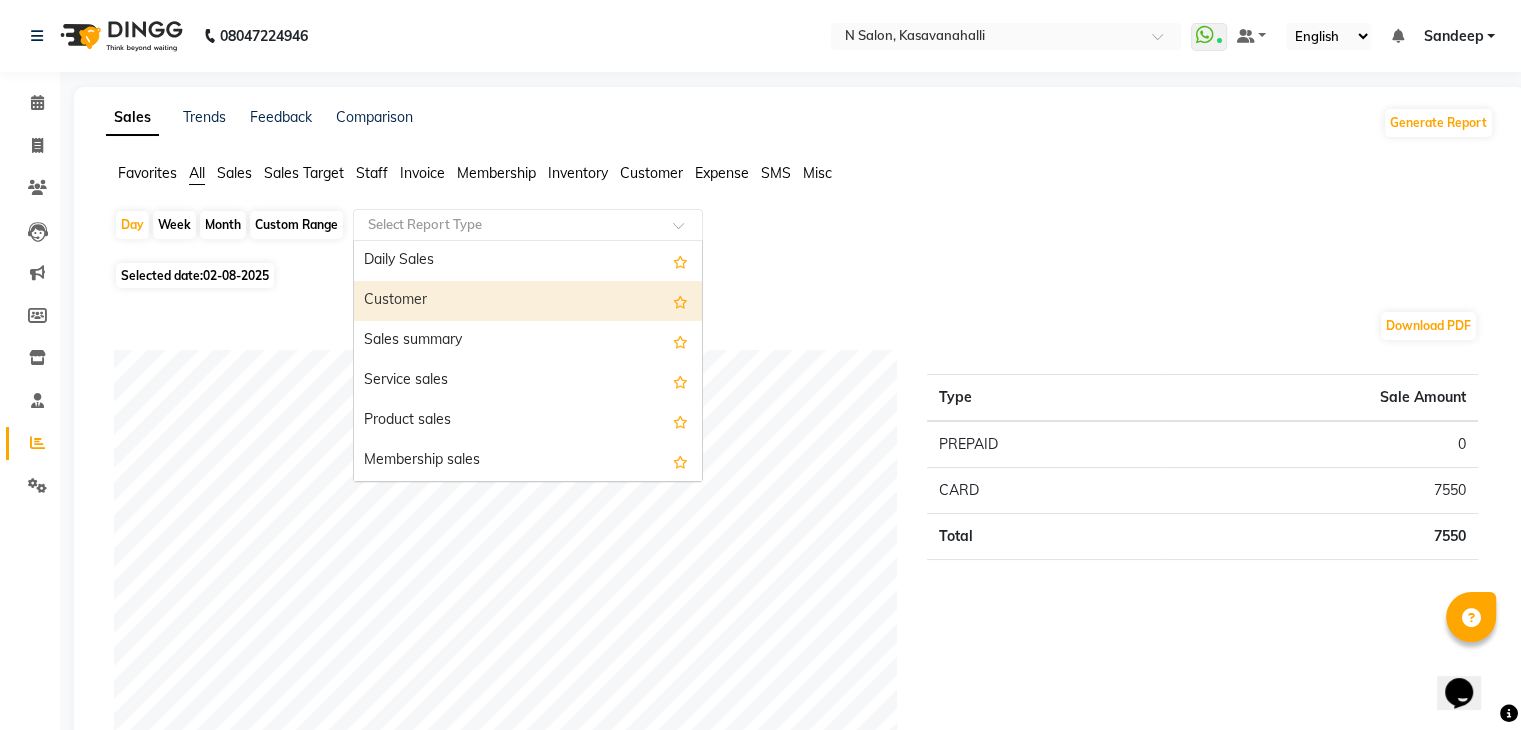 drag, startPoint x: 452, startPoint y: 272, endPoint x: 466, endPoint y: 309, distance: 39.56008 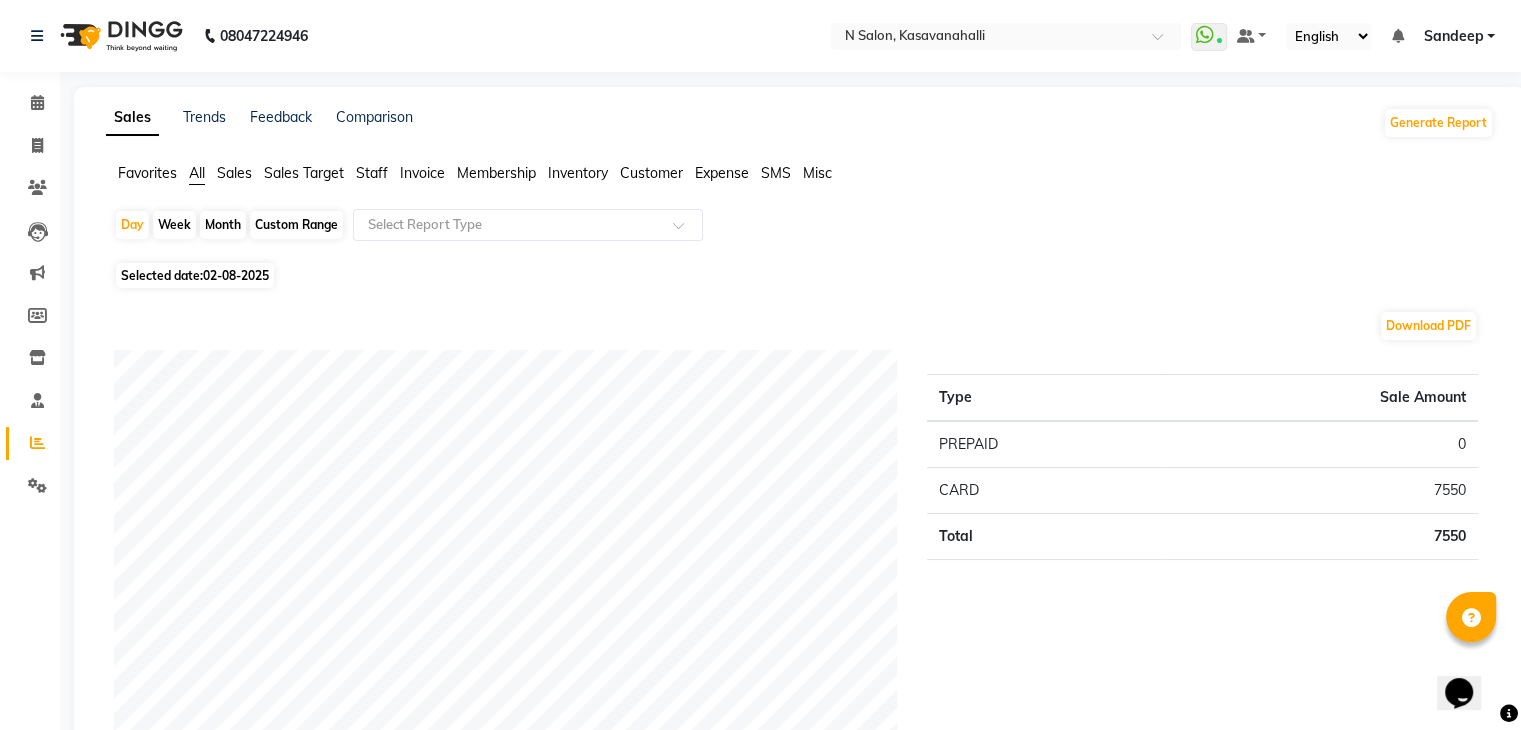 click on "Staff" 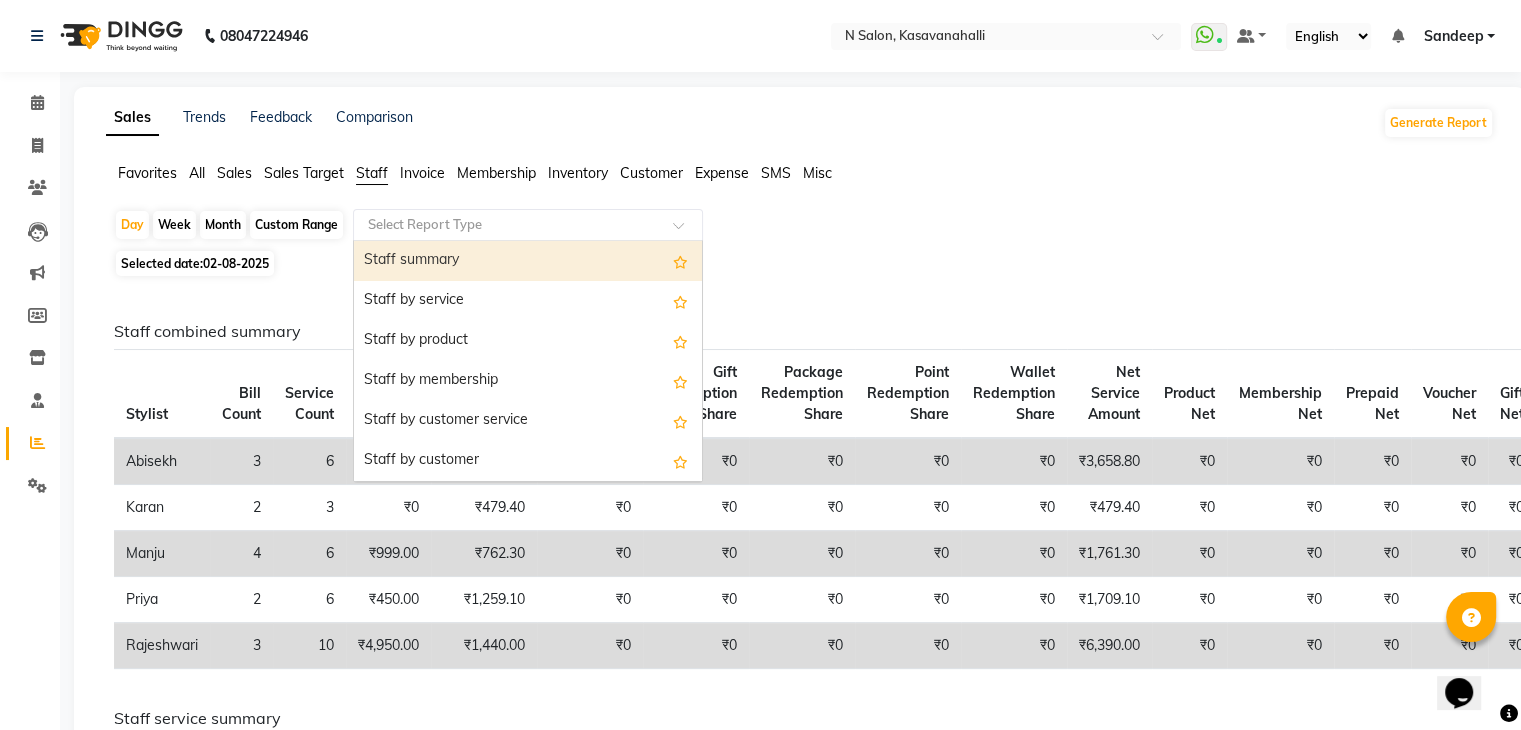 click 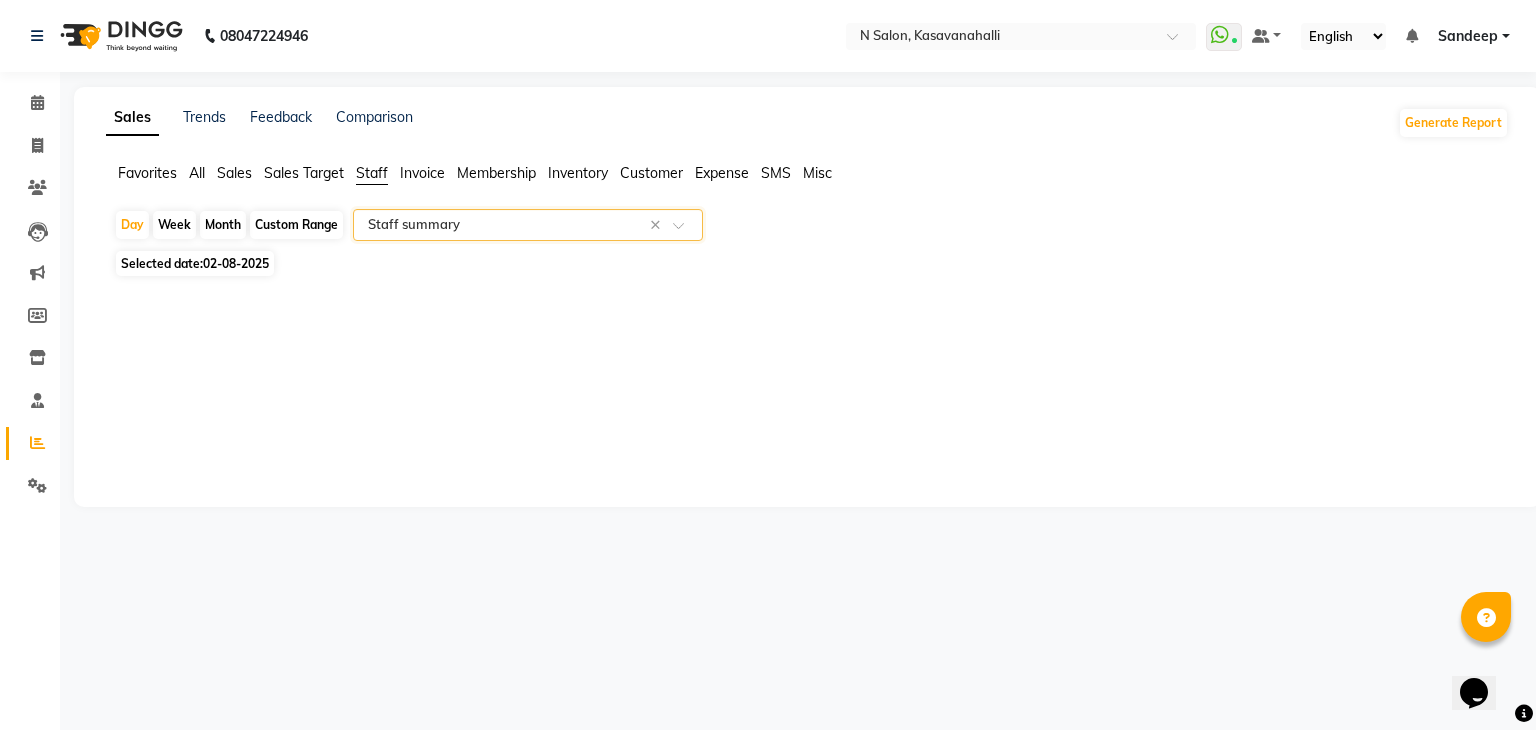 select on "full_report" 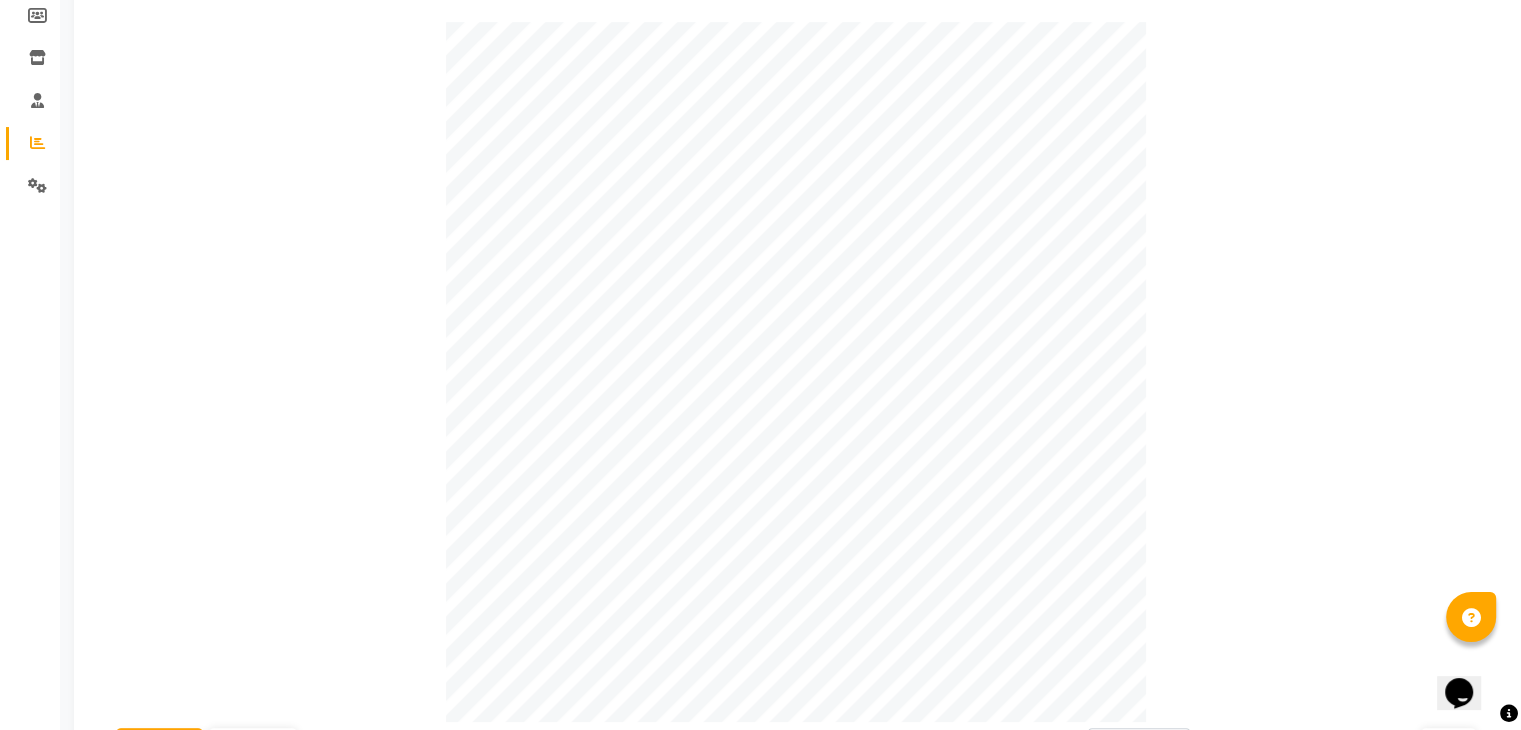 scroll, scrollTop: 800, scrollLeft: 0, axis: vertical 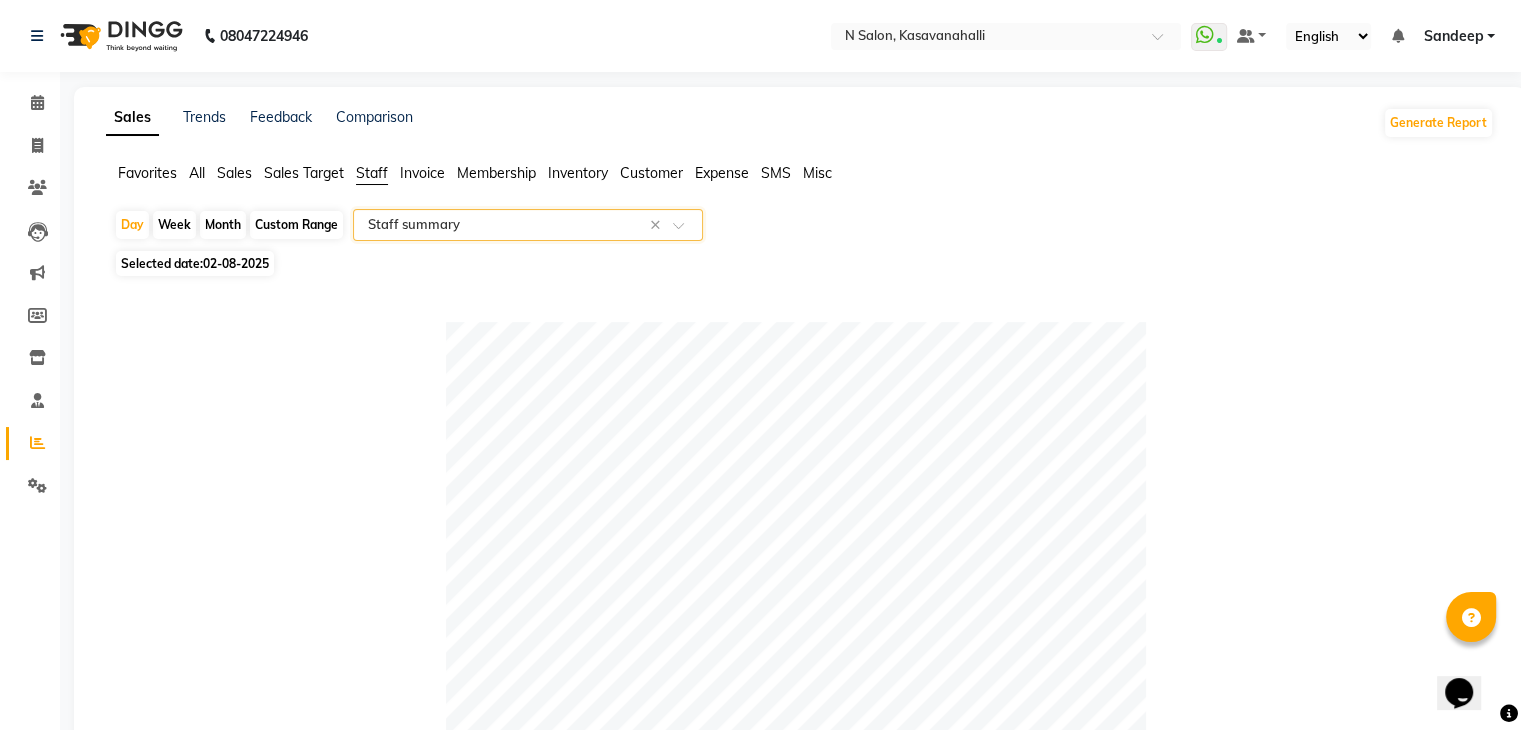 click on "Invoice" 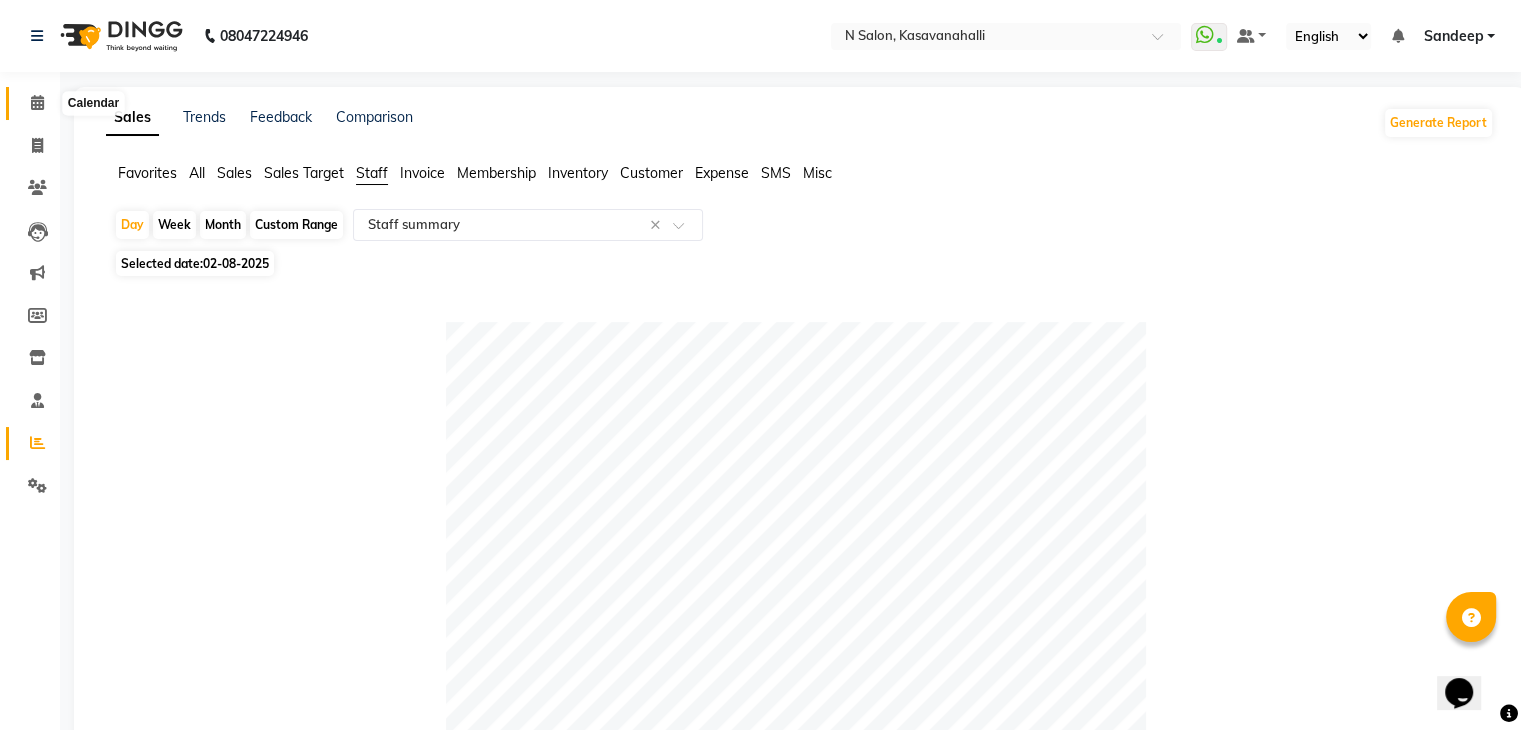 click 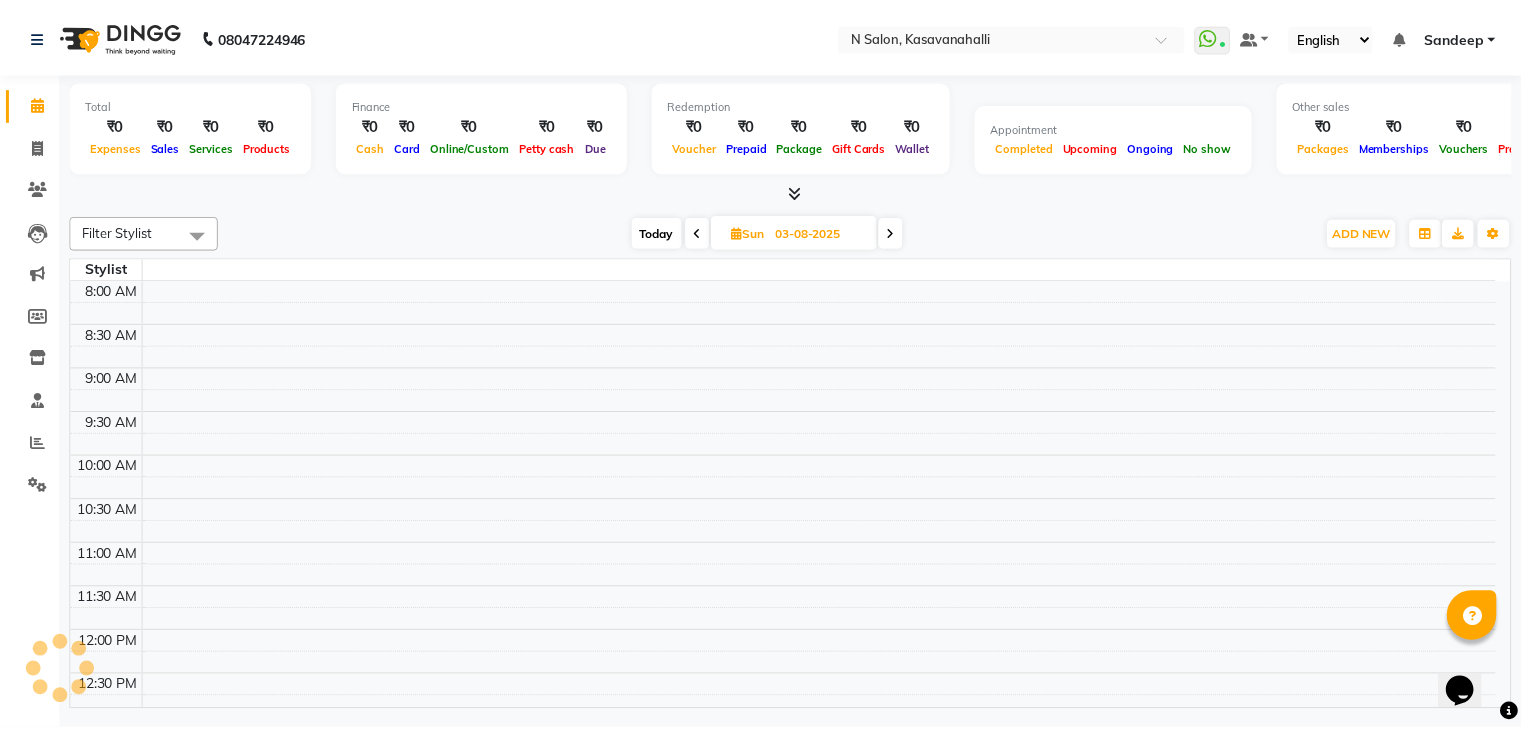 scroll, scrollTop: 0, scrollLeft: 0, axis: both 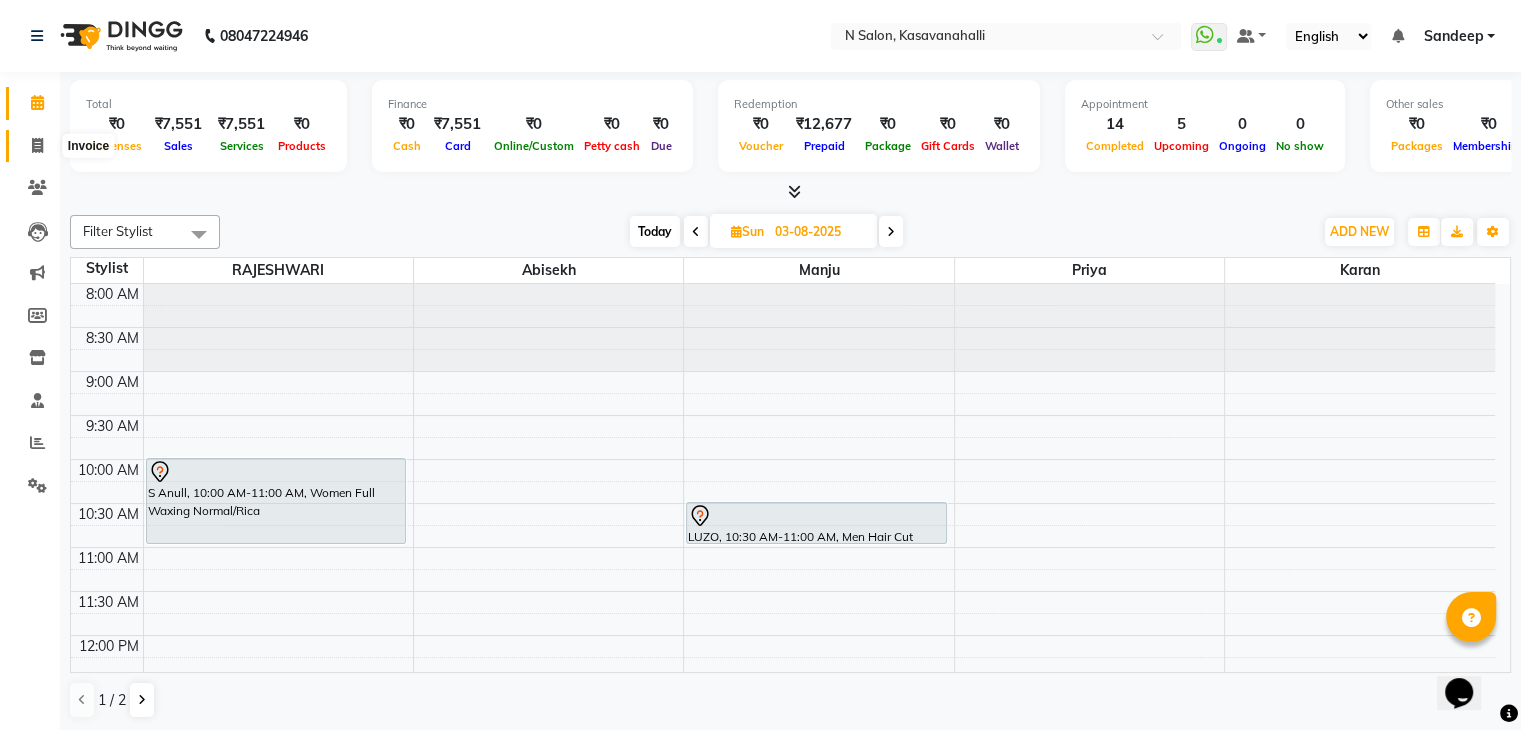 click 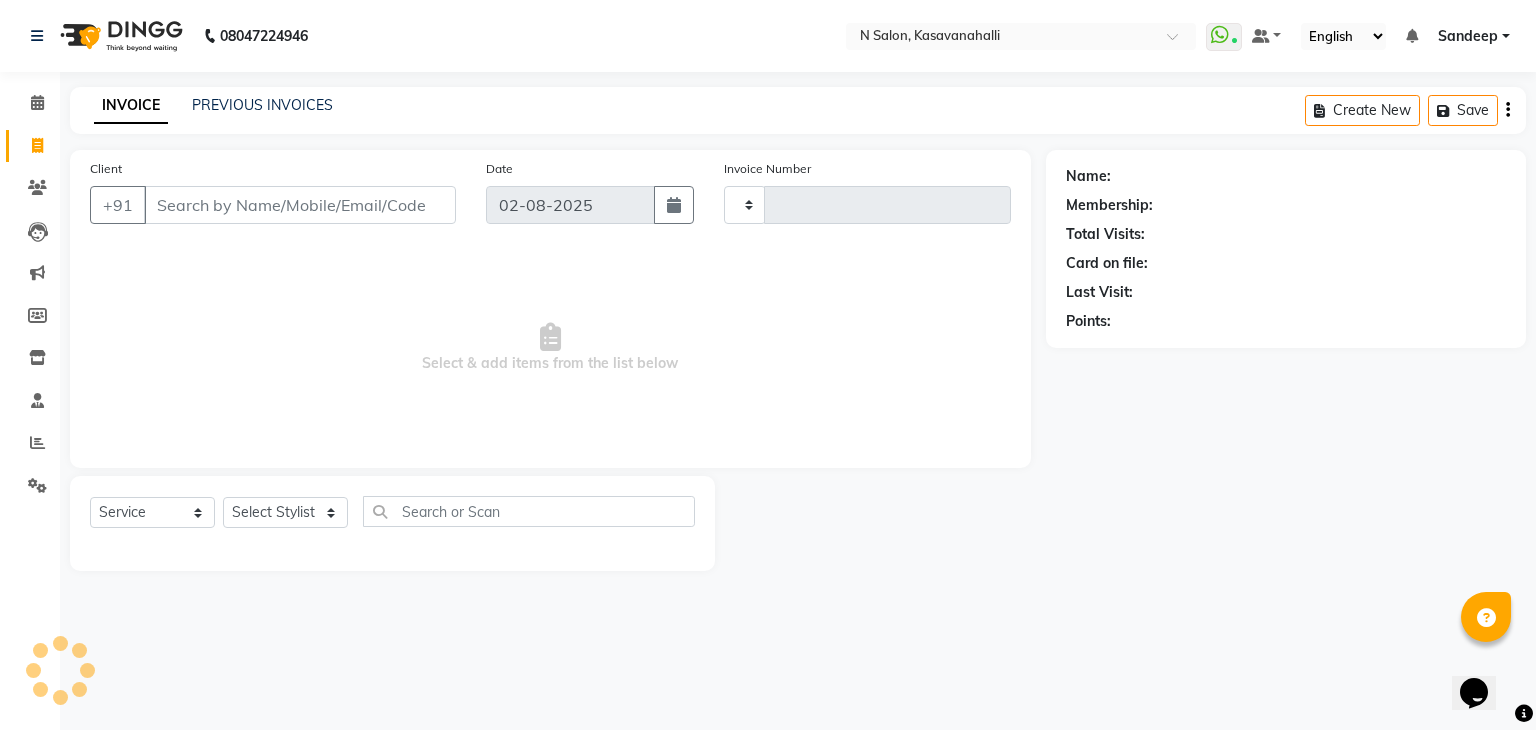 type on "1519" 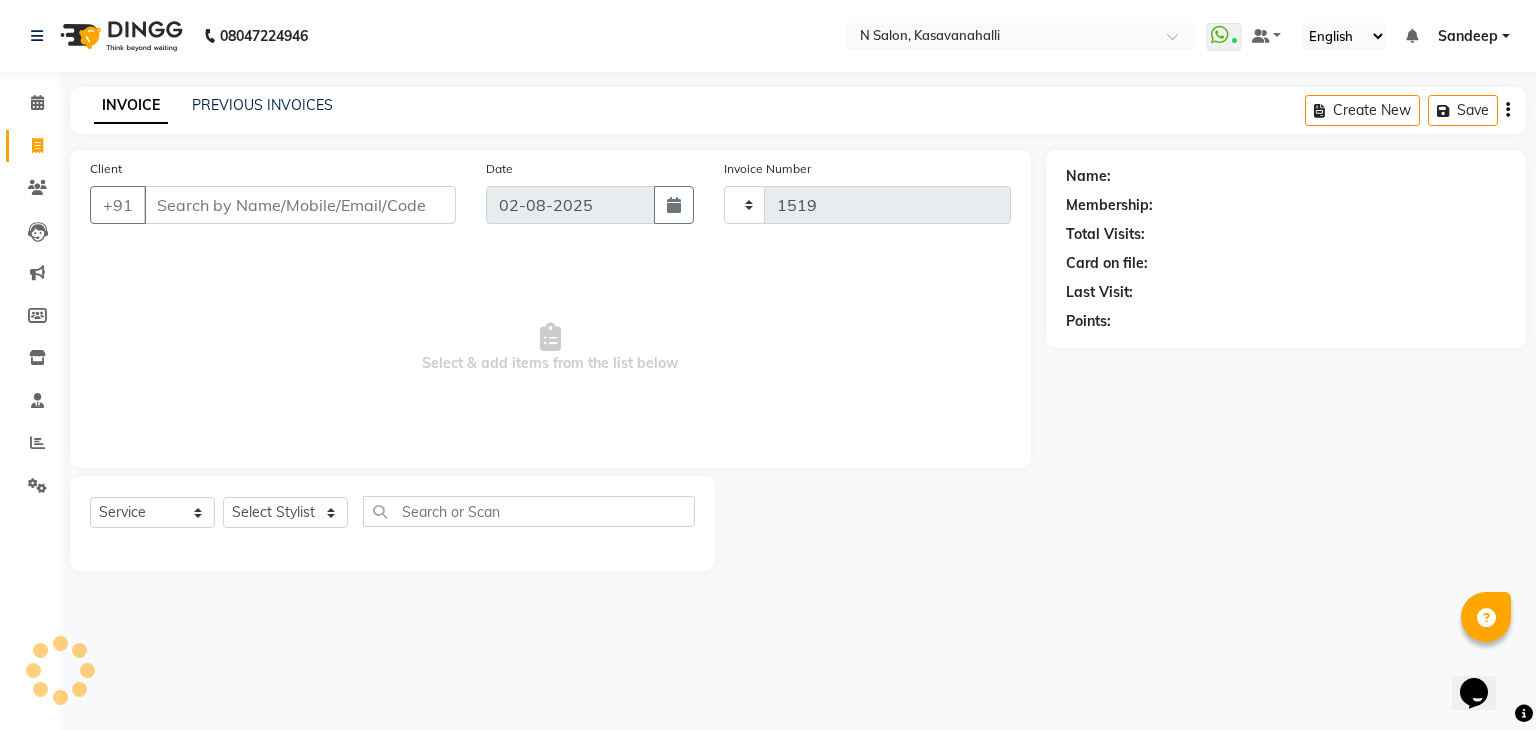 select on "7111" 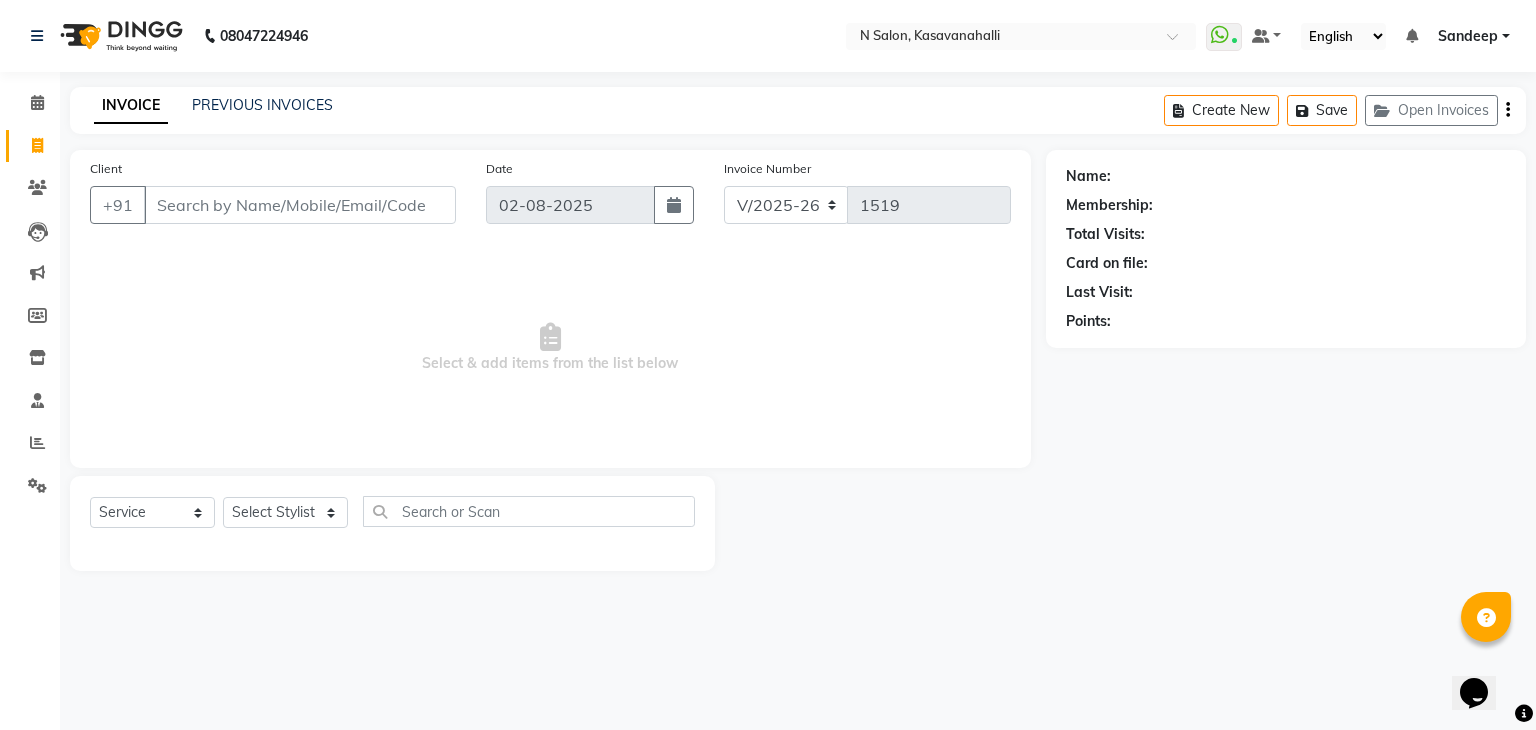 click on "Client" at bounding box center [300, 205] 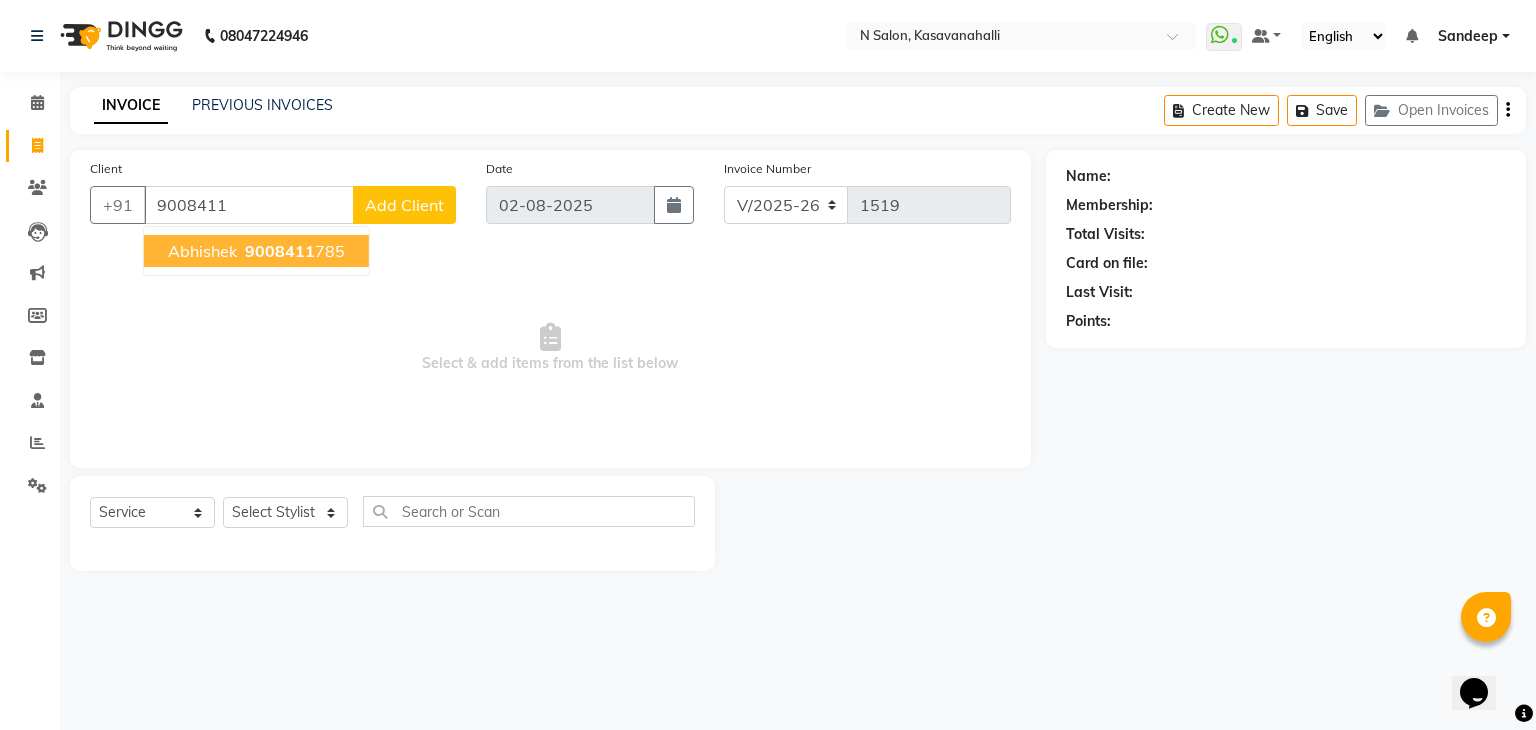 click on "[PHONE]" at bounding box center (293, 251) 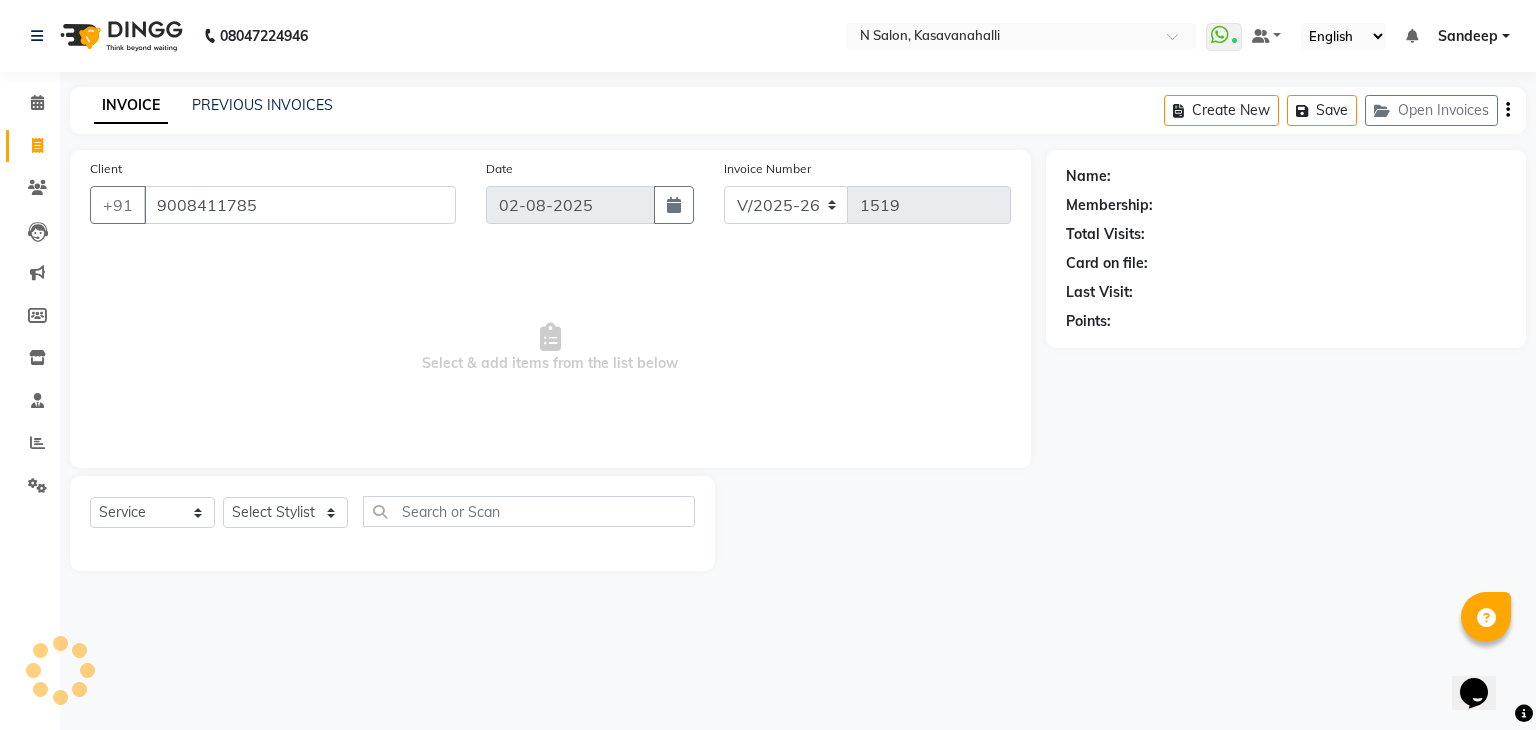 type on "9008411785" 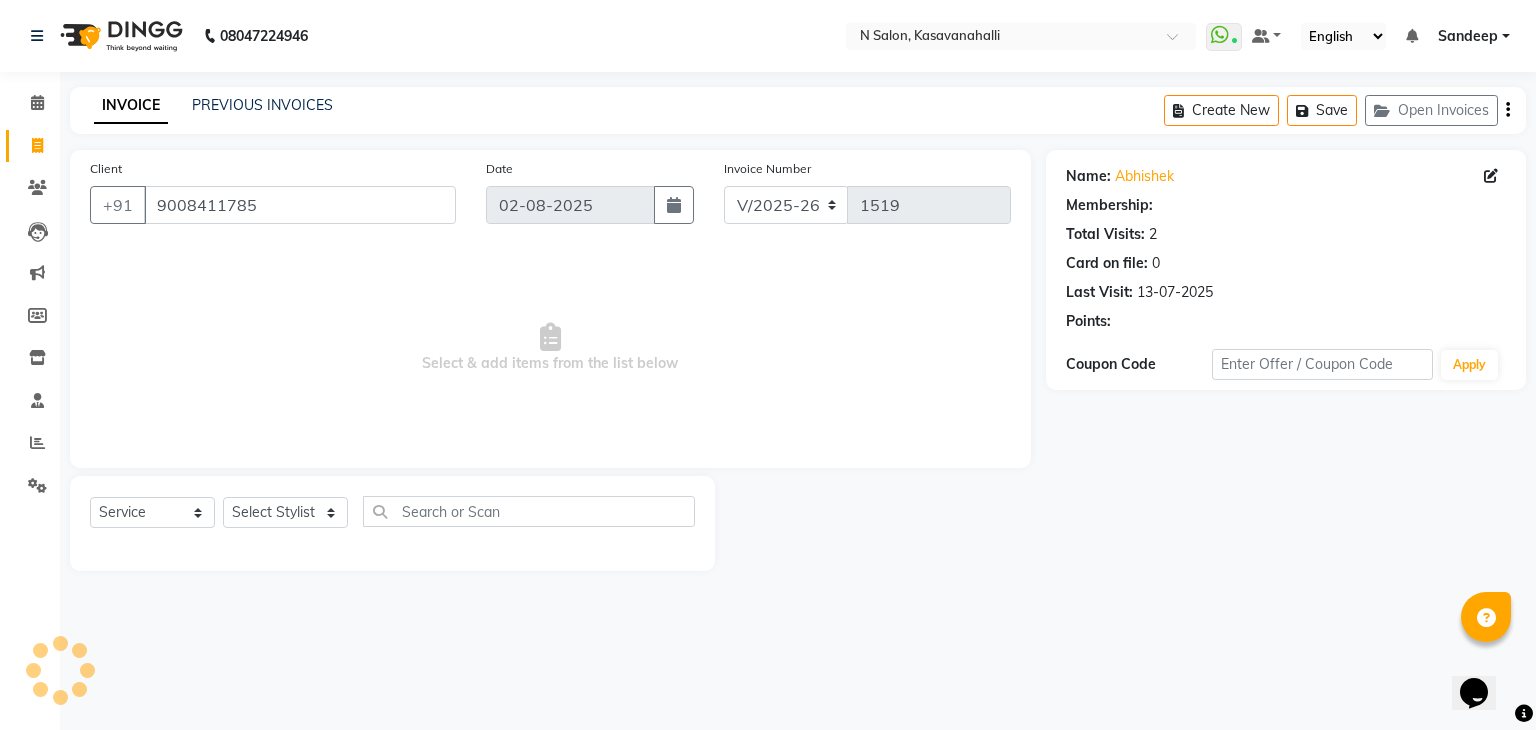 select on "1: Object" 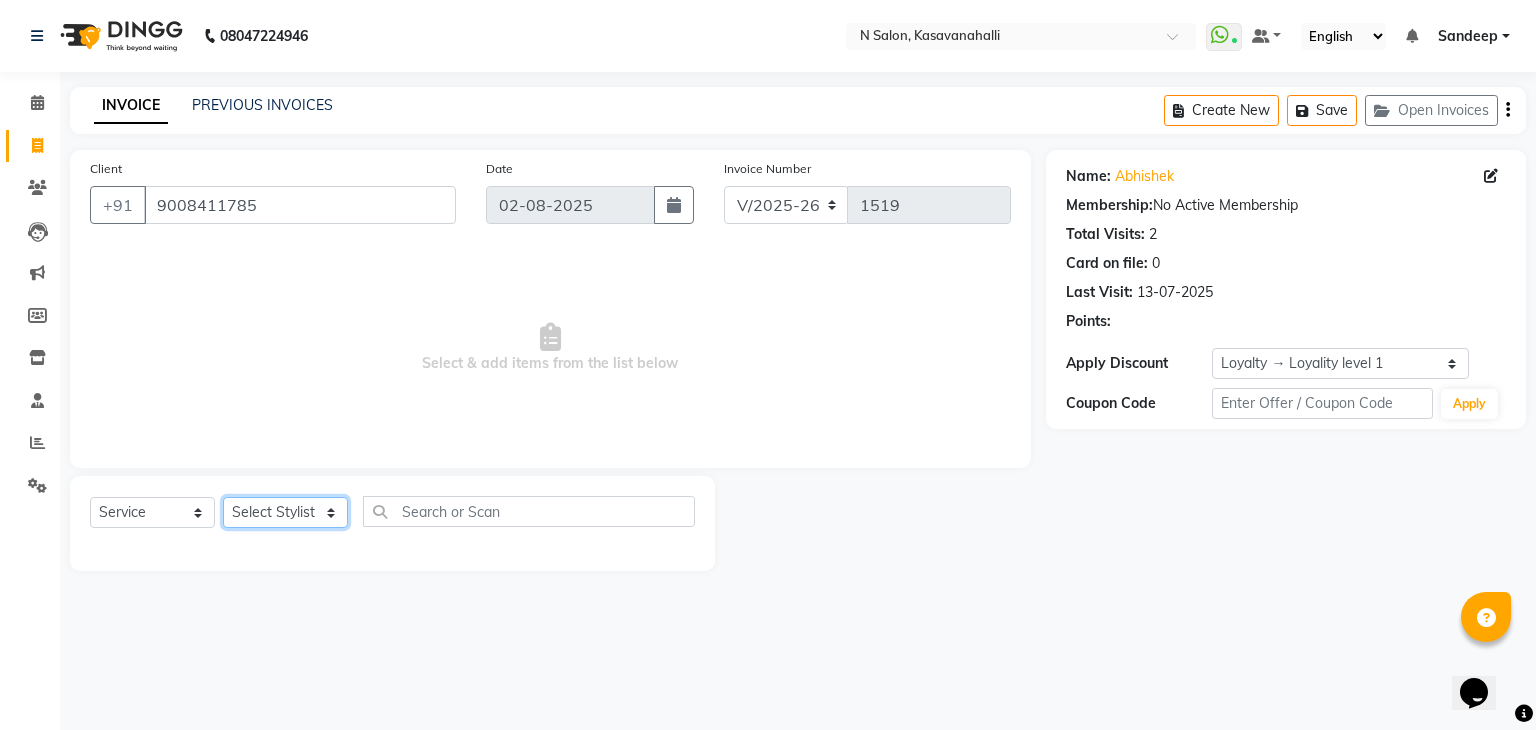 click on "Select Stylist Abisekh Karan  Manju Owner Priya RAJESHWARI  Sandeep Tika" 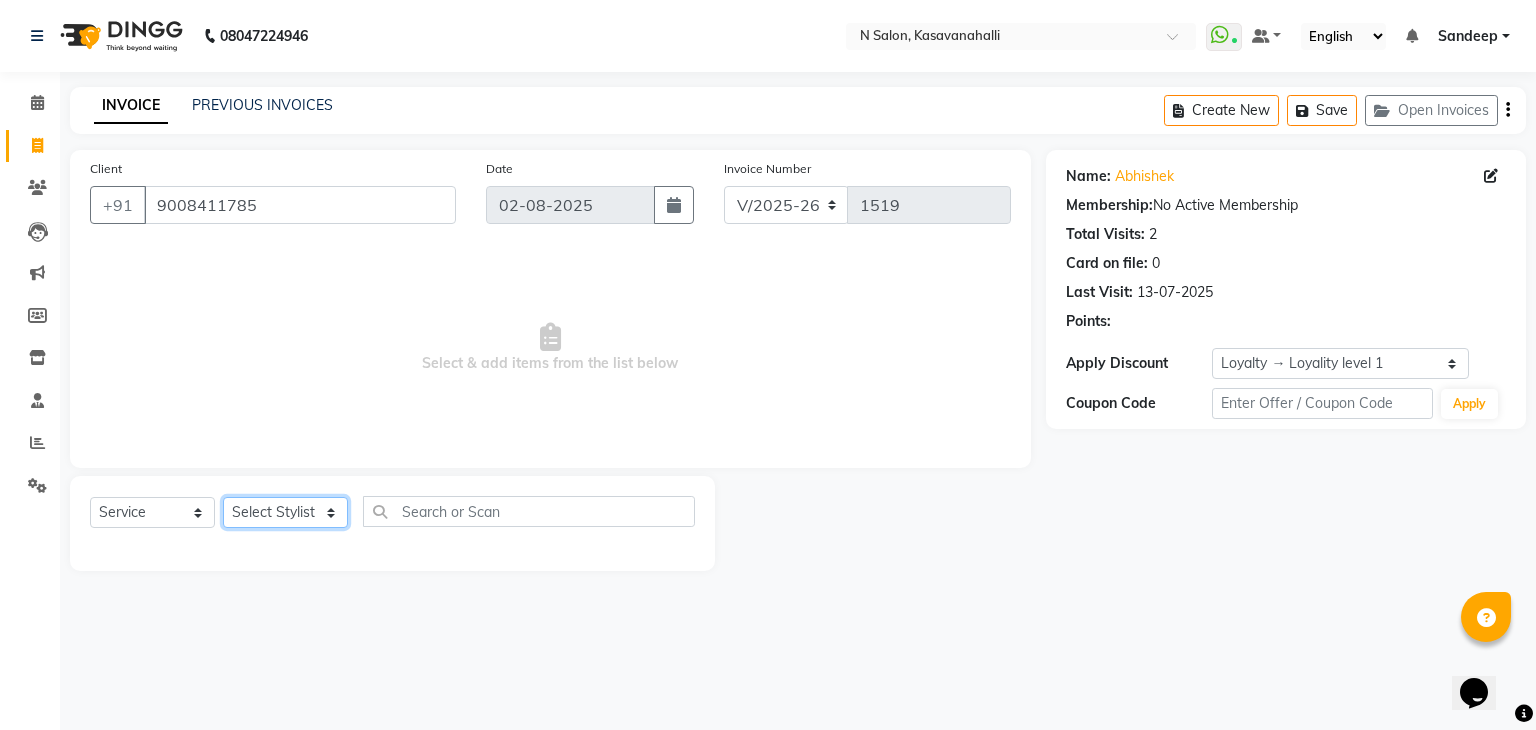 select on "78172" 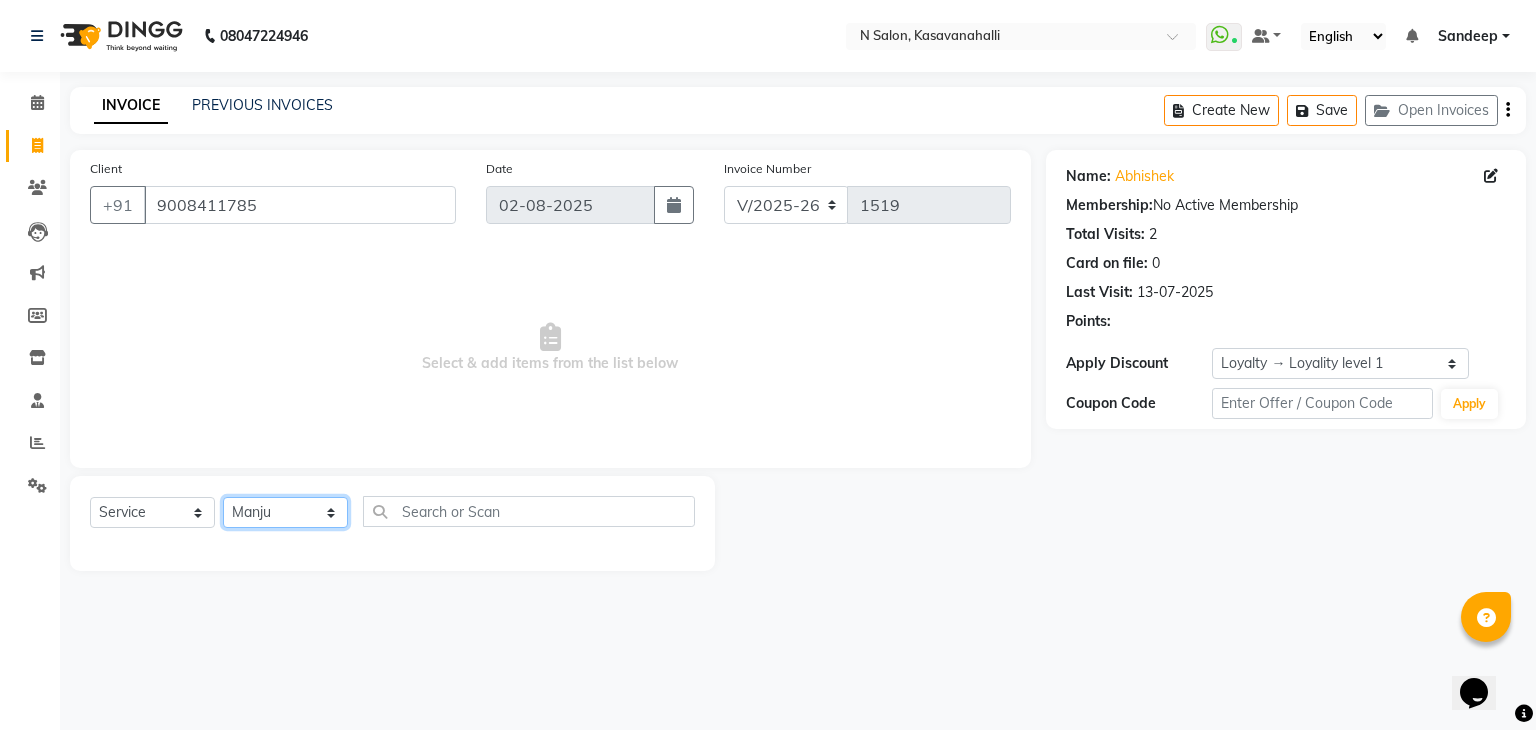 click on "Select Stylist Abisekh Karan  Manju Owner Priya RAJESHWARI  Sandeep Tika" 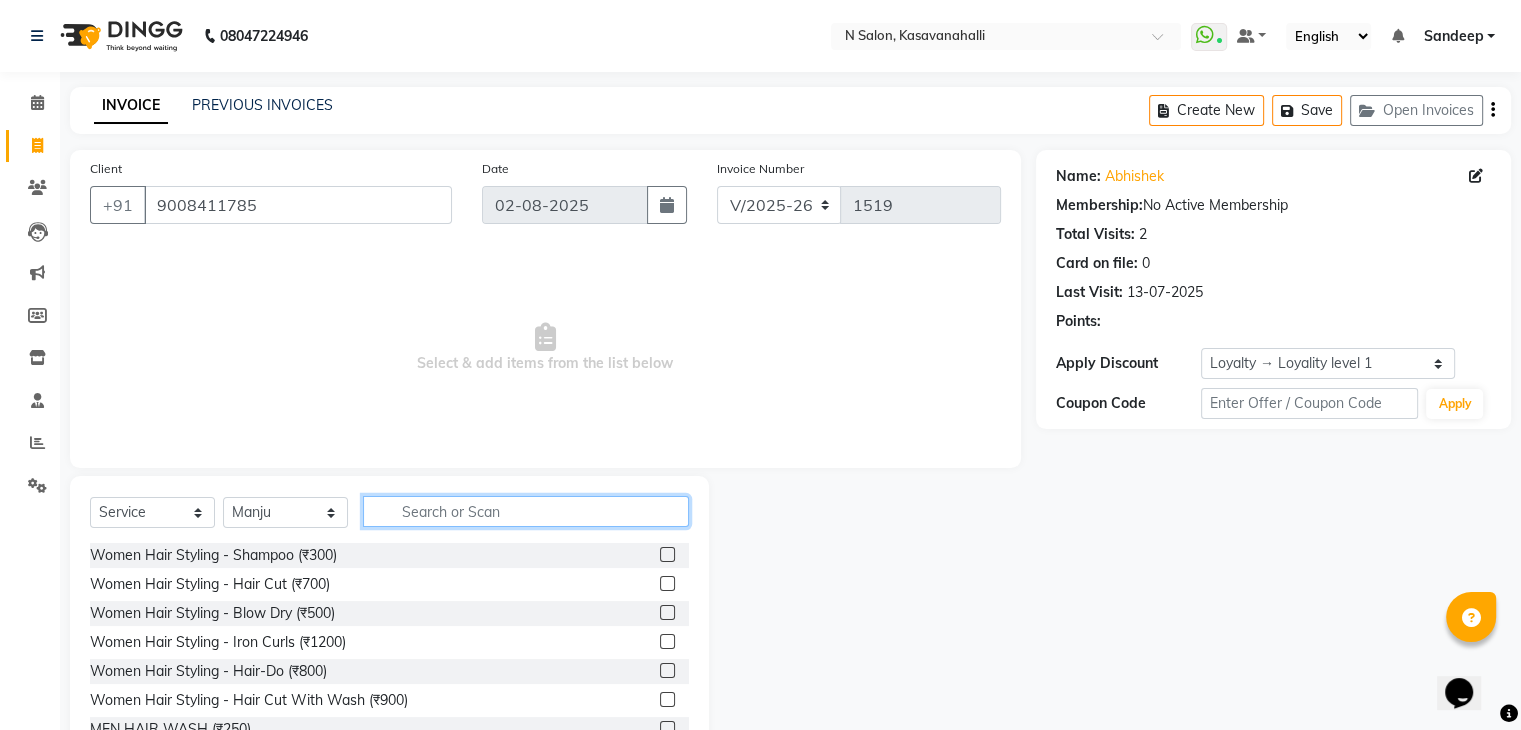 click 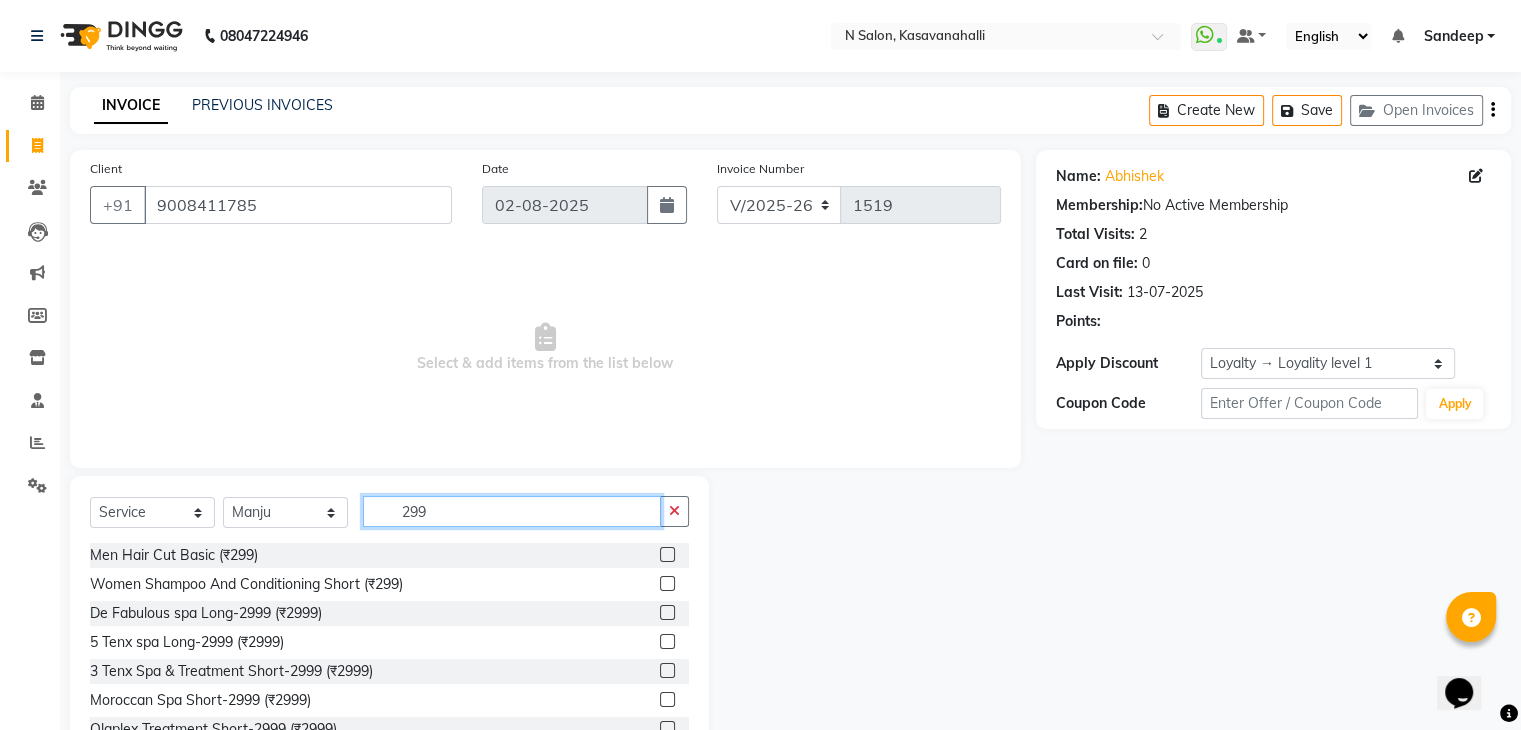 type on "299" 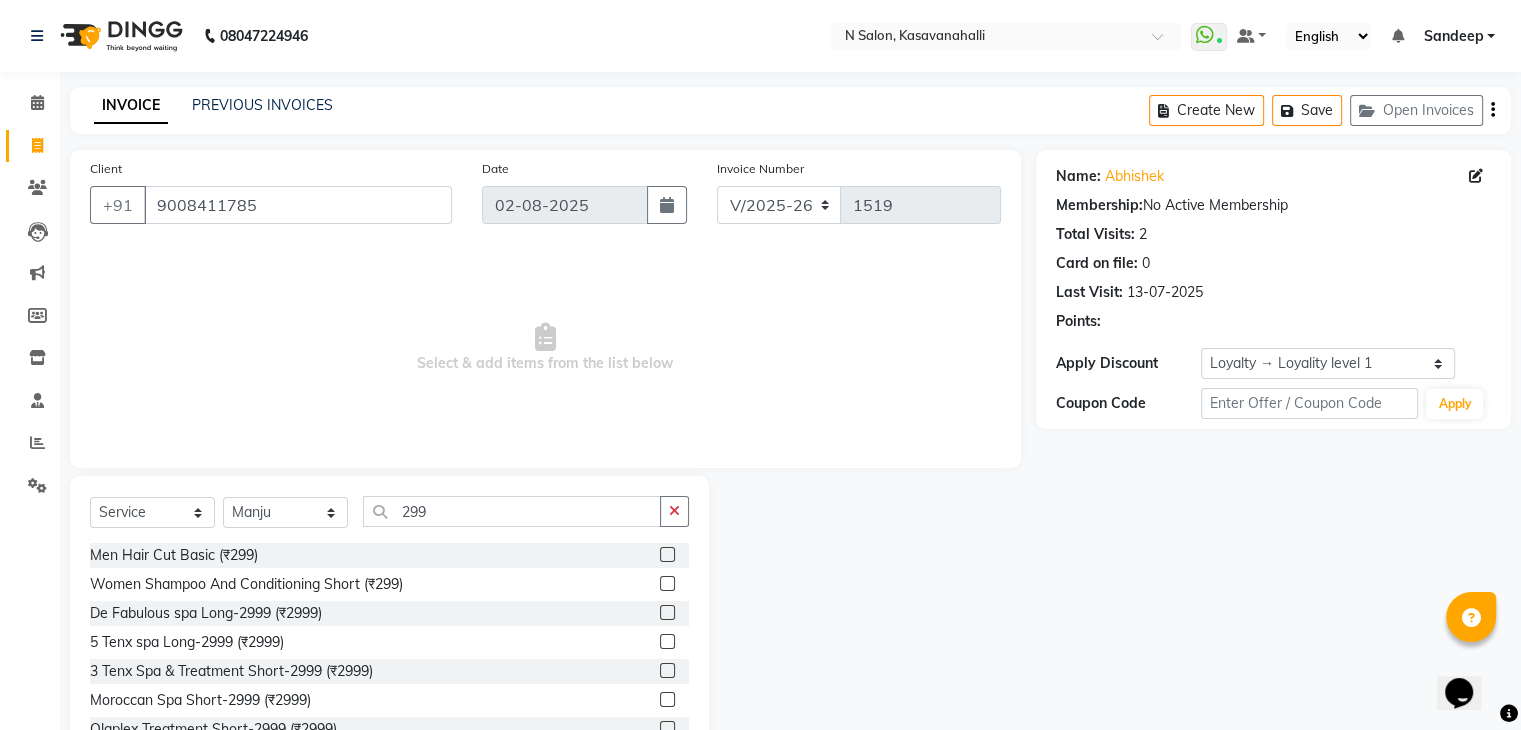 click 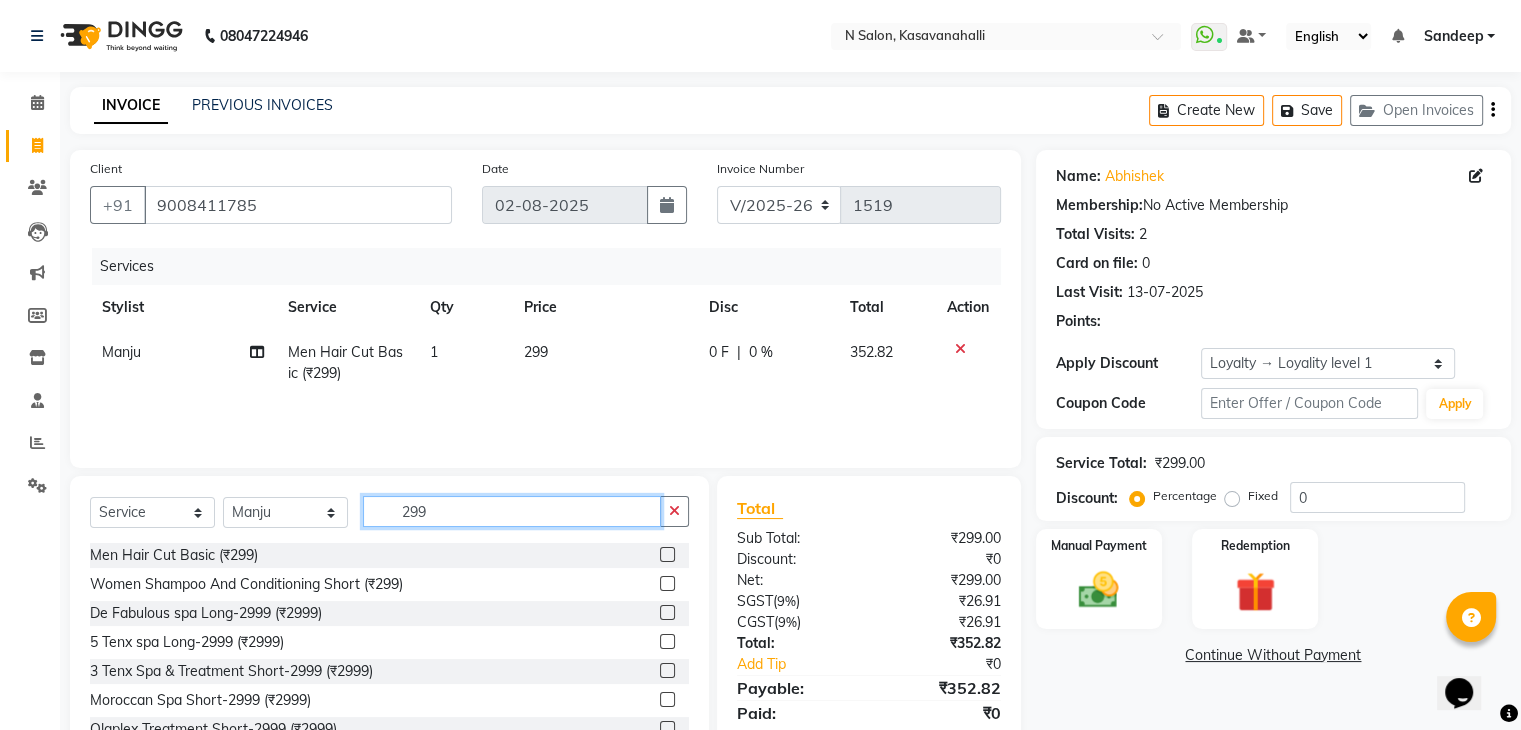 checkbox on "false" 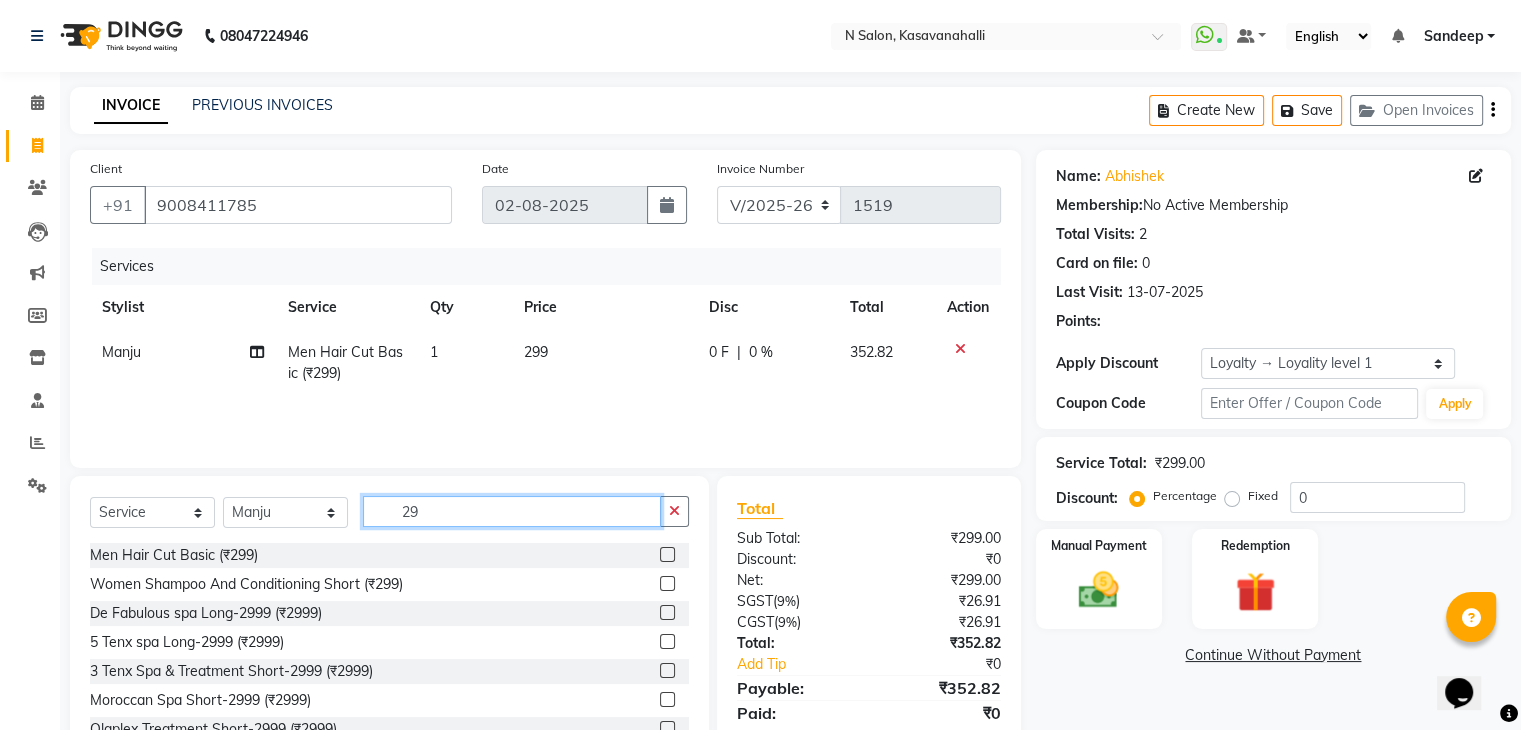 type on "2" 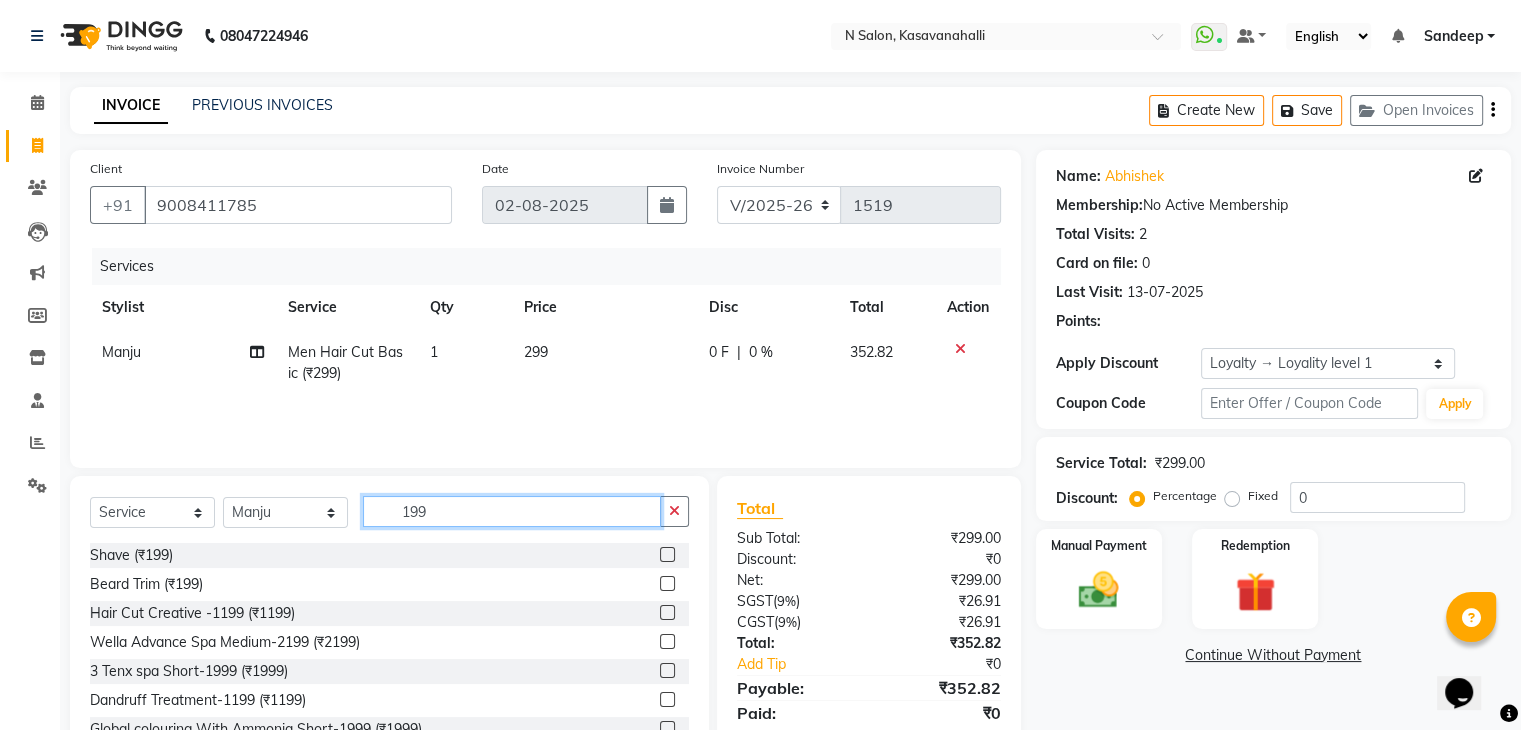 type on "199" 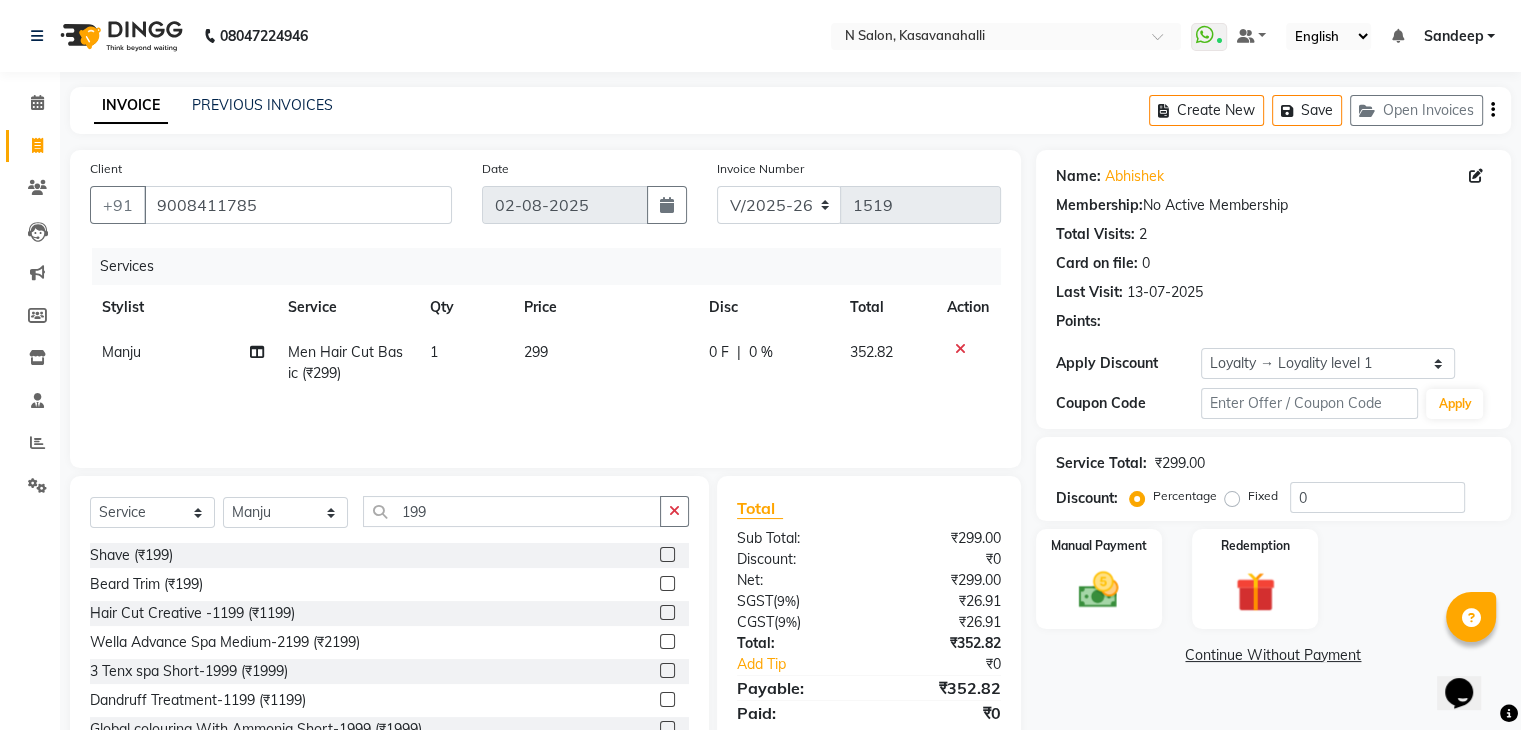 click 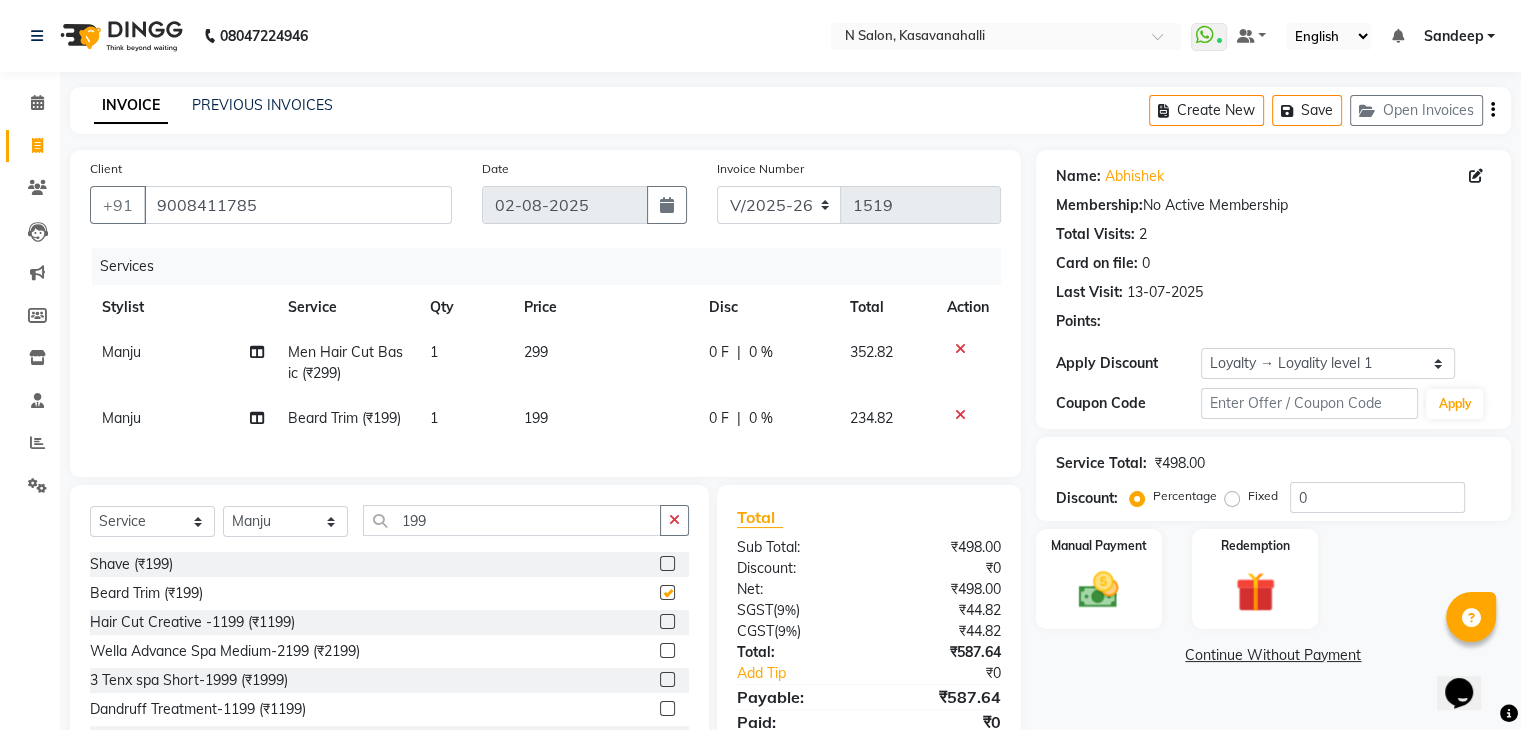 checkbox on "false" 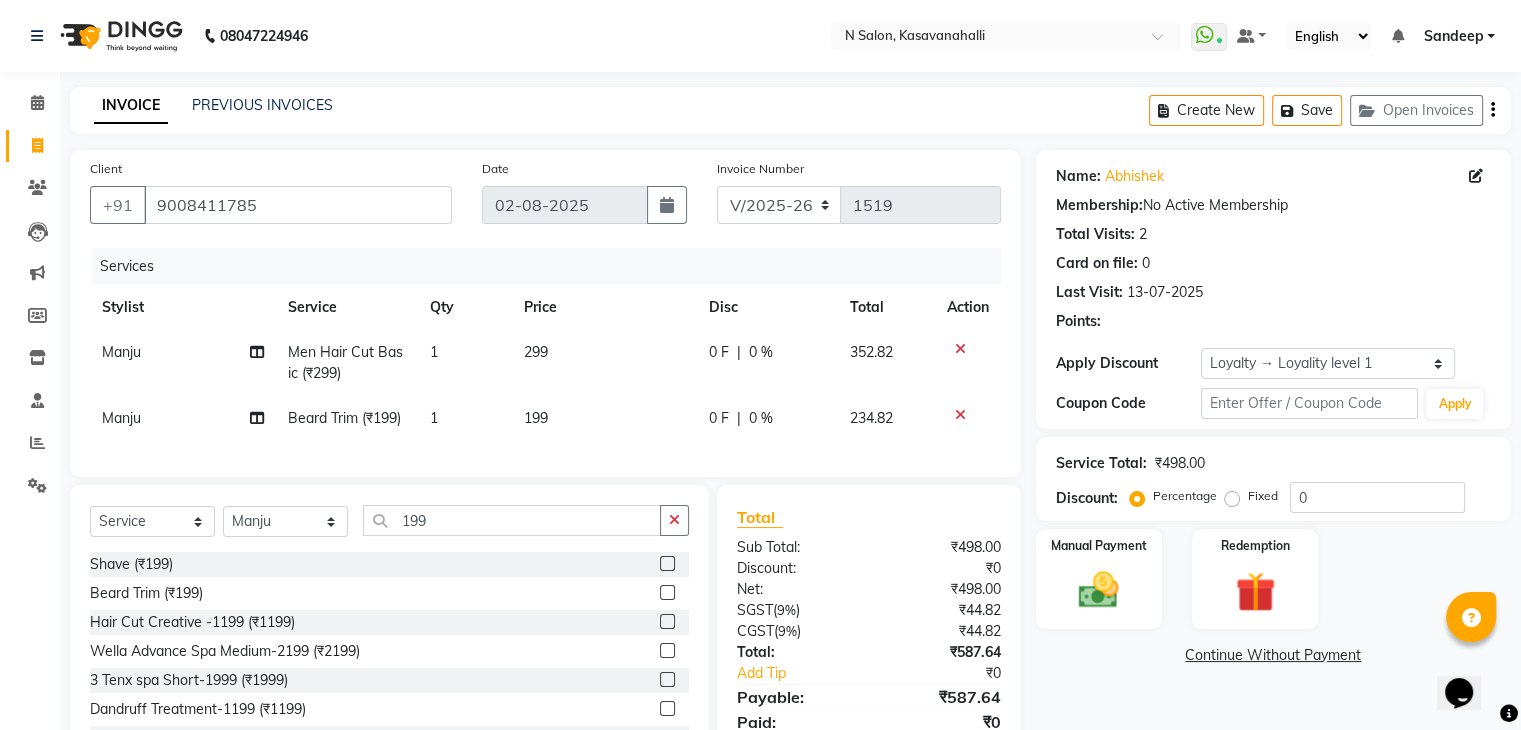 click on "299" 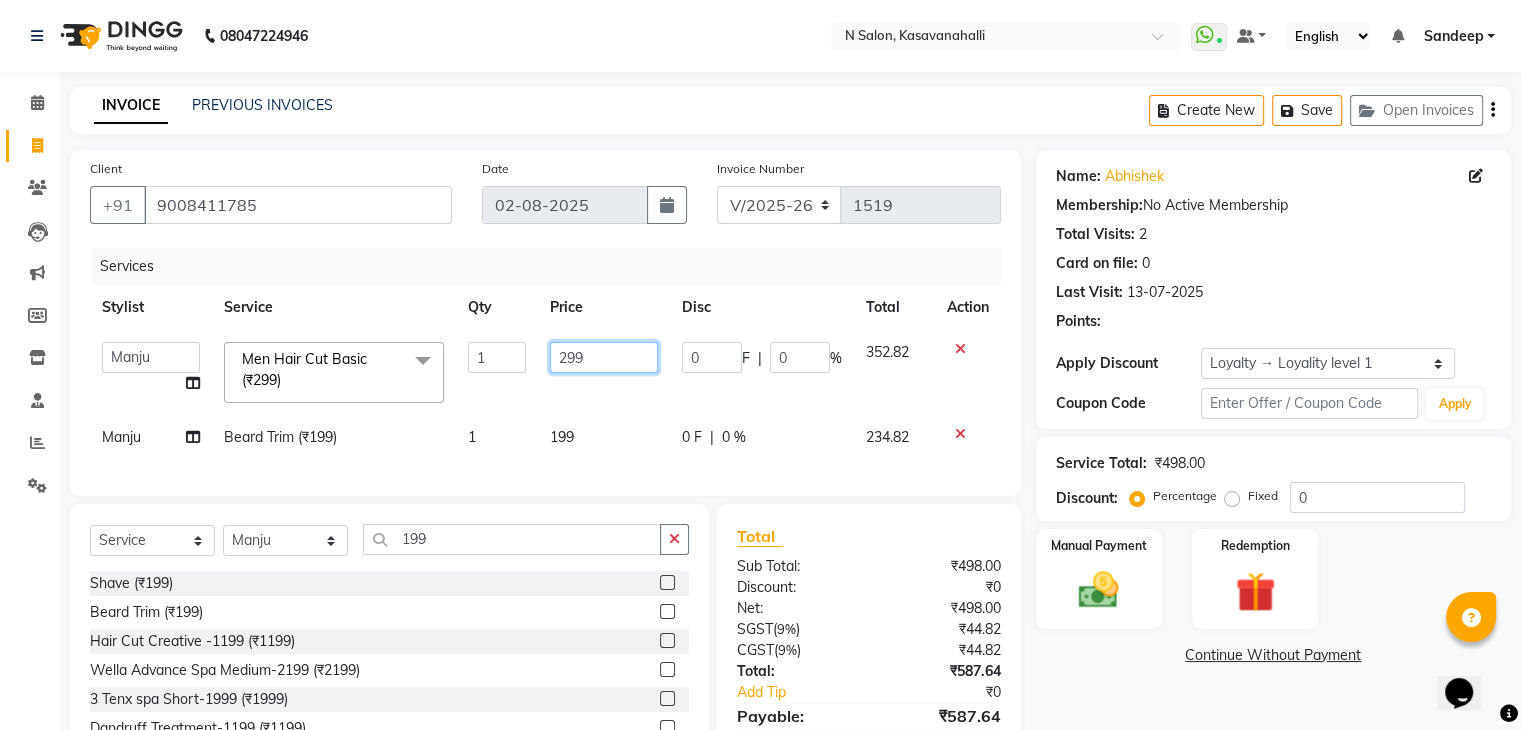 click on "299" 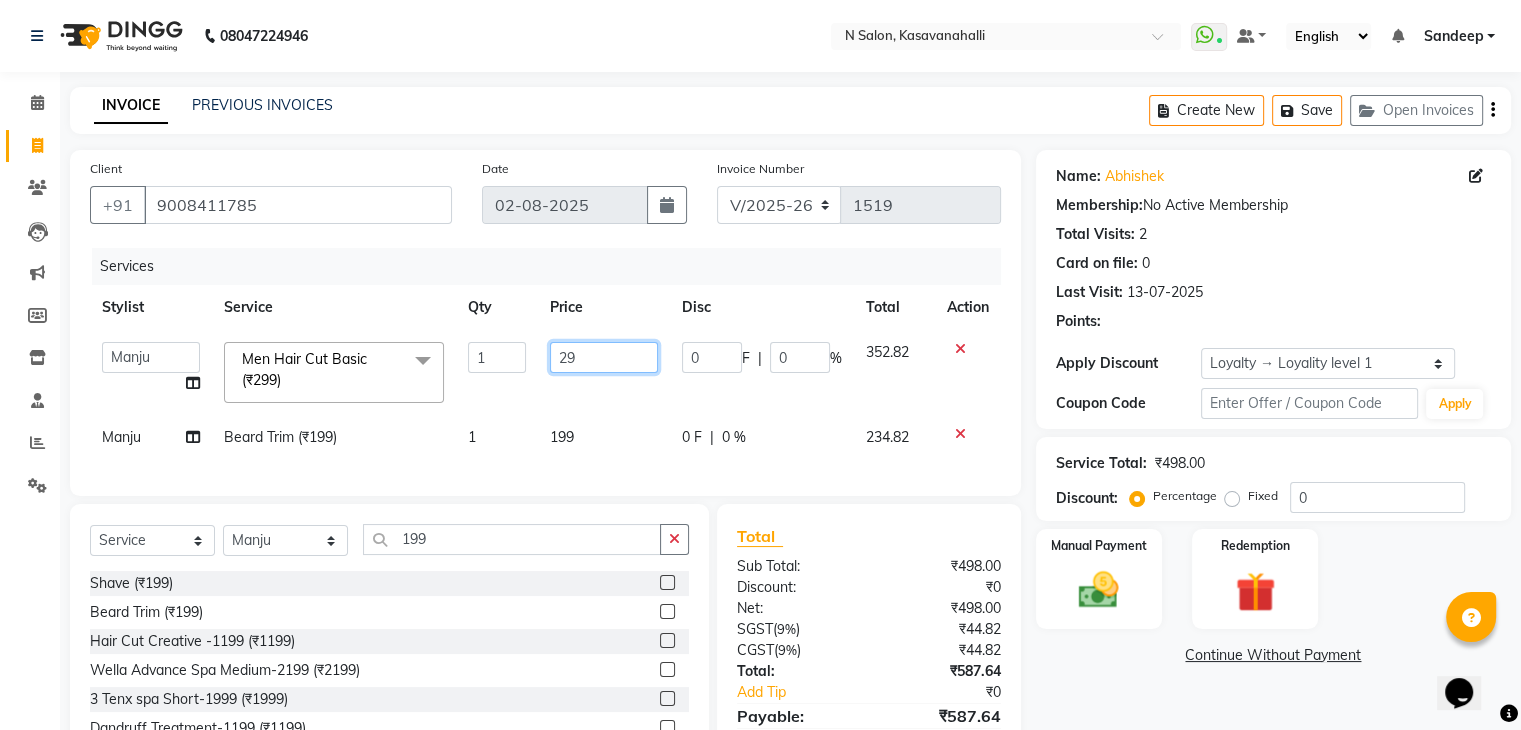 type on "2" 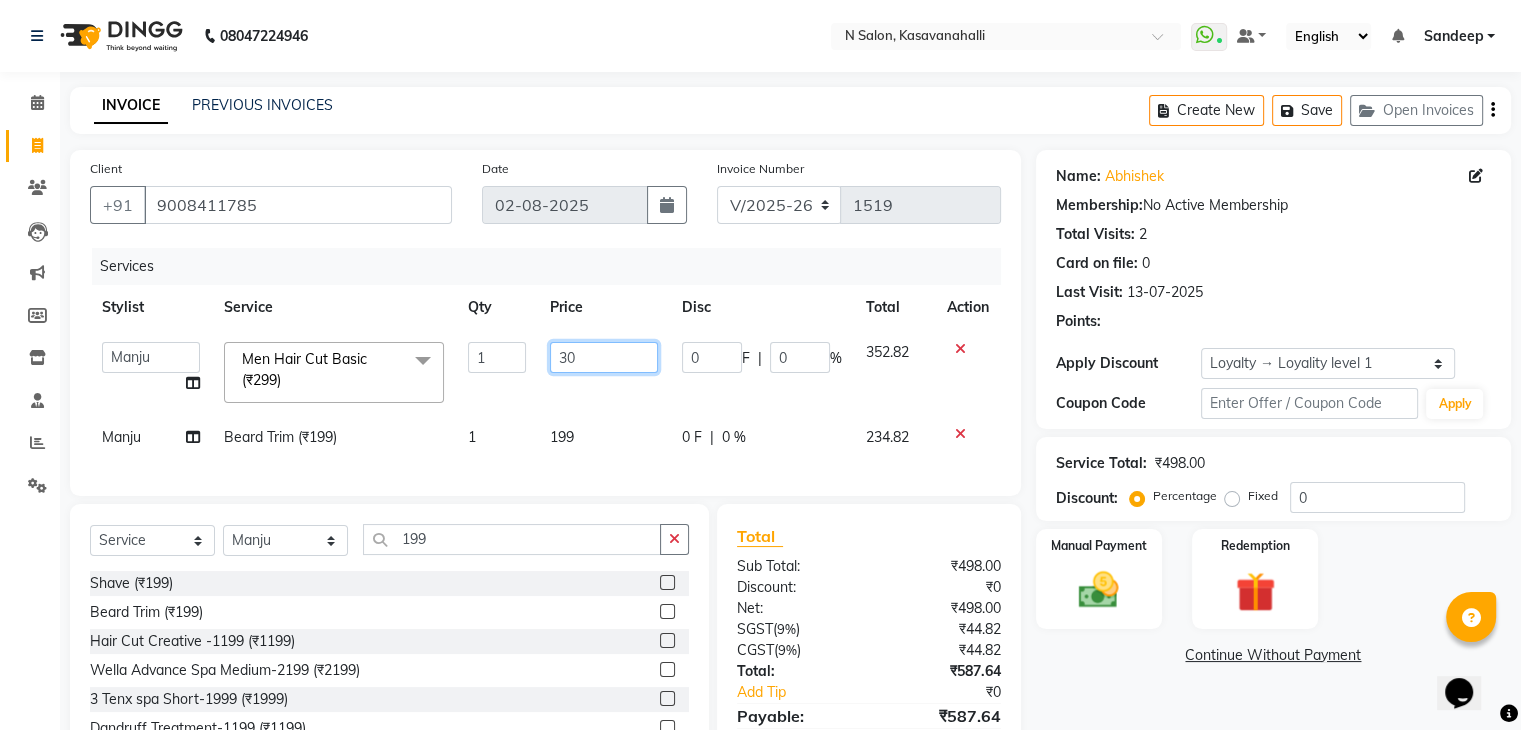 type on "300" 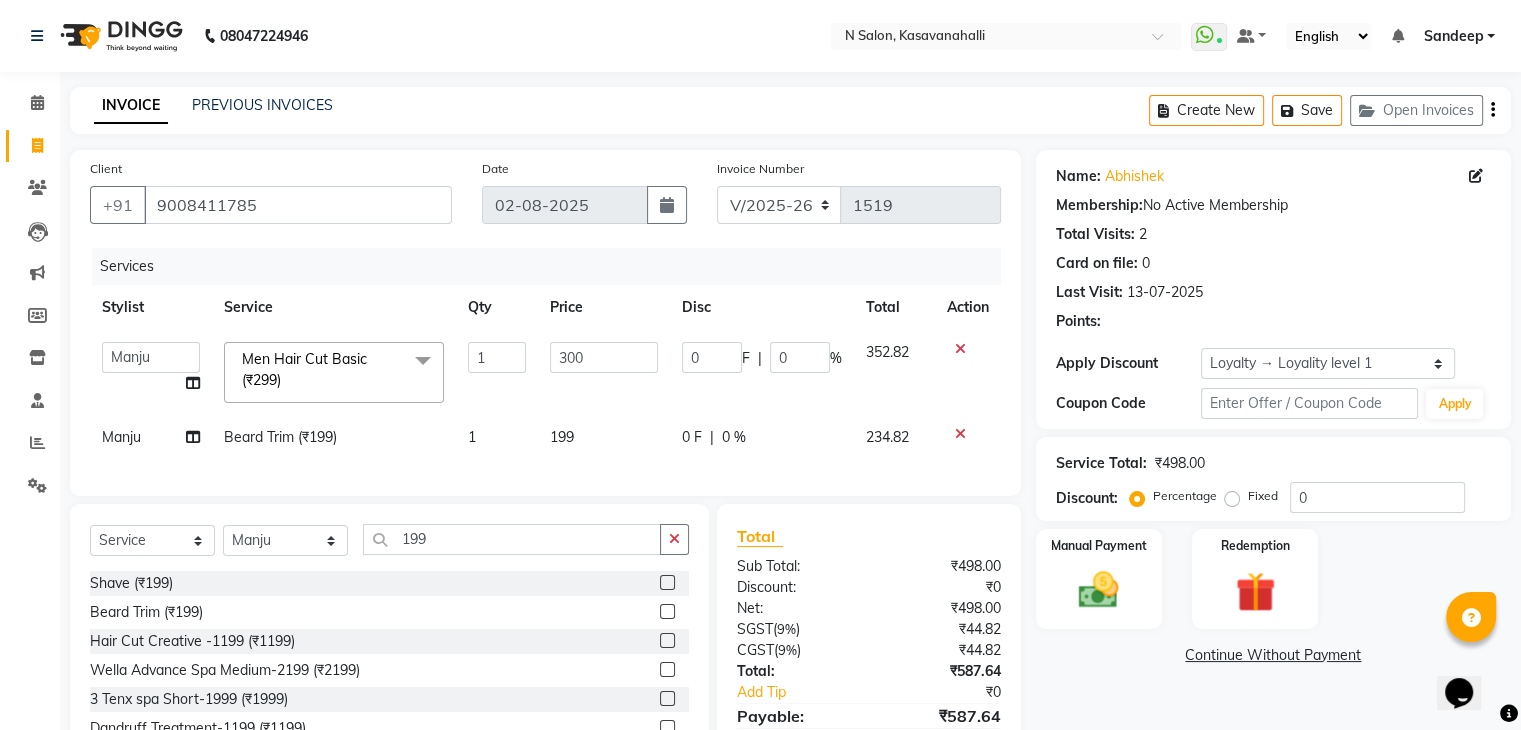 click on "199" 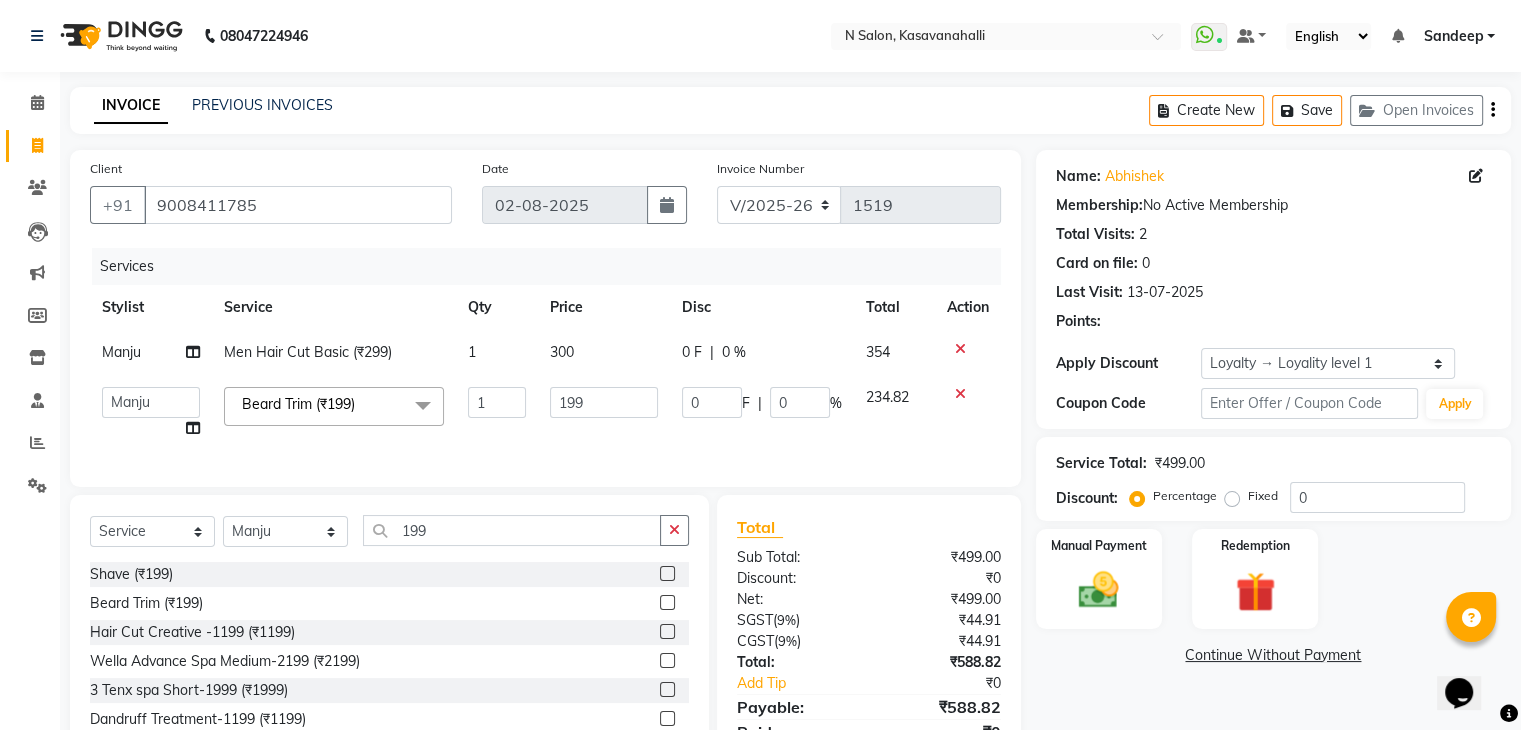 click on "199" 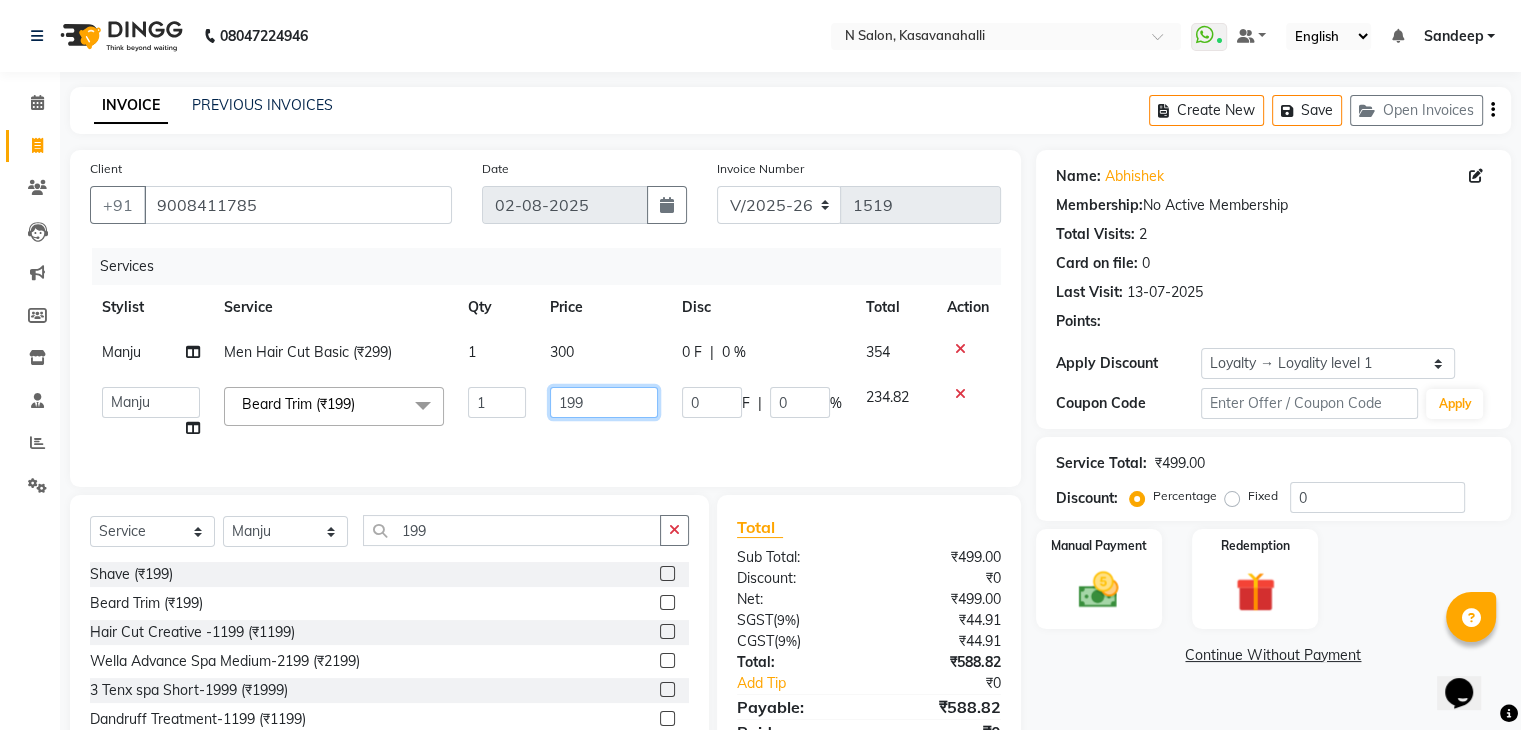 click on "199" 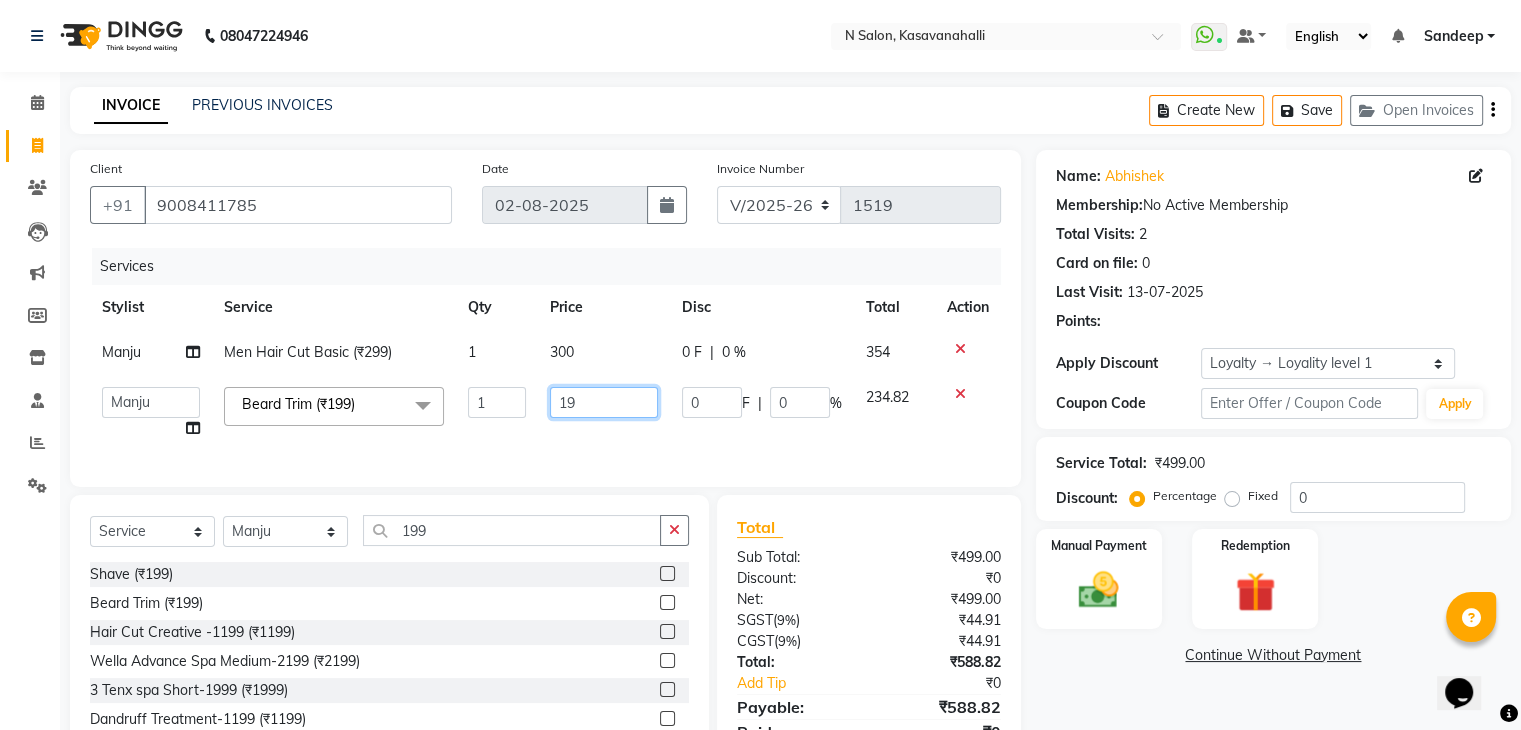 type on "1" 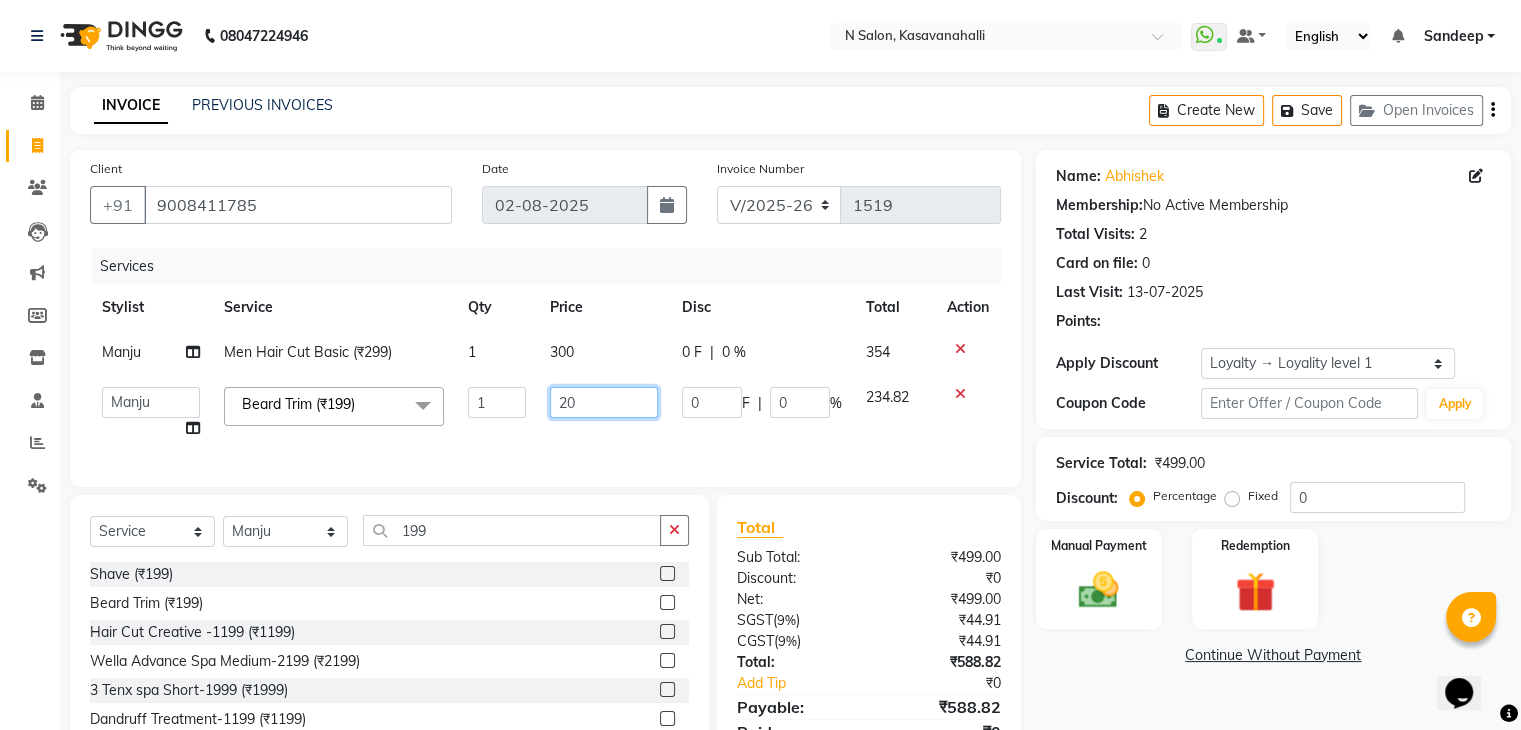 type on "200" 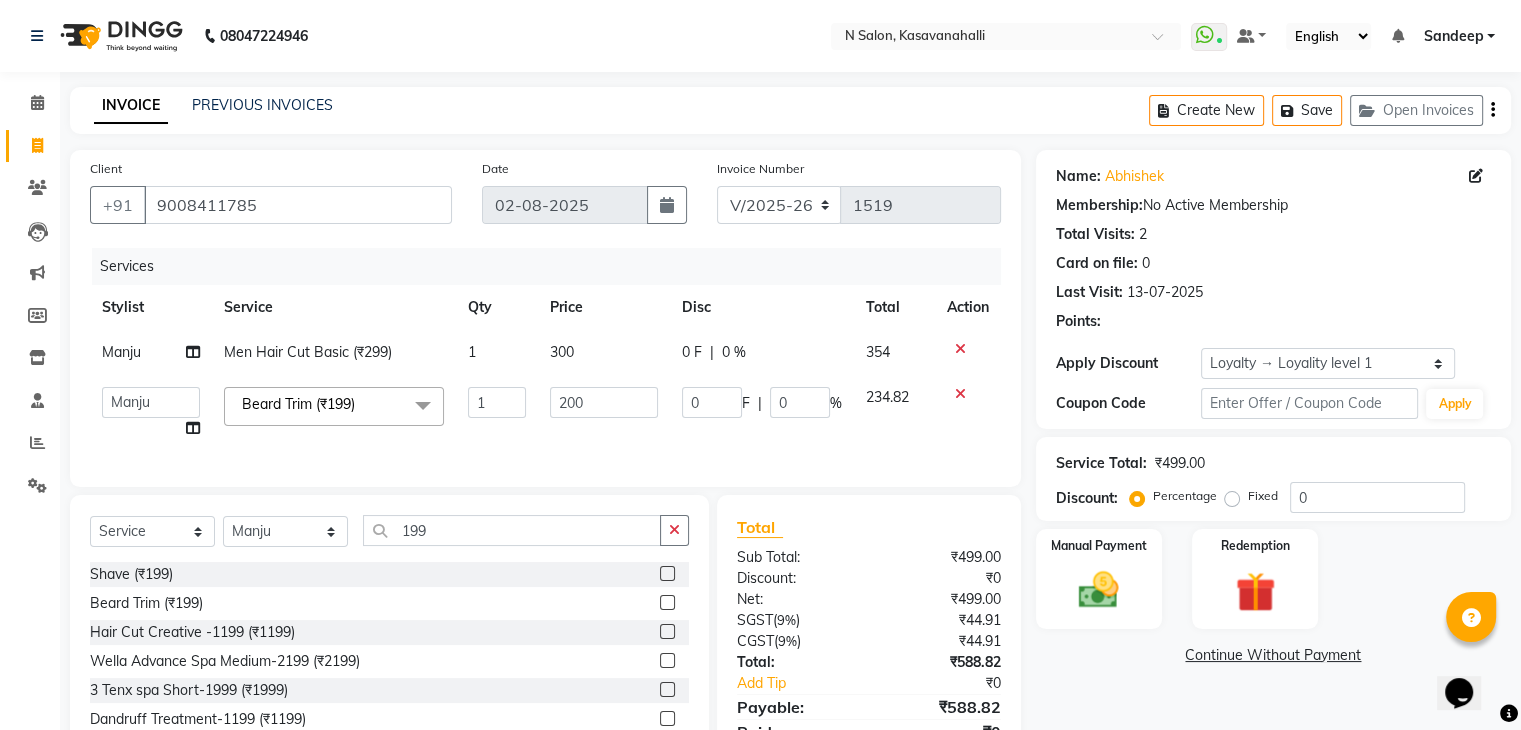 click on "Services Stylist Service Qty Price Disc Total Action [FIRST] Men Hair Cut  Basic (₹299) 1 300 0 F | 0 % 354  [FIRST]   [FIRST]   [FIRST]   Owner   [FIRST]   [FIRST]    [FIRST]   [FIRST]  Beard Trim (₹199)  x Women Hair Styling - Shampoo (₹300) Women Hair Styling - Hair Cut (₹700) Women Hair Styling - Blow Dry (₹500) Women Hair Styling - Hair Iron Curls (₹1200) Women Hair Styling - Hair-Do (₹800) Women Hair Styling - Hair Cut With Wash (₹900) MEN HAIR WASH  (₹250) CUT FILE & POLISH  (₹250) Olaplex Stand Alone  (₹2500) 3 Tenx Signature Ritual  (₹3500) 3 Tenx Spa  (₹2000) Reflexology  (₹800) GEL POLISH  (₹800) GEL POLISH REMOVAL  (₹400) Botox Treatment  (₹5999) Men global color ammonia free (₹1500) Beard (₹200) Men haircut (₹500) MATTIFYING TREATMENT FACIAL (₹4000) AGE CONTROL TREATMENT FACIAL (₹4000) HYDRA TREATMENT FACIAL (₹4000) RADIANCE TREATMENT FACIAL (₹4000) CALMING TREATMENT FACIAL (₹4000) AVL Luxury pedi (₹1800) Bikni Line (₹600) Trial service (₹0) 1 200 0 F" 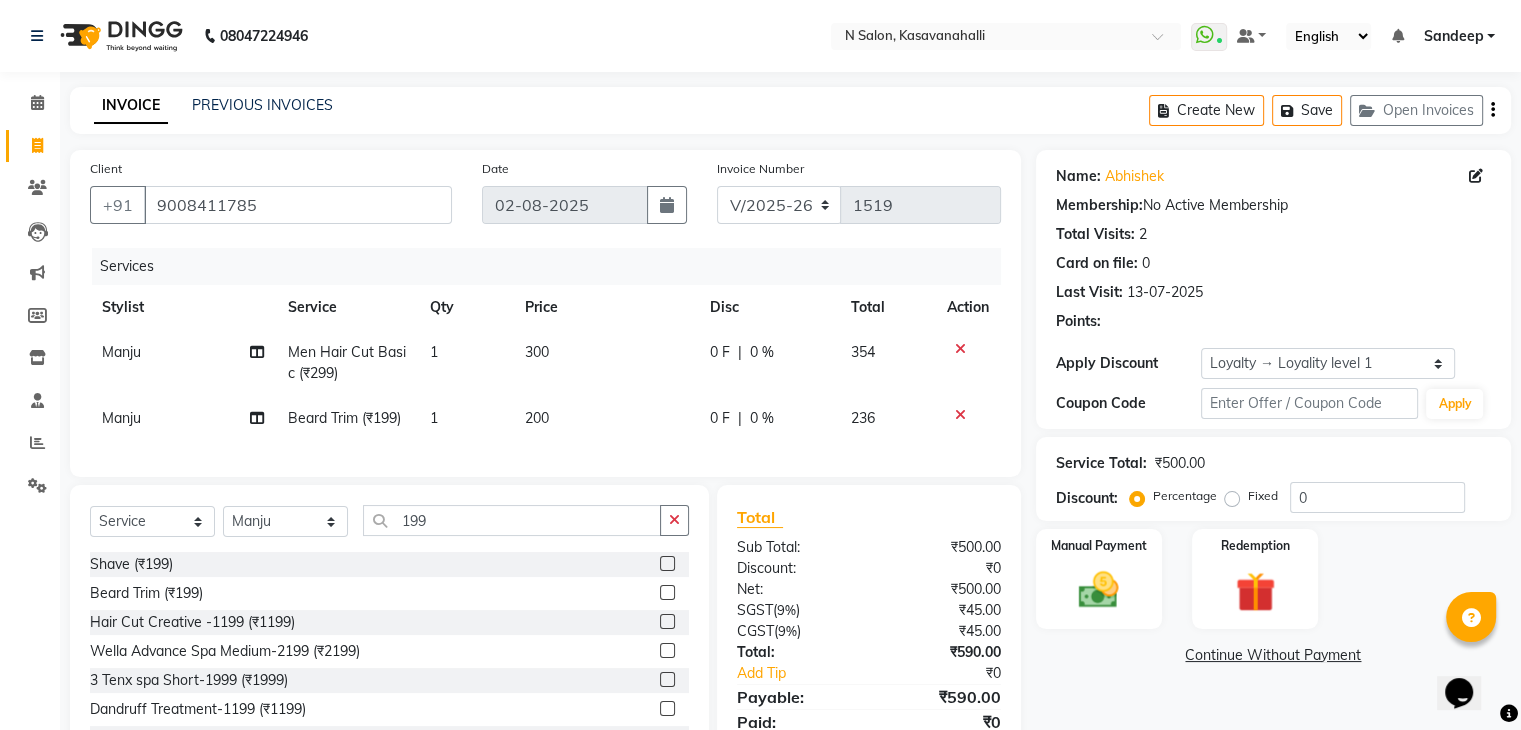 scroll, scrollTop: 96, scrollLeft: 0, axis: vertical 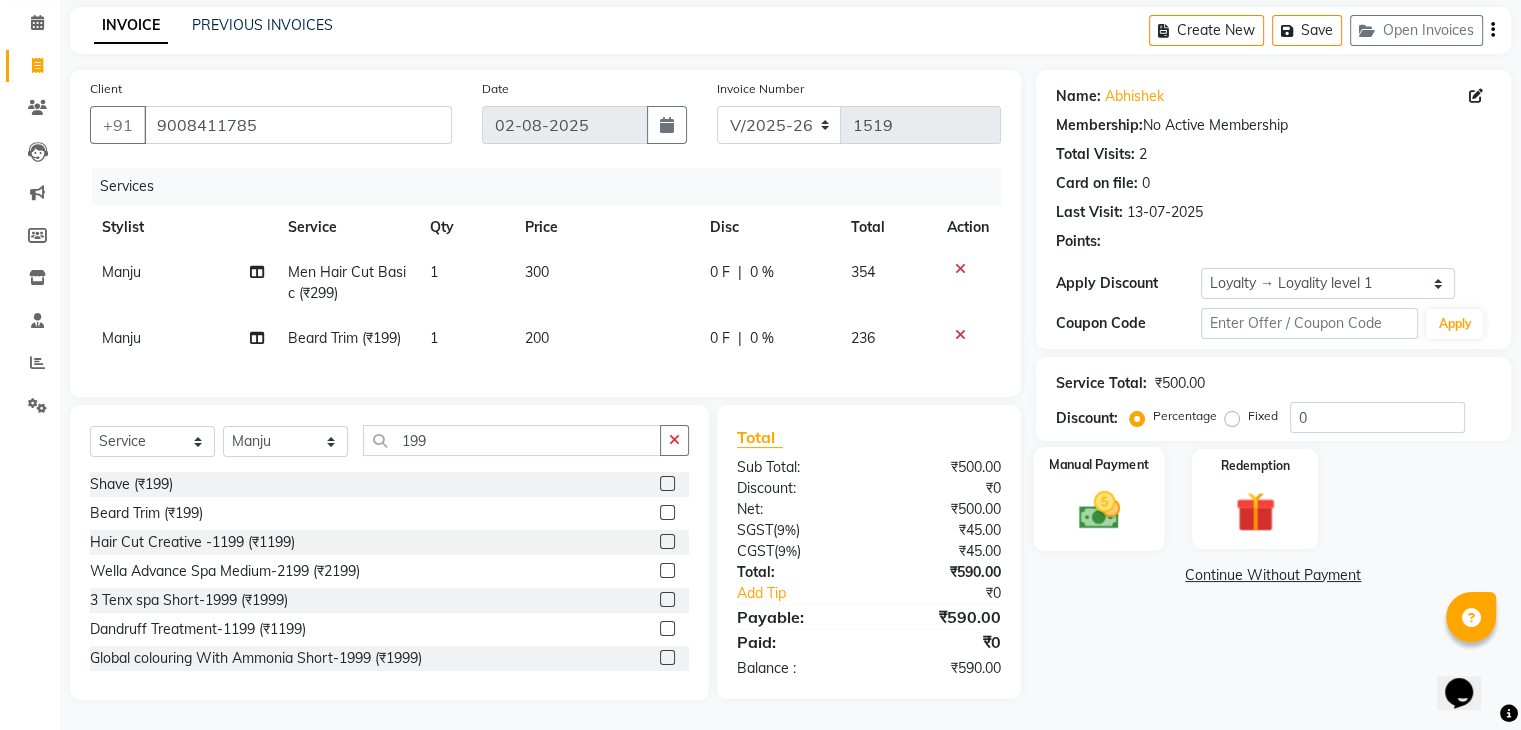 click 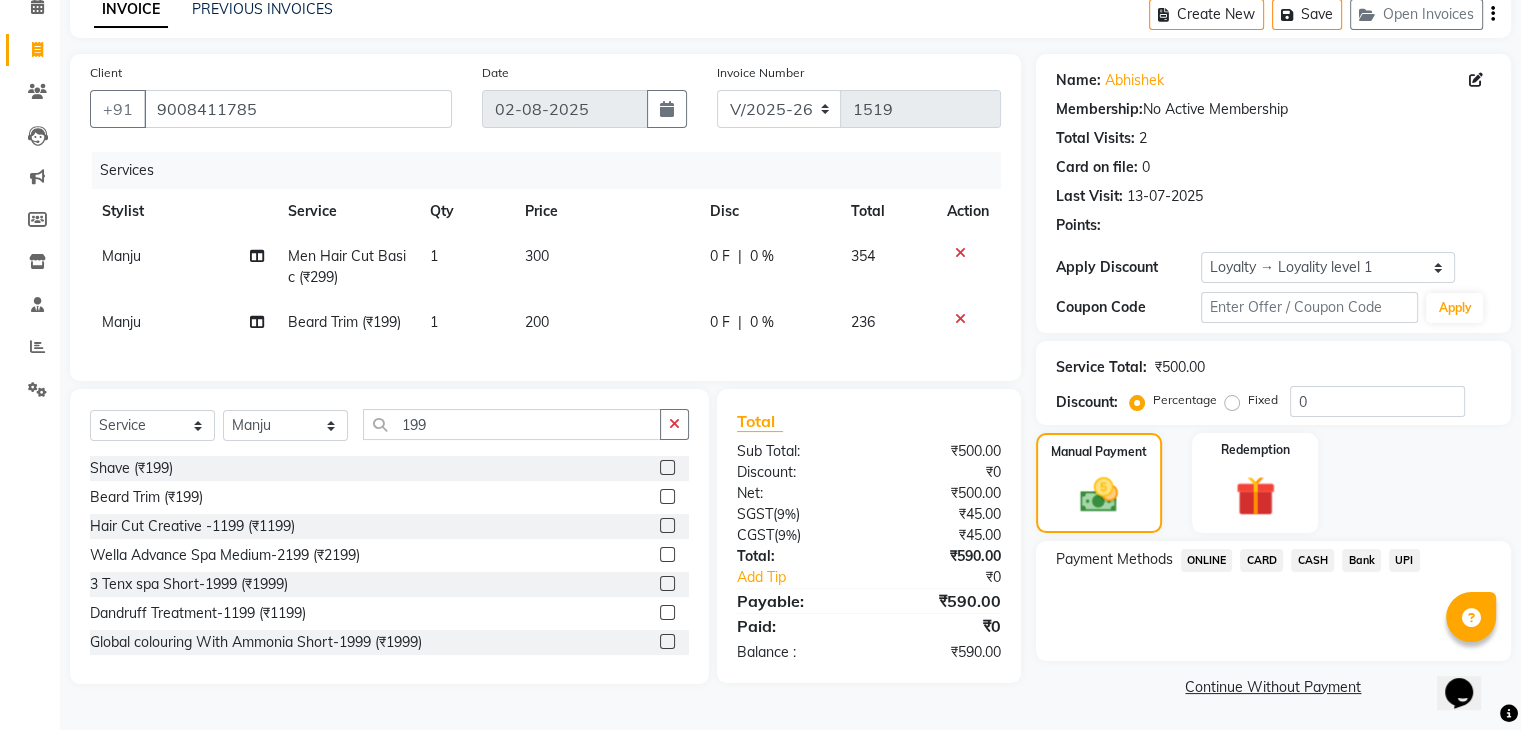 click on "CARD" 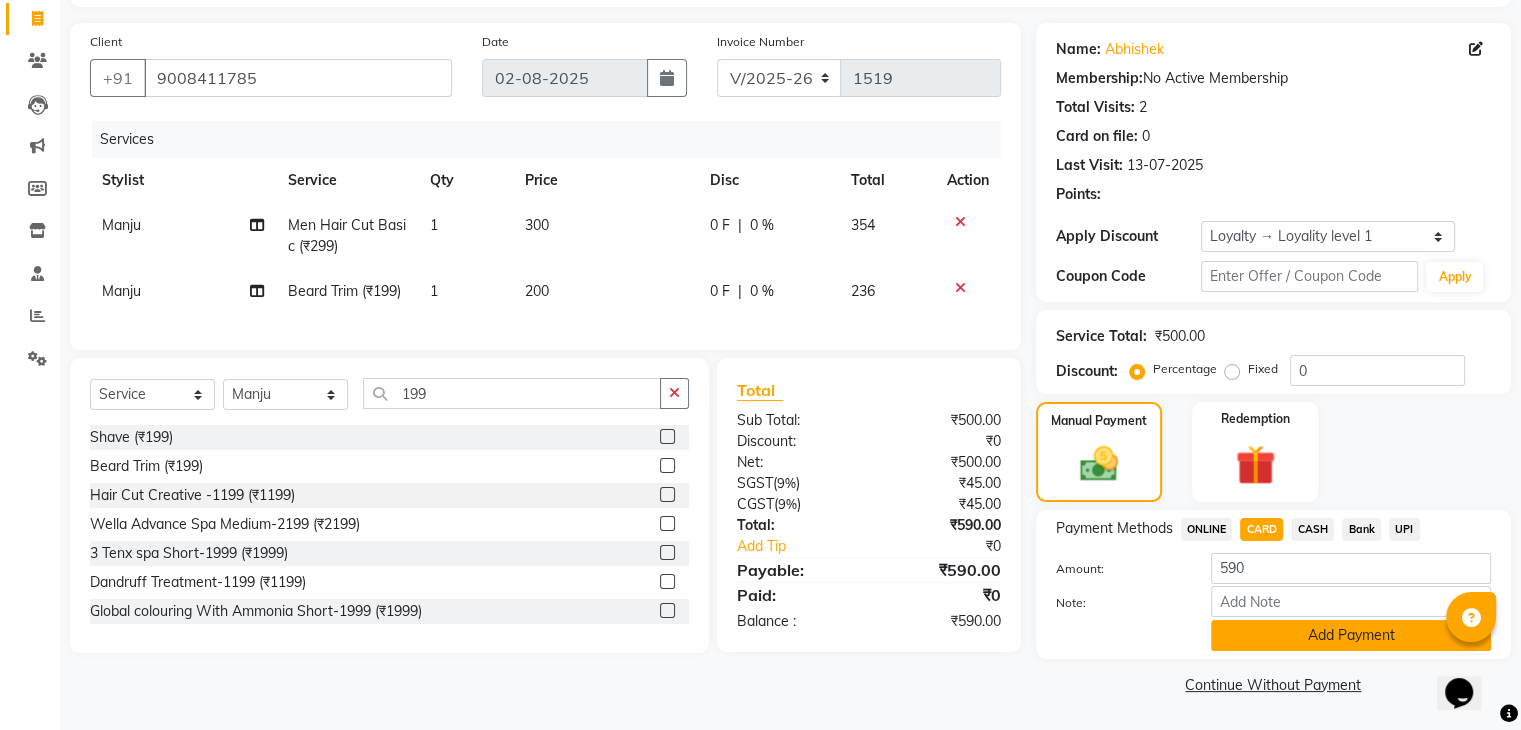 click on "Add Payment" 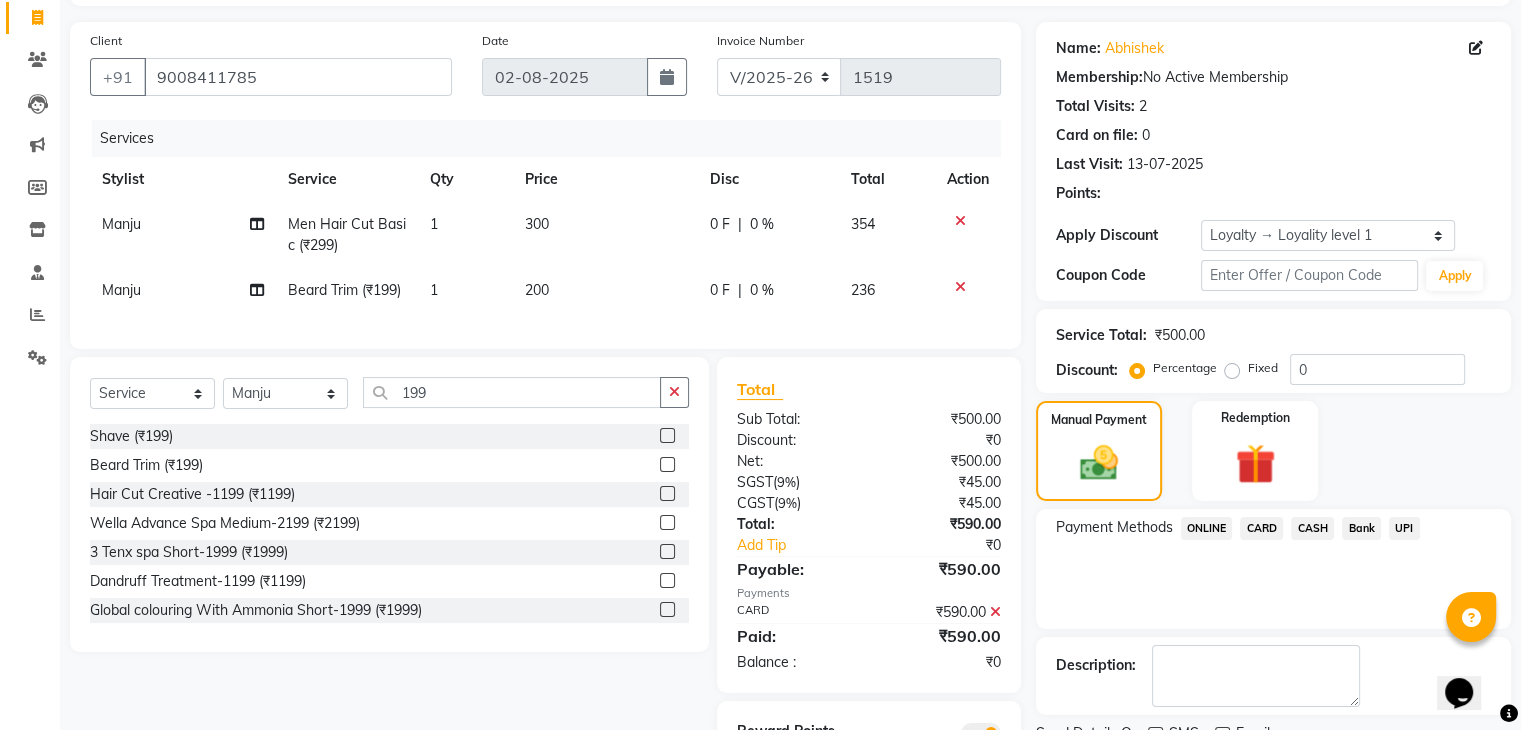 scroll, scrollTop: 237, scrollLeft: 0, axis: vertical 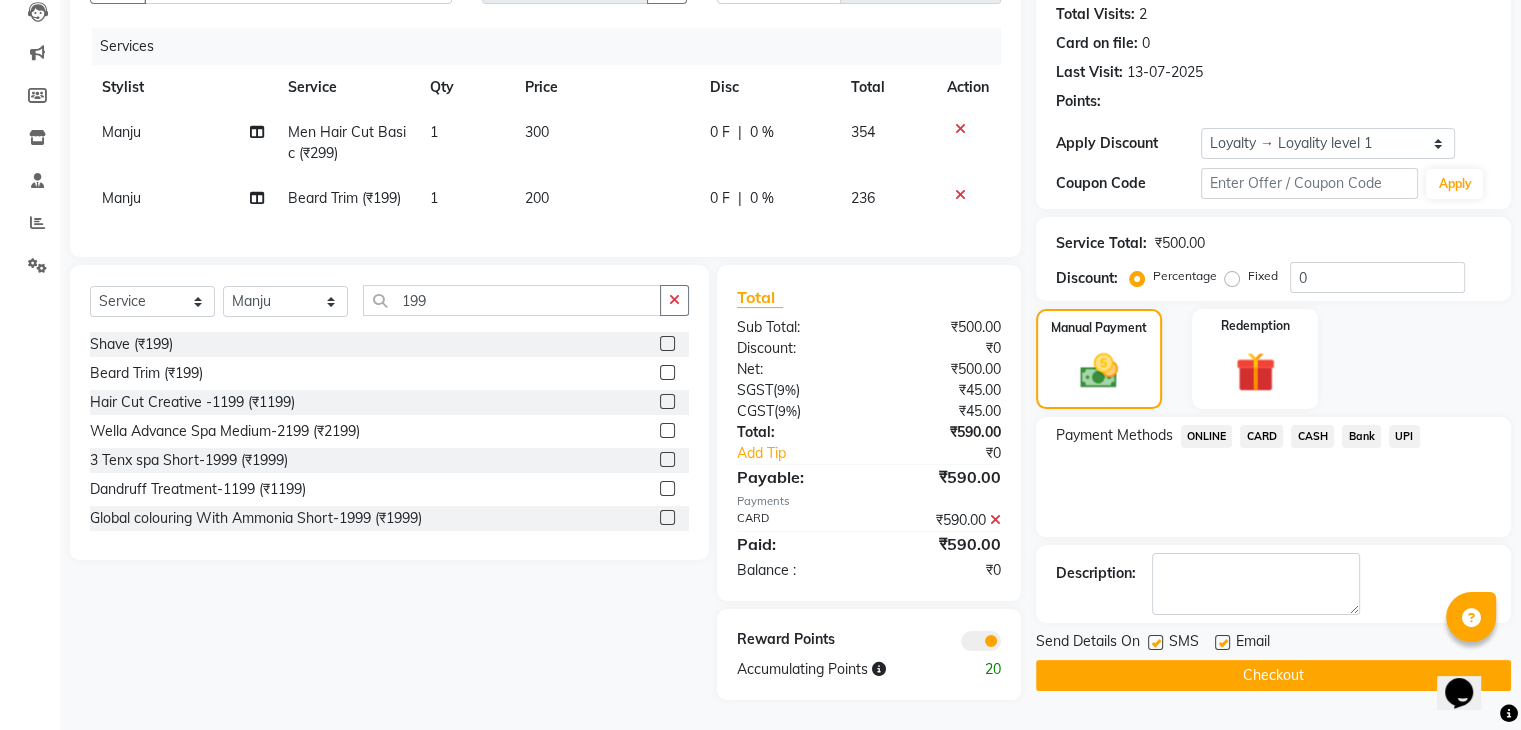 click on "Checkout" 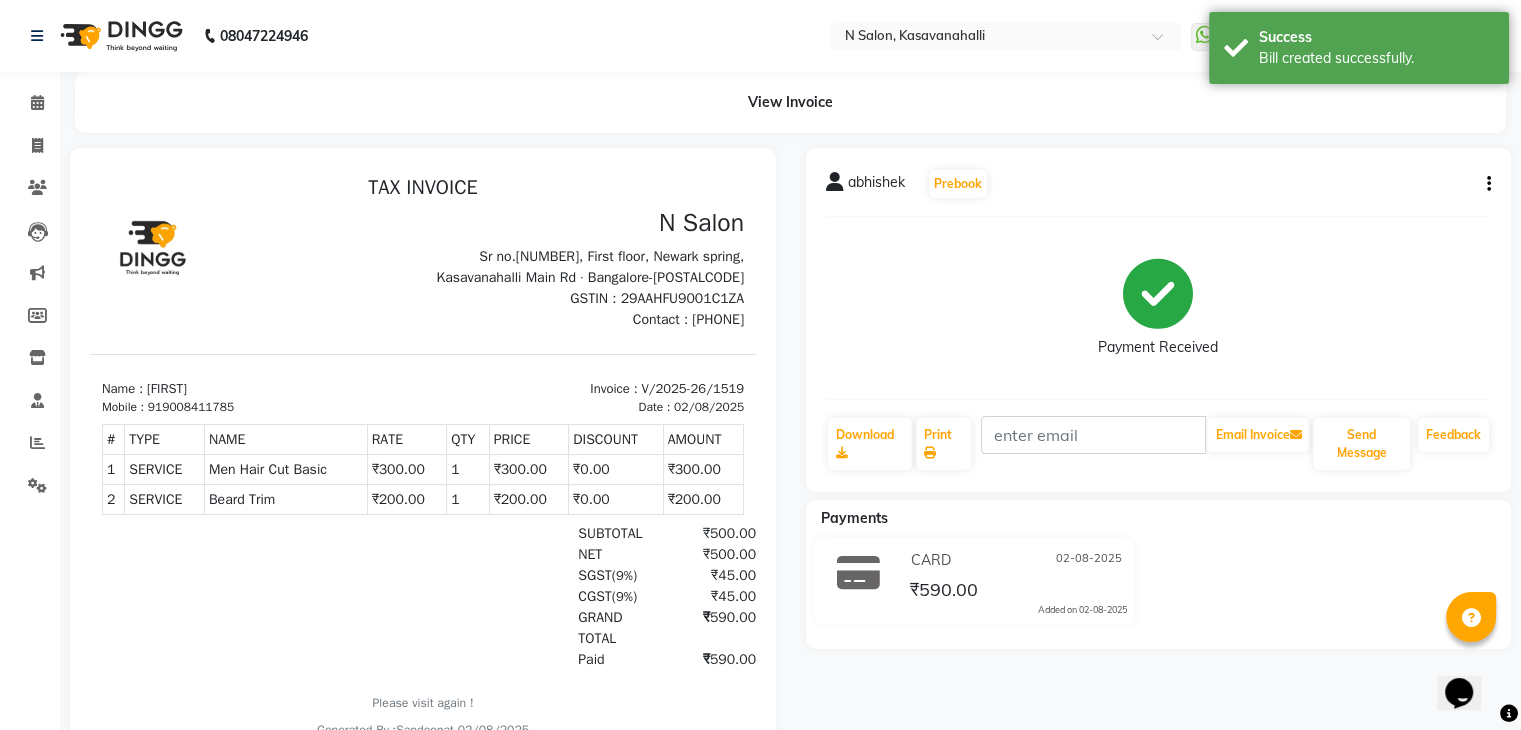 scroll, scrollTop: 0, scrollLeft: 0, axis: both 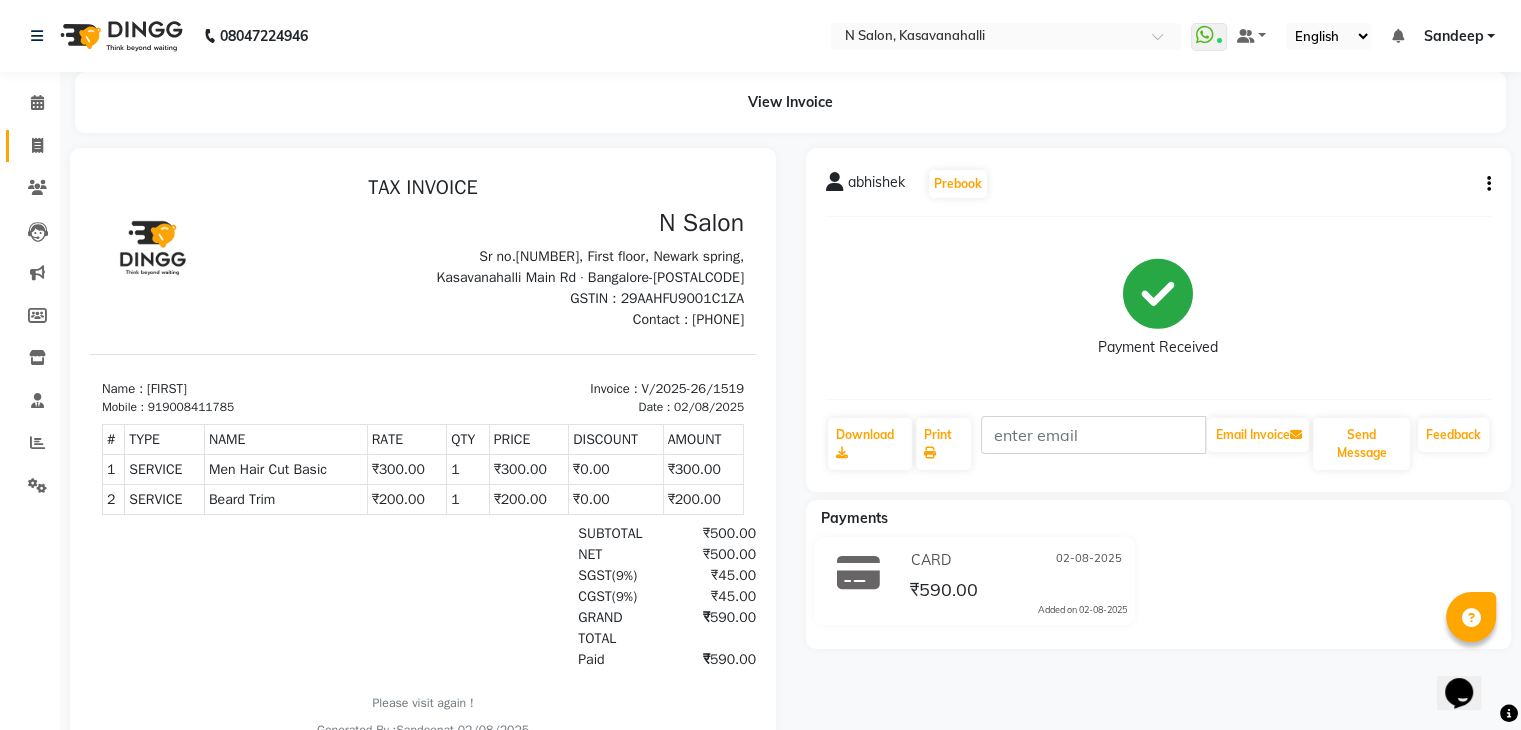 click on "Invoice" 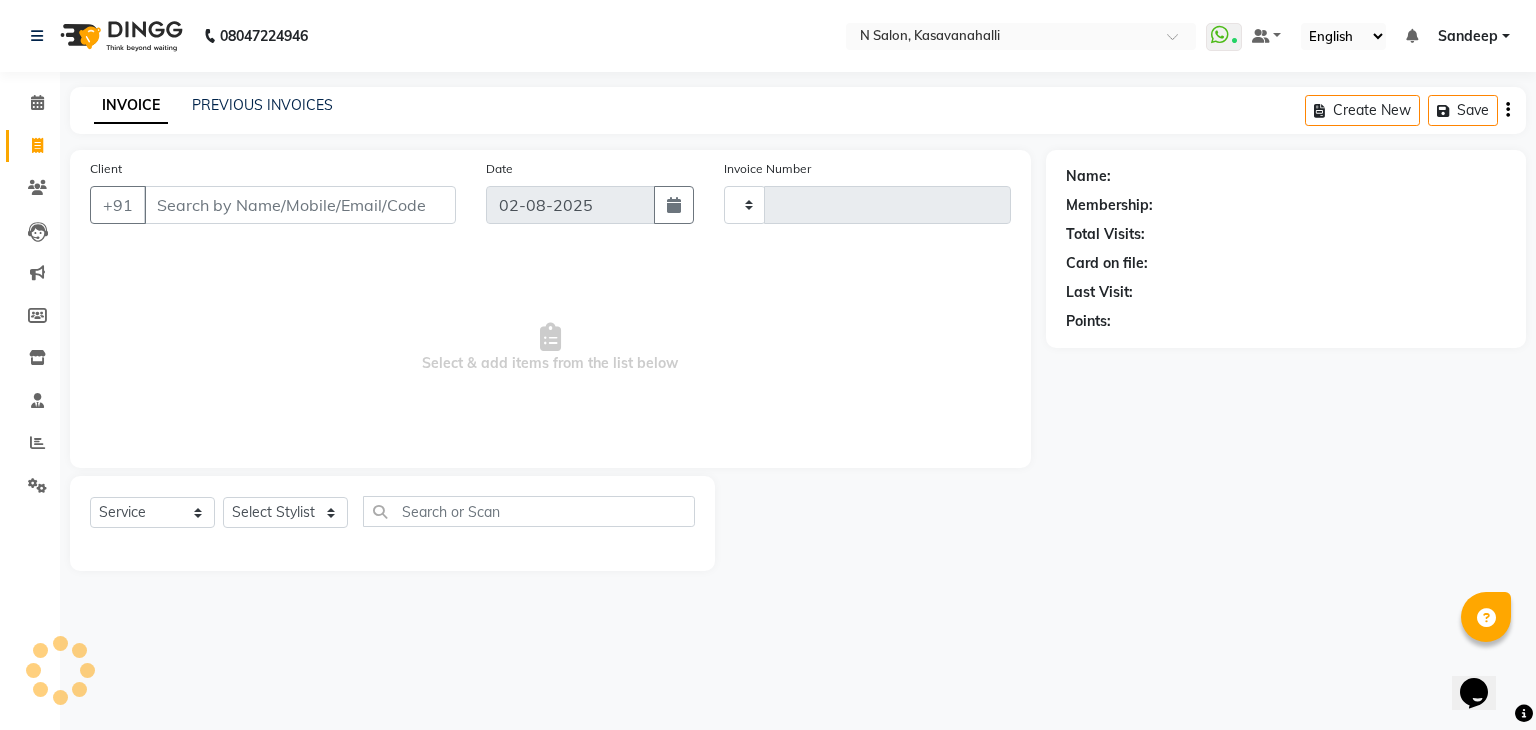 click on "Calendar" 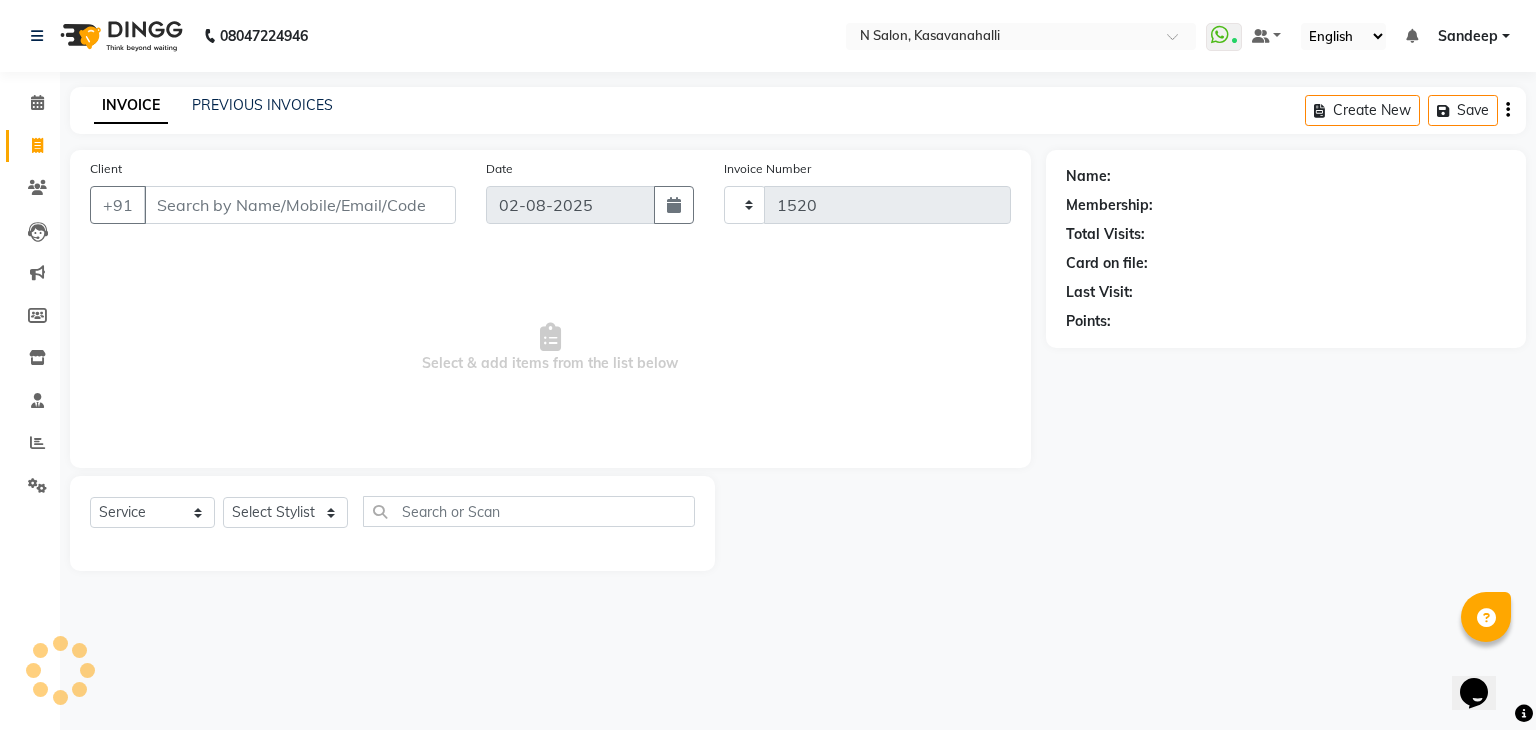 select on "7111" 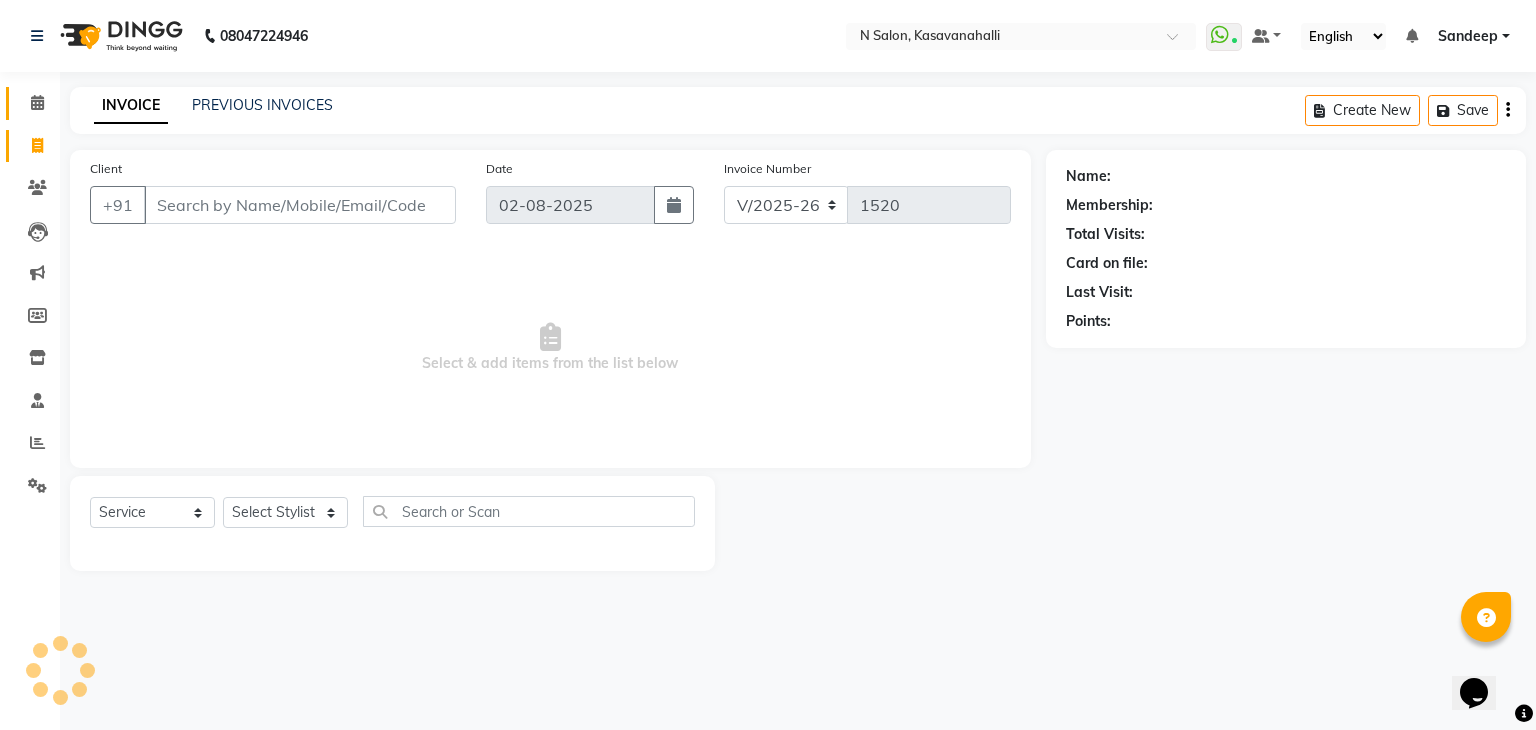 click 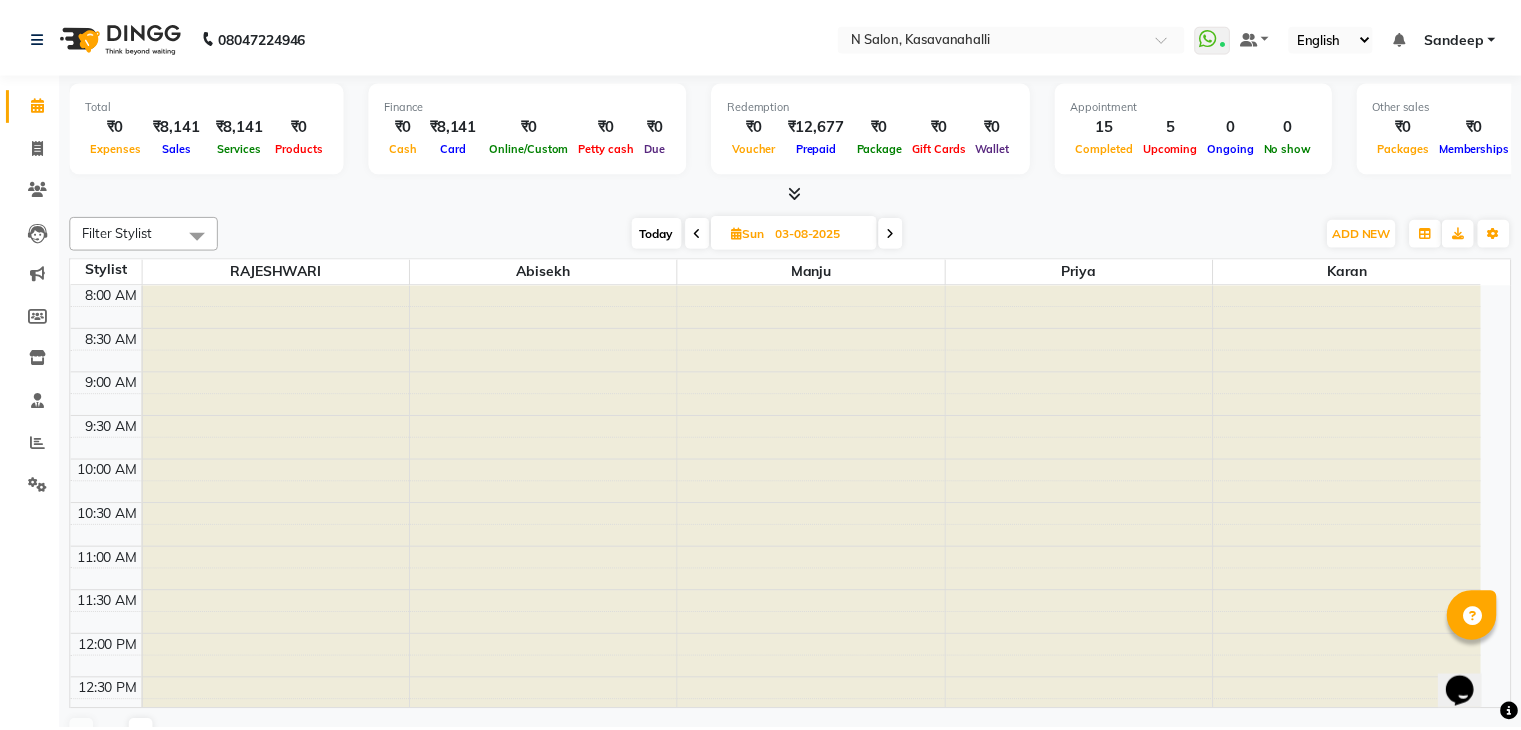 scroll, scrollTop: 0, scrollLeft: 0, axis: both 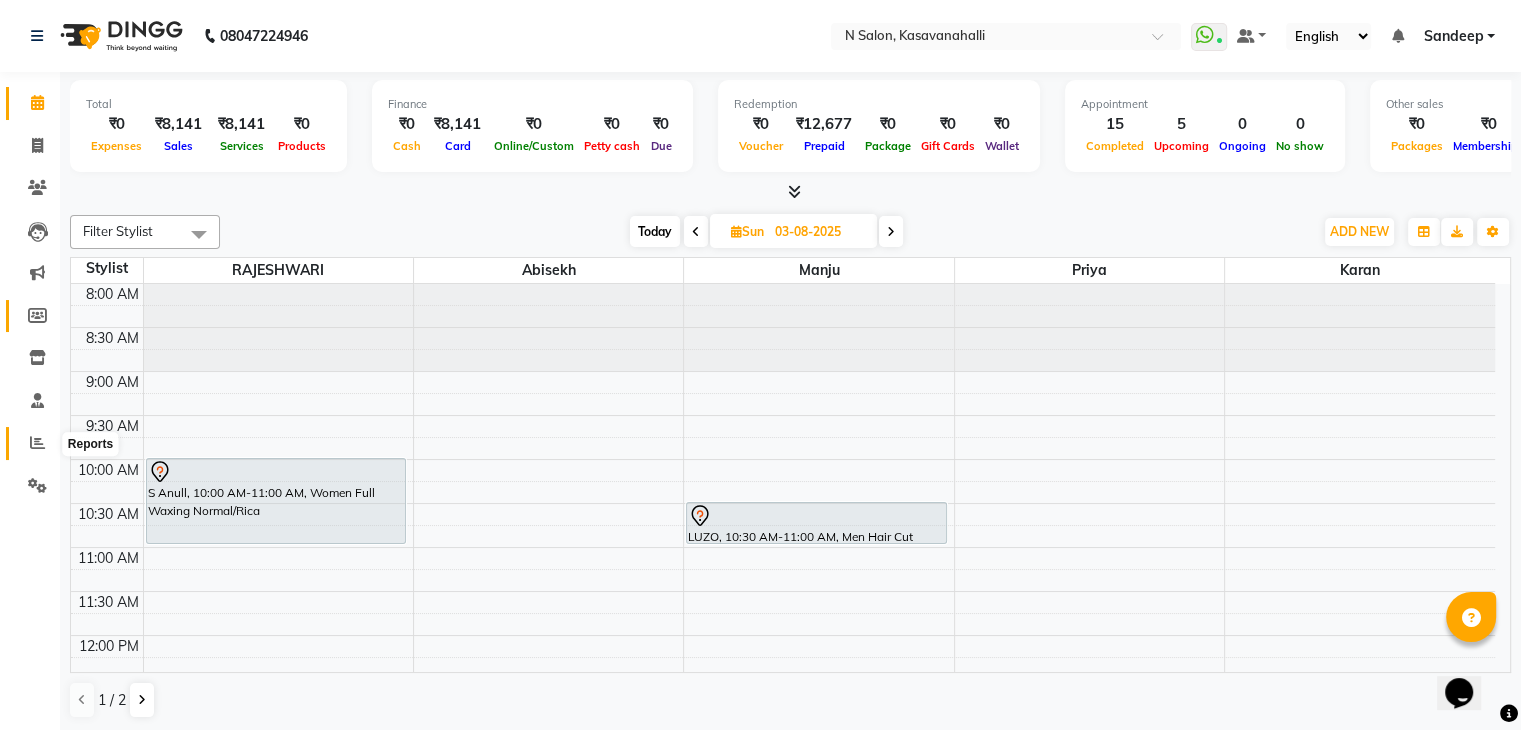 drag, startPoint x: 32, startPoint y: 445, endPoint x: 48, endPoint y: 318, distance: 128.0039 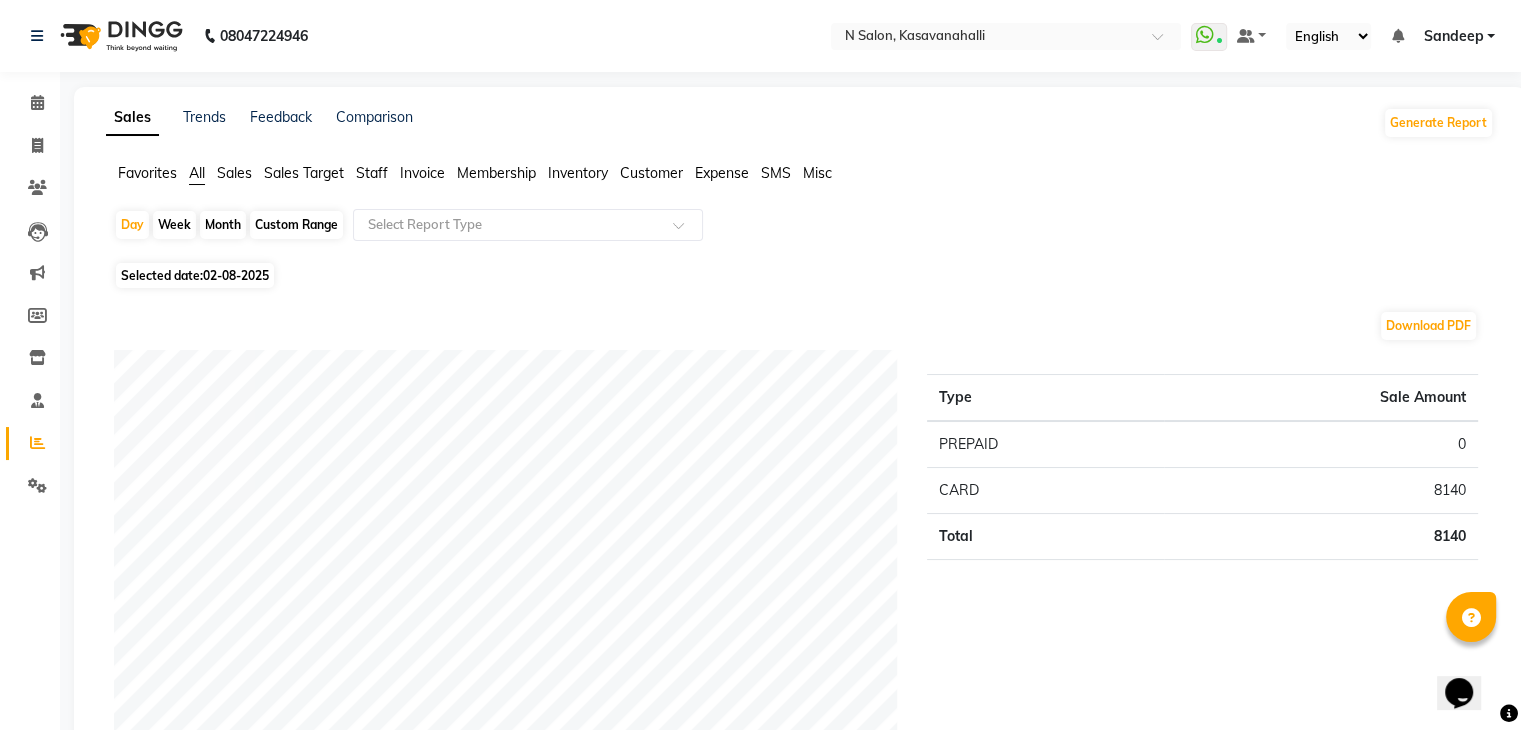 click on "Month" 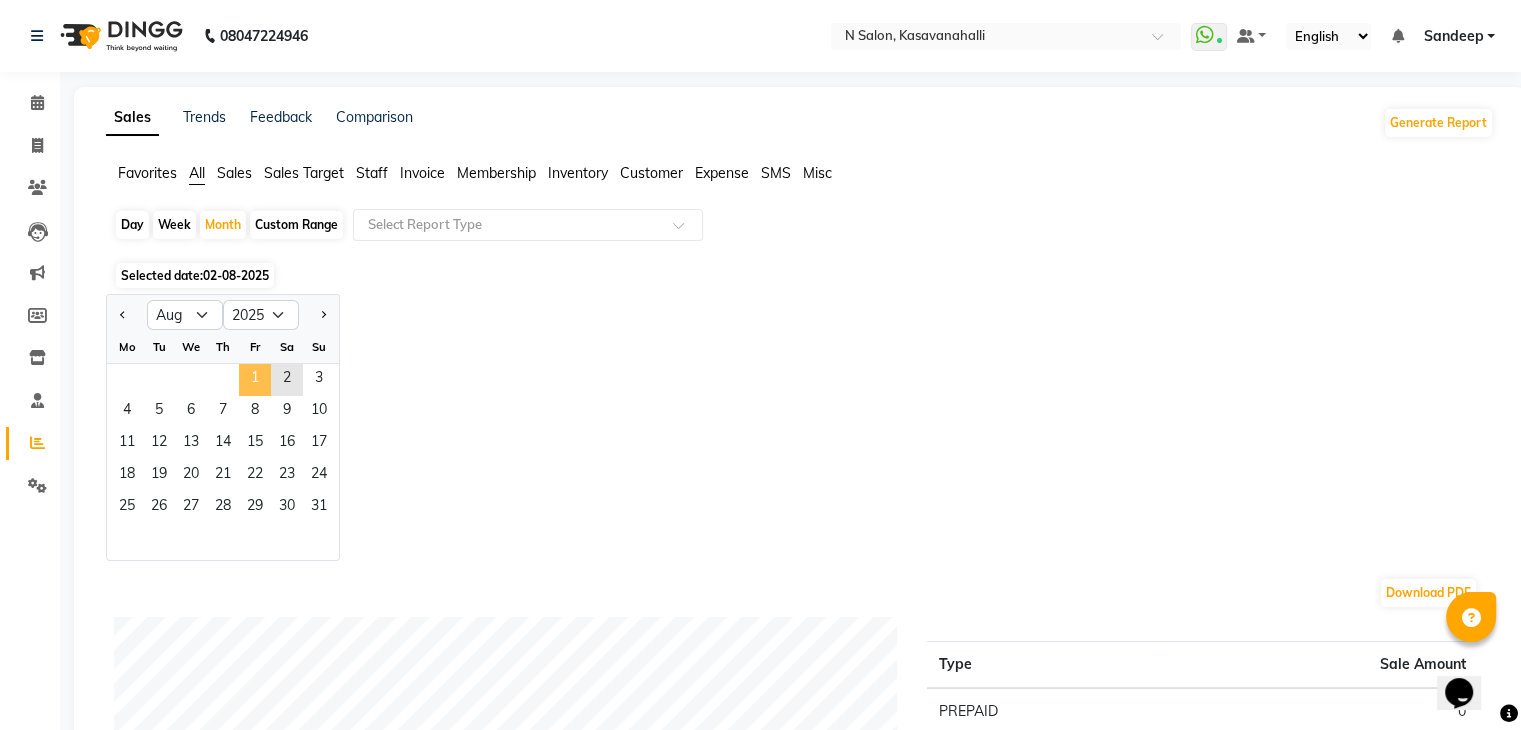 click on "1" 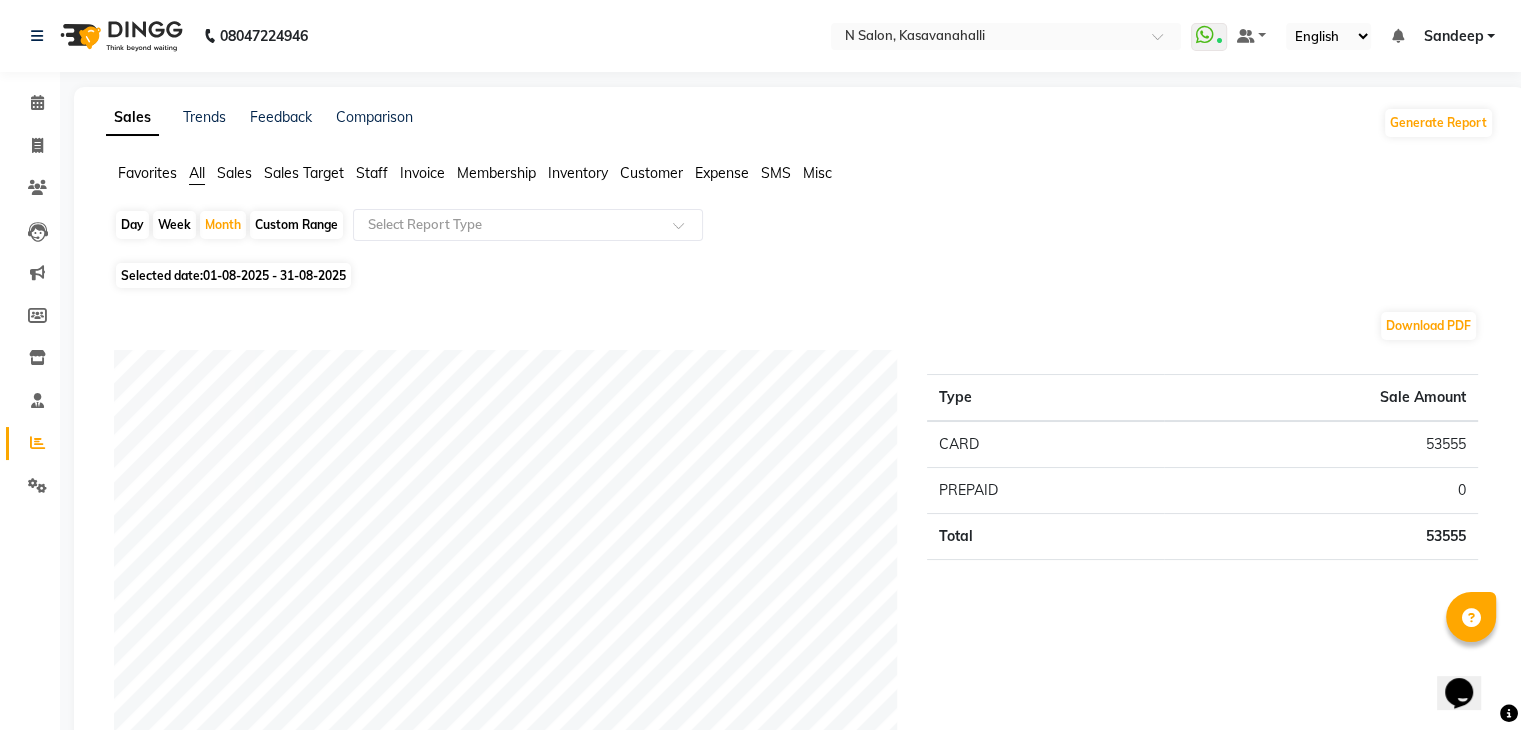 click on "Staff" 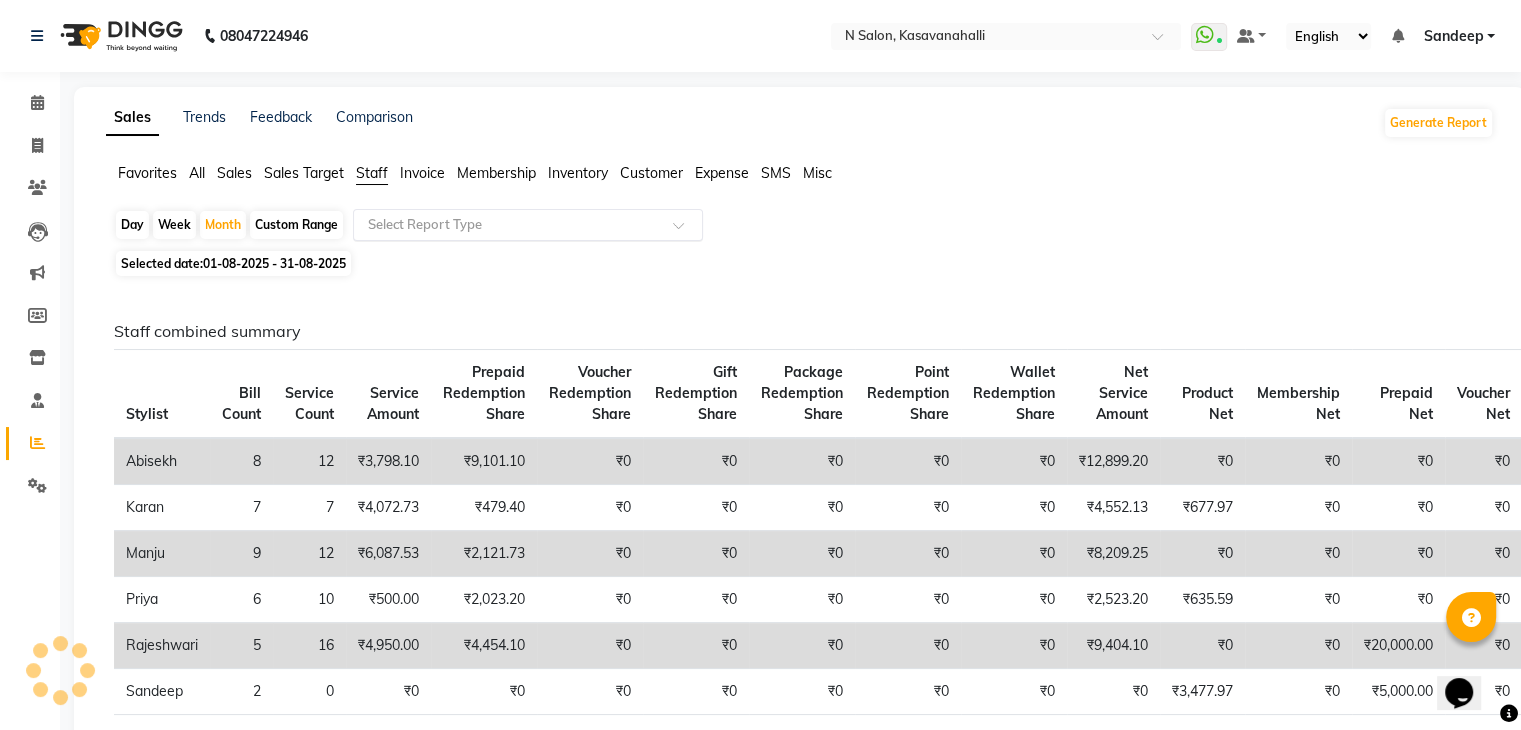 click 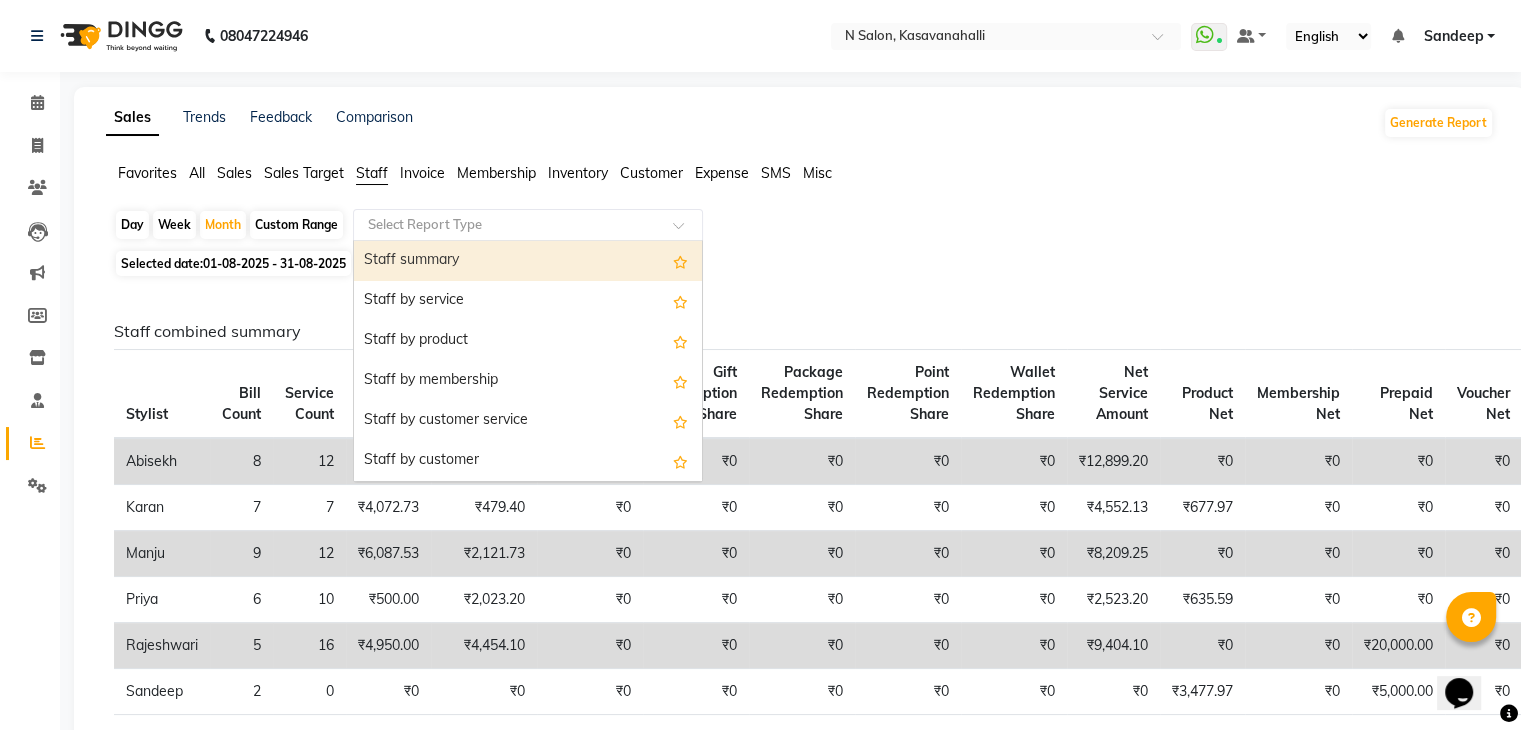 click on "Staff summary" at bounding box center [528, 261] 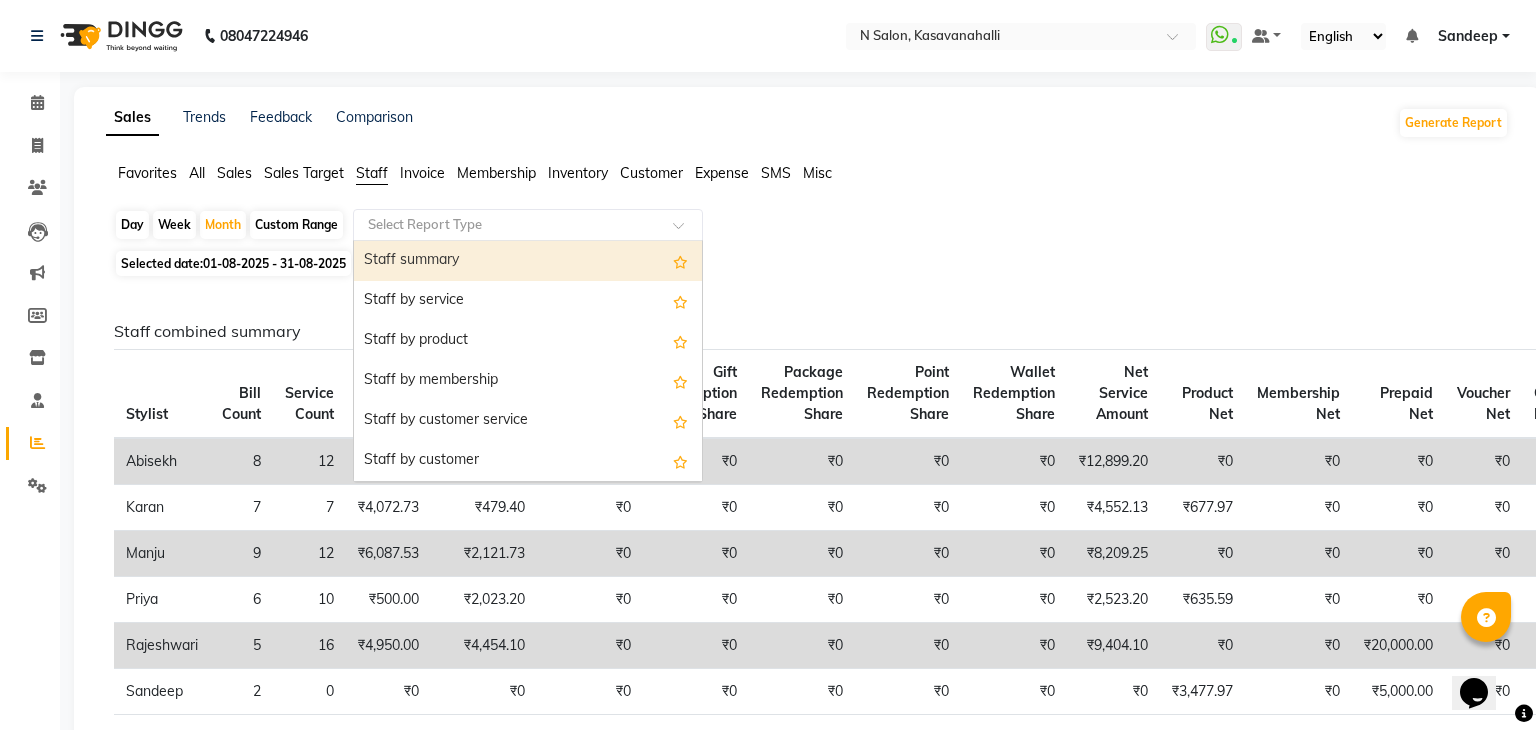 select on "full_report" 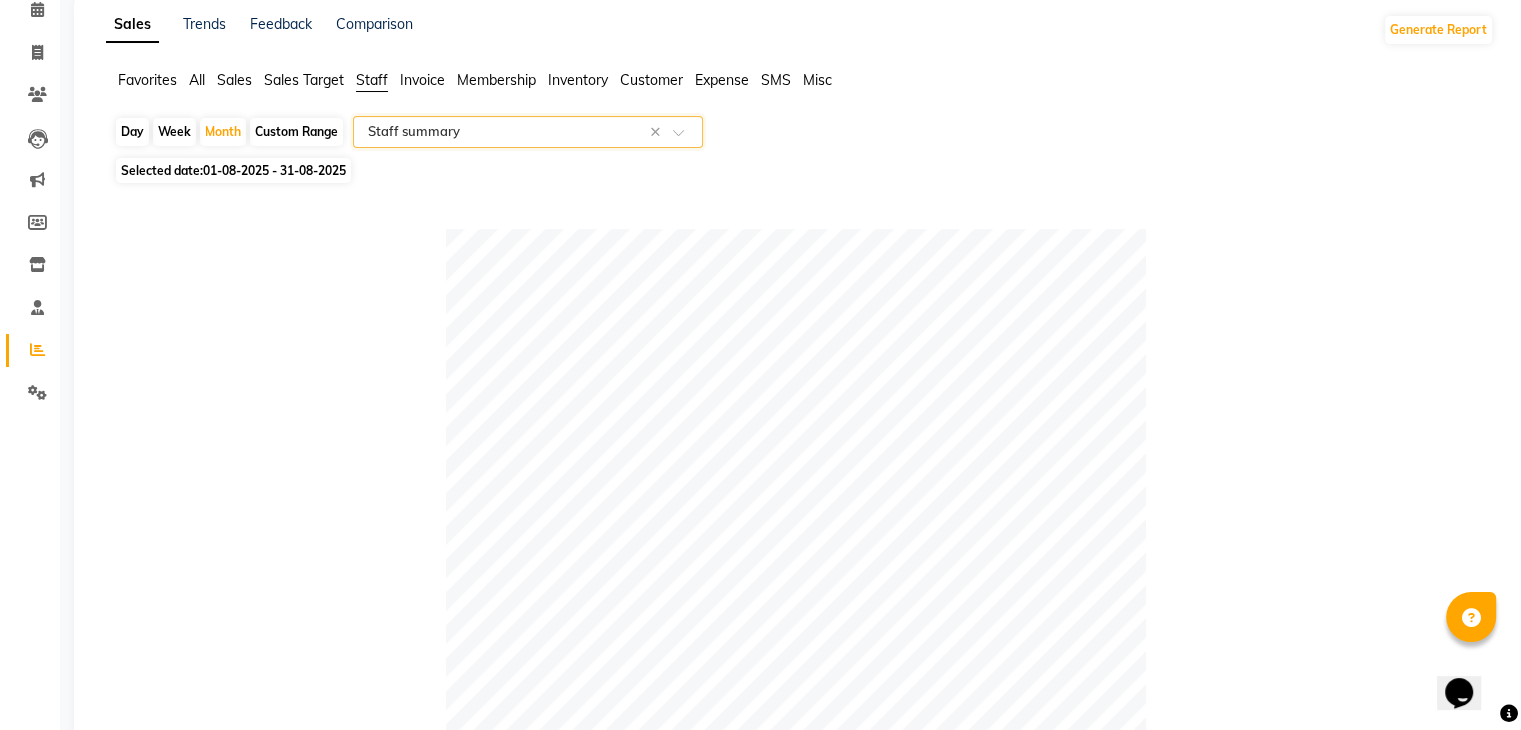 scroll, scrollTop: 0, scrollLeft: 0, axis: both 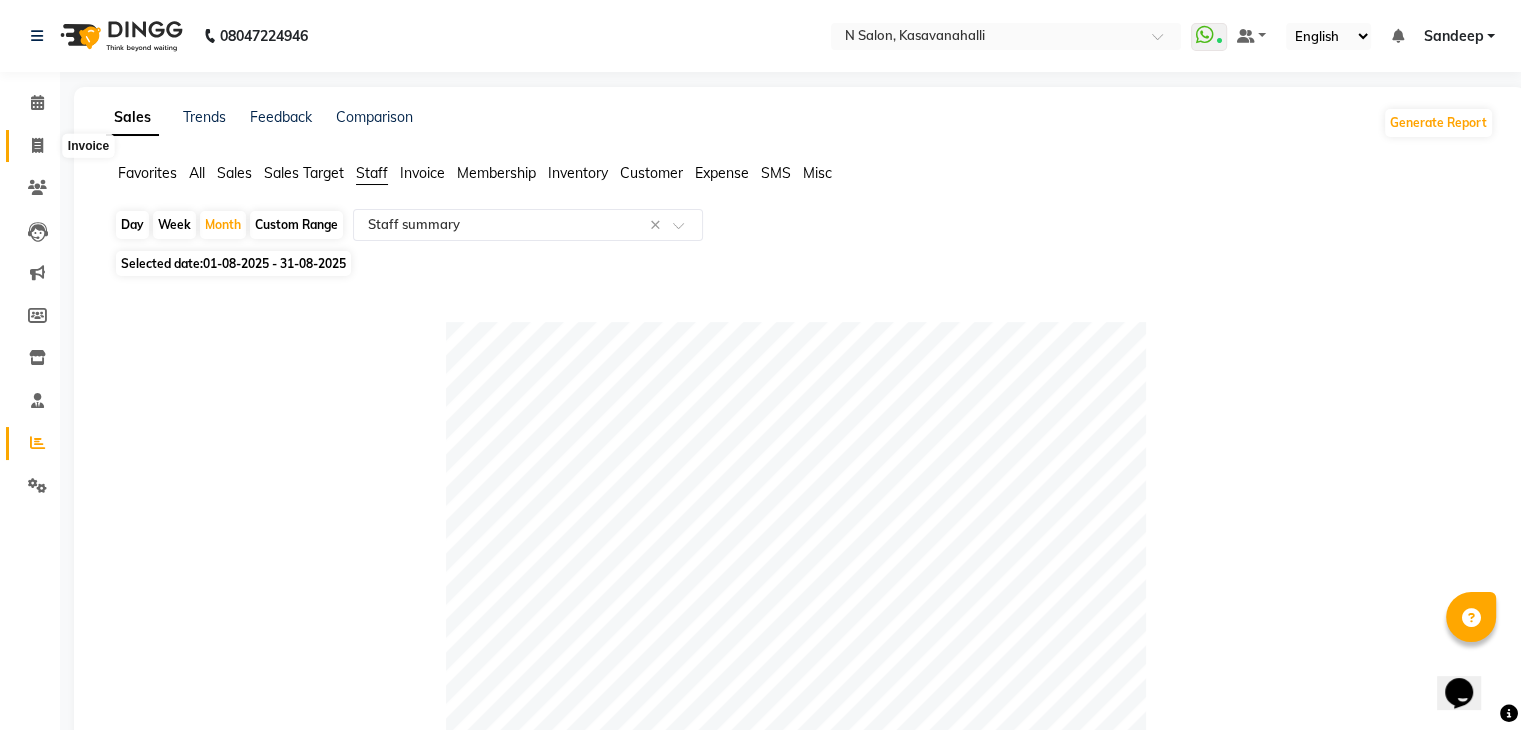 click 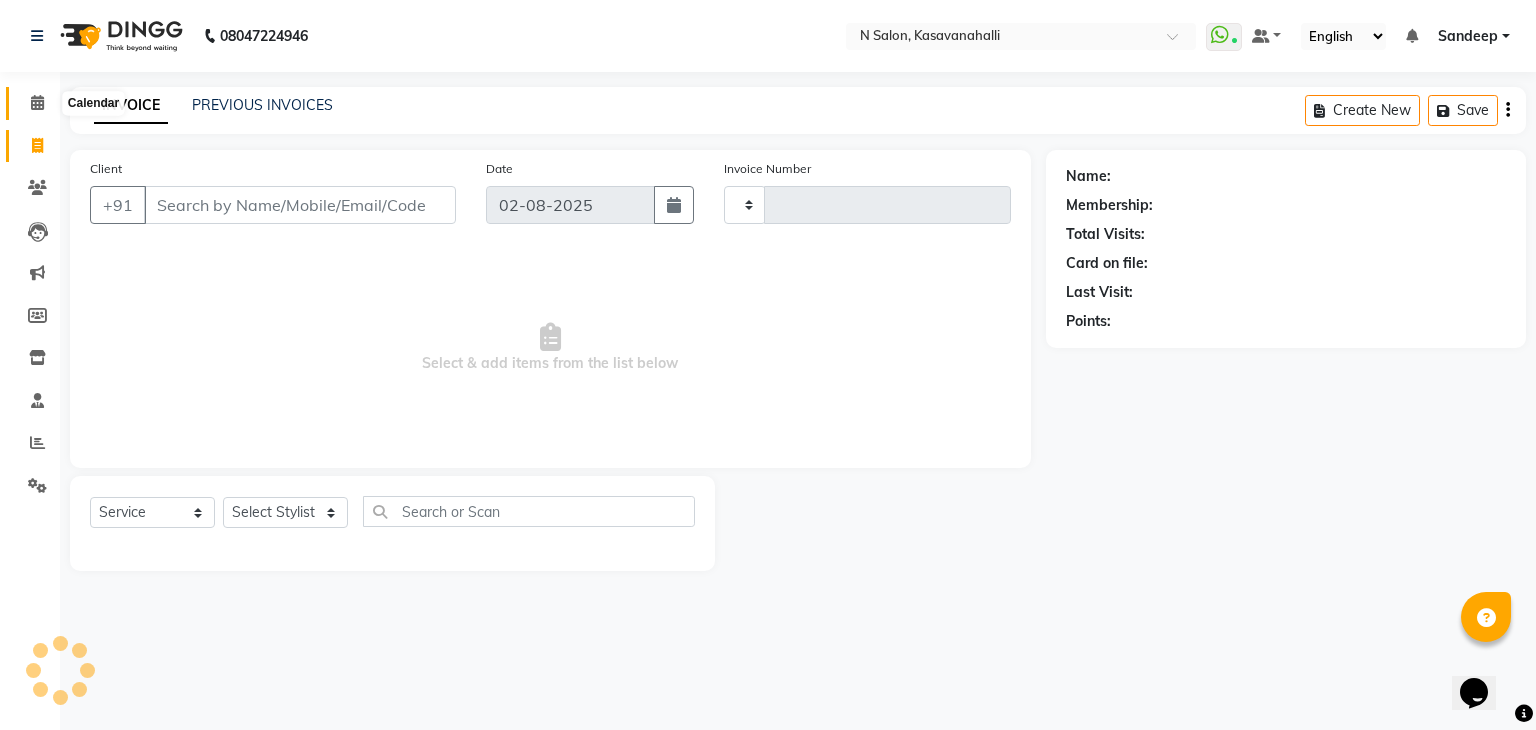 type on "1520" 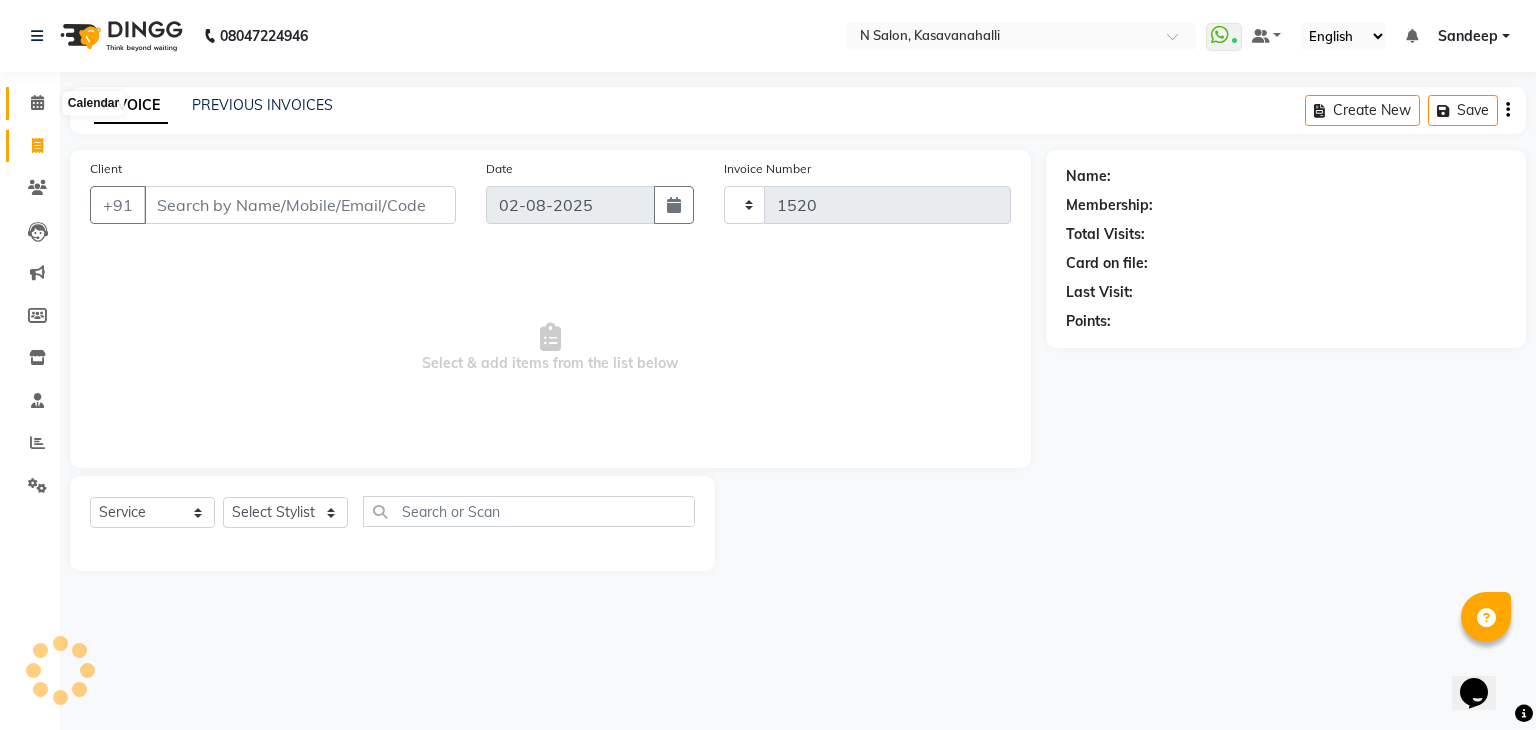 click 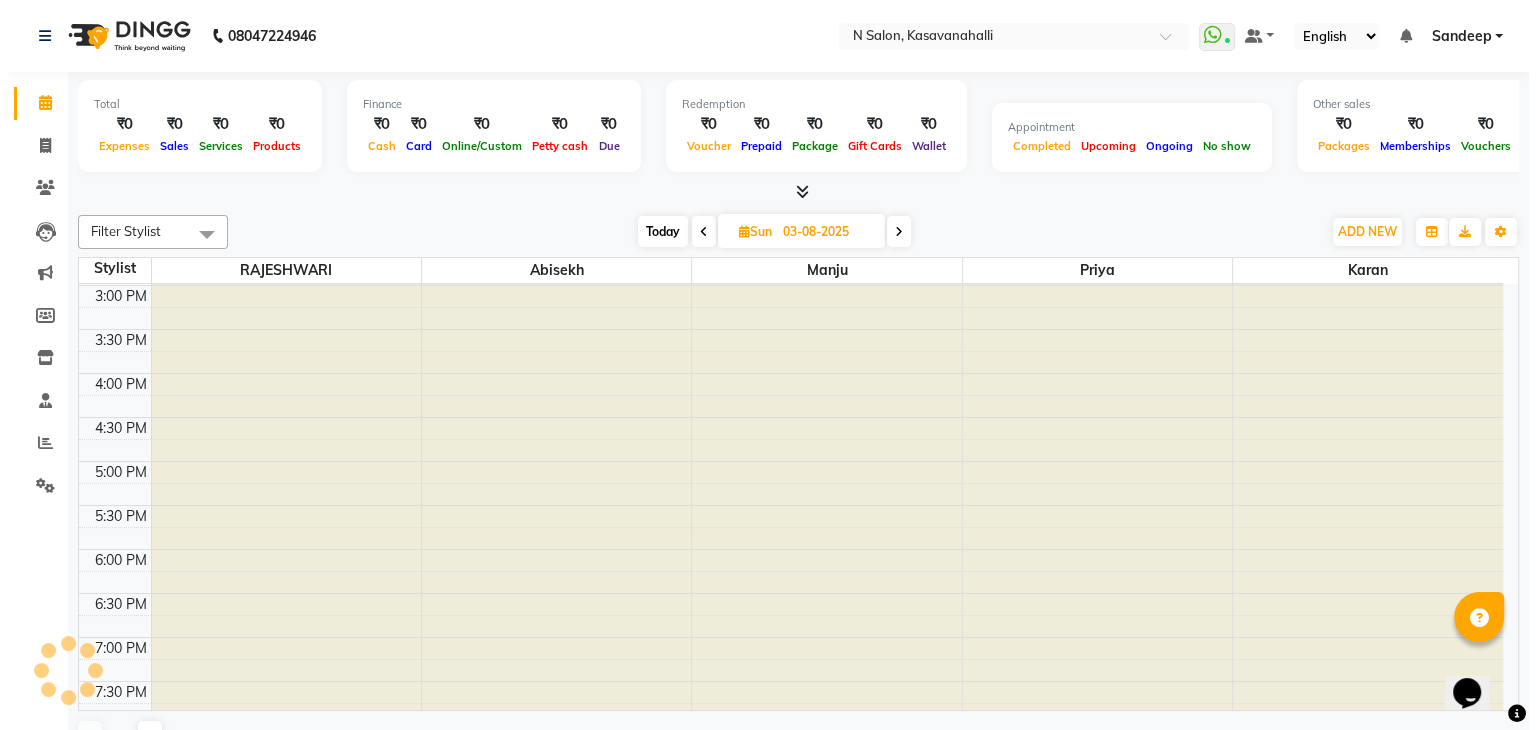 scroll, scrollTop: 0, scrollLeft: 0, axis: both 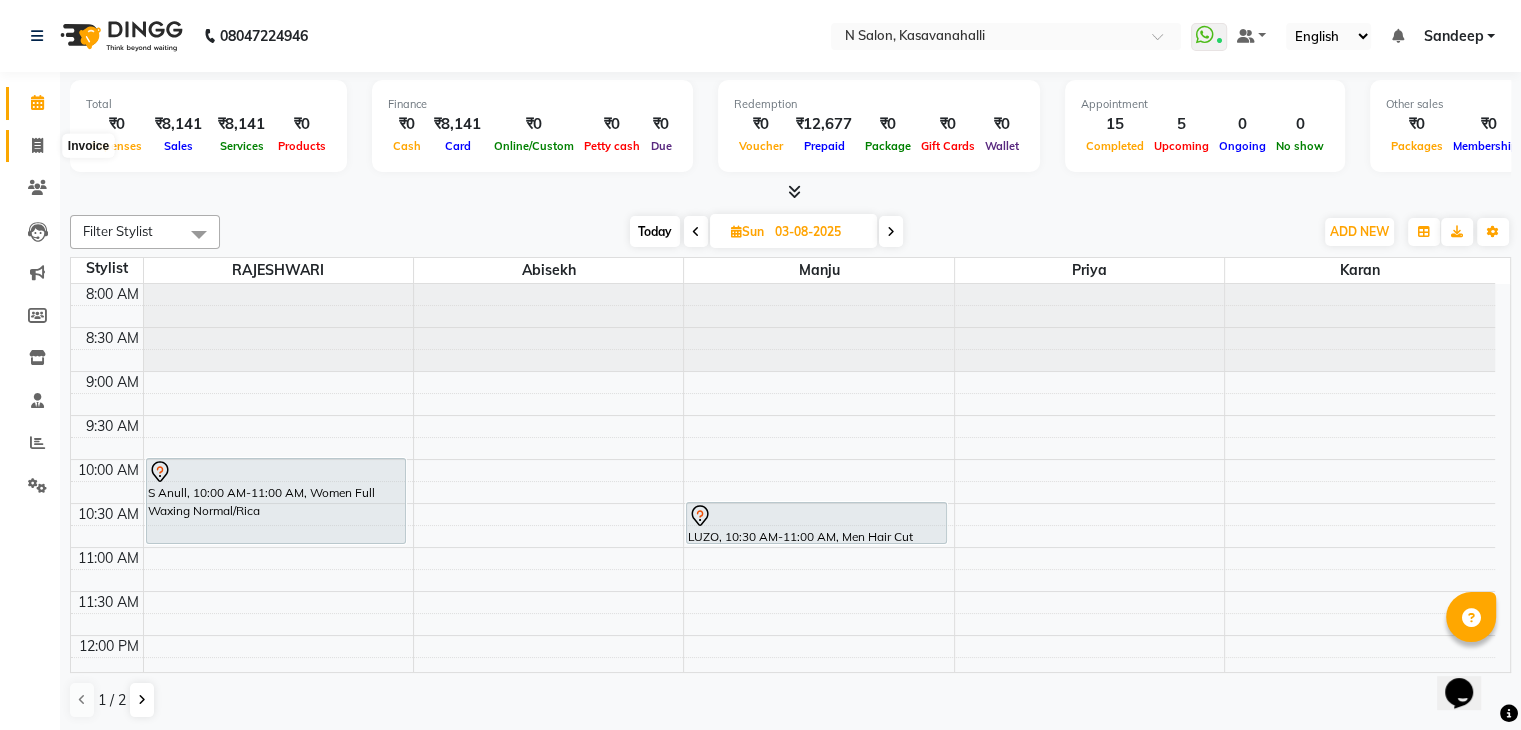 click 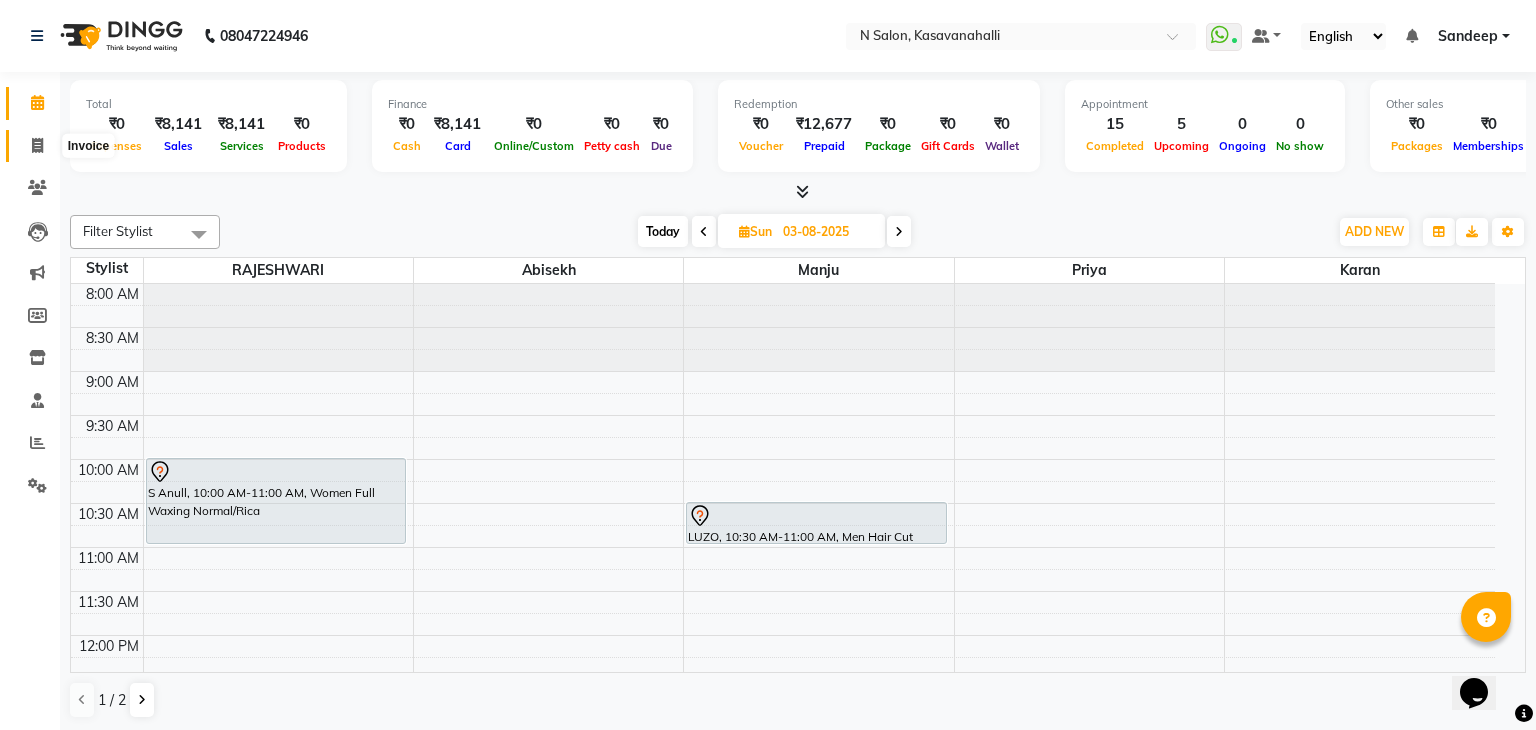 select on "service" 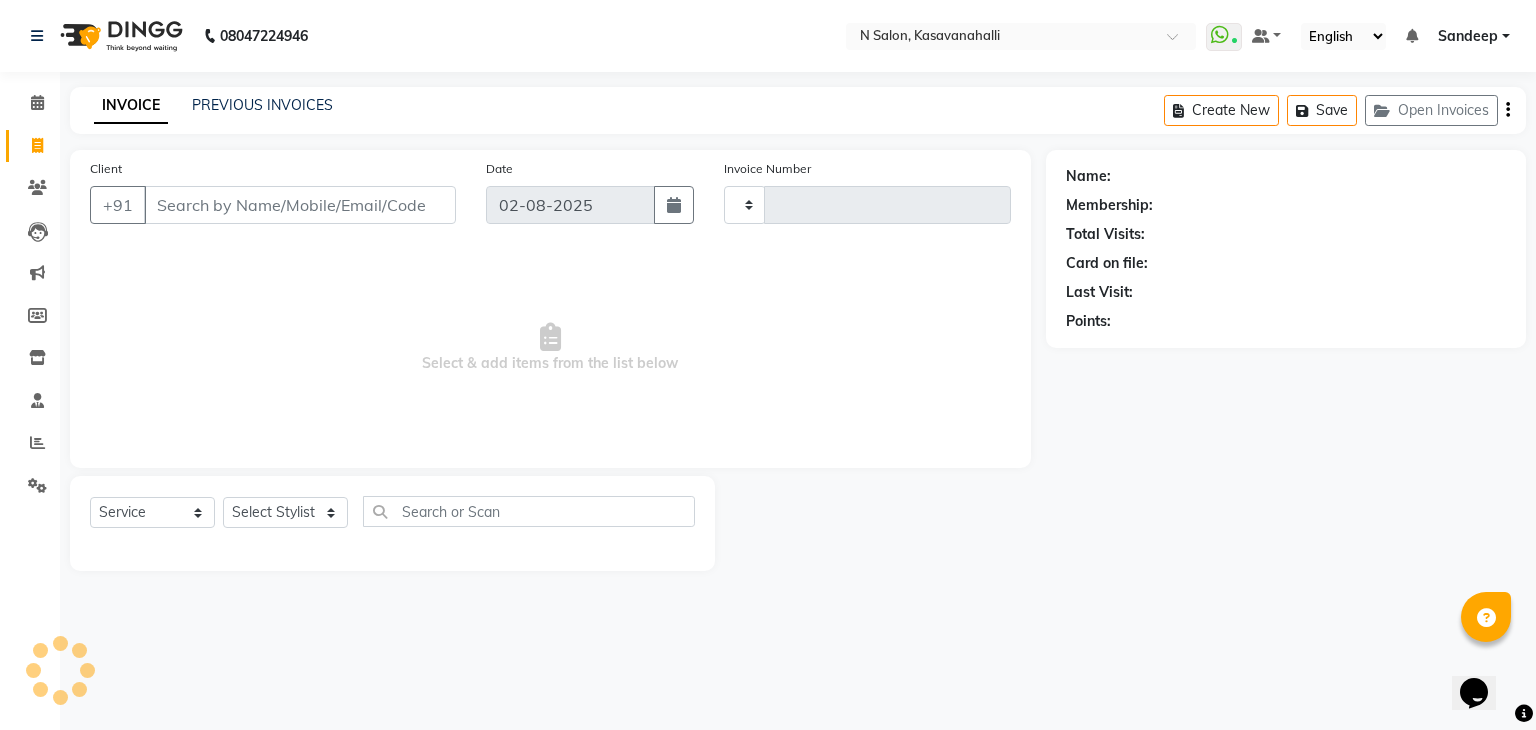 type on "1520" 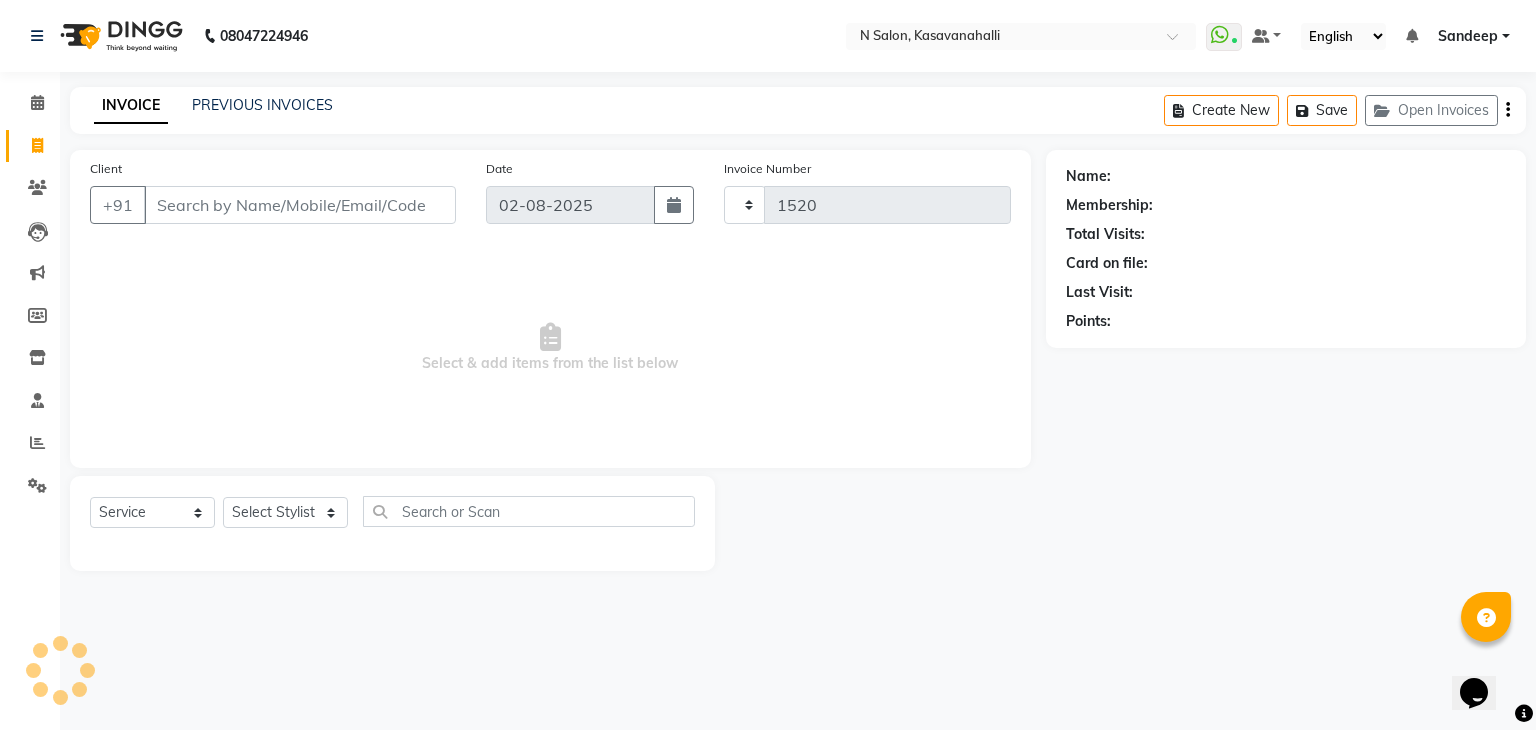 select on "7111" 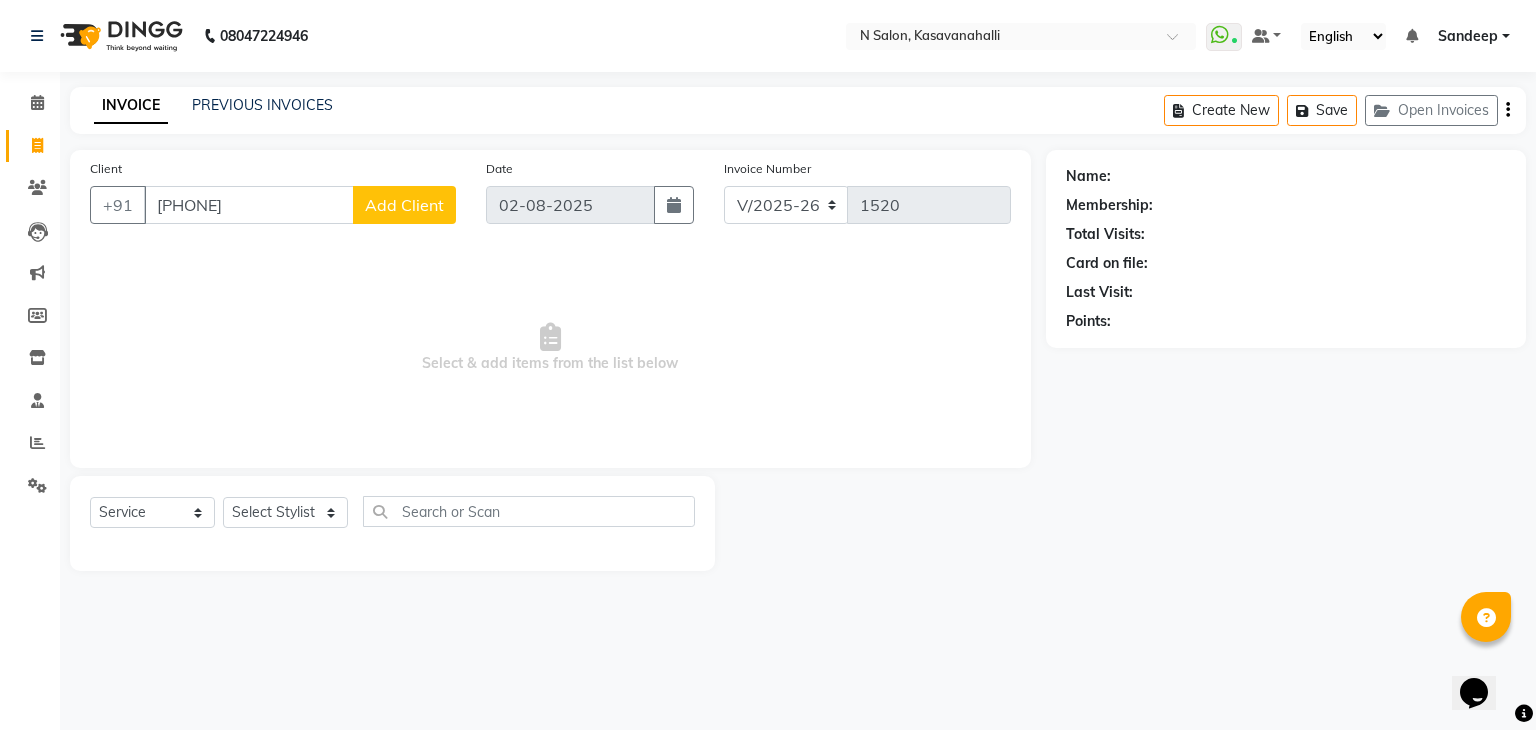 type on "[PHONE]" 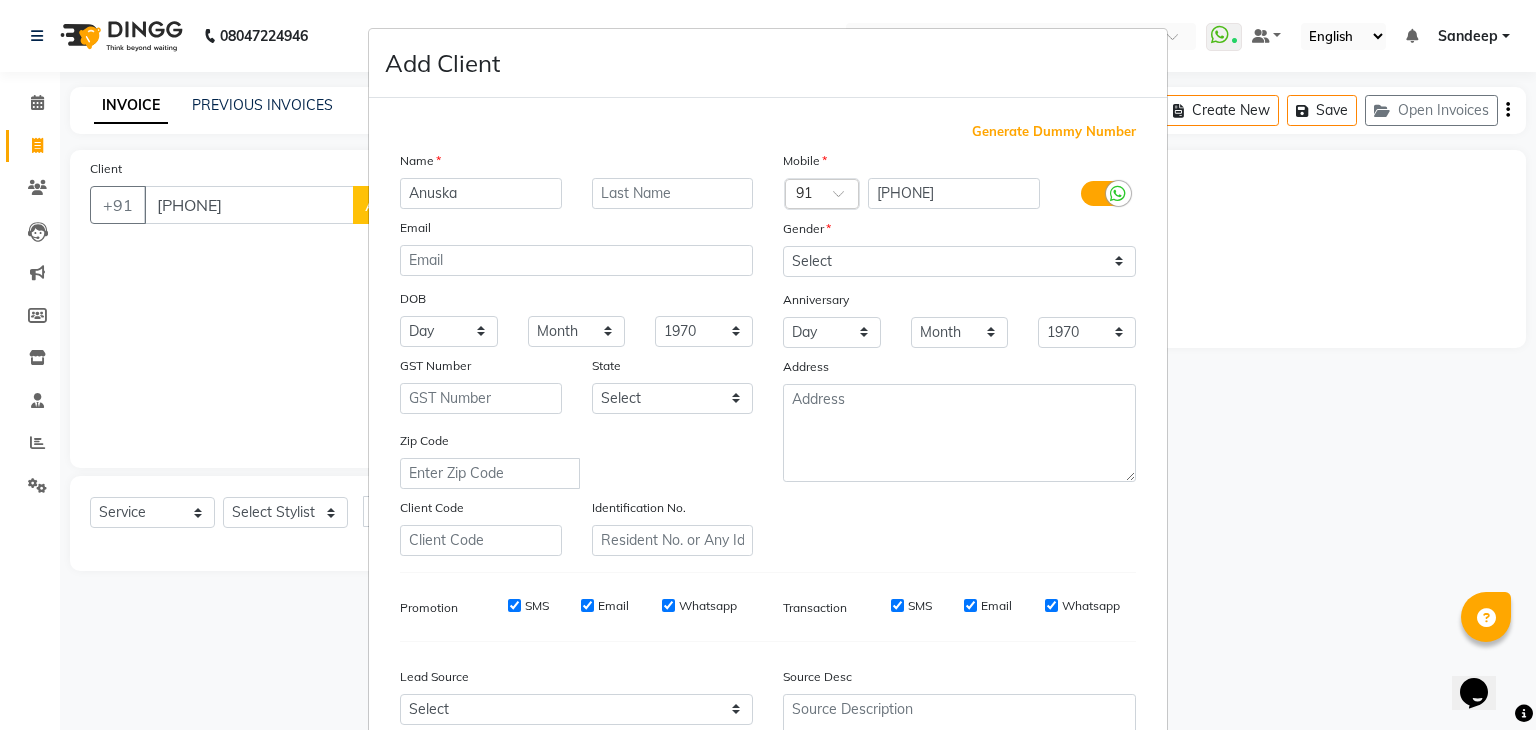 type on "Anuska" 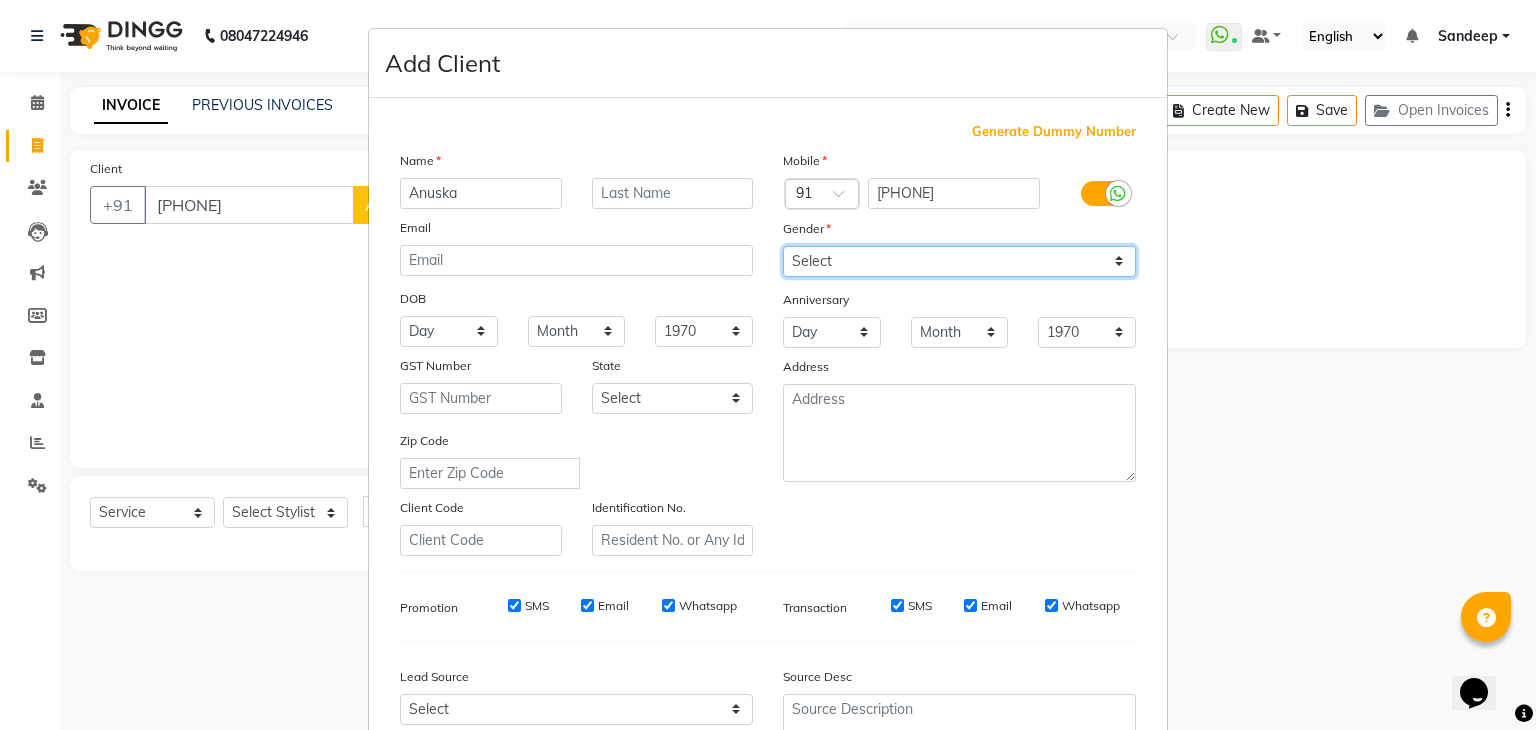 click on "Select Male Female Other Prefer Not To Say" at bounding box center [959, 261] 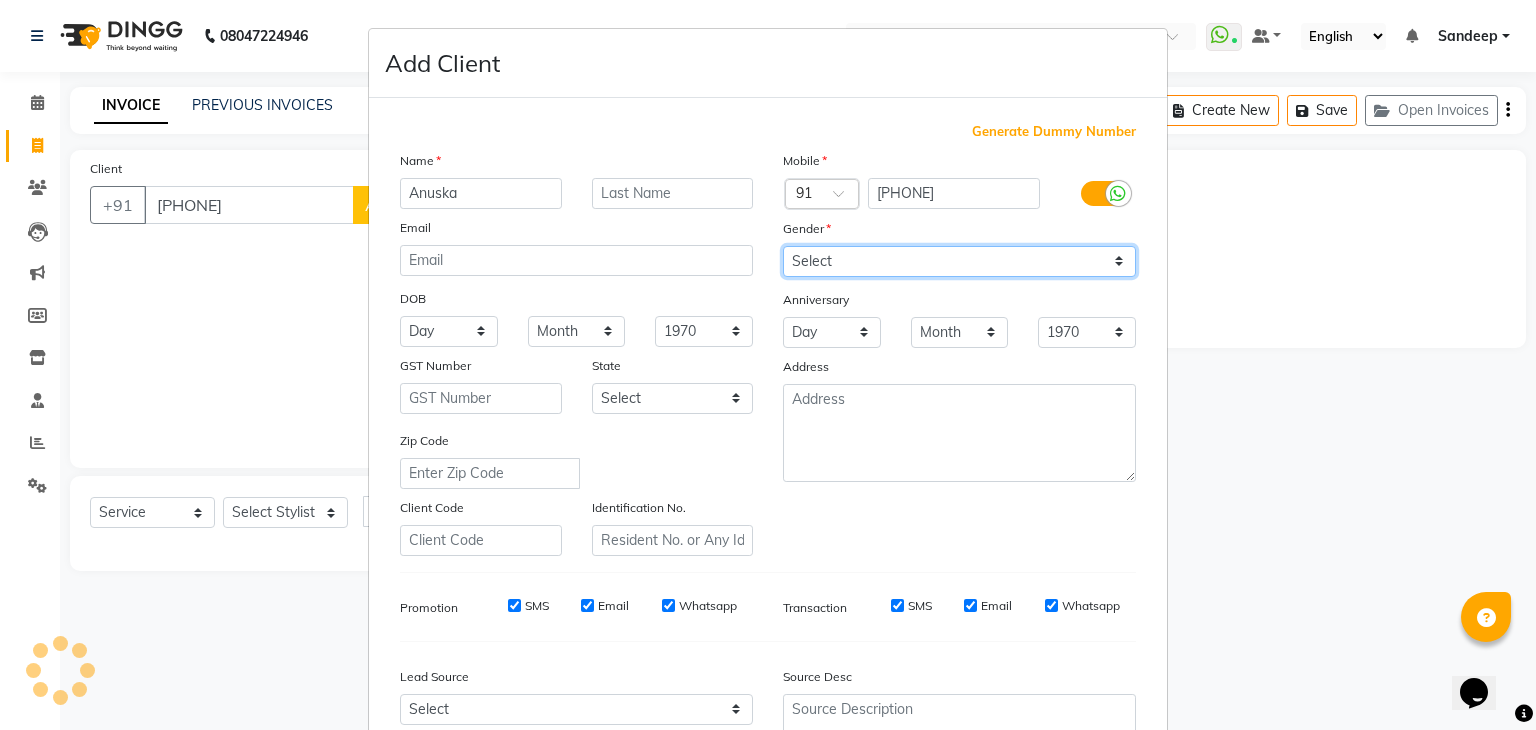 select on "female" 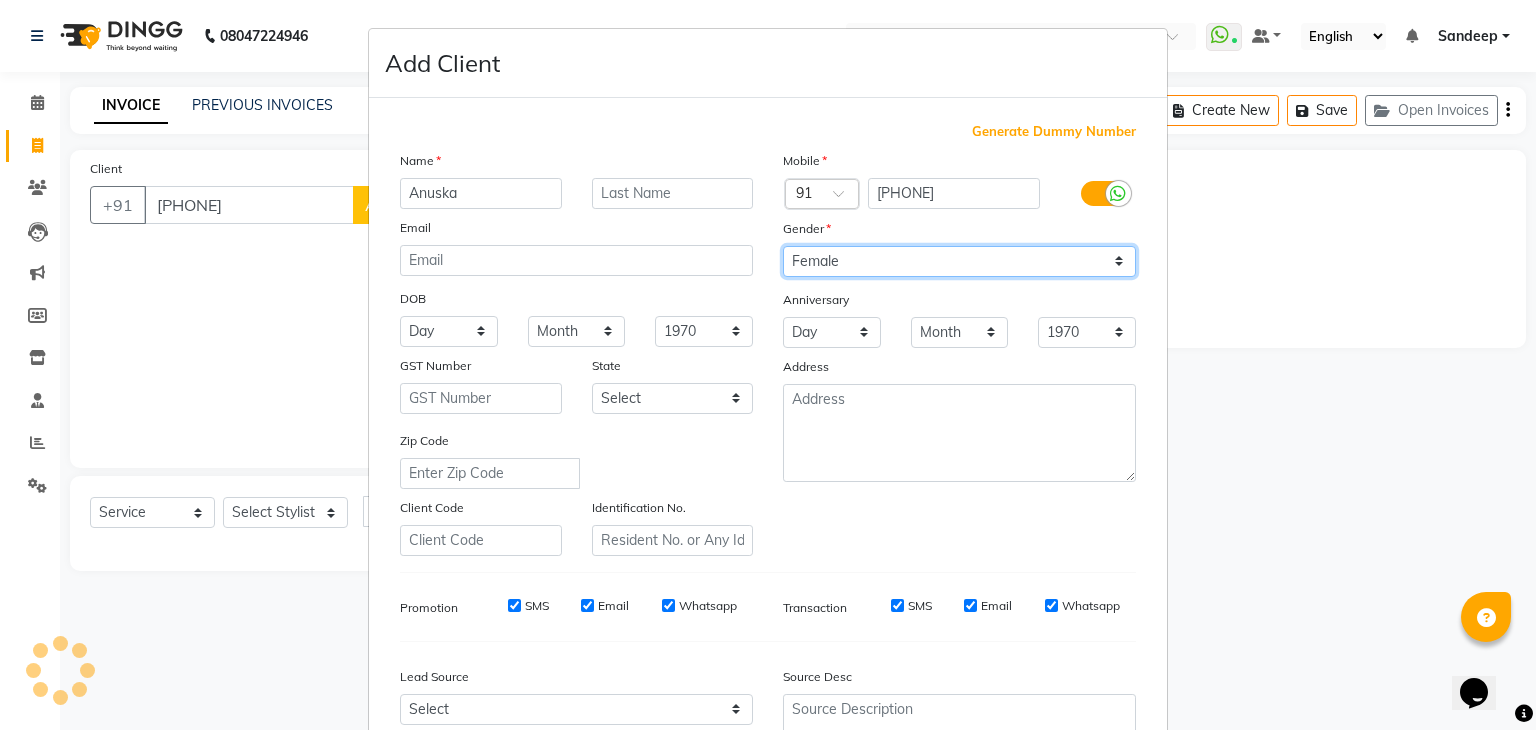 click on "Select Male Female Other Prefer Not To Say" at bounding box center (959, 261) 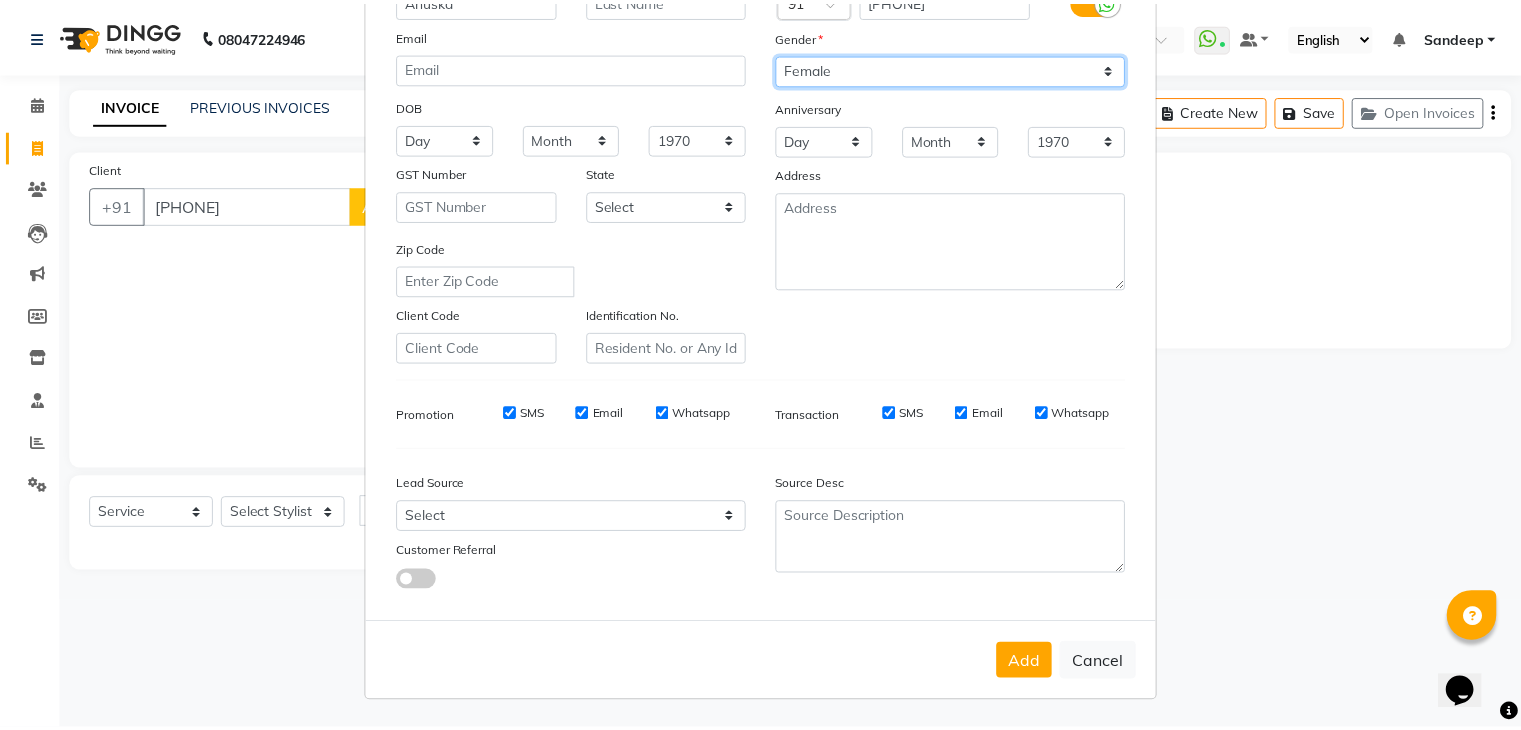 scroll, scrollTop: 203, scrollLeft: 0, axis: vertical 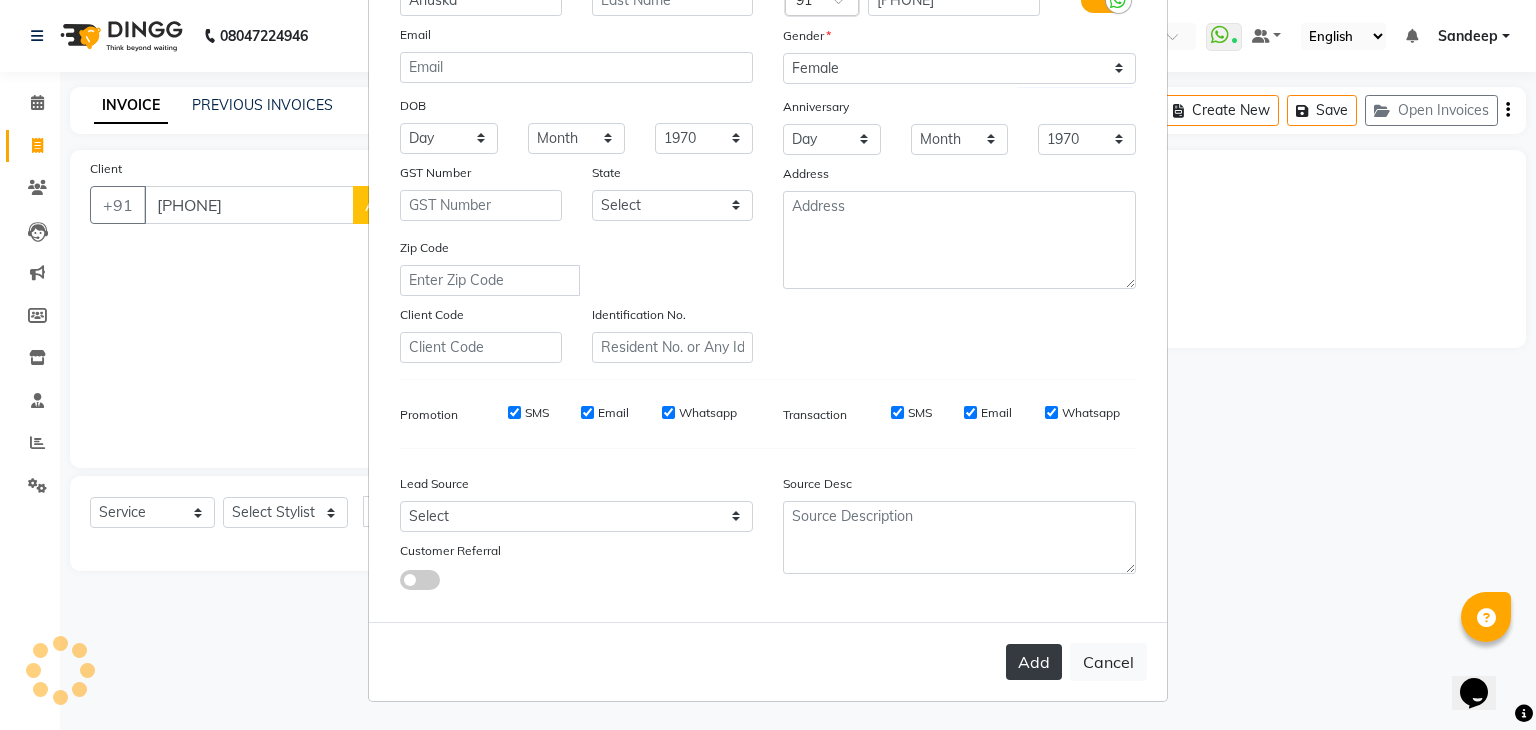 click on "Add" at bounding box center (1034, 662) 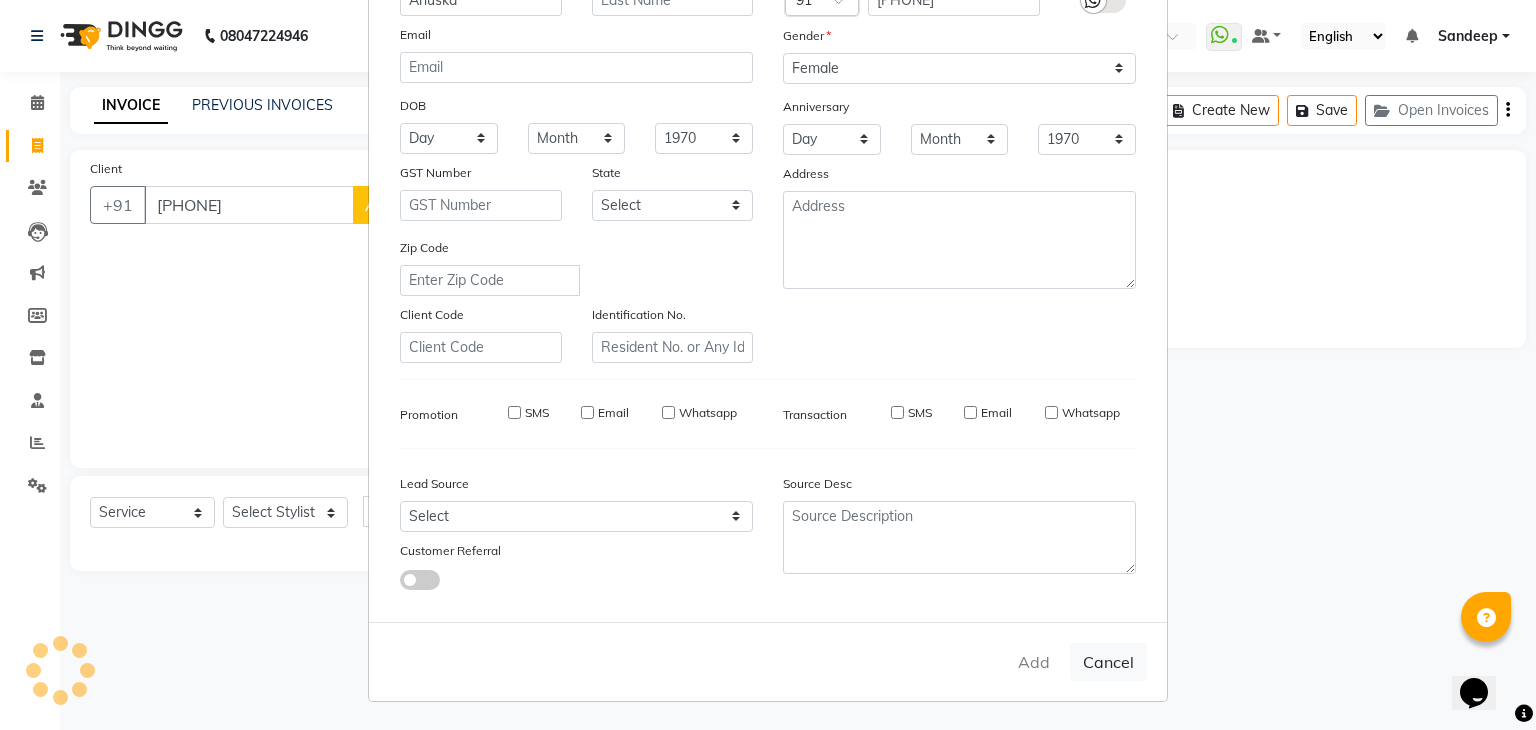 type 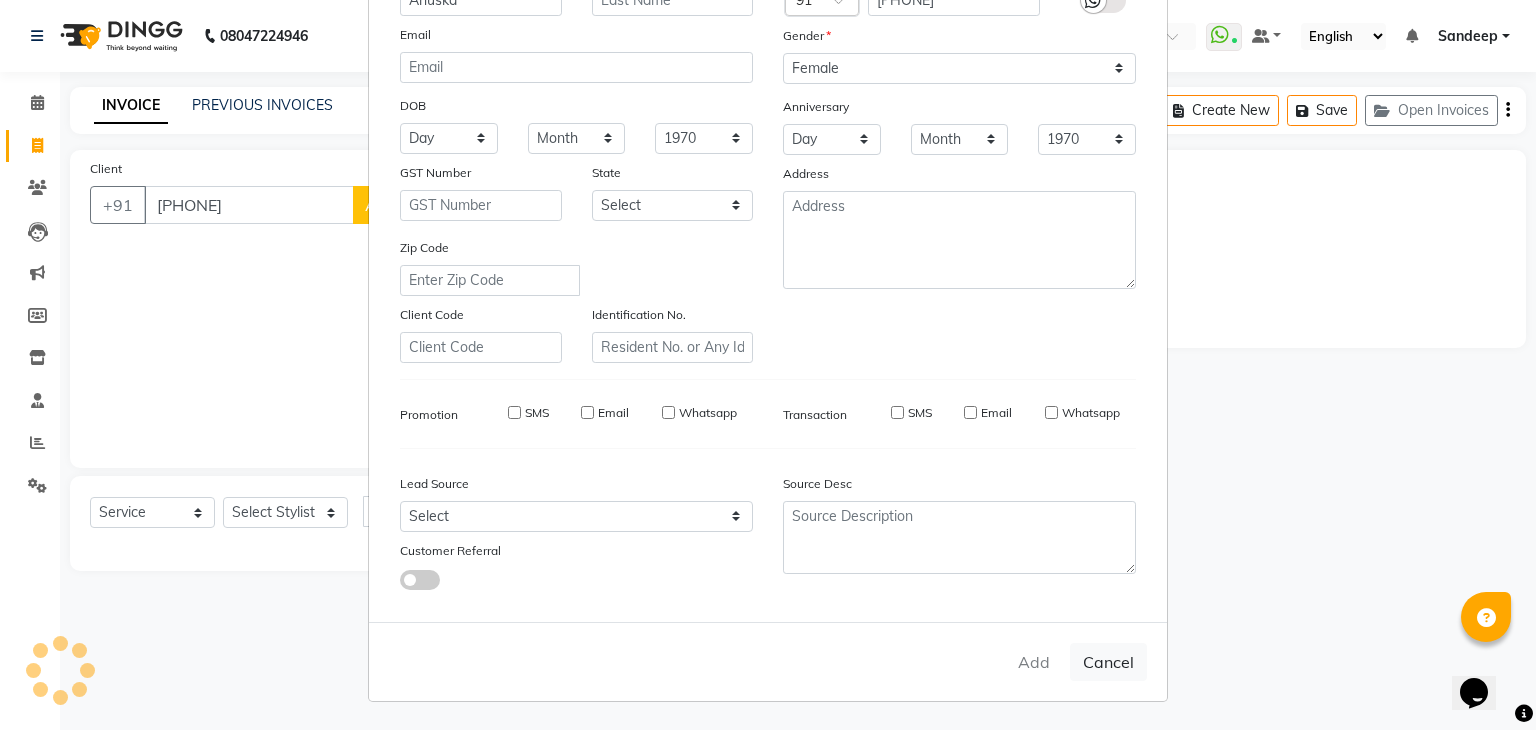select 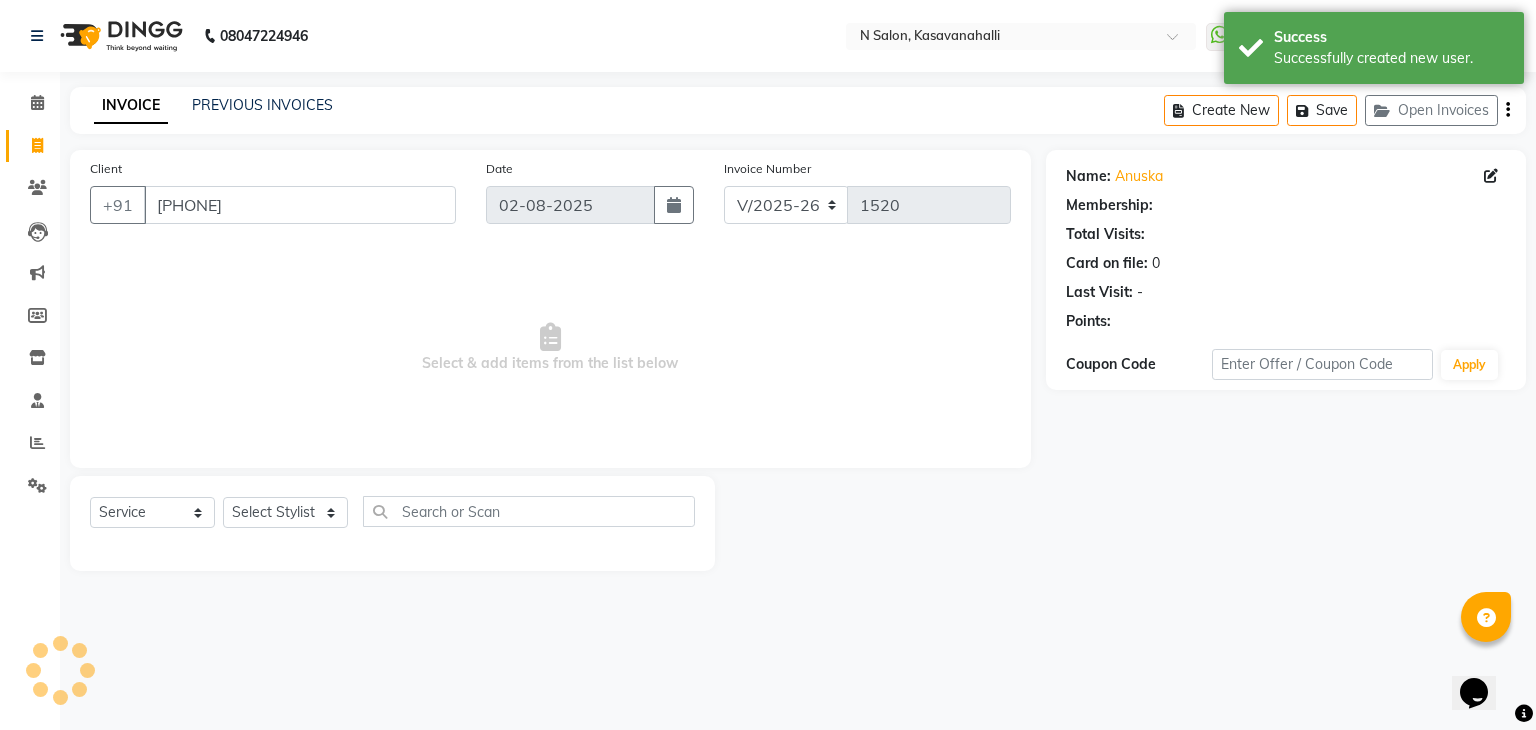 select on "1: Object" 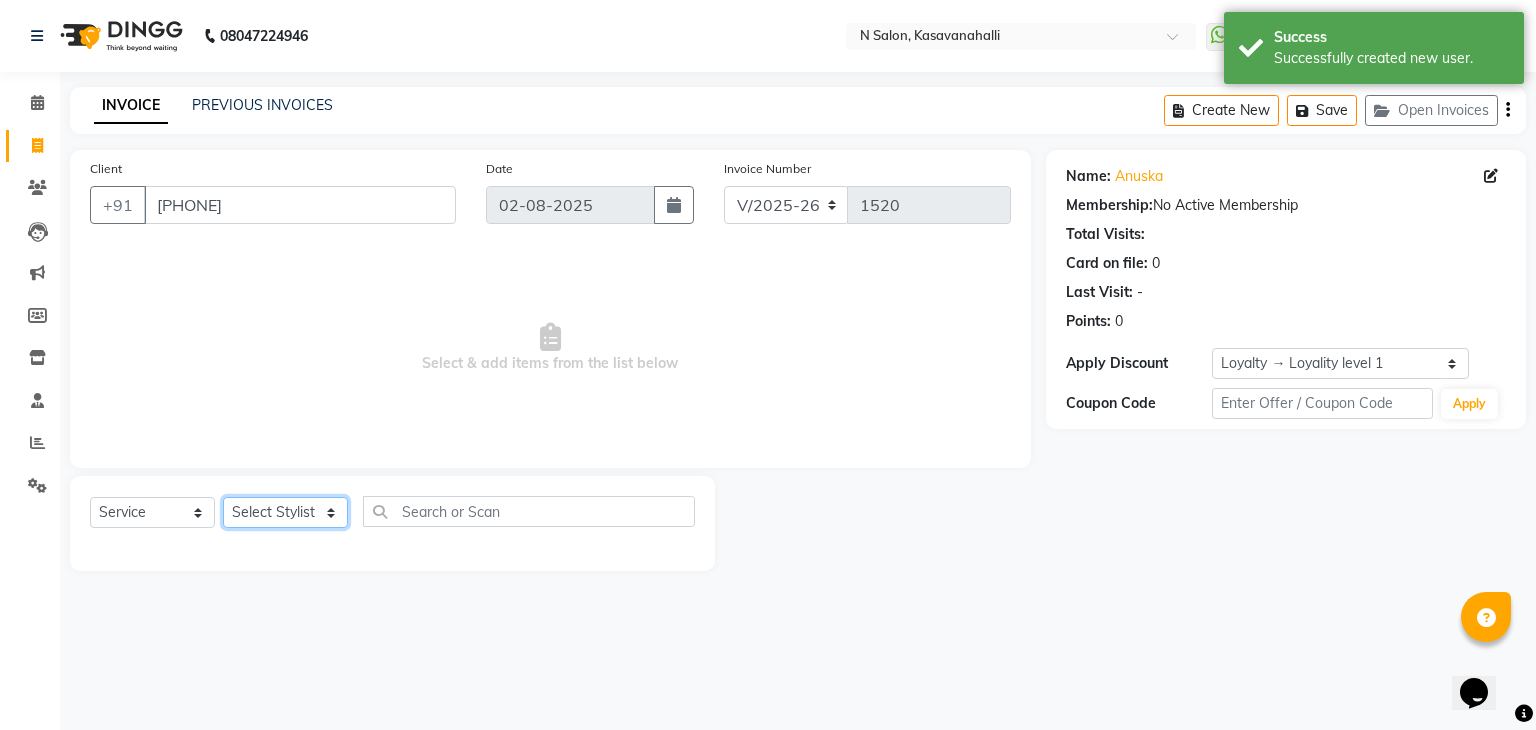 click on "Select Stylist Abisekh Karan  Manju Owner Priya RAJESHWARI  Sandeep Tika" 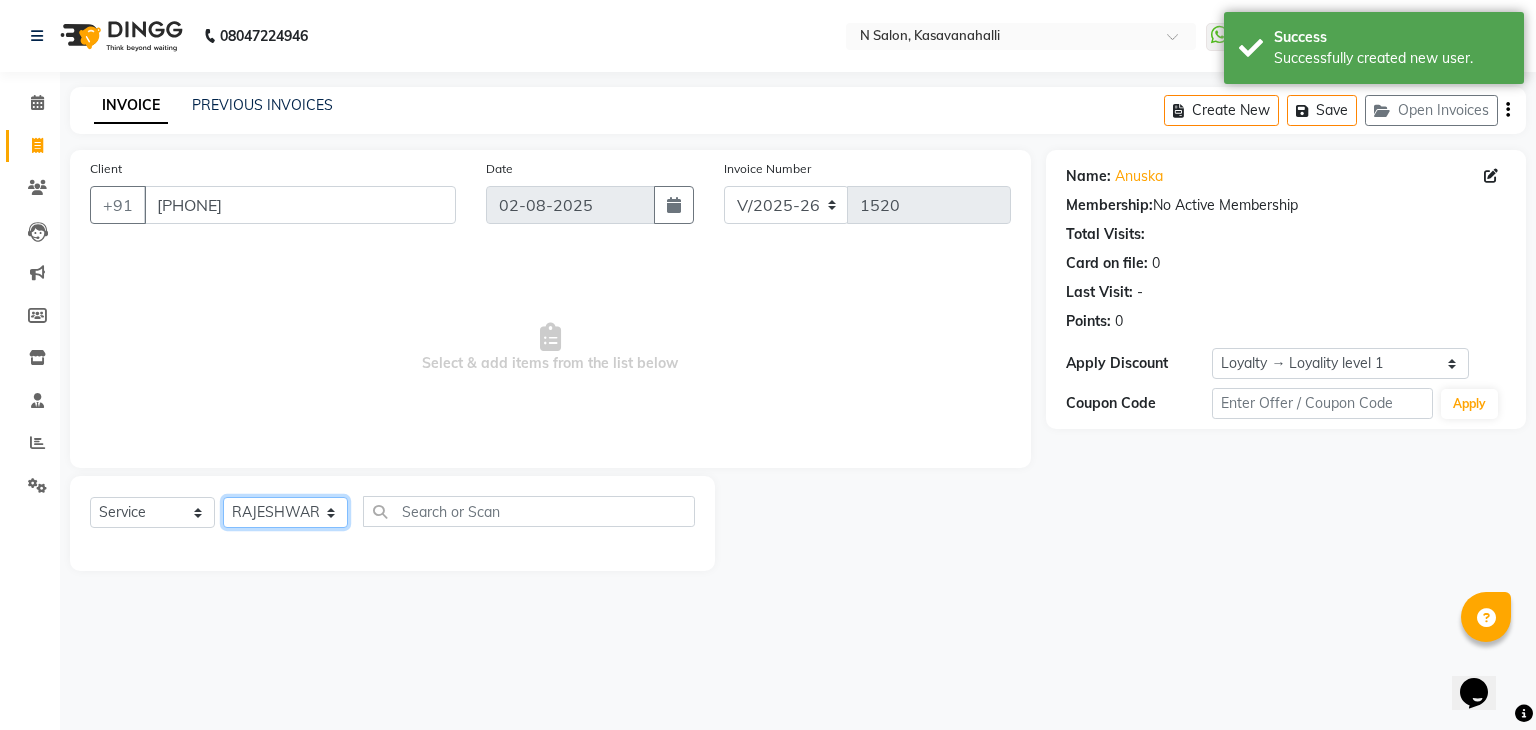 click on "Select Stylist Abisekh Karan  Manju Owner Priya RAJESHWARI  Sandeep Tika" 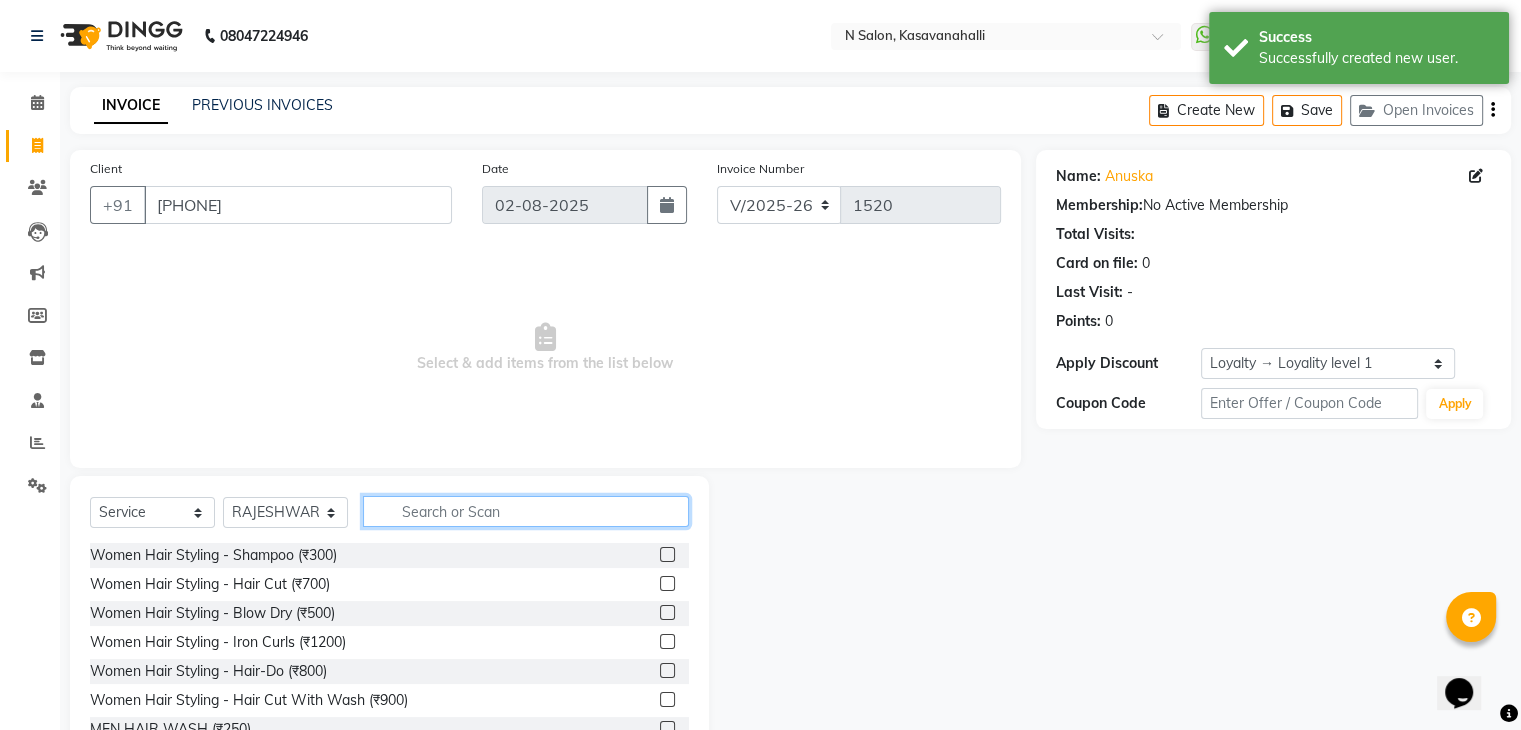 drag, startPoint x: 496, startPoint y: 514, endPoint x: 460, endPoint y: 532, distance: 40.24922 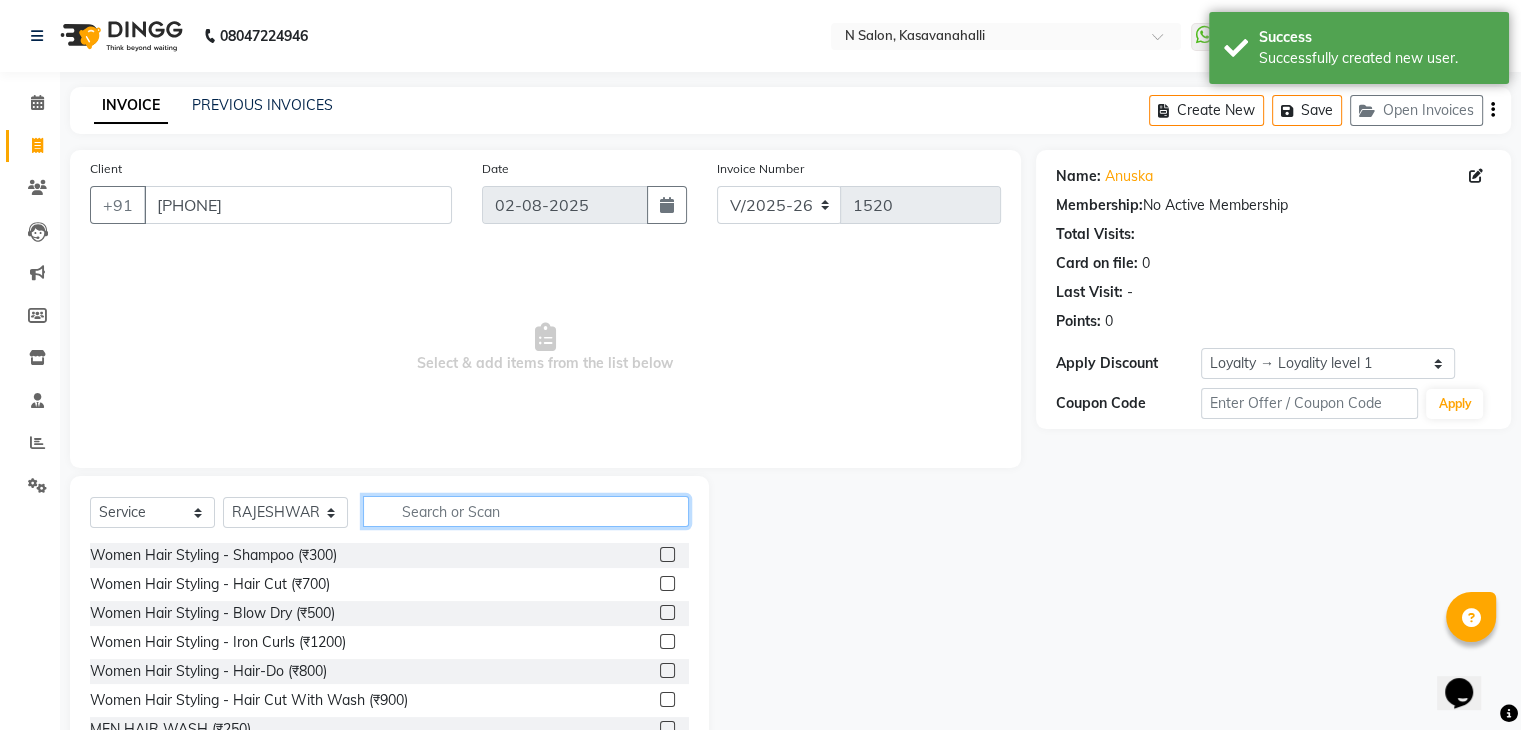 click 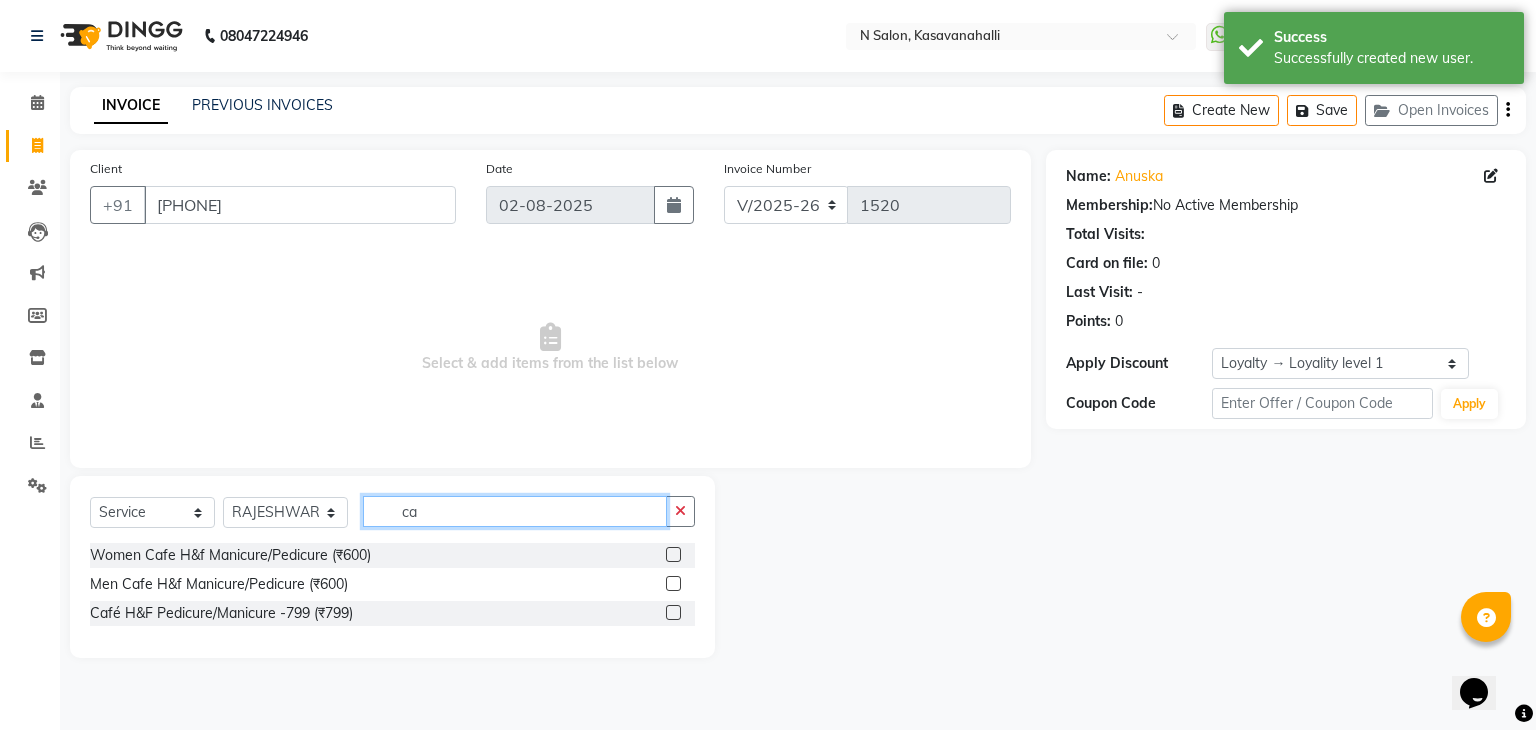 type on "c" 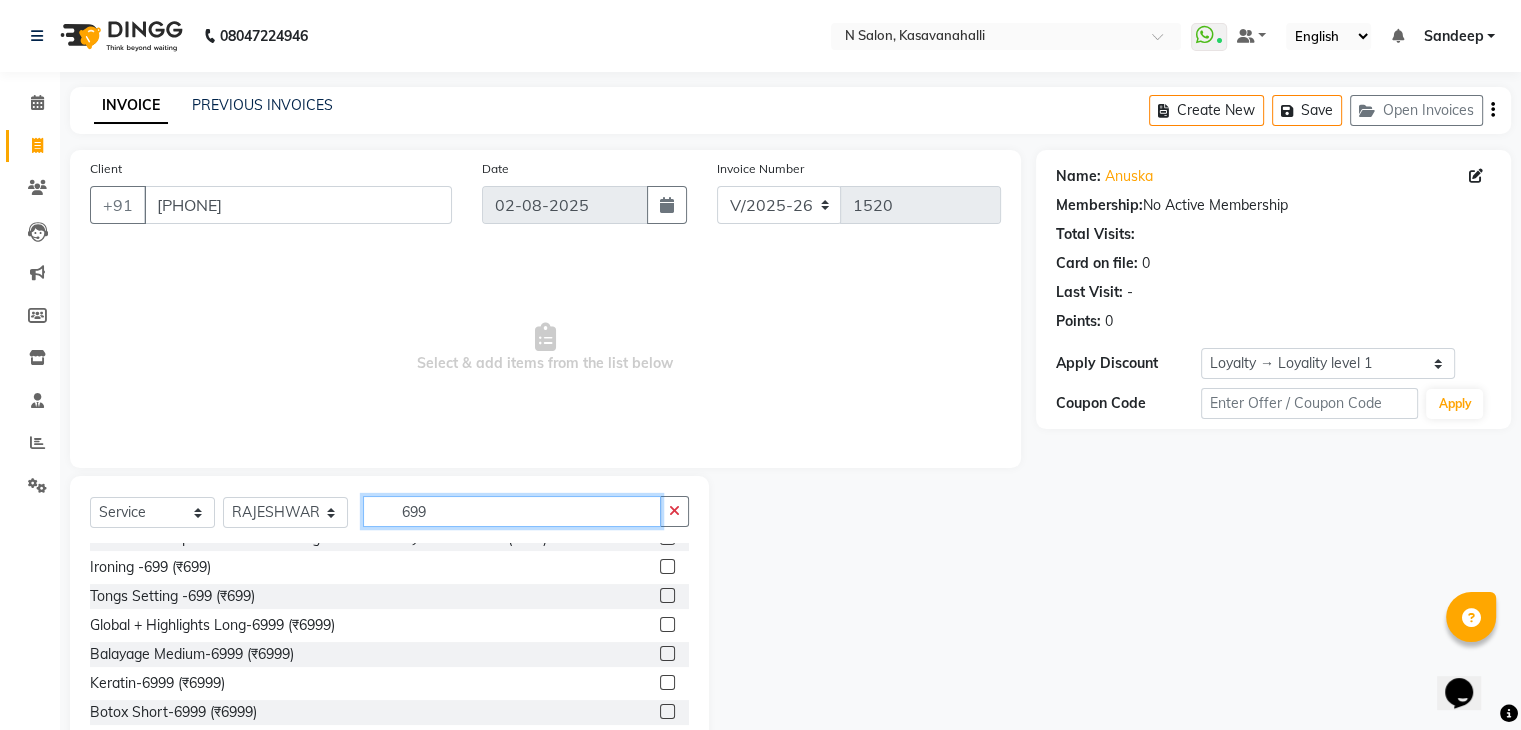 scroll, scrollTop: 176, scrollLeft: 0, axis: vertical 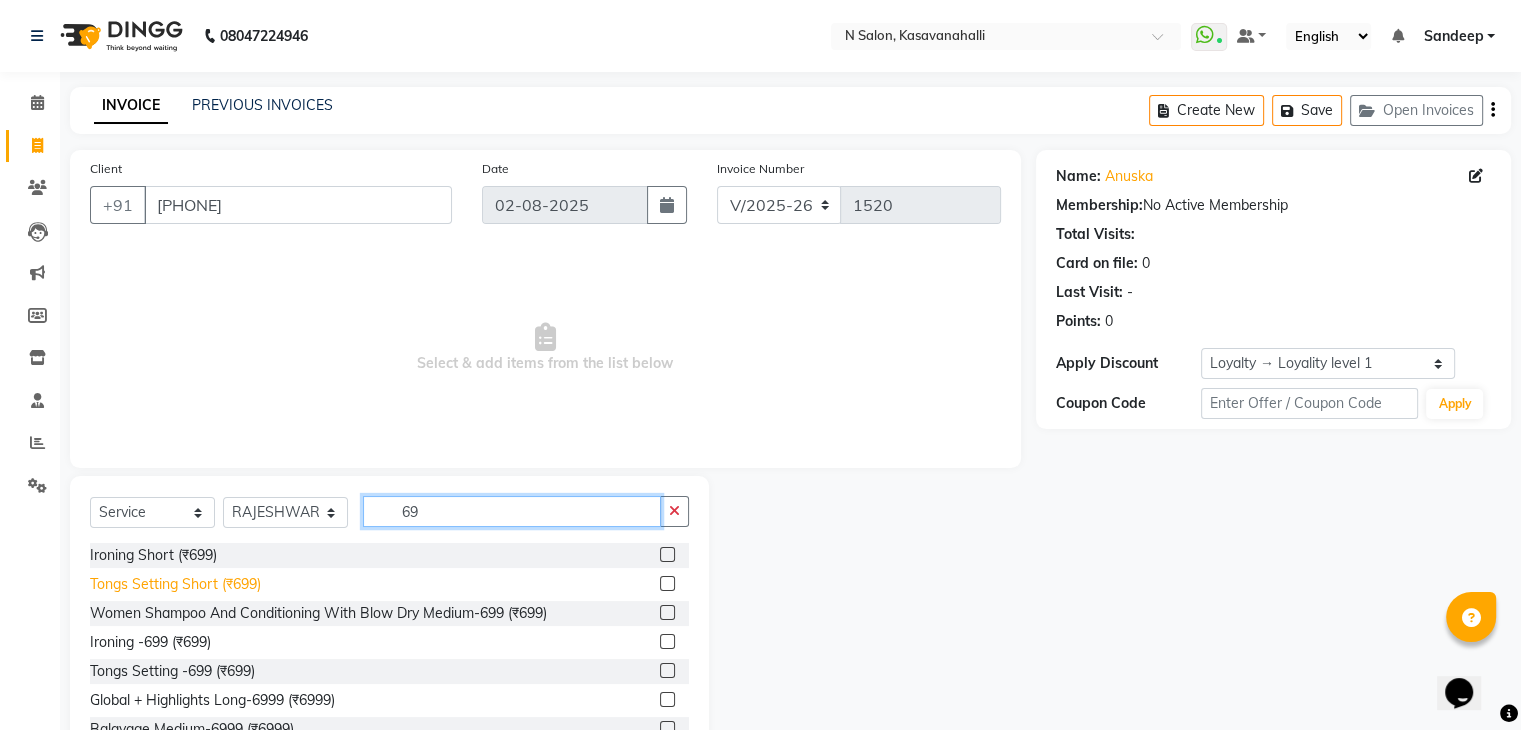 type on "6" 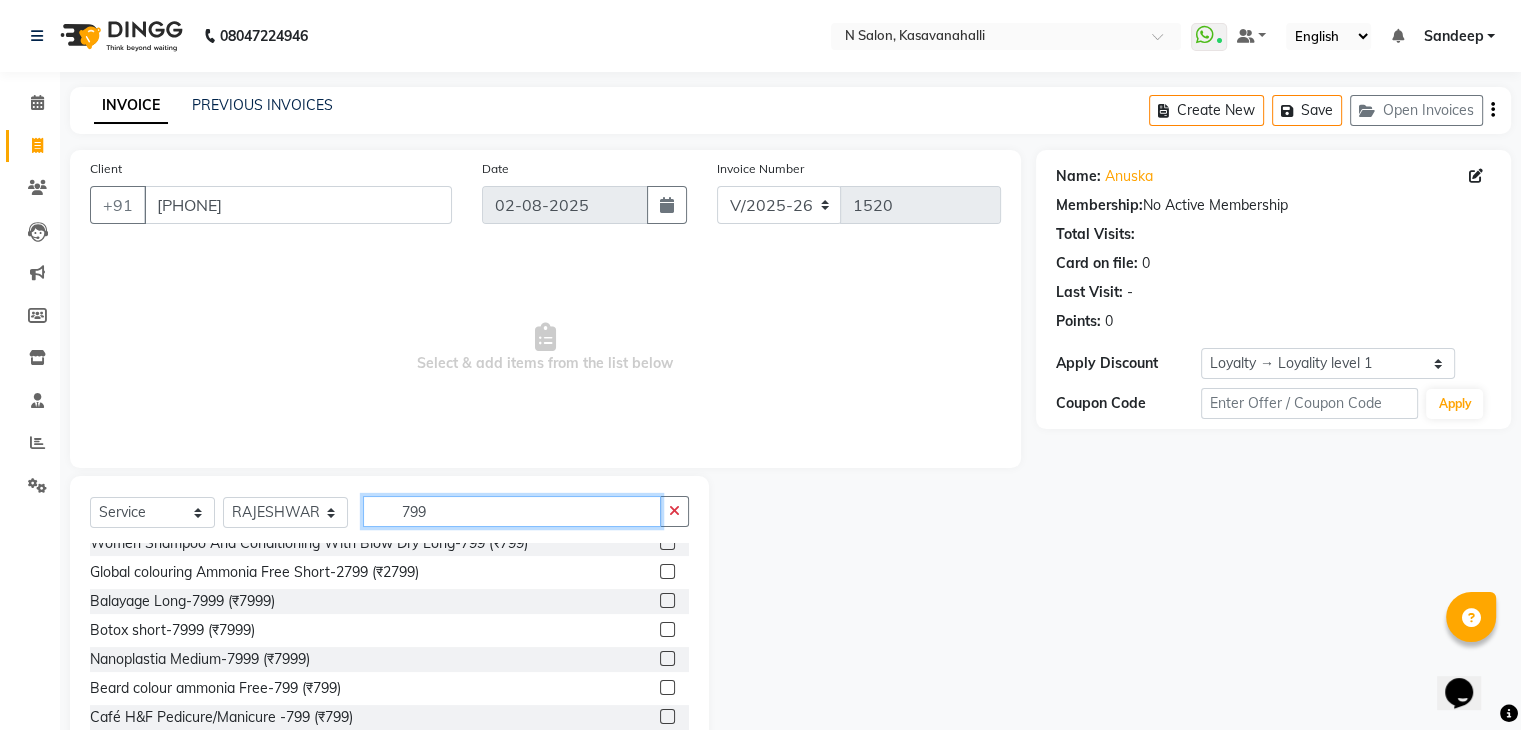 scroll, scrollTop: 32, scrollLeft: 0, axis: vertical 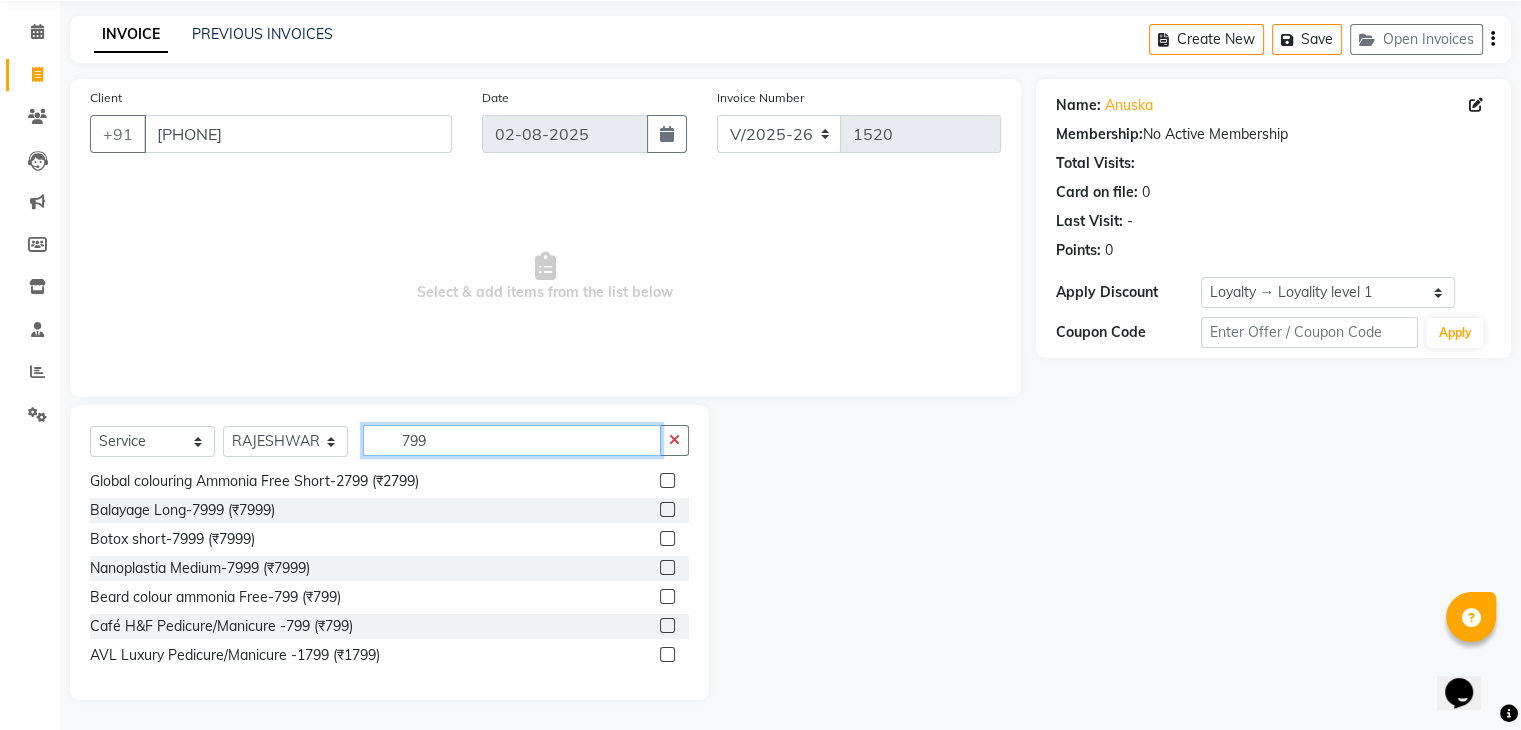 type on "799" 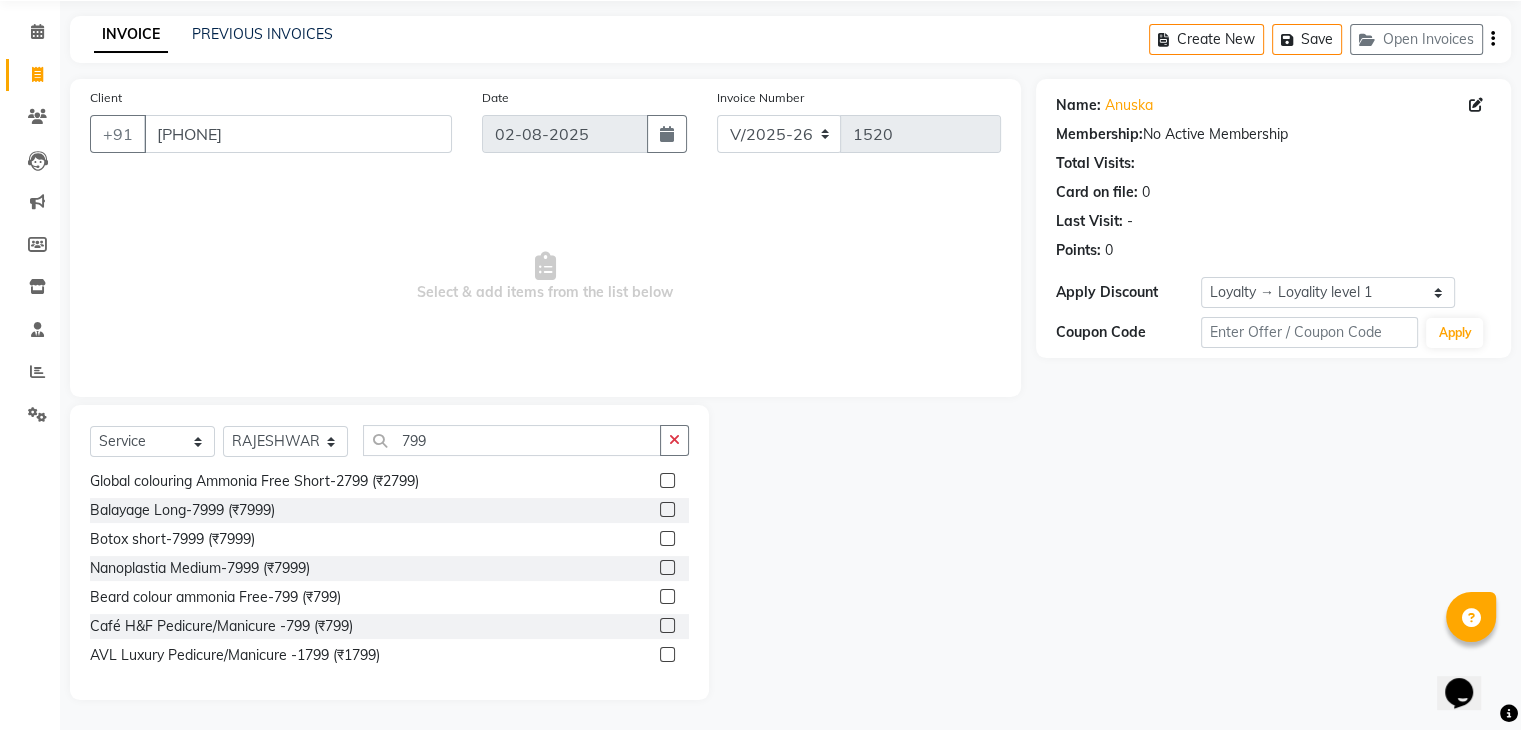 click 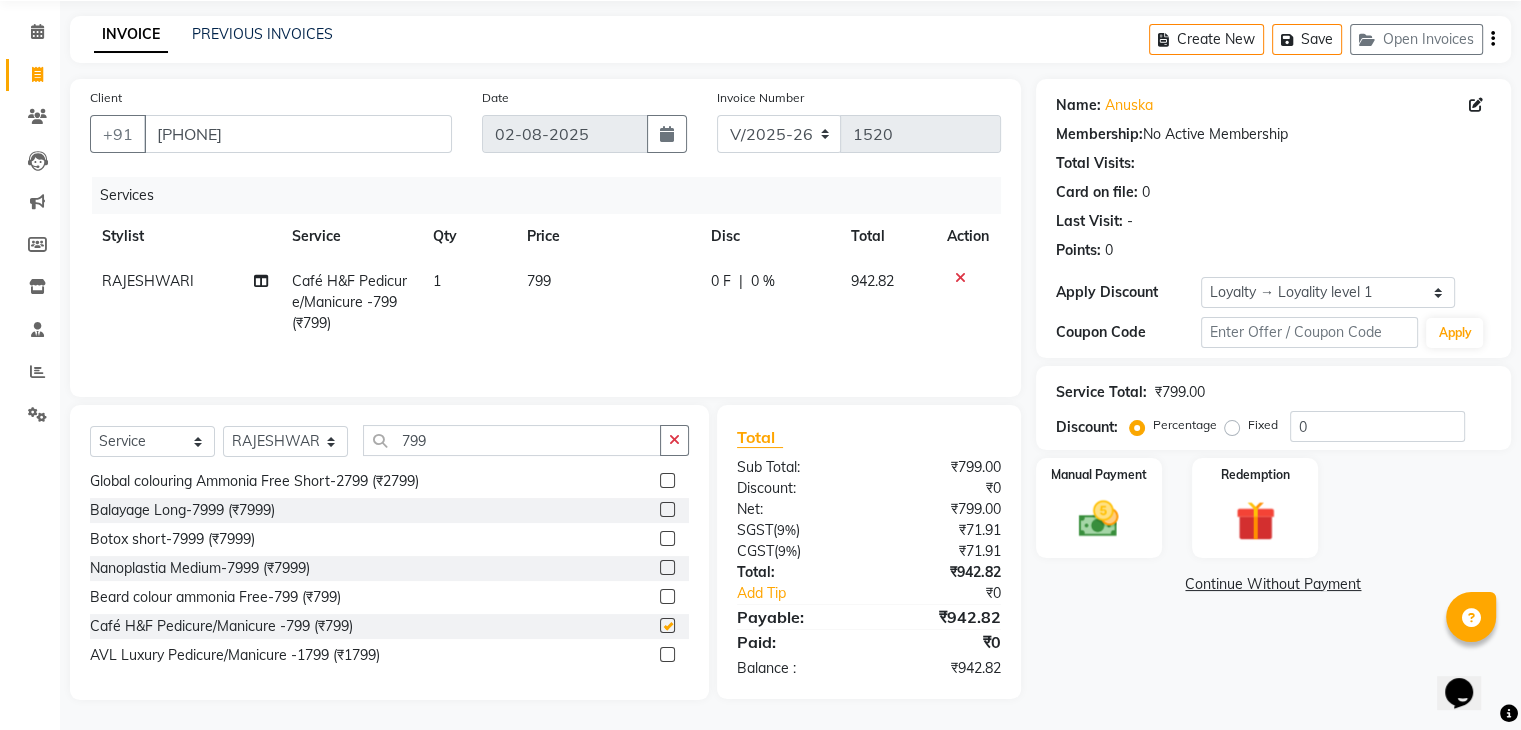 checkbox on "false" 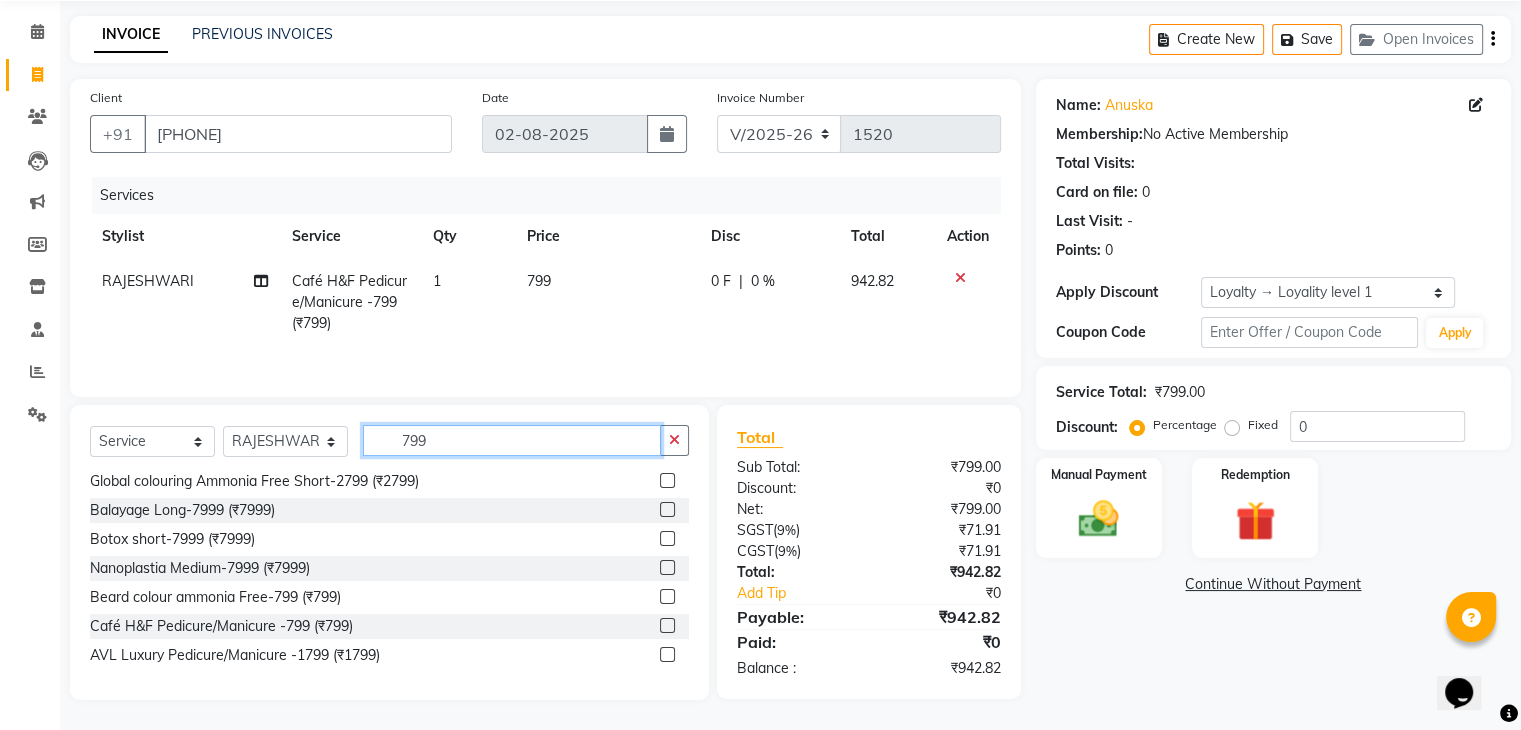 click on "799" 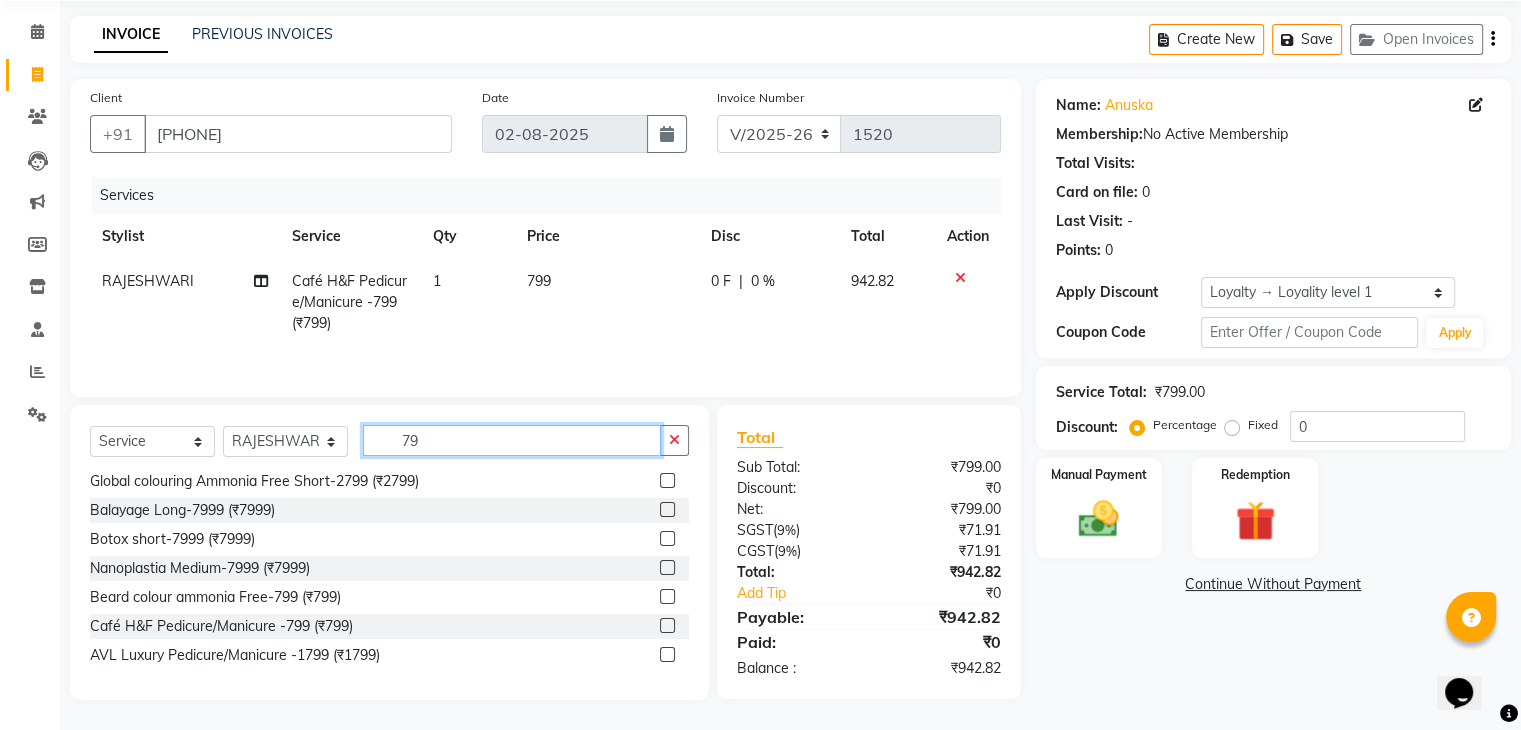 type on "7" 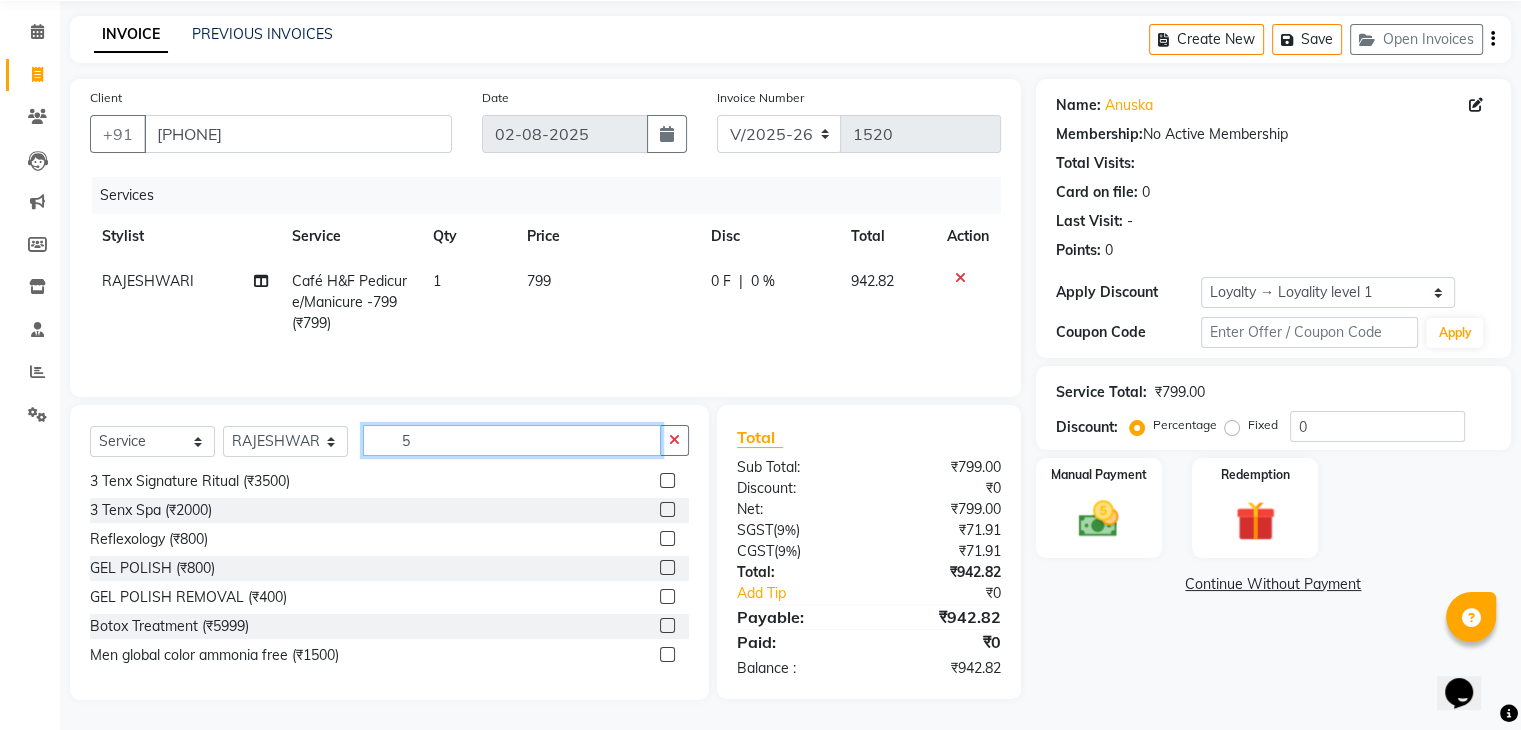 scroll, scrollTop: 119, scrollLeft: 0, axis: vertical 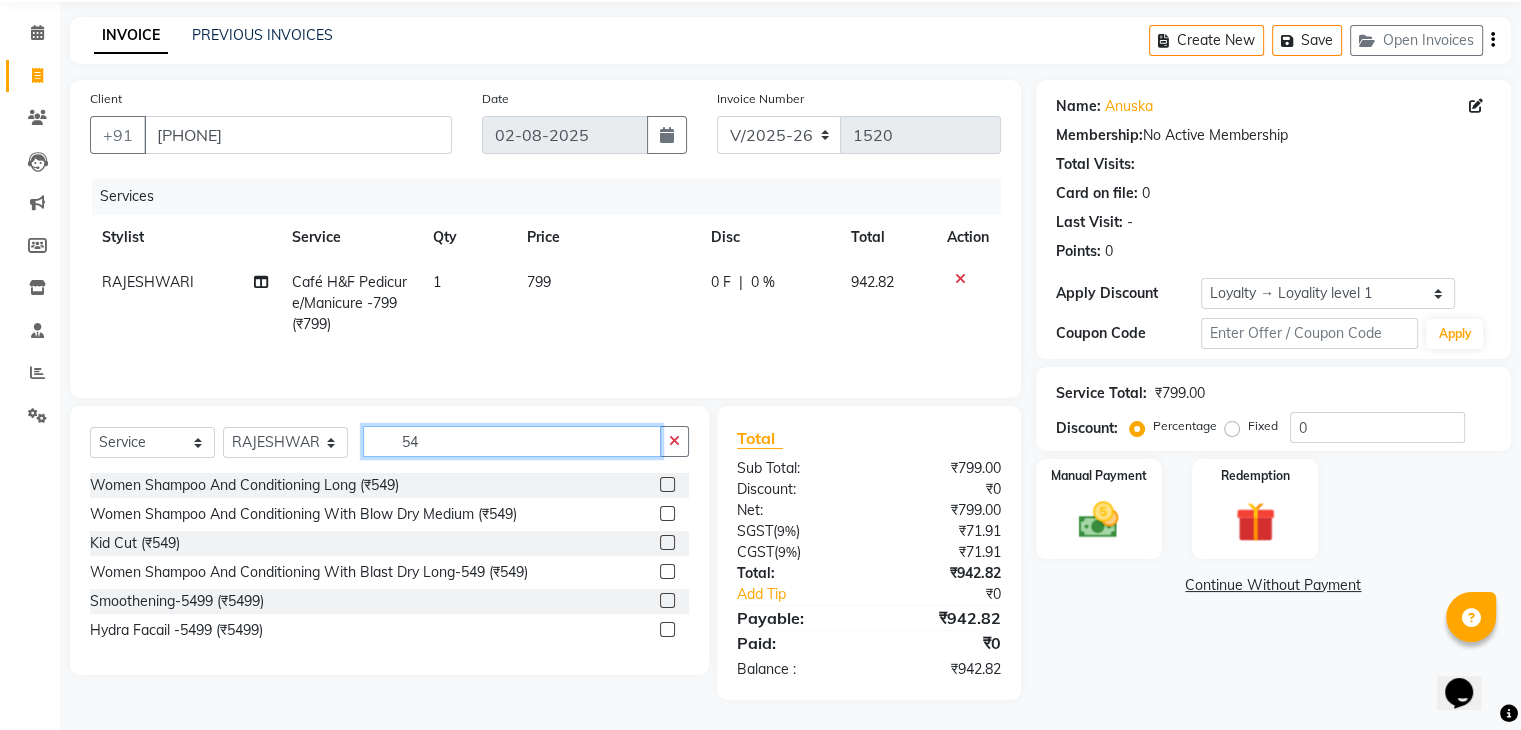 type on "5" 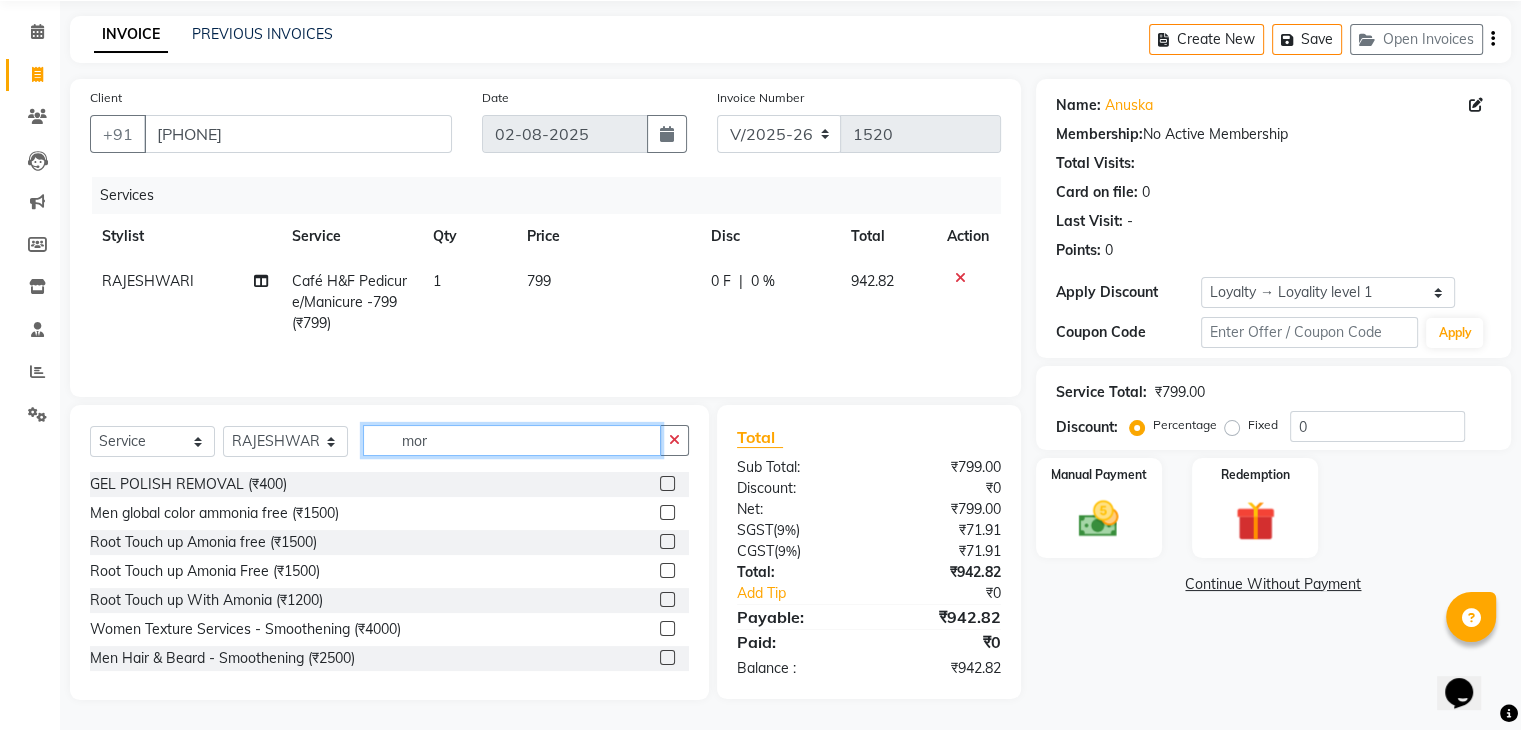 scroll, scrollTop: 71, scrollLeft: 0, axis: vertical 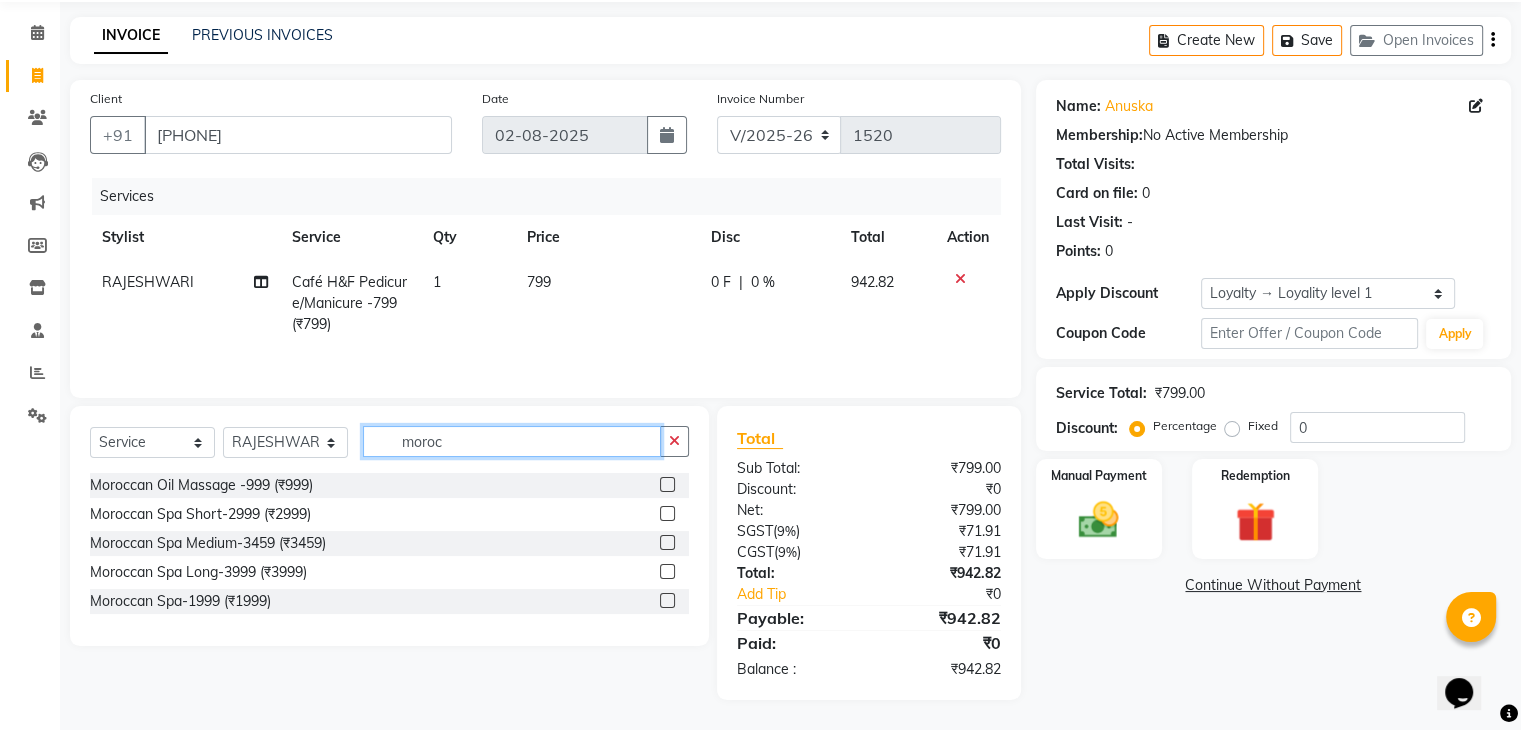 type on "moroc" 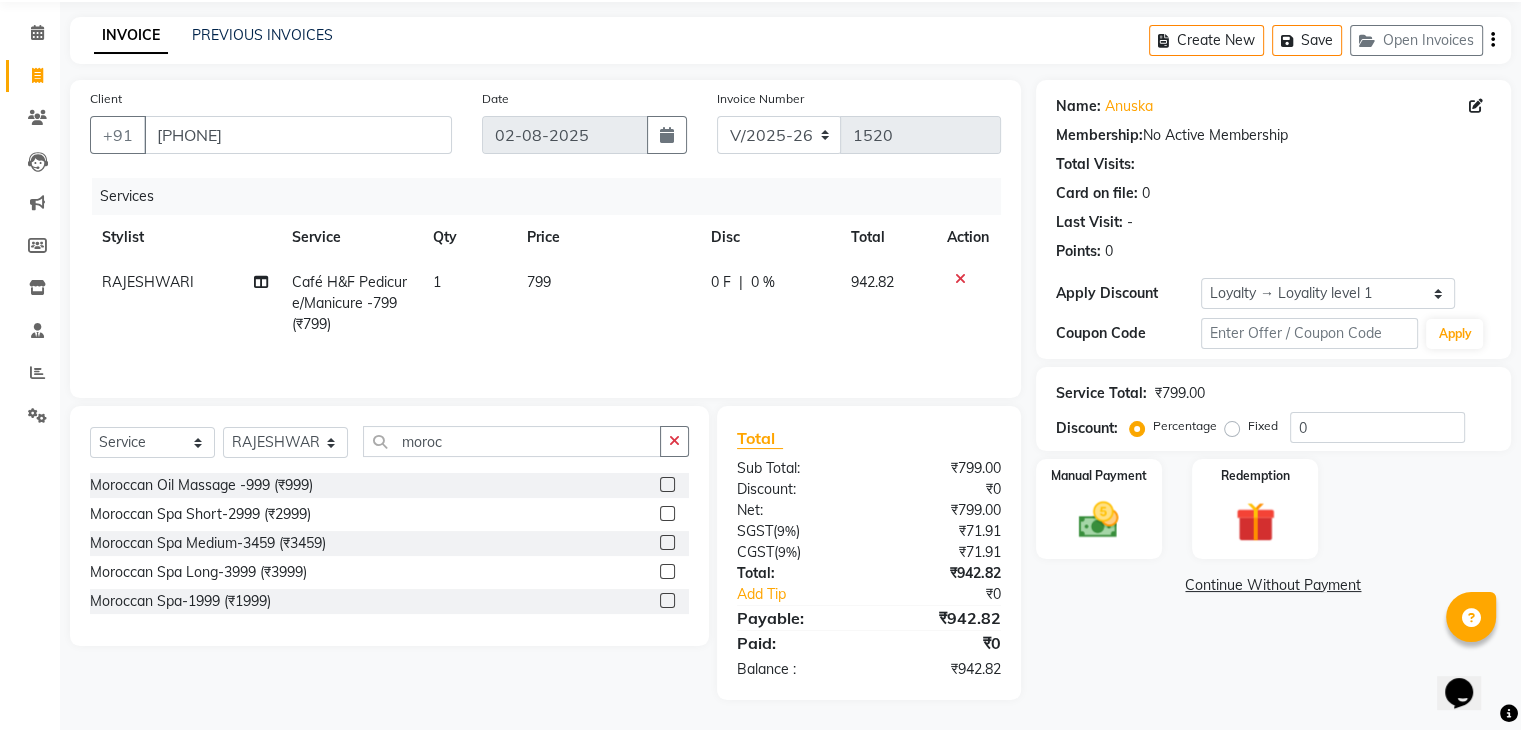 click 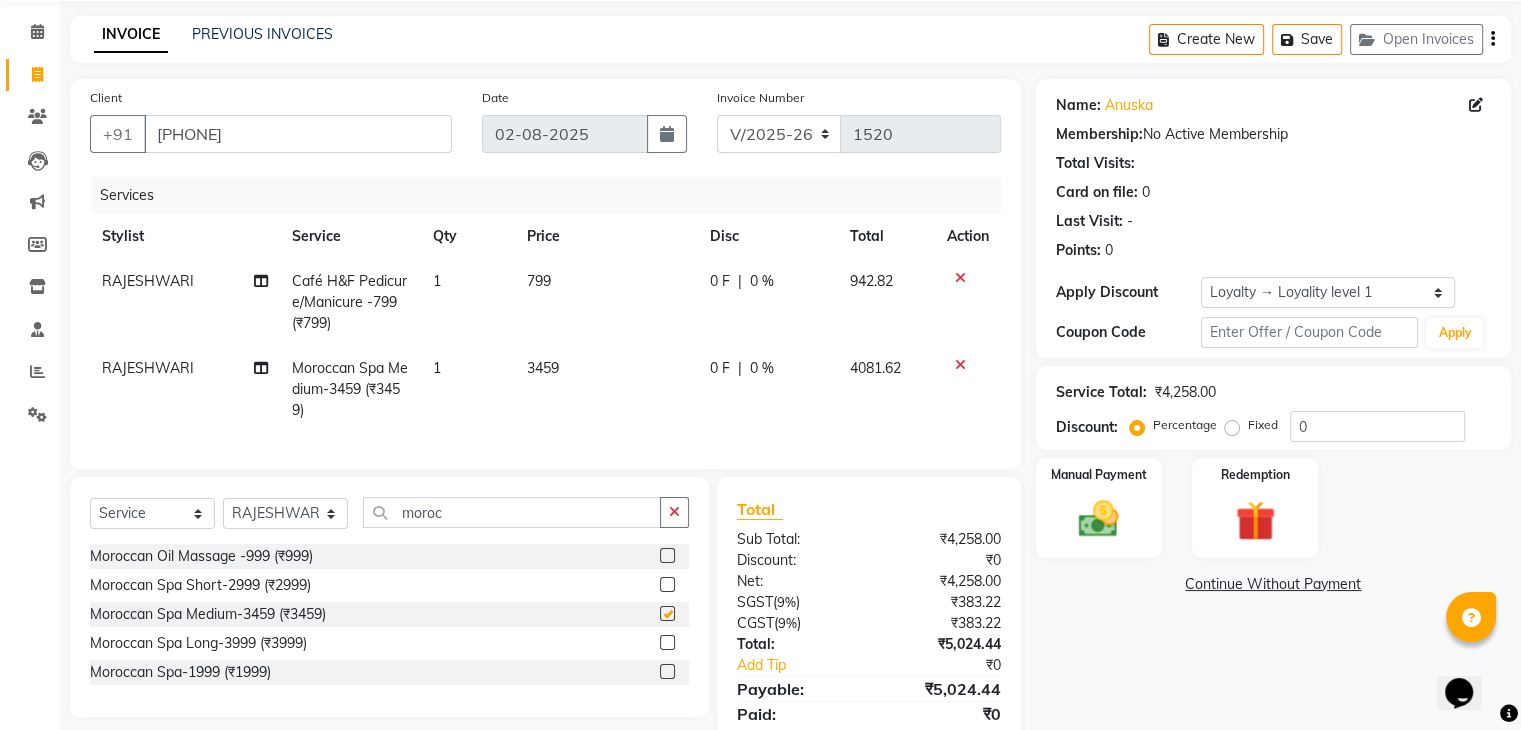 checkbox on "false" 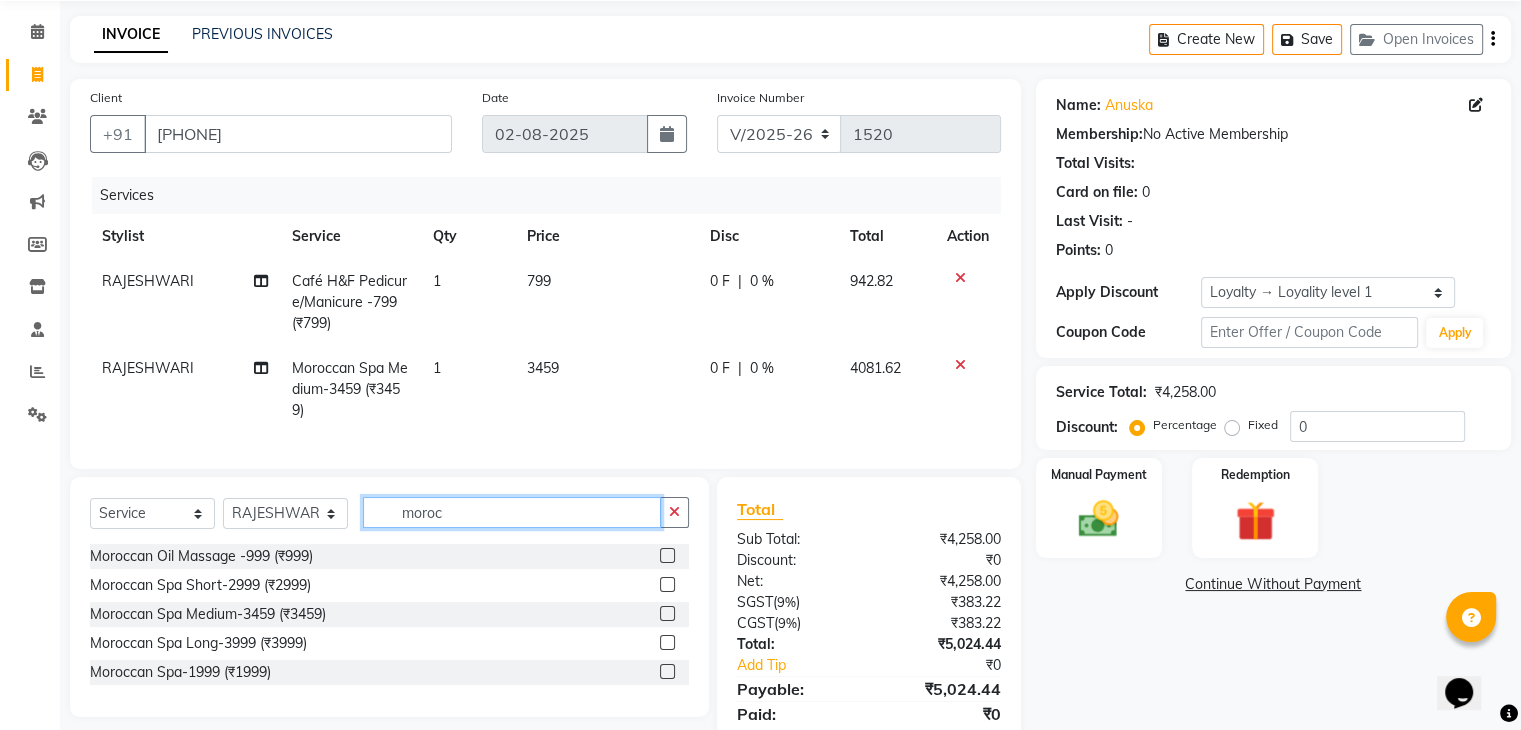 click on "moroc" 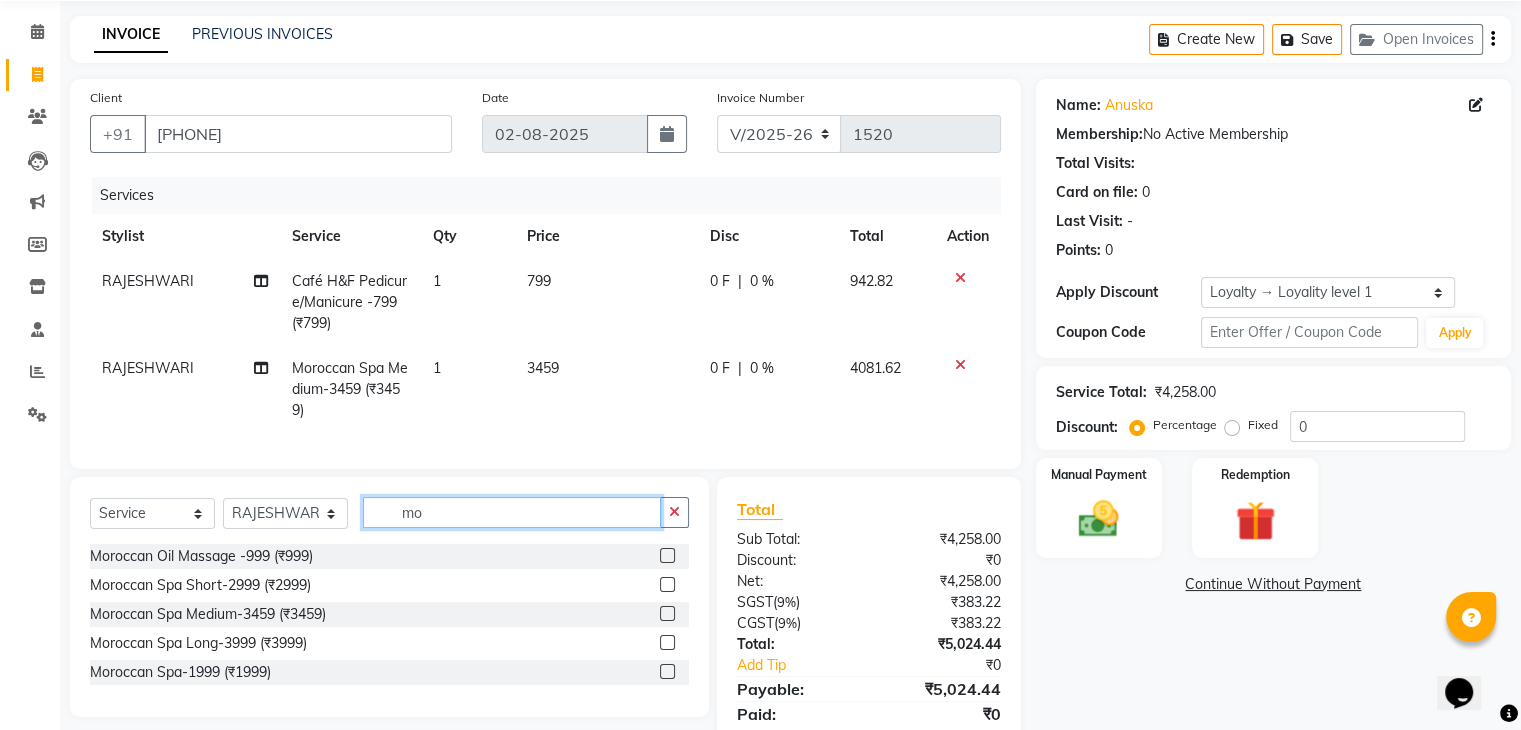 type on "m" 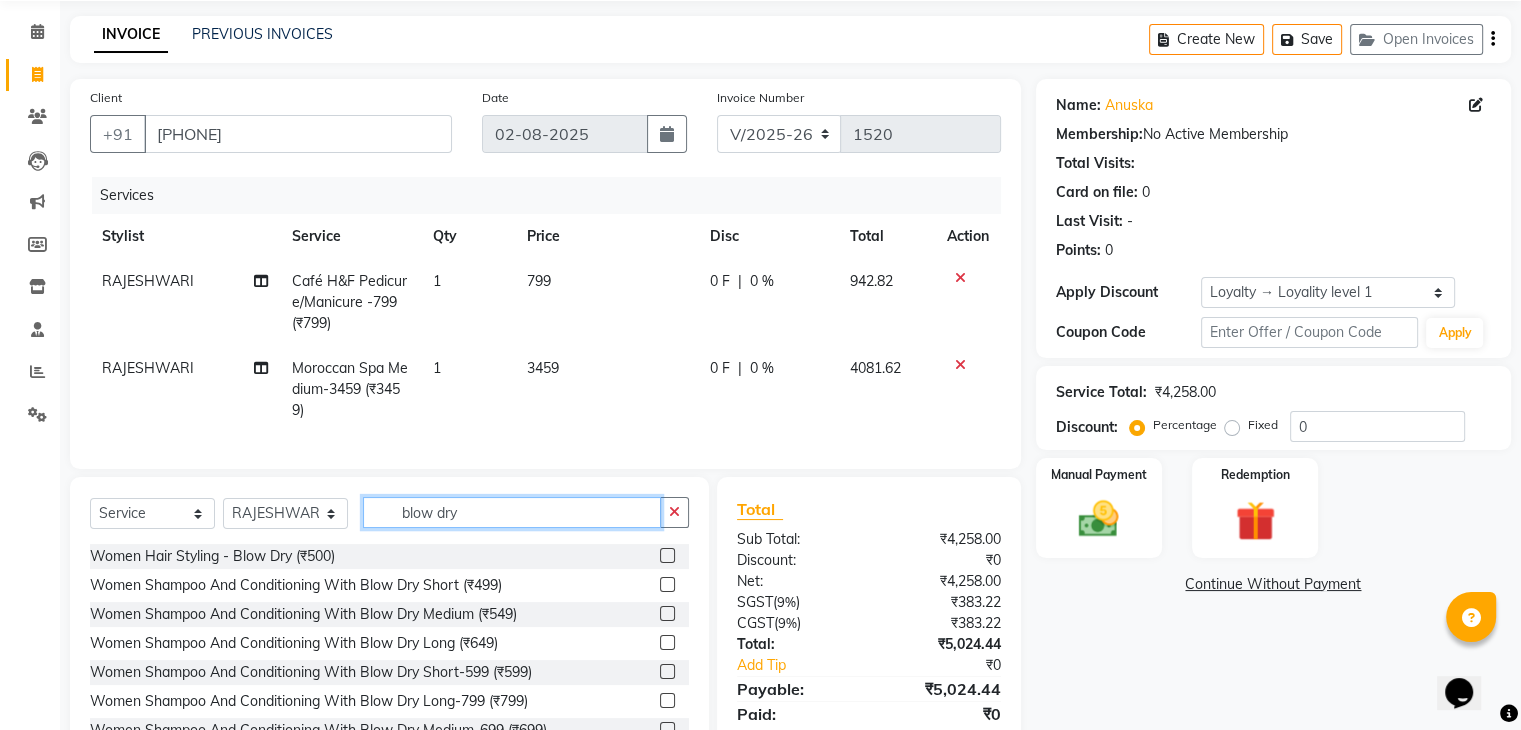 scroll, scrollTop: 3, scrollLeft: 0, axis: vertical 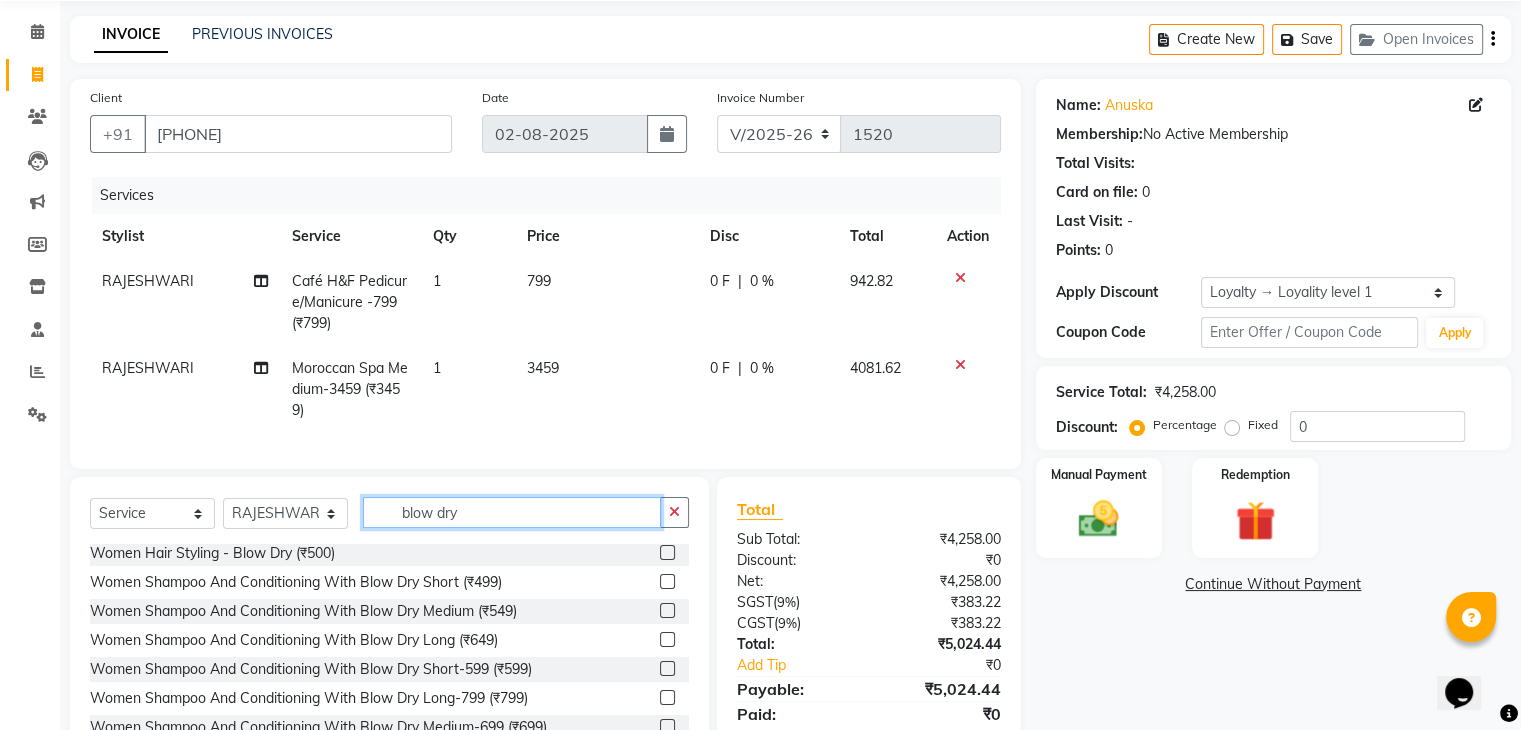 type on "blow dry" 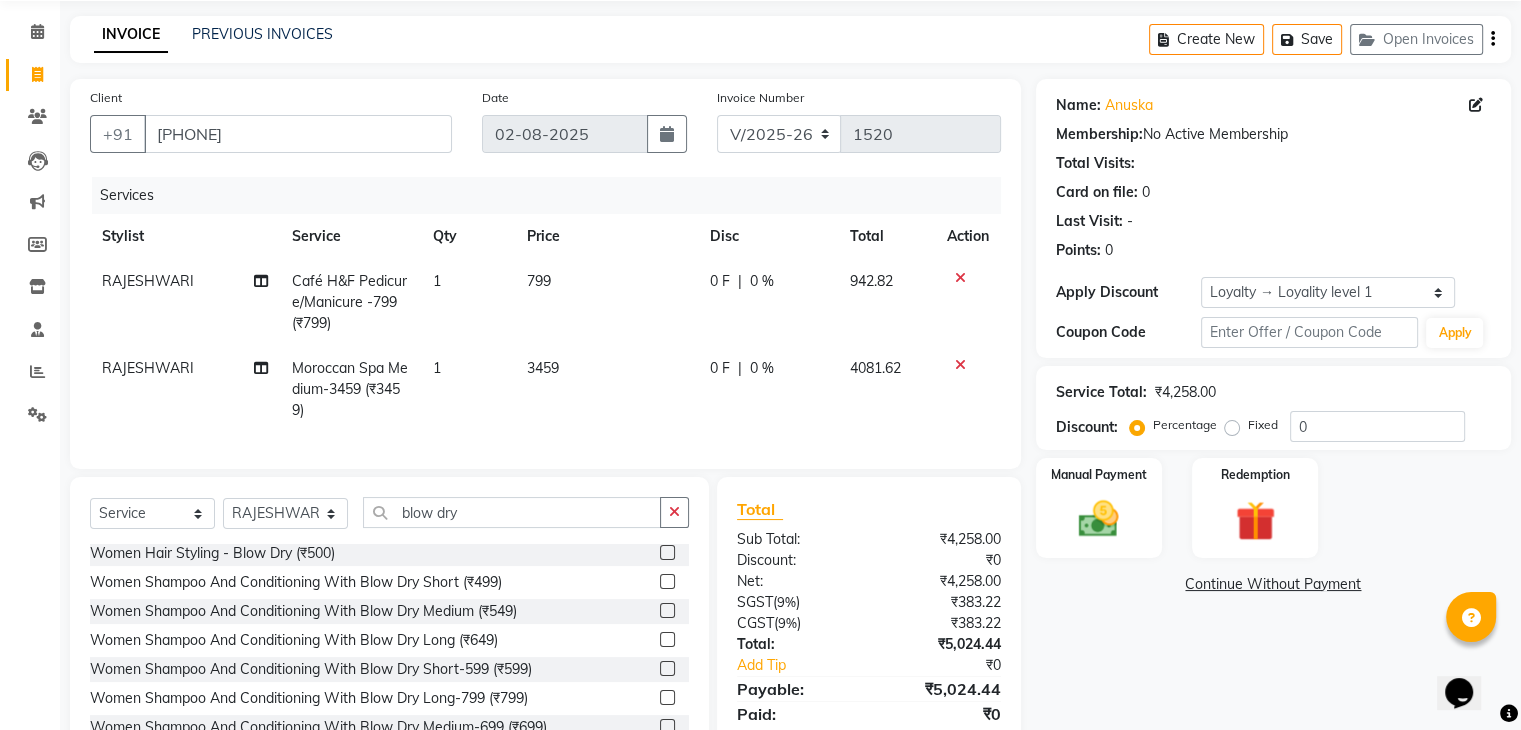 click 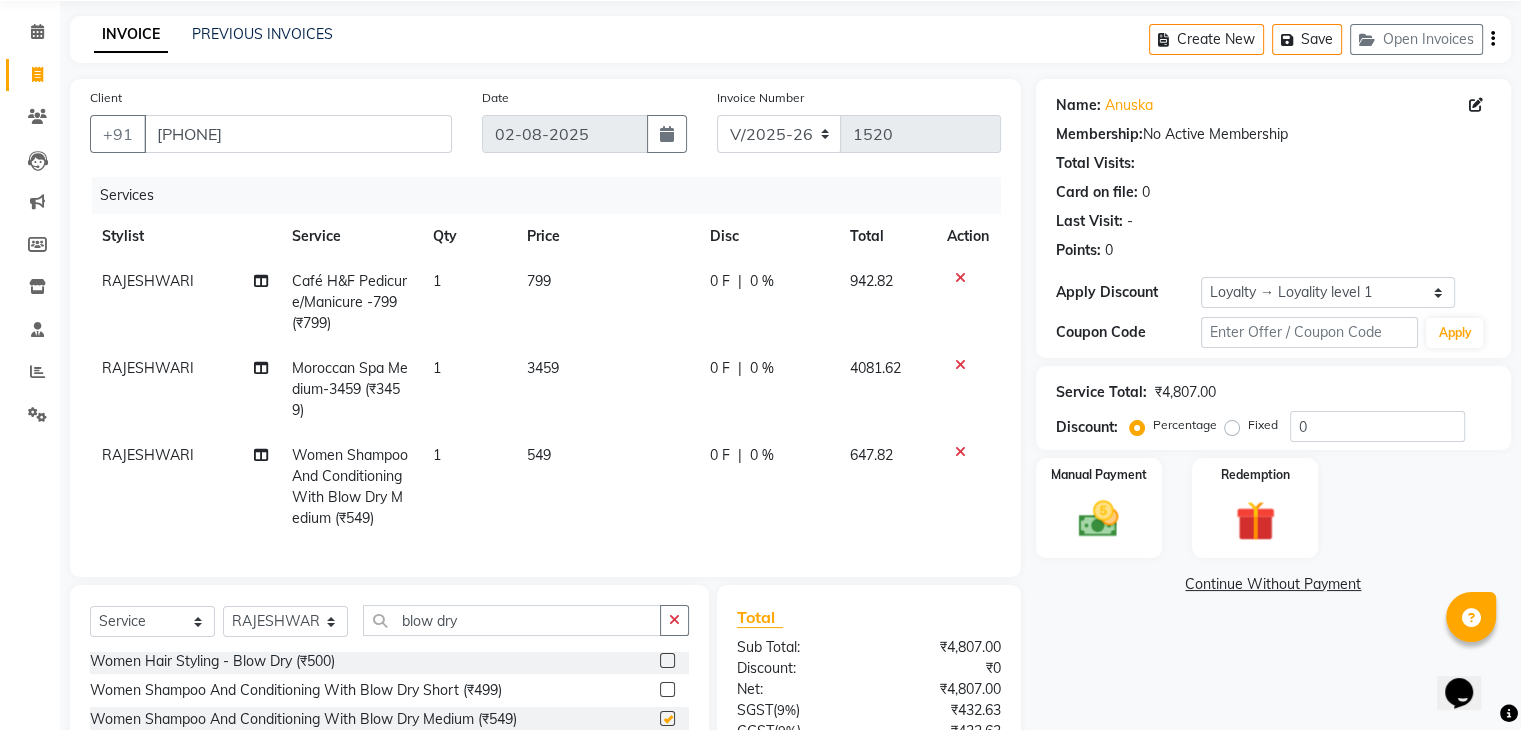 checkbox on "false" 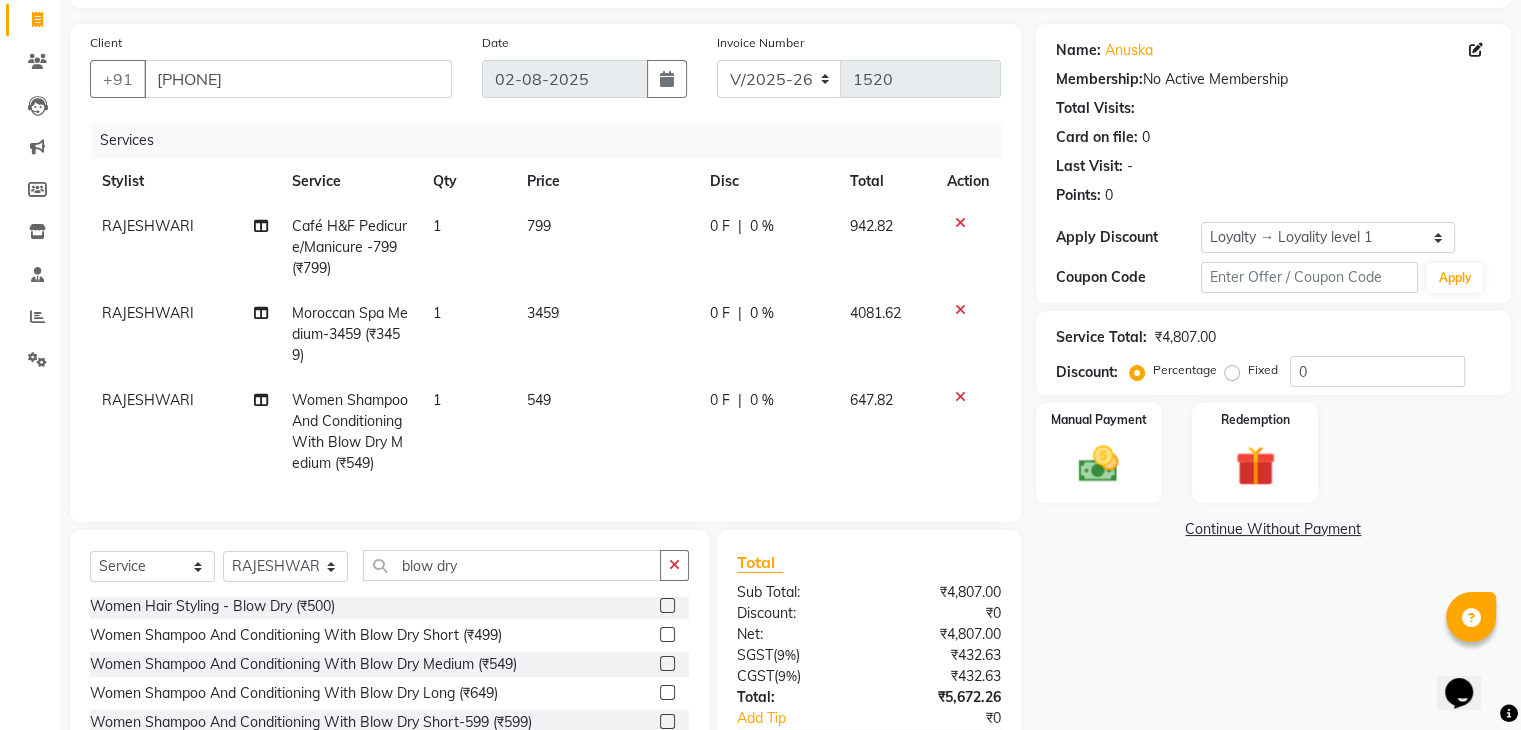 scroll, scrollTop: 67, scrollLeft: 0, axis: vertical 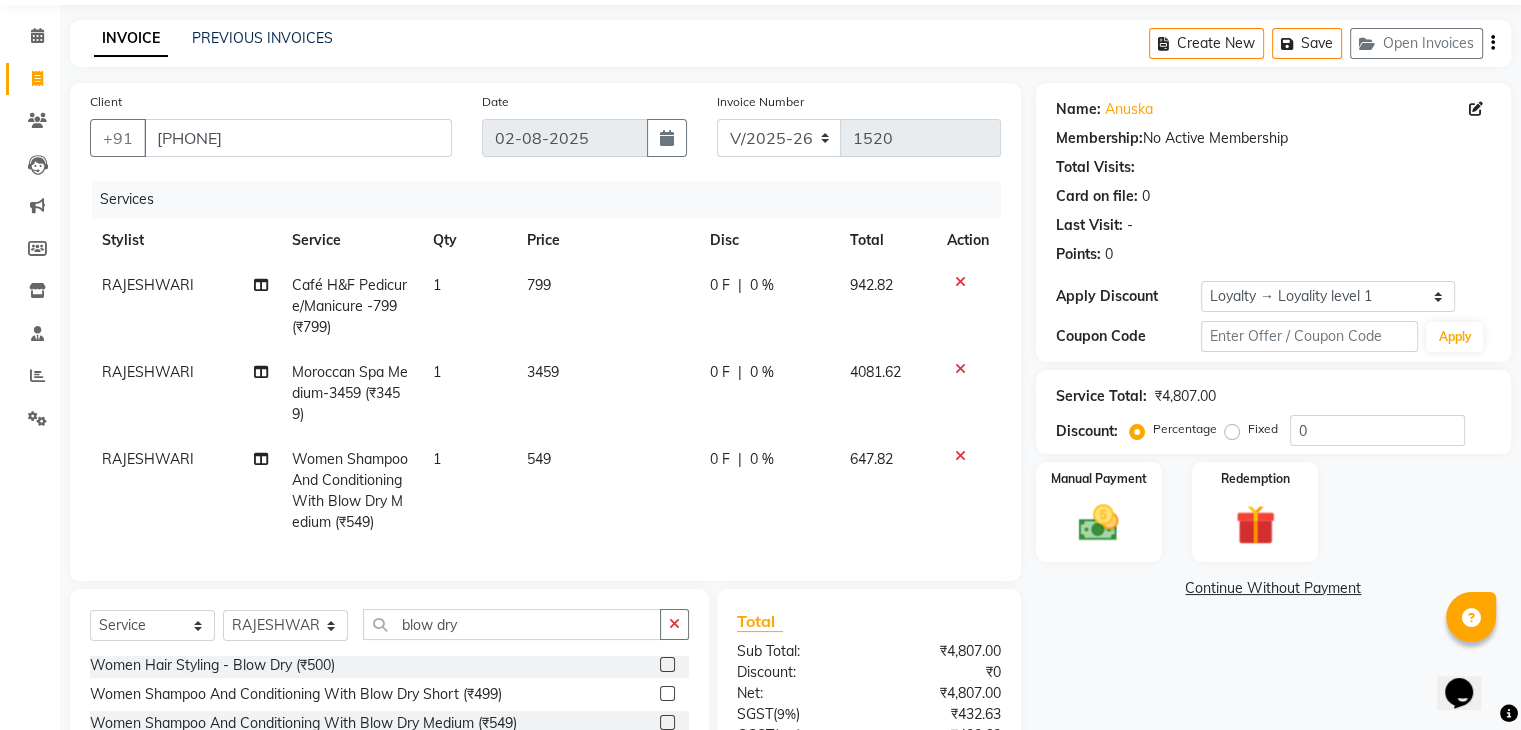 click on "Fixed" 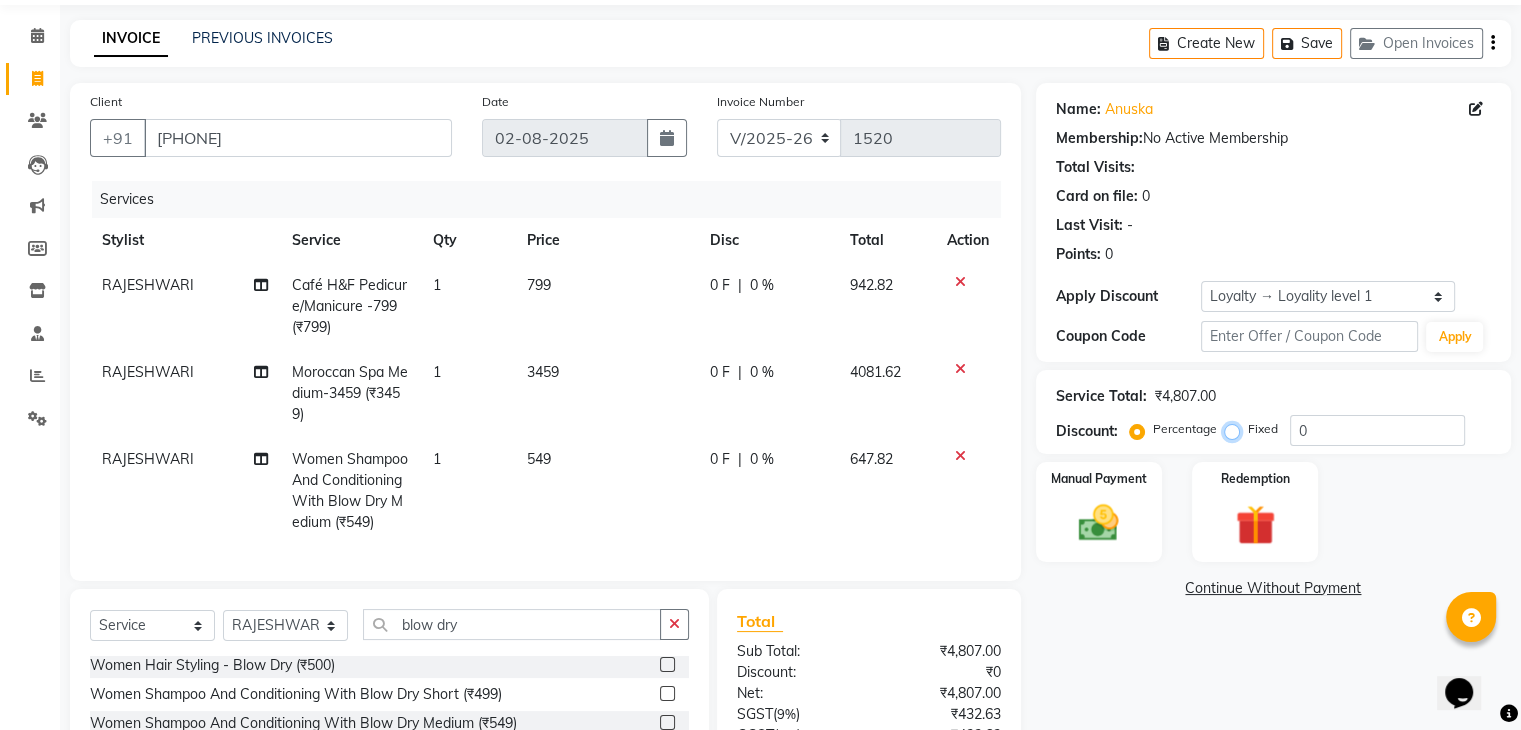 click on "Fixed" at bounding box center (1236, 429) 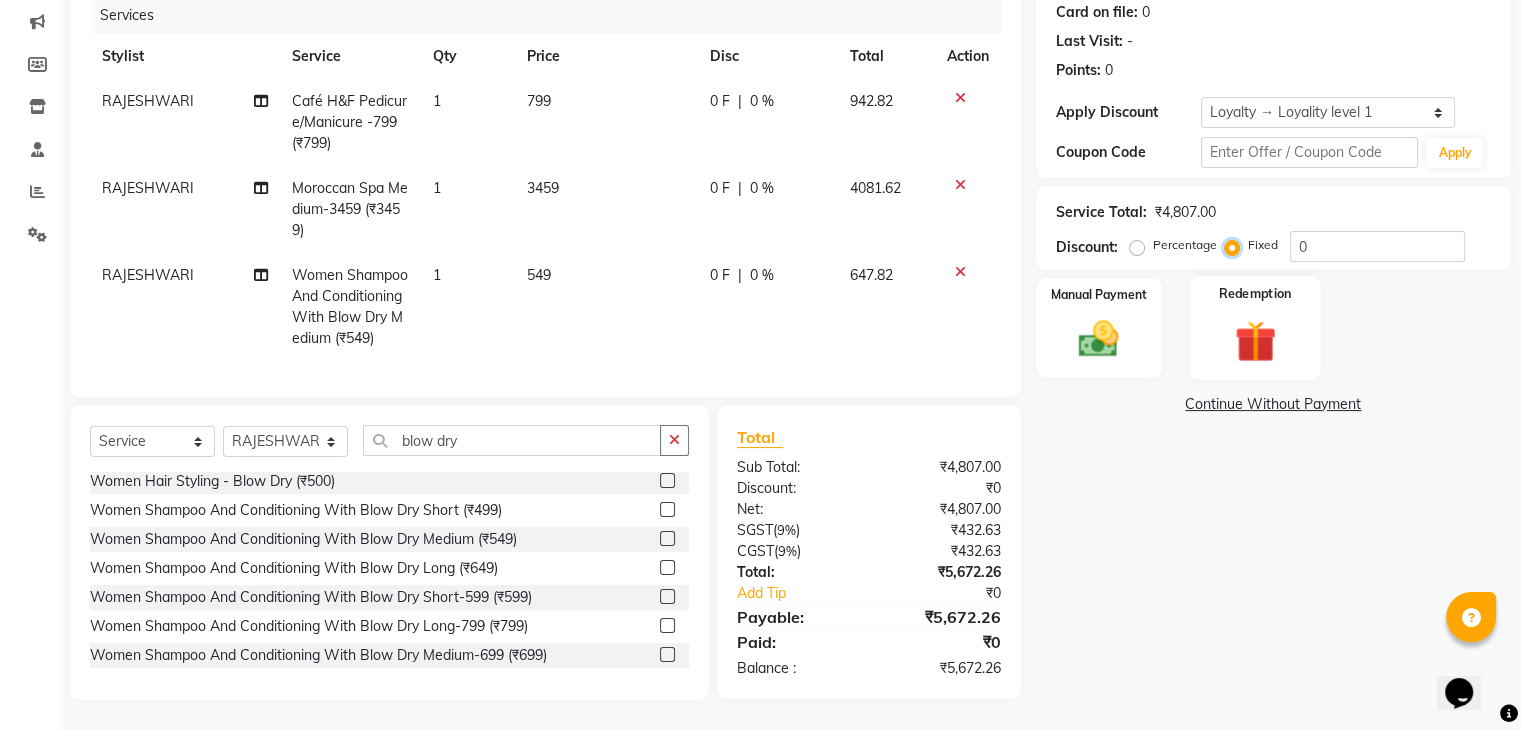 scroll, scrollTop: 167, scrollLeft: 0, axis: vertical 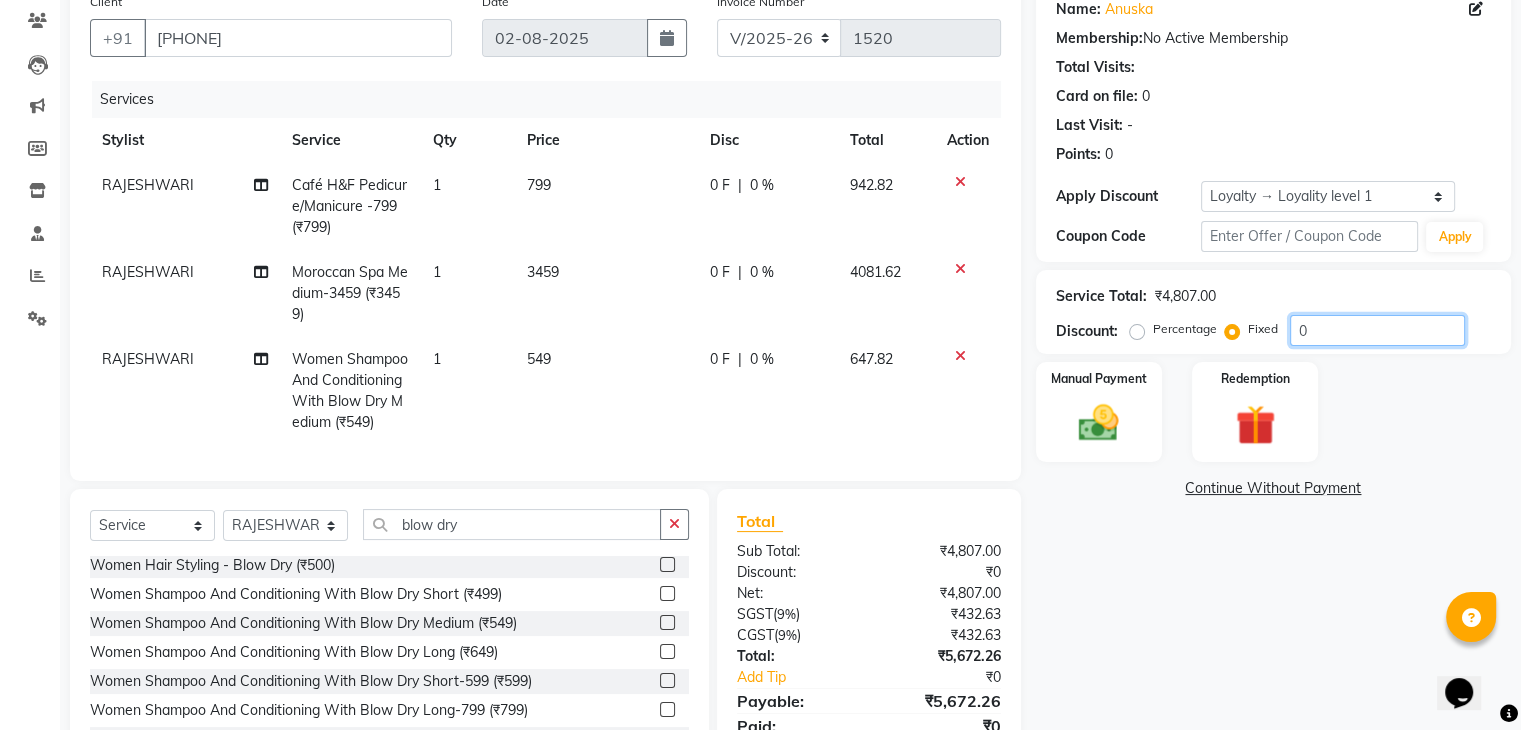 click on "0" 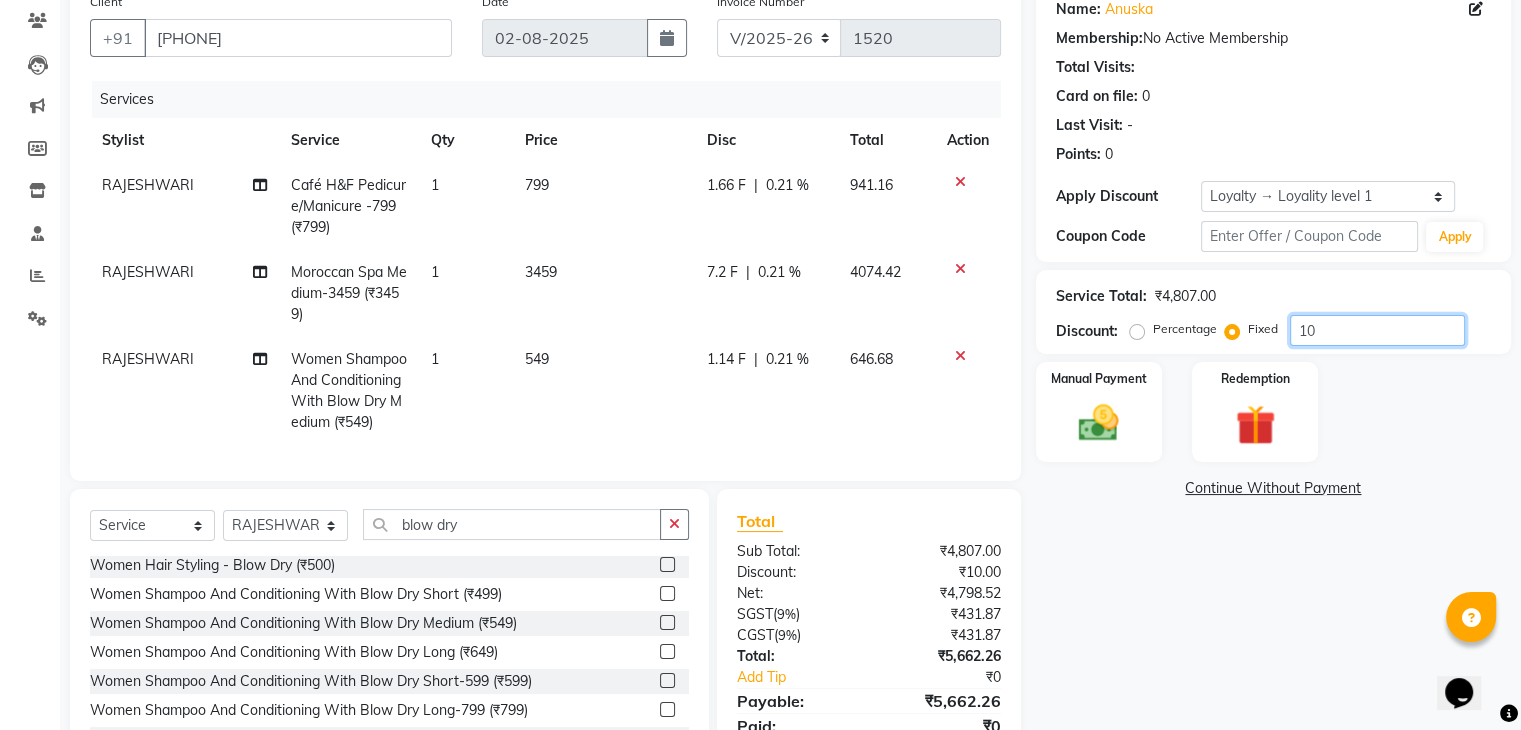 scroll, scrollTop: 267, scrollLeft: 0, axis: vertical 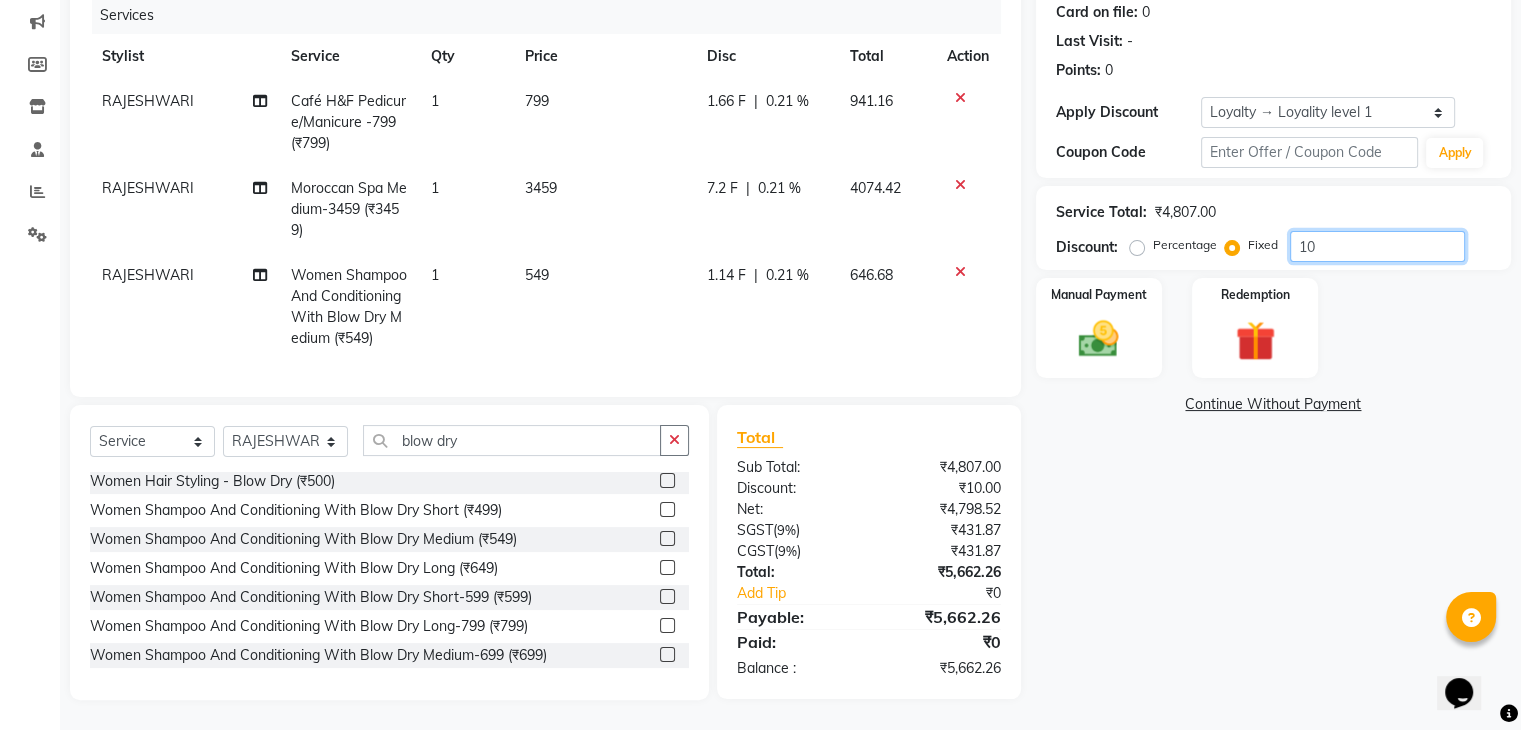 type on "10" 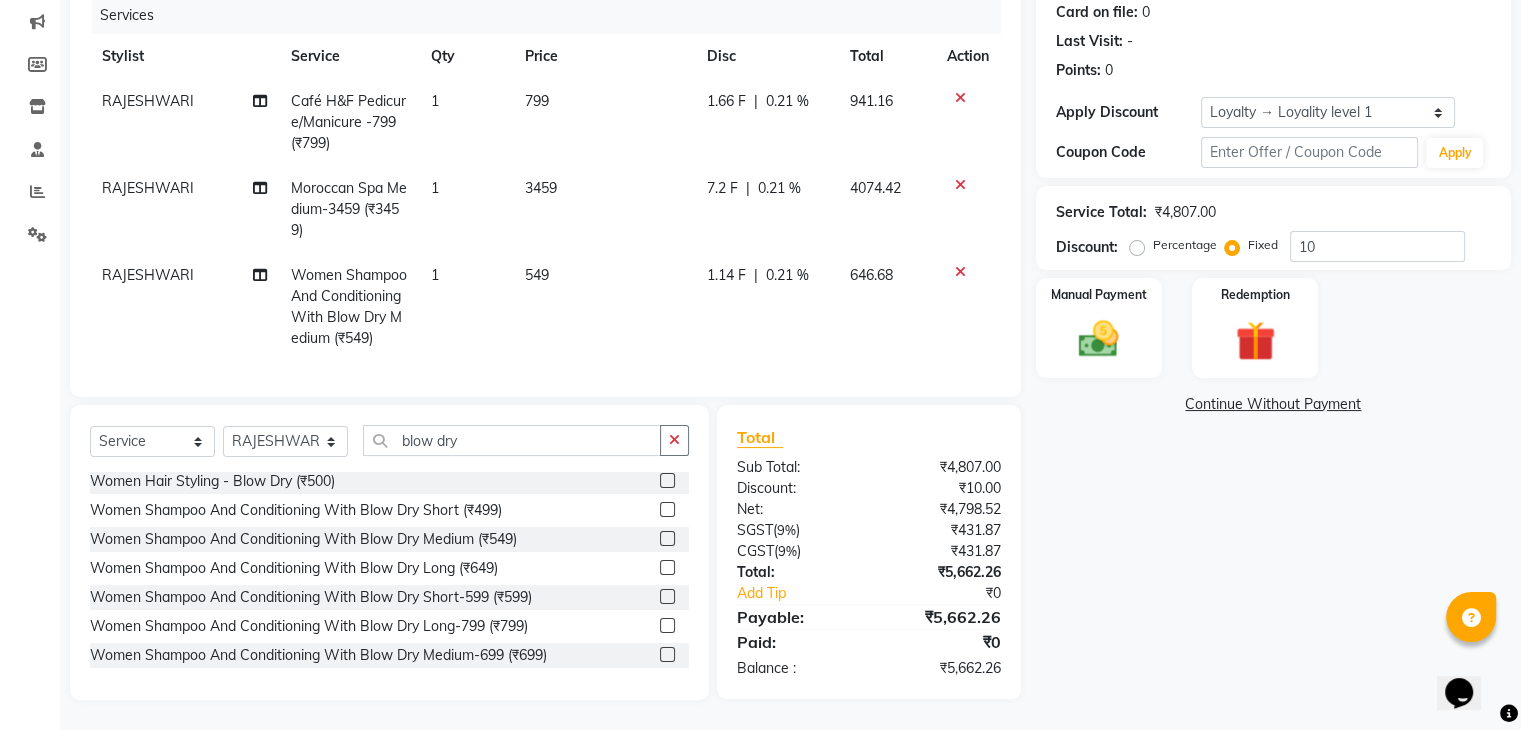 click on "Percentage" 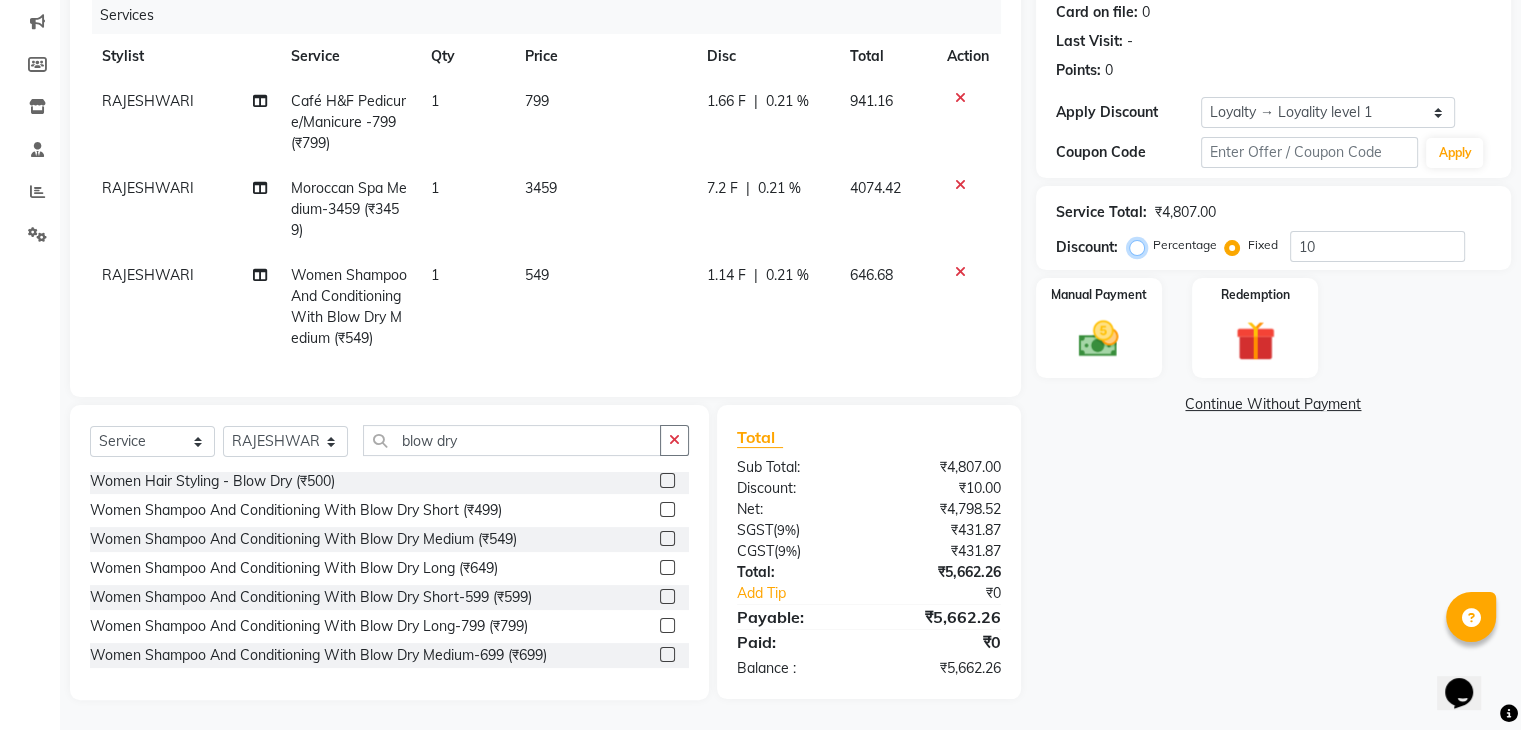 click on "Percentage" at bounding box center (1141, 245) 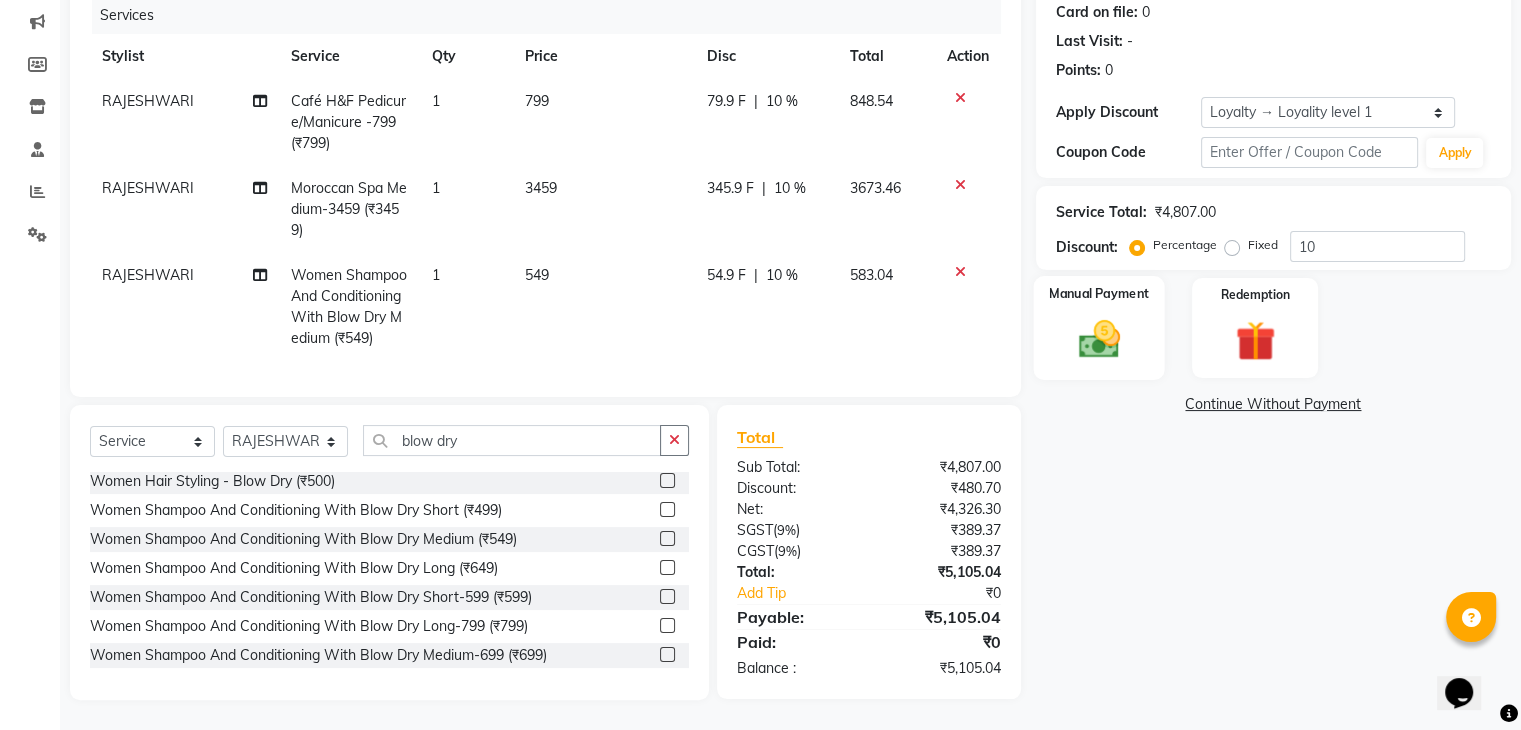 click 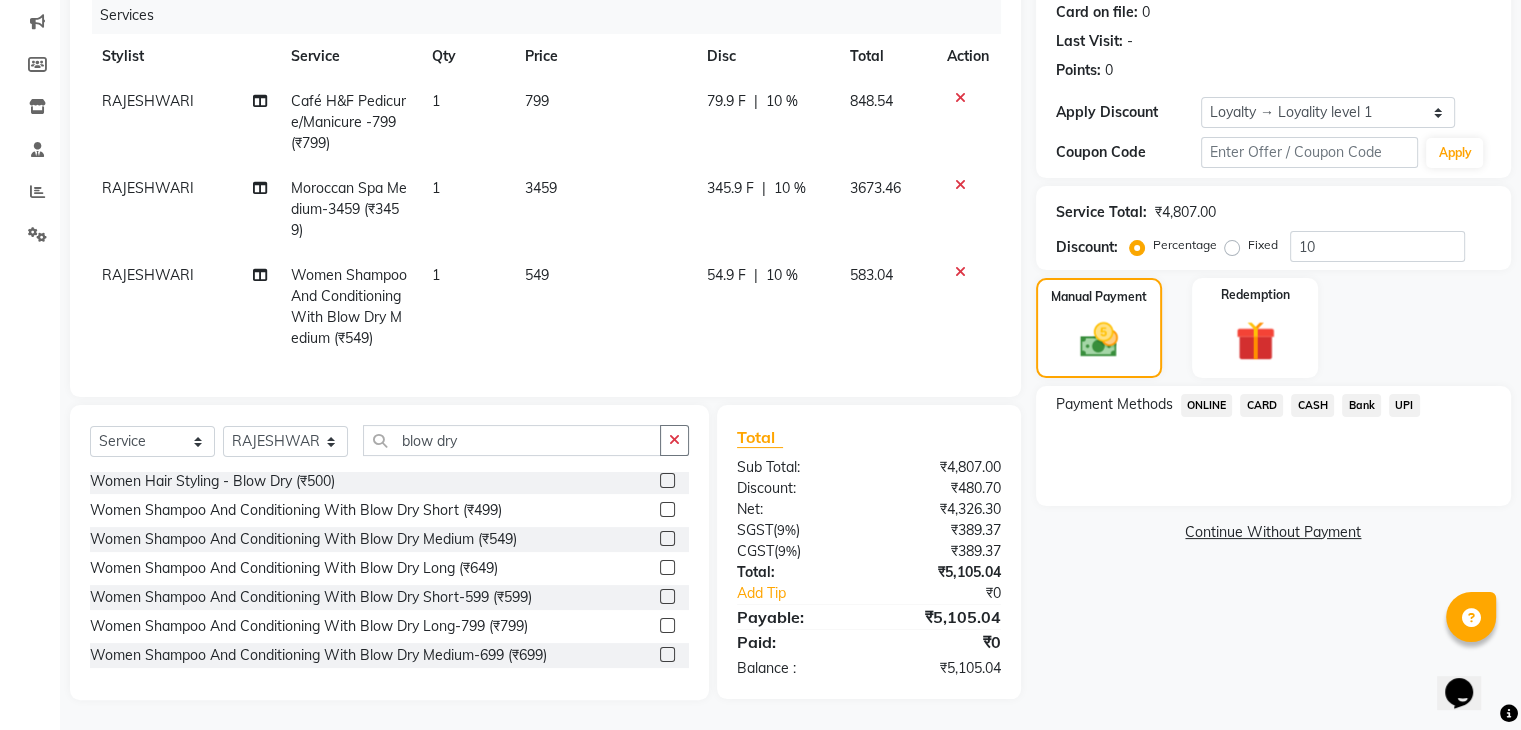 click on "CARD" 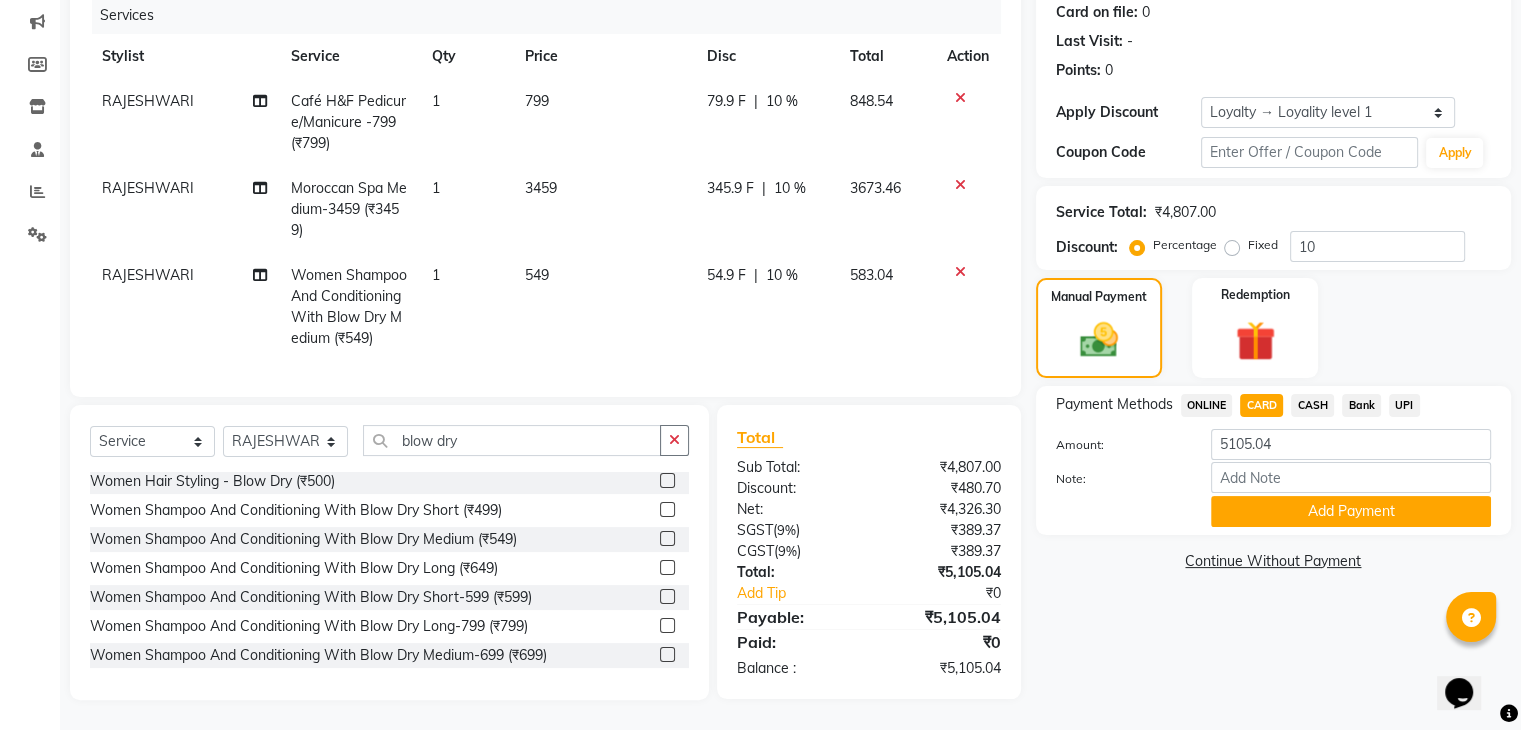 click on "RAJESHWARI" 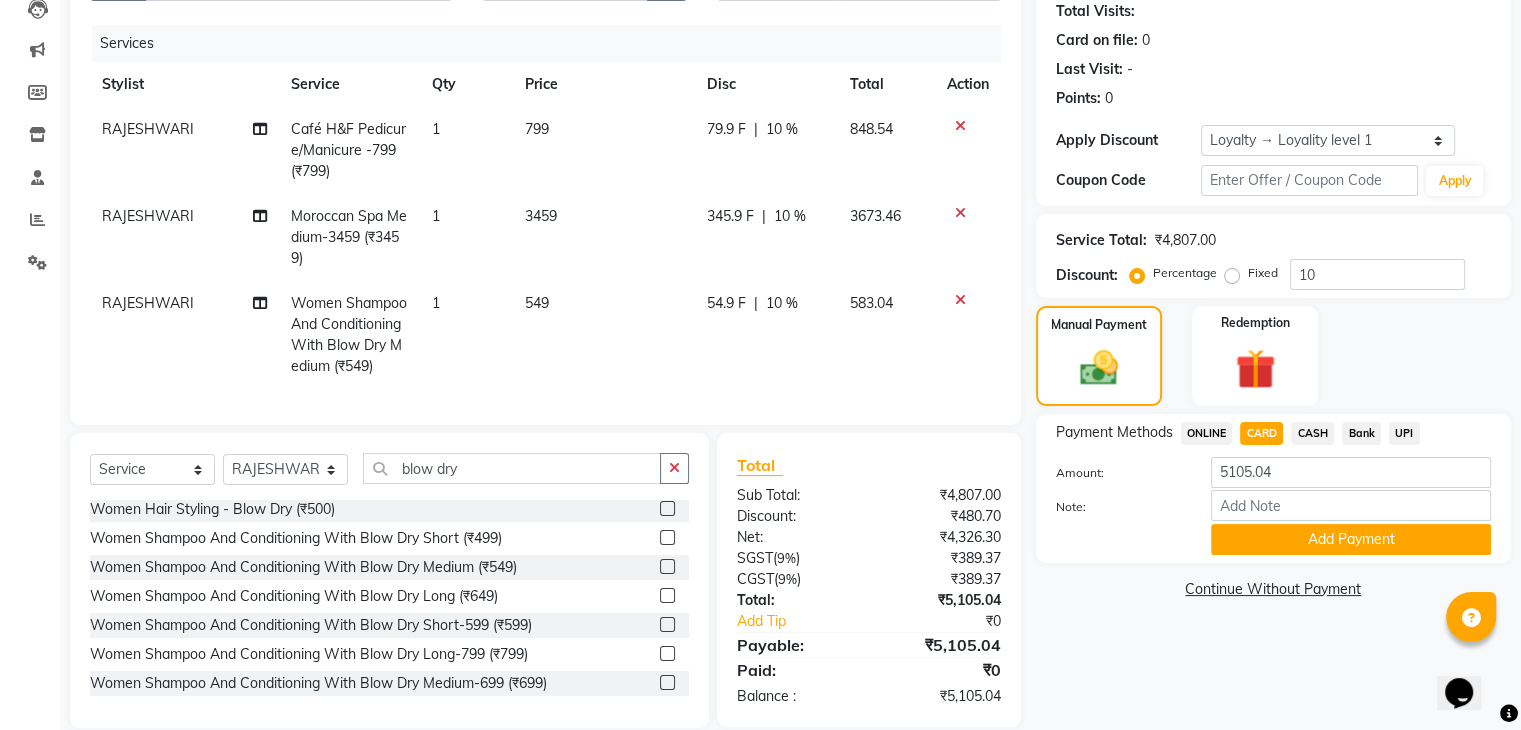 select on "59865" 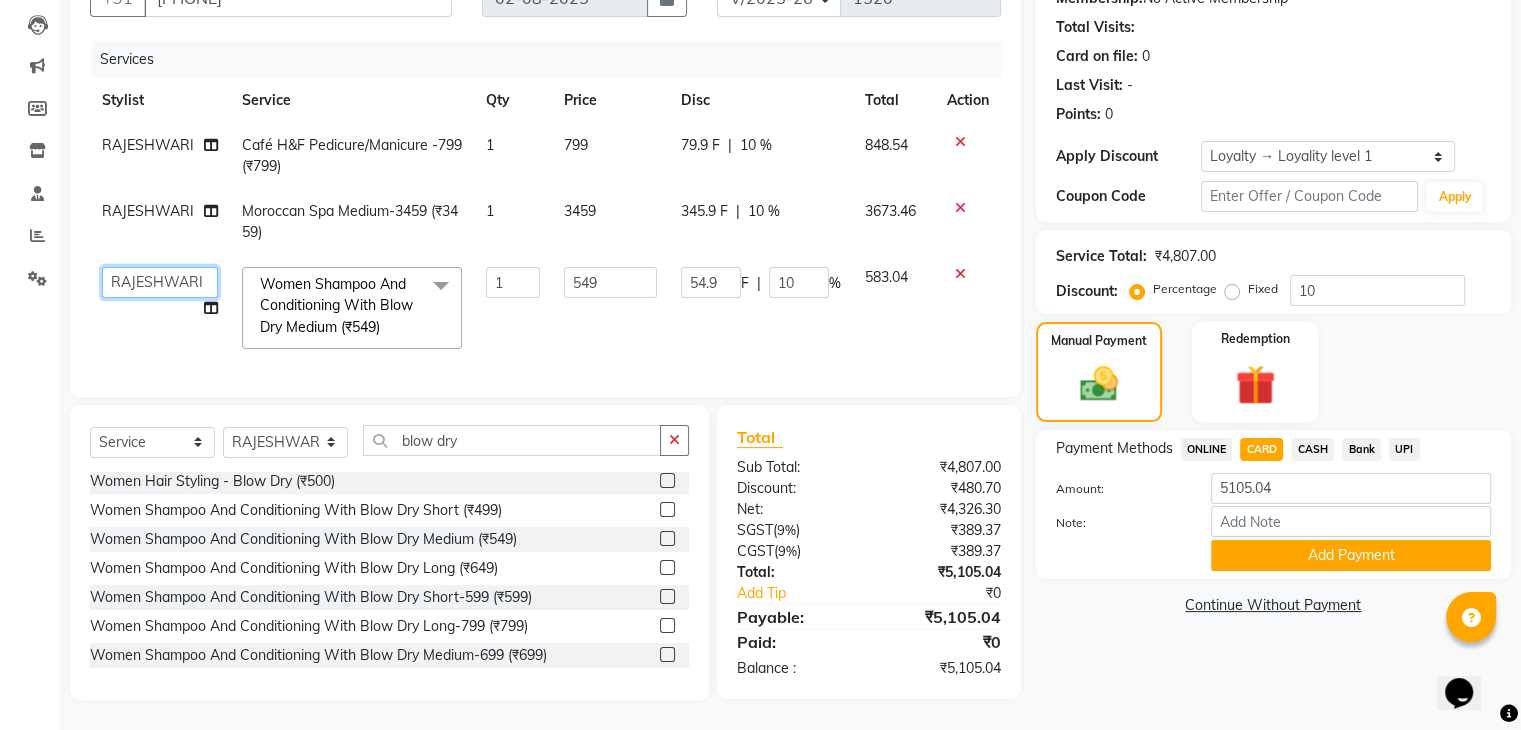 click on "Abisekh   Karan    Manju   Owner   Priya   RAJESHWARI    Sandeep   Tika" 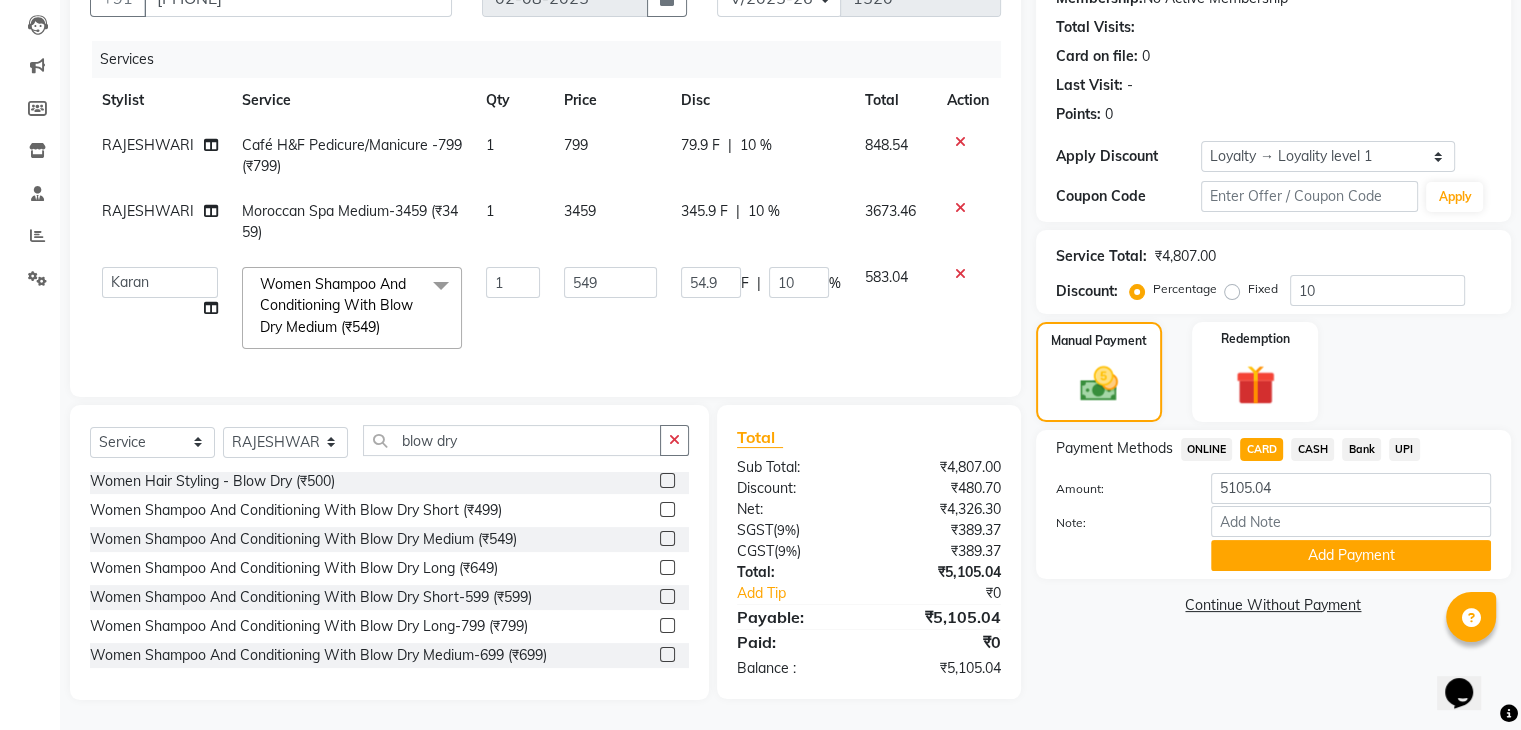 select on "86035" 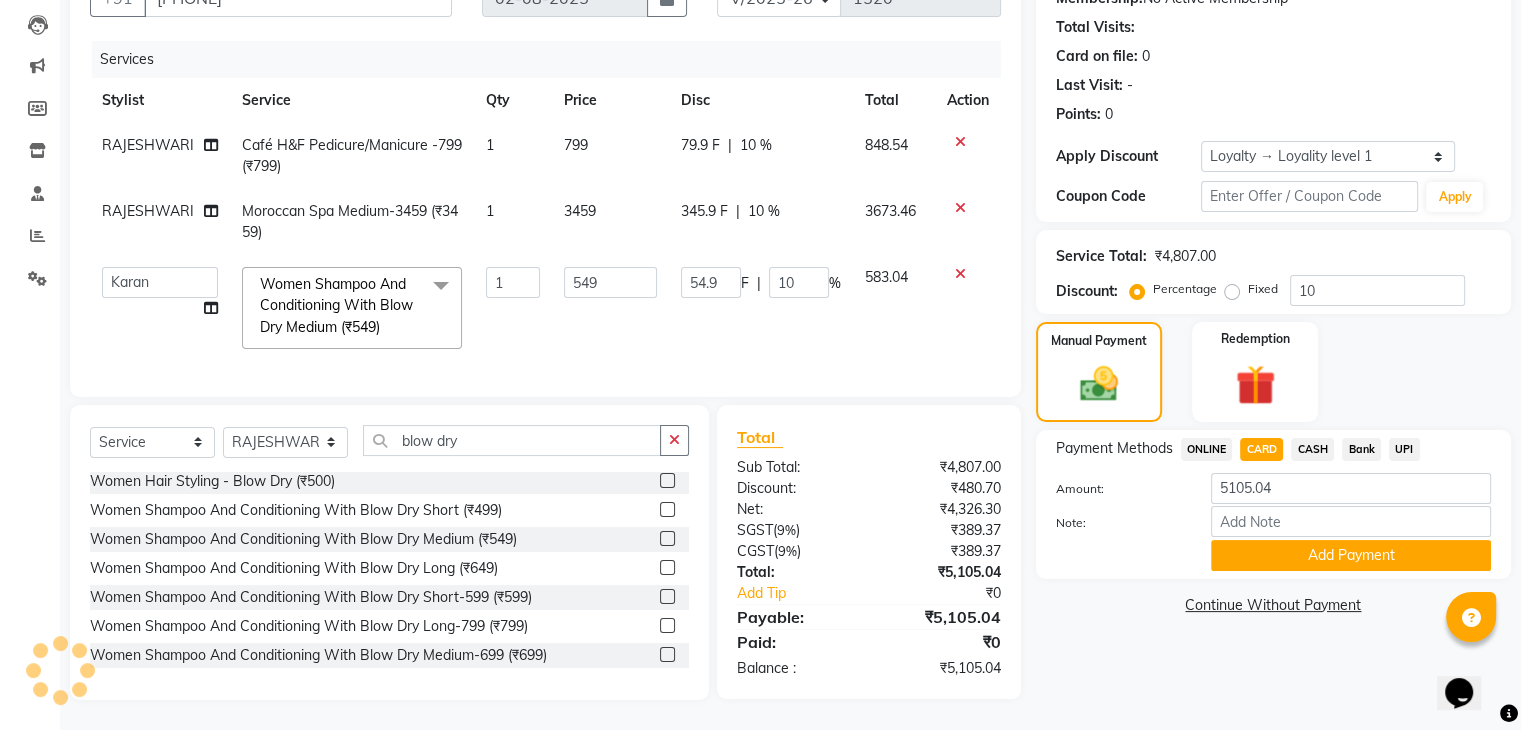 click on "RAJESHWARI" 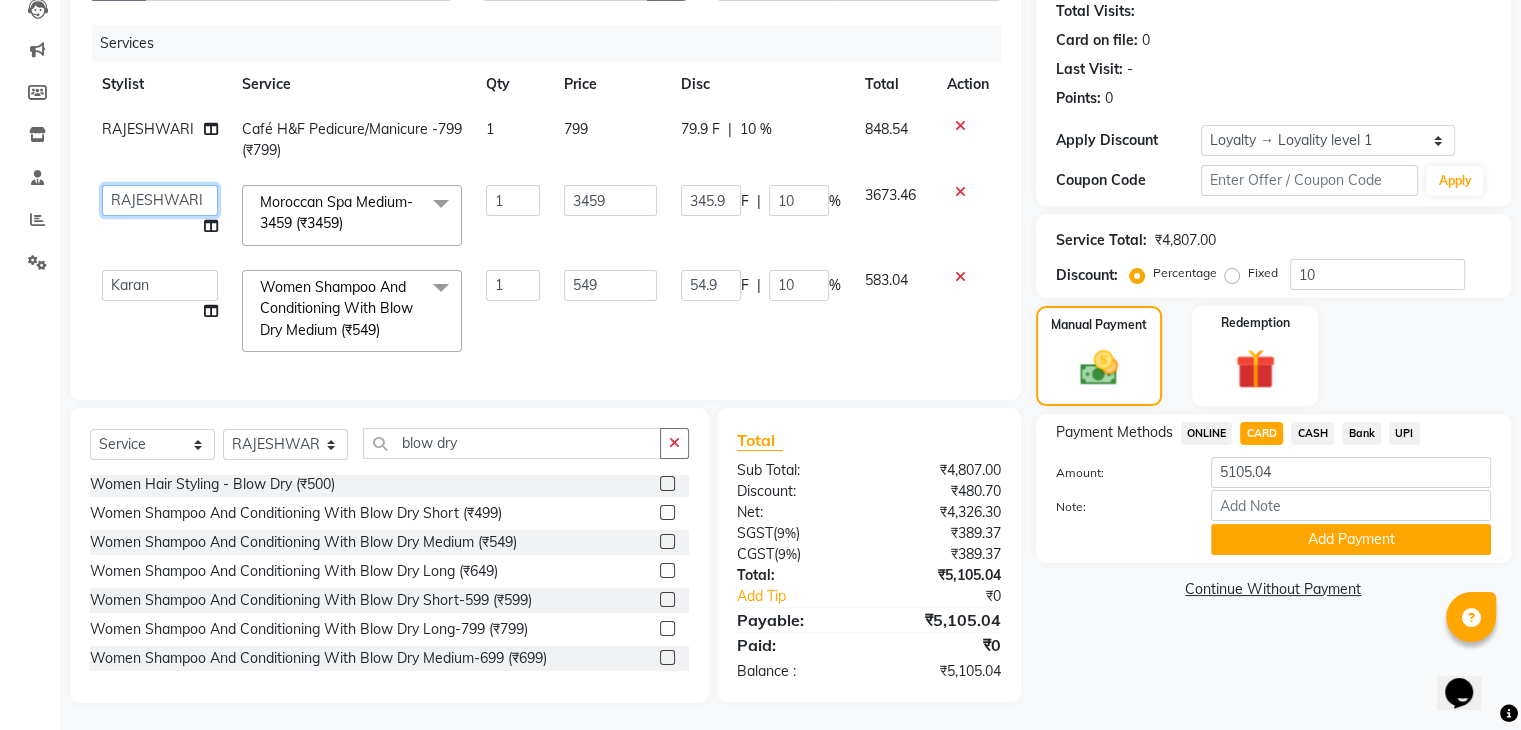 click on "Abisekh   Karan    Manju   Owner   Priya   RAJESHWARI    Sandeep   Tika" 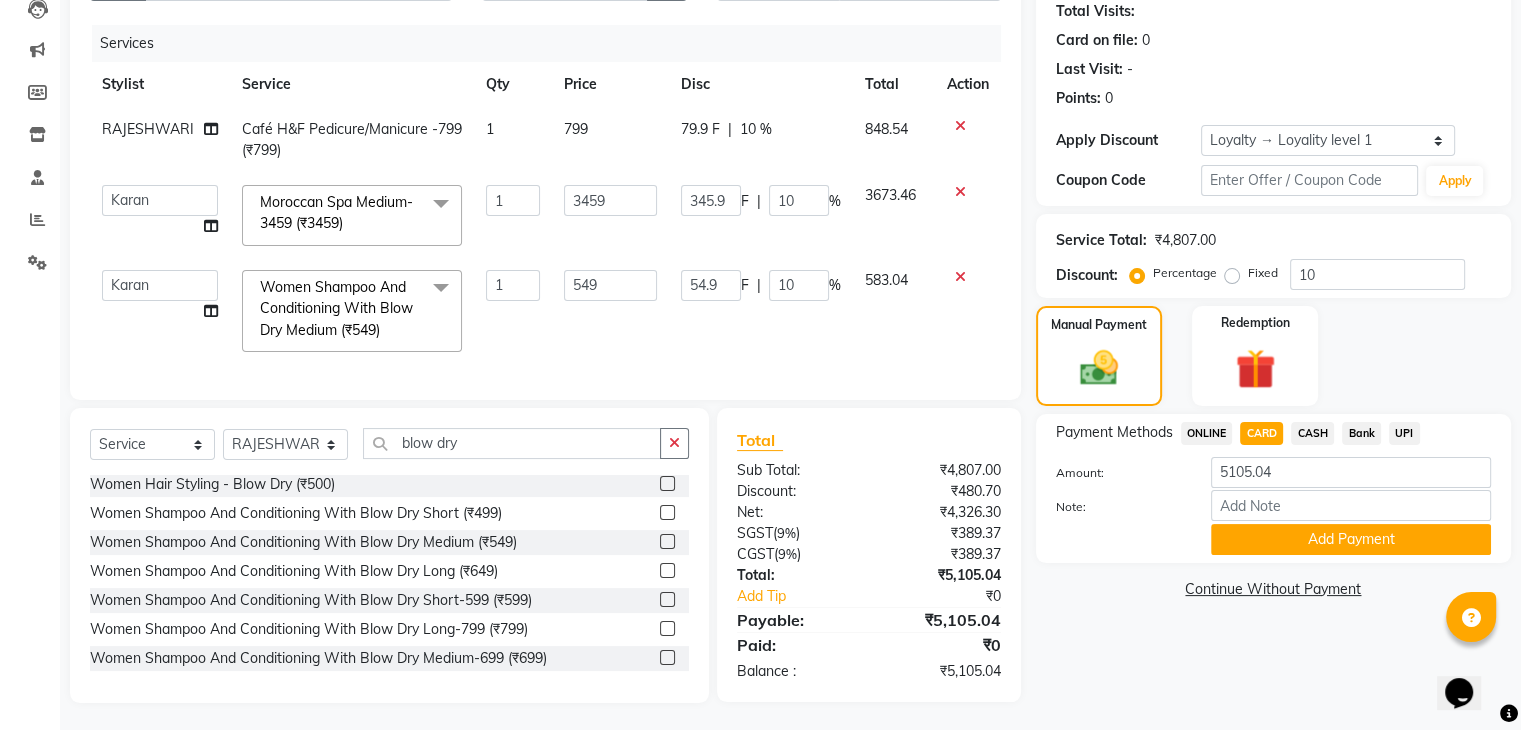 select on "86035" 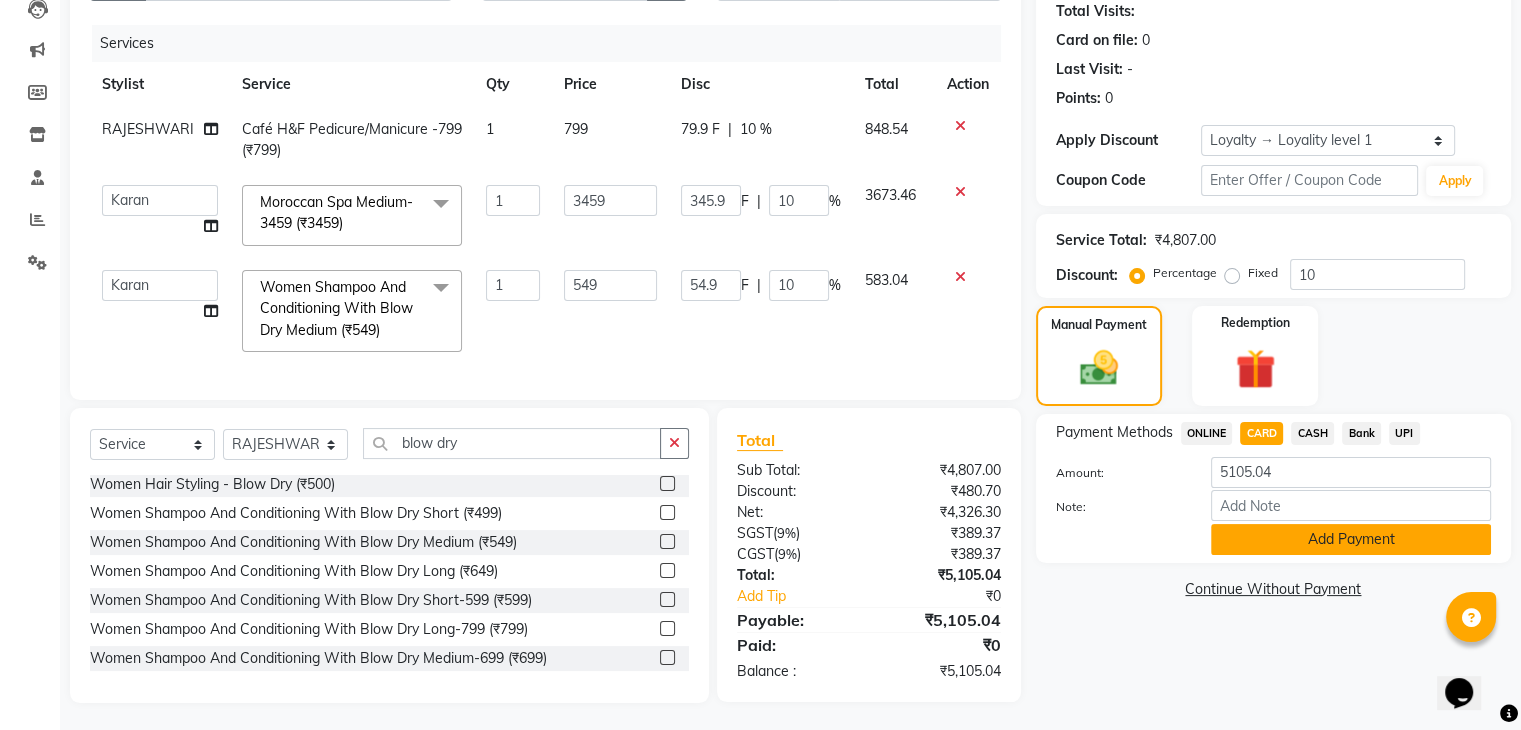 scroll, scrollTop: 241, scrollLeft: 0, axis: vertical 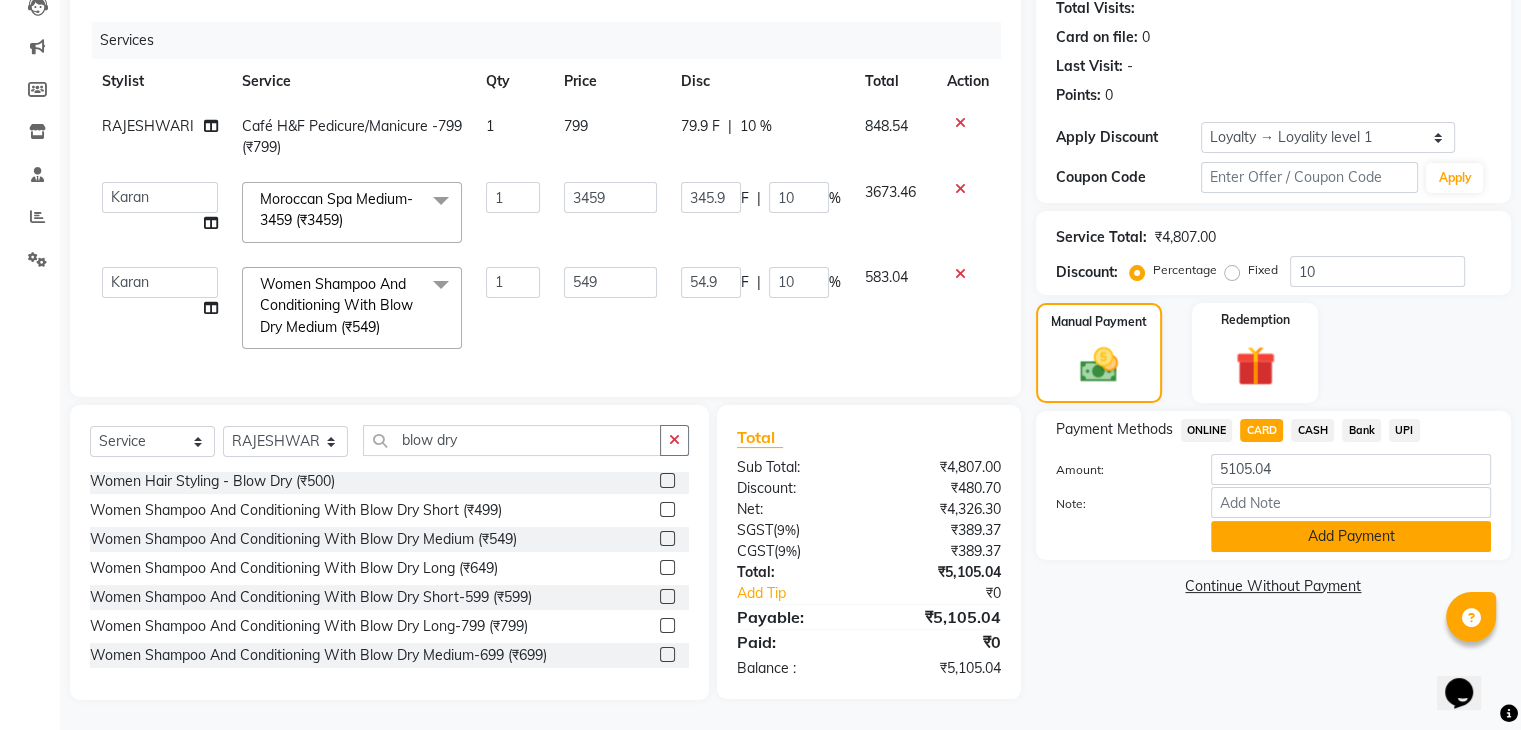 click on "Add Payment" 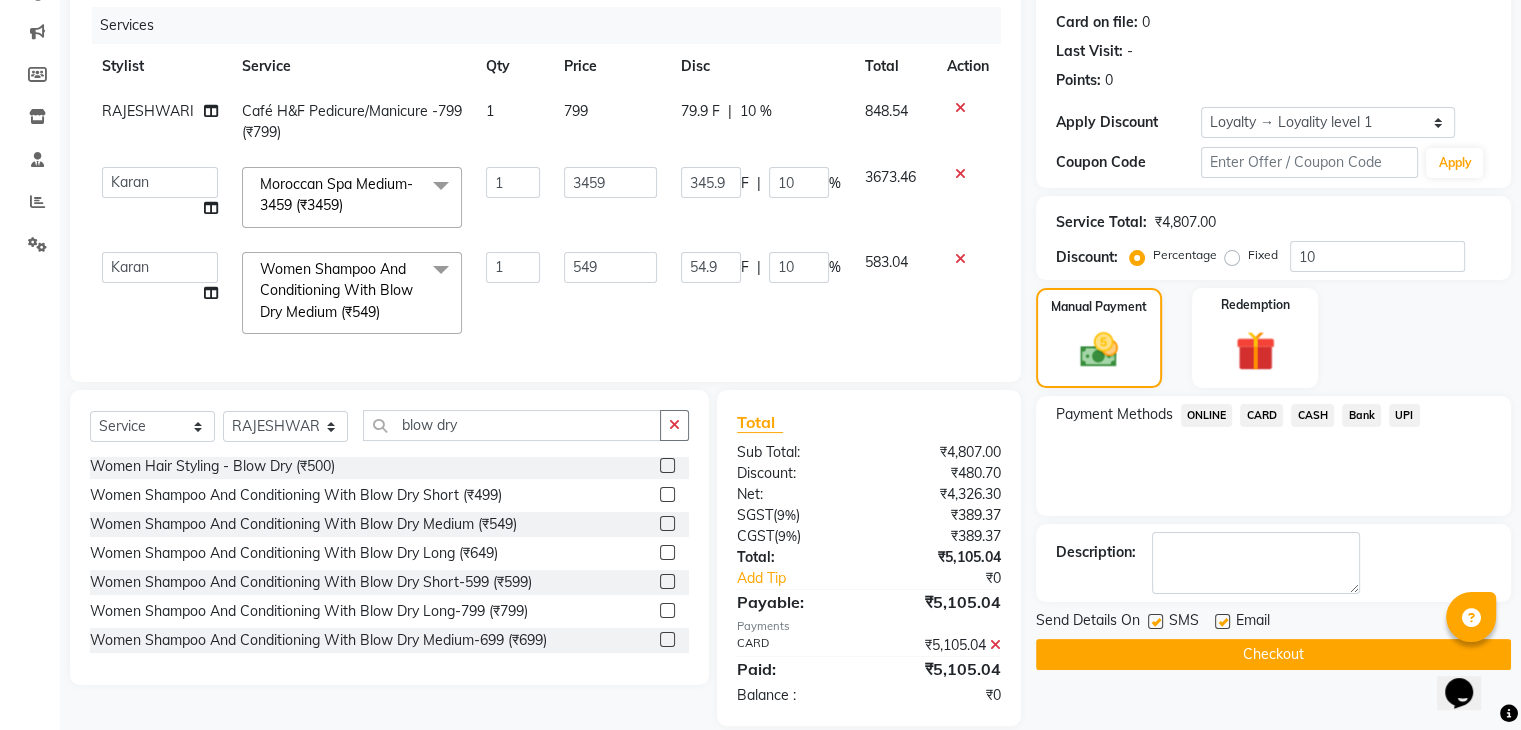 scroll, scrollTop: 403, scrollLeft: 0, axis: vertical 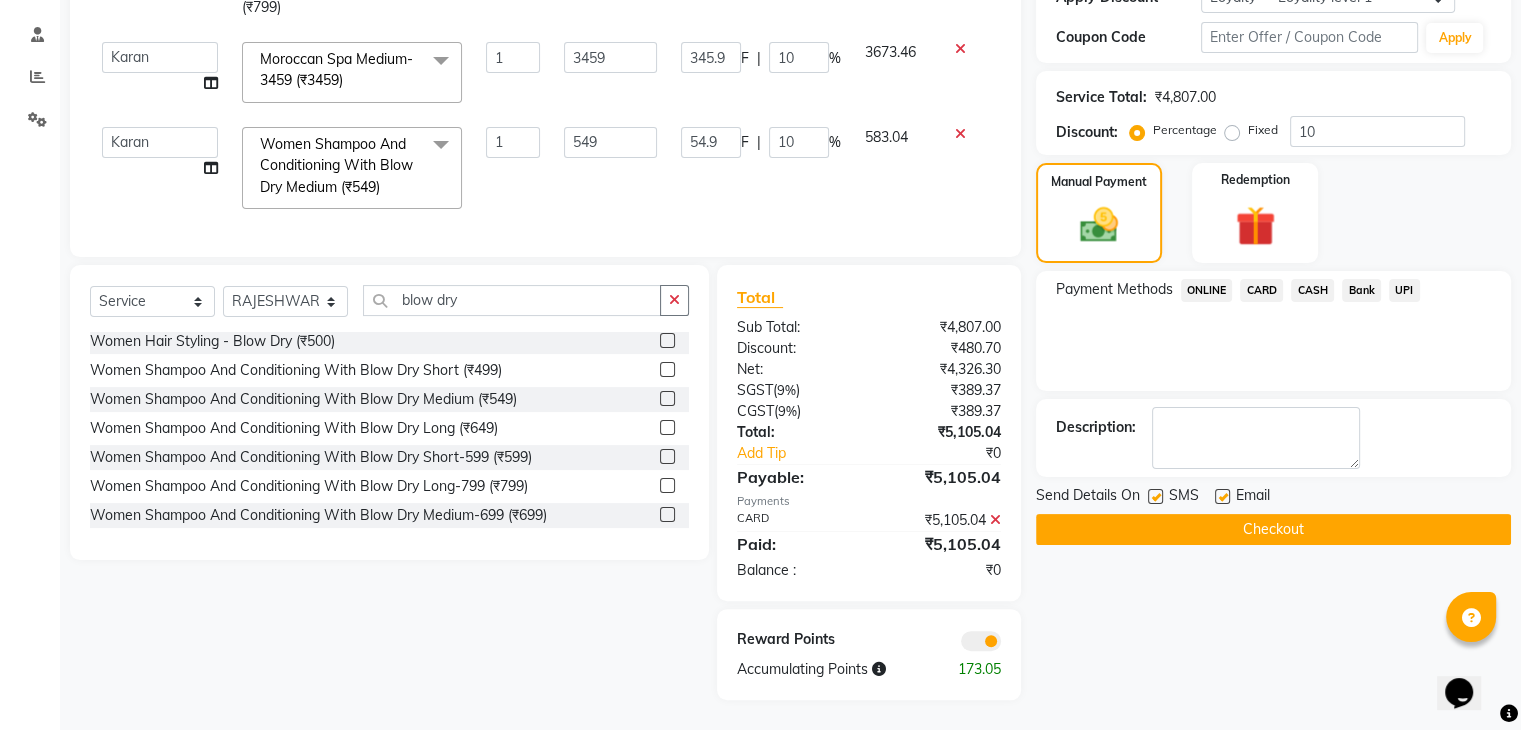 click on "Checkout" 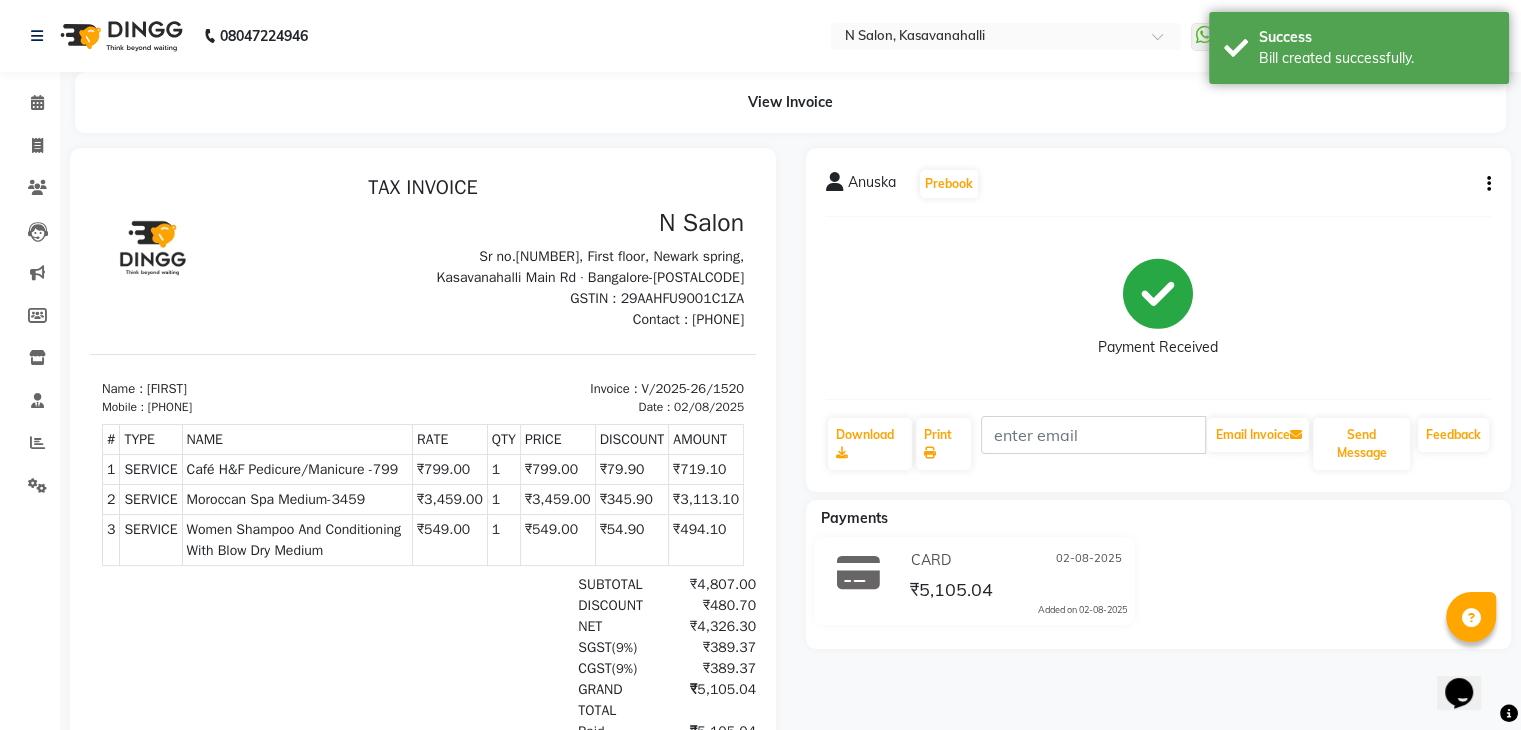 scroll, scrollTop: 0, scrollLeft: 0, axis: both 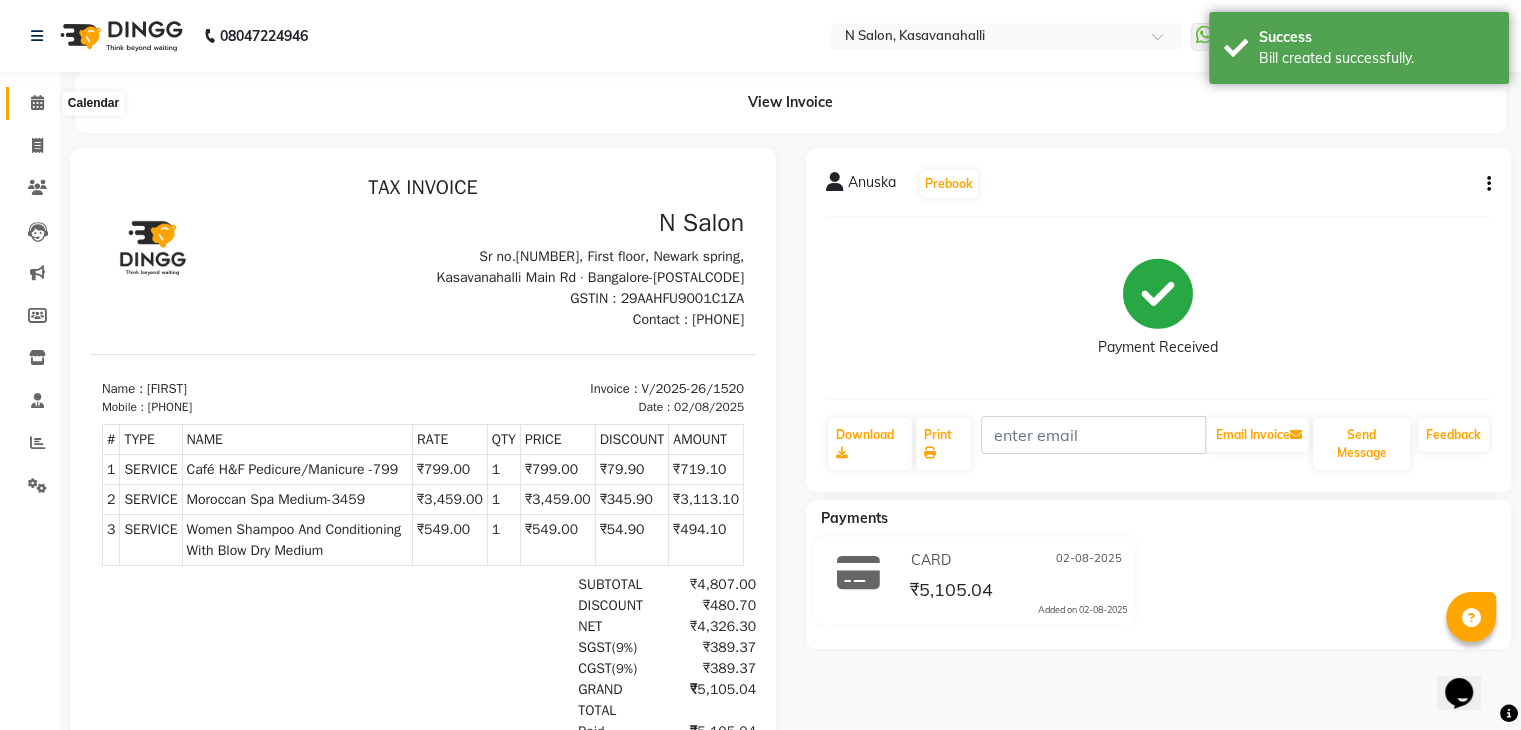 click 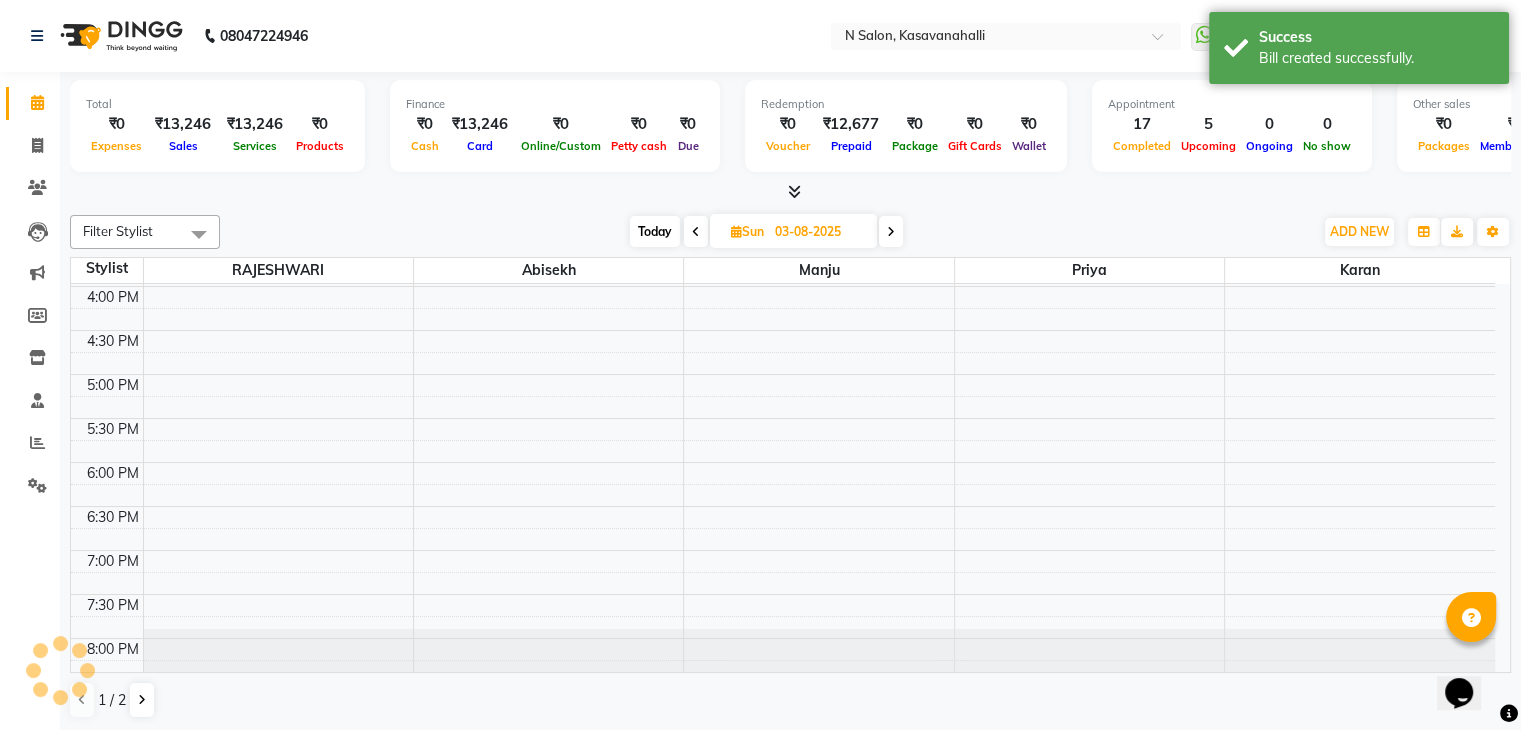 scroll, scrollTop: 0, scrollLeft: 0, axis: both 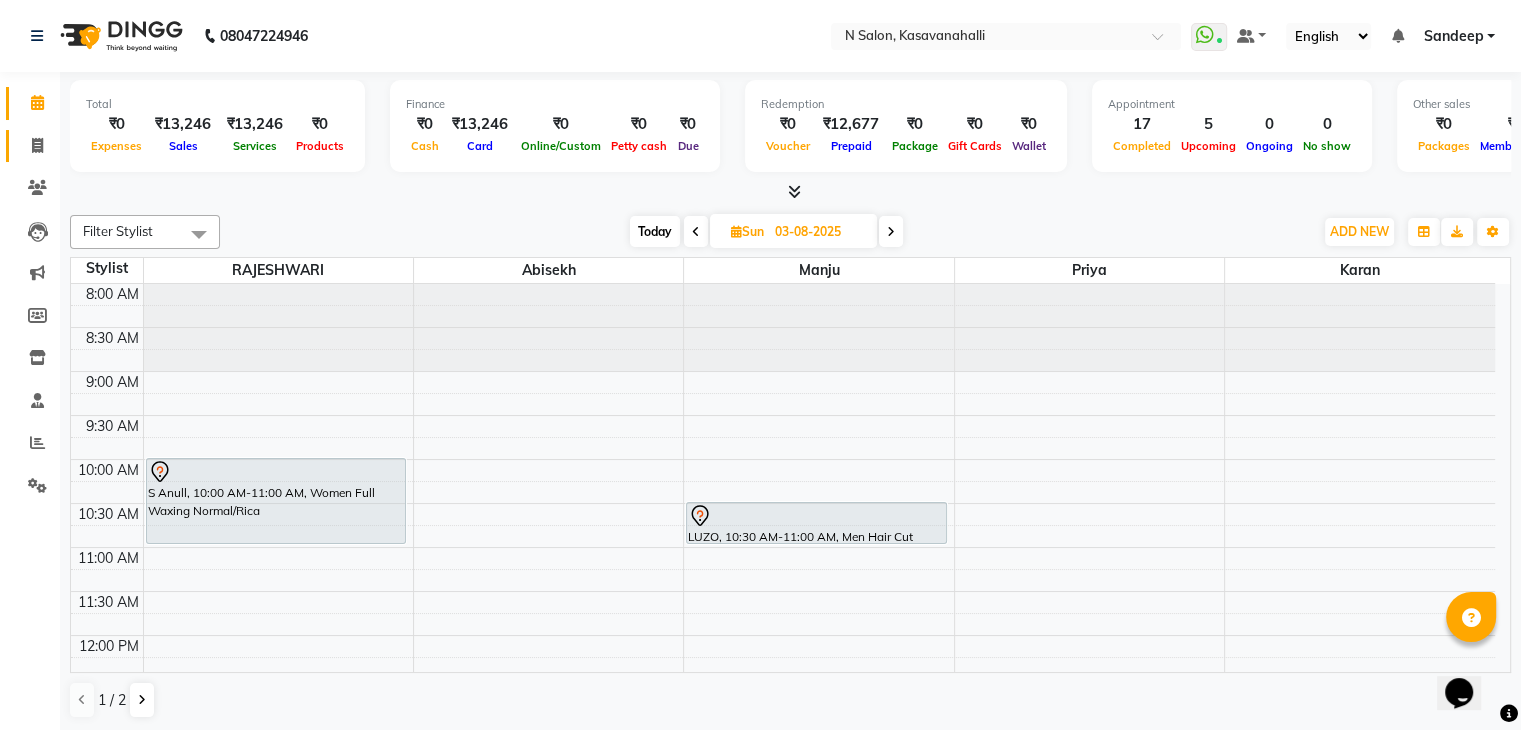 click on "Invoice" 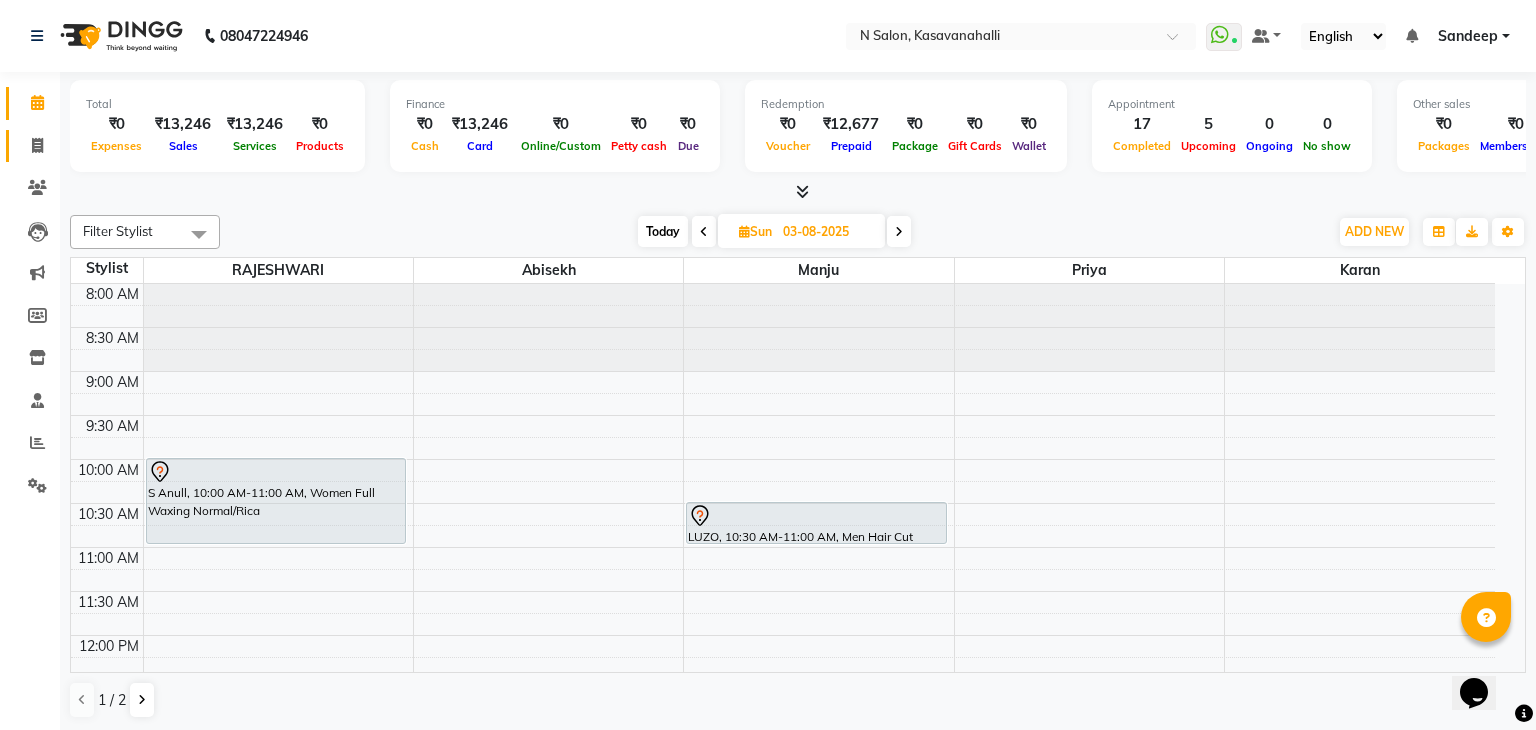select on "service" 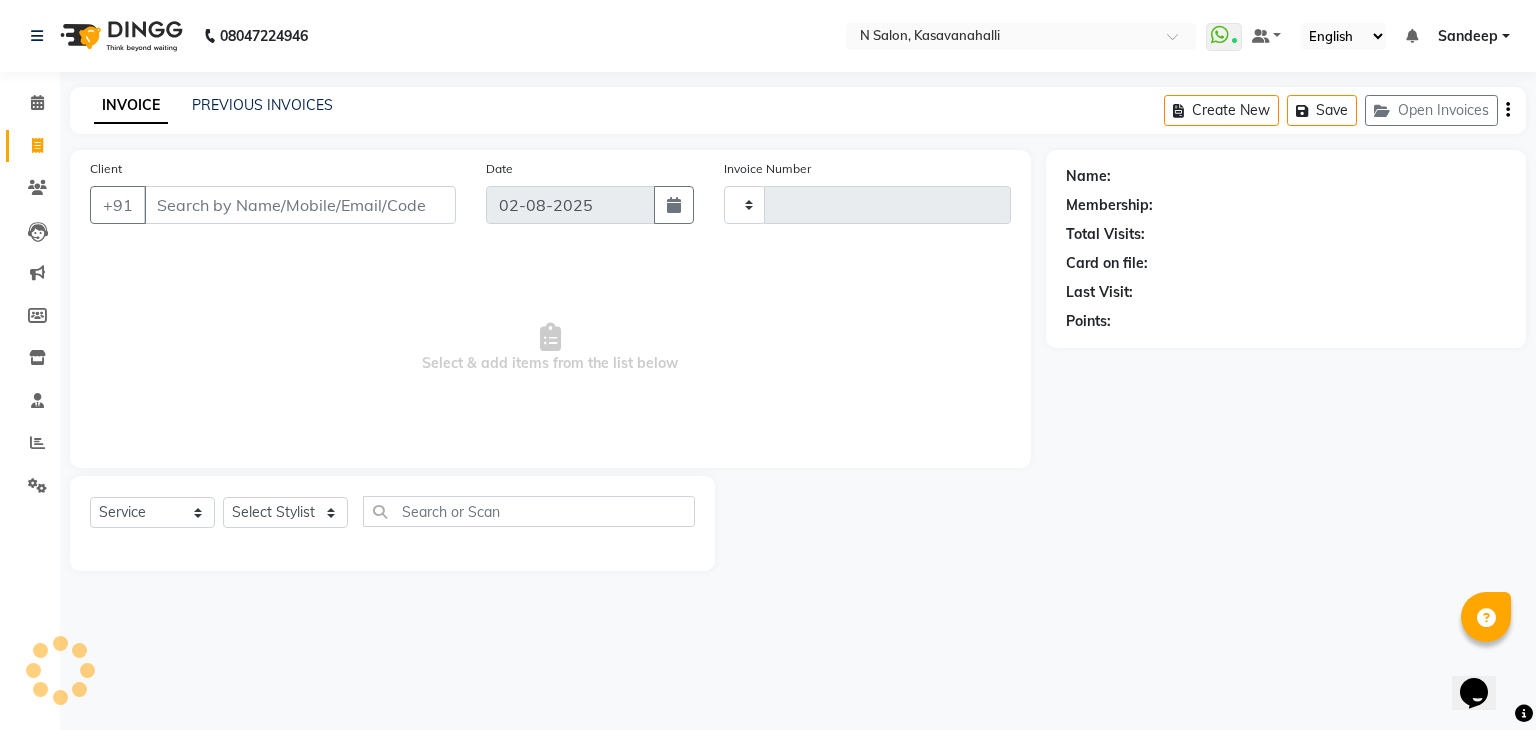type on "1521" 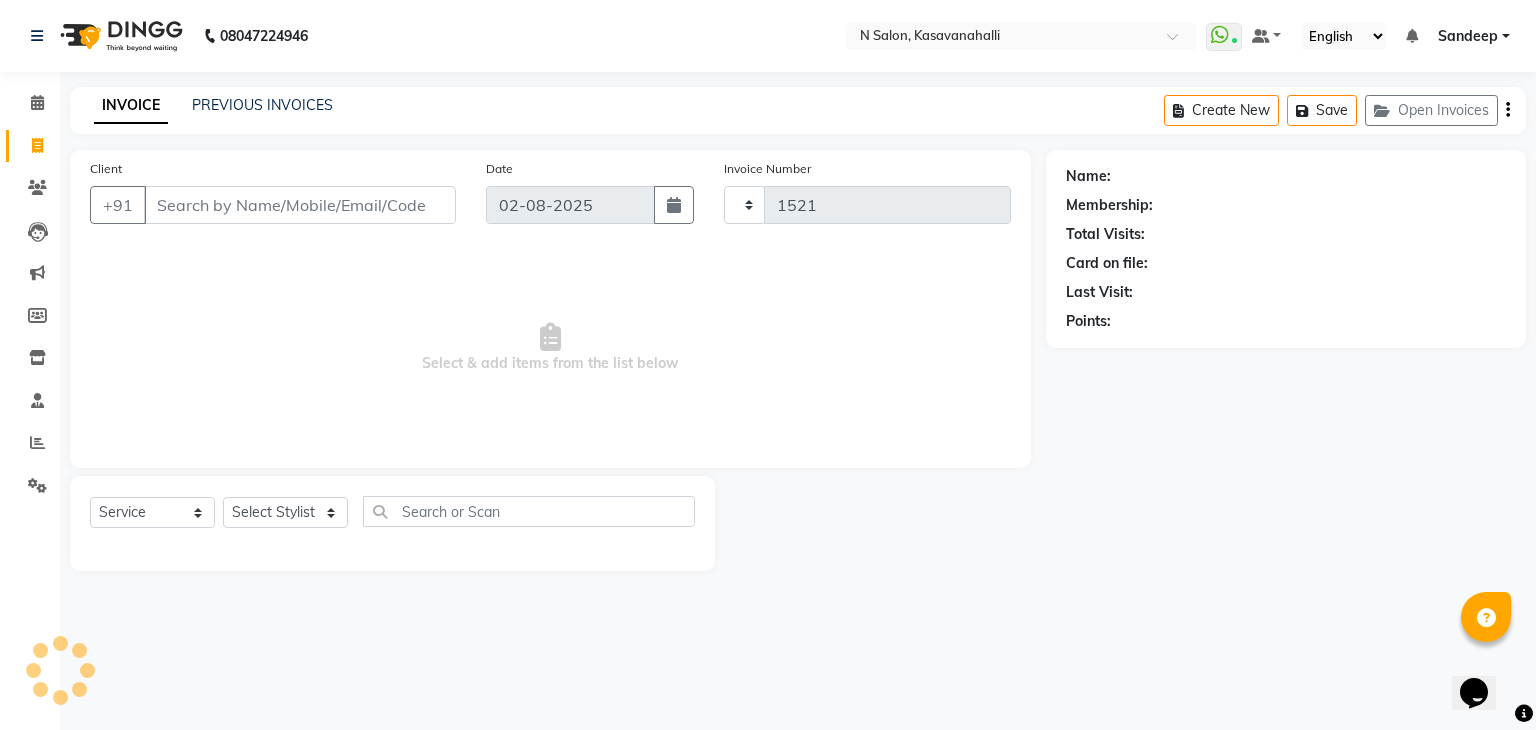 select on "7111" 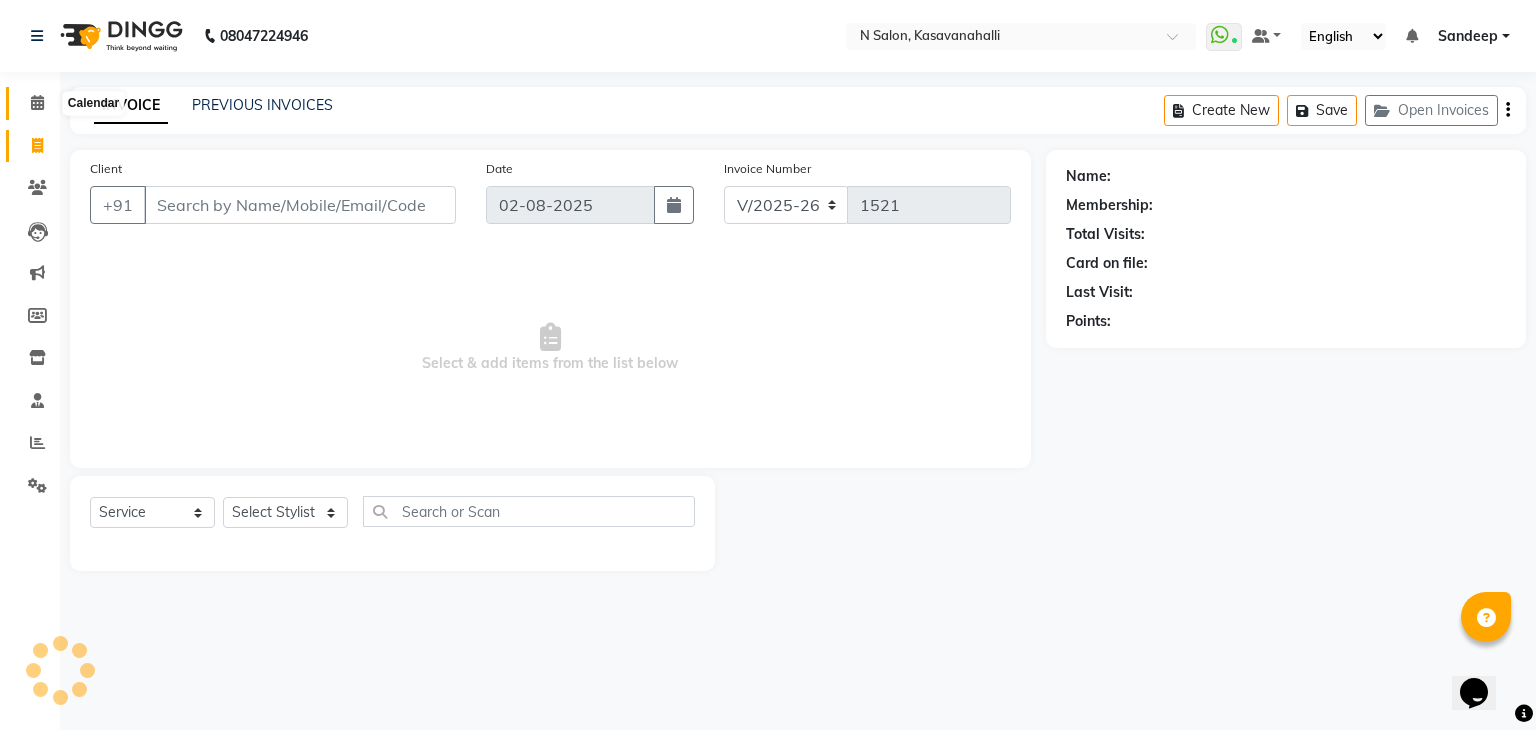 click 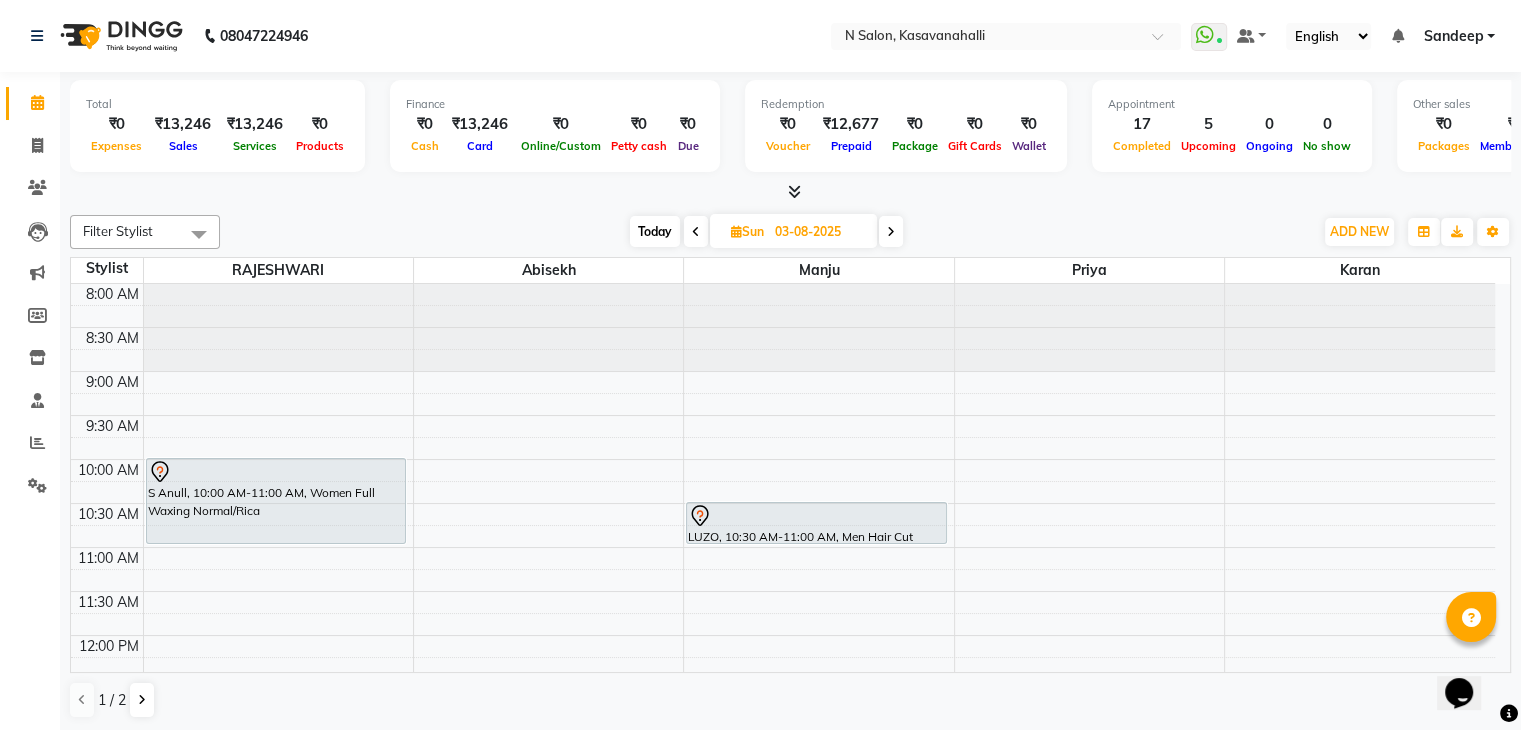 scroll, scrollTop: 500, scrollLeft: 0, axis: vertical 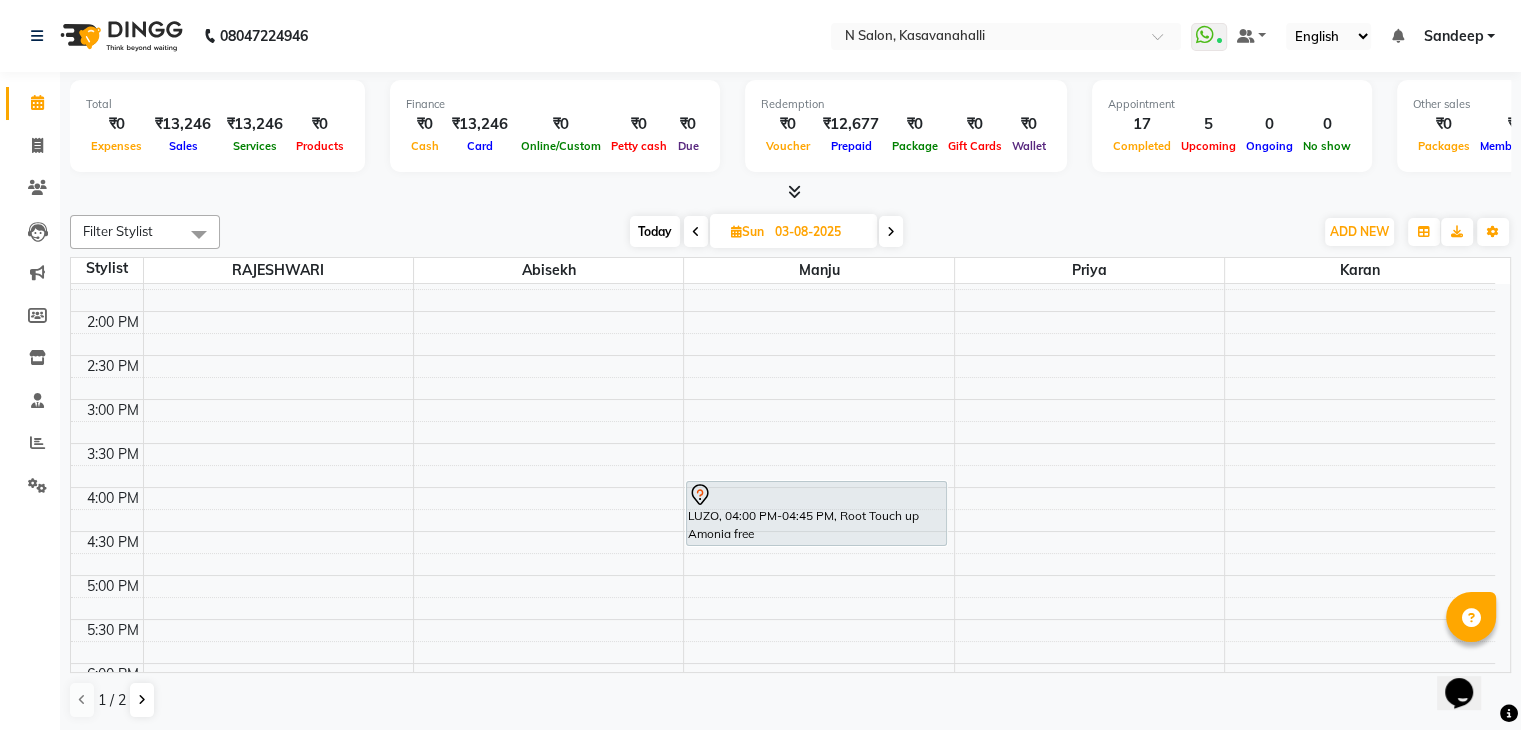click on "8:00 AM 8:30 AM 9:00 AM 9:30 AM 10:00 AM 10:30 AM 11:00 AM 11:30 AM 12:00 PM 12:30 PM 1:00 PM 1:30 PM 2:00 PM 2:30 PM 3:00 PM 3:30 PM 4:00 PM 4:30 PM 5:00 PM 5:30 PM 6:00 PM 6:30 PM 7:00 PM 7:30 PM 8:00 PM 8:30 PM             S Anull, 10:00 AM-11:00 AM, Women Full Waxing Normal/Rica             joshna, 07:00 PM-08:00 PM, Women Hair Styling - Hair Cut With Wash             joshna, 08:00 PM-10:00 PM, Global hair color             LUZO, 10:30 AM-11:00 AM, Men Hair Cut  Basic             LUZO, 04:00 PM-04:45 PM, Root Touch up Amonia free" at bounding box center [783, 355] 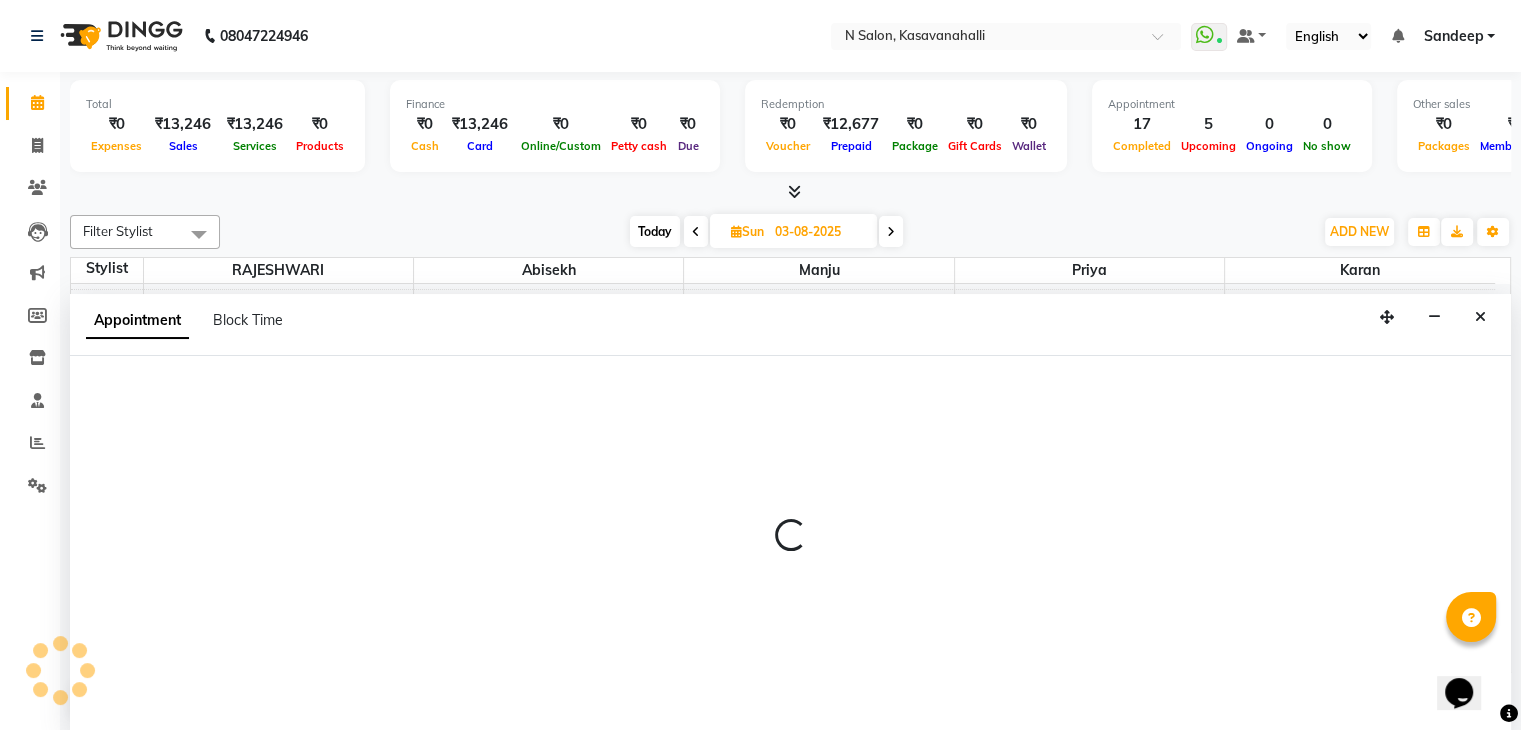 scroll, scrollTop: 1, scrollLeft: 0, axis: vertical 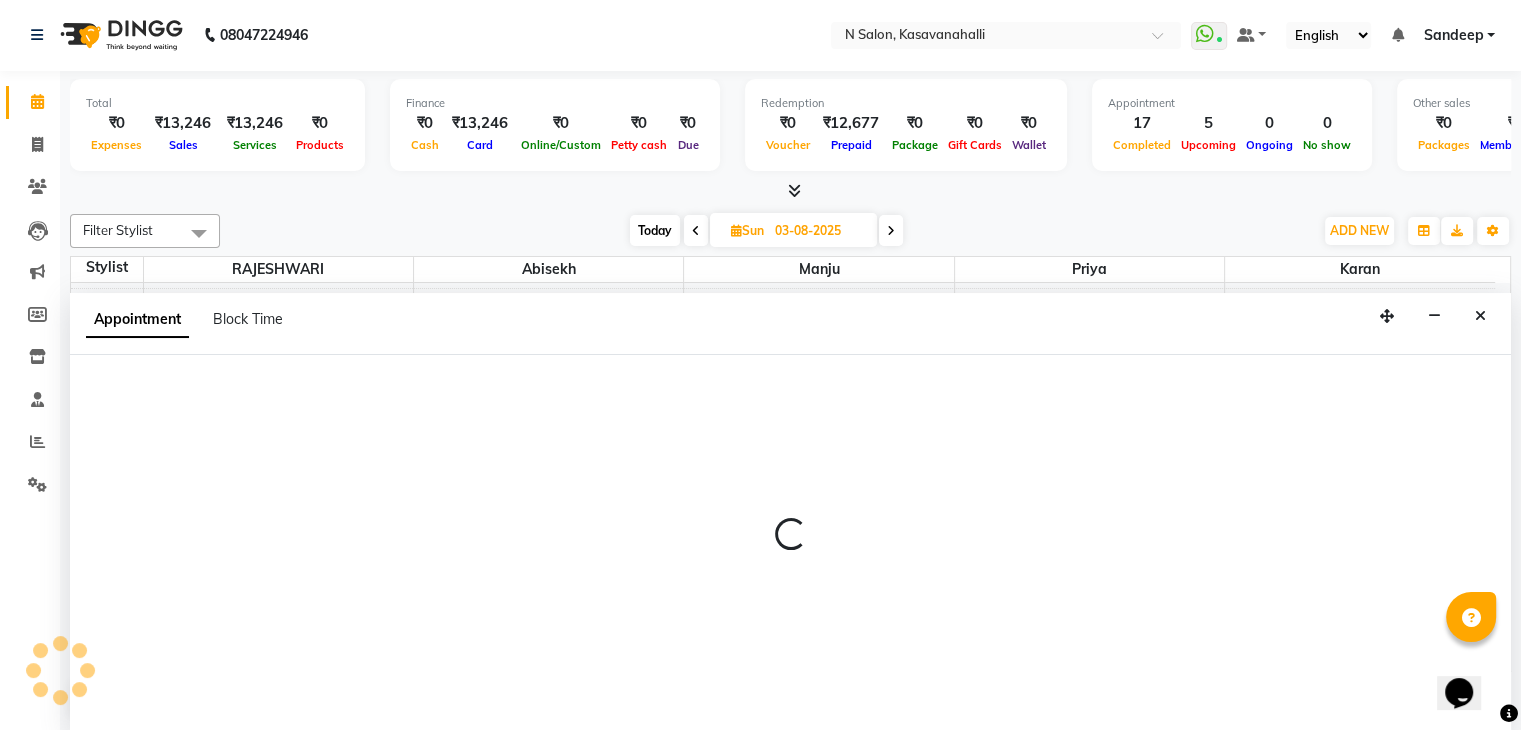select on "59865" 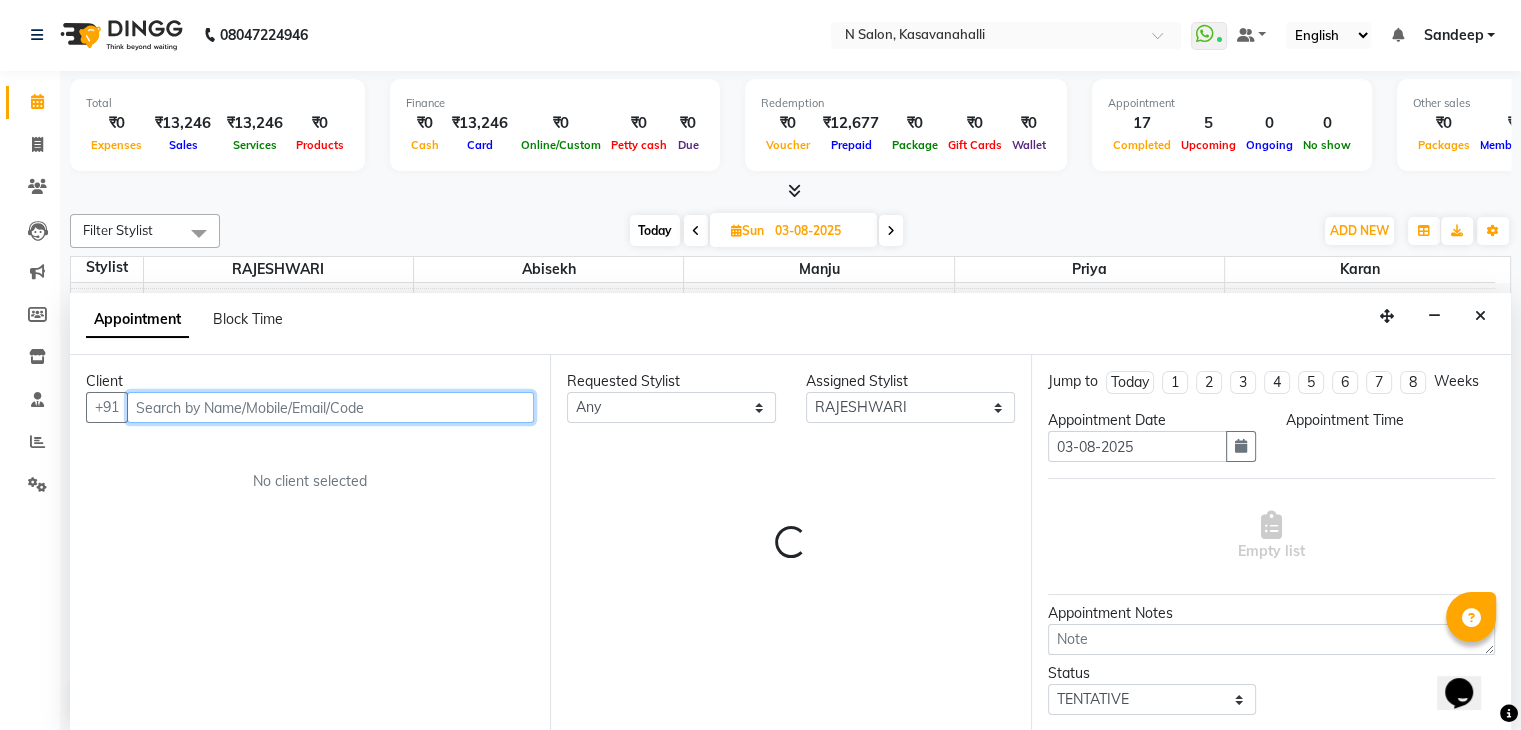 select on "945" 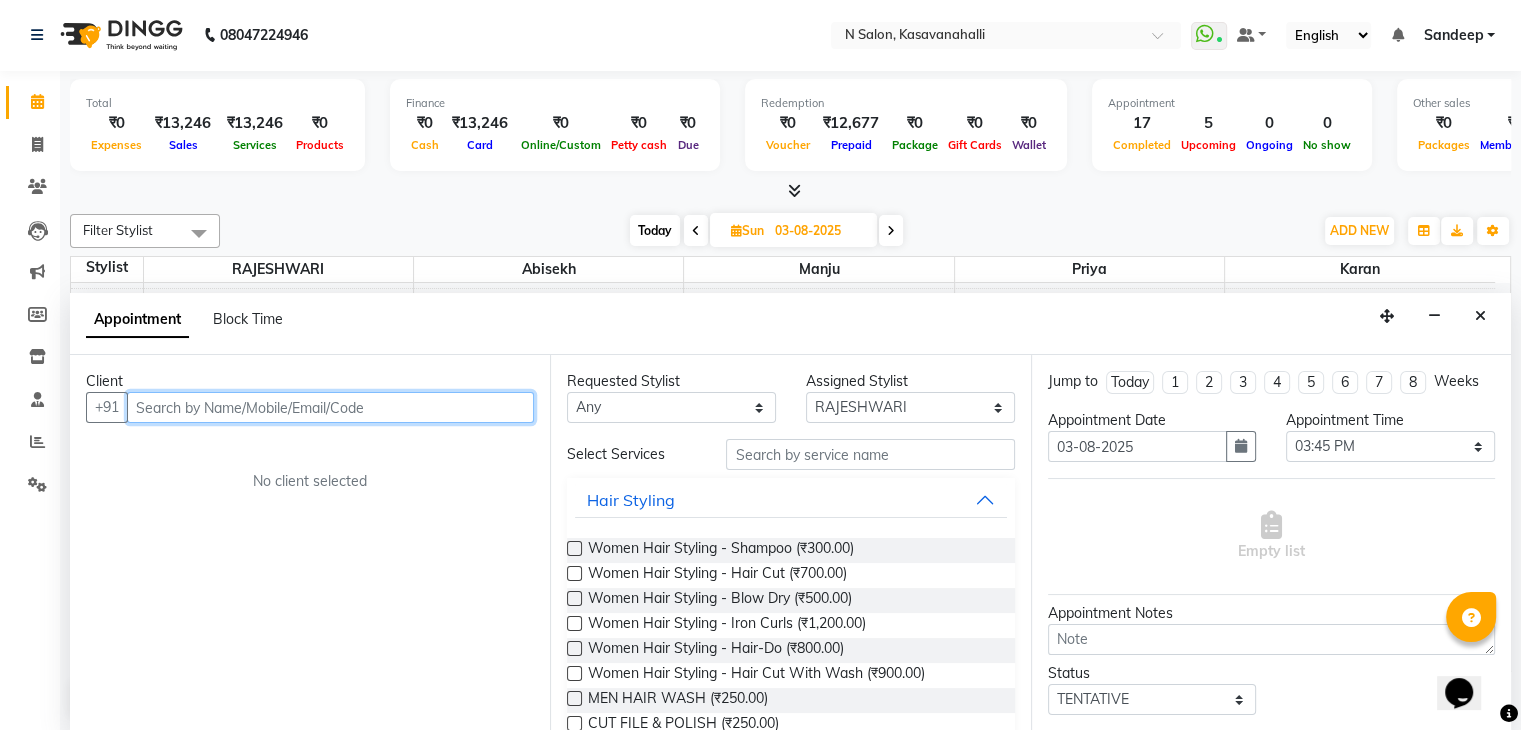 click at bounding box center (330, 407) 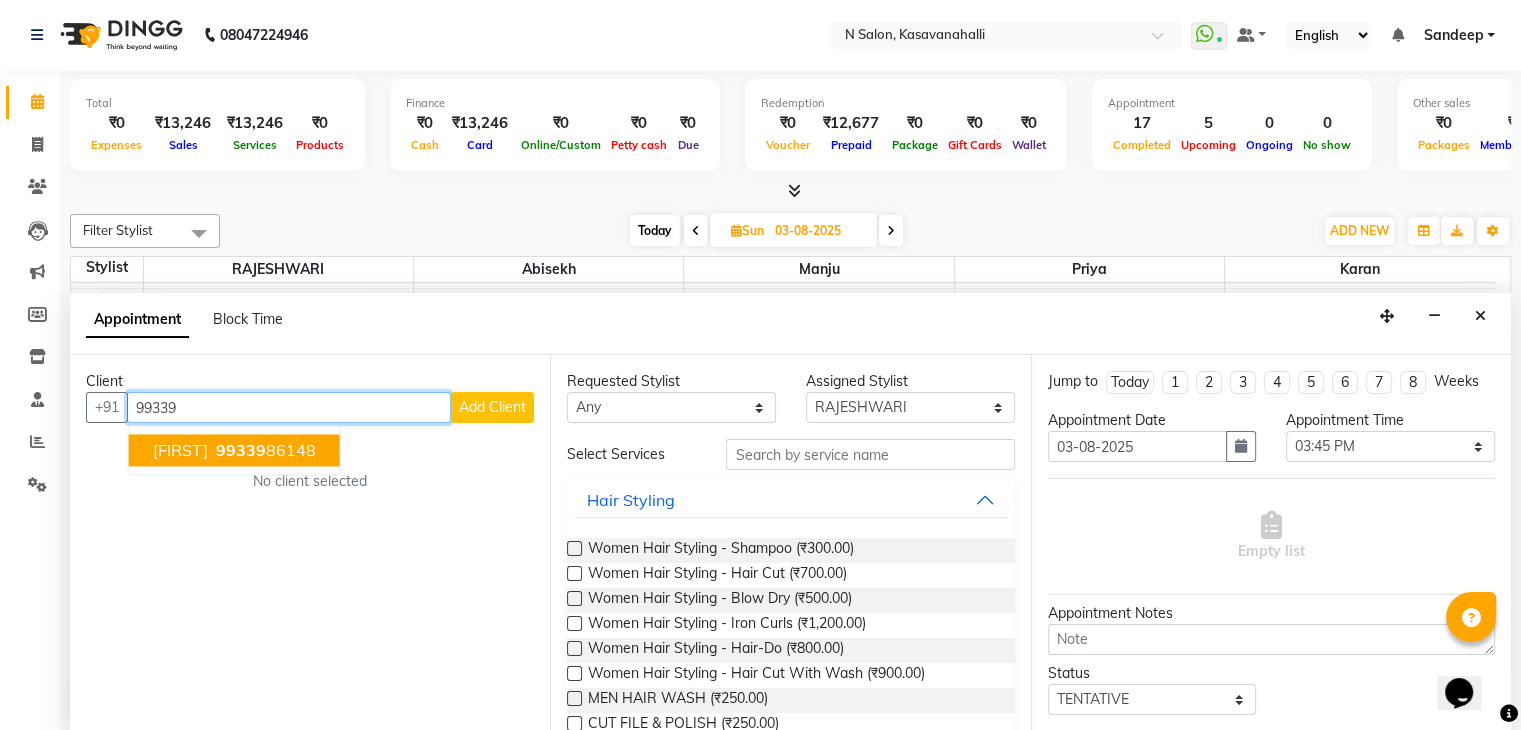 click on "99339 86148" at bounding box center (264, 451) 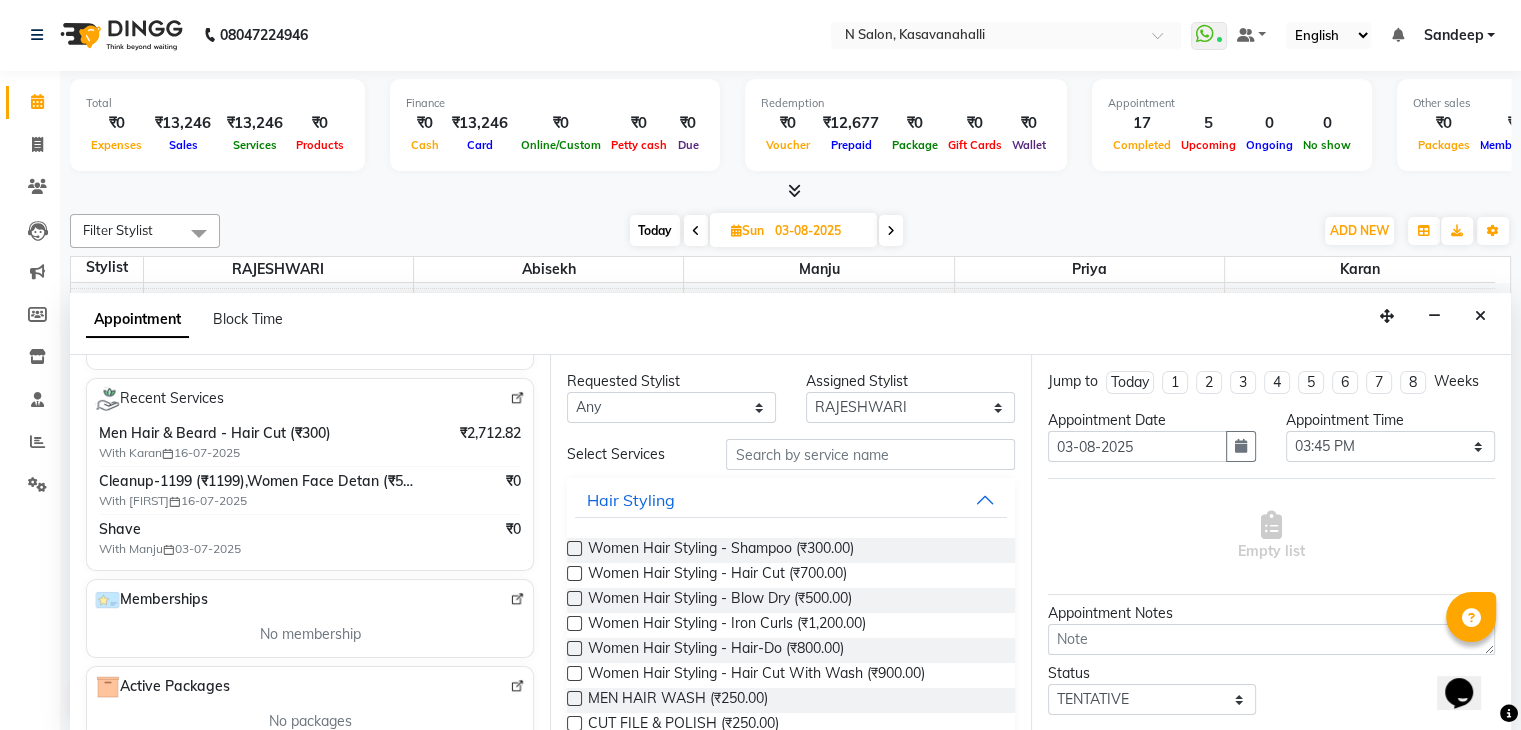 scroll, scrollTop: 300, scrollLeft: 0, axis: vertical 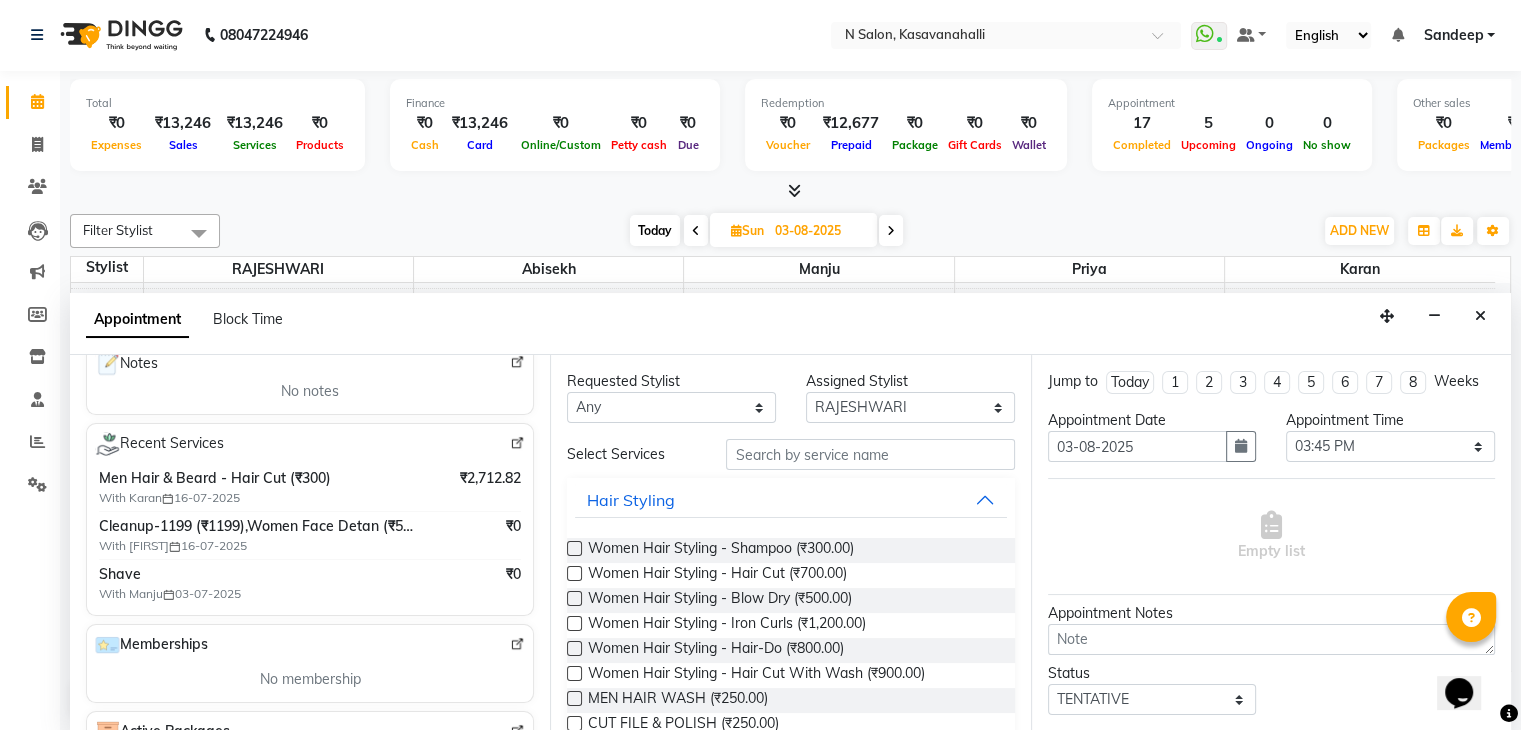 type on "9933986148" 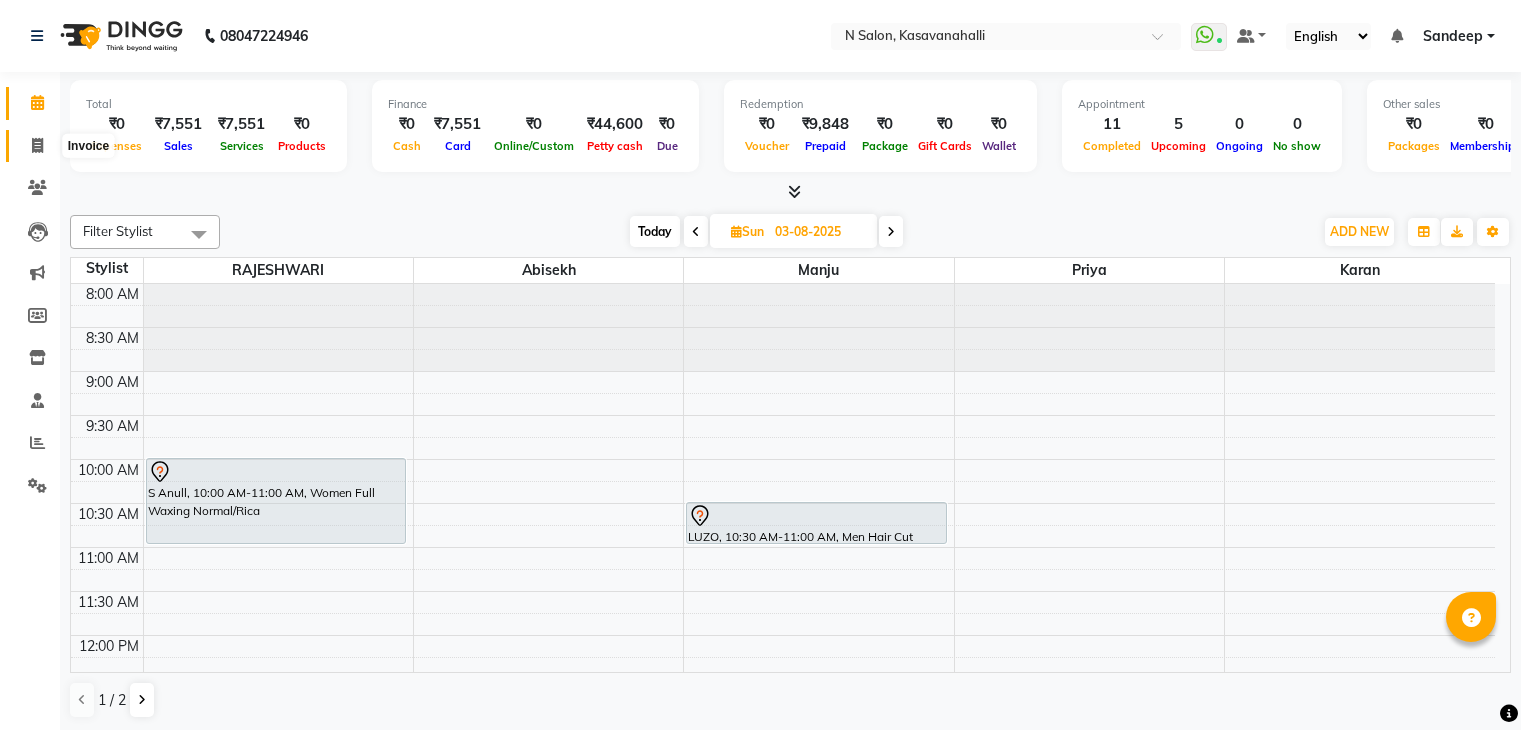 scroll, scrollTop: 0, scrollLeft: 0, axis: both 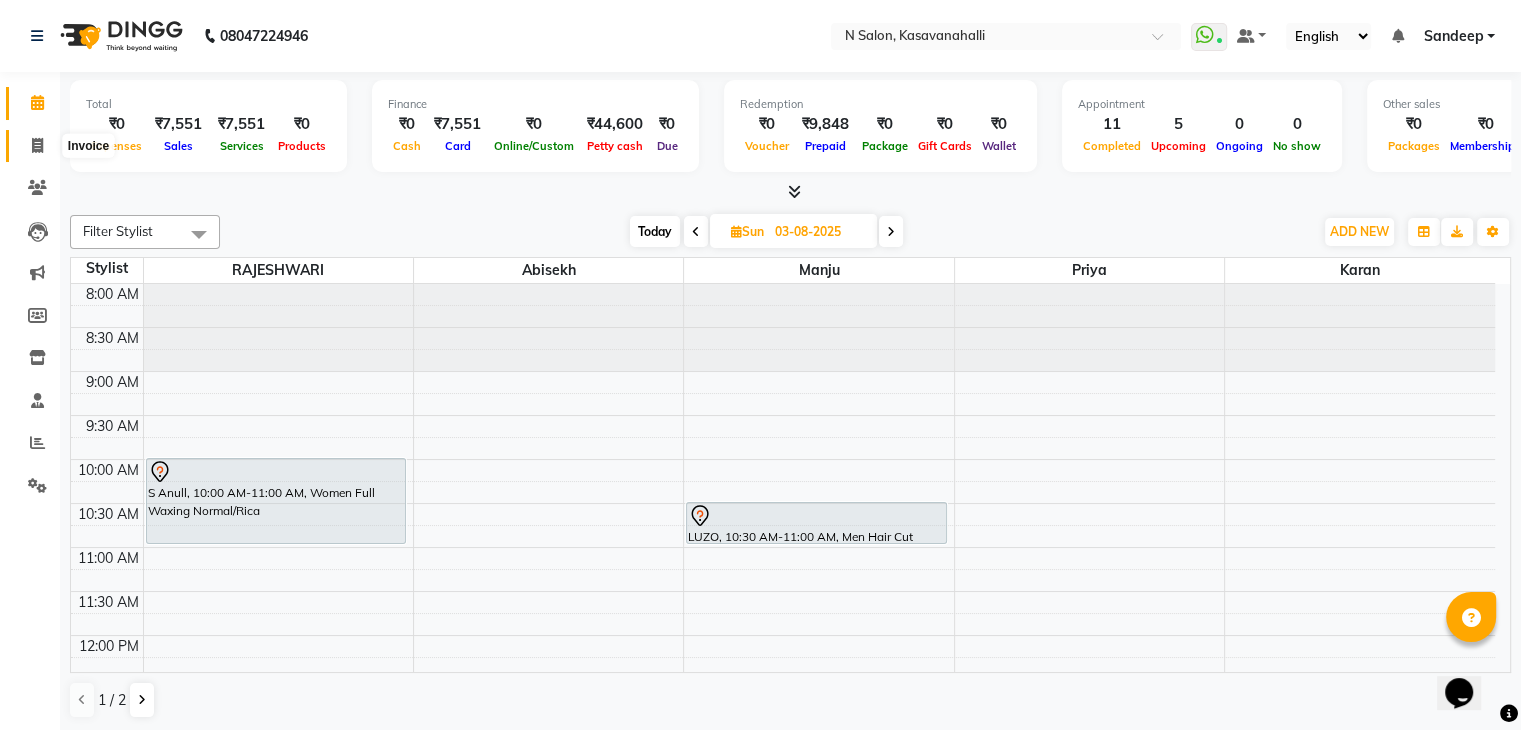 click 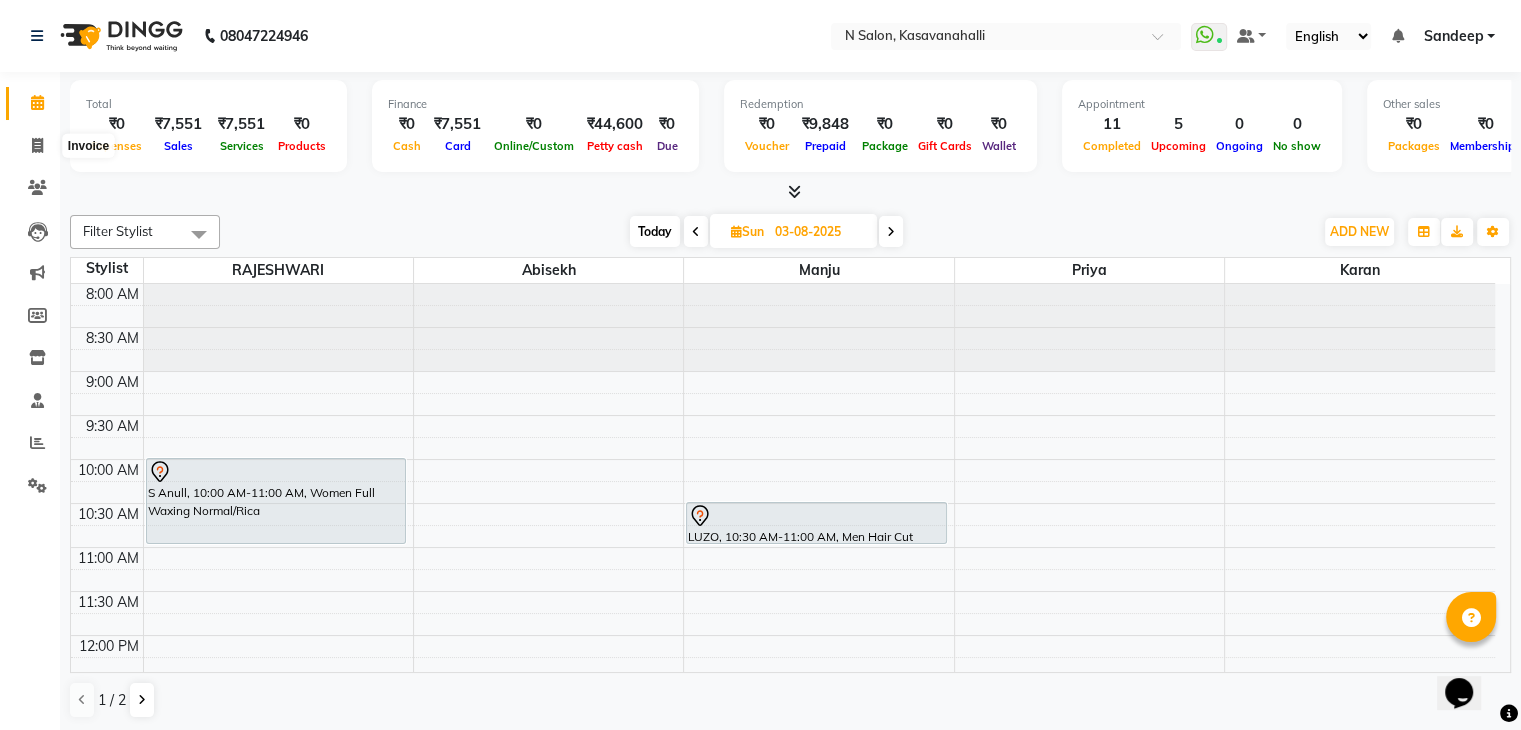 select on "service" 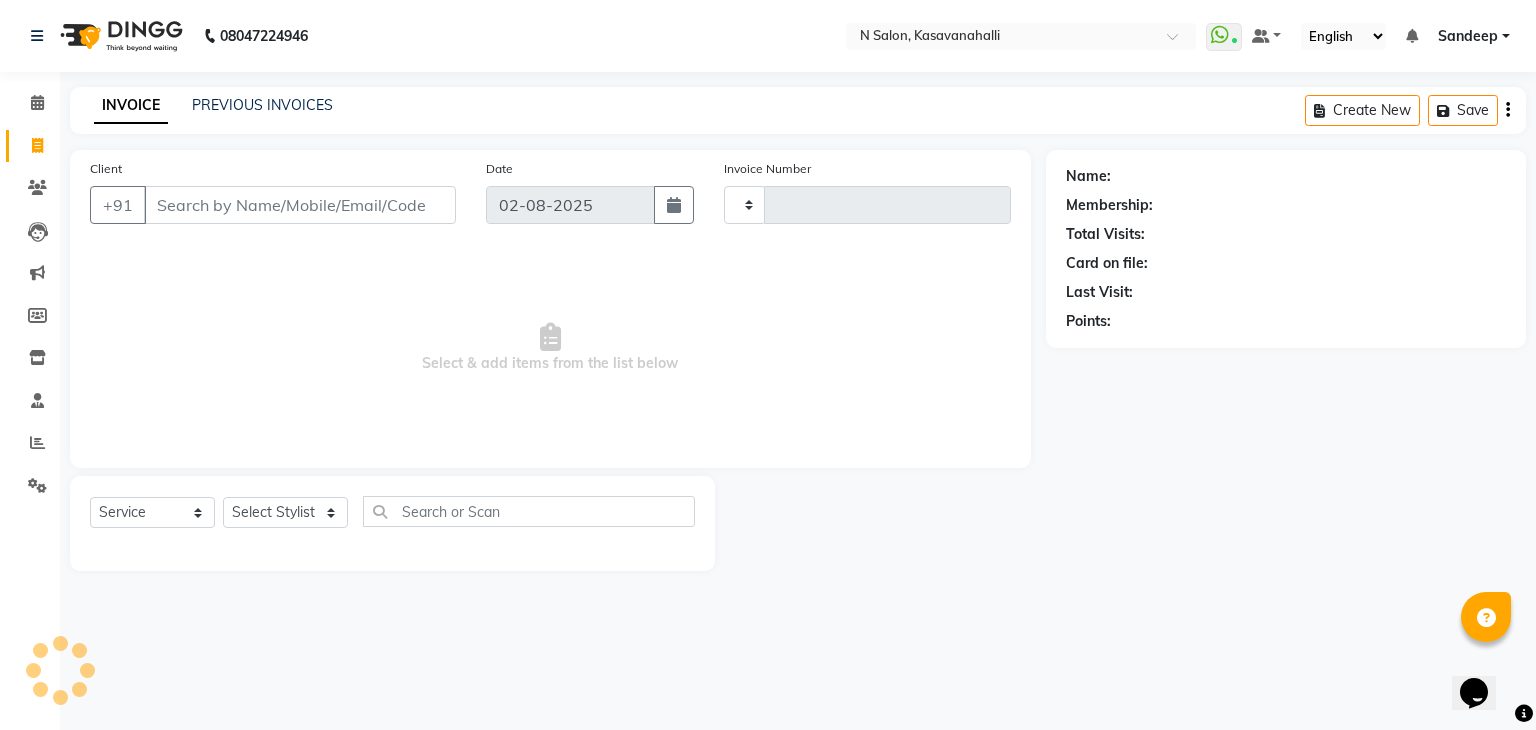 type on "1517" 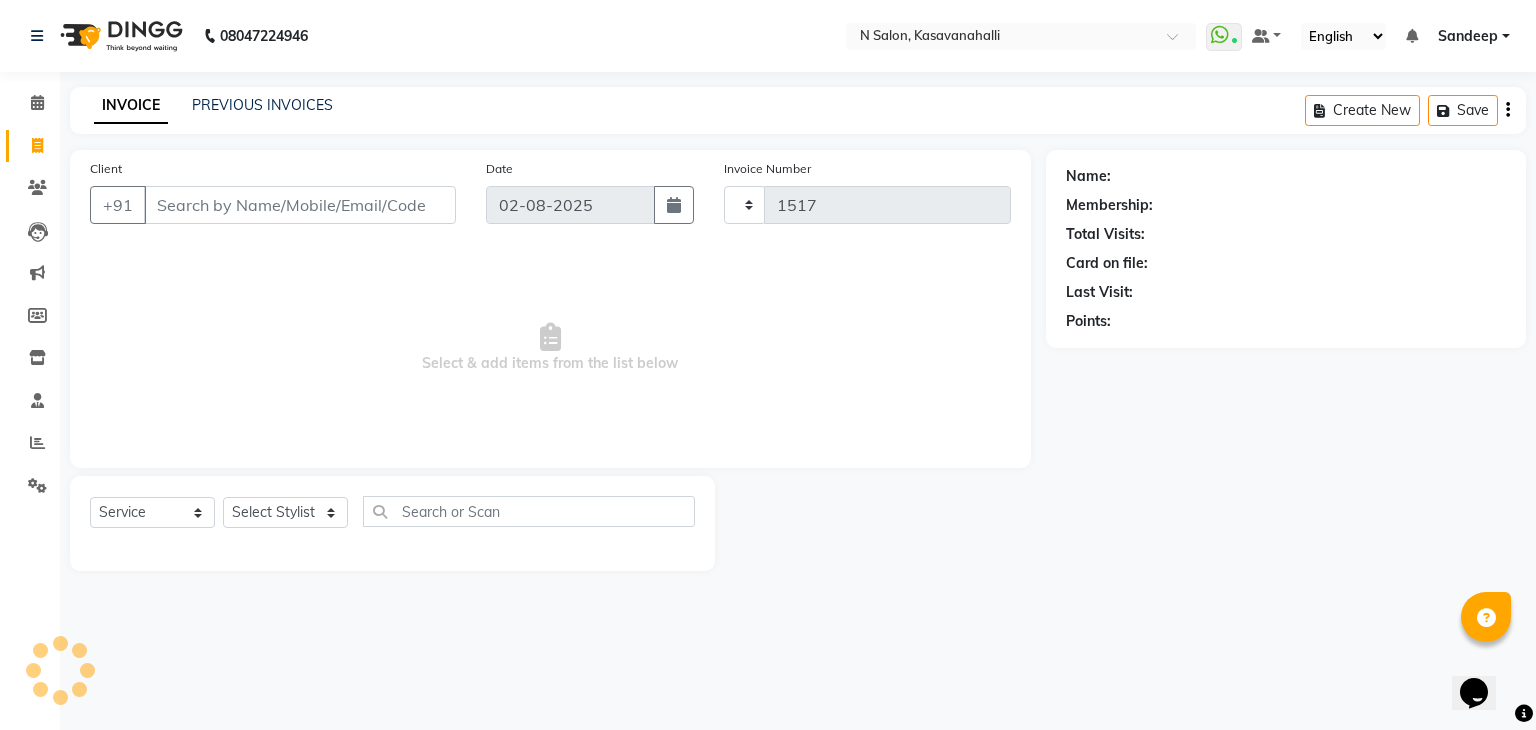 select on "7111" 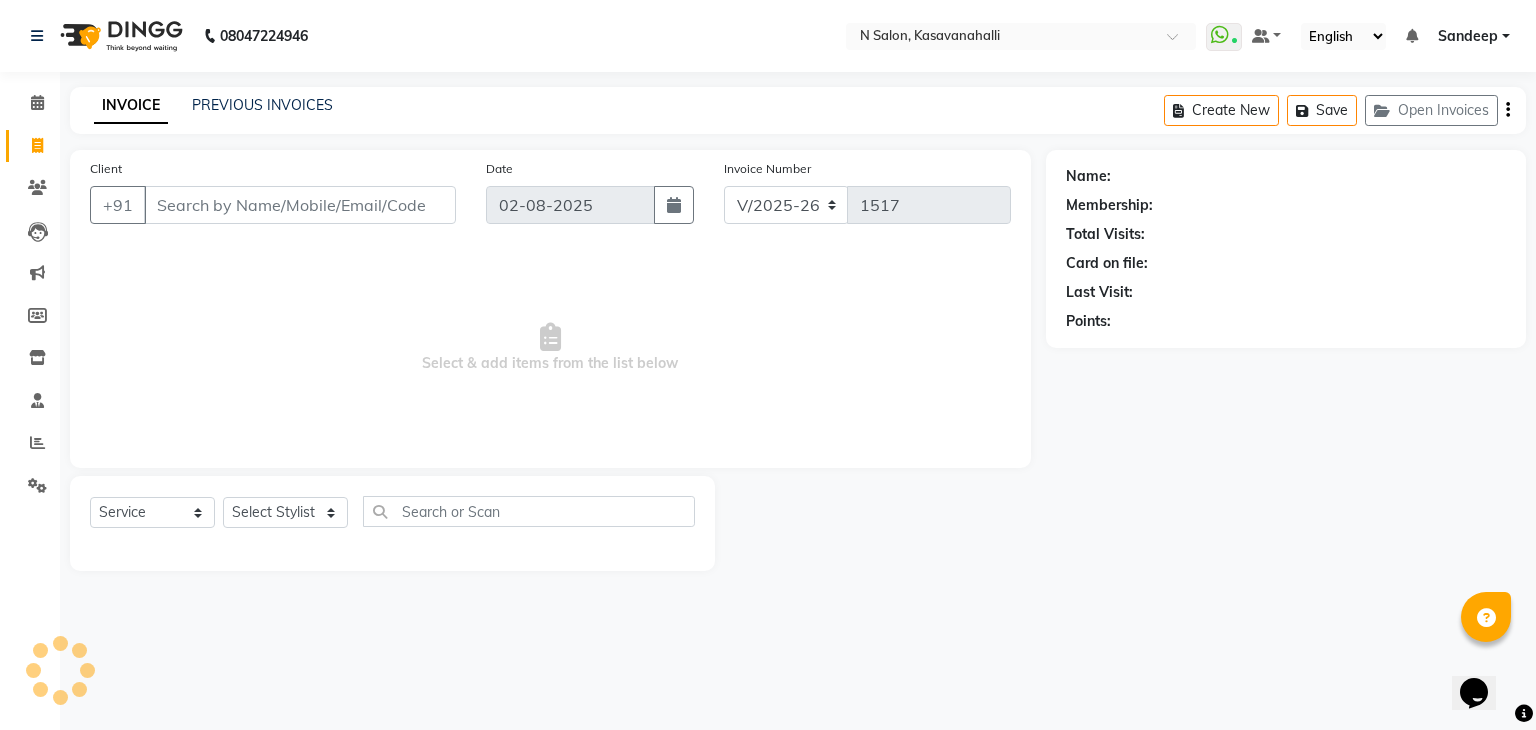 click on "Client" at bounding box center (300, 205) 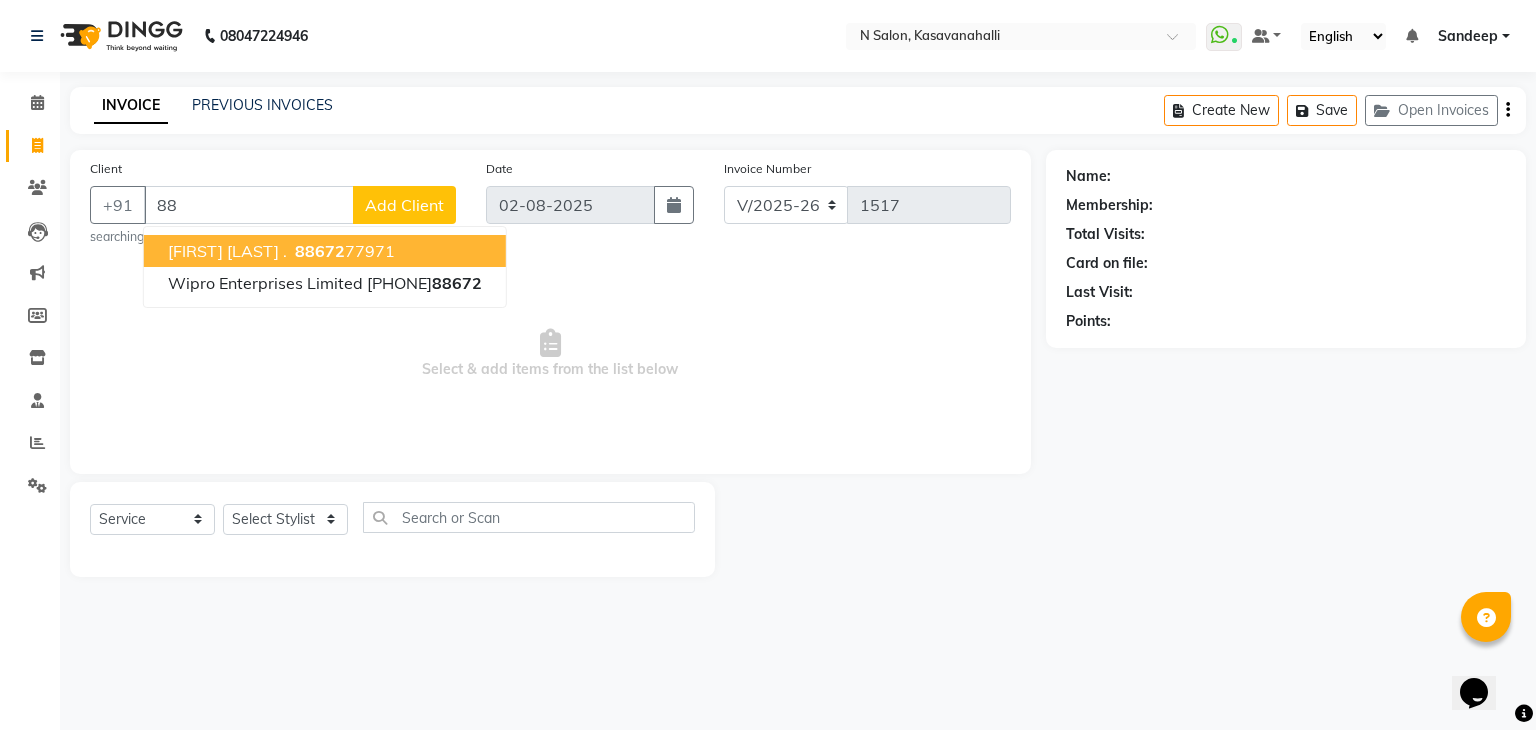 type on "8" 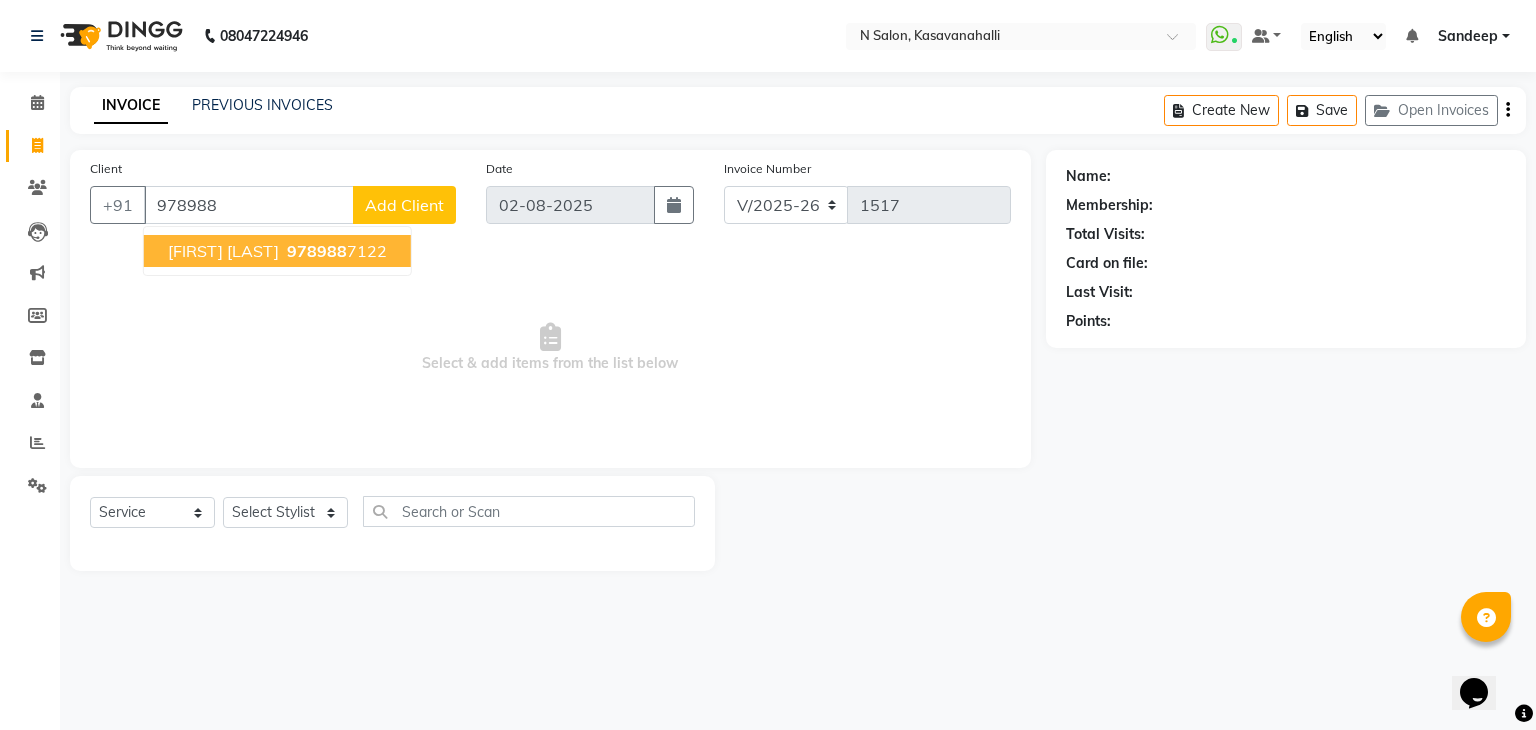 click on "[PHONE]" at bounding box center (335, 251) 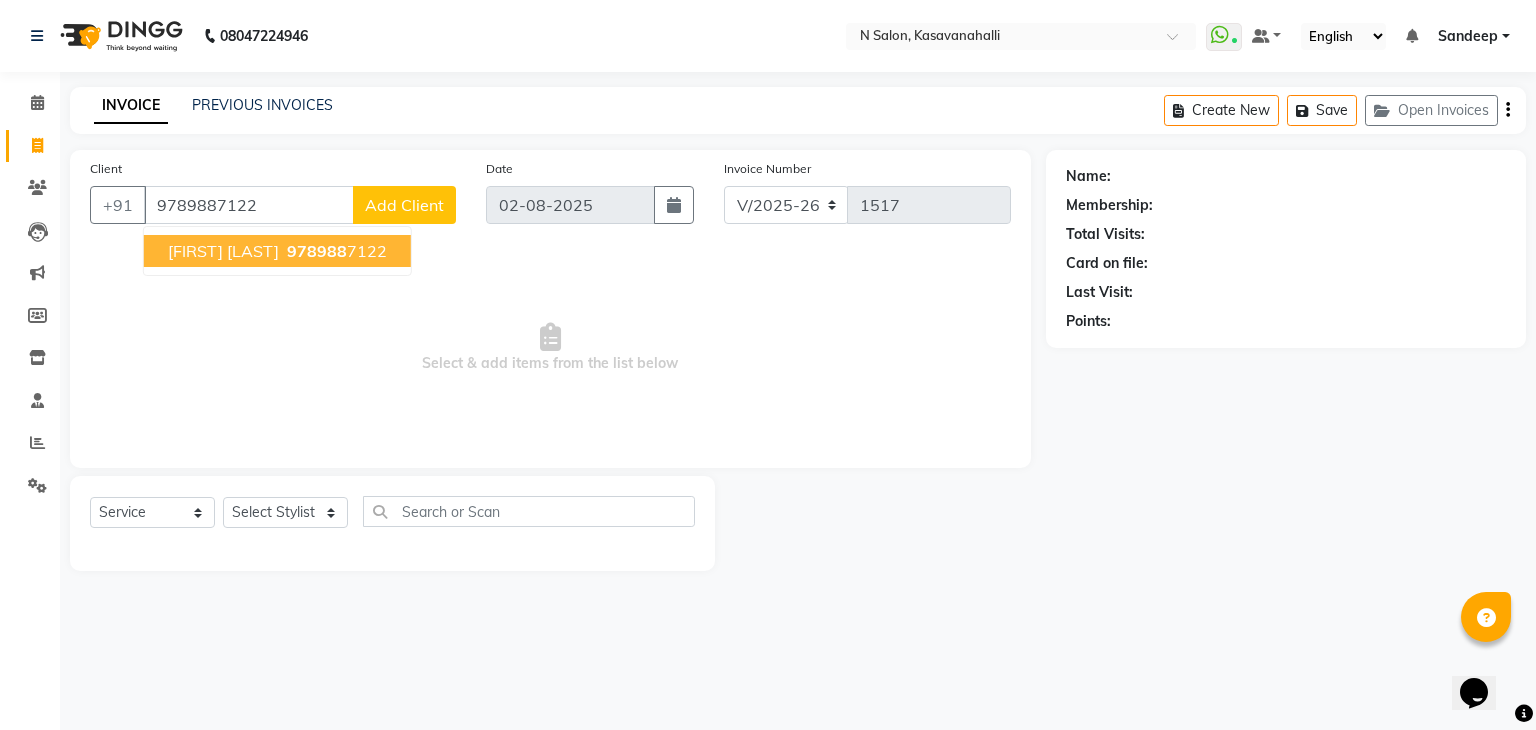 type on "9789887122" 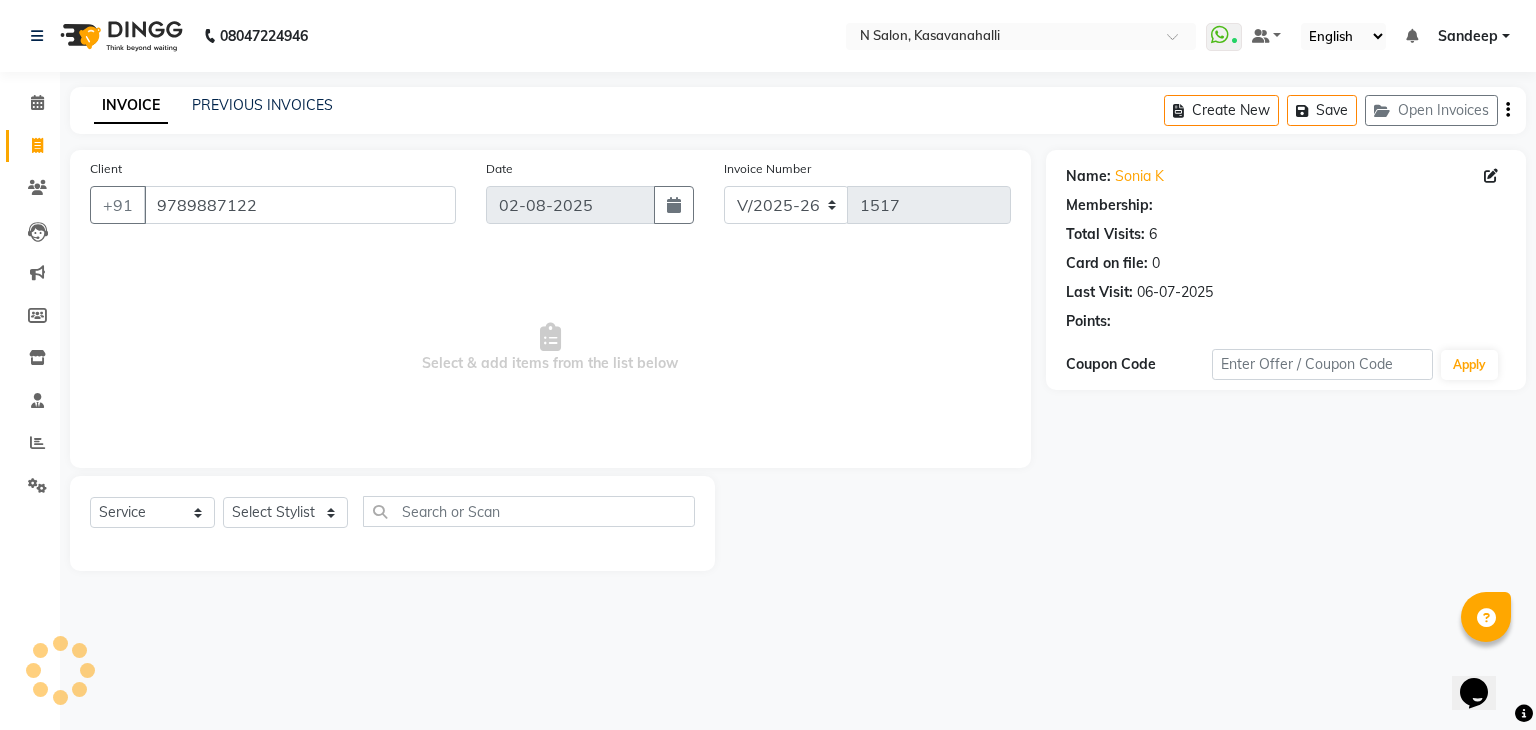 select on "1: Object" 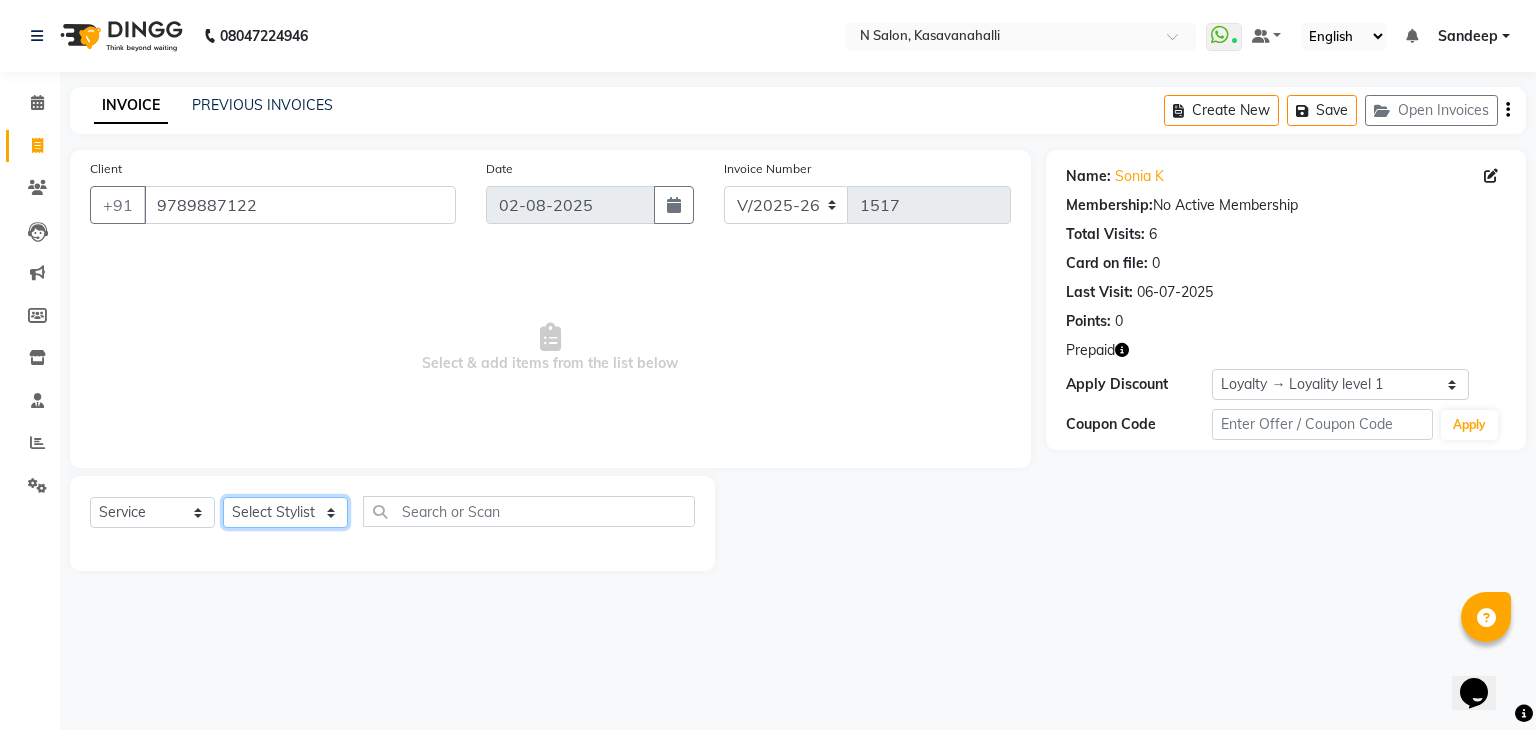 click on "Select Stylist Abisekh Karan  Manju Owner Priya RAJESHWARI  Sandeep Tika" 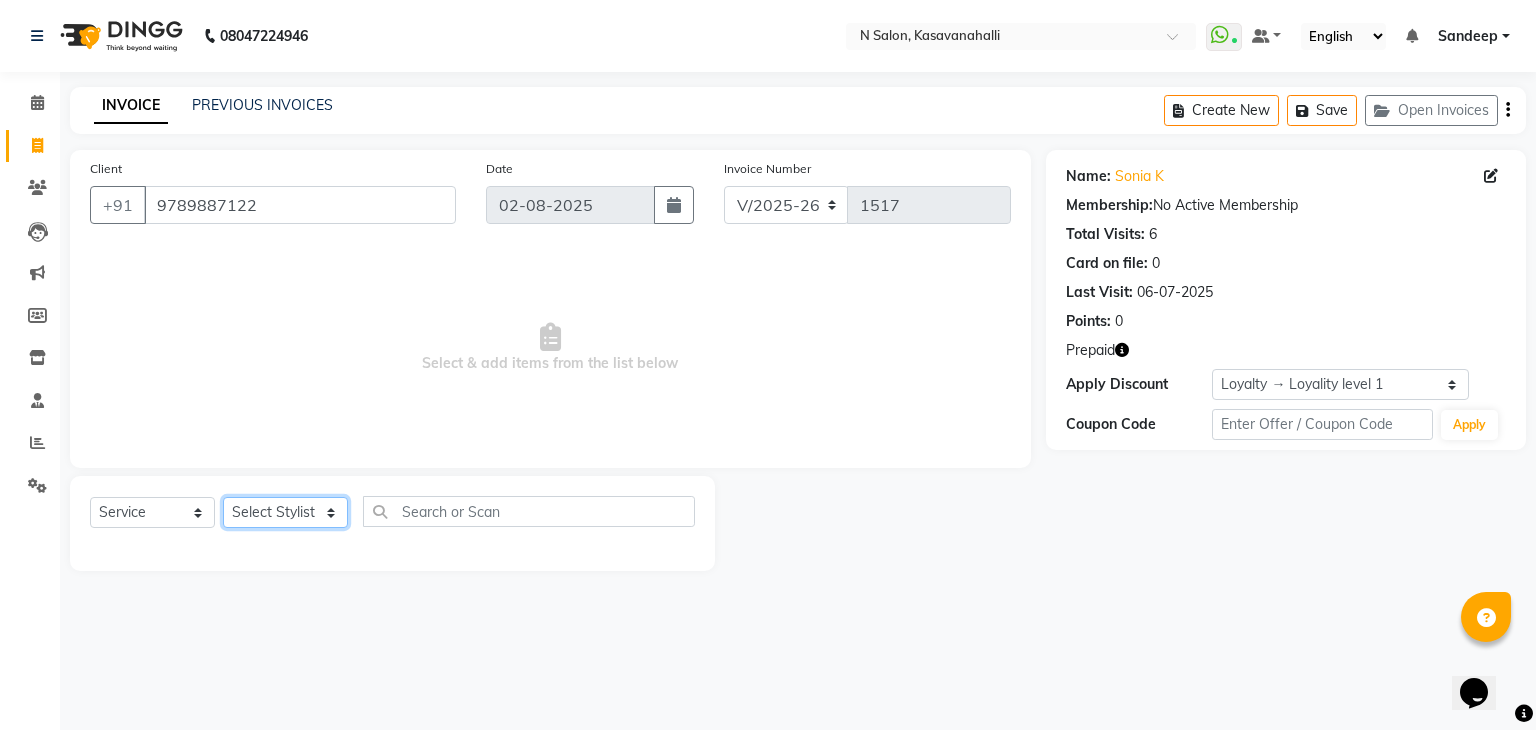 select on "82995" 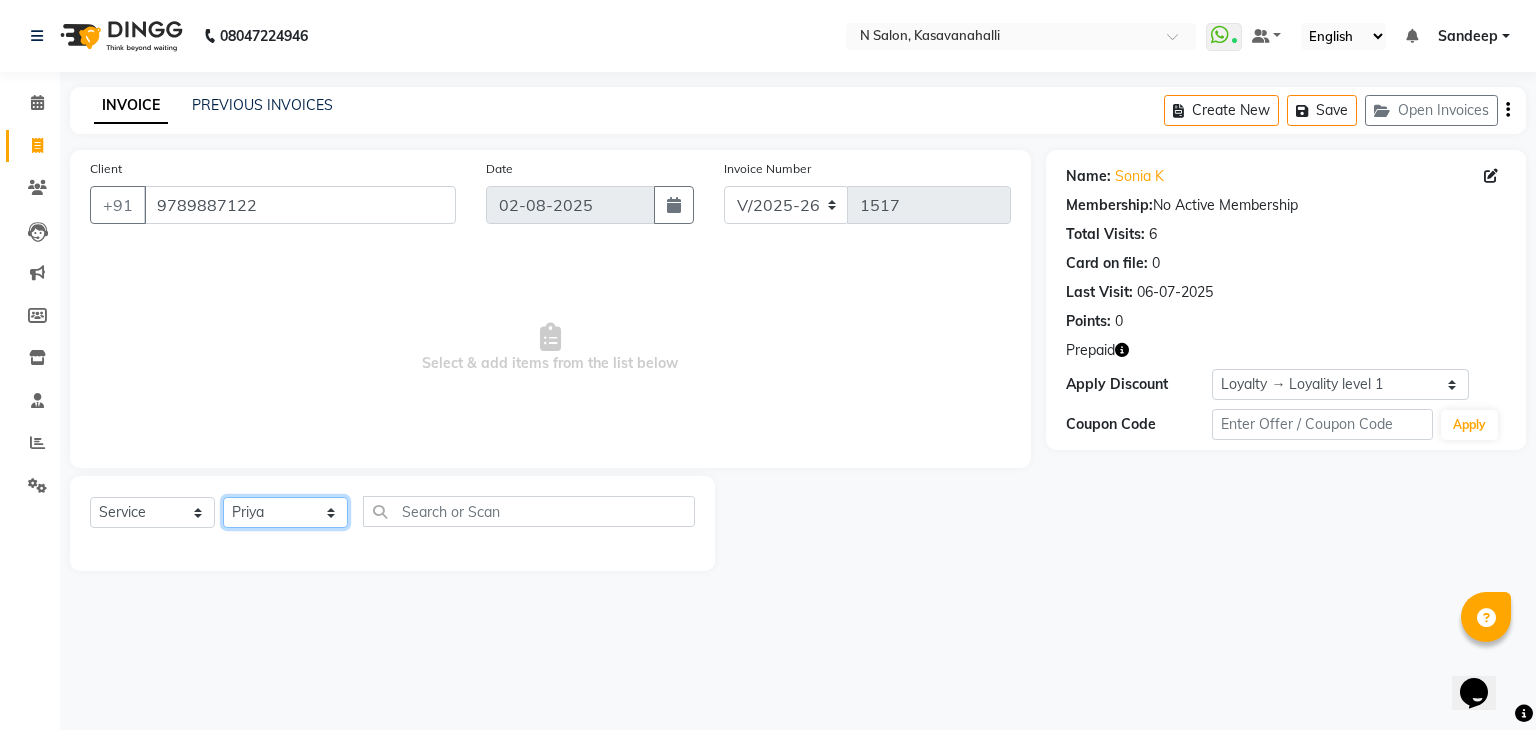 click on "Select Stylist Abisekh Karan  Manju Owner Priya RAJESHWARI  Sandeep Tika" 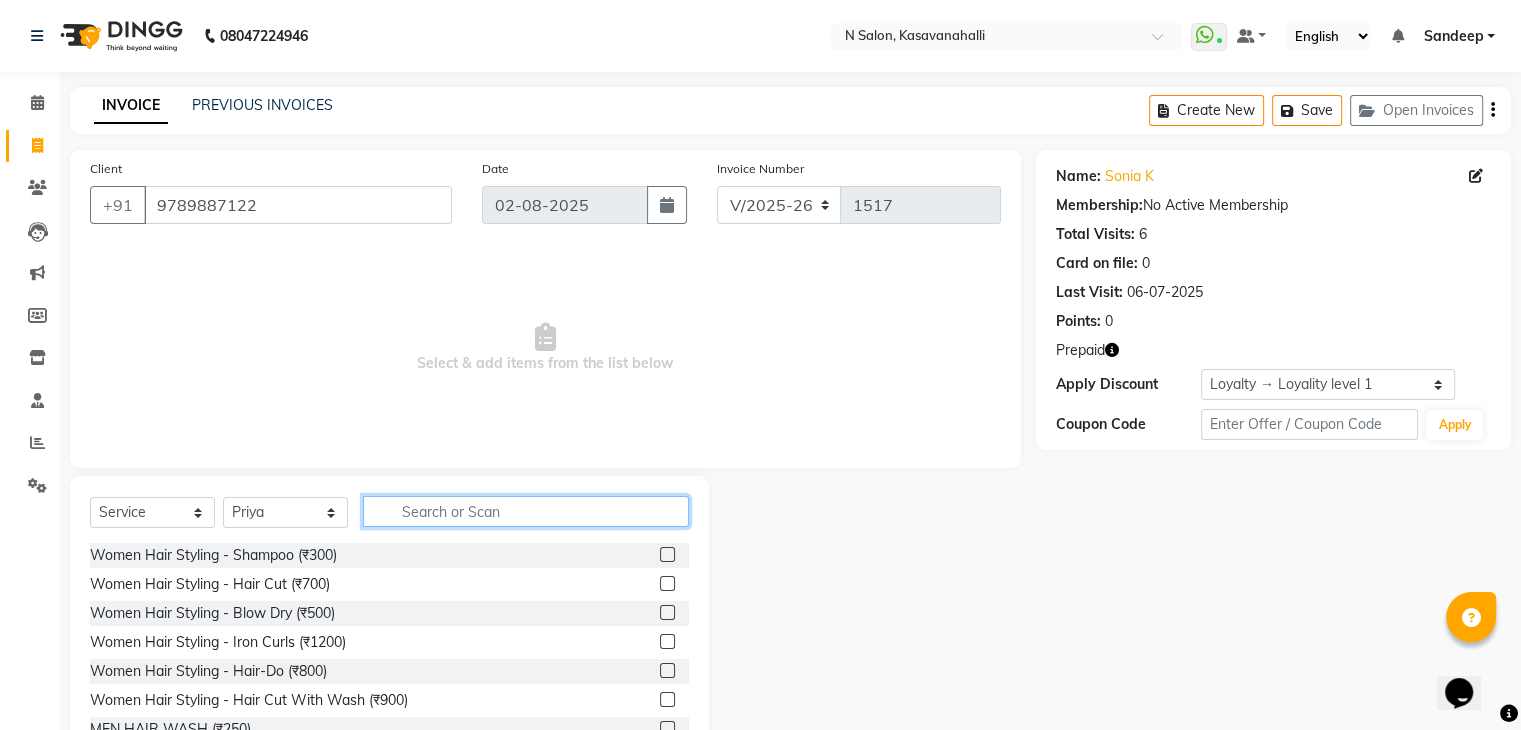 click 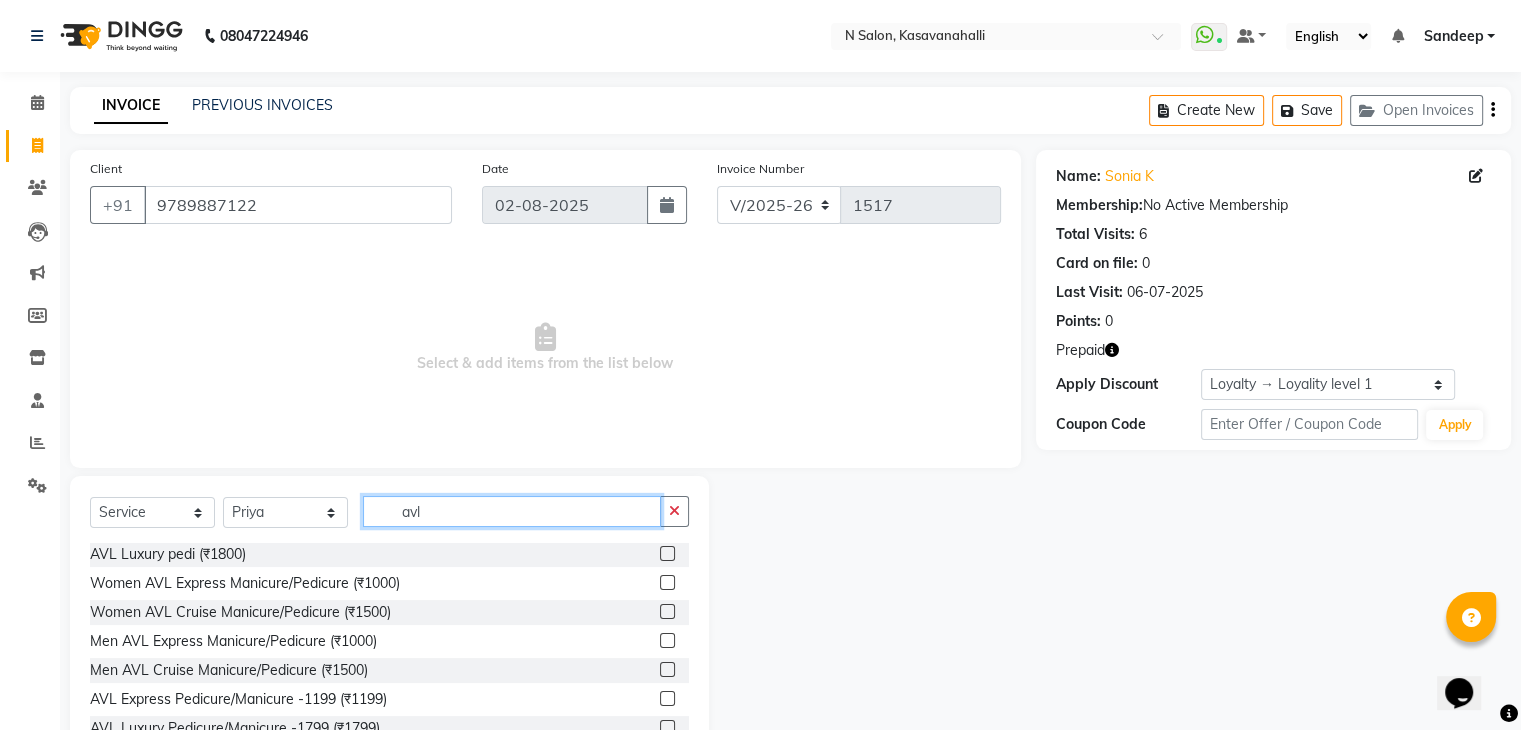 scroll, scrollTop: 3, scrollLeft: 0, axis: vertical 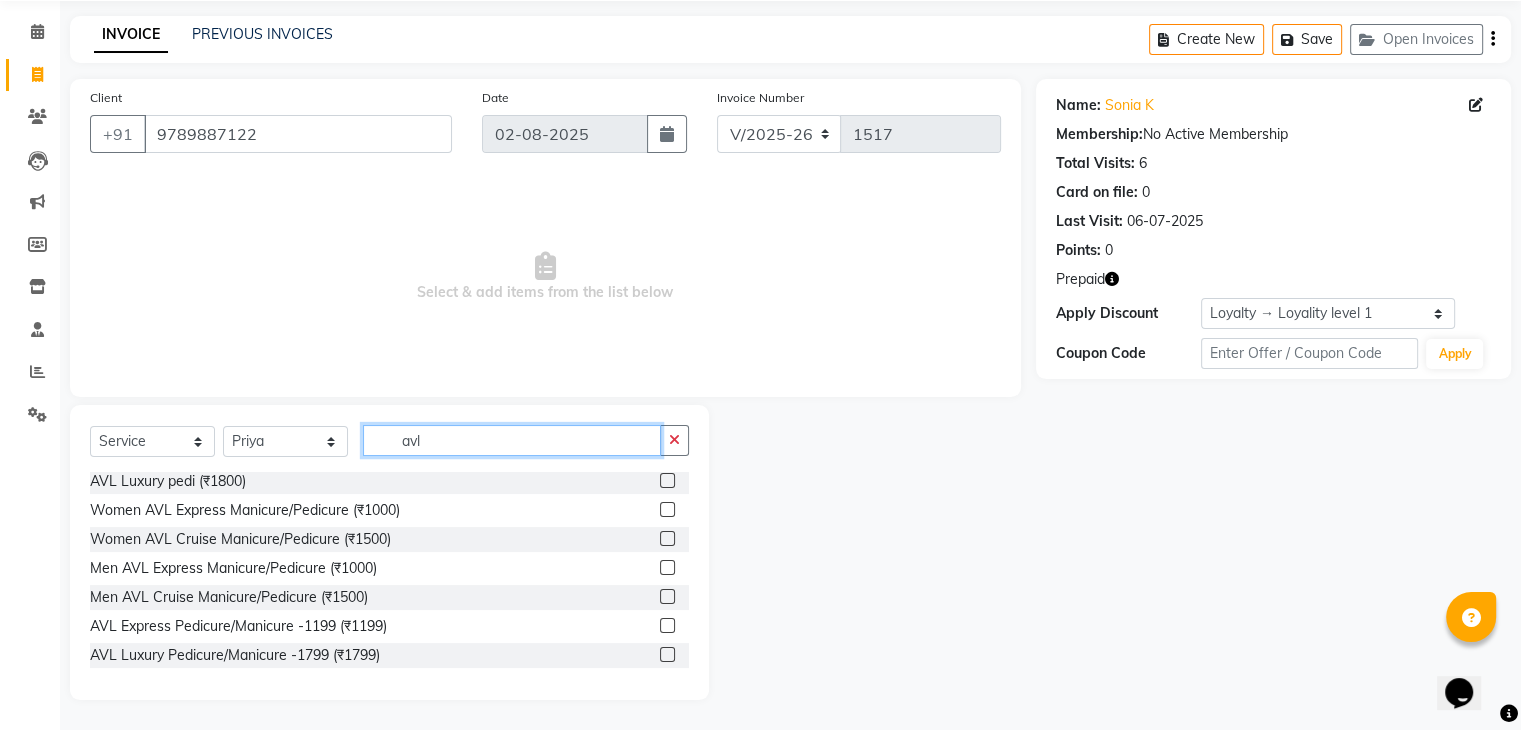 type on "avl" 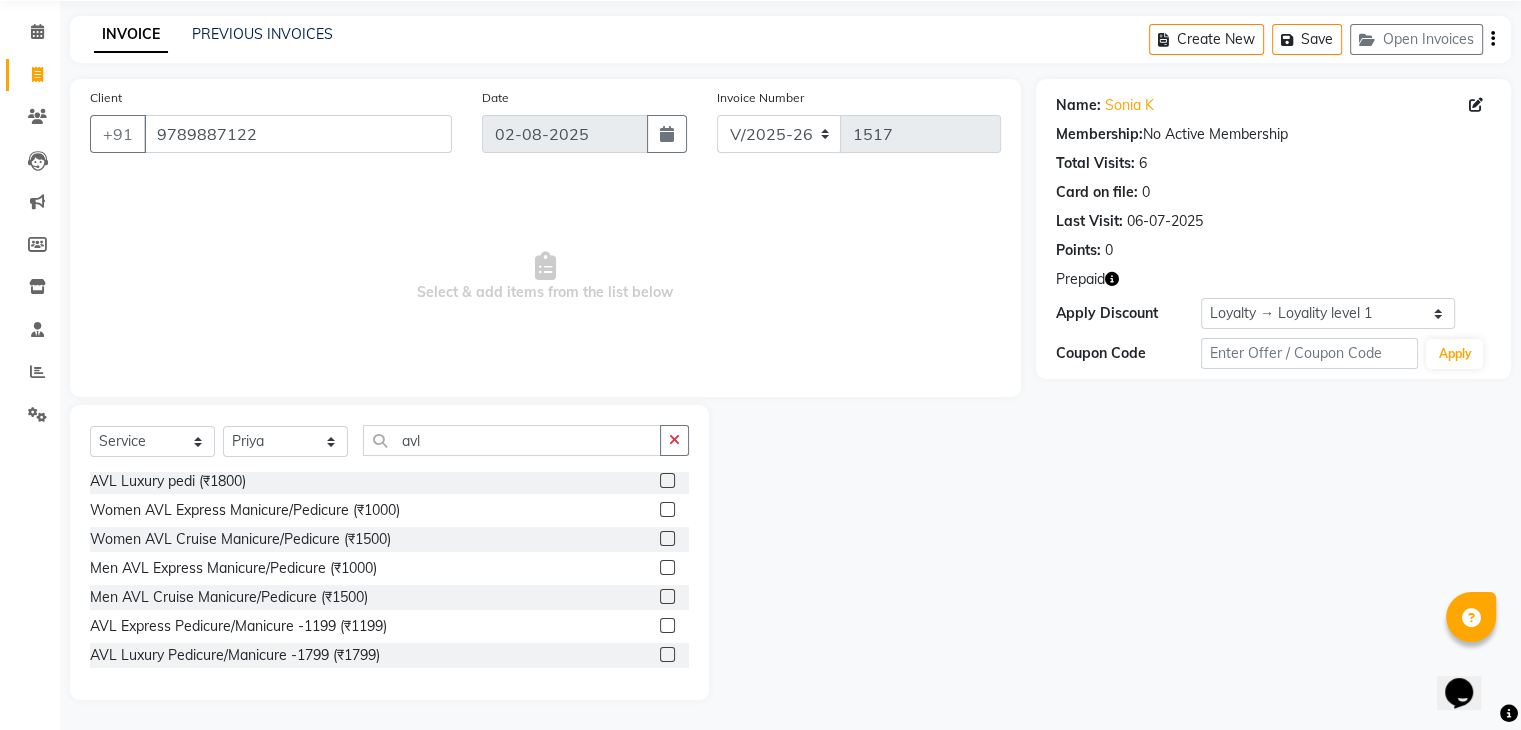 drag, startPoint x: 654, startPoint y: 629, endPoint x: 648, endPoint y: 611, distance: 18.973665 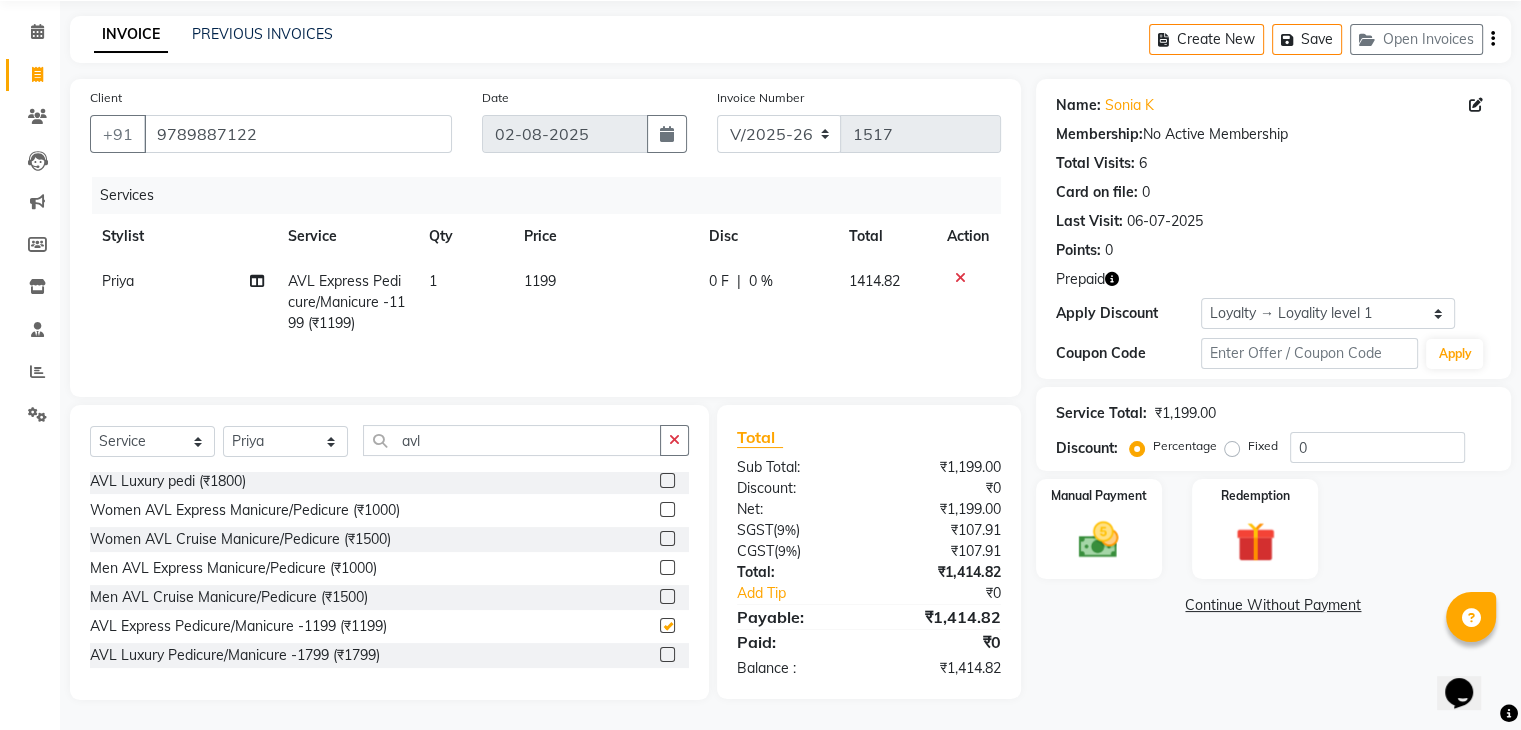 checkbox on "false" 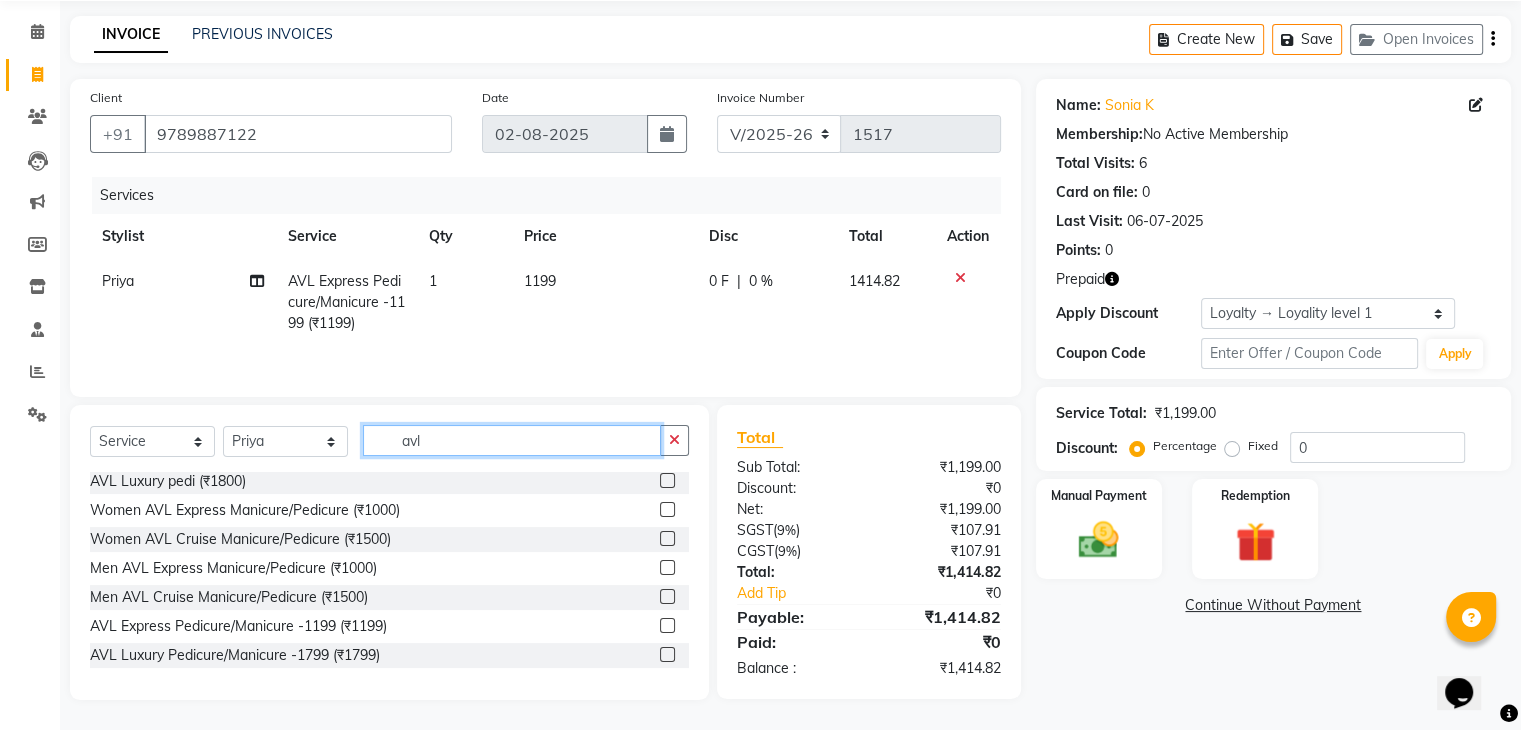 click on "avl" 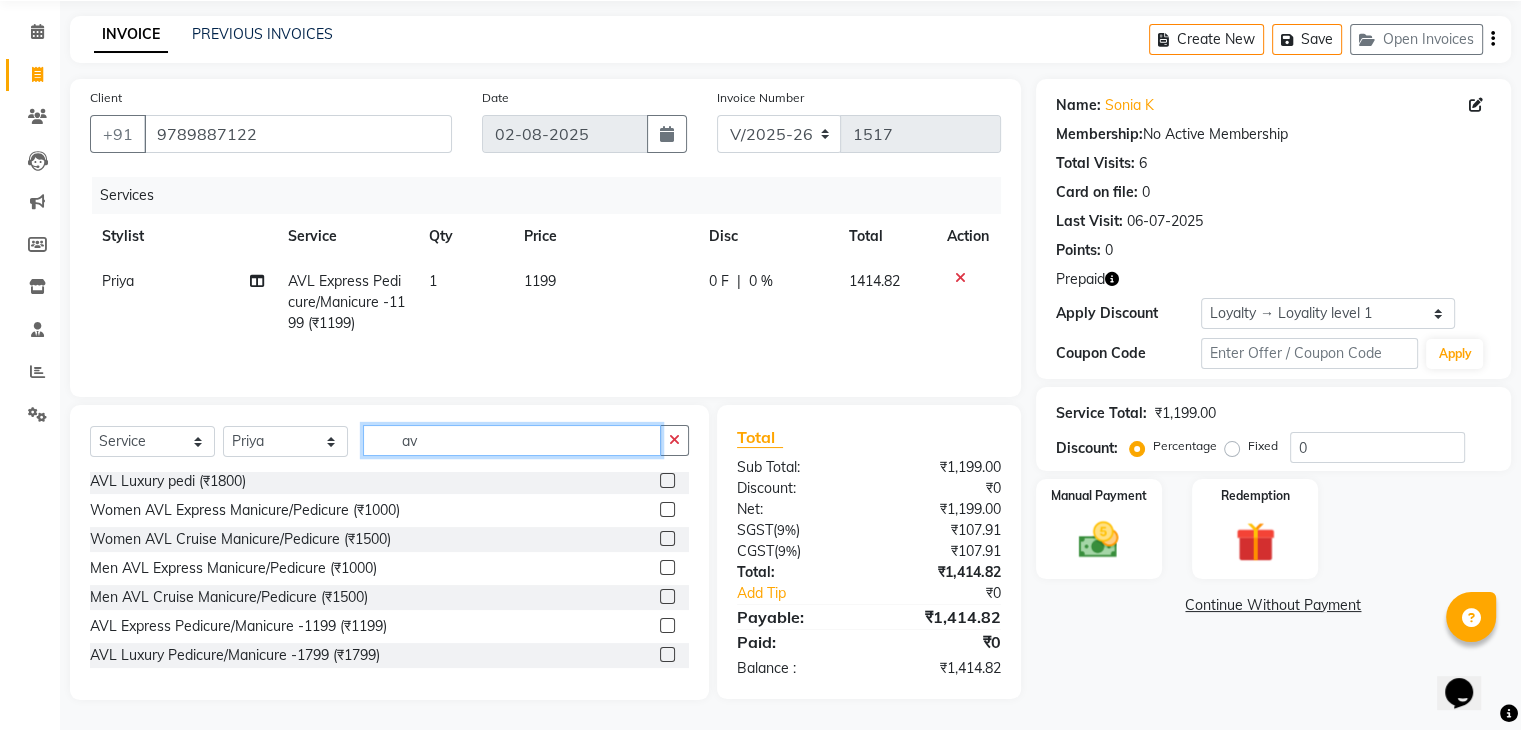 type on "a" 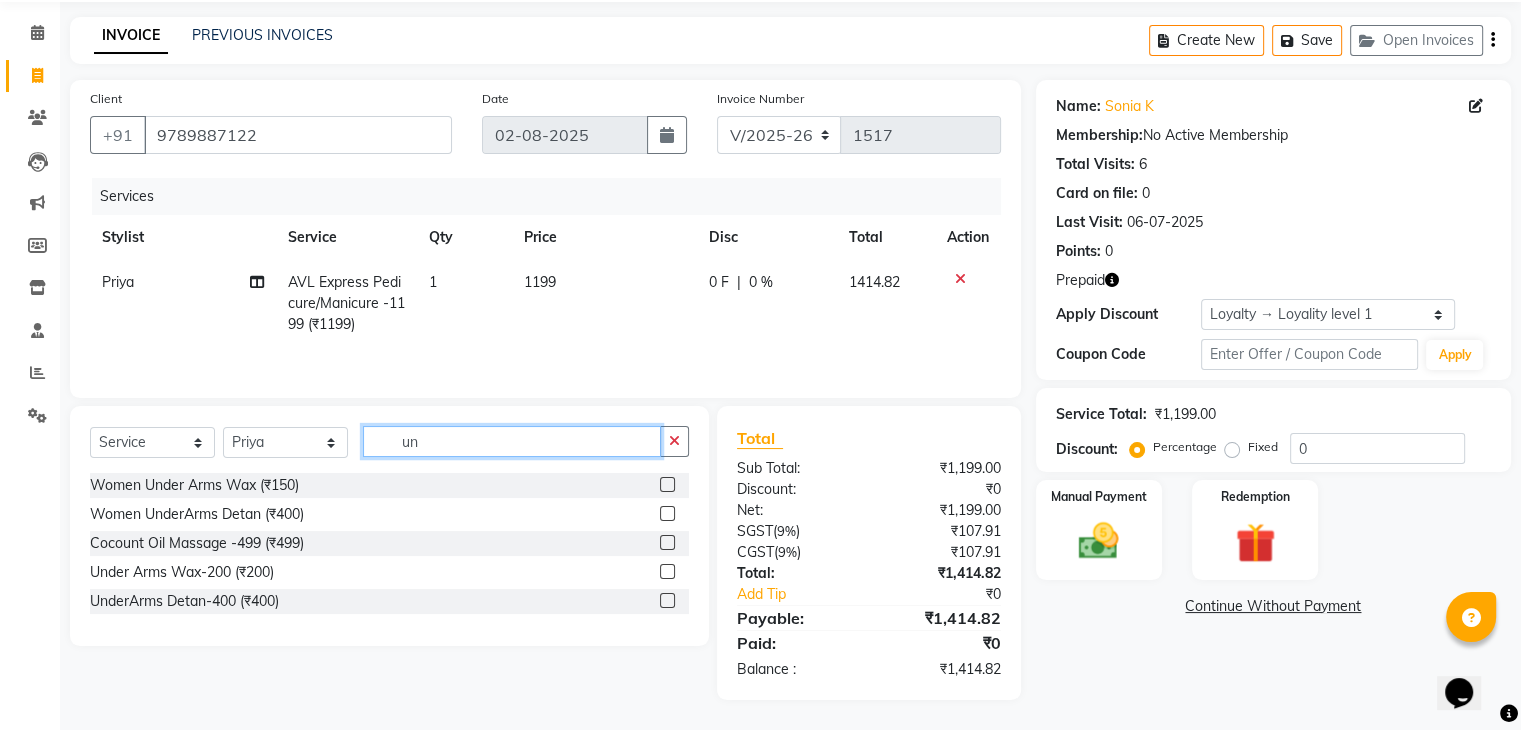 scroll, scrollTop: 0, scrollLeft: 0, axis: both 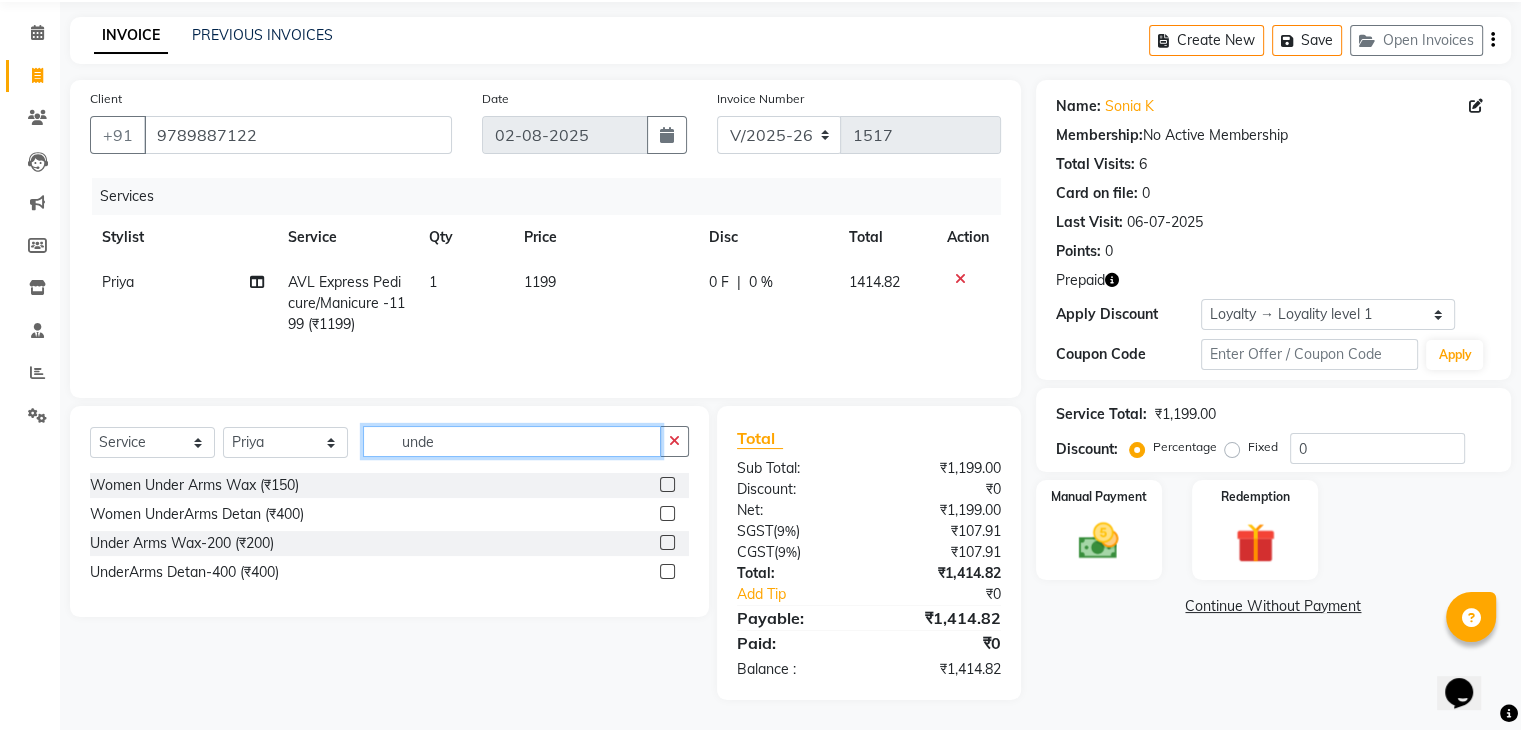 type on "unde" 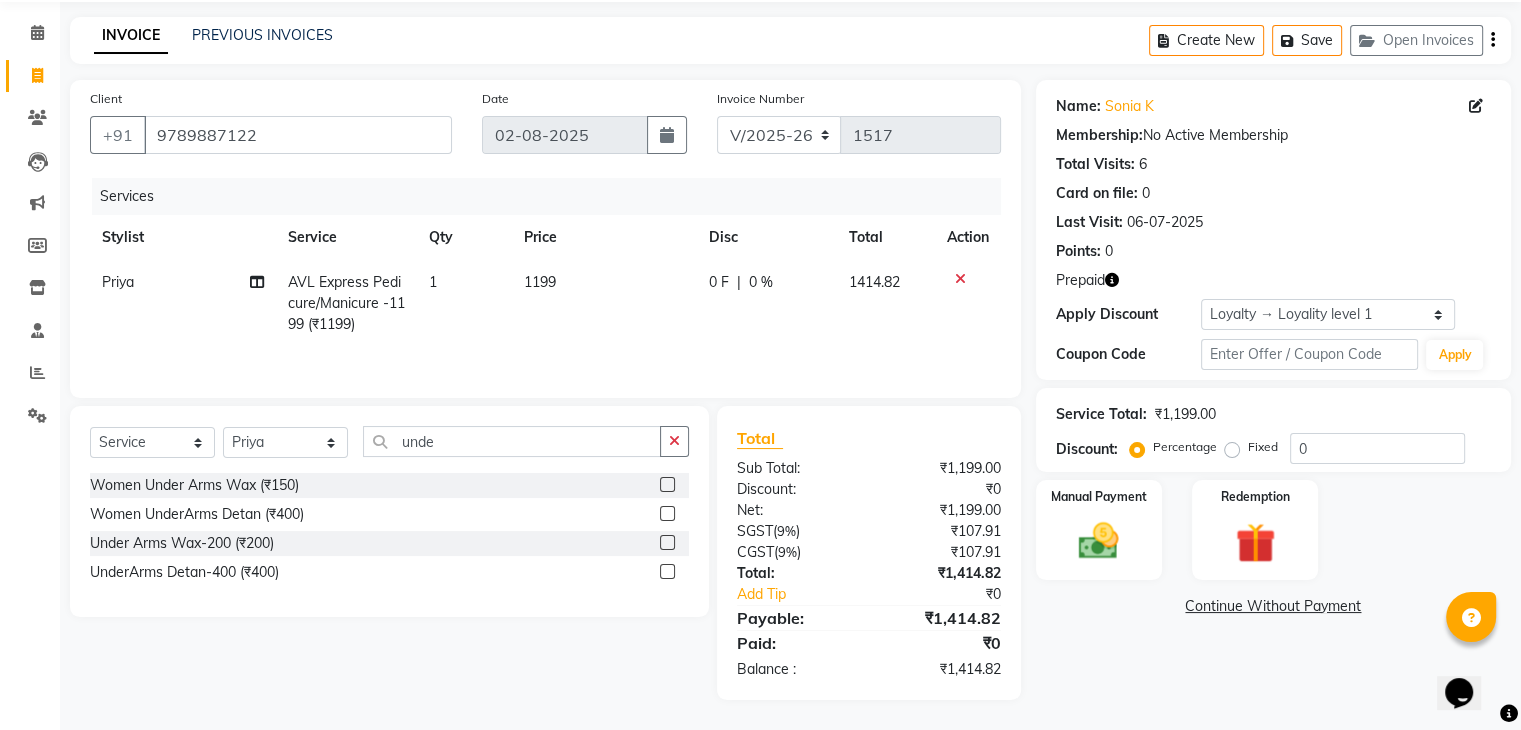 click 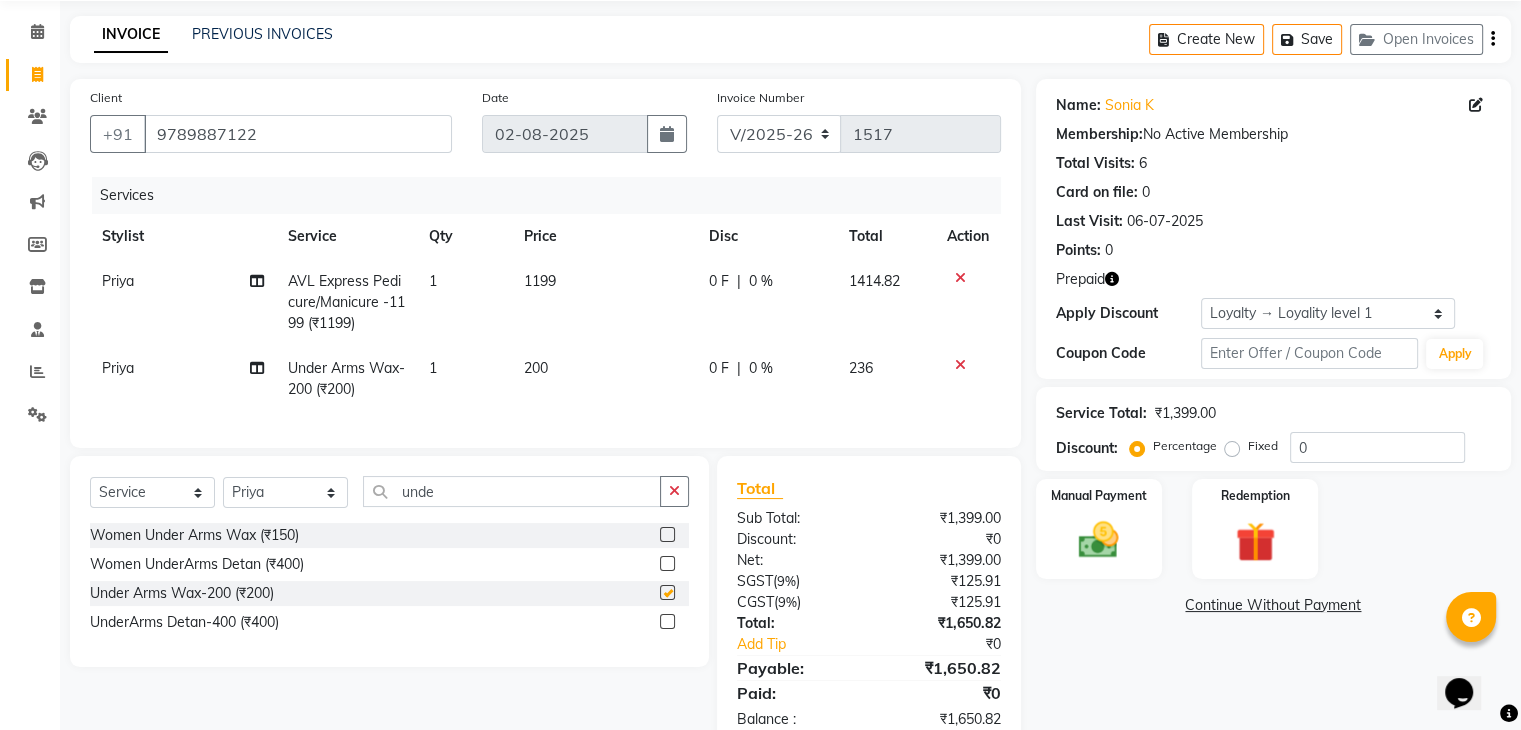 checkbox on "false" 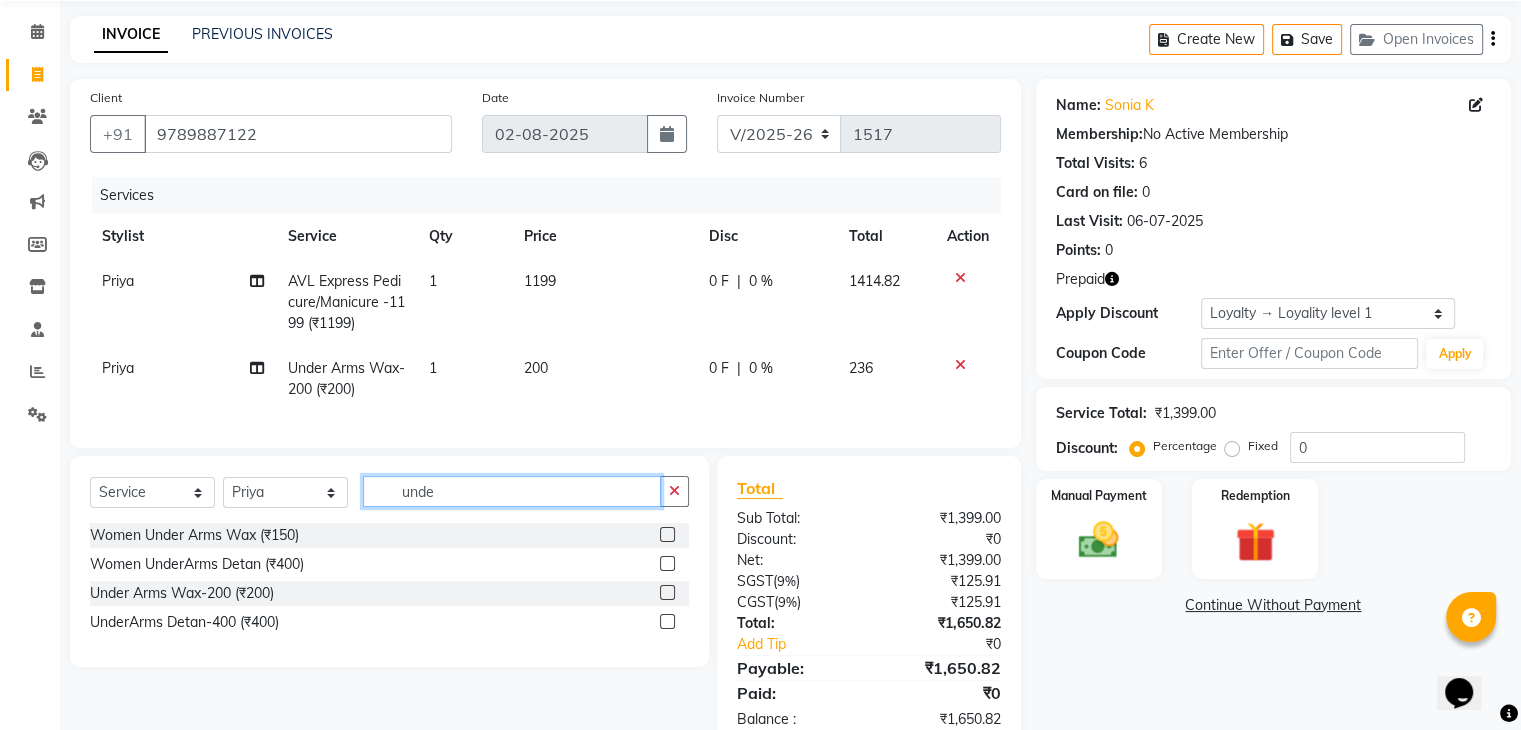 click on "unde" 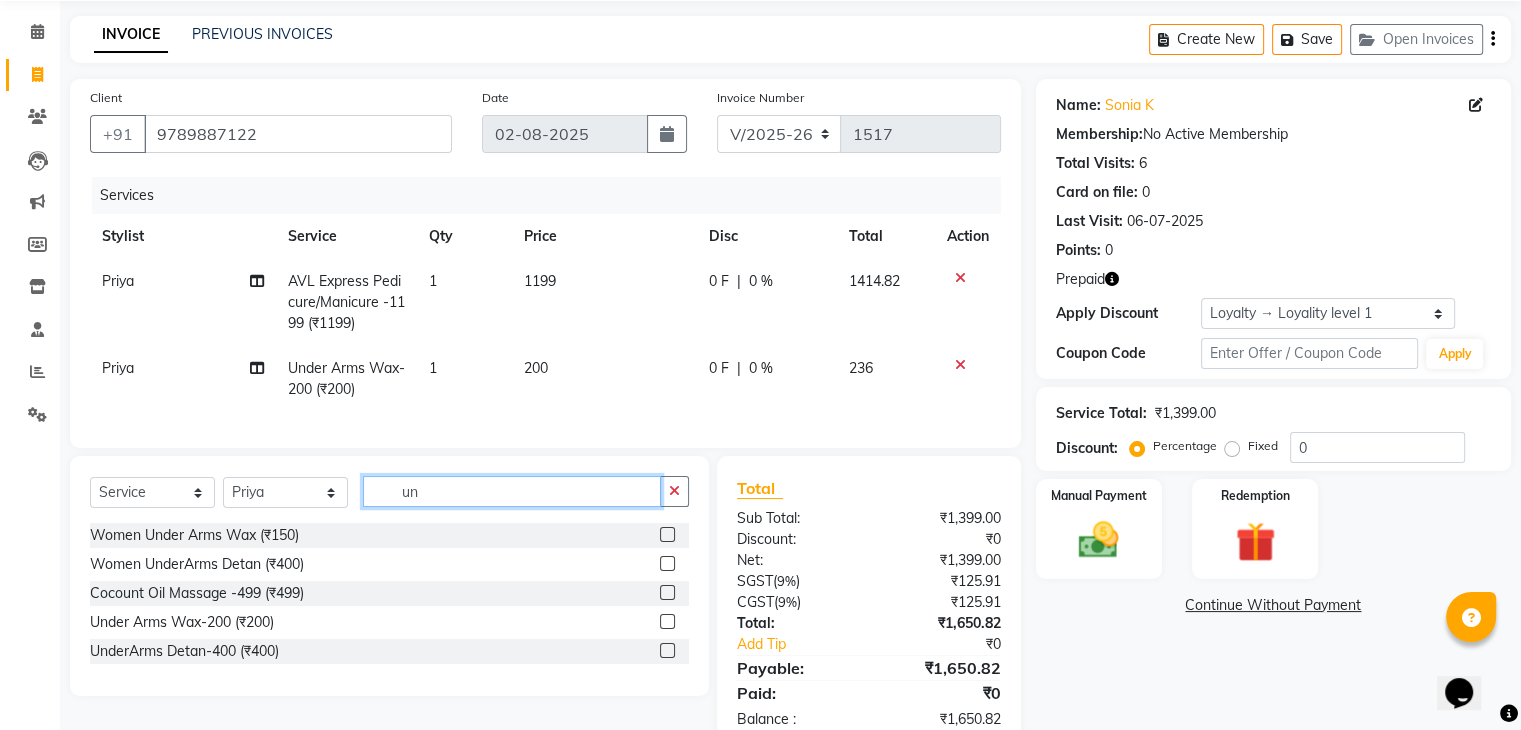 type on "u" 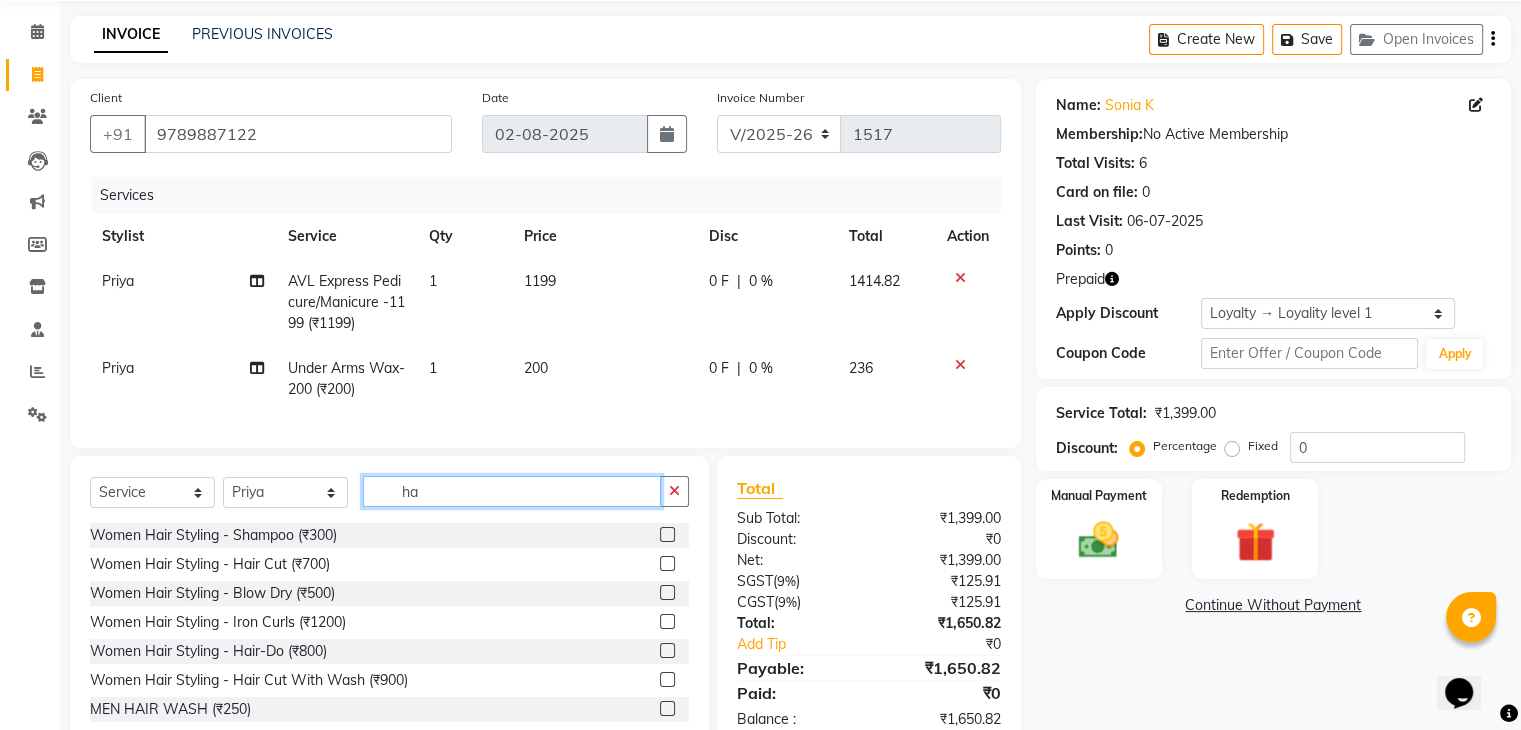 type on "h" 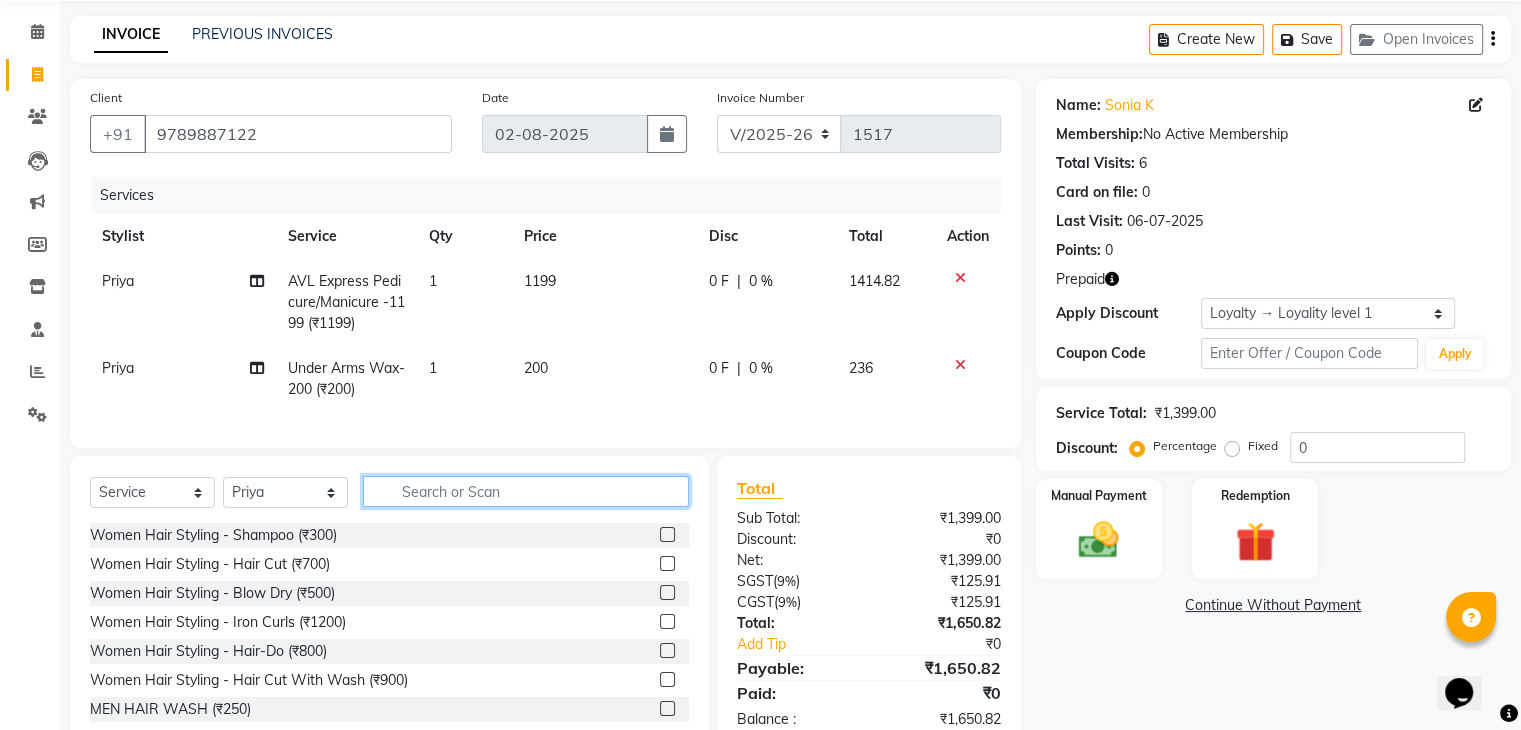 type 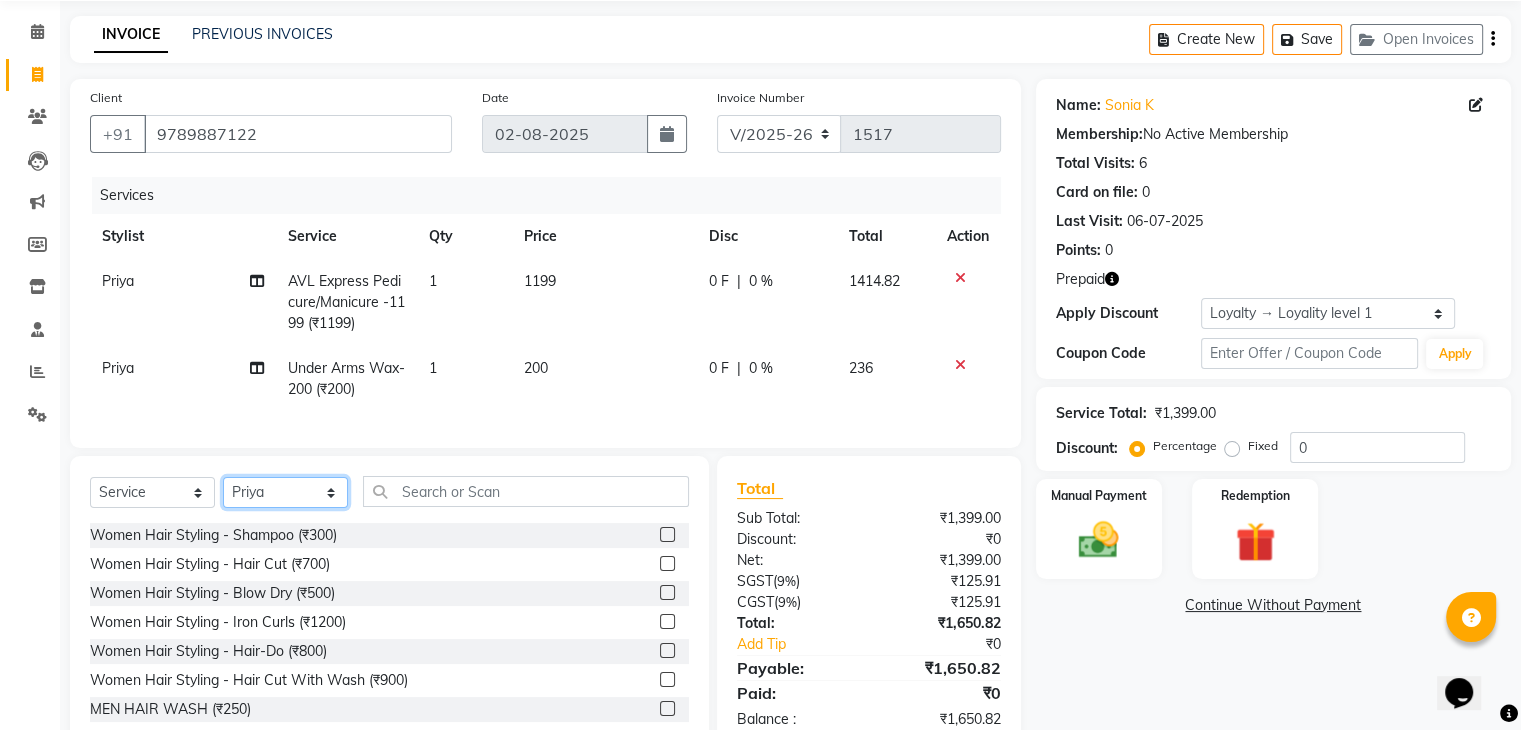 click on "Select Stylist Abisekh Karan  Manju Owner Priya RAJESHWARI  Sandeep Tika" 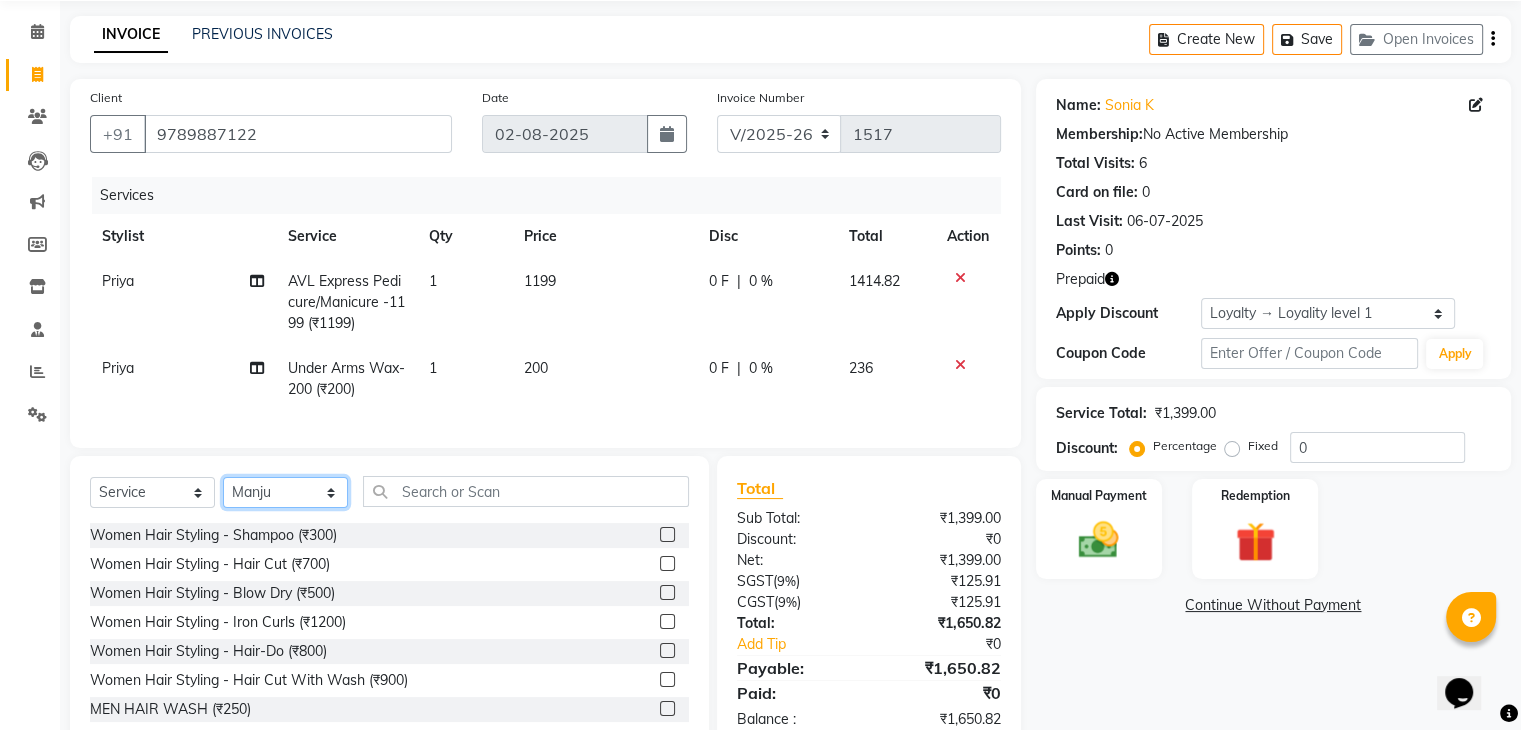 click on "Select Stylist Abisekh Karan  Manju Owner Priya RAJESHWARI  Sandeep Tika" 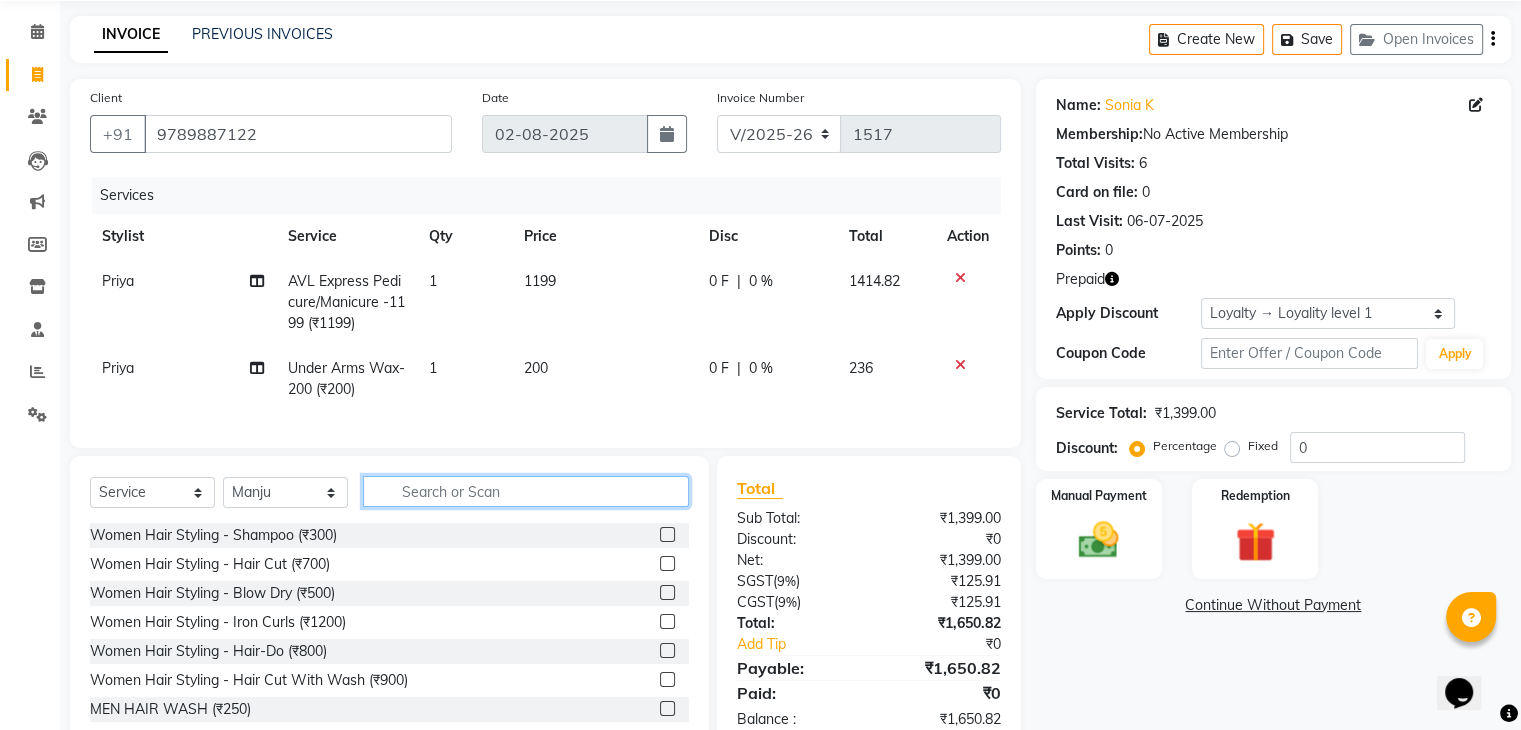 click 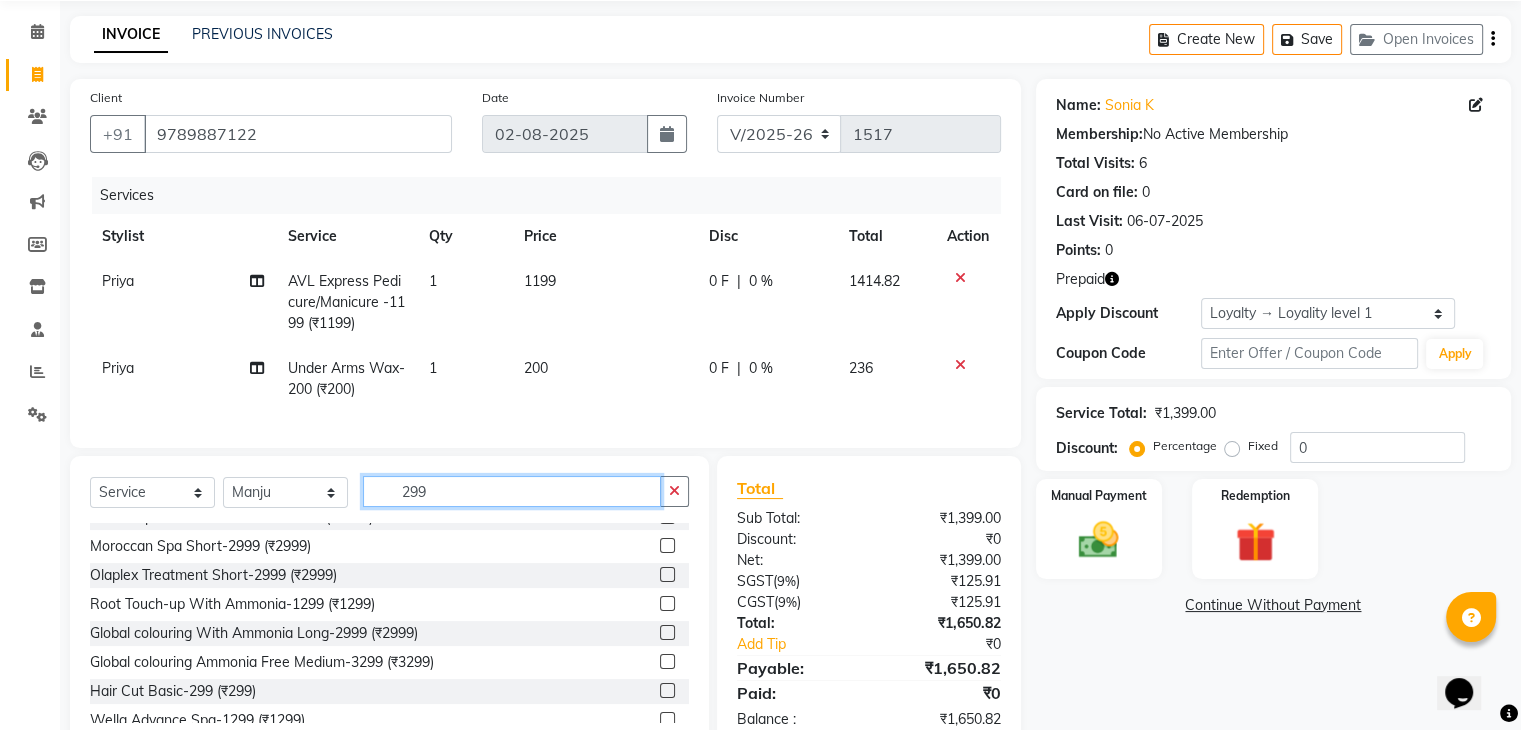 scroll, scrollTop: 0, scrollLeft: 0, axis: both 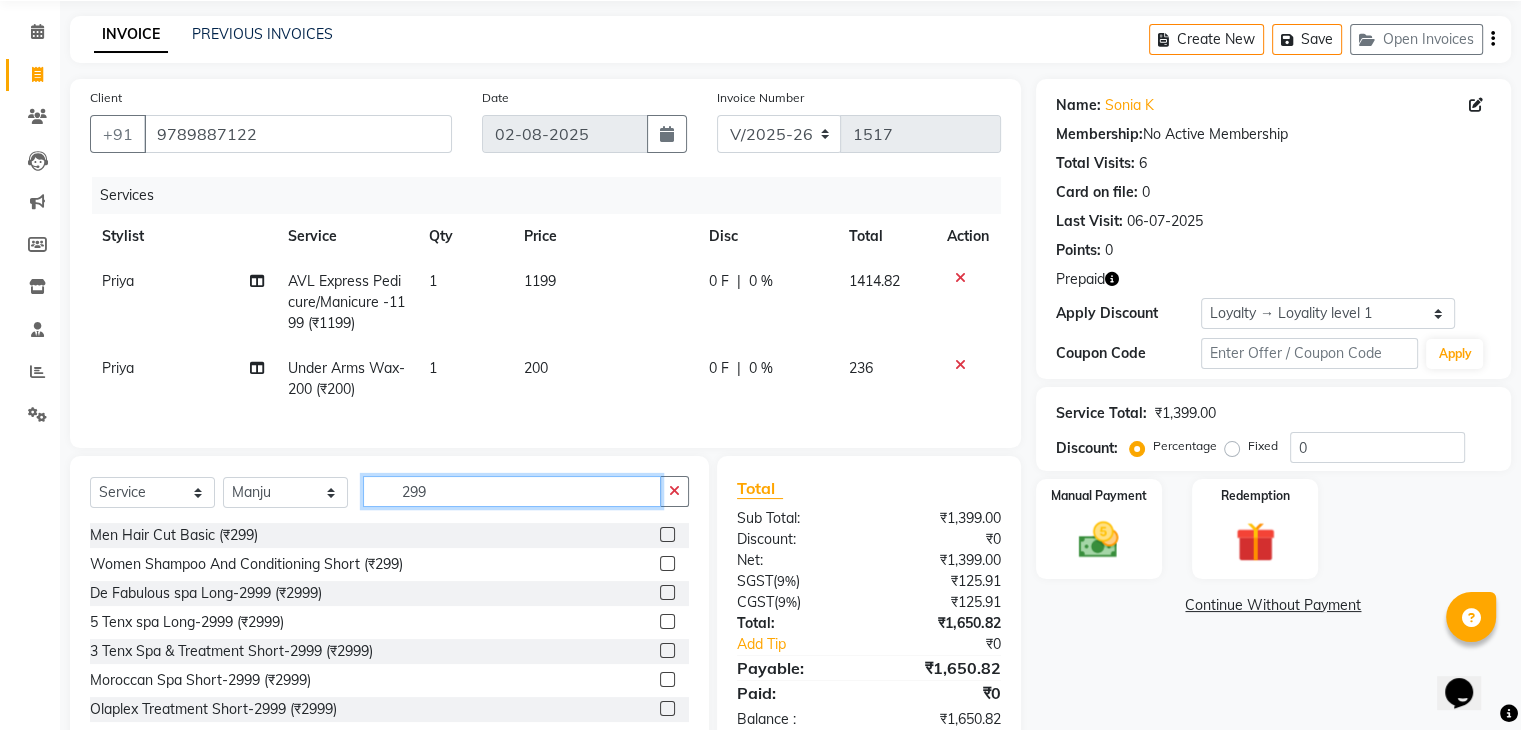 type on "299" 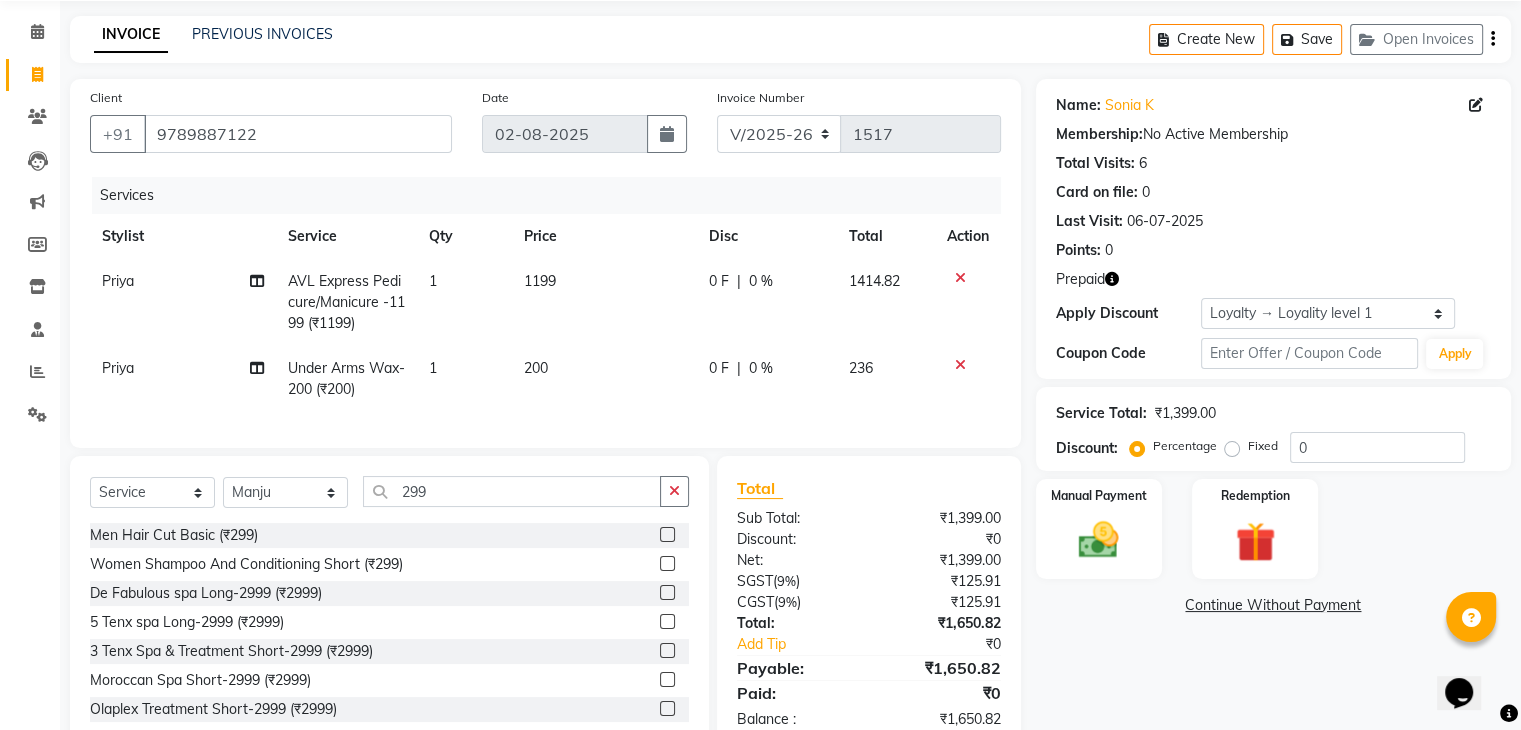 click 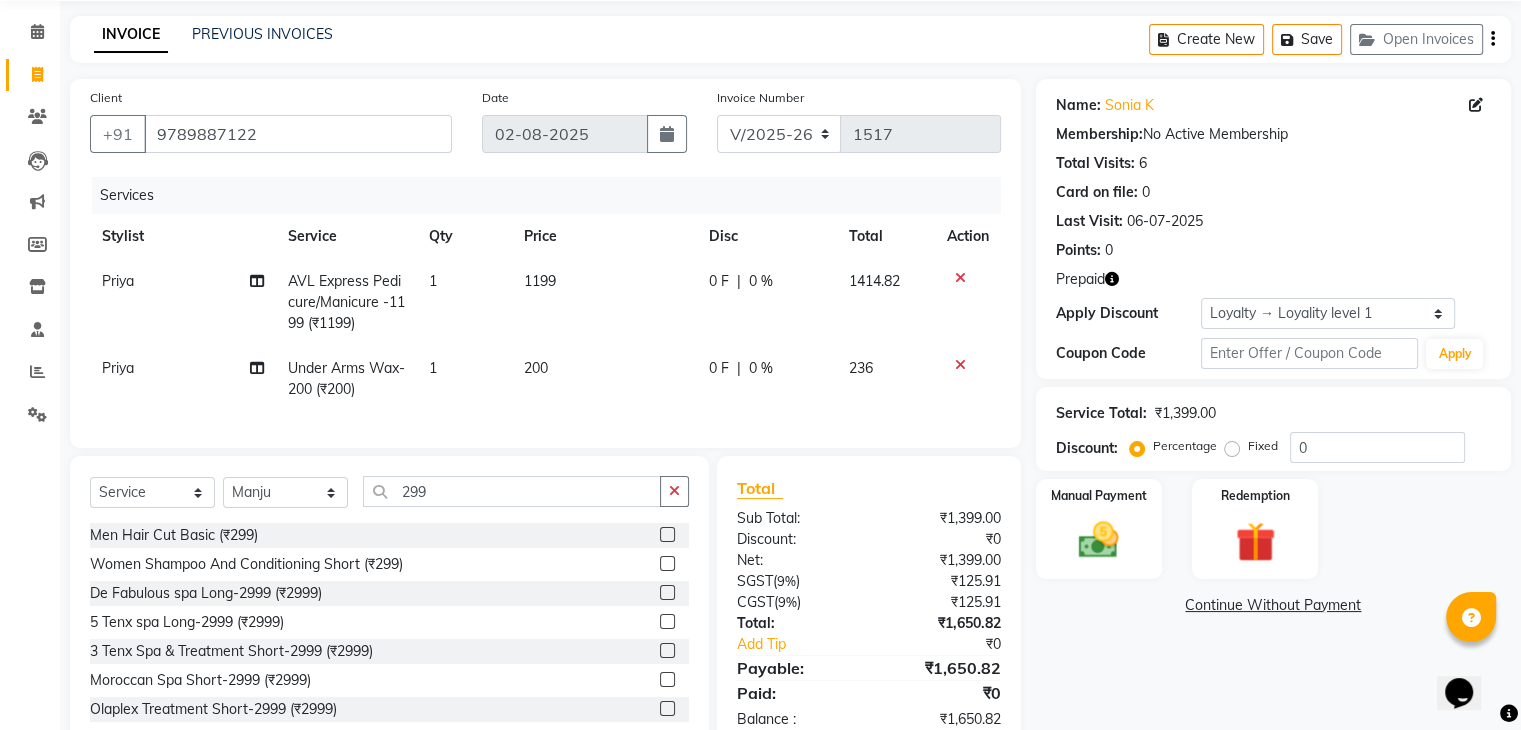 click 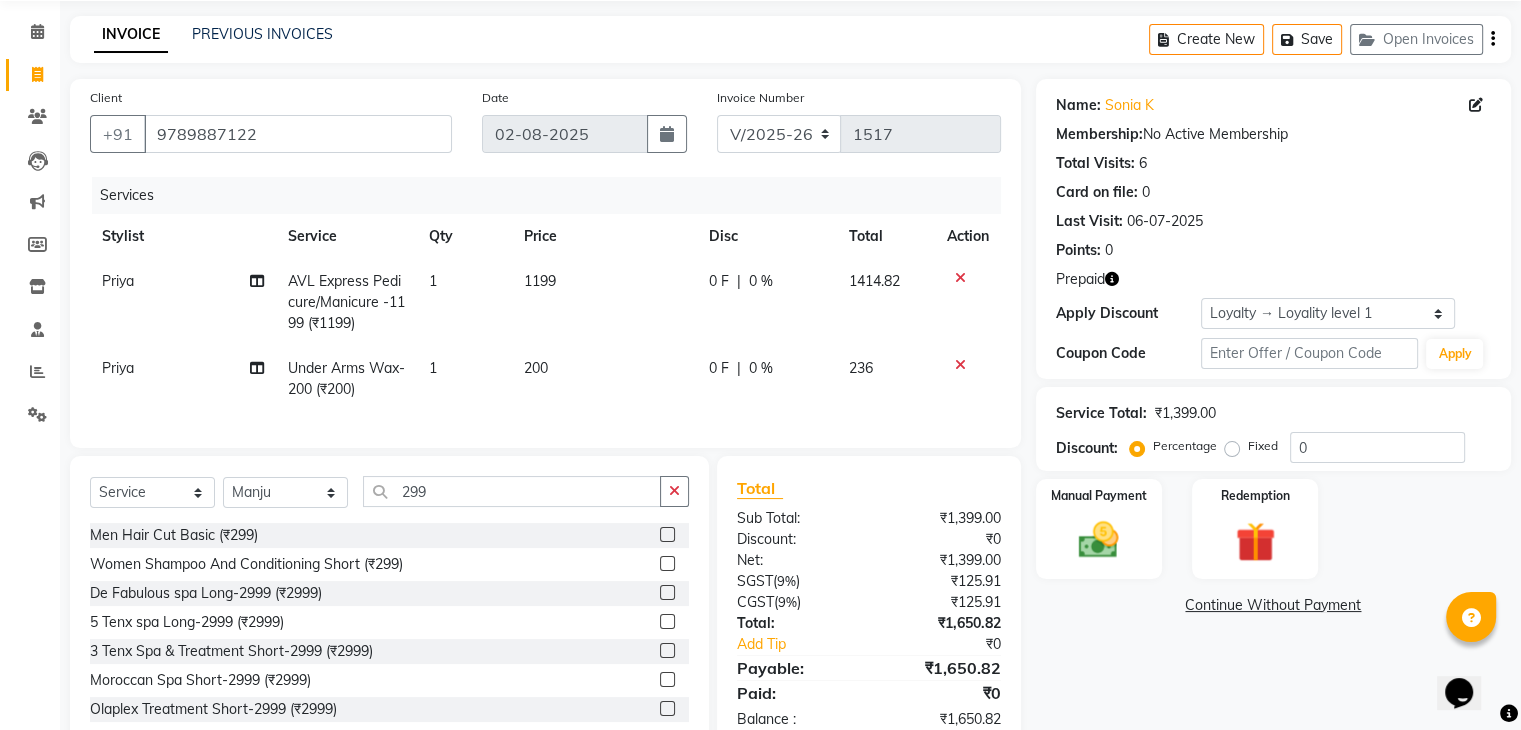 drag, startPoint x: 652, startPoint y: 552, endPoint x: 643, endPoint y: 545, distance: 11.401754 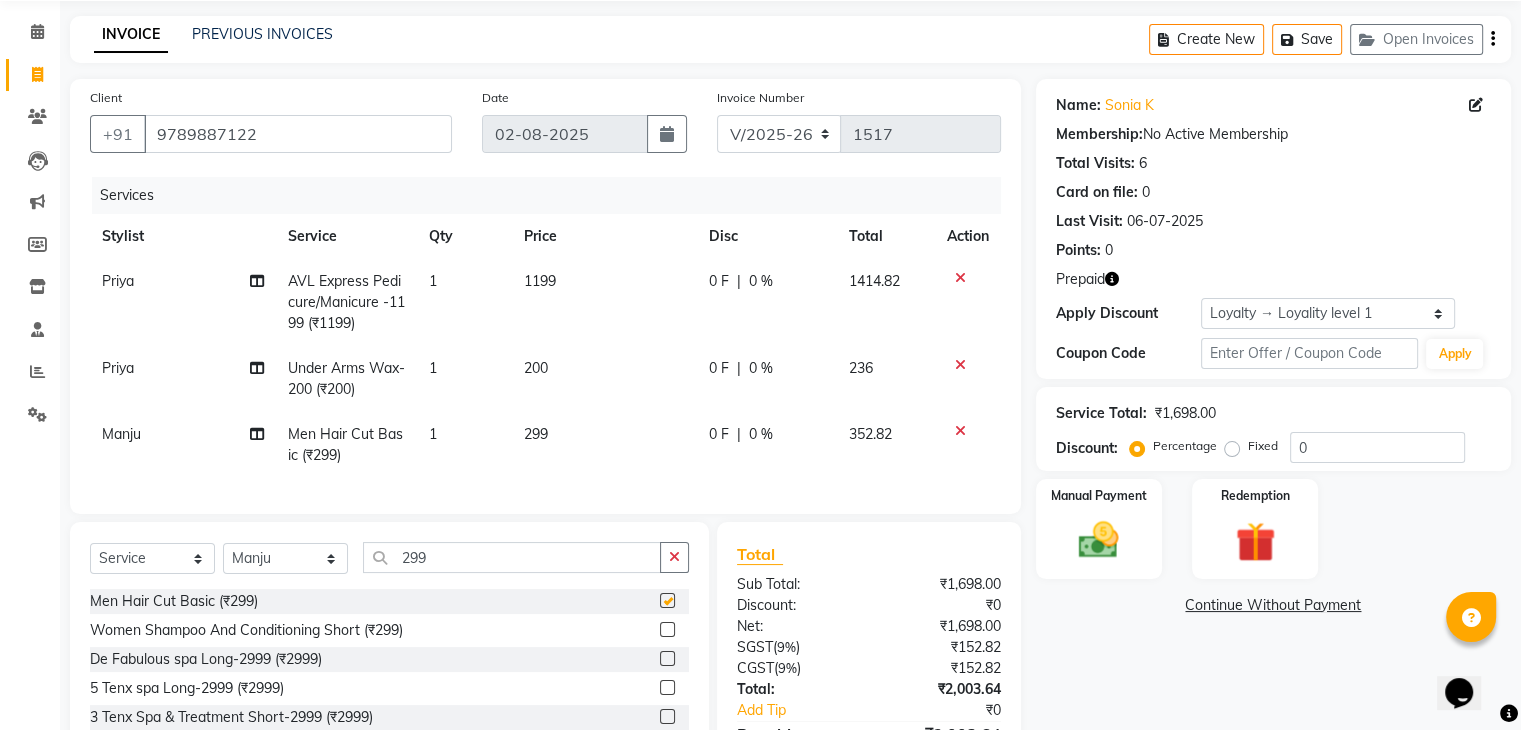 checkbox on "false" 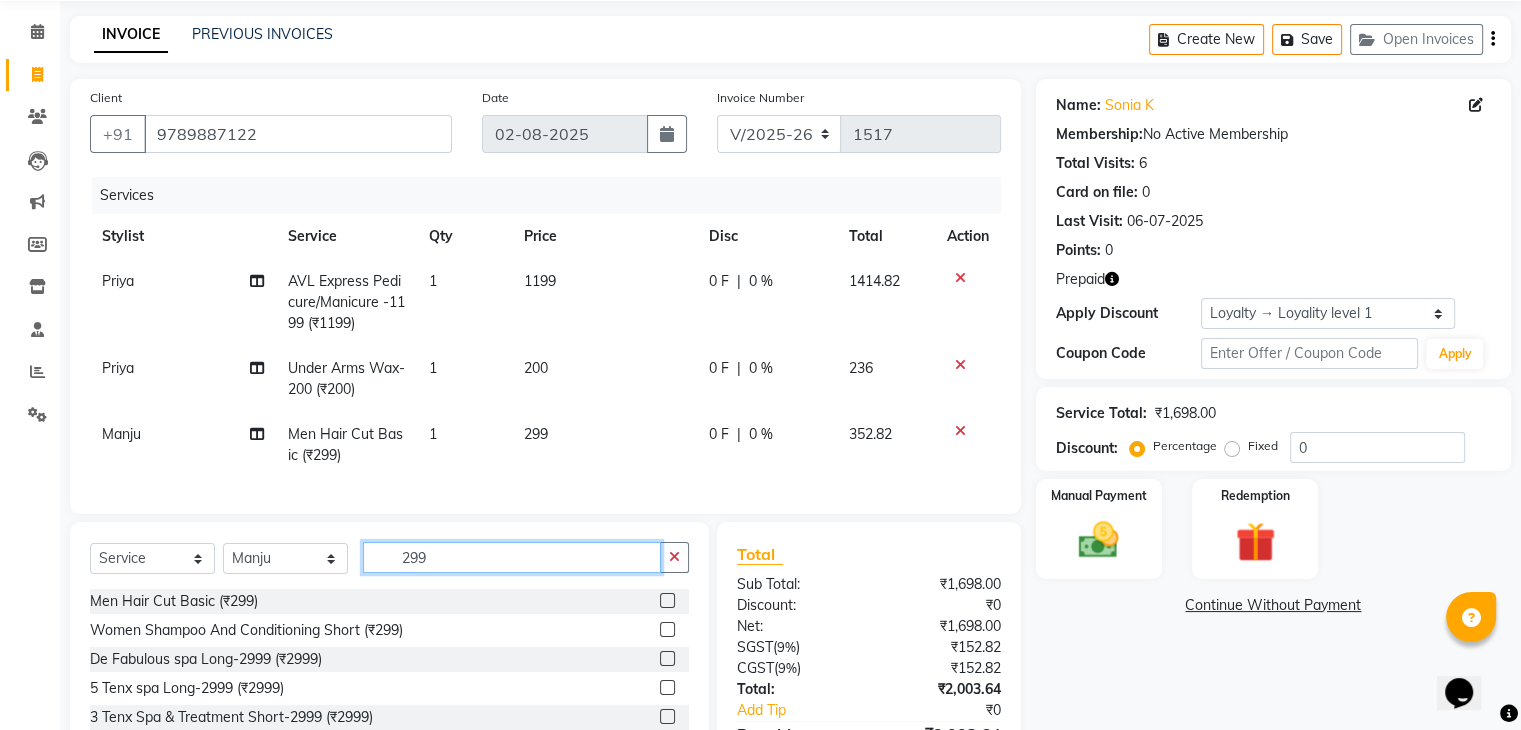 click on "299" 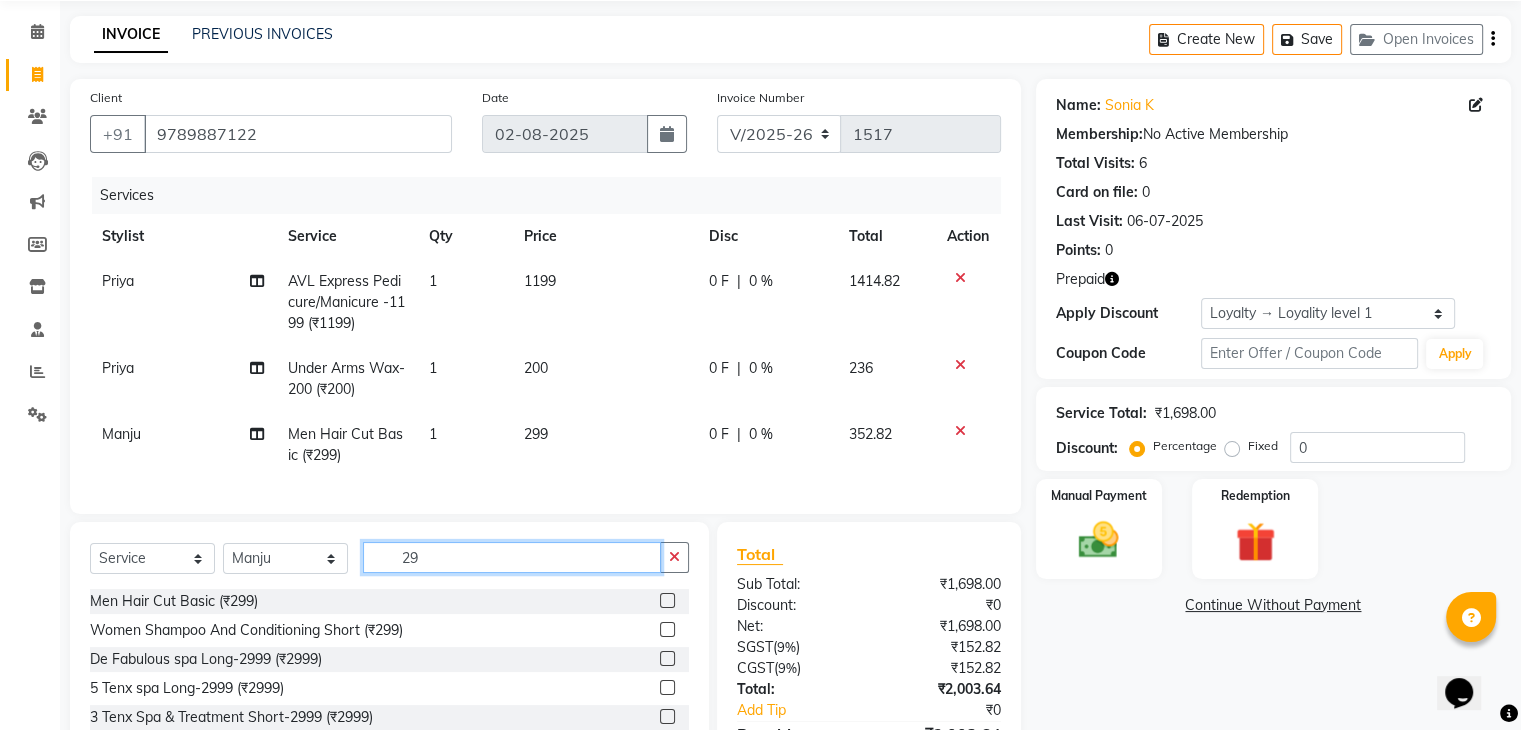 type on "2" 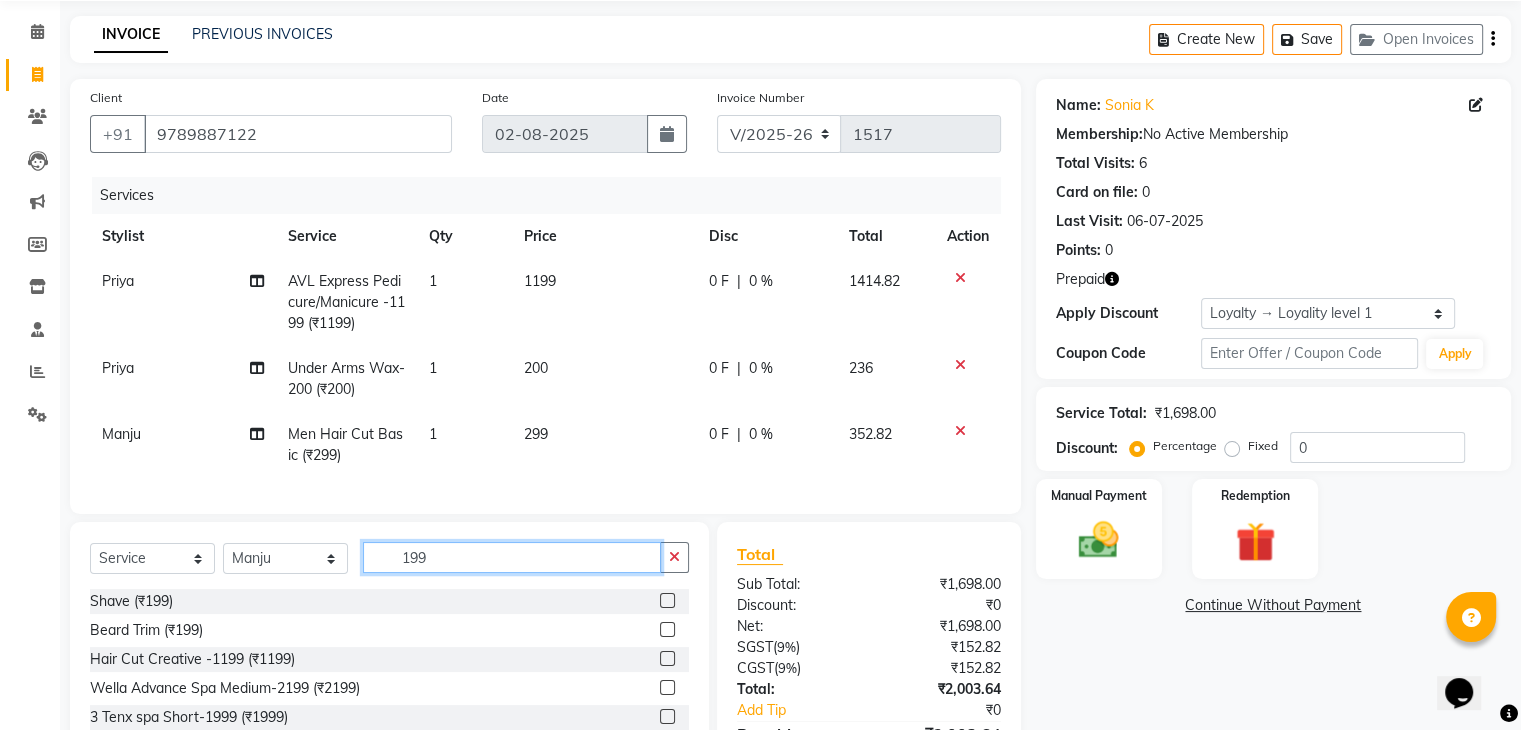 type on "199" 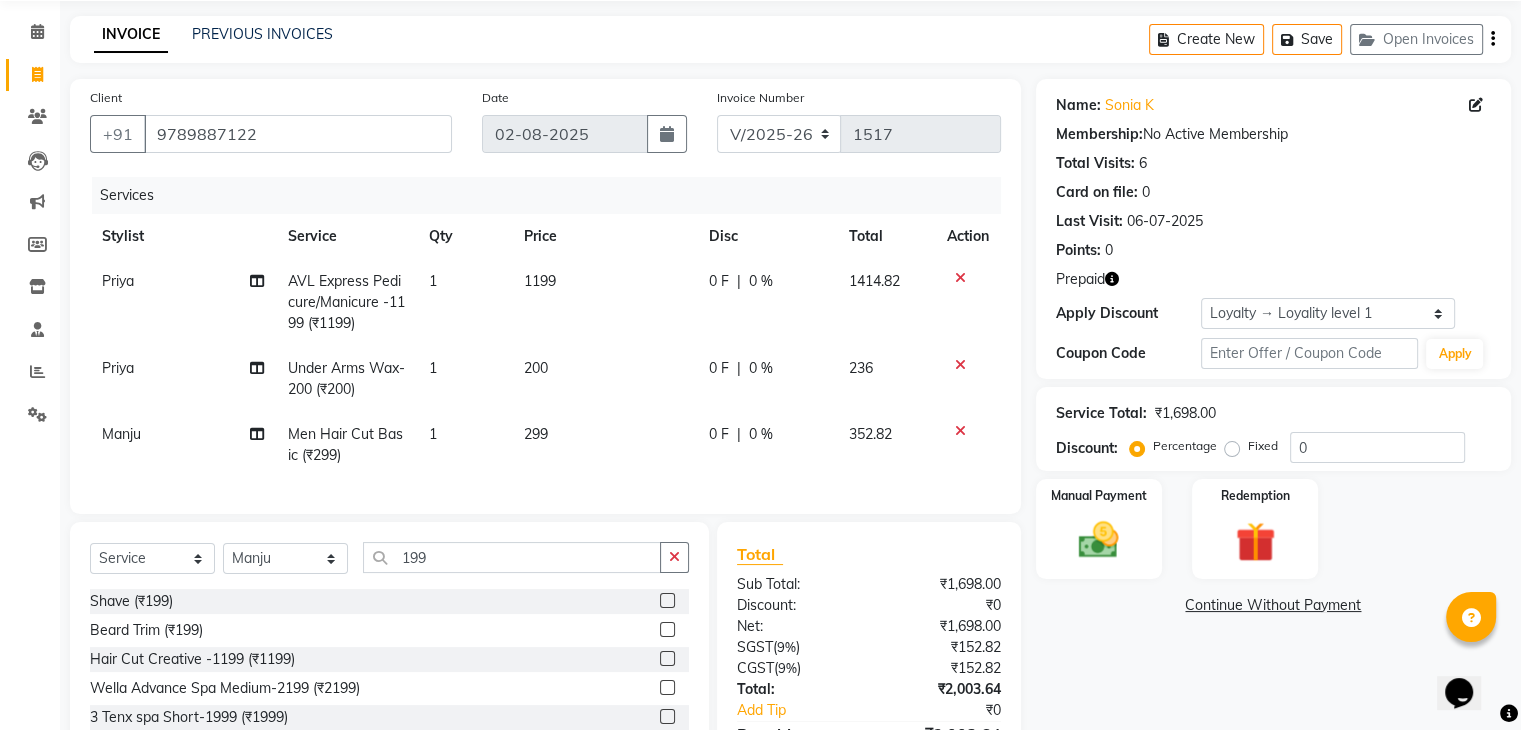 click 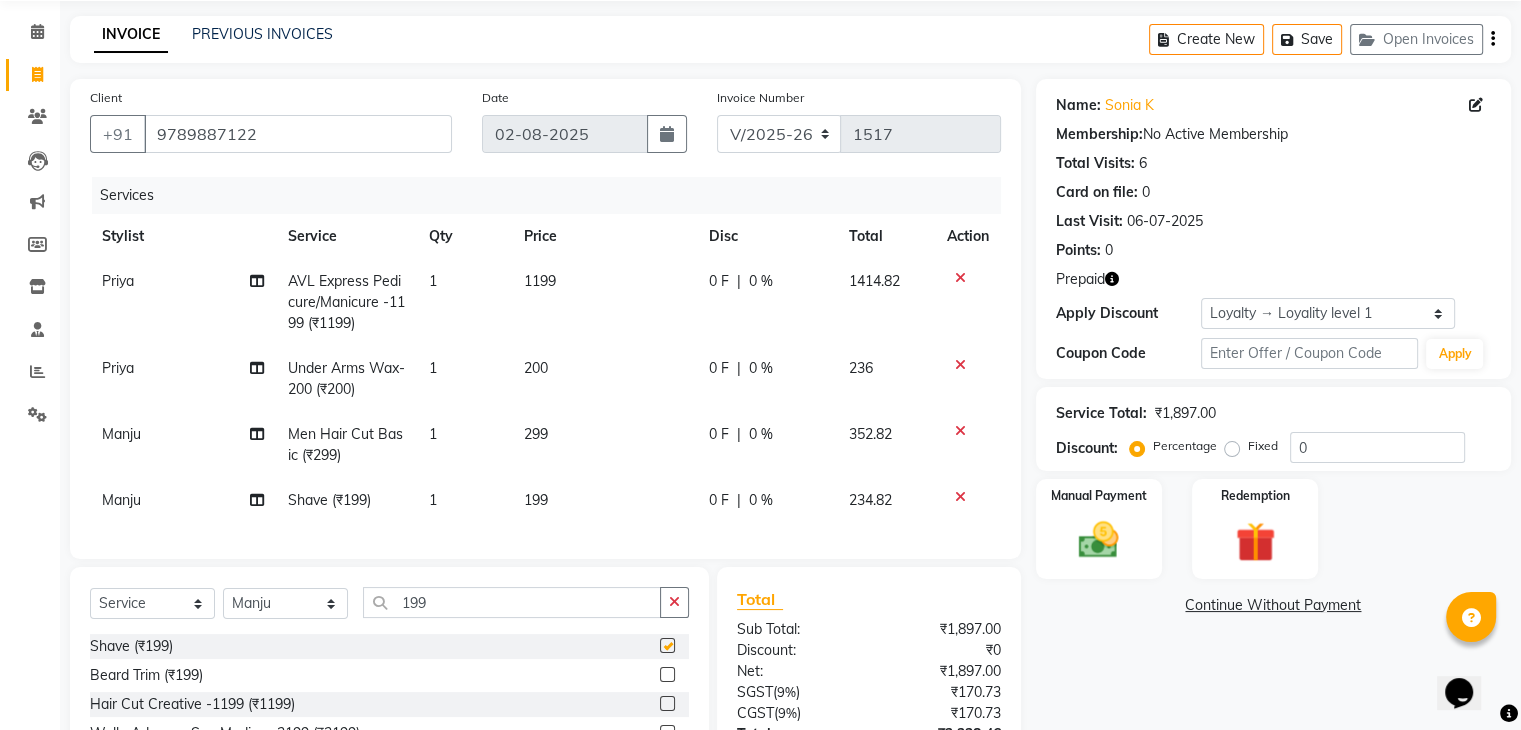 checkbox on "false" 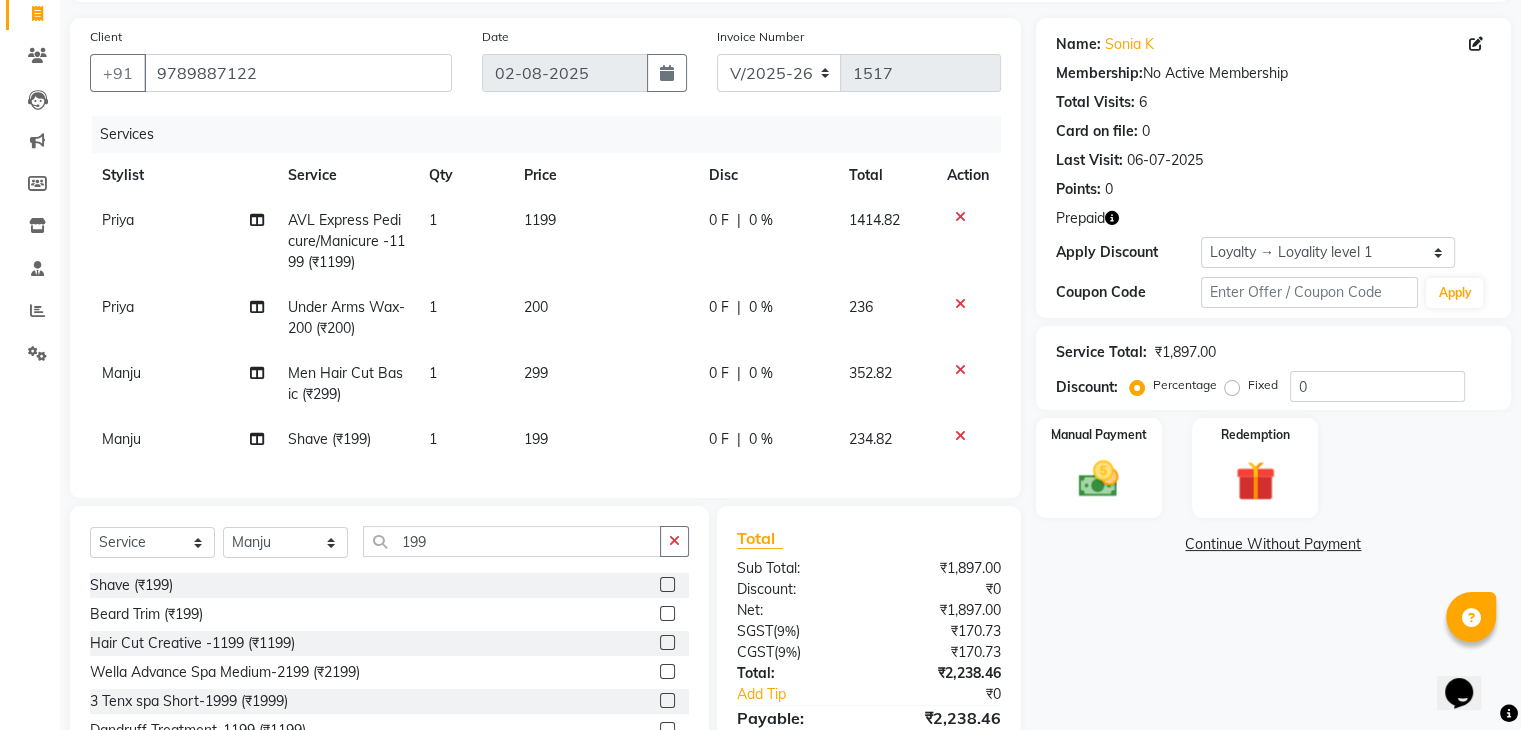 scroll, scrollTop: 249, scrollLeft: 0, axis: vertical 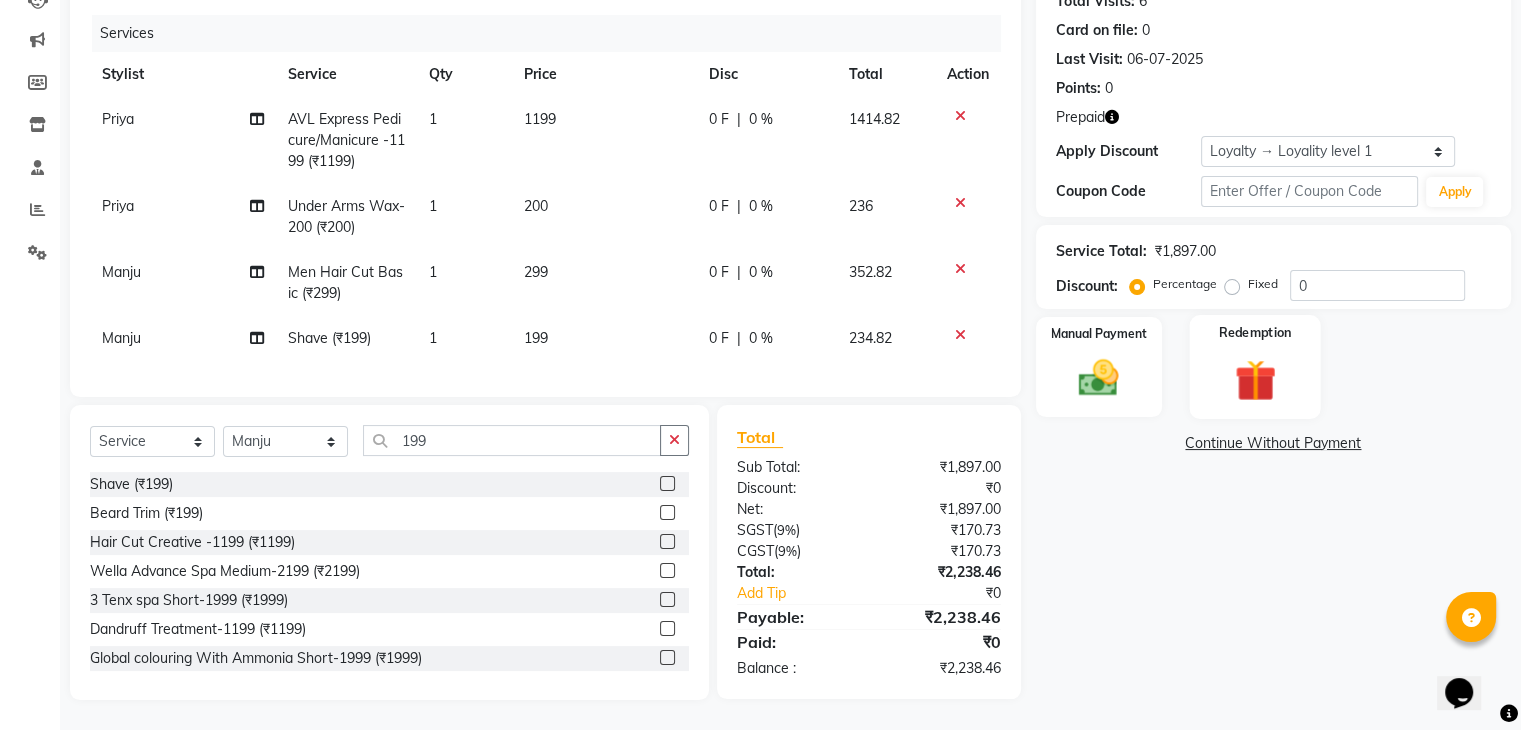 click 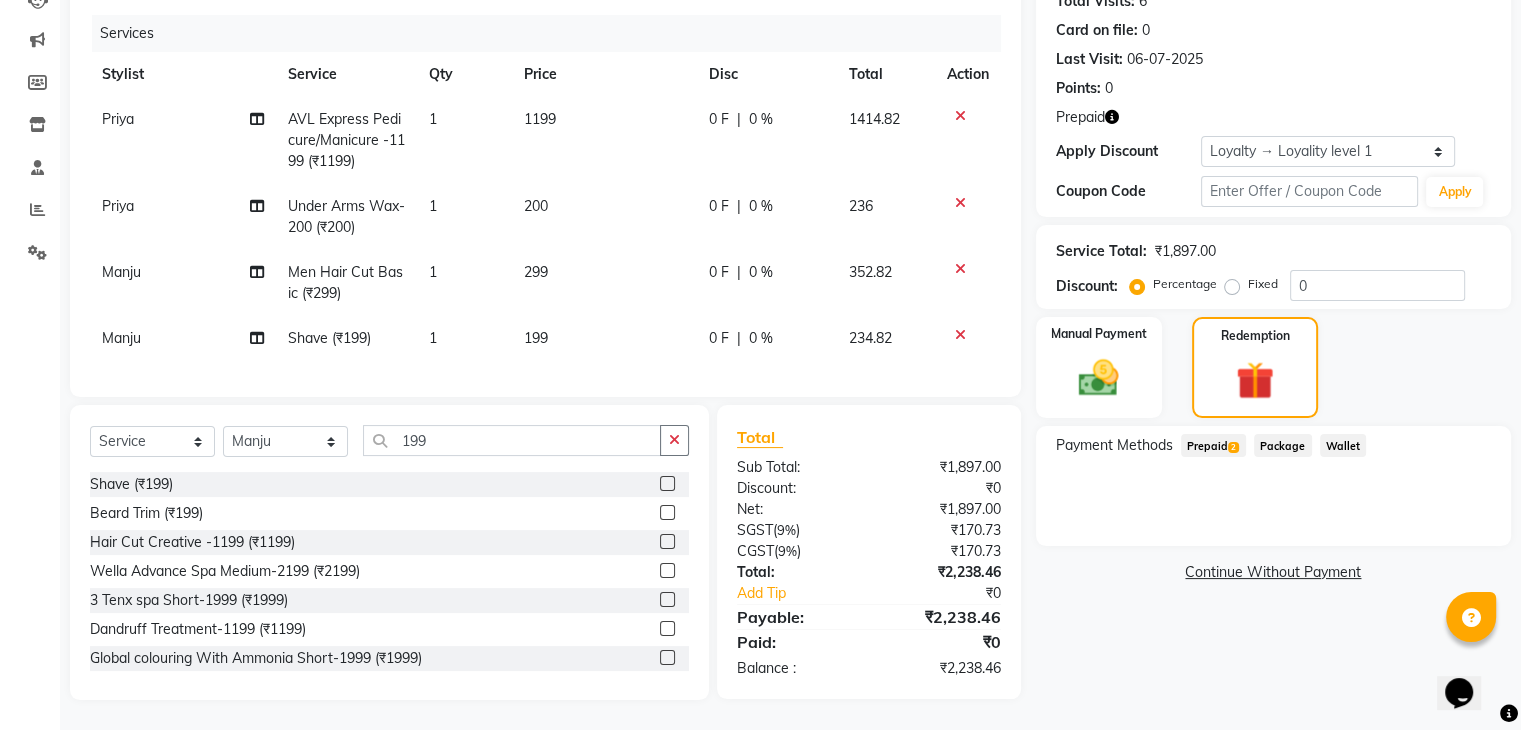 click on "Prepaid  2" 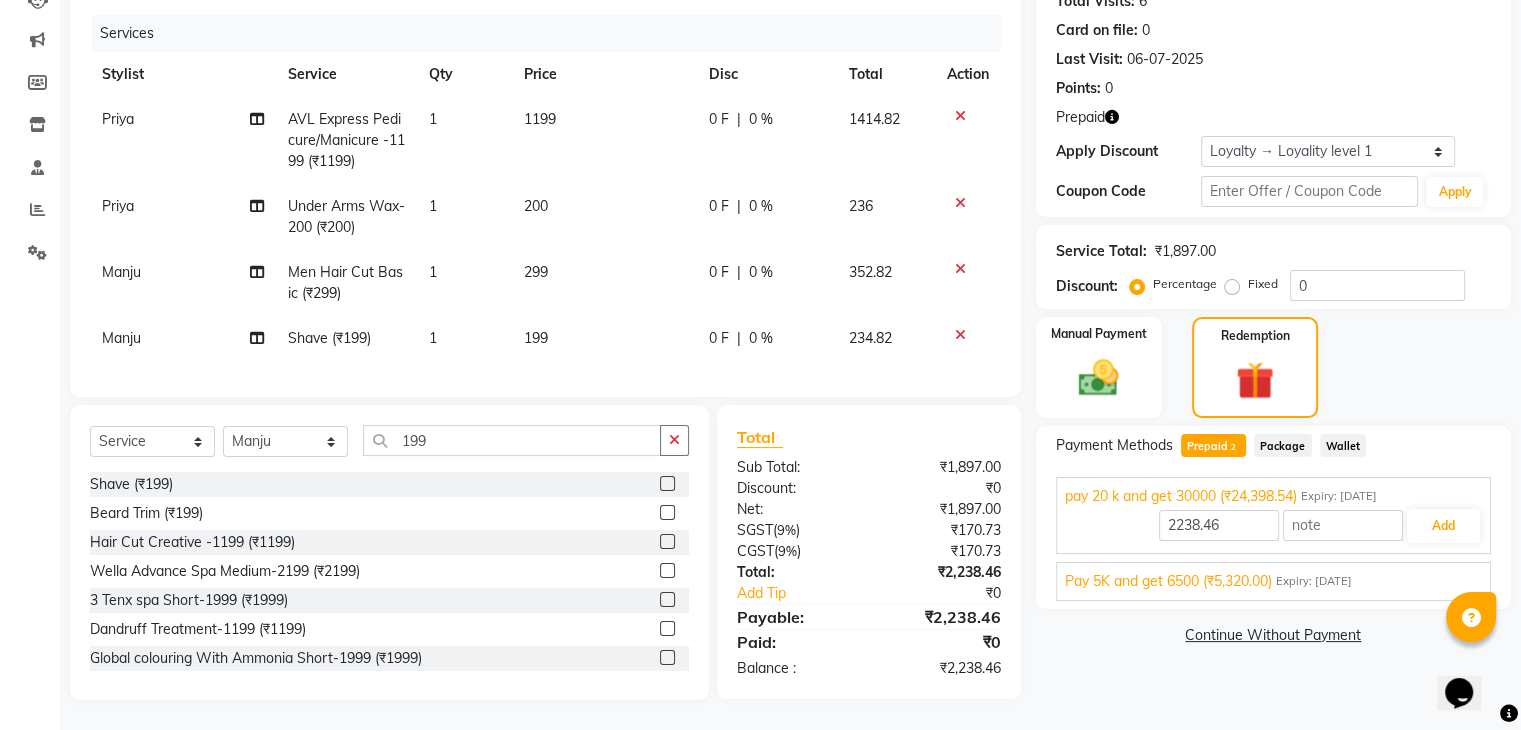click on "Pay 5K and get 6500 (₹5,320.00)" at bounding box center (1168, 581) 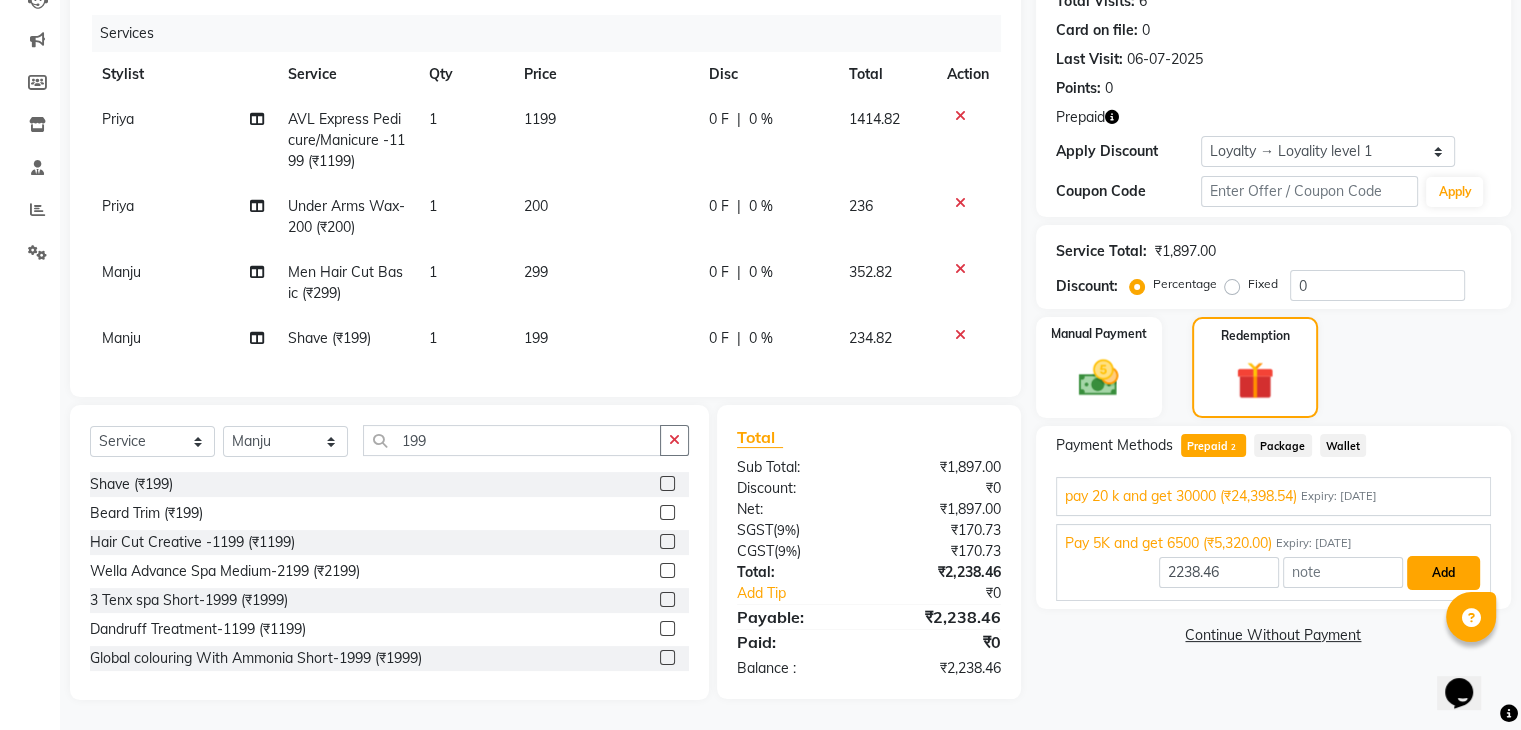 click on "Add" at bounding box center [1443, 573] 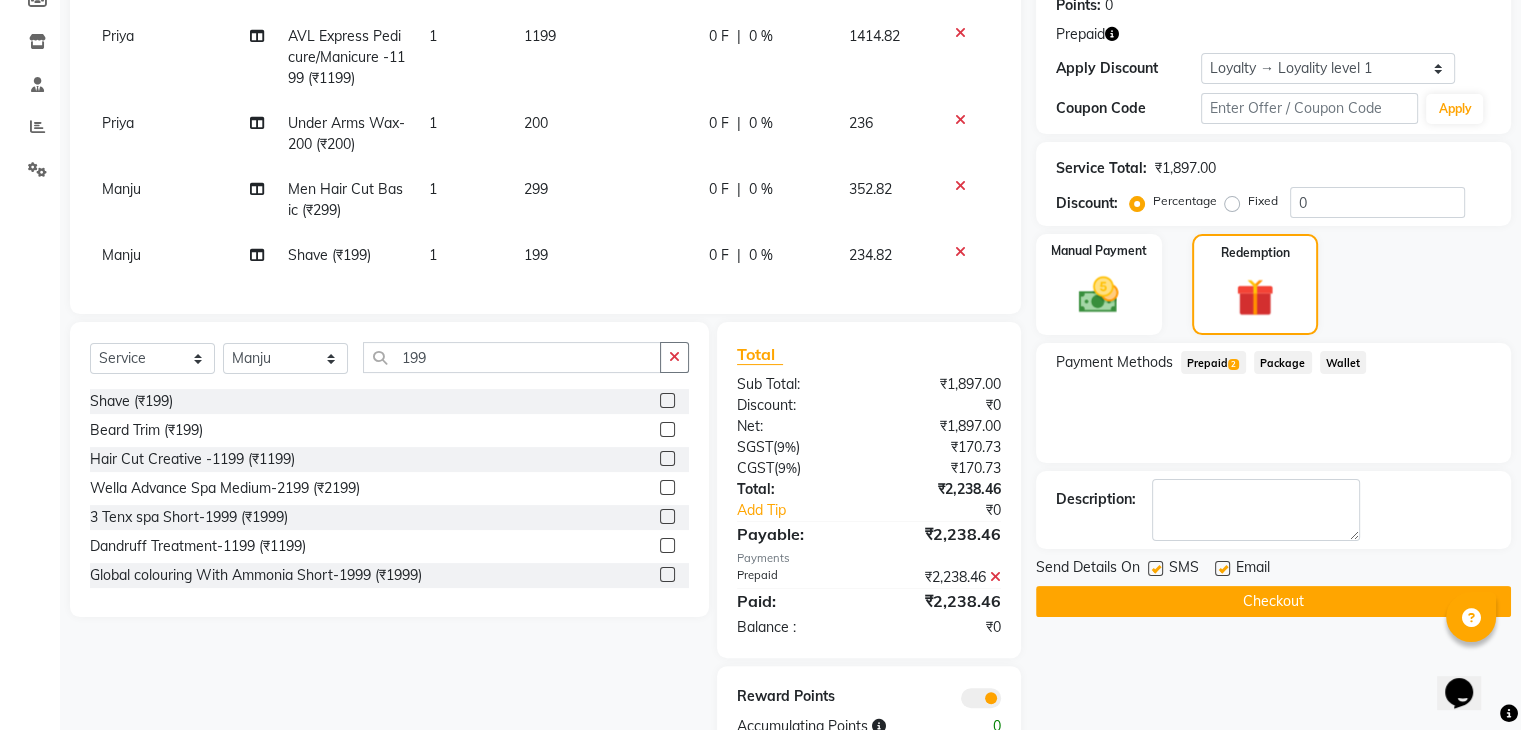 scroll, scrollTop: 390, scrollLeft: 0, axis: vertical 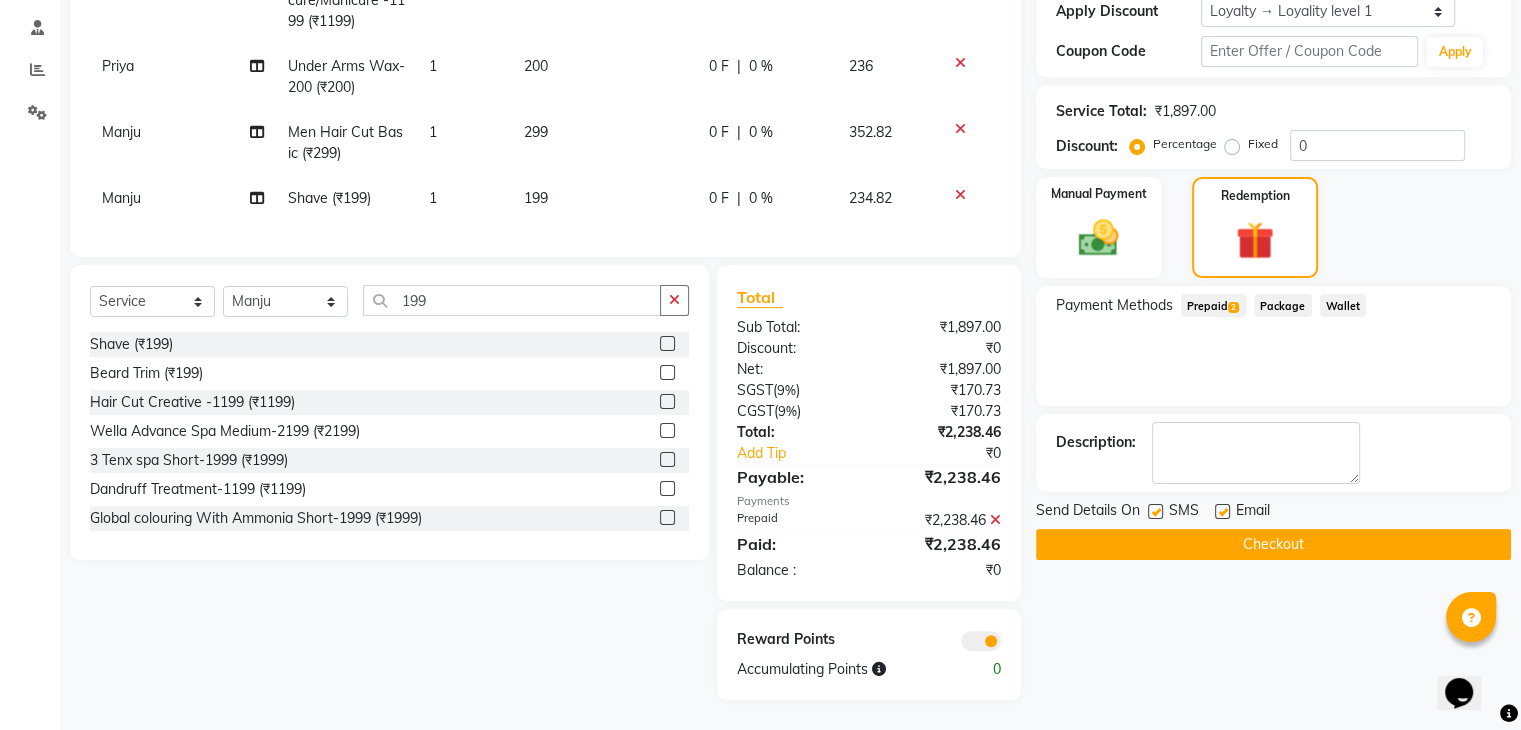 click on "Checkout" 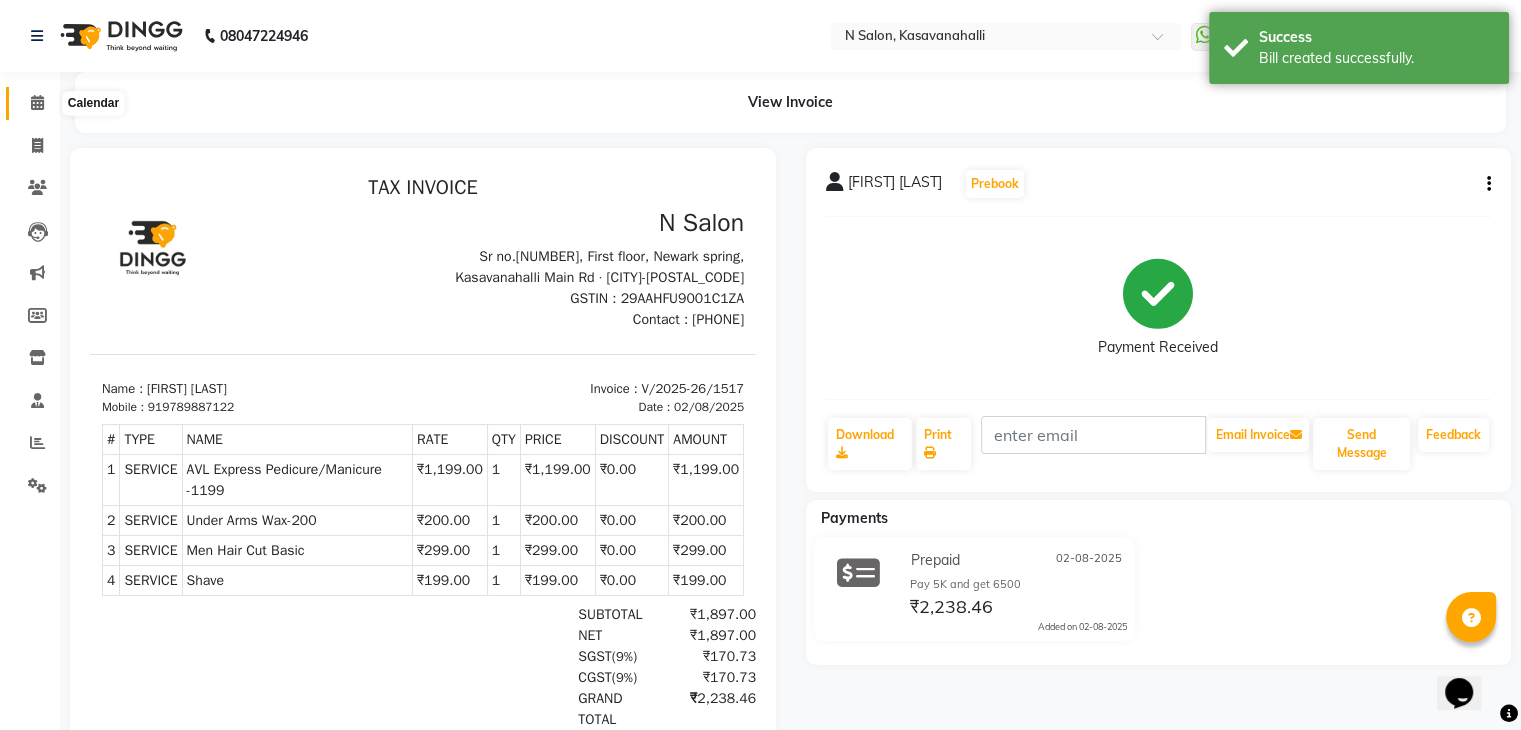 scroll, scrollTop: 0, scrollLeft: 0, axis: both 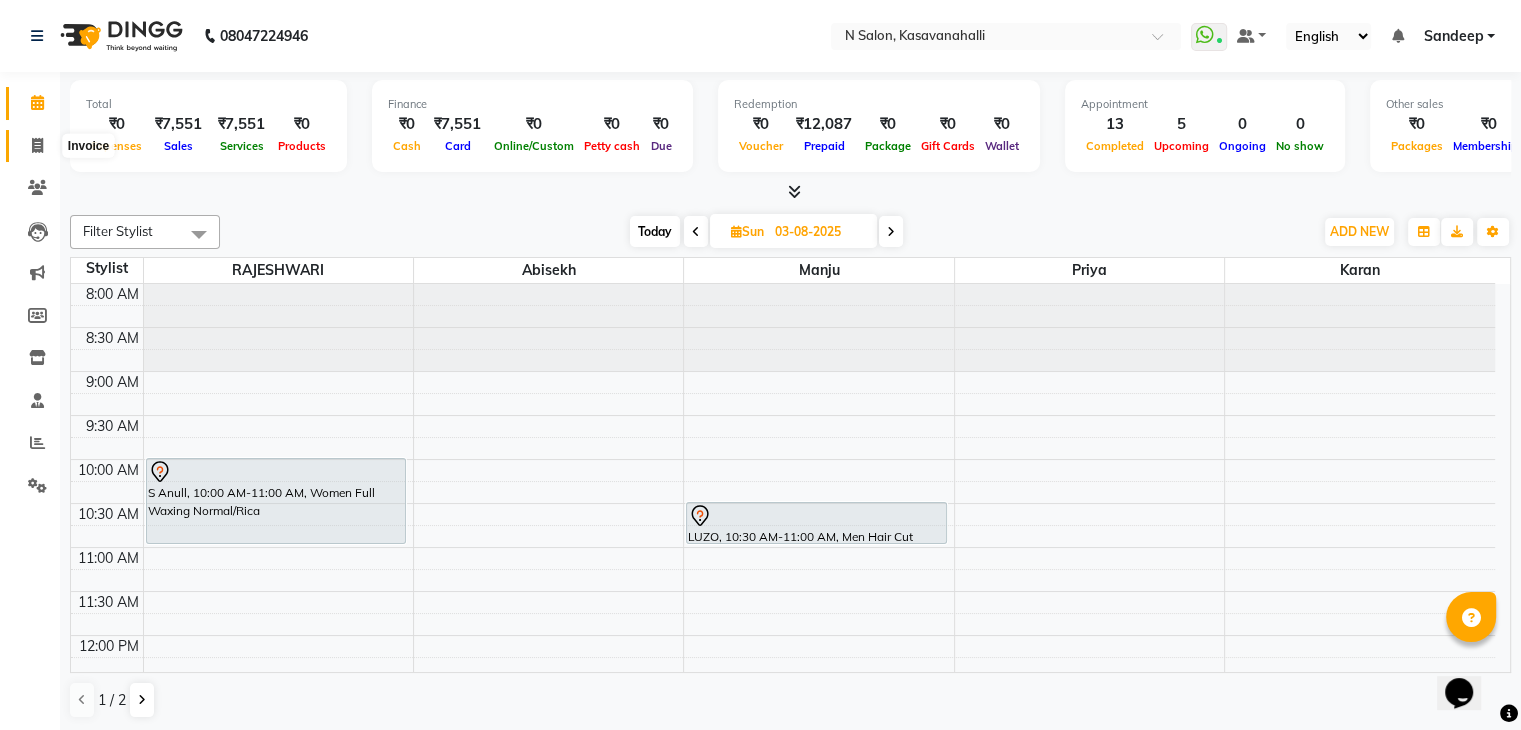 click 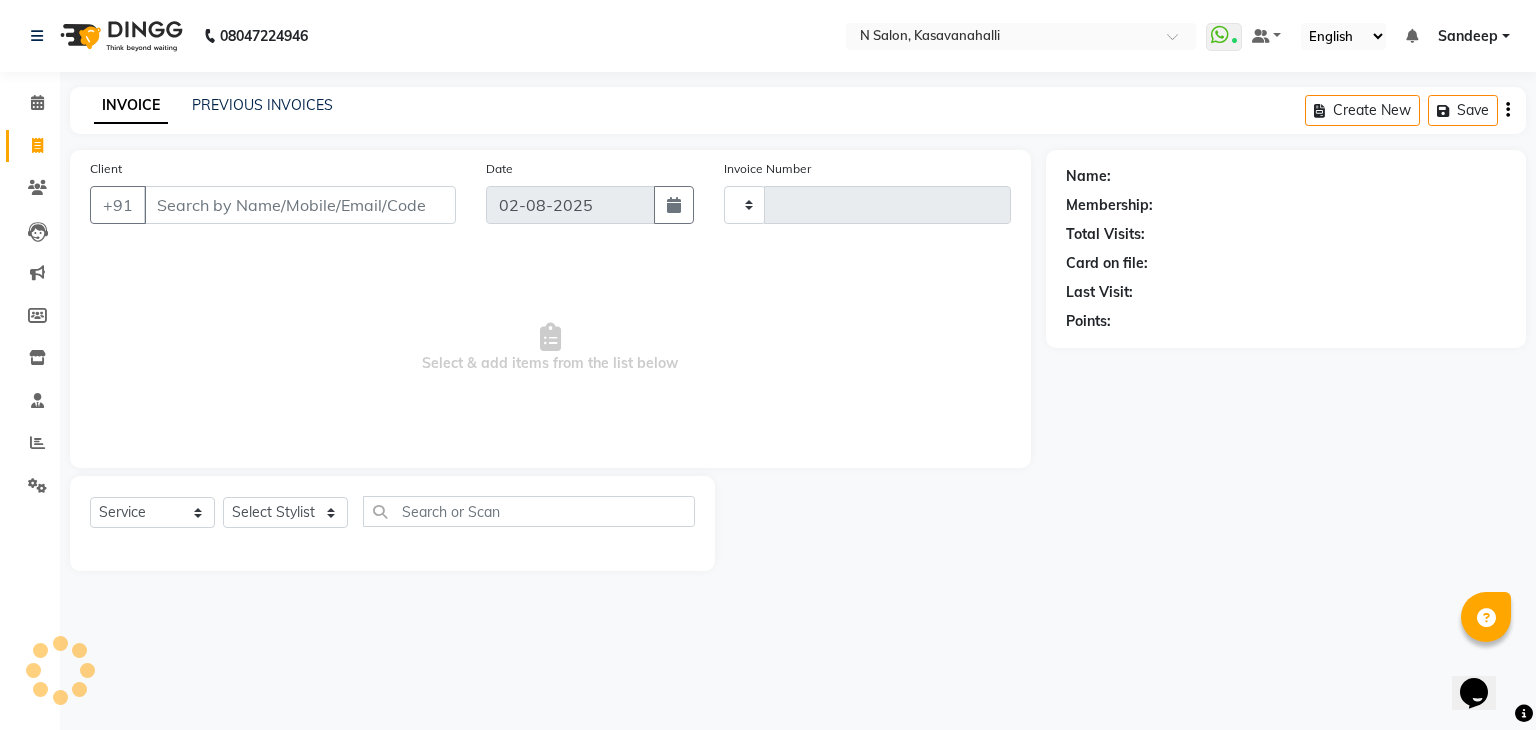 type on "1518" 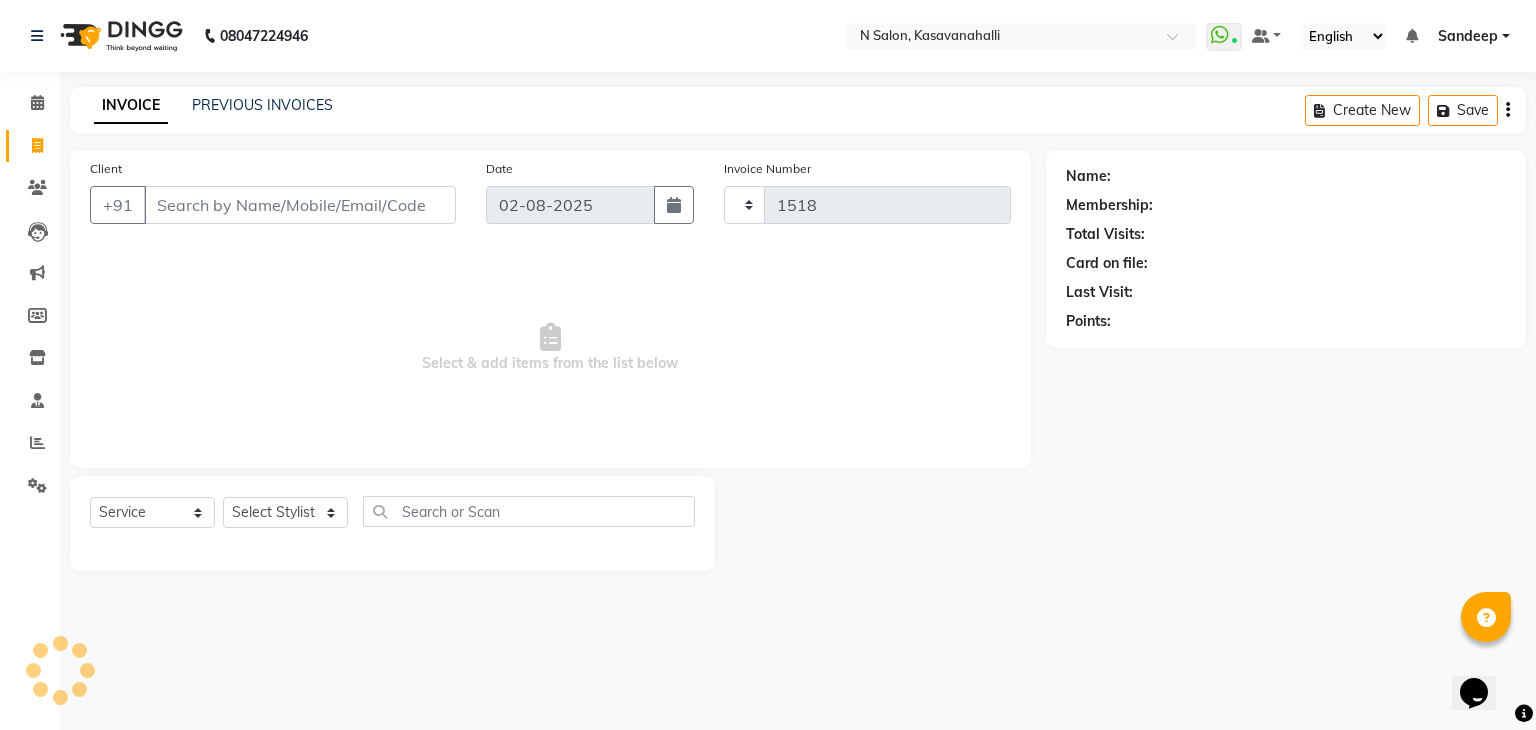 select on "7111" 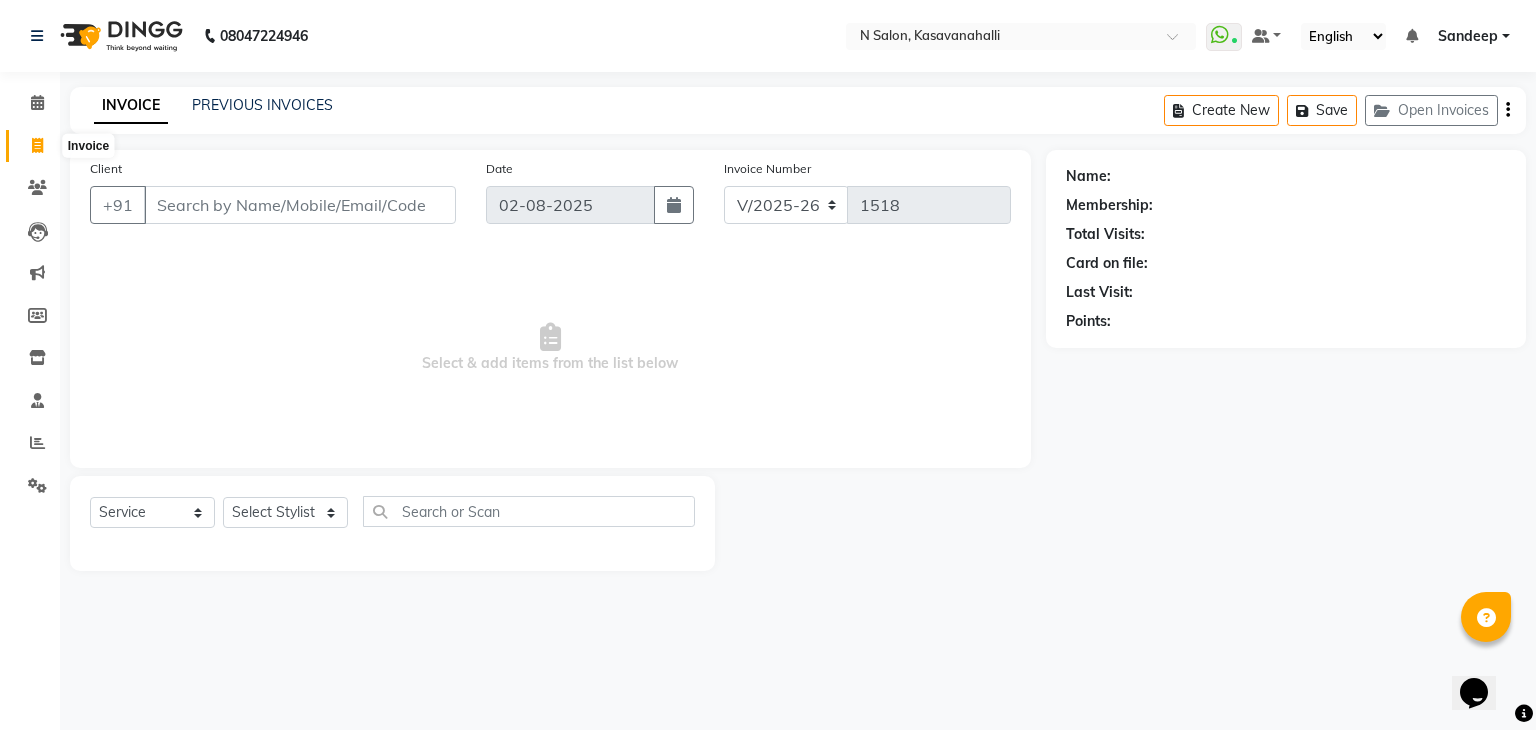 click 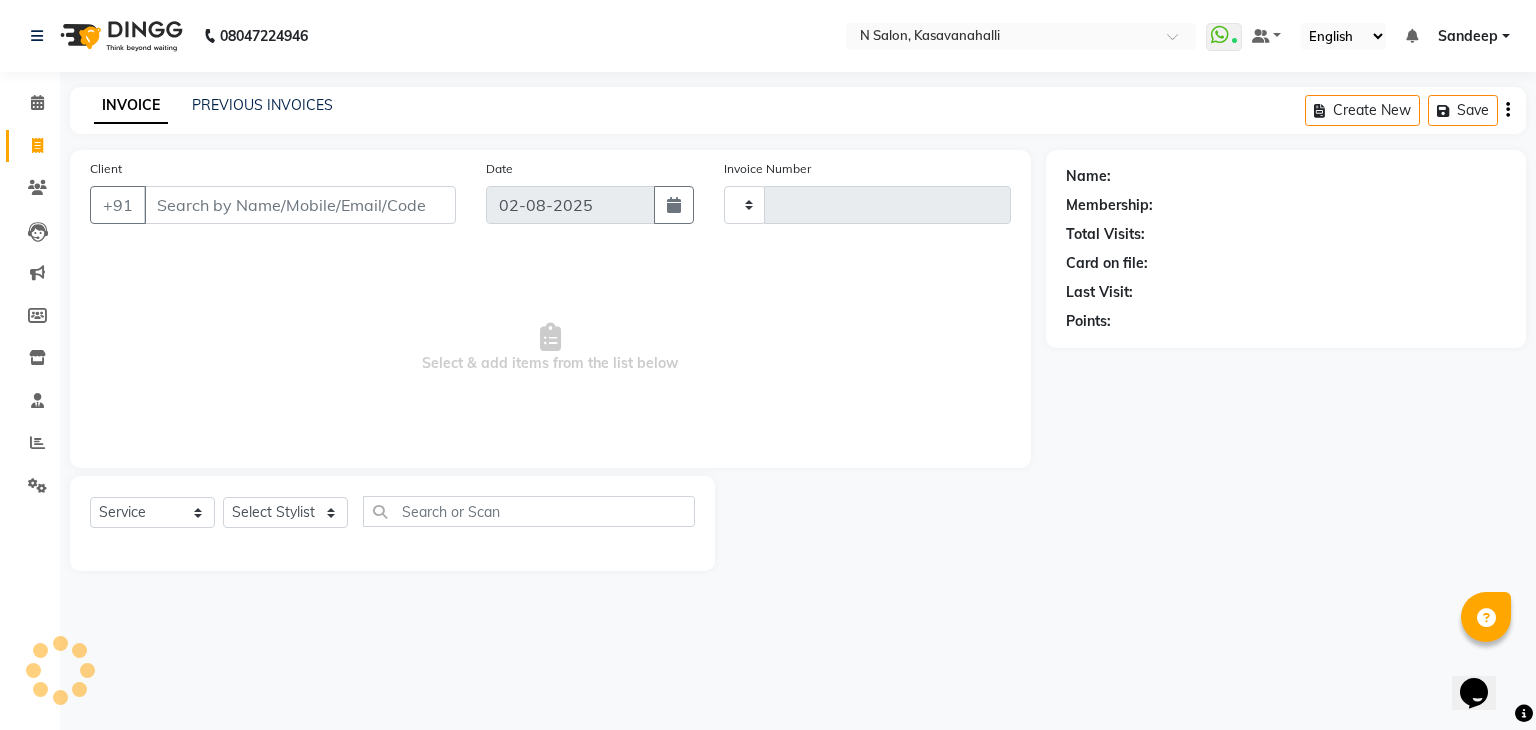type on "1518" 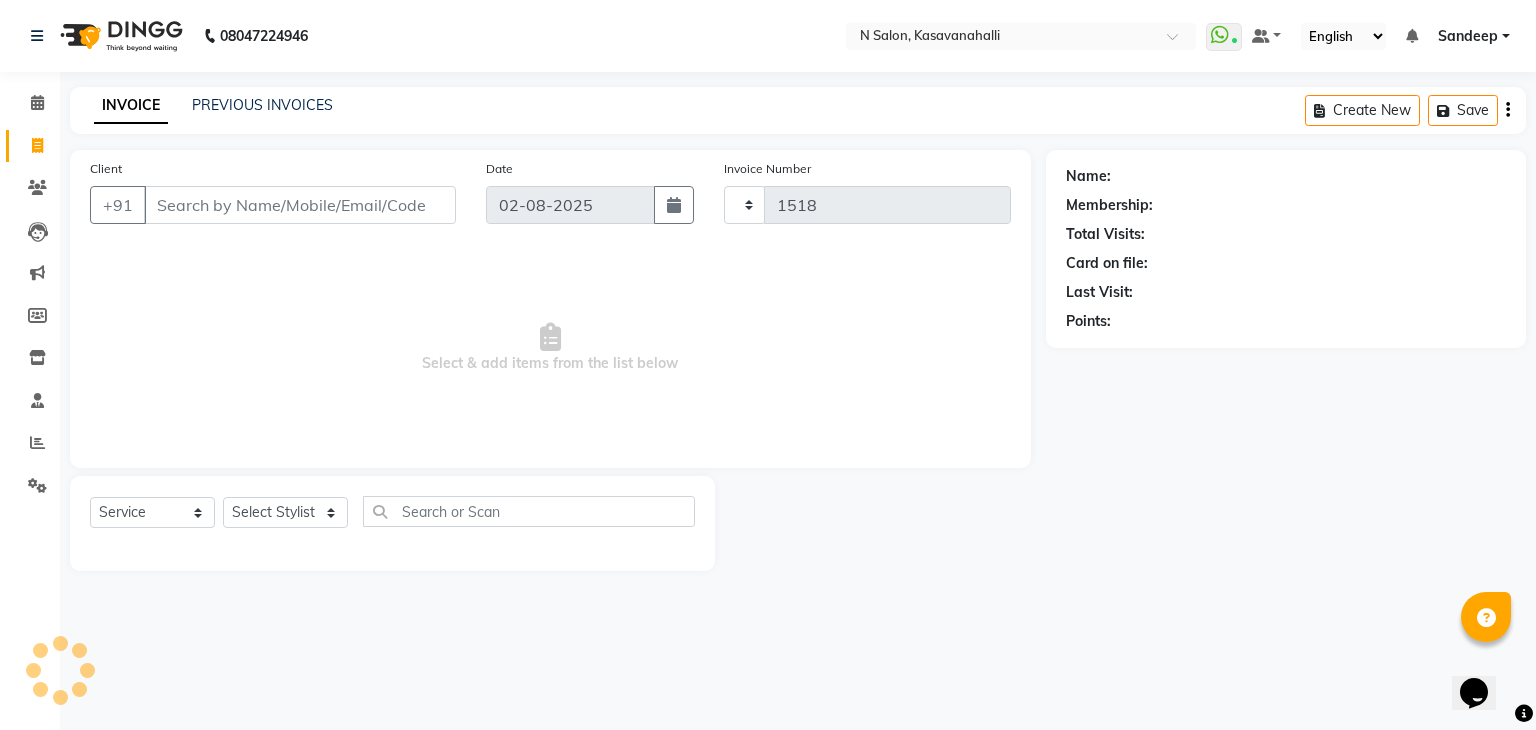 select on "7111" 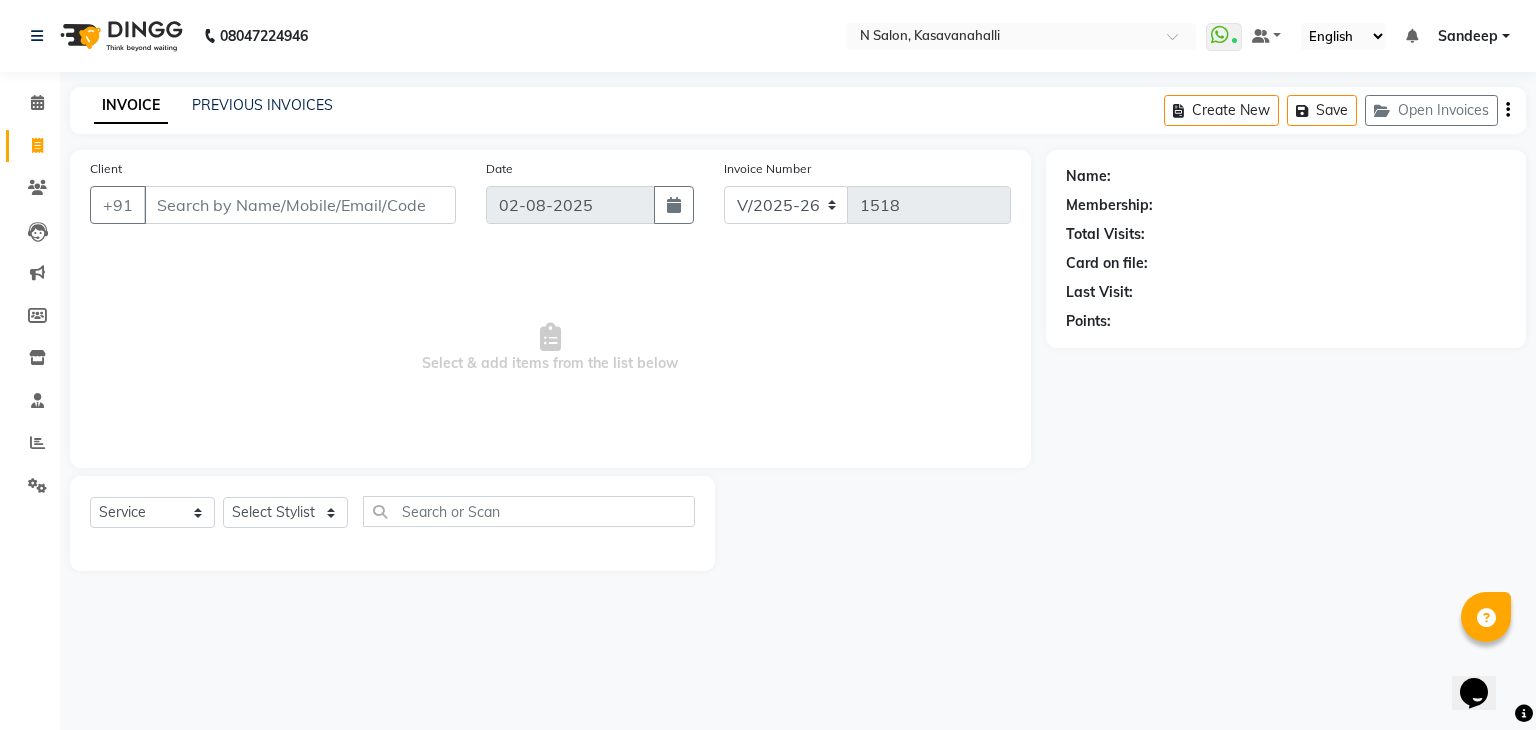 click on "Client" at bounding box center (300, 205) 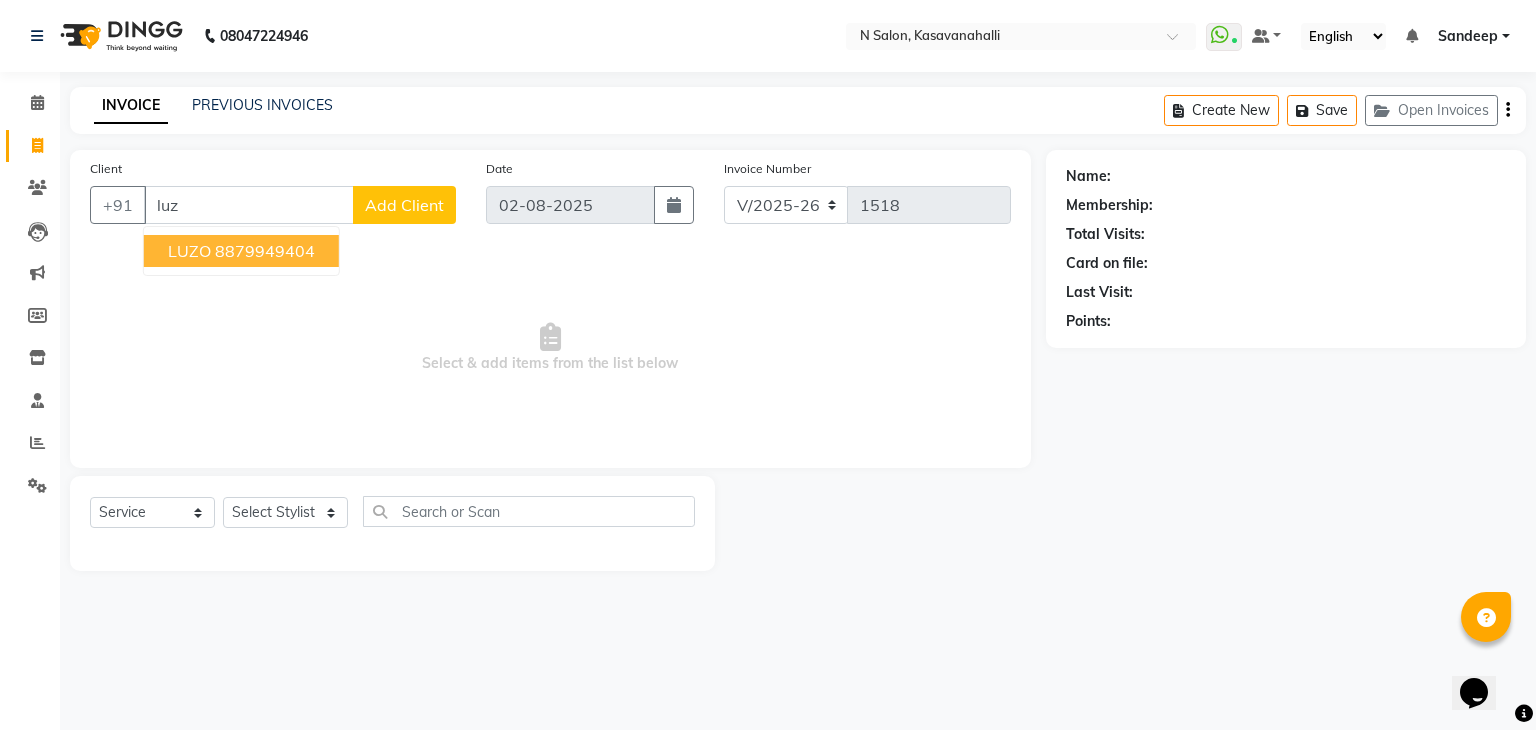 click on "8879949404" at bounding box center (265, 251) 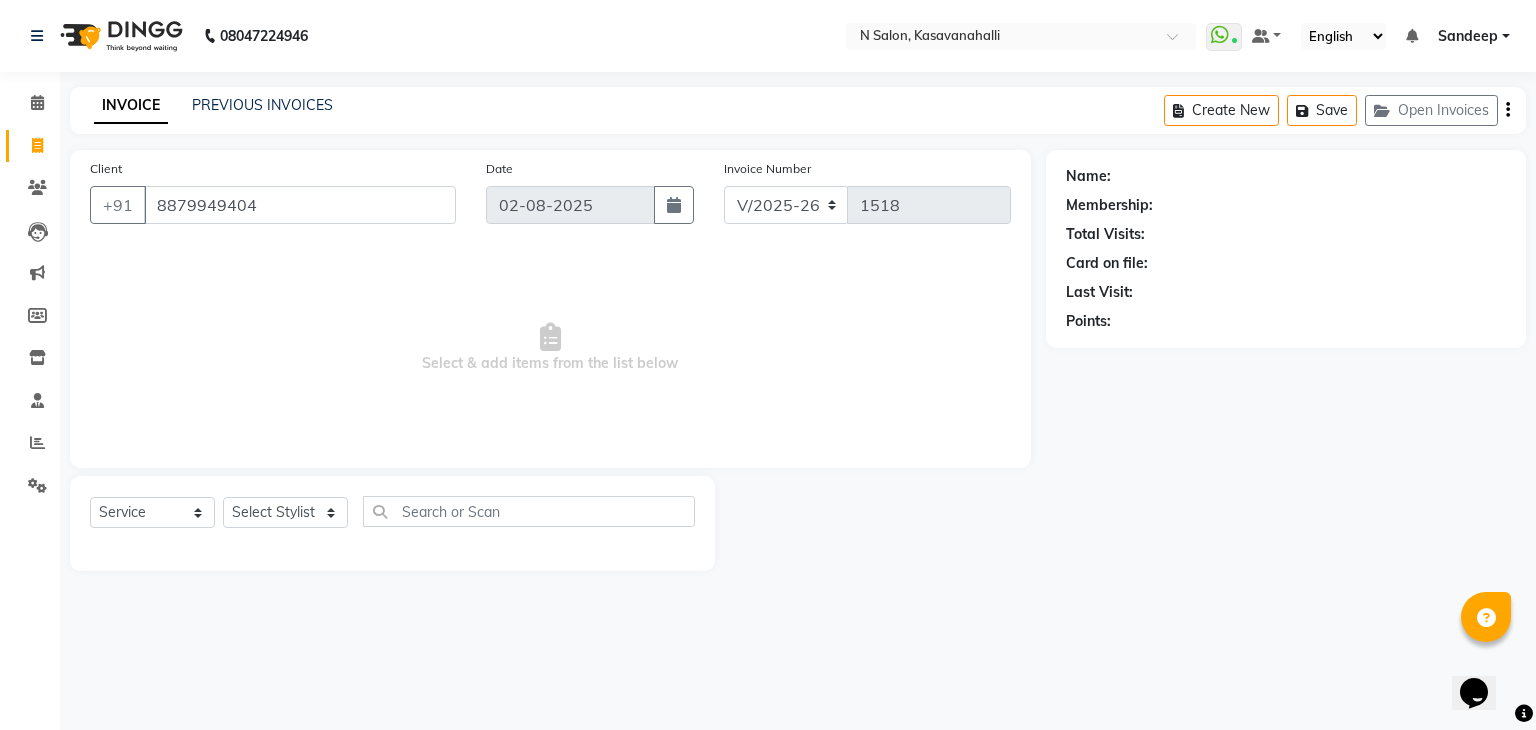 type on "8879949404" 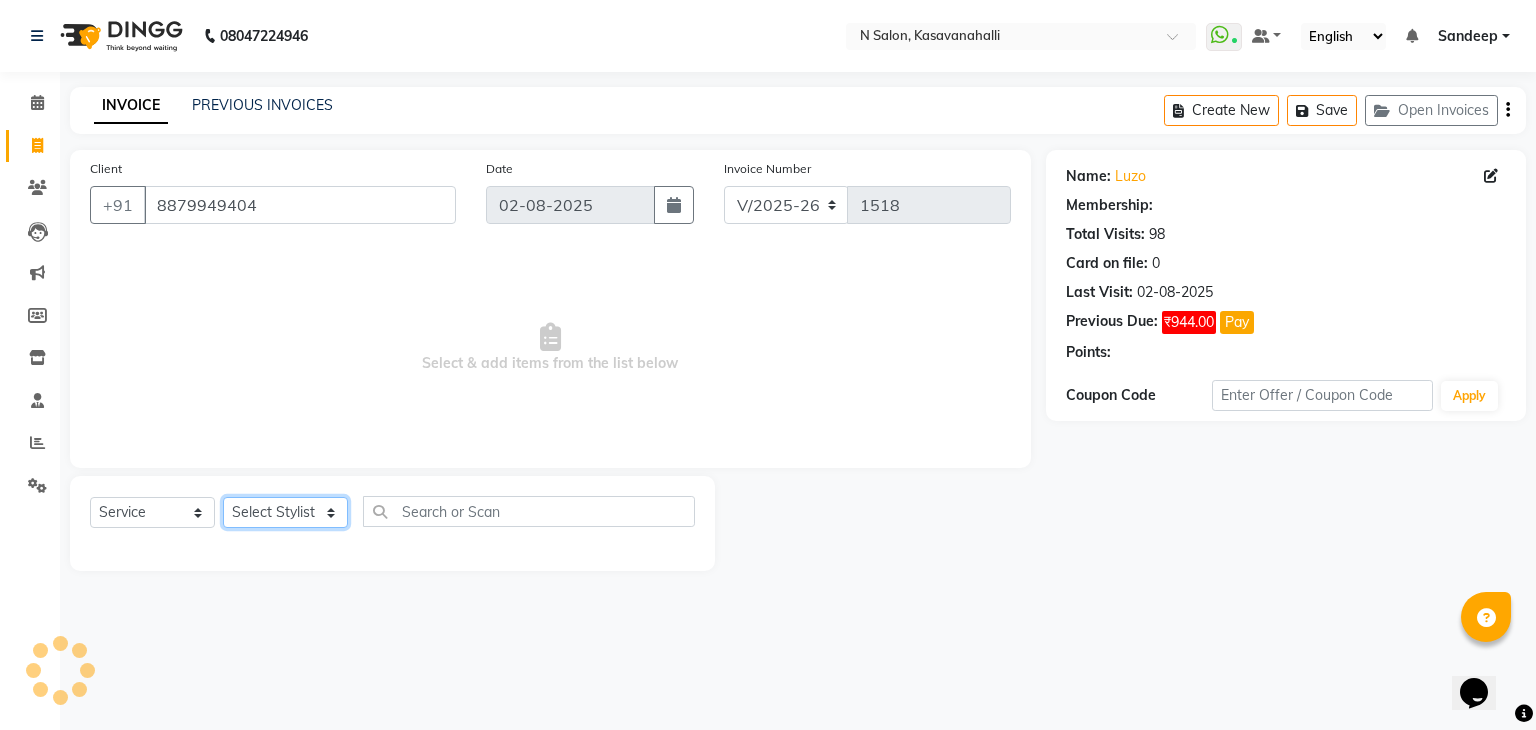 select on "1: Object" 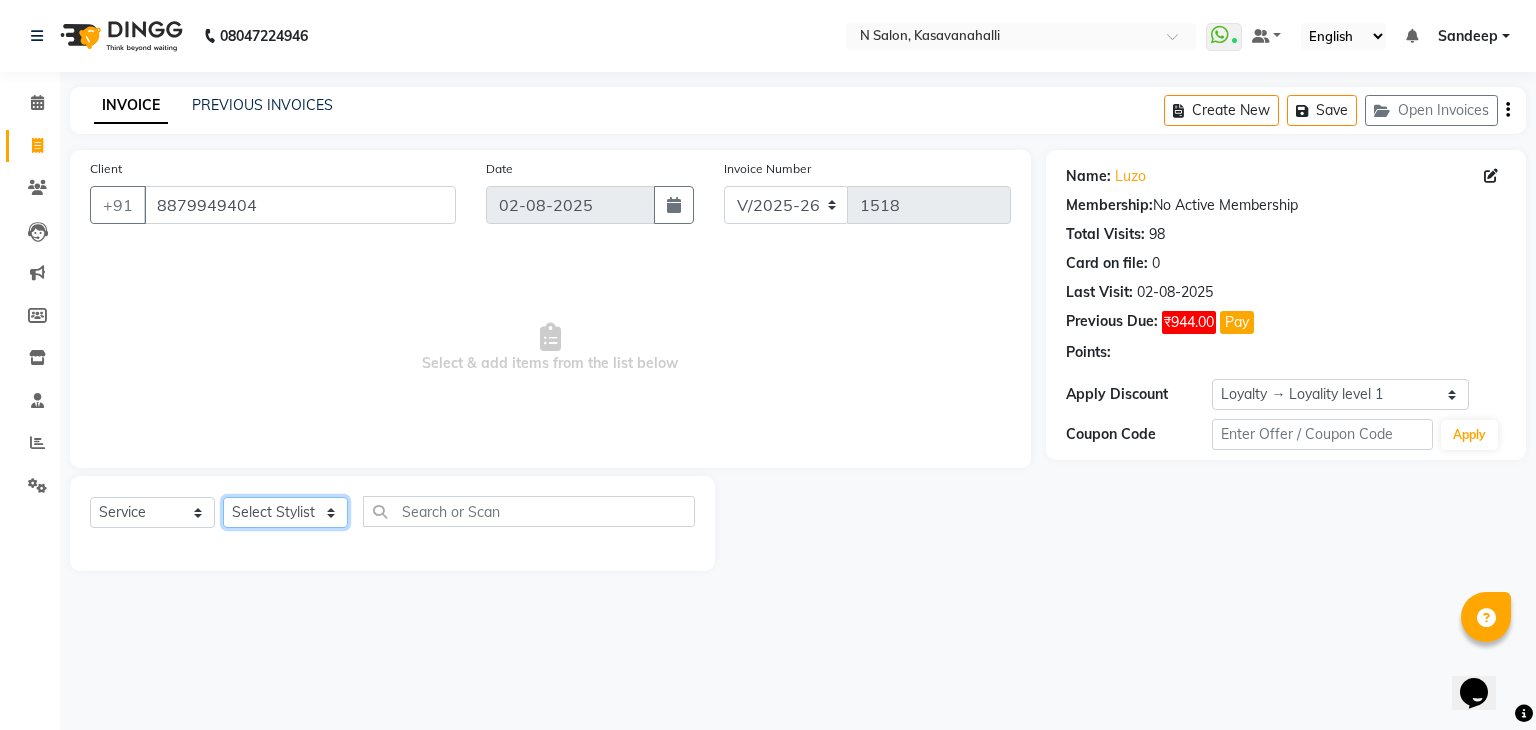 click on "Select Stylist Abisekh Karan  Manju Owner Priya RAJESHWARI  Sandeep Tika" 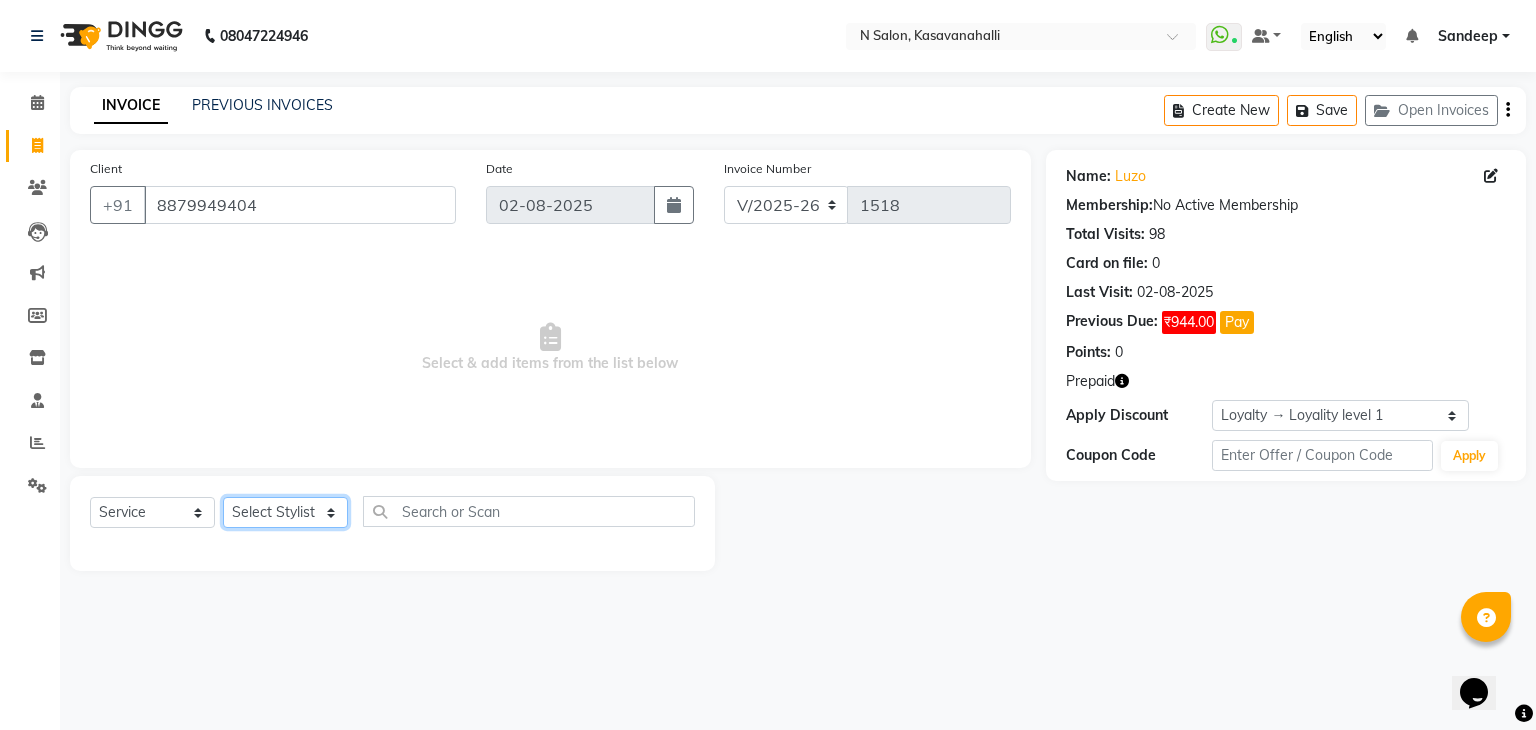 select on "75765" 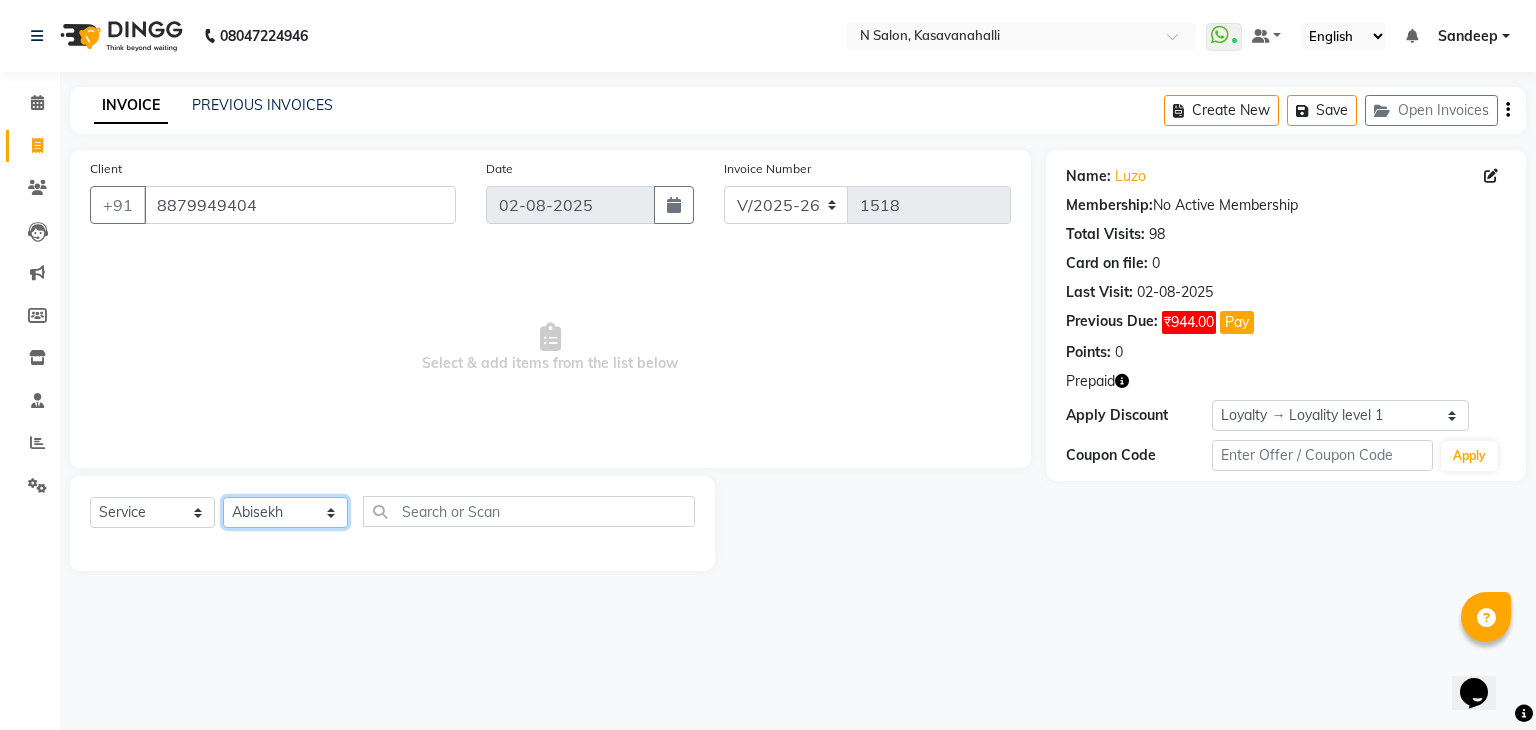 click on "Select Stylist Abisekh Karan  Manju Owner Priya RAJESHWARI  Sandeep Tika" 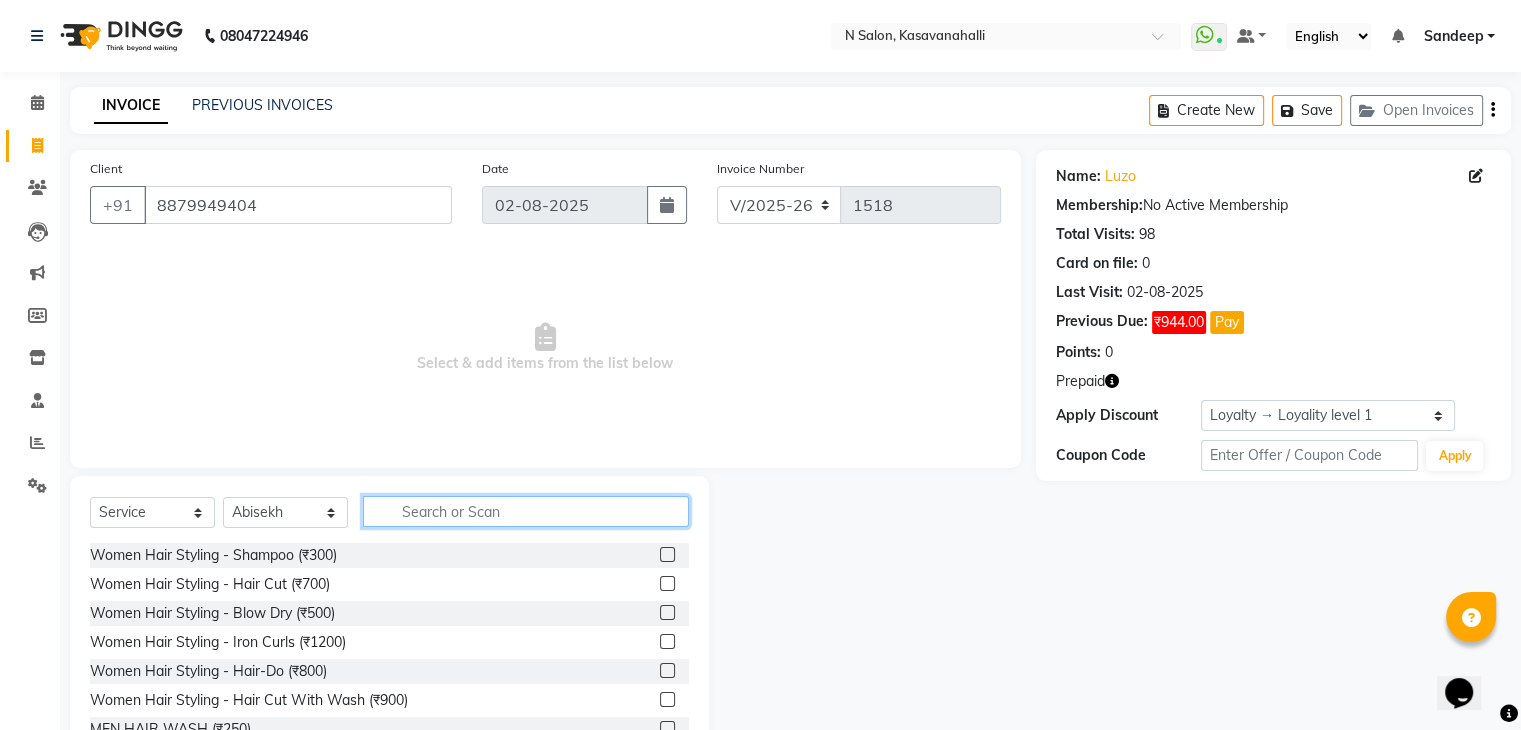 click 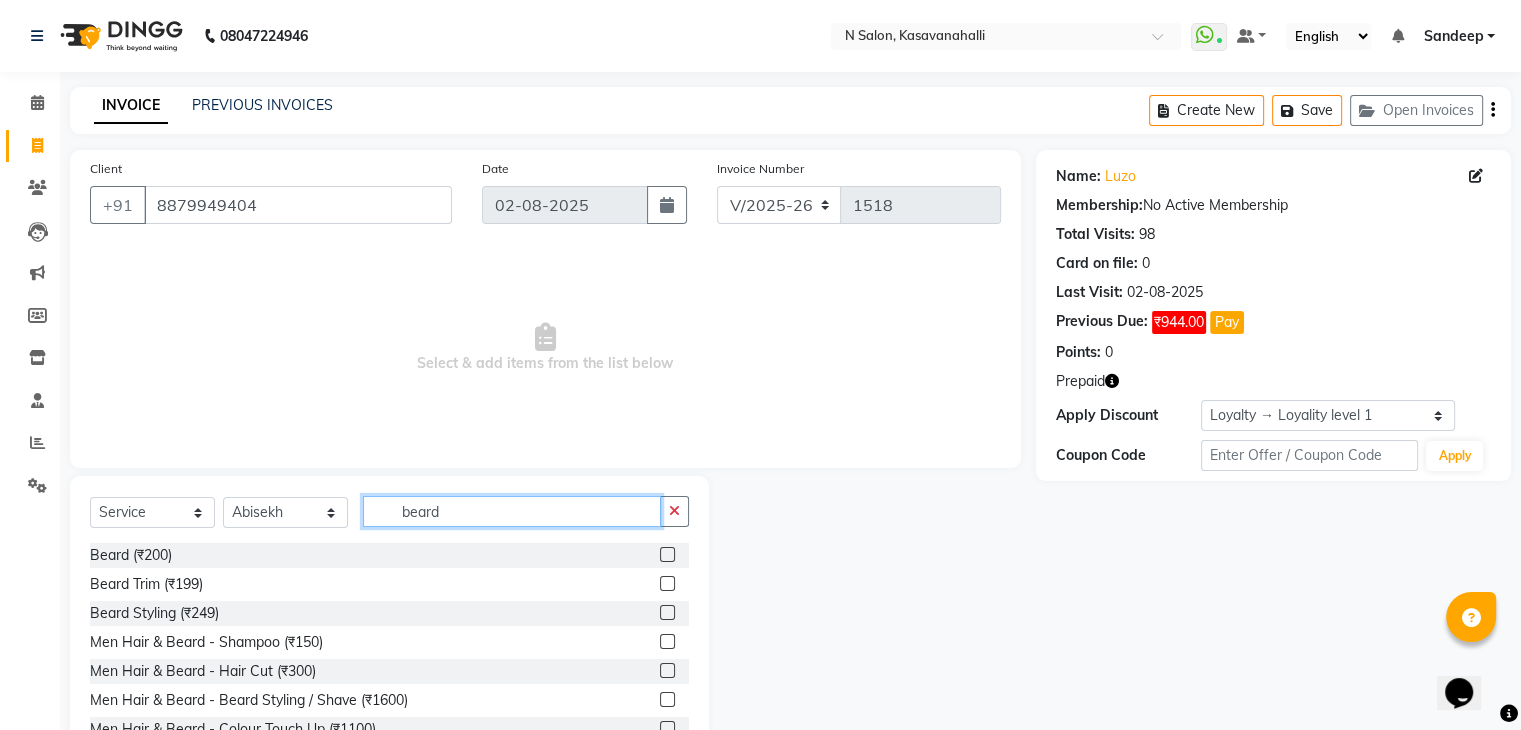type on "beard" 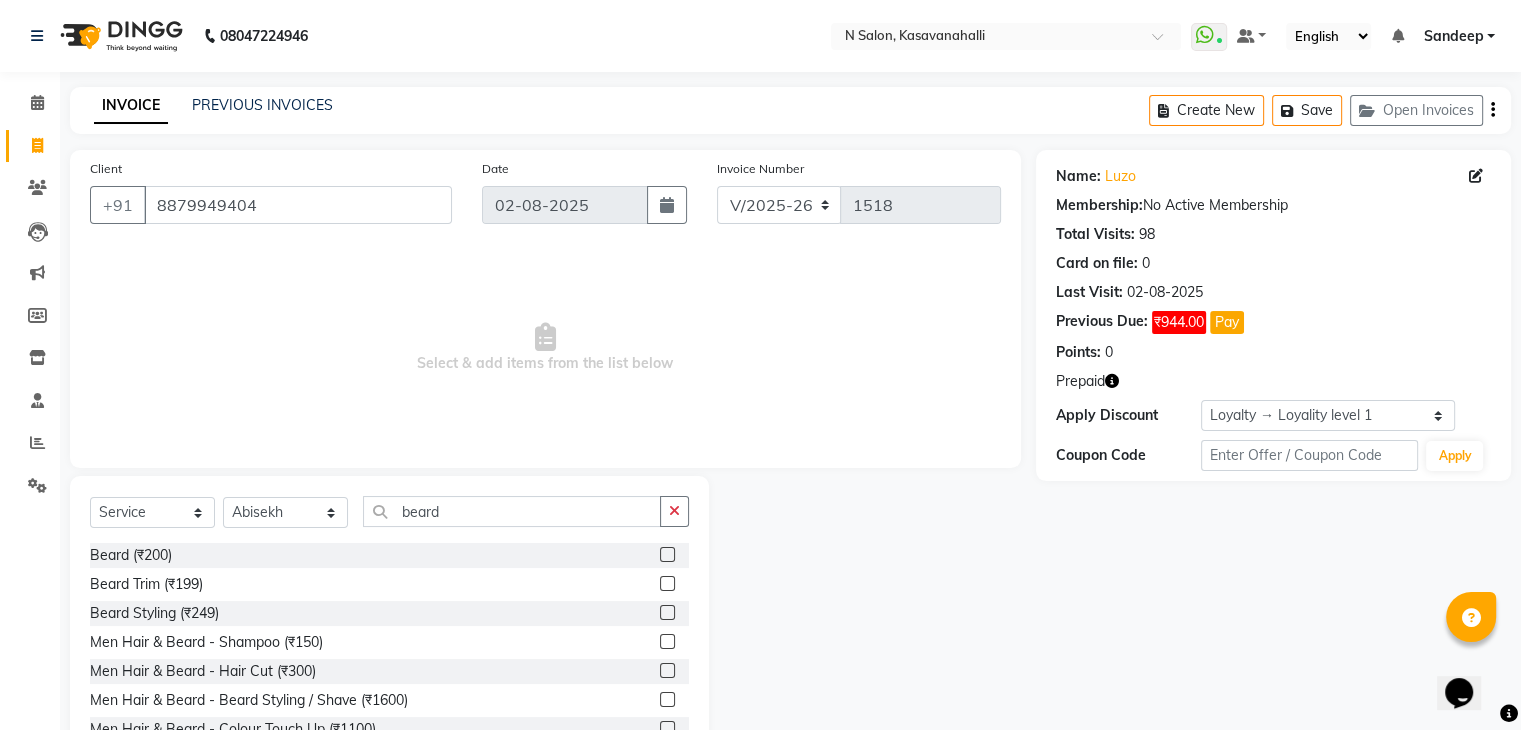 click 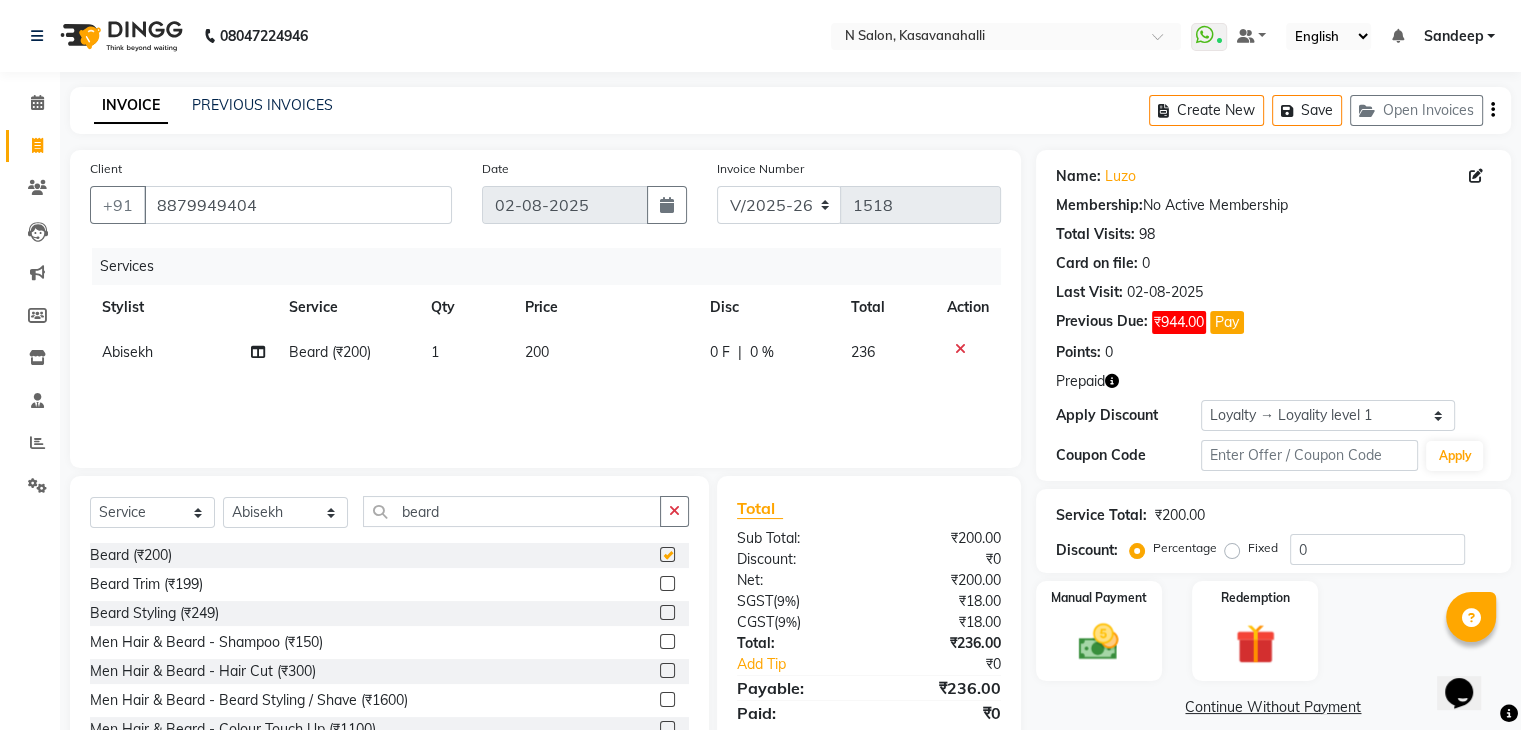 checkbox on "false" 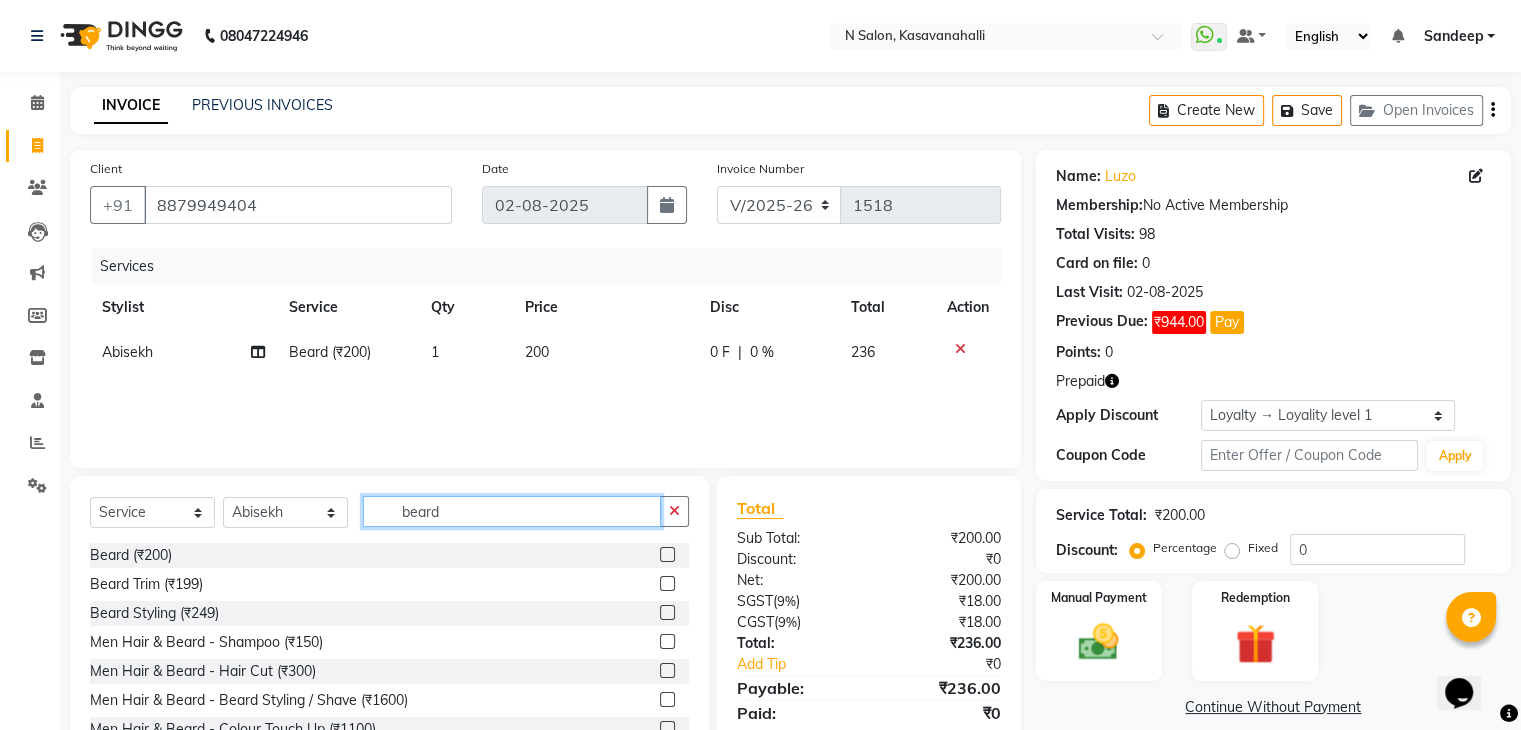 click on "beard" 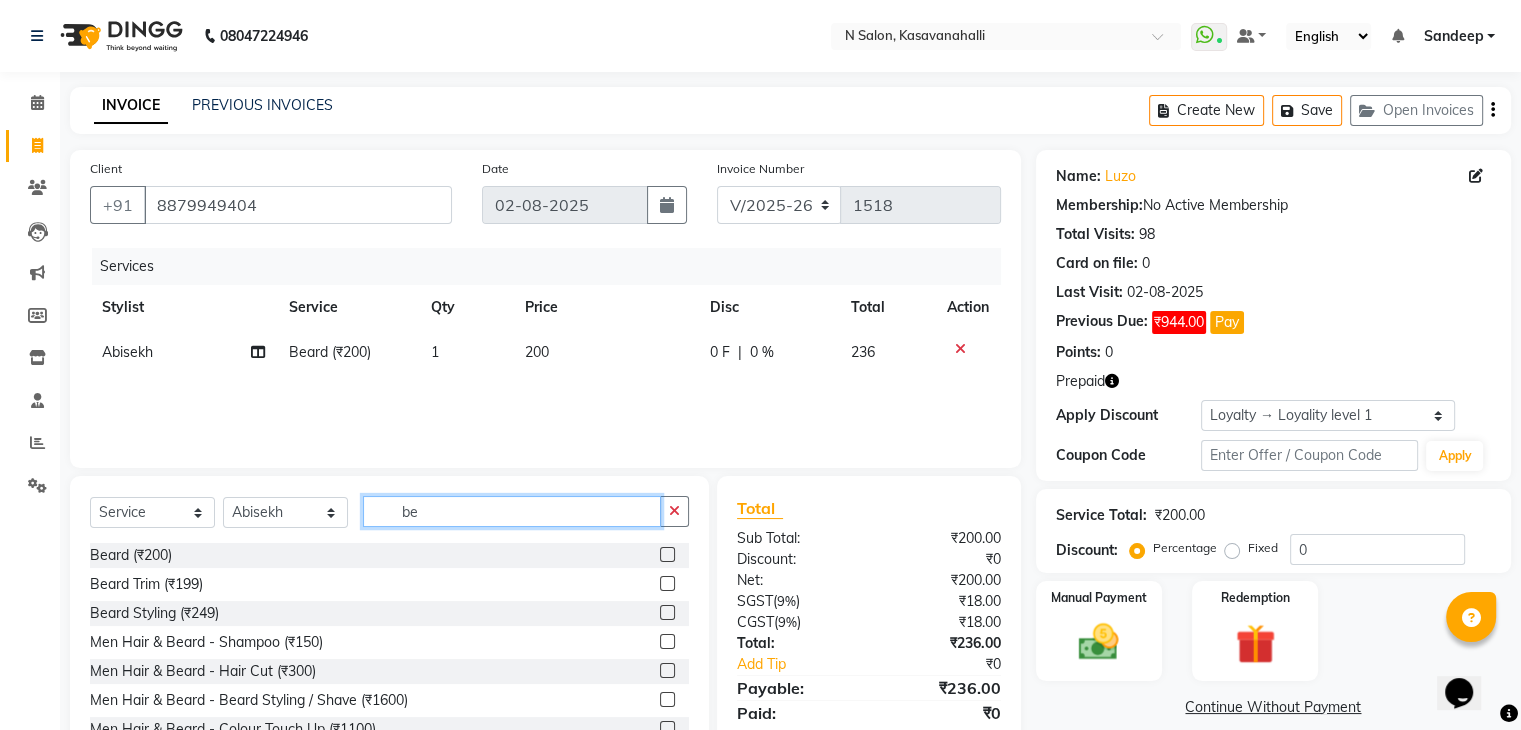 type on "b" 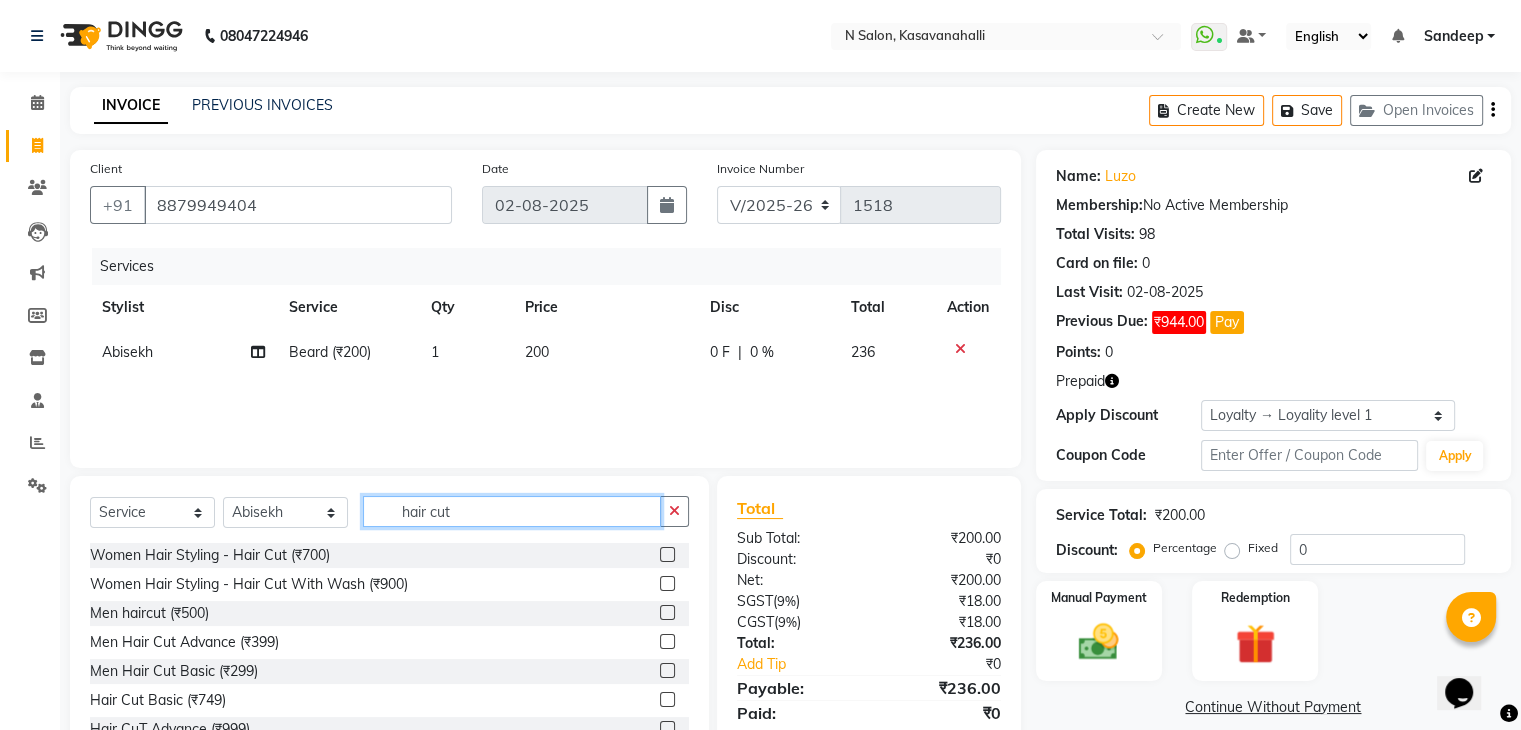 type on "hair cut" 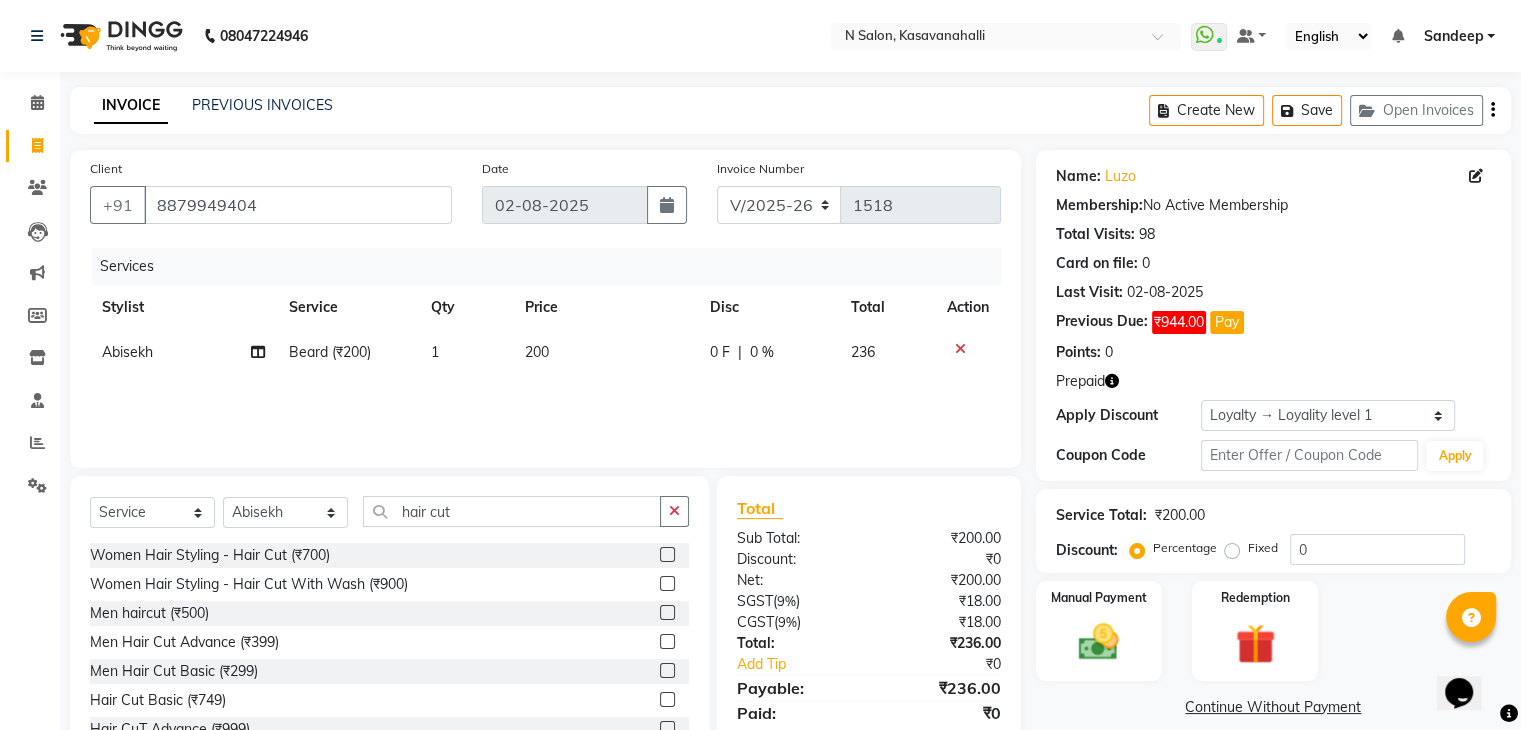 drag, startPoint x: 649, startPoint y: 617, endPoint x: 643, endPoint y: 594, distance: 23.769728 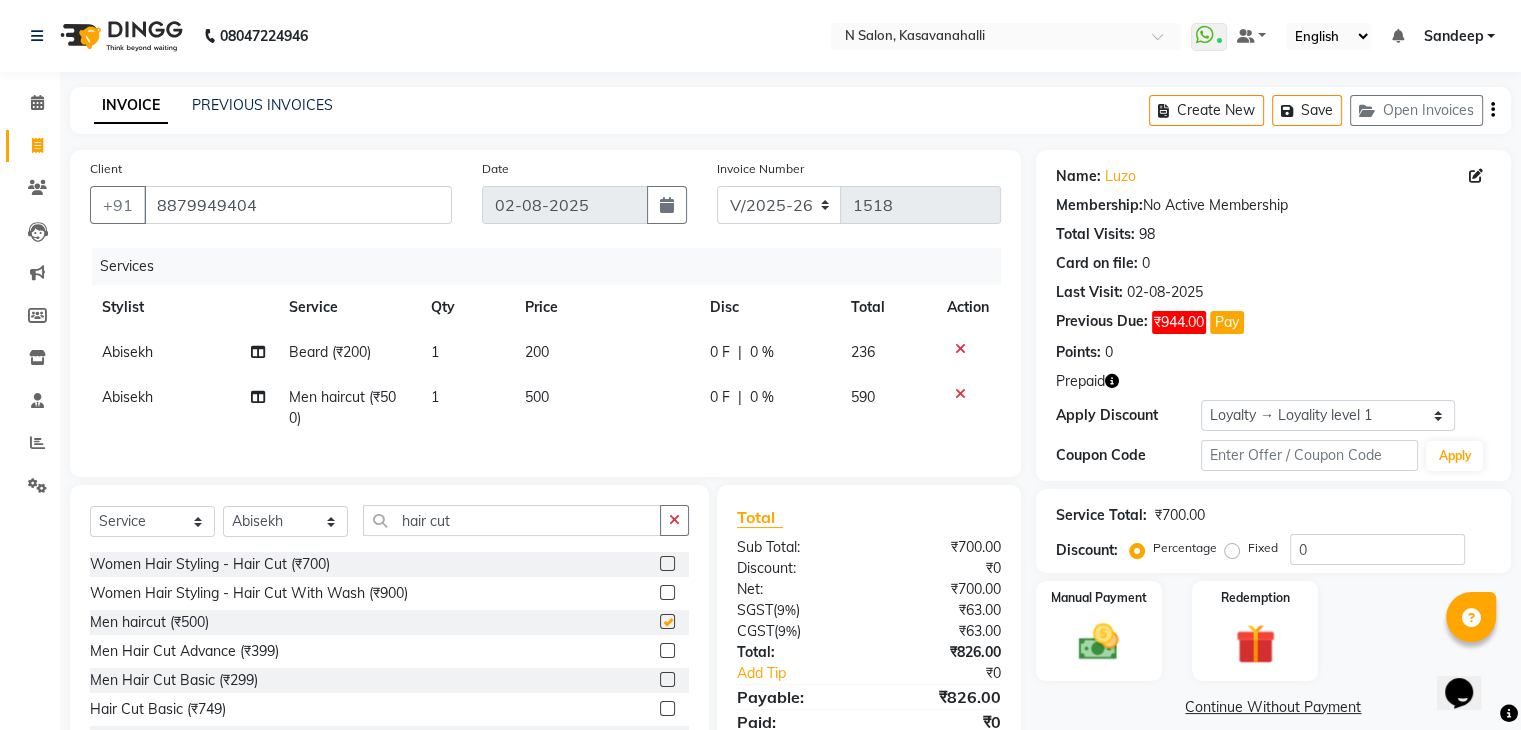 checkbox on "false" 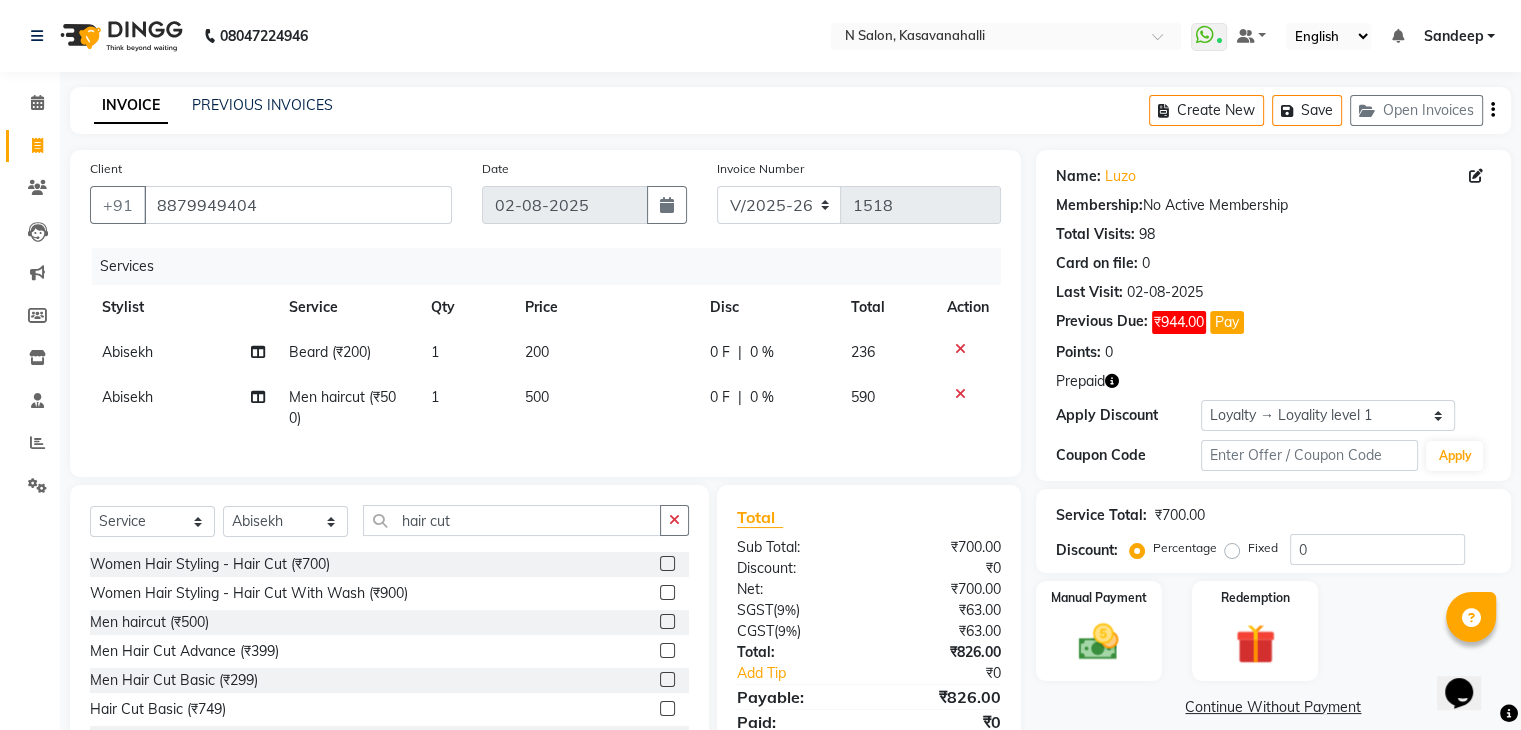 click on "500" 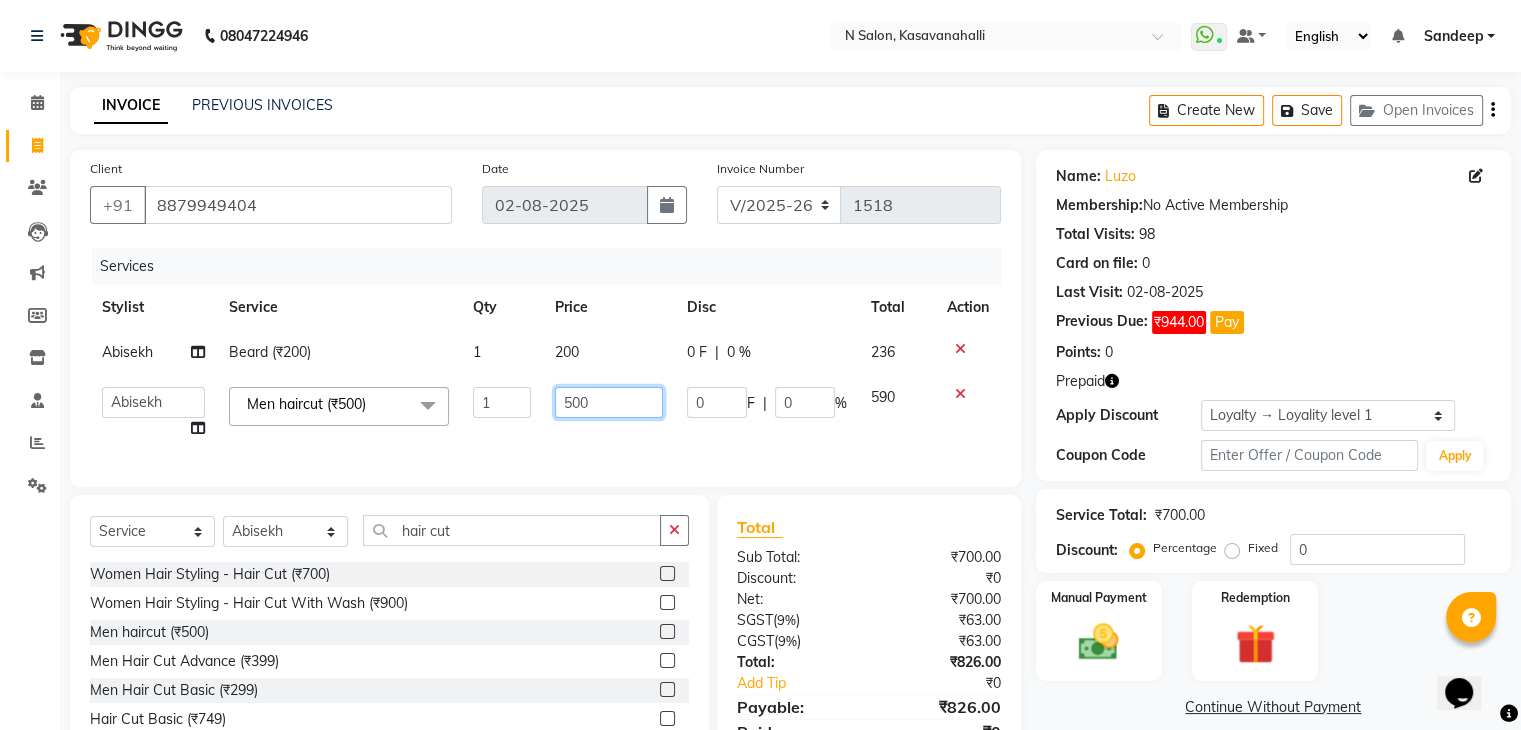 click on "500" 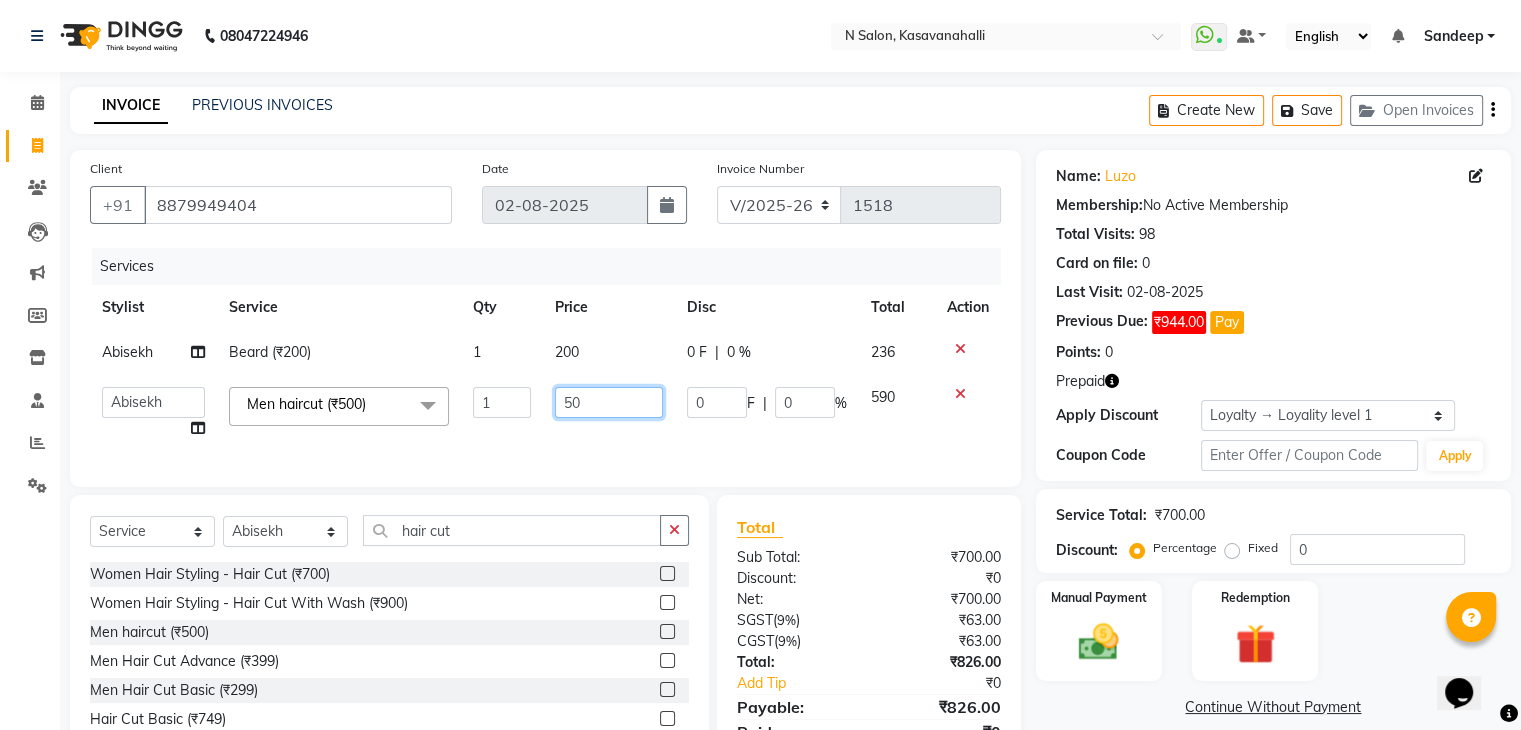 type on "5" 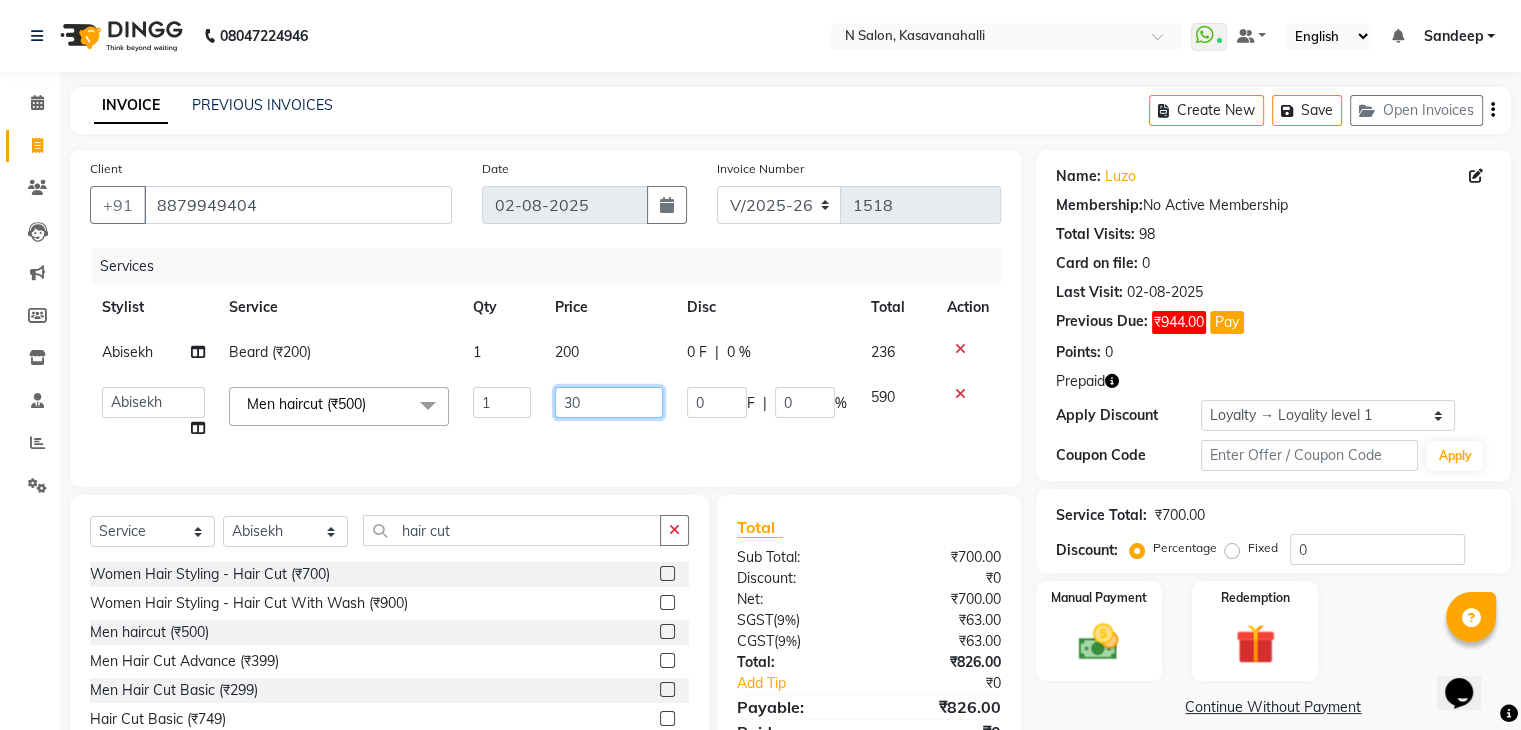 type on "300" 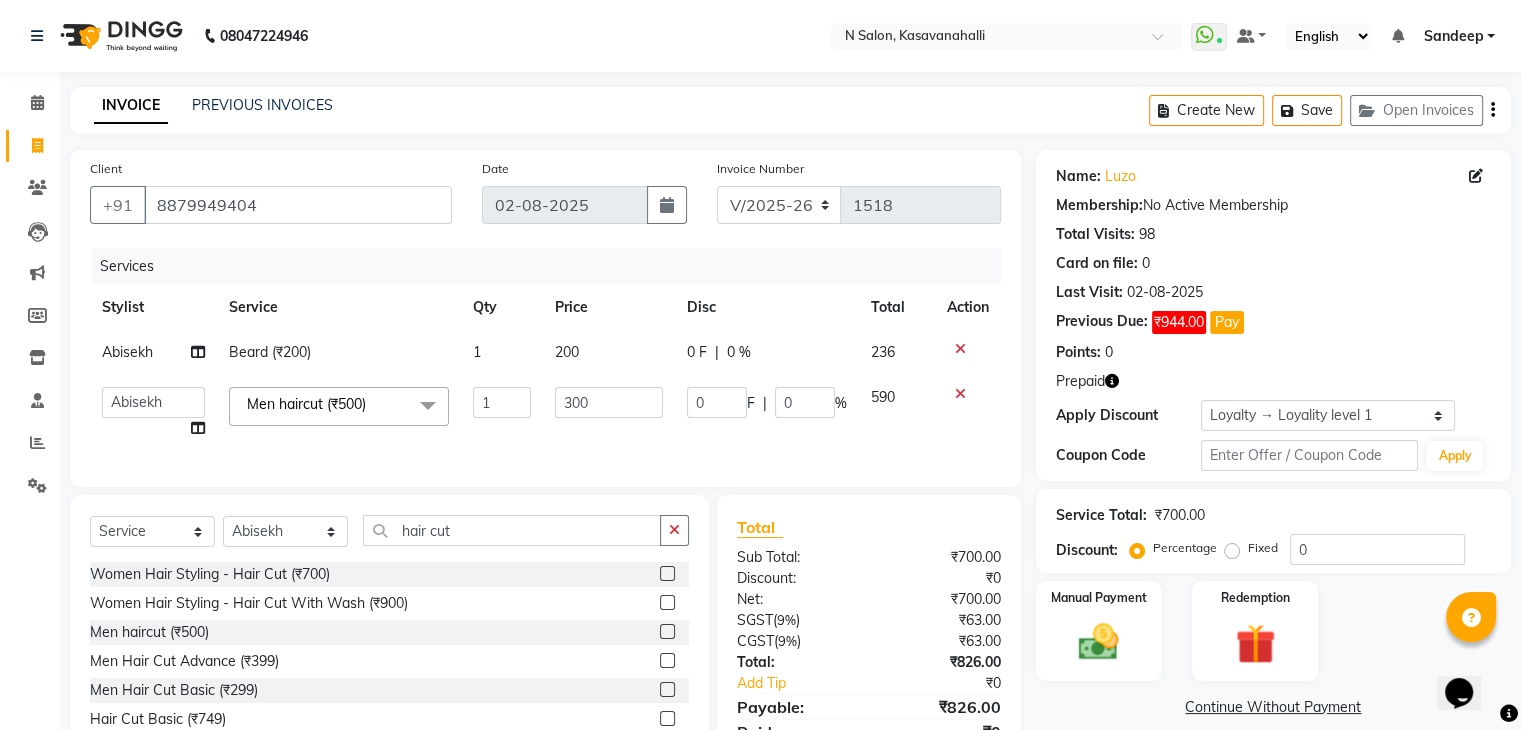 click on "Services Stylist Service Qty Price Disc Total Action Abisekh Beard (₹200) 1 200 0 F | 0 % 236  Abisekh   Karan    Manju   Owner   Priya   RAJESHWARI    Sandeep   Tika  Men haircut (₹500)  x Women Hair Styling - Shampoo (₹300) Women Hair Styling - Hair Cut (₹700) Women Hair Styling - Blow Dry (₹500) Women Hair Styling - Iron Curls (₹1200) Women Hair Styling - Hair-Do (₹800) Women Hair Styling - Hair Cut With Wash (₹900) MEN HAIR WASH  (₹250) CUT FILE & POLISH  (₹250) Olaplex Stand Alone  (₹2500) 3 Tenx Signature Ritual  (₹3500) 3 Tenx Spa  (₹2000) Reflexology  (₹800) GEL POLISH  (₹800) GEL POLISH REMOVAL  (₹400) Botox Treatment  (₹5999) Men global color ammonia free (₹1500) Beard (₹200) Men haircut (₹500) MATTIFYING TREATMENT FACIAL (₹4000) AGE CONTROL  TREATMENT FACIAL (₹4000) HYDRA TREATMENT FACIAL (₹4000) RADIANCE TREATMENT FACIAL (₹4000) CALMING TREATMENT FACIAL (₹4000) AVL Luxury pedi (₹1800) Bikni Line (₹600) Root Touch up Amonia free (₹1500) 1 300" 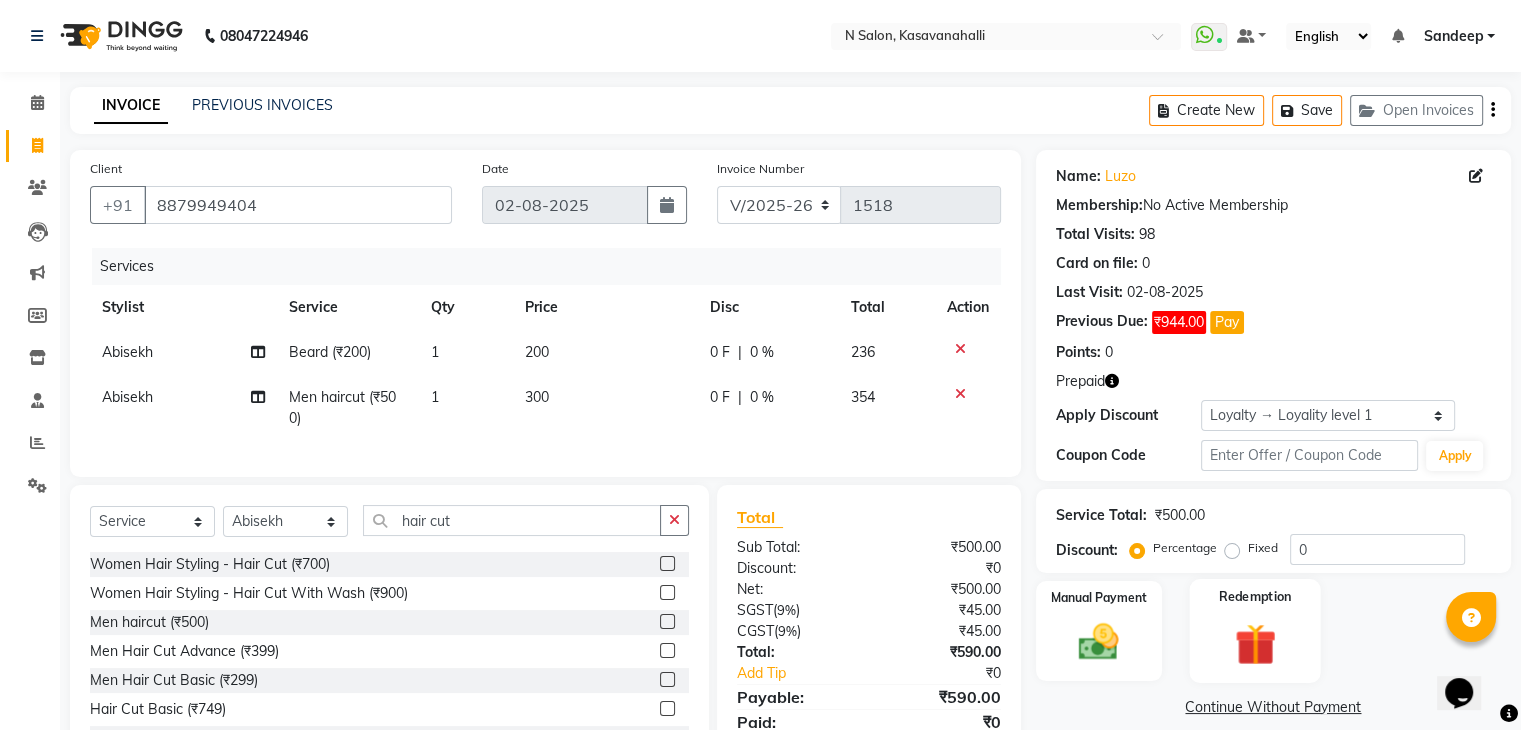 click on "Redemption" 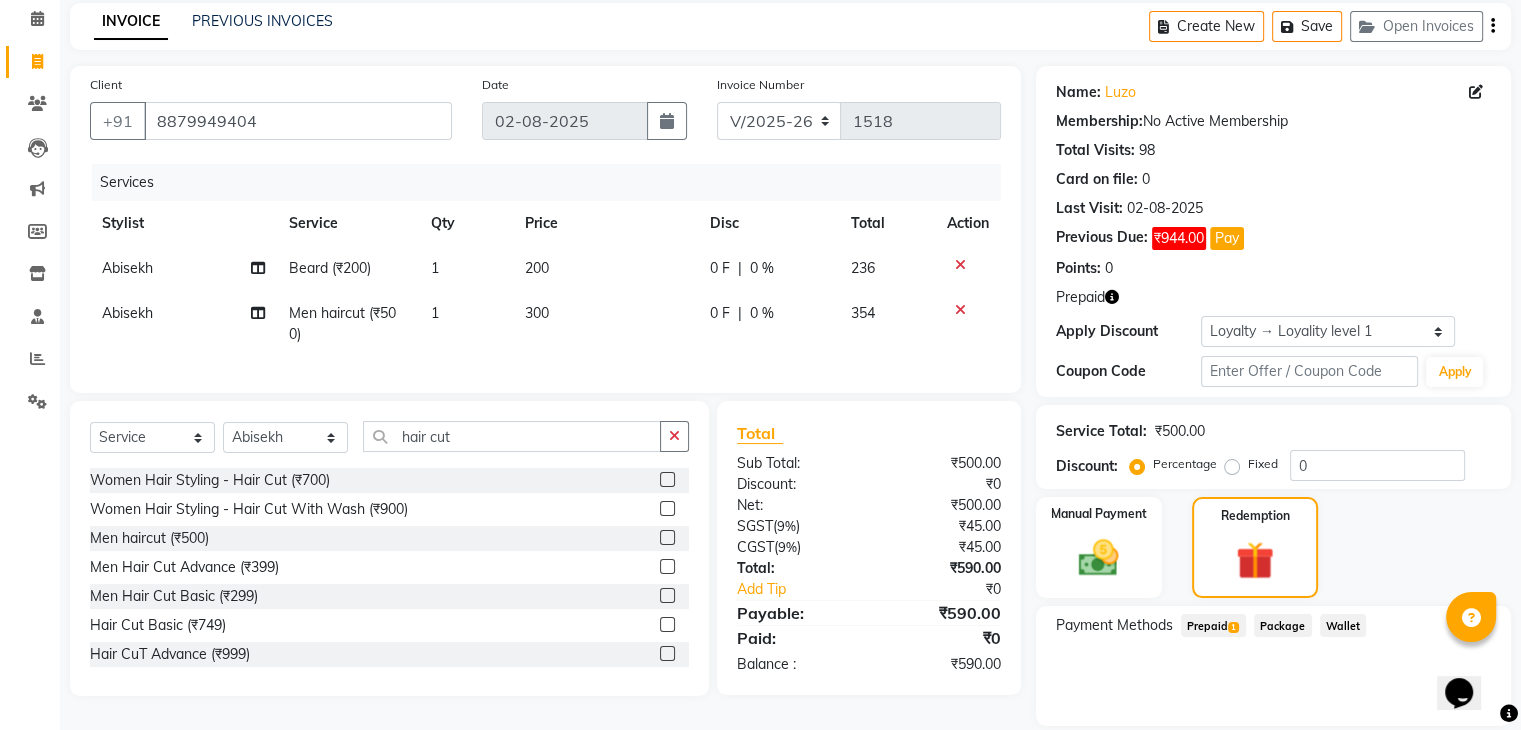 scroll, scrollTop: 151, scrollLeft: 0, axis: vertical 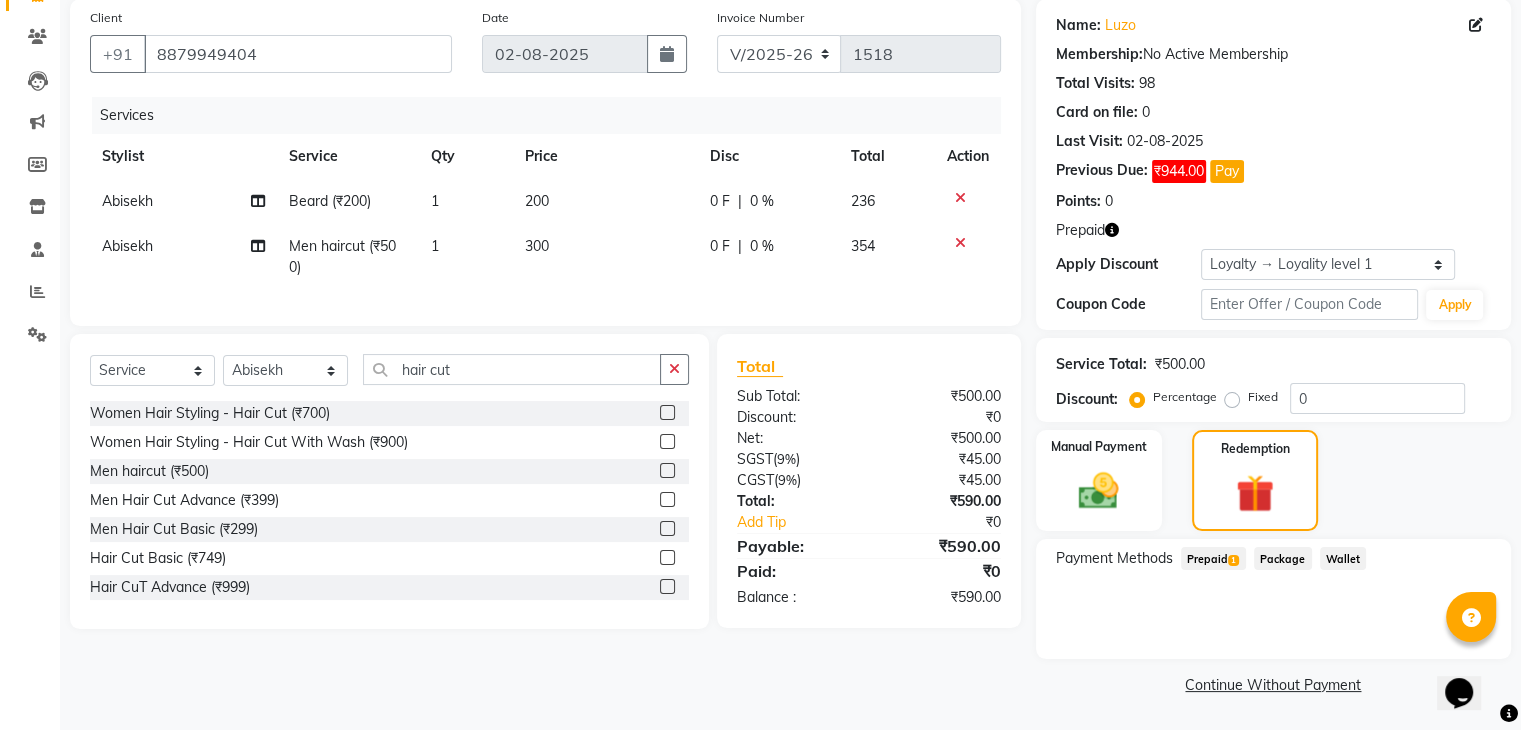 click on "Prepaid  1" 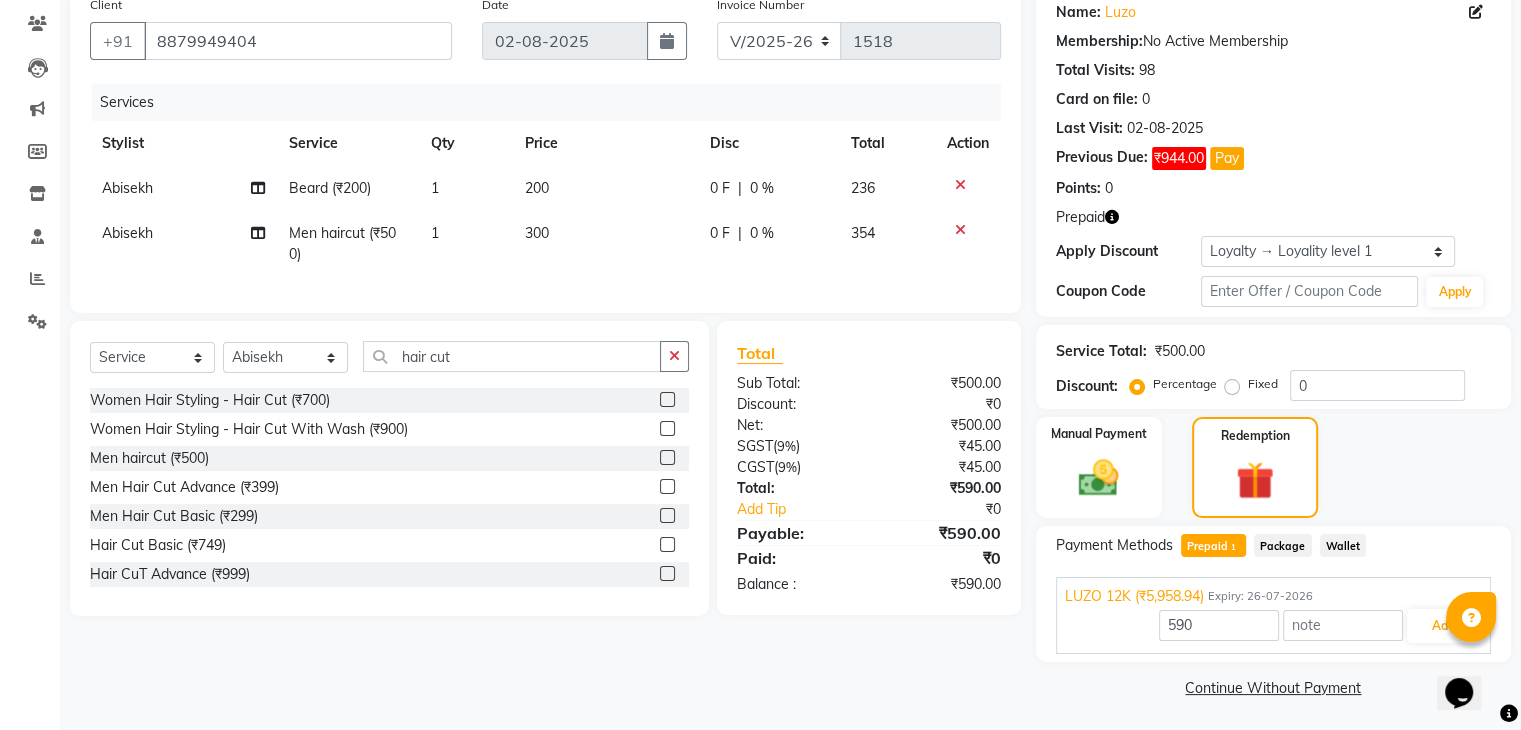 scroll, scrollTop: 167, scrollLeft: 0, axis: vertical 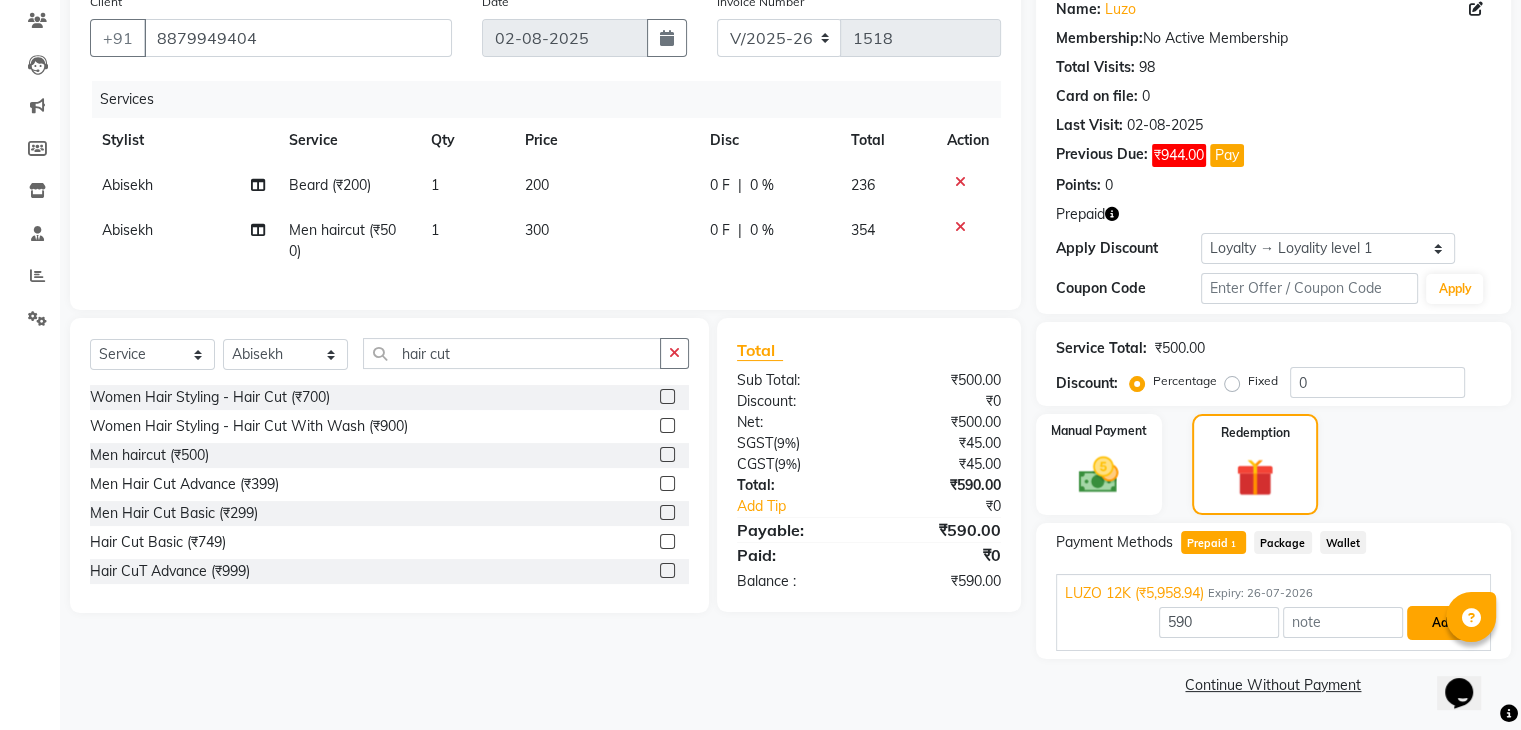 click on "Add" at bounding box center [1443, 623] 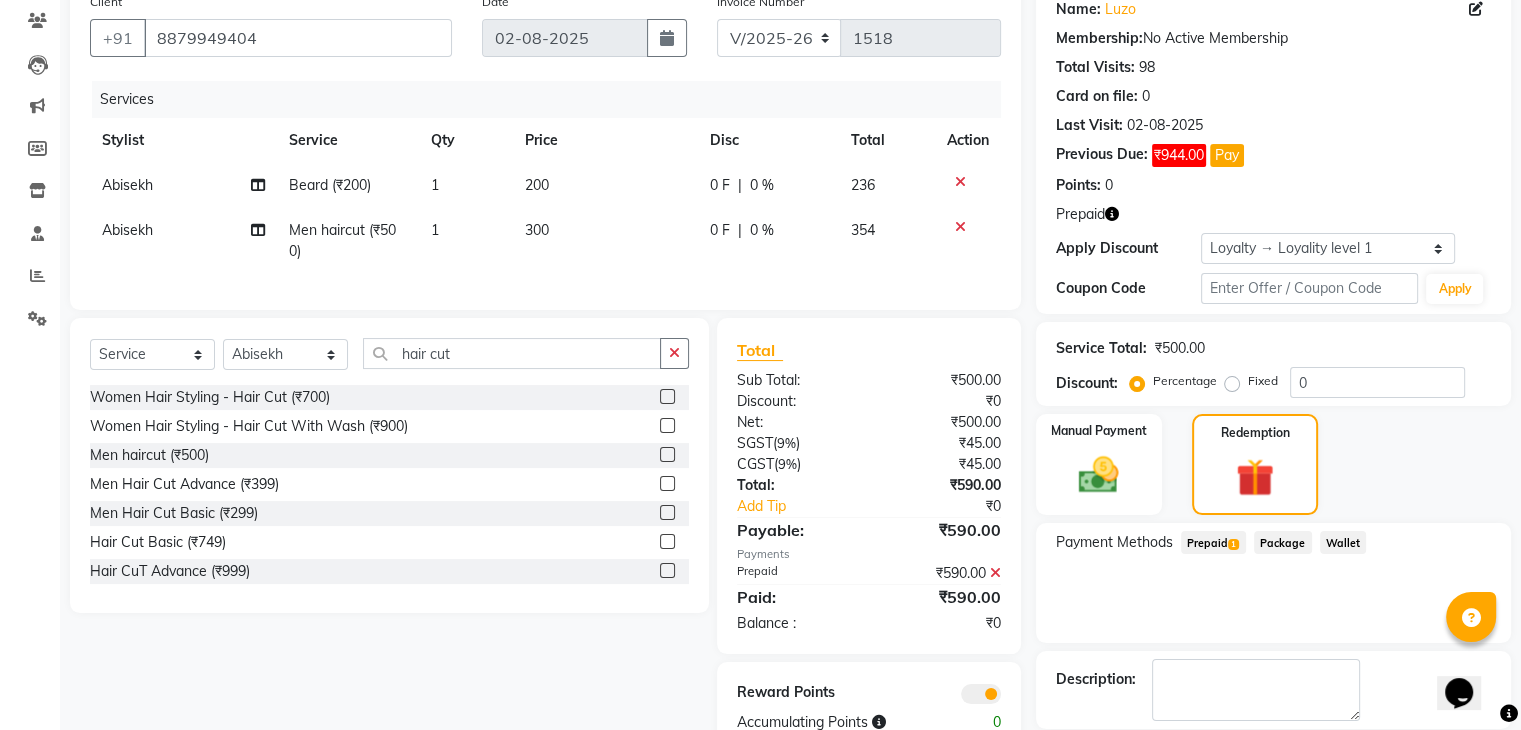scroll, scrollTop: 263, scrollLeft: 0, axis: vertical 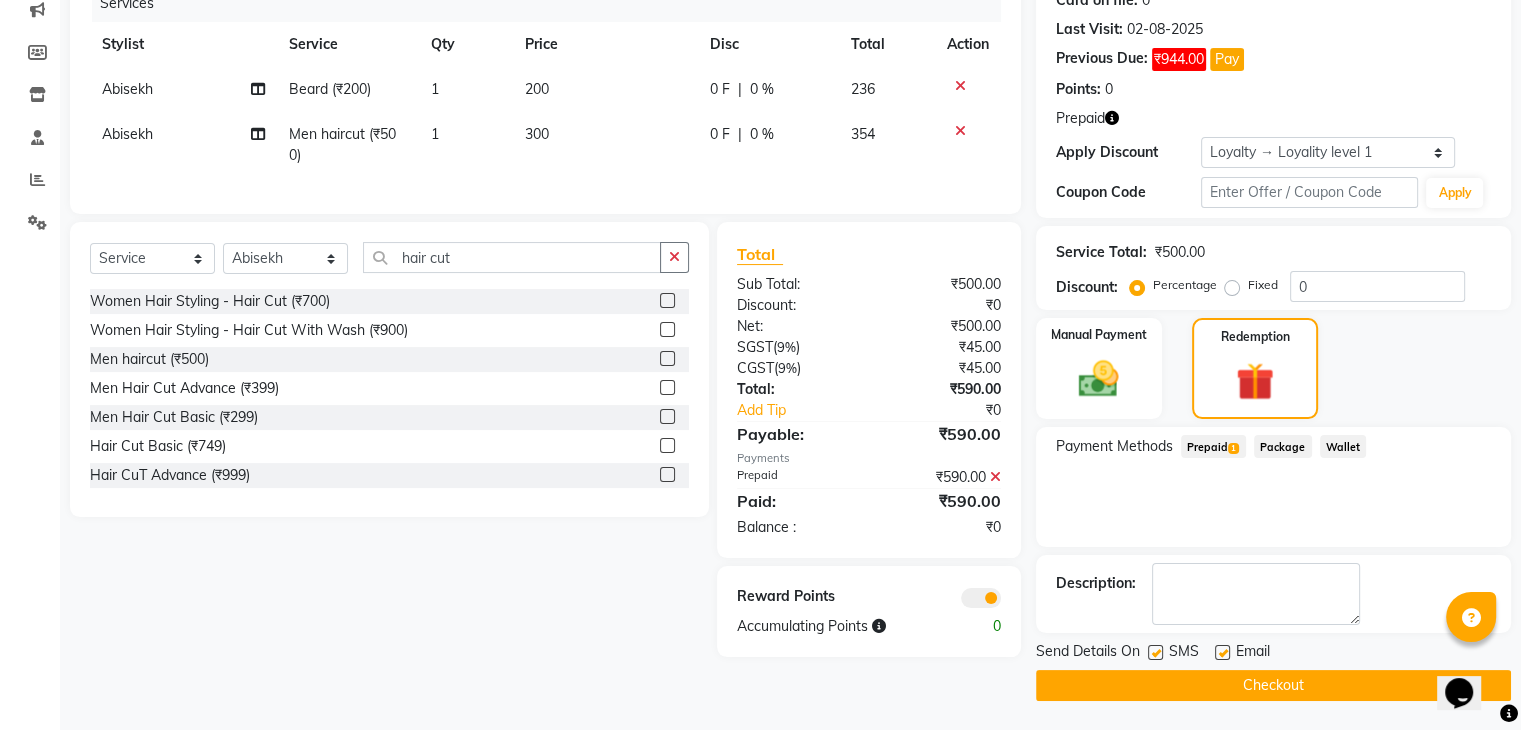 click on "Checkout" 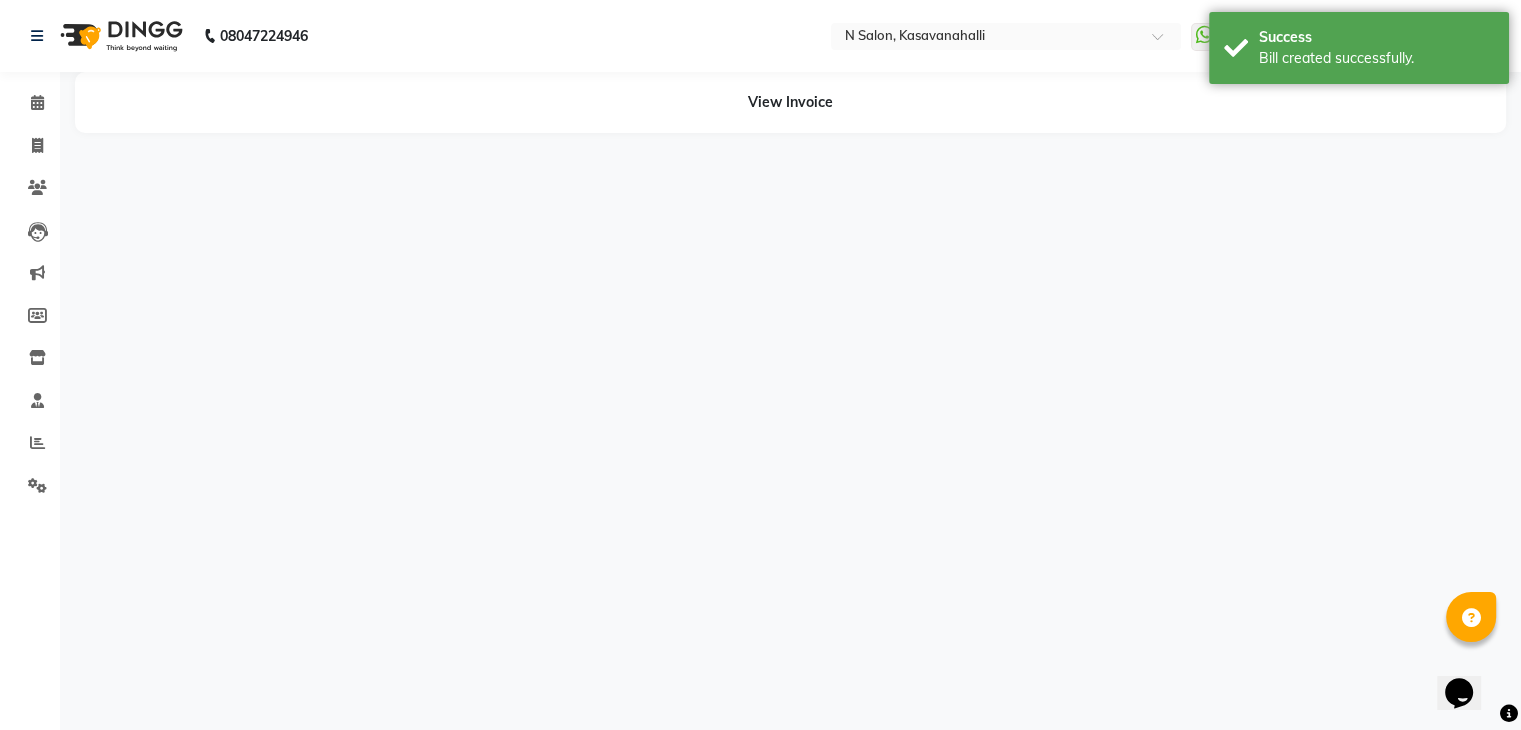 scroll, scrollTop: 0, scrollLeft: 0, axis: both 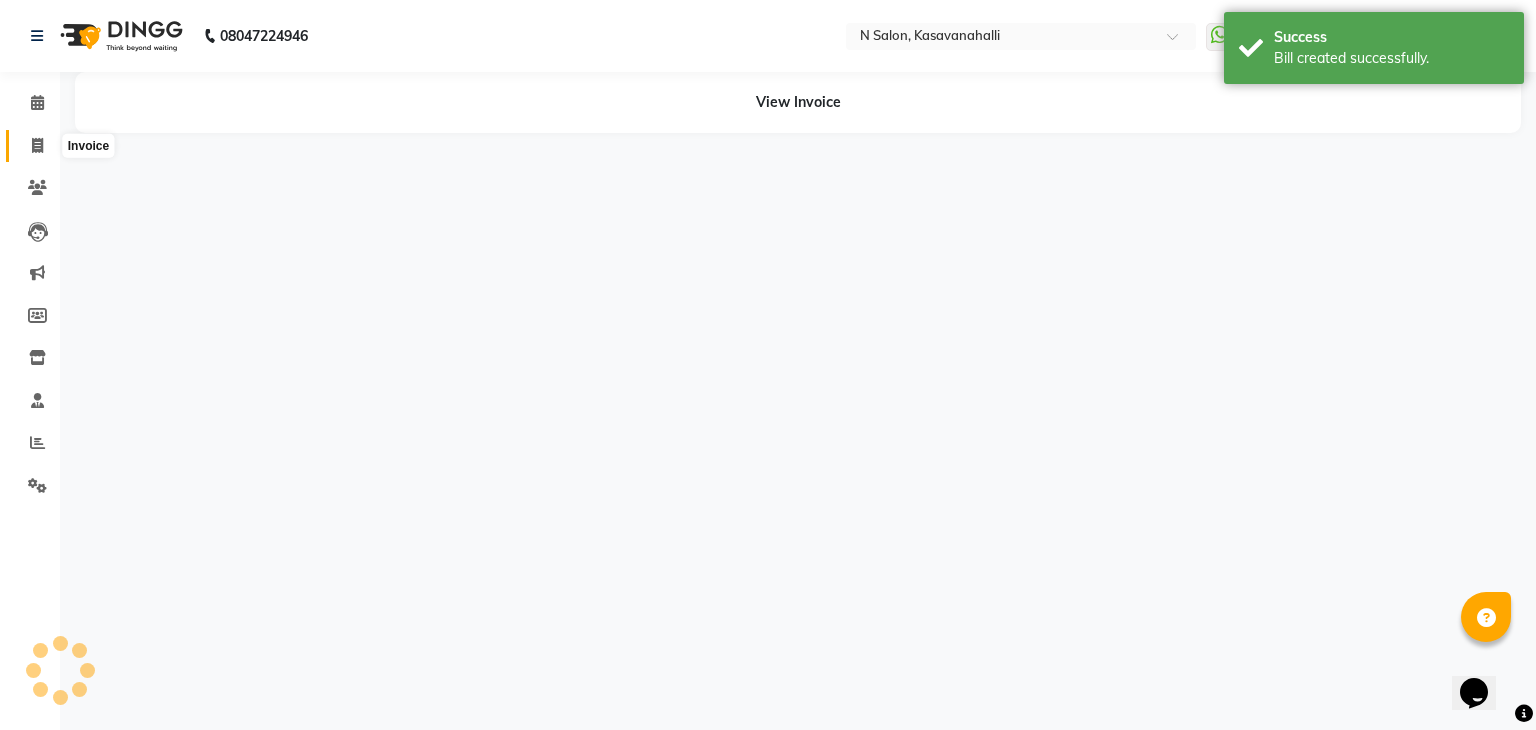 click 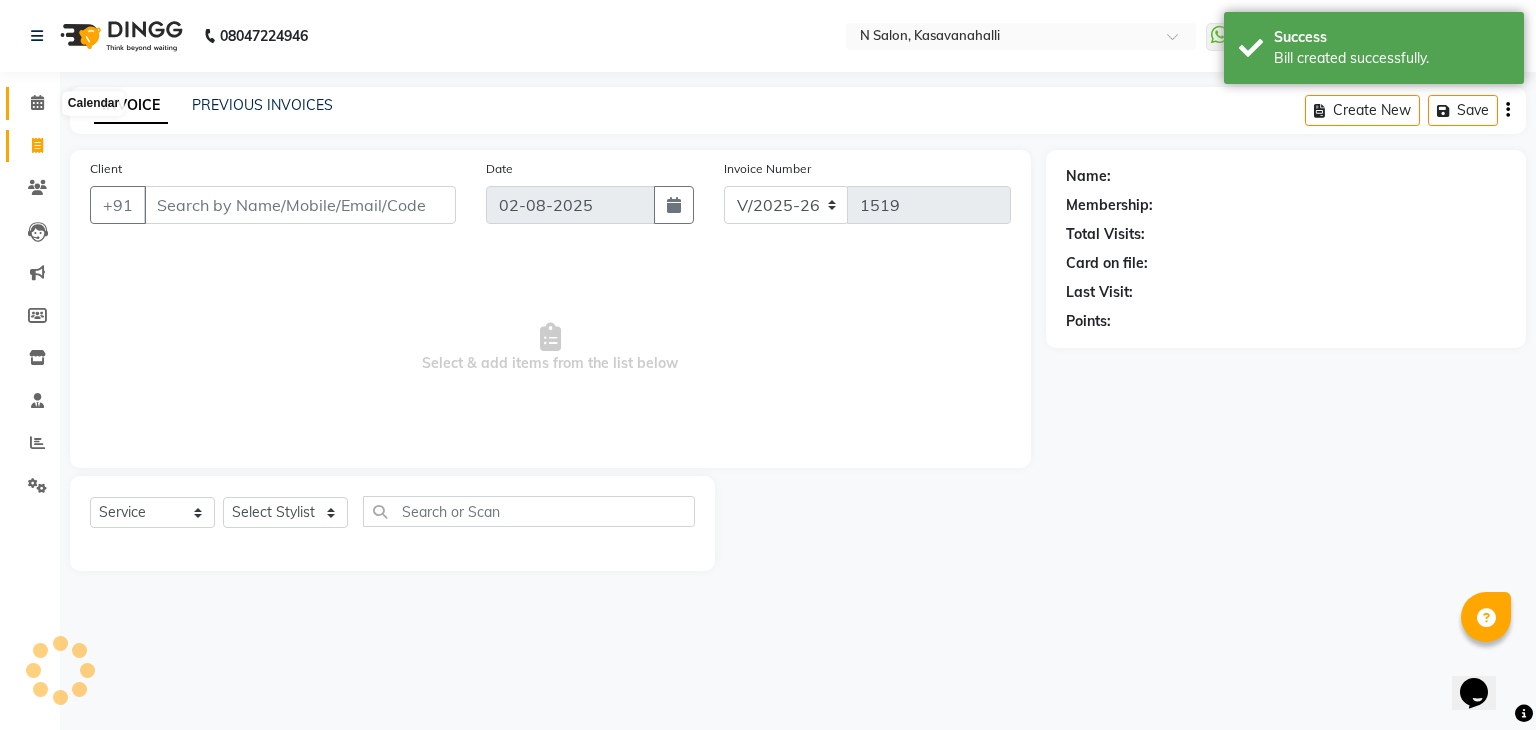click 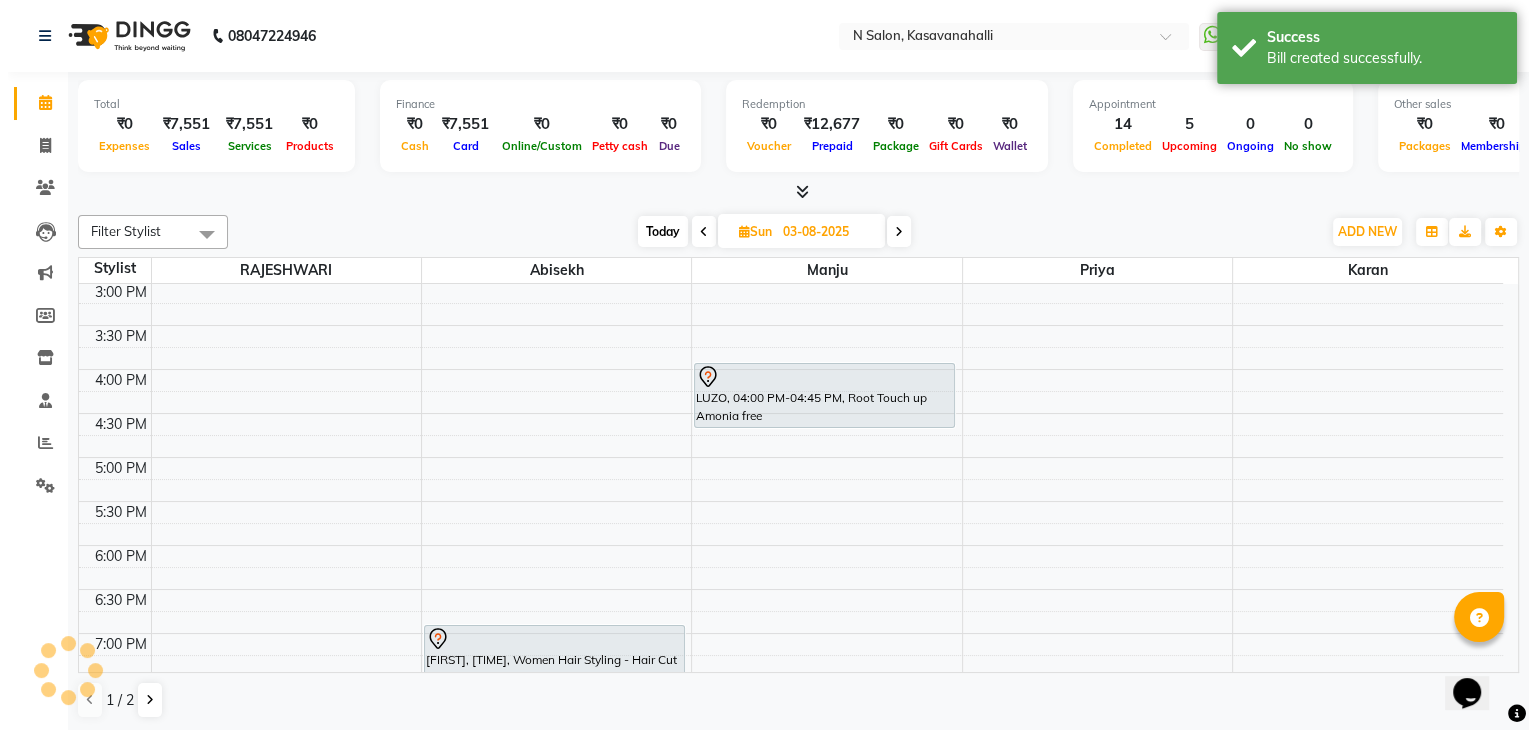 scroll, scrollTop: 0, scrollLeft: 0, axis: both 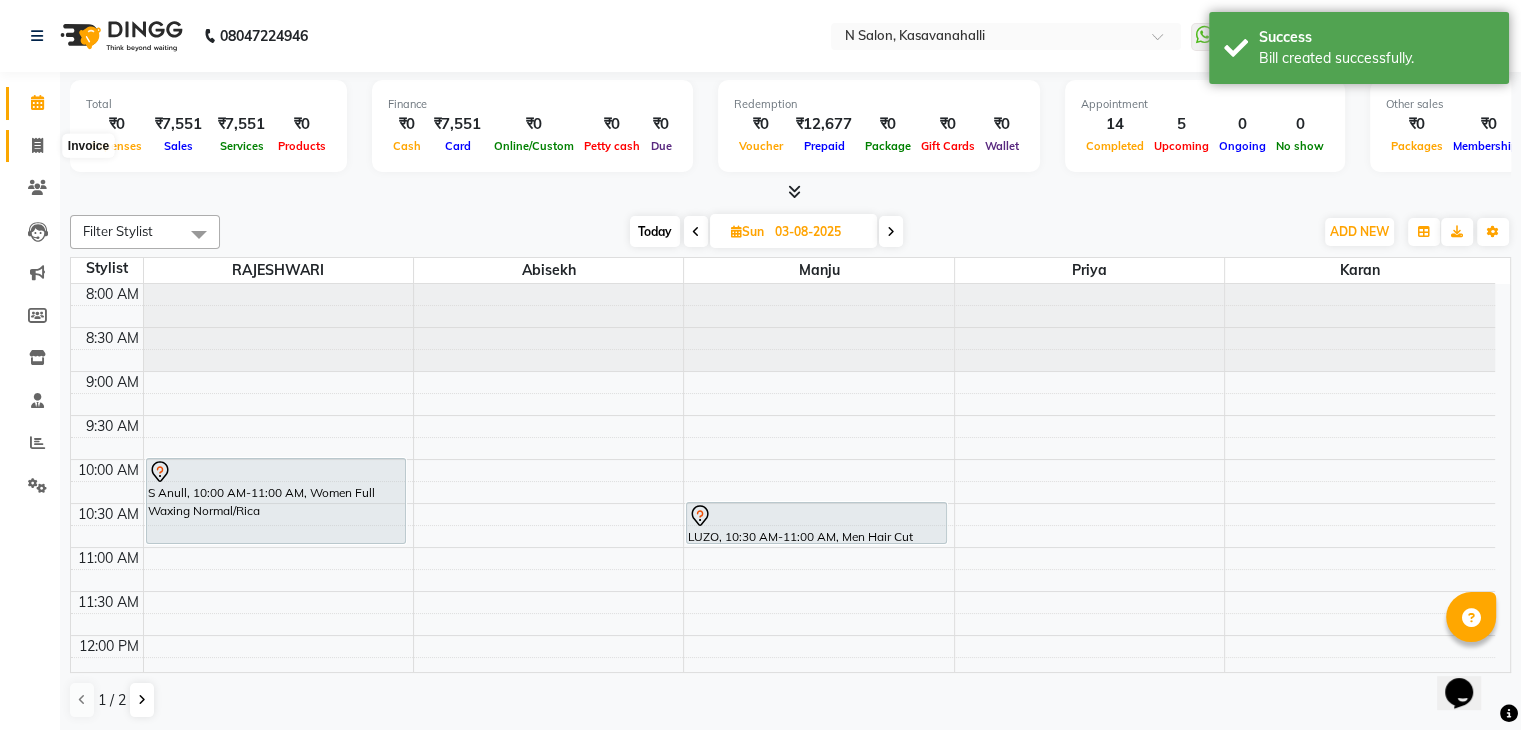 click 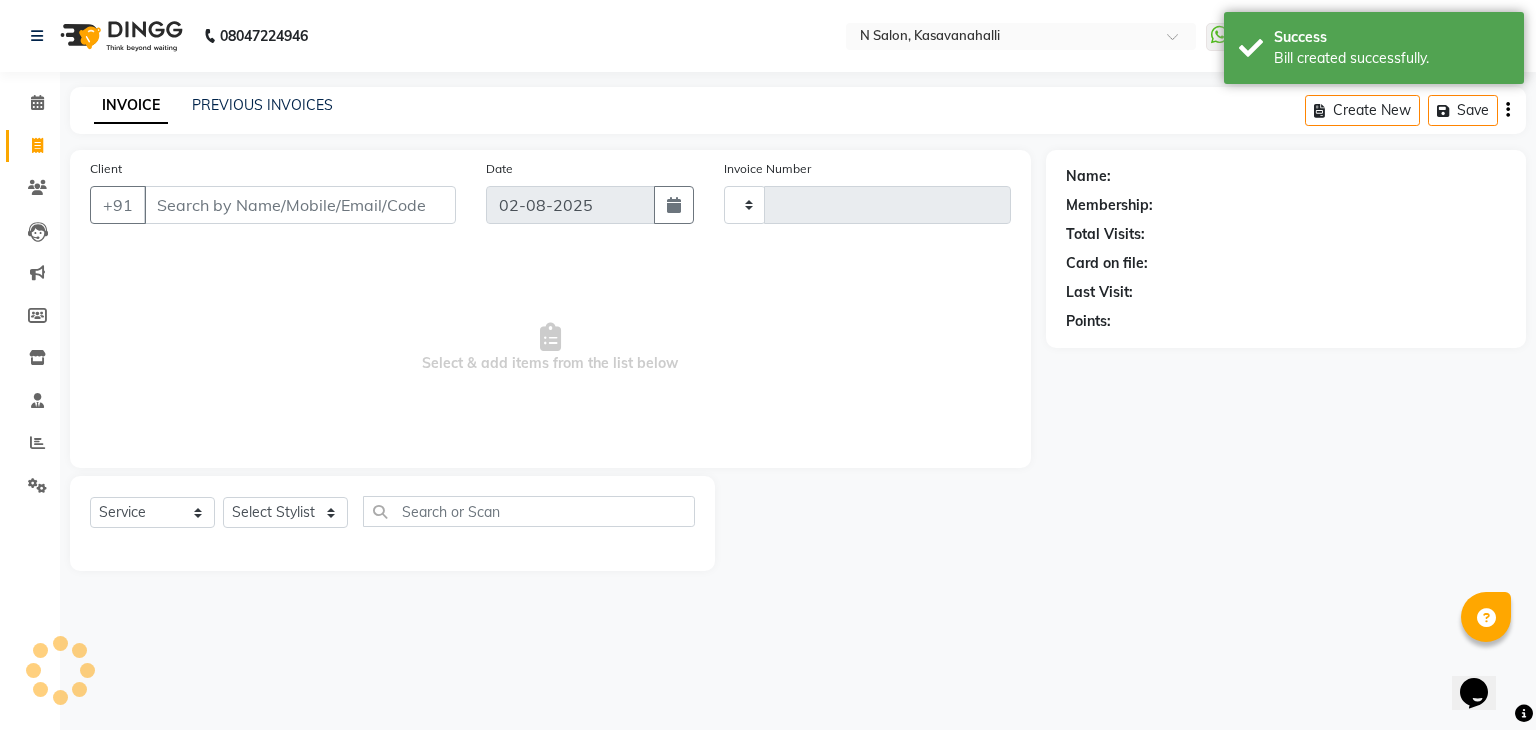 type on "1519" 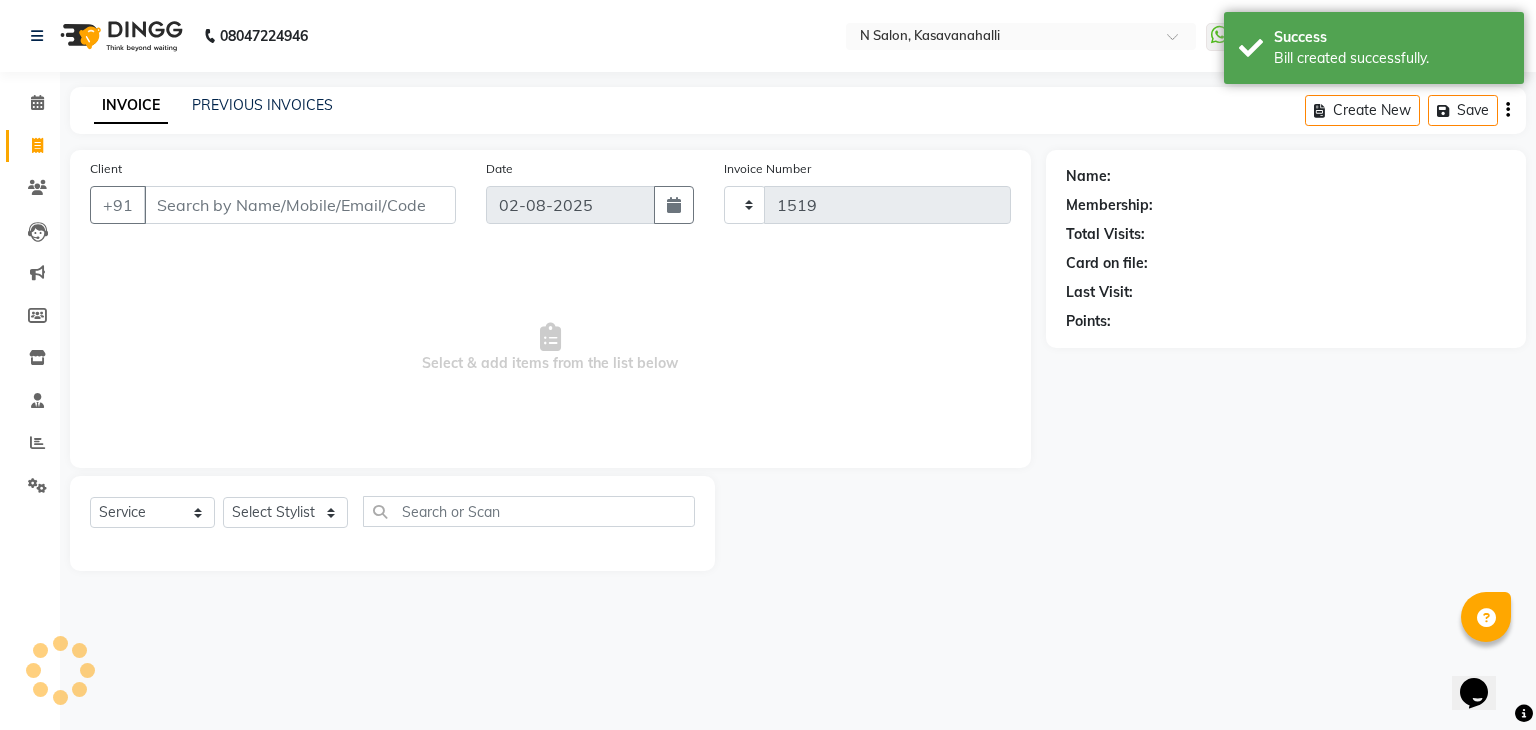 select on "7111" 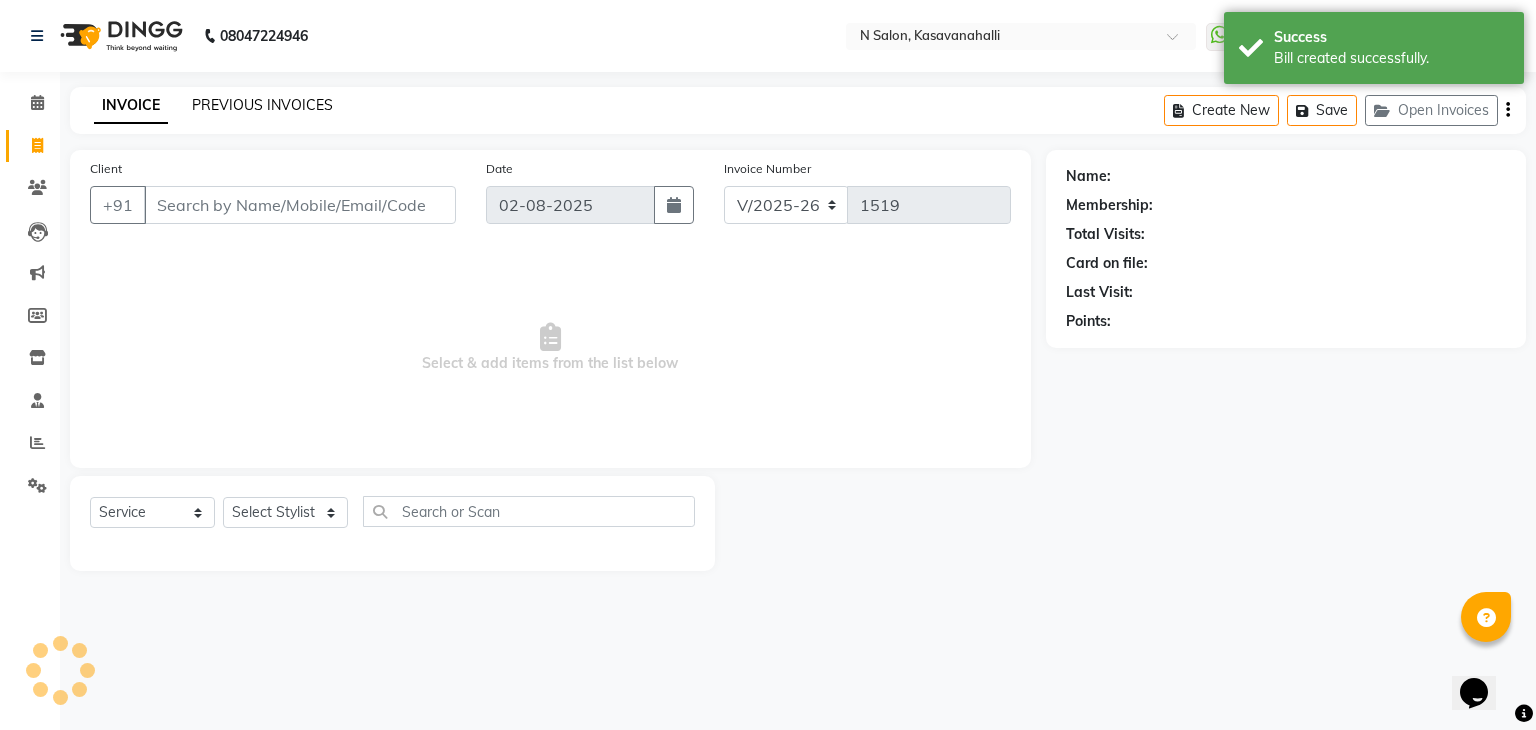 click on "PREVIOUS INVOICES" 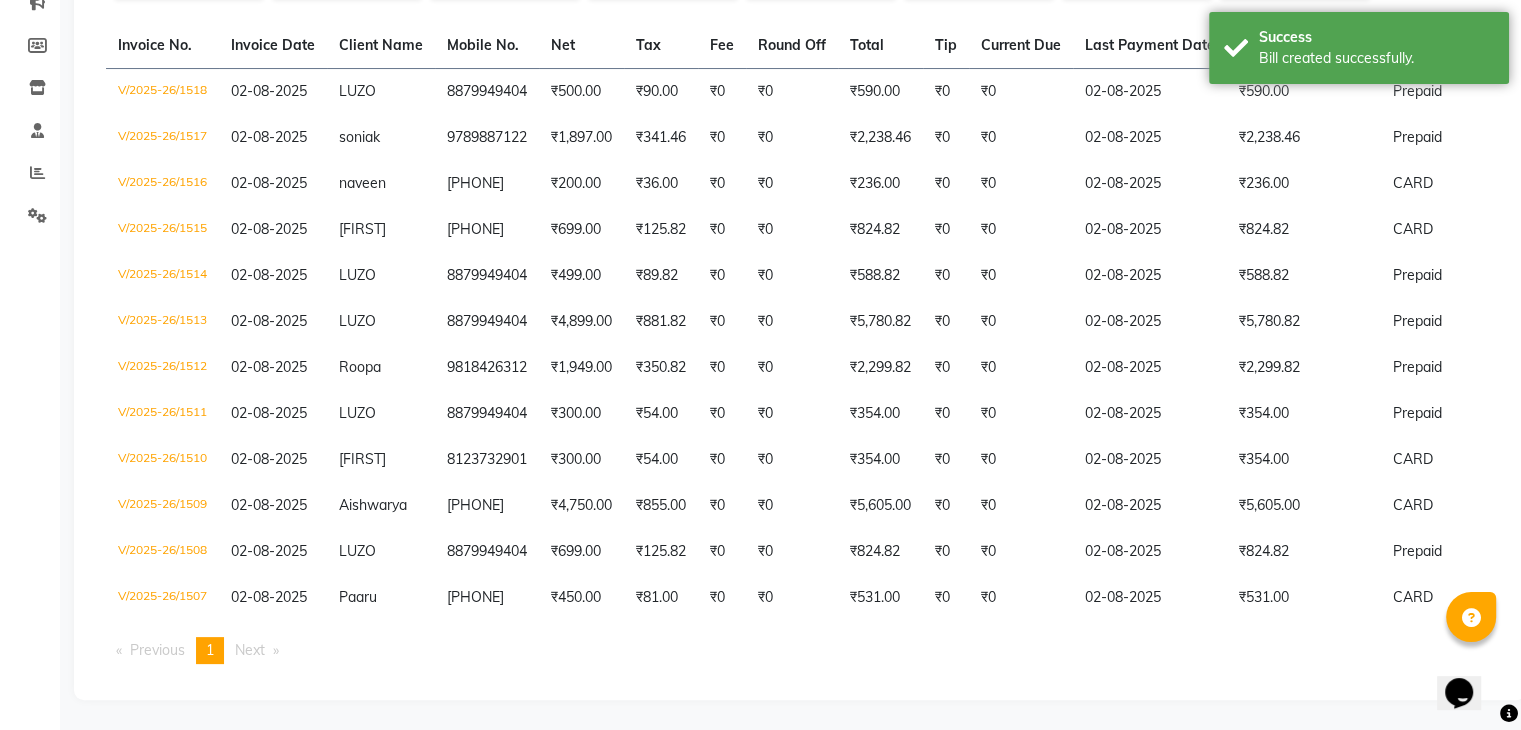 scroll, scrollTop: 0, scrollLeft: 0, axis: both 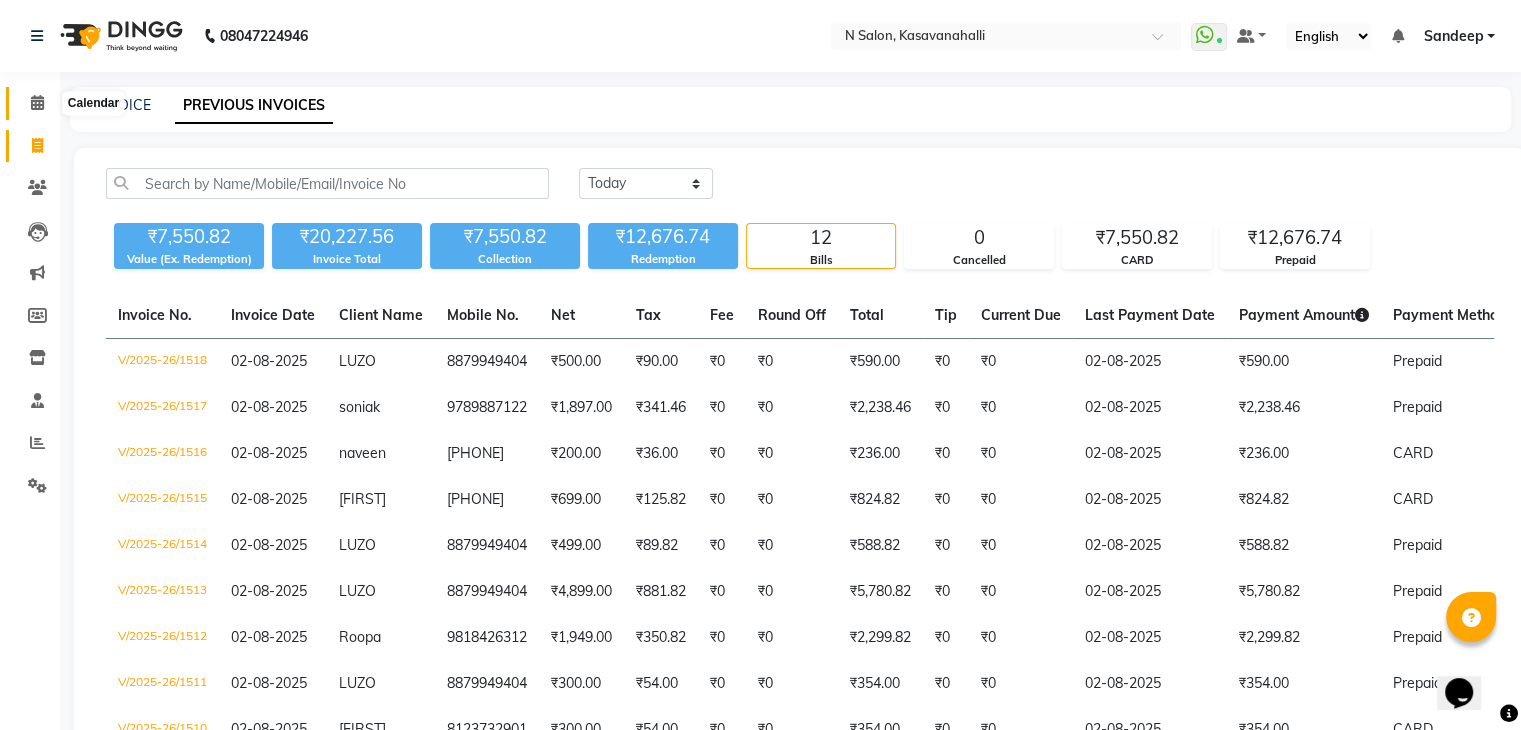 click 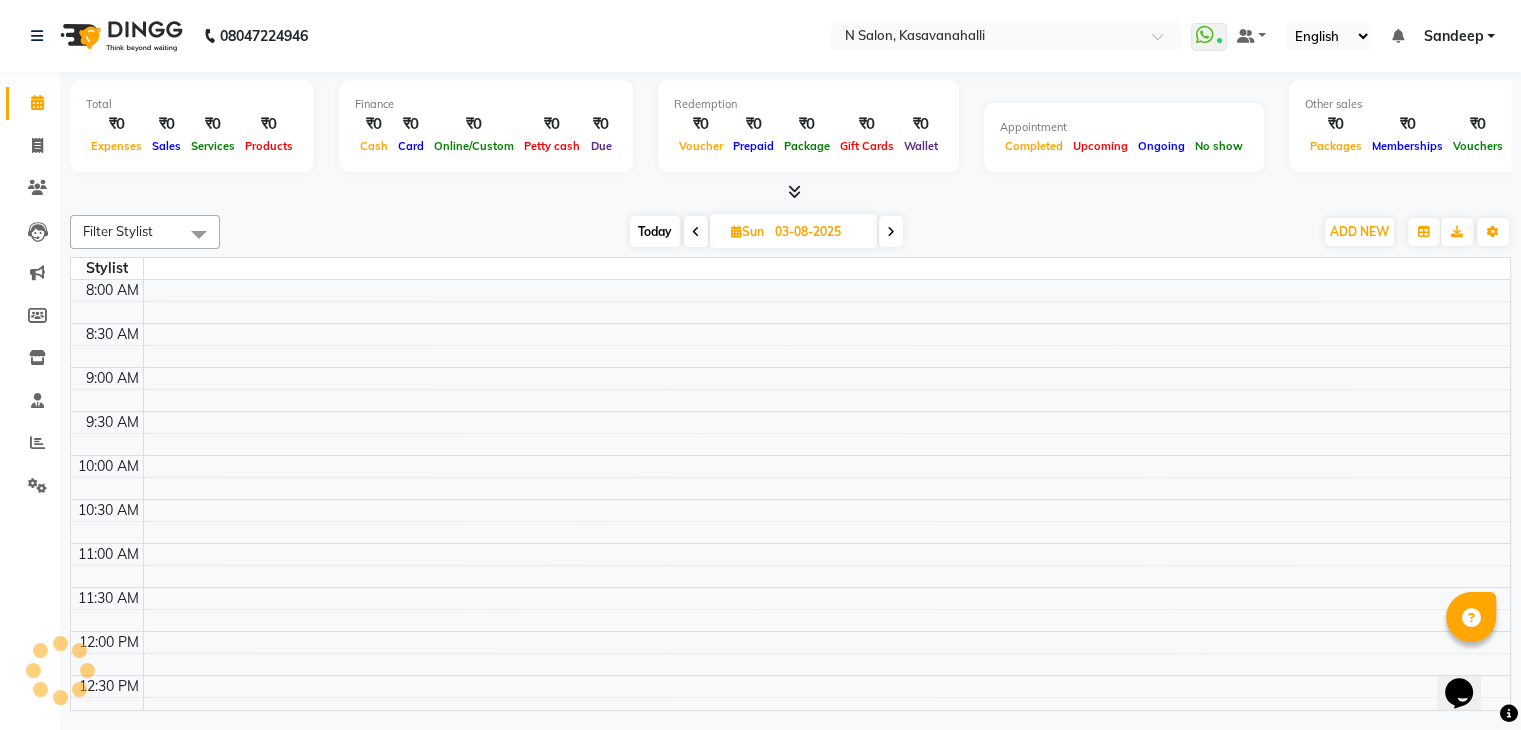 scroll, scrollTop: 0, scrollLeft: 0, axis: both 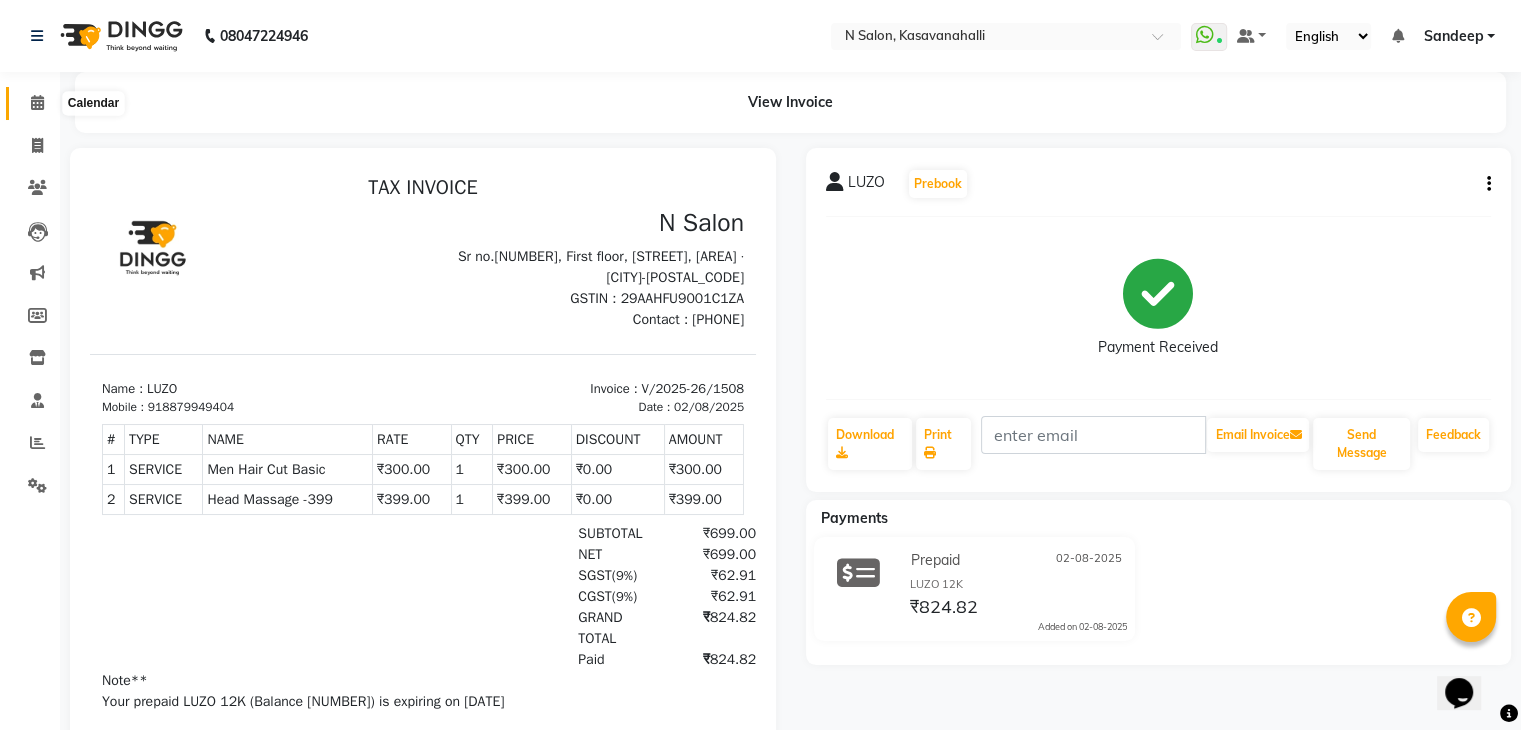 click 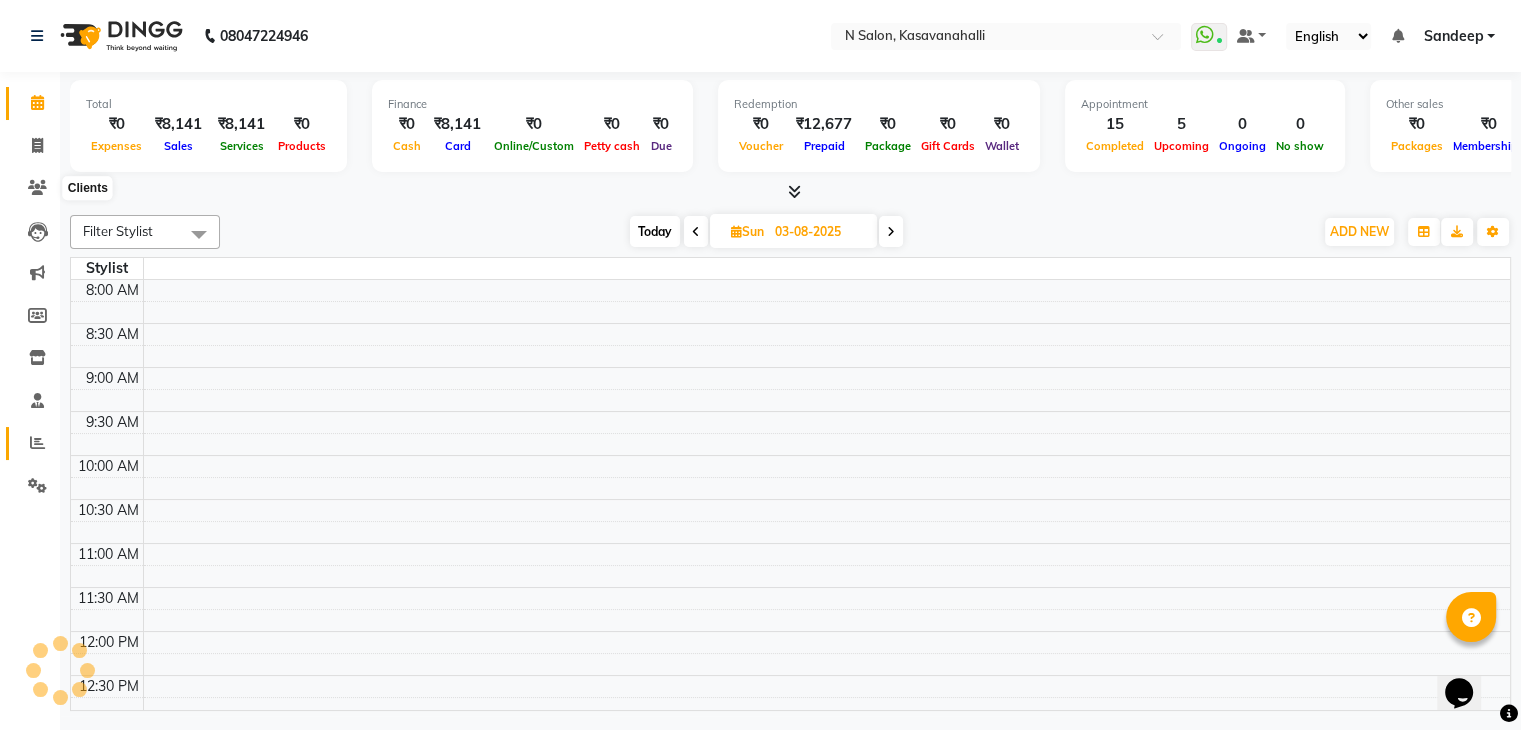 scroll, scrollTop: 701, scrollLeft: 0, axis: vertical 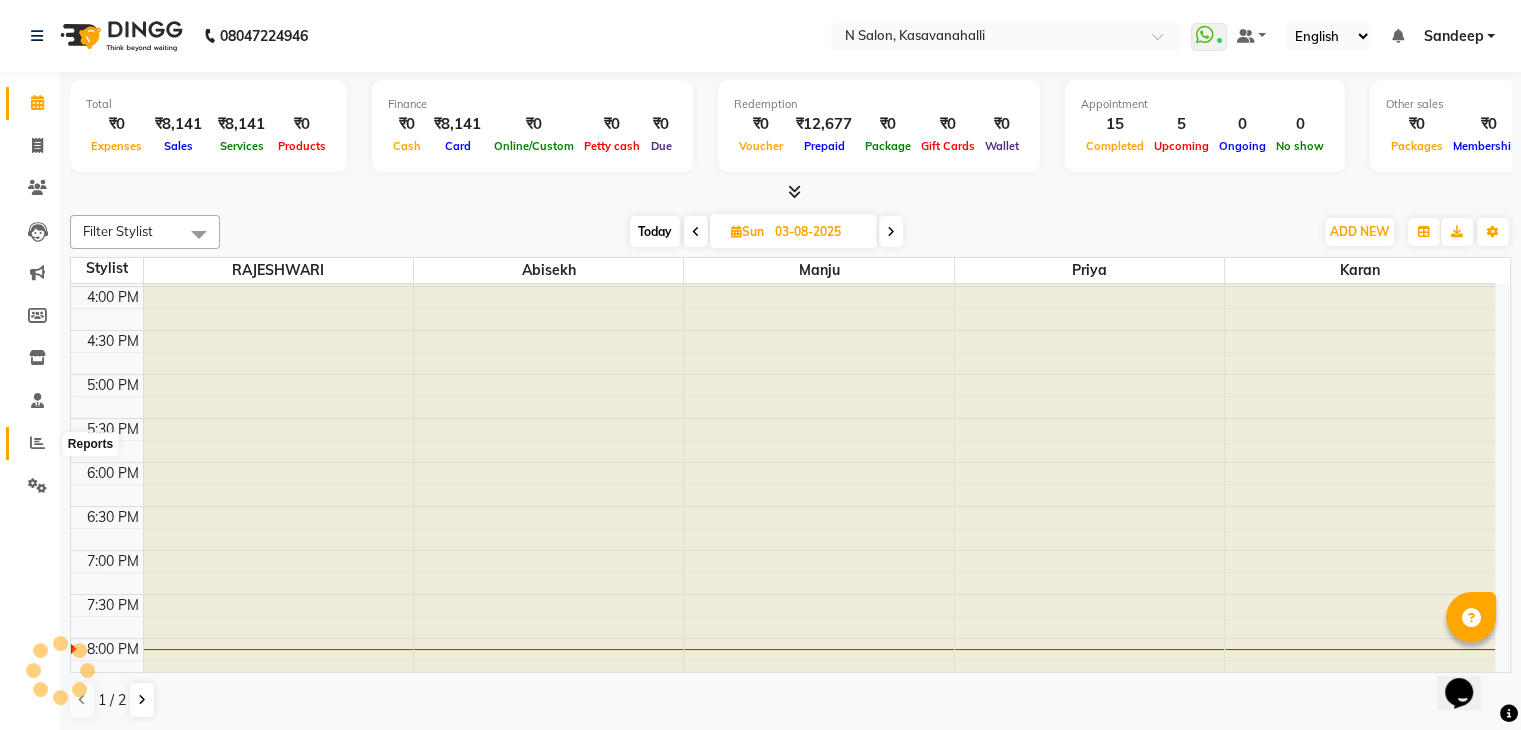 click 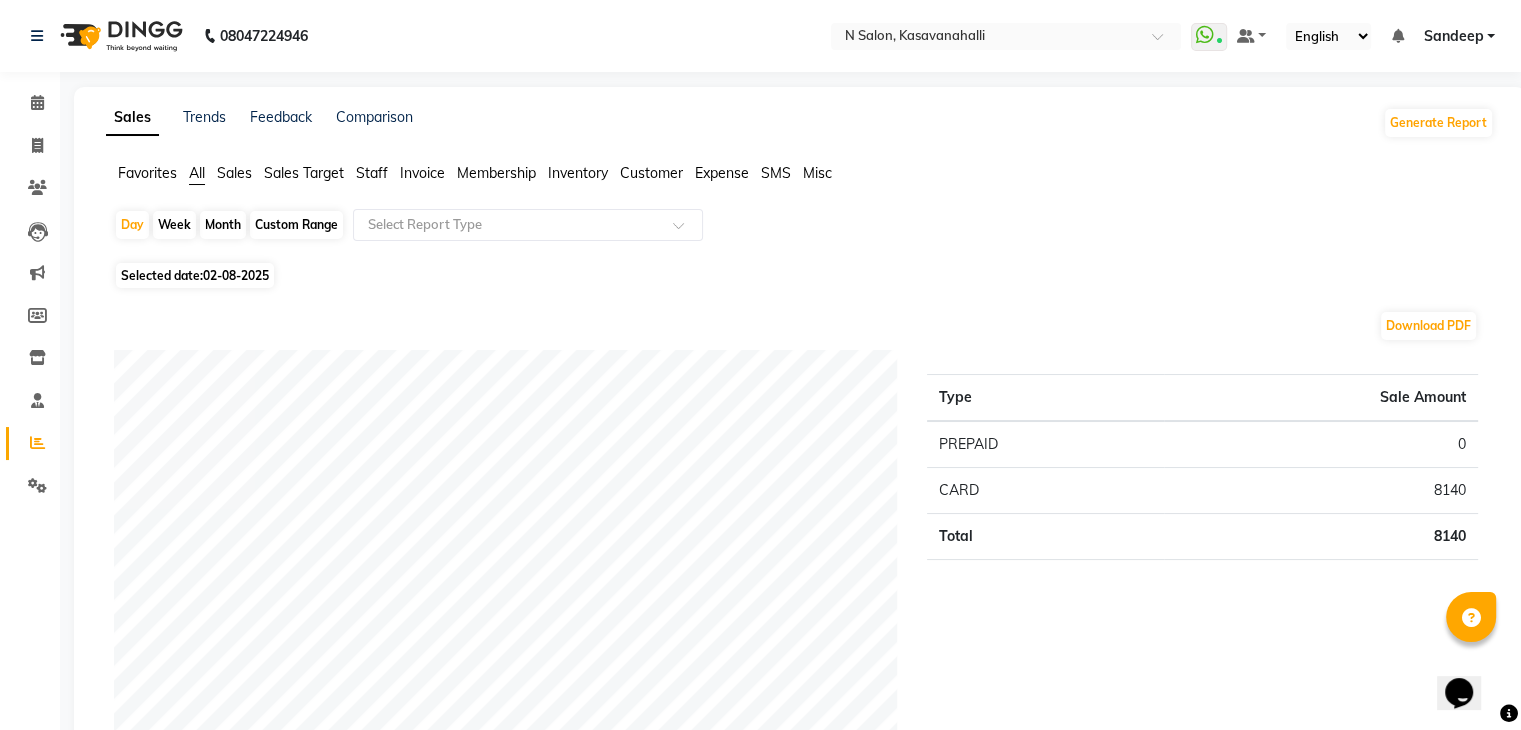 click on "Staff" 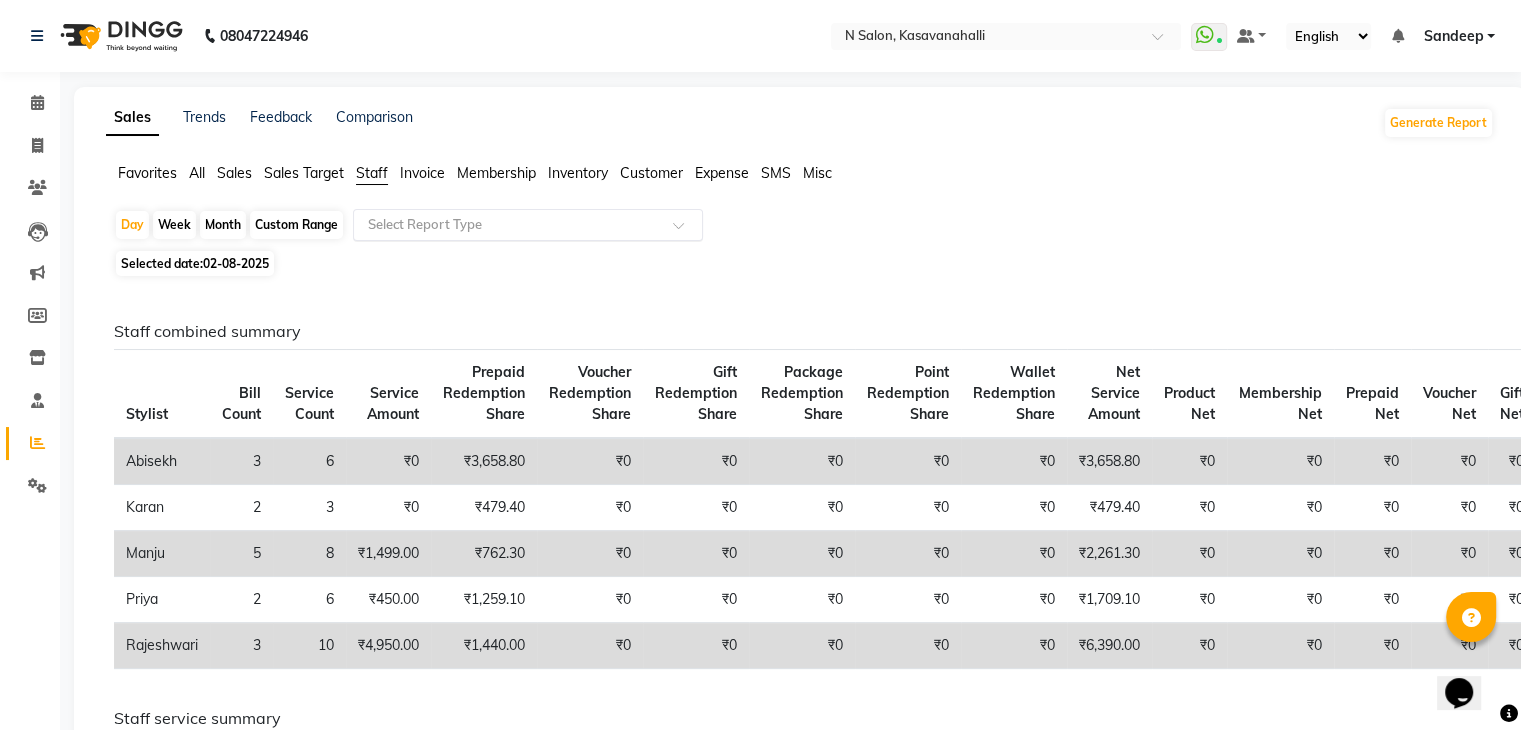click 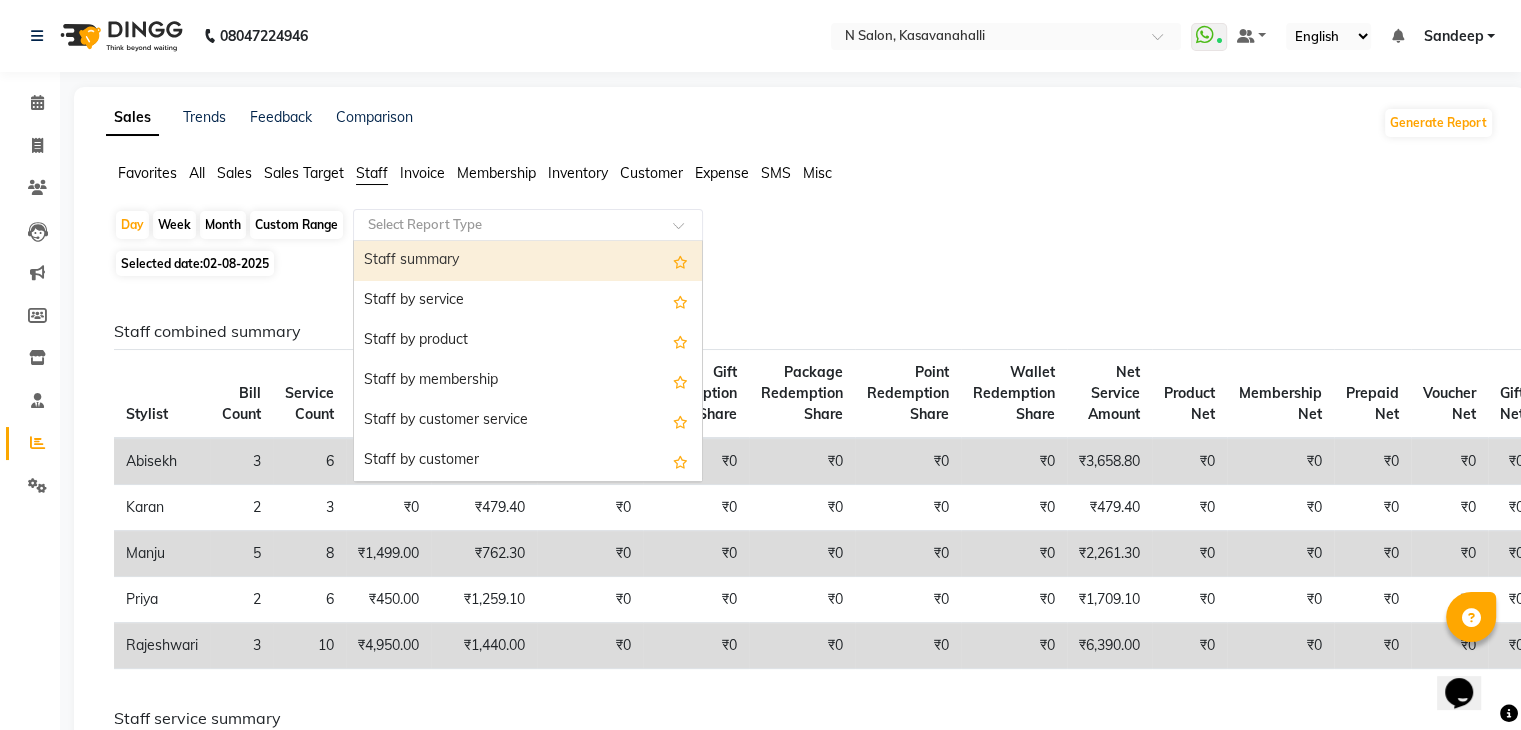 click on "Staff summary" at bounding box center [528, 261] 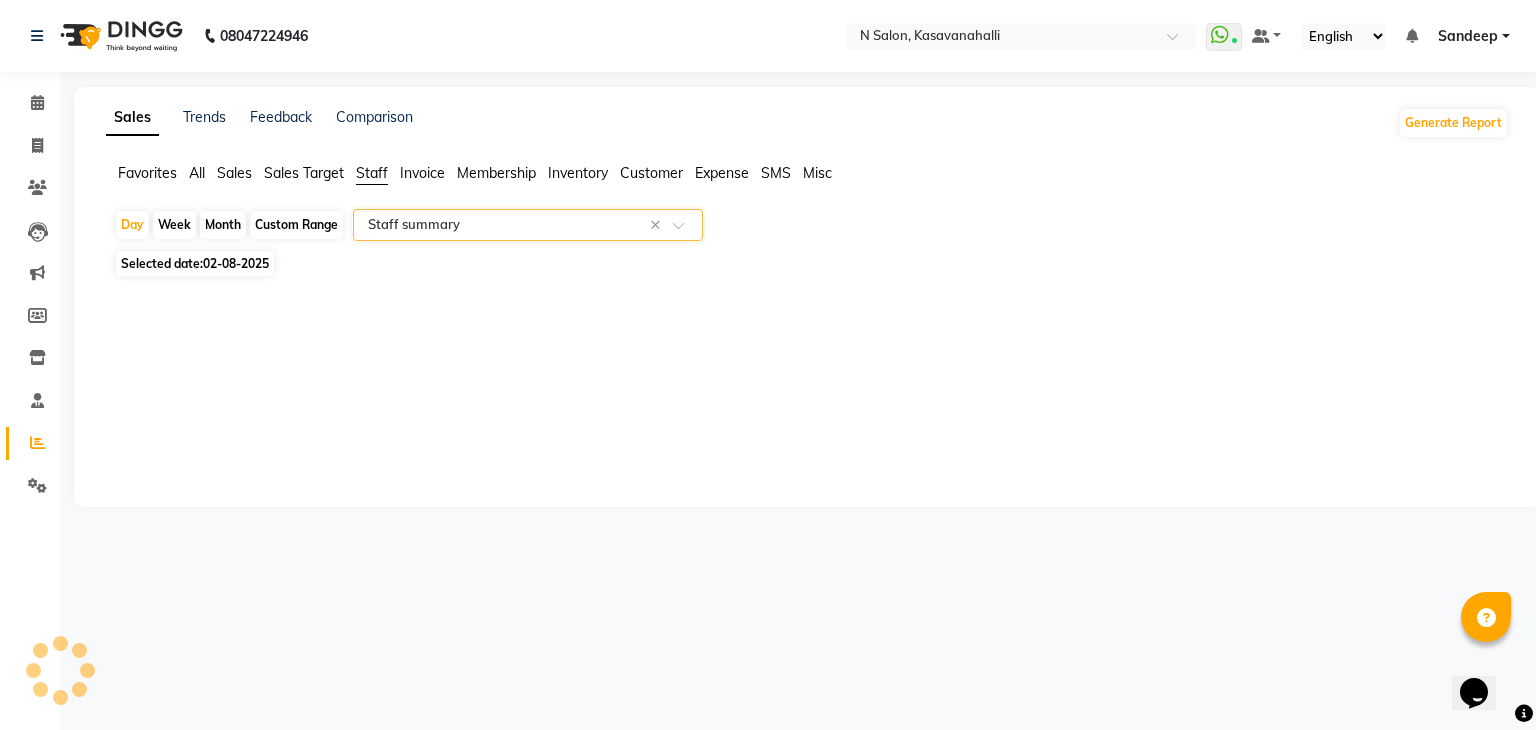 select on "full_report" 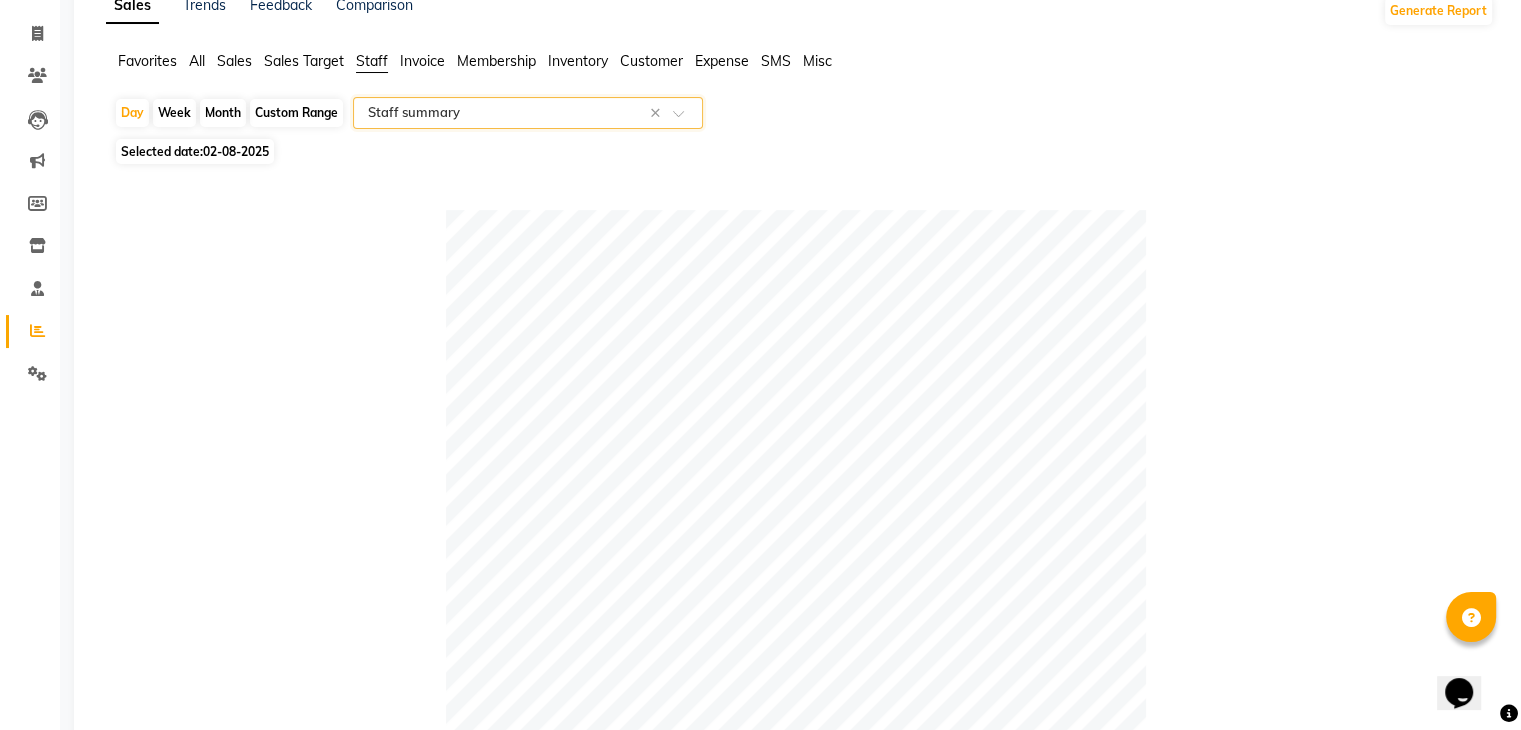 scroll, scrollTop: 100, scrollLeft: 0, axis: vertical 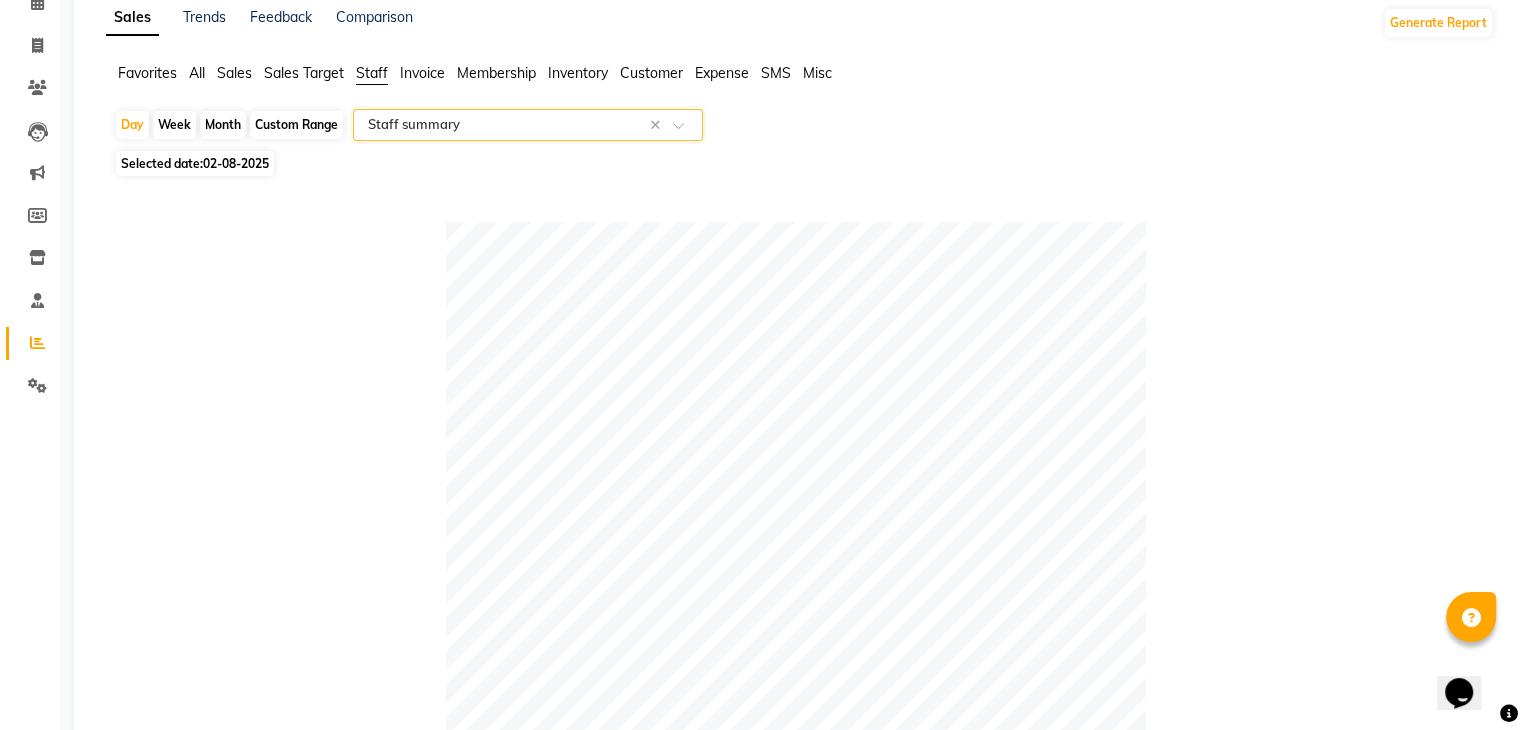 click on "Month" 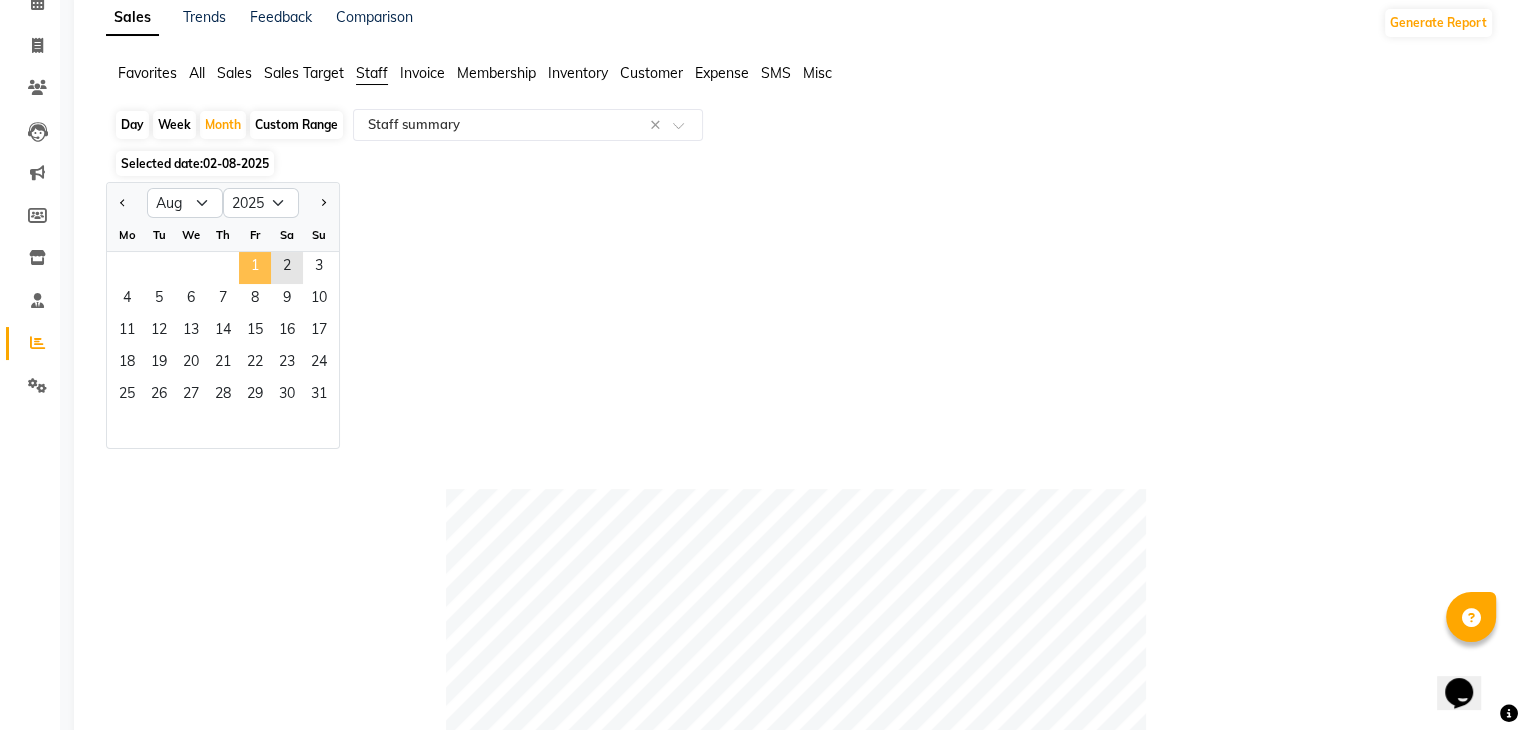 click on "1" 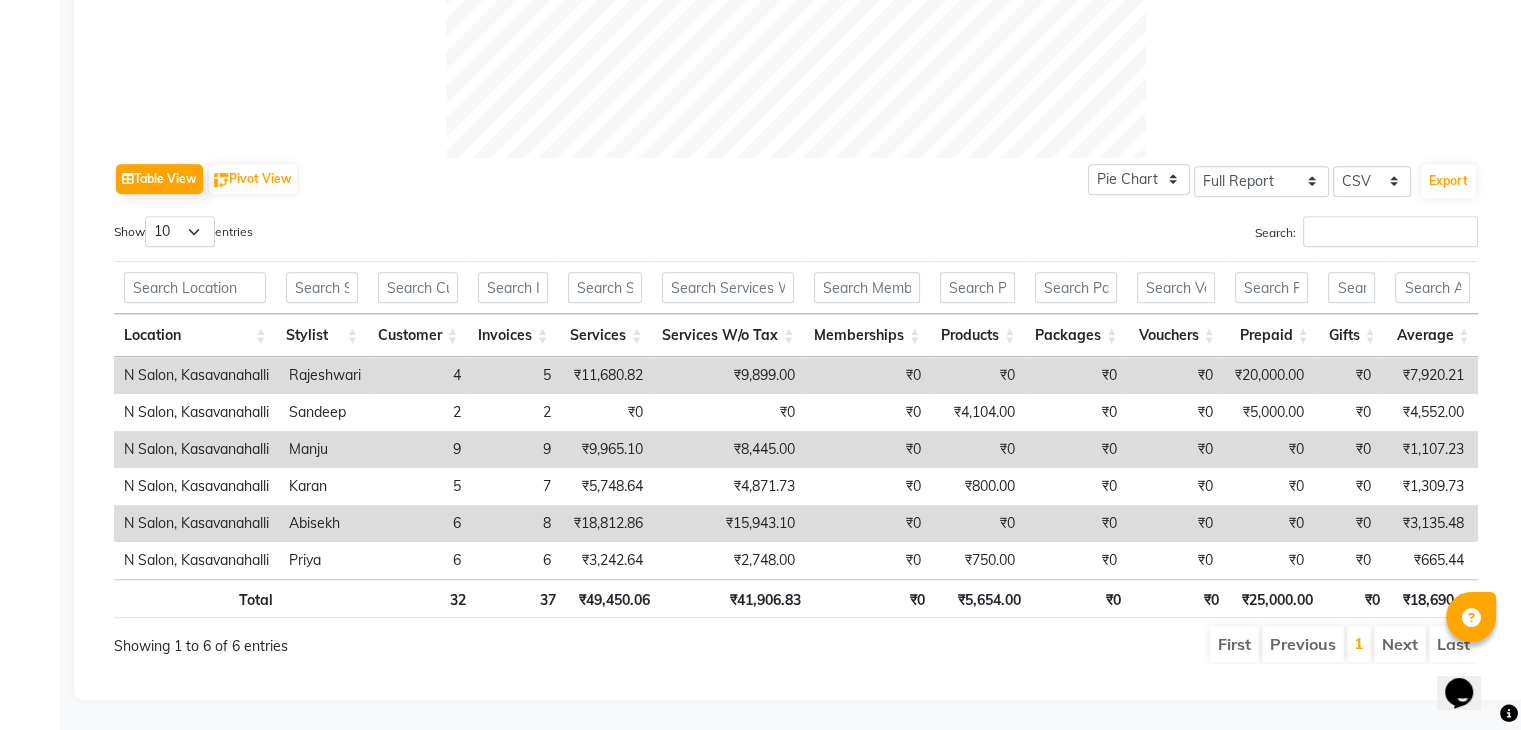scroll, scrollTop: 893, scrollLeft: 0, axis: vertical 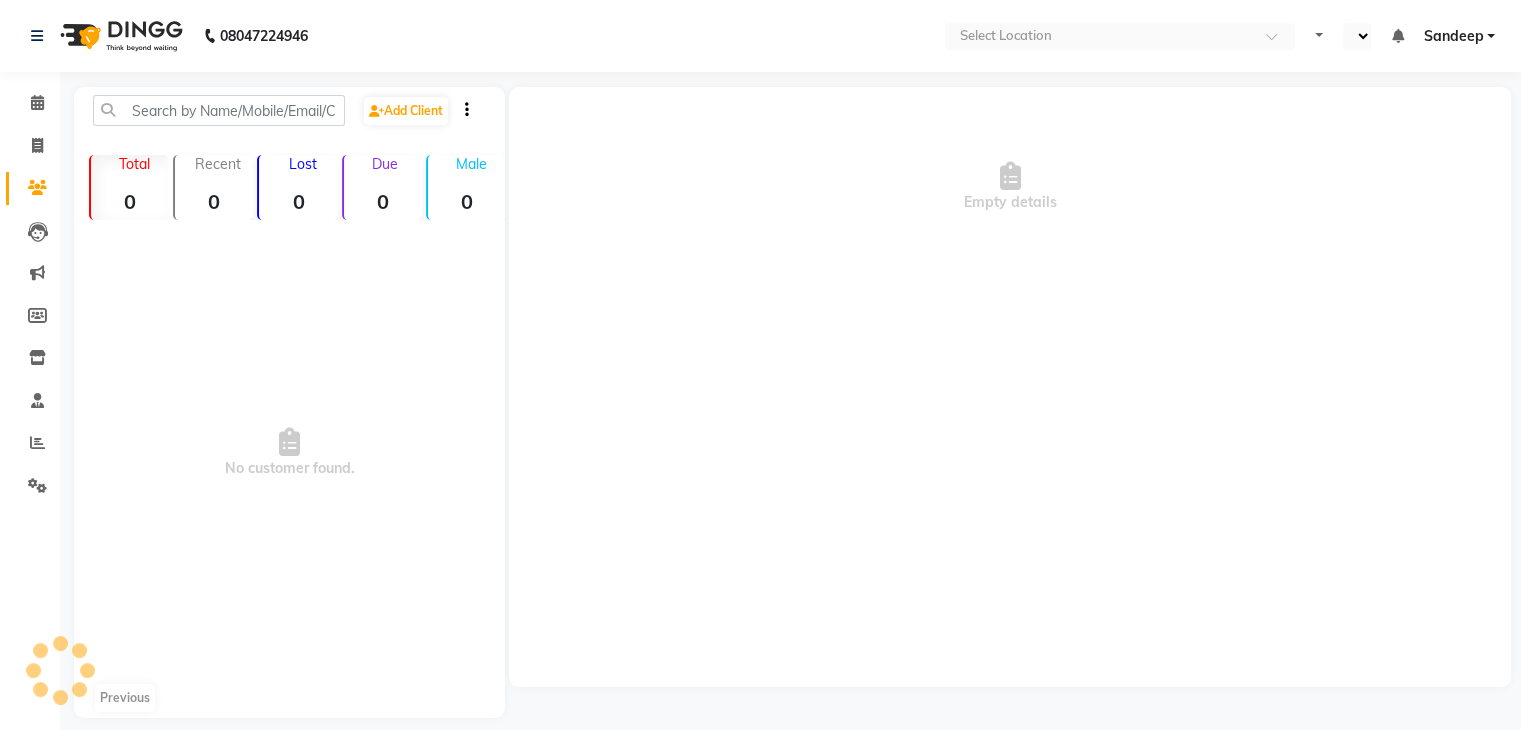 select on "en" 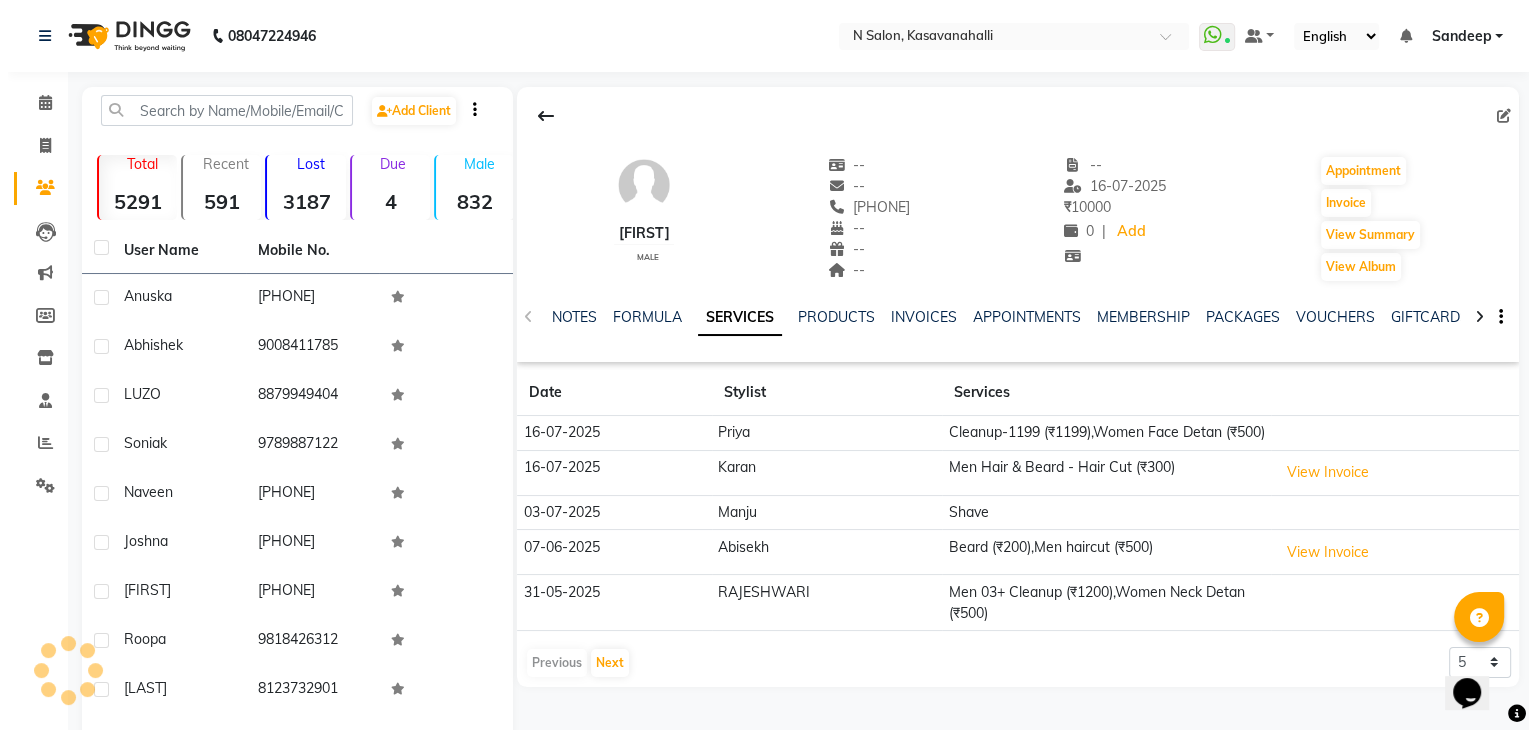 scroll, scrollTop: 0, scrollLeft: 0, axis: both 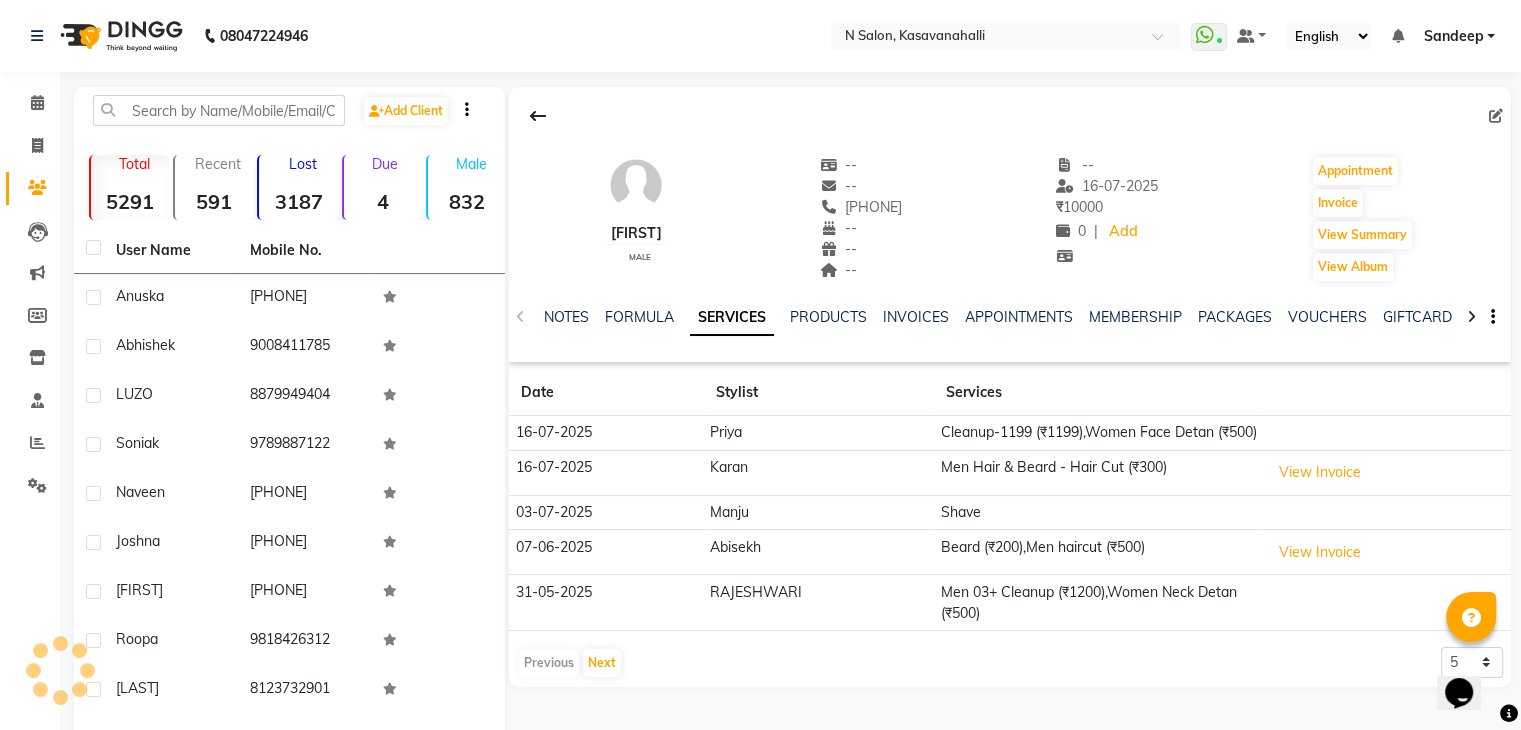 click on "Cleanup-1199 (₹1199),Women Face Detan (₹500)" 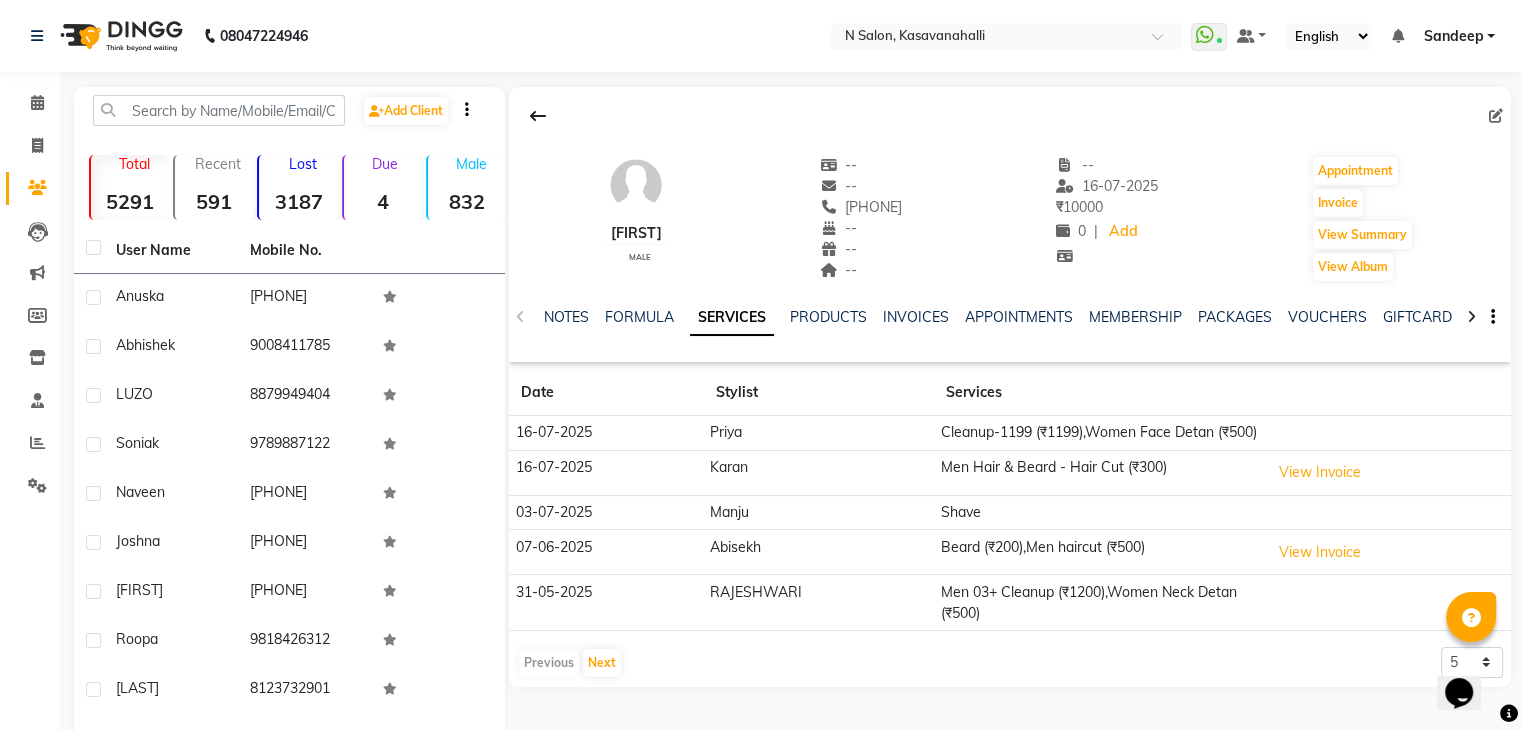 click on "Cleanup-1199 (₹1199),Women Face Detan (₹500)" 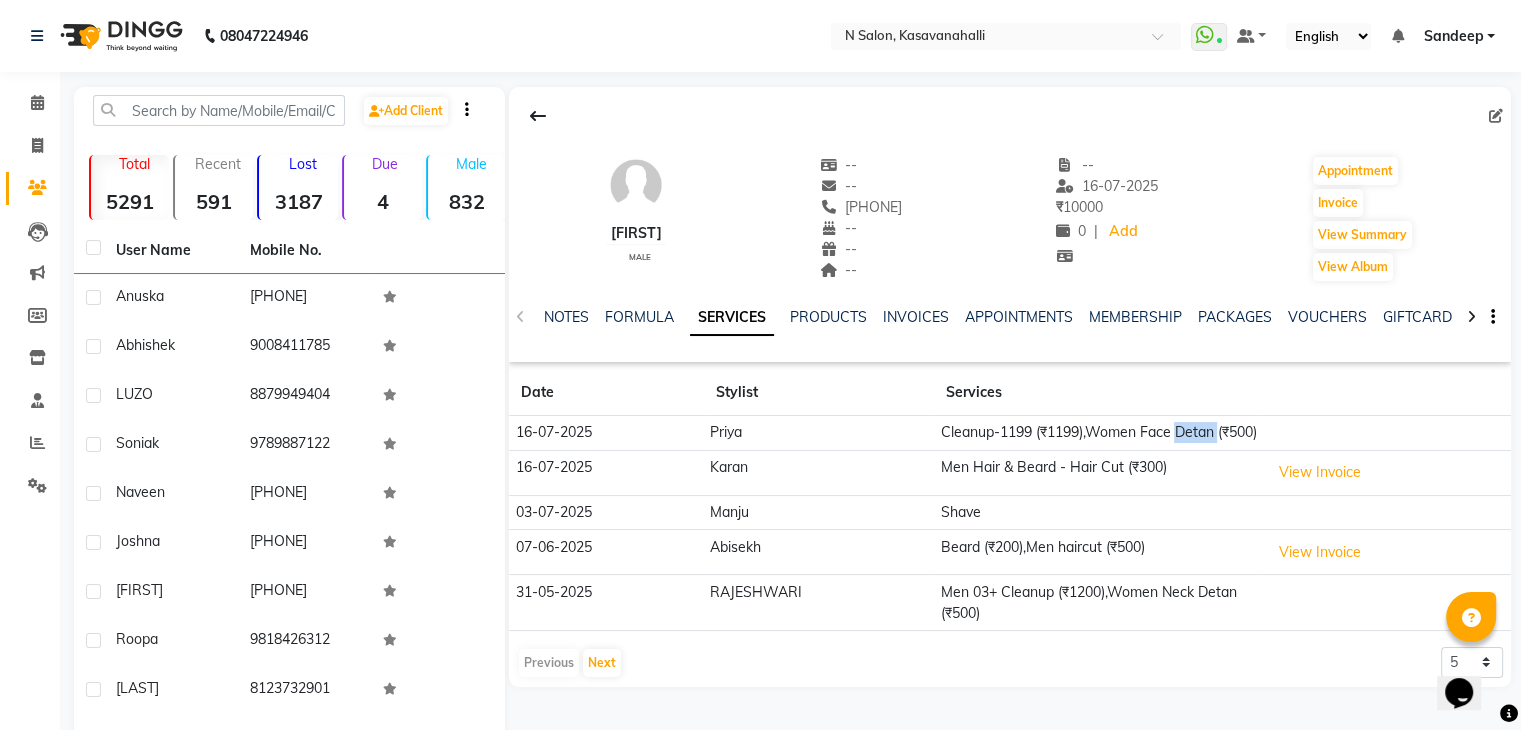 click on "Cleanup-1199 (₹1199),Women Face Detan (₹500)" 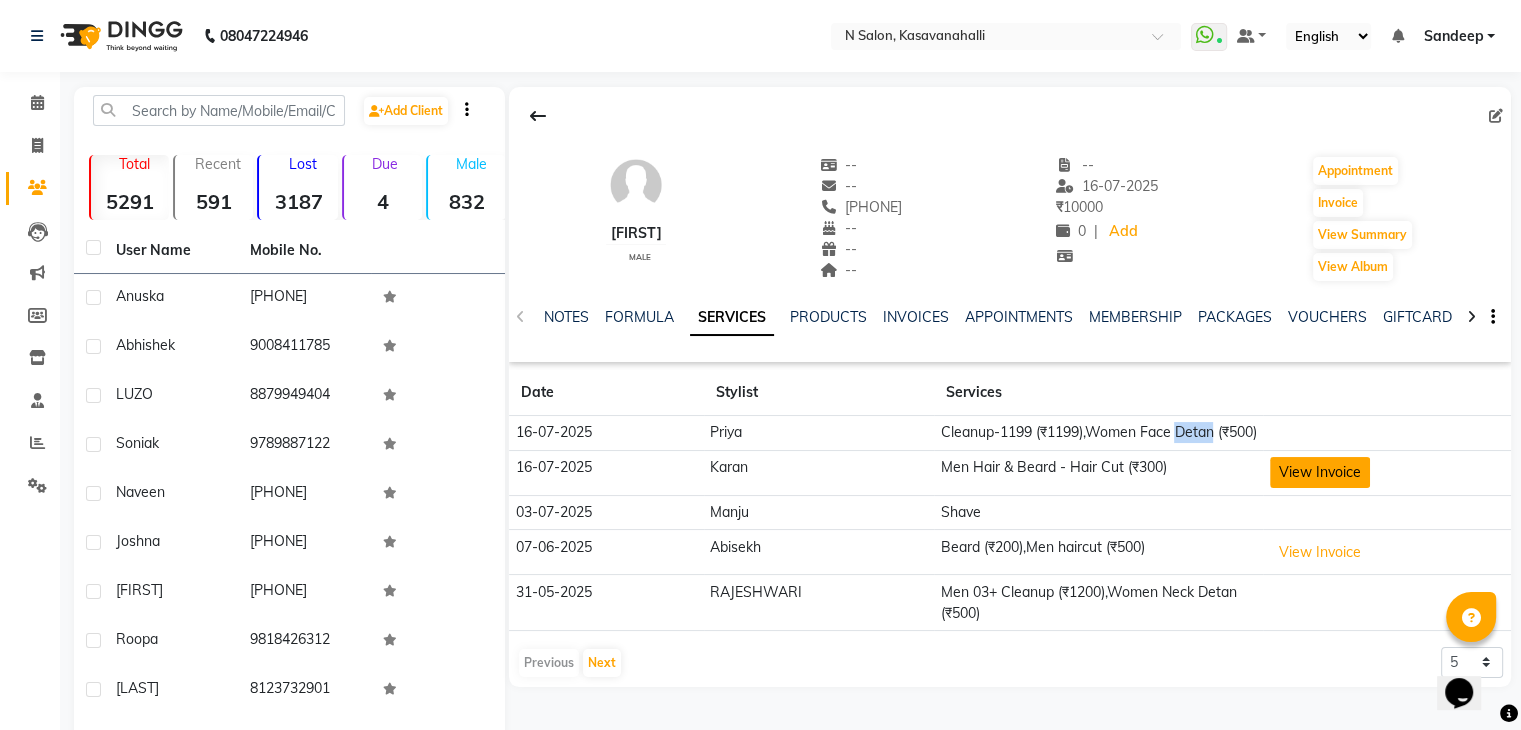 click on "View Invoice" 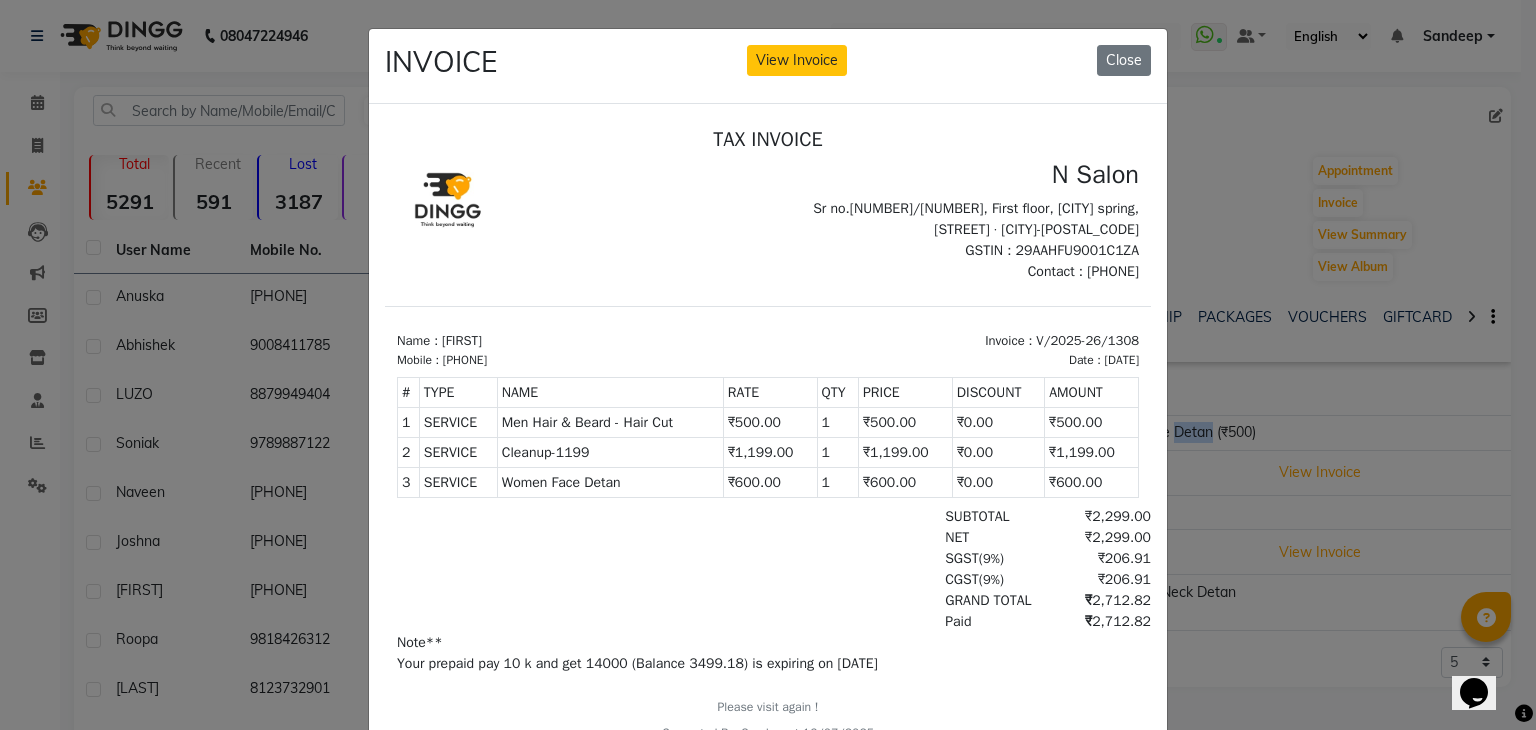 scroll, scrollTop: 16, scrollLeft: 0, axis: vertical 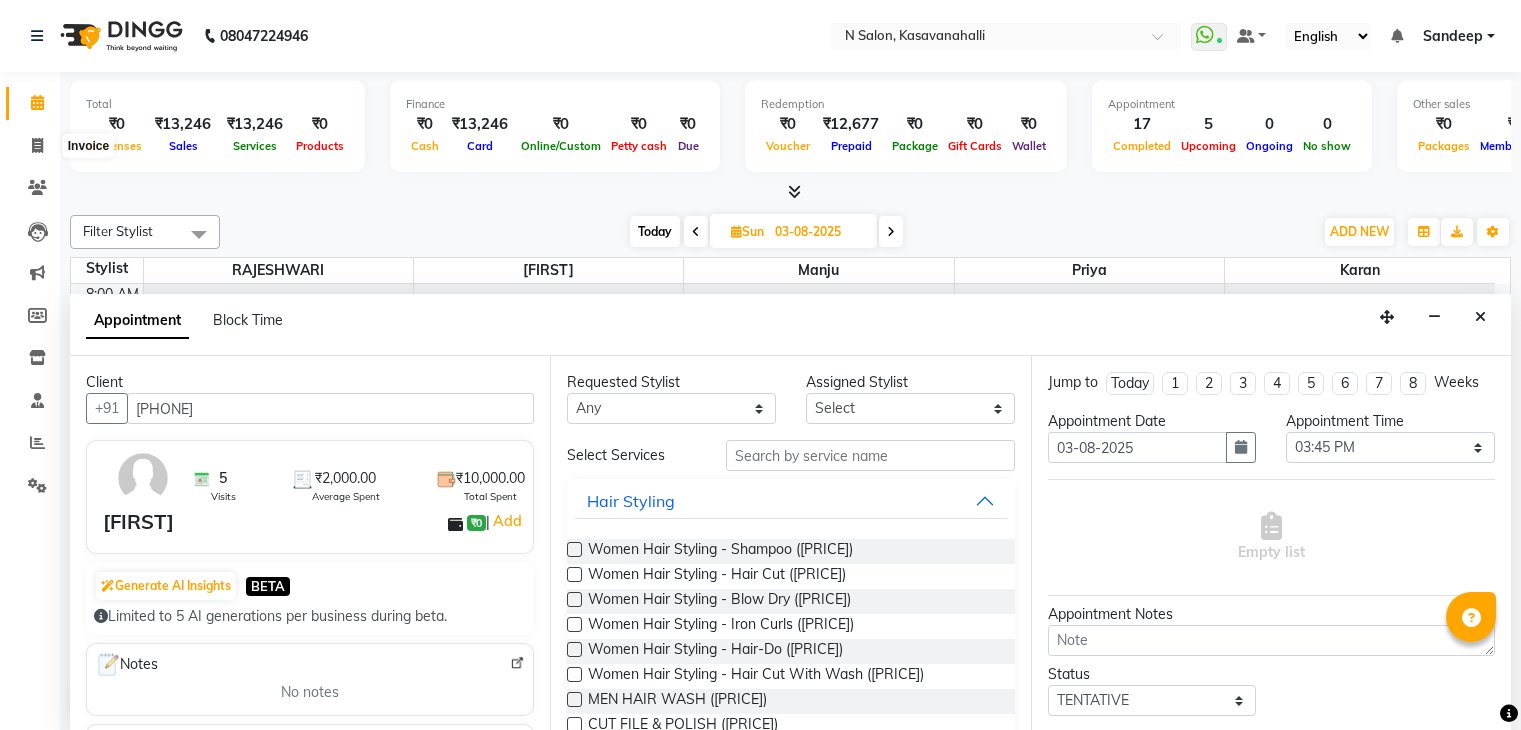 click 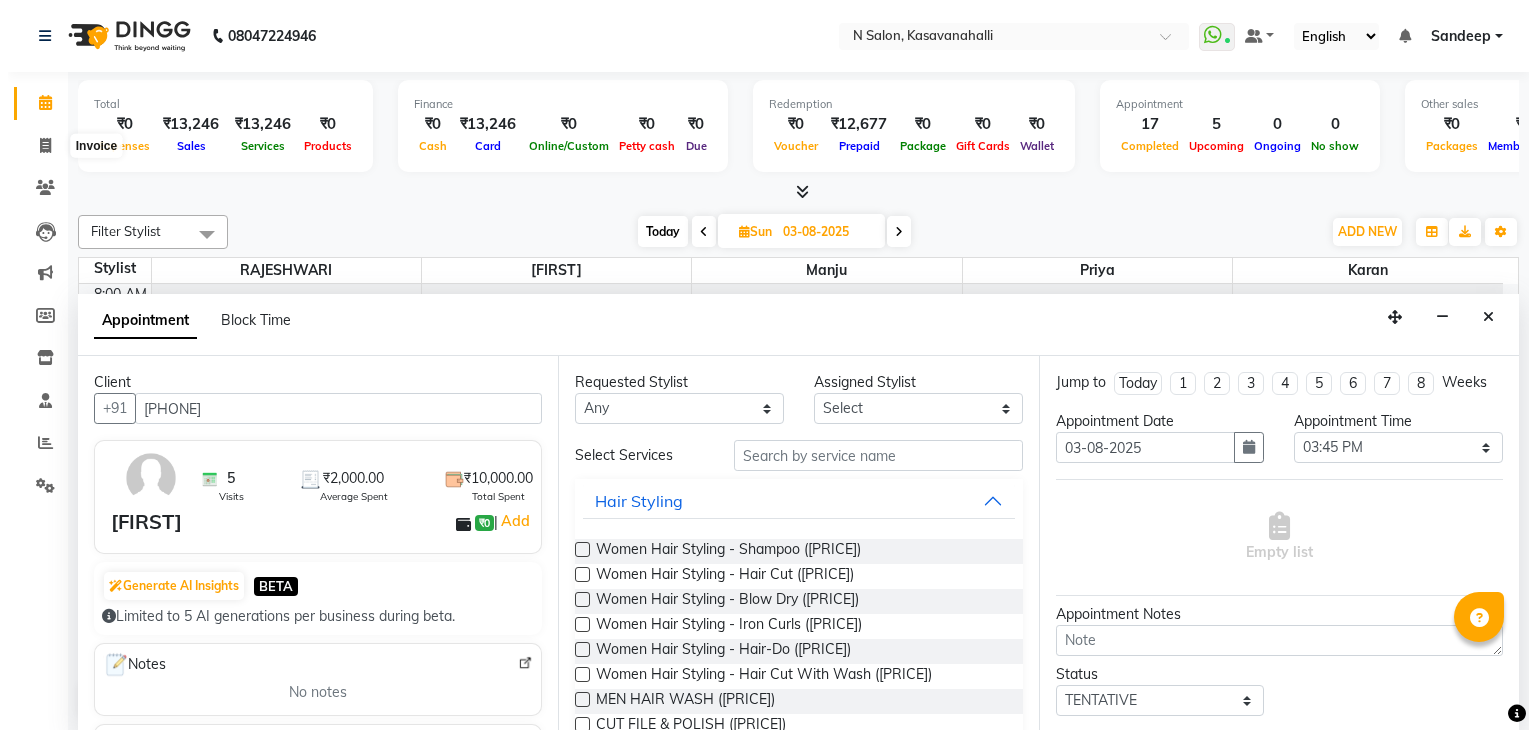 scroll, scrollTop: 0, scrollLeft: 0, axis: both 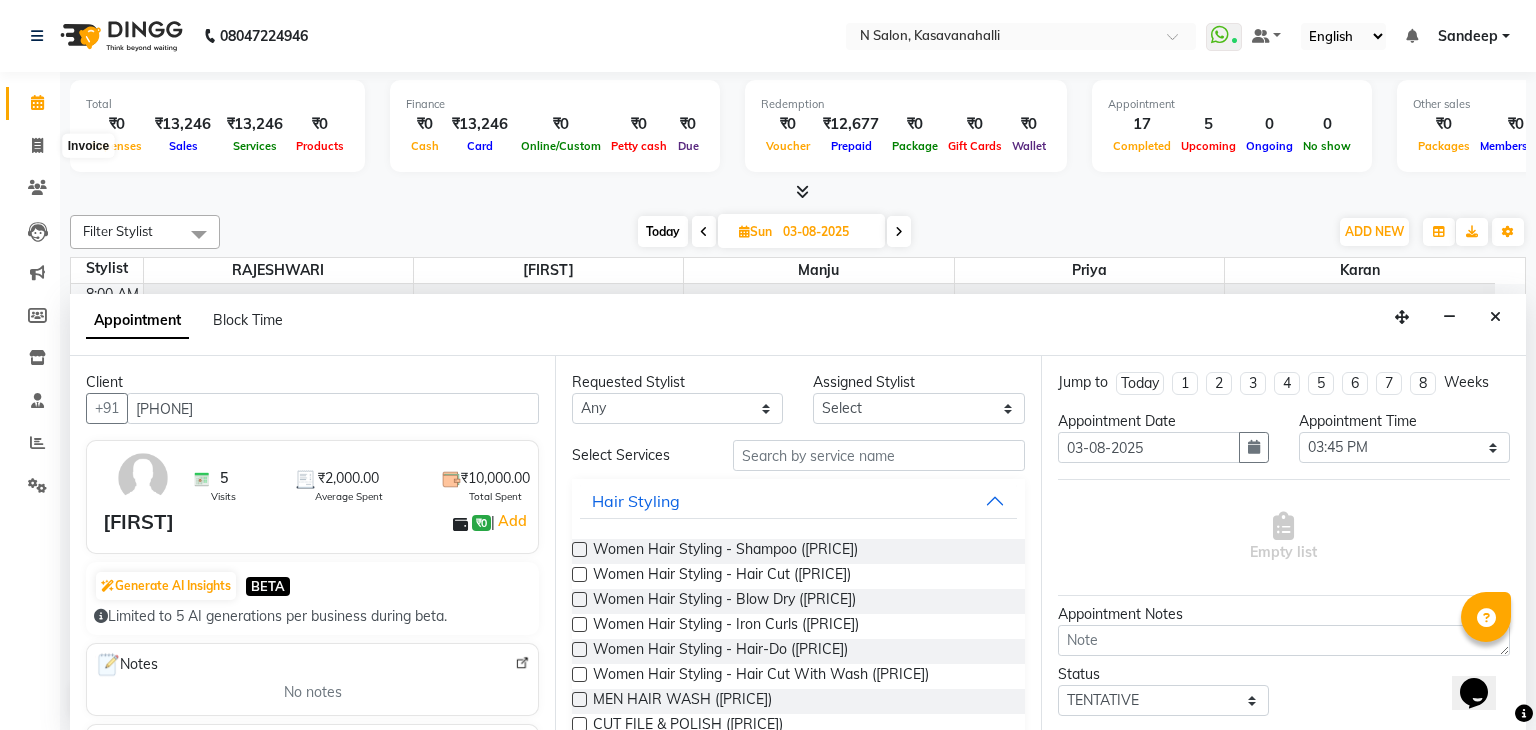 select on "[NUMBER]" 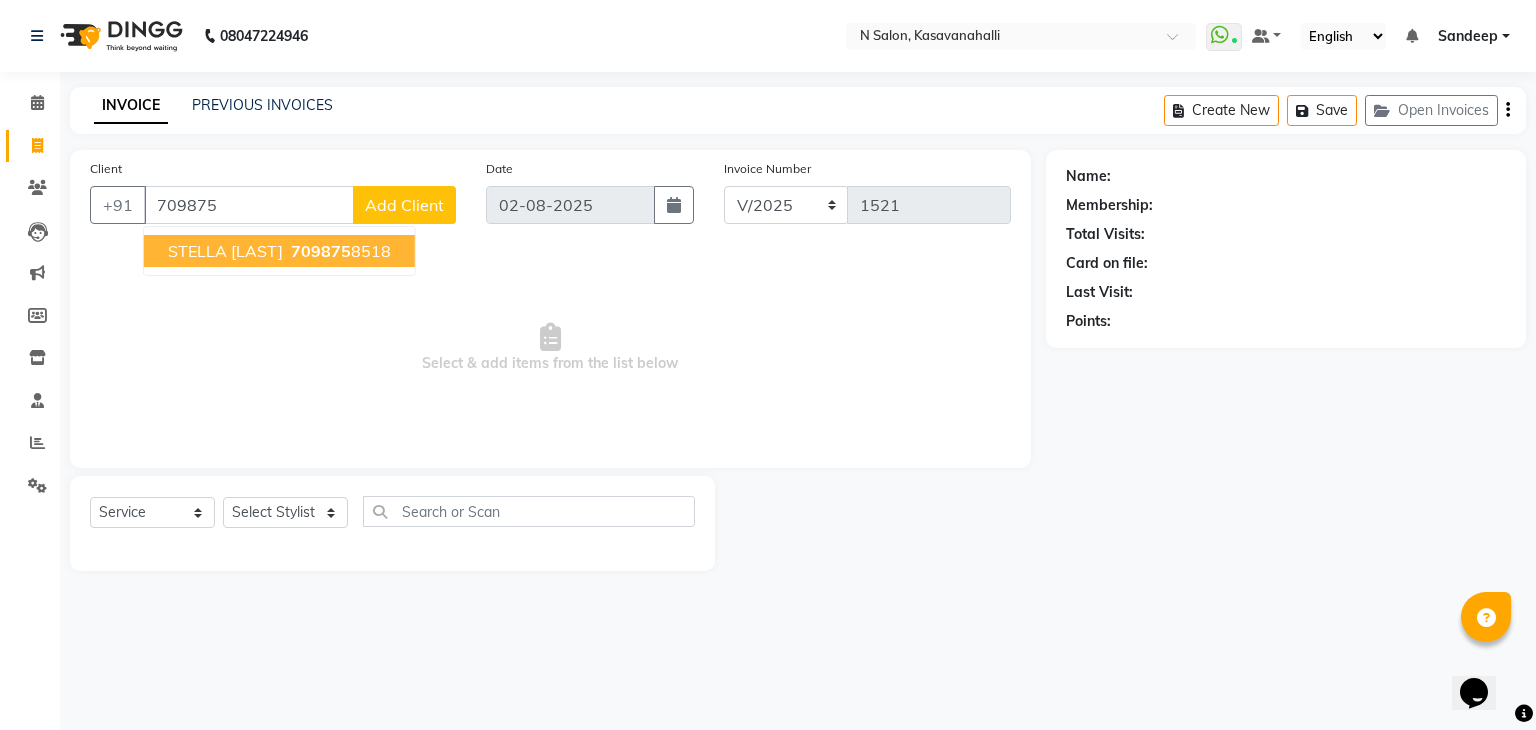 click on "709875" at bounding box center [321, 251] 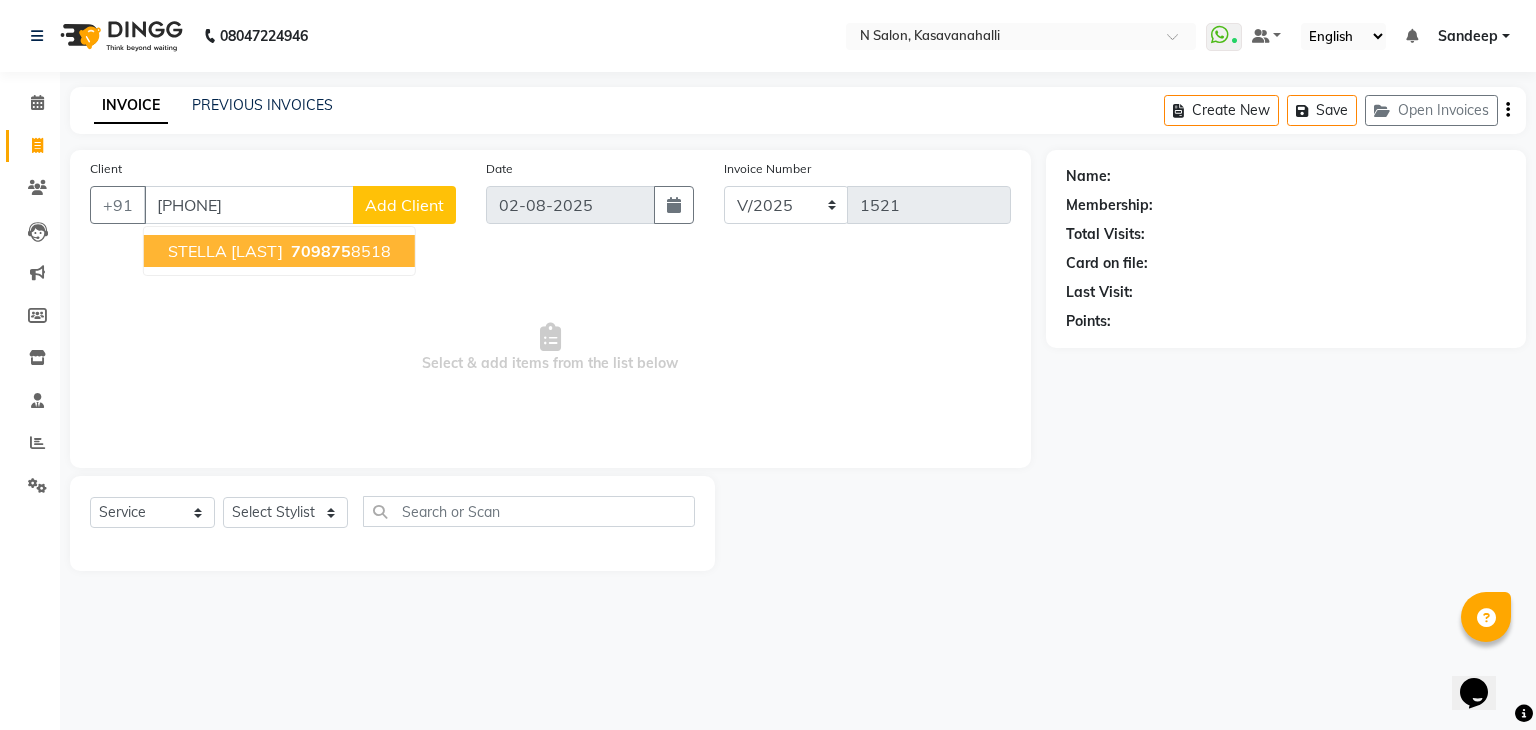 type on "[PHONE]" 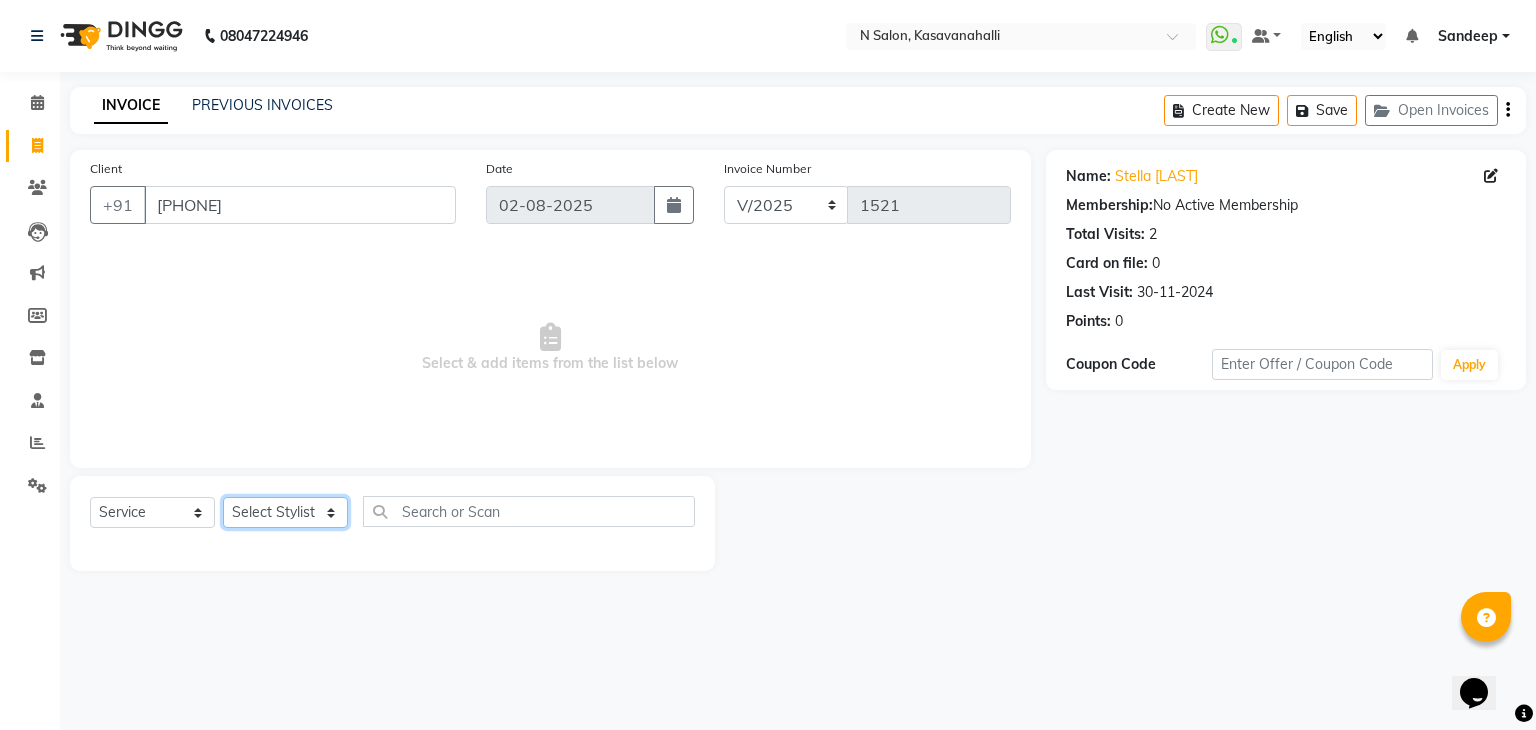 click on "Select Stylist Abisekh Karan  Manju Owner Priya RAJESHWARI  Sandeep Tika" 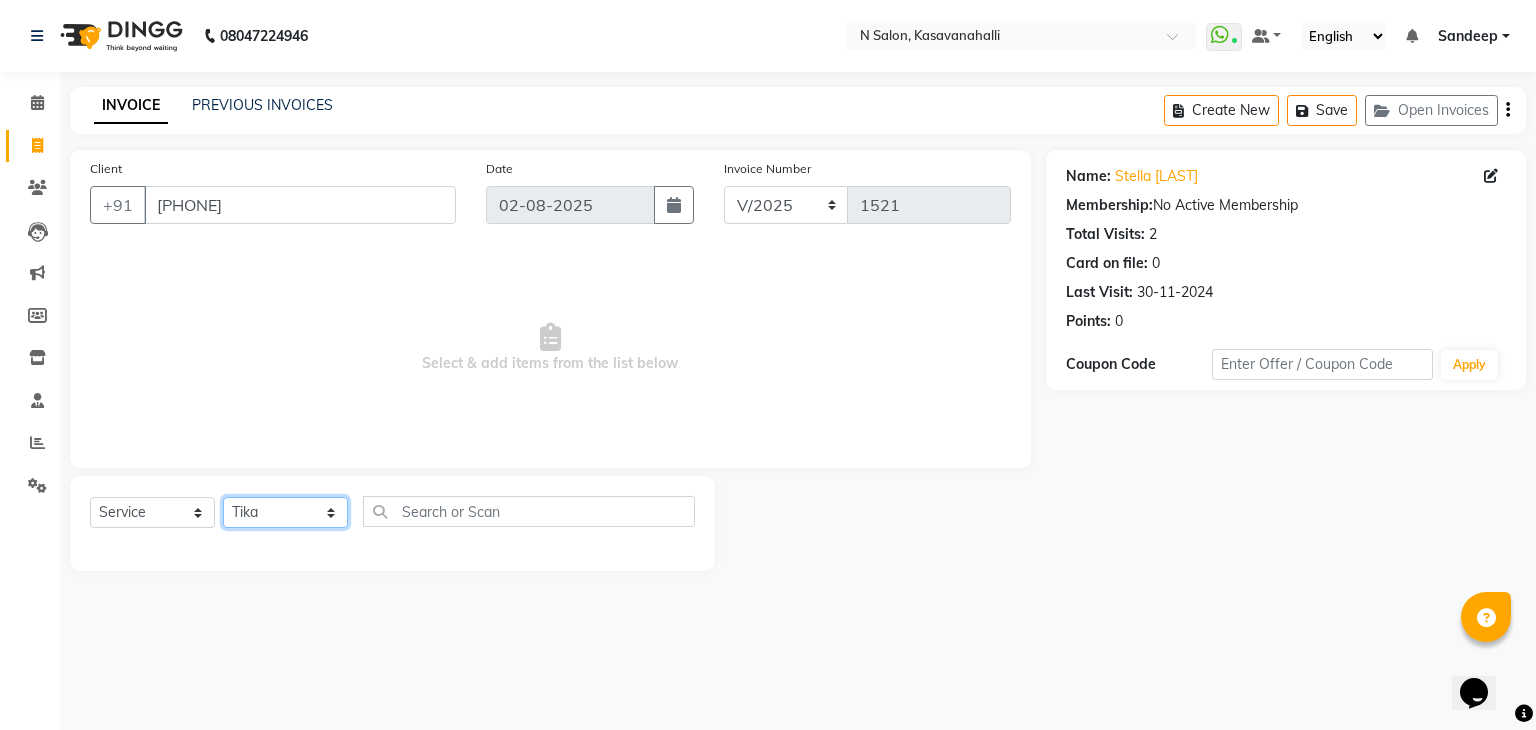 click on "Select Stylist Abisekh Karan  Manju Owner Priya RAJESHWARI  Sandeep Tika" 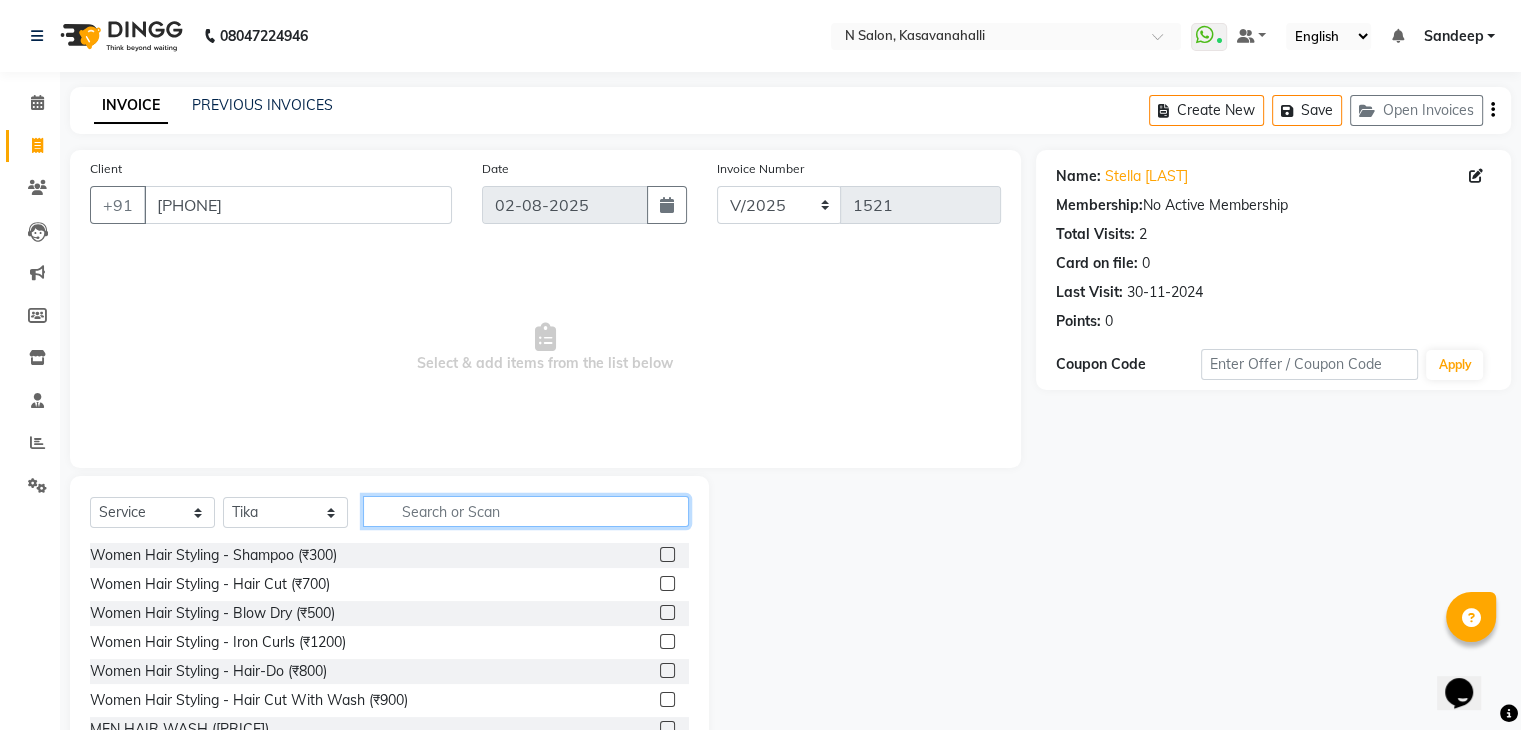 click 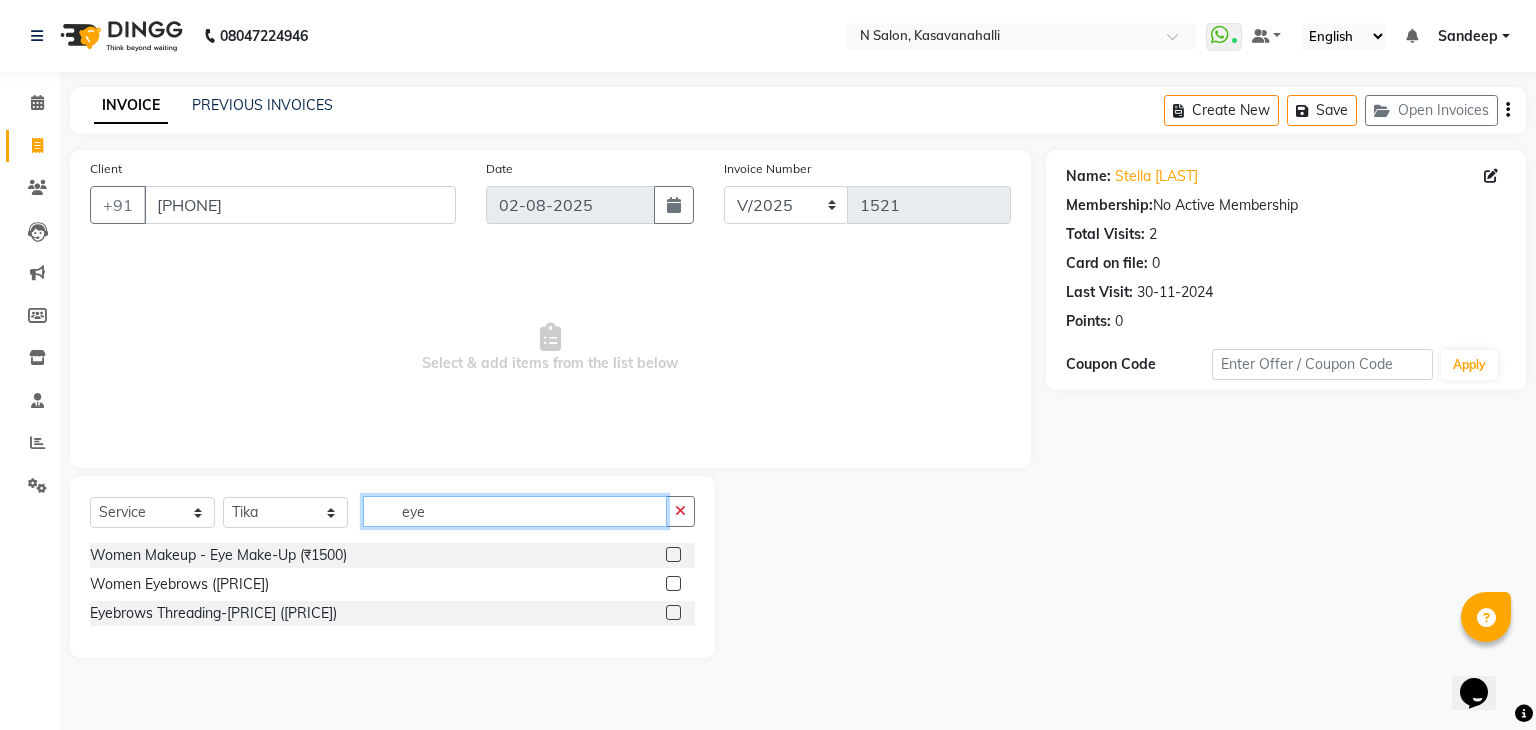 type on "eye" 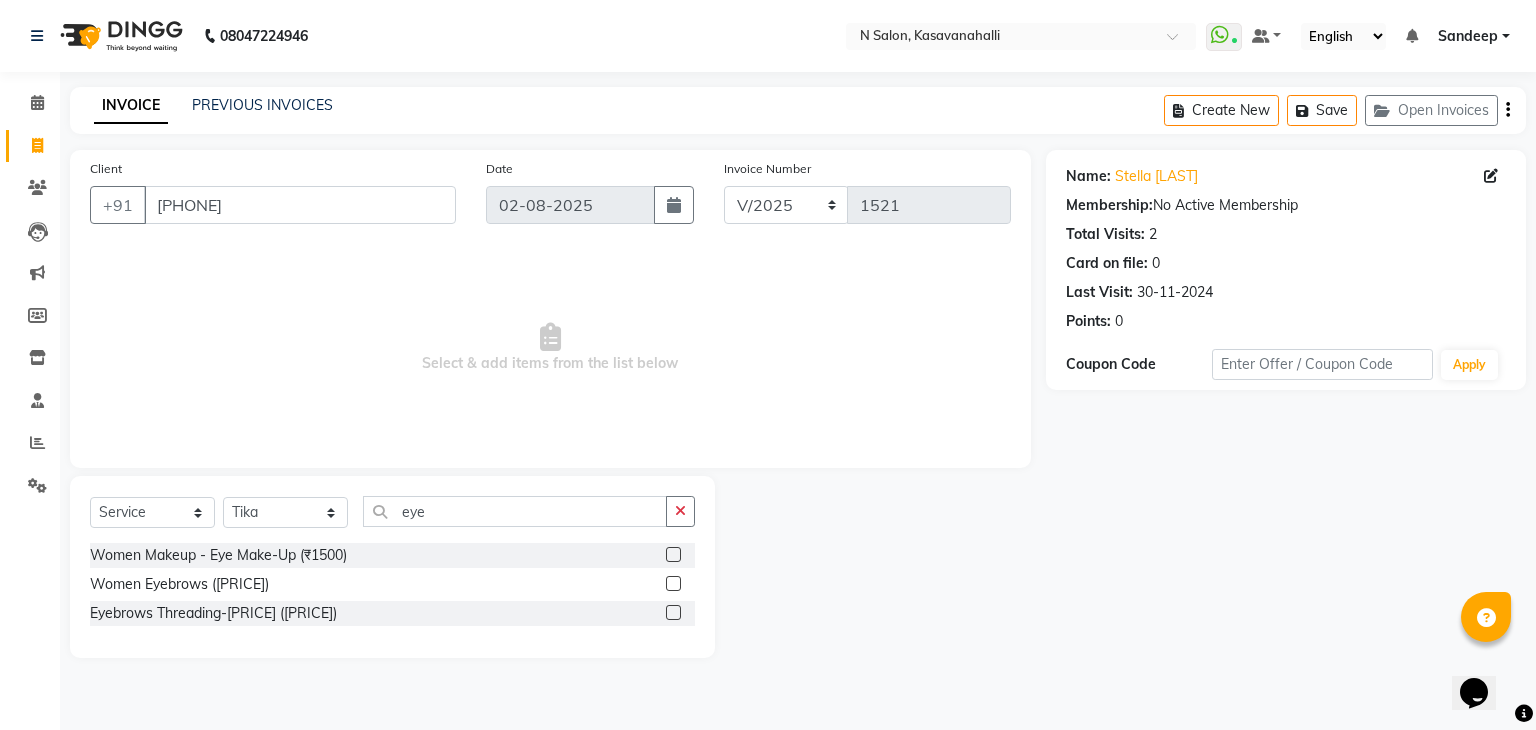 click 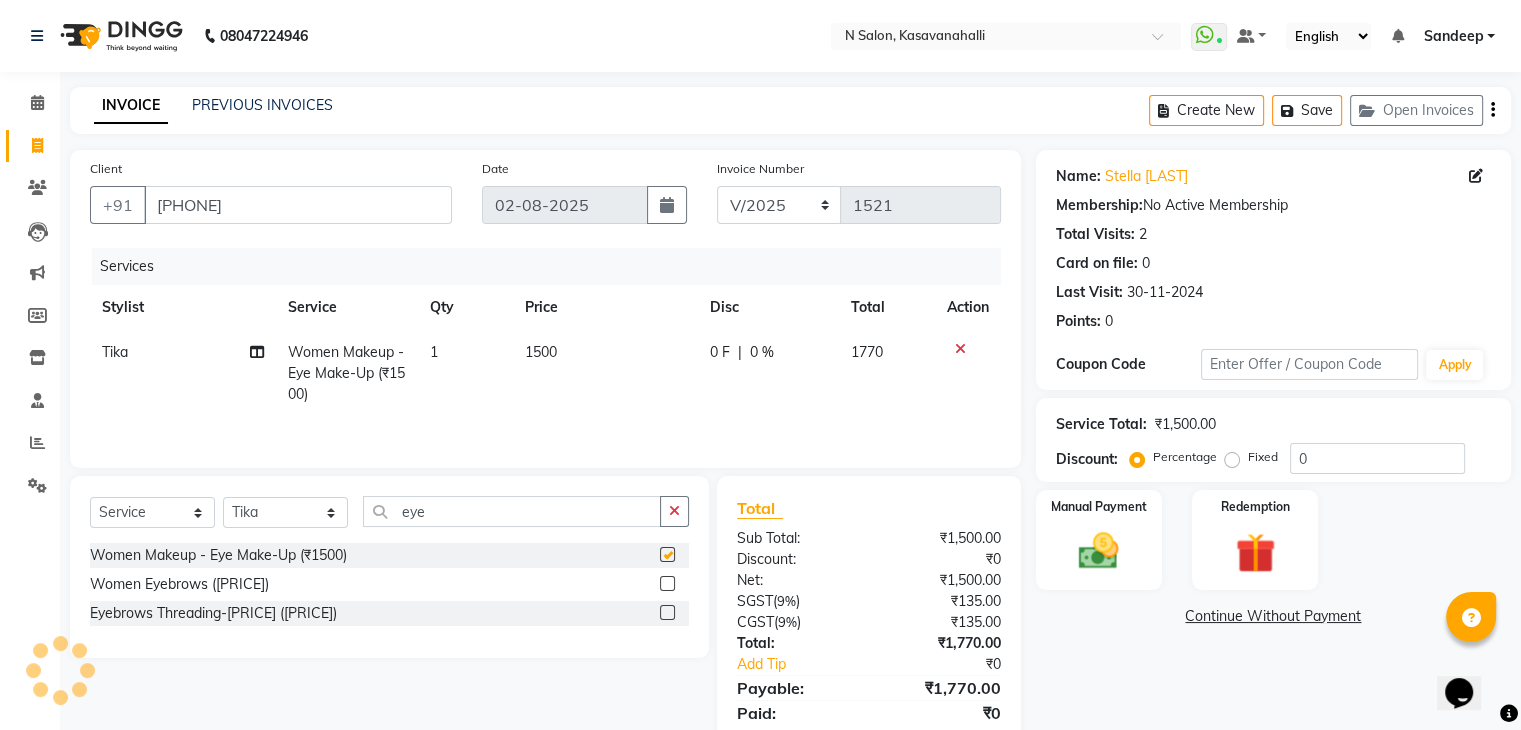 checkbox on "false" 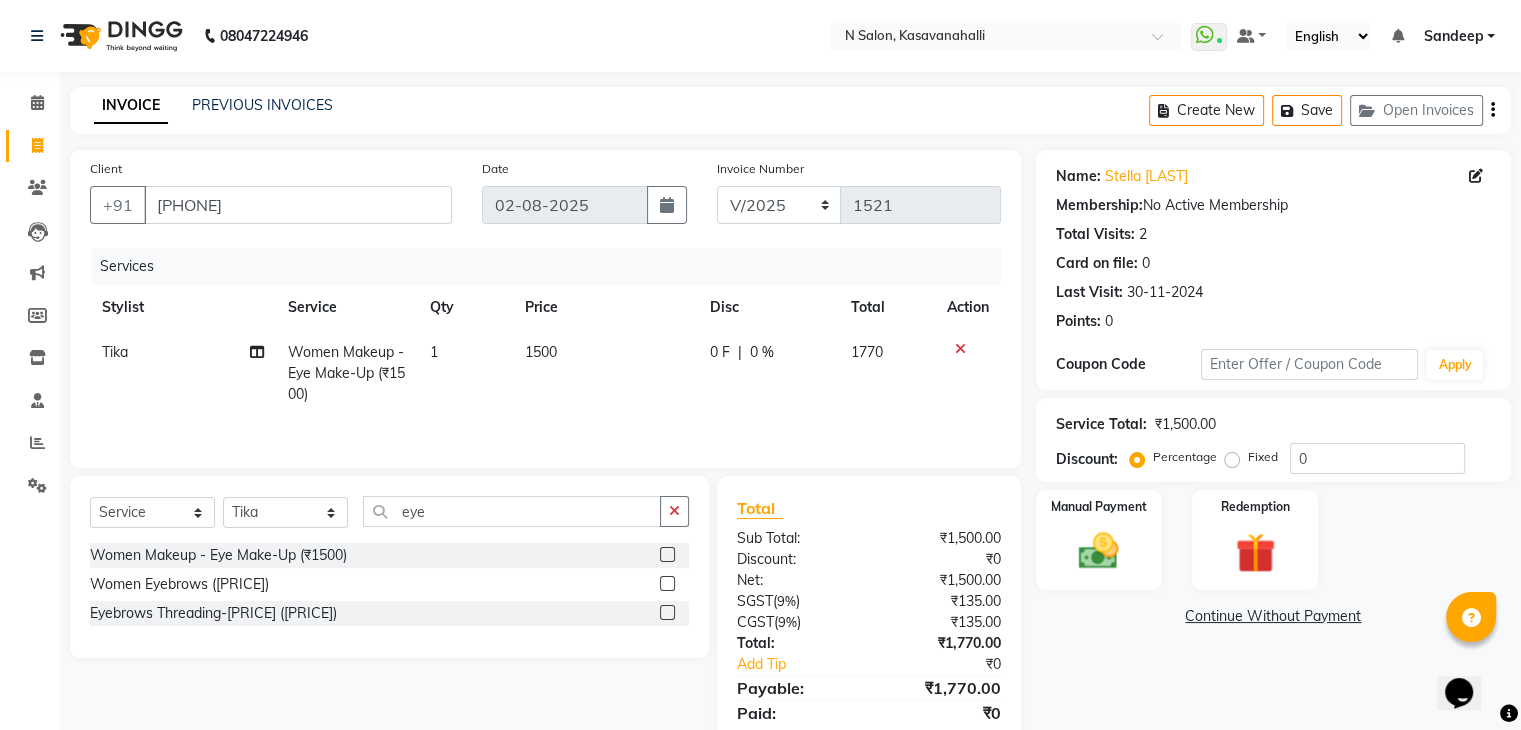 click 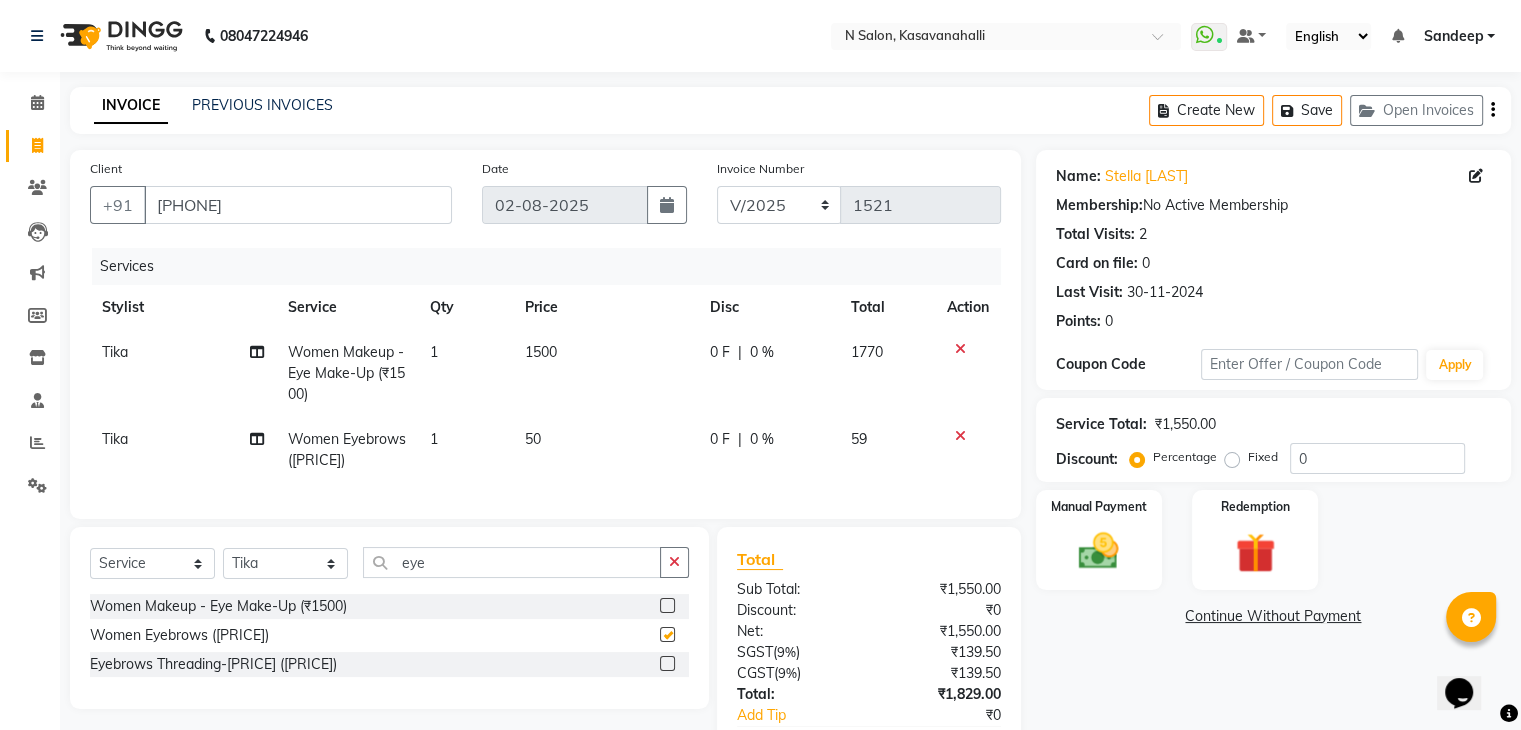 checkbox on "false" 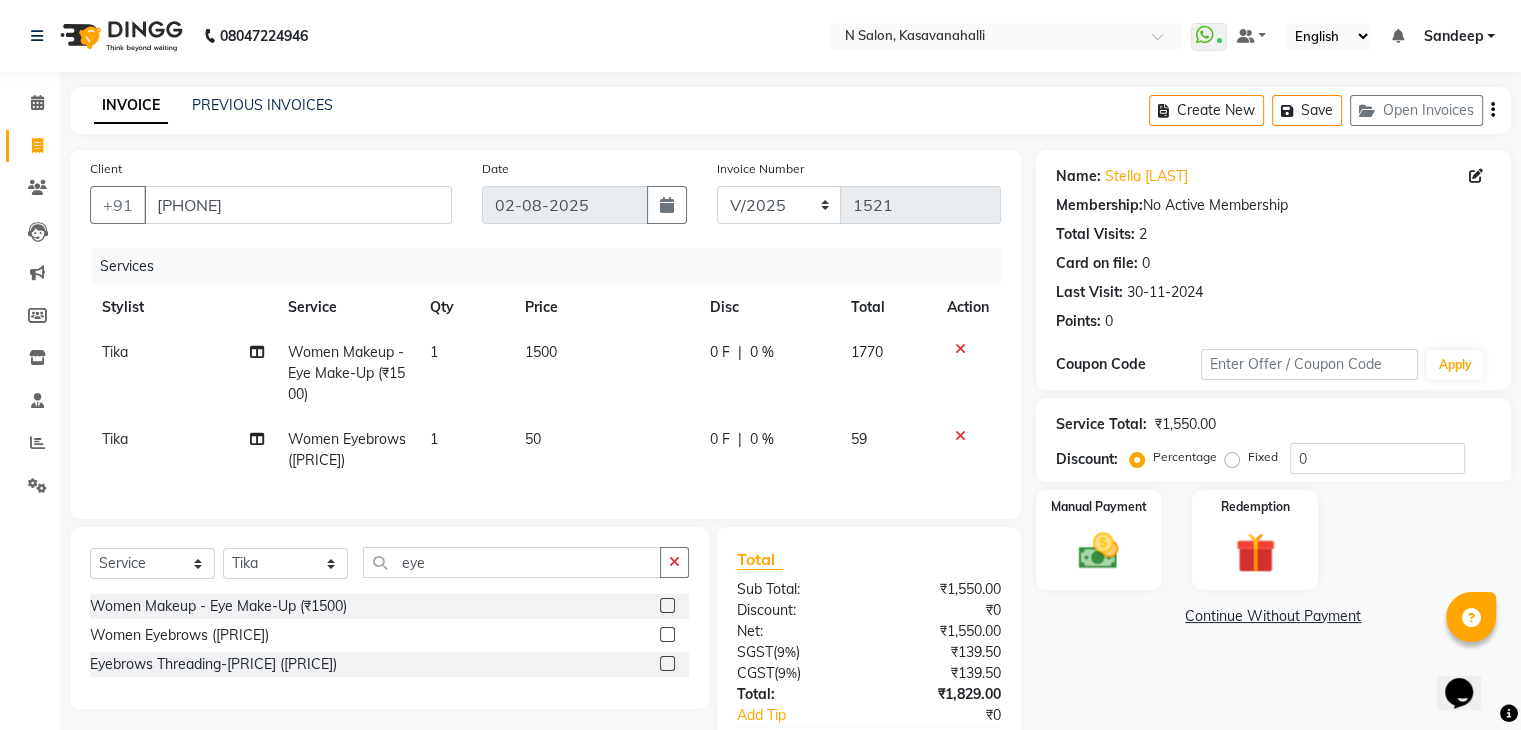 click 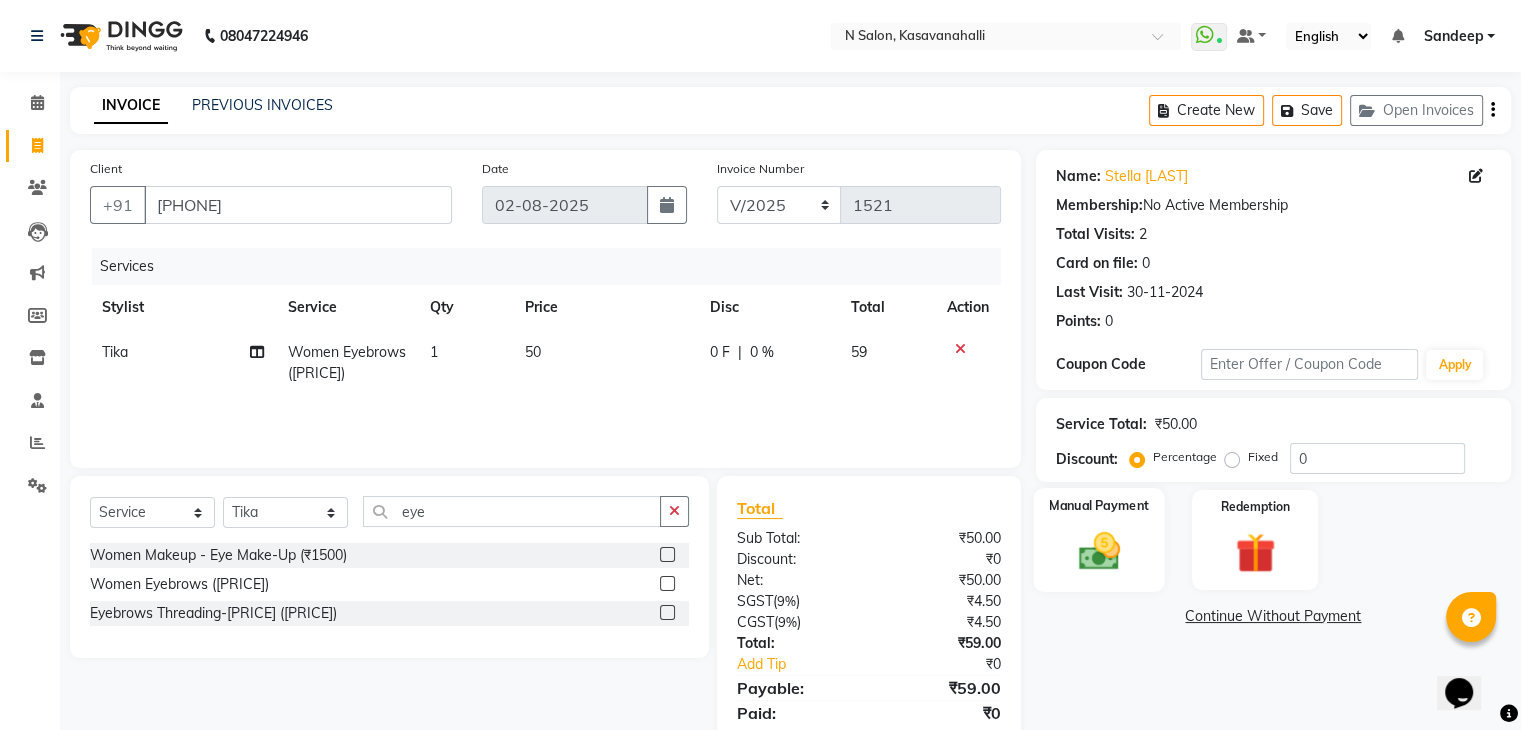 click 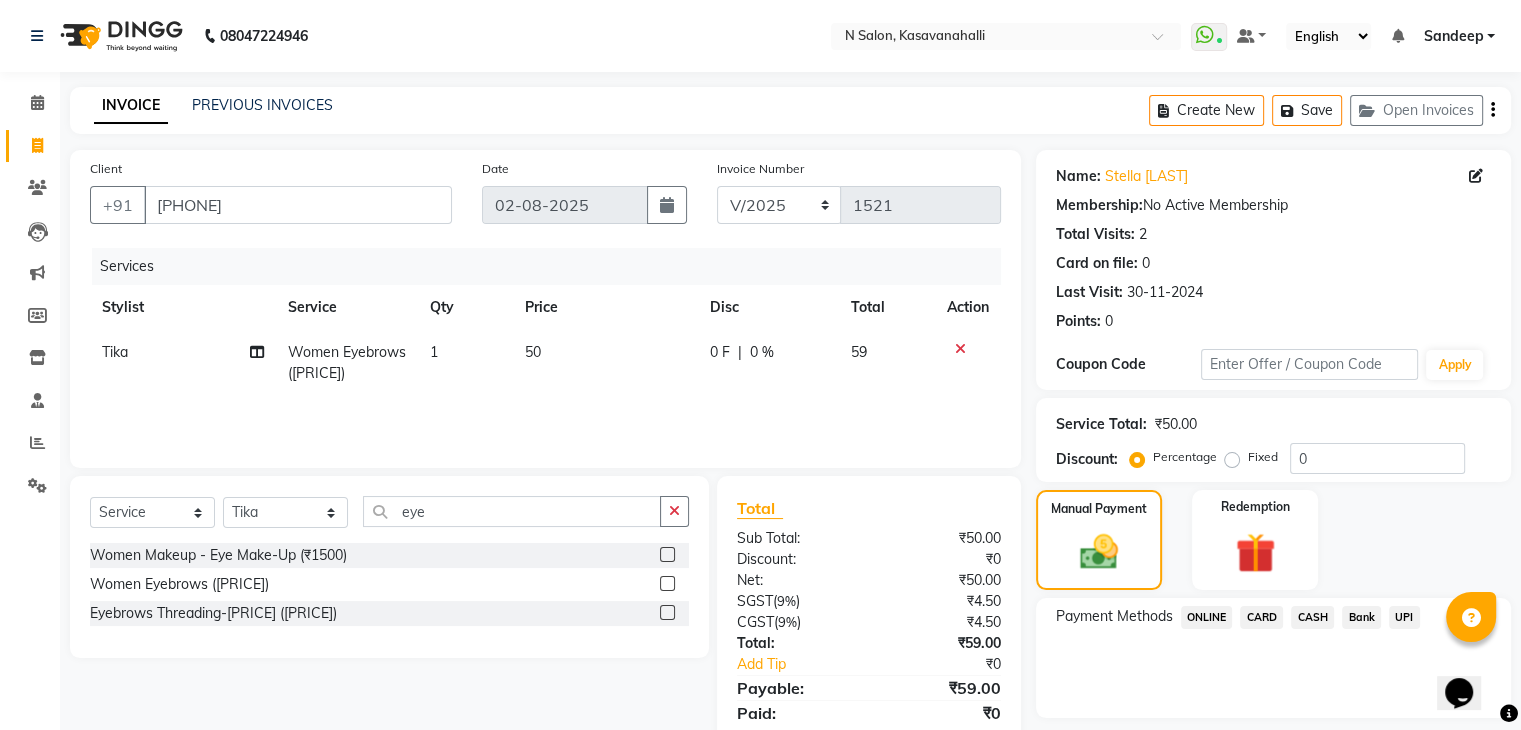 click on "CARD" 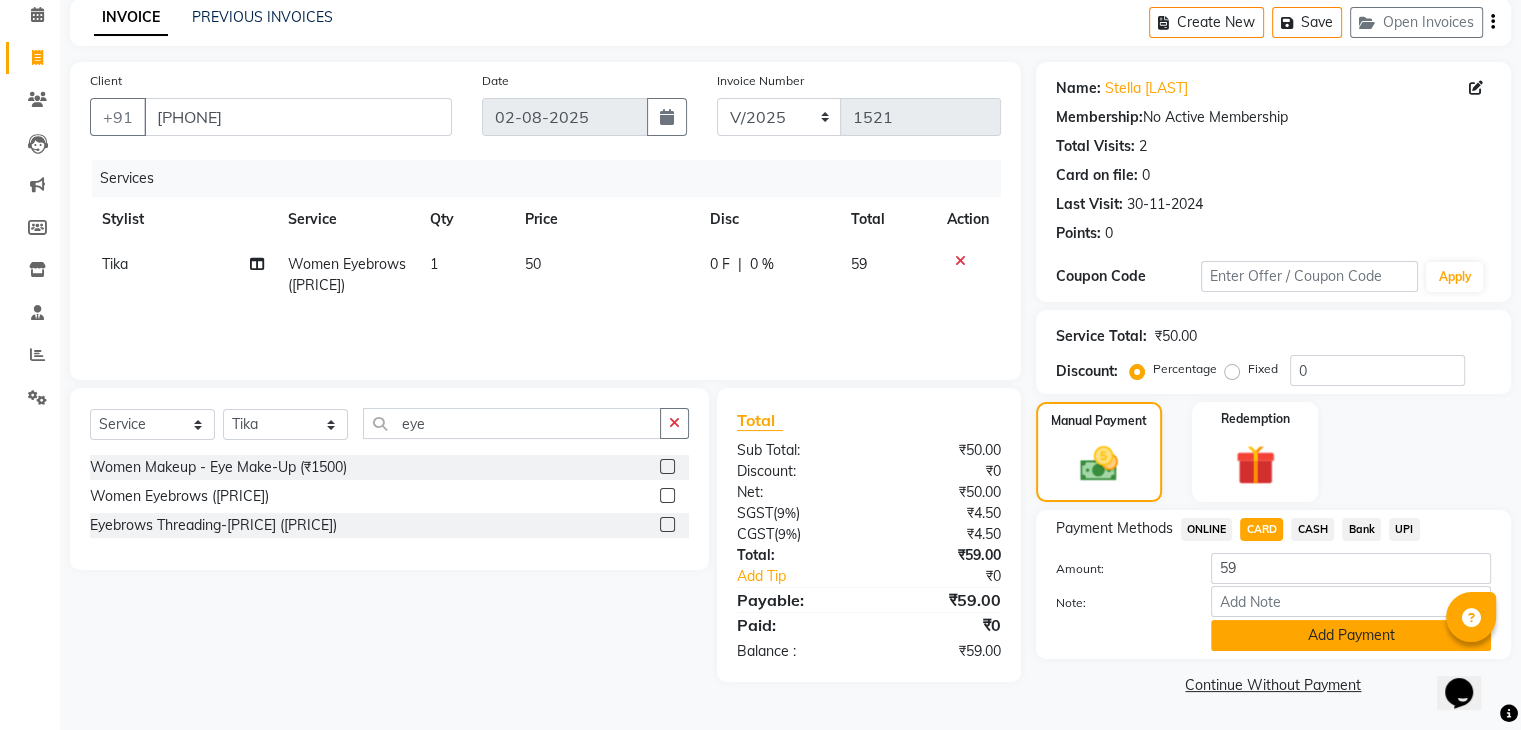 click on "Add Payment" 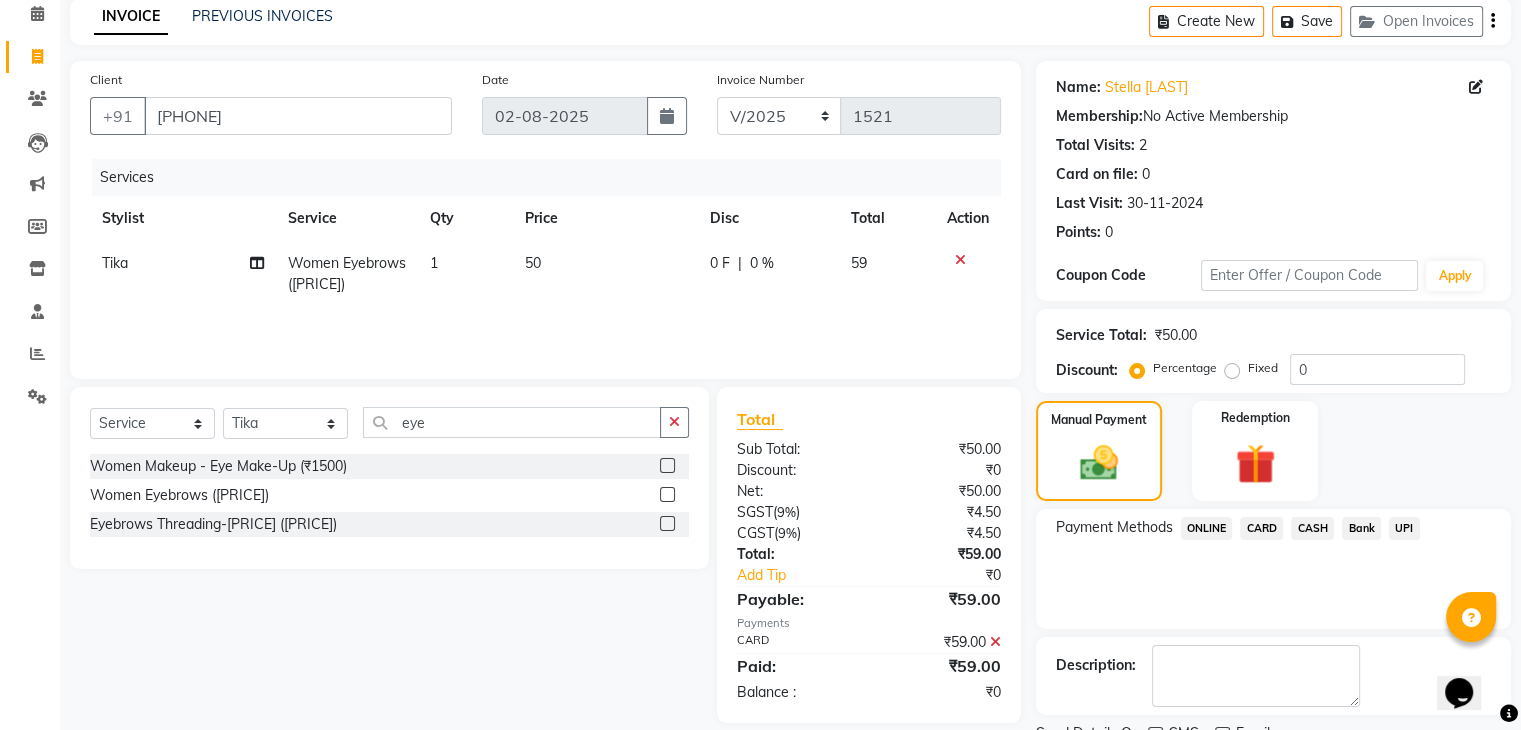 scroll, scrollTop: 171, scrollLeft: 0, axis: vertical 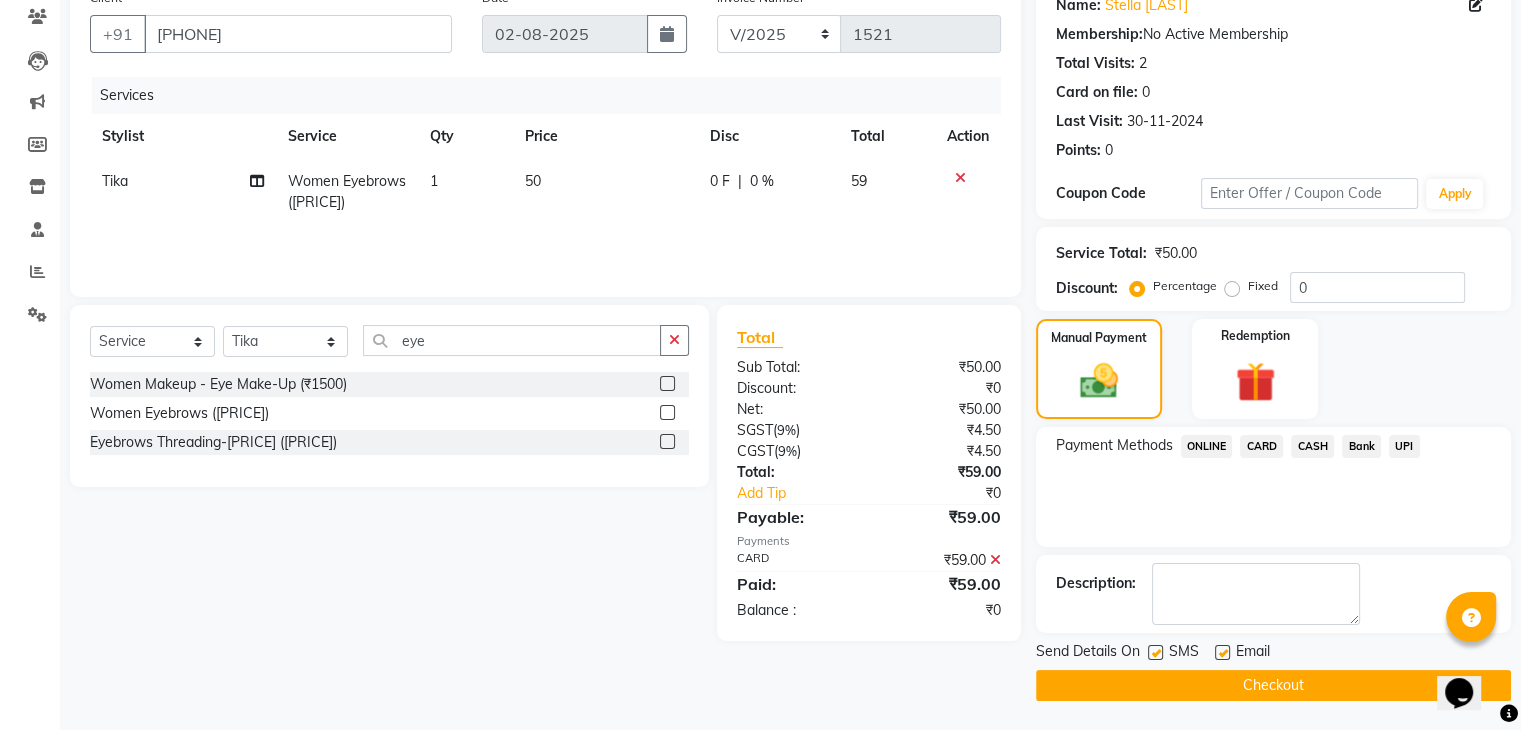 click on "Checkout" 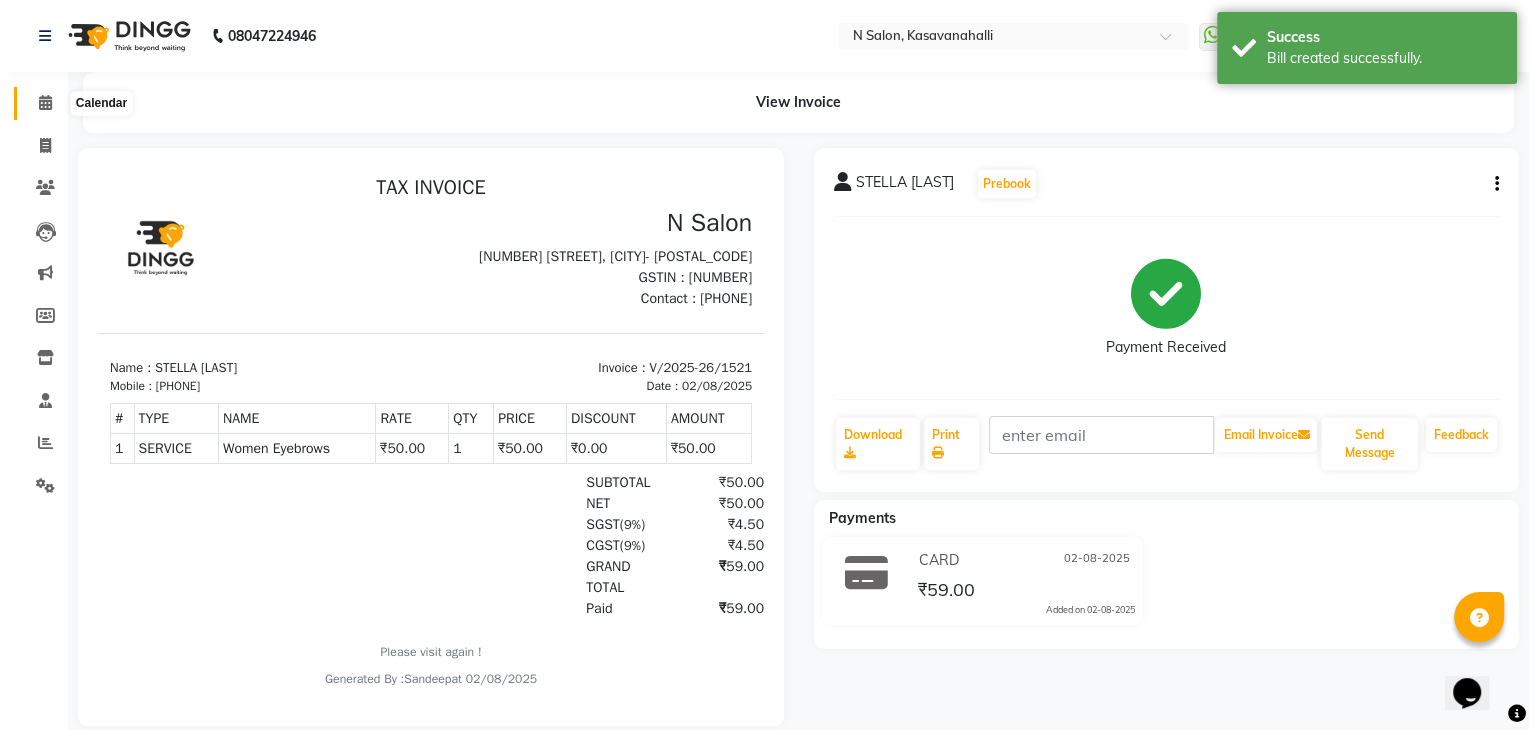 scroll, scrollTop: 0, scrollLeft: 0, axis: both 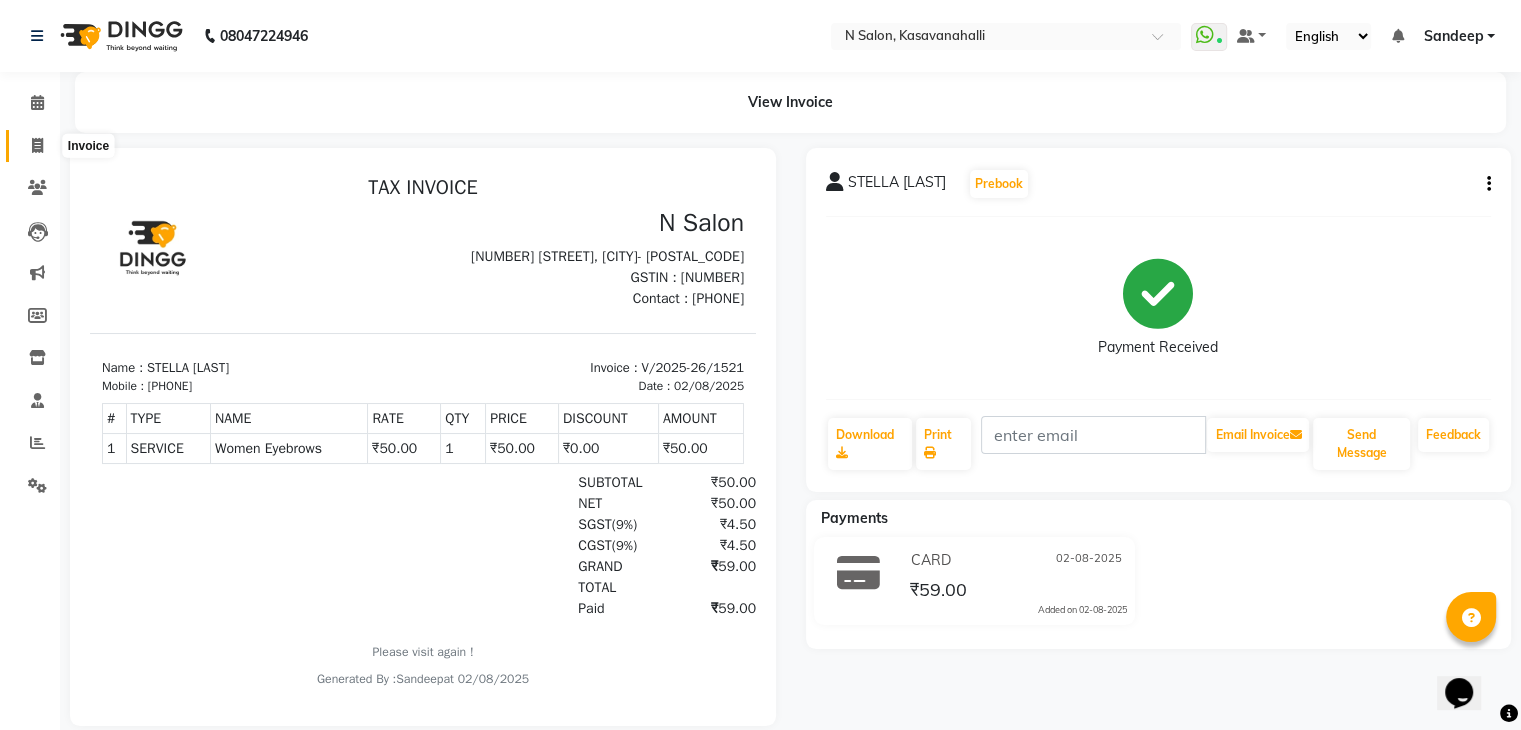 click 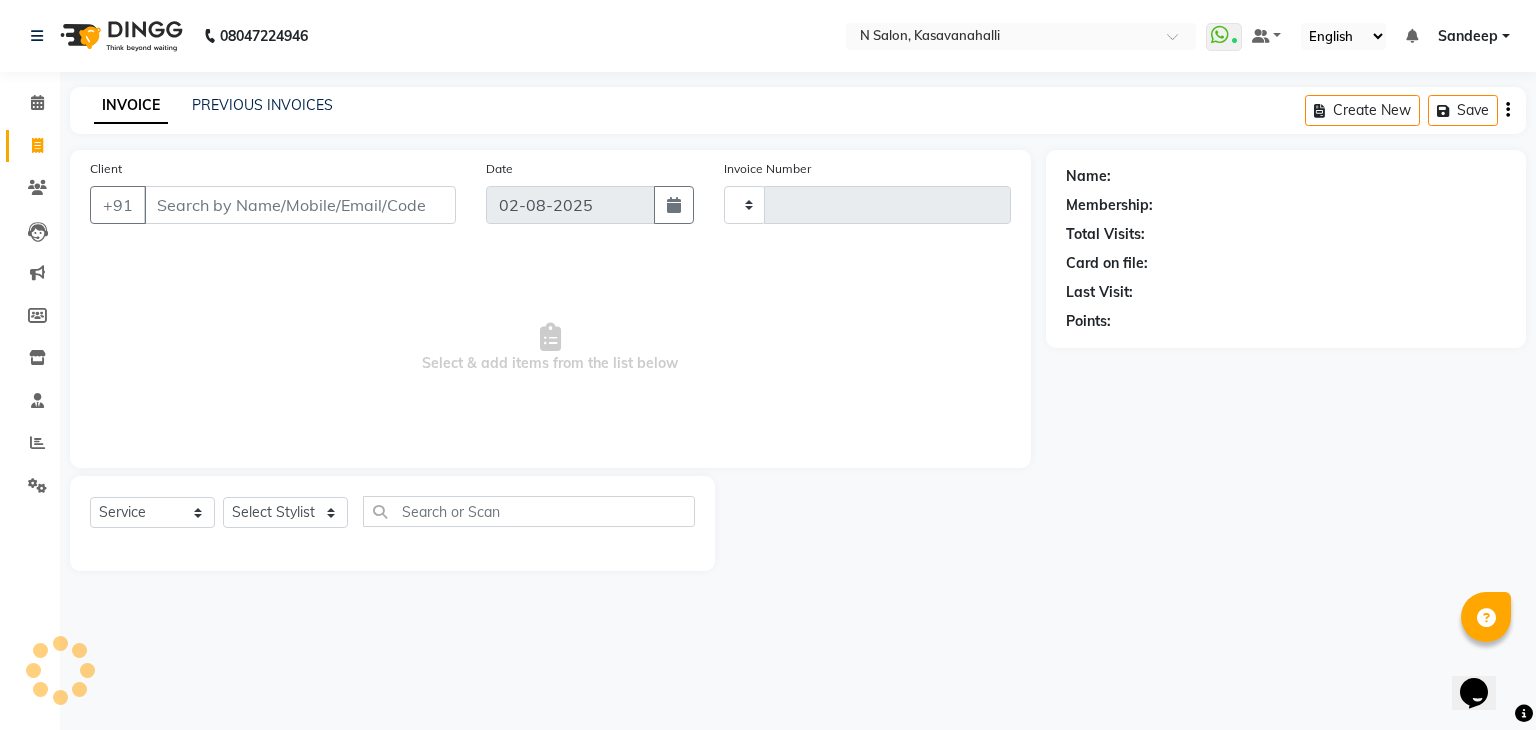 type on "1522" 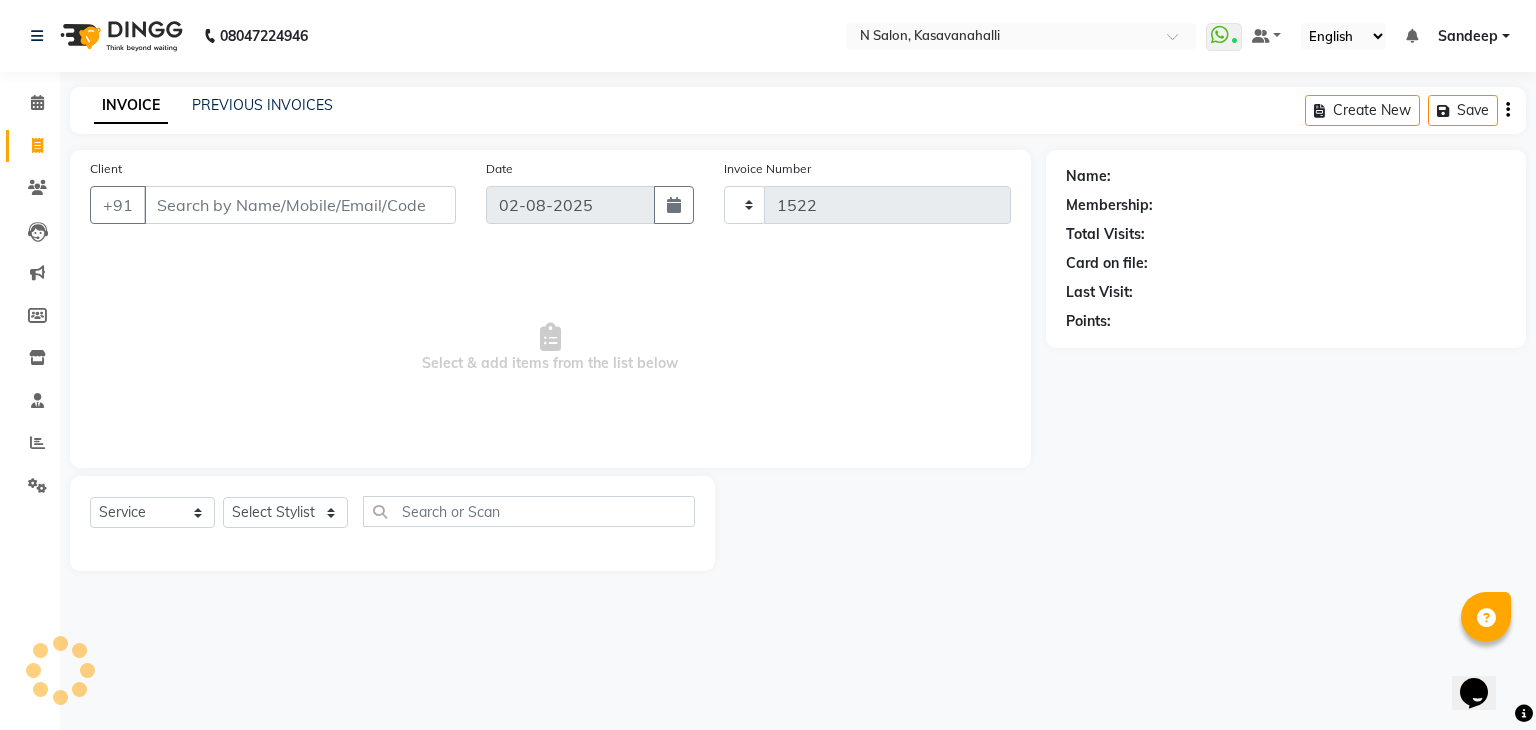 select on "7111" 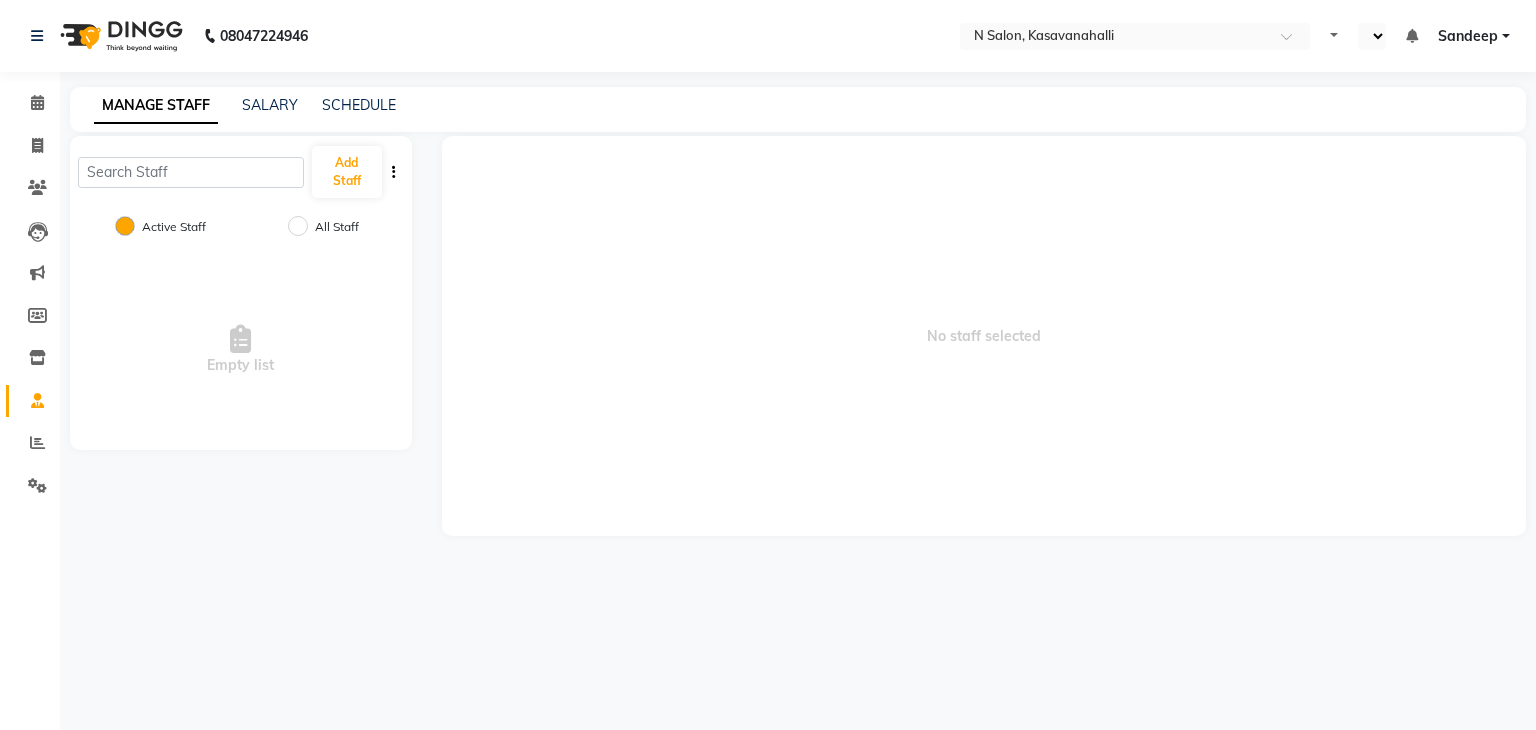scroll, scrollTop: 0, scrollLeft: 0, axis: both 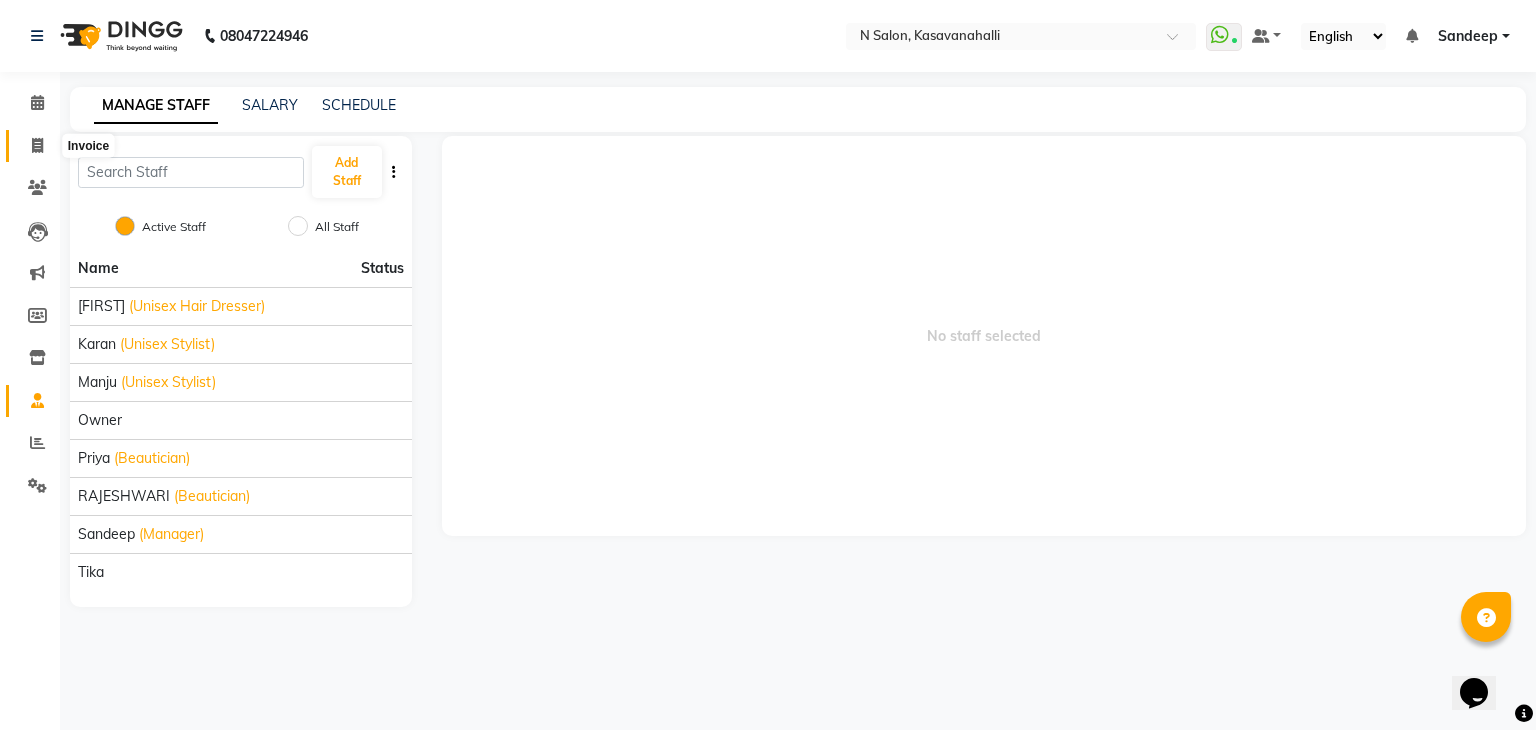 click 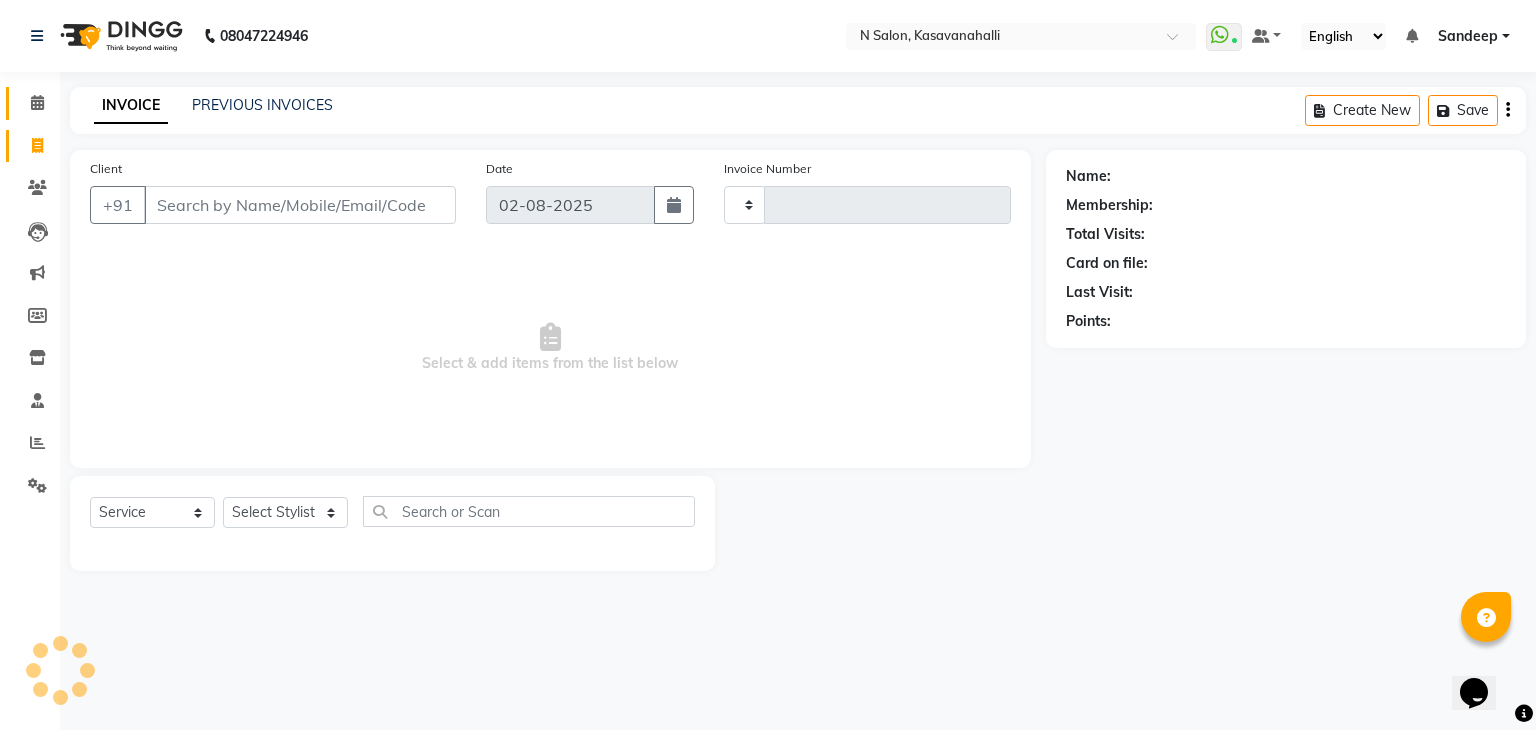 type on "1522" 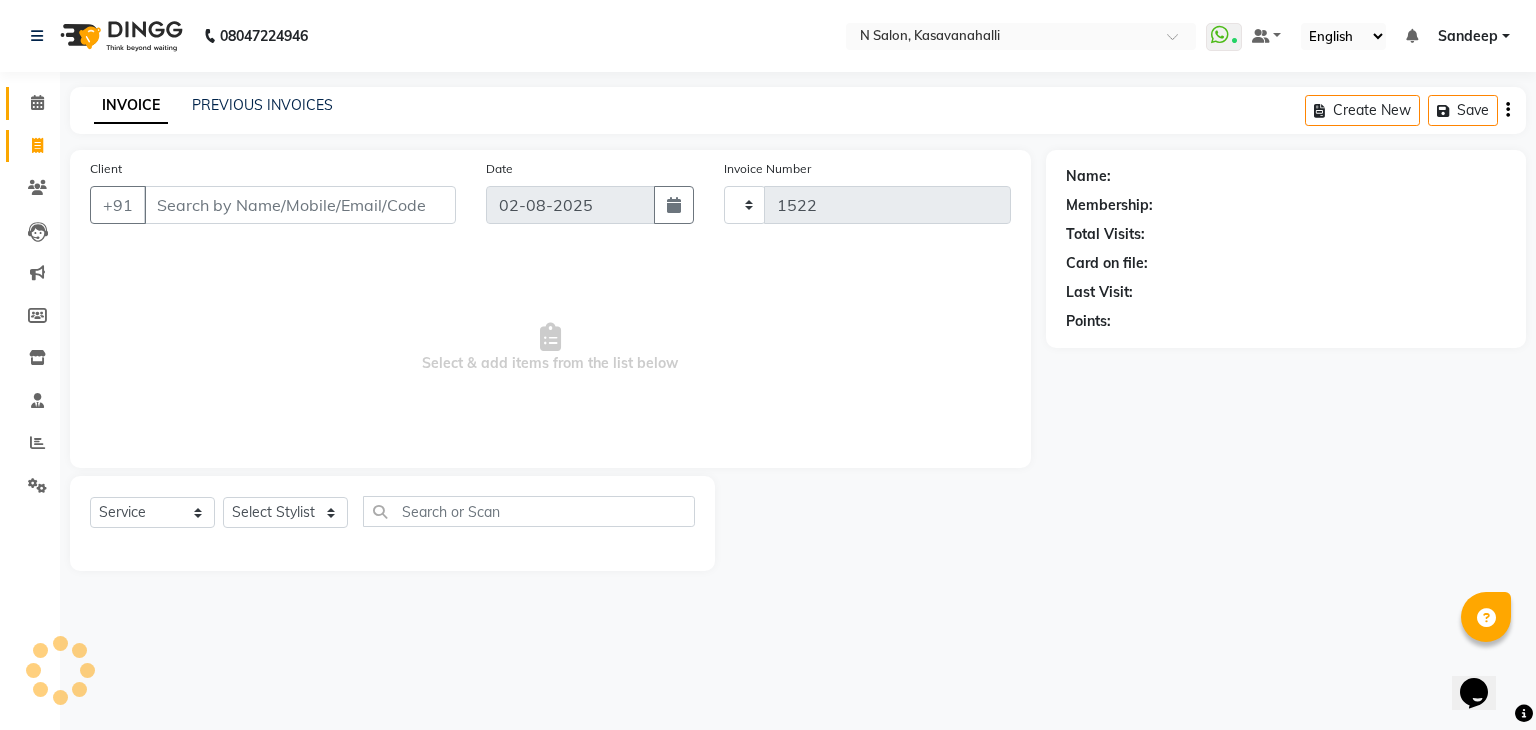 select on "7111" 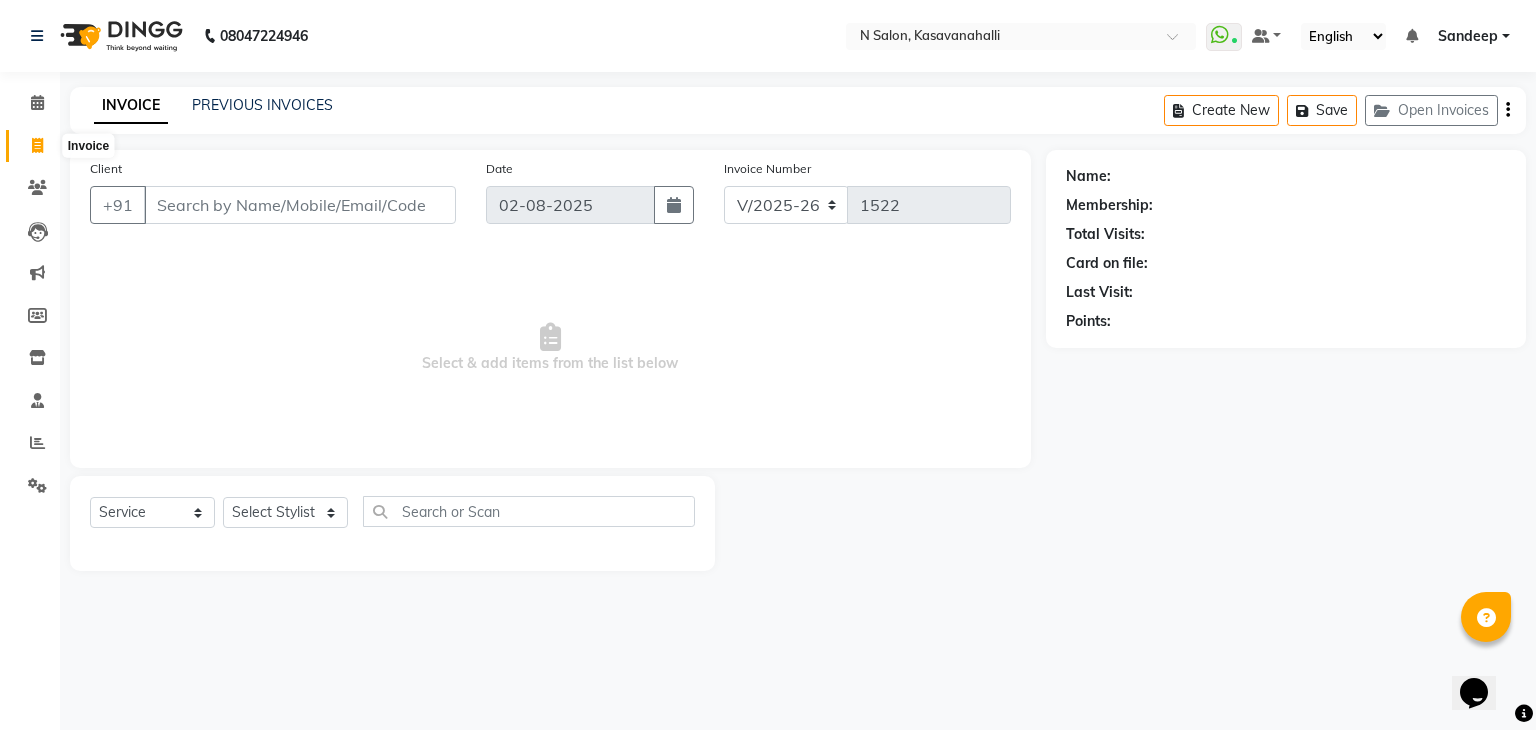 drag, startPoint x: 34, startPoint y: 146, endPoint x: 87, endPoint y: 130, distance: 55.362442 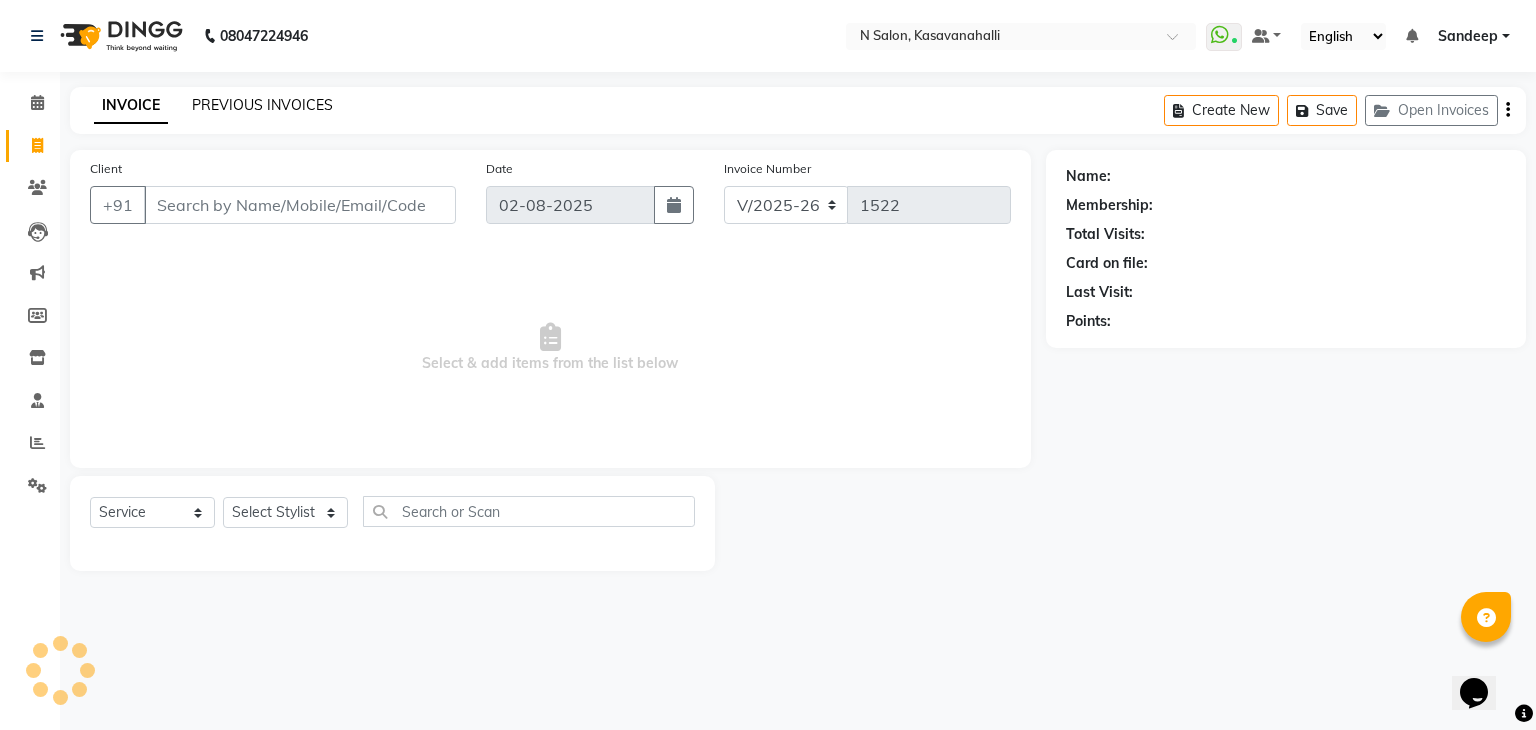 click on "PREVIOUS INVOICES" 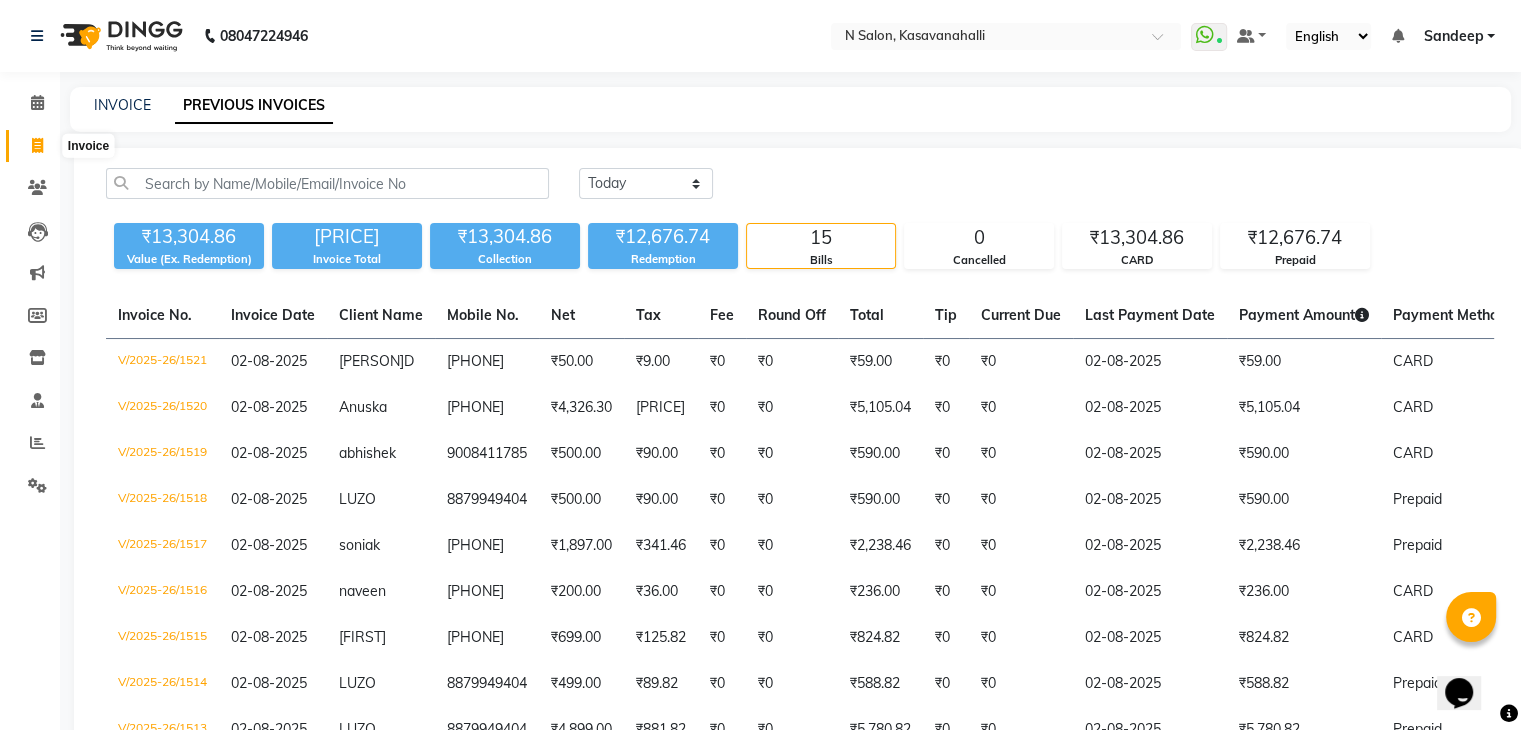click 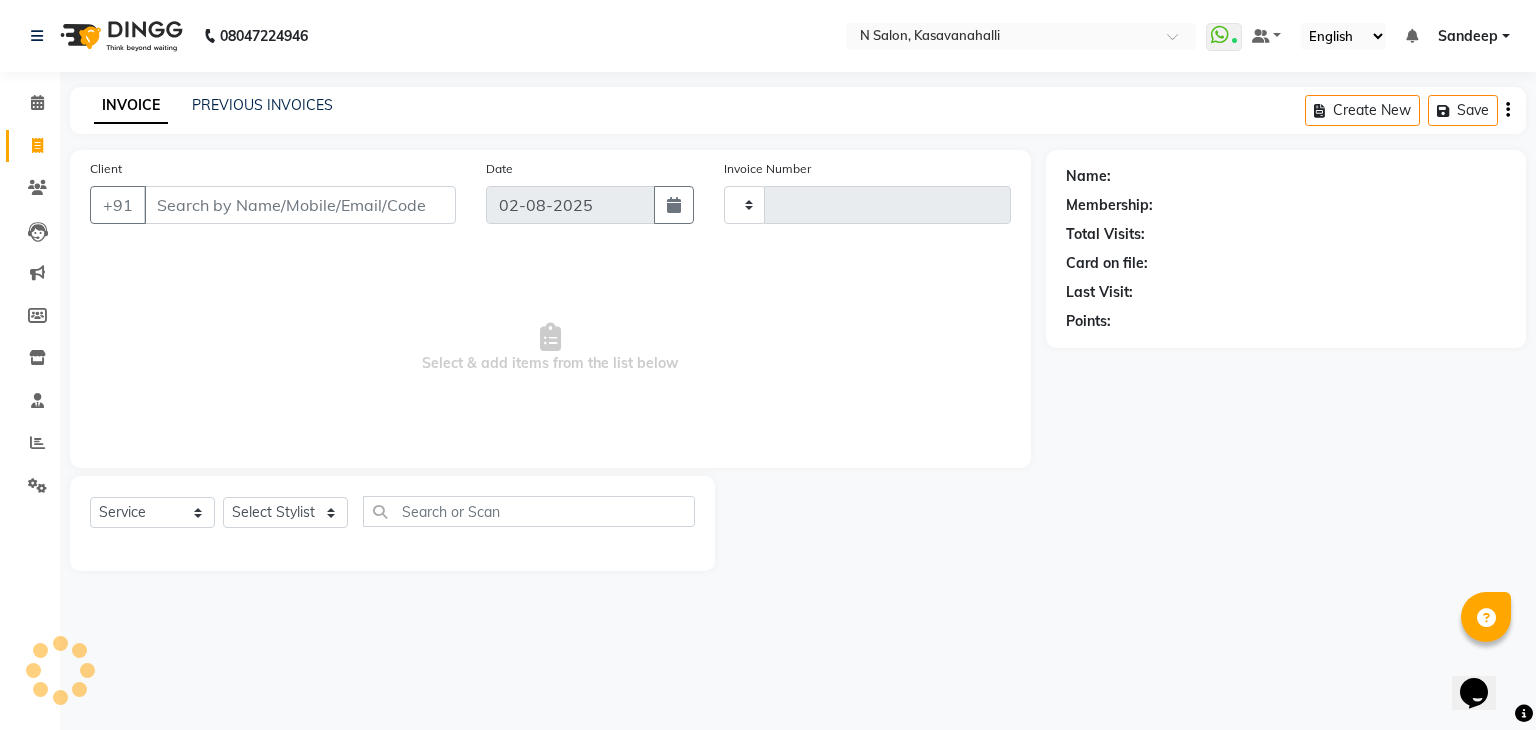 type on "1522" 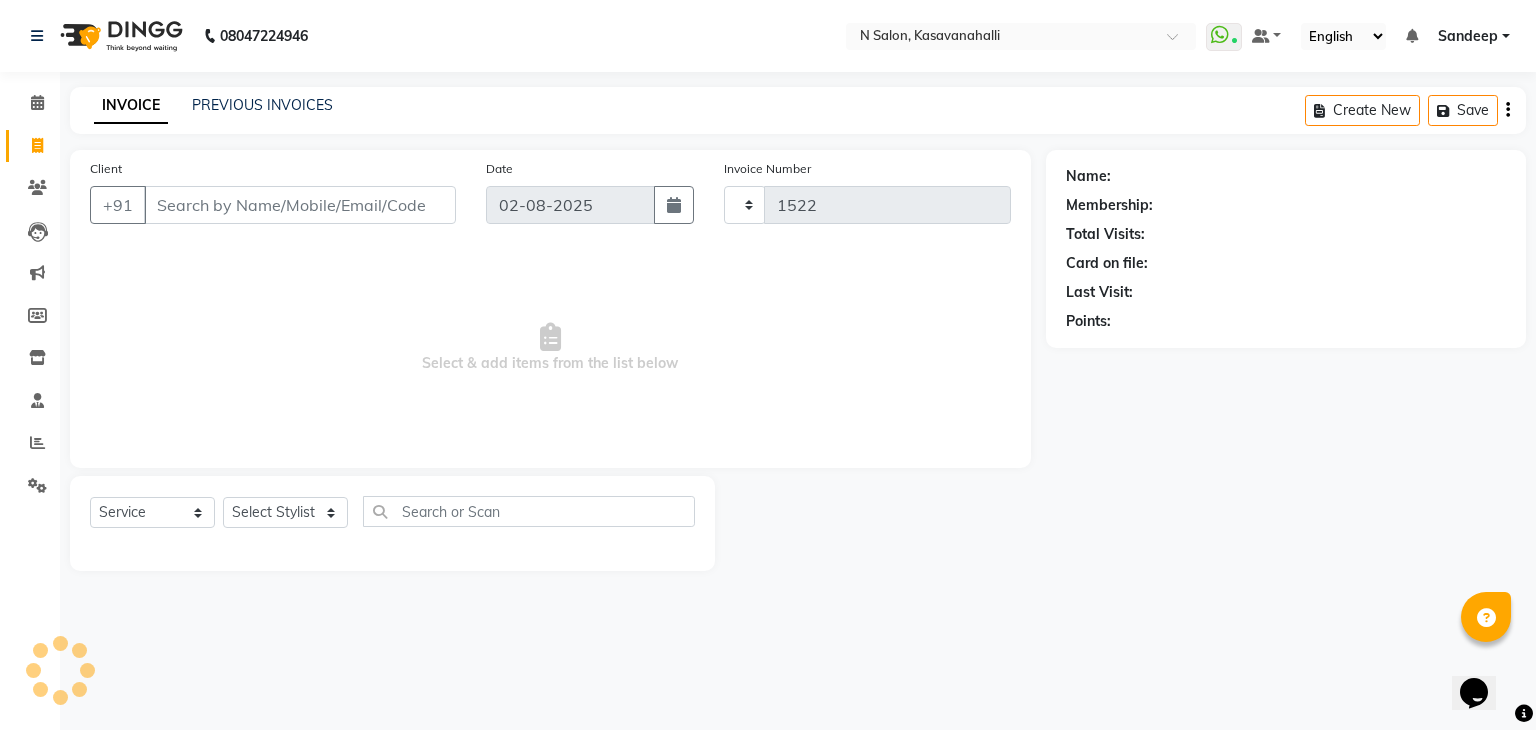 select on "7111" 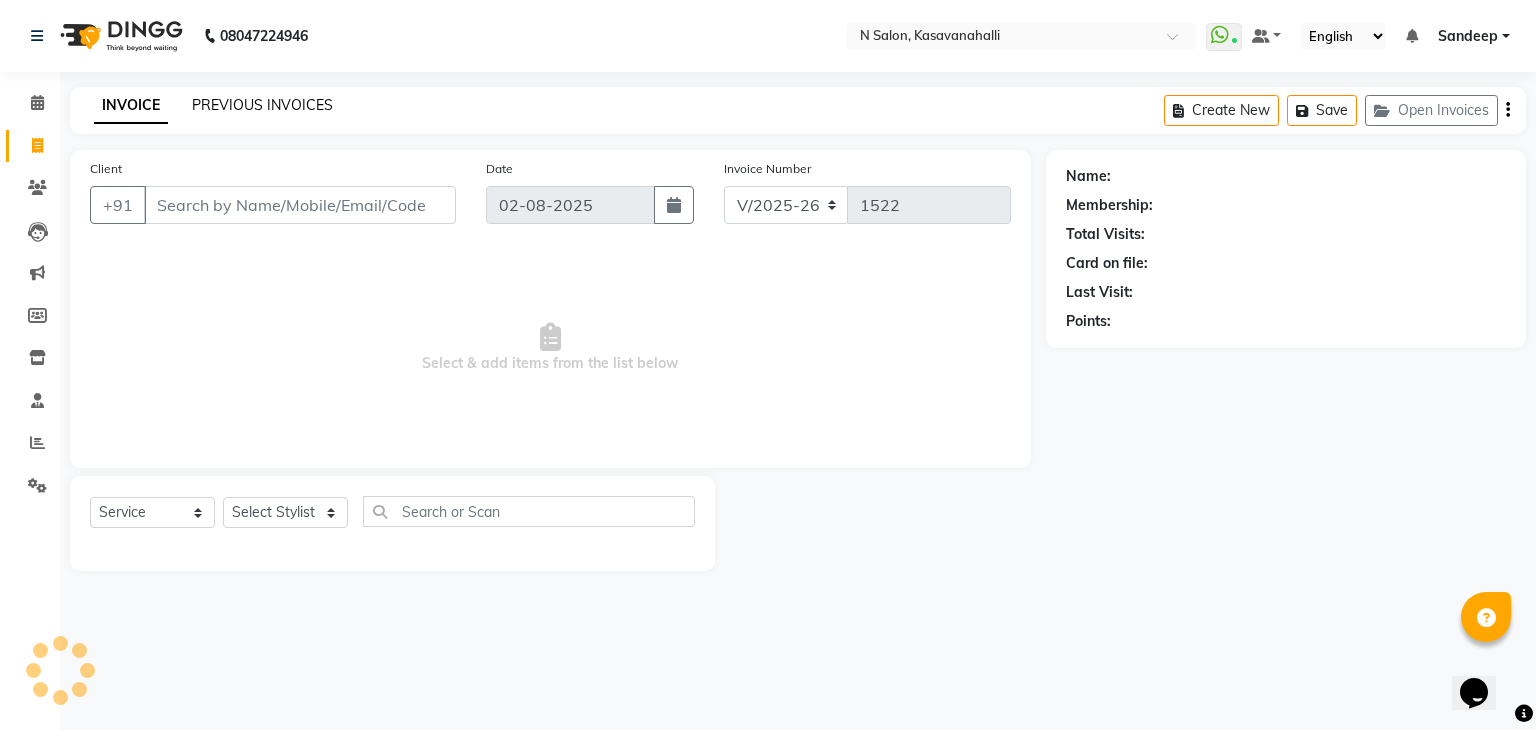 click on "PREVIOUS INVOICES" 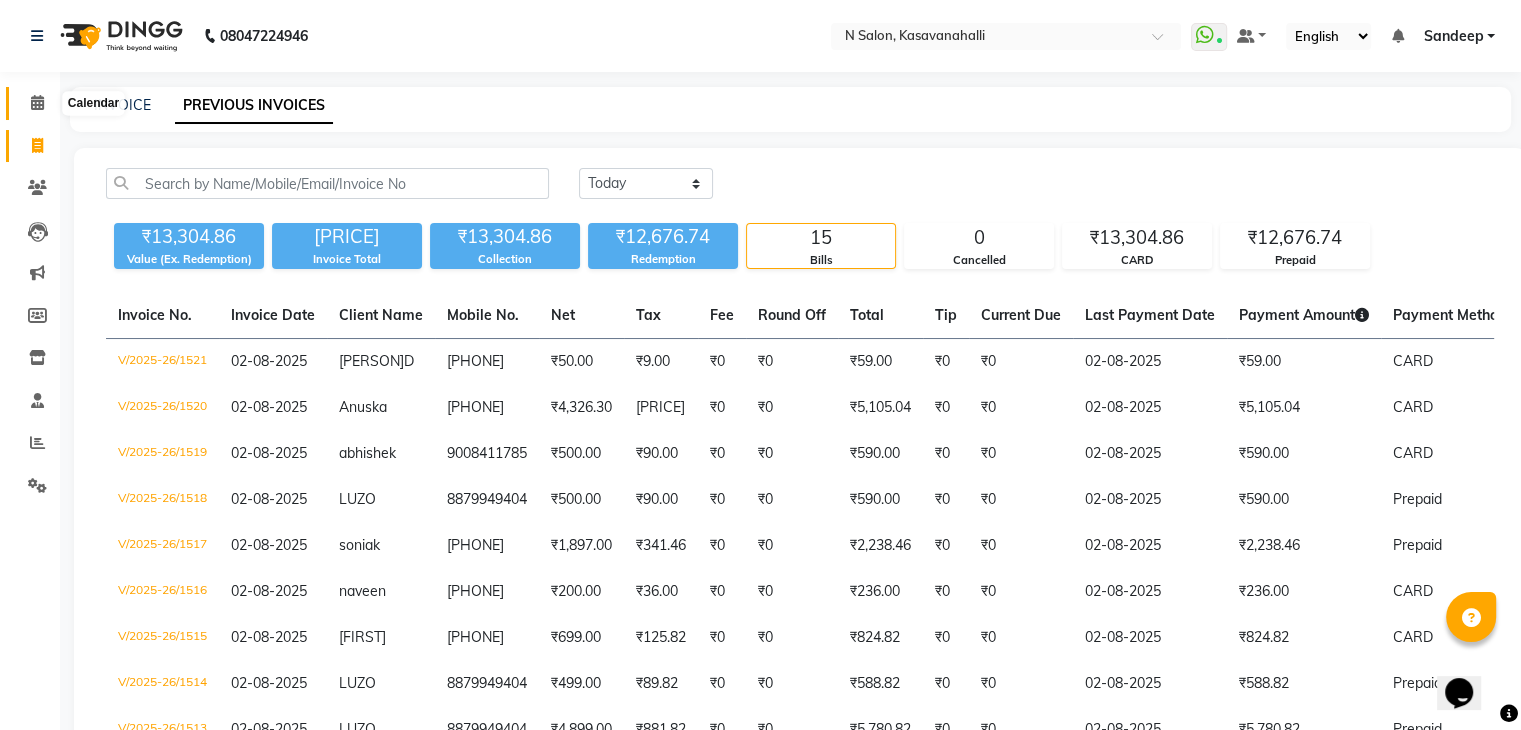 click 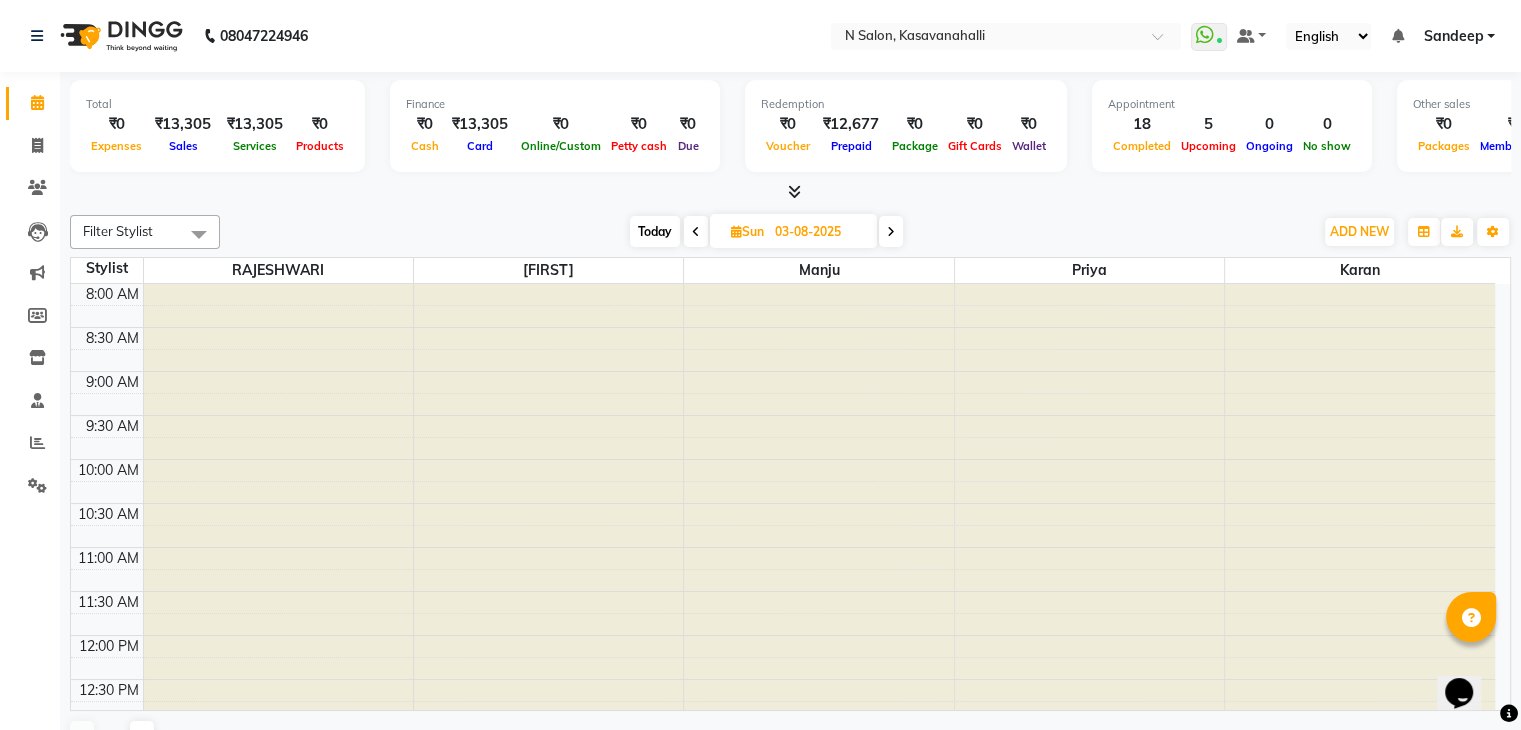 scroll, scrollTop: 0, scrollLeft: 0, axis: both 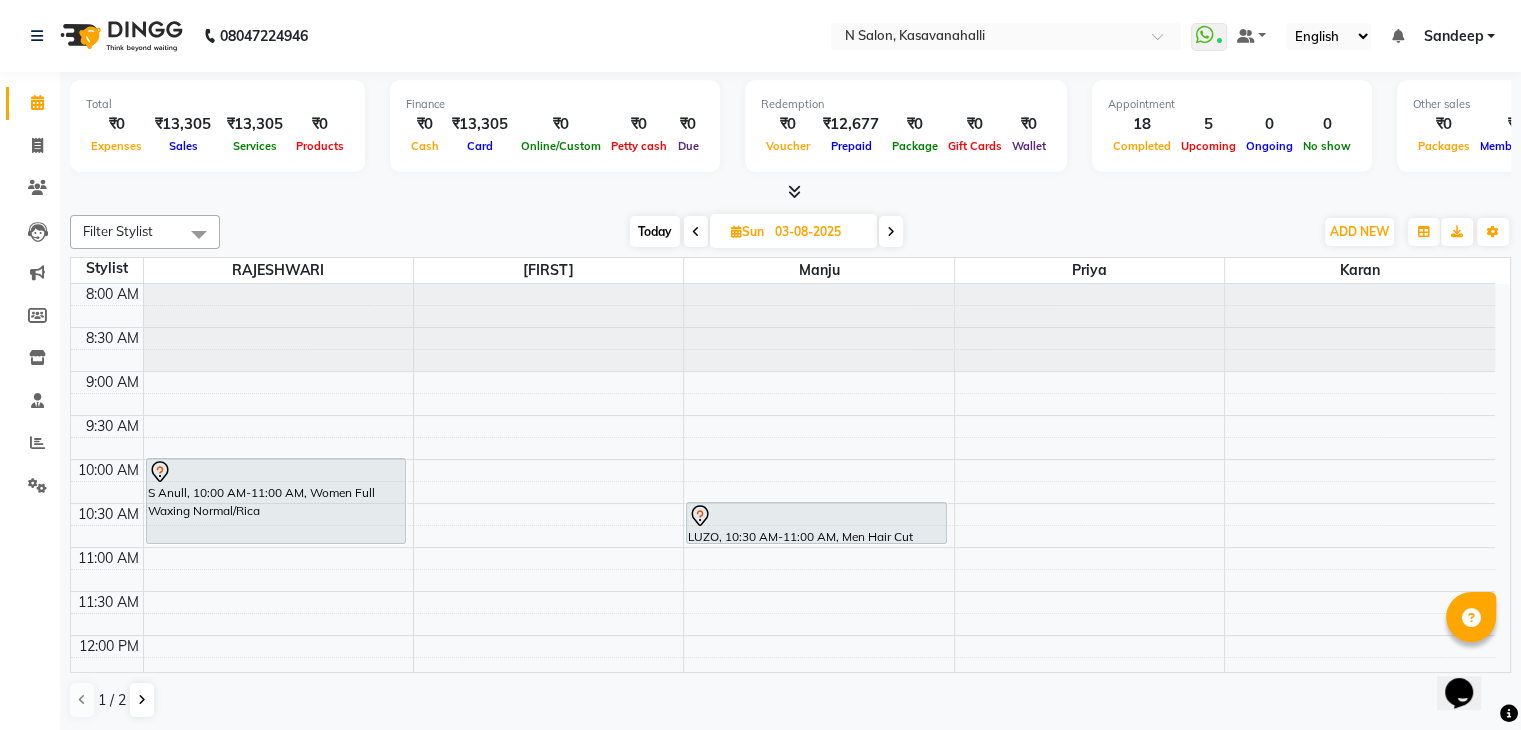click at bounding box center [790, 192] 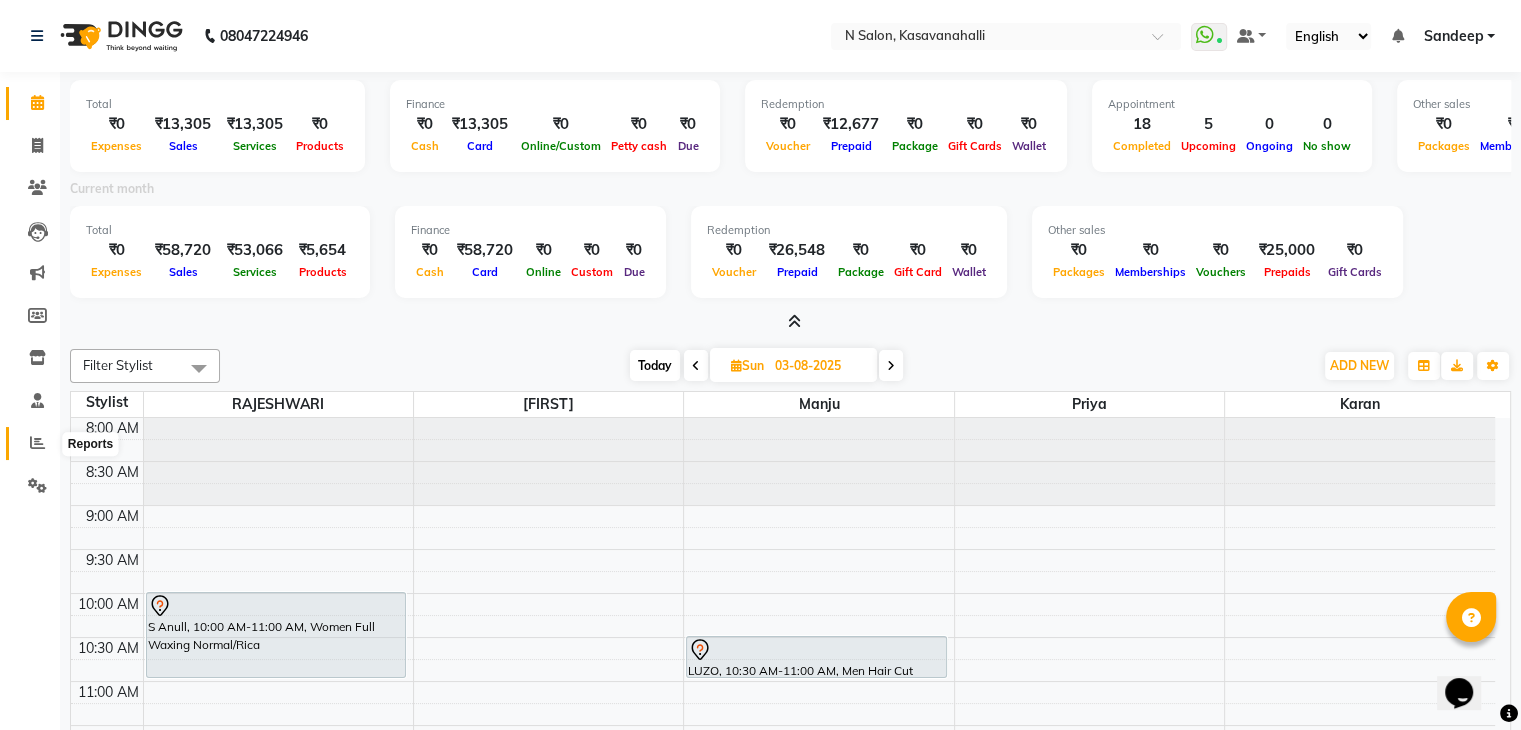 click 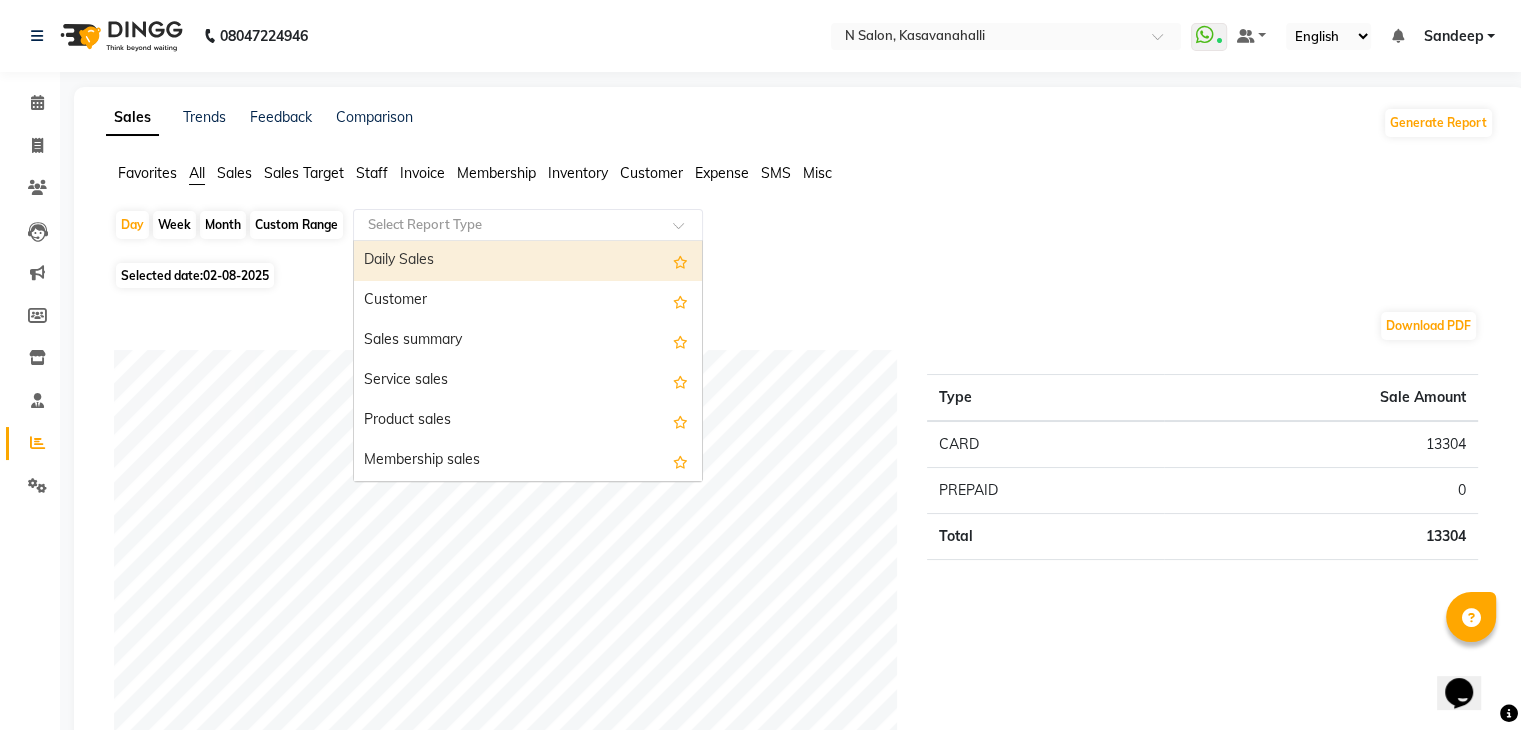 click 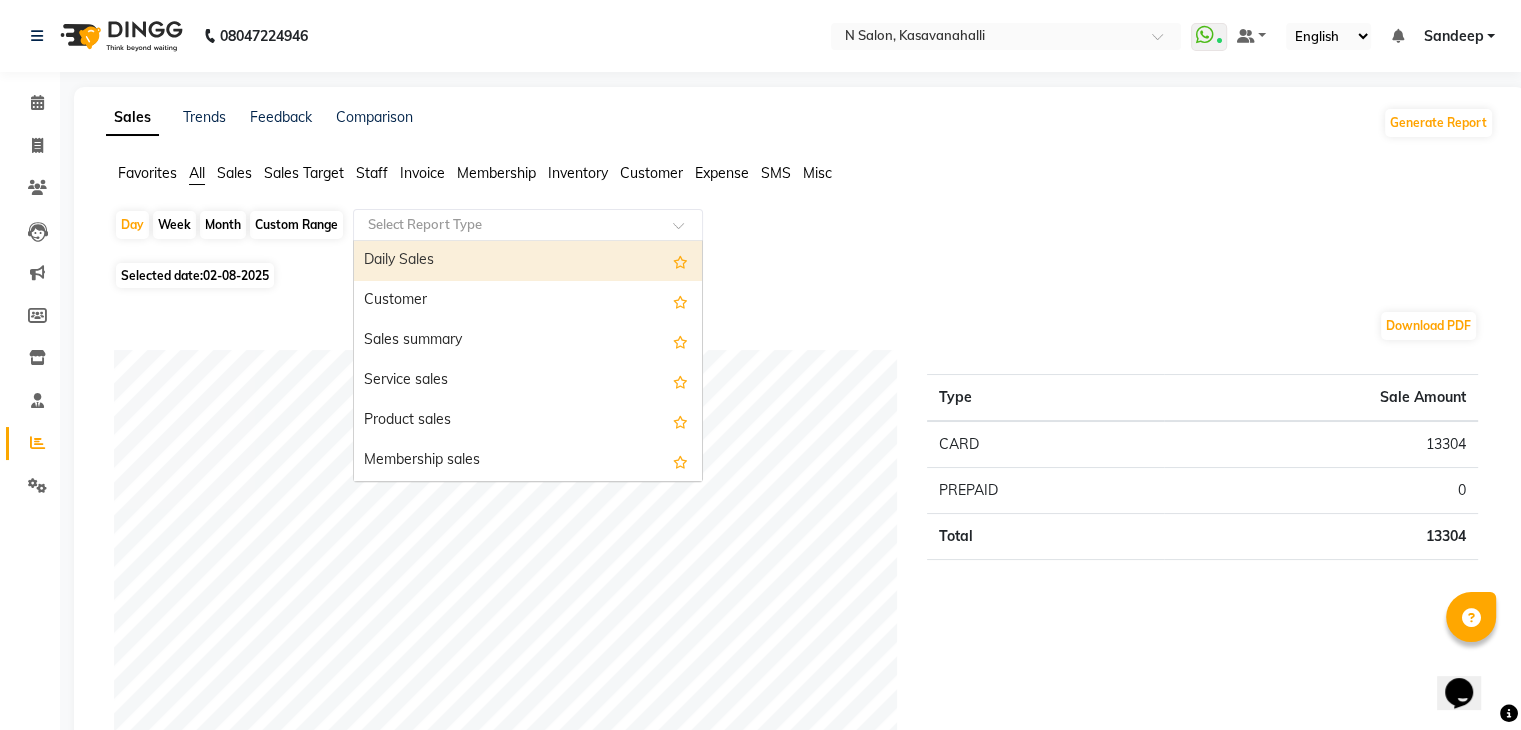 click on "Daily Sales" at bounding box center (528, 261) 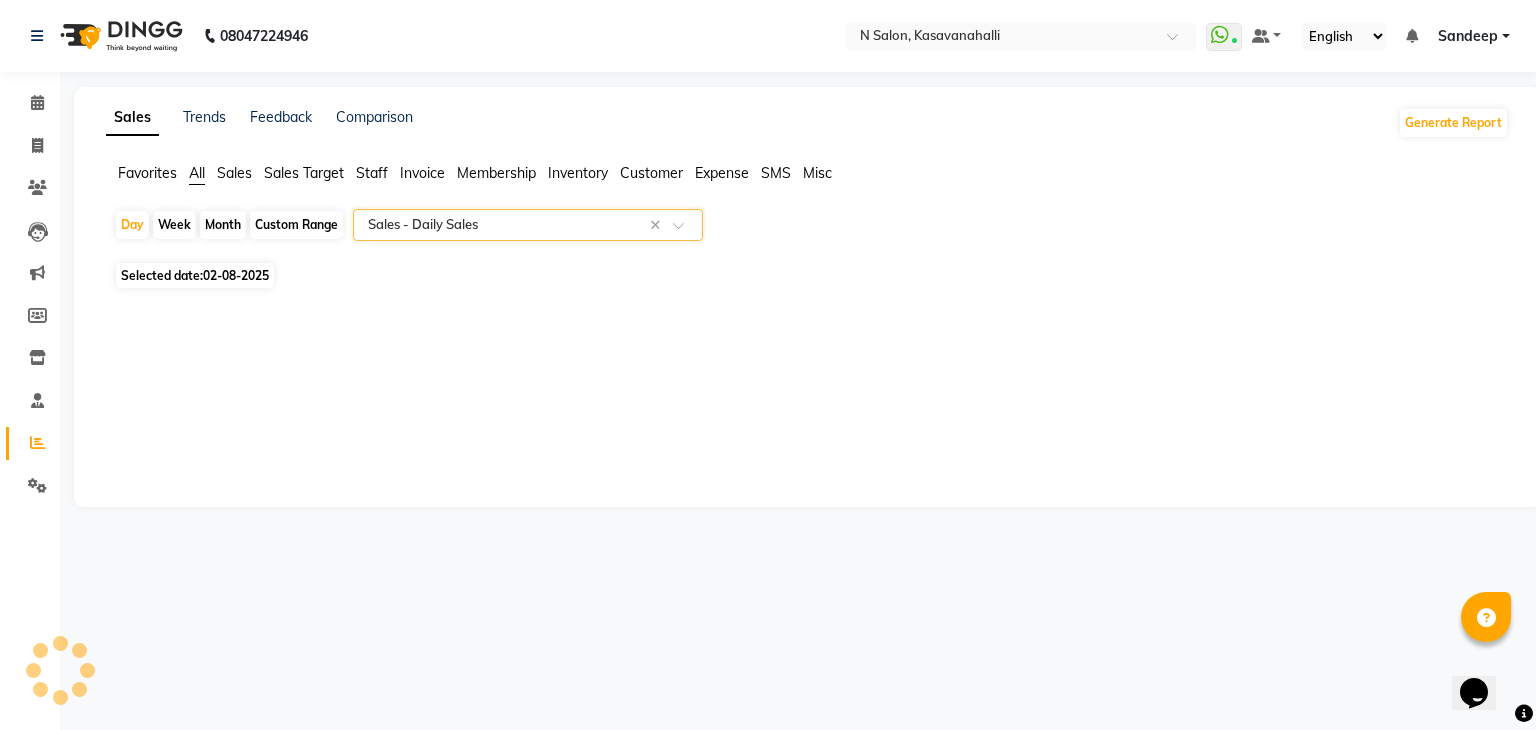 select on "full_report" 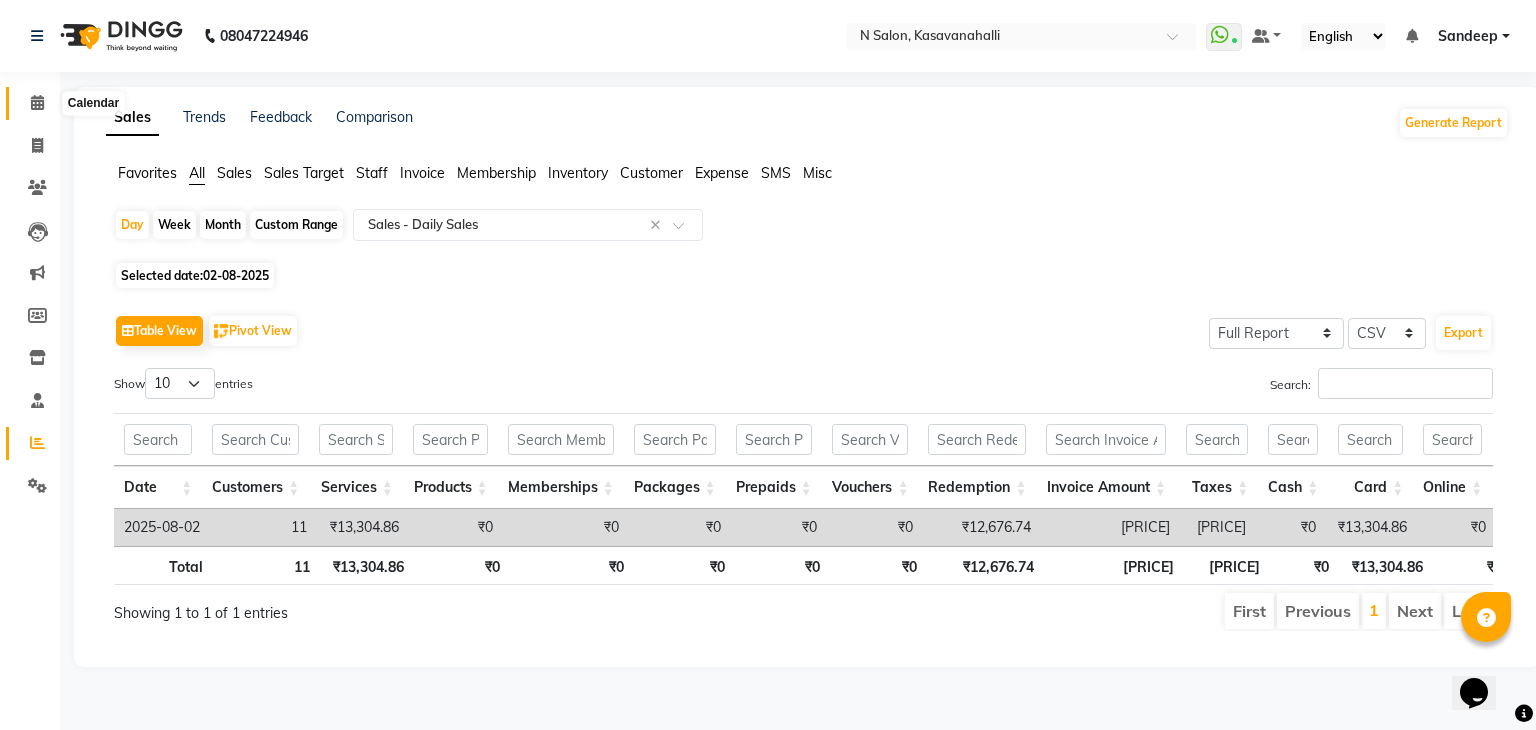 click 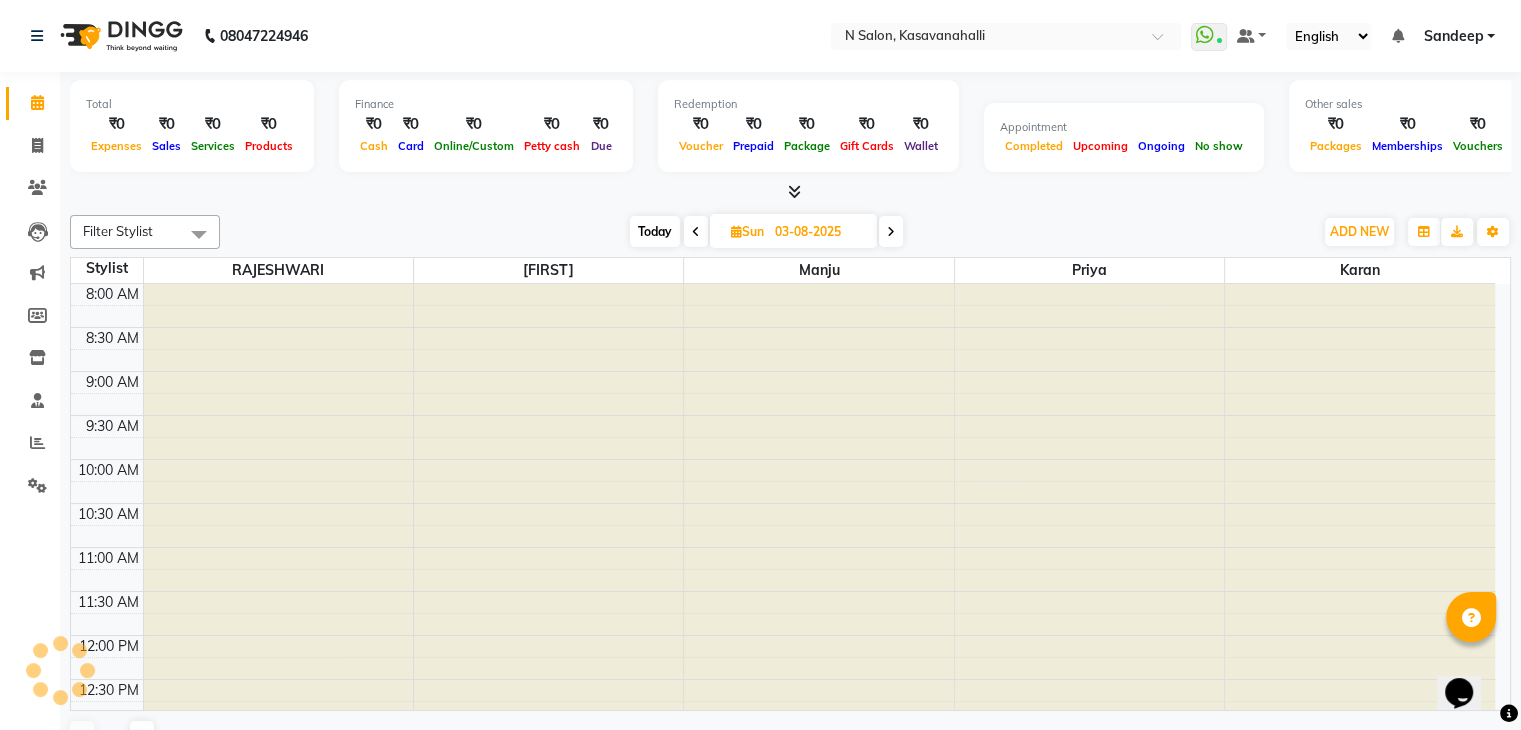scroll, scrollTop: 0, scrollLeft: 0, axis: both 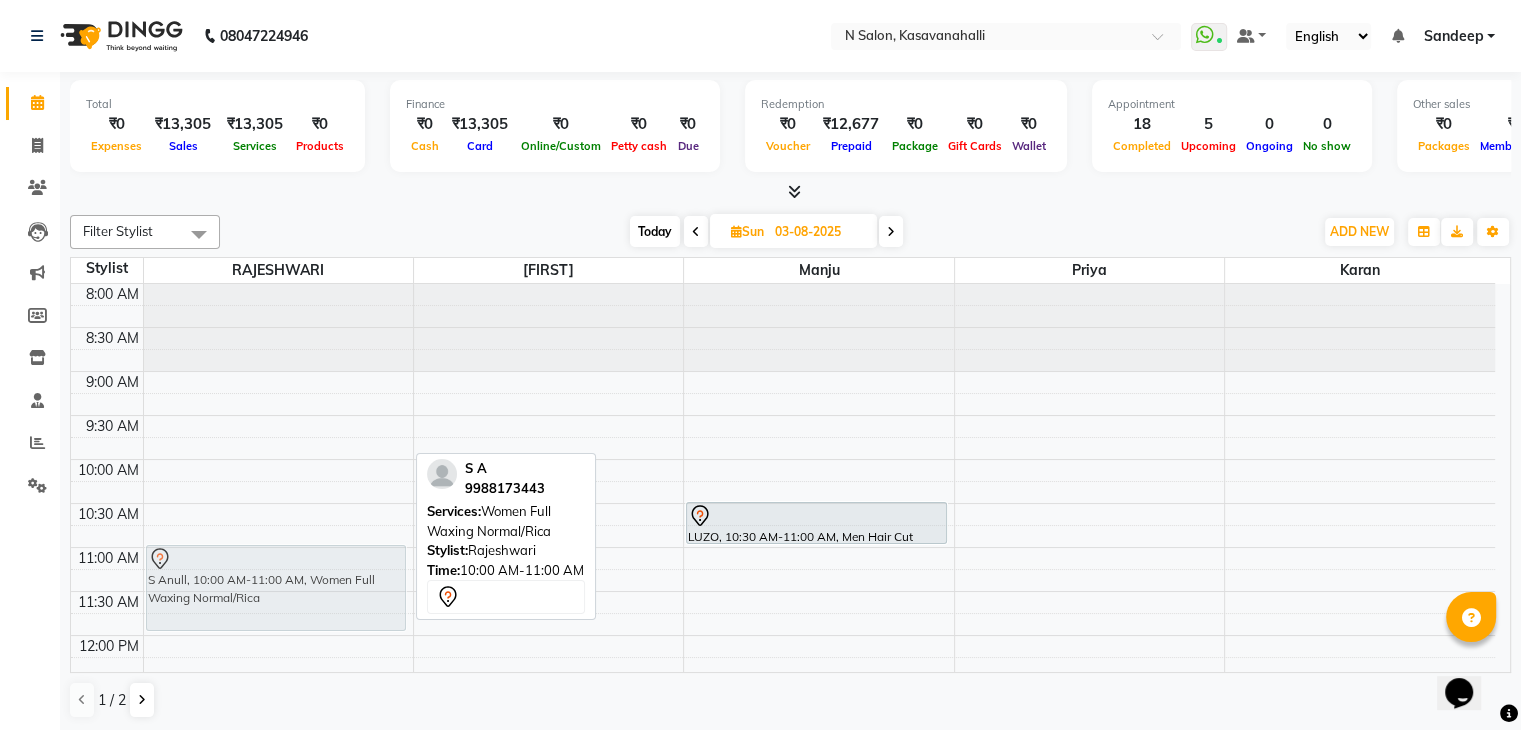 drag, startPoint x: 212, startPoint y: 513, endPoint x: 260, endPoint y: 597, distance: 96.74709 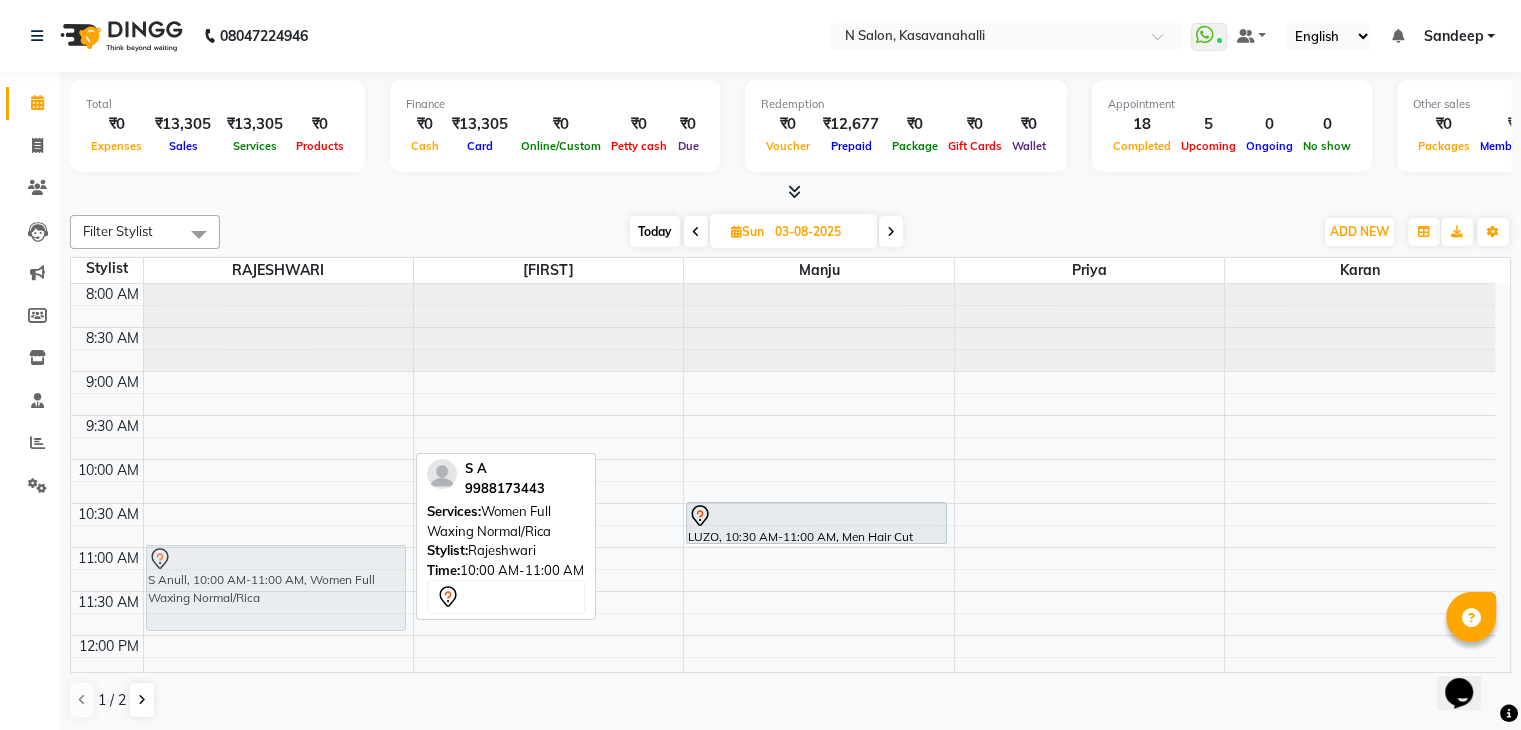 click on "[PERSON], [TIME]-[TIME], [SERVICE]             [PERSON], [TIME]-[TIME], [SERVICE]" at bounding box center [278, 855] 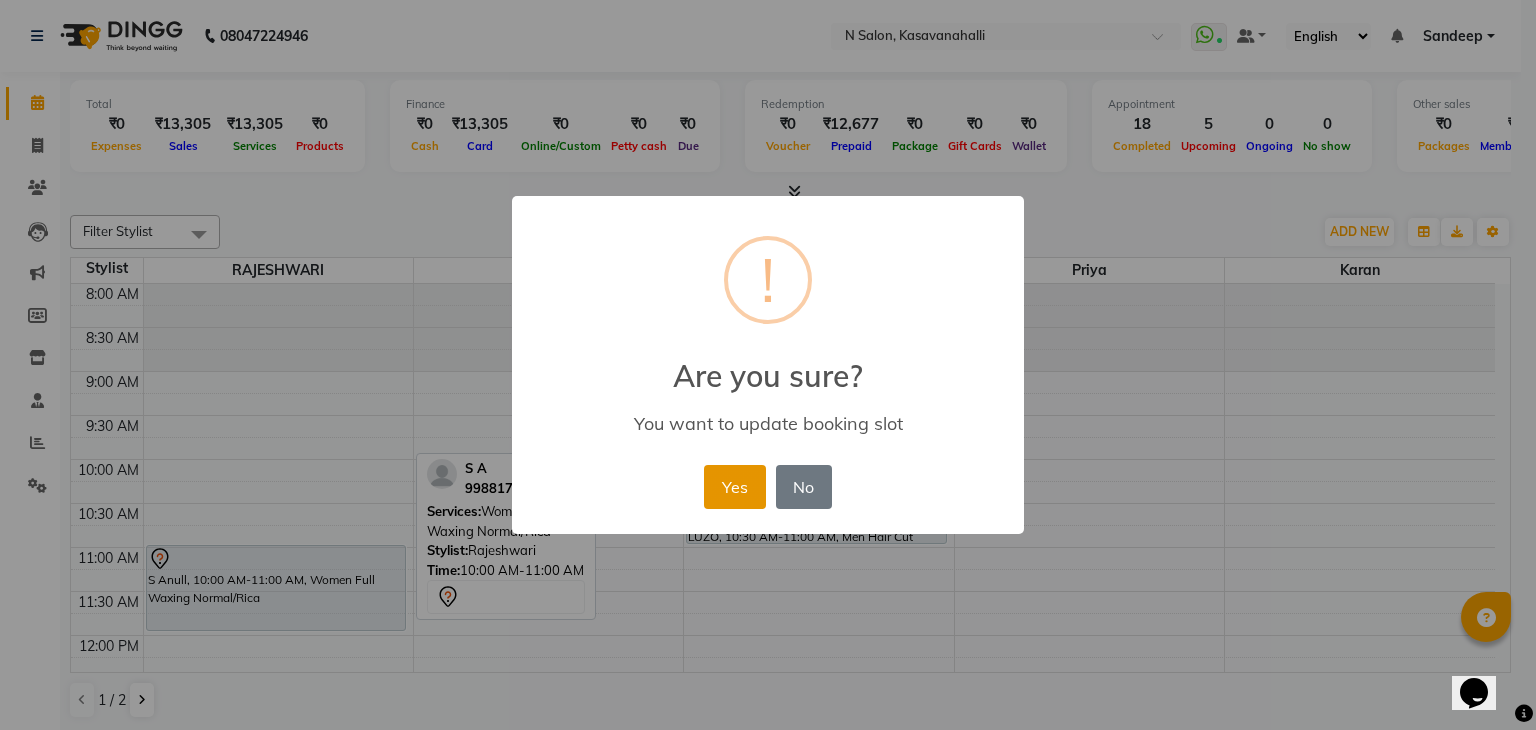 click on "Yes" at bounding box center (734, 487) 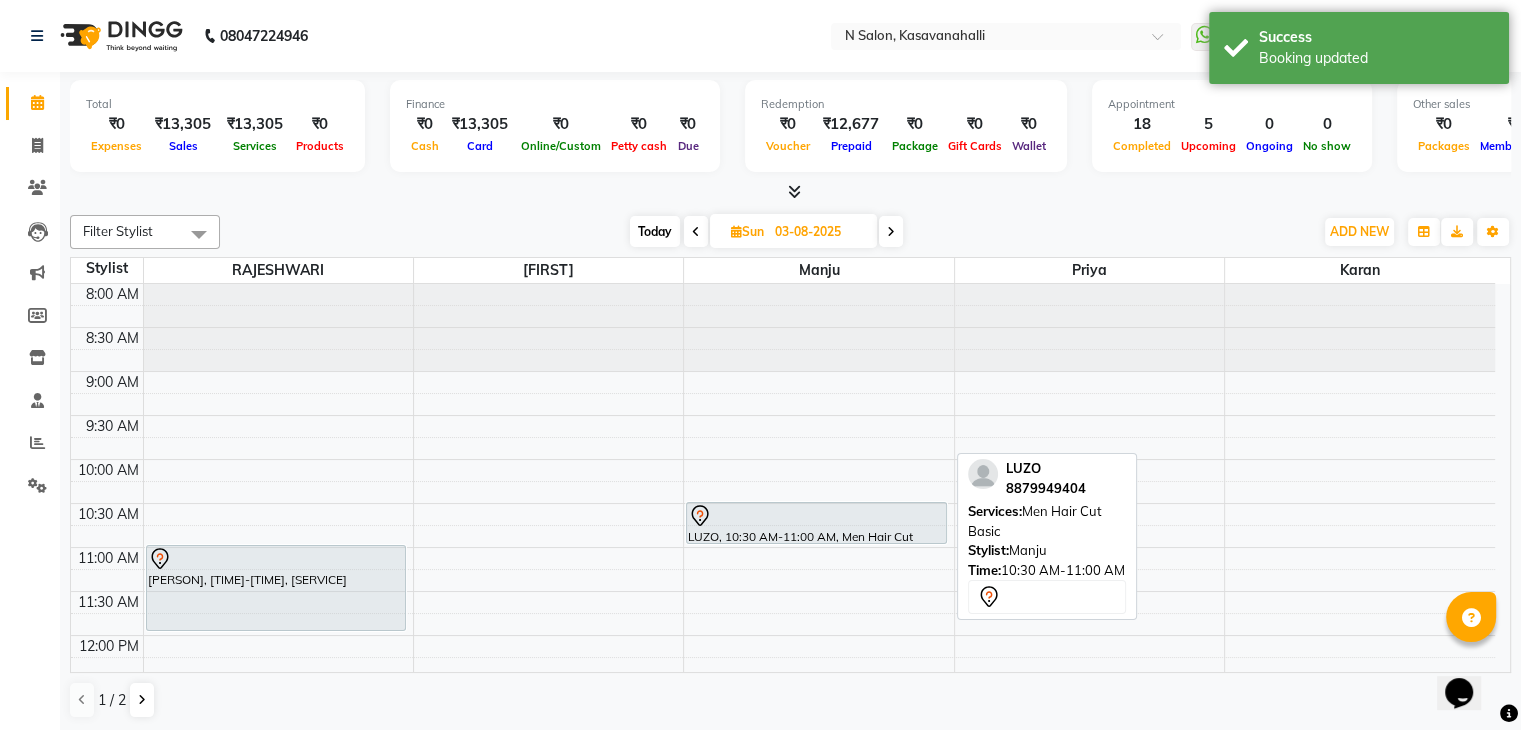 scroll, scrollTop: 300, scrollLeft: 0, axis: vertical 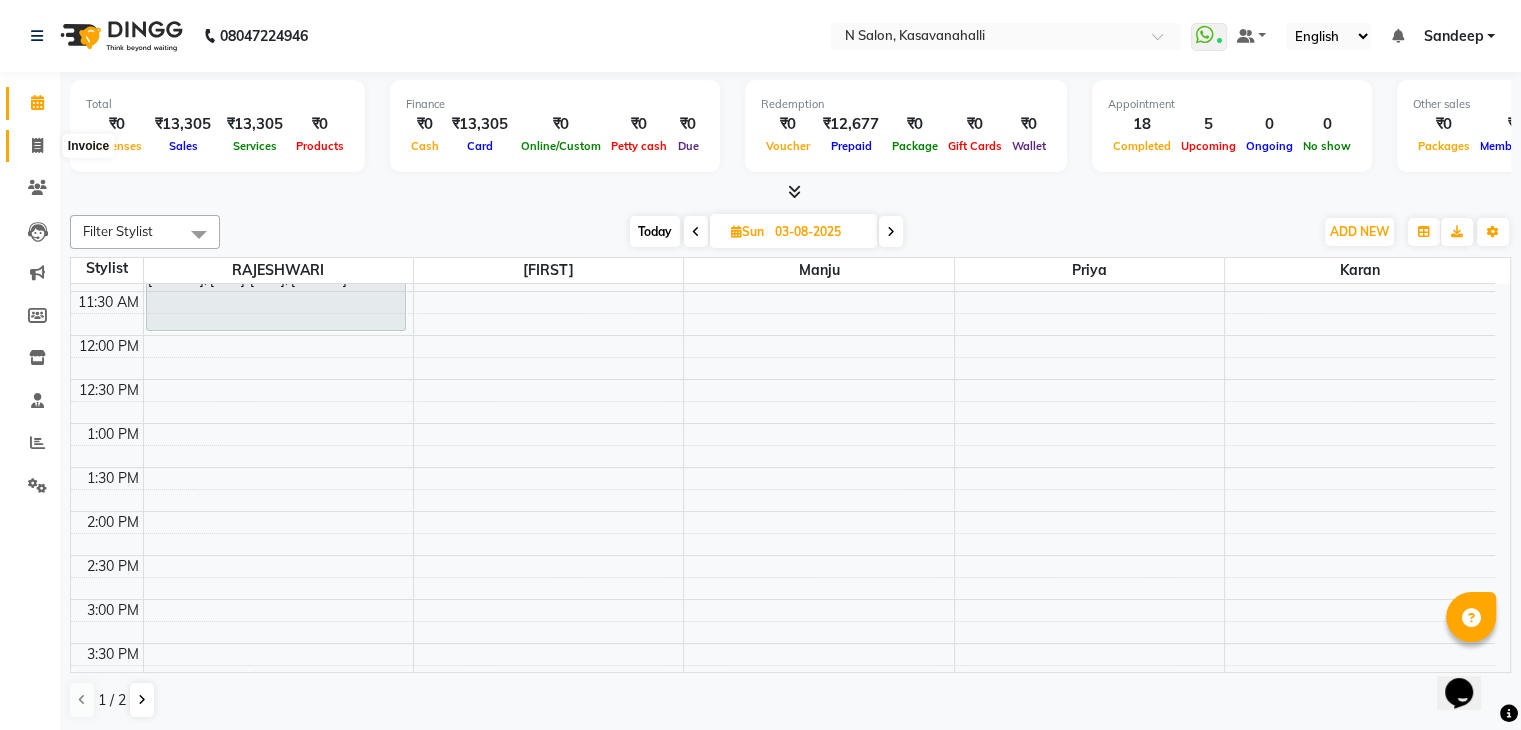 click 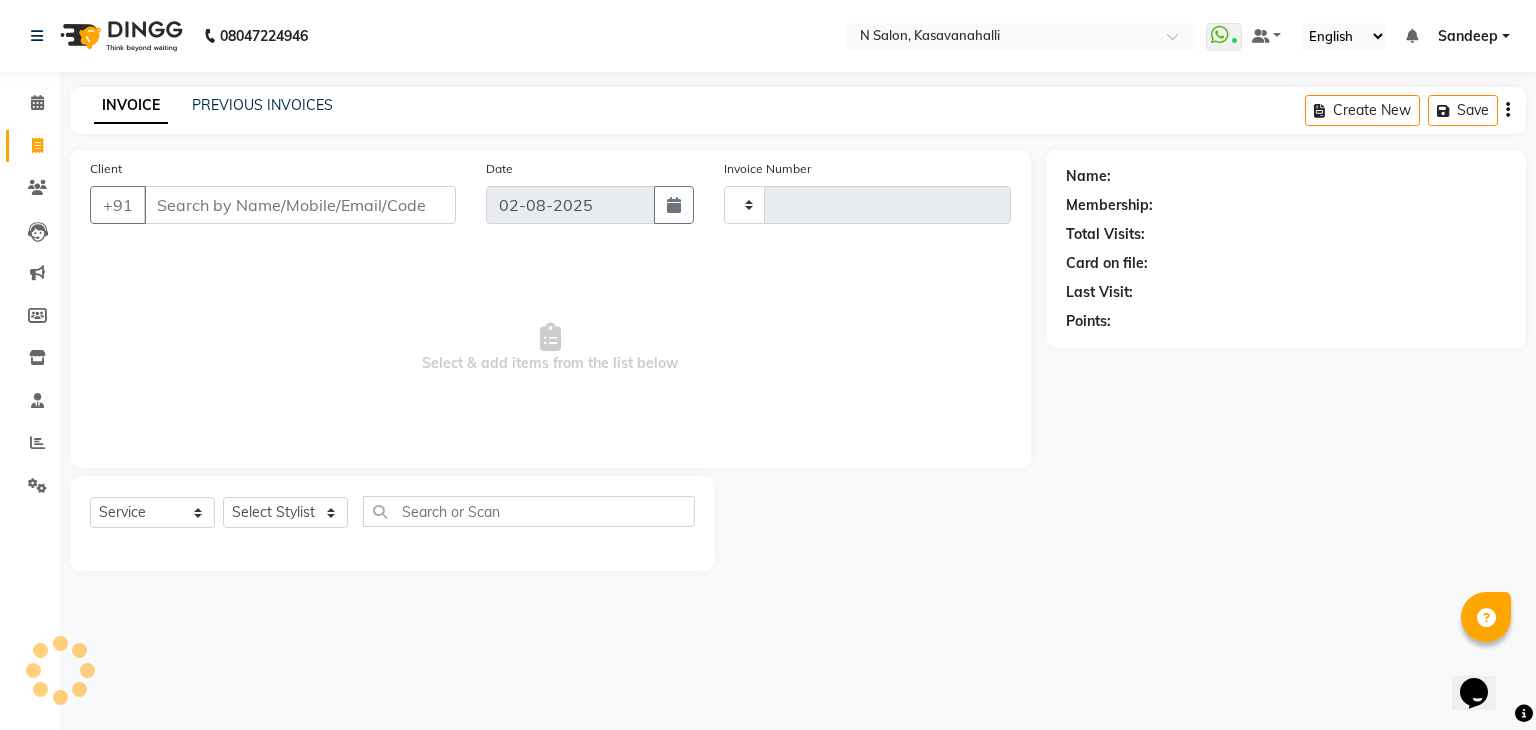 type on "1522" 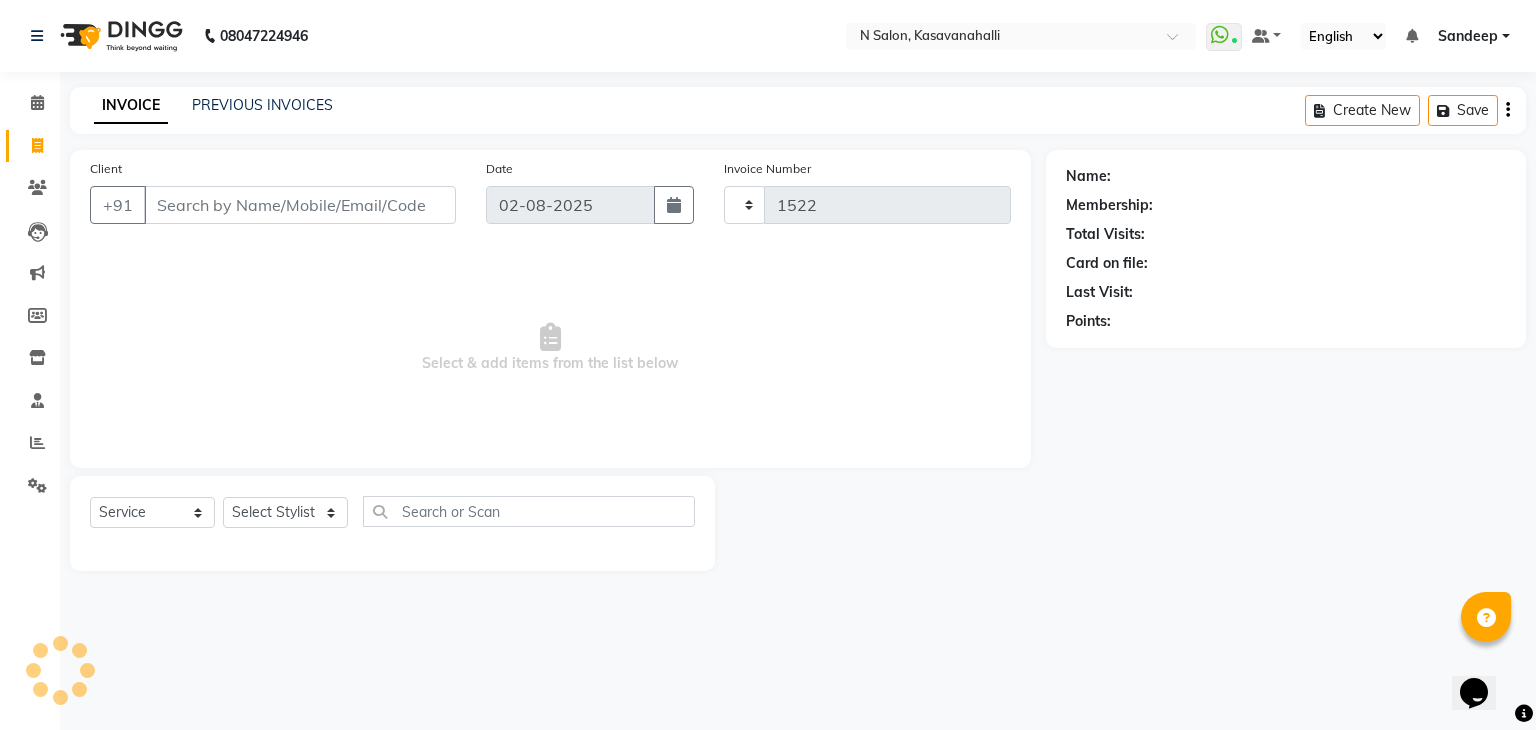 select on "7111" 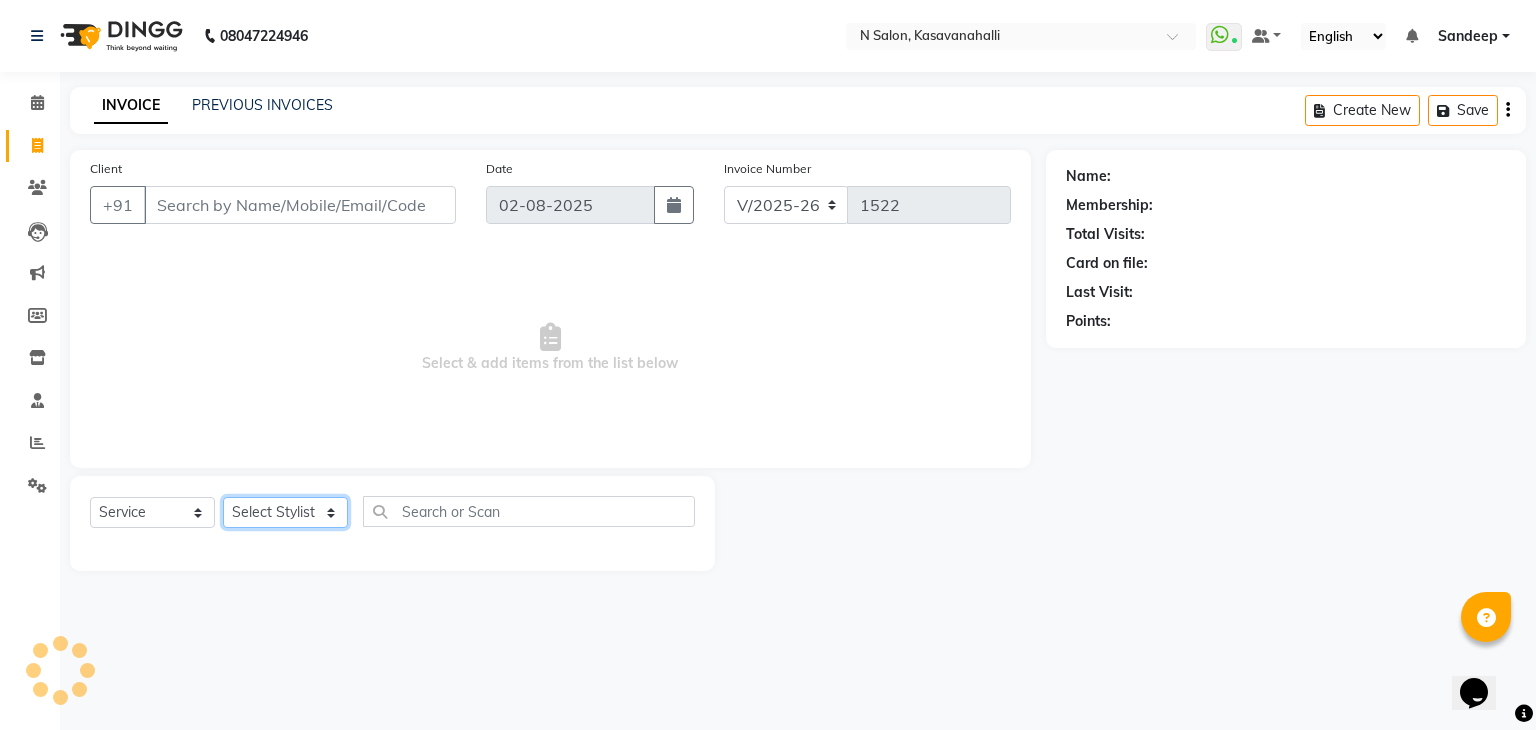 click on "Select Stylist" 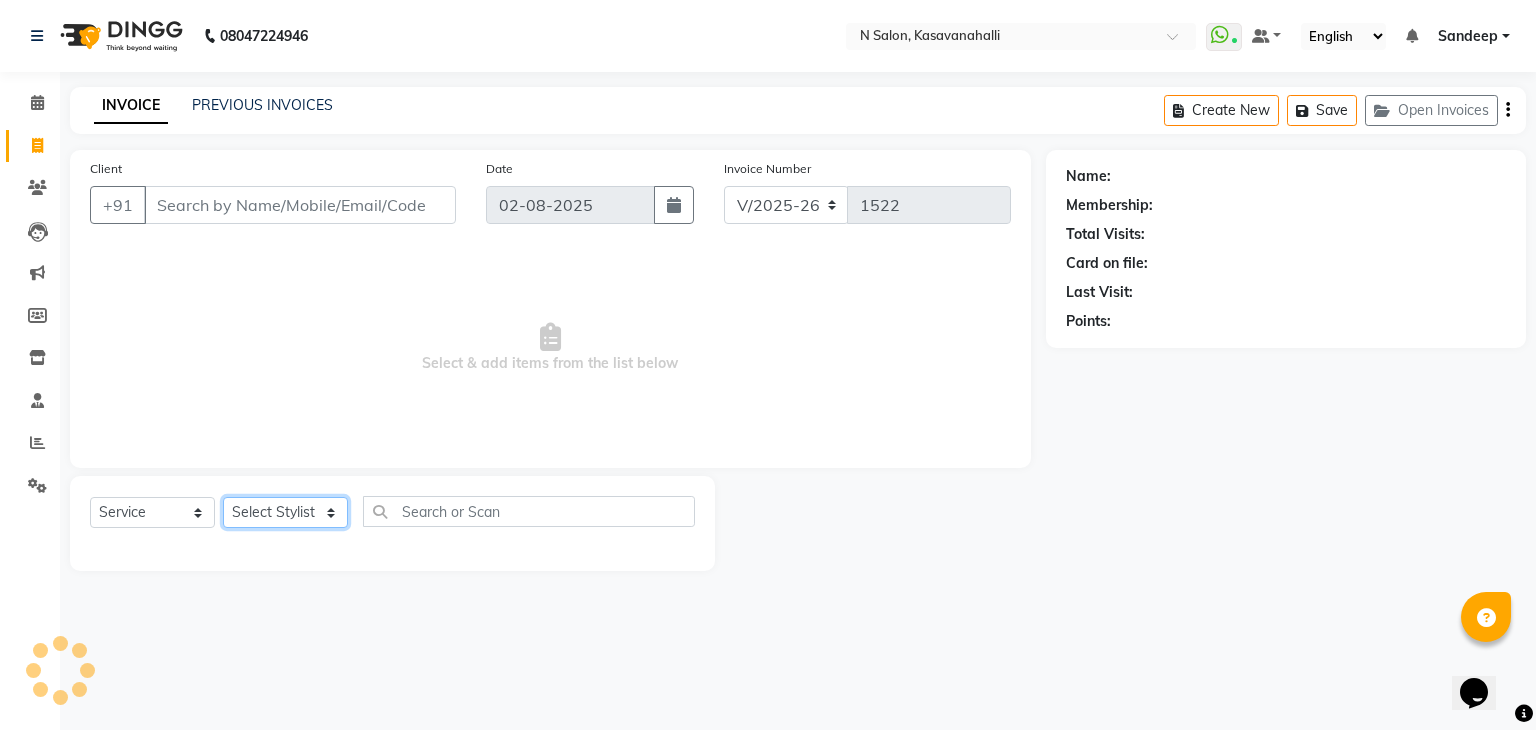 click on "Select Stylist" 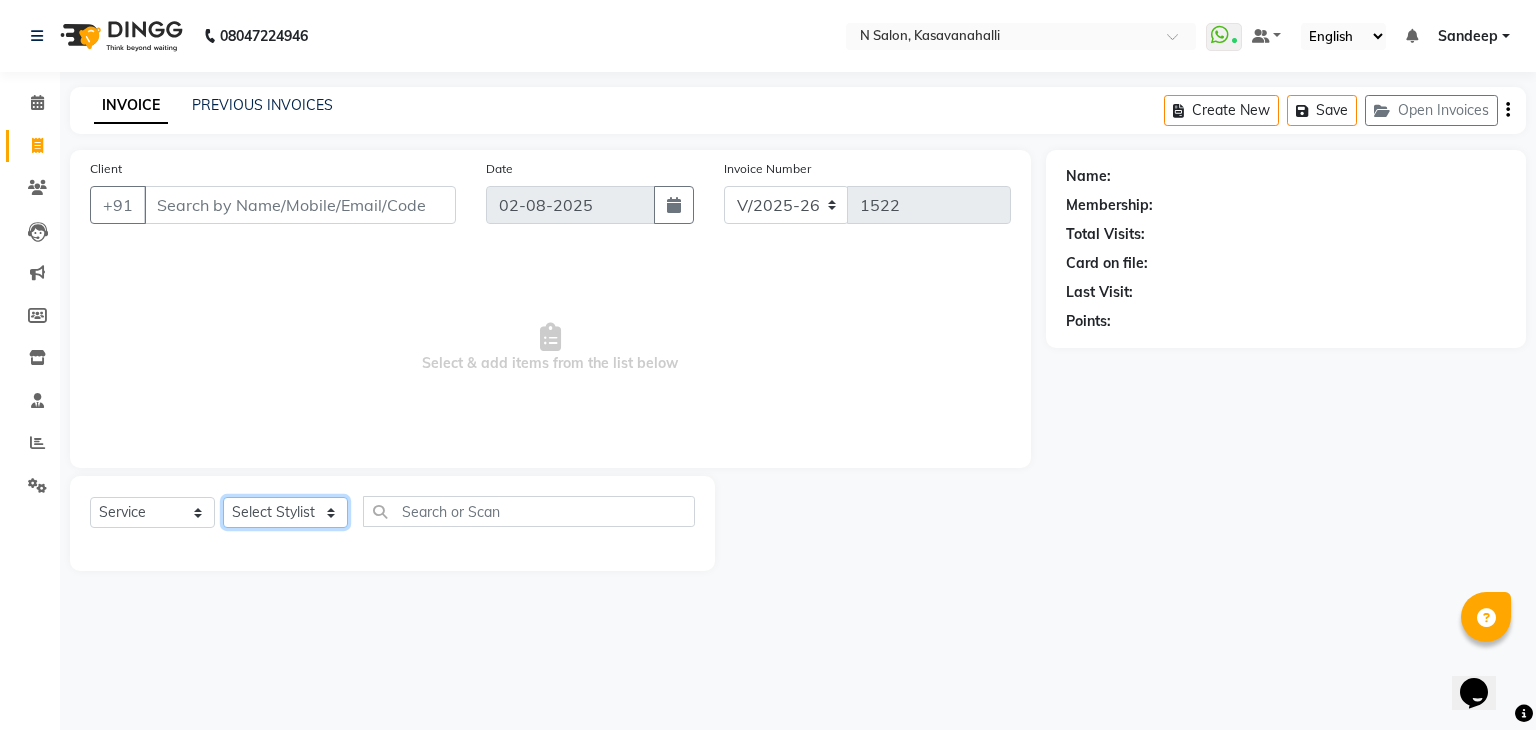 click on "Select Stylist Abisekh Karan  Manju Owner Priya RAJESHWARI  Sandeep Tika" 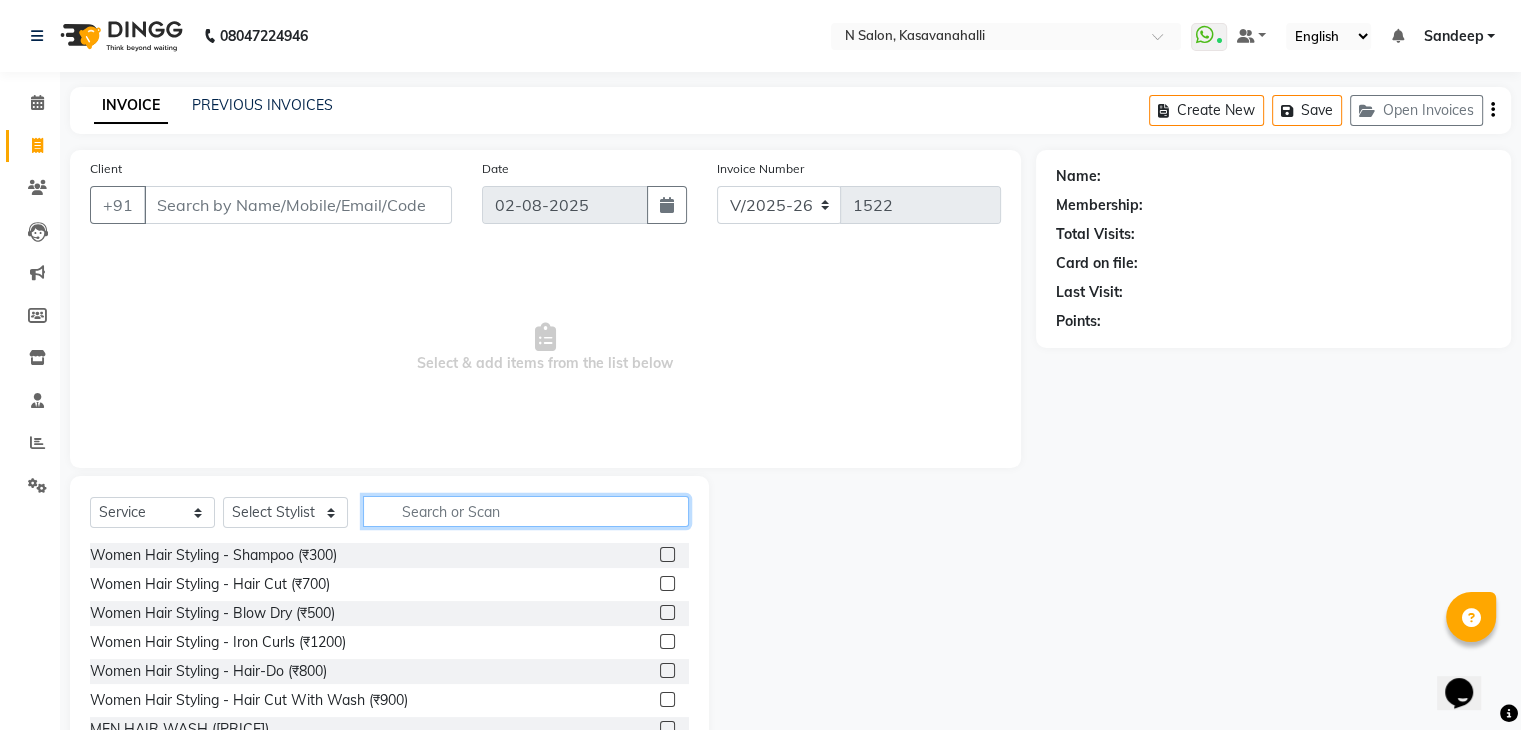 click 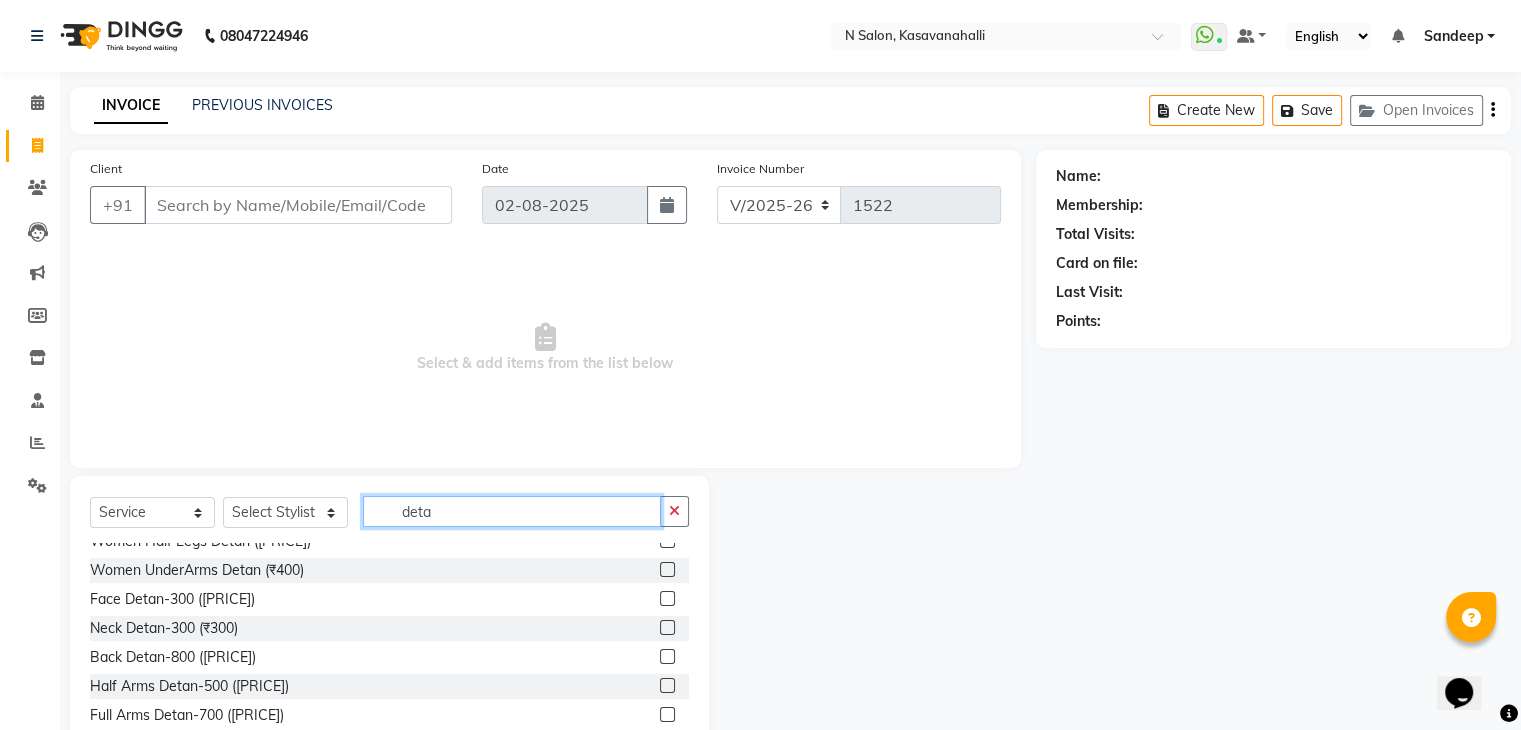 scroll, scrollTop: 300, scrollLeft: 0, axis: vertical 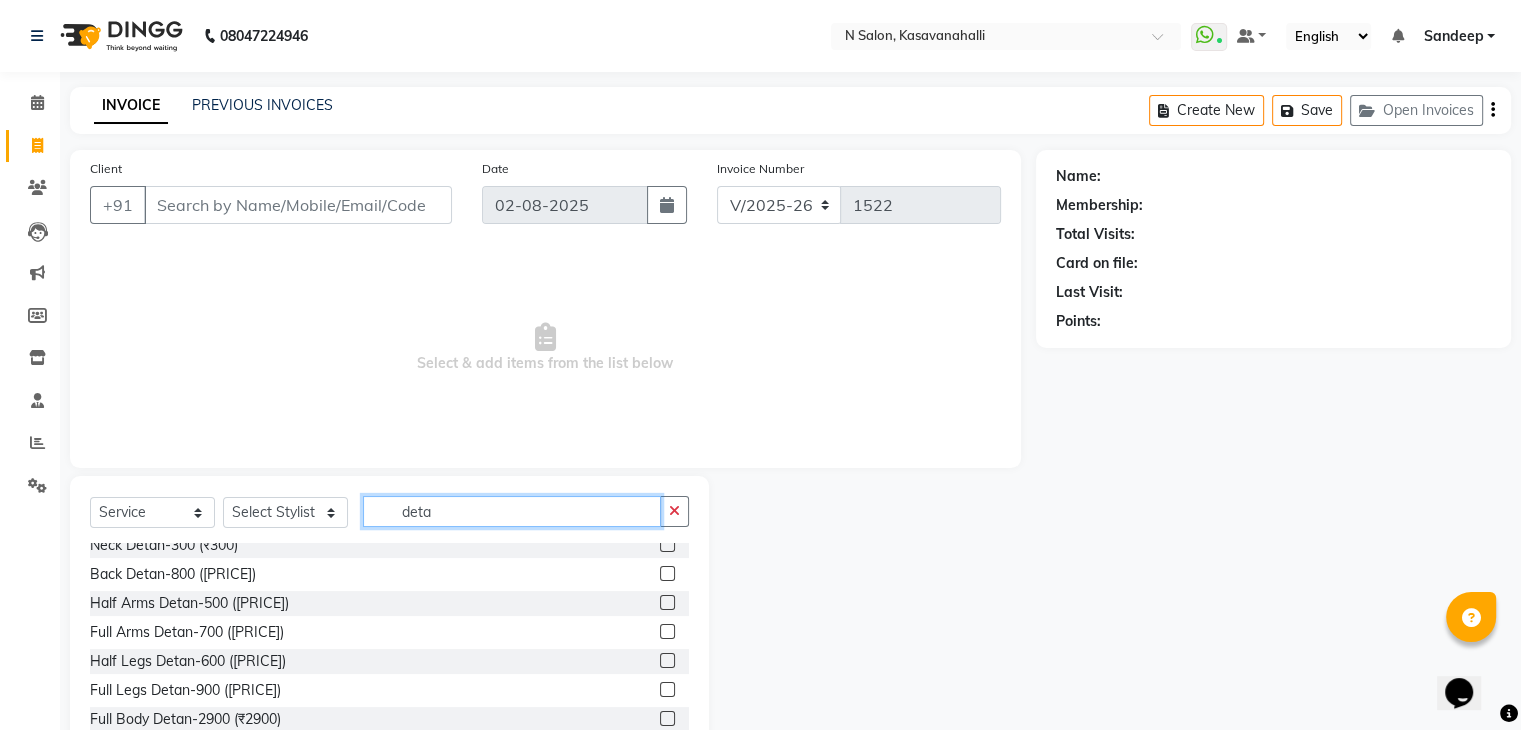 type on "deta" 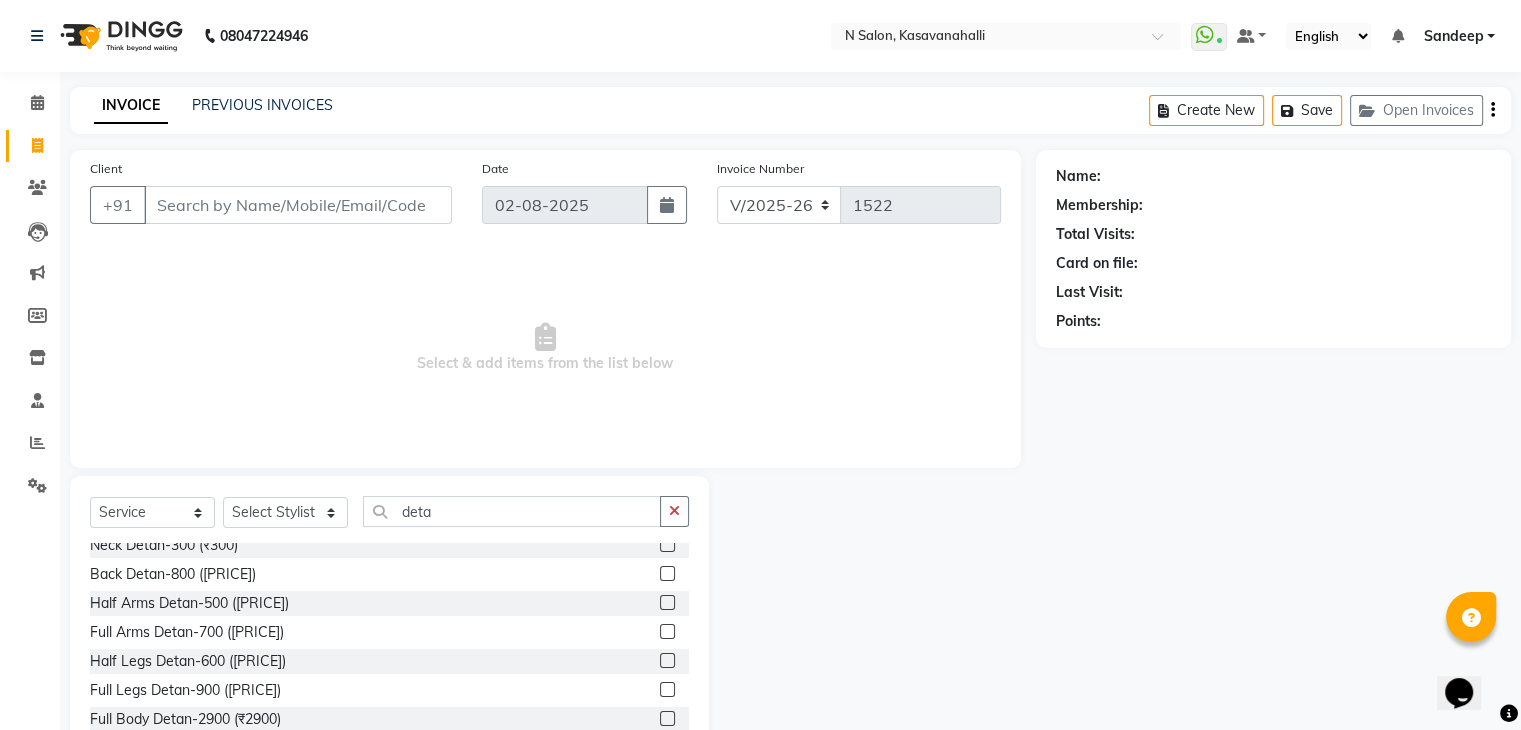 click 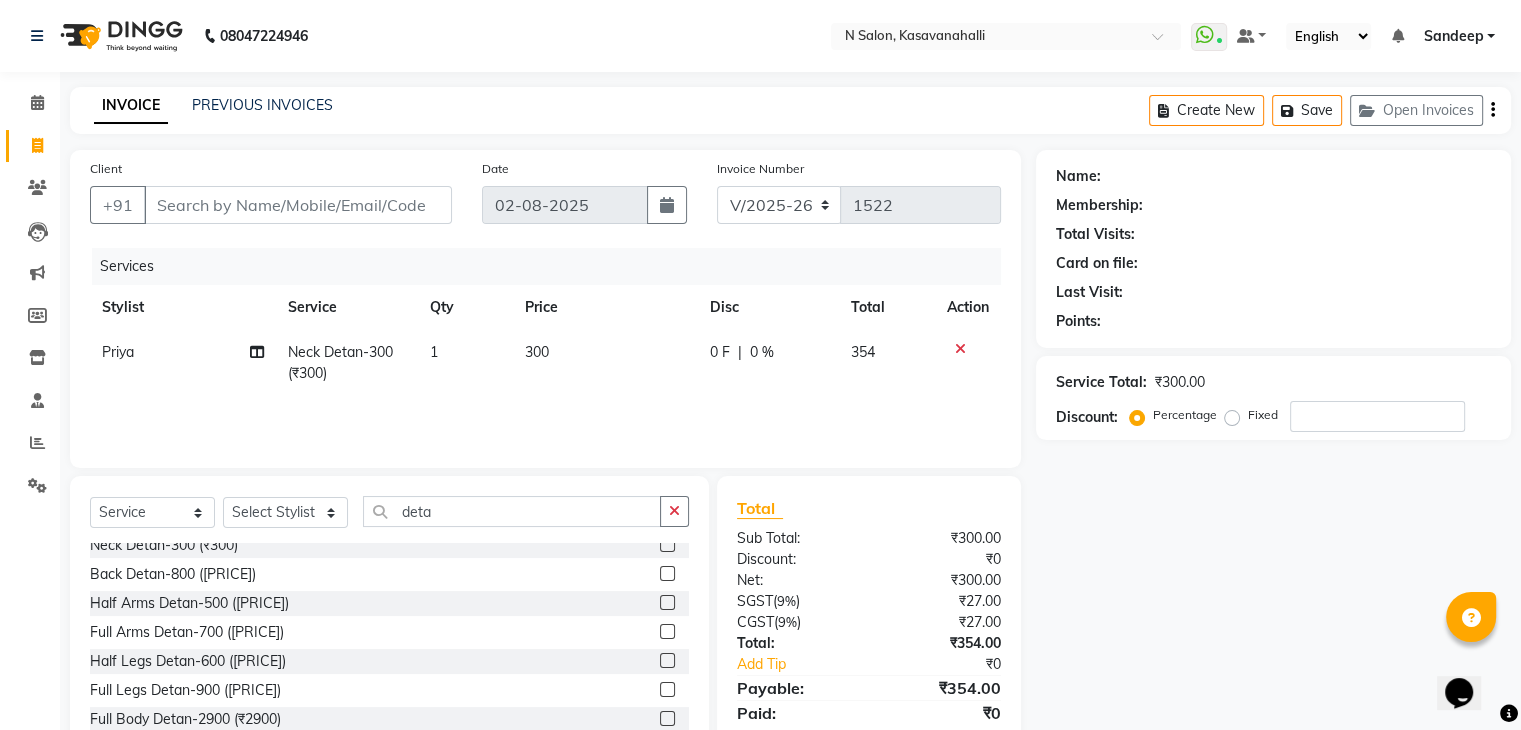 click 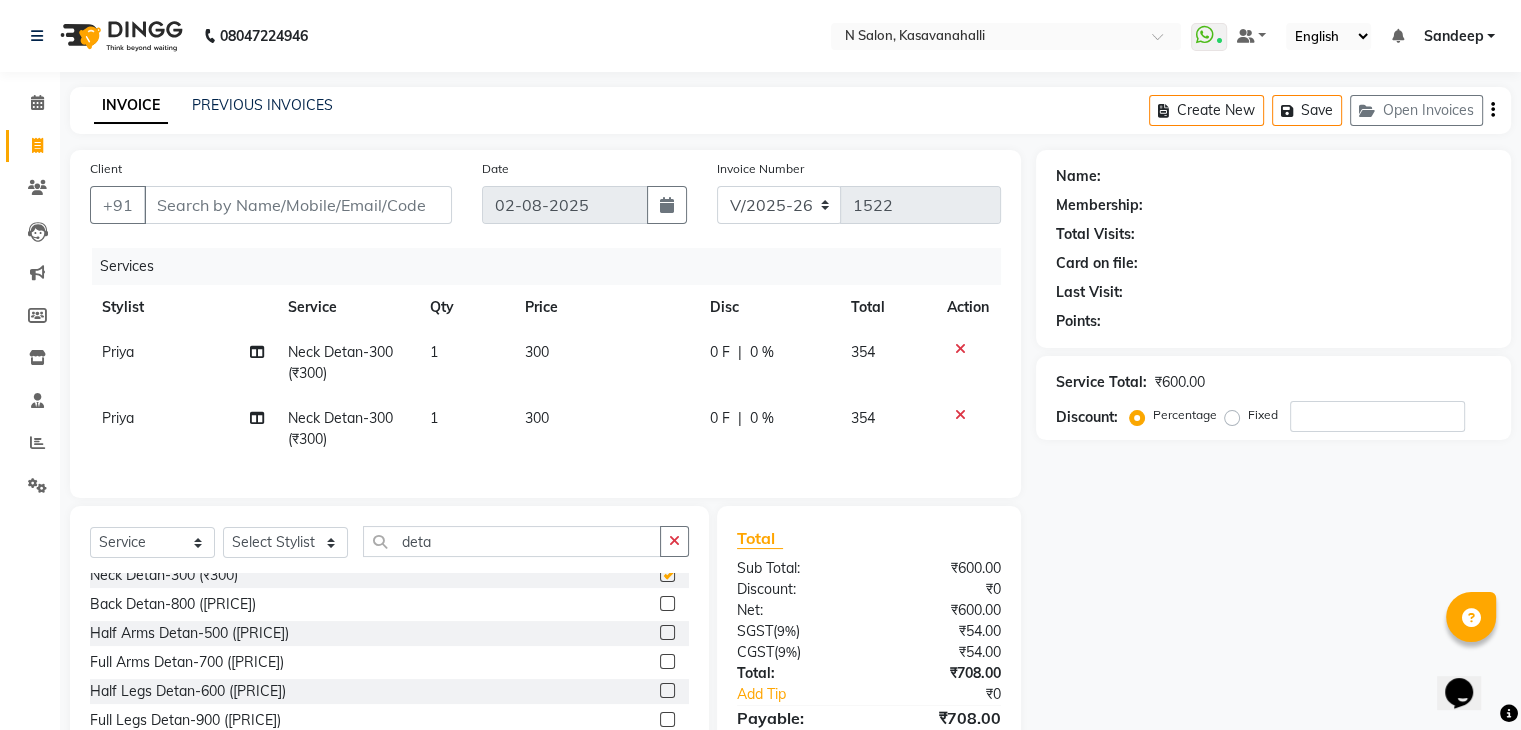 checkbox on "false" 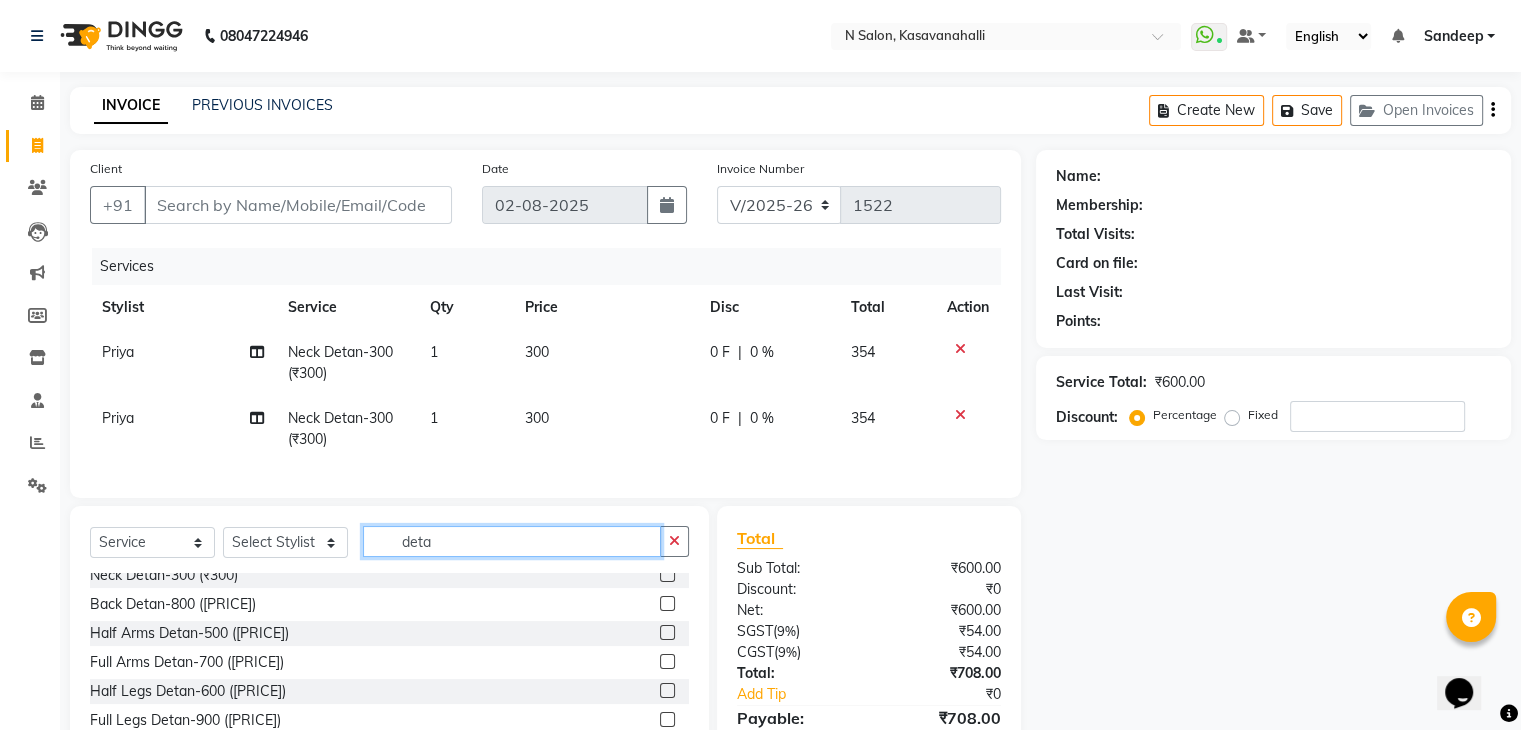 click on "deta" 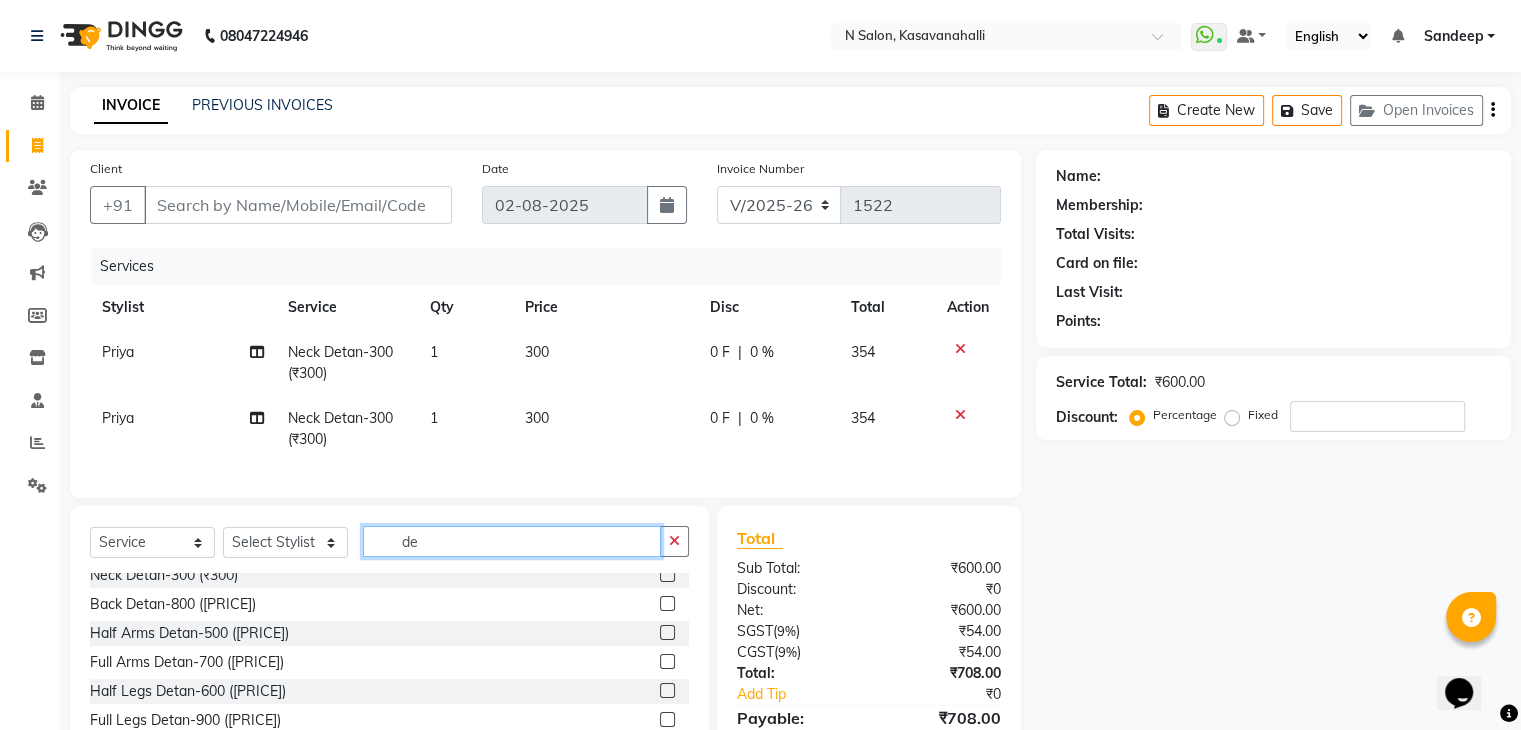 type on "d" 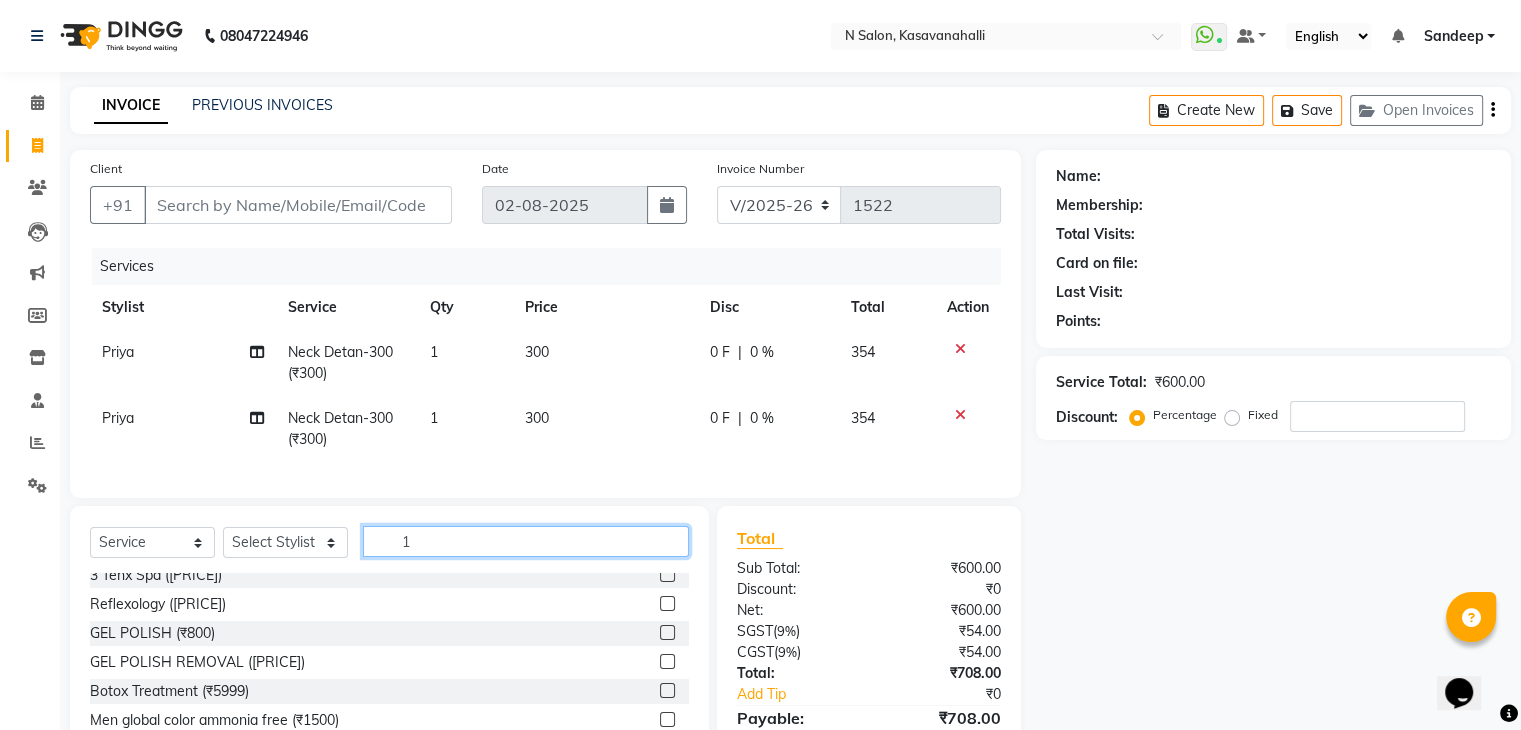 scroll, scrollTop: 0, scrollLeft: 0, axis: both 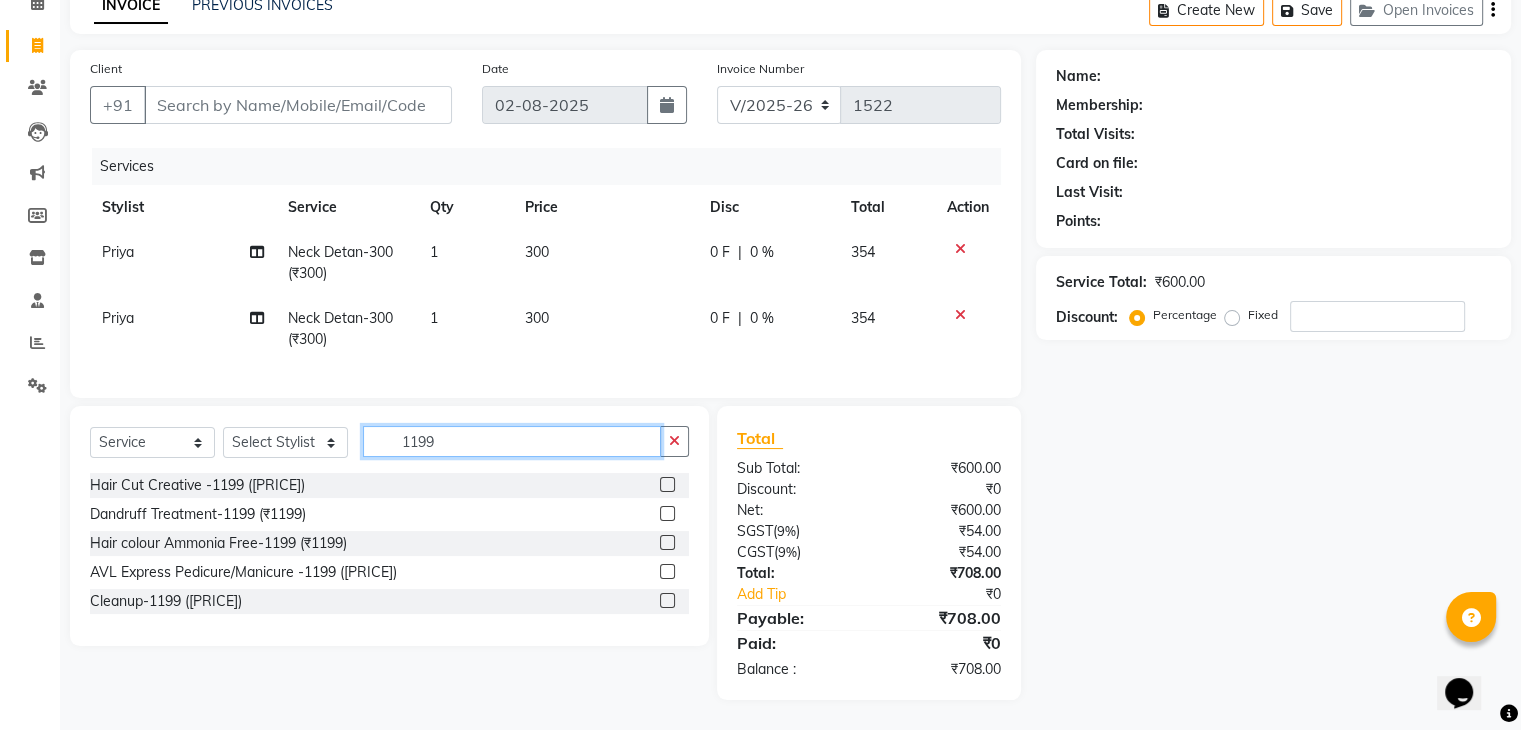 type on "1199" 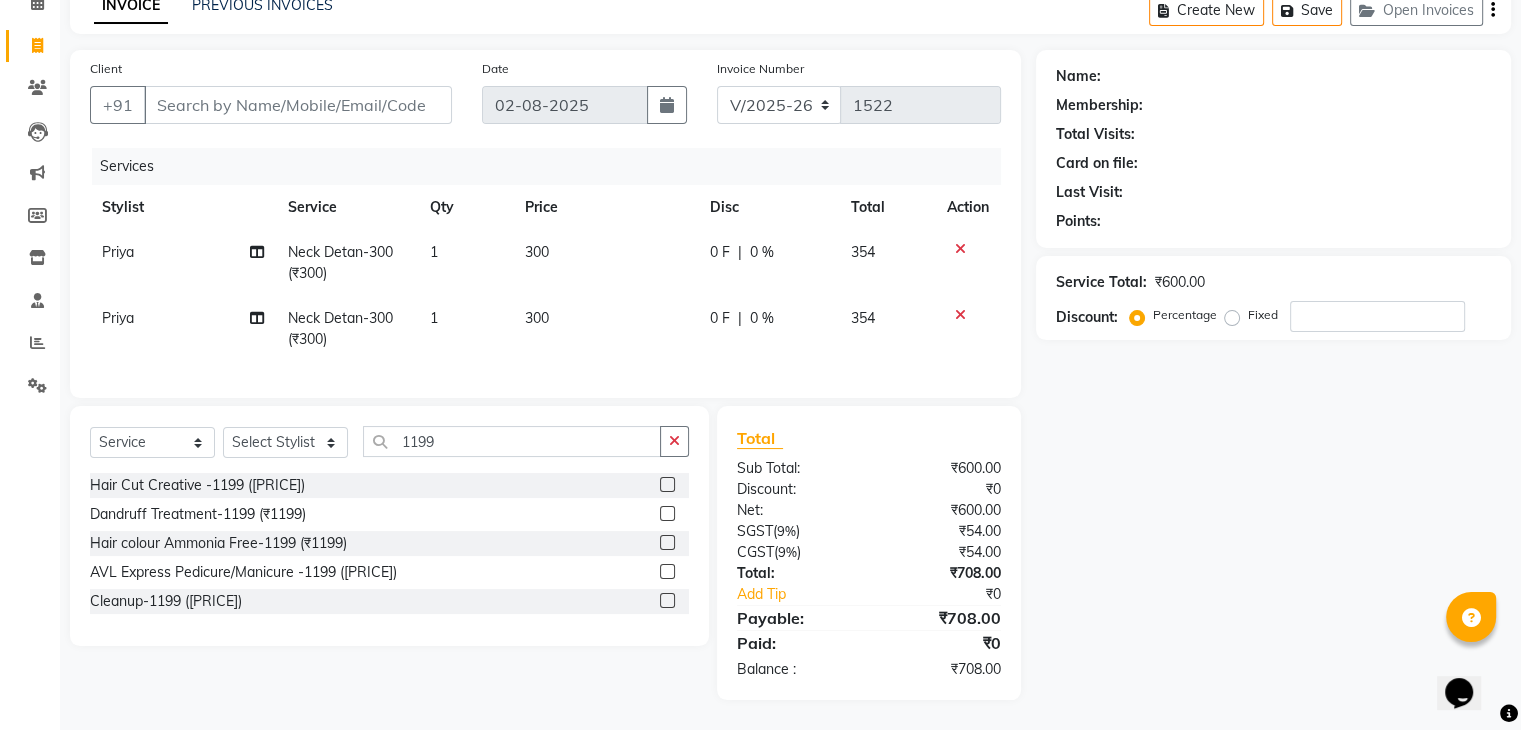click 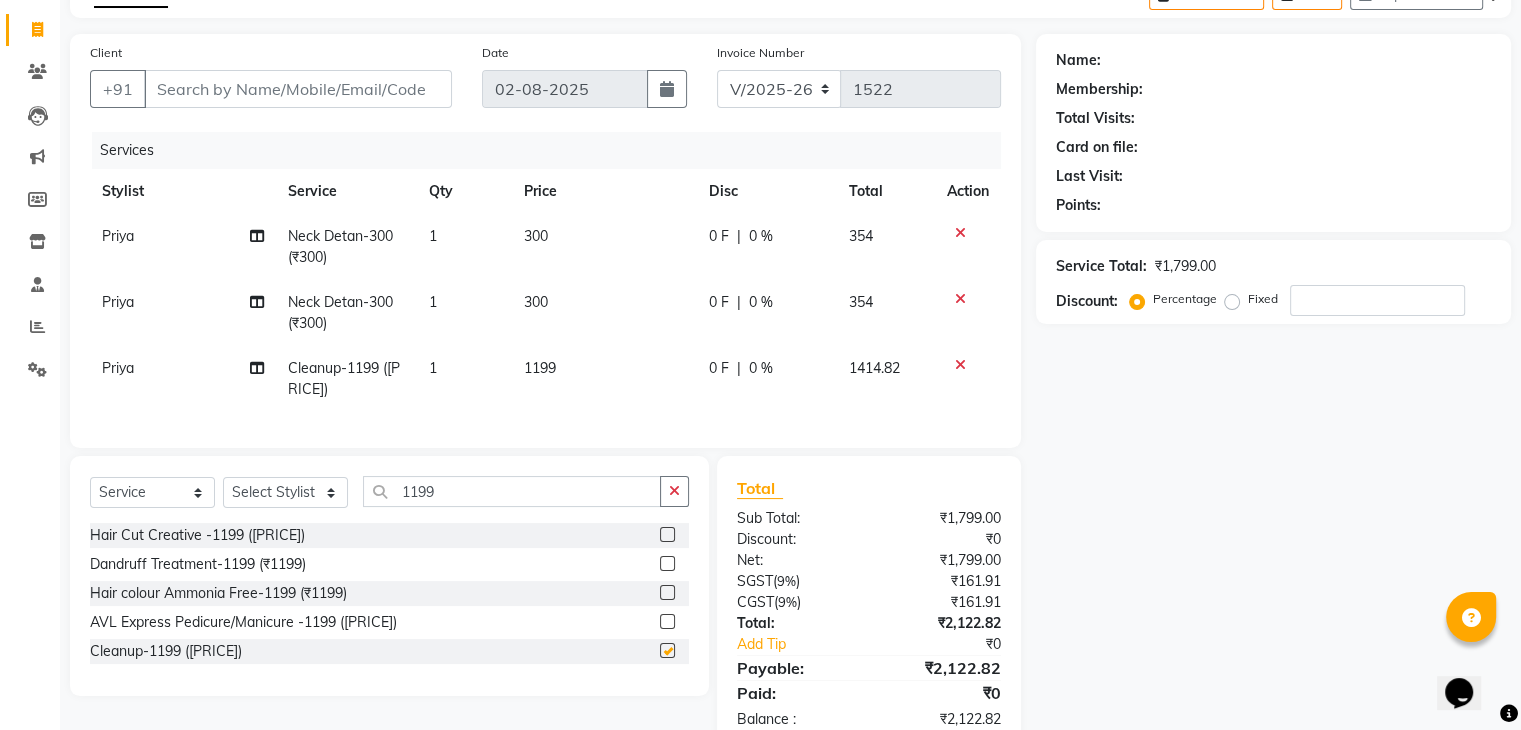 checkbox on "false" 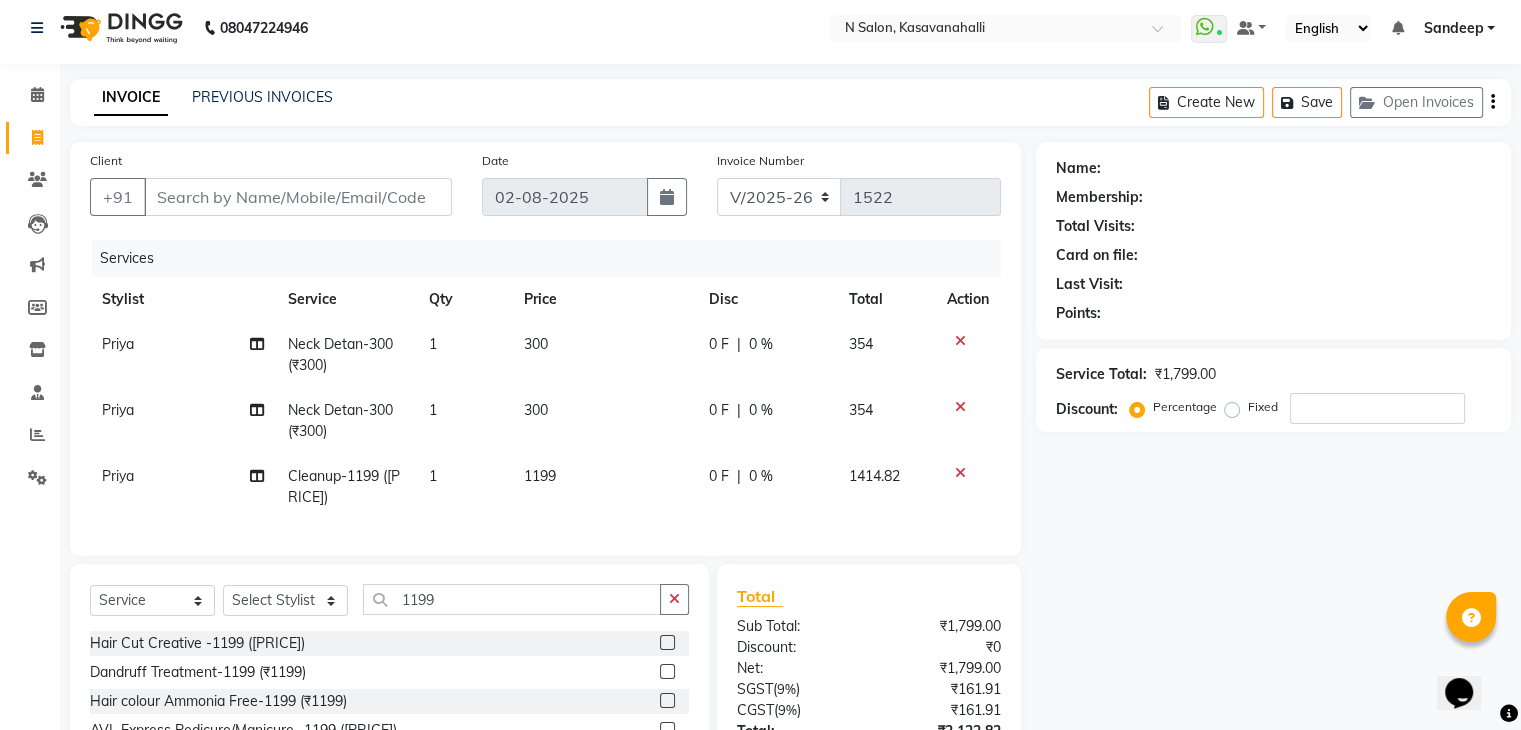 scroll, scrollTop: 0, scrollLeft: 0, axis: both 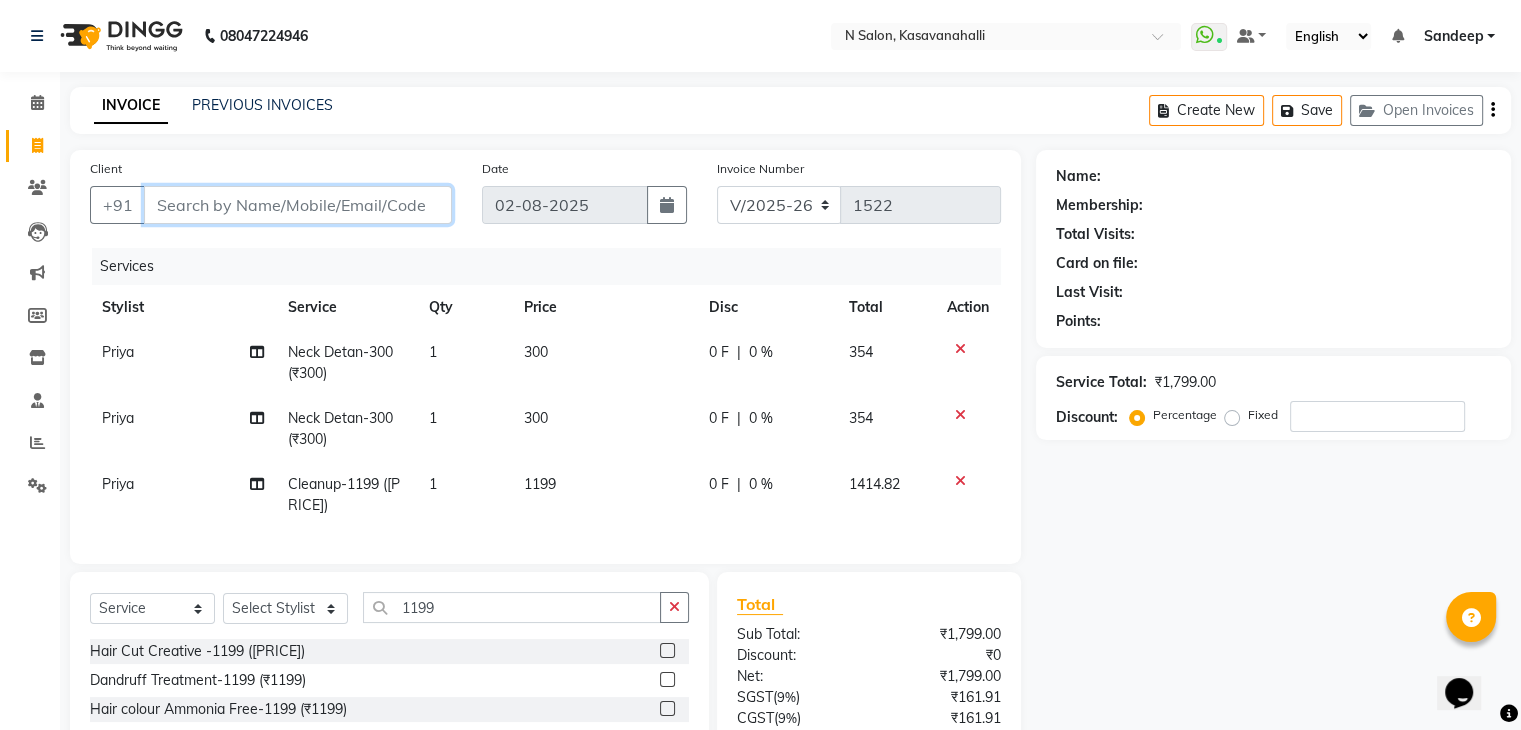 click on "Client" at bounding box center (298, 205) 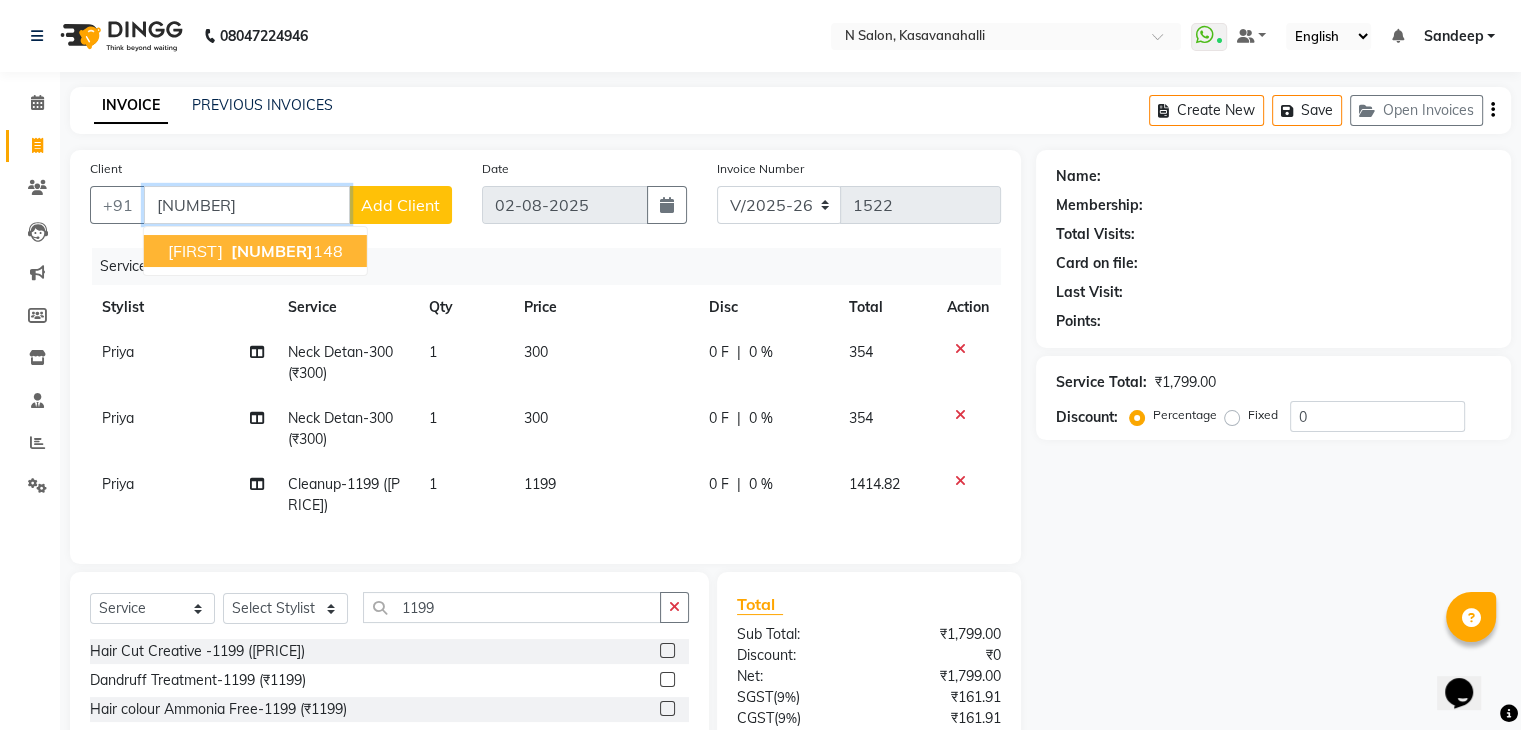 click on "[NUMBER]" at bounding box center [272, 251] 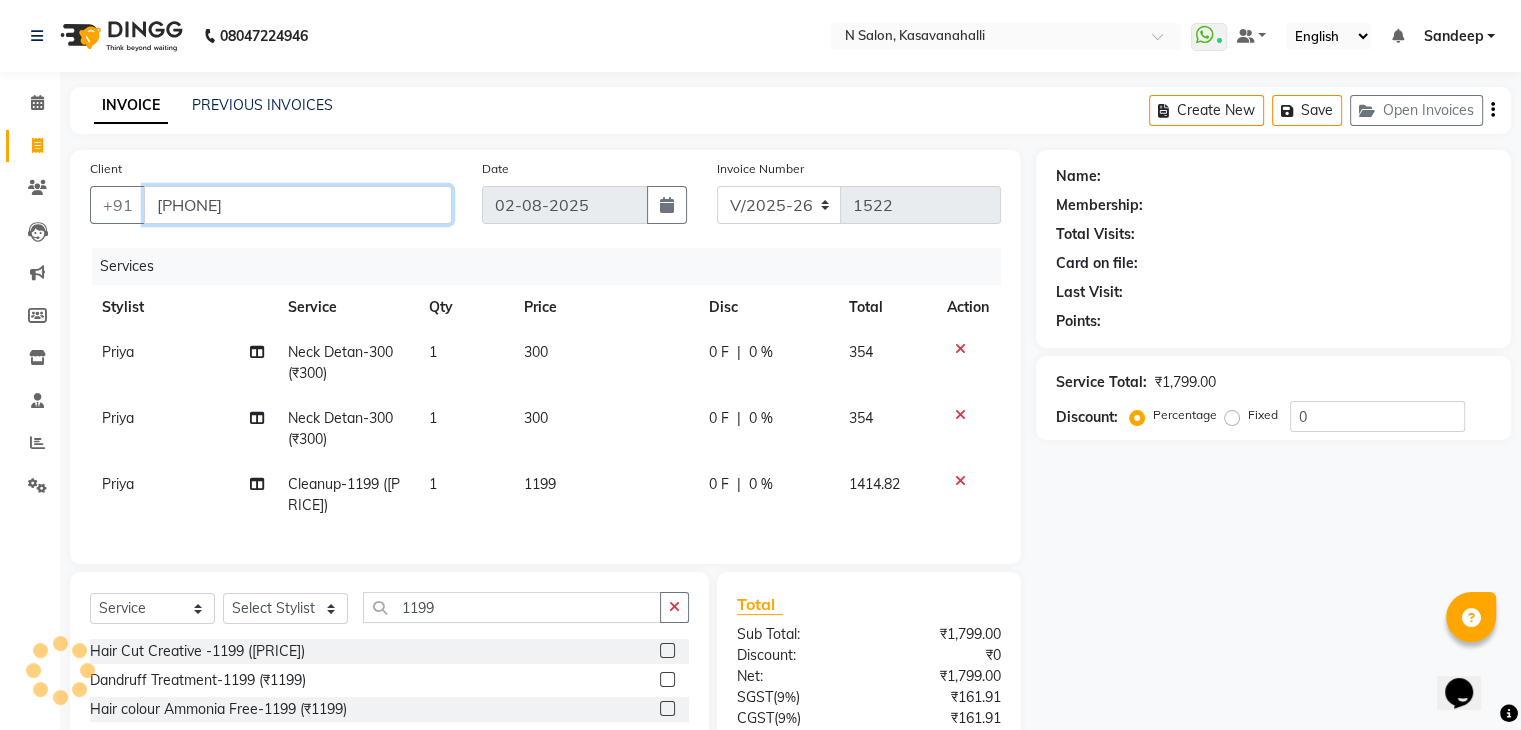 type on "[PHONE]" 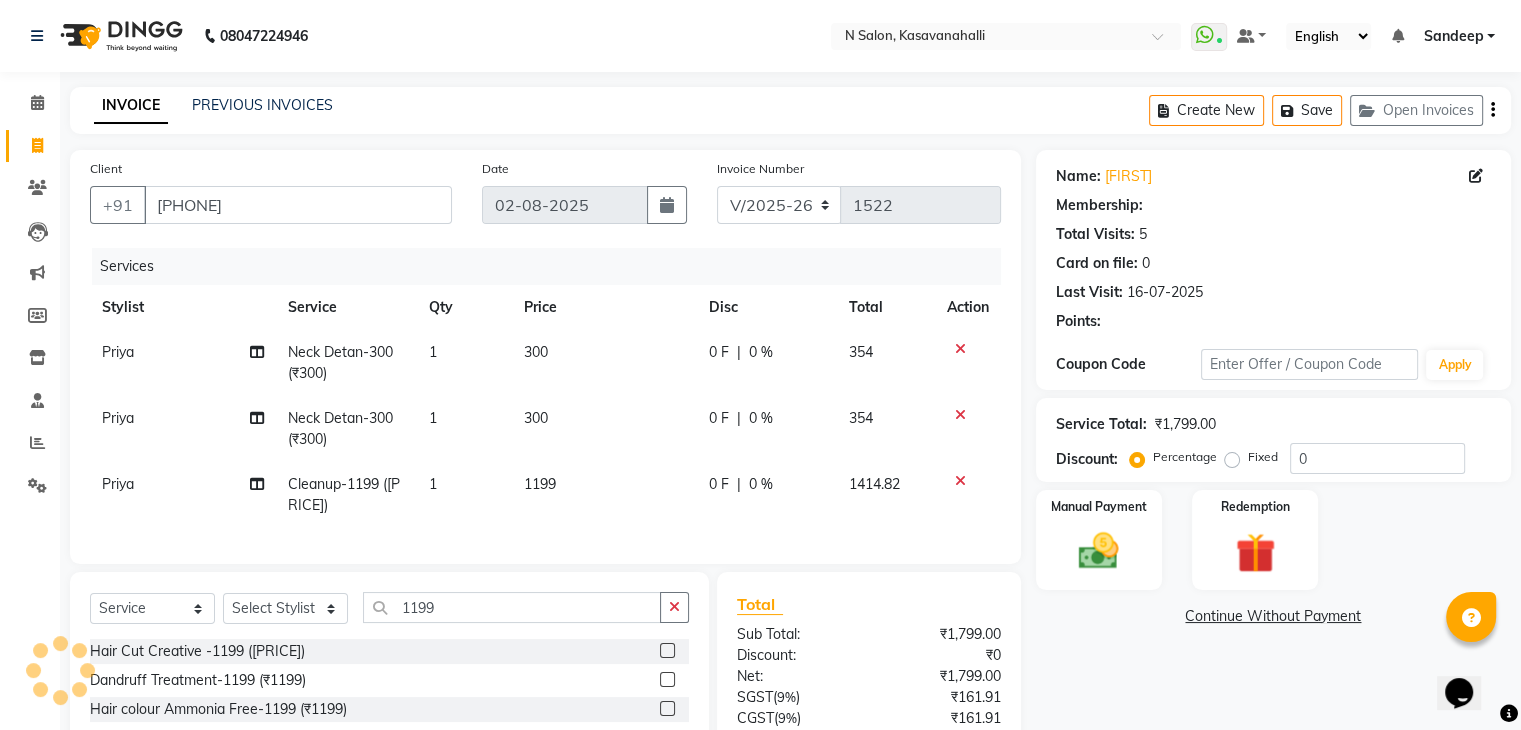 select on "1: Object" 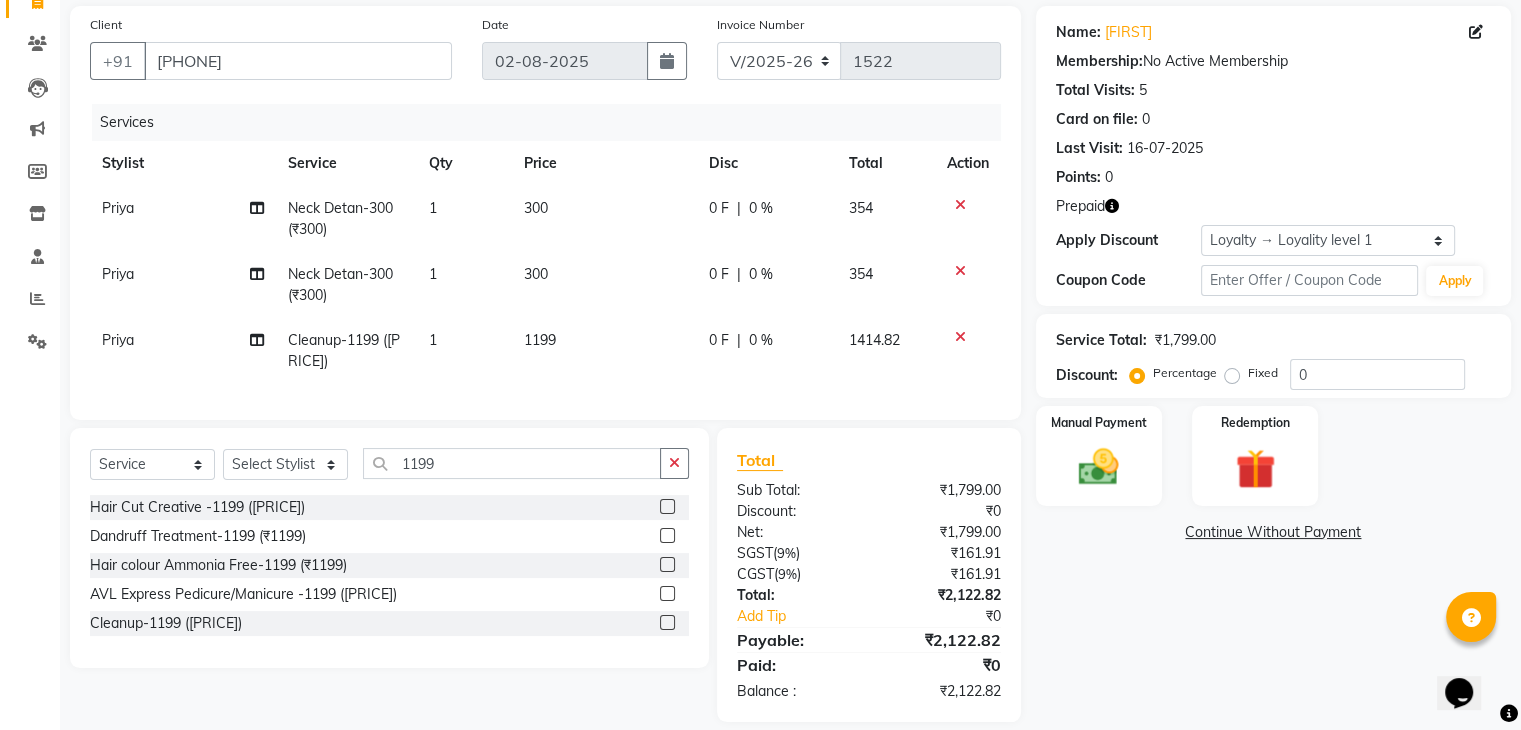 scroll, scrollTop: 182, scrollLeft: 0, axis: vertical 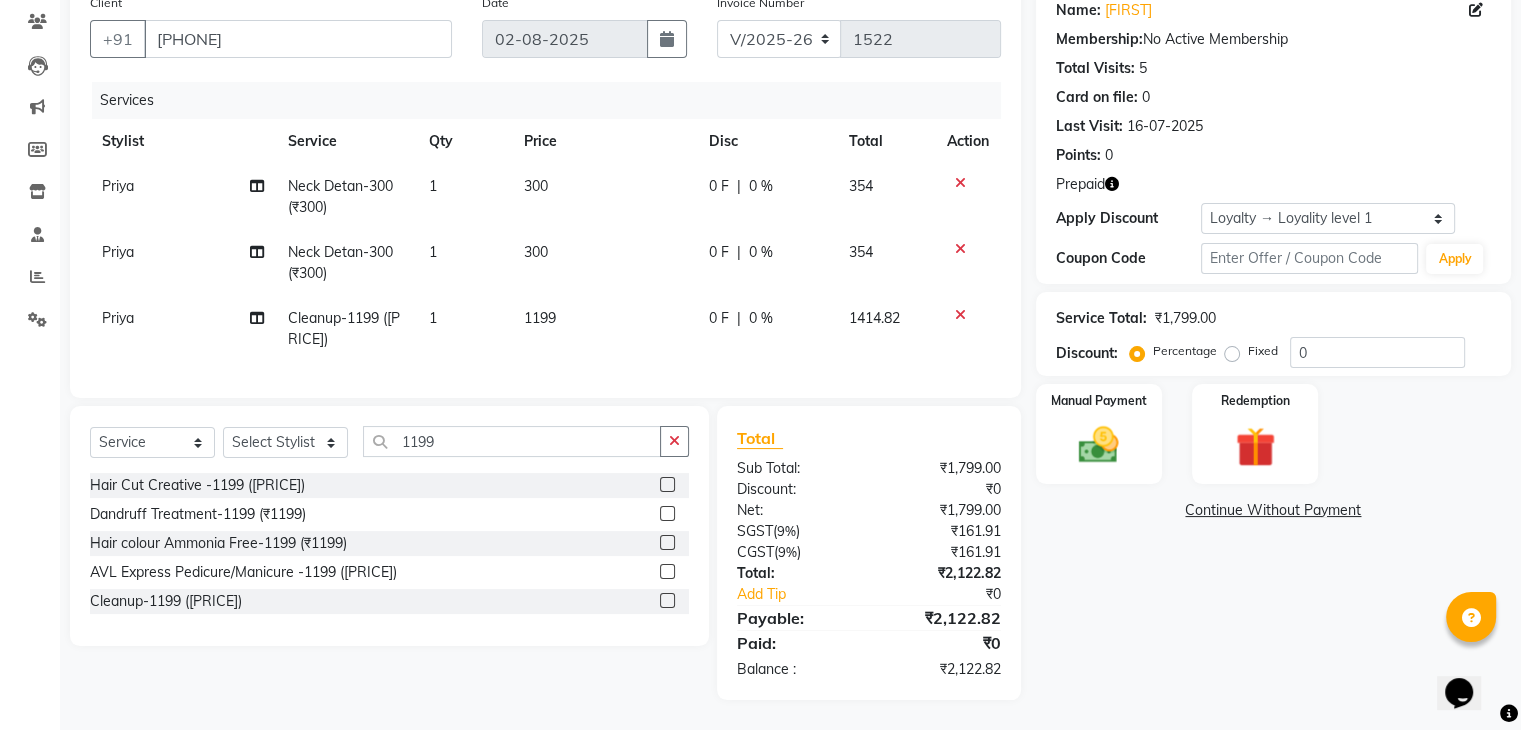 click on "Neck  Detan-300 (₹300)" 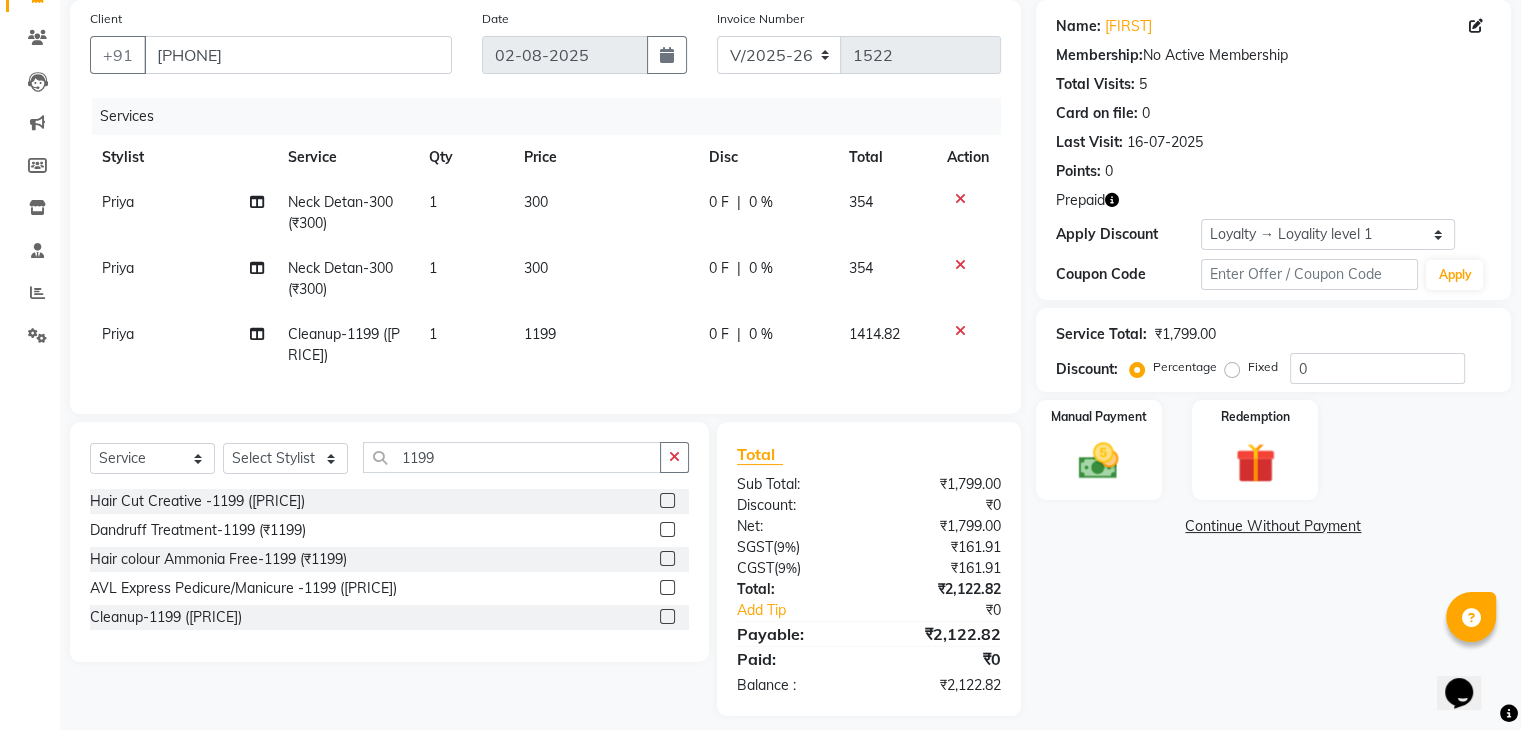 select on "[NUMBER]" 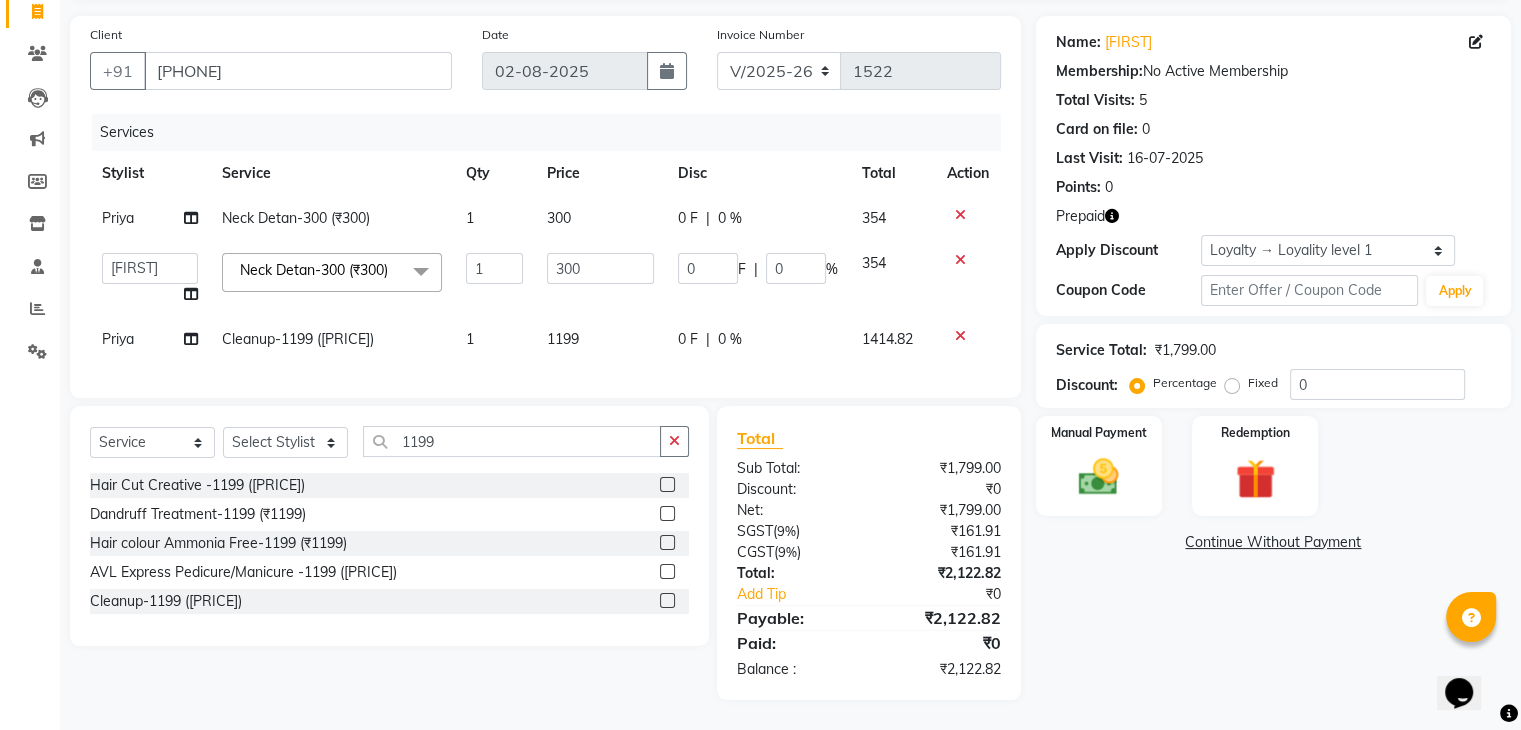 click on "Neck  Detan-300 (₹300)" 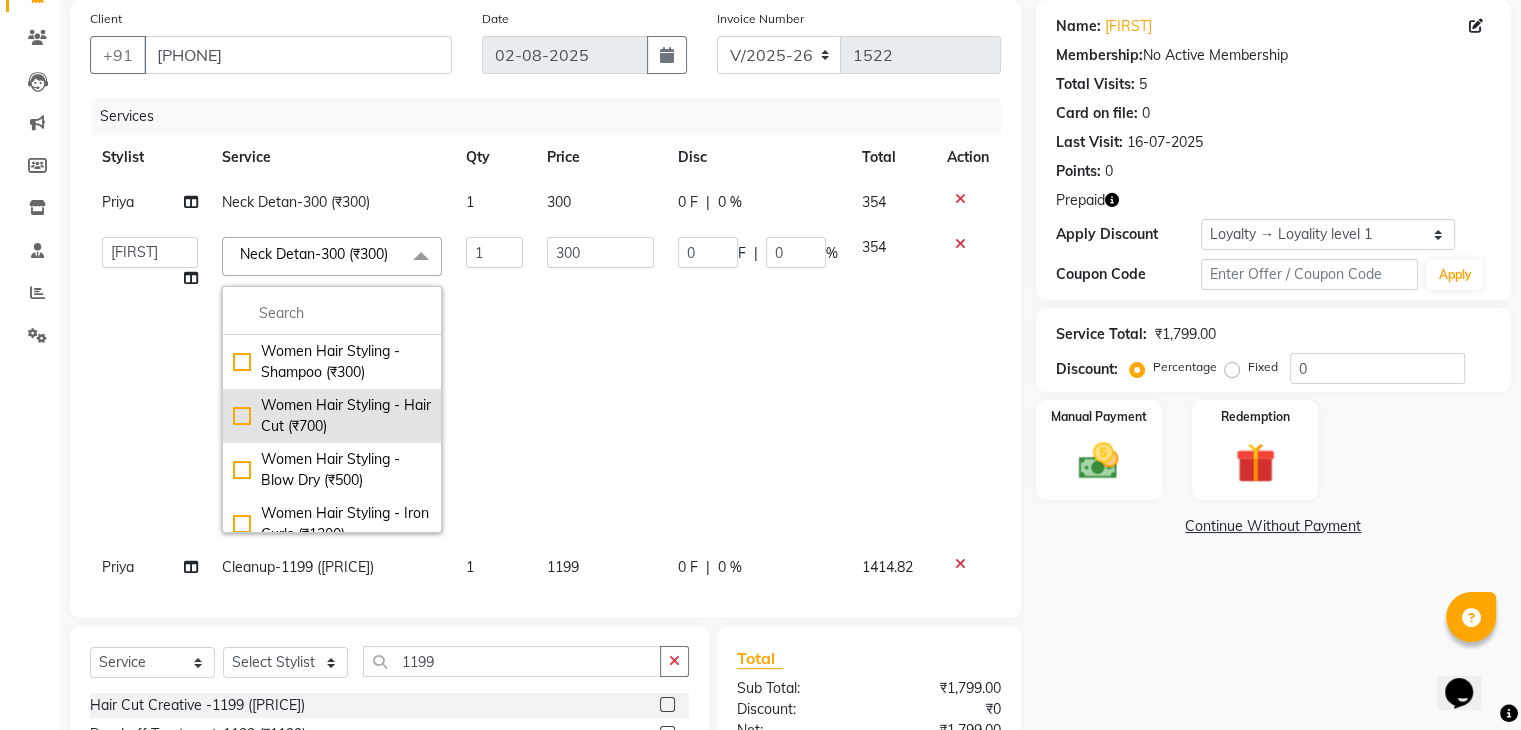 scroll, scrollTop: 0, scrollLeft: 0, axis: both 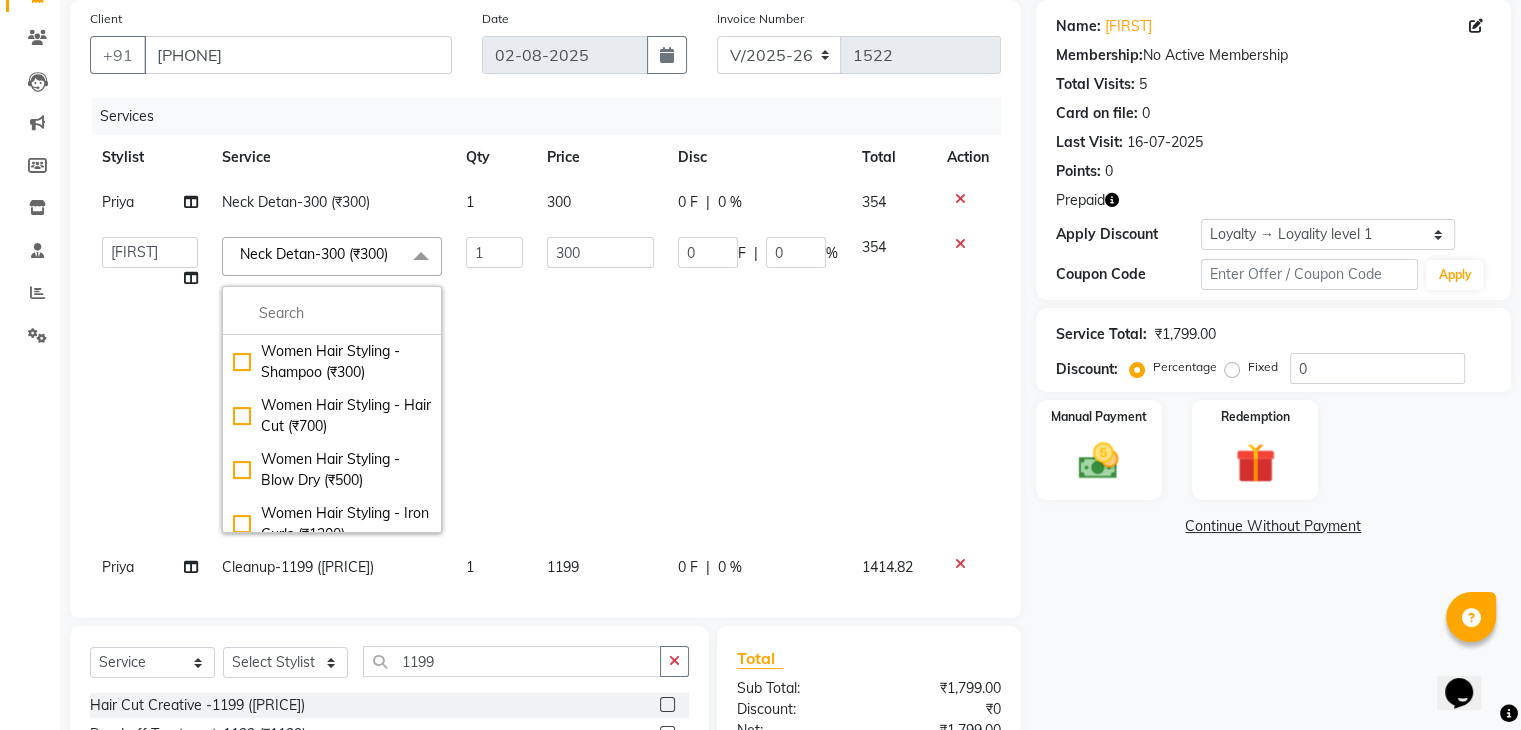 click on "Neck  Detan-300 (₹300)" 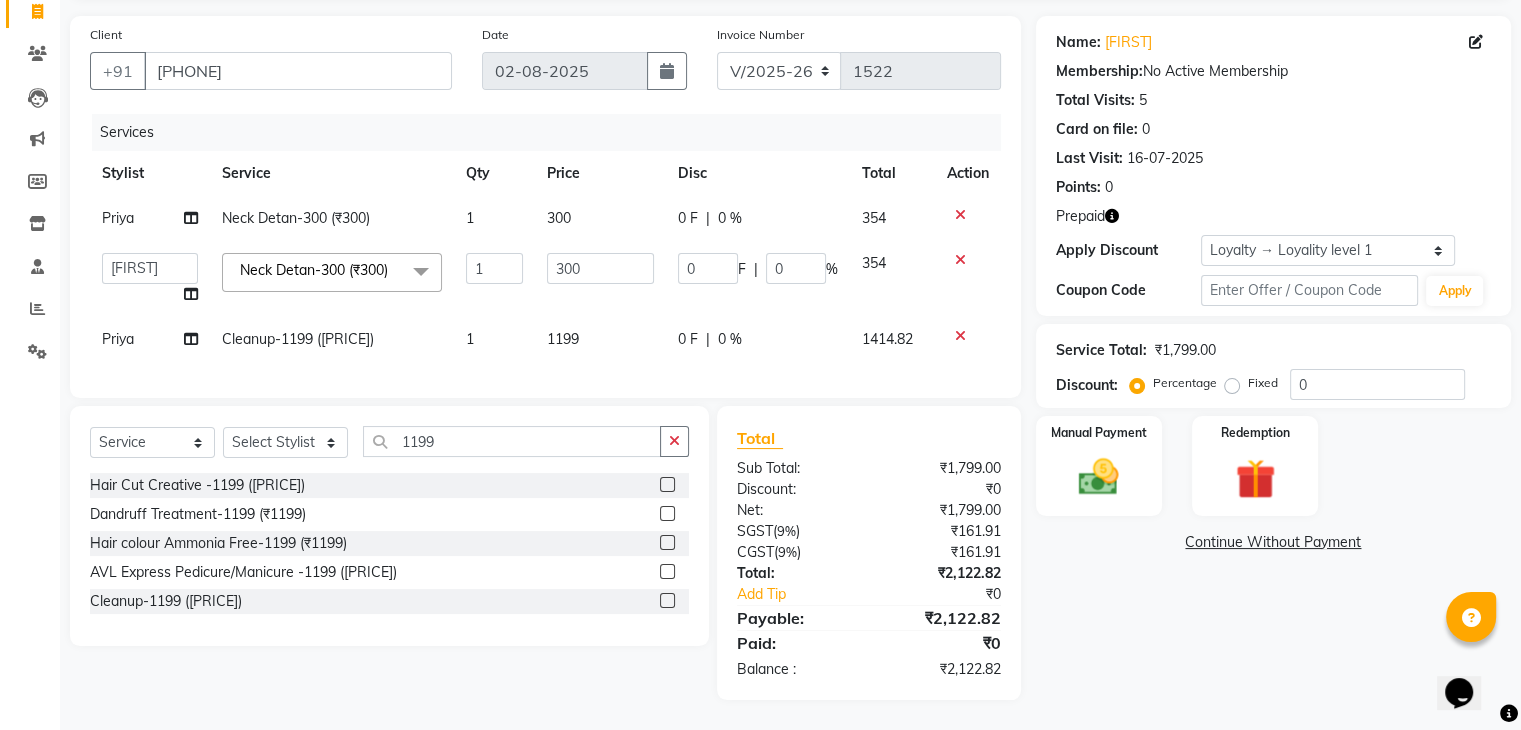 scroll, scrollTop: 150, scrollLeft: 0, axis: vertical 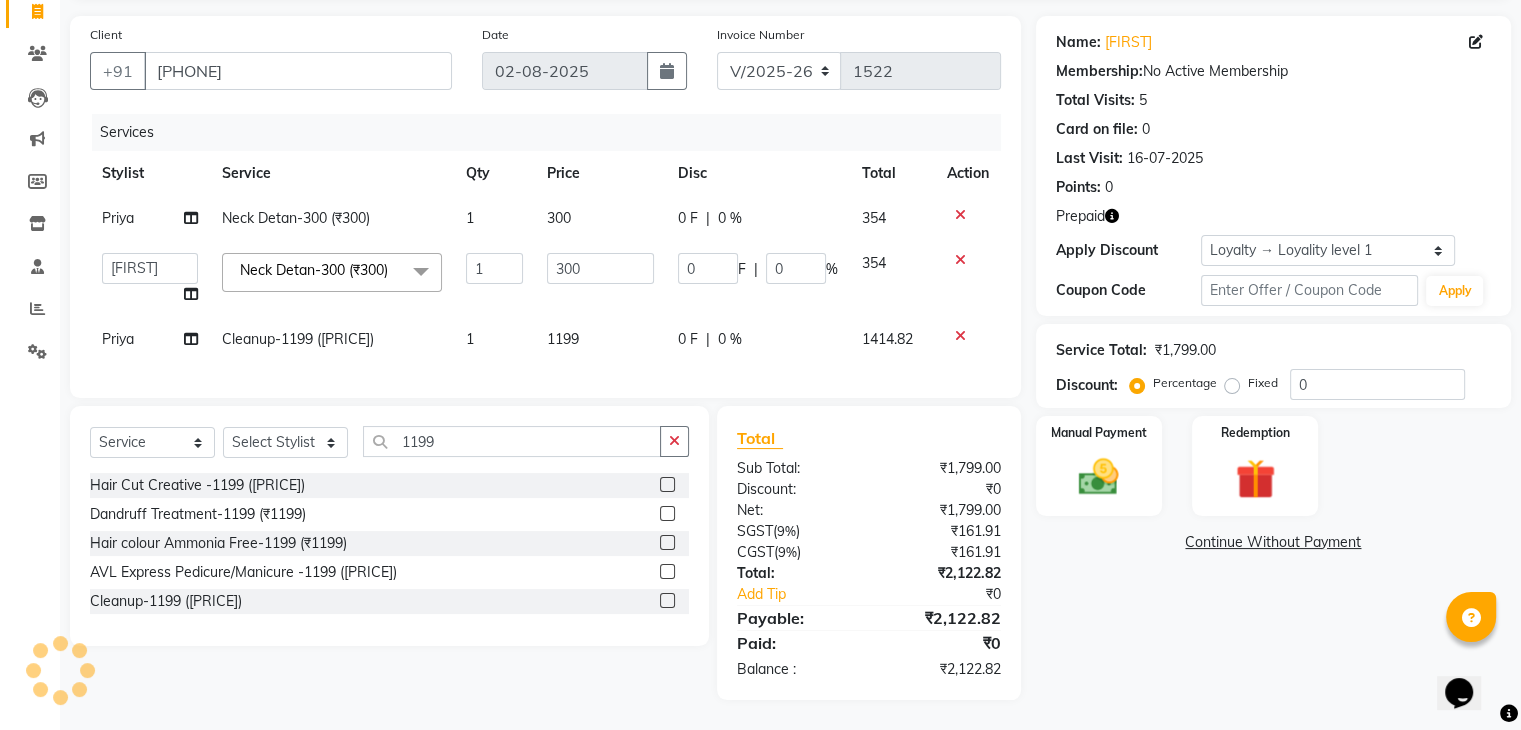 click 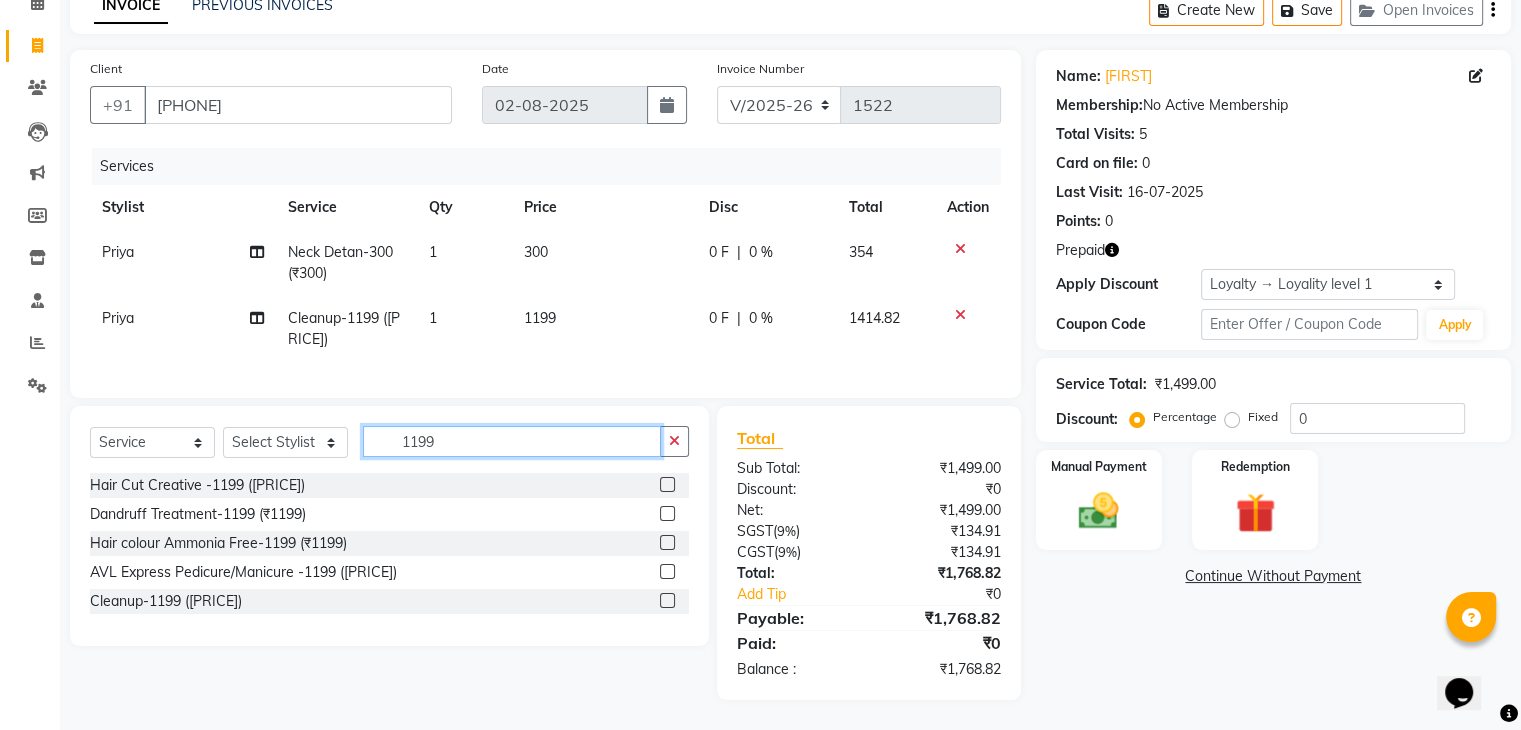 click on "1199" 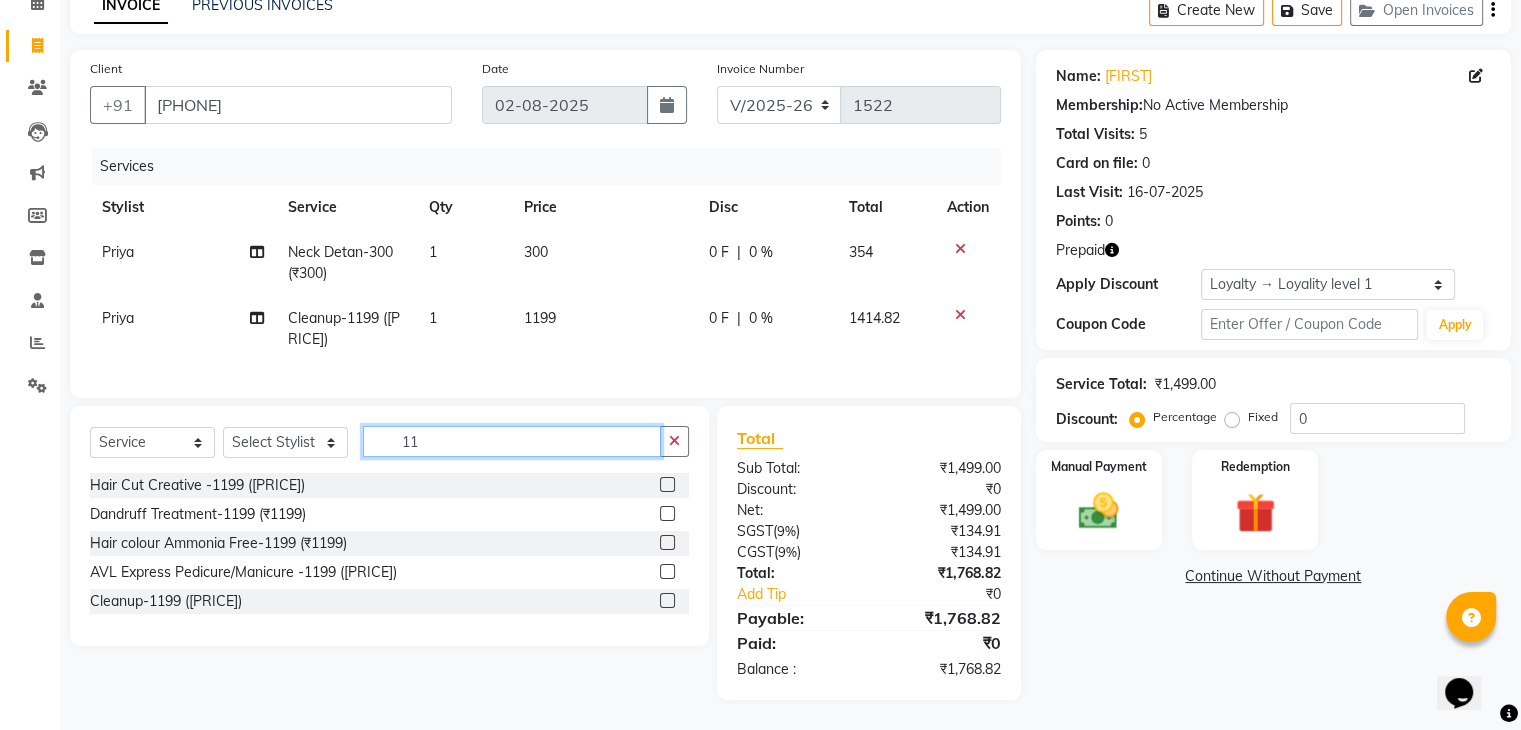 type on "1" 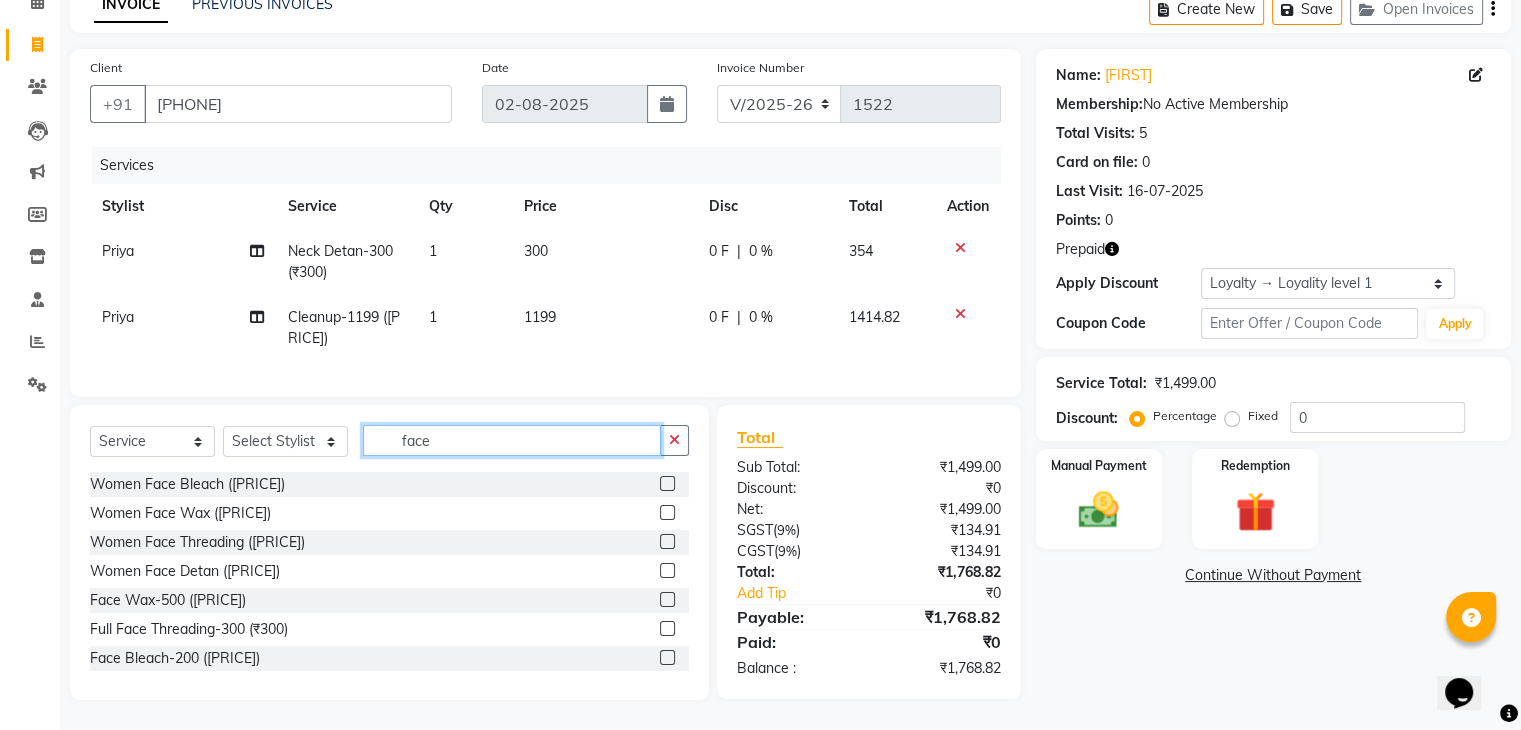 type on "face" 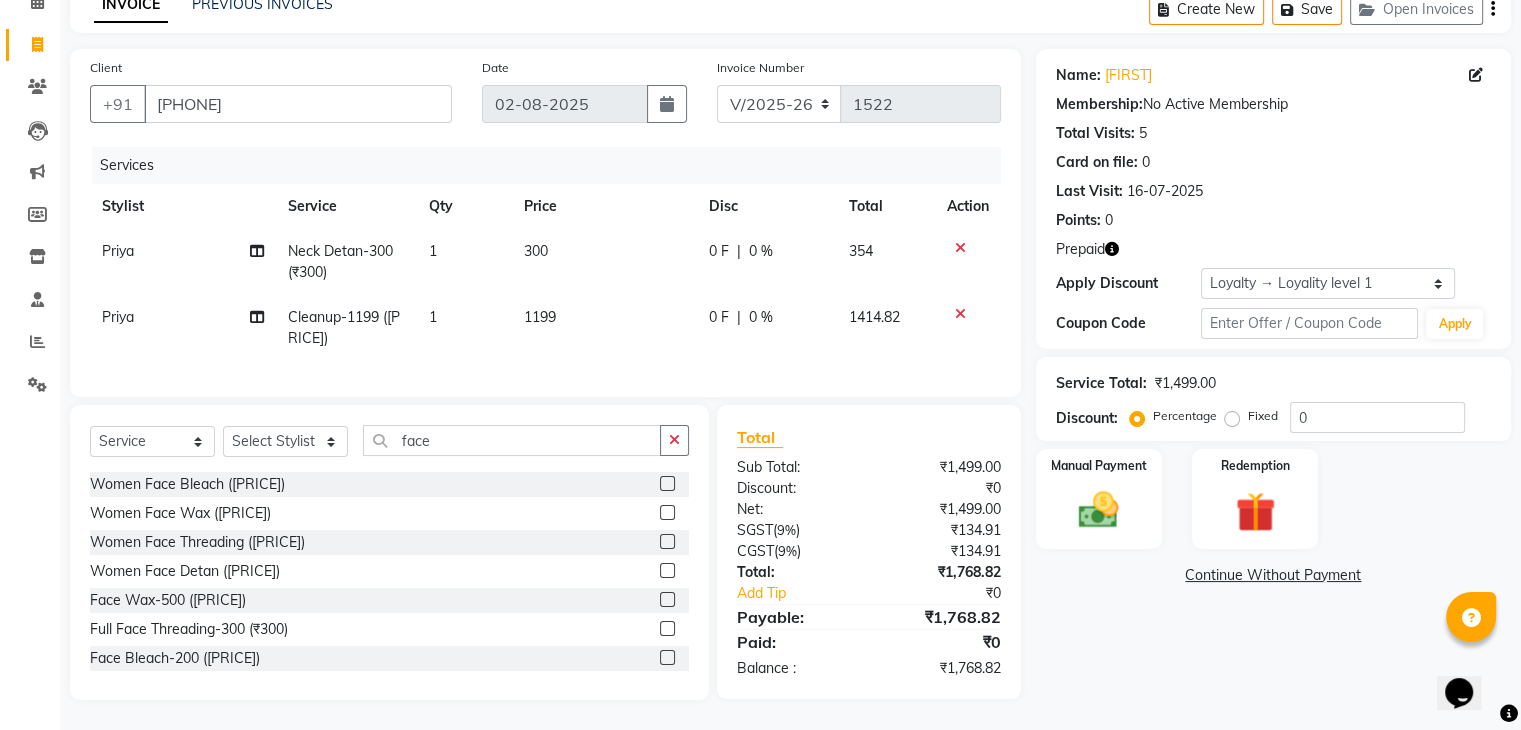 click 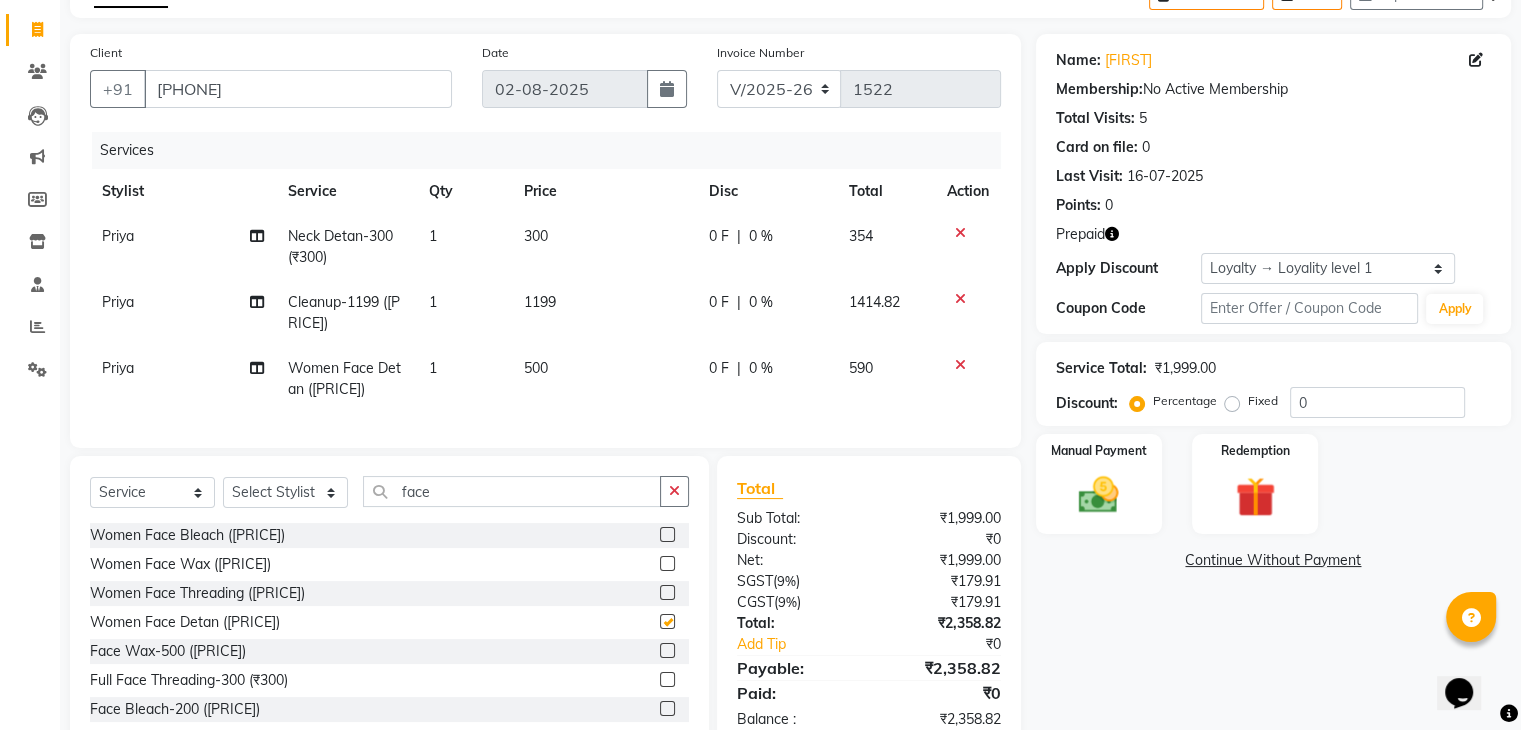 checkbox on "false" 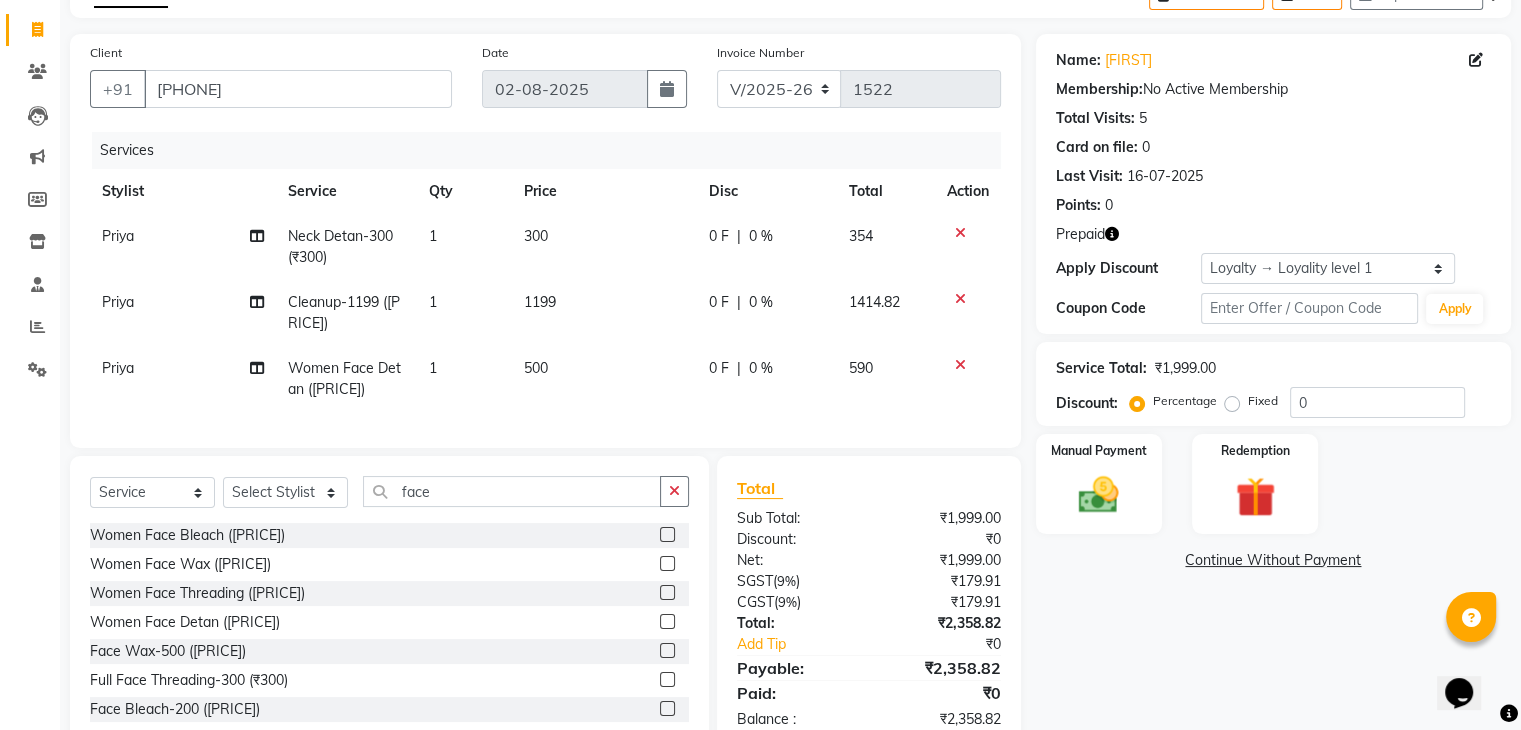 click on "500" 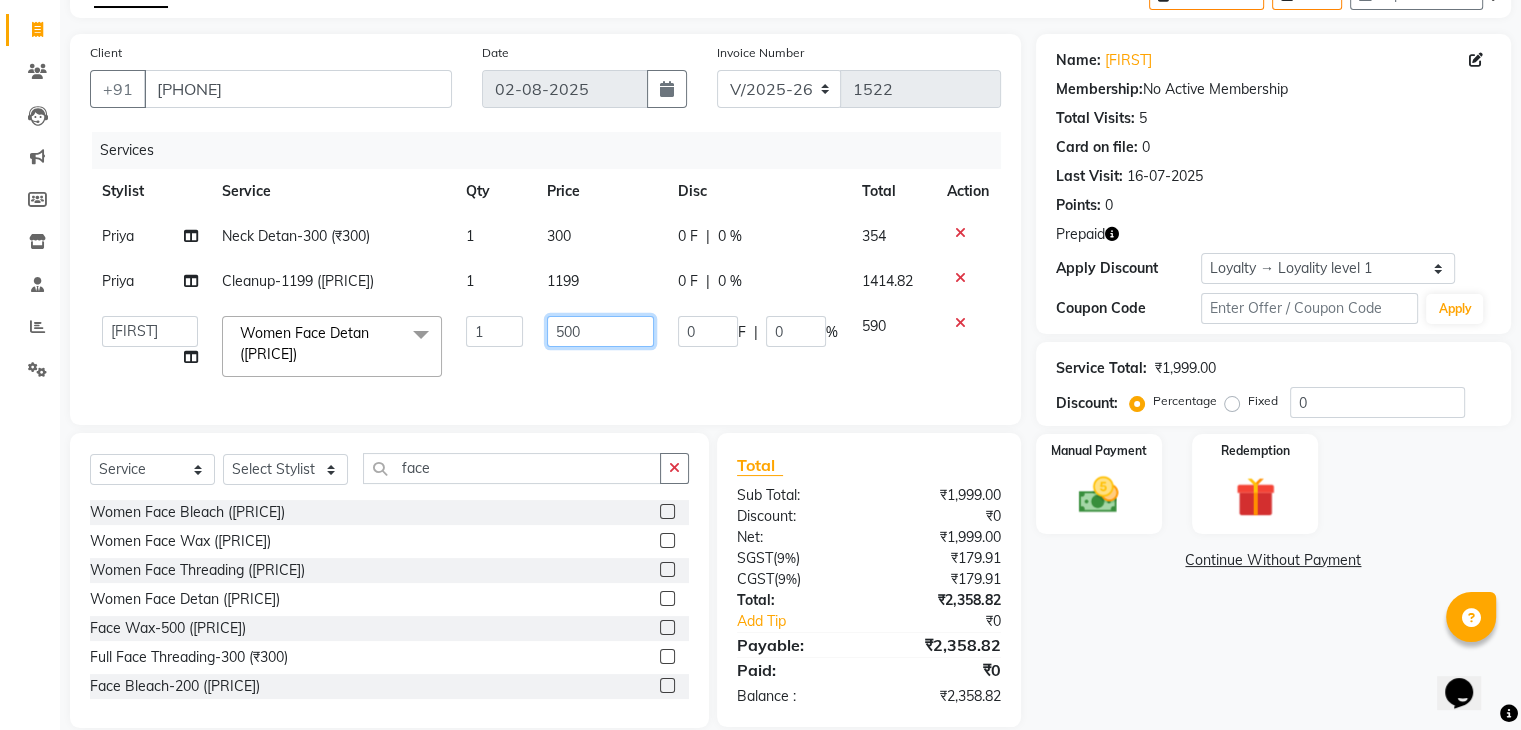 click on "500" 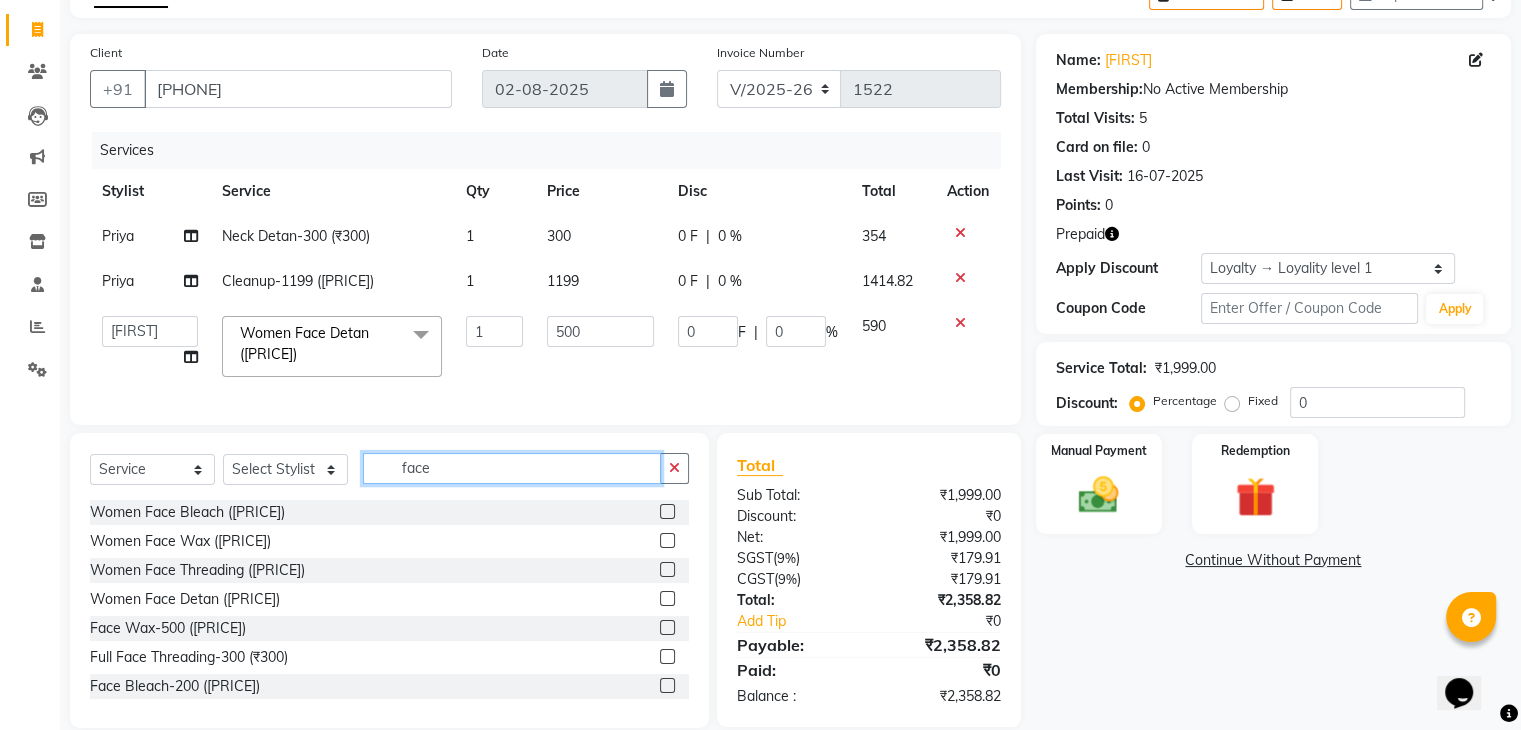 click on "face" 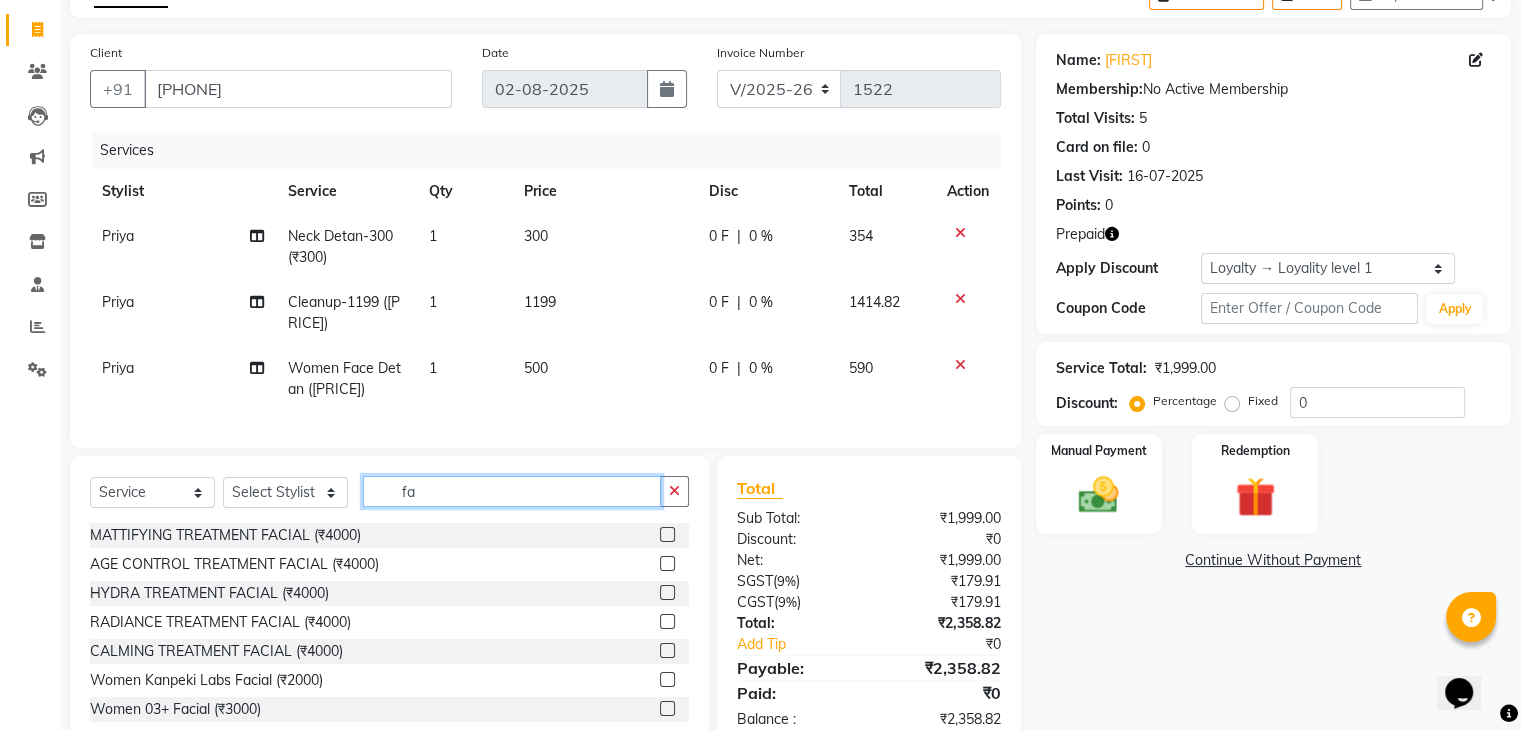 type on "f" 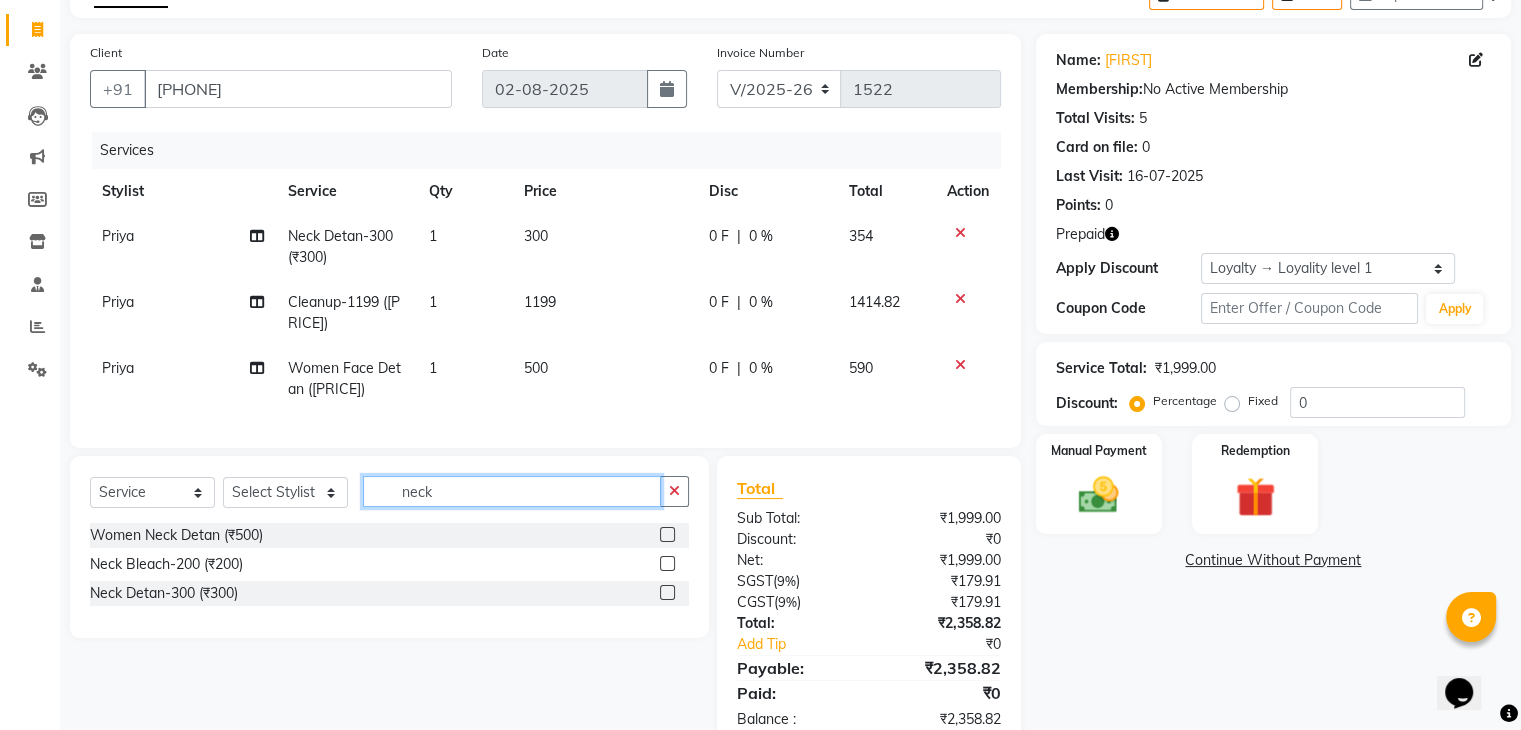 type on "neck" 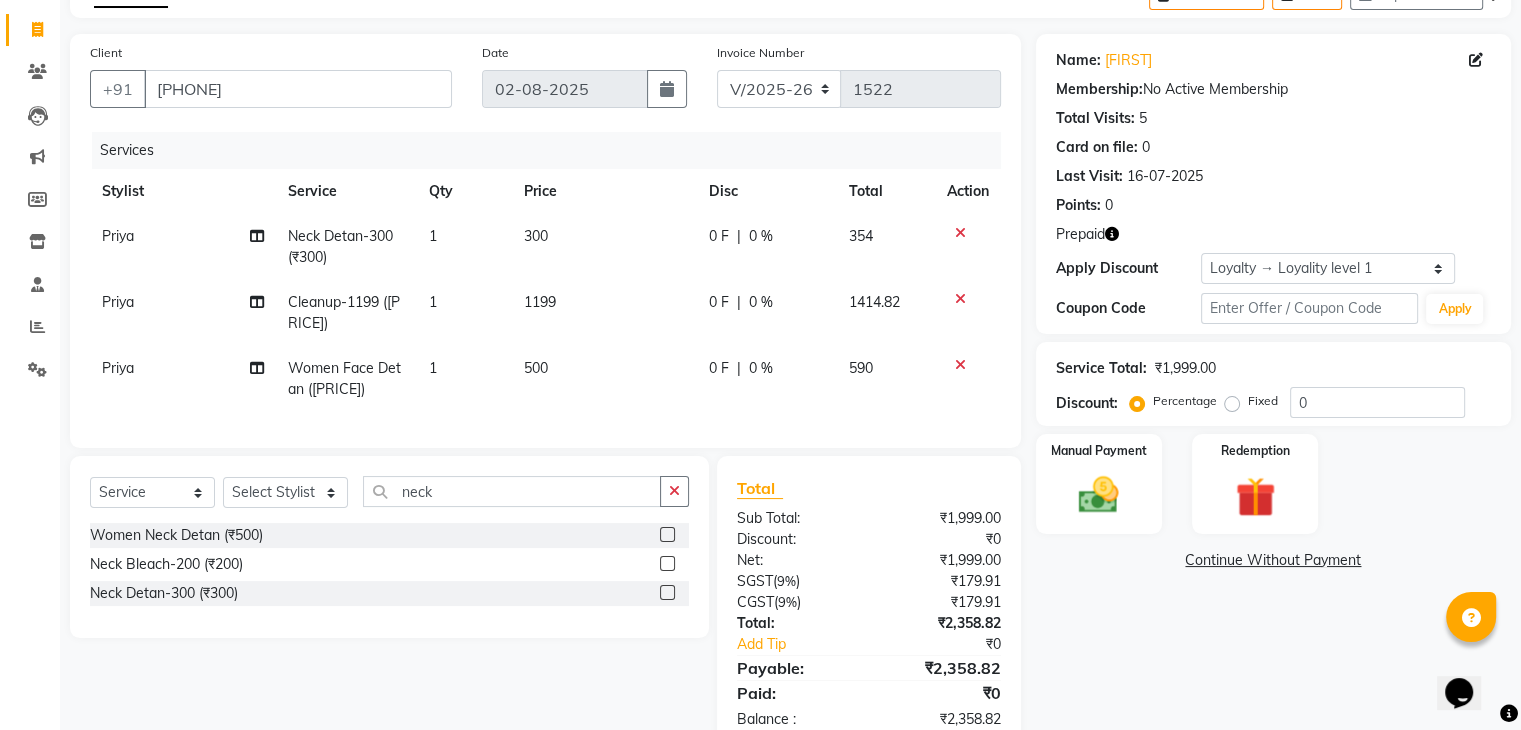 click 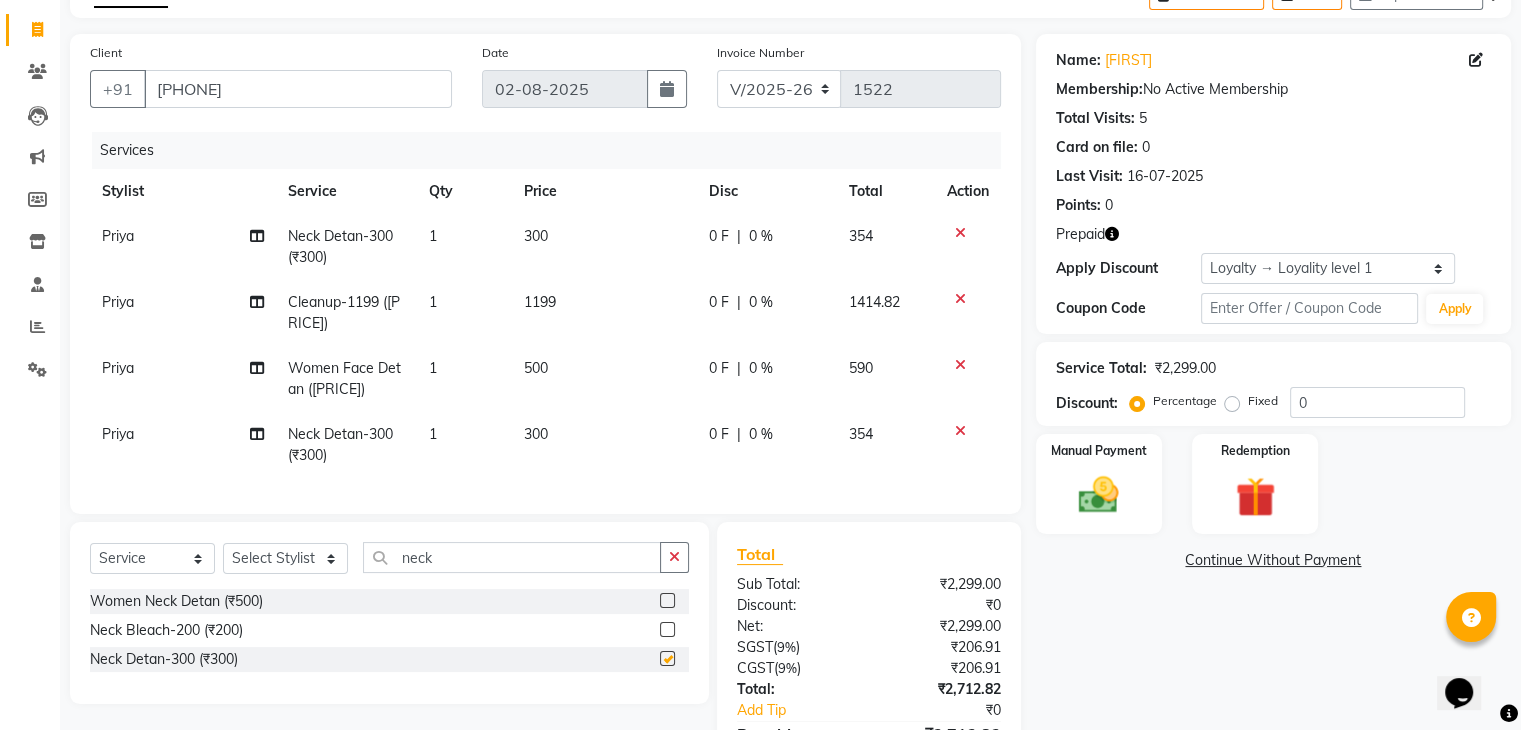 checkbox on "false" 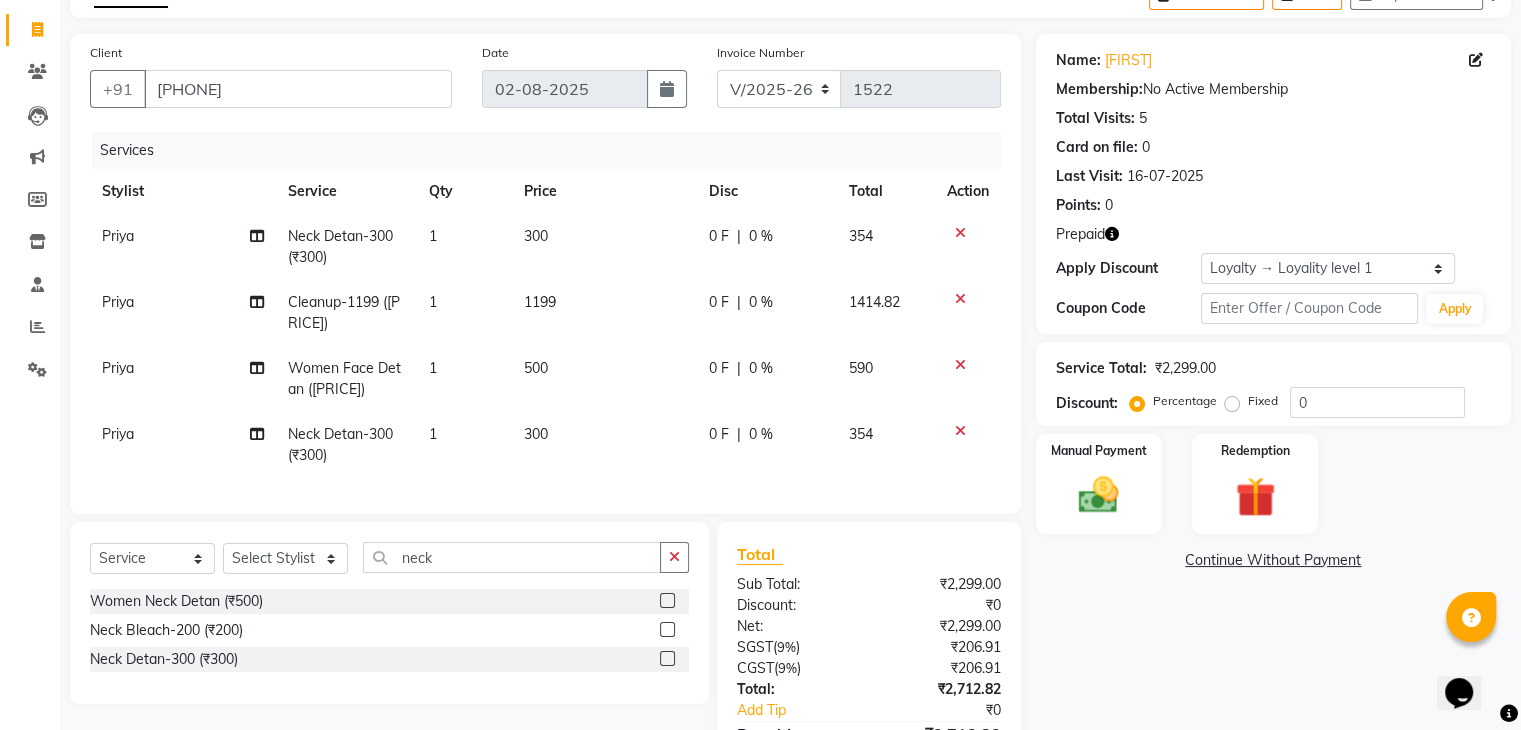 click 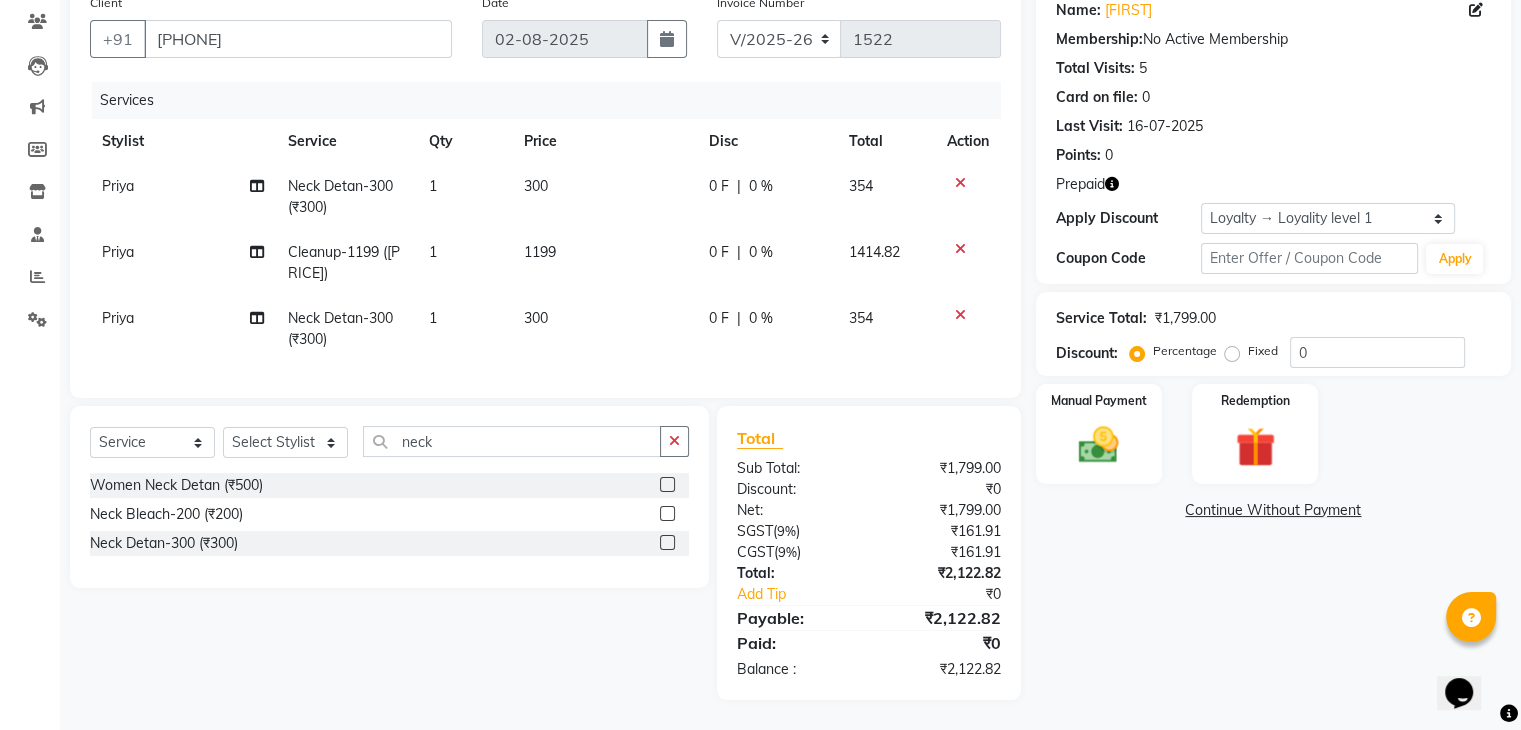scroll, scrollTop: 182, scrollLeft: 0, axis: vertical 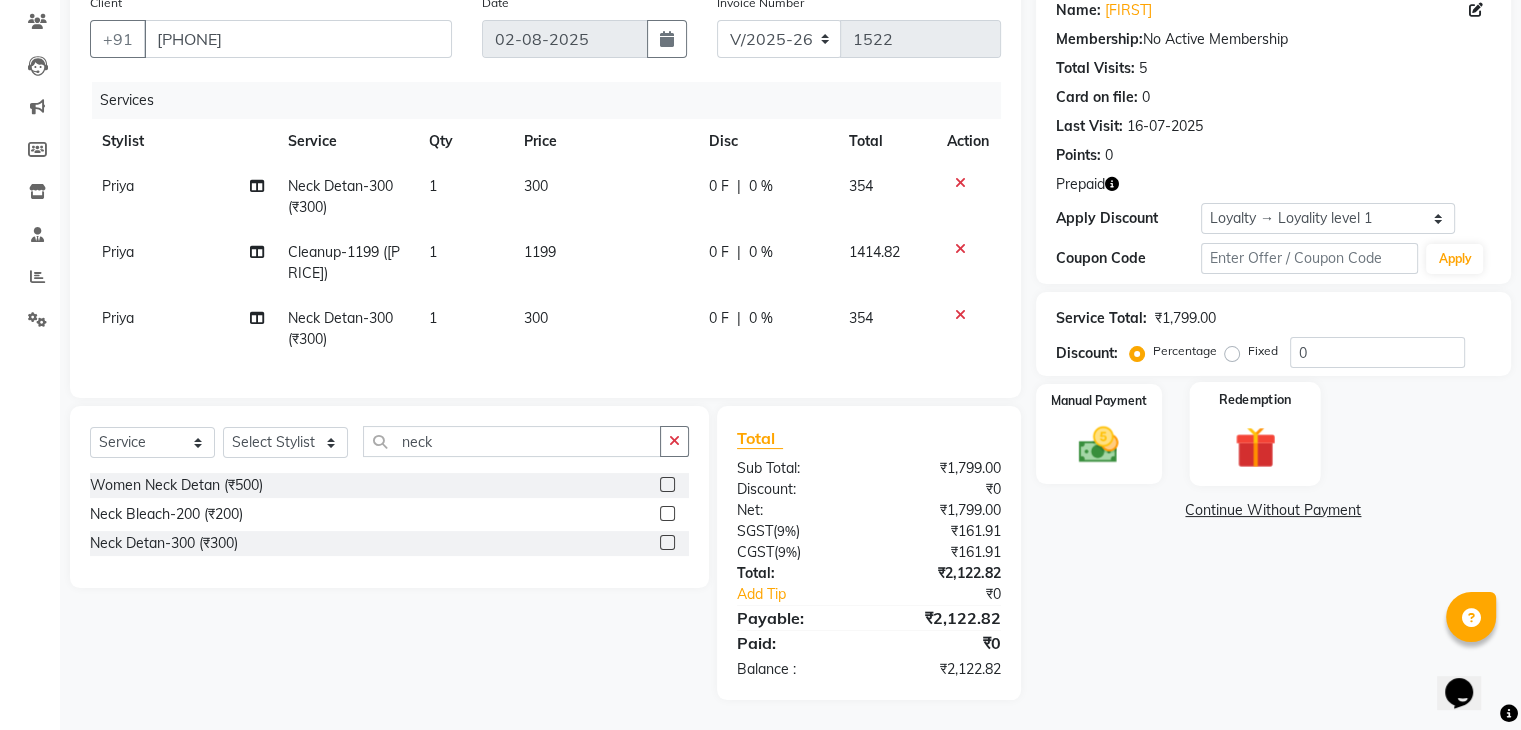 click 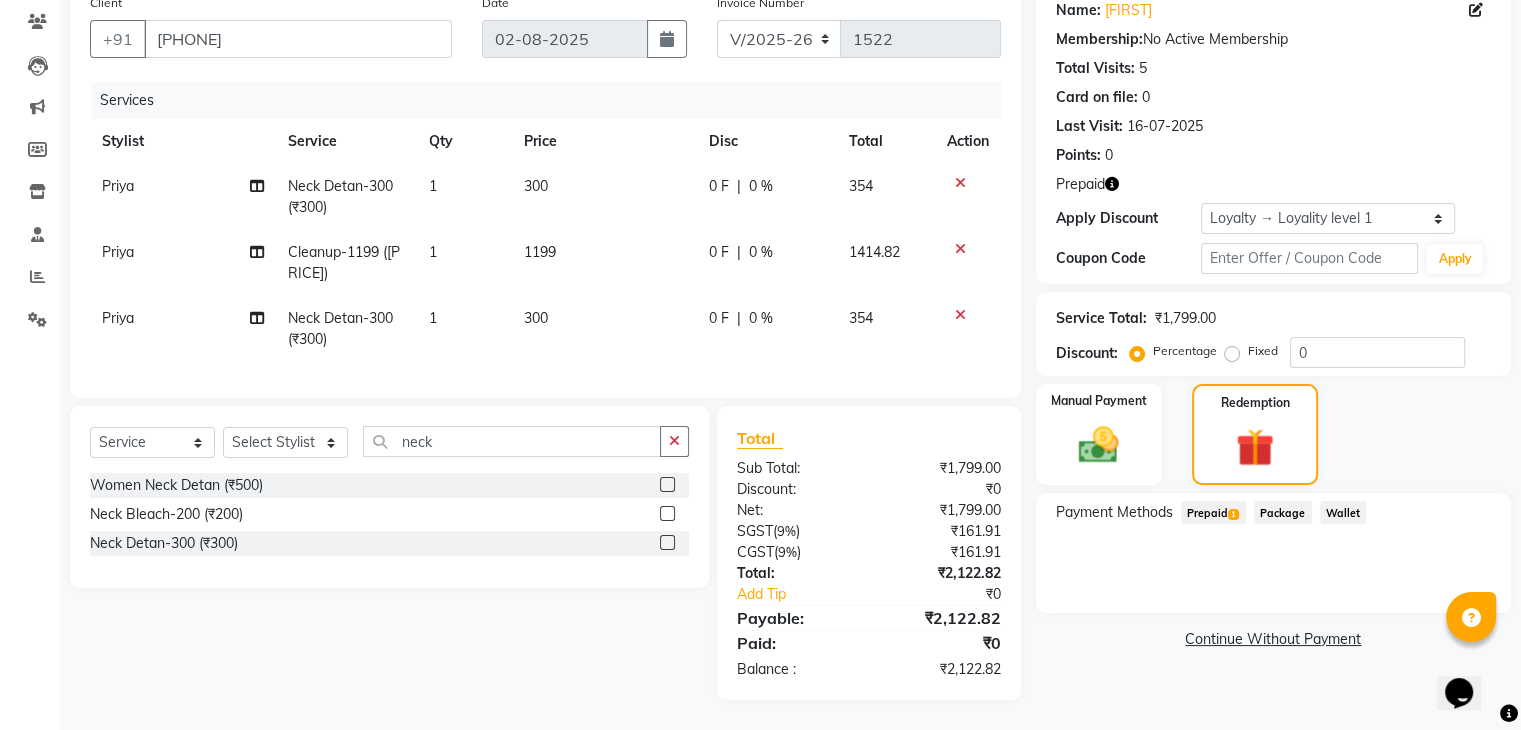 click on "Prepaid  1" 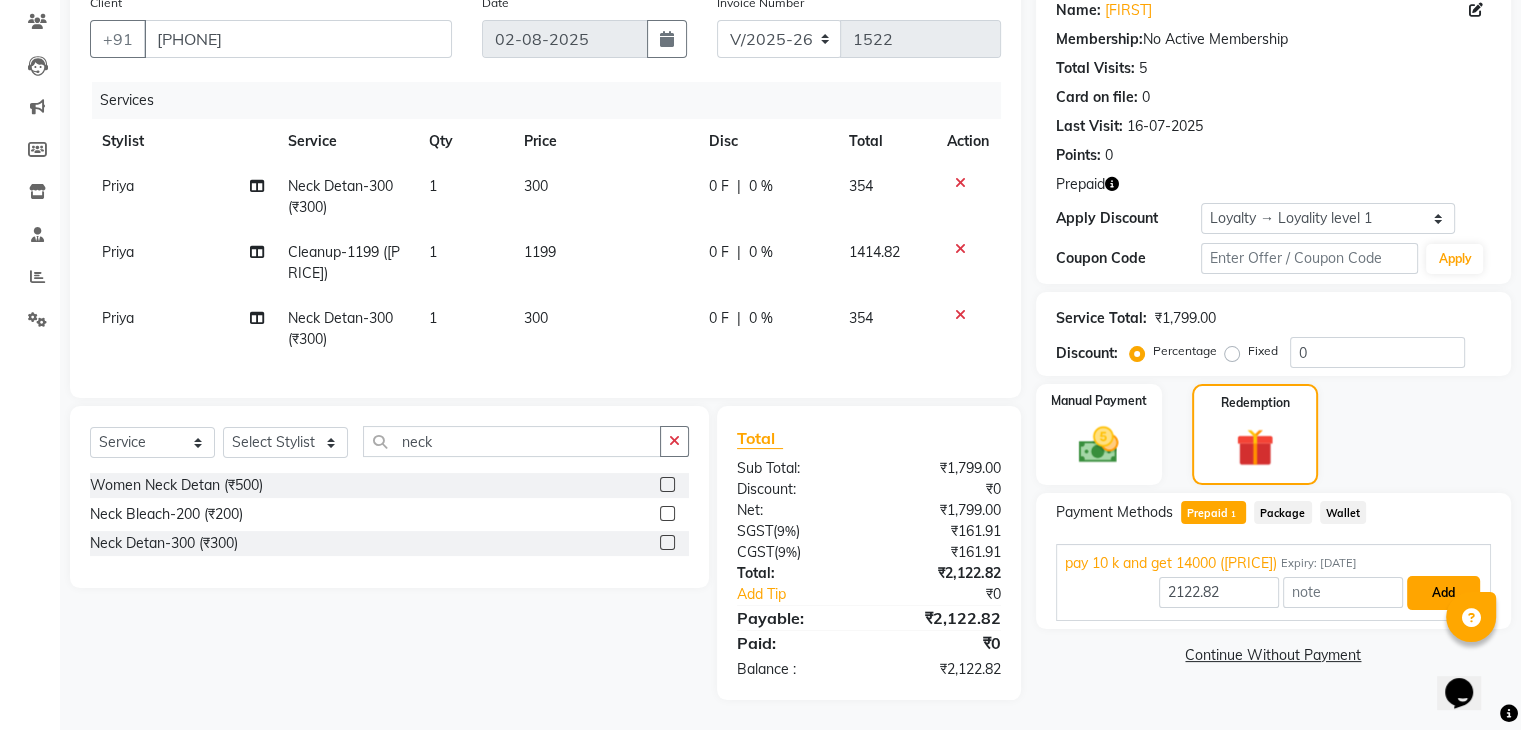 click on "Add" at bounding box center (1443, 593) 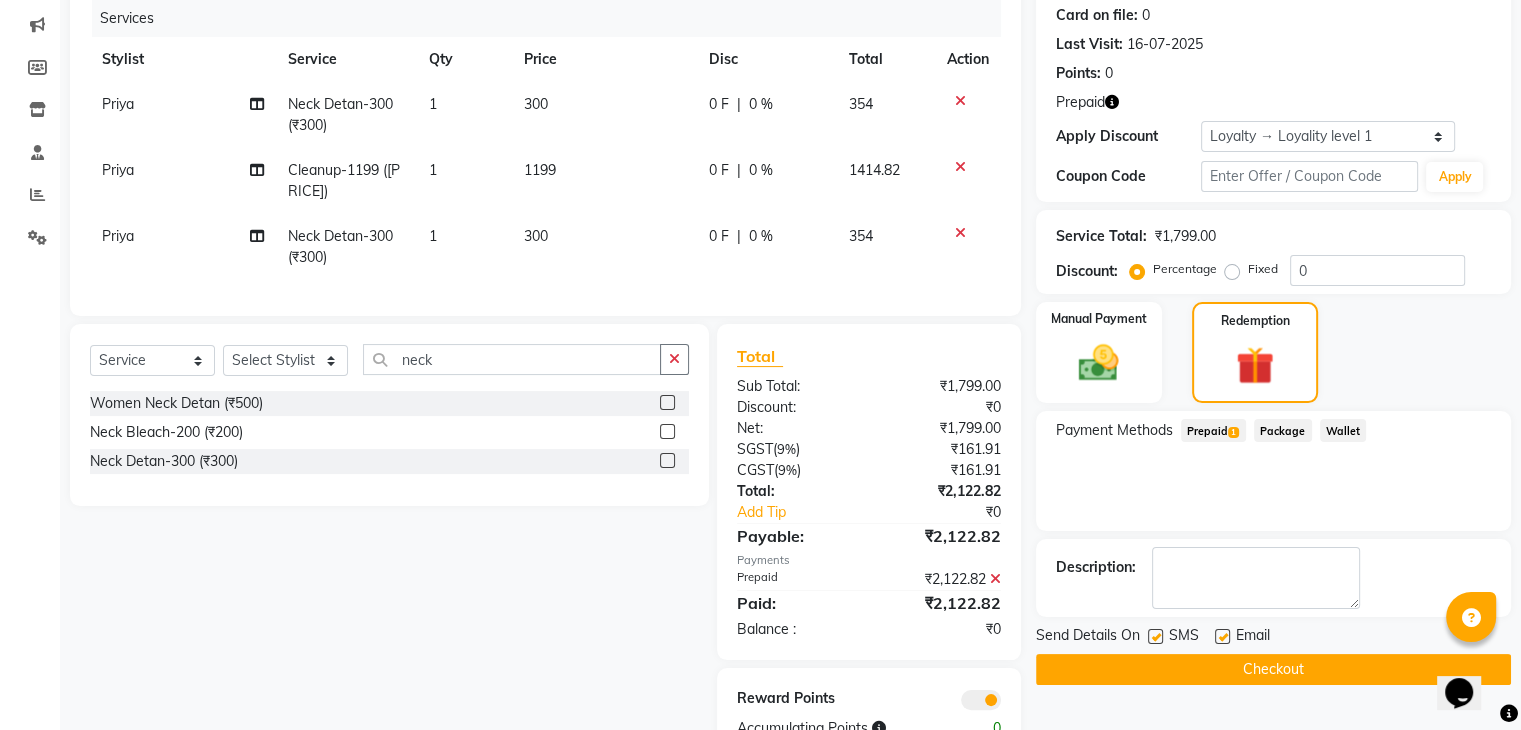 scroll, scrollTop: 324, scrollLeft: 0, axis: vertical 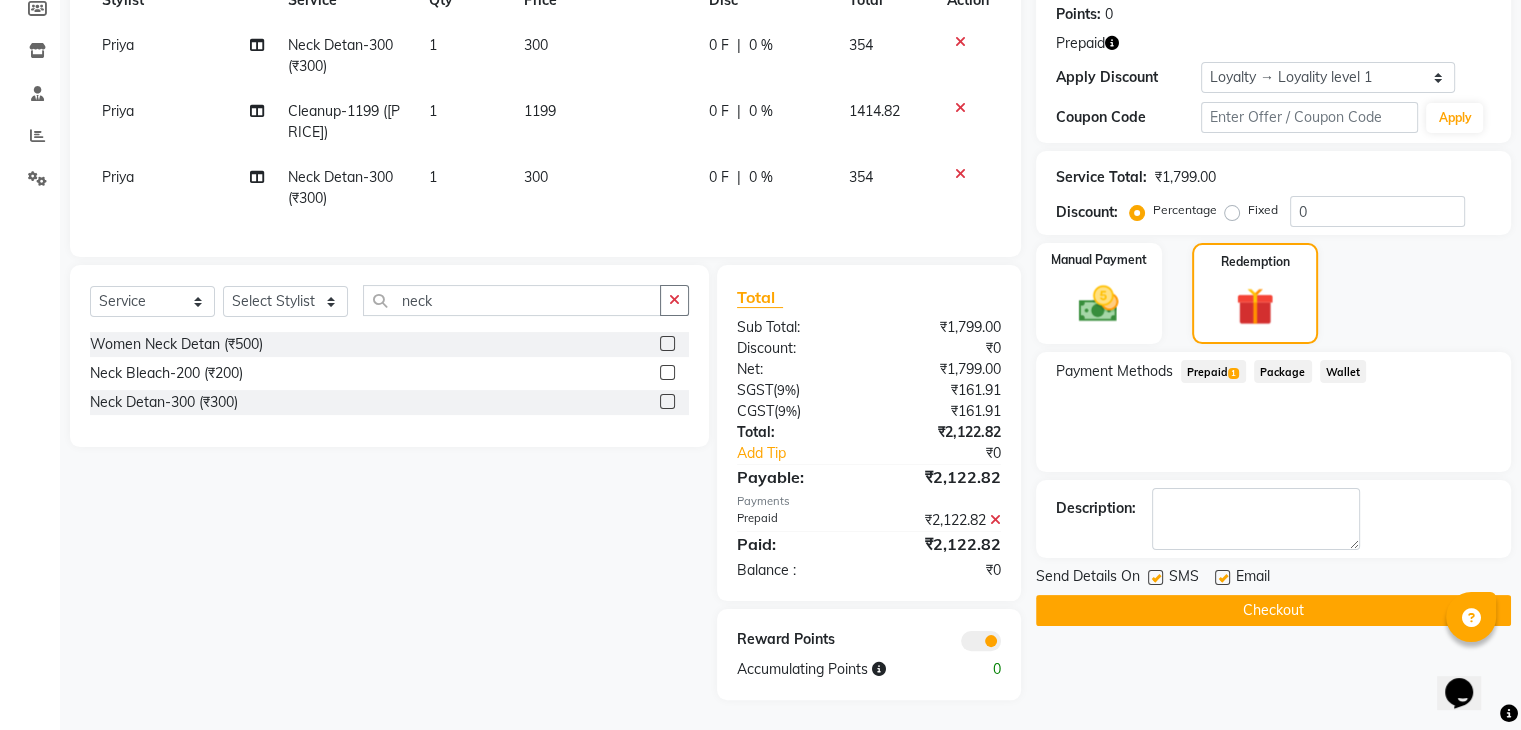 click on "Checkout" 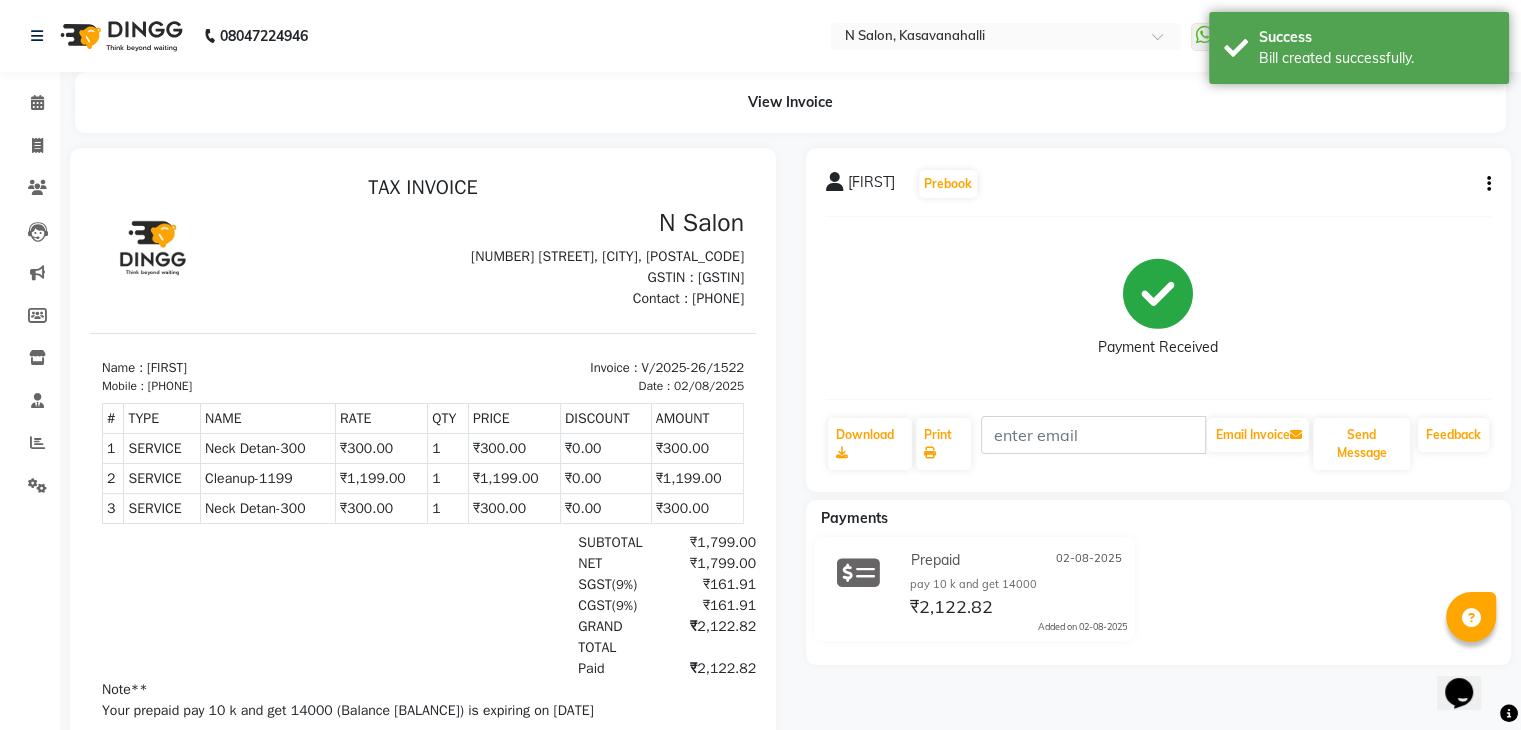 scroll, scrollTop: 0, scrollLeft: 0, axis: both 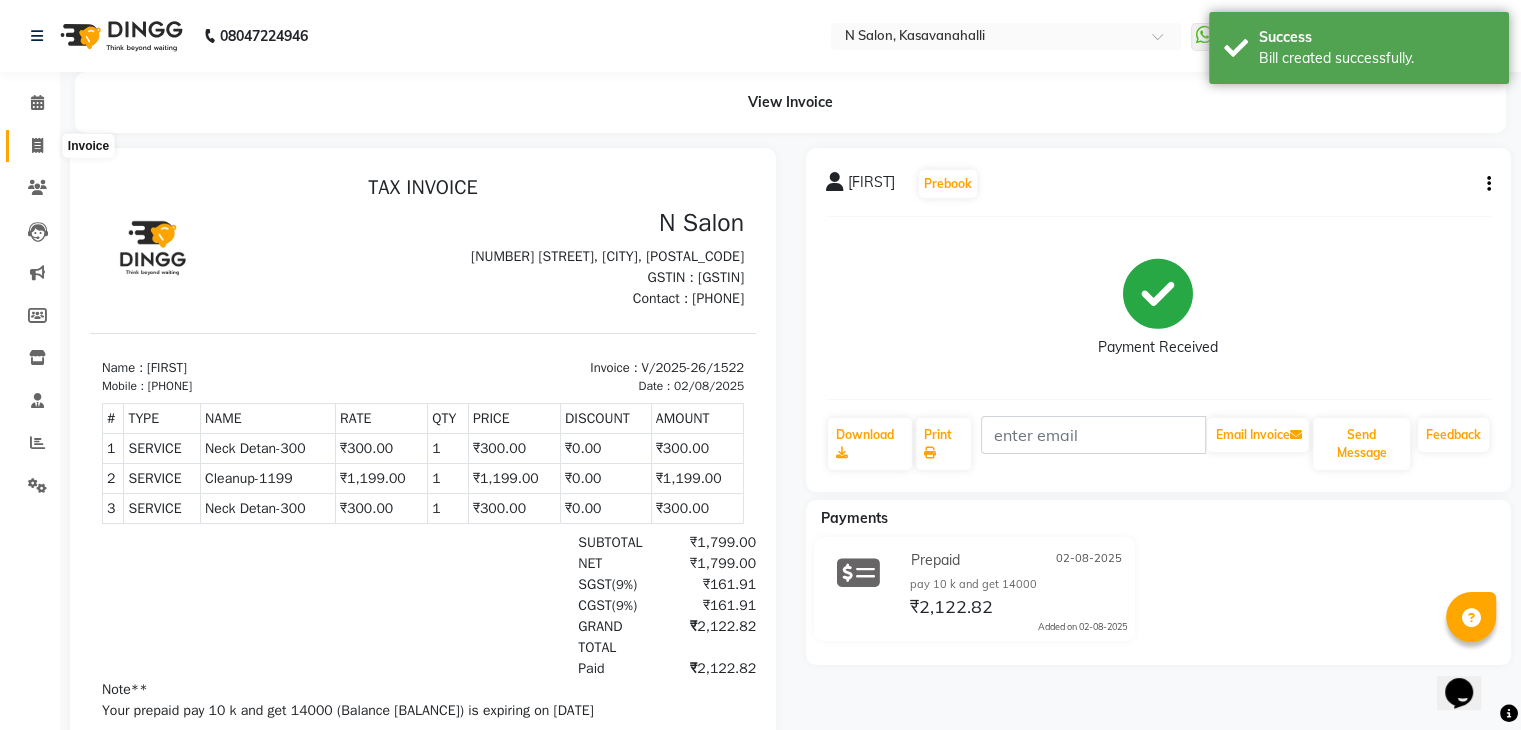 click 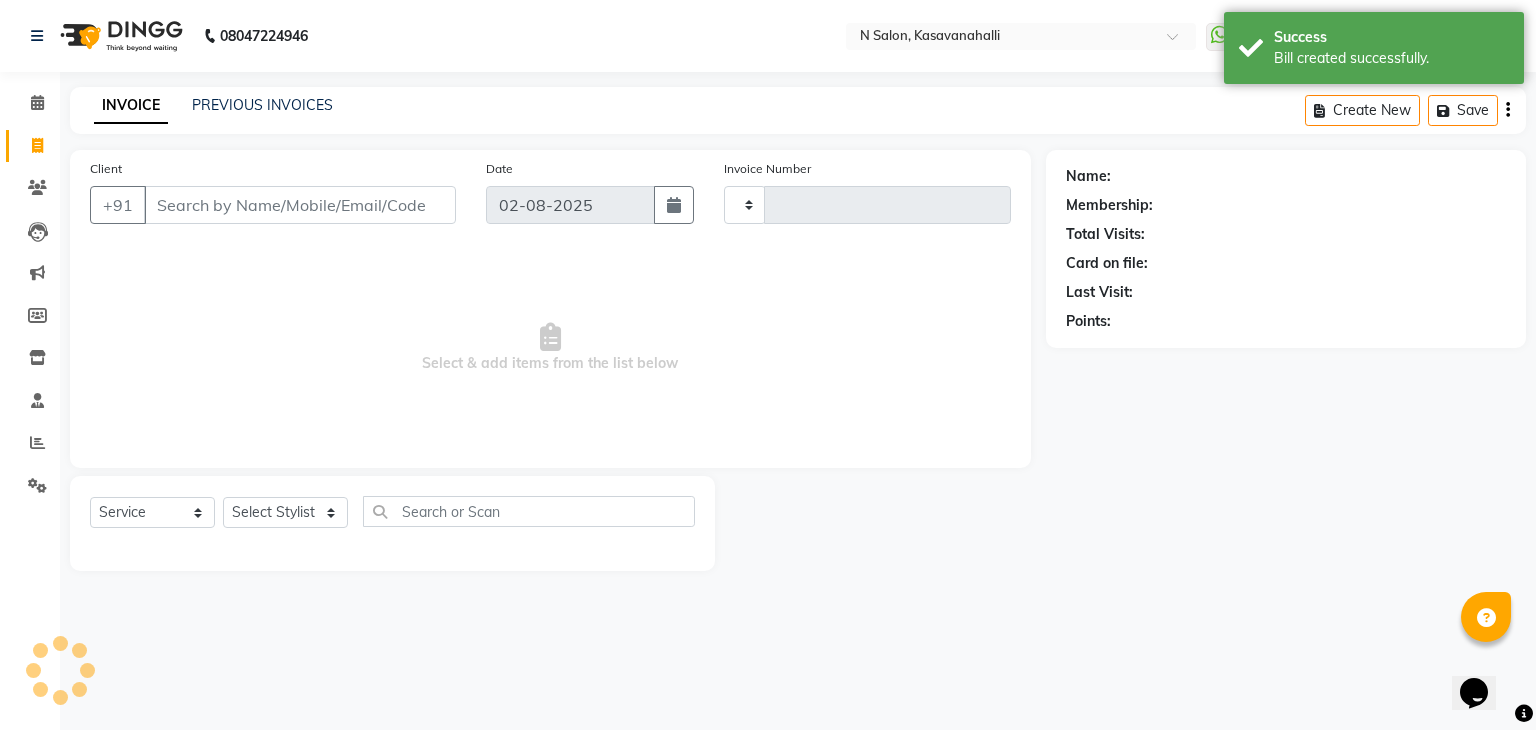 type on "1523" 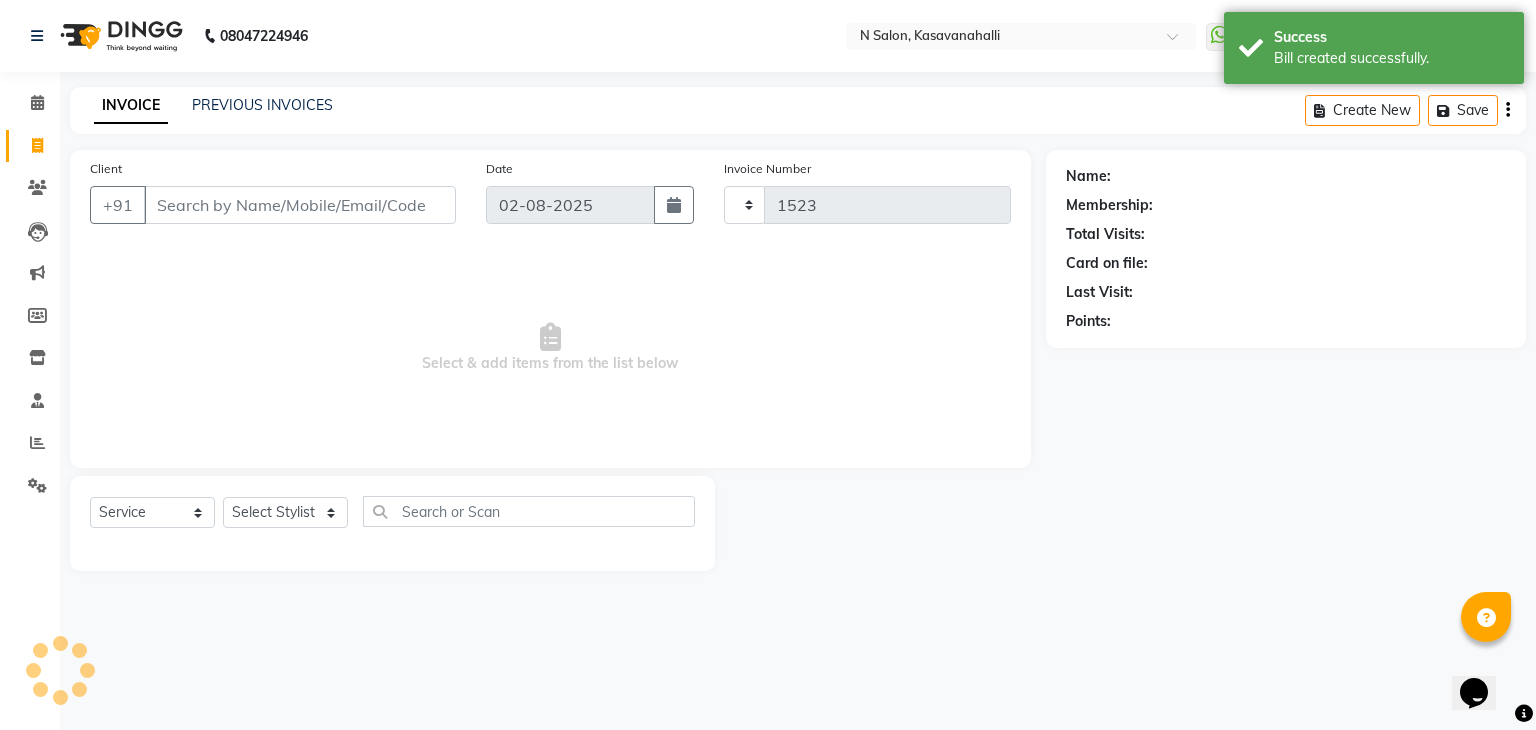 select on "7111" 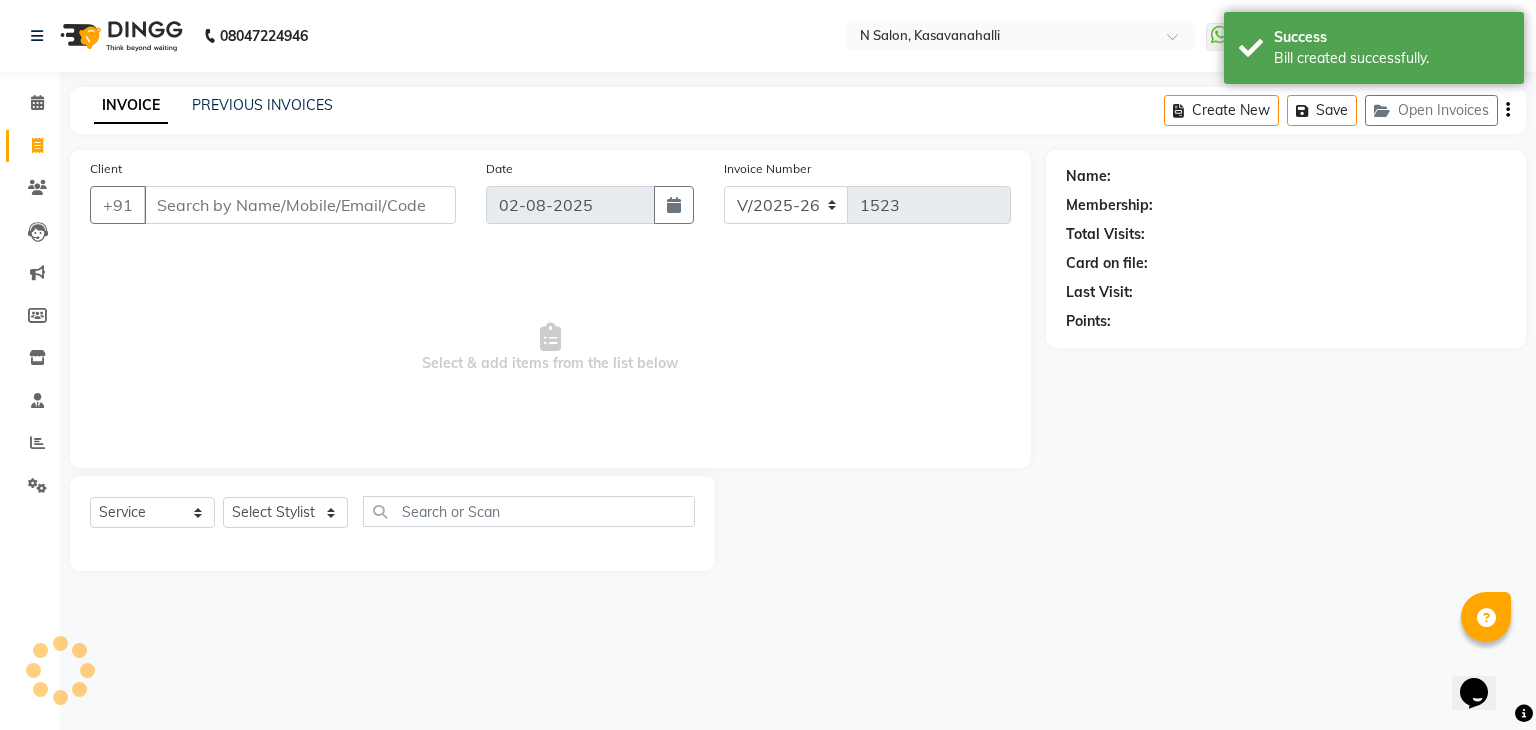 click on "Client" at bounding box center (300, 205) 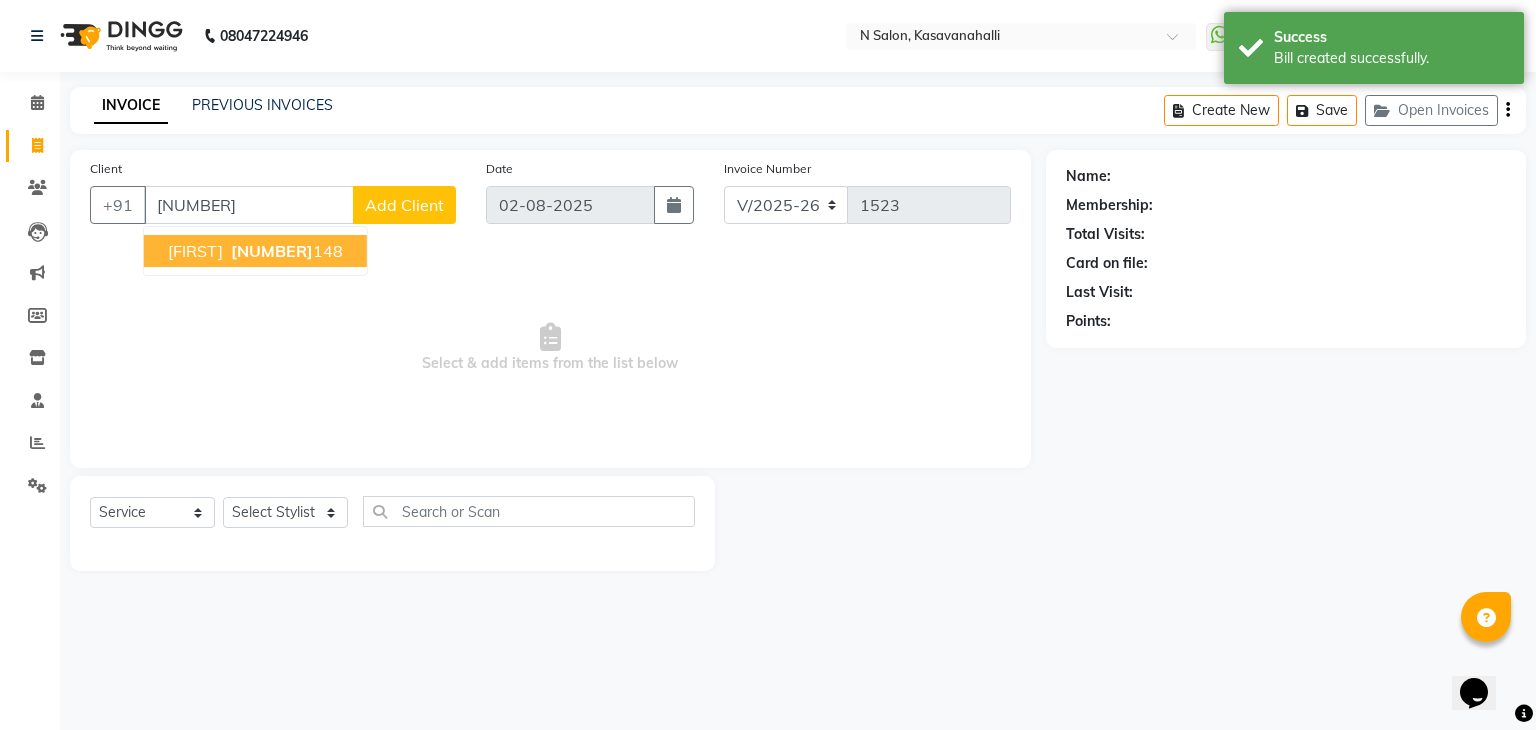 drag, startPoint x: 270, startPoint y: 250, endPoint x: 259, endPoint y: 473, distance: 223.27113 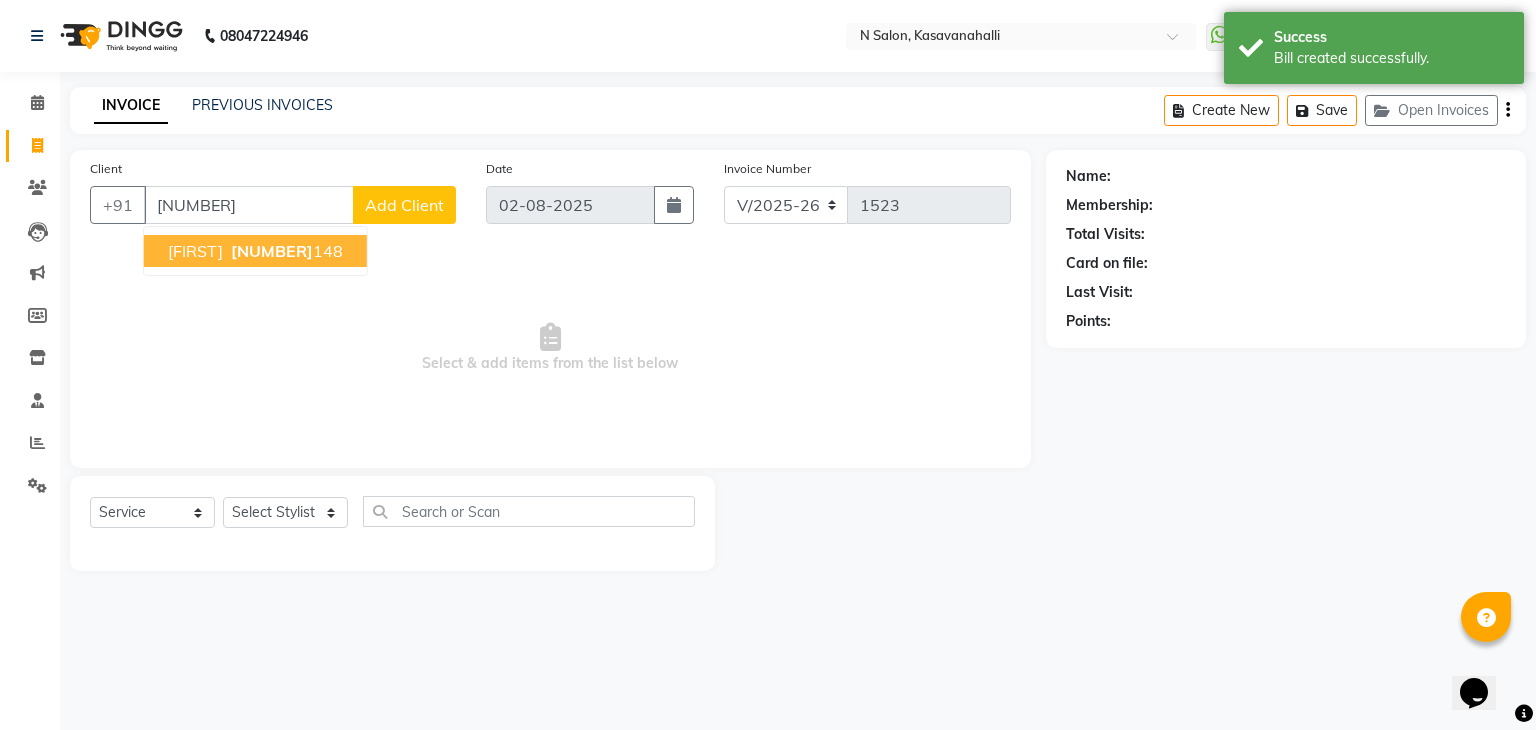 click on "[NUMBER]" at bounding box center (272, 251) 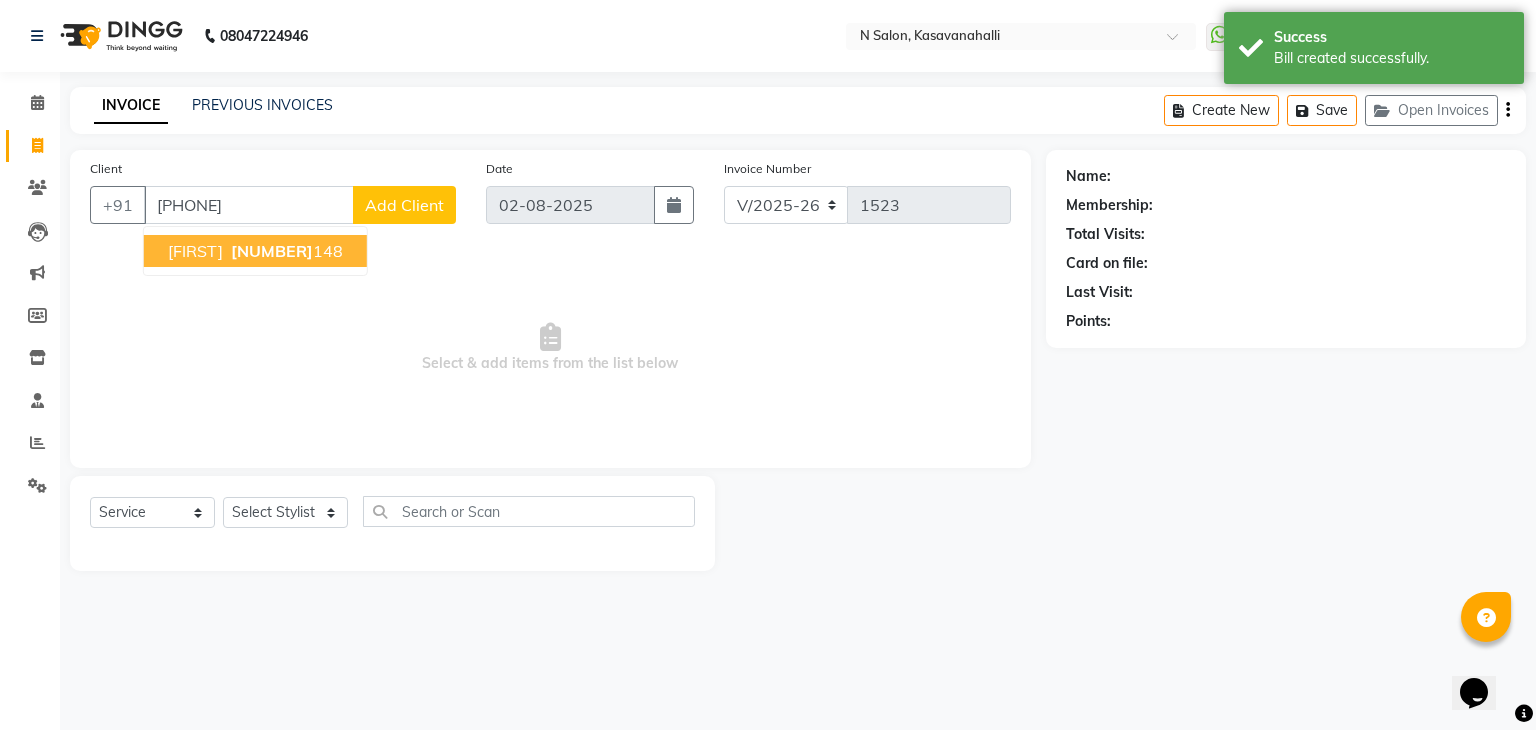 type on "[PHONE]" 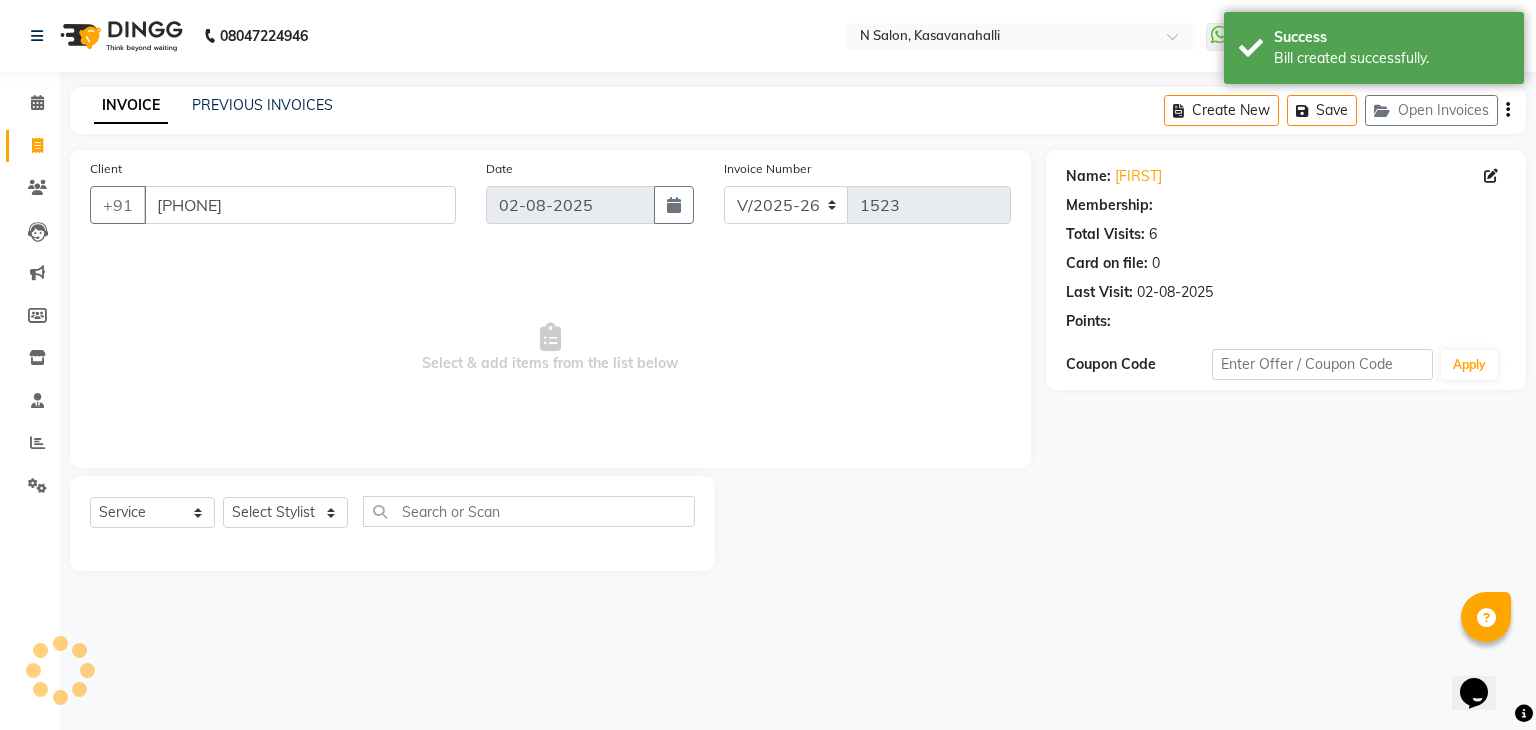 select on "1: Object" 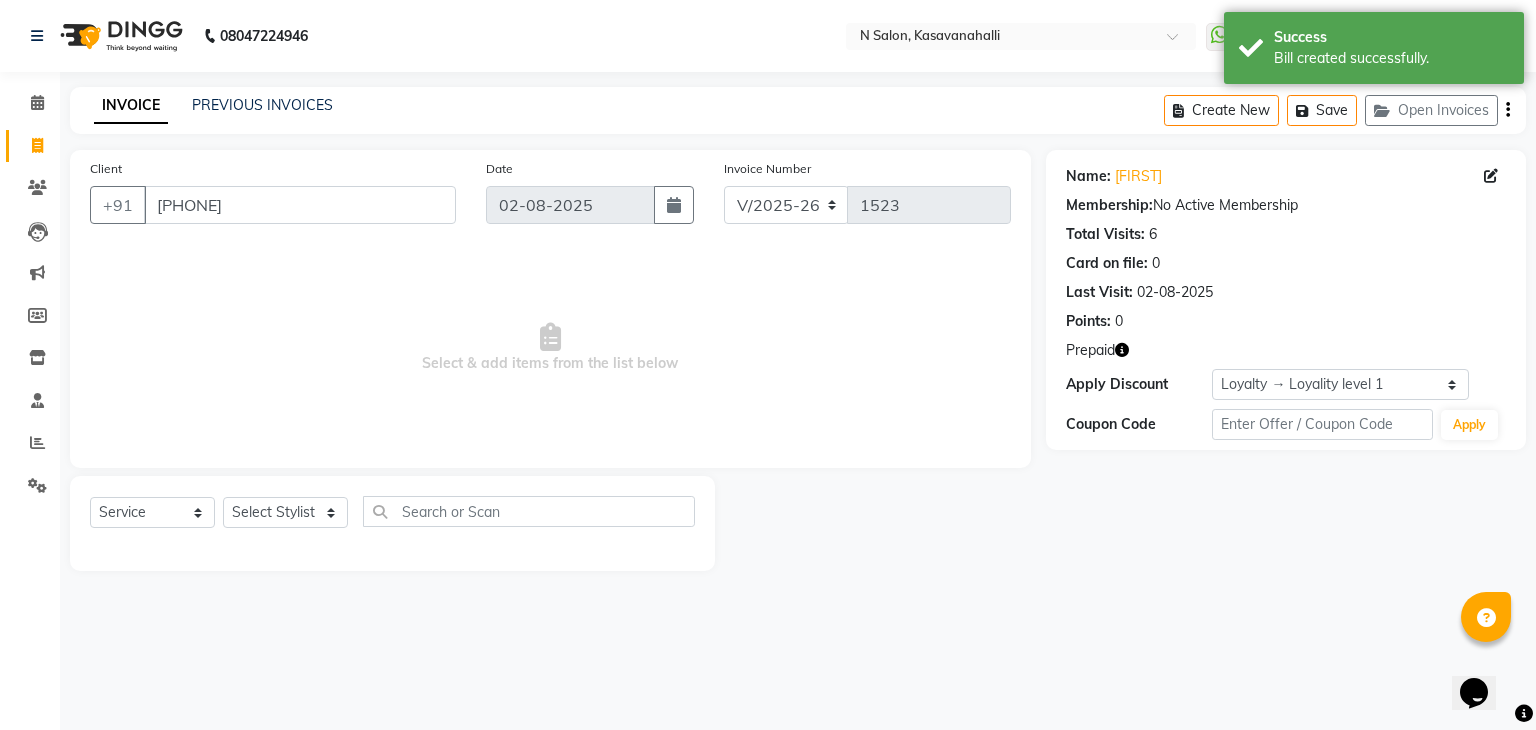 click on "Select  Service  Product  Membership  Package Voucher Prepaid Gift Card  Select Stylist Abisekh Karan  Manju Owner Priya RAJESHWARI  Sandeep Tika" 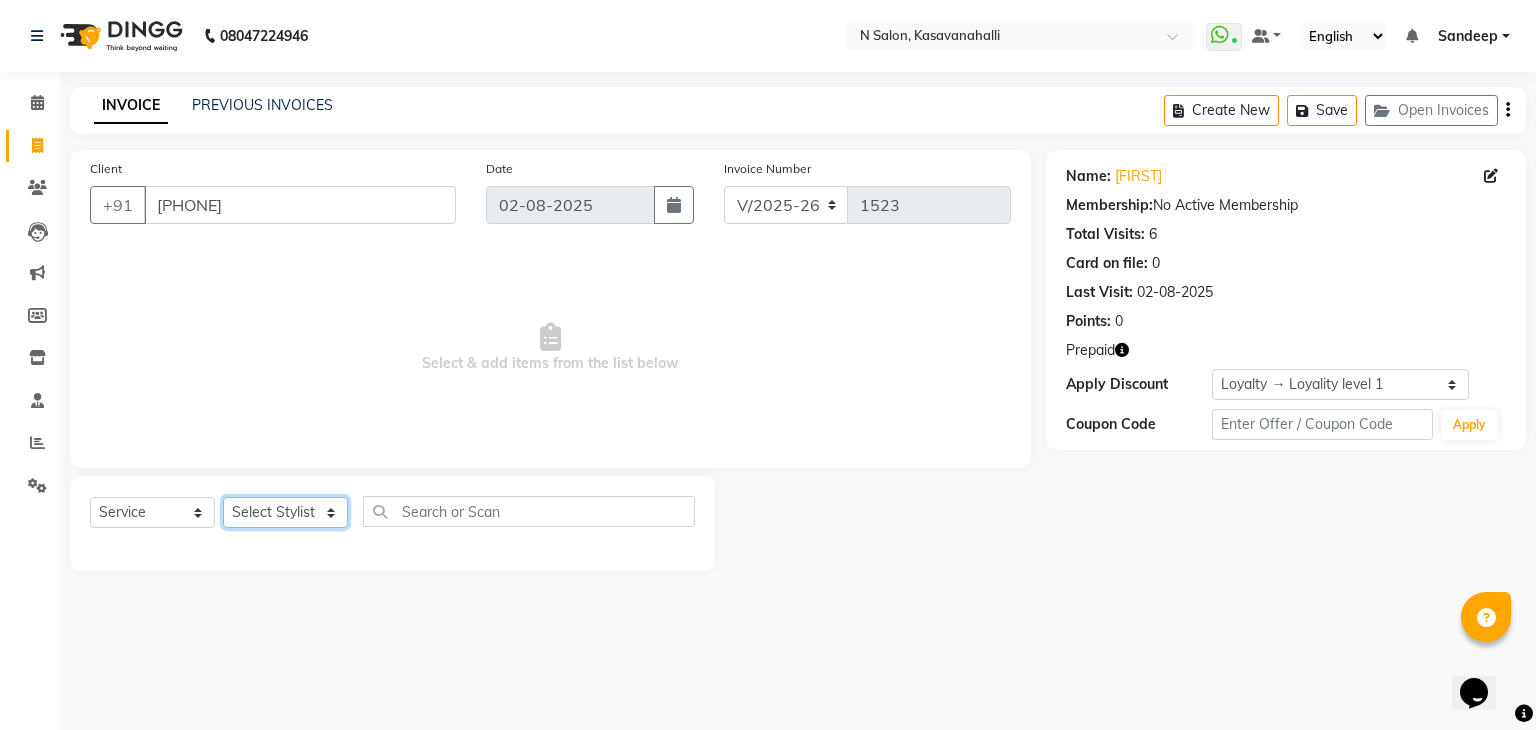 click on "Select Stylist Abisekh Karan  Manju Owner Priya RAJESHWARI  Sandeep Tika" 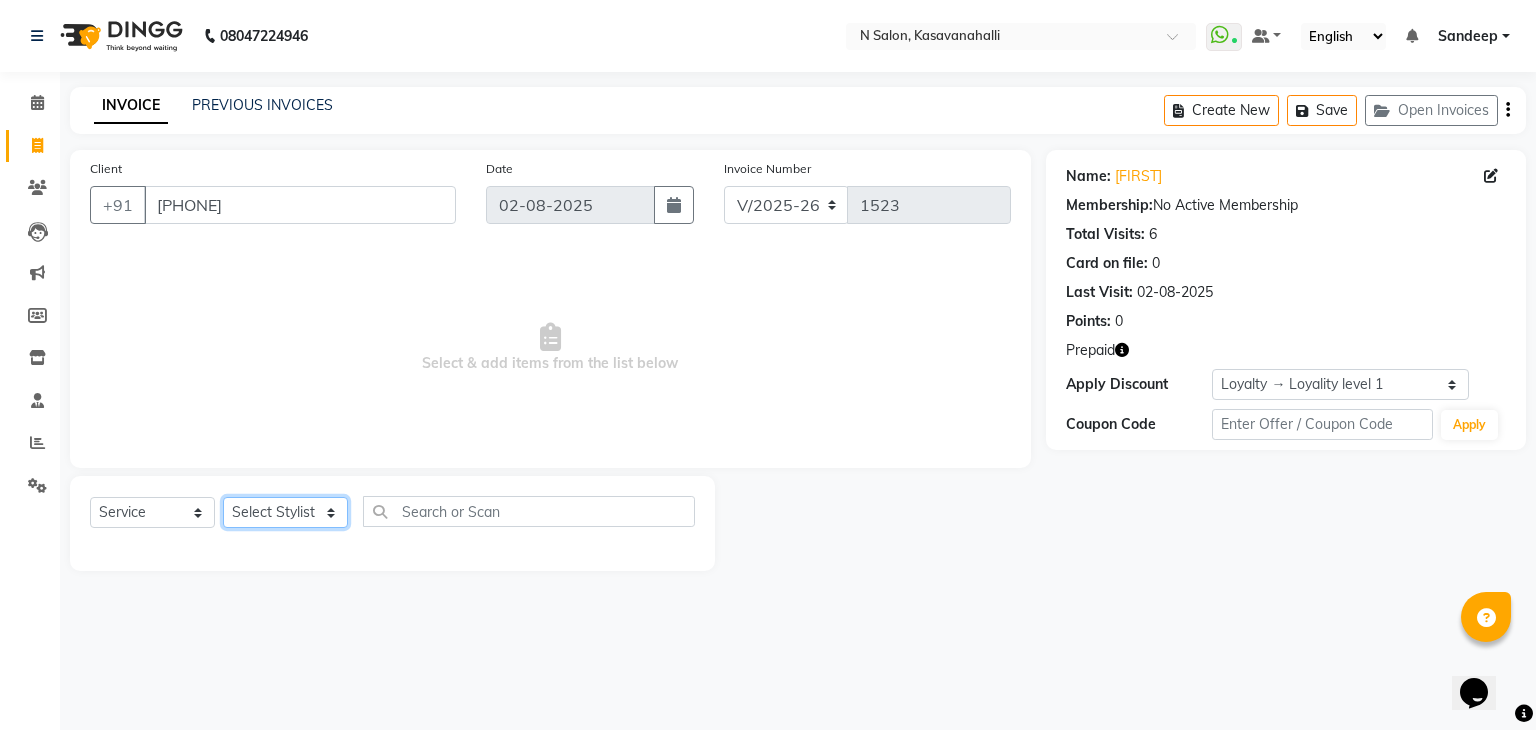 click on "Select Stylist Abisekh Karan  Manju Owner Priya RAJESHWARI  Sandeep Tika" 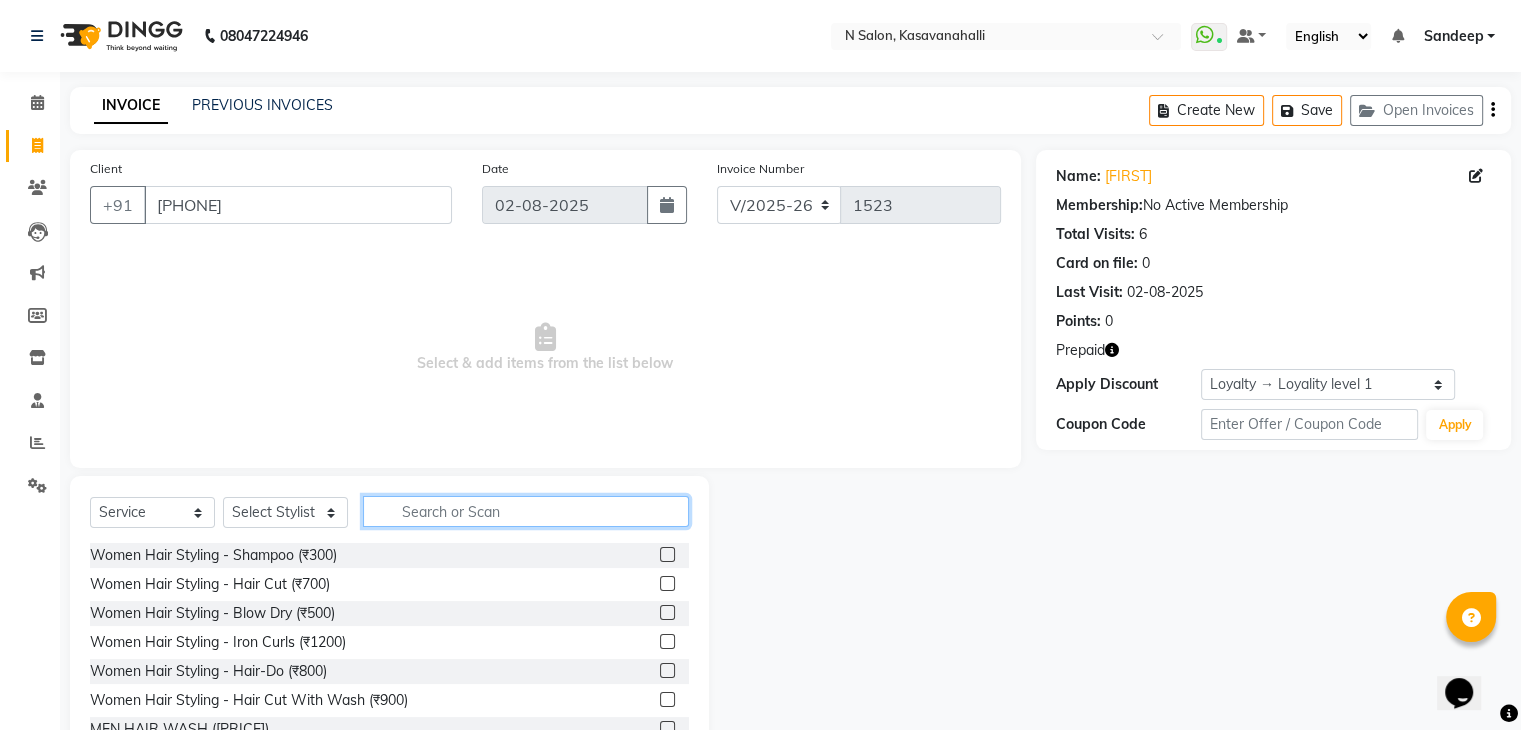 click 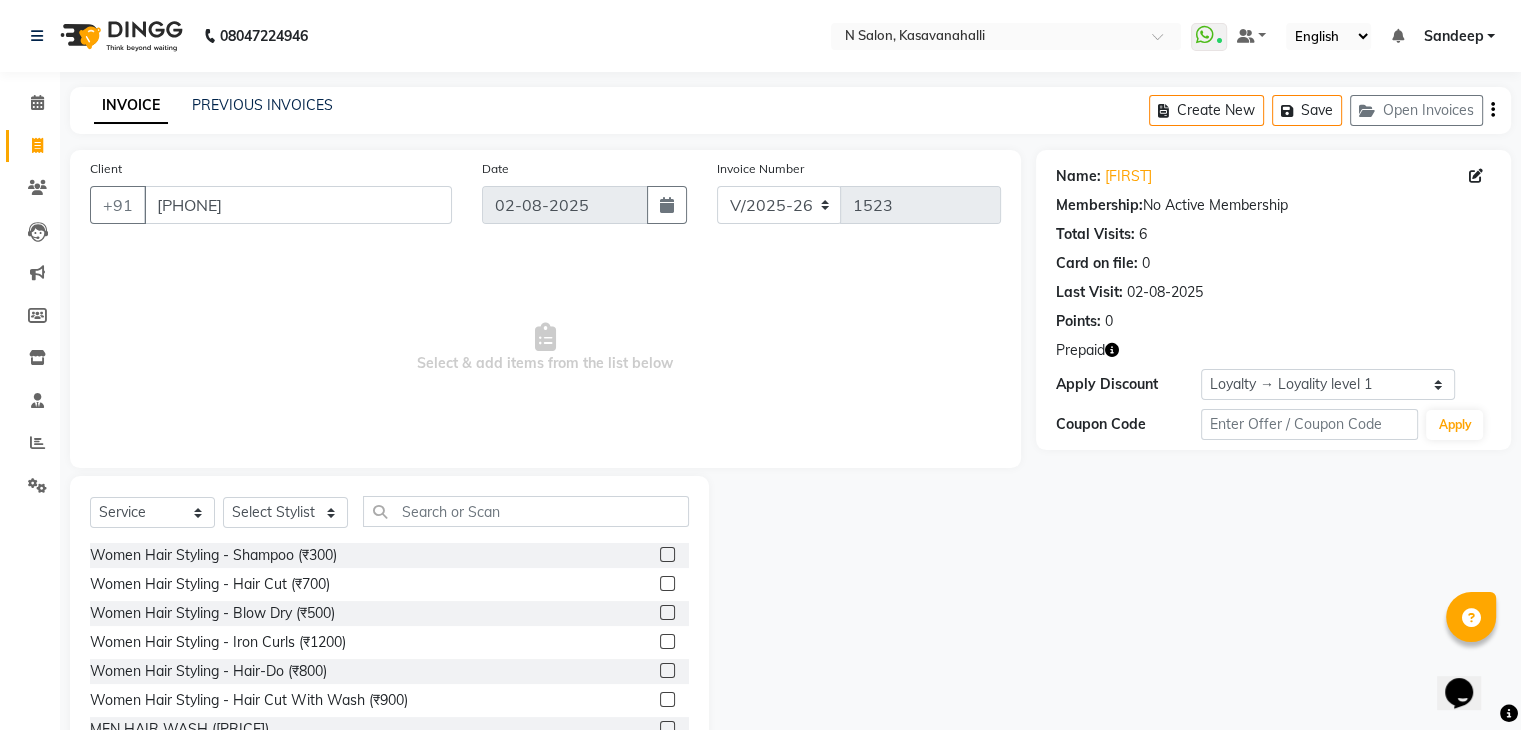 click 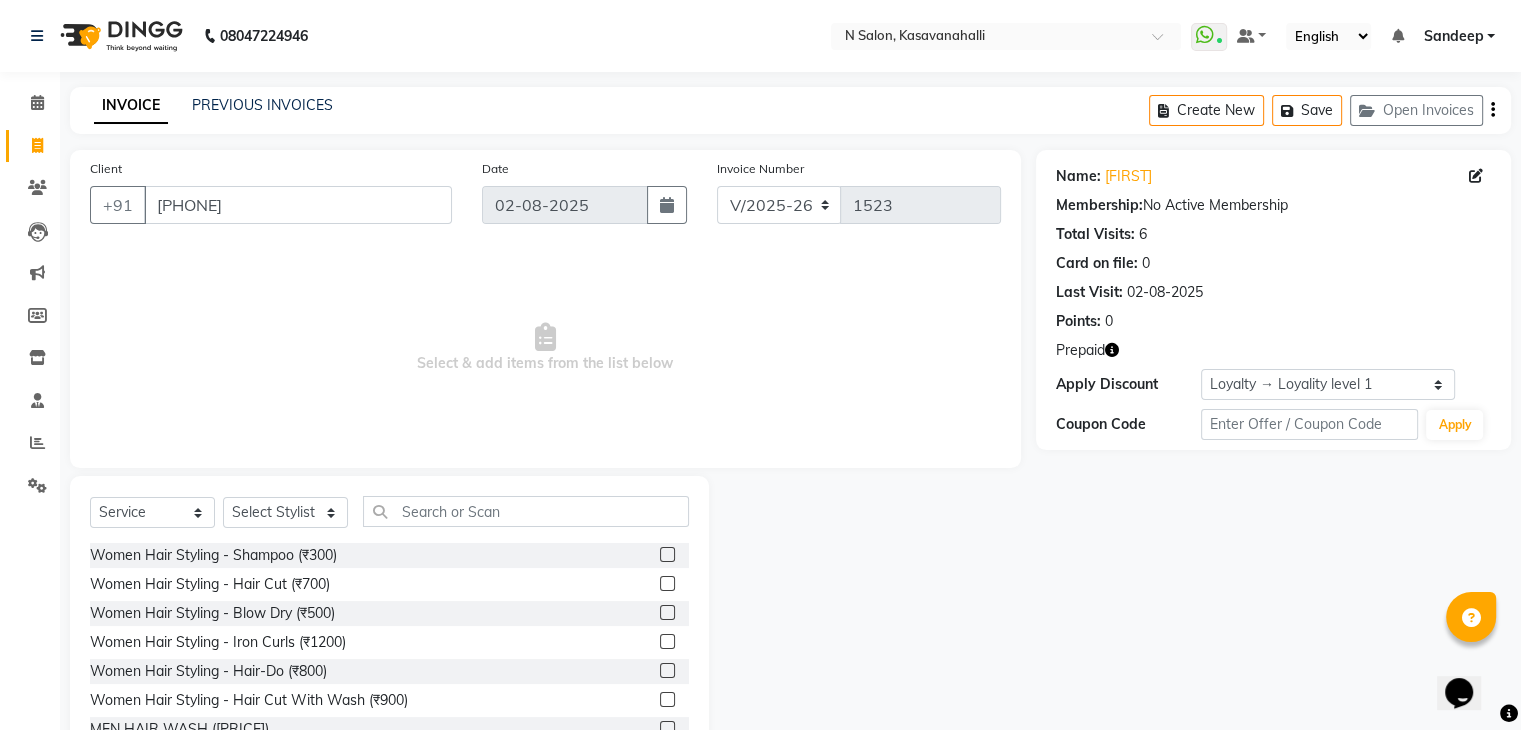 click at bounding box center (666, 555) 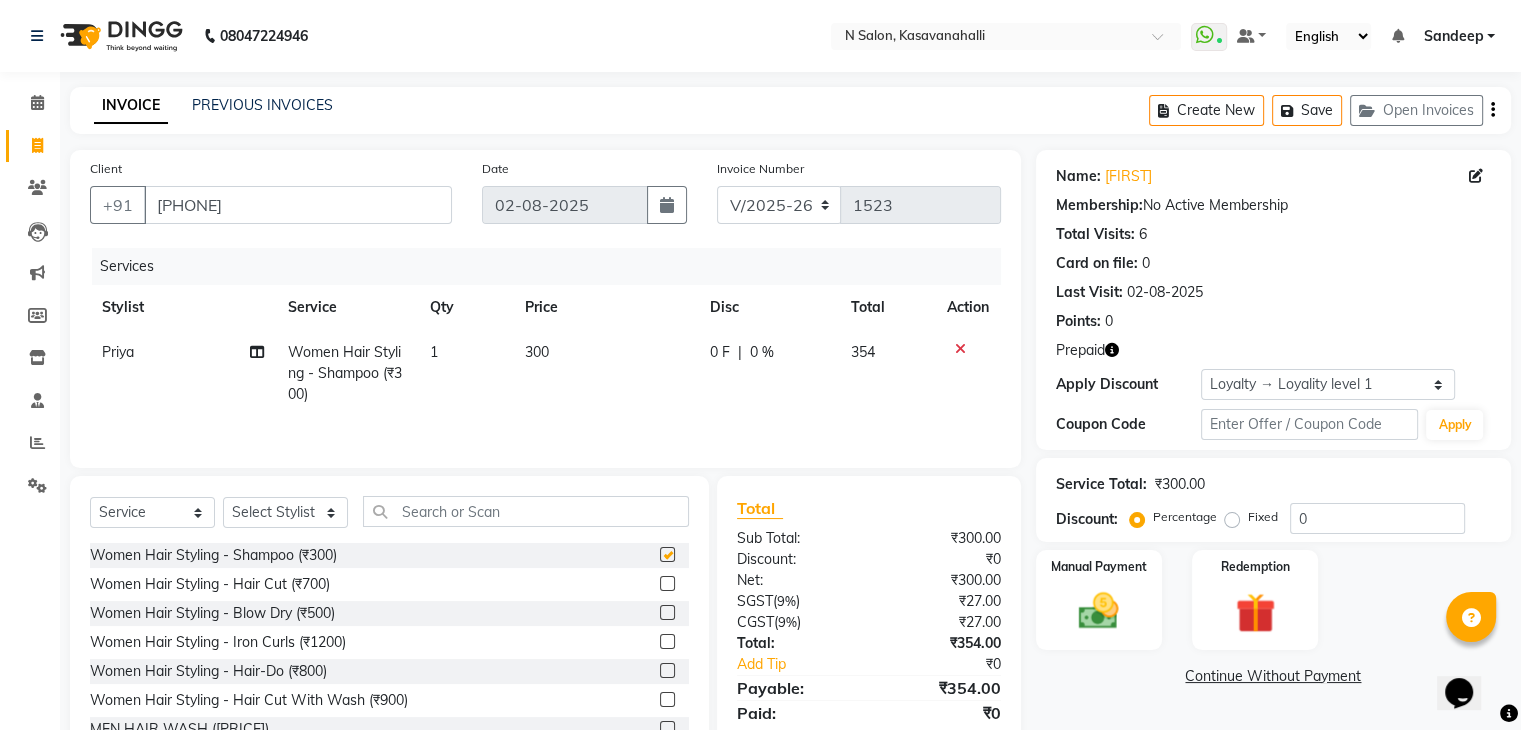 checkbox on "false" 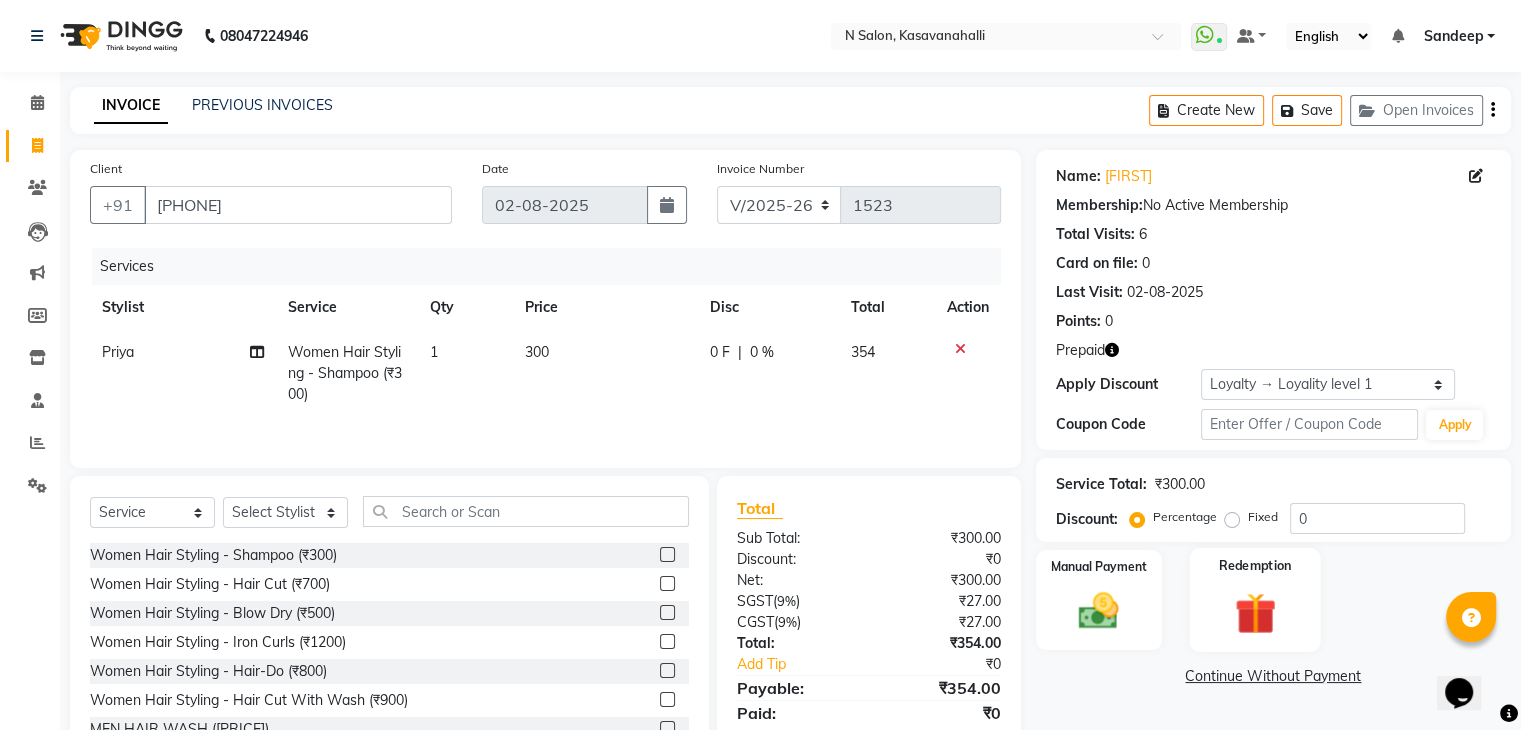 click on "Redemption" 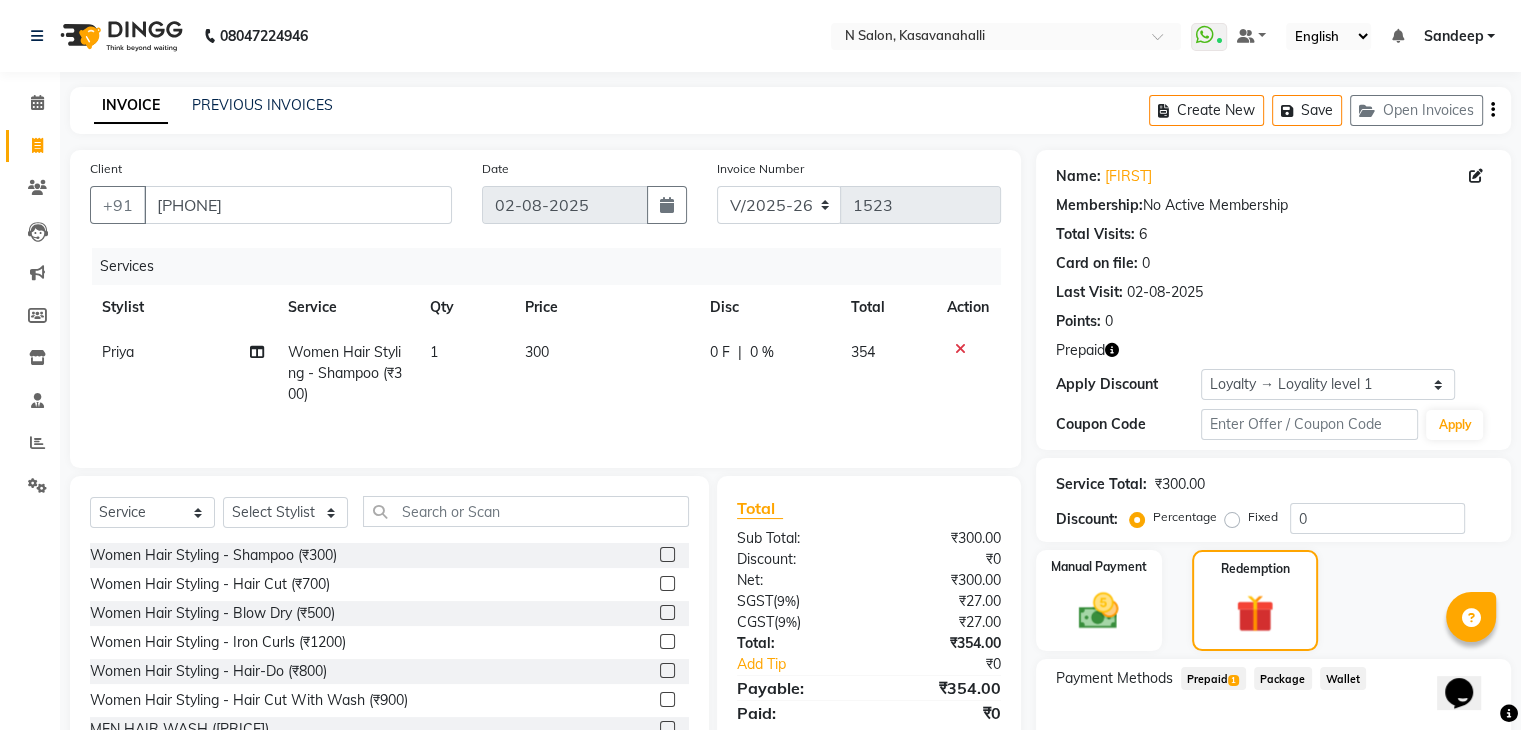 click on "Prepaid  1" 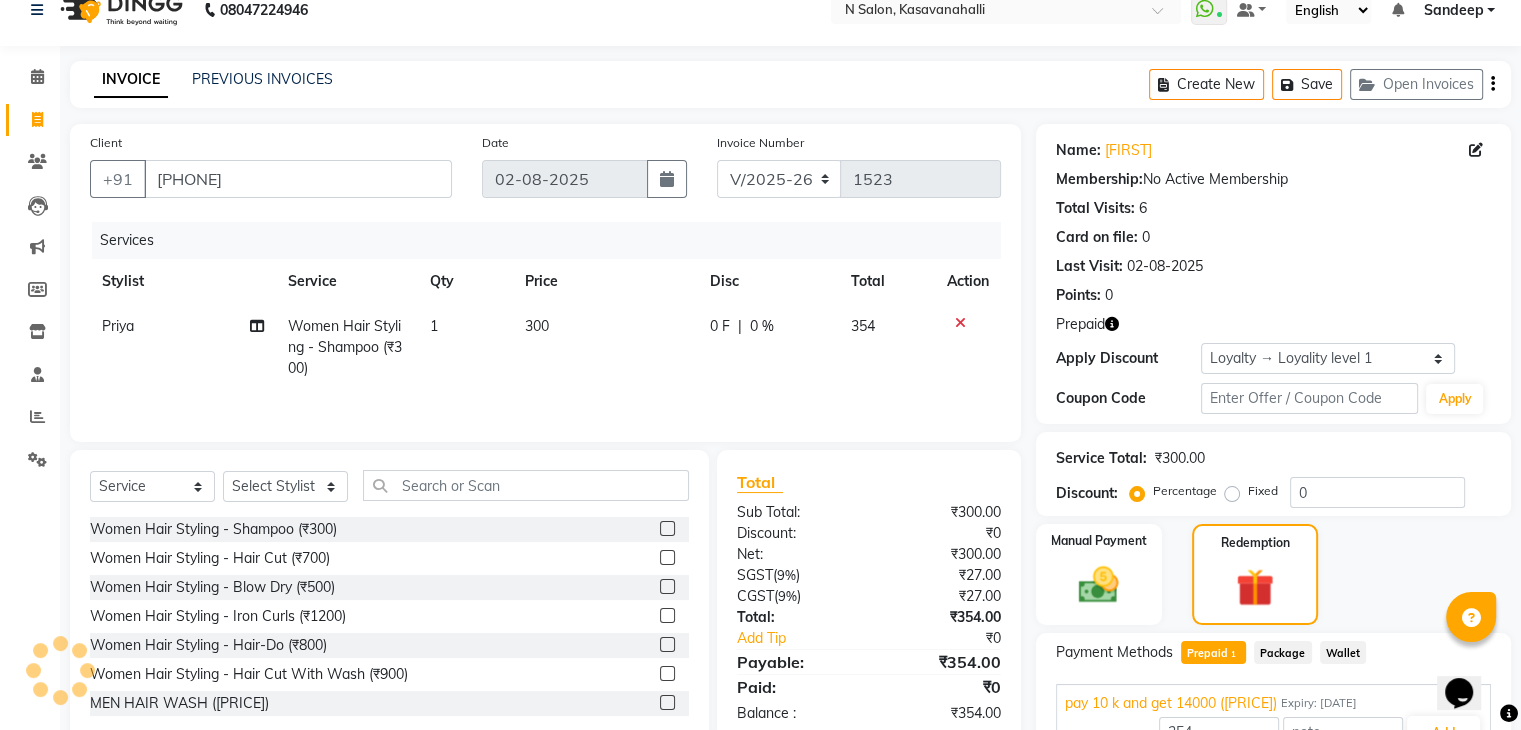 scroll, scrollTop: 0, scrollLeft: 0, axis: both 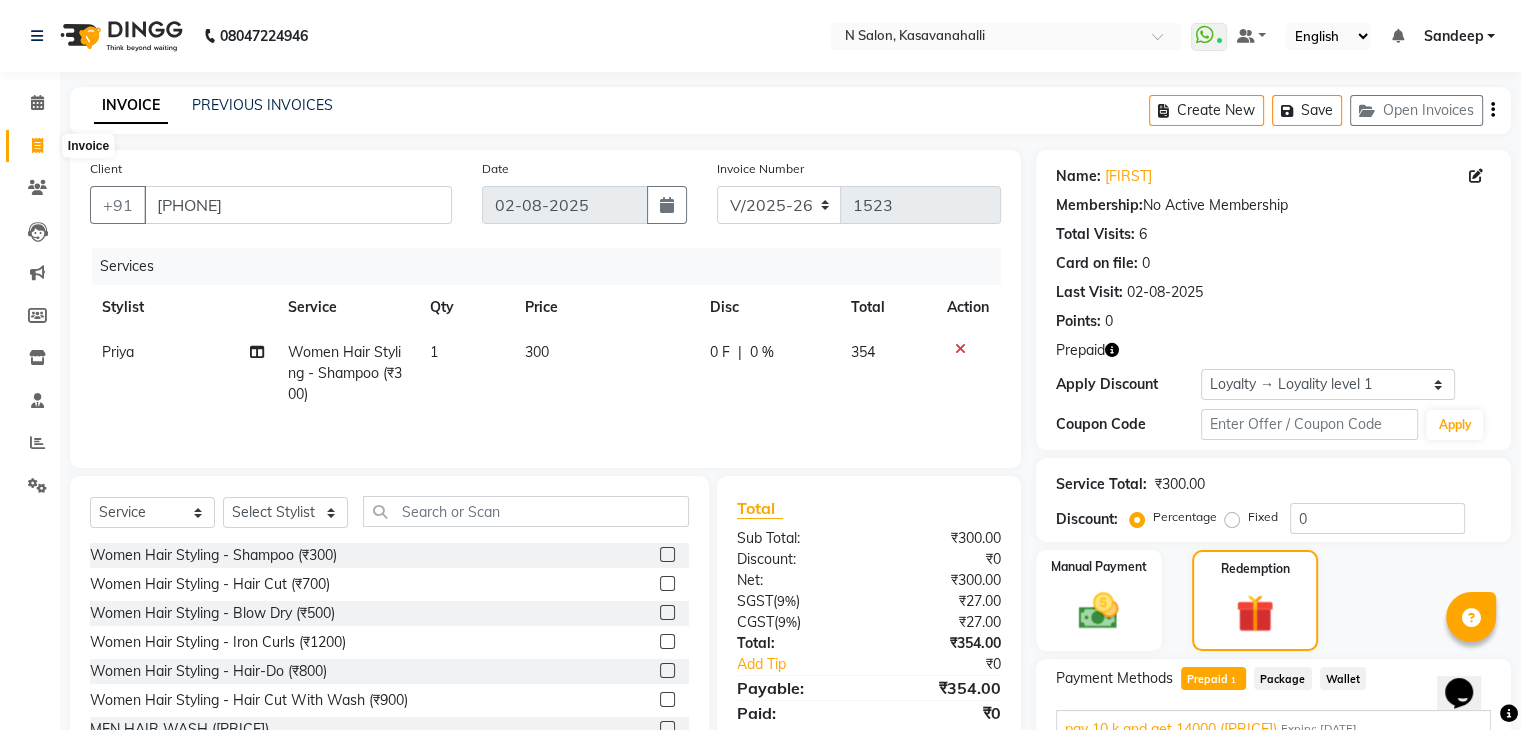 click 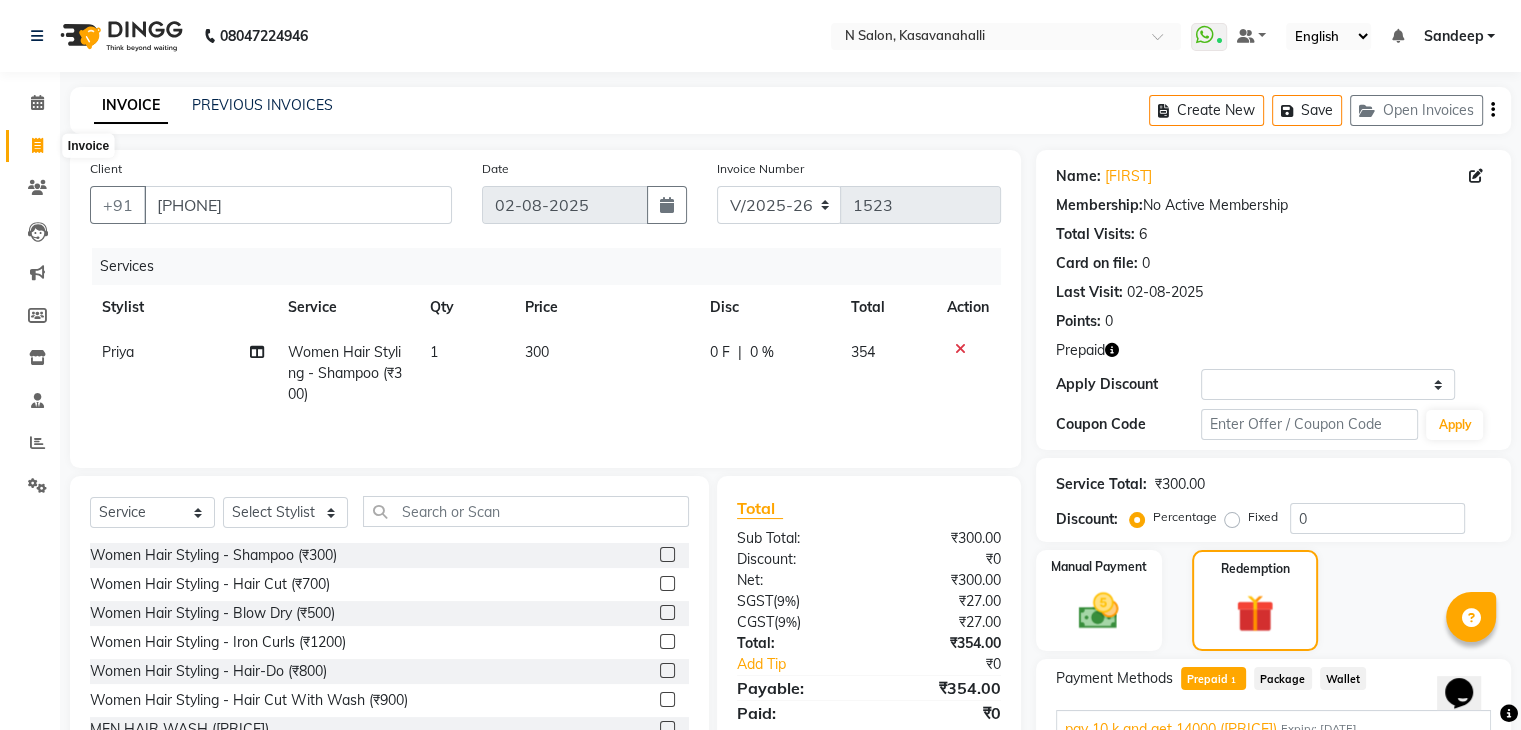 select on "service" 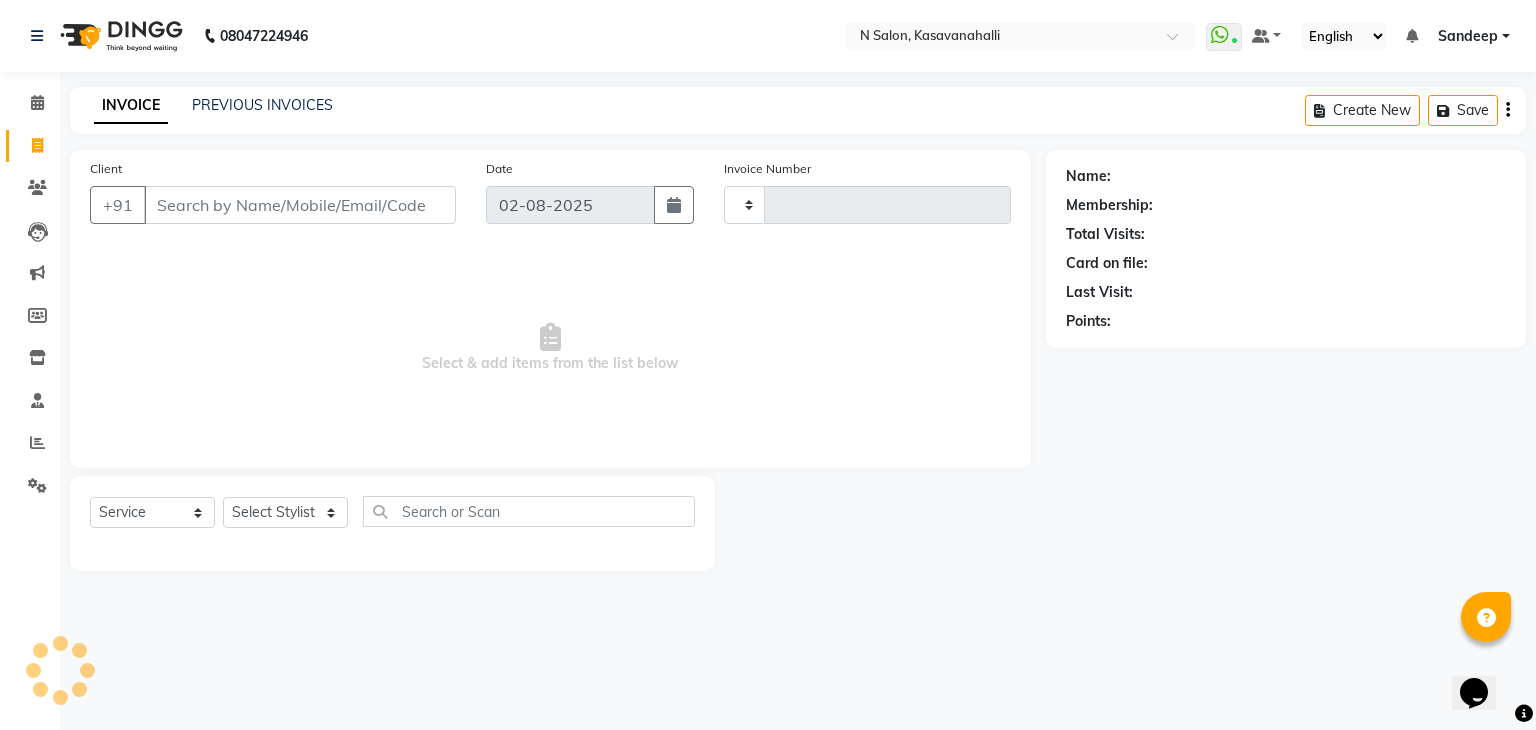 type on "1523" 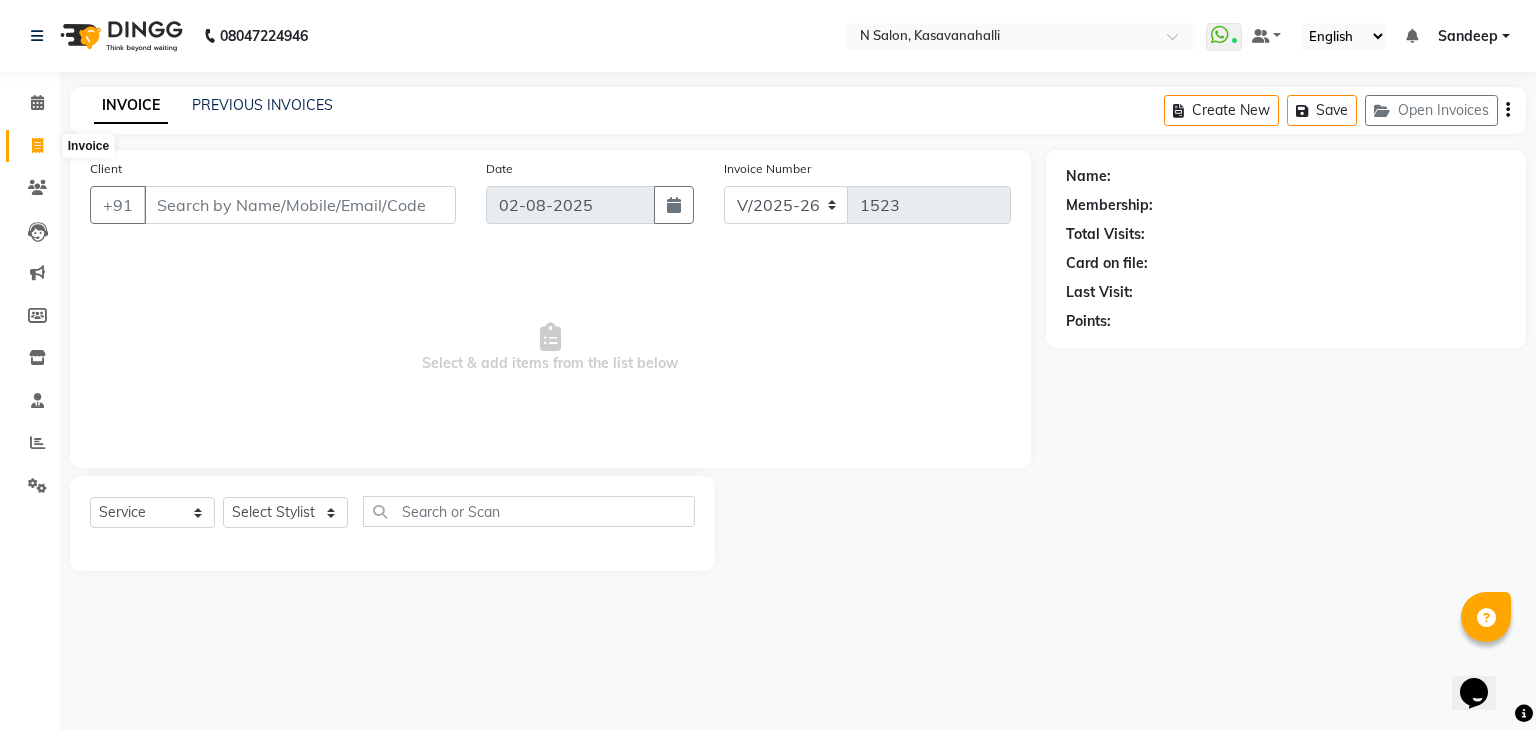 click 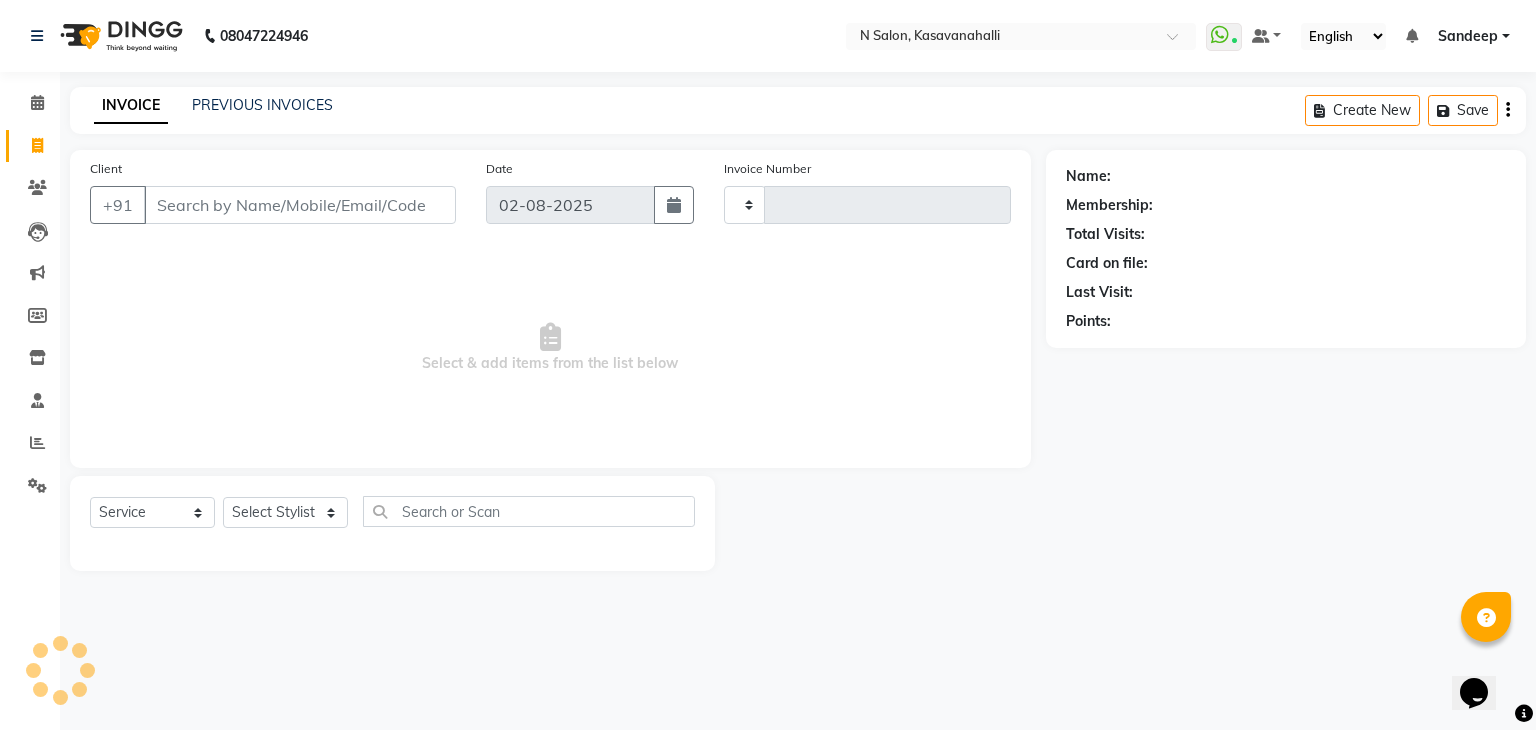 type on "1523" 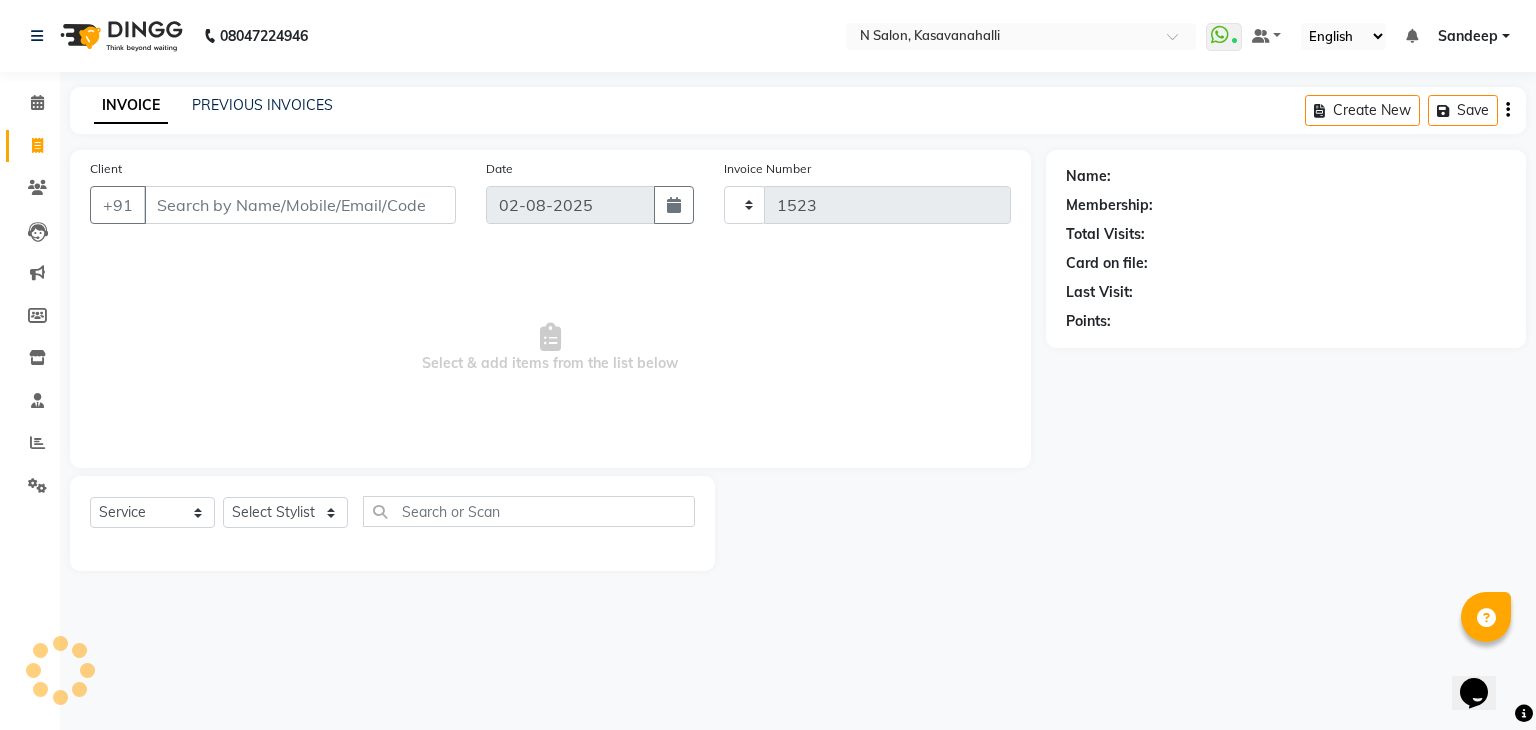 select on "7111" 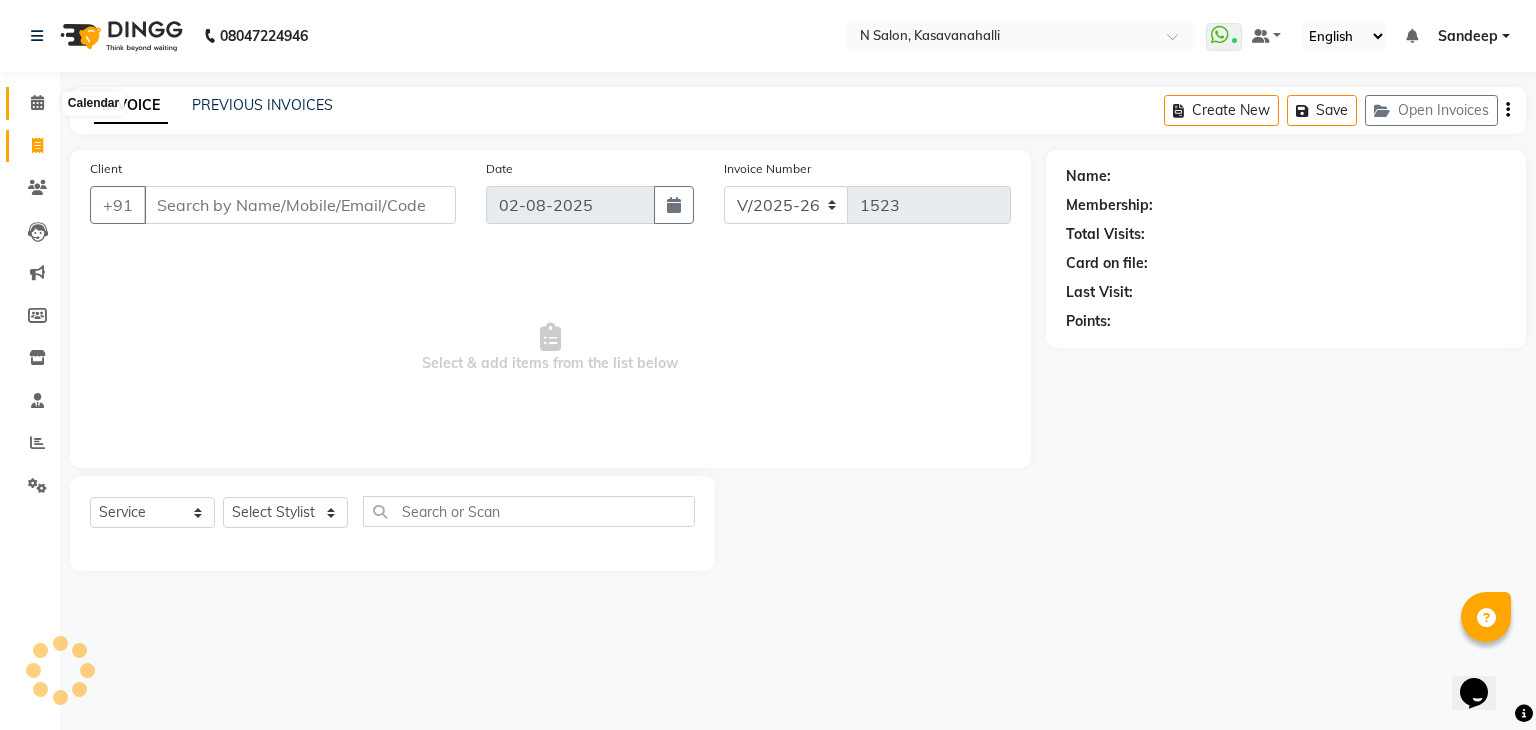 click 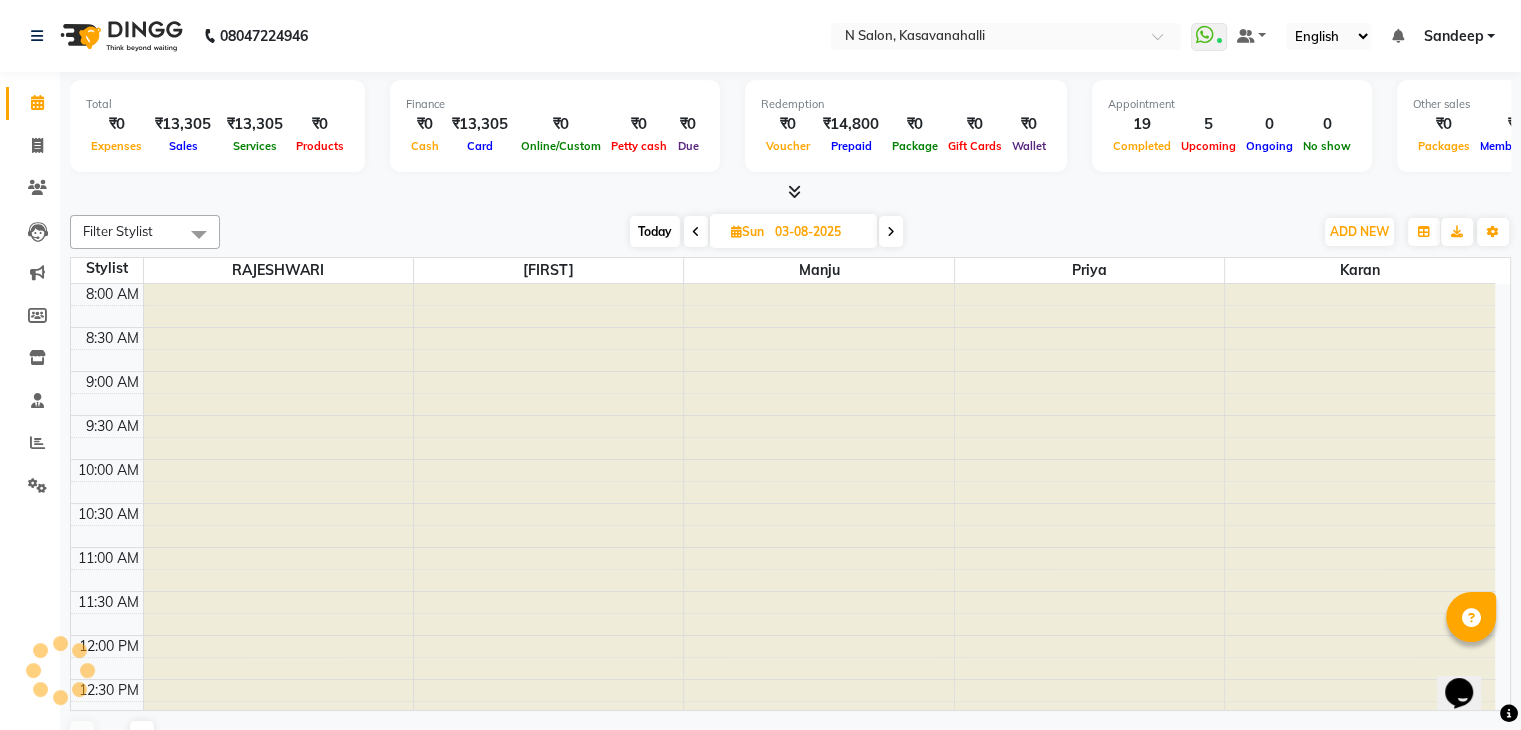 scroll, scrollTop: 0, scrollLeft: 0, axis: both 